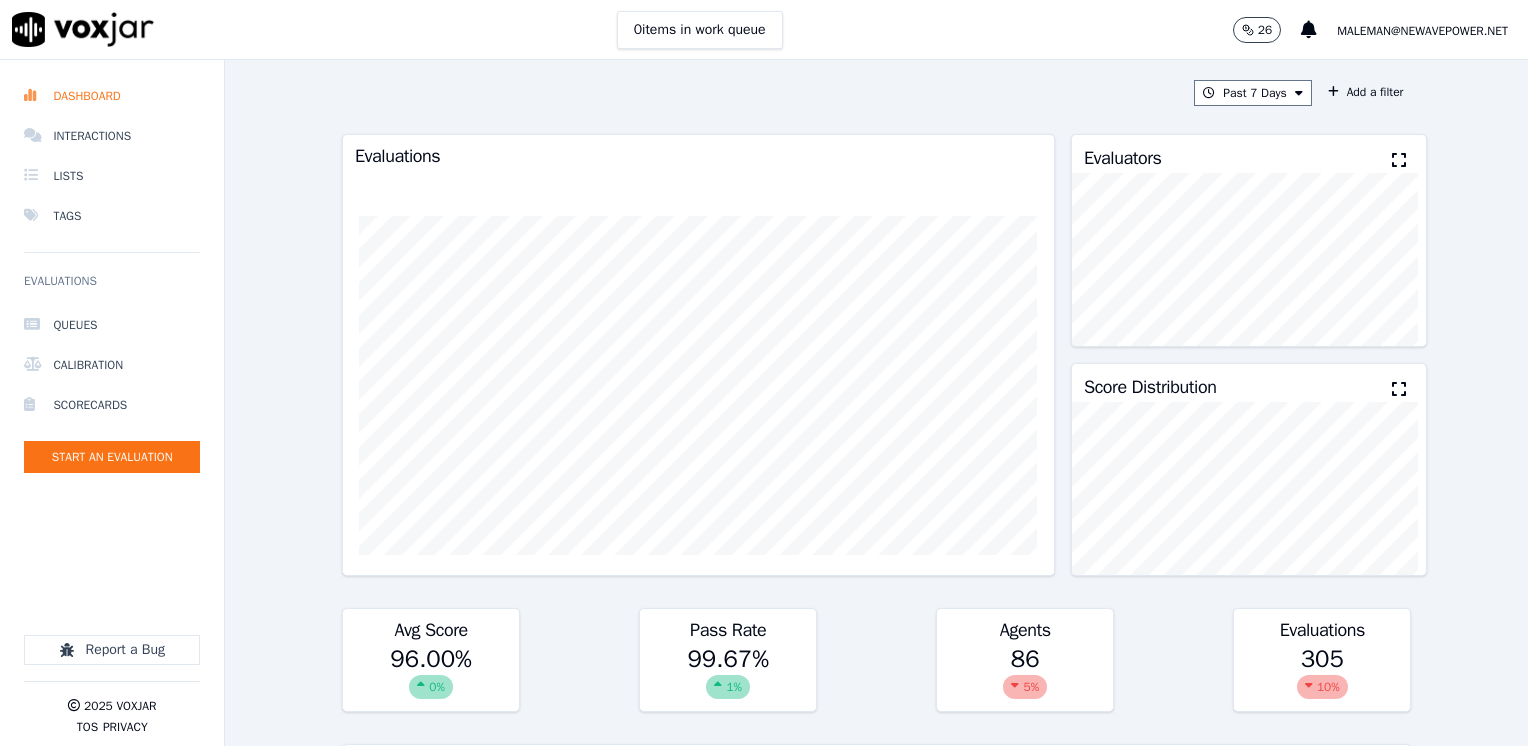 scroll, scrollTop: 0, scrollLeft: 0, axis: both 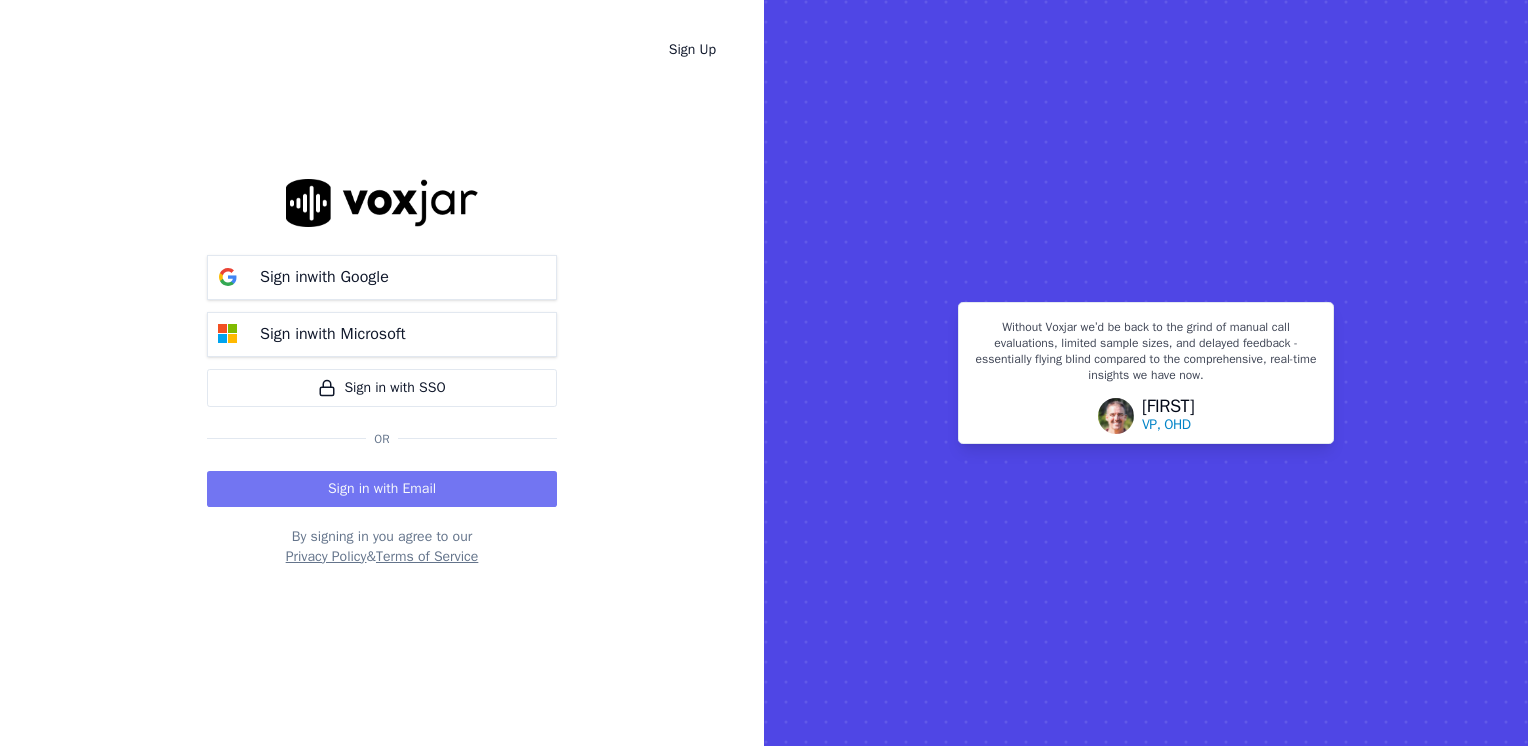 click on "Sign in with Email" at bounding box center [382, 489] 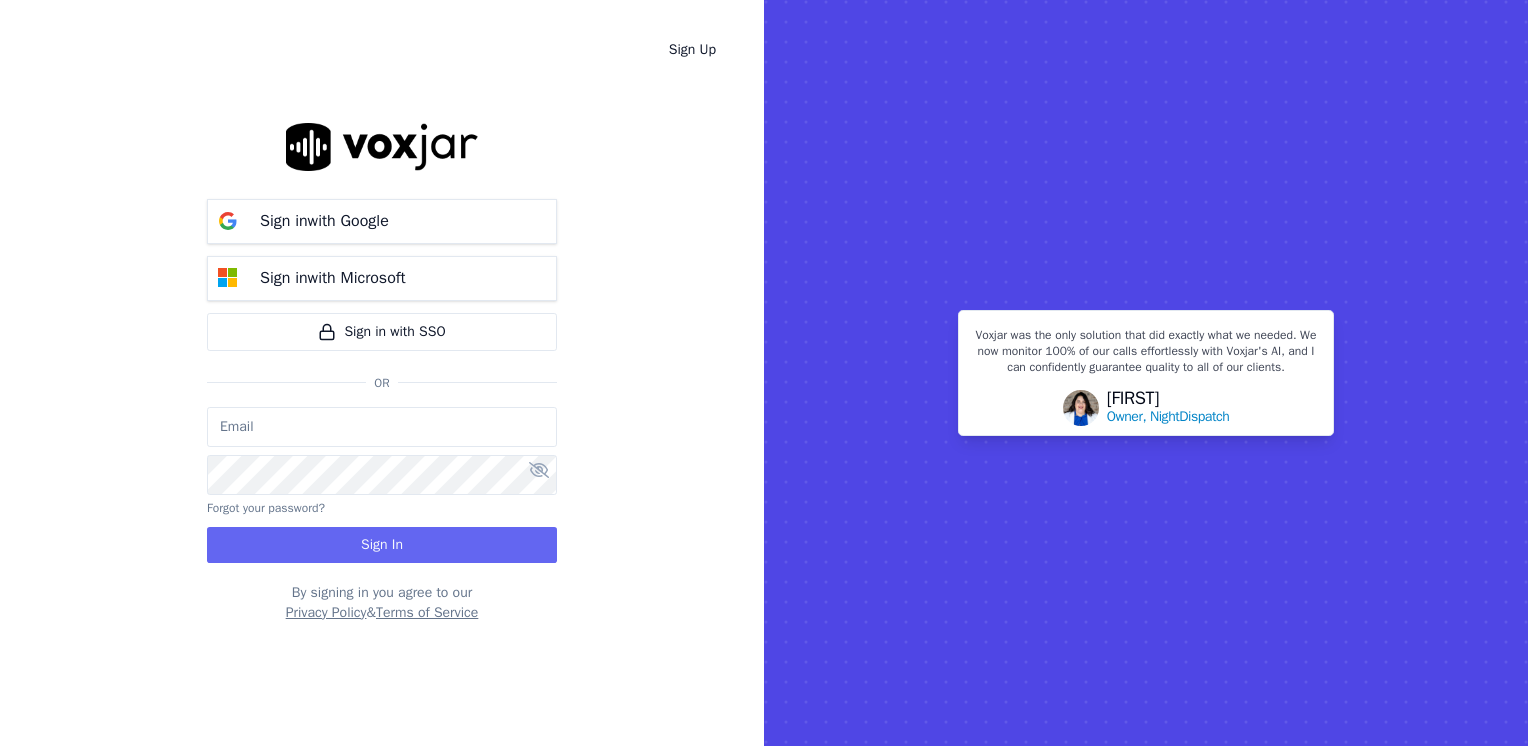 click at bounding box center (382, 427) 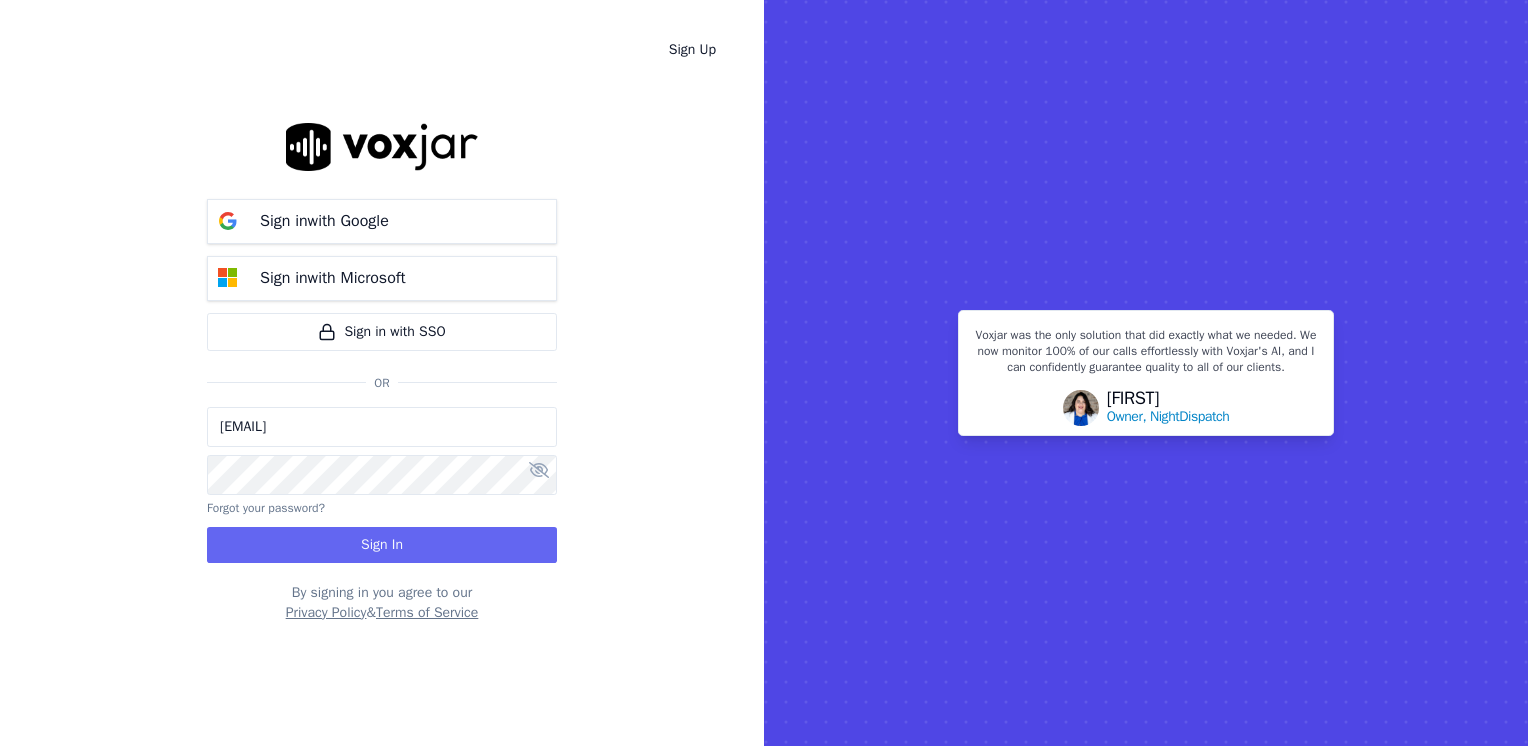 type on "[EMAIL]" 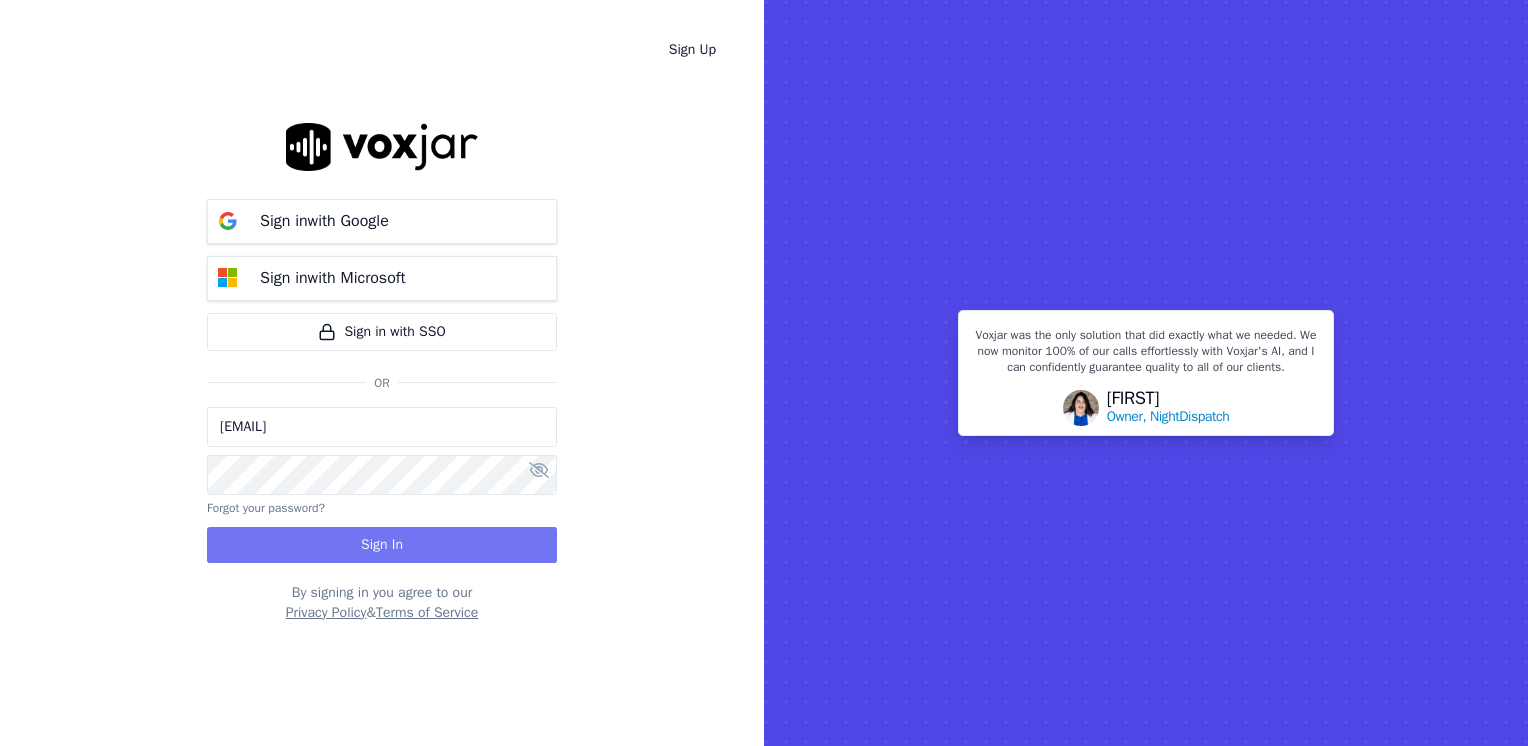 click on "Sign In" at bounding box center [382, 545] 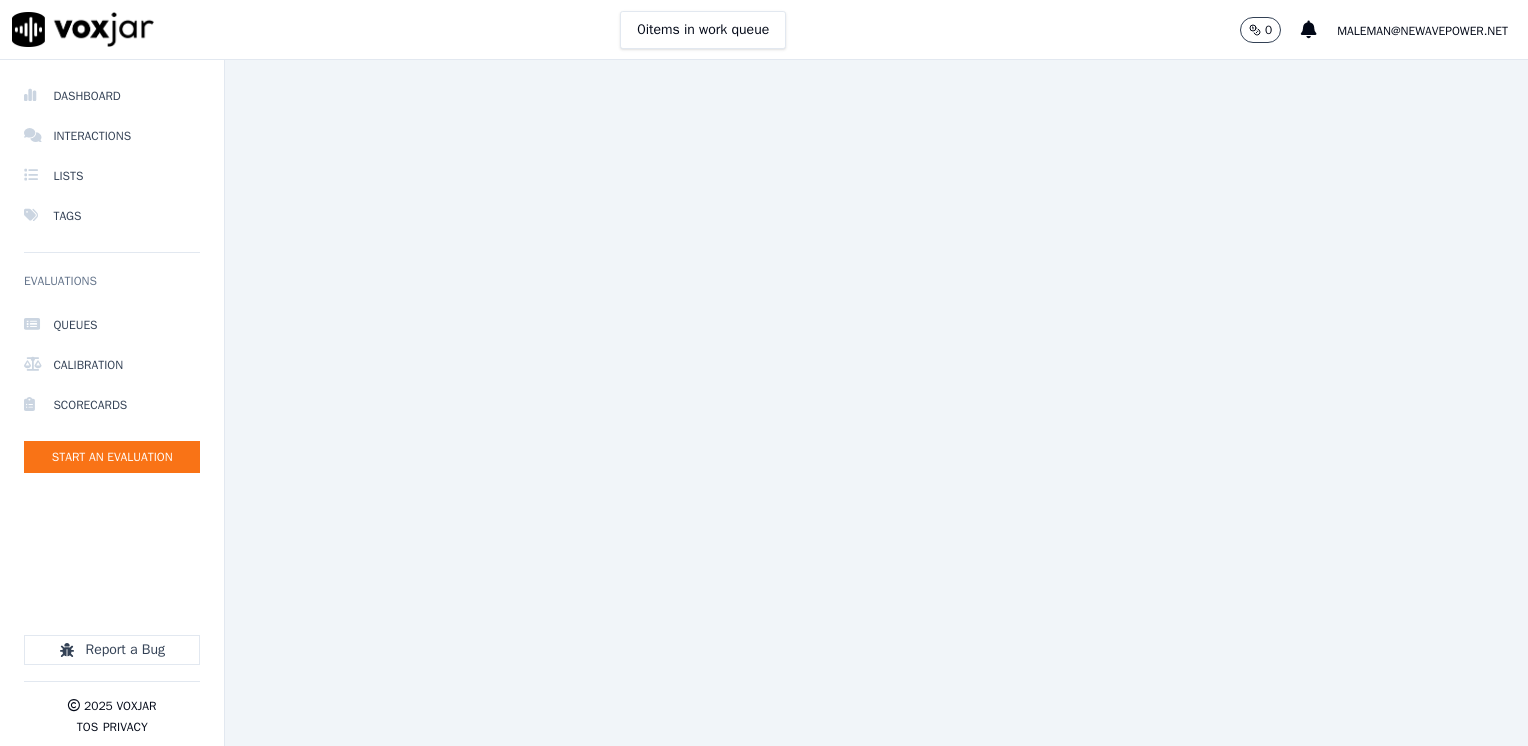 scroll, scrollTop: 0, scrollLeft: 0, axis: both 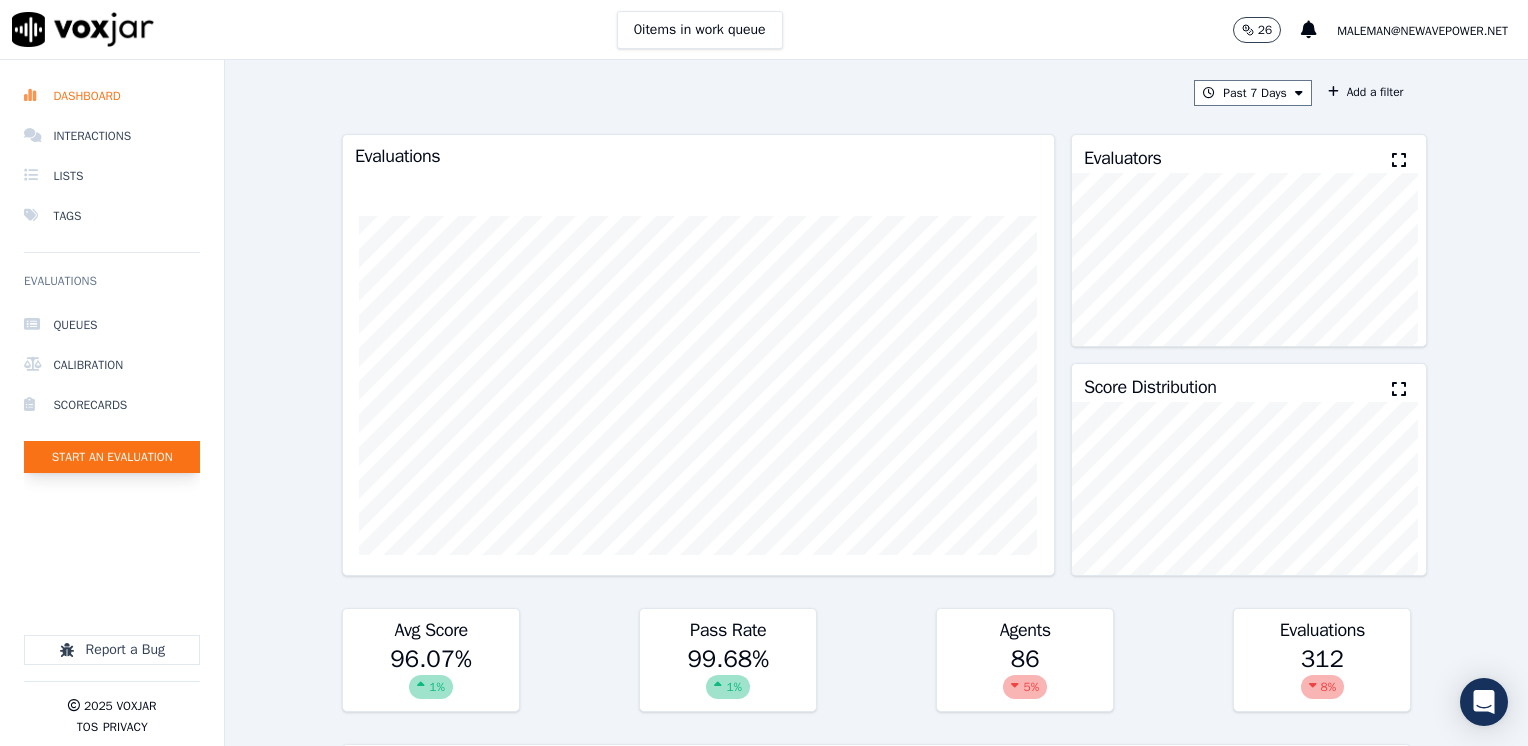 click on "Start an Evaluation" 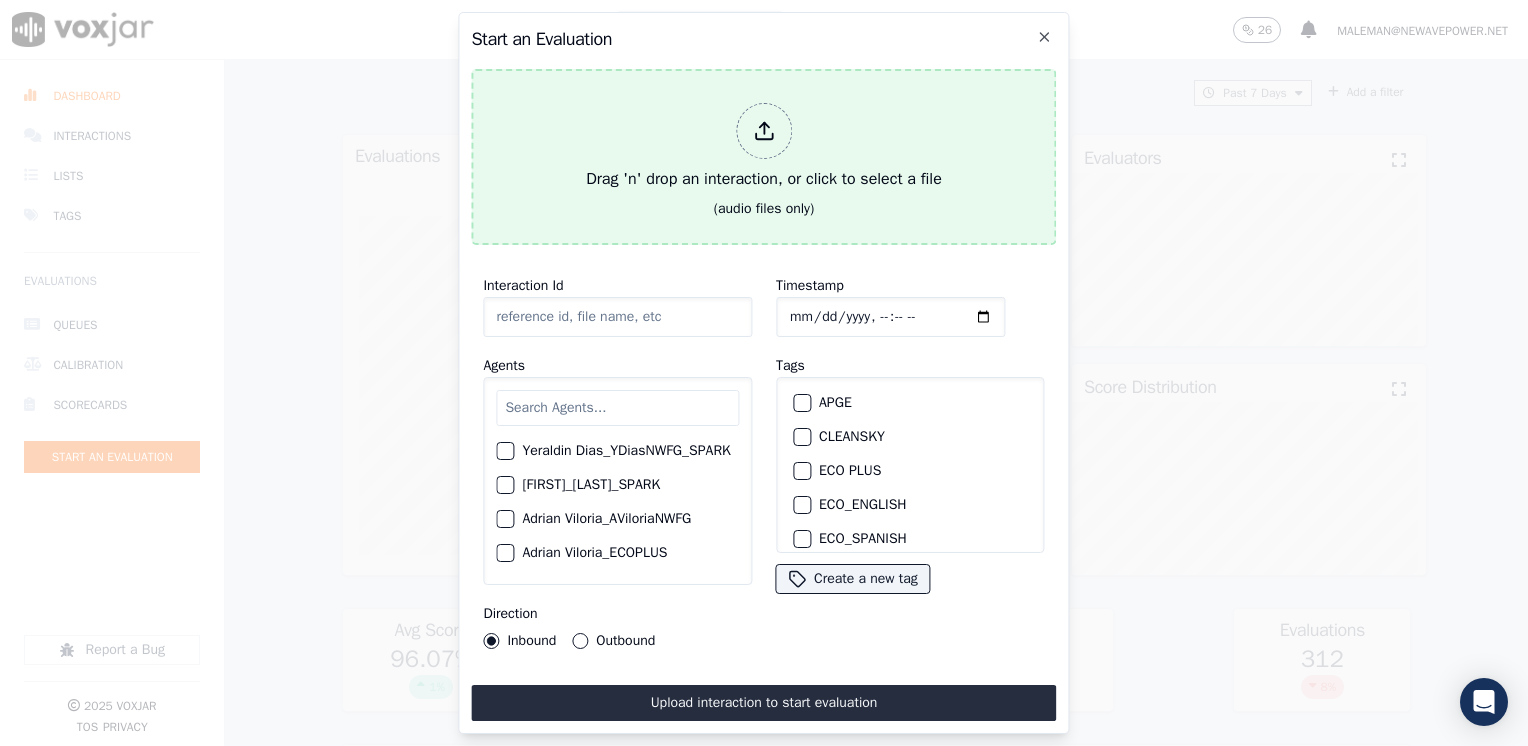 click at bounding box center (764, 131) 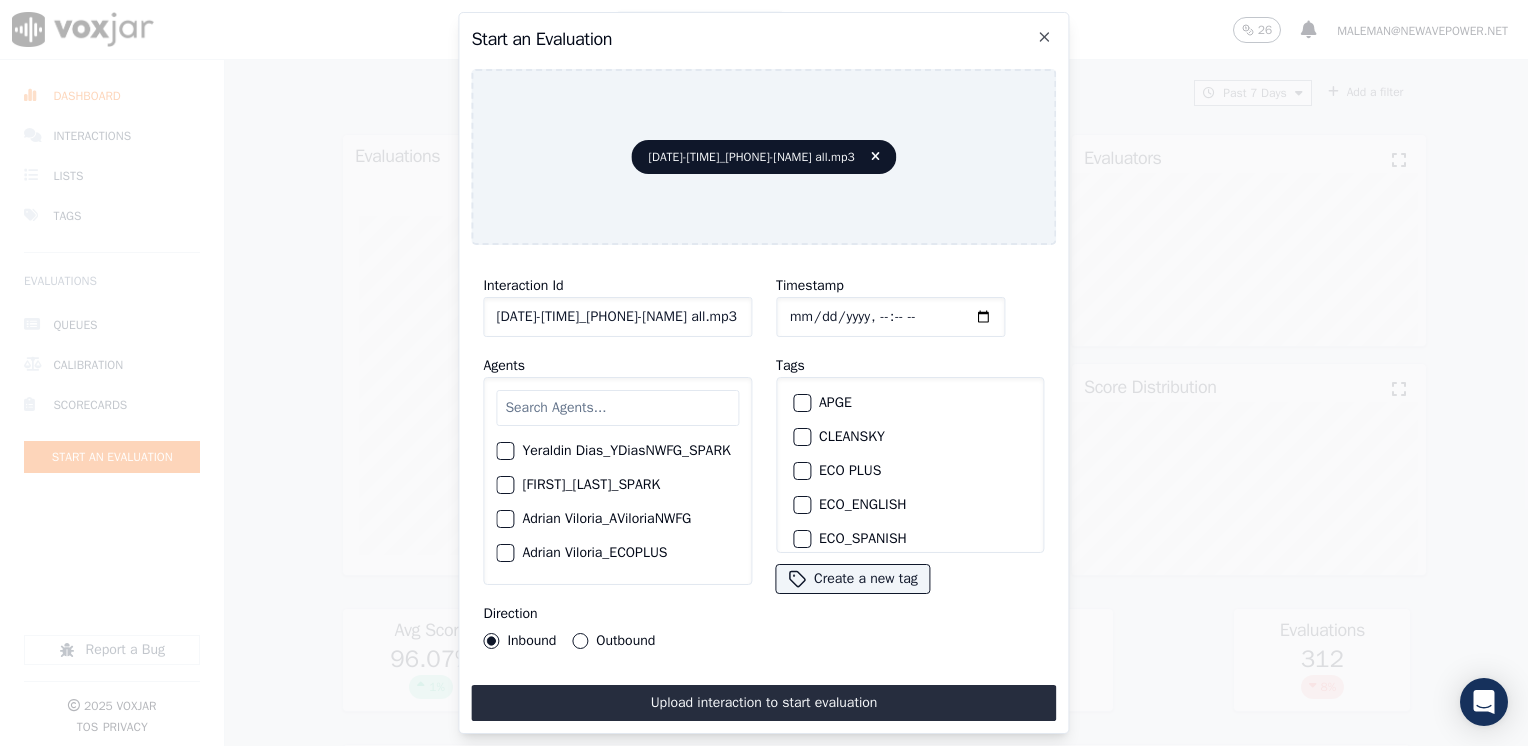 click on "Timestamp" 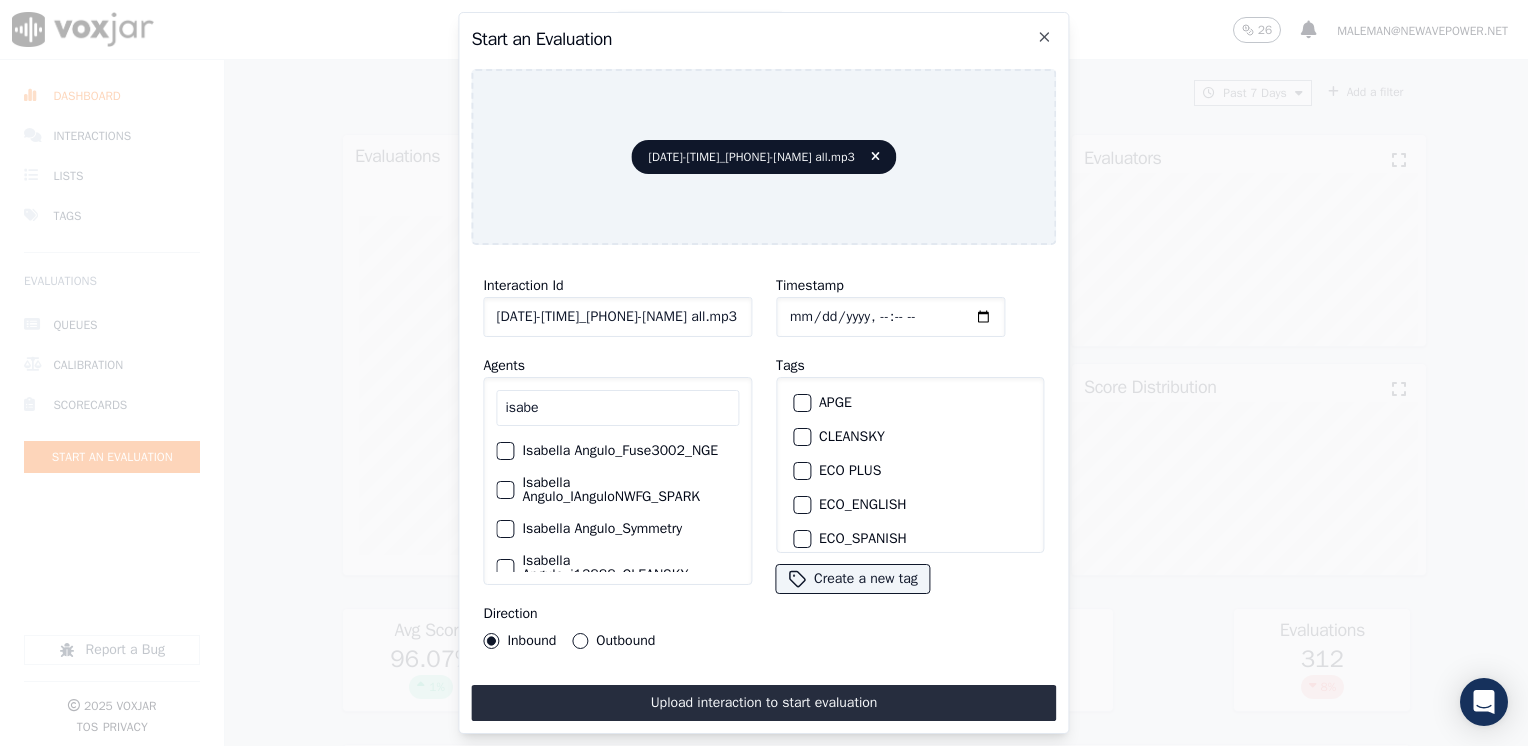 type on "isabe" 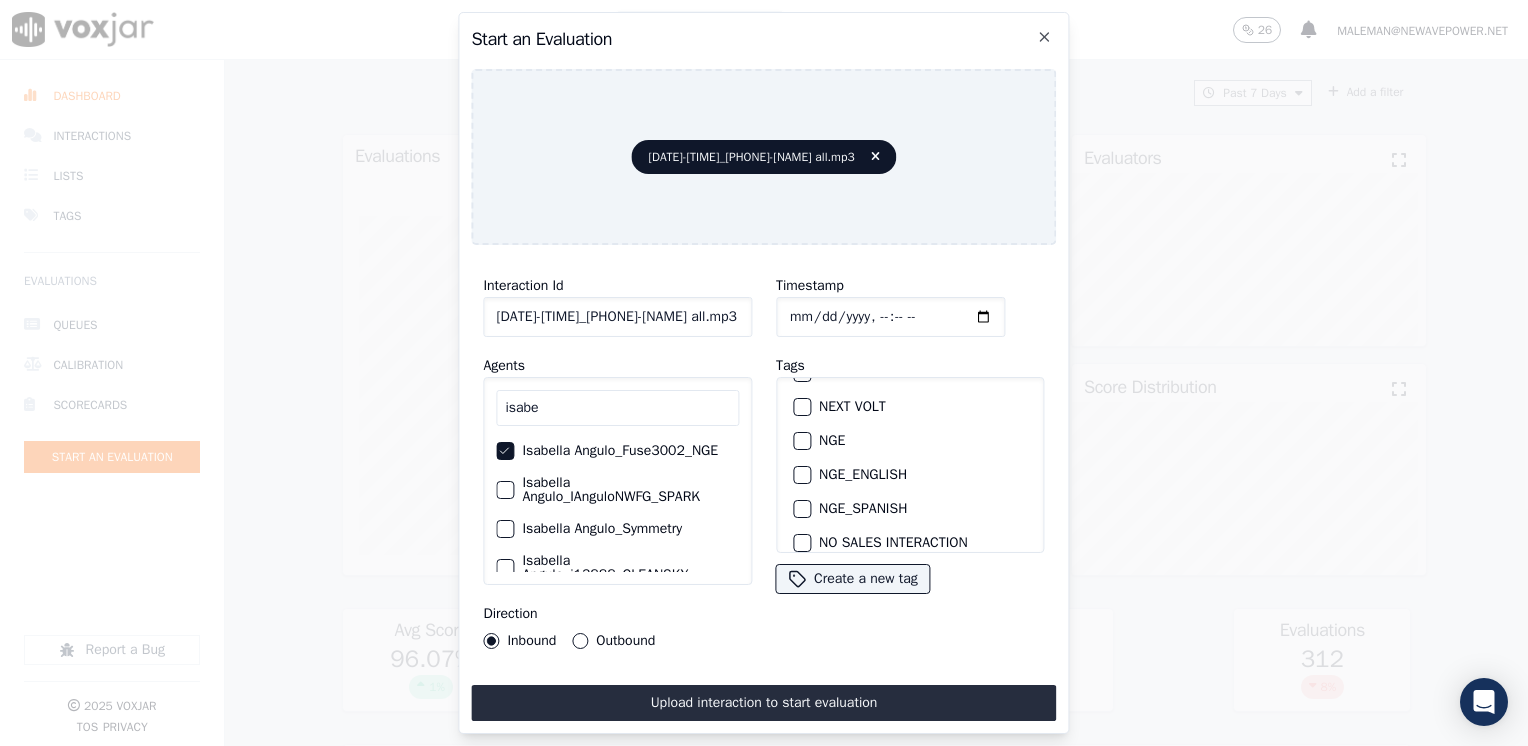 scroll, scrollTop: 200, scrollLeft: 0, axis: vertical 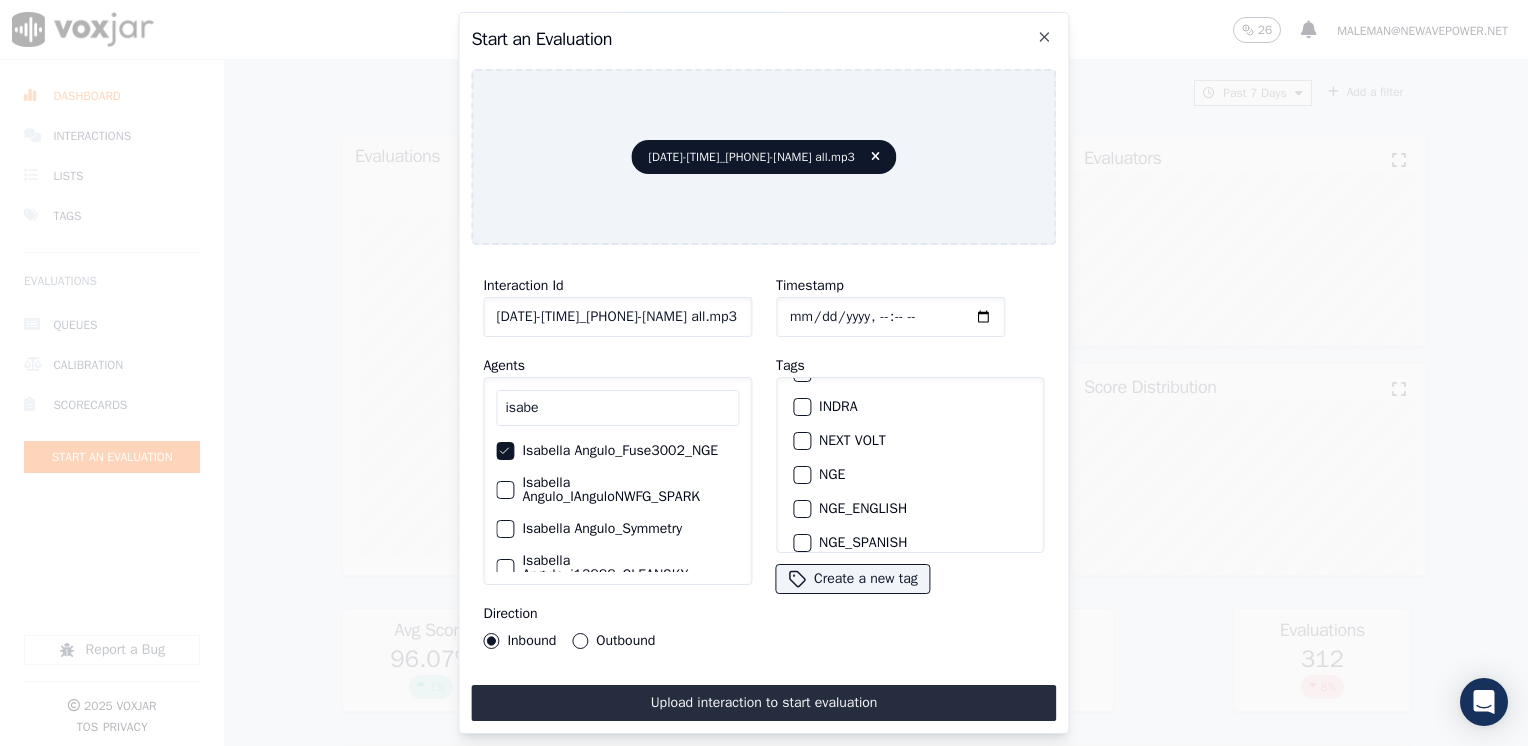 click at bounding box center [801, 475] 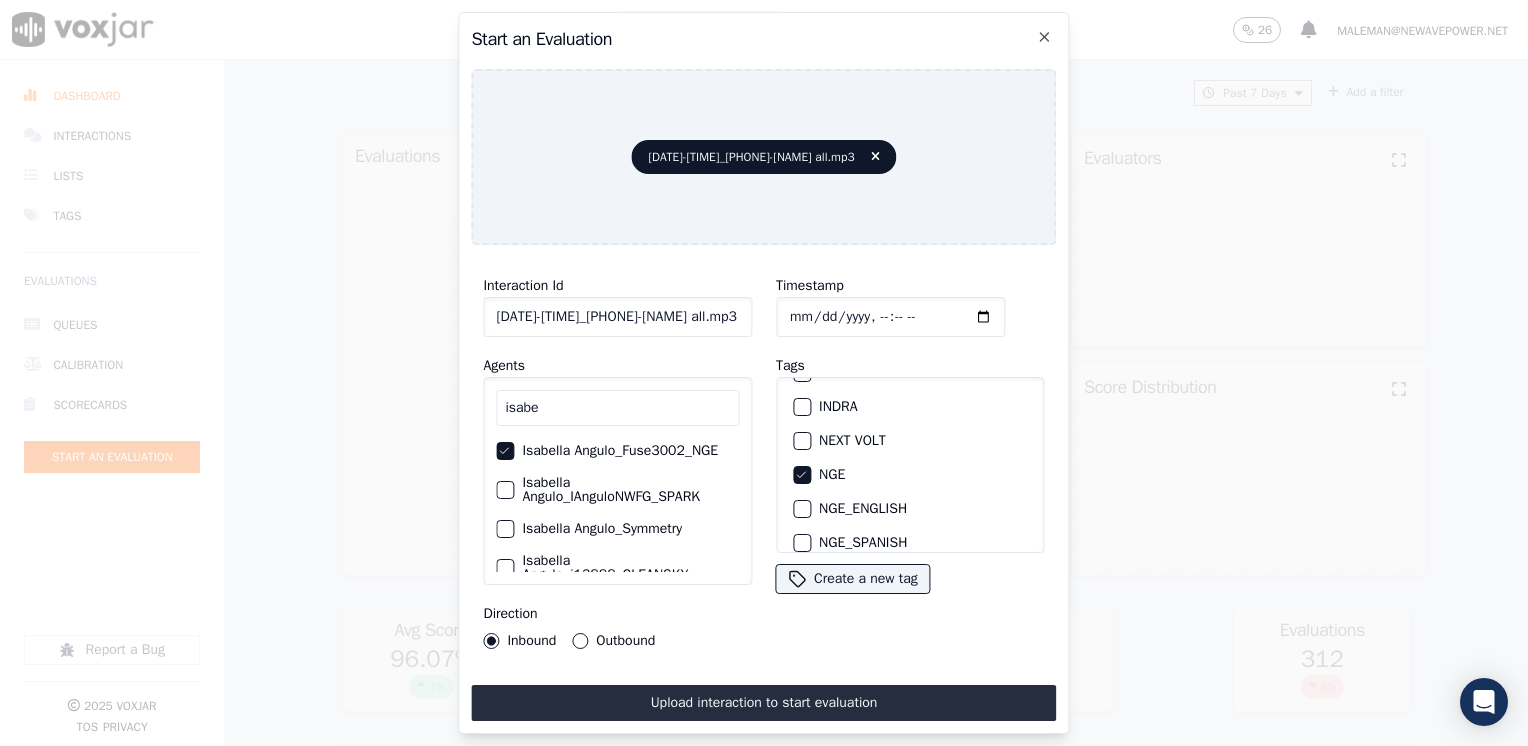 click on "Outbound" at bounding box center (580, 641) 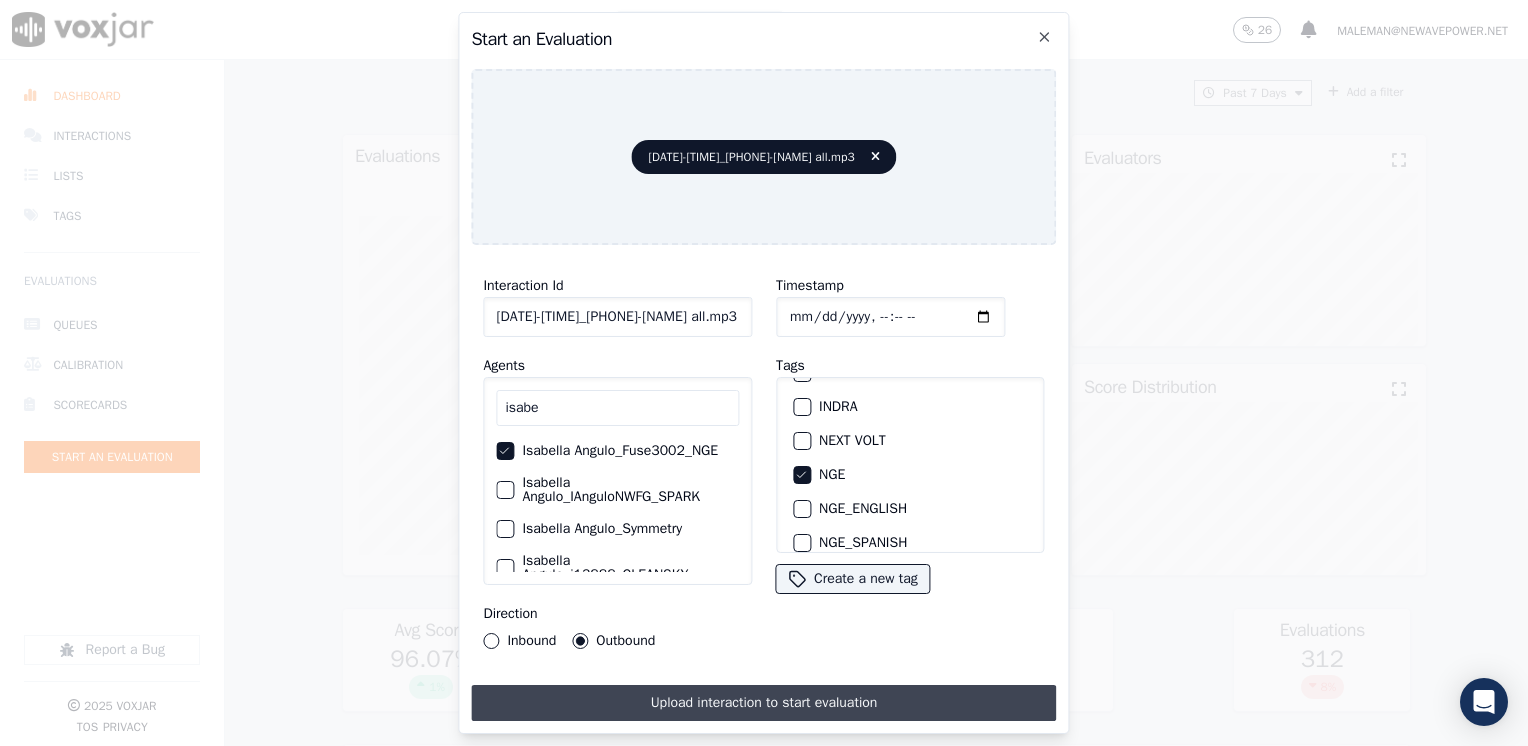 click on "Upload interaction to start evaluation" at bounding box center [763, 703] 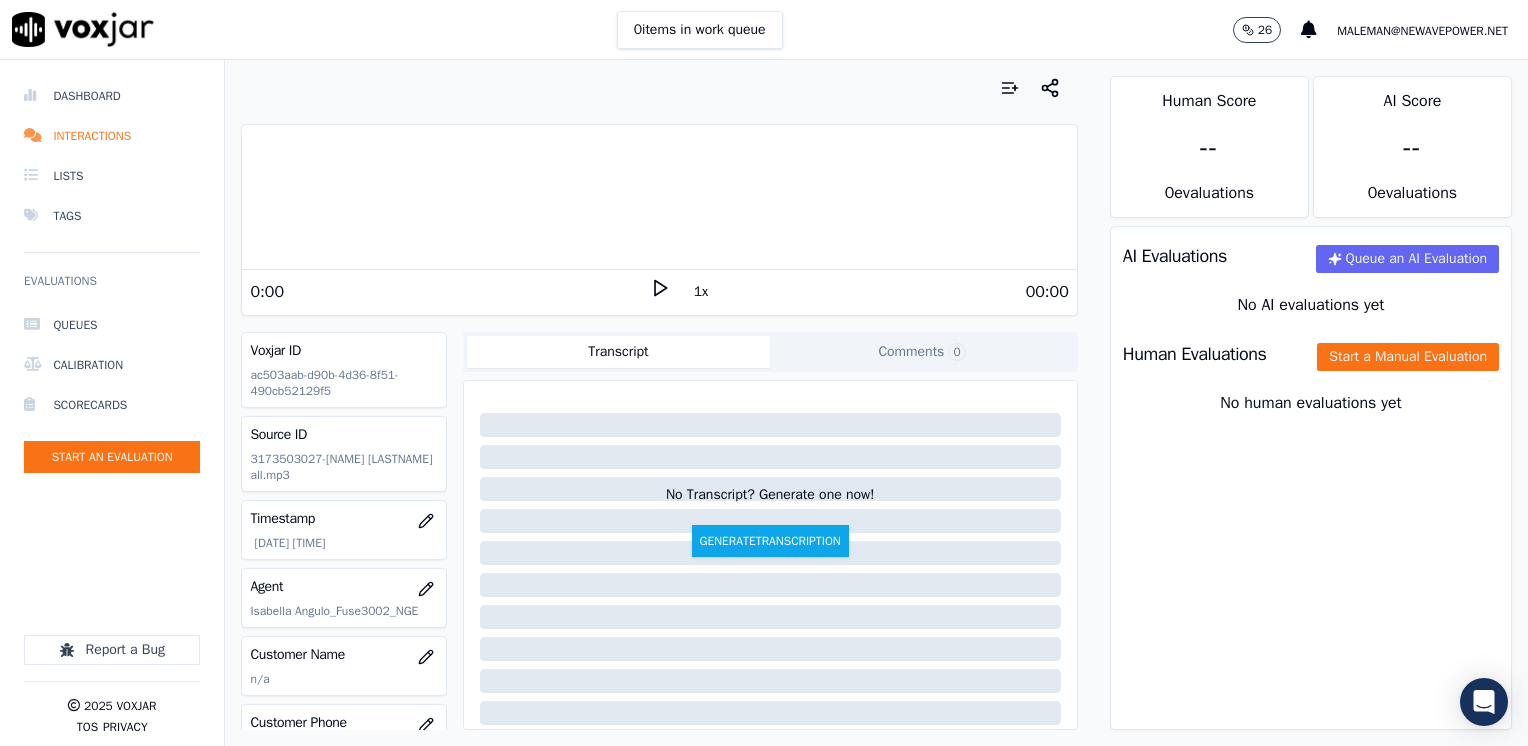 click on "0:00     1x   00:00" at bounding box center (659, 291) 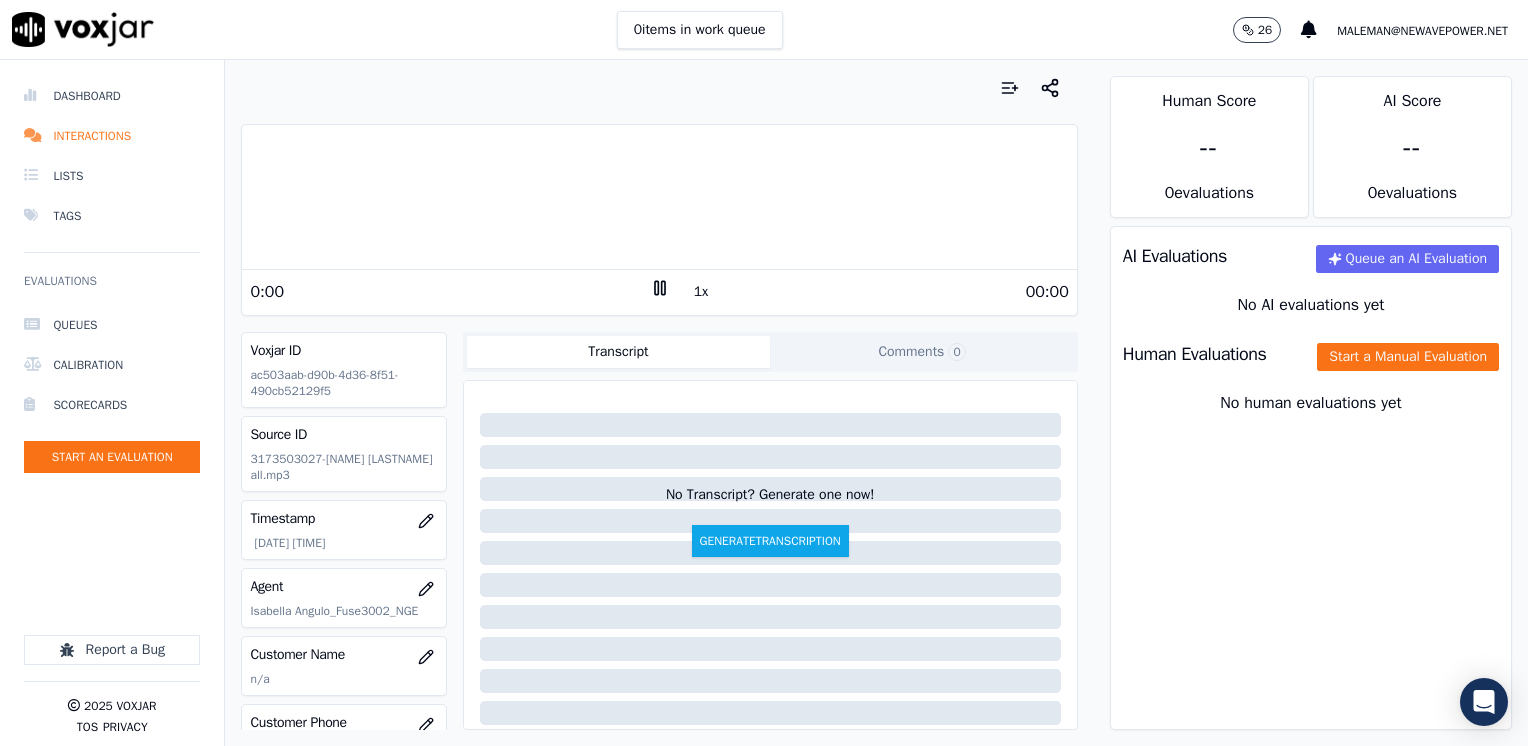 click 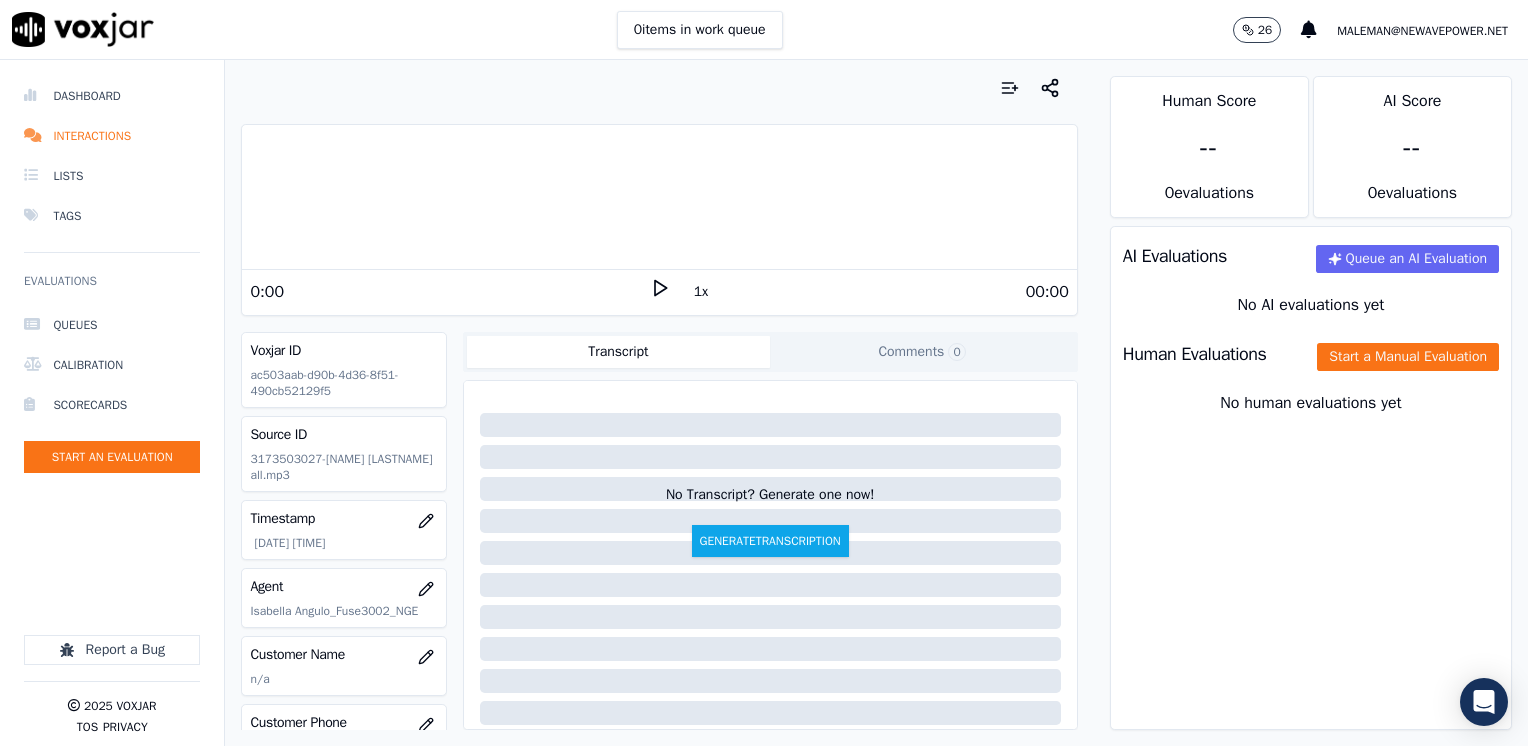 scroll, scrollTop: 100, scrollLeft: 0, axis: vertical 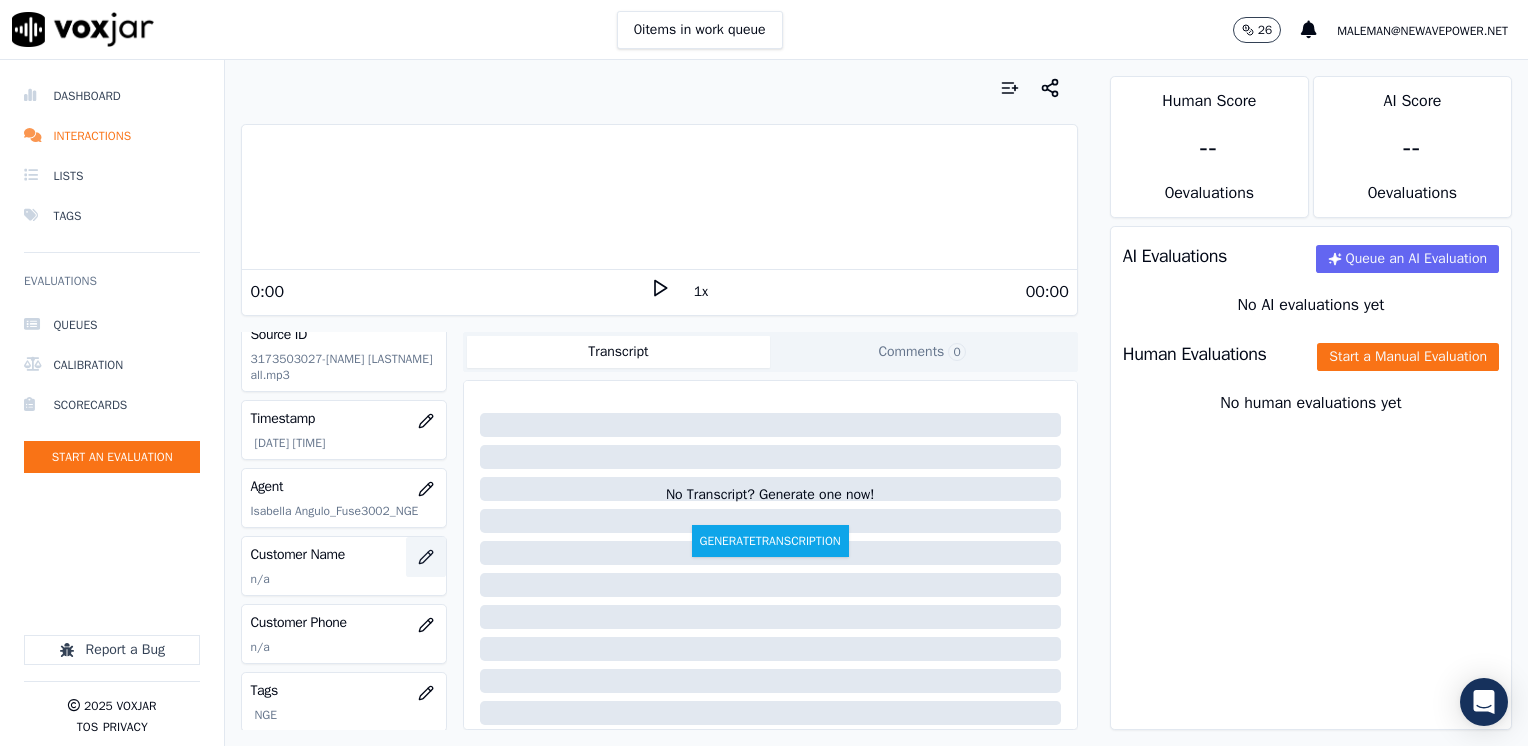 click 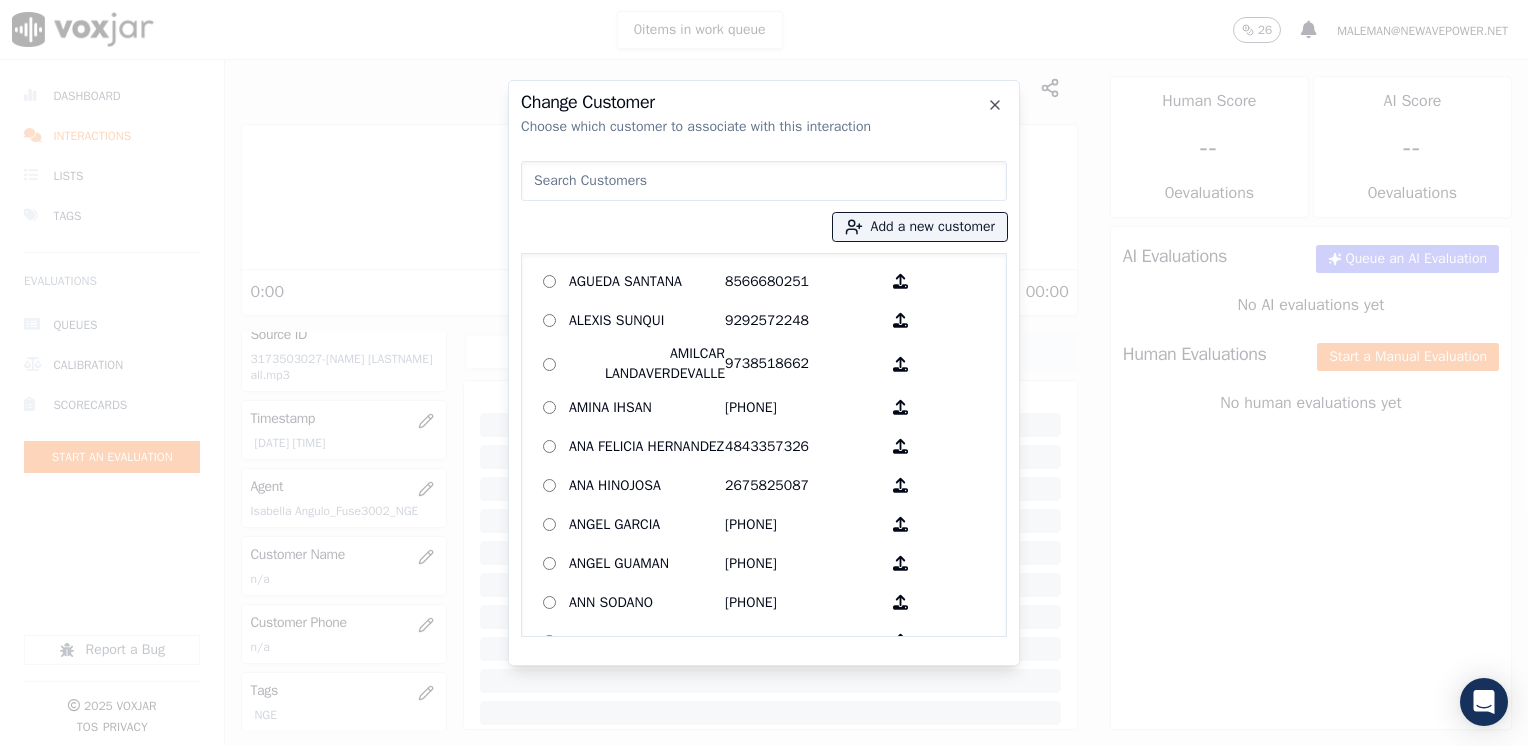click at bounding box center [764, 181] 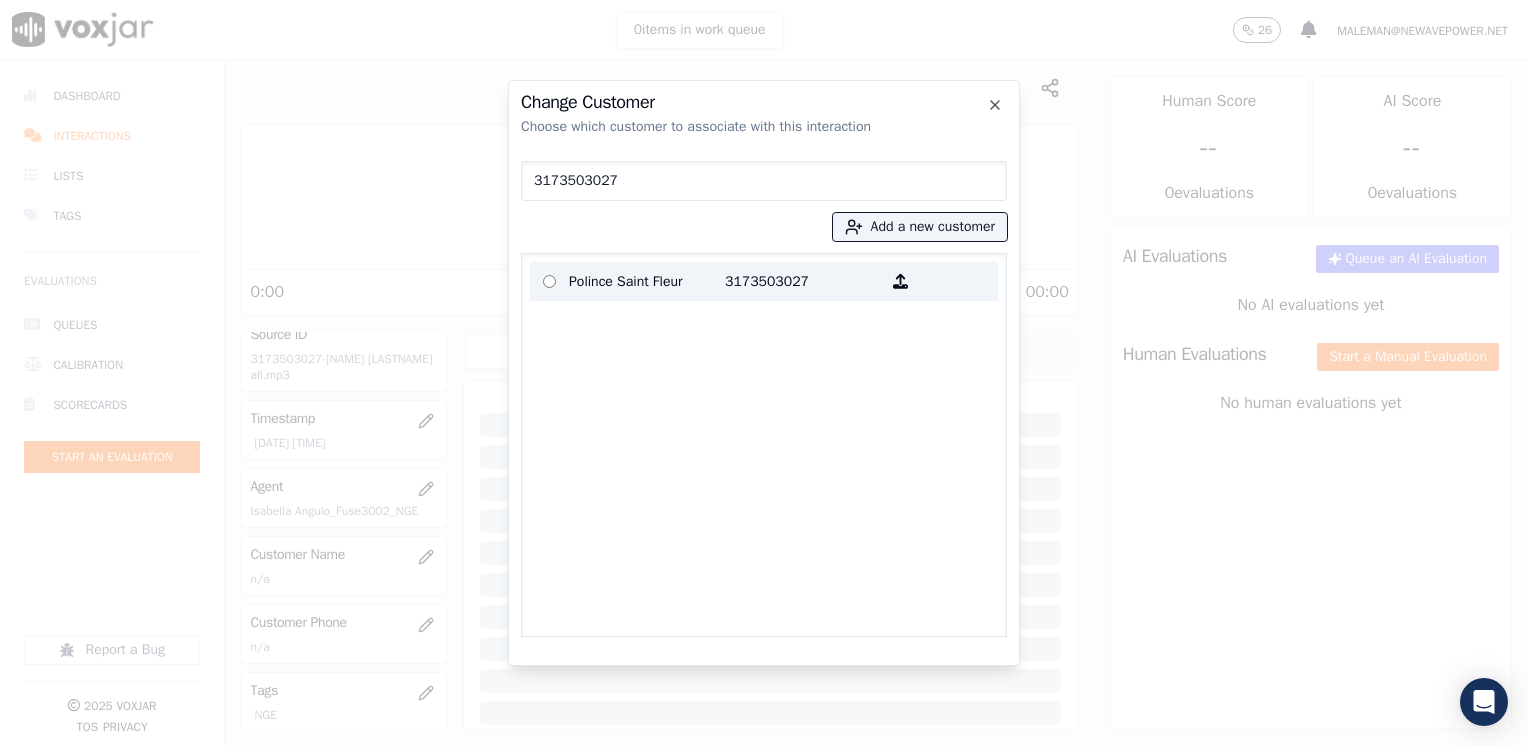 type on "3173503027" 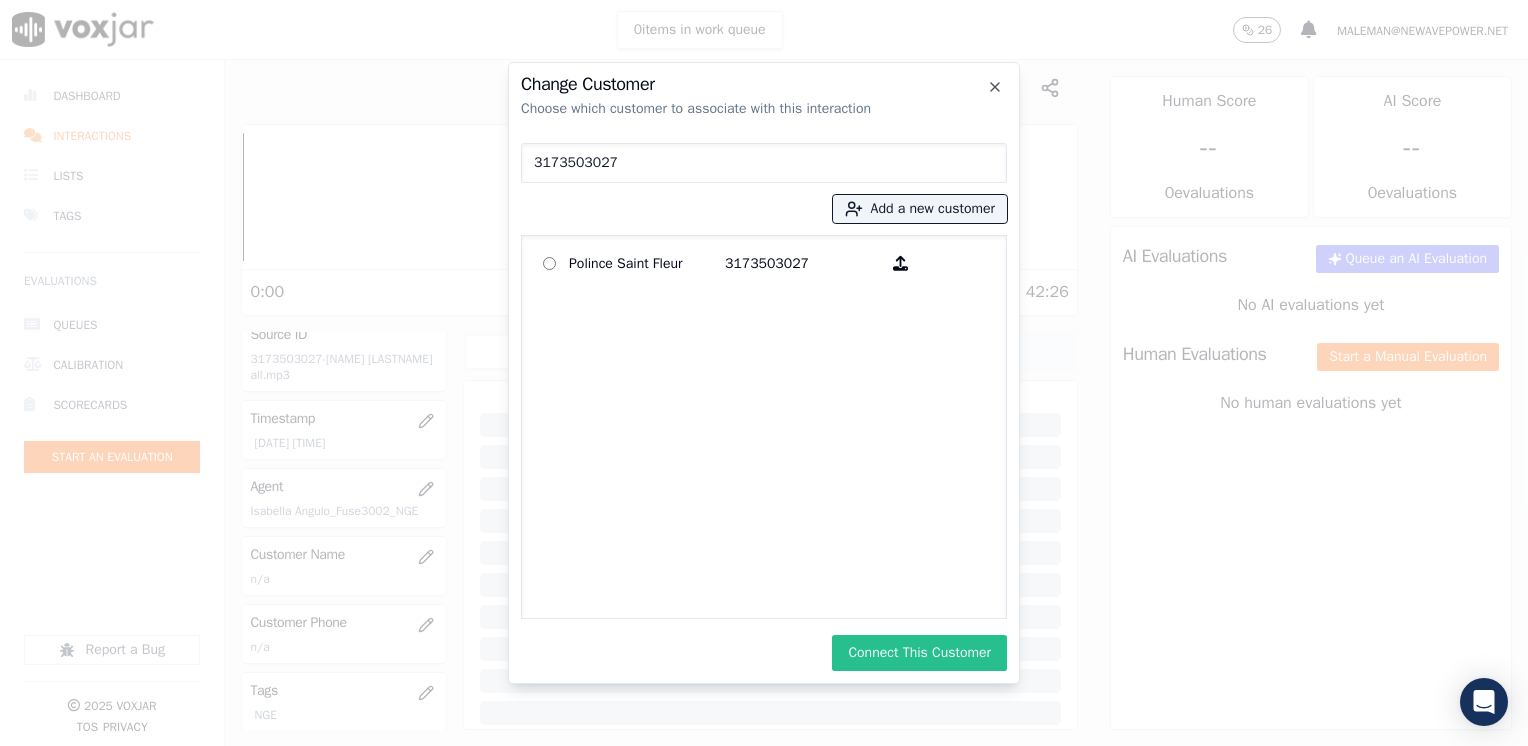 click on "Connect This Customer" at bounding box center (919, 653) 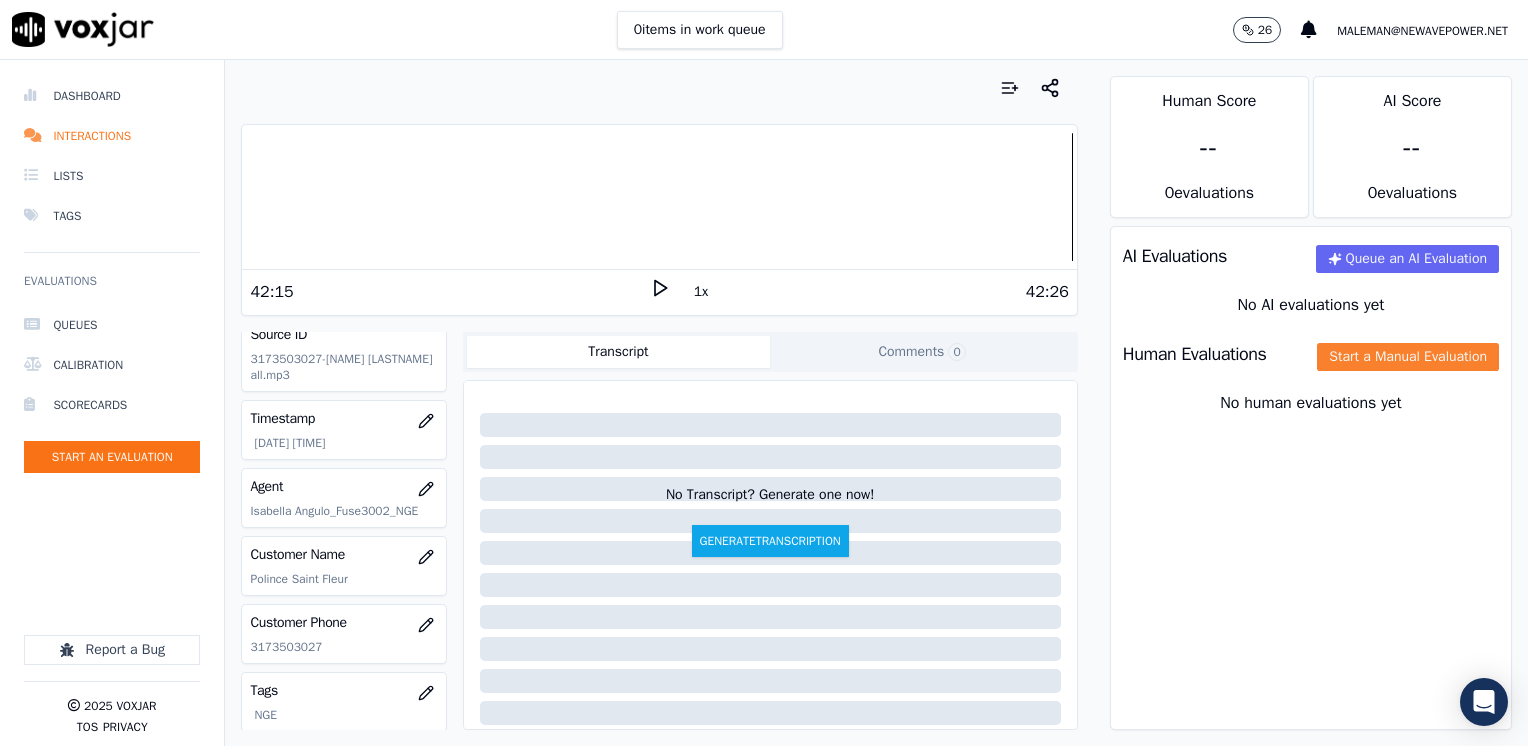 click on "Start a Manual Evaluation" 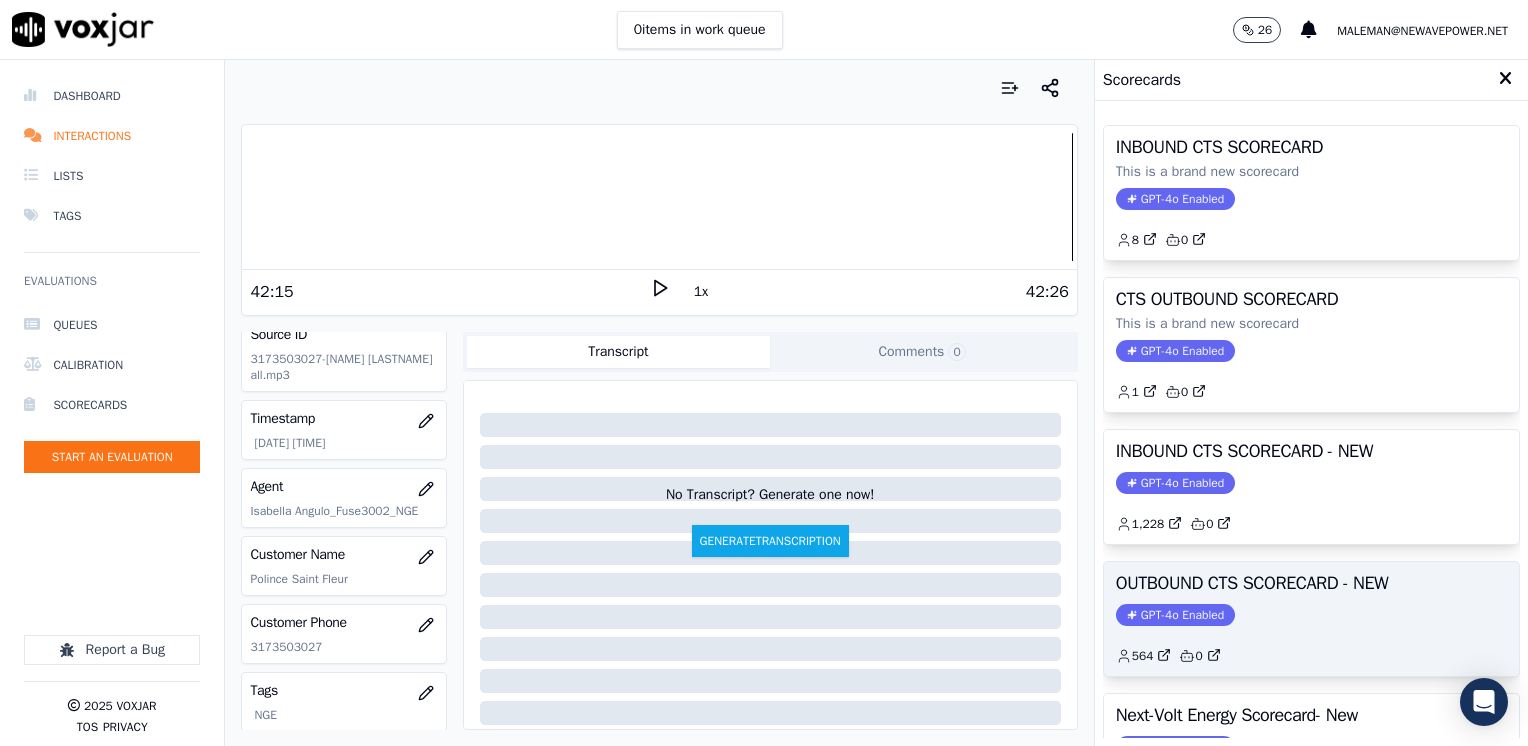 click on "GPT-4o Enabled" at bounding box center (1175, 615) 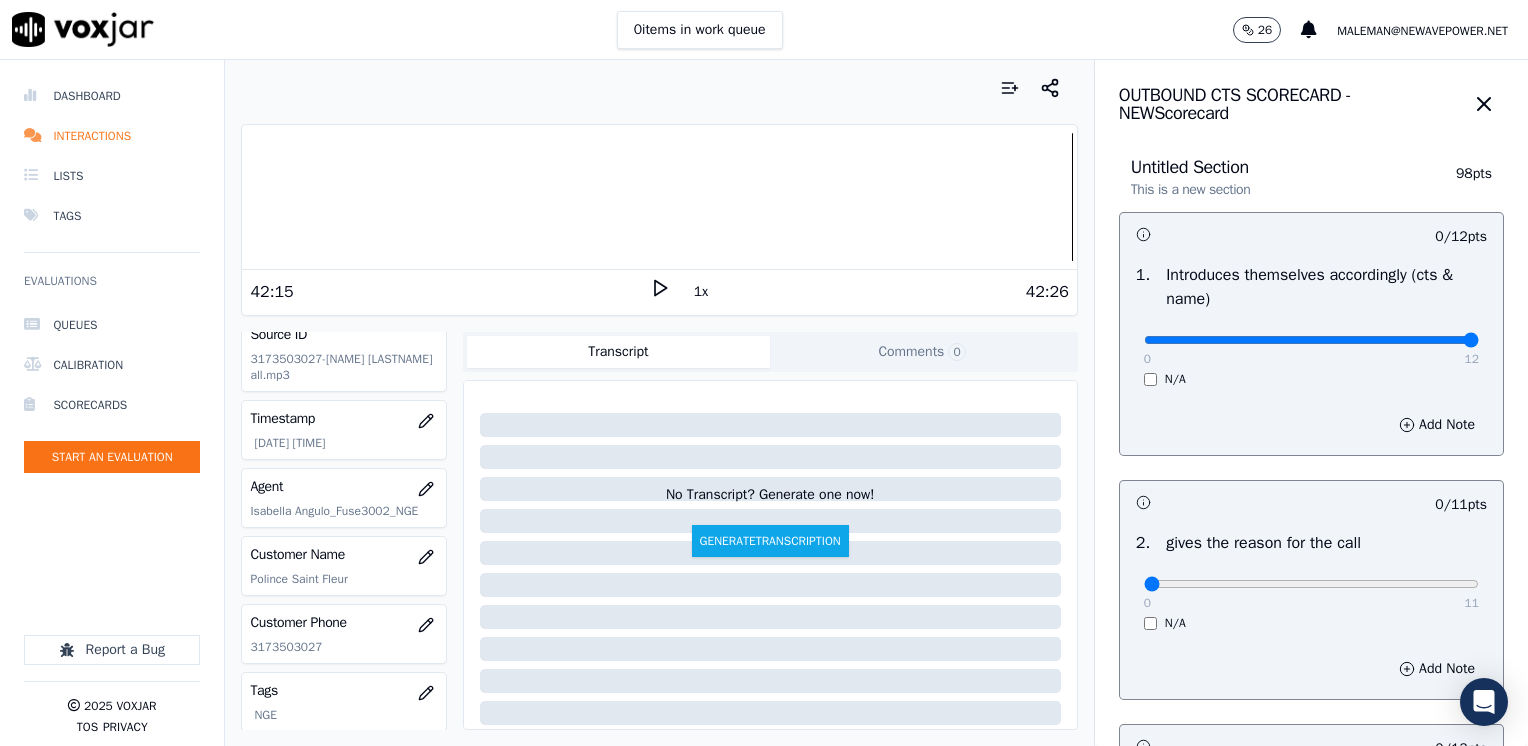 drag, startPoint x: 1132, startPoint y: 334, endPoint x: 1531, endPoint y: 283, distance: 402.2462 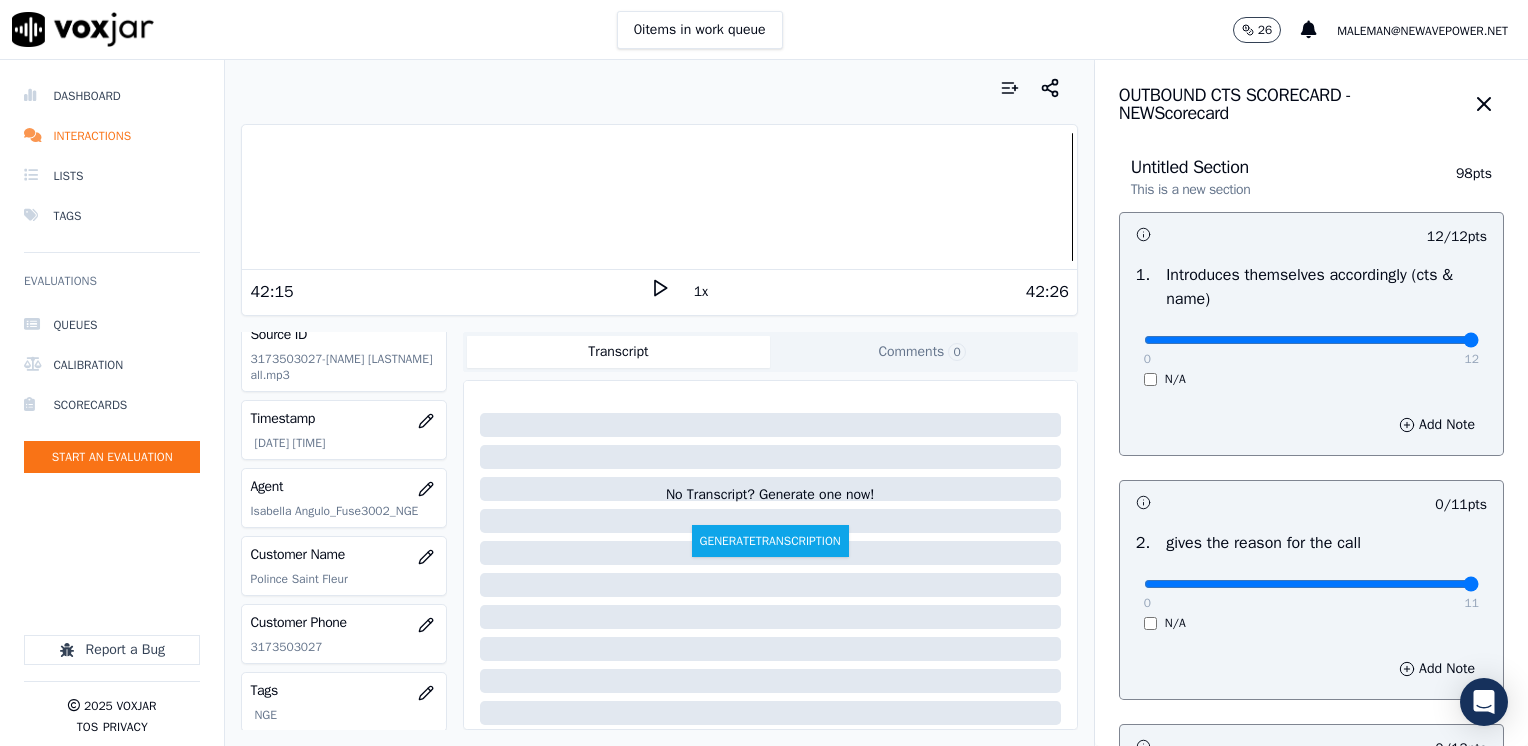 drag, startPoint x: 1132, startPoint y: 583, endPoint x: 1531, endPoint y: 523, distance: 403.48605 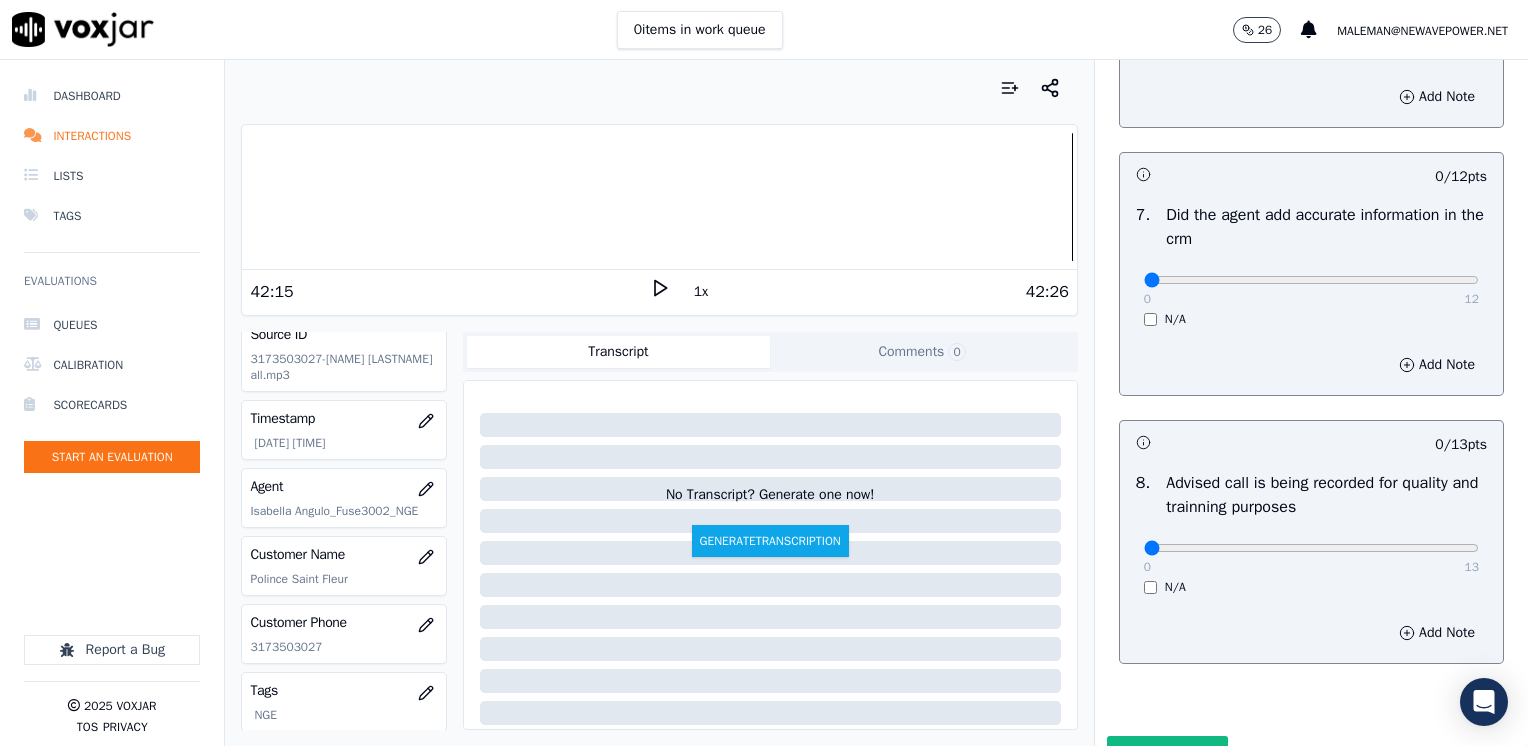 scroll, scrollTop: 1748, scrollLeft: 0, axis: vertical 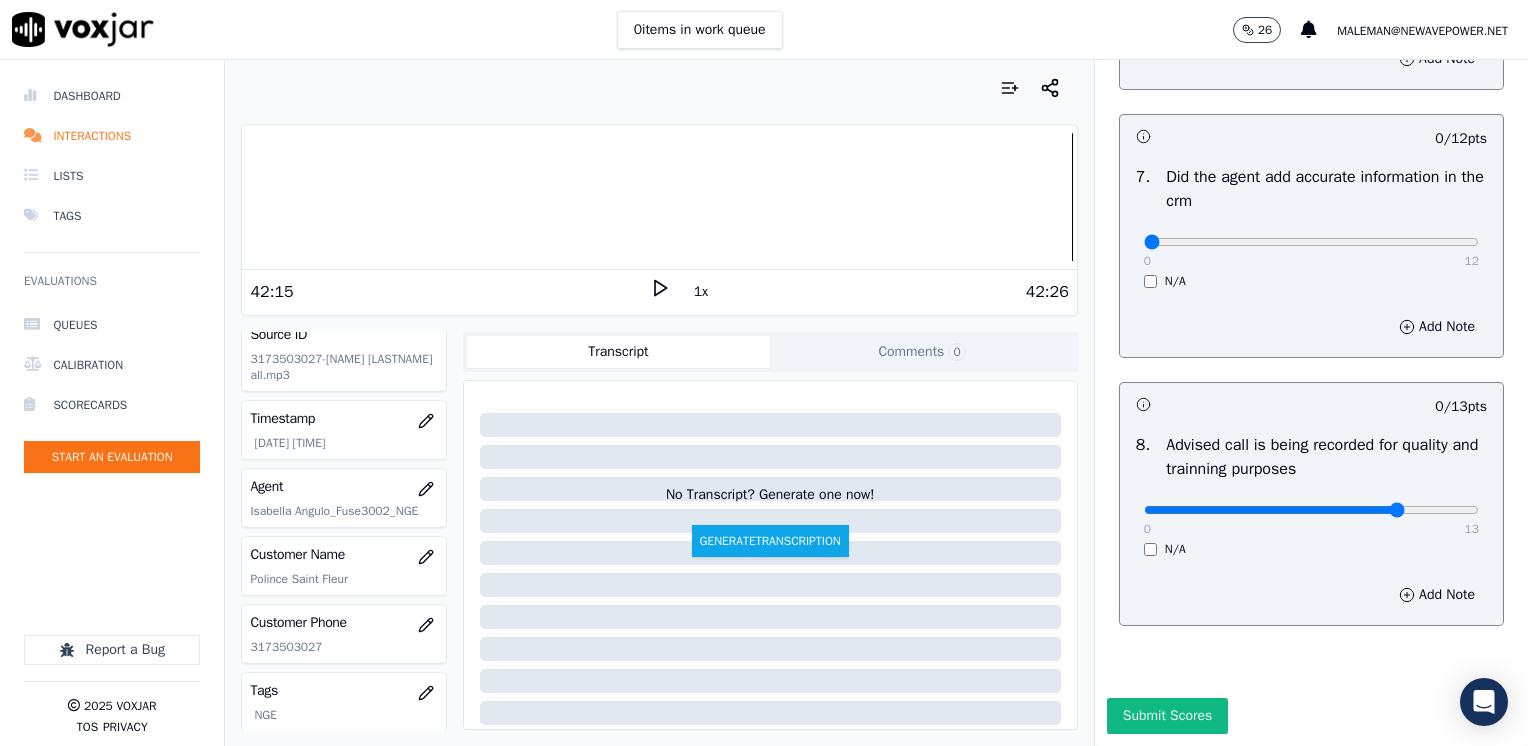 type on "10" 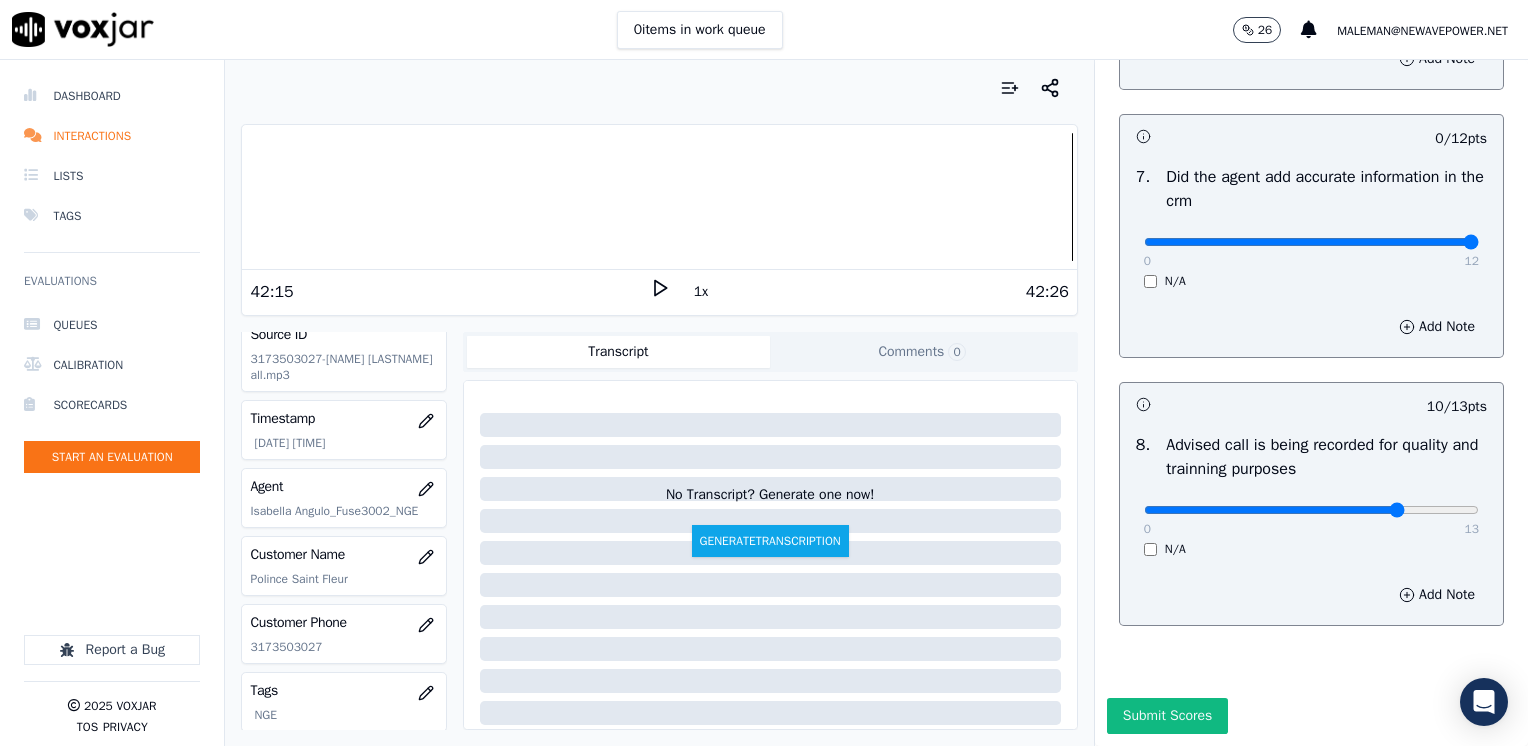 drag, startPoint x: 1132, startPoint y: 198, endPoint x: 1531, endPoint y: 232, distance: 400.446 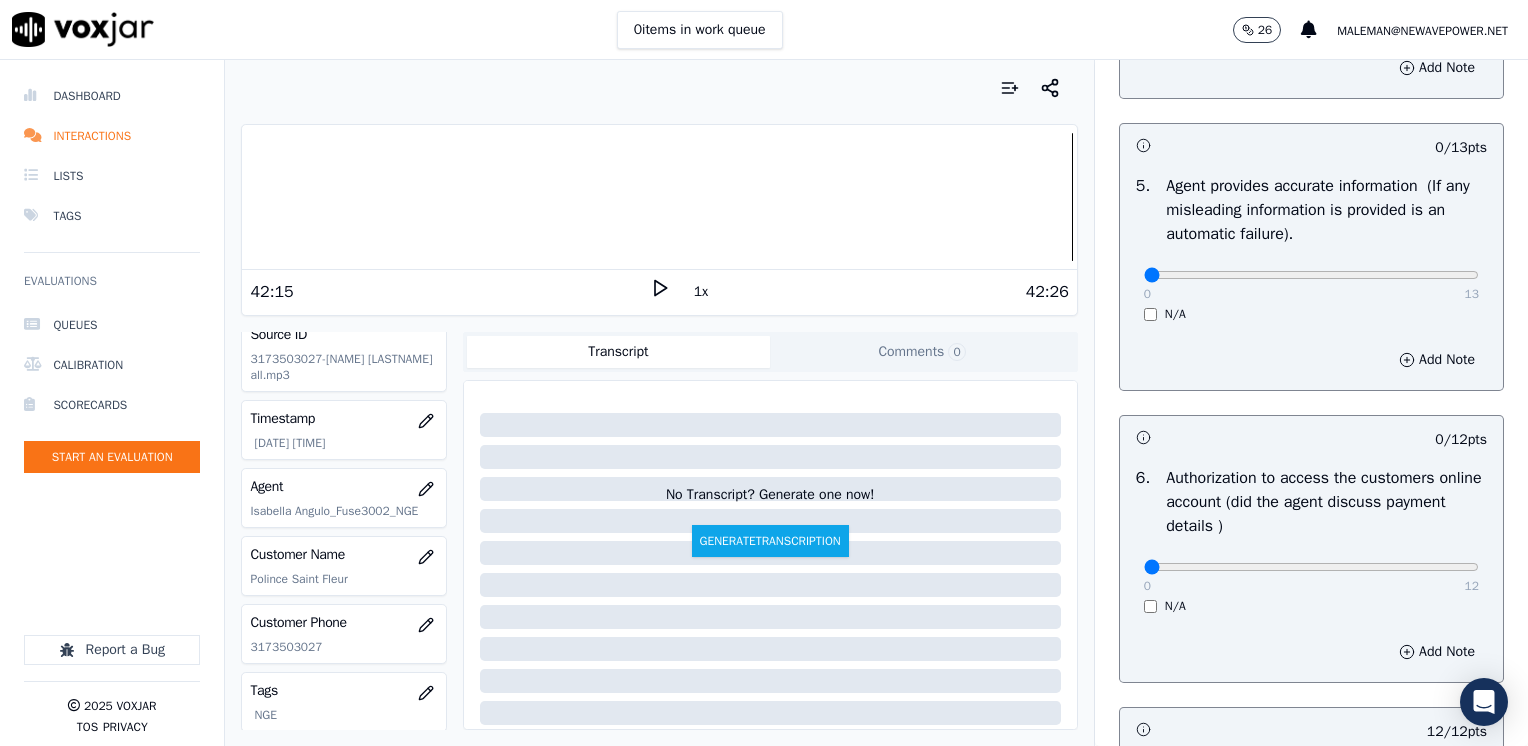 scroll, scrollTop: 1048, scrollLeft: 0, axis: vertical 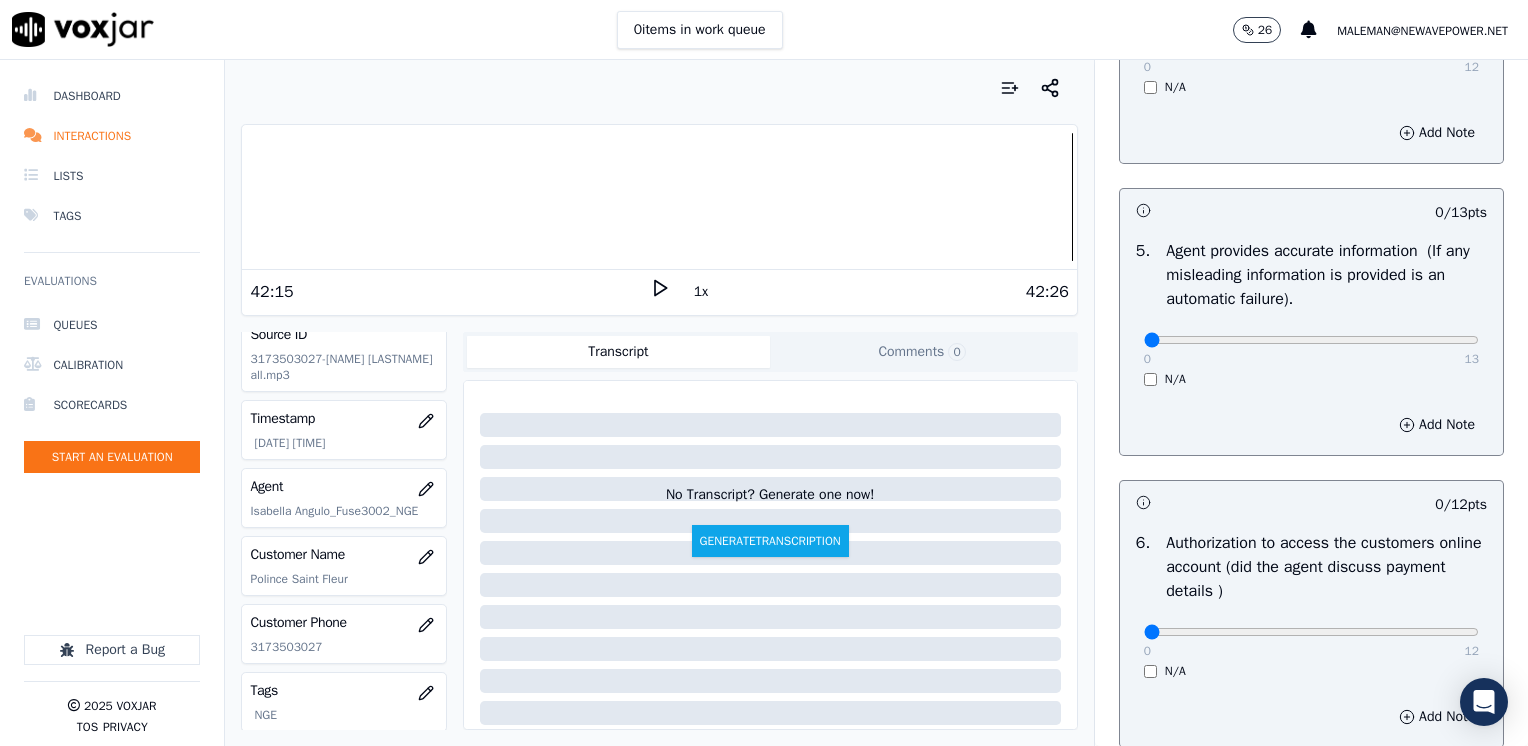 click on "0   12     N/A" at bounding box center (1311, 641) 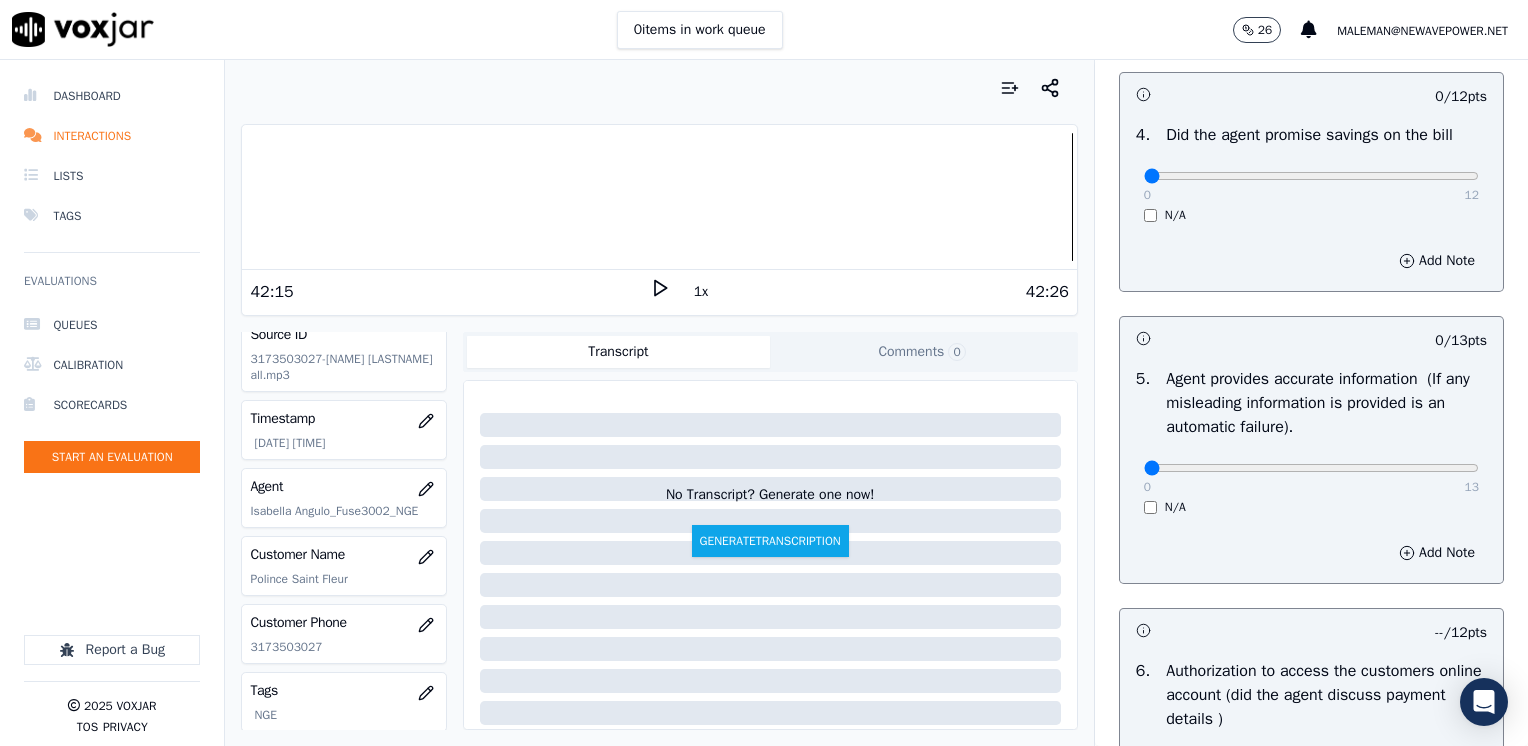 scroll, scrollTop: 748, scrollLeft: 0, axis: vertical 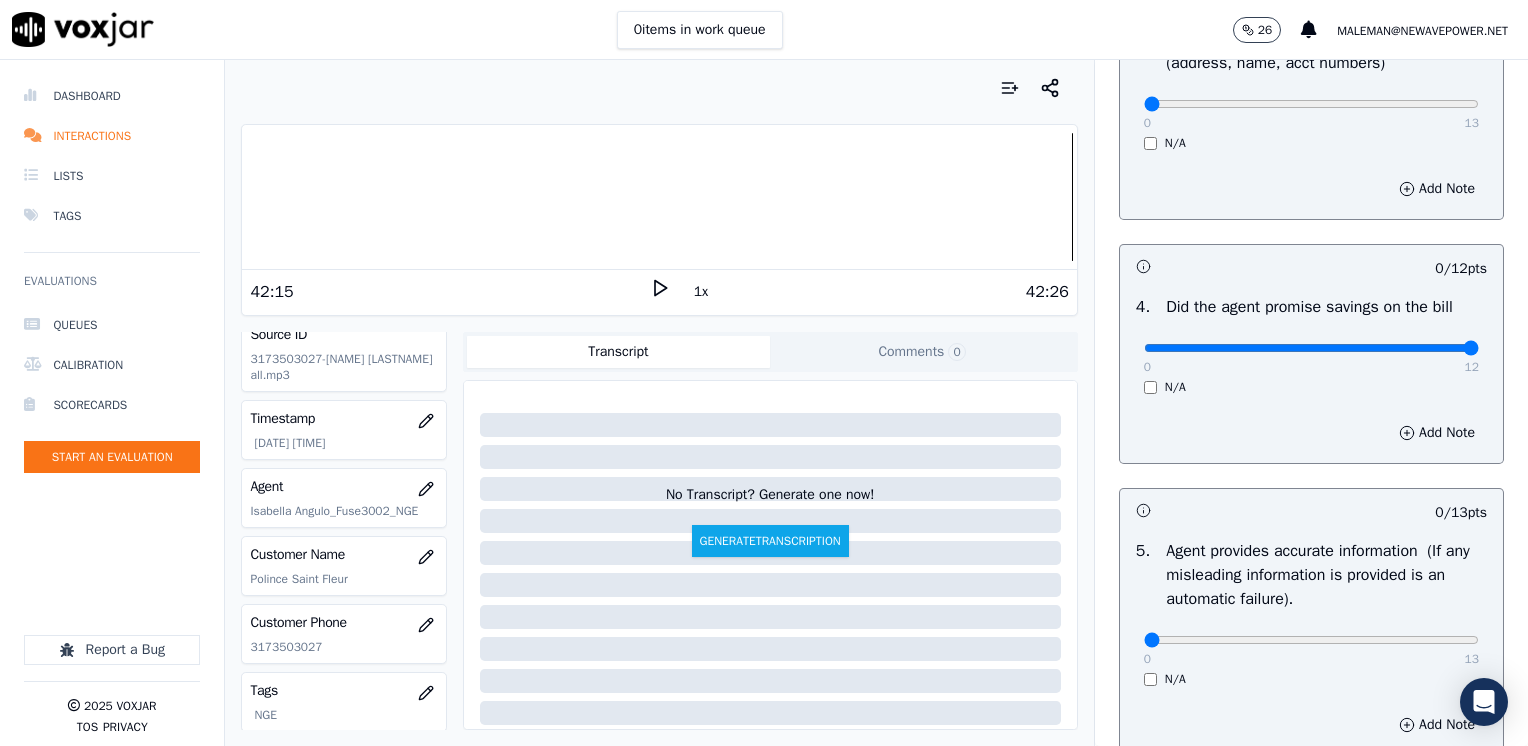 drag, startPoint x: 1133, startPoint y: 350, endPoint x: 1531, endPoint y: 345, distance: 398.0314 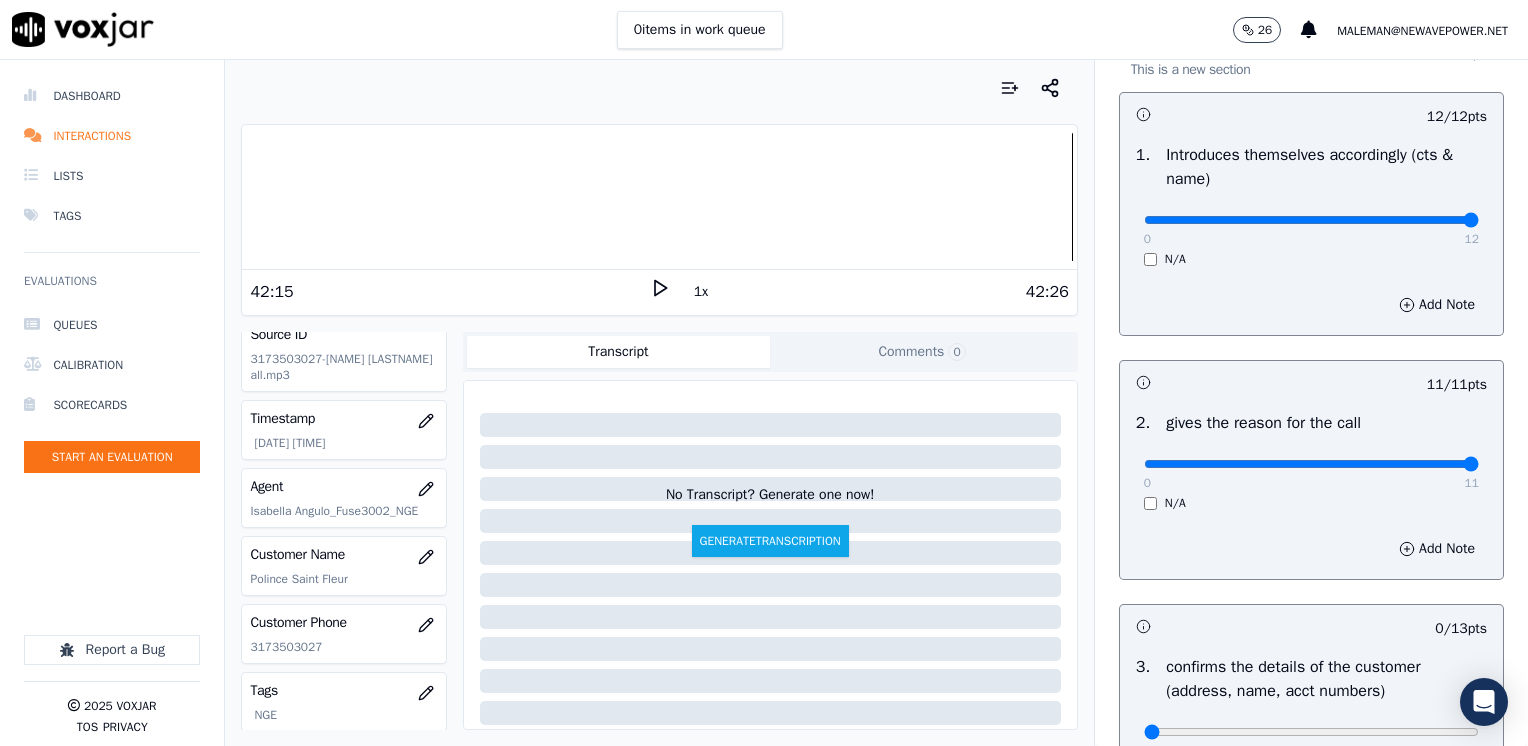 scroll, scrollTop: 200, scrollLeft: 0, axis: vertical 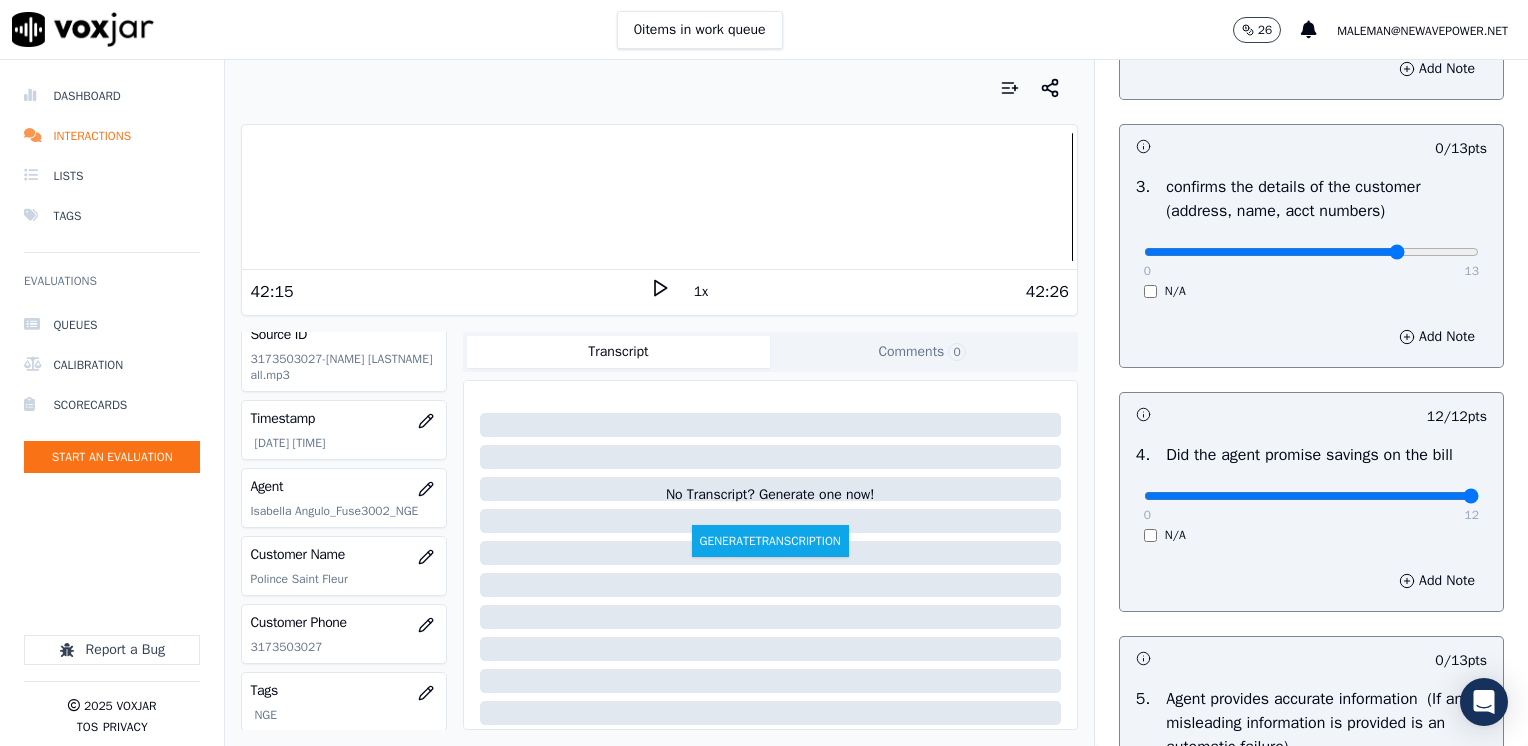 type on "10" 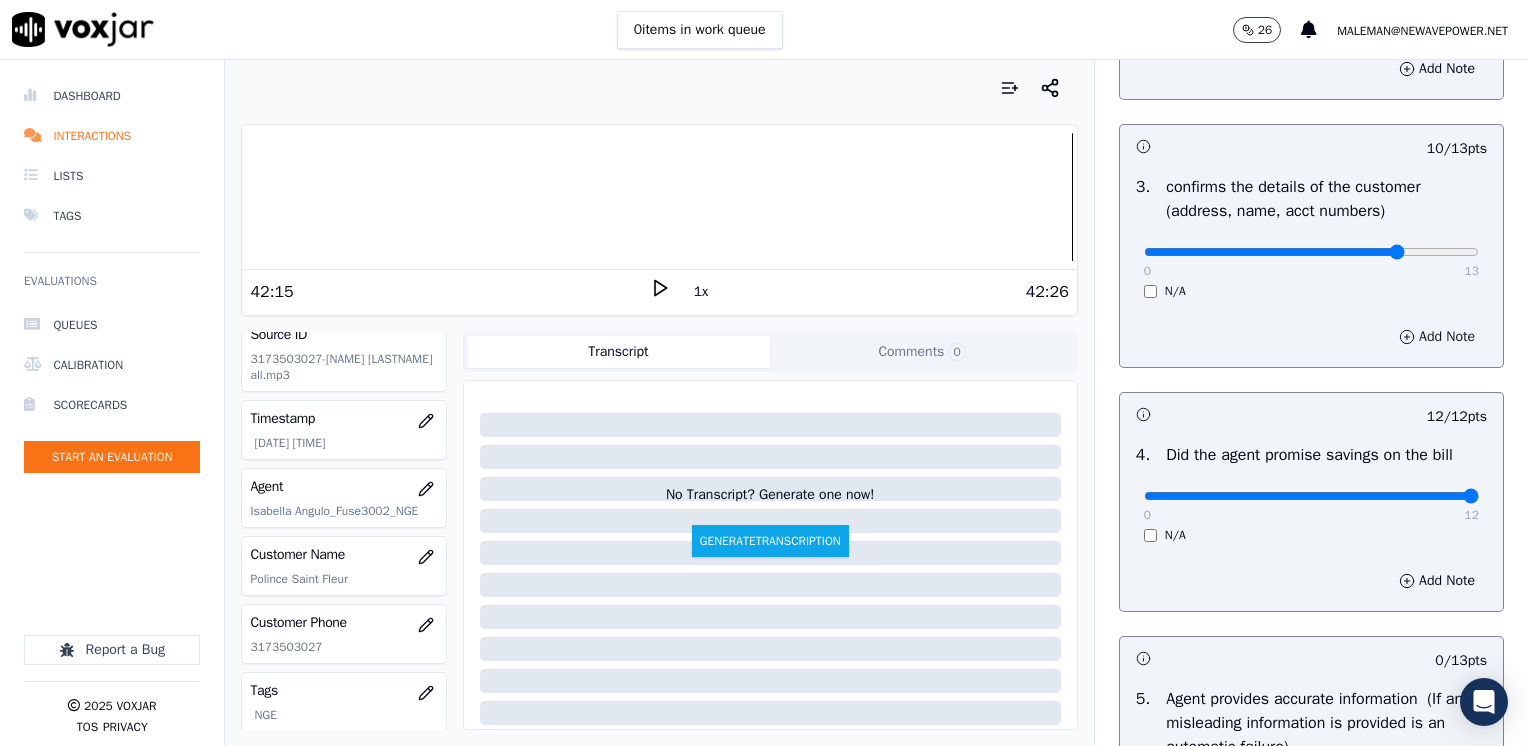 click on "Add Note" at bounding box center [1437, 337] 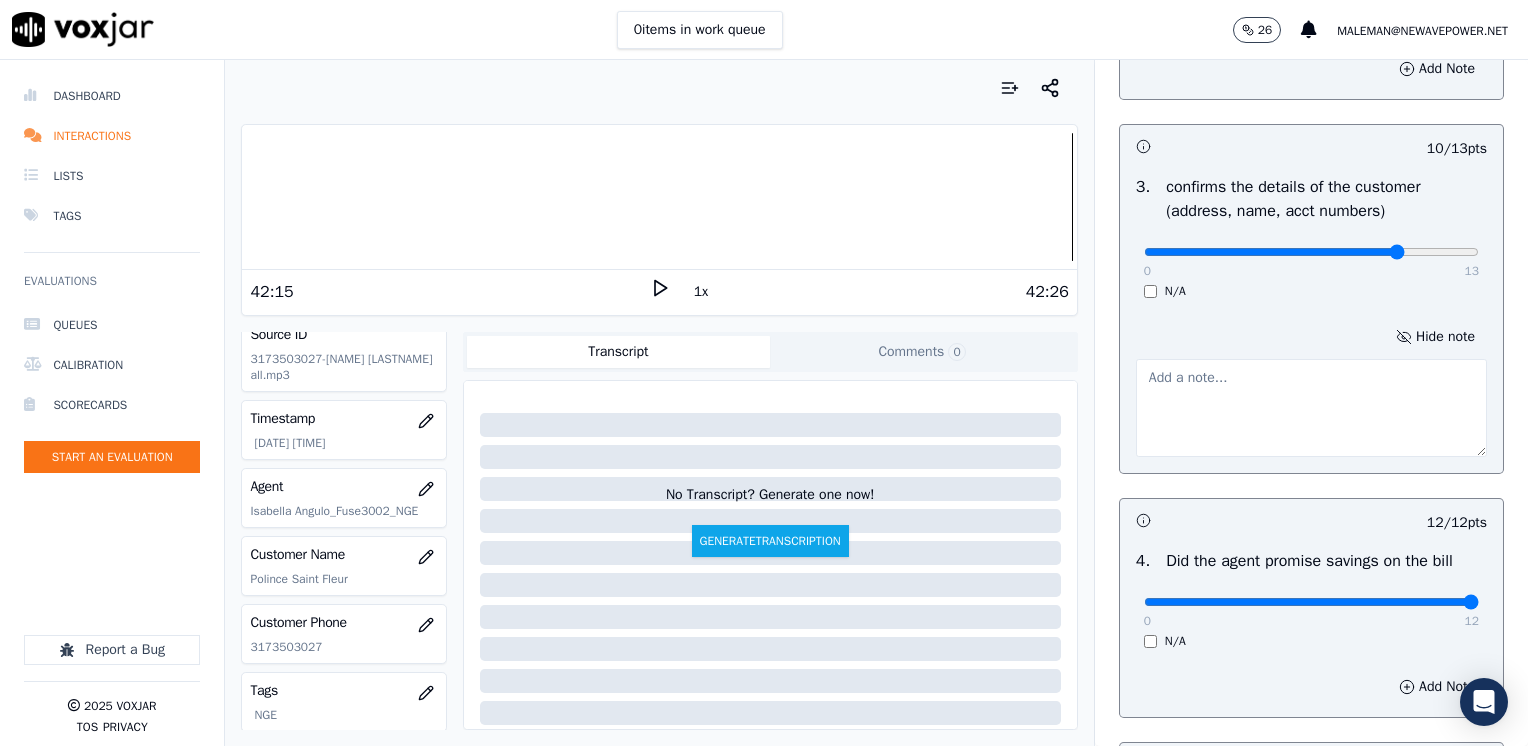 click at bounding box center [1311, 408] 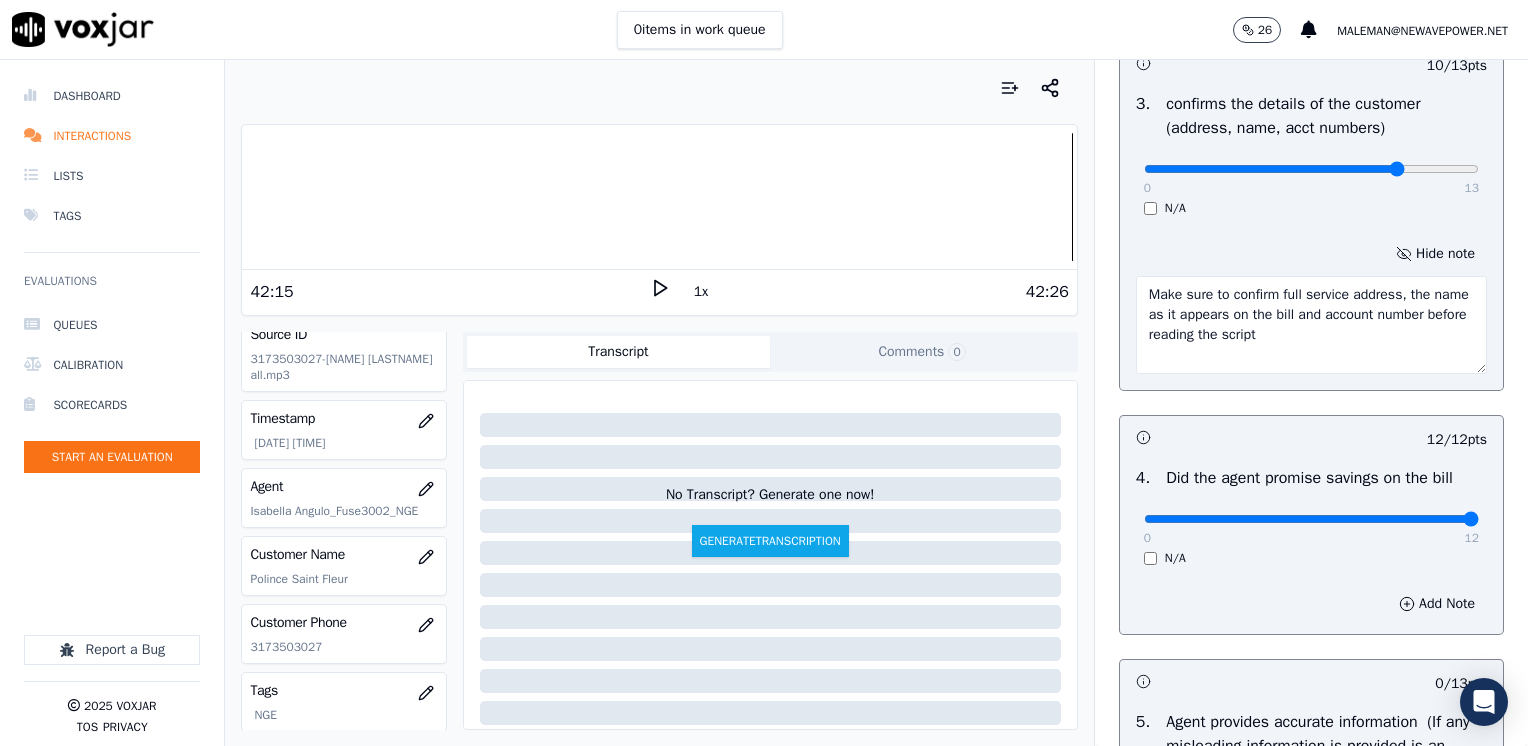 scroll, scrollTop: 1000, scrollLeft: 0, axis: vertical 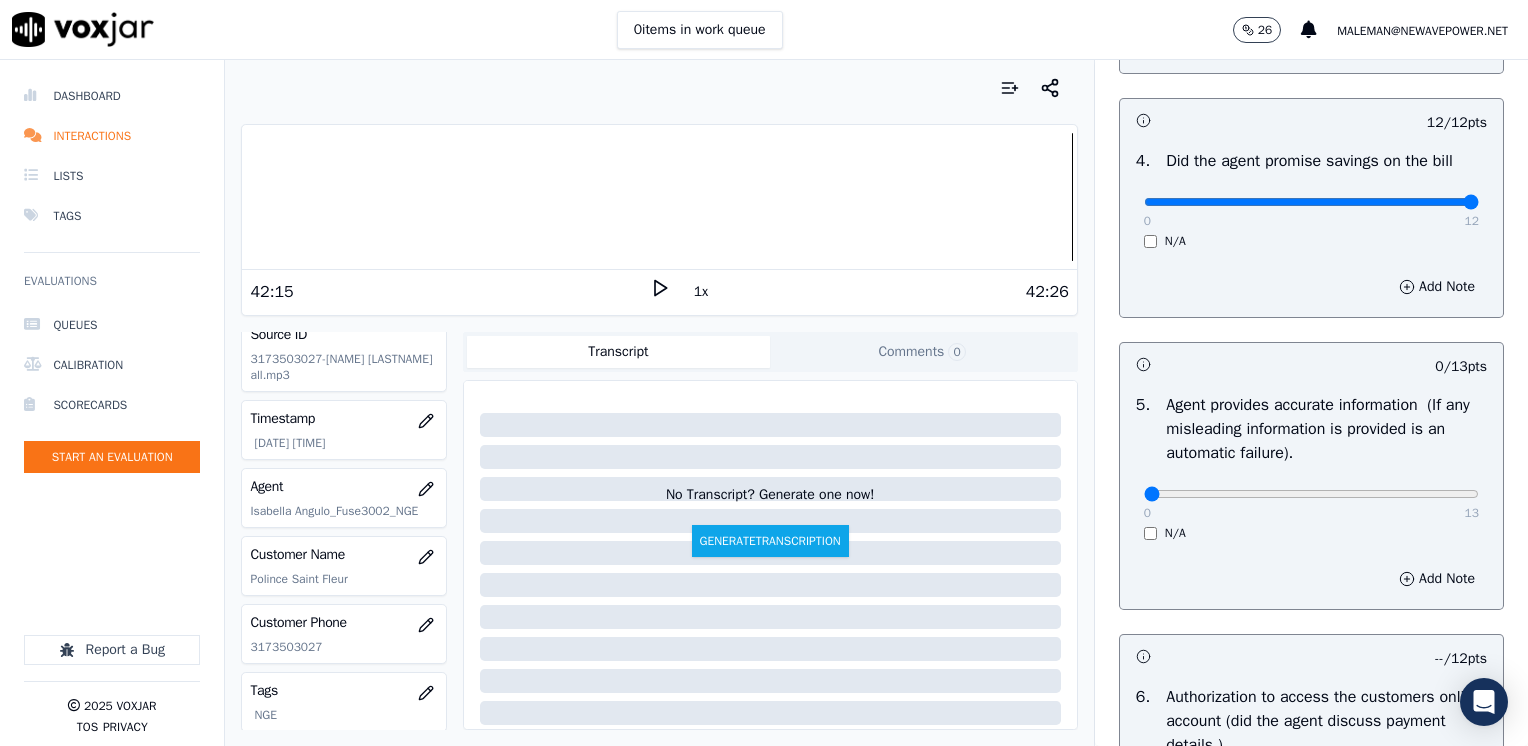 type on "Make sure to confirm full service address, the name as it appears on the bill and account number before reading the script" 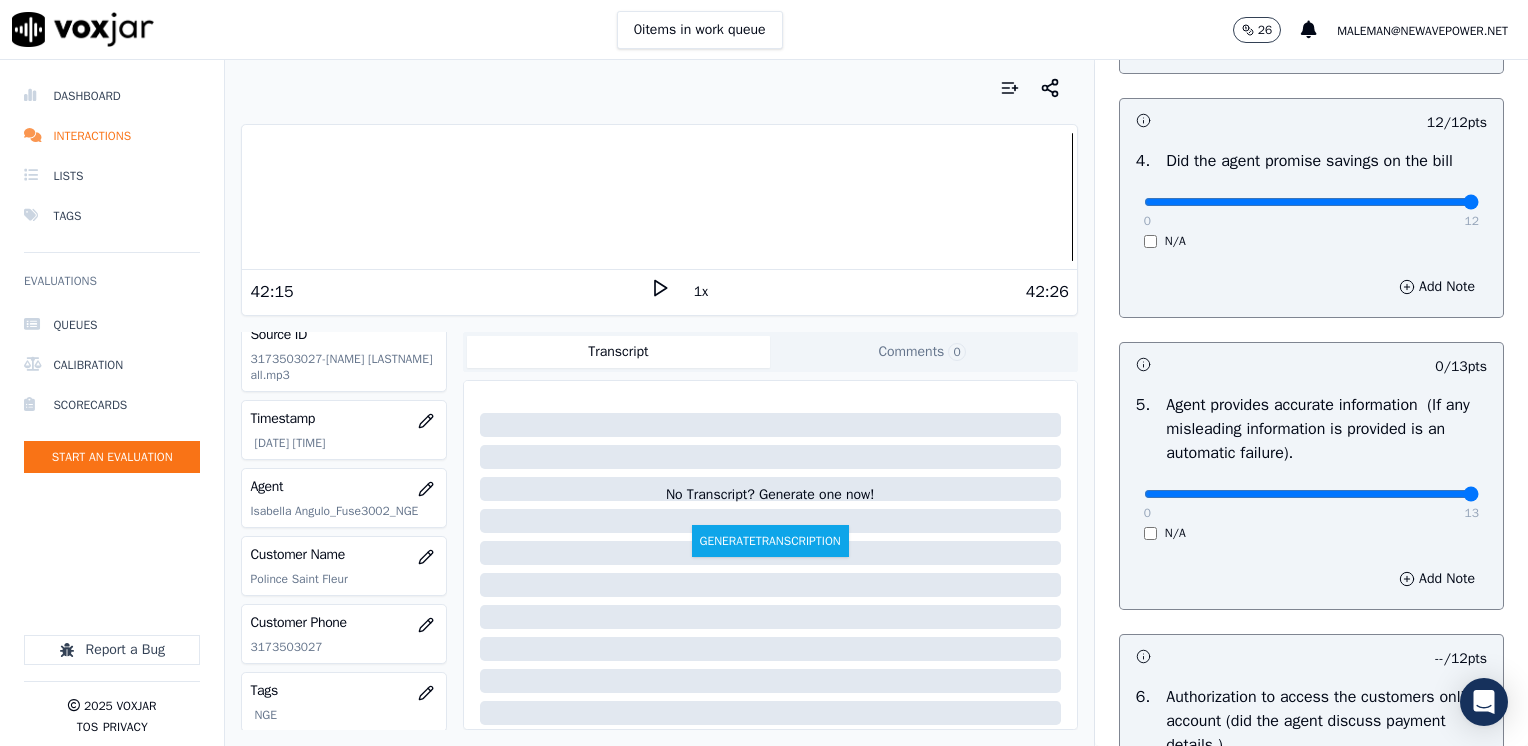 drag, startPoint x: 1130, startPoint y: 488, endPoint x: 1531, endPoint y: 547, distance: 405.31717 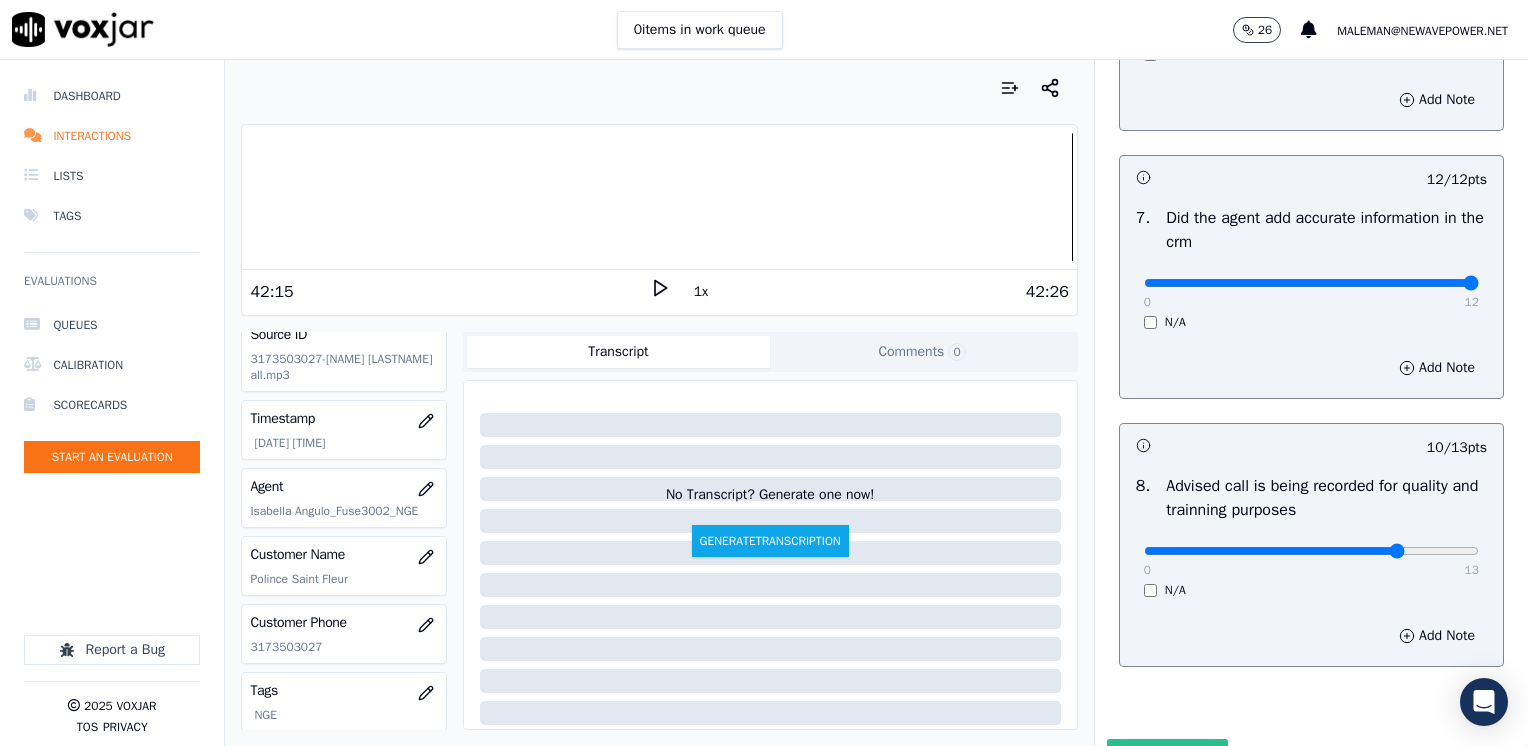 scroll, scrollTop: 1853, scrollLeft: 0, axis: vertical 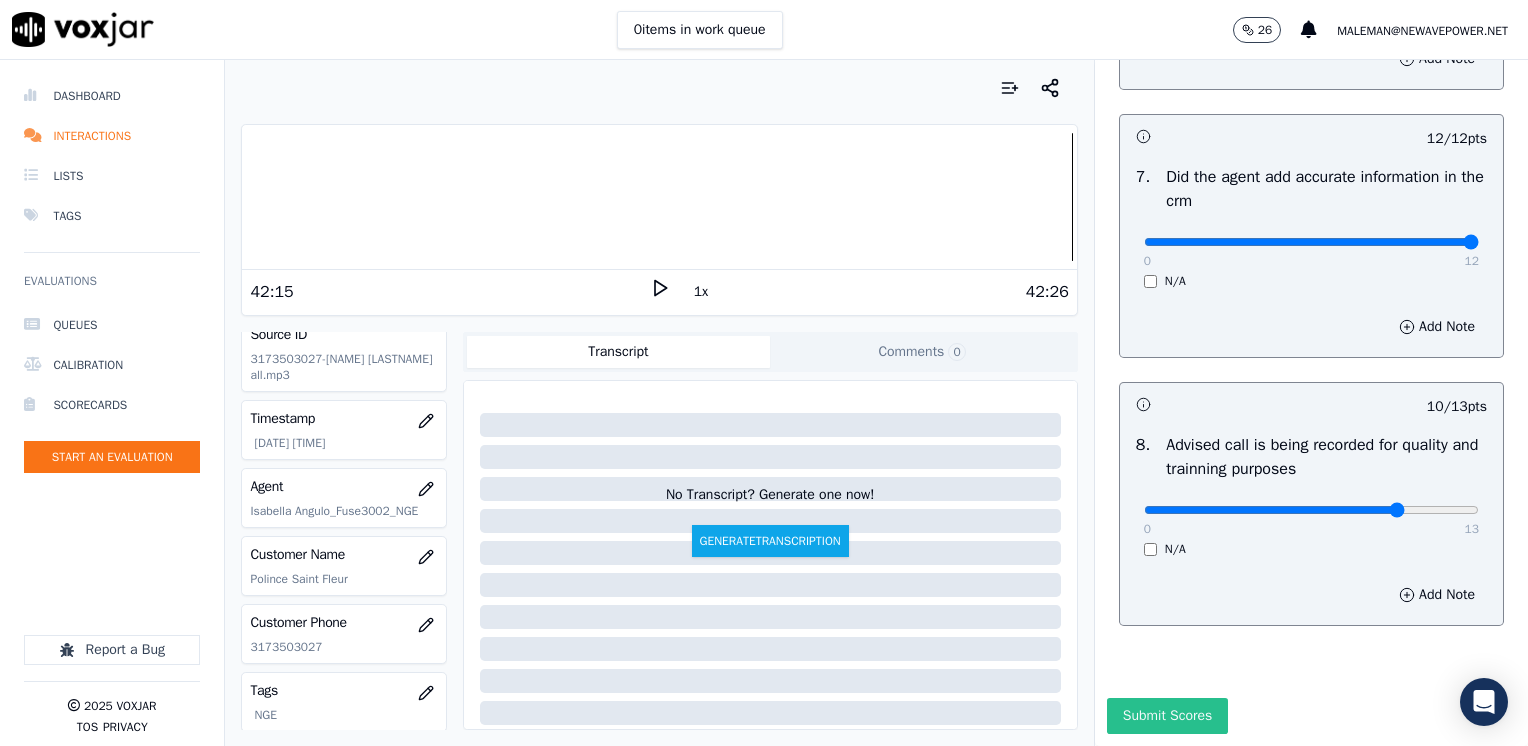 click on "Submit Scores" at bounding box center (1167, 716) 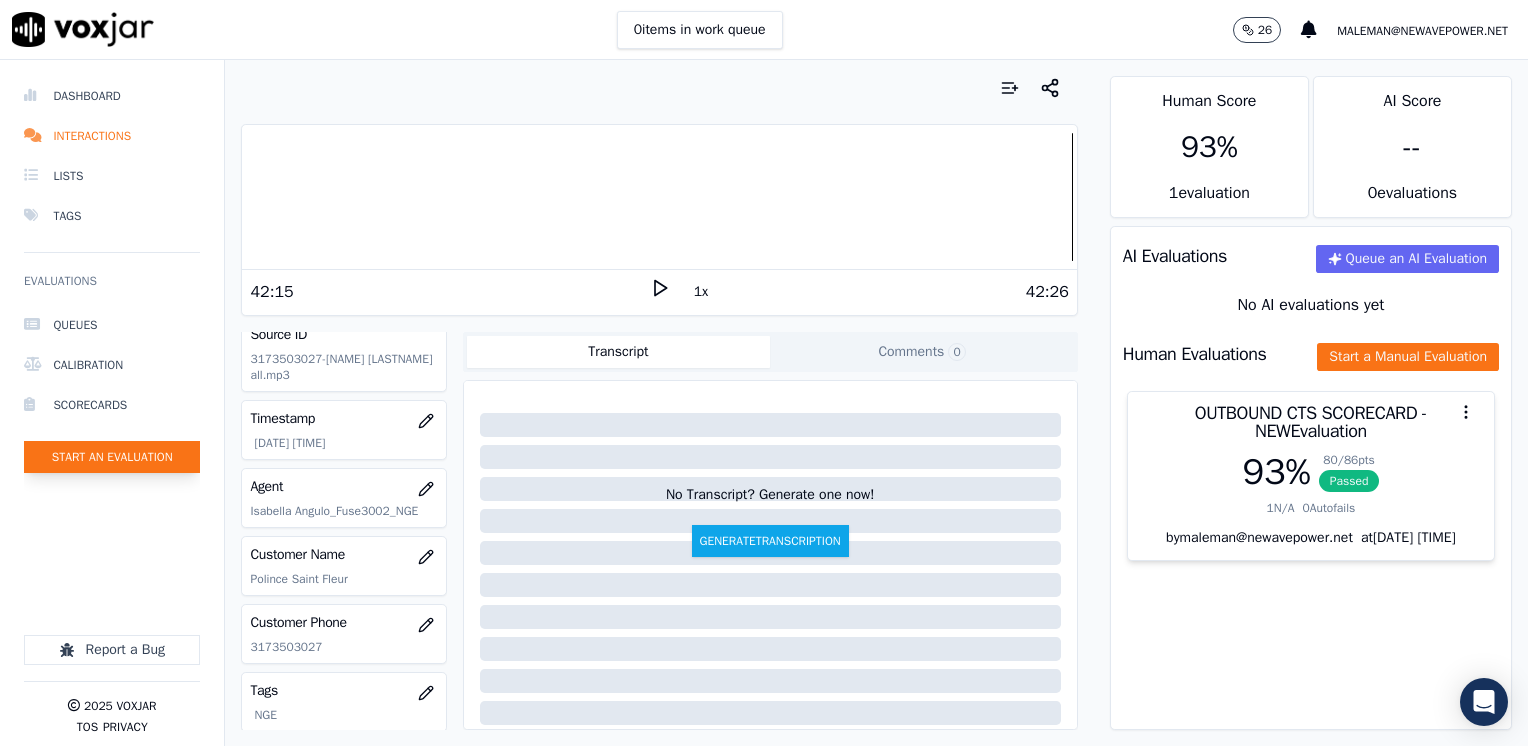 click on "Start an Evaluation" 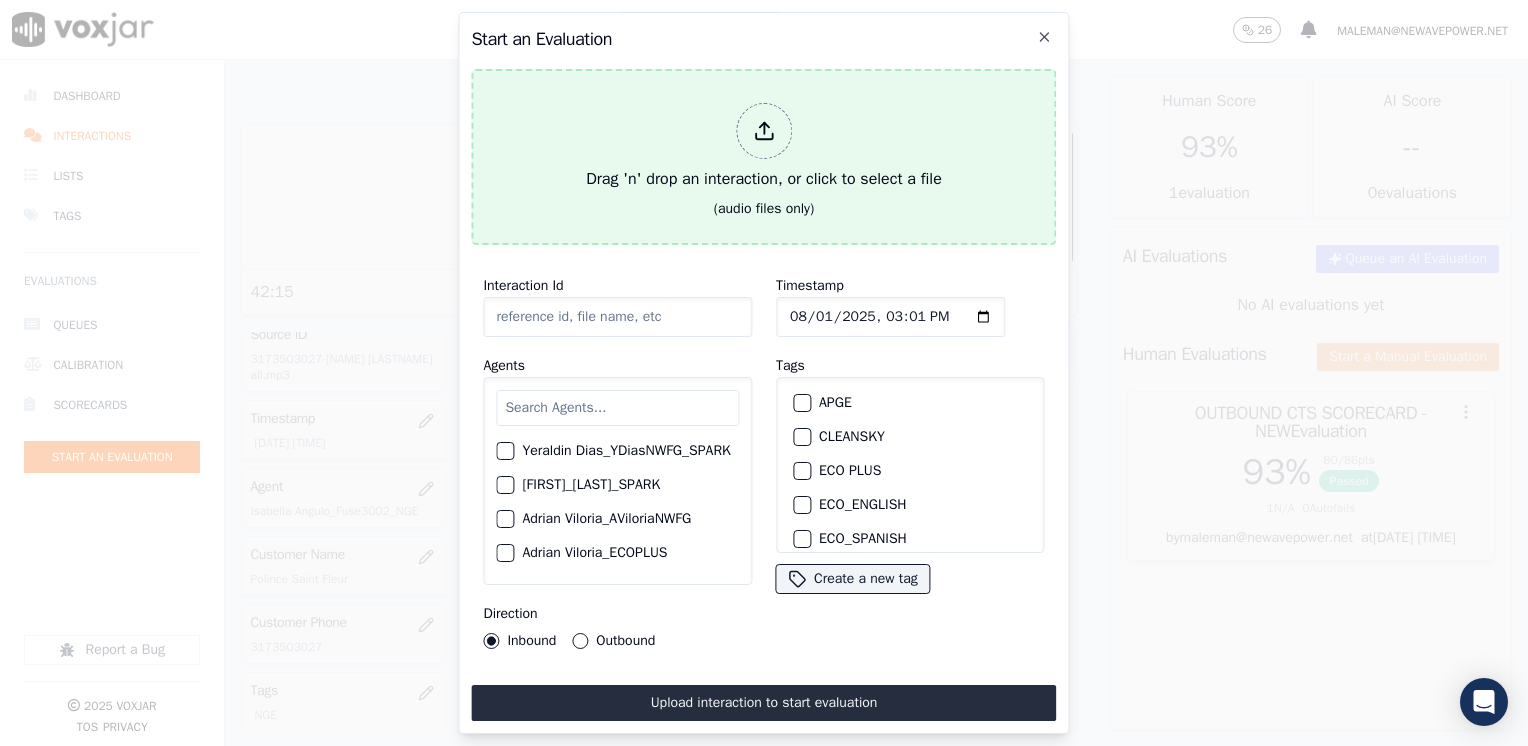 click at bounding box center (764, 131) 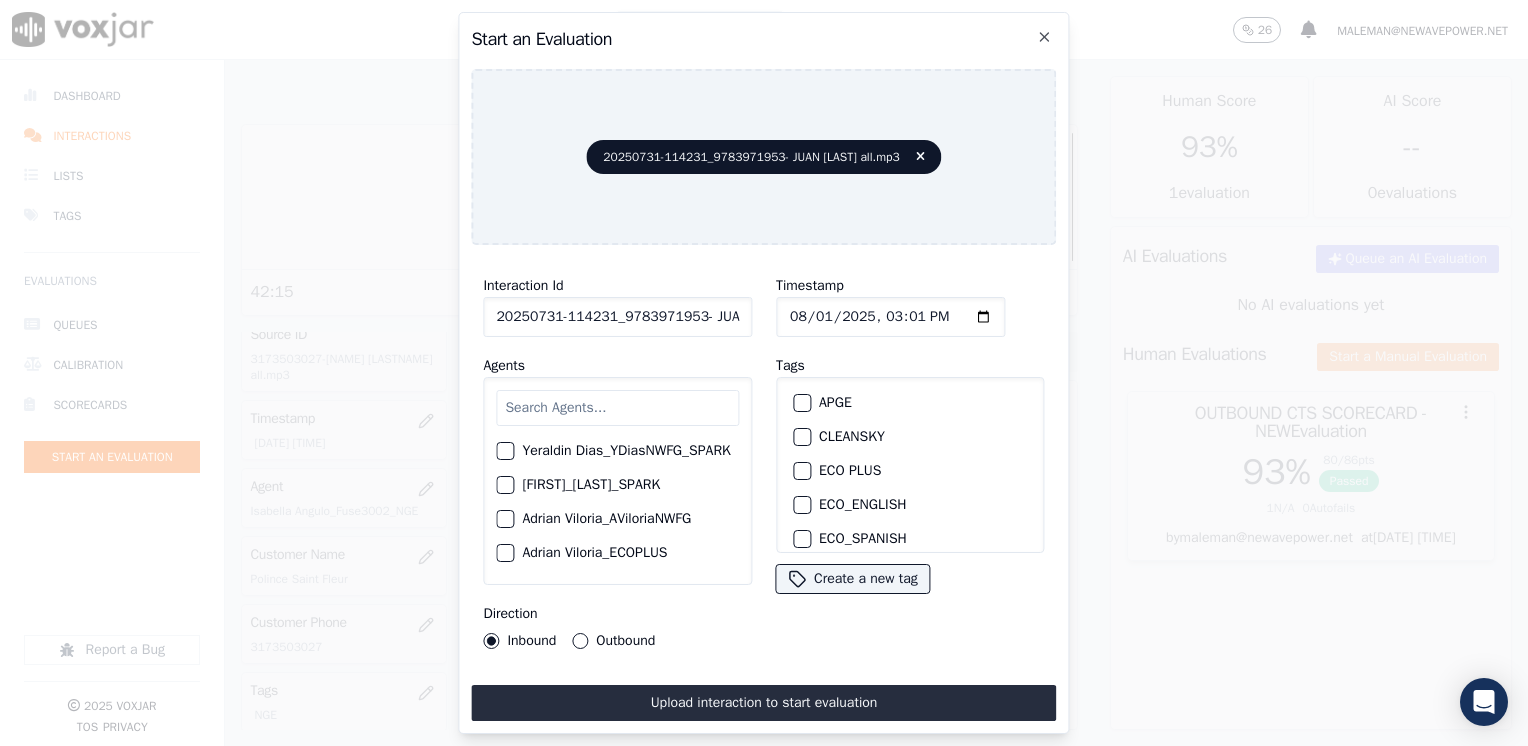 click at bounding box center [617, 408] 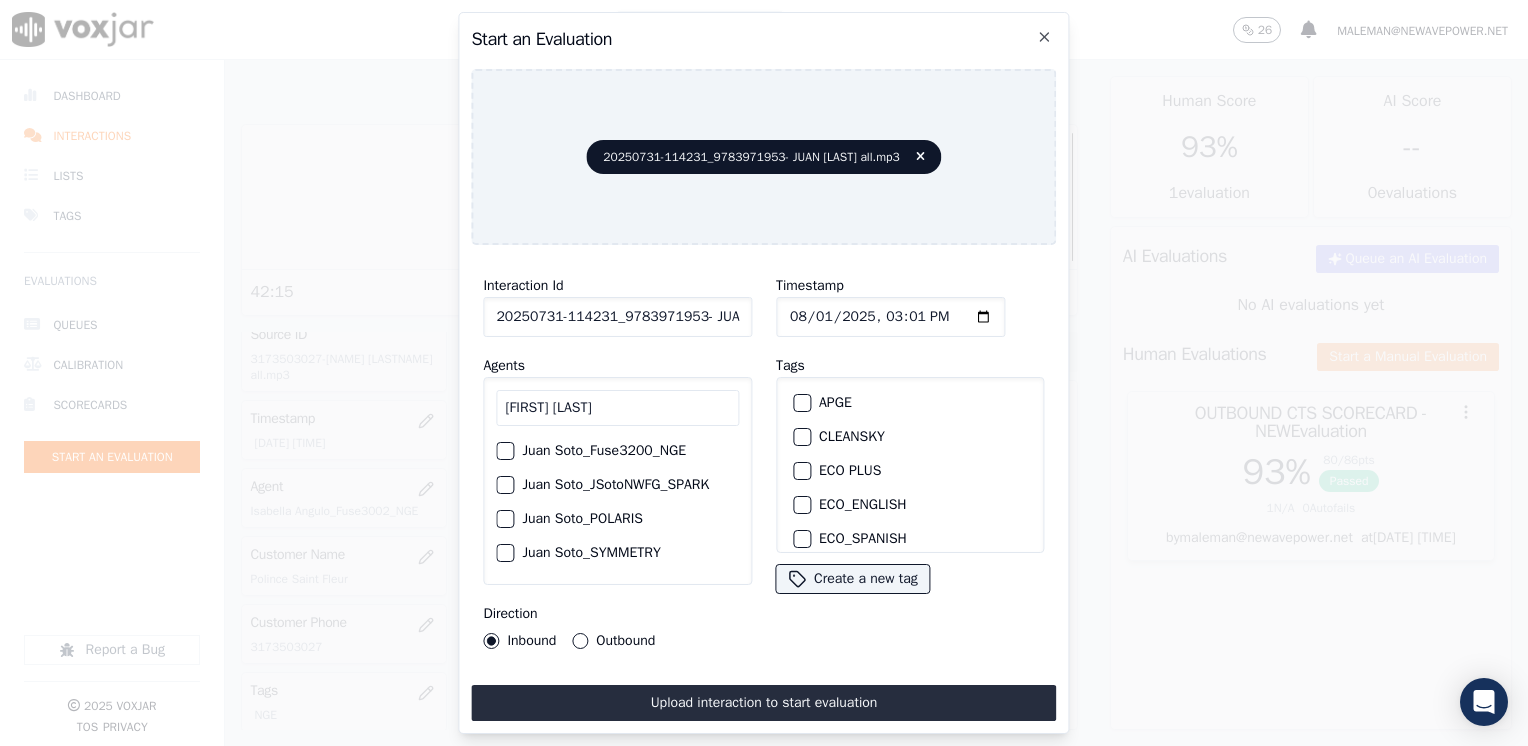type on "[FIRST] [LAST]" 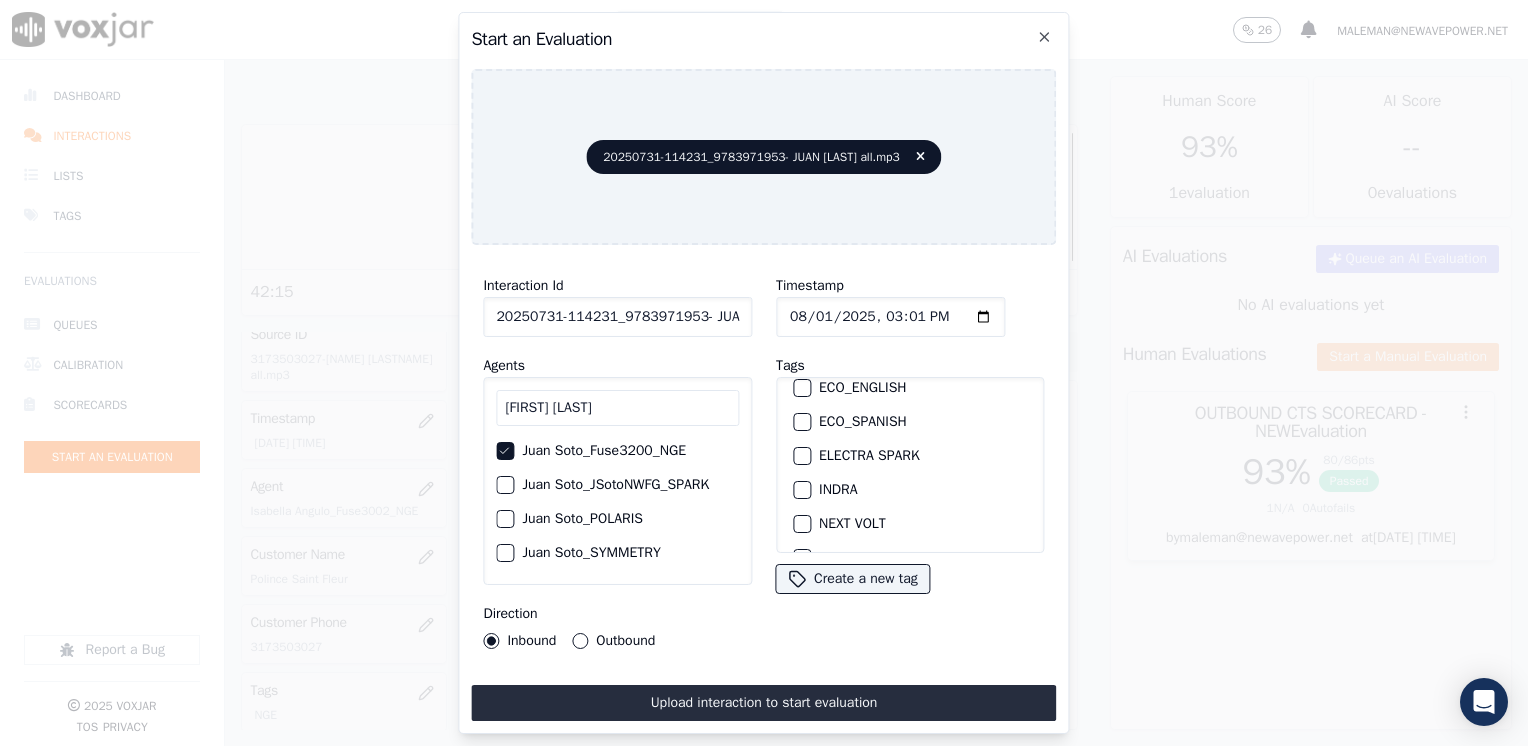 scroll, scrollTop: 200, scrollLeft: 0, axis: vertical 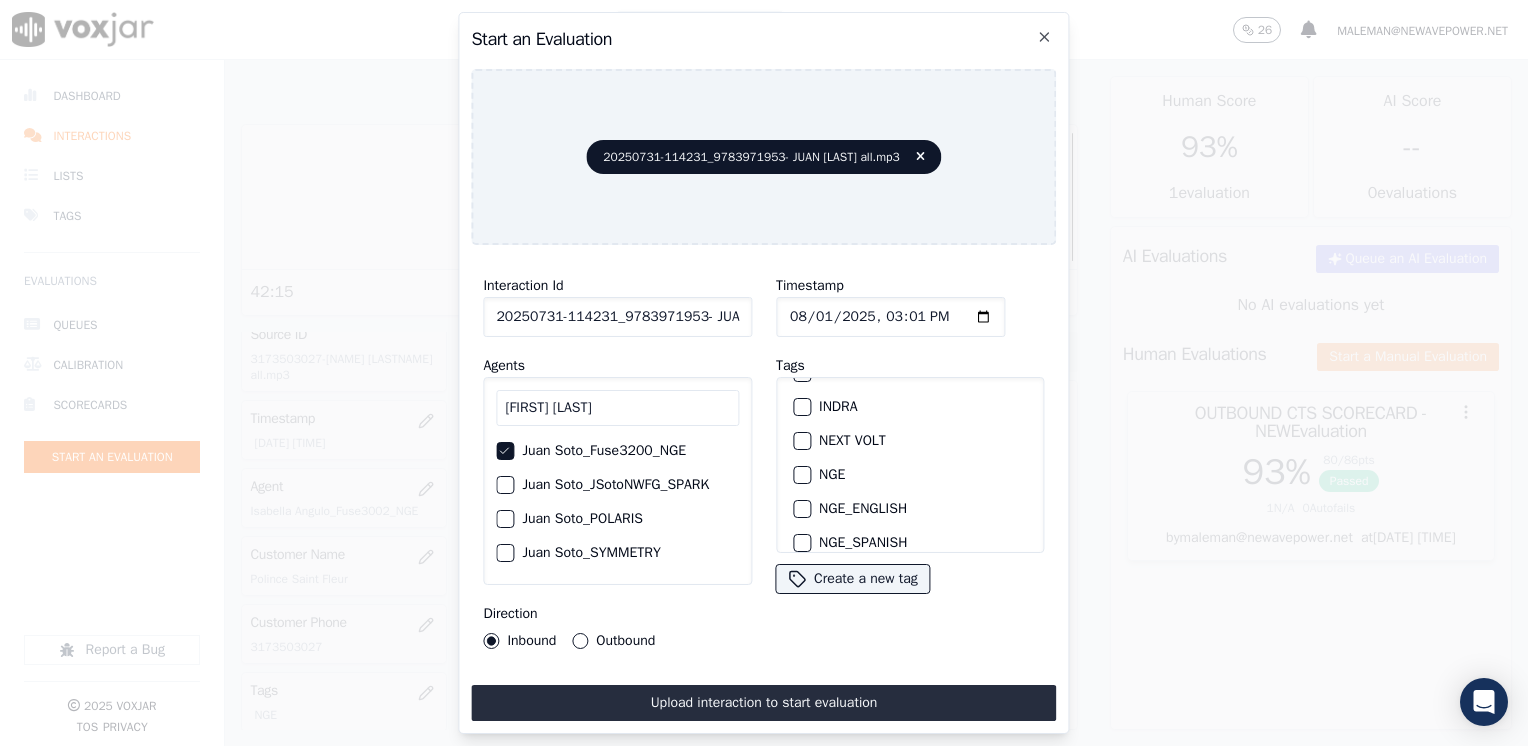 click at bounding box center [801, 475] 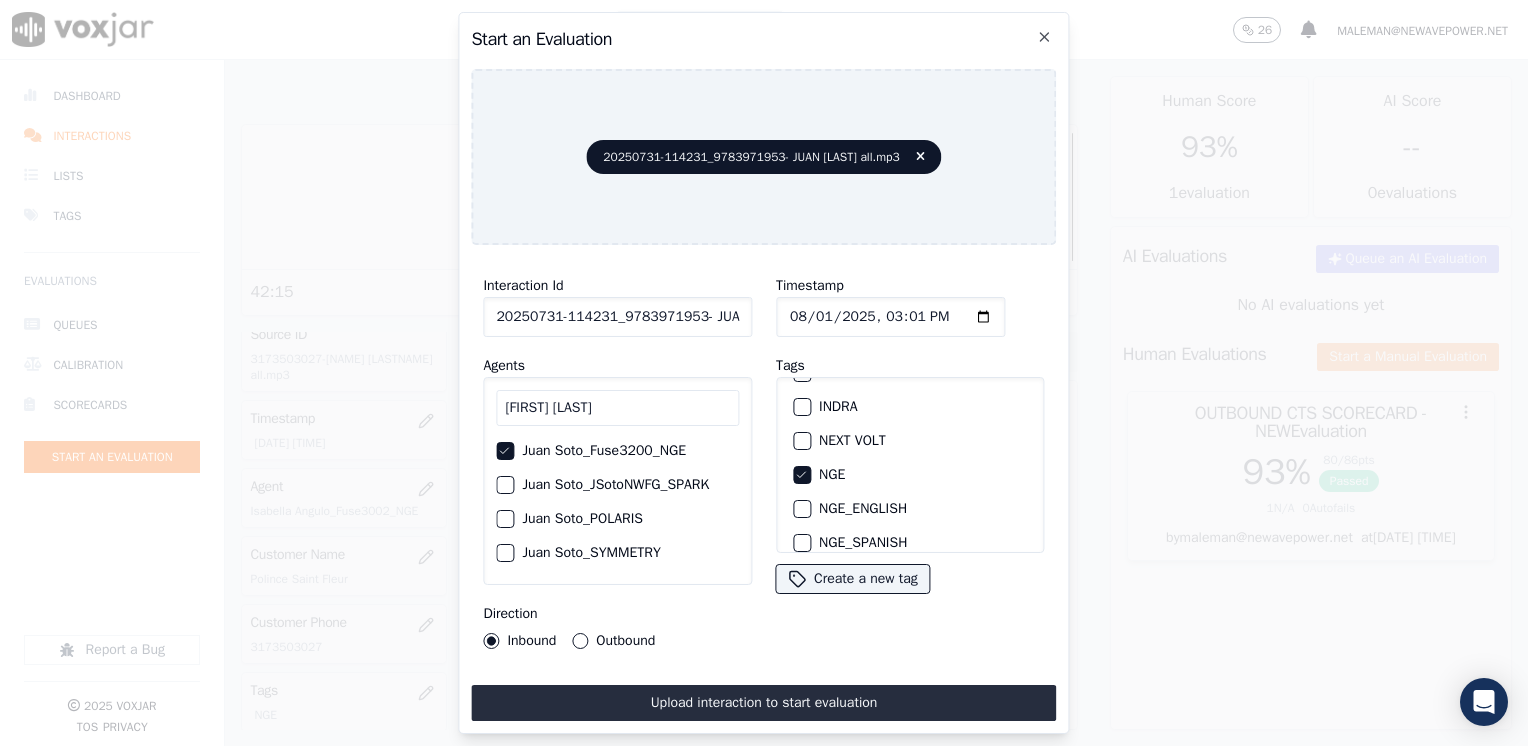 click on "Timestamp" 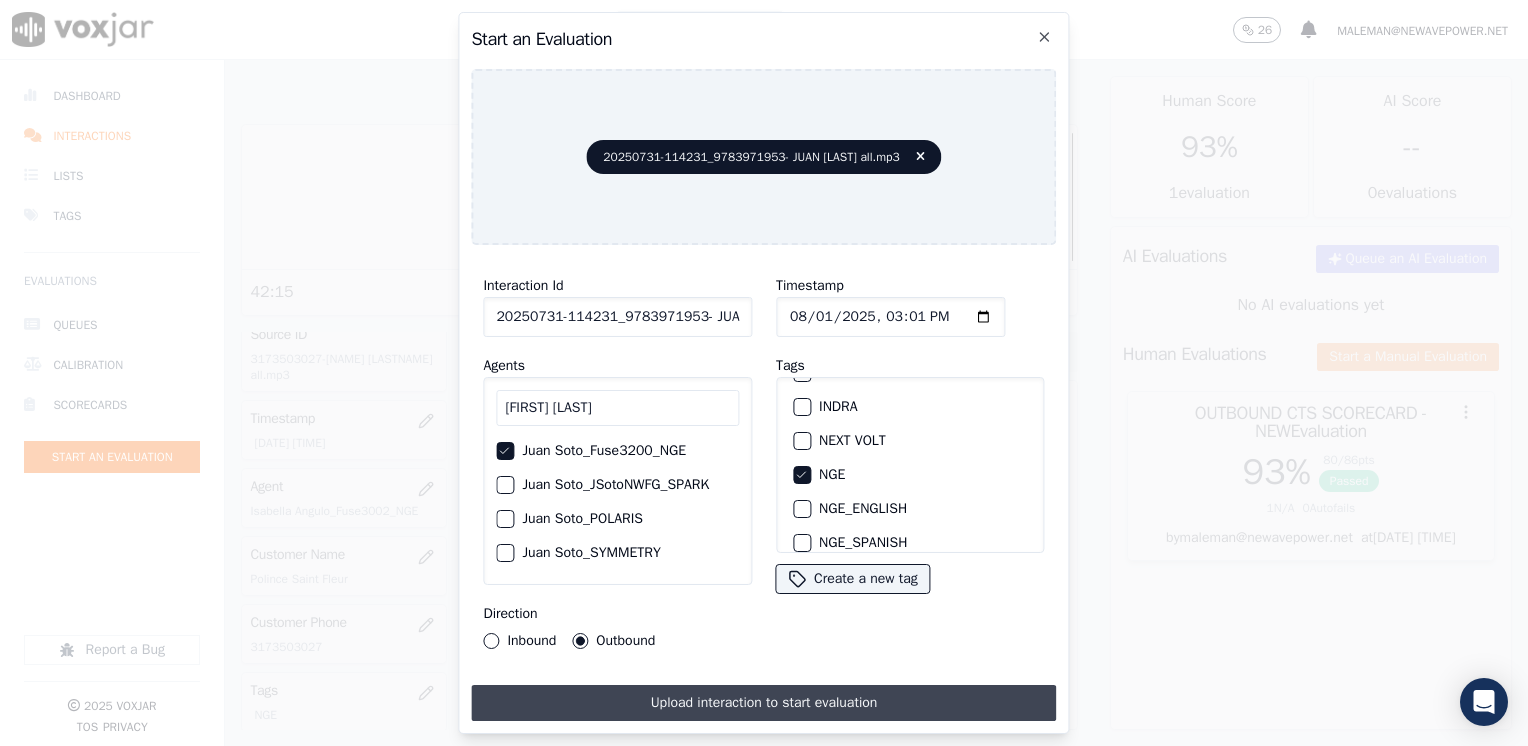 click on "Upload interaction to start evaluation" at bounding box center [763, 703] 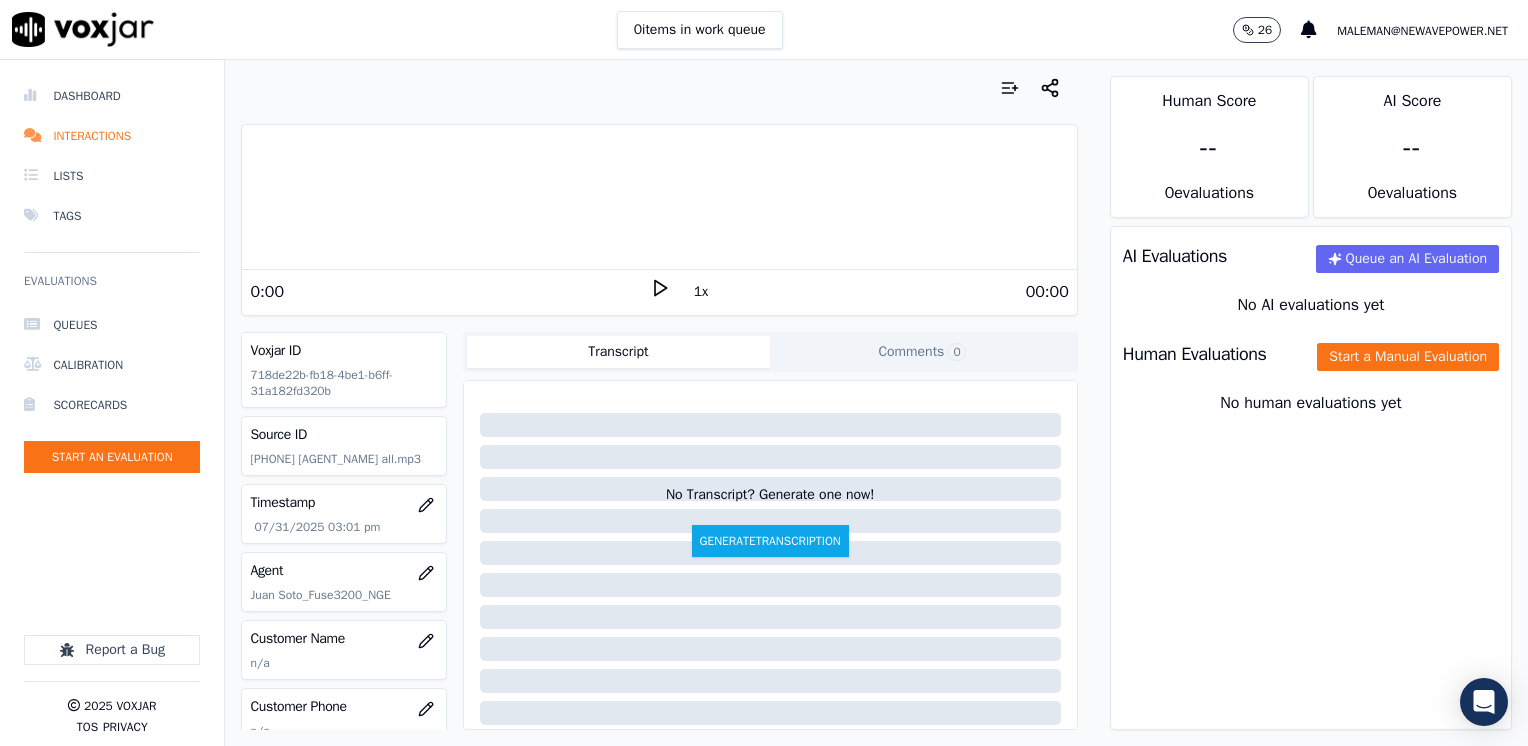 click 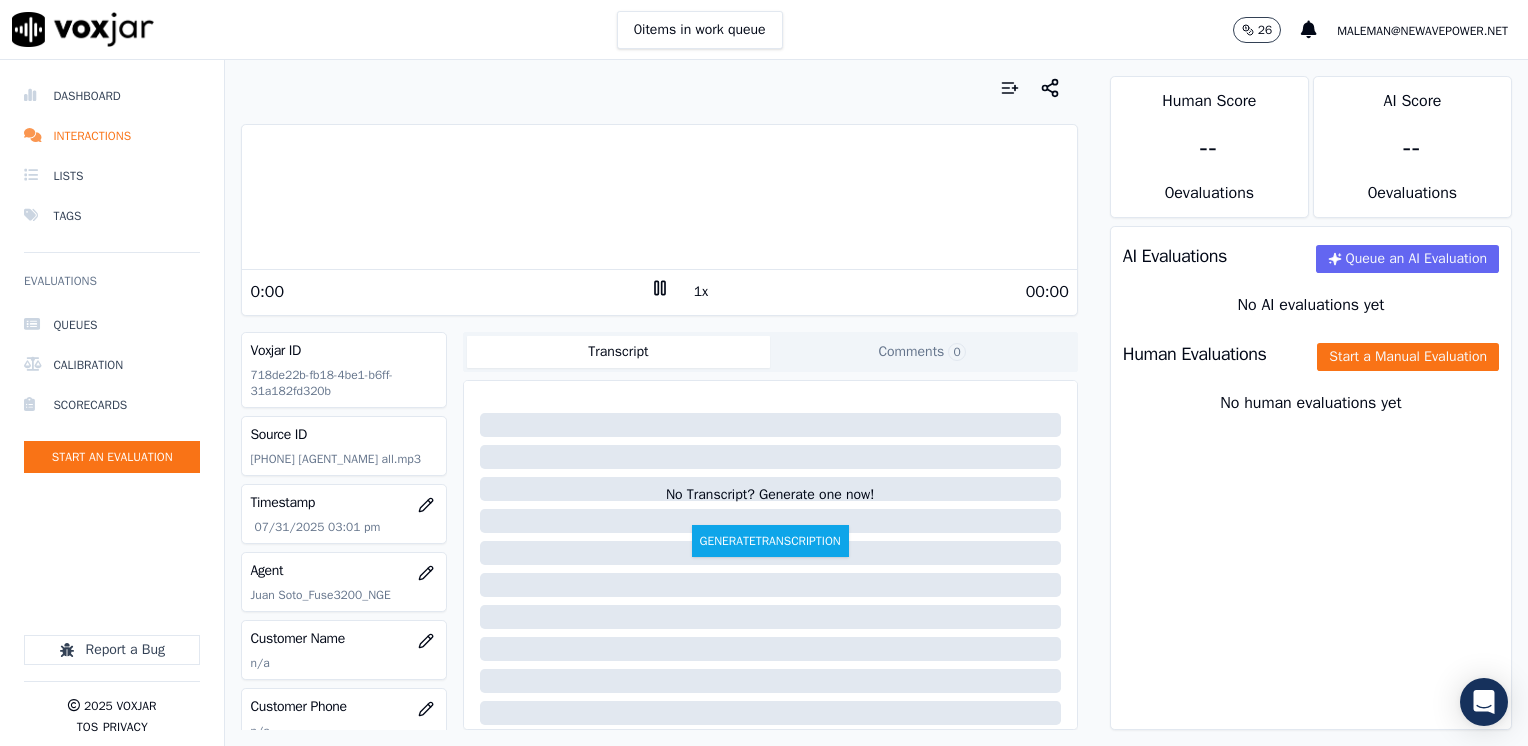 click 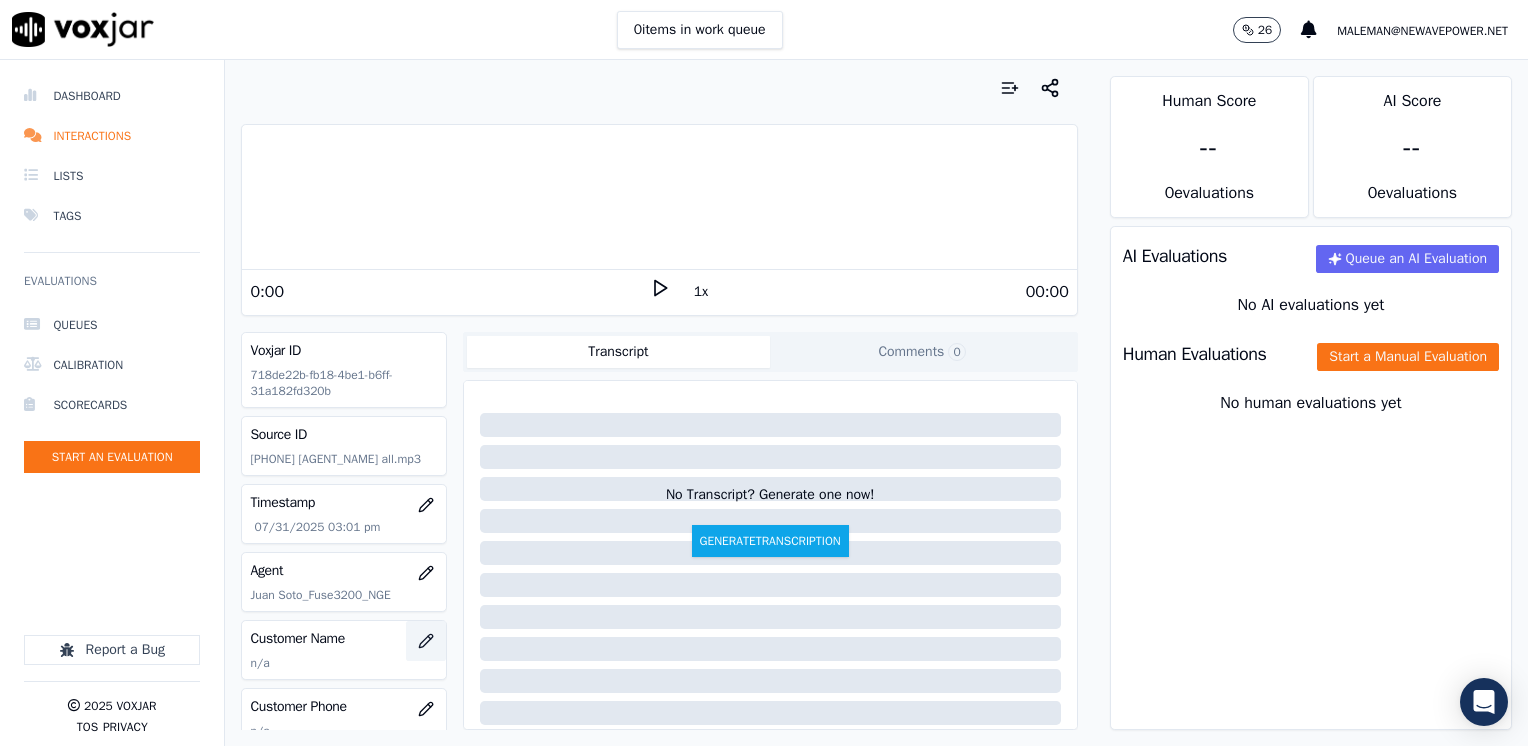 click 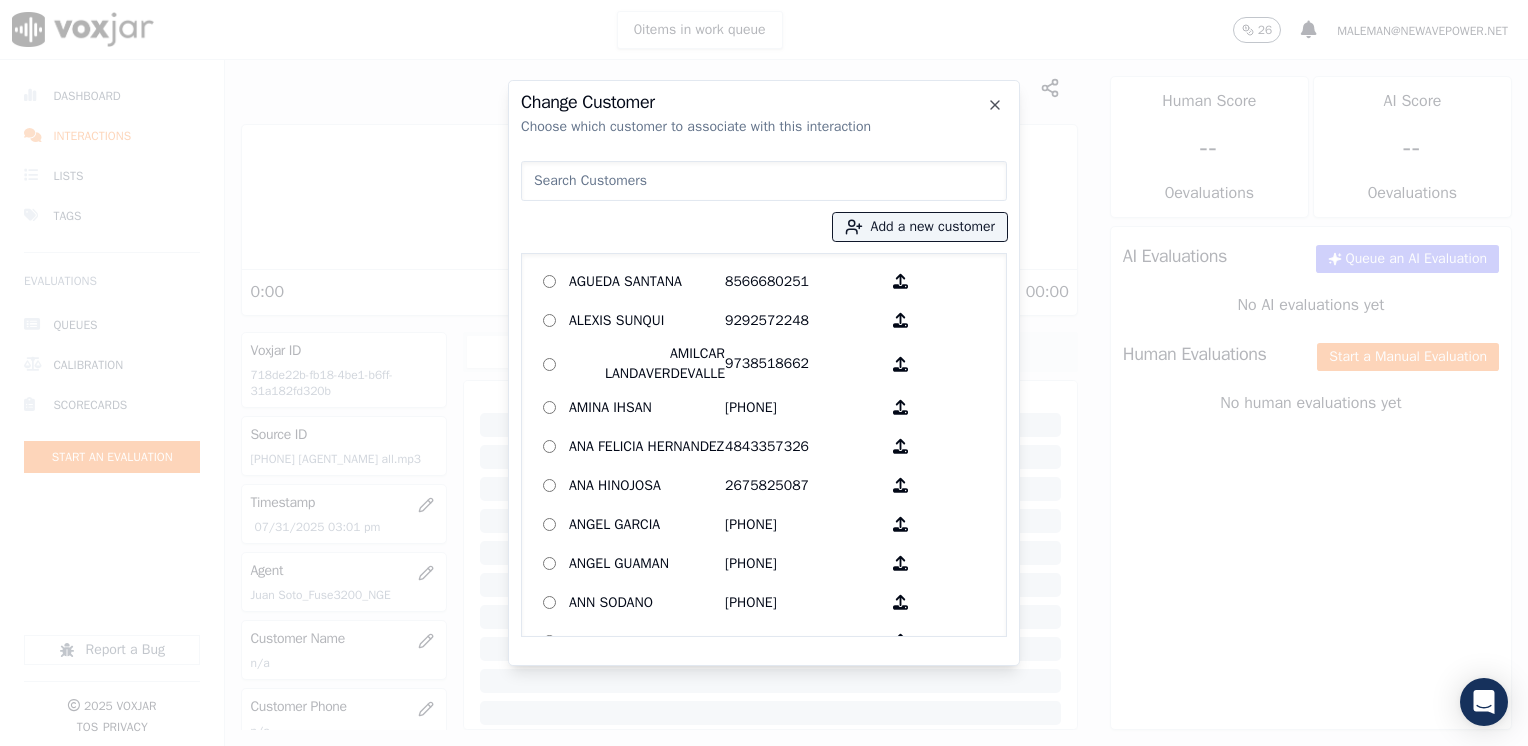 click at bounding box center (764, 181) 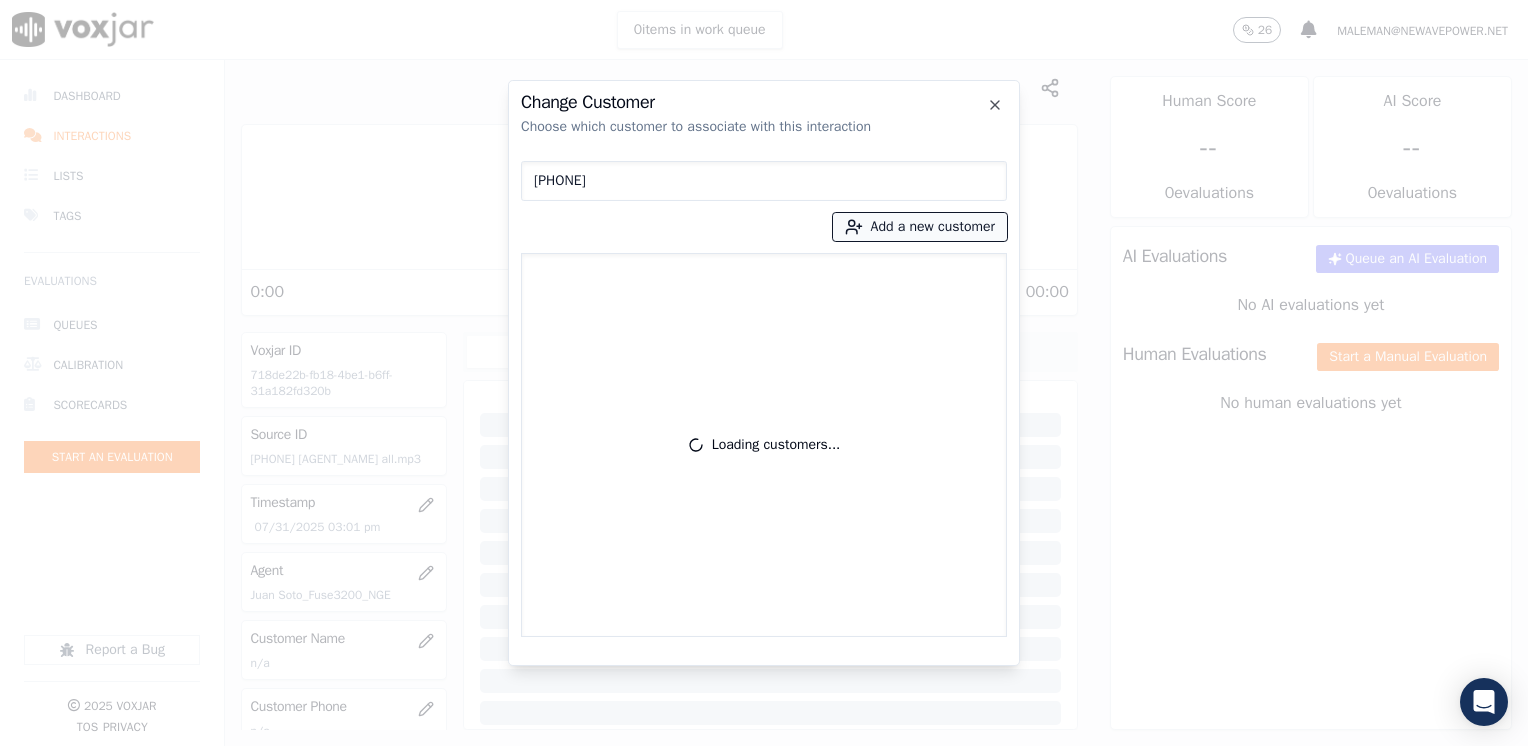 type on "[PHONE]" 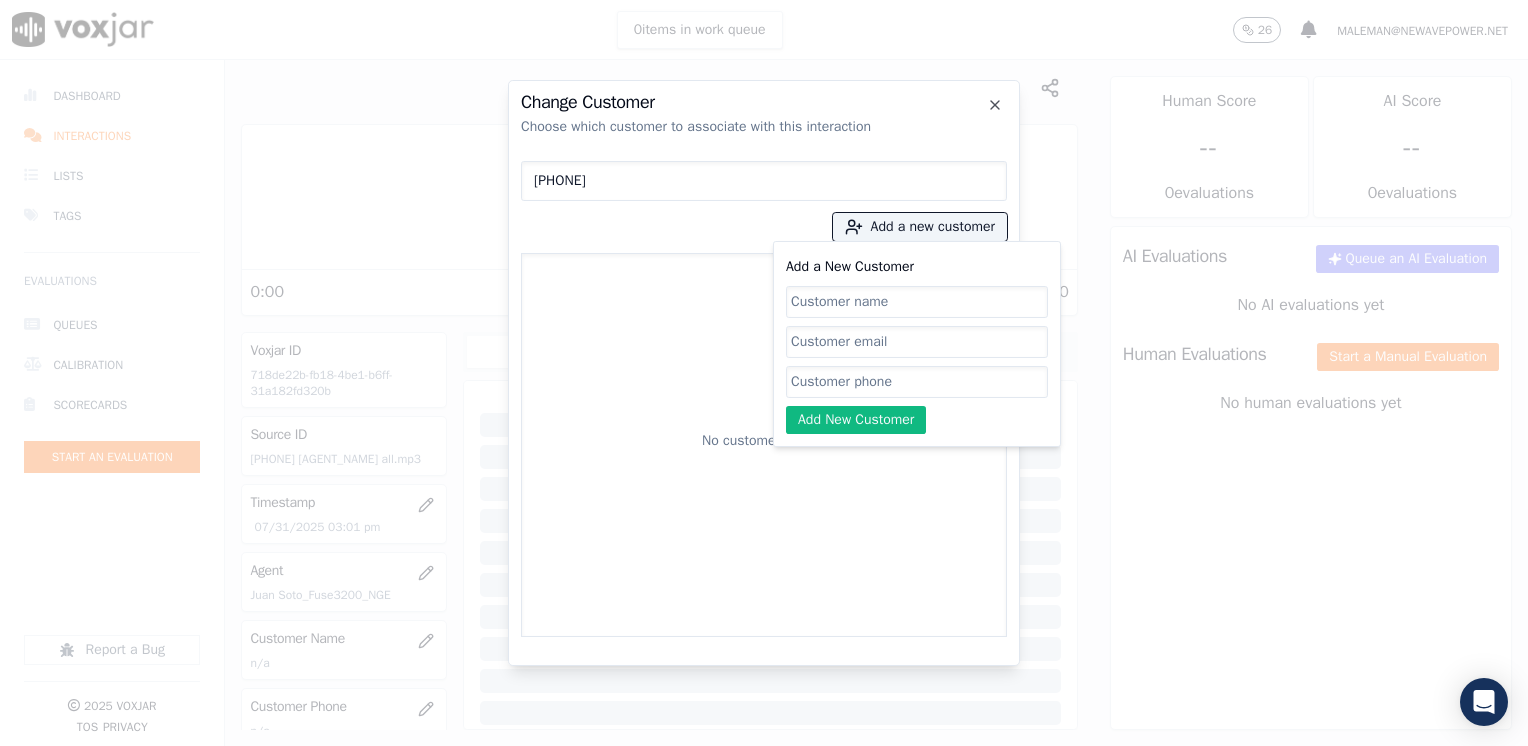 click on "Add a New Customer" 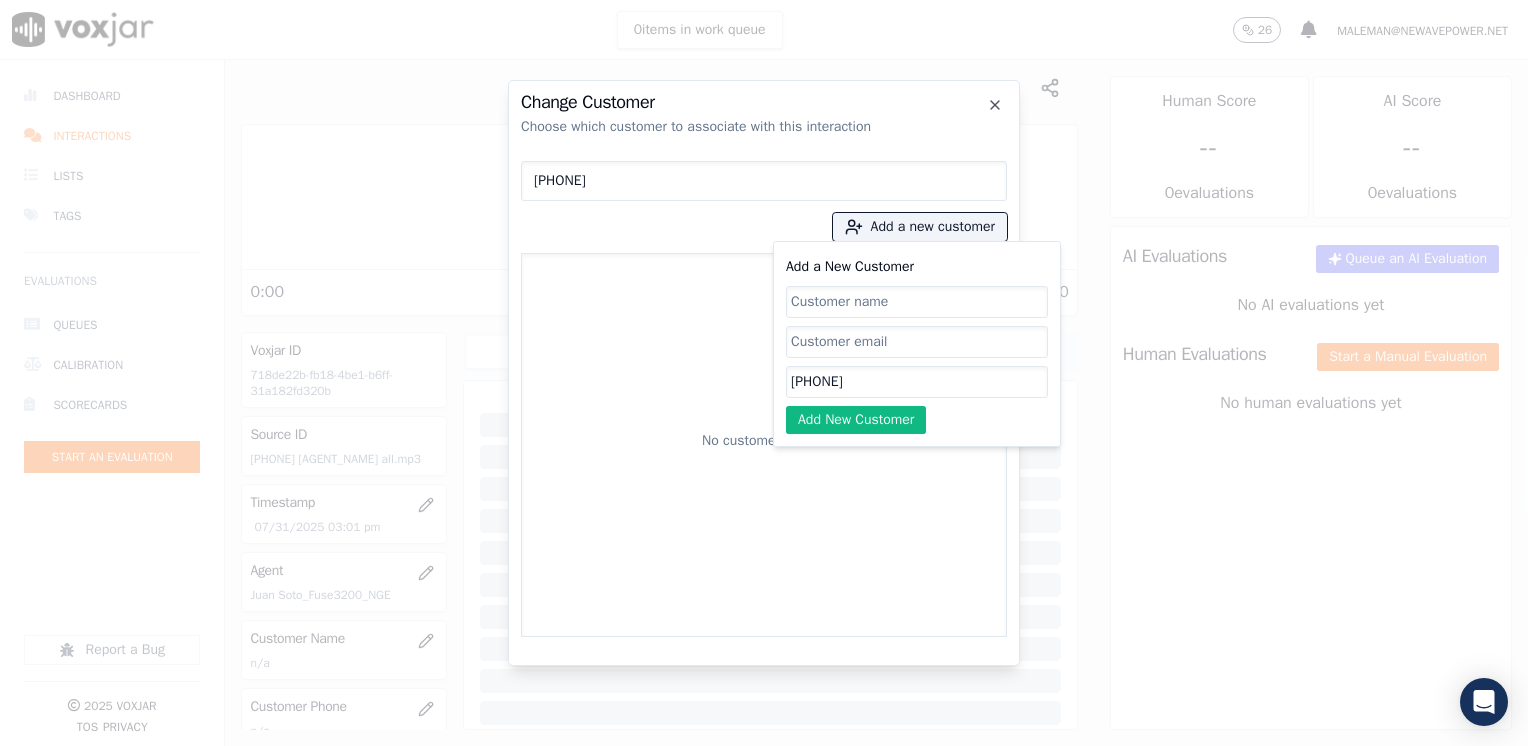 type on "[PHONE]" 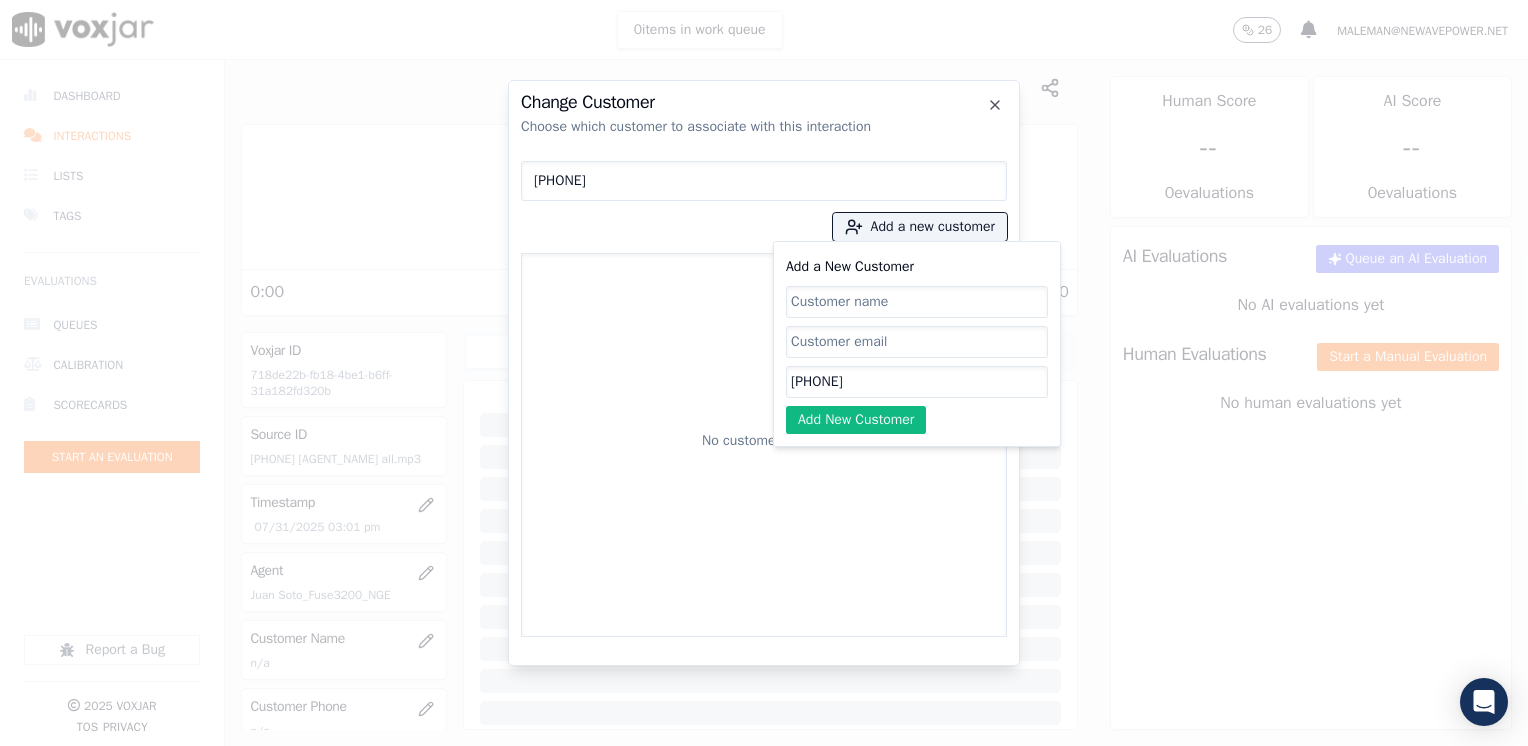 click on "No customers found" at bounding box center [764, 445] 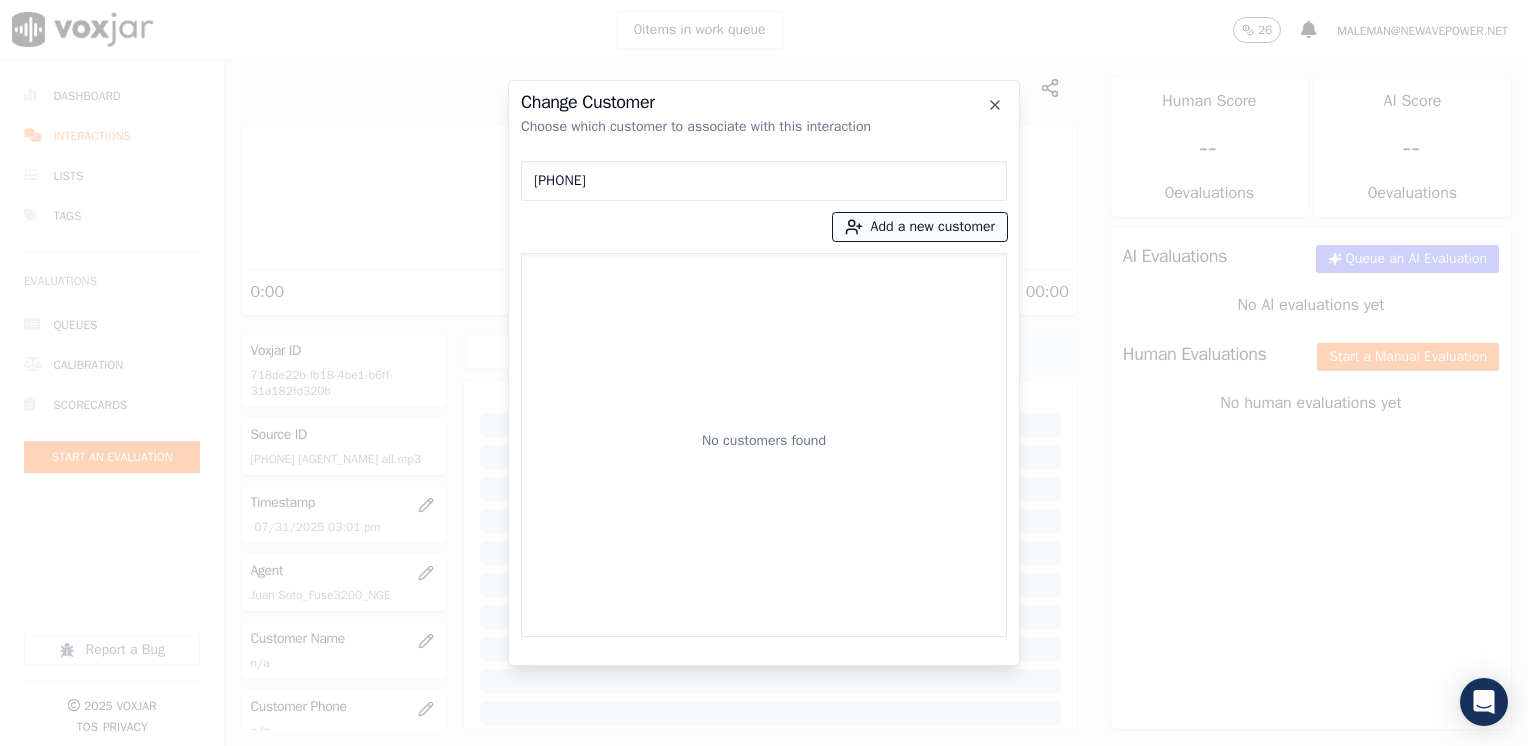 click on "Add a new customer" at bounding box center [920, 227] 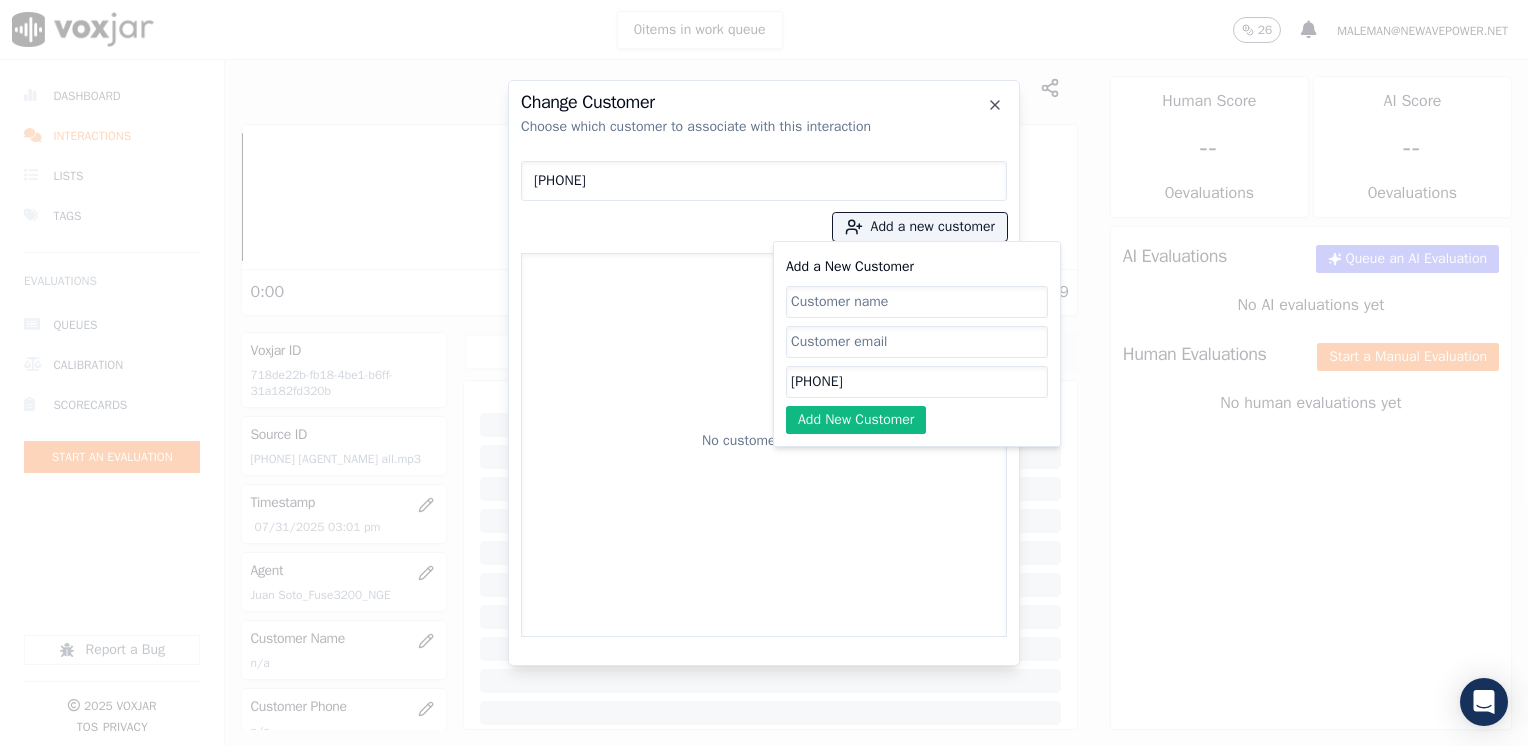 click on "Add a New Customer" 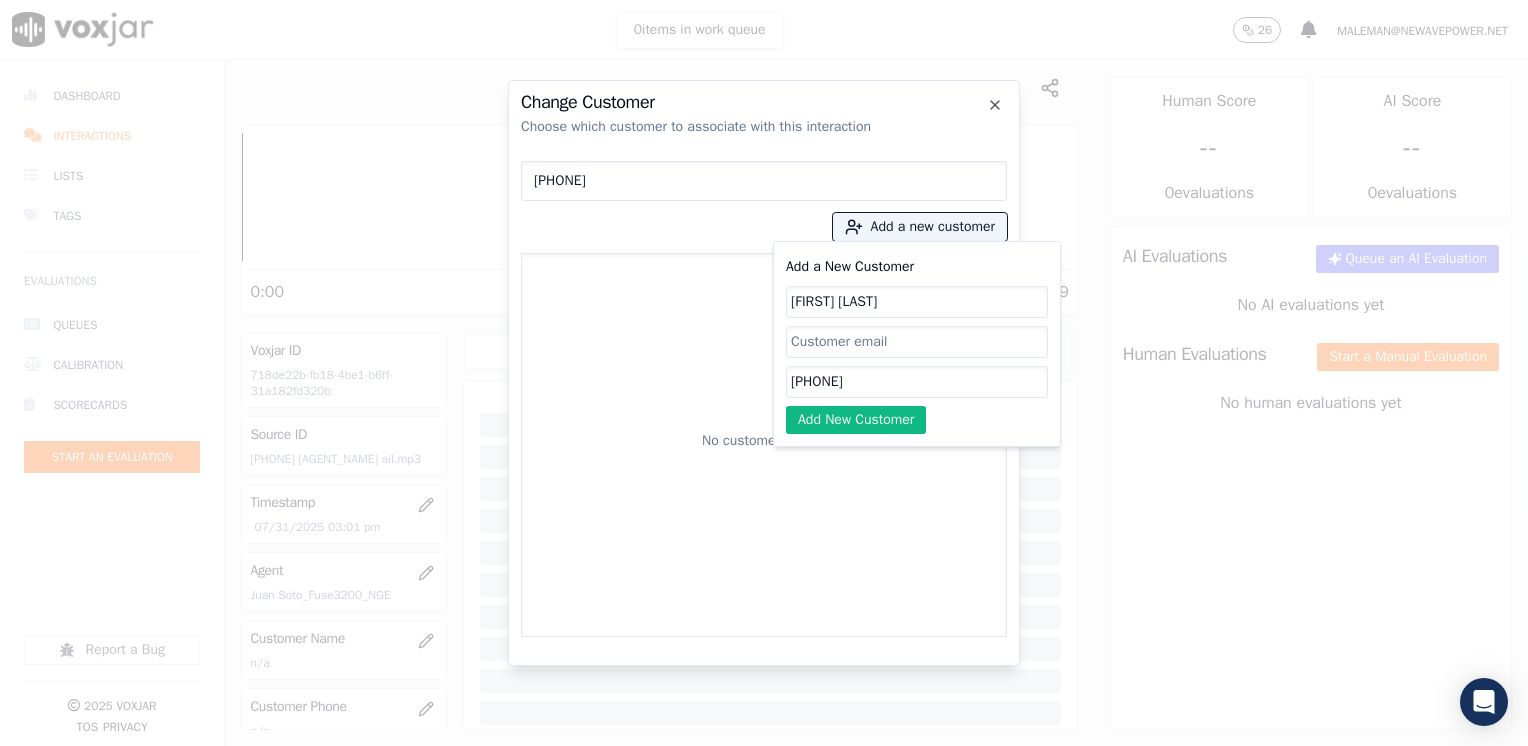 type on "[FIRST] [LAST]" 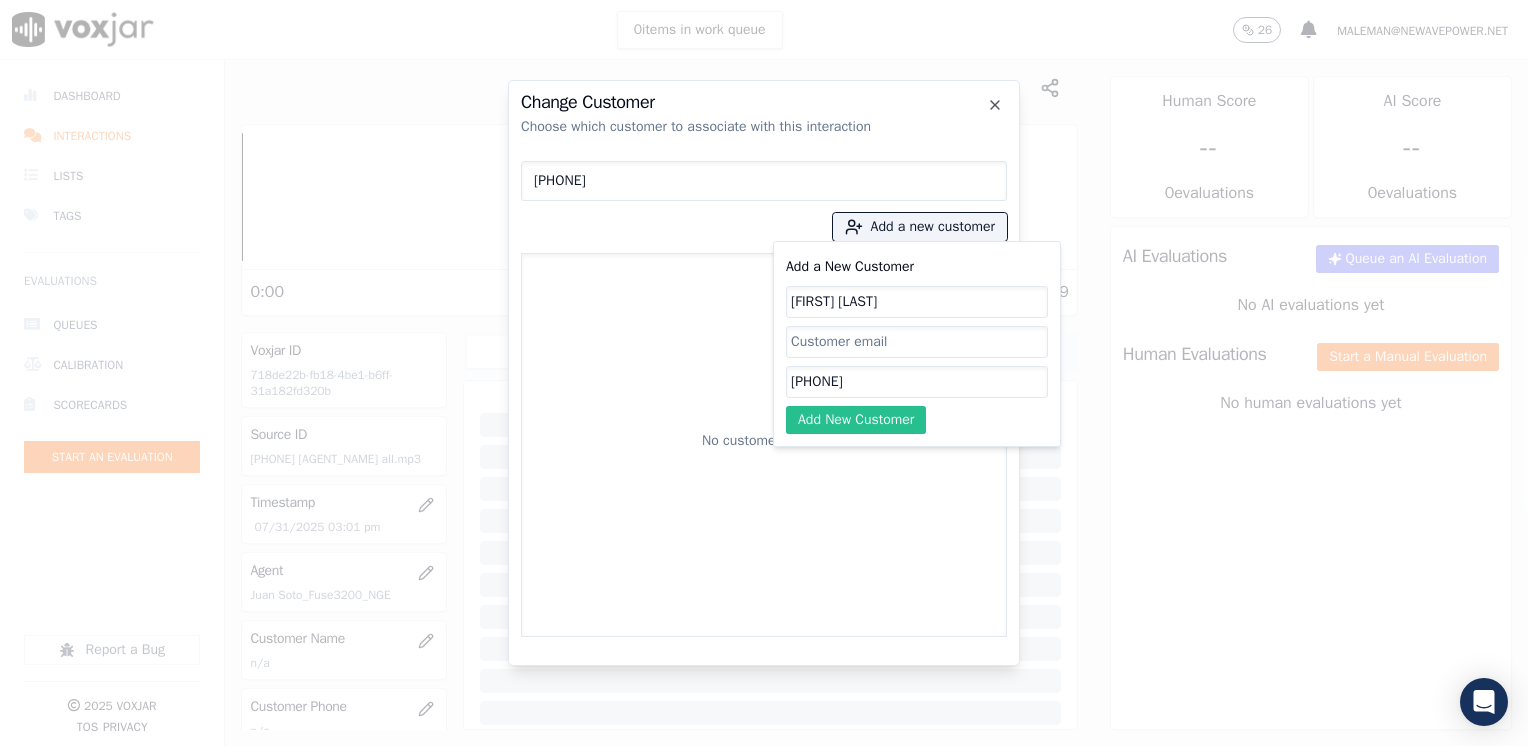click on "Add New Customer" 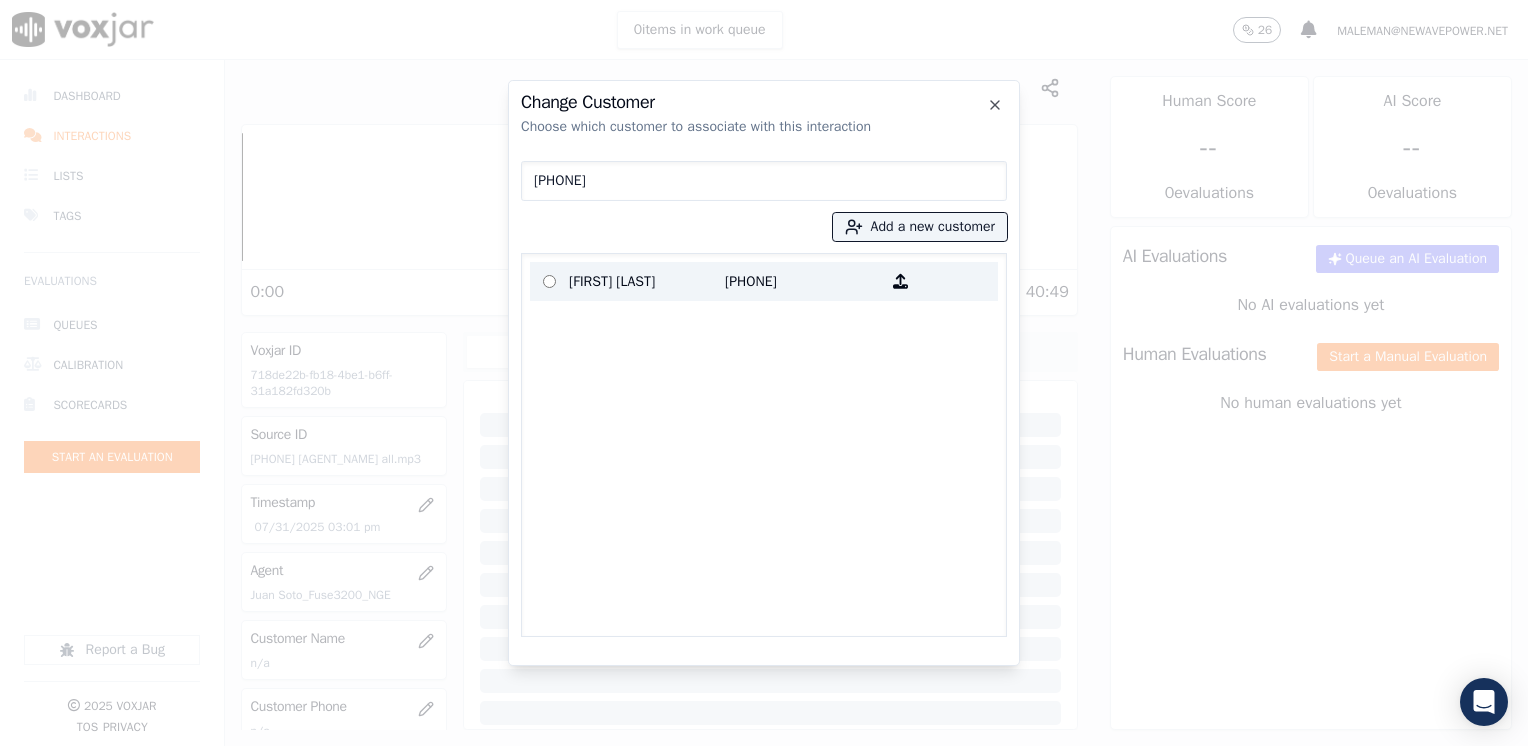 click on "[PHONE]" at bounding box center (803, 281) 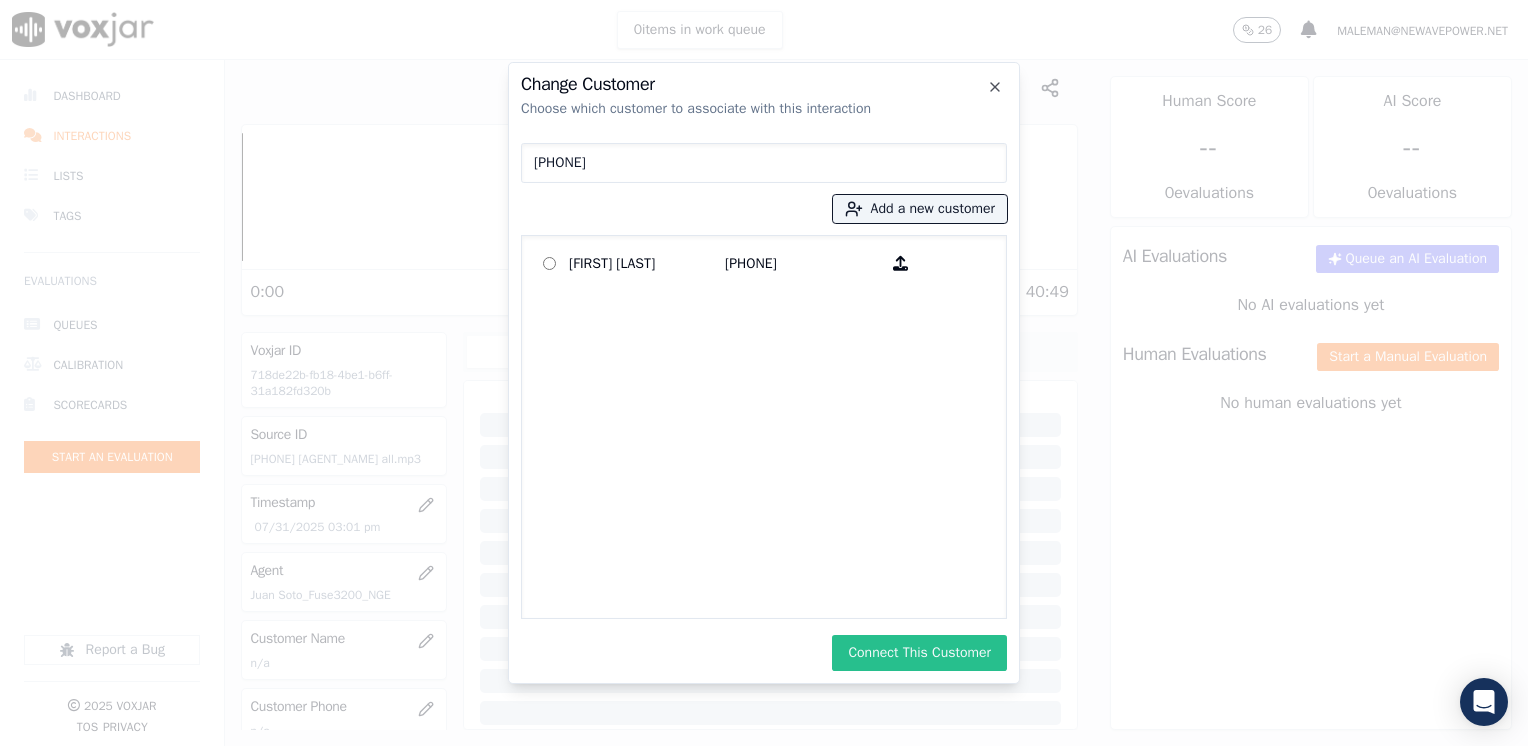 click on "Connect This Customer" at bounding box center (919, 653) 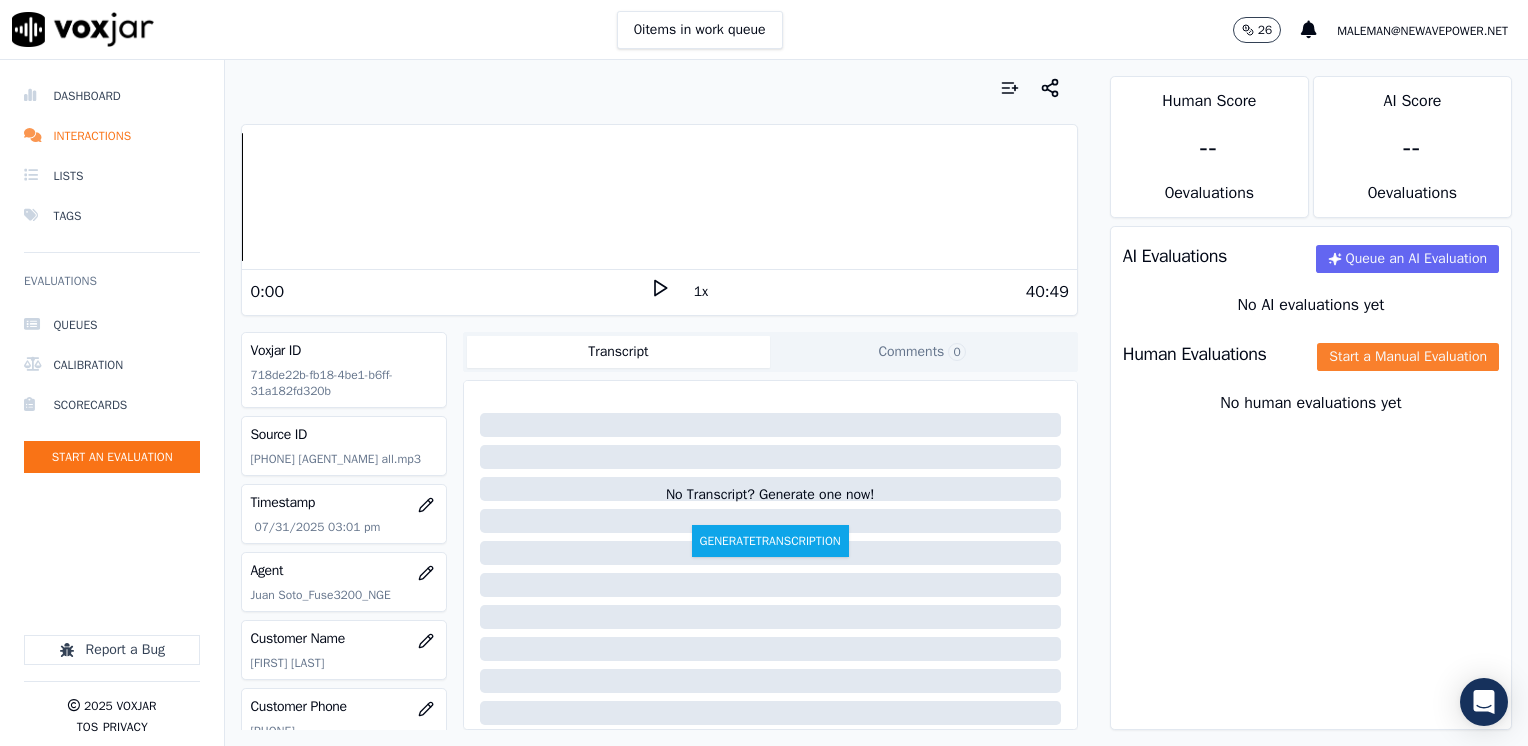 click on "Start a Manual Evaluation" 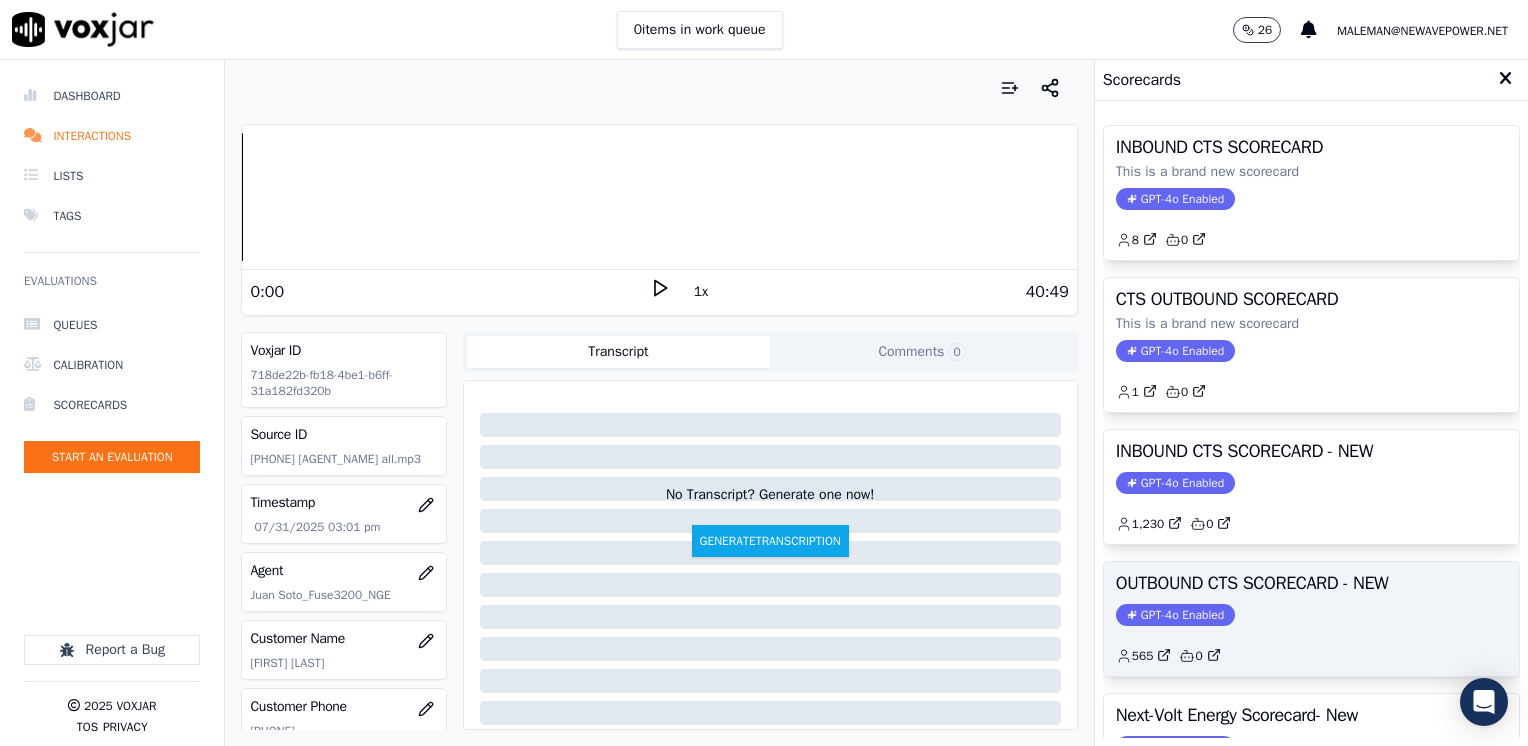 click on "GPT-4o Enabled" at bounding box center (1175, 615) 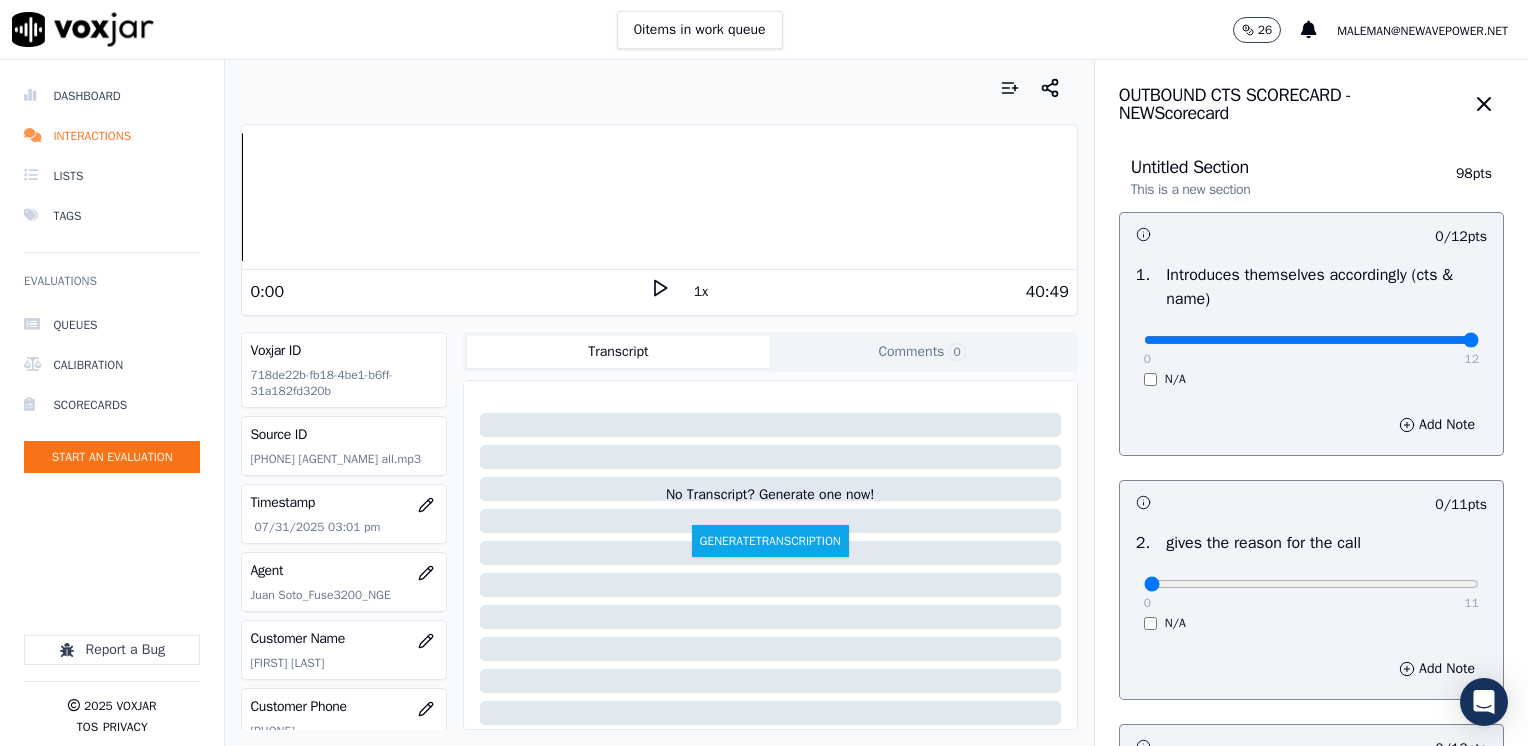drag, startPoint x: 1134, startPoint y: 337, endPoint x: 1531, endPoint y: 398, distance: 401.65906 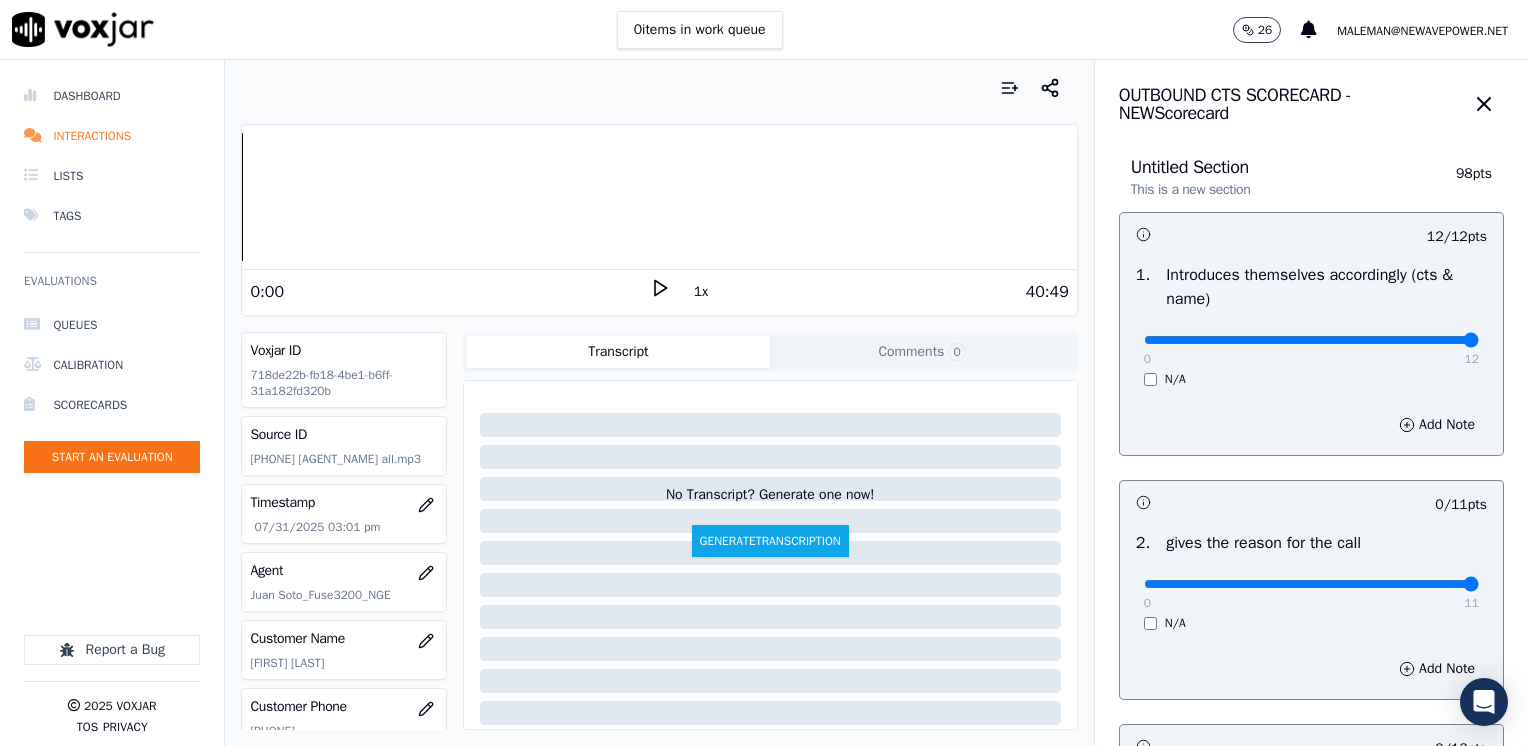 drag, startPoint x: 1133, startPoint y: 580, endPoint x: 1520, endPoint y: 579, distance: 387.00128 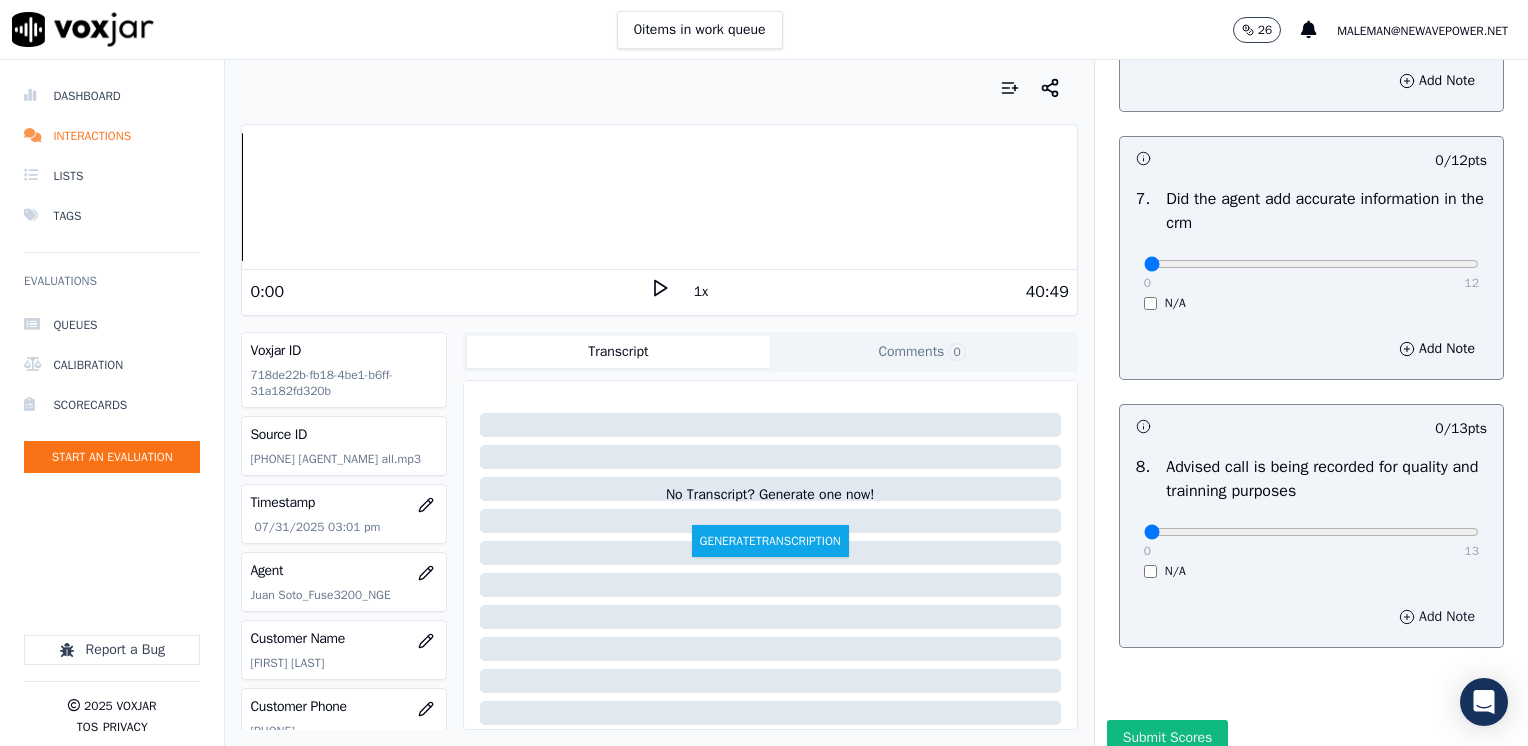 scroll, scrollTop: 1748, scrollLeft: 0, axis: vertical 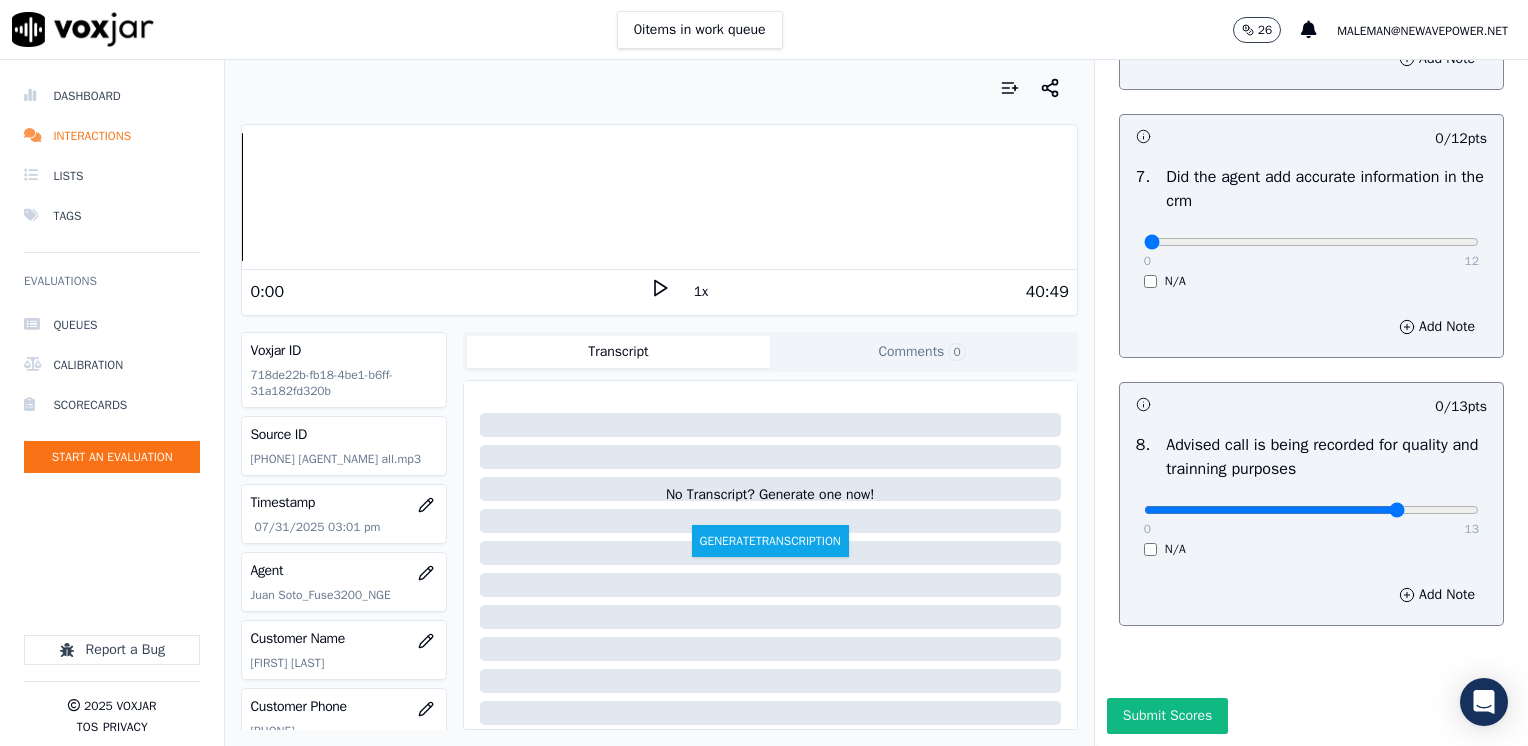 type on "10" 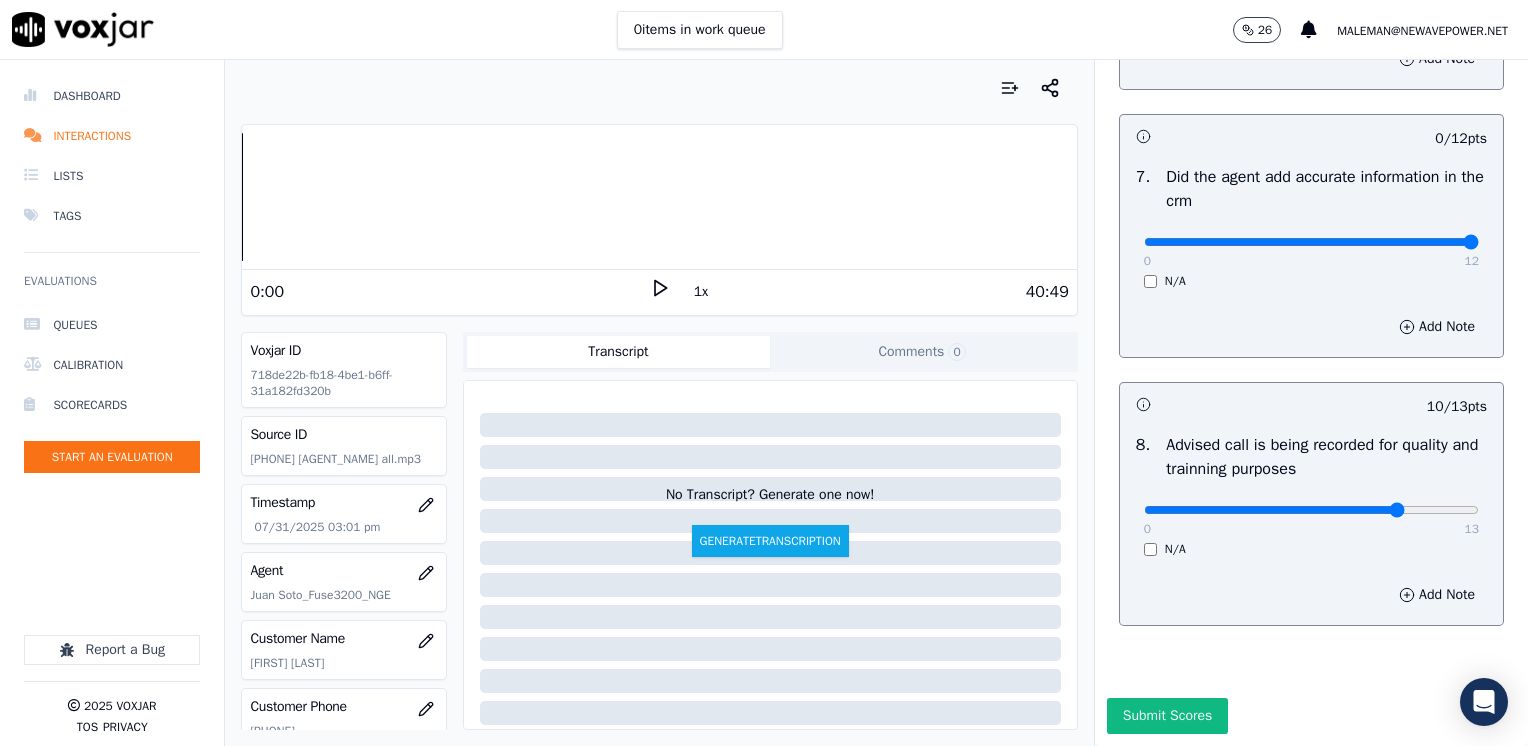 drag, startPoint x: 1134, startPoint y: 198, endPoint x: 1531, endPoint y: 231, distance: 398.36917 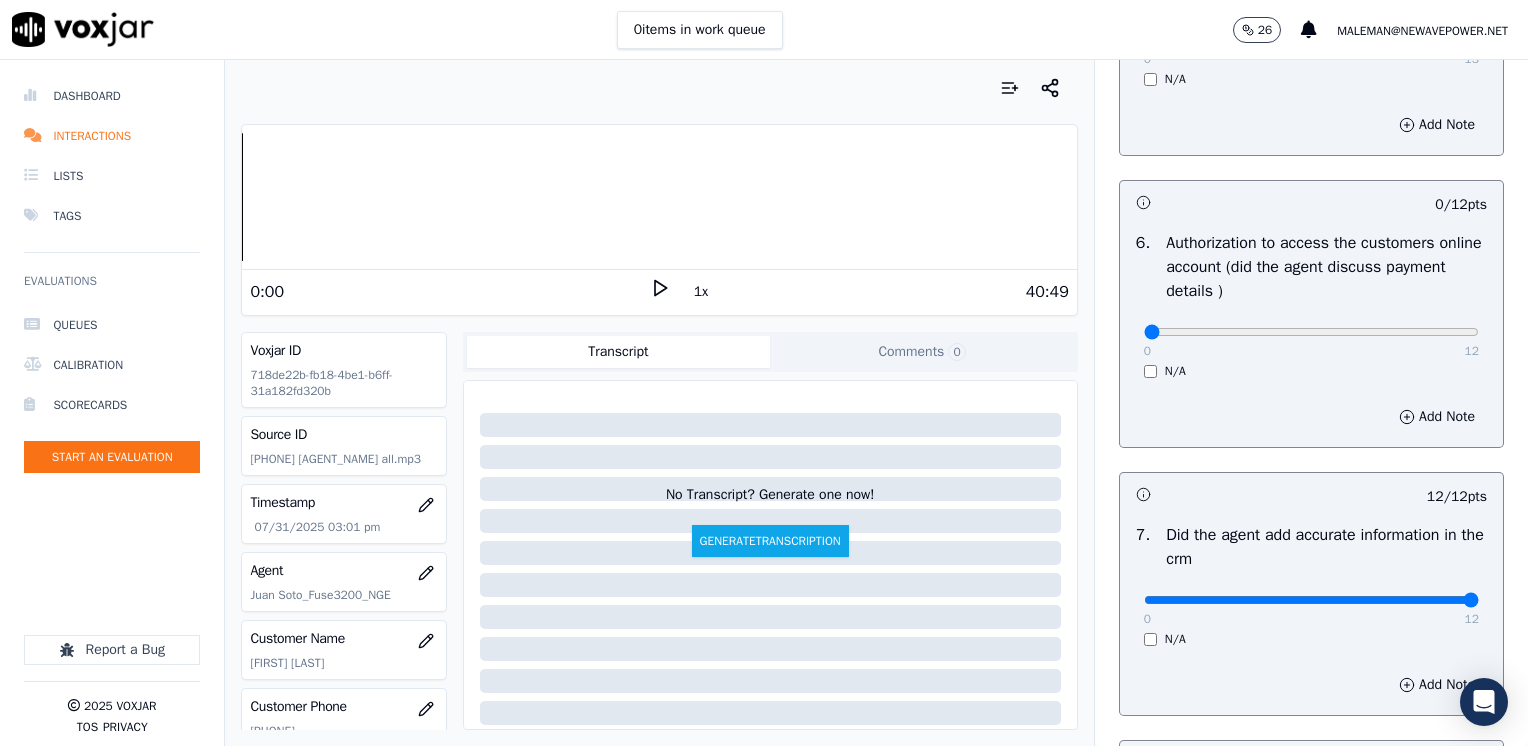 scroll, scrollTop: 1248, scrollLeft: 0, axis: vertical 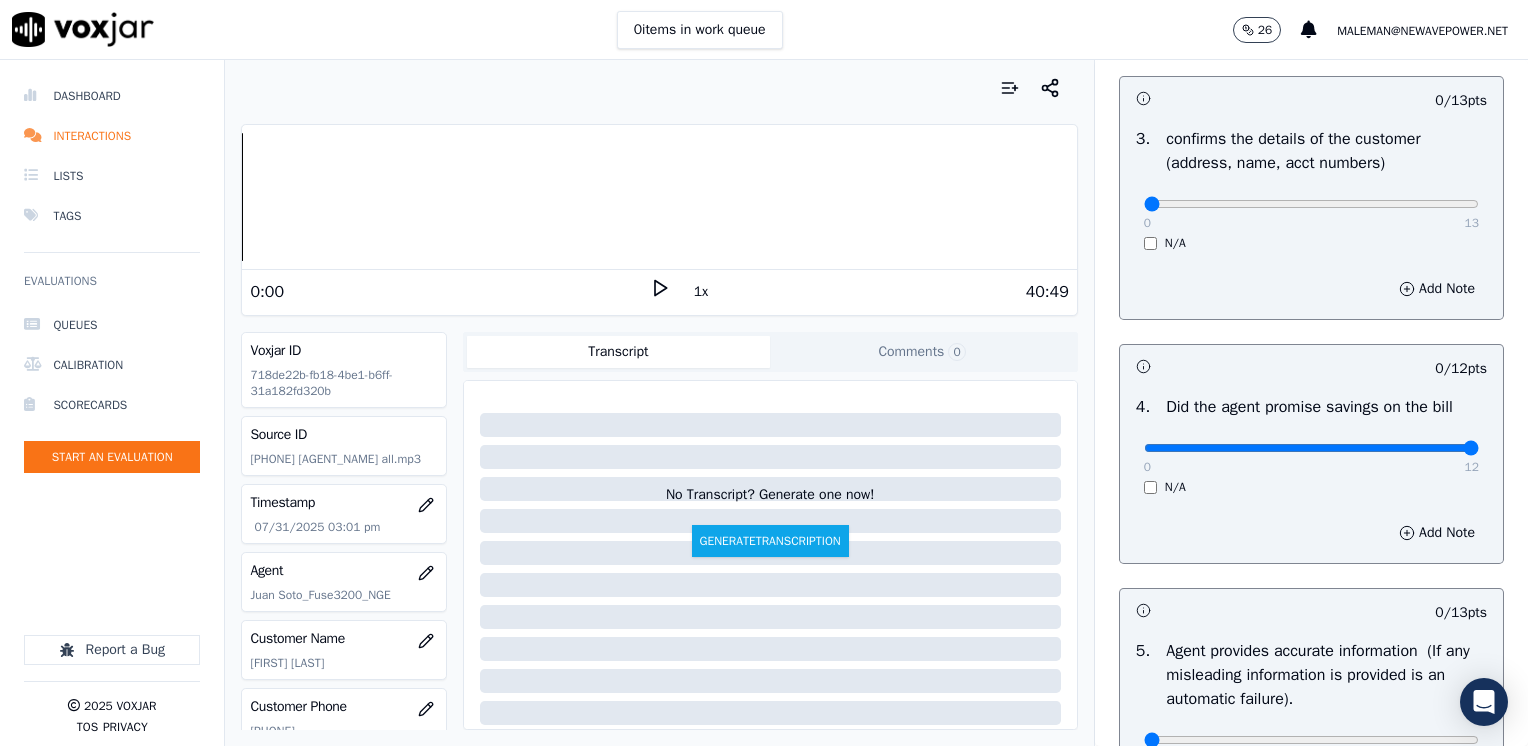 drag, startPoint x: 1139, startPoint y: 443, endPoint x: 1531, endPoint y: 414, distance: 393.07123 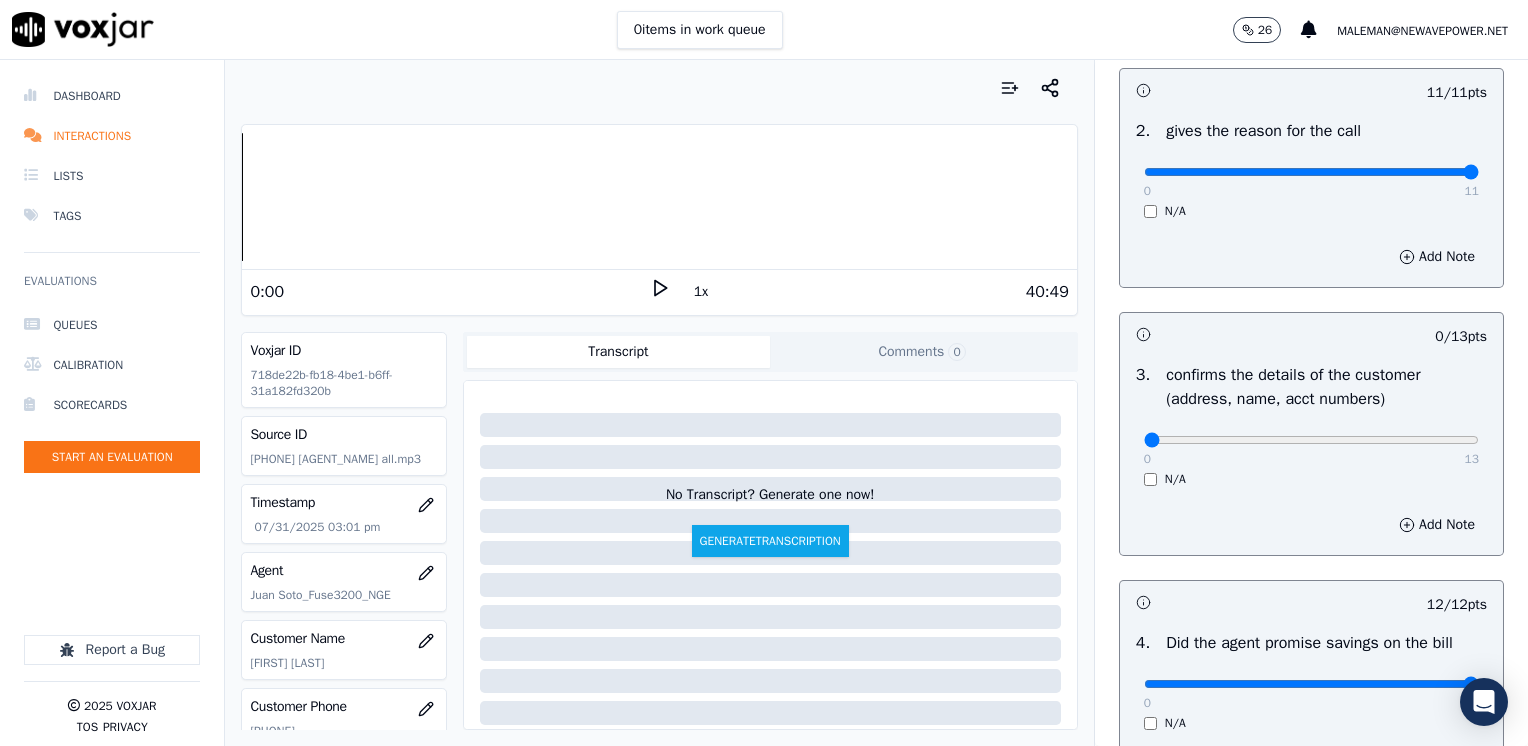 scroll, scrollTop: 348, scrollLeft: 0, axis: vertical 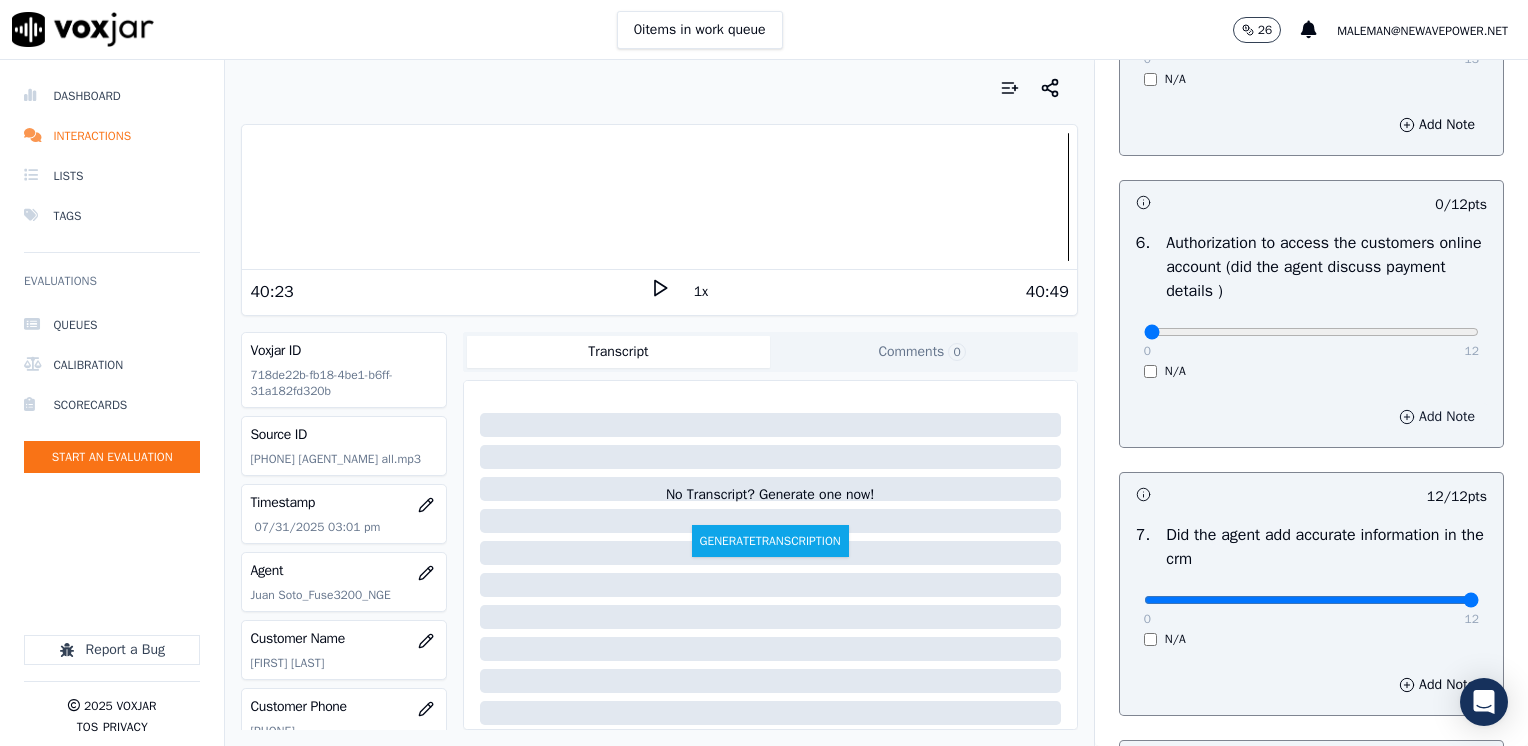 click on "Add Note" at bounding box center (1437, 417) 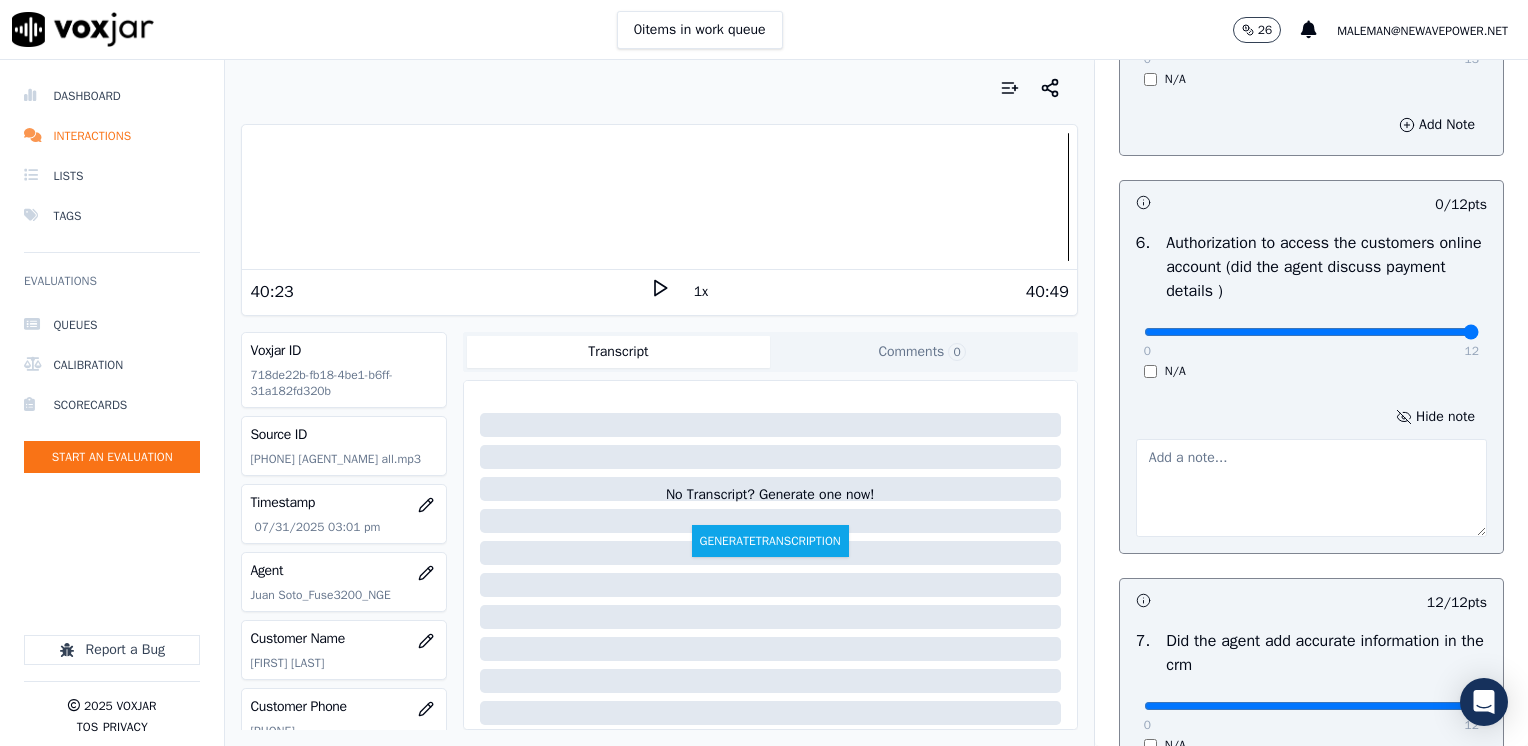 drag, startPoint x: 1133, startPoint y: 325, endPoint x: 1531, endPoint y: 317, distance: 398.08038 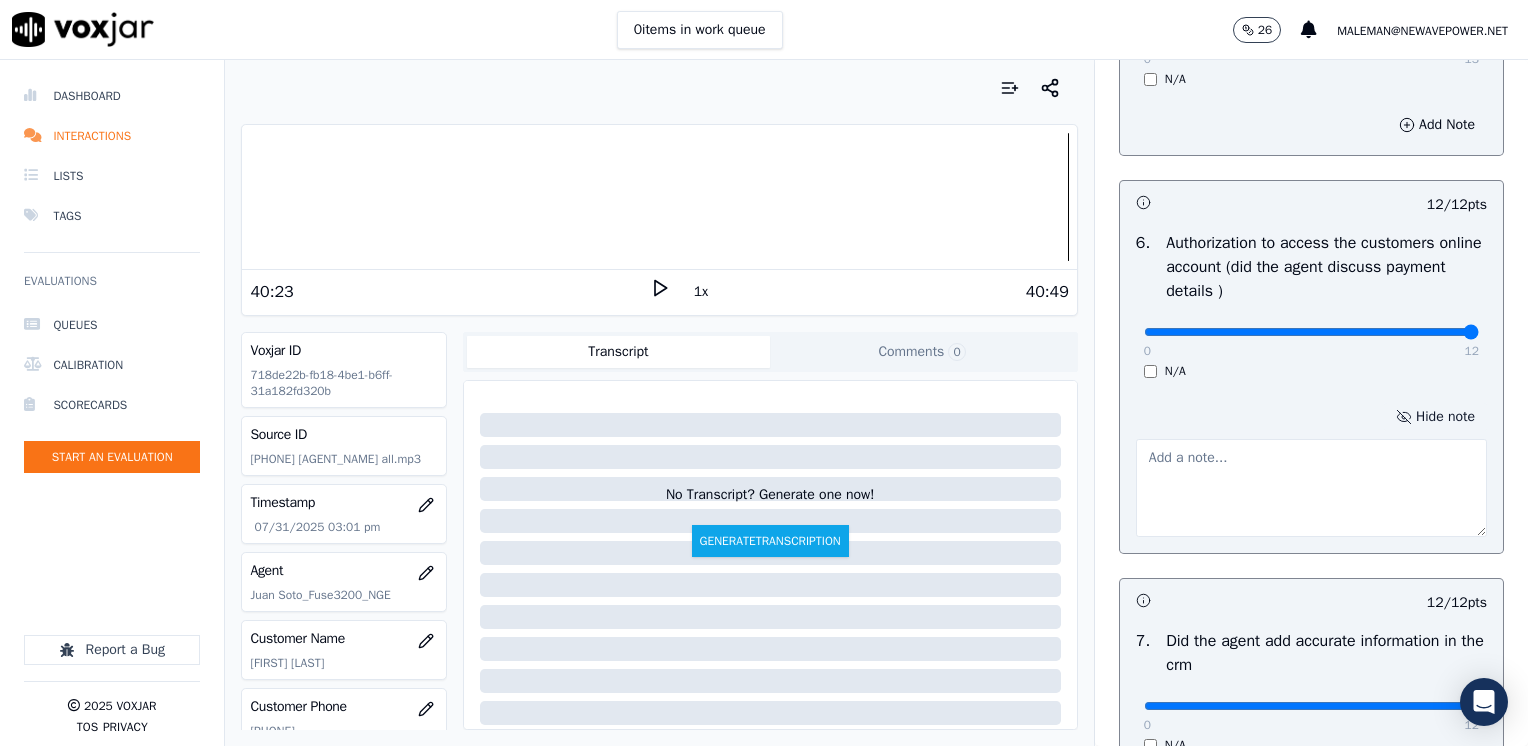 click on "Hide note" at bounding box center [1435, 417] 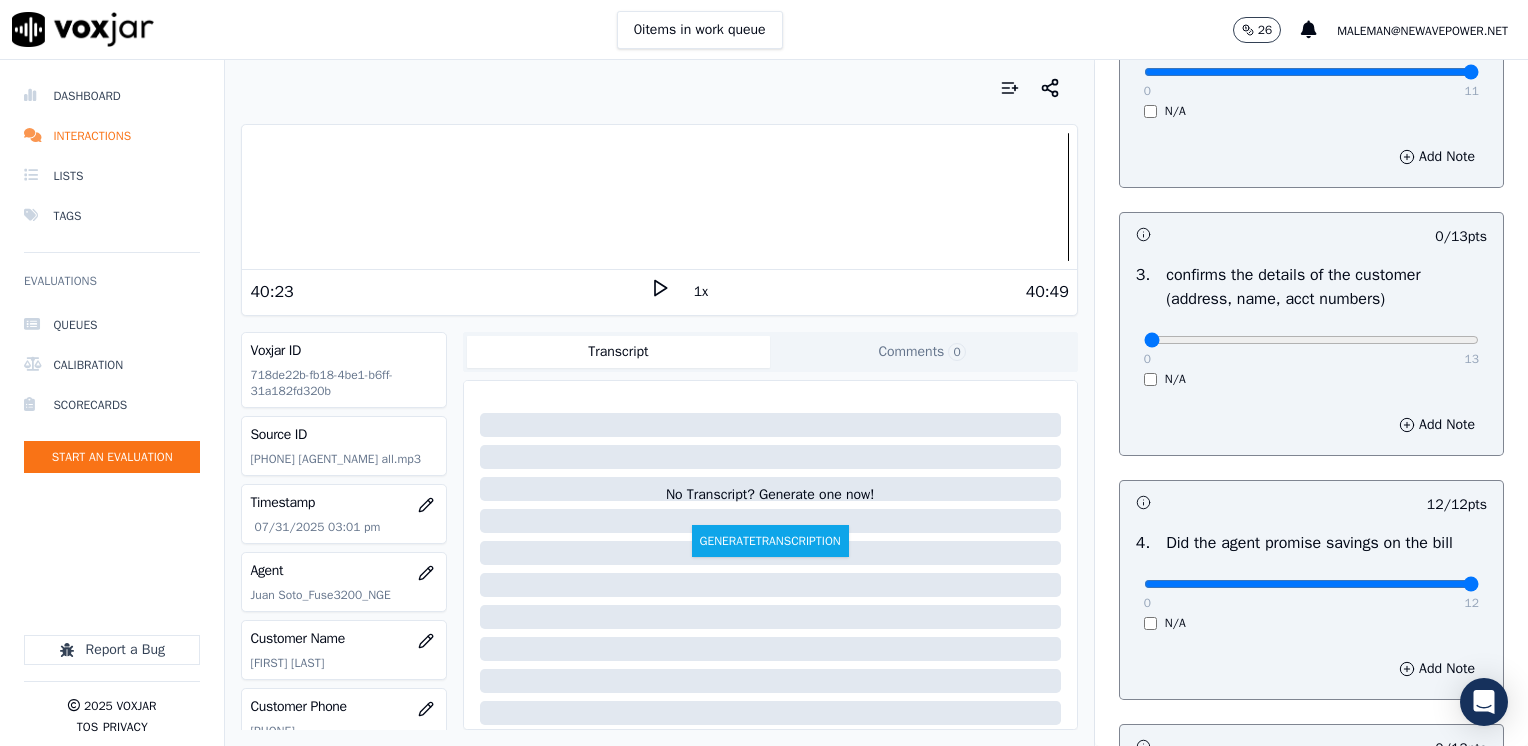 scroll, scrollTop: 448, scrollLeft: 0, axis: vertical 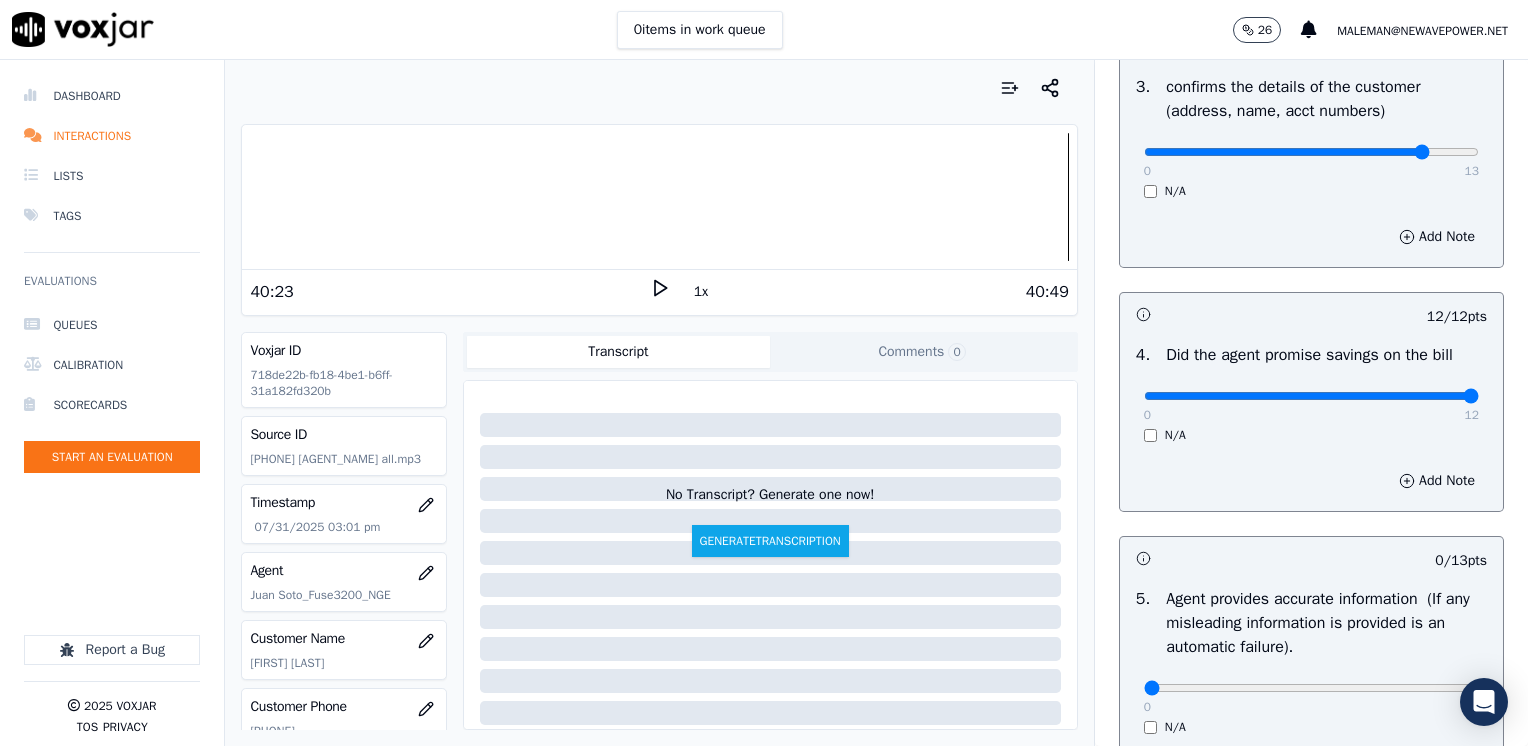 type on "11" 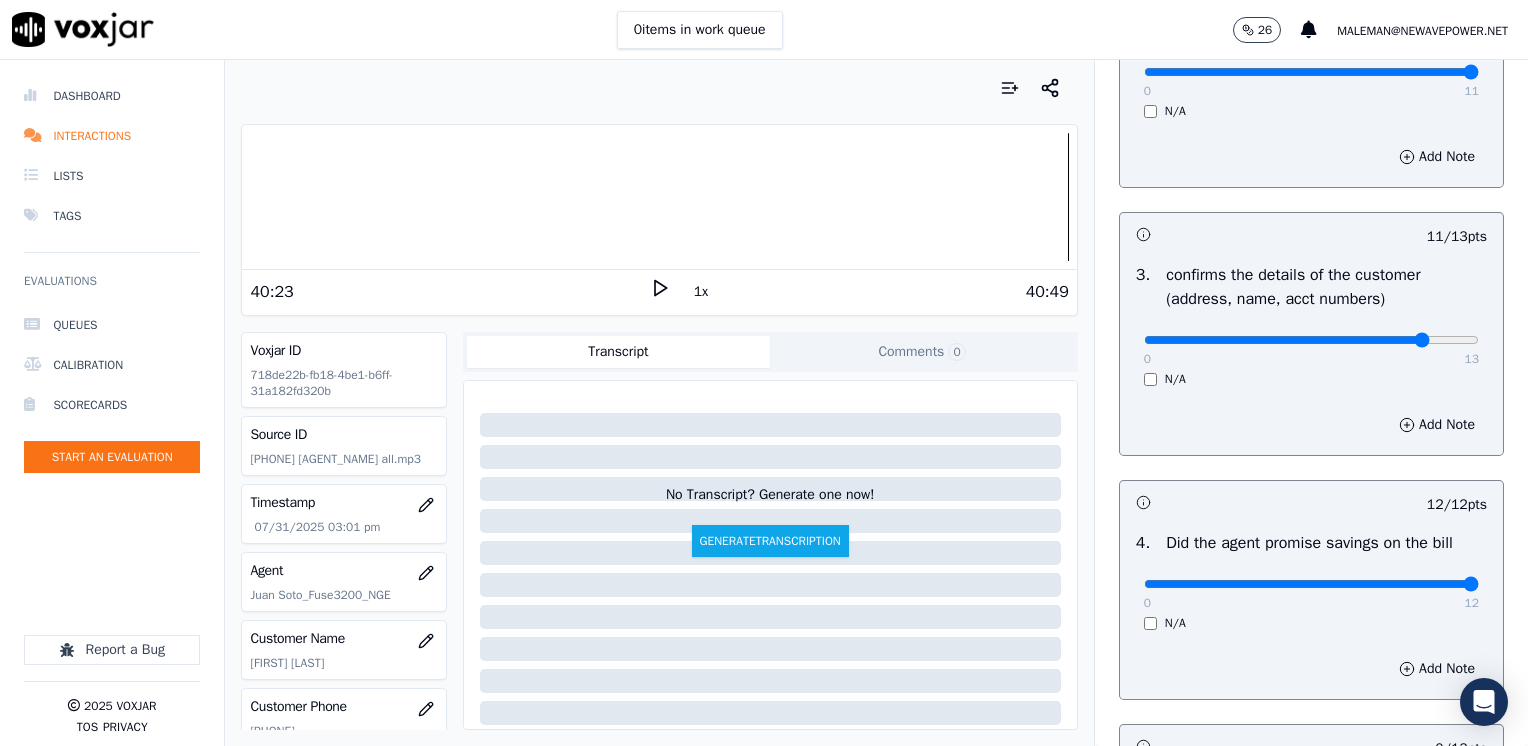 scroll, scrollTop: 500, scrollLeft: 0, axis: vertical 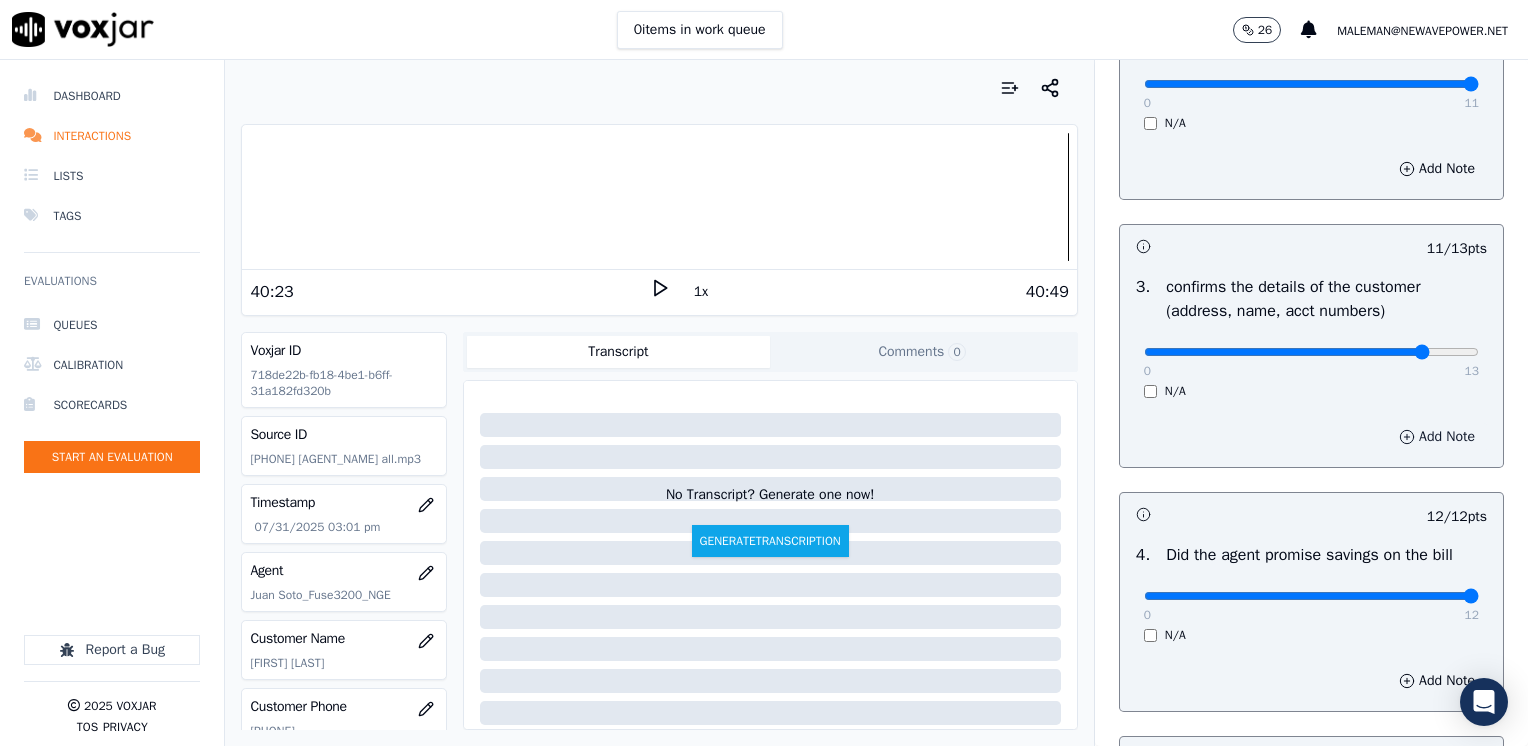 click on "Add Note" at bounding box center (1437, 437) 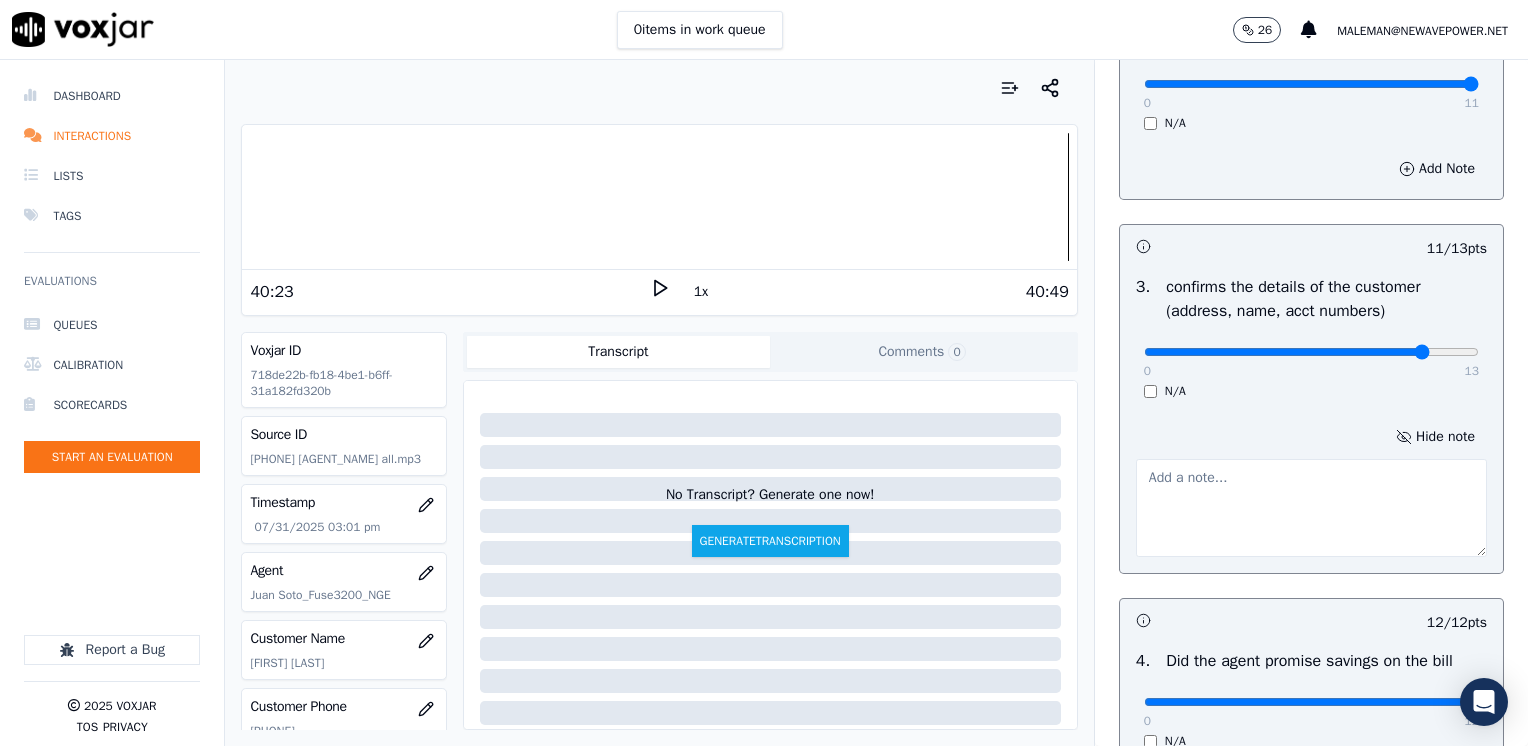 click at bounding box center [1311, 508] 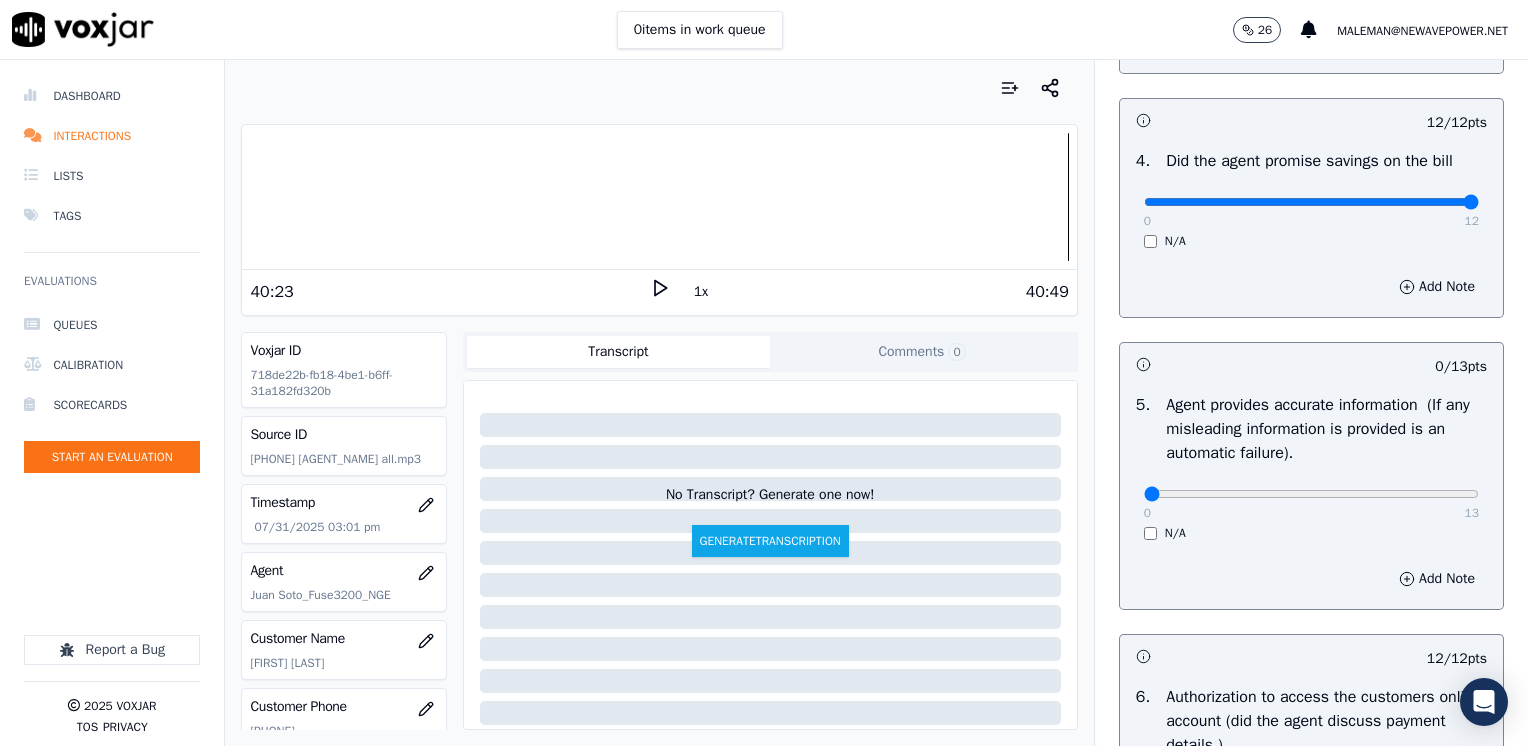 scroll, scrollTop: 1100, scrollLeft: 0, axis: vertical 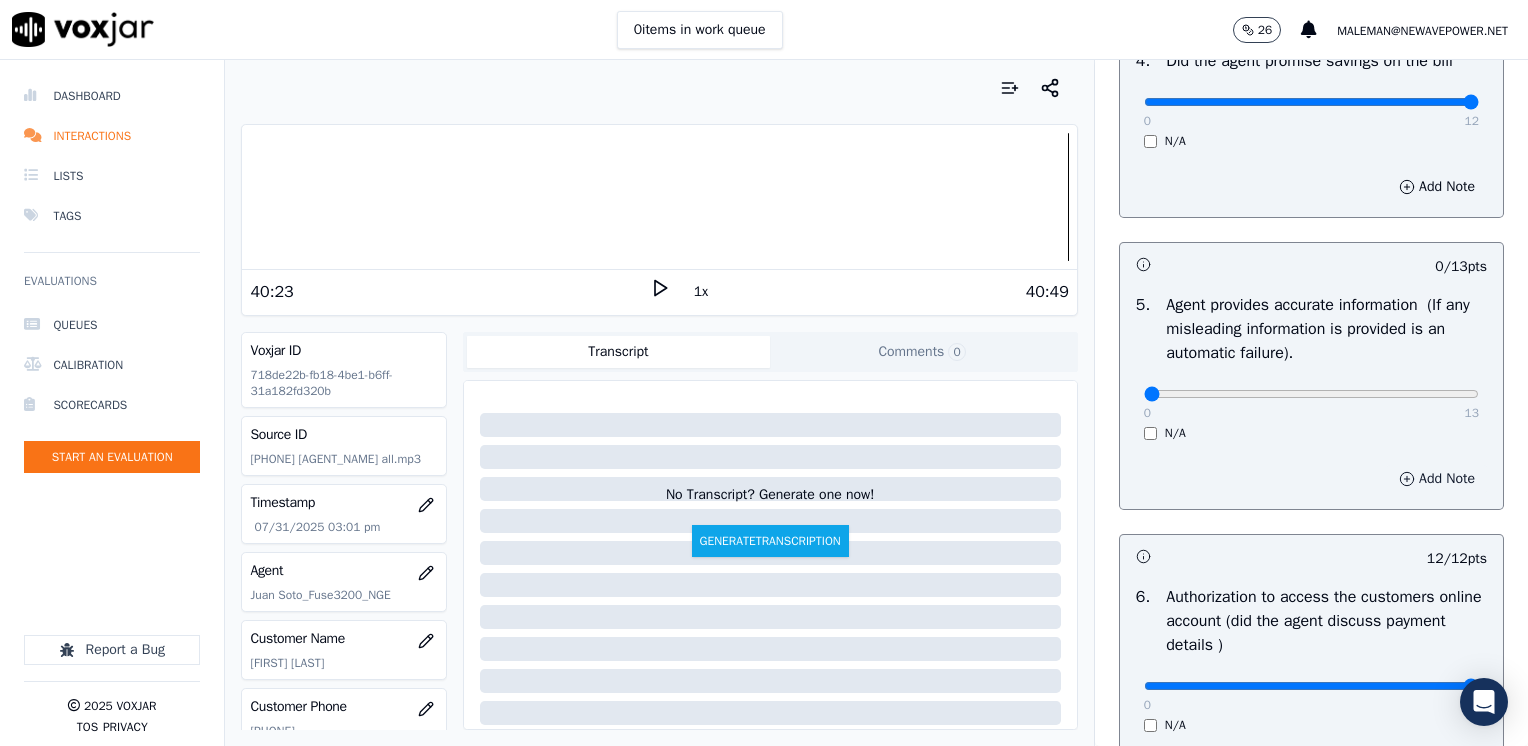 type on "Make sure to confirm full service address, th ename on th" 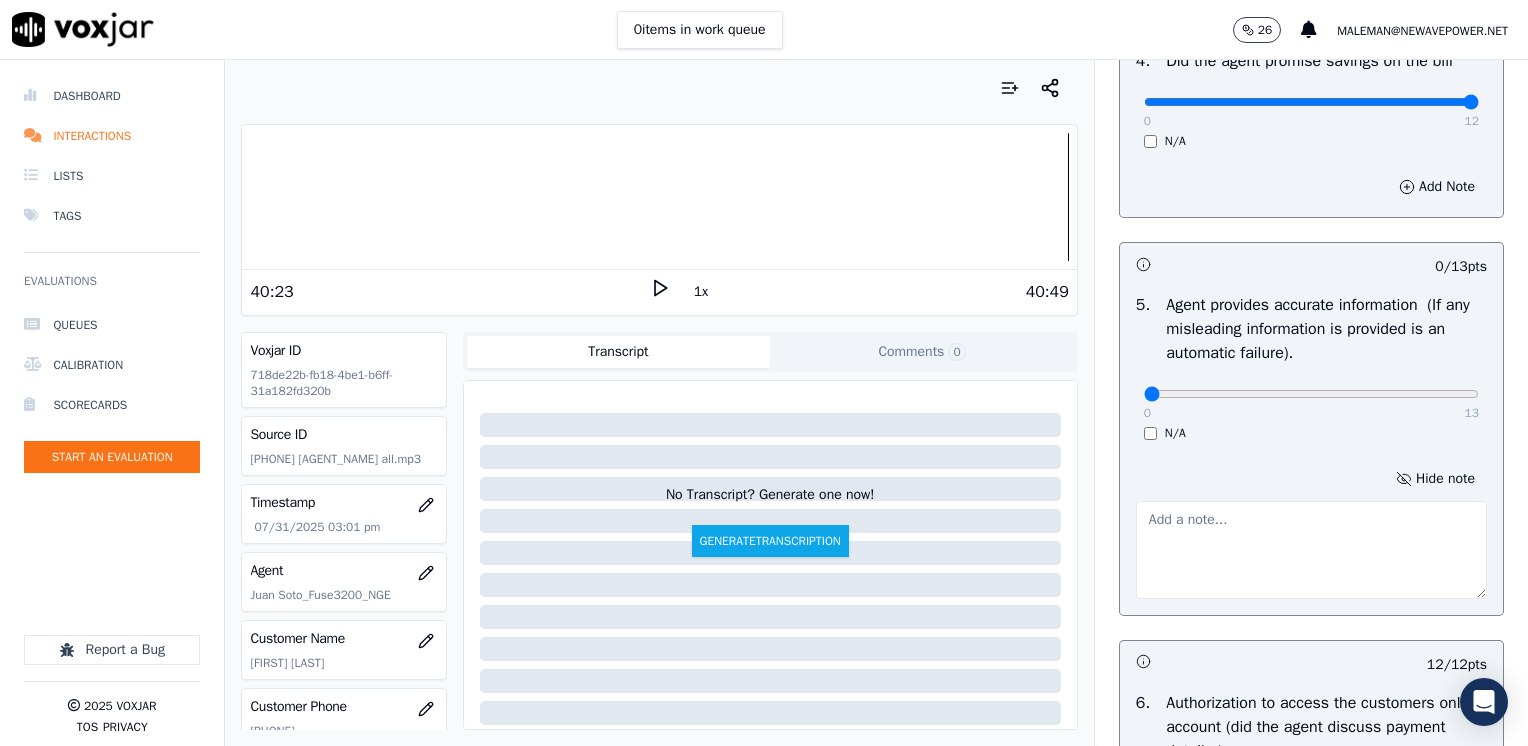 click at bounding box center [1311, 550] 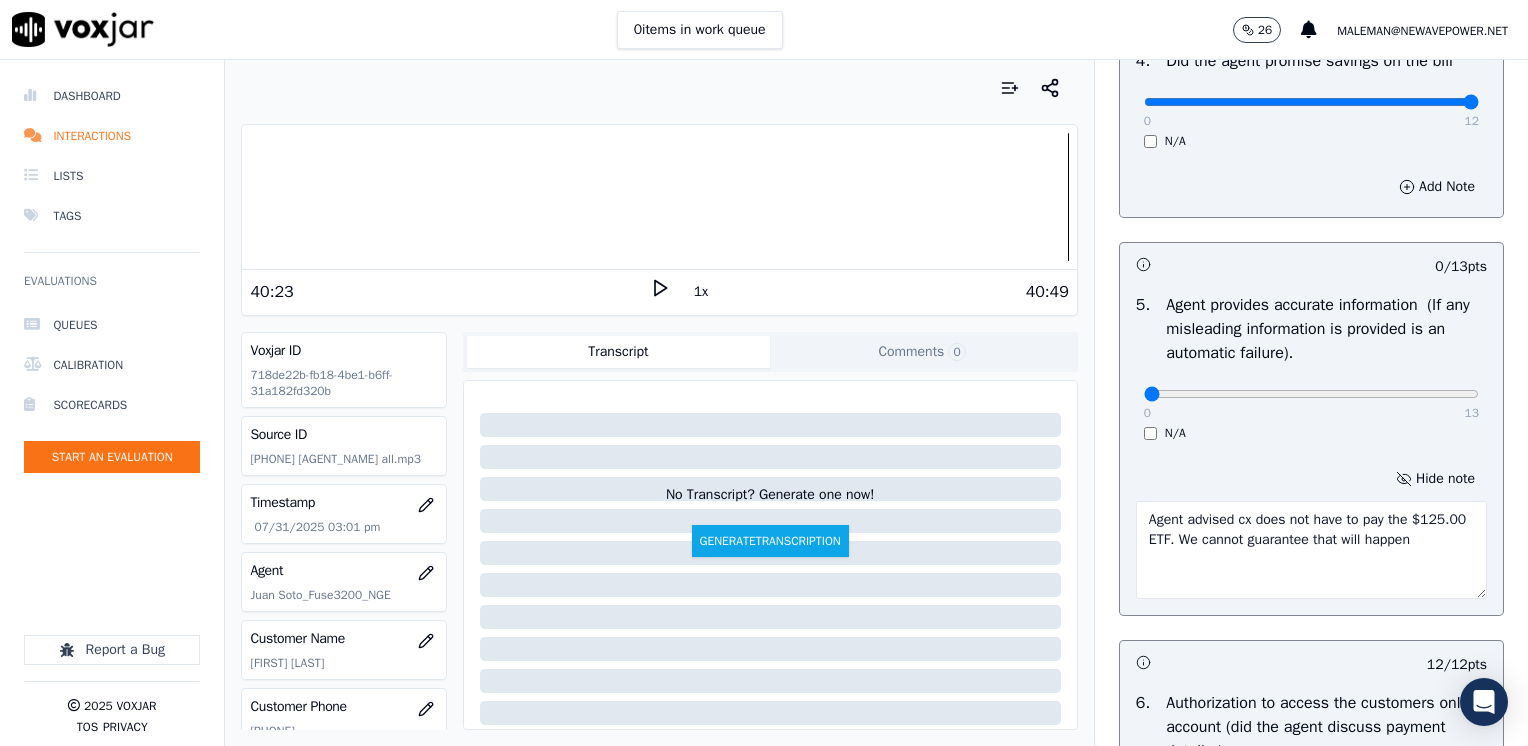 type on "Agent advised cx does not have to pay the $125.00 ETF. We cannot guarantee that will happen" 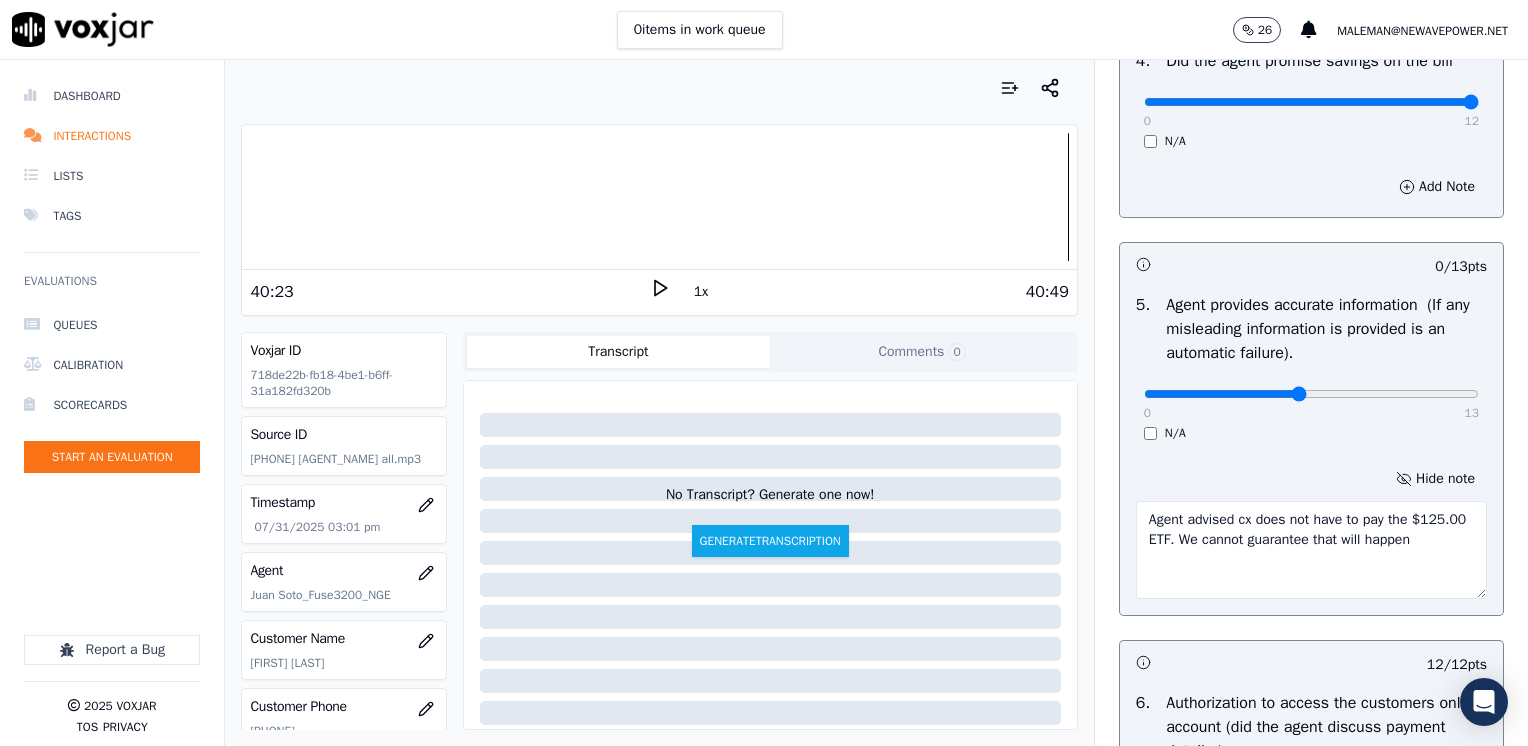 type on "6" 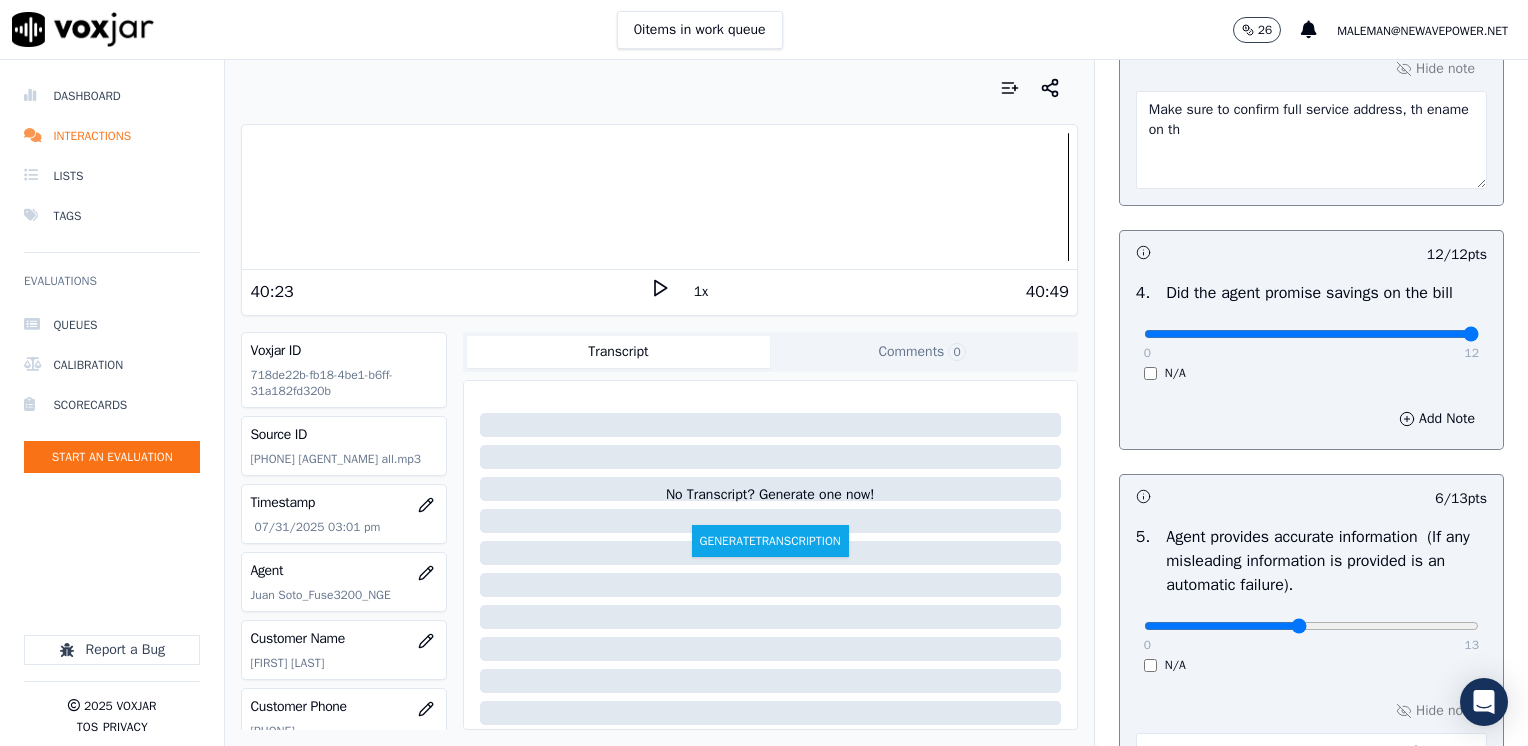 scroll, scrollTop: 700, scrollLeft: 0, axis: vertical 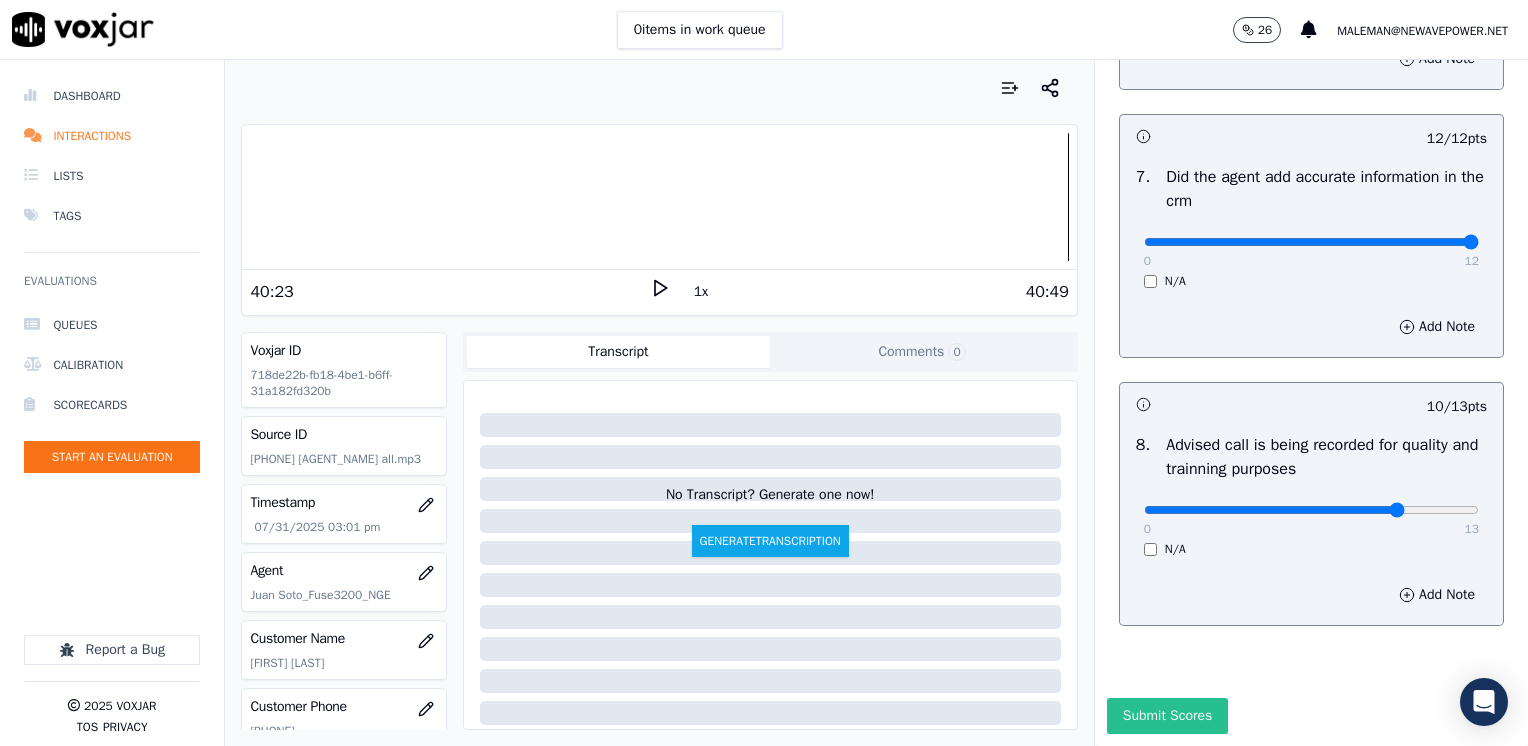 type on "Make sure to confirm full service address, th ename on th bill and and account number before reading the script" 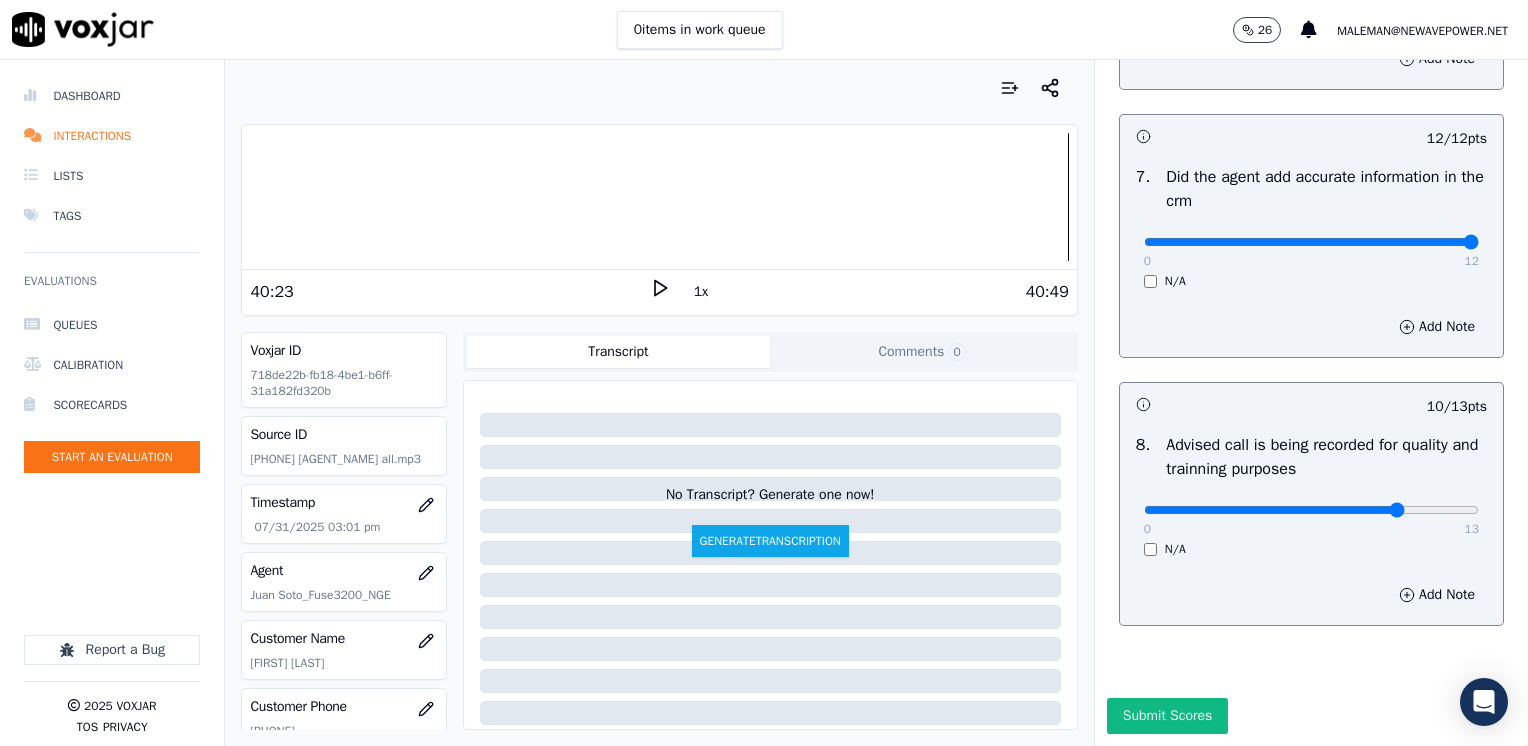 drag, startPoint x: 1173, startPoint y: 659, endPoint x: 548, endPoint y: 691, distance: 625.81866 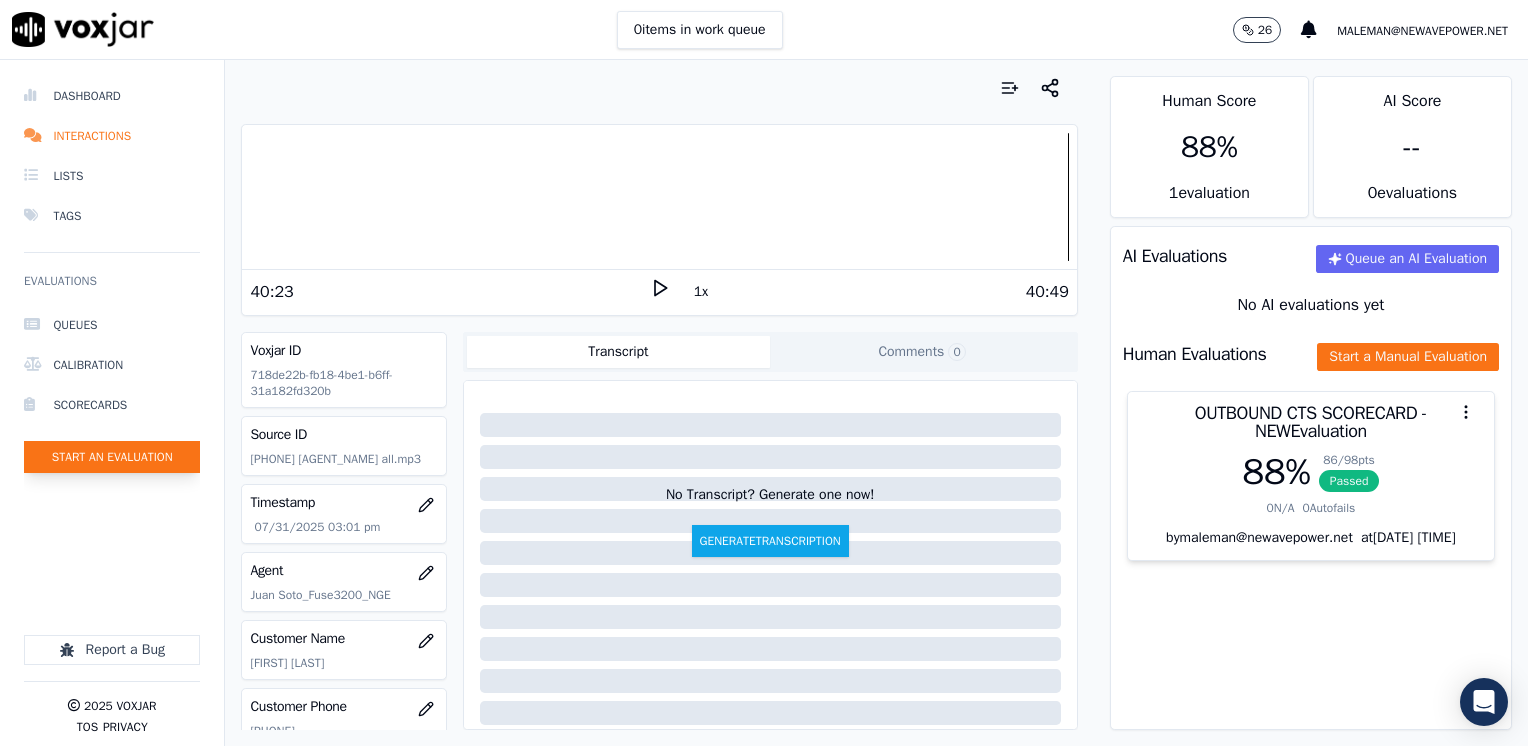 click on "Start an Evaluation" 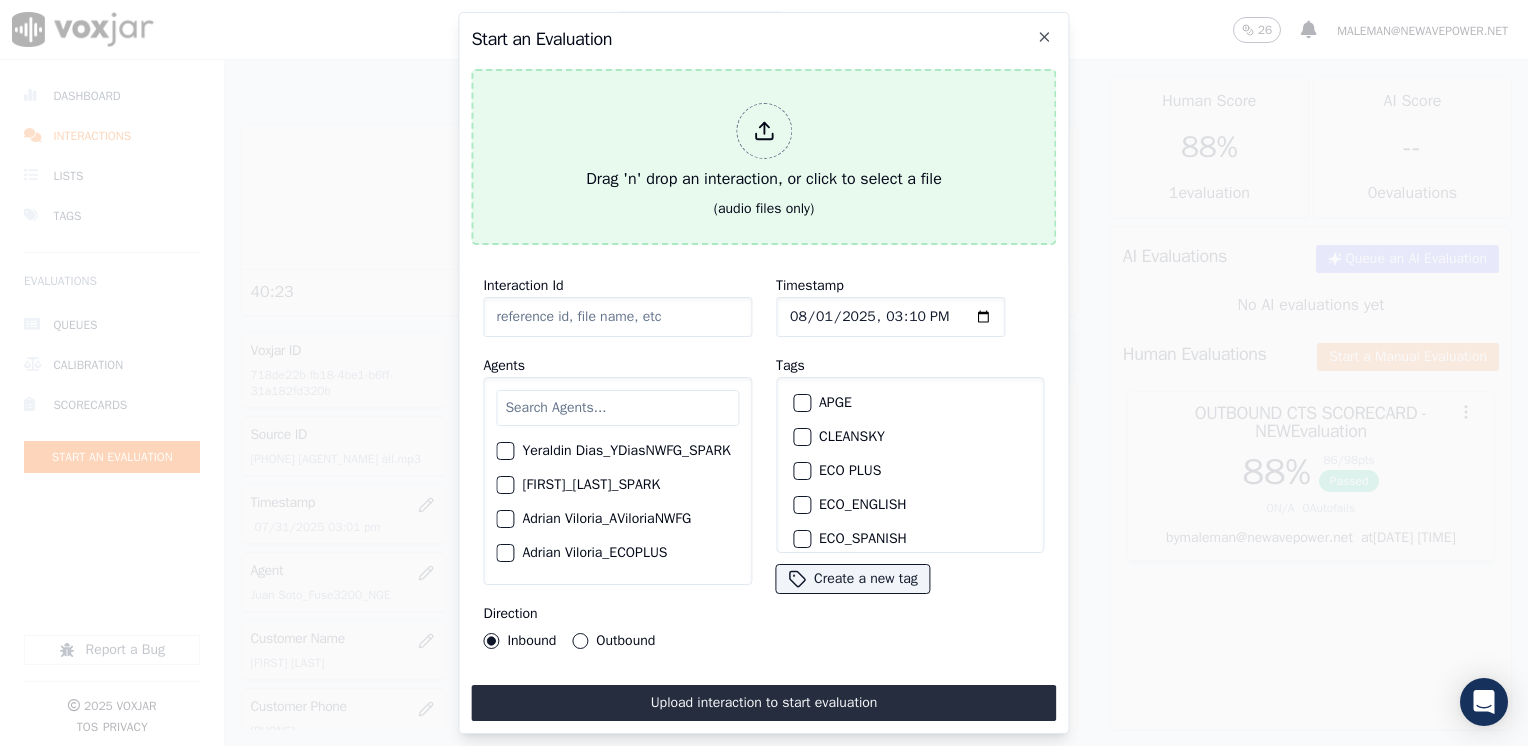 click at bounding box center [764, 131] 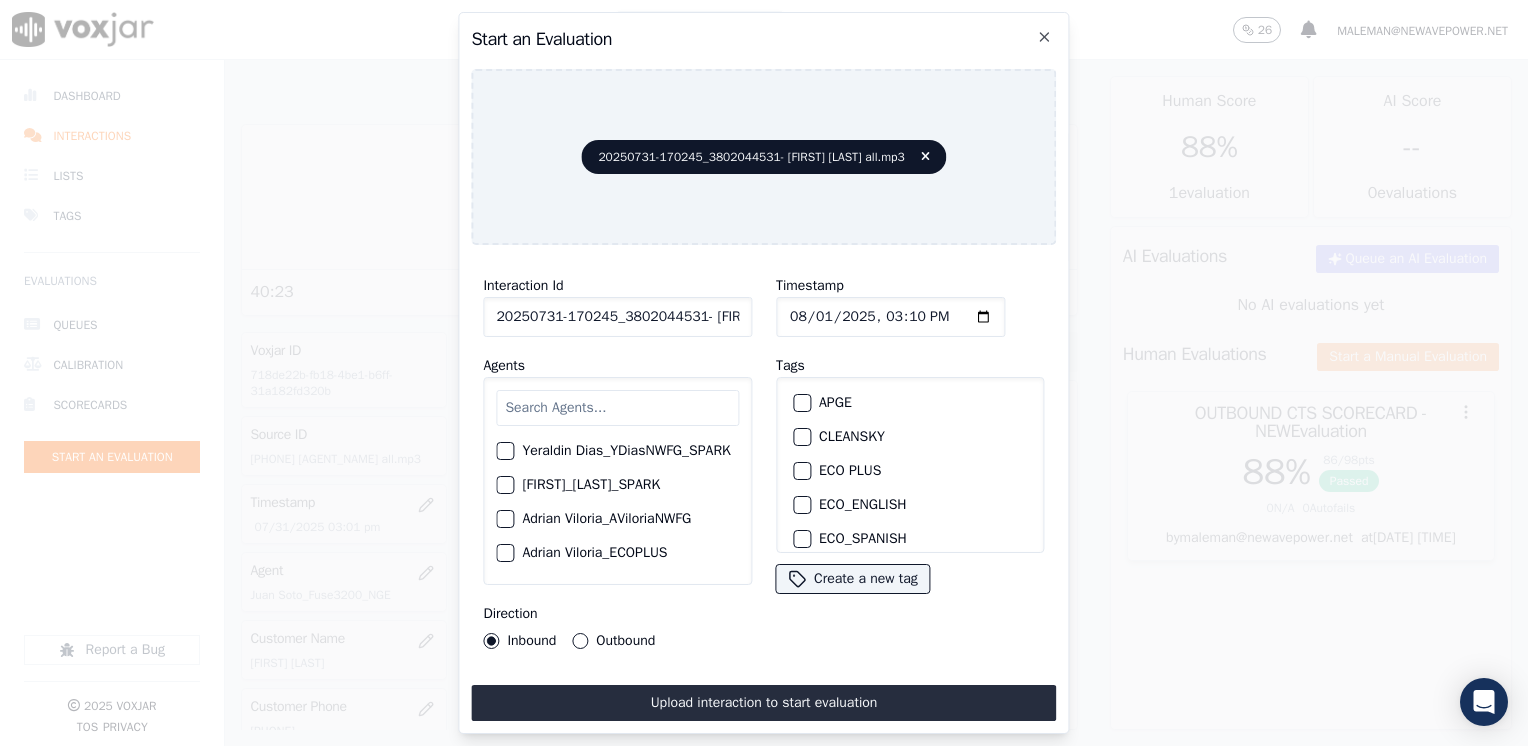 click at bounding box center (617, 408) 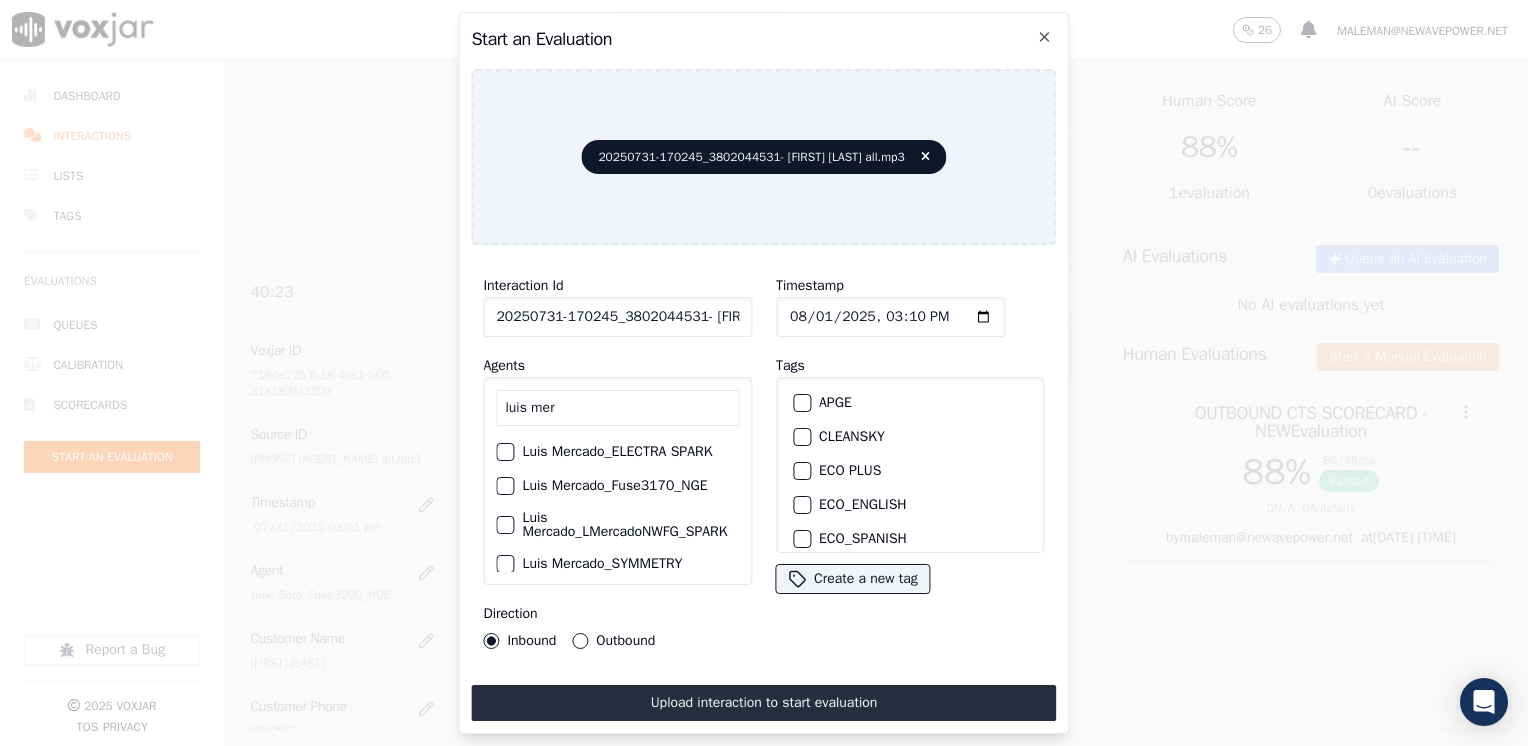 scroll, scrollTop: 0, scrollLeft: 0, axis: both 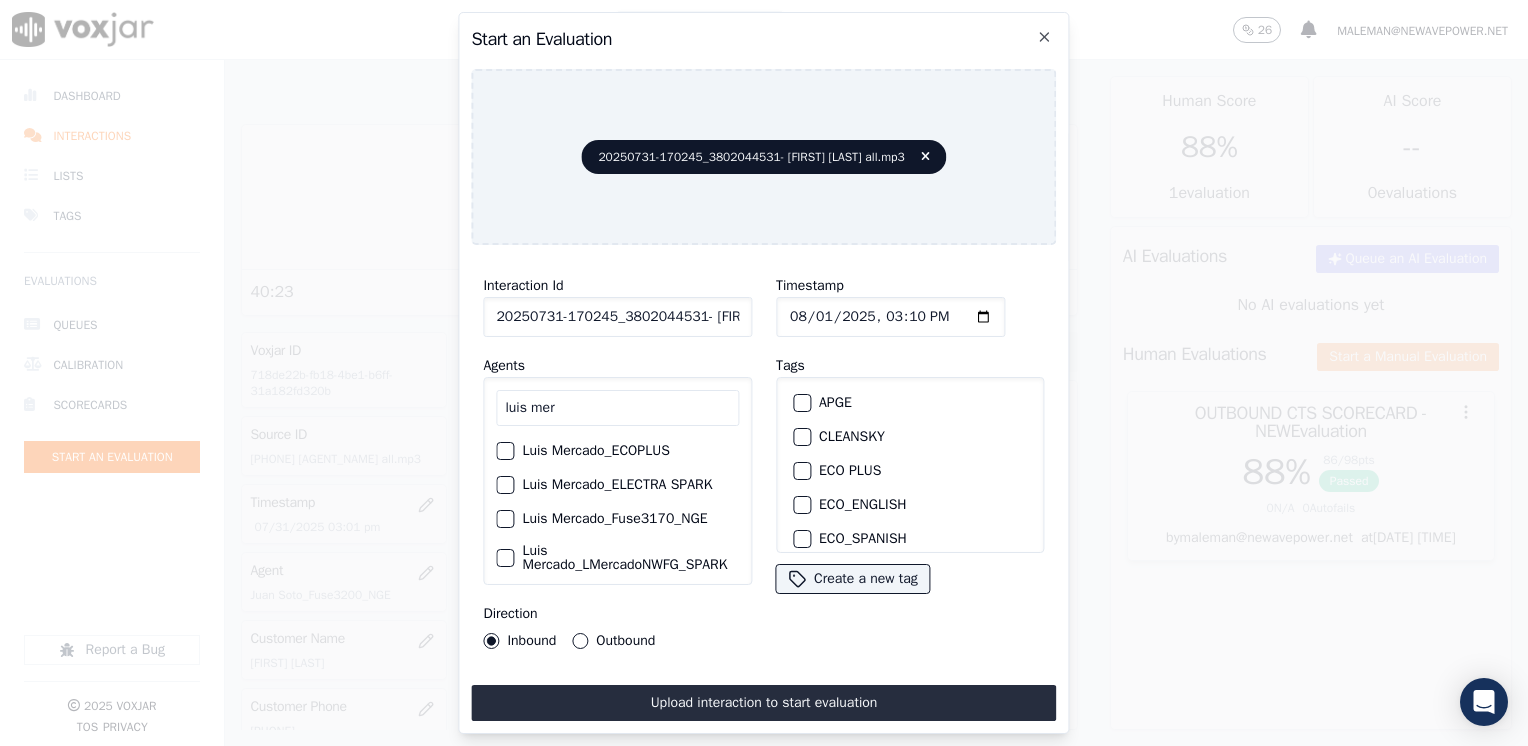 type on "luis mer" 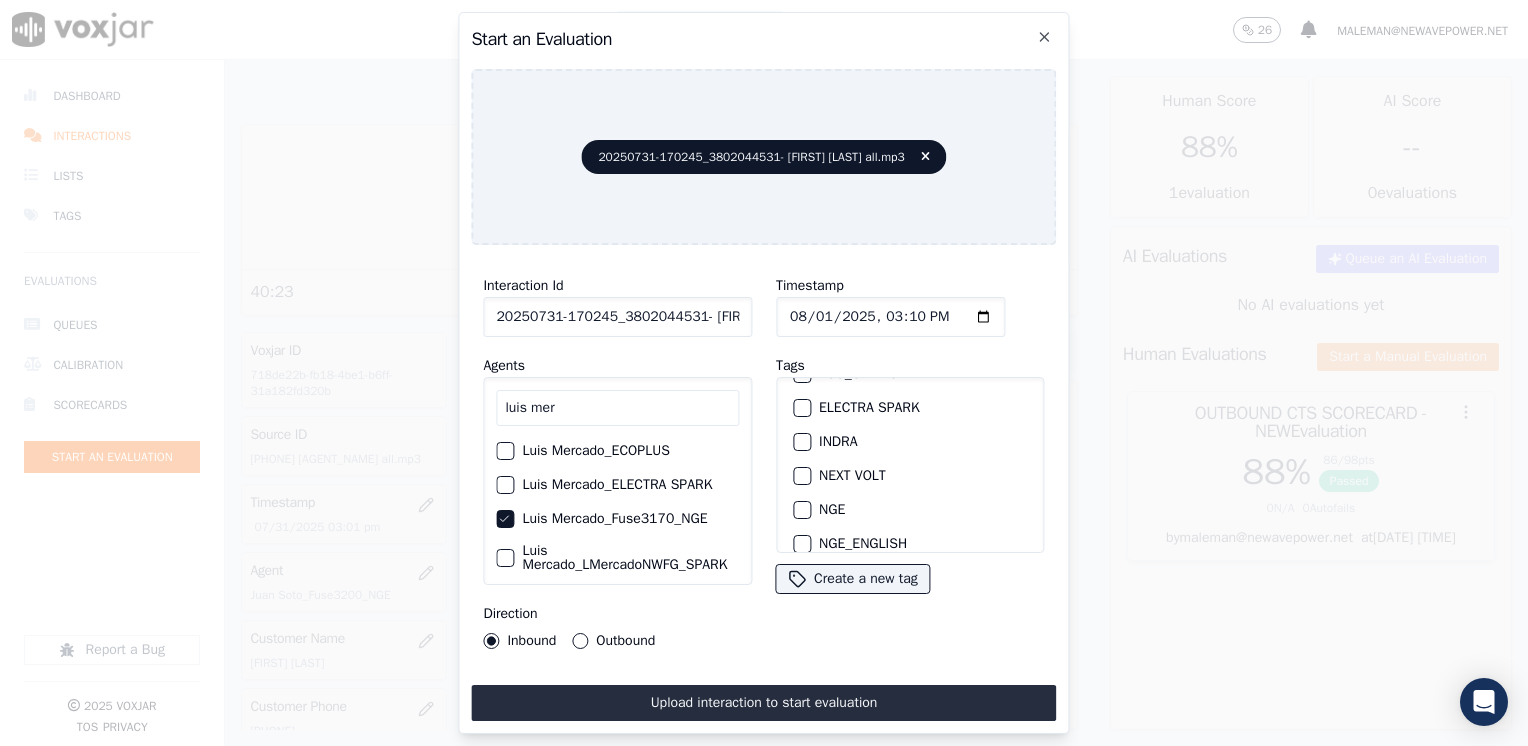 scroll, scrollTop: 200, scrollLeft: 0, axis: vertical 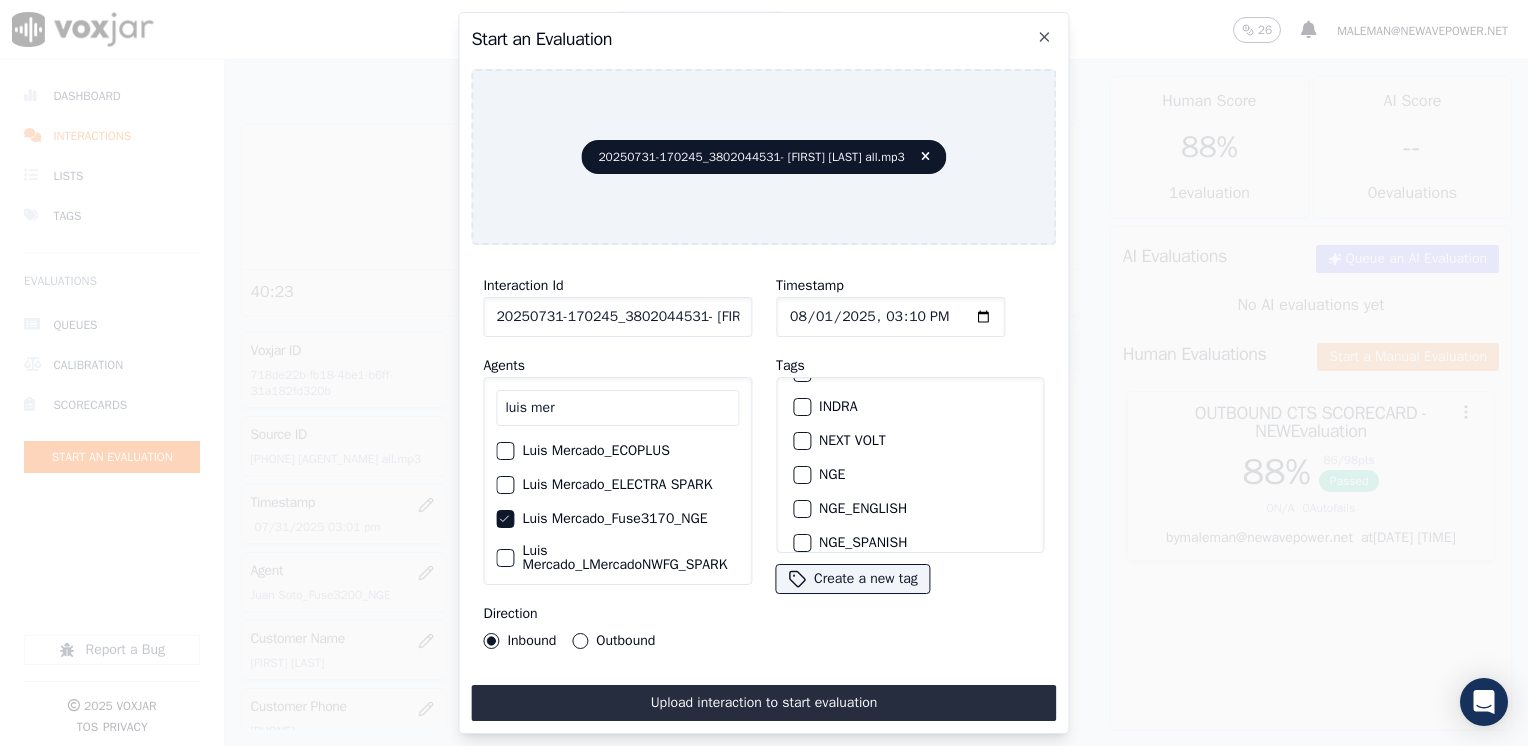 click at bounding box center [801, 475] 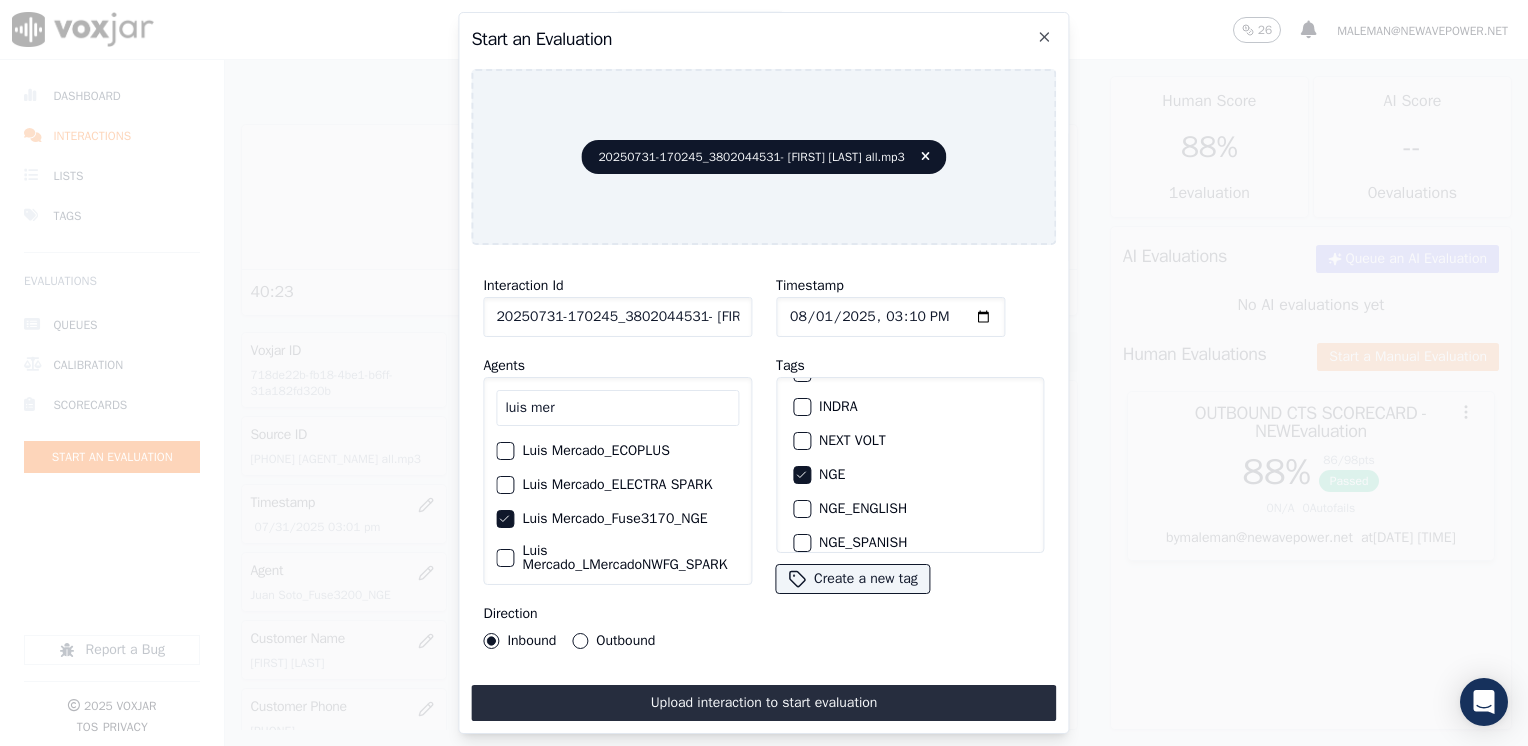 click on "Timestamp" 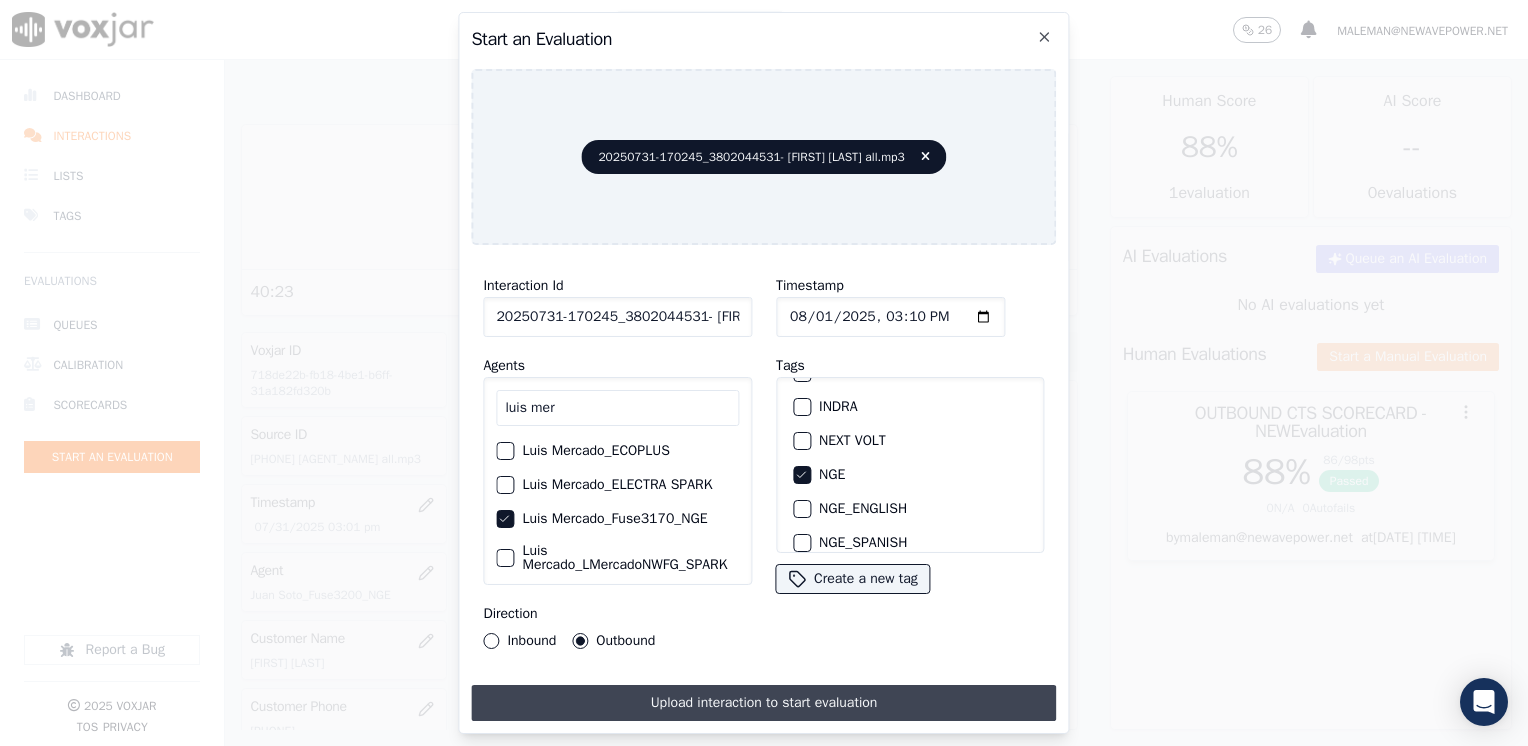 click on "Upload interaction to start evaluation" at bounding box center [763, 703] 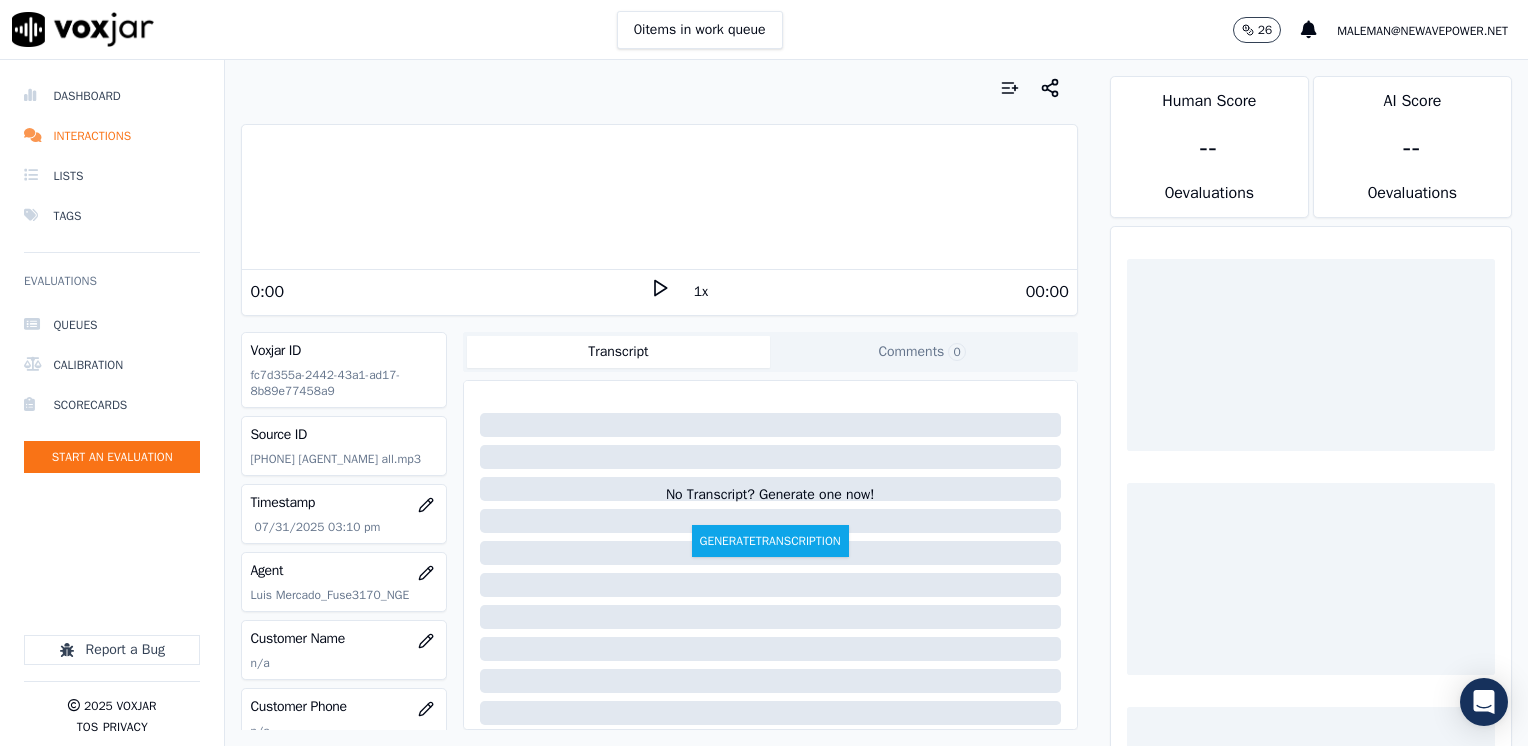 click 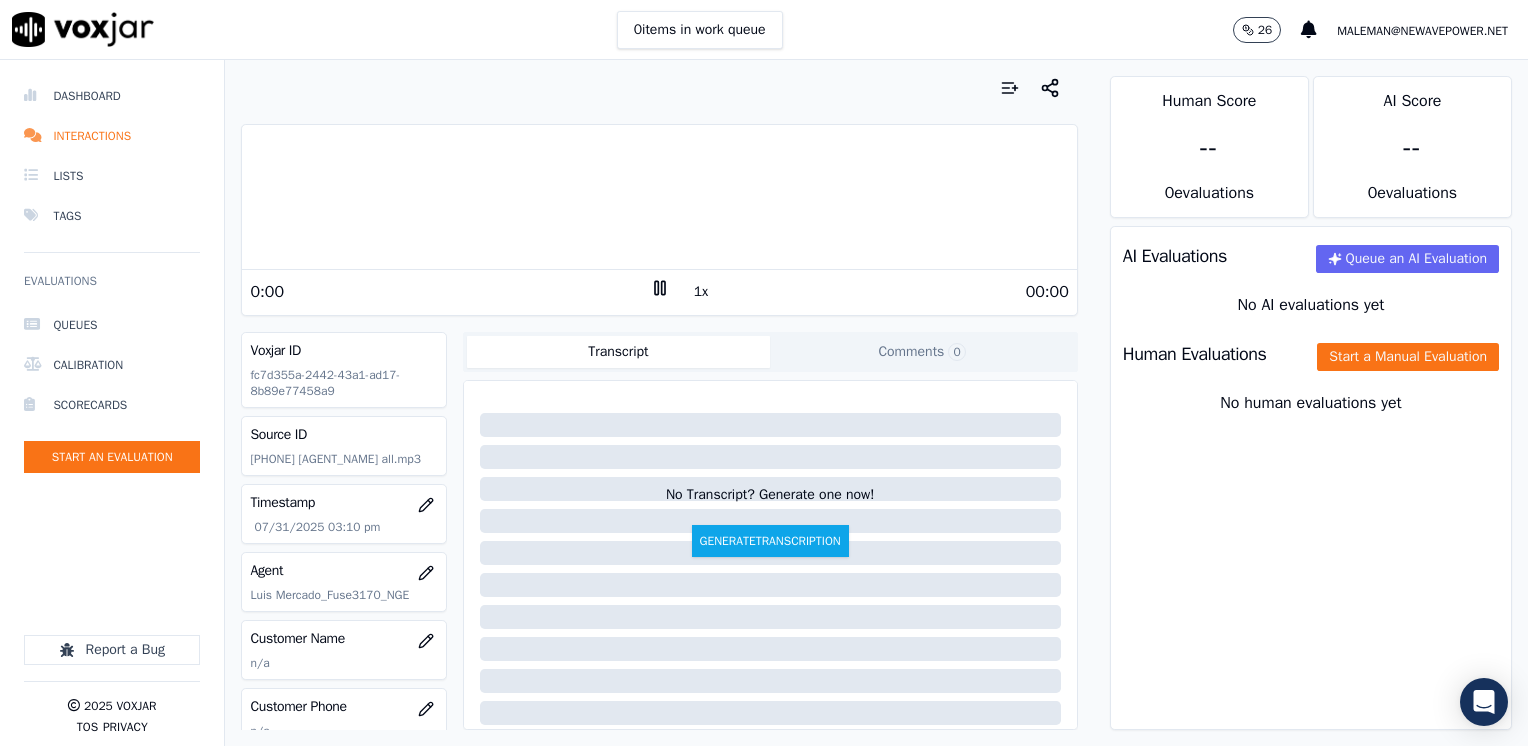 click 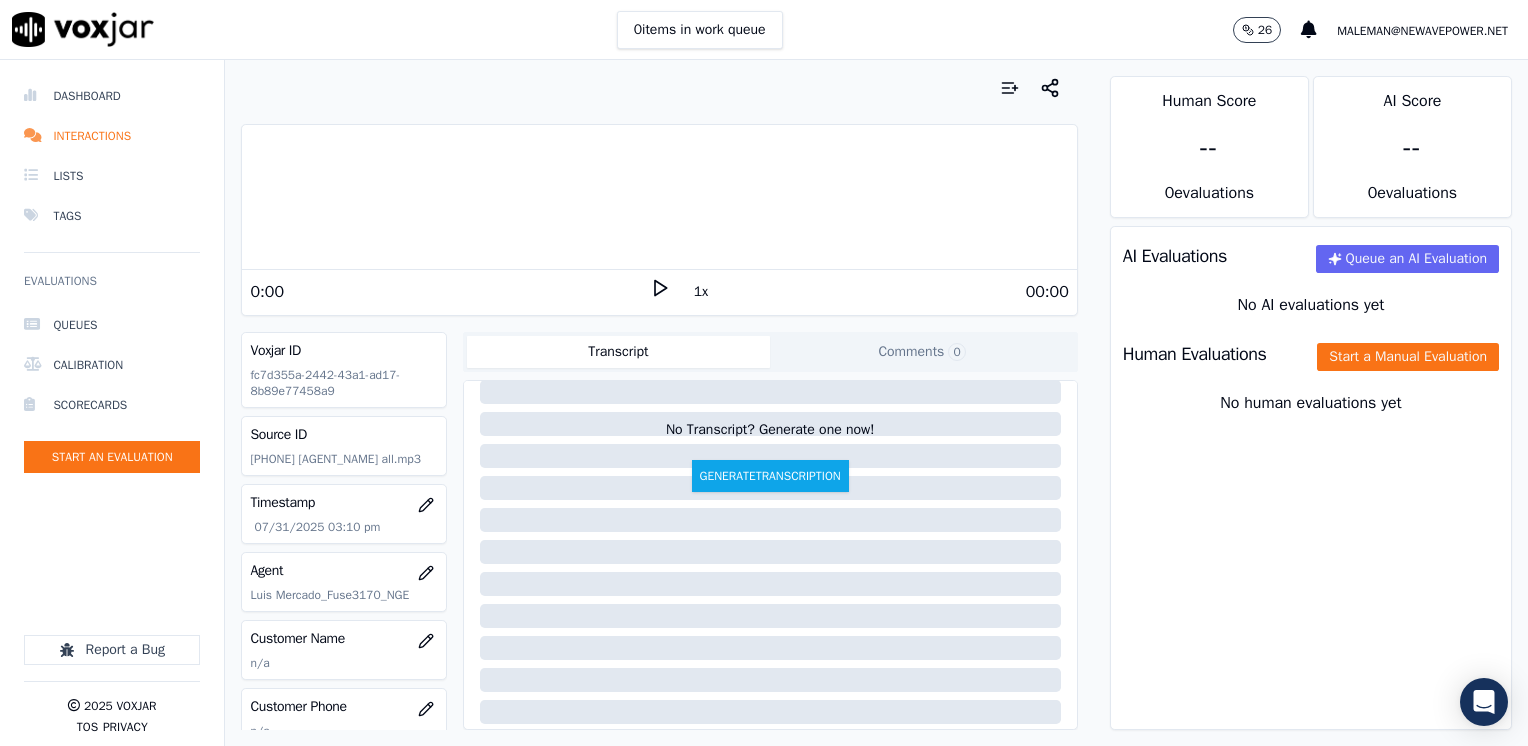 scroll, scrollTop: 296, scrollLeft: 0, axis: vertical 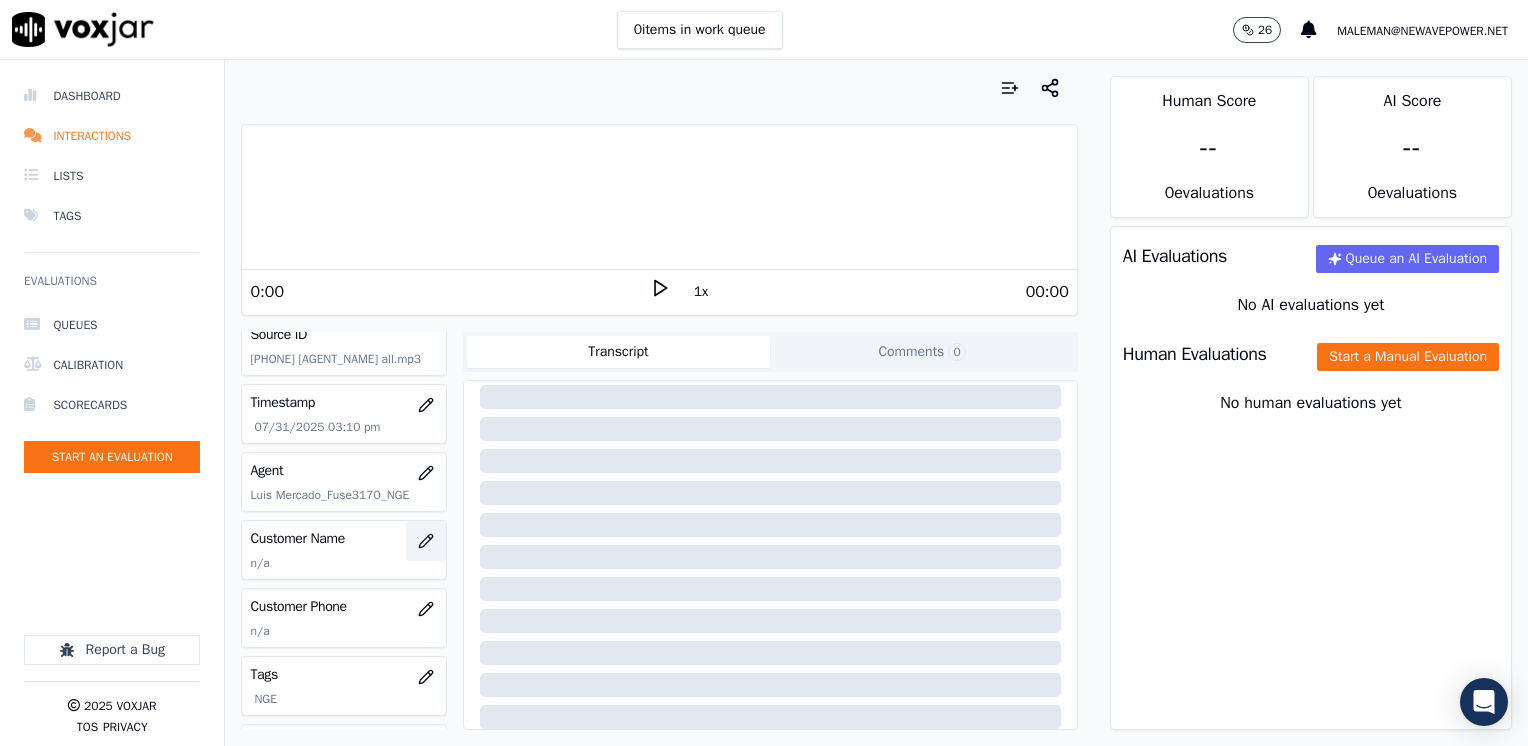 click 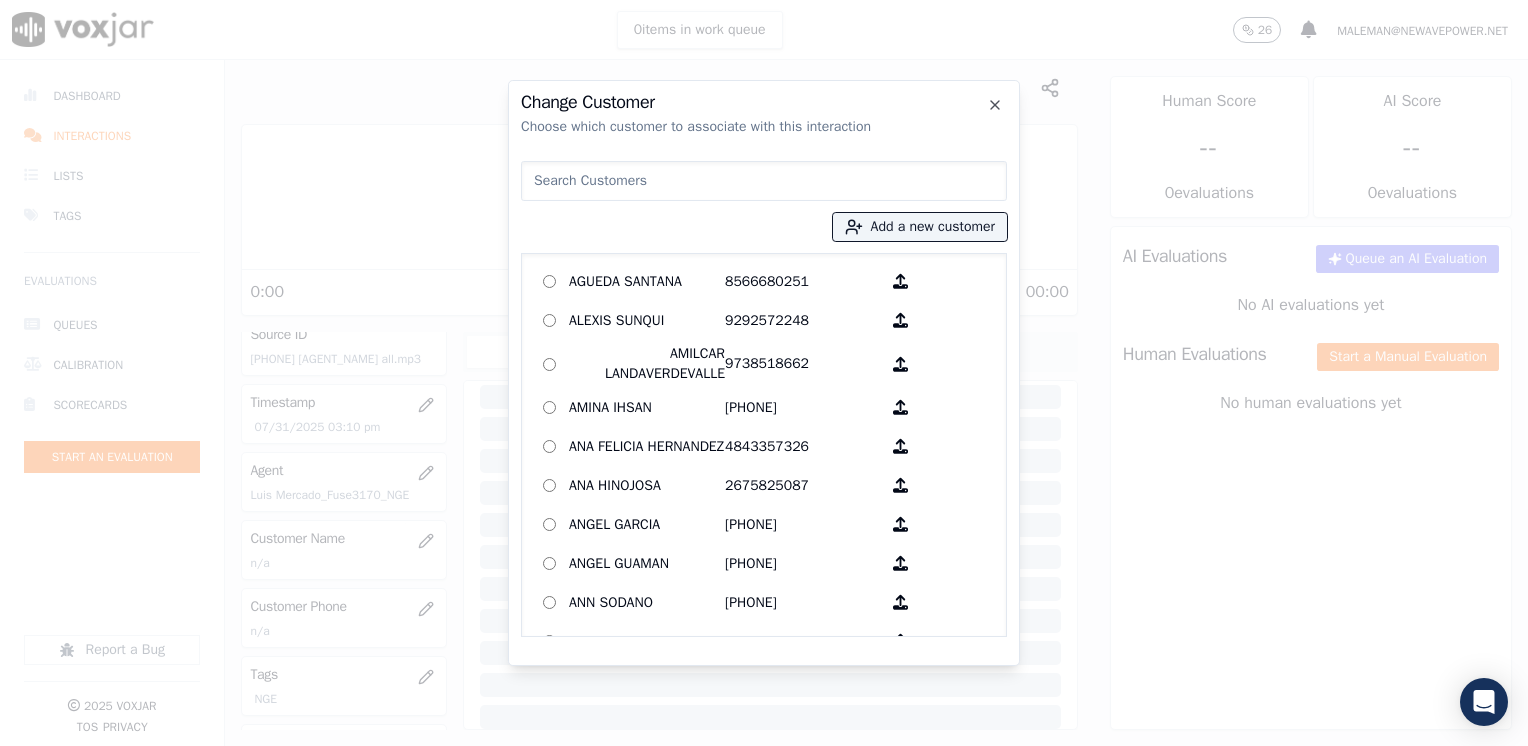 click at bounding box center (764, 181) 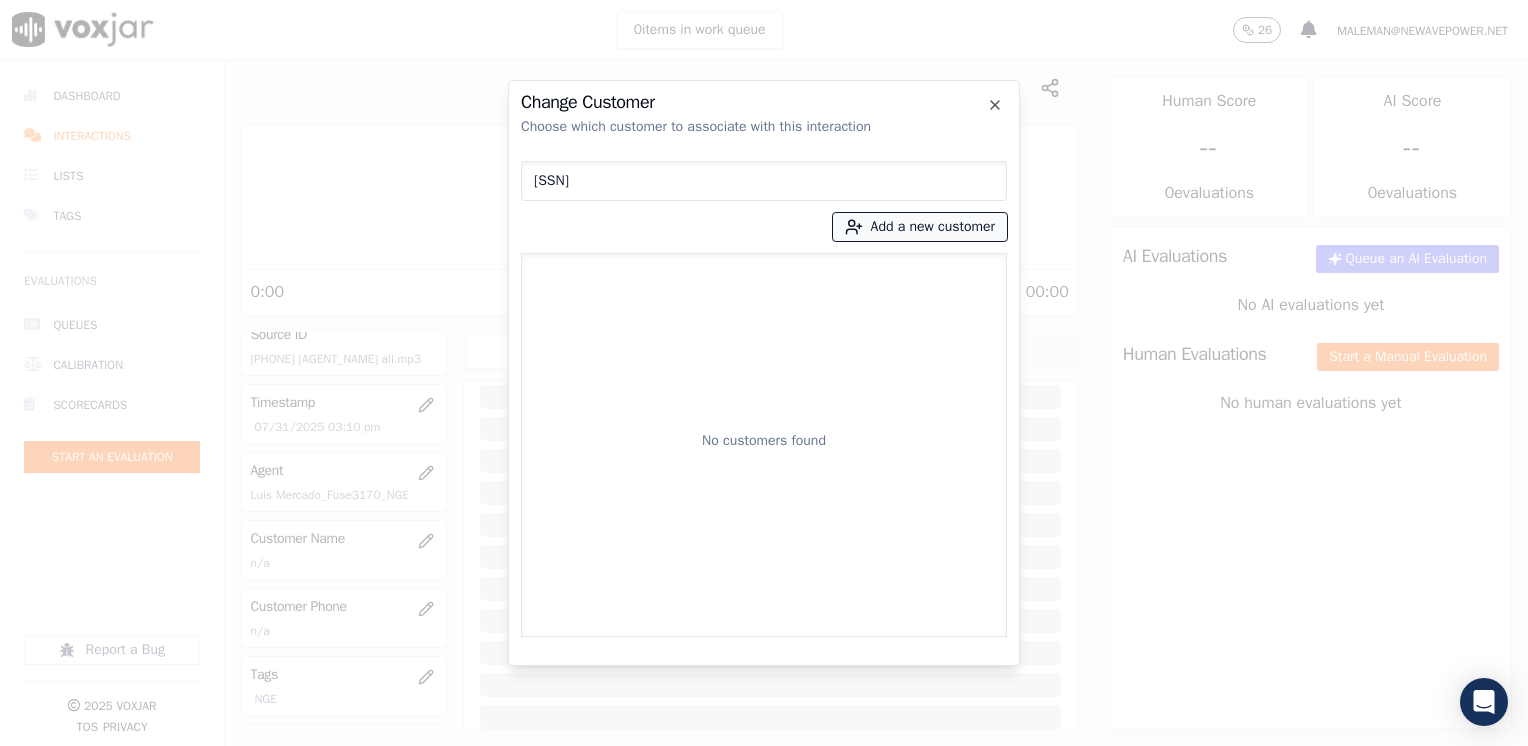 type on "[SSN]" 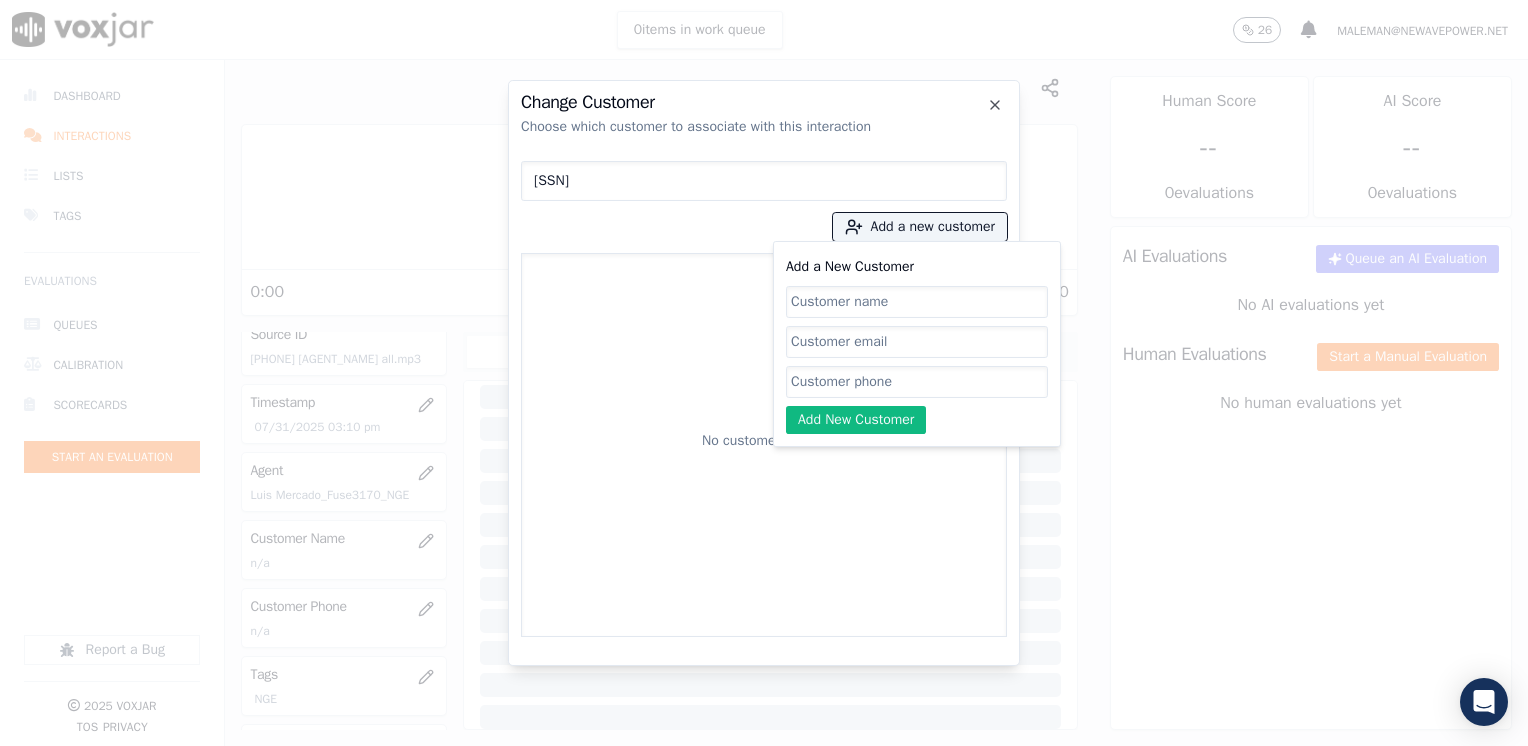 click on "Add a New Customer" 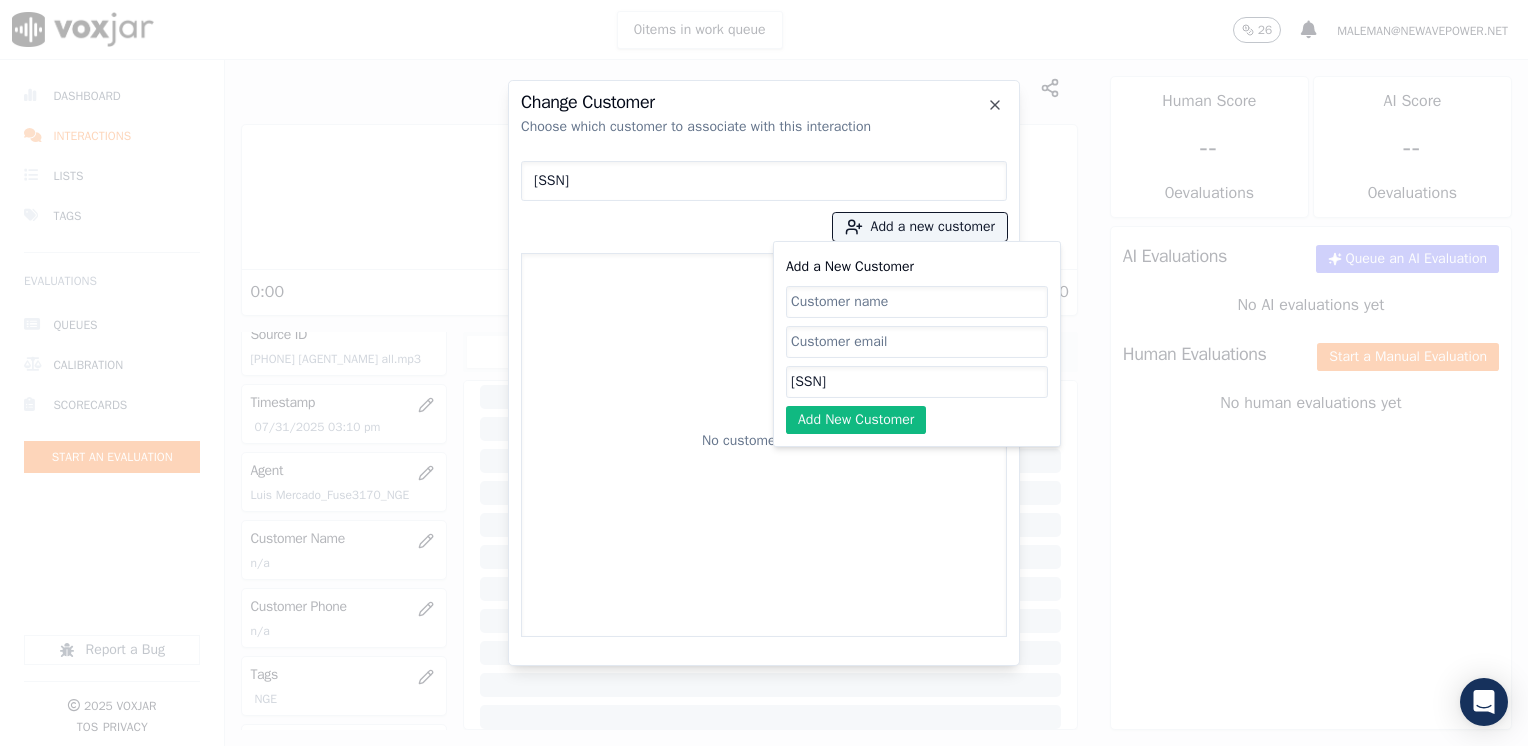 type on "[SSN]" 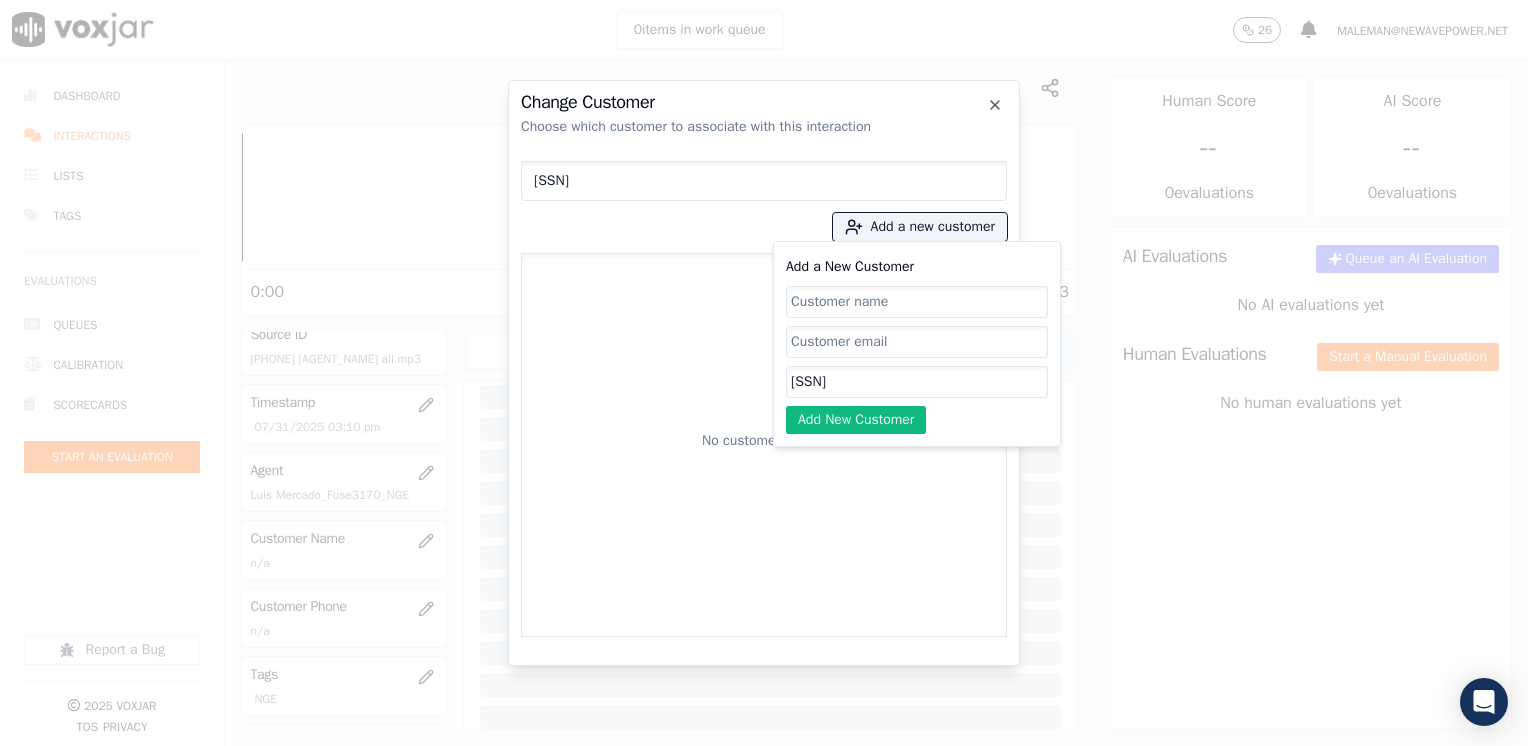 click on "Add a New Customer" 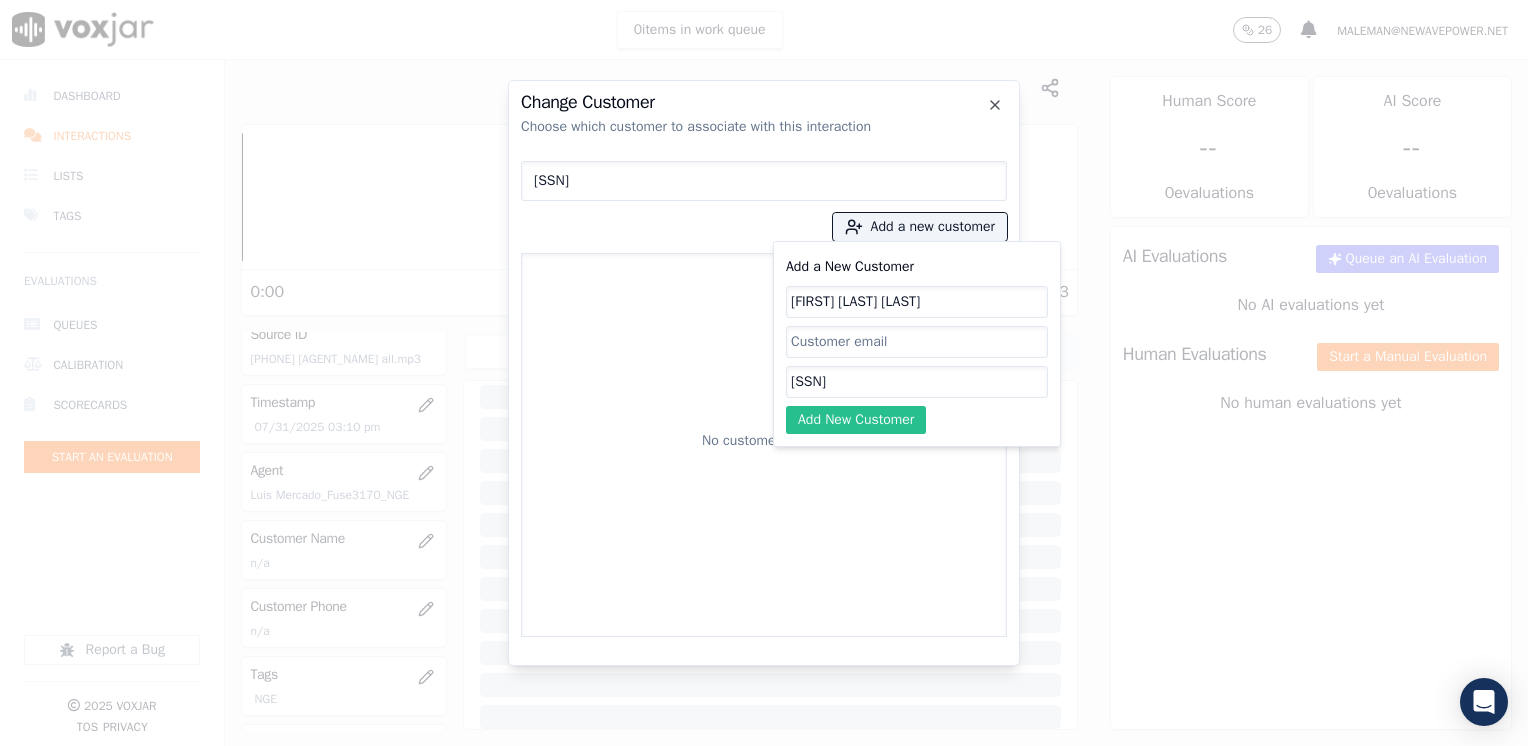 type on "[FIRST] [LAST] [LAST]" 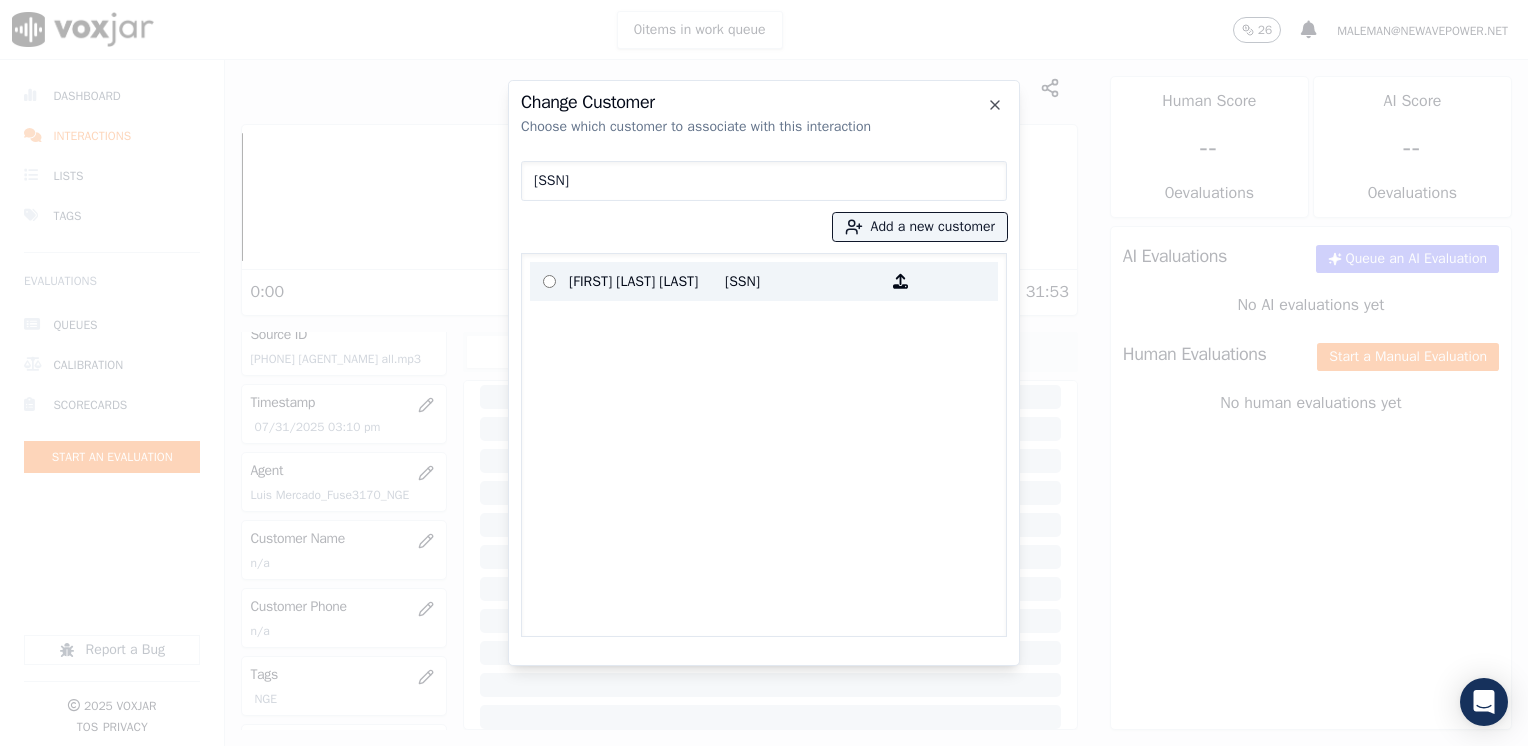 click on "[FIRST] [LAST] [LAST]" at bounding box center [647, 281] 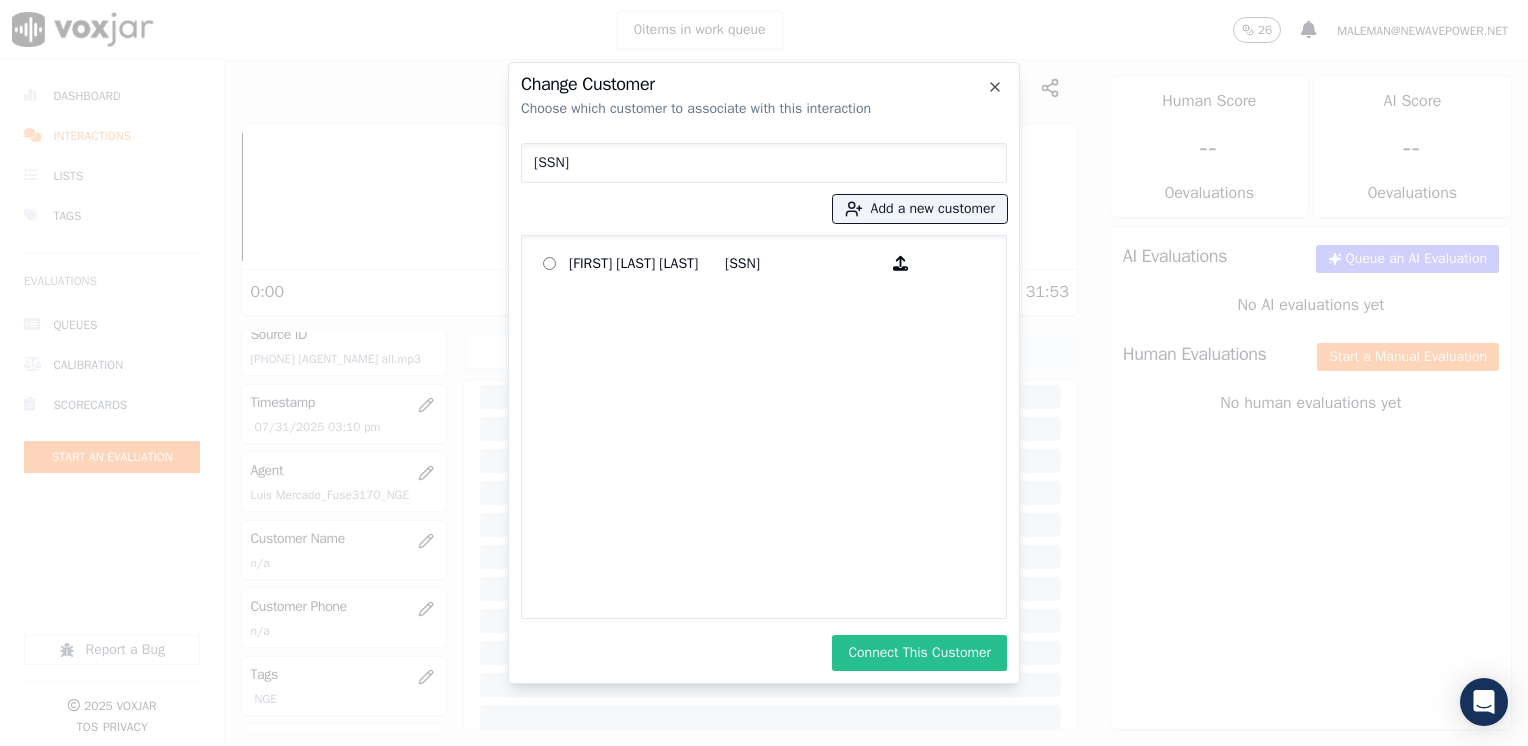 click on "Connect This Customer" at bounding box center [919, 653] 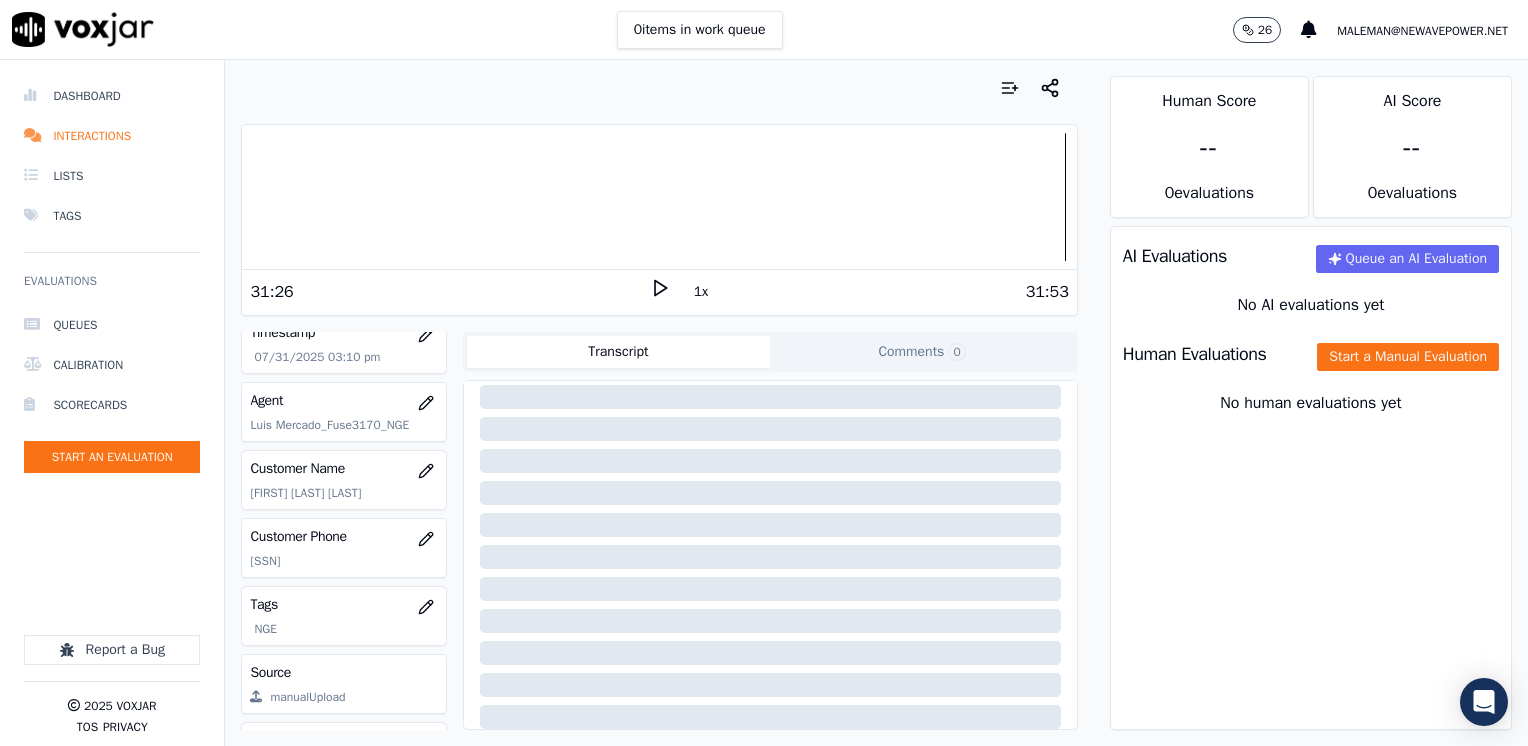 scroll, scrollTop: 200, scrollLeft: 0, axis: vertical 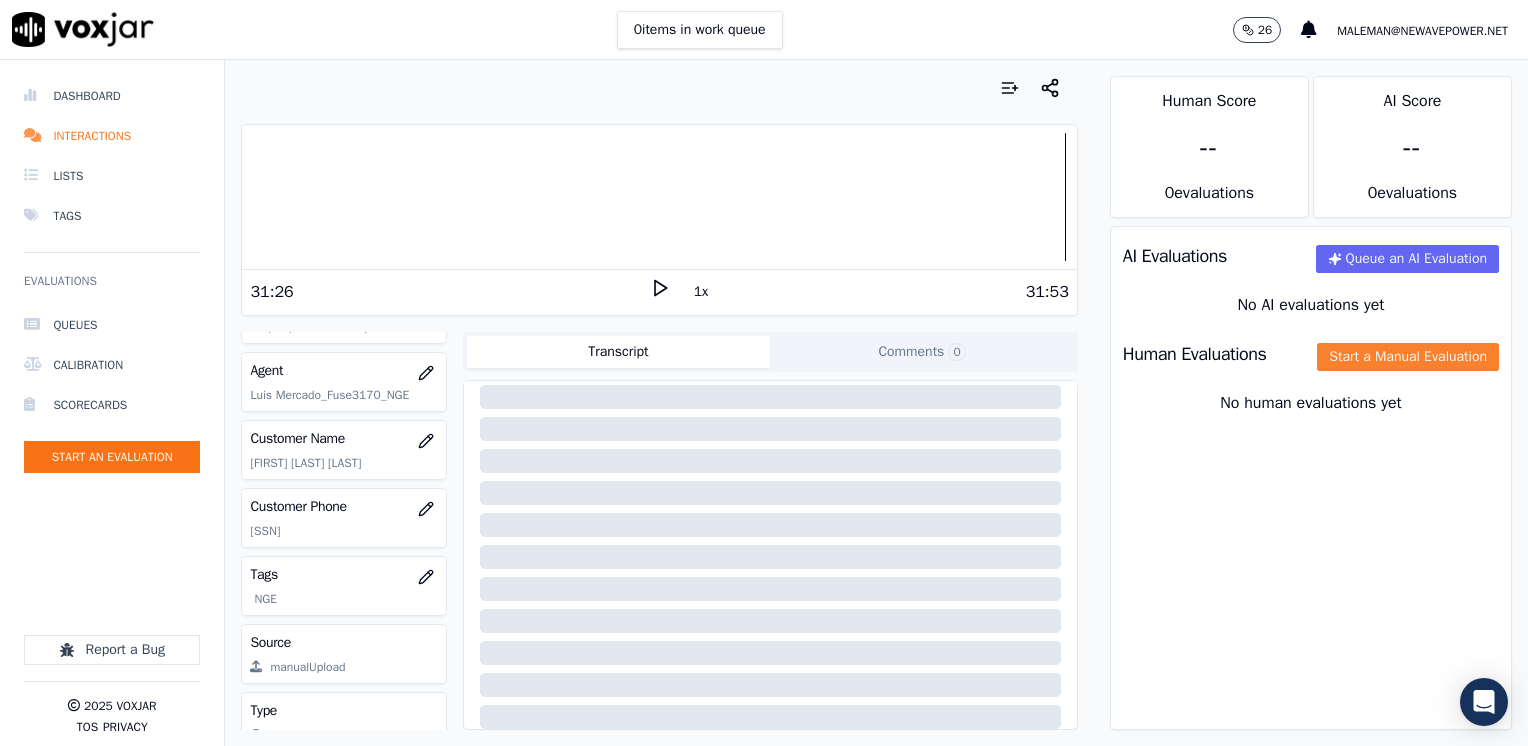 click on "Start a Manual Evaluation" 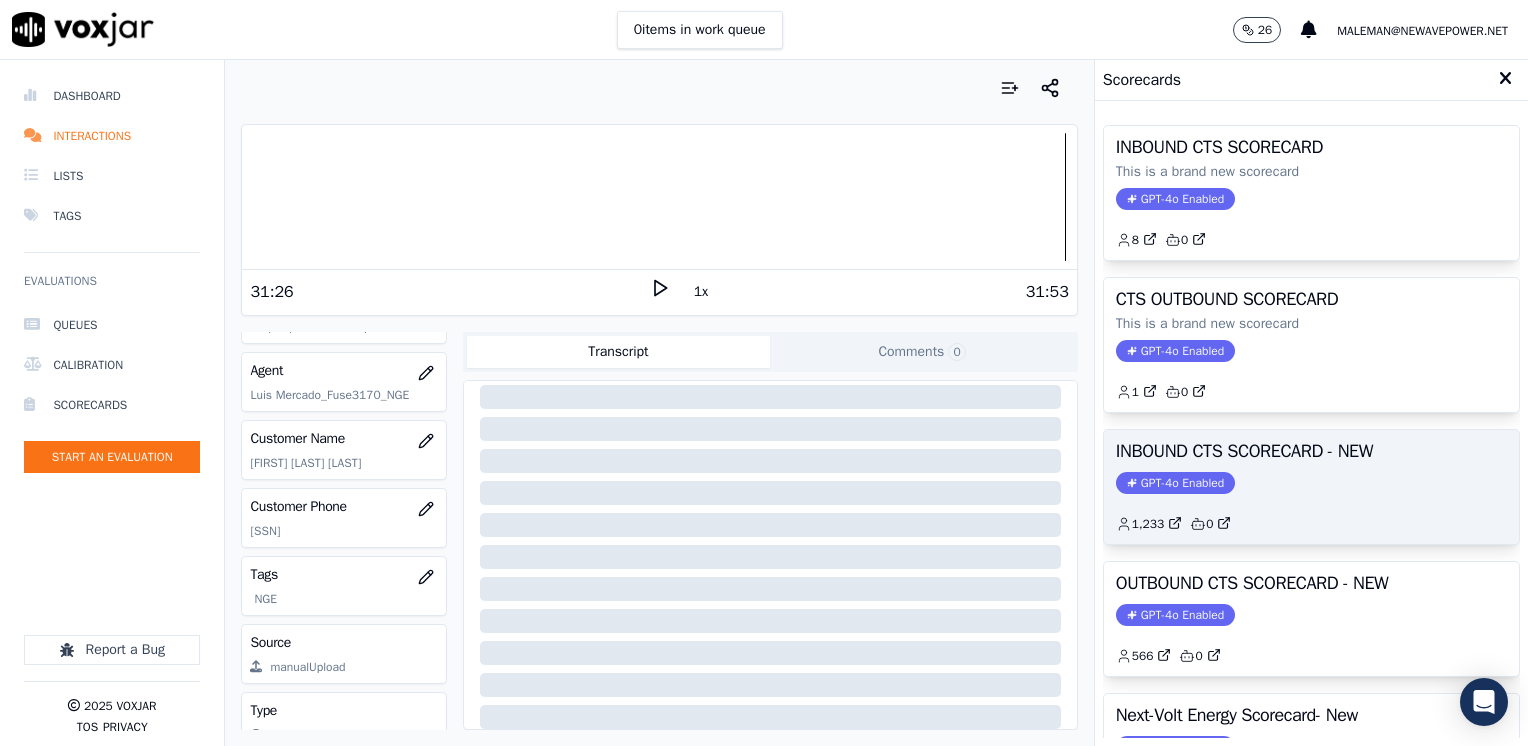 click on "GPT-4o Enabled" at bounding box center (1175, 483) 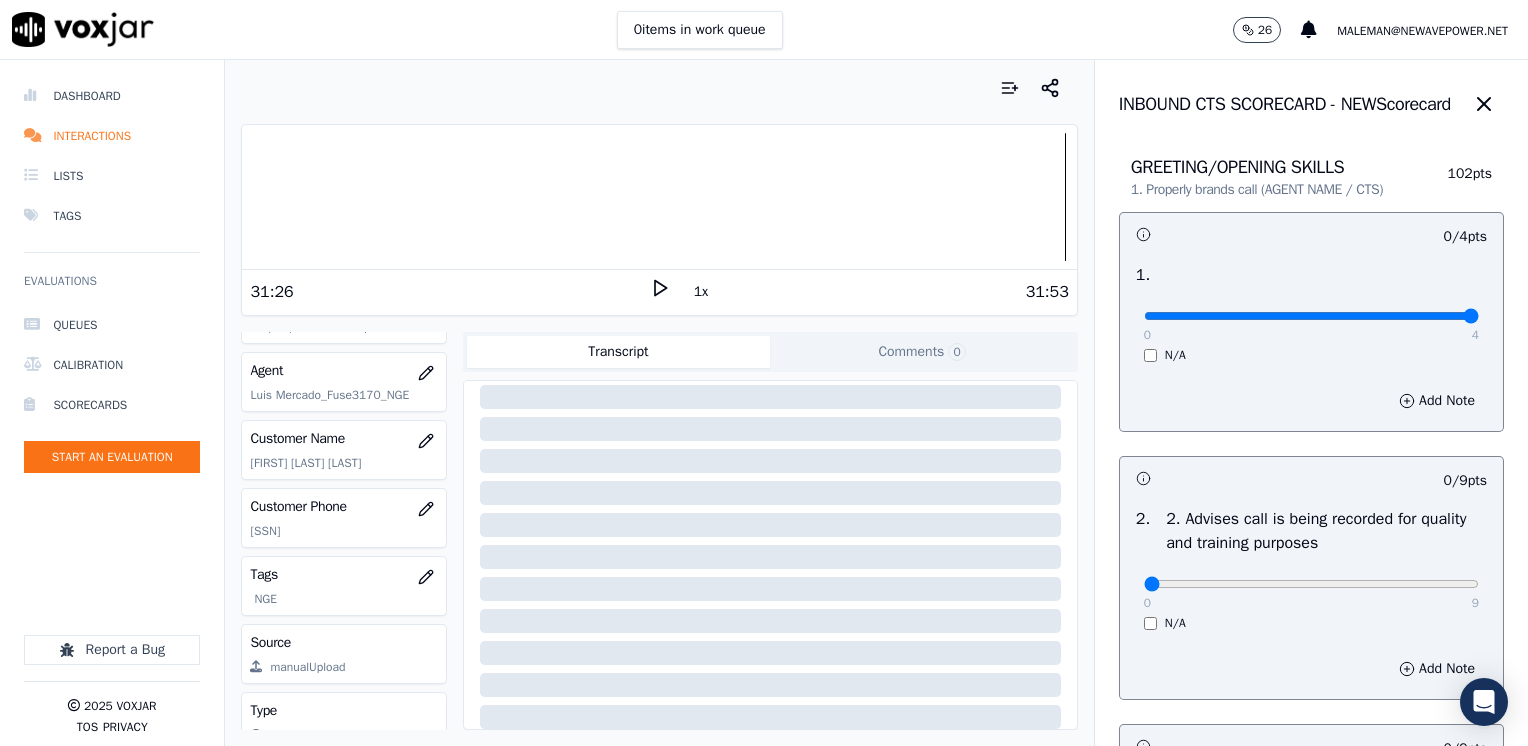 drag, startPoint x: 1136, startPoint y: 319, endPoint x: 1531, endPoint y: 319, distance: 395 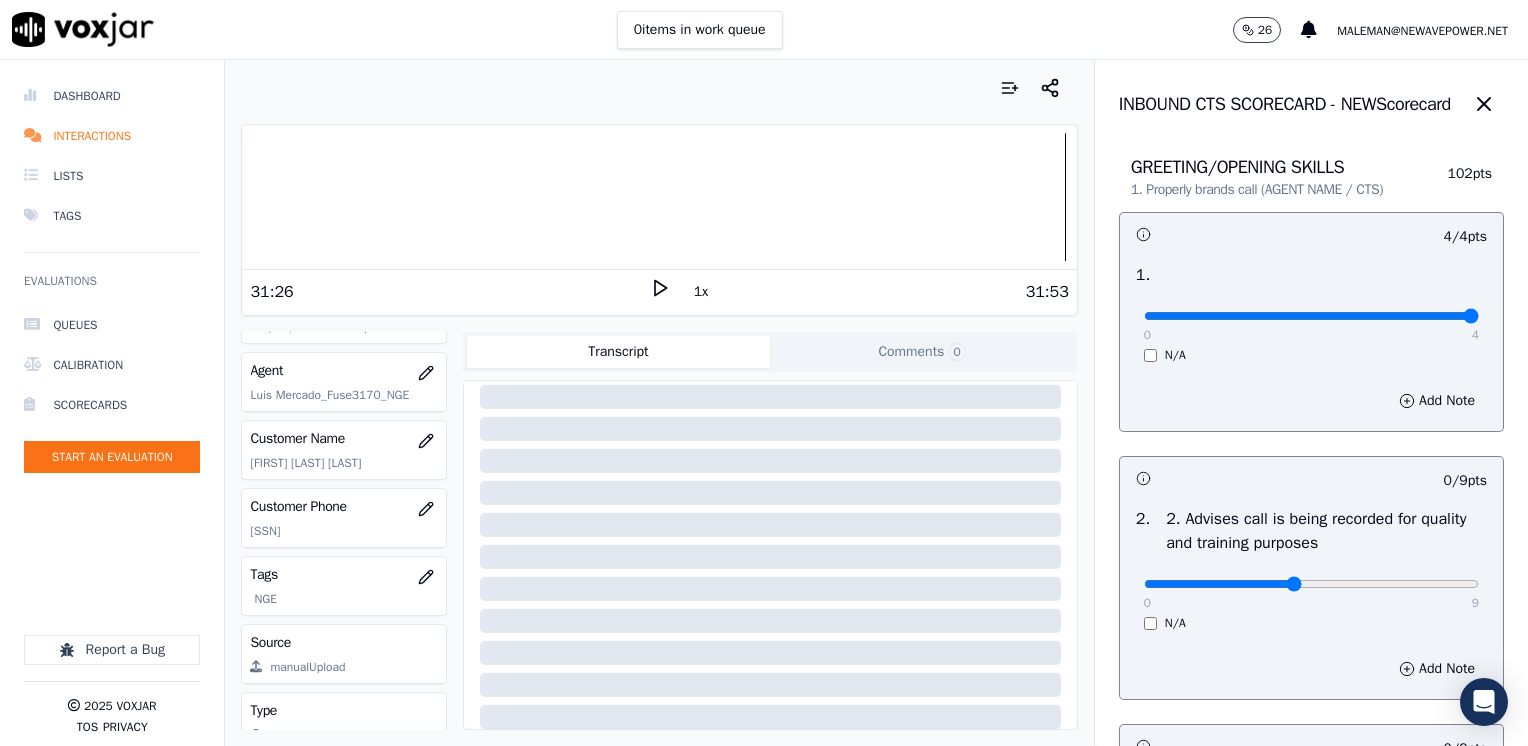type on "4" 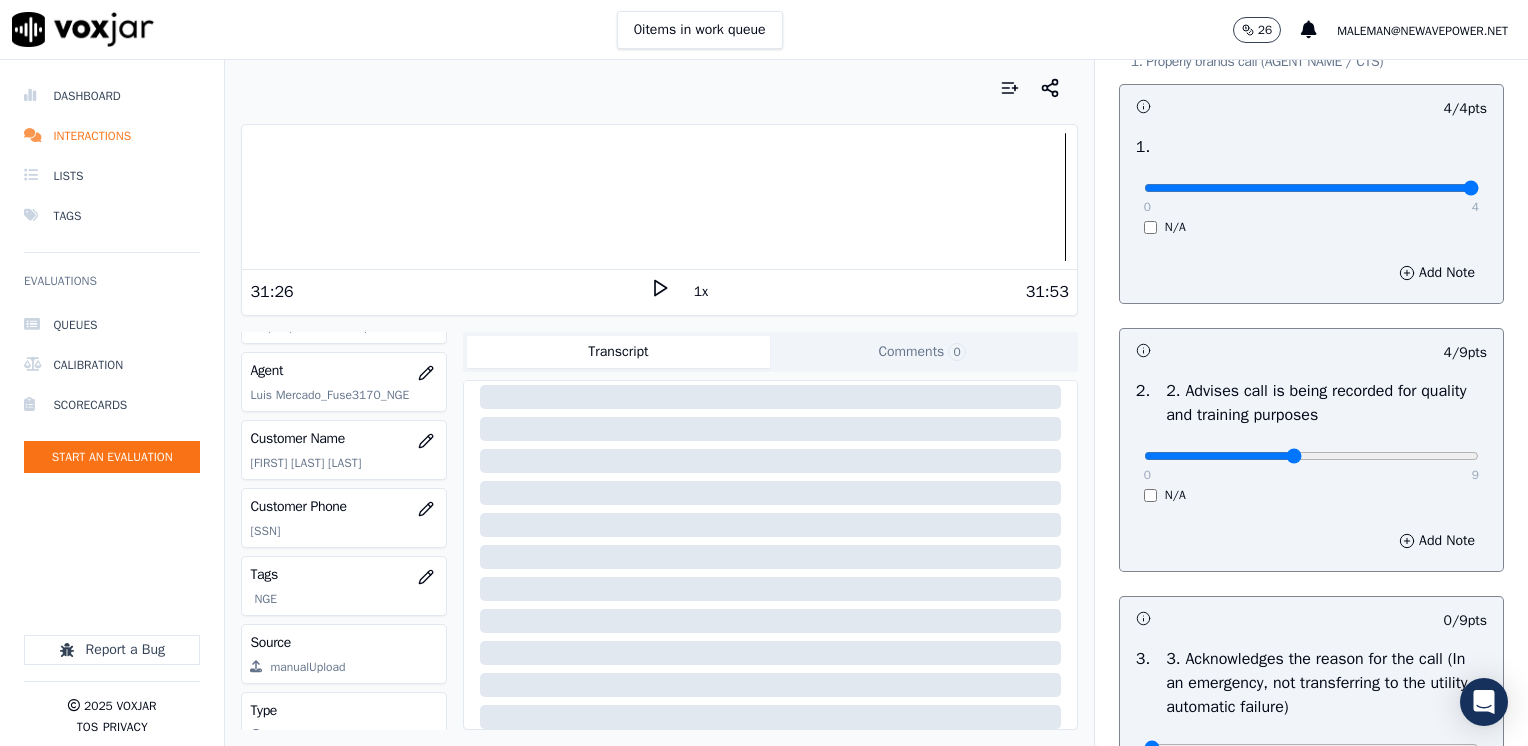 scroll, scrollTop: 400, scrollLeft: 0, axis: vertical 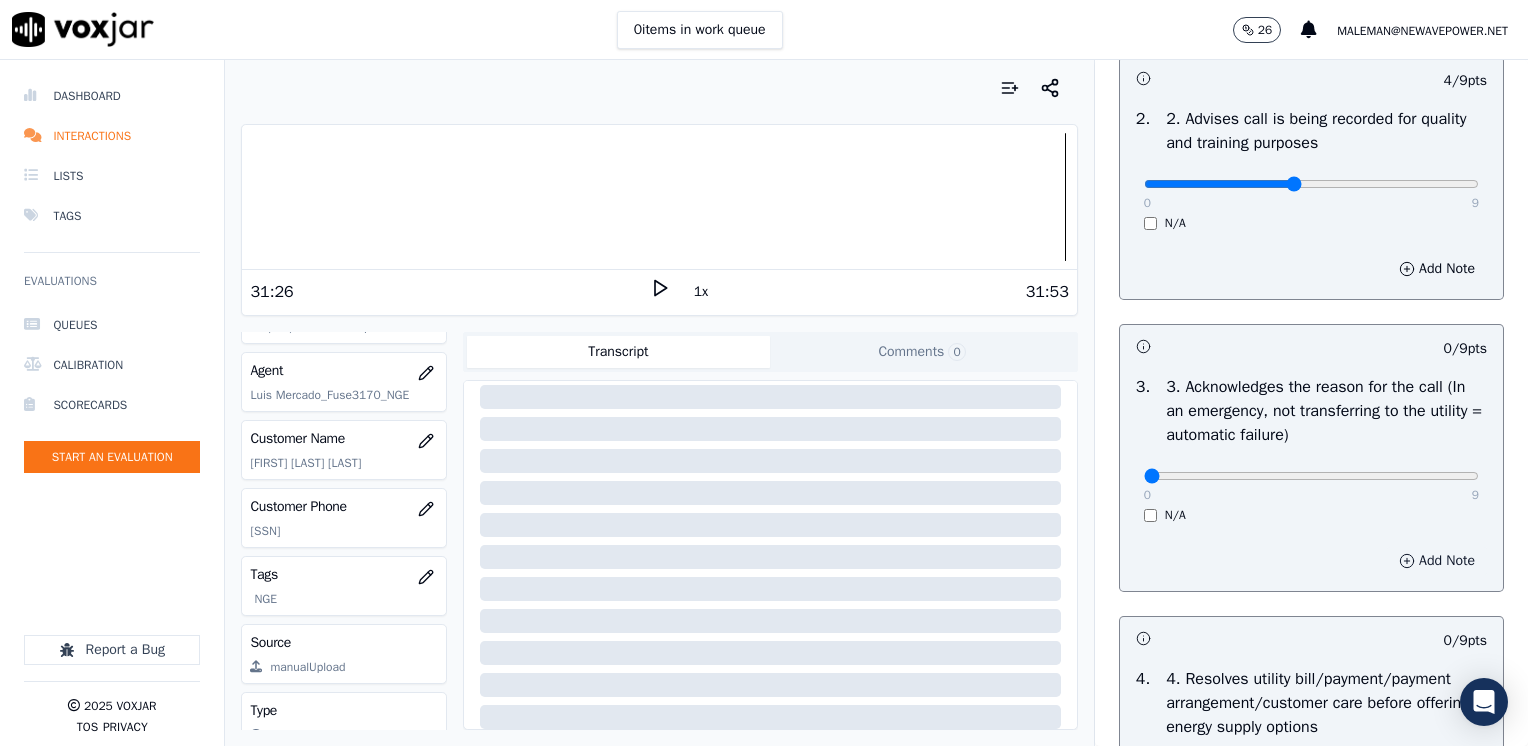 click on "Add Note" at bounding box center [1437, 561] 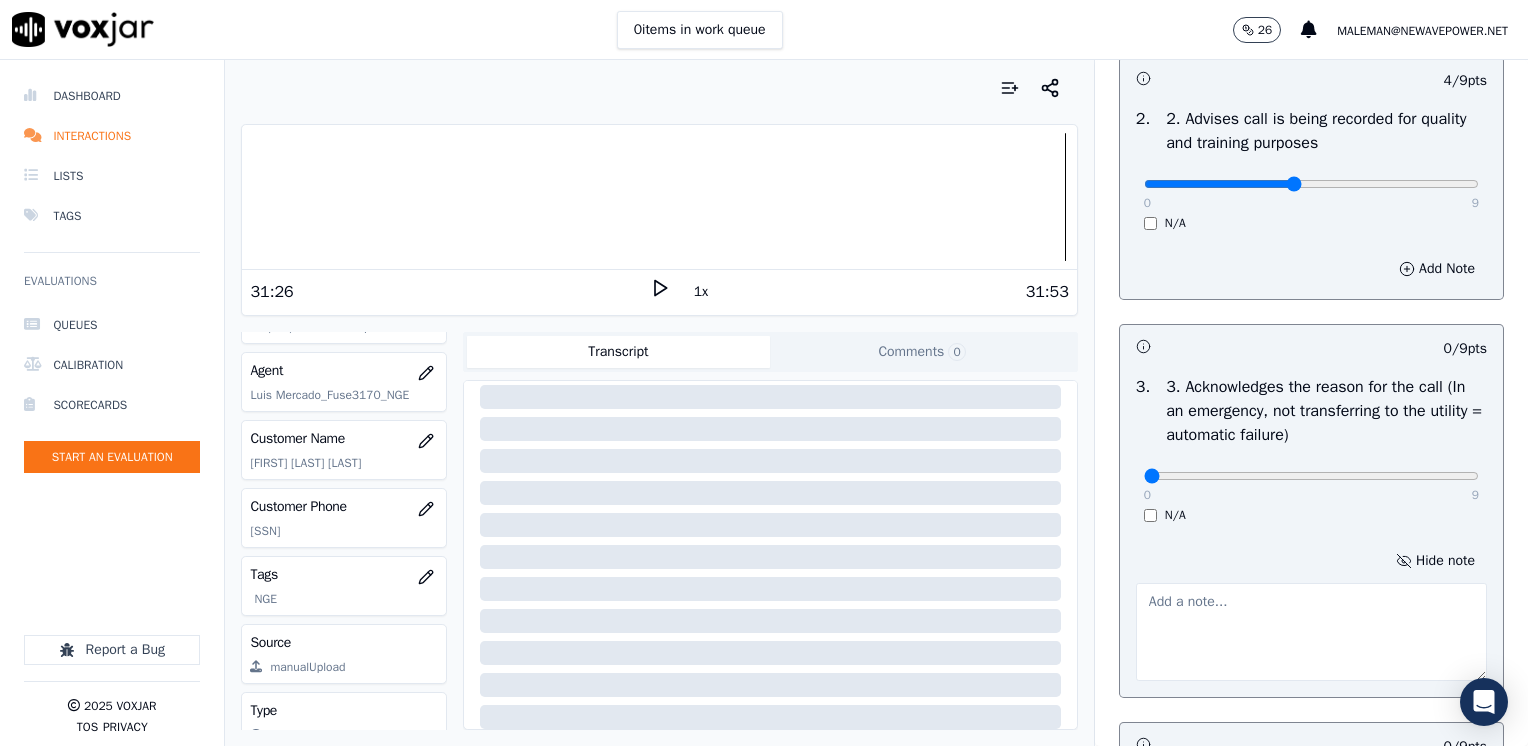 click at bounding box center (1311, 632) 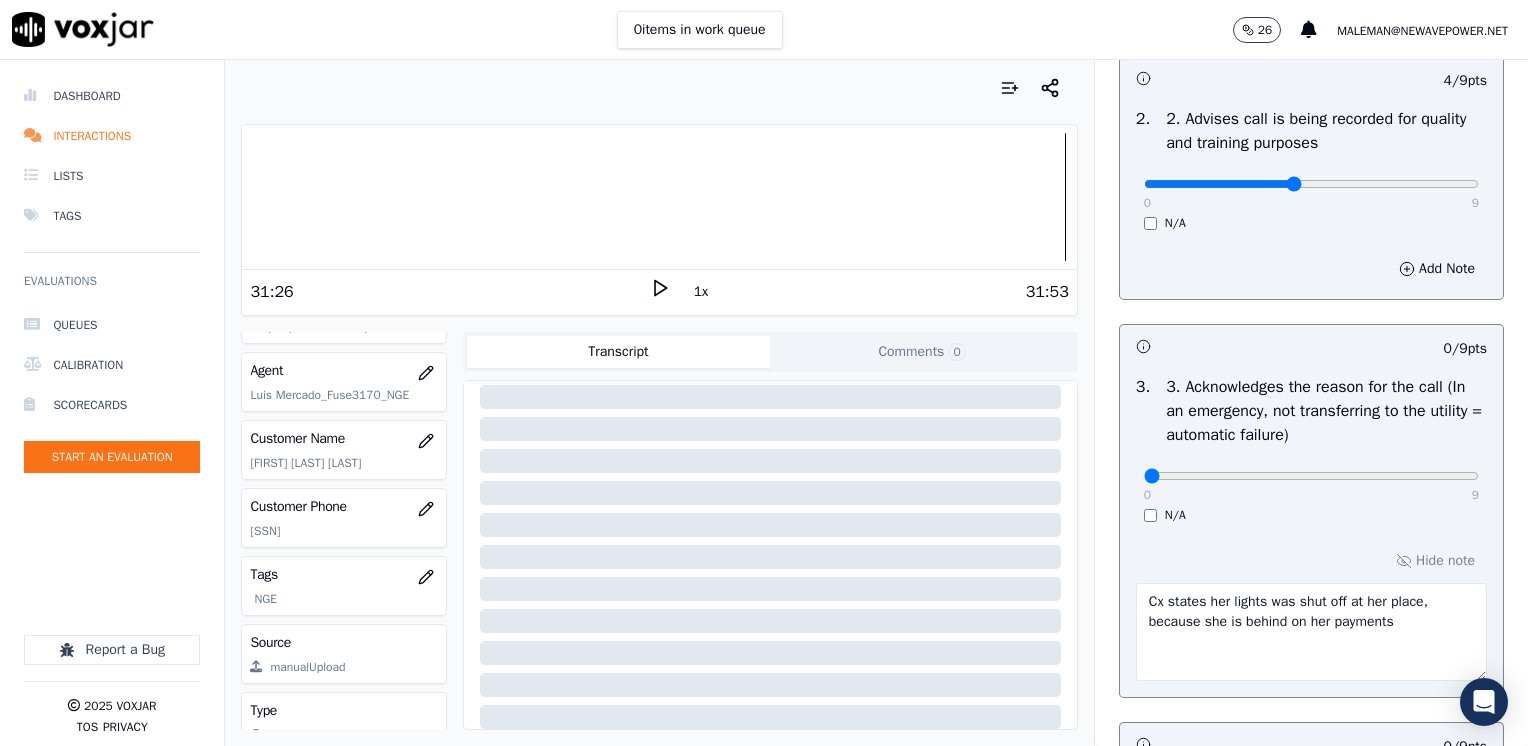 click on "Cx states her lights was shut off at her place, because she is behind on her payments" at bounding box center [1311, 632] 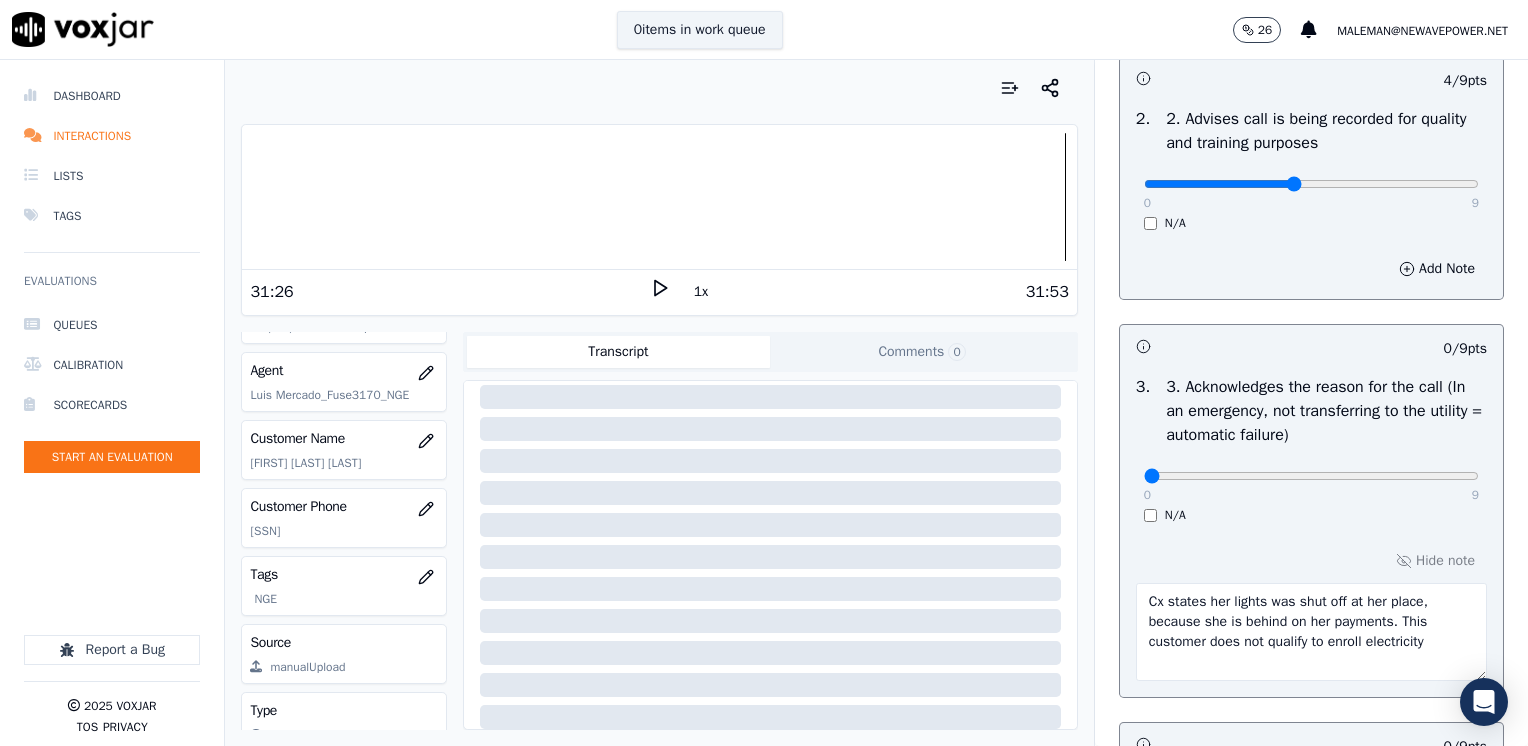 type on "Cx states her lights was shut off at her place, because she is behind on her payments. This customer does not qualify to enroll electricity" 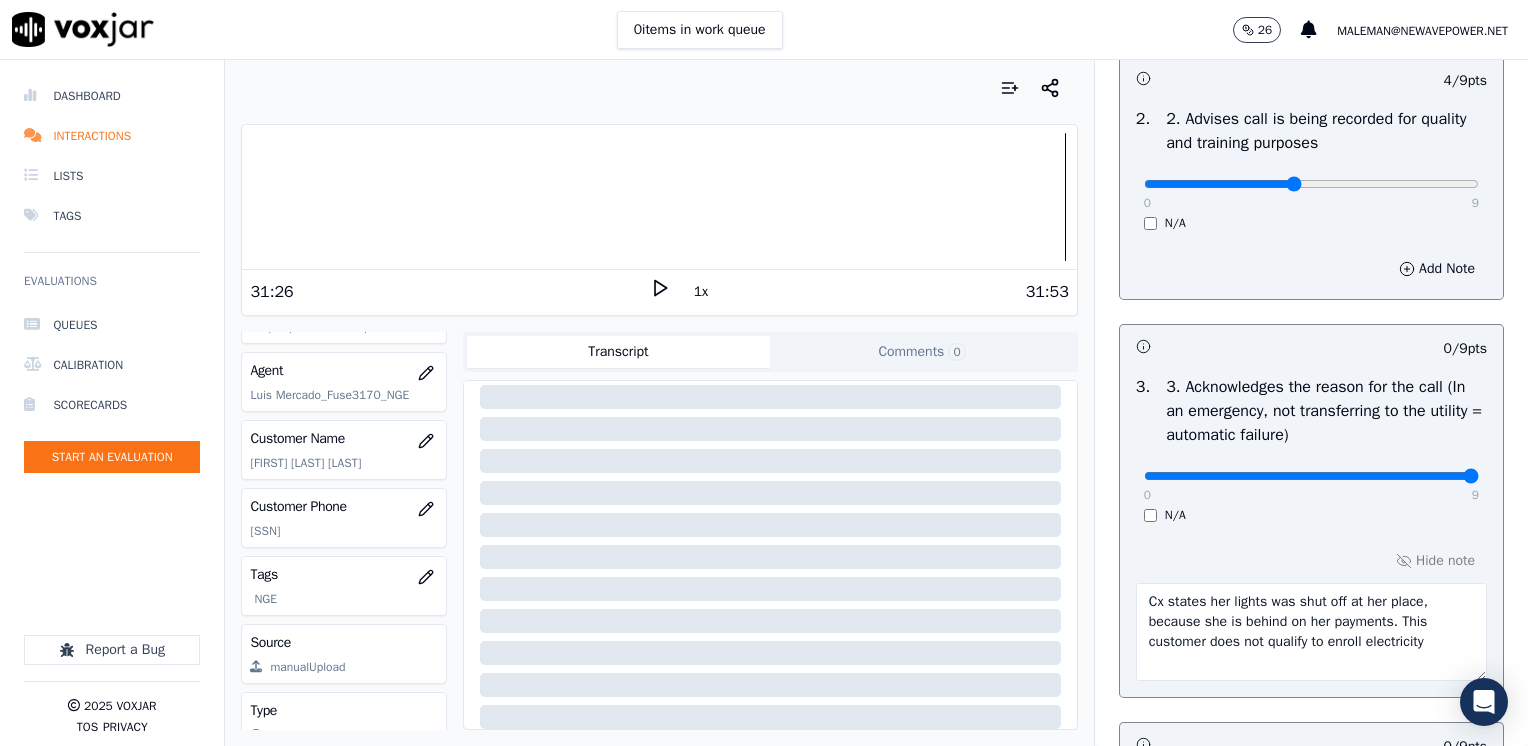drag, startPoint x: 1127, startPoint y: 468, endPoint x: 1528, endPoint y: 457, distance: 401.15085 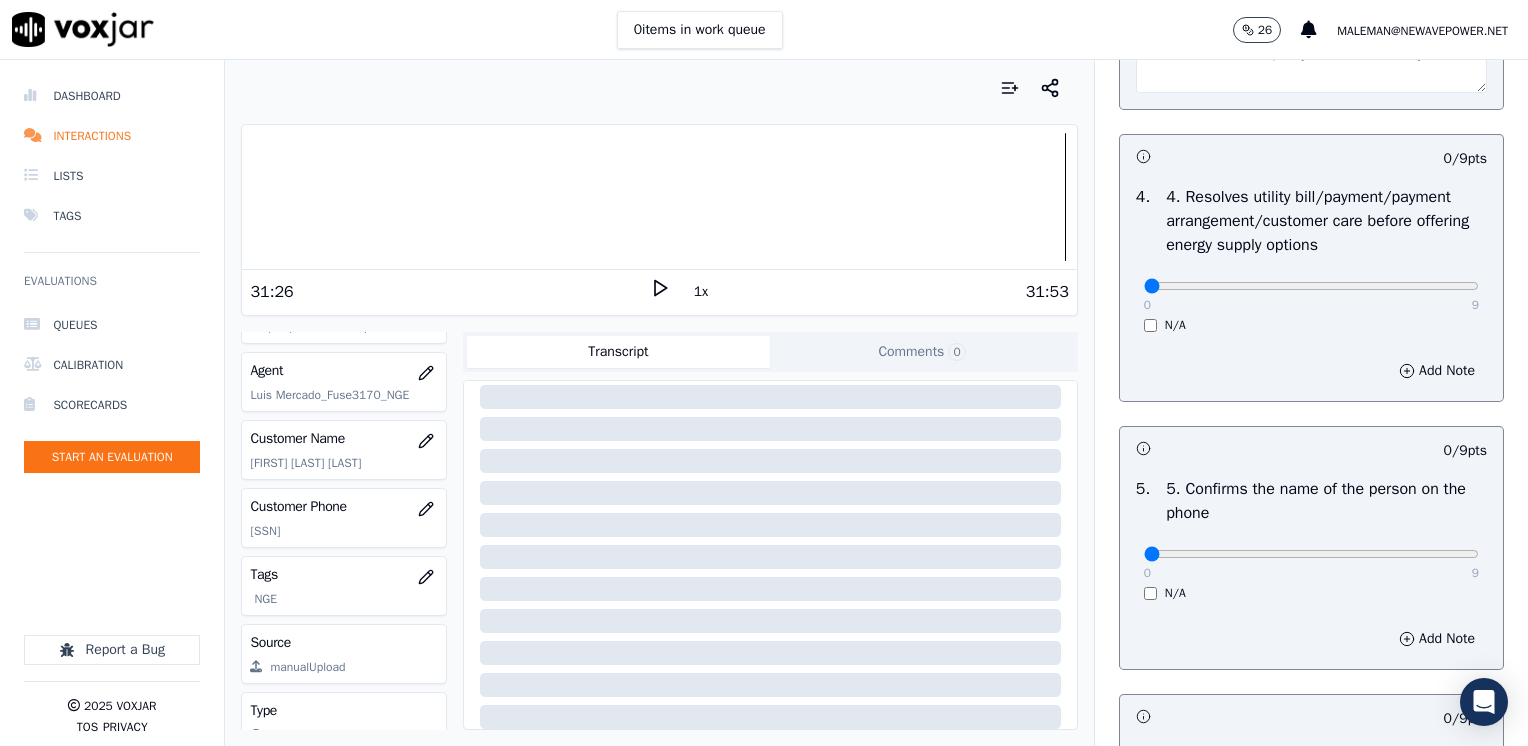 scroll, scrollTop: 1000, scrollLeft: 0, axis: vertical 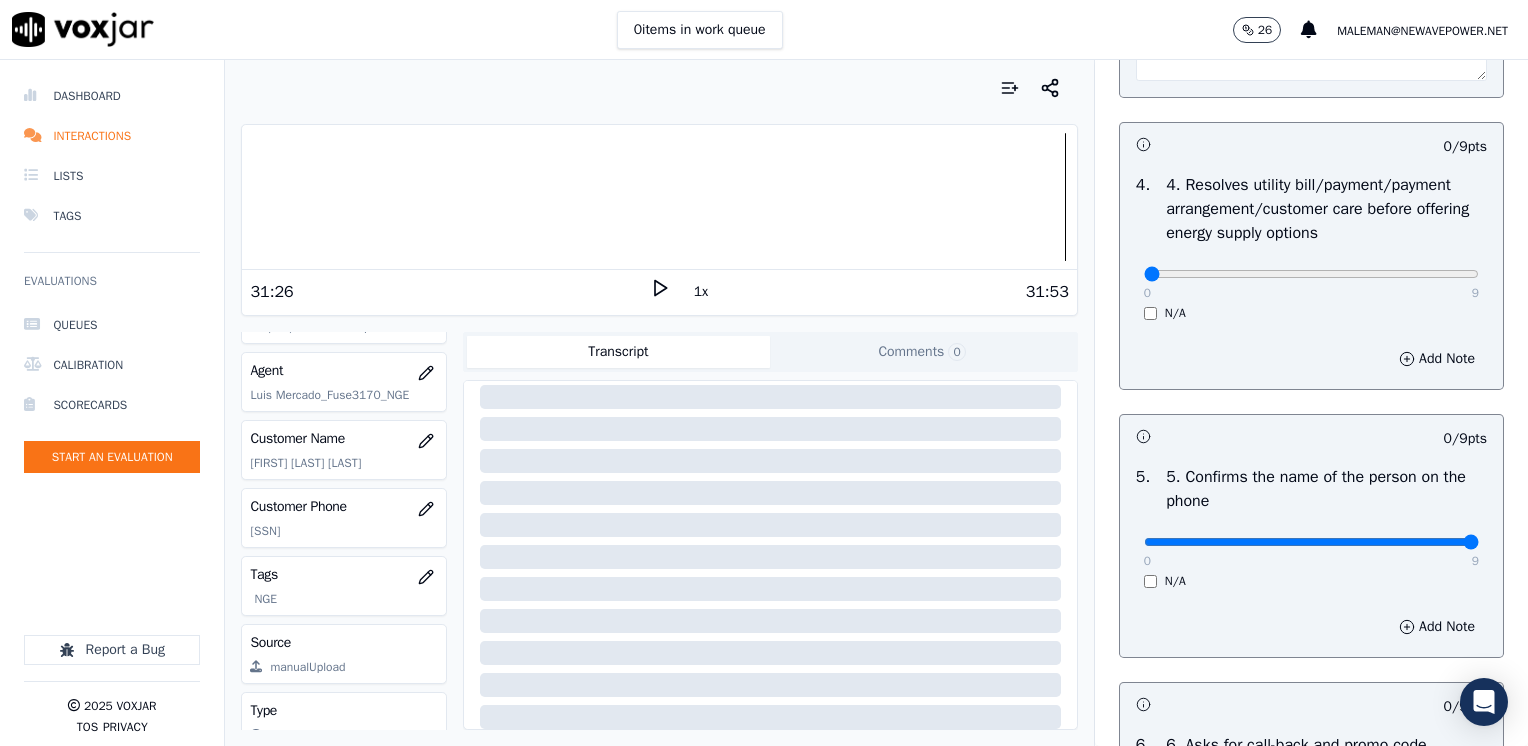 drag, startPoint x: 1138, startPoint y: 540, endPoint x: 1531, endPoint y: 536, distance: 393.02036 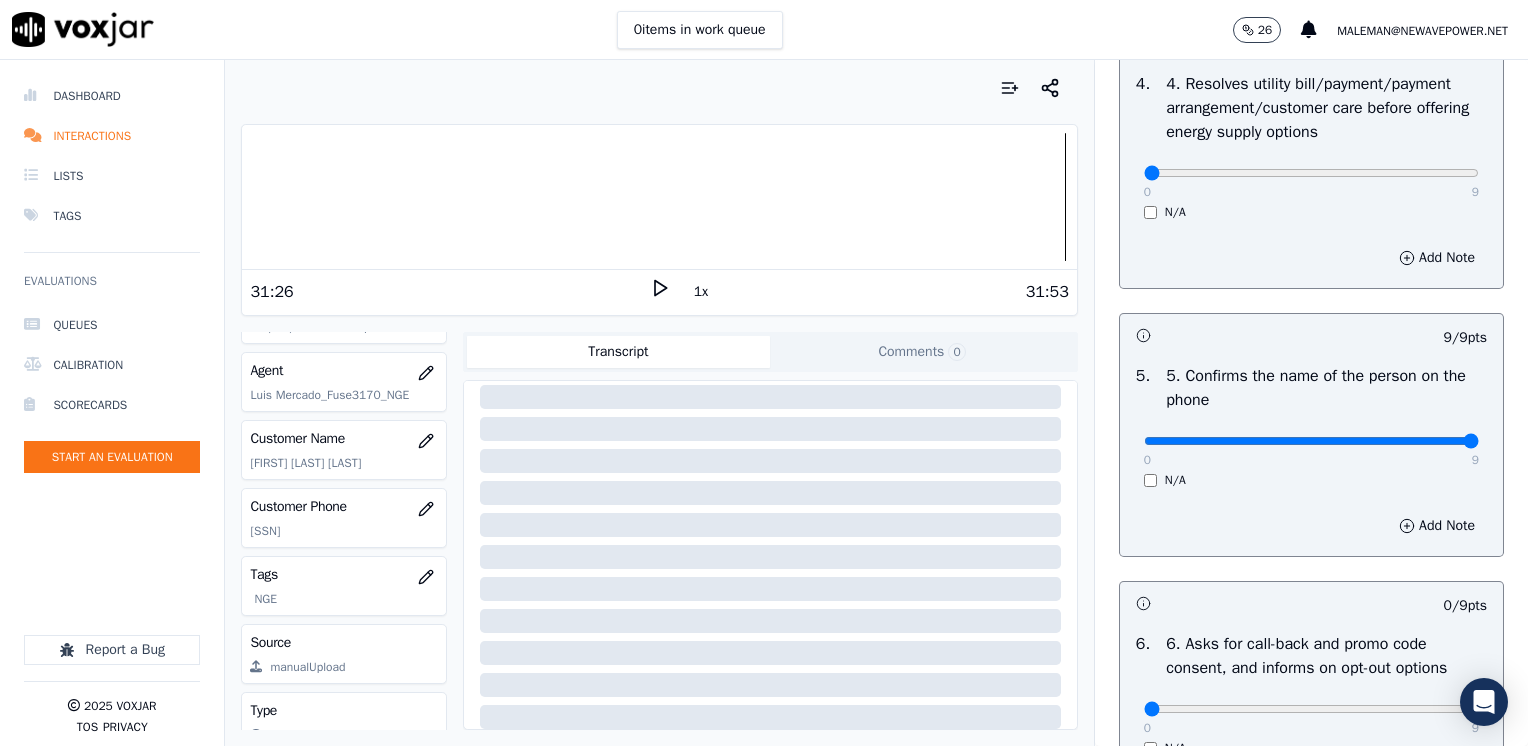 scroll, scrollTop: 1300, scrollLeft: 0, axis: vertical 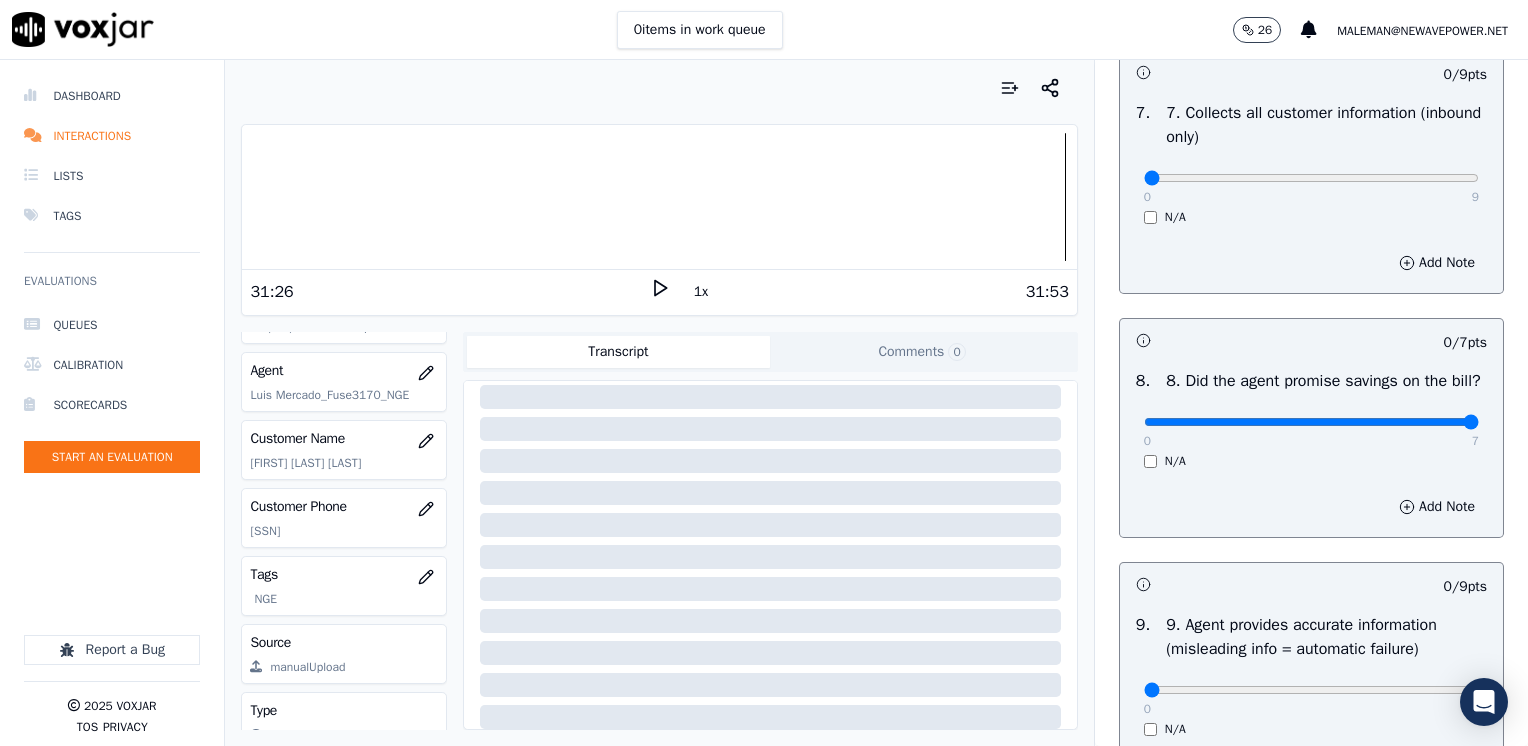 drag, startPoint x: 1127, startPoint y: 446, endPoint x: 1531, endPoint y: 454, distance: 404.0792 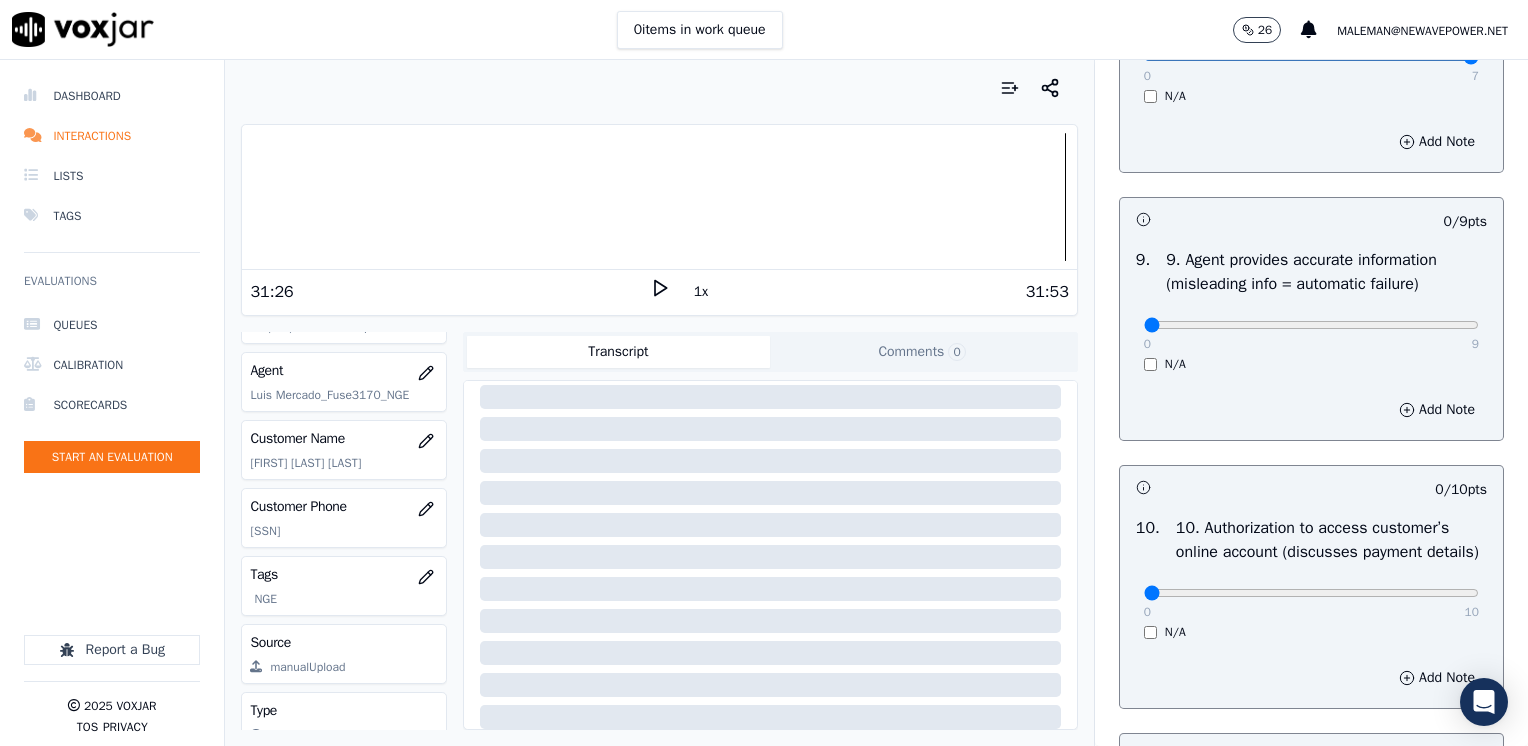 scroll, scrollTop: 2400, scrollLeft: 0, axis: vertical 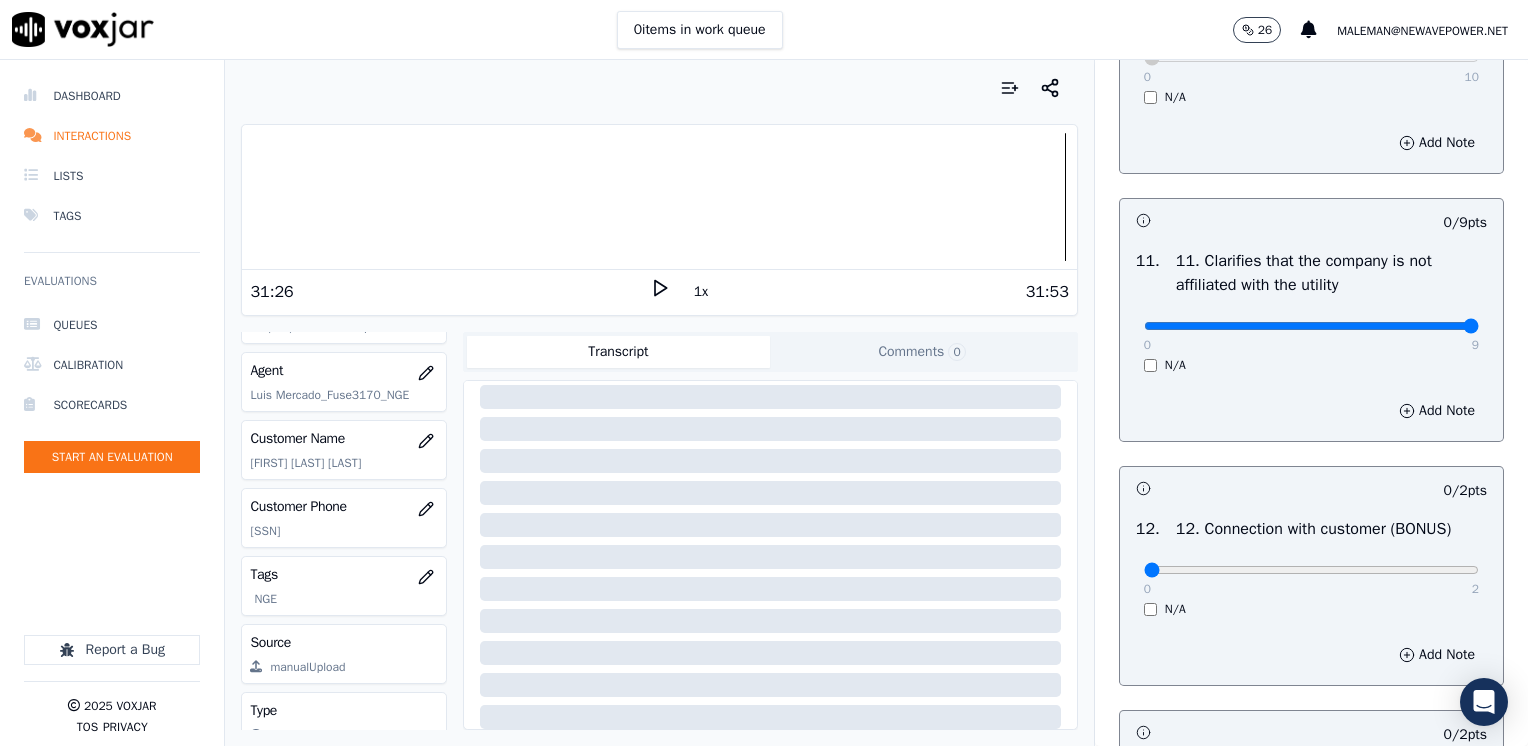 drag, startPoint x: 1141, startPoint y: 369, endPoint x: 1531, endPoint y: 405, distance: 391.65802 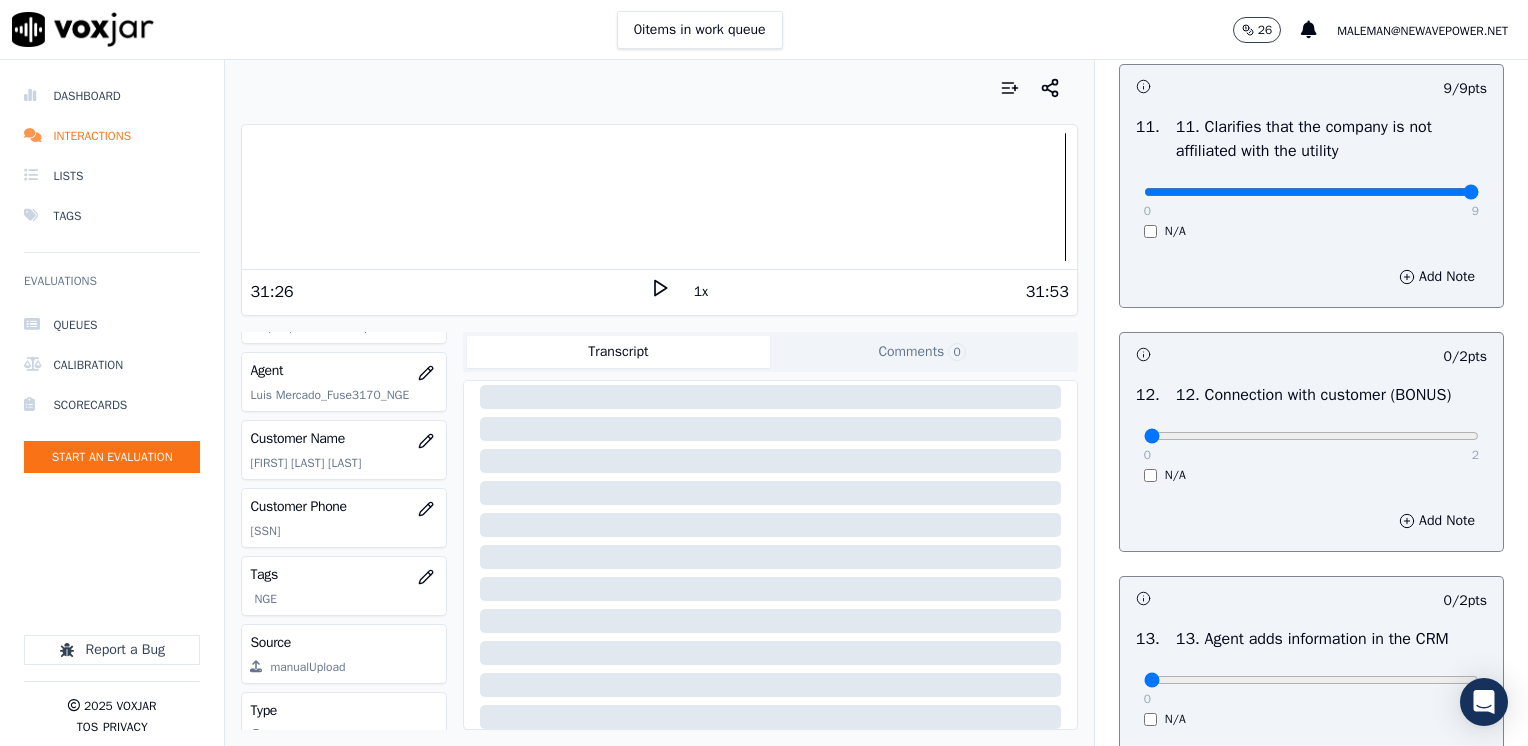 scroll, scrollTop: 3100, scrollLeft: 0, axis: vertical 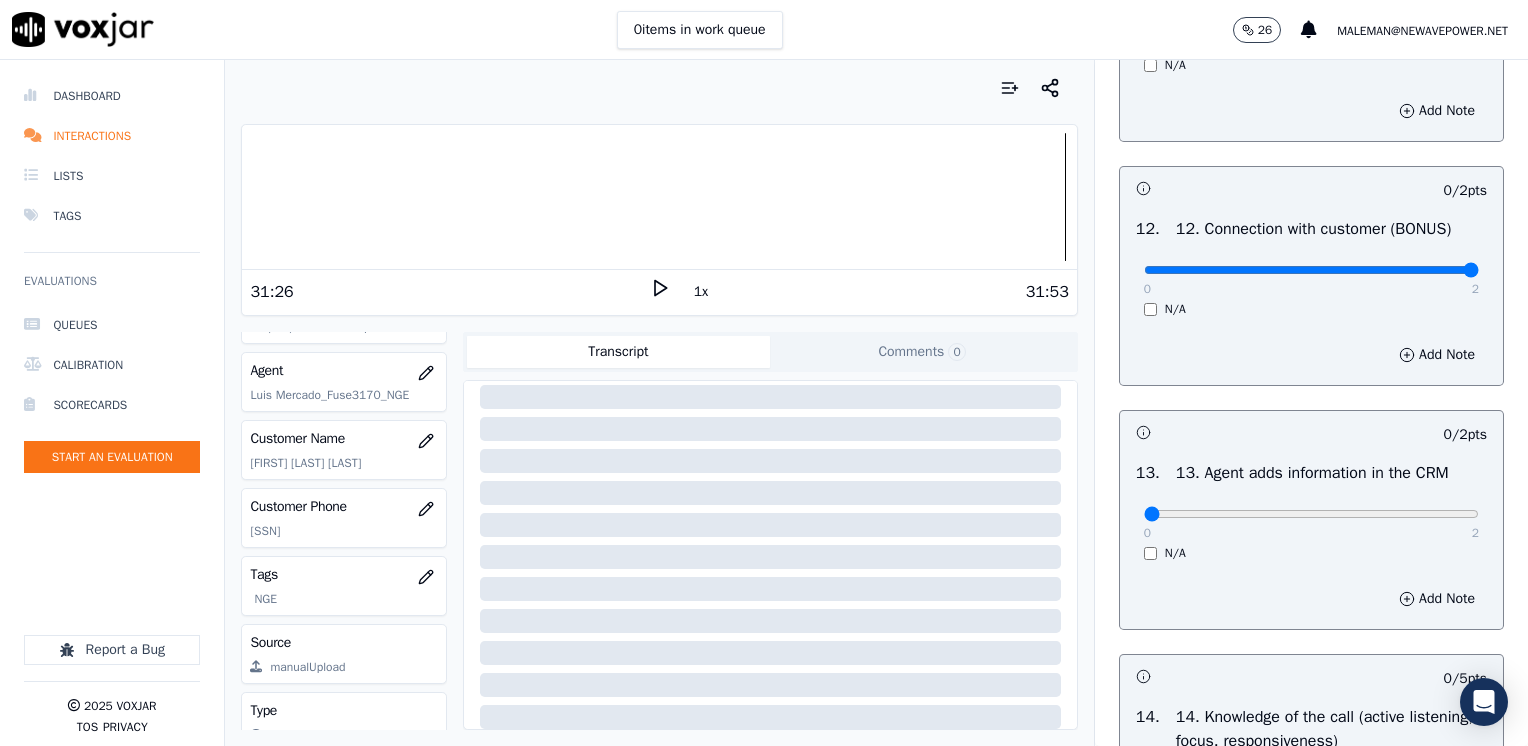 drag, startPoint x: 1131, startPoint y: 308, endPoint x: 1531, endPoint y: 330, distance: 400.60455 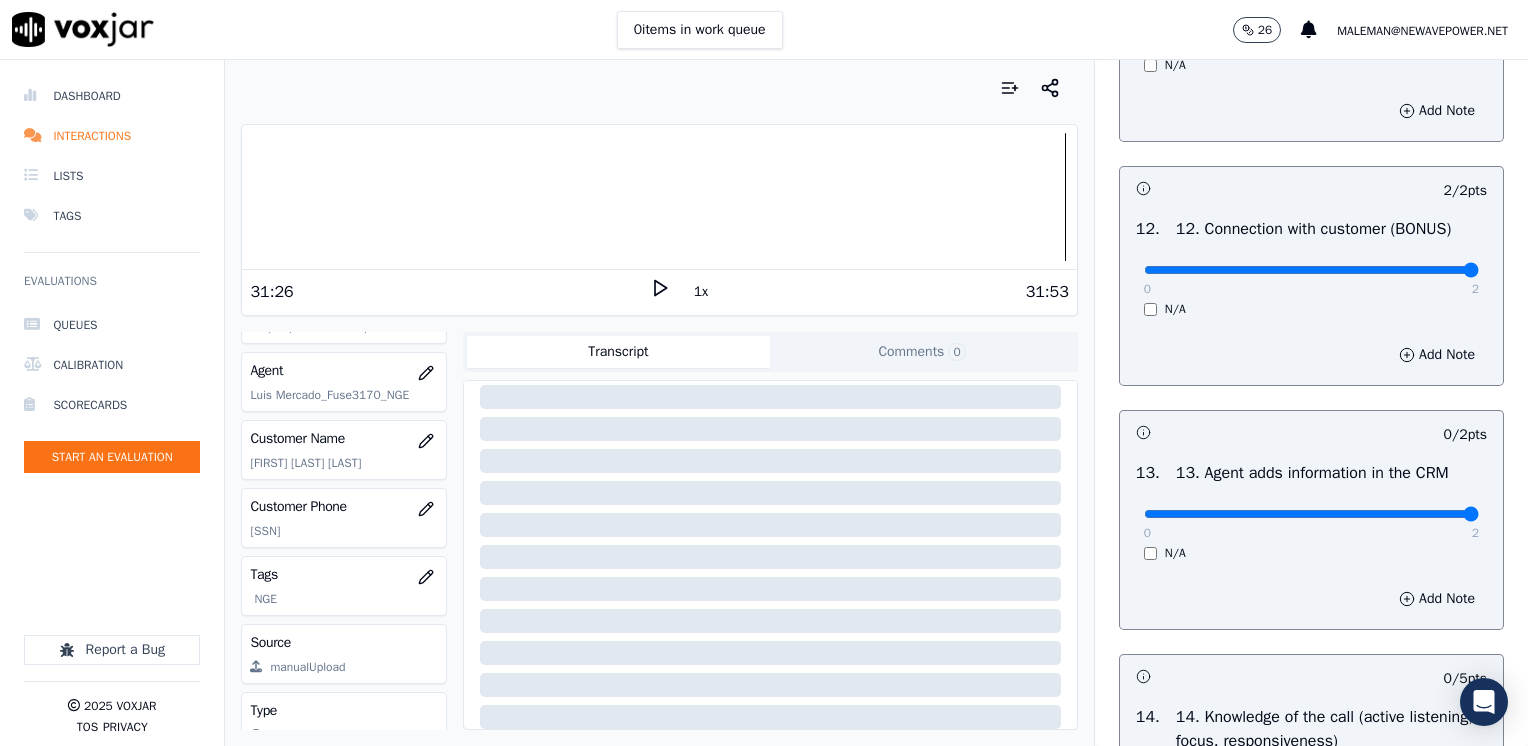 drag, startPoint x: 1126, startPoint y: 557, endPoint x: 1531, endPoint y: 575, distance: 405.3998 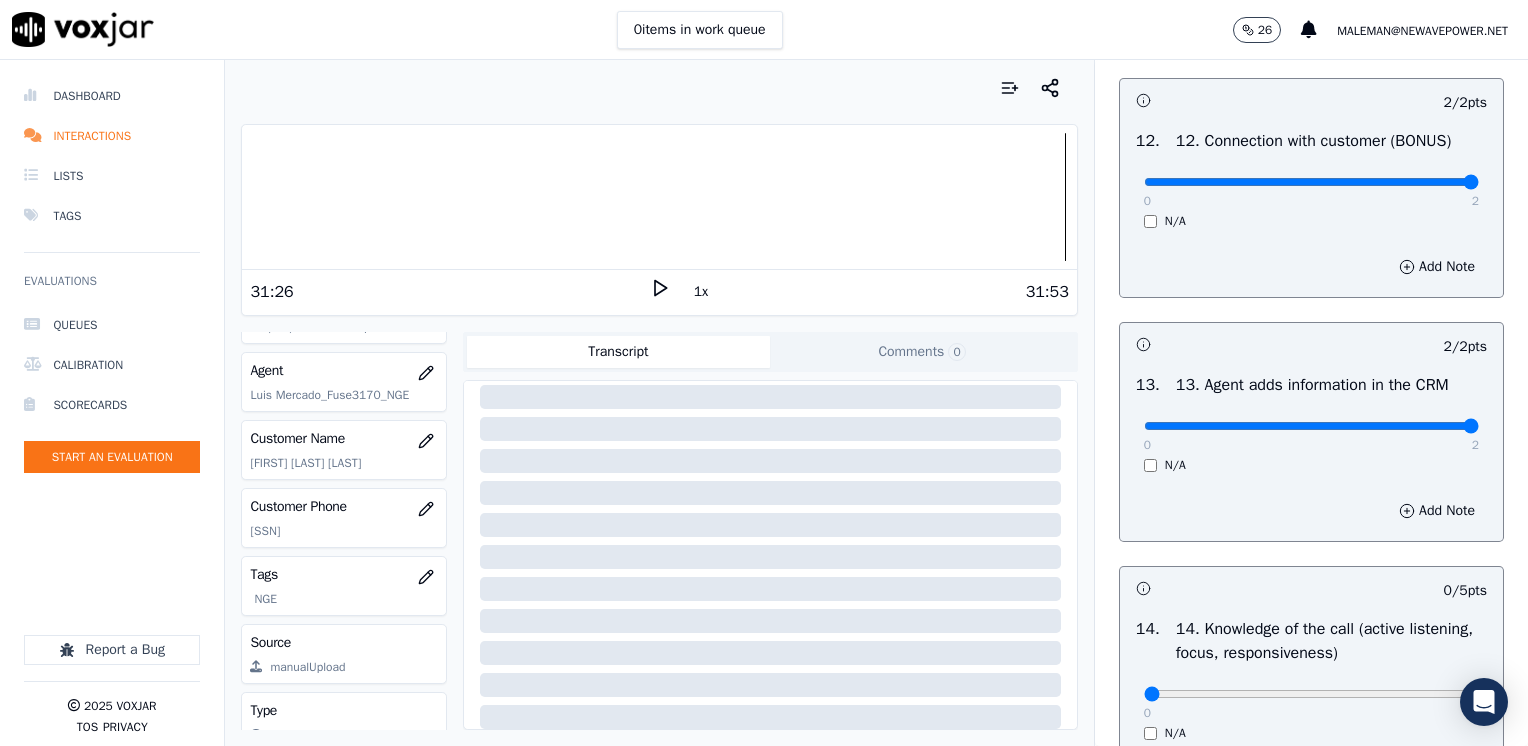 scroll, scrollTop: 3400, scrollLeft: 0, axis: vertical 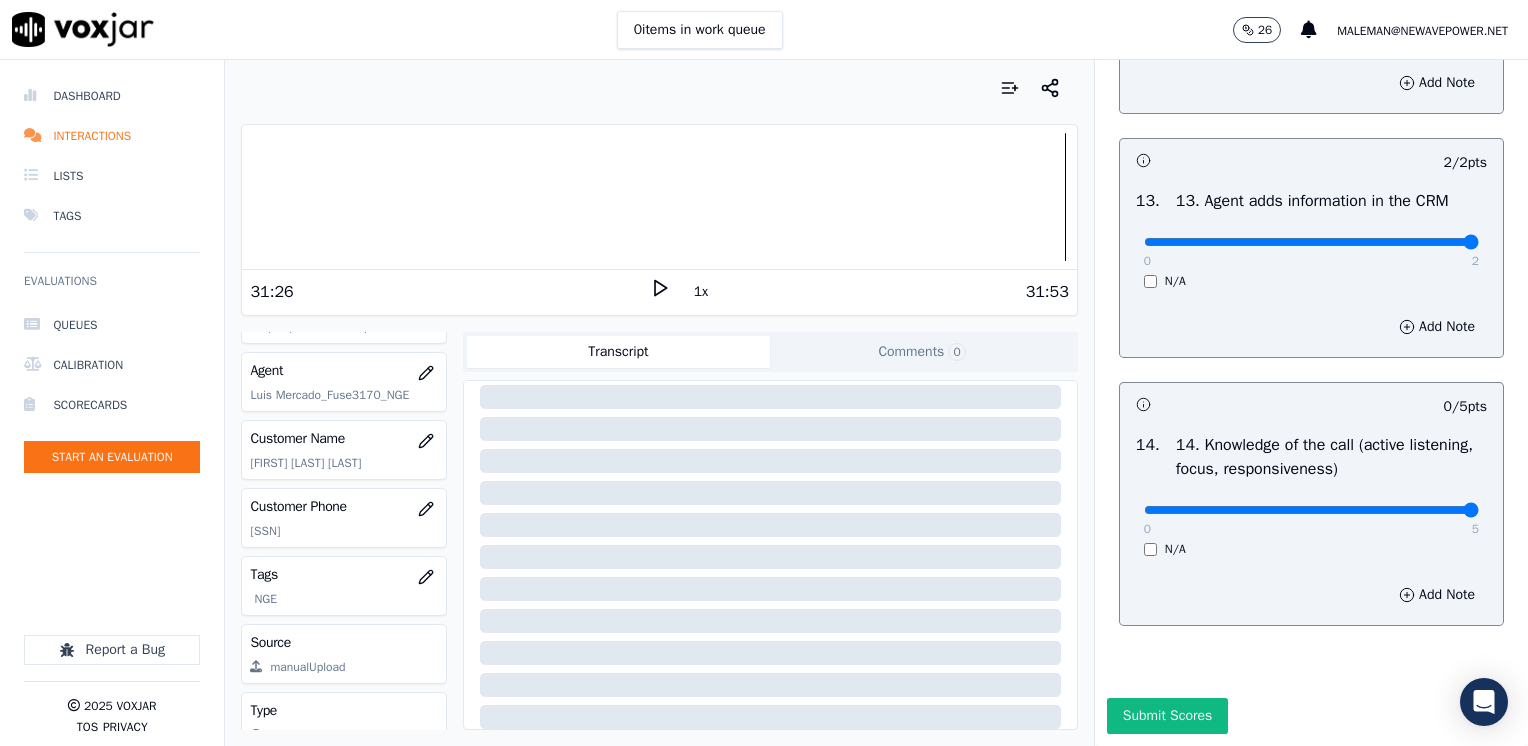 drag, startPoint x: 1131, startPoint y: 523, endPoint x: 1531, endPoint y: 599, distance: 407.15598 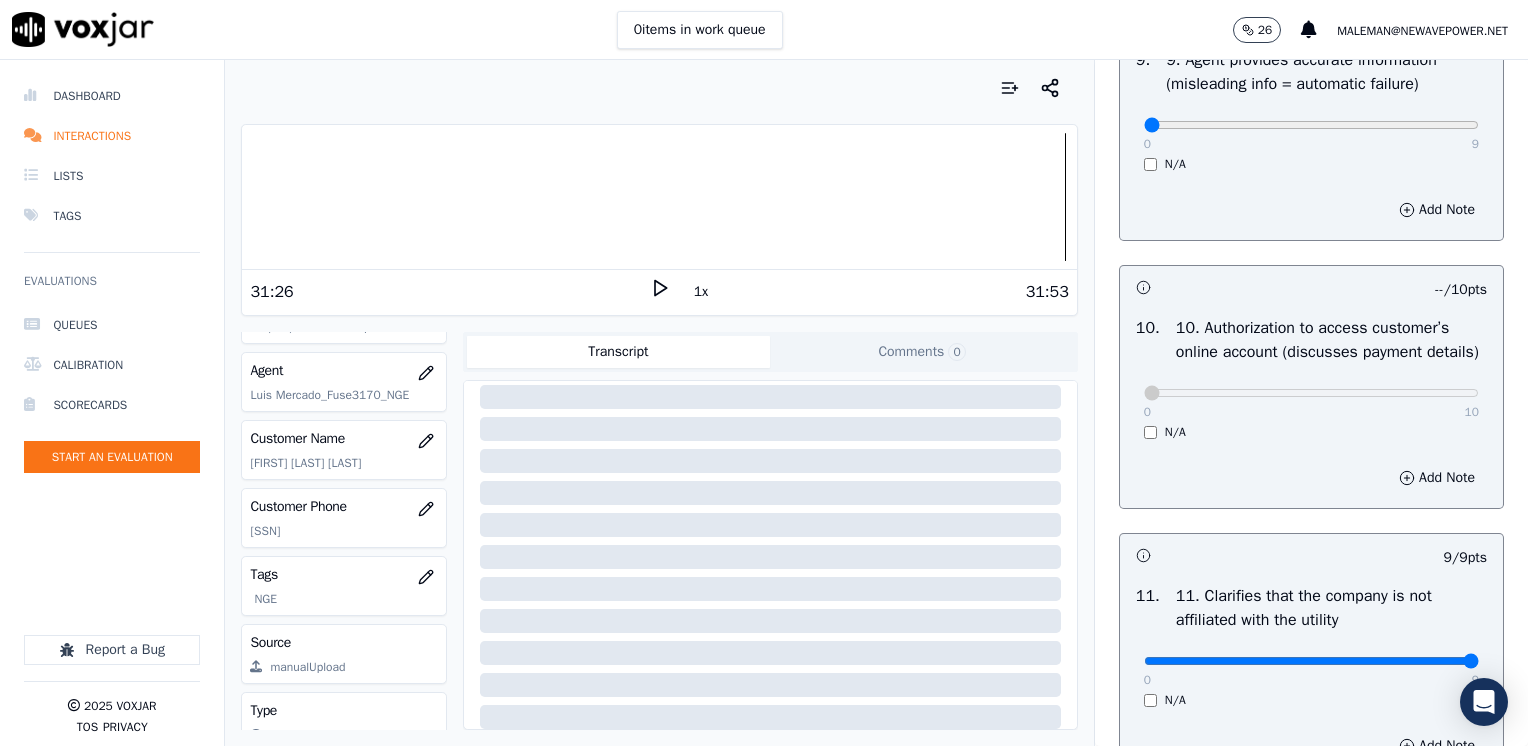 scroll, scrollTop: 2500, scrollLeft: 0, axis: vertical 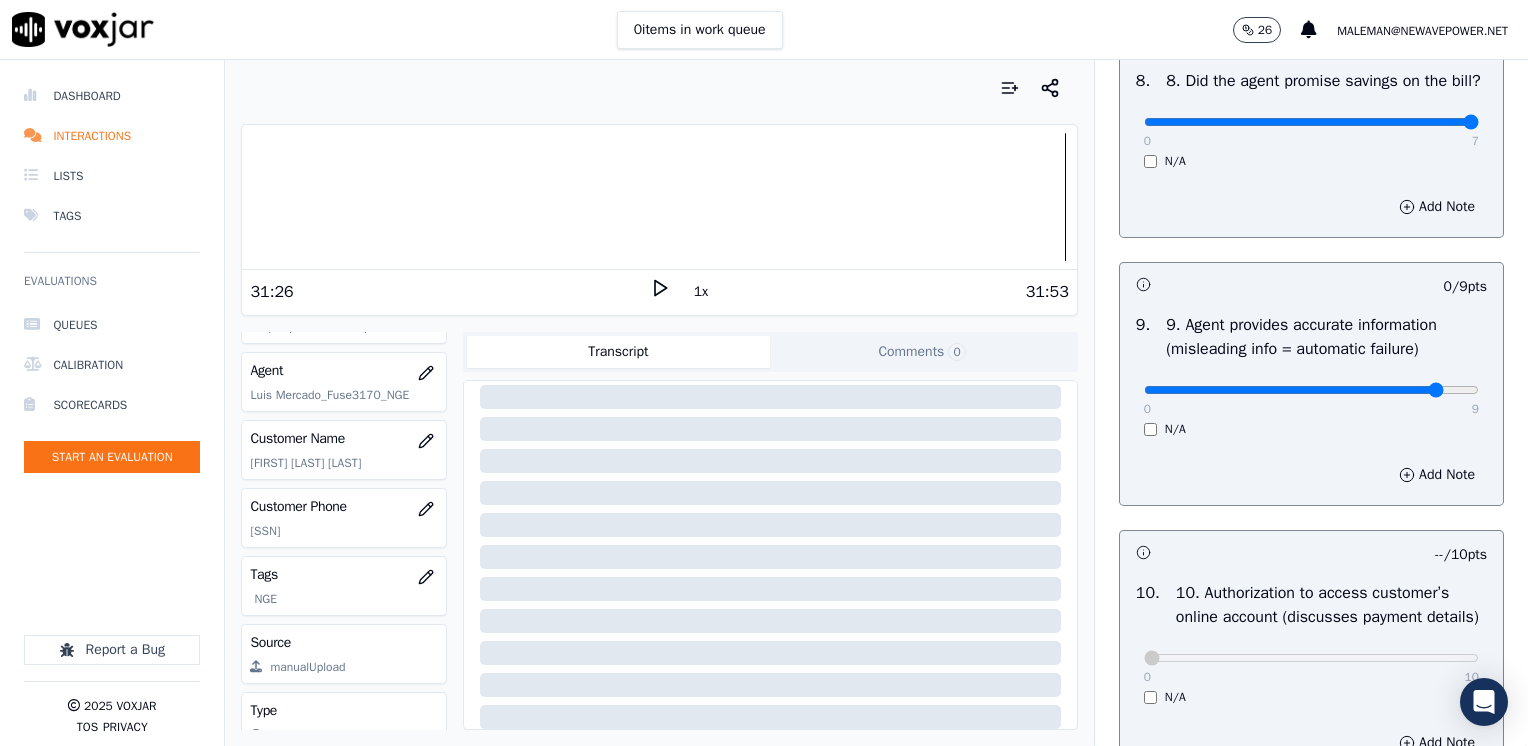 click at bounding box center [1311, -1884] 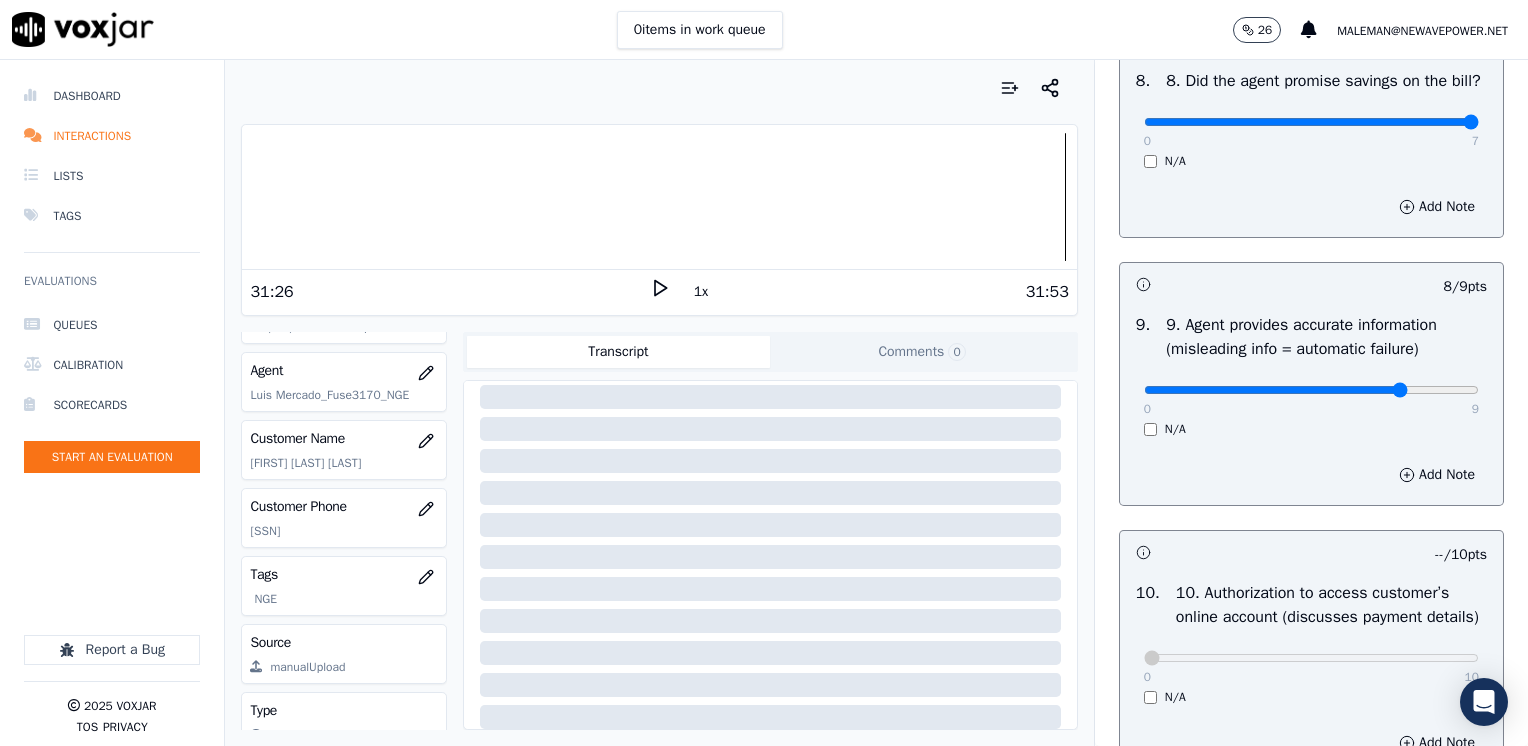 type on "7" 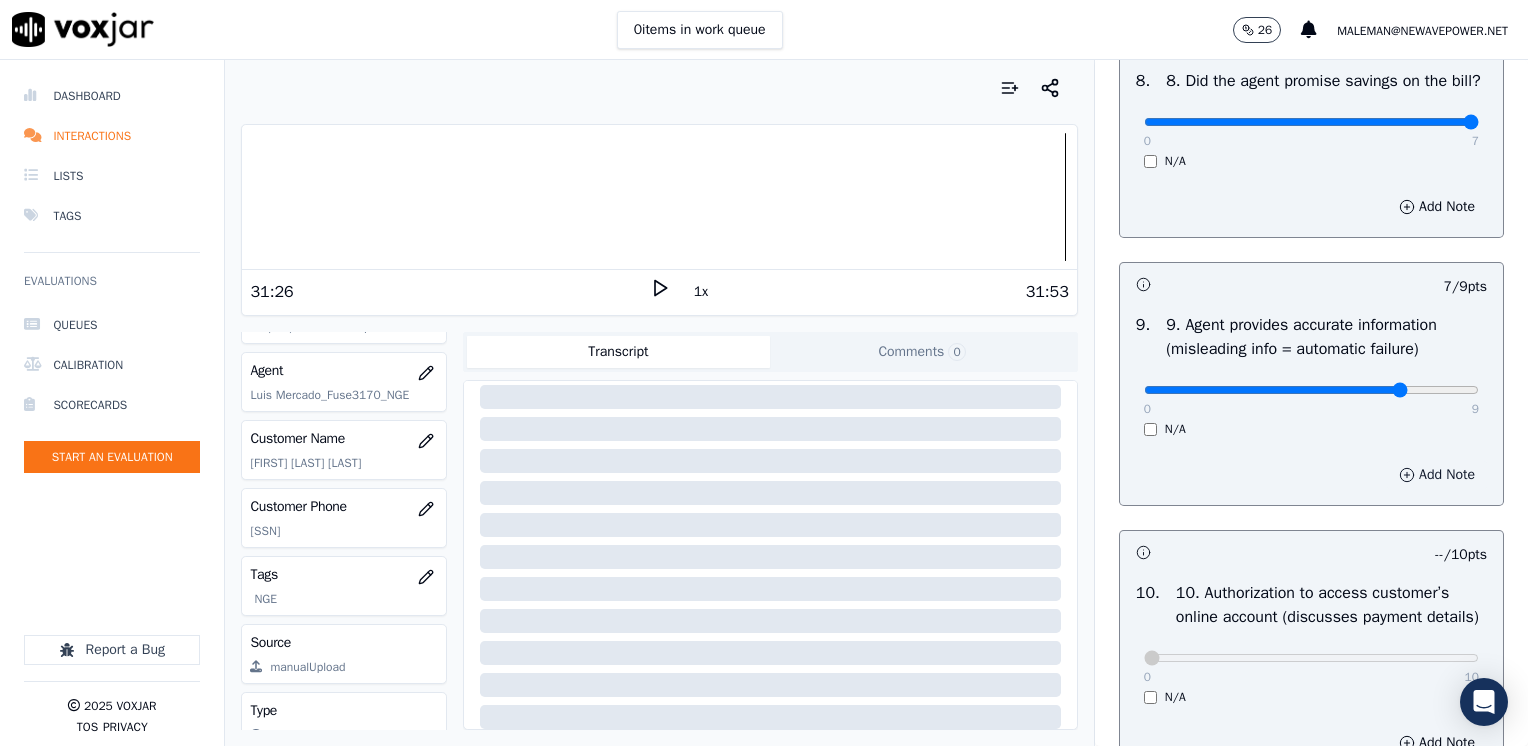 click on "Add Note" at bounding box center [1437, 475] 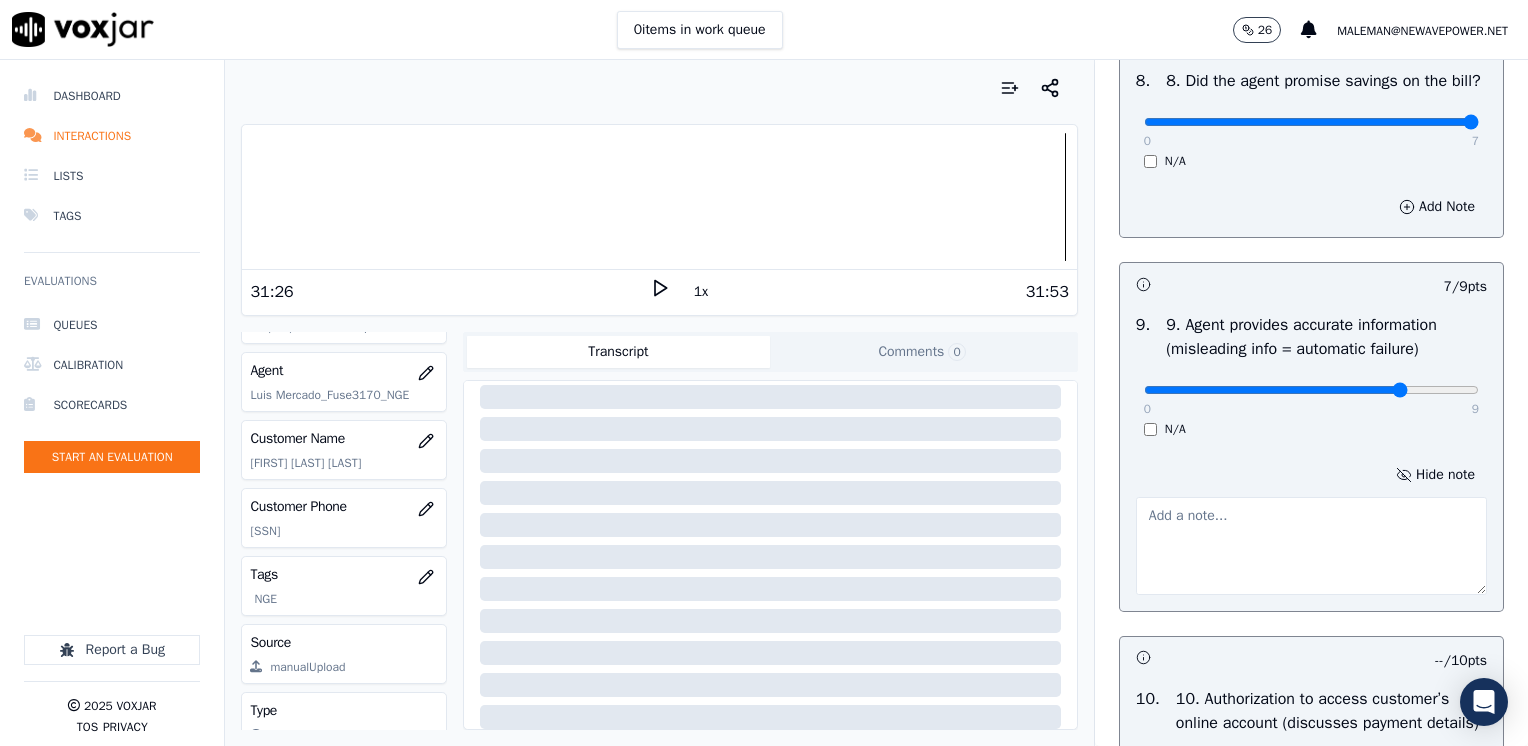 click at bounding box center [1311, 546] 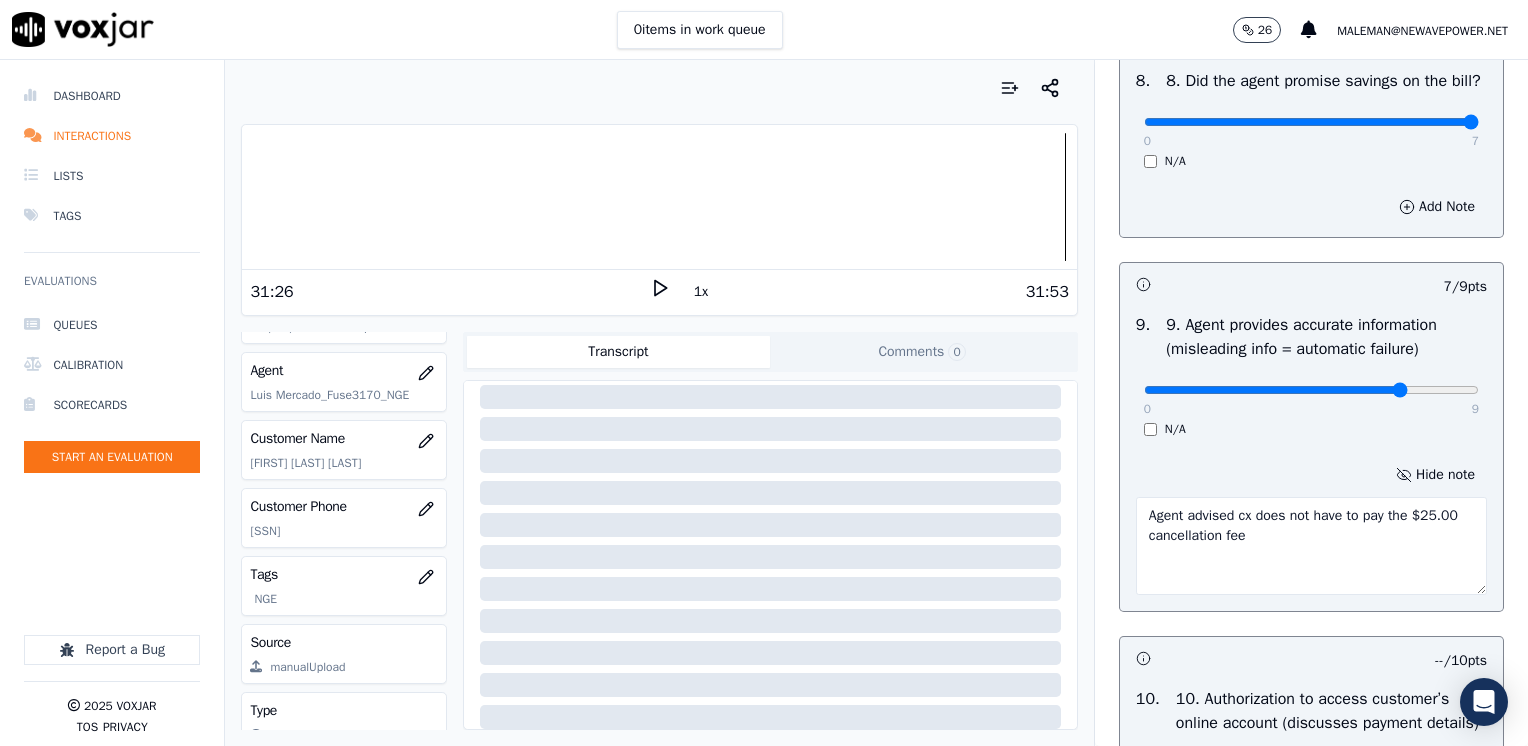 type on "Agent advised cx does not have to pay the $25.00 cancellation fee" 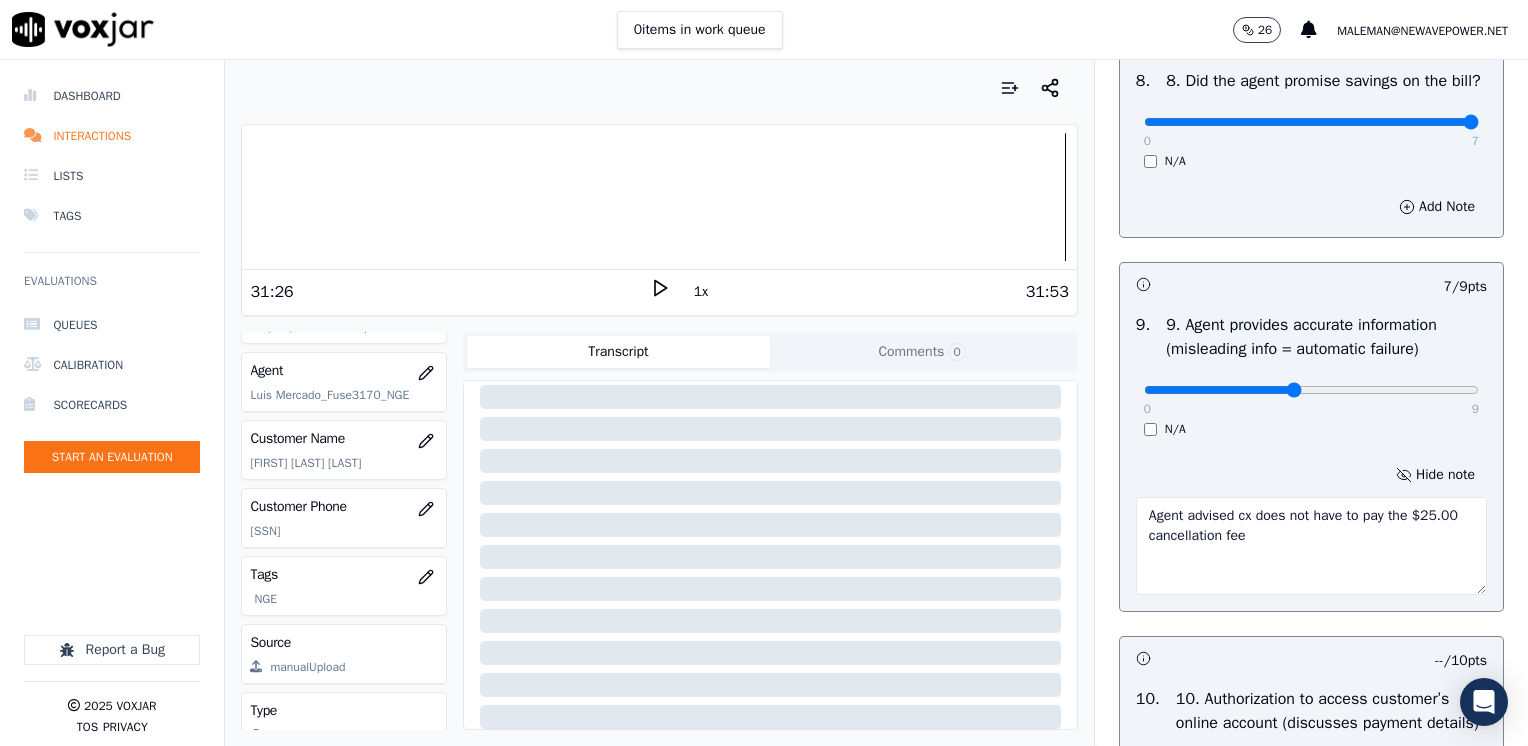 type on "4" 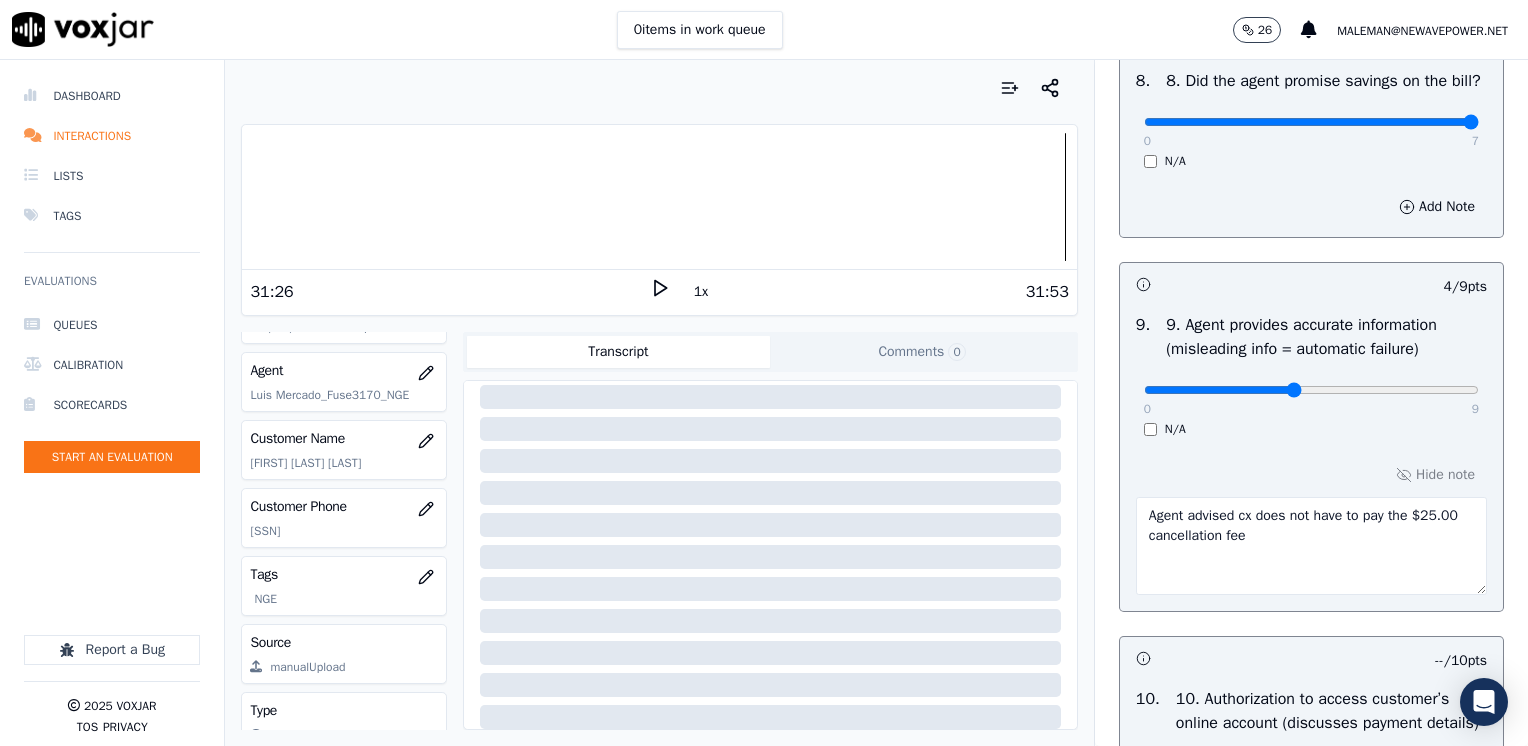 scroll, scrollTop: 1800, scrollLeft: 0, axis: vertical 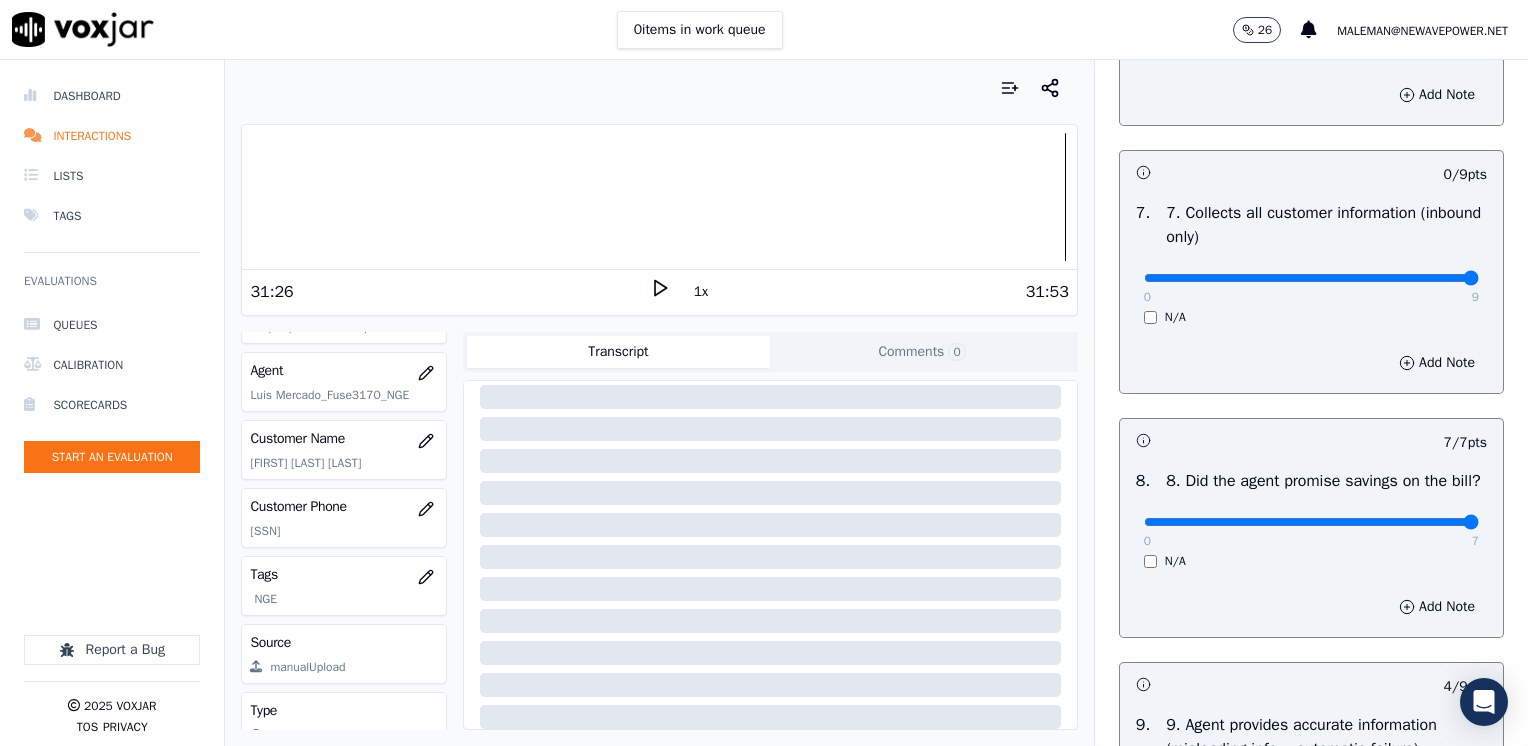 drag, startPoint x: 1134, startPoint y: 274, endPoint x: 1527, endPoint y: 290, distance: 393.32556 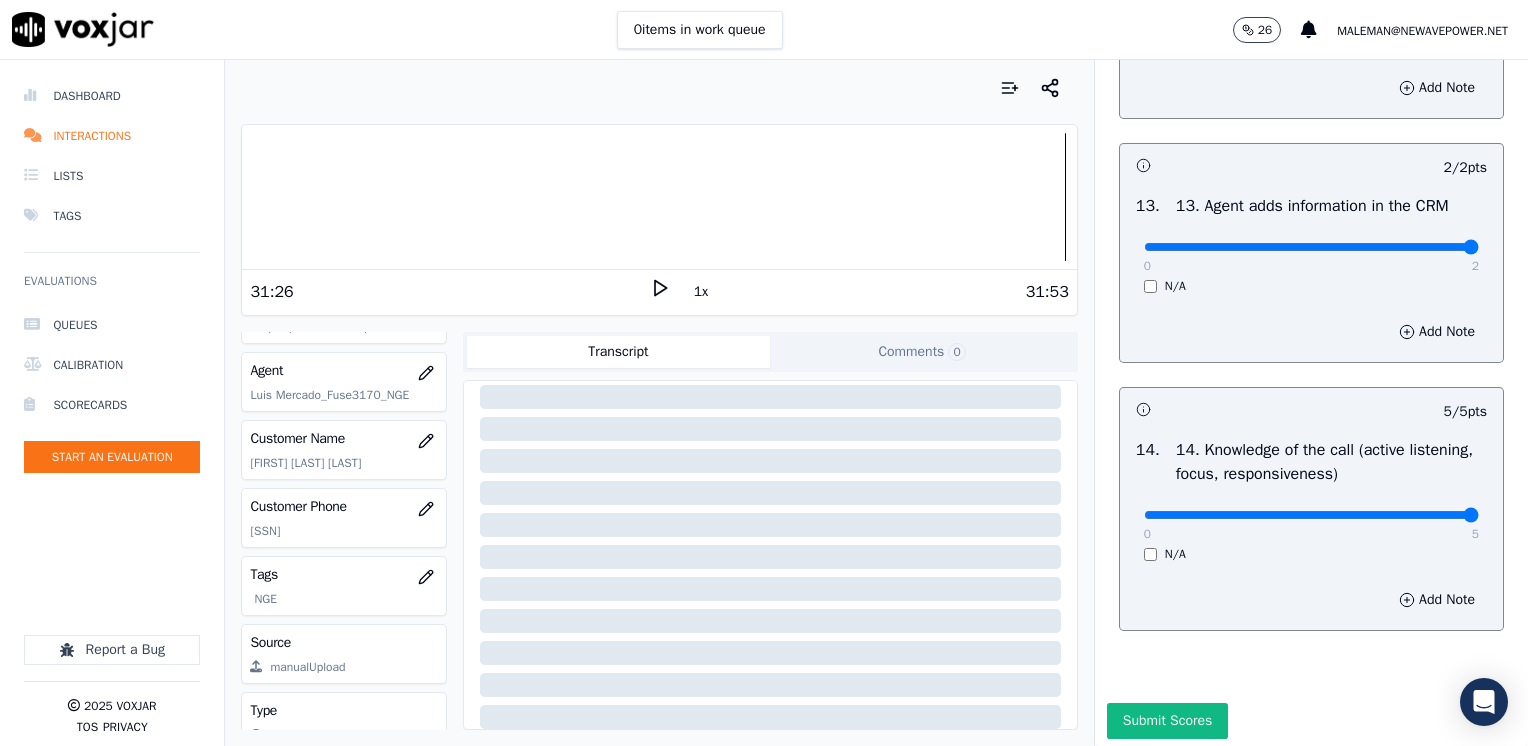 scroll, scrollTop: 3564, scrollLeft: 0, axis: vertical 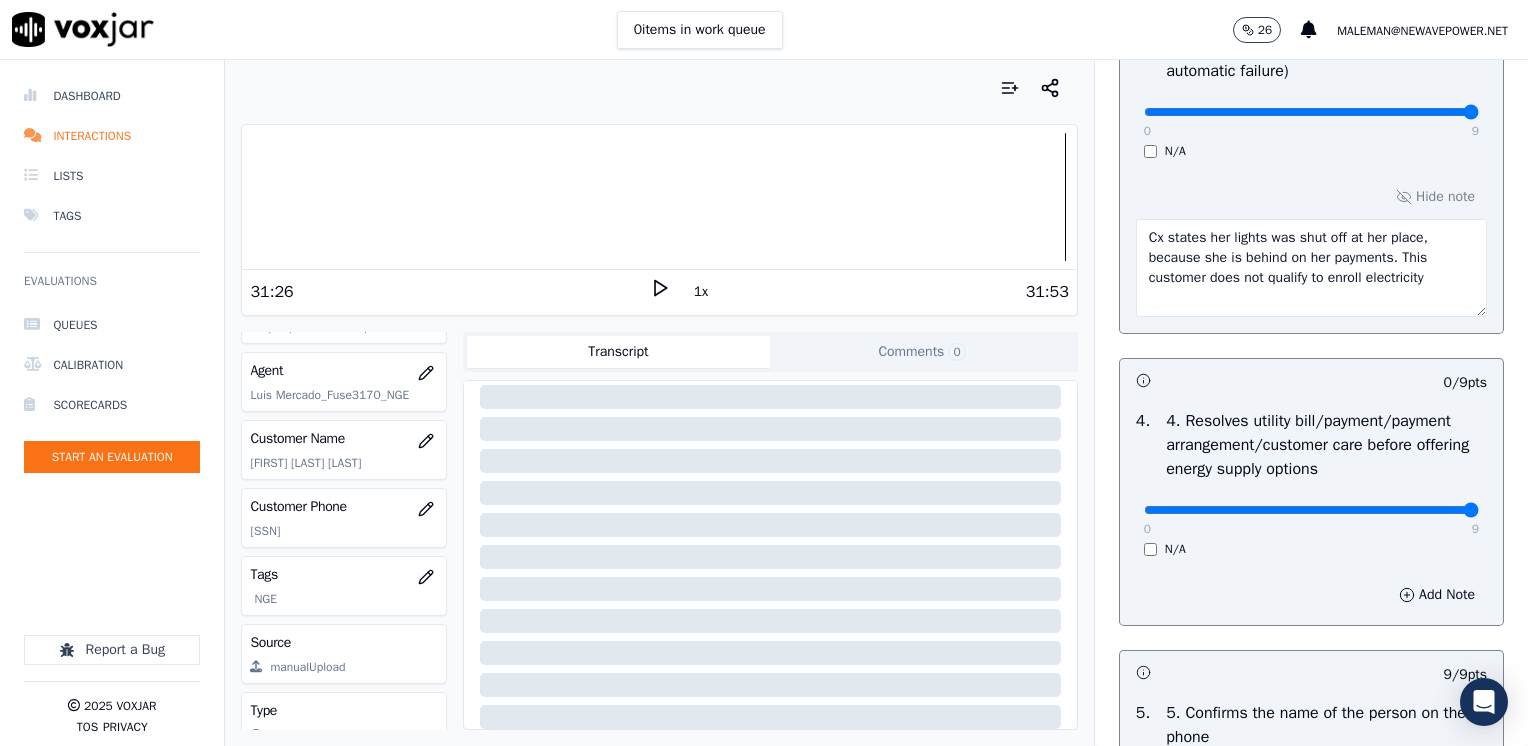 drag, startPoint x: 1126, startPoint y: 501, endPoint x: 1531, endPoint y: 501, distance: 405 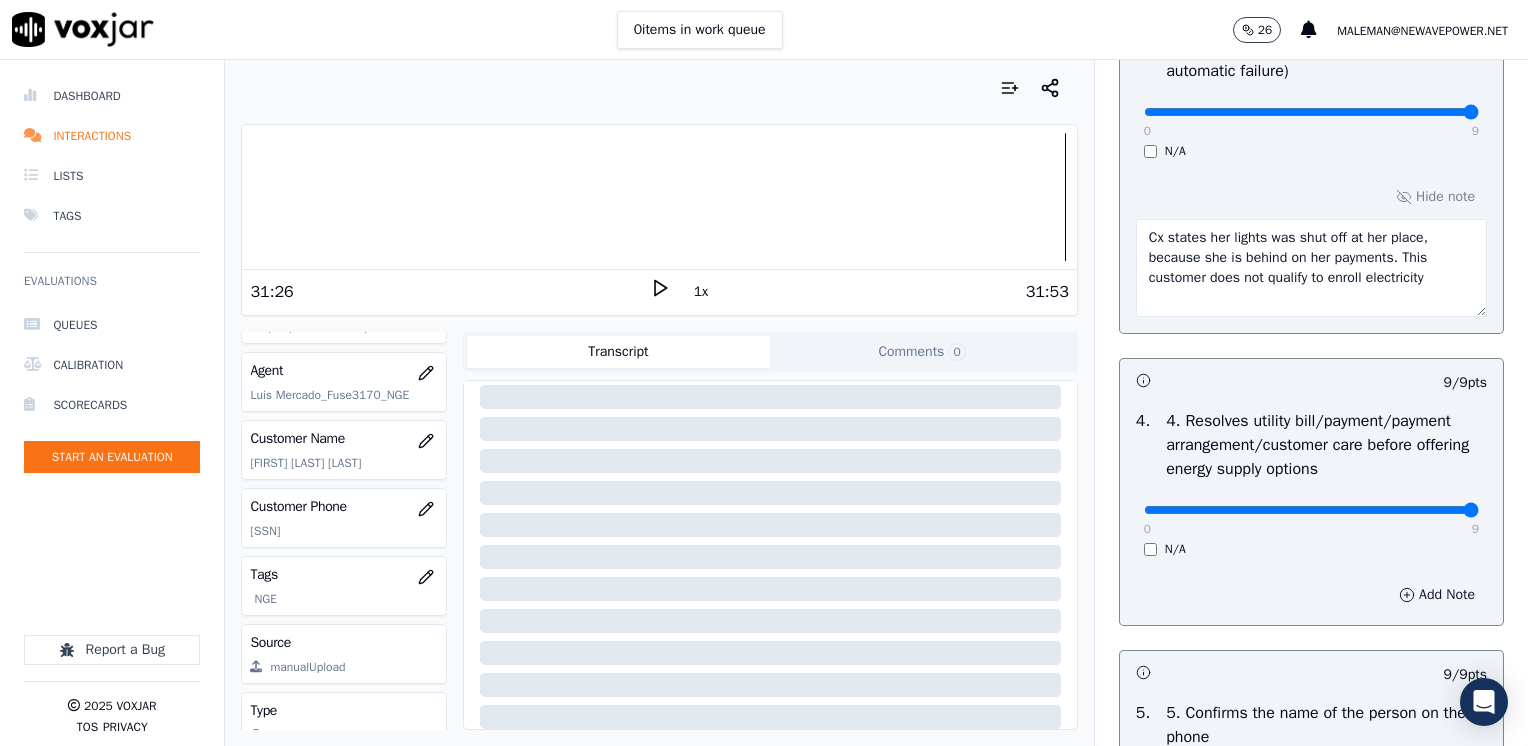 click on "Add Note" at bounding box center [1437, 595] 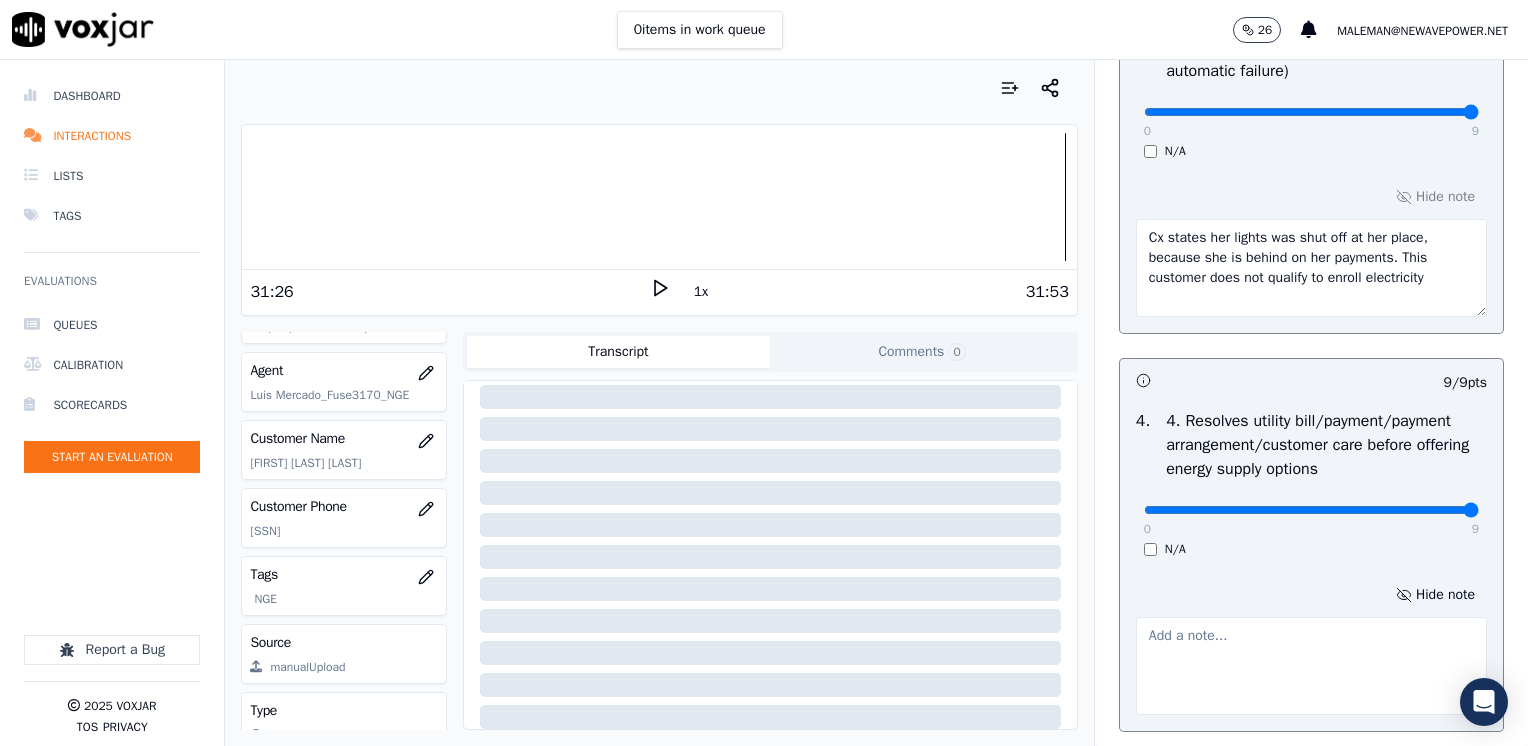 click at bounding box center (1311, 666) 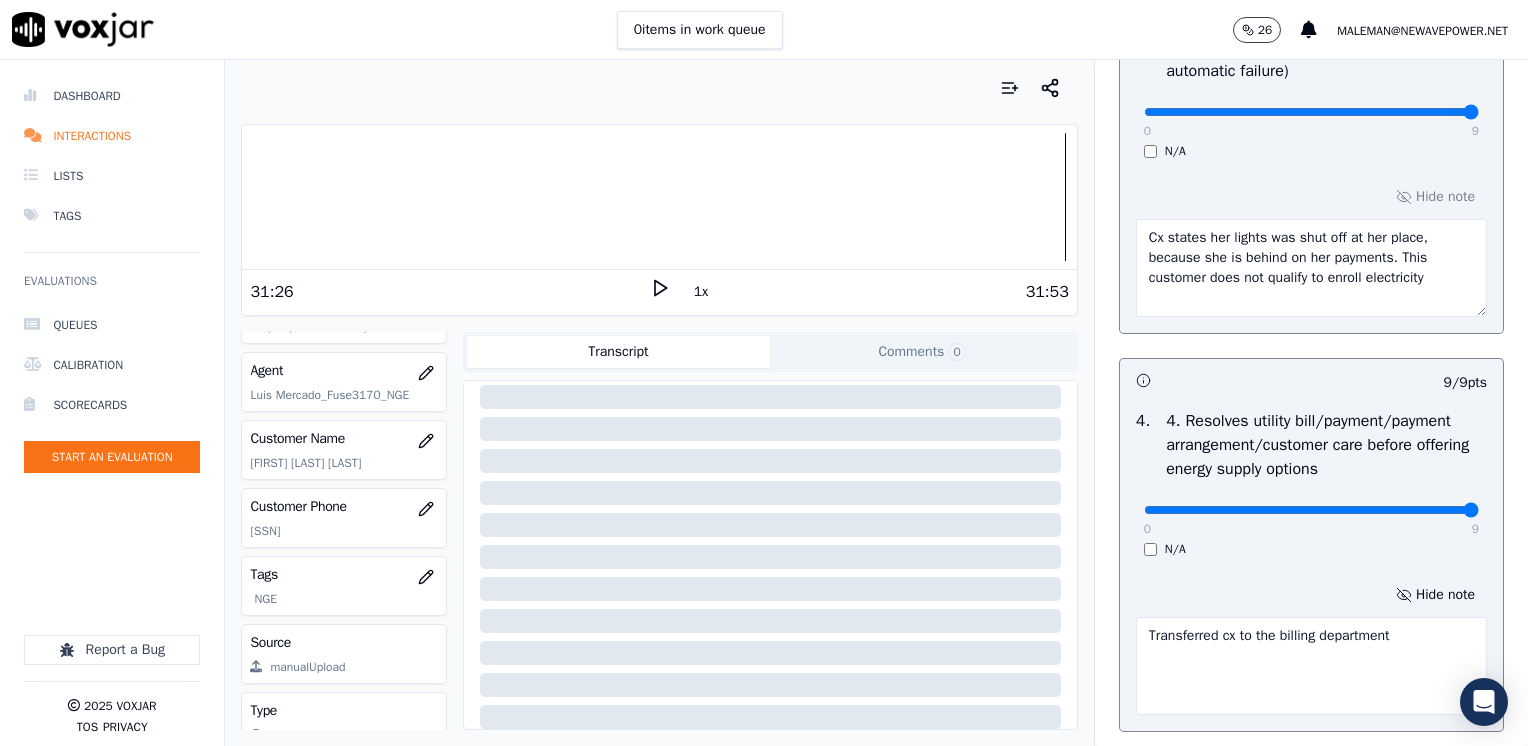 type on "Transferred cx to the billing department" 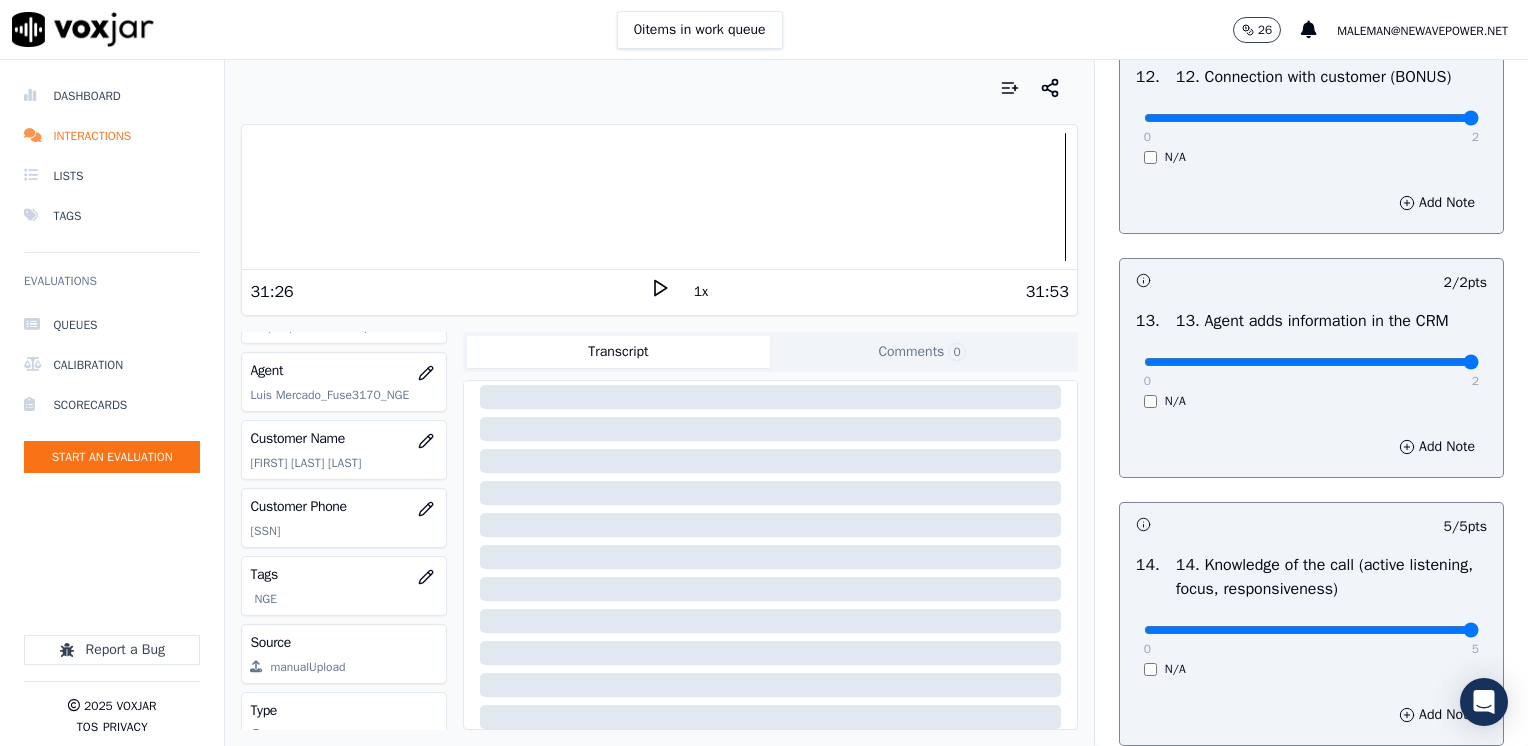 scroll, scrollTop: 3670, scrollLeft: 0, axis: vertical 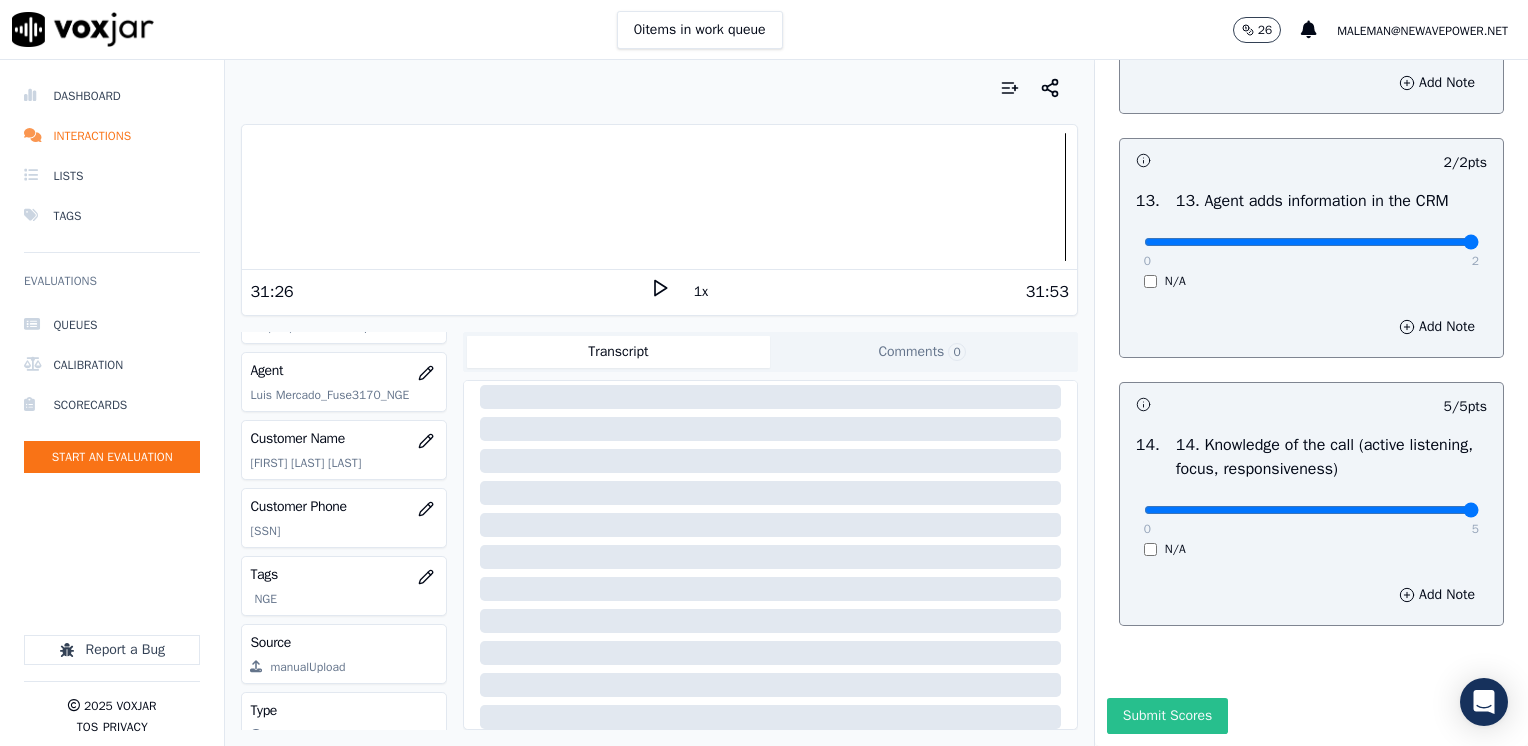 click on "Submit Scores" at bounding box center (1167, 716) 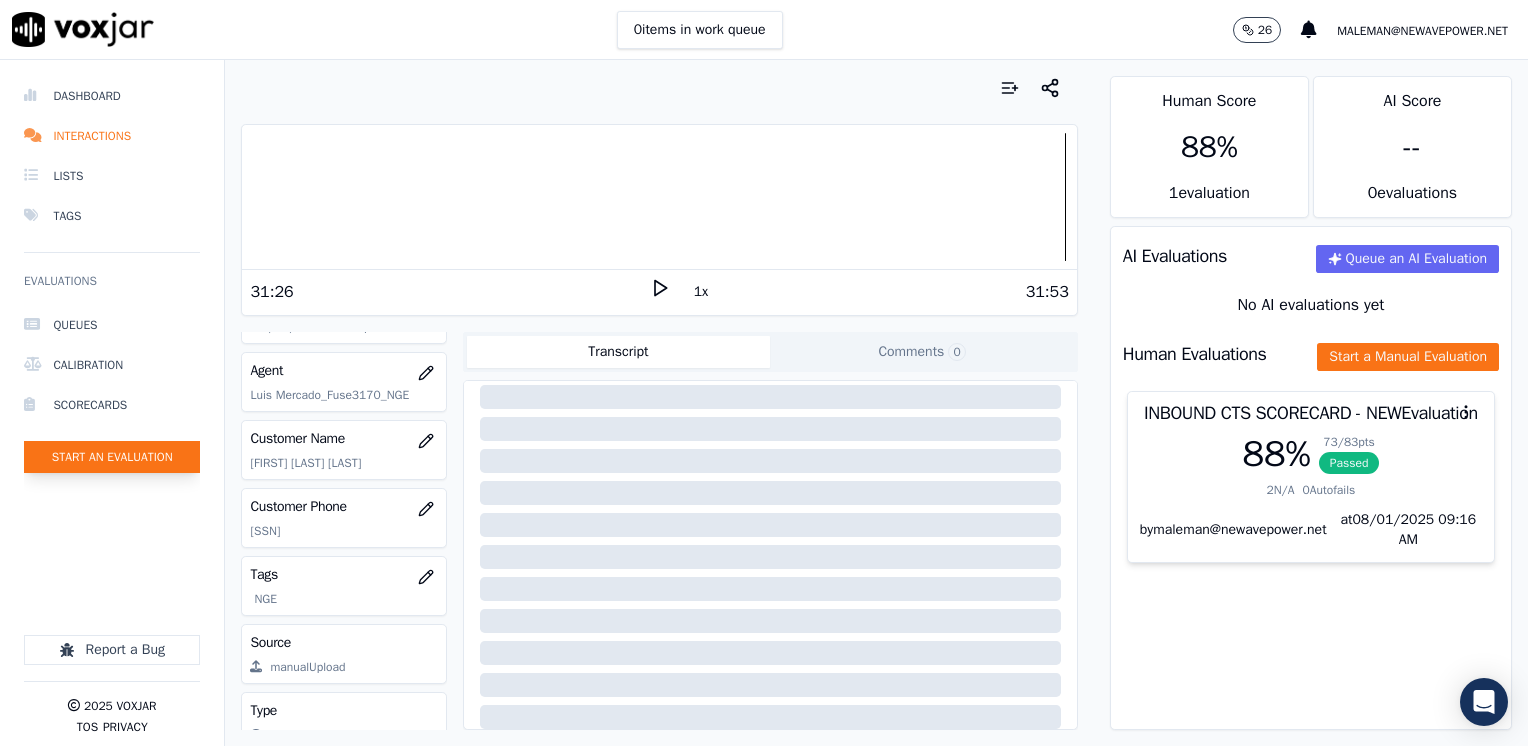 click on "Start an Evaluation" 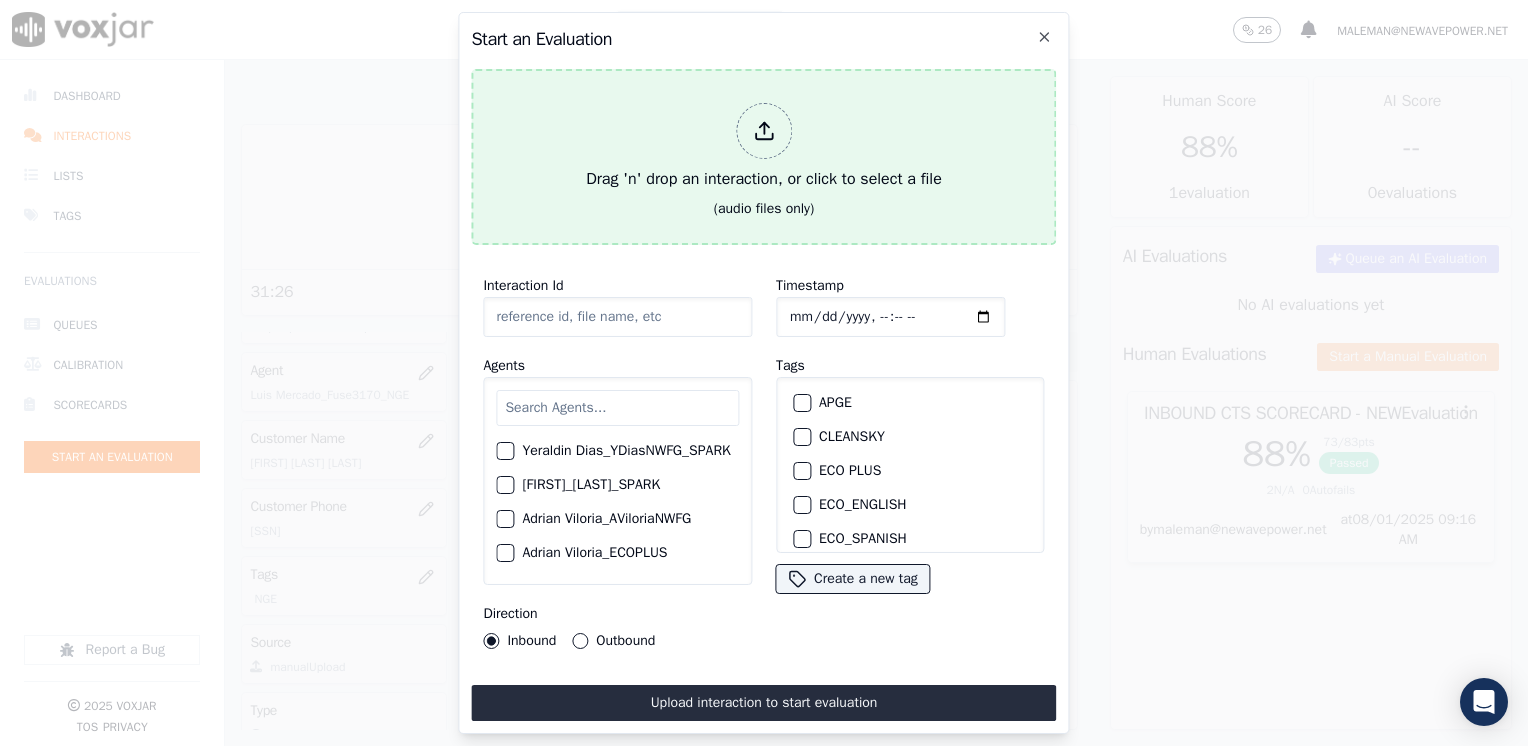 click 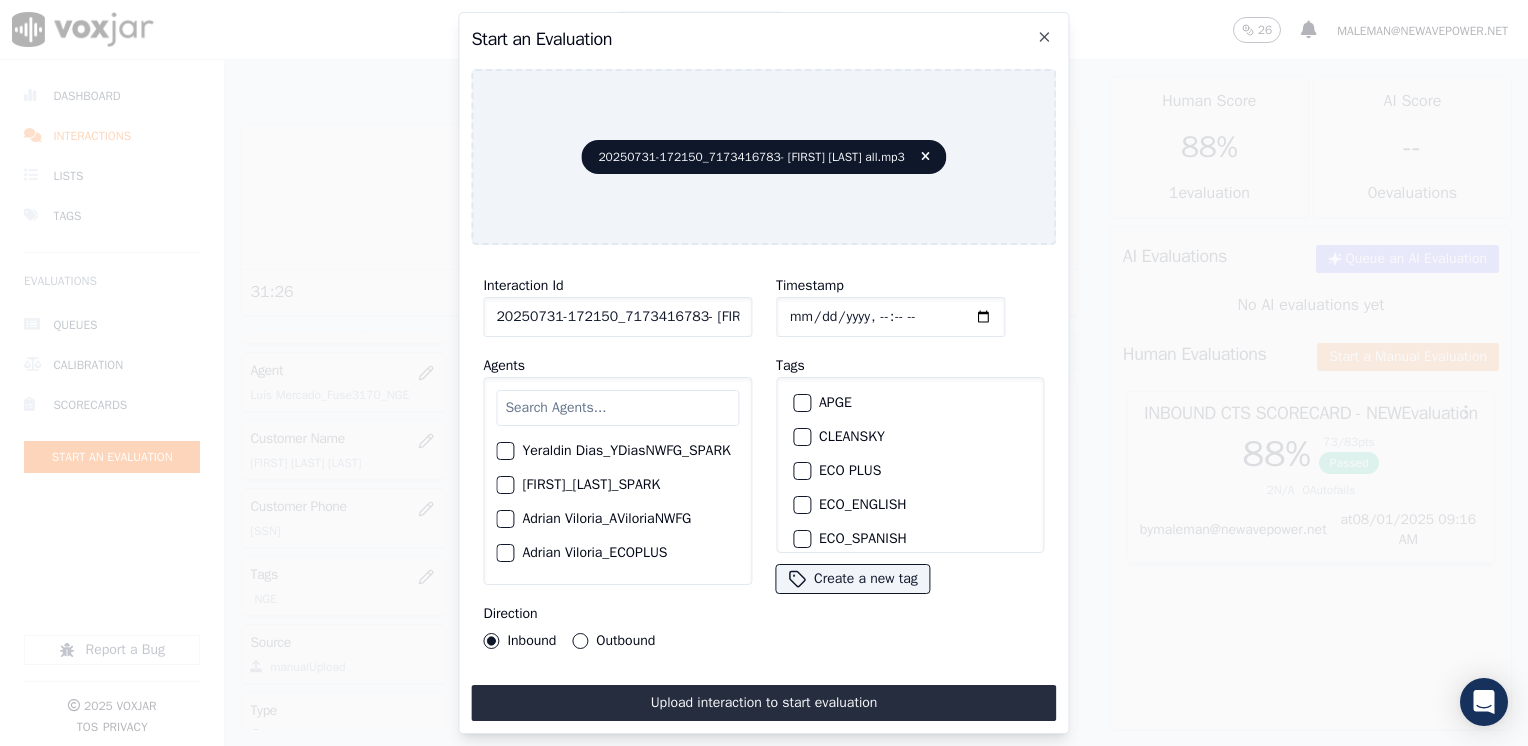 click at bounding box center [617, 408] 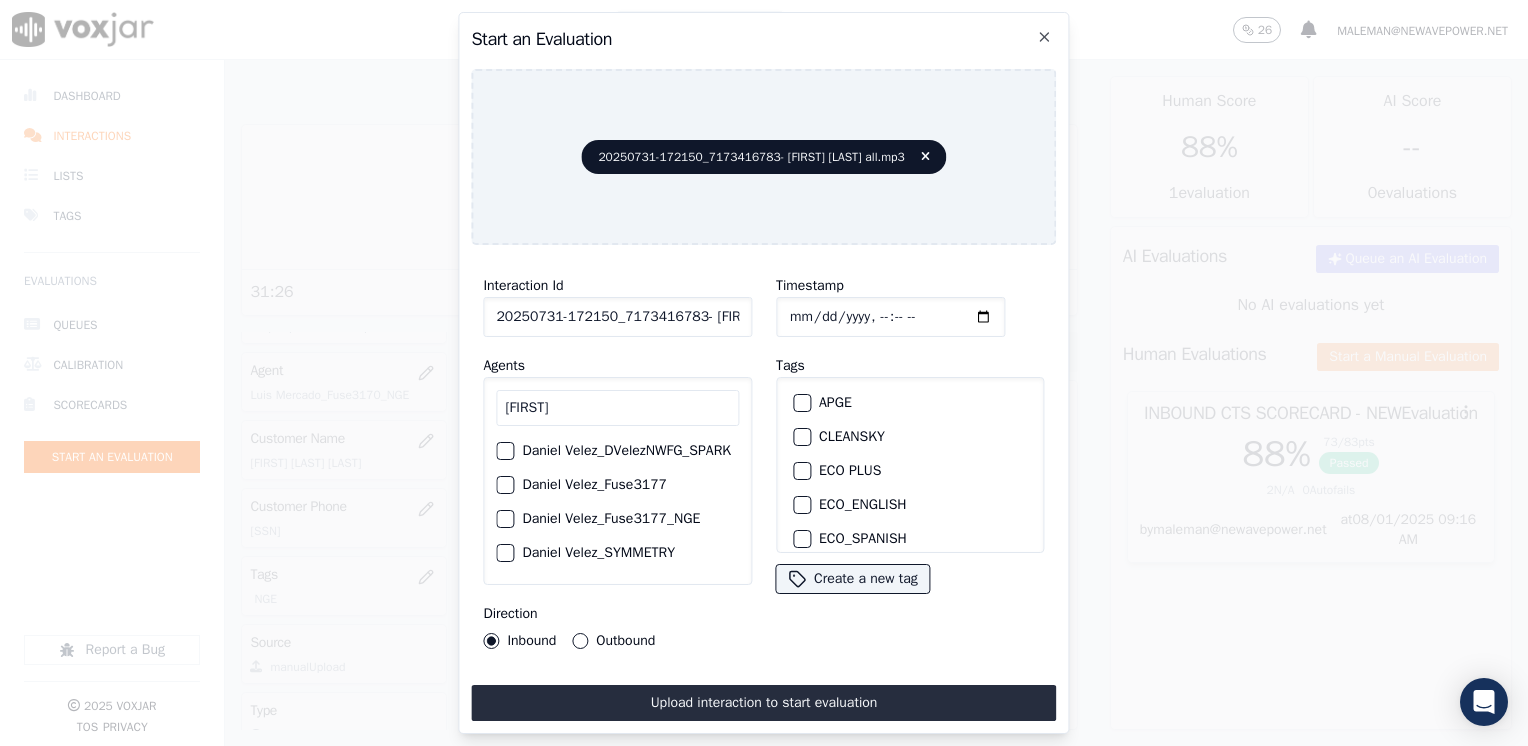 type on "[FIRST]" 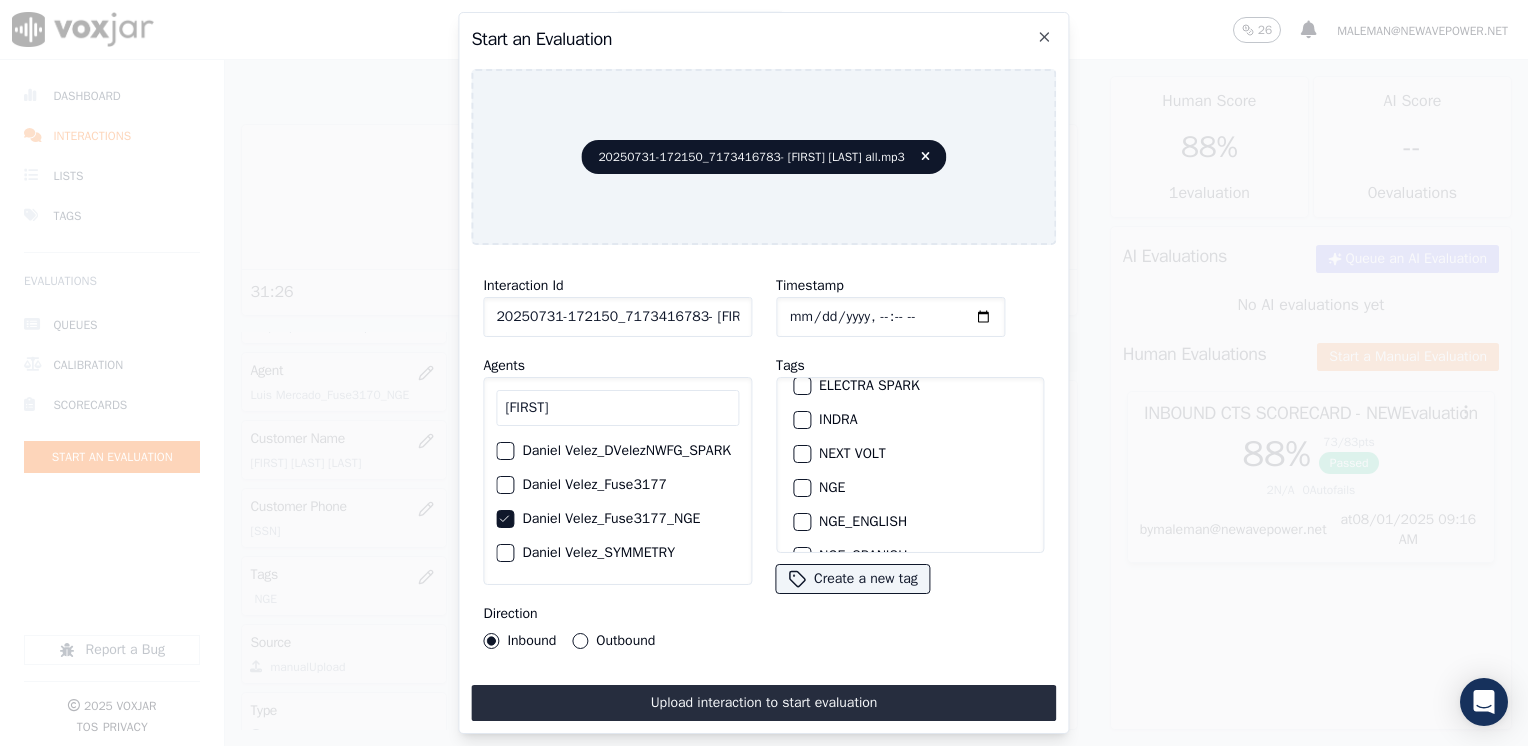 scroll, scrollTop: 200, scrollLeft: 0, axis: vertical 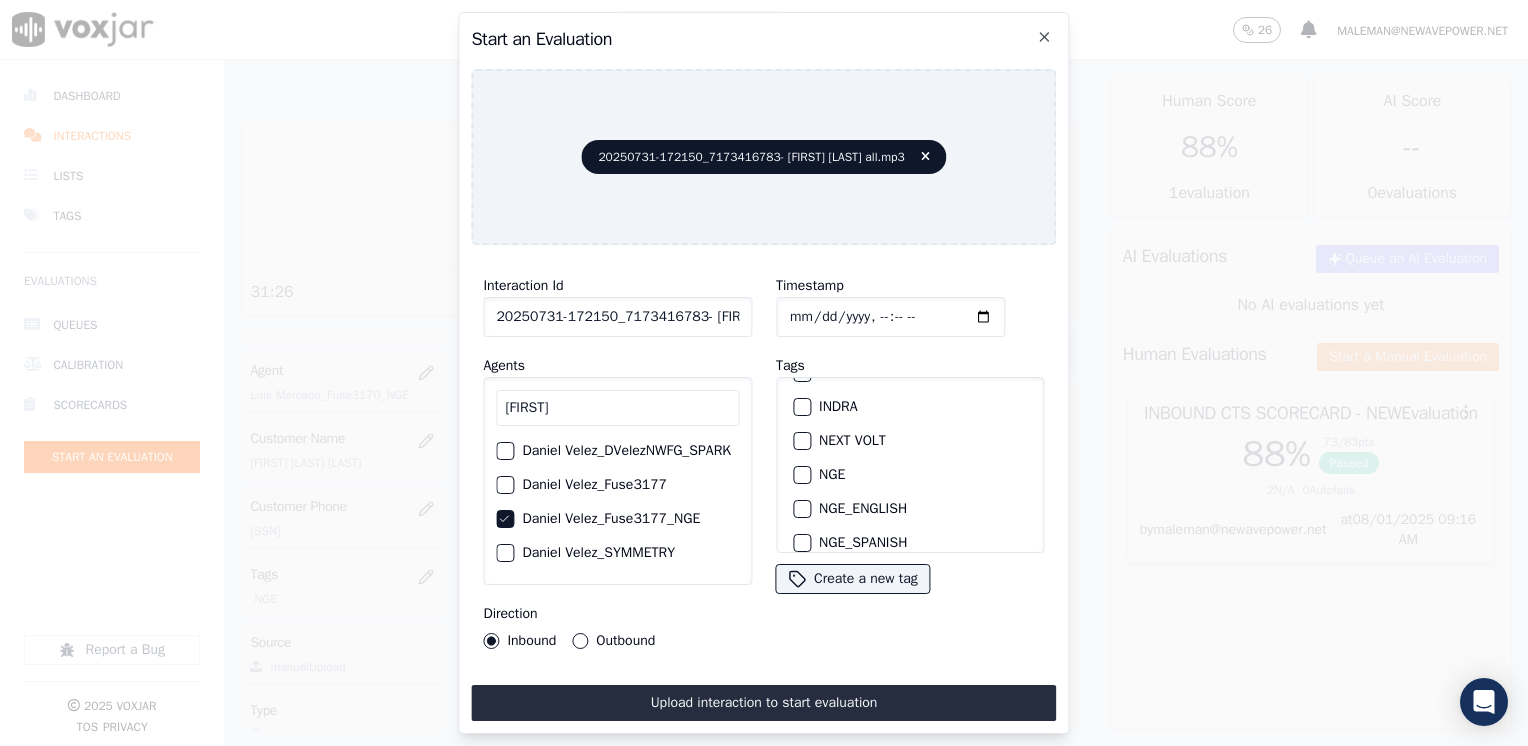 click at bounding box center [801, 475] 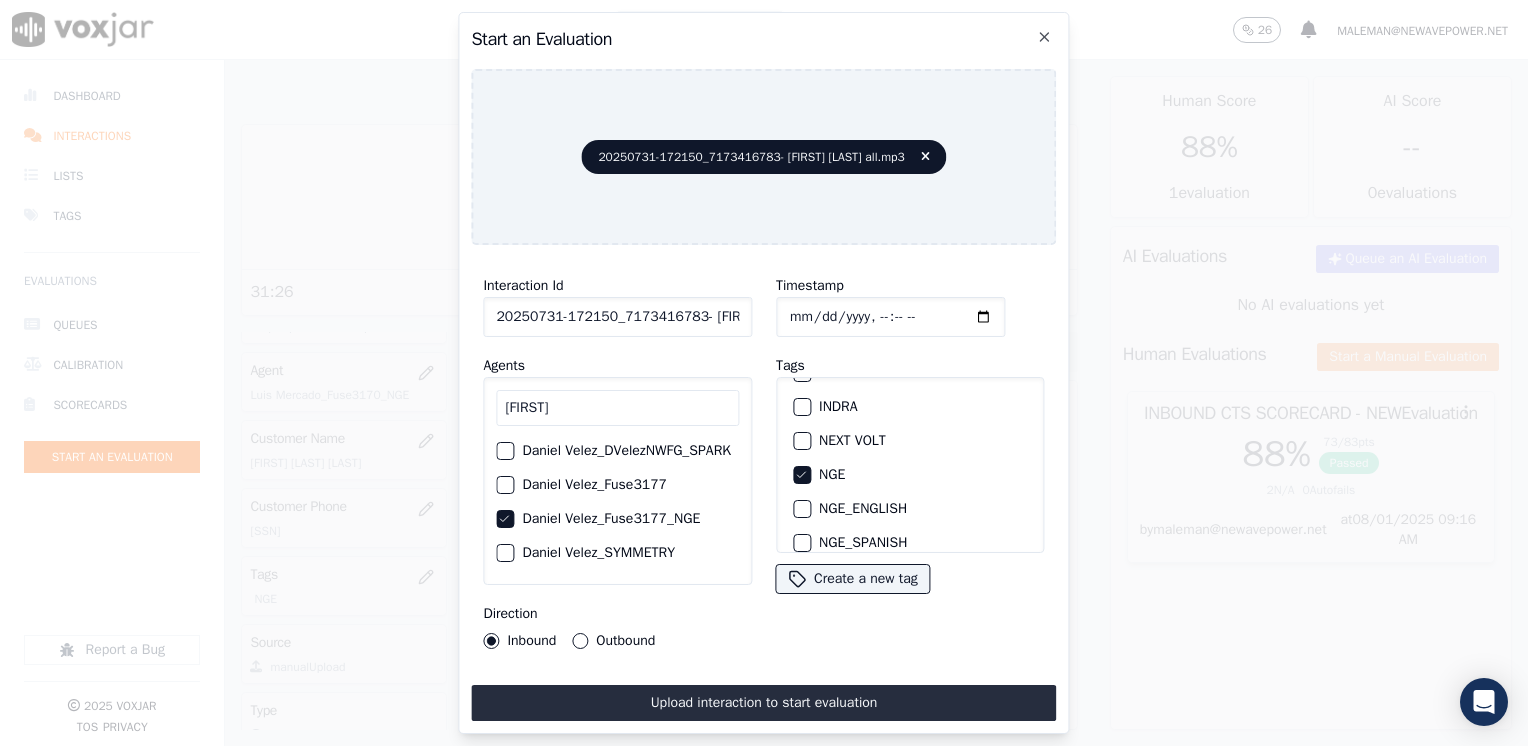 click on "Outbound" at bounding box center [580, 641] 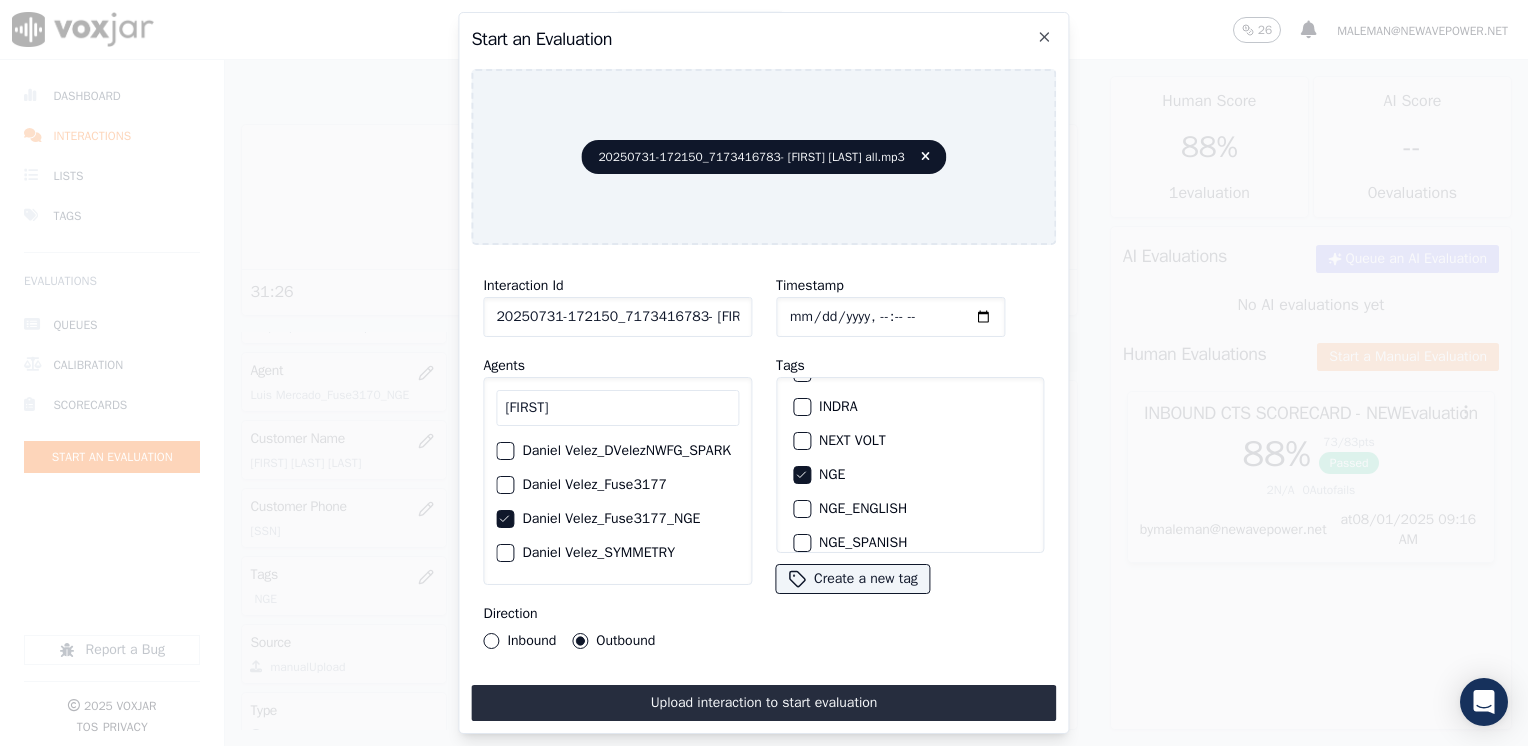 click on "Timestamp" 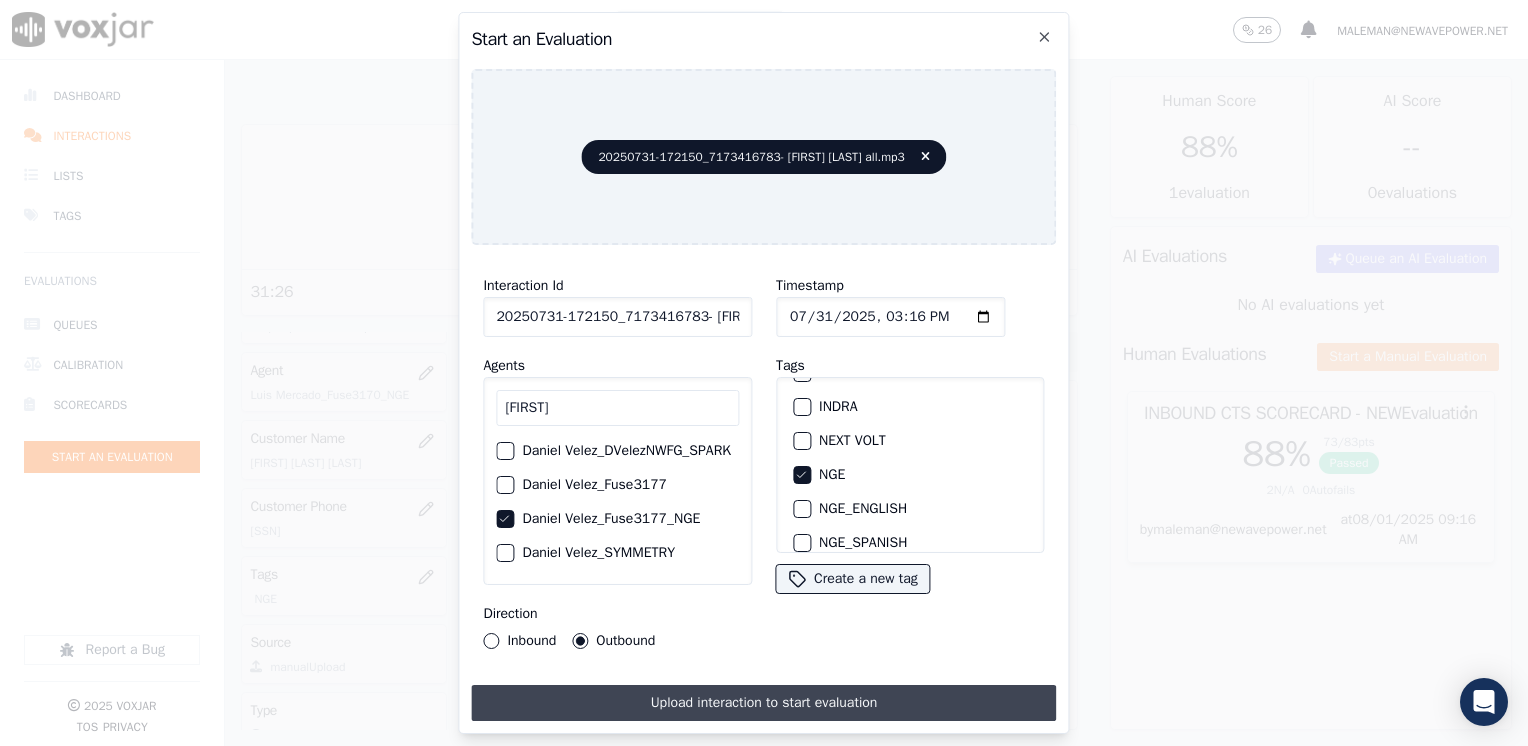 type on "2025-07-31T15:16" 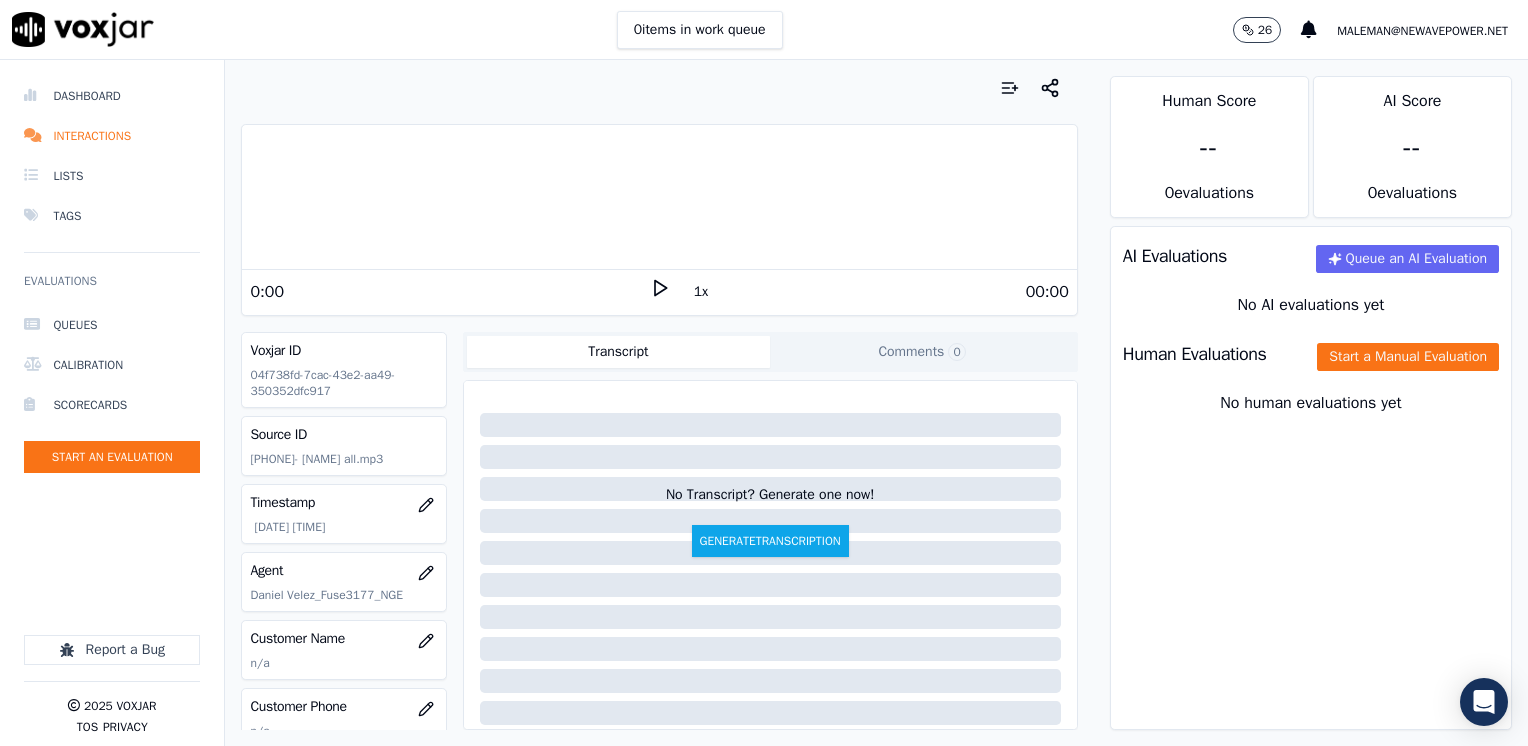 click 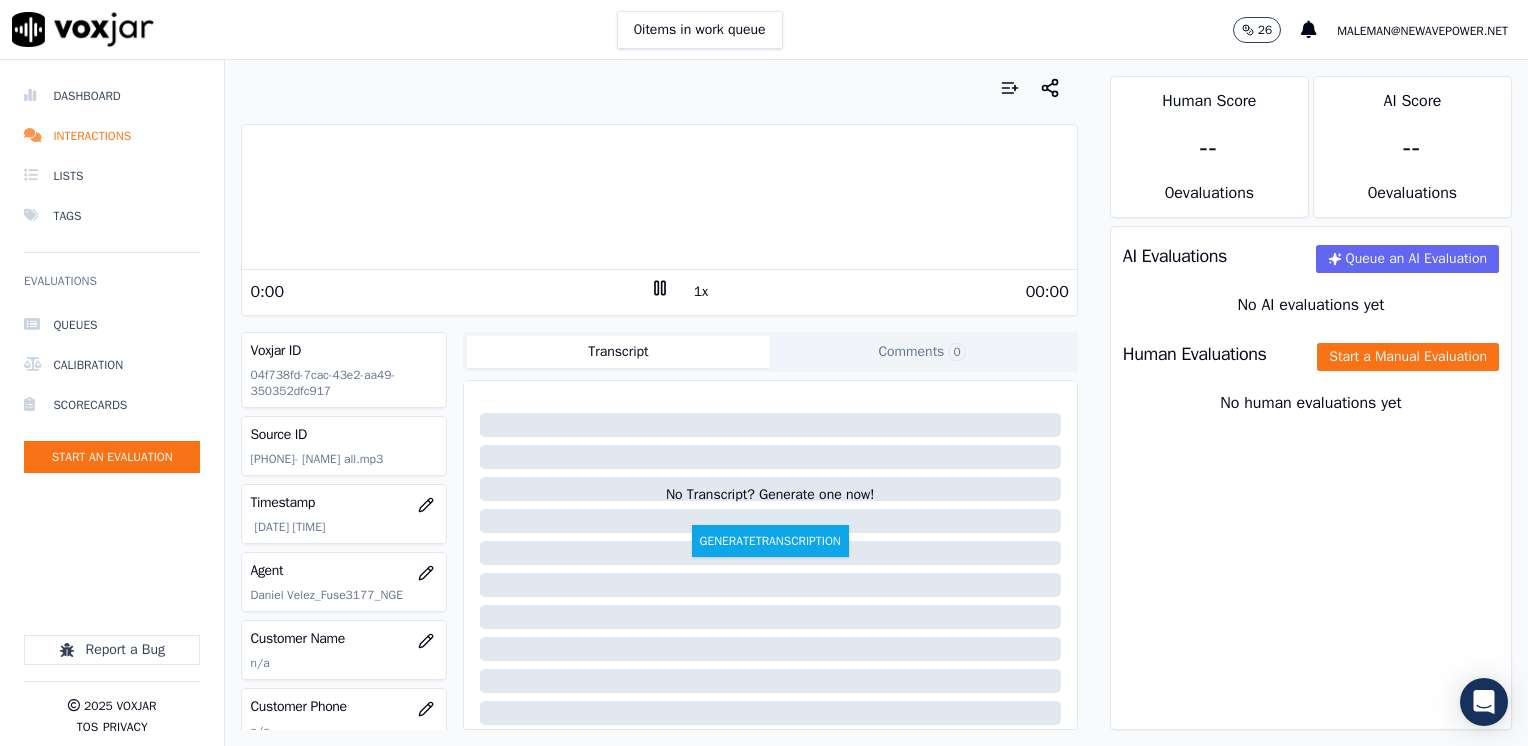 click 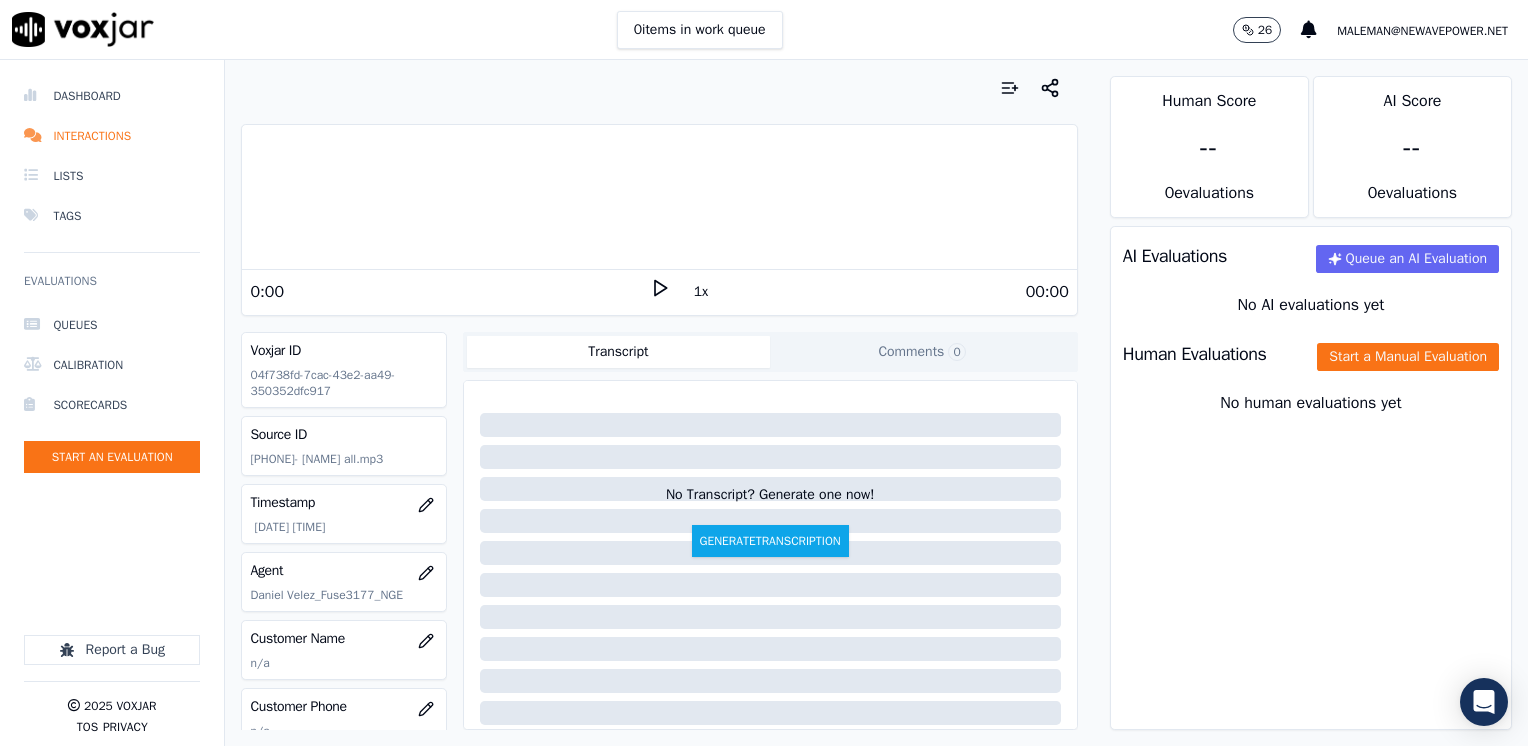 scroll, scrollTop: 200, scrollLeft: 0, axis: vertical 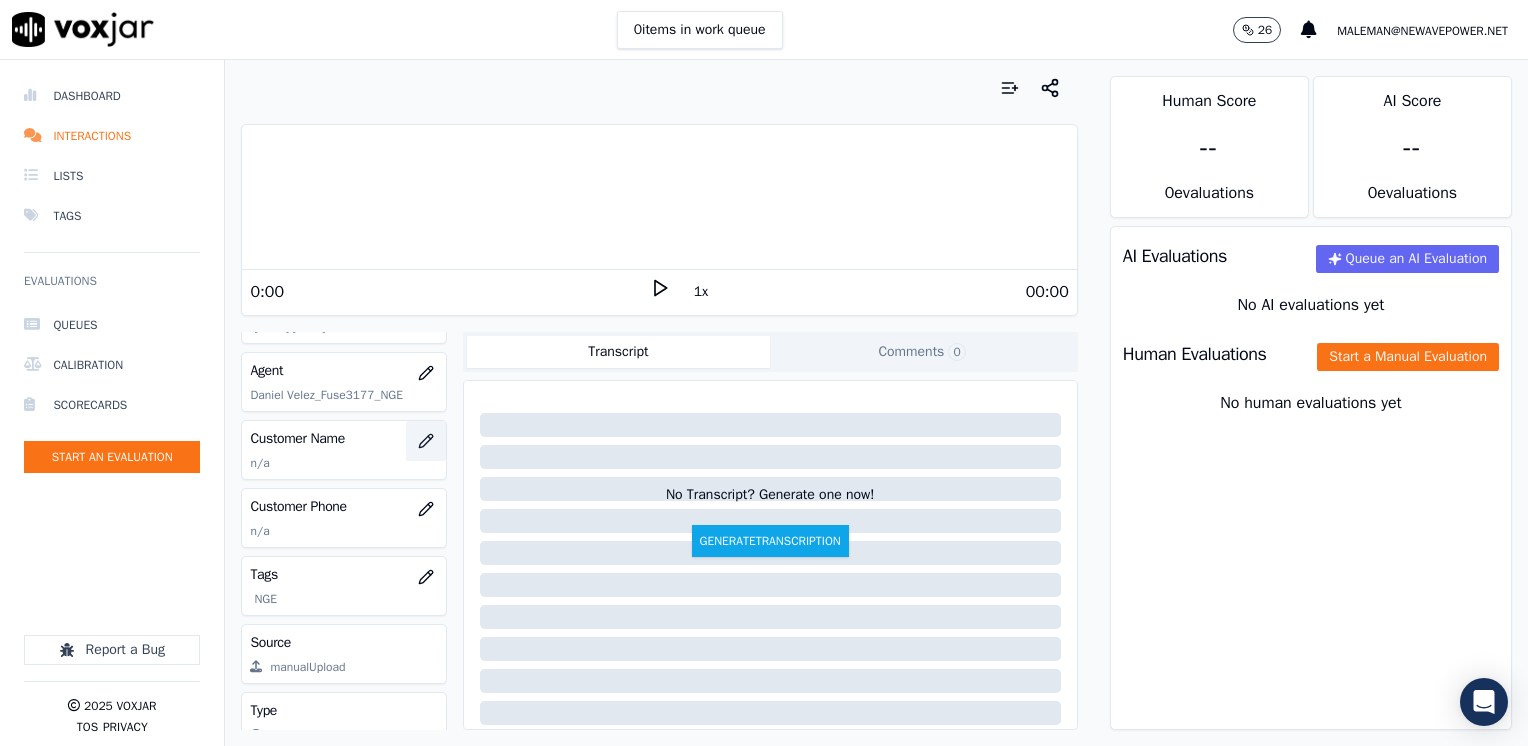 click 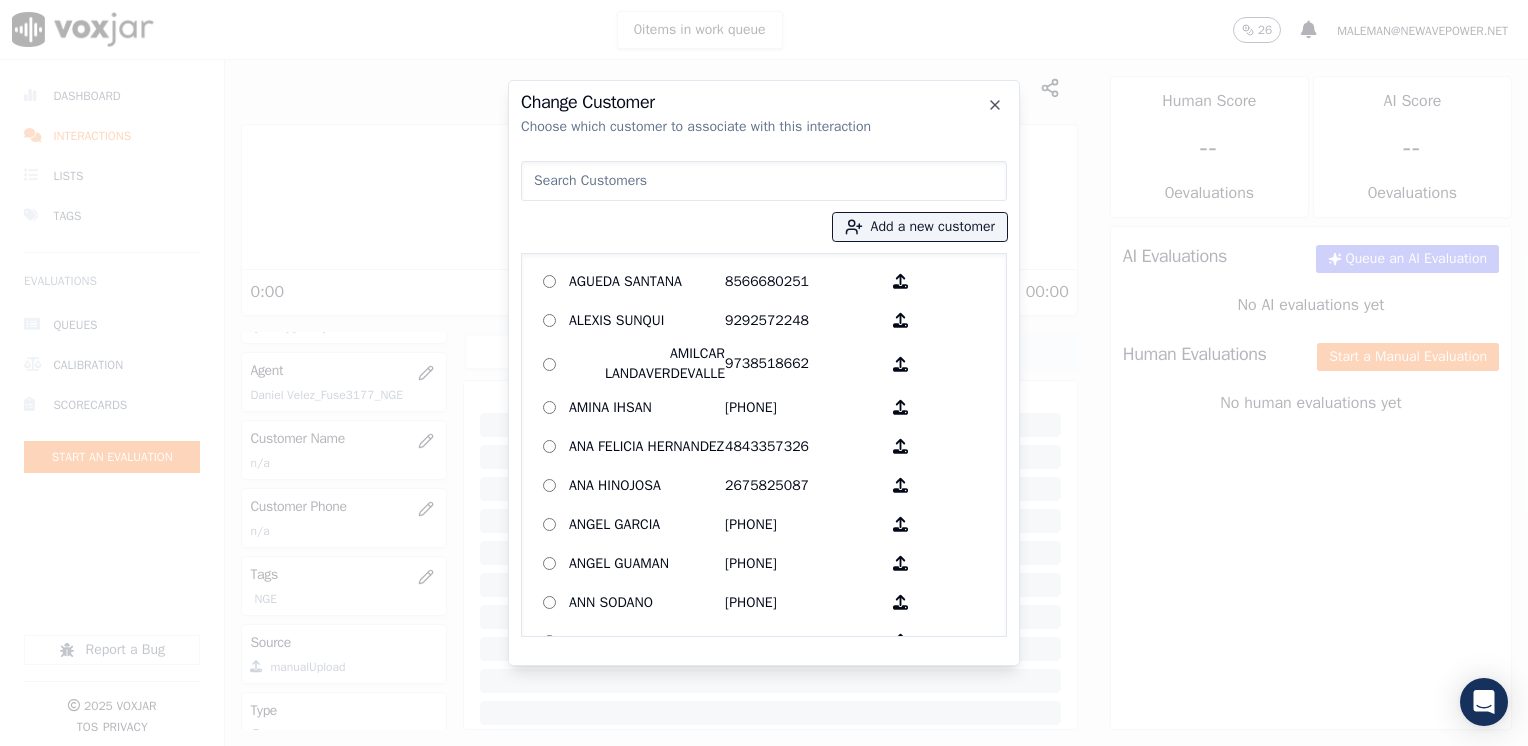click at bounding box center [764, 181] 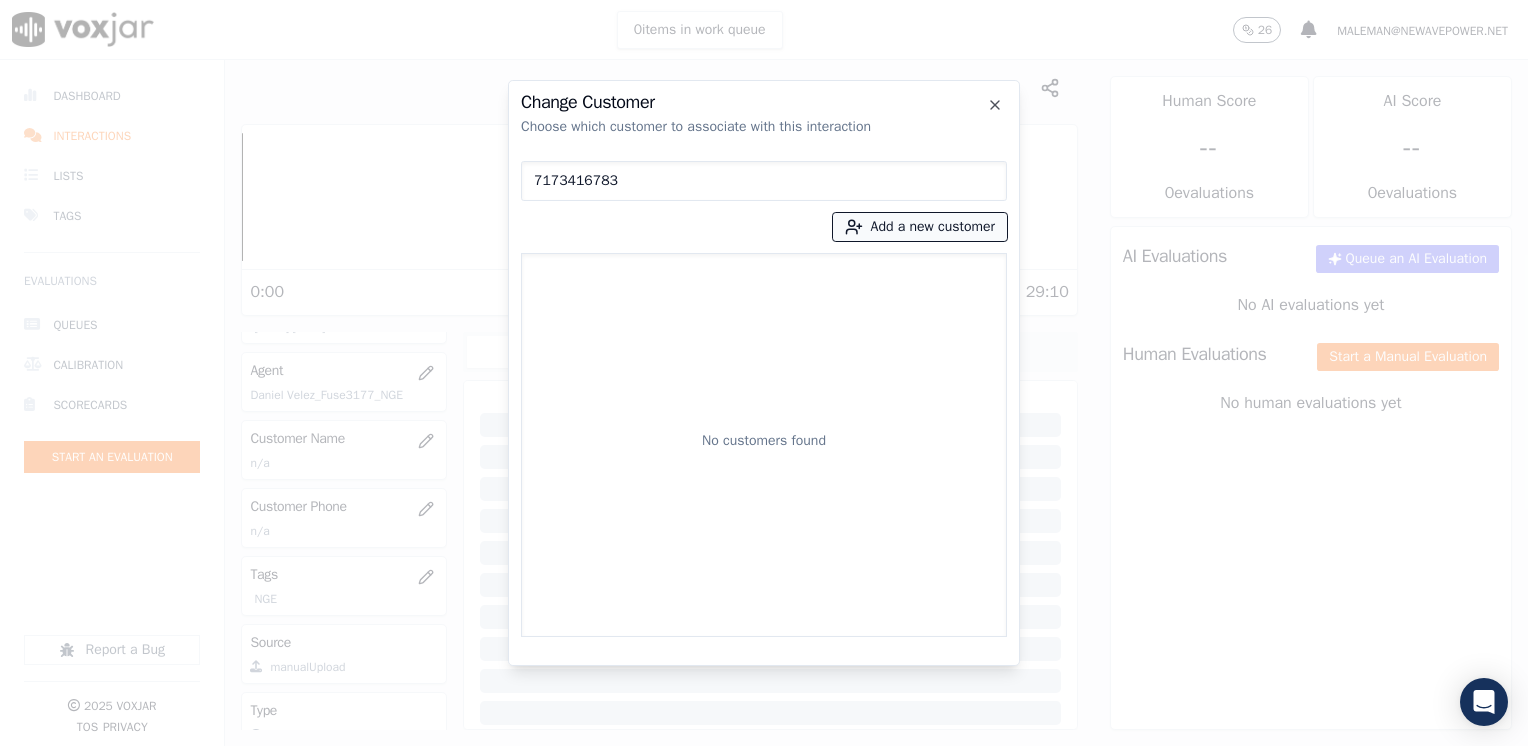 type on "7173416783" 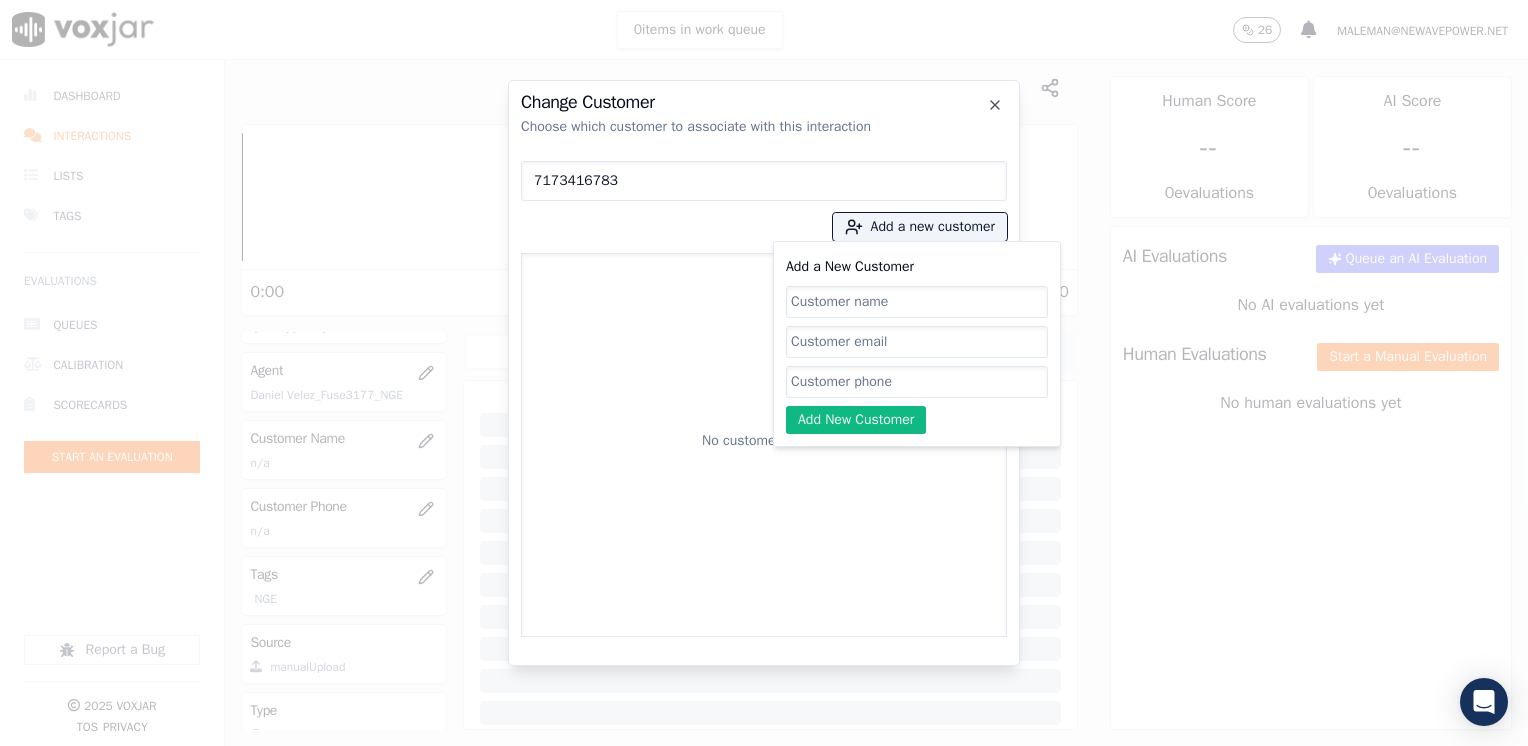 click on "Add a New Customer" 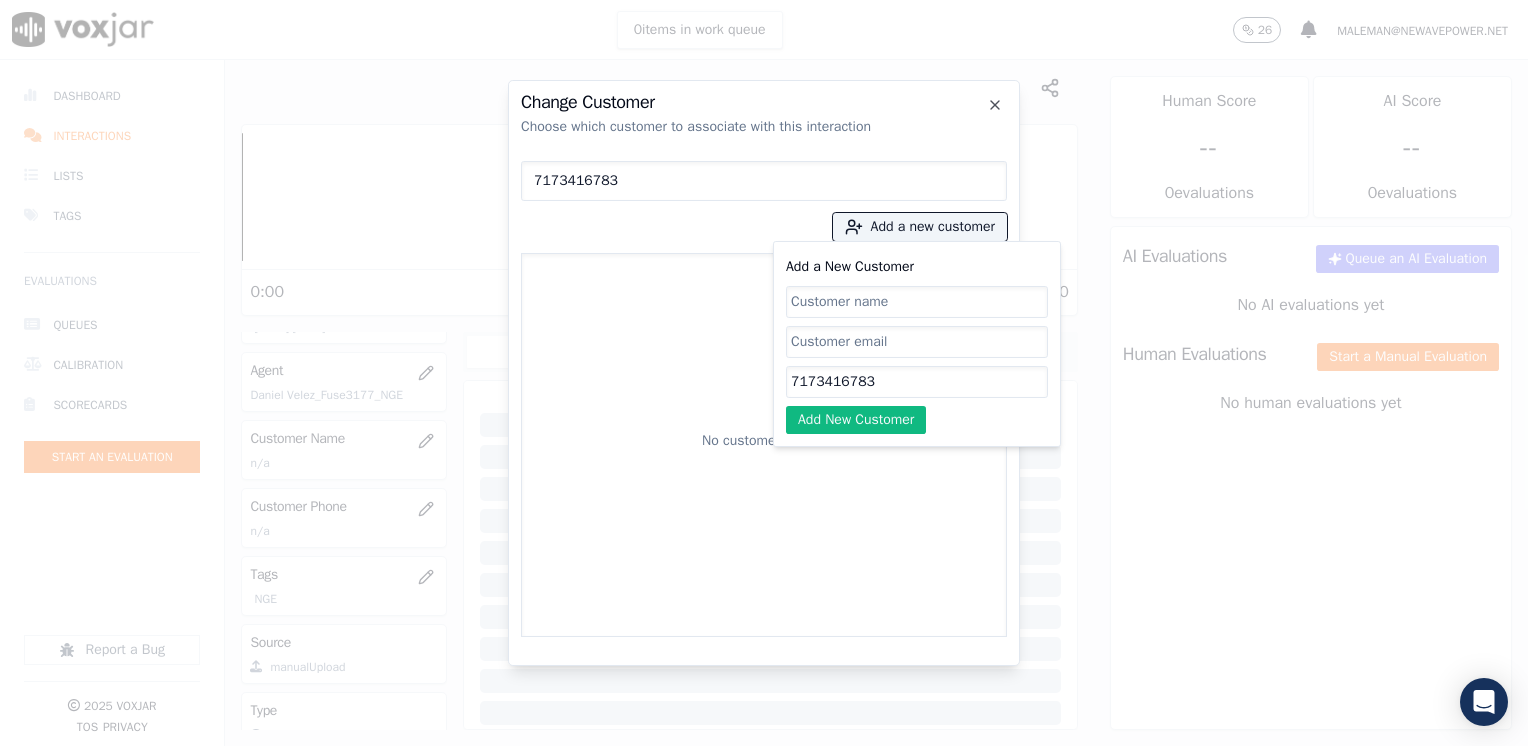 type on "7173416783" 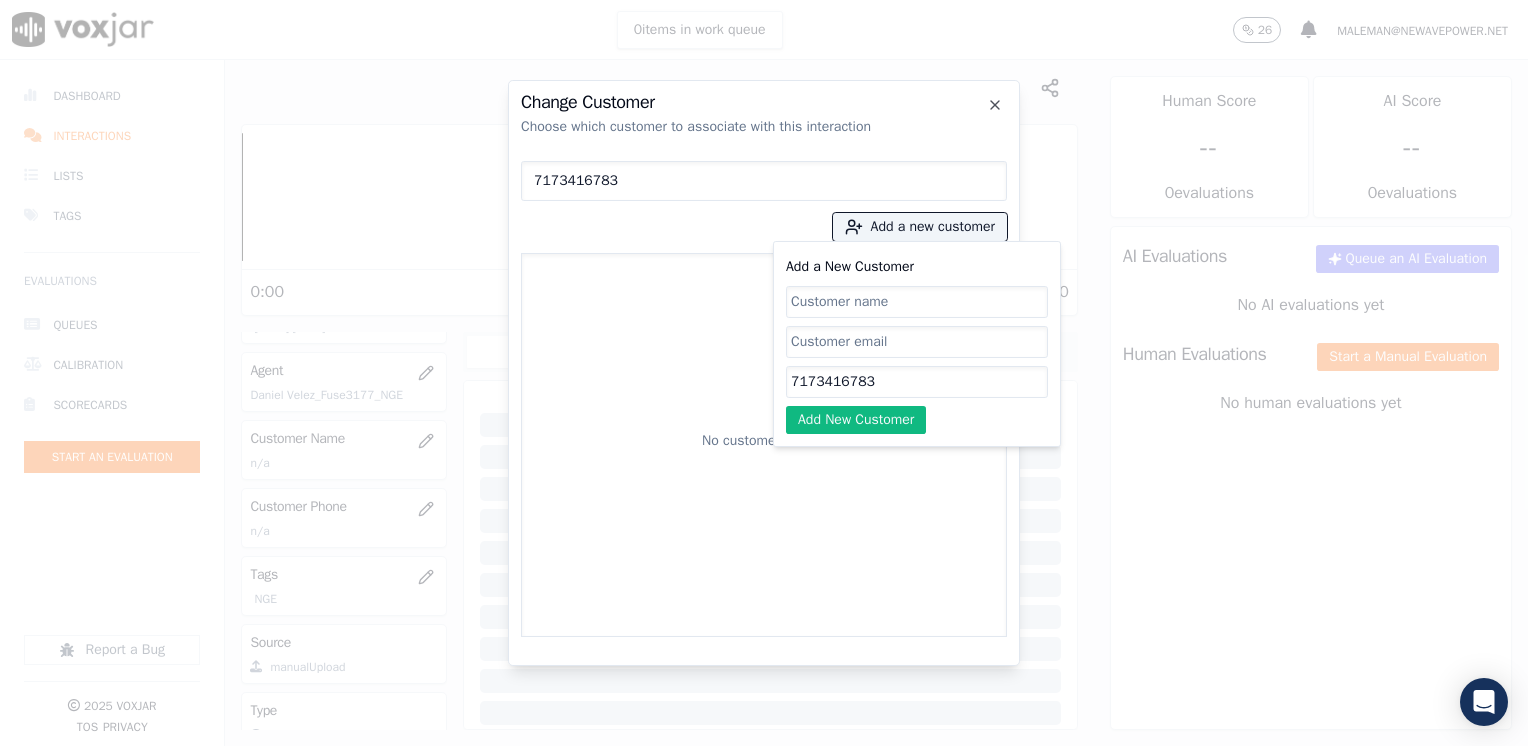click on "No customers found" at bounding box center (764, 445) 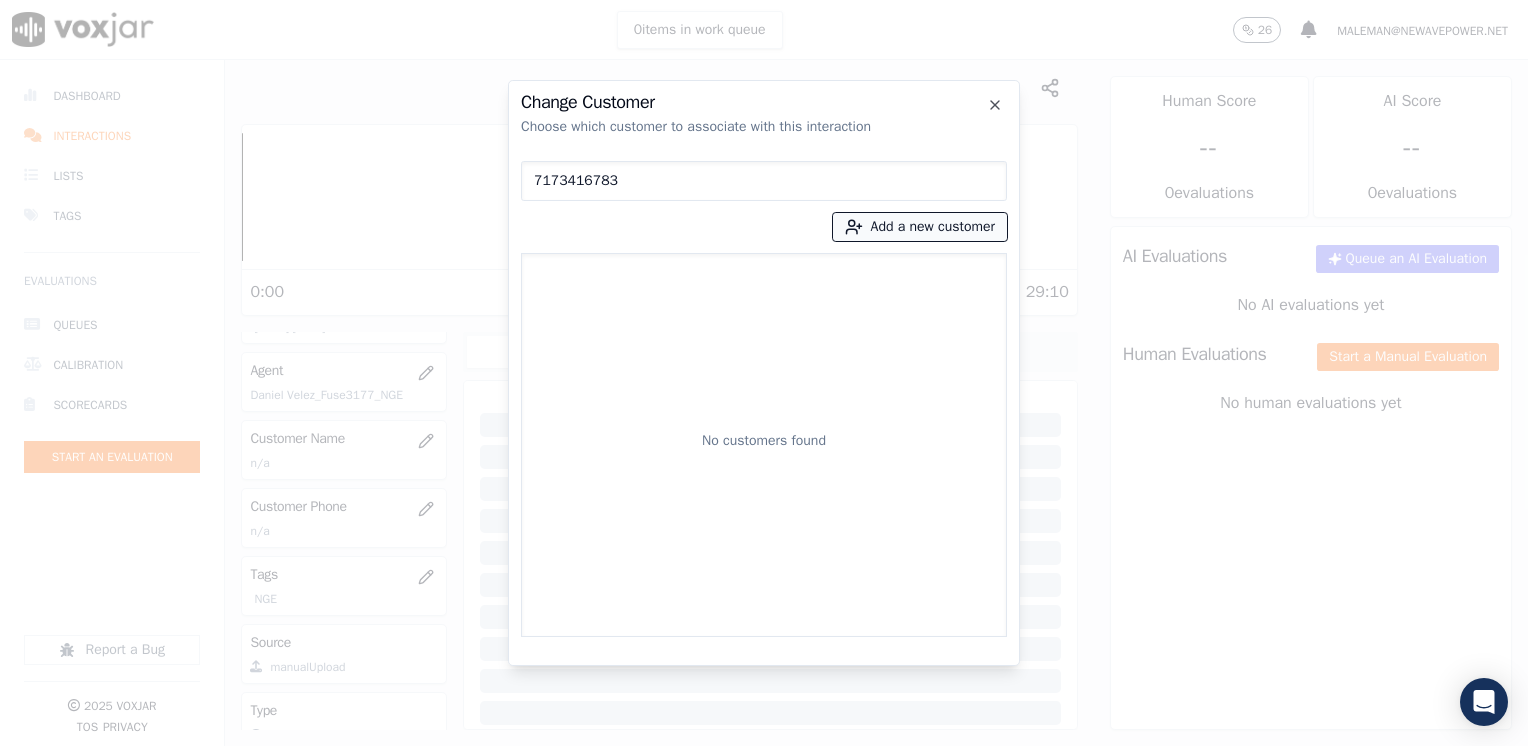 click on "Add a new customer" at bounding box center [920, 227] 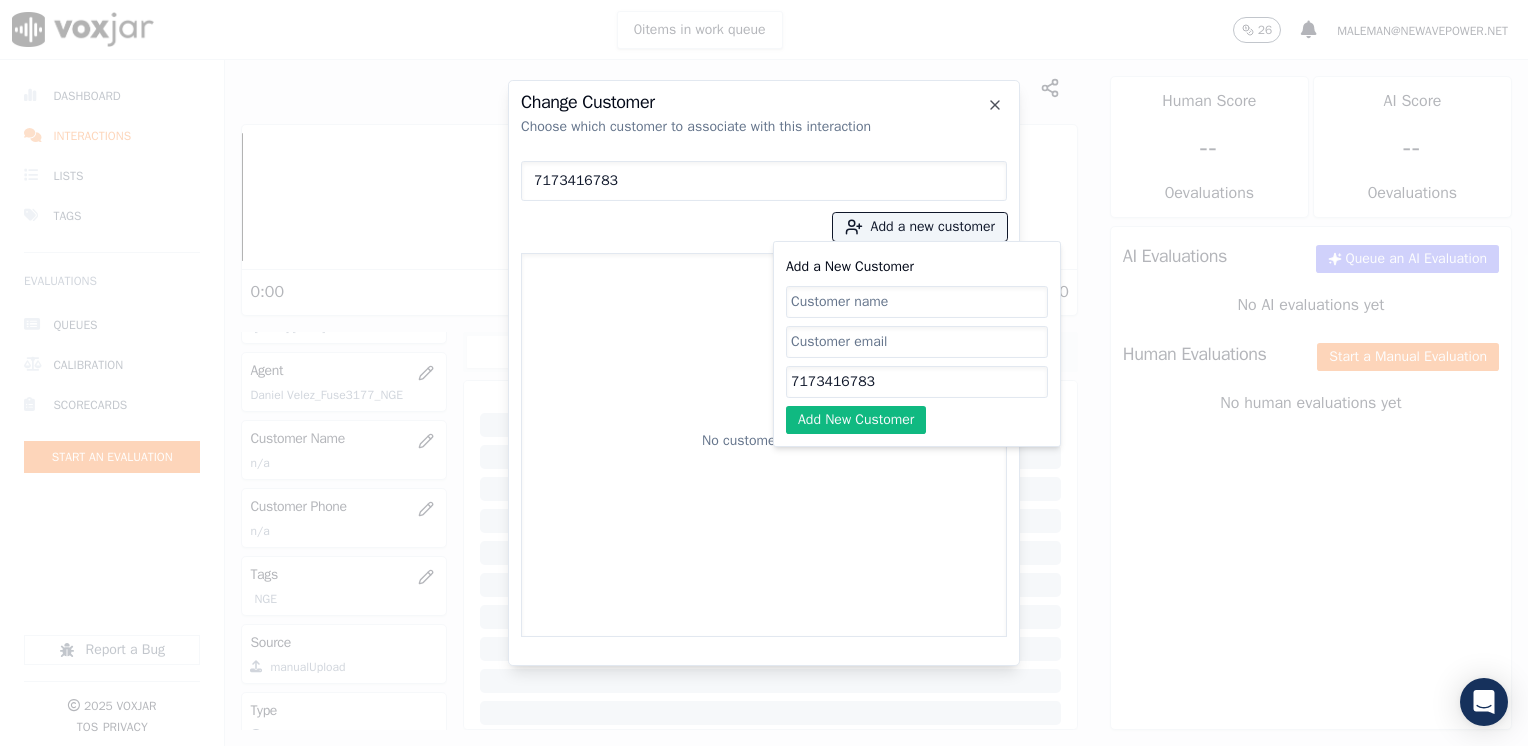 click on "Add a New Customer" 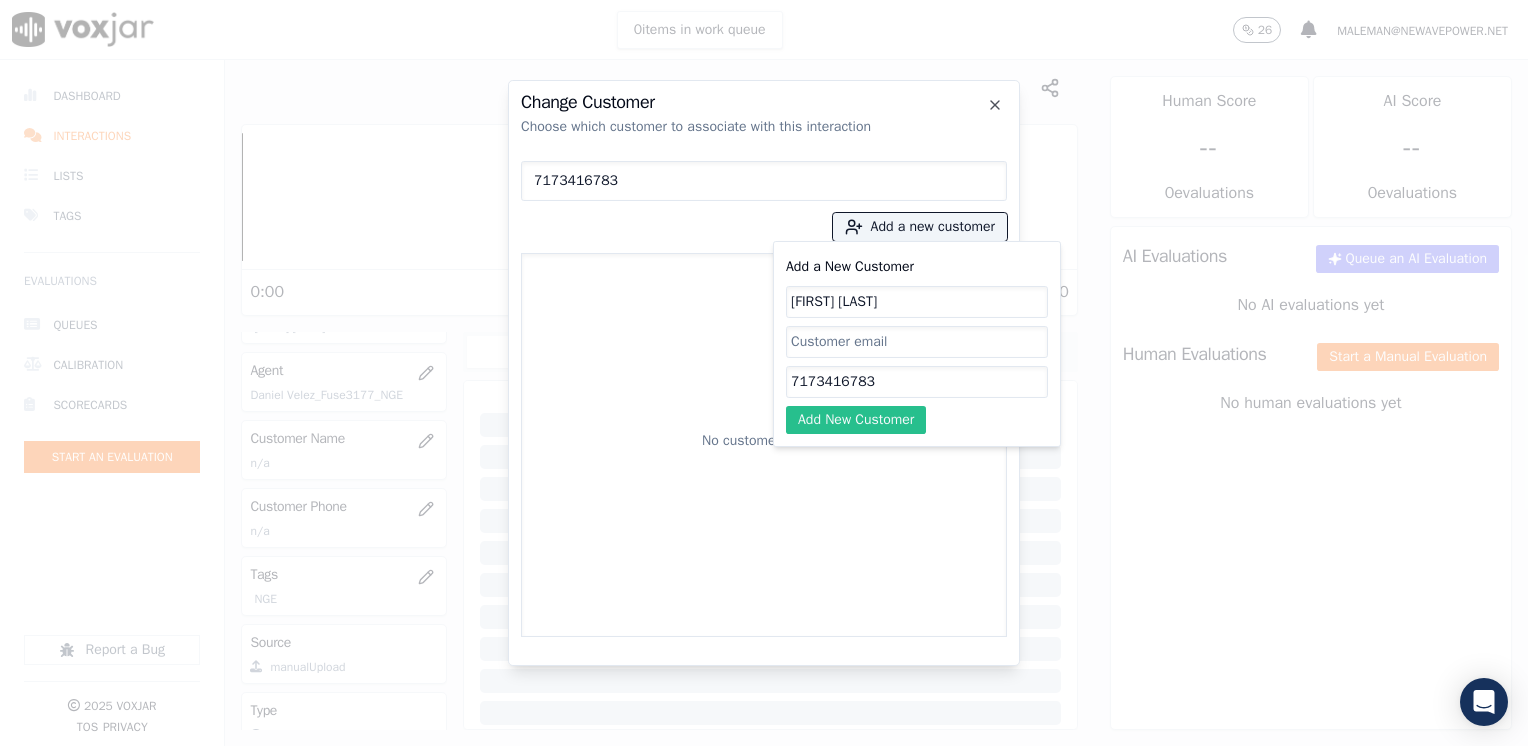 type on "[FIRST] [LAST]" 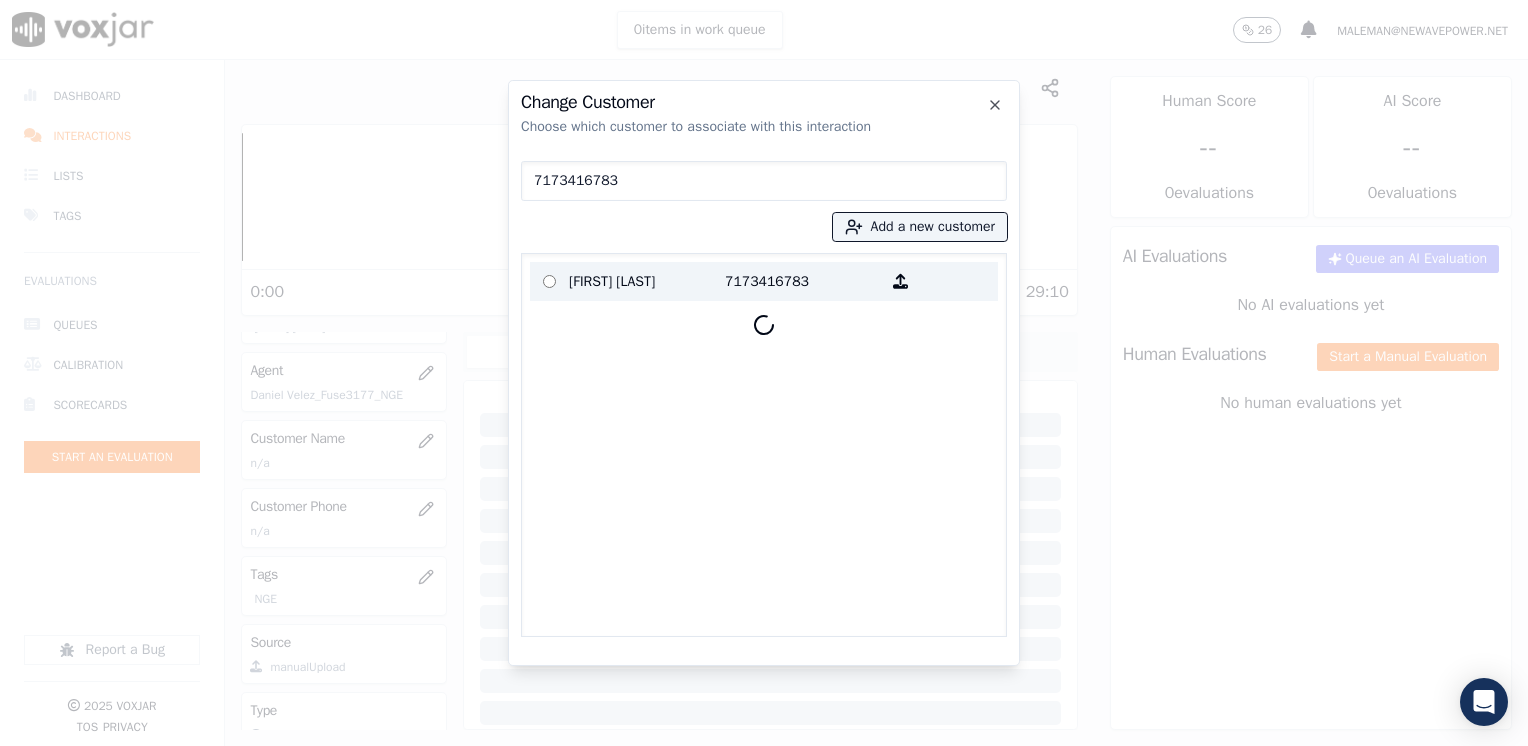 click on "7173416783" at bounding box center [803, 281] 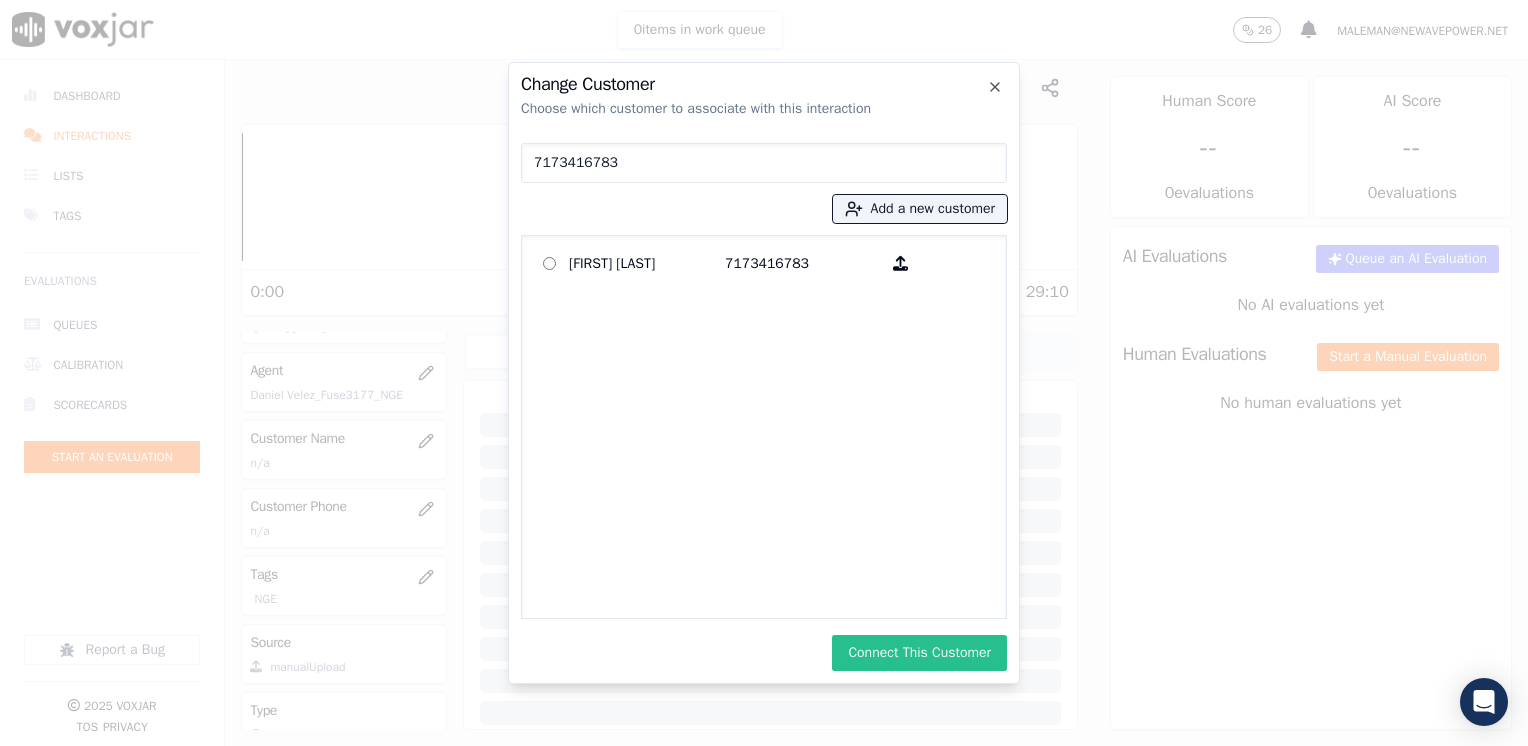 click on "Connect This Customer" at bounding box center [919, 653] 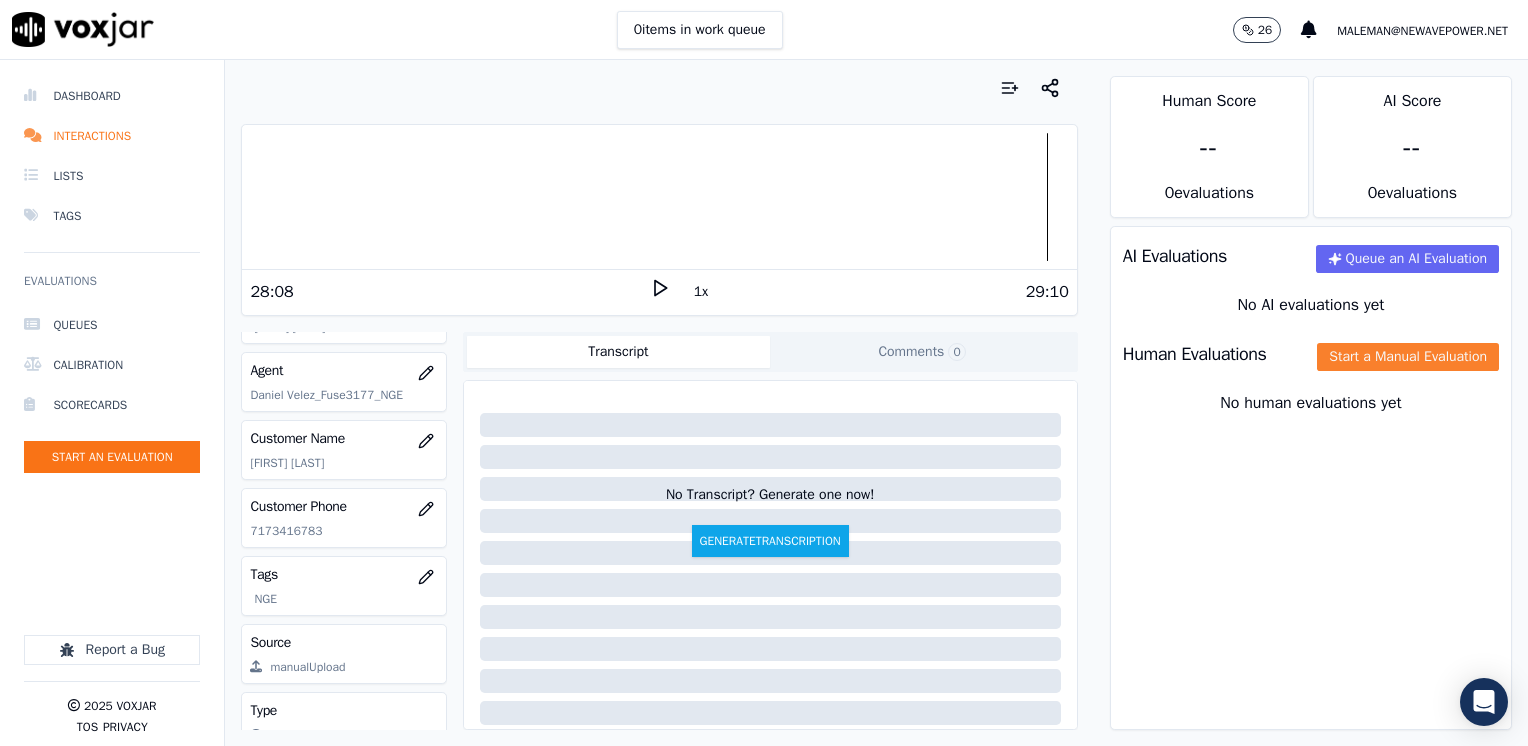 click on "Start a Manual Evaluation" 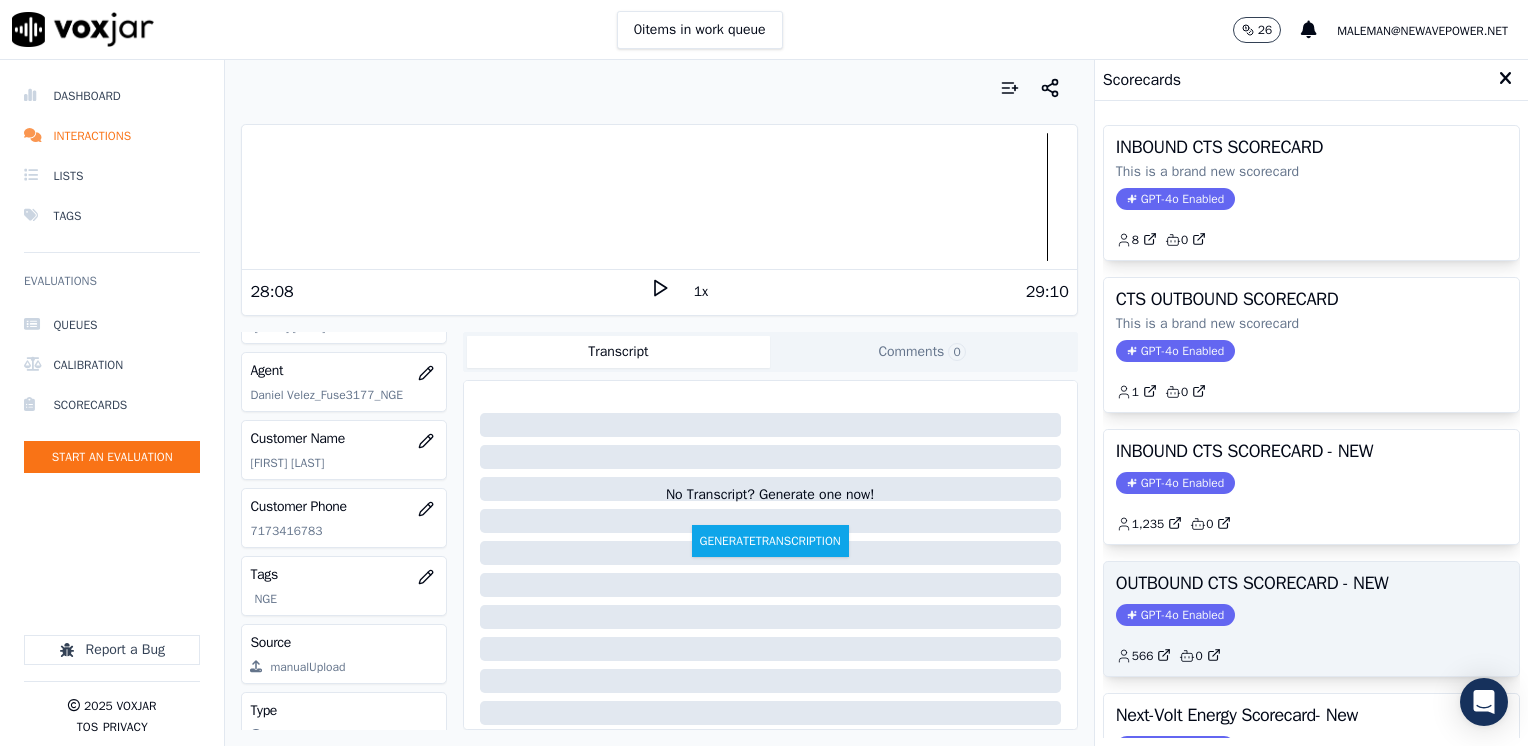click on "GPT-4o Enabled" at bounding box center [1175, 615] 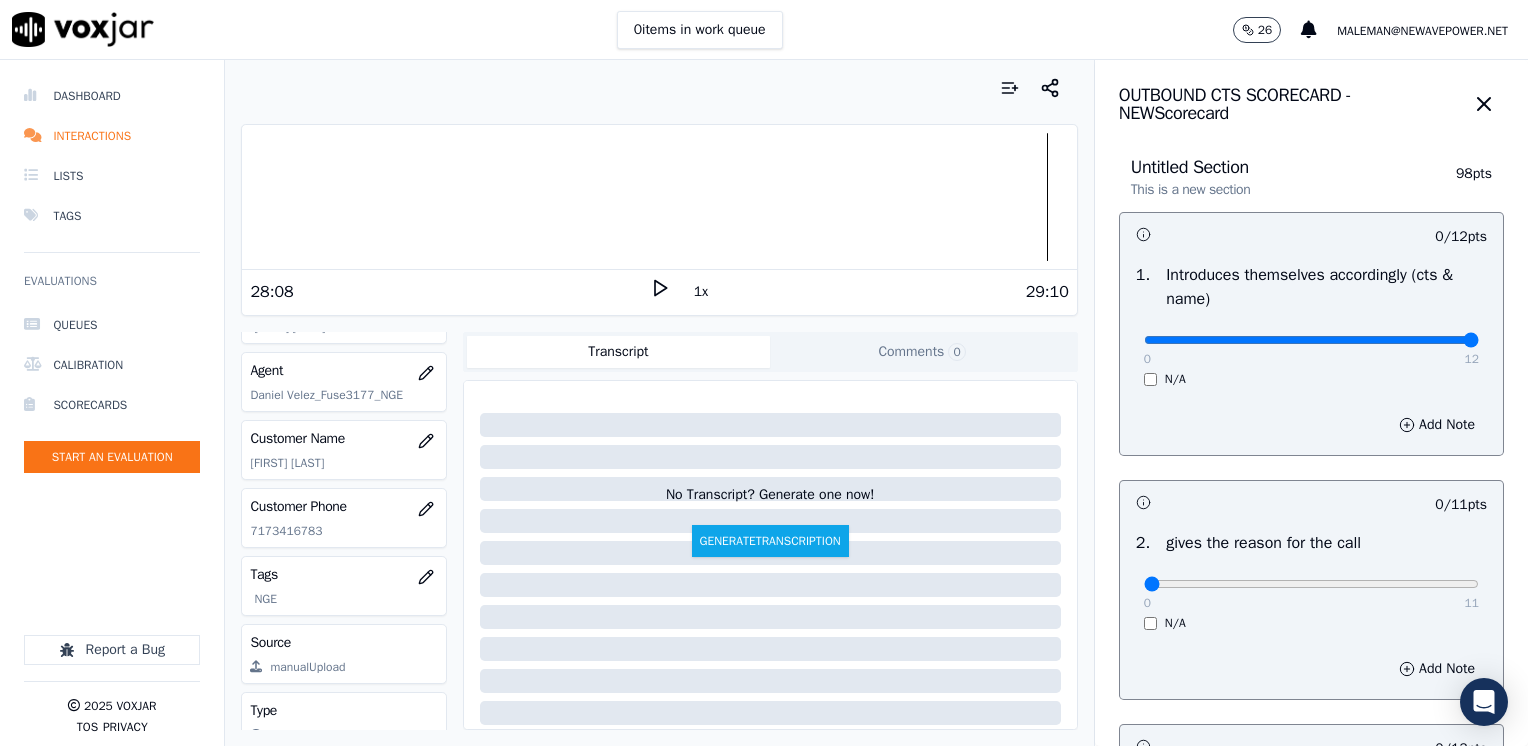 drag, startPoint x: 1132, startPoint y: 347, endPoint x: 1531, endPoint y: 282, distance: 404.25983 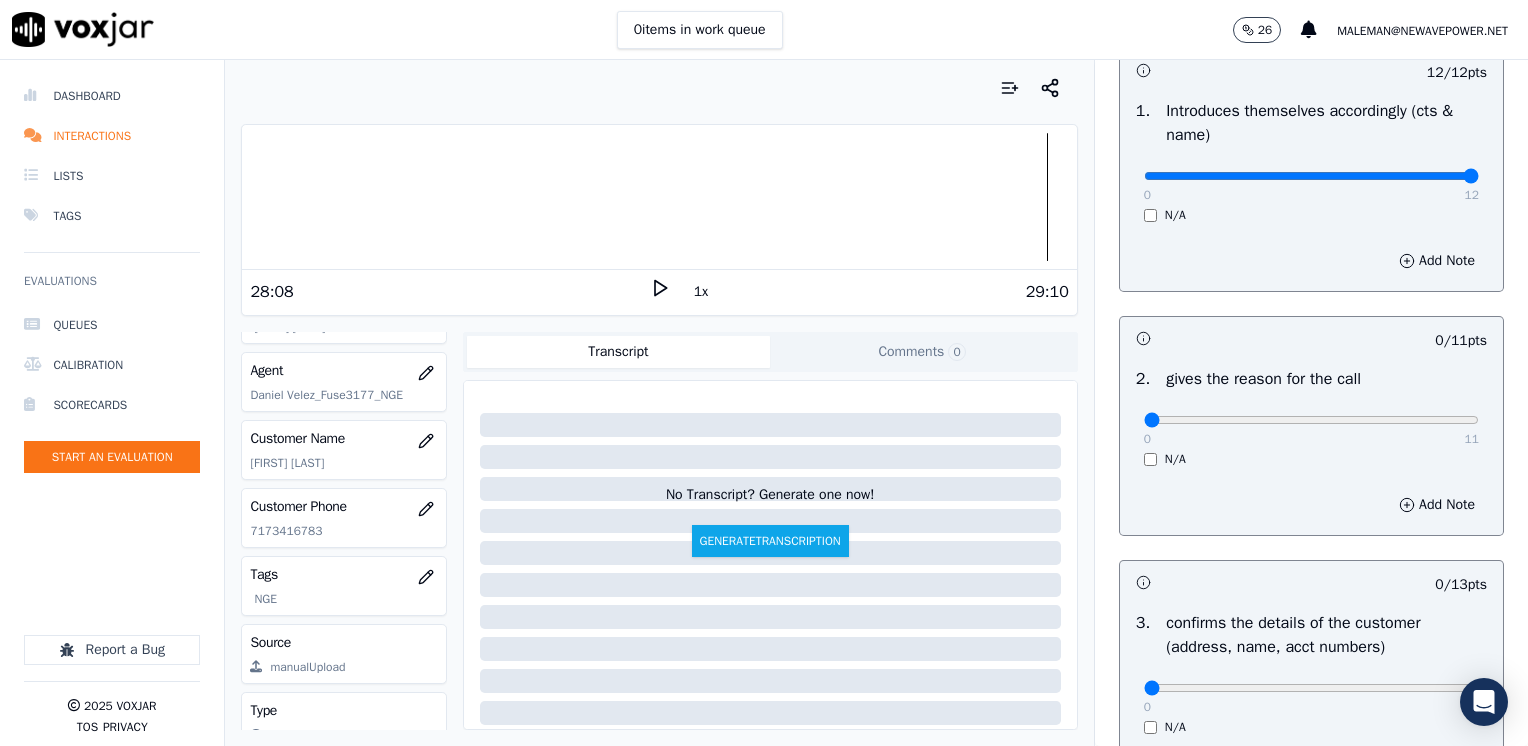 scroll, scrollTop: 200, scrollLeft: 0, axis: vertical 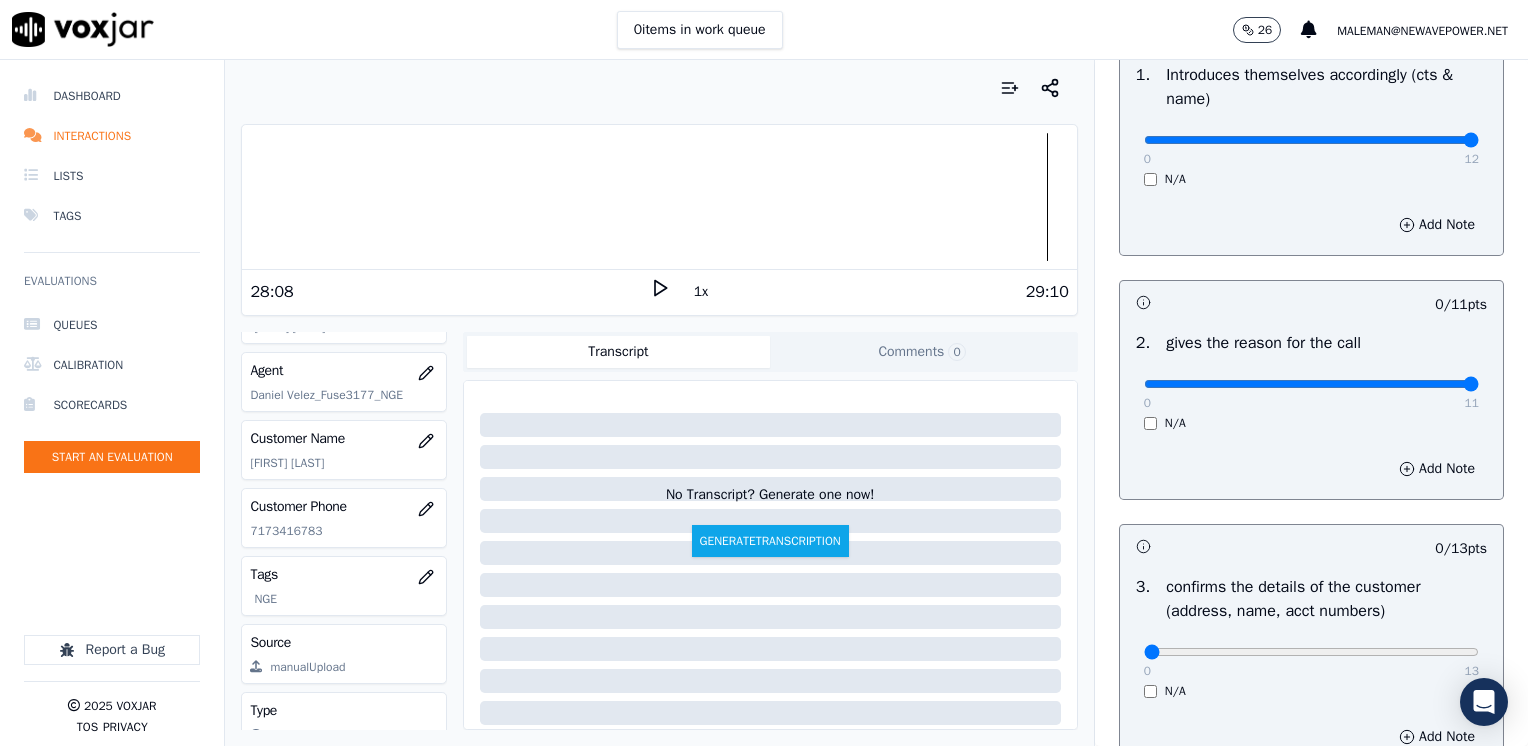drag, startPoint x: 1132, startPoint y: 392, endPoint x: 1531, endPoint y: 382, distance: 399.1253 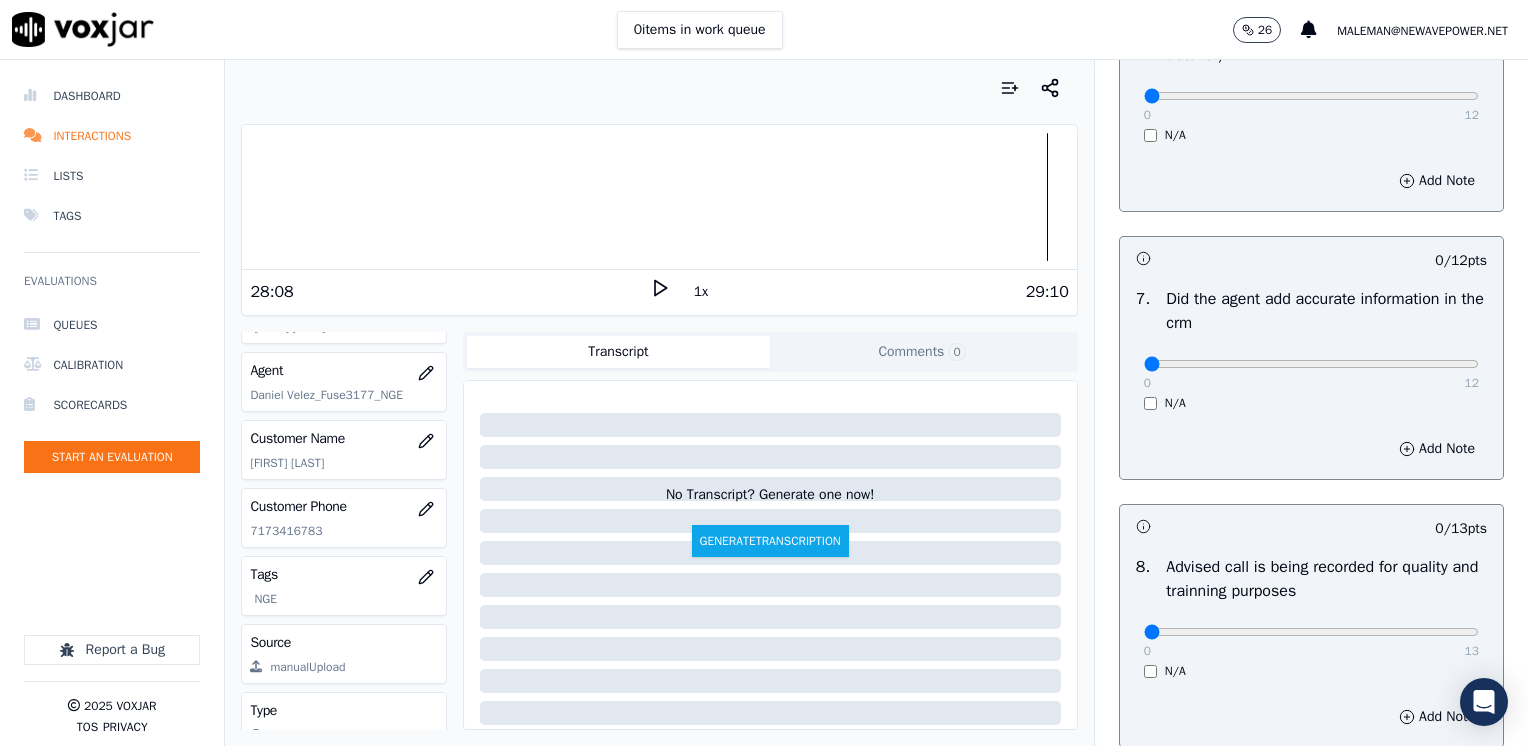 scroll, scrollTop: 1748, scrollLeft: 0, axis: vertical 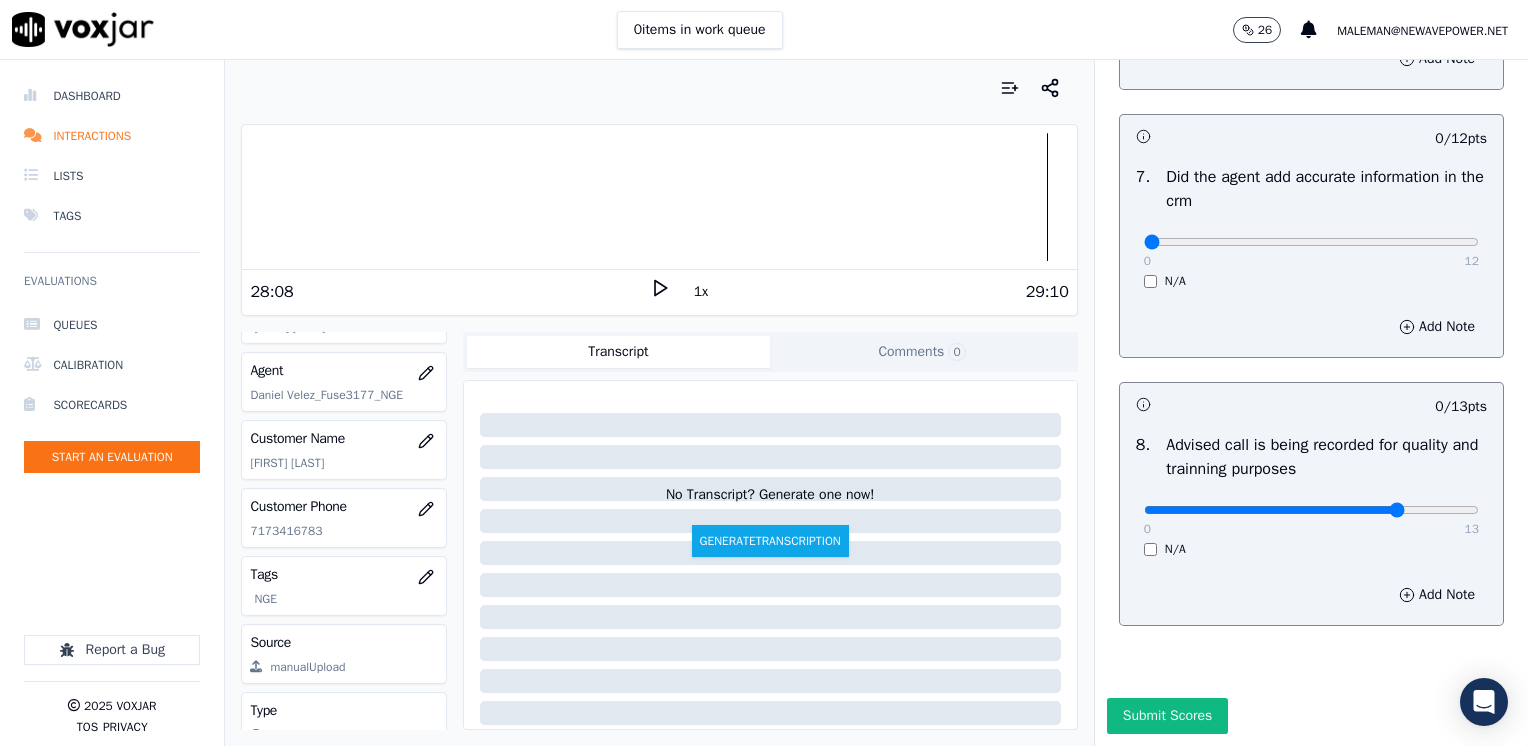 type on "10" 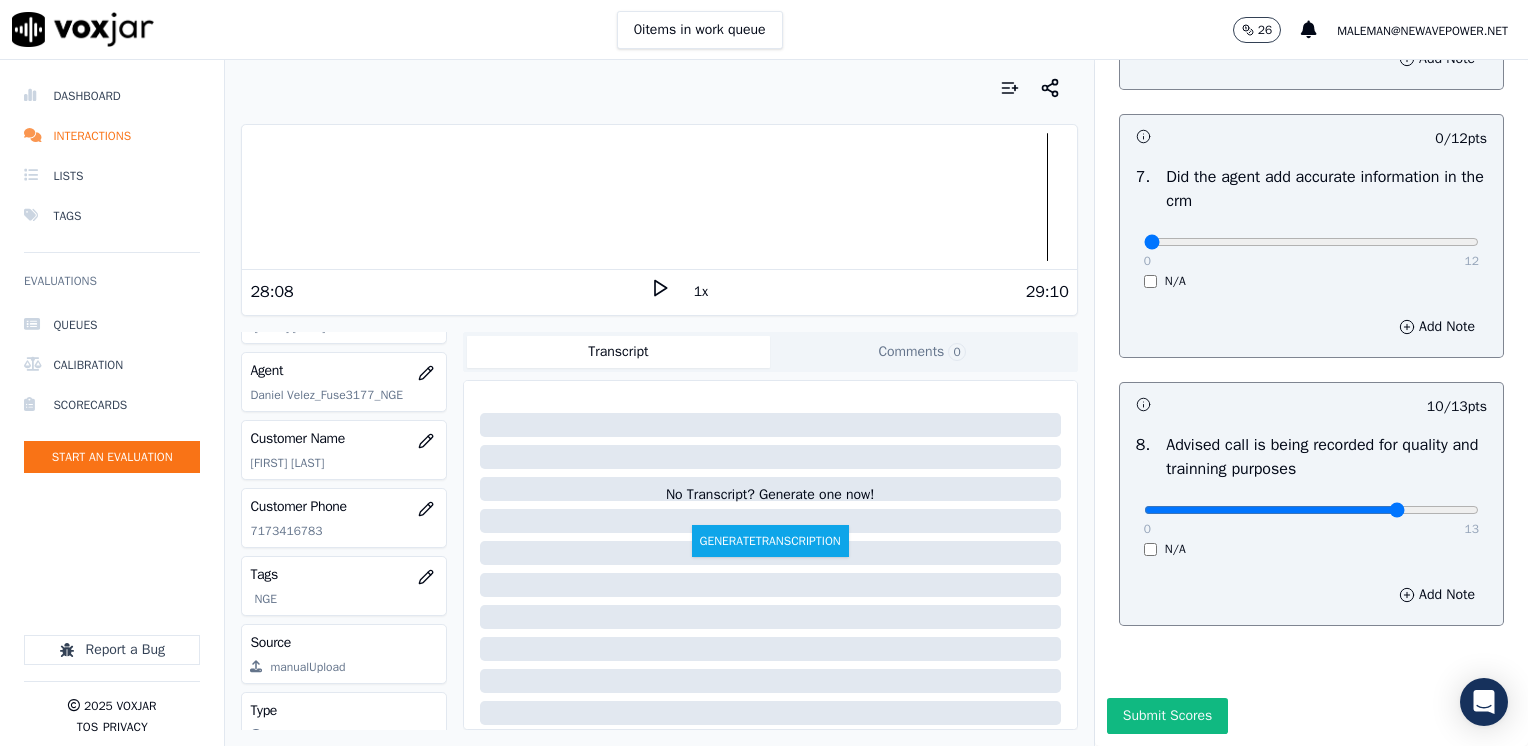 scroll, scrollTop: 1548, scrollLeft: 0, axis: vertical 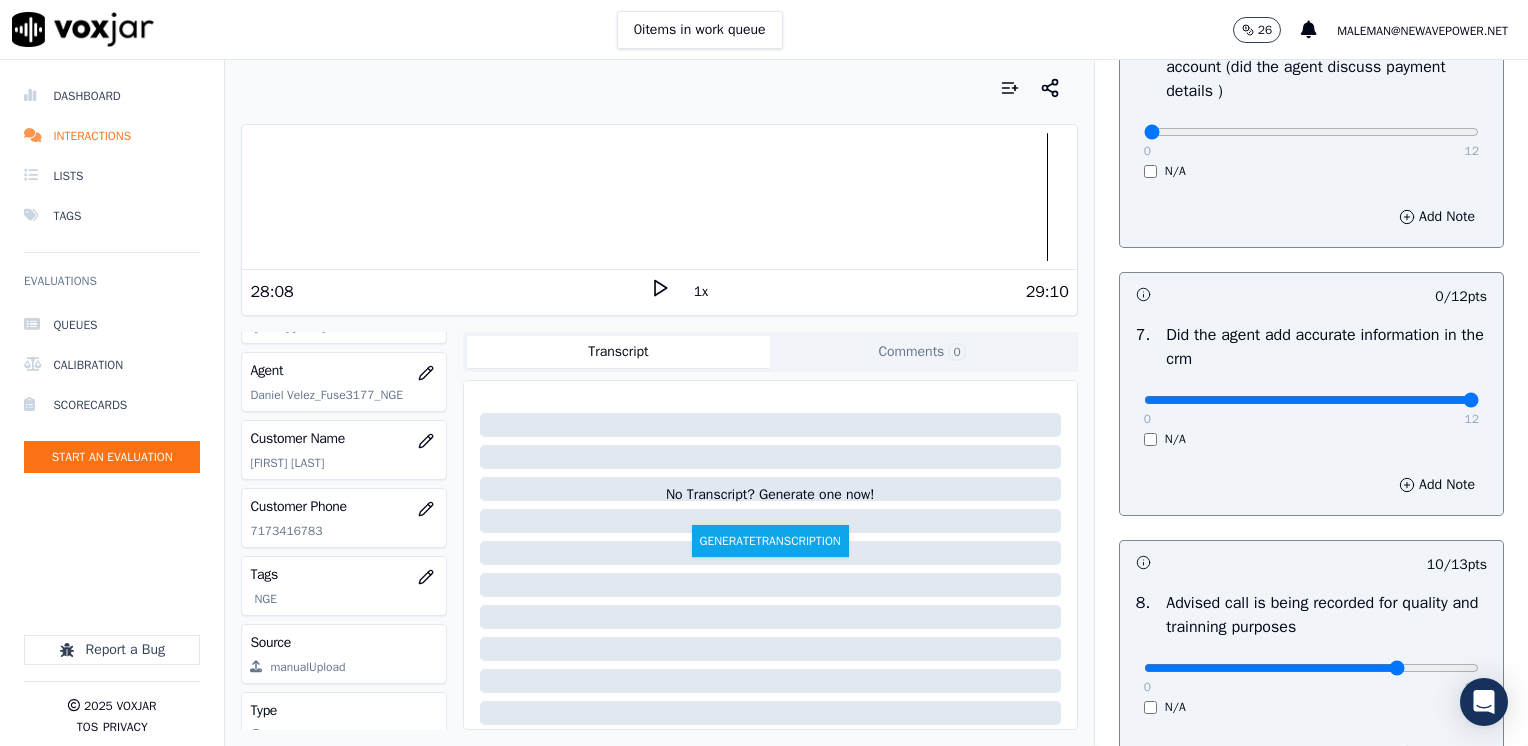 drag, startPoint x: 1130, startPoint y: 400, endPoint x: 1531, endPoint y: 387, distance: 401.21066 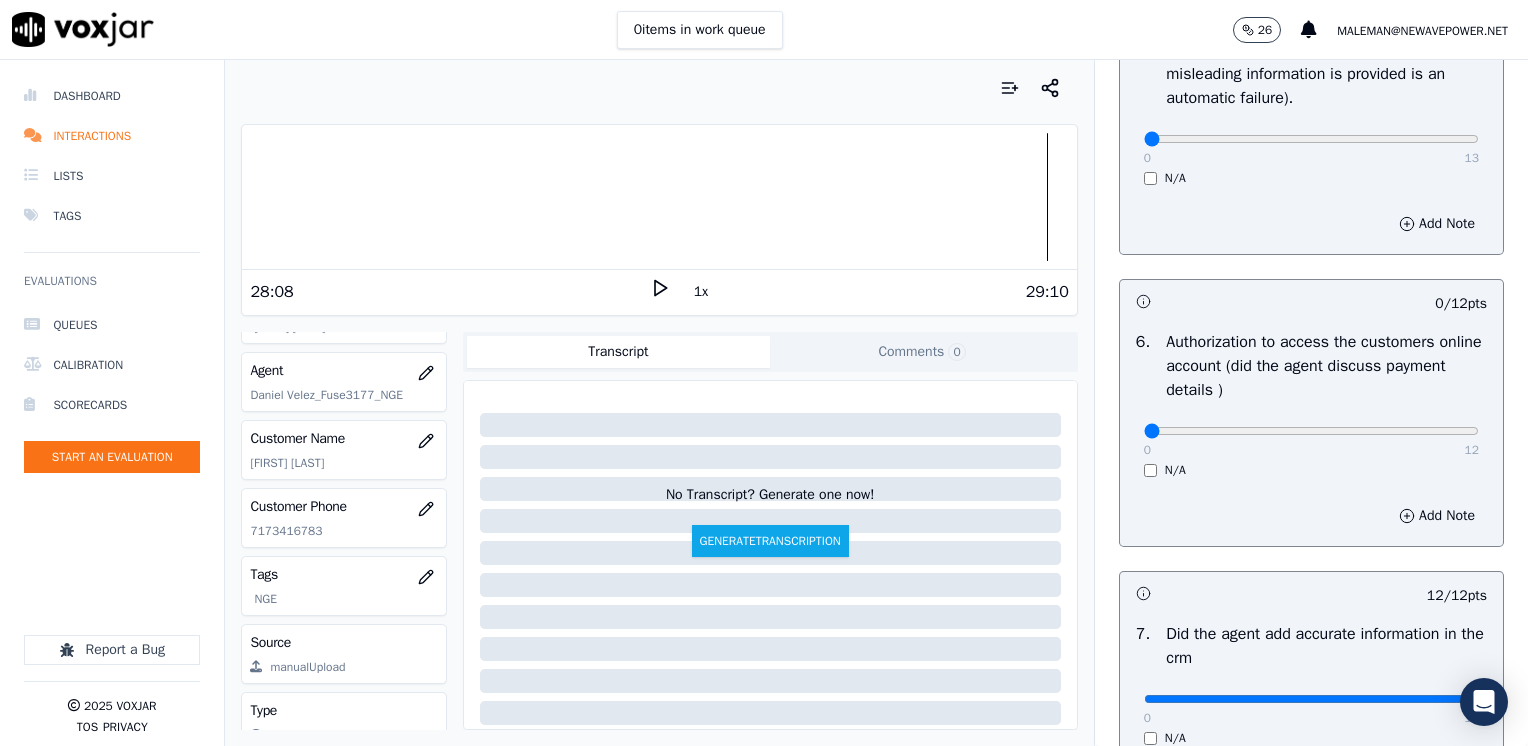 scroll, scrollTop: 1248, scrollLeft: 0, axis: vertical 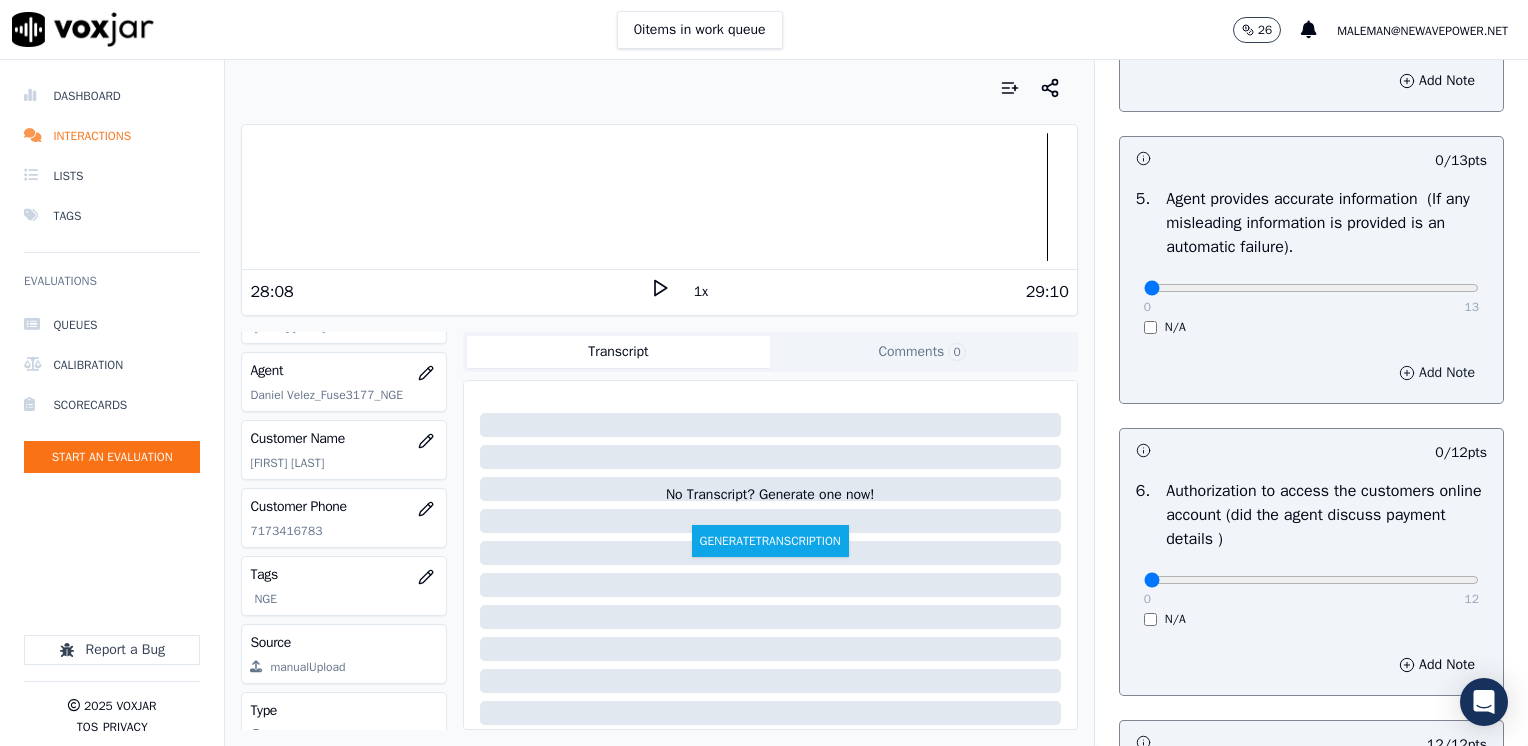 click on "Add Note" at bounding box center [1437, 373] 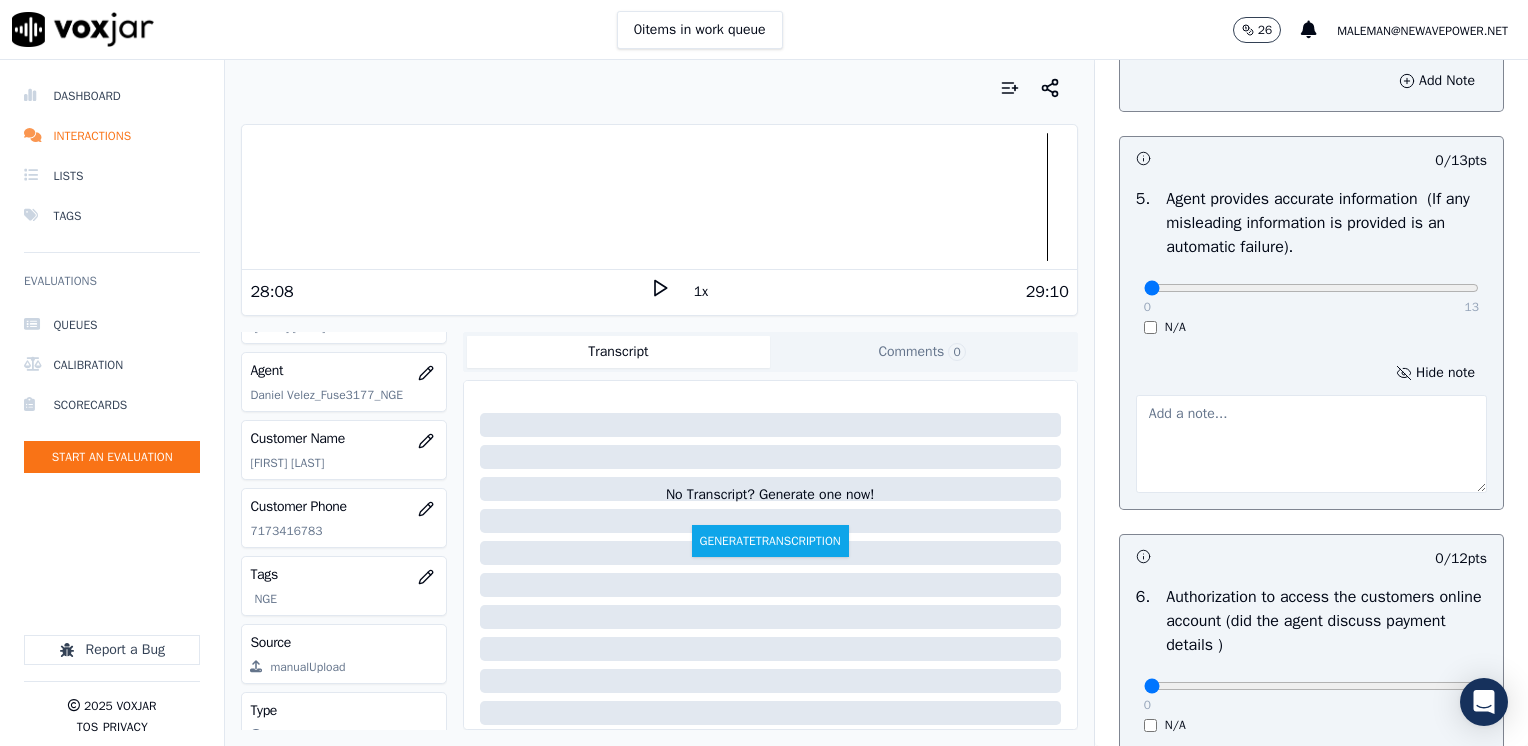 click at bounding box center (1311, 444) 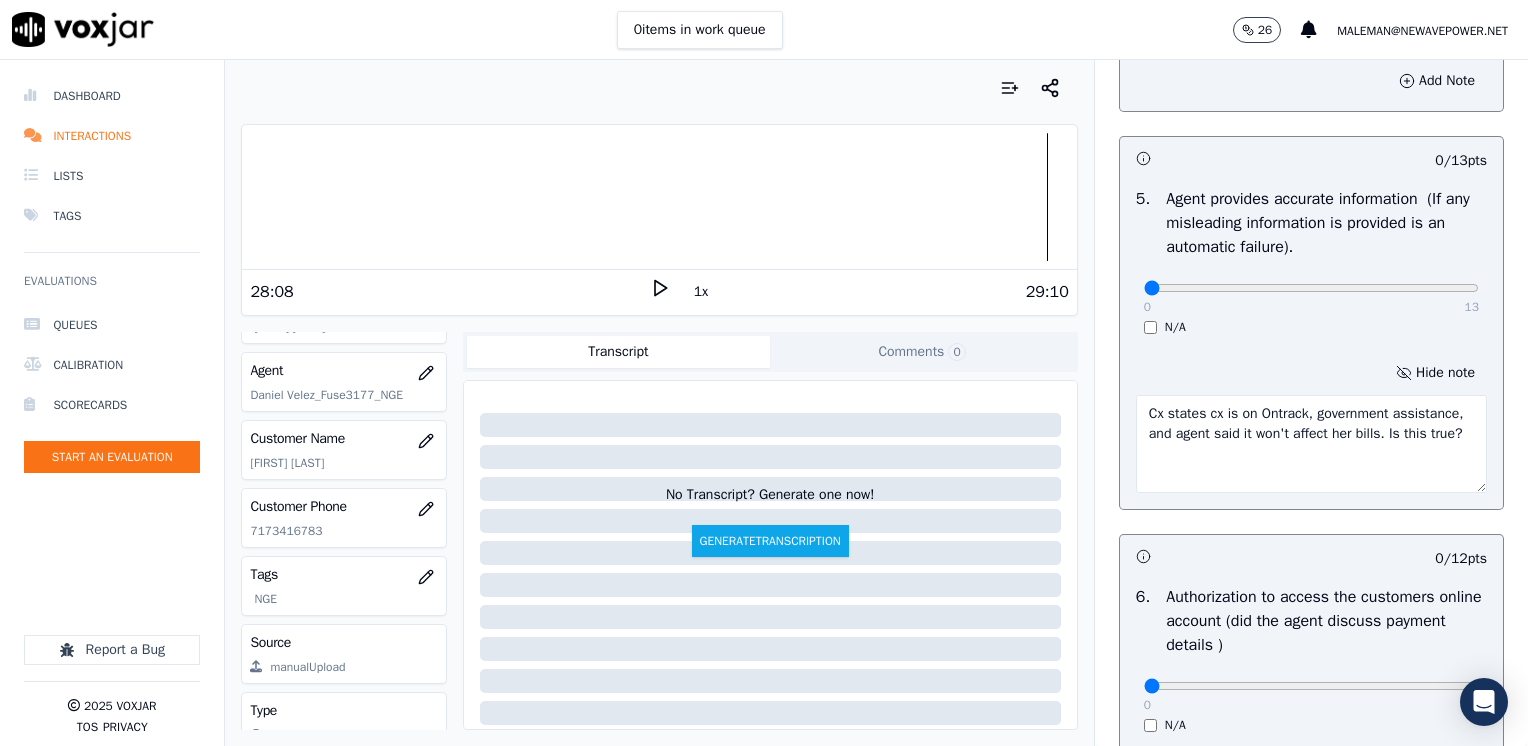 type on "Cx states cx is on Ontrack, government assistance, and agent said it won't affect her bills. Is this true?" 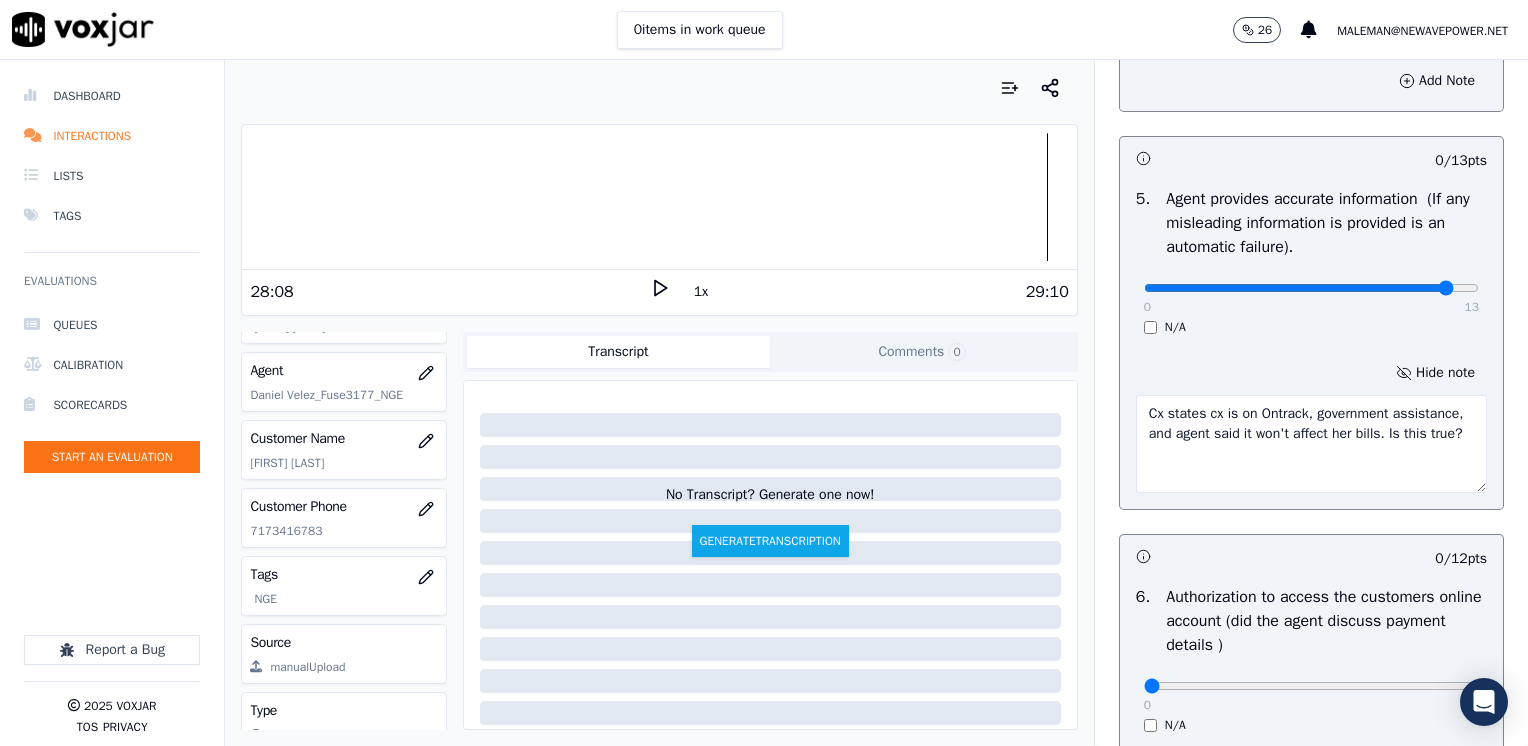 type on "12" 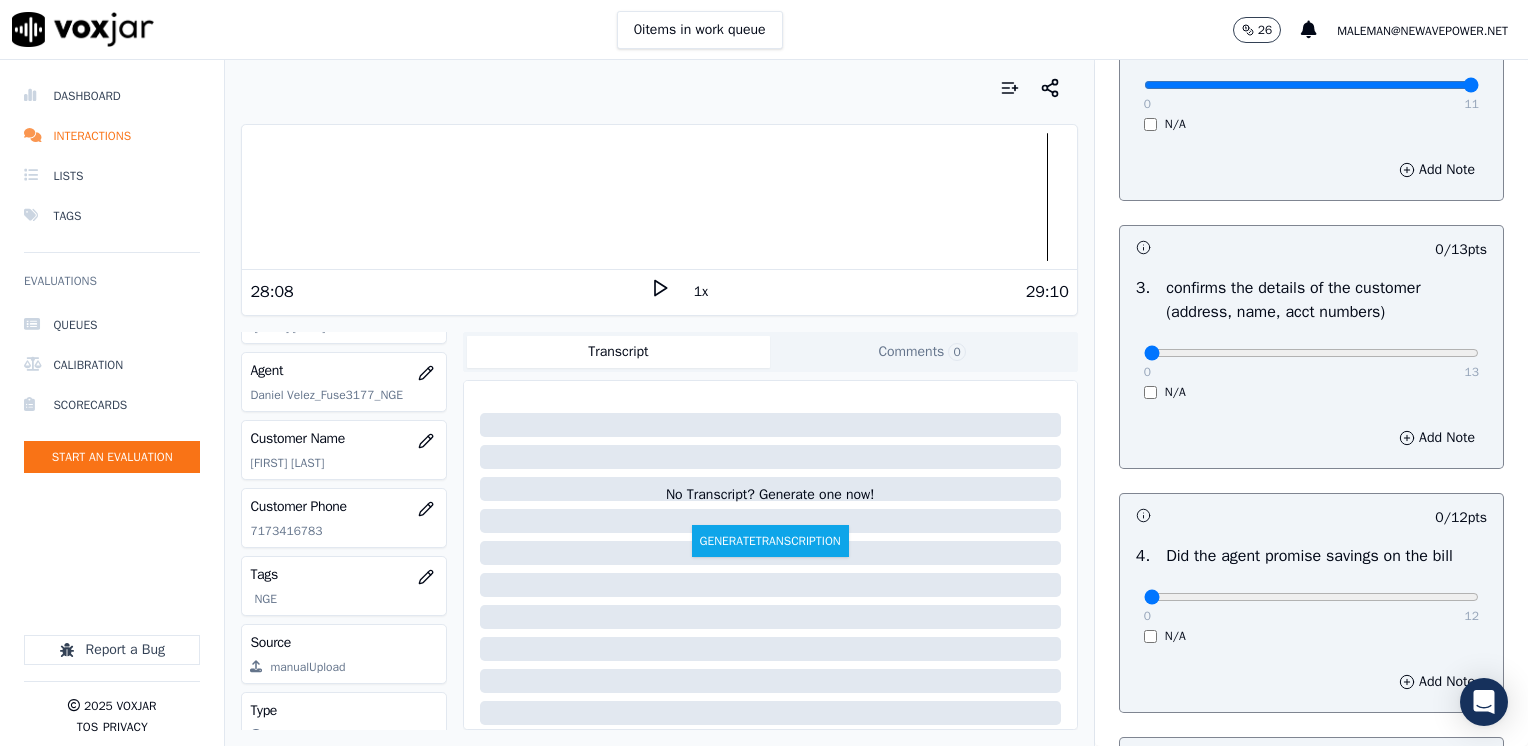 scroll, scrollTop: 453, scrollLeft: 0, axis: vertical 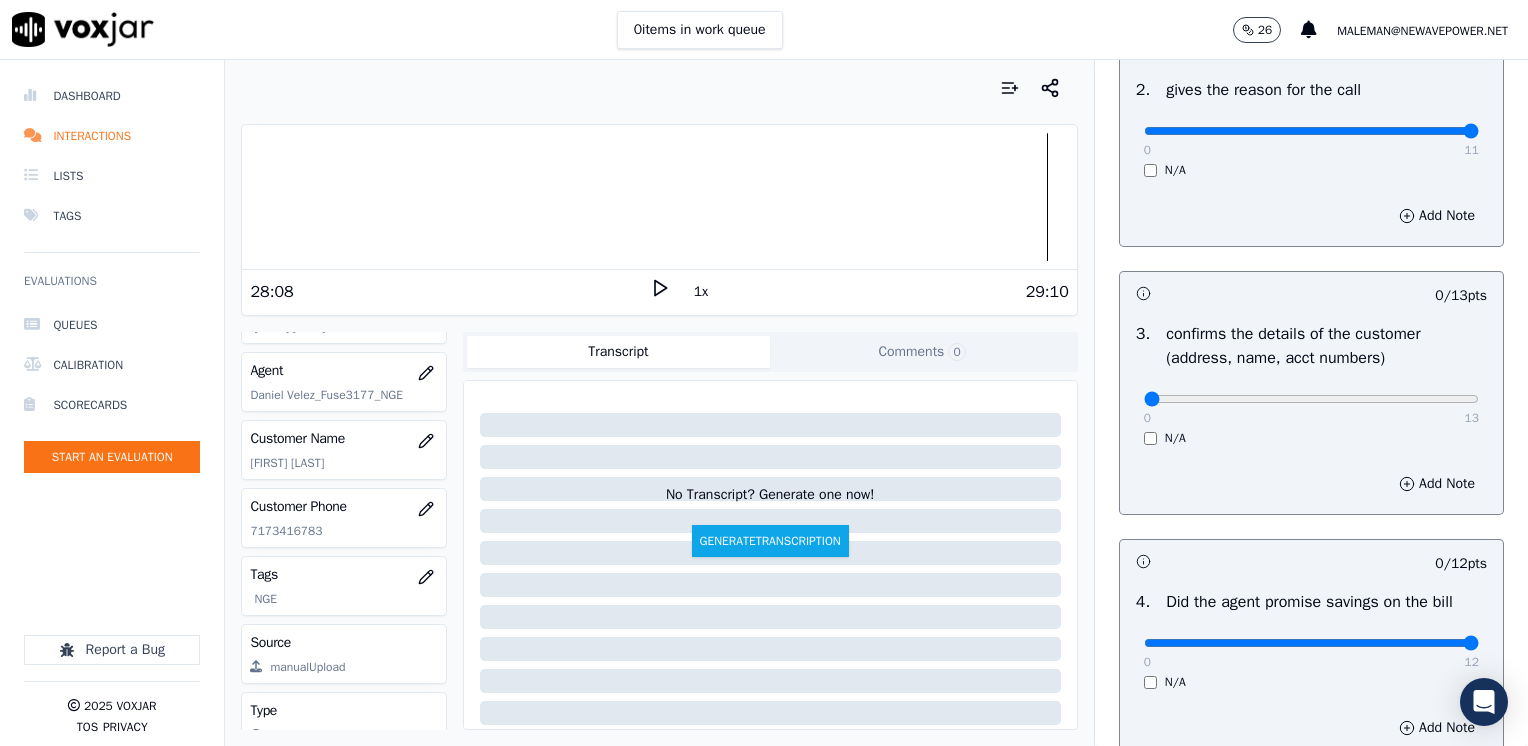 drag, startPoint x: 1124, startPoint y: 646, endPoint x: 1506, endPoint y: 620, distance: 382.8838 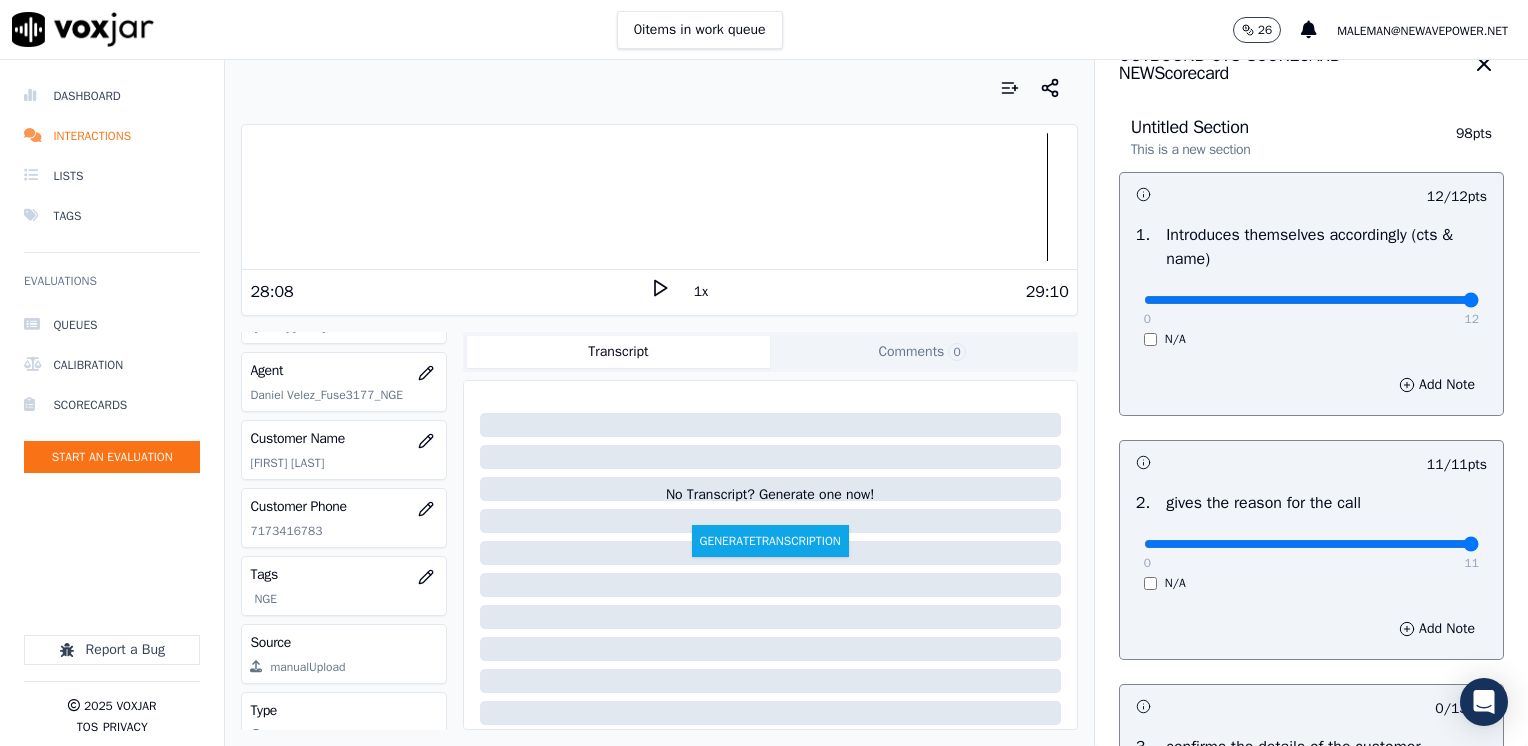 scroll, scrollTop: 0, scrollLeft: 0, axis: both 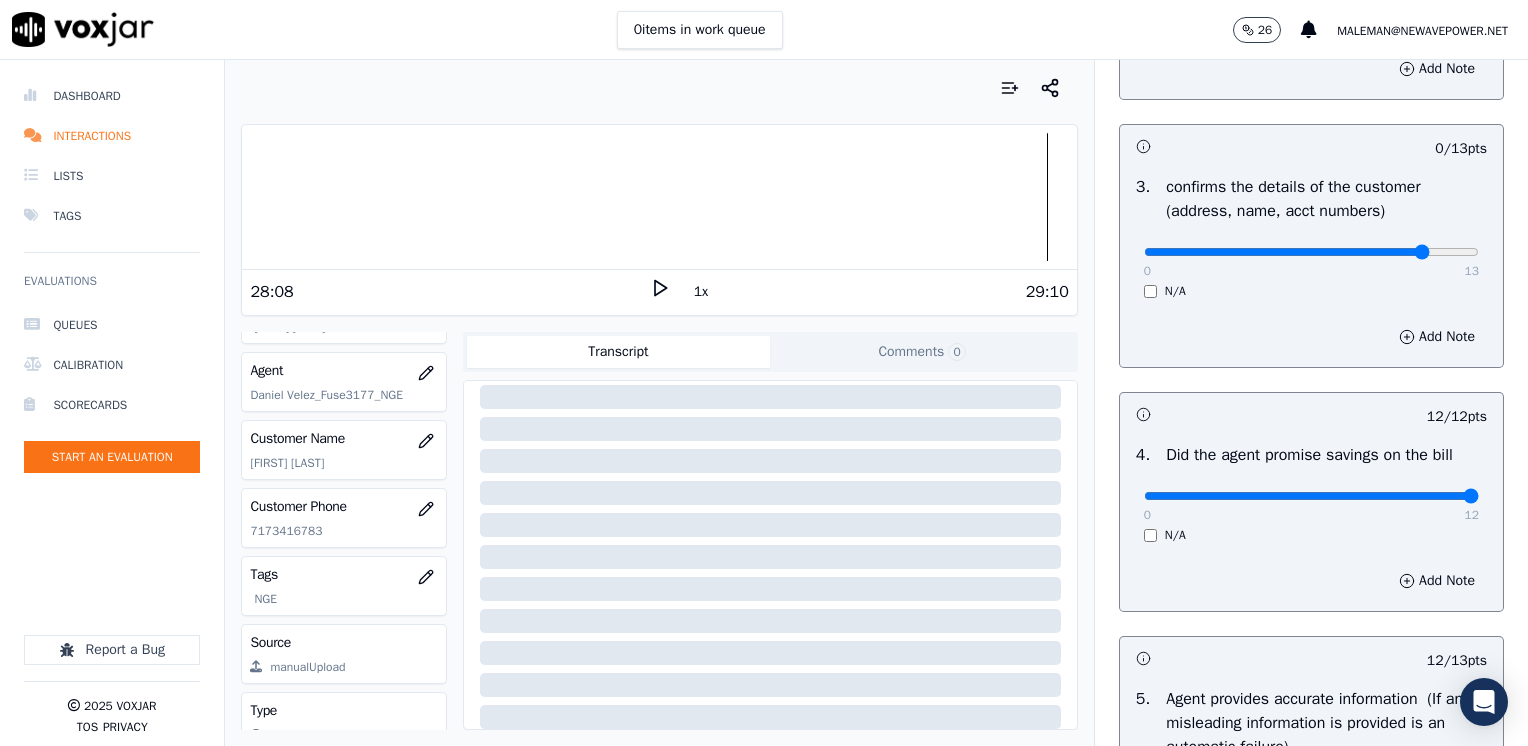 type on "11" 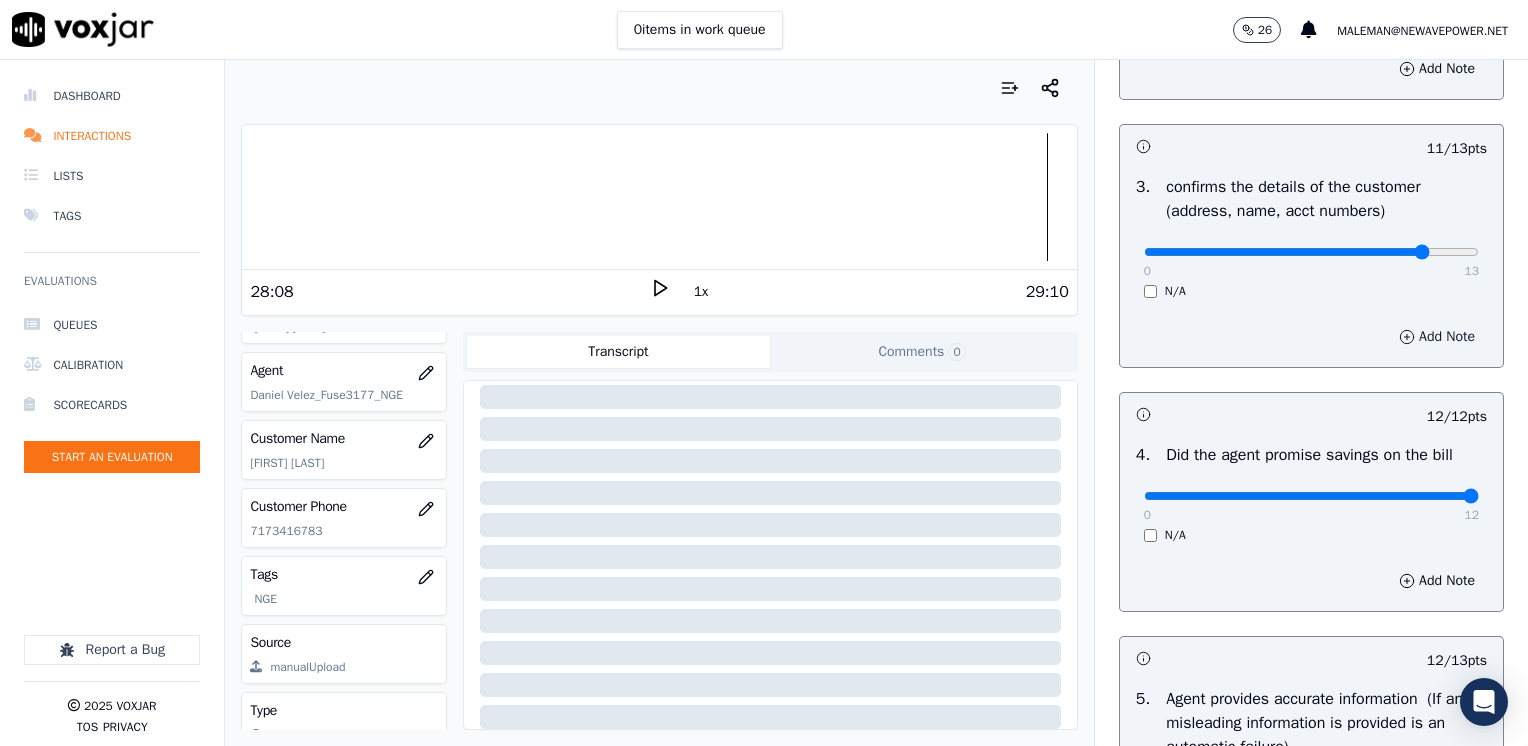 click on "Add Note" at bounding box center (1437, 337) 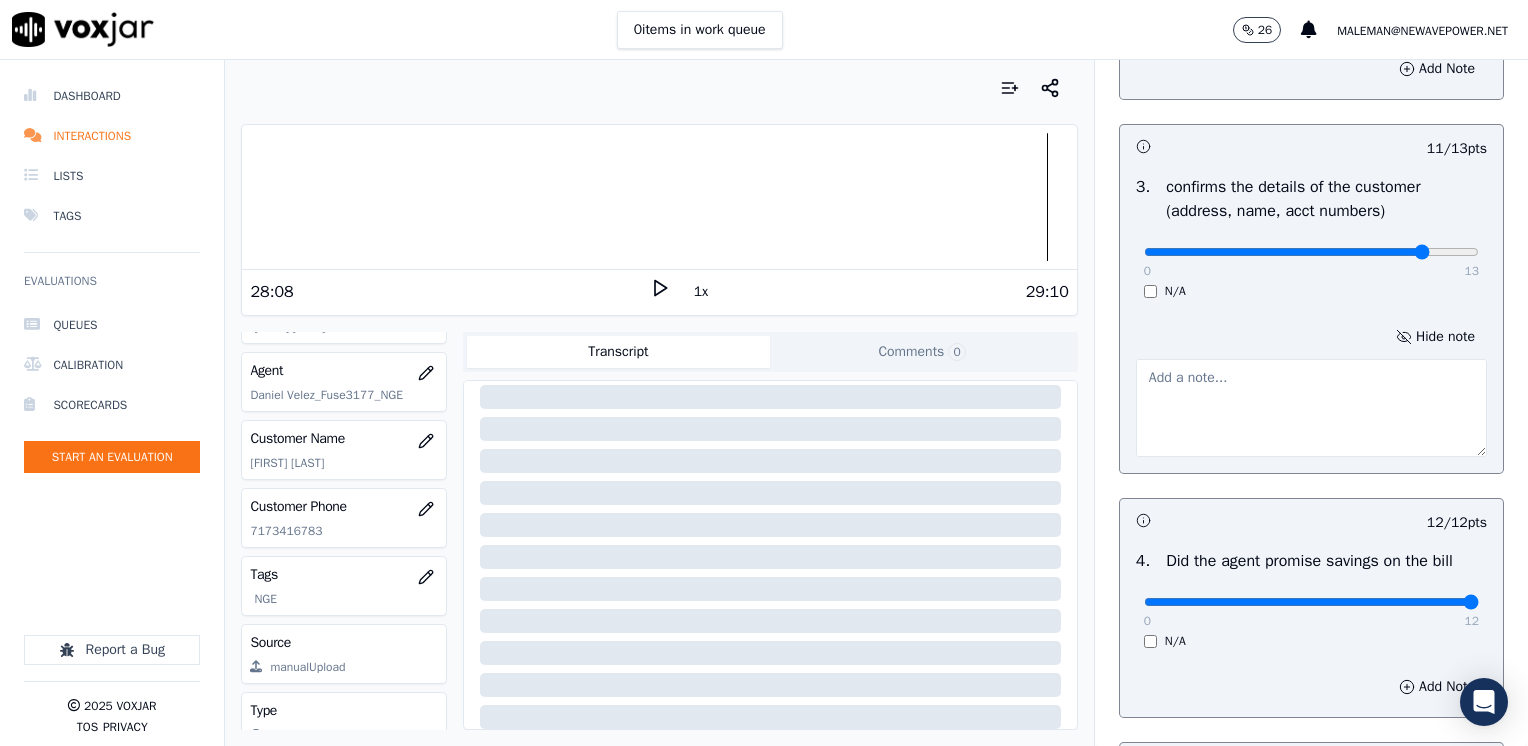 click at bounding box center [1311, 408] 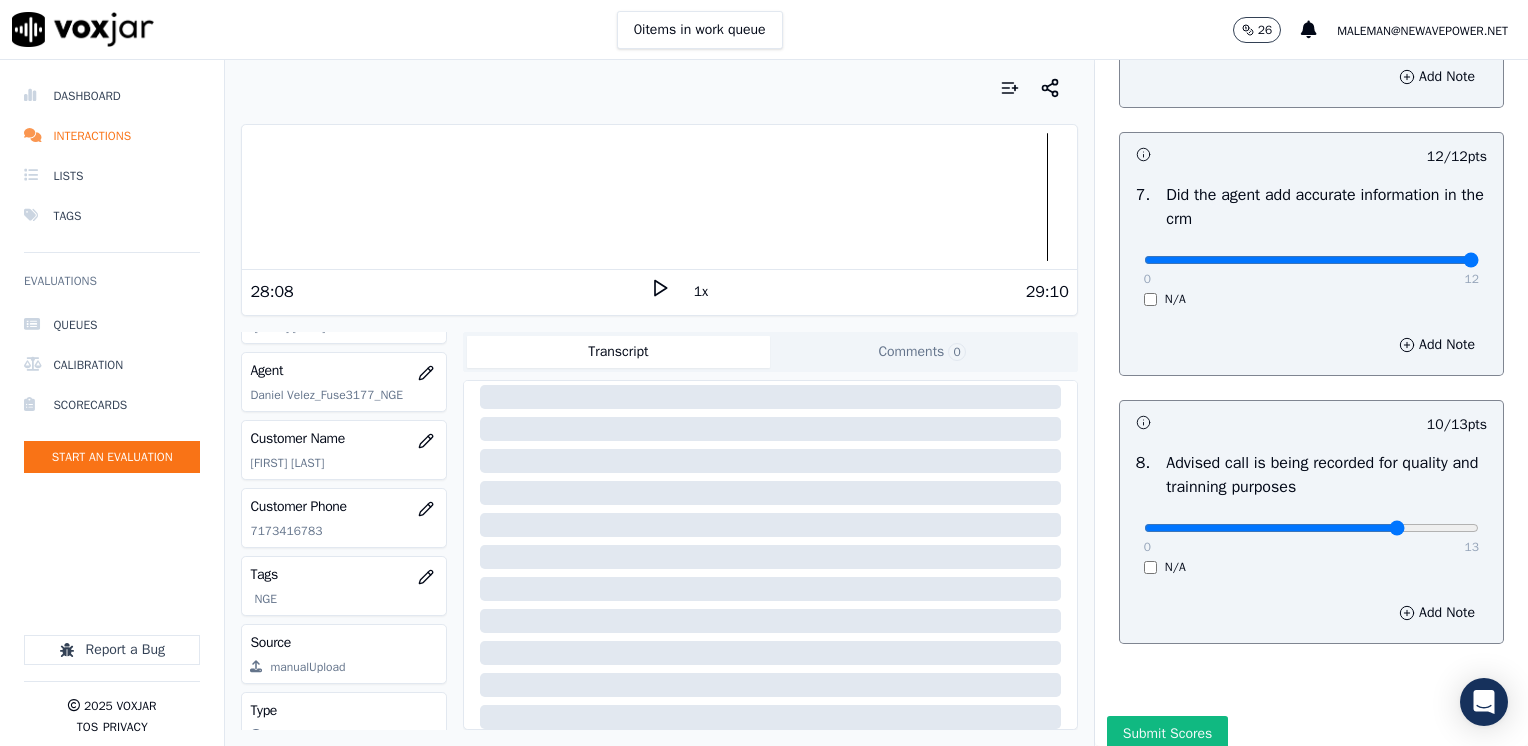 scroll, scrollTop: 1959, scrollLeft: 0, axis: vertical 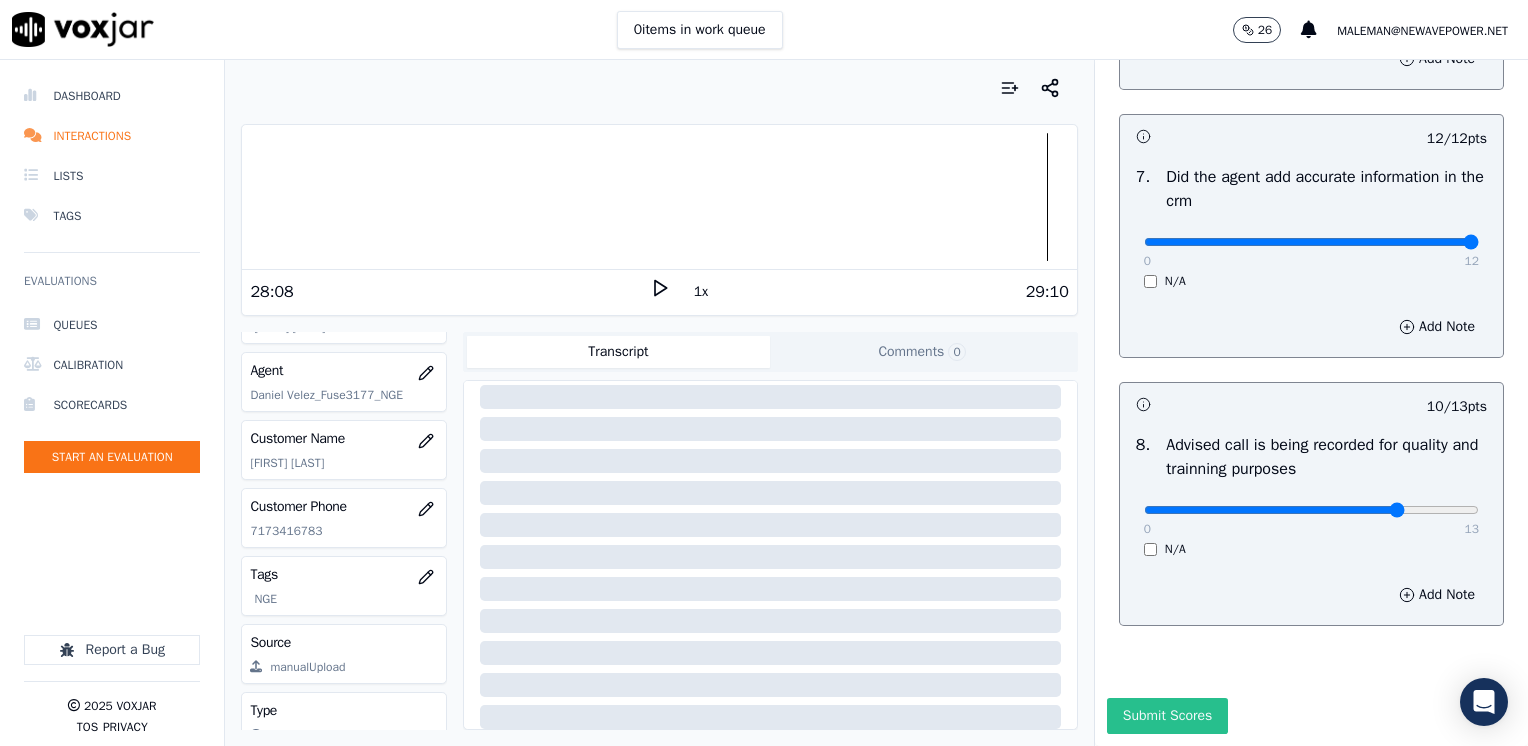 type on "Make sure to confirm full service address, the name on the bill and account number before reading the script" 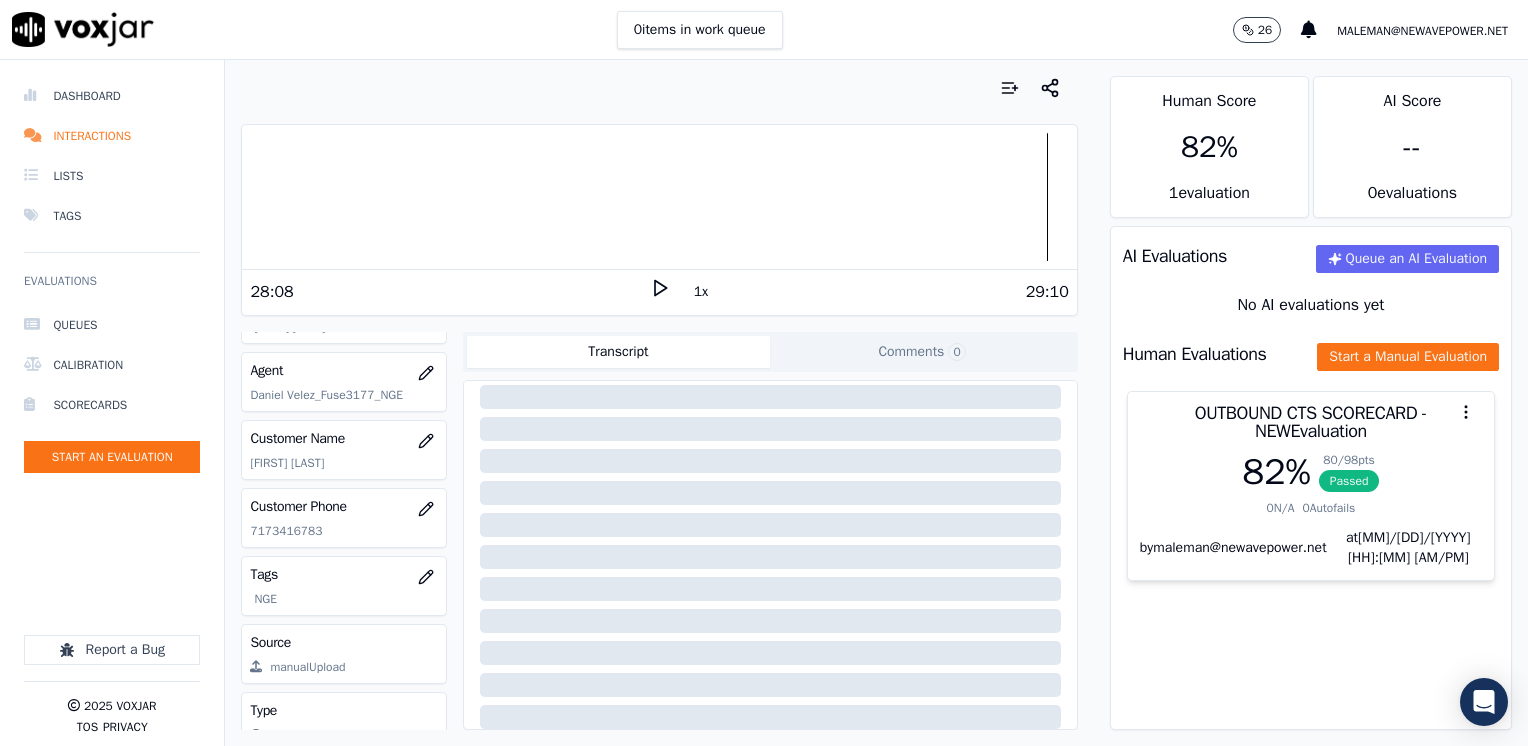 click on "Queues   Calibration   Scorecards   Start an Evaluation" 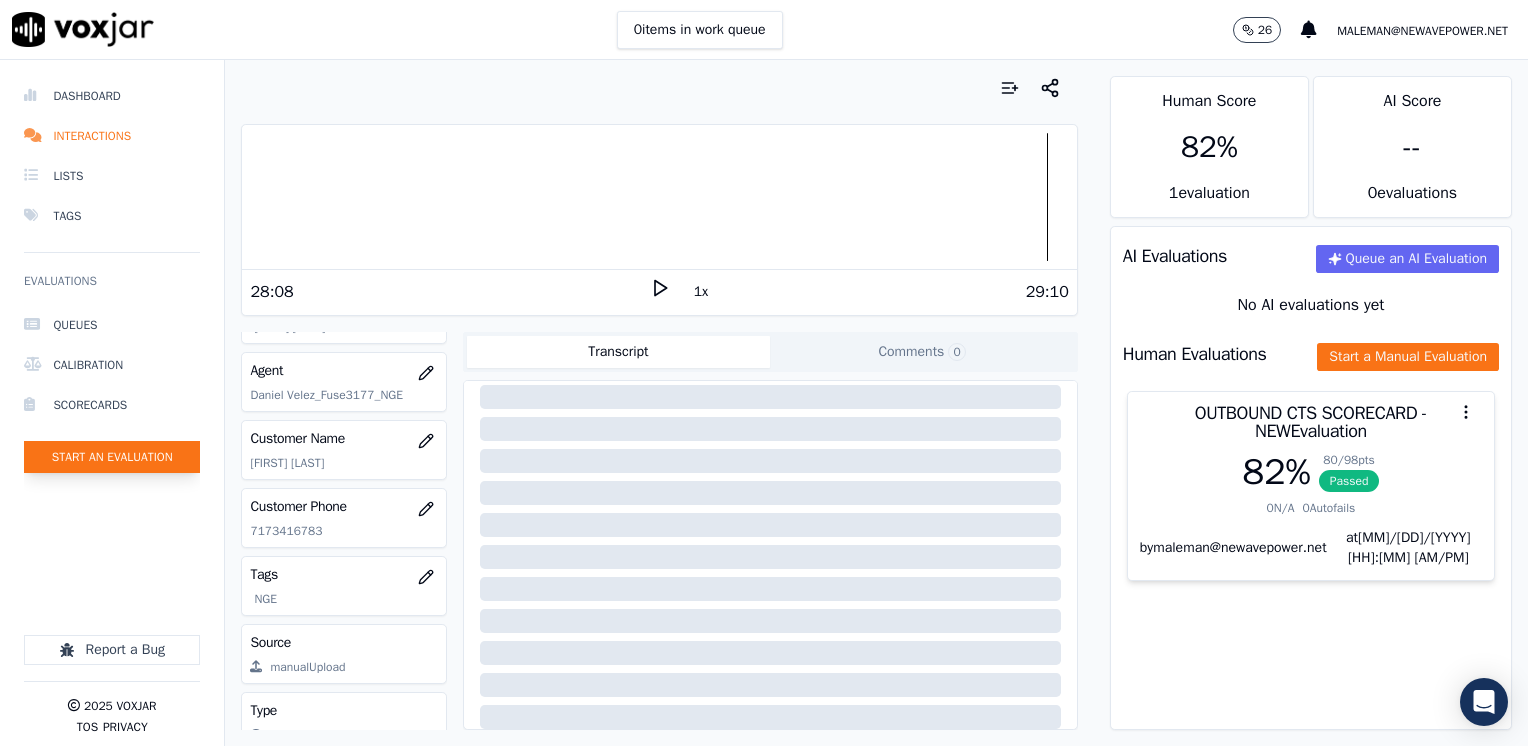 click on "Start an Evaluation" 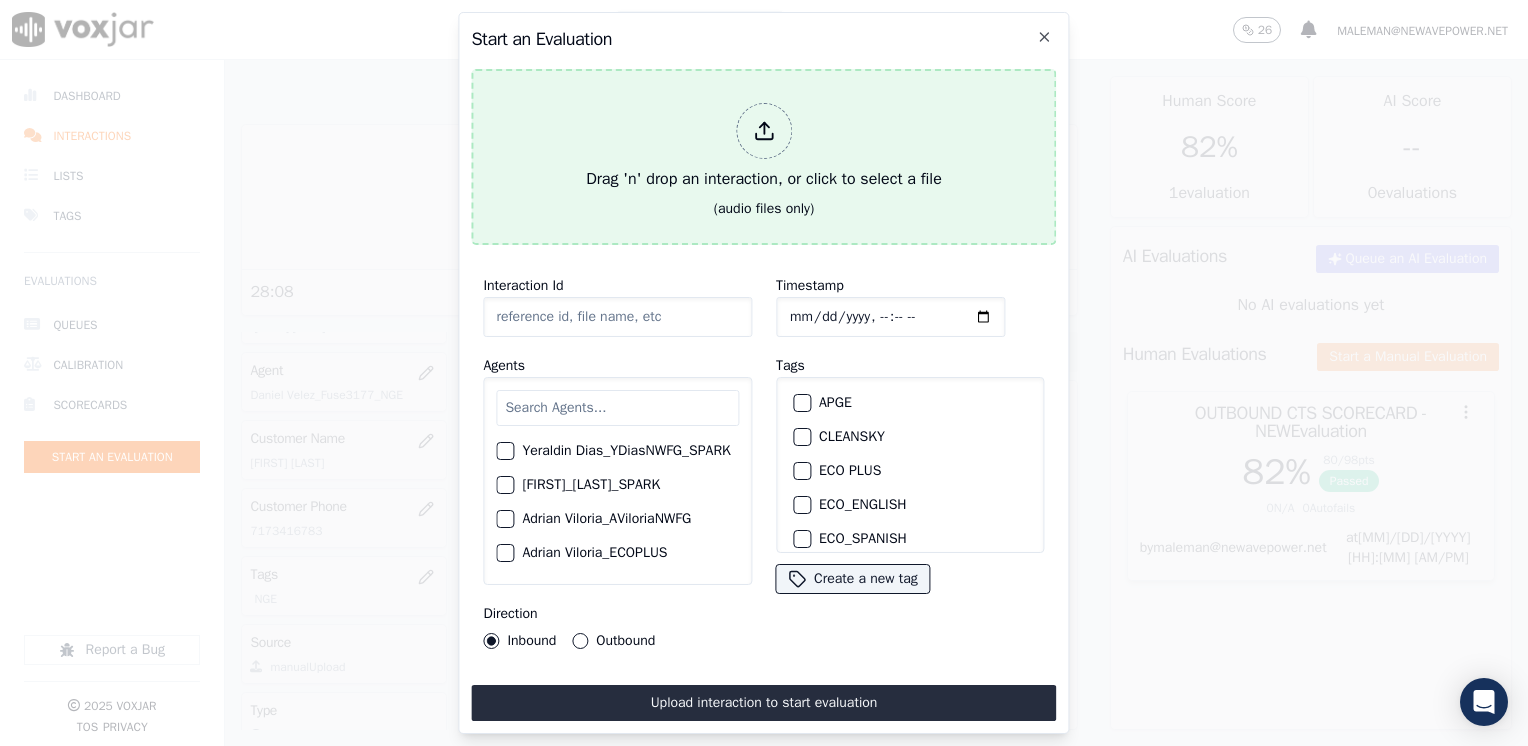 click at bounding box center (764, 131) 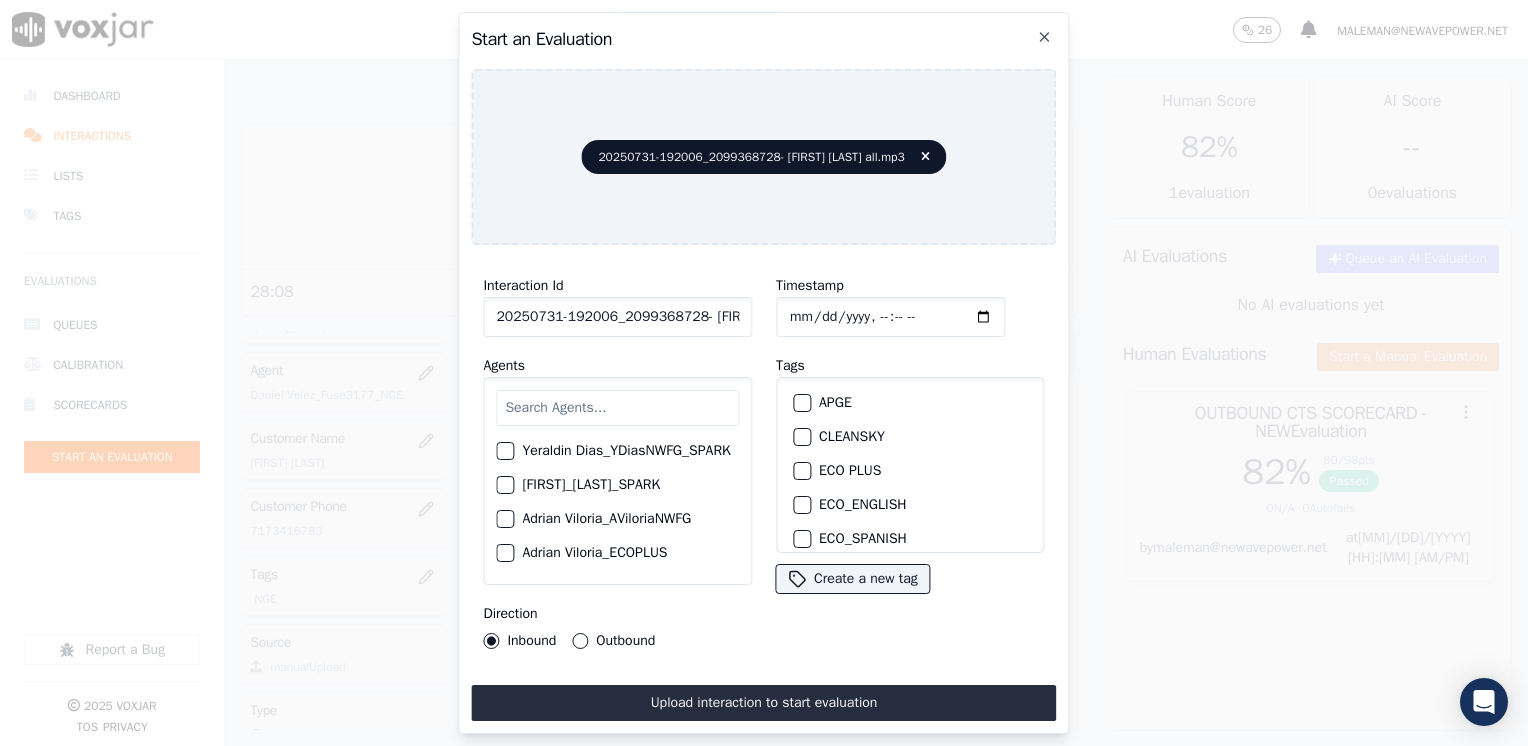 click at bounding box center [617, 408] 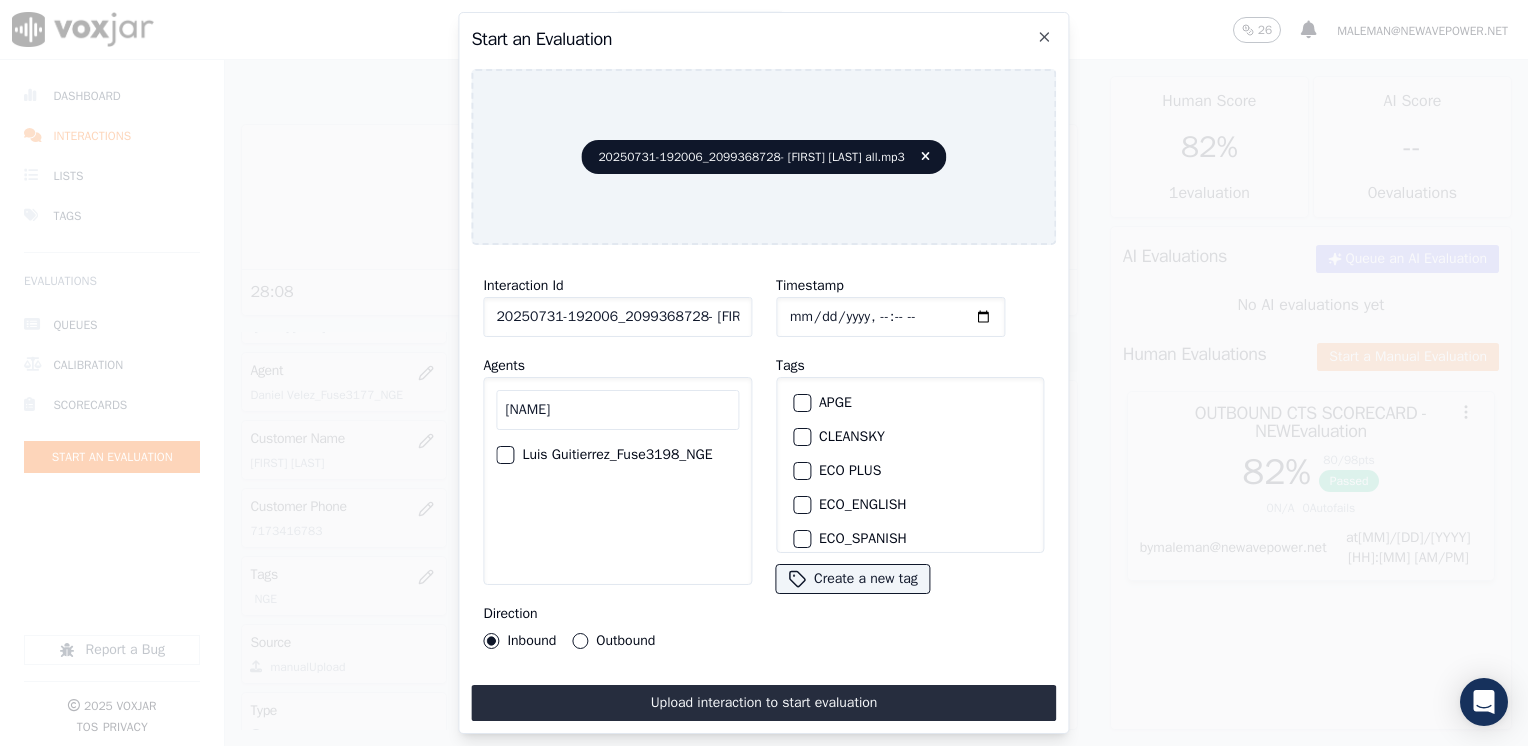 type on "[NAME]" 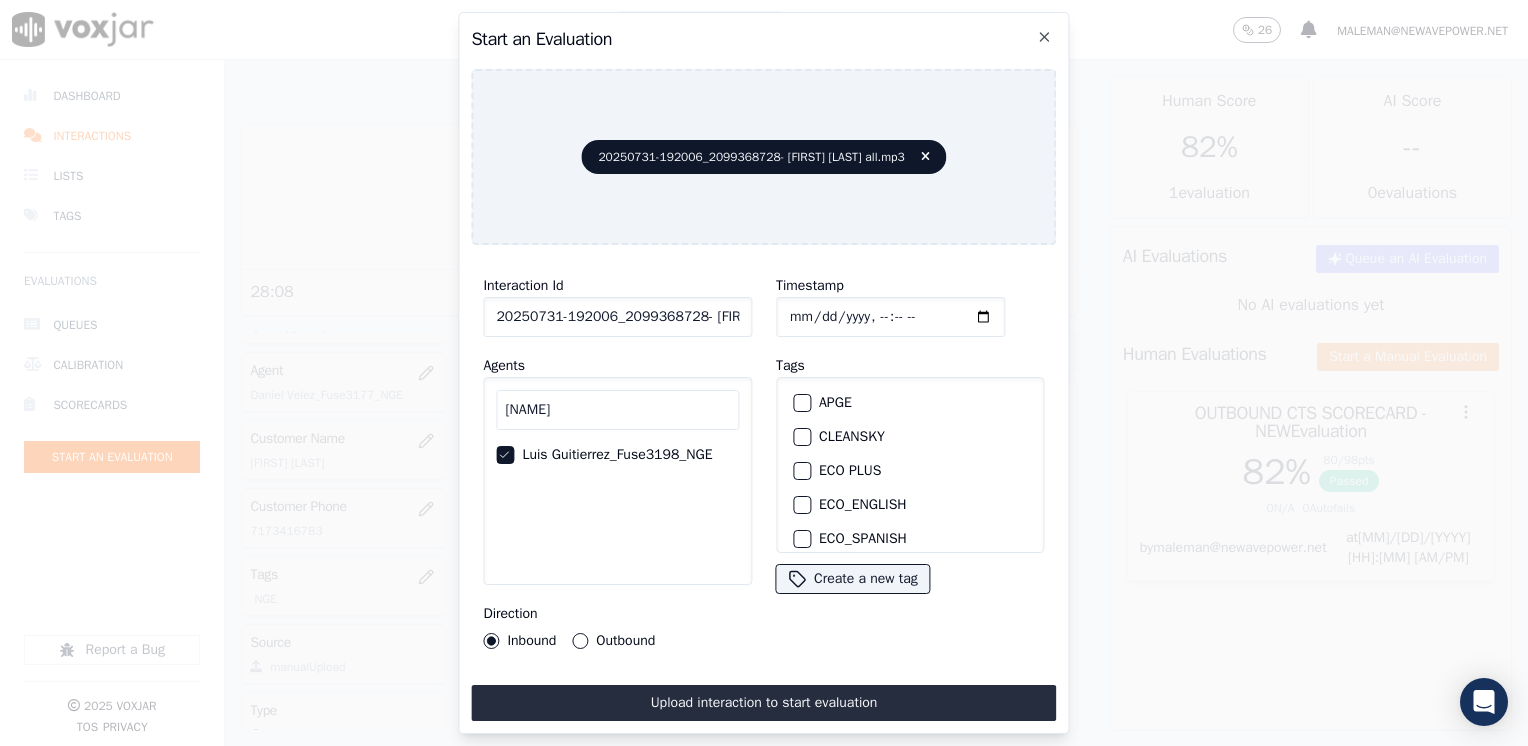 scroll, scrollTop: 100, scrollLeft: 0, axis: vertical 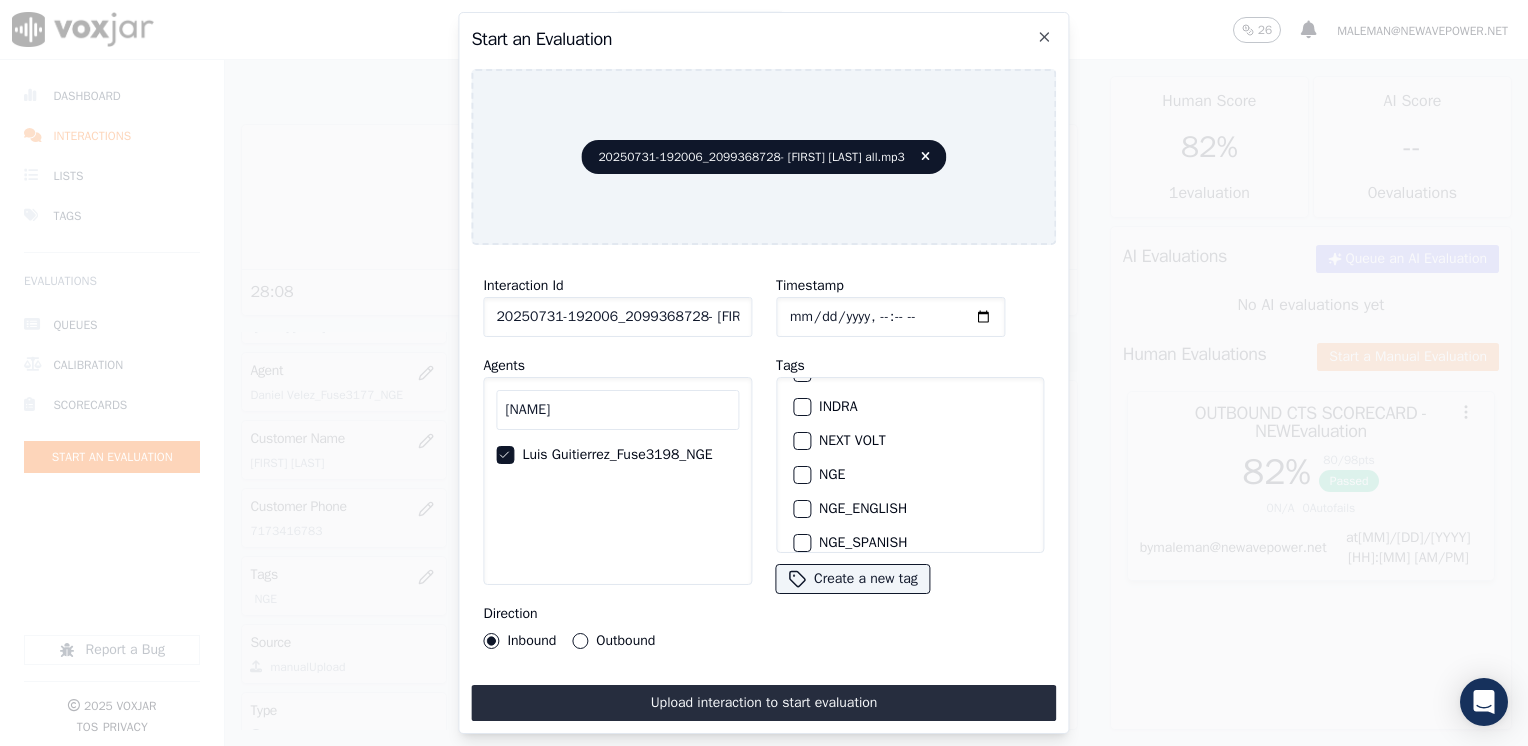click on "NGE" at bounding box center [910, 475] 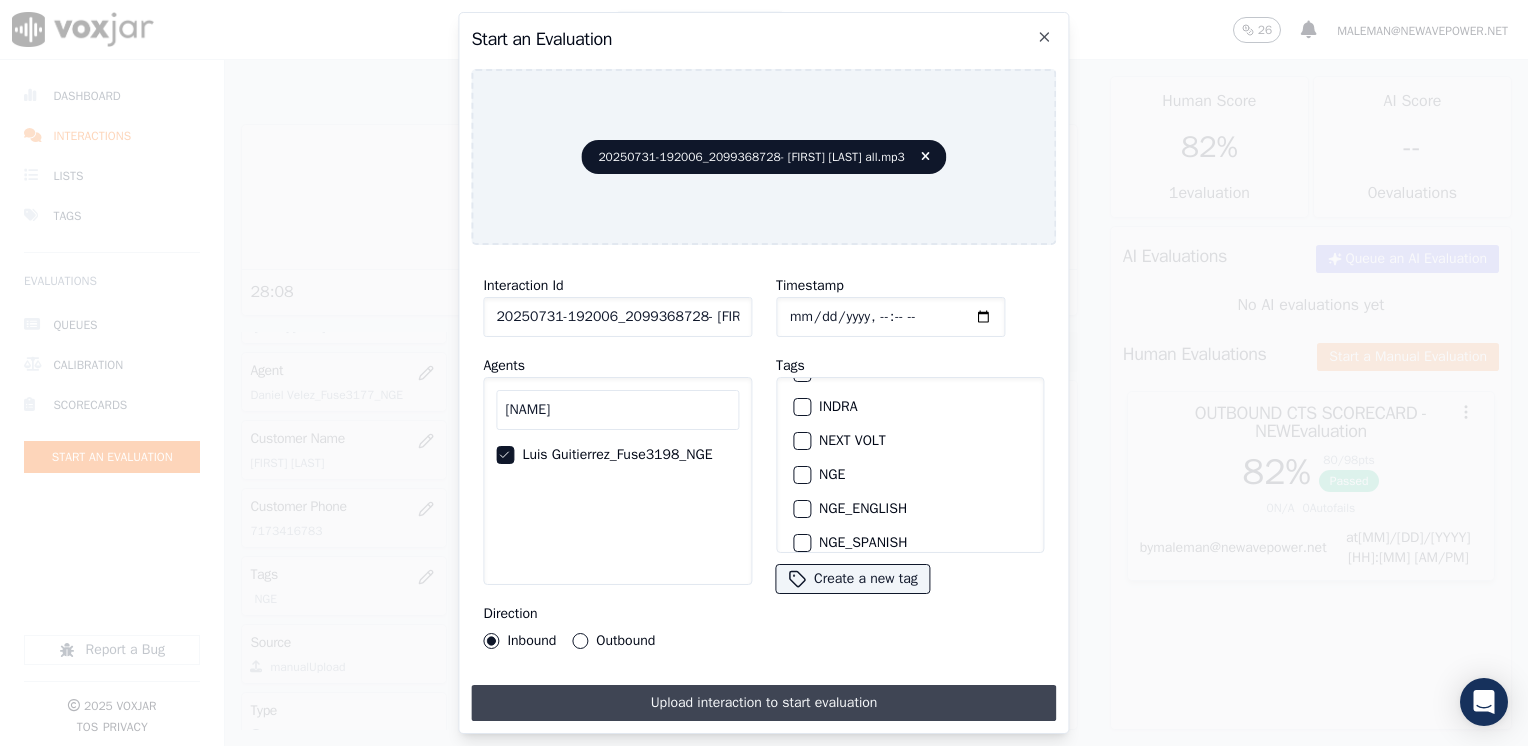 type on "[DATE]-[TIME]" 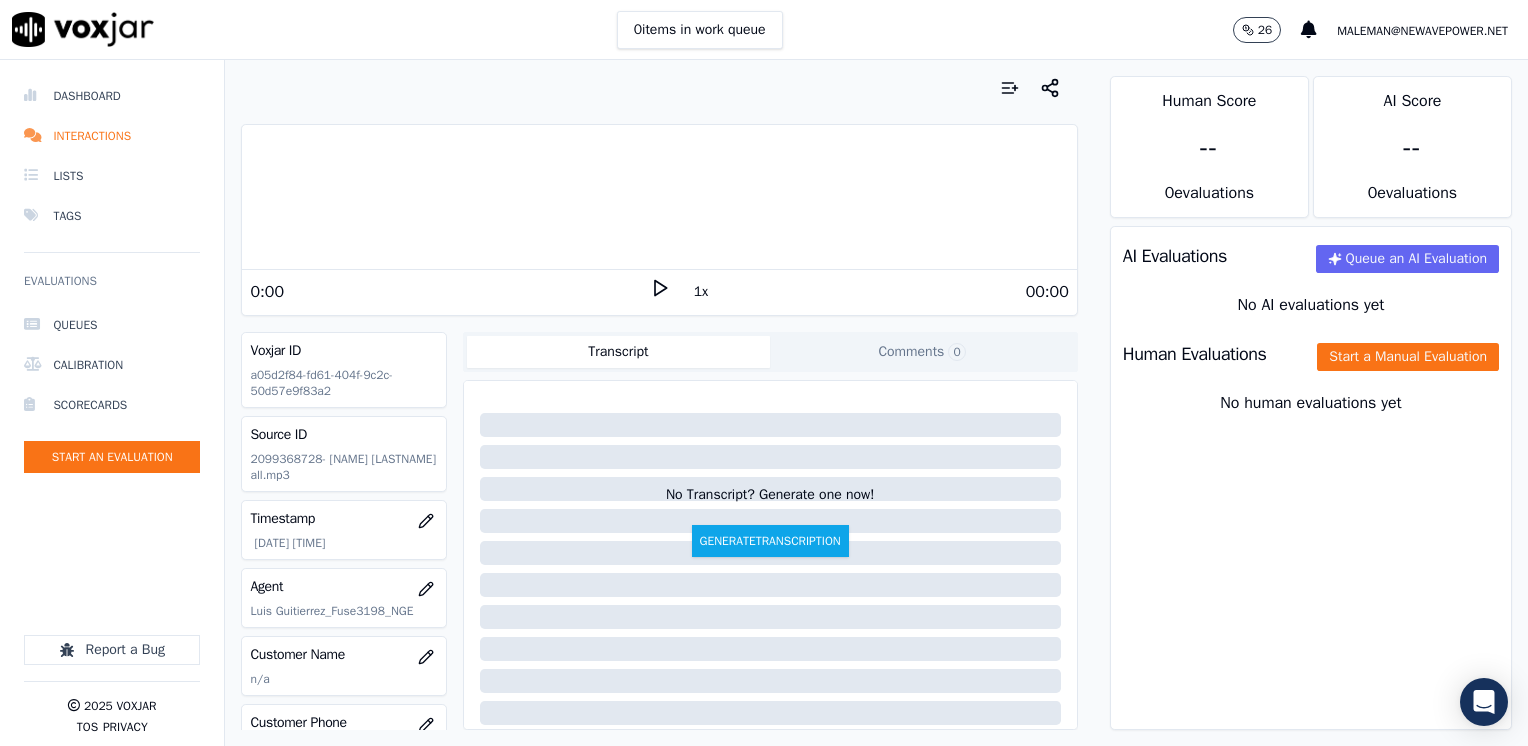 click 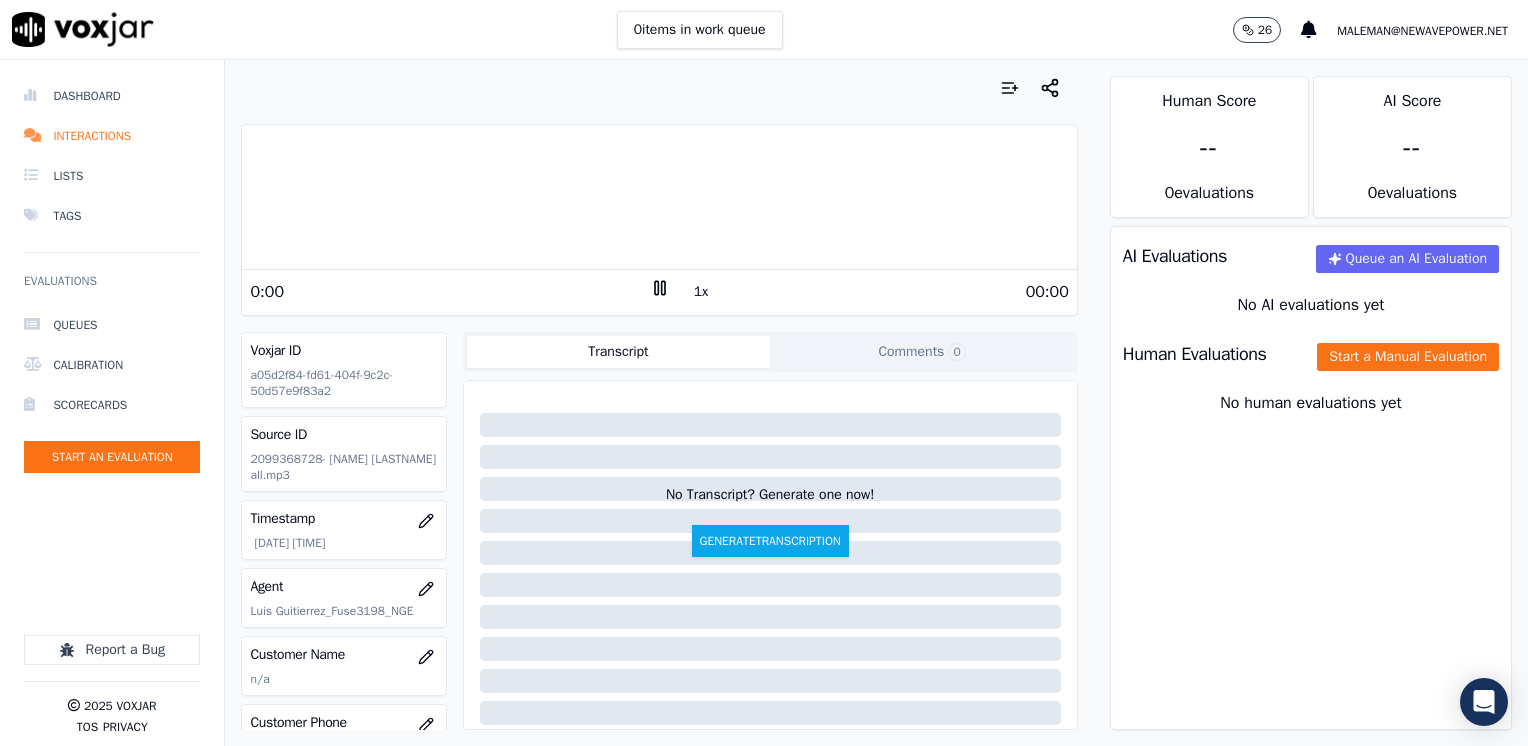 click 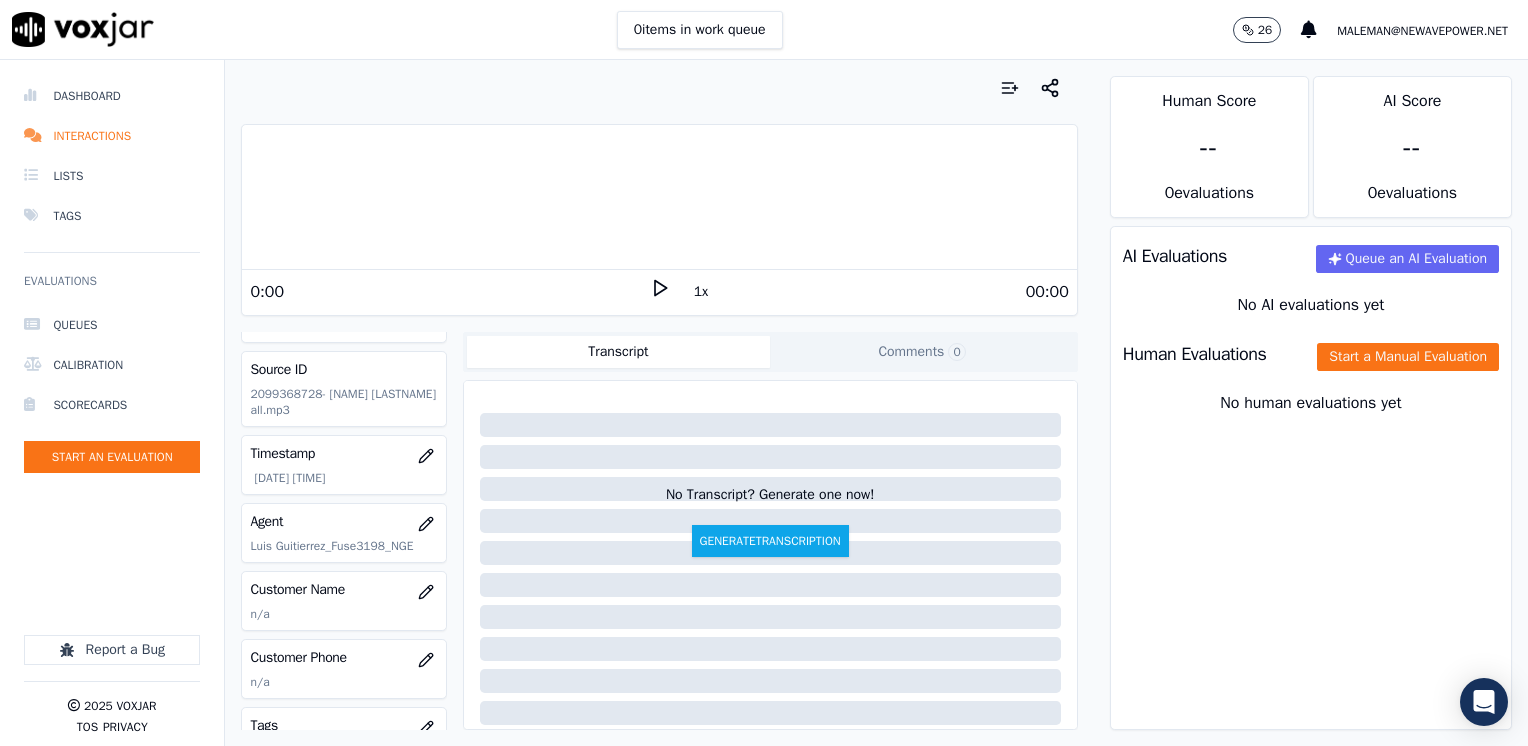 scroll, scrollTop: 100, scrollLeft: 0, axis: vertical 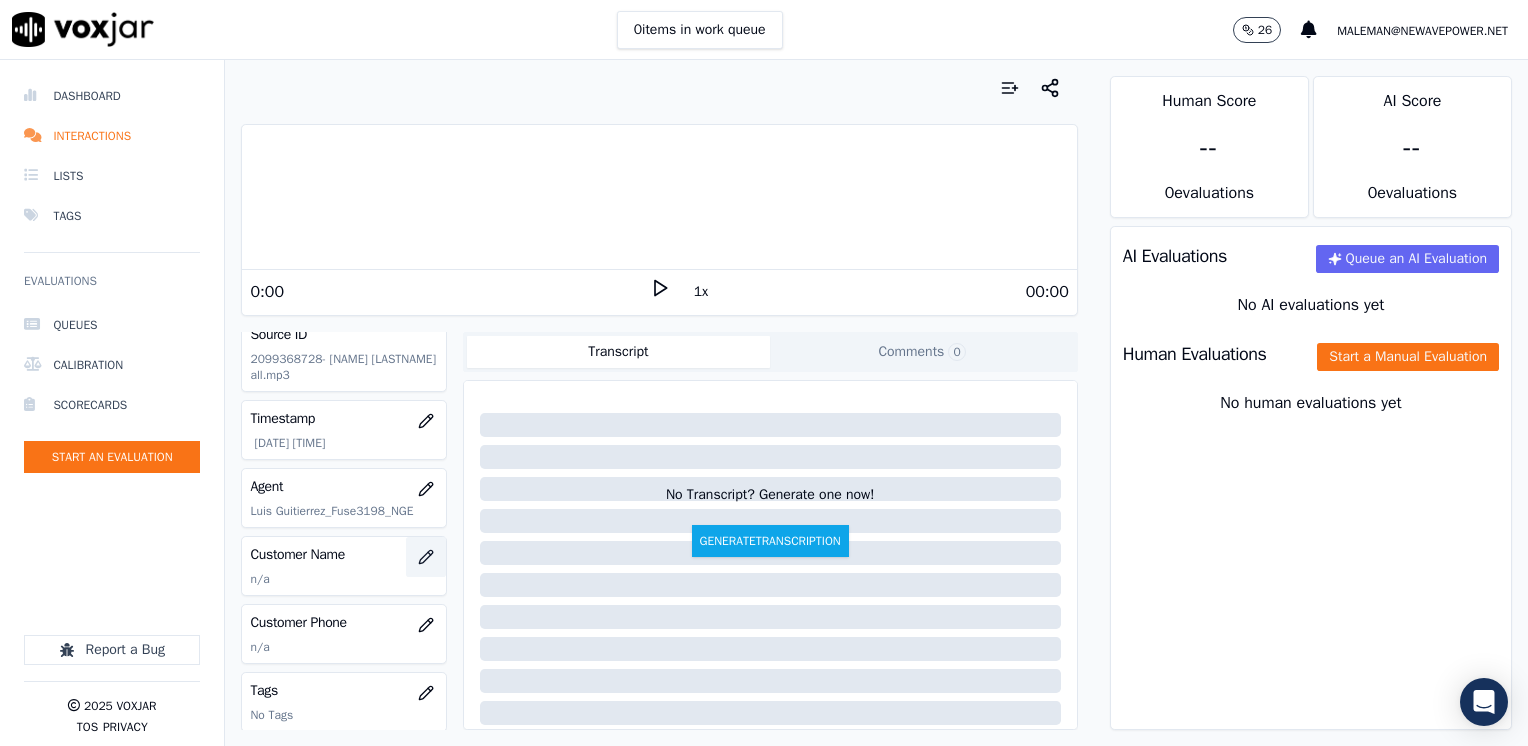 click 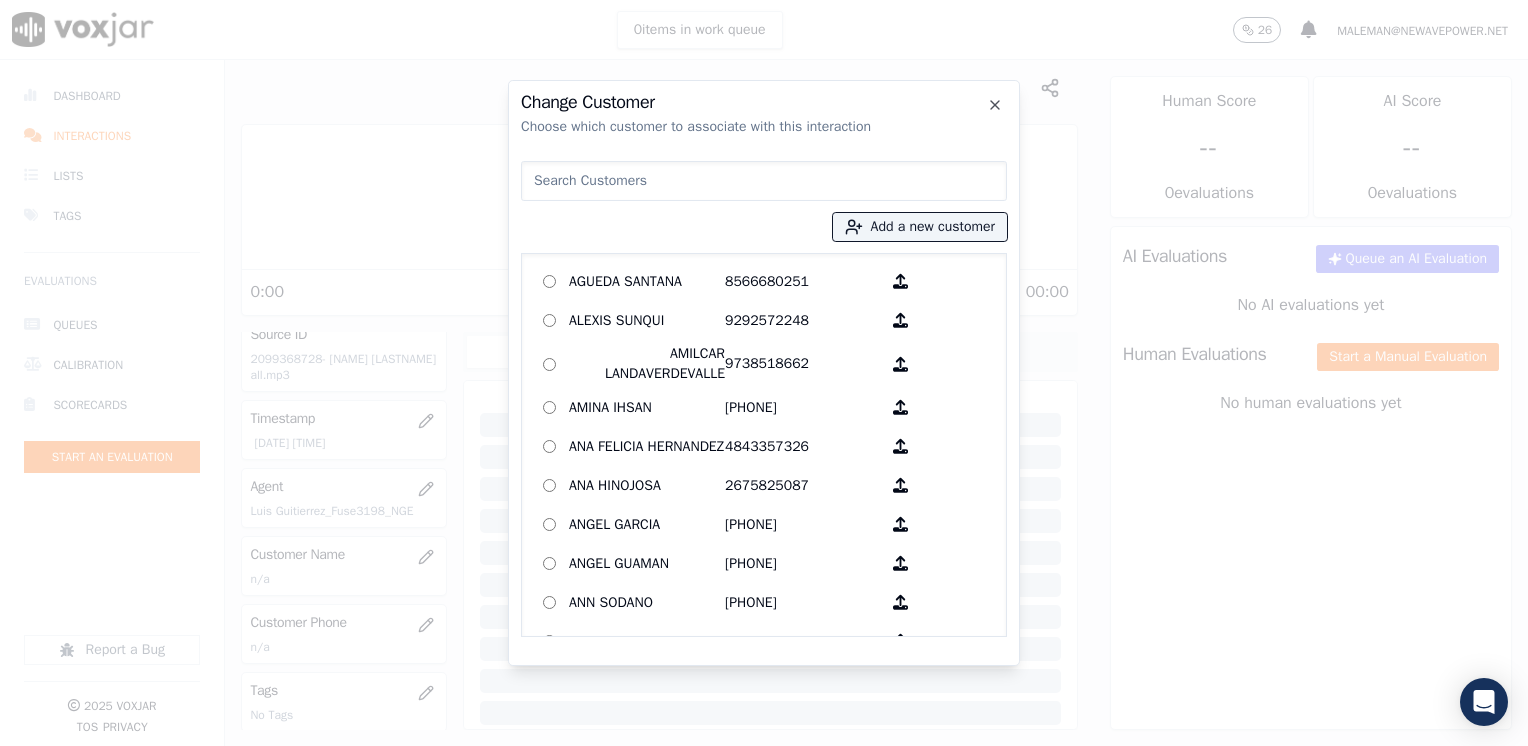 click at bounding box center [764, 181] 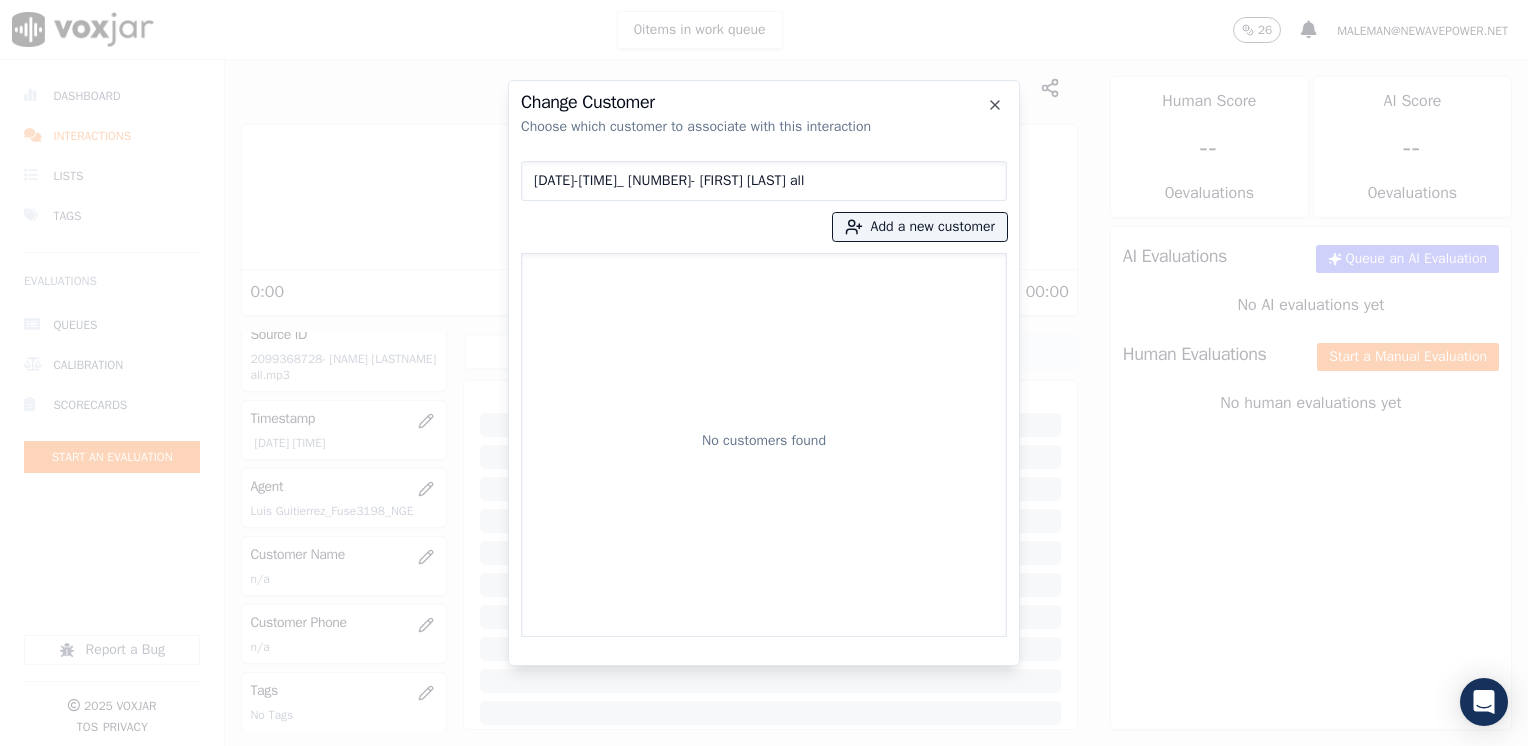 click on "No customers found" at bounding box center (764, 445) 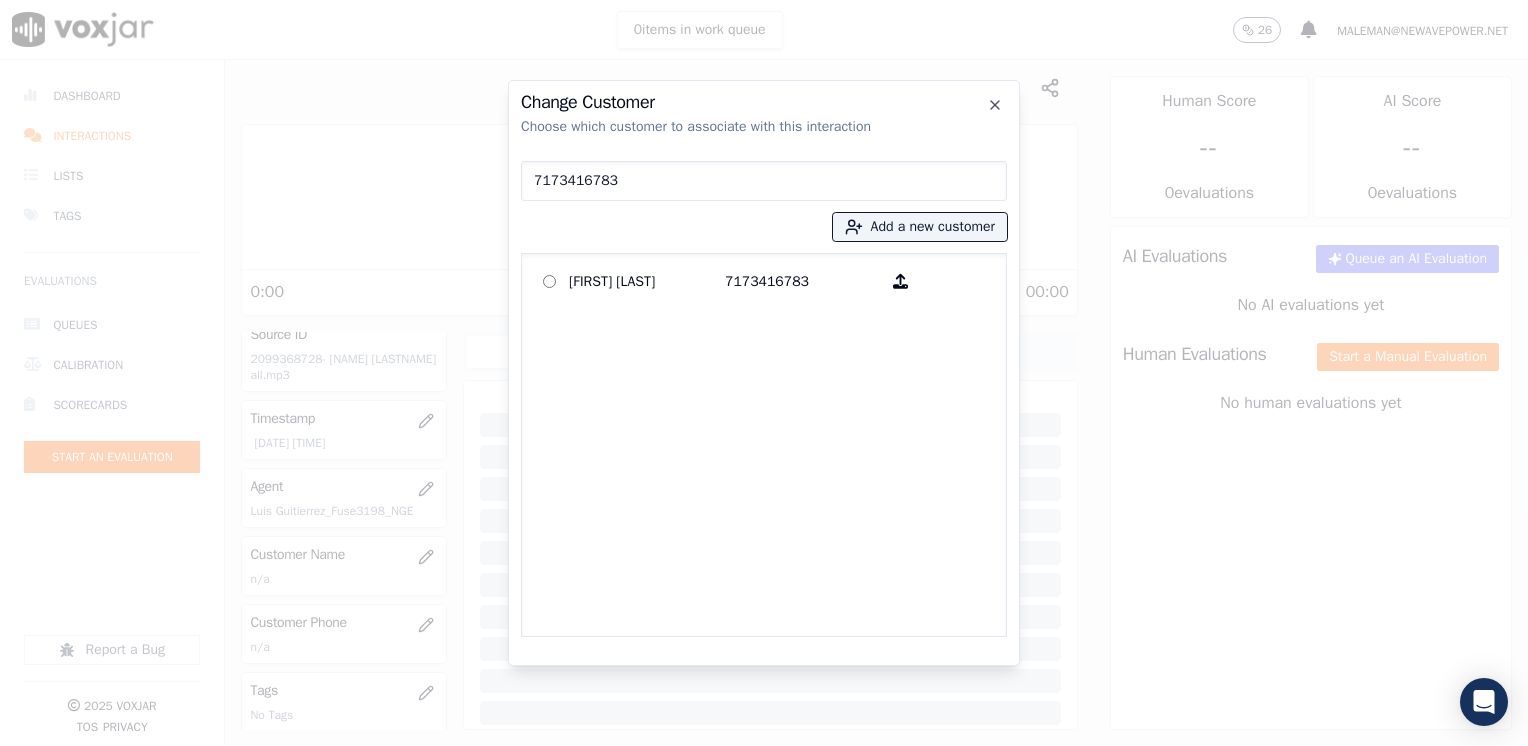 type on "7173416783" 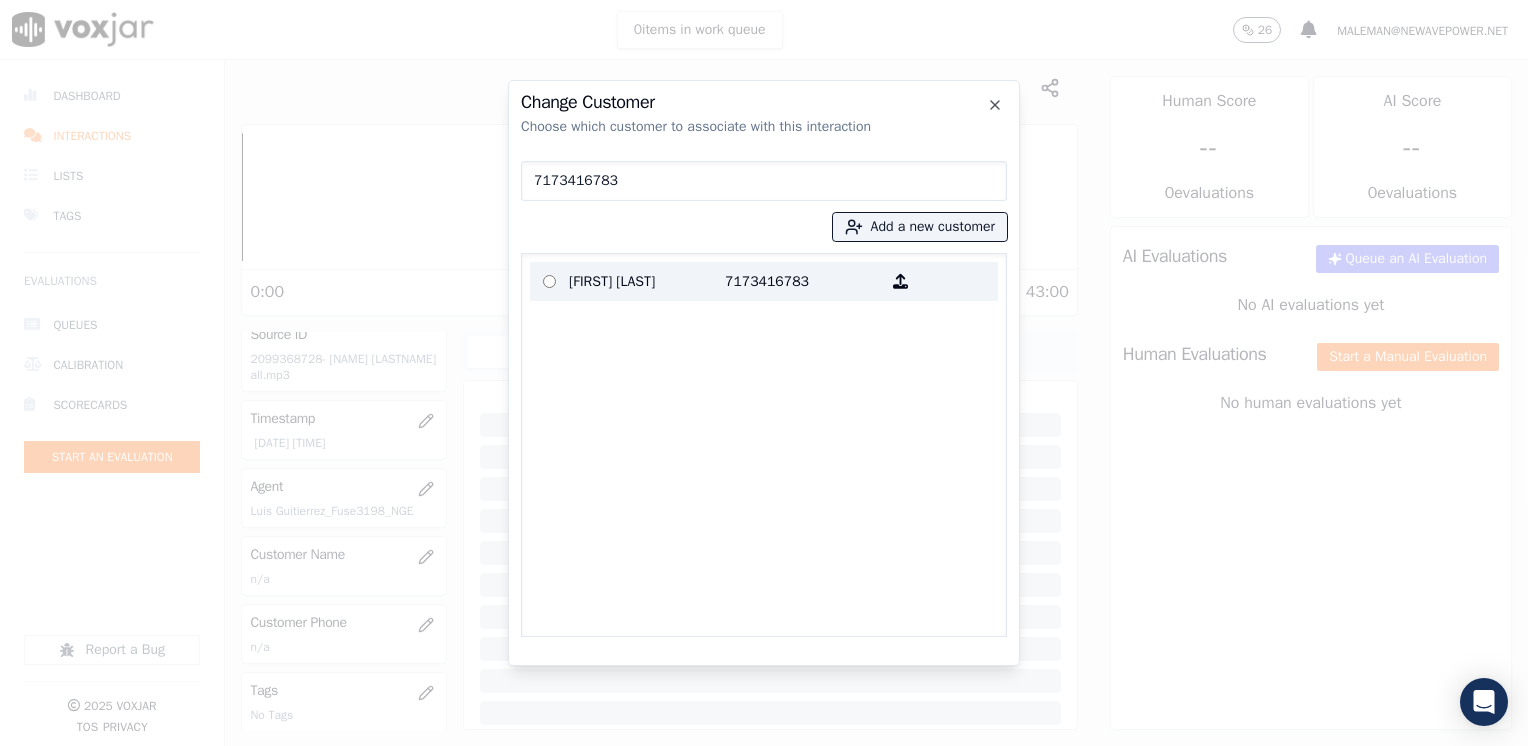 click on "[FIRST] [LAST]" at bounding box center [647, 281] 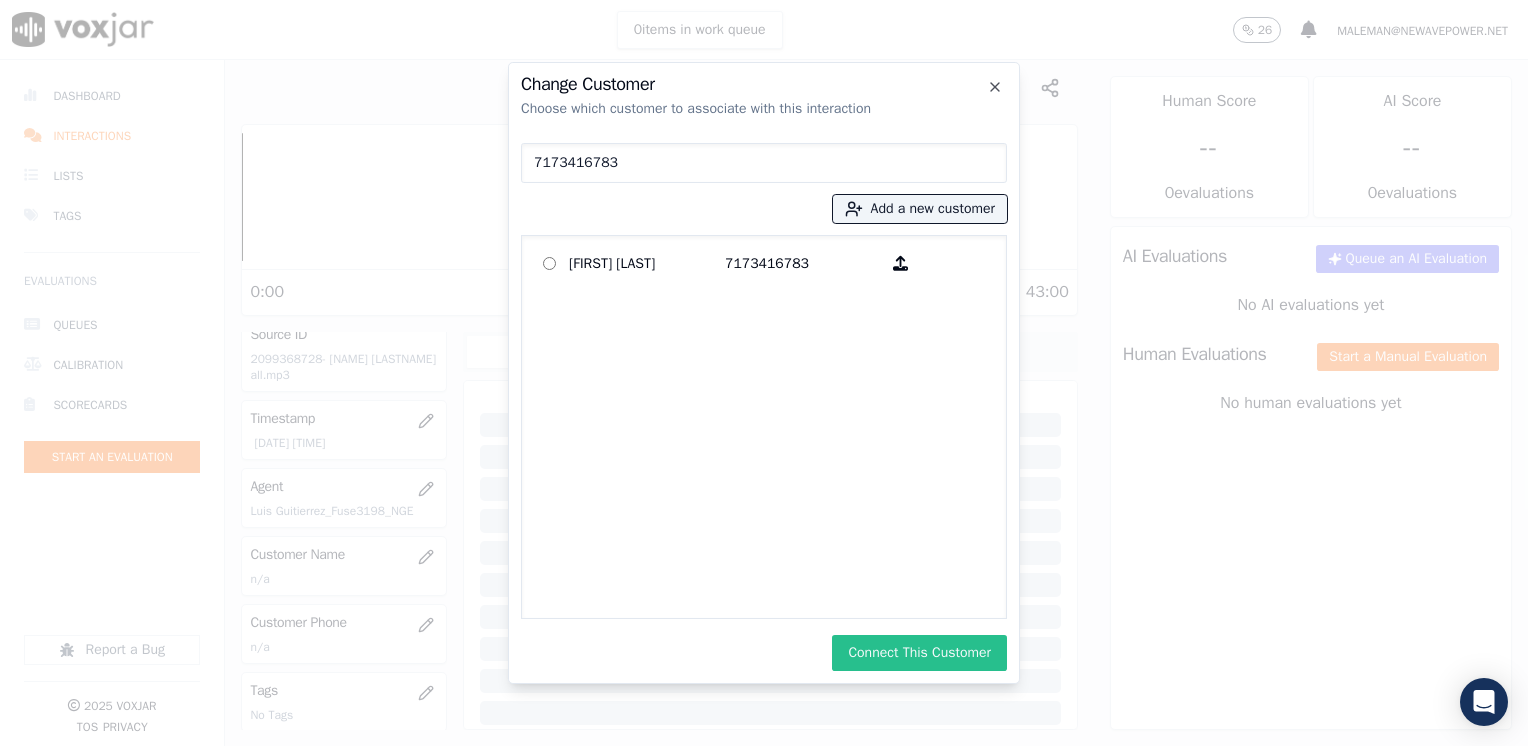 click on "Connect This Customer" at bounding box center [919, 653] 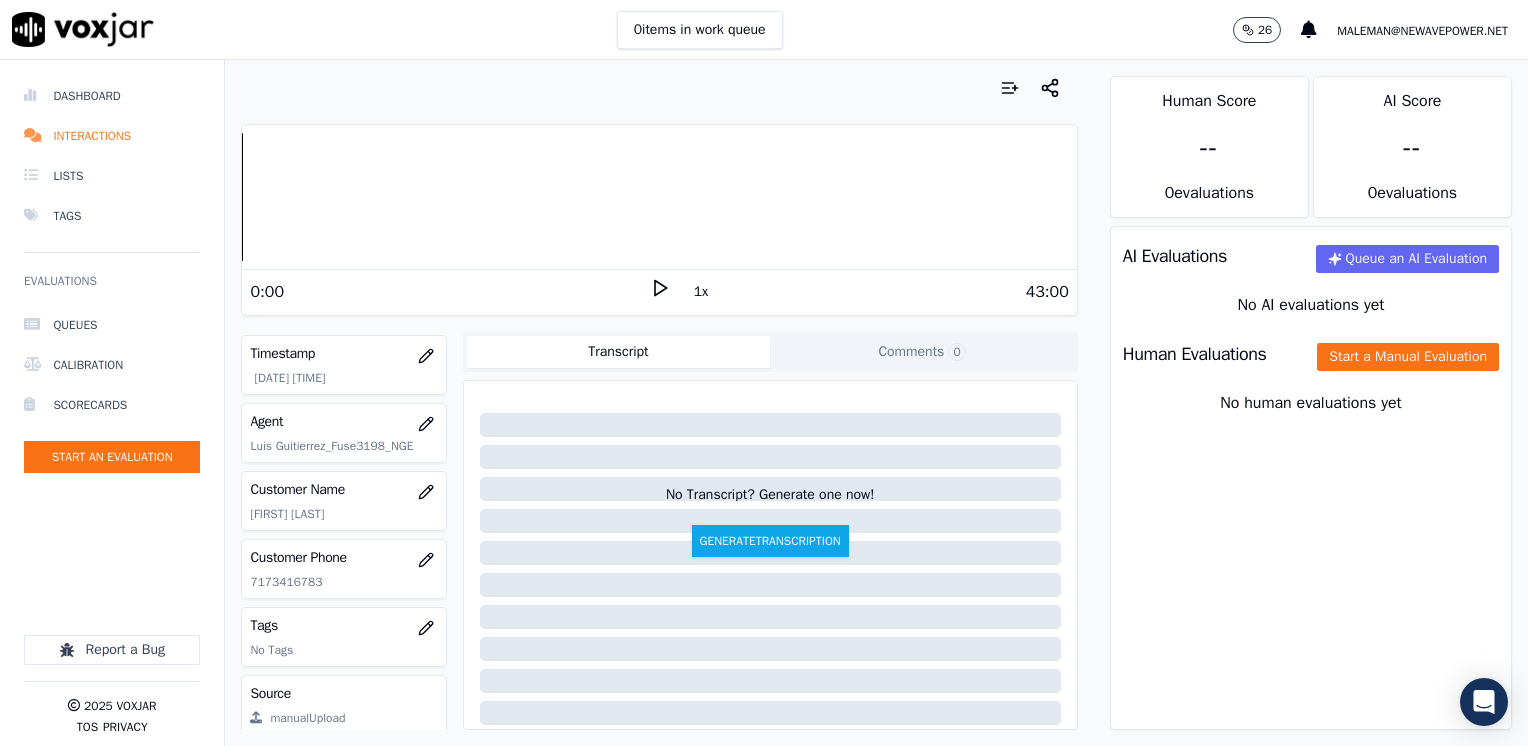 scroll, scrollTop: 200, scrollLeft: 0, axis: vertical 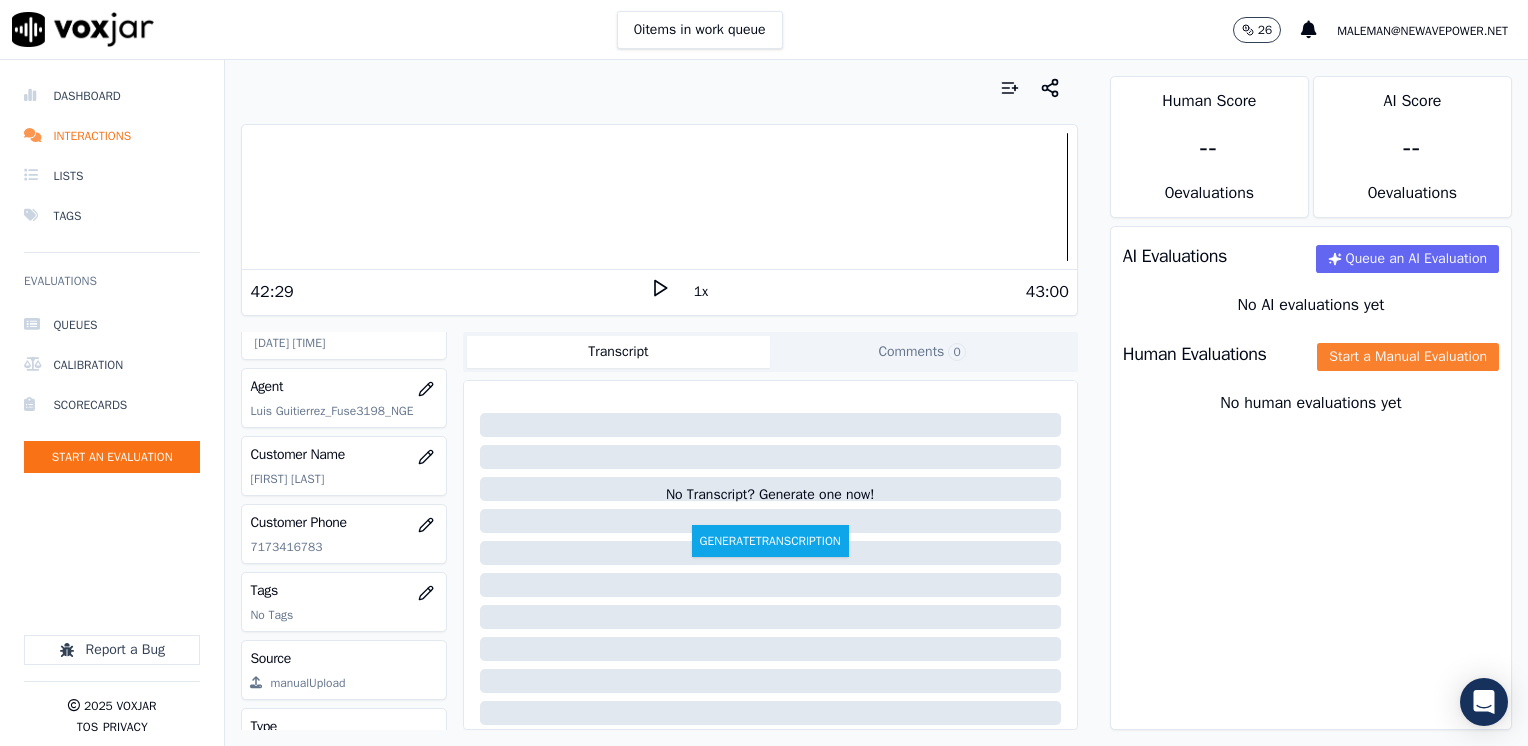 click on "Start a Manual Evaluation" 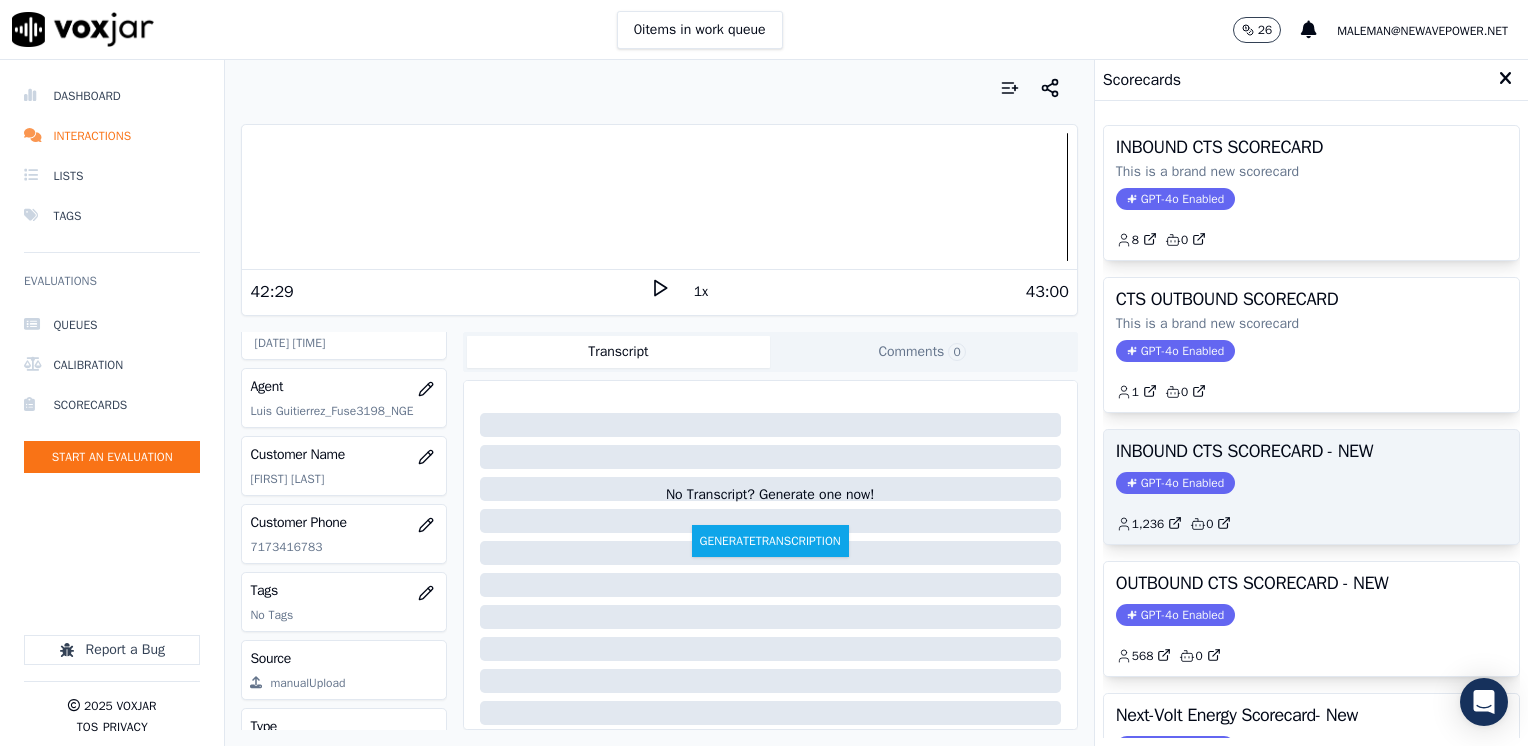 click on "GPT-4o Enabled" at bounding box center [1175, 483] 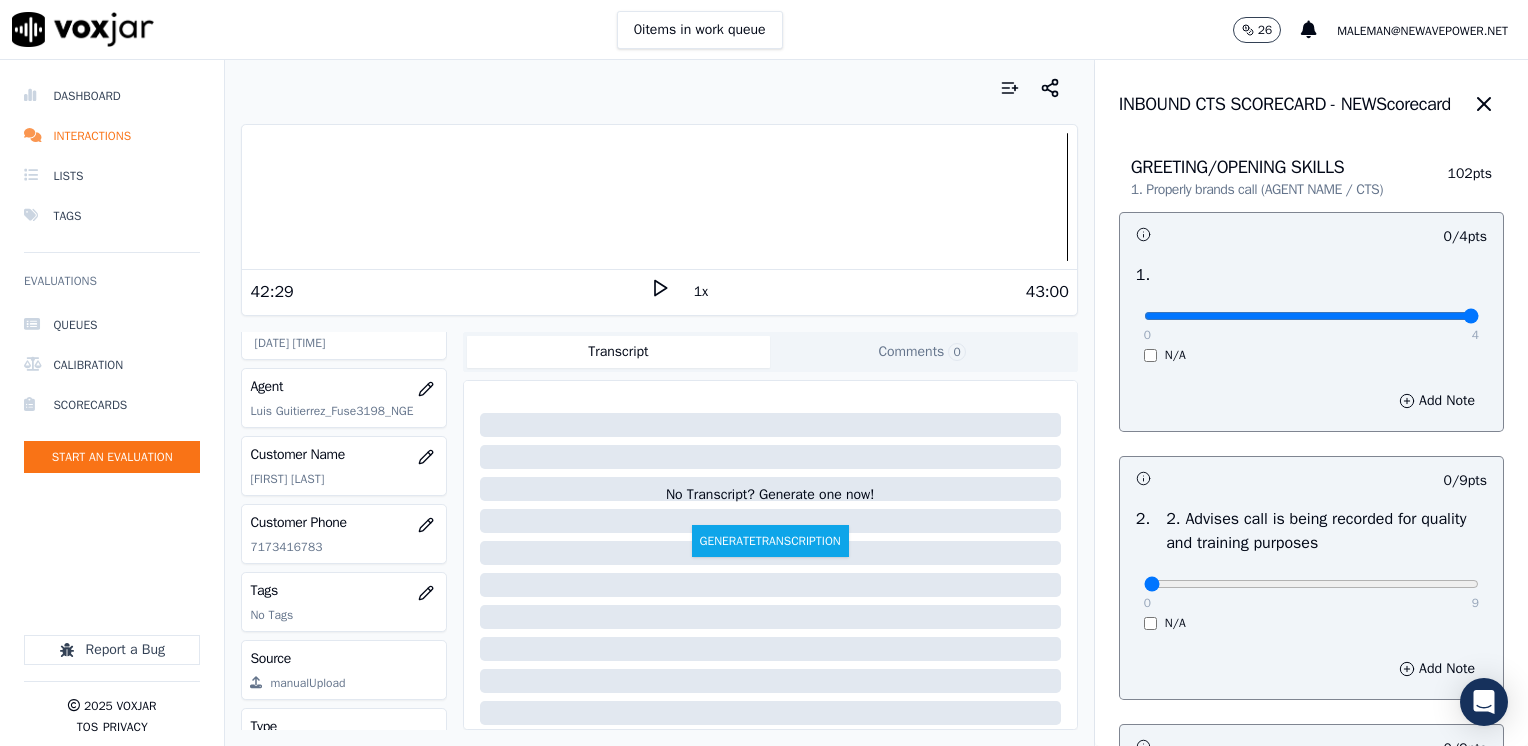 drag, startPoint x: 1135, startPoint y: 324, endPoint x: 1531, endPoint y: 322, distance: 396.00504 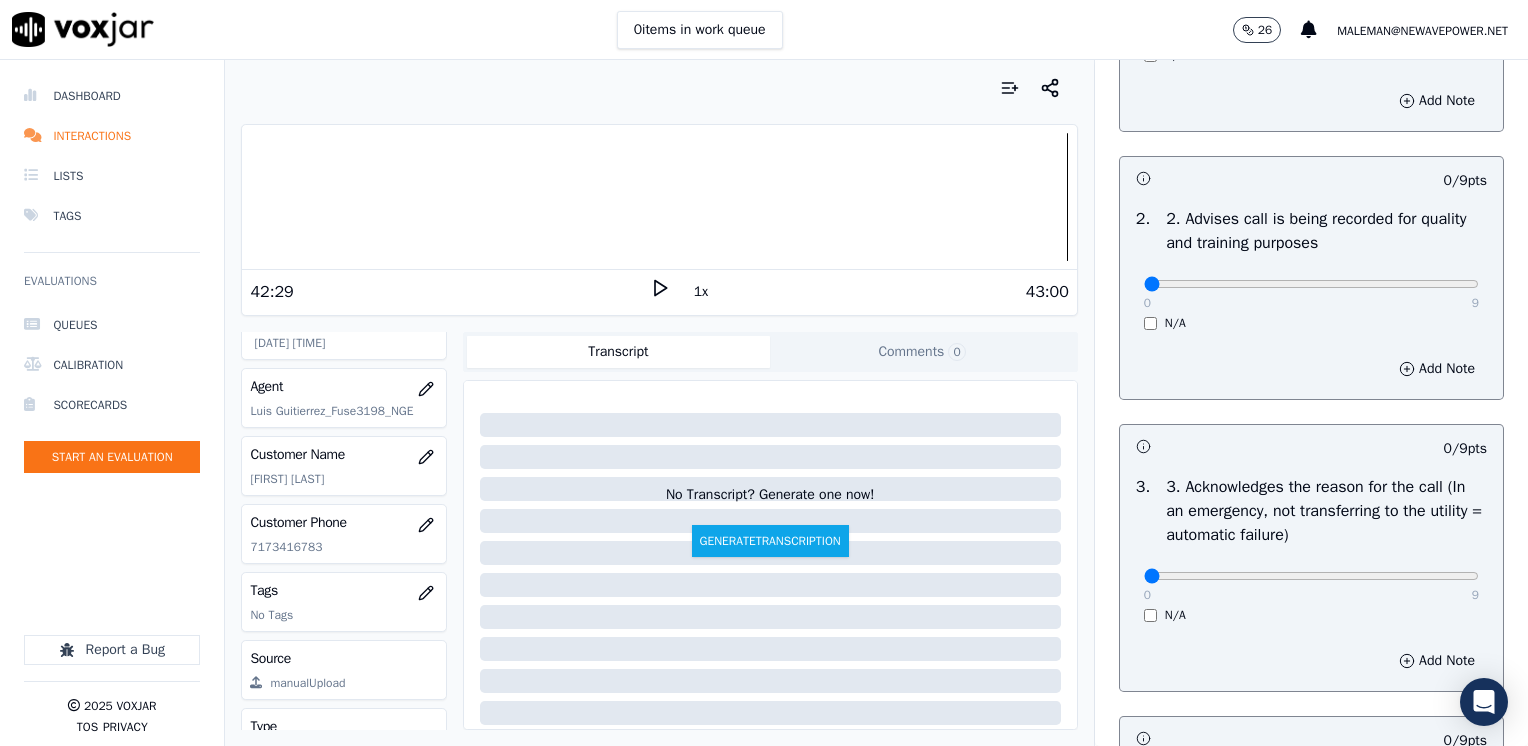 scroll, scrollTop: 400, scrollLeft: 0, axis: vertical 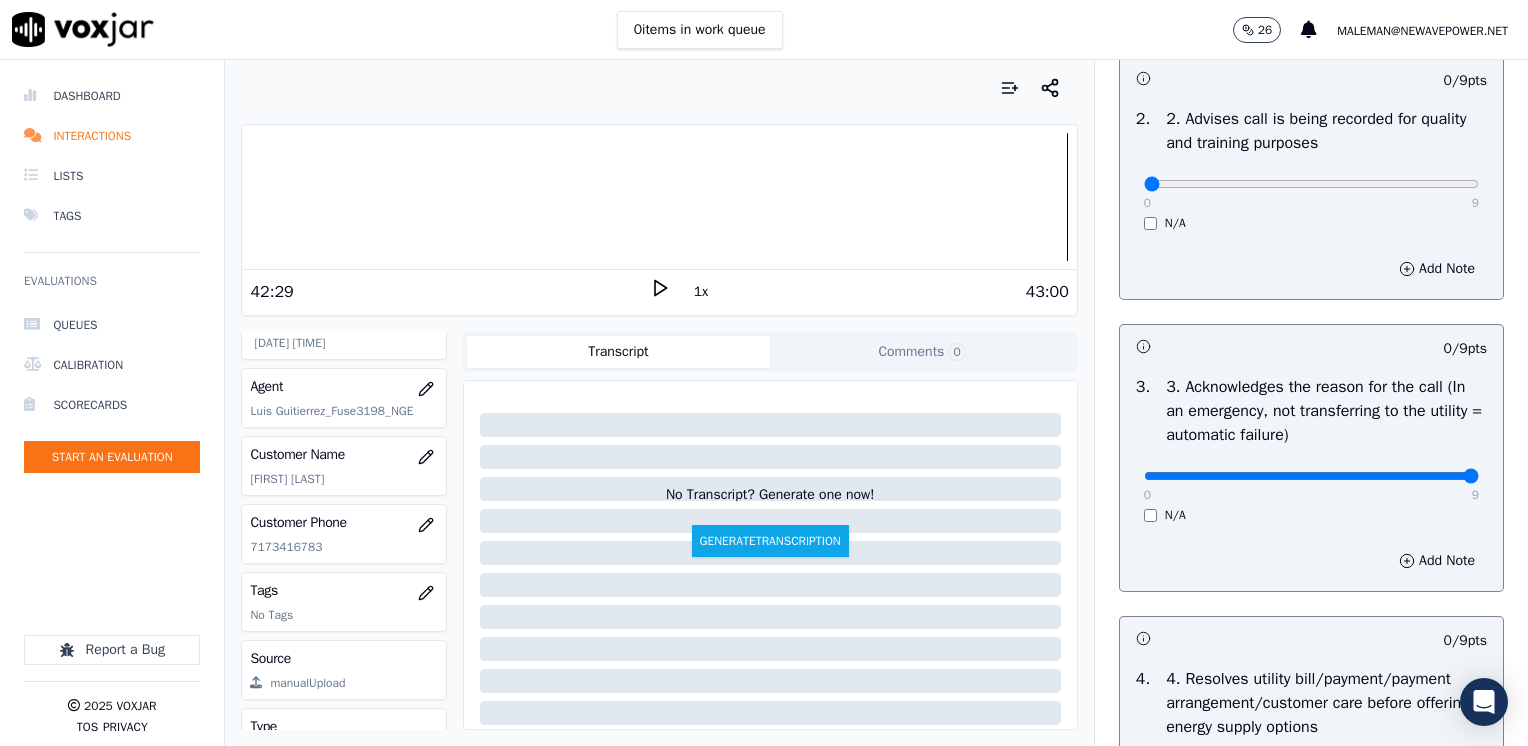 drag, startPoint x: 1135, startPoint y: 478, endPoint x: 1452, endPoint y: 511, distance: 318.71304 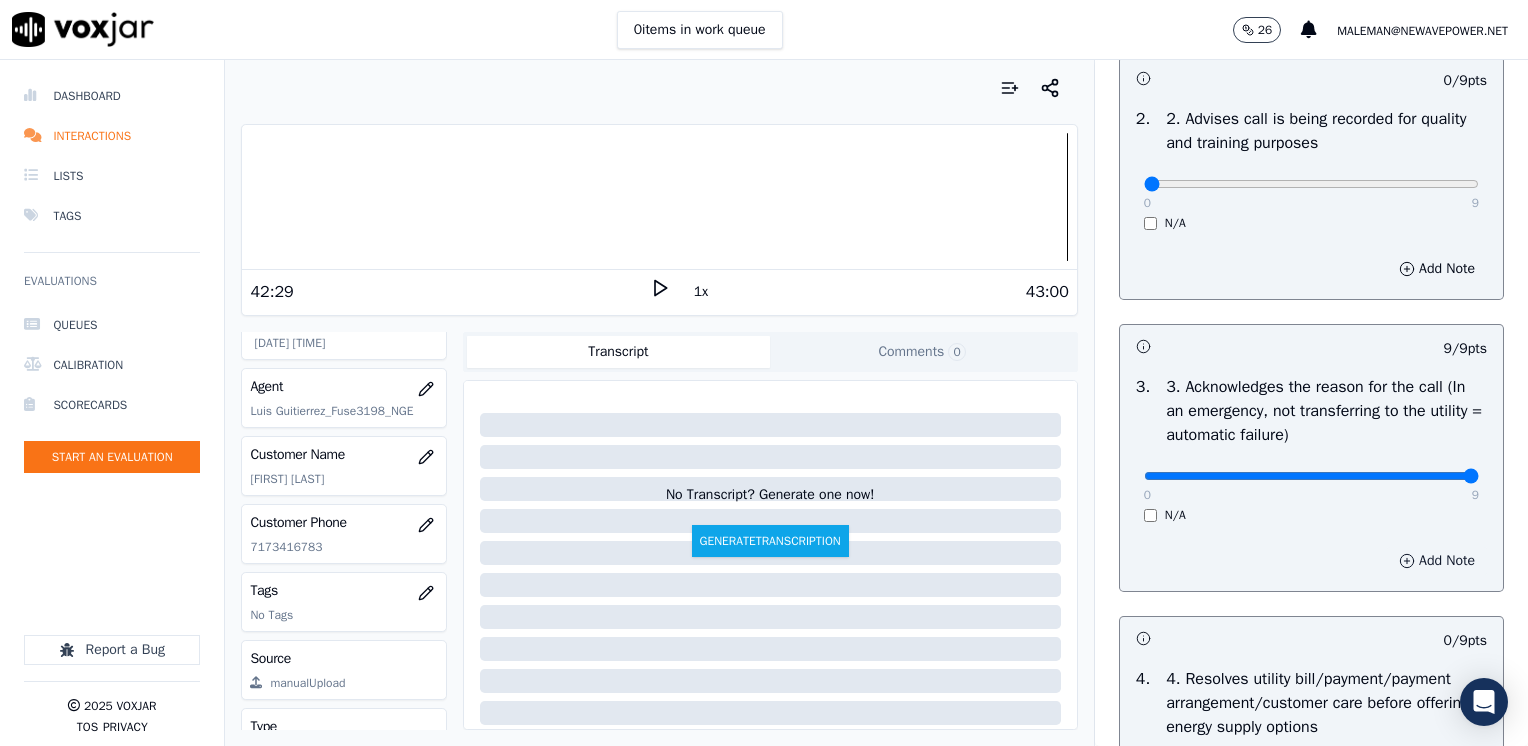 click on "Add Note" at bounding box center (1437, 561) 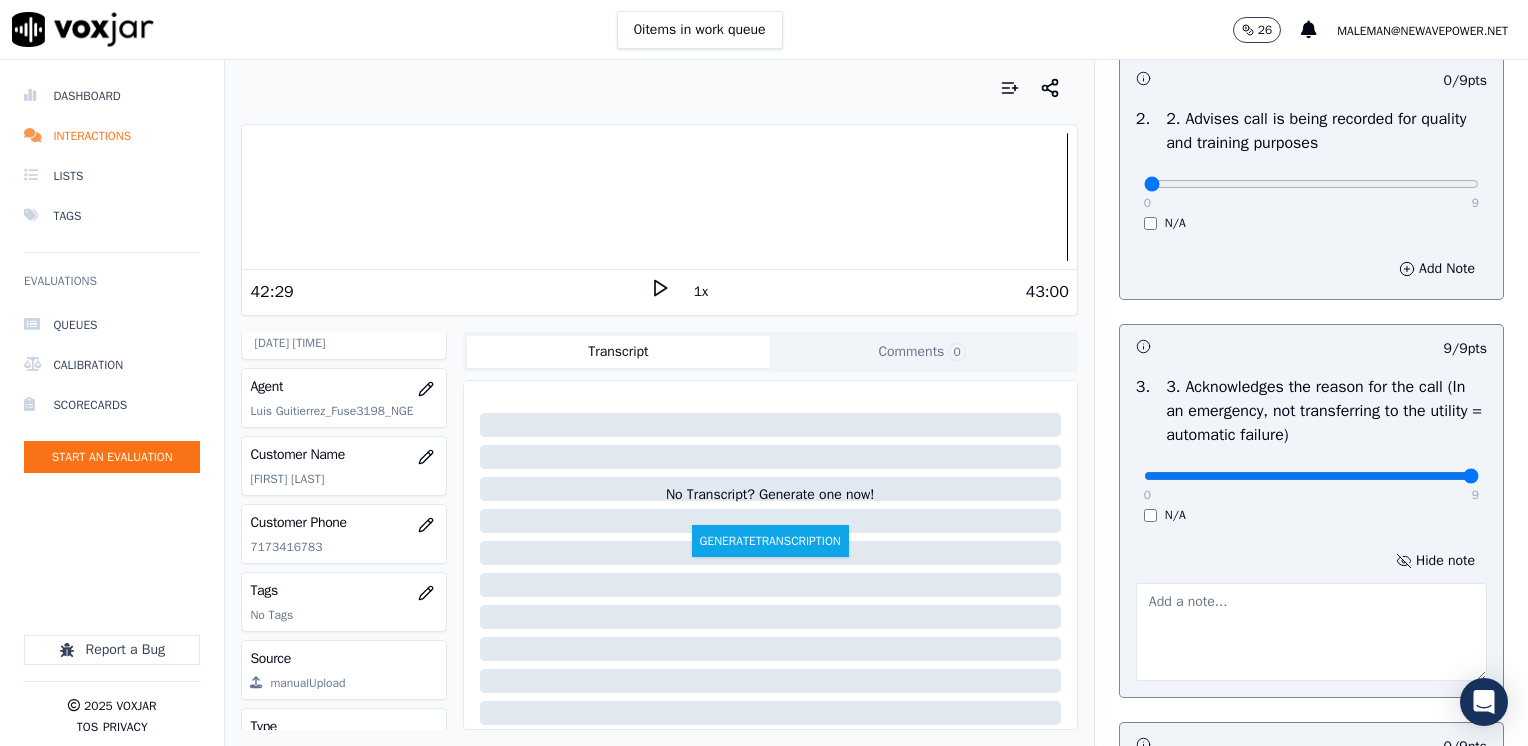click at bounding box center [1311, 632] 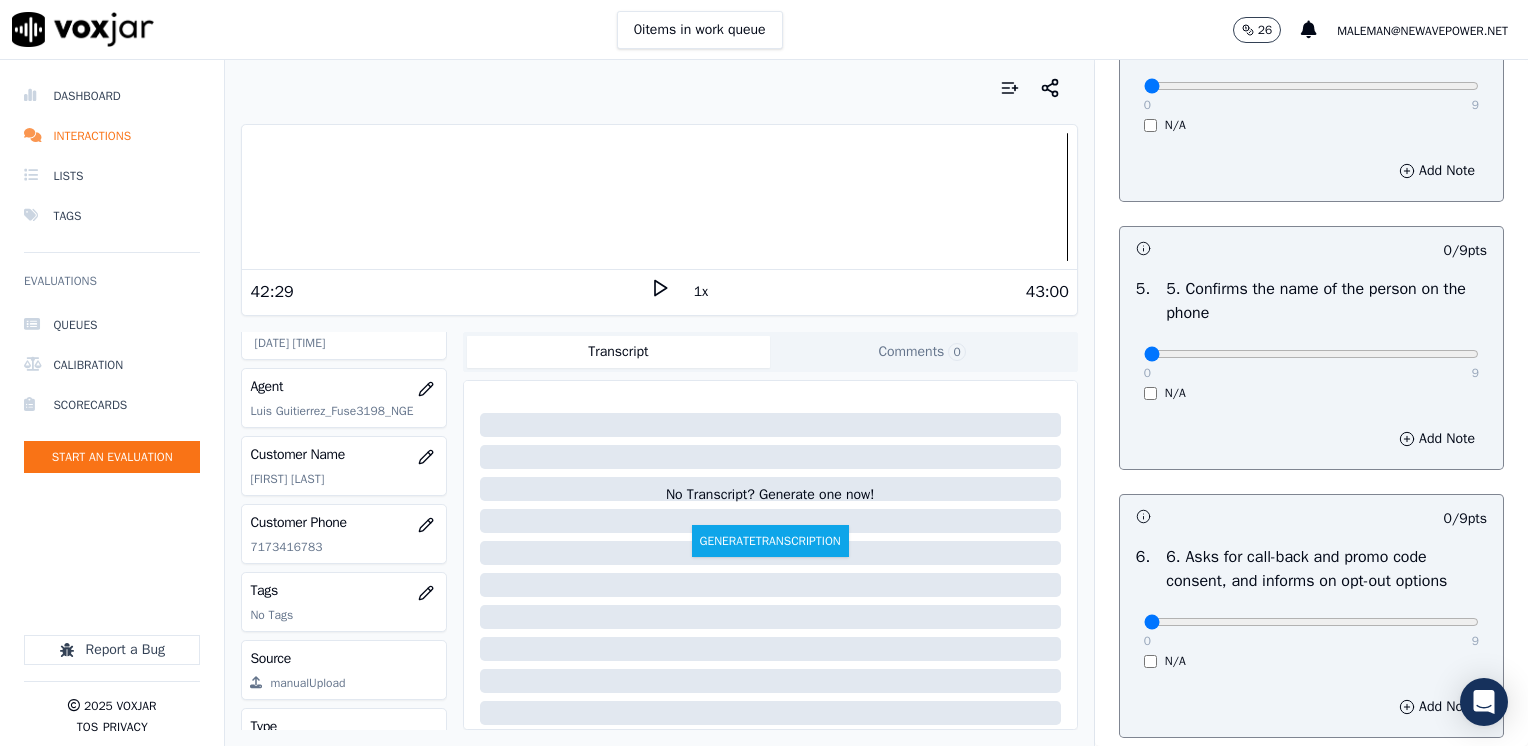 scroll, scrollTop: 1200, scrollLeft: 0, axis: vertical 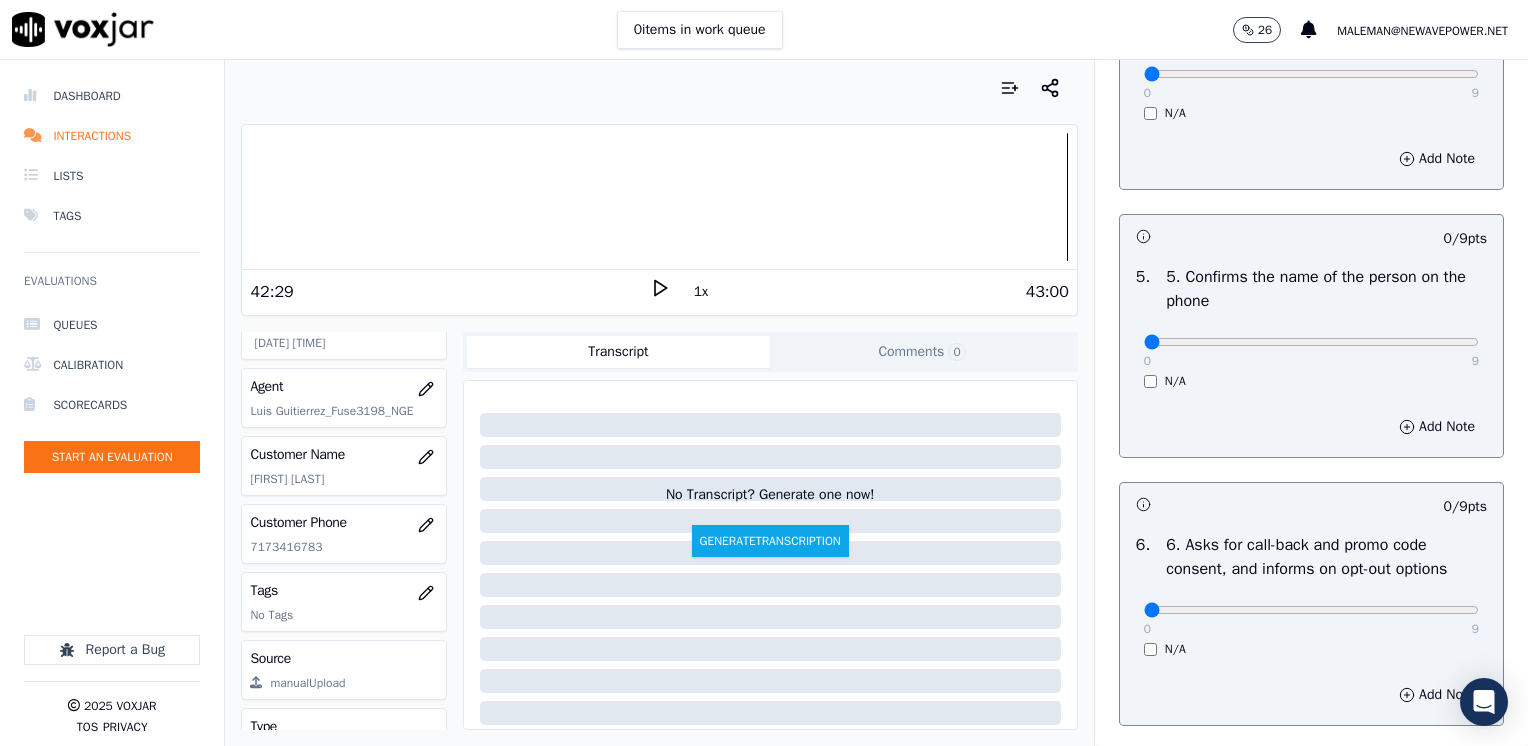 type on "Cx made the June payment, and it was not effective, now cx is being charged the month of June. She wants to know what happened" 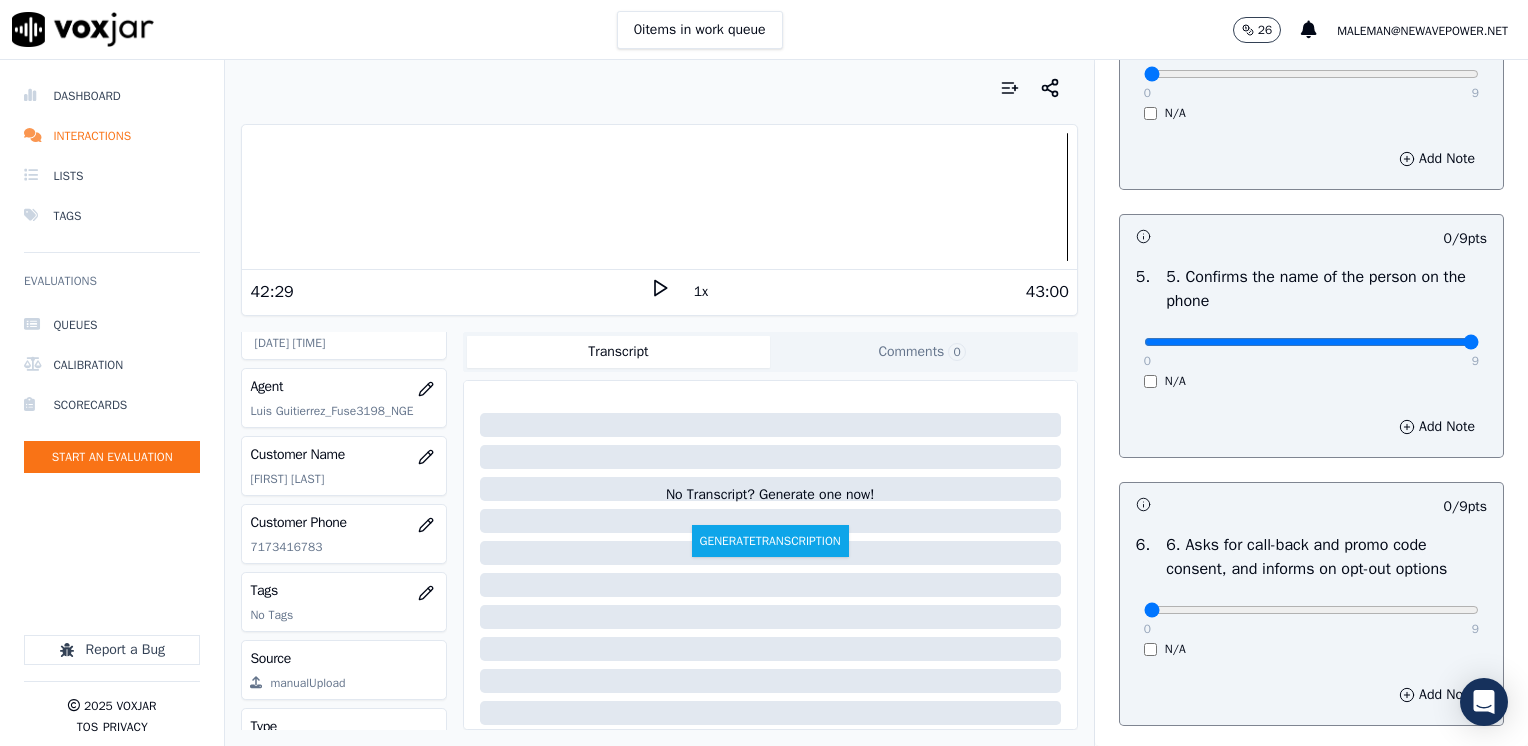 drag, startPoint x: 1134, startPoint y: 336, endPoint x: 1531, endPoint y: 336, distance: 397 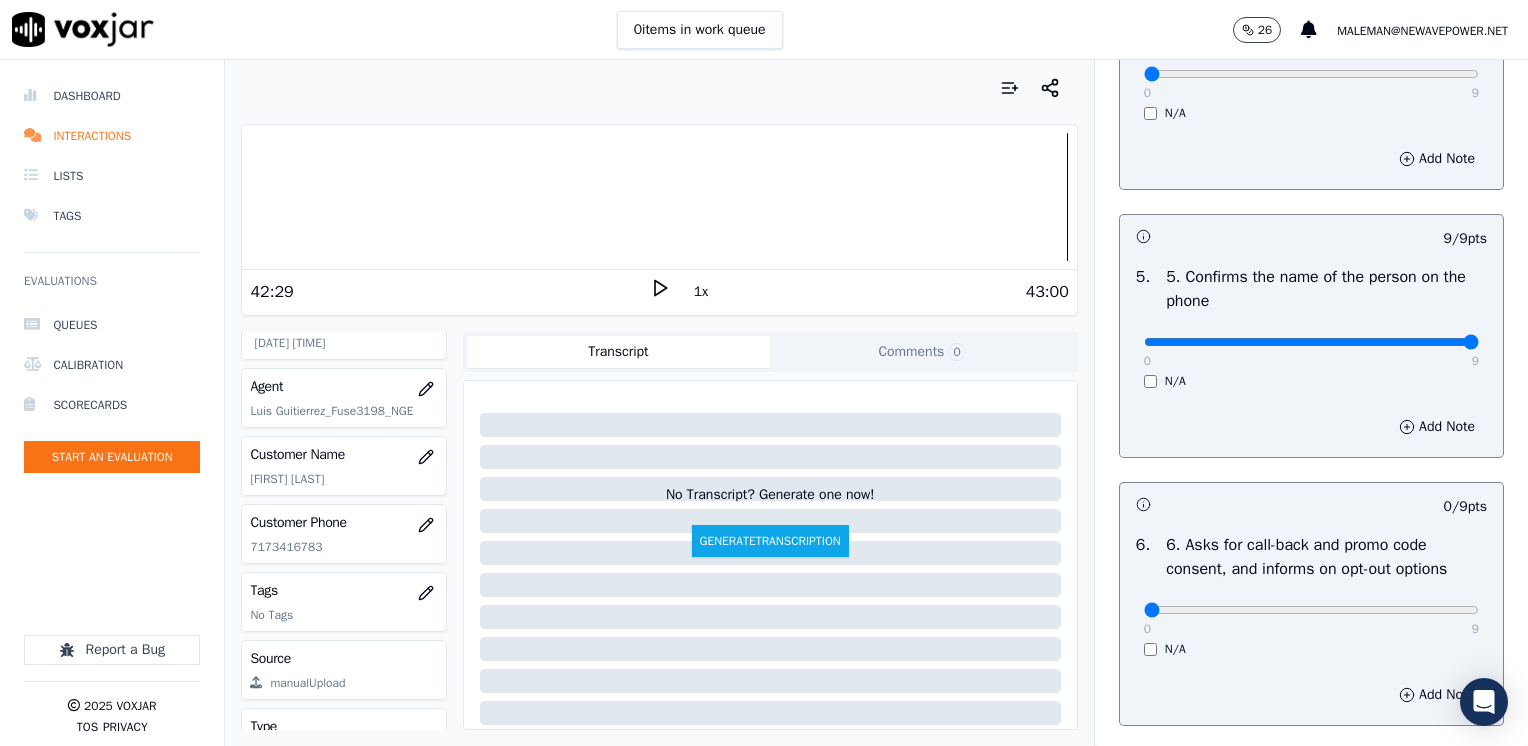 scroll, scrollTop: 1300, scrollLeft: 0, axis: vertical 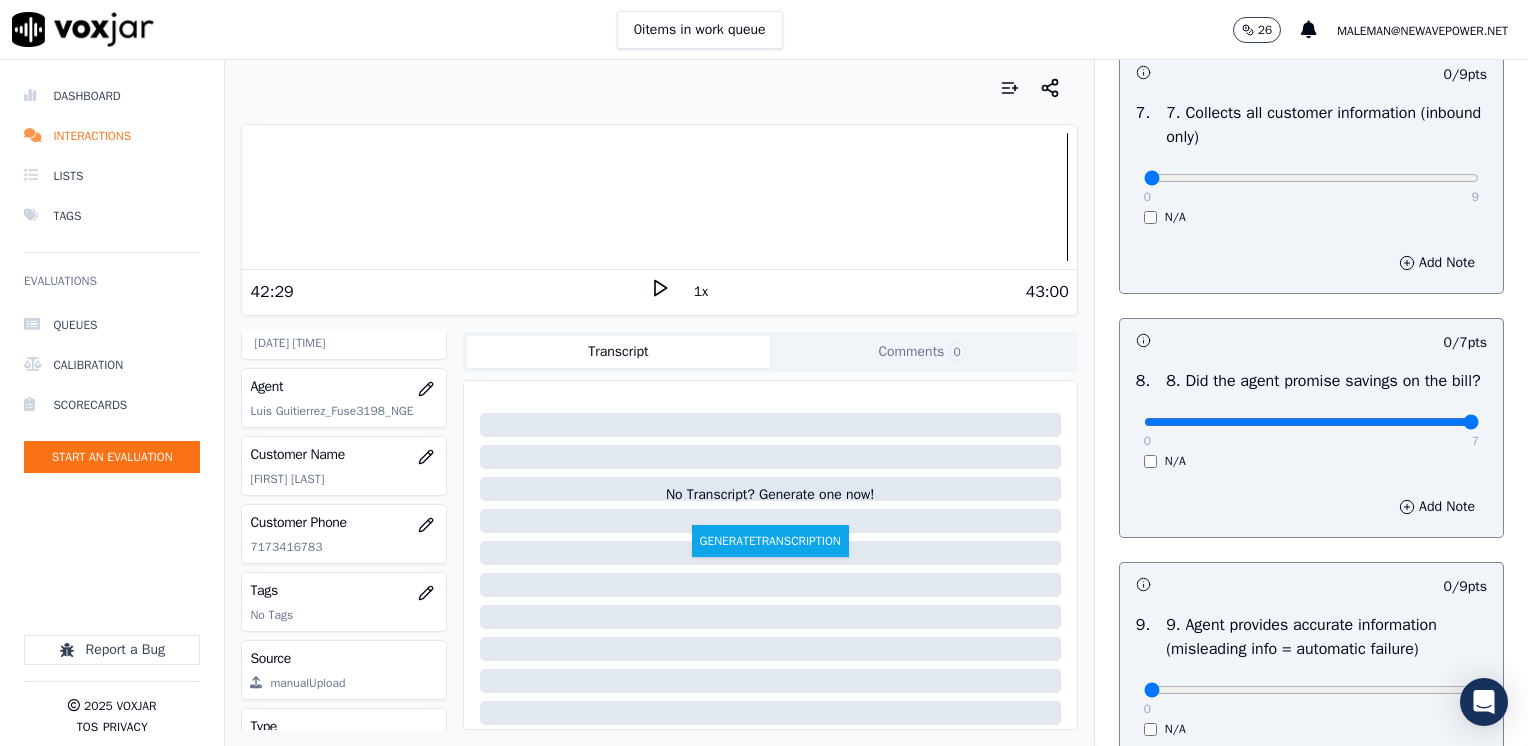 drag, startPoint x: 1132, startPoint y: 443, endPoint x: 1531, endPoint y: 457, distance: 399.24554 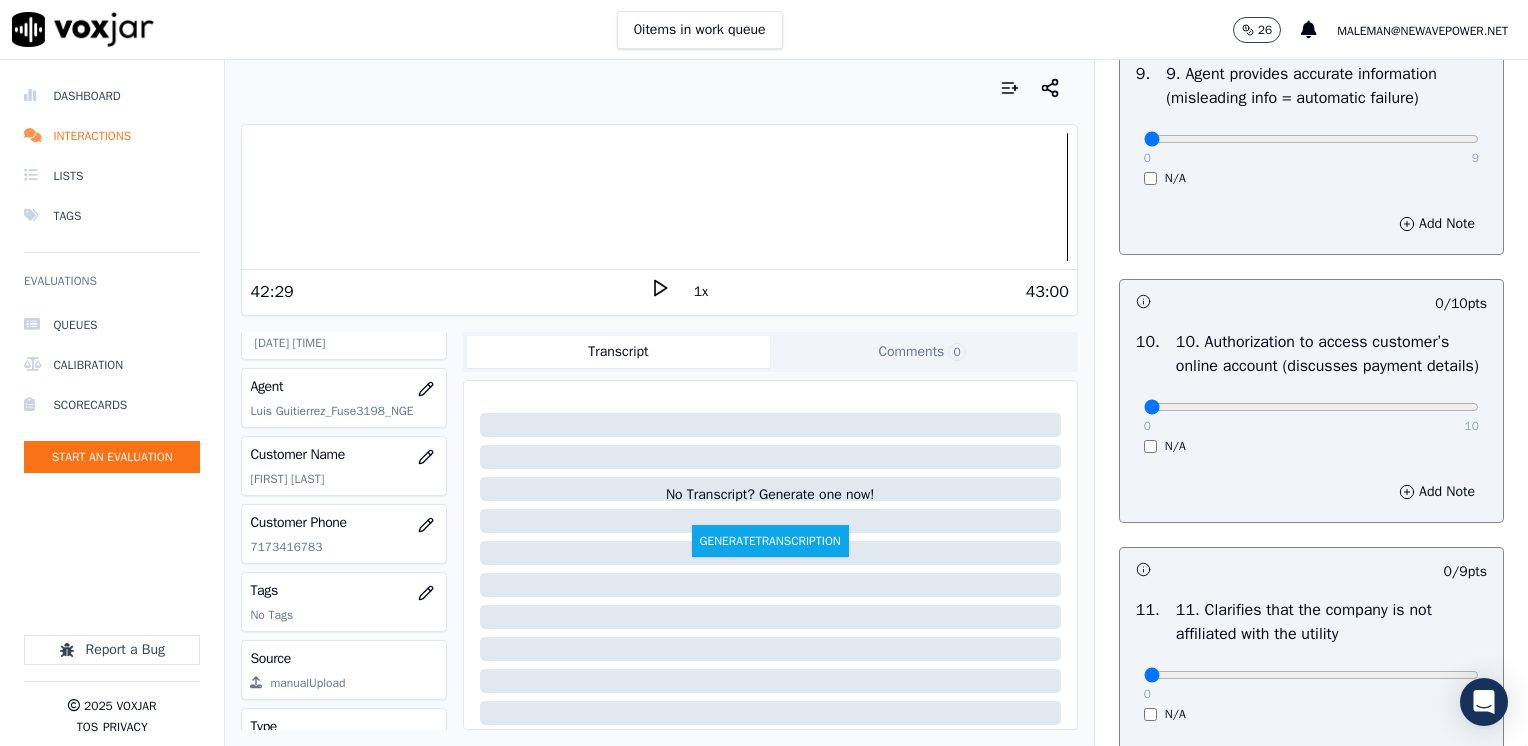 scroll, scrollTop: 2600, scrollLeft: 0, axis: vertical 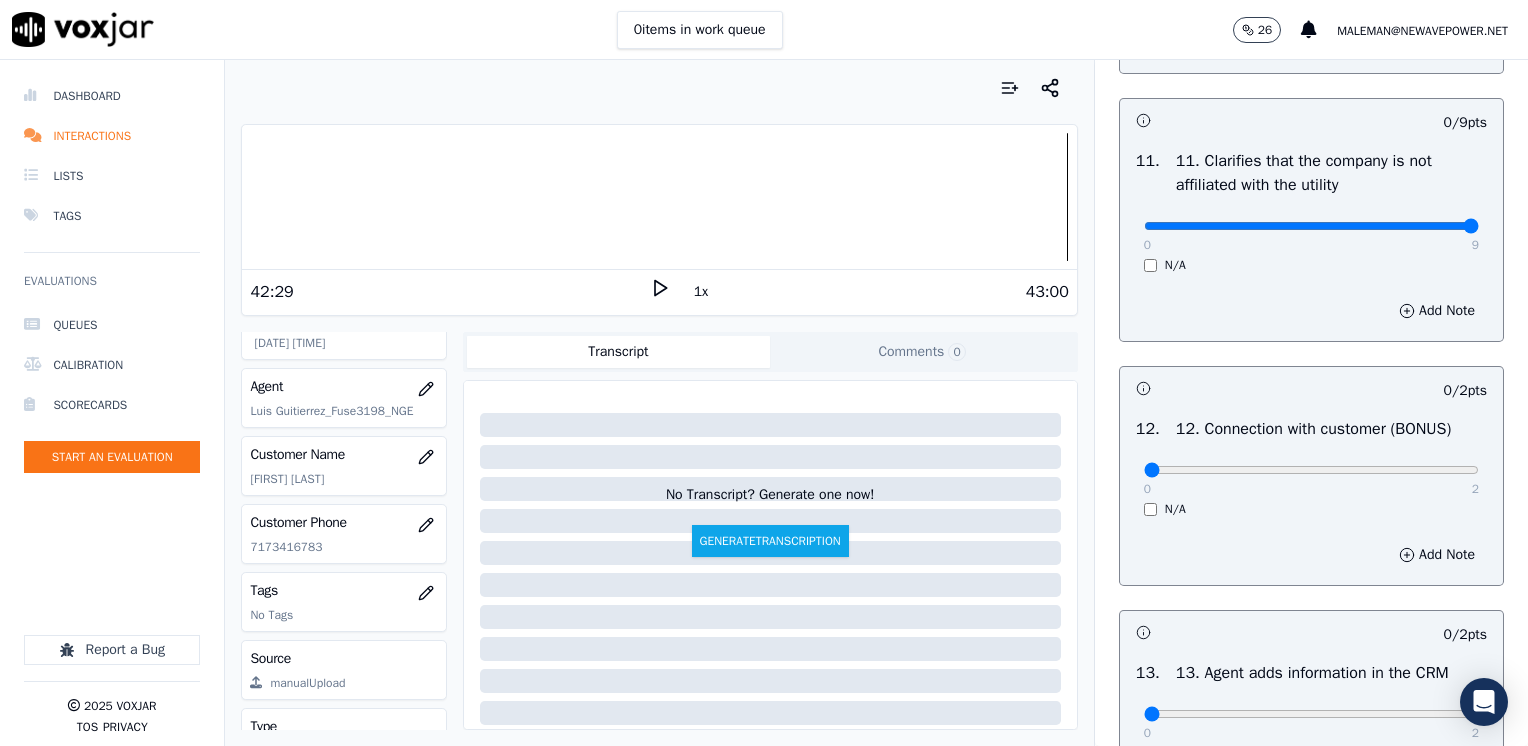 drag, startPoint x: 1134, startPoint y: 273, endPoint x: 1531, endPoint y: 326, distance: 400.52216 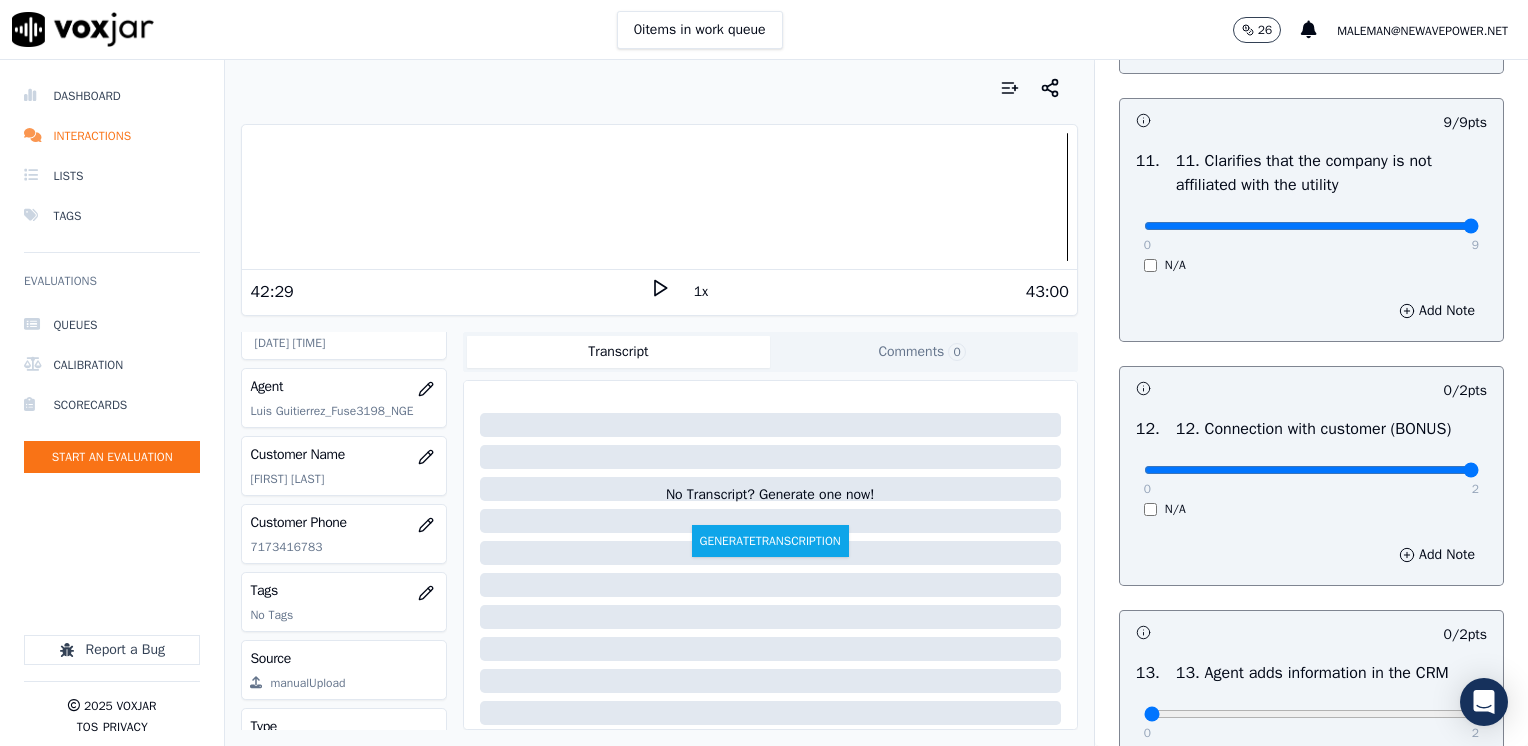 drag, startPoint x: 1136, startPoint y: 512, endPoint x: 1531, endPoint y: 541, distance: 396.06314 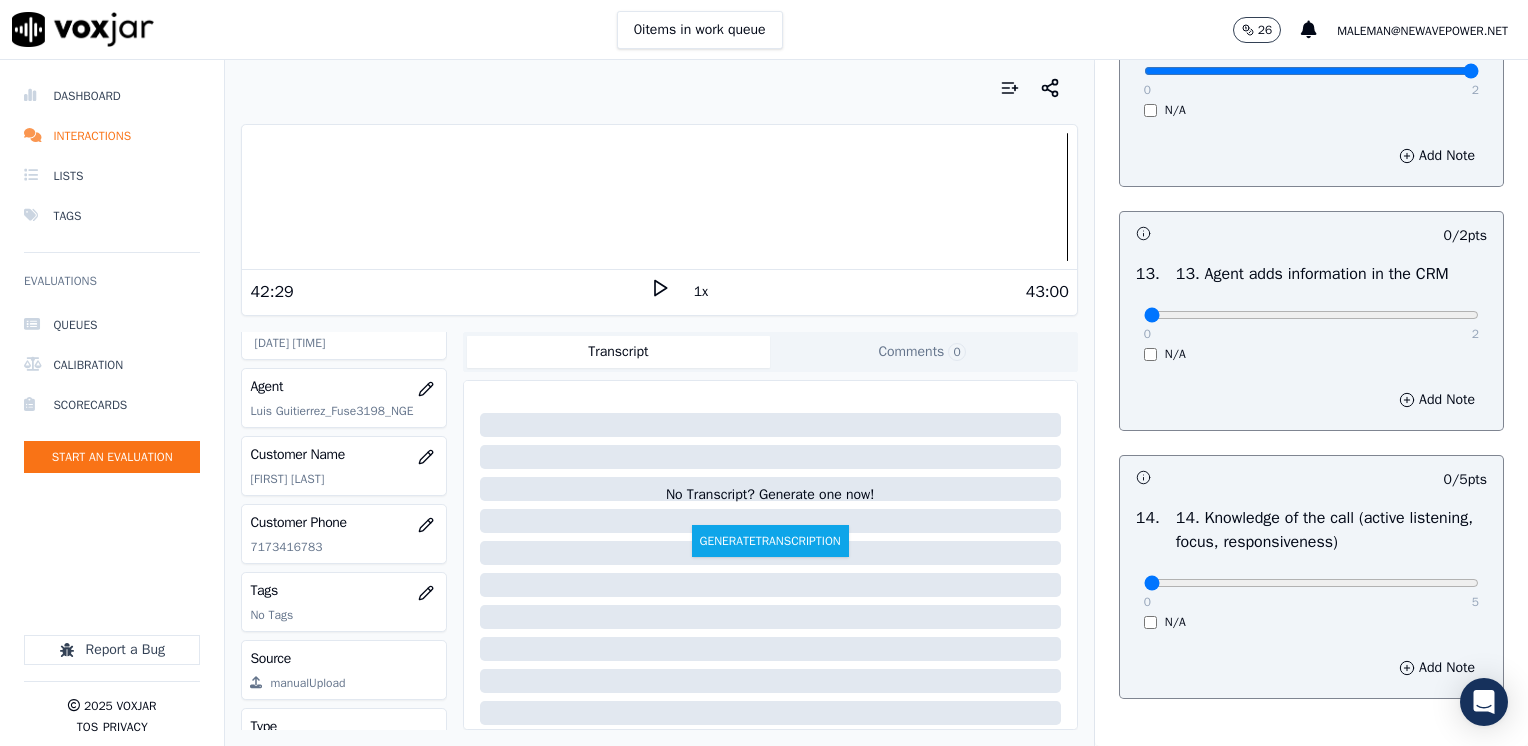 scroll, scrollTop: 3300, scrollLeft: 0, axis: vertical 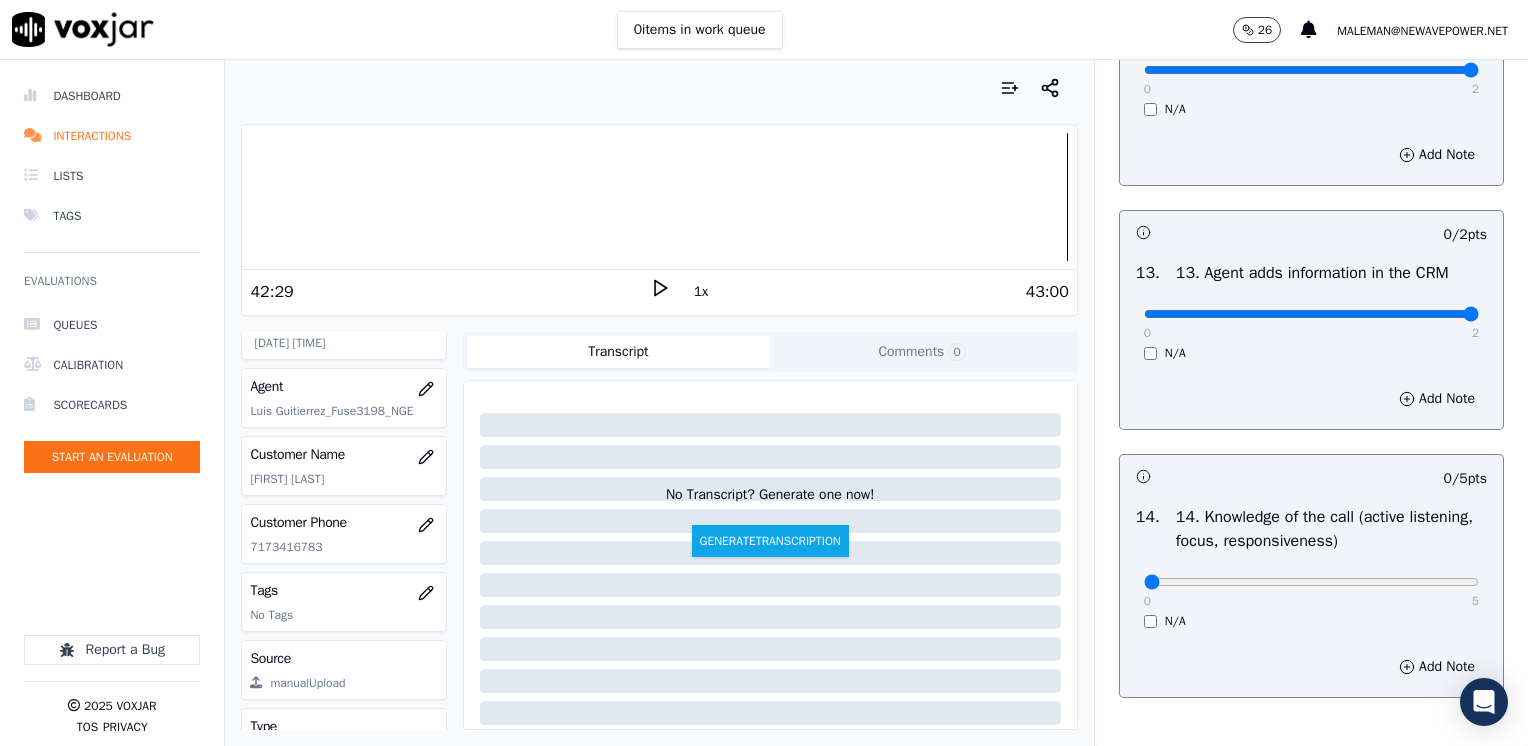 drag, startPoint x: 1400, startPoint y: 357, endPoint x: 1531, endPoint y: 362, distance: 131.09538 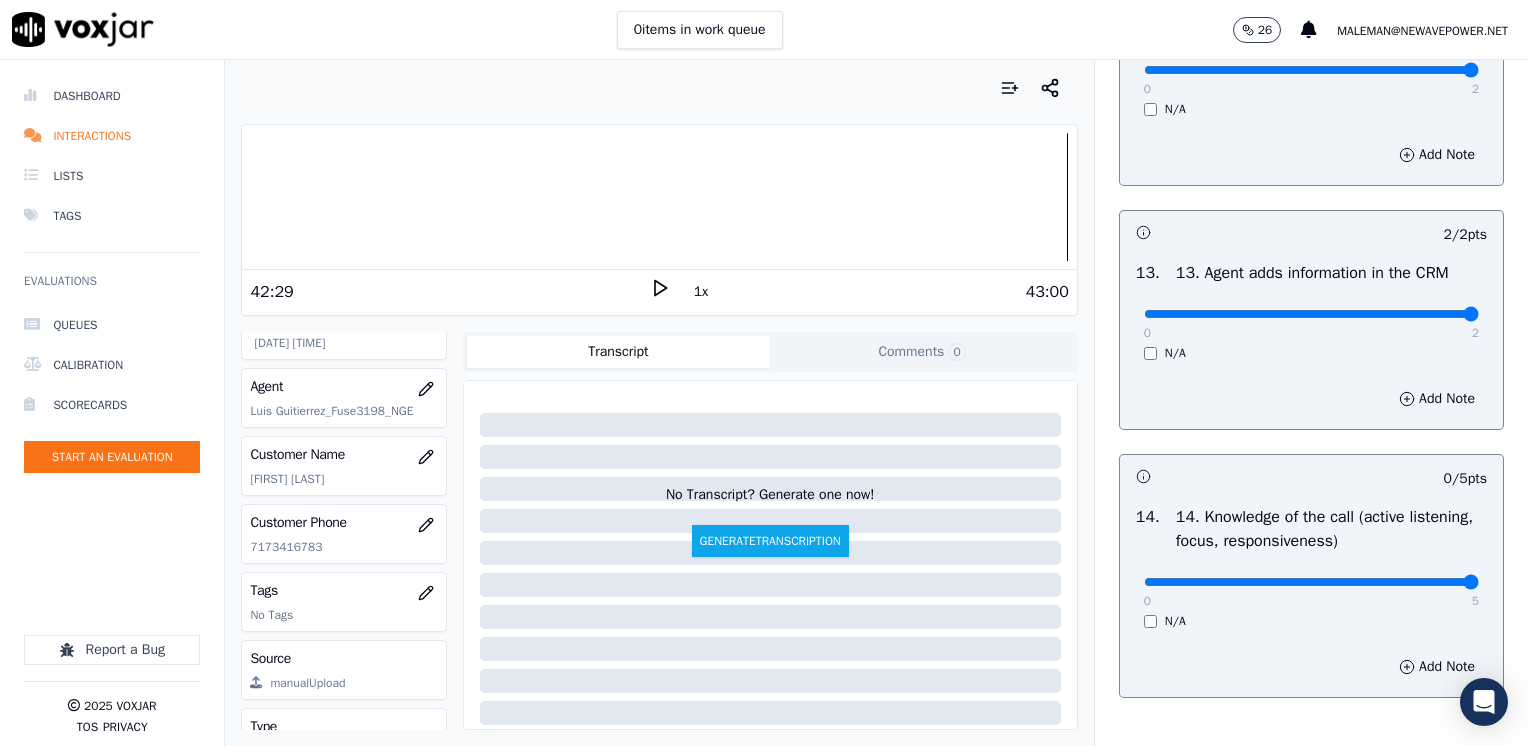 drag, startPoint x: 1131, startPoint y: 629, endPoint x: 1513, endPoint y: 635, distance: 382.04712 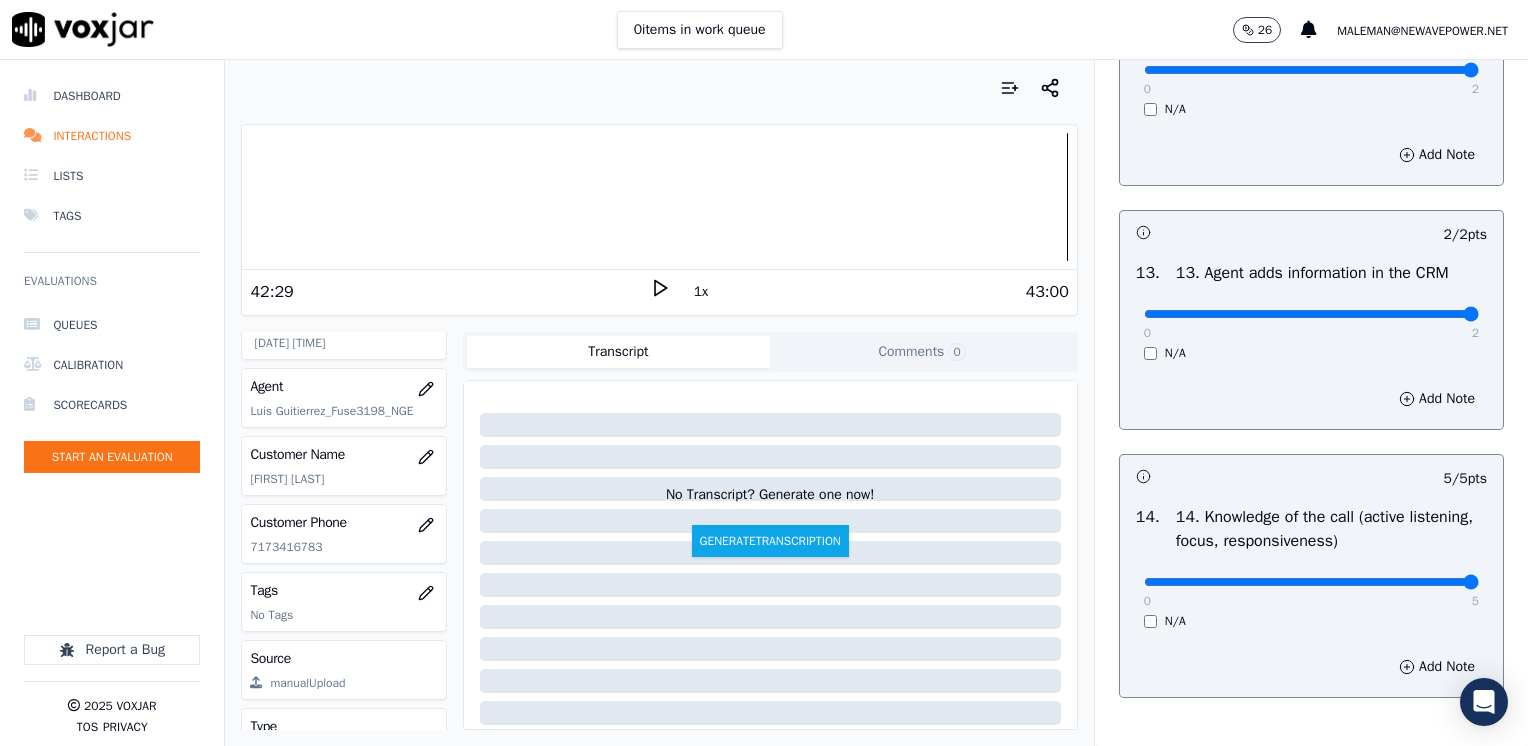 scroll, scrollTop: 296, scrollLeft: 0, axis: vertical 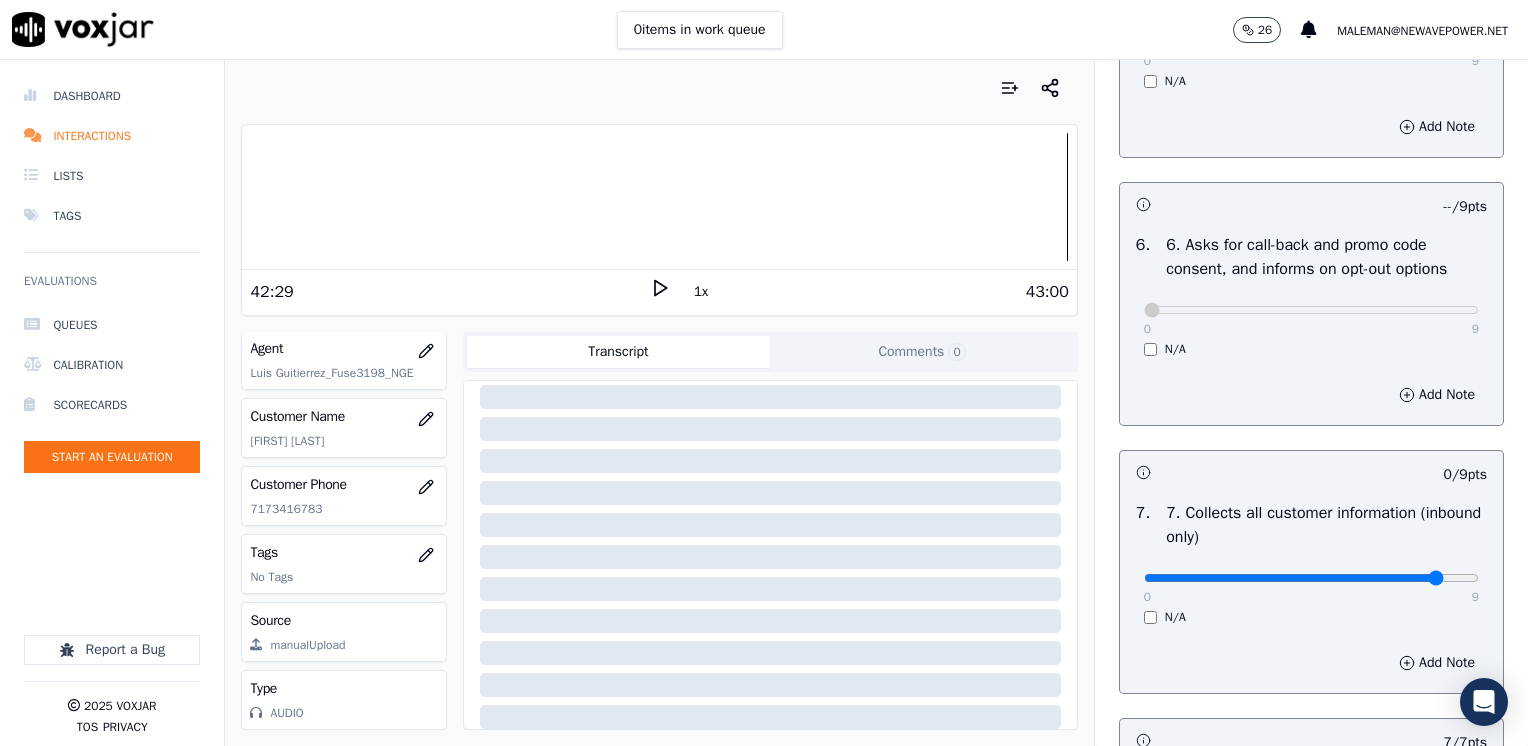 type on "8" 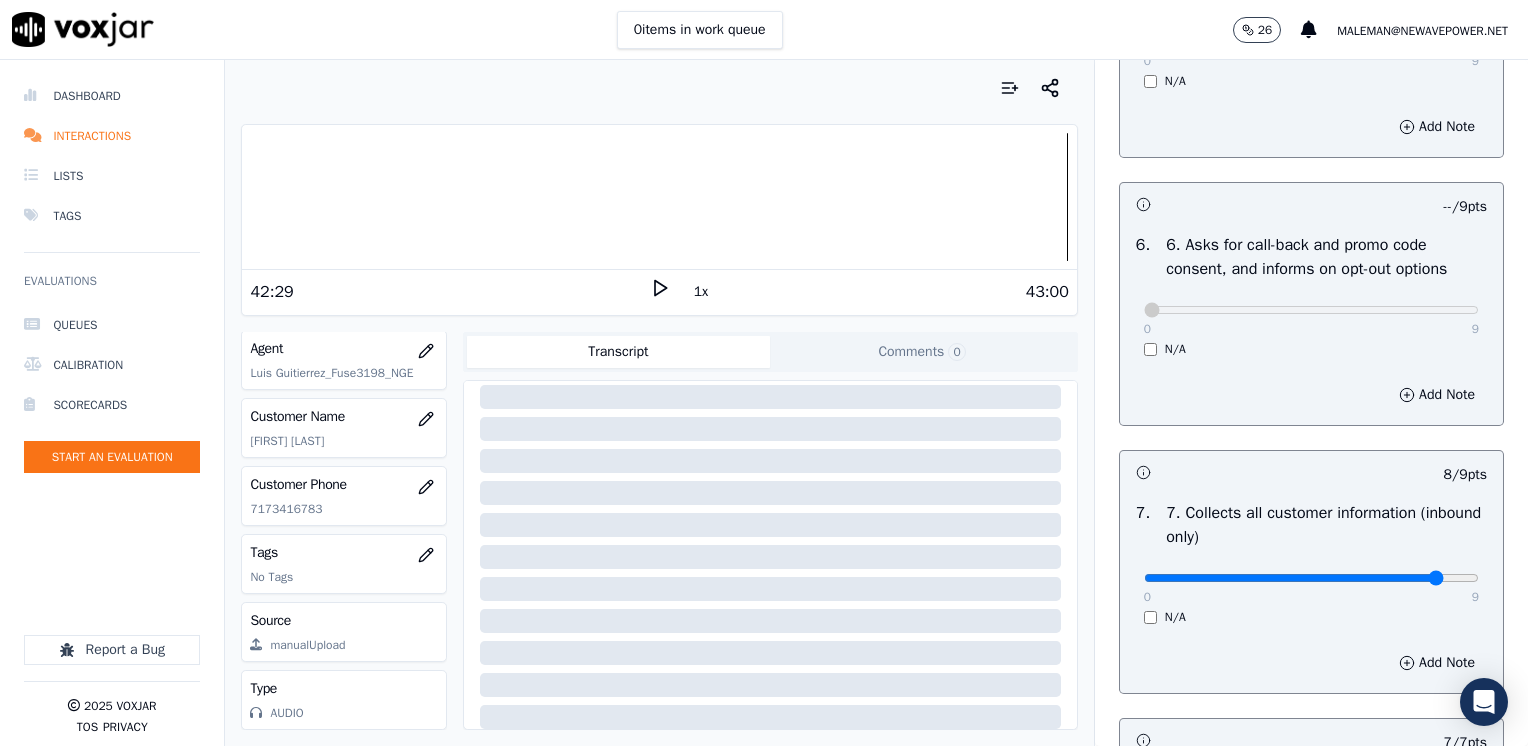 click on "Add Note" at bounding box center [1311, 663] 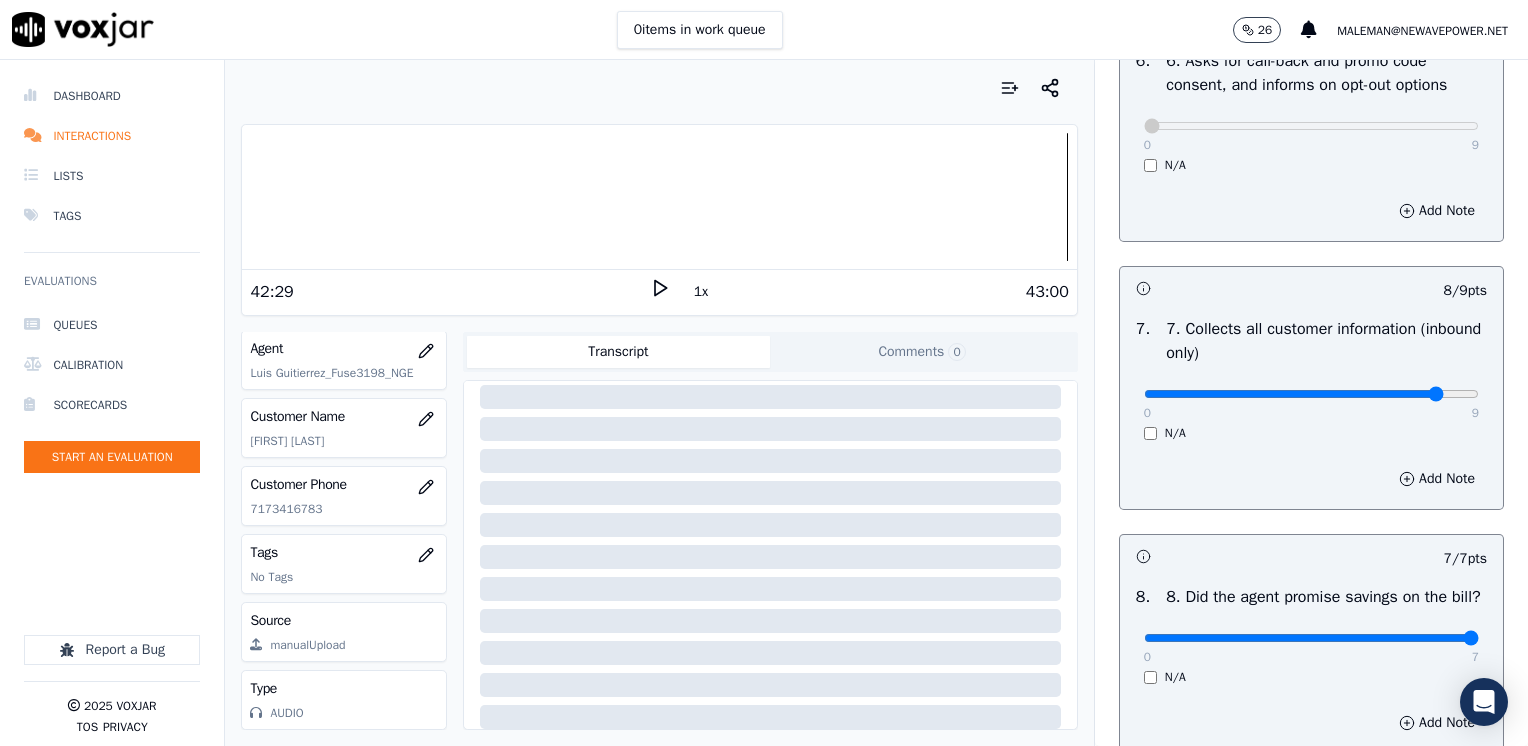 scroll, scrollTop: 1700, scrollLeft: 0, axis: vertical 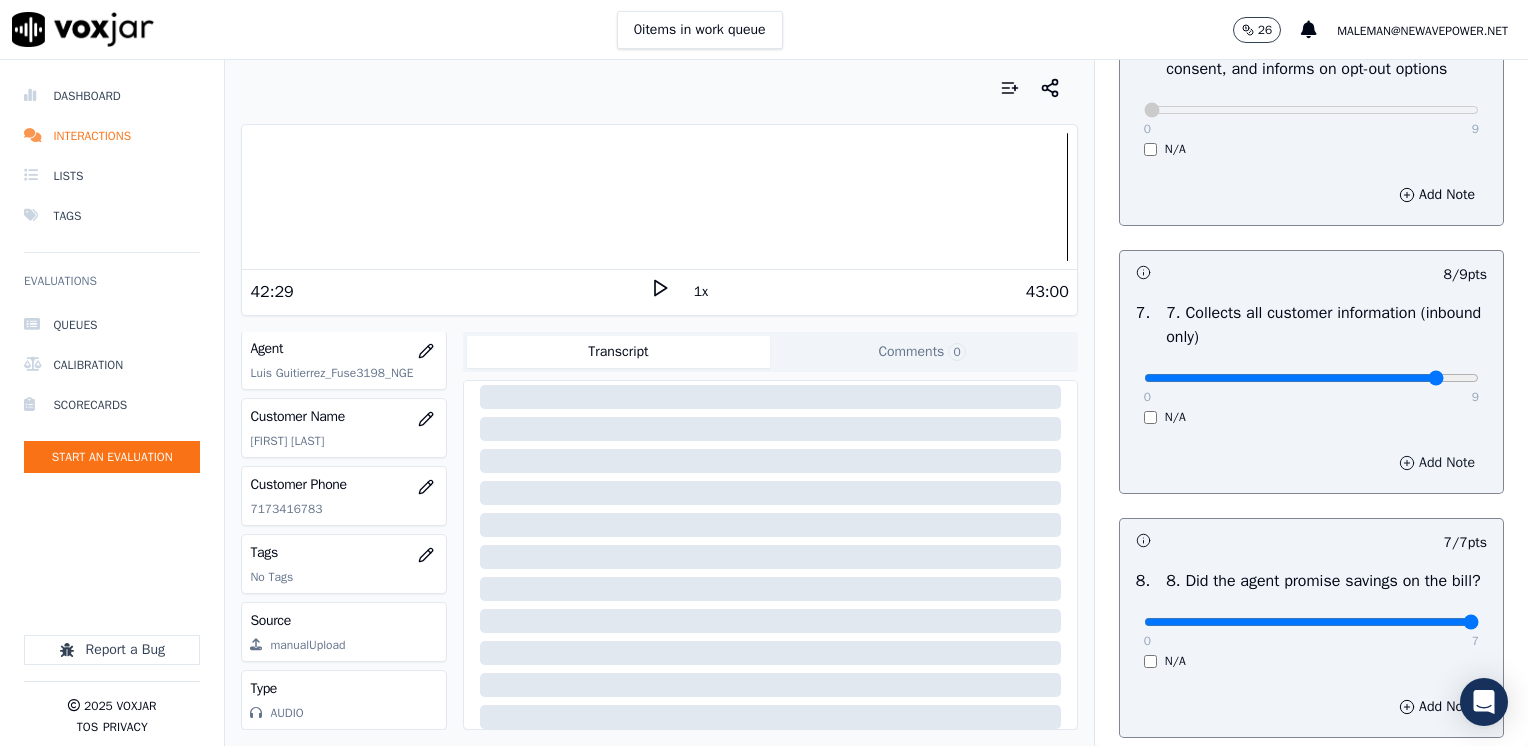 click on "Add Note" at bounding box center (1437, 463) 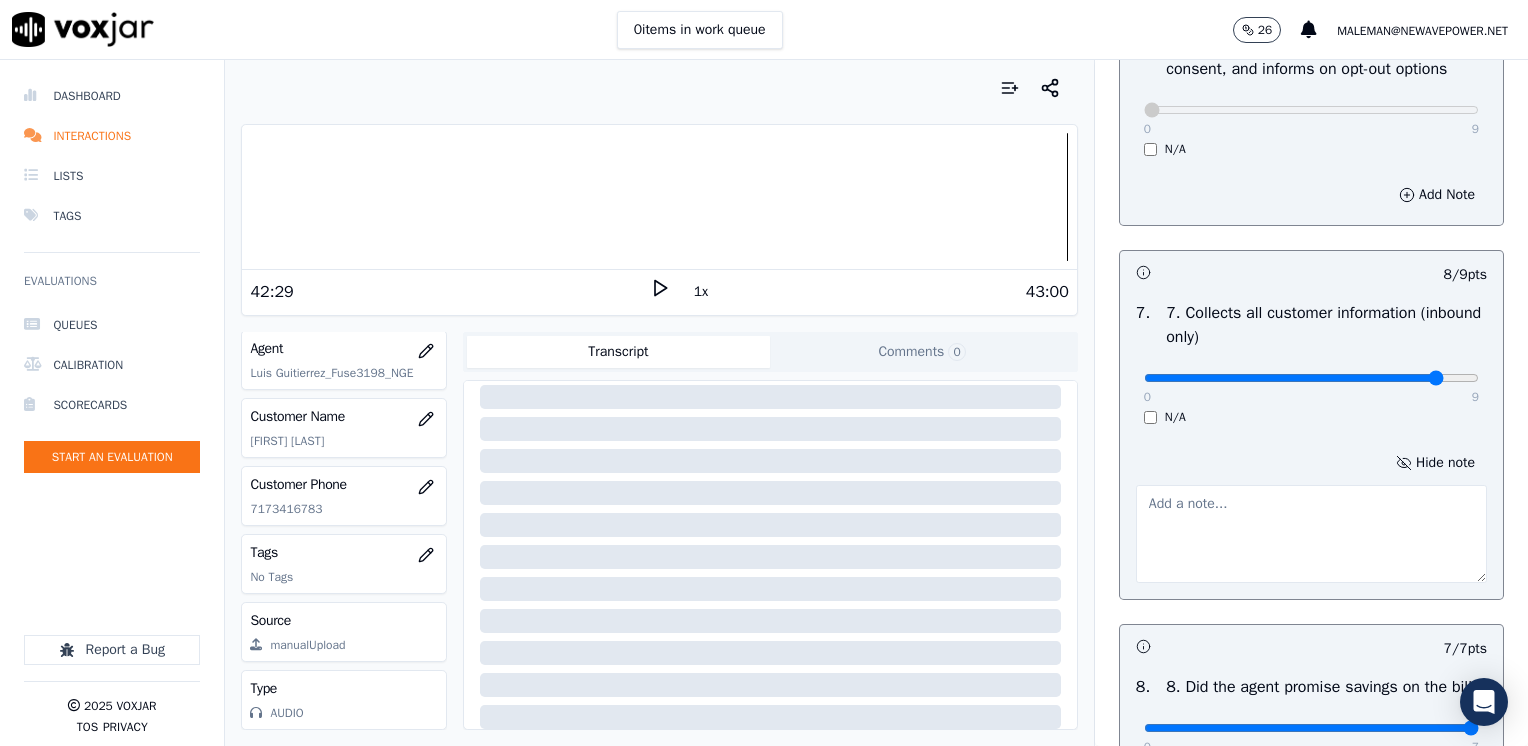 click at bounding box center (1311, 534) 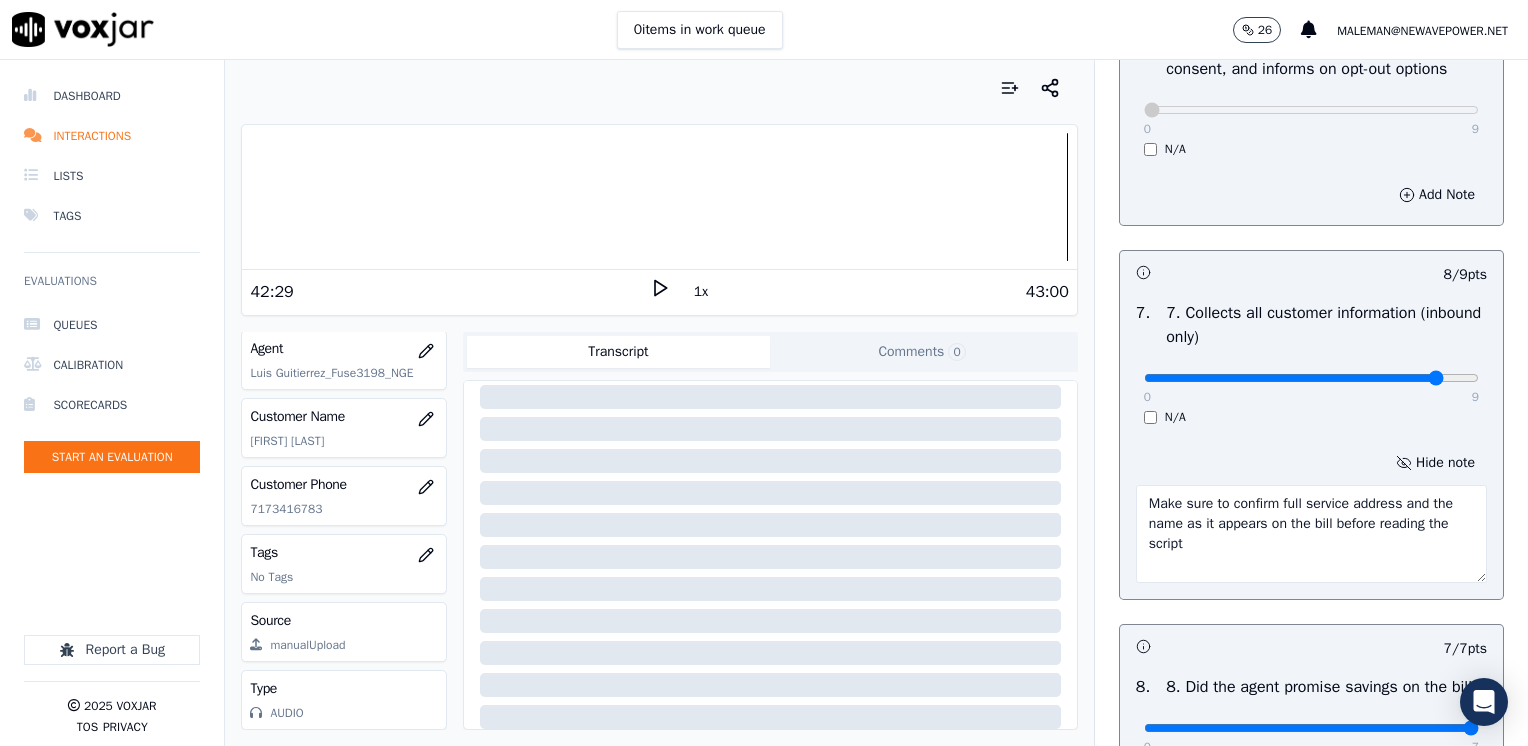 scroll, scrollTop: 179, scrollLeft: 0, axis: vertical 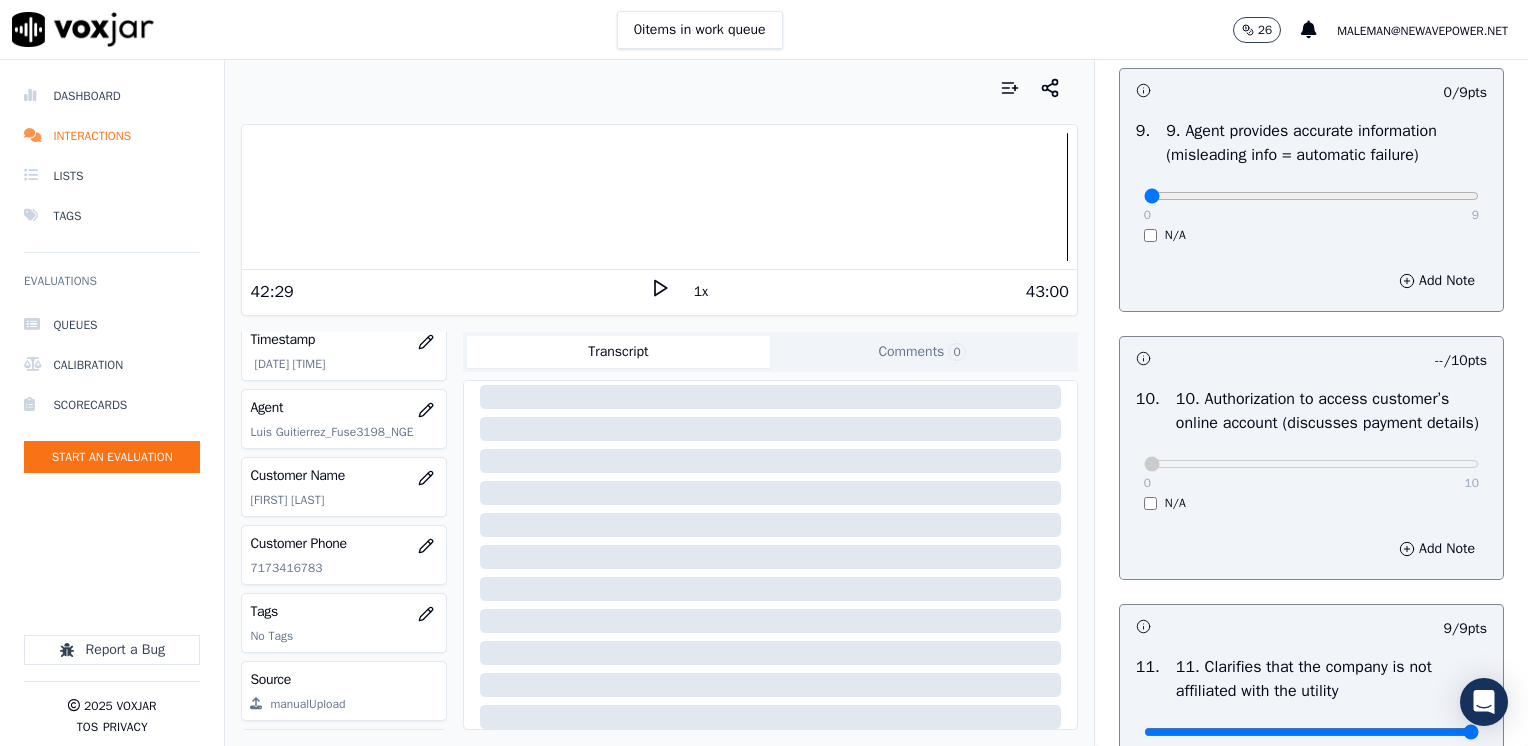 type on "Make sure to confirm full service address and the name as it appears on the bill before reading the script" 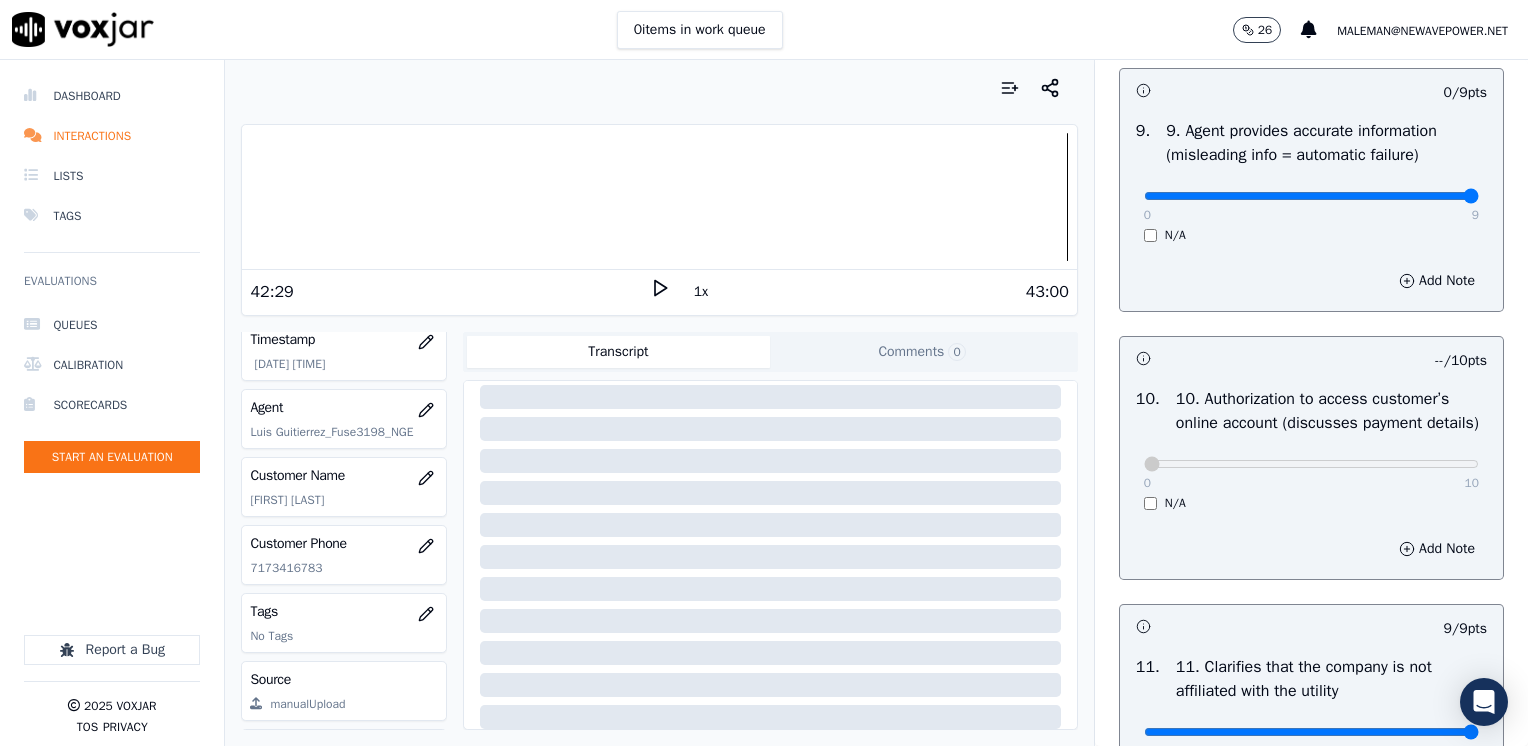 drag, startPoint x: 1133, startPoint y: 220, endPoint x: 1527, endPoint y: 226, distance: 394.0457 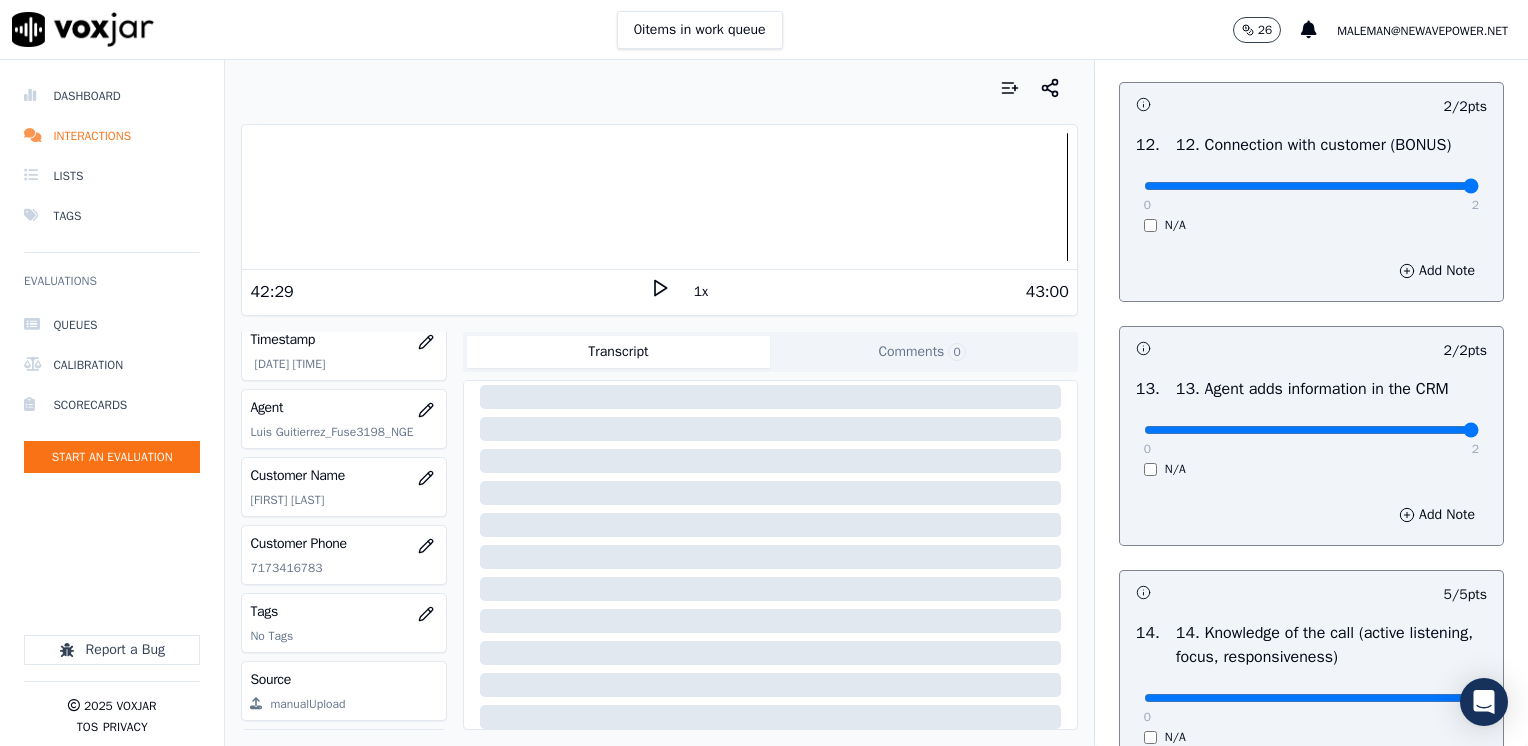 scroll, scrollTop: 3564, scrollLeft: 0, axis: vertical 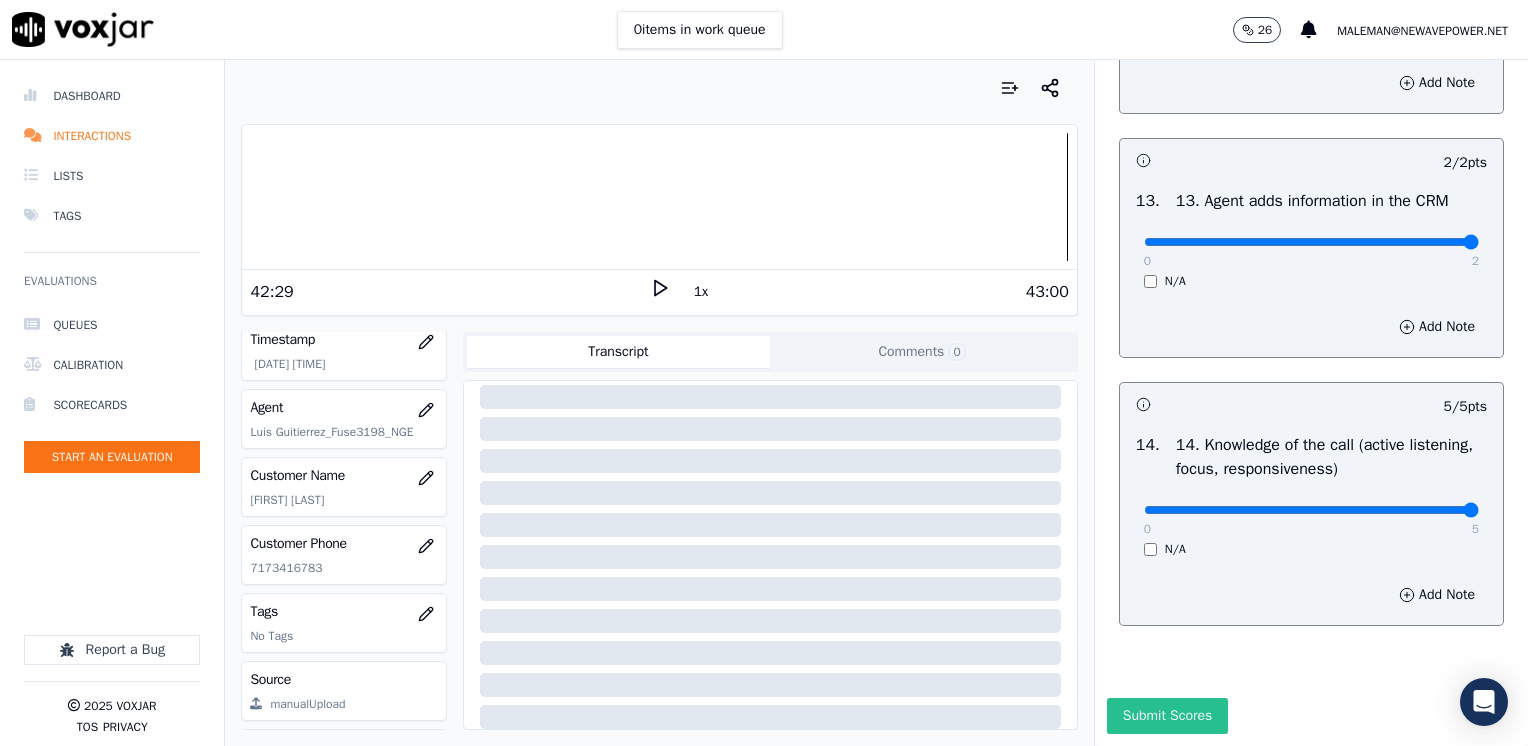 click on "Submit Scores" at bounding box center (1167, 716) 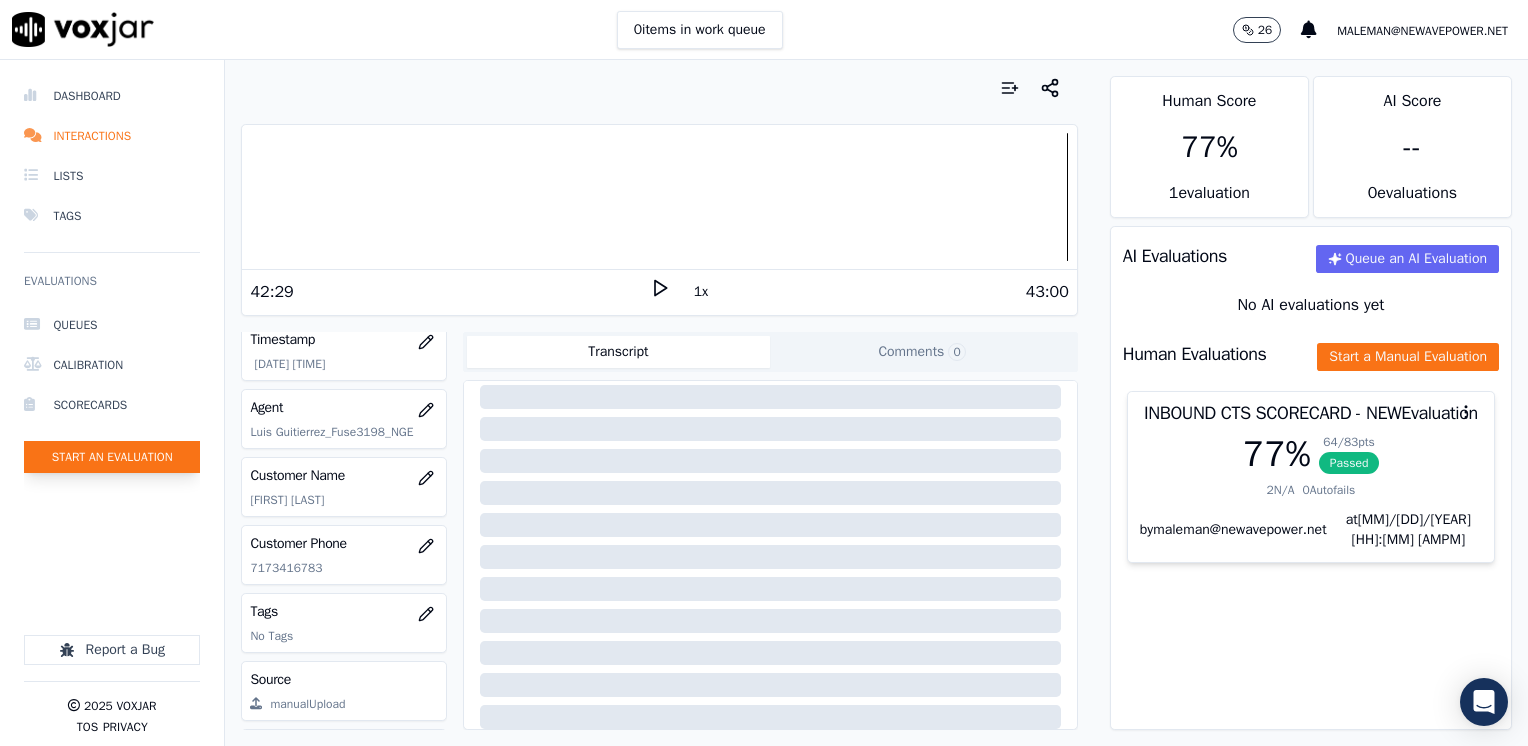 click on "Start an Evaluation" 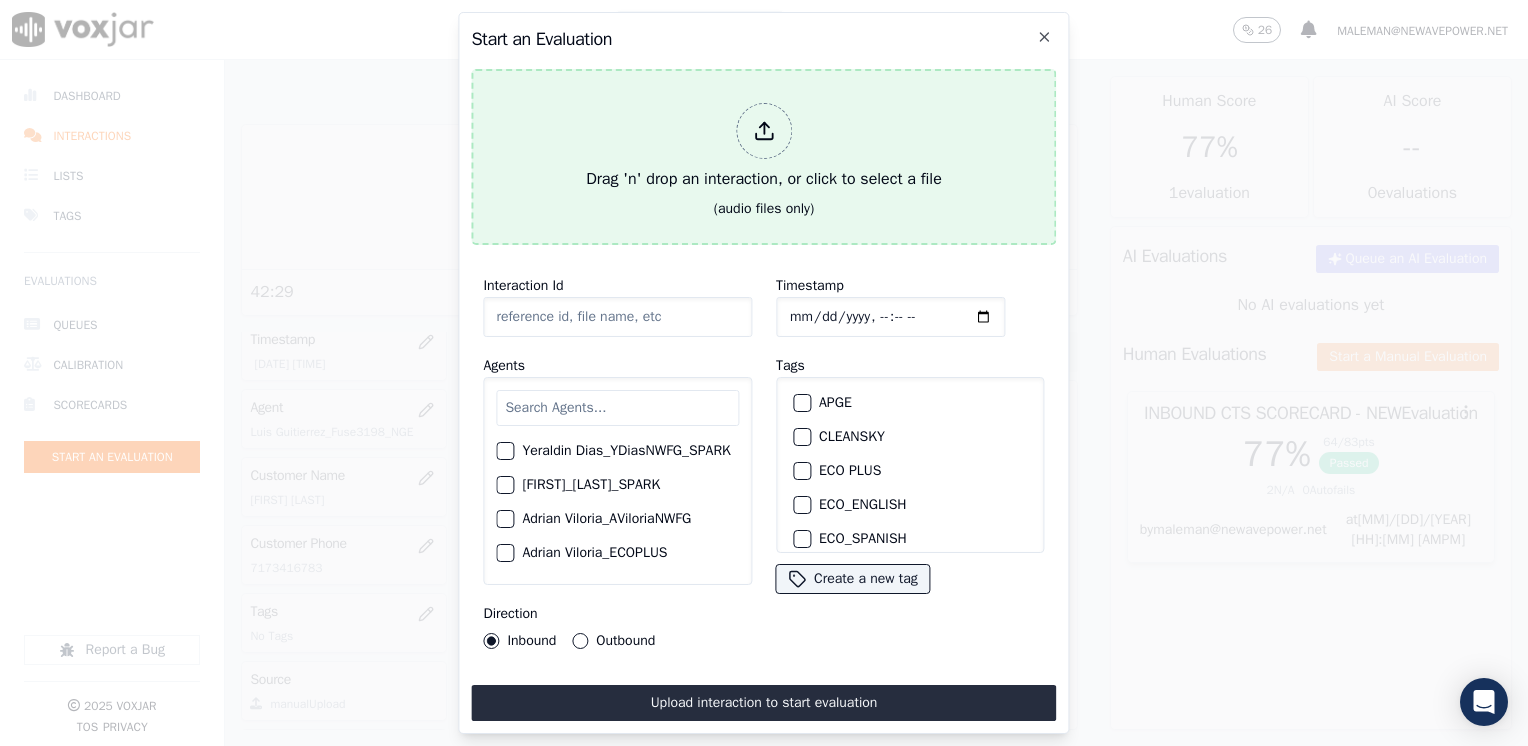click 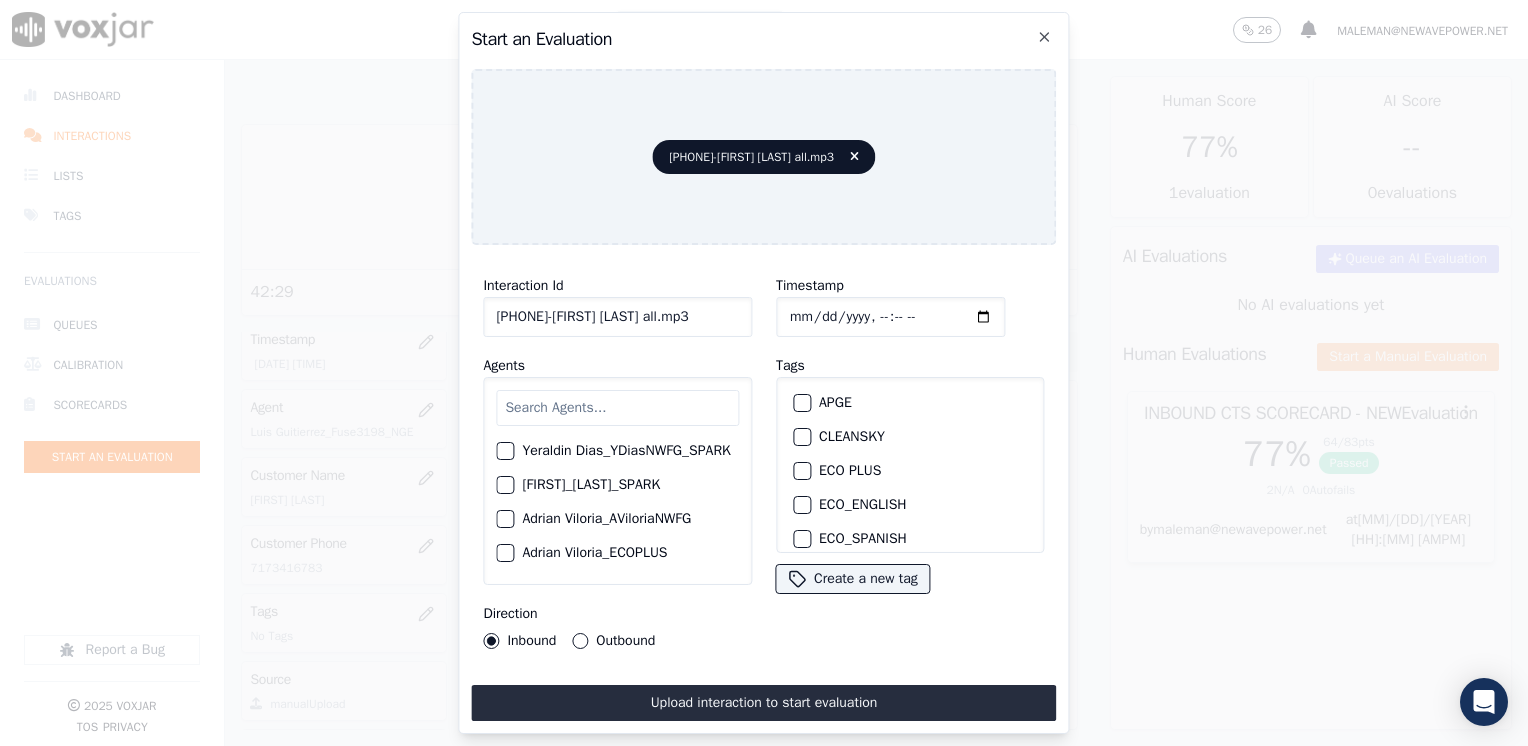 click at bounding box center (617, 408) 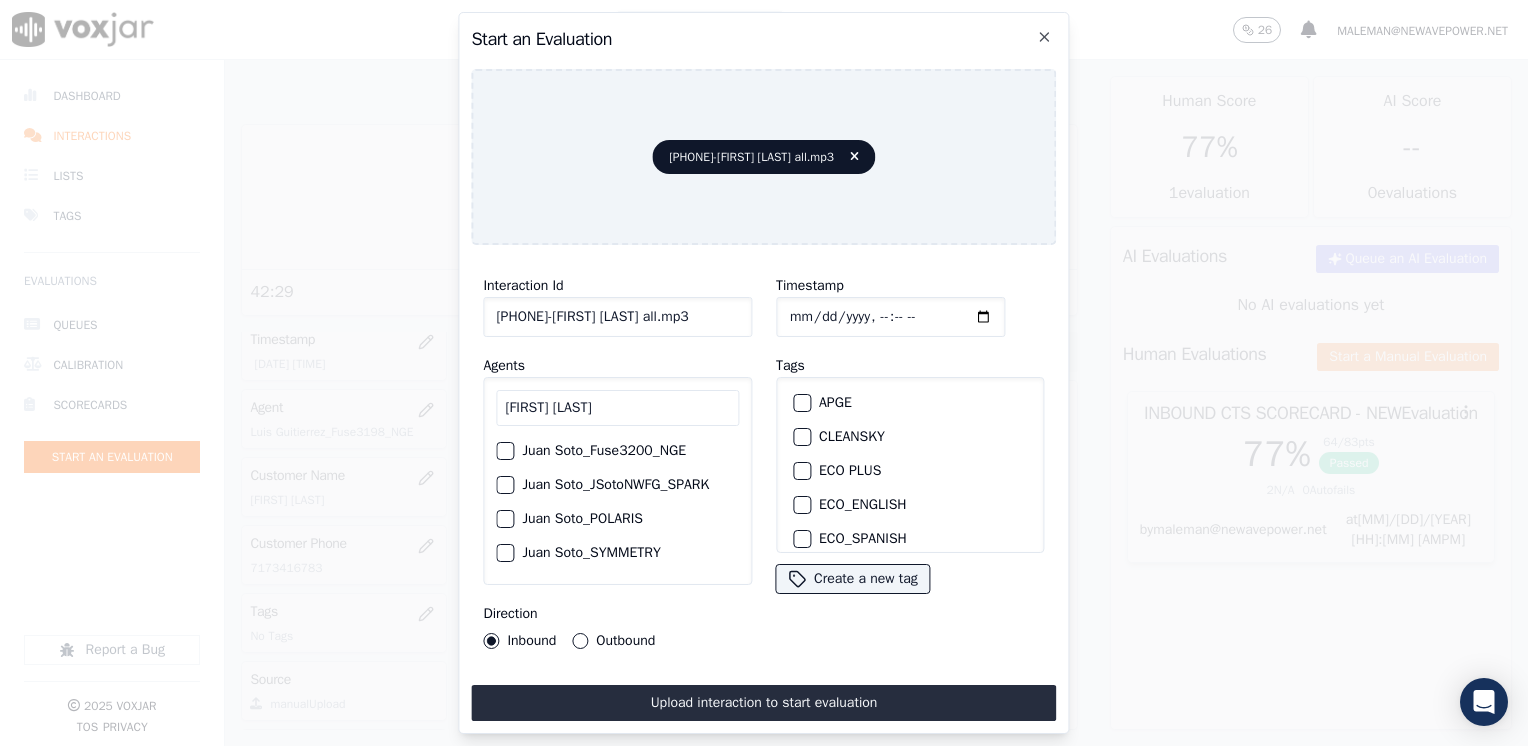 scroll, scrollTop: 63, scrollLeft: 0, axis: vertical 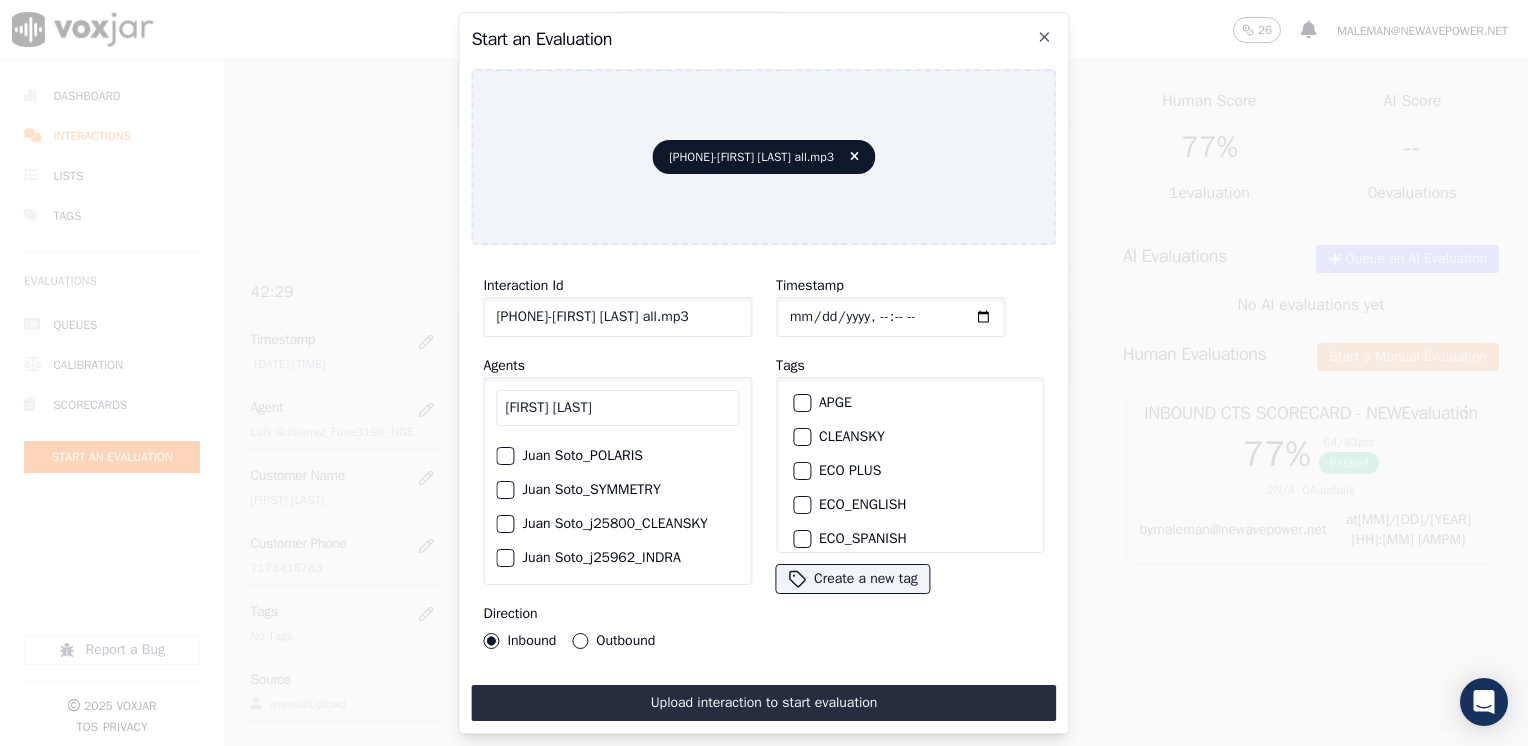 type on "[FIRST] [LAST]" 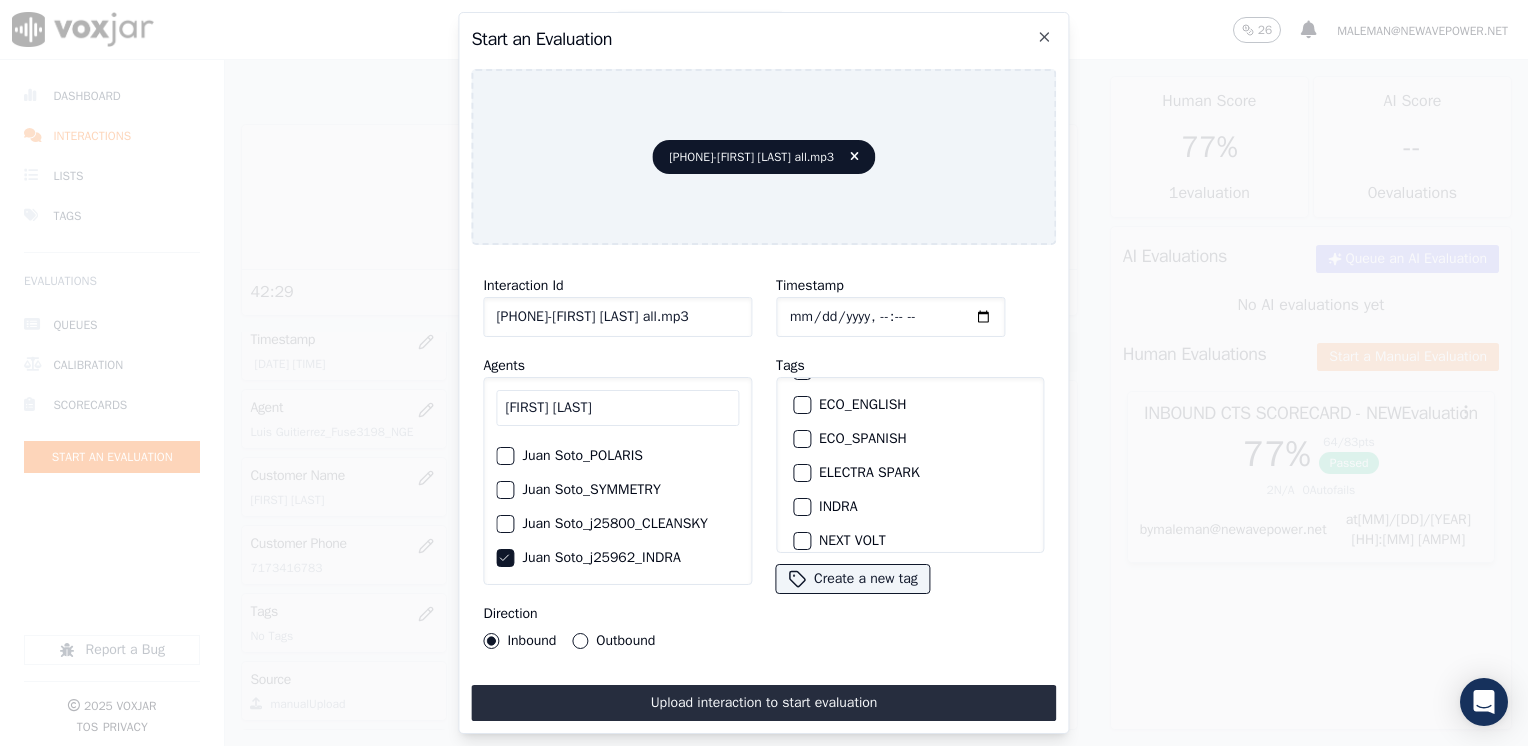 scroll, scrollTop: 200, scrollLeft: 0, axis: vertical 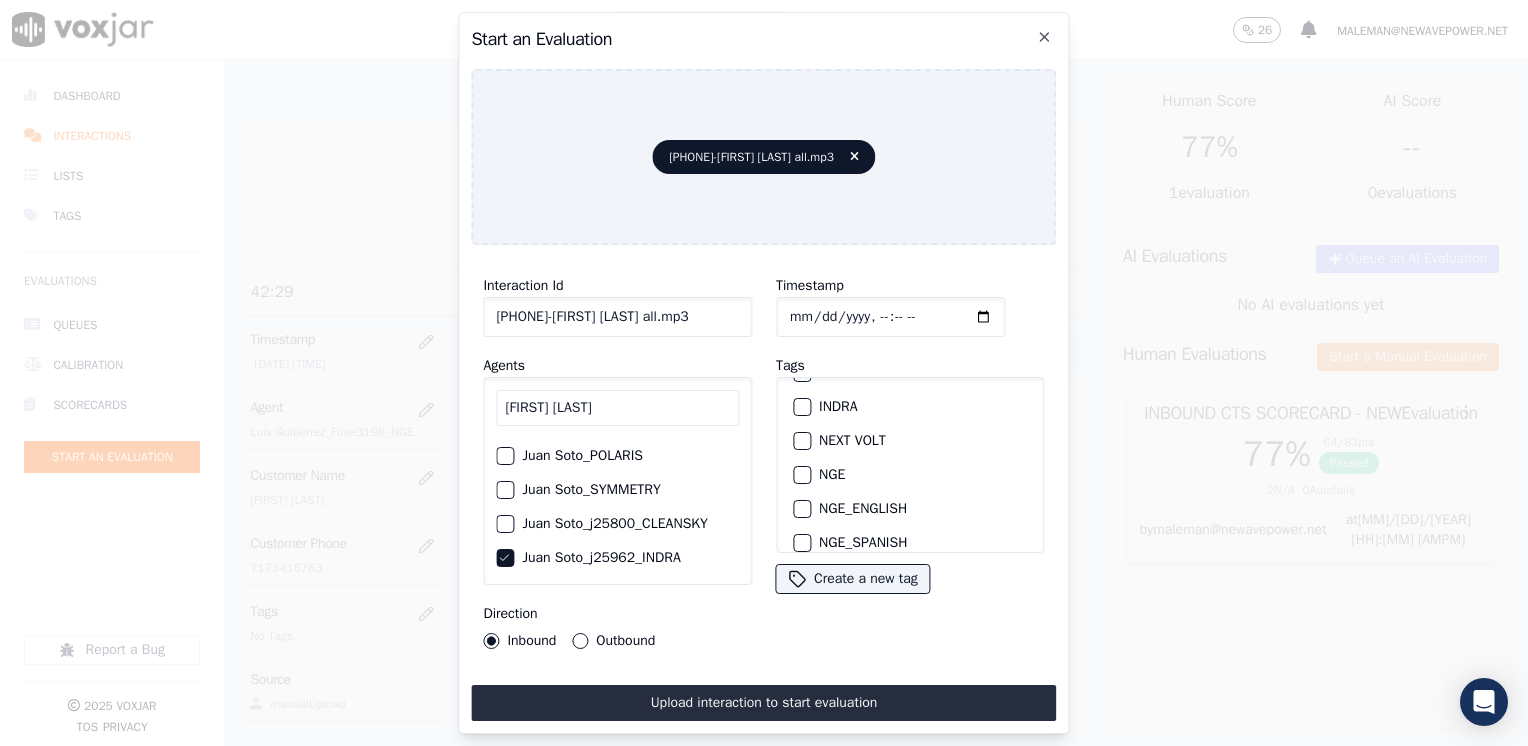 click at bounding box center [801, 407] 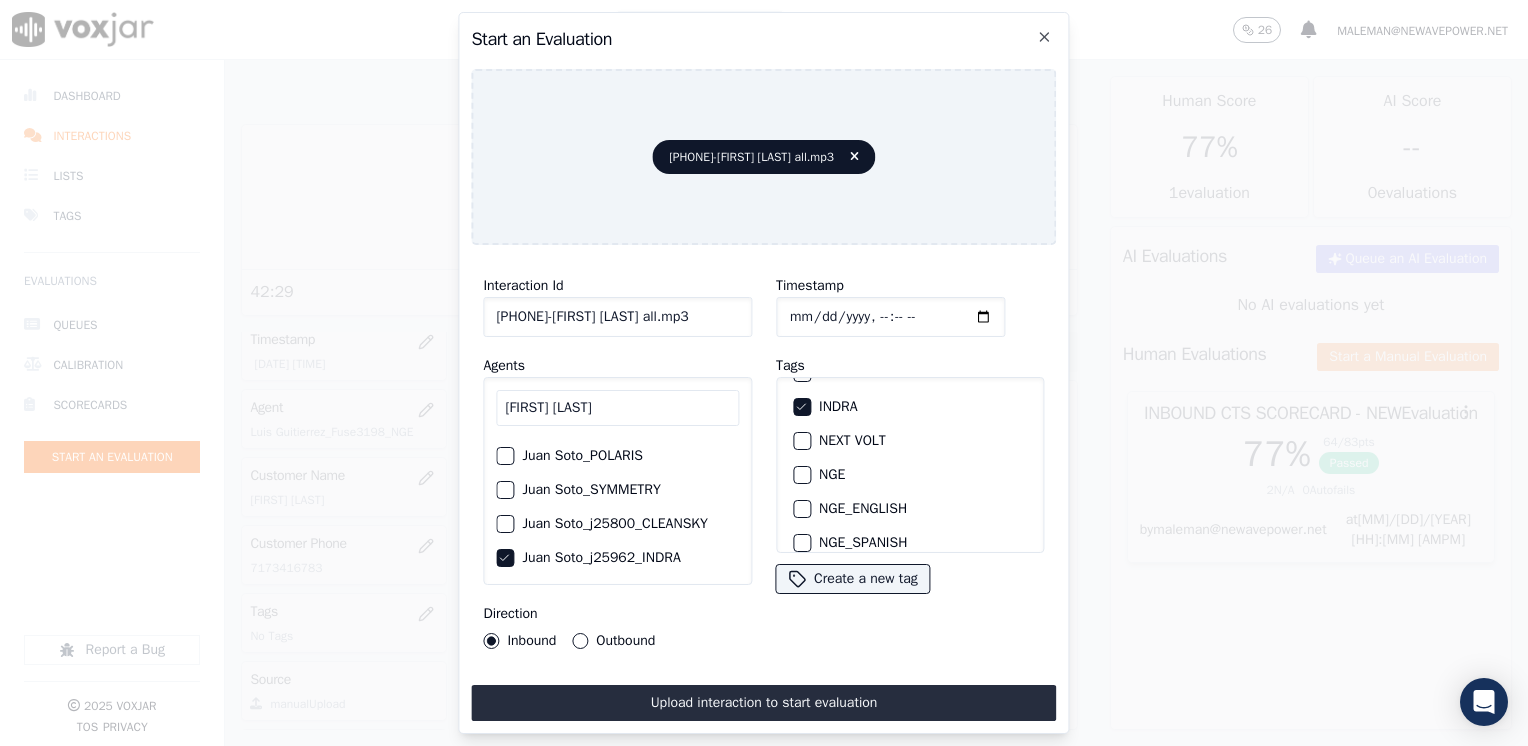 click on "Outbound" at bounding box center (580, 641) 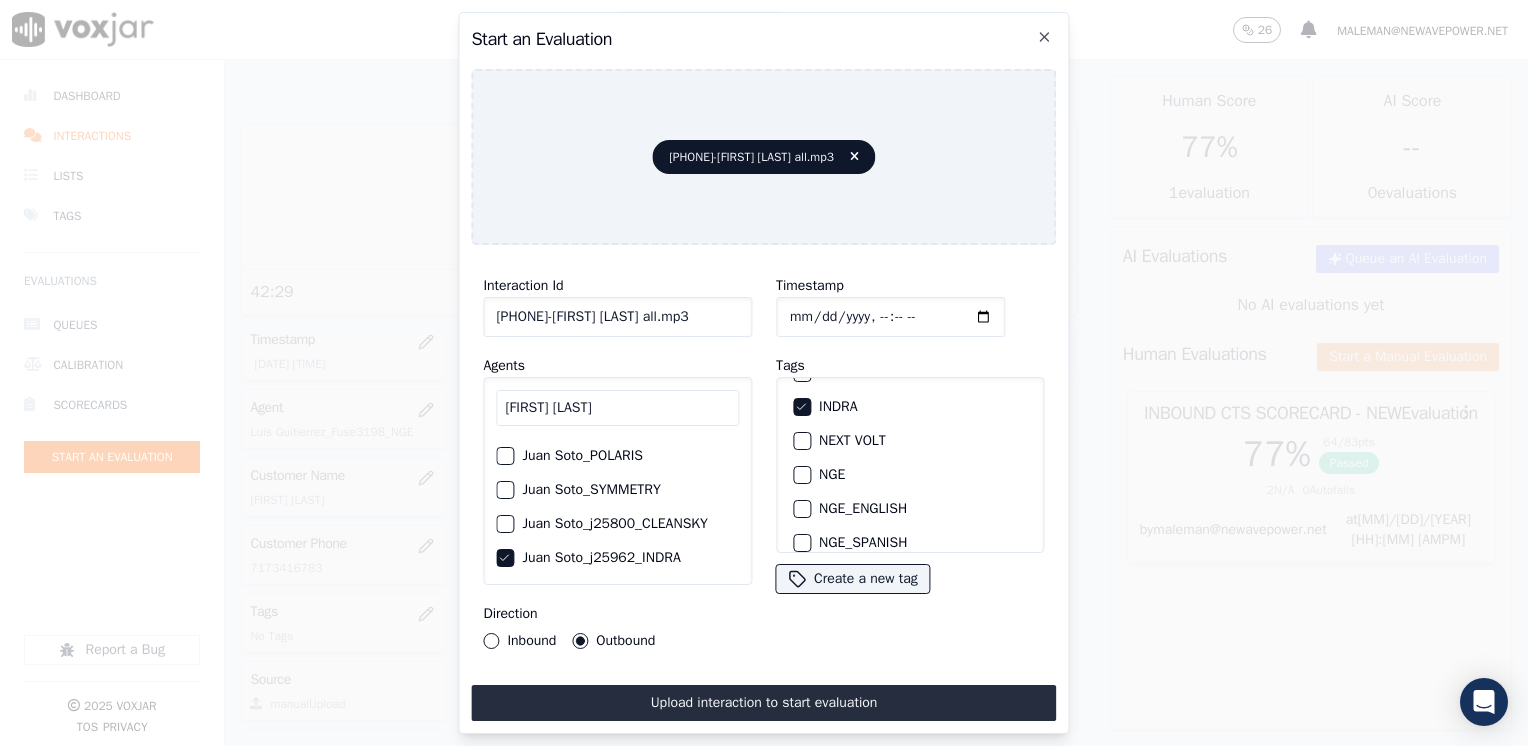 click on "Timestamp" 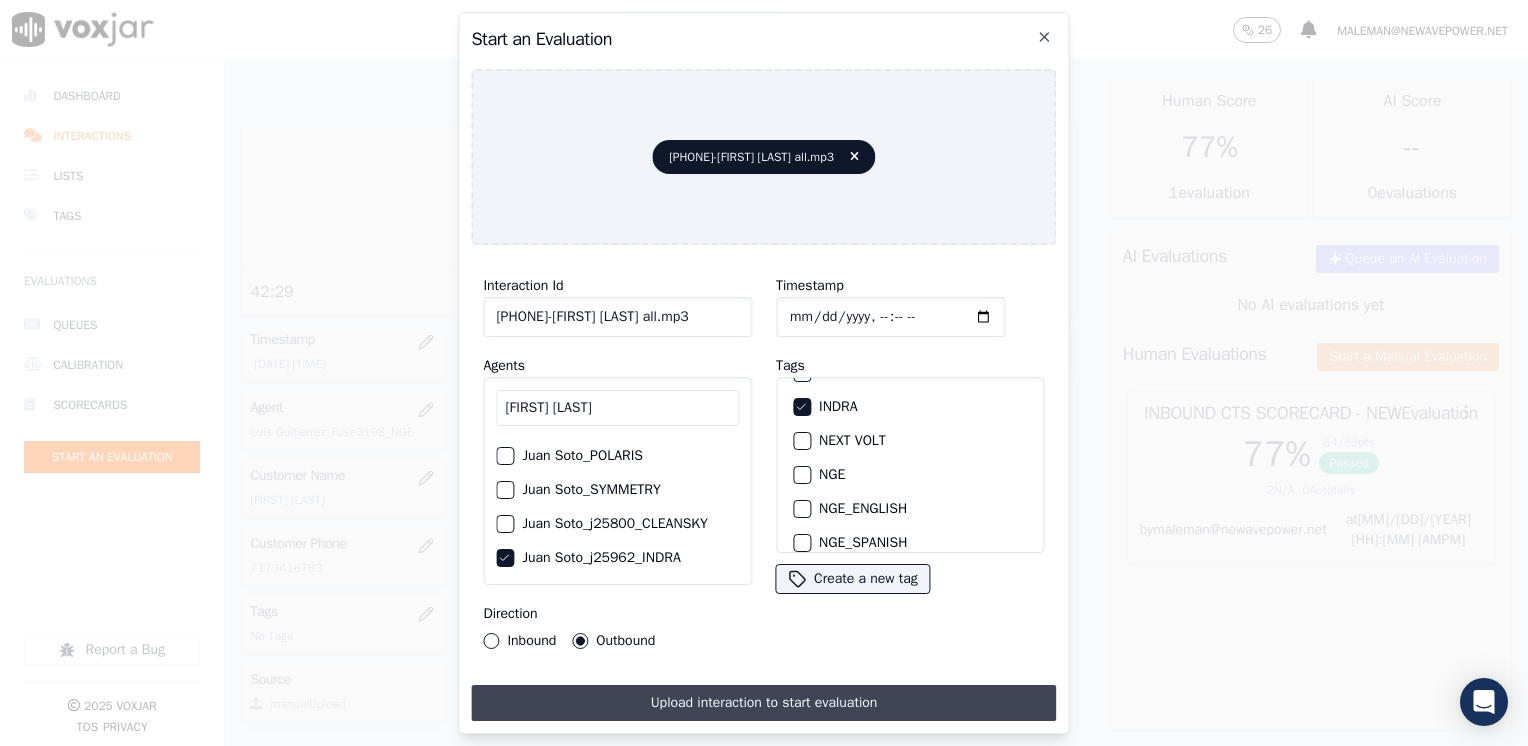 type on "[DATETIME]" 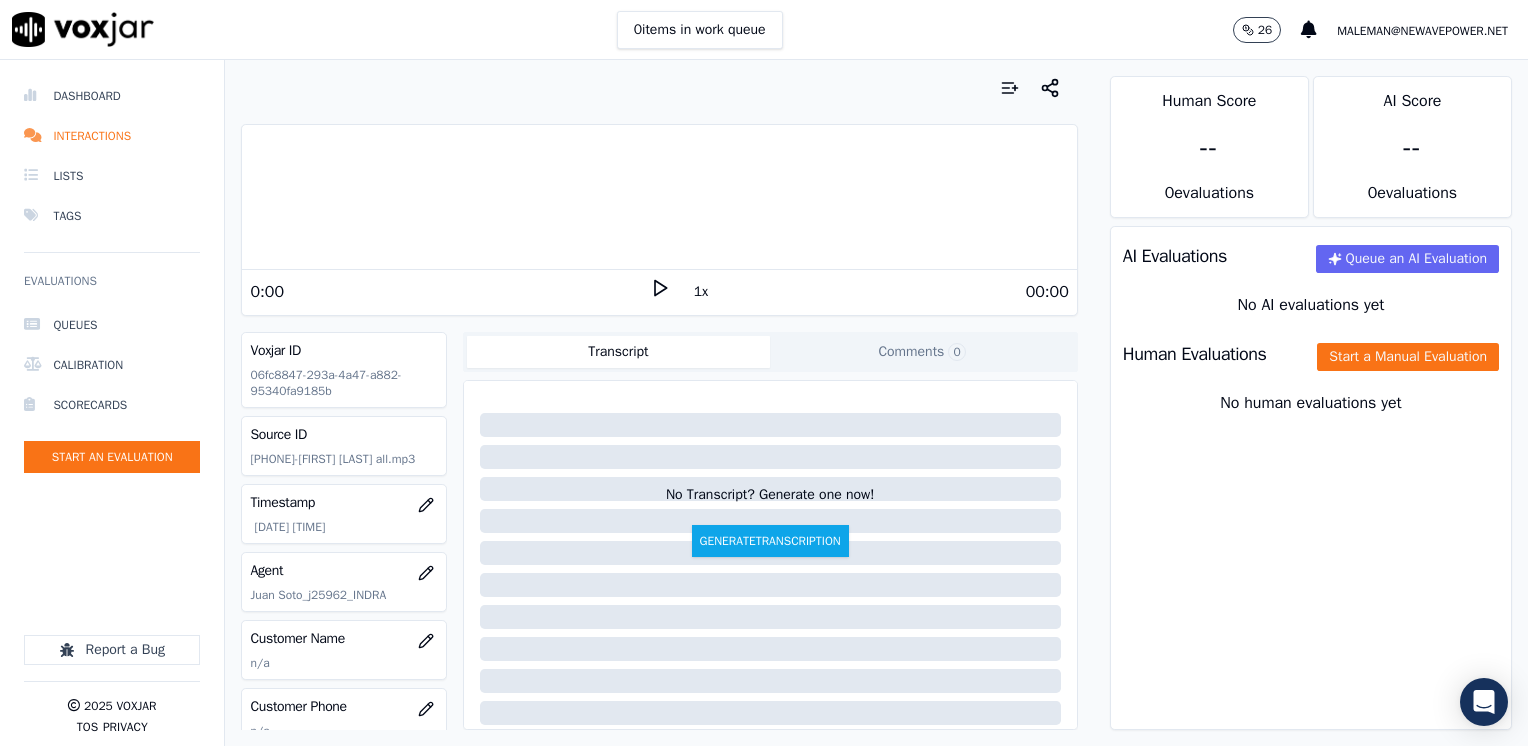 click on "0:00" at bounding box center [449, 292] 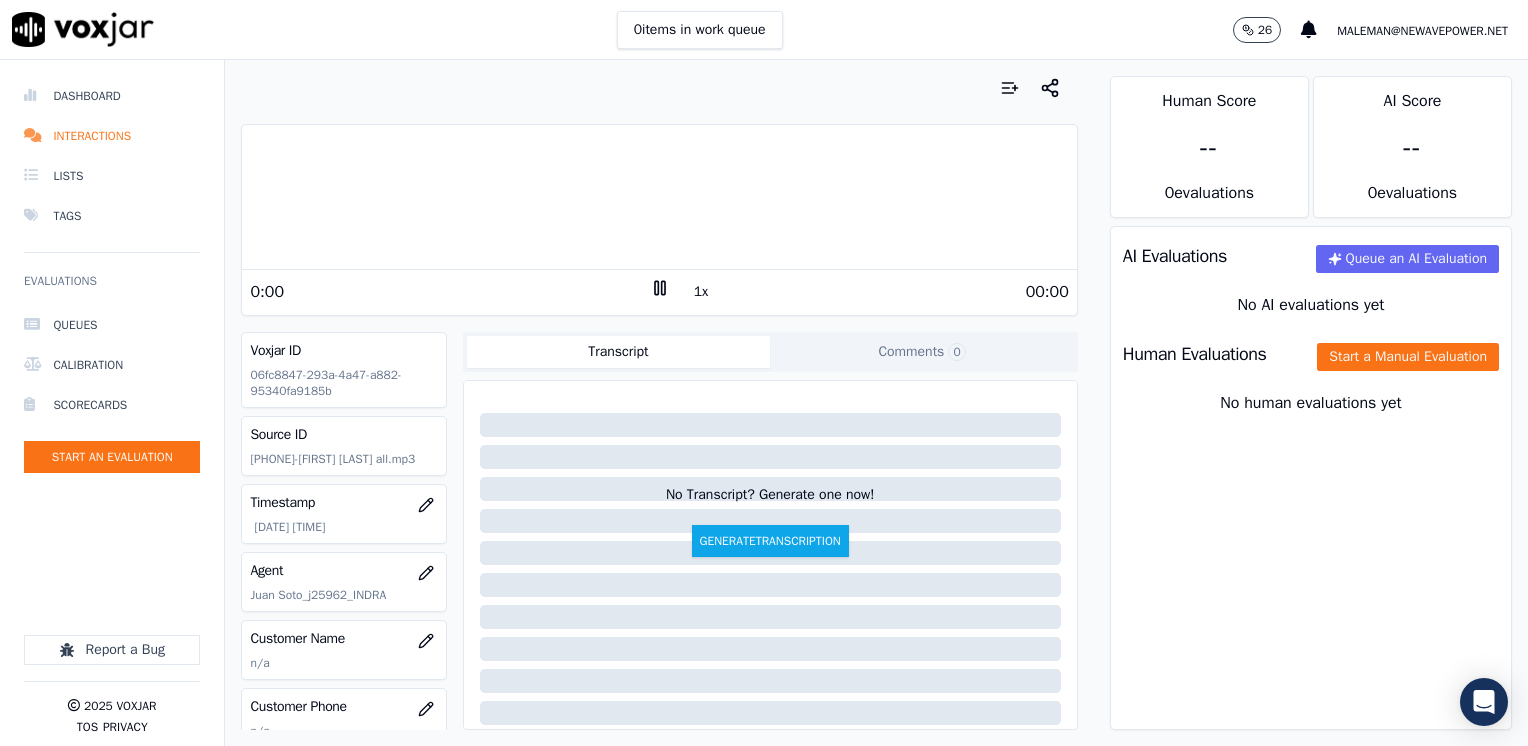 click 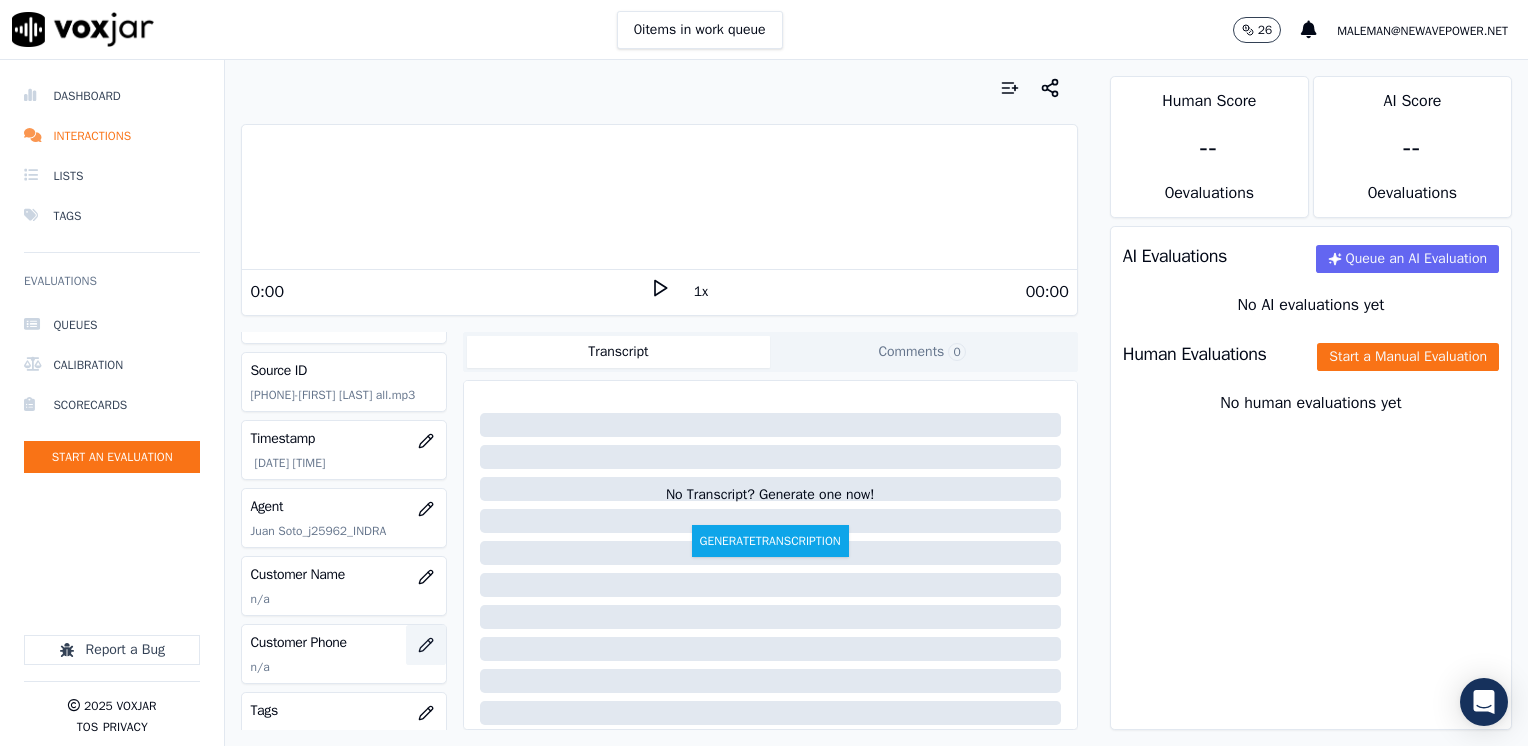 scroll, scrollTop: 100, scrollLeft: 0, axis: vertical 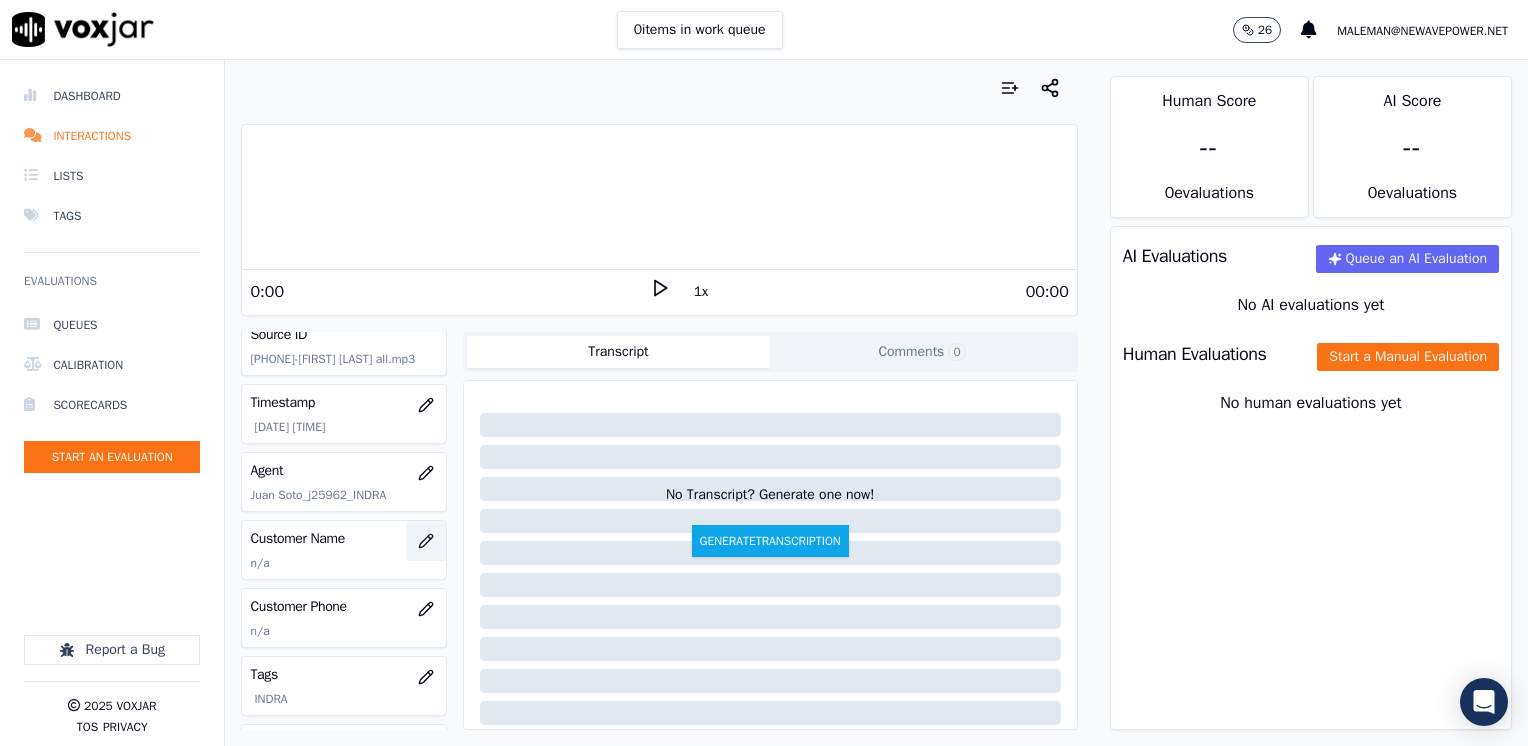 click 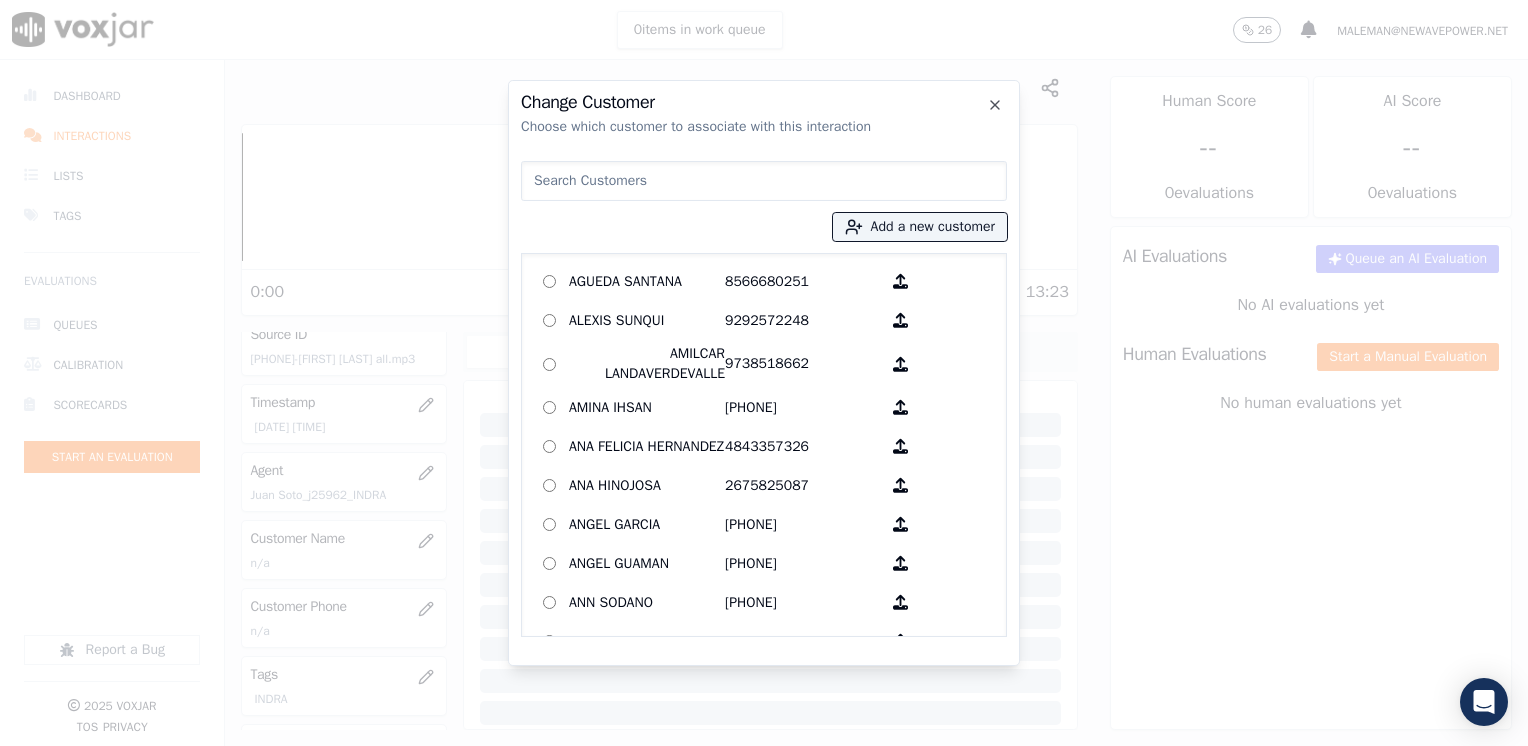 click at bounding box center [764, 181] 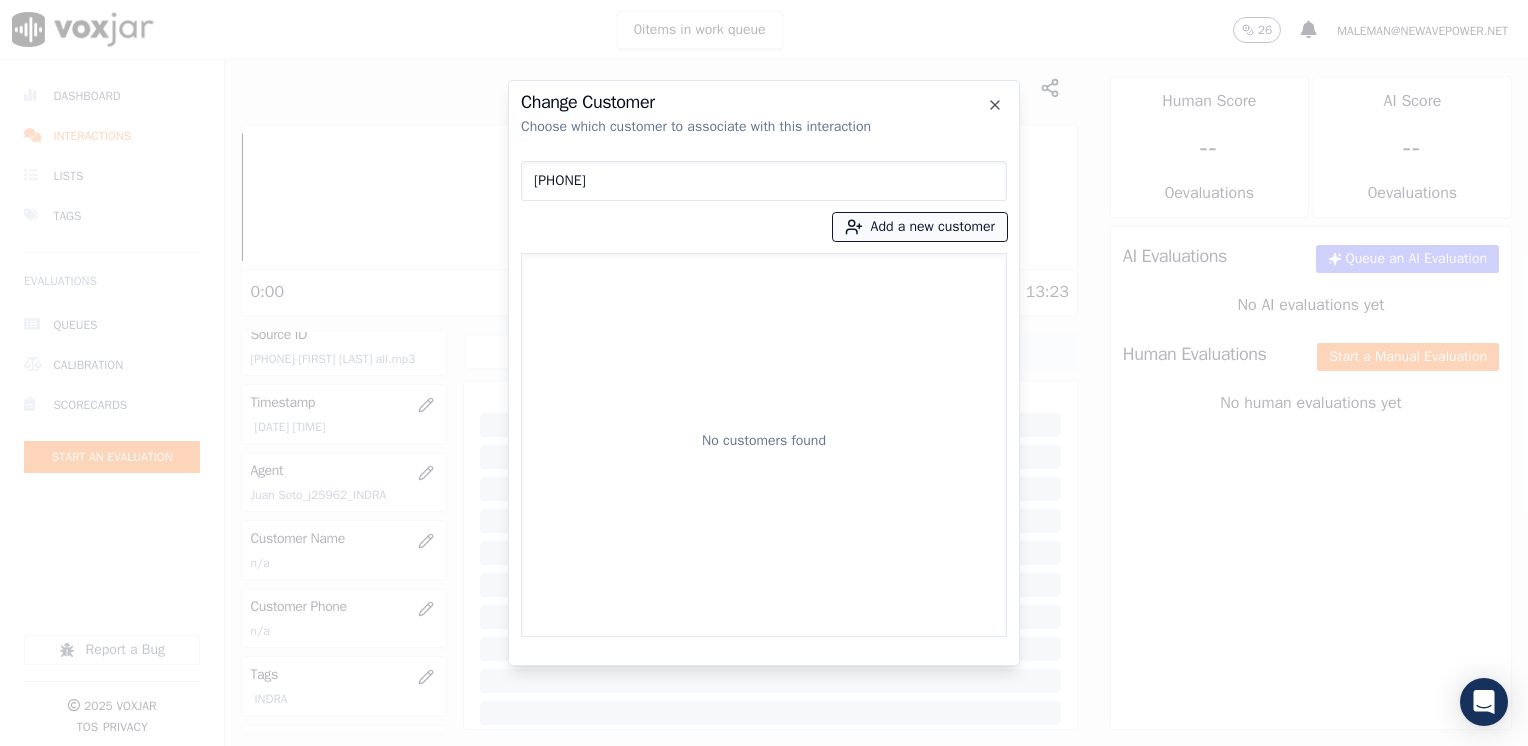 type on "[PHONE]" 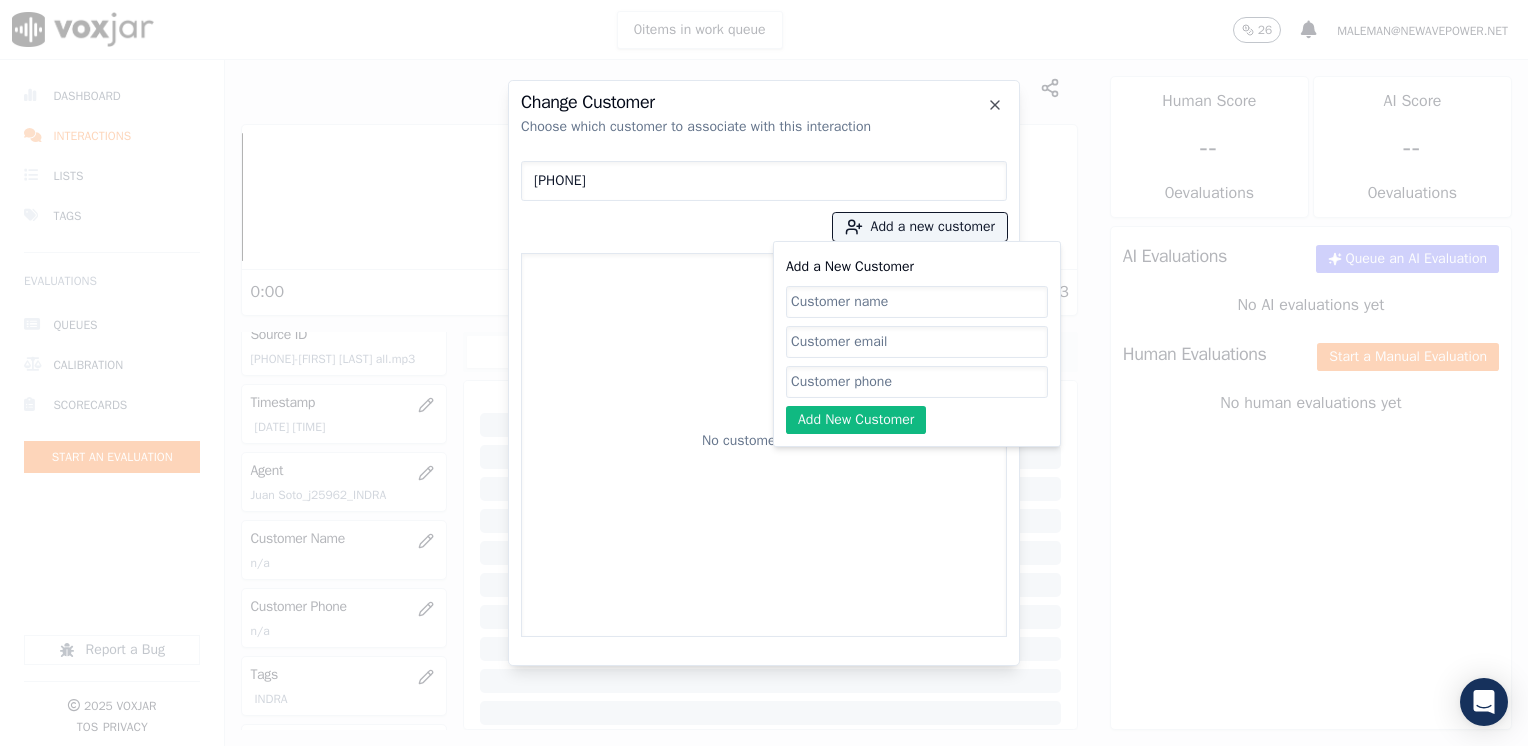 click on "Add a New Customer" 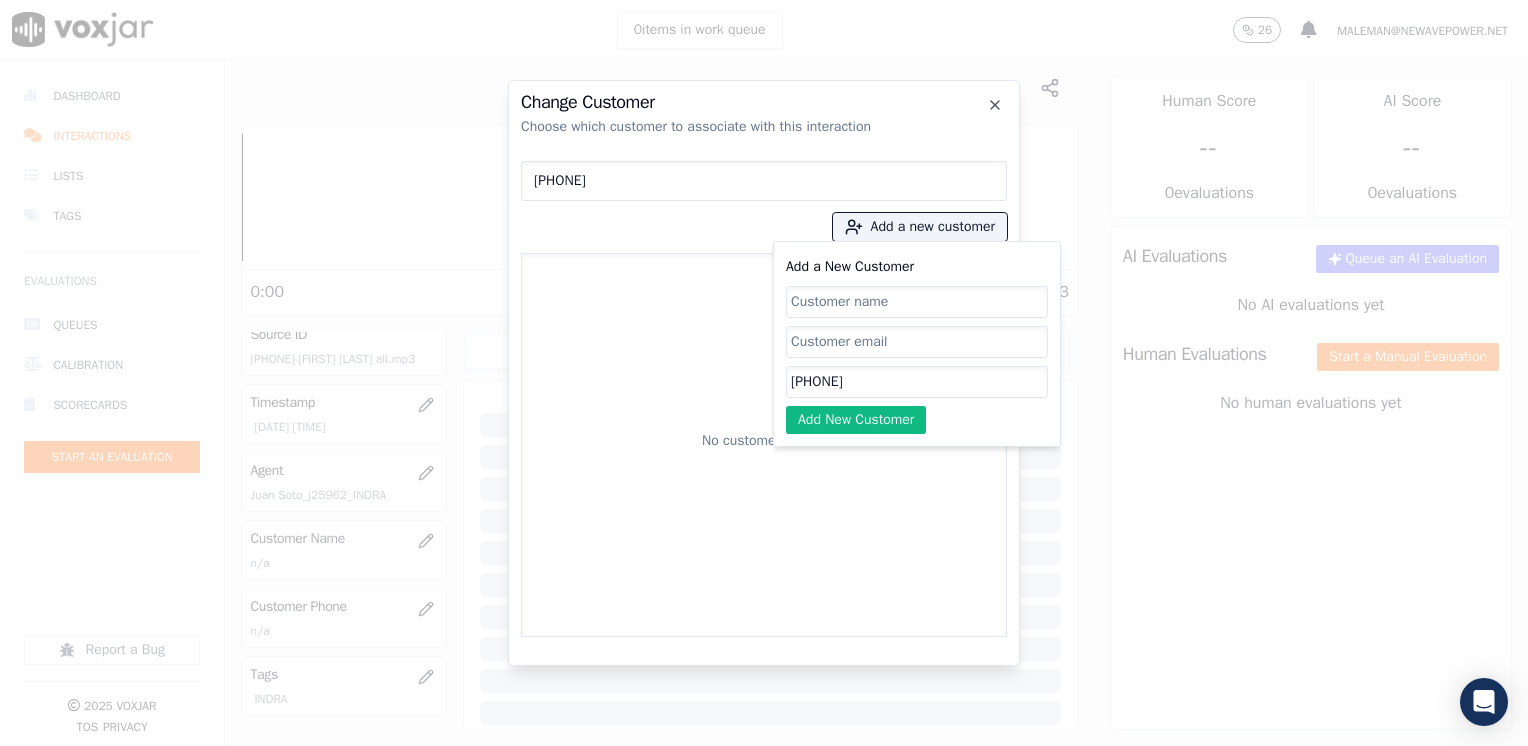 type on "[PHONE]" 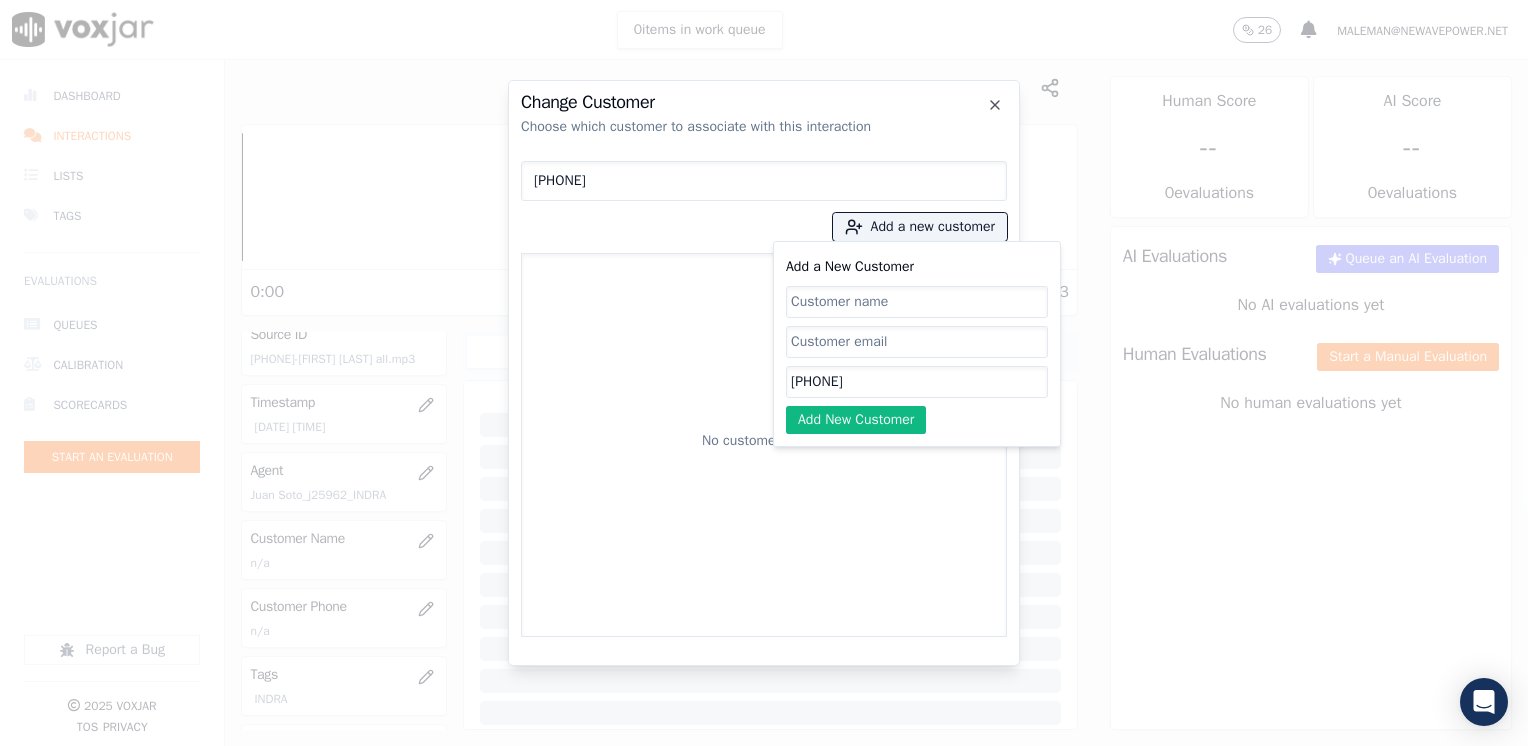 click on "No customers found" at bounding box center (764, 445) 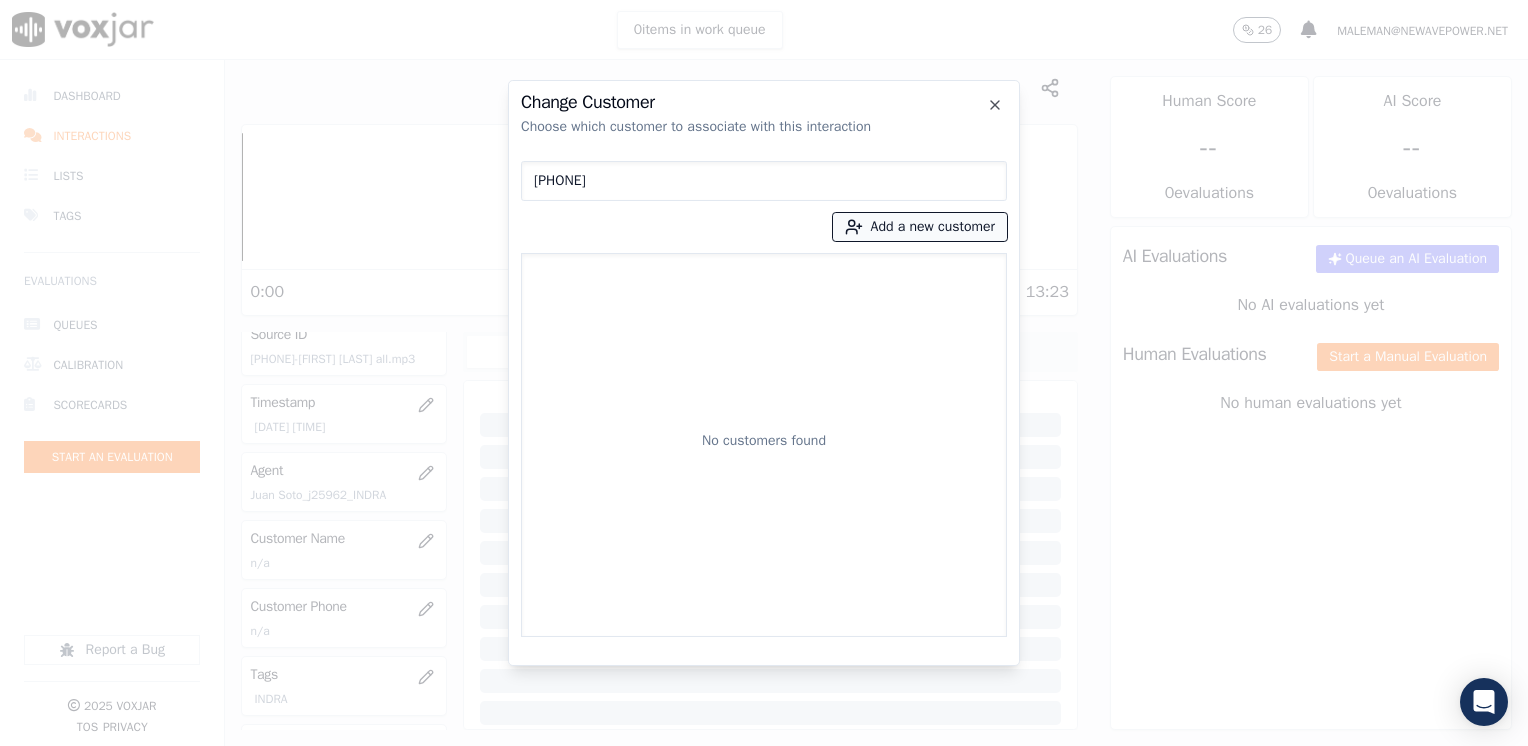 click on "Add a new customer" at bounding box center (920, 227) 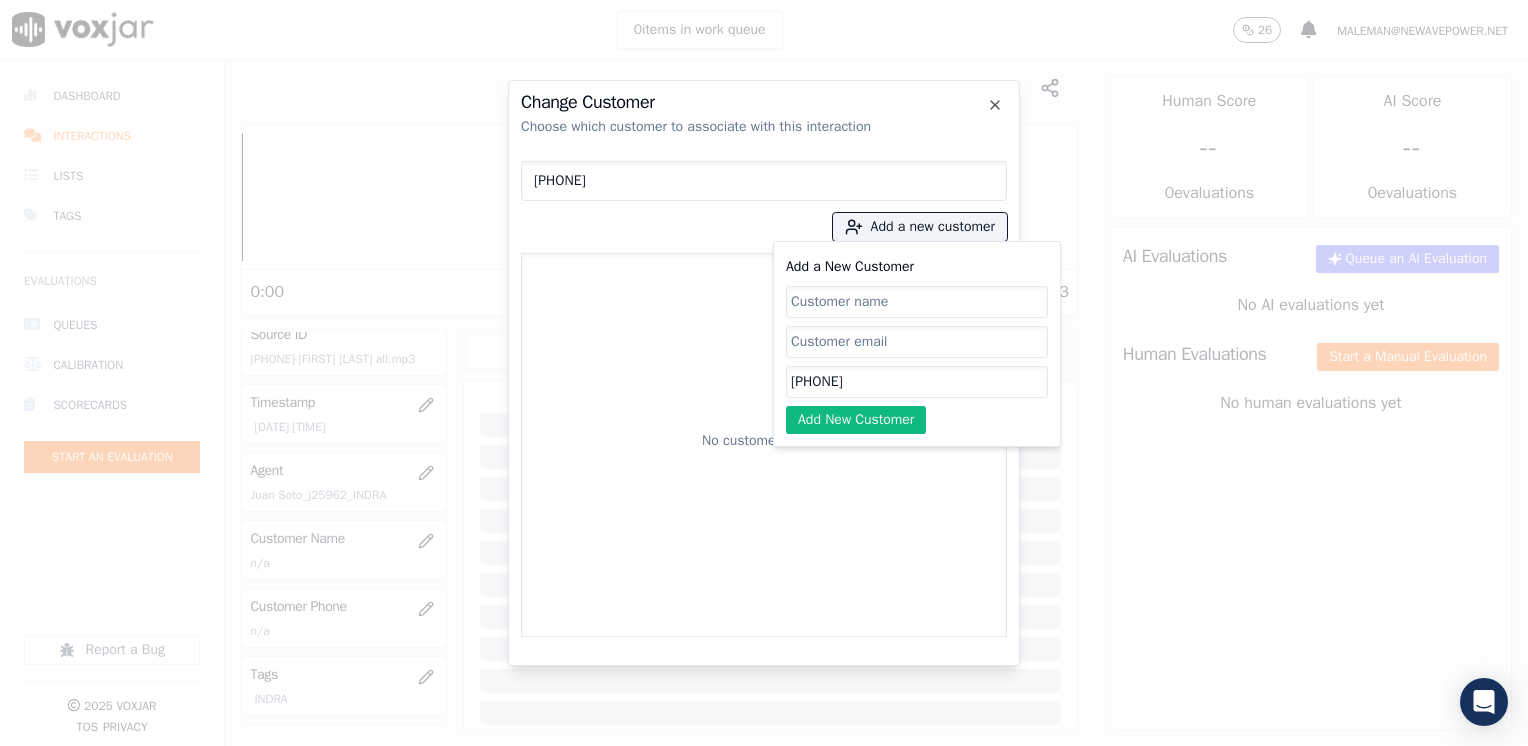 click on "Add a New Customer" 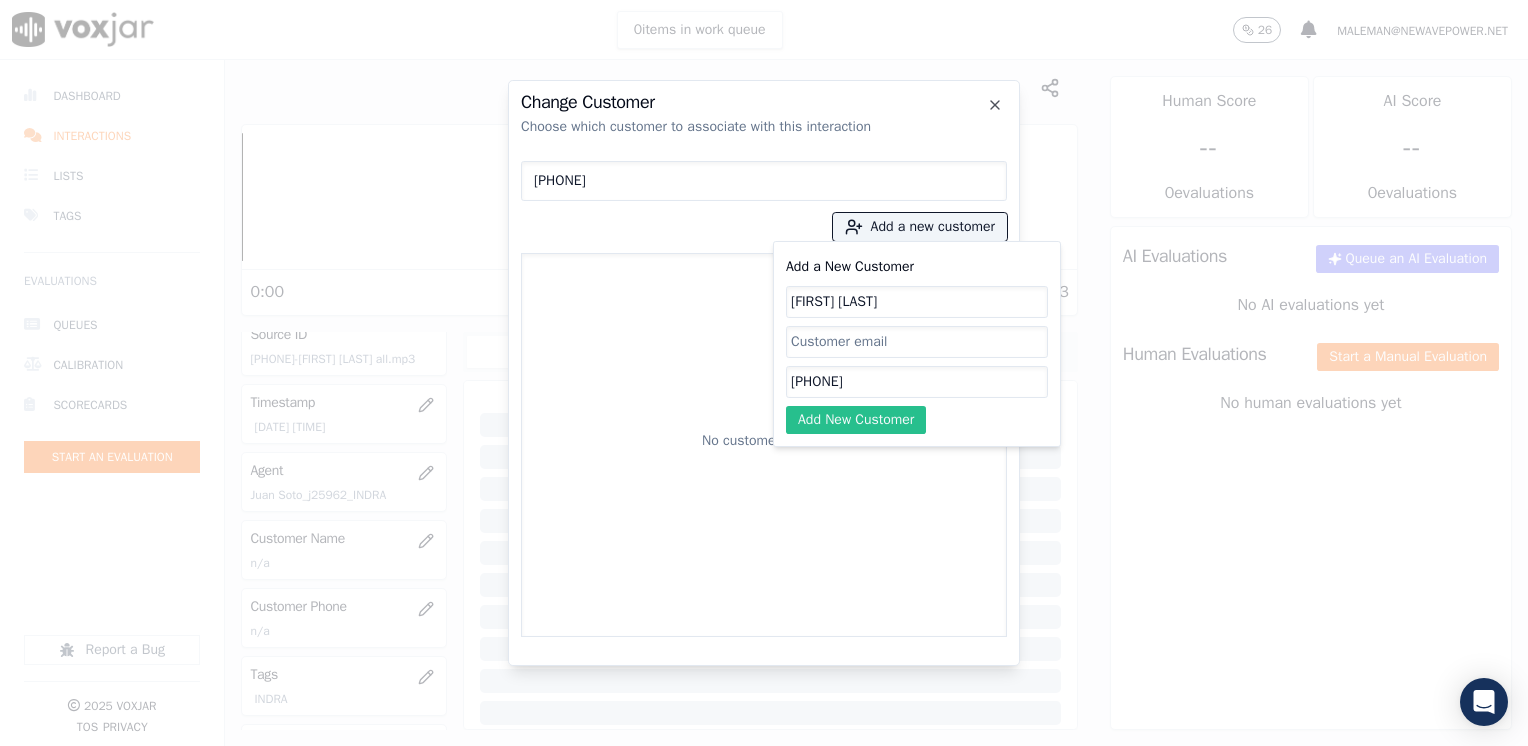 type on "[FIRST] [LAST]" 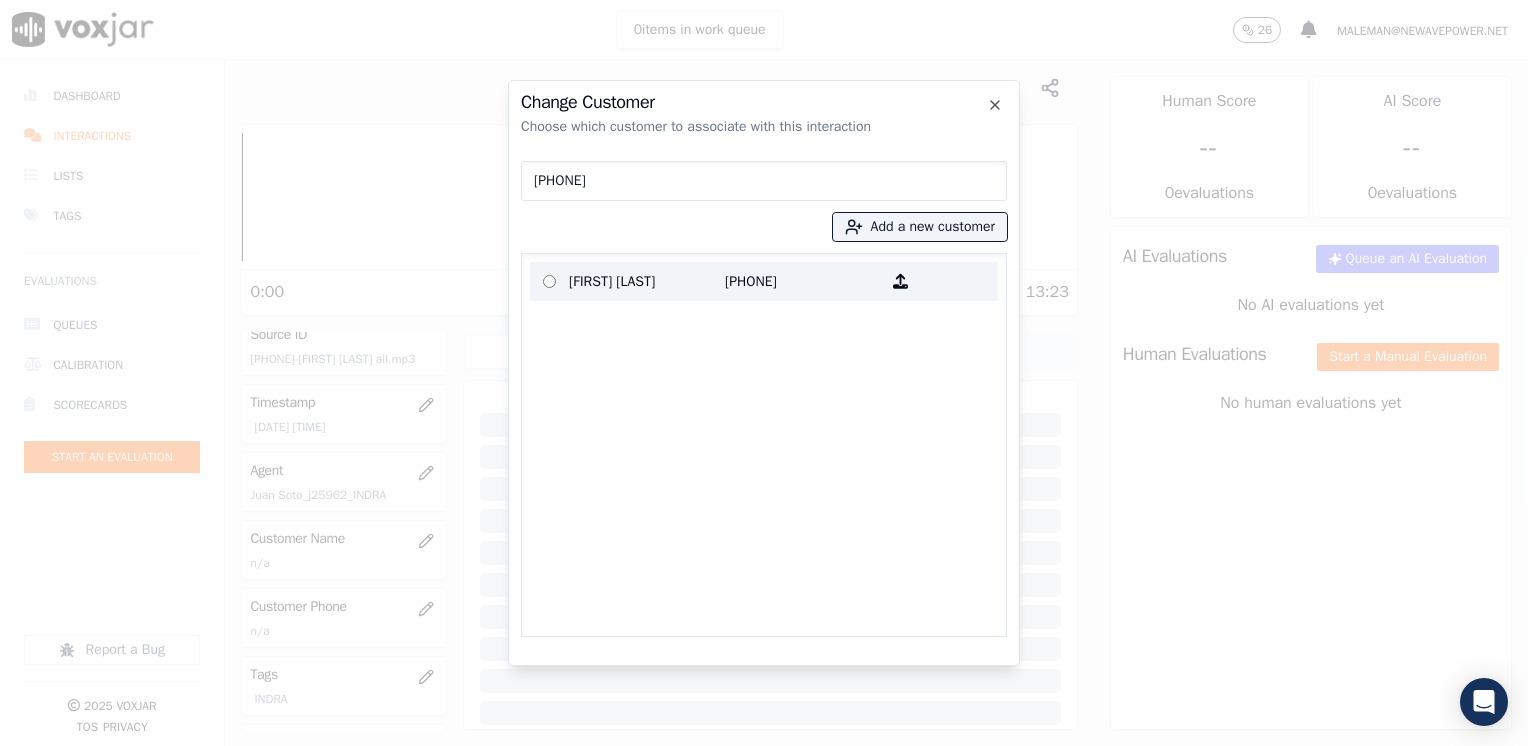 click on "[PHONE]" at bounding box center (803, 281) 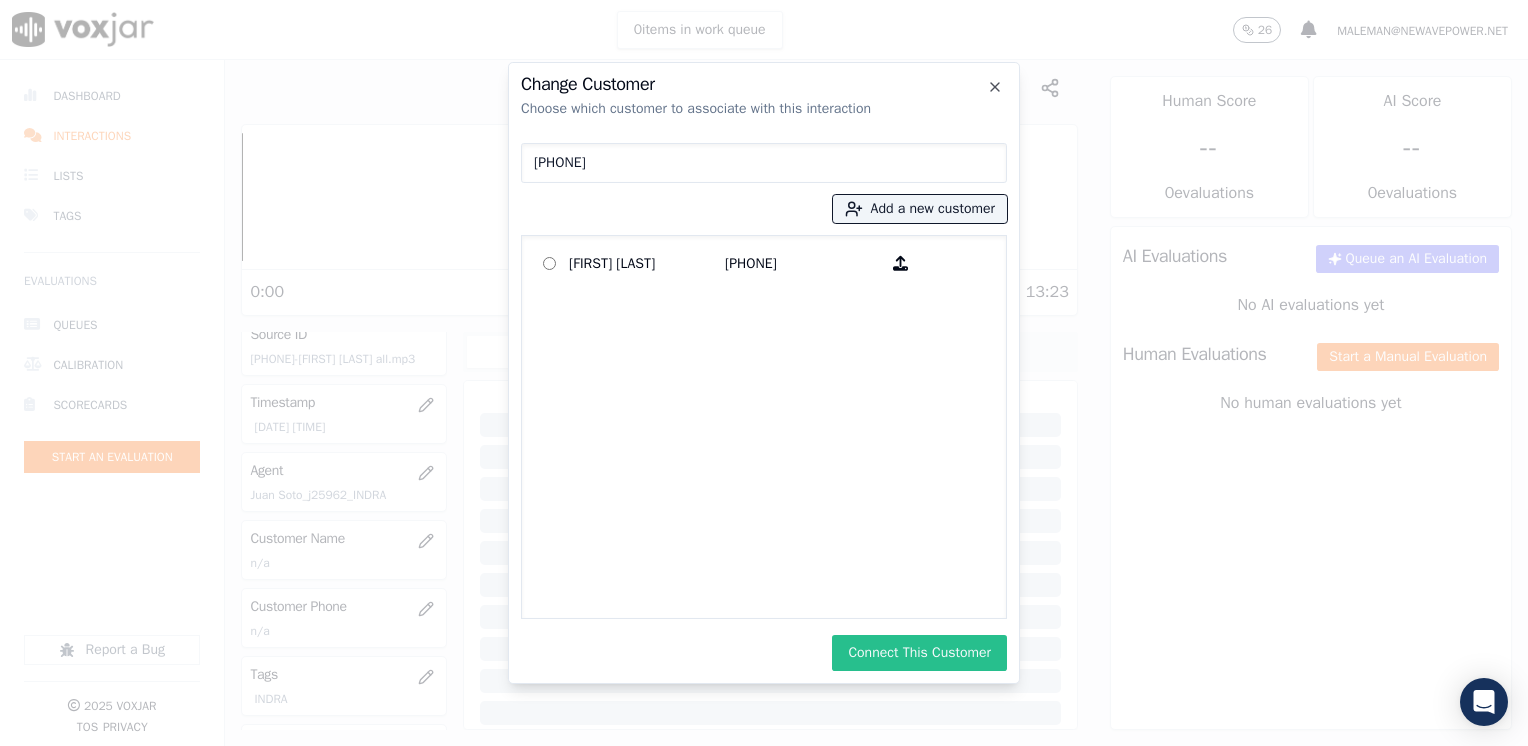 click on "Connect This Customer" at bounding box center [919, 653] 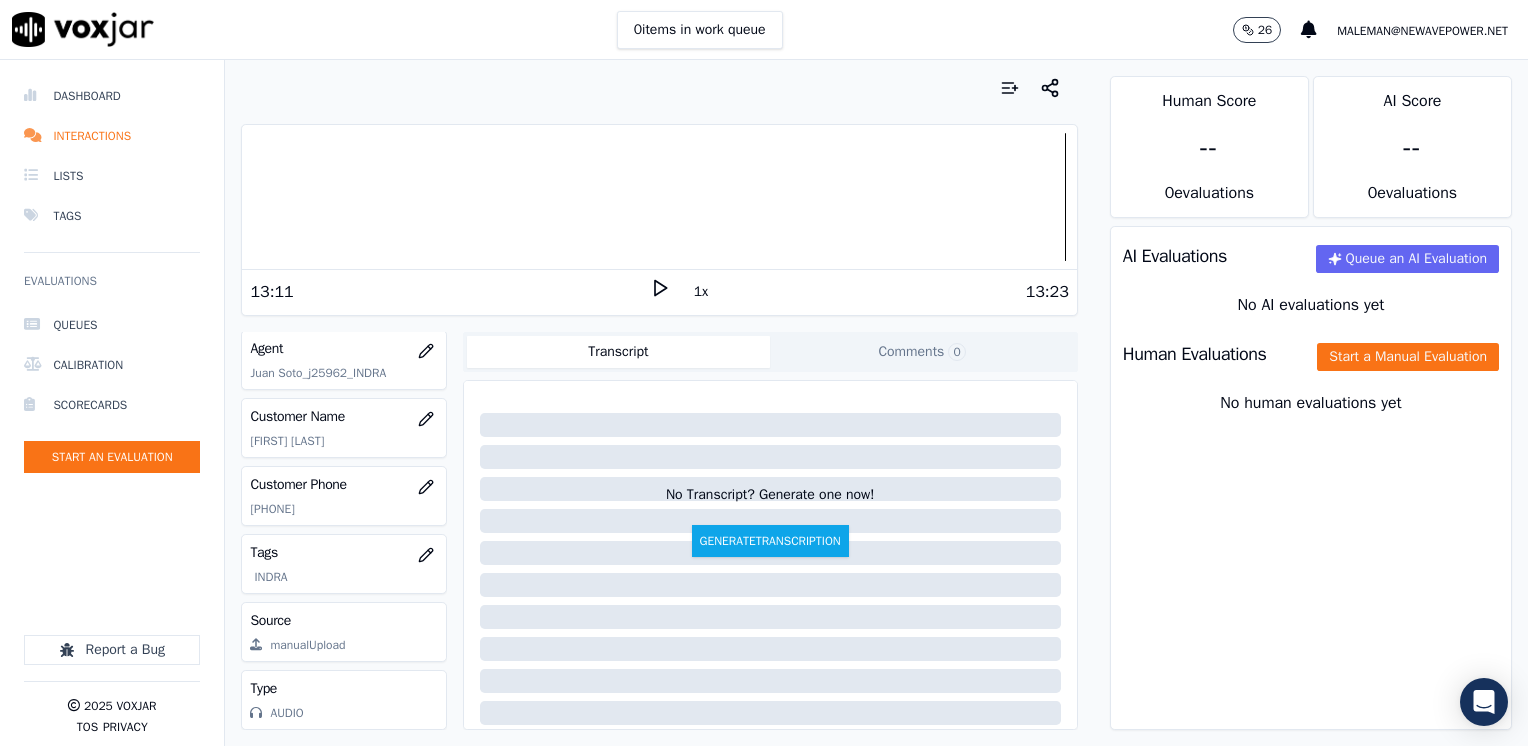 scroll, scrollTop: 179, scrollLeft: 0, axis: vertical 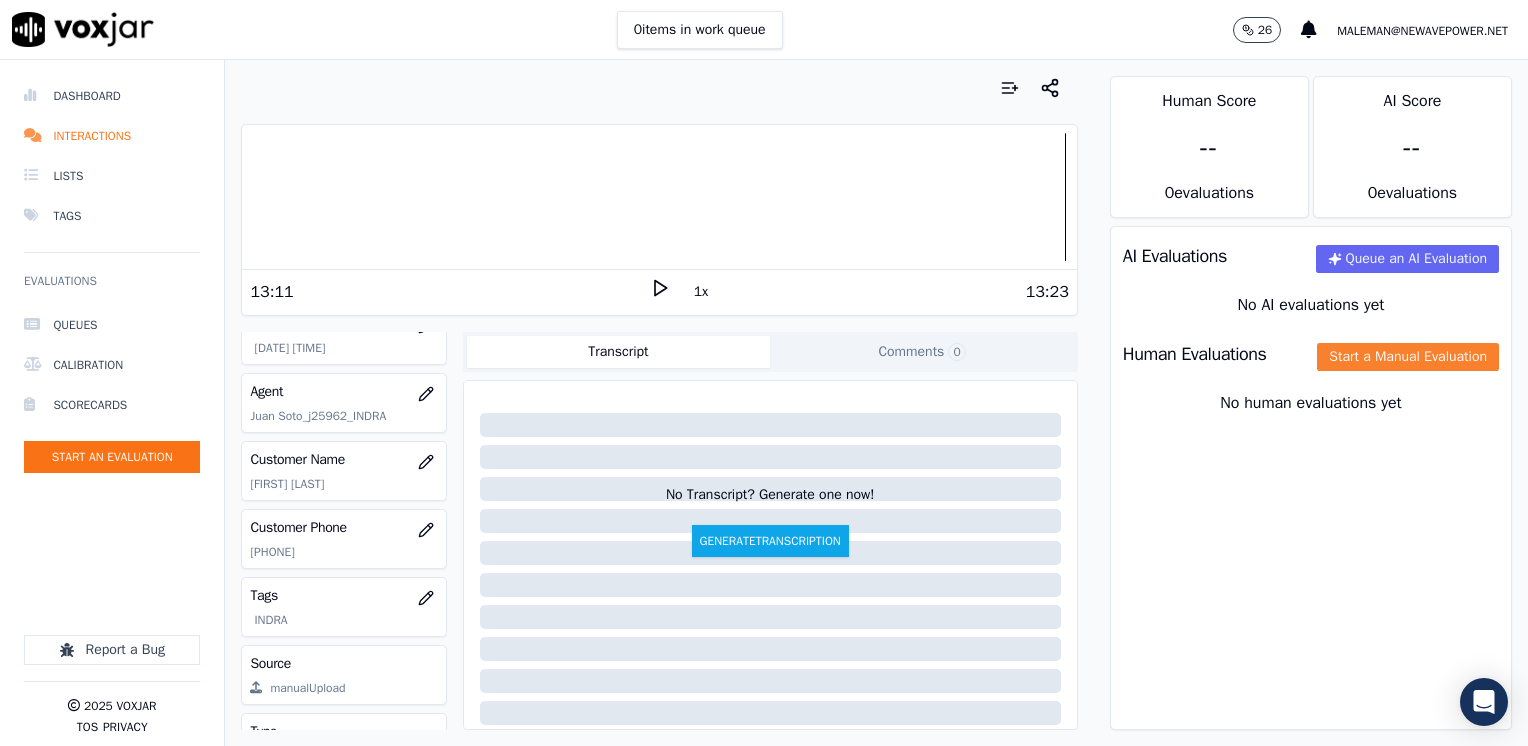 click on "Start a Manual Evaluation" 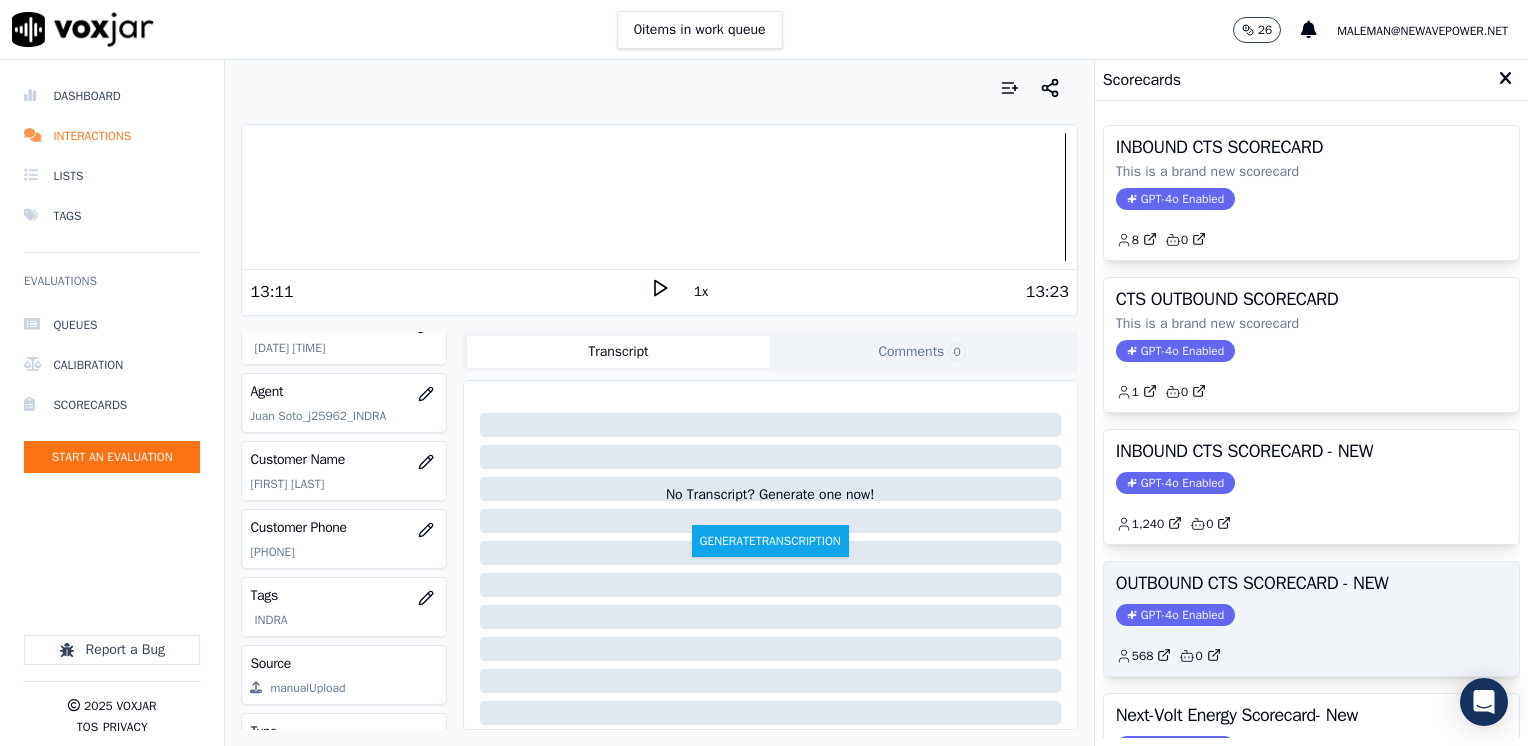 click on "GPT-4o Enabled" at bounding box center [1175, 615] 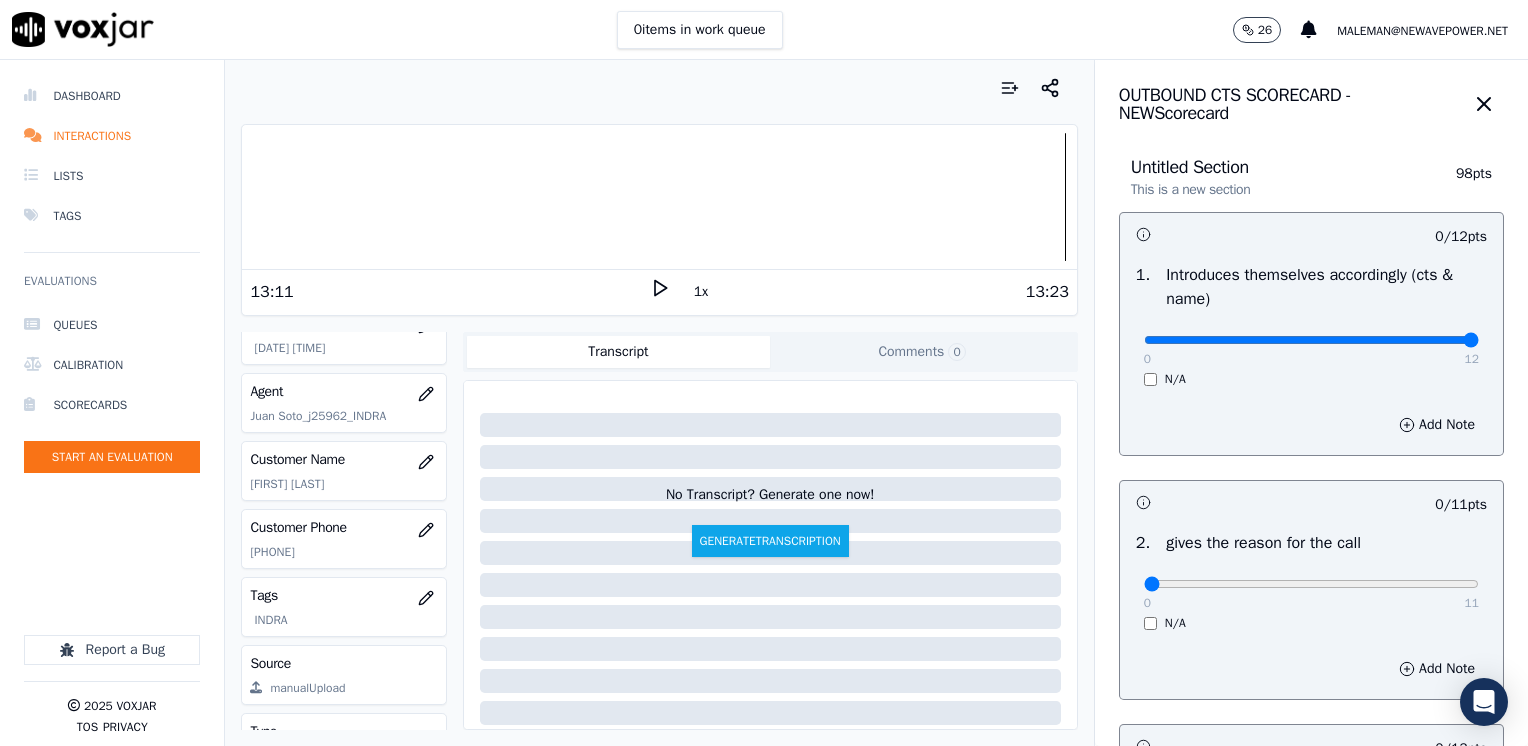 drag, startPoint x: 1135, startPoint y: 335, endPoint x: 1531, endPoint y: 342, distance: 396.06186 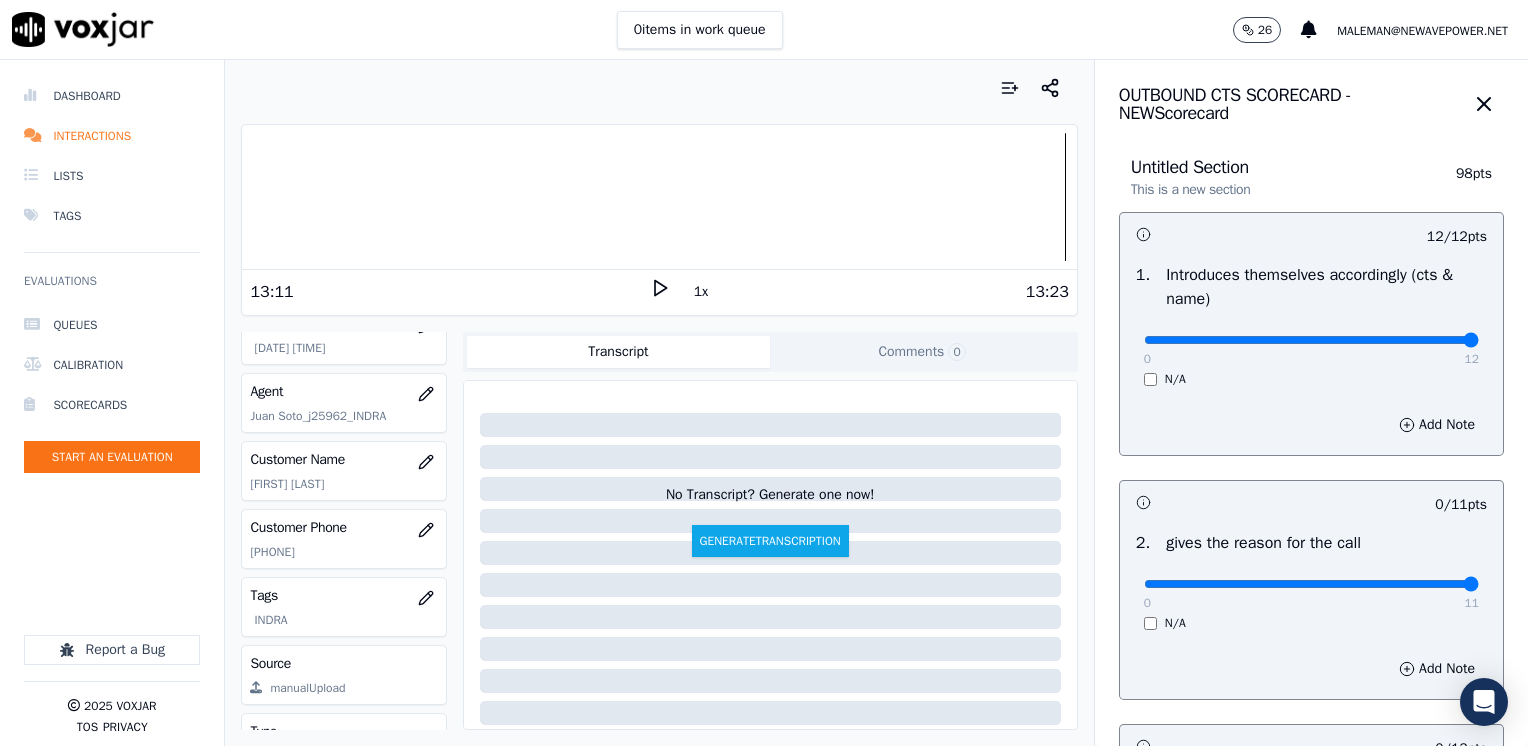 drag, startPoint x: 1136, startPoint y: 579, endPoint x: 1531, endPoint y: 516, distance: 399.9925 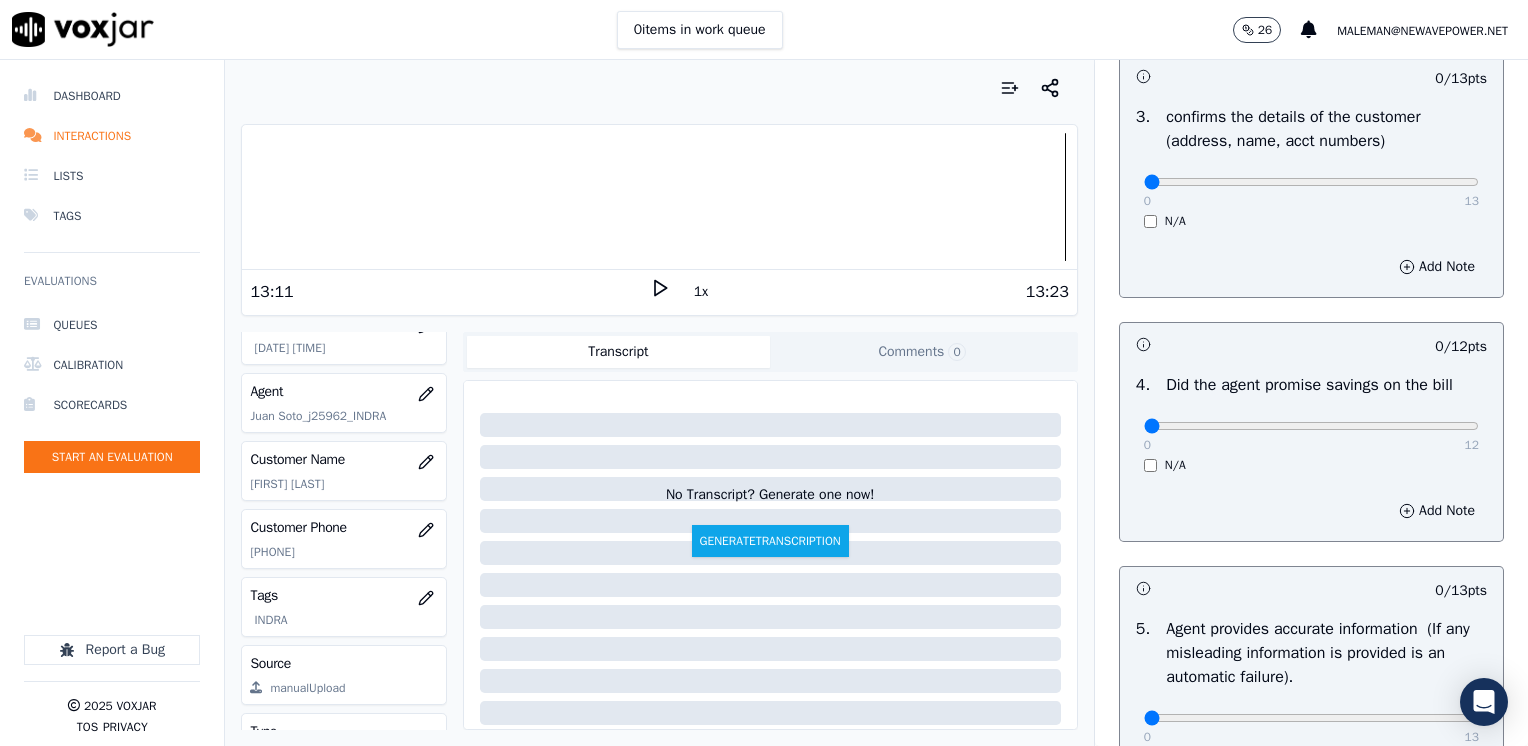 scroll, scrollTop: 700, scrollLeft: 0, axis: vertical 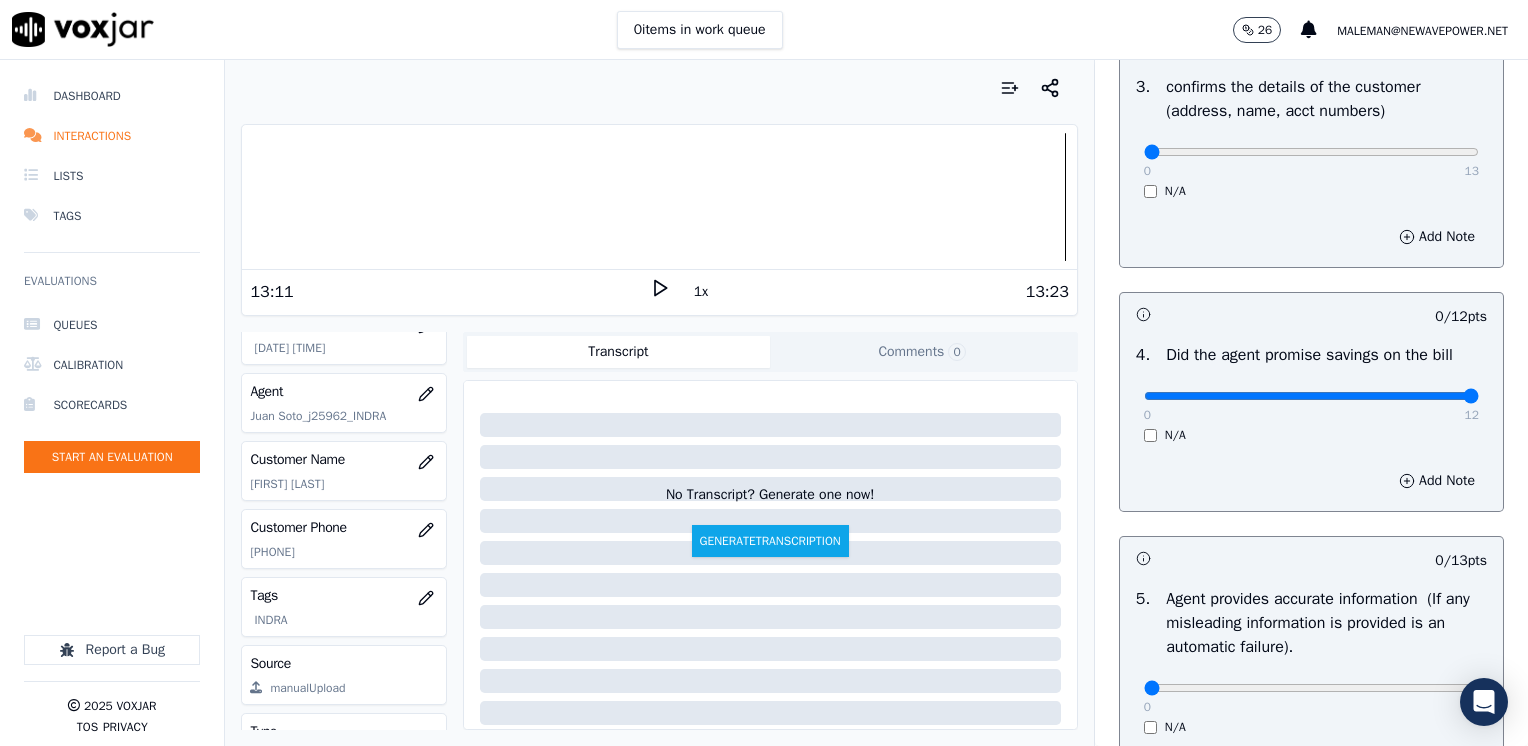 drag, startPoint x: 1128, startPoint y: 391, endPoint x: 1527, endPoint y: 446, distance: 402.7729 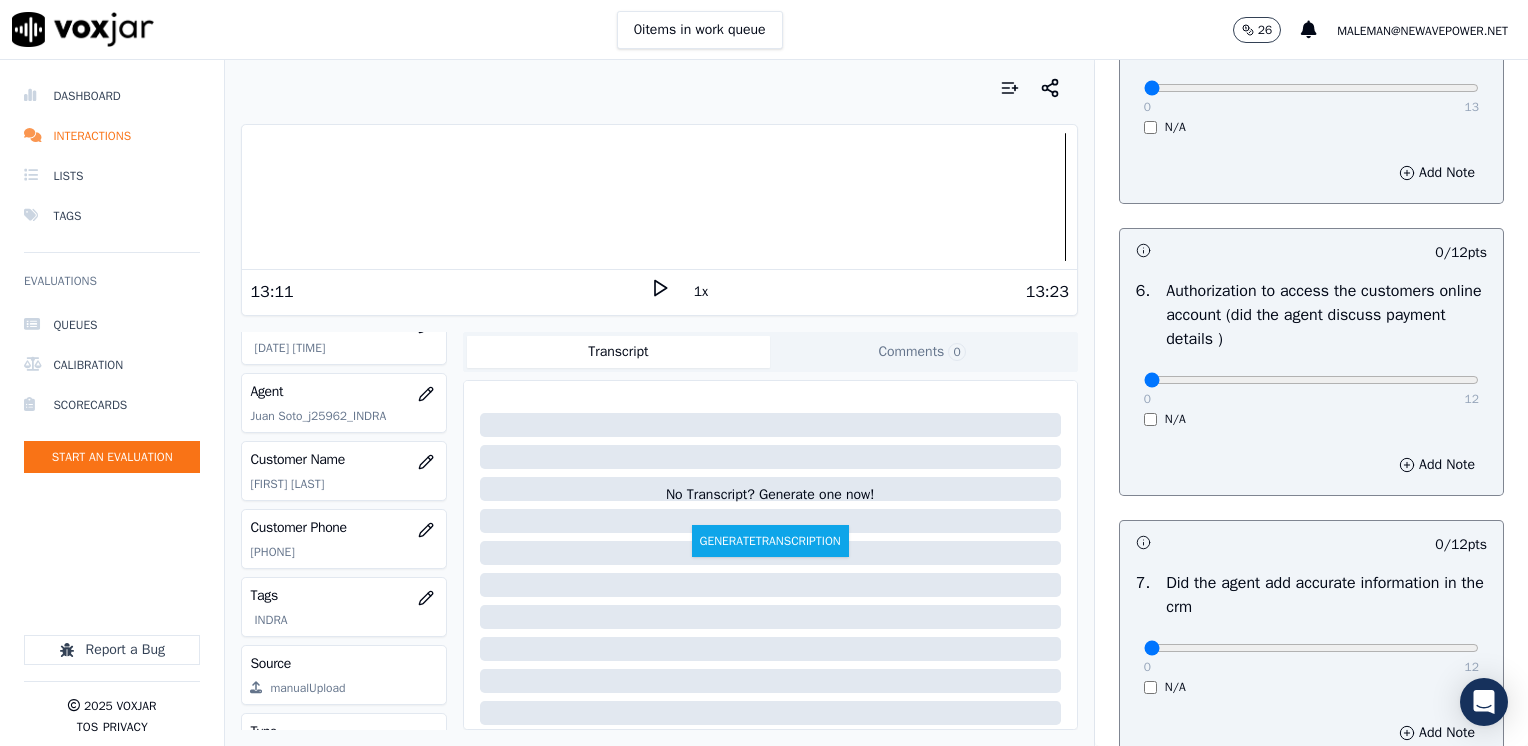 scroll, scrollTop: 1748, scrollLeft: 0, axis: vertical 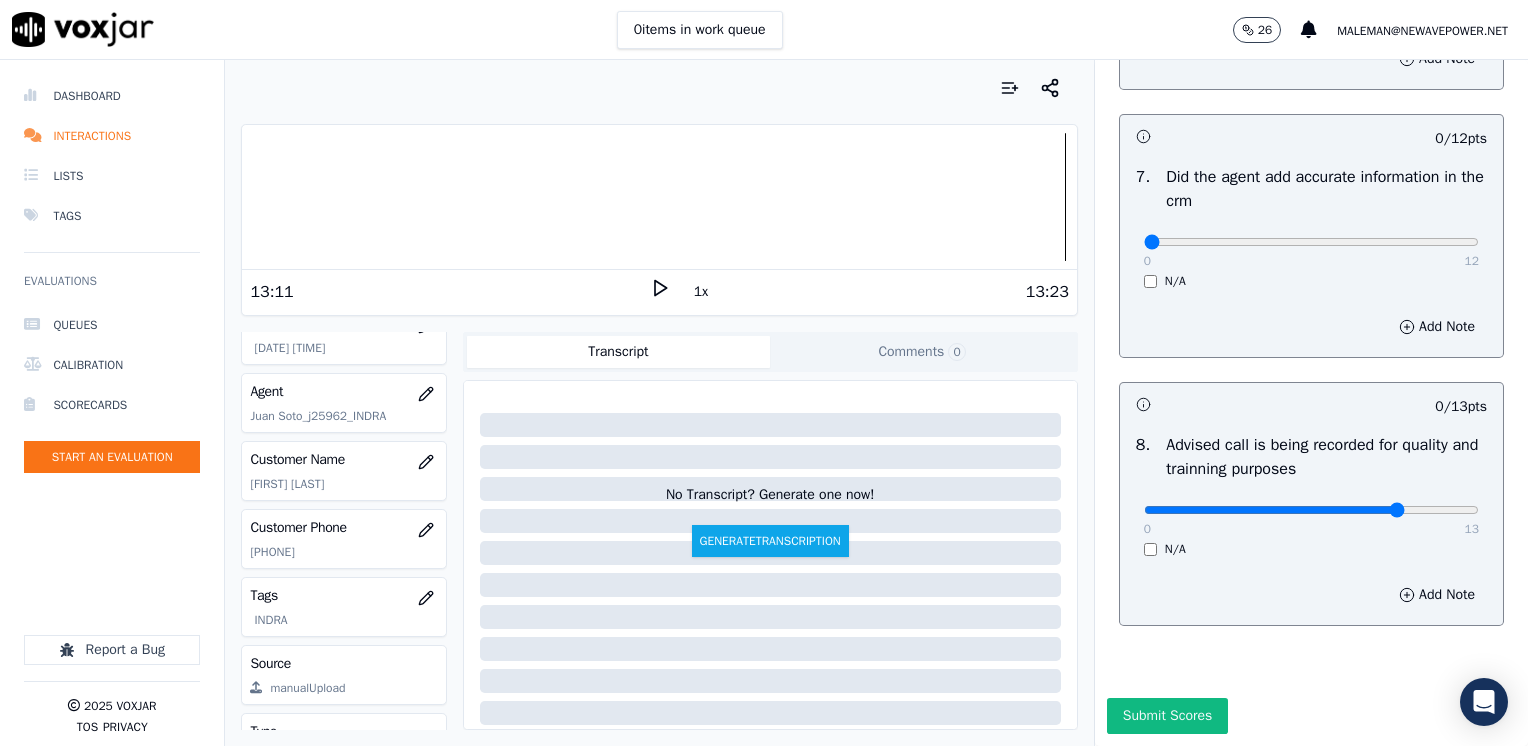 type on "10" 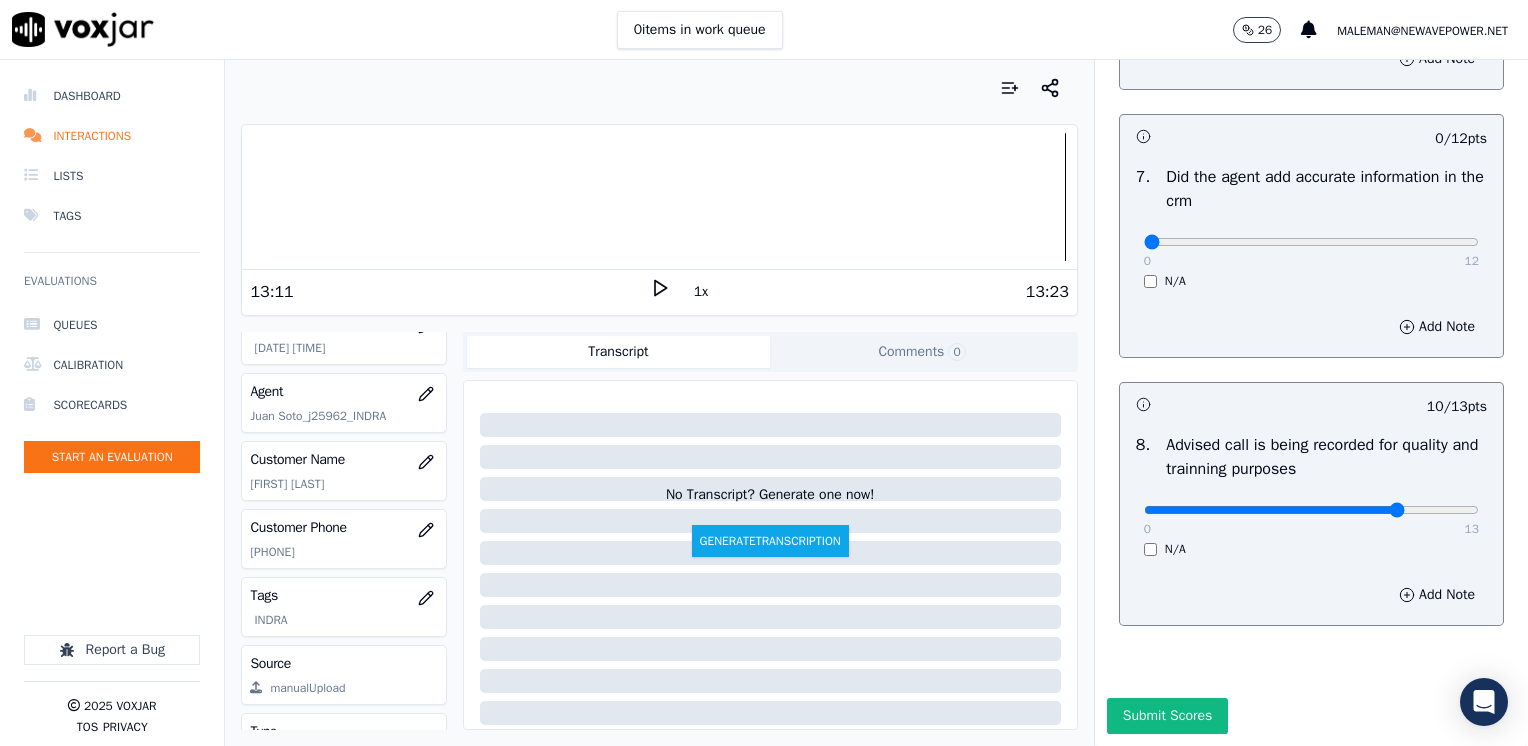 scroll, scrollTop: 1548, scrollLeft: 0, axis: vertical 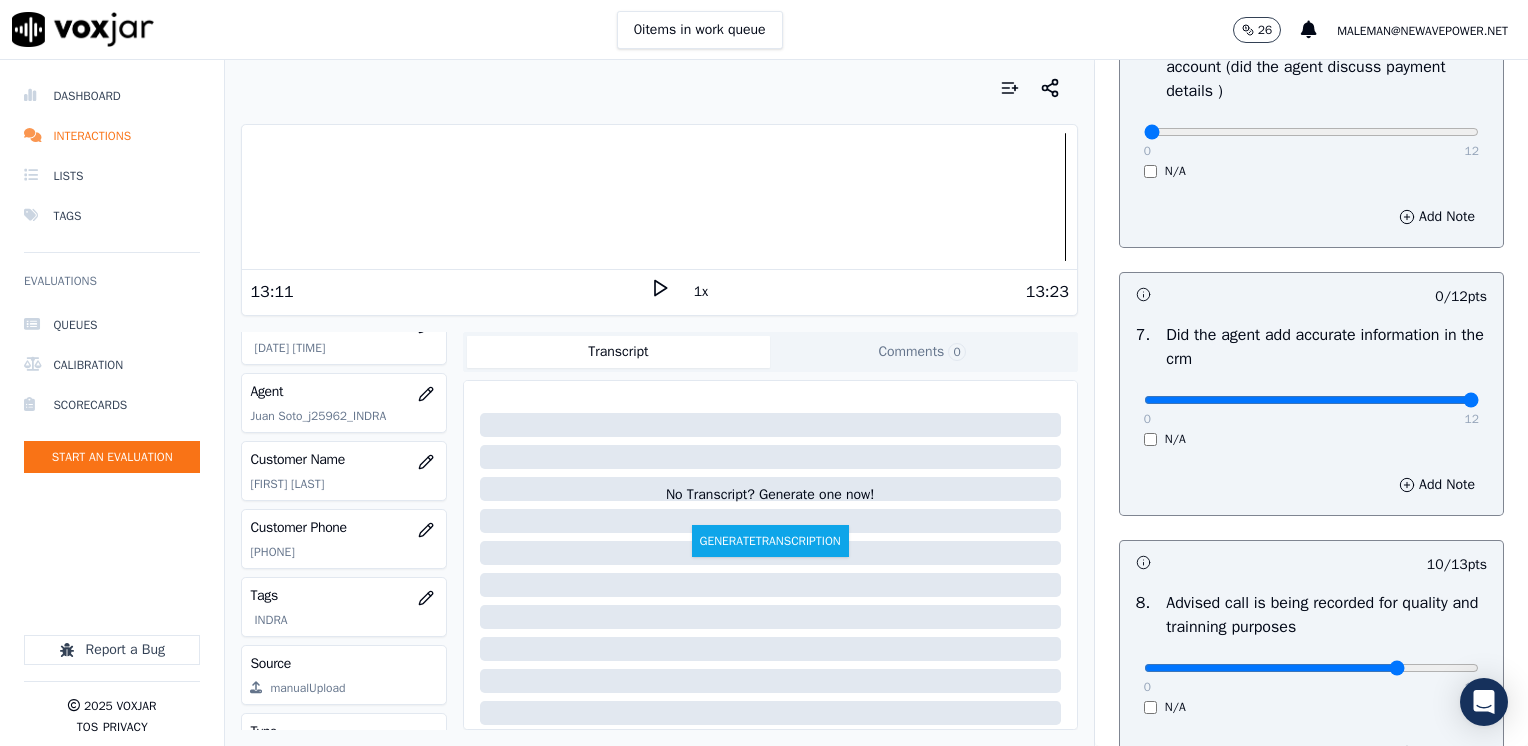 drag, startPoint x: 1134, startPoint y: 398, endPoint x: 1368, endPoint y: 187, distance: 315.08252 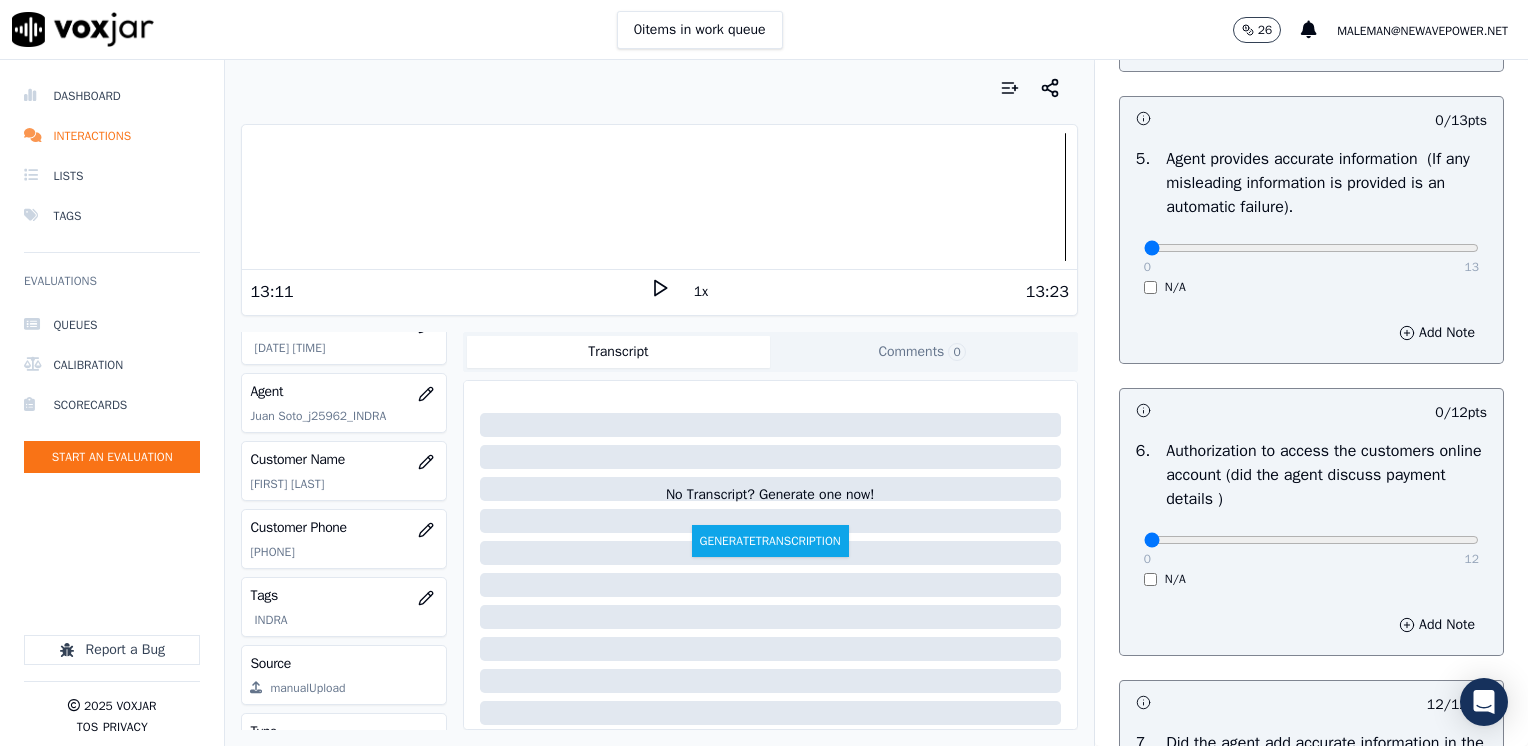 scroll, scrollTop: 1248, scrollLeft: 0, axis: vertical 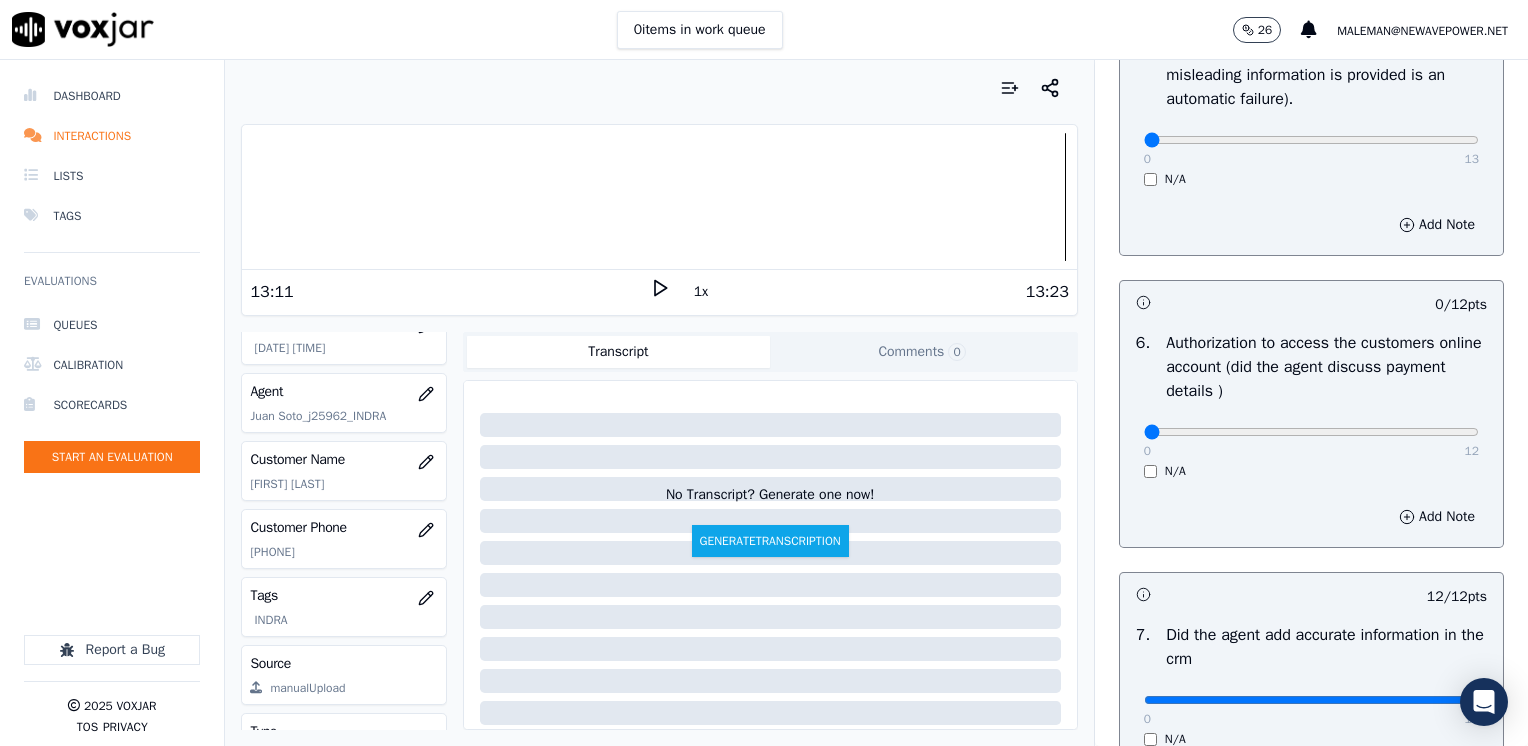 click on "0   12     N/A" at bounding box center (1311, 441) 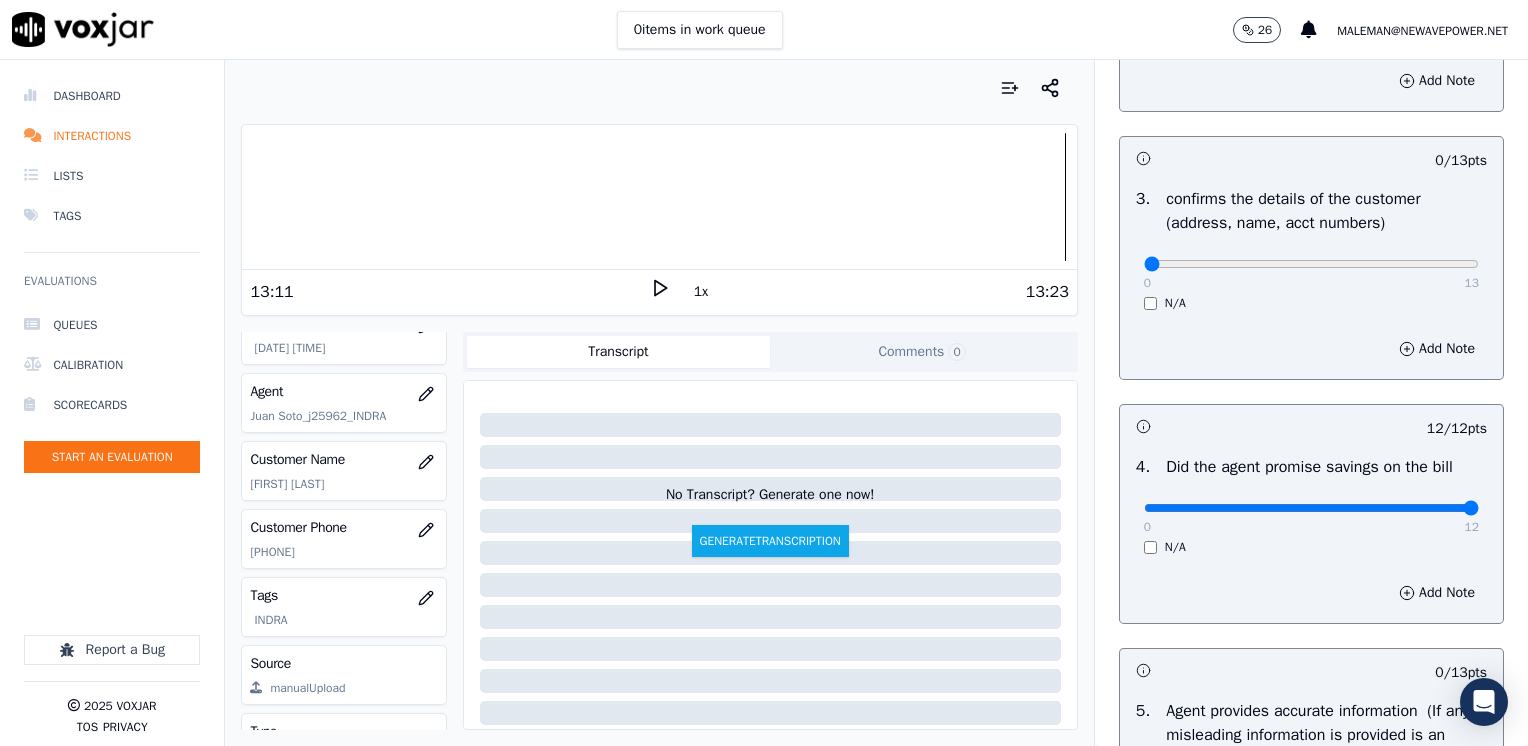 scroll, scrollTop: 548, scrollLeft: 0, axis: vertical 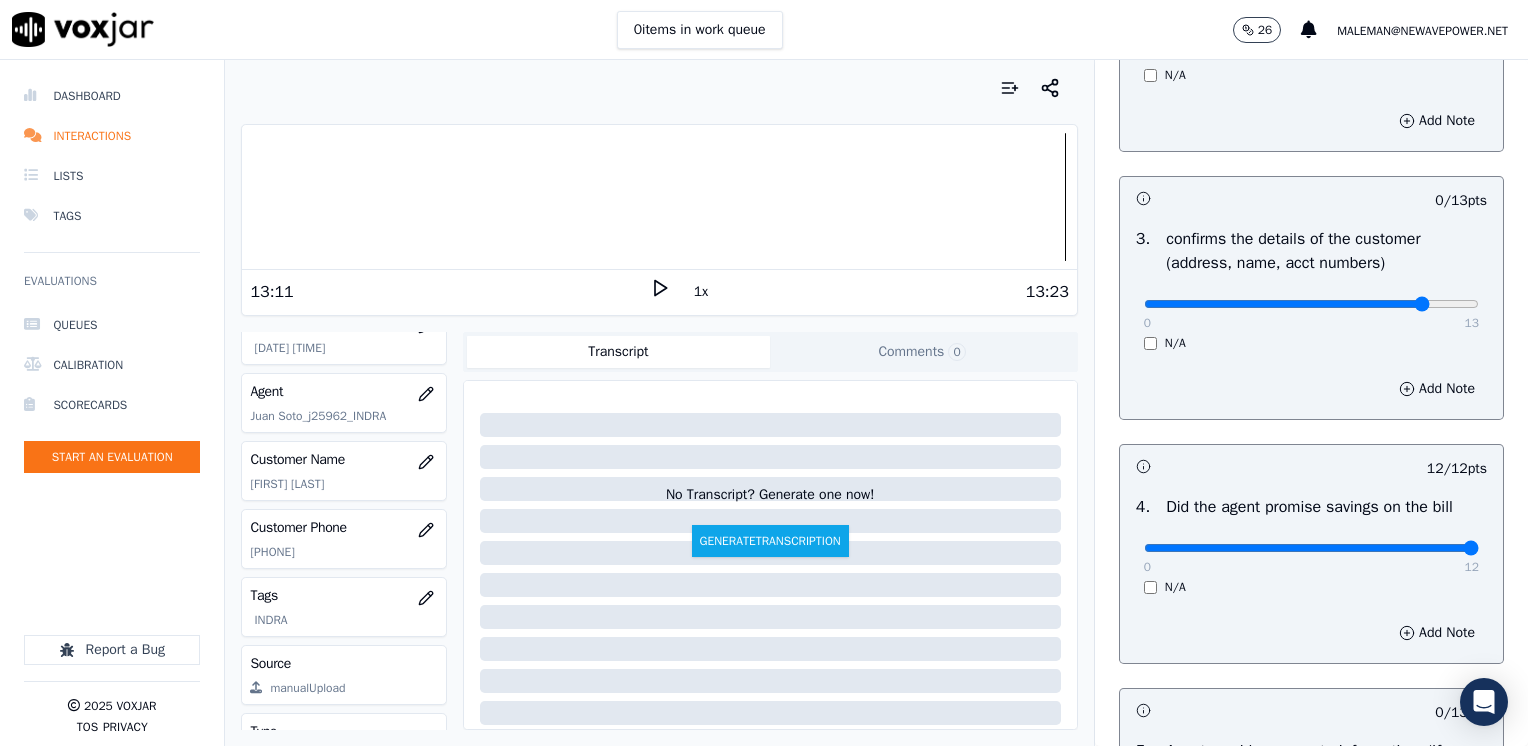 click at bounding box center [1311, -208] 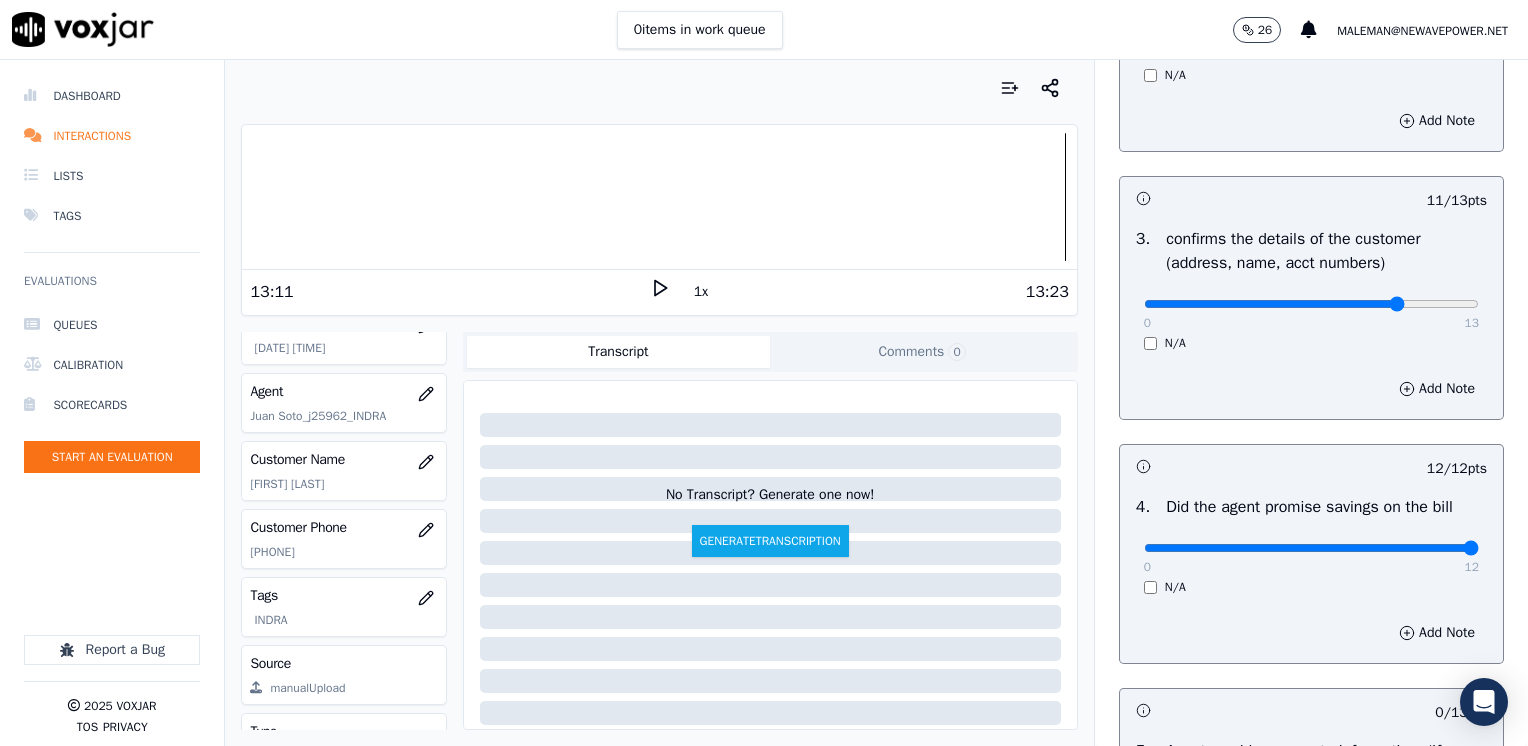 type on "10" 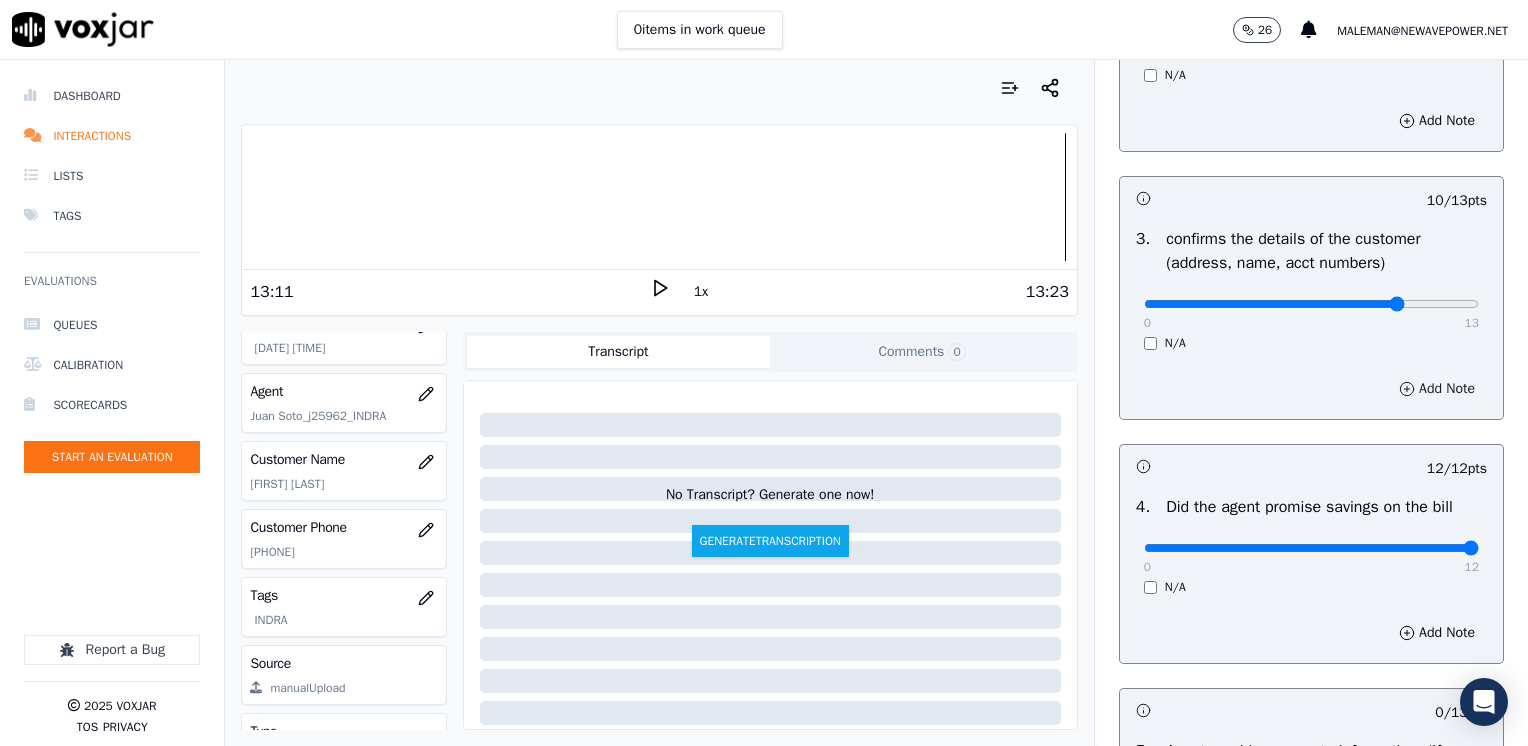 click on "Add Note" at bounding box center [1437, 389] 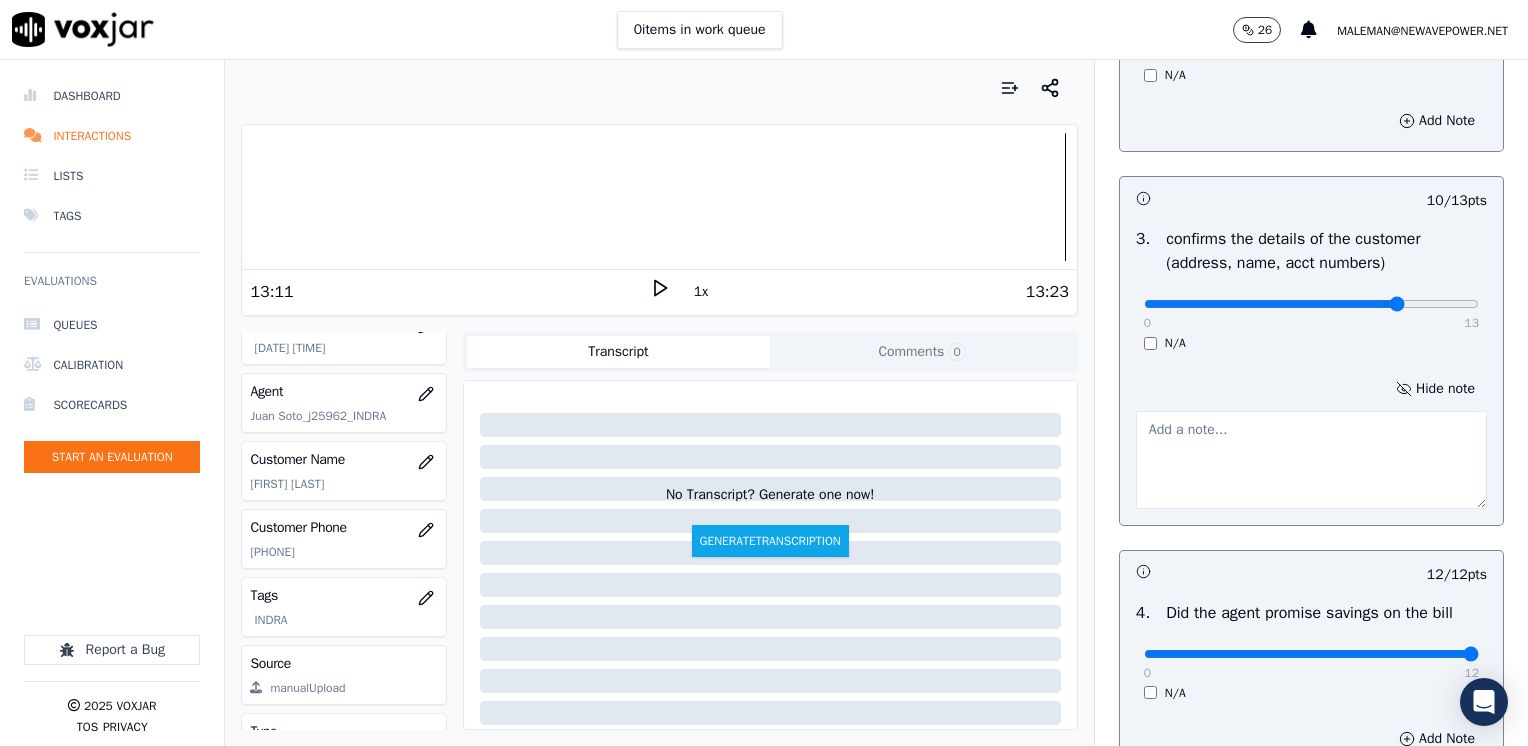click at bounding box center [1311, 460] 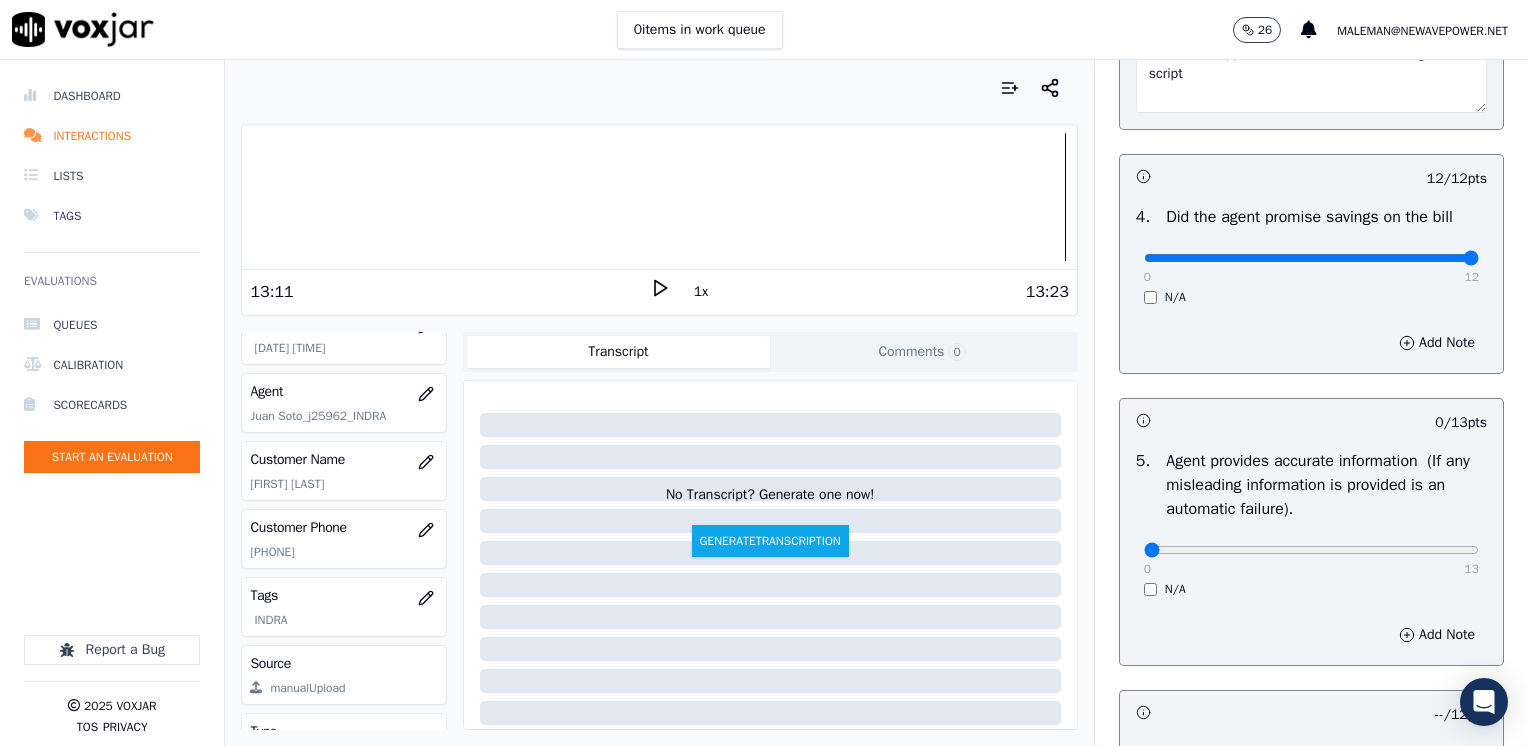 scroll, scrollTop: 1048, scrollLeft: 0, axis: vertical 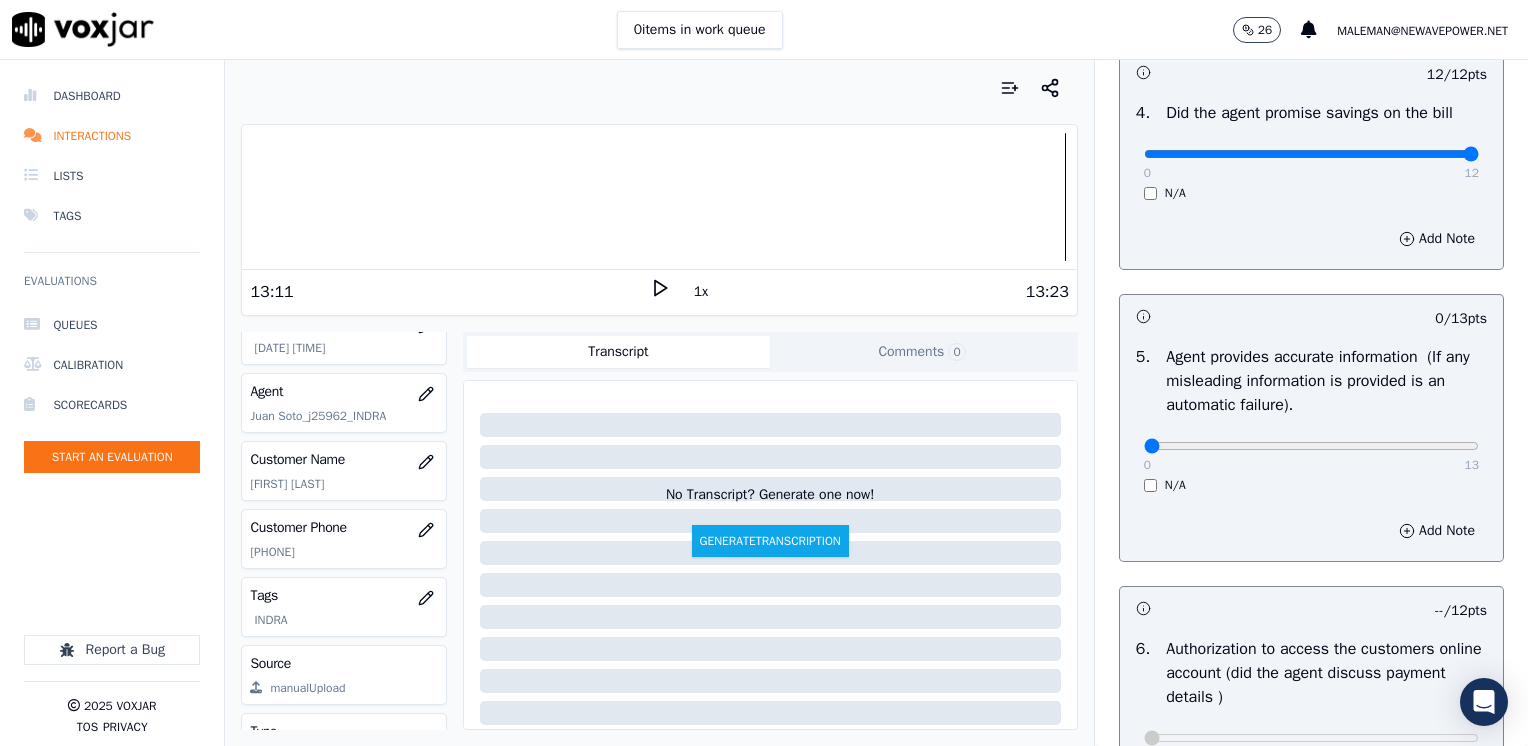 type on "Make sure to confirm full service address and the name as it appears on the bill before reading the script" 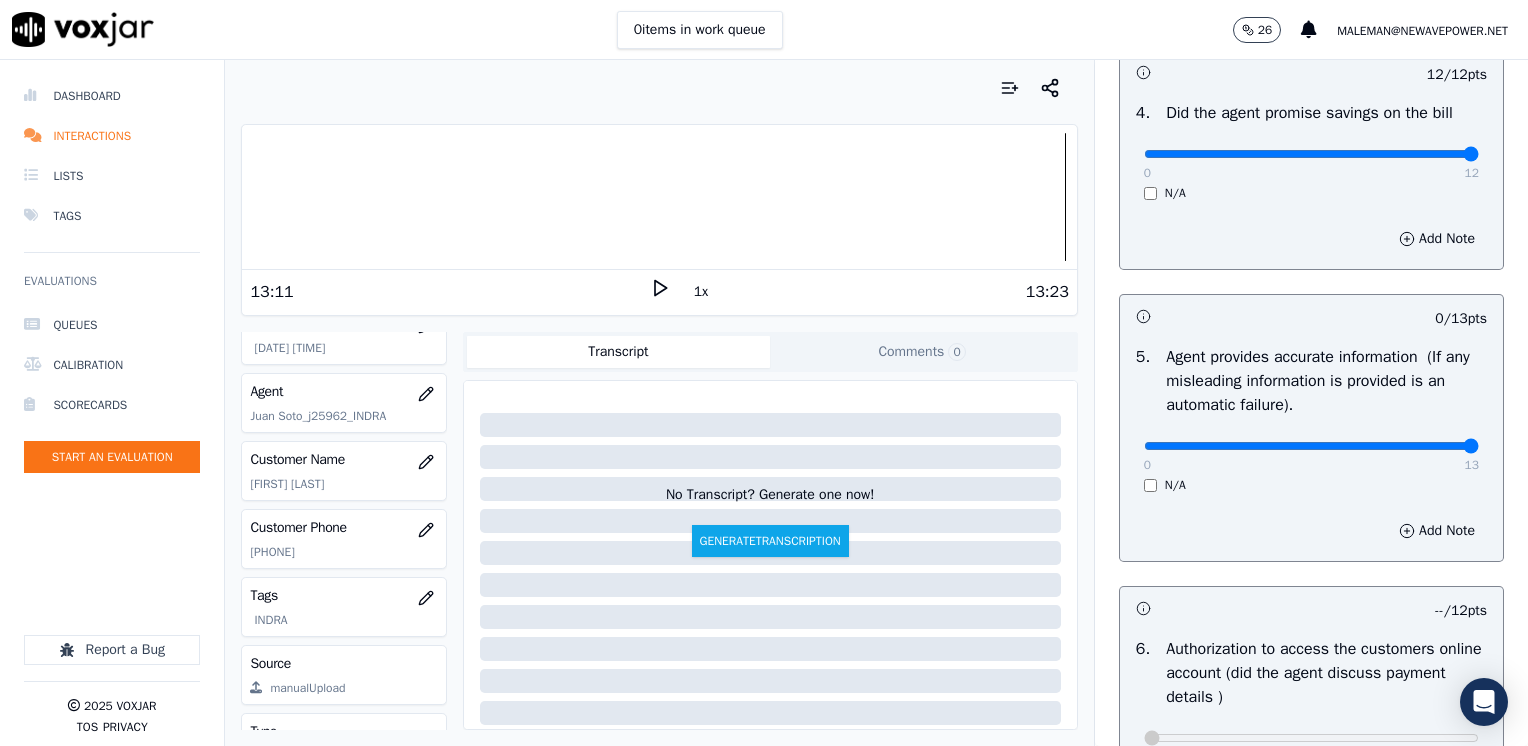drag, startPoint x: 1131, startPoint y: 440, endPoint x: 1531, endPoint y: 451, distance: 400.1512 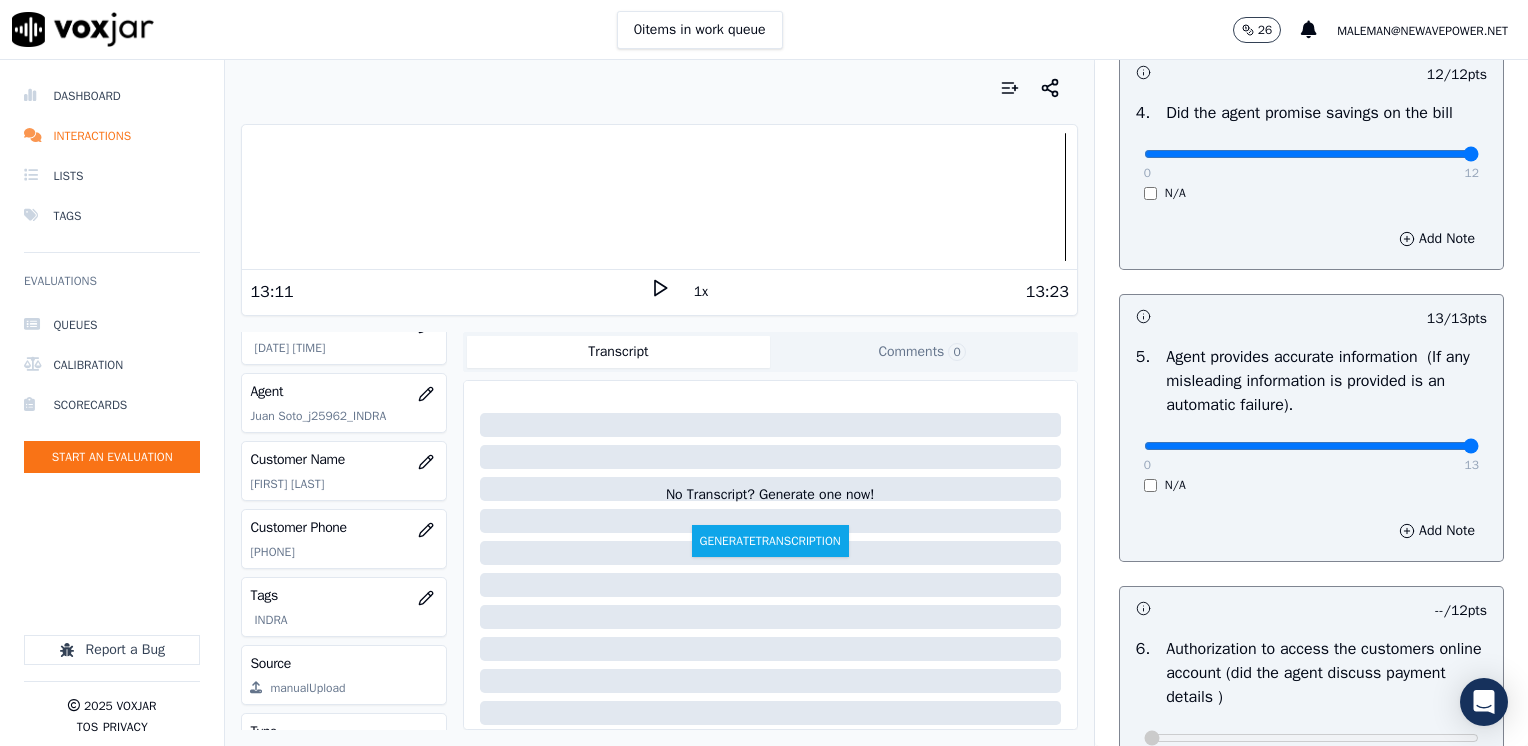 scroll, scrollTop: 1548, scrollLeft: 0, axis: vertical 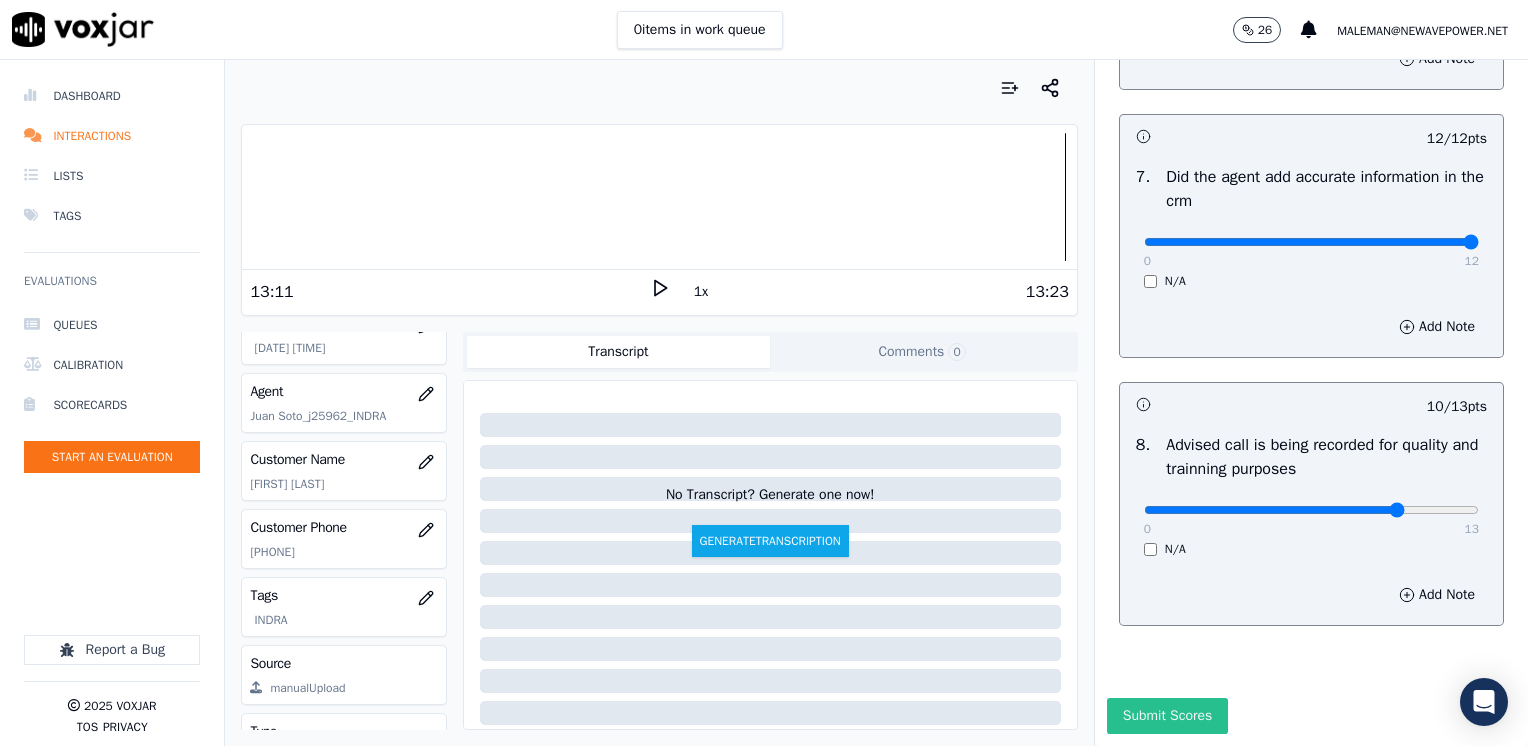 click on "Submit Scores" at bounding box center (1167, 716) 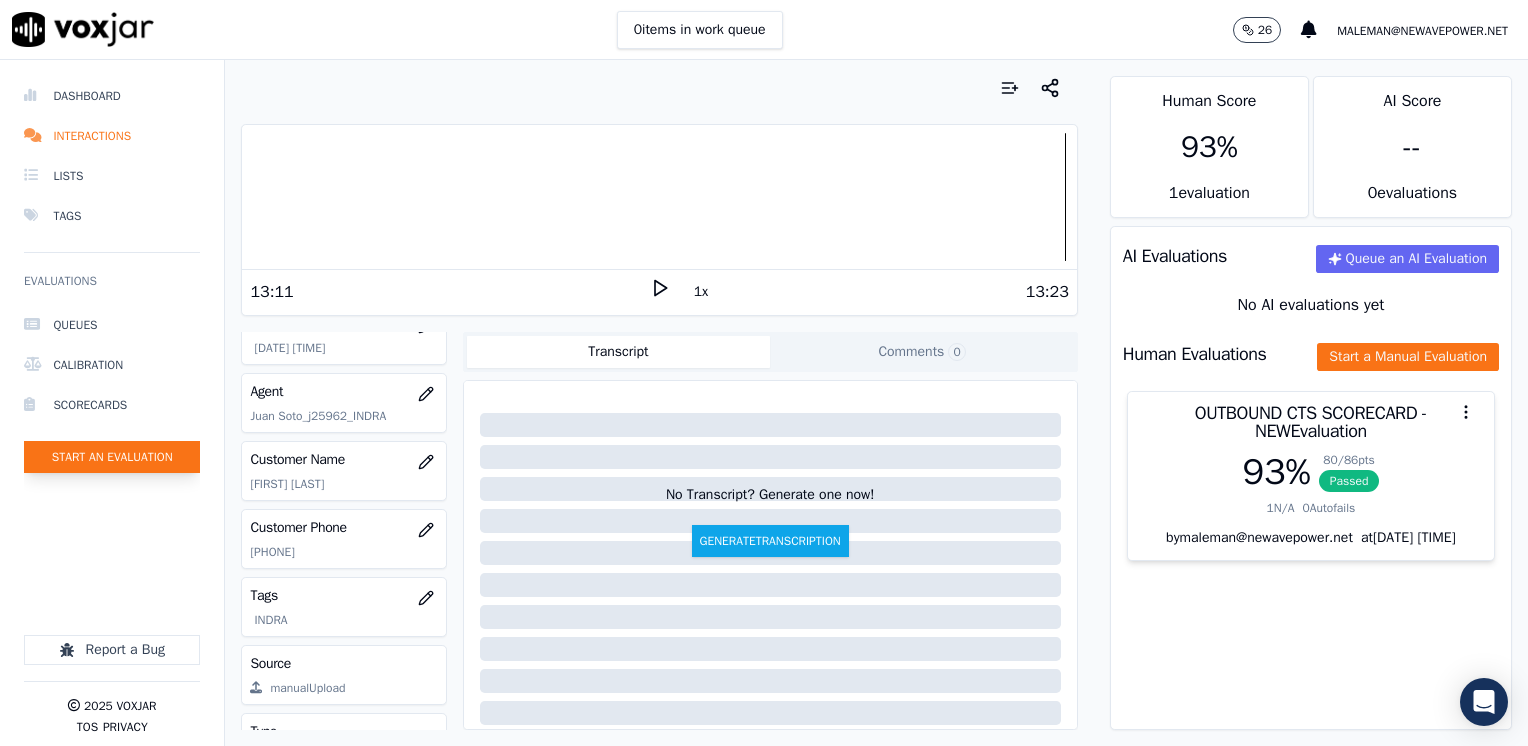 click on "Start an Evaluation" 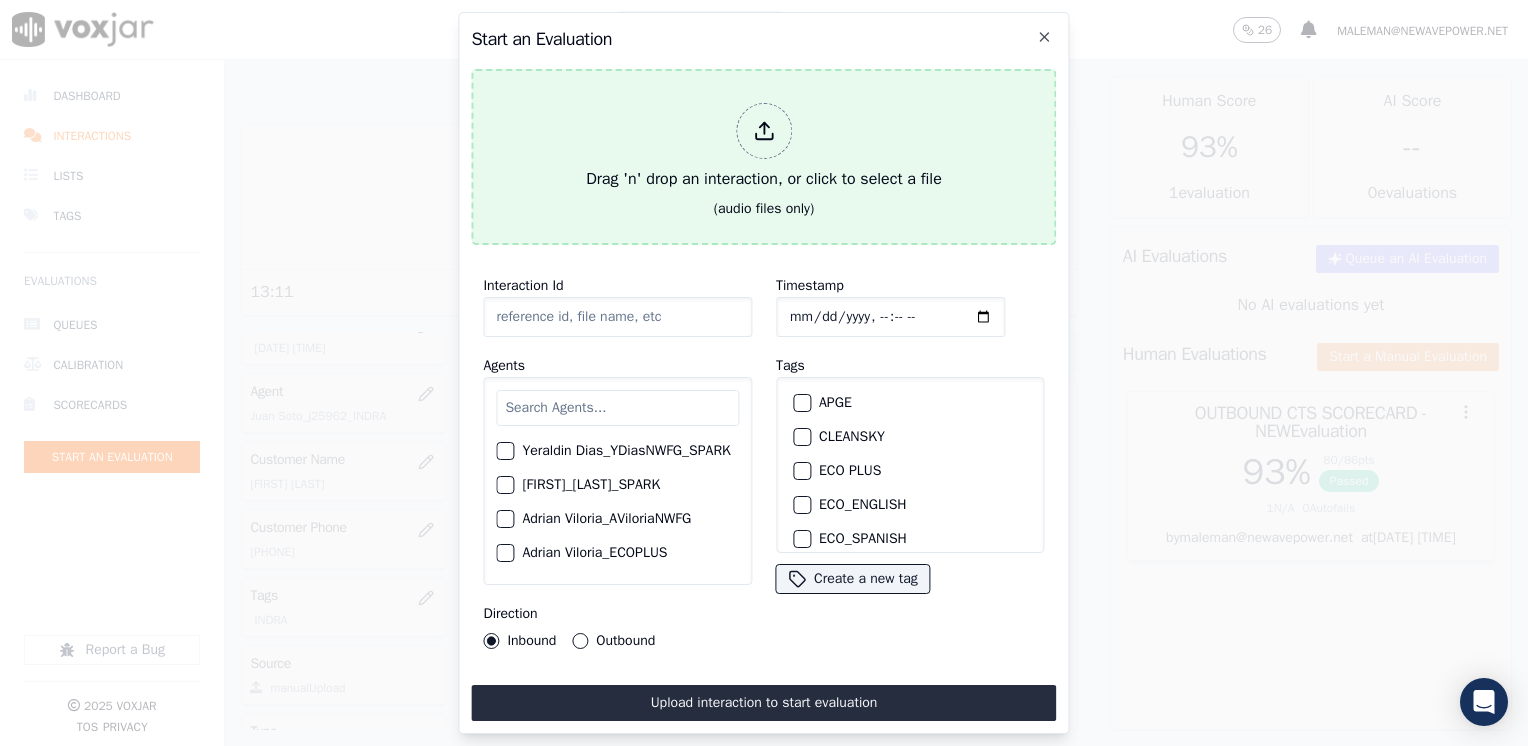 click 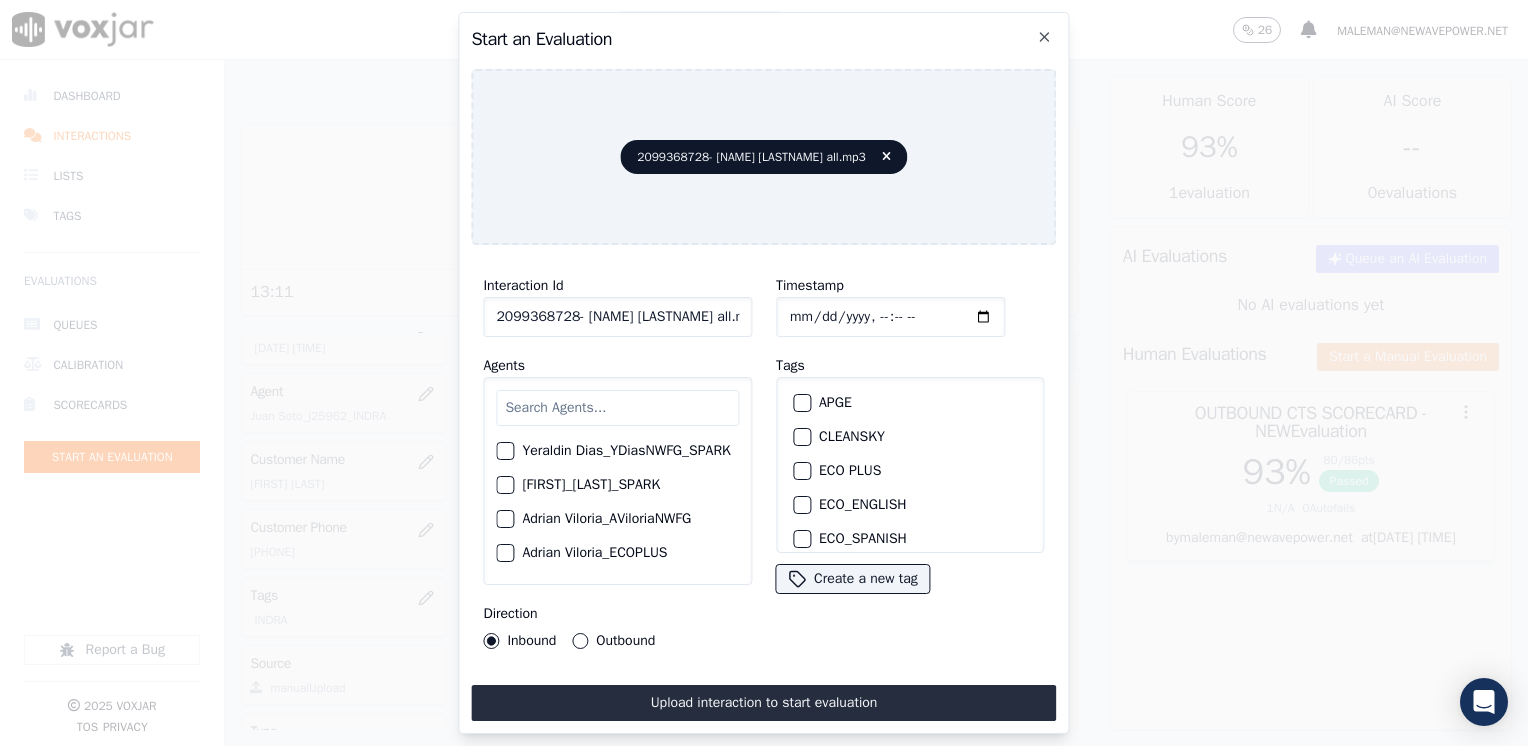 click at bounding box center (617, 408) 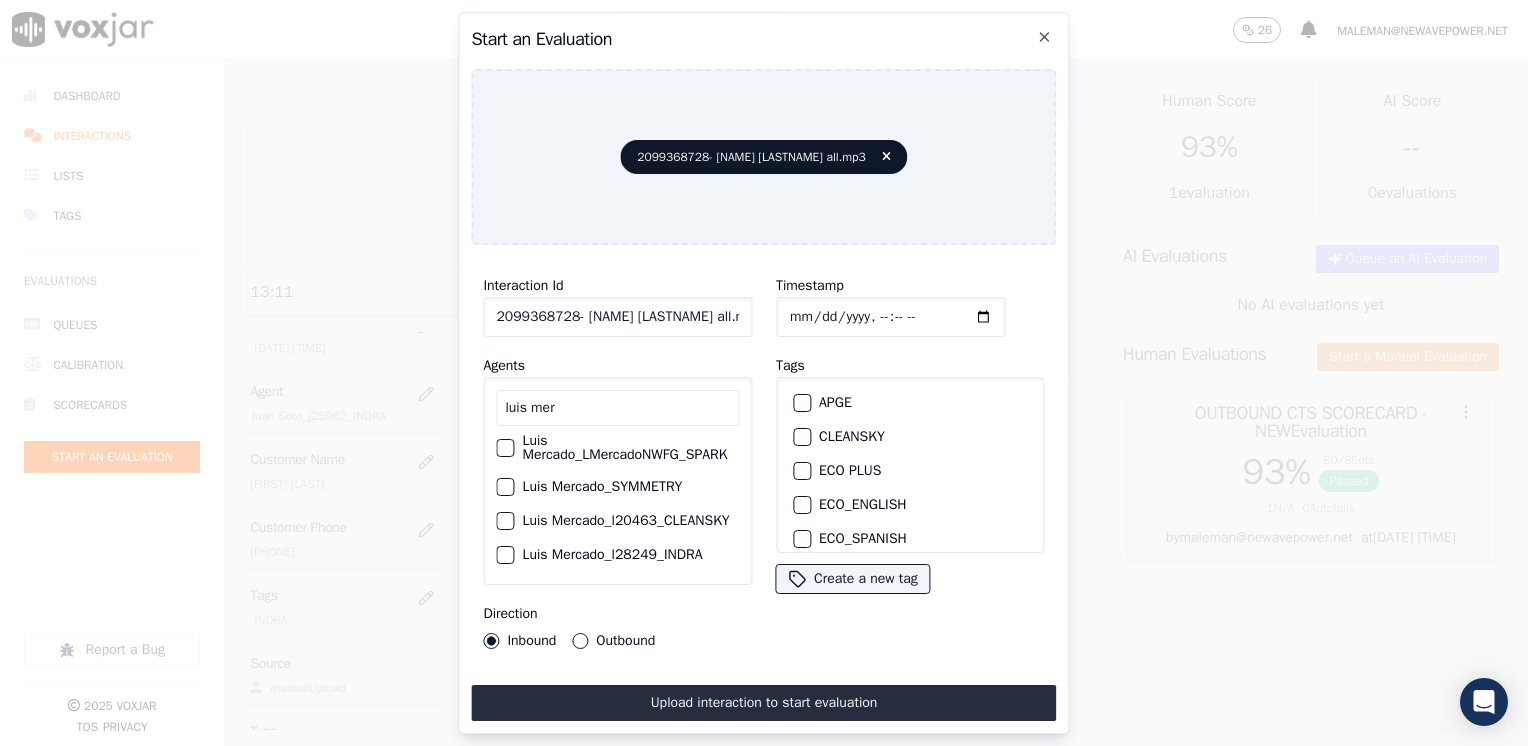 scroll, scrollTop: 132, scrollLeft: 0, axis: vertical 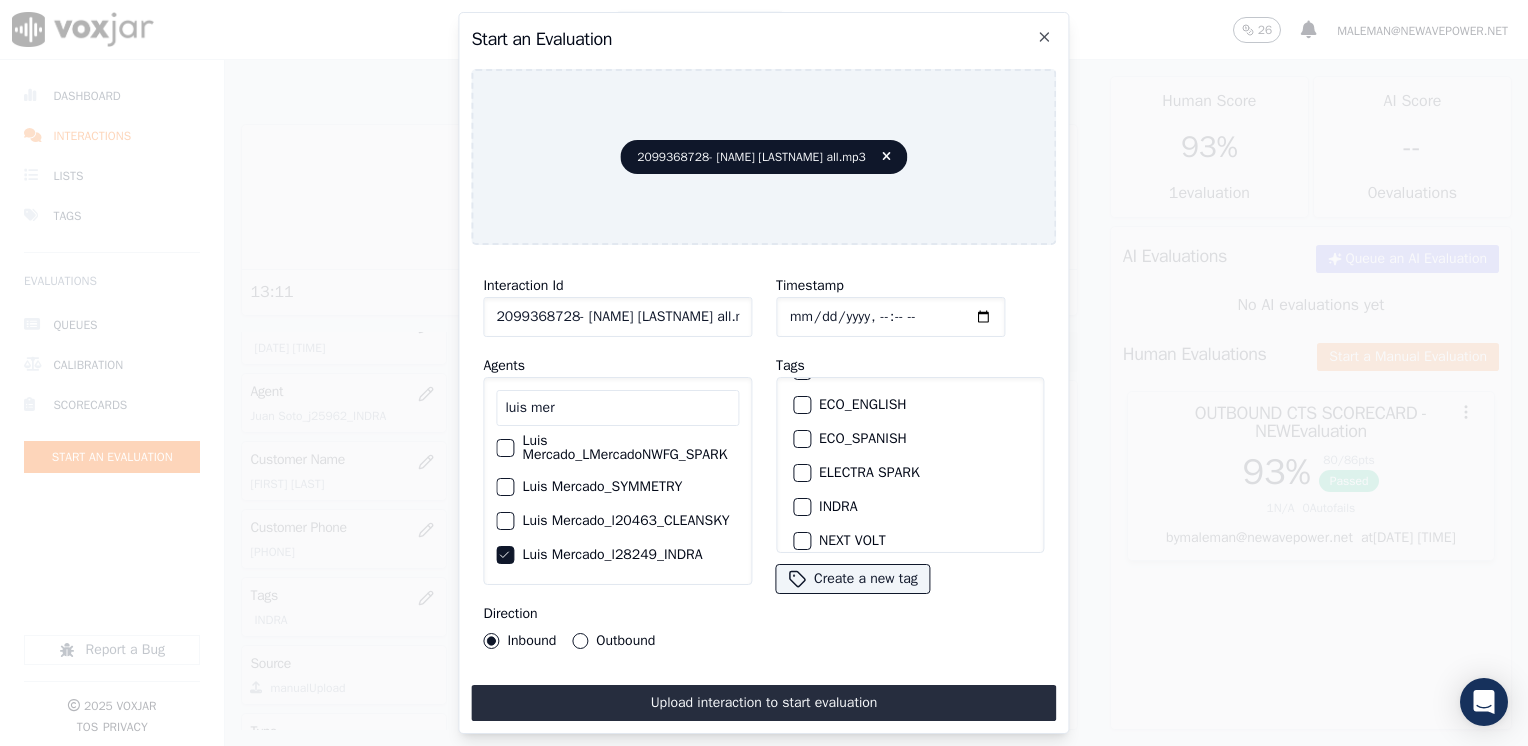 click at bounding box center [801, 507] 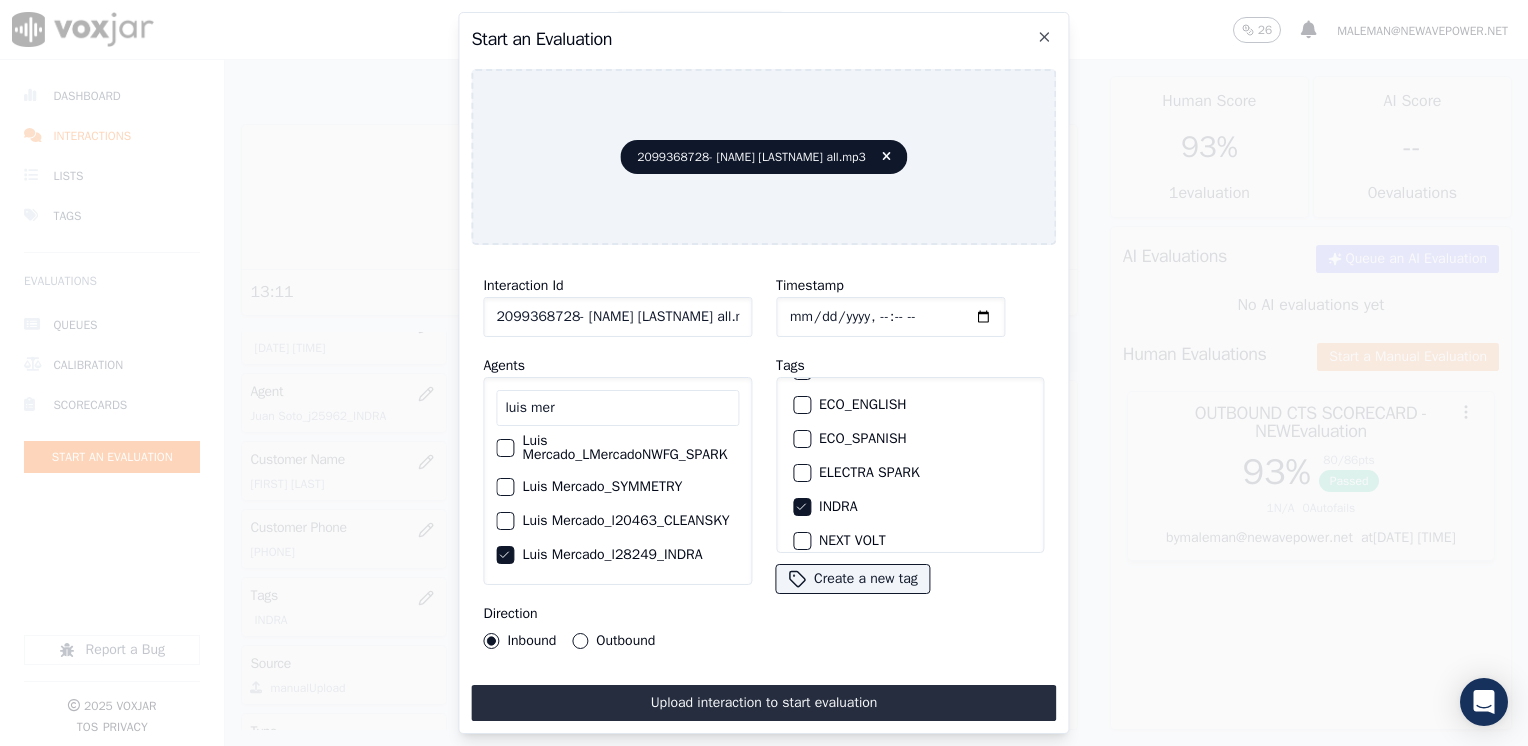 click on "Timestamp" 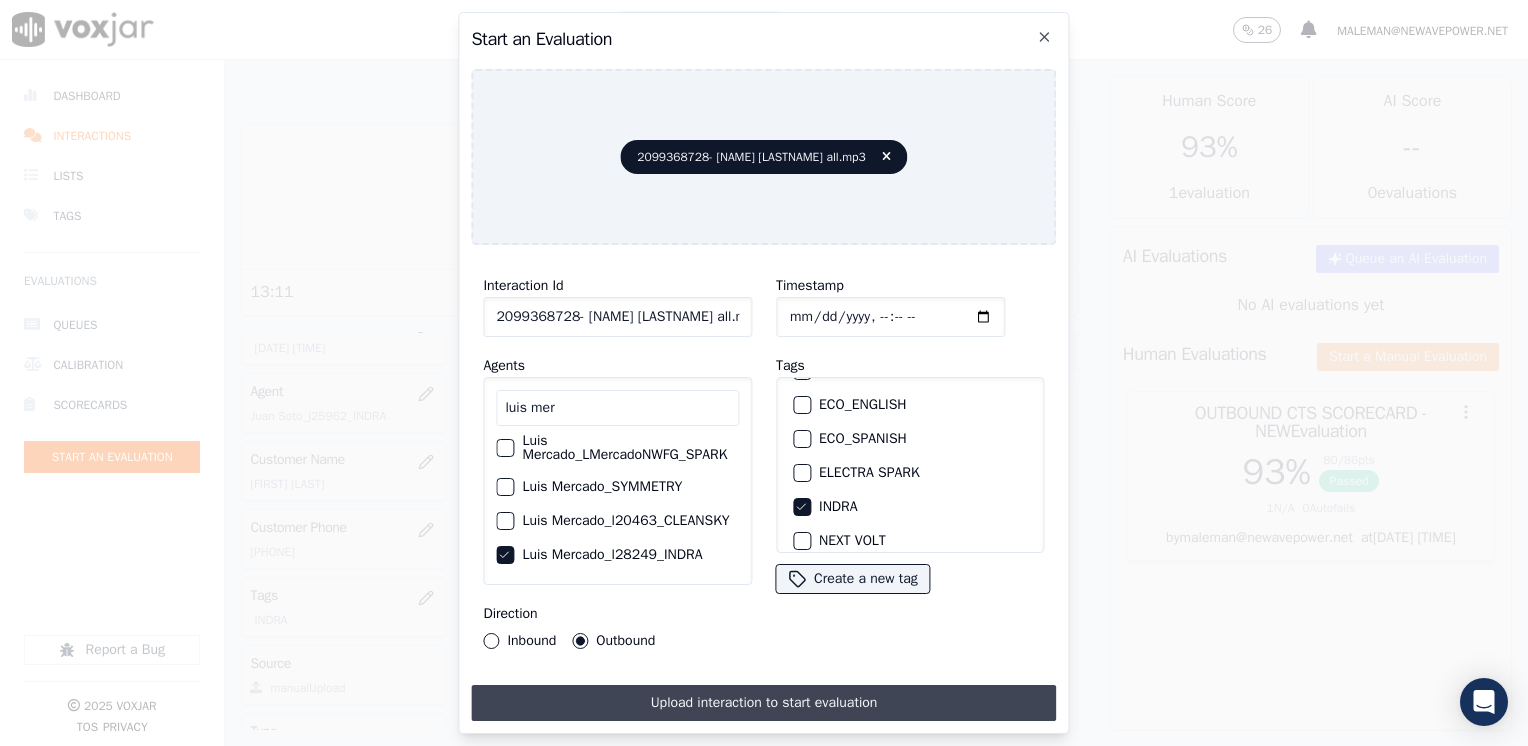 click on "Upload interaction to start evaluation" at bounding box center (763, 703) 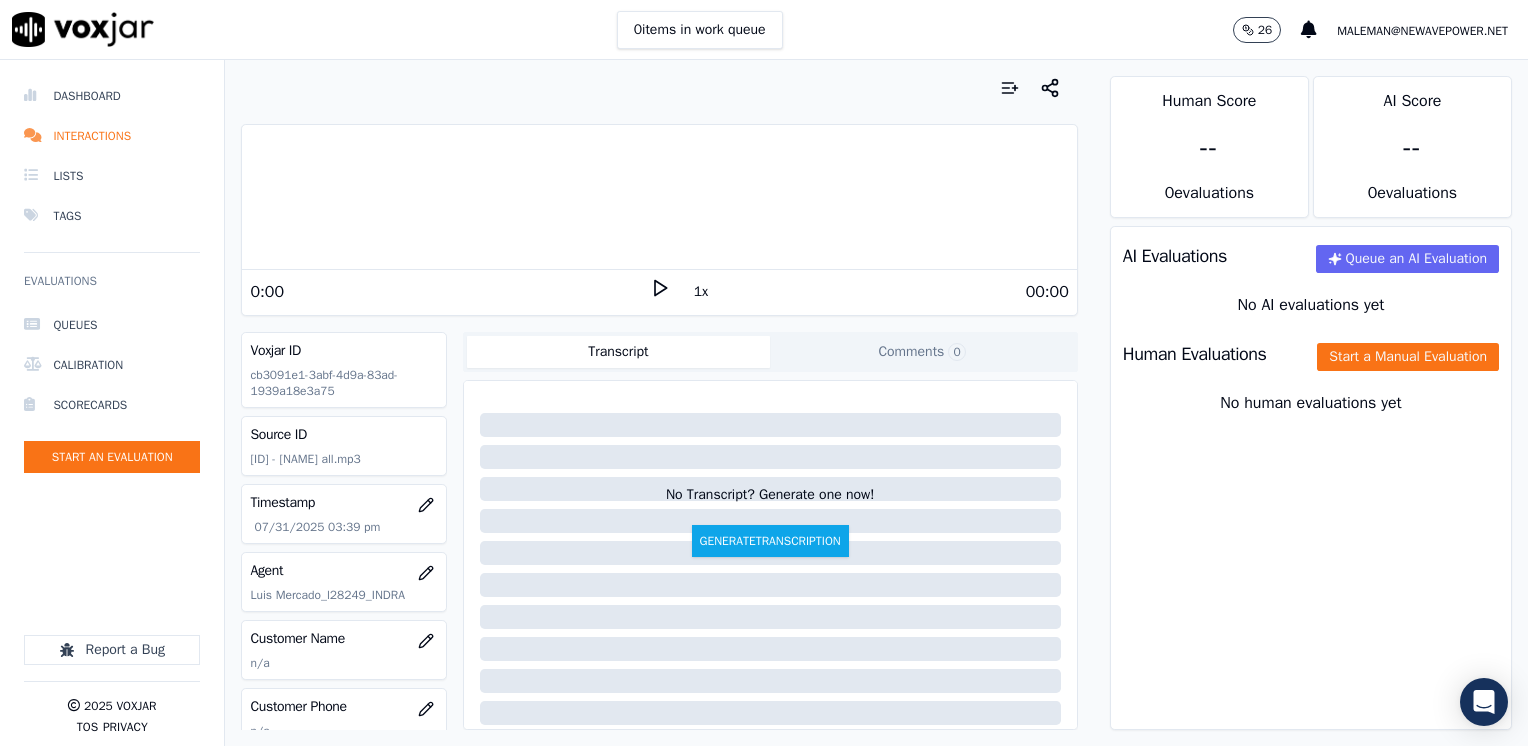 click 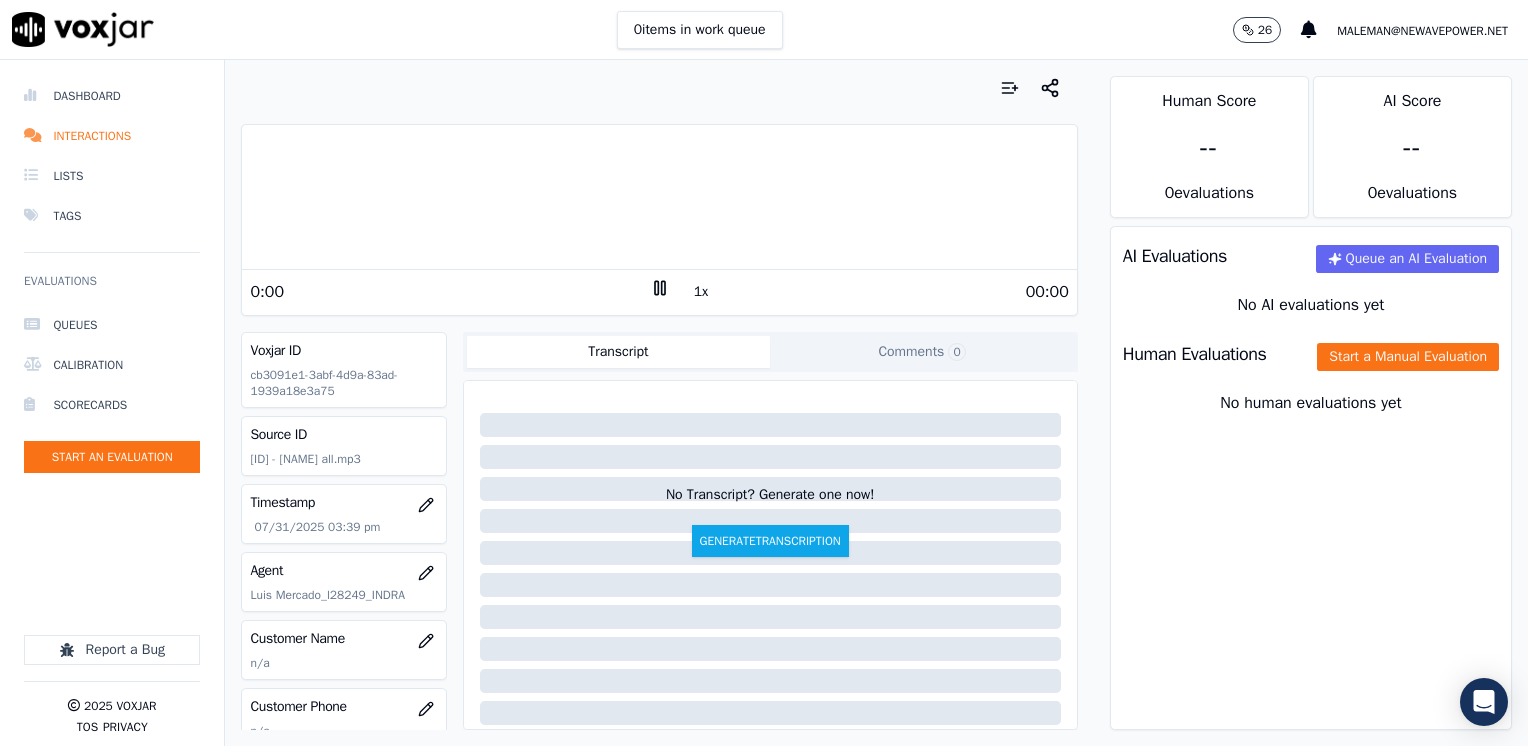 click 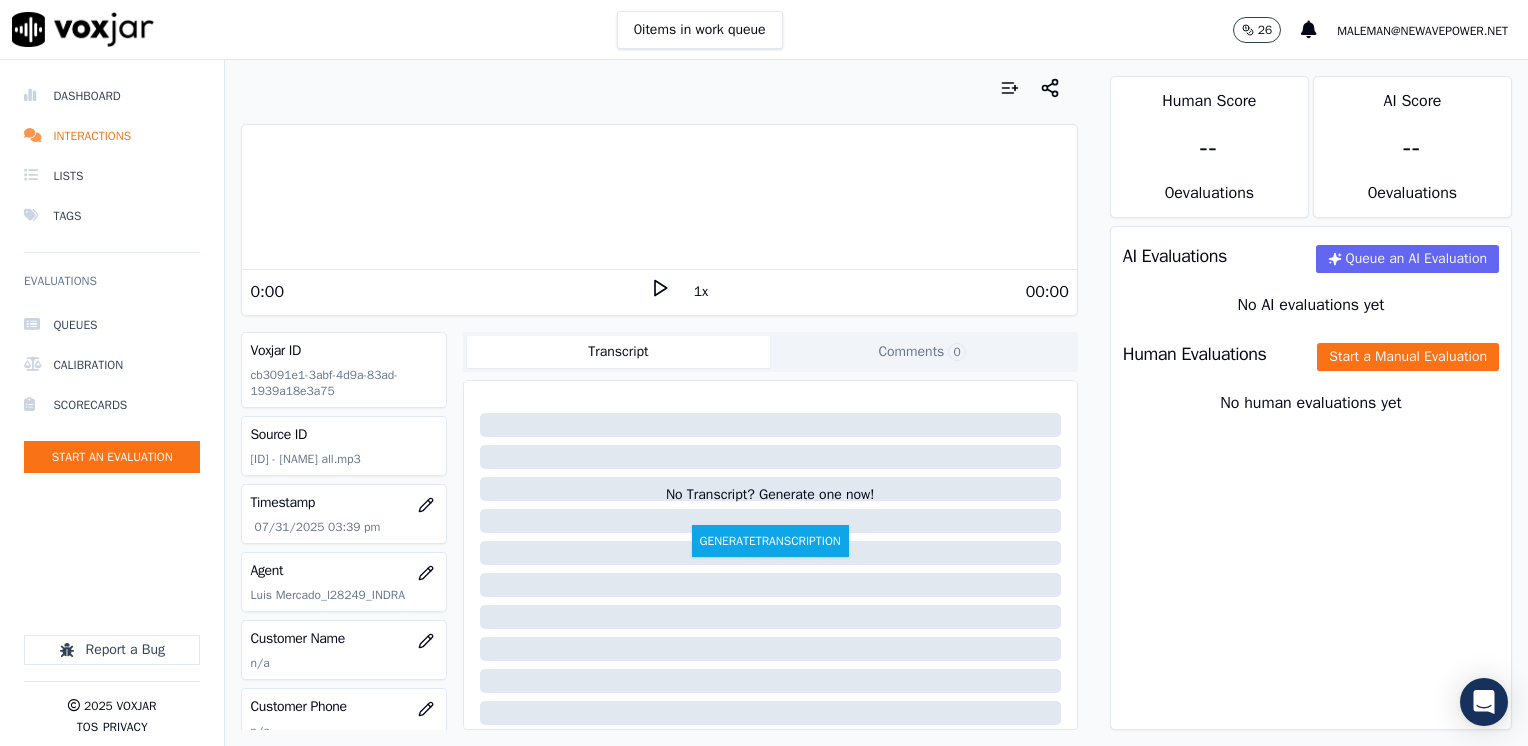 scroll, scrollTop: 100, scrollLeft: 0, axis: vertical 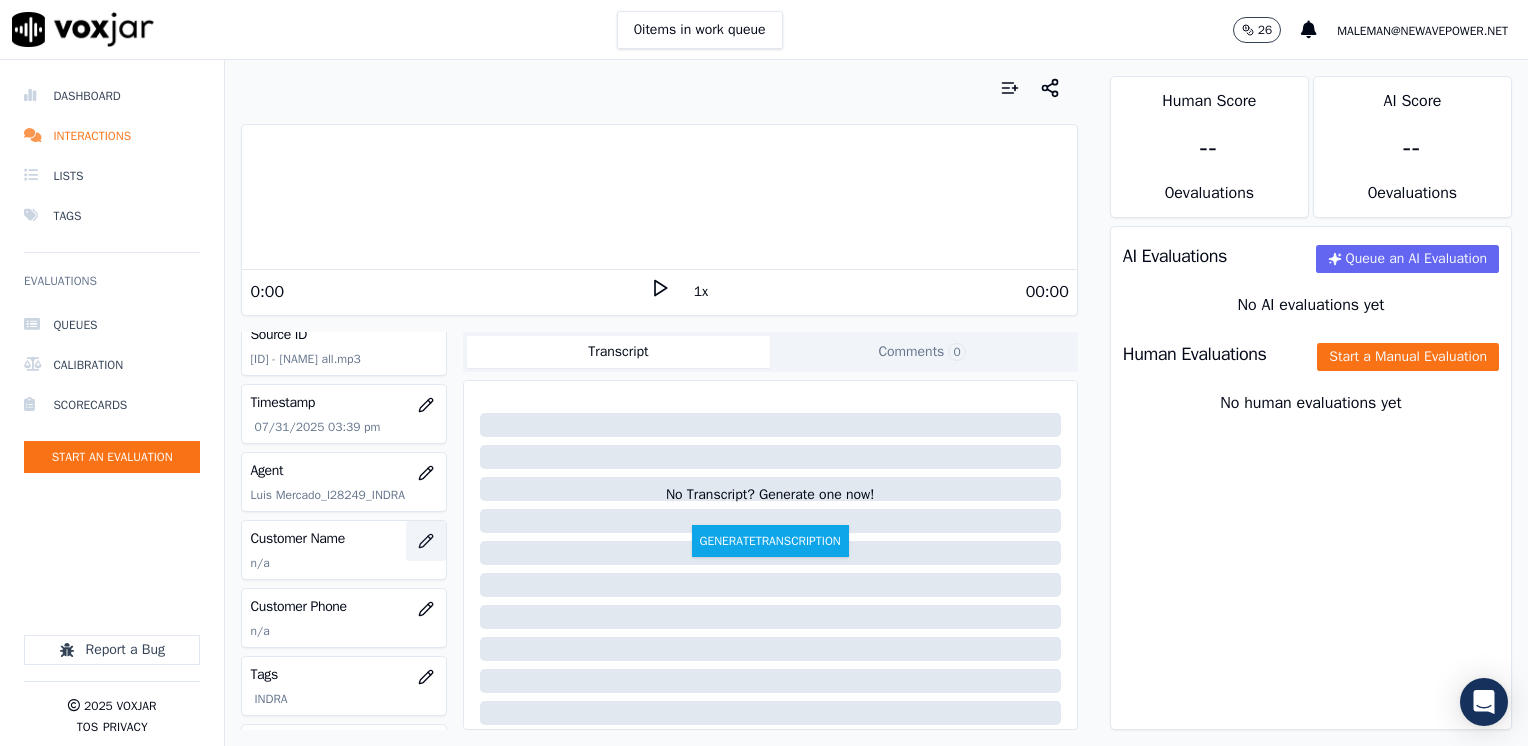 click 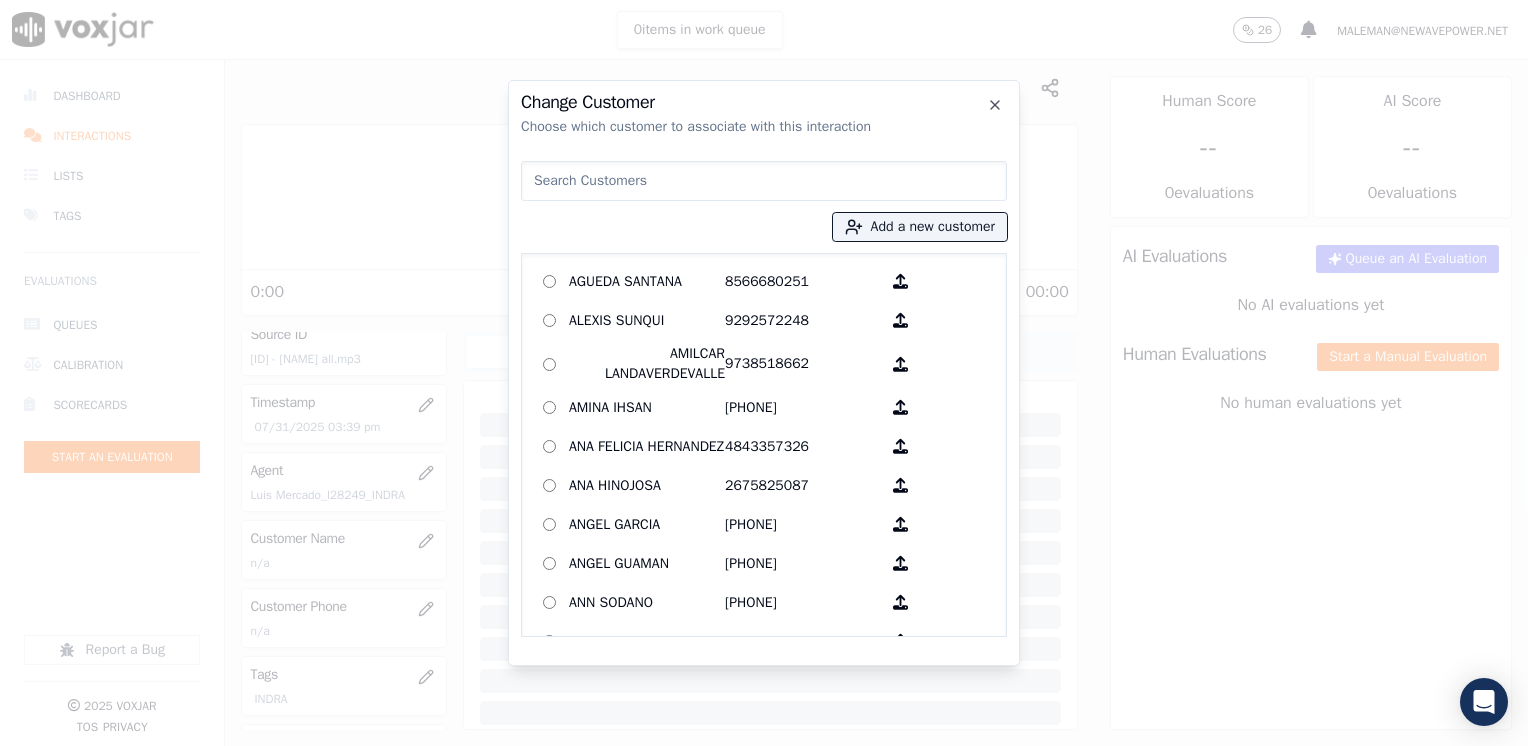 click at bounding box center (764, 181) 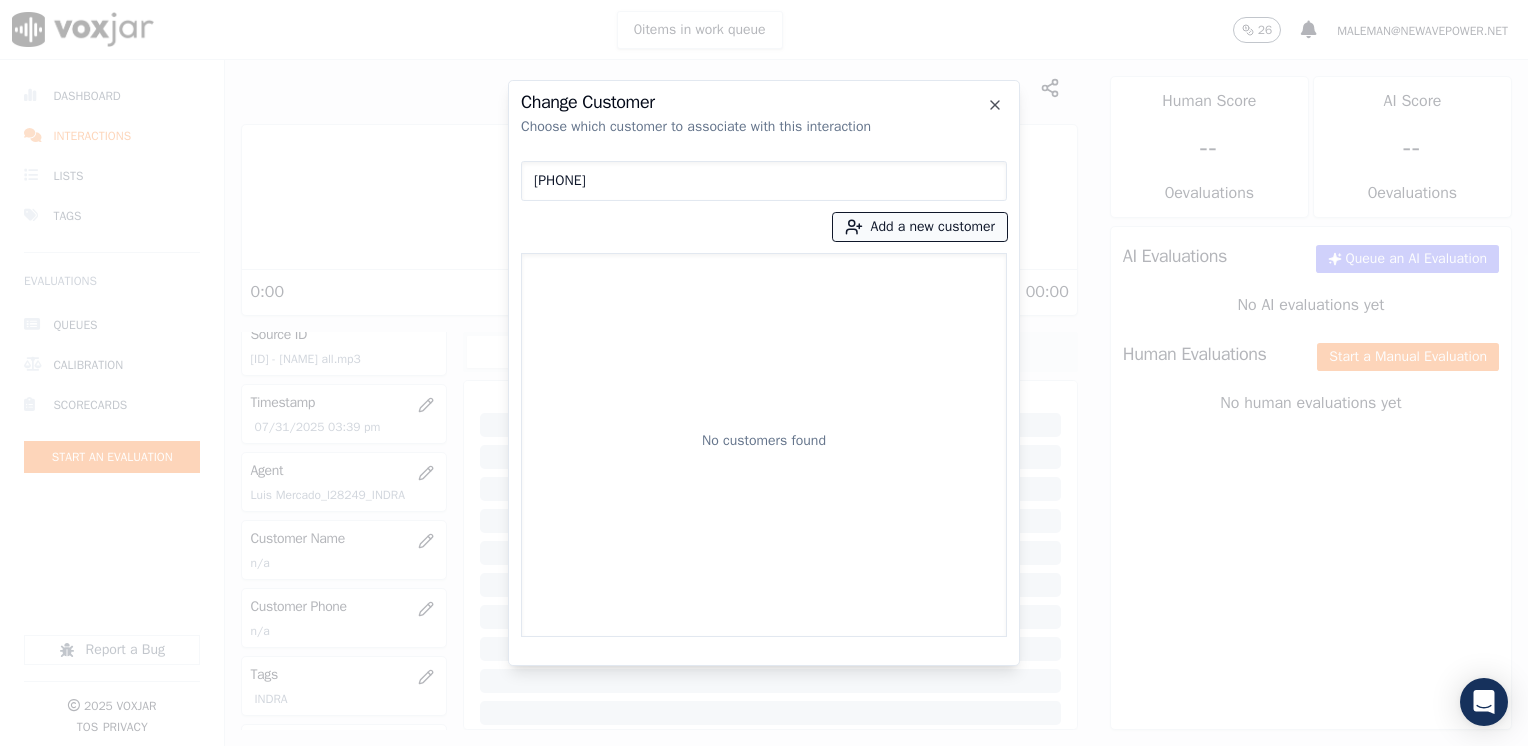 type on "[PHONE]" 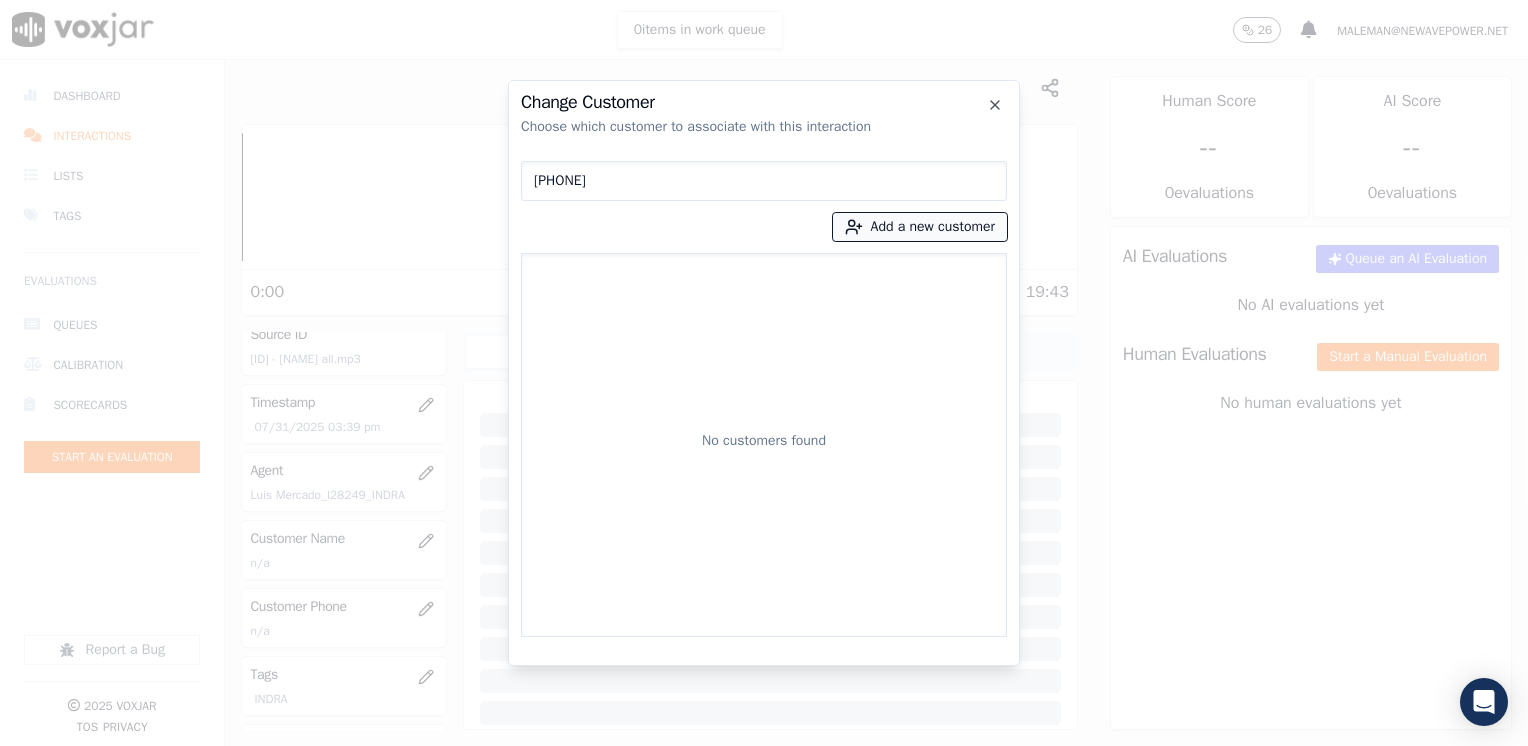 click on "Add a new customer" at bounding box center [920, 227] 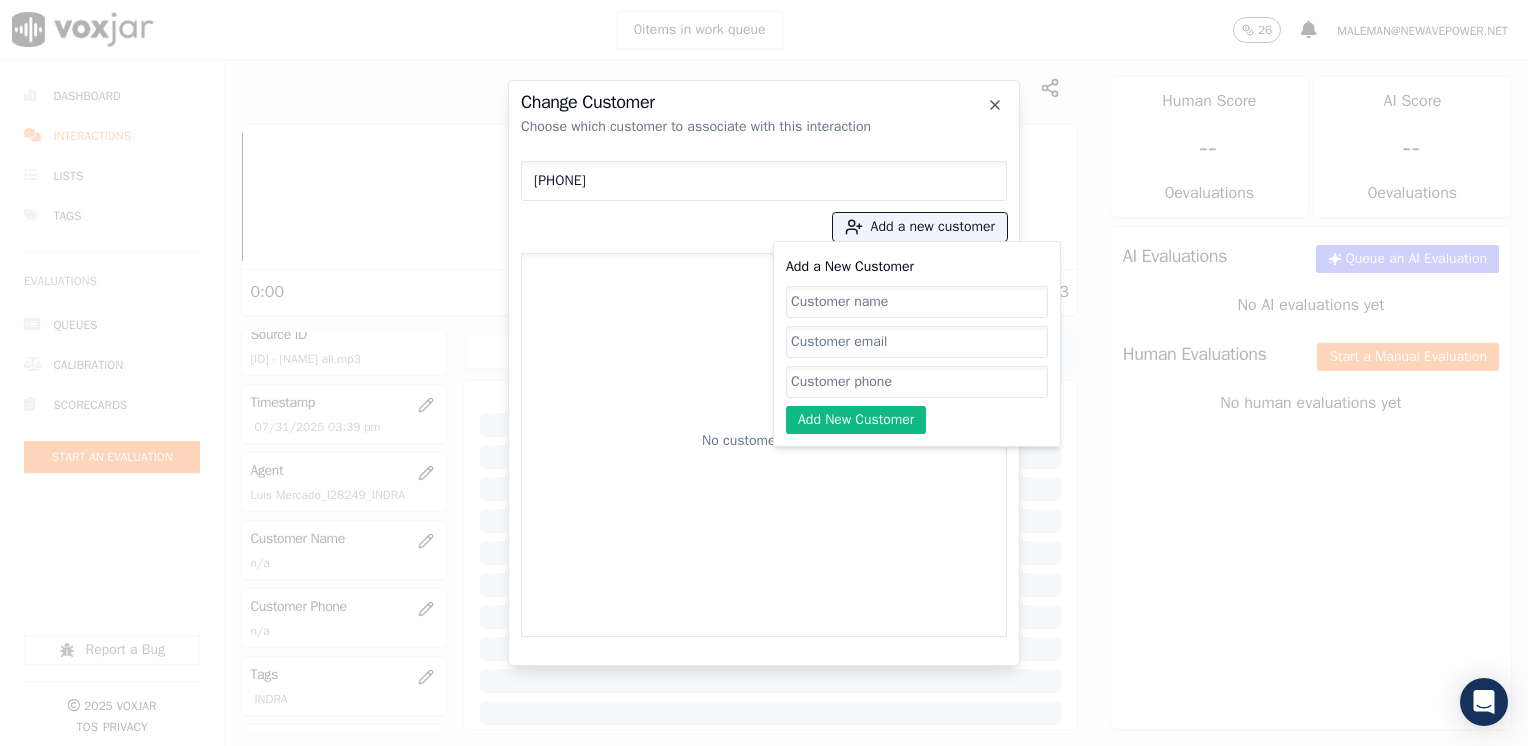 click on "Add a New Customer" 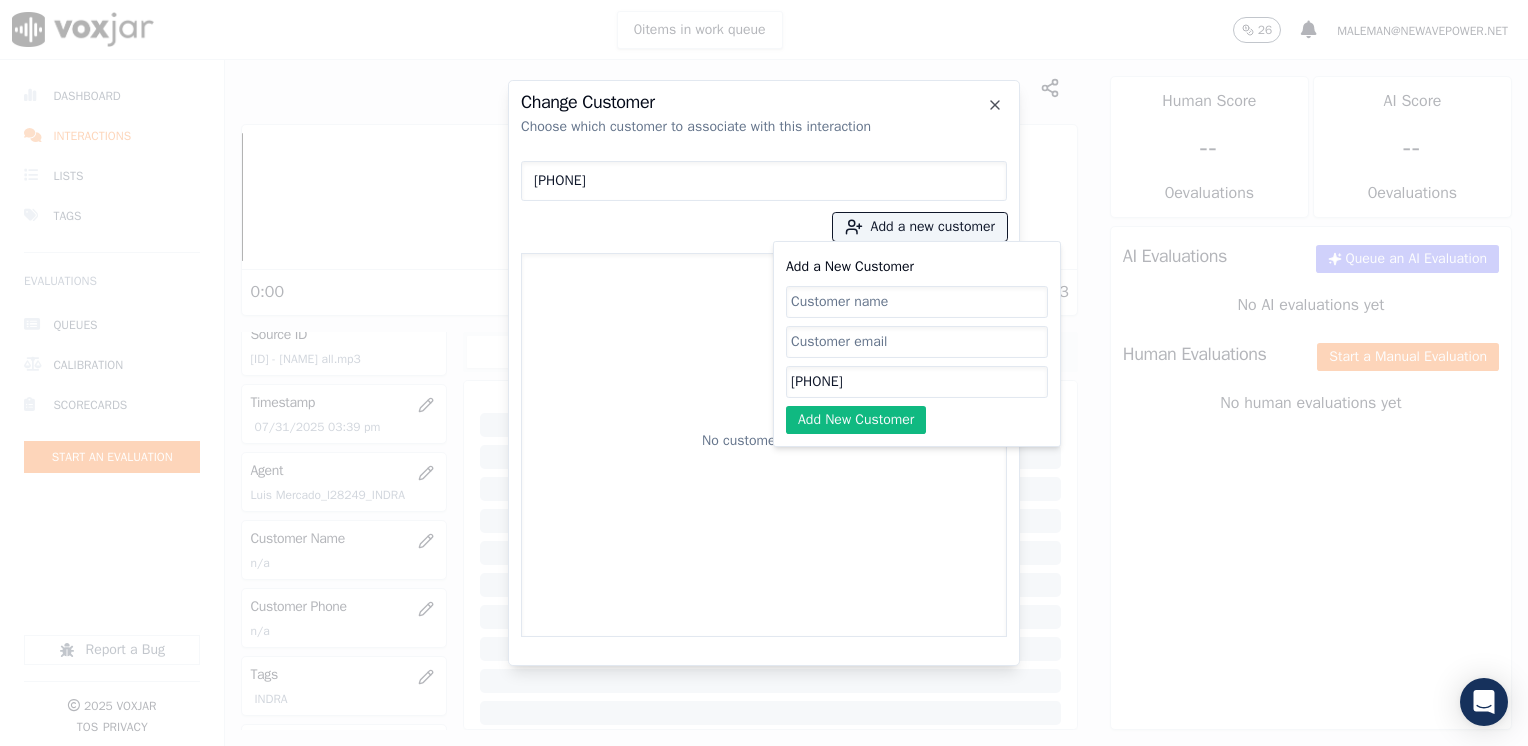 type on "[PHONE]" 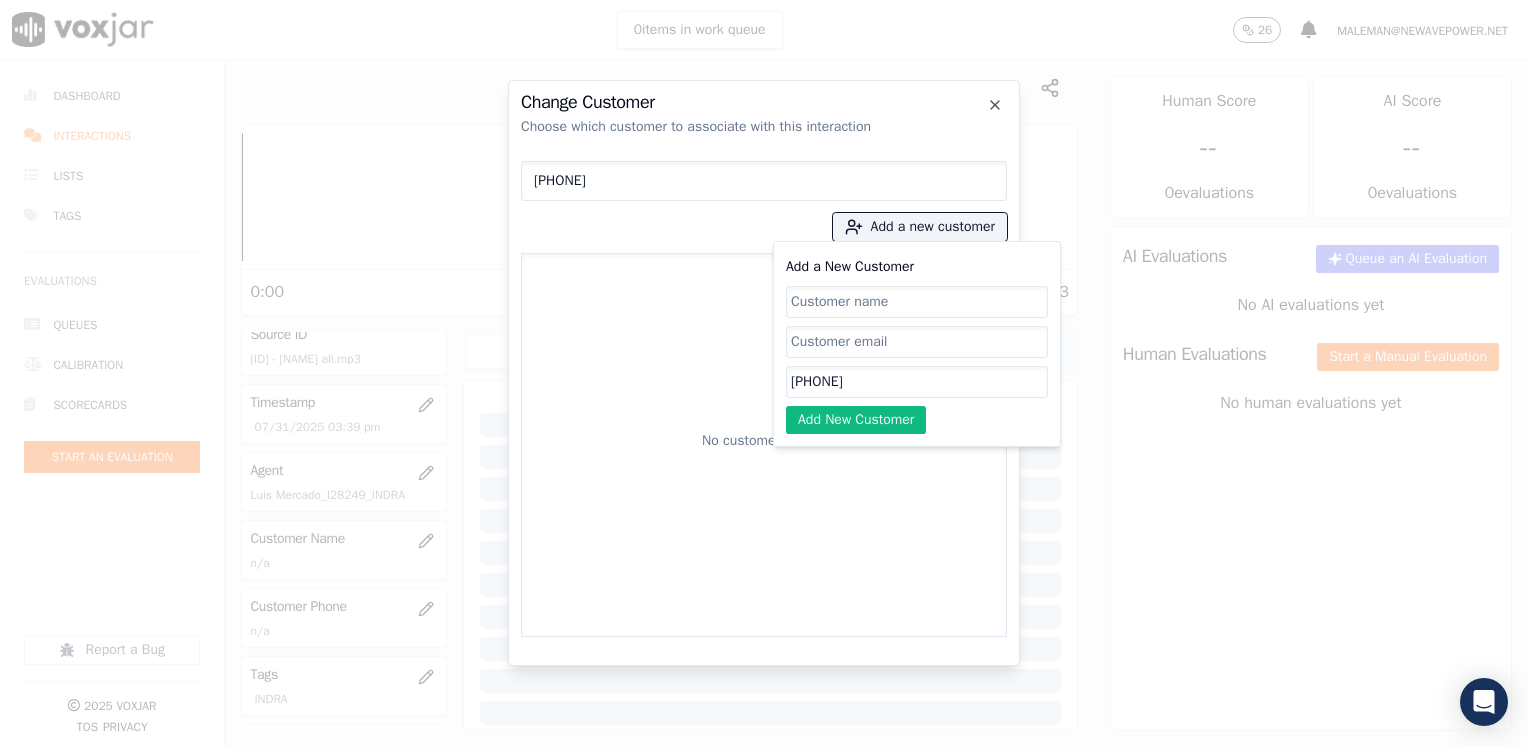 click on "No customers found" at bounding box center (764, 445) 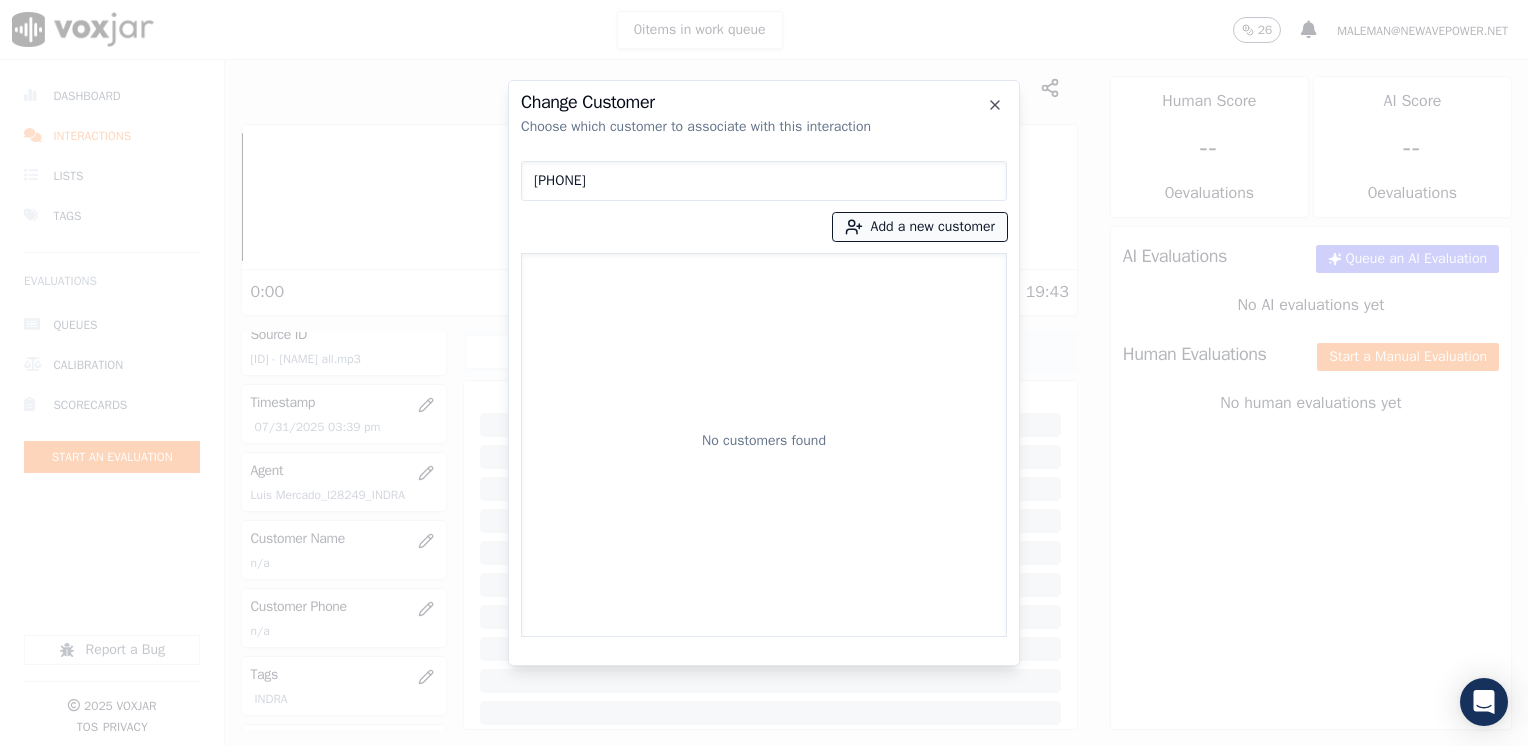 click on "Add a new customer" at bounding box center [920, 227] 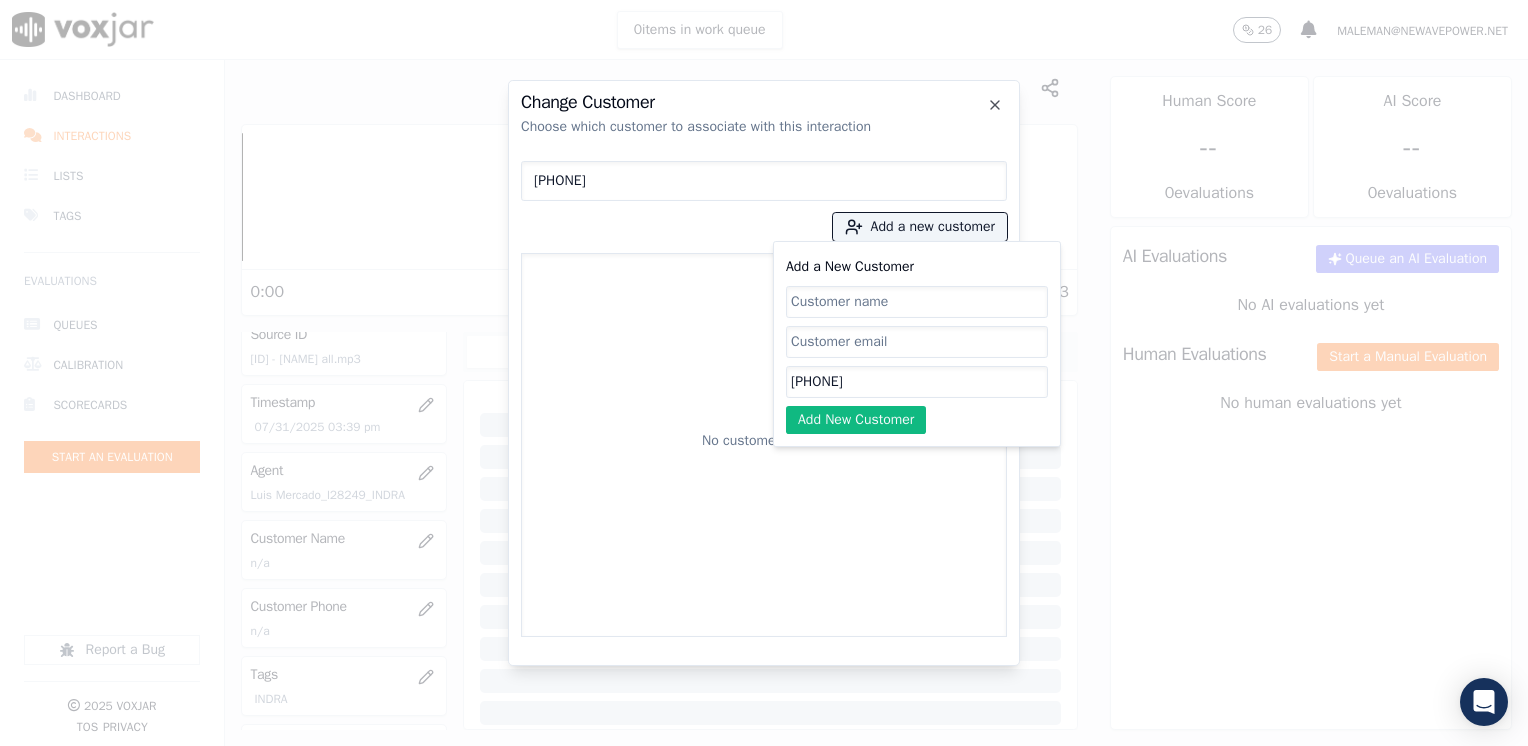 click on "Add a New Customer" 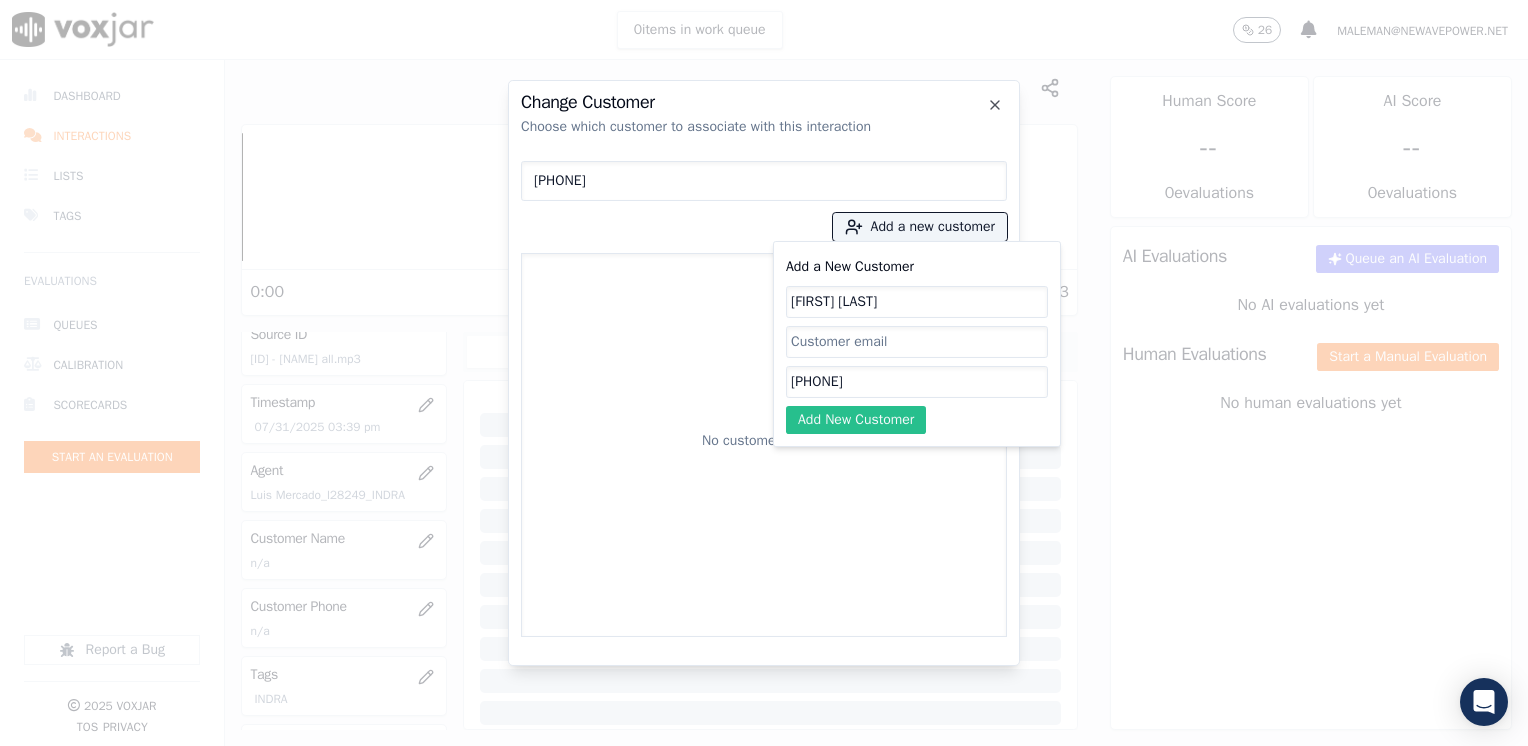 type on "[FIRST] [LAST]" 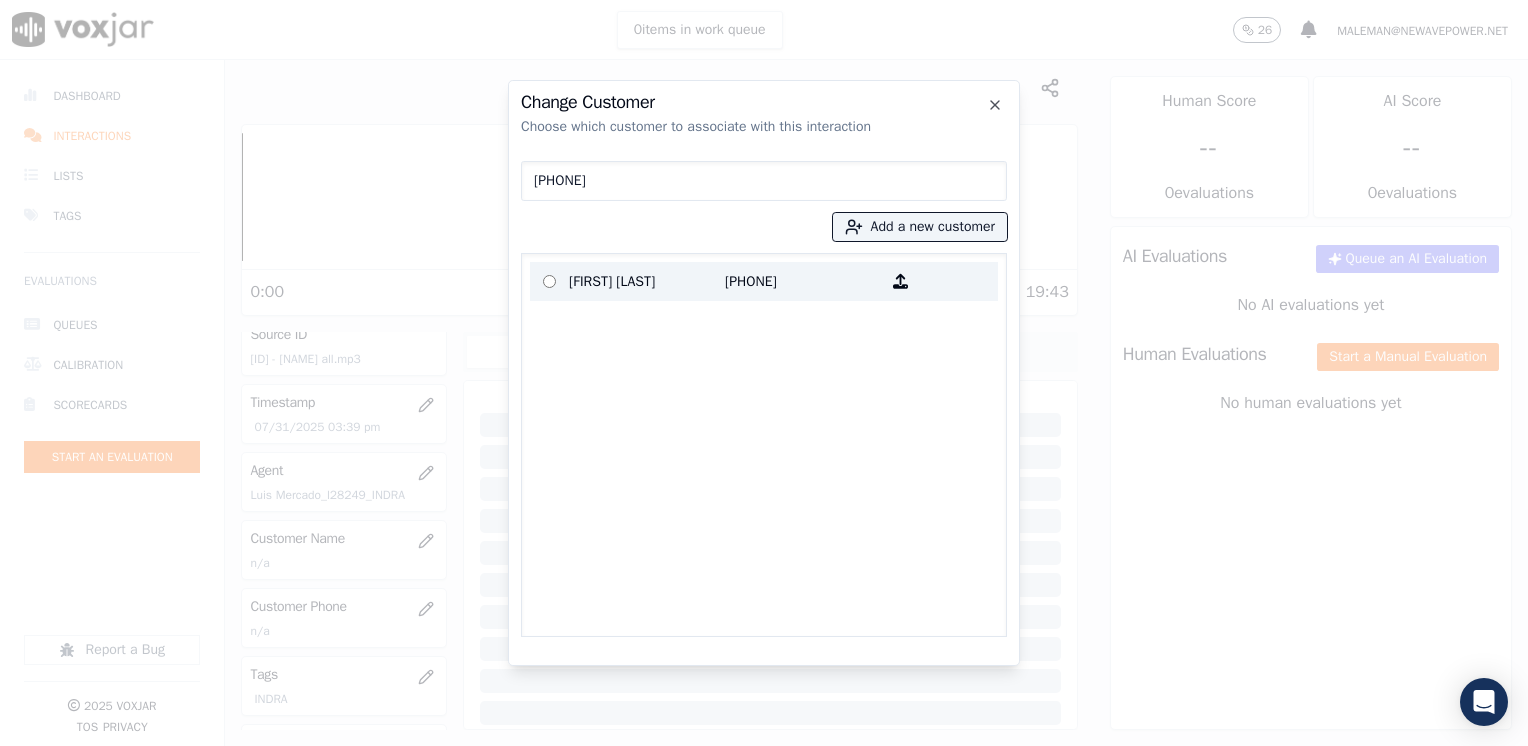 click on "[PHONE]" at bounding box center [803, 281] 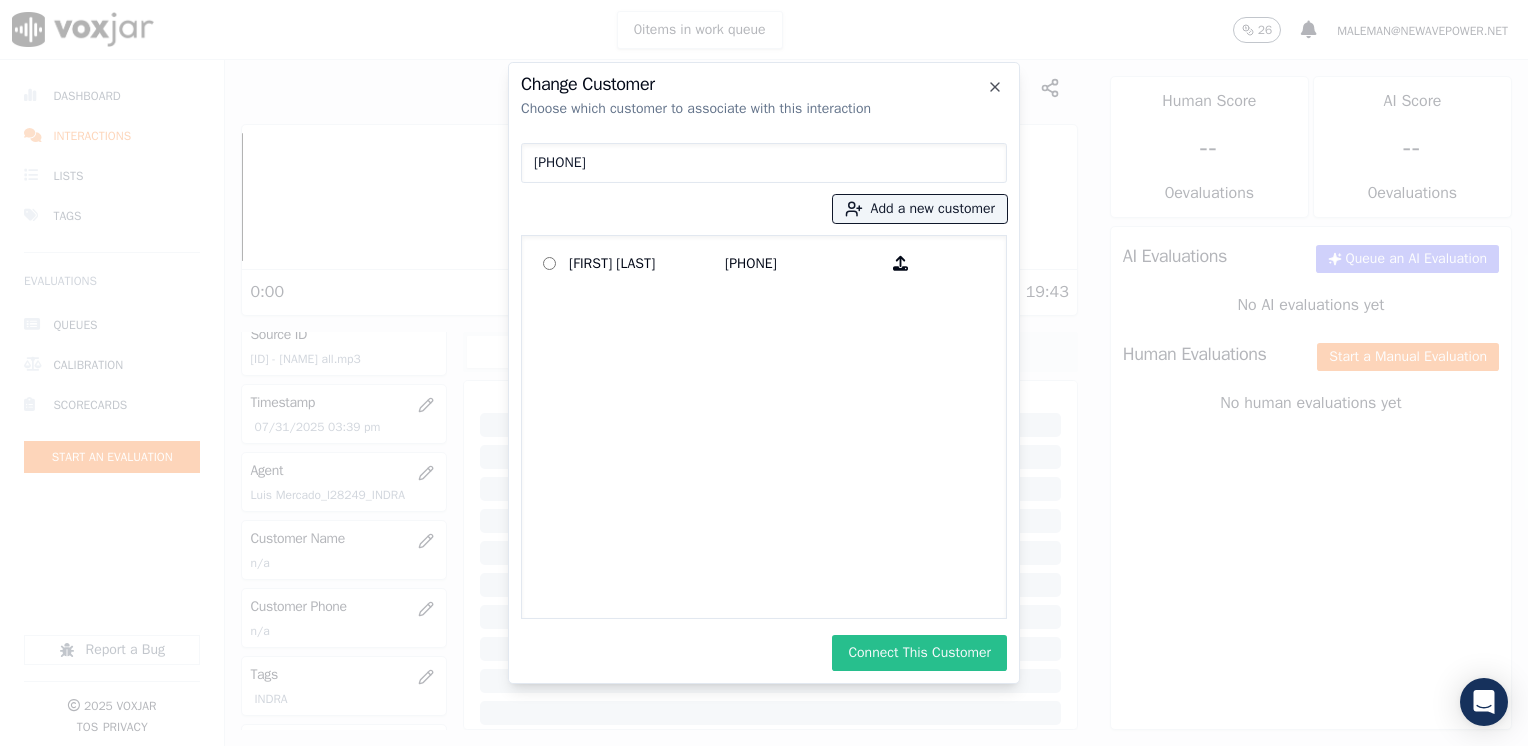 click on "Connect This Customer" at bounding box center [919, 653] 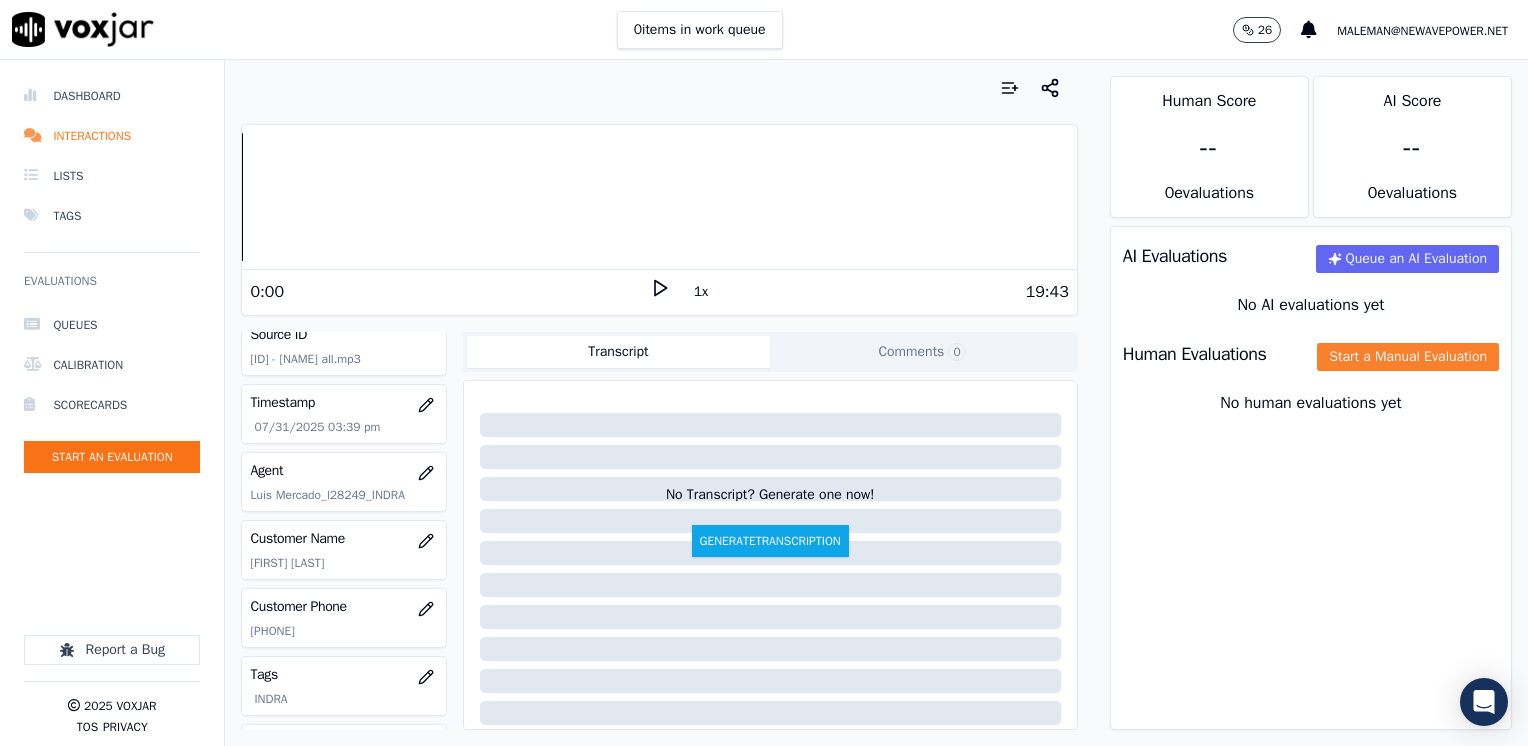 click on "Start a Manual Evaluation" 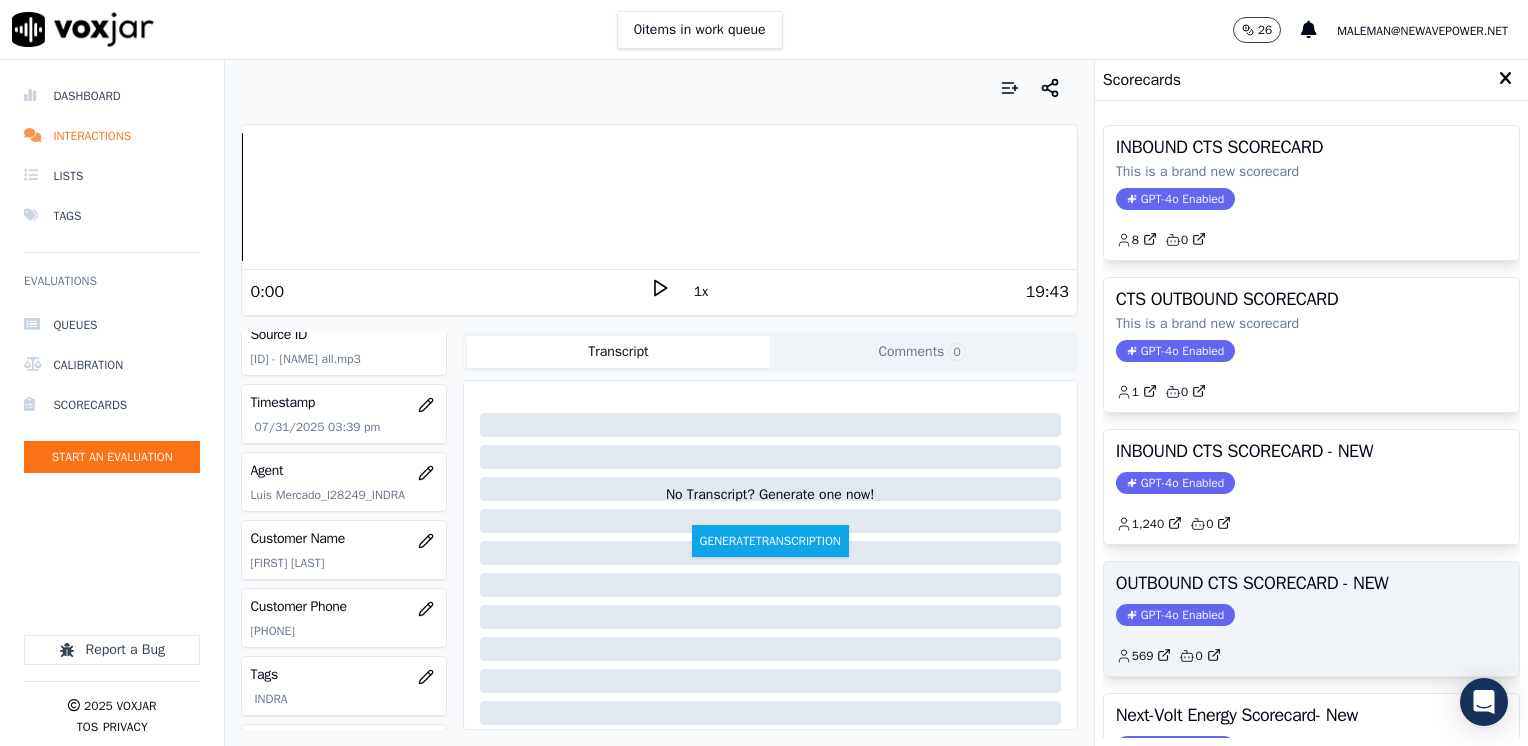 click on "GPT-4o Enabled" at bounding box center (1175, 615) 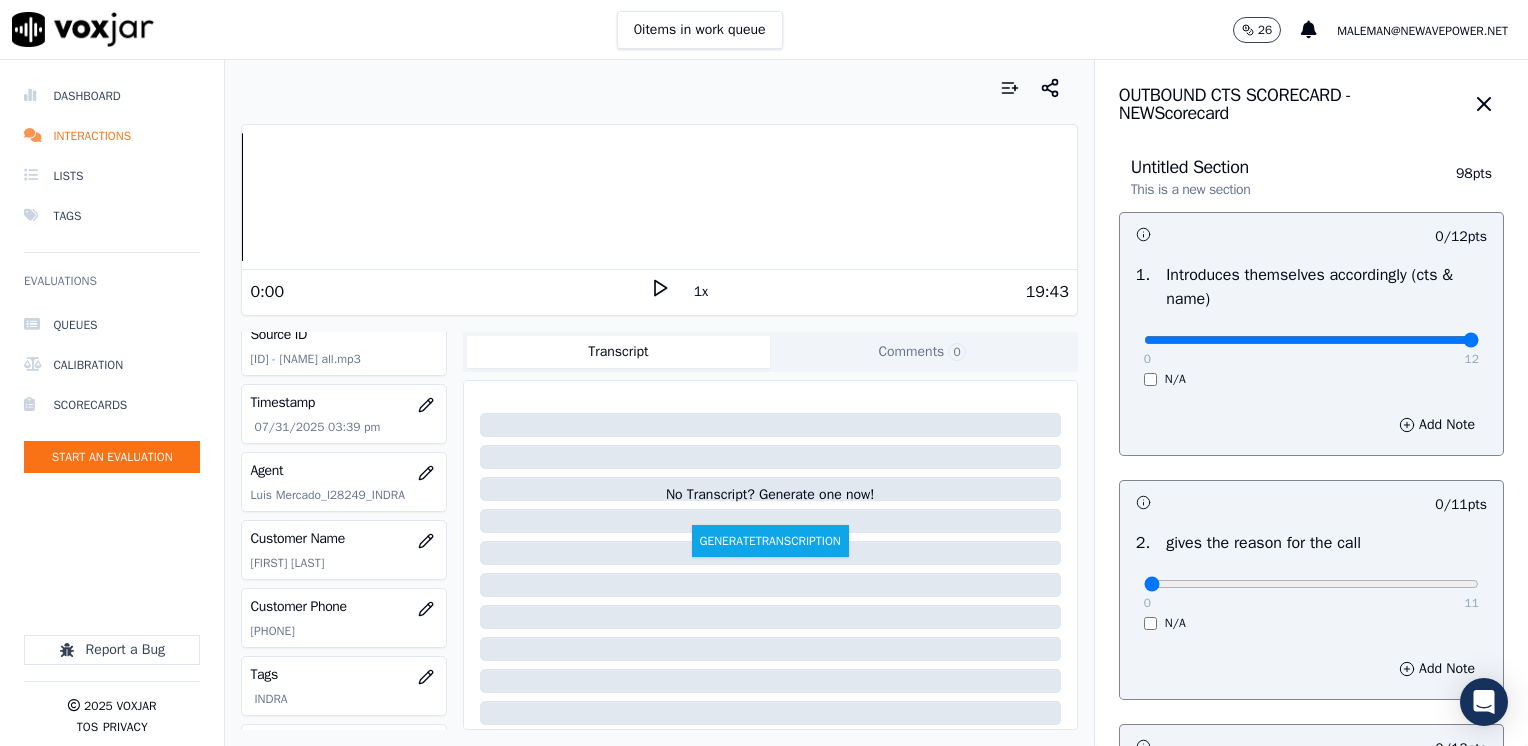 type on "12" 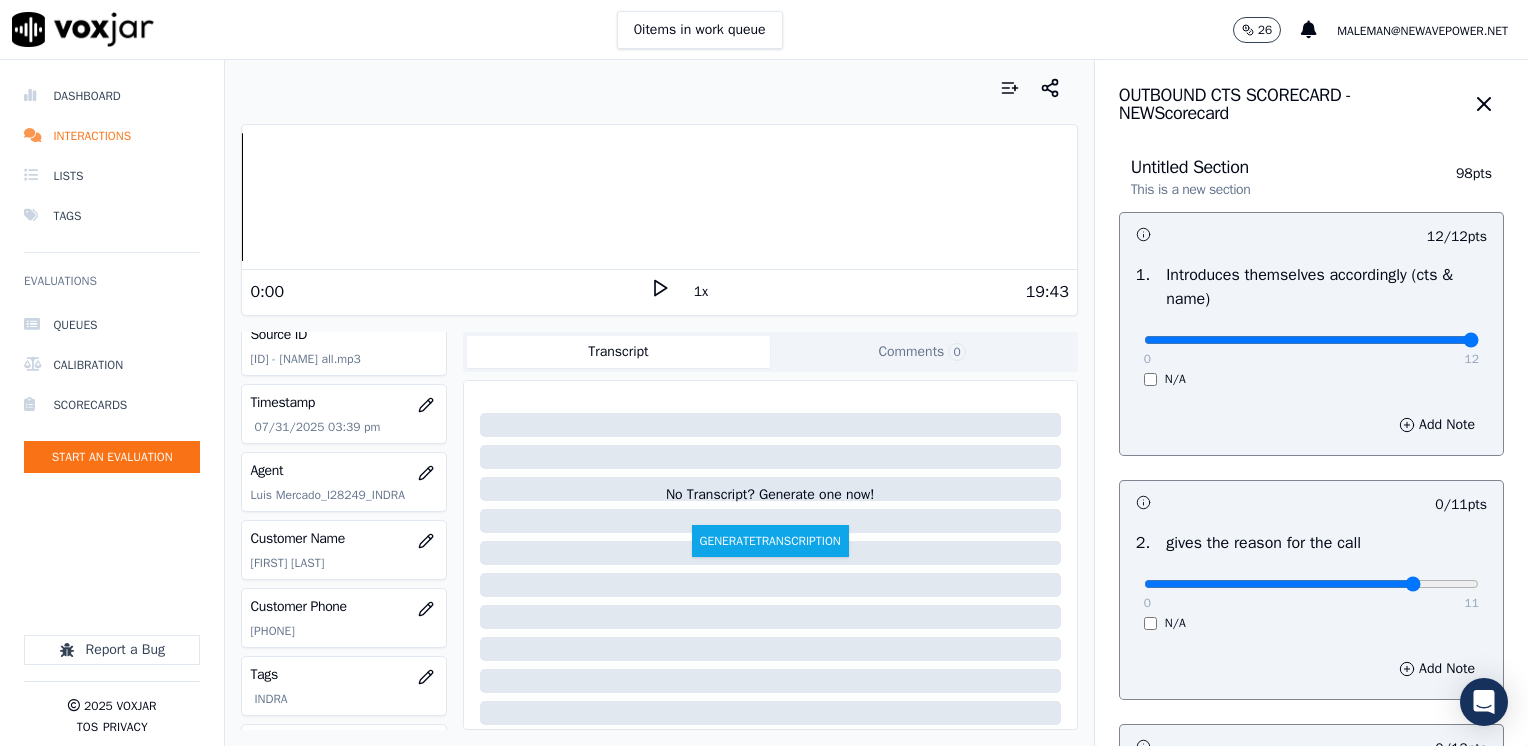 type on "9" 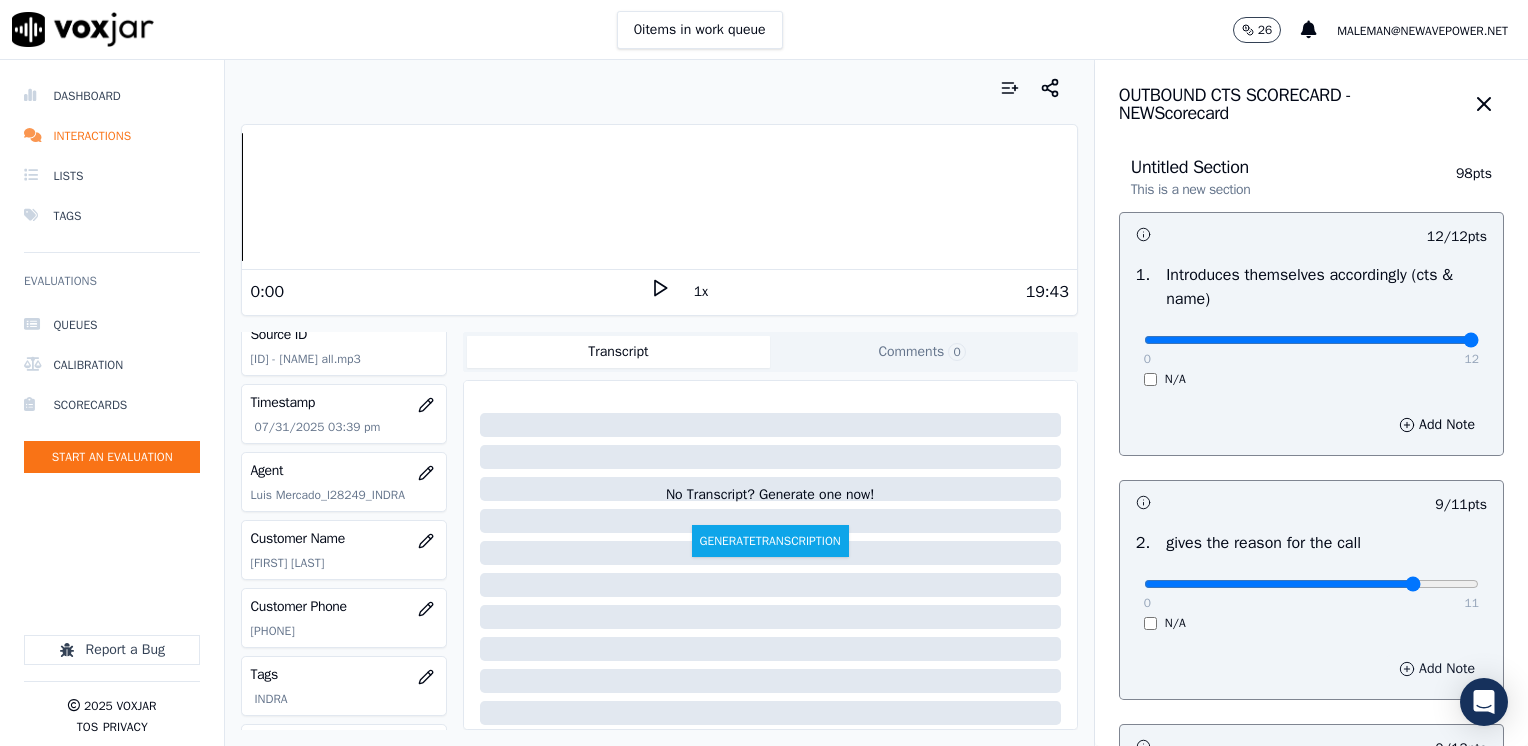 click on "Add Note" at bounding box center [1437, 669] 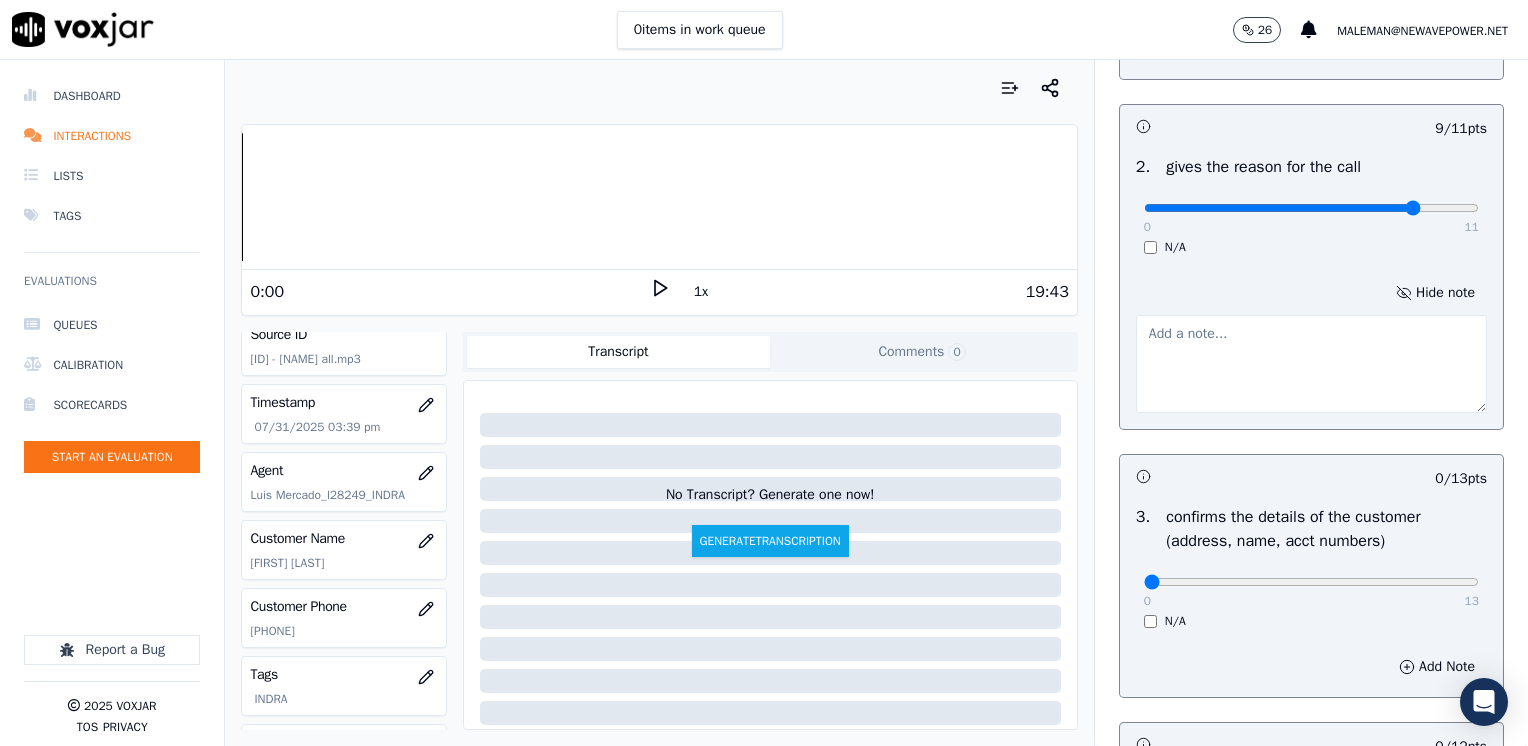 scroll, scrollTop: 400, scrollLeft: 0, axis: vertical 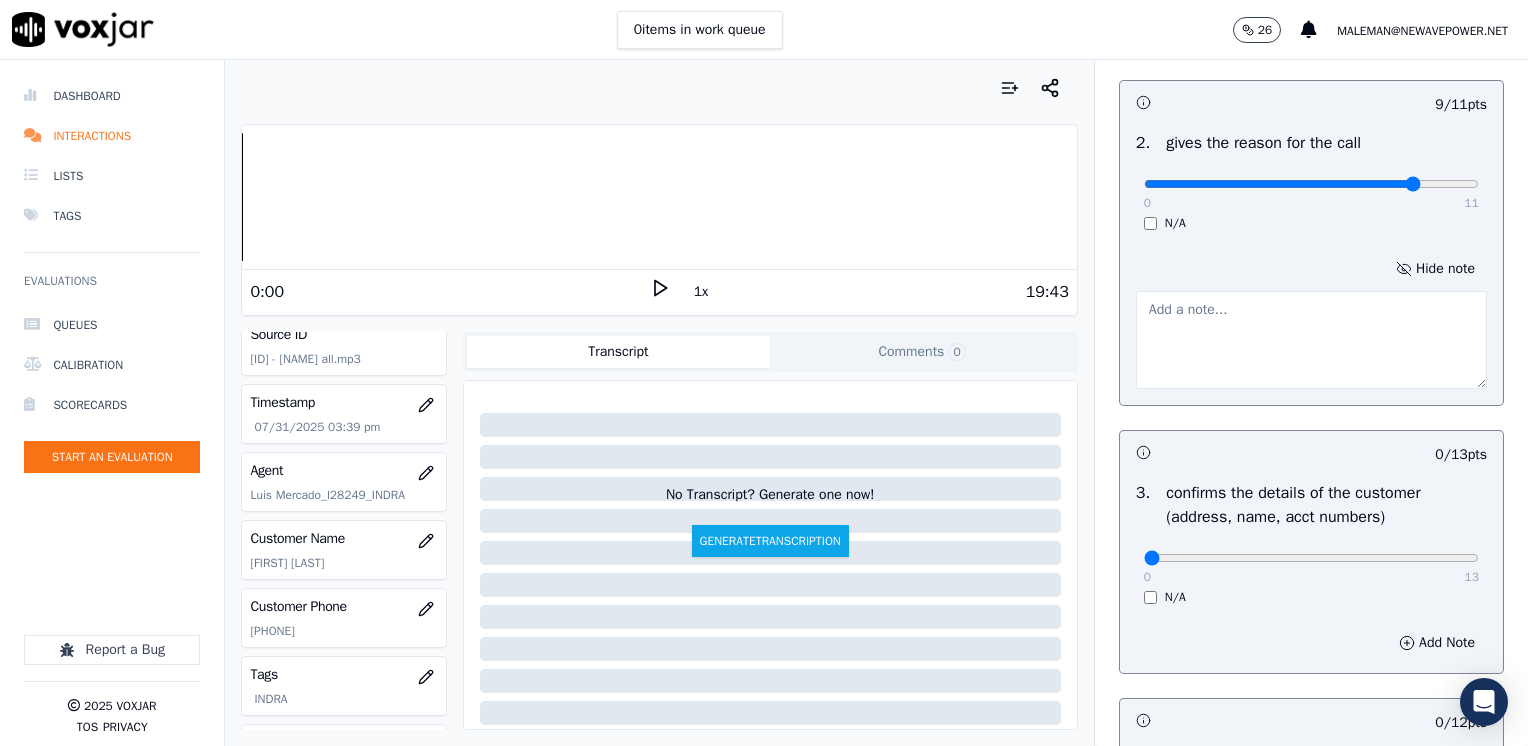 click at bounding box center [1311, 340] 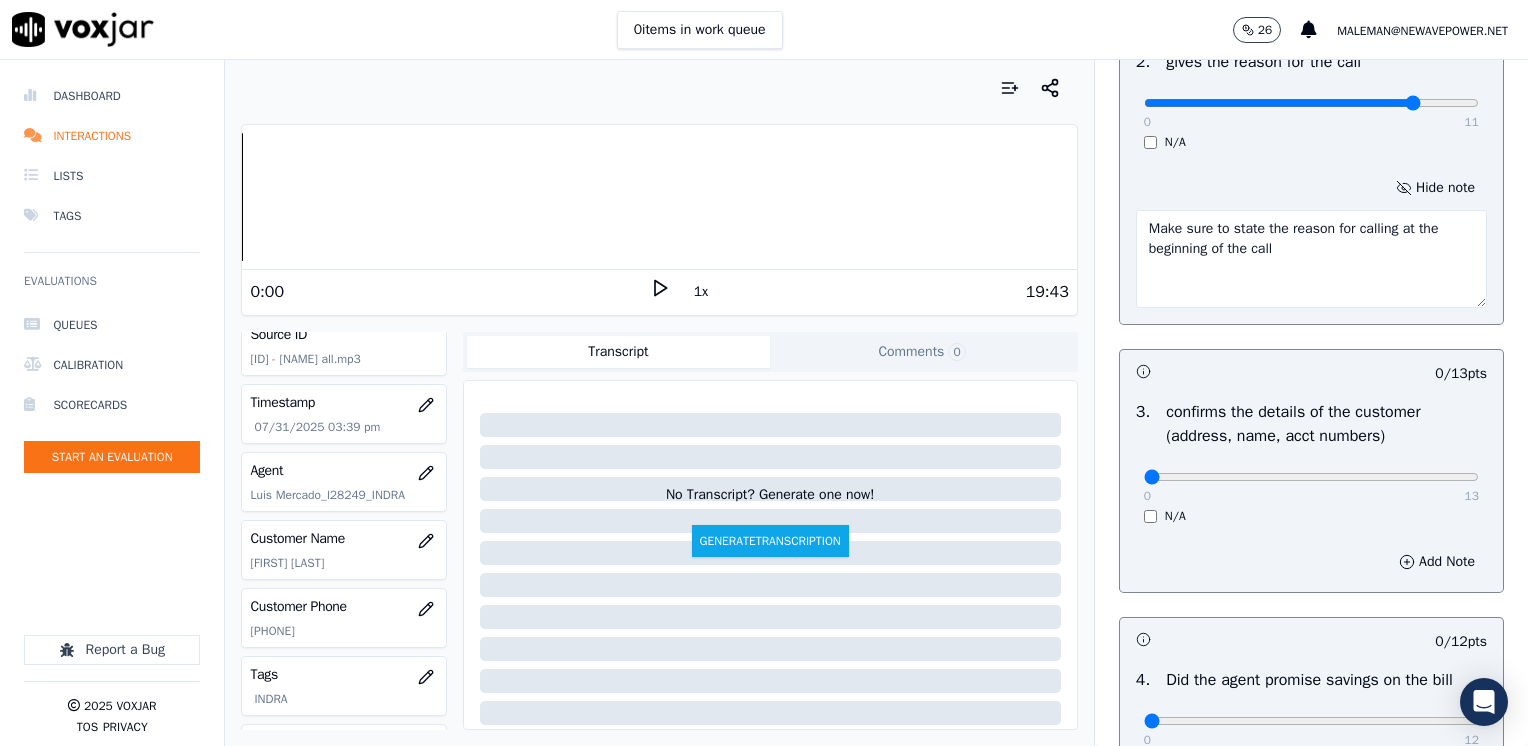 scroll, scrollTop: 600, scrollLeft: 0, axis: vertical 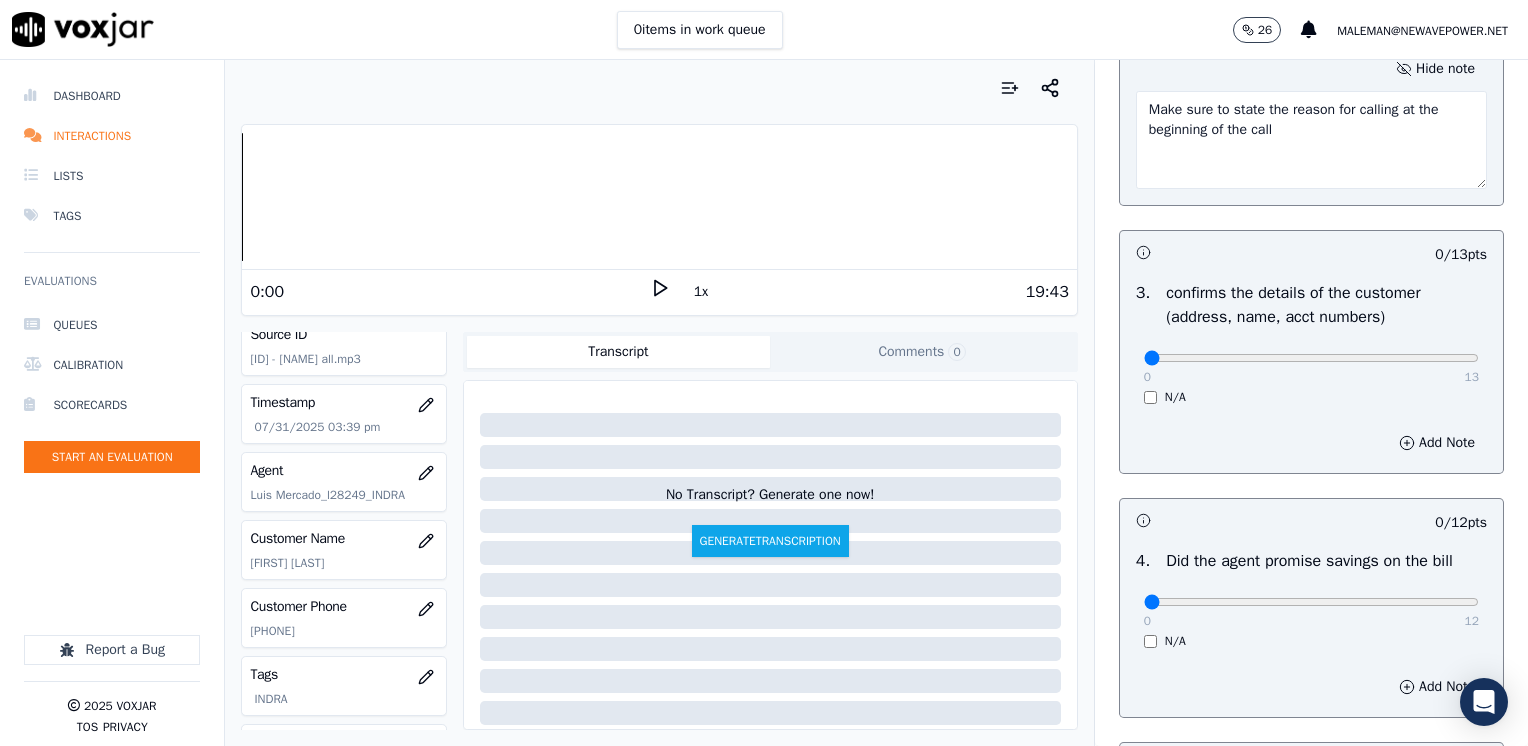 type on "Make sure to state the reason for calling at the beginning of the call" 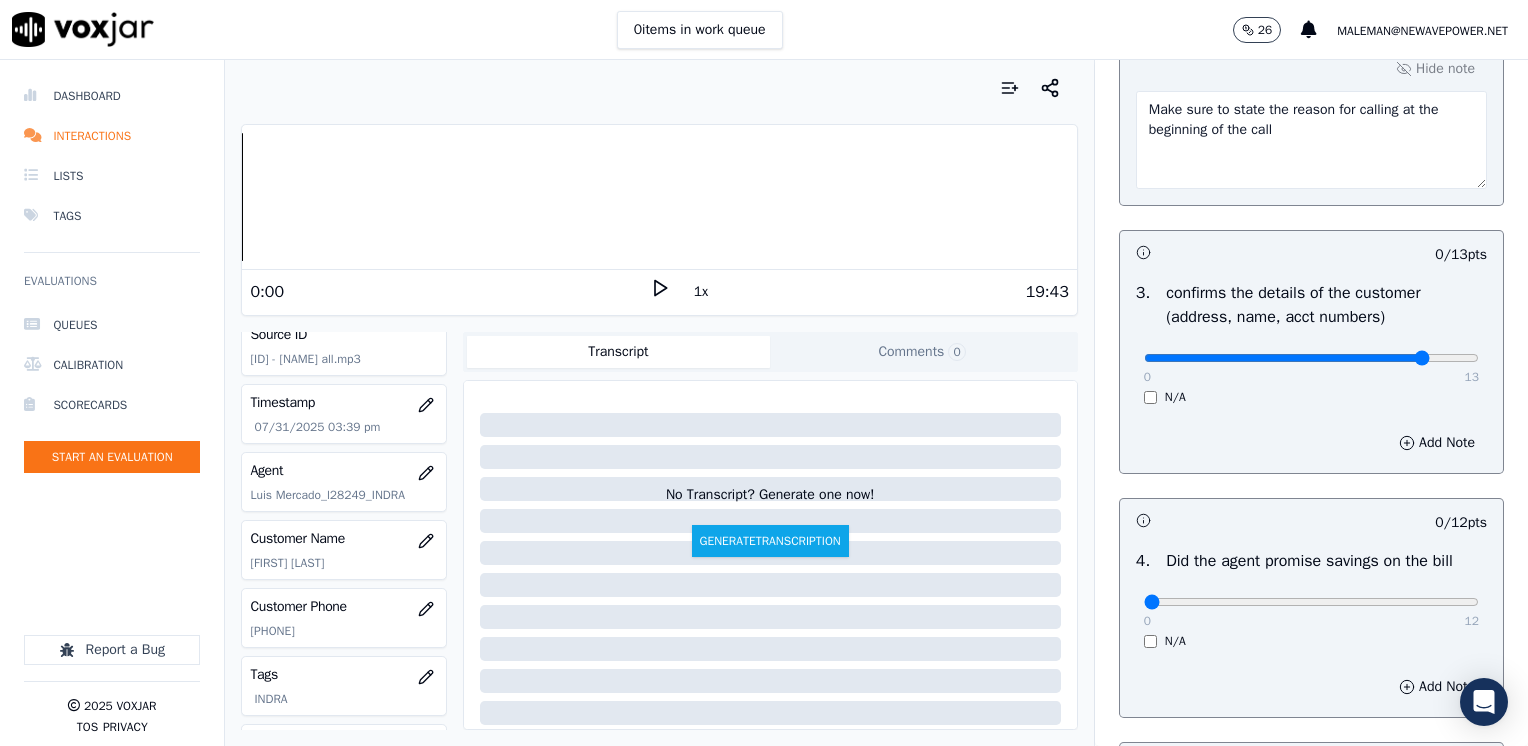 click at bounding box center (1311, -260) 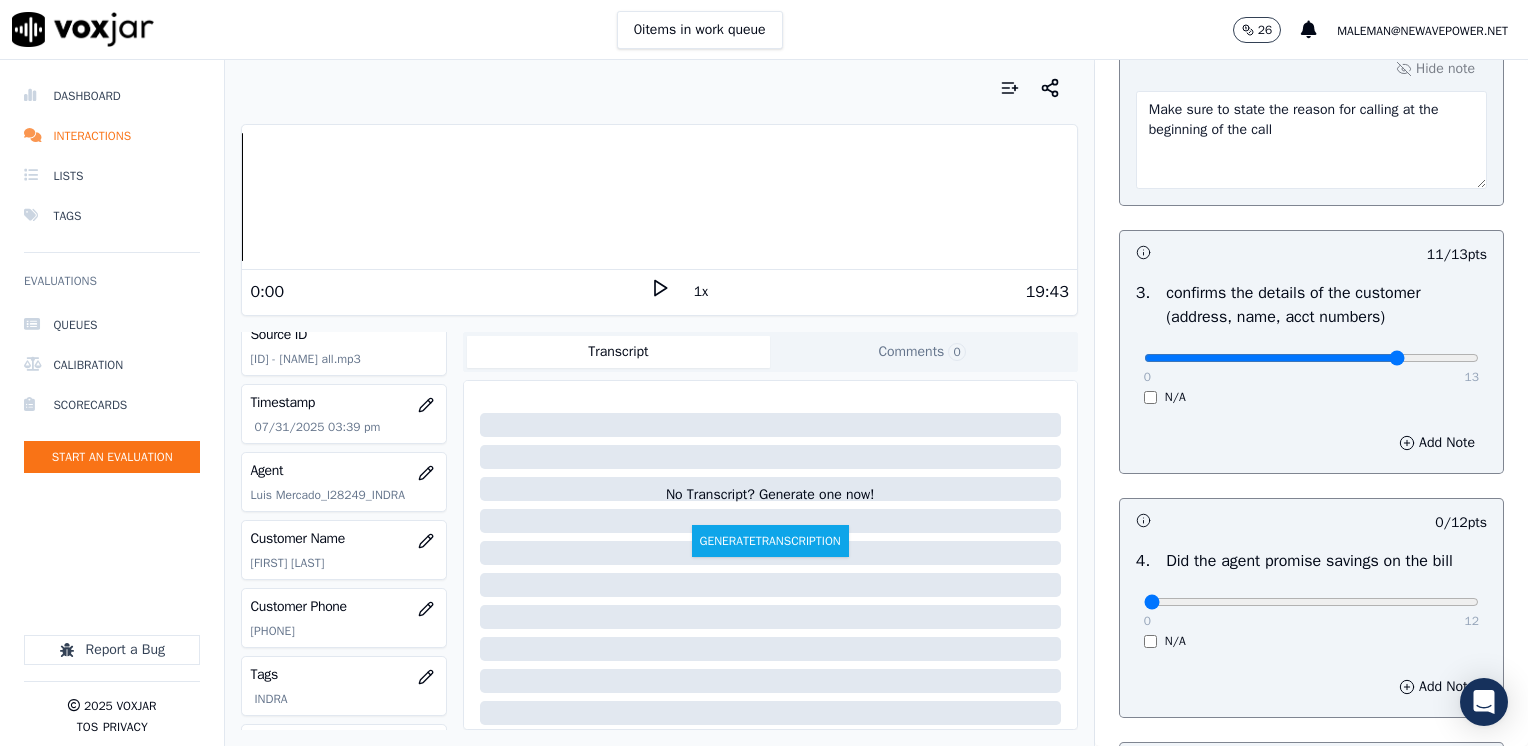 type on "10" 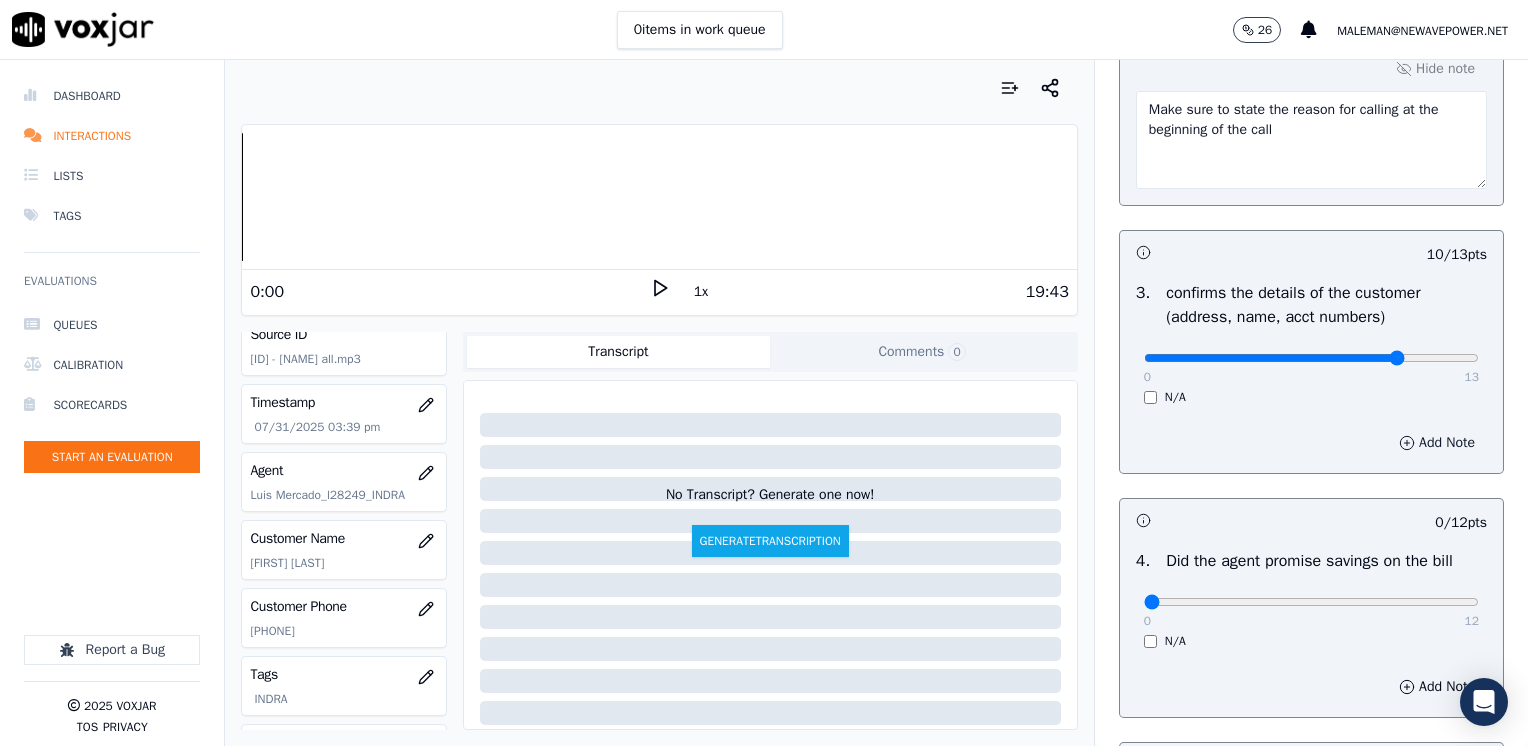 click on "Add Note" at bounding box center (1437, 443) 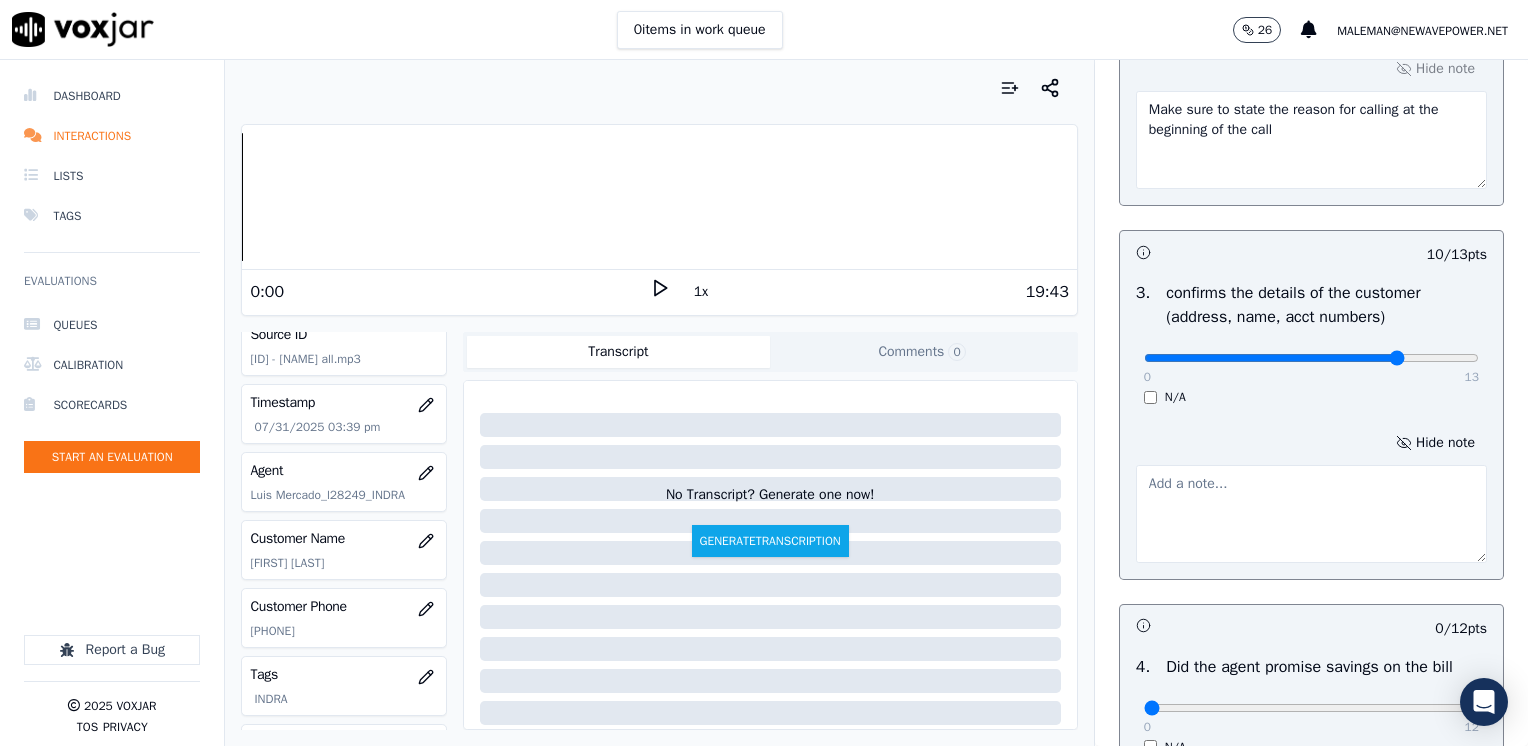 click at bounding box center (1311, 514) 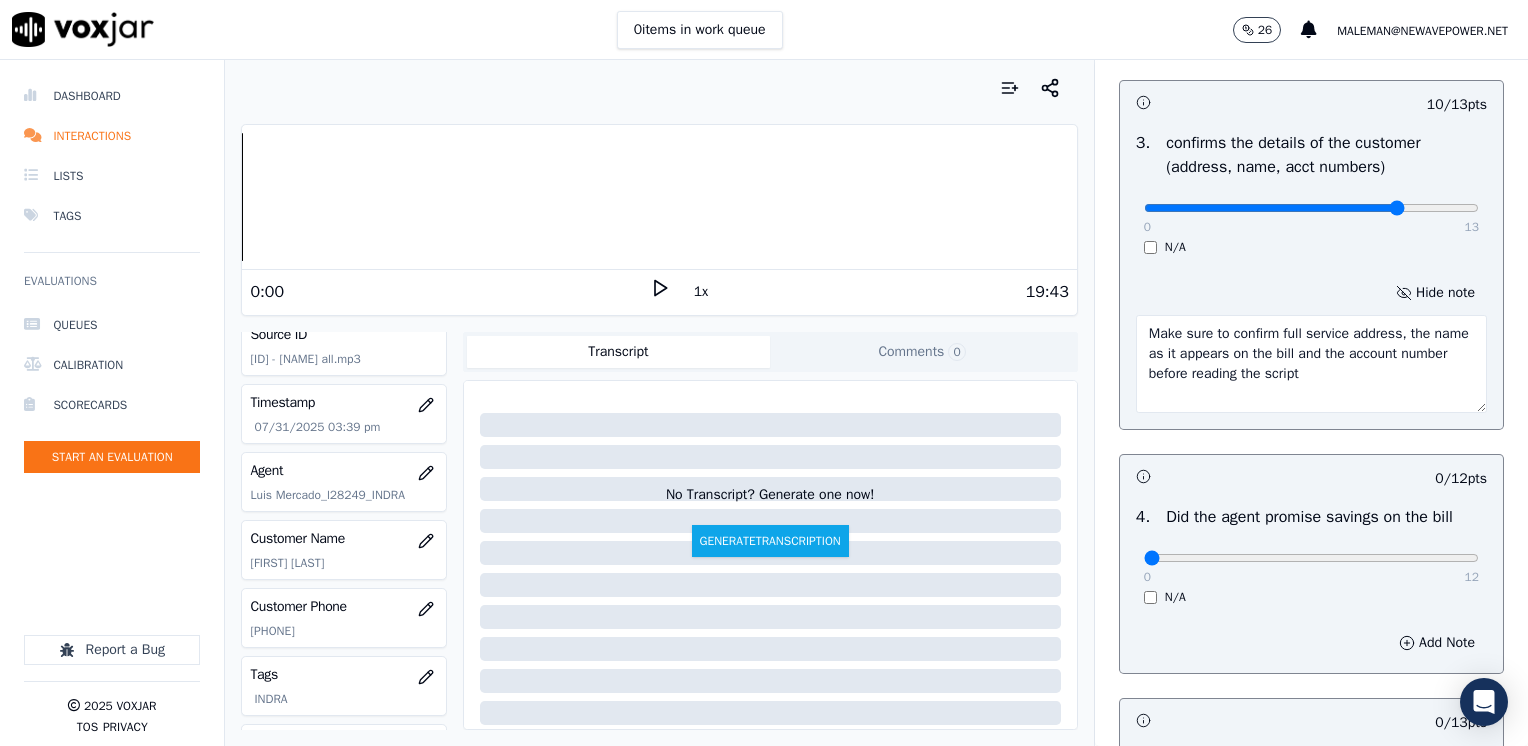 scroll, scrollTop: 1000, scrollLeft: 0, axis: vertical 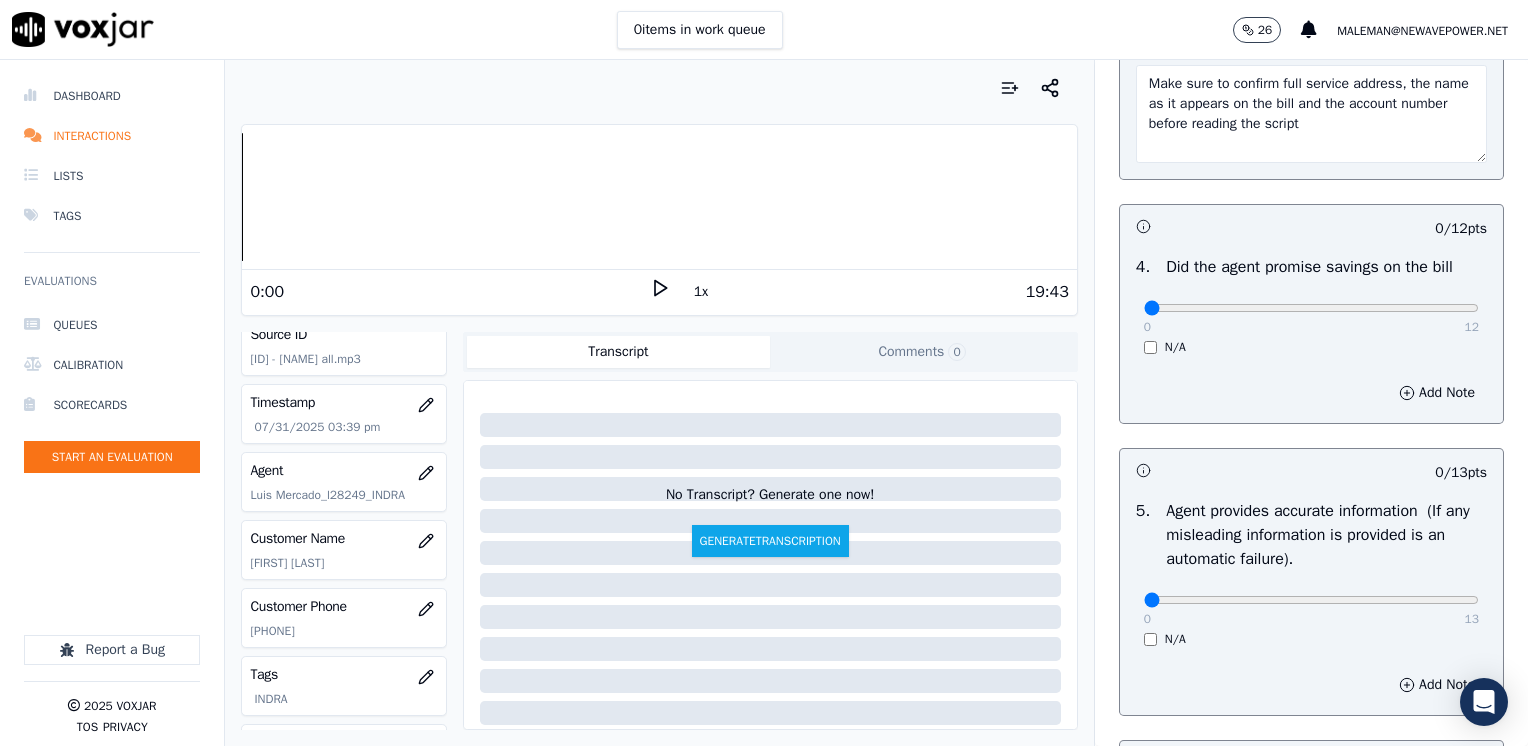 type on "Make sure to confirm full service address, the name as it appears on the bill and the account number before reading the script" 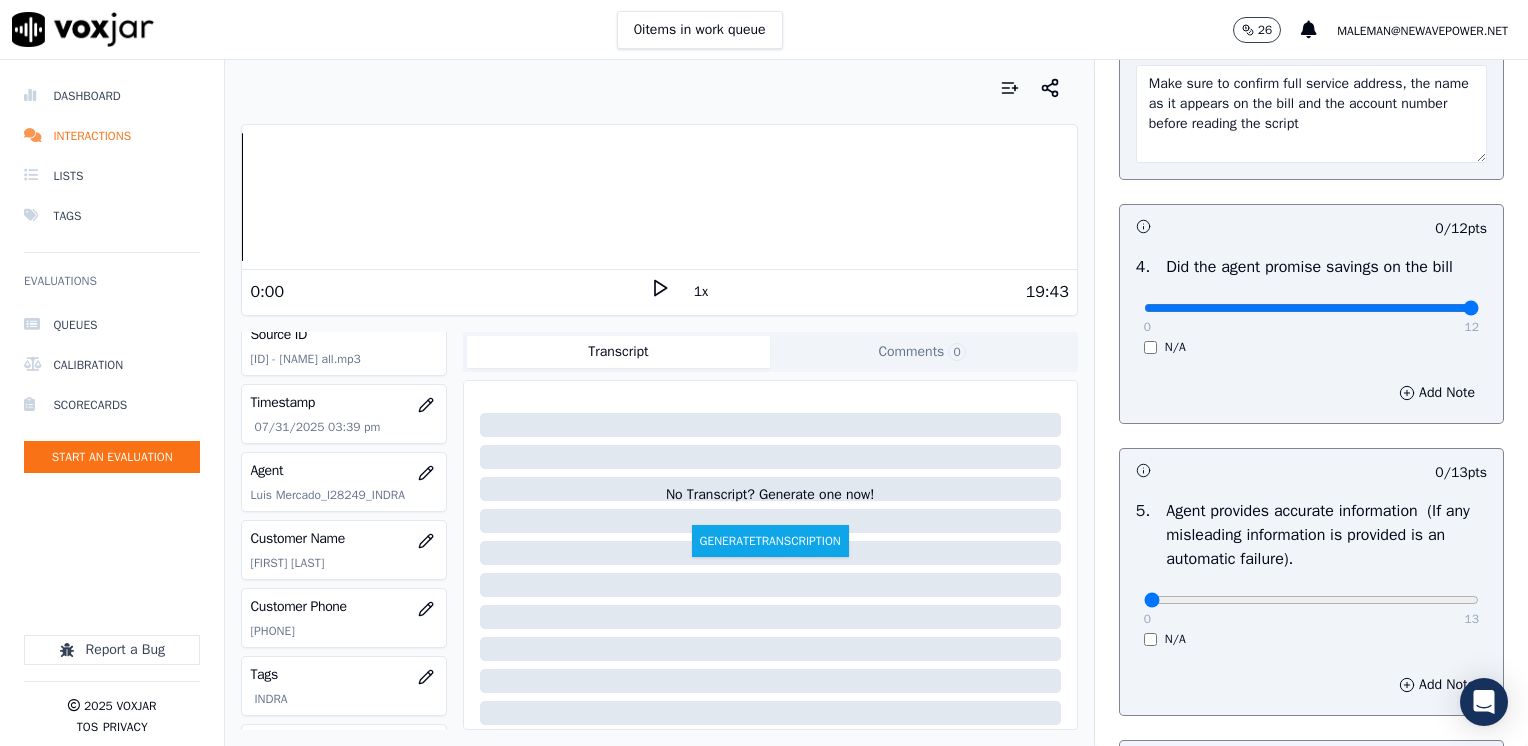 drag, startPoint x: 1136, startPoint y: 305, endPoint x: 1531, endPoint y: 317, distance: 395.18225 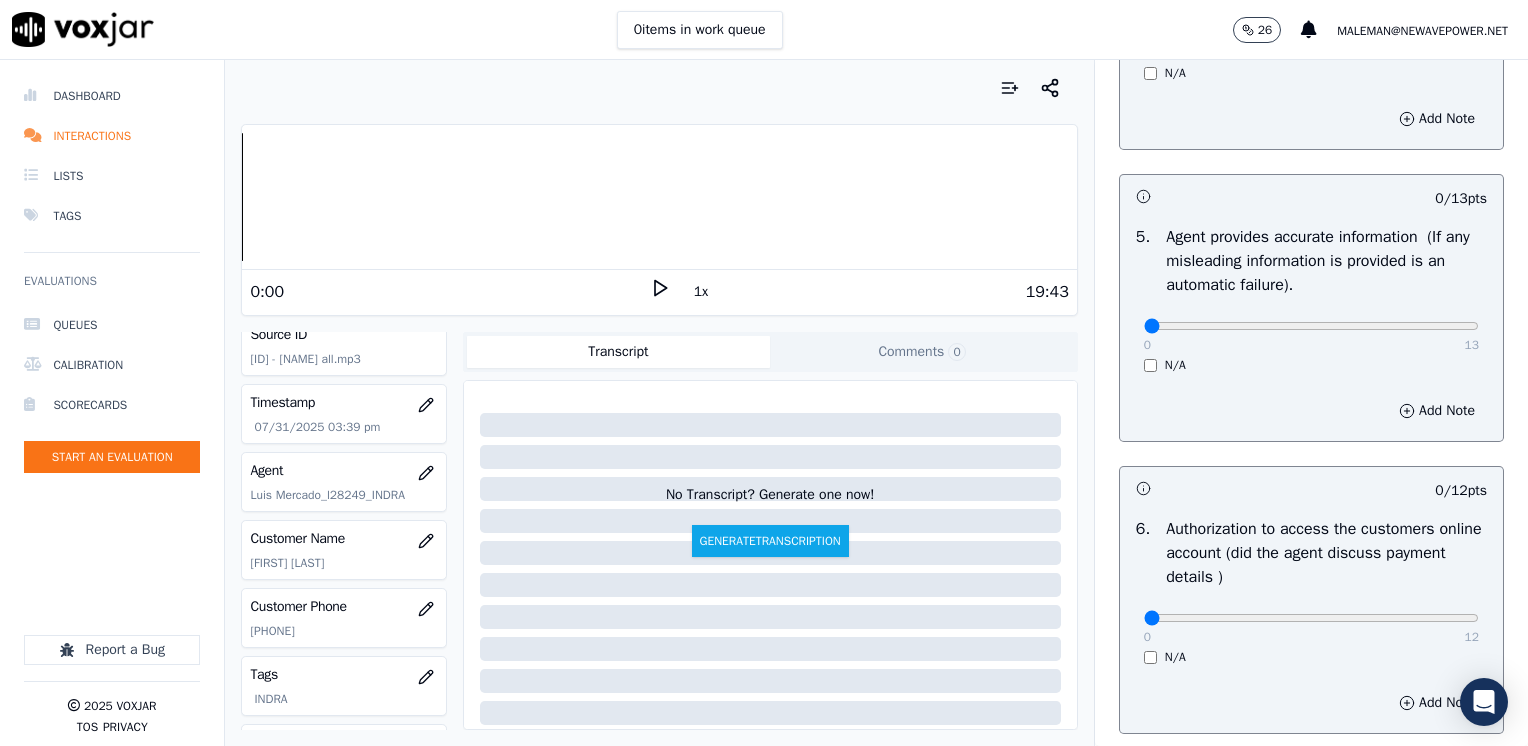 scroll, scrollTop: 1300, scrollLeft: 0, axis: vertical 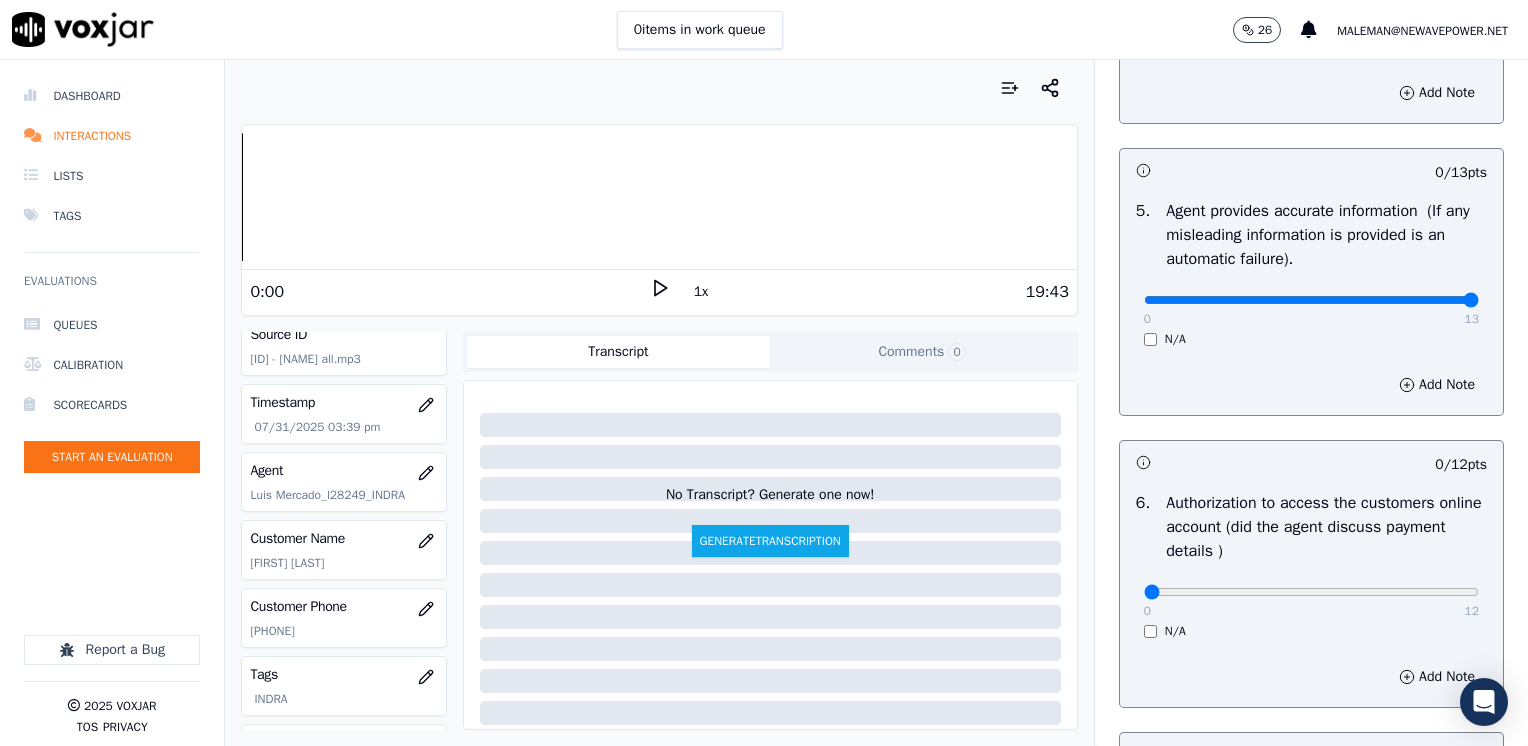 drag, startPoint x: 1132, startPoint y: 294, endPoint x: 1459, endPoint y: 333, distance: 329.31747 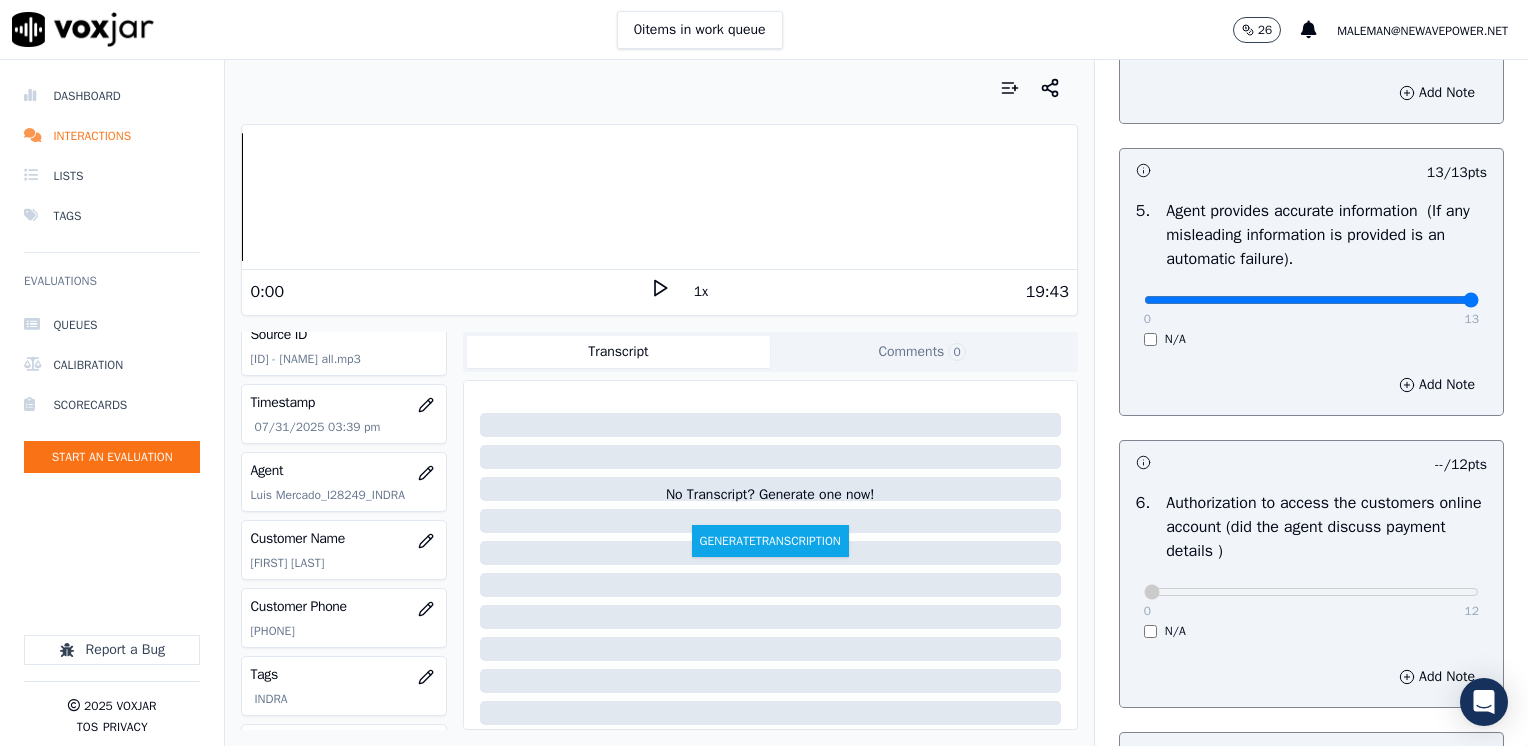 click on "Untitled Section   This is a new section   98  pts                 12 / 12  pts     1 .   Introduces themselves accordingly (cts & name)     0   12     N/A      Add Note                           9 / 11  pts     2 .   gives the reason for the call      0   11     N/A      Hide note   Make sure to state the reason for calling at the beginning of the call                         10 / 13  pts     3 .   confirms the details of the customer (address, name, acct numbers)     0   13     N/A      Hide note   Make sure to confirm full service address, the name as it appears on the bill and the account number before reading the script                         12 / 12  pts     4 .   Did the agent promise savings on the bill     0   12     N/A      Add Note                           13 / 13  pts     5 .   Agent provides accurate information  (If any misleading information is provided is an automatic failure).     0   13     N/A      Add Note                           -- / 12  pts     6 .       0   12     N/A      Add Note" at bounding box center (1311, 57) 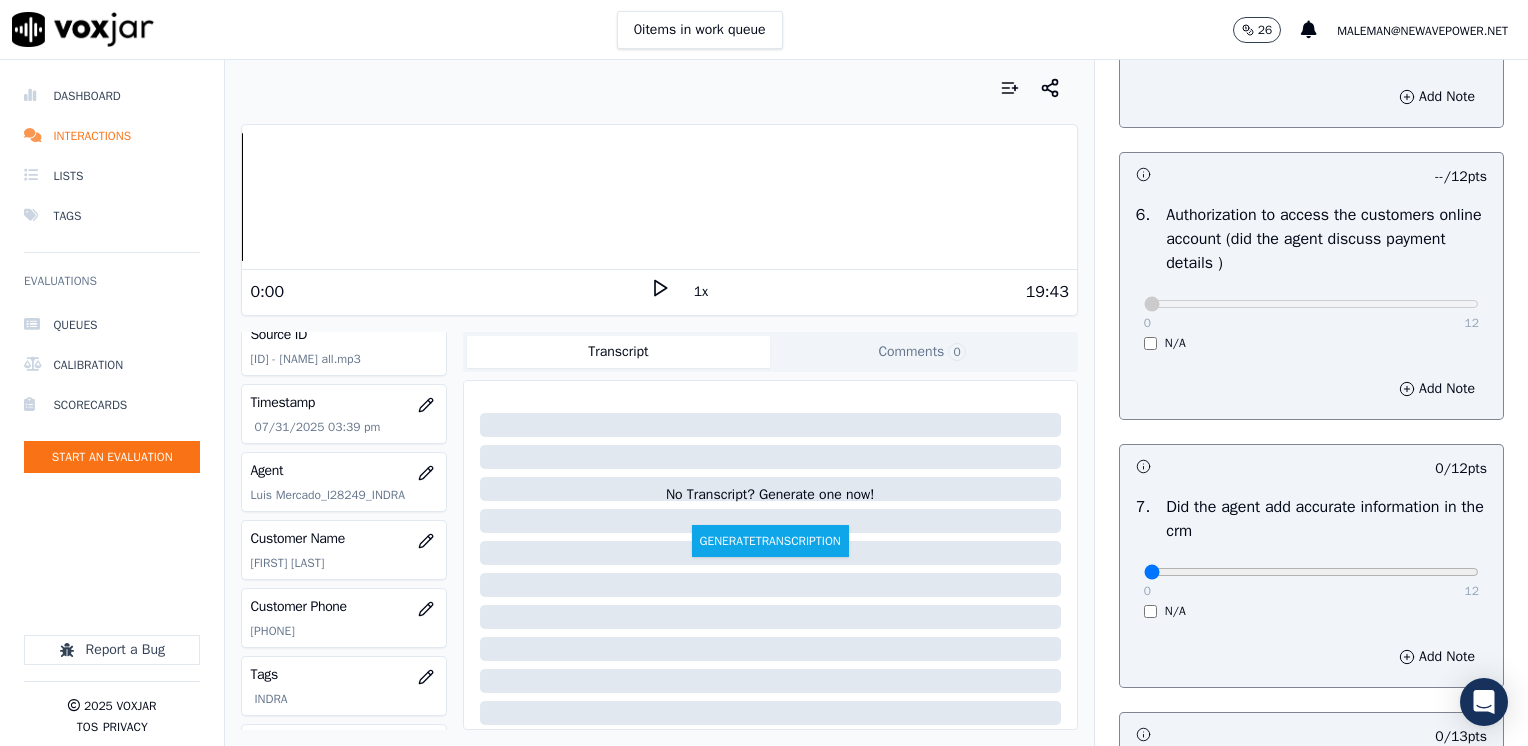 scroll, scrollTop: 1800, scrollLeft: 0, axis: vertical 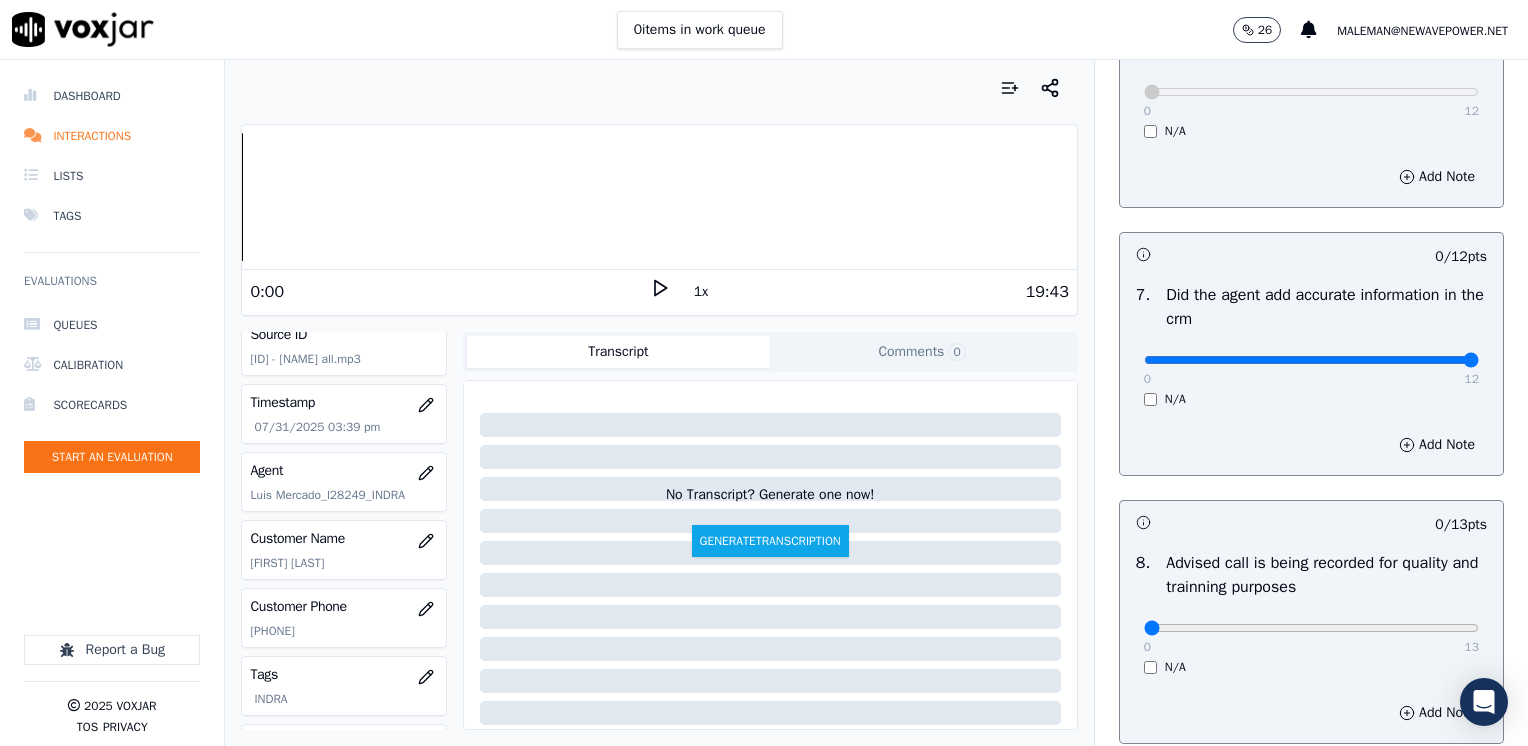 drag, startPoint x: 1132, startPoint y: 356, endPoint x: 1531, endPoint y: 357, distance: 399.00125 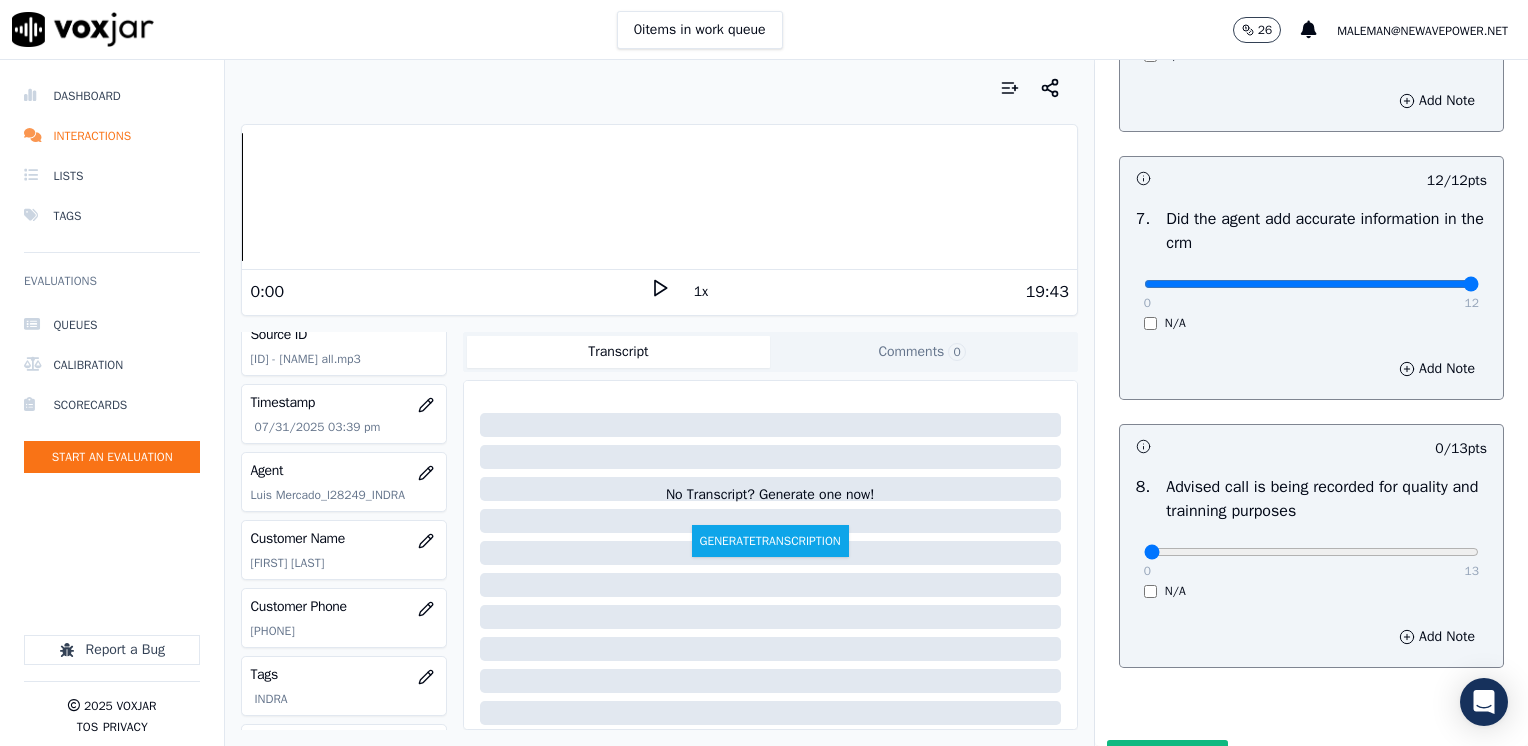 scroll, scrollTop: 1959, scrollLeft: 0, axis: vertical 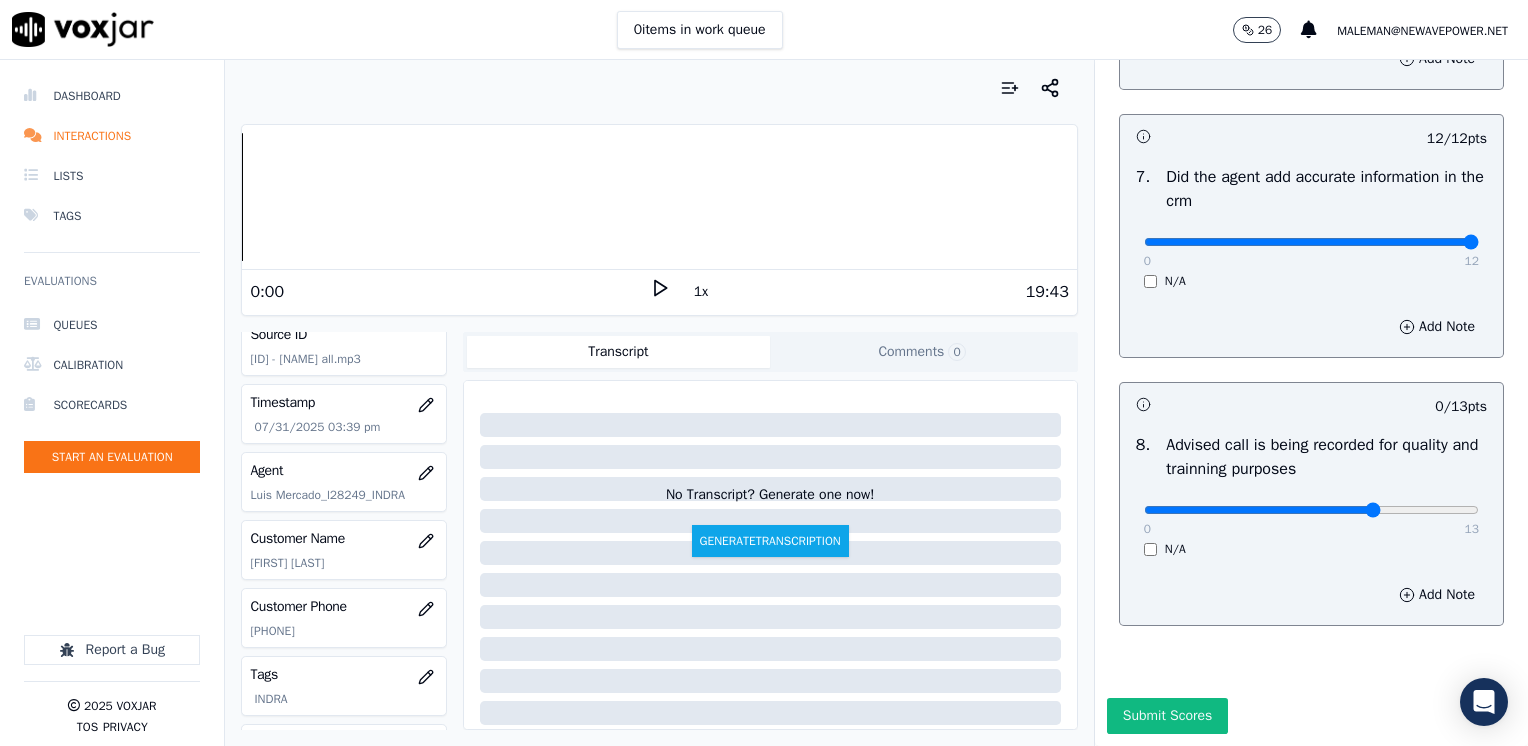 click at bounding box center [1311, -1578] 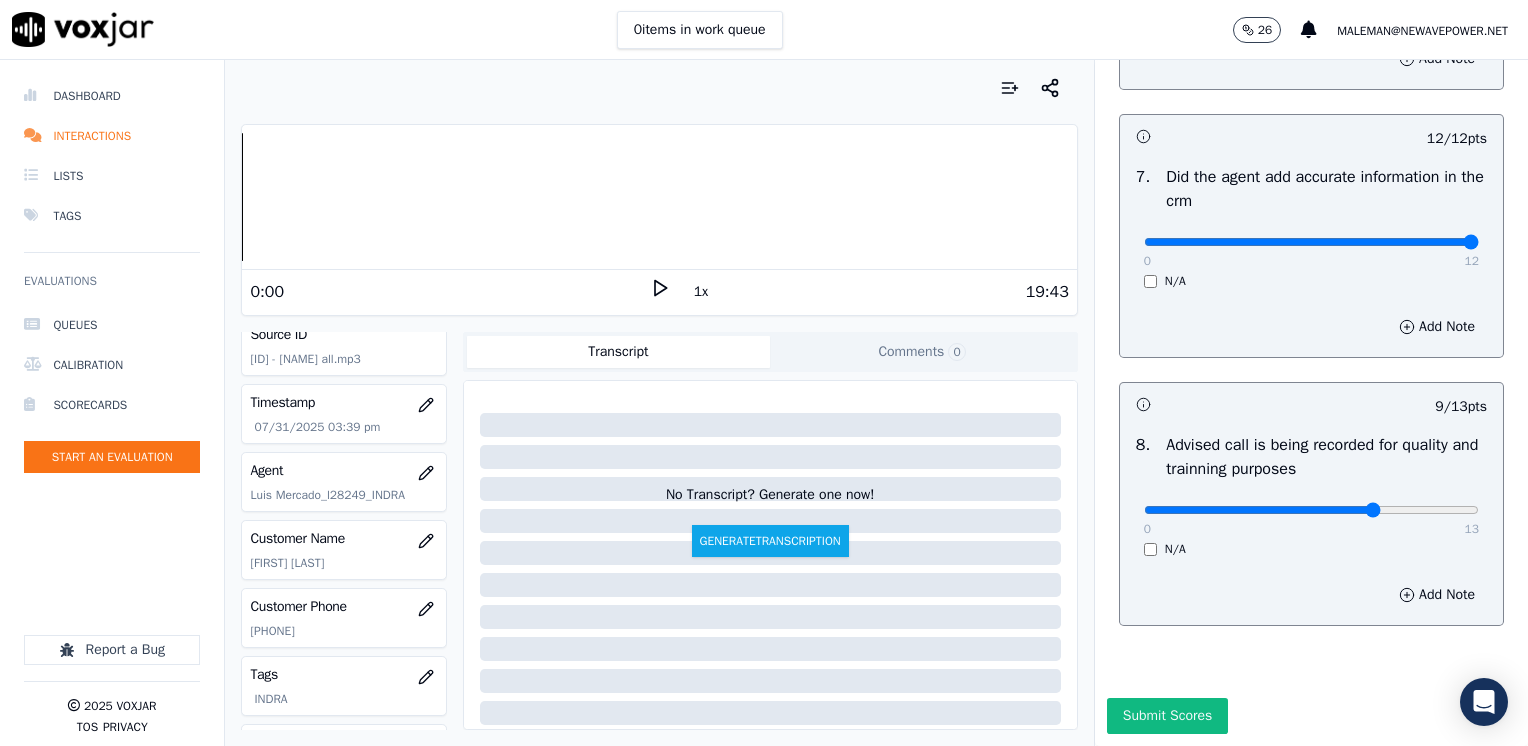 click on "0   13" at bounding box center (1311, 509) 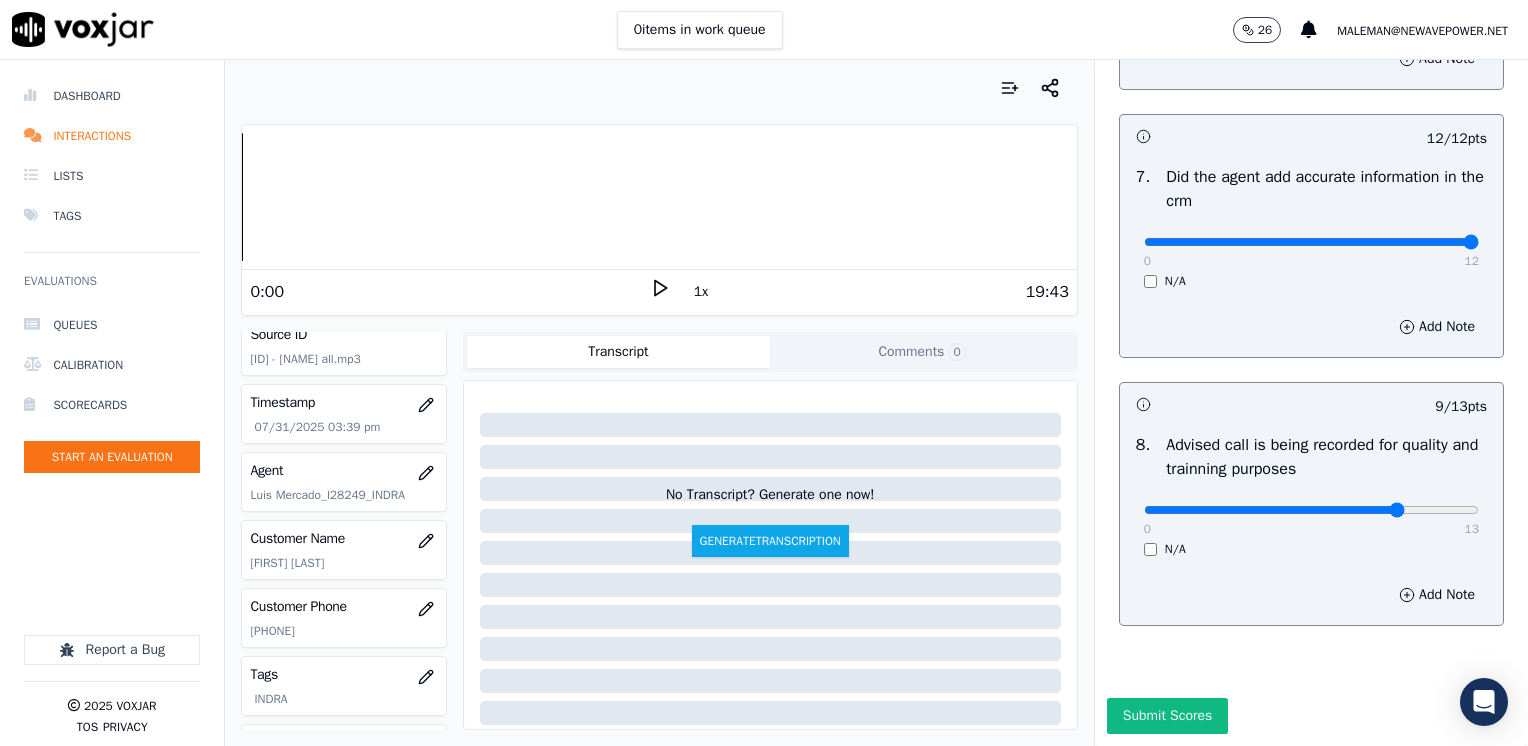 type on "10" 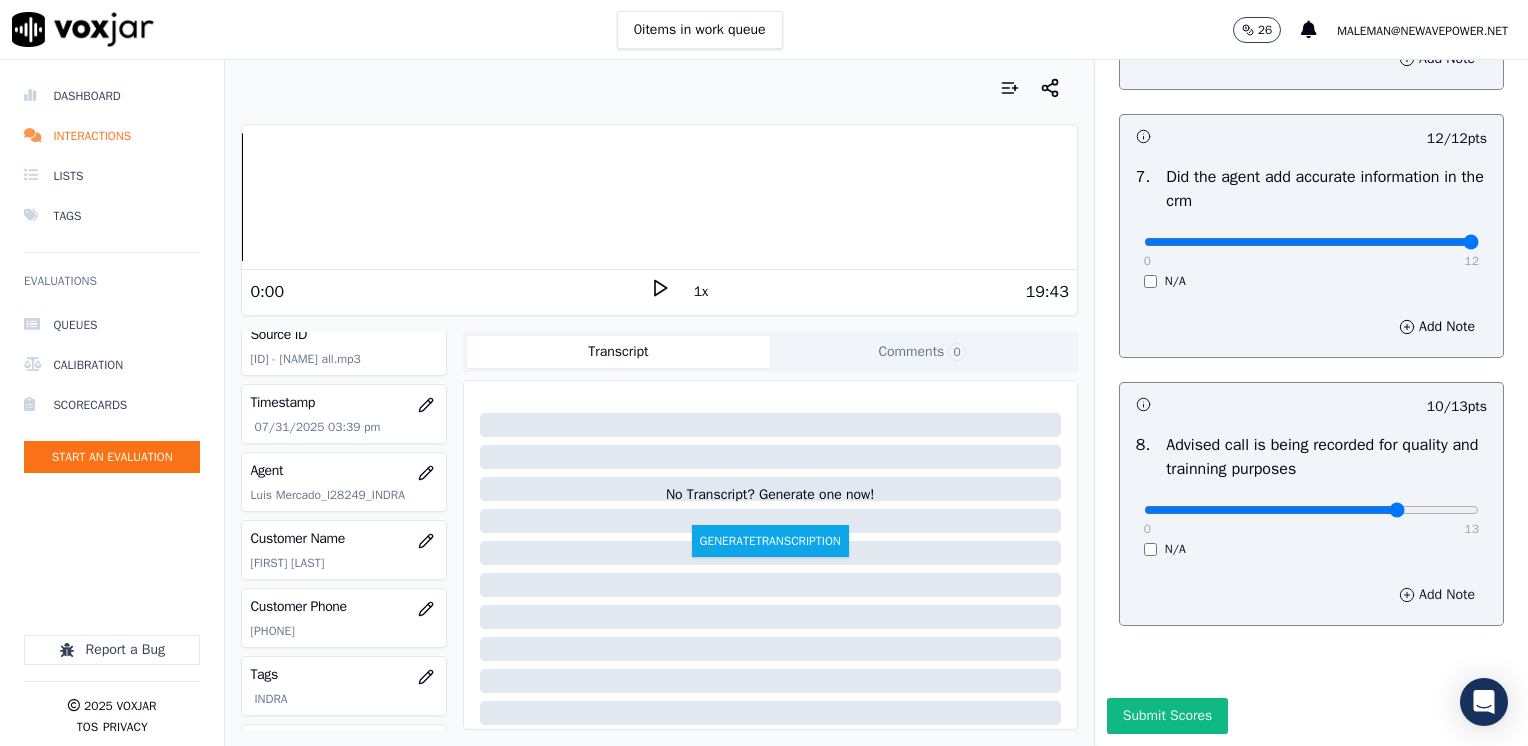 click on "Add Note" at bounding box center (1437, 595) 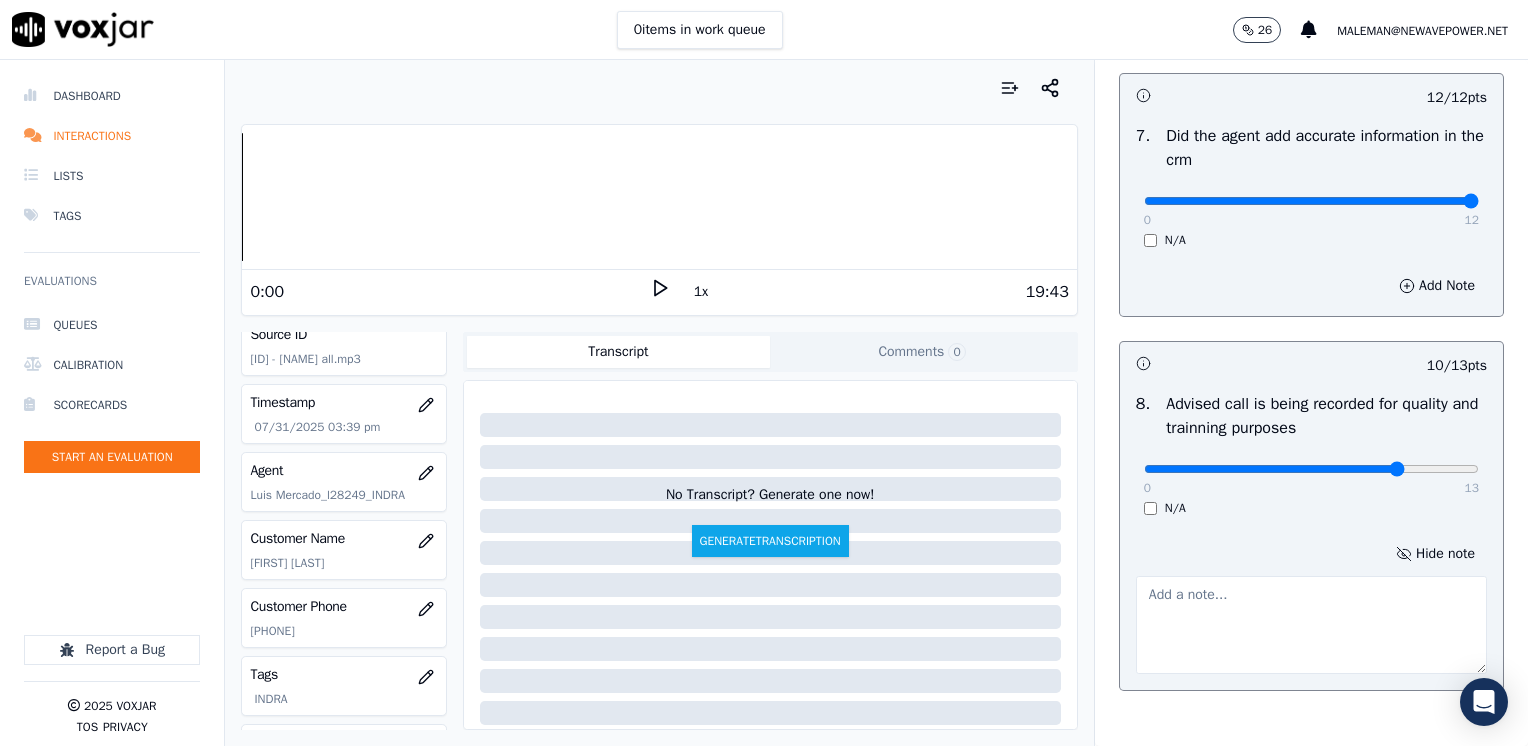 click at bounding box center [1311, 625] 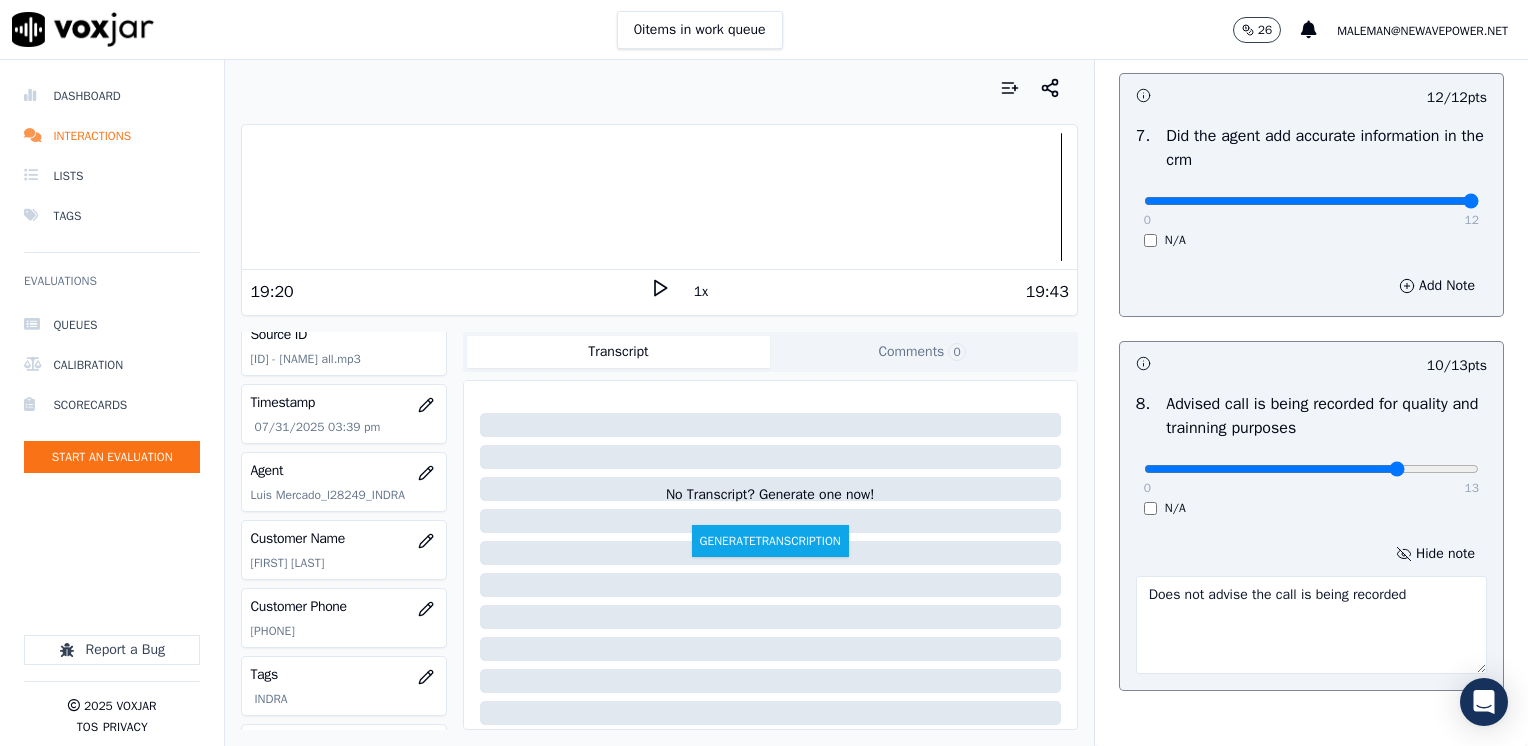 type on "Does not advise the call is being recorded" 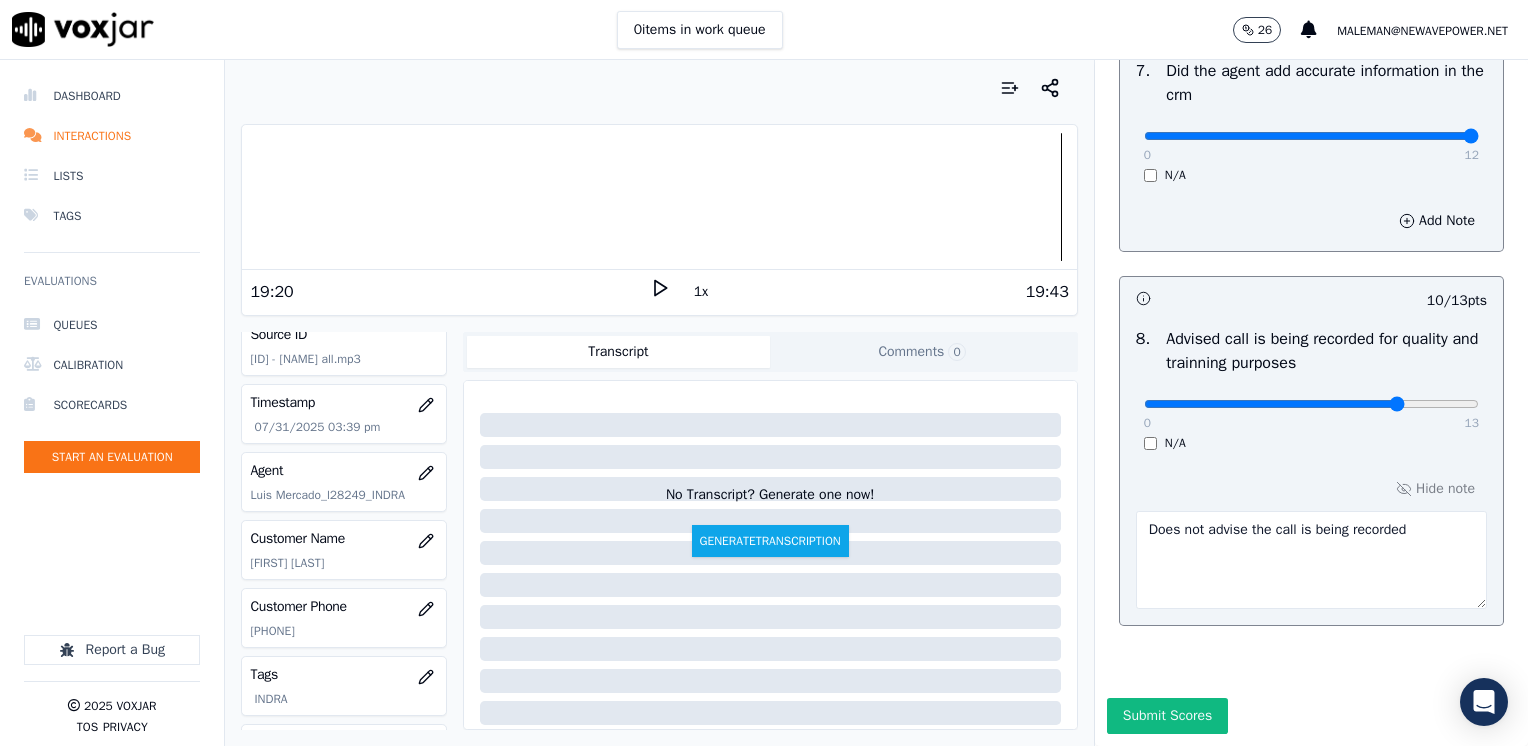 scroll, scrollTop: 2064, scrollLeft: 0, axis: vertical 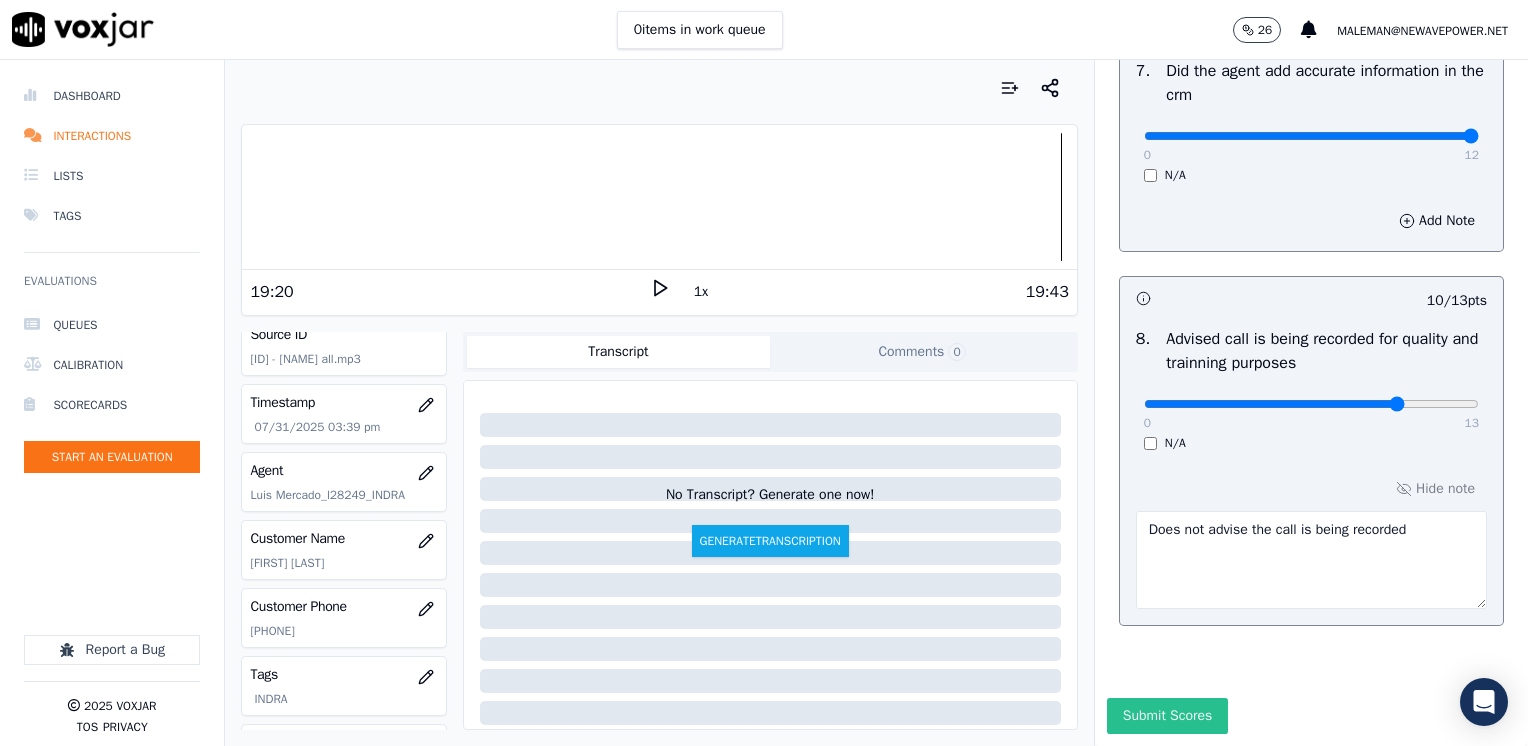 click on "Submit Scores" at bounding box center (1167, 716) 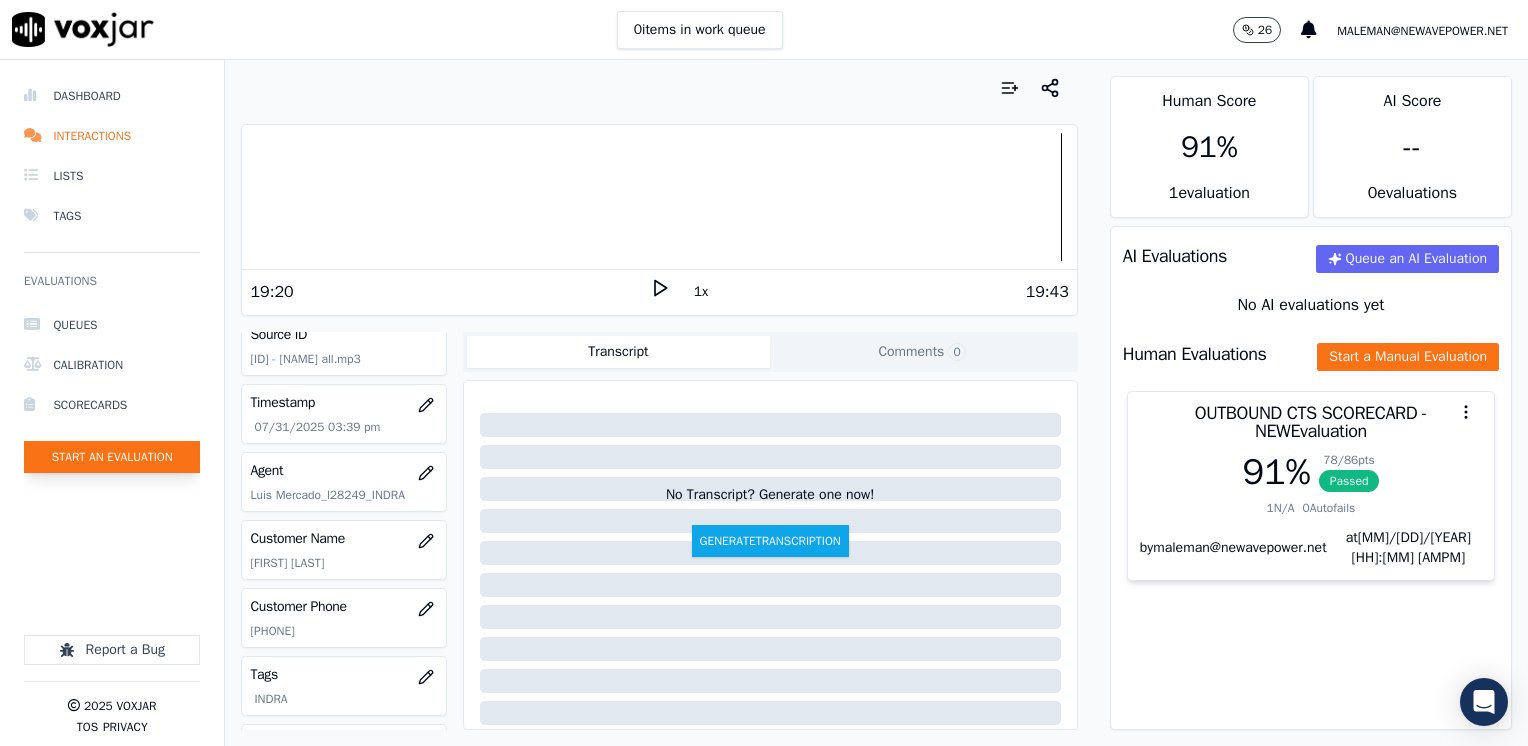 click on "Start an Evaluation" 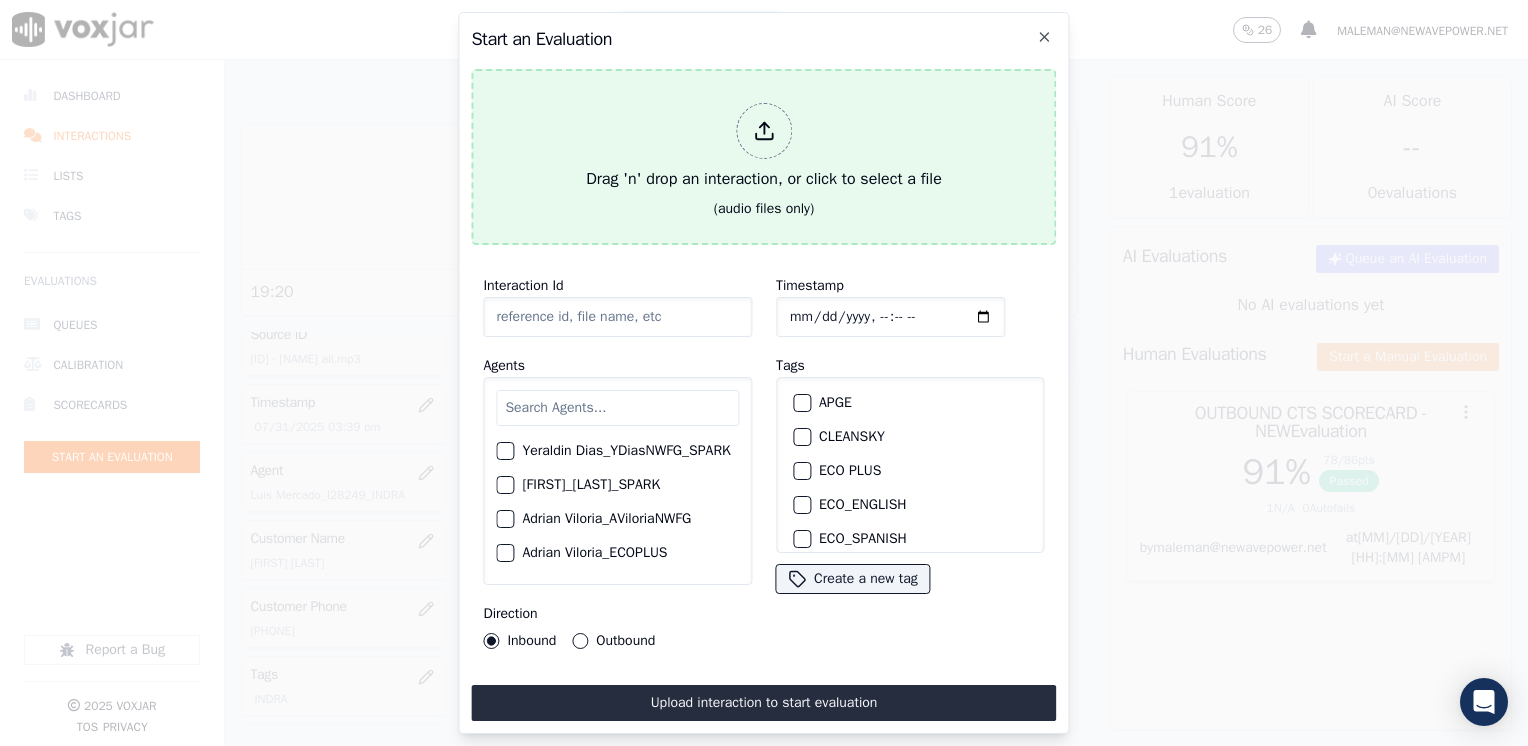 click 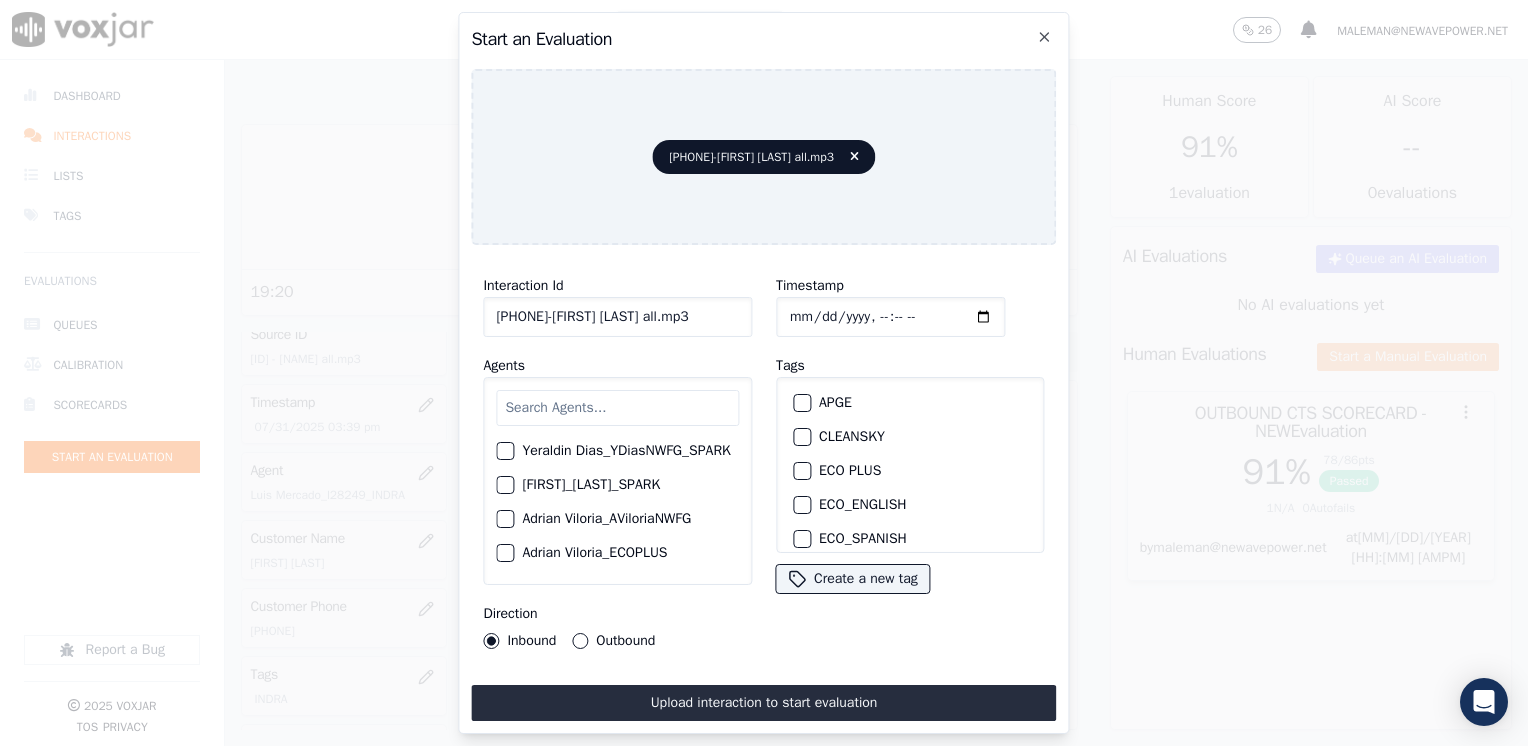 click at bounding box center [617, 408] 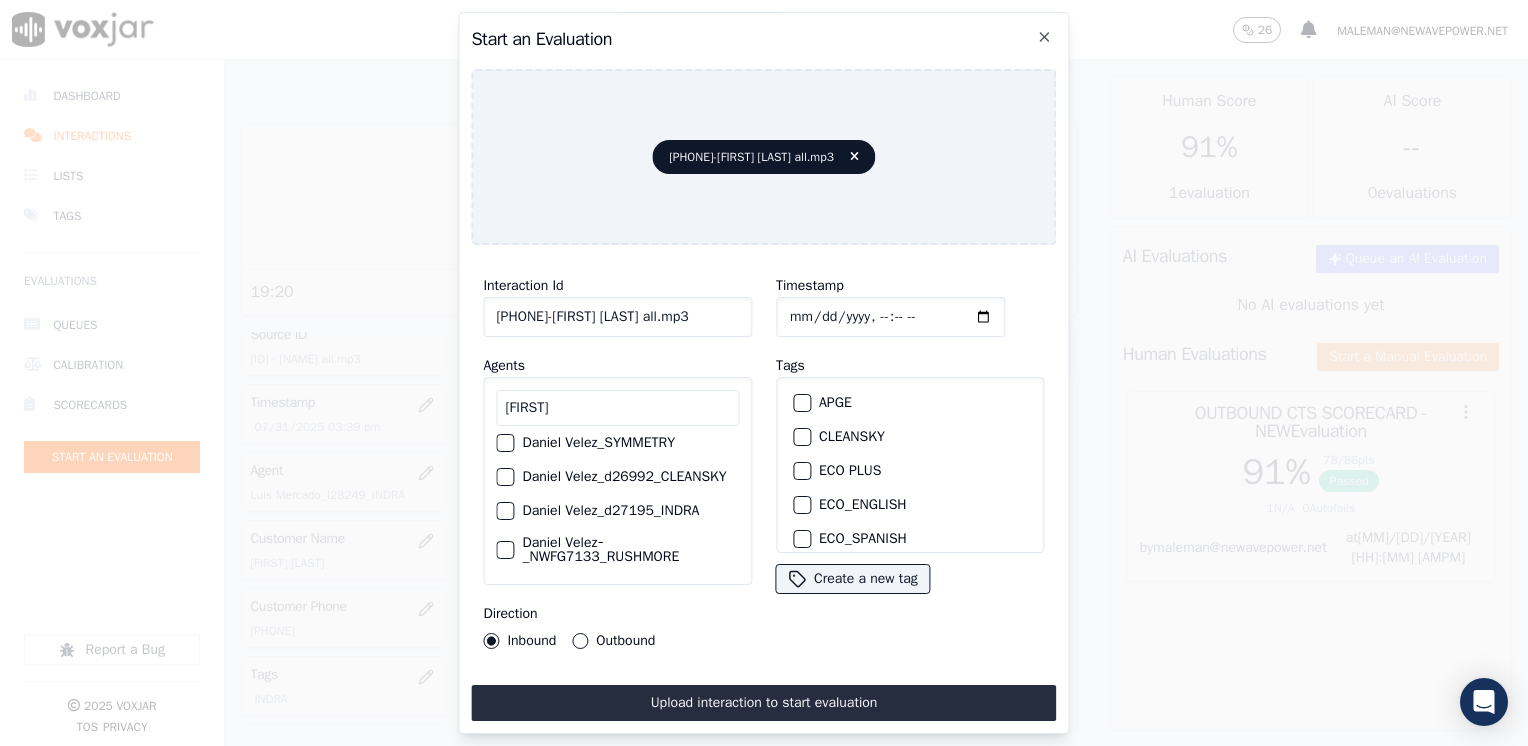 scroll, scrollTop: 128, scrollLeft: 0, axis: vertical 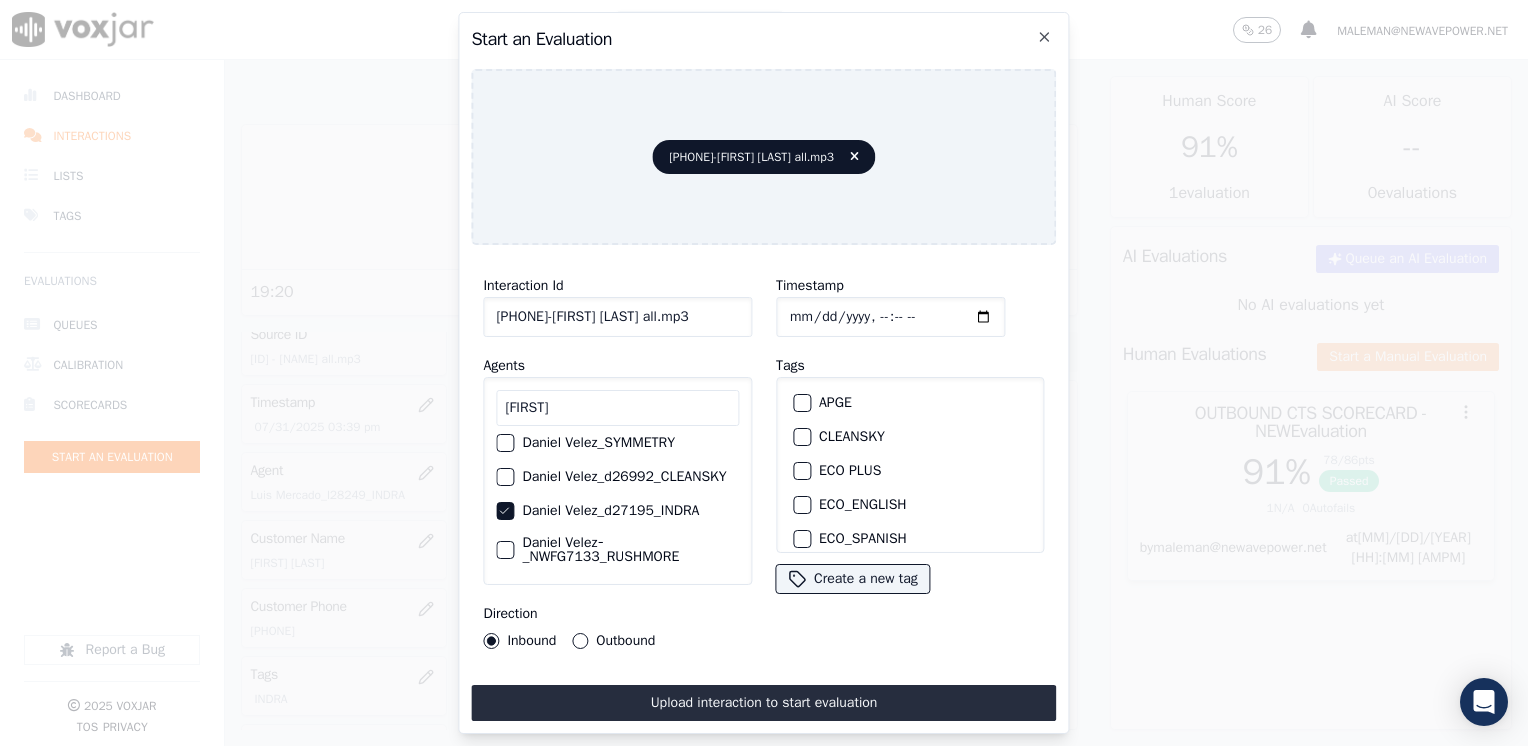 click on "Timestamp" 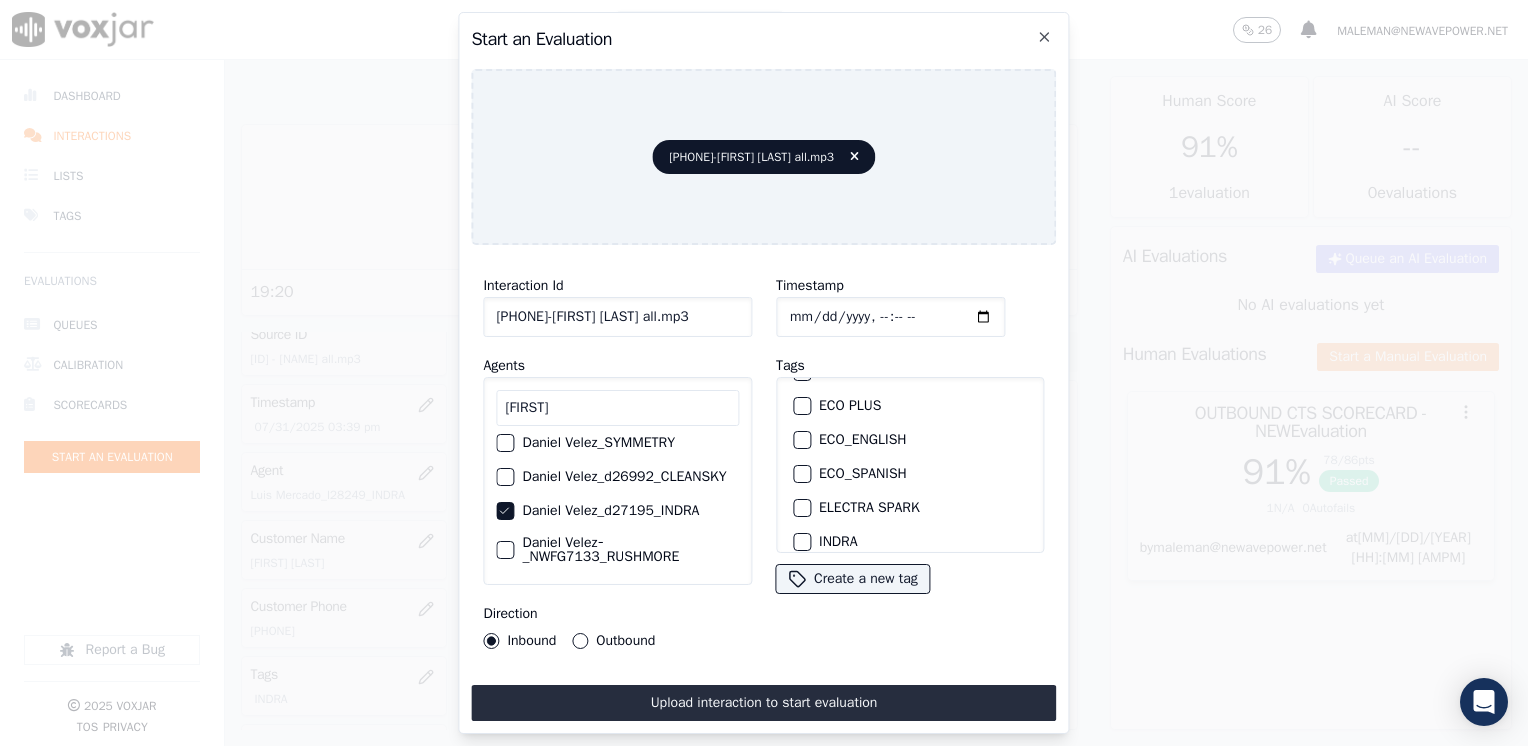 scroll, scrollTop: 100, scrollLeft: 0, axis: vertical 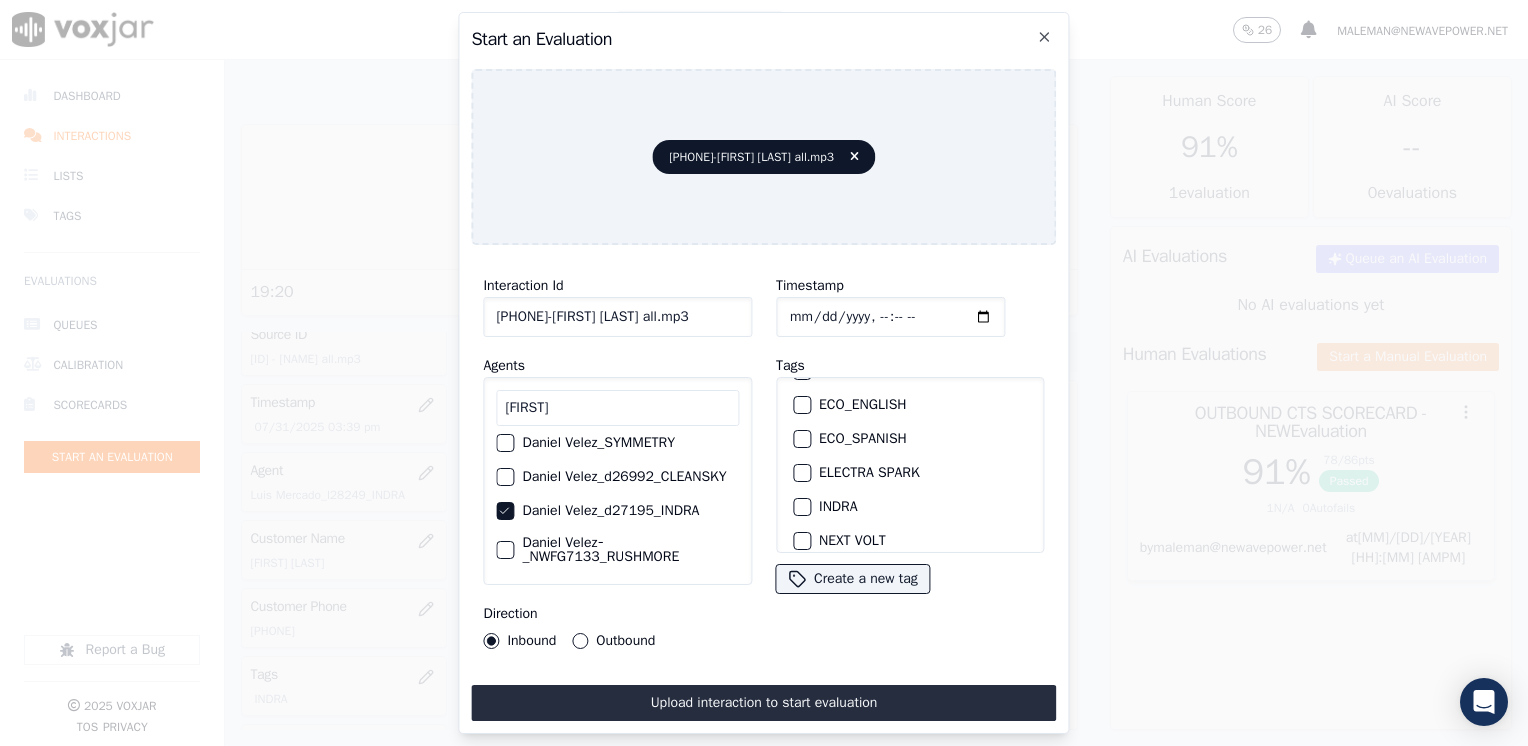 click at bounding box center [801, 507] 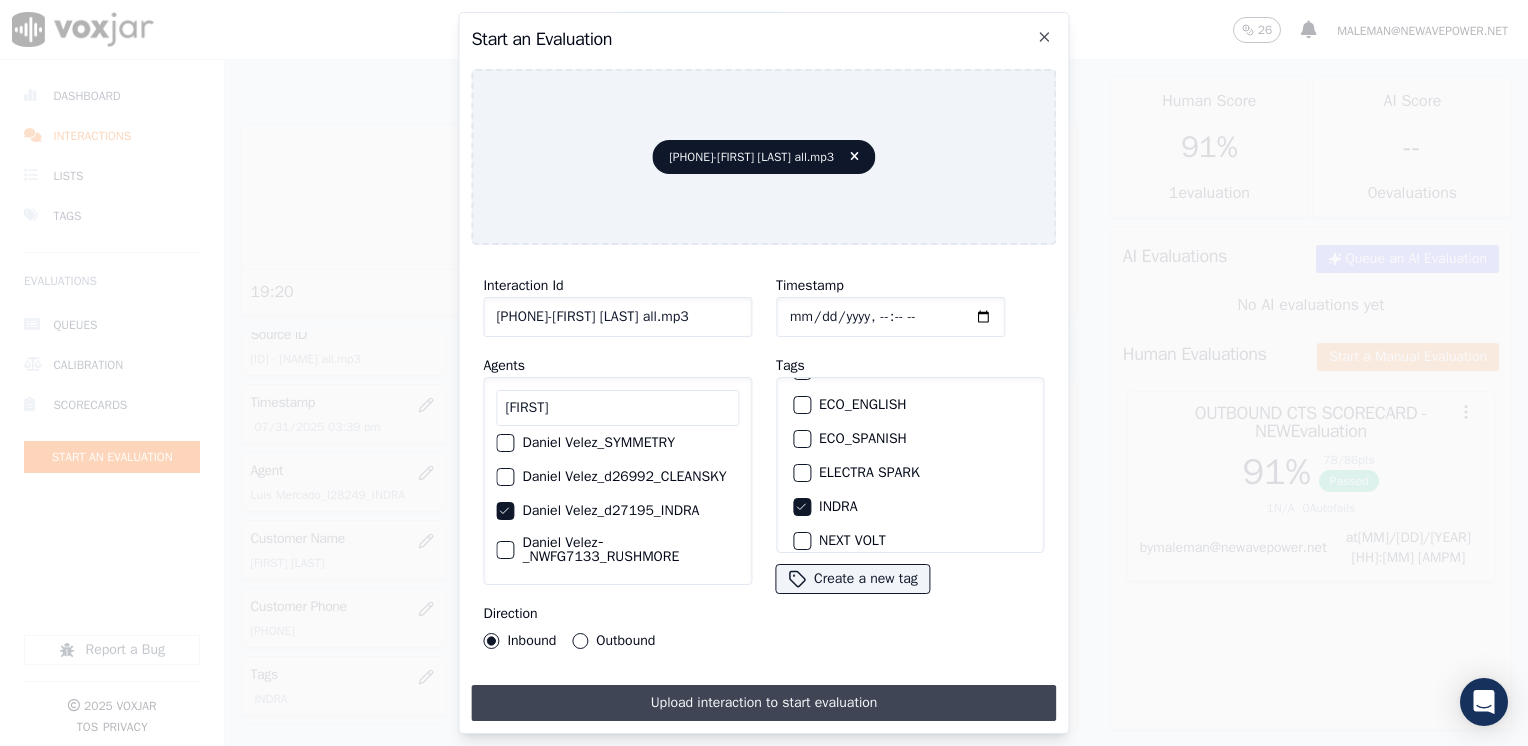 click on "Upload interaction to start evaluation" at bounding box center [763, 703] 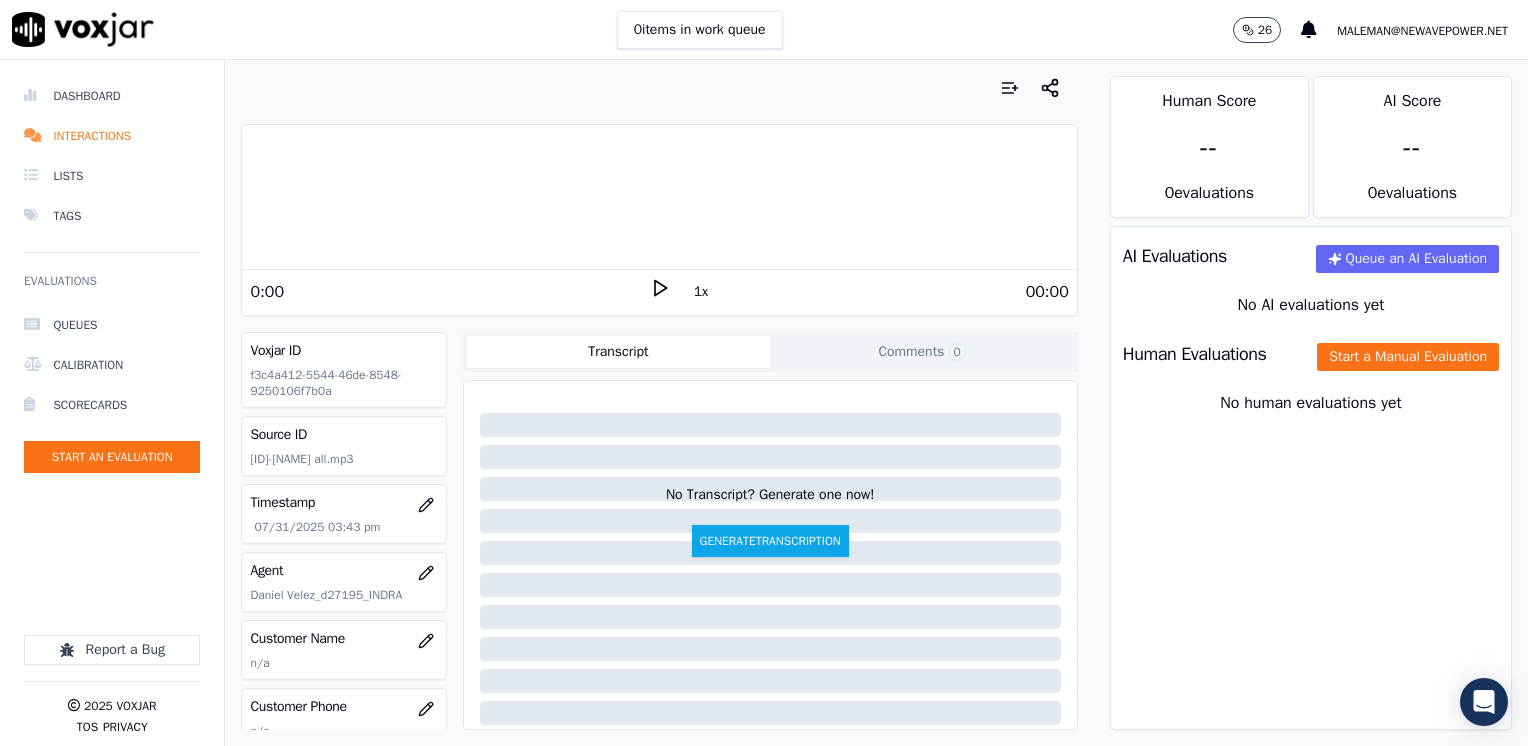 click 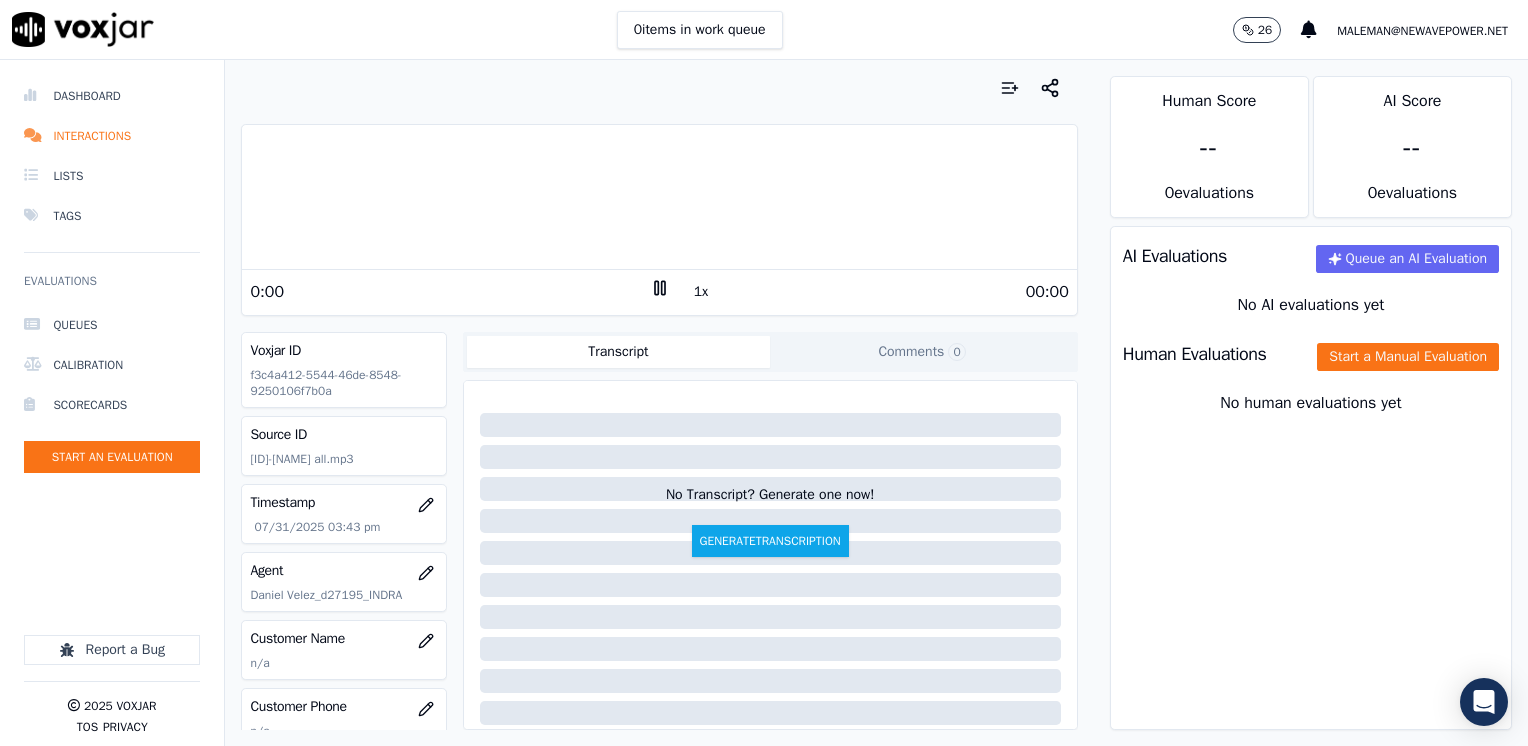 click 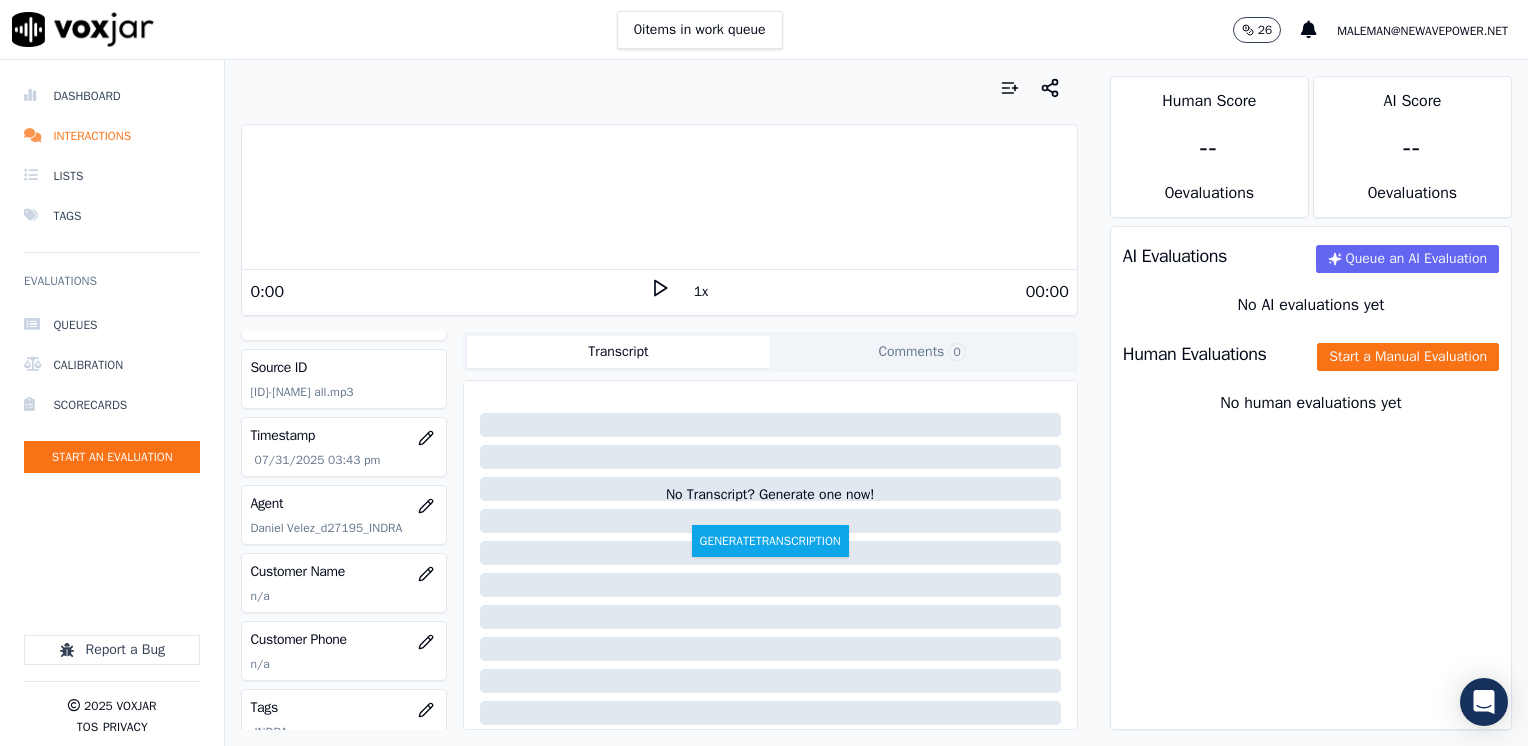 scroll, scrollTop: 100, scrollLeft: 0, axis: vertical 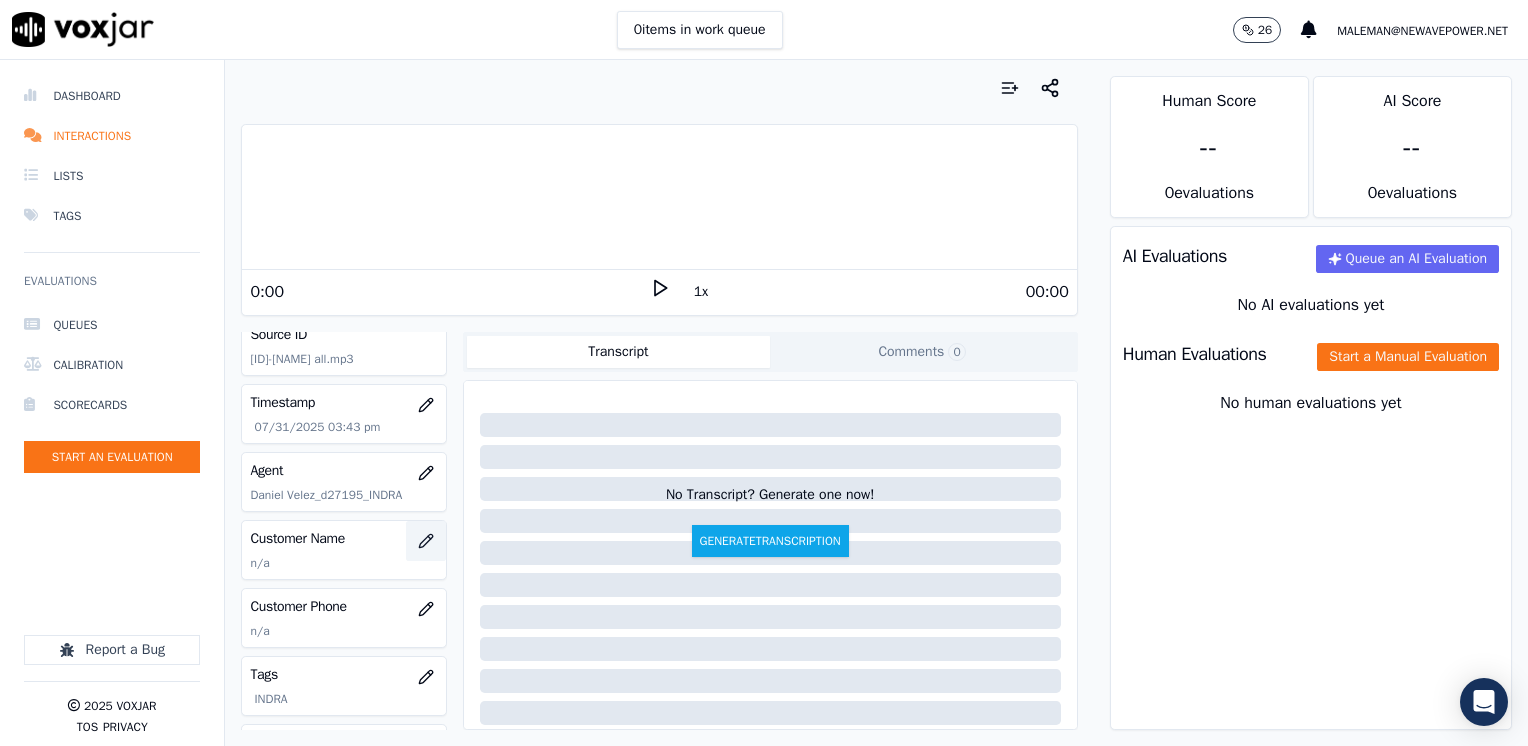 click 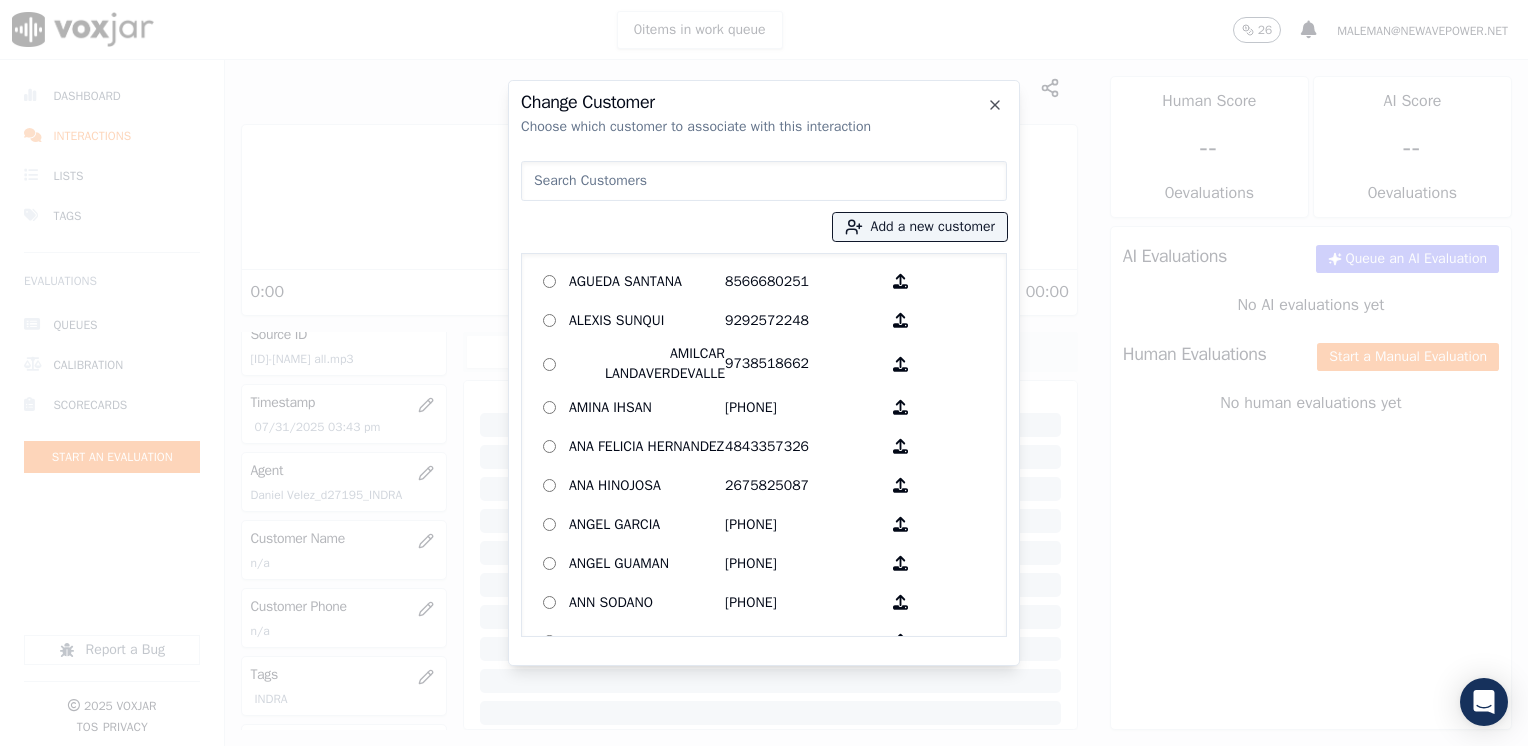click at bounding box center (764, 181) 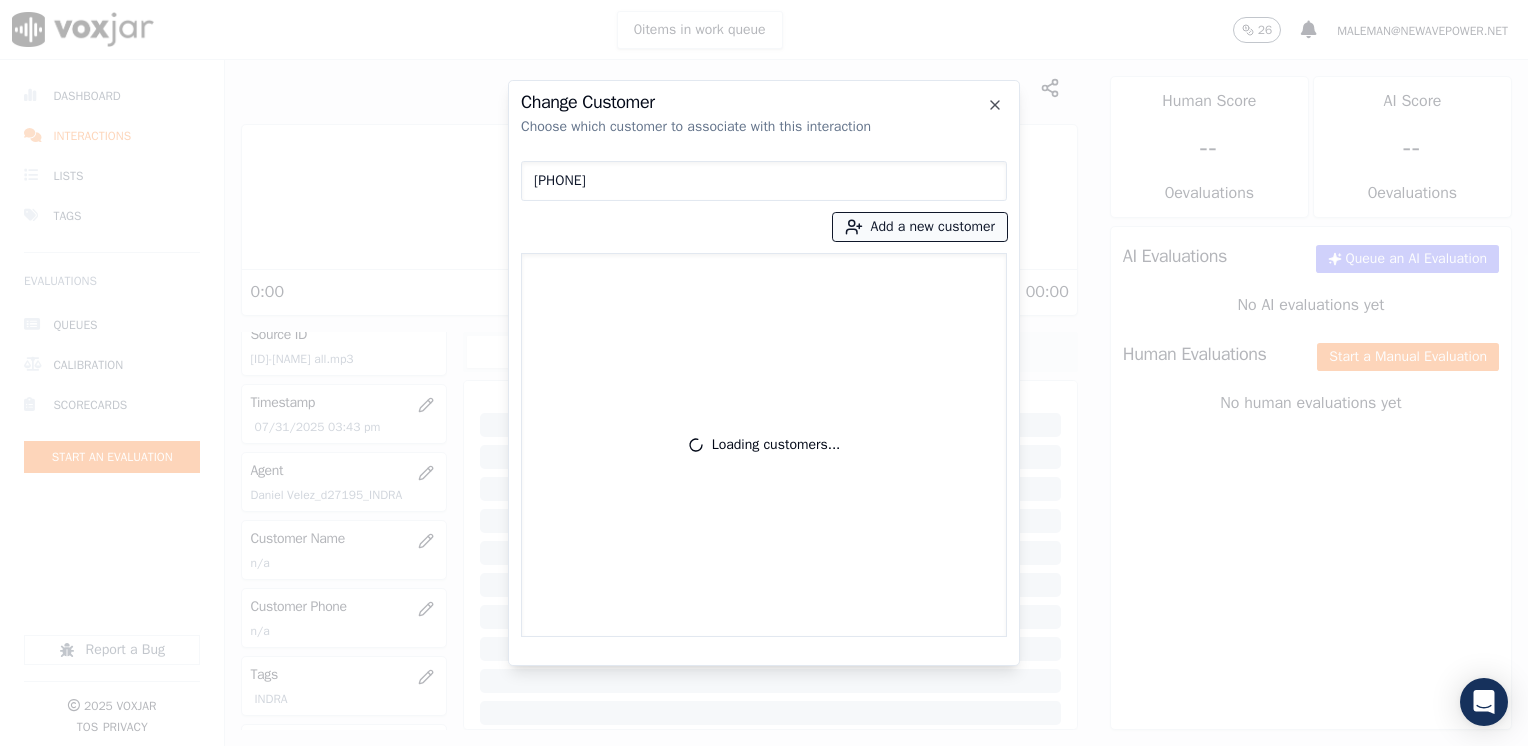 type on "[PHONE]" 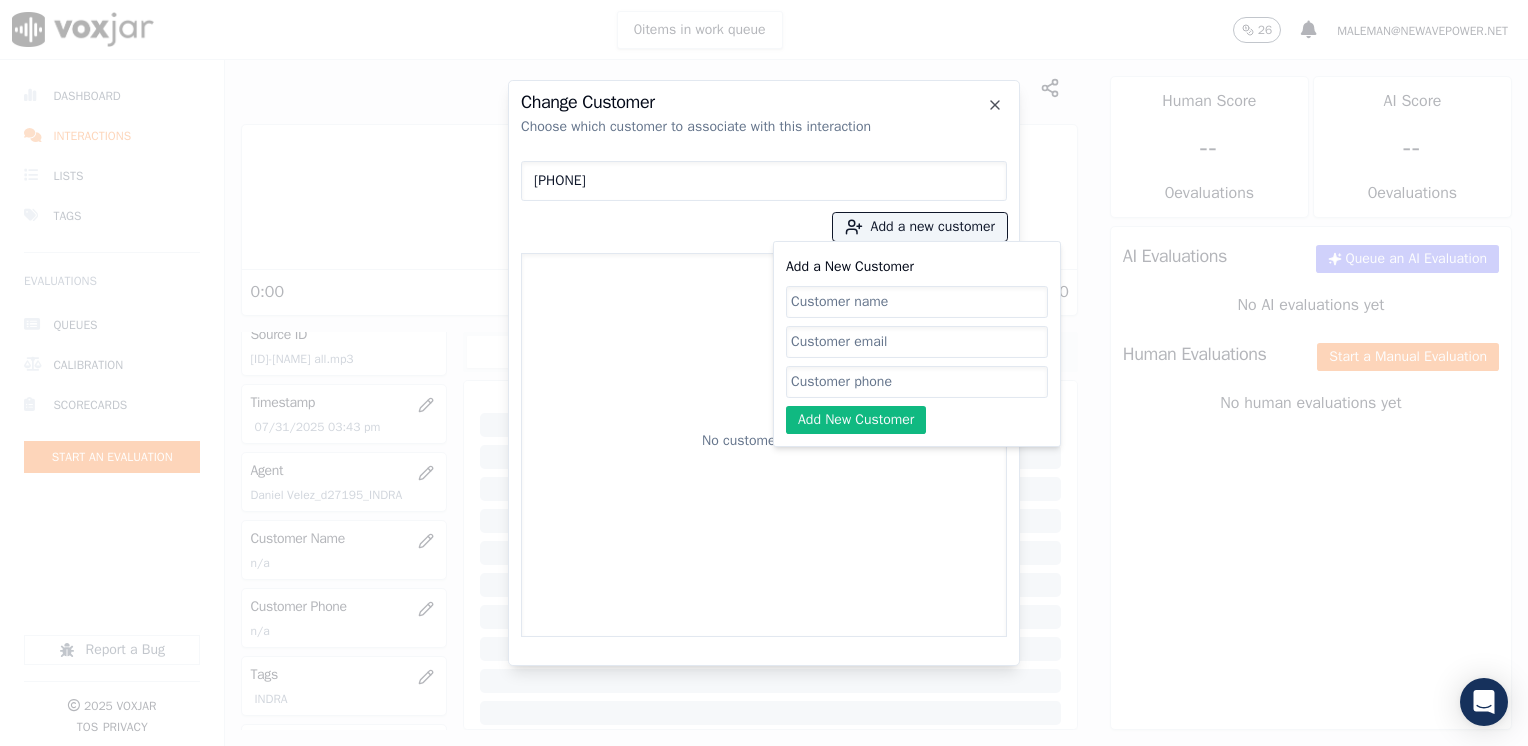 click on "Add a New Customer" 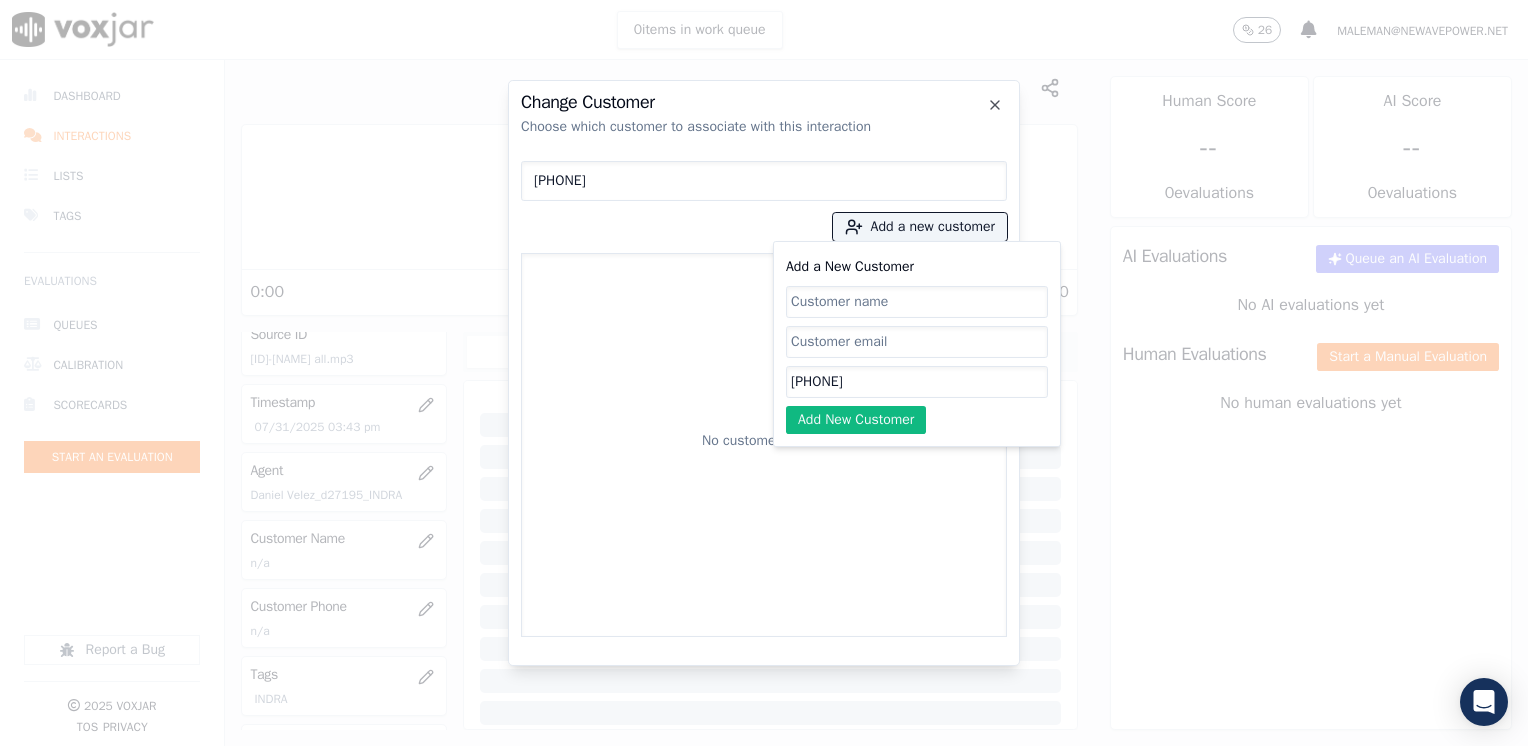 type on "[PHONE]" 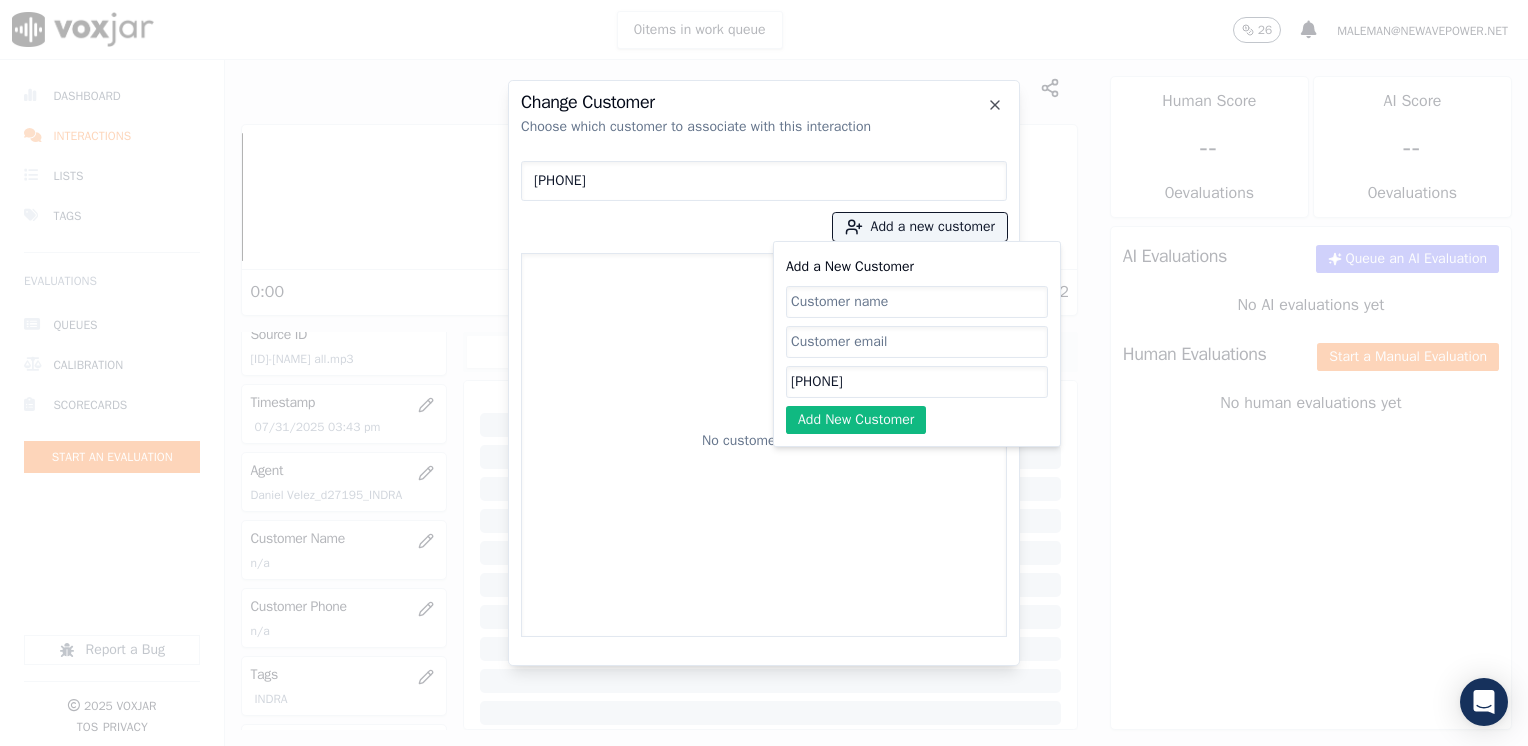 click on "Add a New Customer" 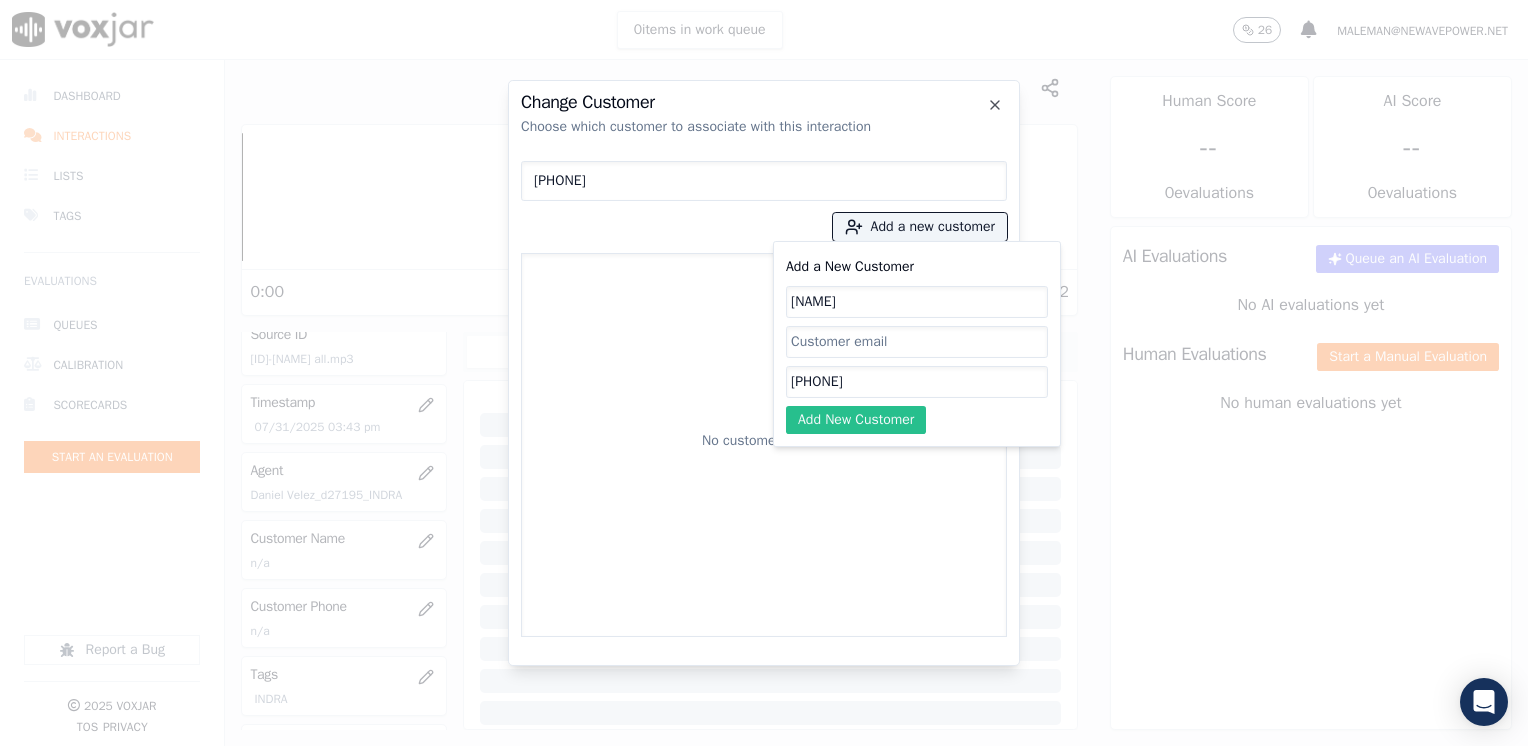 type on "[NAME]" 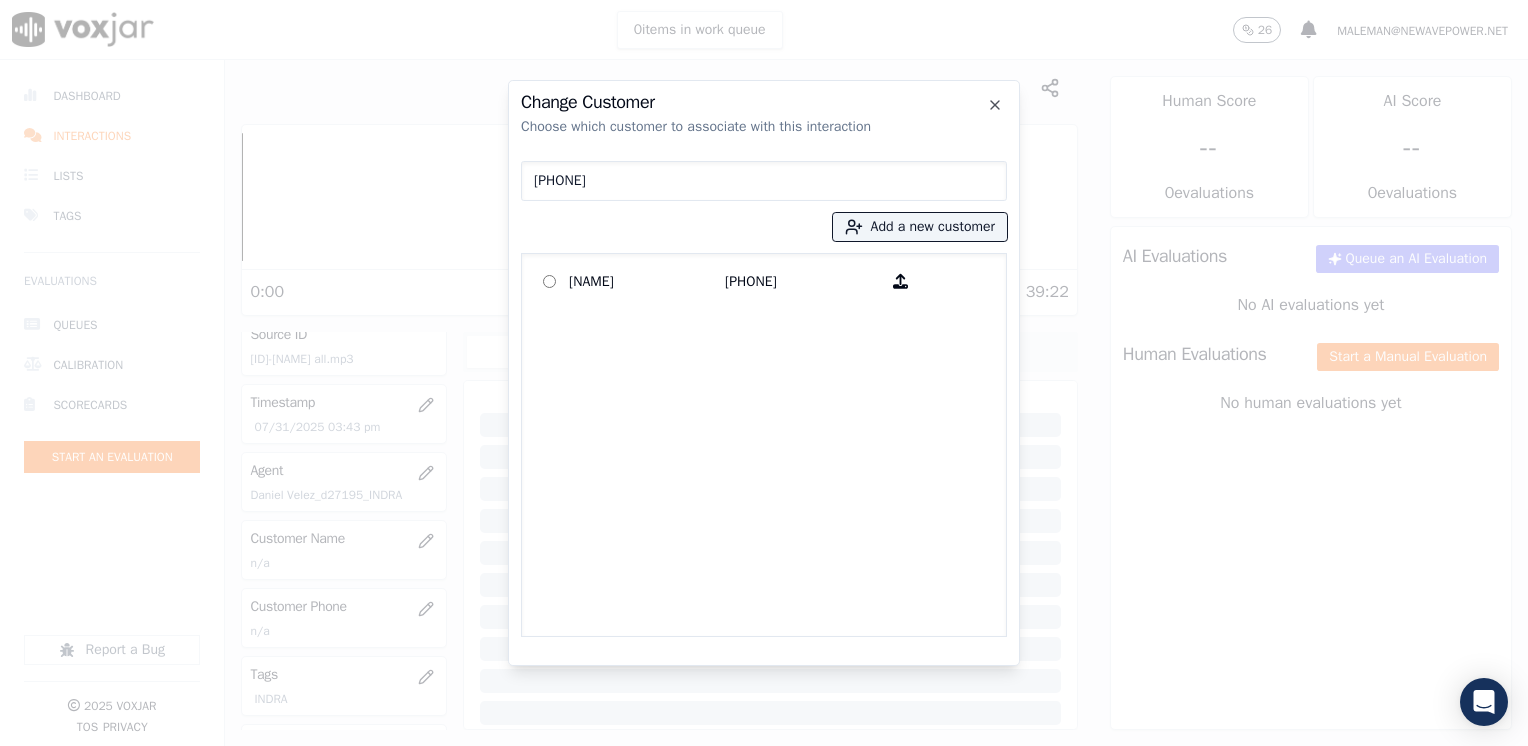 click on "[FIRST] [LAST] [PHONE]" 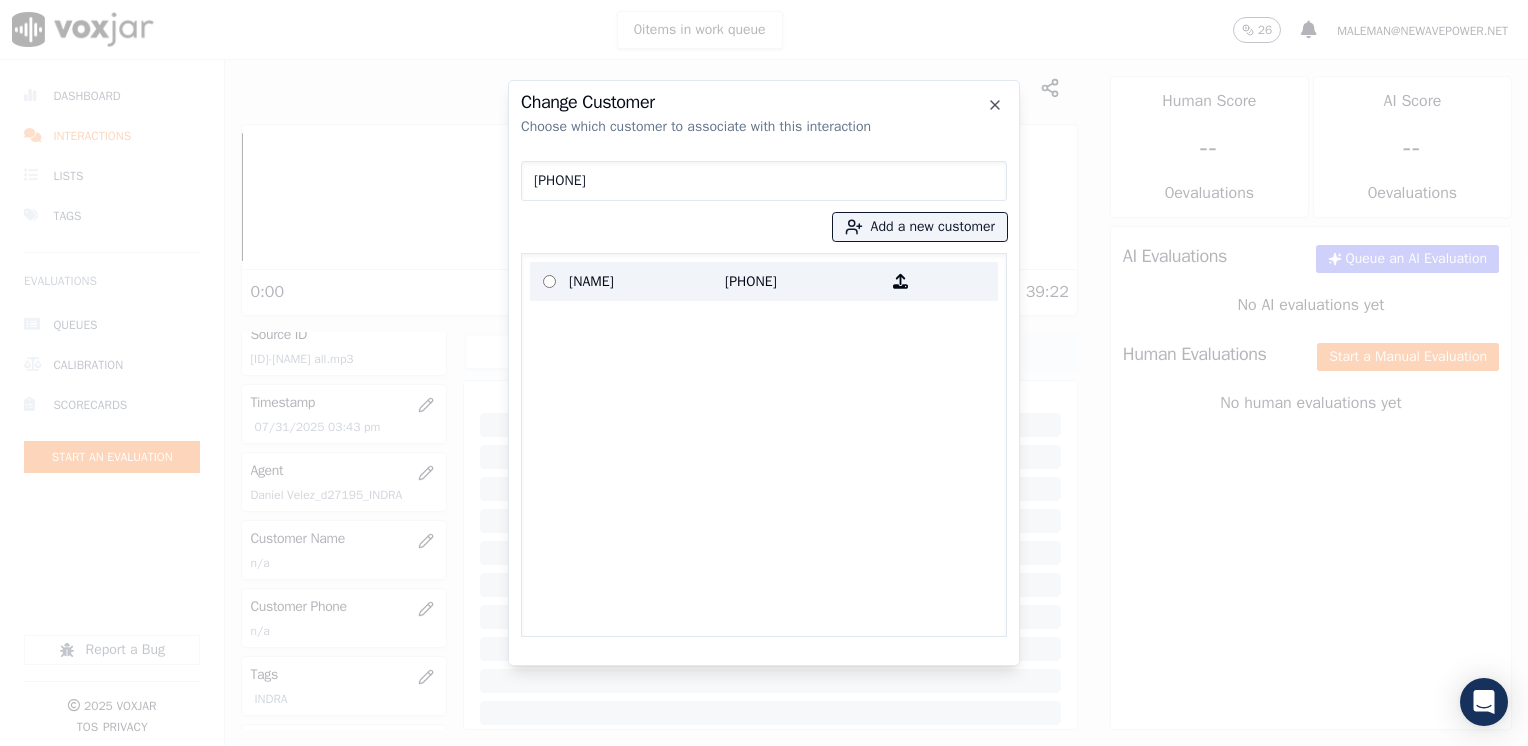 click on "[PHONE]" at bounding box center [803, 281] 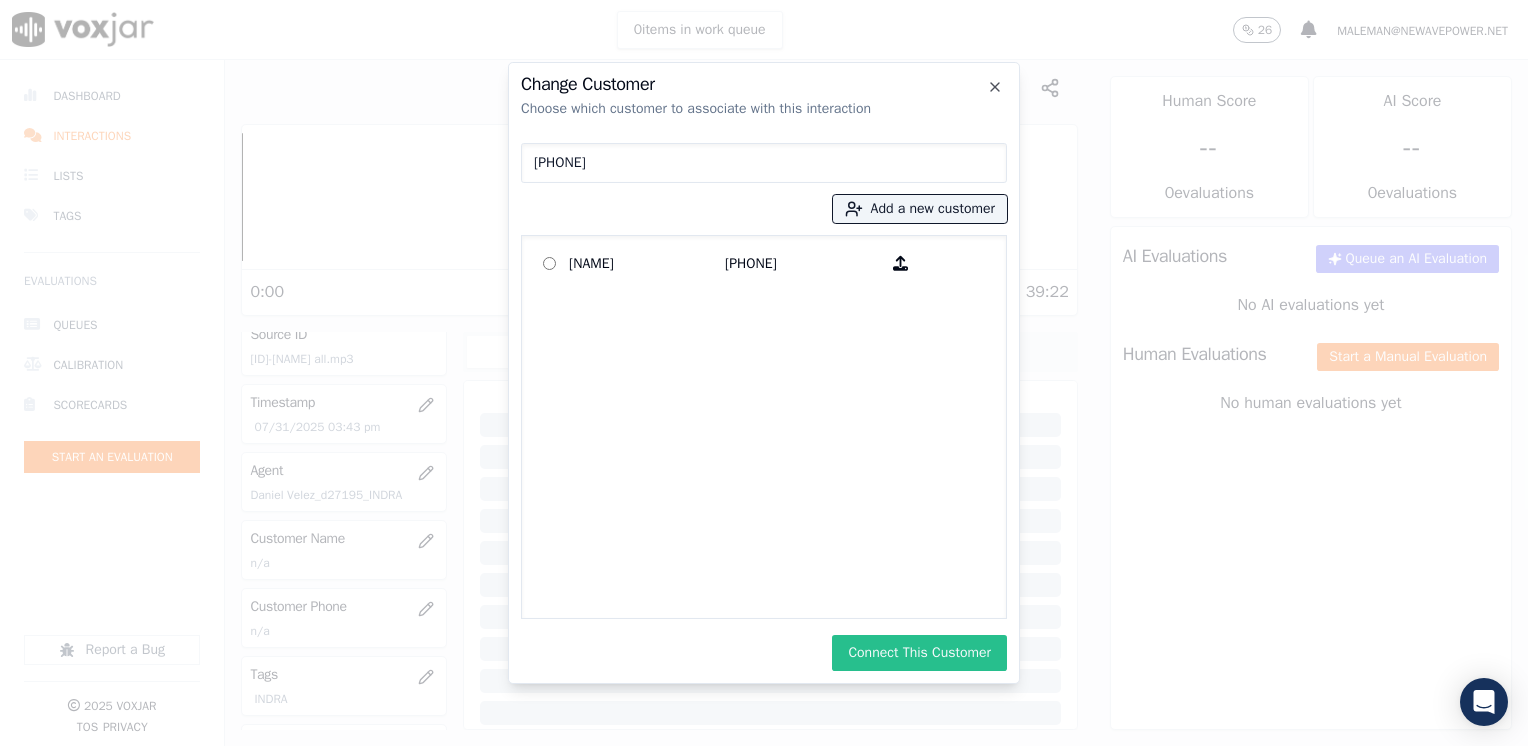 click on "Connect This Customer" at bounding box center [919, 653] 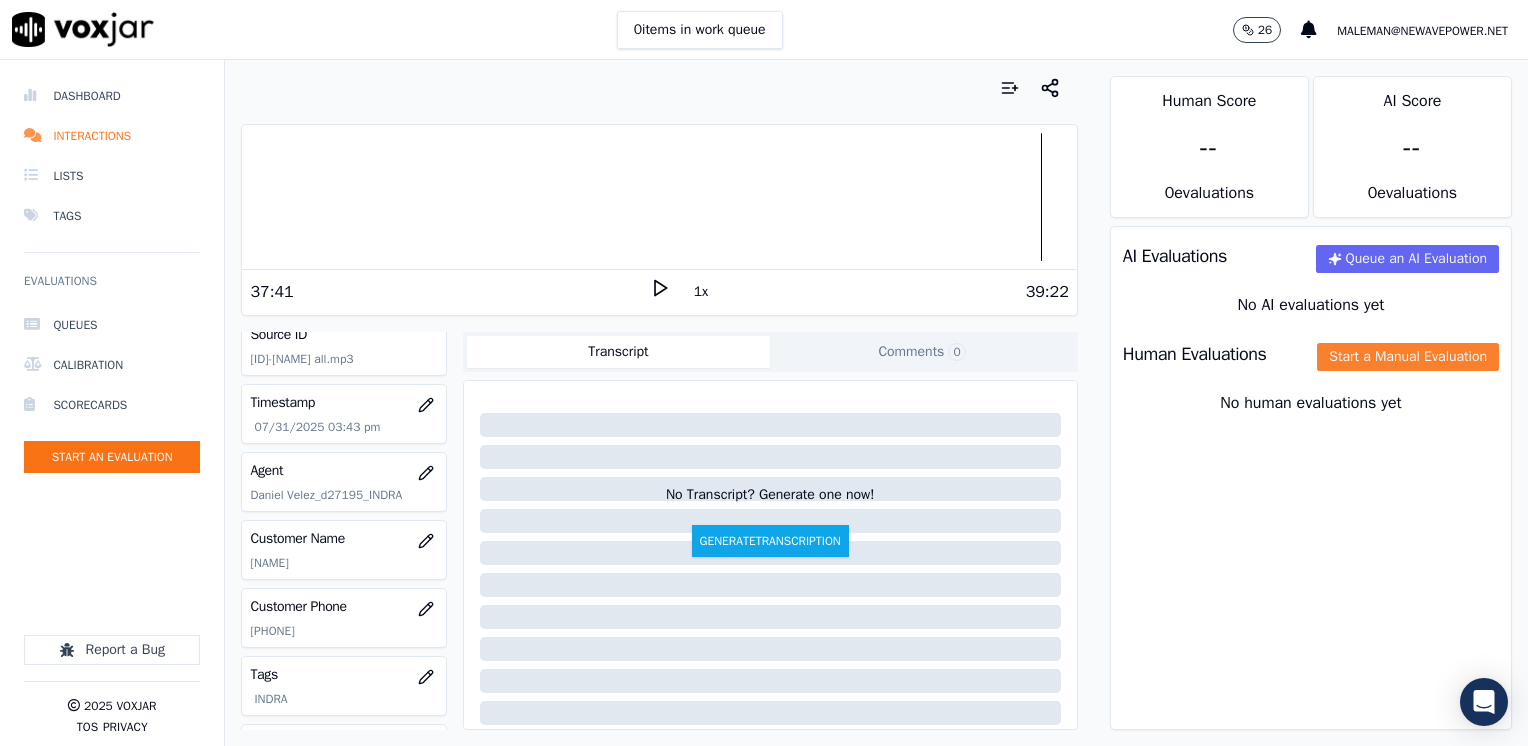 click on "Start a Manual Evaluation" 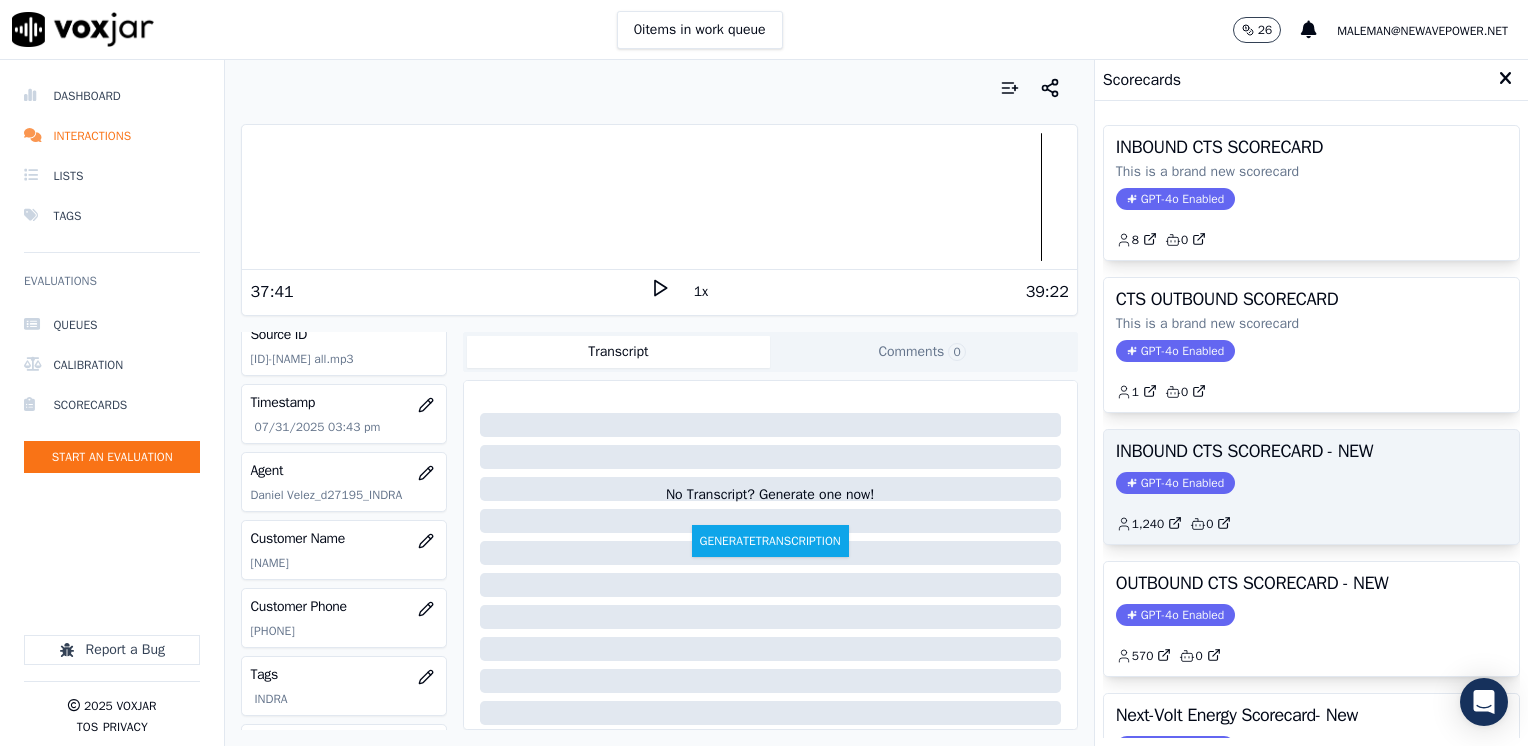 click on "GPT-4o Enabled" at bounding box center (1175, 483) 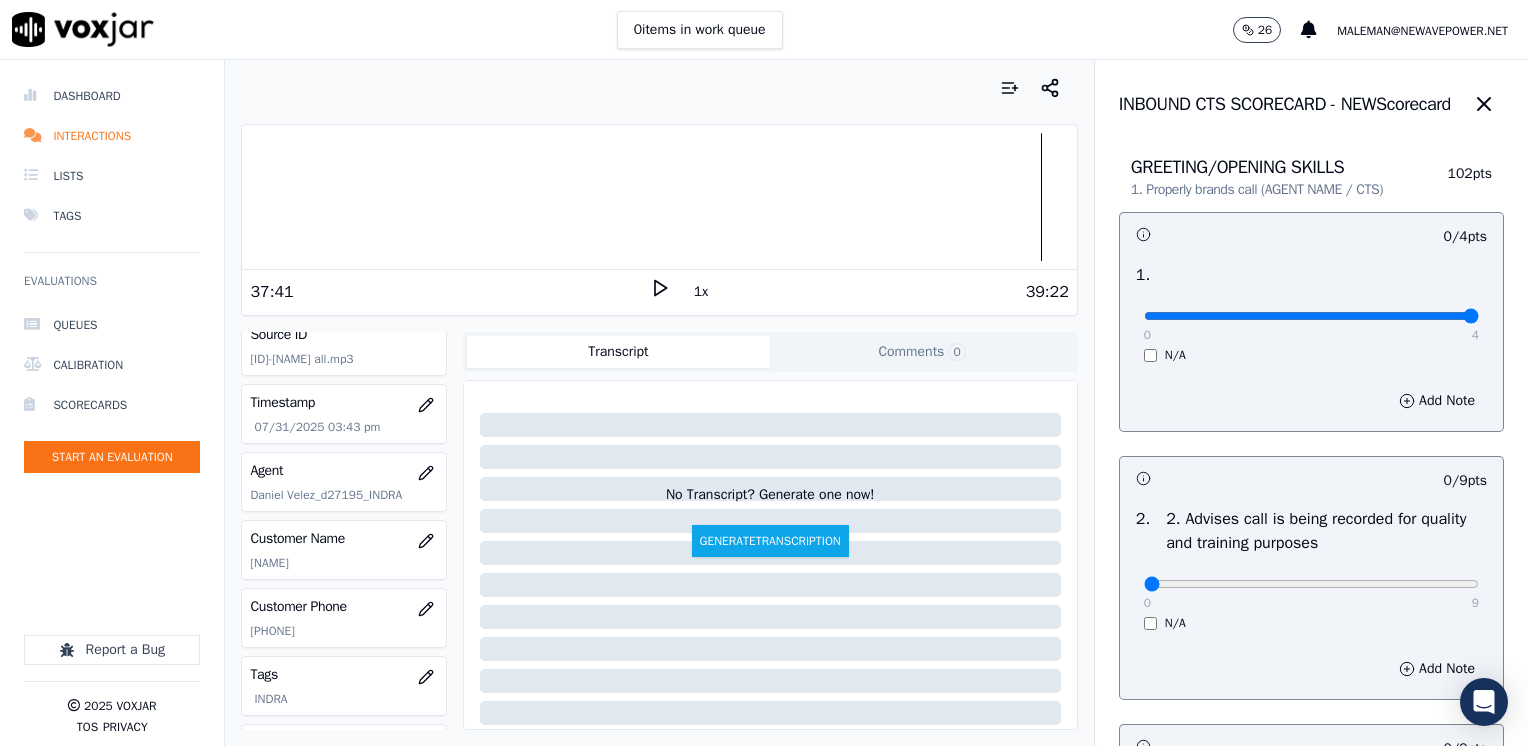 drag, startPoint x: 1132, startPoint y: 315, endPoint x: 1531, endPoint y: 334, distance: 399.45212 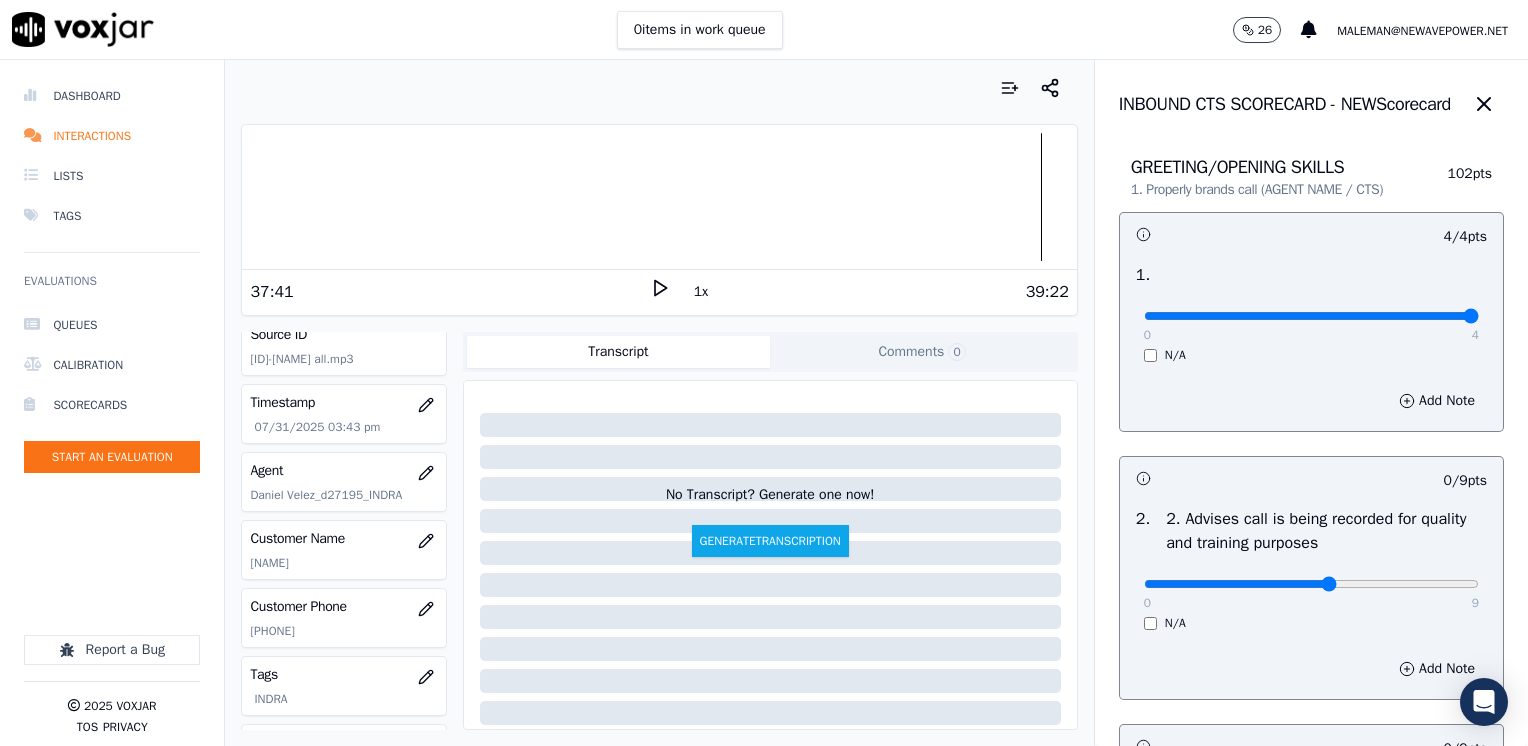 type on "5" 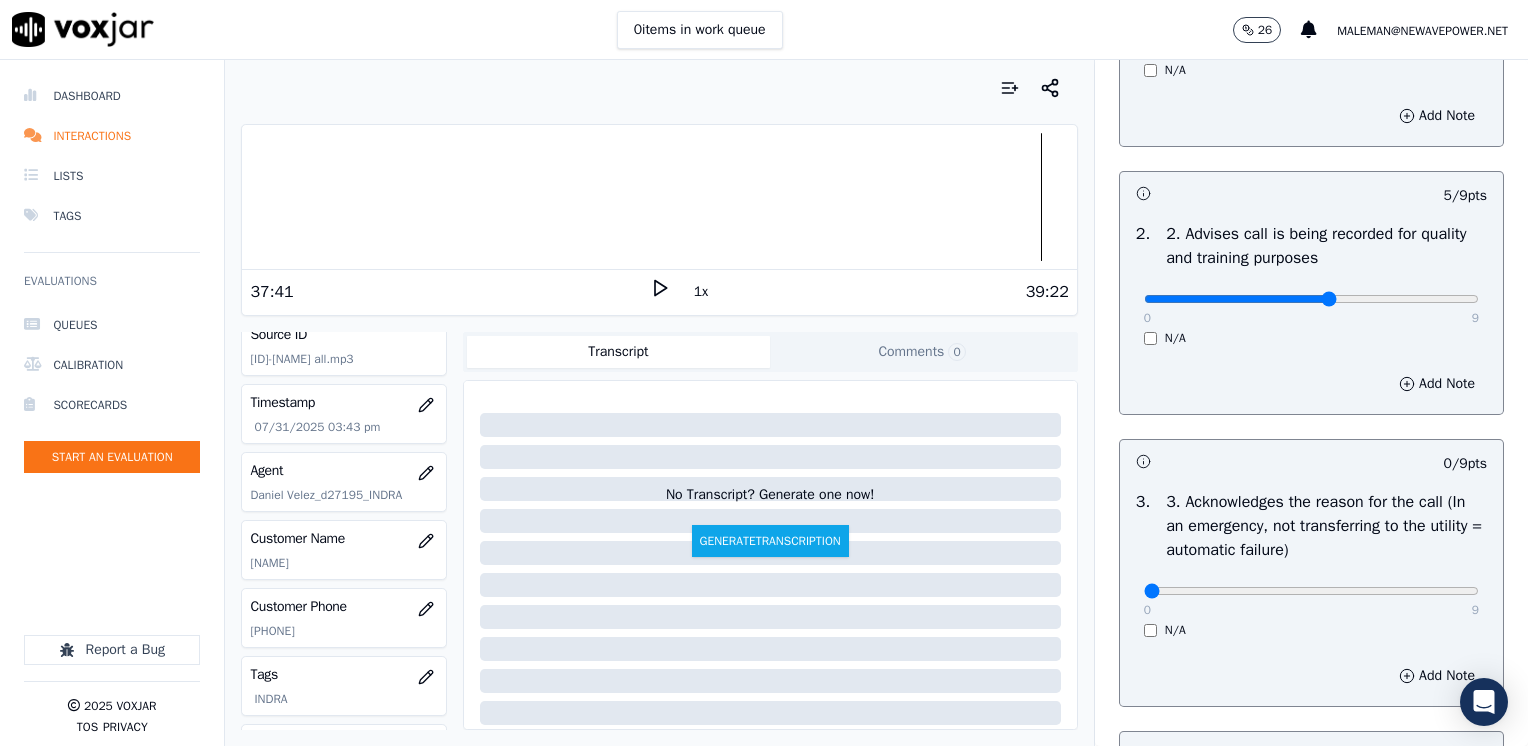scroll, scrollTop: 400, scrollLeft: 0, axis: vertical 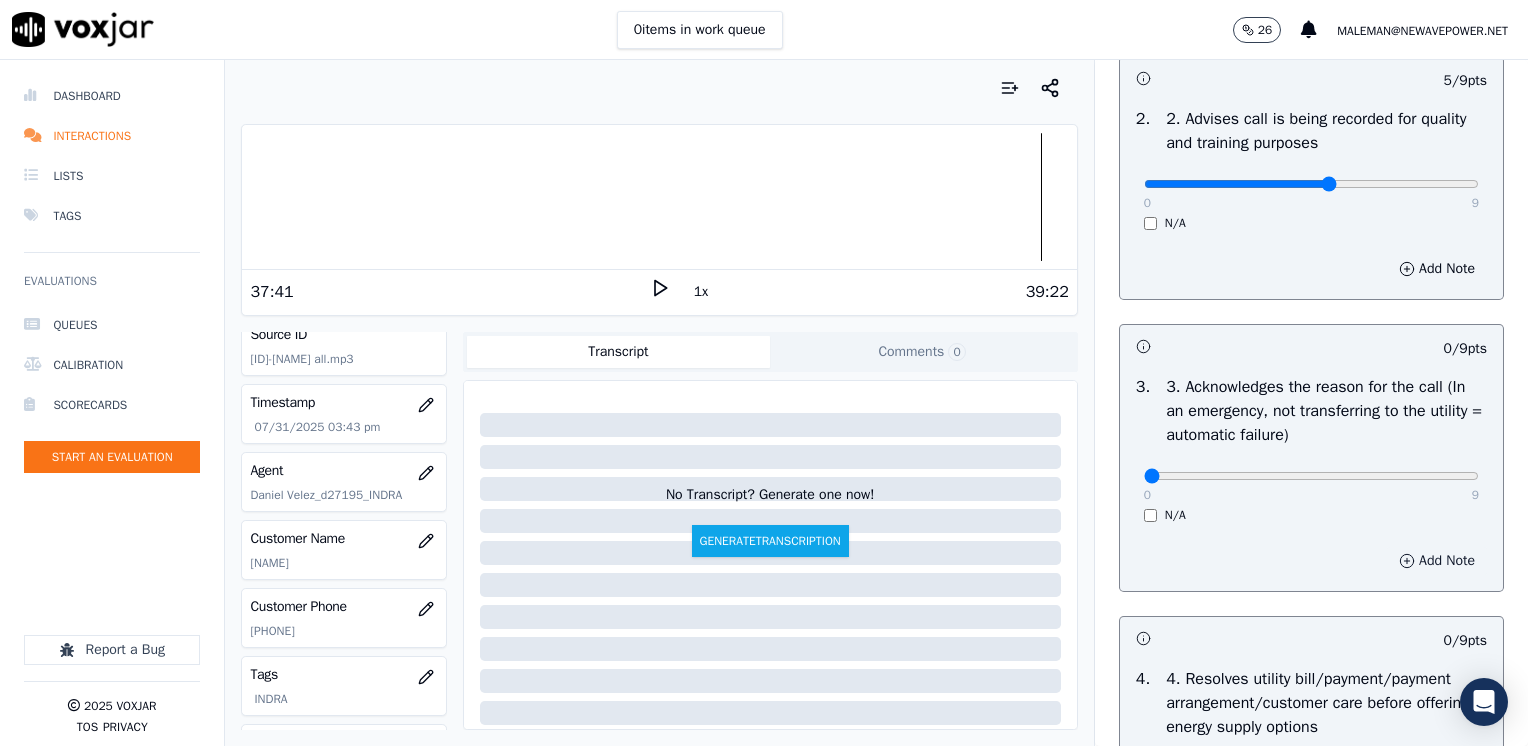 click on "Add Note" at bounding box center [1437, 561] 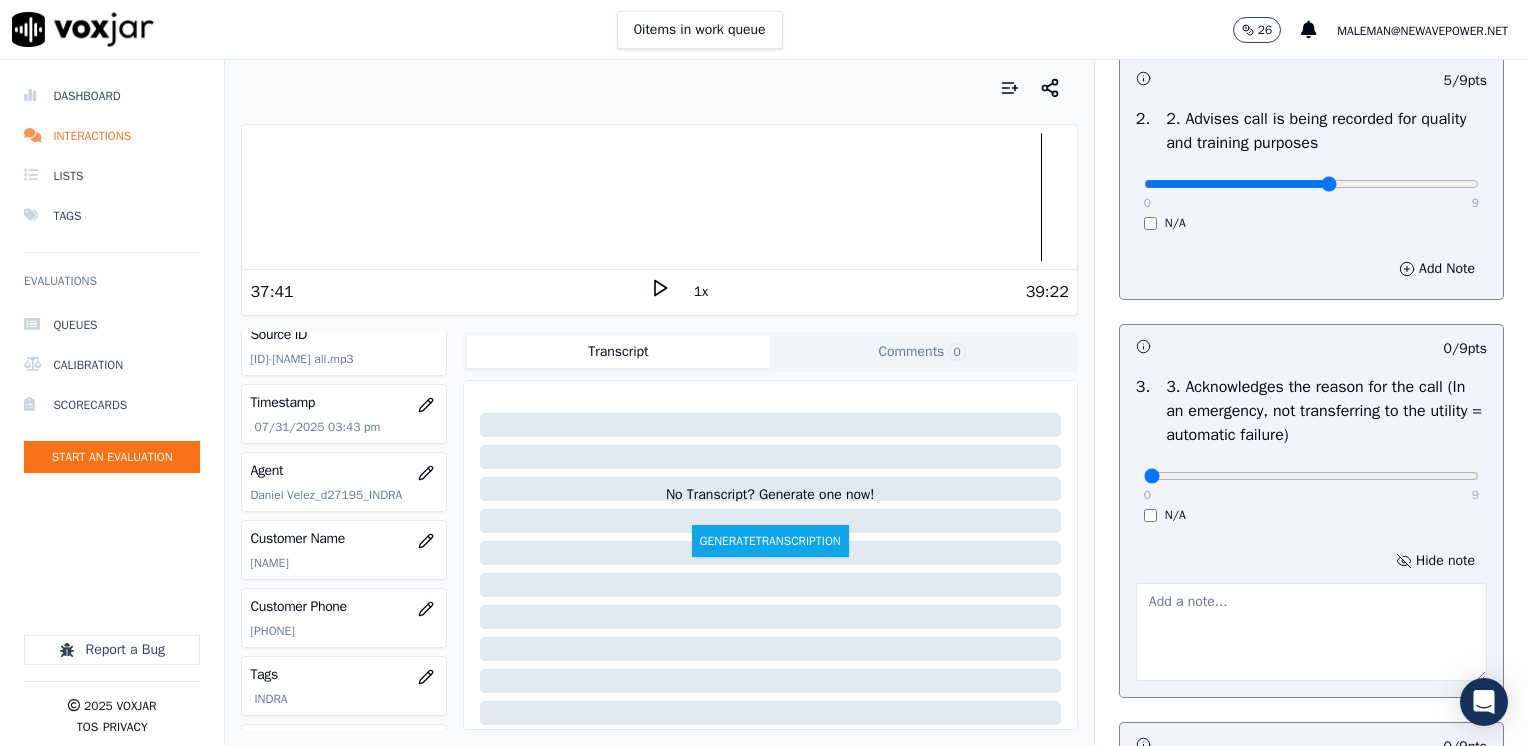click at bounding box center (1311, 632) 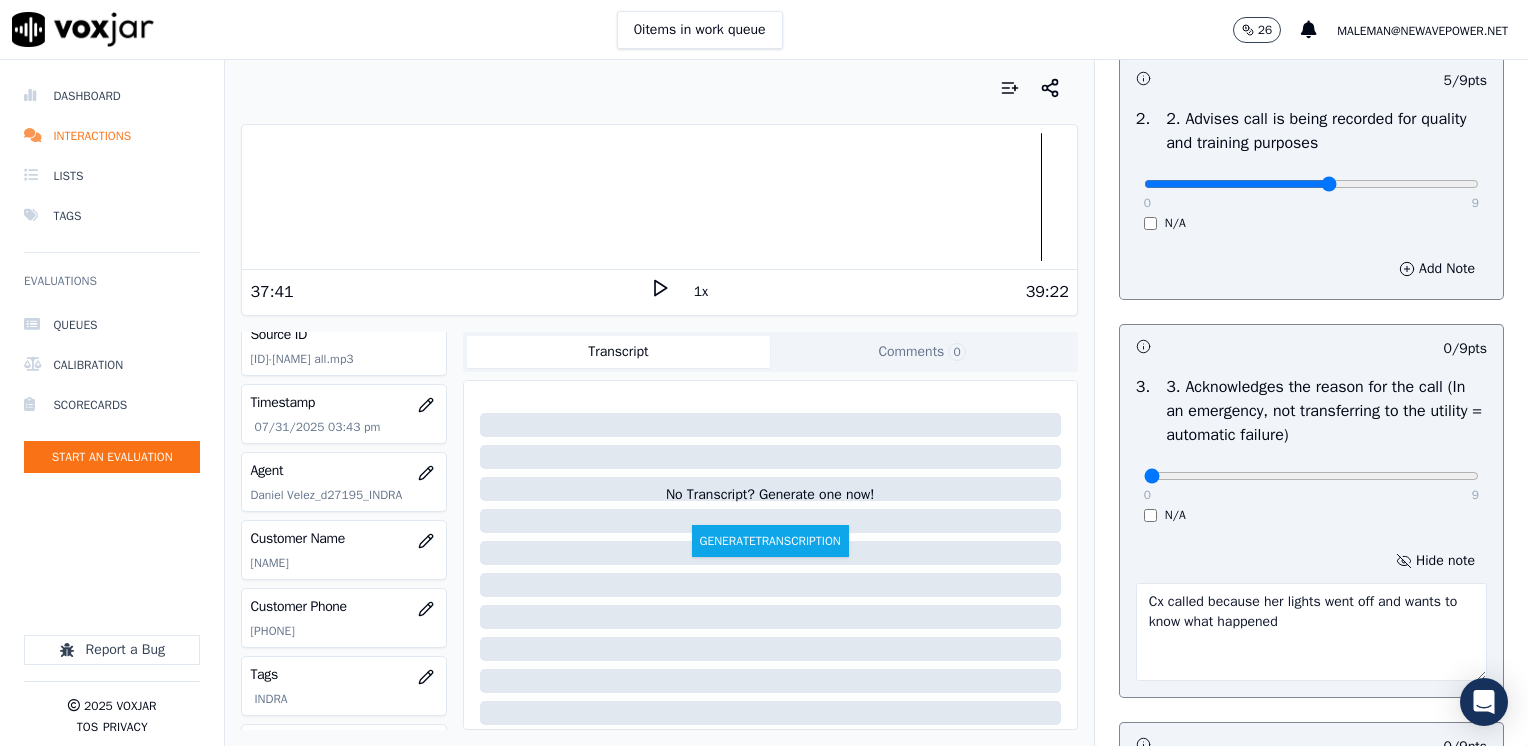 type on "Cx called because her lights went off and wants to know what happened" 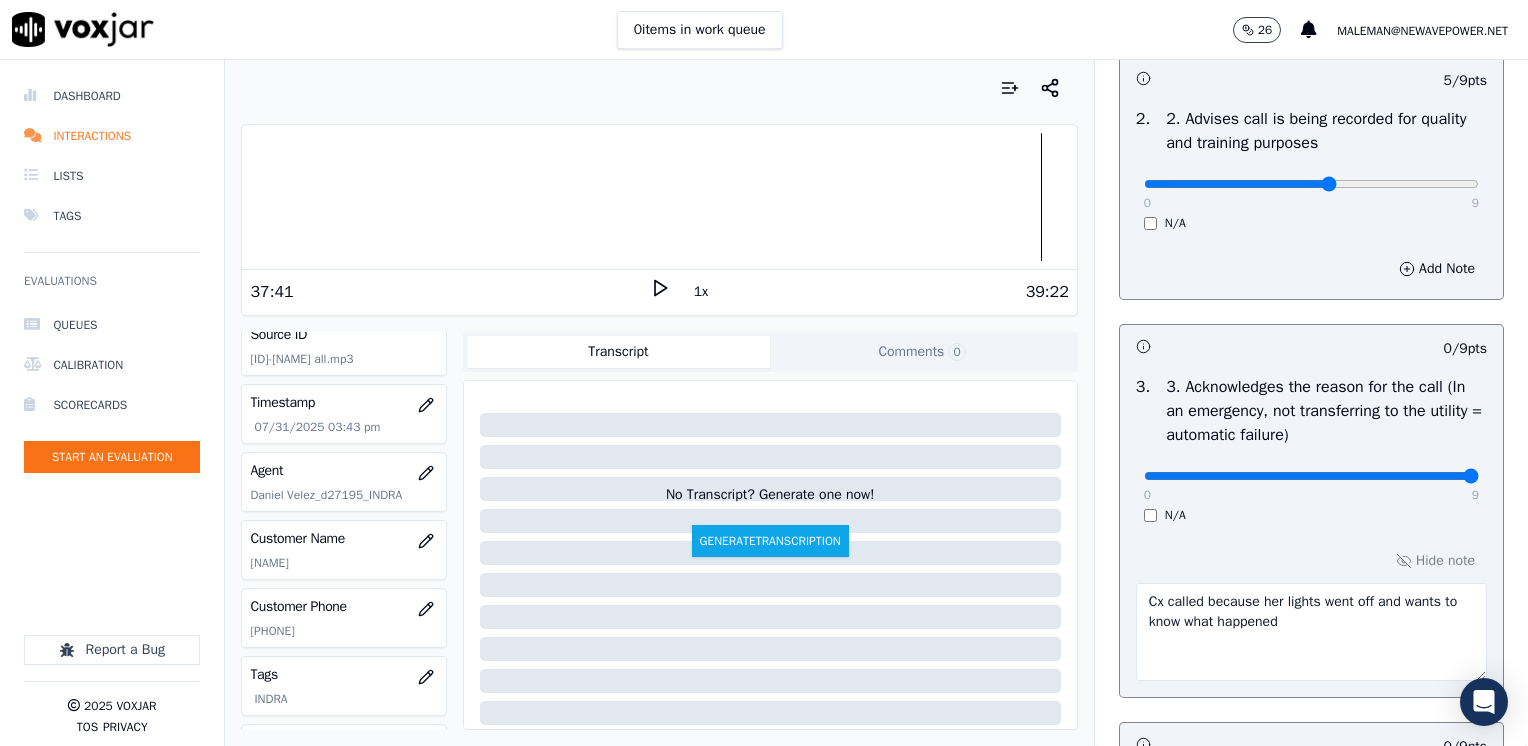 drag, startPoint x: 1128, startPoint y: 478, endPoint x: 1531, endPoint y: 469, distance: 403.1005 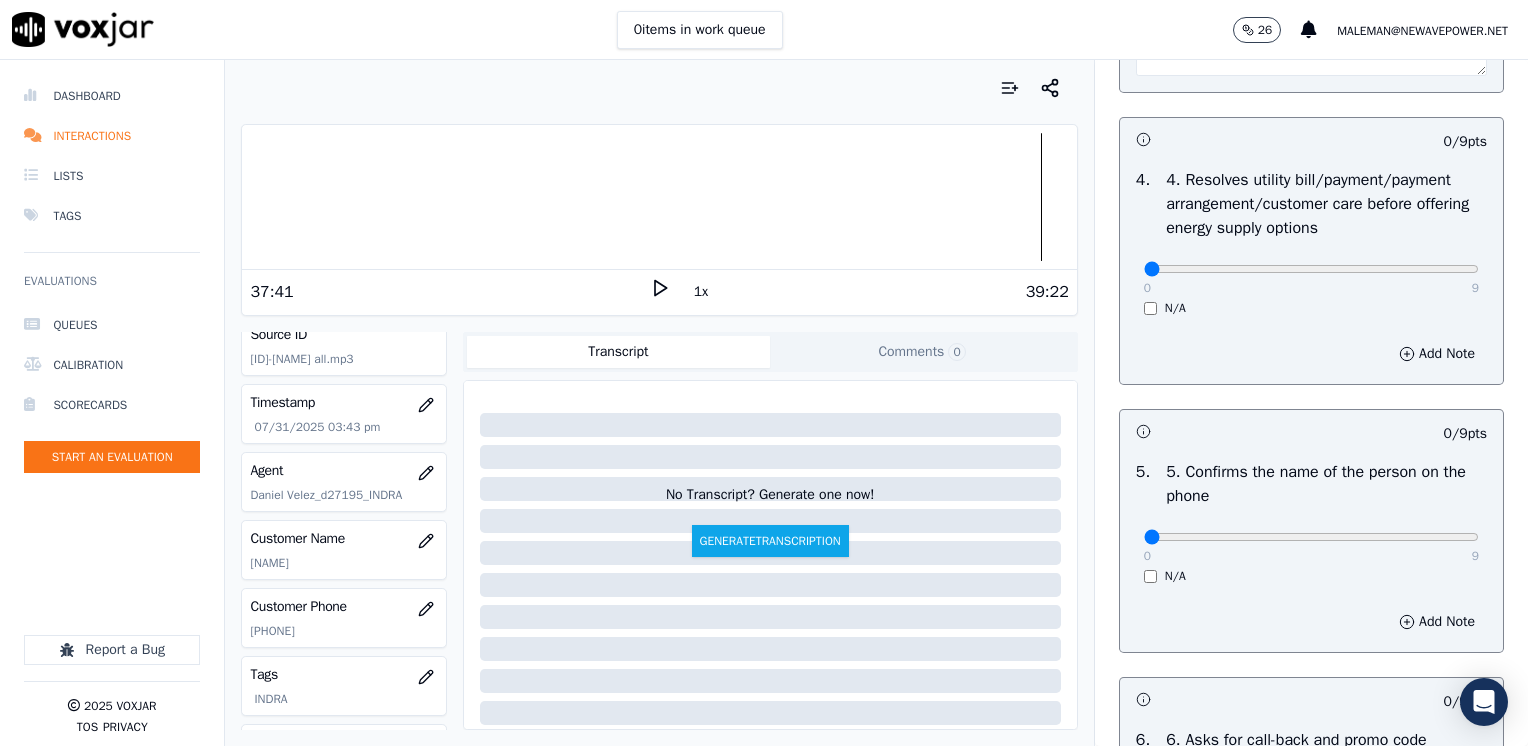 scroll, scrollTop: 1100, scrollLeft: 0, axis: vertical 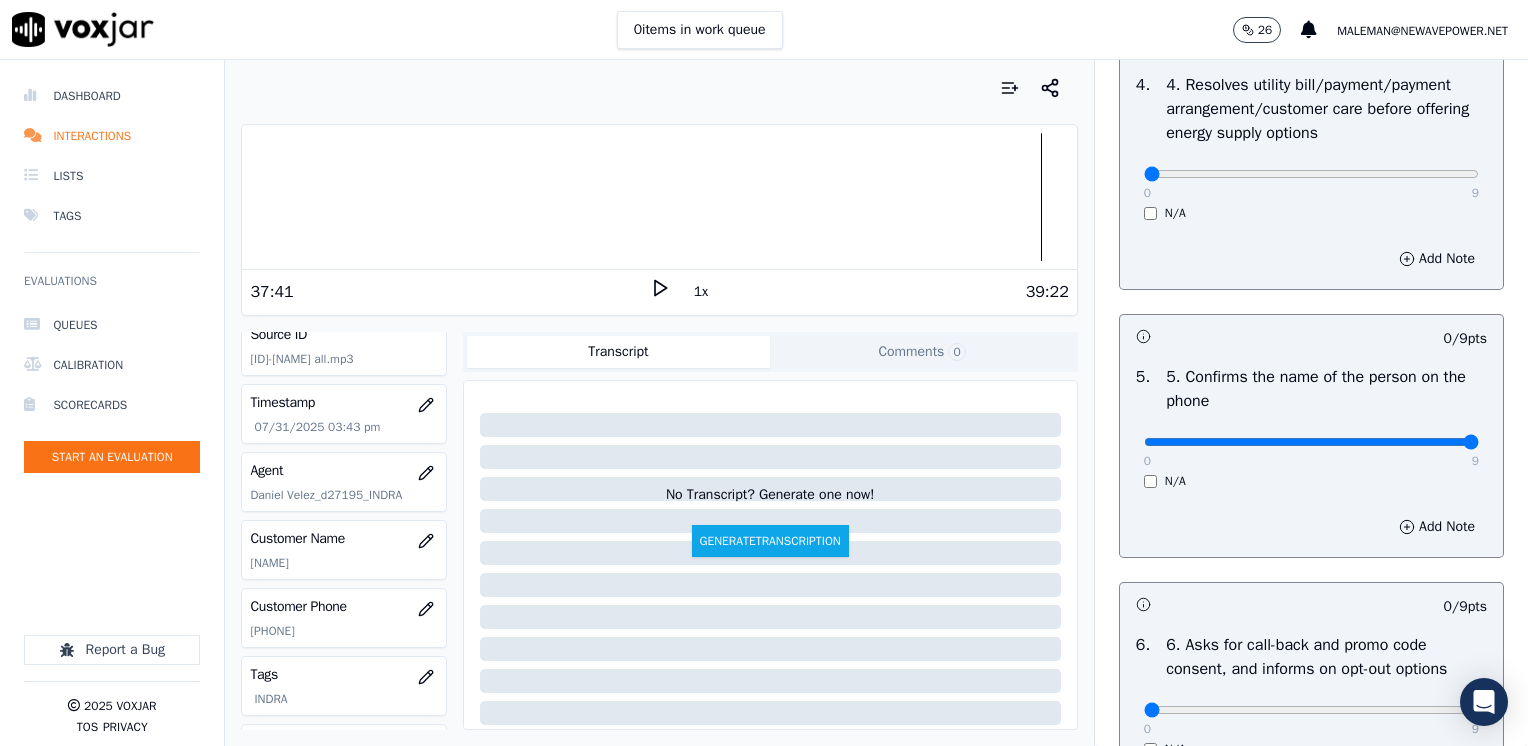 drag, startPoint x: 1138, startPoint y: 446, endPoint x: 1531, endPoint y: 451, distance: 393.0318 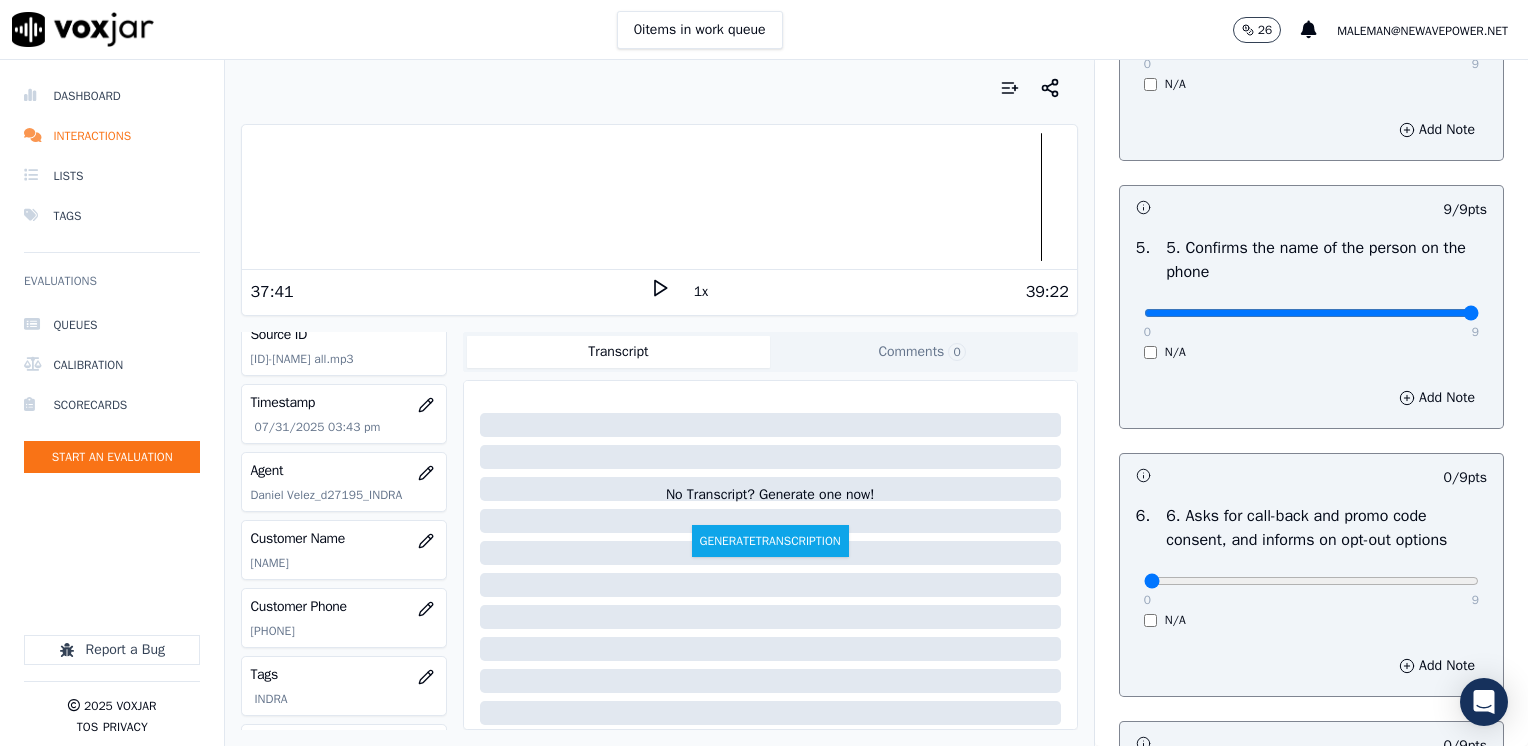 scroll, scrollTop: 1400, scrollLeft: 0, axis: vertical 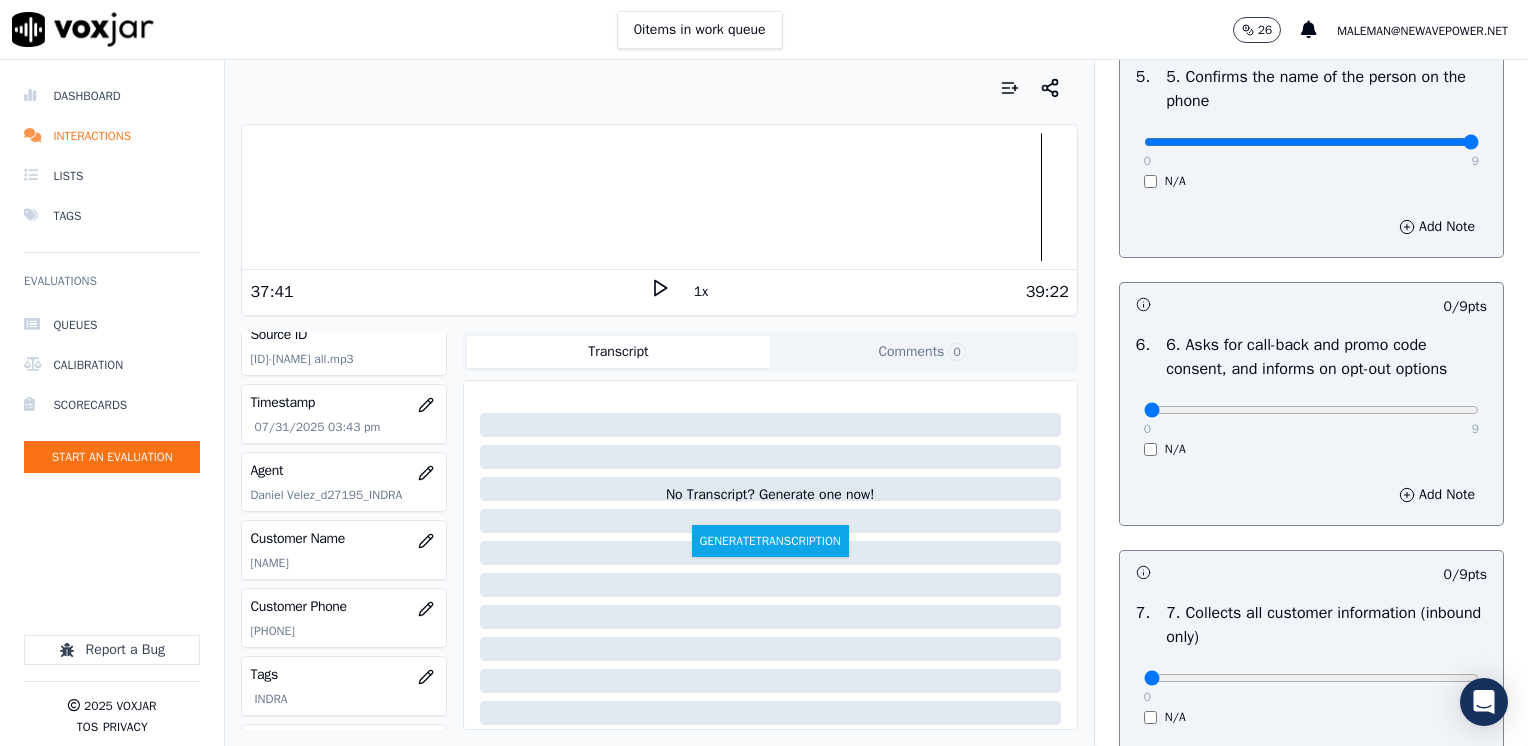 click on "N/A" at bounding box center (1311, 449) 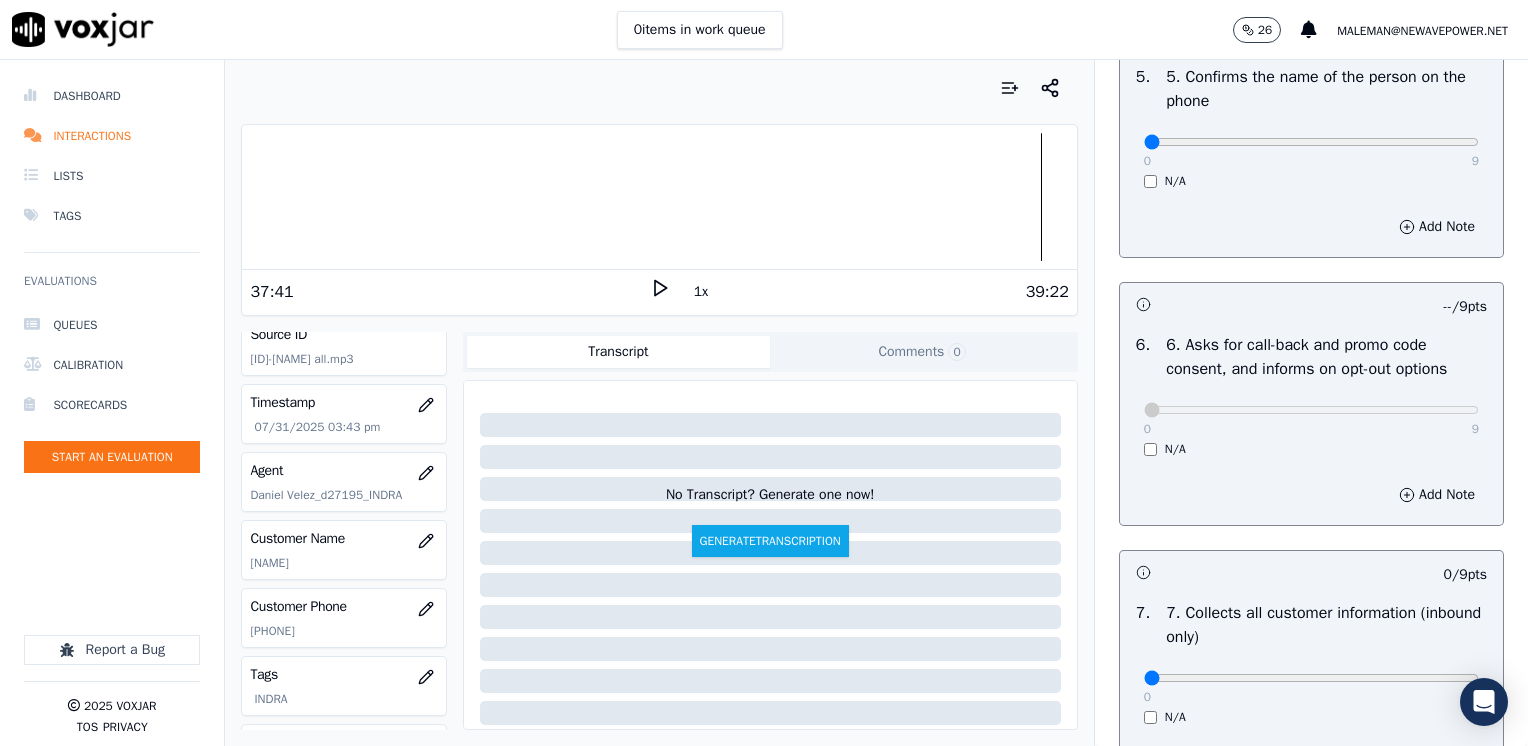 drag, startPoint x: 1424, startPoint y: 138, endPoint x: 1107, endPoint y: 178, distance: 319.5137 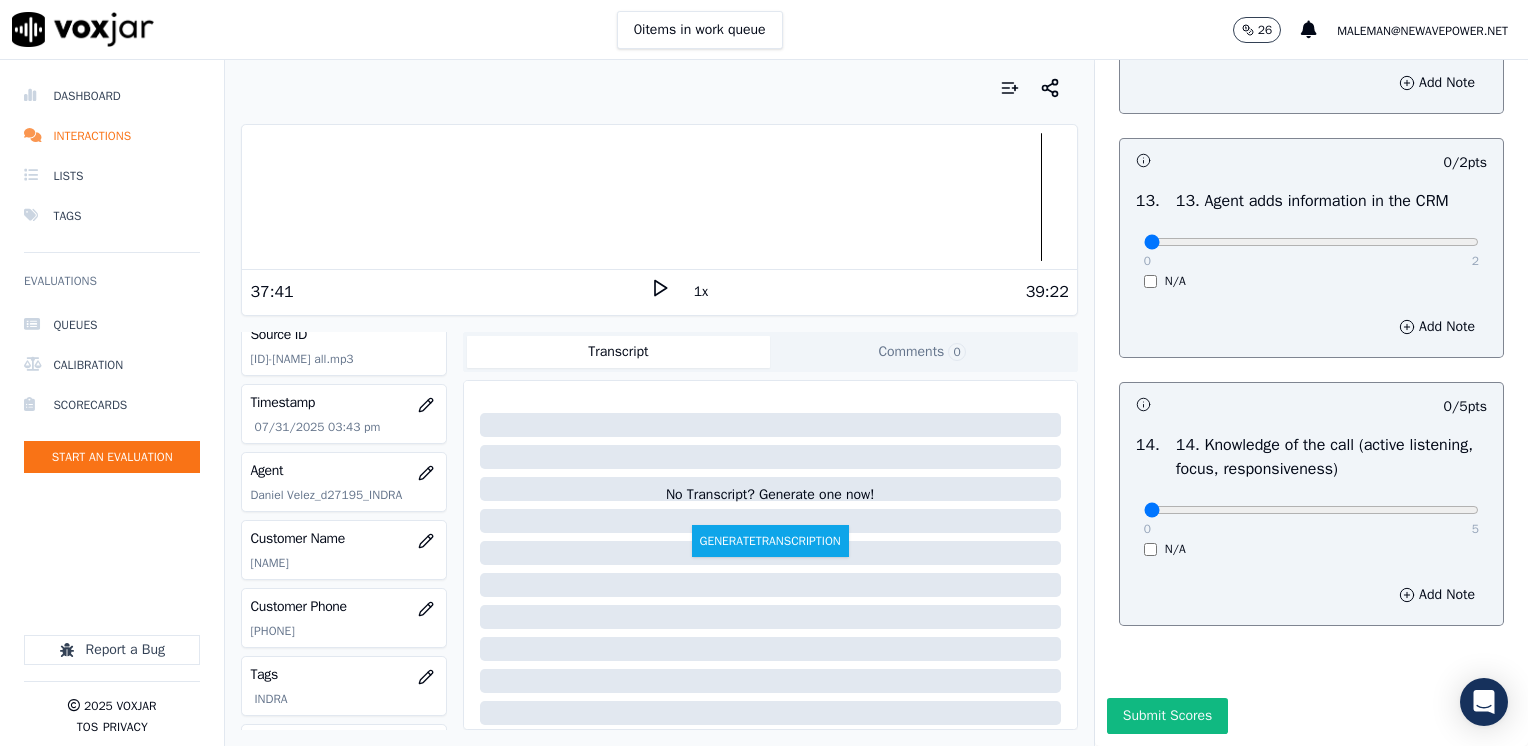 scroll, scrollTop: 3459, scrollLeft: 0, axis: vertical 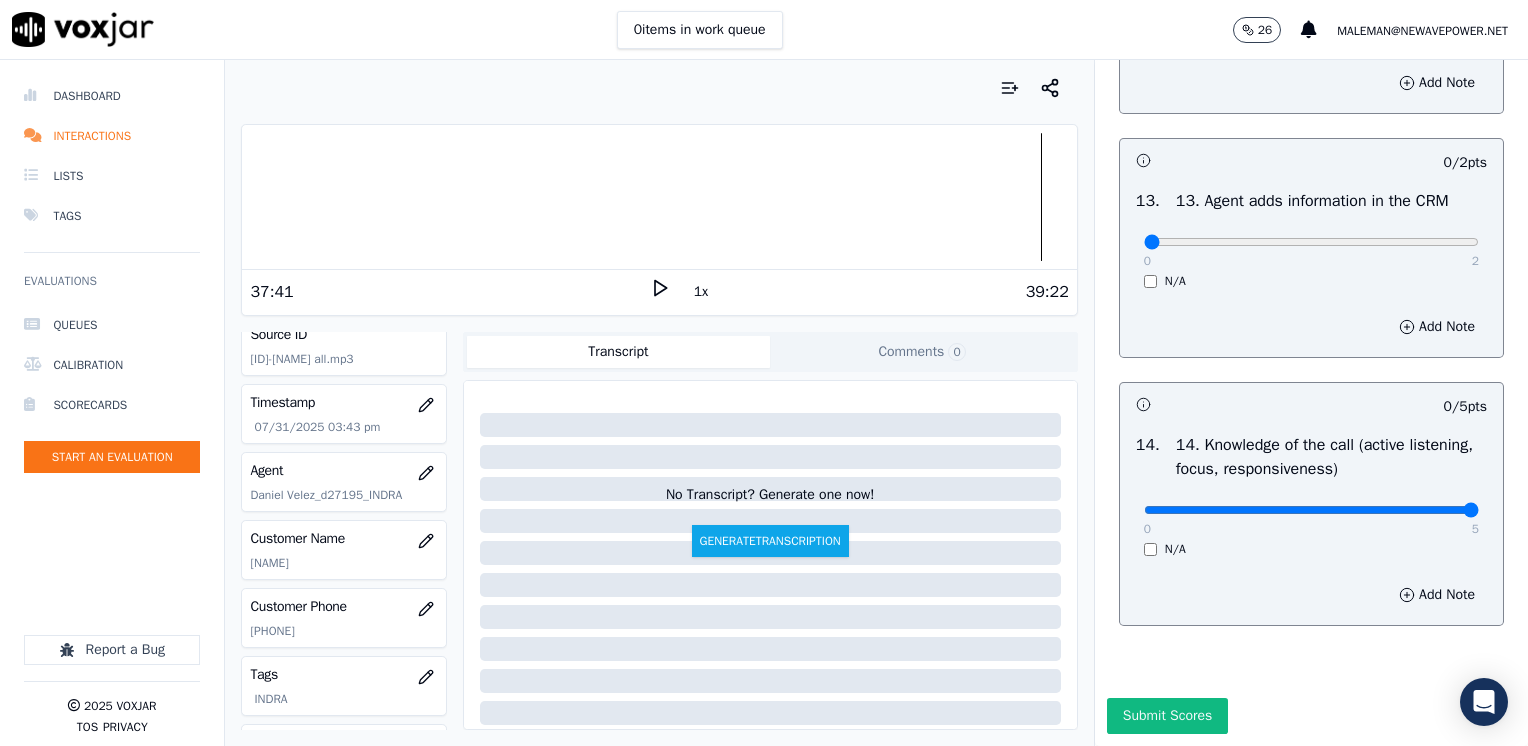 drag, startPoint x: 1132, startPoint y: 465, endPoint x: 1531, endPoint y: 534, distance: 404.9222 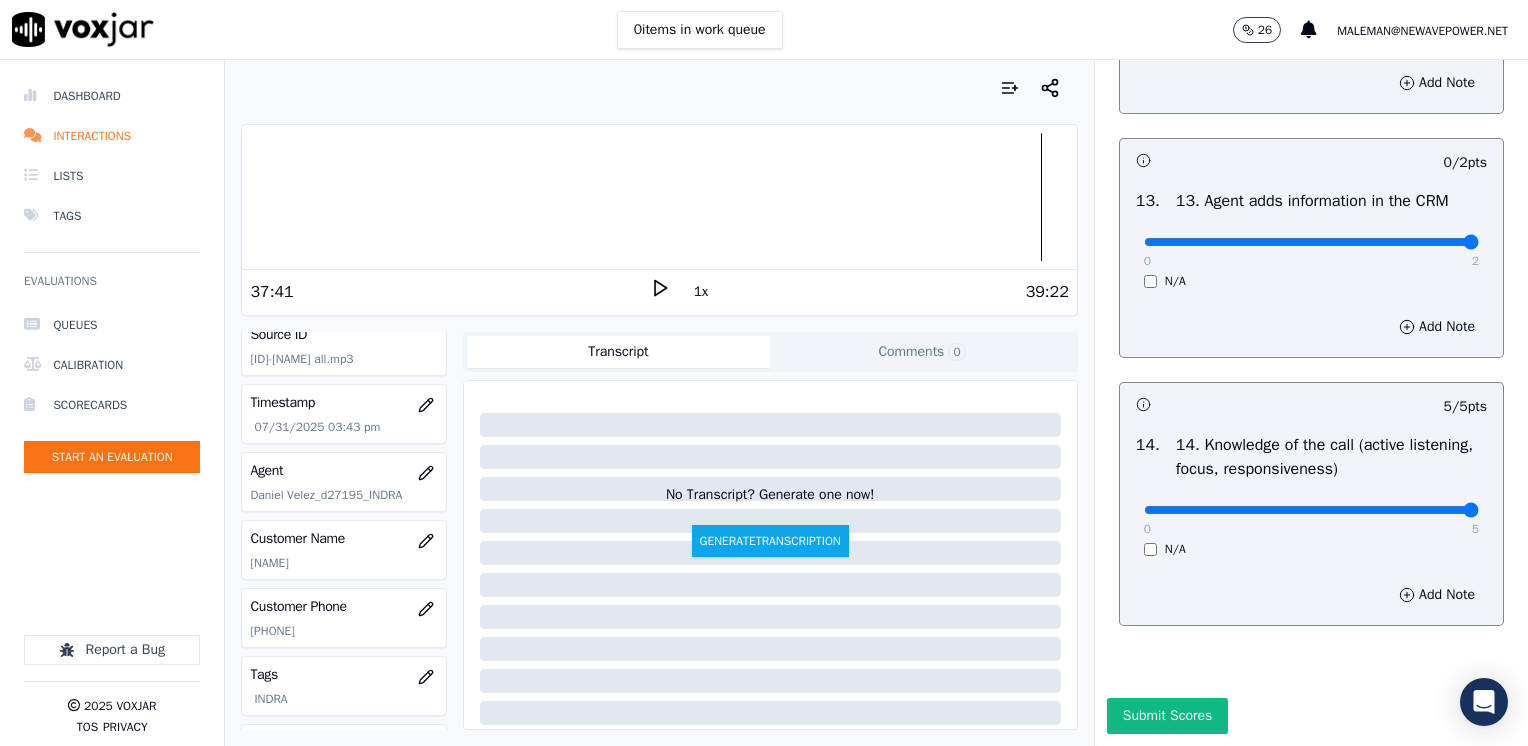 drag, startPoint x: 1136, startPoint y: 194, endPoint x: 1531, endPoint y: 281, distance: 404.46756 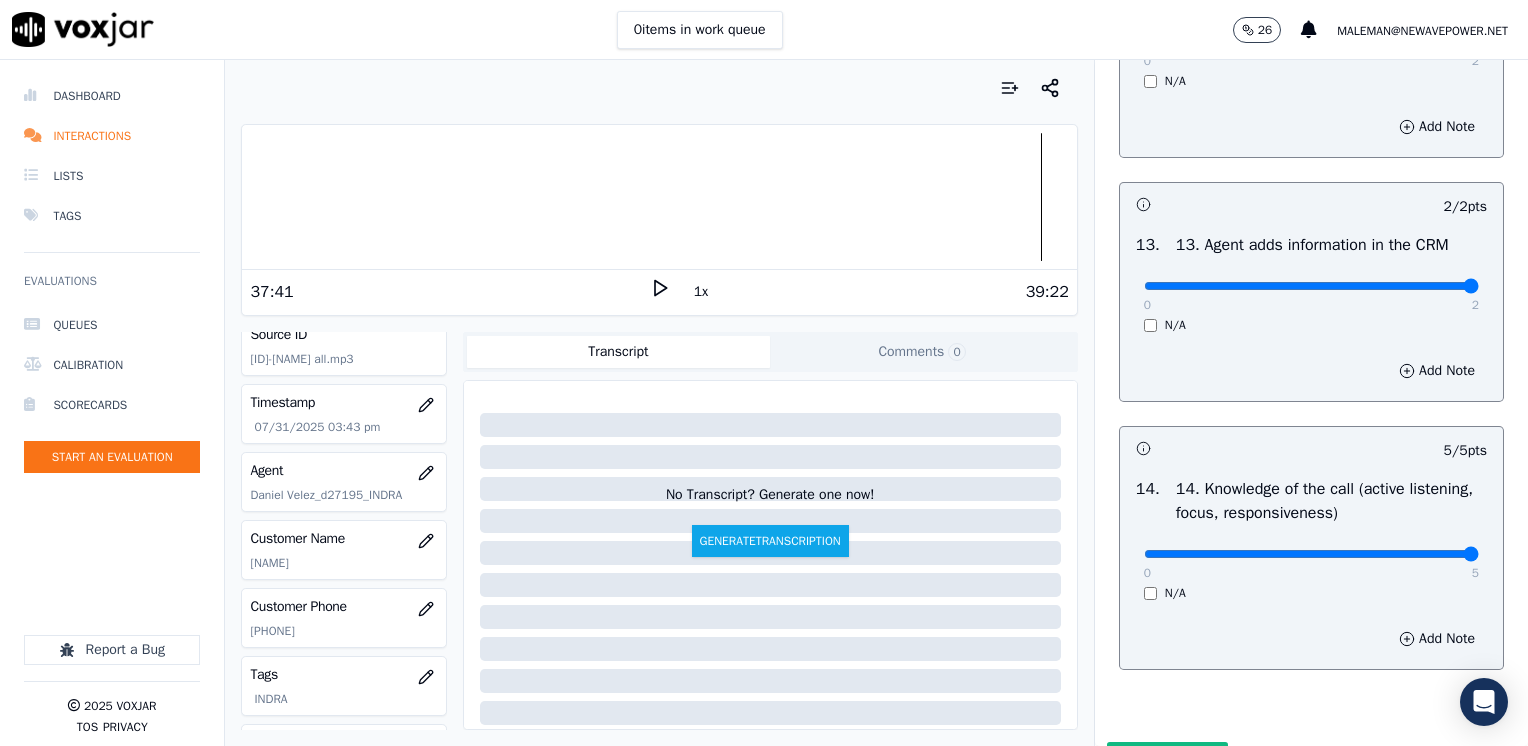 scroll, scrollTop: 3059, scrollLeft: 0, axis: vertical 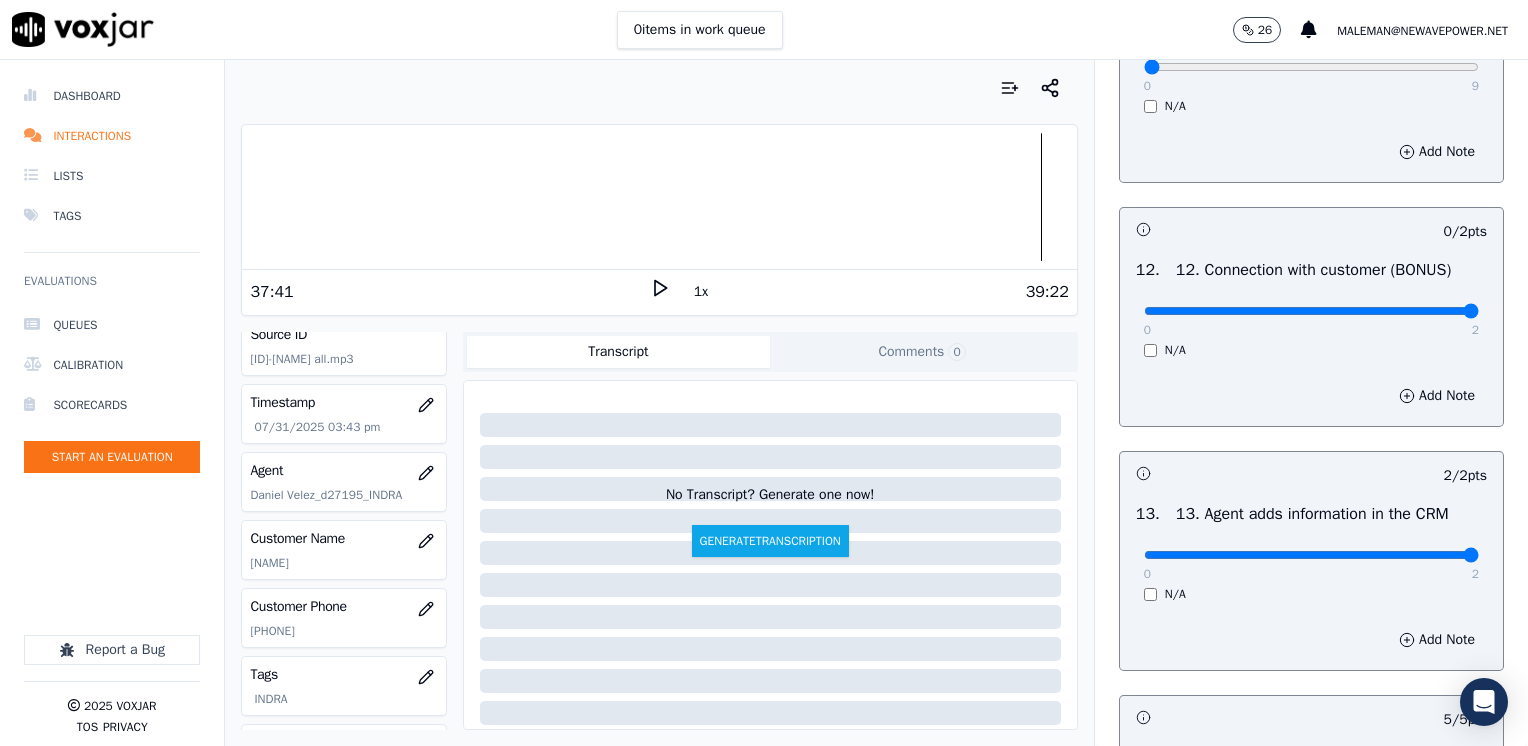 drag, startPoint x: 1127, startPoint y: 348, endPoint x: 1527, endPoint y: 372, distance: 400.71936 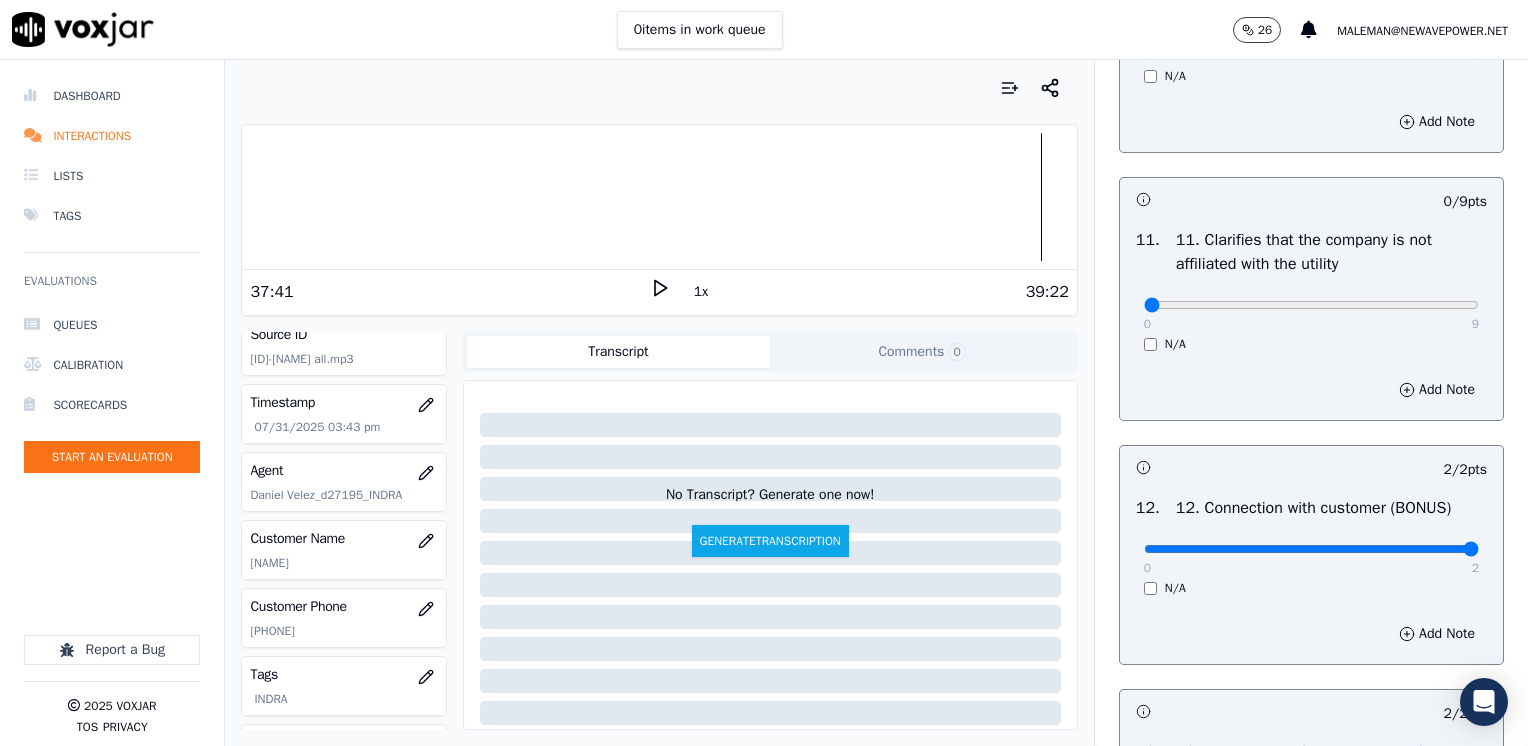 scroll, scrollTop: 2759, scrollLeft: 0, axis: vertical 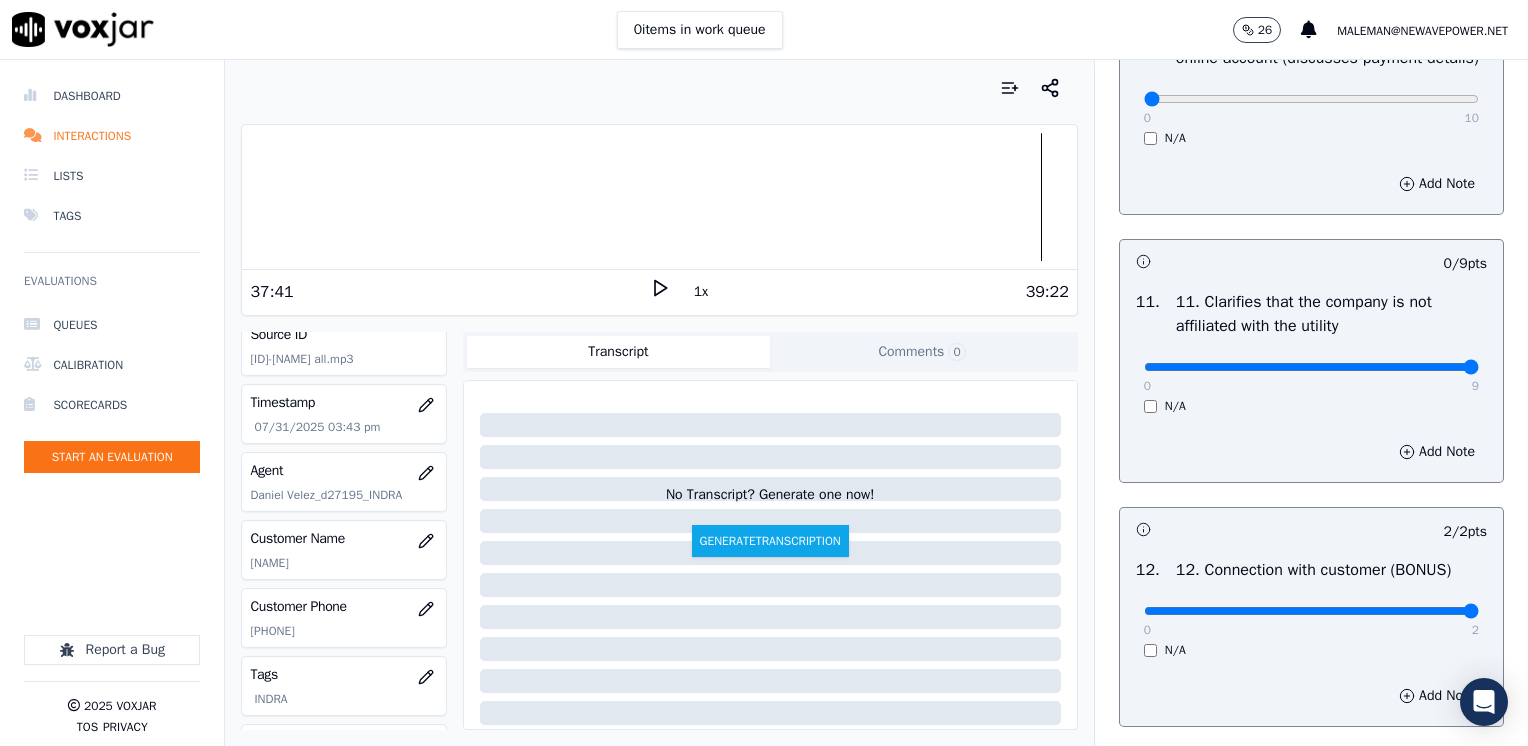 drag, startPoint x: 1129, startPoint y: 405, endPoint x: 1527, endPoint y: 428, distance: 398.66403 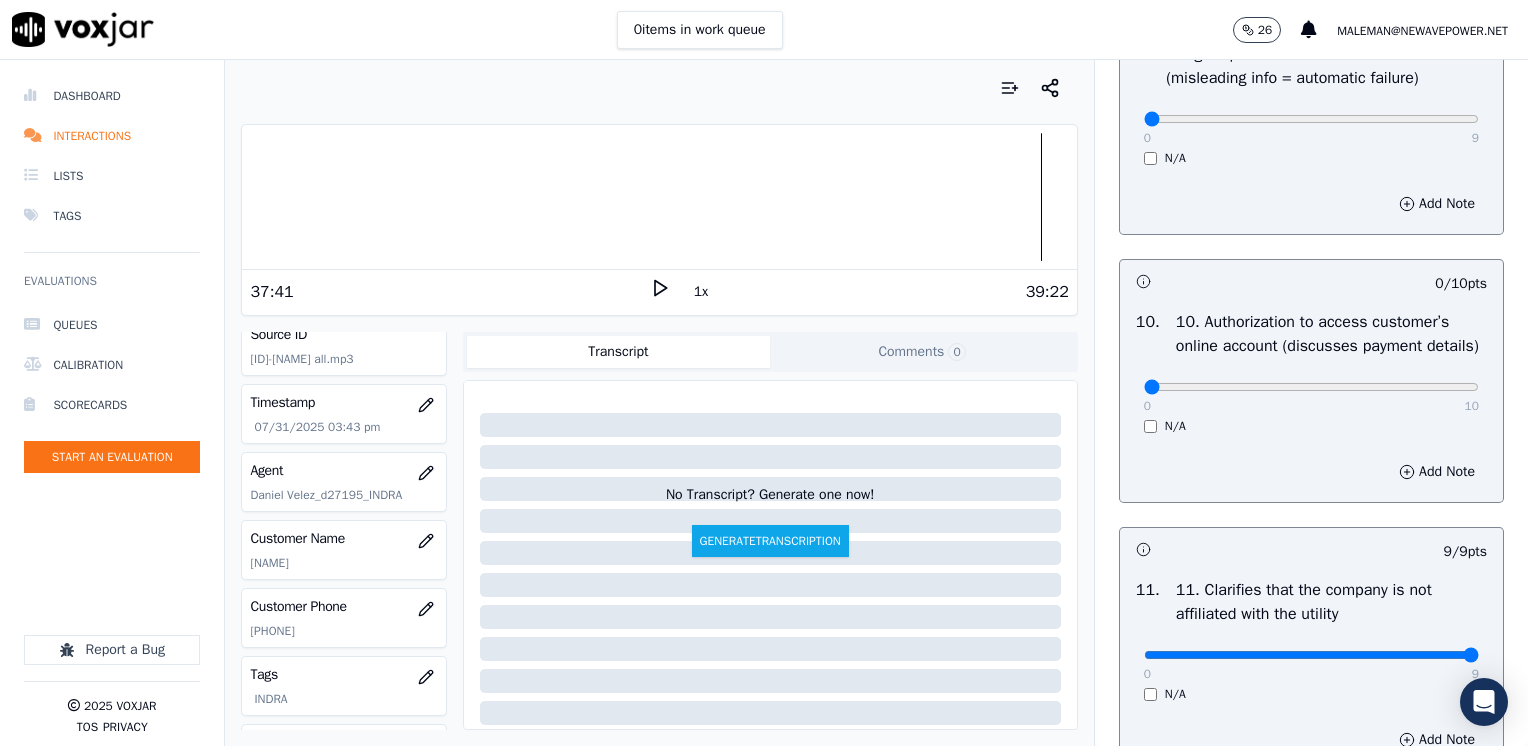 scroll, scrollTop: 2459, scrollLeft: 0, axis: vertical 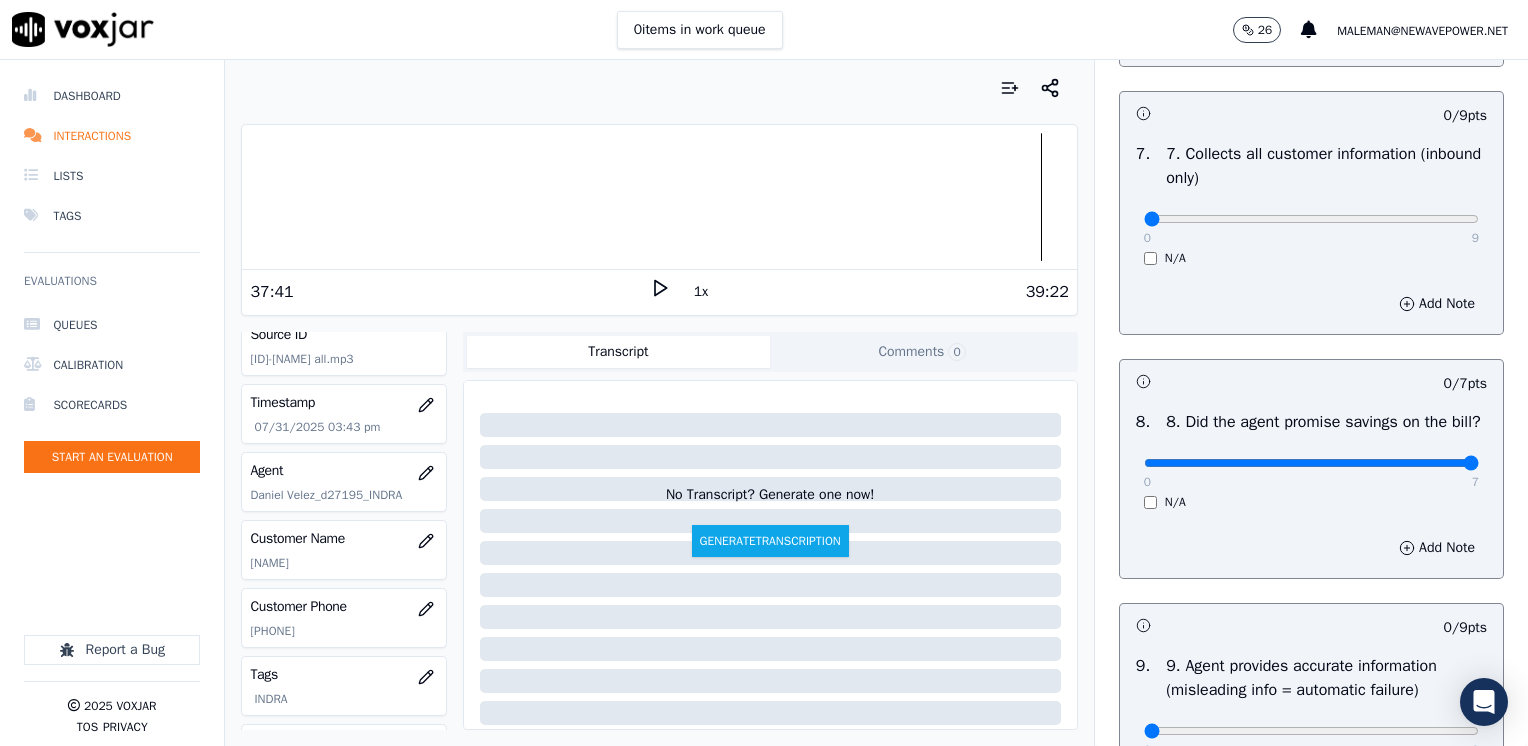 drag, startPoint x: 1132, startPoint y: 488, endPoint x: 1531, endPoint y: 506, distance: 399.40582 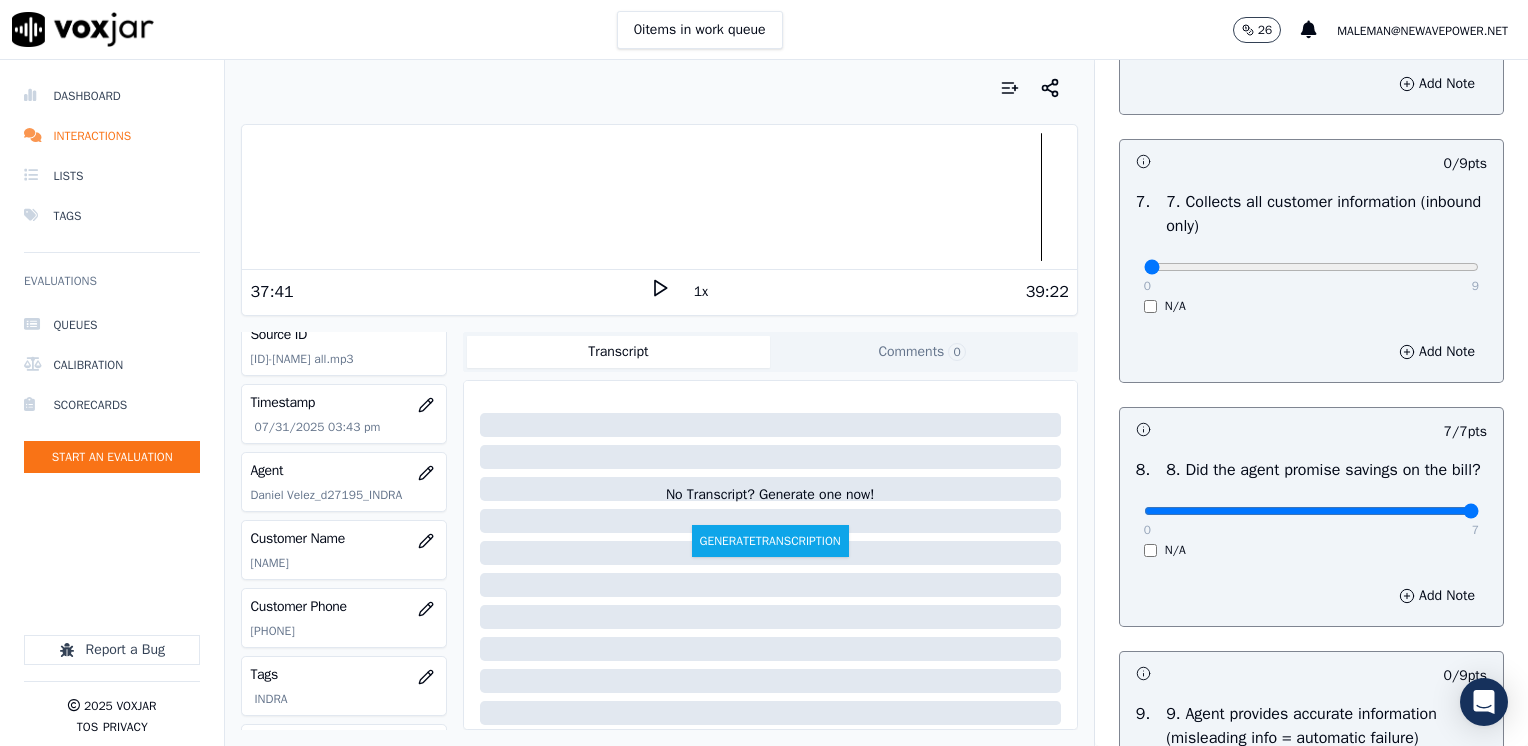 scroll, scrollTop: 1859, scrollLeft: 0, axis: vertical 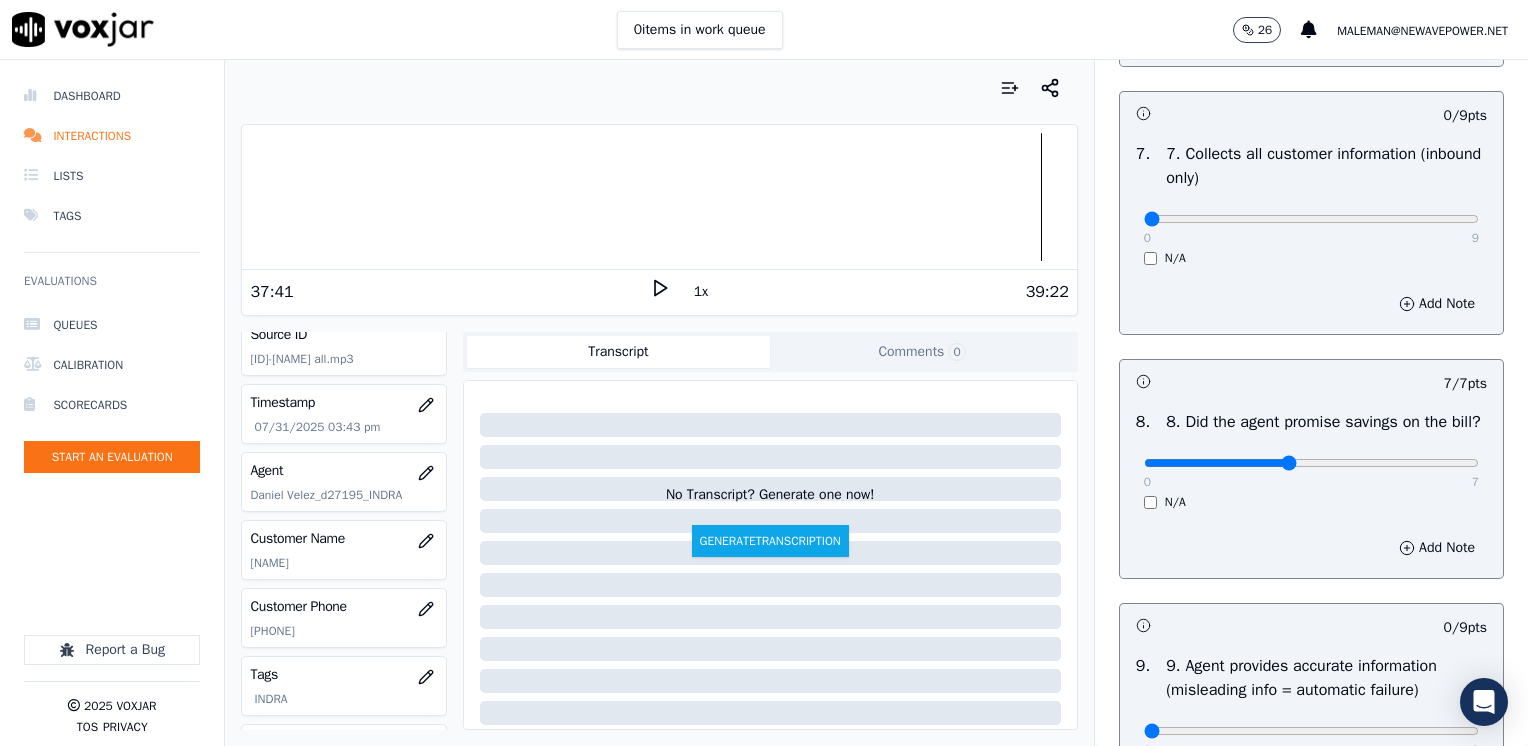 drag, startPoint x: 1430, startPoint y: 490, endPoint x: 1277, endPoint y: 485, distance: 153.08168 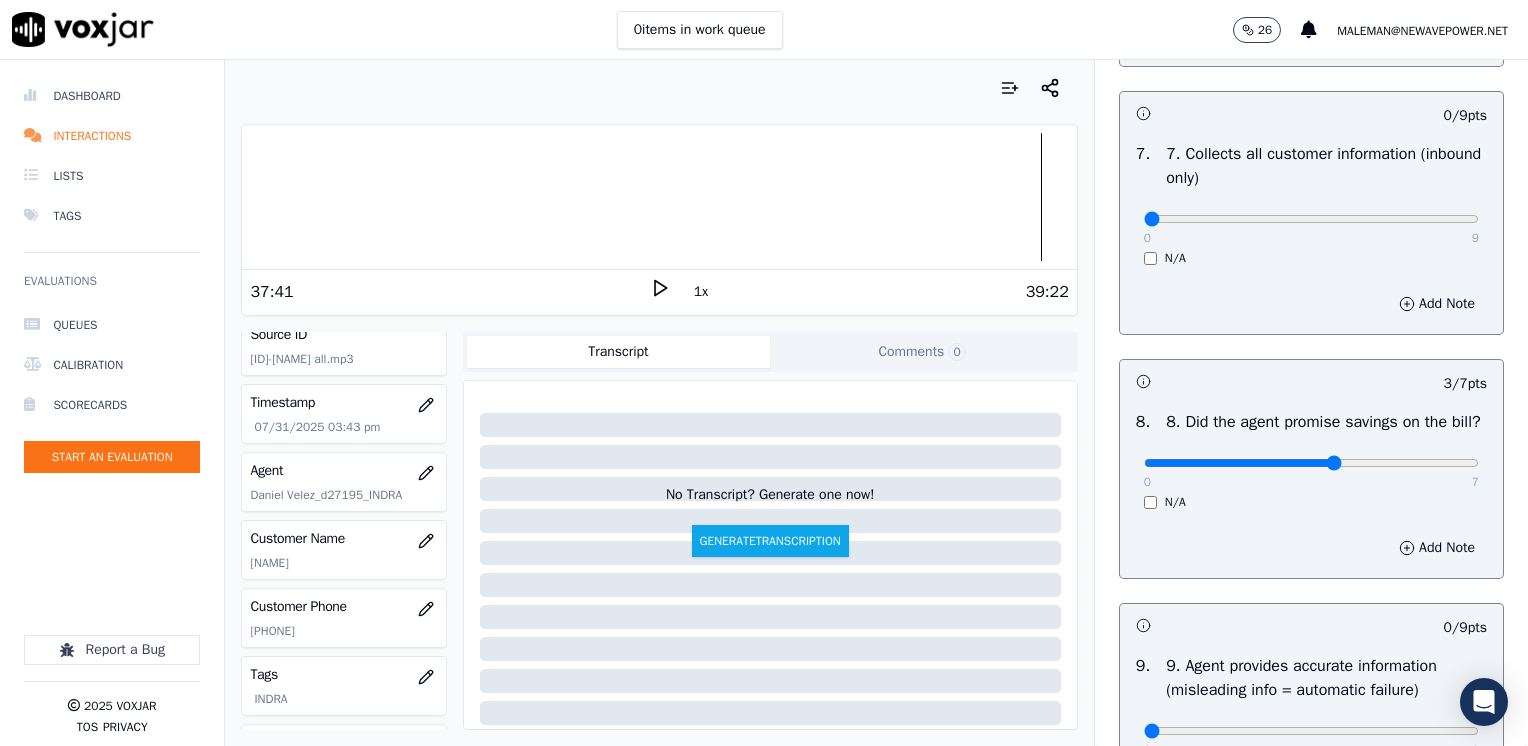 click at bounding box center [1311, -1543] 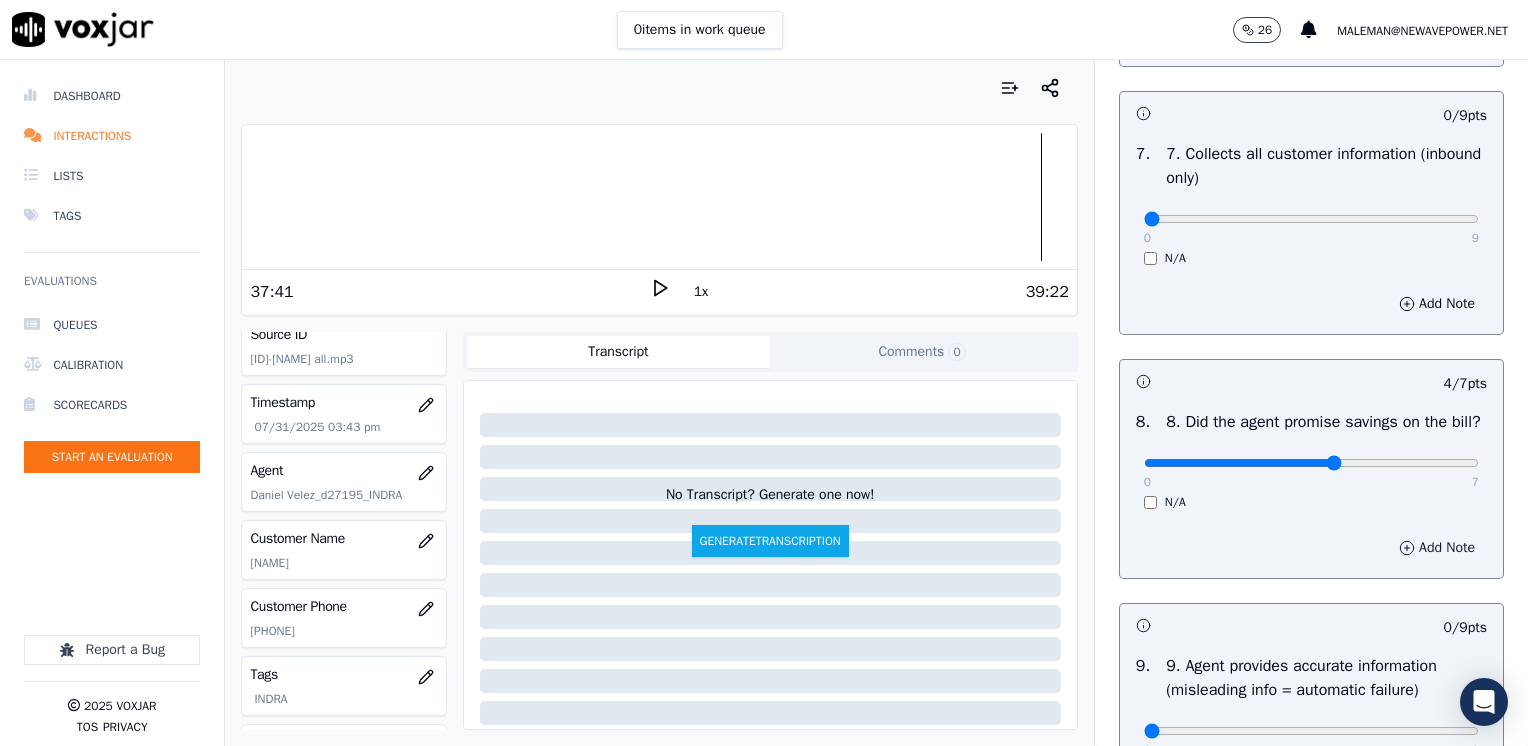 click on "Add Note" at bounding box center [1437, 548] 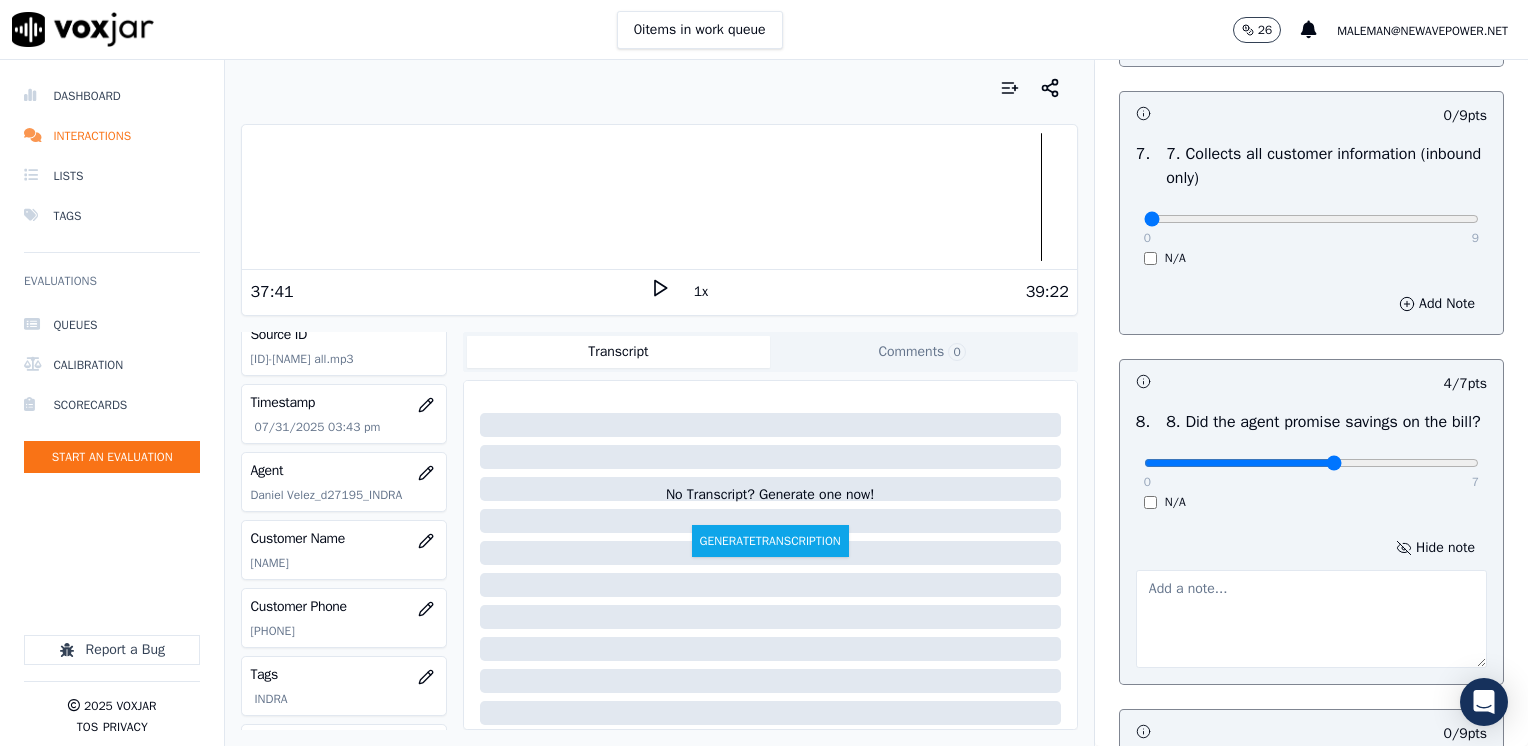 click at bounding box center [1311, 619] 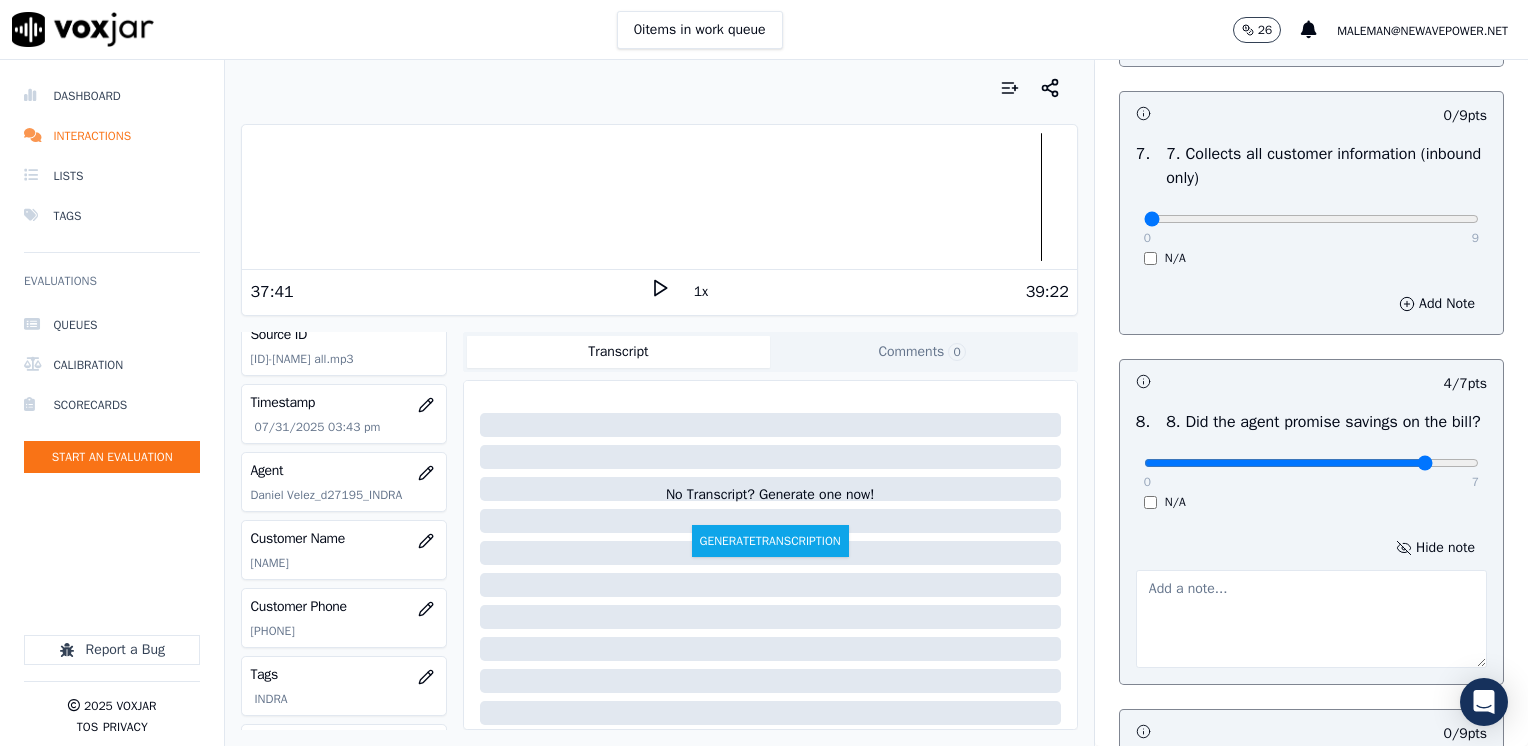 type on "6" 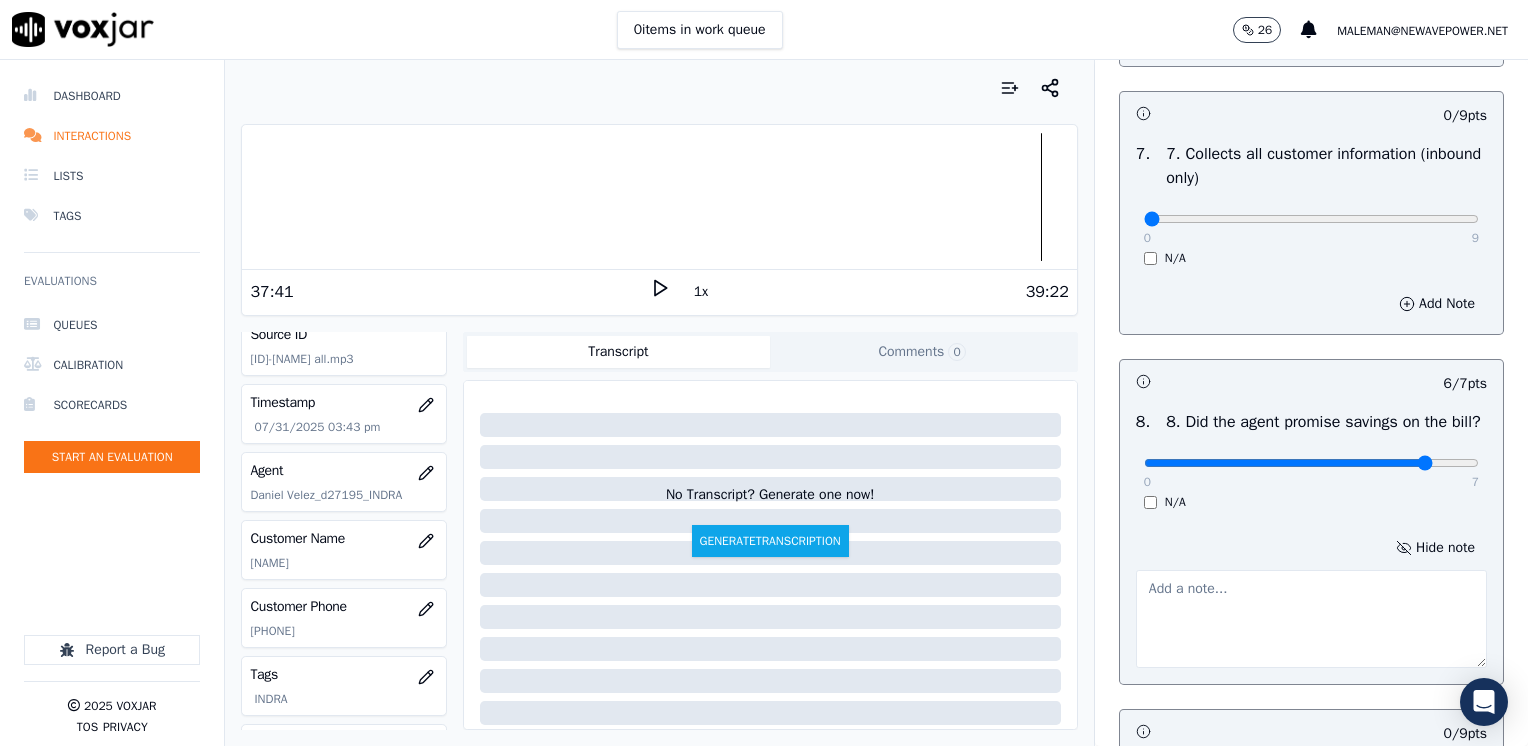 click at bounding box center (1311, 619) 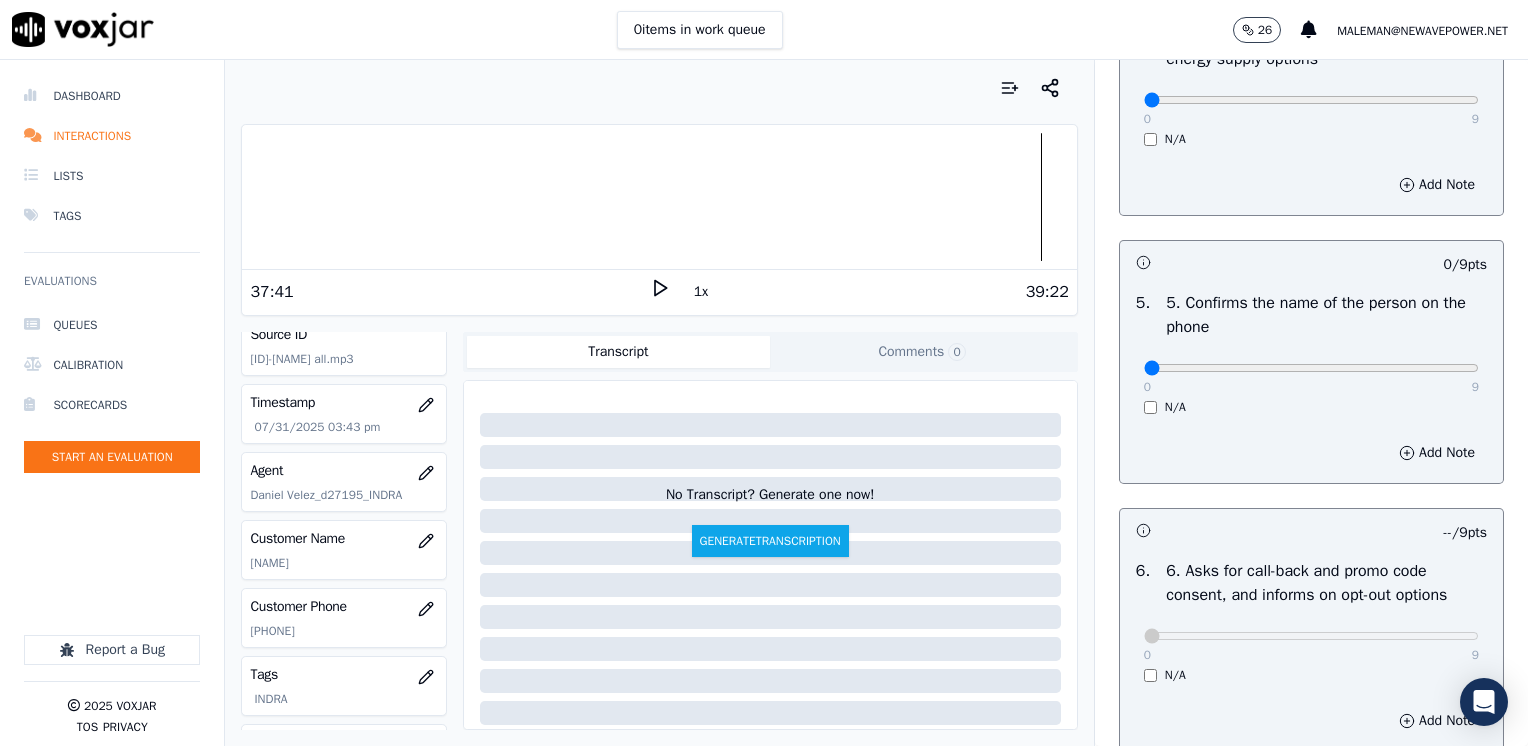 scroll, scrollTop: 1159, scrollLeft: 0, axis: vertical 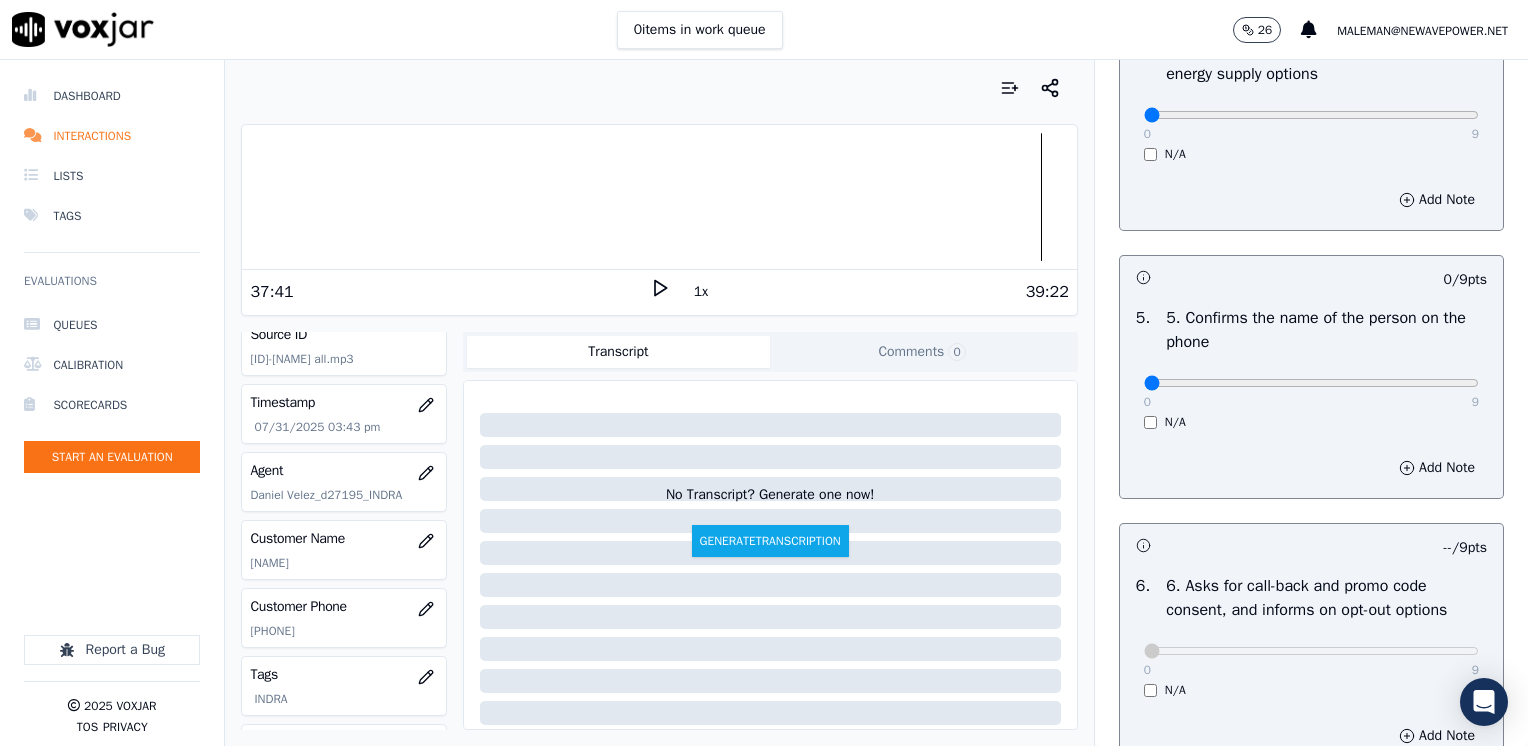 type on "Avoid using "tarifa mas baja"" 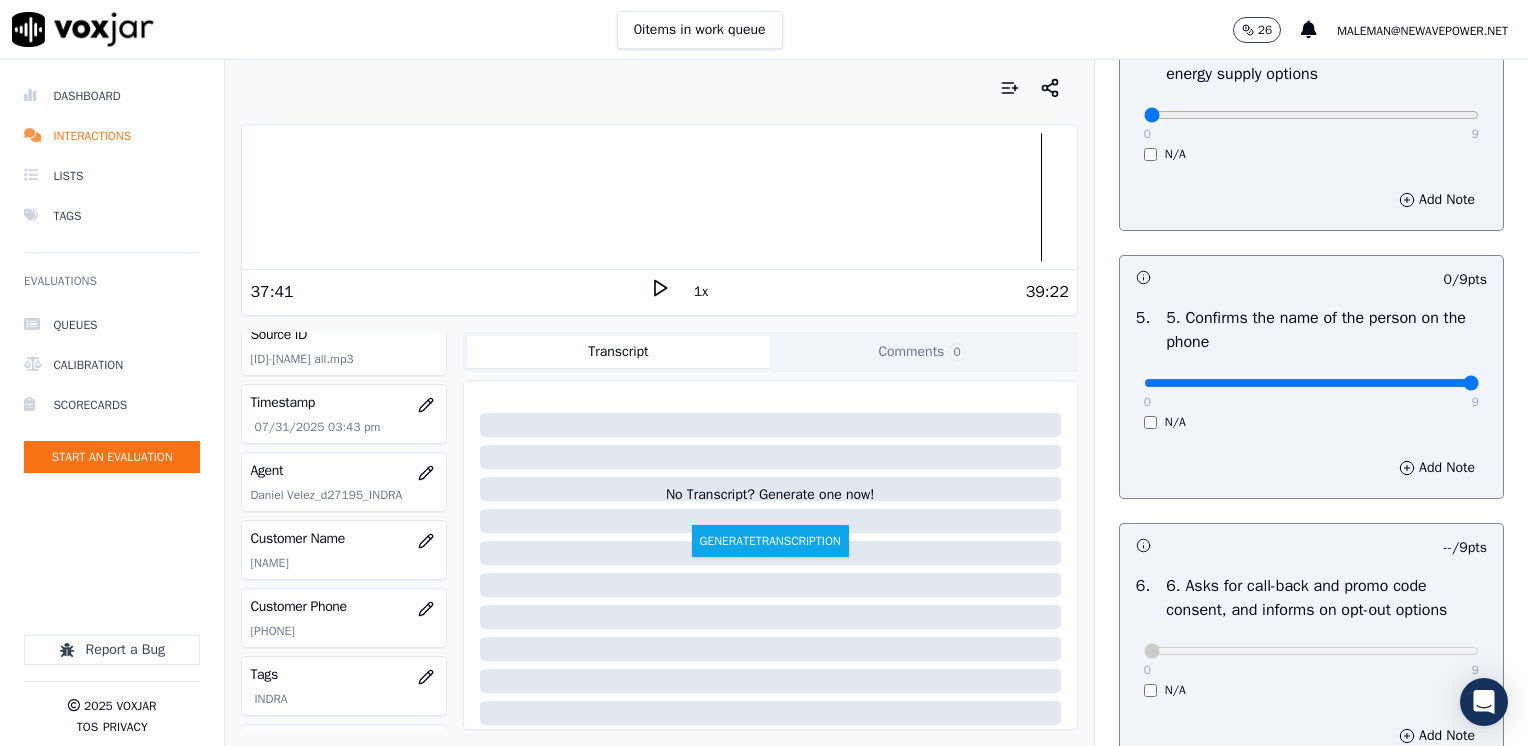 drag, startPoint x: 1136, startPoint y: 381, endPoint x: 1531, endPoint y: 335, distance: 397.66946 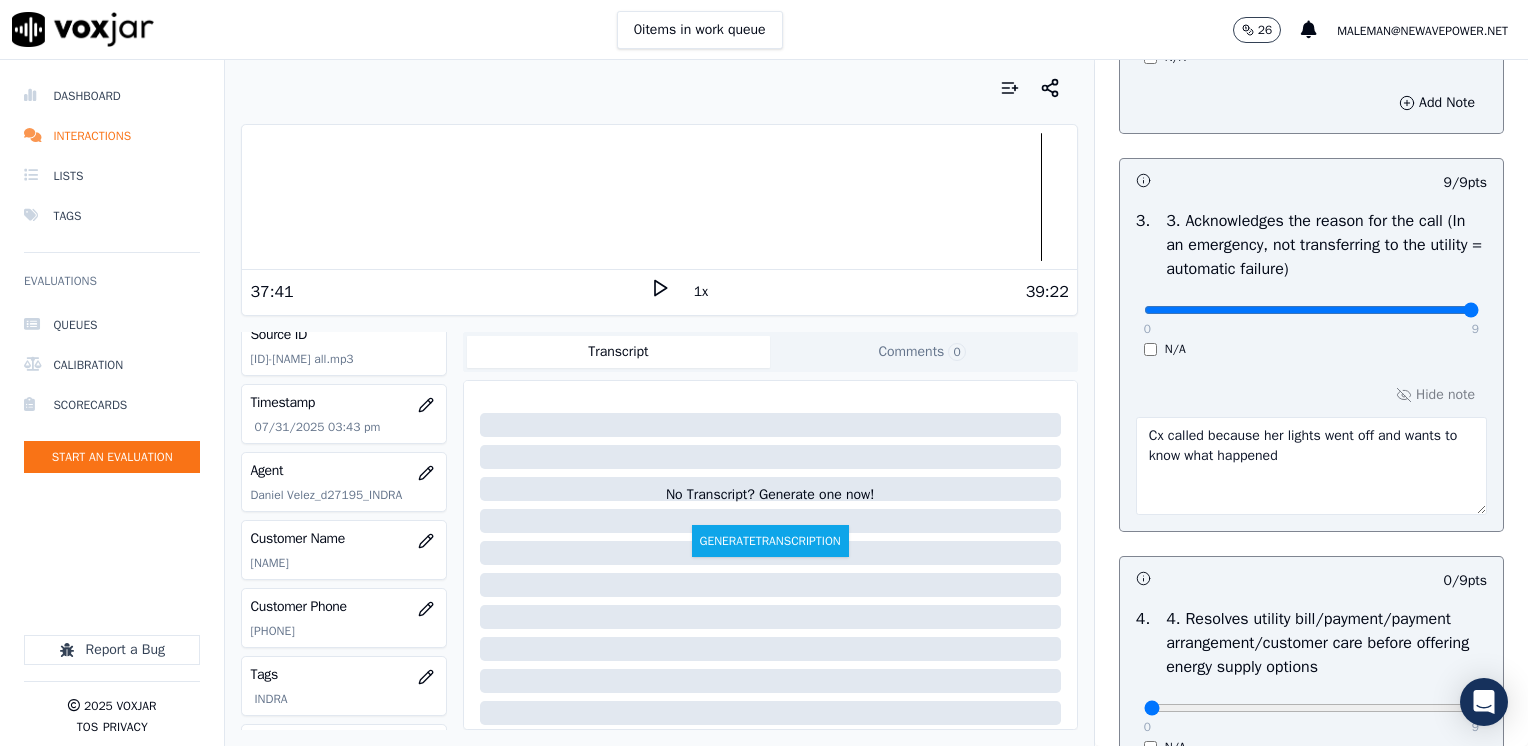 scroll, scrollTop: 564, scrollLeft: 0, axis: vertical 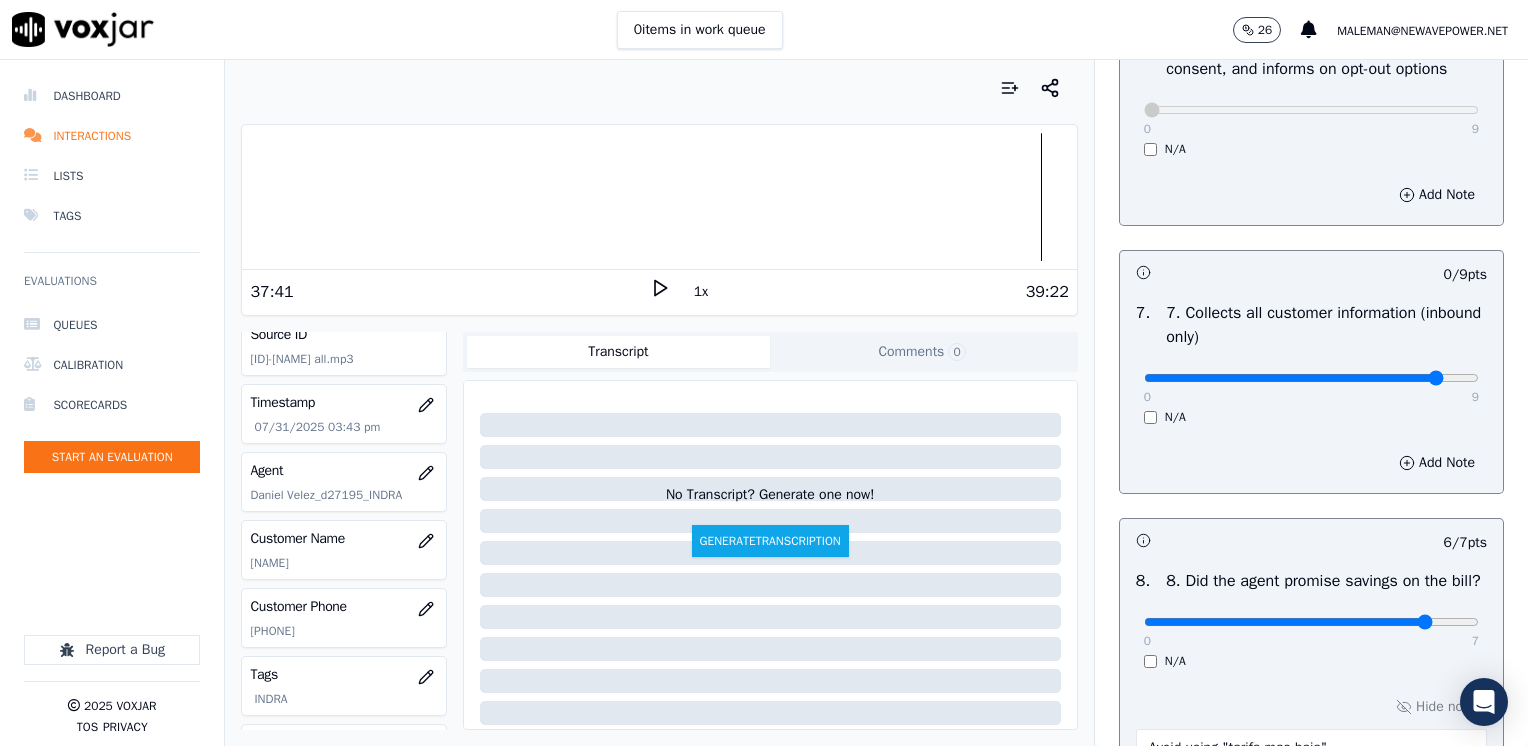type on "8" 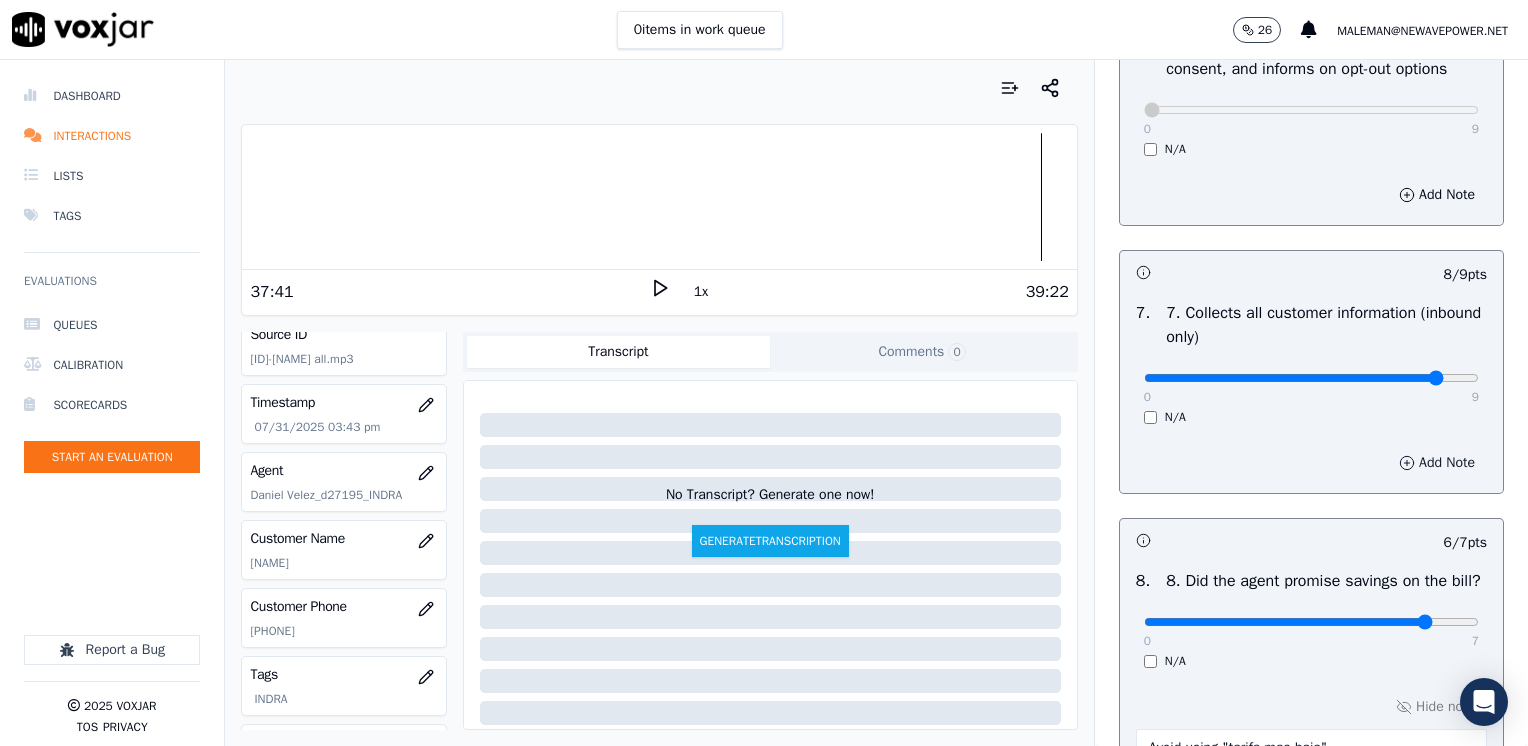 click on "Add Note" at bounding box center [1437, 463] 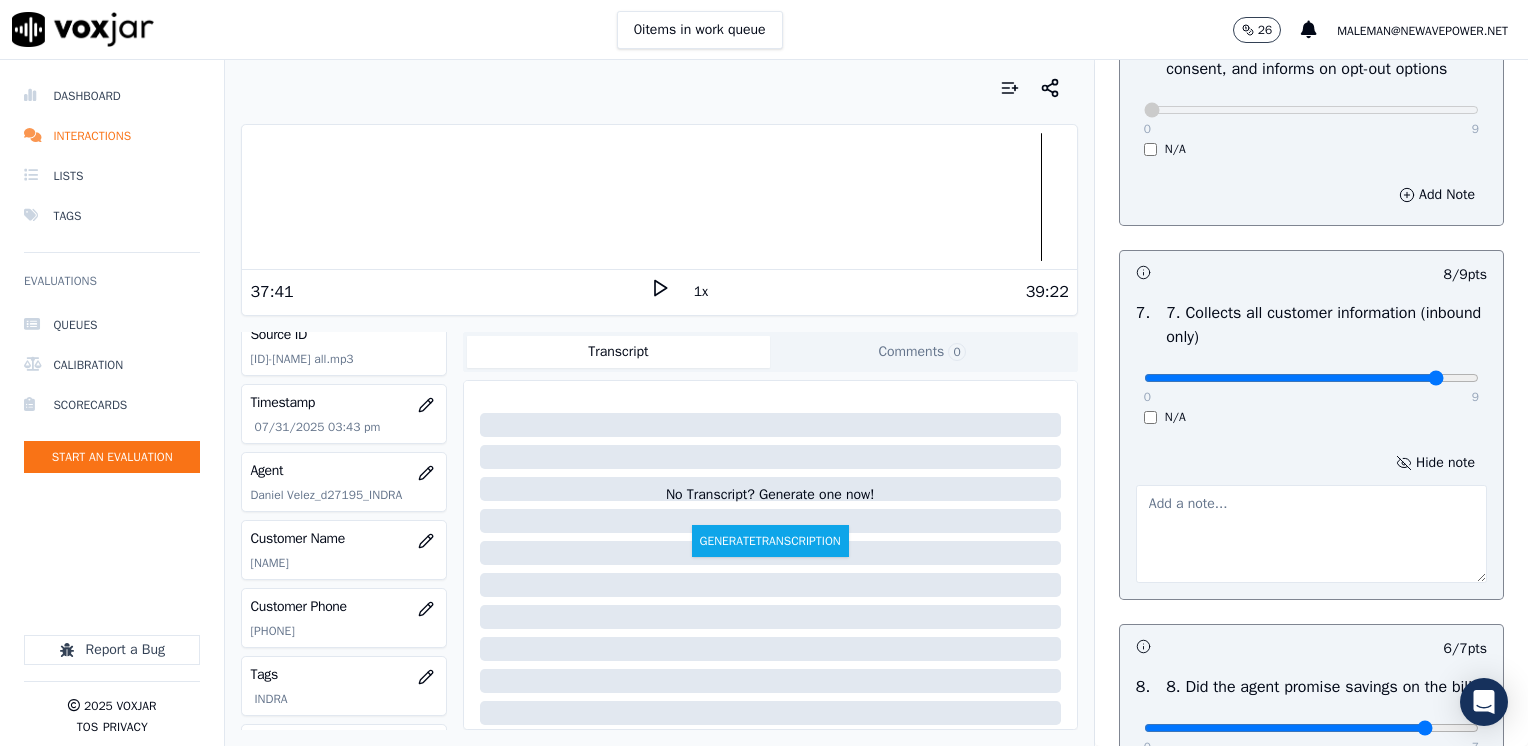click at bounding box center [1311, 534] 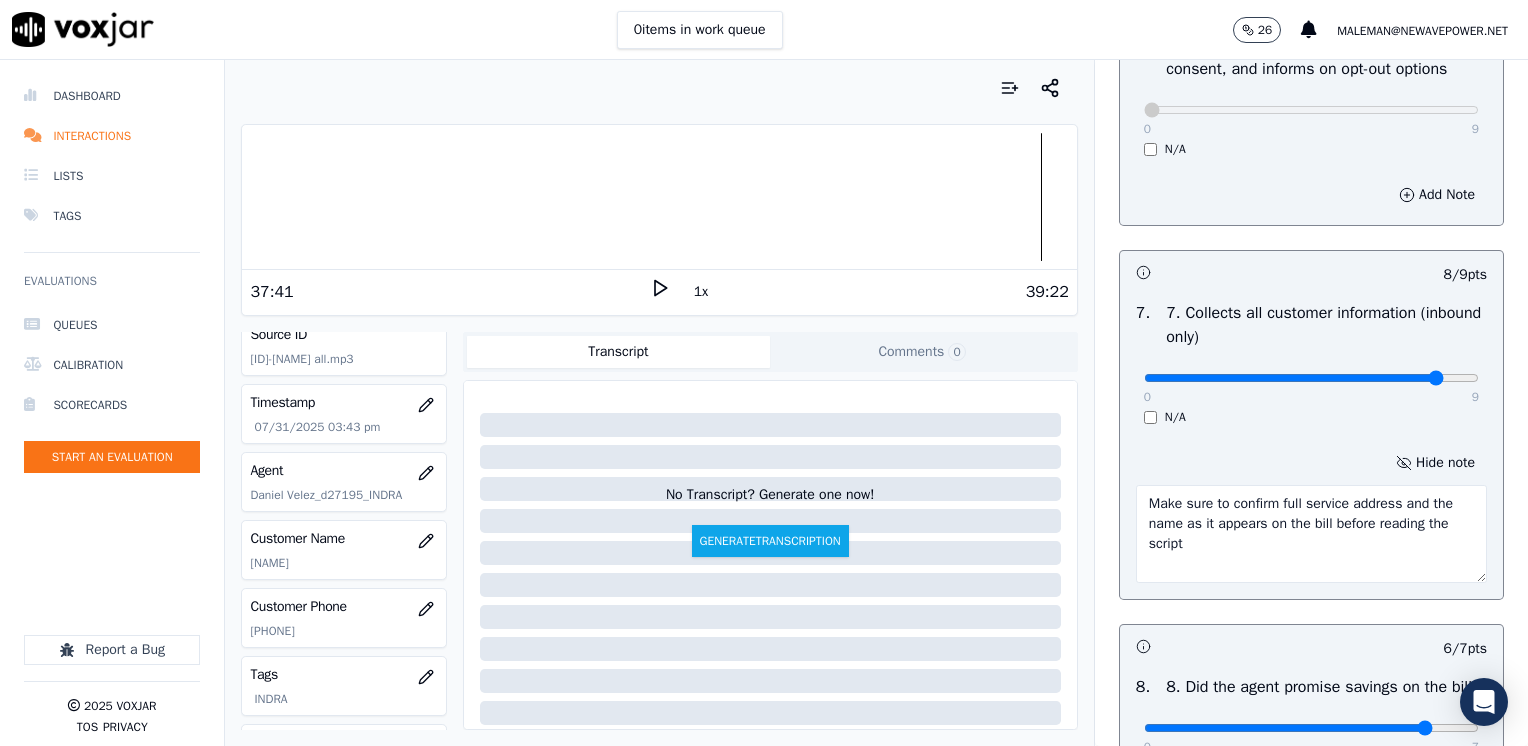 type on "Make sure to confirm full service address and the name as it appears on the bill before reading the script" 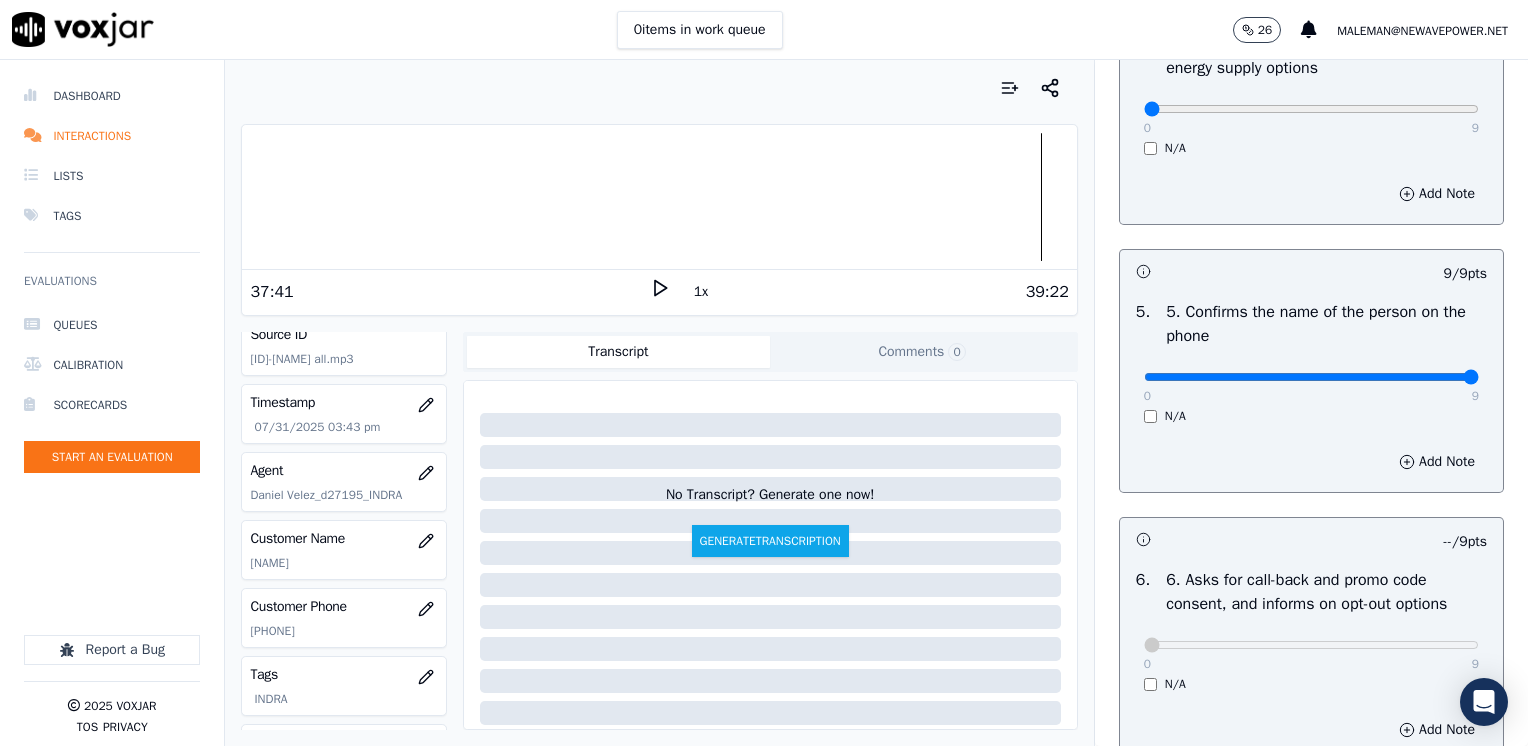 scroll, scrollTop: 1200, scrollLeft: 0, axis: vertical 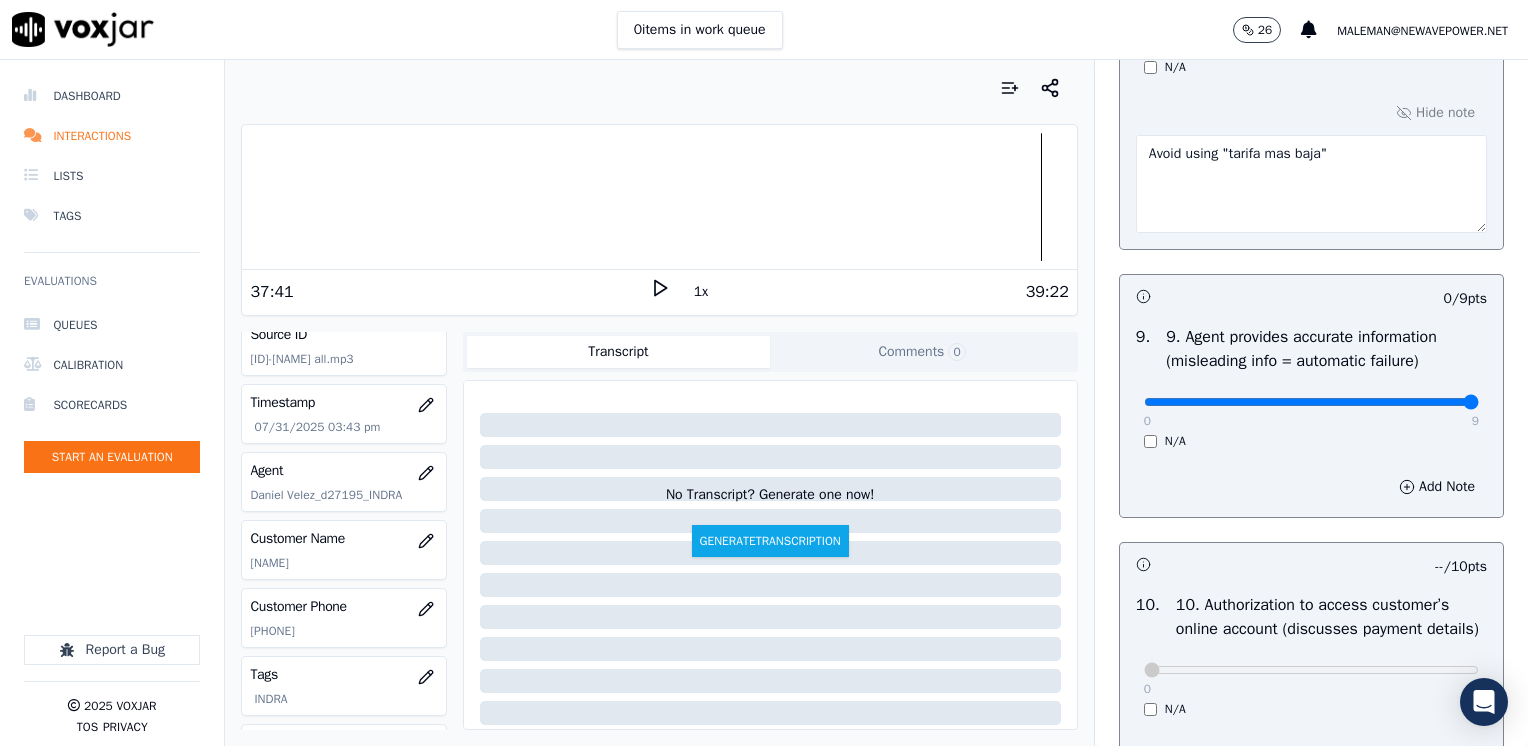 drag, startPoint x: 1132, startPoint y: 420, endPoint x: 1531, endPoint y: 405, distance: 399.28186 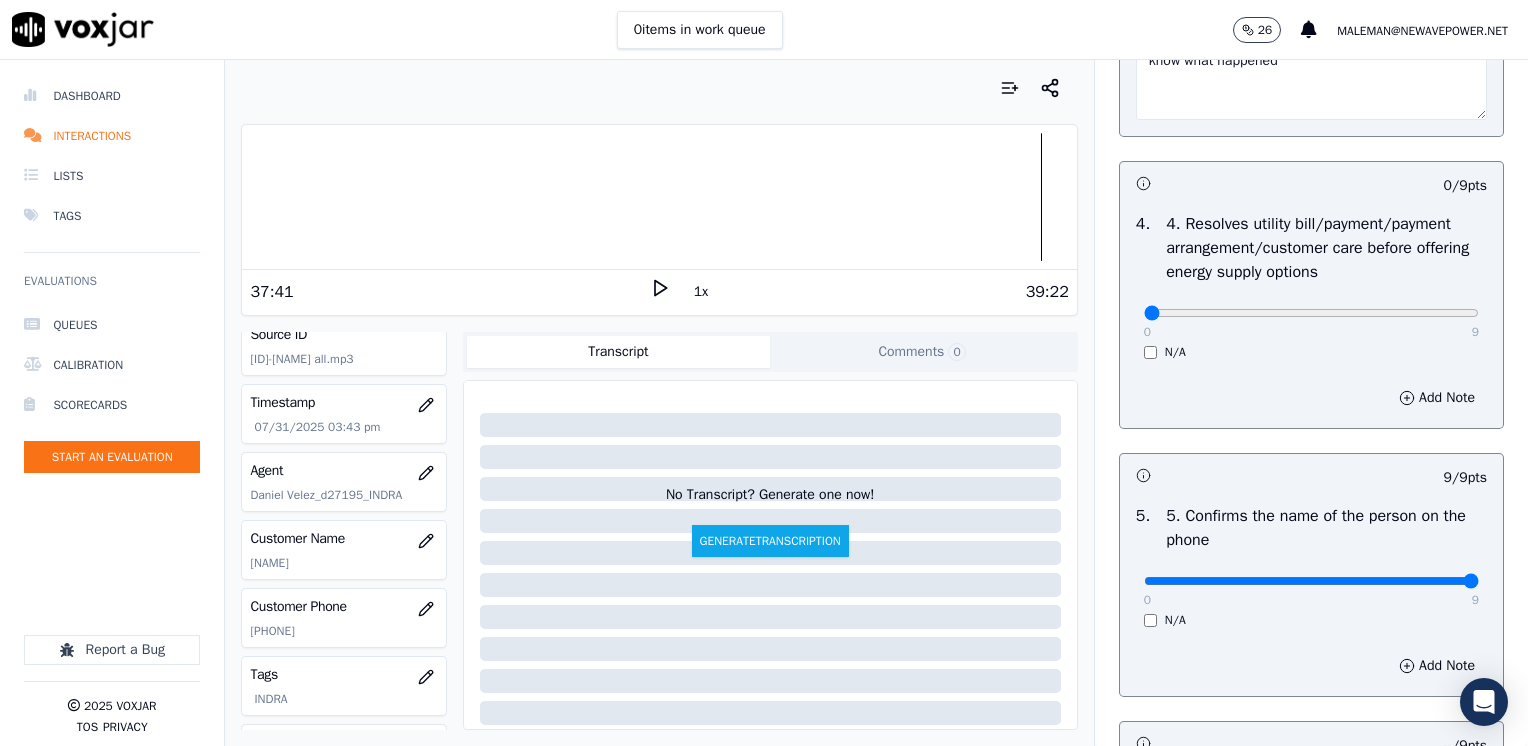 scroll, scrollTop: 970, scrollLeft: 0, axis: vertical 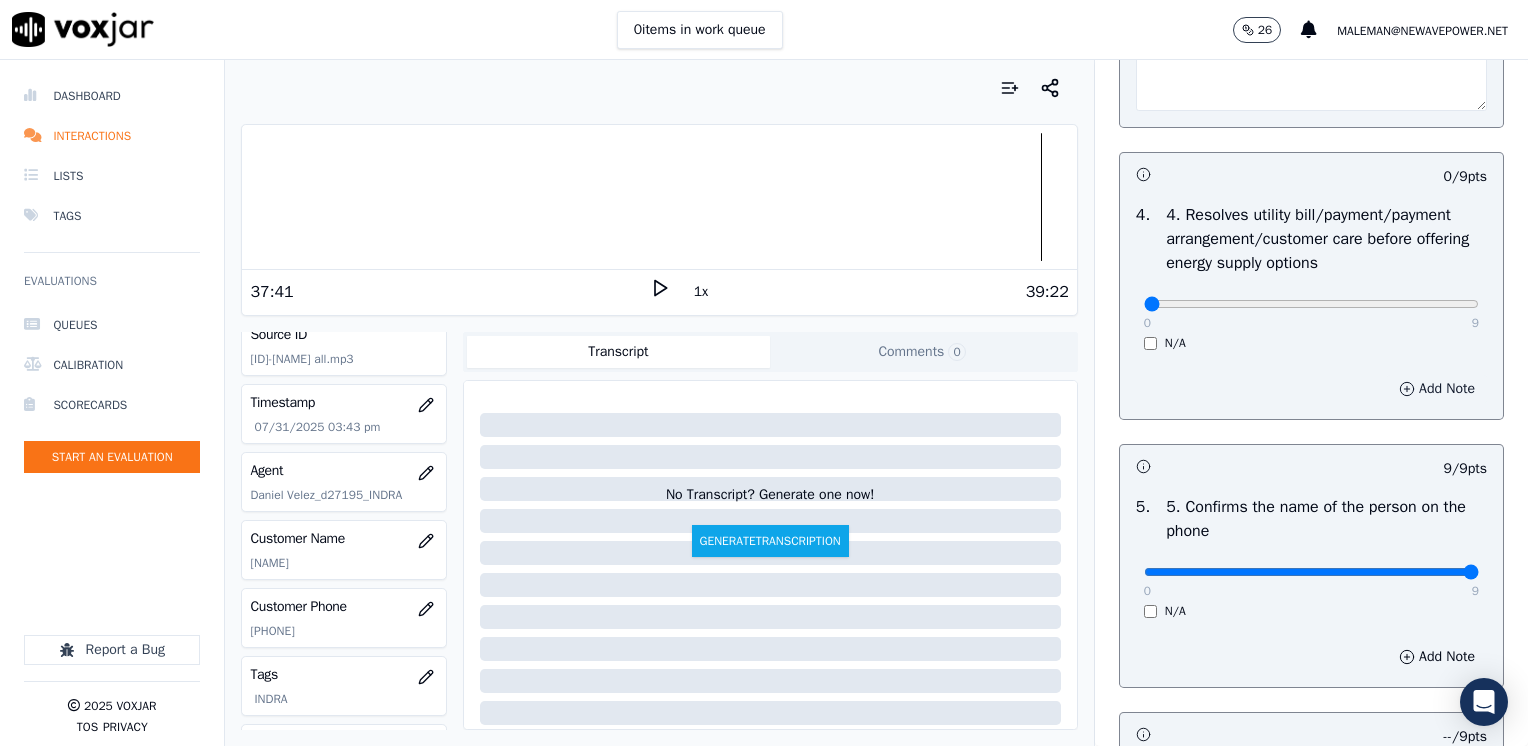 click on "Add Note" at bounding box center (1437, 389) 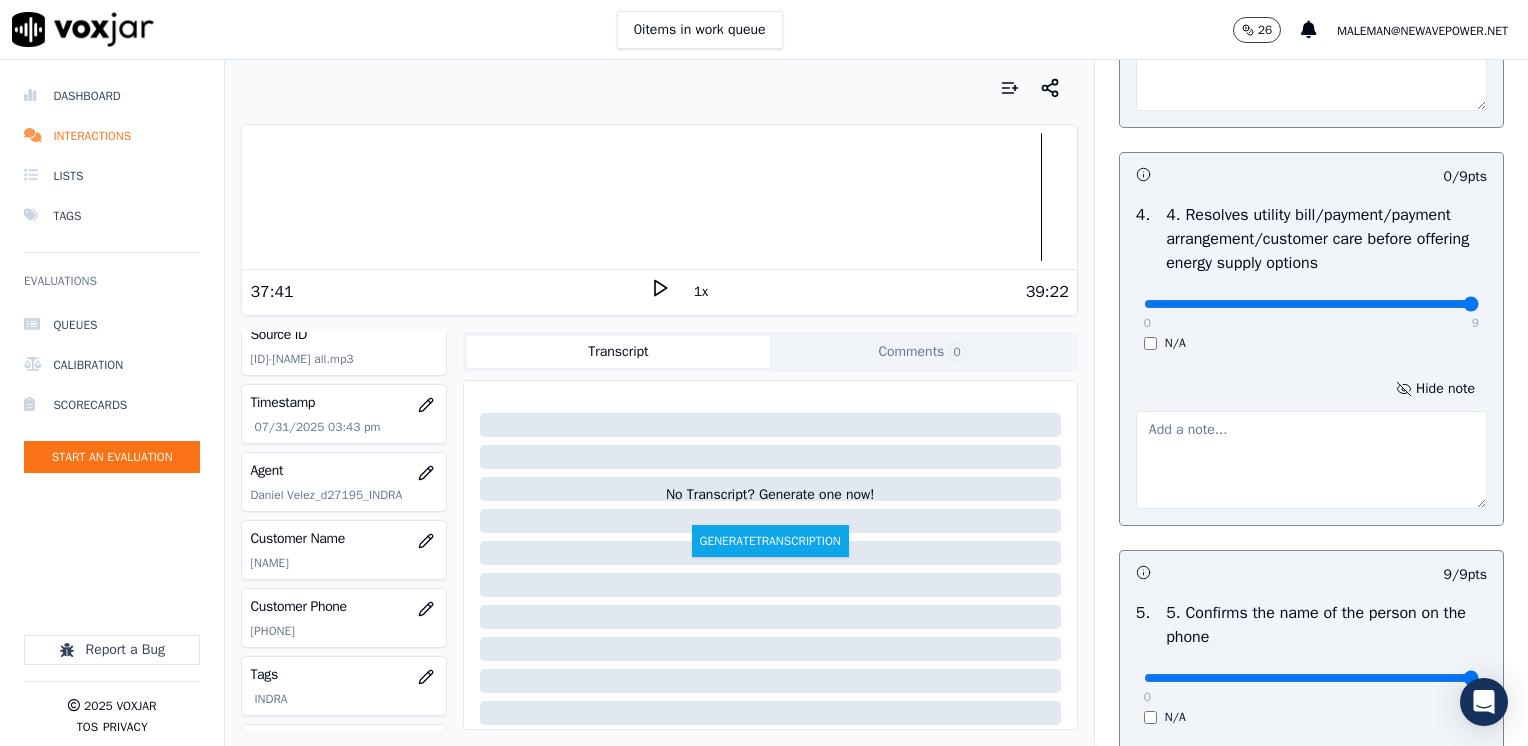type on "9" 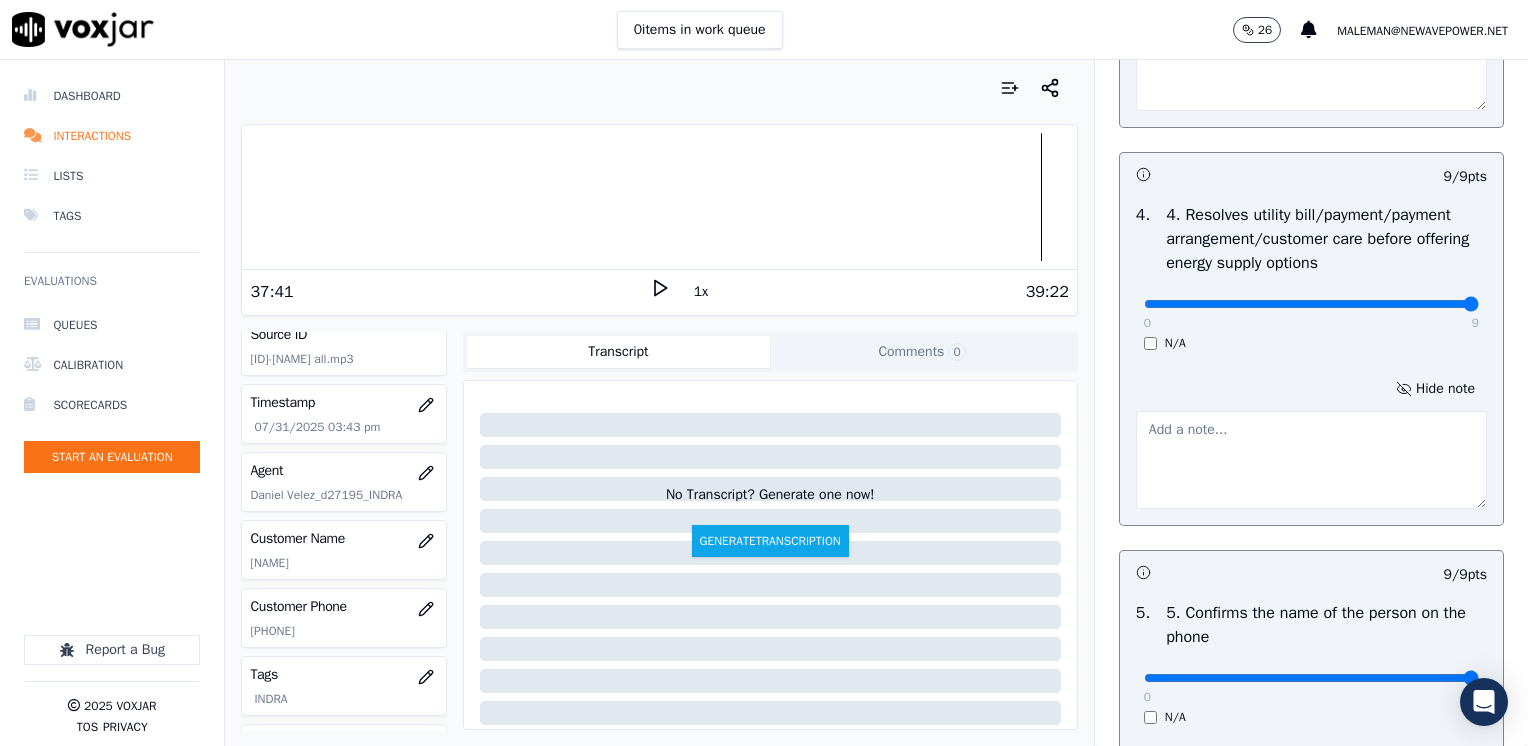 click at bounding box center (1311, 460) 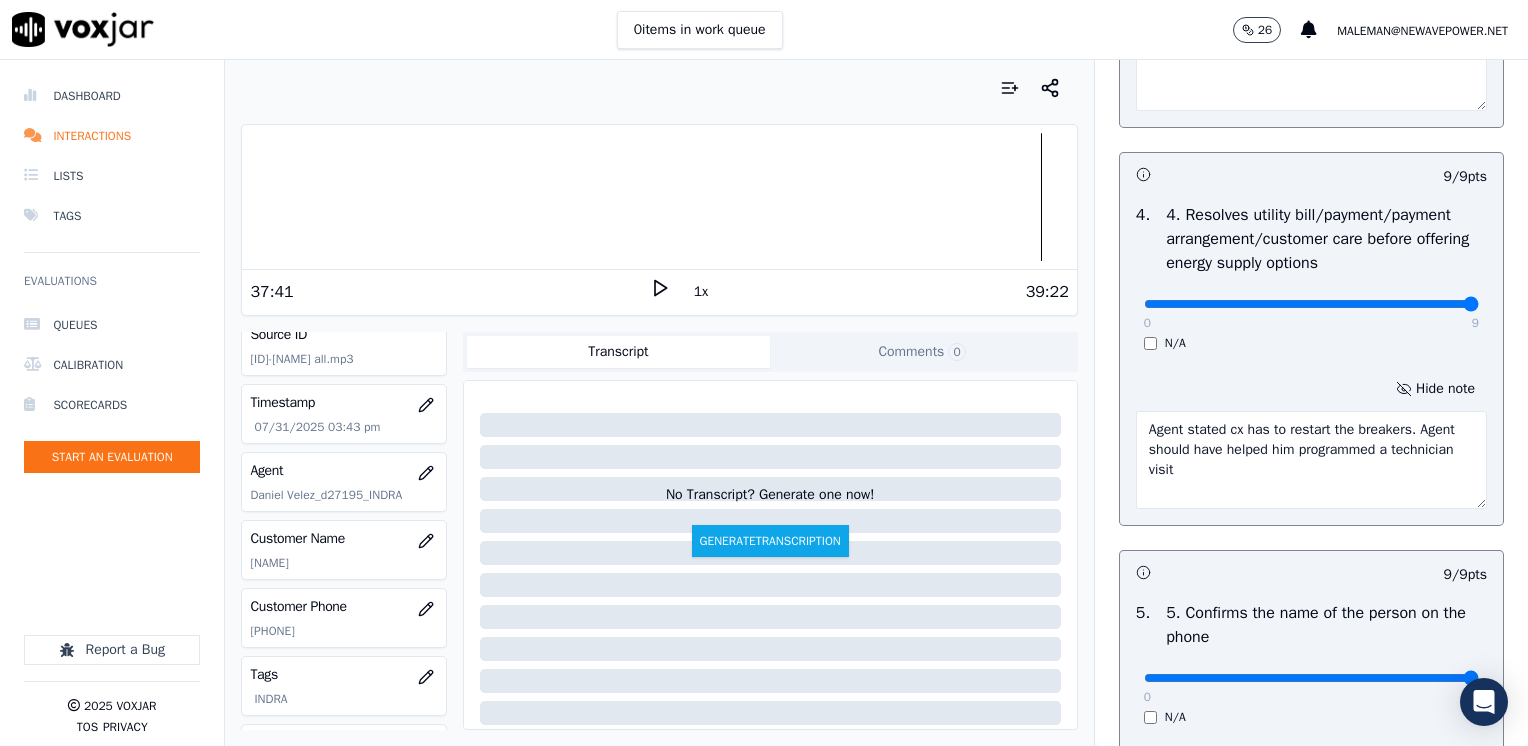 type on "Agent stated cx has to restart the breakers. Agent should have helped him programmed a technician visit" 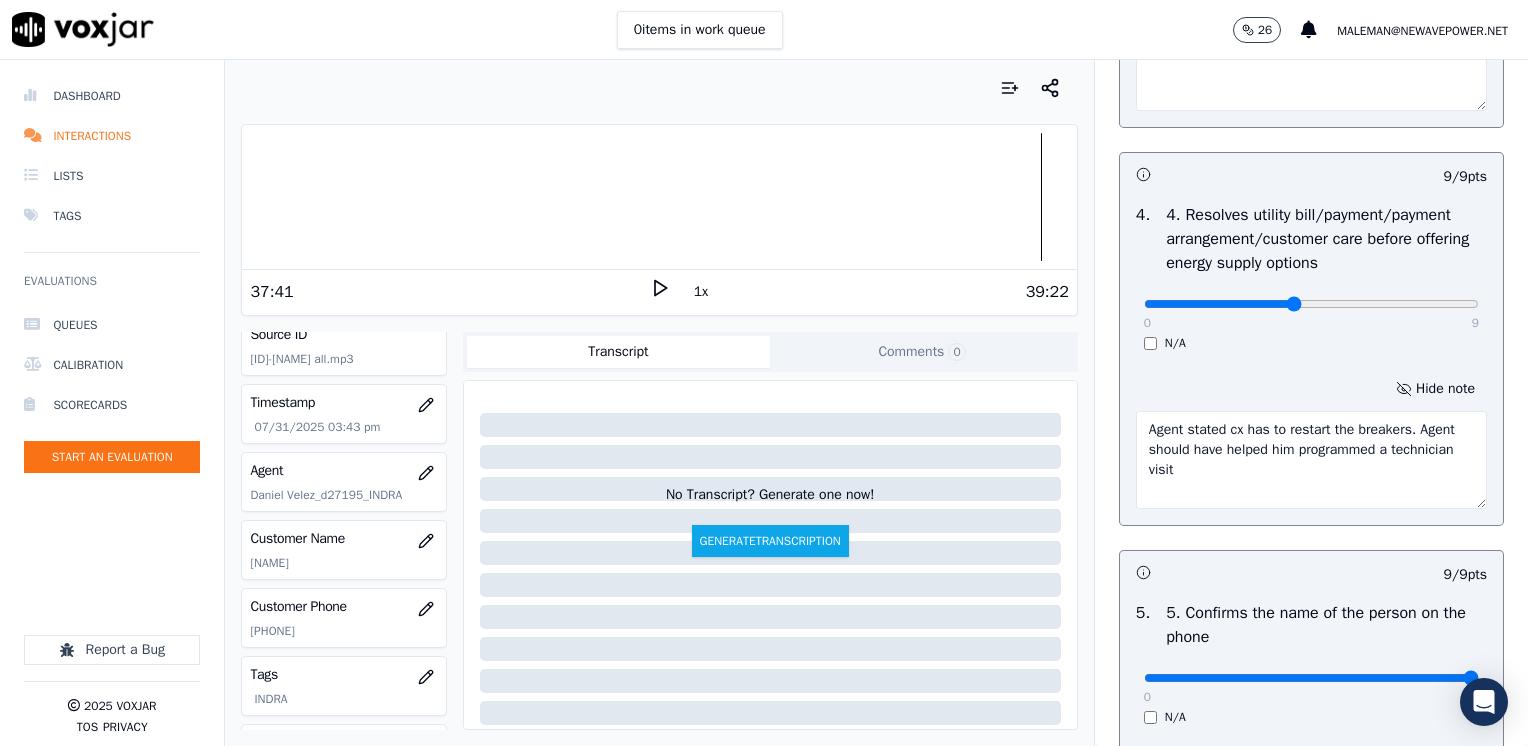 click at bounding box center (1311, -654) 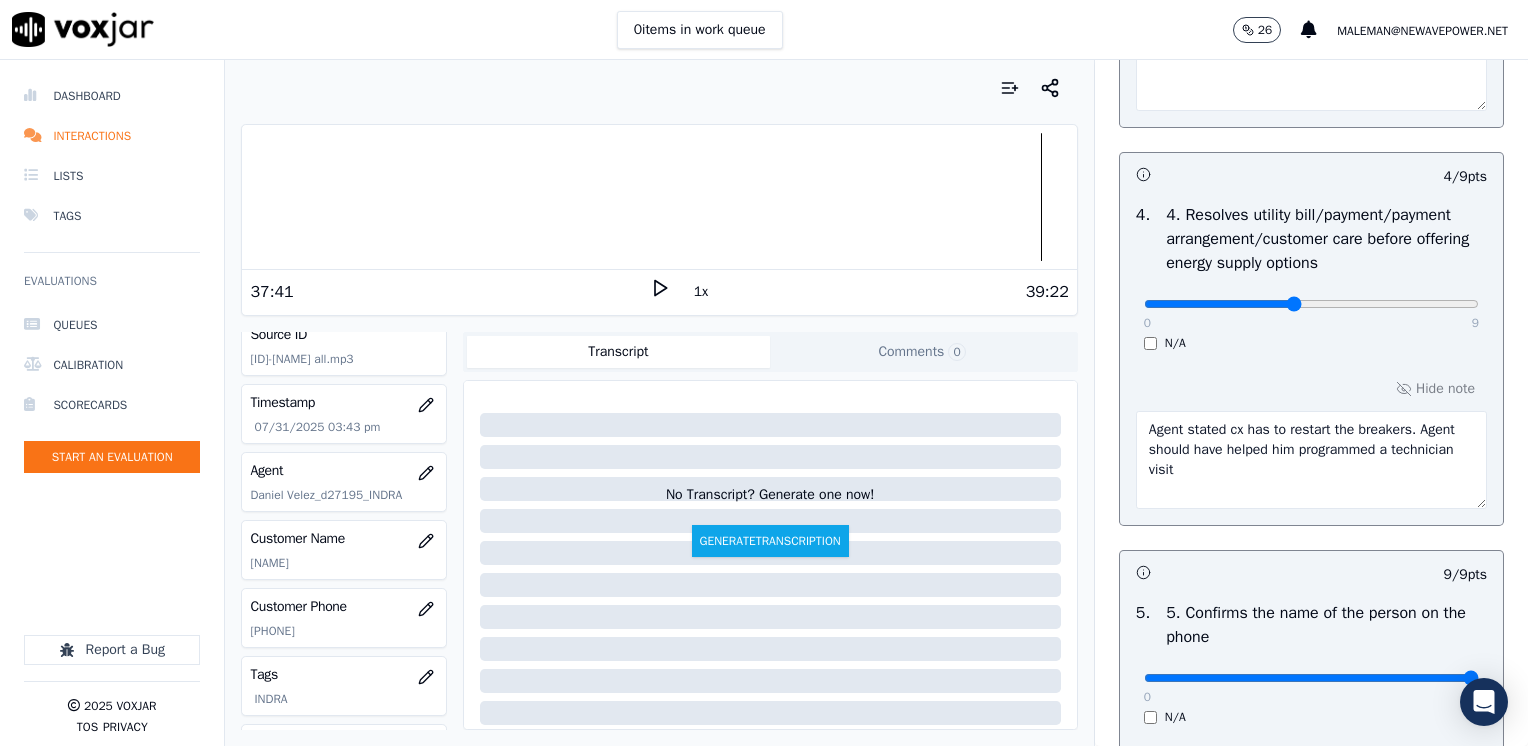 click on "0   9" at bounding box center (1311, 303) 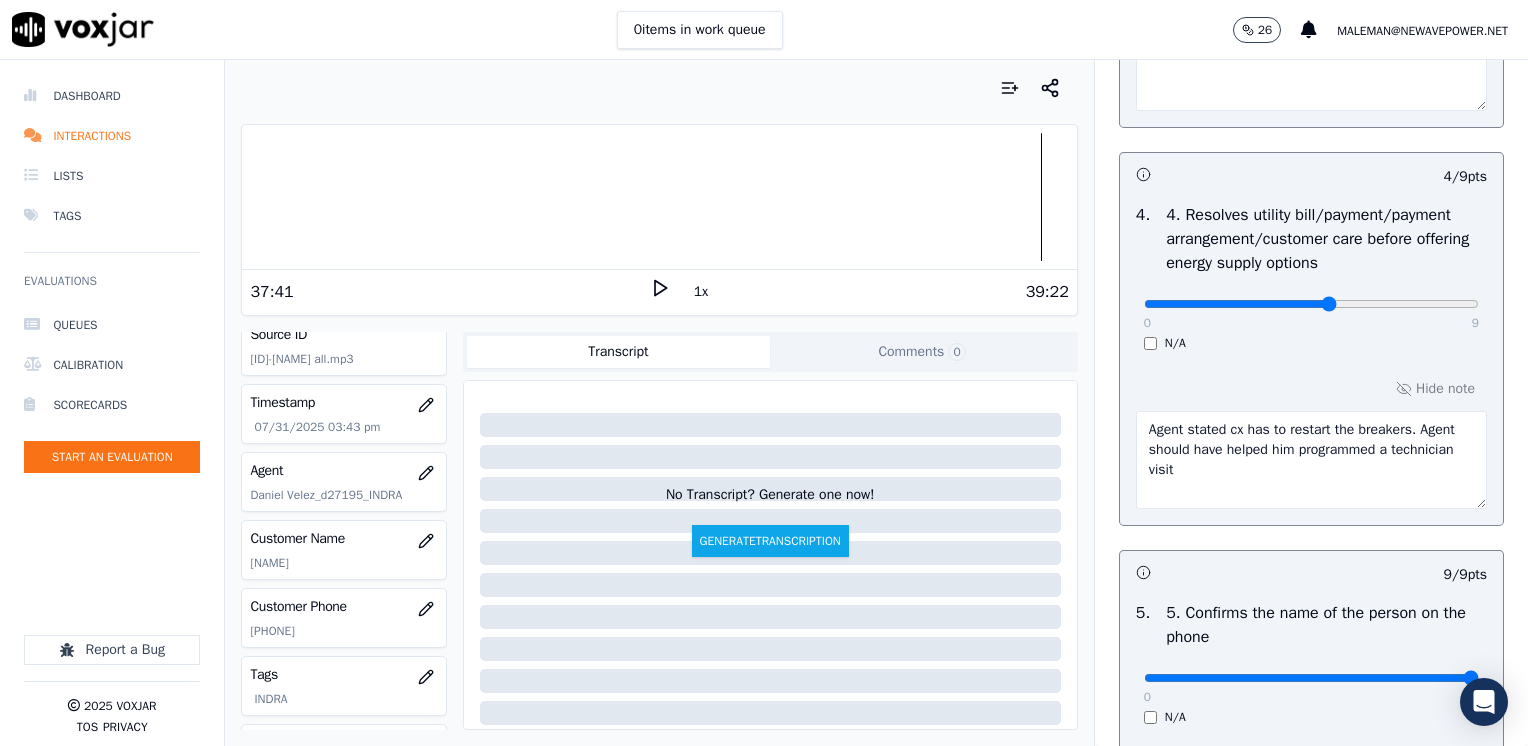 type on "5" 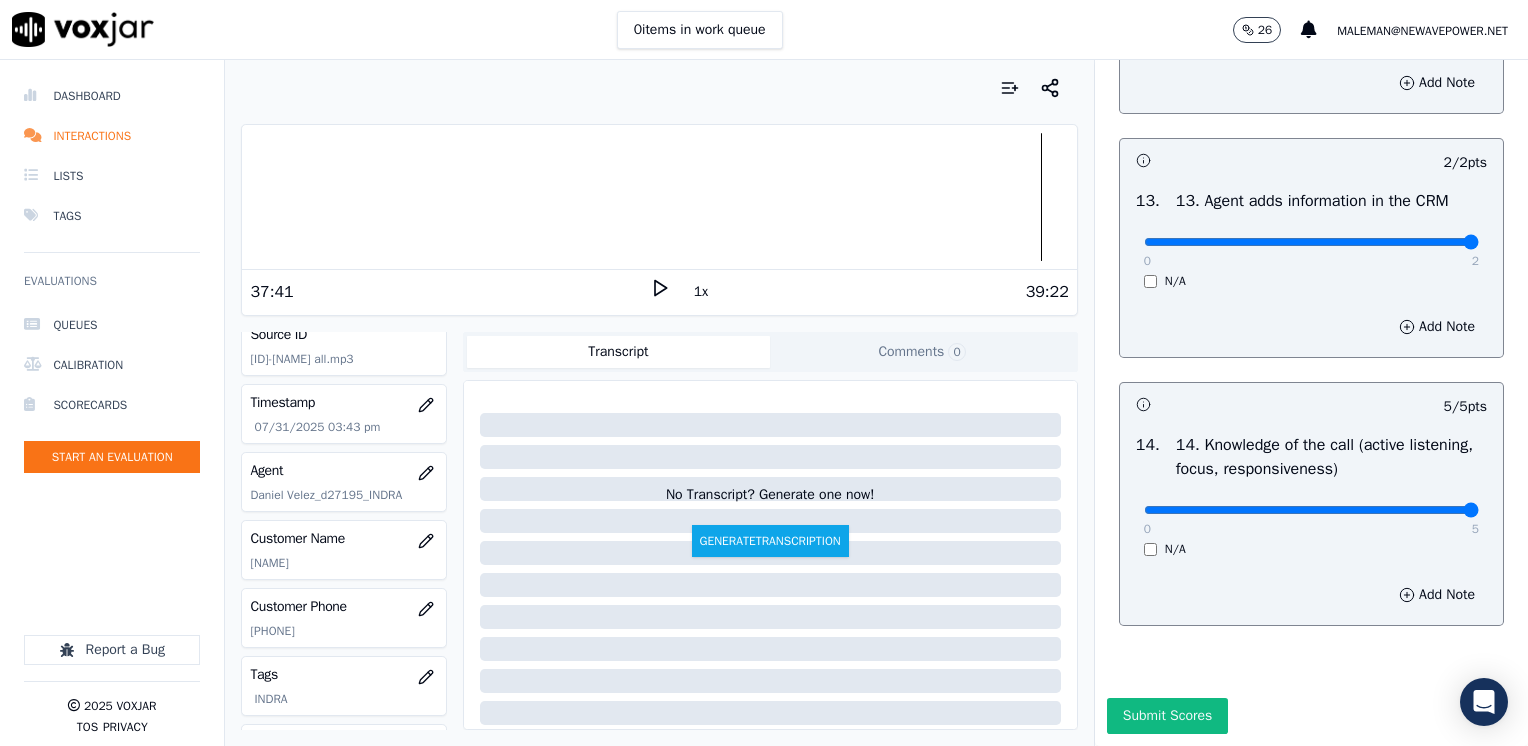 scroll, scrollTop: 3776, scrollLeft: 0, axis: vertical 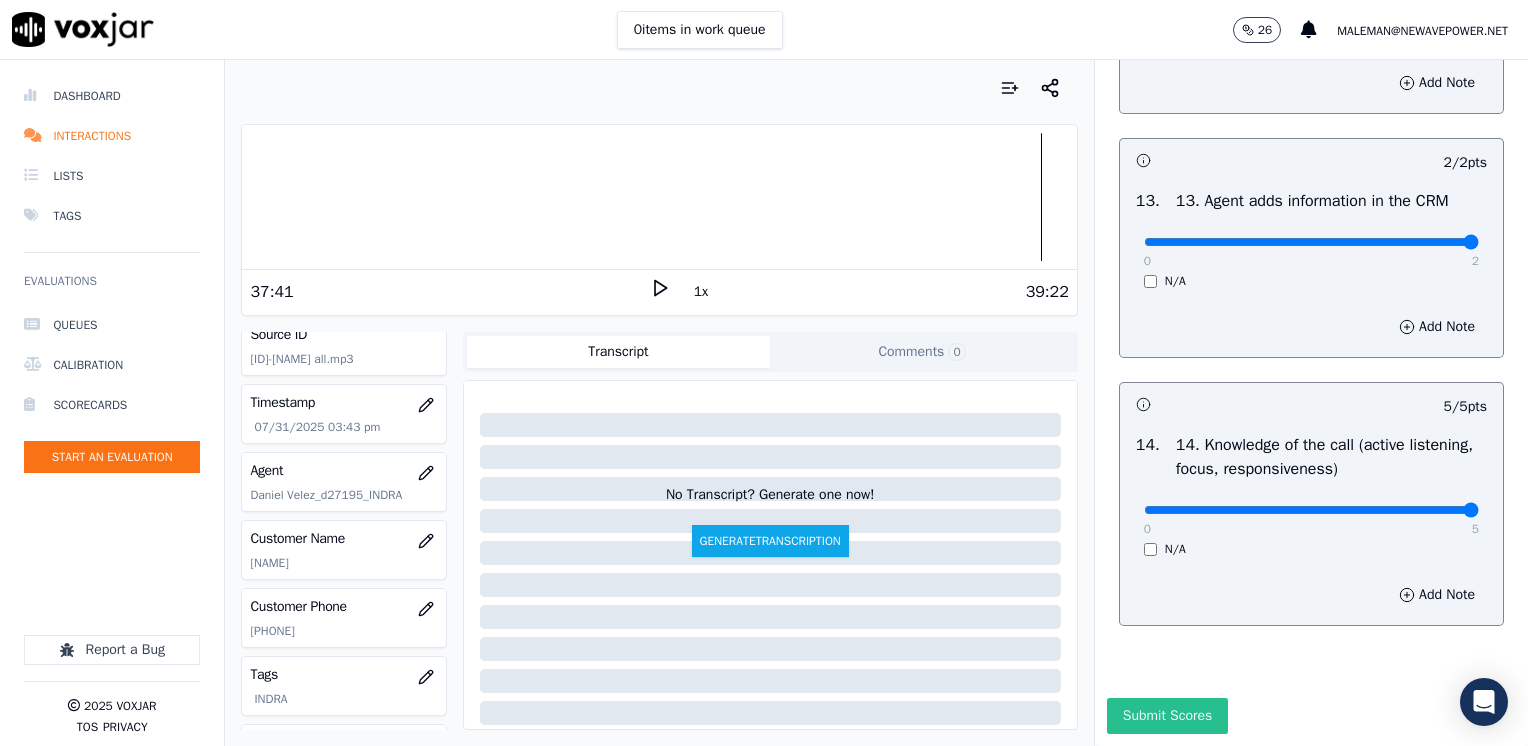 click on "Submit Scores" at bounding box center [1167, 716] 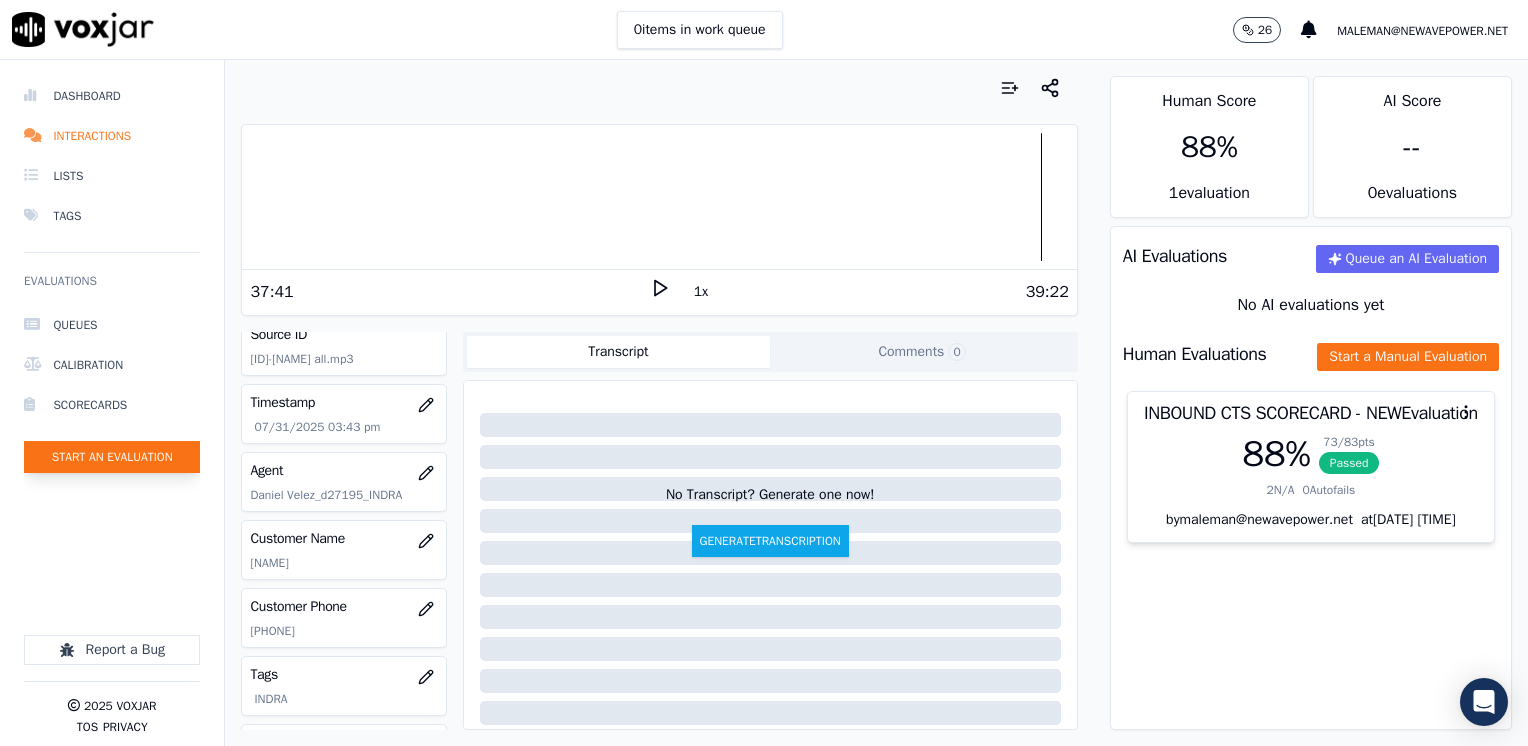 click on "Start an Evaluation" 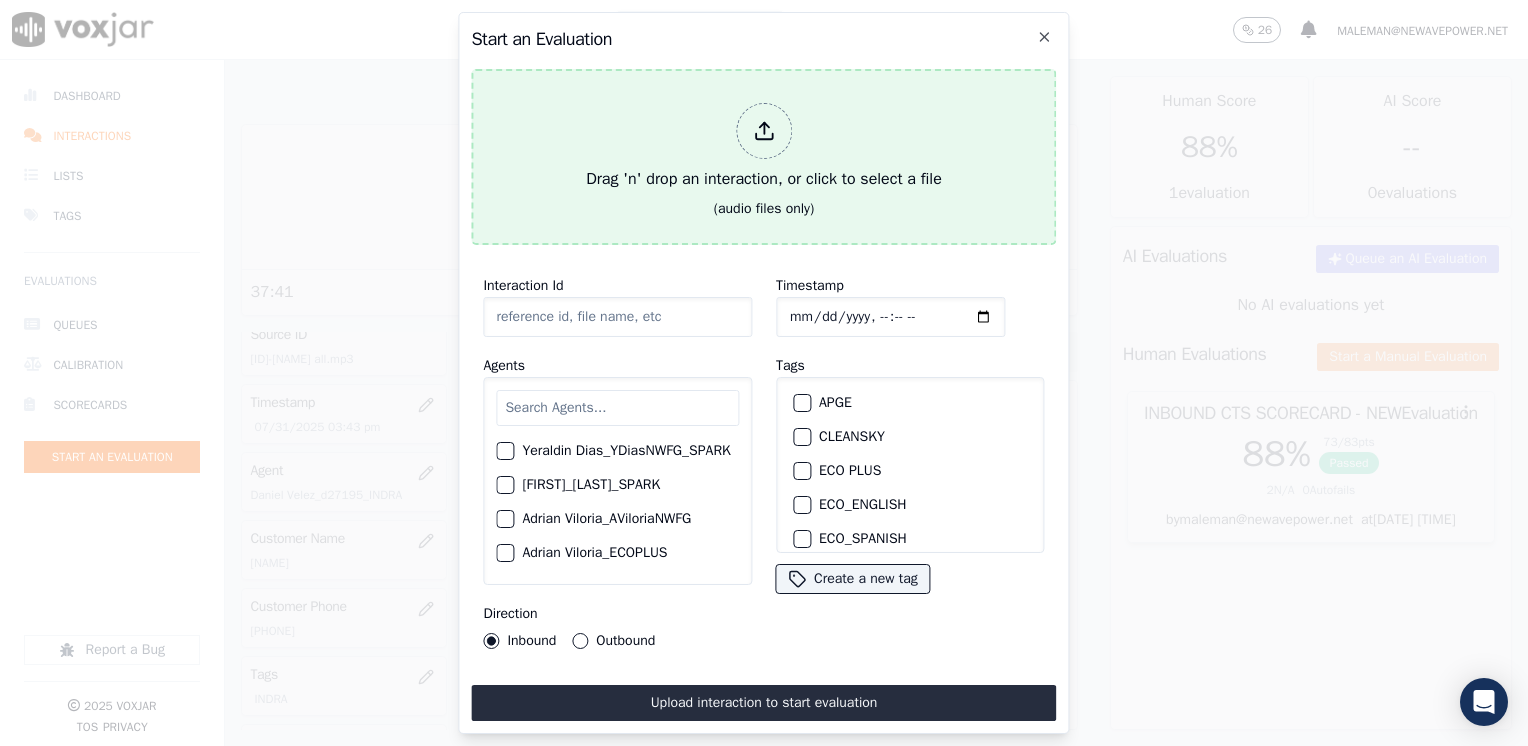 click at bounding box center (764, 131) 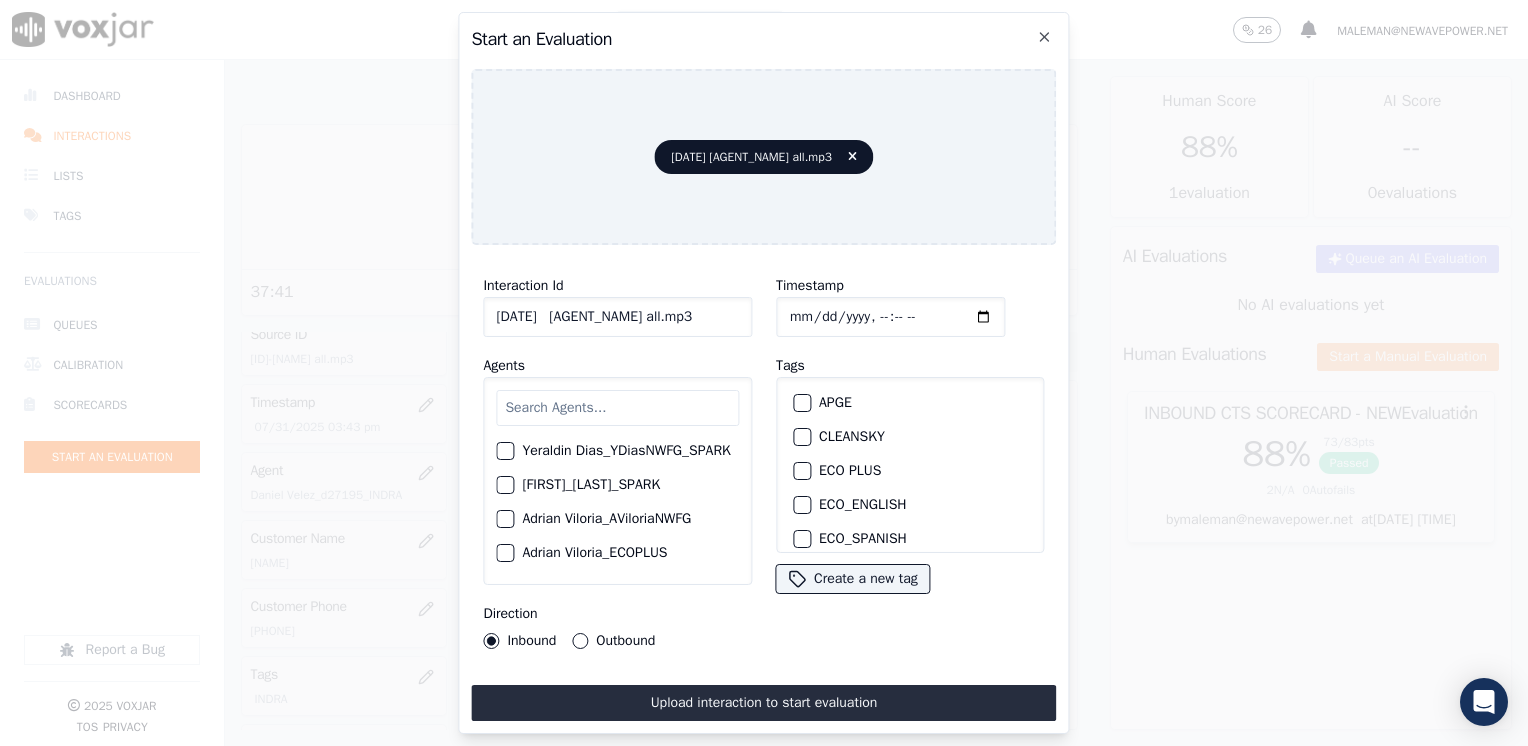 click at bounding box center [617, 408] 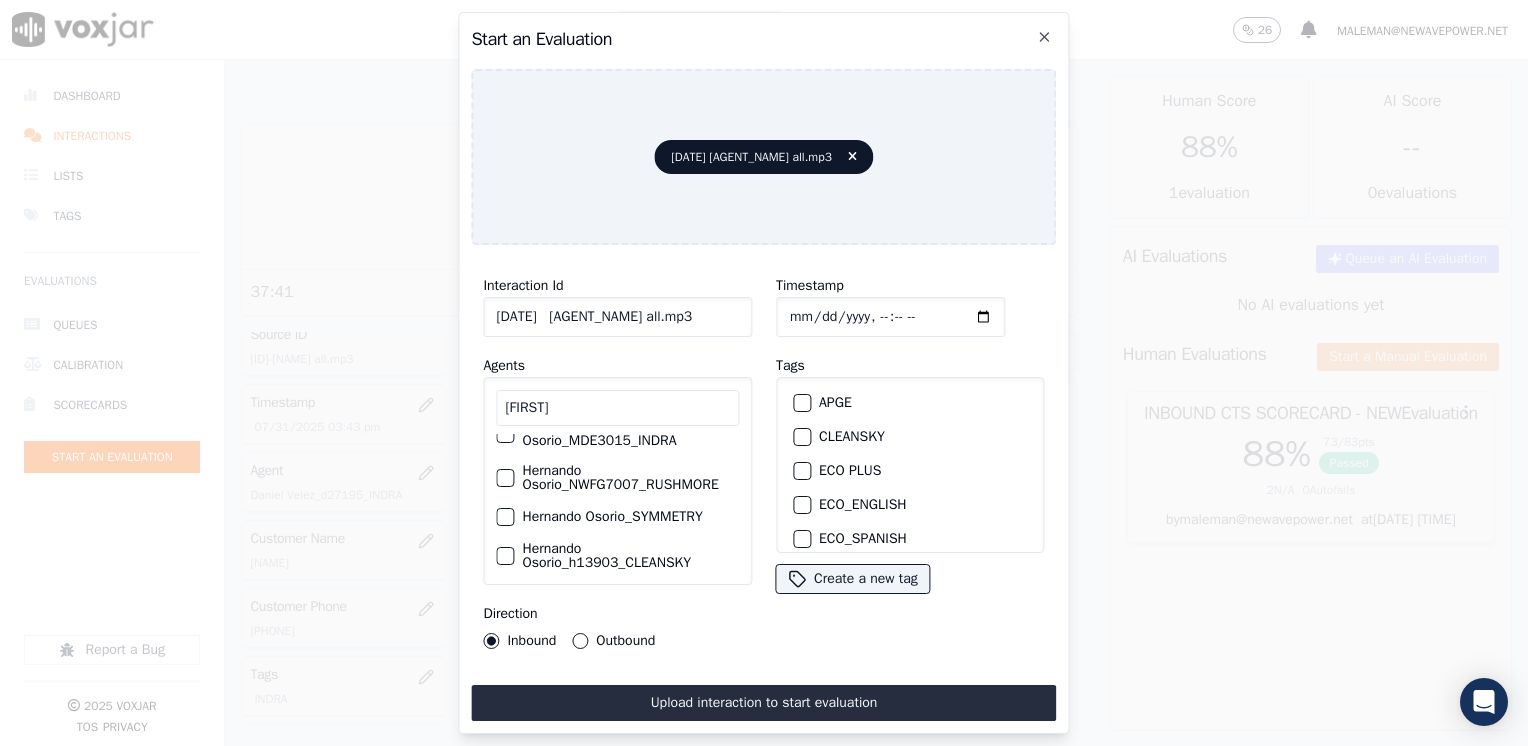 scroll, scrollTop: 130, scrollLeft: 0, axis: vertical 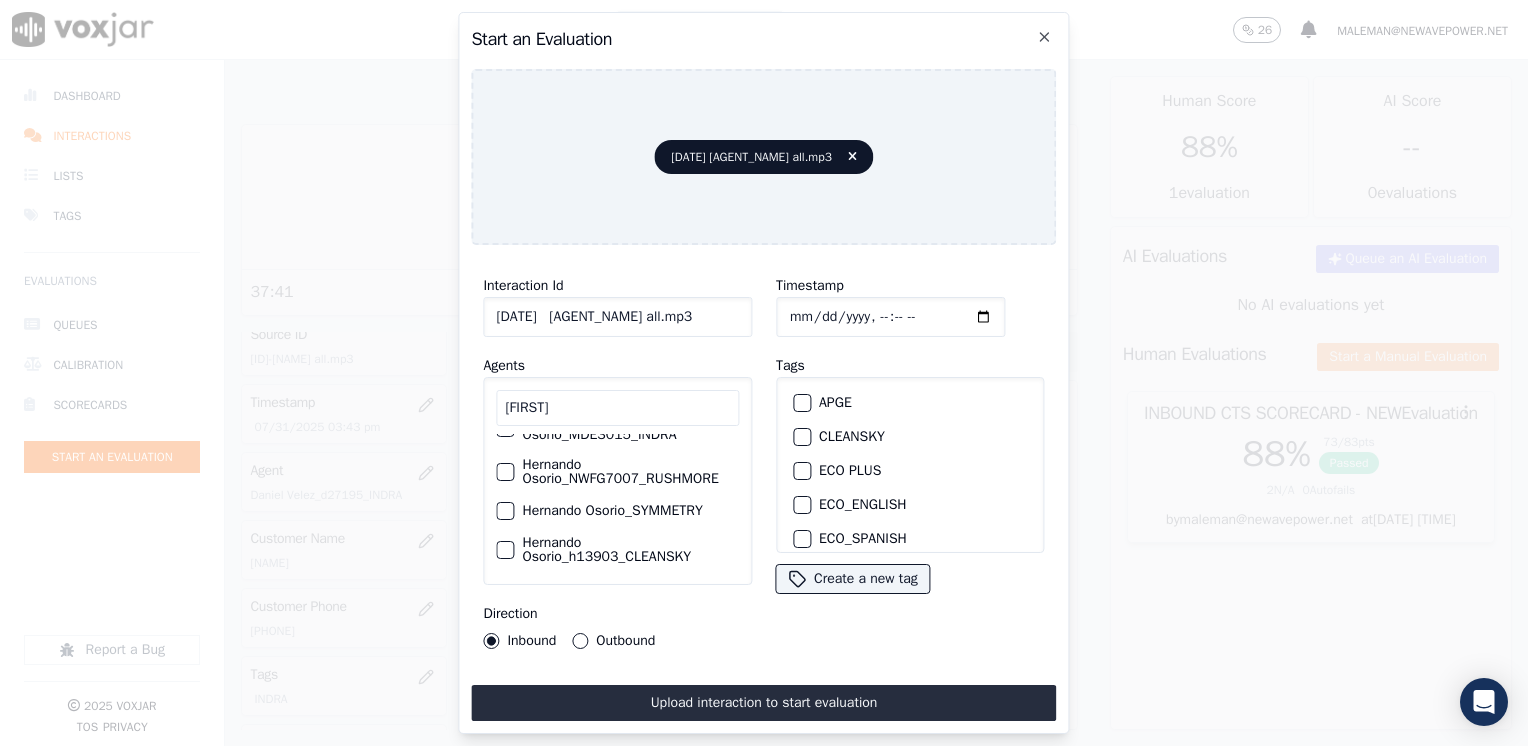 type on "[FIRST]" 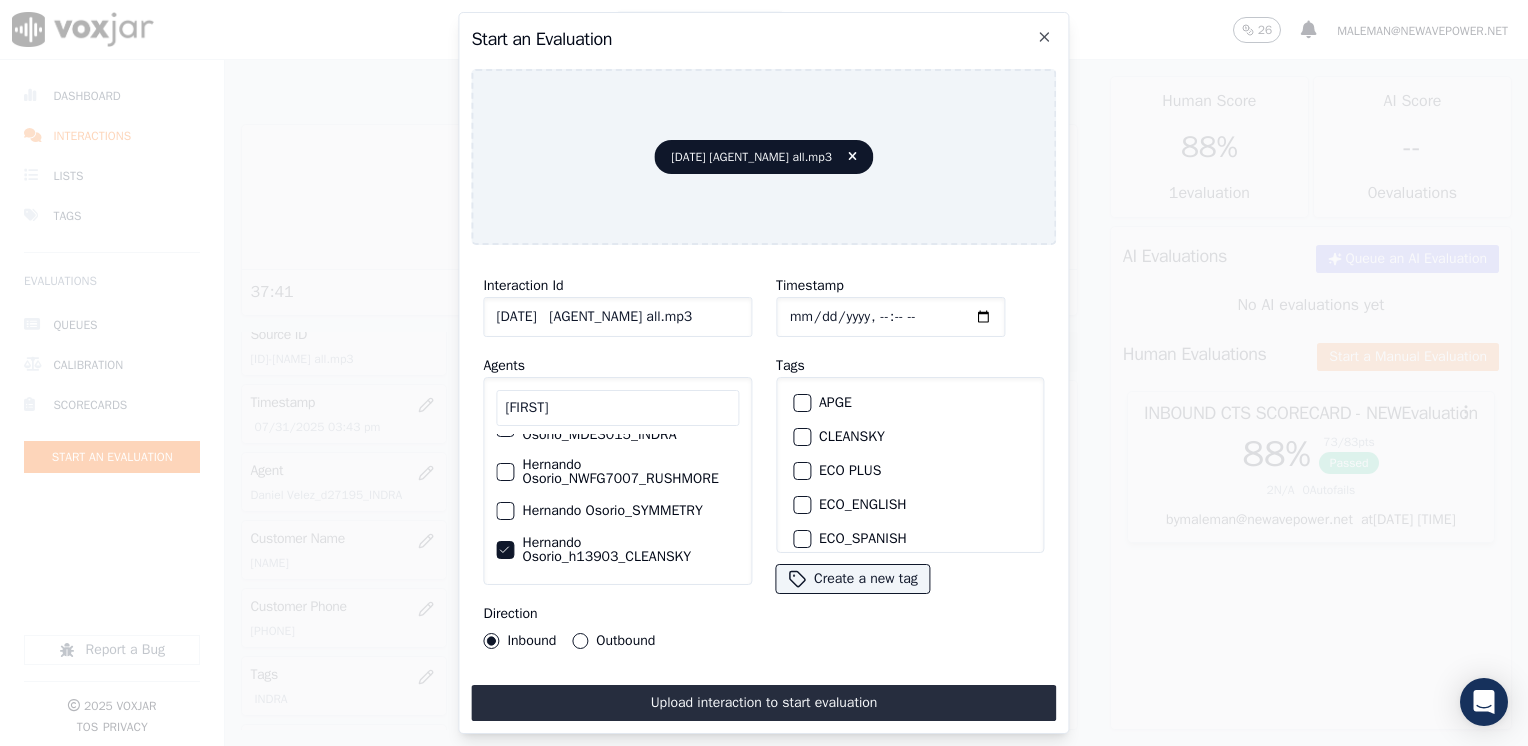 click at bounding box center (801, 437) 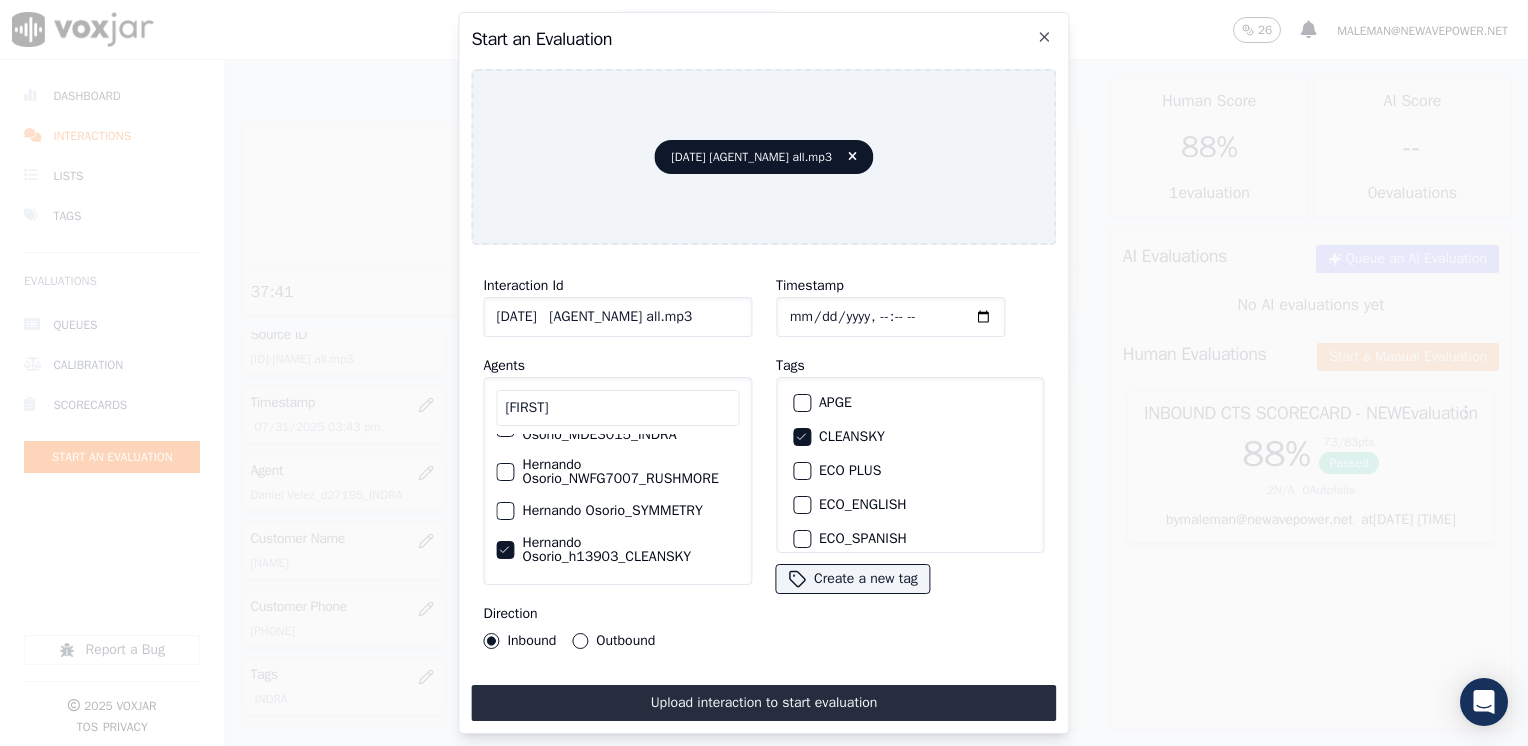 click on "Timestamp" 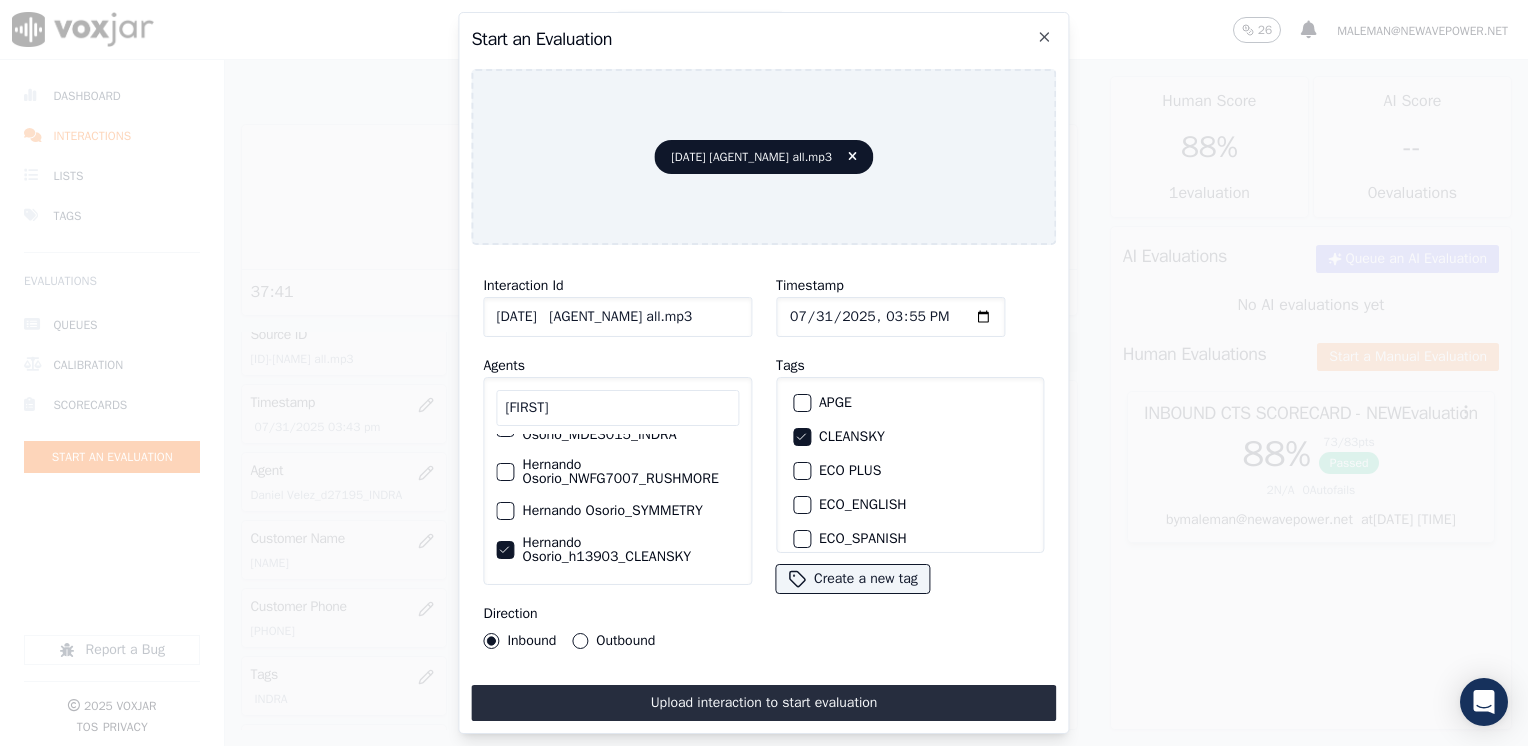 type on "2025-07-31T15:55" 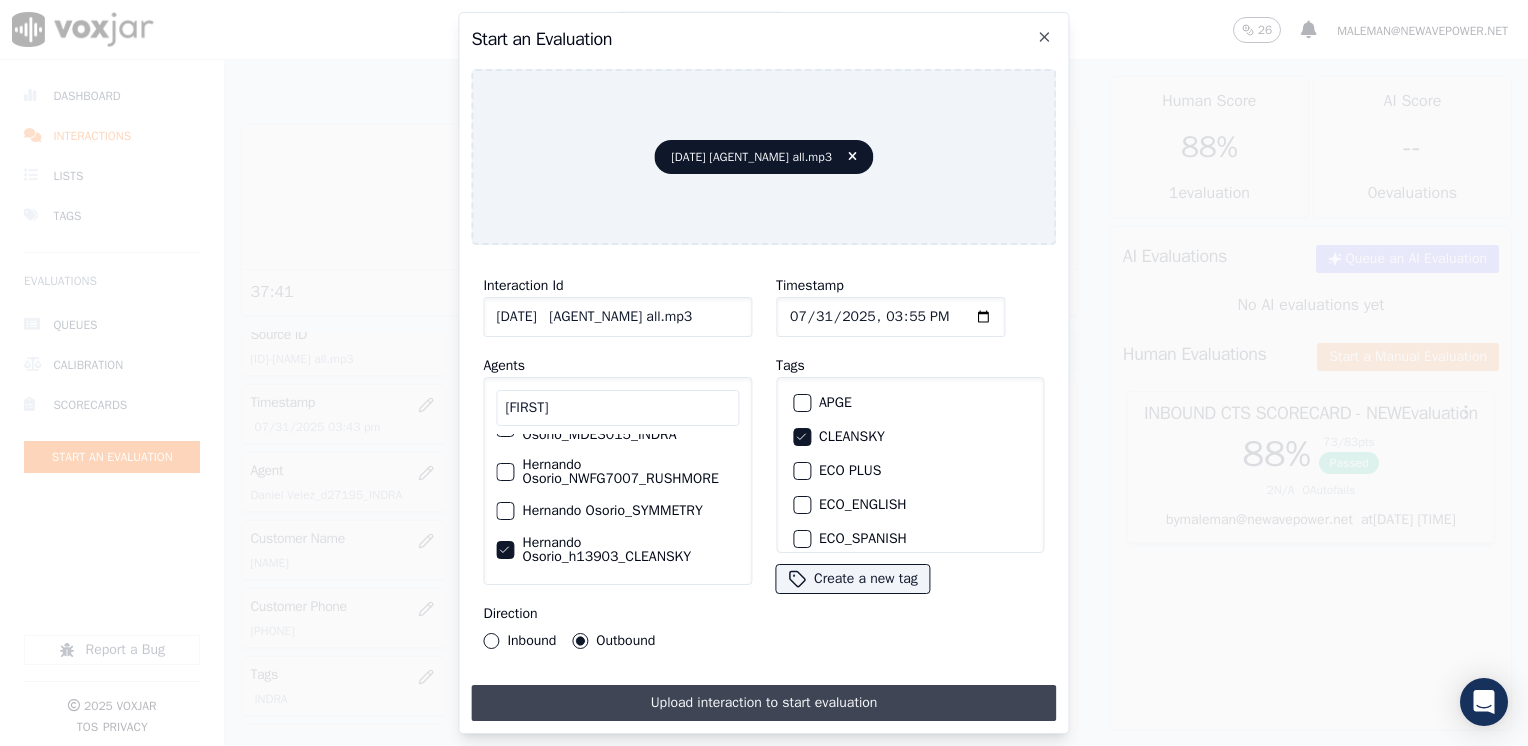 click on "Upload interaction to start evaluation" at bounding box center (763, 703) 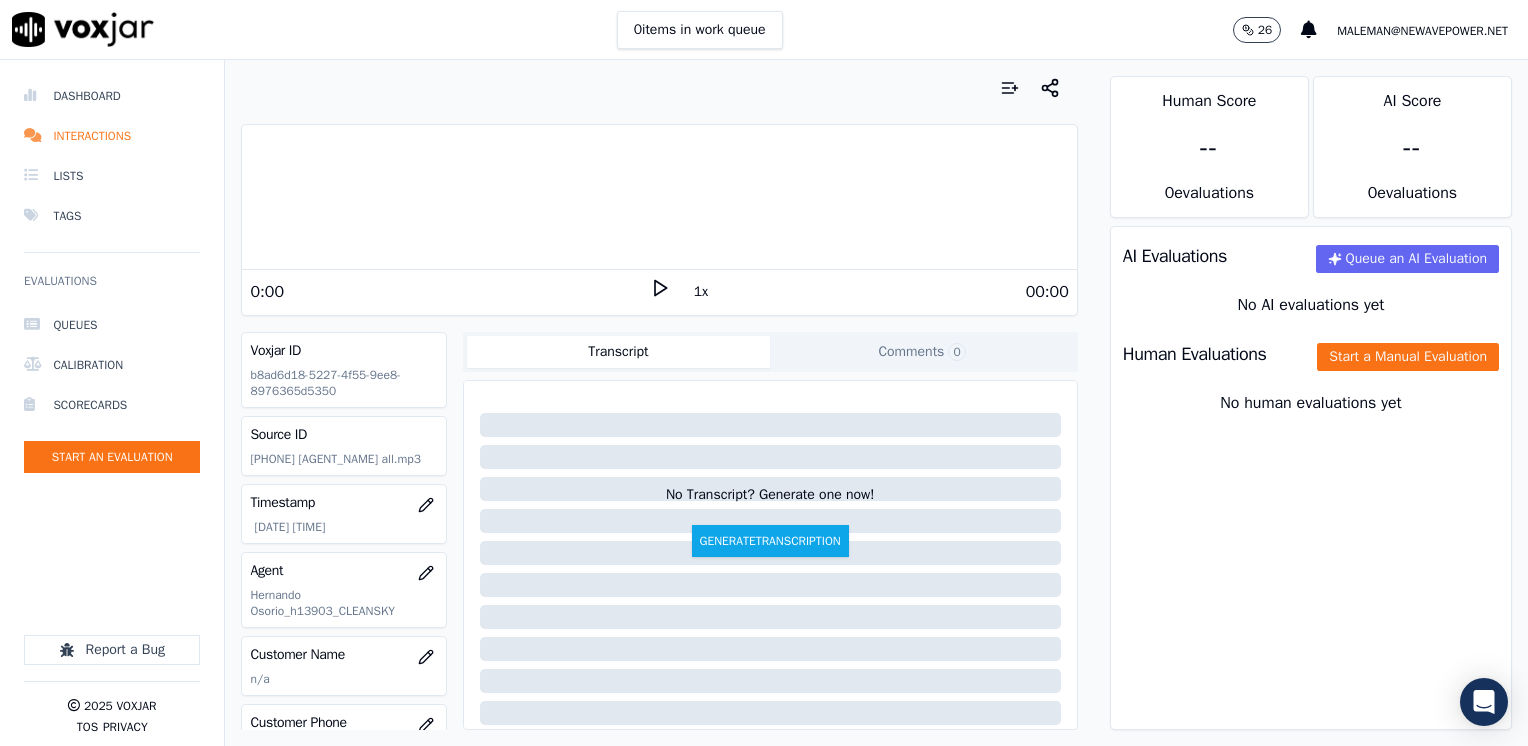 click 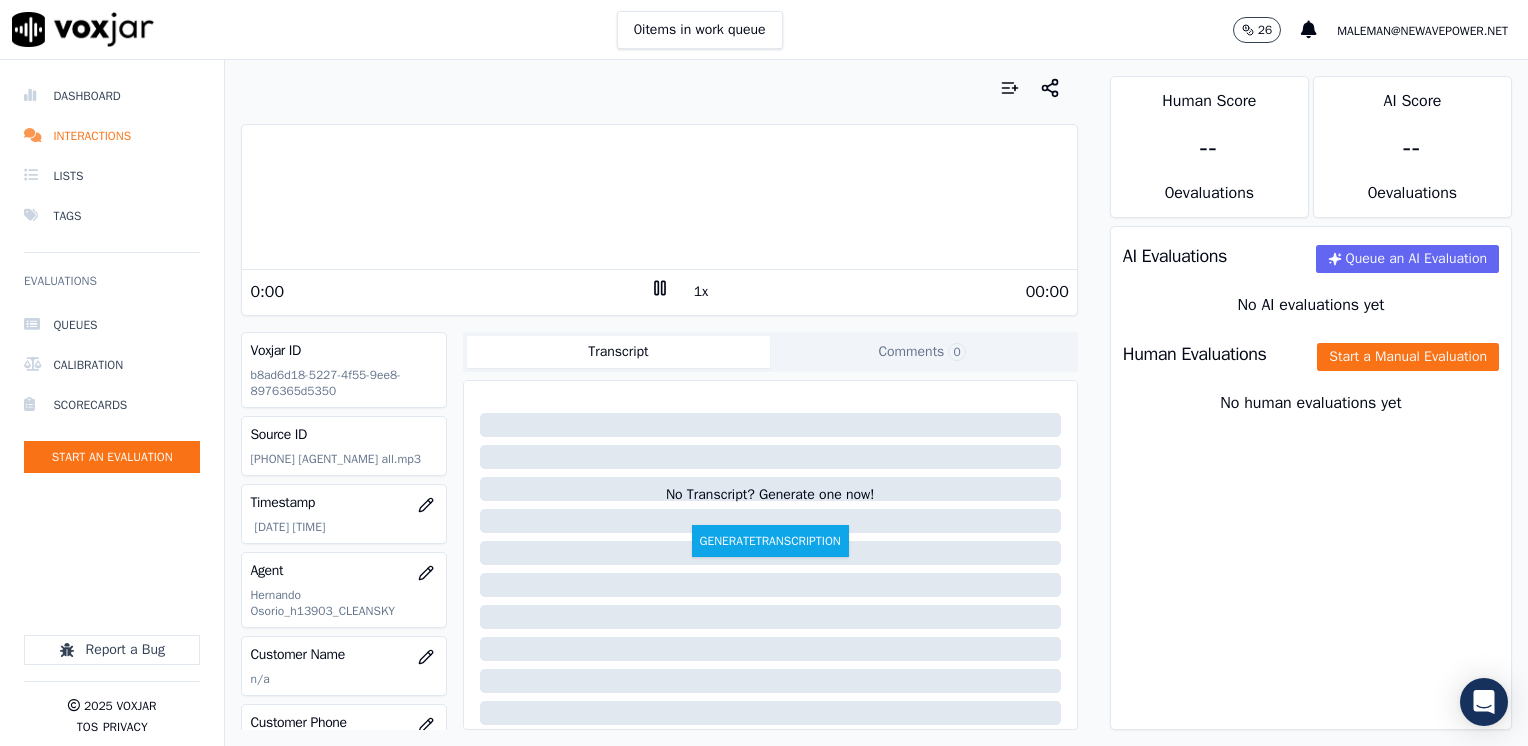 click 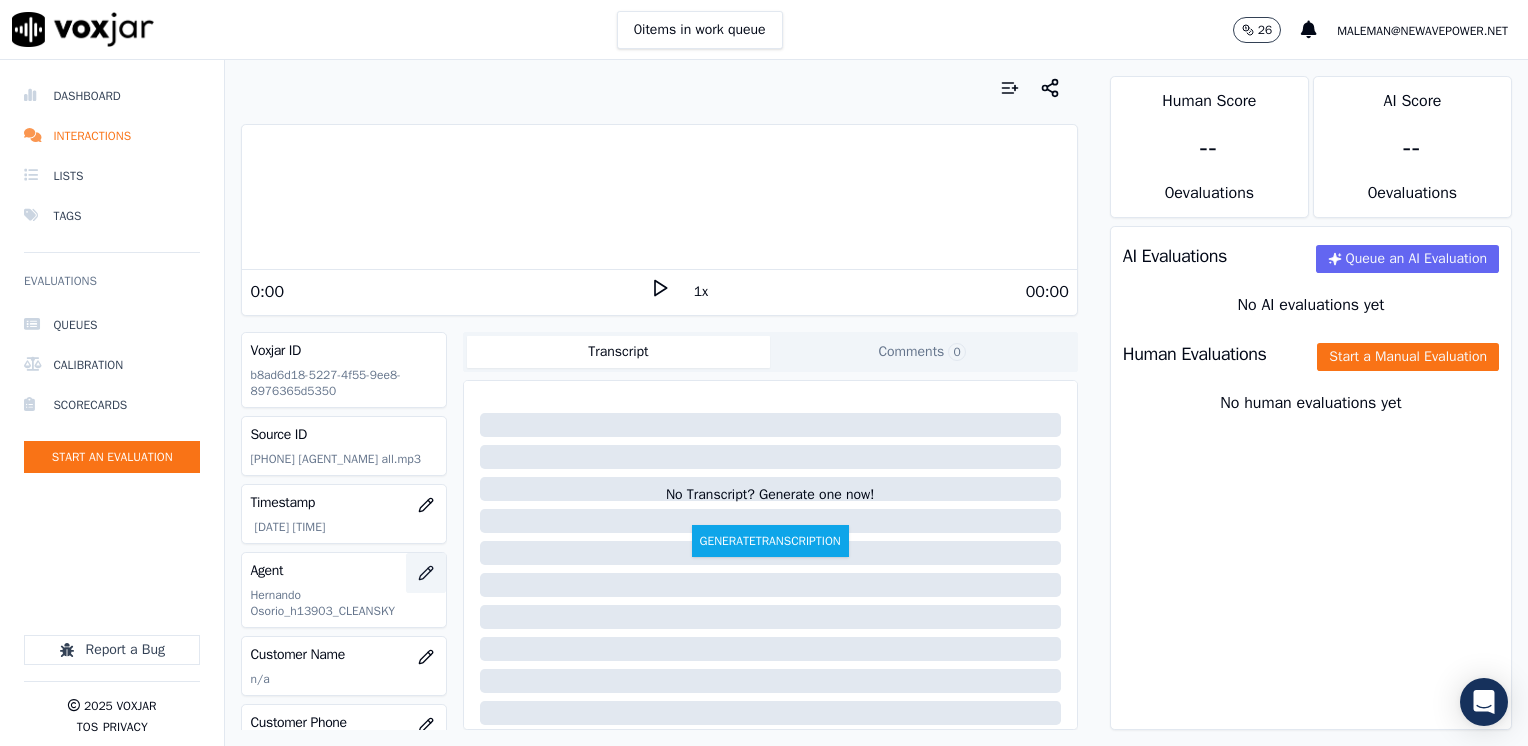 scroll, scrollTop: 100, scrollLeft: 0, axis: vertical 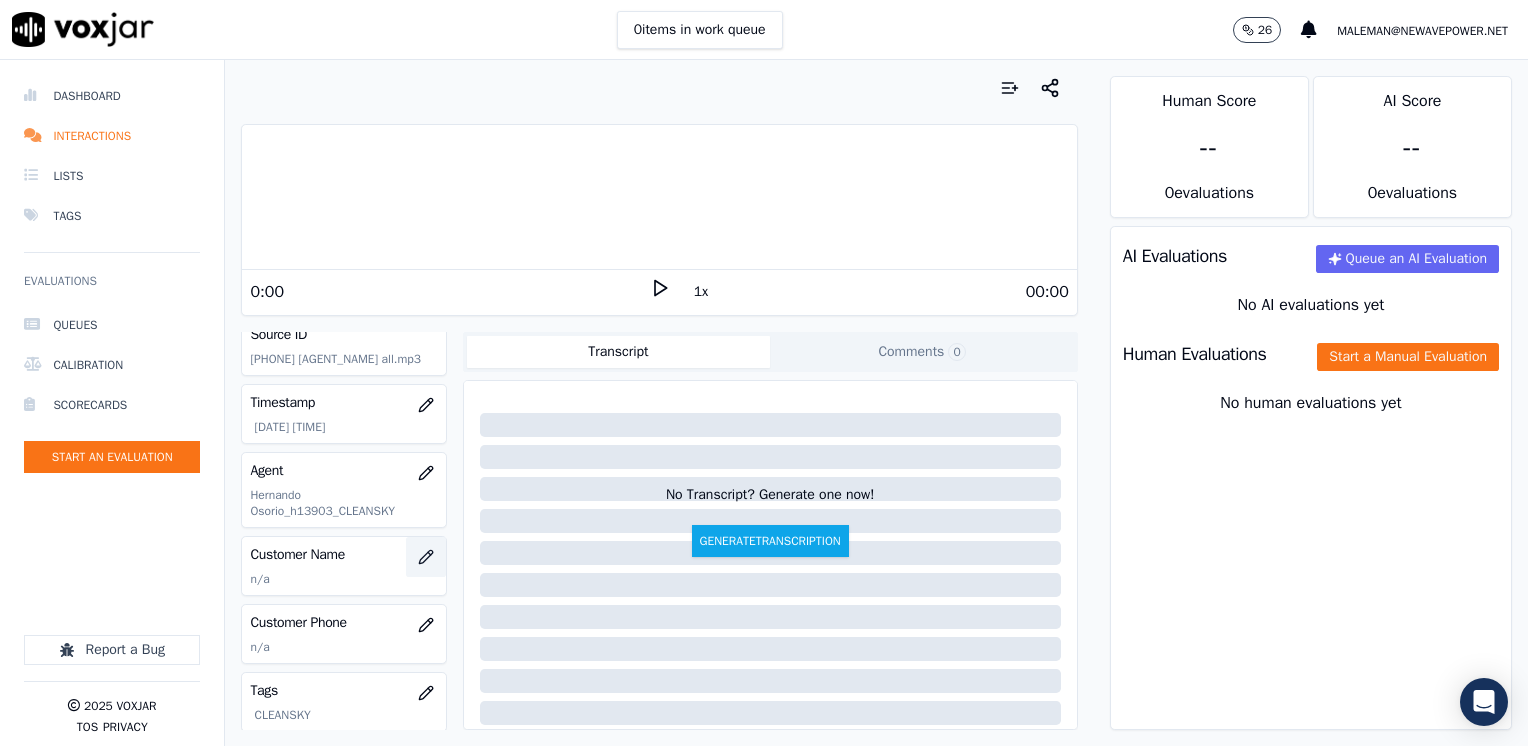 click at bounding box center (426, 557) 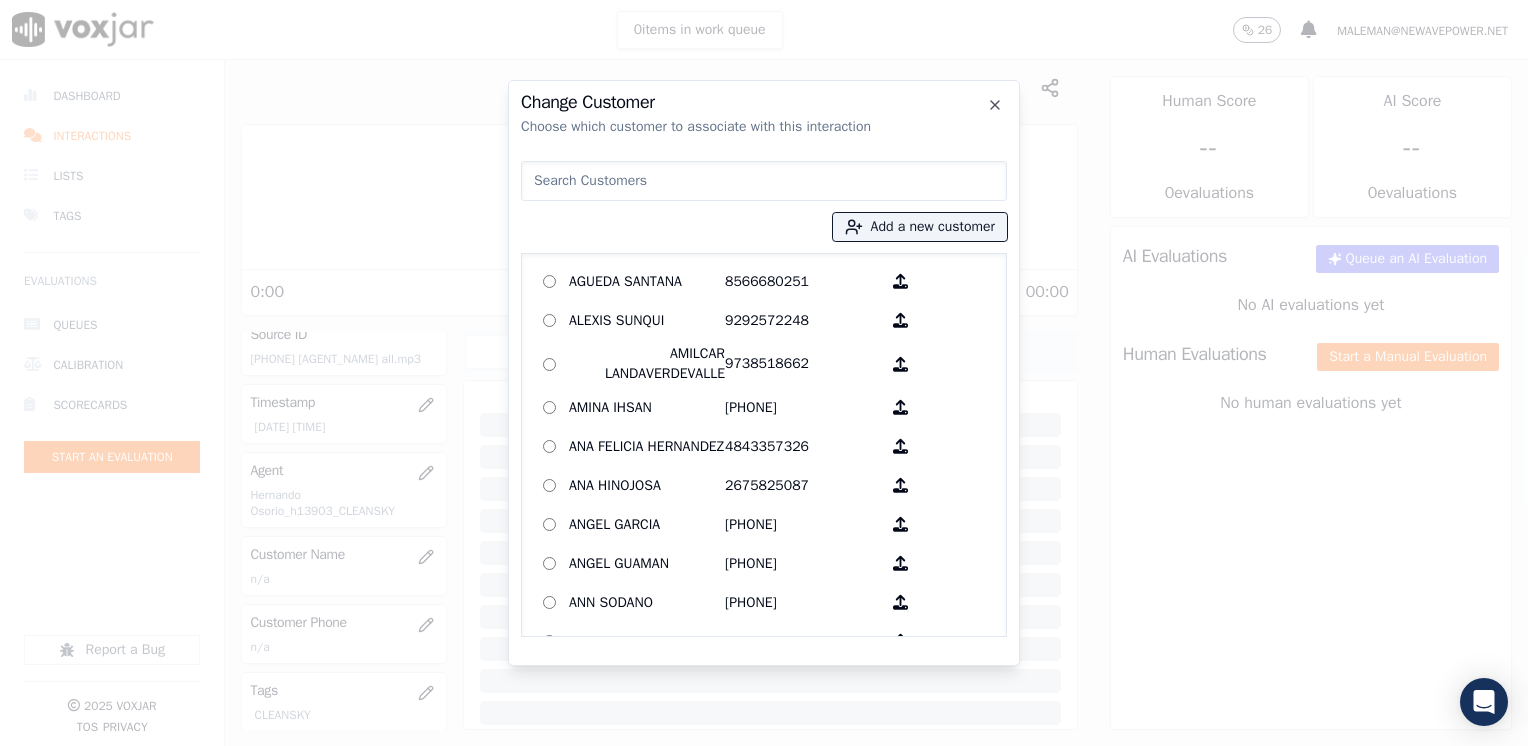 click at bounding box center [764, 181] 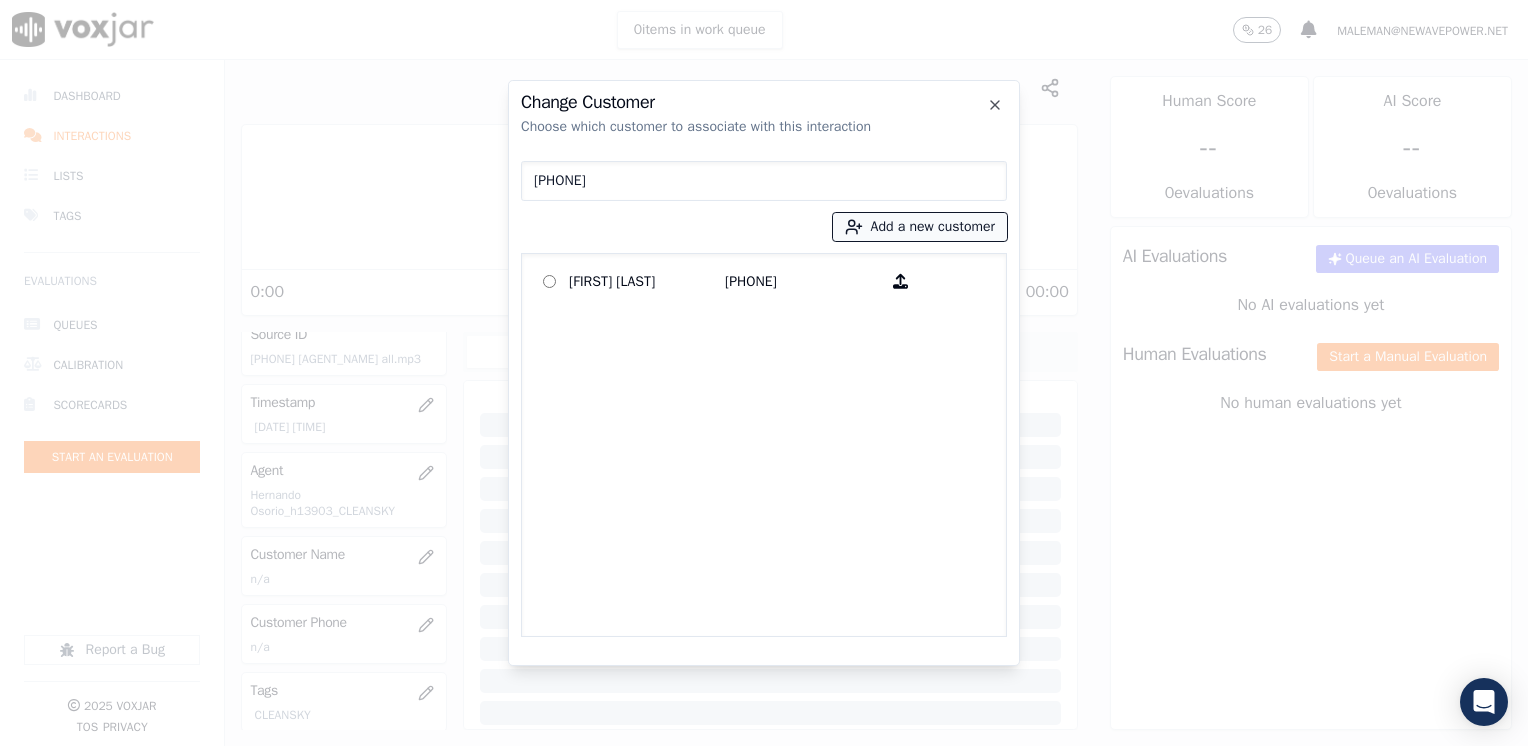 type on "[PHONE]" 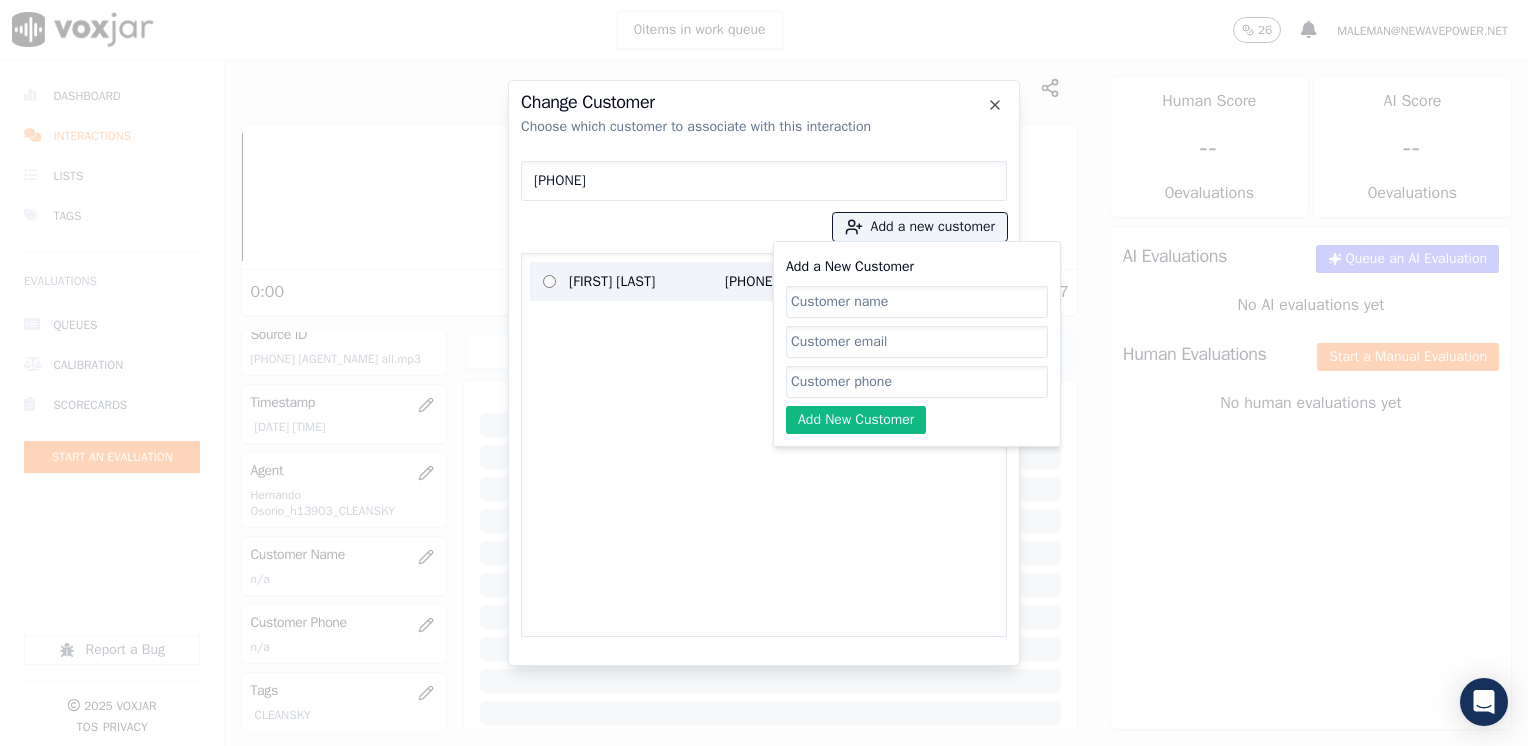 click on "[FIRST] [LAST]" at bounding box center (647, 281) 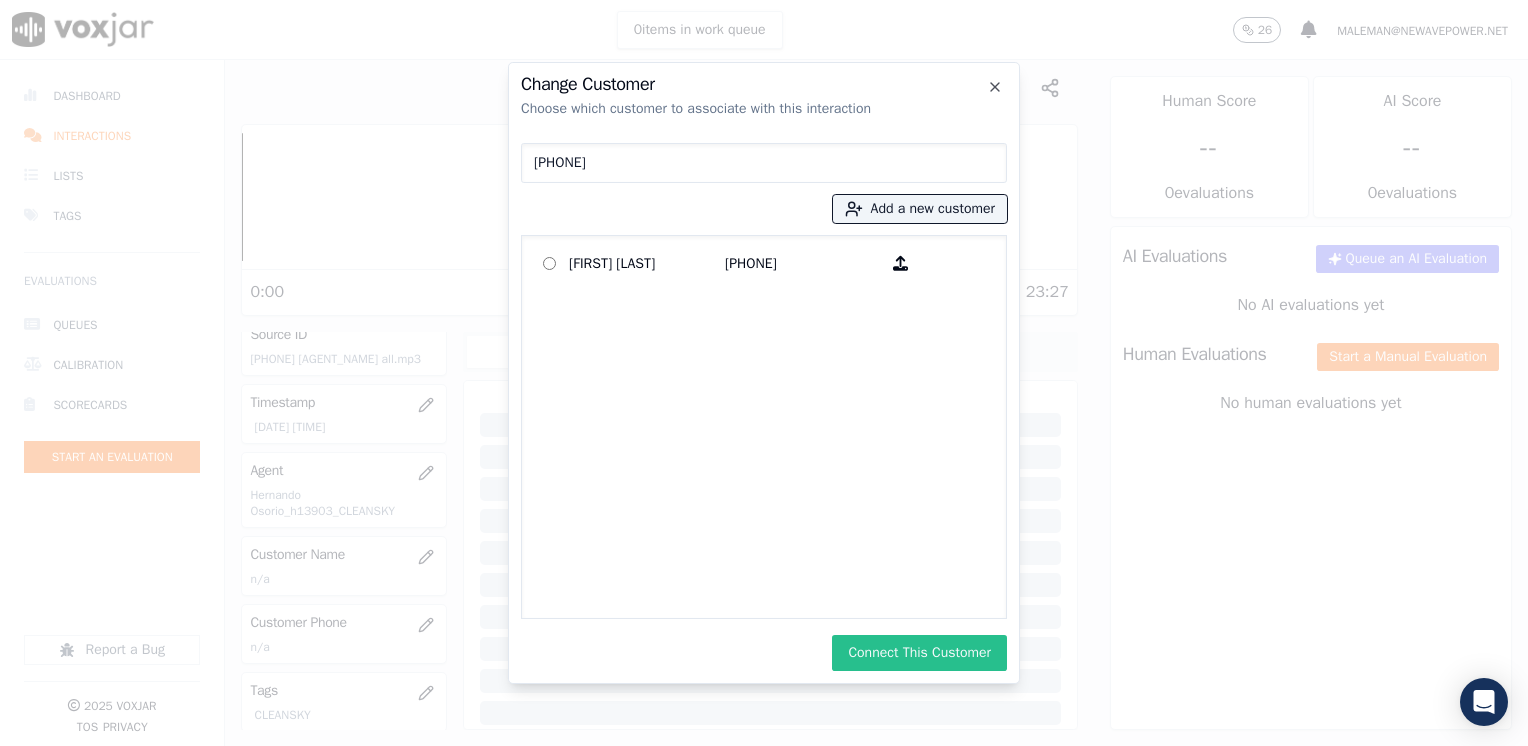 click on "Connect This Customer" at bounding box center (919, 653) 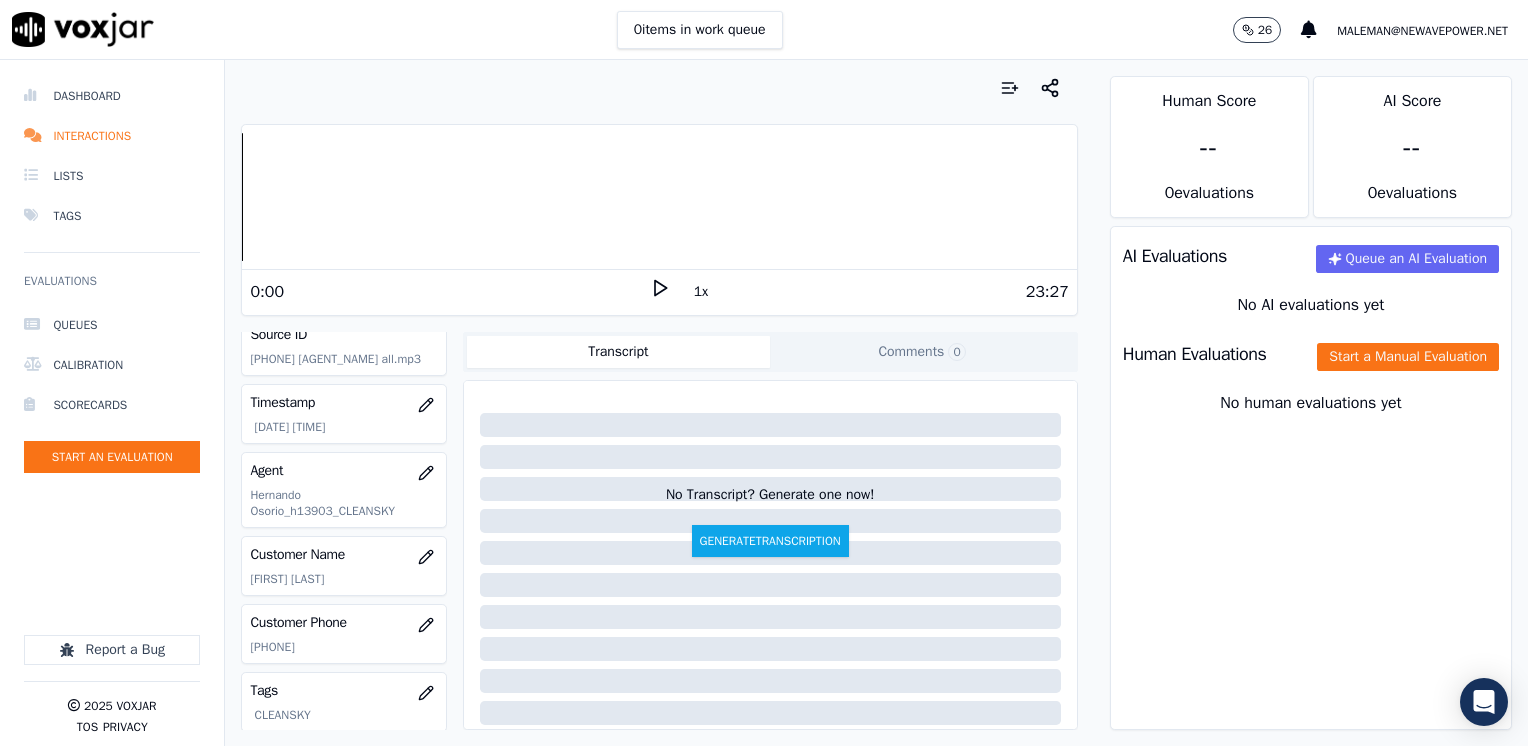 click on "Your browser does not support the audio element.   0:00     1x   23:27   Voxjar ID   b8ad6d18-5227-4f55-9ee8-8976365d5350   Source ID   2674562355- HERNANDO OSORIO all.mp3   Timestamp
07/31/2025 03:55 pm     Agent
Hernando Osorio_h13903_CLEANSKY     Customer Name     VIRGINIA GOMEZ GUERRERO     Customer Phone     2674562355     Tags
CLEANSKY     Source     manualUpload   Type     AUDIO       Transcript   Comments  0   No Transcript? Generate one now!   Generate  Transcription         Add Comment" at bounding box center [659, 403] 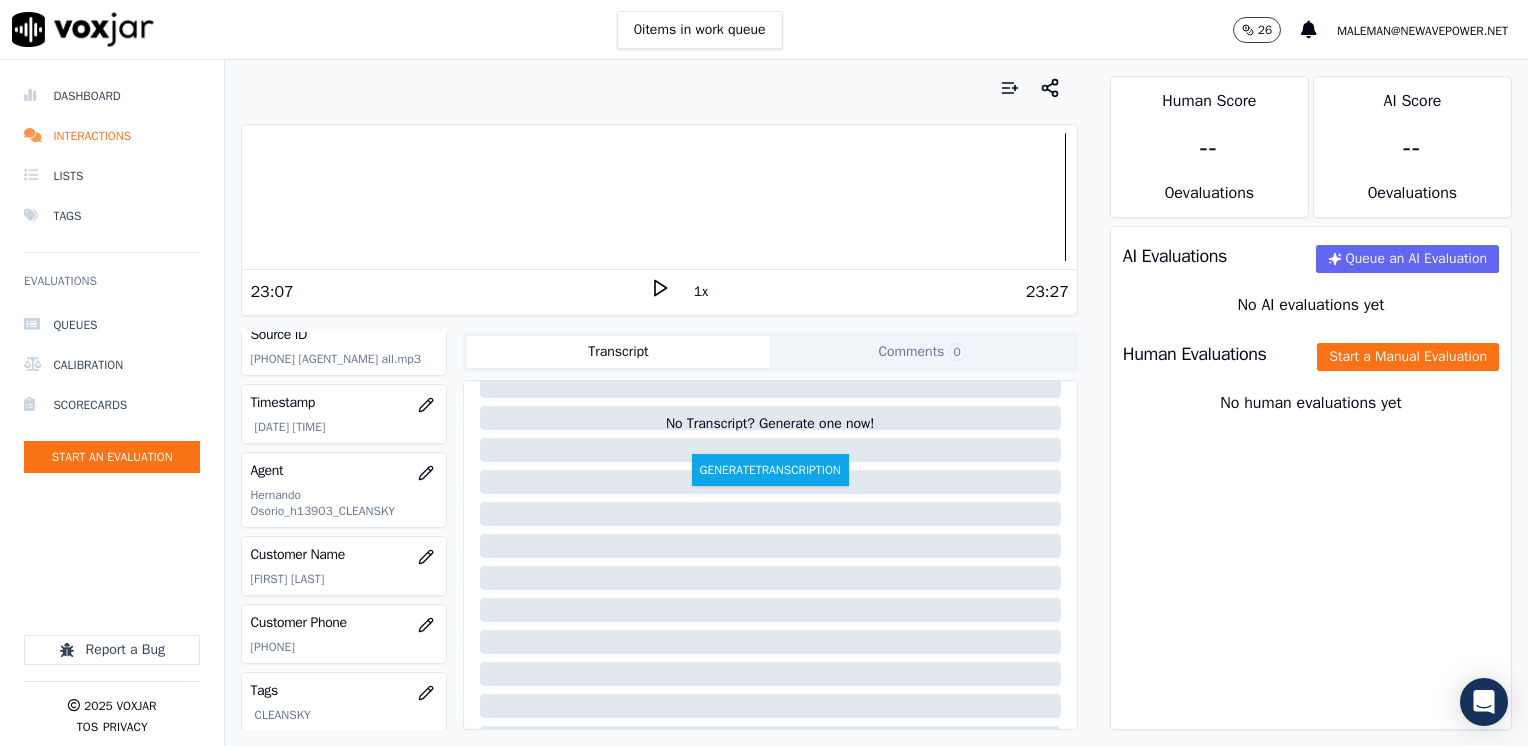 scroll, scrollTop: 100, scrollLeft: 0, axis: vertical 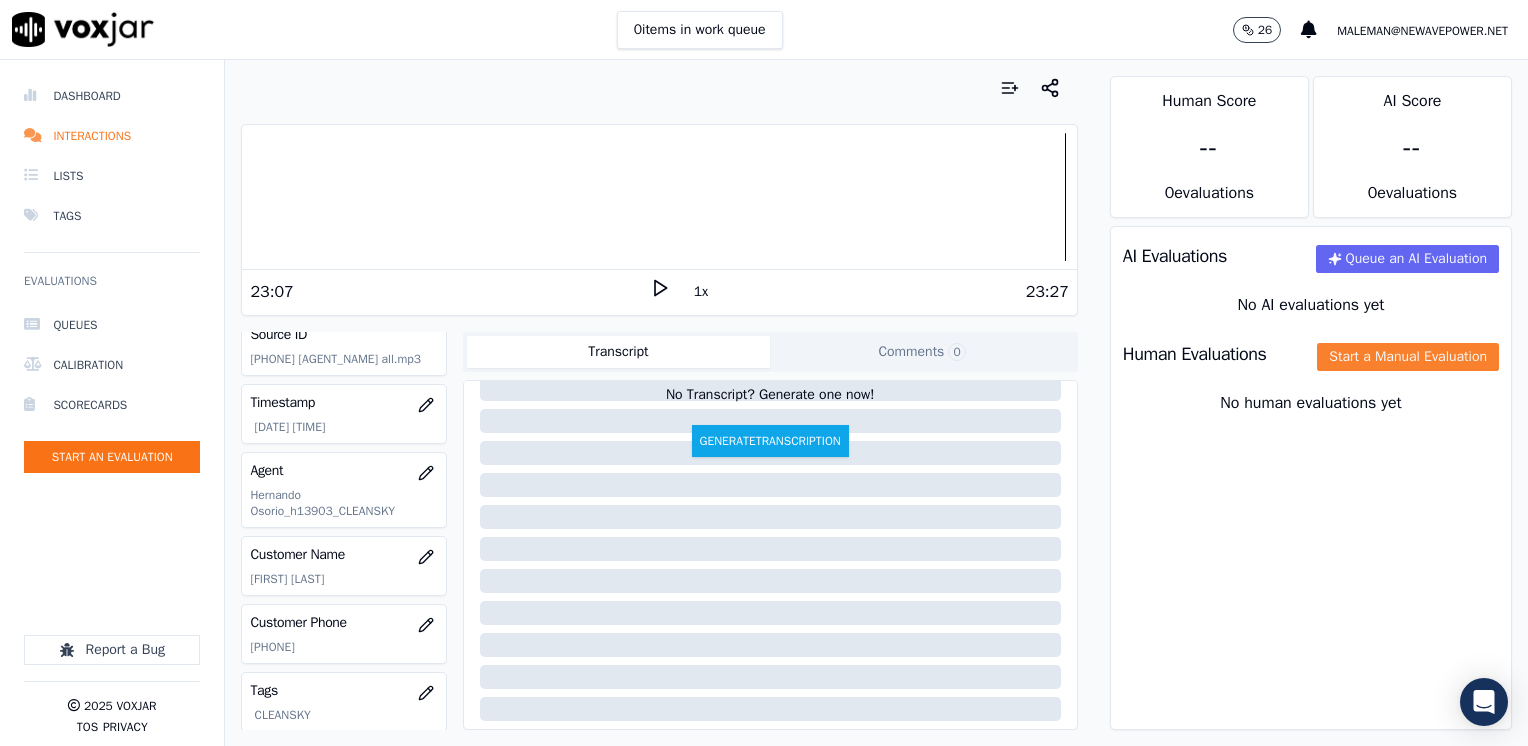 click on "Start a Manual Evaluation" 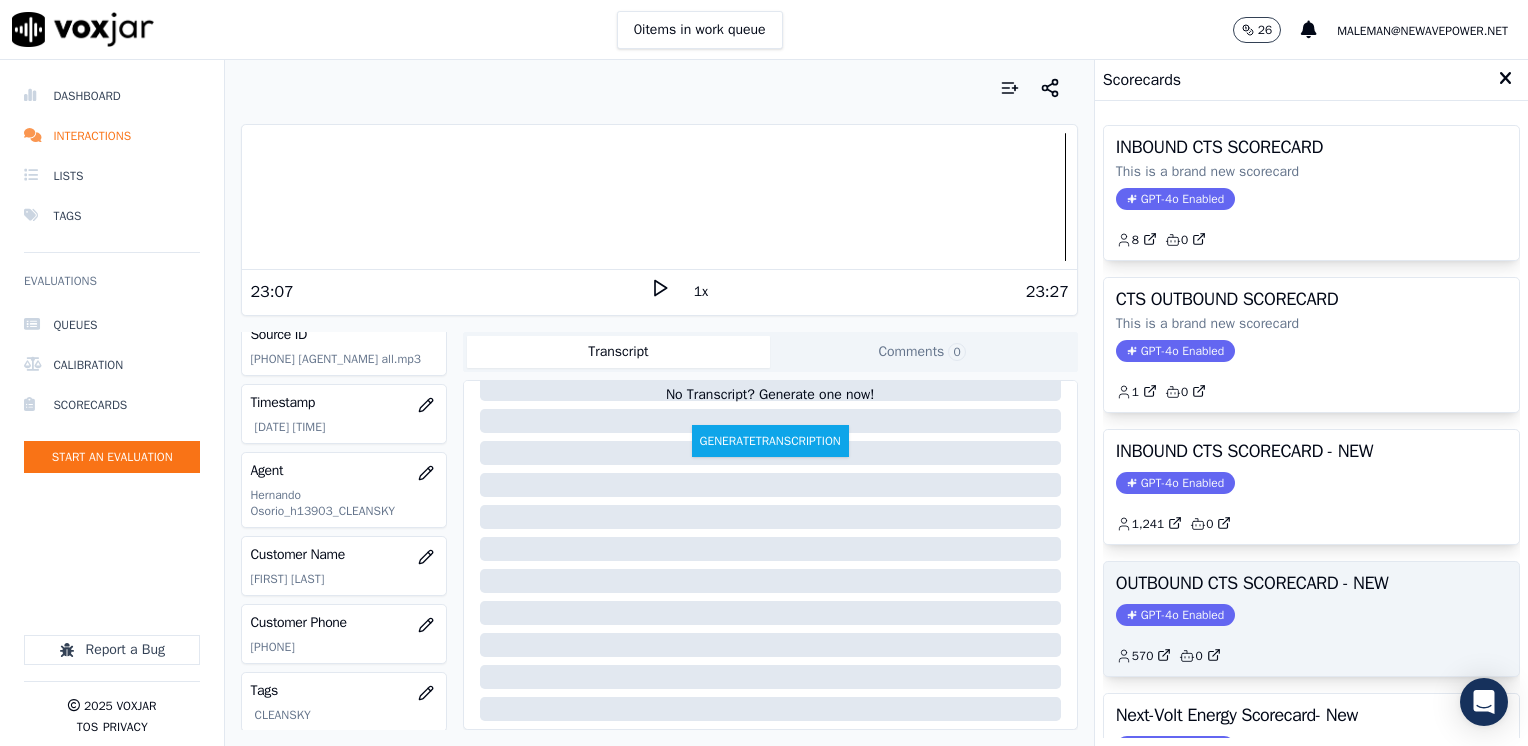click on "GPT-4o Enabled" at bounding box center [1175, 615] 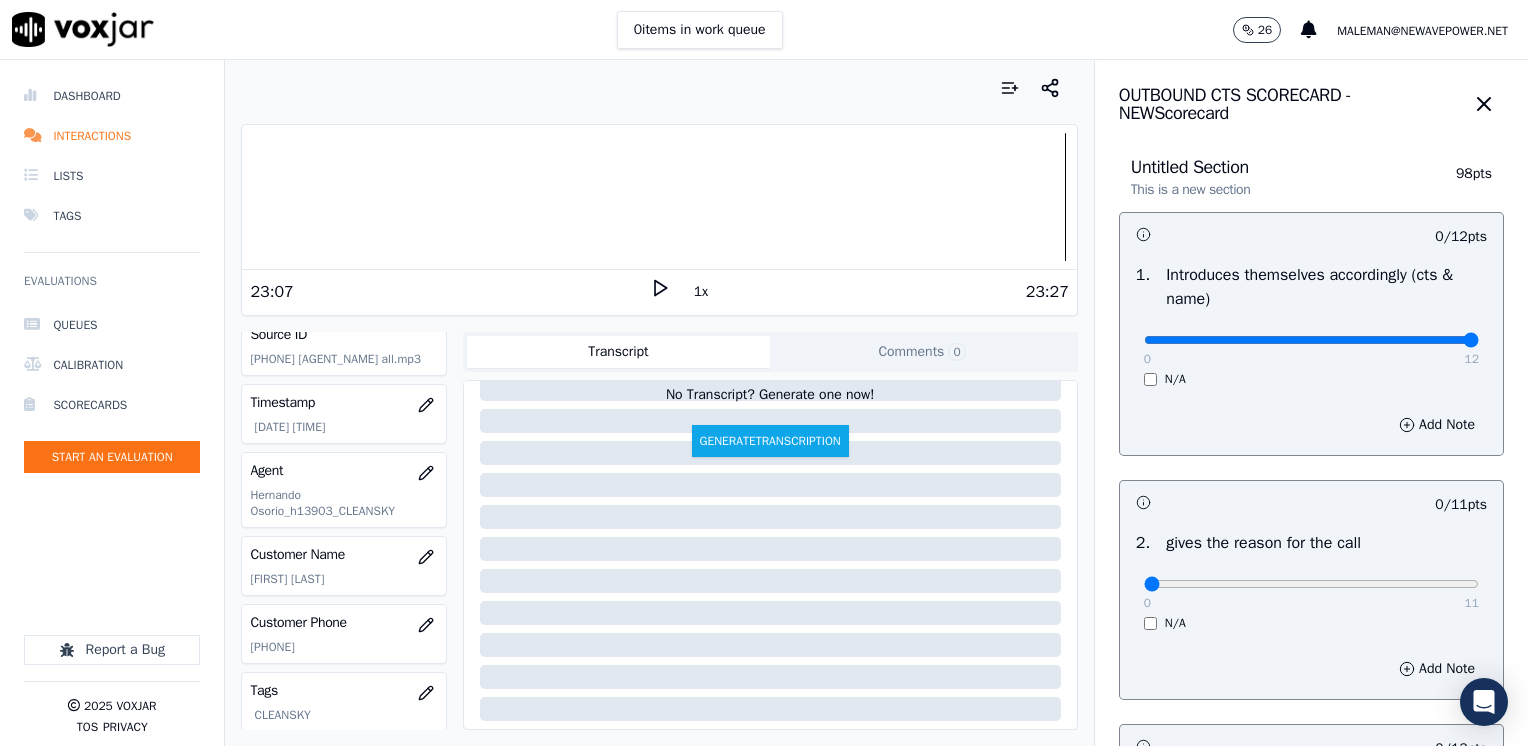 drag, startPoint x: 1130, startPoint y: 333, endPoint x: 1531, endPoint y: 334, distance: 401.00125 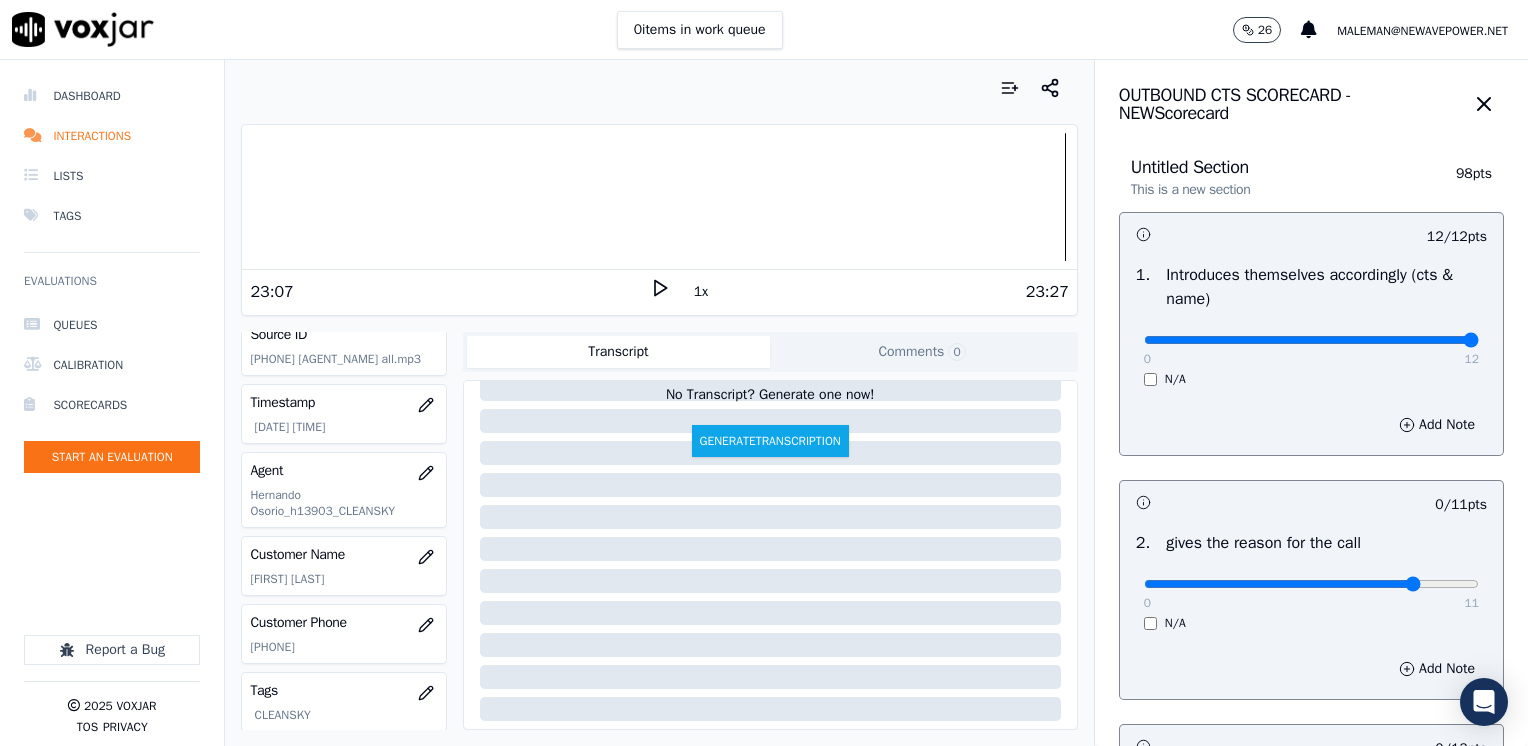type on "9" 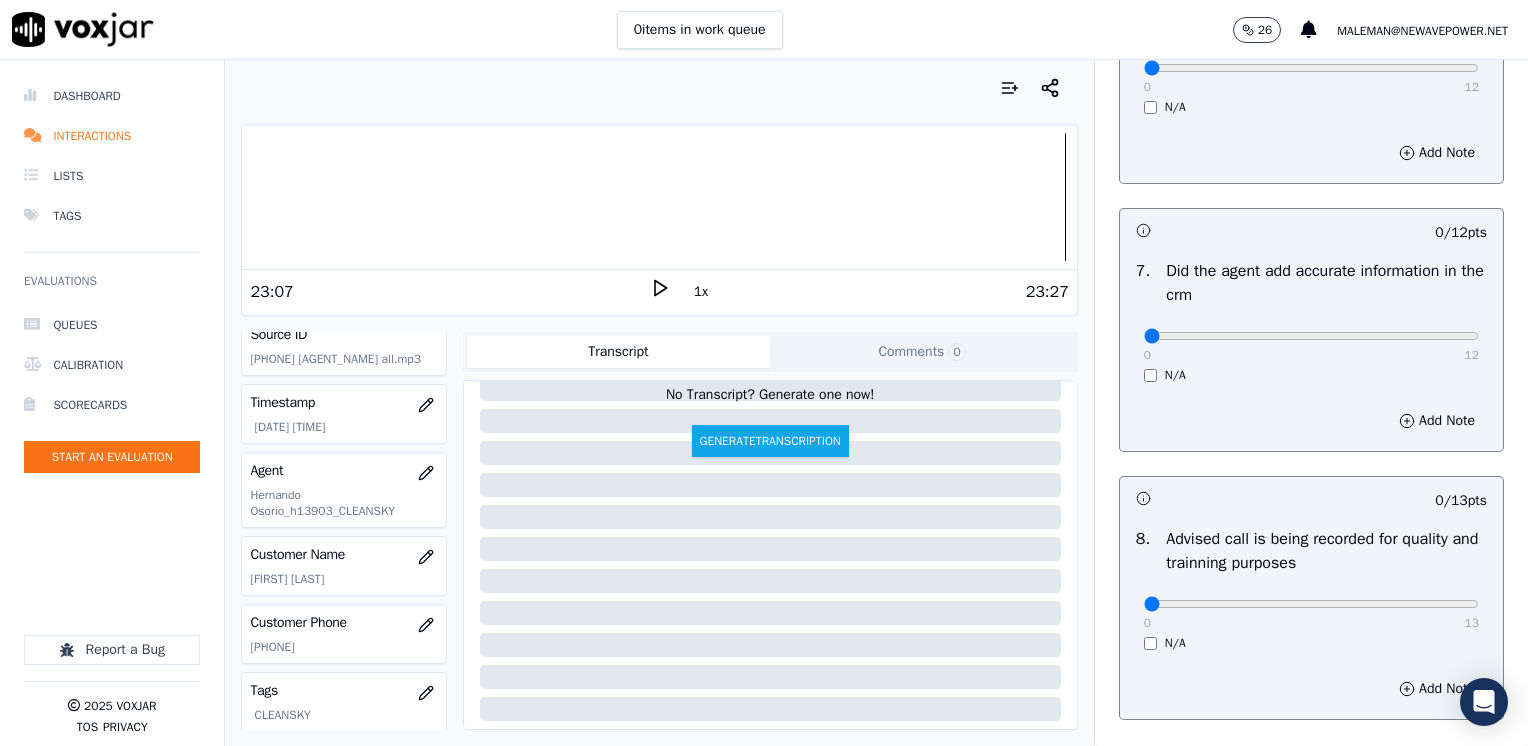 scroll, scrollTop: 1700, scrollLeft: 0, axis: vertical 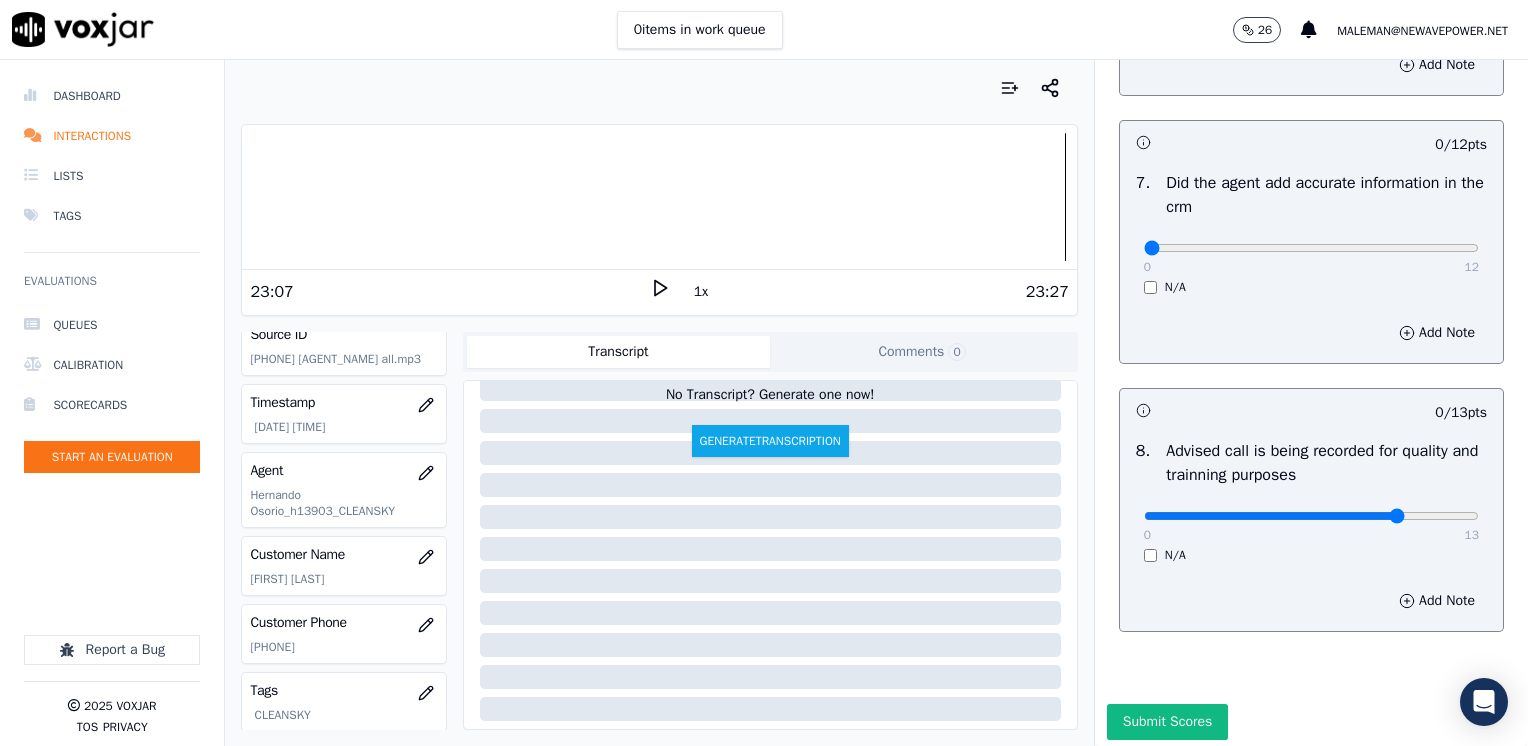 type on "10" 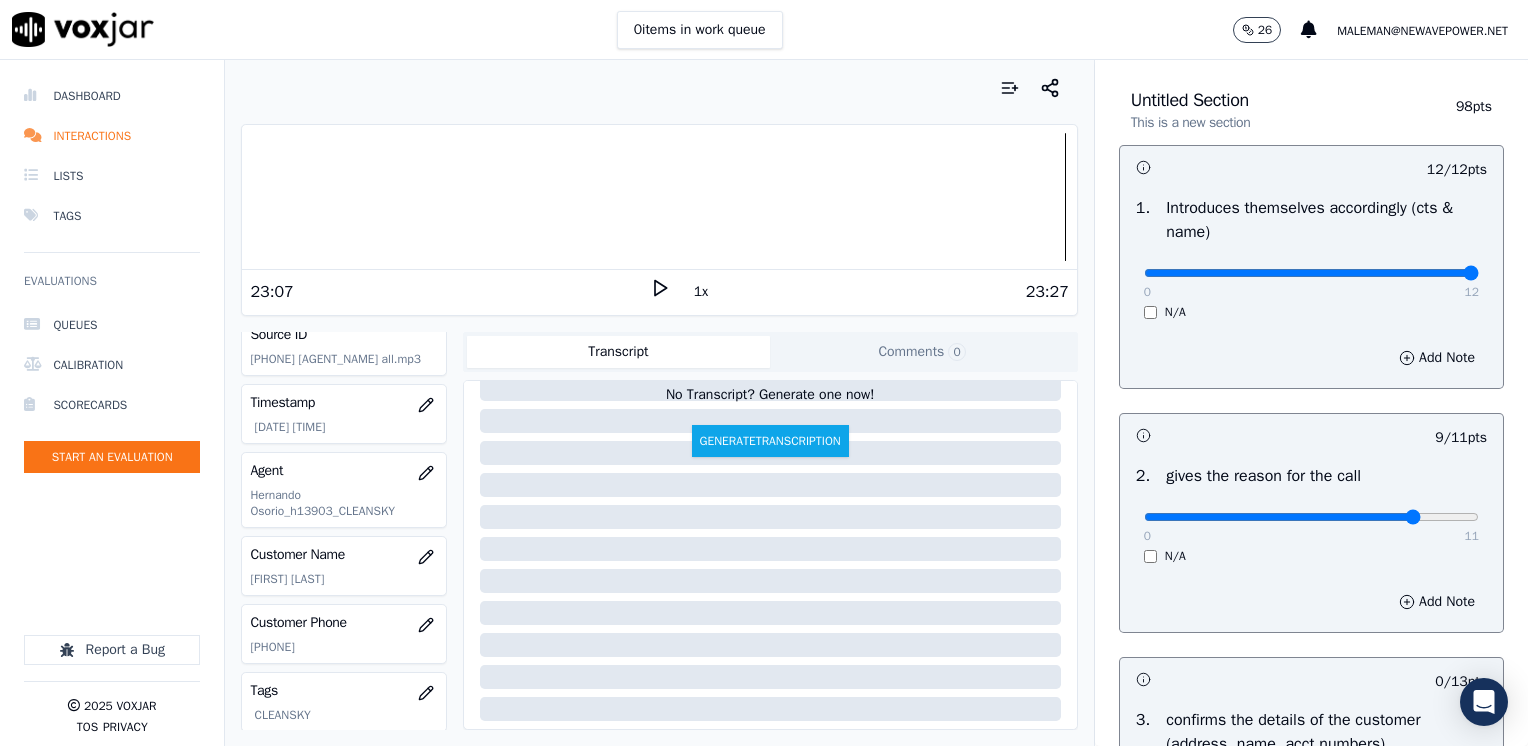 scroll, scrollTop: 200, scrollLeft: 0, axis: vertical 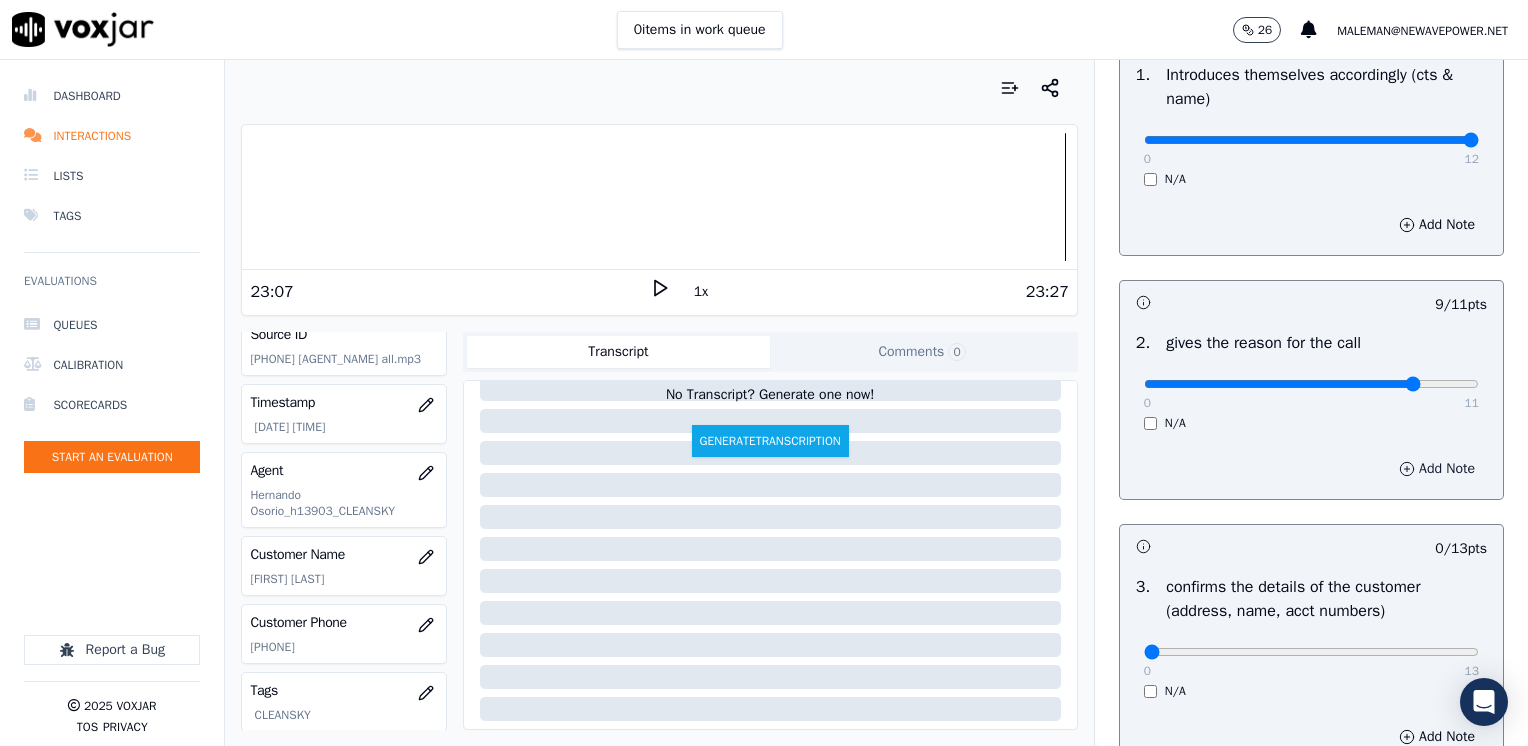click on "Add Note" at bounding box center (1437, 469) 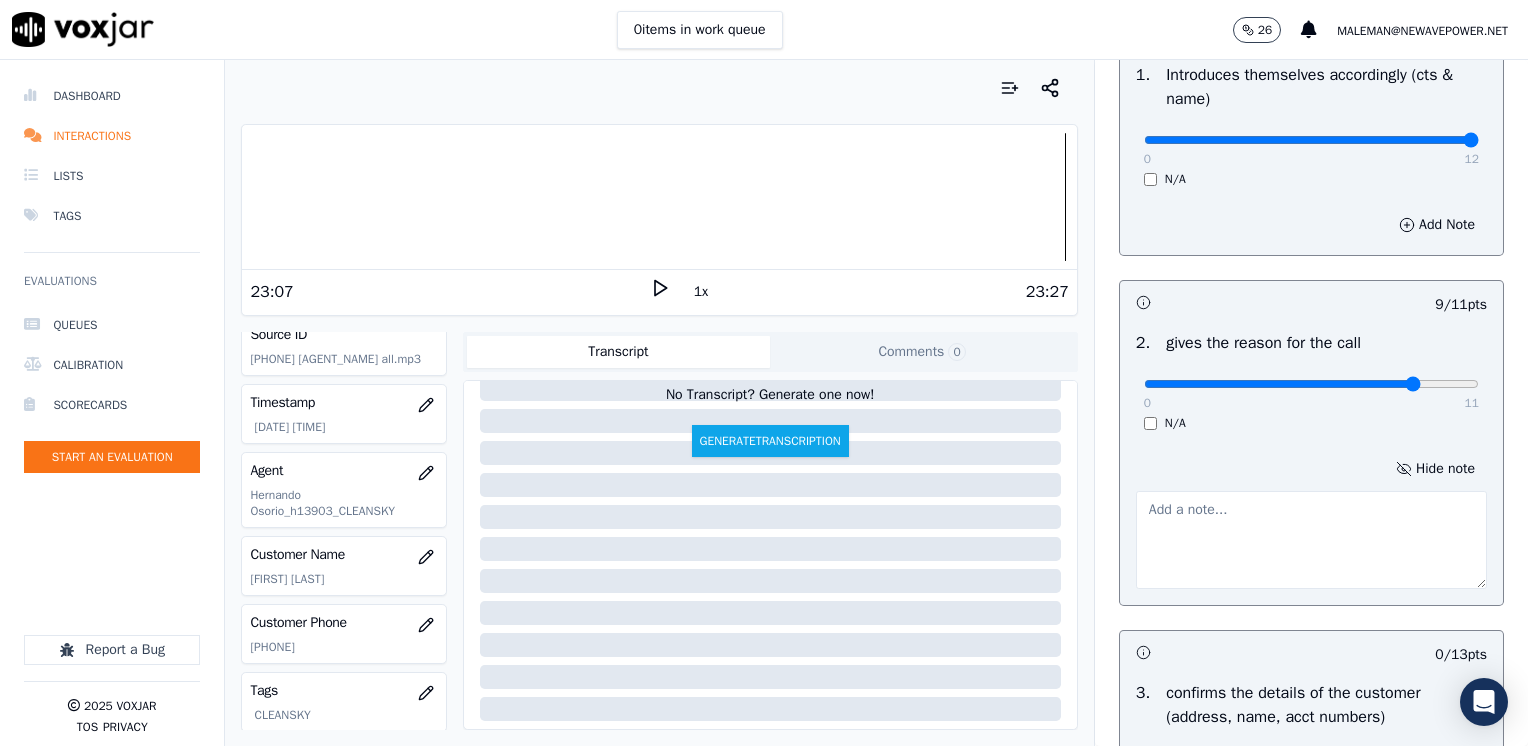 click at bounding box center (1311, 540) 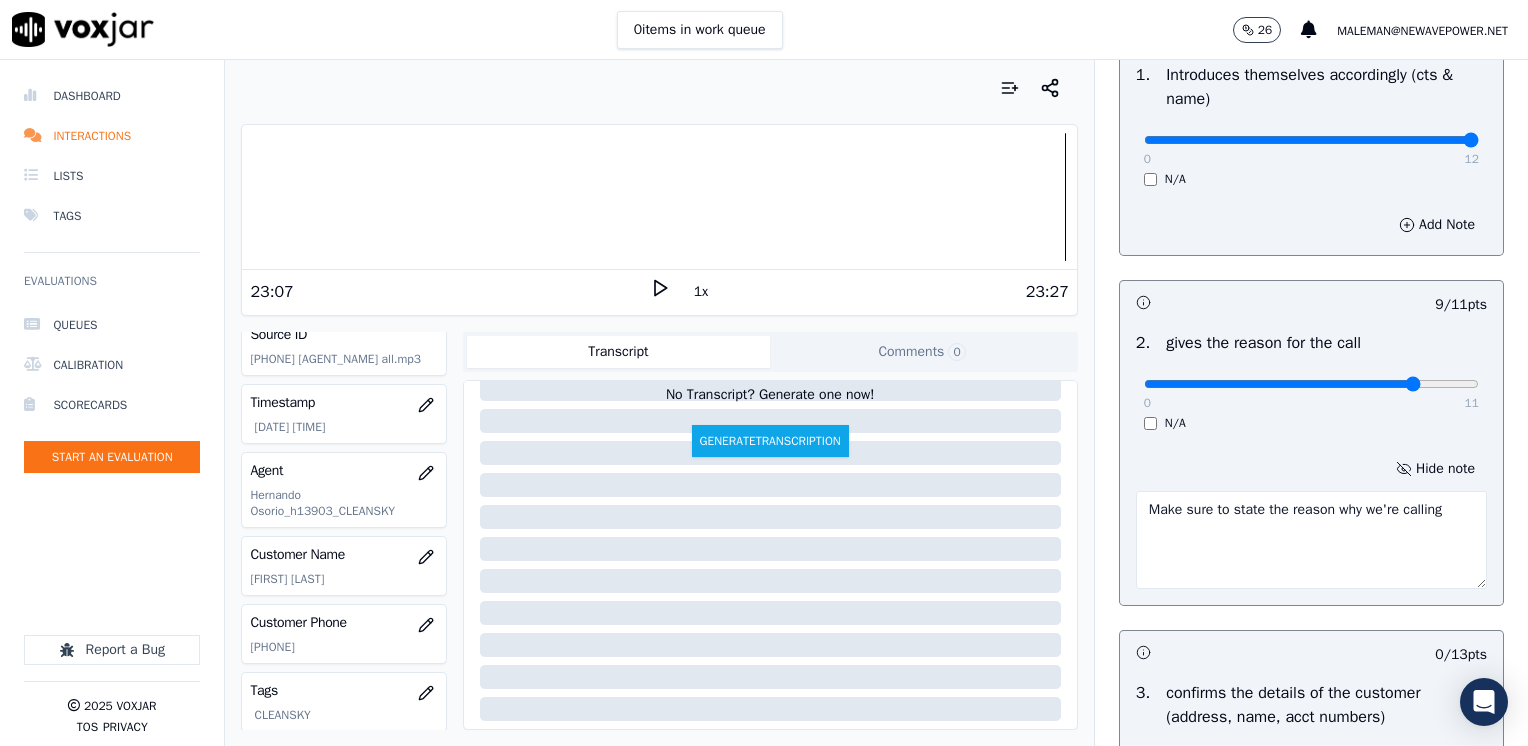 type on "Make sure to state the reason why we're calling" 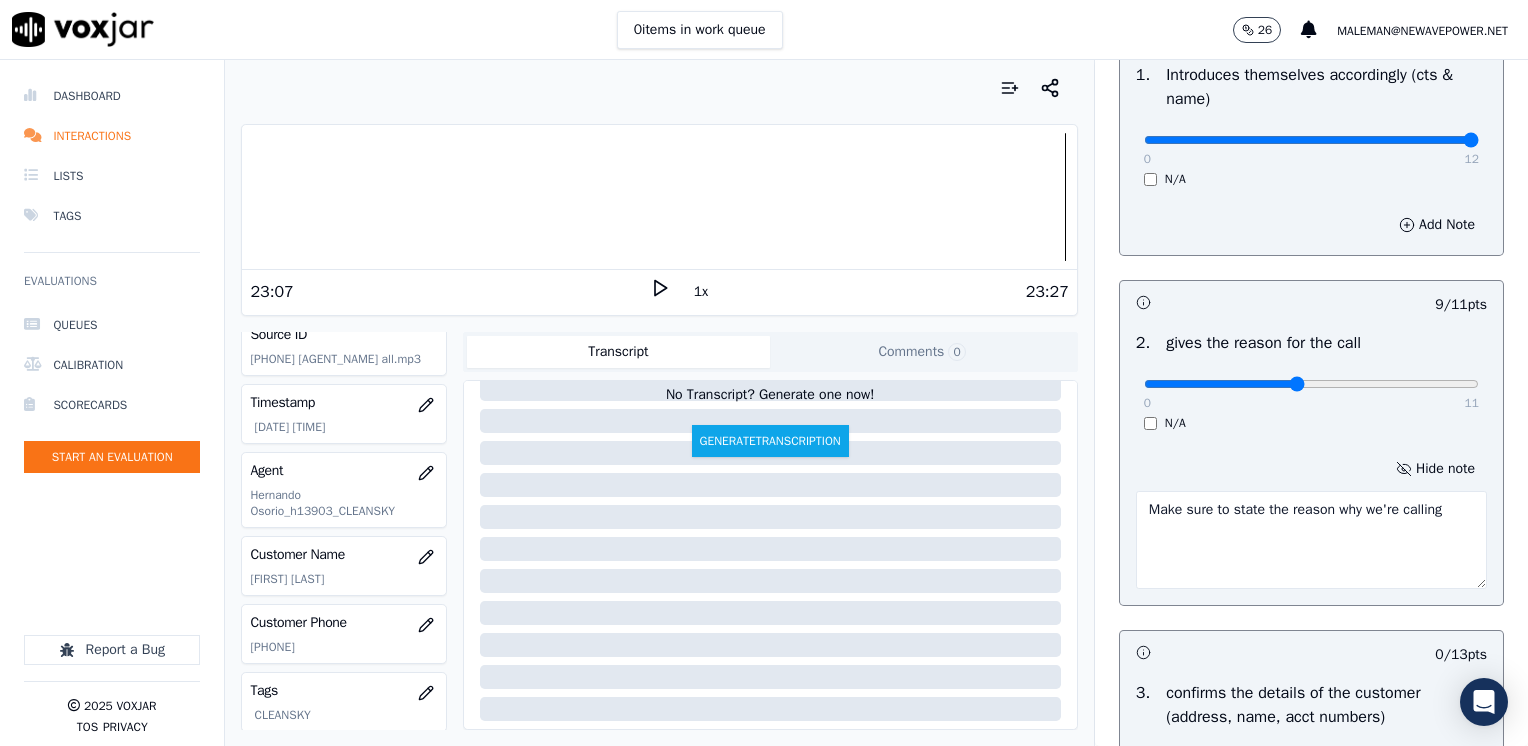 type on "5" 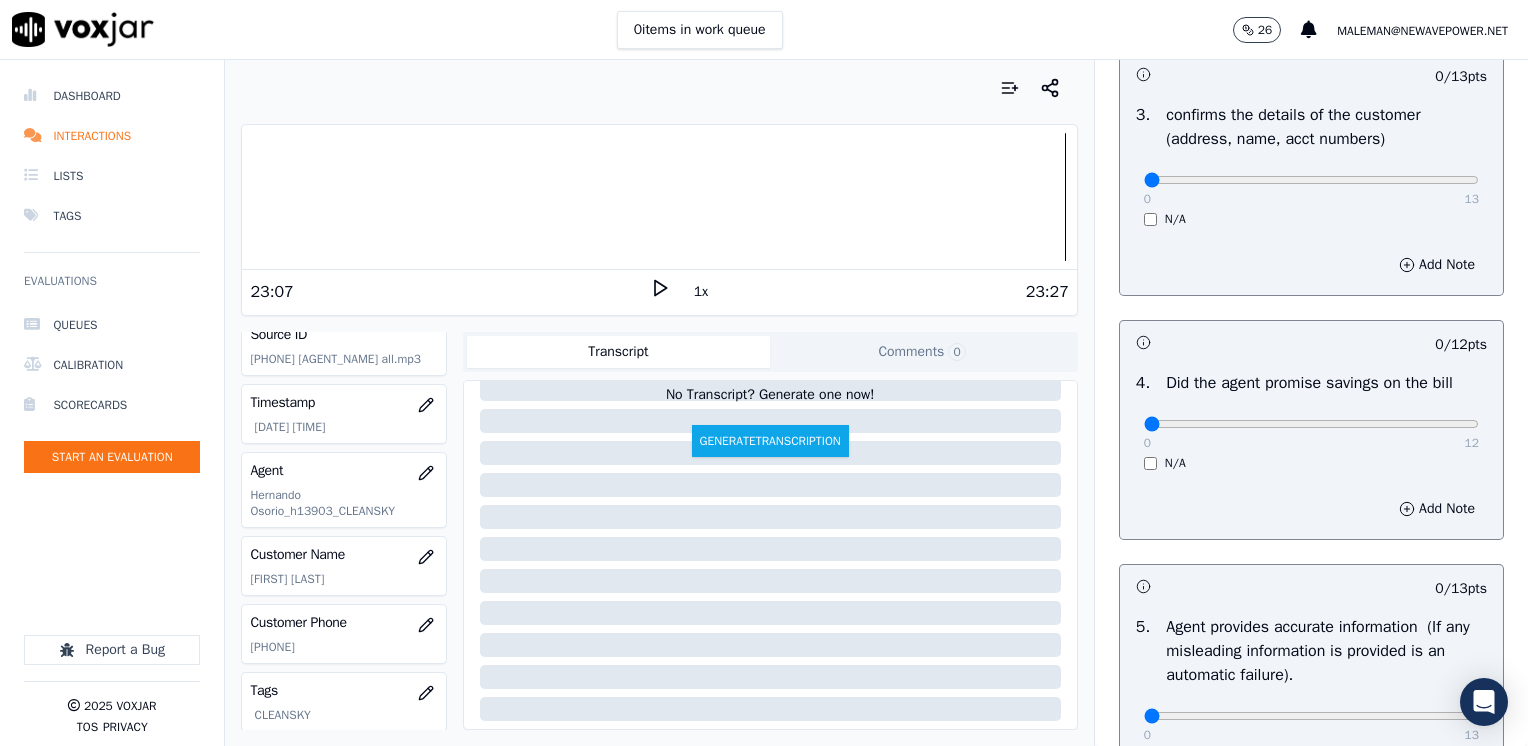 scroll, scrollTop: 800, scrollLeft: 0, axis: vertical 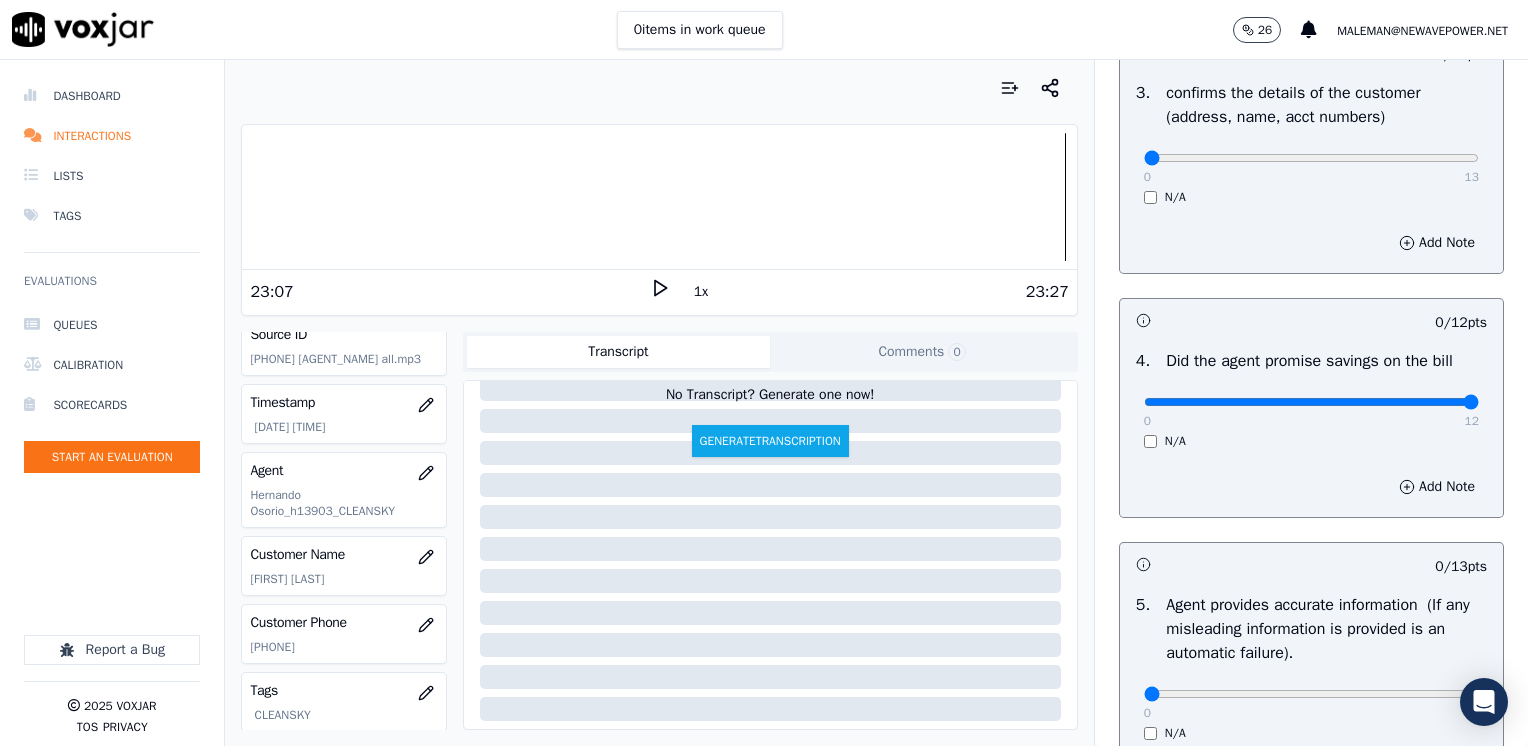 drag, startPoint x: 1132, startPoint y: 402, endPoint x: 1531, endPoint y: 419, distance: 399.362 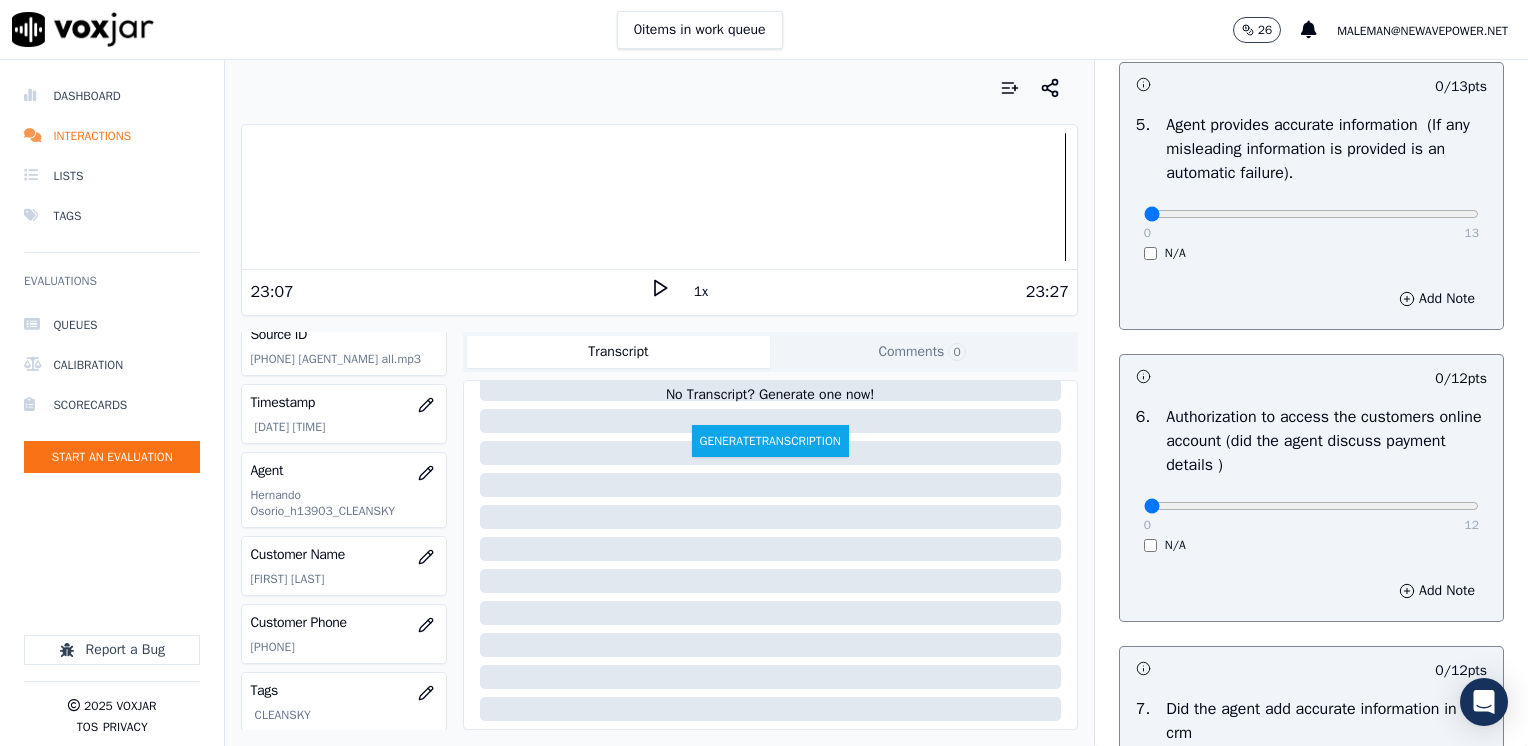 scroll, scrollTop: 1300, scrollLeft: 0, axis: vertical 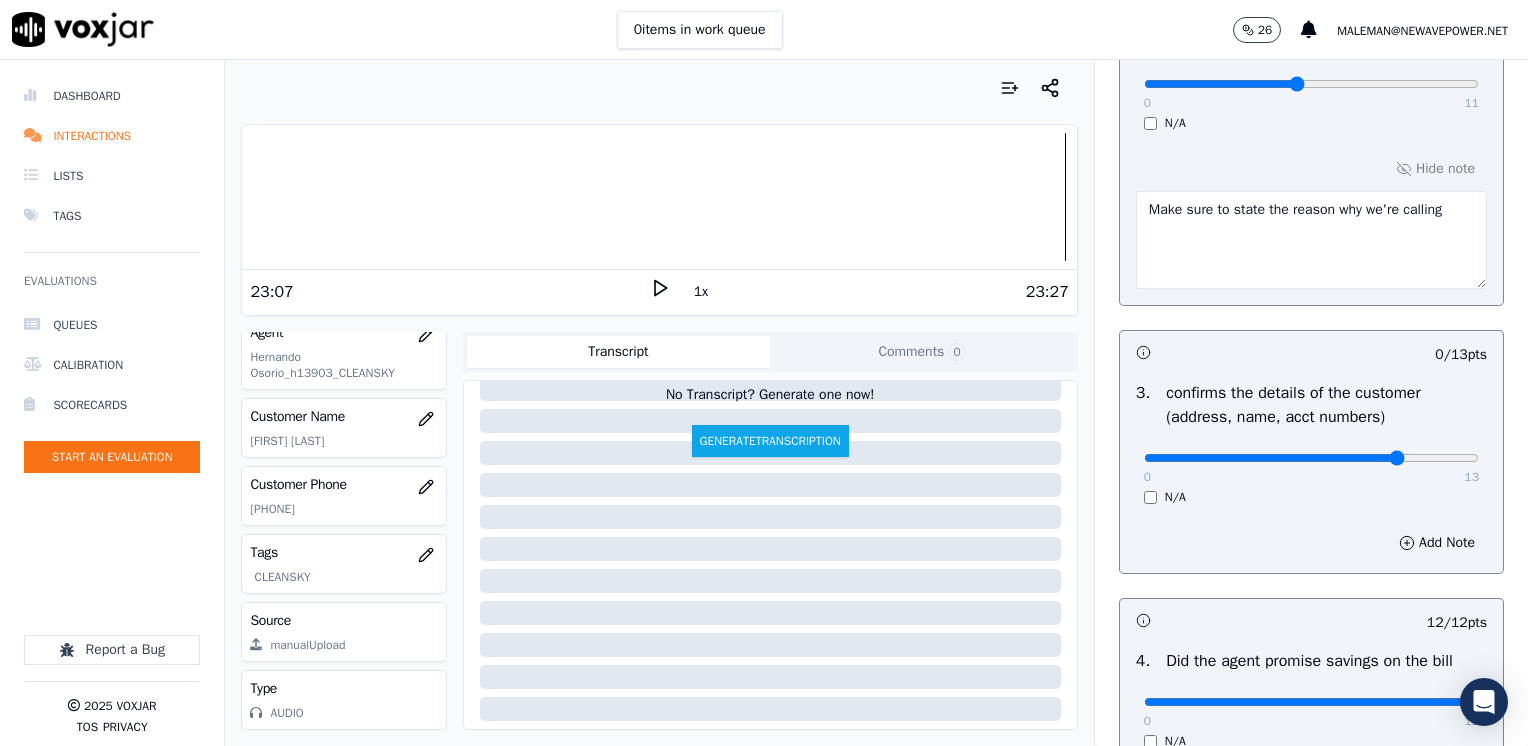 type on "10" 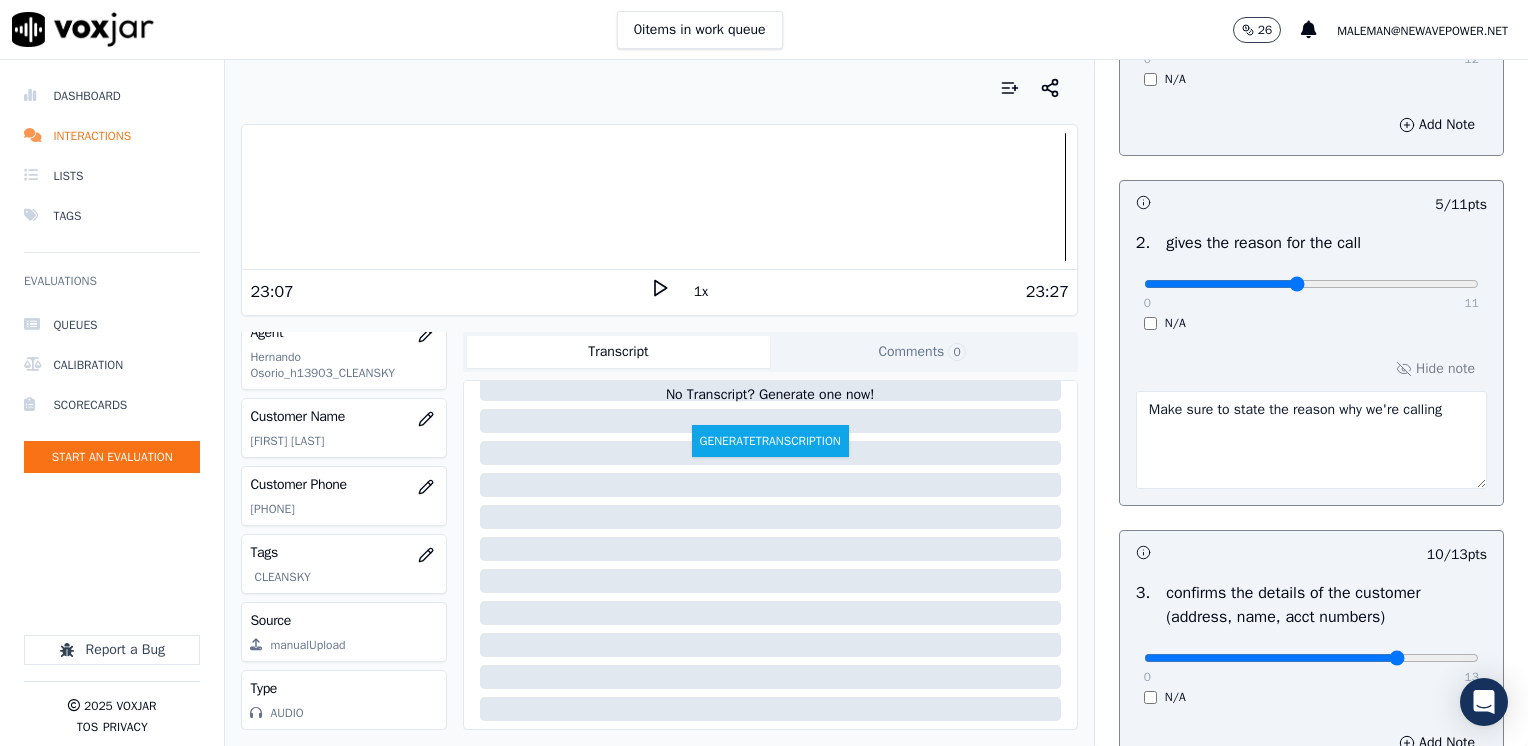 scroll, scrollTop: 600, scrollLeft: 0, axis: vertical 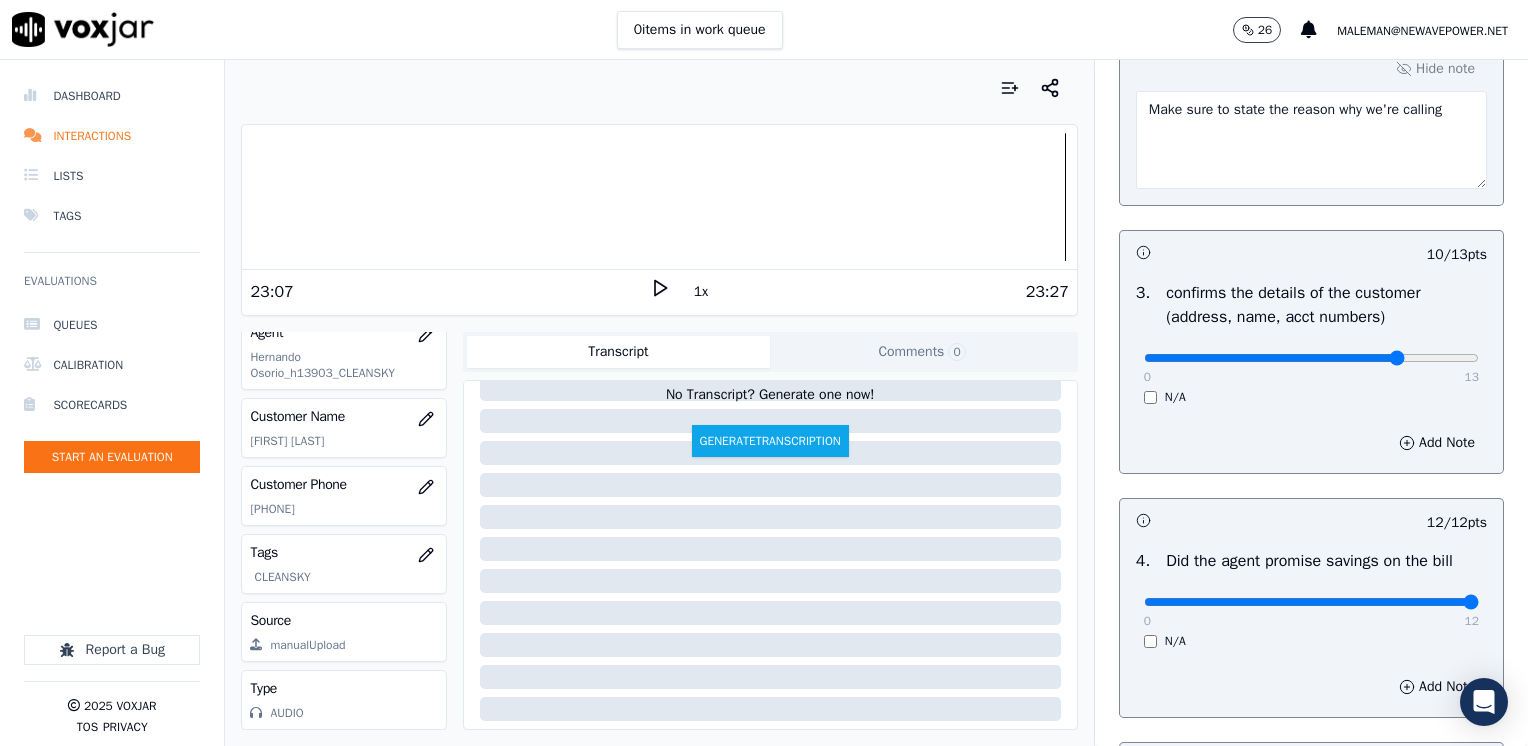 click on "Add Note" at bounding box center [1311, 443] 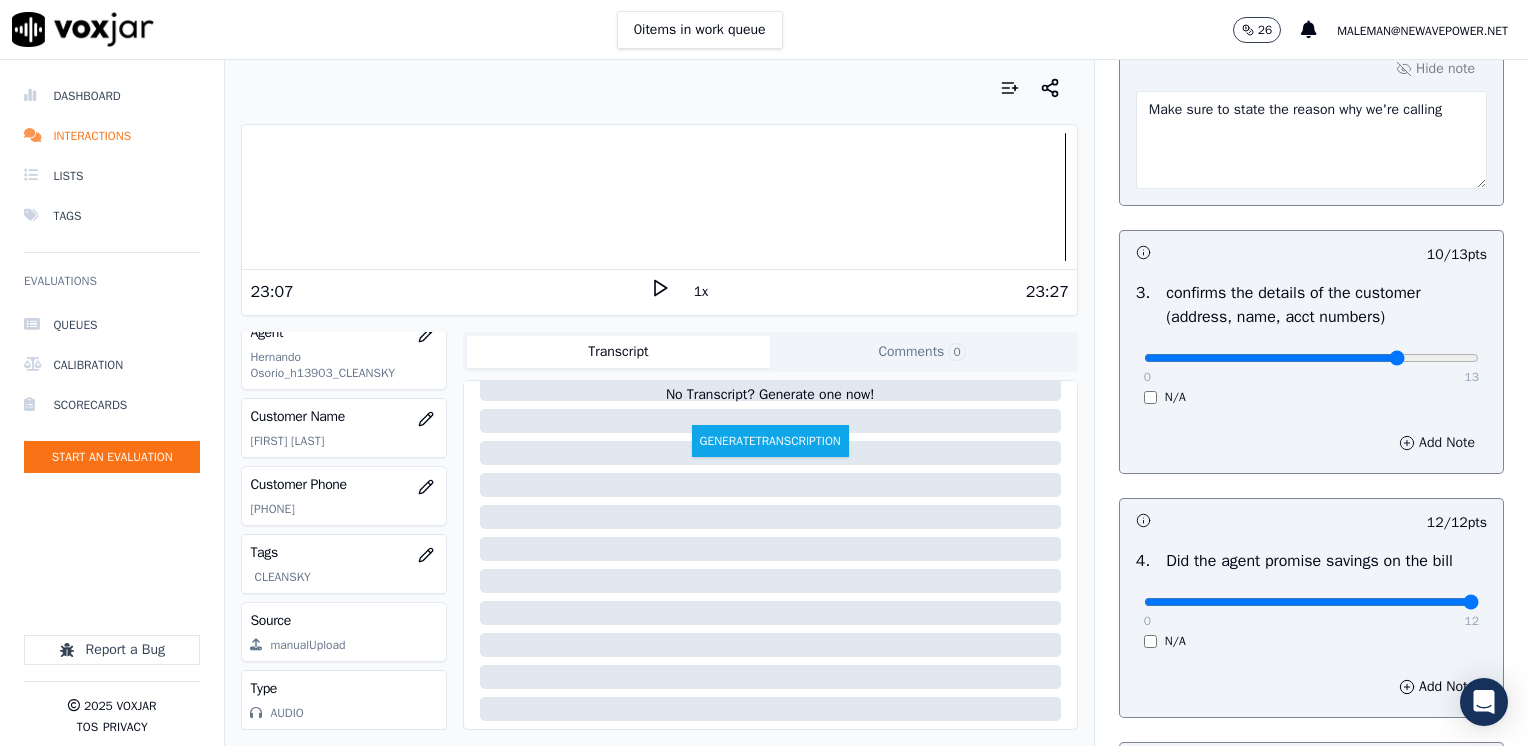 click on "Add Note" at bounding box center [1437, 443] 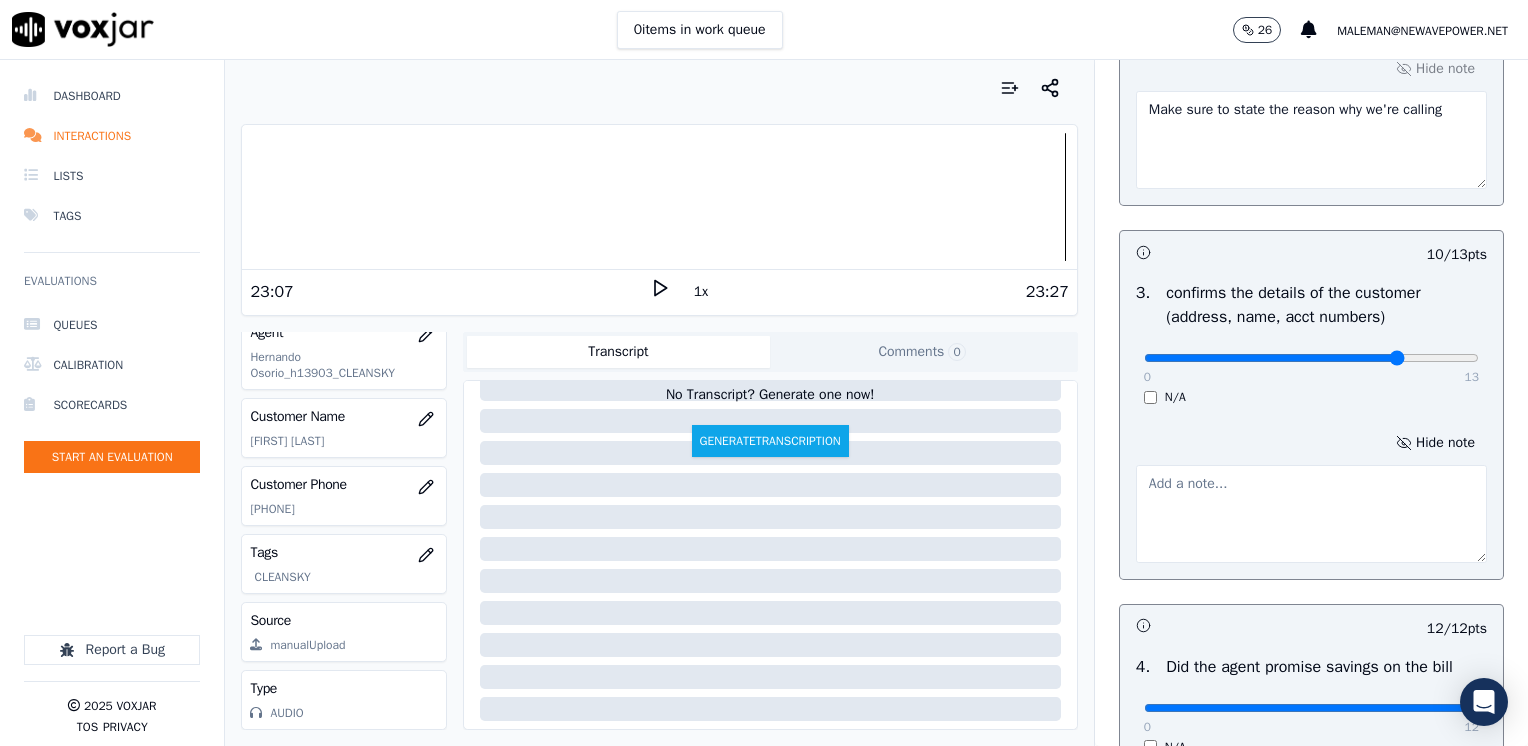 click at bounding box center [1311, 514] 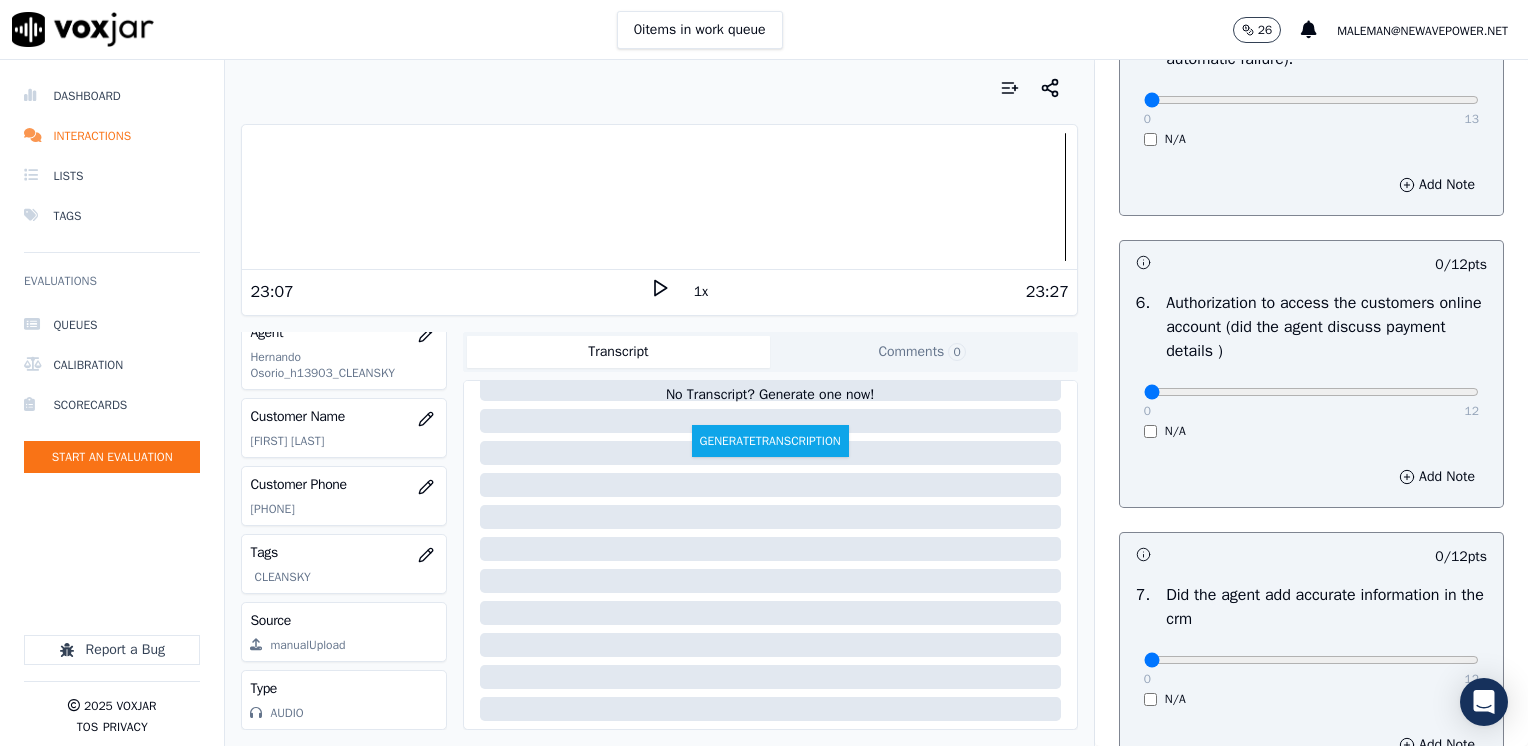 scroll, scrollTop: 1600, scrollLeft: 0, axis: vertical 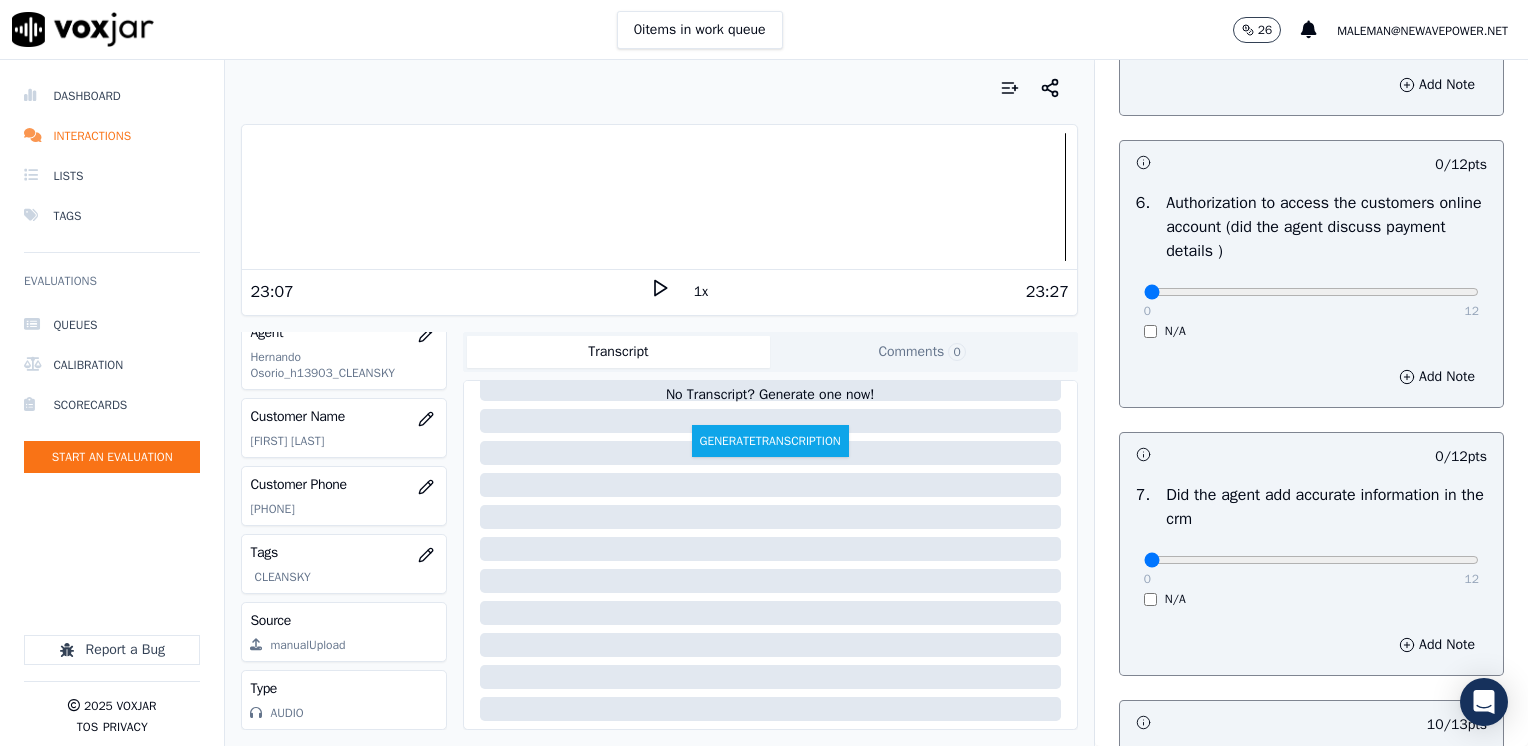 type on "Make sure to confirm full service address and the name as it appears on the bill before reading the CS CTS and sales script" 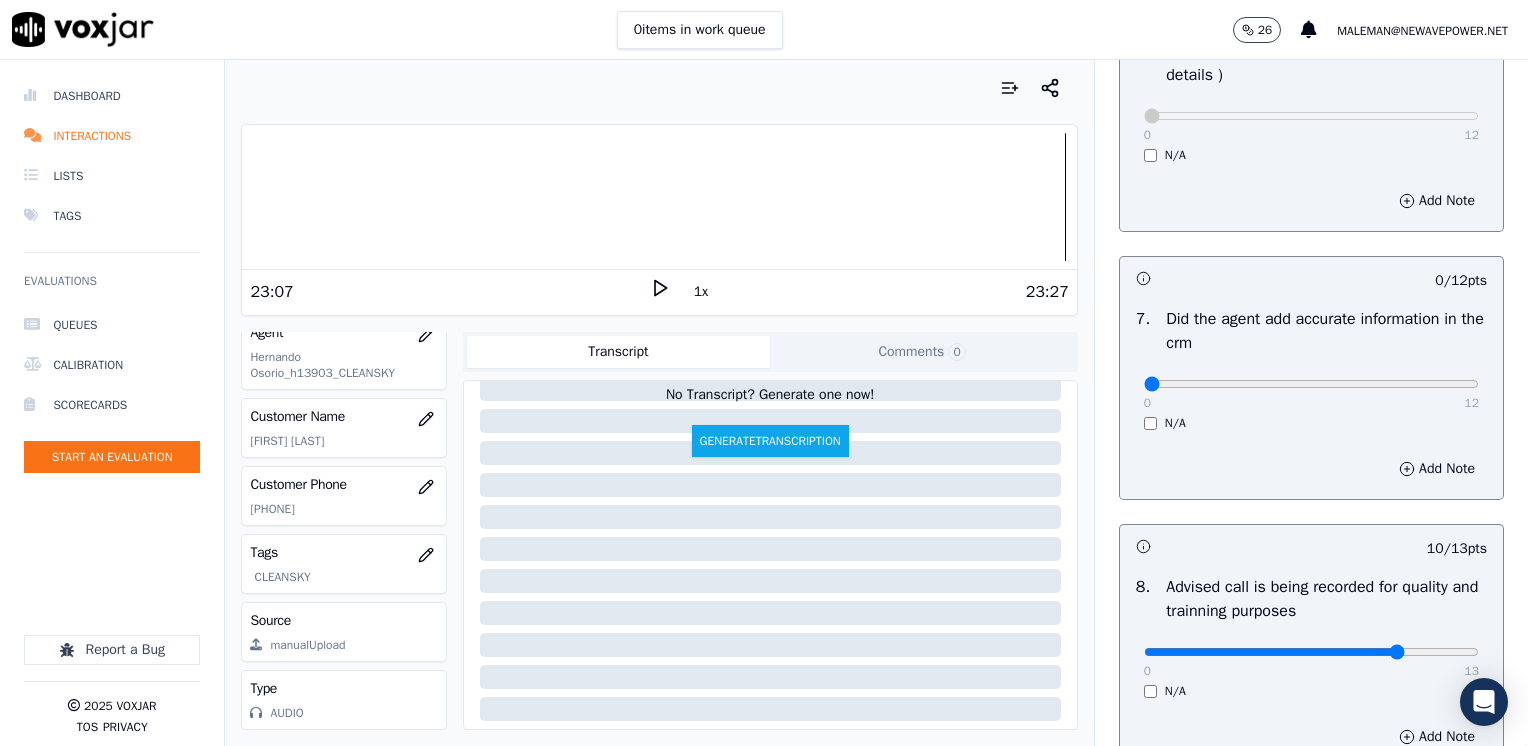 scroll, scrollTop: 1759, scrollLeft: 0, axis: vertical 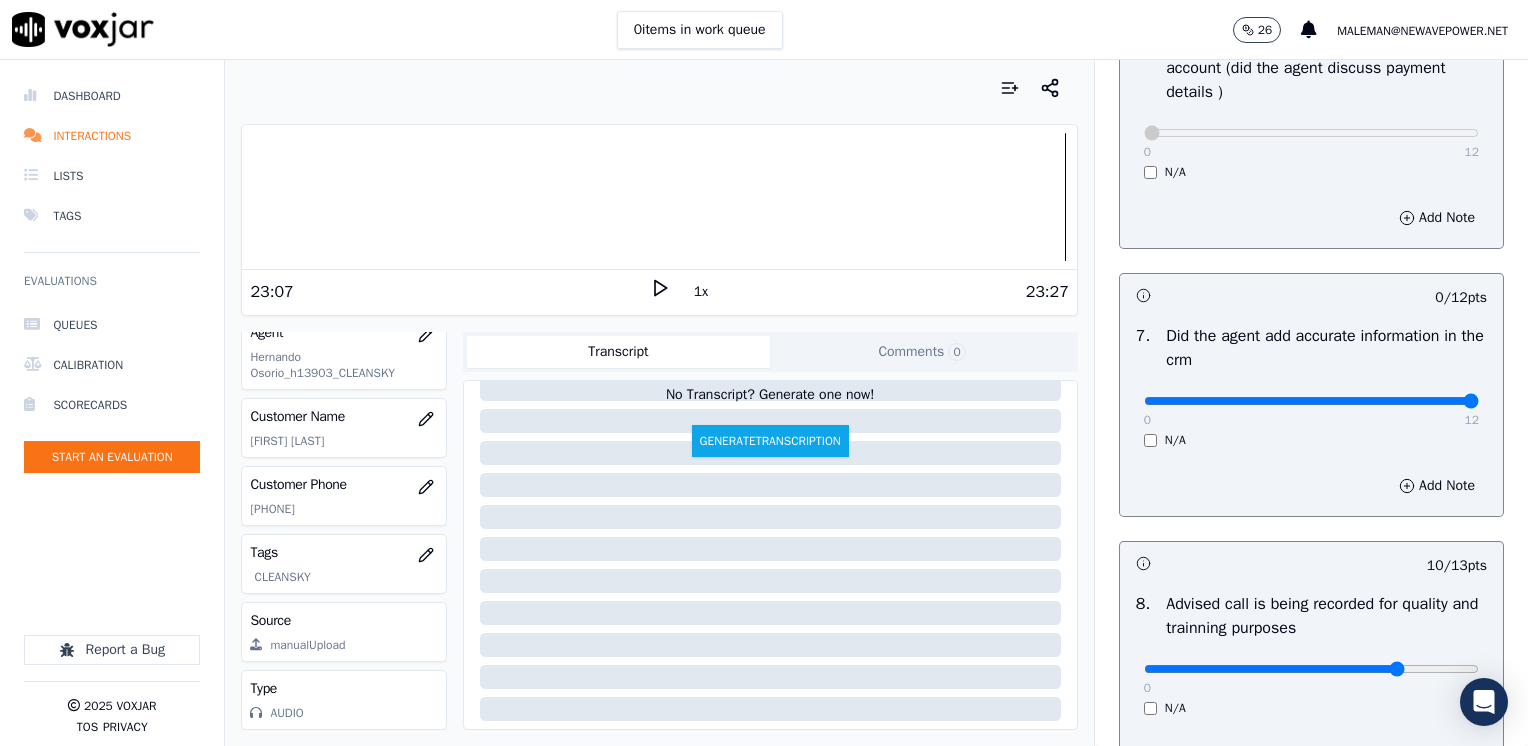 drag, startPoint x: 1132, startPoint y: 391, endPoint x: 1531, endPoint y: 404, distance: 399.21173 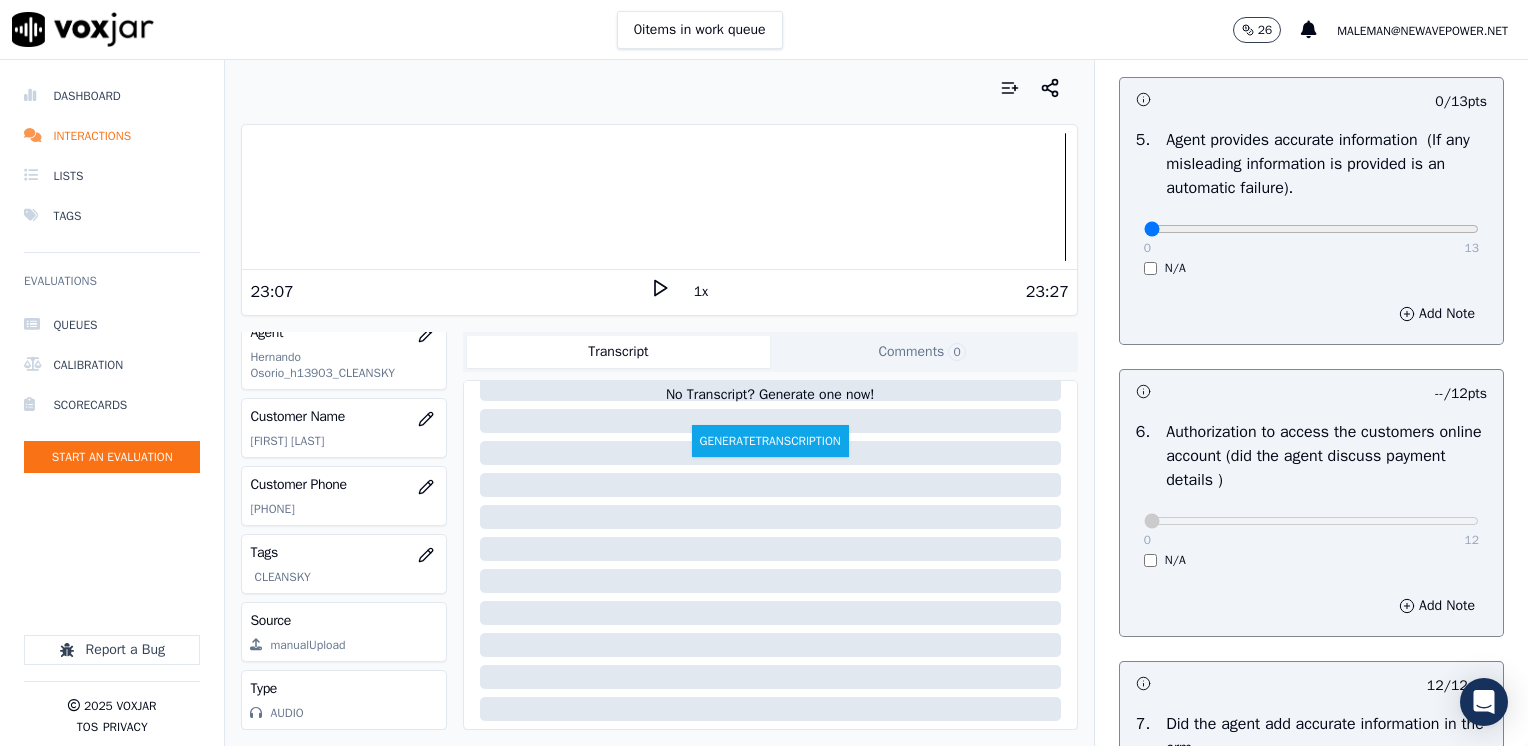 scroll, scrollTop: 1359, scrollLeft: 0, axis: vertical 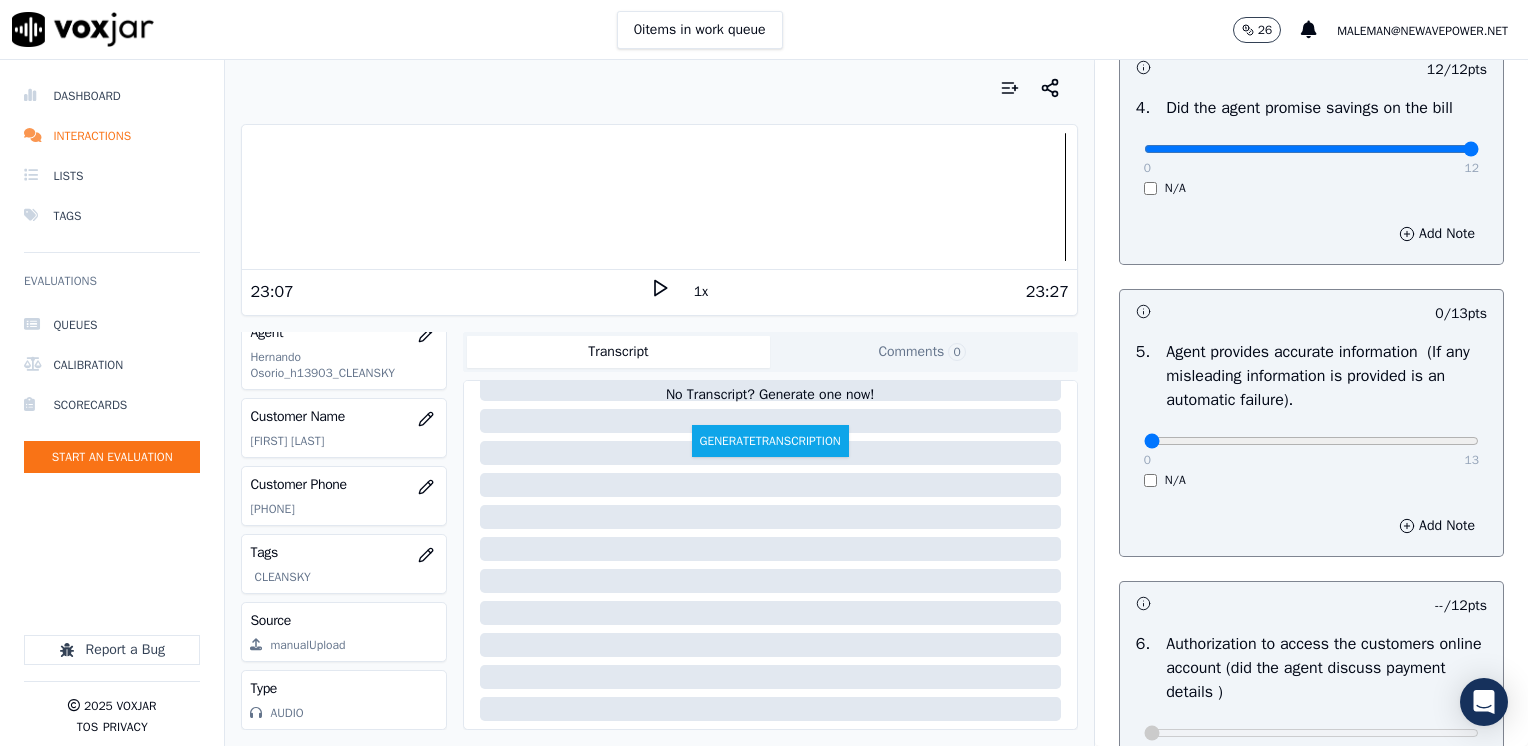 click on "Your browser does not support the audio element.   23:07     1x   23:27" at bounding box center [659, 220] 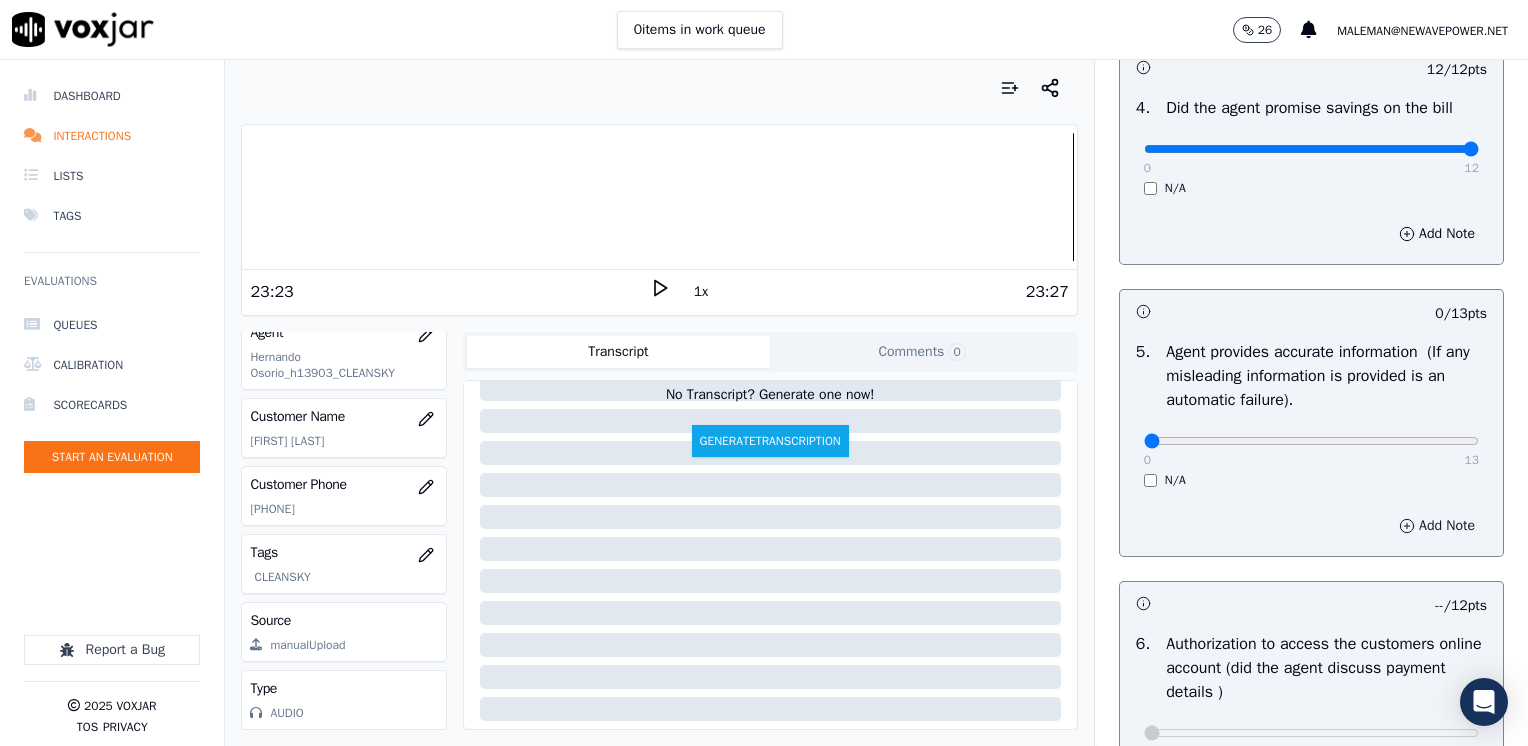 click on "Add Note" at bounding box center (1437, 526) 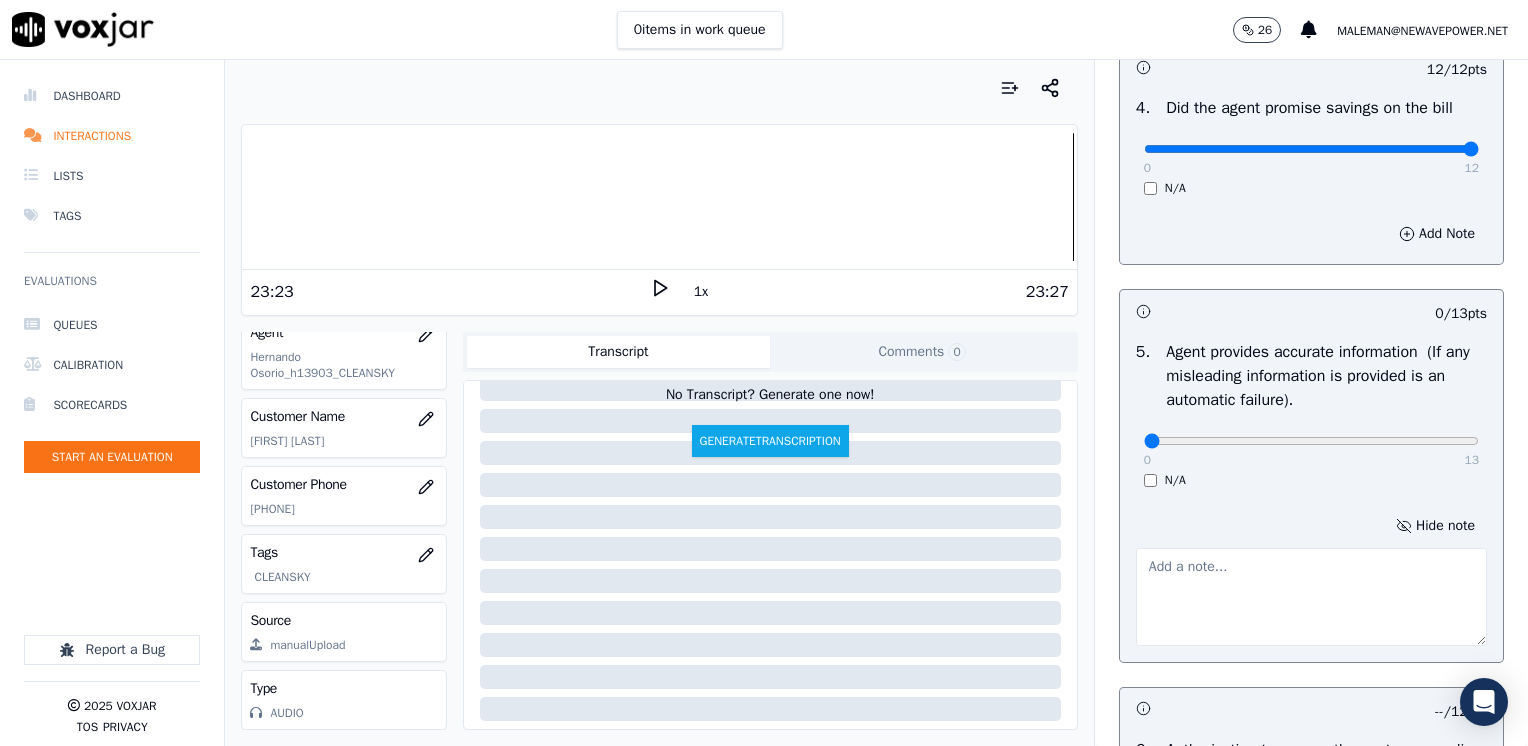 click at bounding box center [1311, 597] 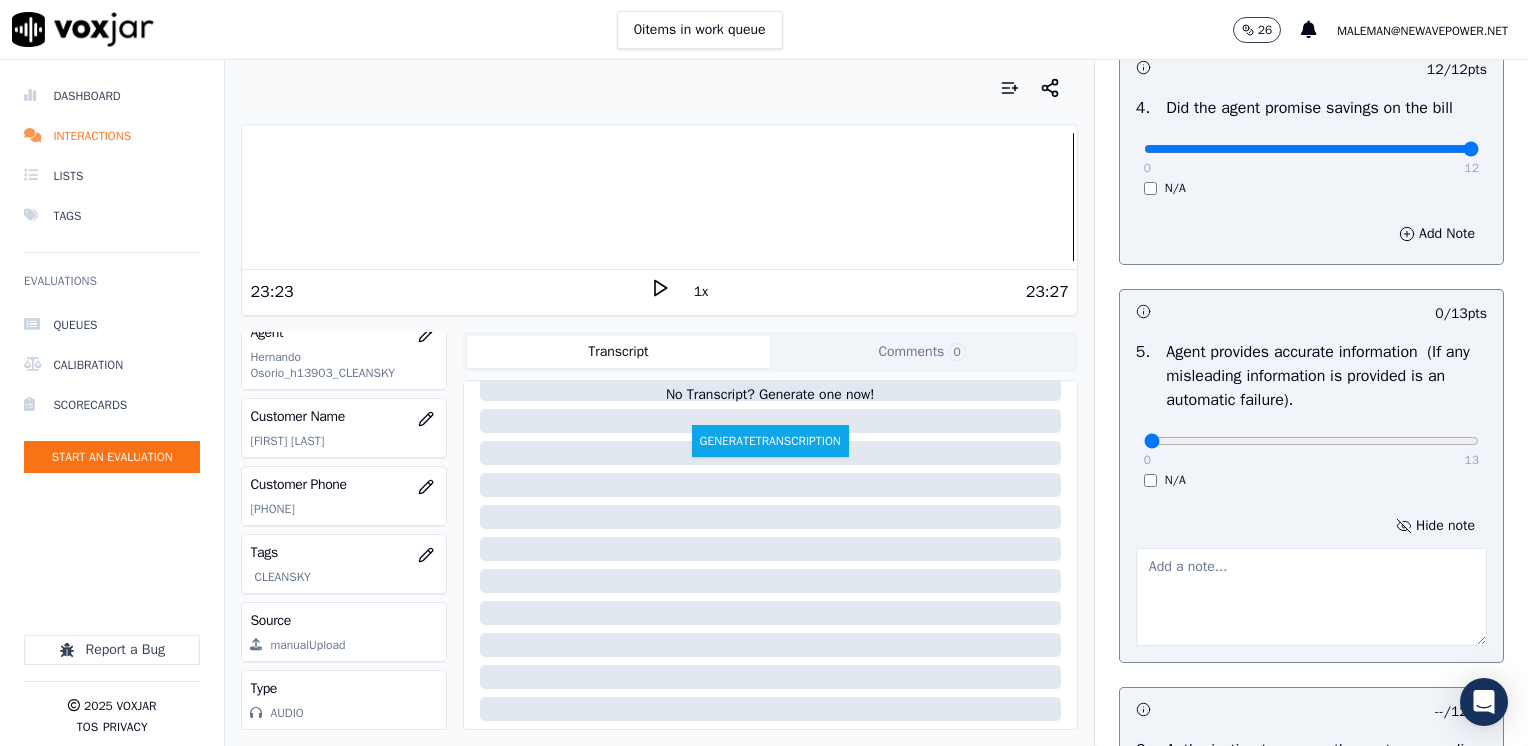 type on "a" 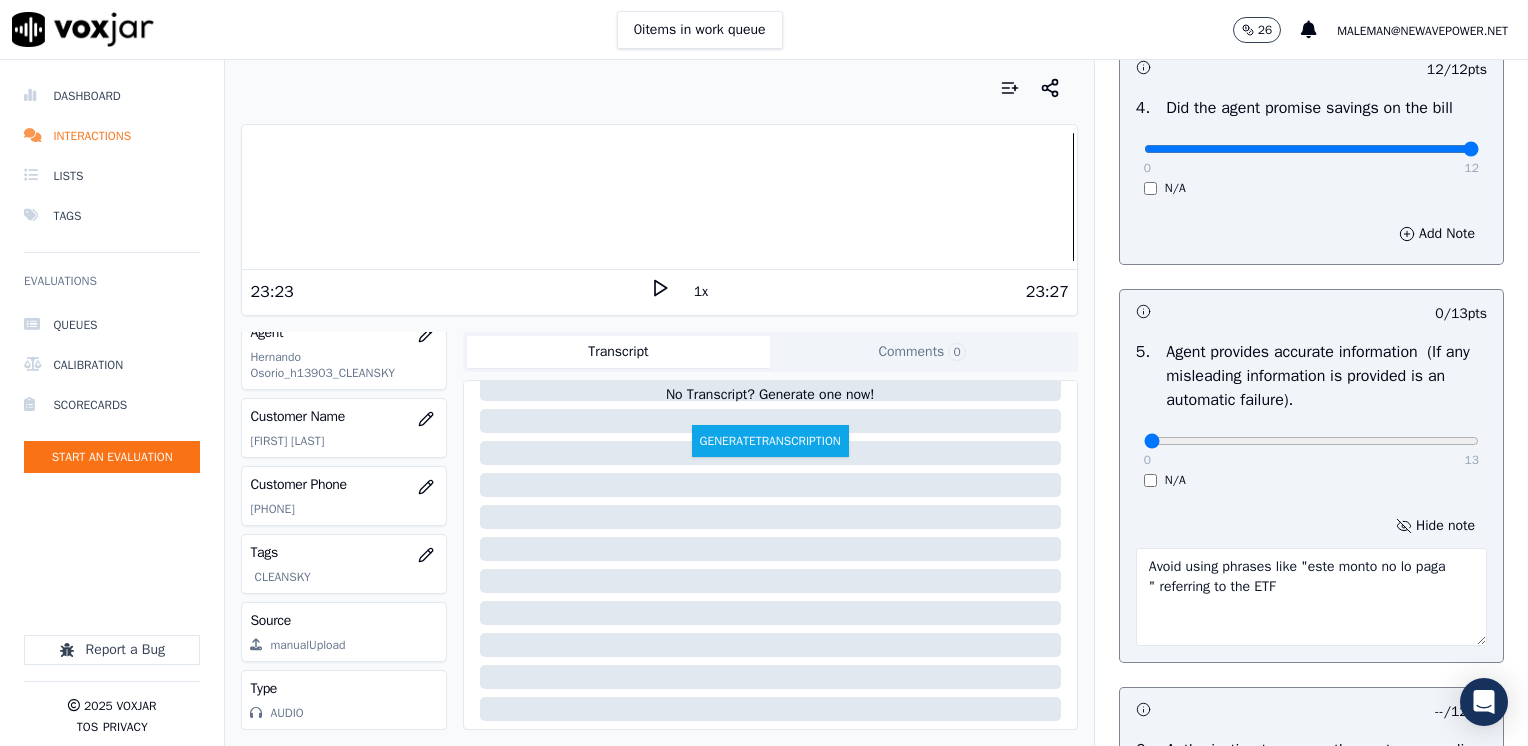 type on "Avoid using phrases like "este monto no lo paga
" referring to the ETF" 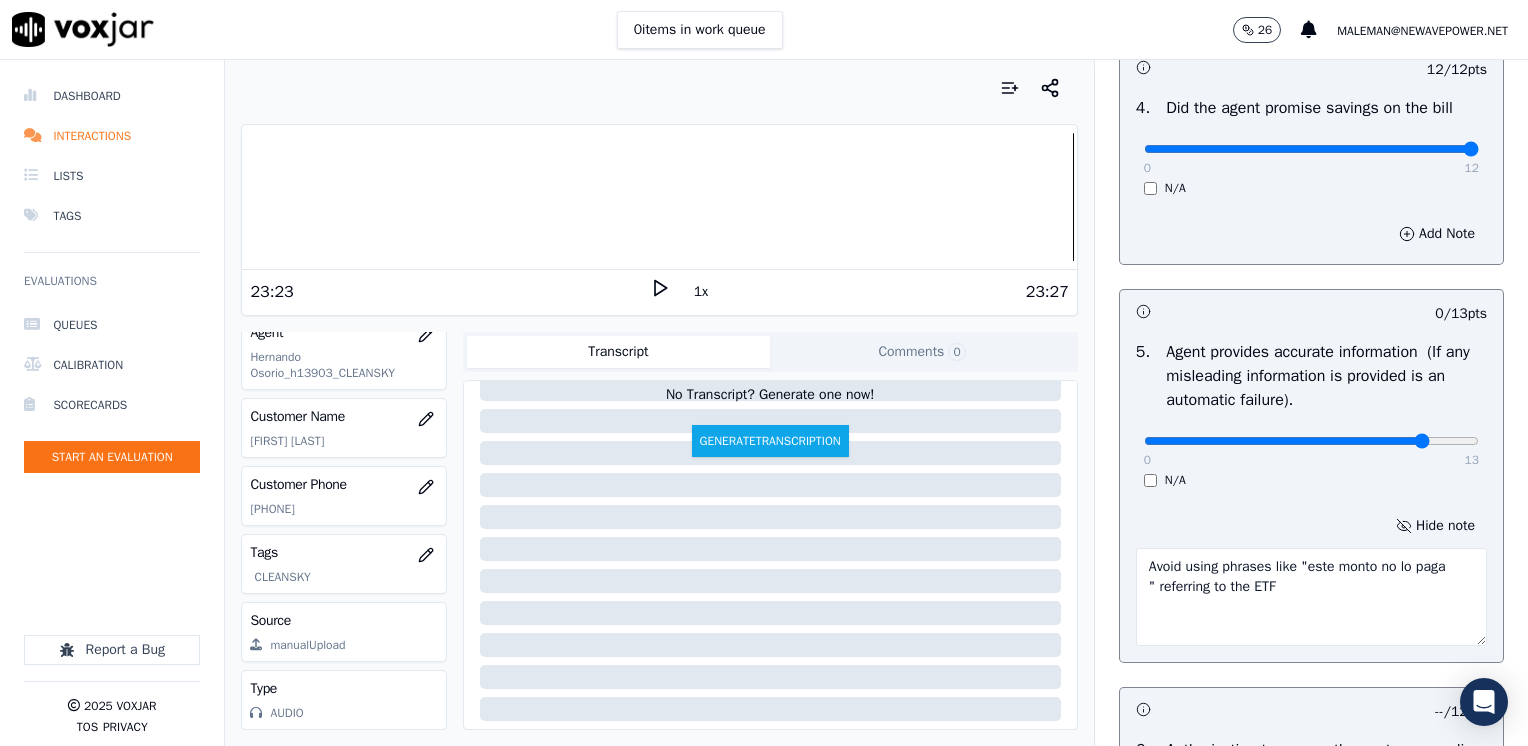 type on "11" 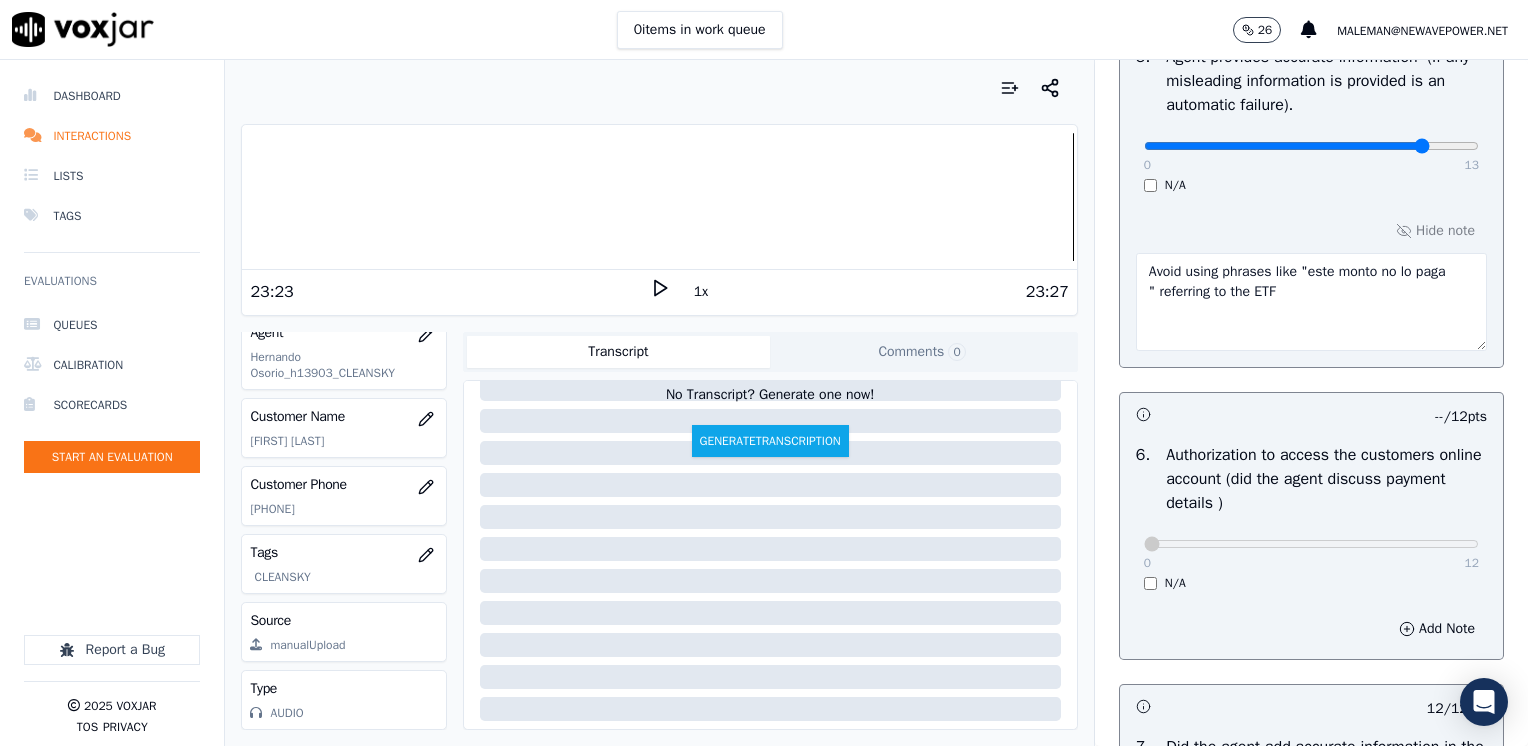 scroll, scrollTop: 1464, scrollLeft: 0, axis: vertical 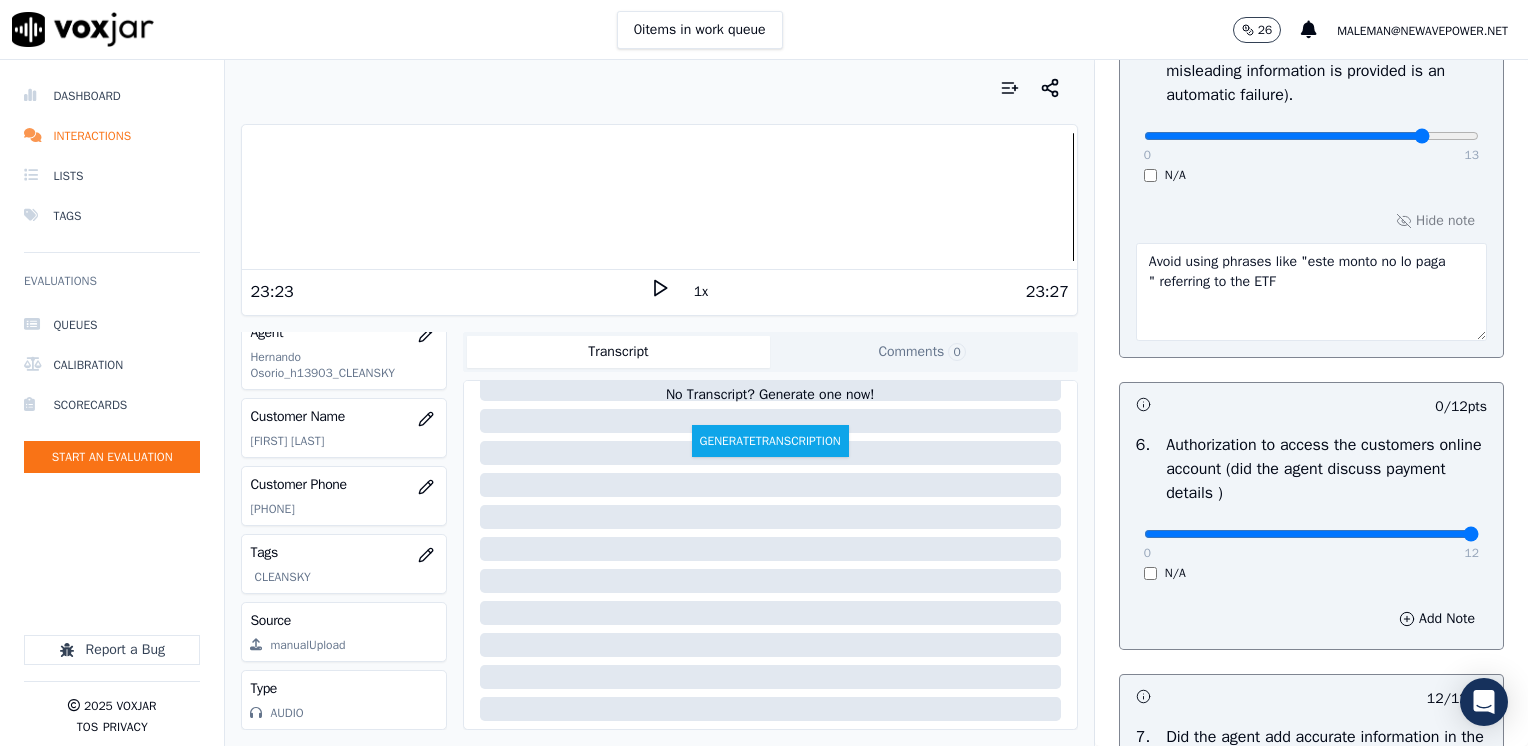 type on "12" 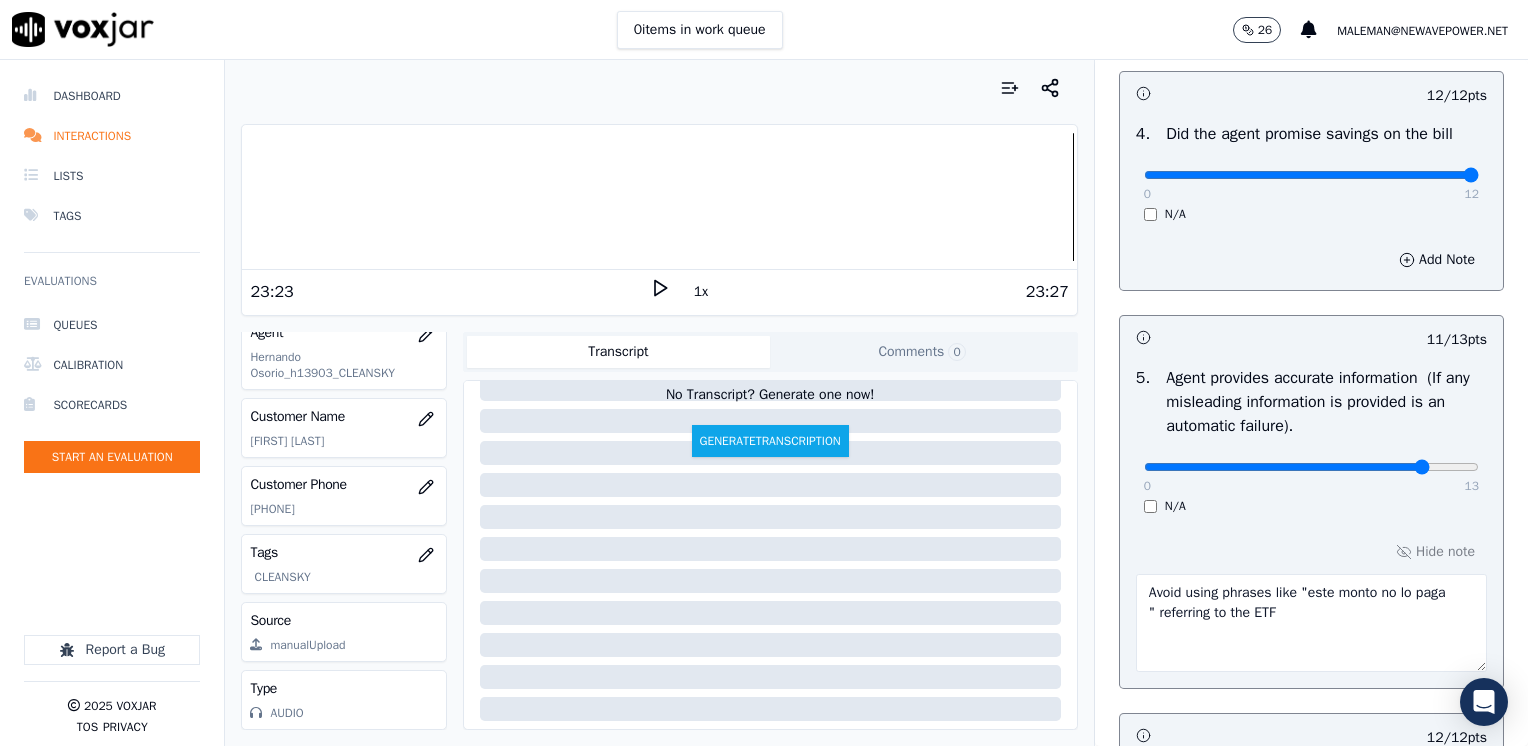 scroll, scrollTop: 1164, scrollLeft: 0, axis: vertical 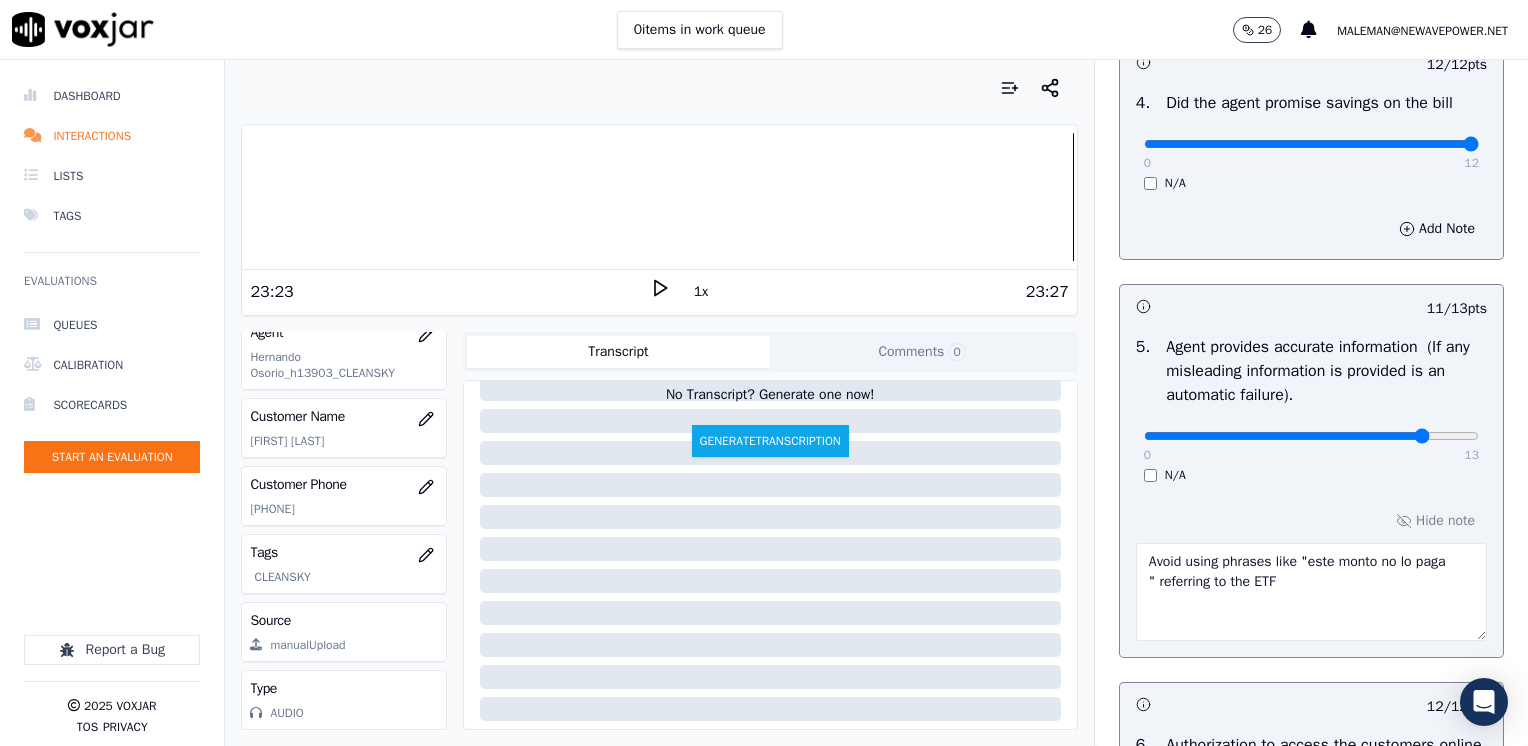 click on "0   13" at bounding box center [1311, 435] 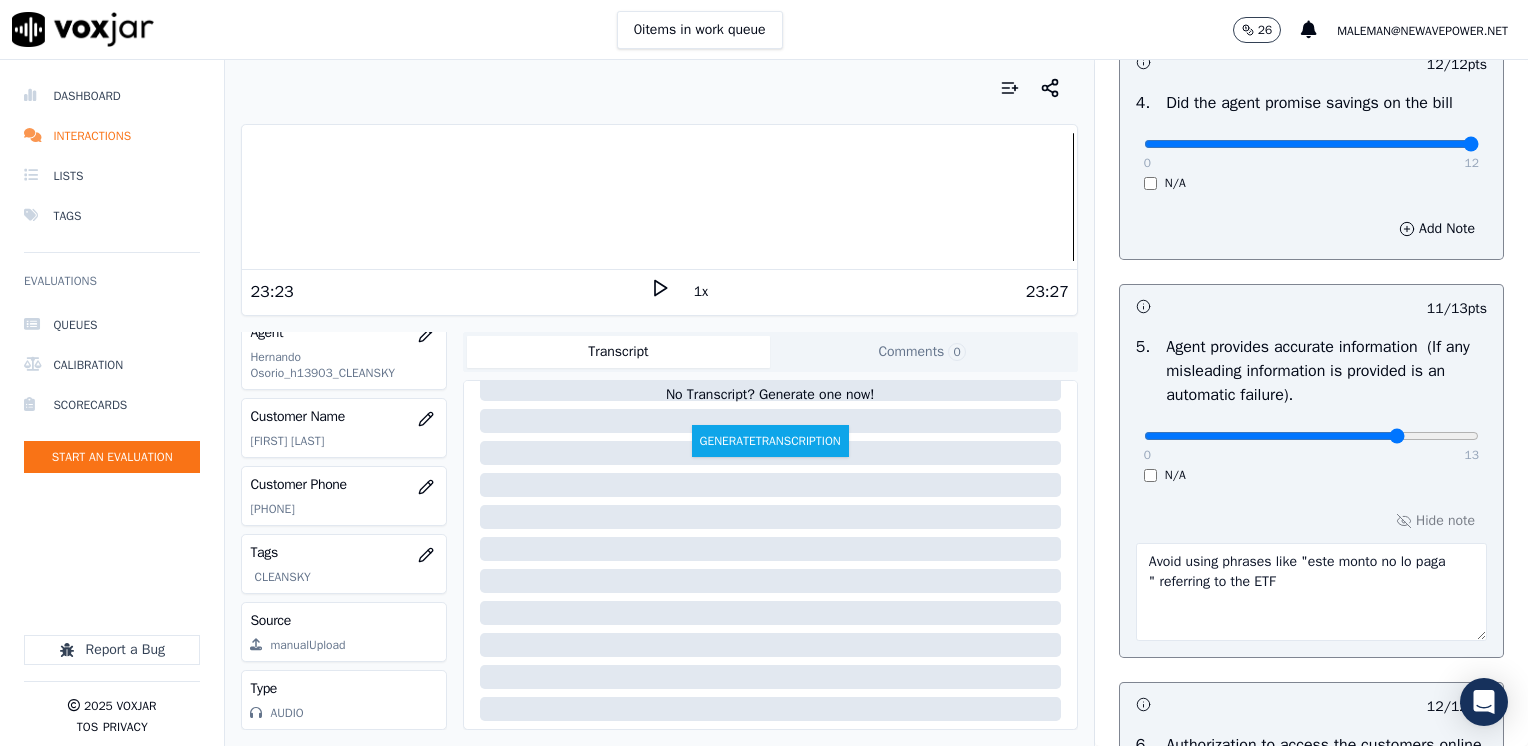 type on "10" 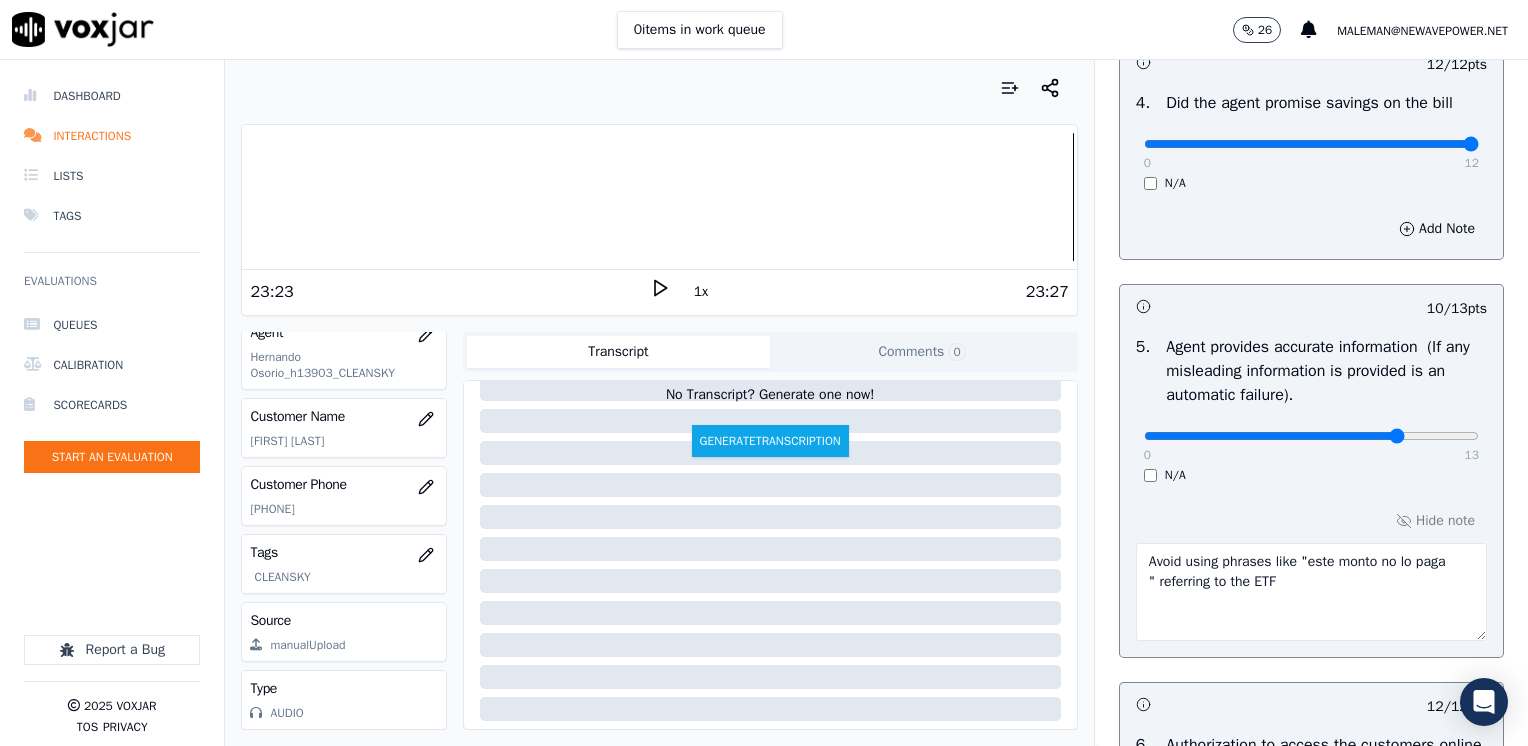 click on "Avoid using phrases like "este monto no lo paga
" referring to the ETF" at bounding box center (1311, 592) 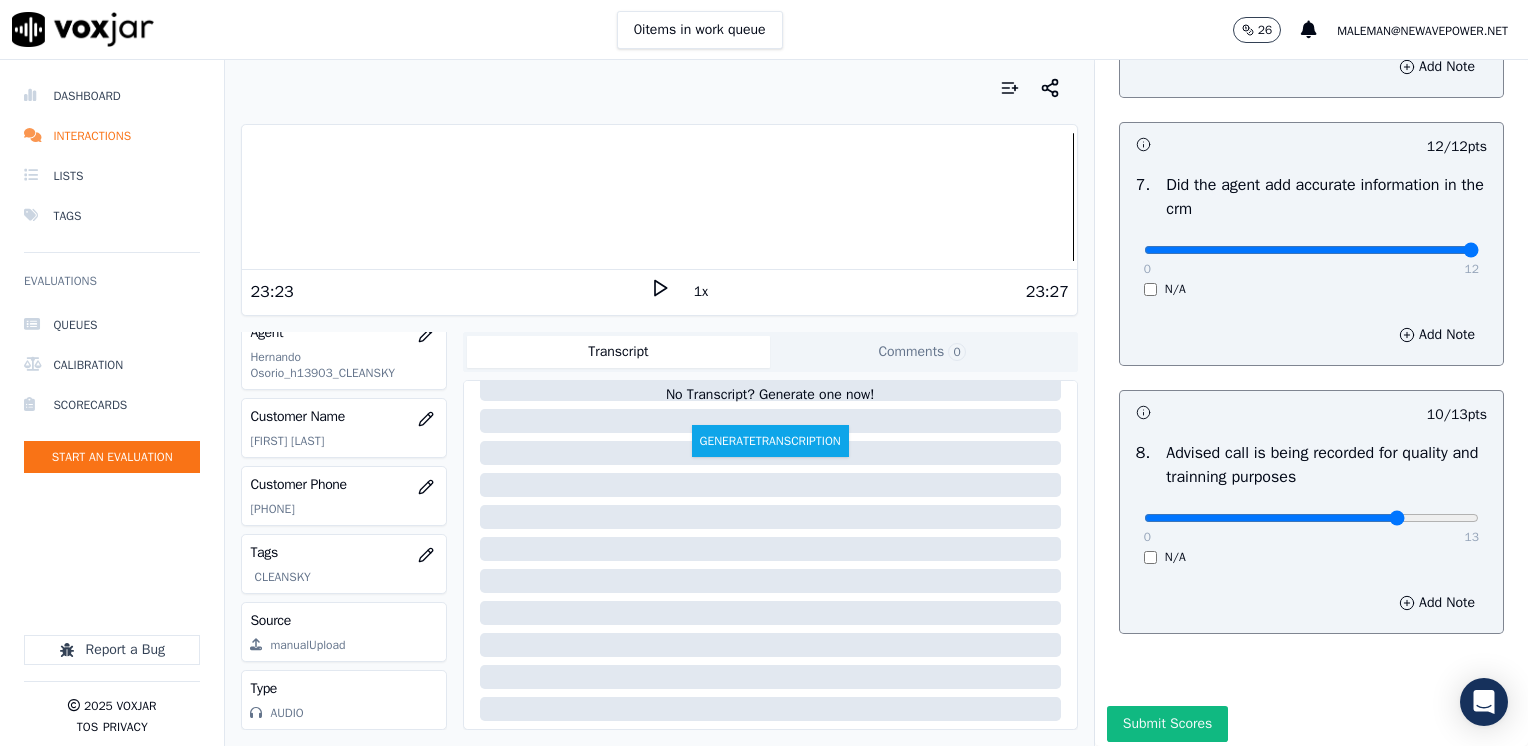 scroll, scrollTop: 2064, scrollLeft: 0, axis: vertical 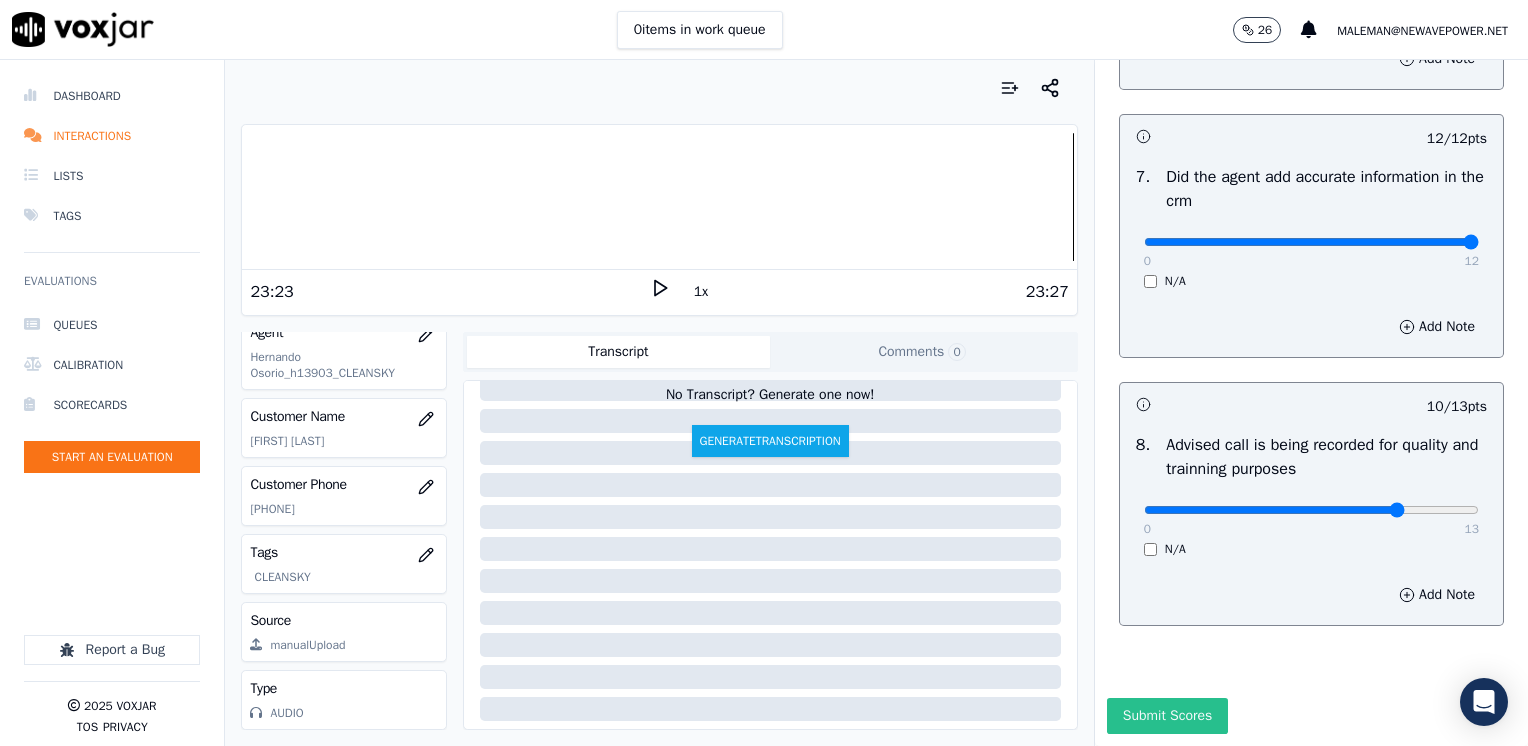 type on "Avoid using phrases like "este monto no lo paga
" referring to the ETF
Avoid suggesting customers will suffer a scam" 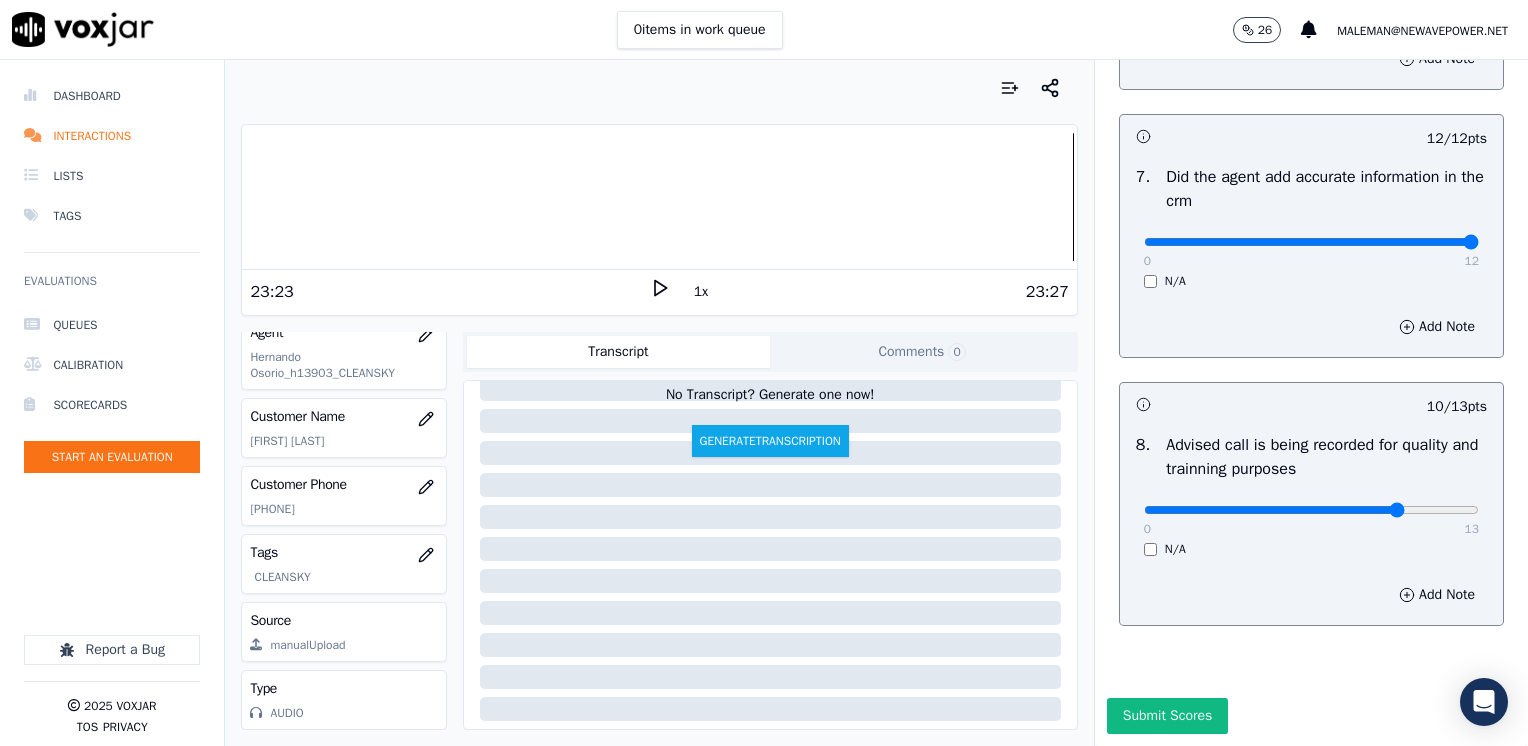 drag, startPoint x: 1180, startPoint y: 664, endPoint x: 1041, endPoint y: 698, distance: 143.09787 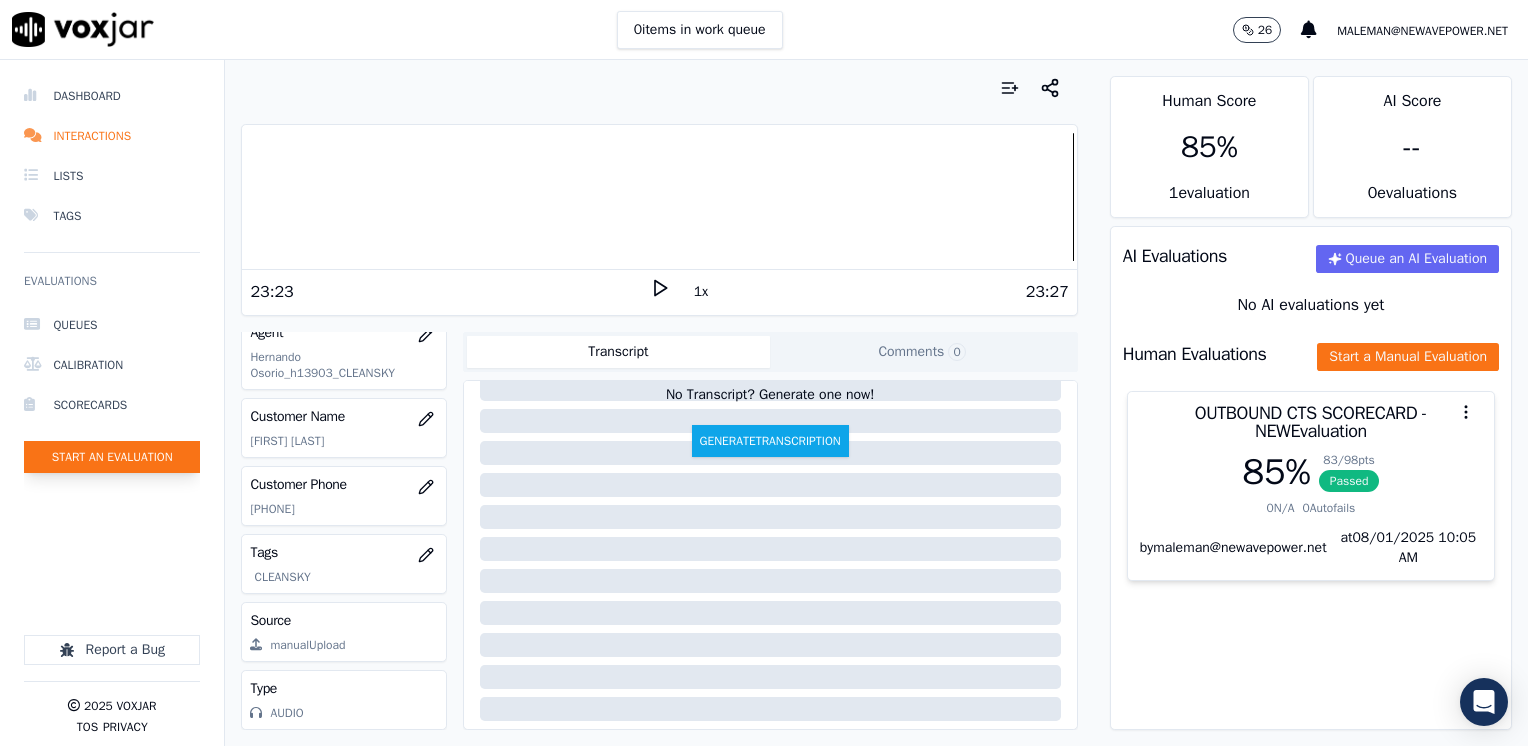 click on "Start an Evaluation" 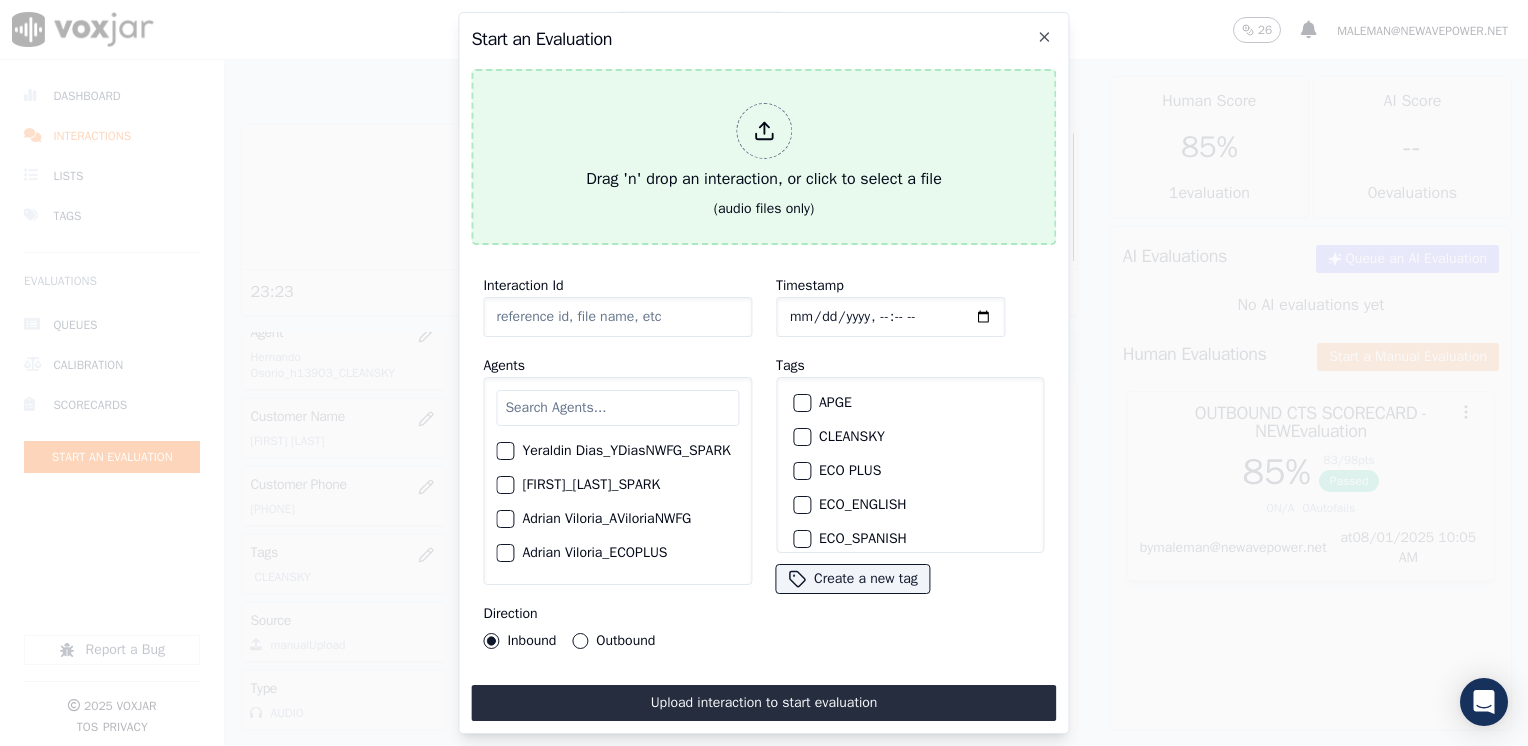 click on "Drag 'n' drop an interaction, or click to select a file" at bounding box center (764, 147) 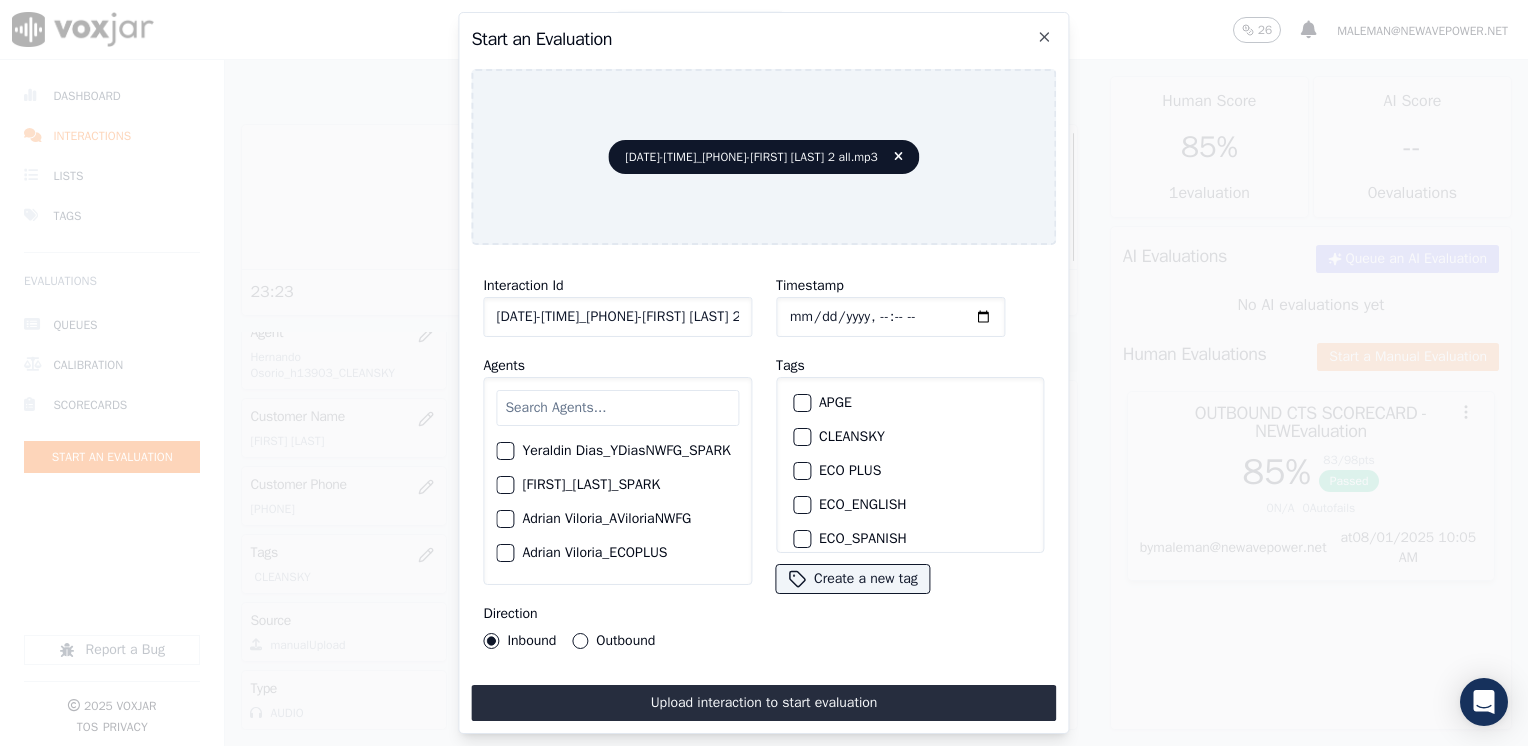 click at bounding box center [617, 408] 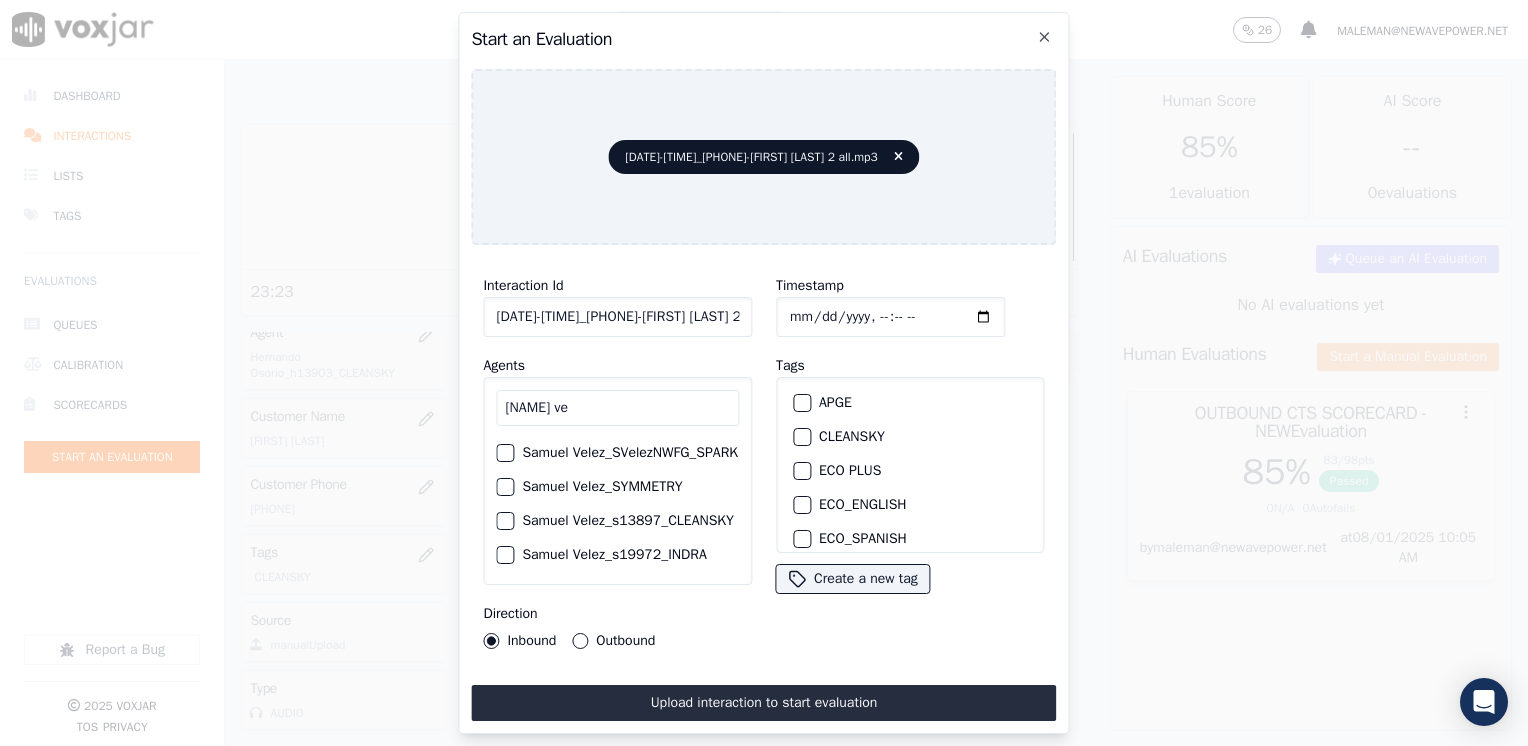 scroll, scrollTop: 161, scrollLeft: 0, axis: vertical 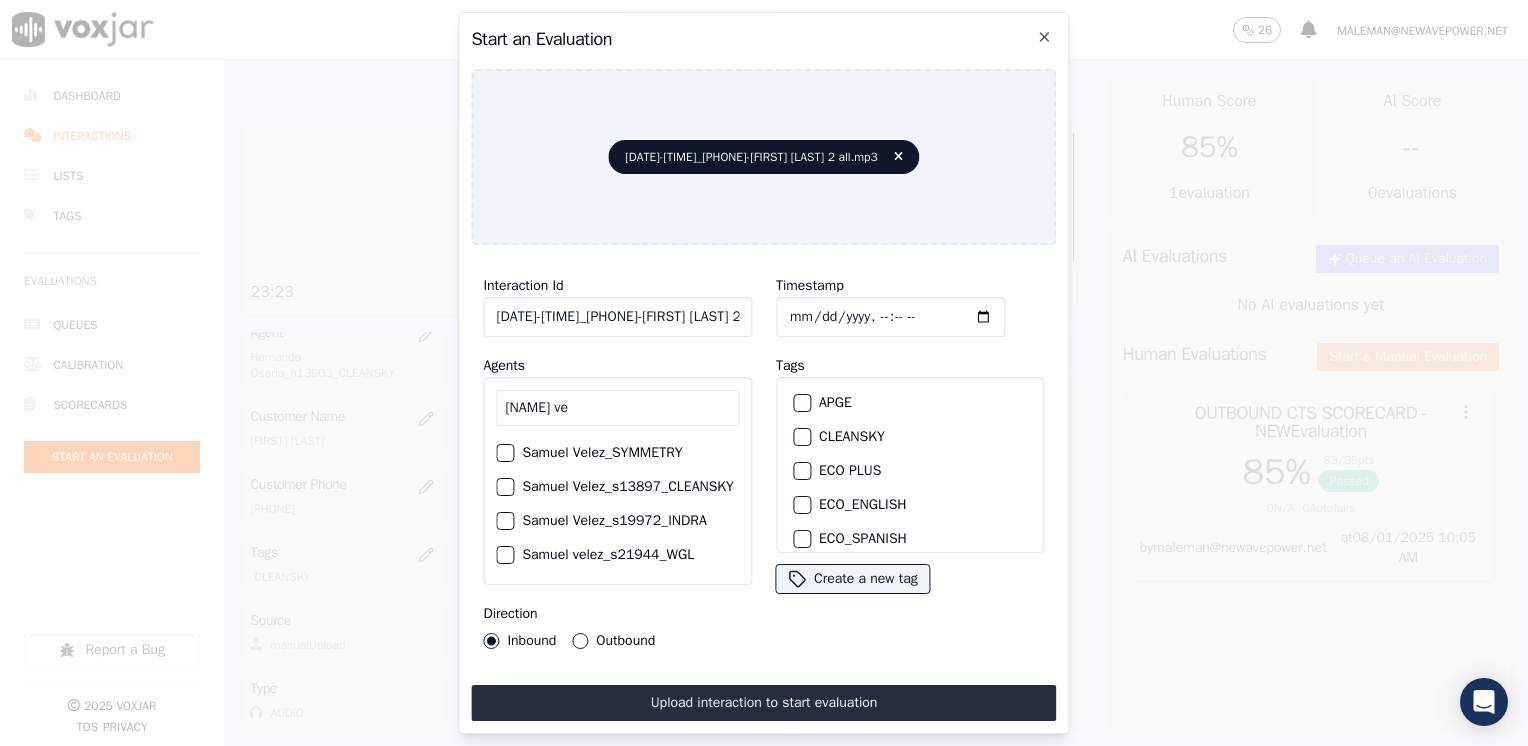 type on "[NAME] ve" 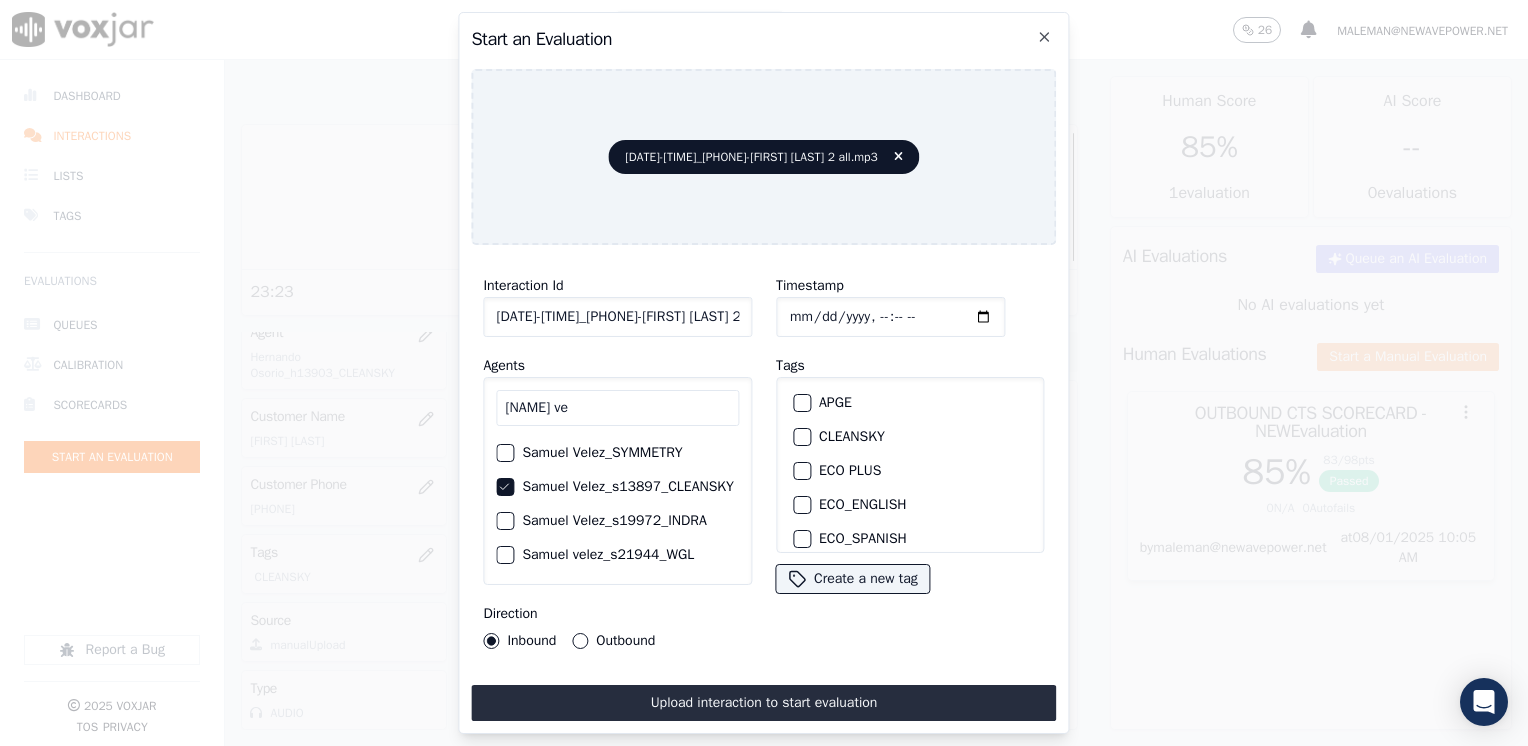 click at bounding box center [801, 437] 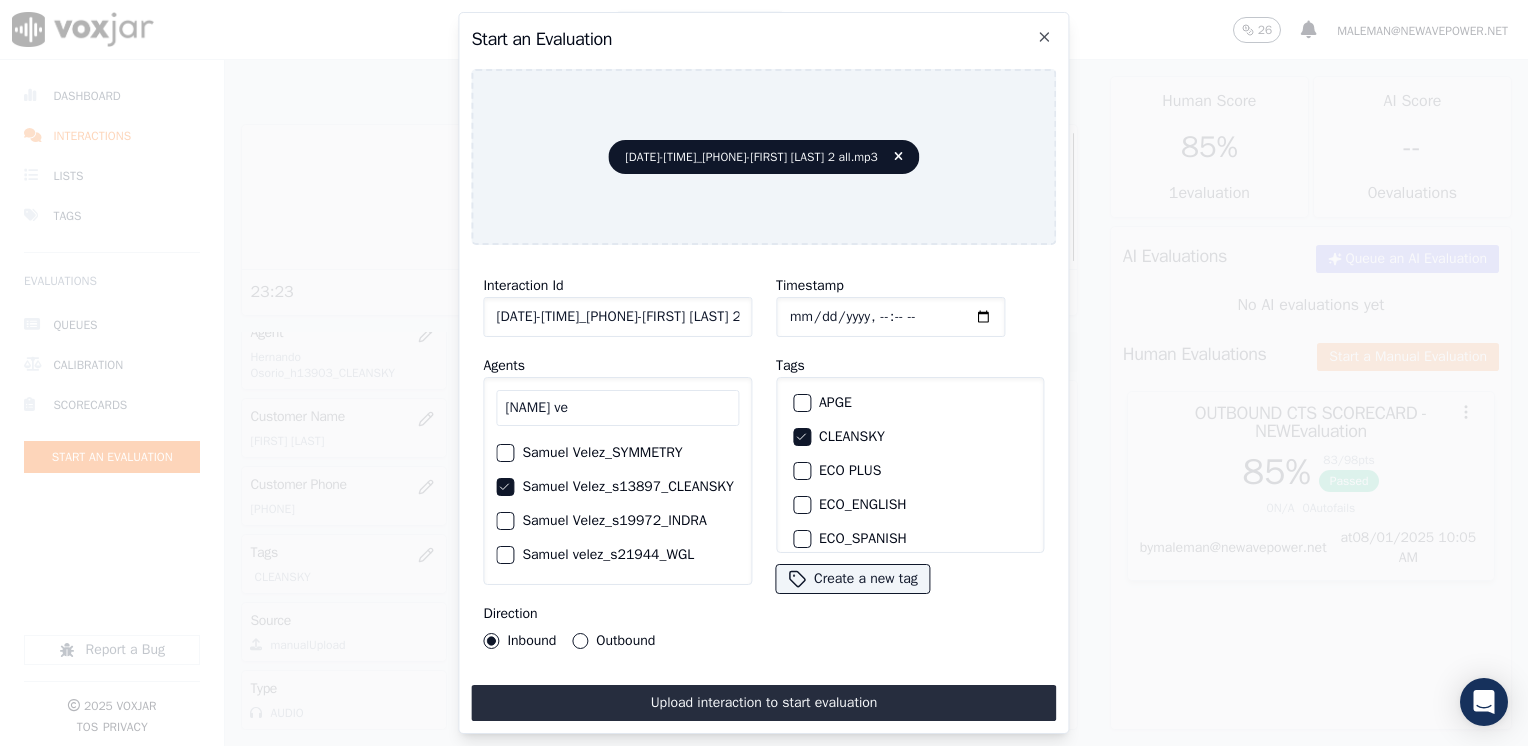 click on "Timestamp" 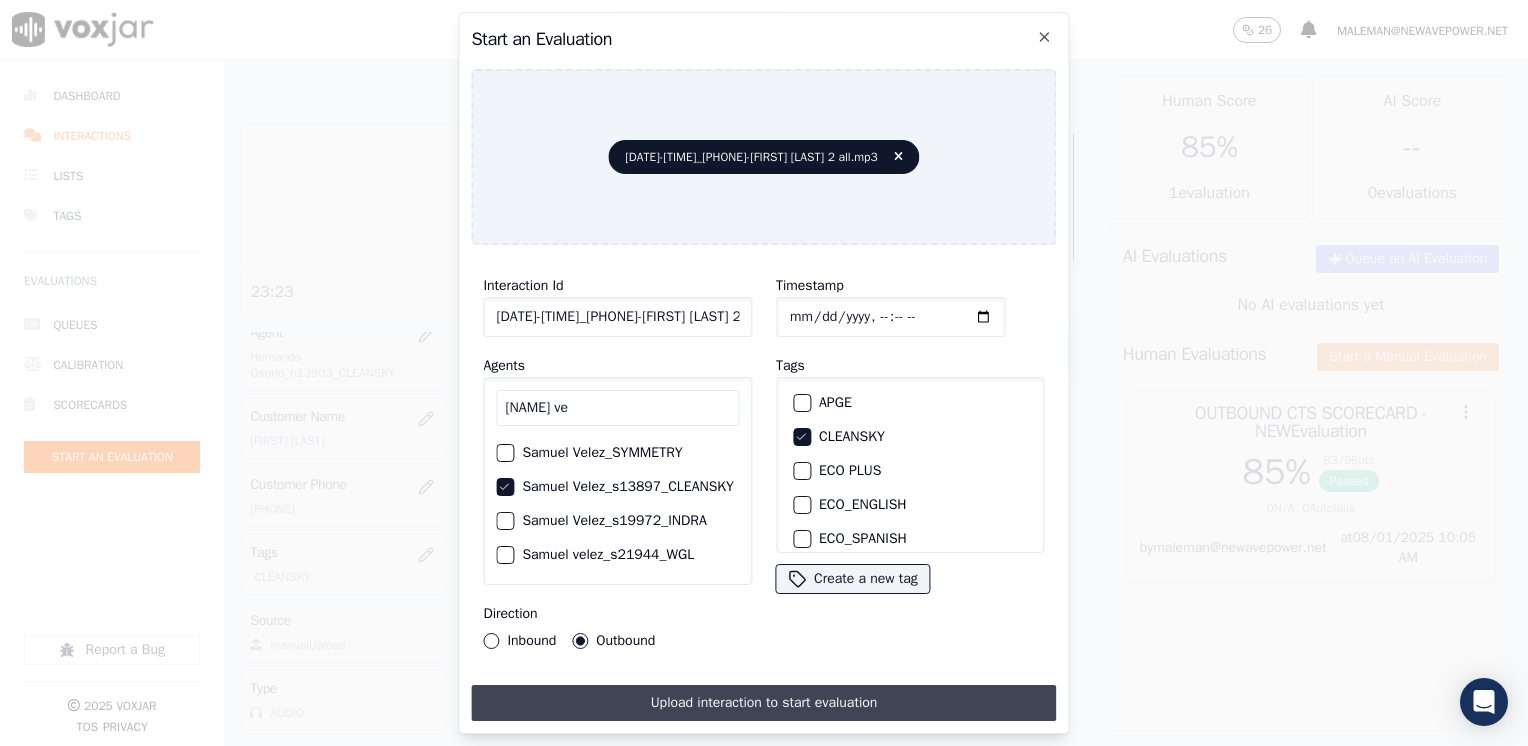 click on "Upload interaction to start evaluation" at bounding box center (763, 703) 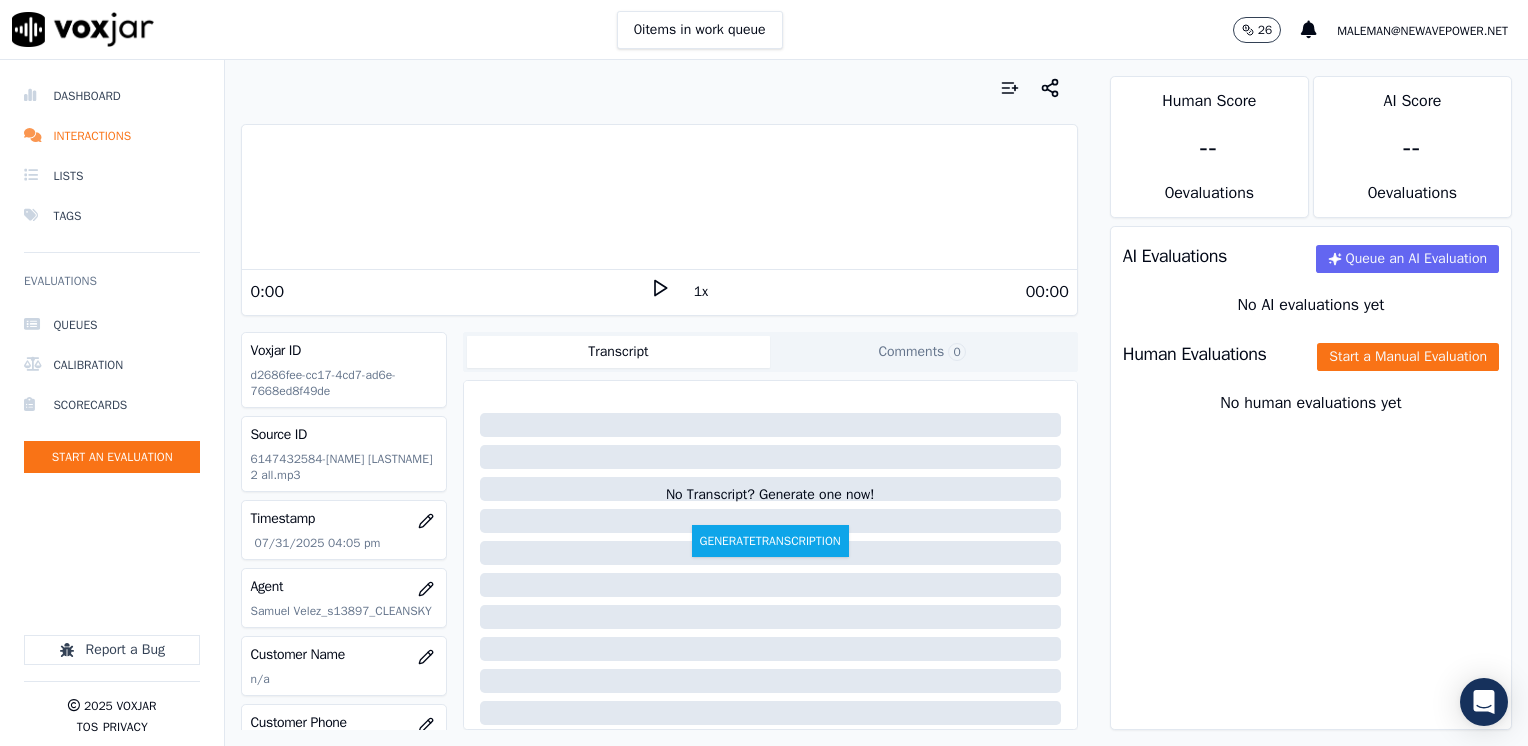 click 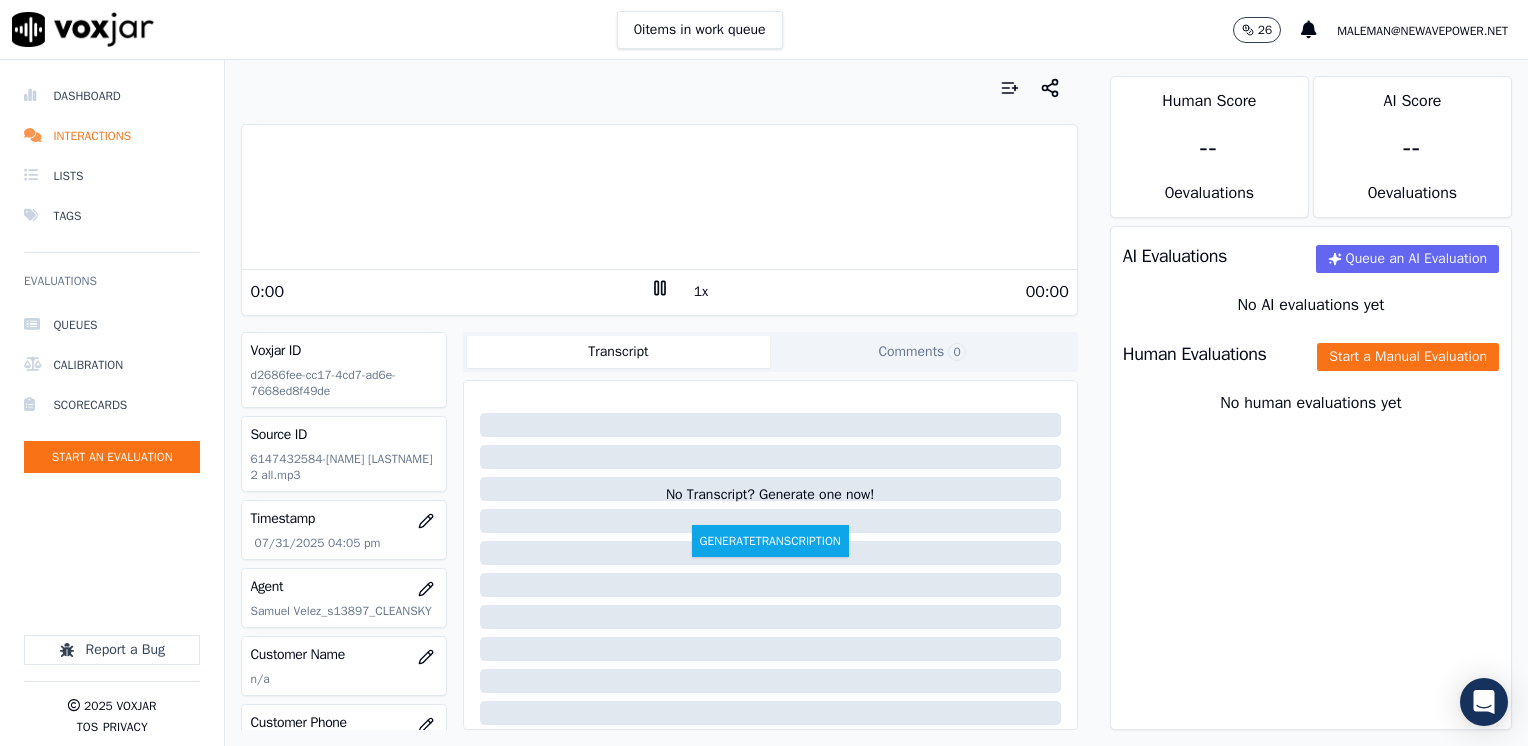 click 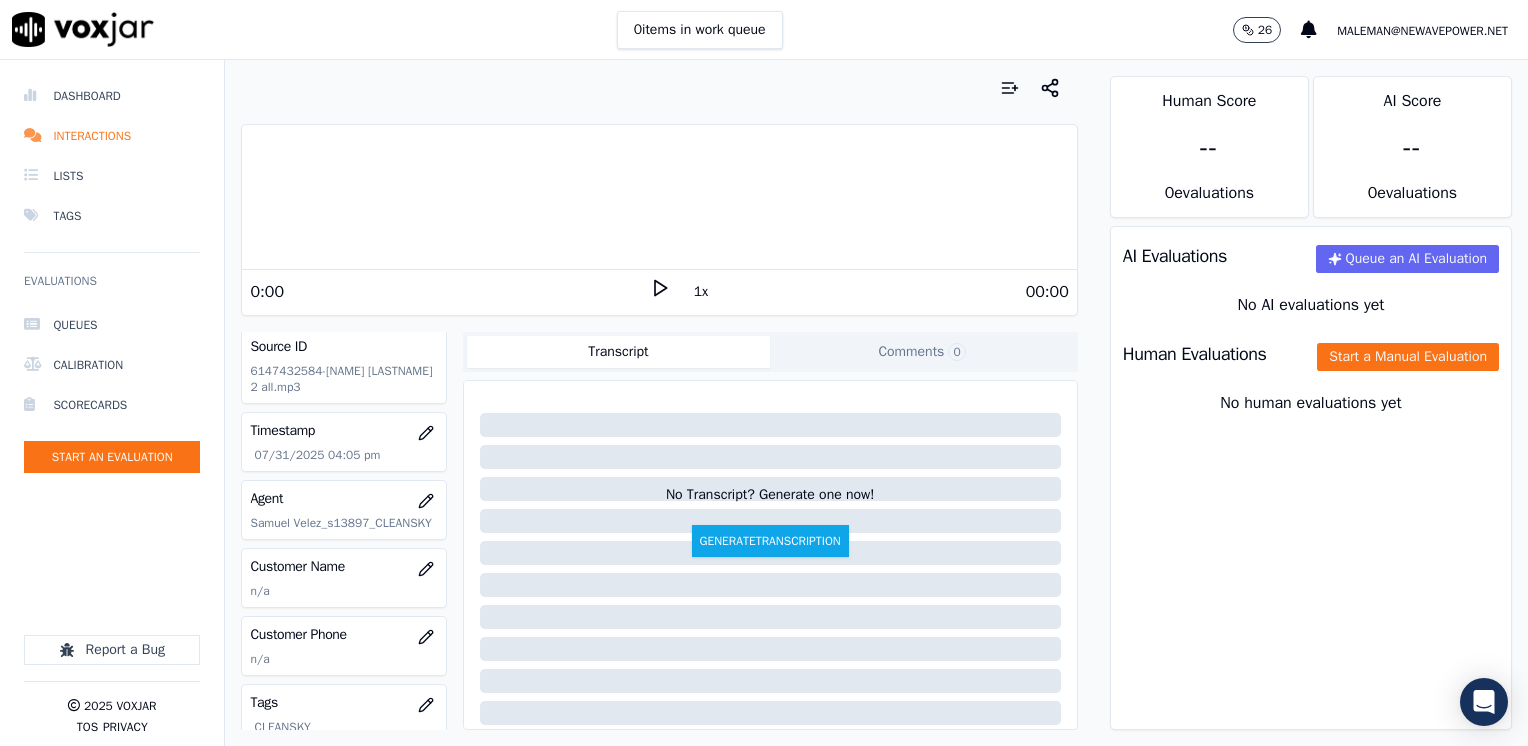 scroll, scrollTop: 200, scrollLeft: 0, axis: vertical 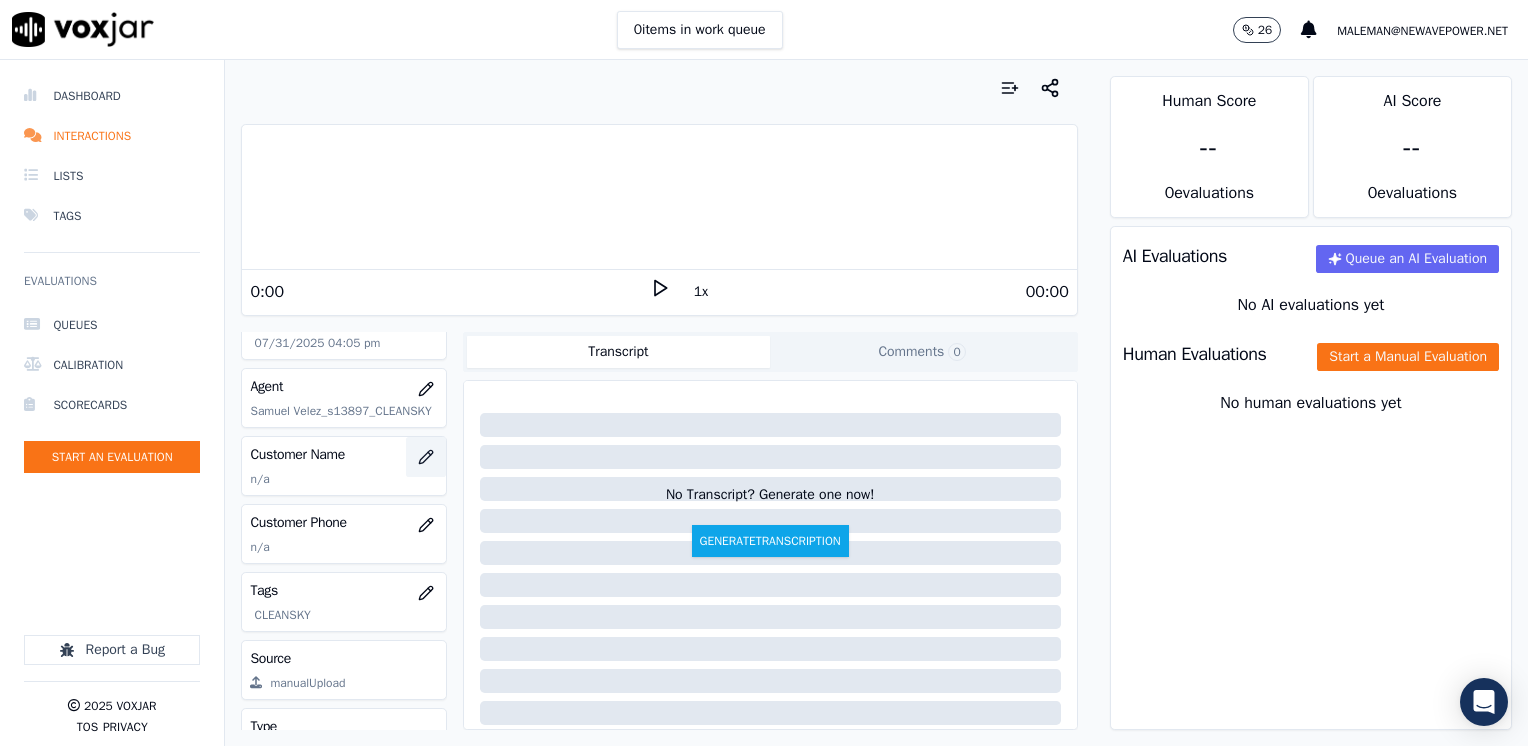 click at bounding box center [426, 457] 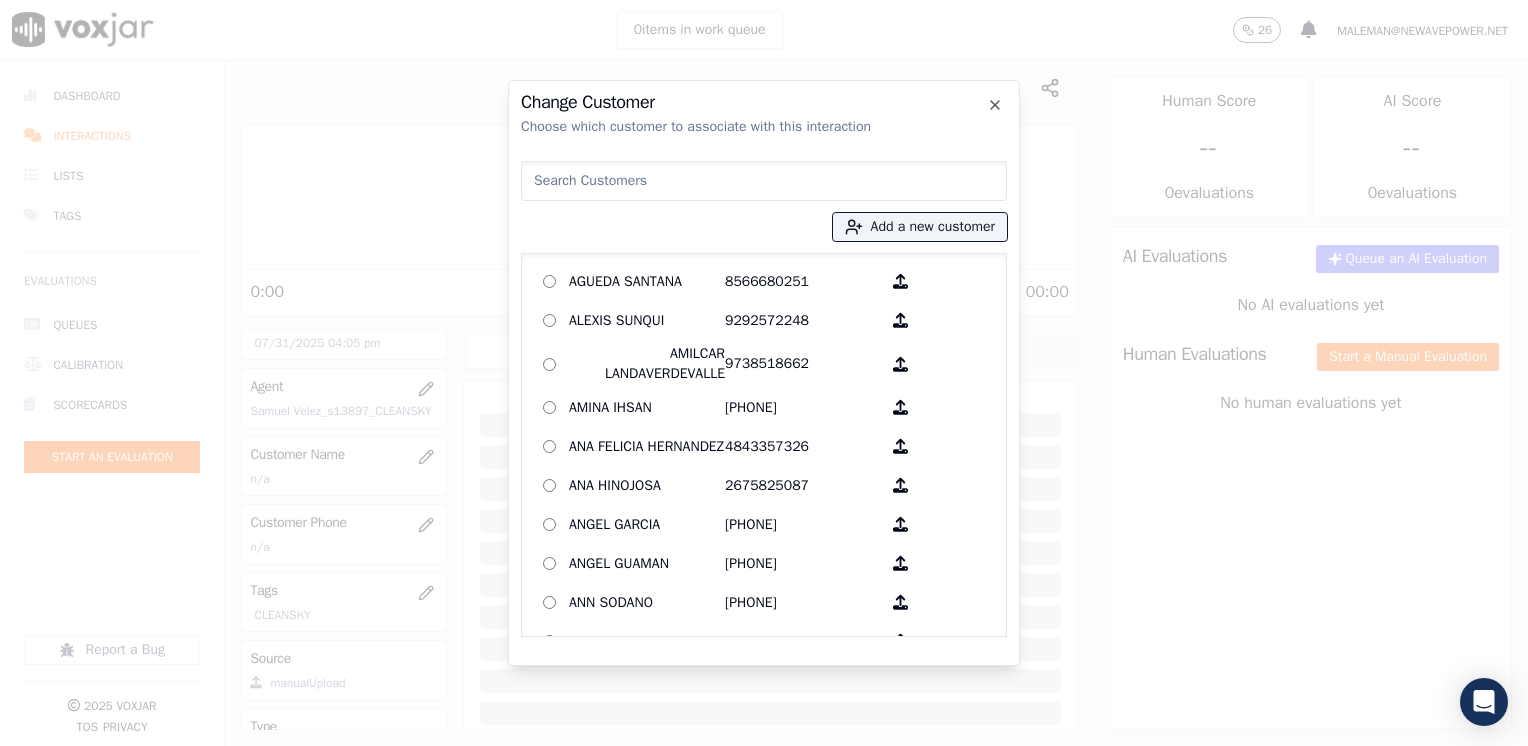 click at bounding box center [764, 181] 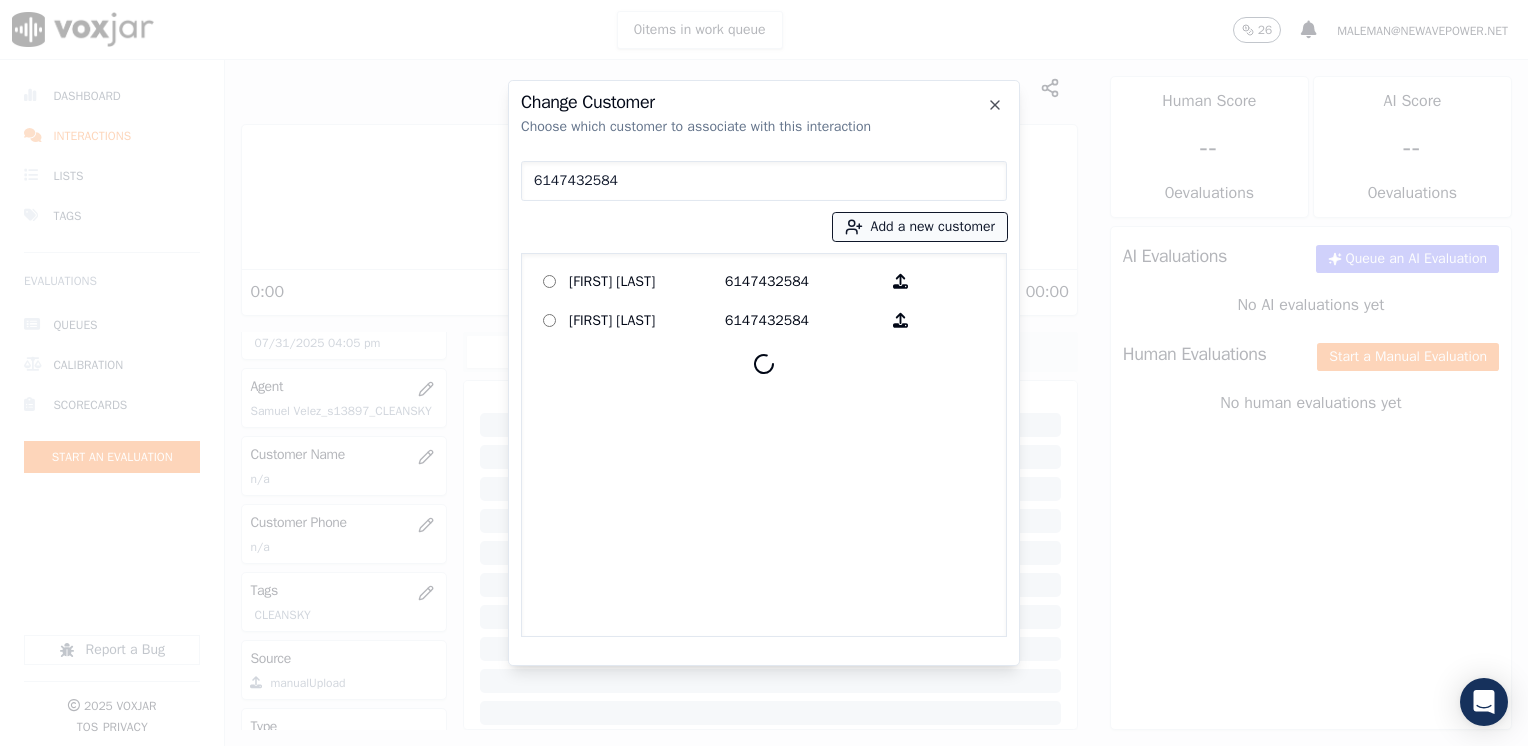 type on "6147432584" 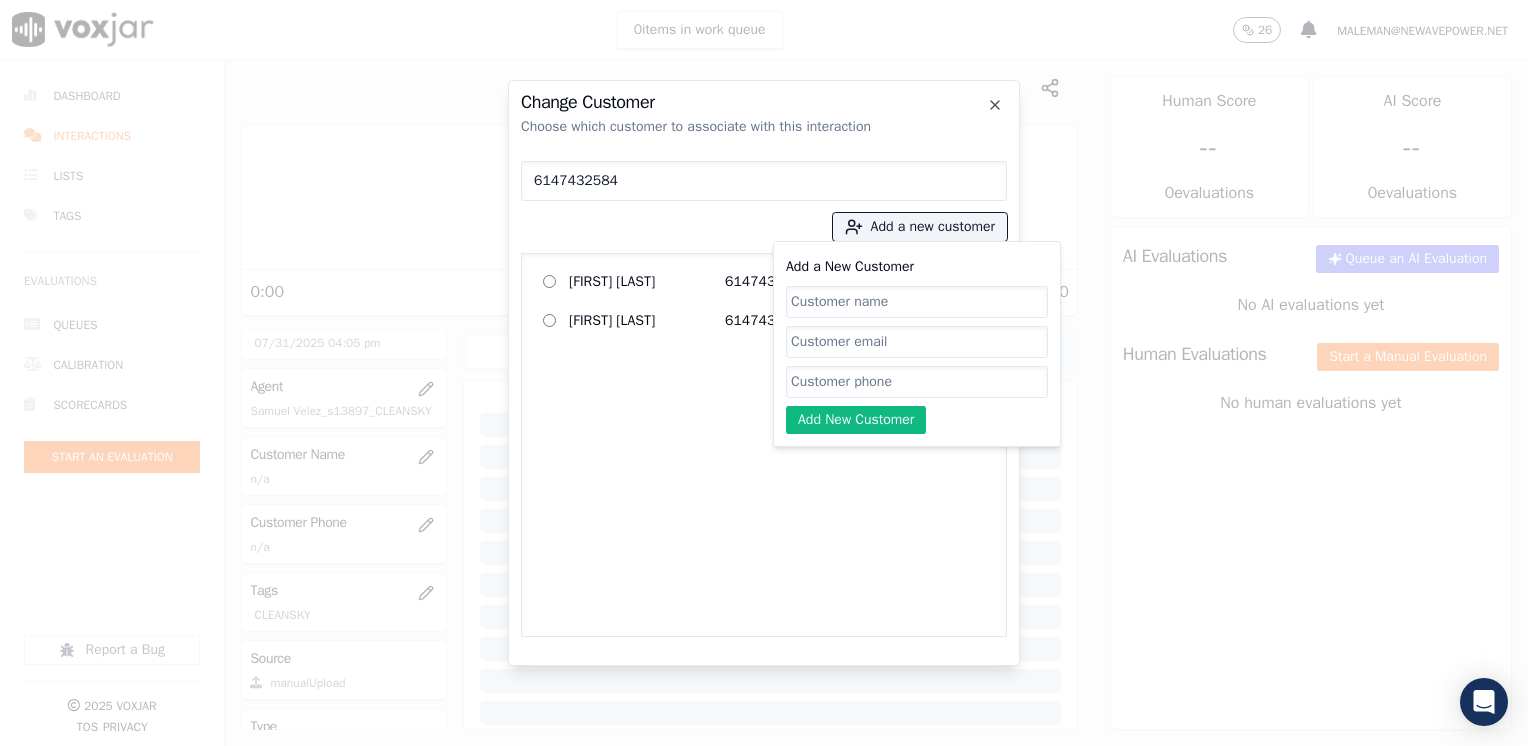 click on "[FIRST] [LAST] [PHONE]       [FIRST] [LAST] [PHONE]" 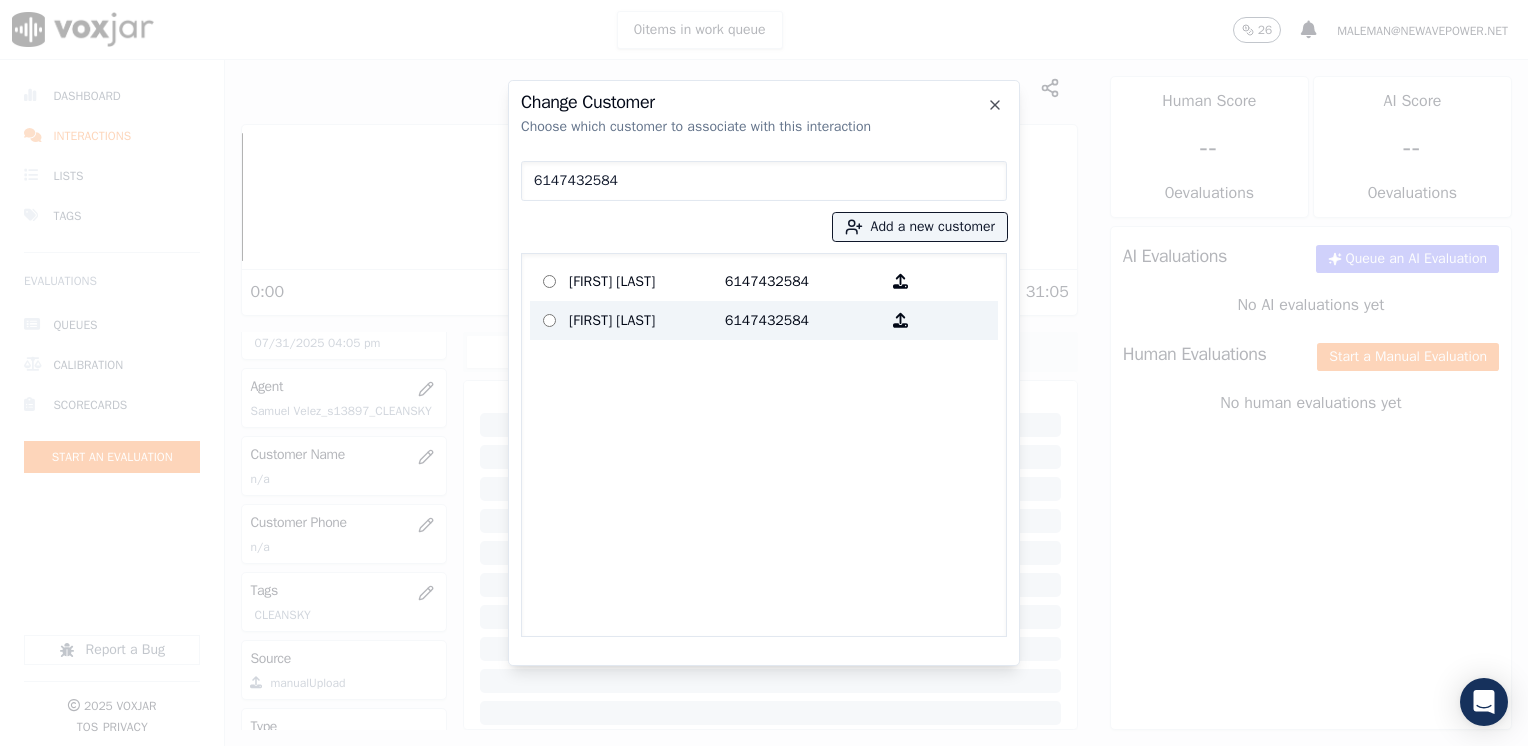 click on "6147432584" at bounding box center [803, 320] 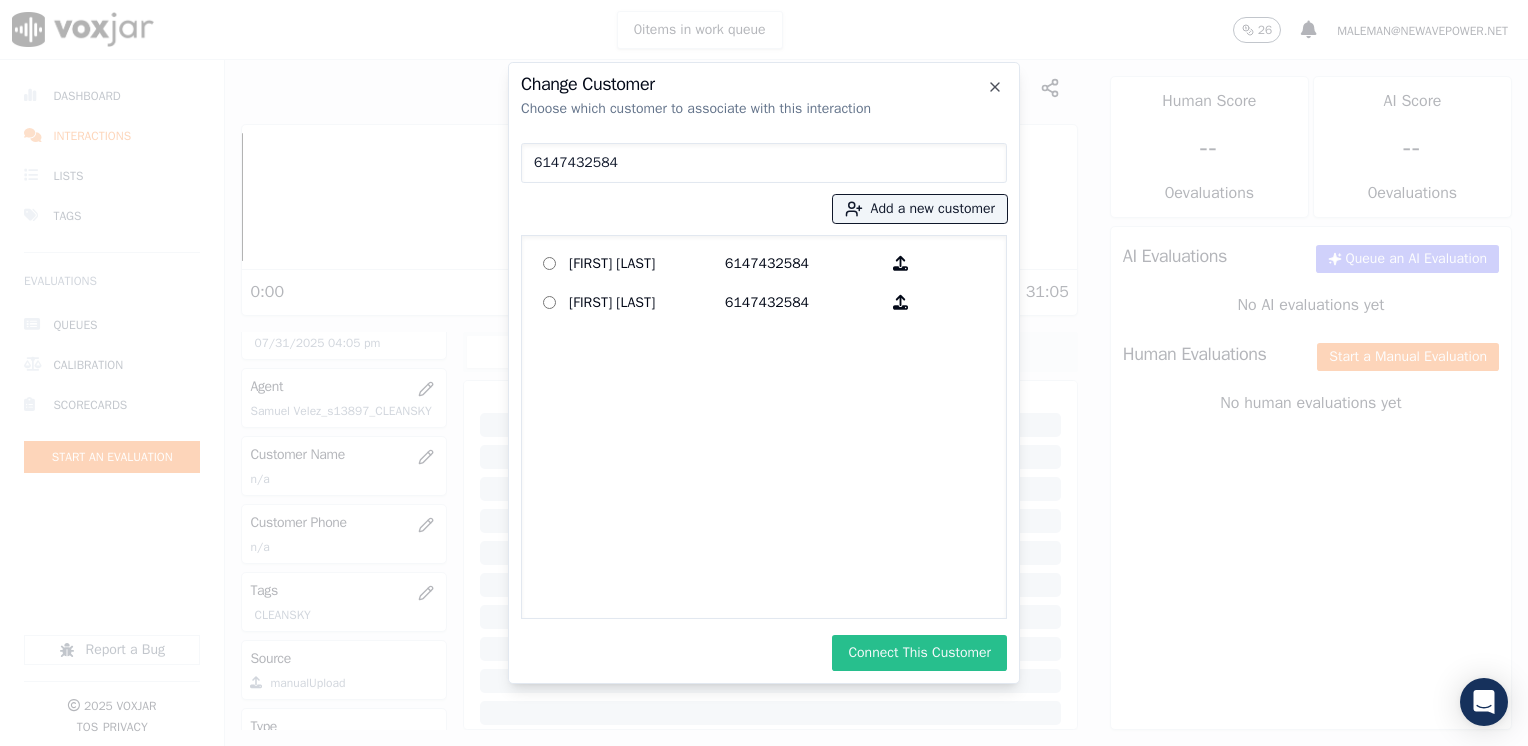 click on "Connect This Customer" at bounding box center (919, 653) 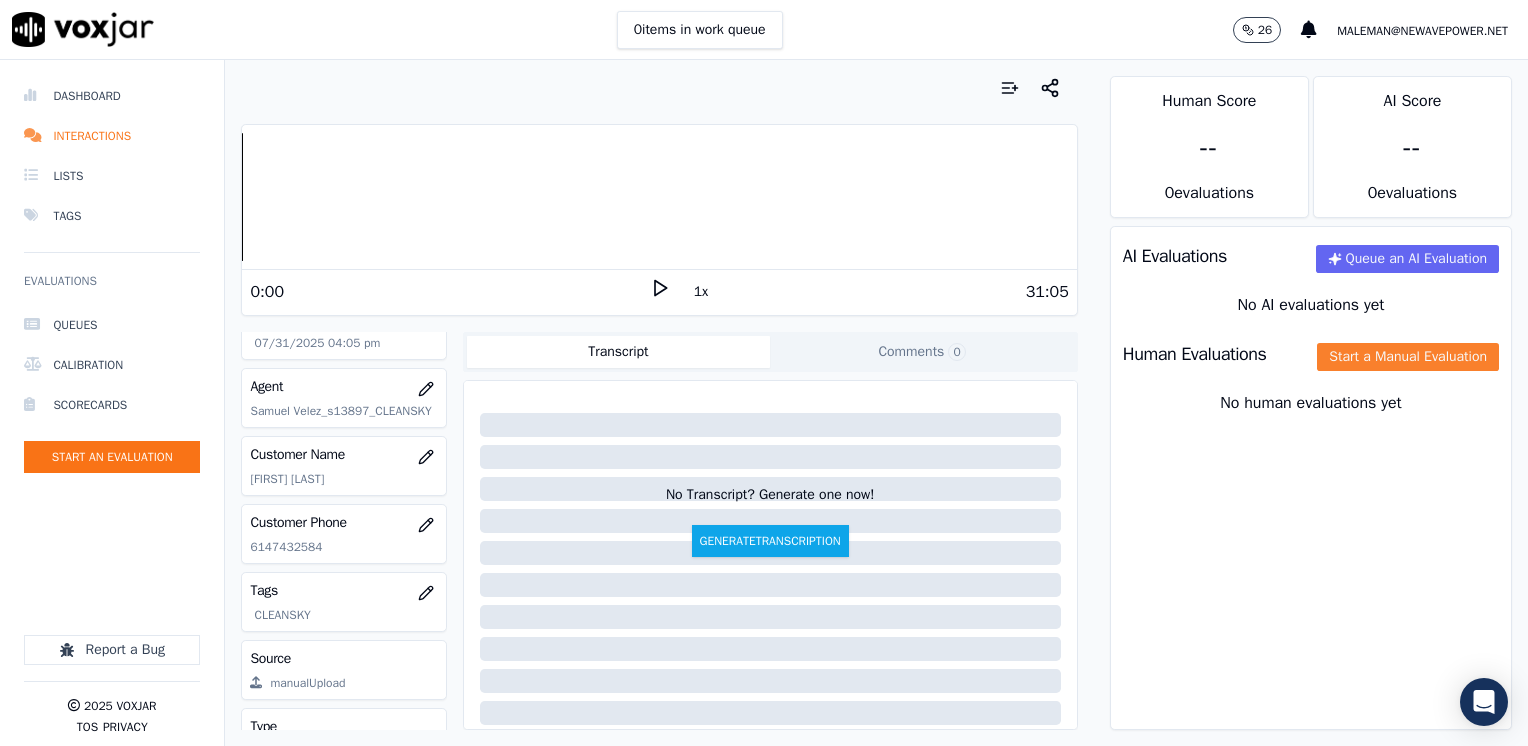 click on "Start a Manual Evaluation" 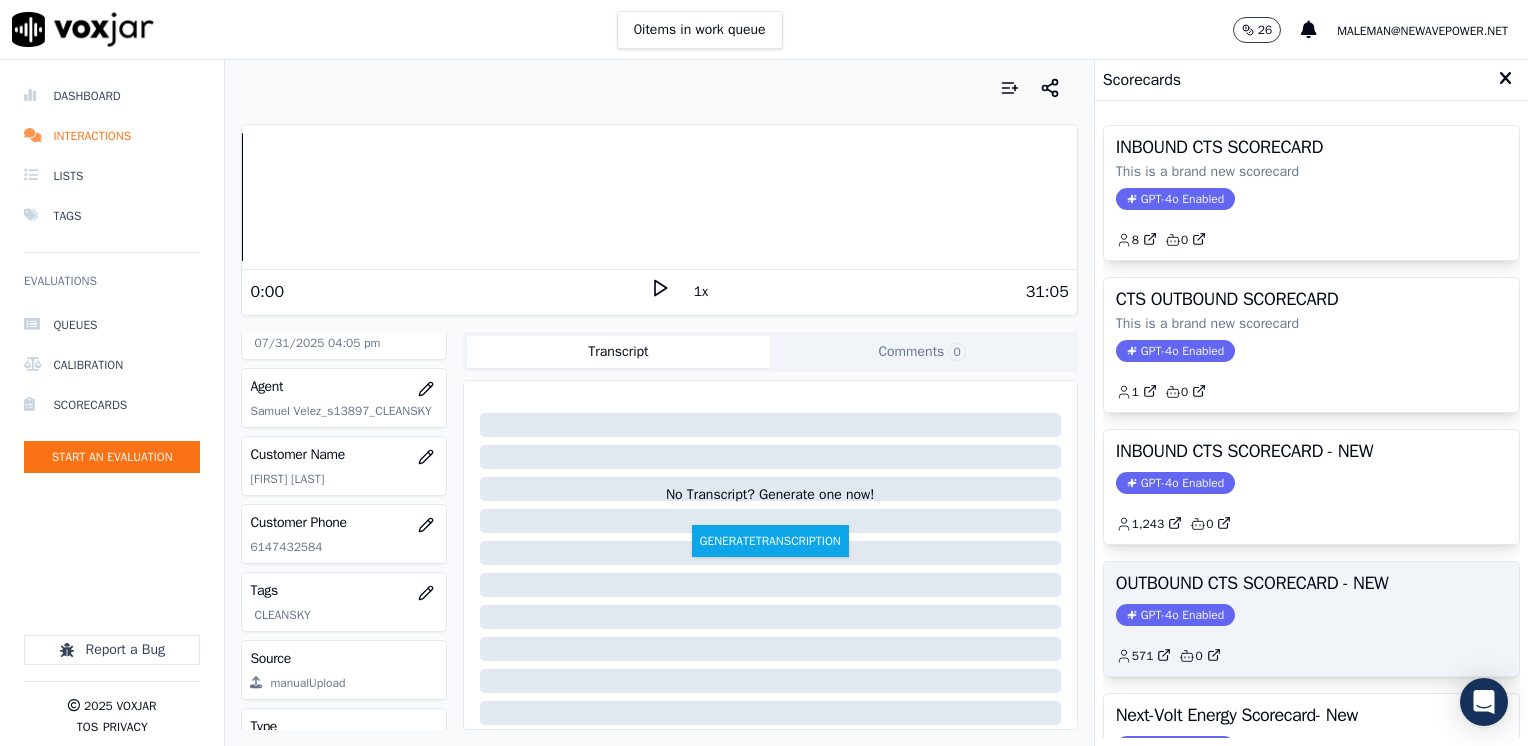 click on "GPT-4o Enabled" at bounding box center [1175, 615] 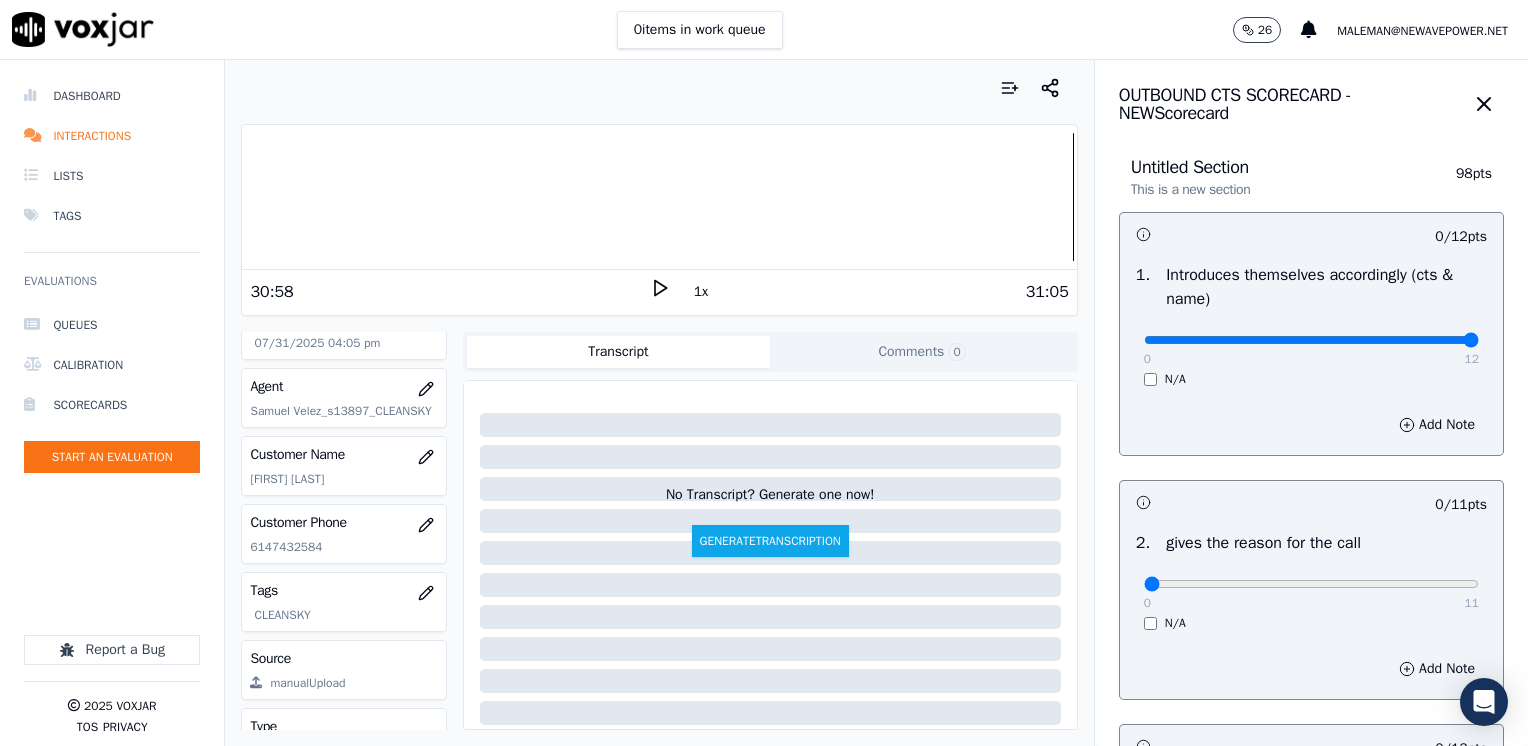 drag, startPoint x: 1135, startPoint y: 339, endPoint x: 1506, endPoint y: 346, distance: 371.06604 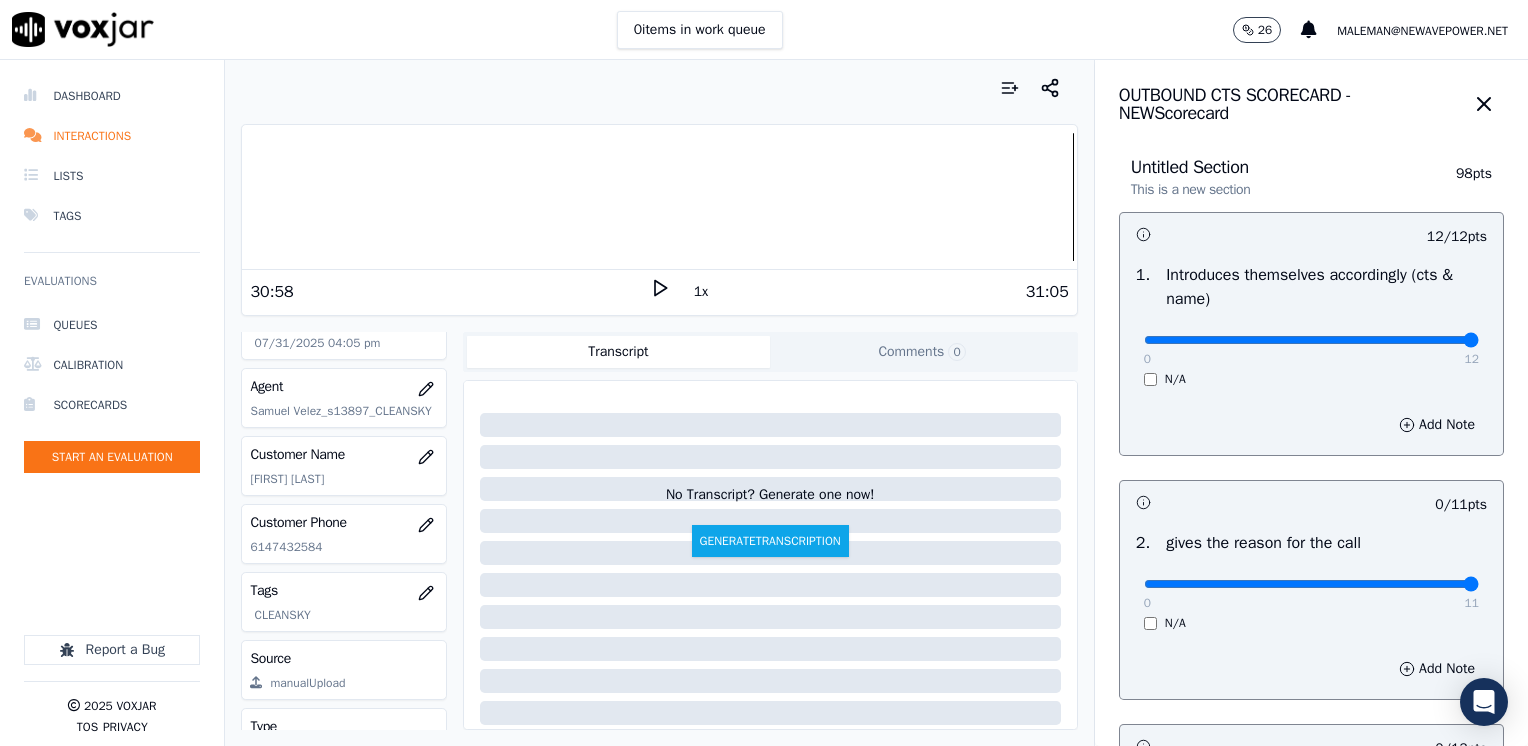 drag, startPoint x: 1136, startPoint y: 588, endPoint x: 1531, endPoint y: 530, distance: 399.23553 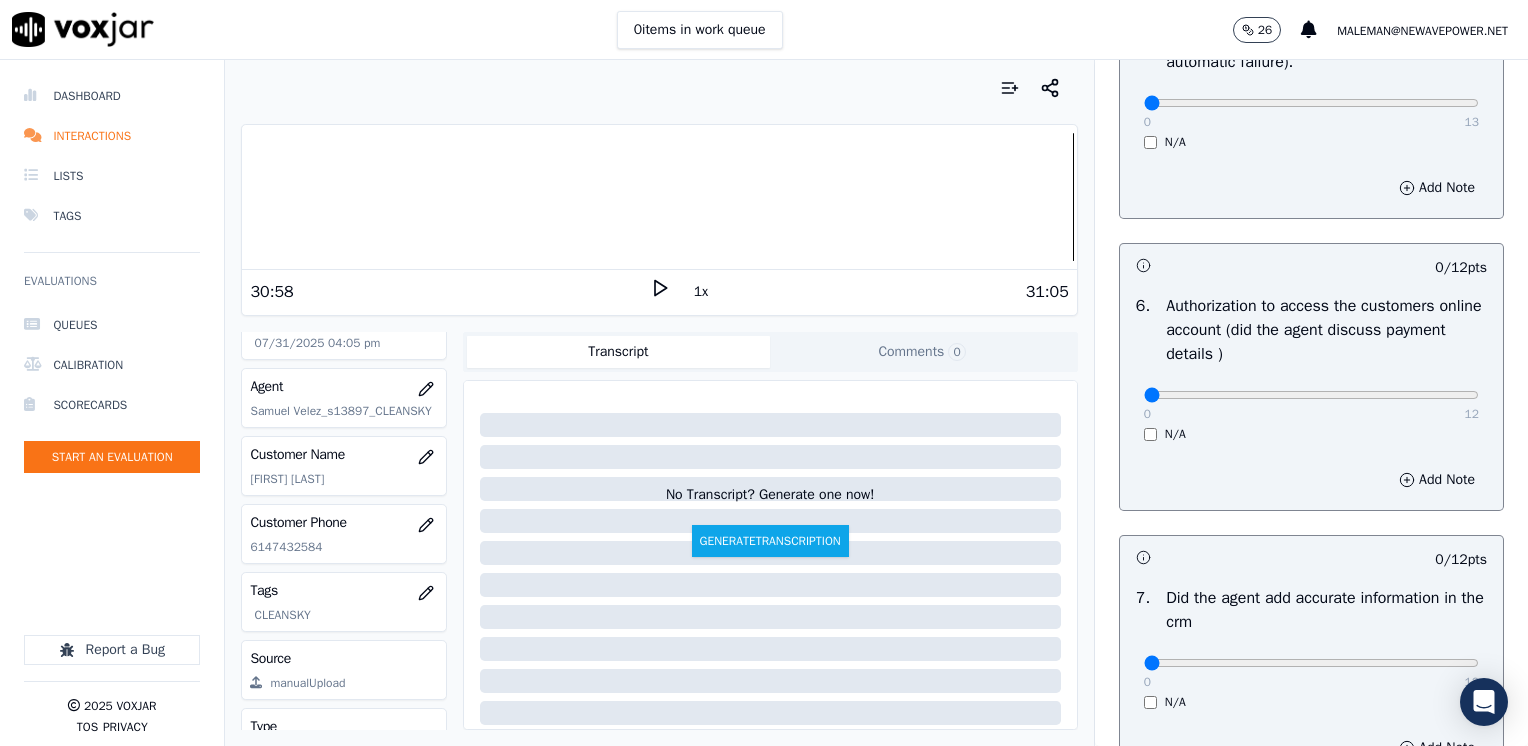 scroll, scrollTop: 1700, scrollLeft: 0, axis: vertical 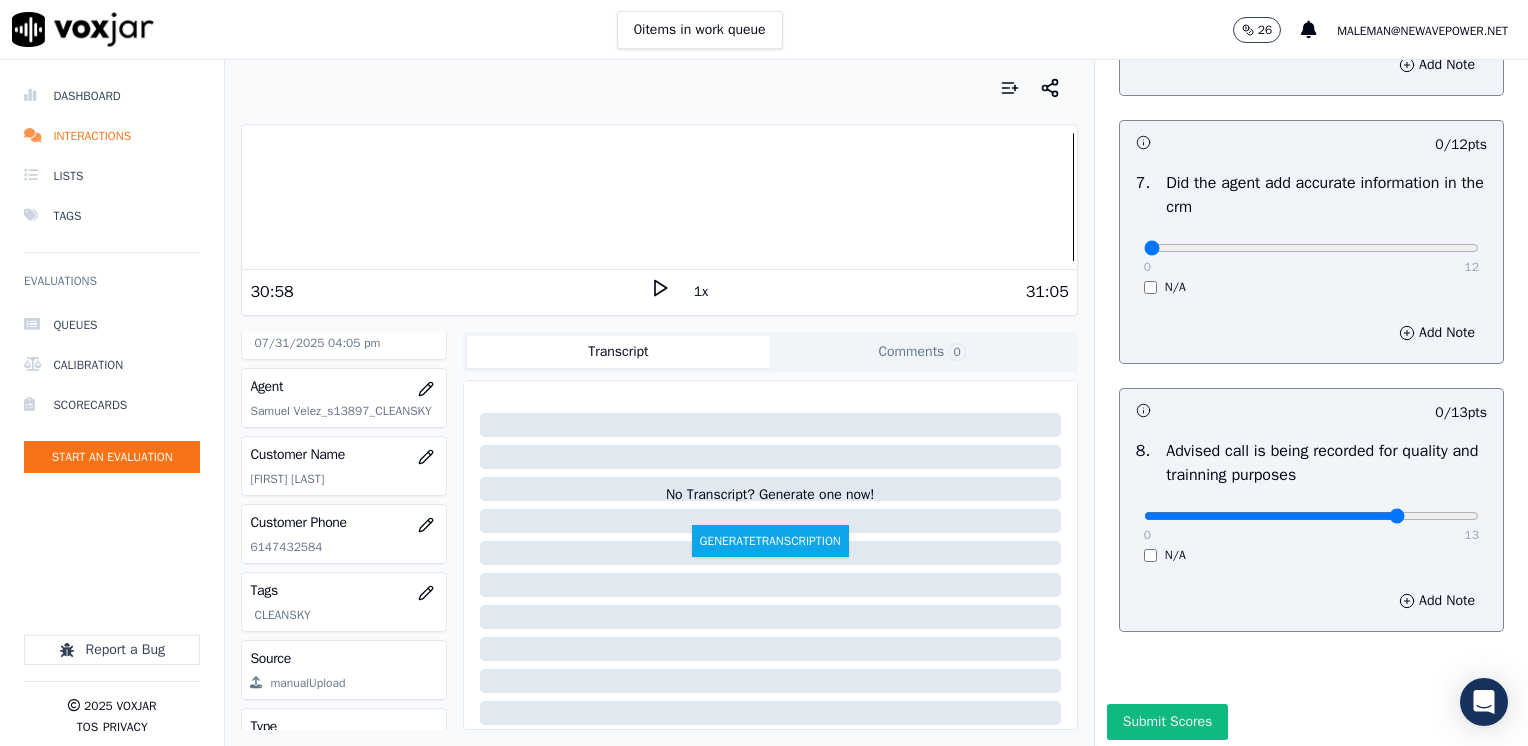 type on "10" 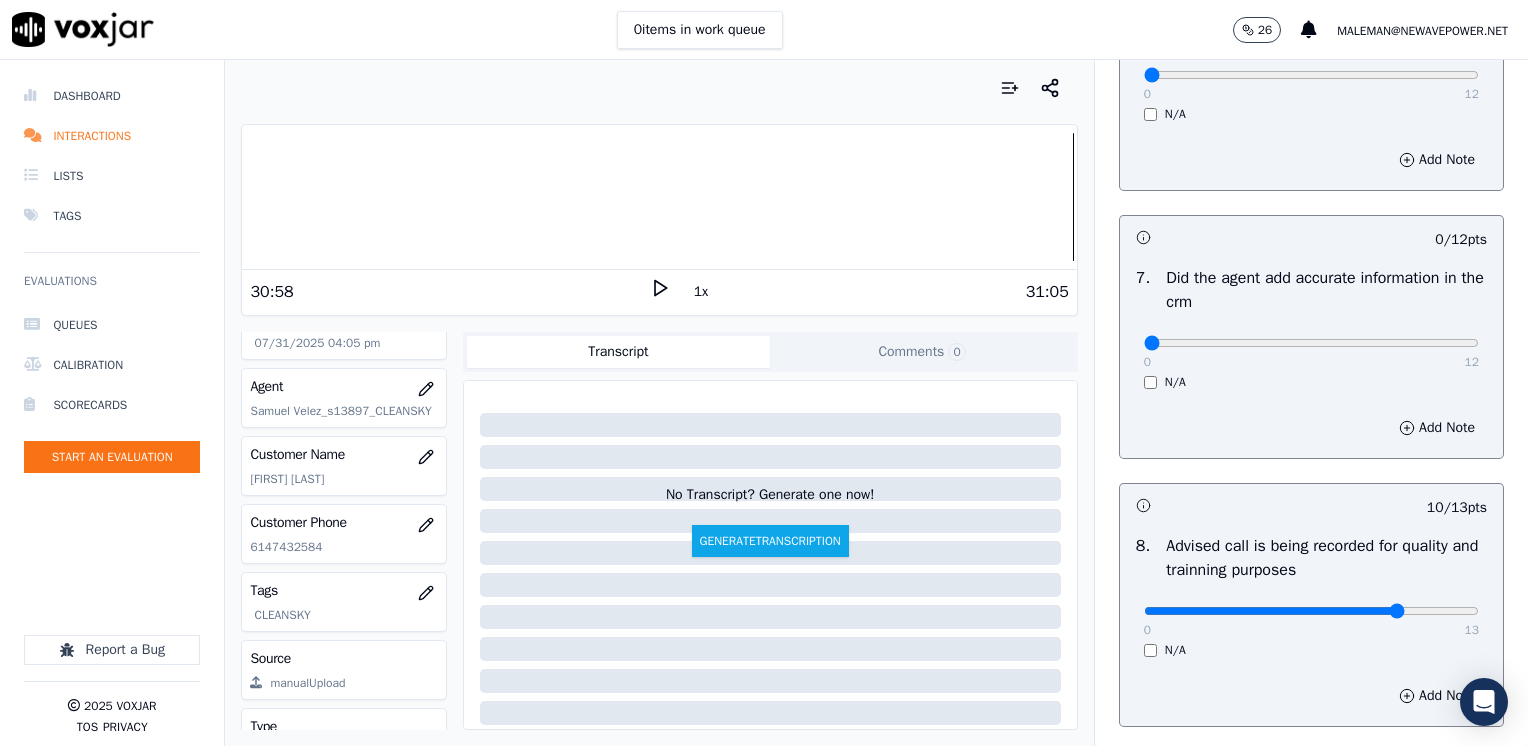 scroll, scrollTop: 1300, scrollLeft: 0, axis: vertical 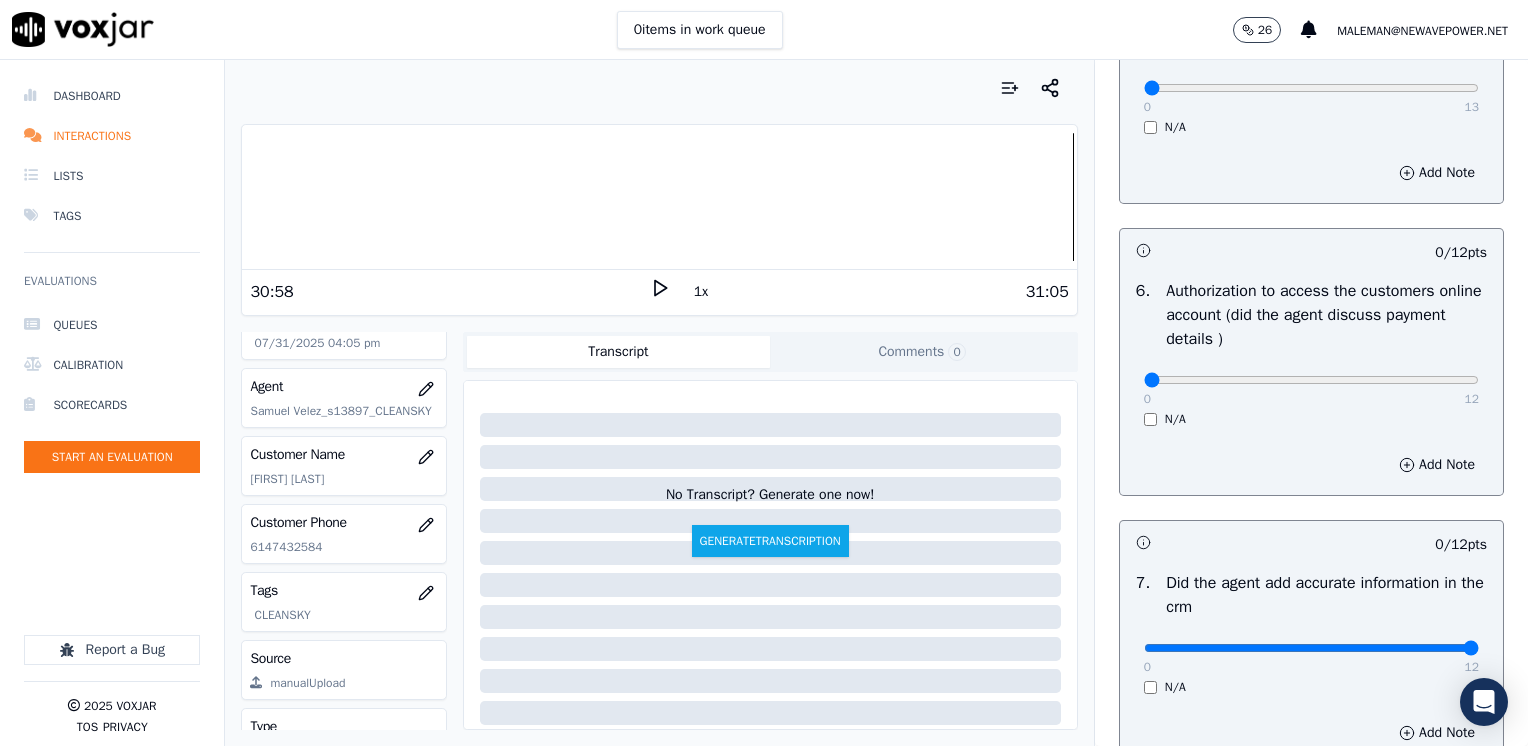 drag, startPoint x: 1124, startPoint y: 643, endPoint x: 1454, endPoint y: 481, distance: 367.61935 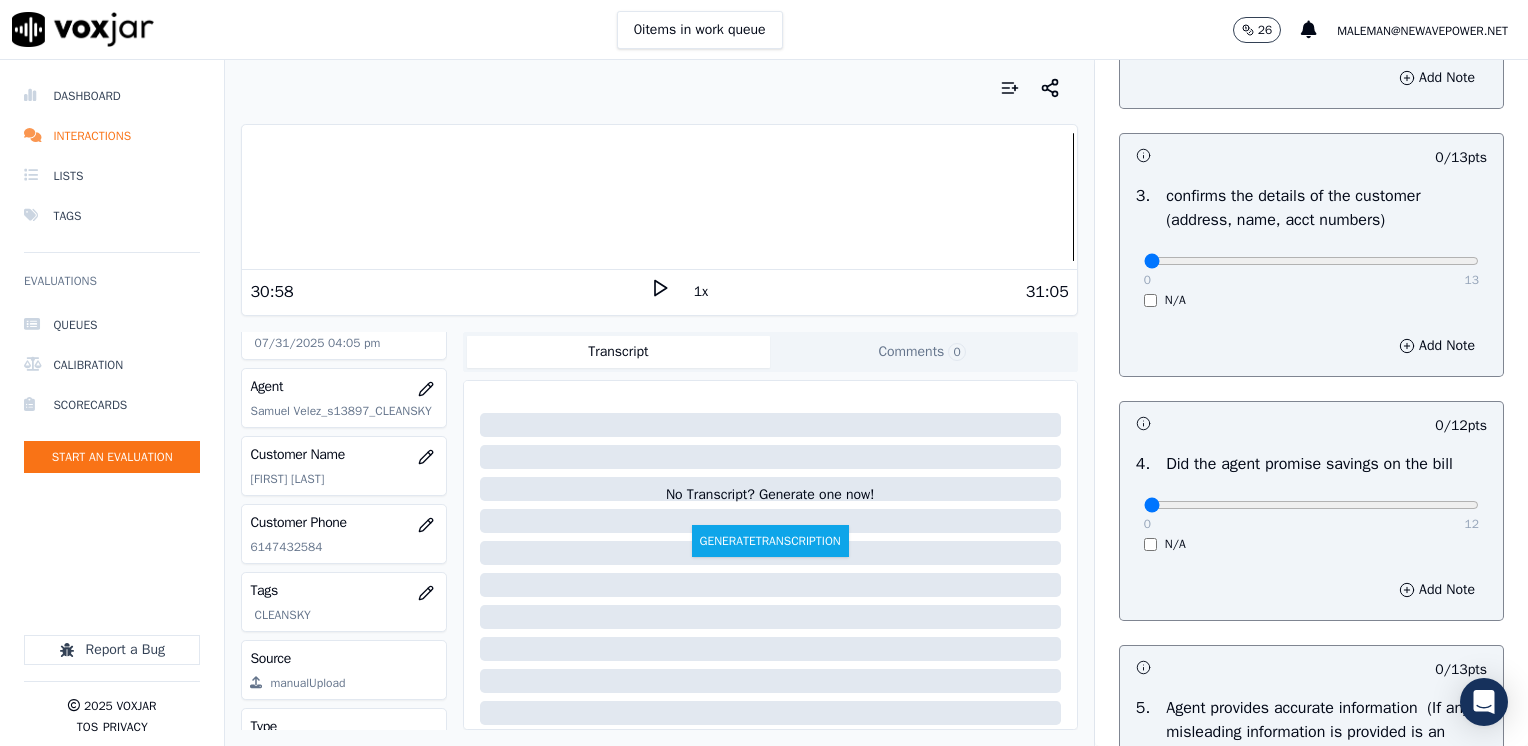 scroll, scrollTop: 600, scrollLeft: 0, axis: vertical 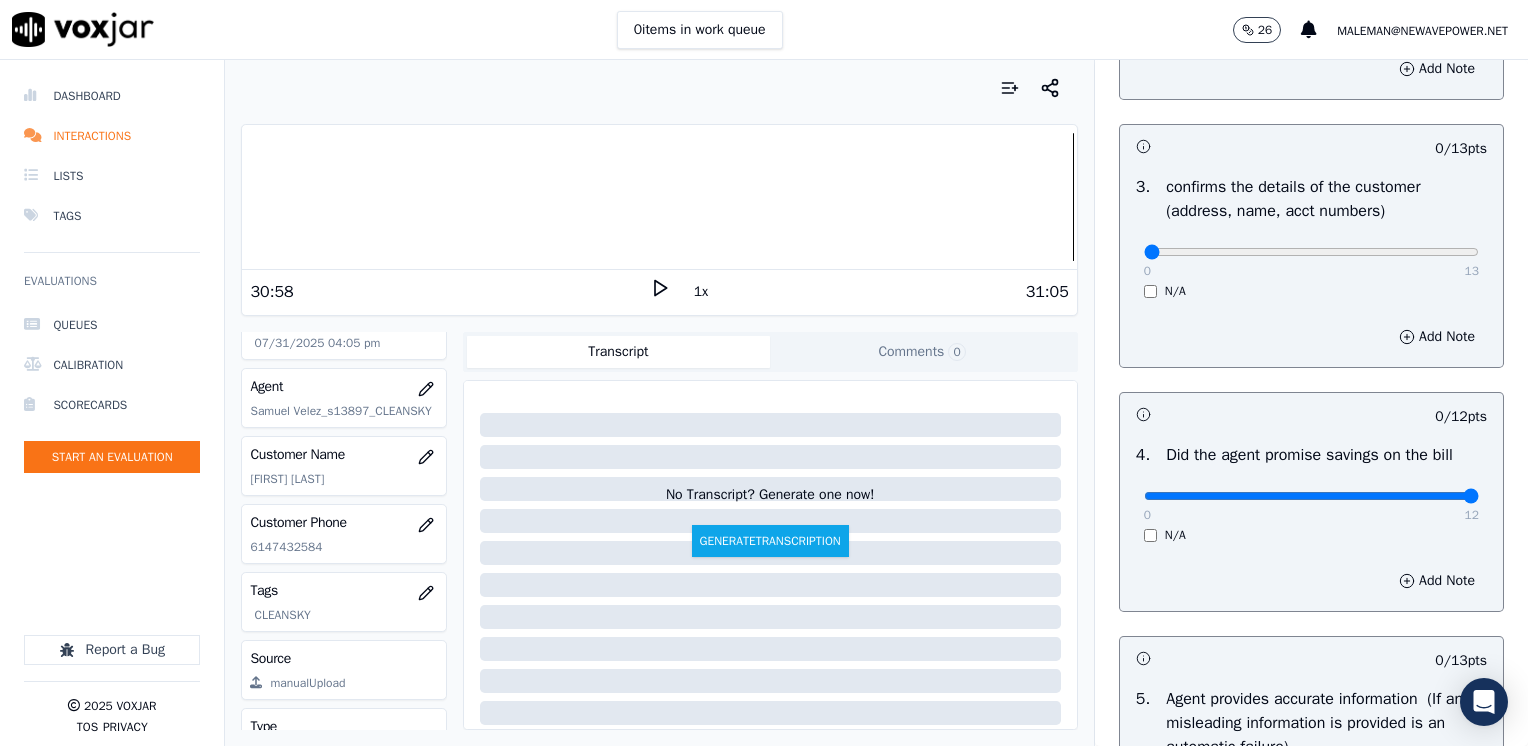 drag, startPoint x: 1132, startPoint y: 496, endPoint x: 1531, endPoint y: 488, distance: 399.0802 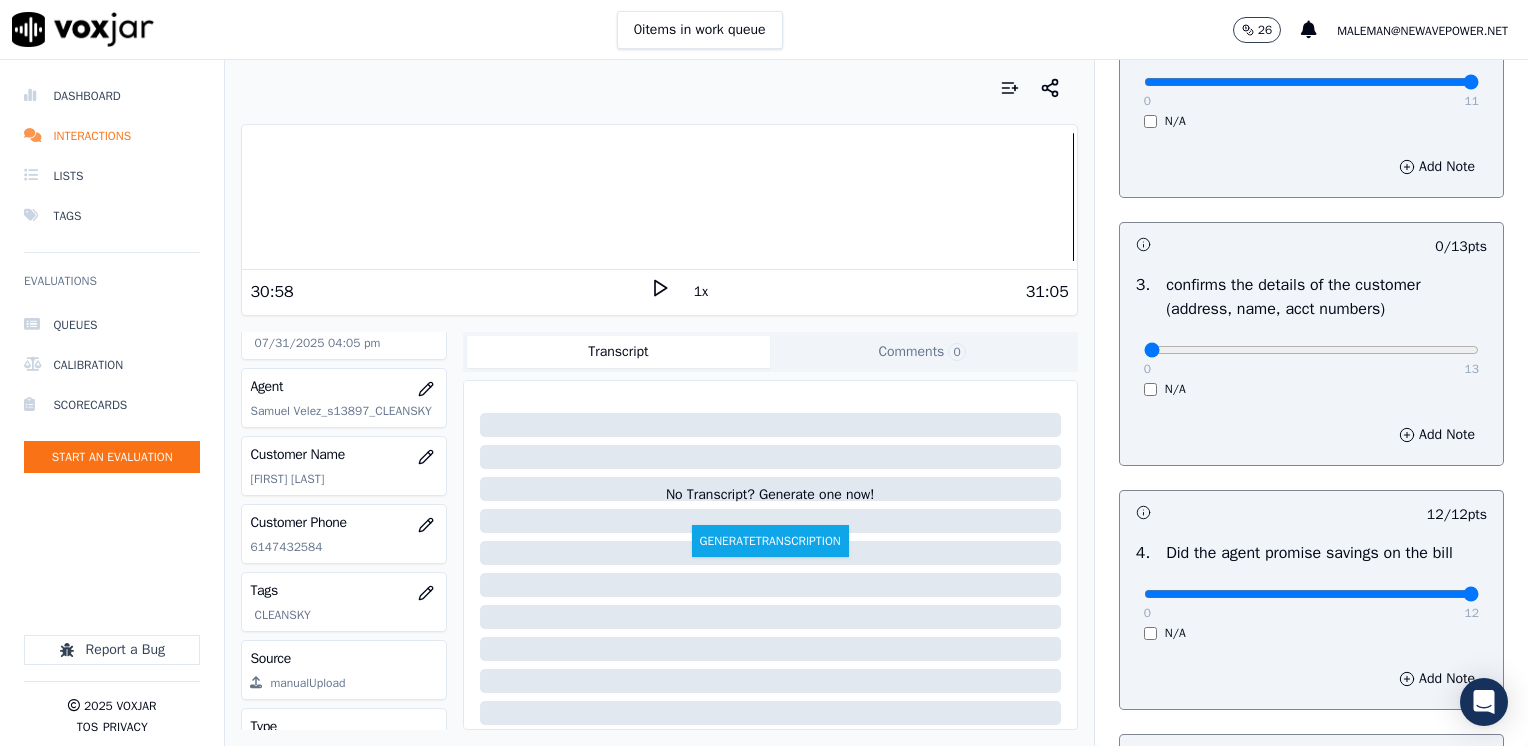 scroll, scrollTop: 348, scrollLeft: 0, axis: vertical 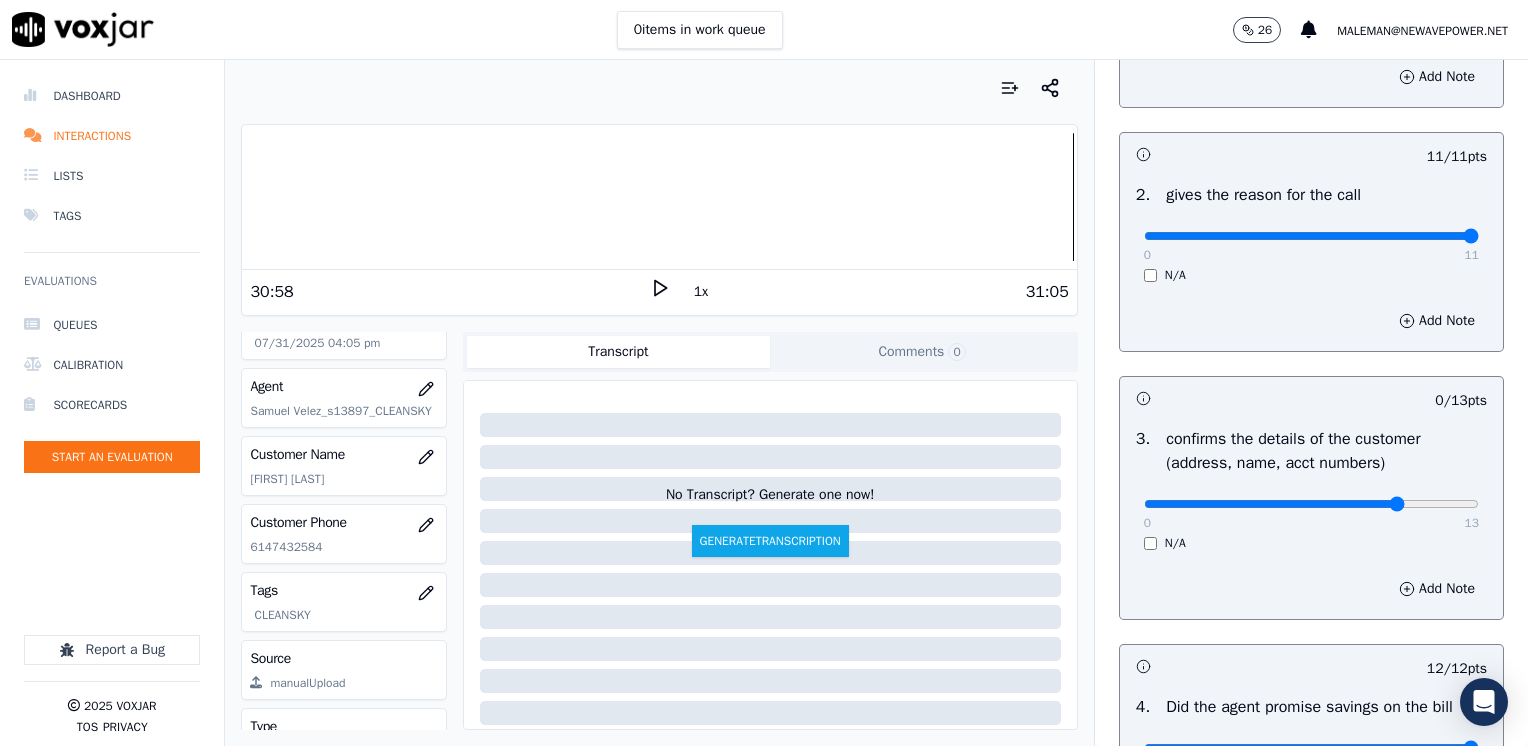 type on "10" 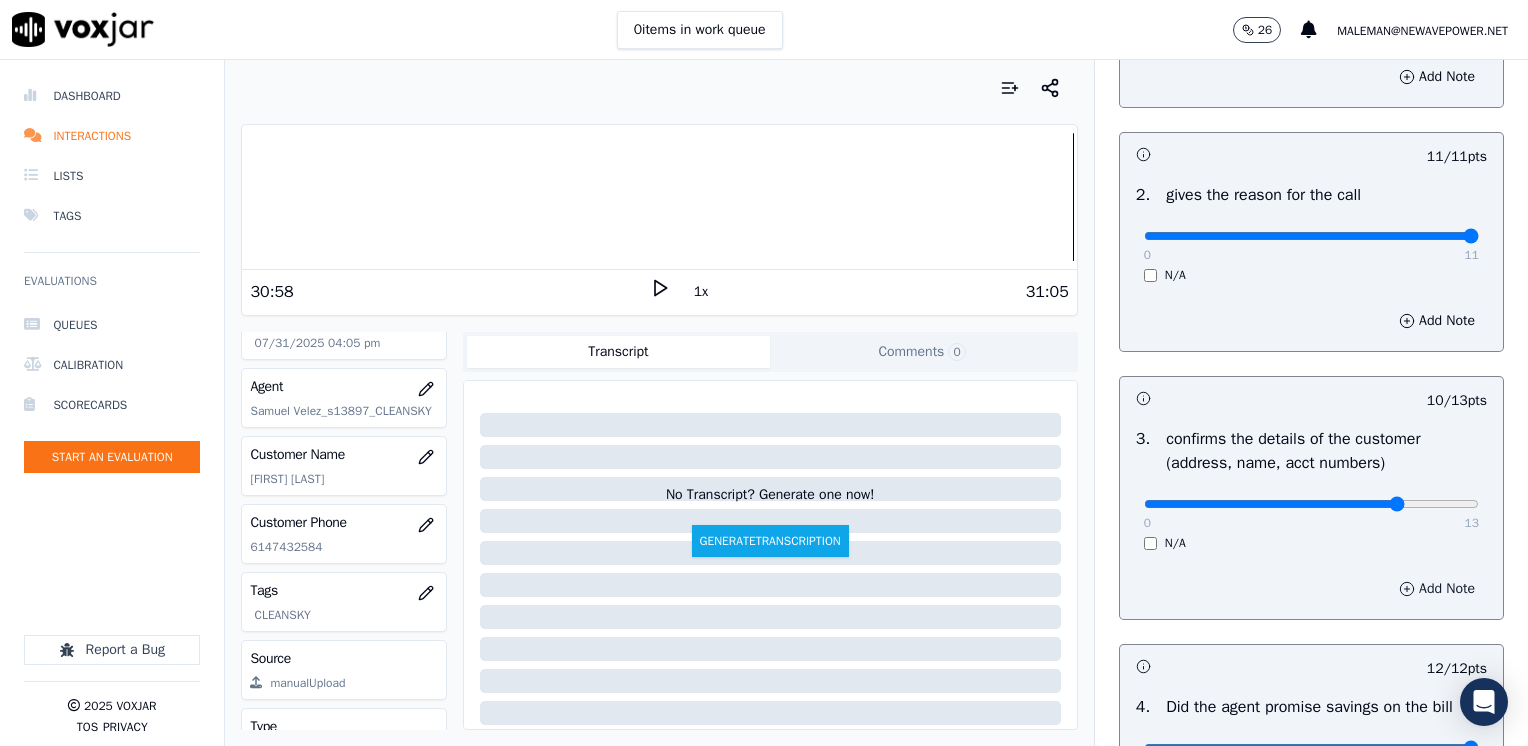 click on "Add Note" at bounding box center (1437, 589) 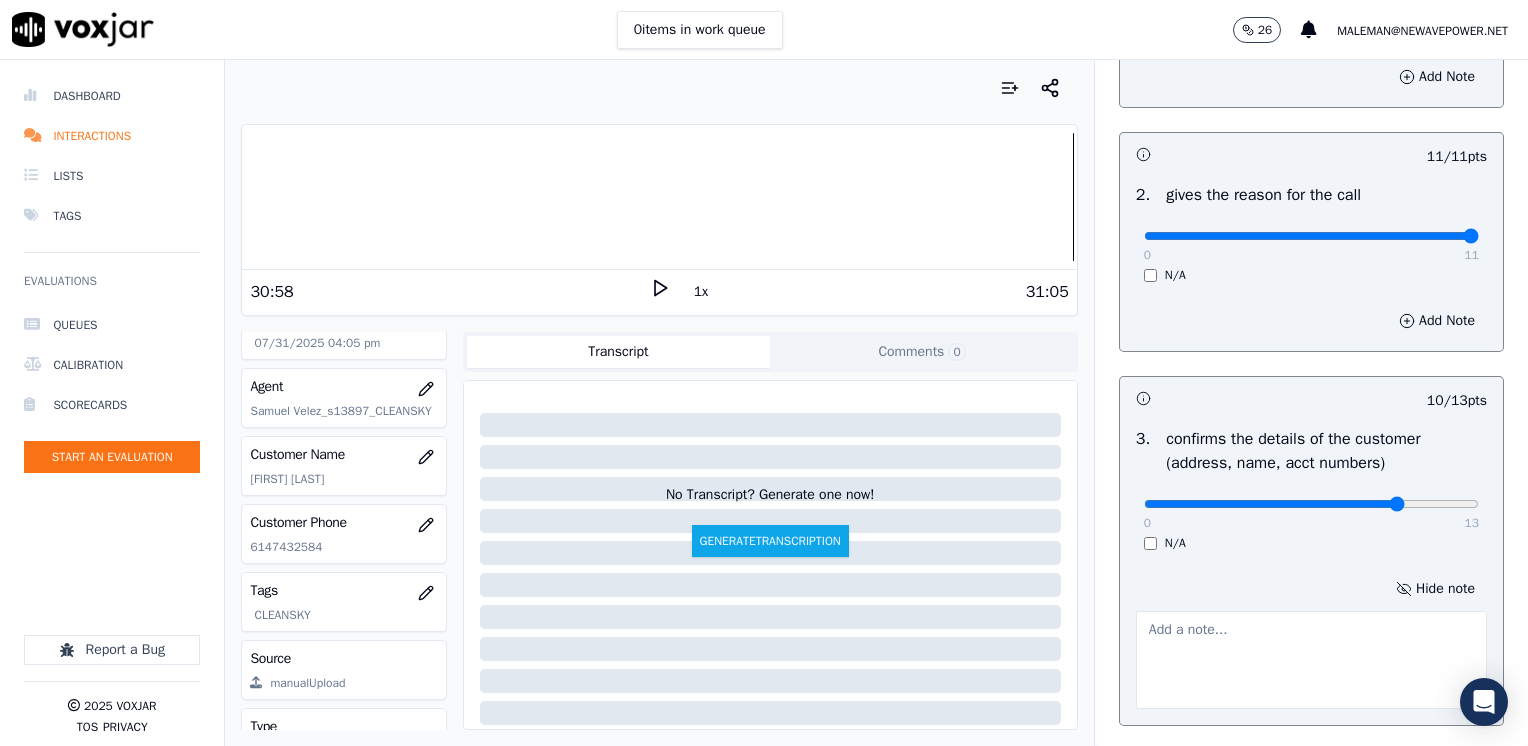 click at bounding box center [1311, 660] 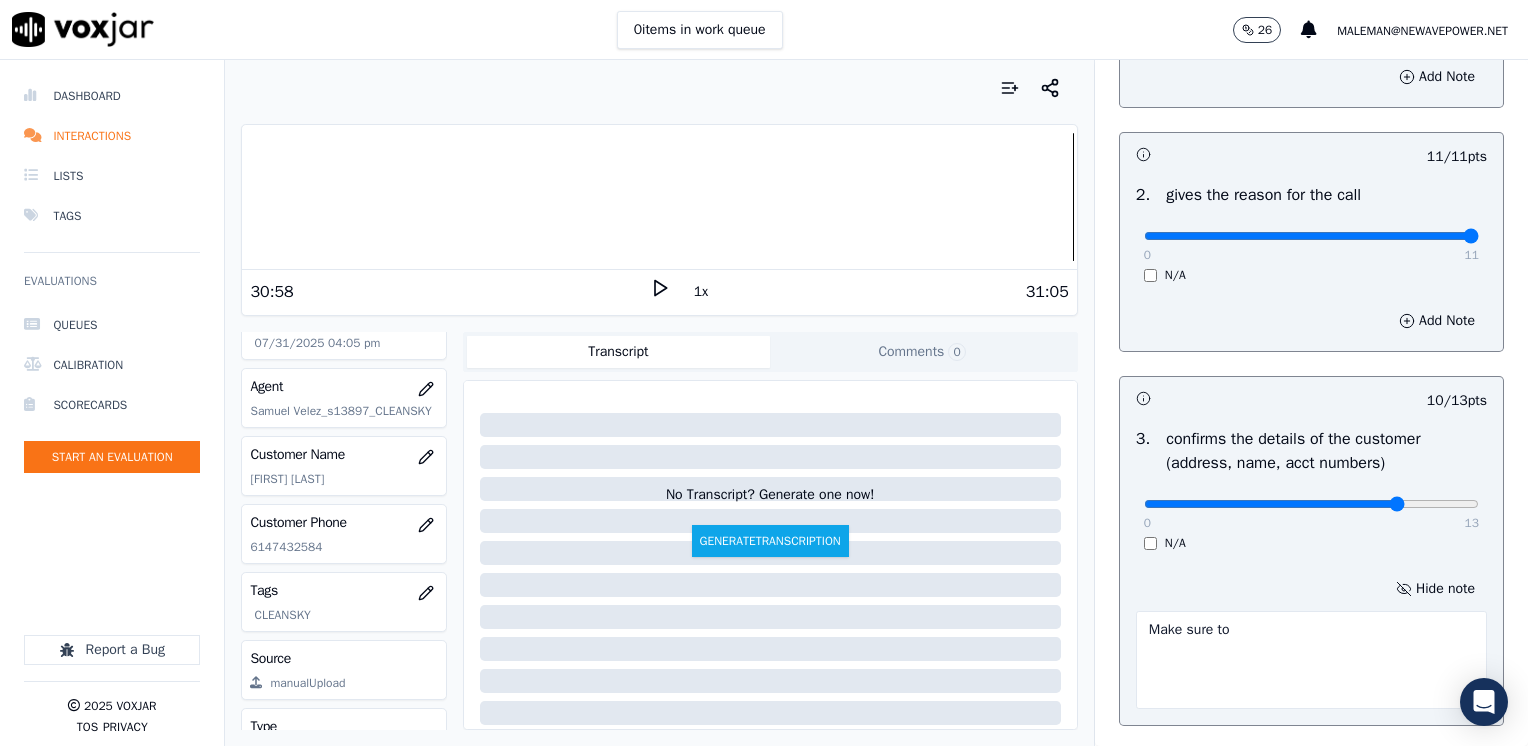 type on "Make sure to" 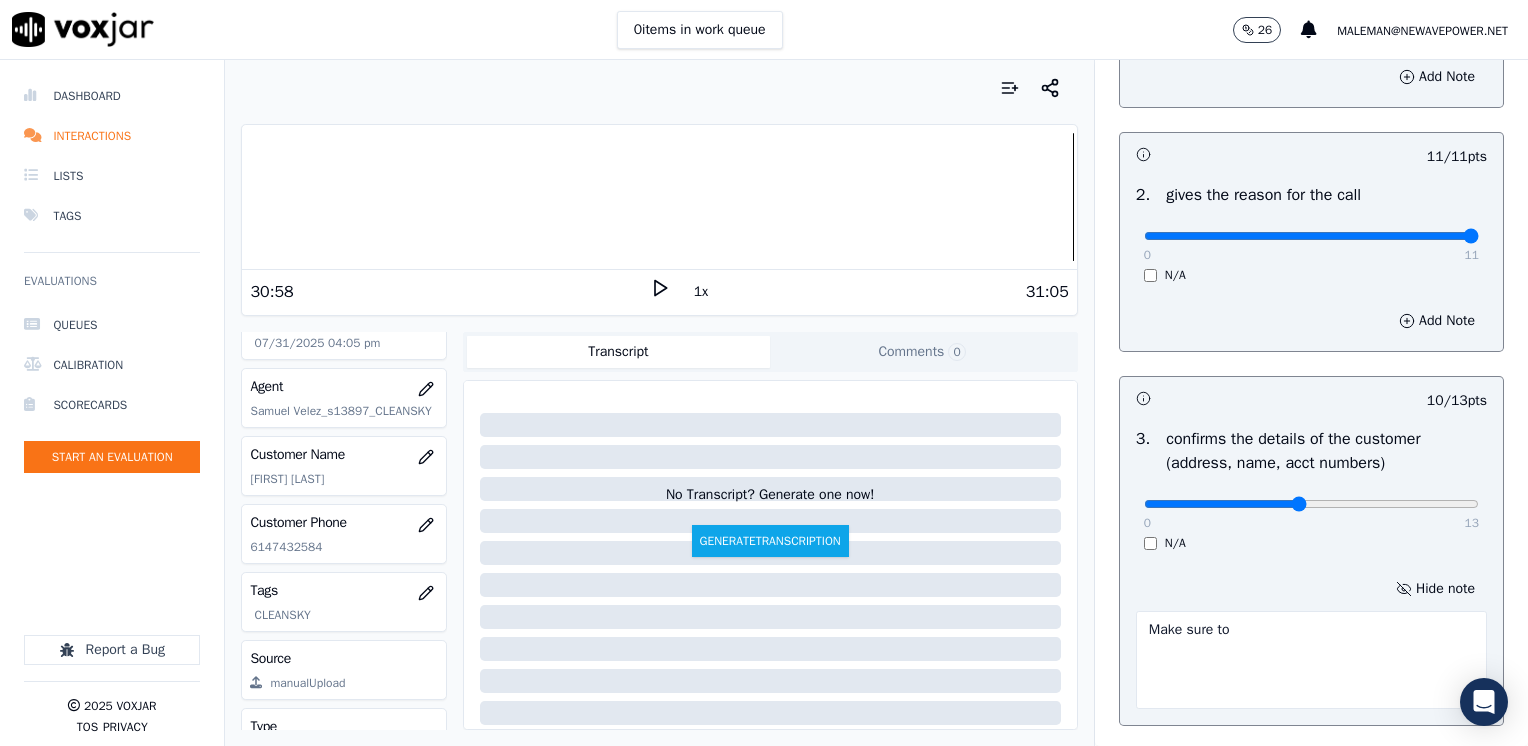 type on "6" 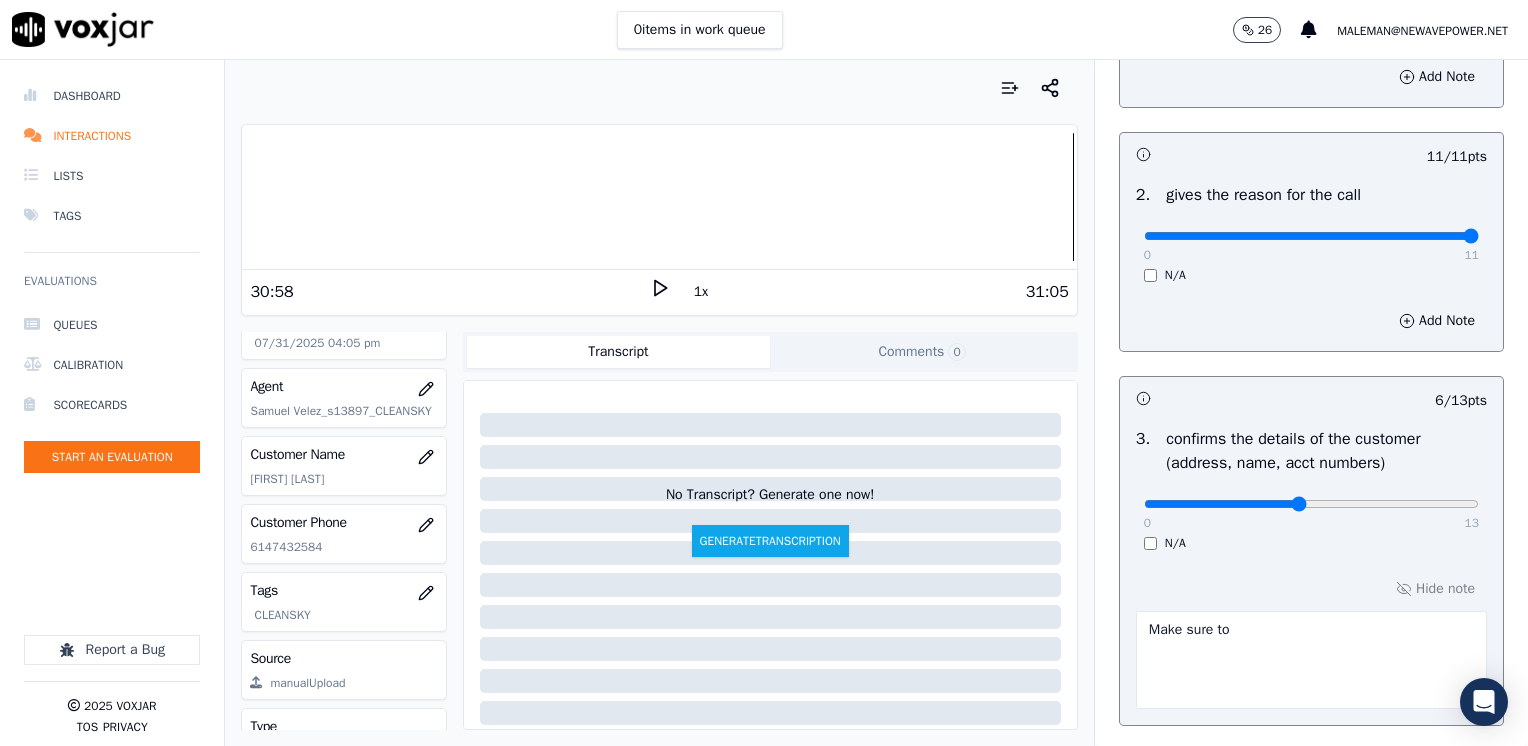 click on "Make sure to" at bounding box center [1311, 660] 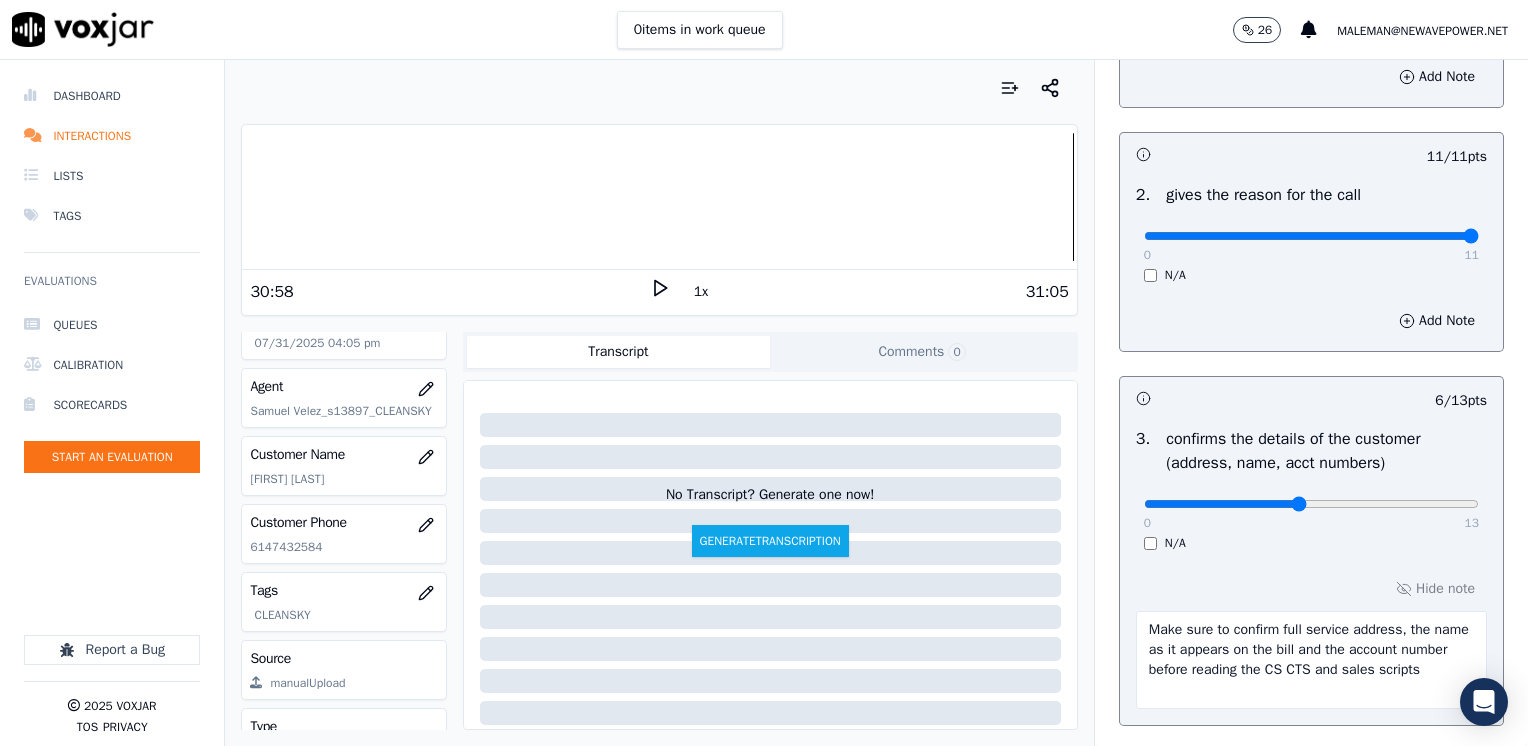 click on "Make sure to confirm full service address, the name as it appears on the bill and the account number before reading the CS CTS and sales scripts" at bounding box center (1311, 660) 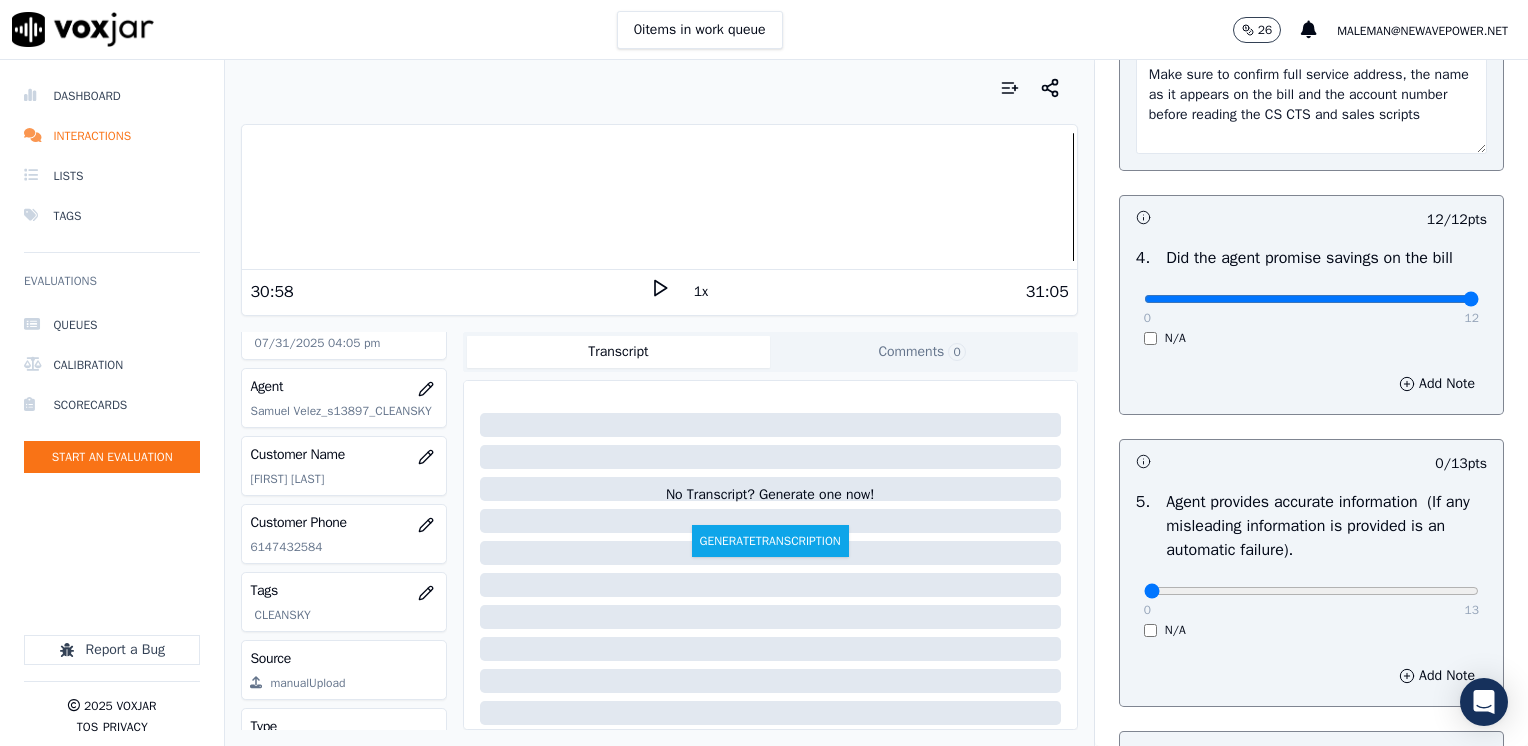 scroll, scrollTop: 948, scrollLeft: 0, axis: vertical 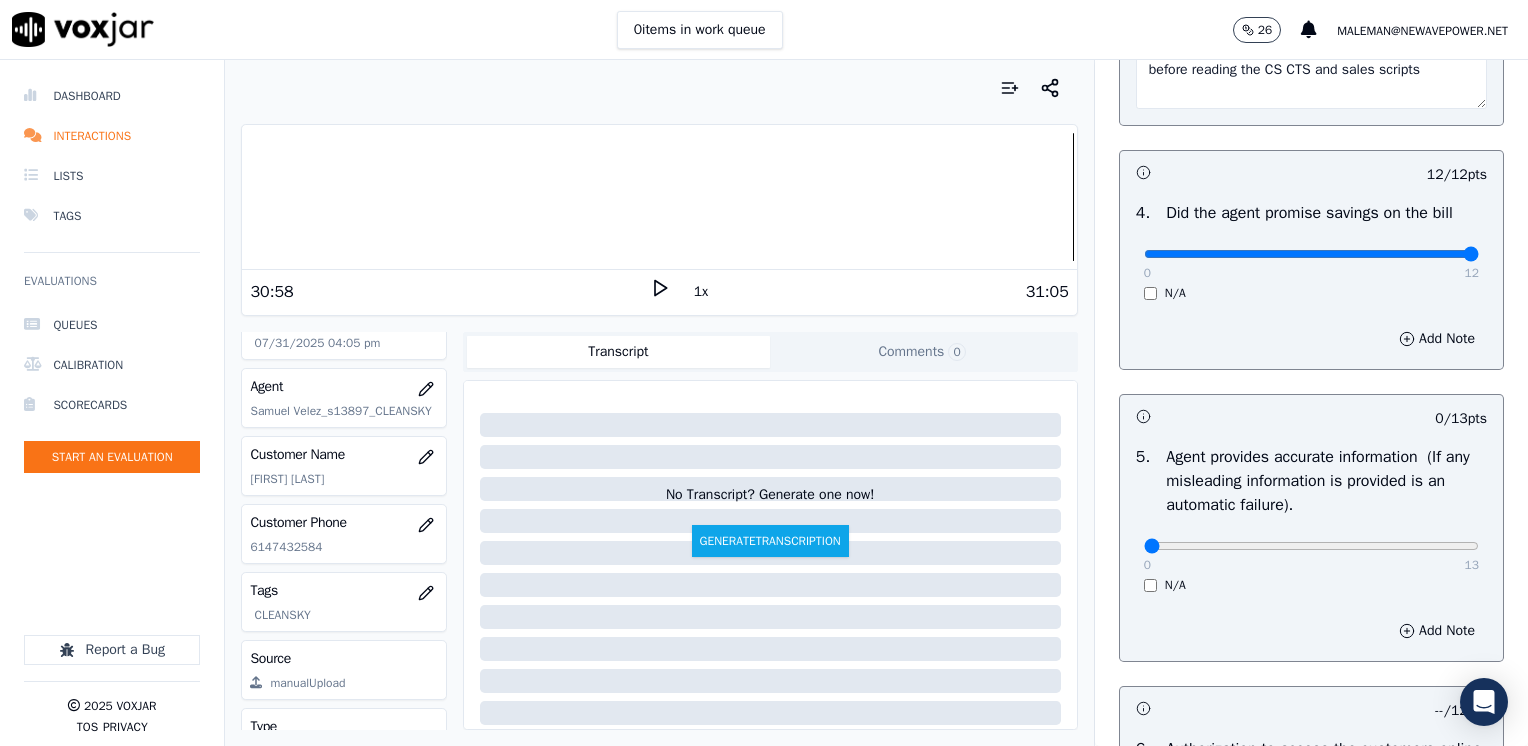 type on "Make sure to confirm full service address, the name as it appears on the bill and the account number before reading the CS CTS and sales scripts" 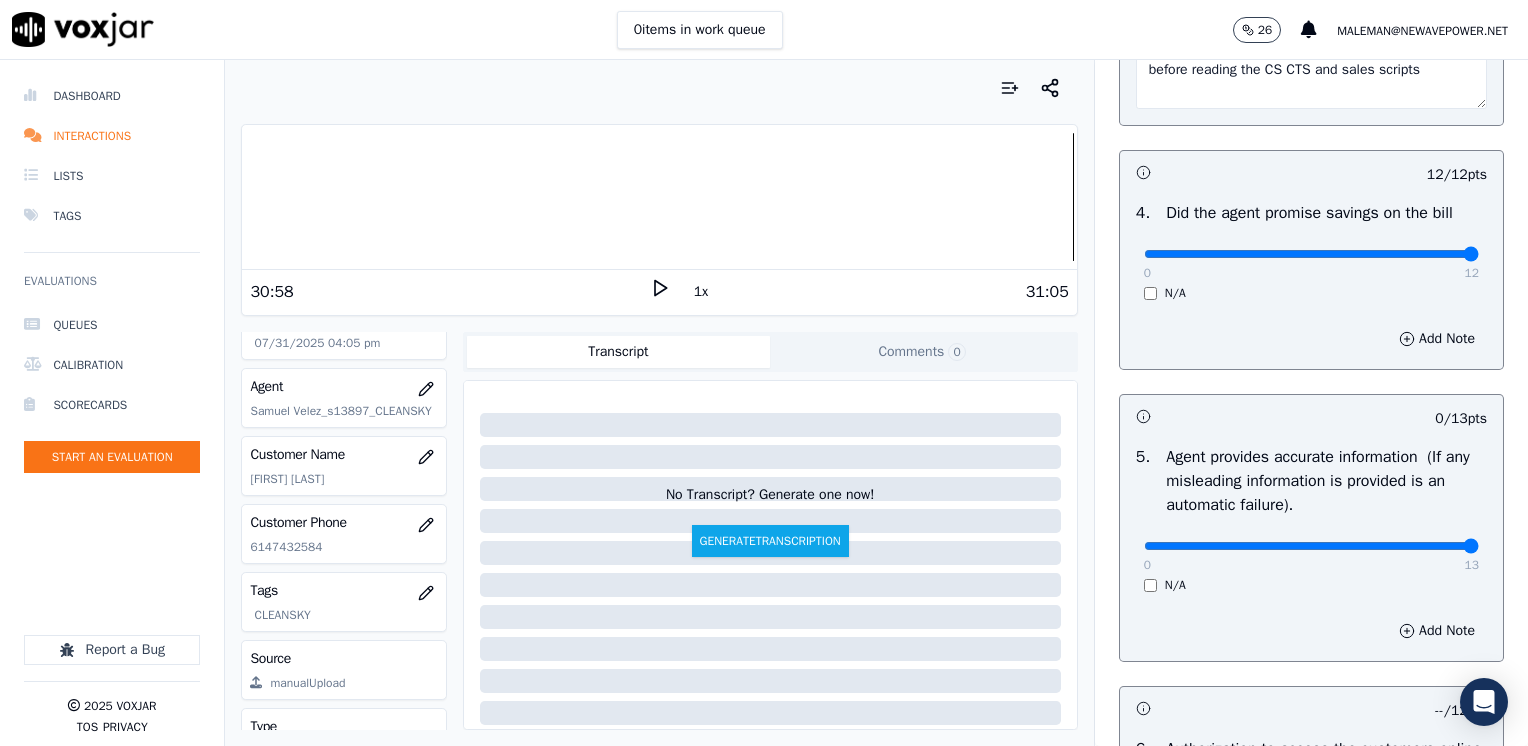 drag, startPoint x: 1136, startPoint y: 546, endPoint x: 1527, endPoint y: 532, distance: 391.25055 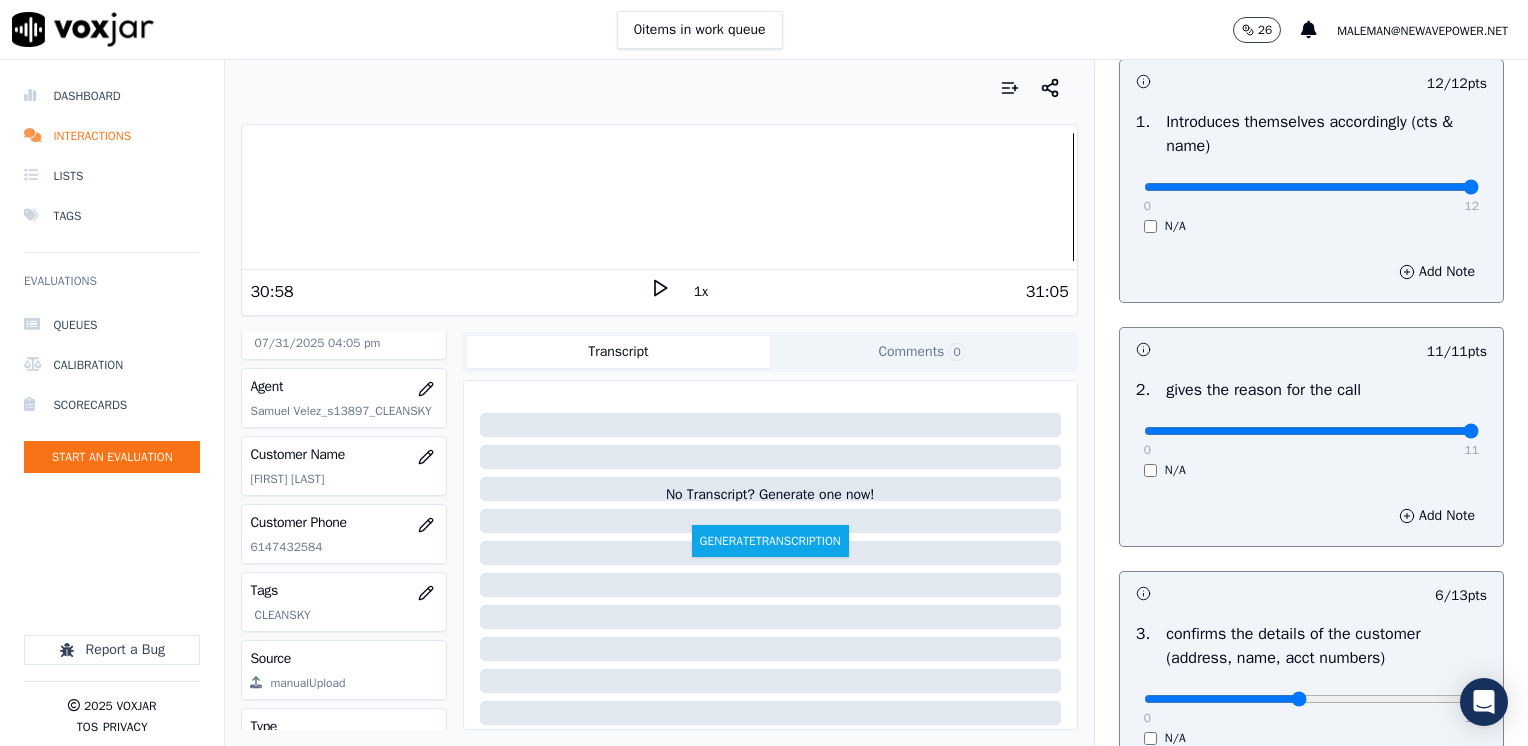 scroll, scrollTop: 0, scrollLeft: 0, axis: both 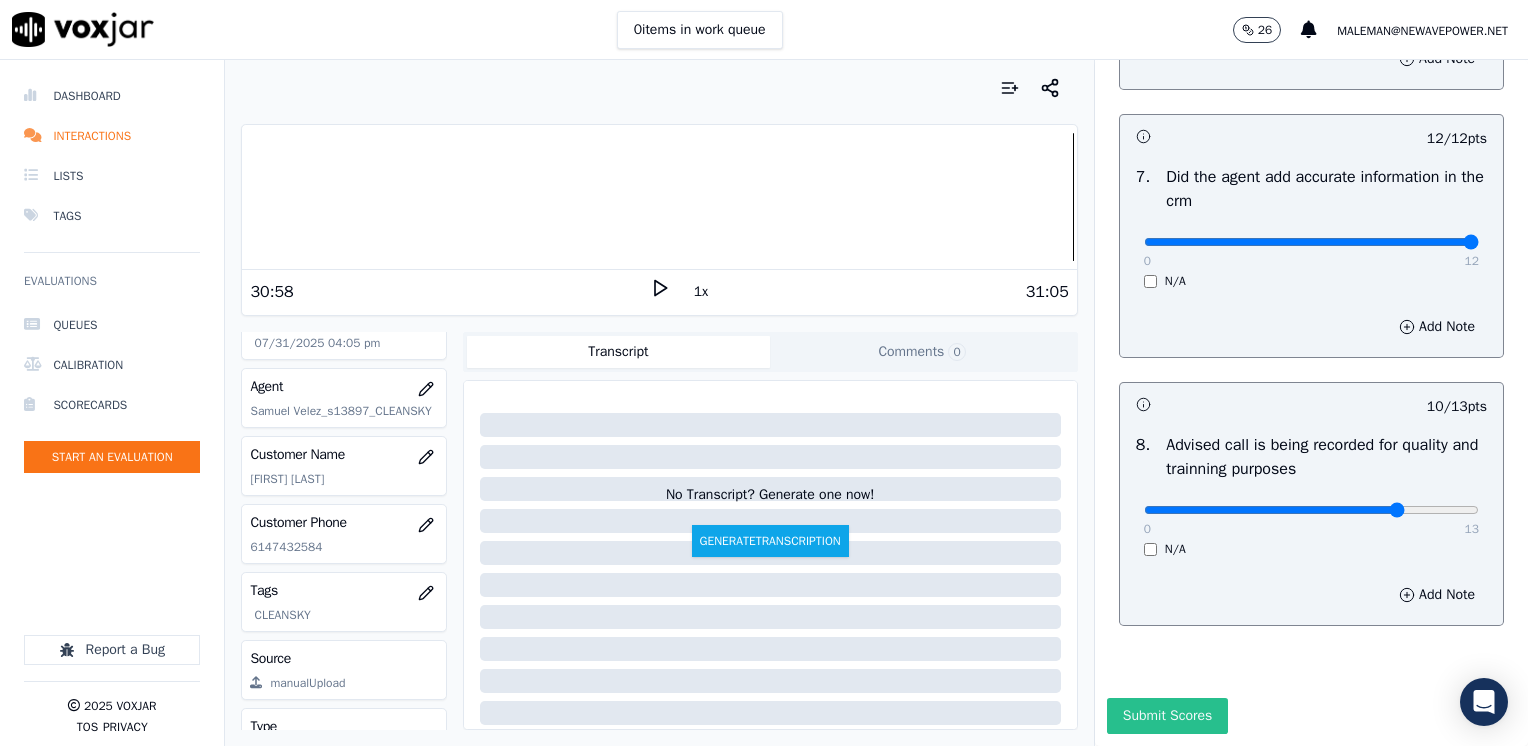 click on "Submit Scores" at bounding box center (1167, 716) 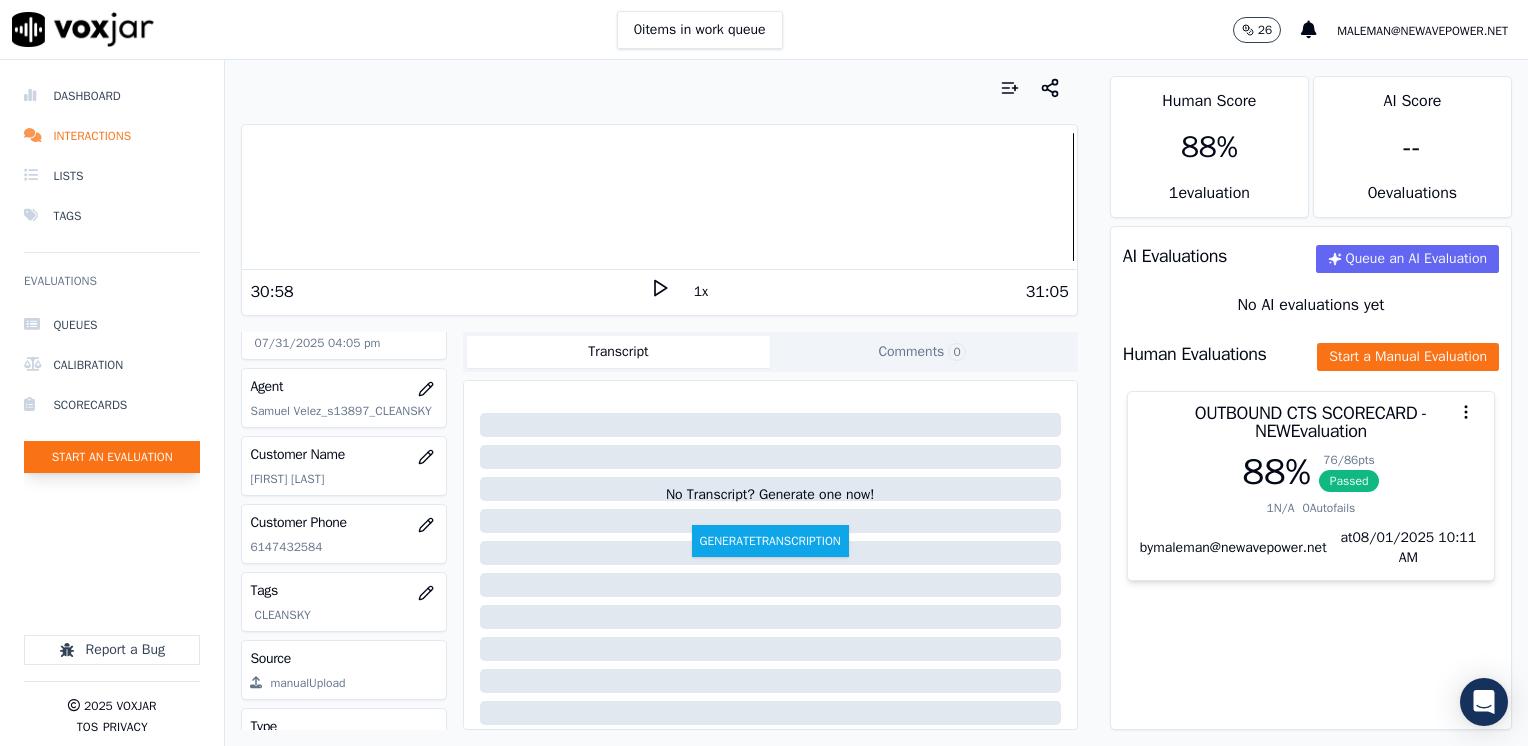 click on "Start an Evaluation" 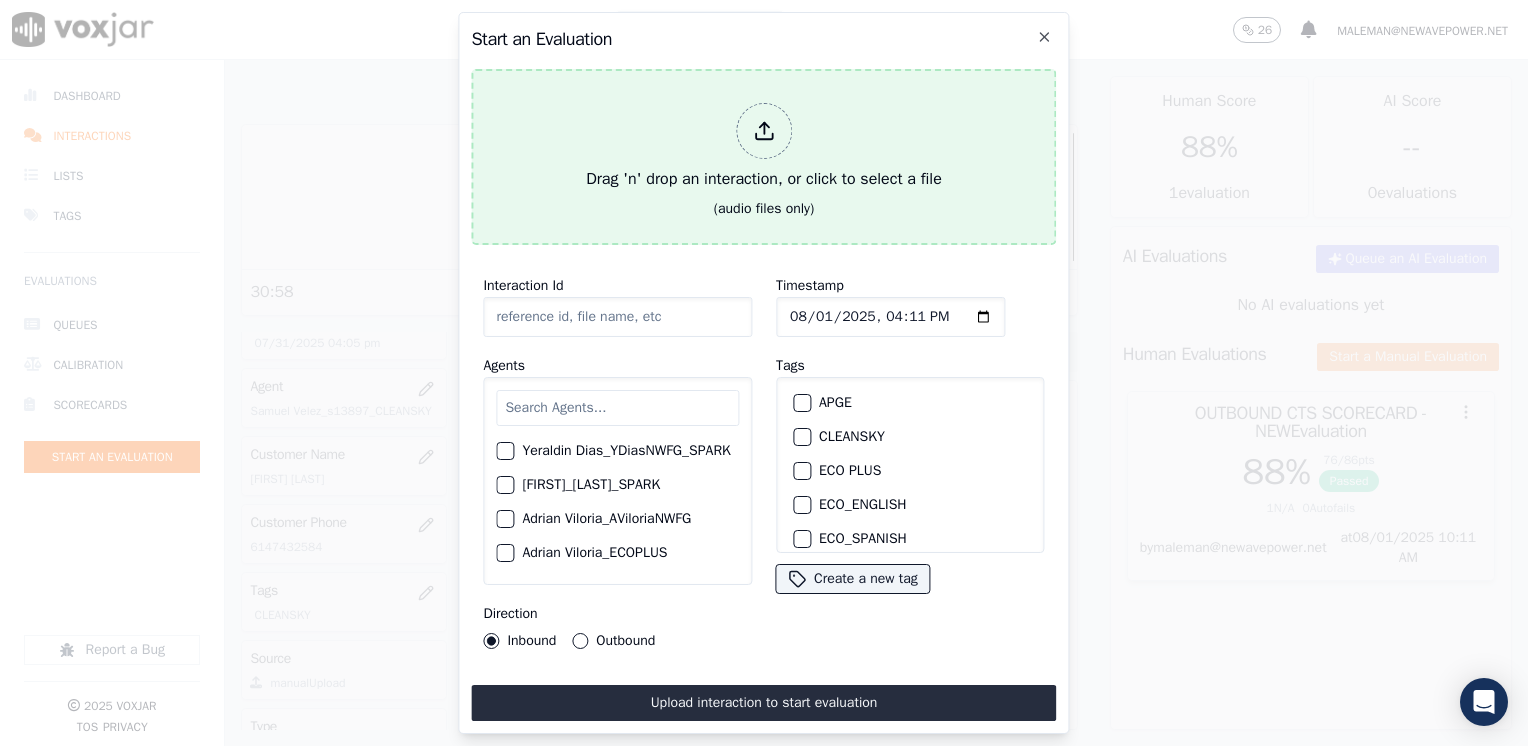 click at bounding box center [764, 131] 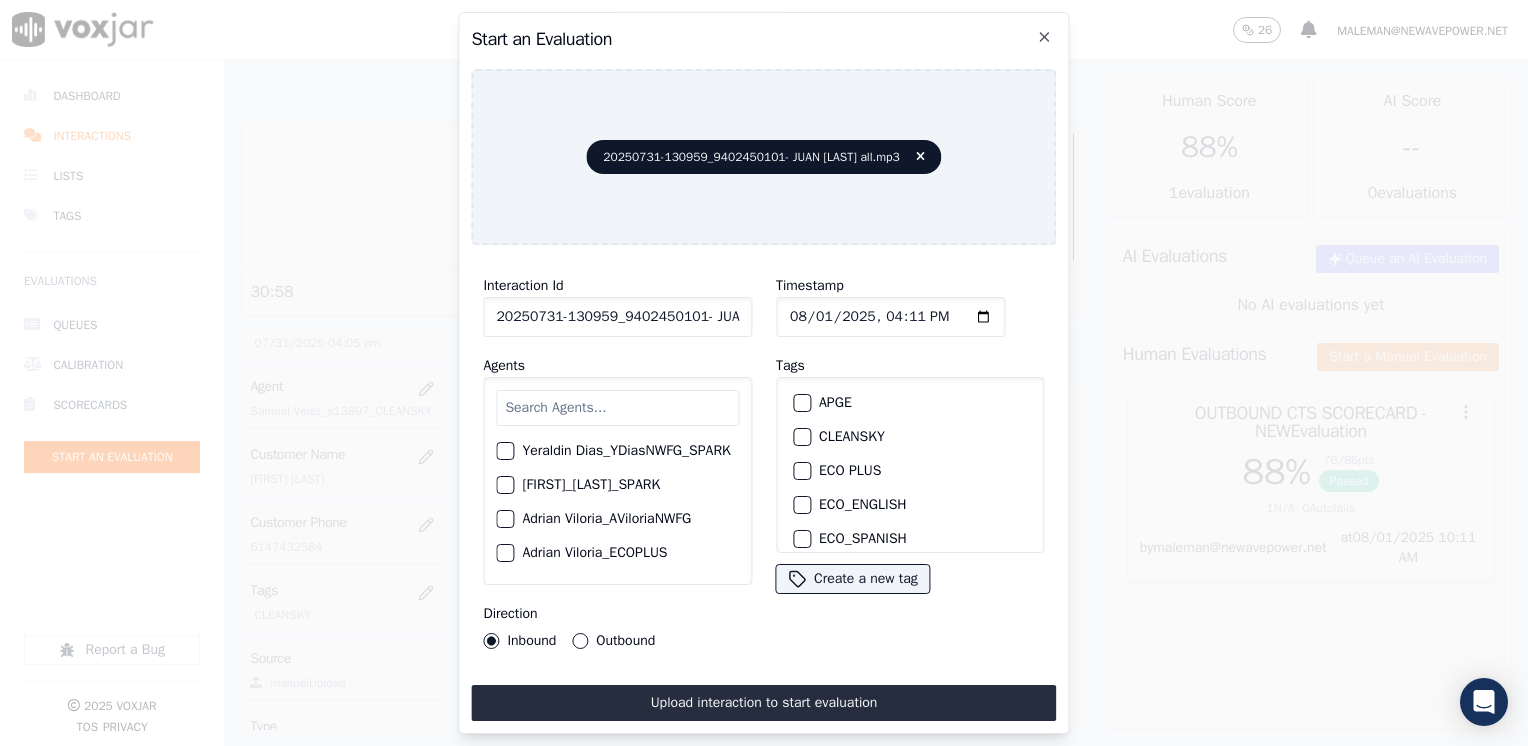 click at bounding box center [617, 408] 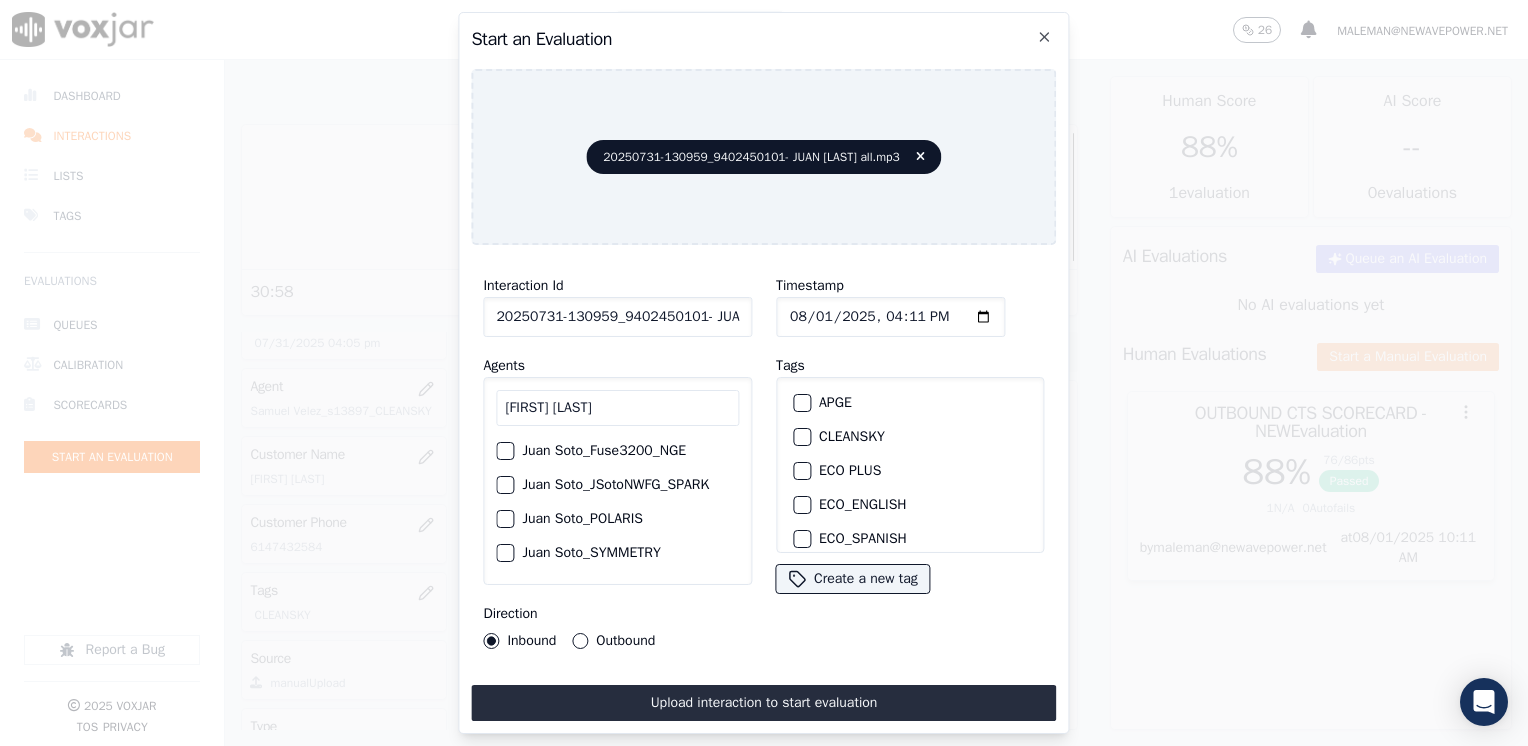 type on "[FIRST] [LAST]" 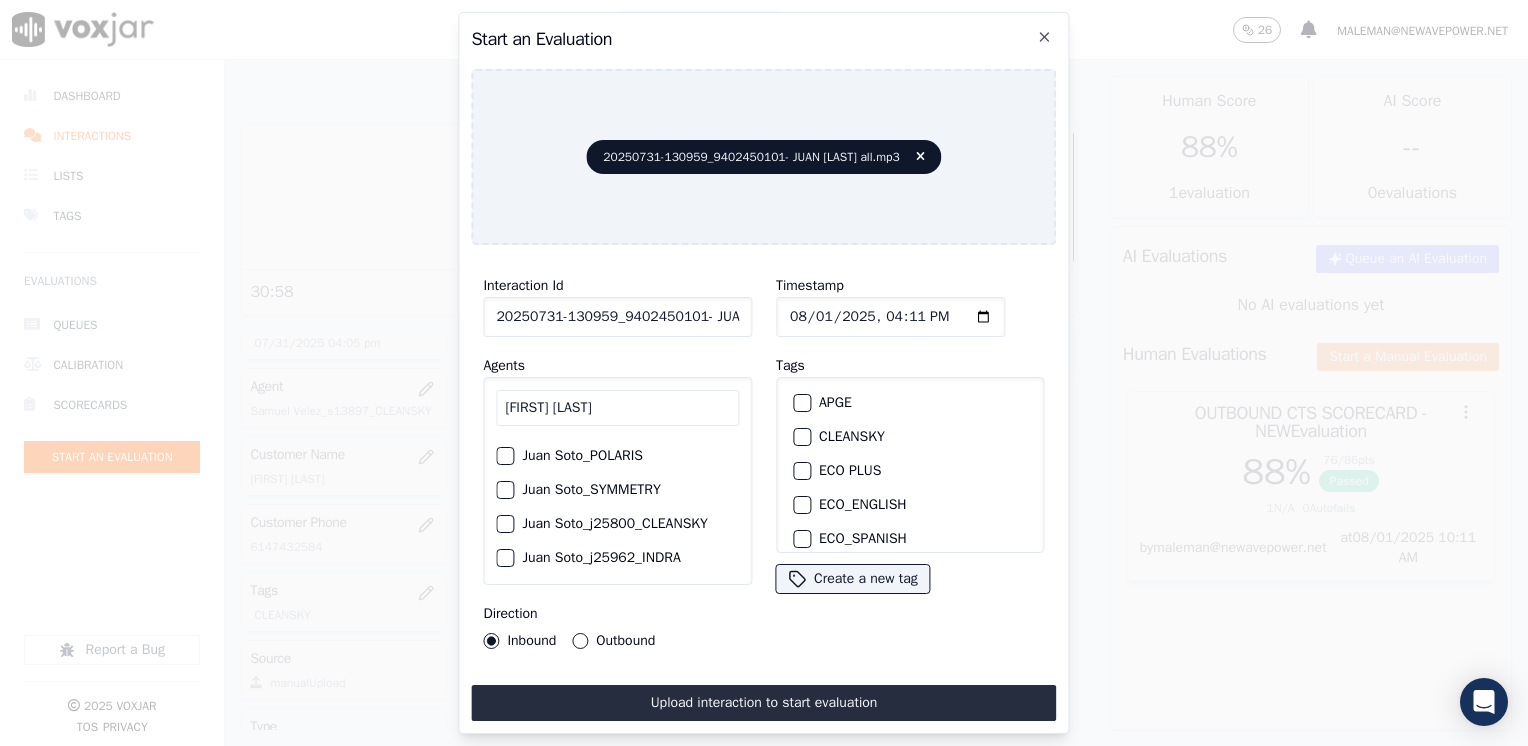 click at bounding box center (504, 524) 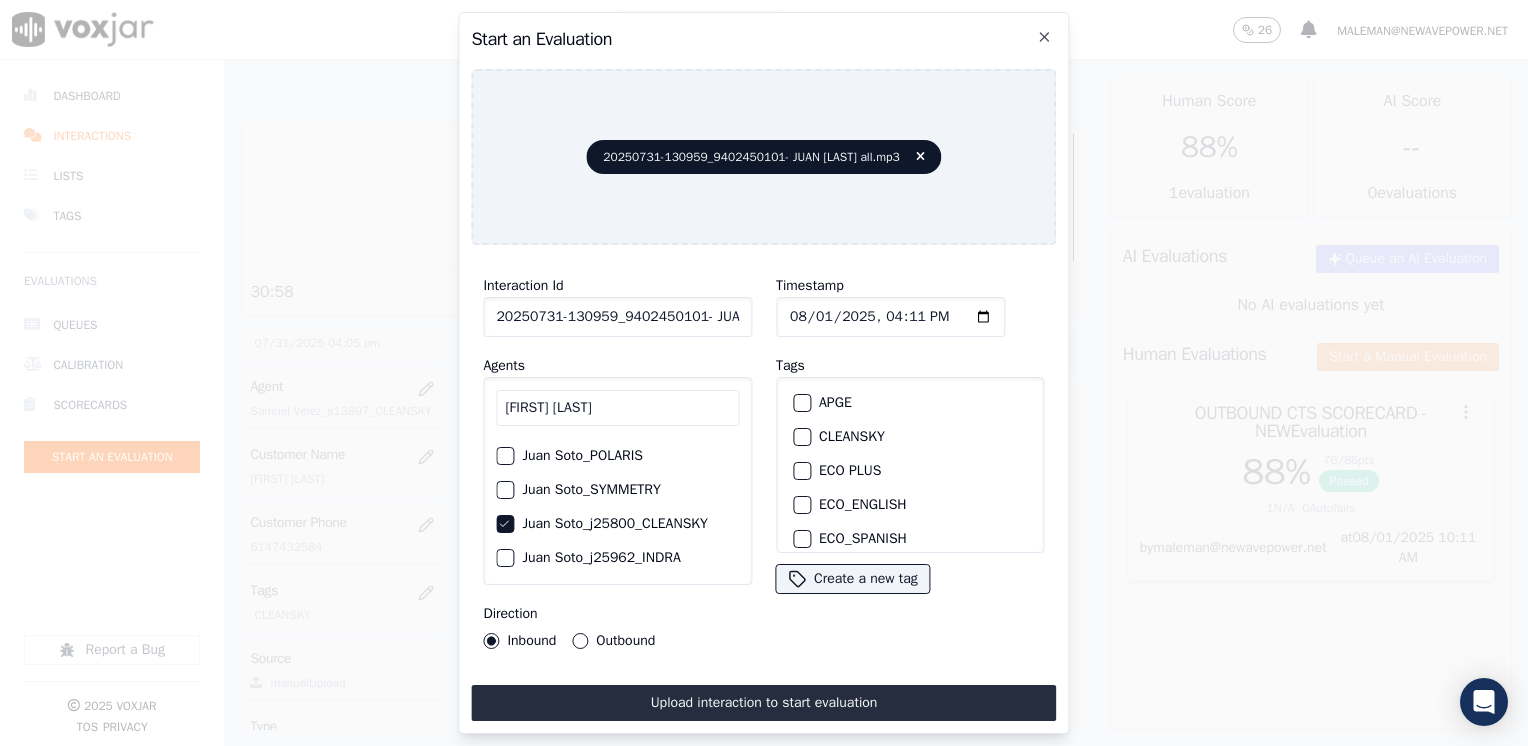 click at bounding box center (801, 437) 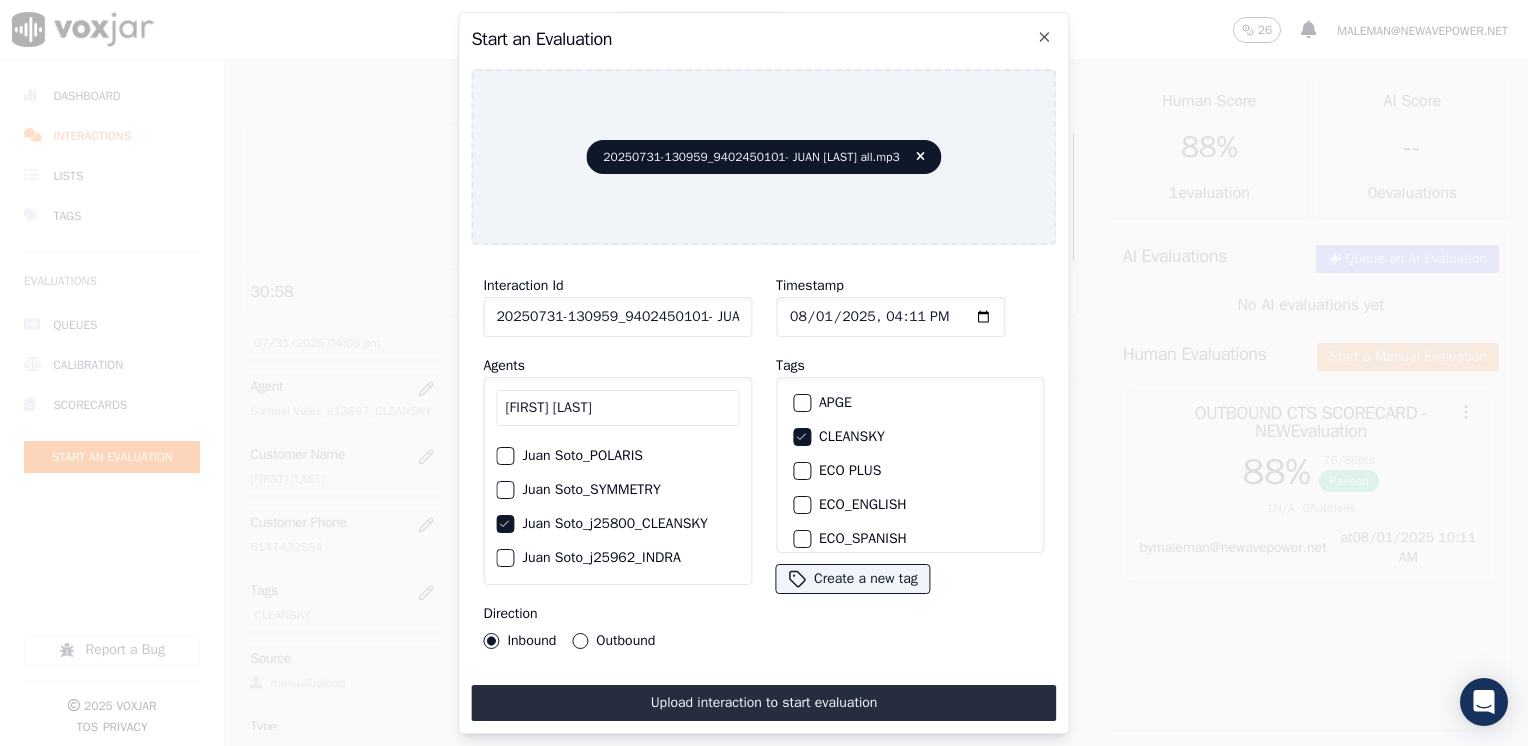 click on "Timestamp" 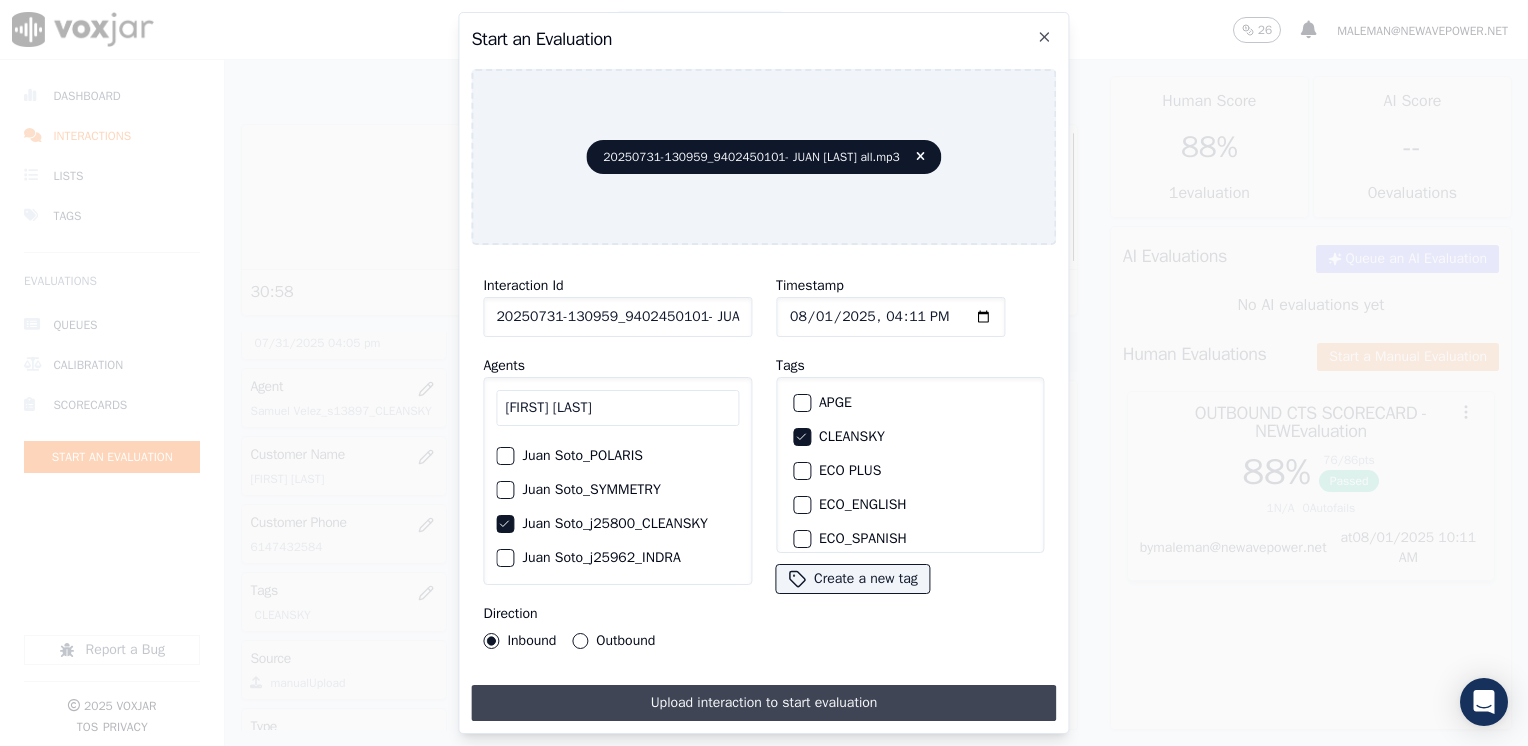 type on "[DATETIME]" 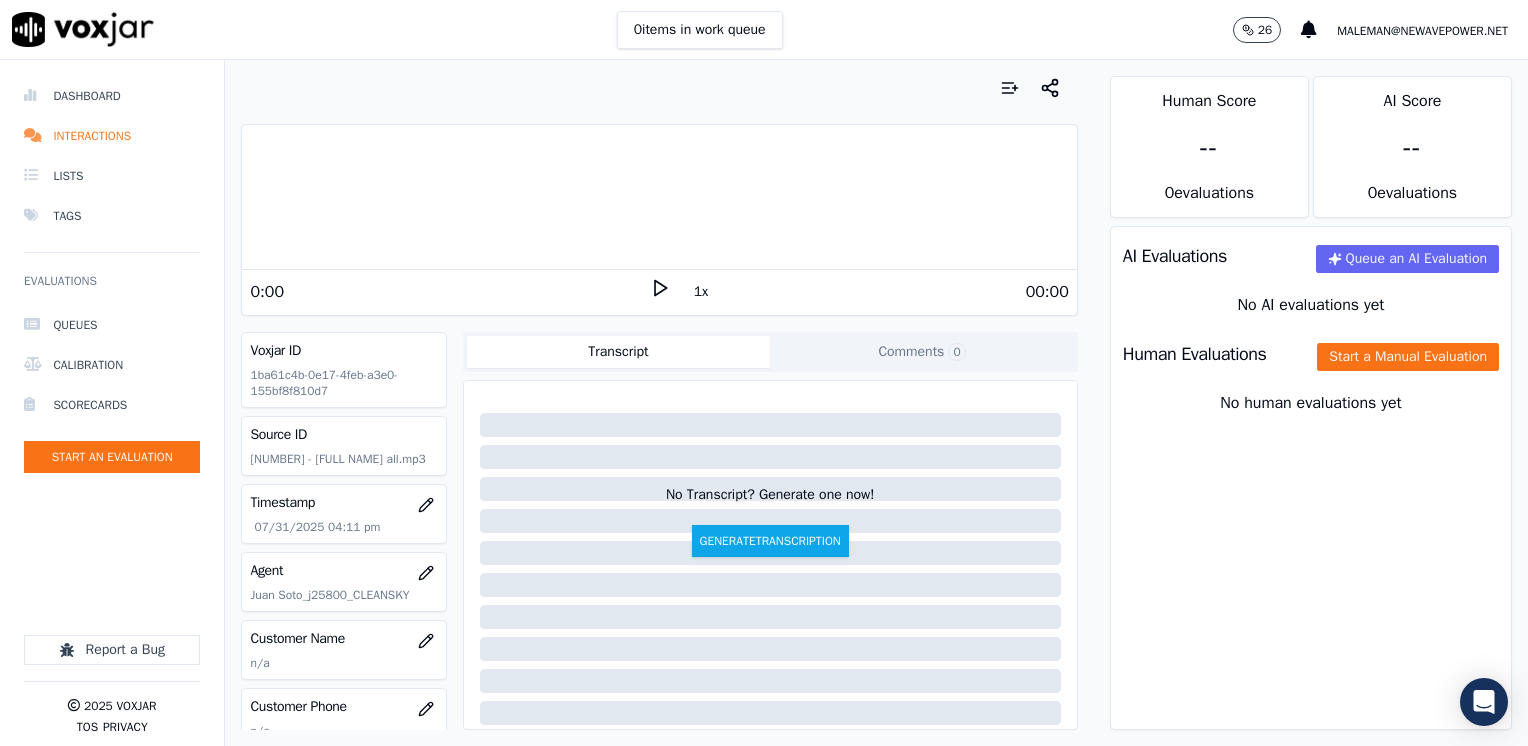 click 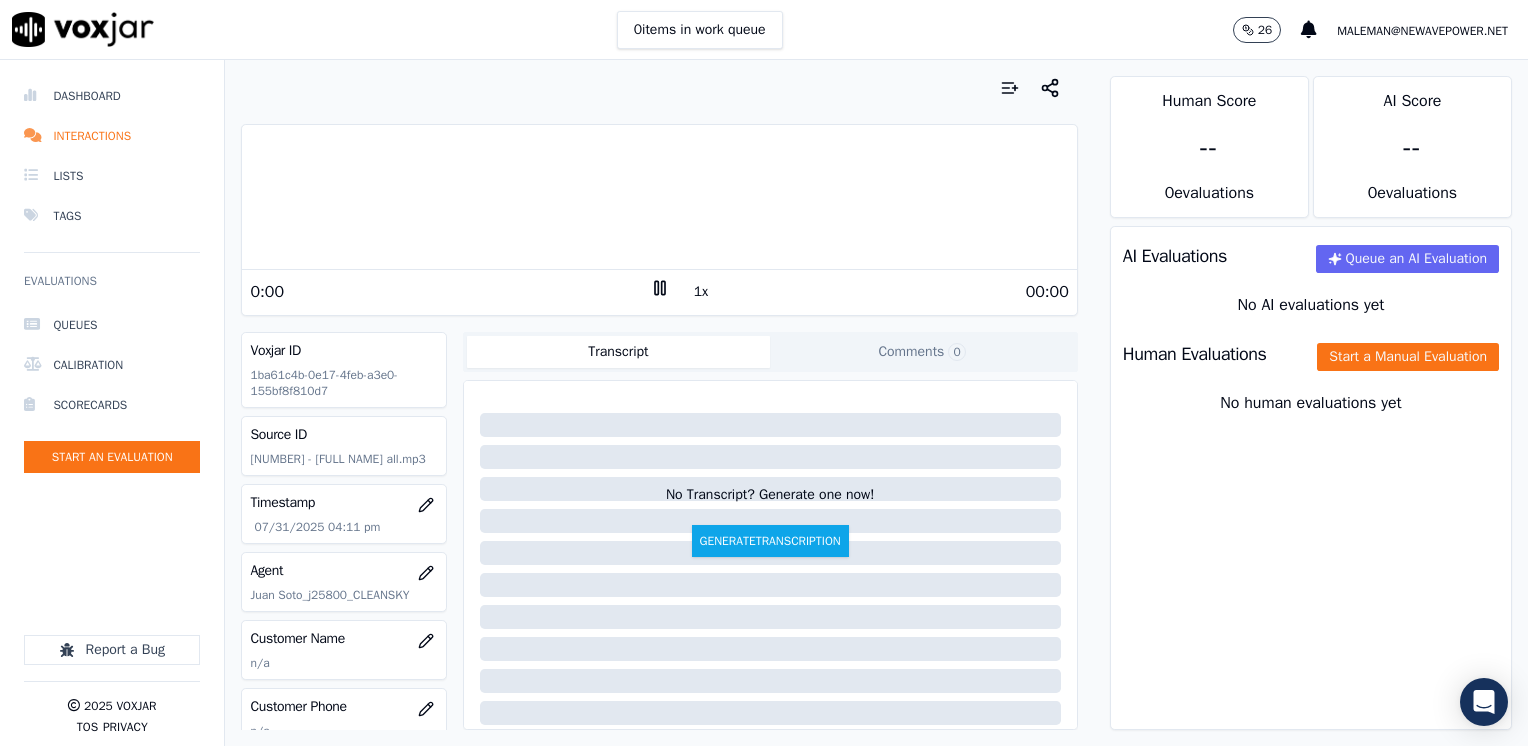 click 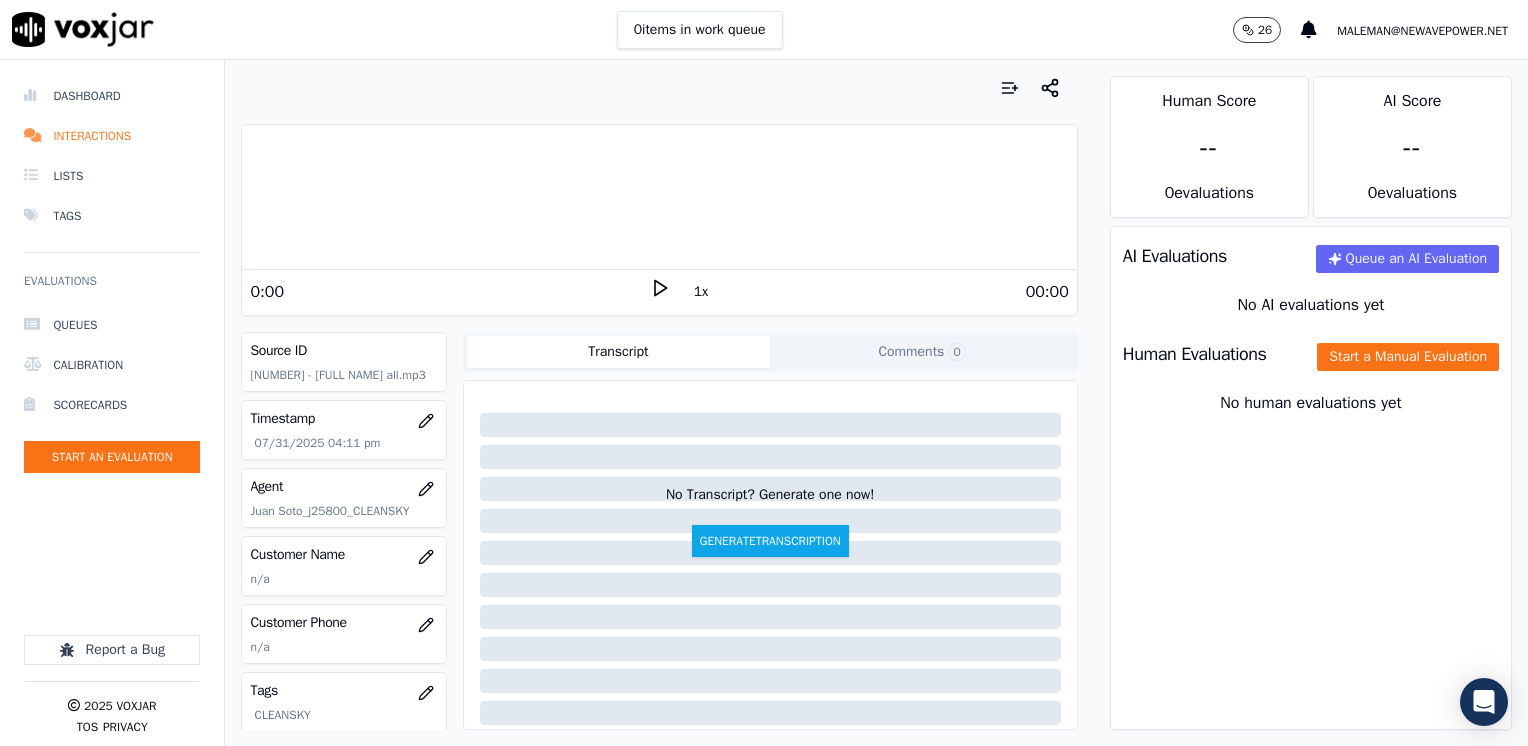 scroll, scrollTop: 200, scrollLeft: 0, axis: vertical 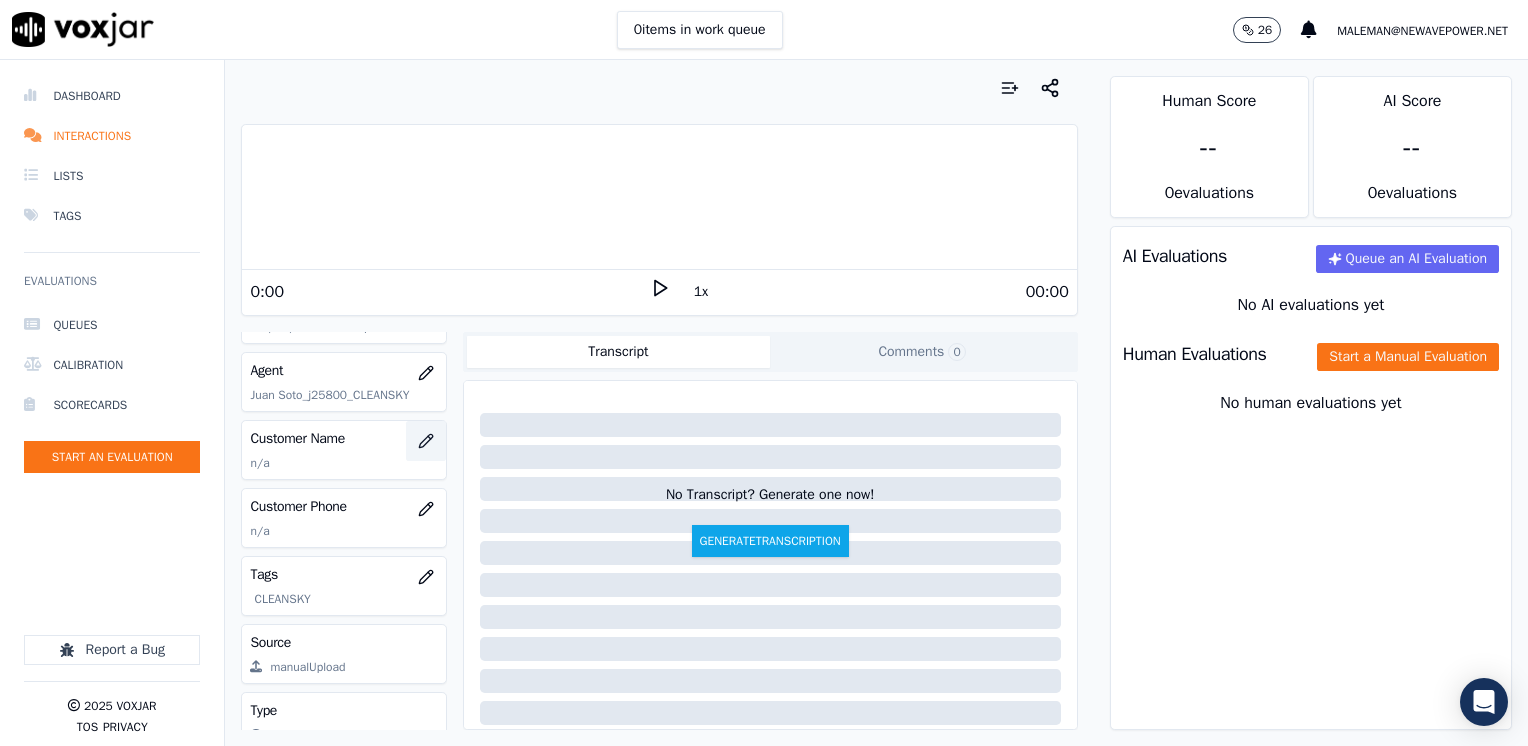 click 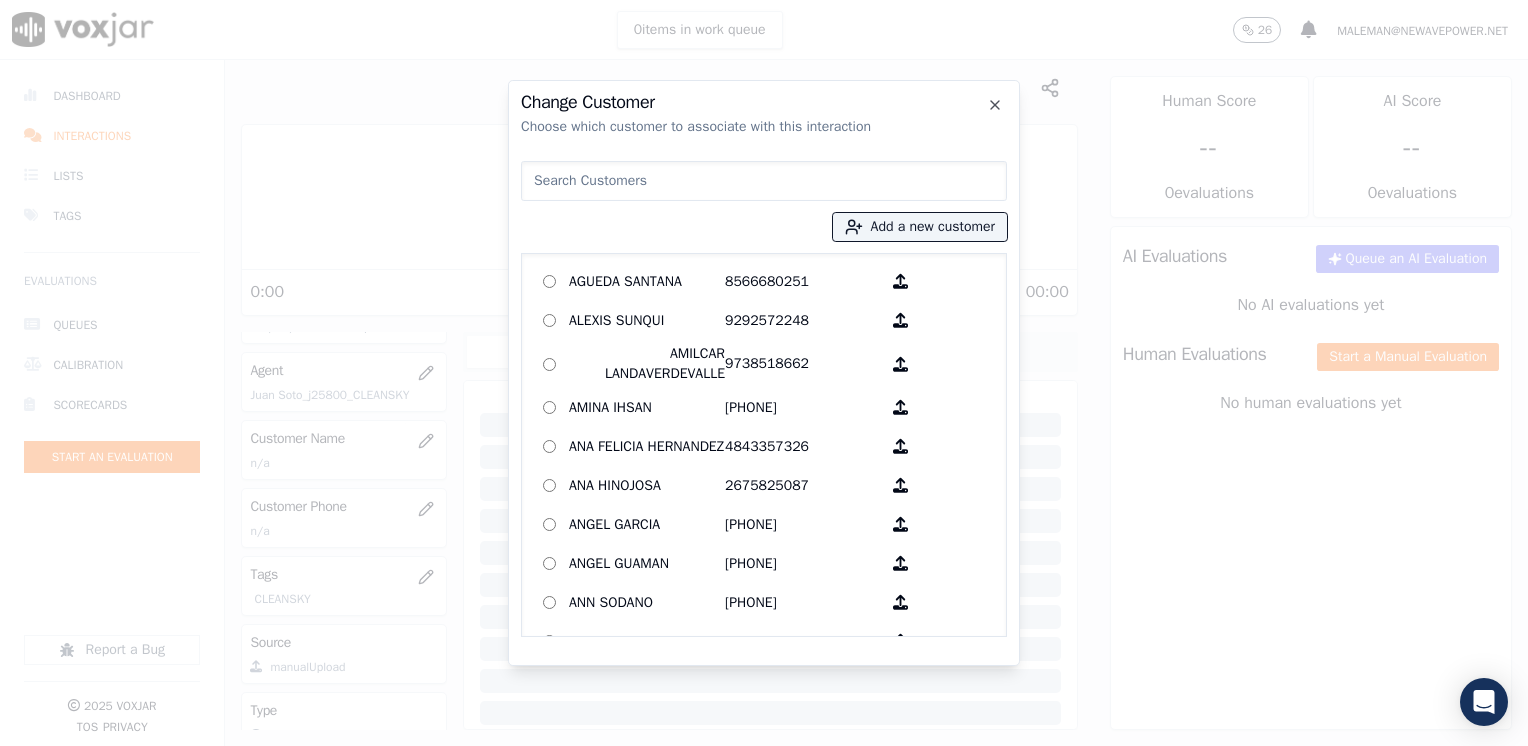 click at bounding box center (764, 181) 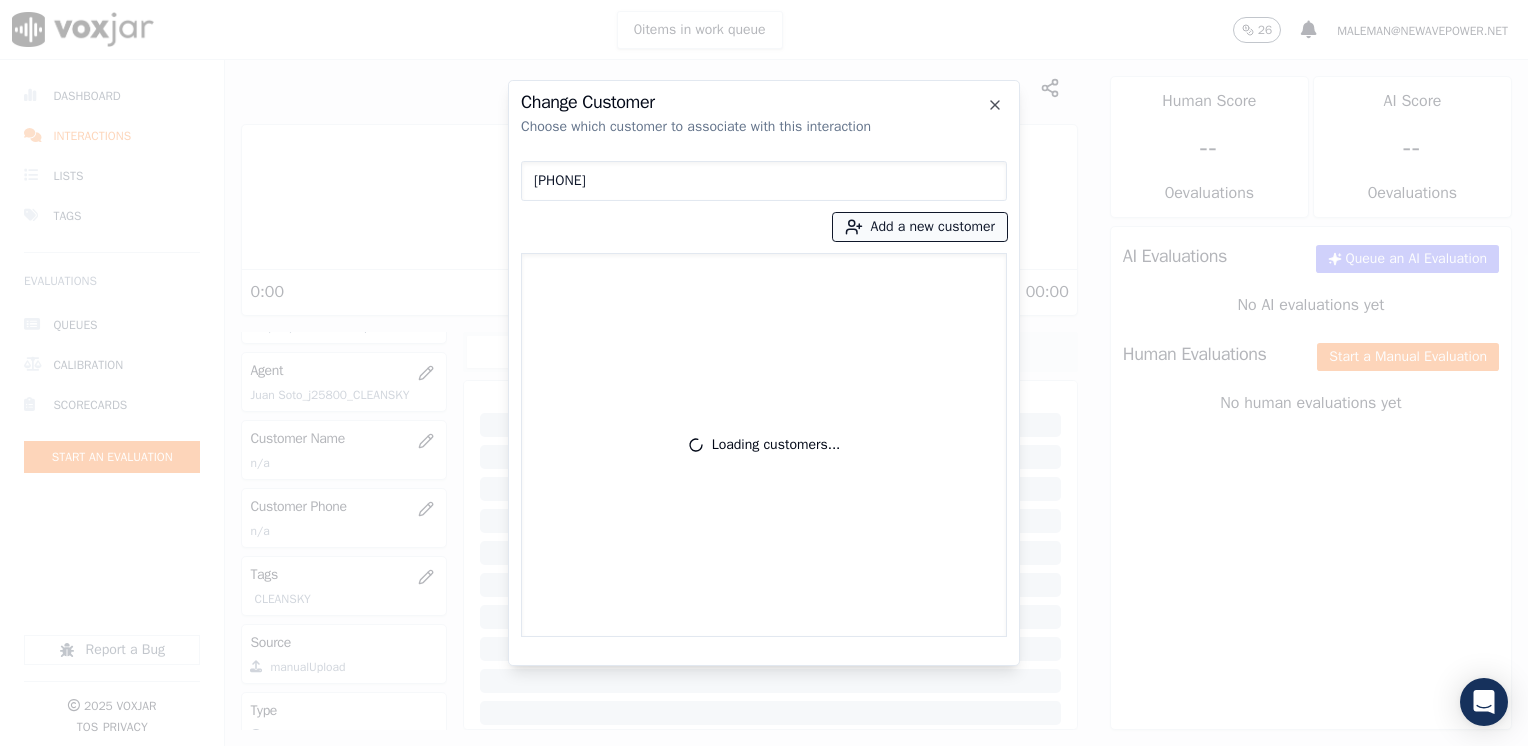 type on "[PHONE]" 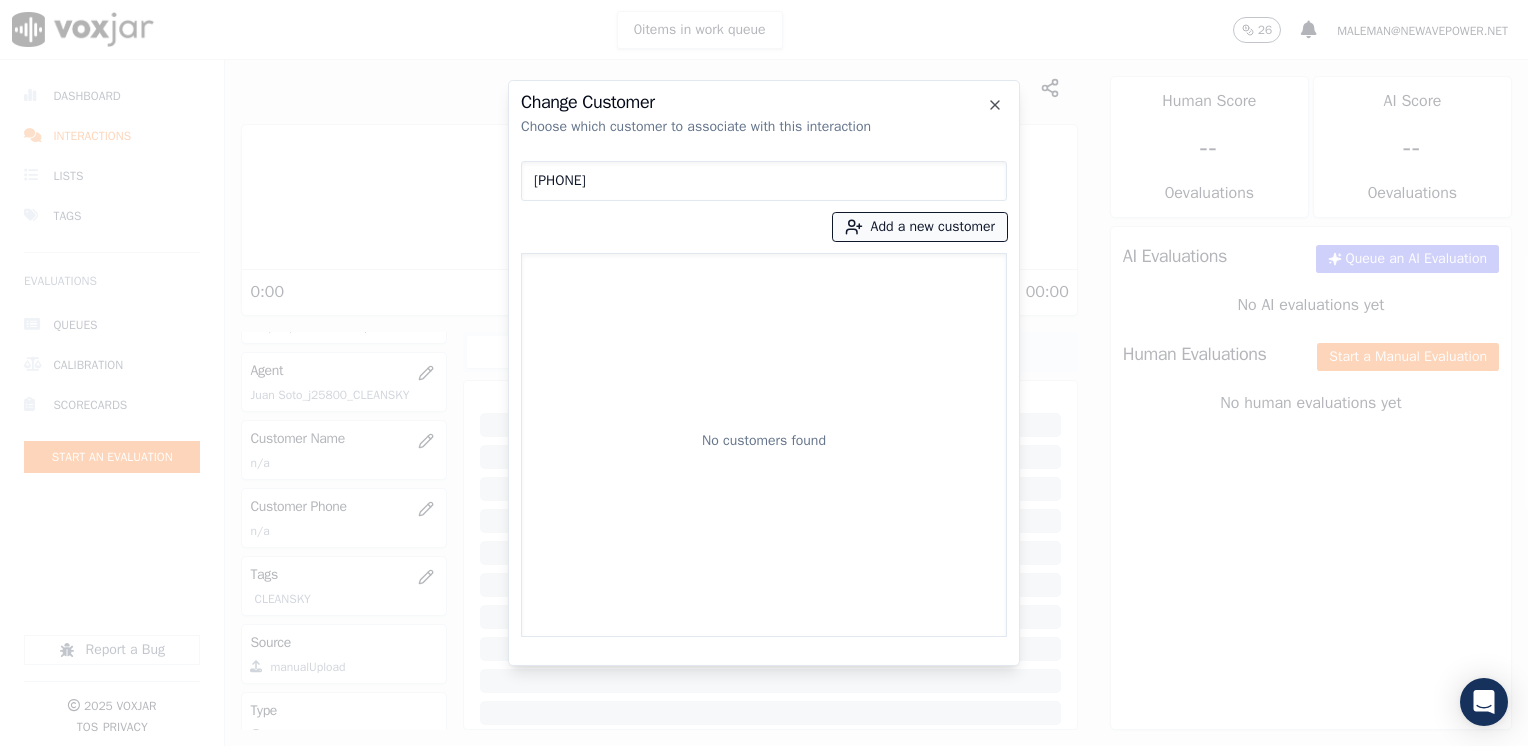 click on "Add a new customer" at bounding box center (920, 227) 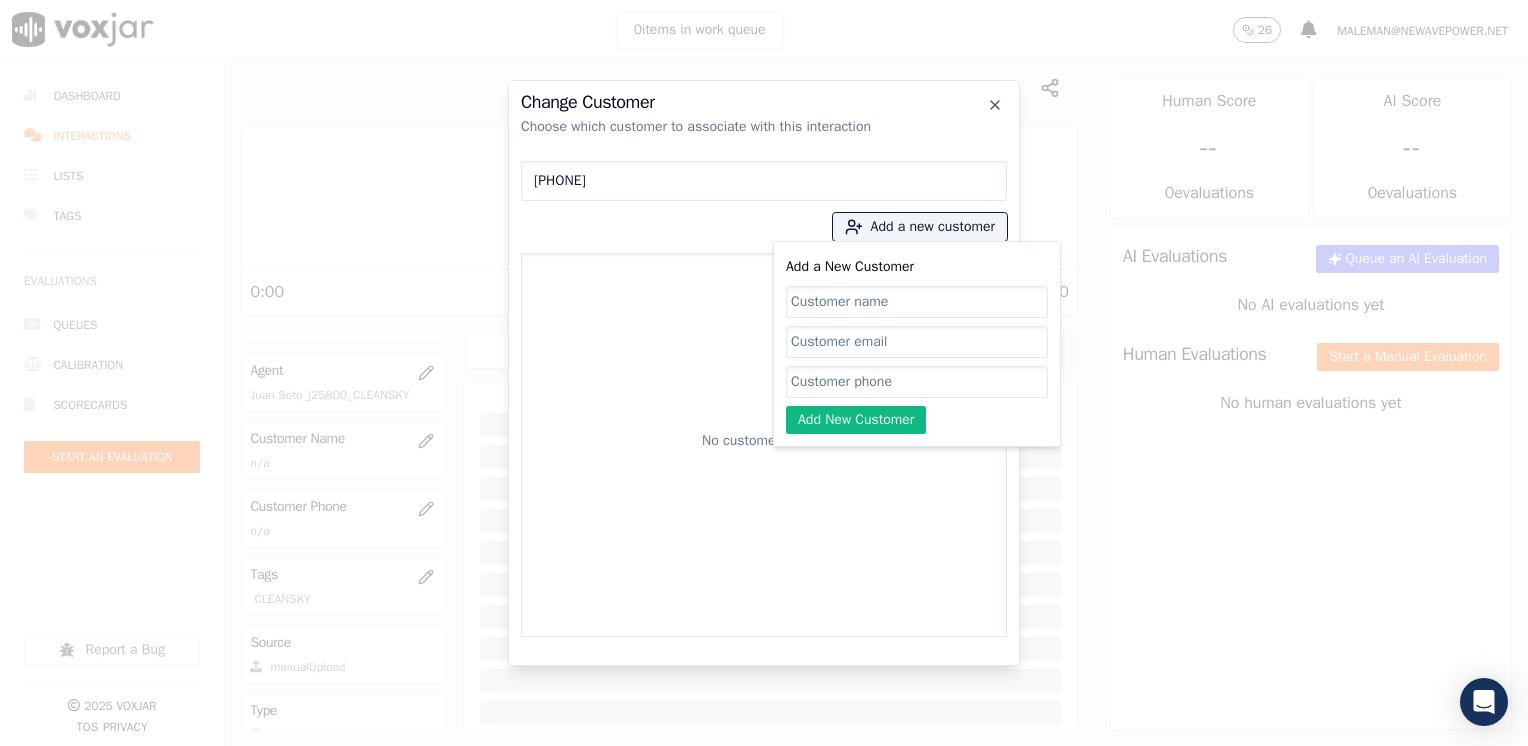 click on "Add a New Customer" 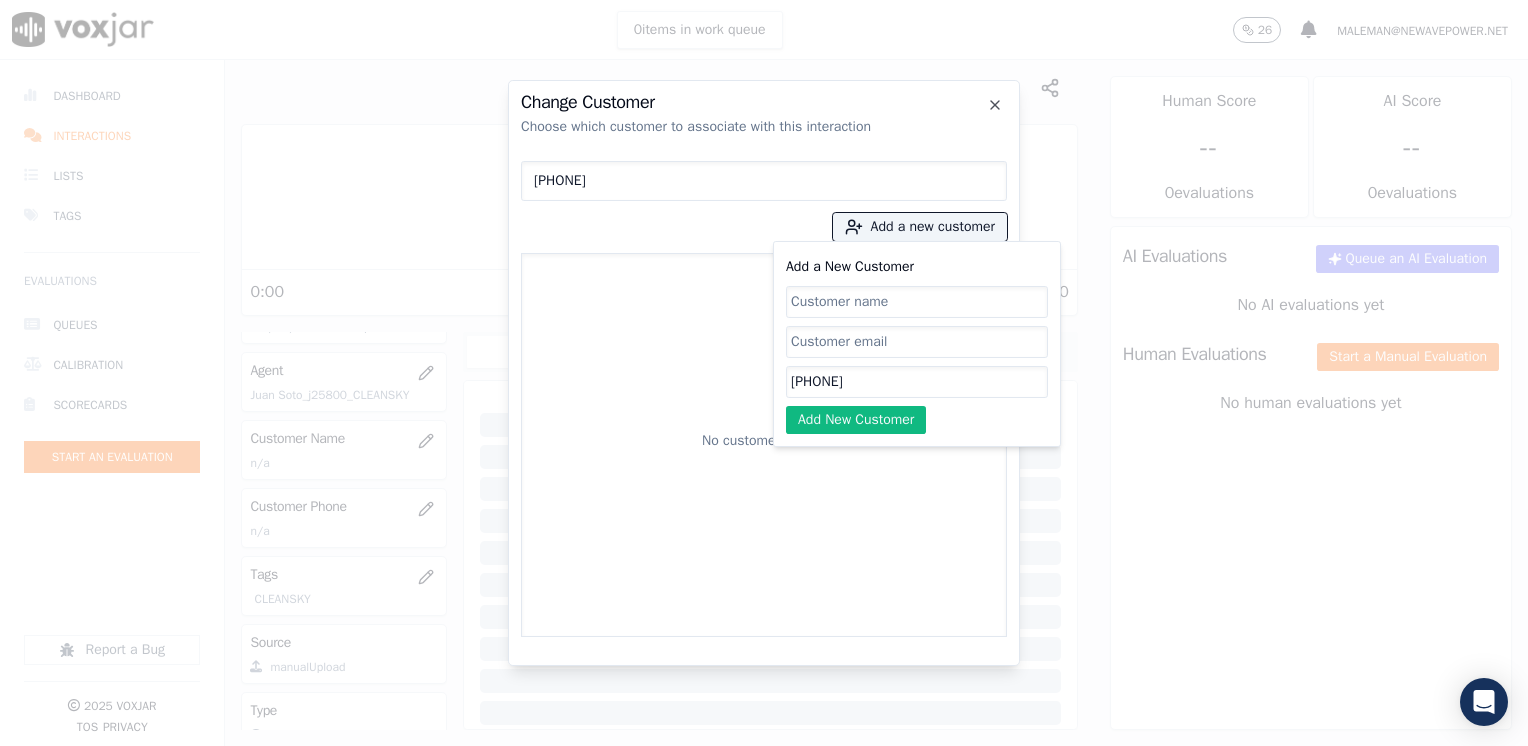 type on "[PHONE]" 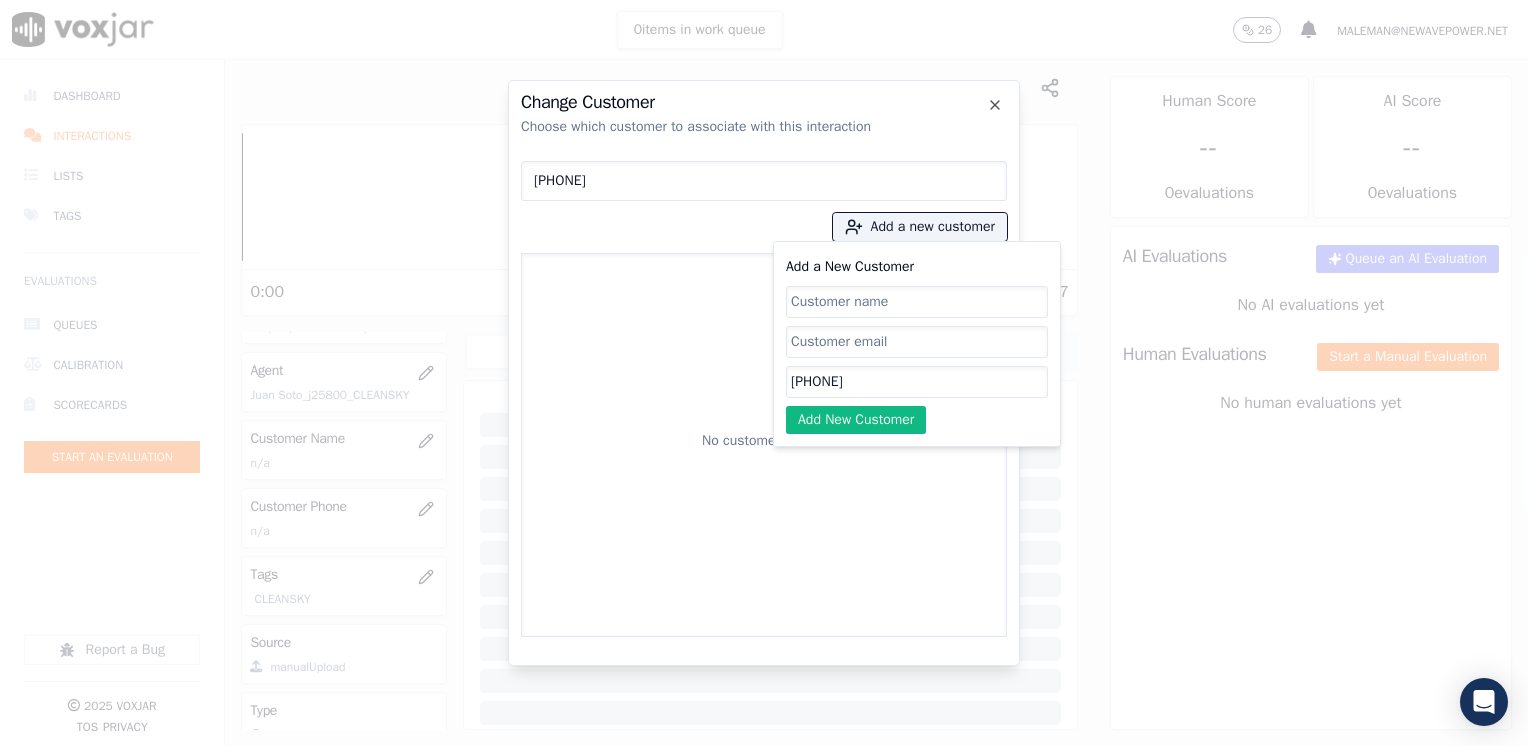 click on "Add a New Customer" 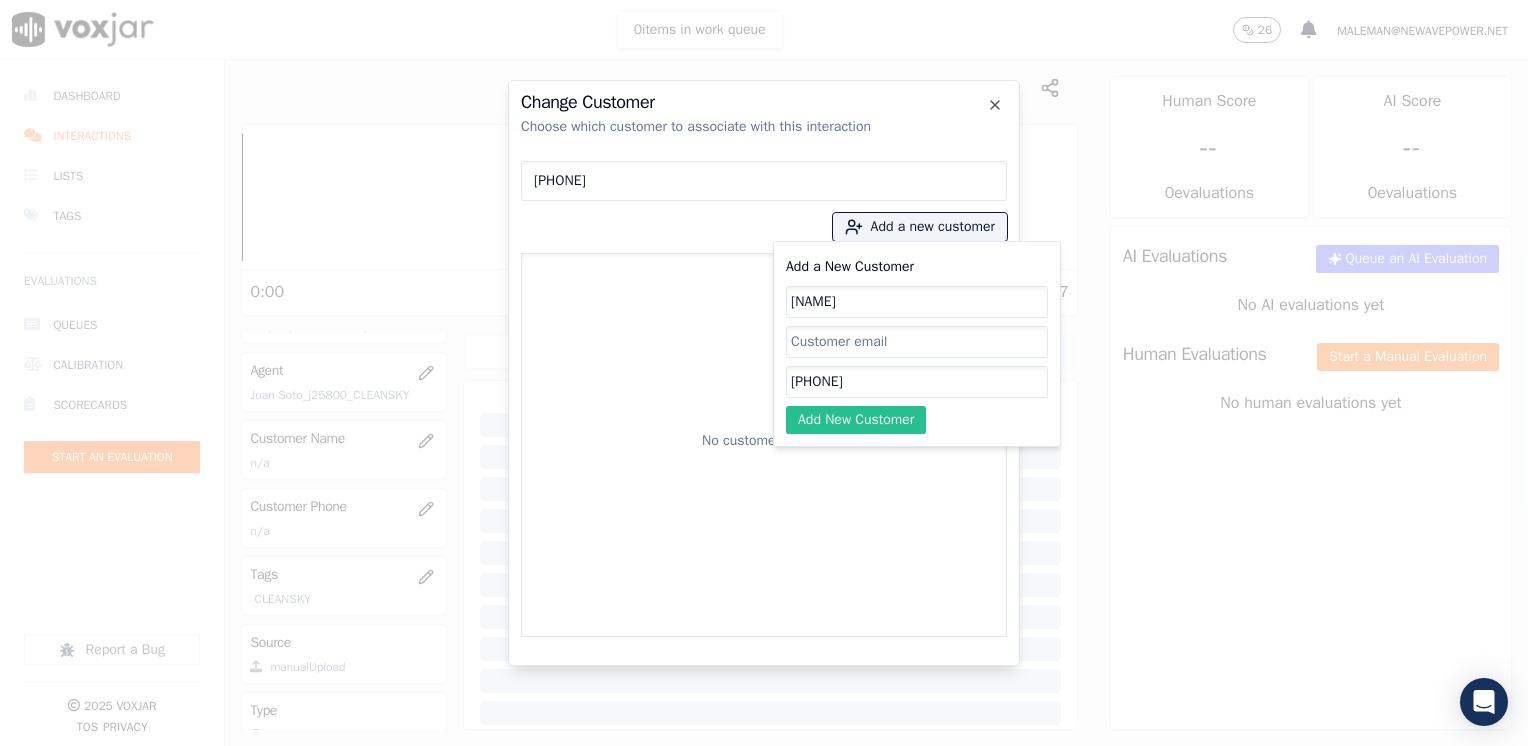 type on "[NAME]" 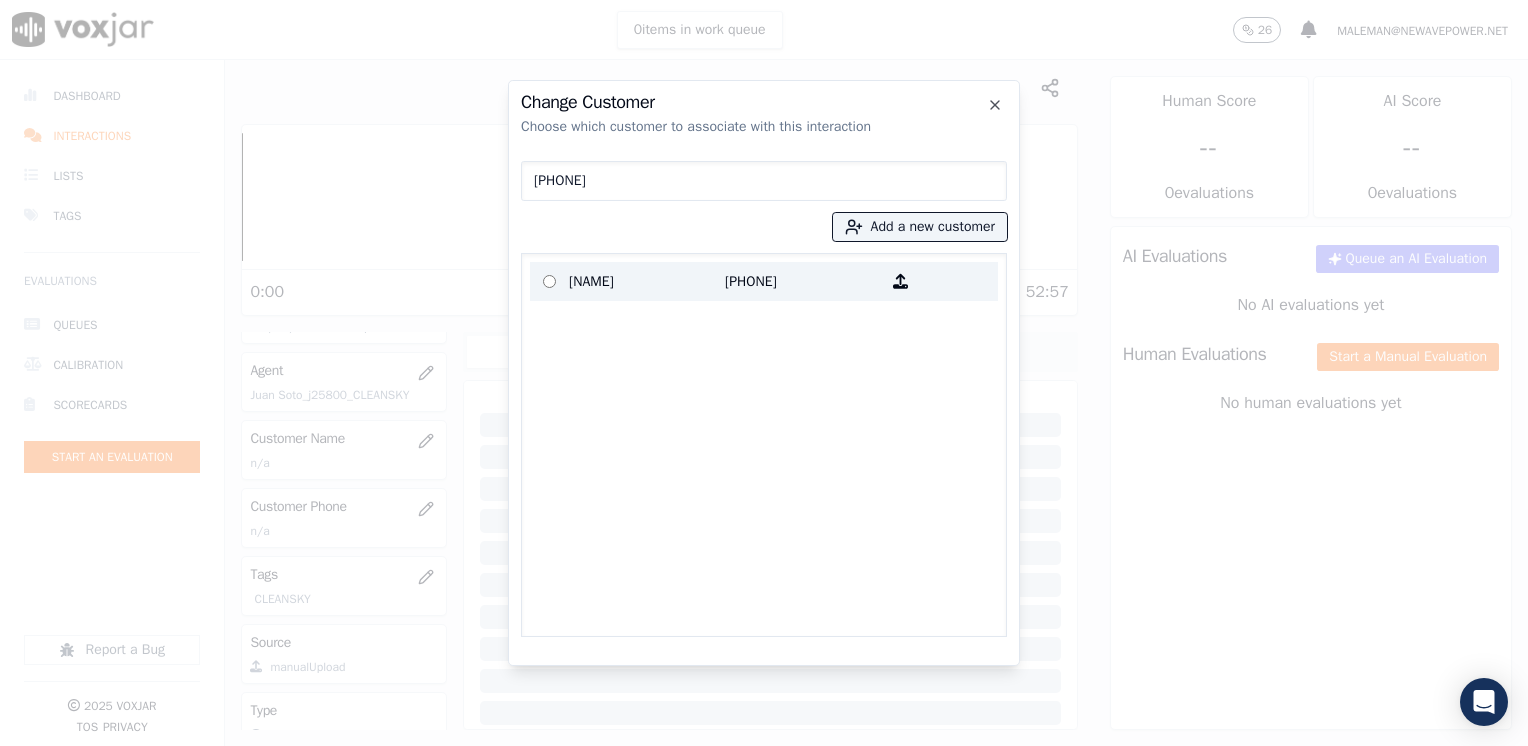 click on "[PHONE]" at bounding box center [803, 281] 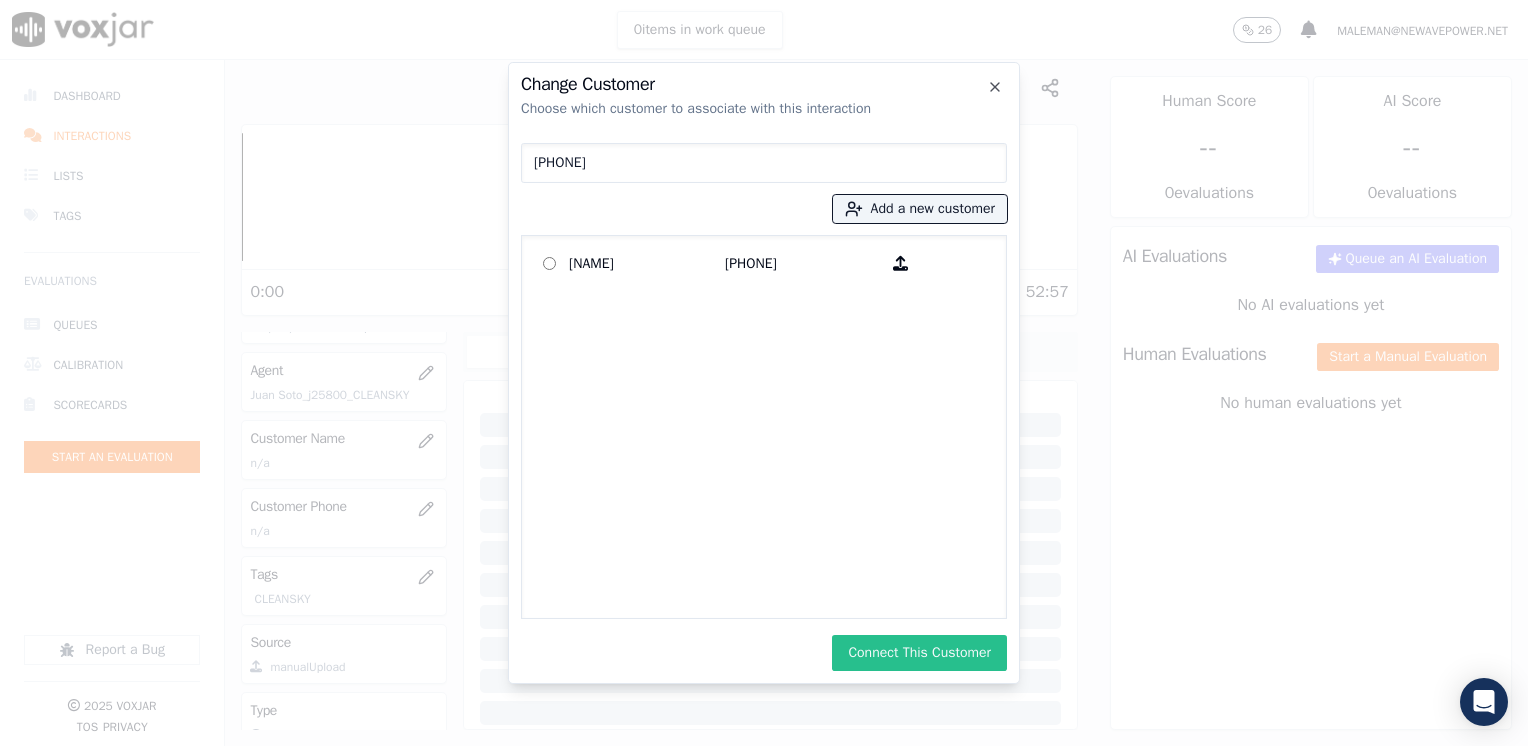 click on "Connect This Customer" at bounding box center [919, 653] 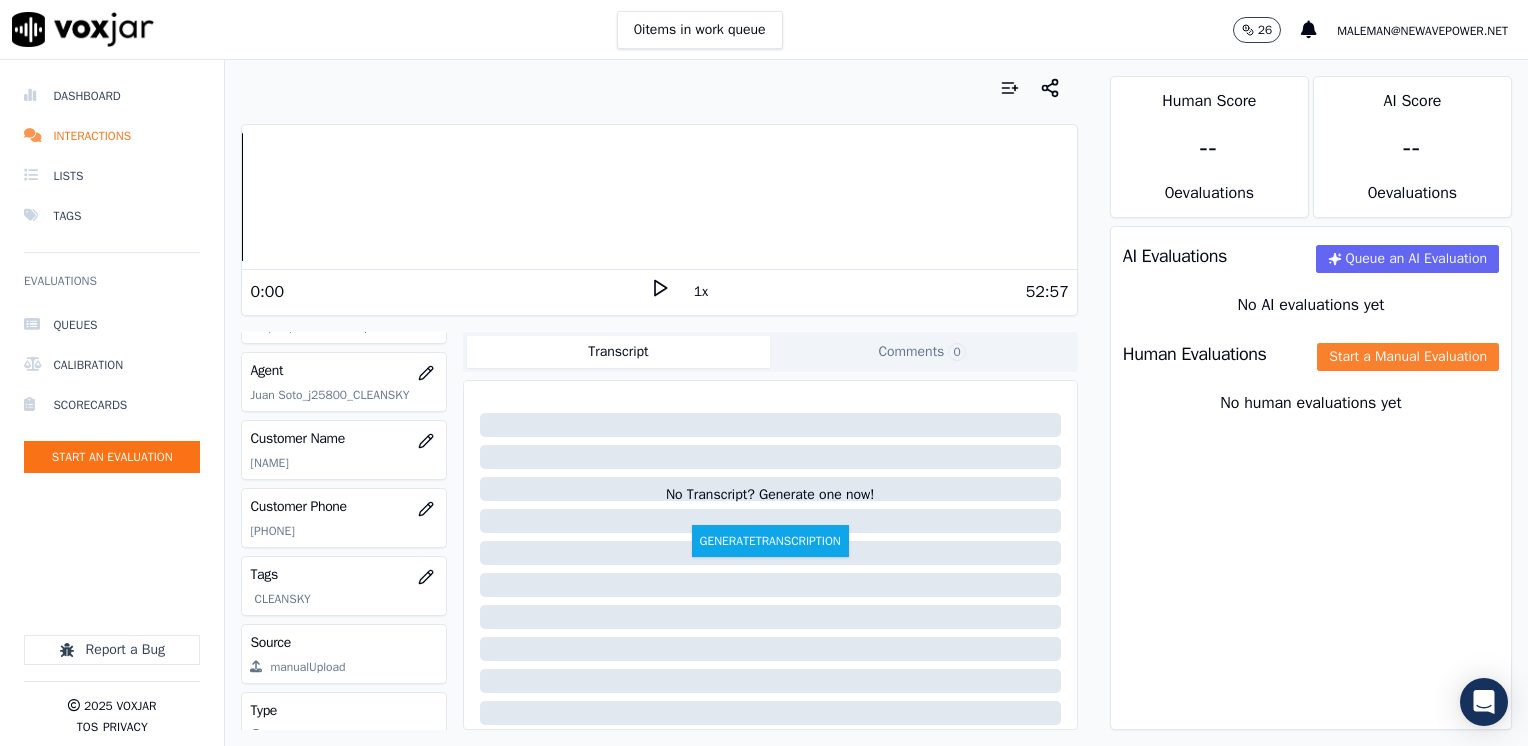 click on "Start a Manual Evaluation" 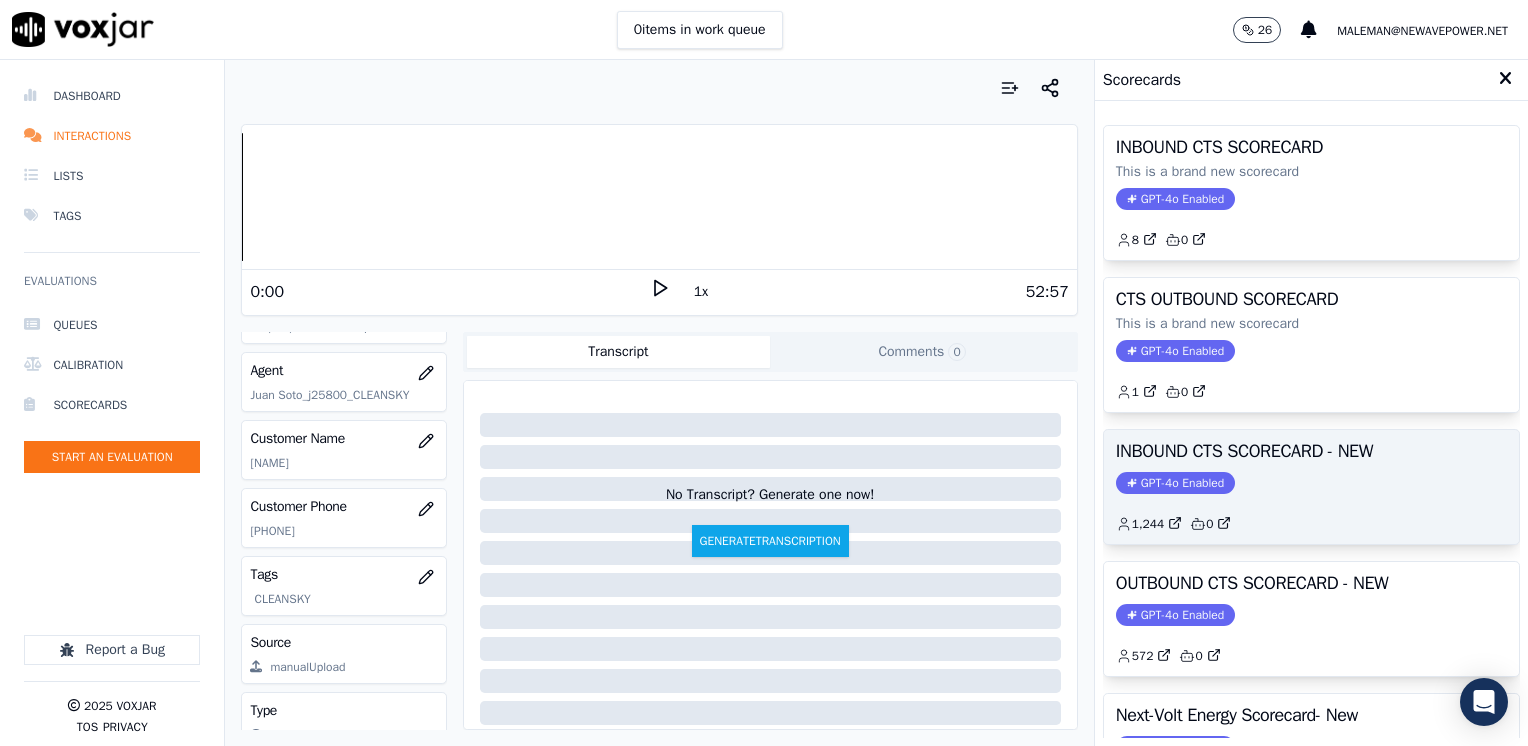 click on "GPT-4o Enabled" at bounding box center [1175, 483] 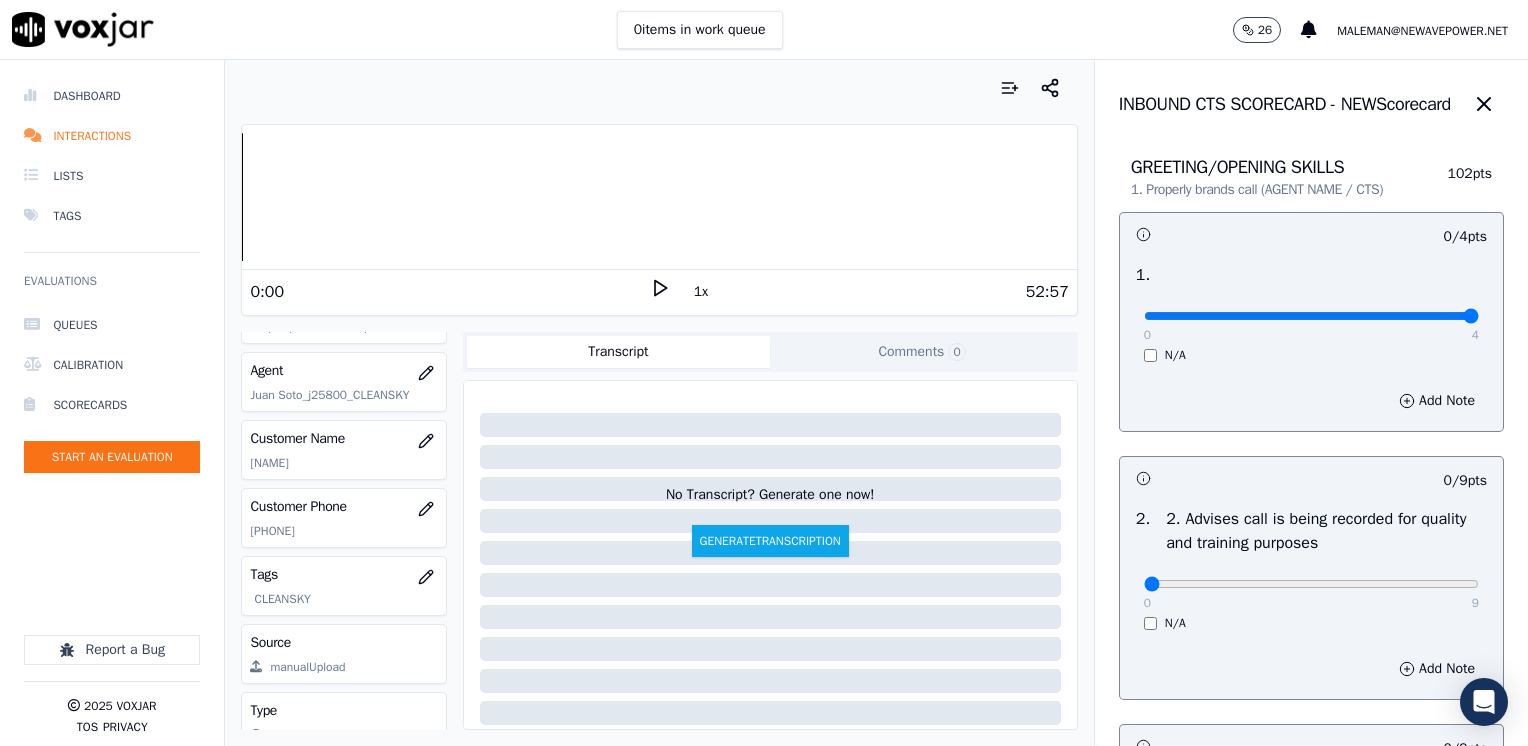 drag, startPoint x: 1137, startPoint y: 310, endPoint x: 1531, endPoint y: 309, distance: 394.00128 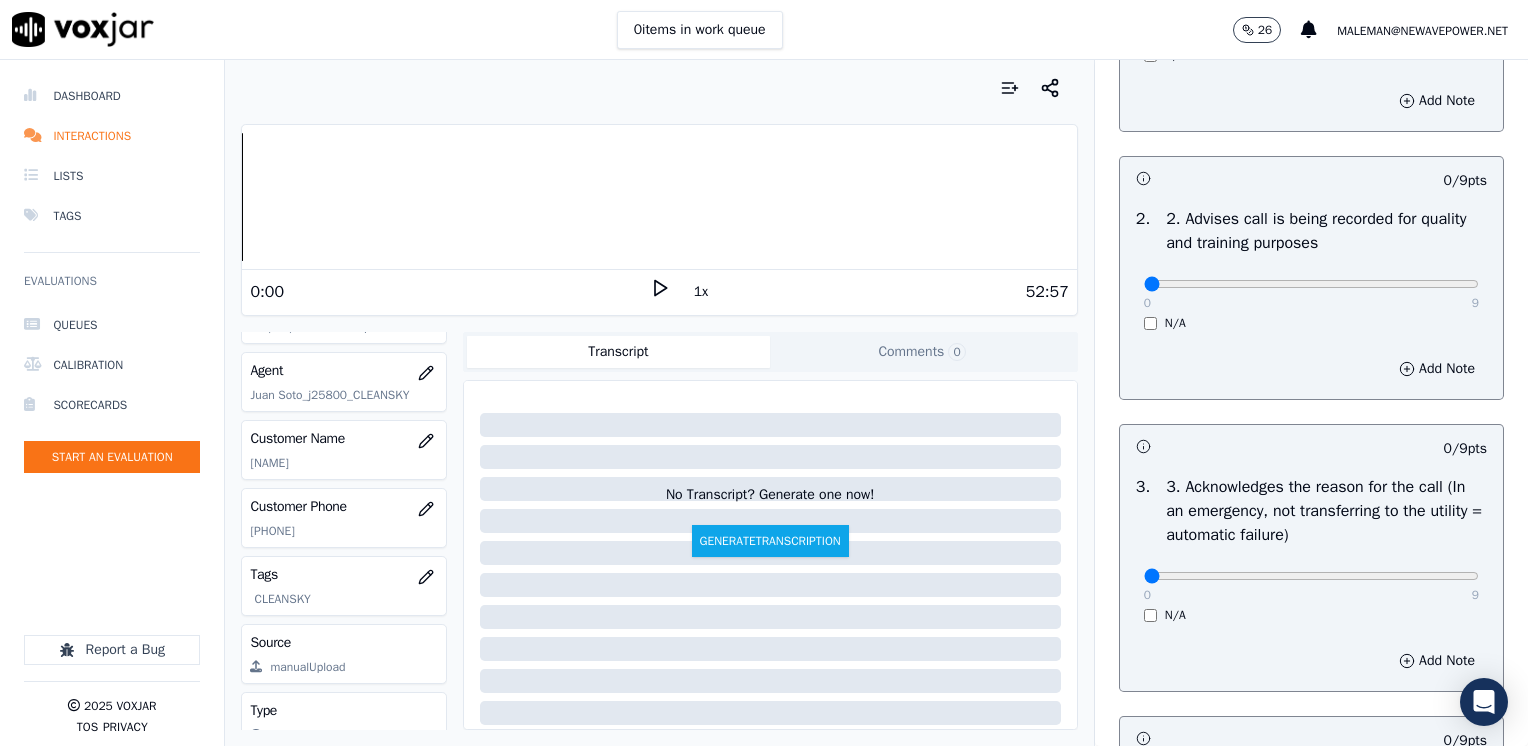 scroll, scrollTop: 500, scrollLeft: 0, axis: vertical 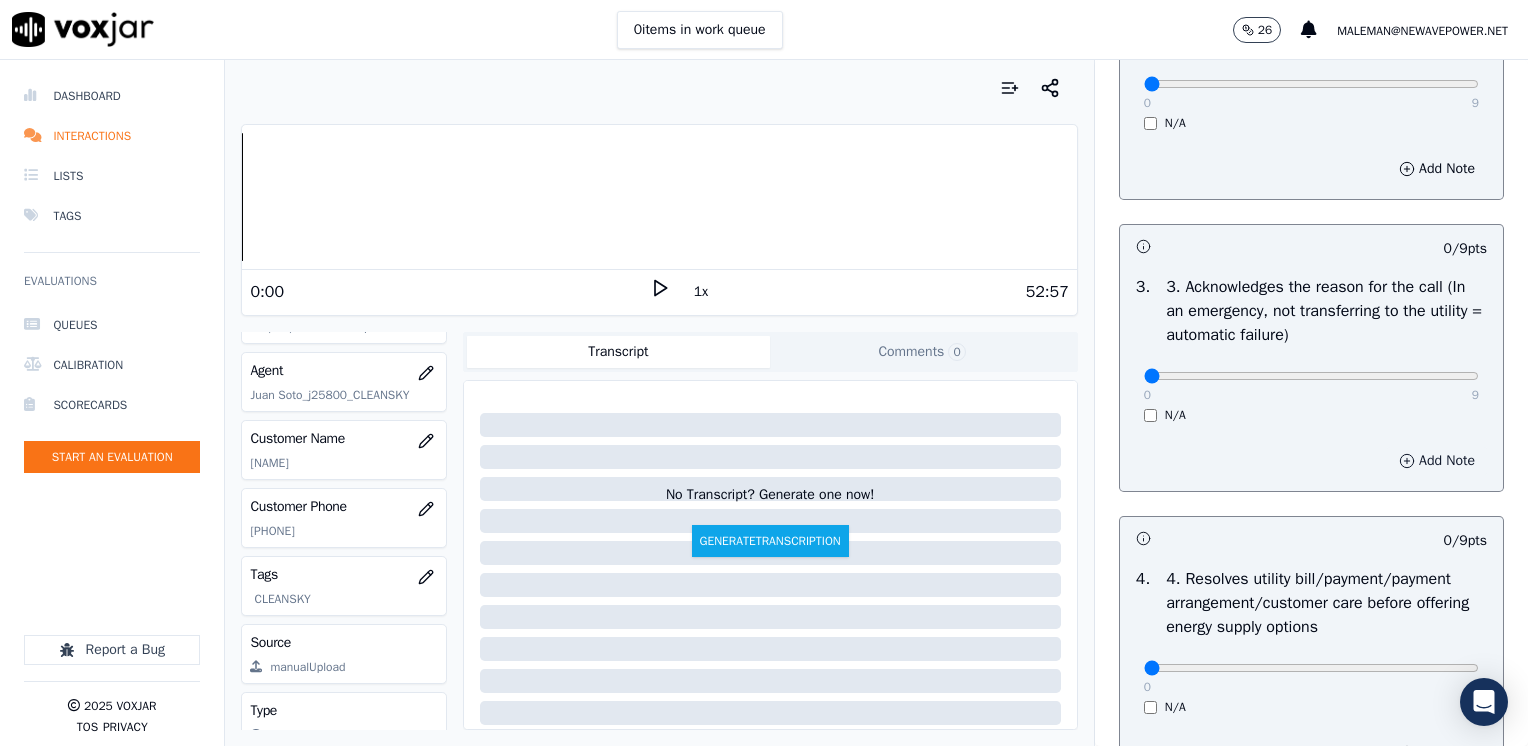 click on "Add Note" at bounding box center [1437, 461] 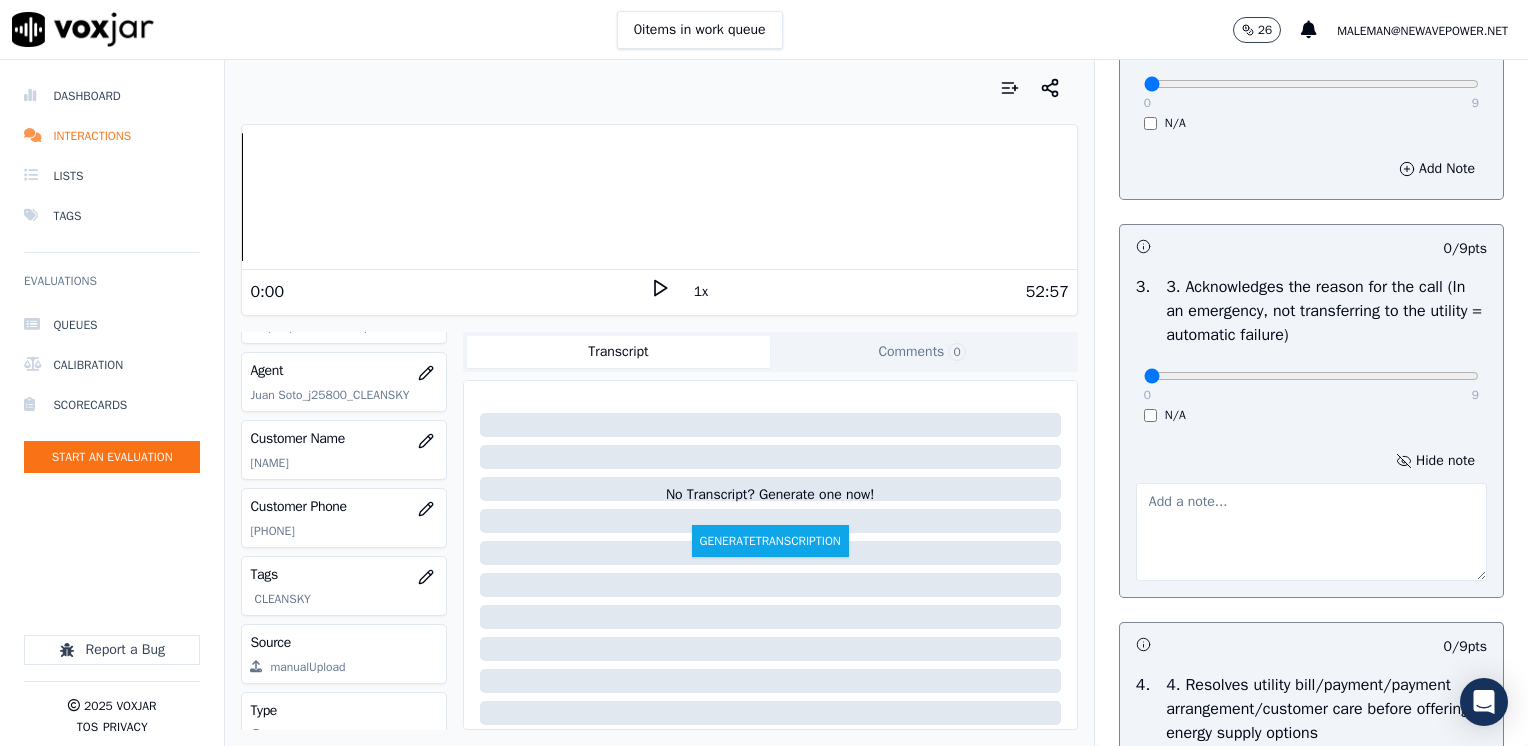 click at bounding box center (1311, 532) 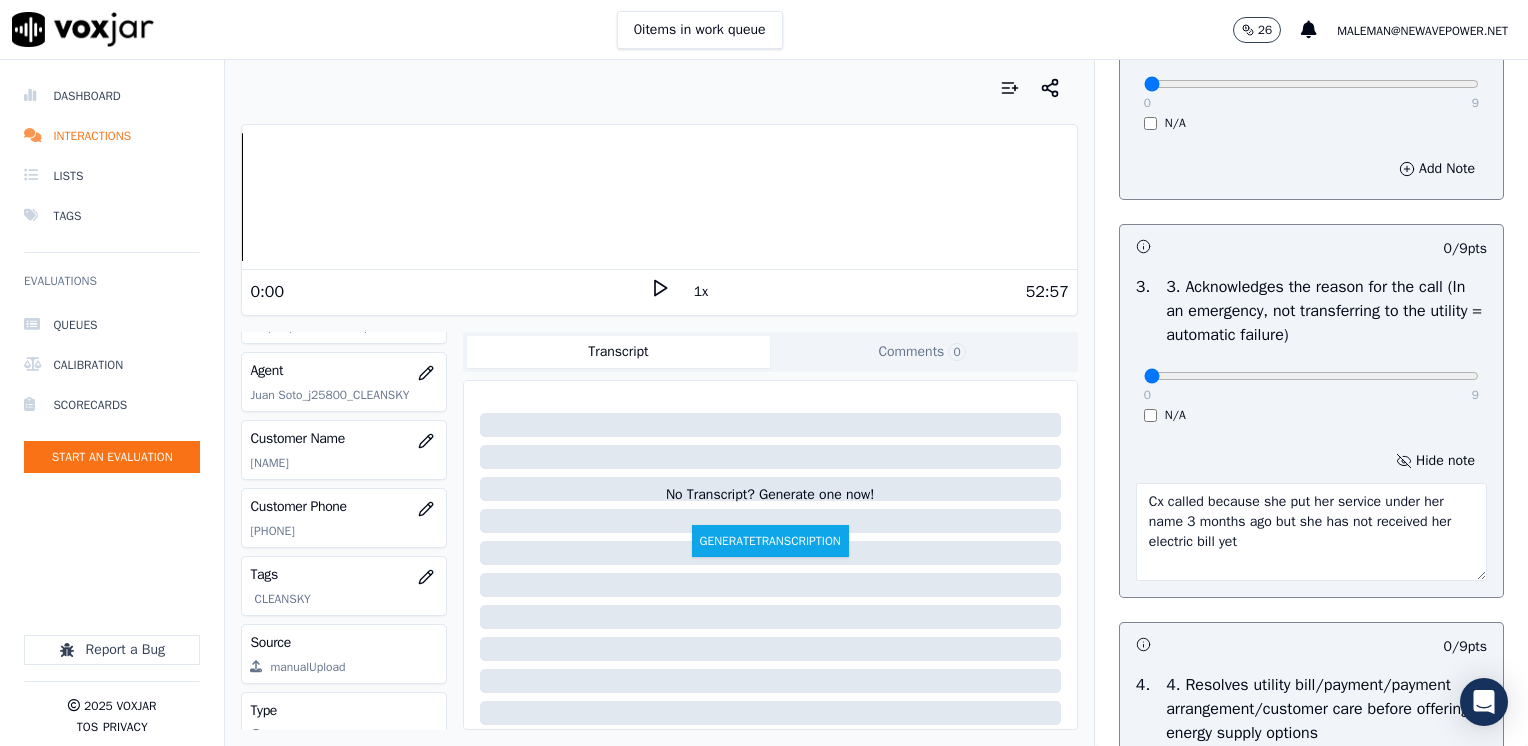 type on "Cx called because she put her service under her name 3 months ago but she has not received her electric bill yet" 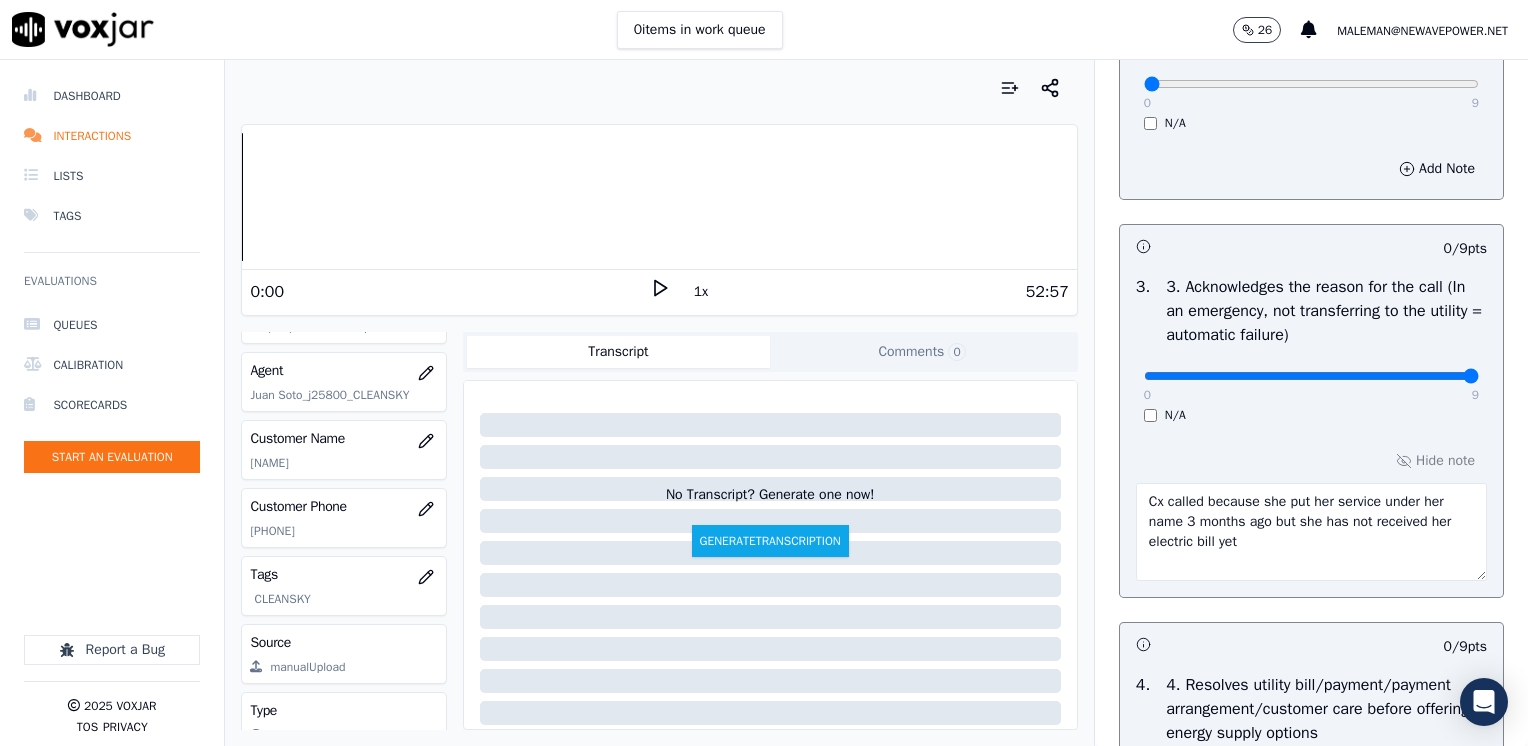 drag, startPoint x: 1137, startPoint y: 375, endPoint x: 1531, endPoint y: 404, distance: 395.06583 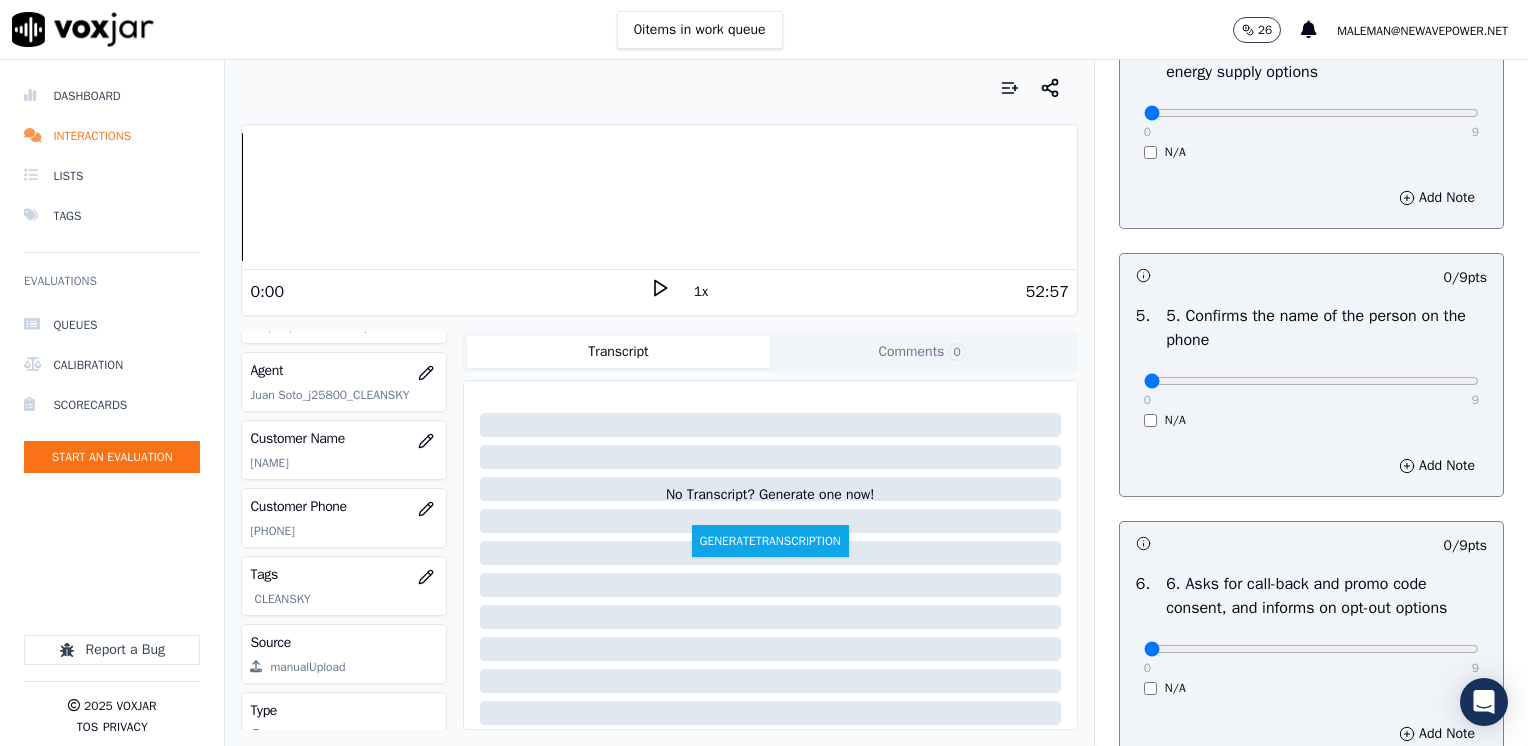 scroll, scrollTop: 1200, scrollLeft: 0, axis: vertical 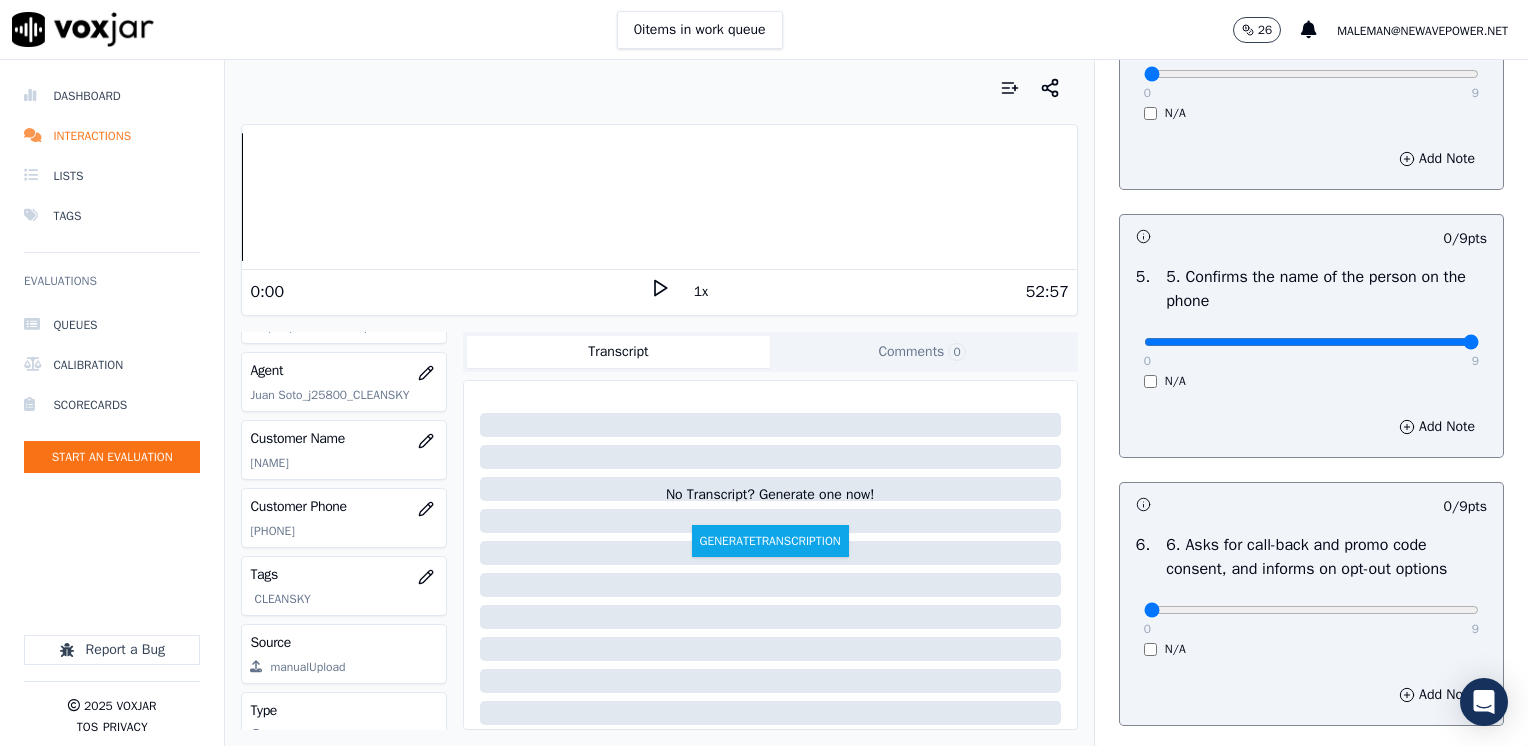 drag, startPoint x: 1135, startPoint y: 342, endPoint x: 1527, endPoint y: 358, distance: 392.3264 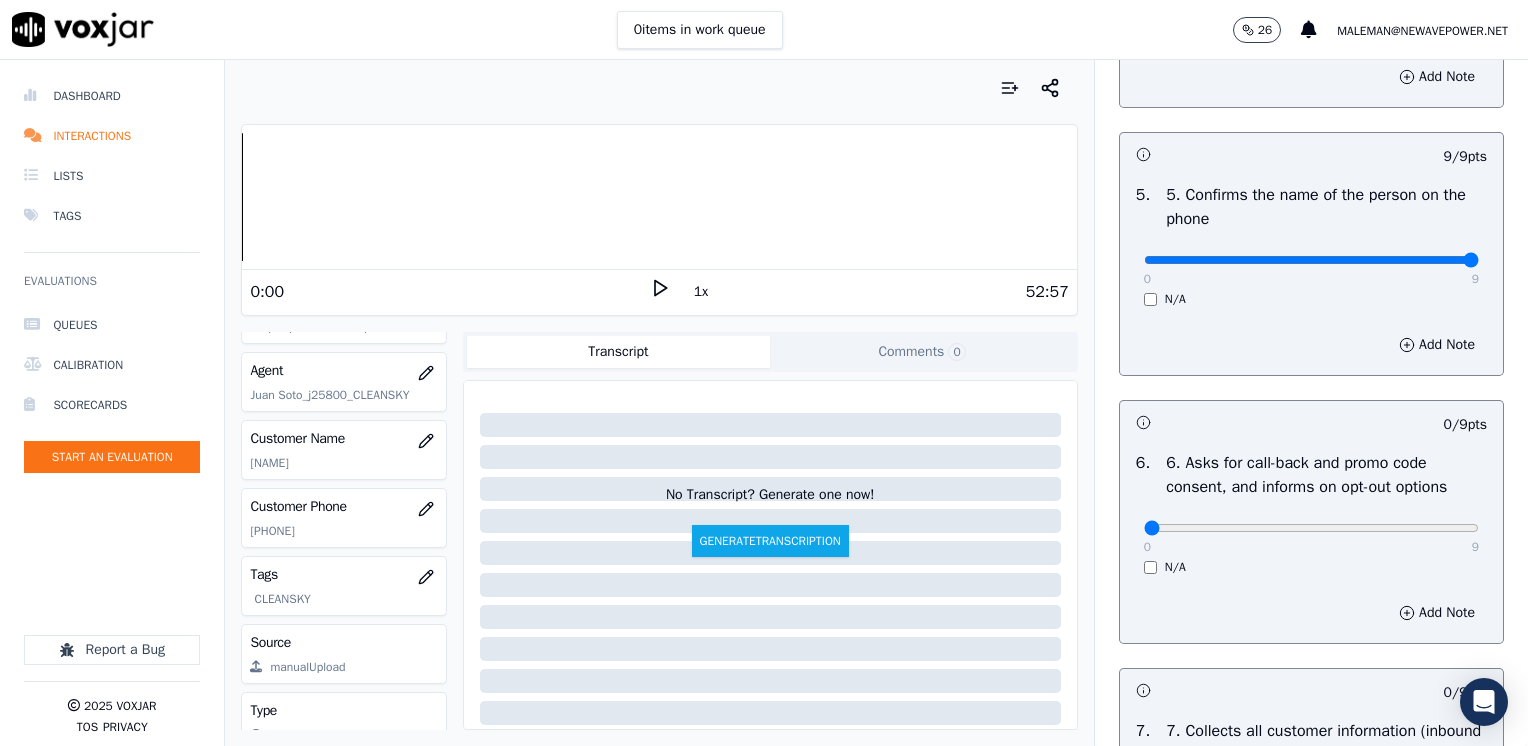scroll, scrollTop: 1400, scrollLeft: 0, axis: vertical 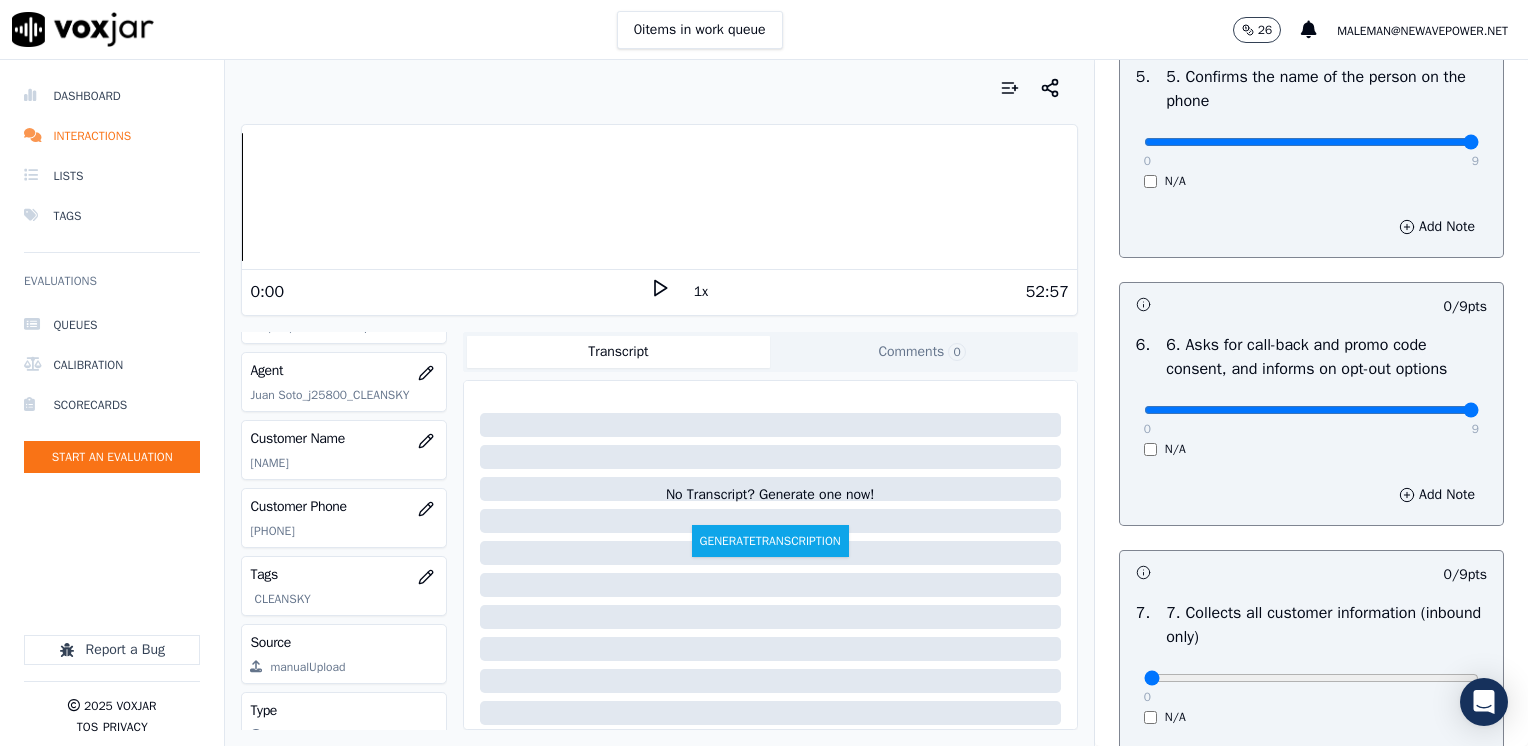 drag, startPoint x: 1130, startPoint y: 406, endPoint x: 1515, endPoint y: 396, distance: 385.12985 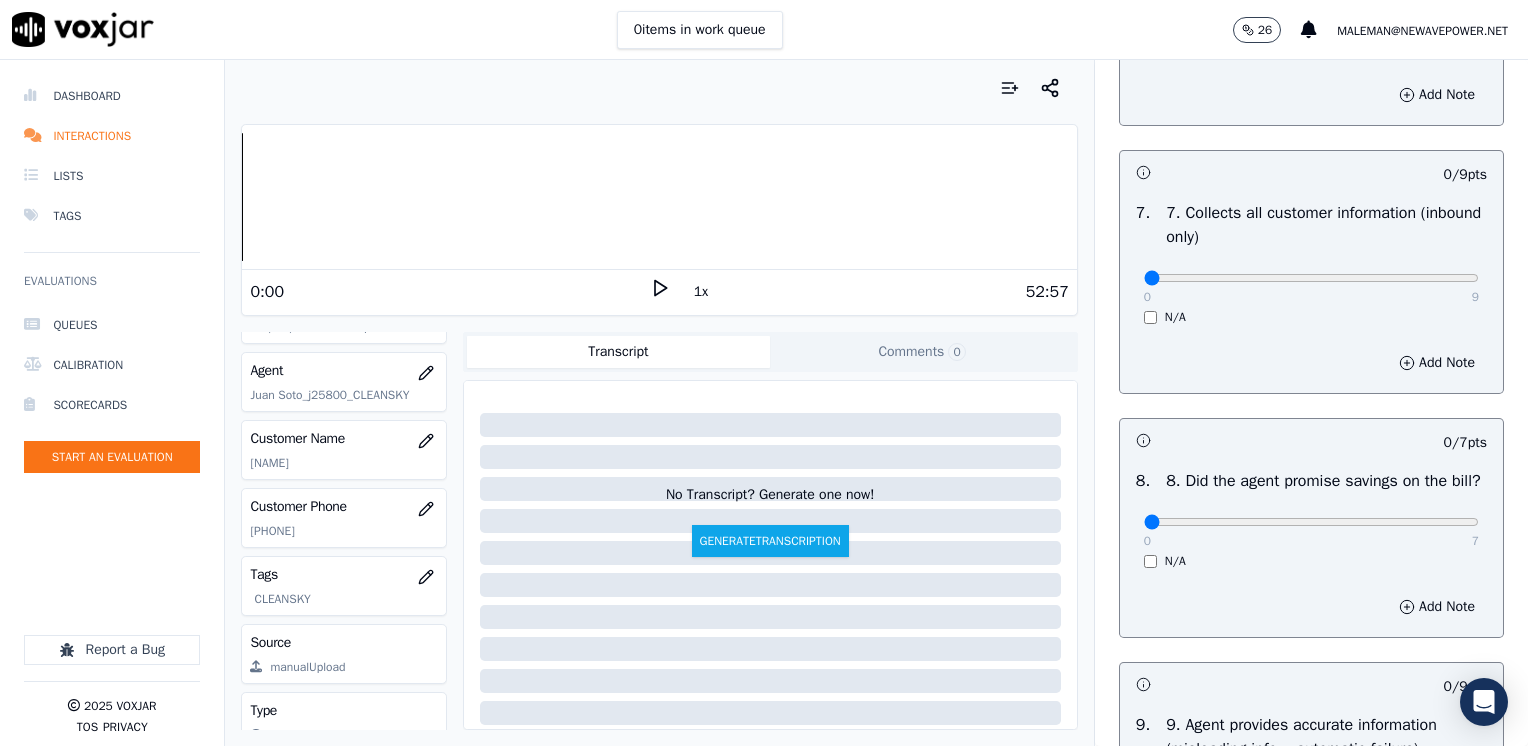 scroll, scrollTop: 1900, scrollLeft: 0, axis: vertical 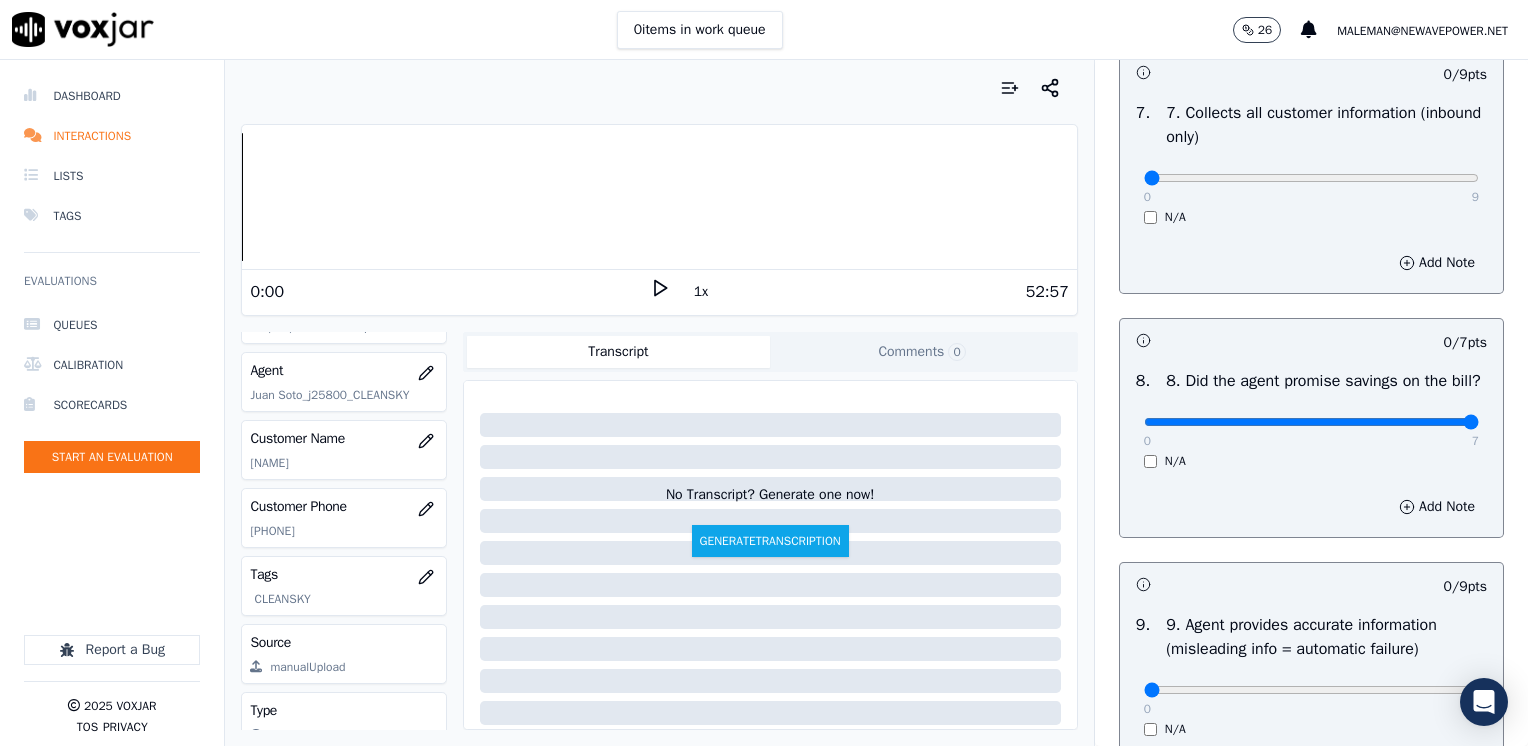 drag, startPoint x: 1136, startPoint y: 446, endPoint x: 1531, endPoint y: 484, distance: 396.82364 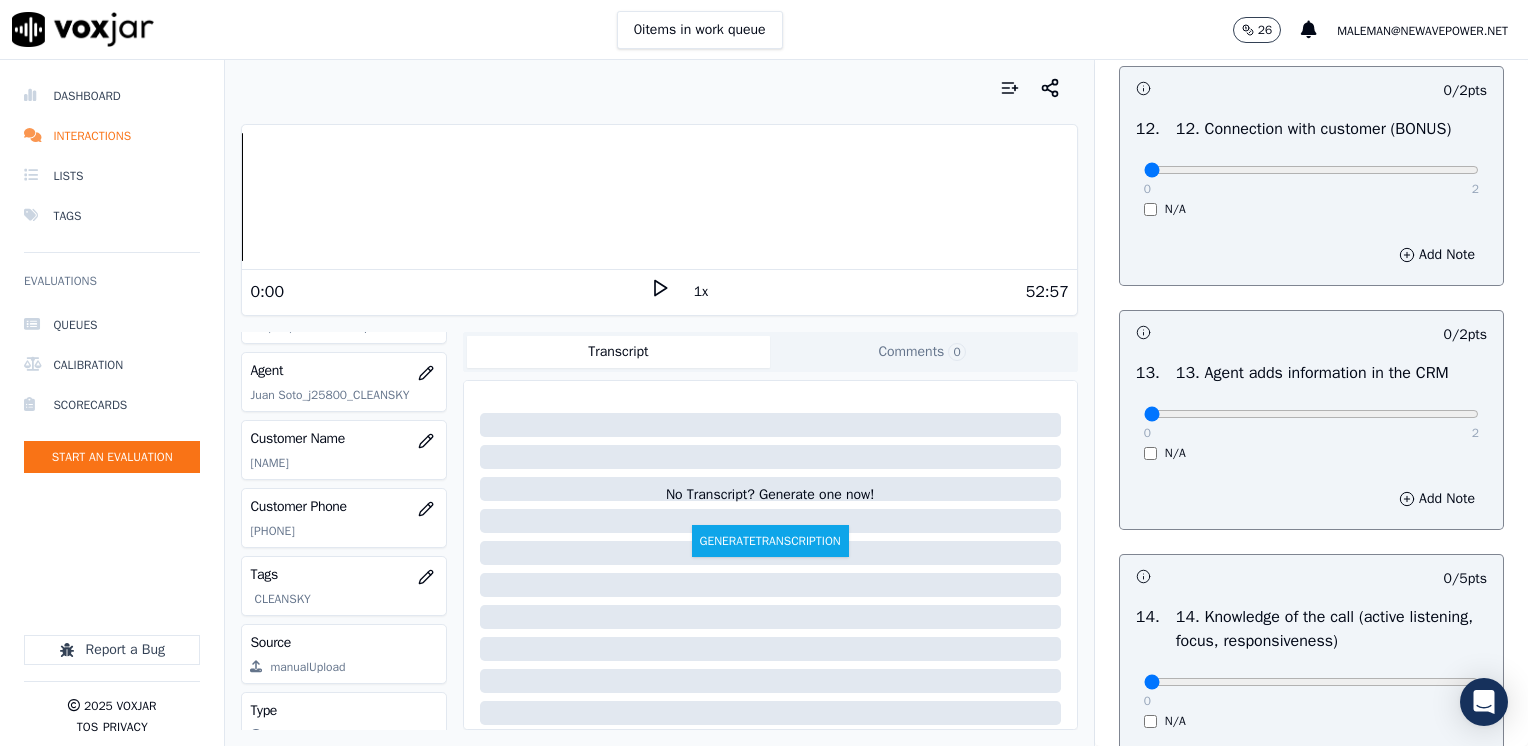 scroll, scrollTop: 3459, scrollLeft: 0, axis: vertical 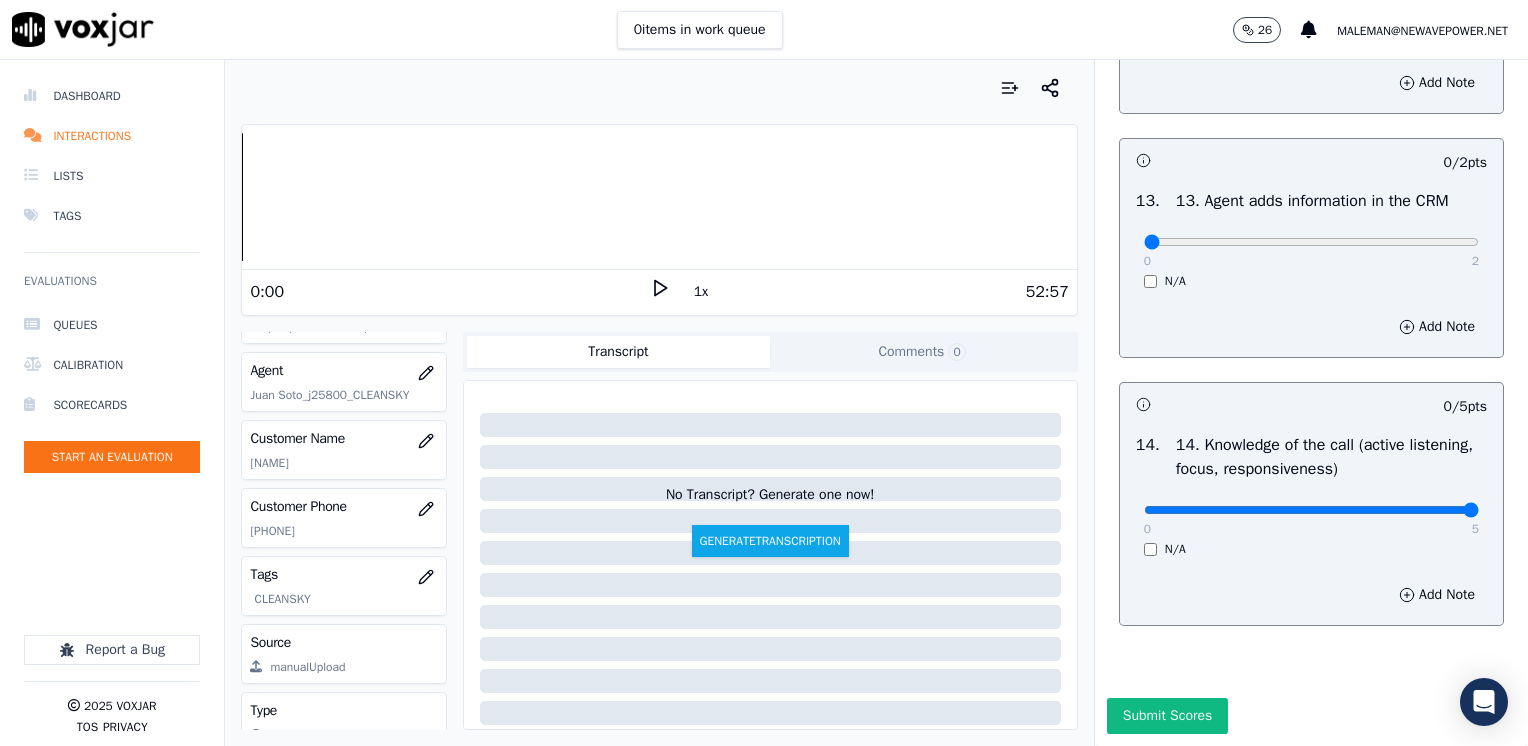 drag, startPoint x: 1129, startPoint y: 459, endPoint x: 1493, endPoint y: 499, distance: 366.1912 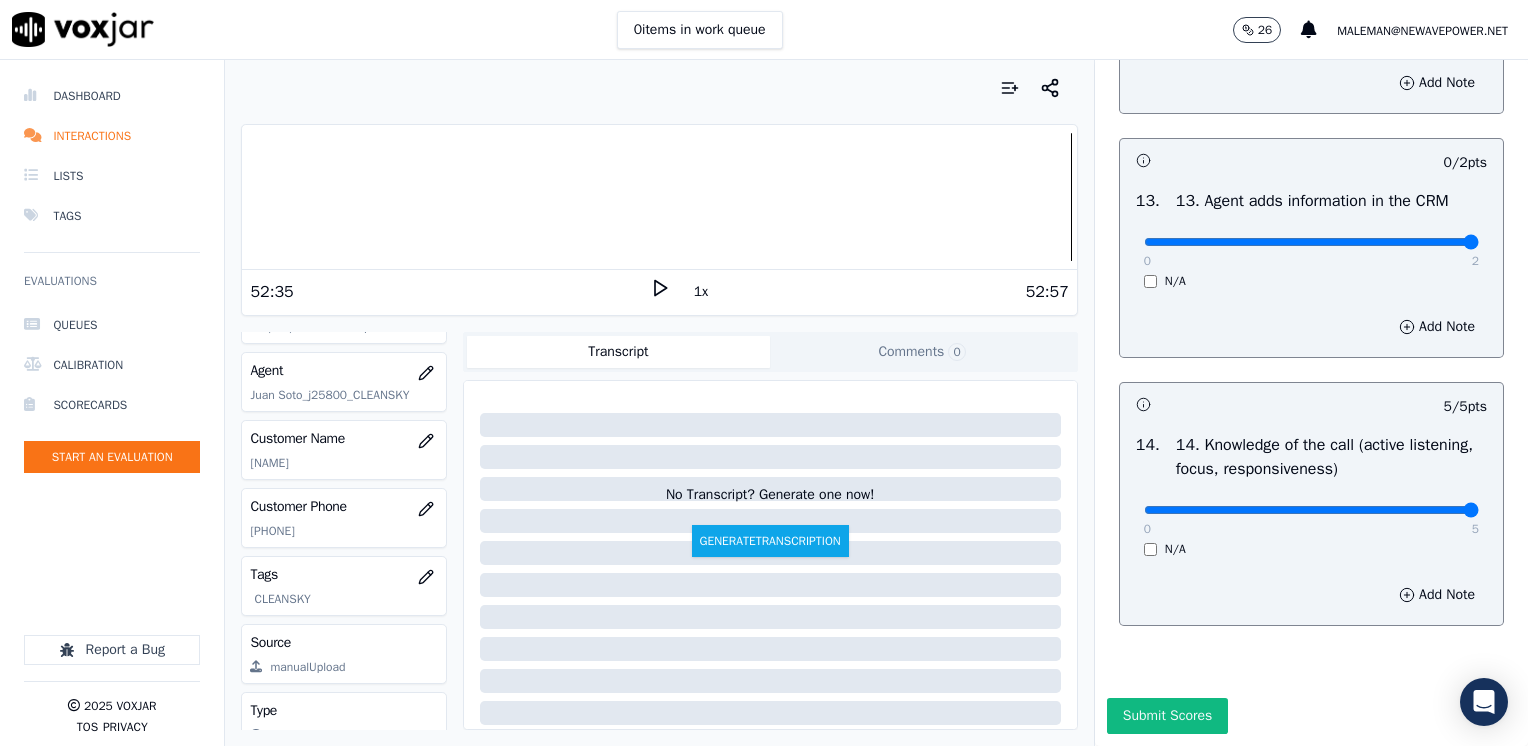 drag, startPoint x: 1137, startPoint y: 200, endPoint x: 1531, endPoint y: 262, distance: 398.84833 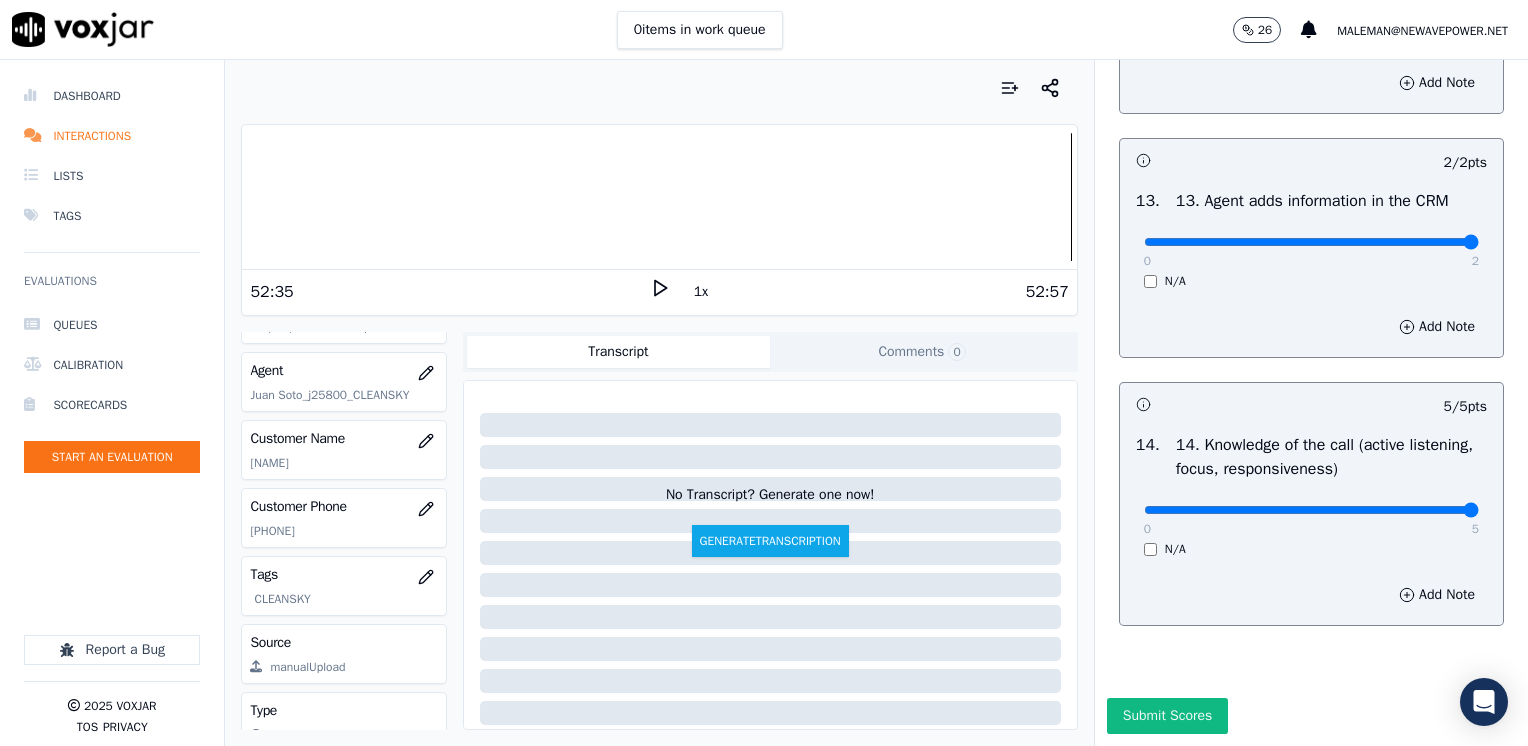 scroll, scrollTop: 3159, scrollLeft: 0, axis: vertical 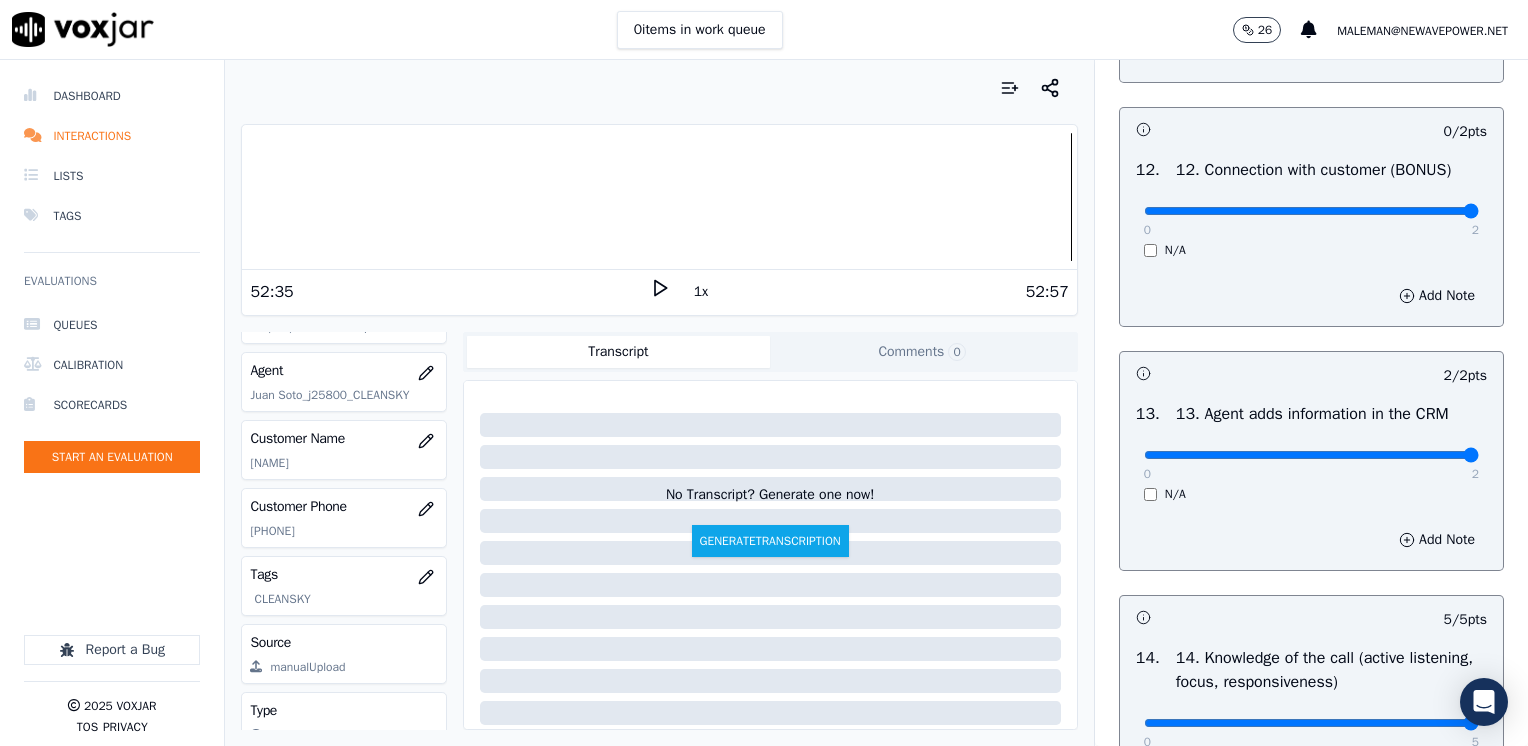 drag, startPoint x: 1340, startPoint y: 226, endPoint x: 1507, endPoint y: 225, distance: 167.00299 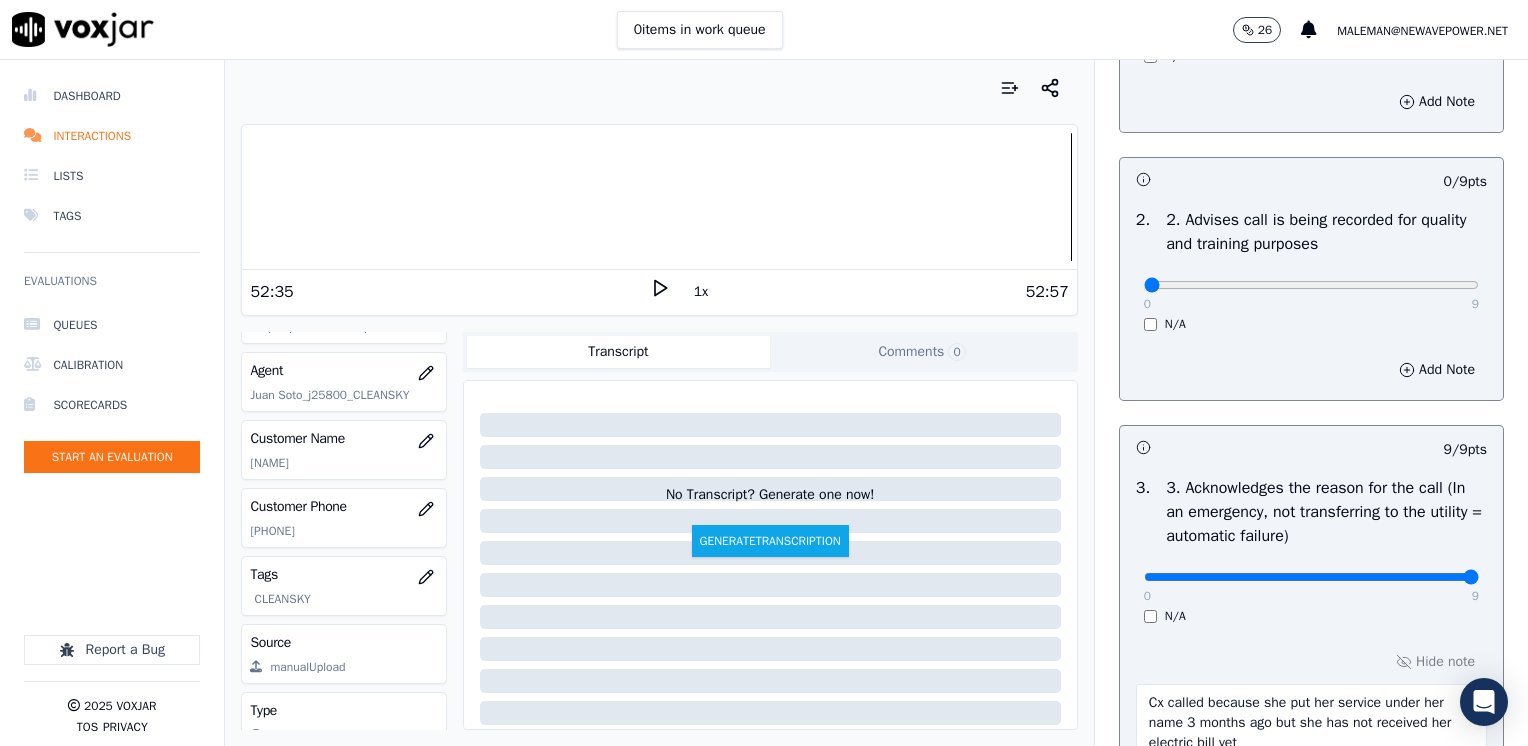 scroll, scrollTop: 300, scrollLeft: 0, axis: vertical 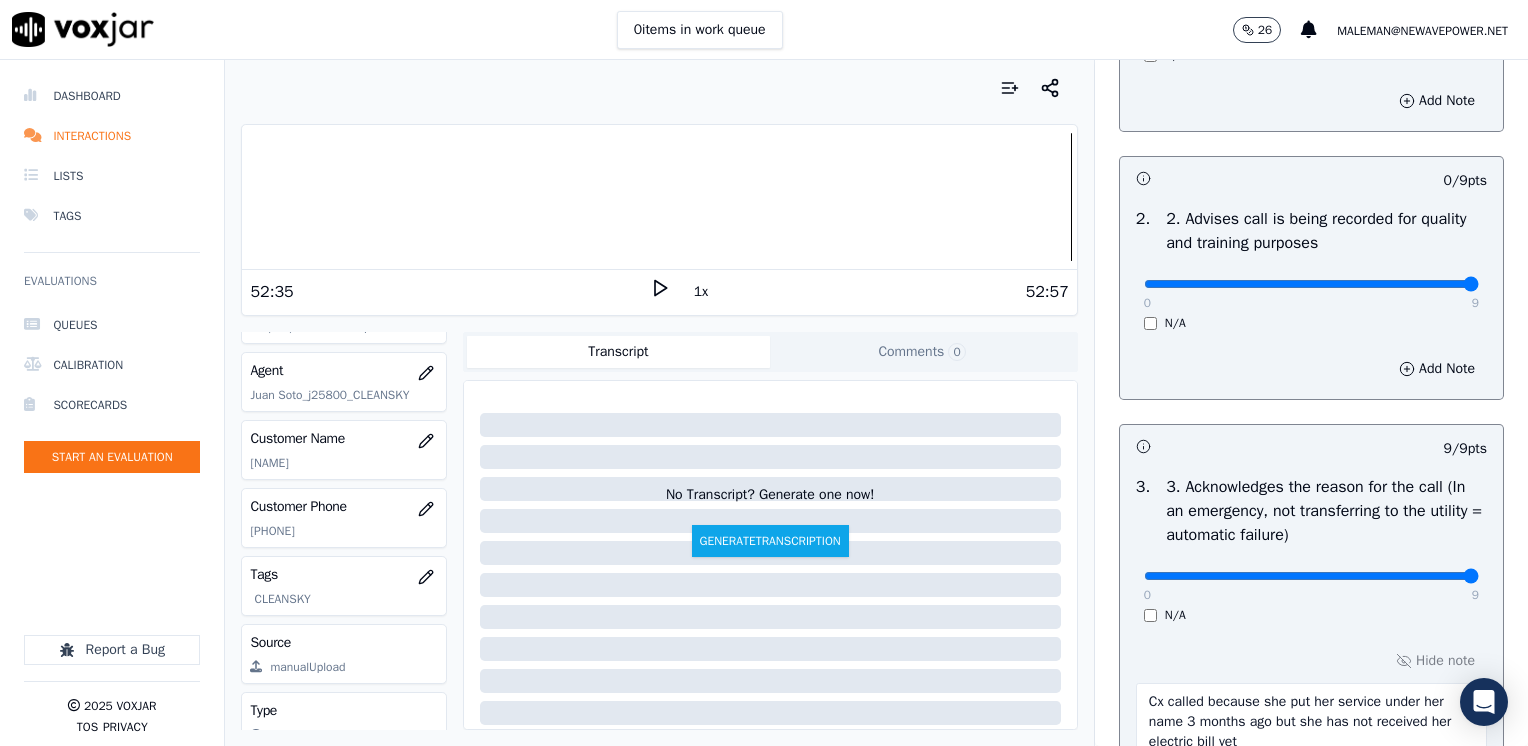 drag, startPoint x: 1132, startPoint y: 278, endPoint x: 1531, endPoint y: 270, distance: 399.0802 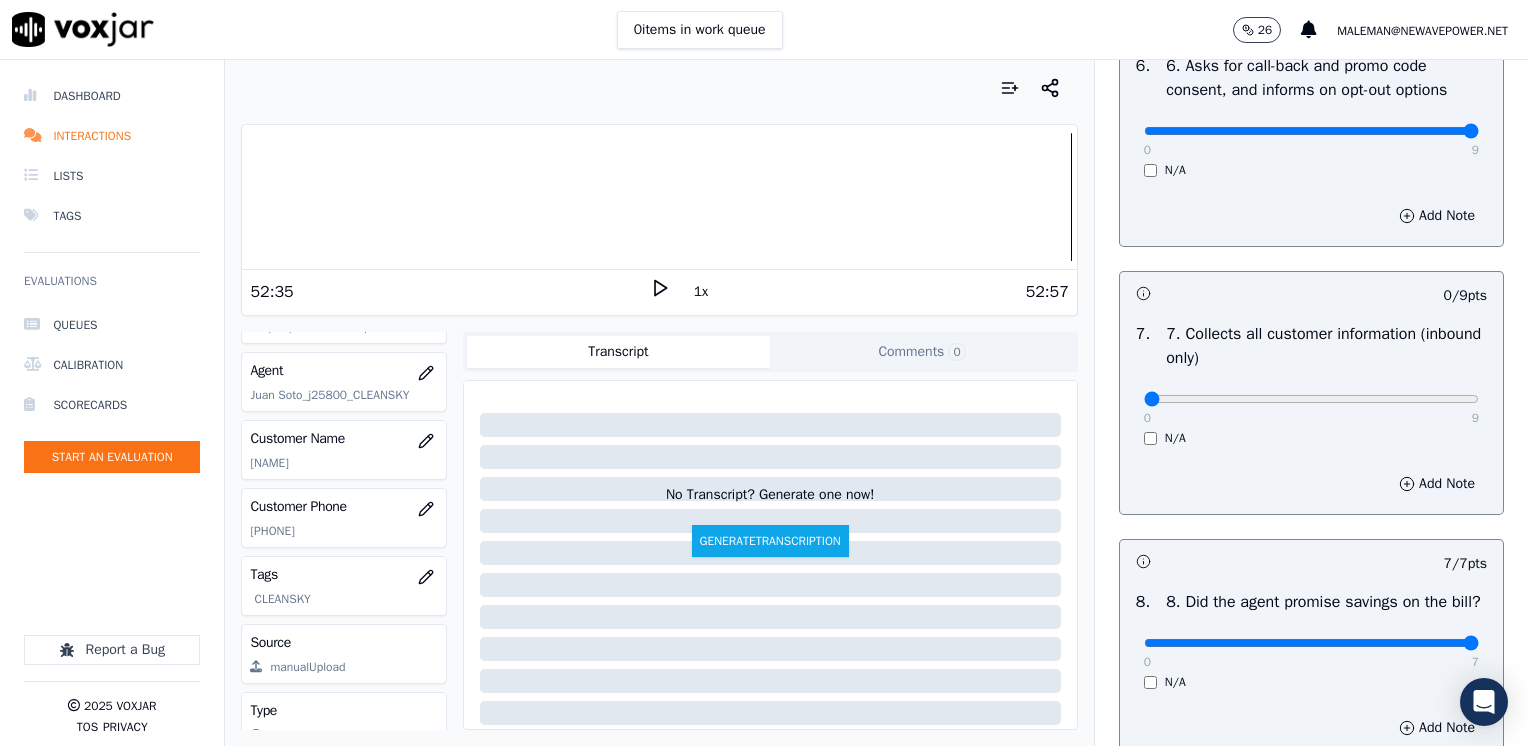 scroll, scrollTop: 1800, scrollLeft: 0, axis: vertical 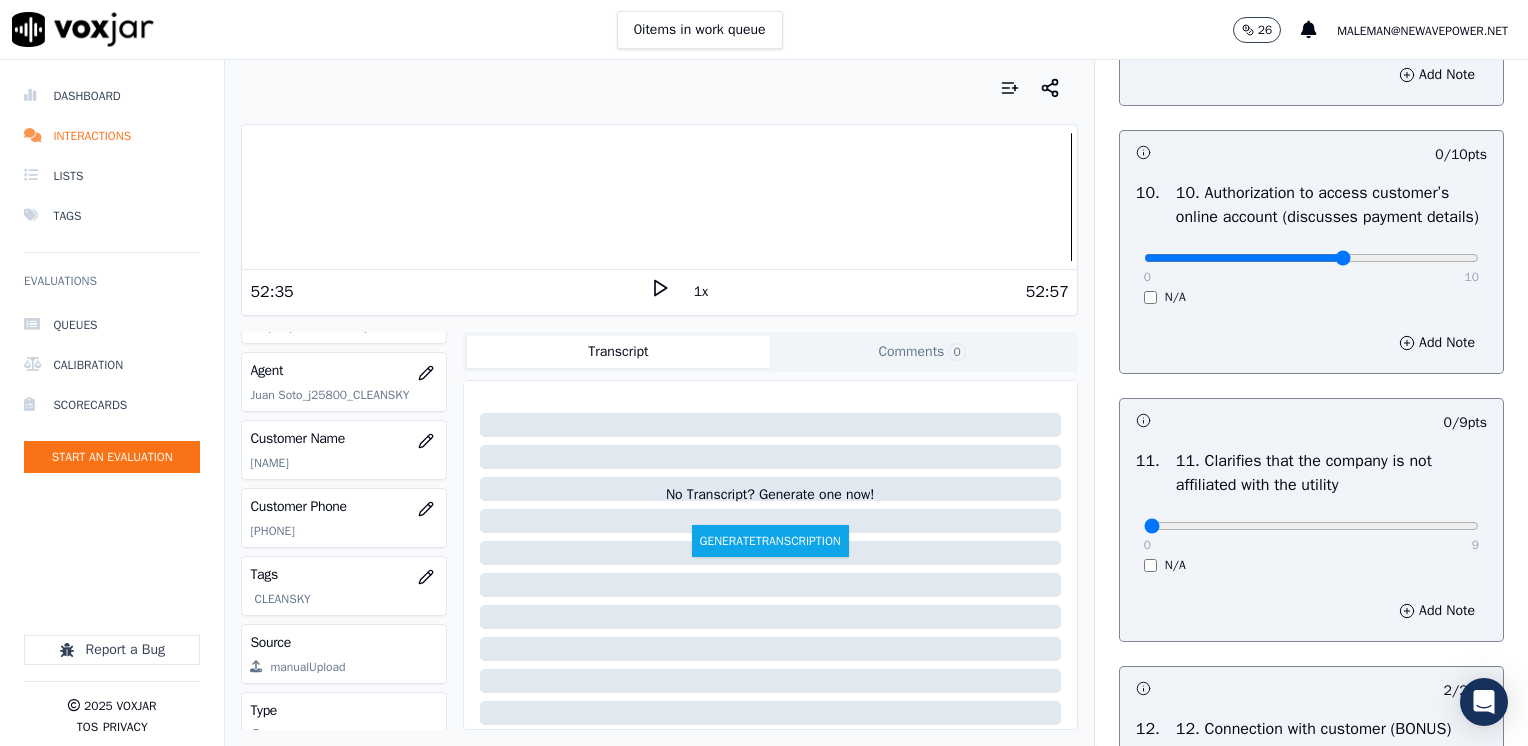 drag, startPoint x: 1135, startPoint y: 303, endPoint x: 1302, endPoint y: 324, distance: 168.31519 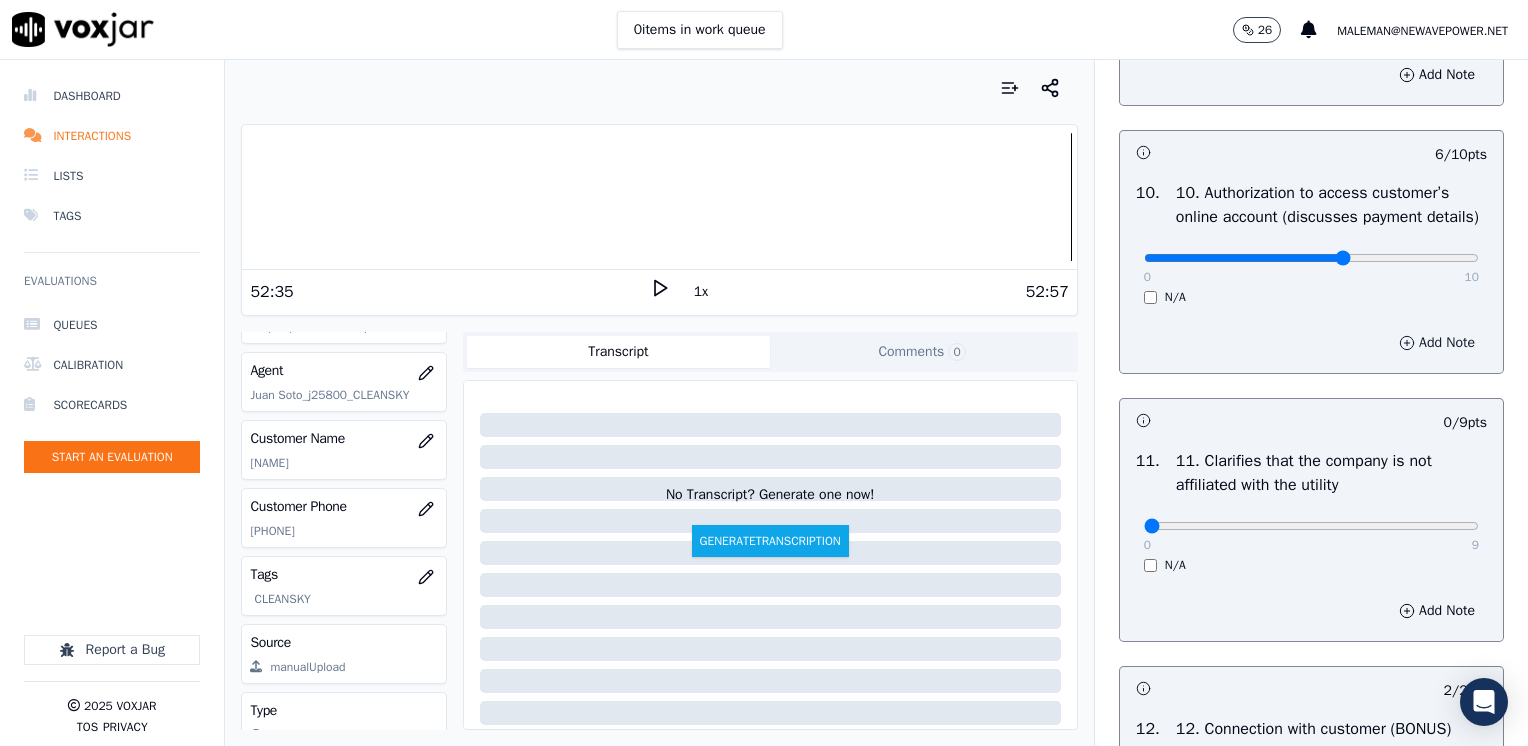 click on "Add Note" at bounding box center (1437, 343) 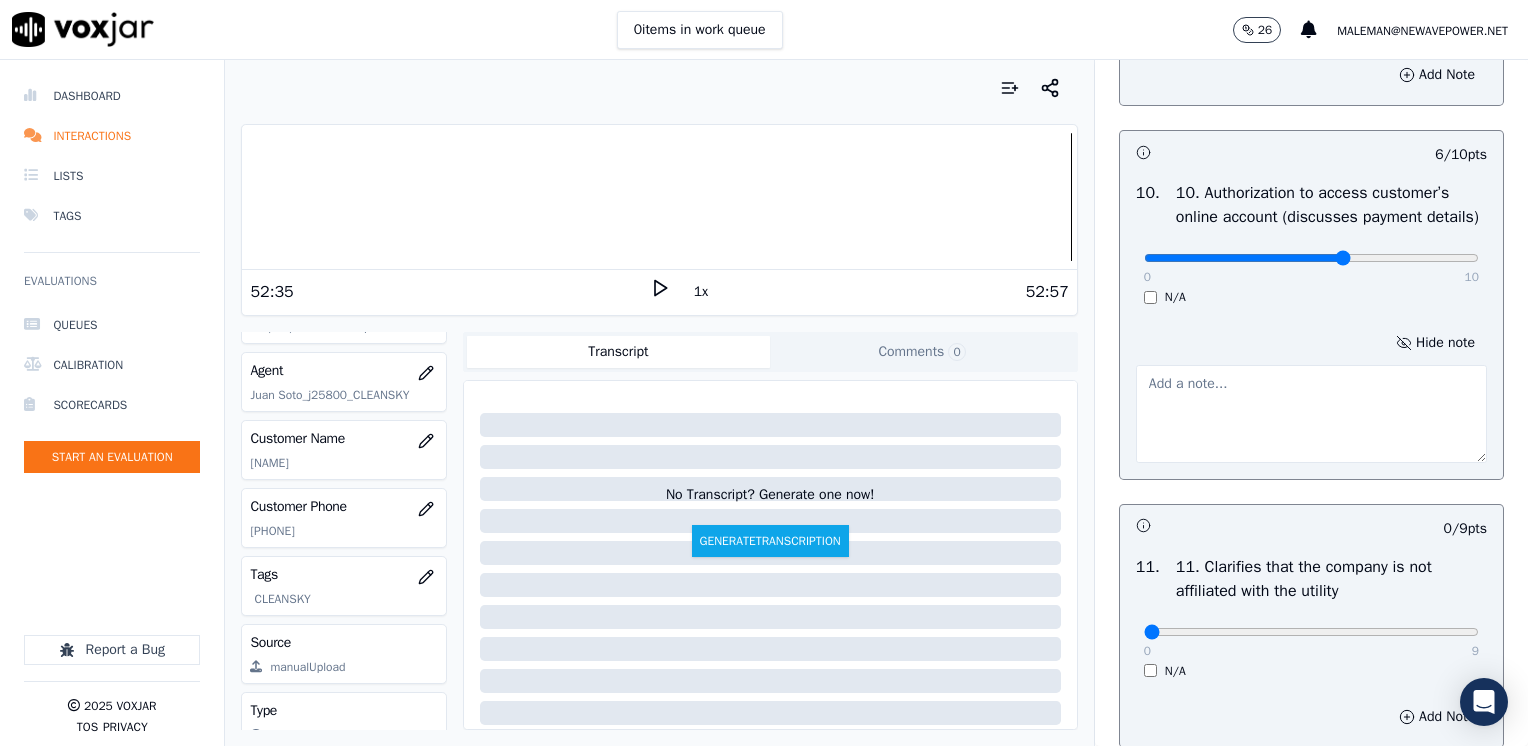 click at bounding box center (1311, 414) 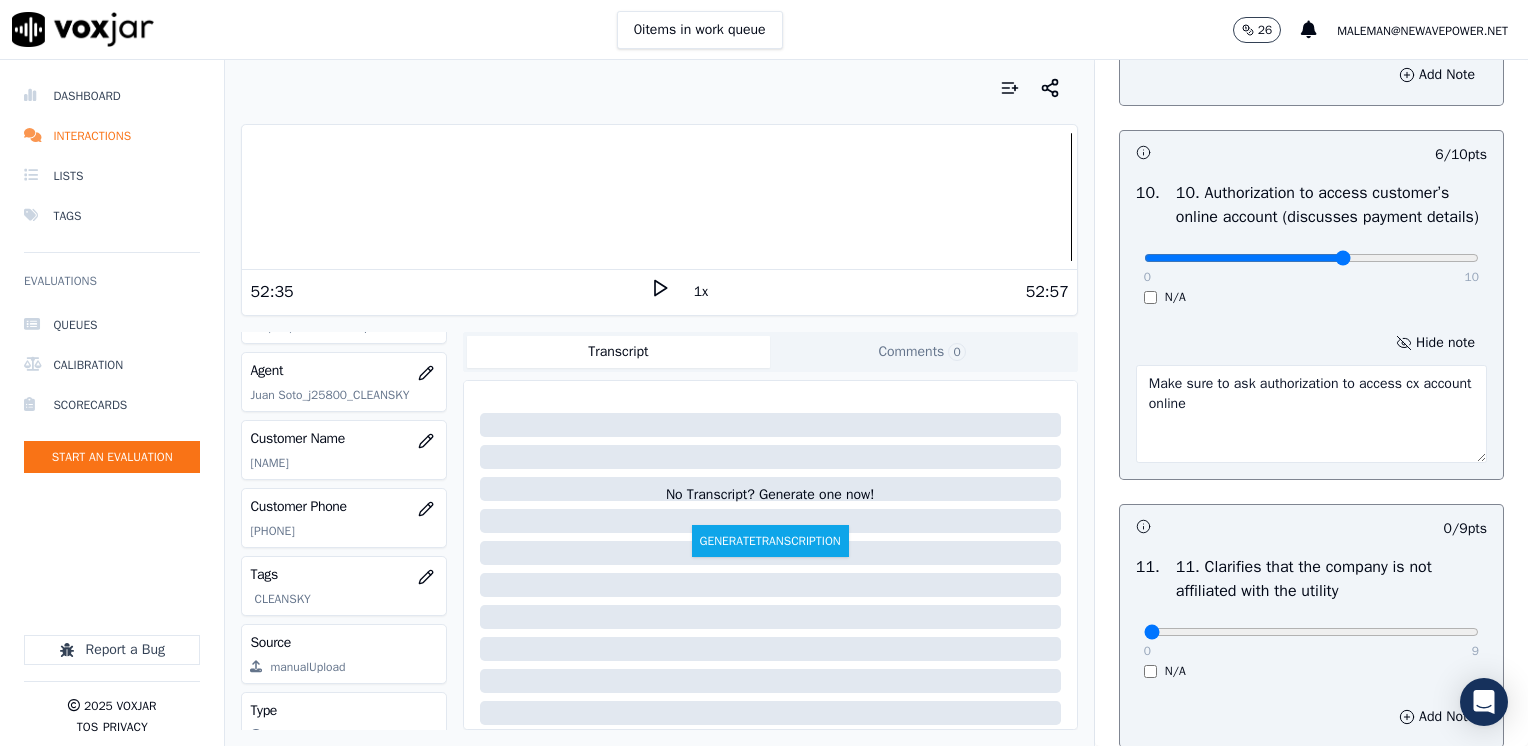 drag, startPoint x: 1206, startPoint y: 462, endPoint x: 1112, endPoint y: 473, distance: 94.641426 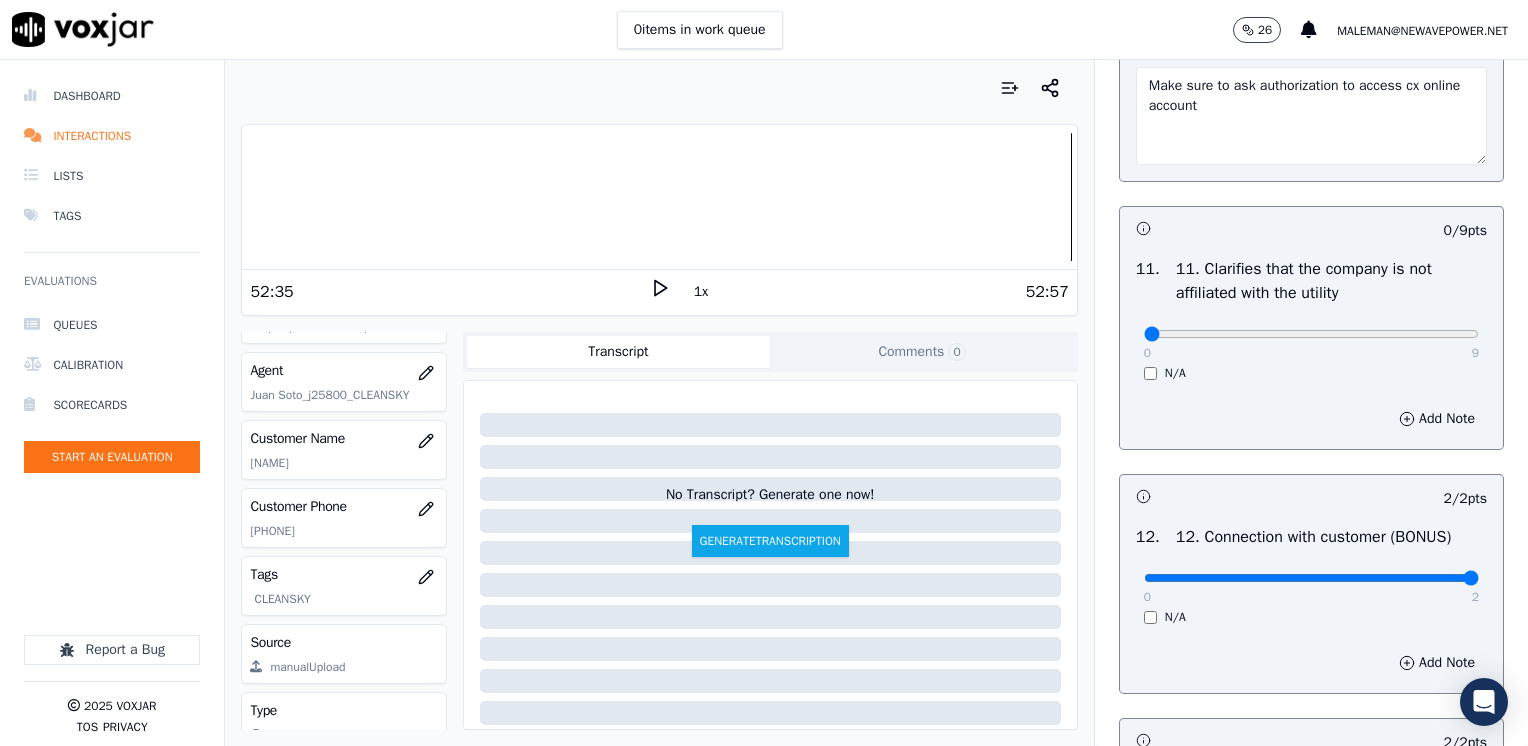 scroll, scrollTop: 2900, scrollLeft: 0, axis: vertical 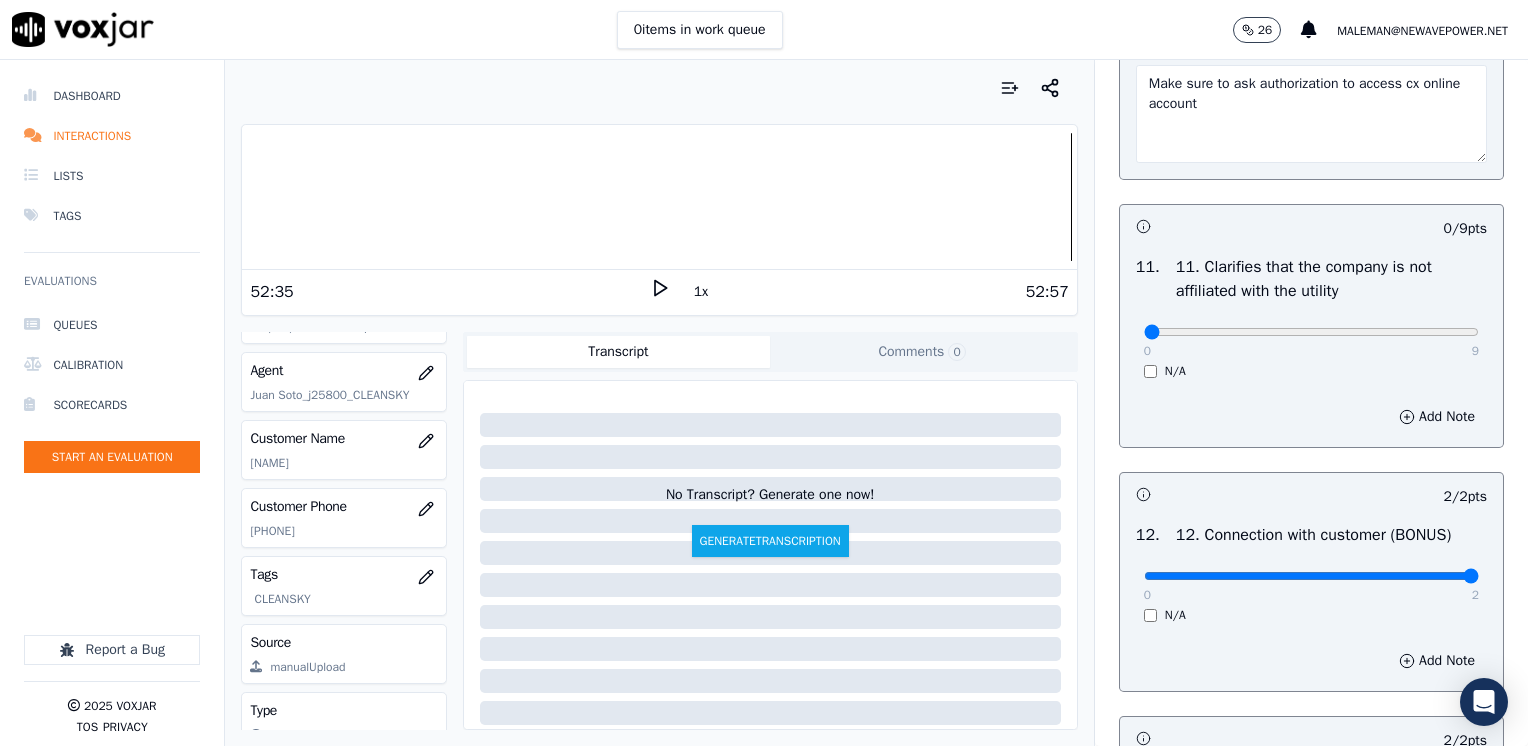 type on "Make sure to ask authorization to access cx online account" 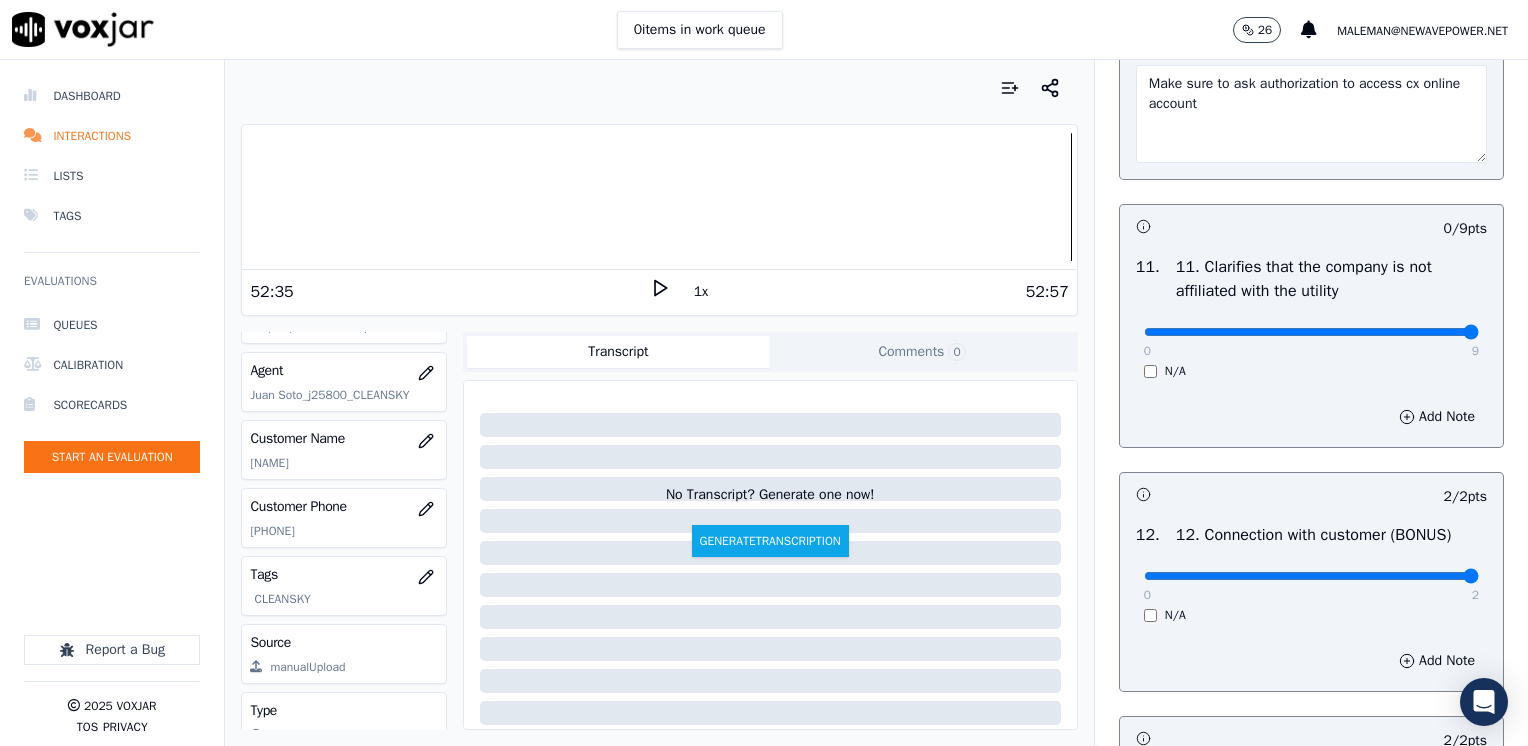 drag, startPoint x: 1140, startPoint y: 377, endPoint x: 1527, endPoint y: 378, distance: 387.00128 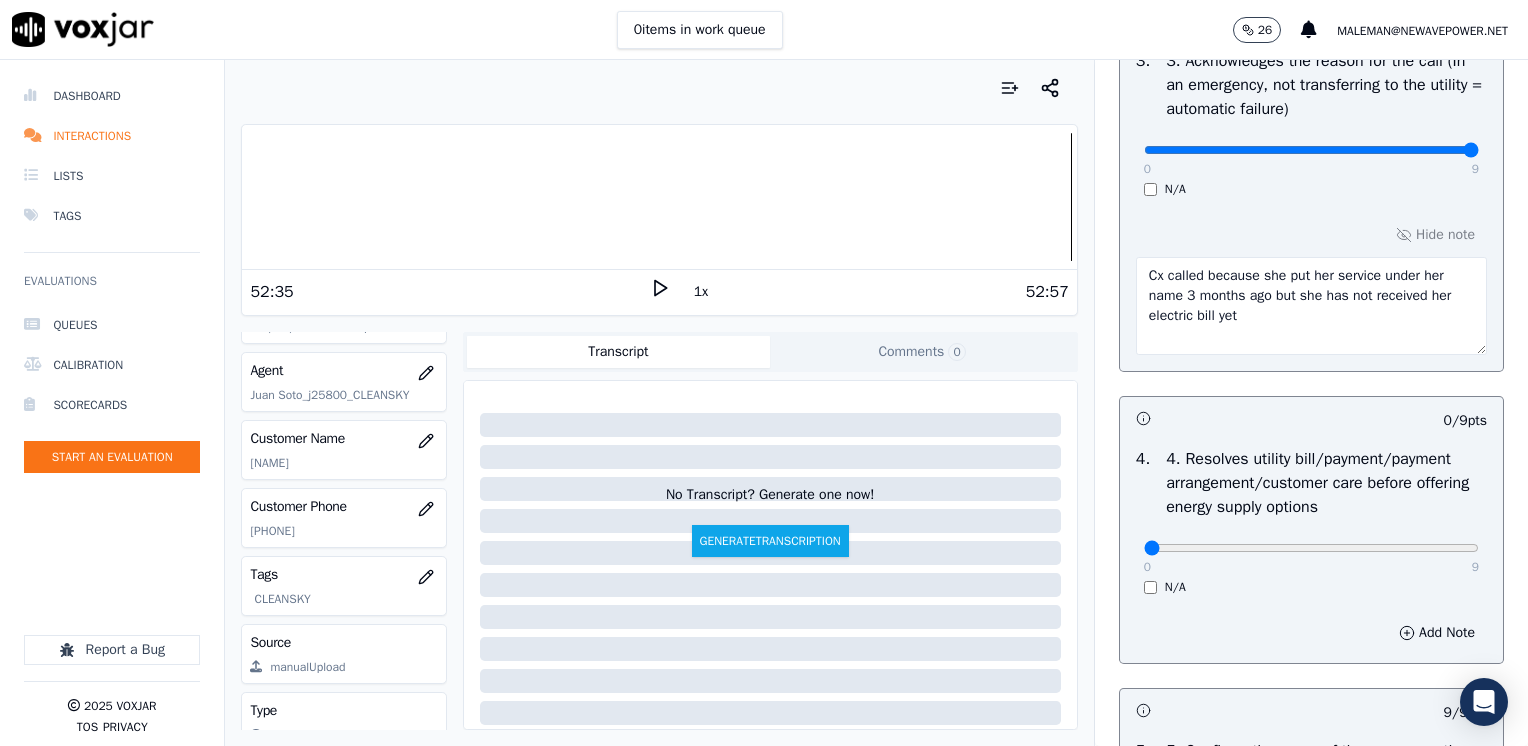 scroll, scrollTop: 764, scrollLeft: 0, axis: vertical 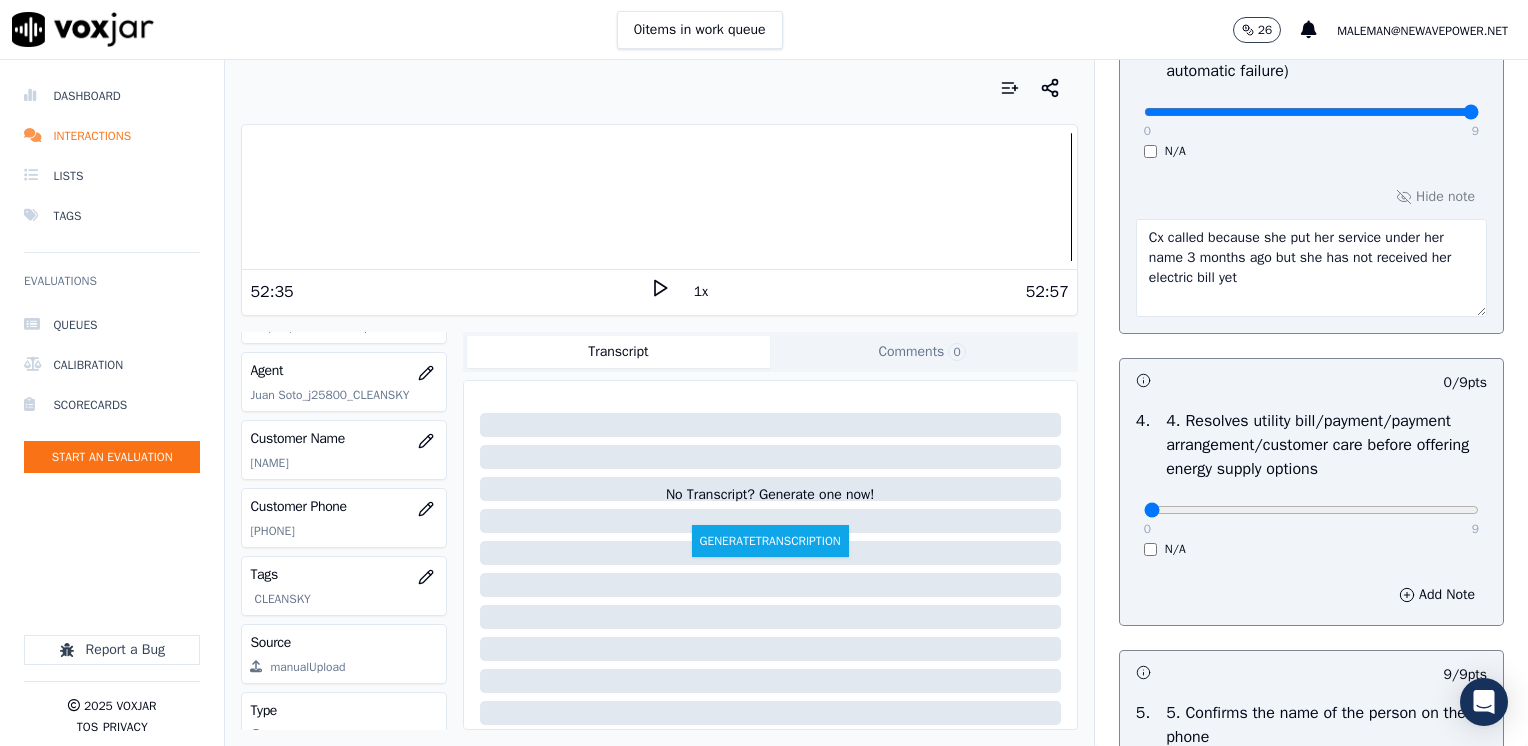 click on "Cx called because she put her service under her name 3 months ago but she has not received her electric bill yet" at bounding box center (1311, 268) 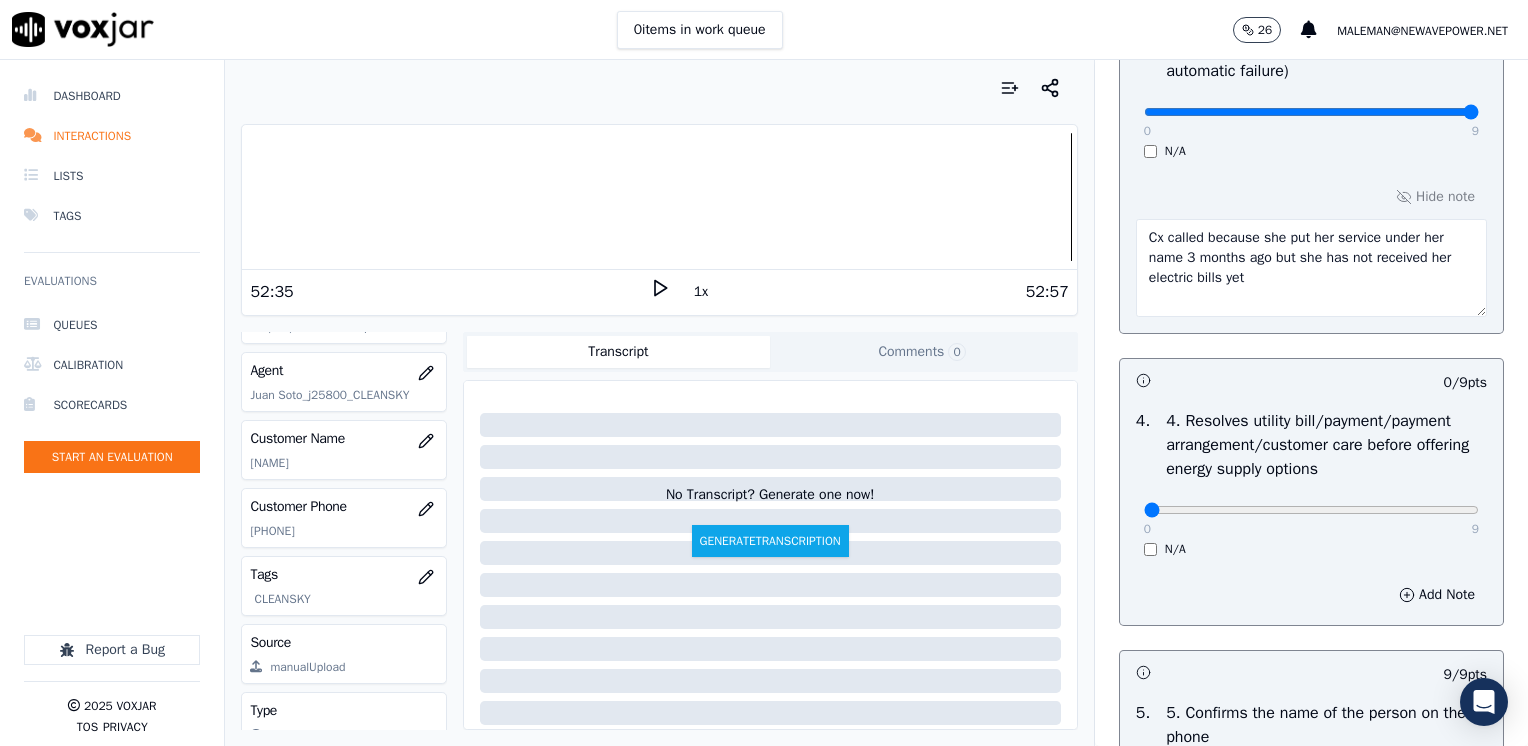 type on "Cx called because she put her service under her name 3 months ago but she has not received her electric bills yet" 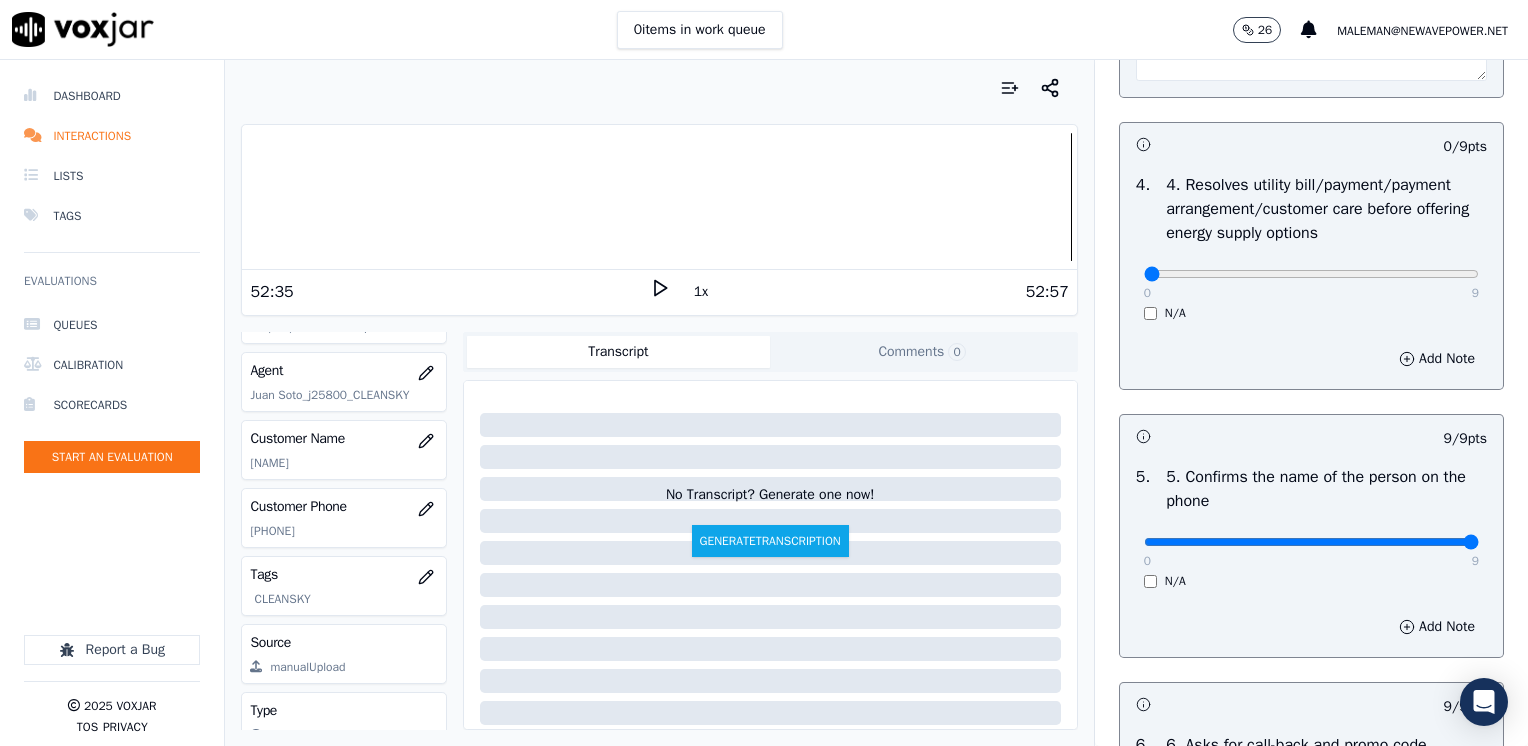 scroll, scrollTop: 964, scrollLeft: 0, axis: vertical 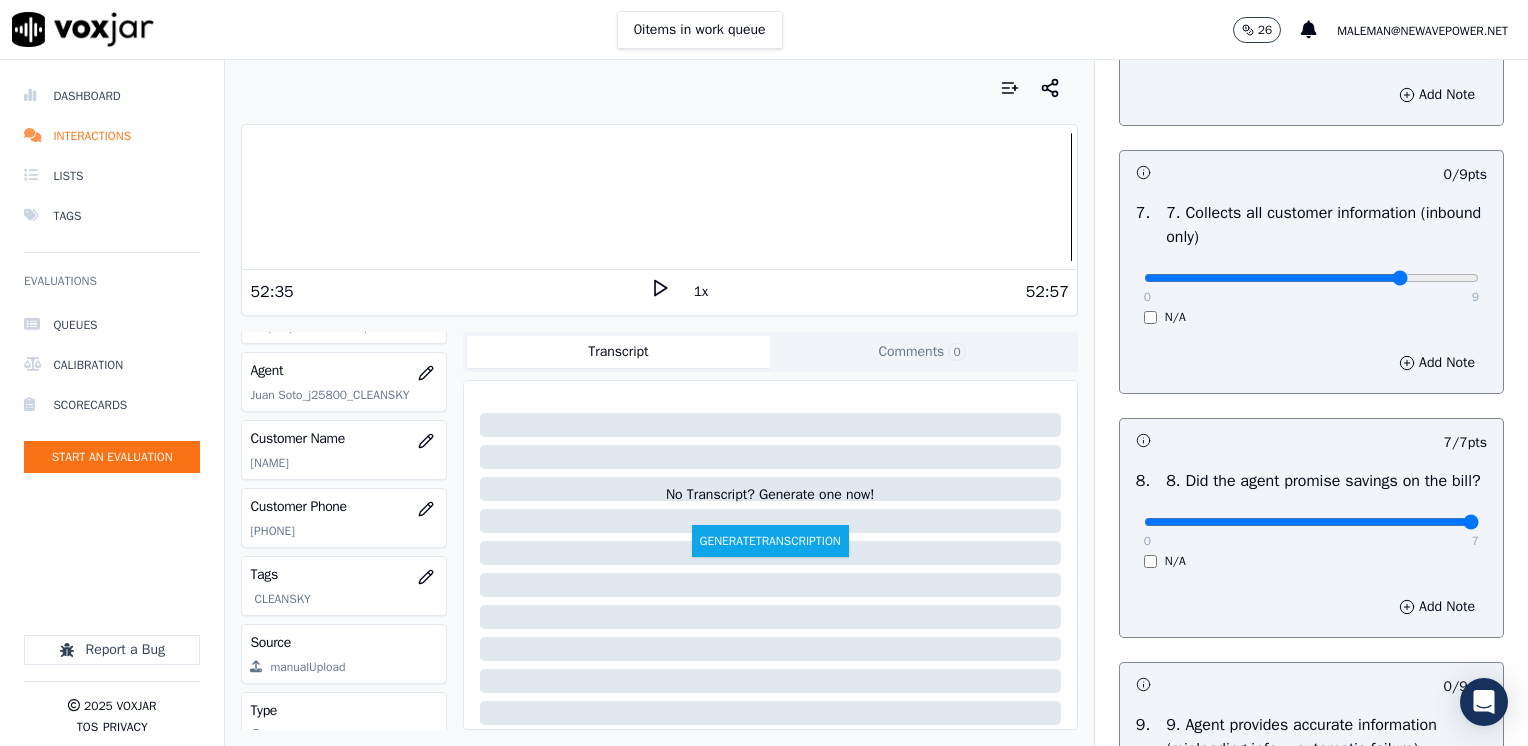 click at bounding box center [1311, -1484] 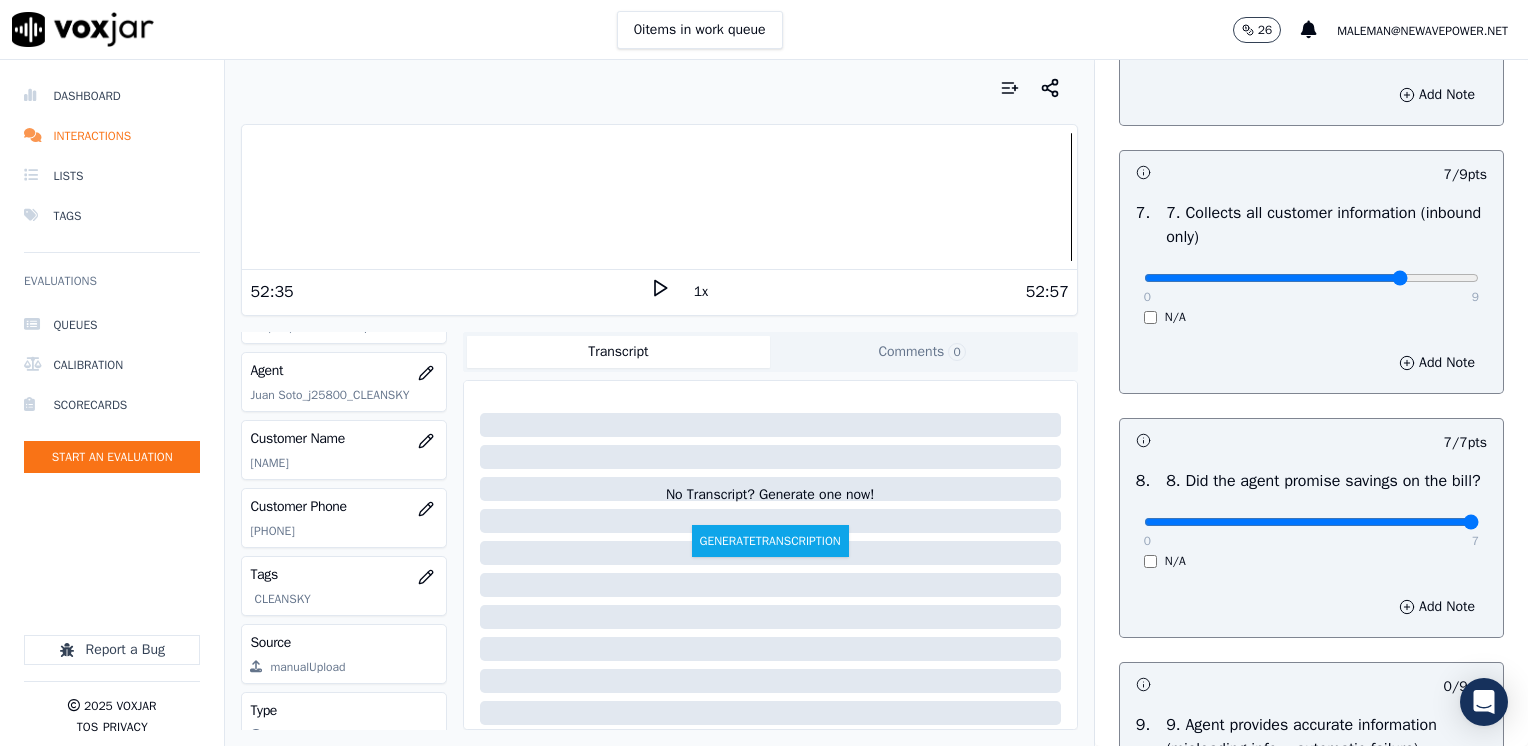click on "0   9" at bounding box center (1311, 277) 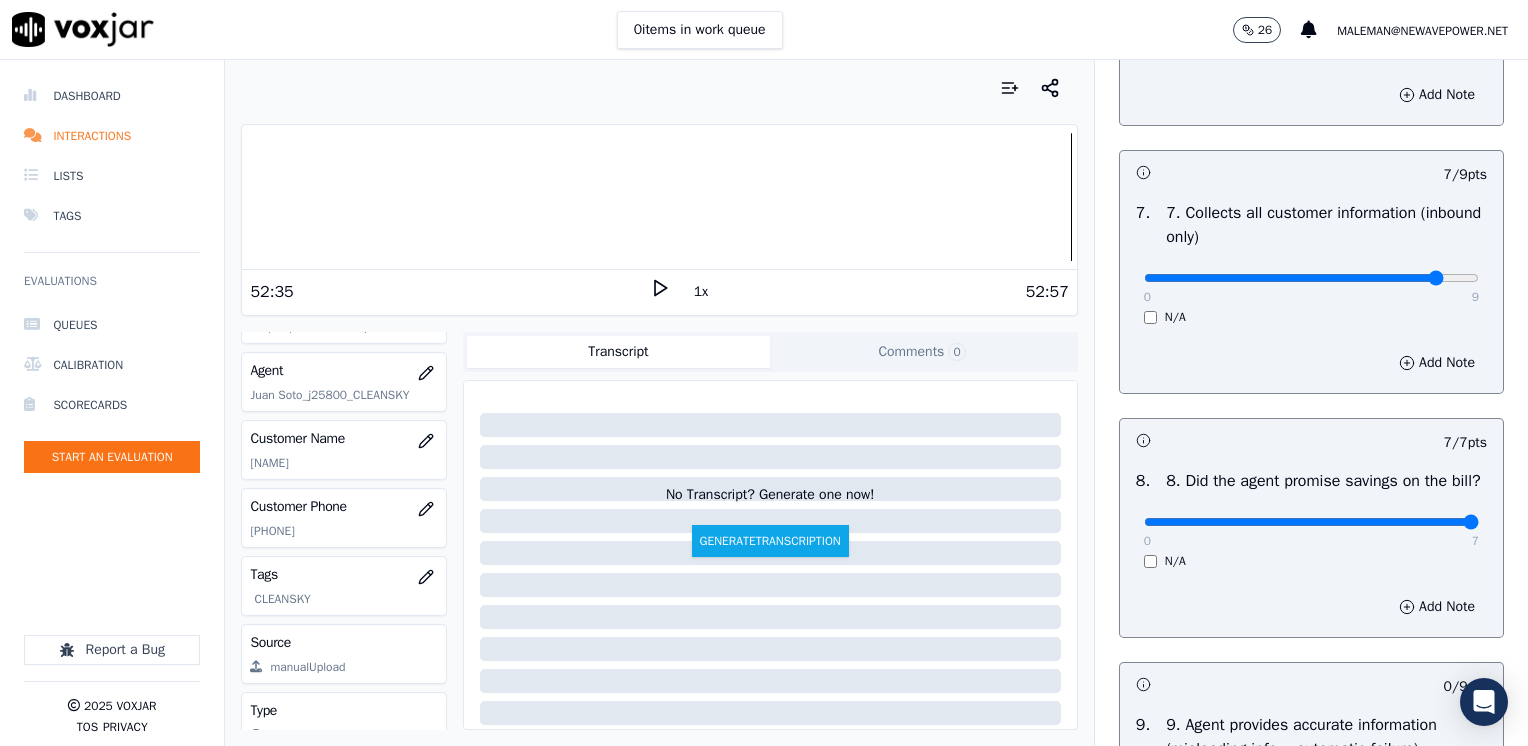 type on "8" 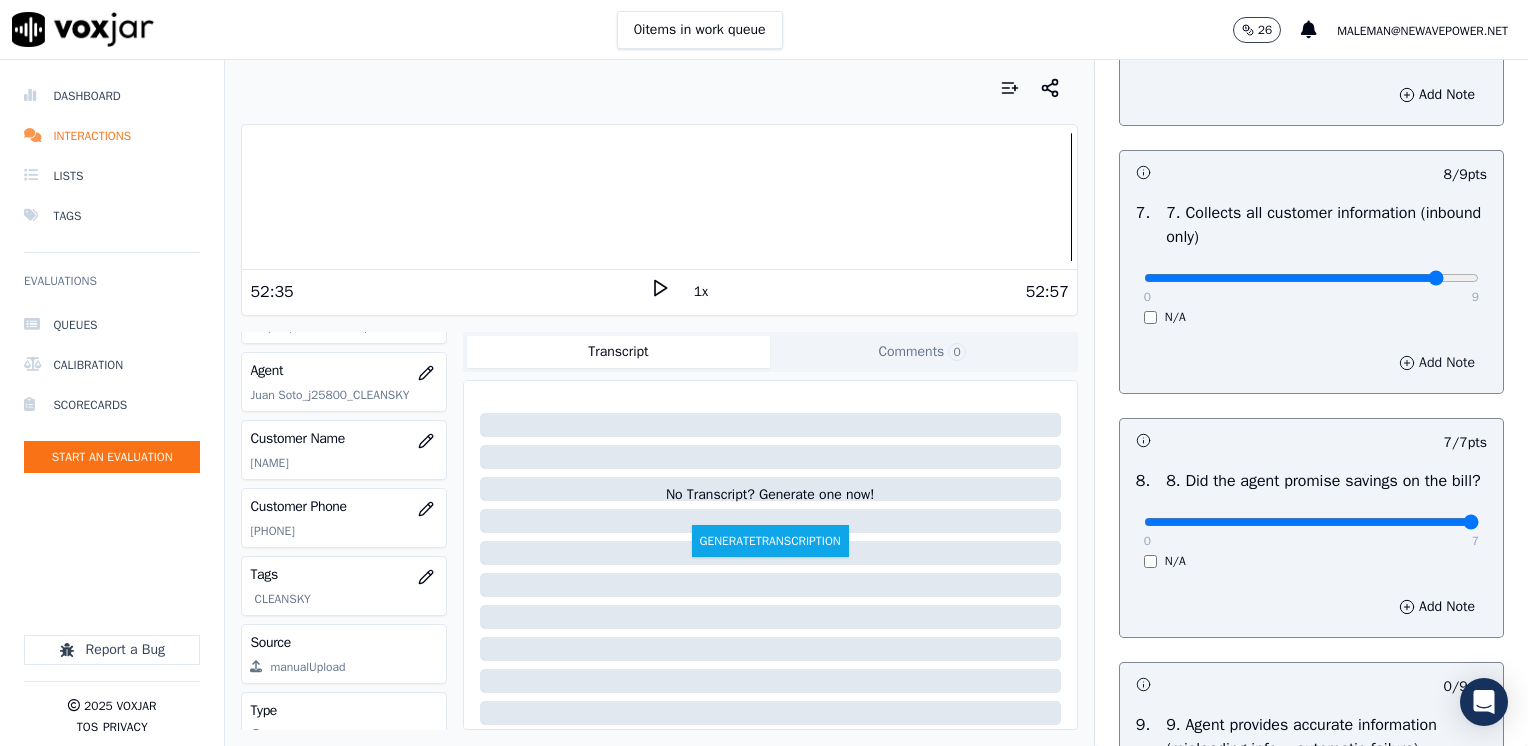 click on "Add Note" at bounding box center (1437, 363) 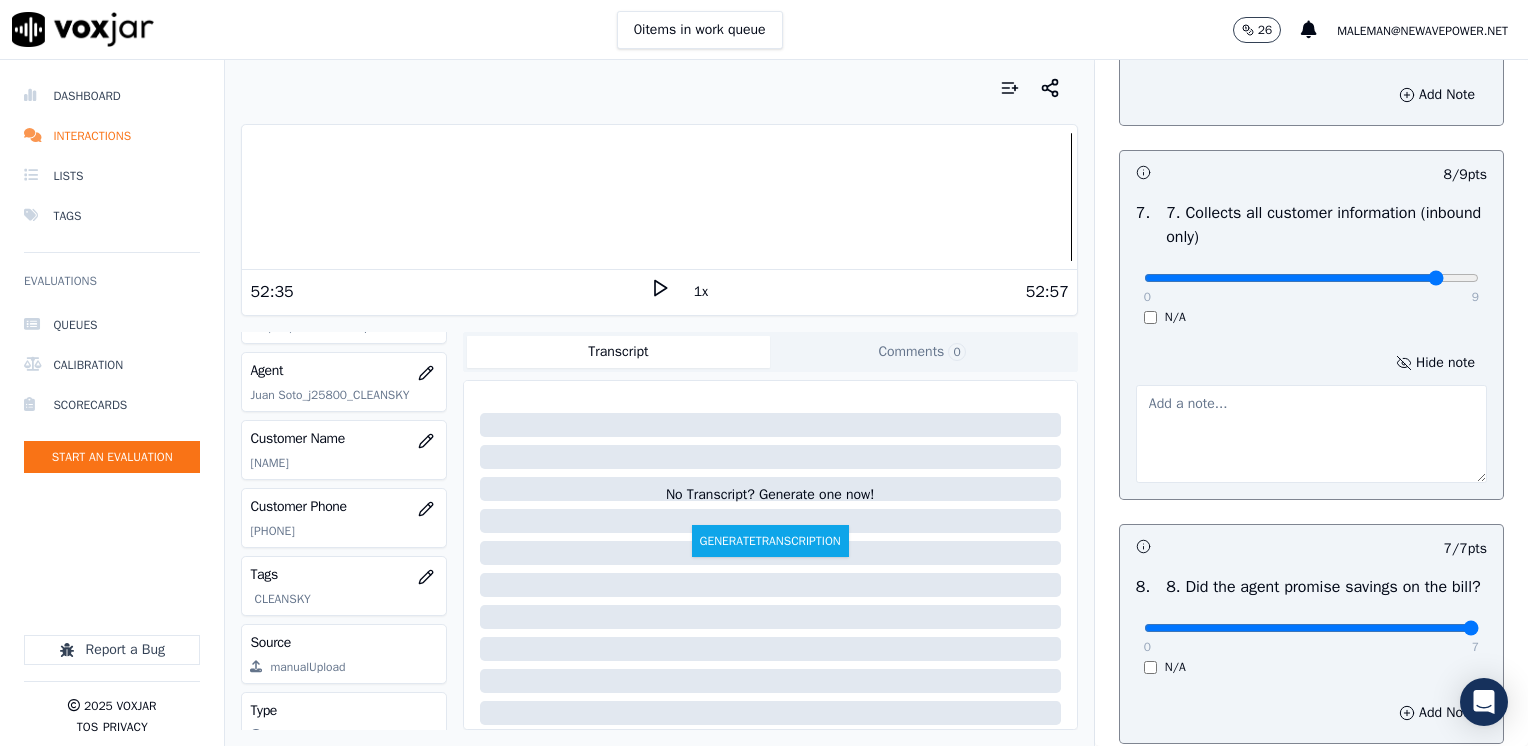 click at bounding box center (1311, 434) 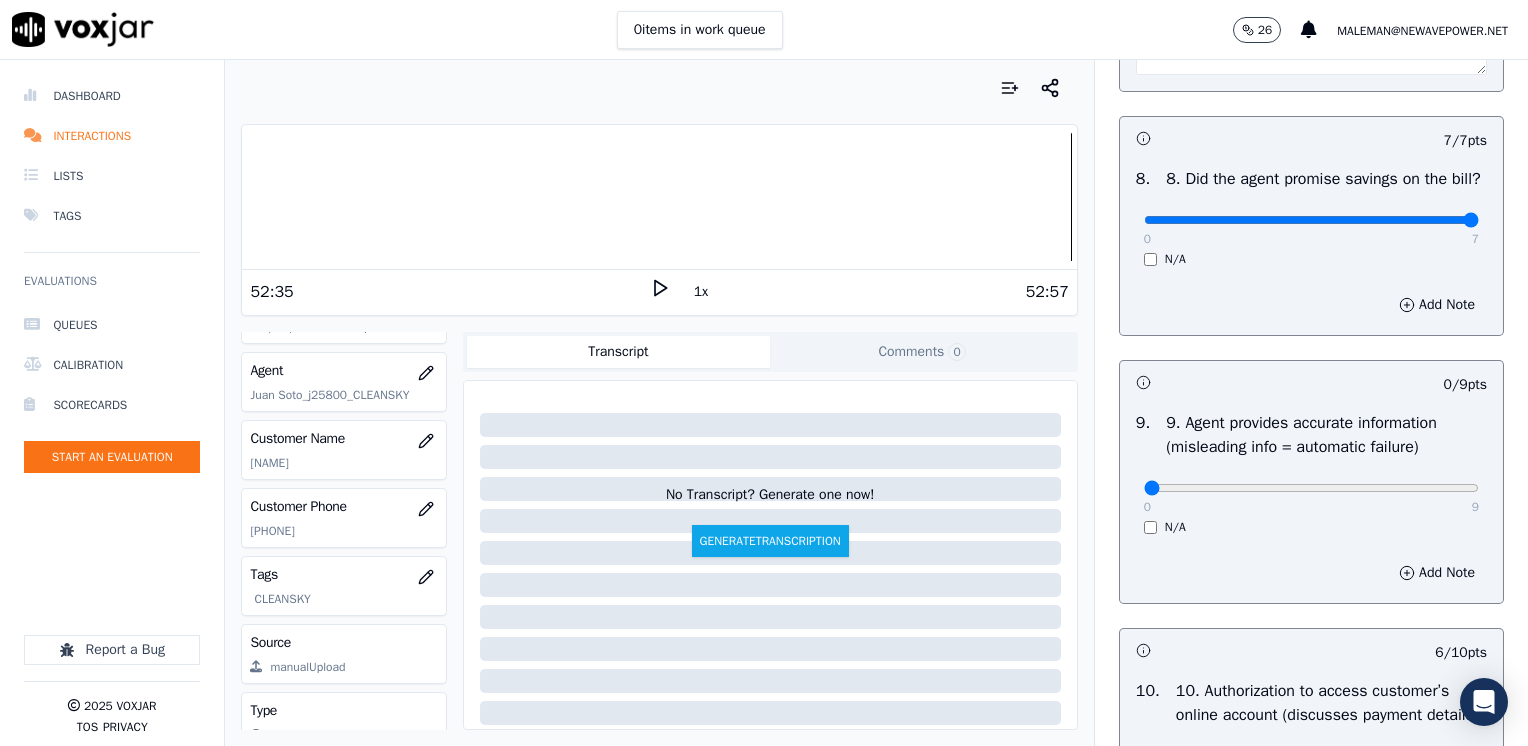 scroll, scrollTop: 2200, scrollLeft: 0, axis: vertical 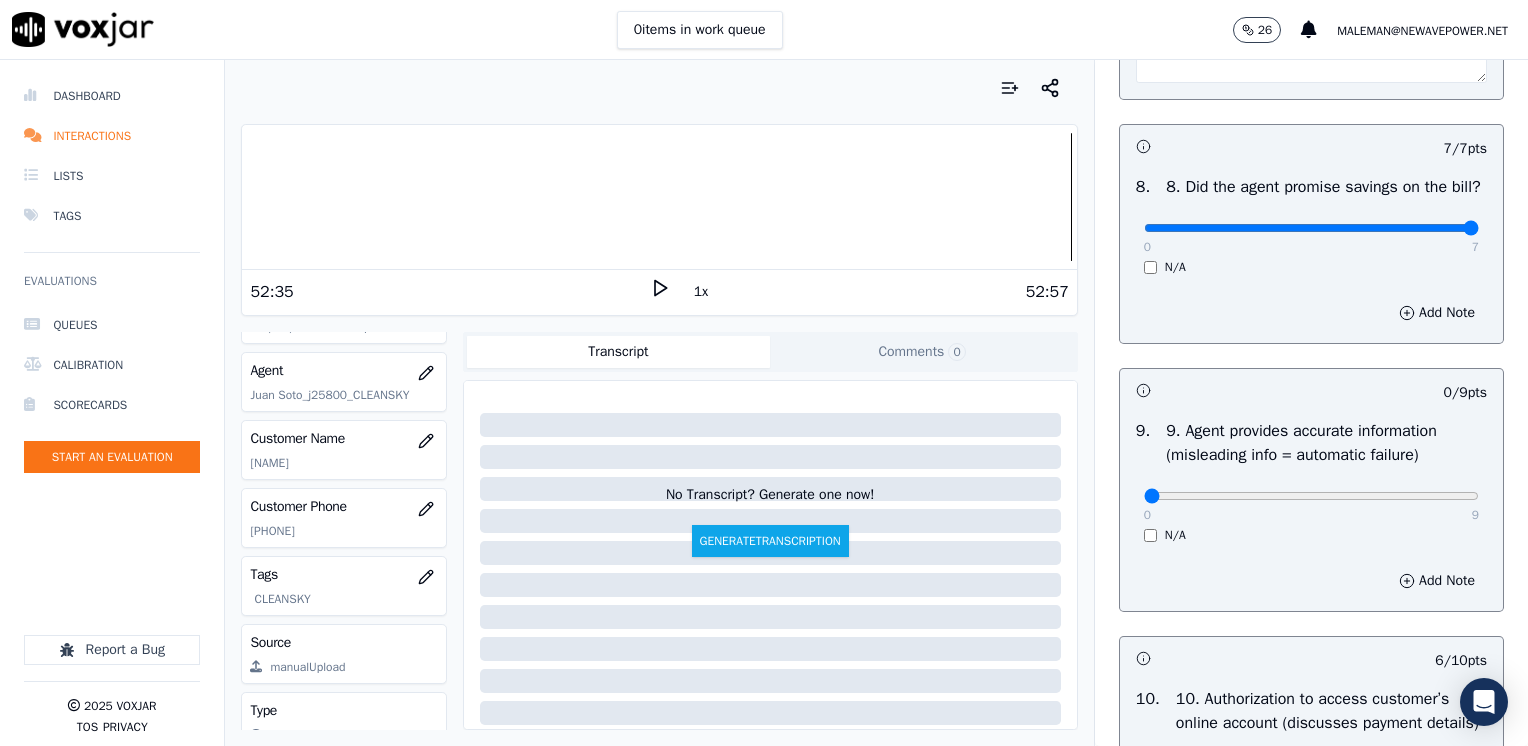 type on "Make sure to confirm full service address and the name on the bill before reading the CS CTS Script" 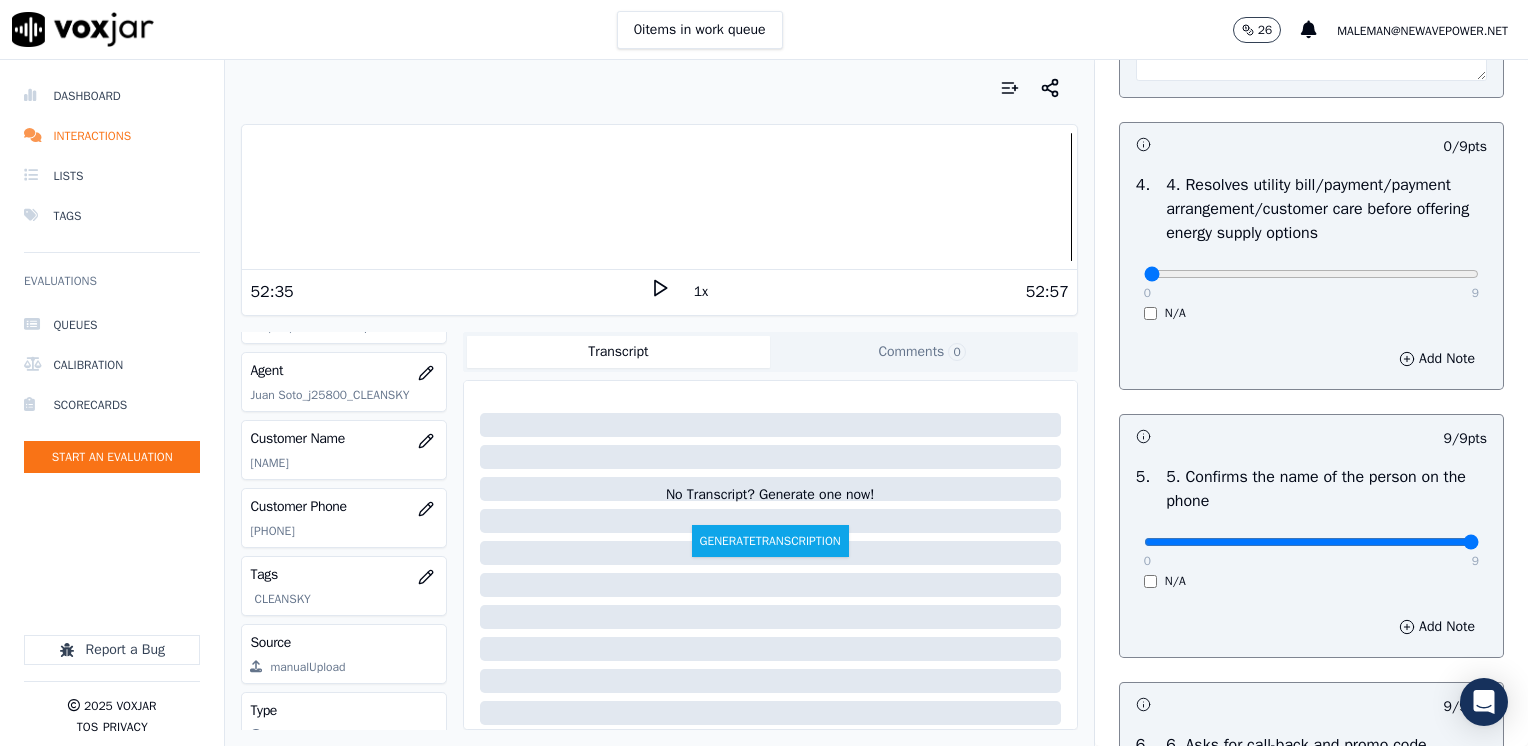 scroll, scrollTop: 800, scrollLeft: 0, axis: vertical 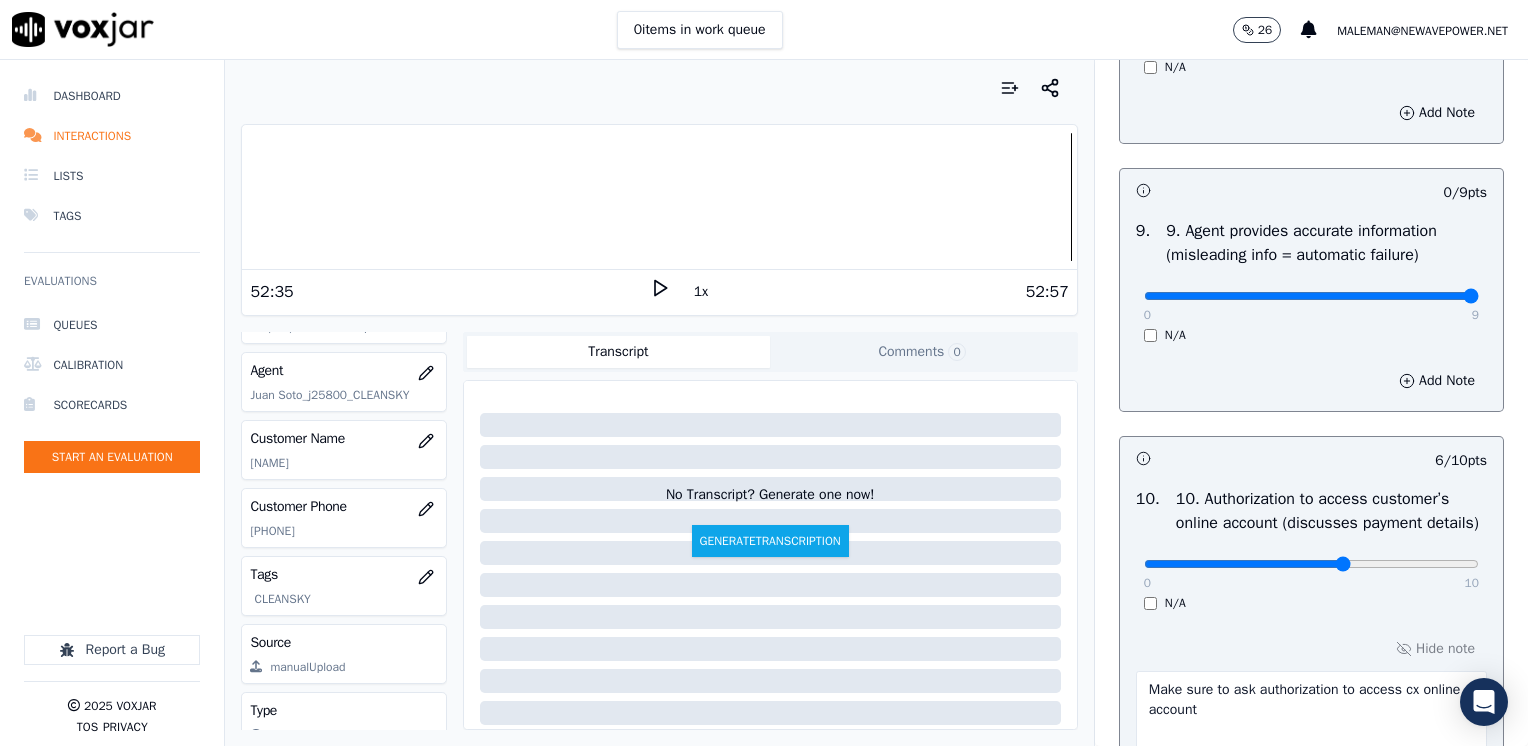 drag, startPoint x: 1128, startPoint y: 311, endPoint x: 1527, endPoint y: 302, distance: 399.1015 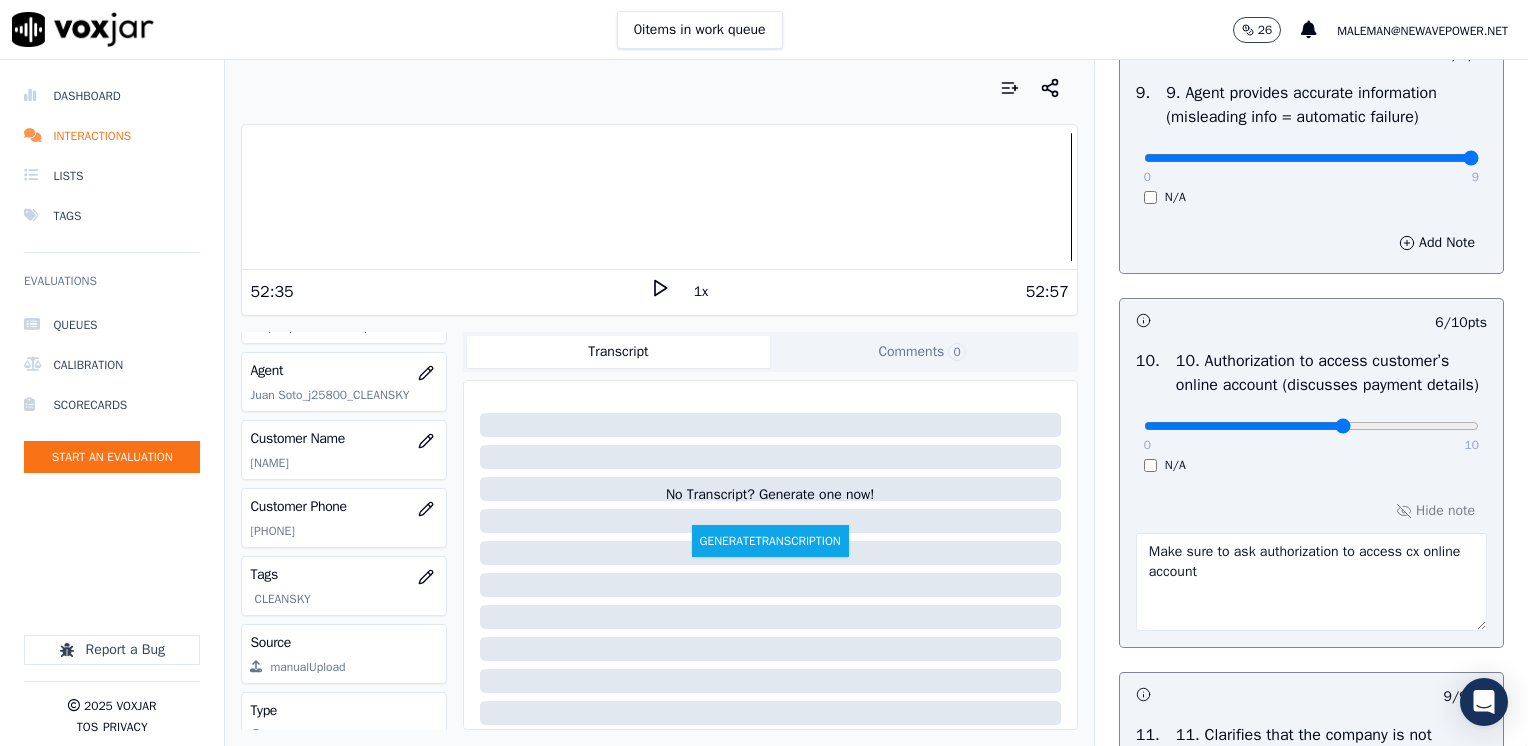 scroll, scrollTop: 2370, scrollLeft: 0, axis: vertical 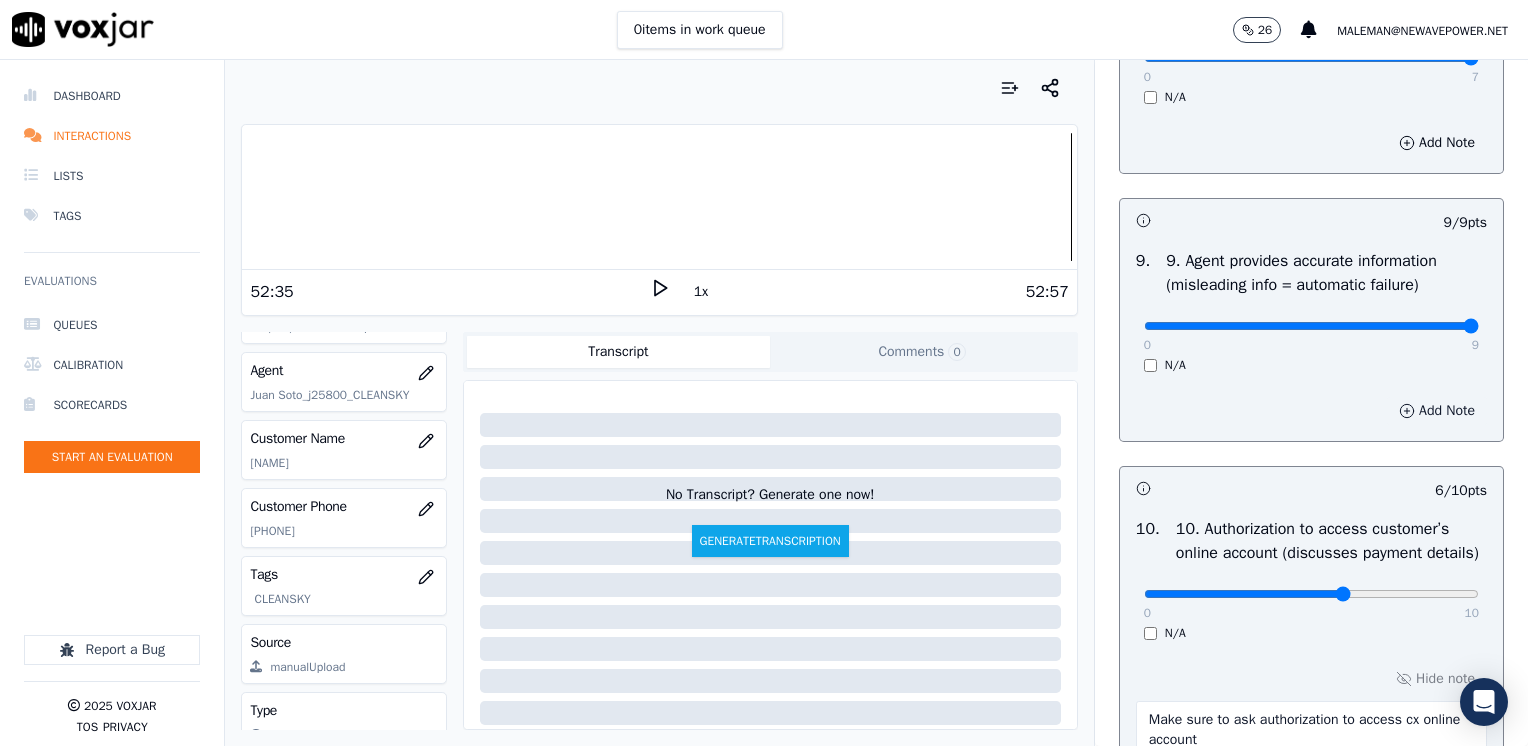 click on "Add Note" at bounding box center (1437, 411) 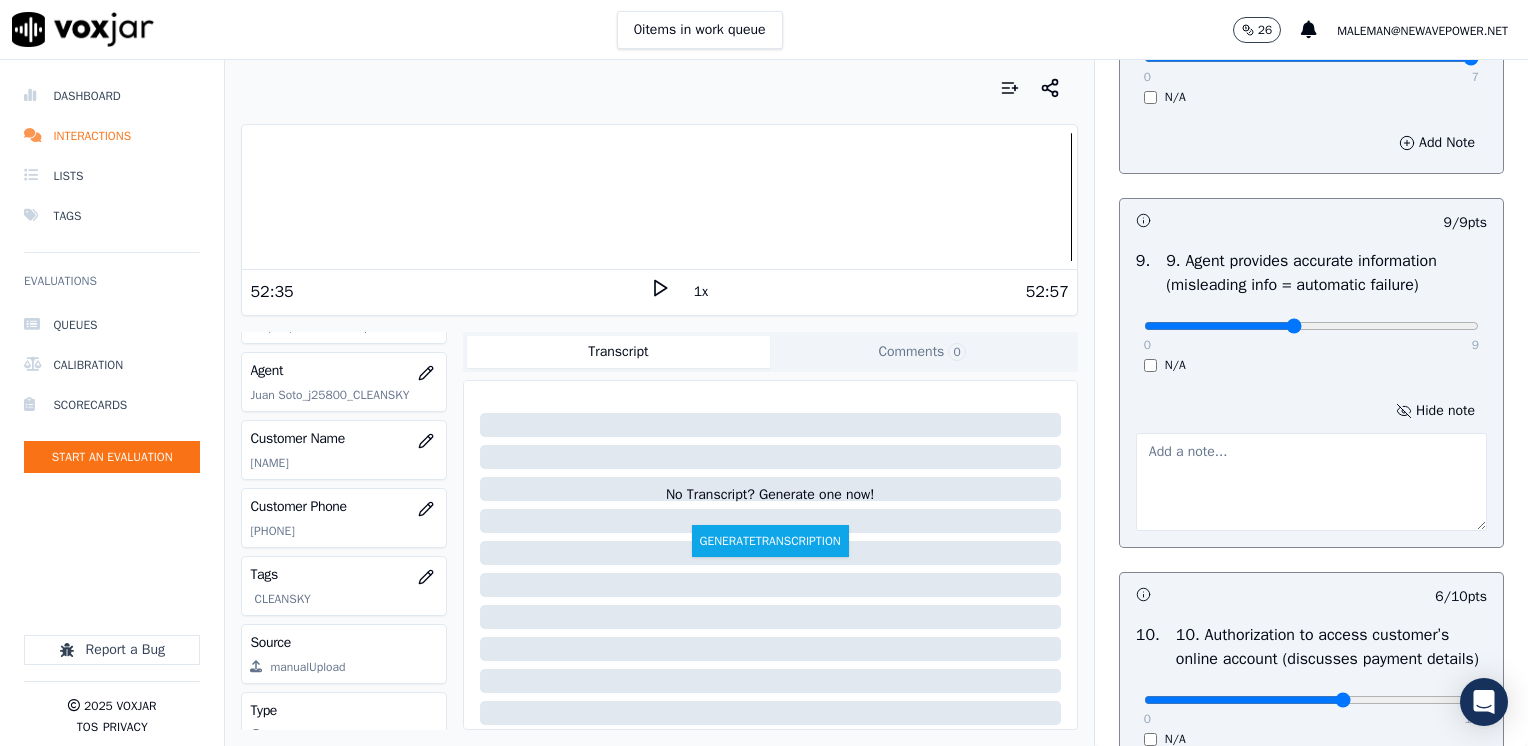 type on "4" 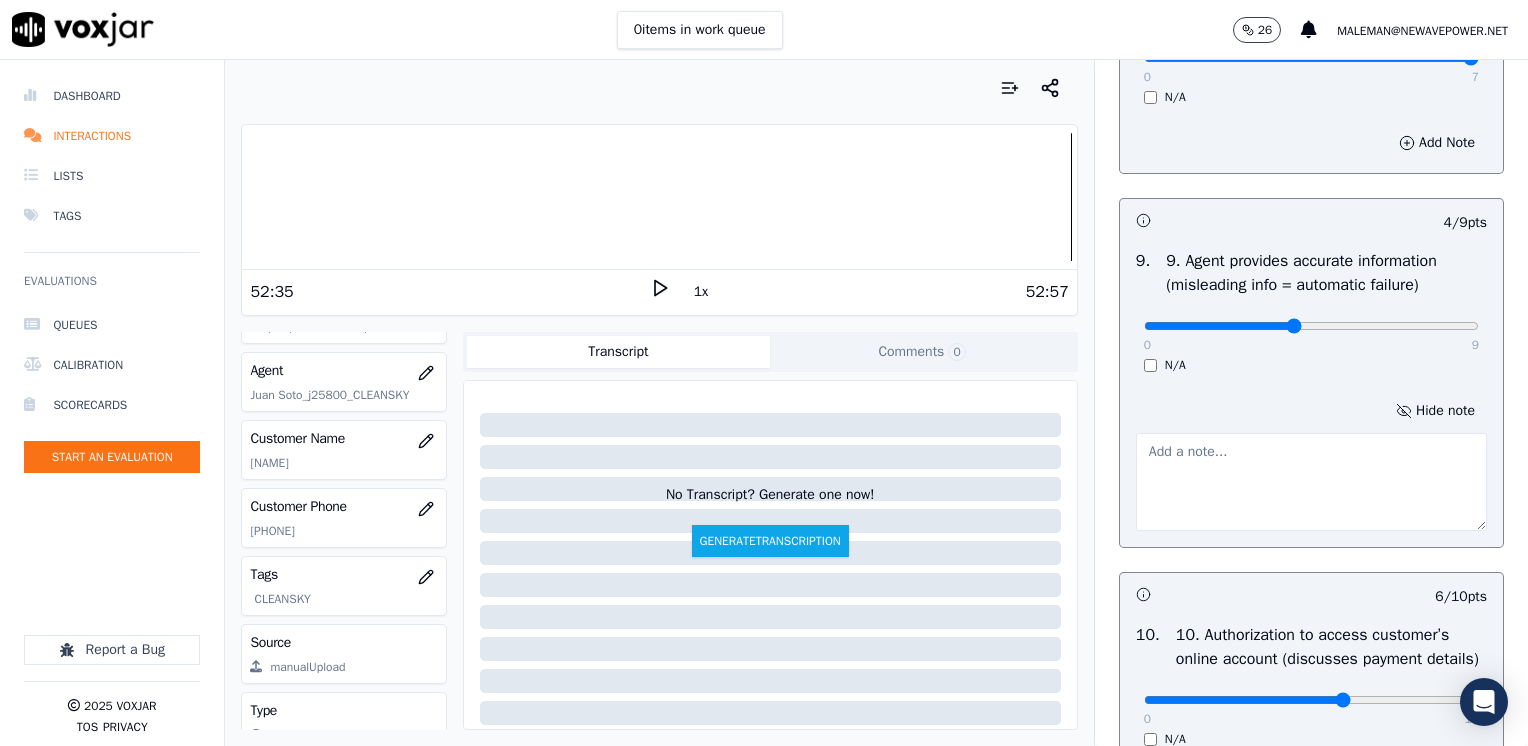 click at bounding box center [1311, 482] 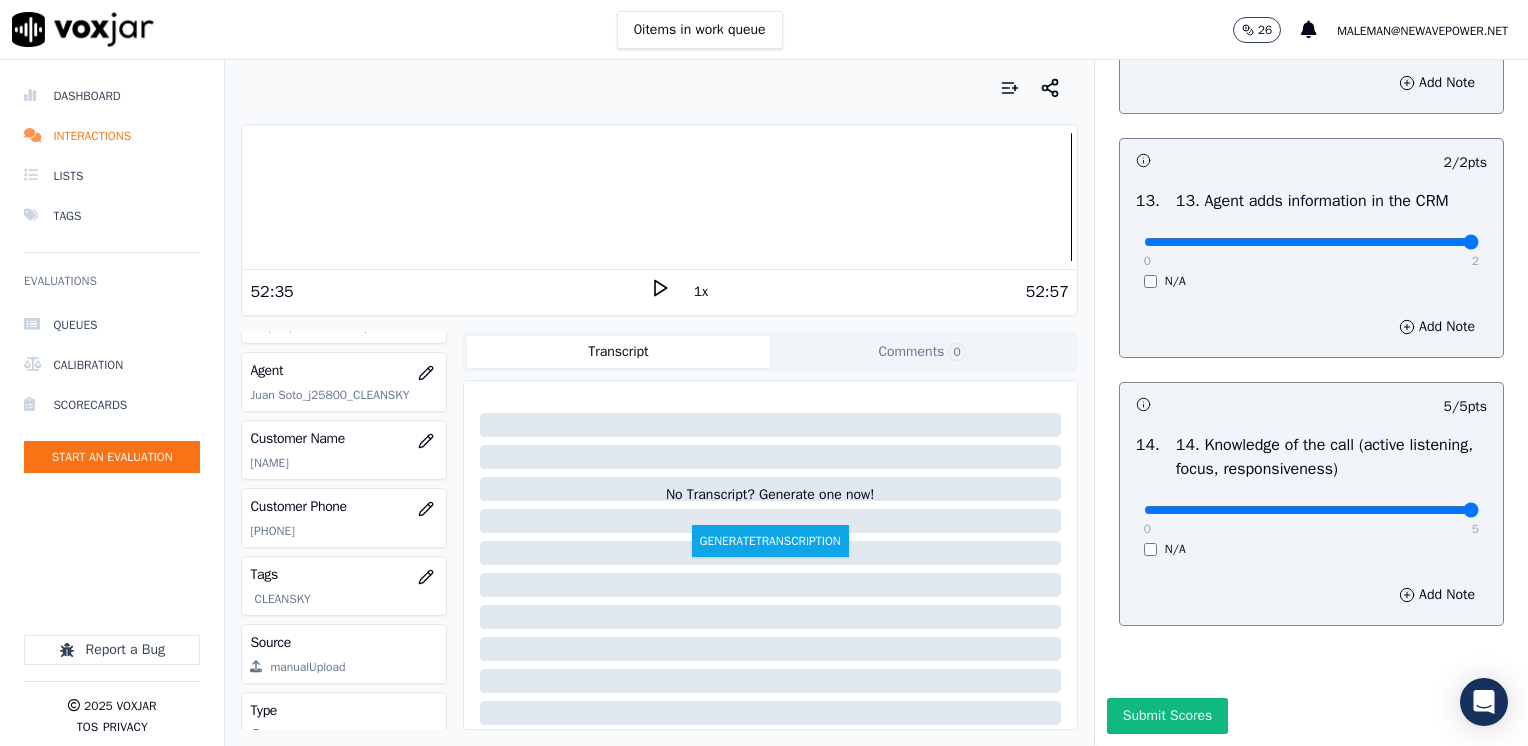 scroll, scrollTop: 3776, scrollLeft: 0, axis: vertical 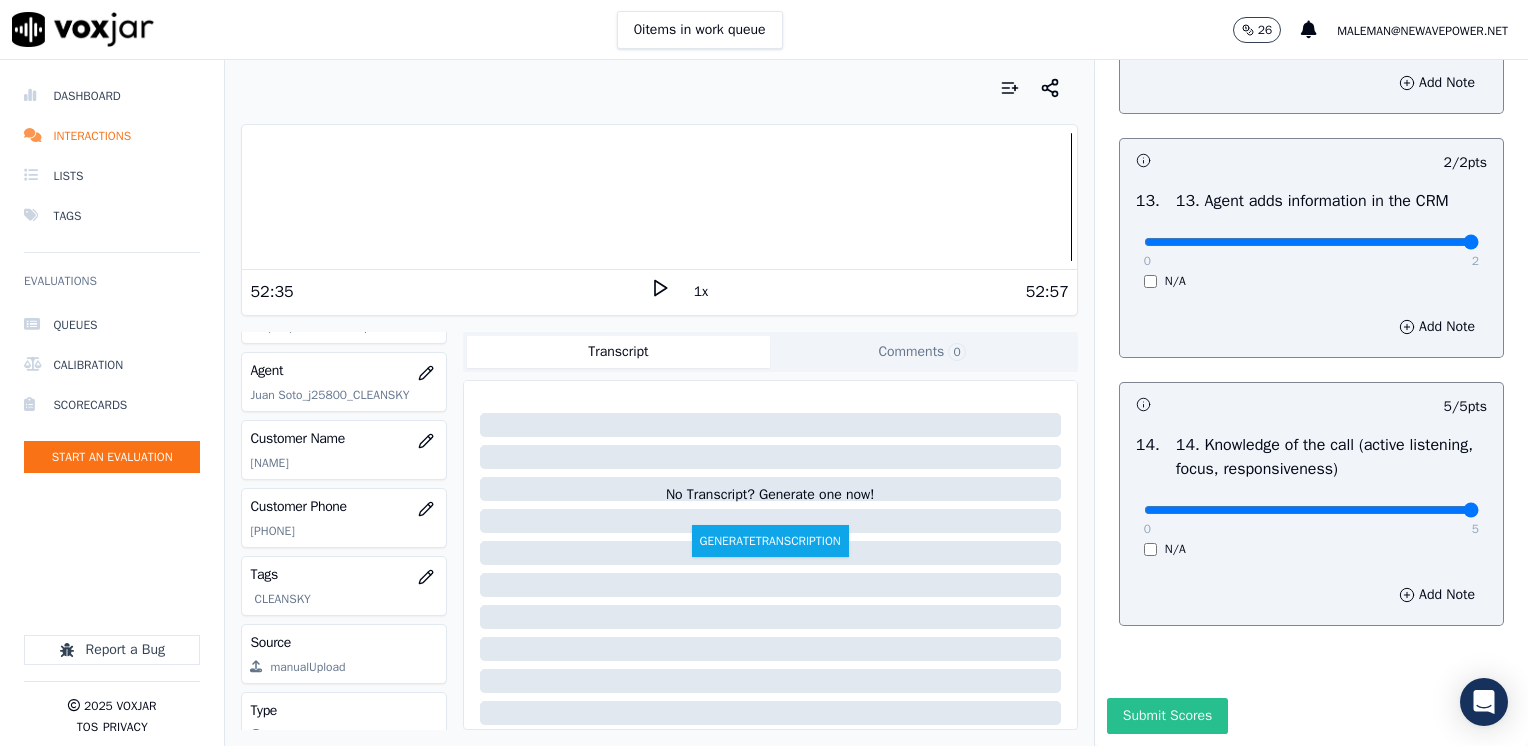 type on "Avoid advising cx does not have to pay the $[AMOUNT].00 ETF" 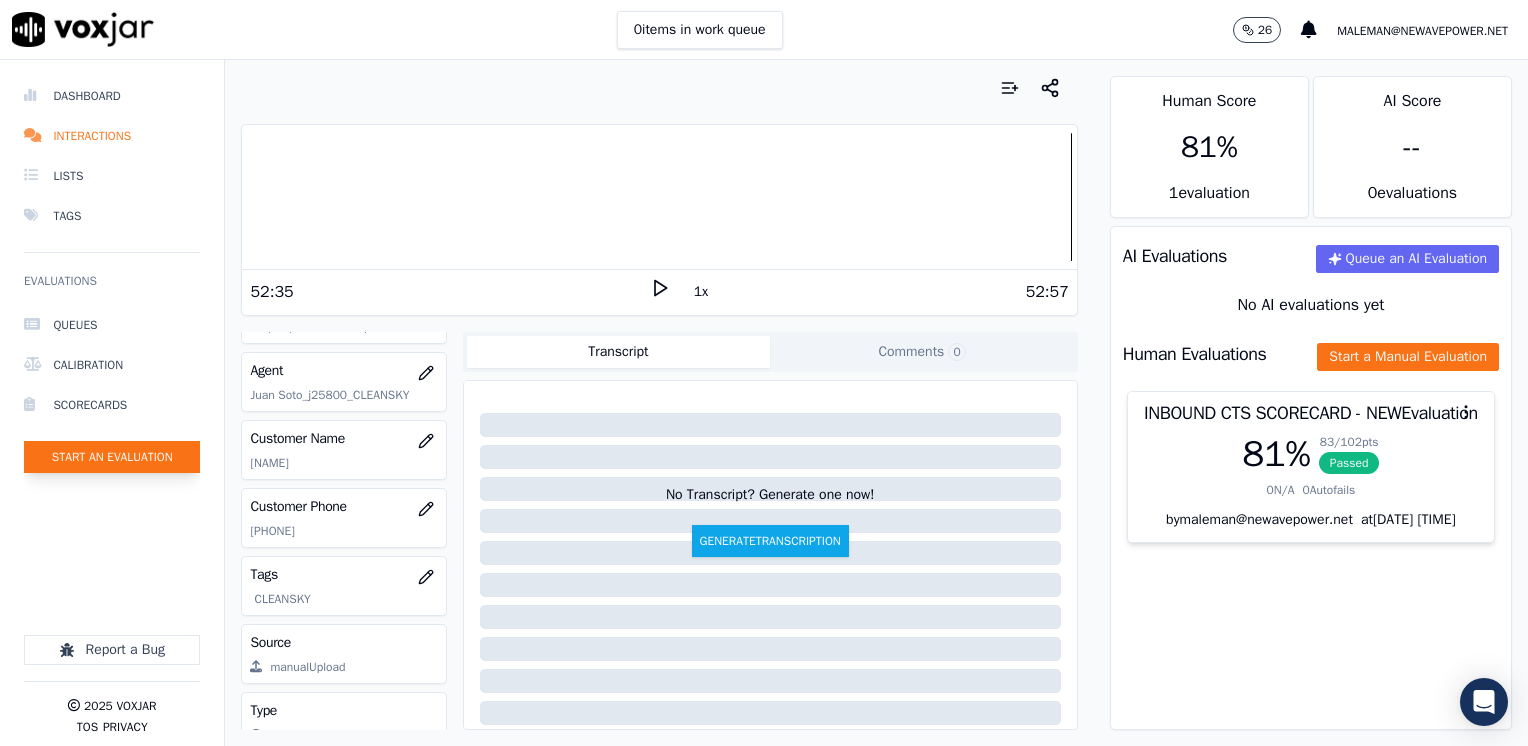 click on "Start an Evaluation" 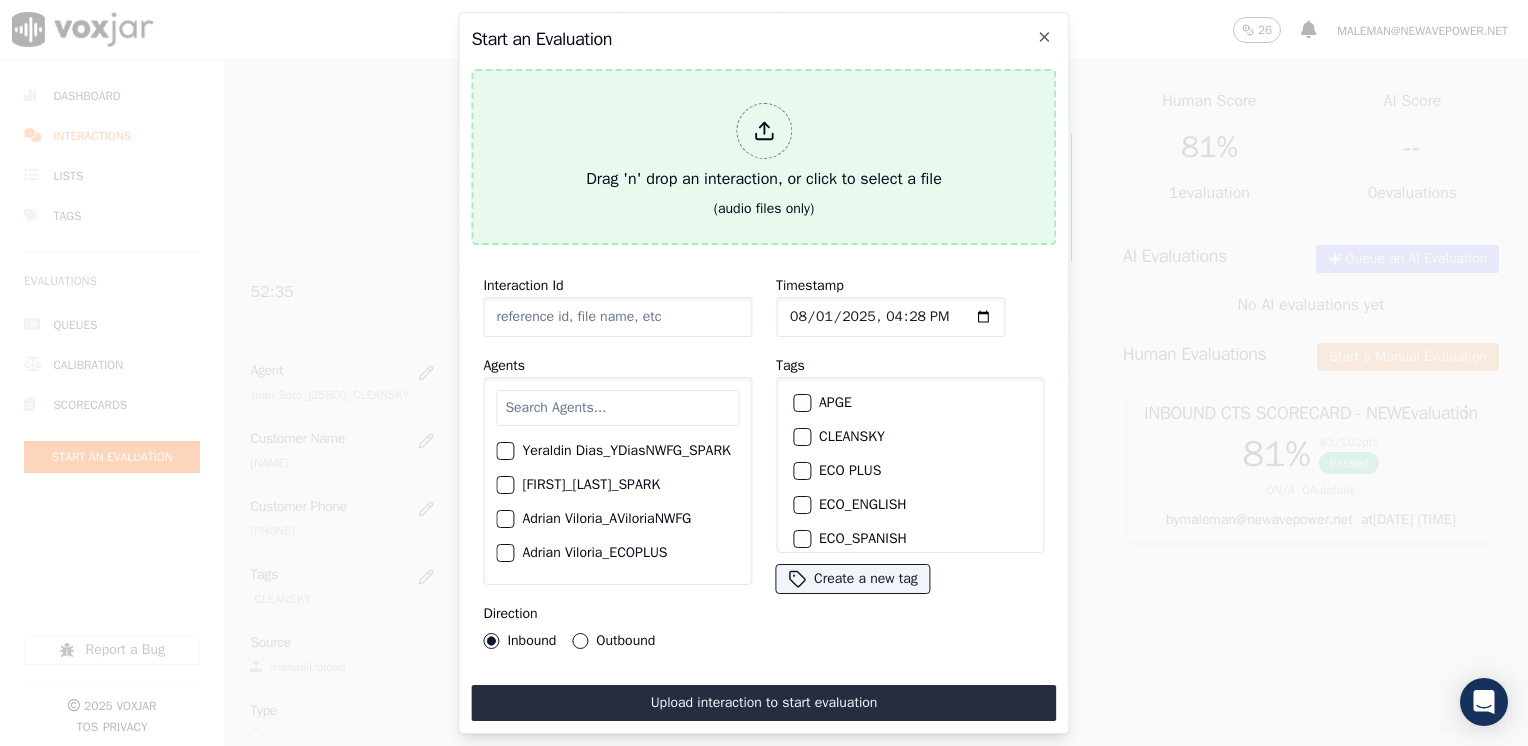 click 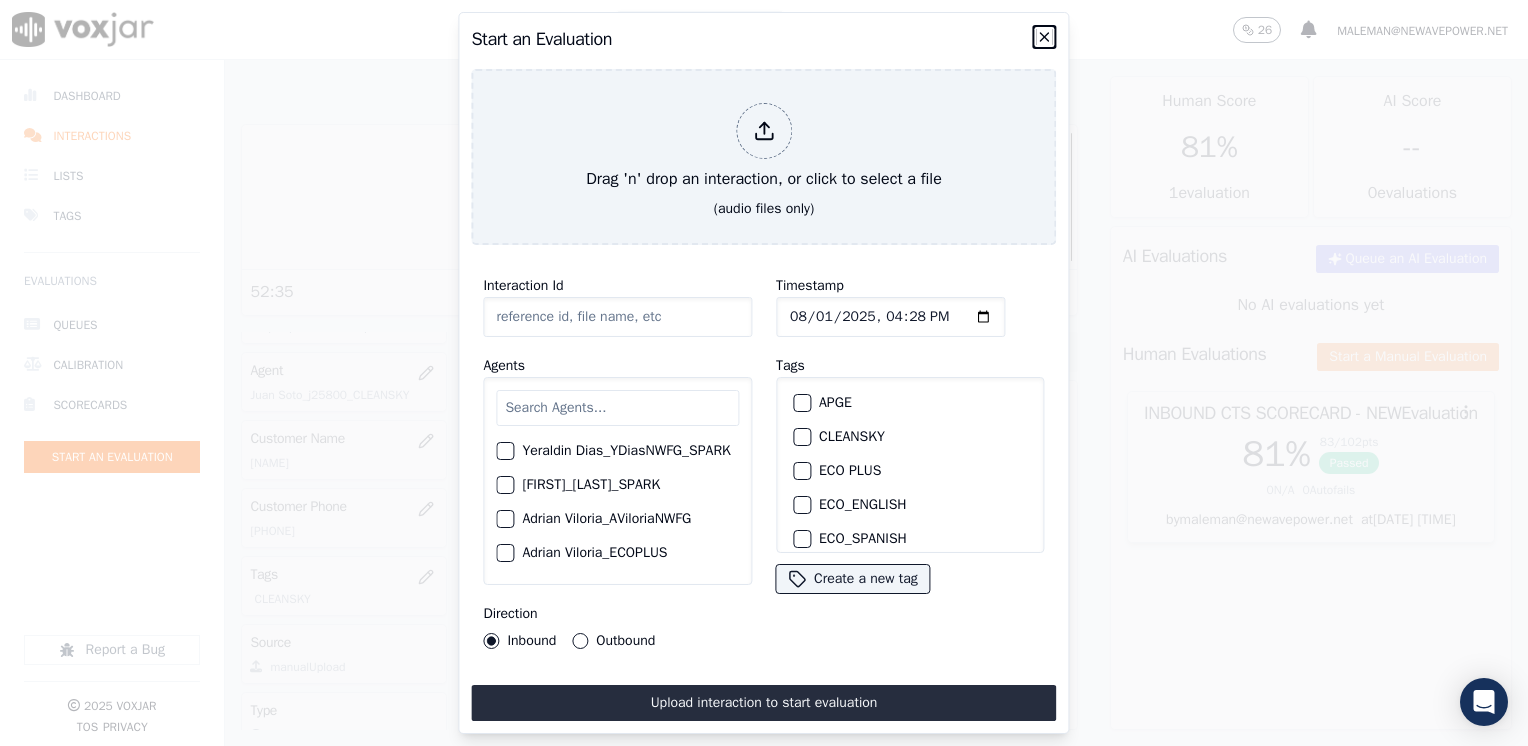 click 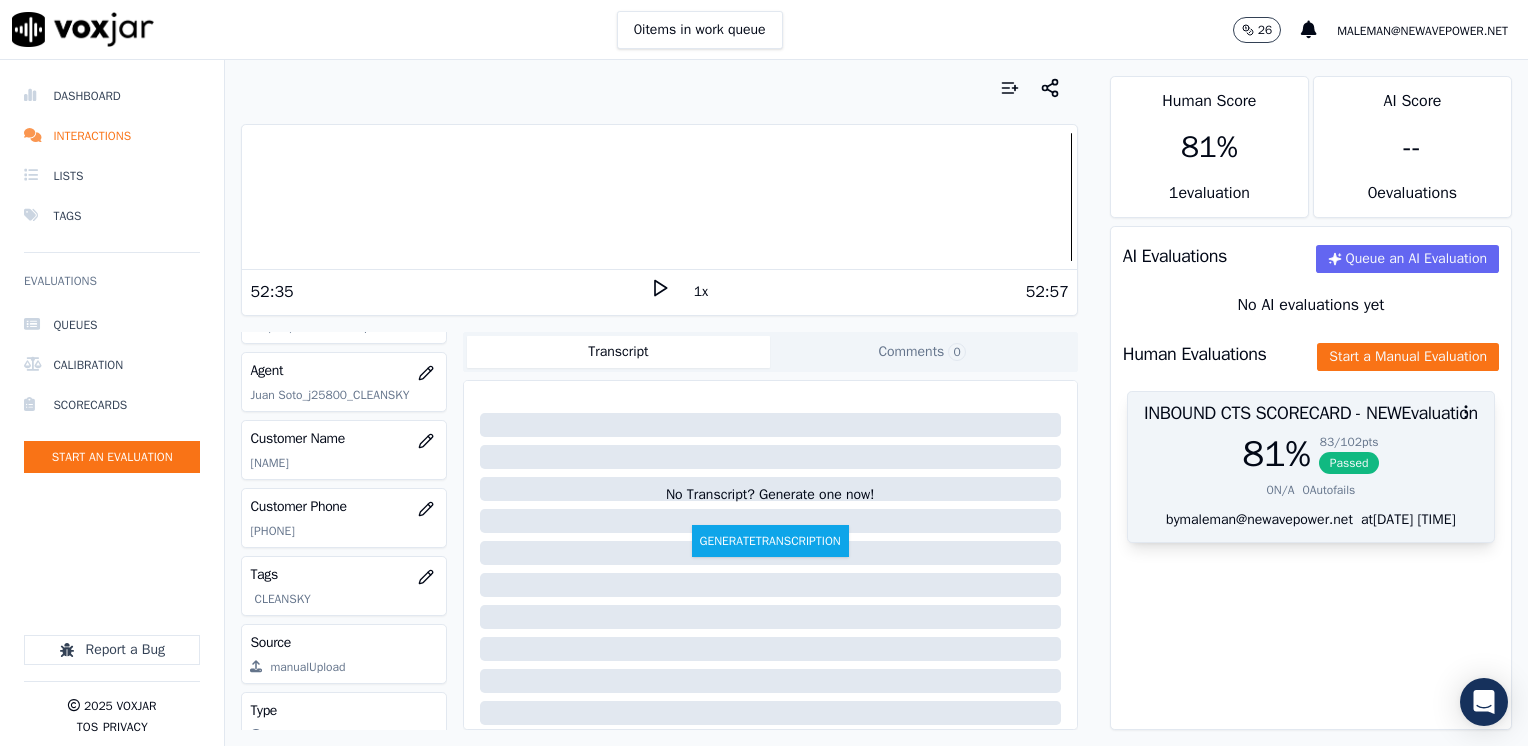 click on "INBOUND CTS SCORECARD - NEW   Evaluation" at bounding box center (1311, 413) 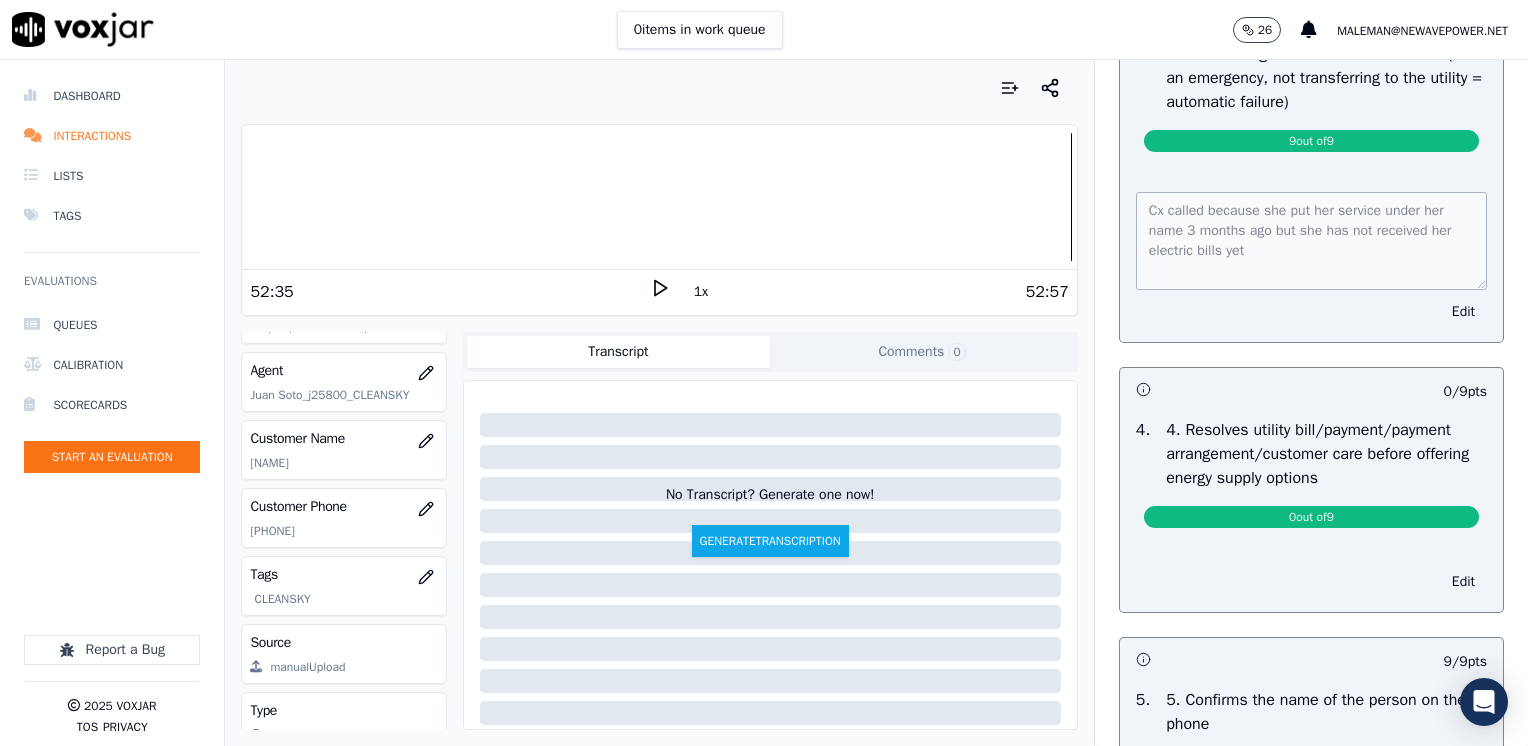 scroll, scrollTop: 700, scrollLeft: 0, axis: vertical 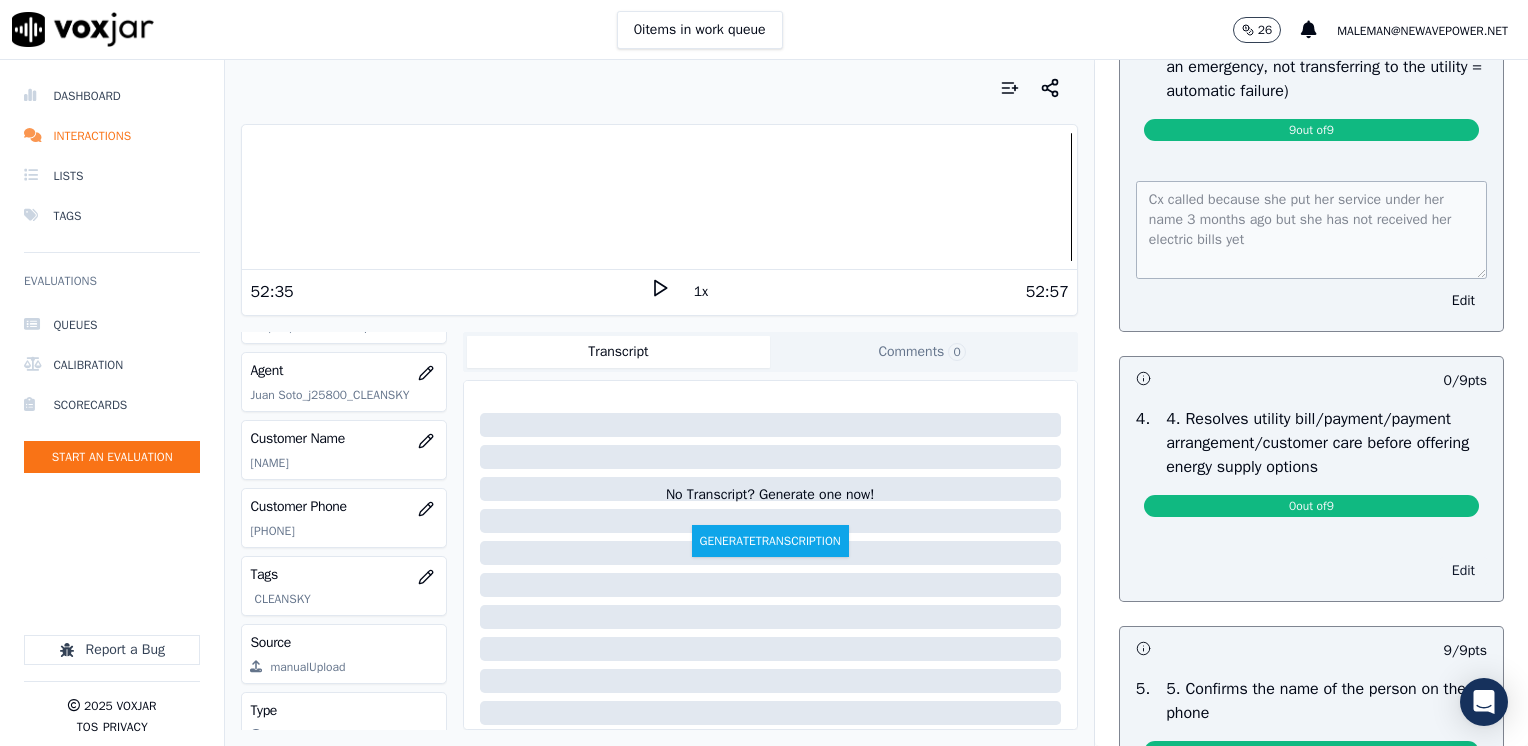 click on "Edit" at bounding box center [1463, 571] 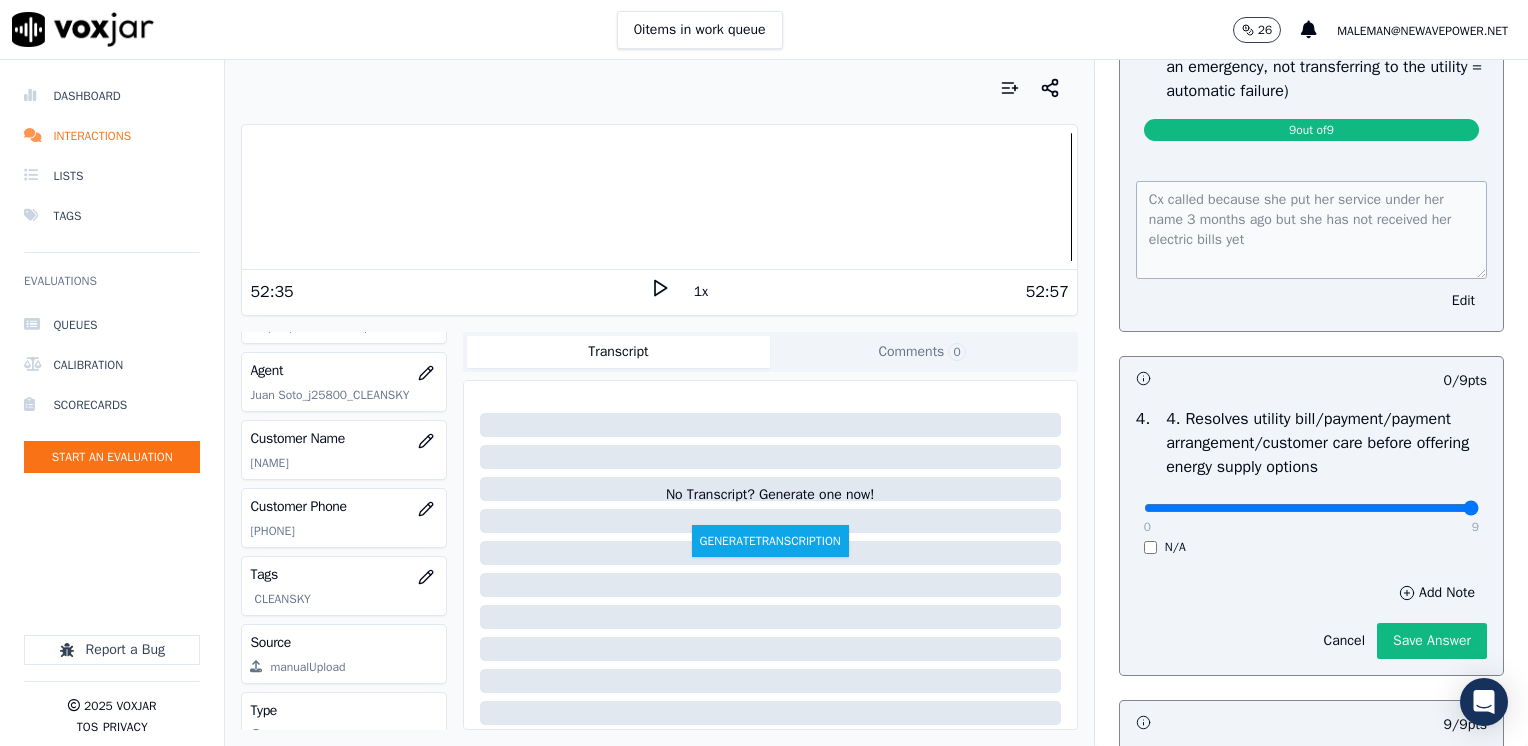 drag, startPoint x: 1129, startPoint y: 509, endPoint x: 1531, endPoint y: 506, distance: 402.0112 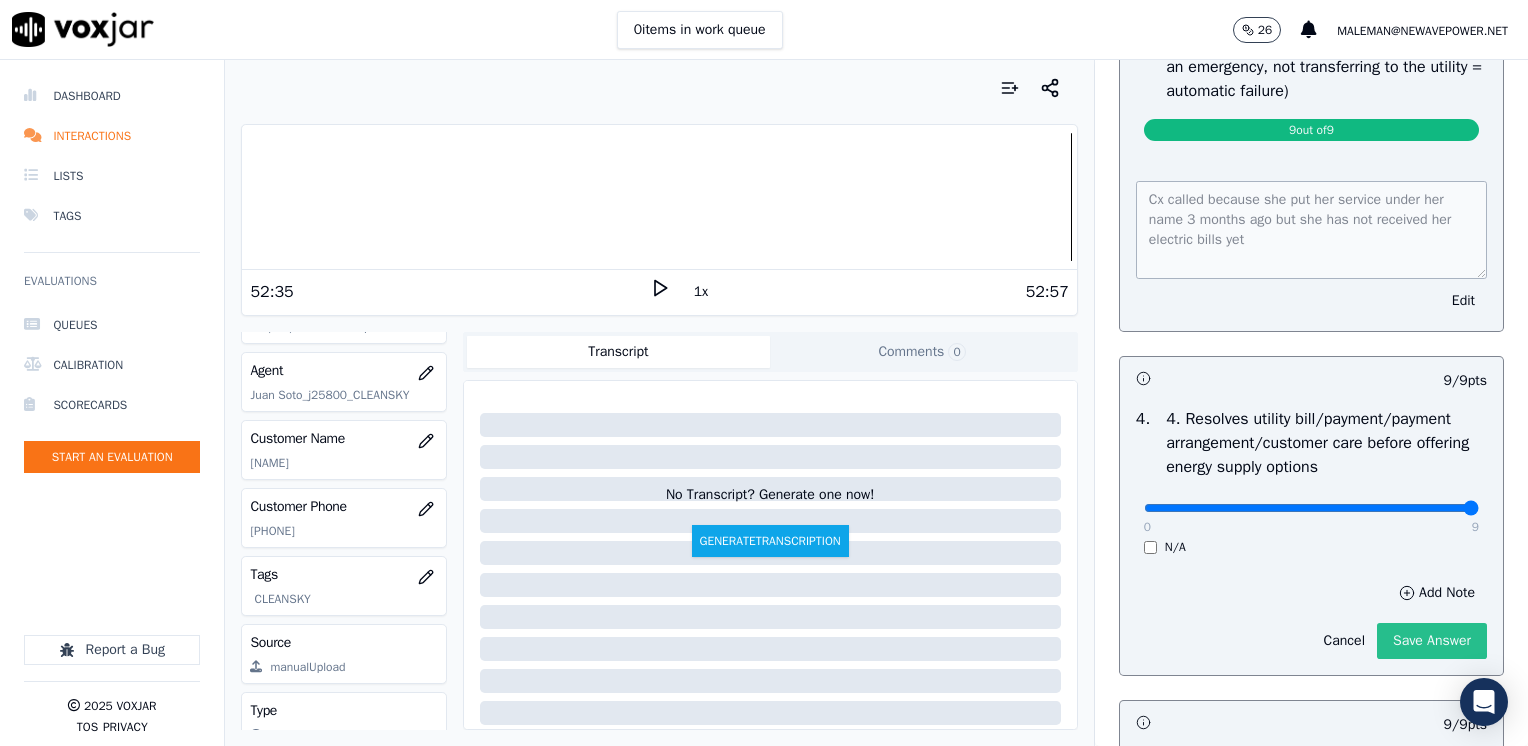click on "Save Answer" 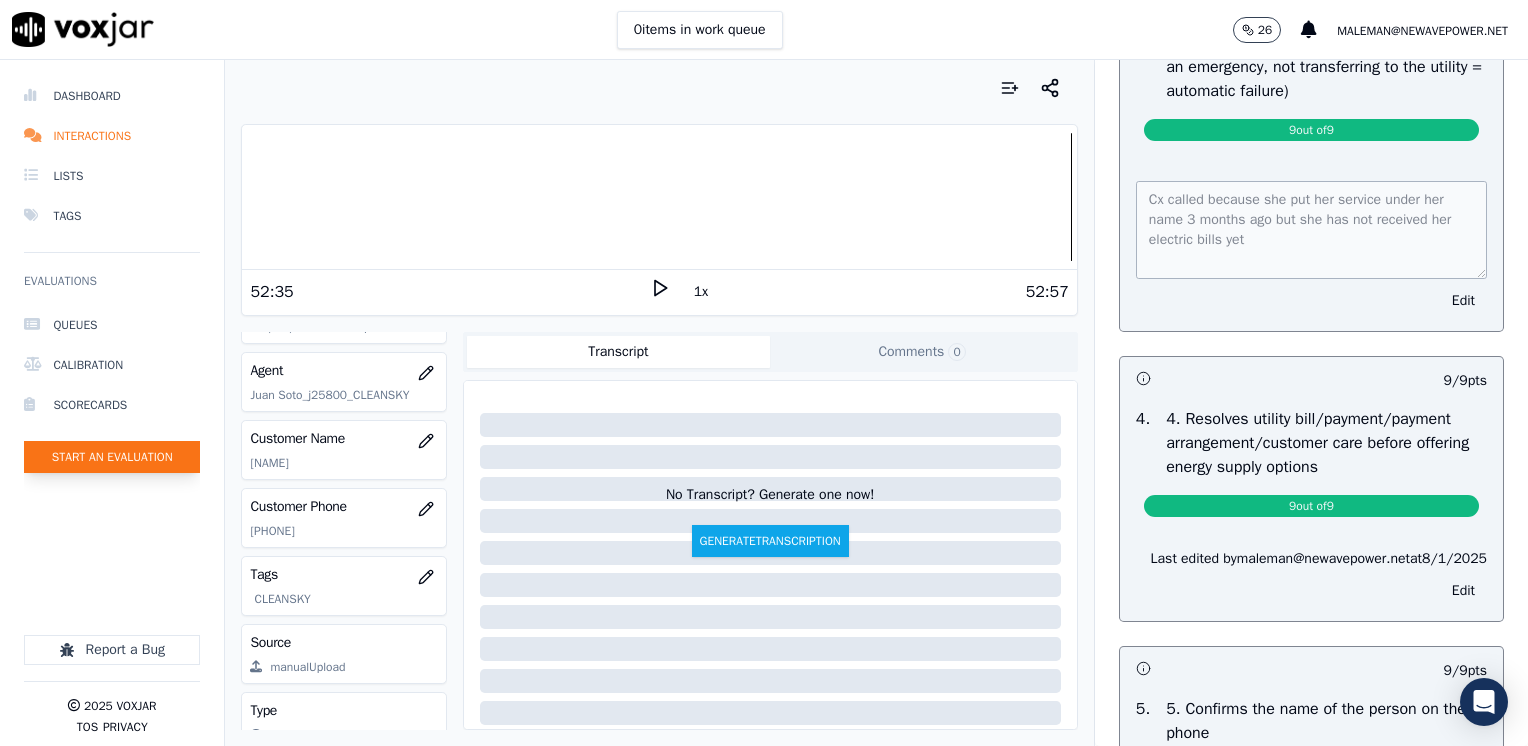 click on "Start an Evaluation" 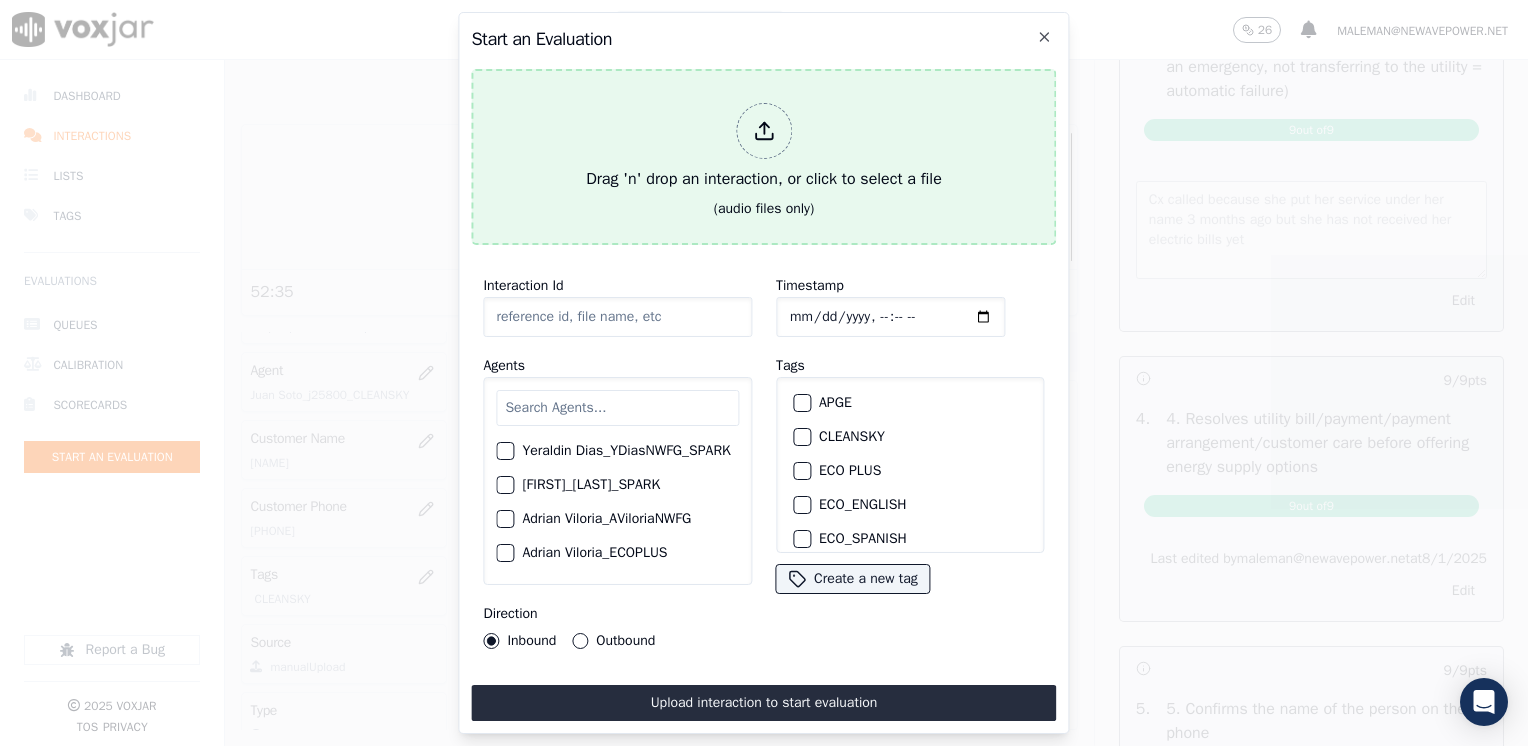 click 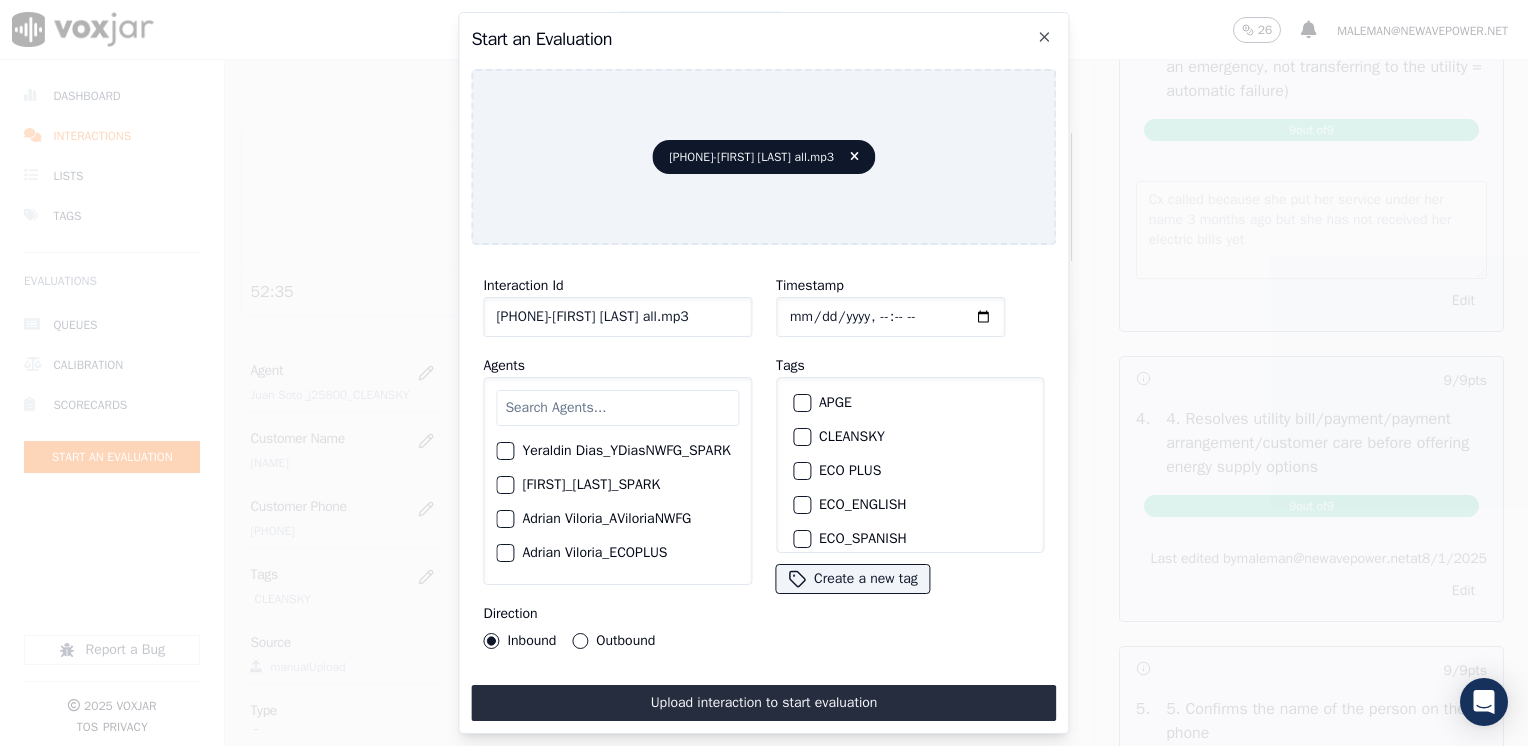 click at bounding box center [617, 408] 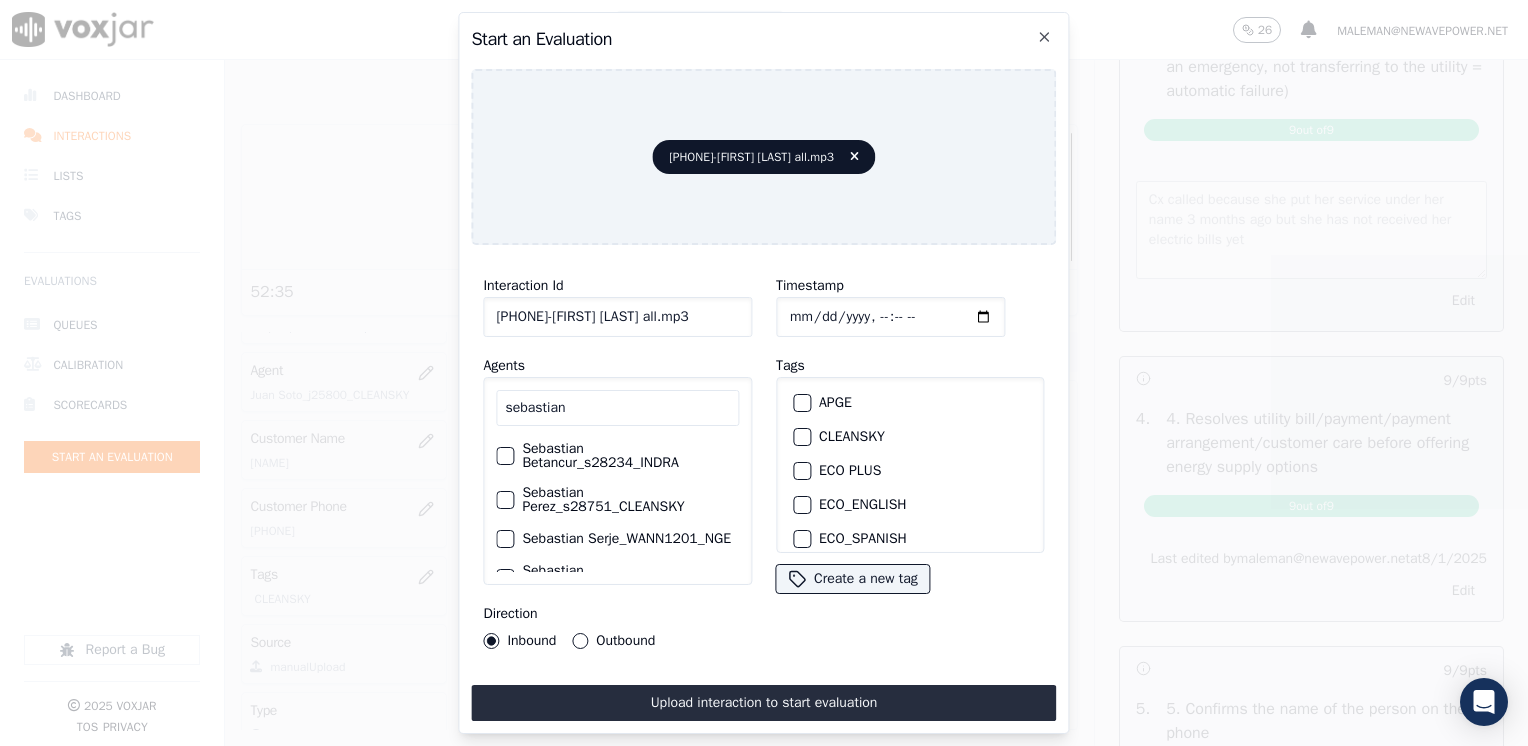 type on "sebastian" 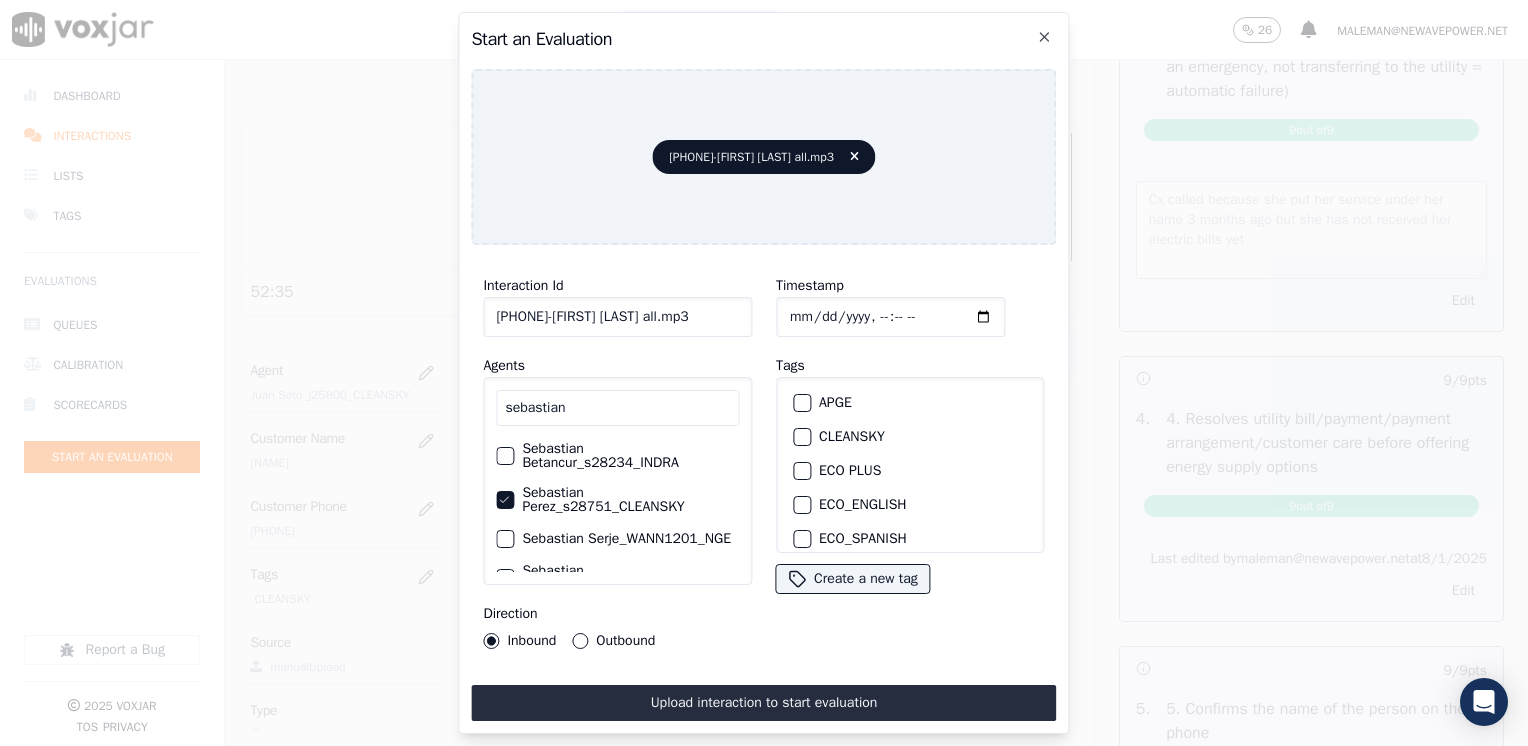 click on "CLEANSKY" at bounding box center [910, 437] 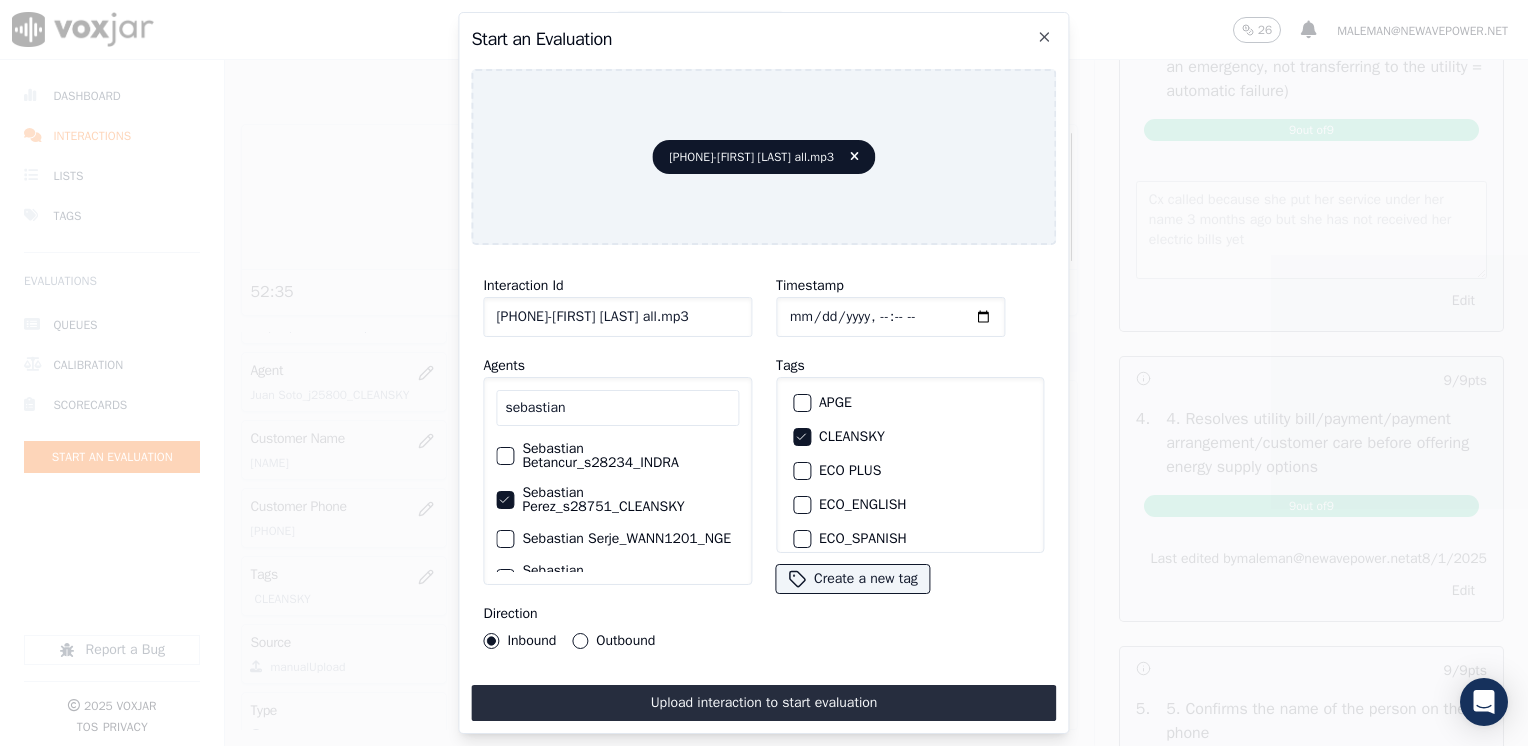 click on "Timestamp" 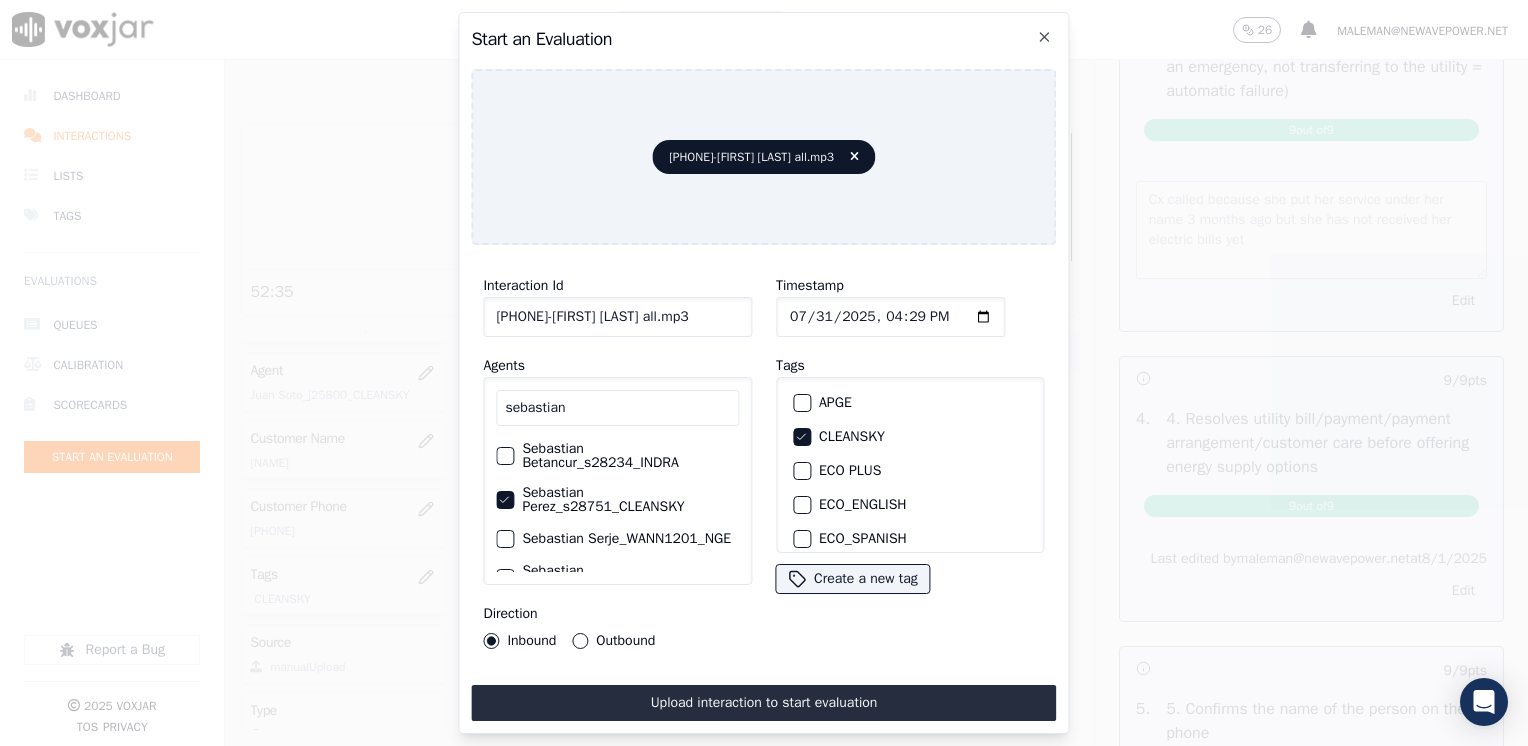 type on "2025-07-31T16:29" 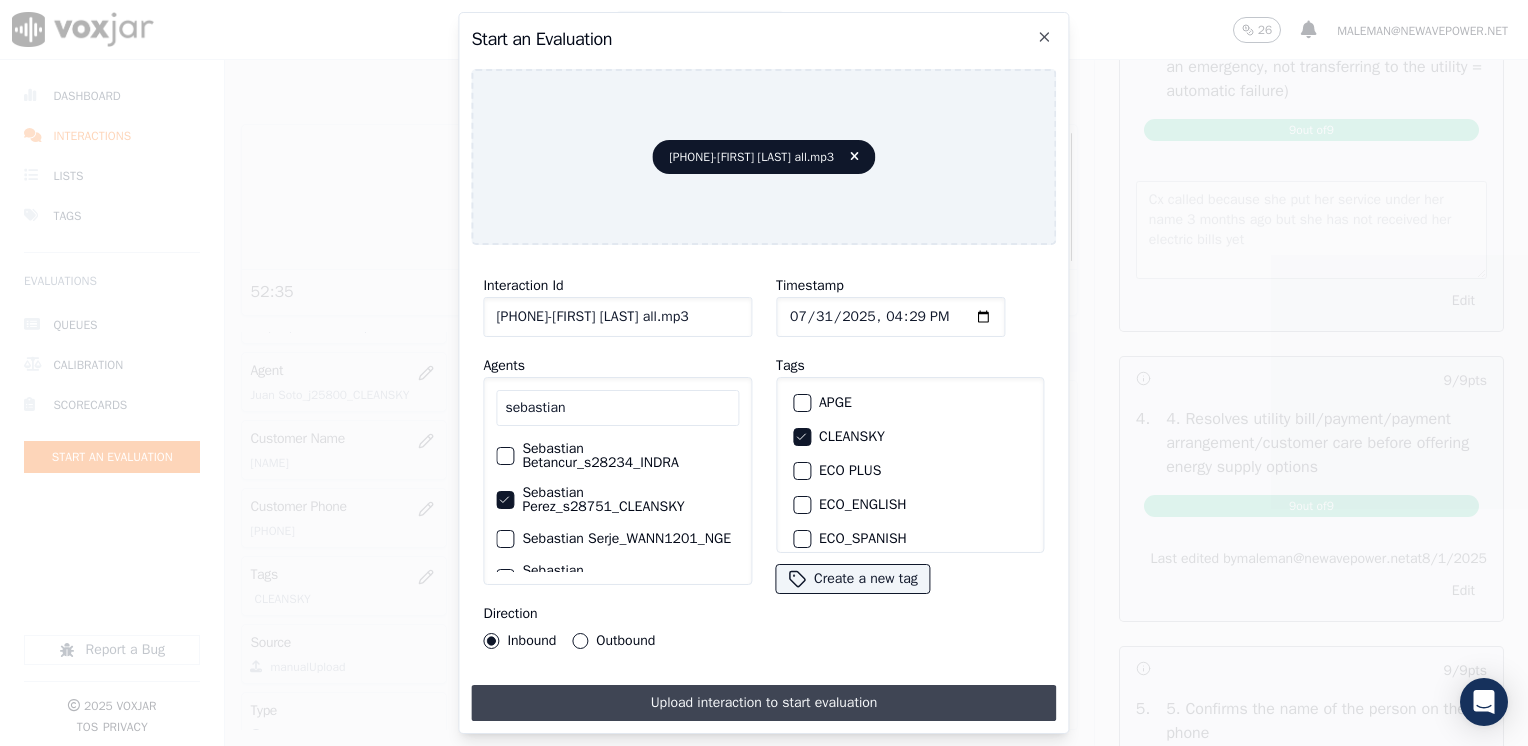 drag, startPoint x: 579, startPoint y: 630, endPoint x: 648, endPoint y: 681, distance: 85.8021 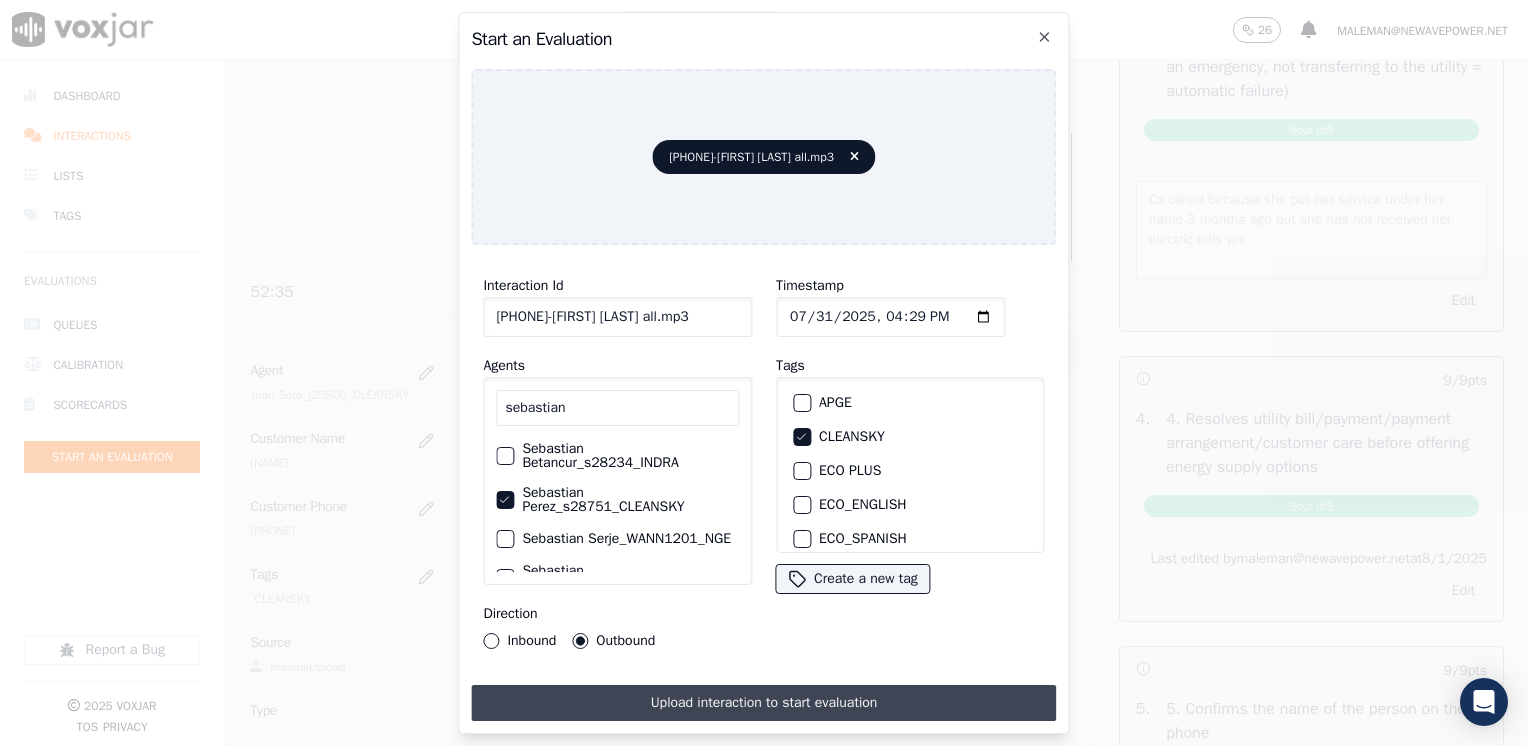 click on "Upload interaction to start evaluation" at bounding box center [763, 703] 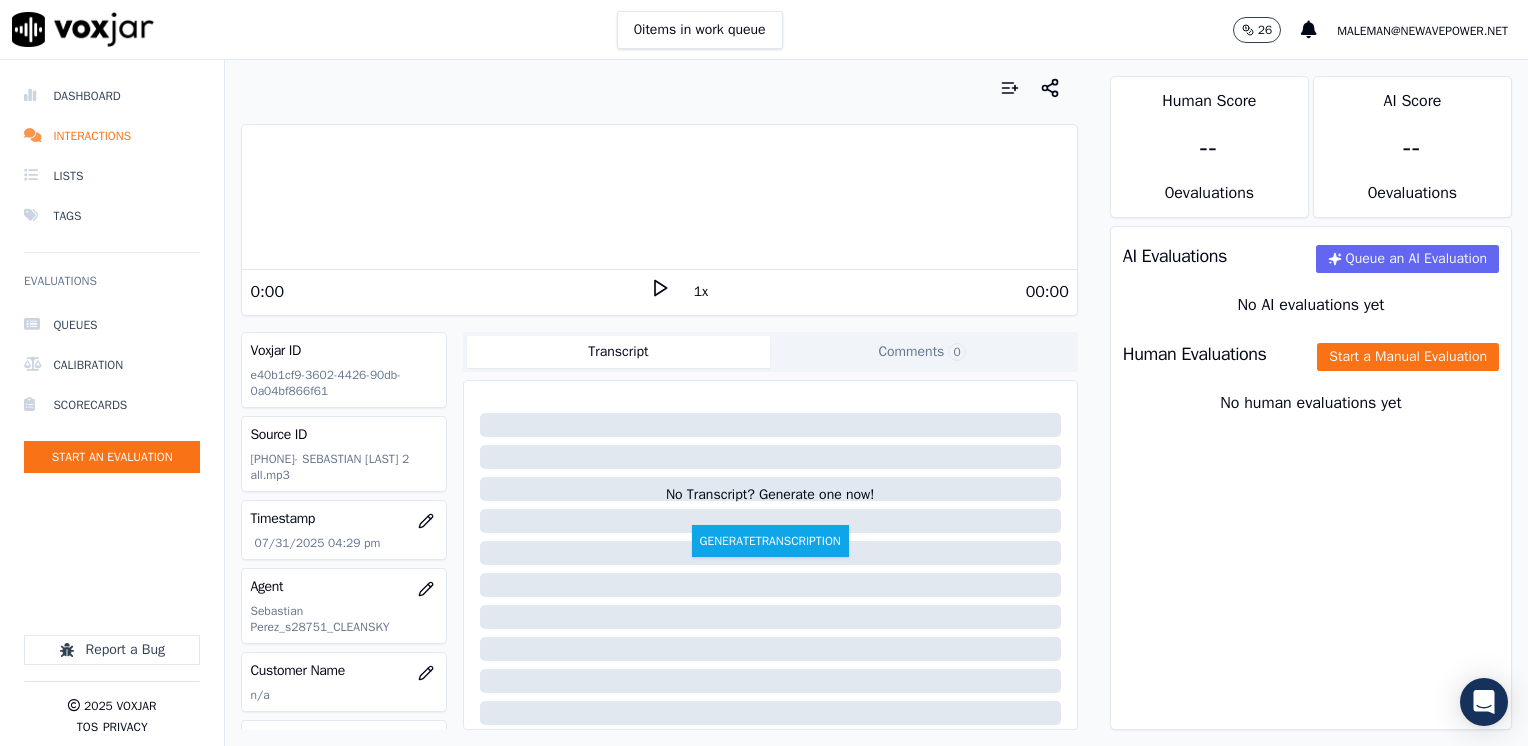 click 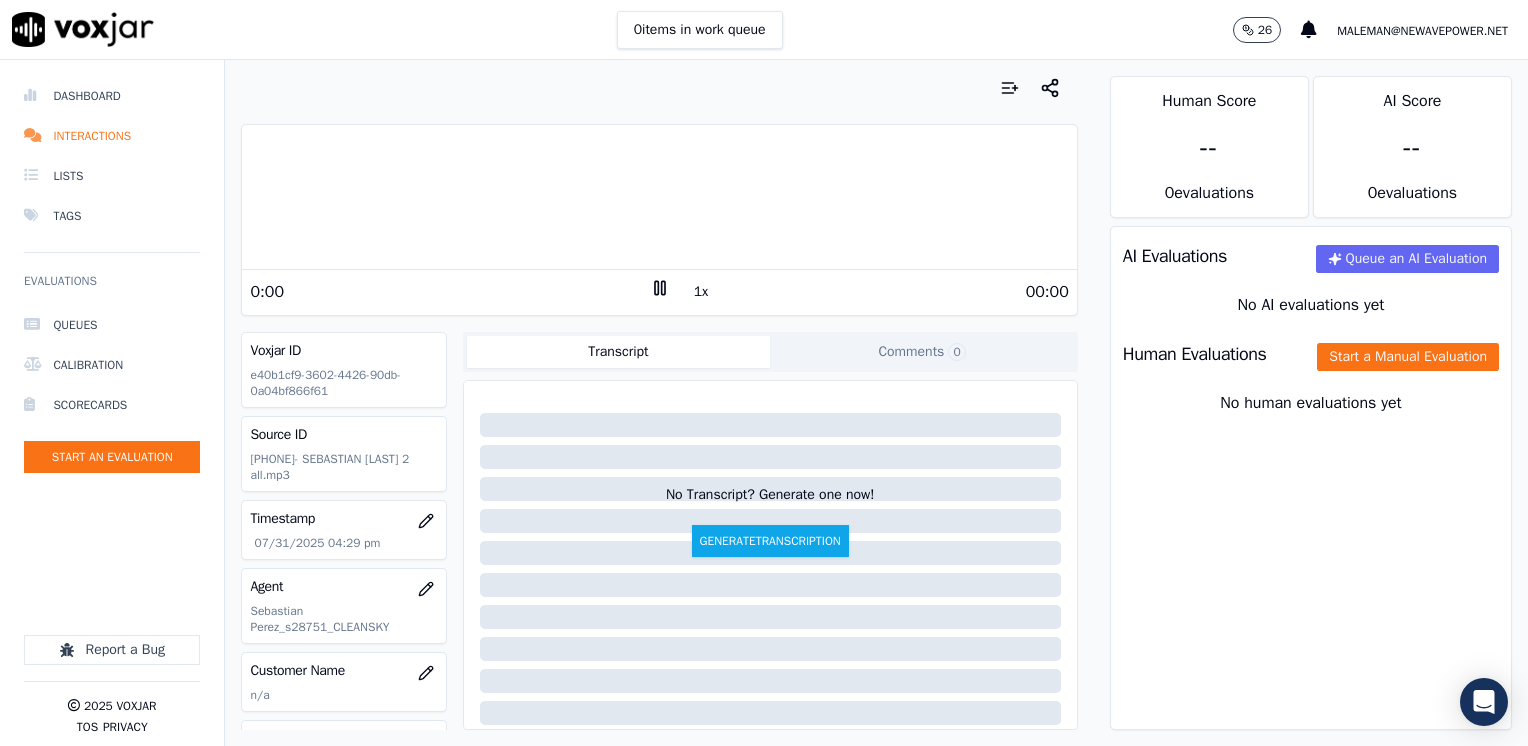 click 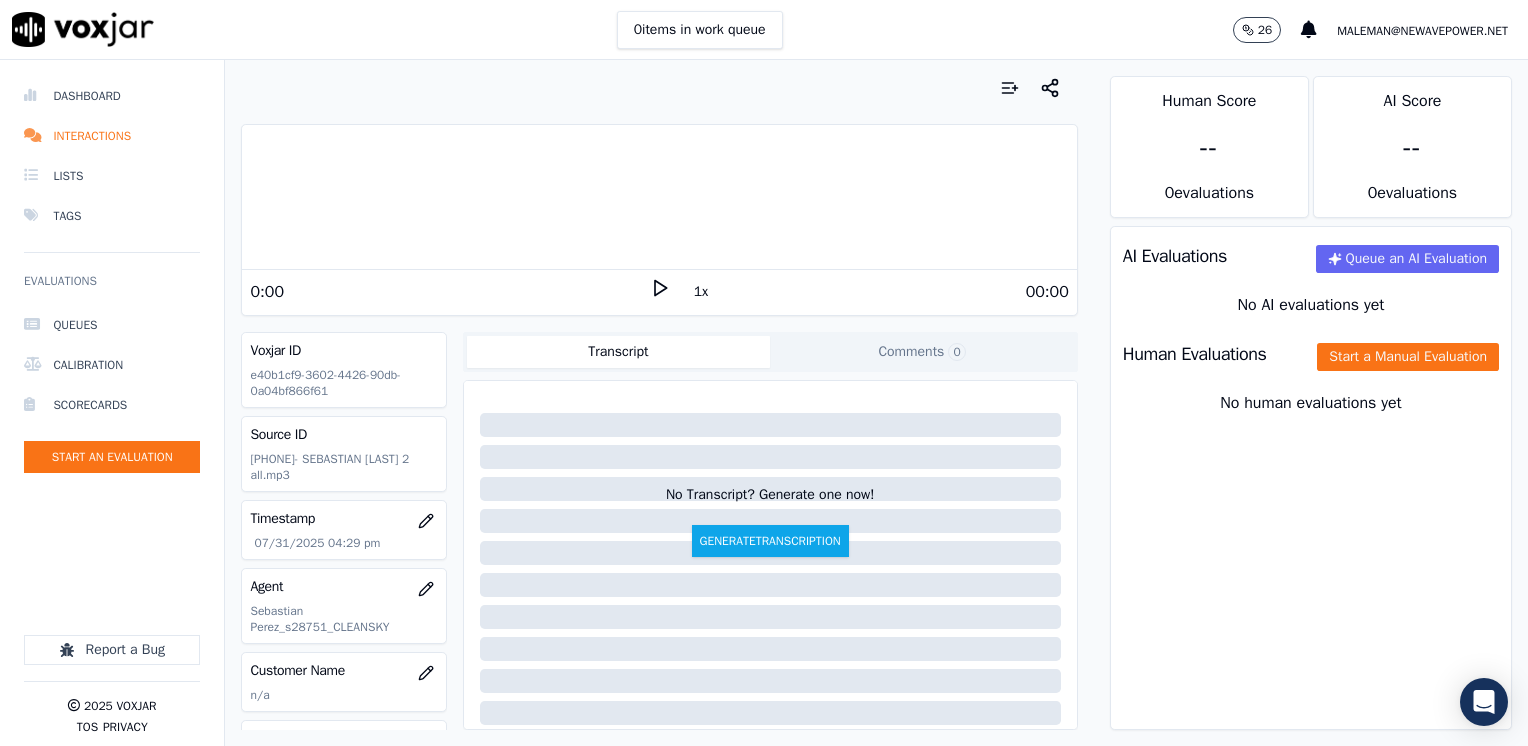 scroll, scrollTop: 100, scrollLeft: 0, axis: vertical 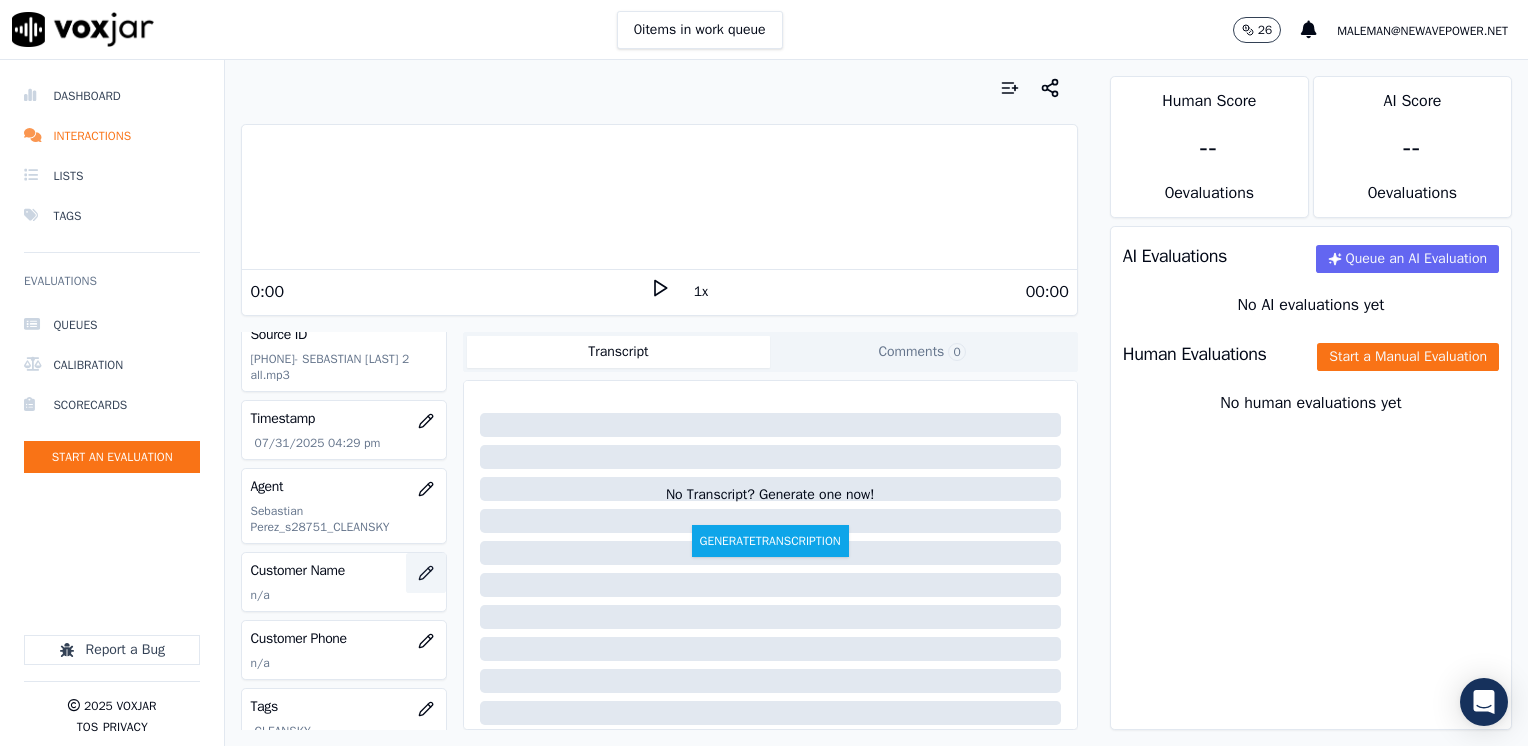 click 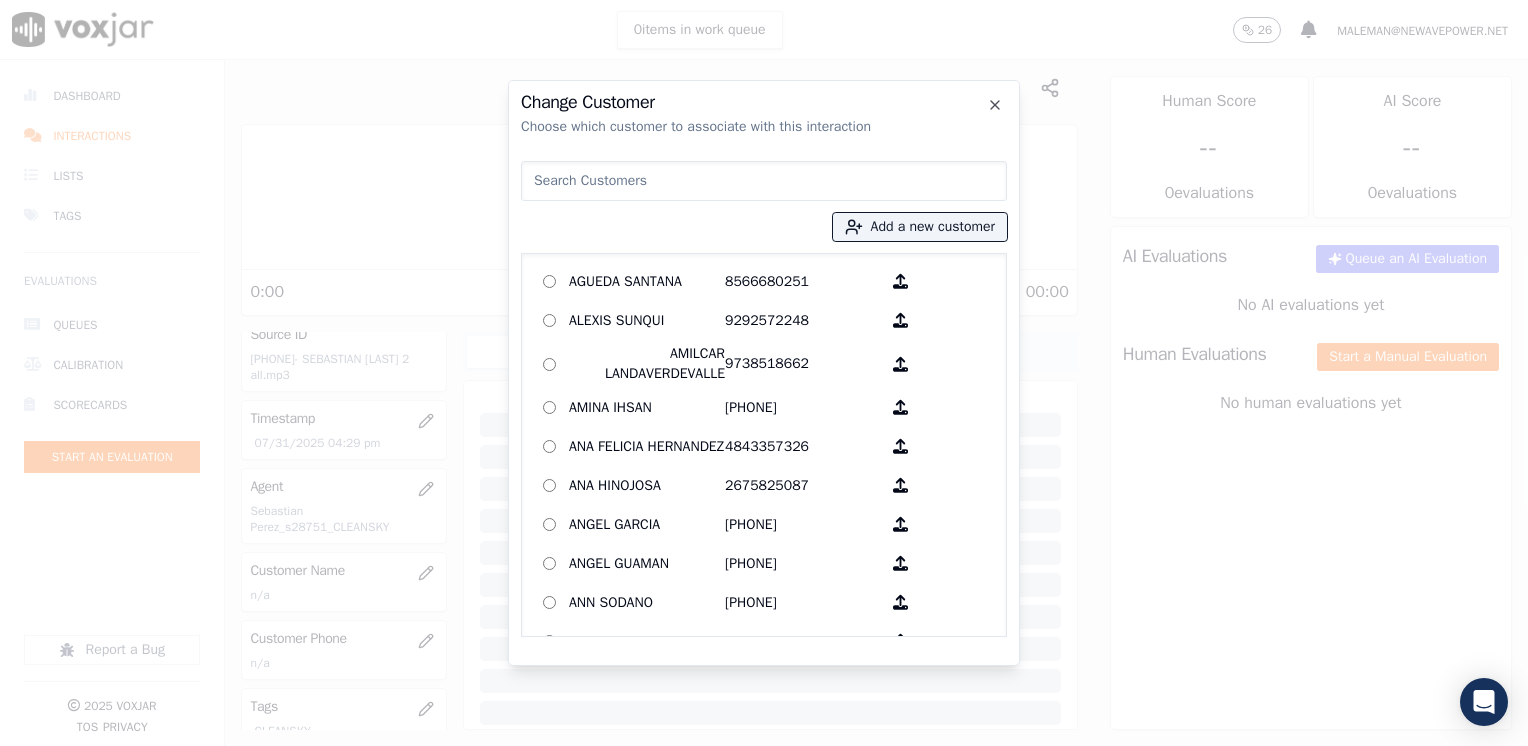 click at bounding box center [764, 181] 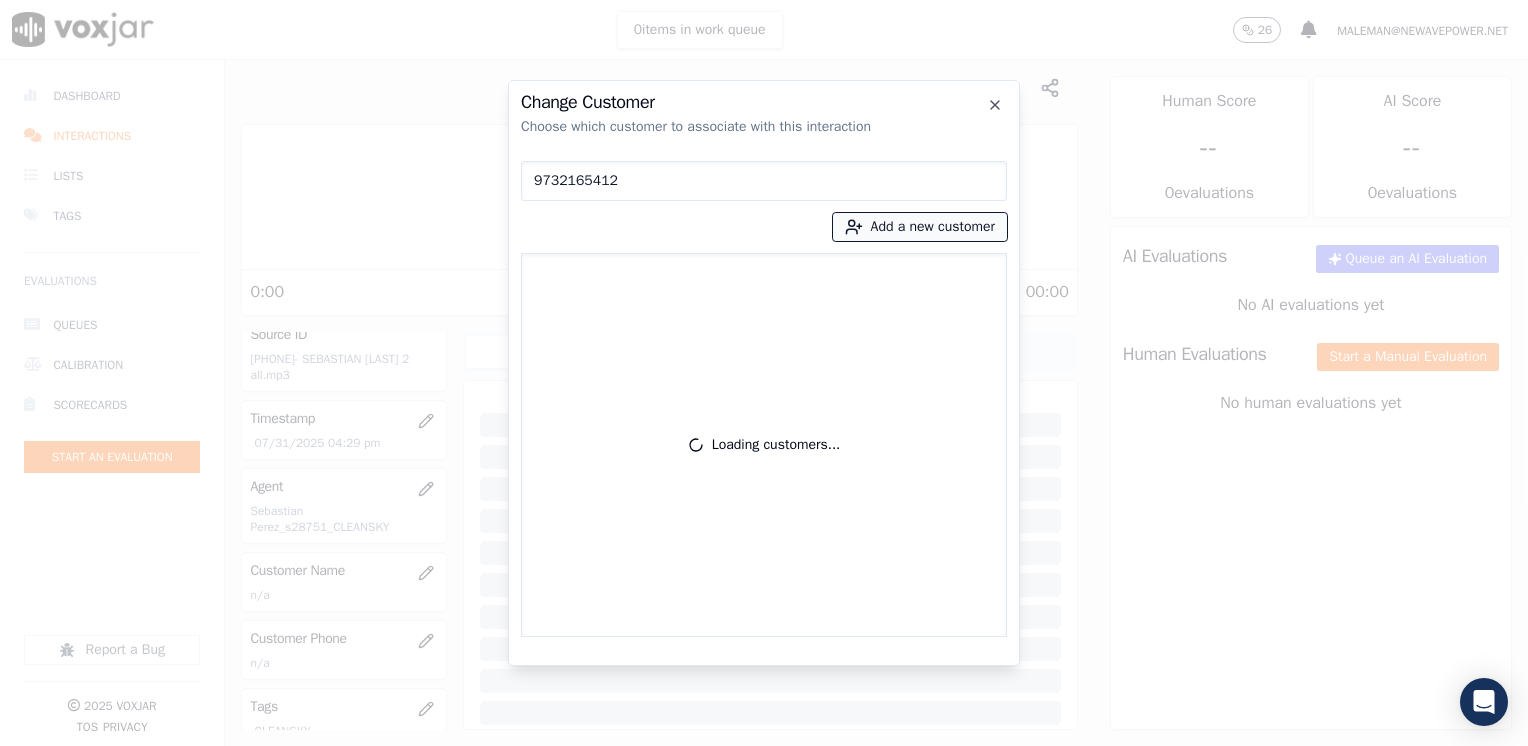 type on "9732165412" 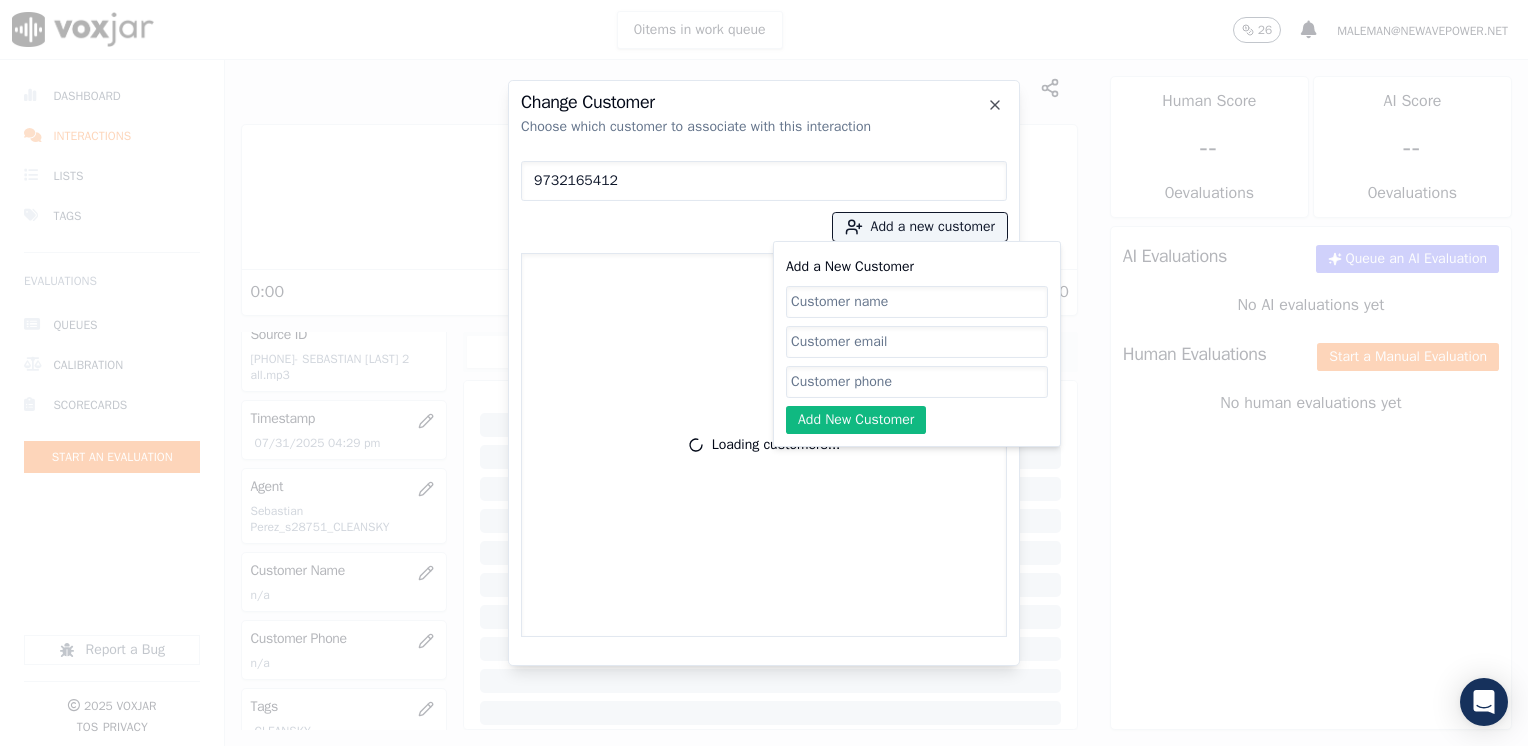 click on "Add a New Customer" 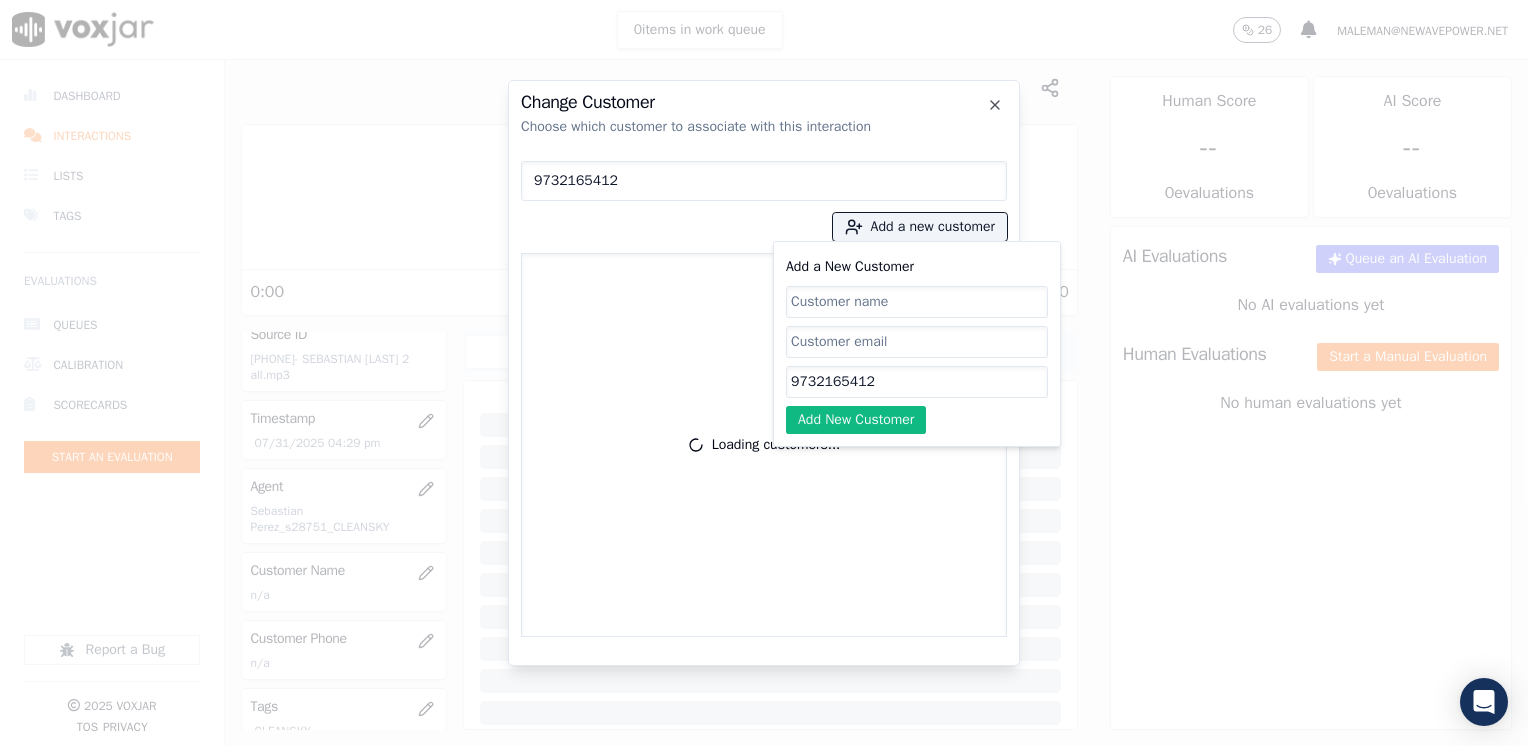 type on "9732165412" 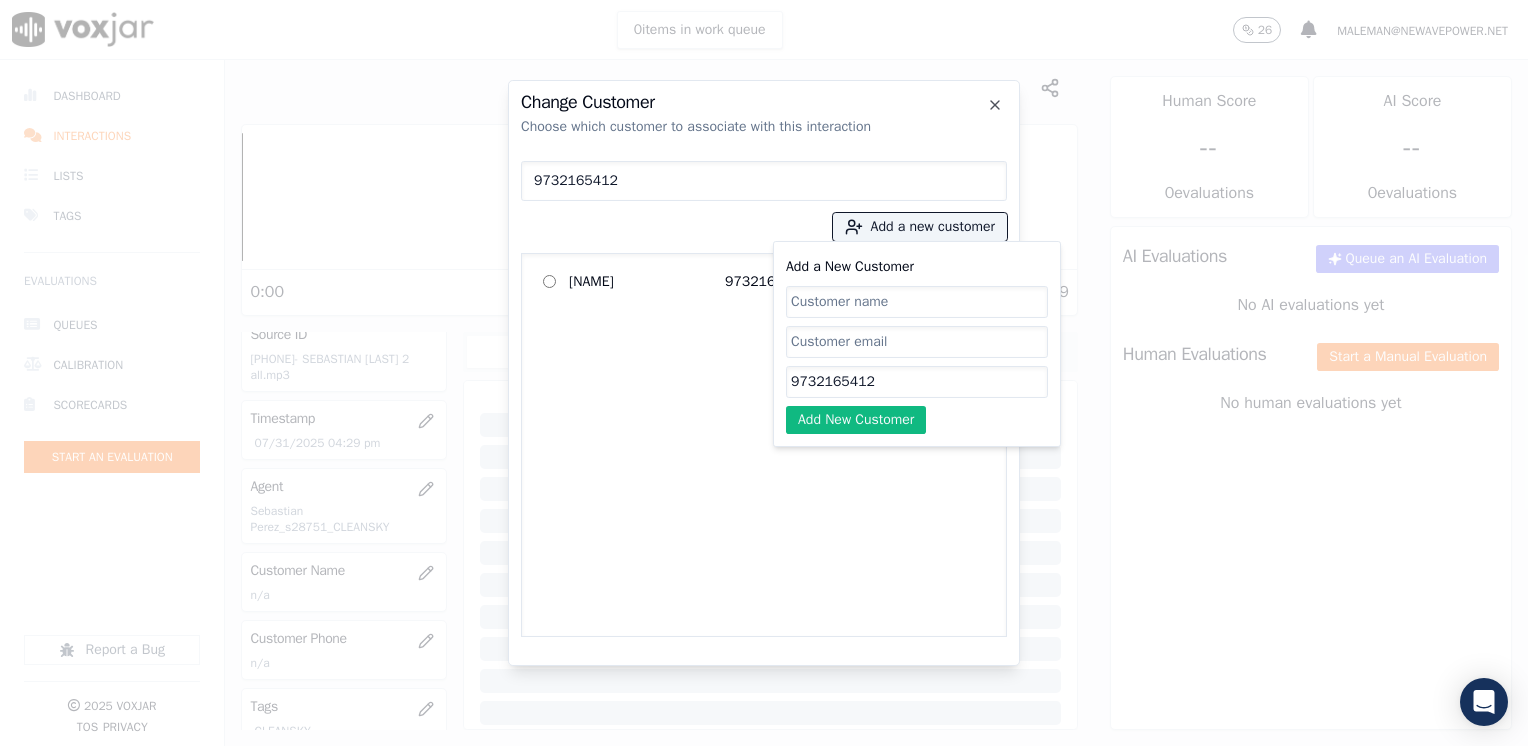 click on "Add a New Customer" 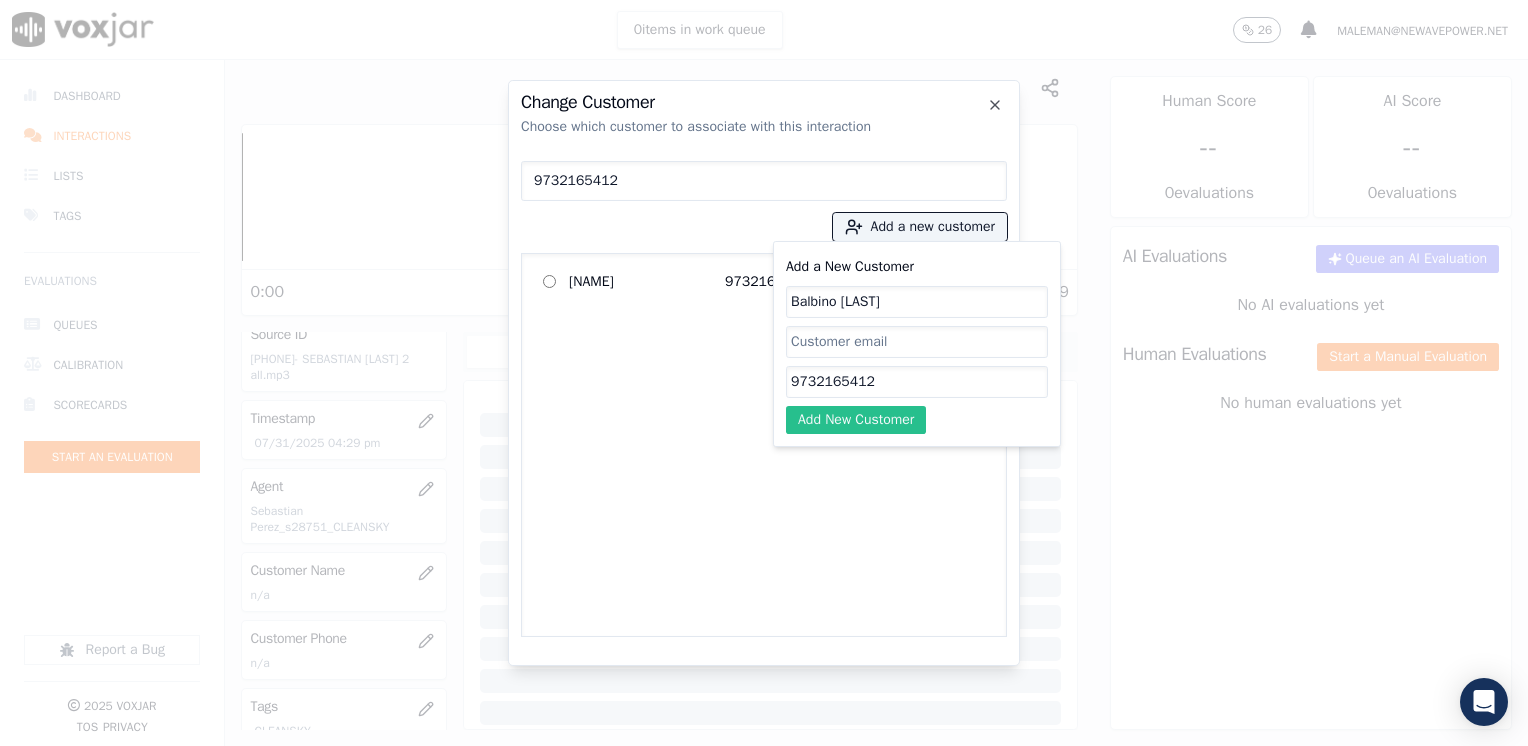 type on "Balbino [LAST]" 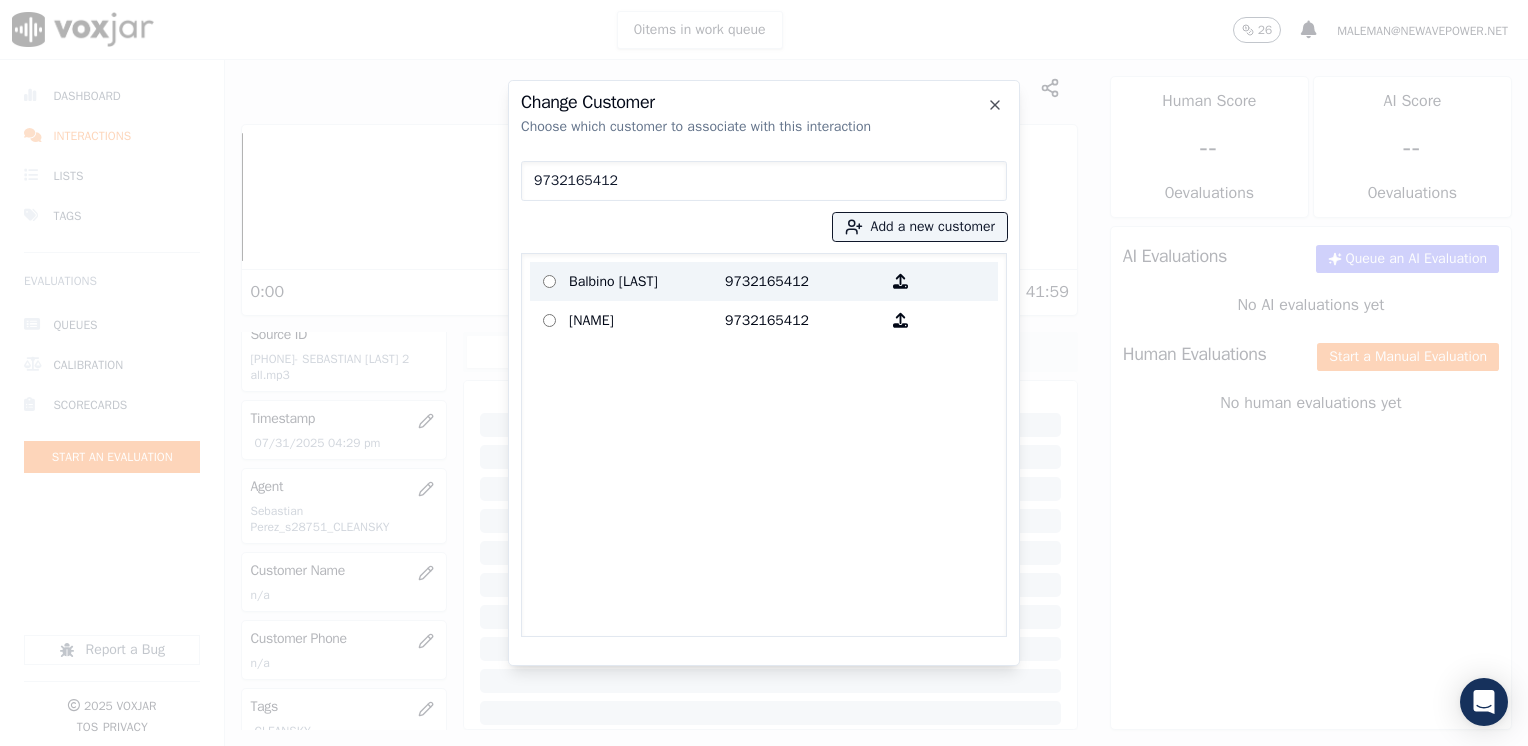 click on "9732165412" at bounding box center (803, 281) 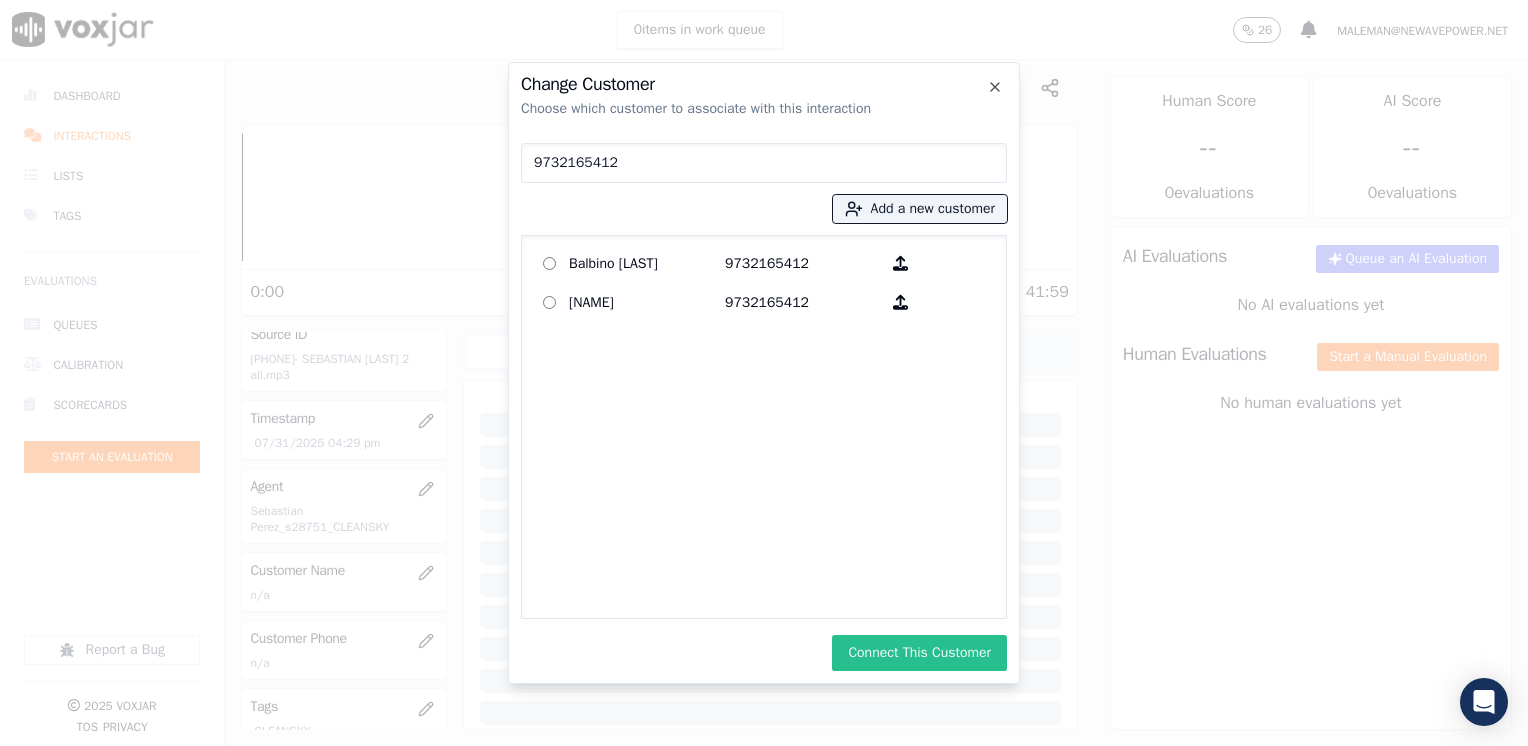 click on "Connect This Customer" at bounding box center (919, 653) 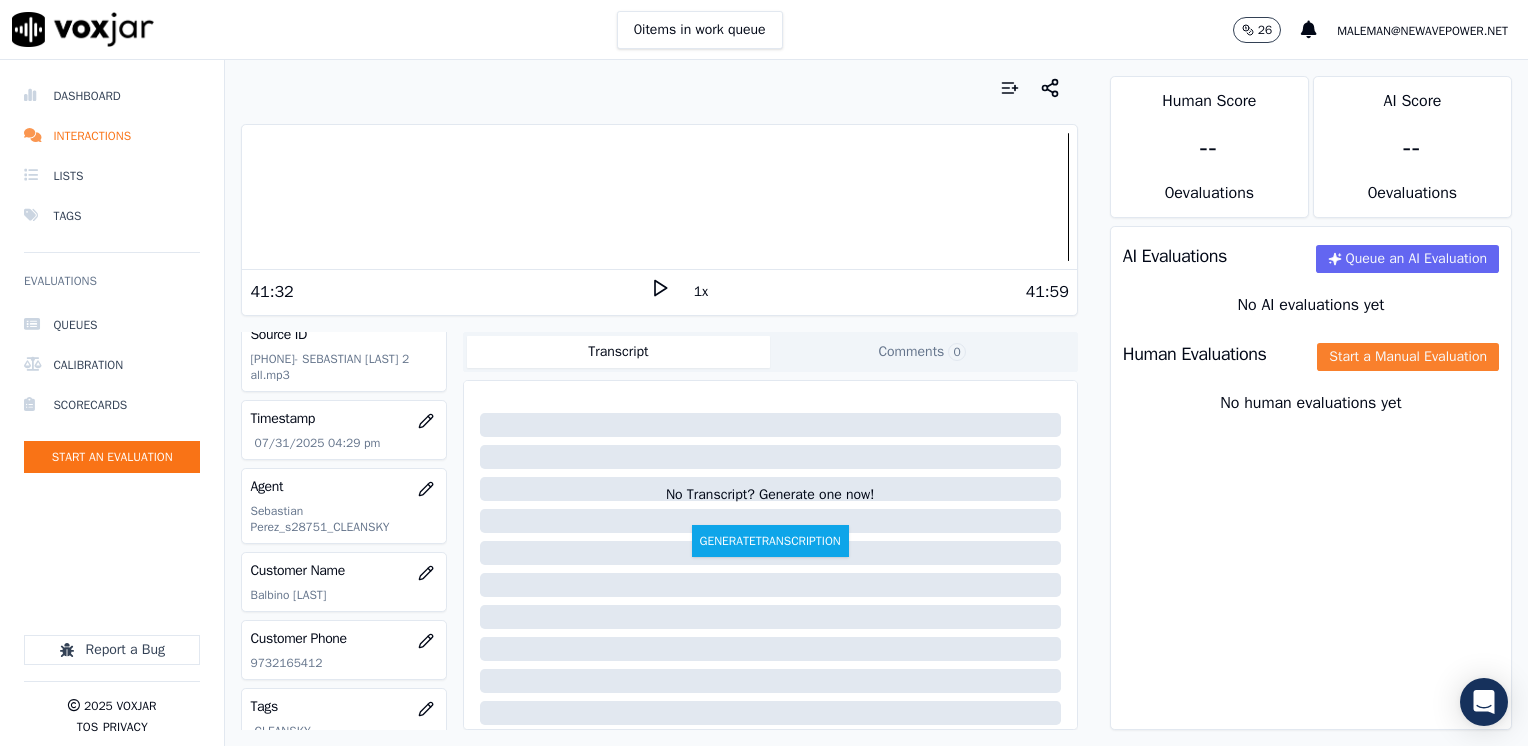 click on "Start a Manual Evaluation" 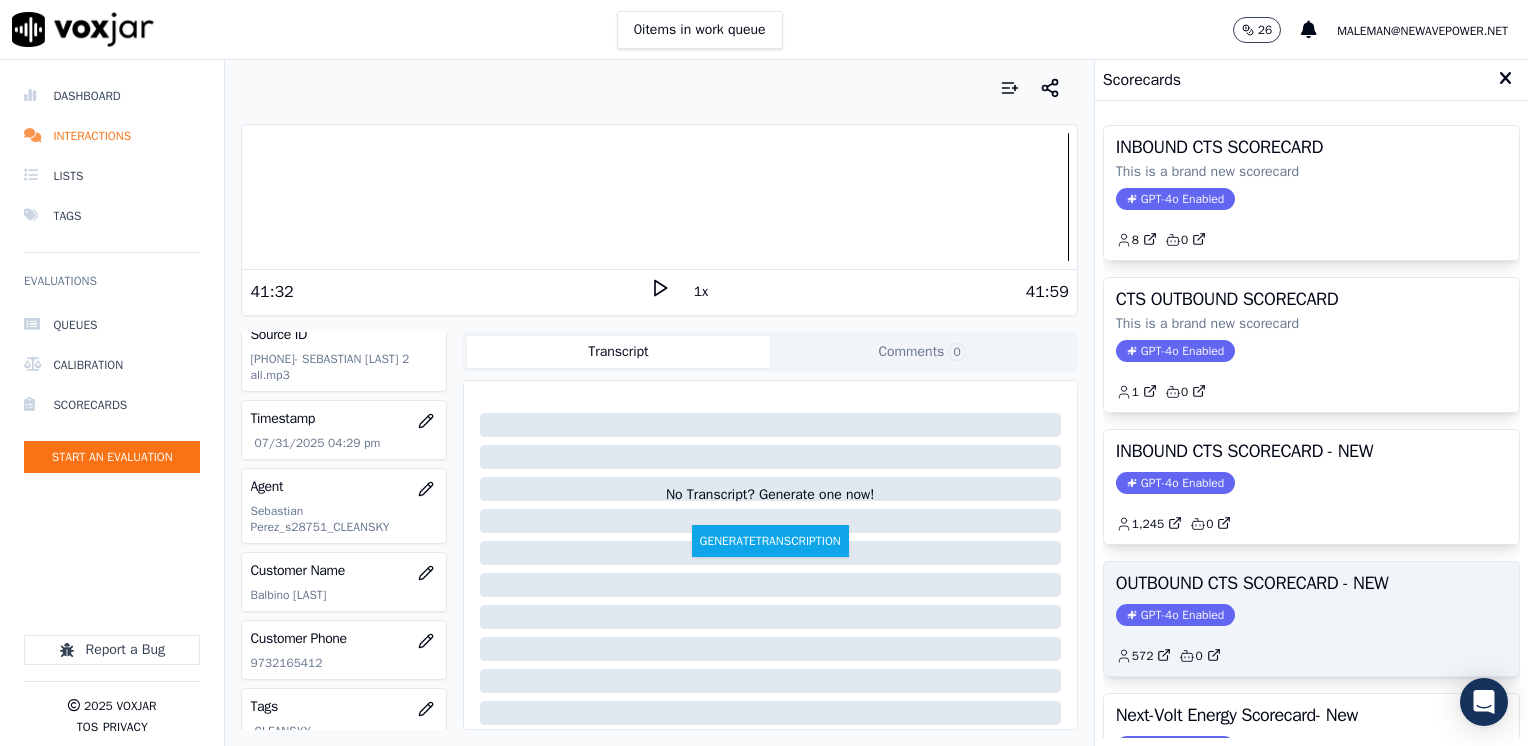 click on "OUTBOUND CTS SCORECARD - NEW        GPT-4o Enabled       572         0" at bounding box center [1311, 619] 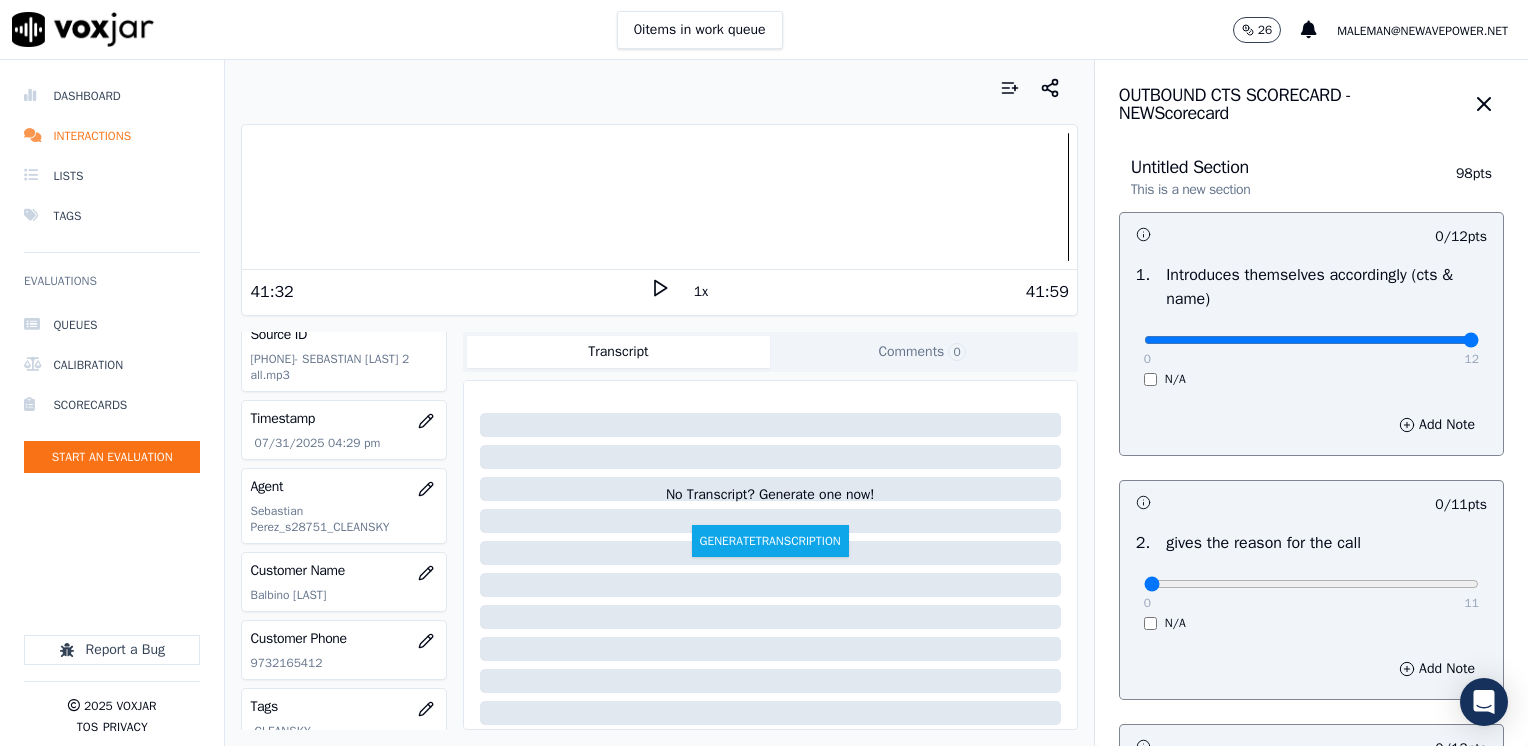 drag, startPoint x: 1140, startPoint y: 334, endPoint x: 1531, endPoint y: 299, distance: 392.5634 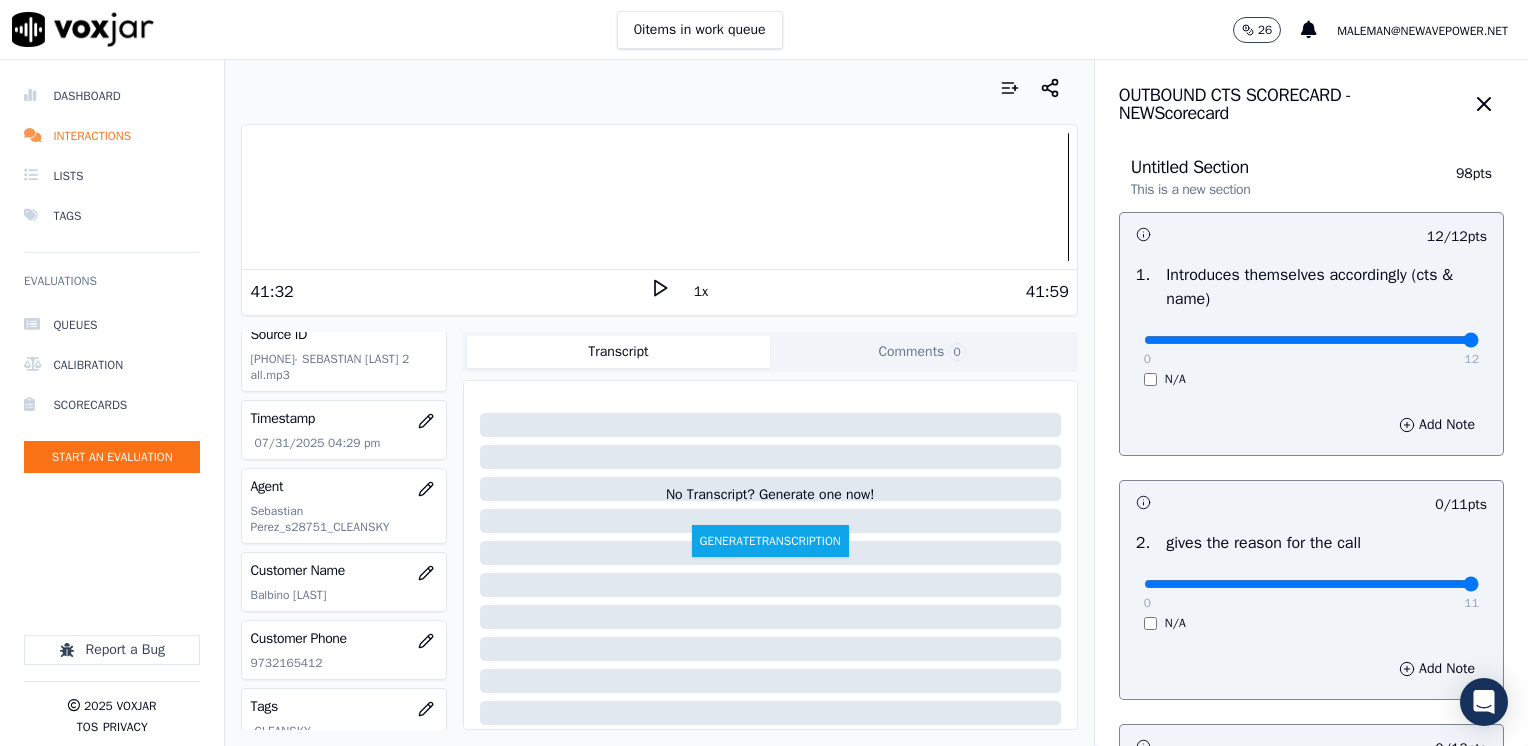 drag, startPoint x: 1125, startPoint y: 580, endPoint x: 1531, endPoint y: 596, distance: 406.31516 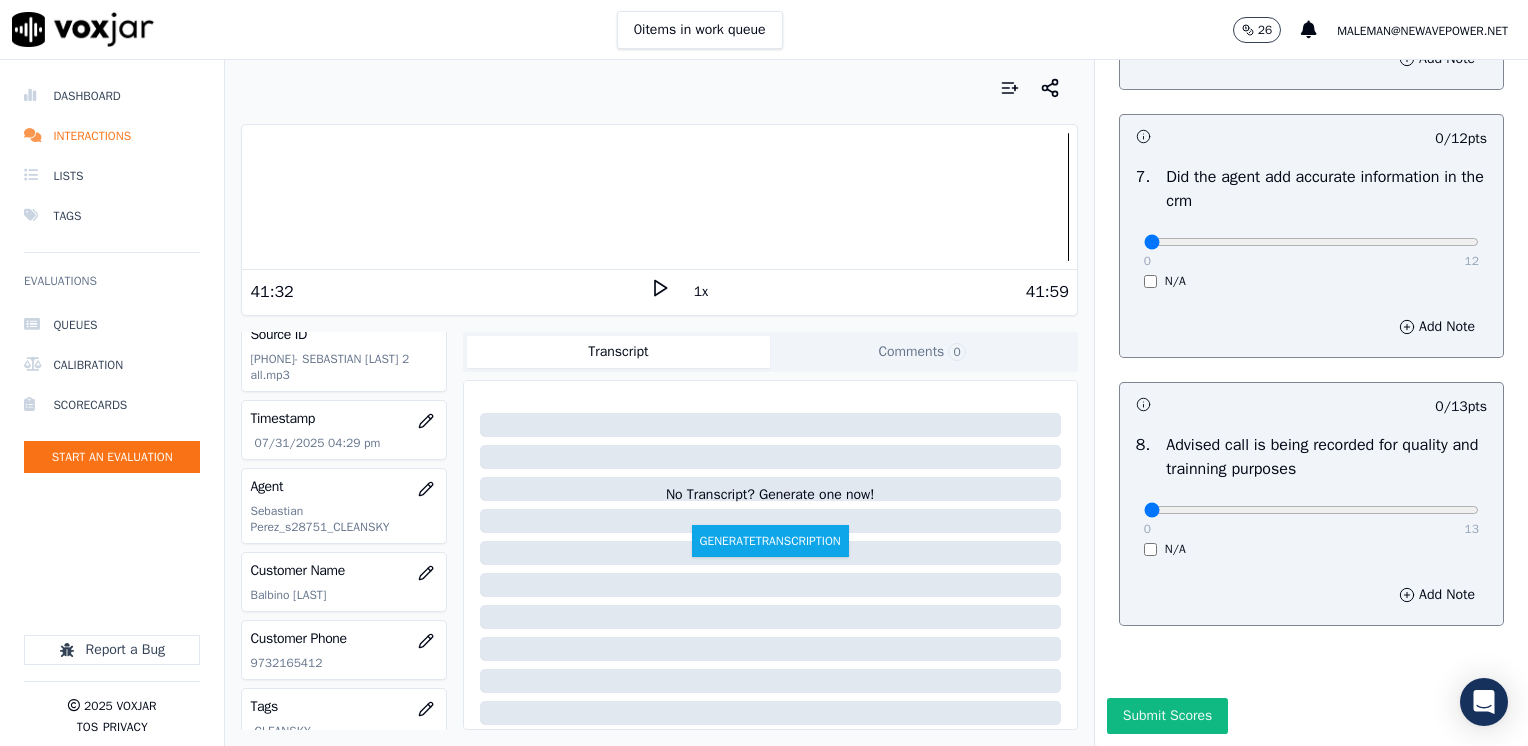 scroll, scrollTop: 1748, scrollLeft: 0, axis: vertical 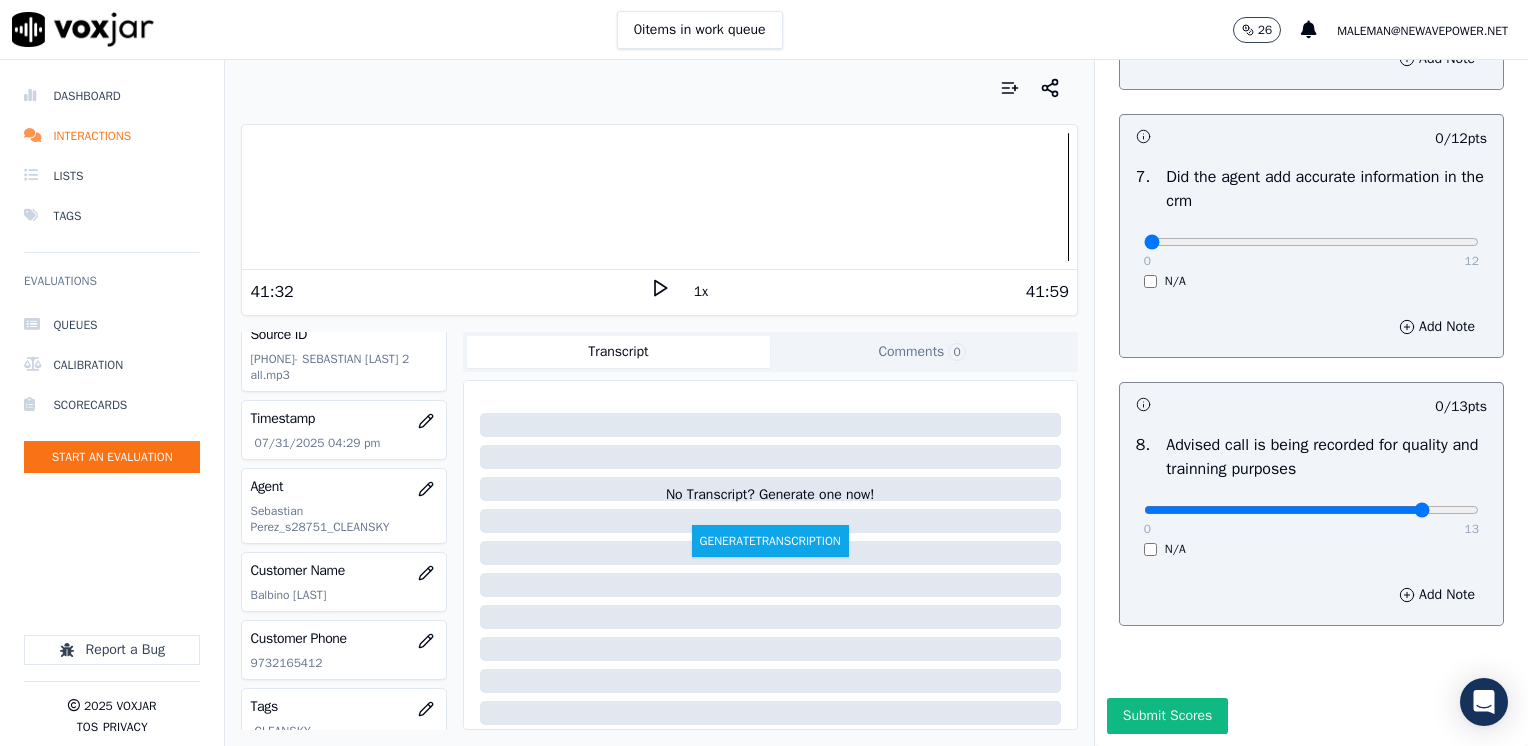 click at bounding box center (1311, -1366) 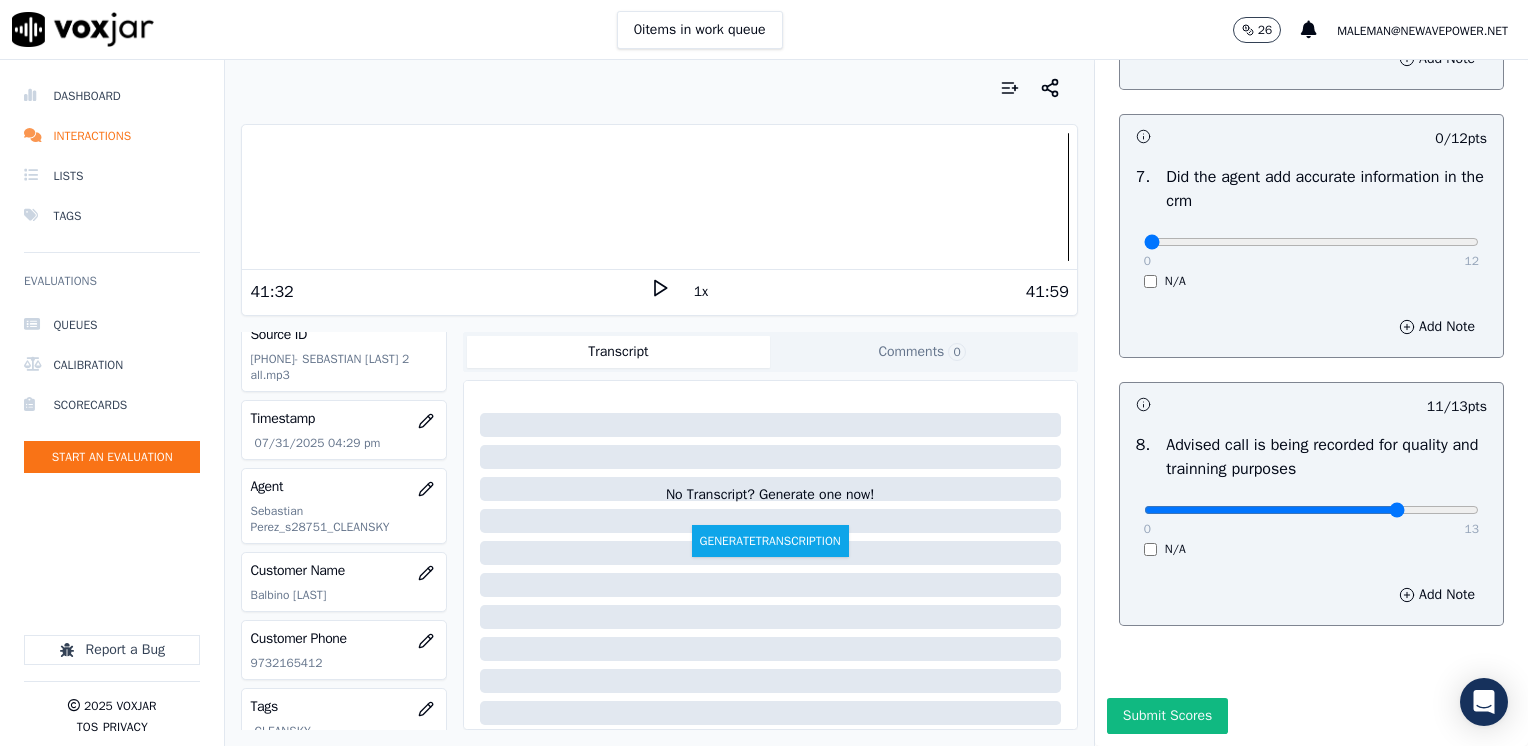 click at bounding box center [1311, -1366] 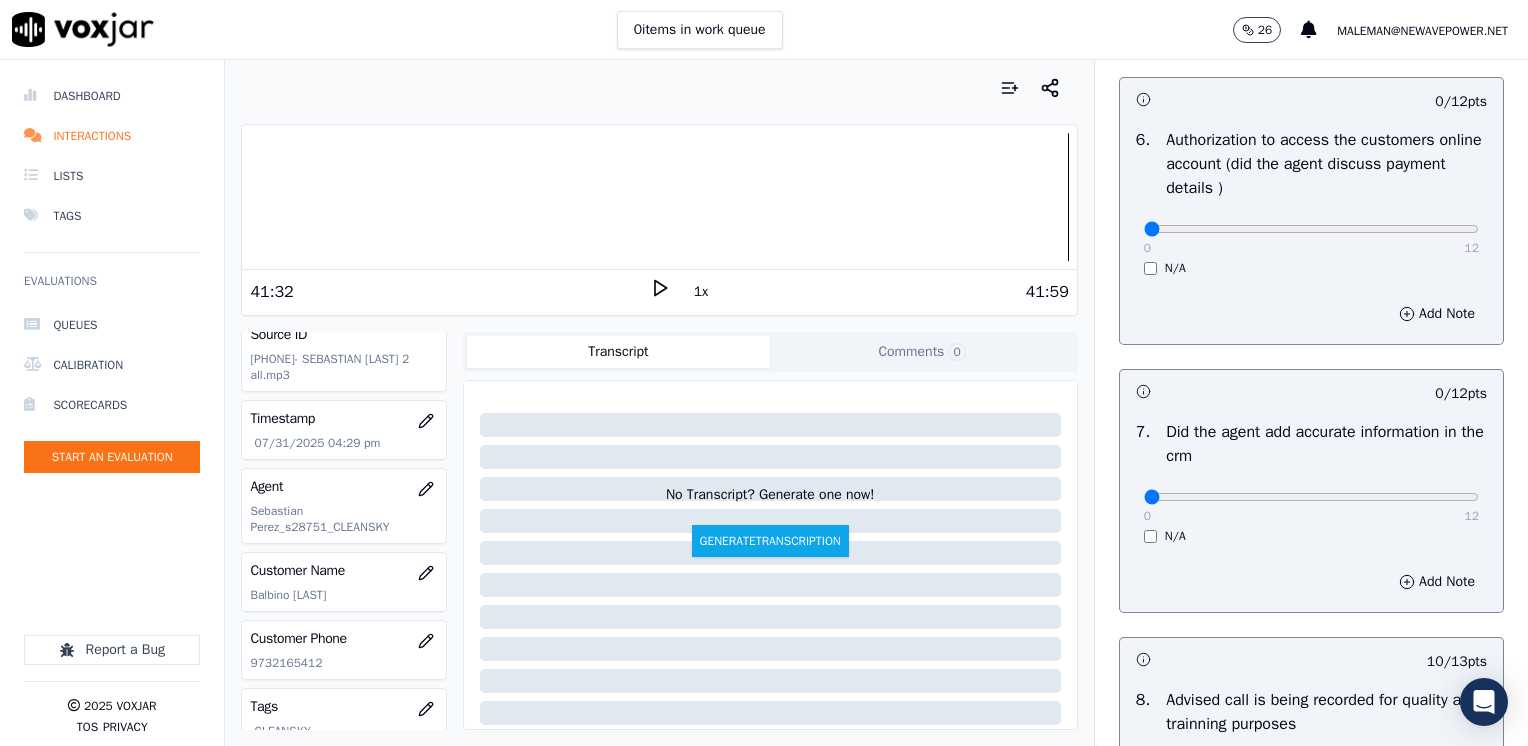 scroll, scrollTop: 1448, scrollLeft: 0, axis: vertical 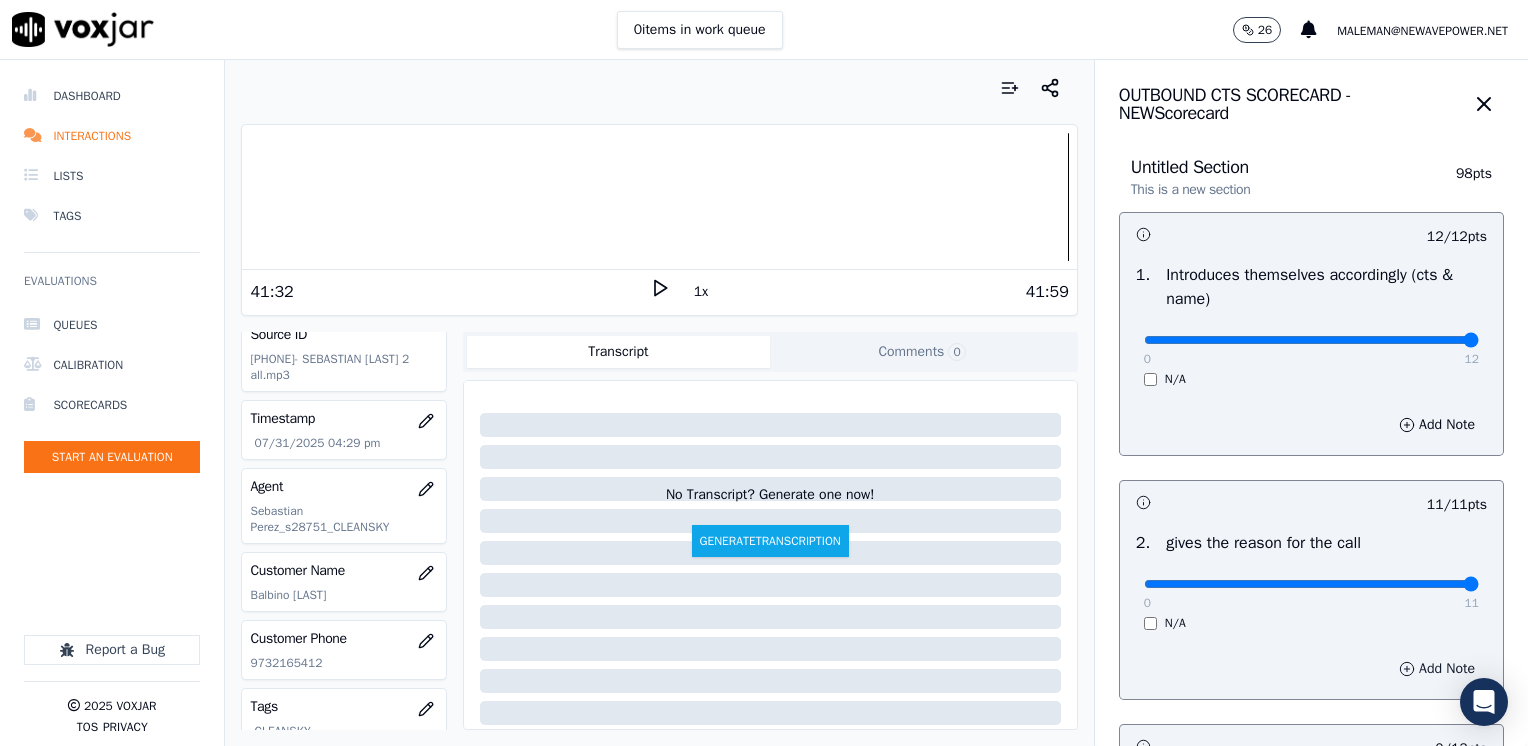 click on "Add Note" at bounding box center (1437, 669) 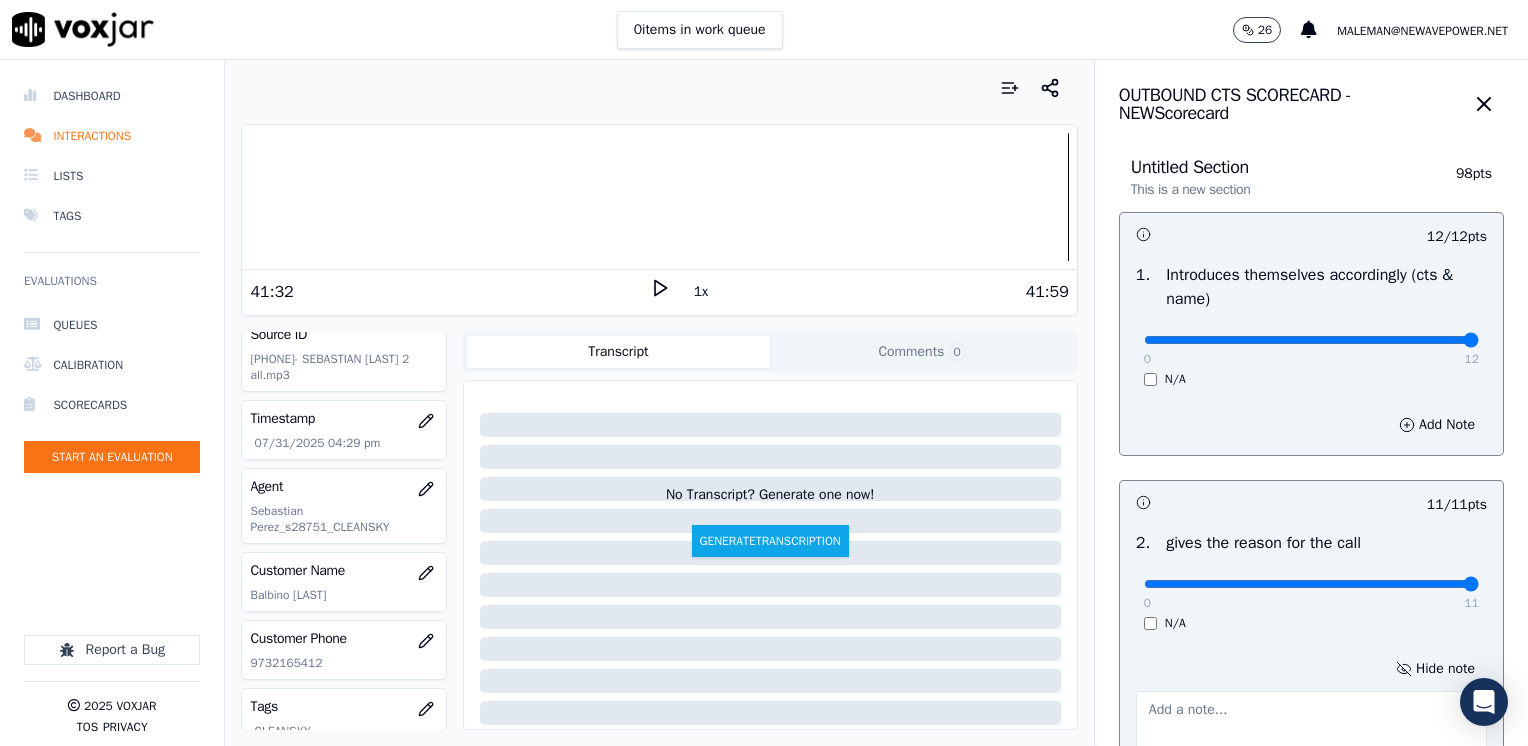 click 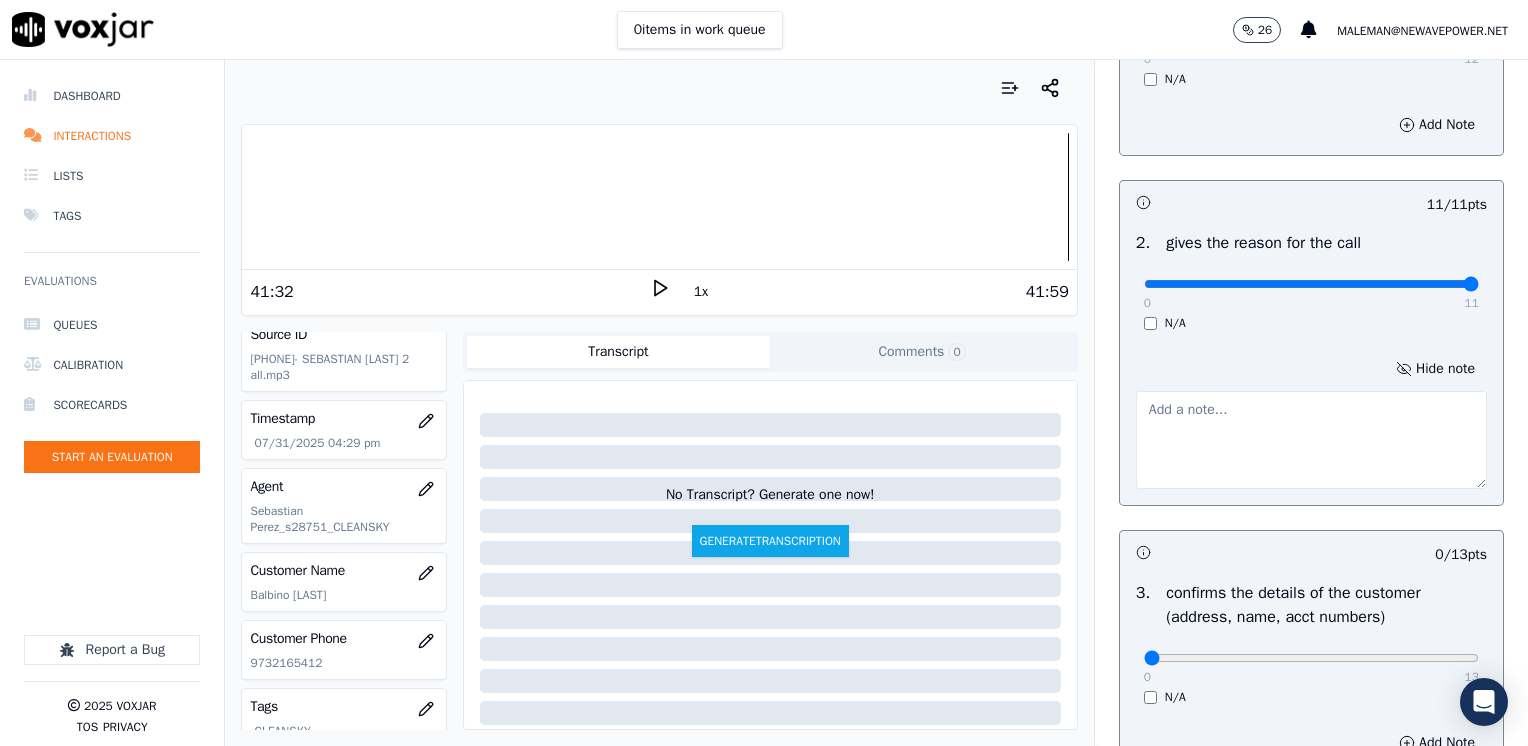 click at bounding box center [1311, 440] 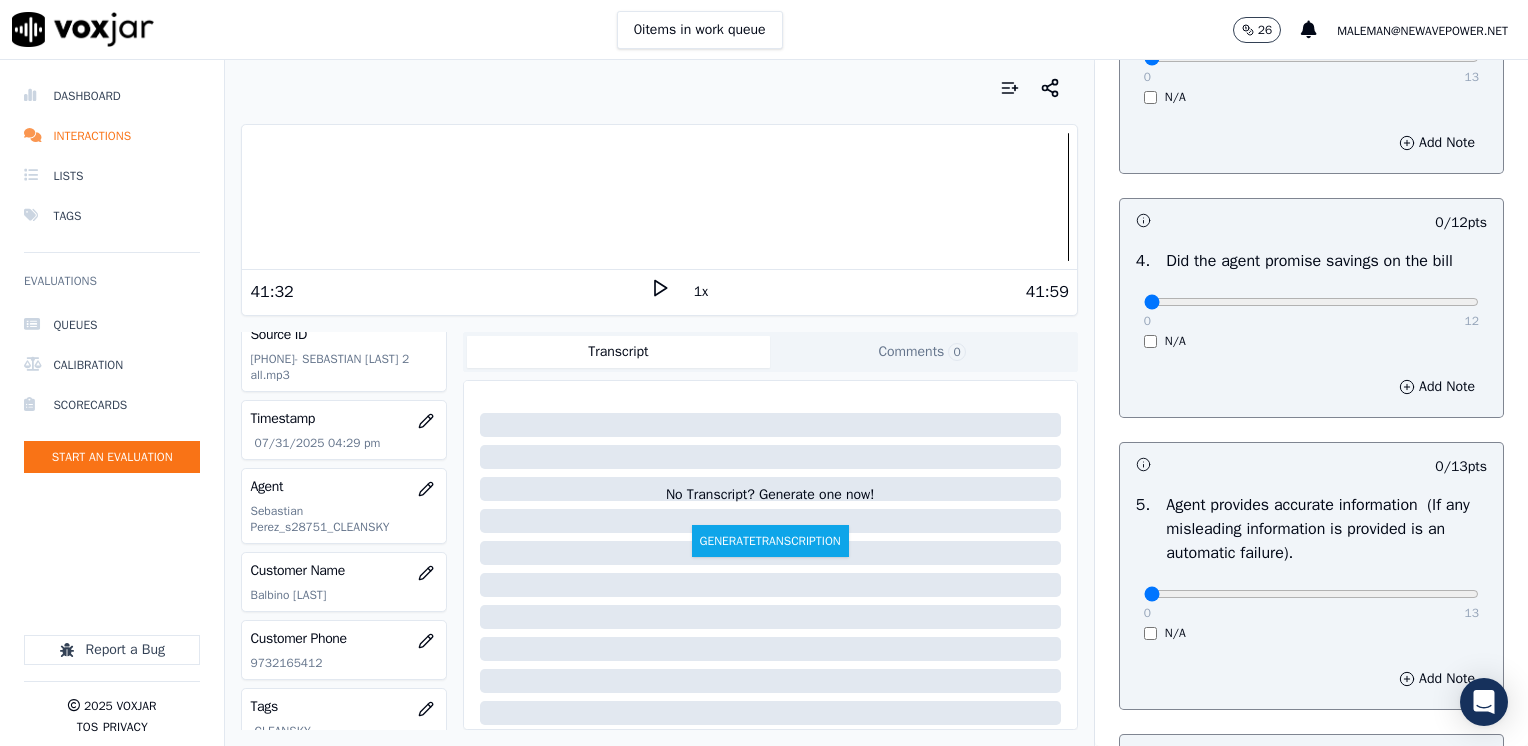 scroll, scrollTop: 800, scrollLeft: 0, axis: vertical 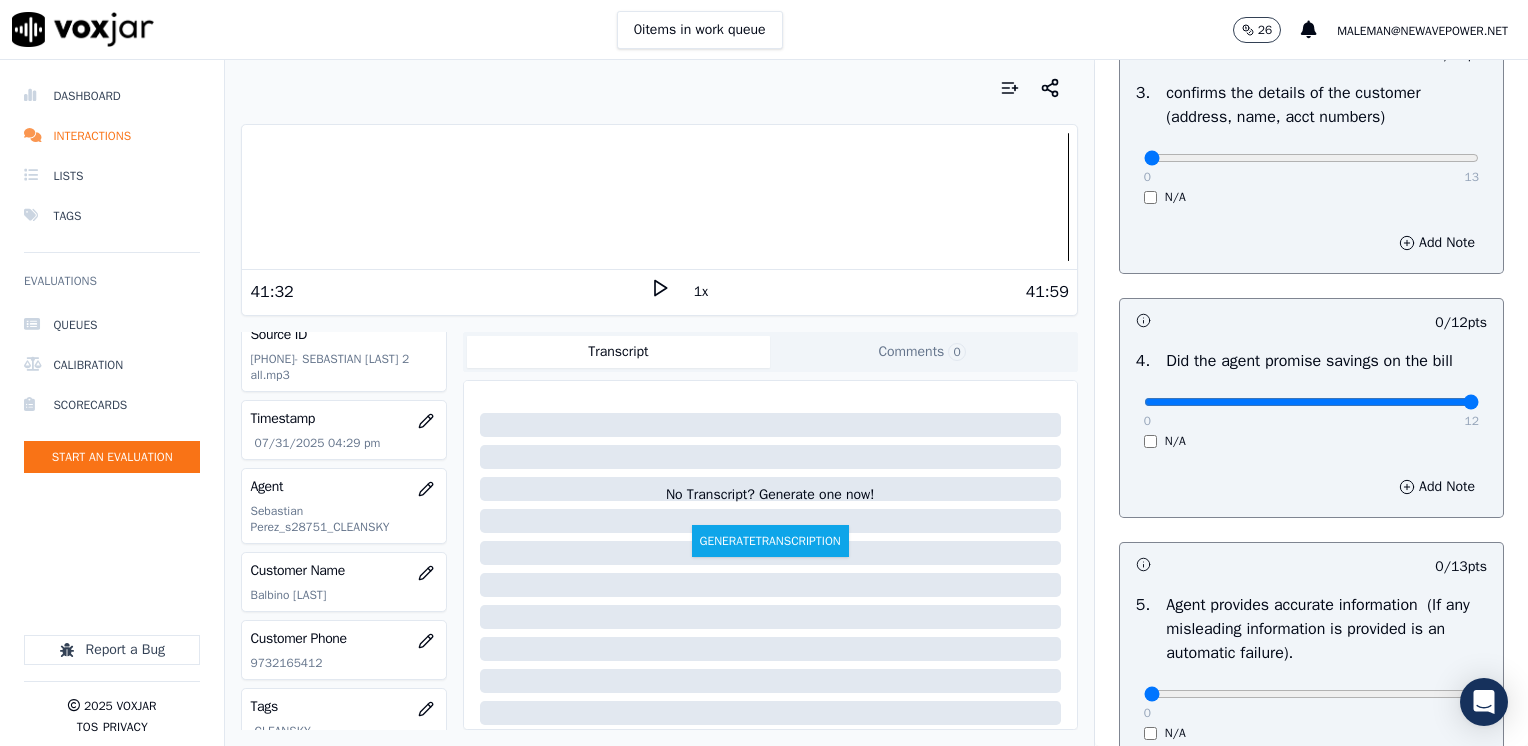 drag, startPoint x: 1128, startPoint y: 402, endPoint x: 1531, endPoint y: 395, distance: 403.0608 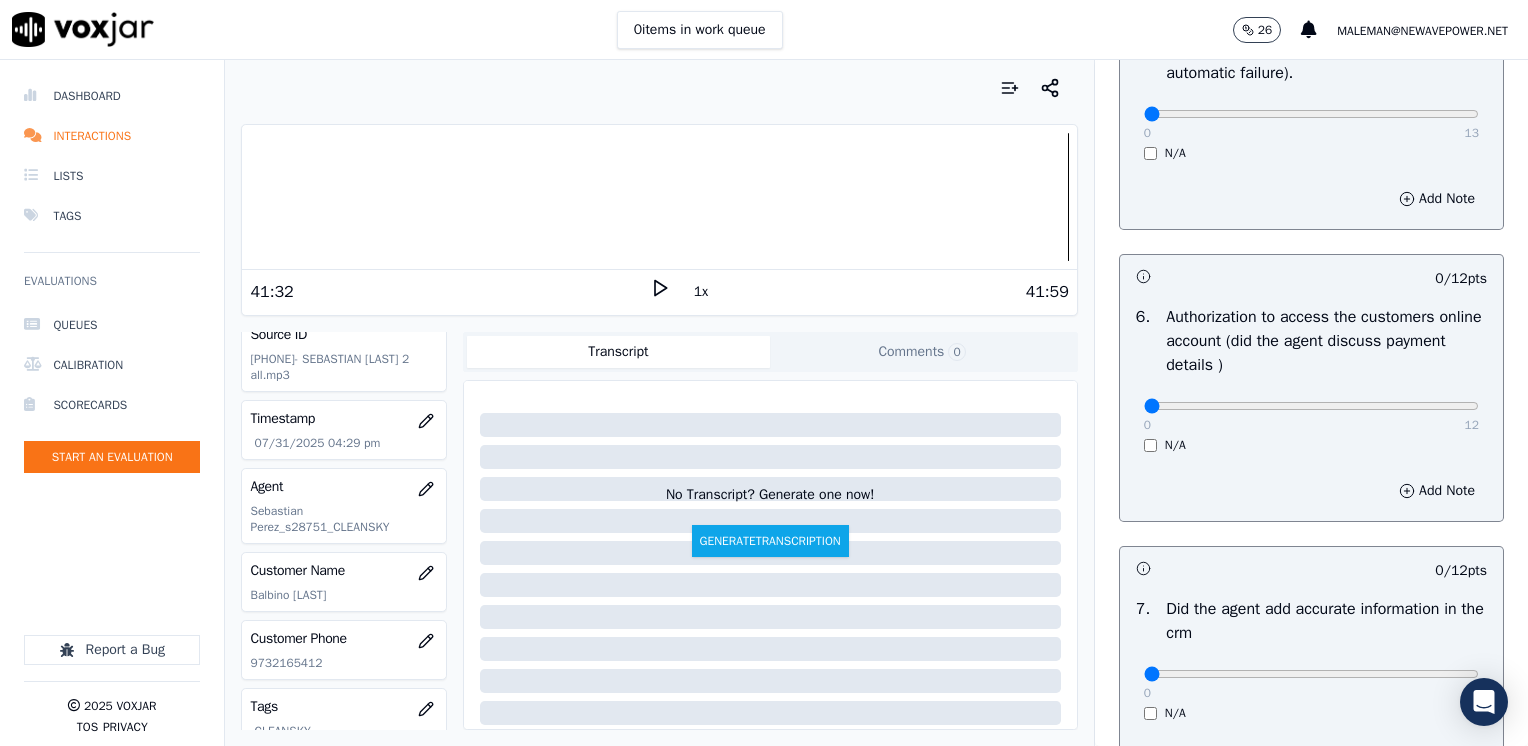 scroll, scrollTop: 1400, scrollLeft: 0, axis: vertical 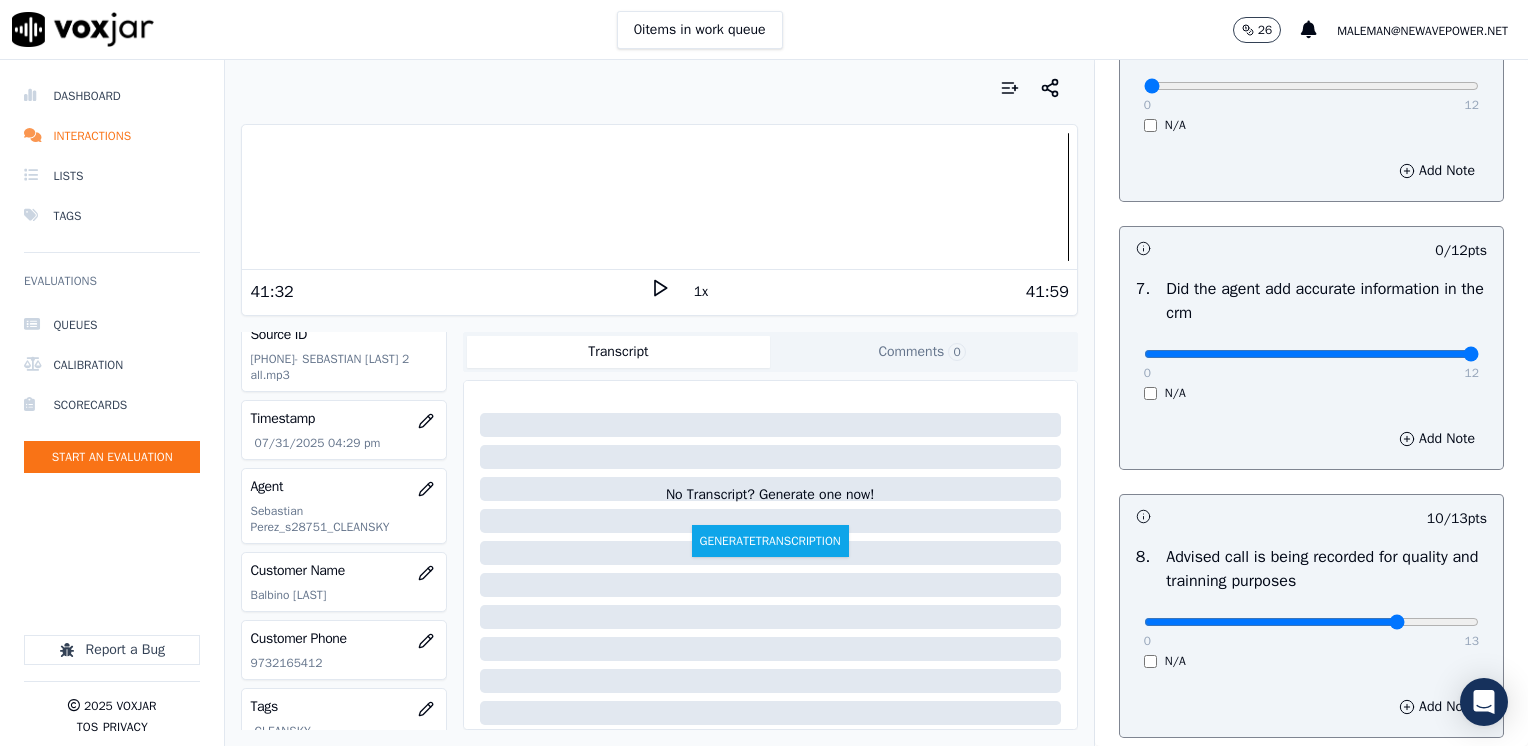 drag, startPoint x: 1128, startPoint y: 356, endPoint x: 1531, endPoint y: 344, distance: 403.17862 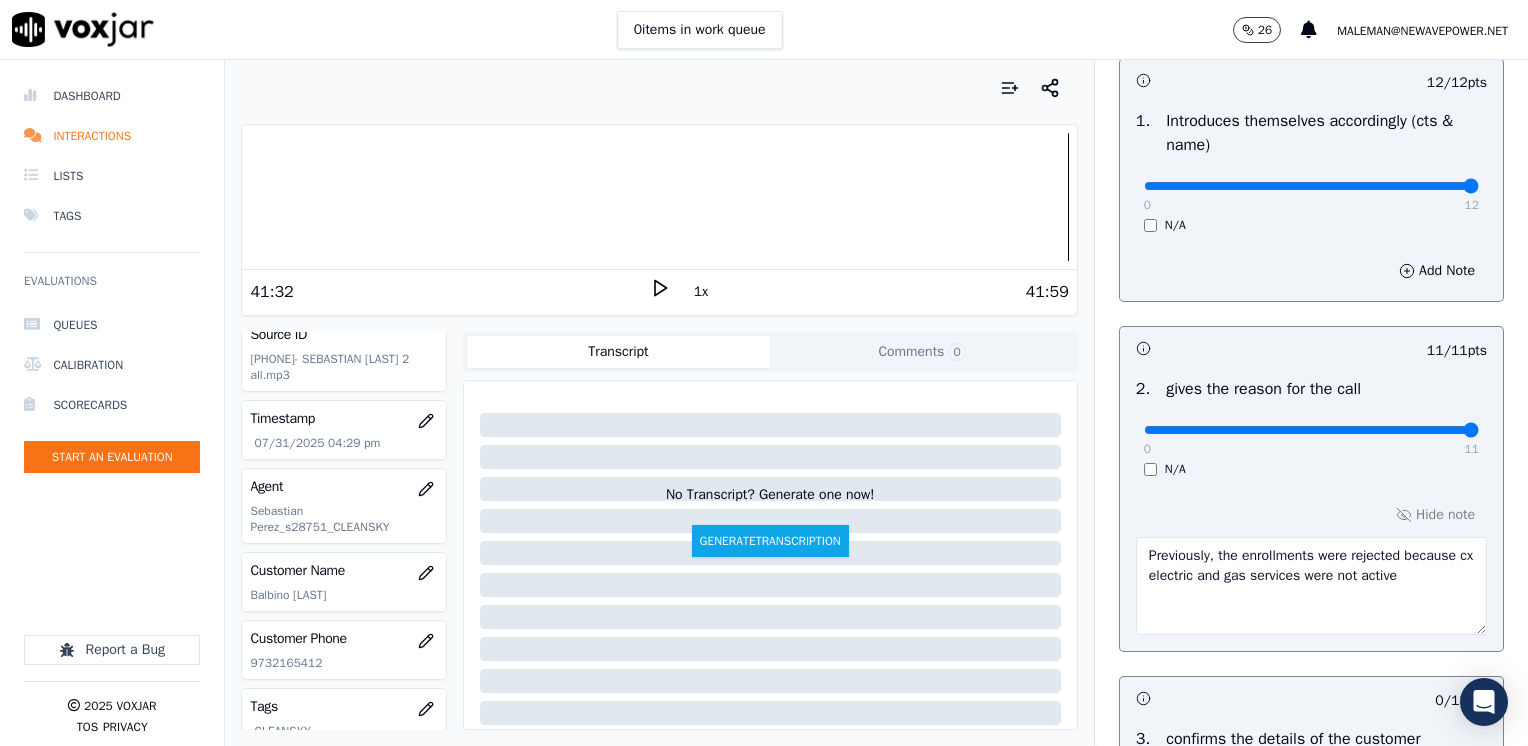 scroll, scrollTop: 0, scrollLeft: 0, axis: both 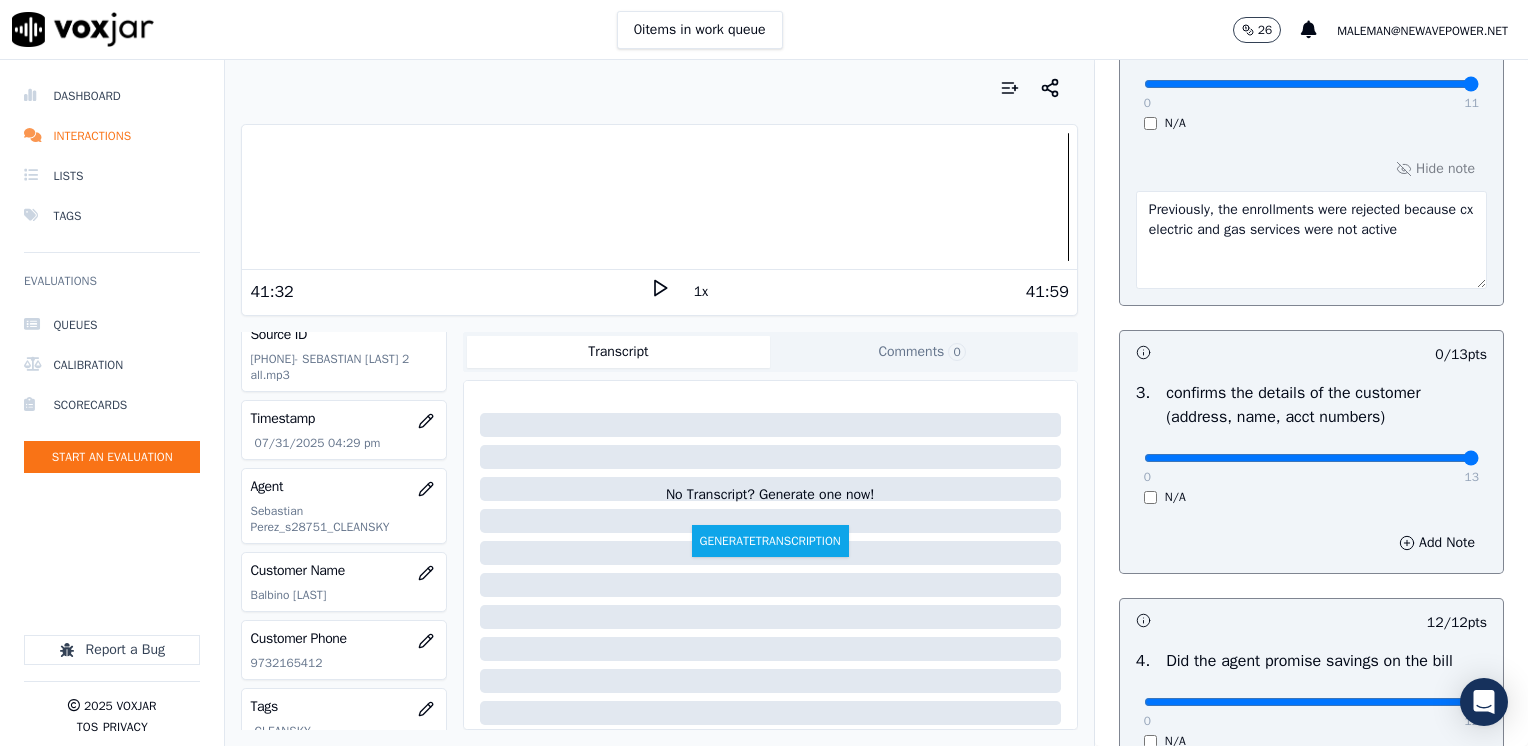 drag, startPoint x: 1230, startPoint y: 449, endPoint x: 1531, endPoint y: 454, distance: 301.04153 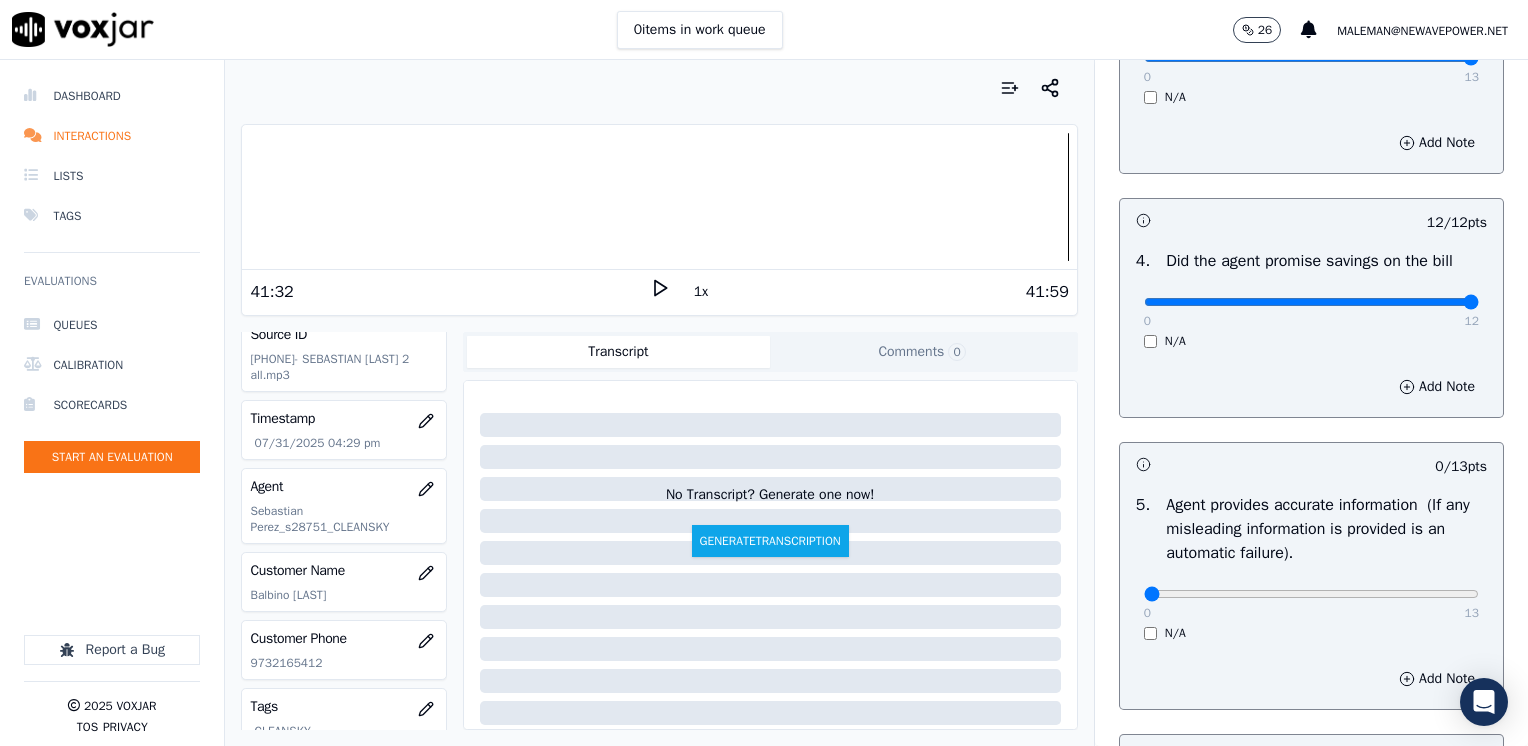 scroll, scrollTop: 1500, scrollLeft: 0, axis: vertical 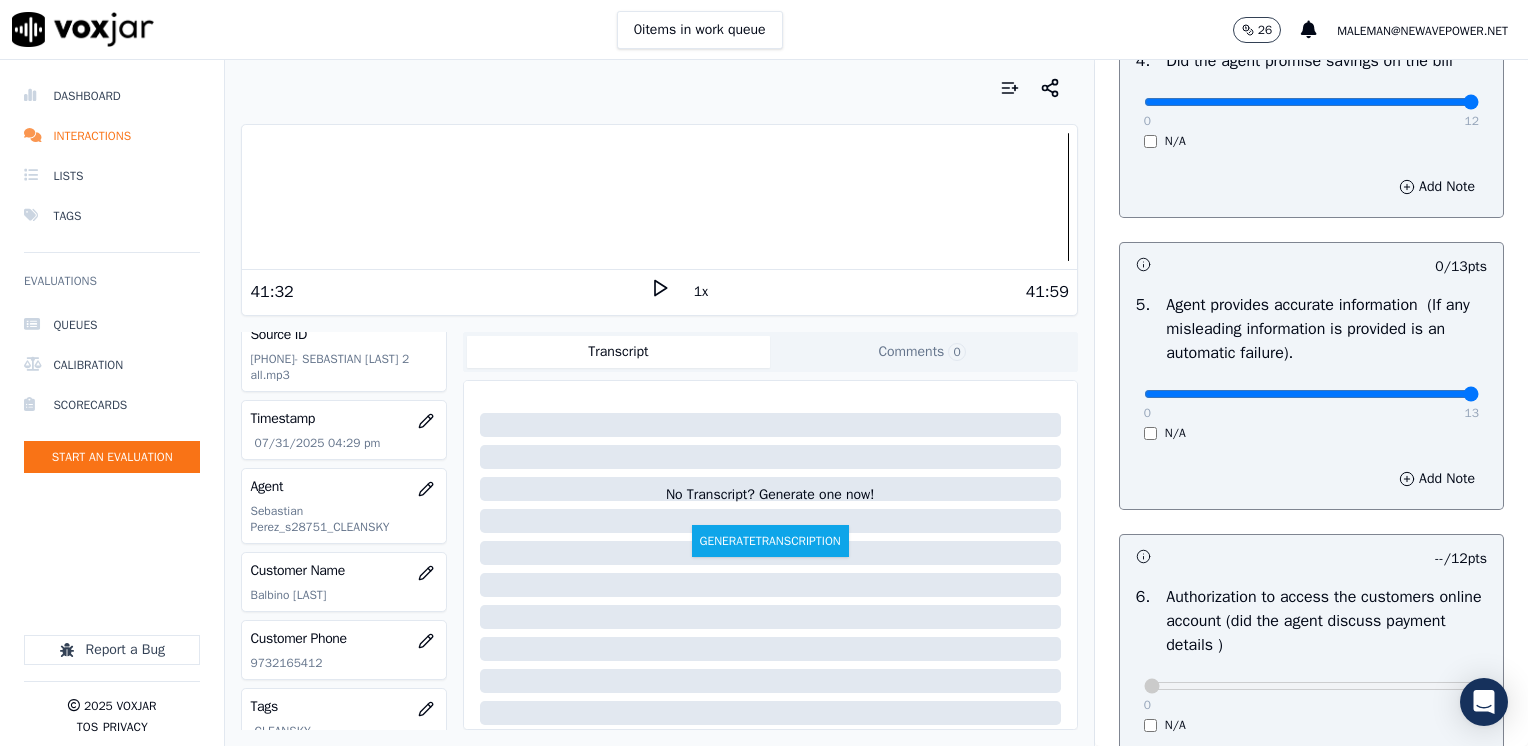 drag, startPoint x: 1132, startPoint y: 387, endPoint x: 1519, endPoint y: 412, distance: 387.80664 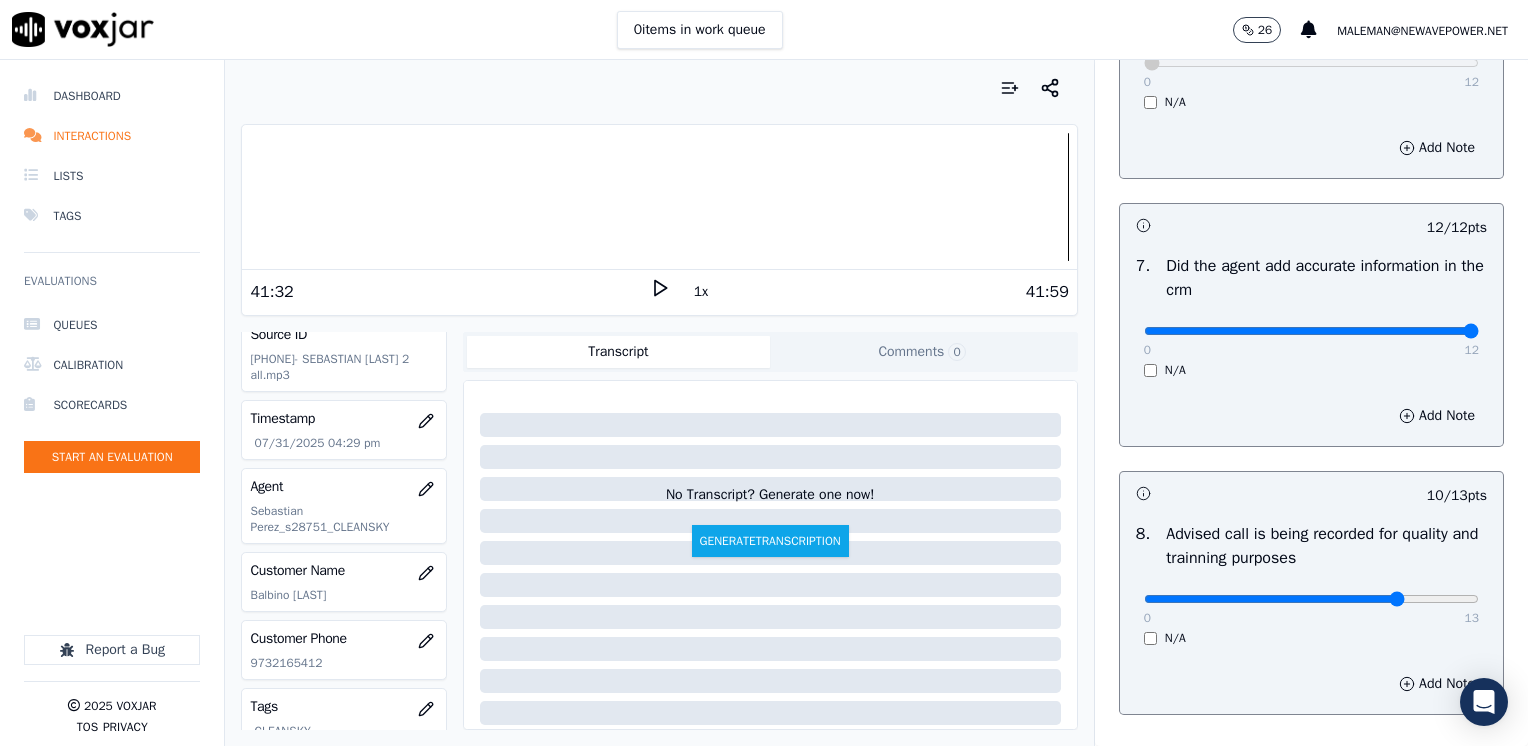 scroll, scrollTop: 1853, scrollLeft: 0, axis: vertical 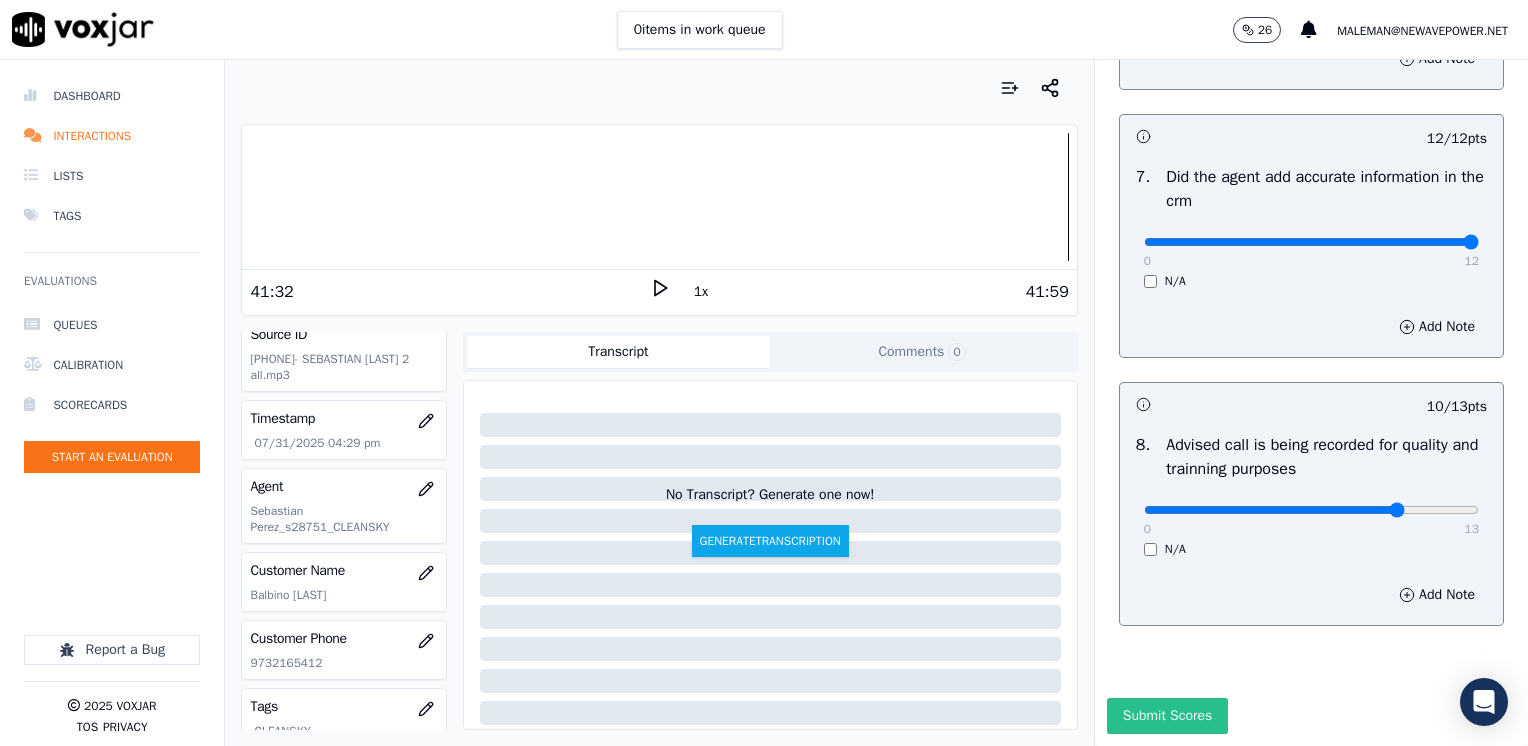 click on "Submit Scores" at bounding box center [1167, 716] 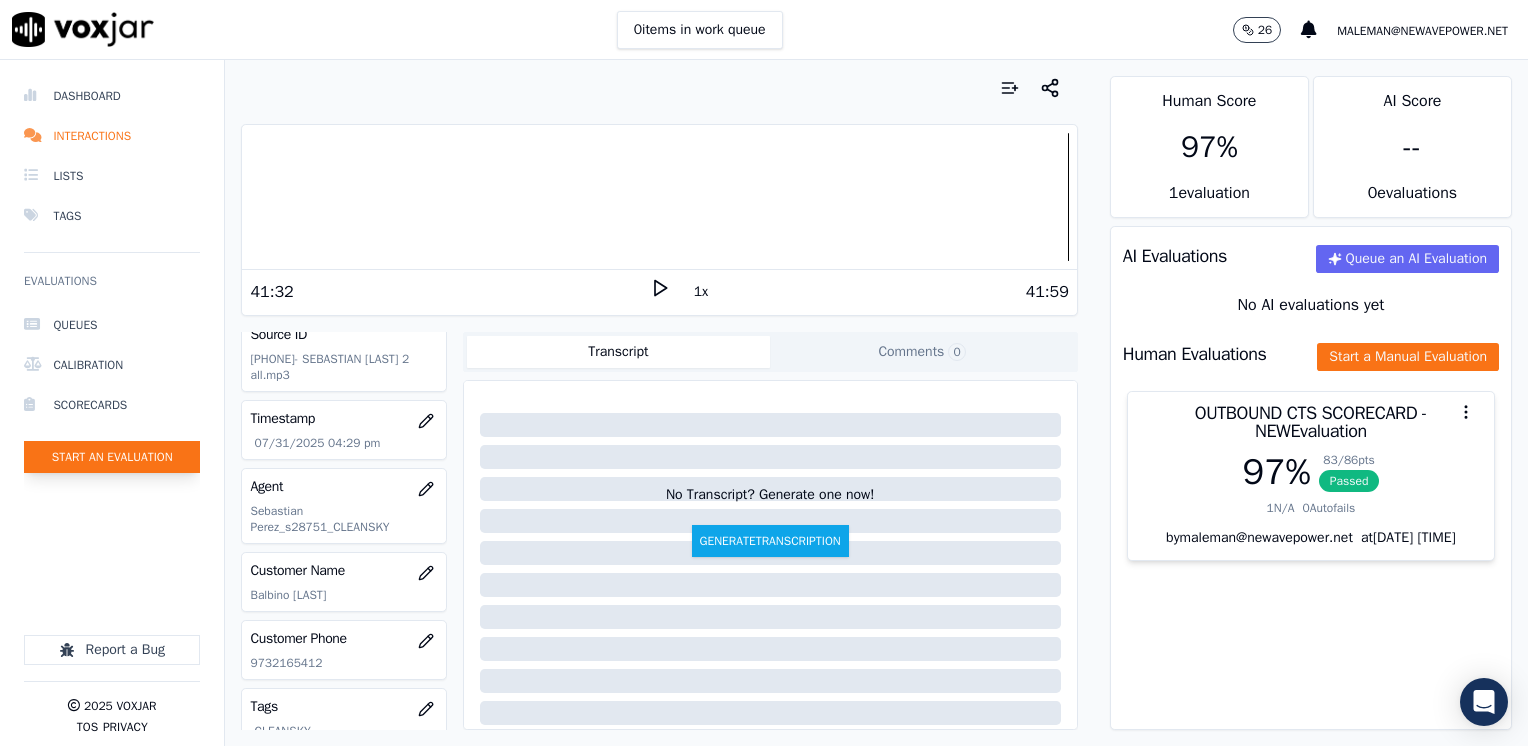 click on "Start an Evaluation" 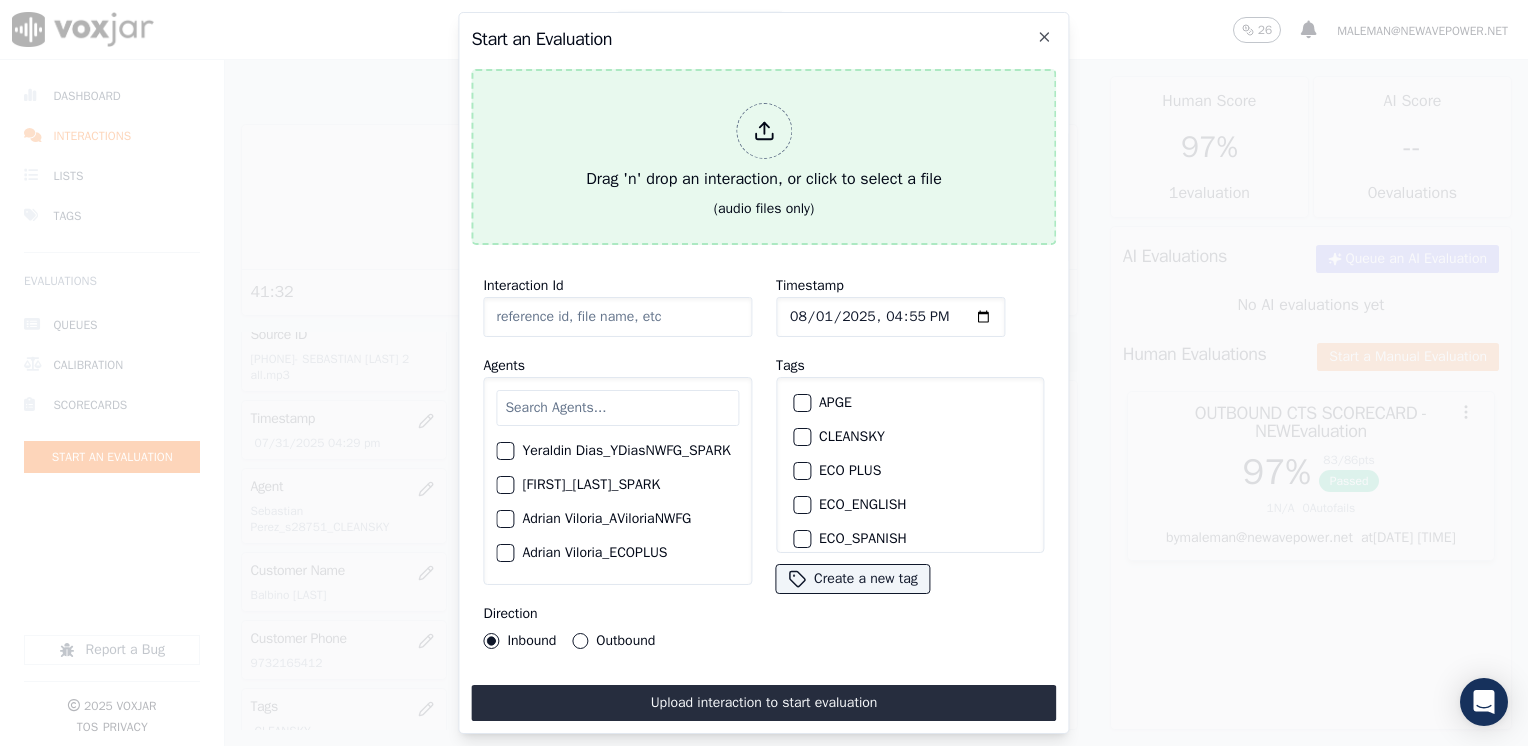 click 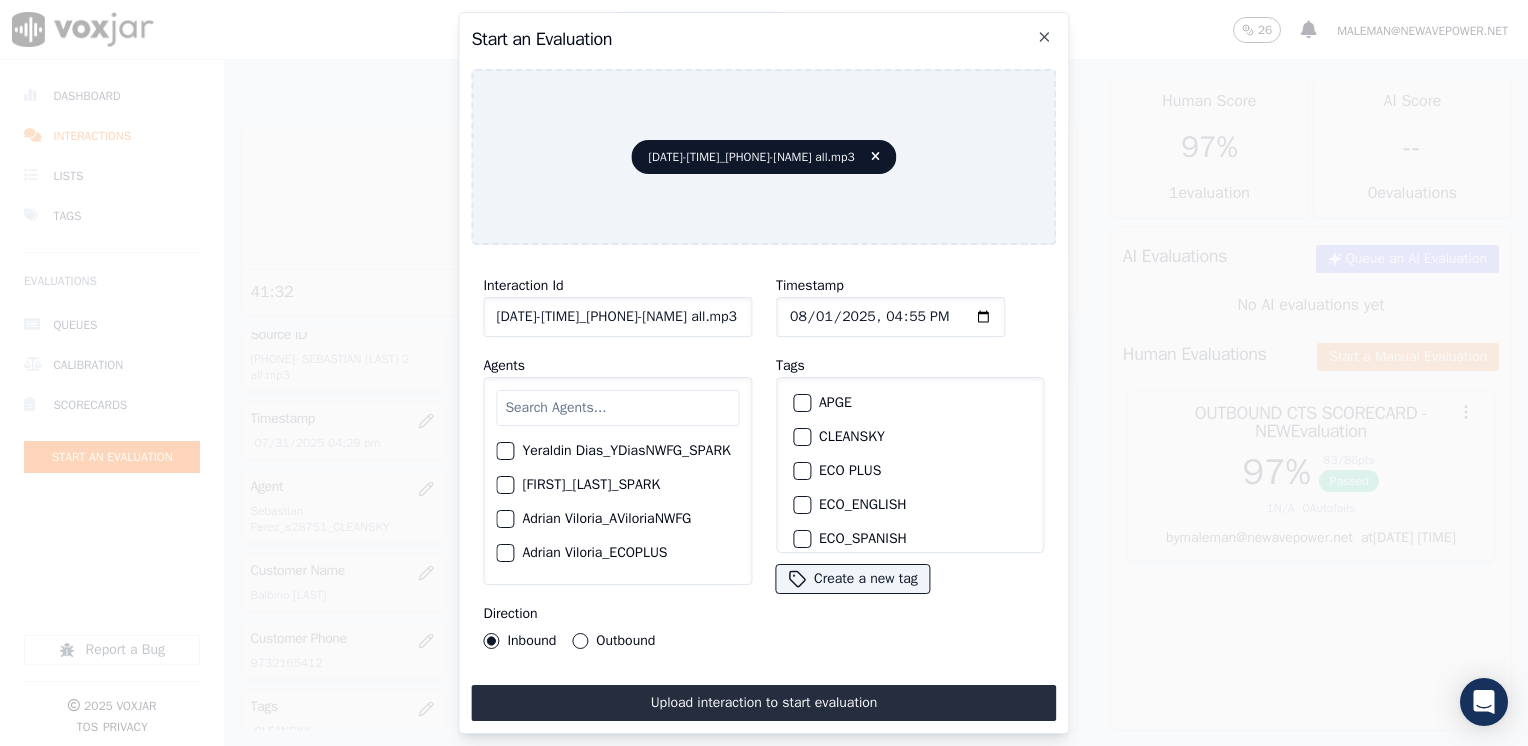 click on "Timestamp" 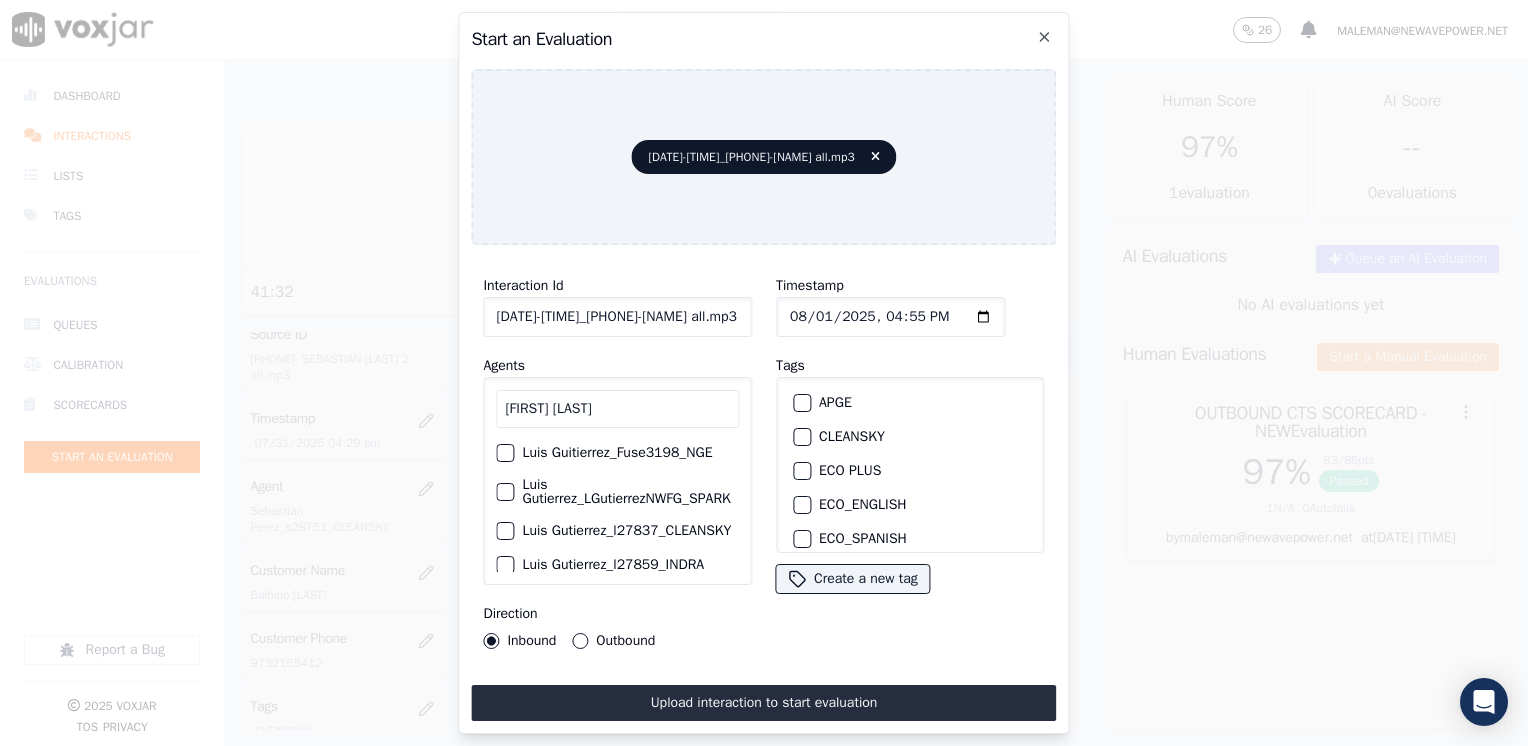click at bounding box center (504, 531) 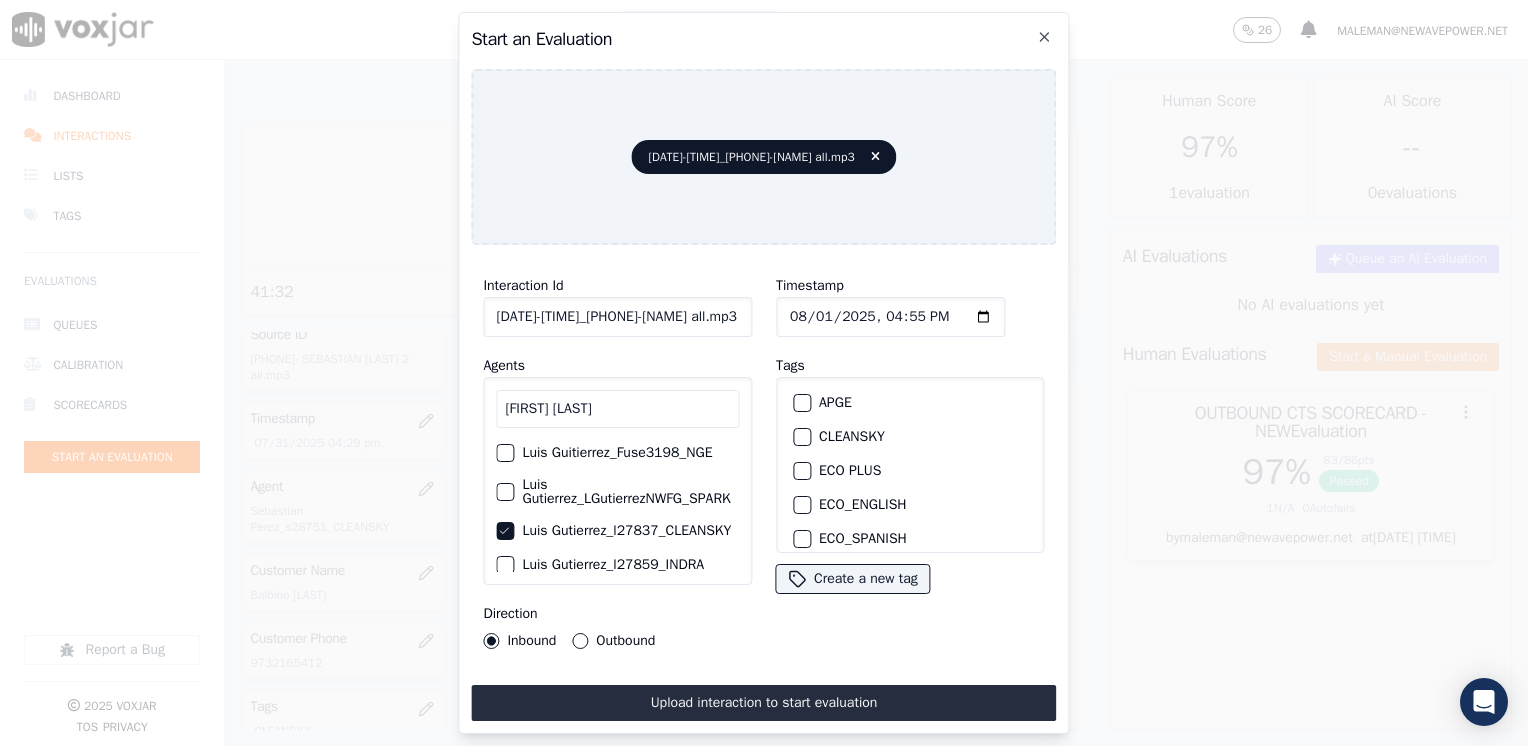 click at bounding box center (801, 437) 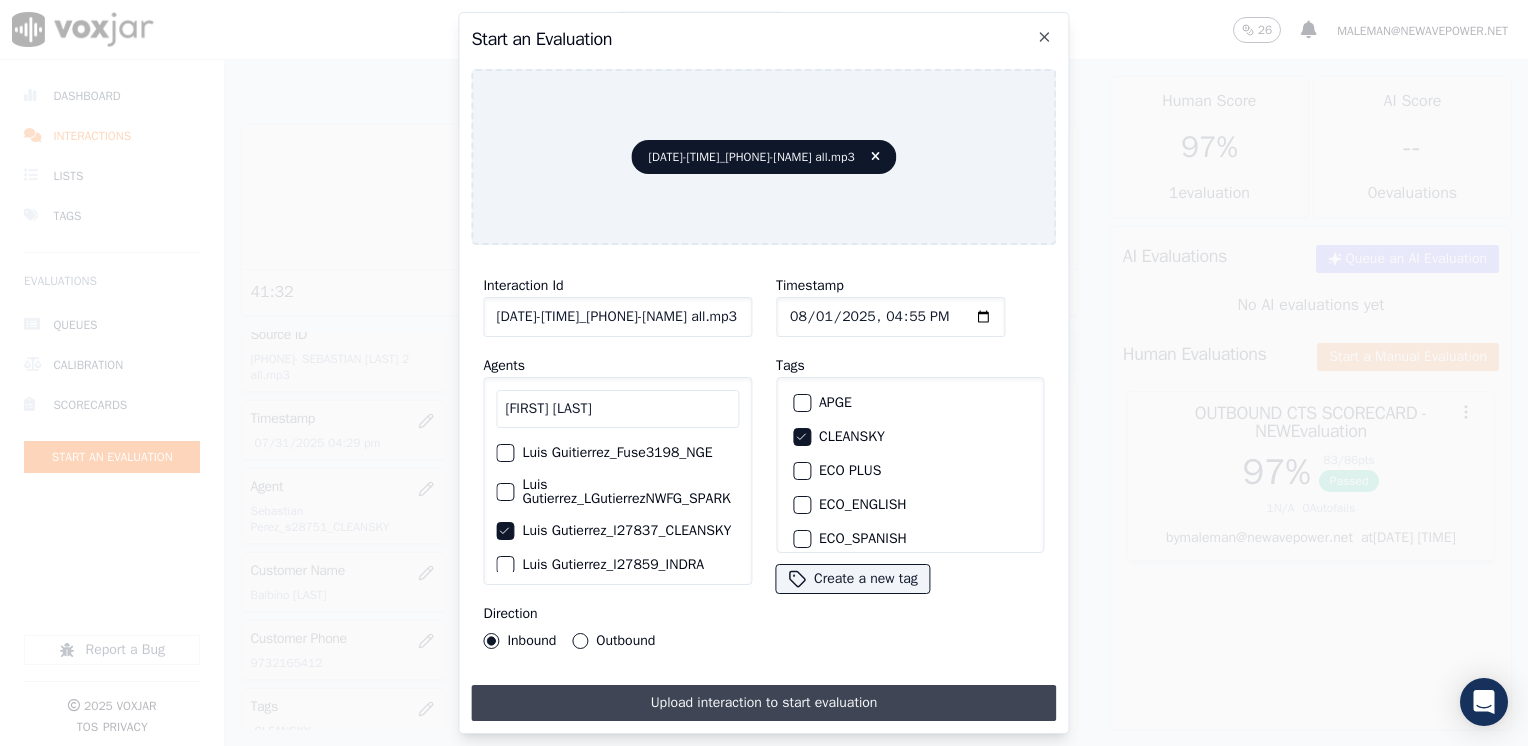 click on "Upload interaction to start evaluation" at bounding box center (763, 703) 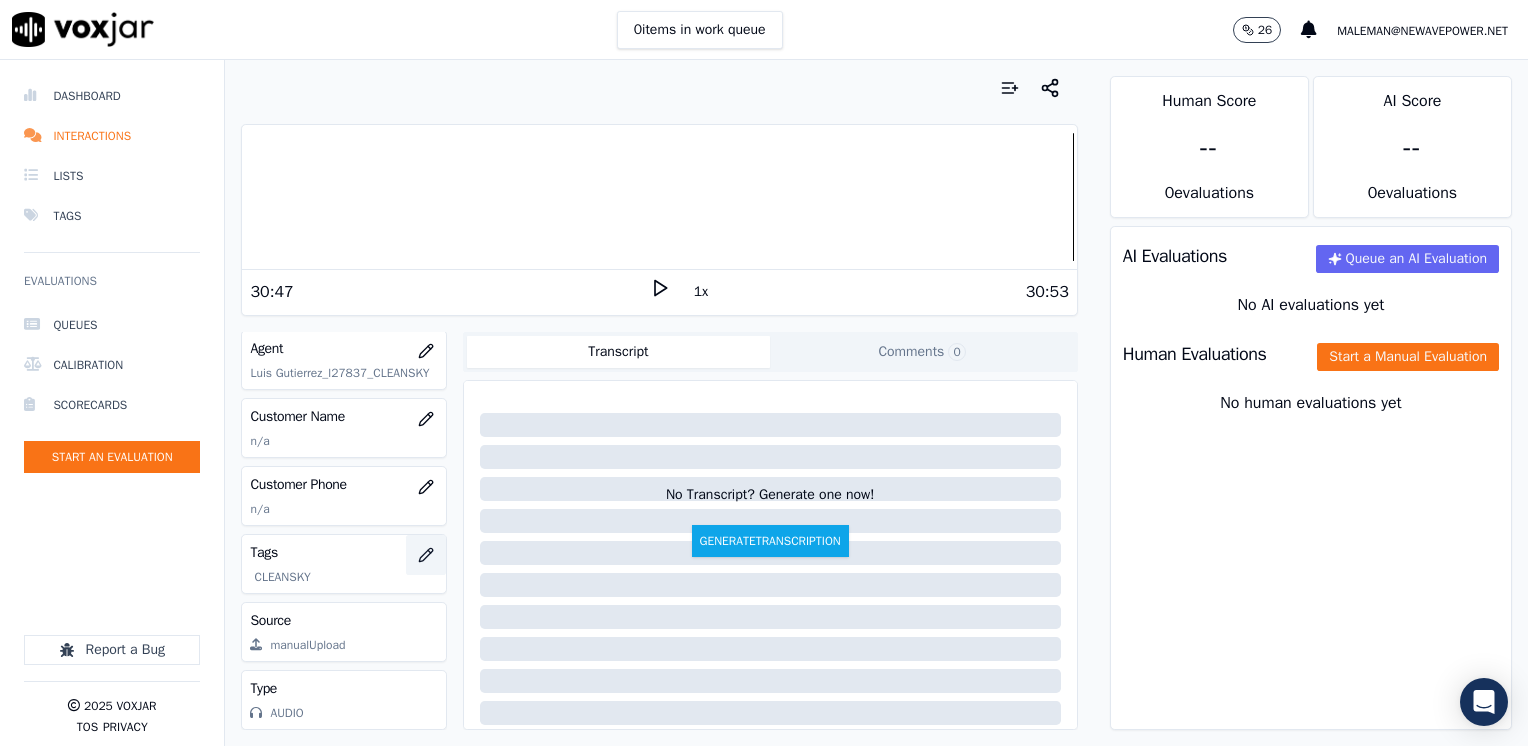 scroll, scrollTop: 295, scrollLeft: 0, axis: vertical 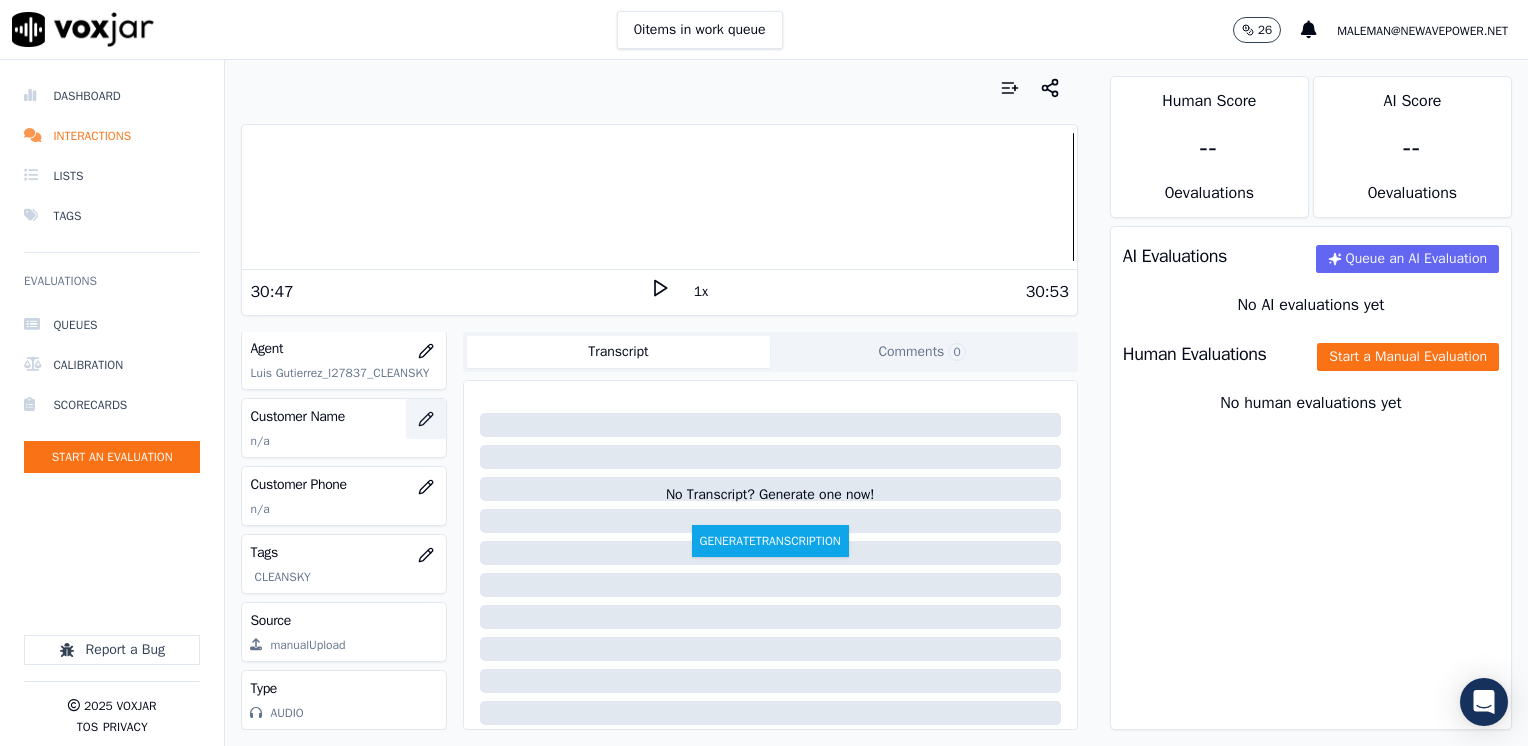 click 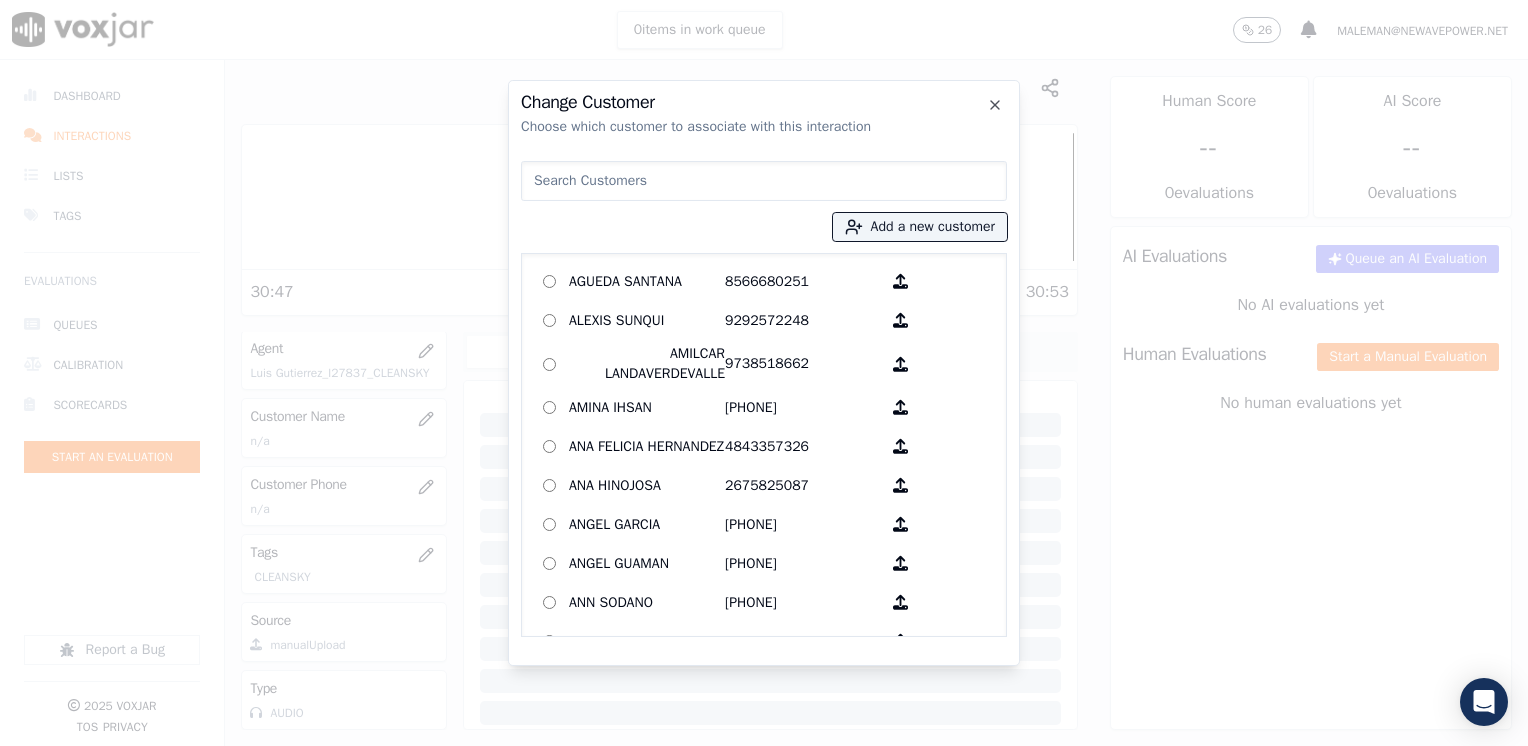 click at bounding box center (764, 181) 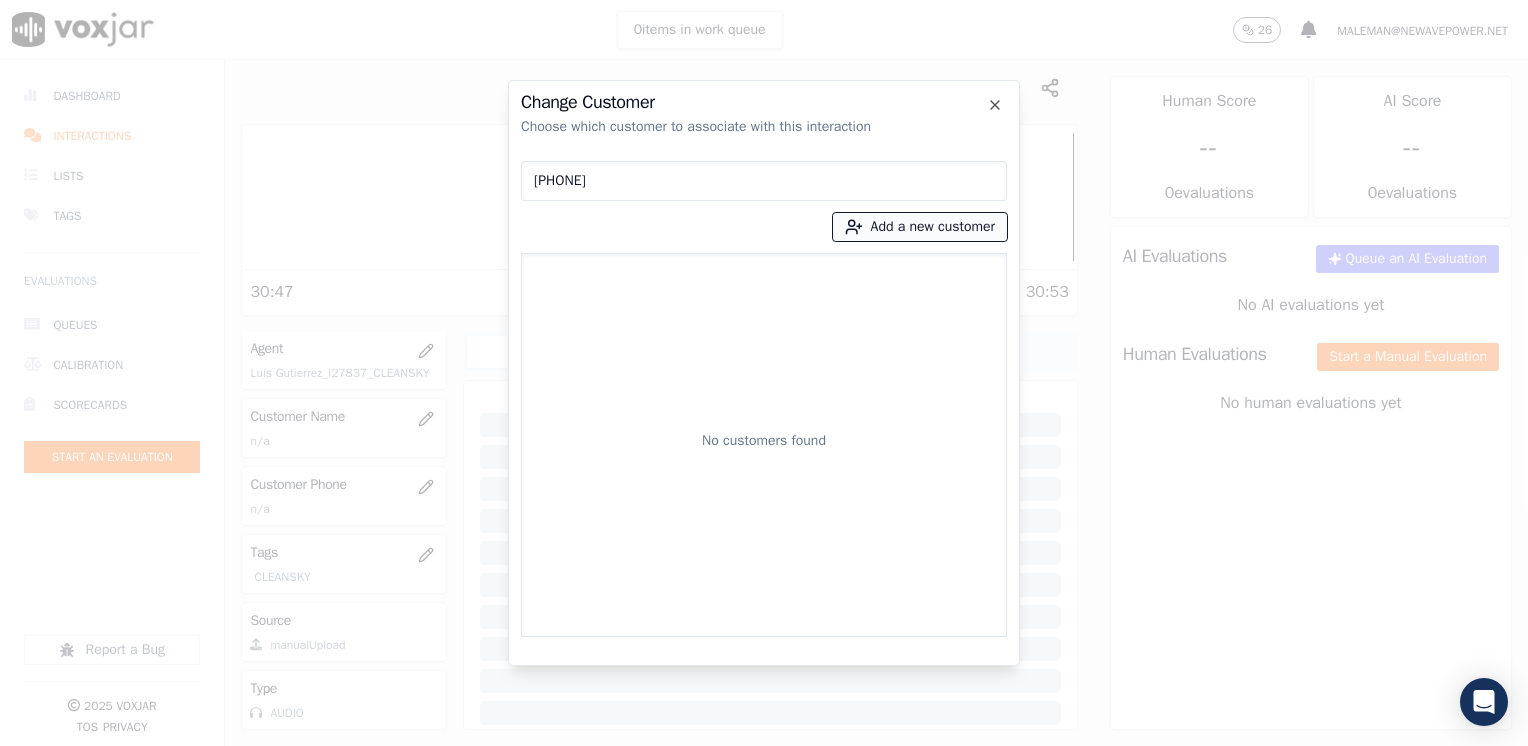 click on "Add a new customer" at bounding box center (920, 227) 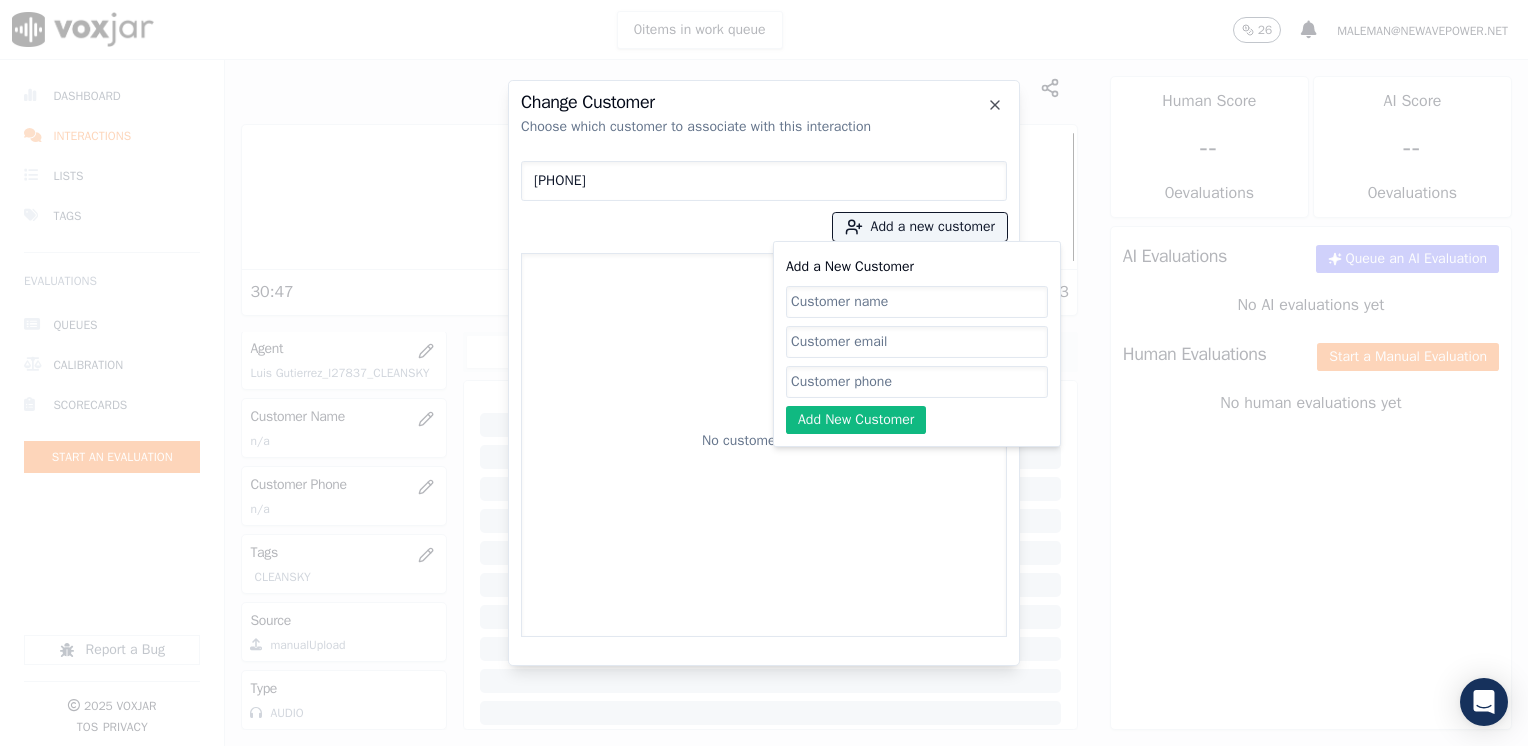 click on "Add a New Customer" 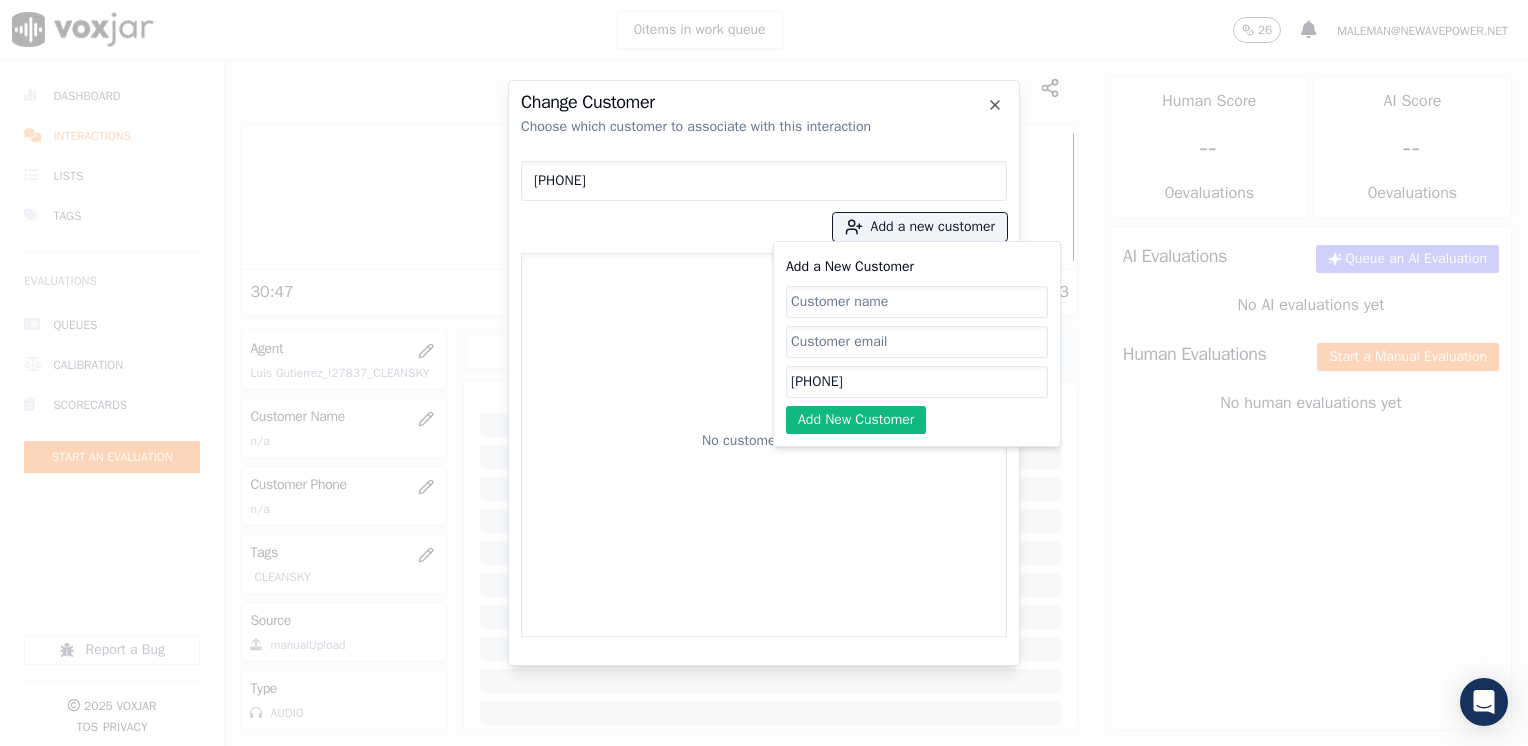click on "Add a New Customer" 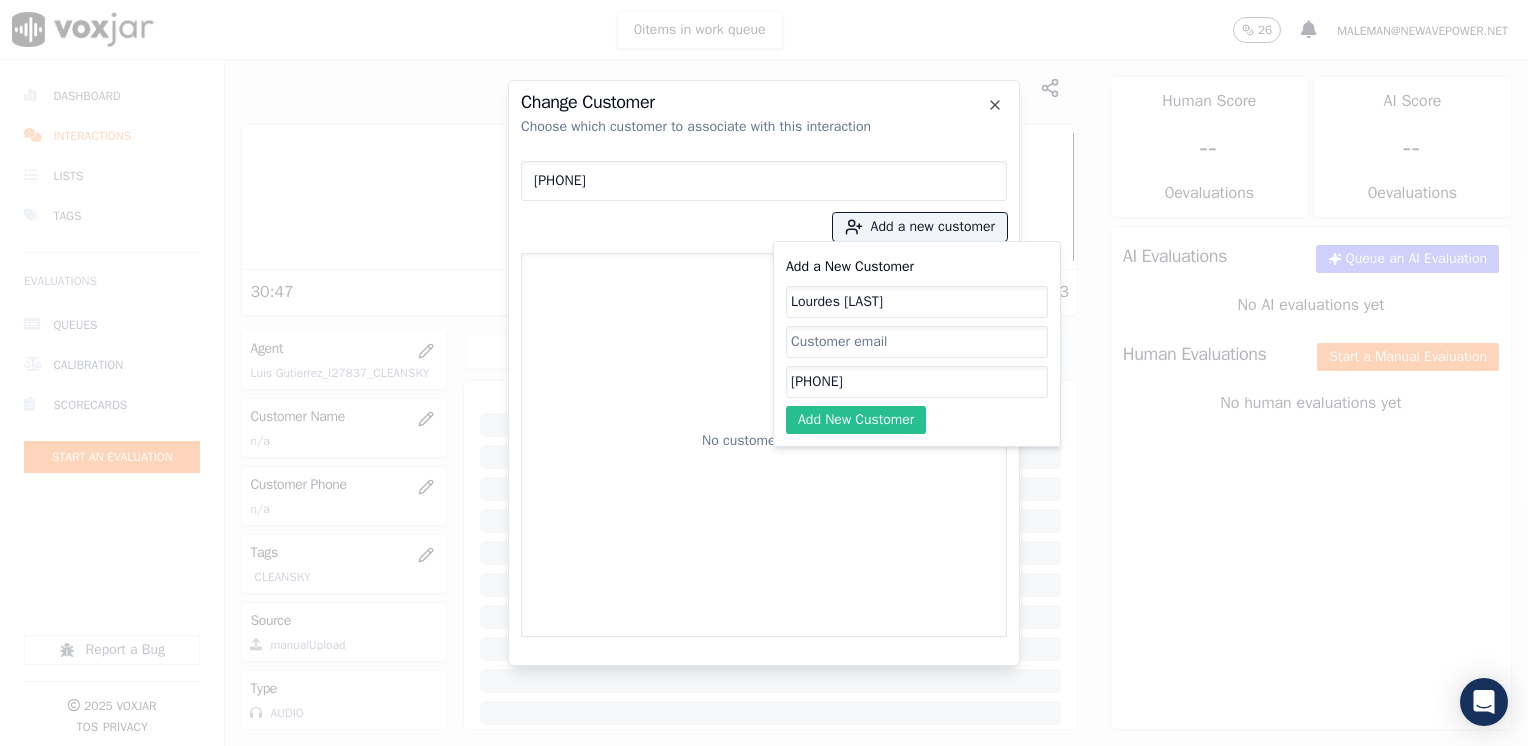 click on "Add New Customer" 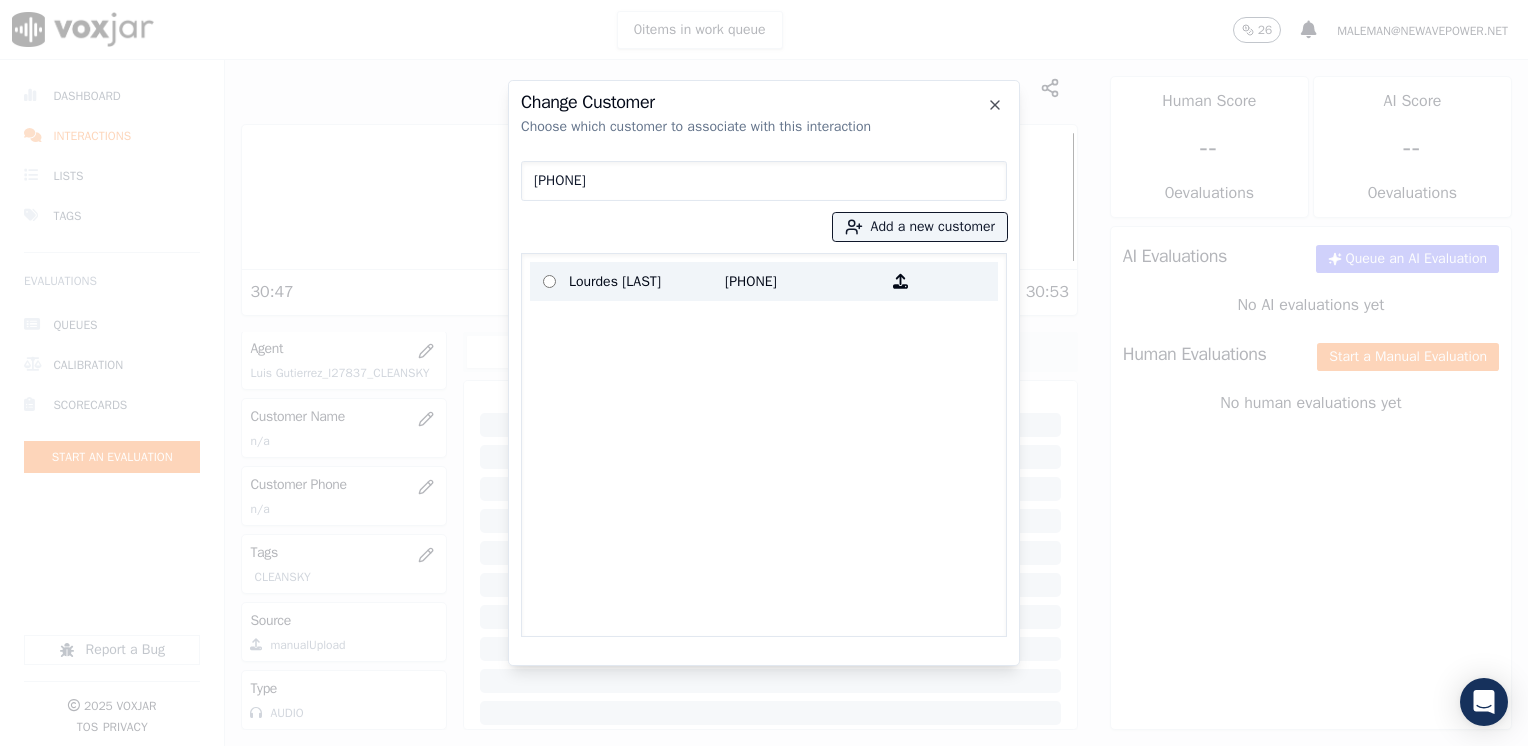 click on "Lourdes [LAST]" at bounding box center (647, 281) 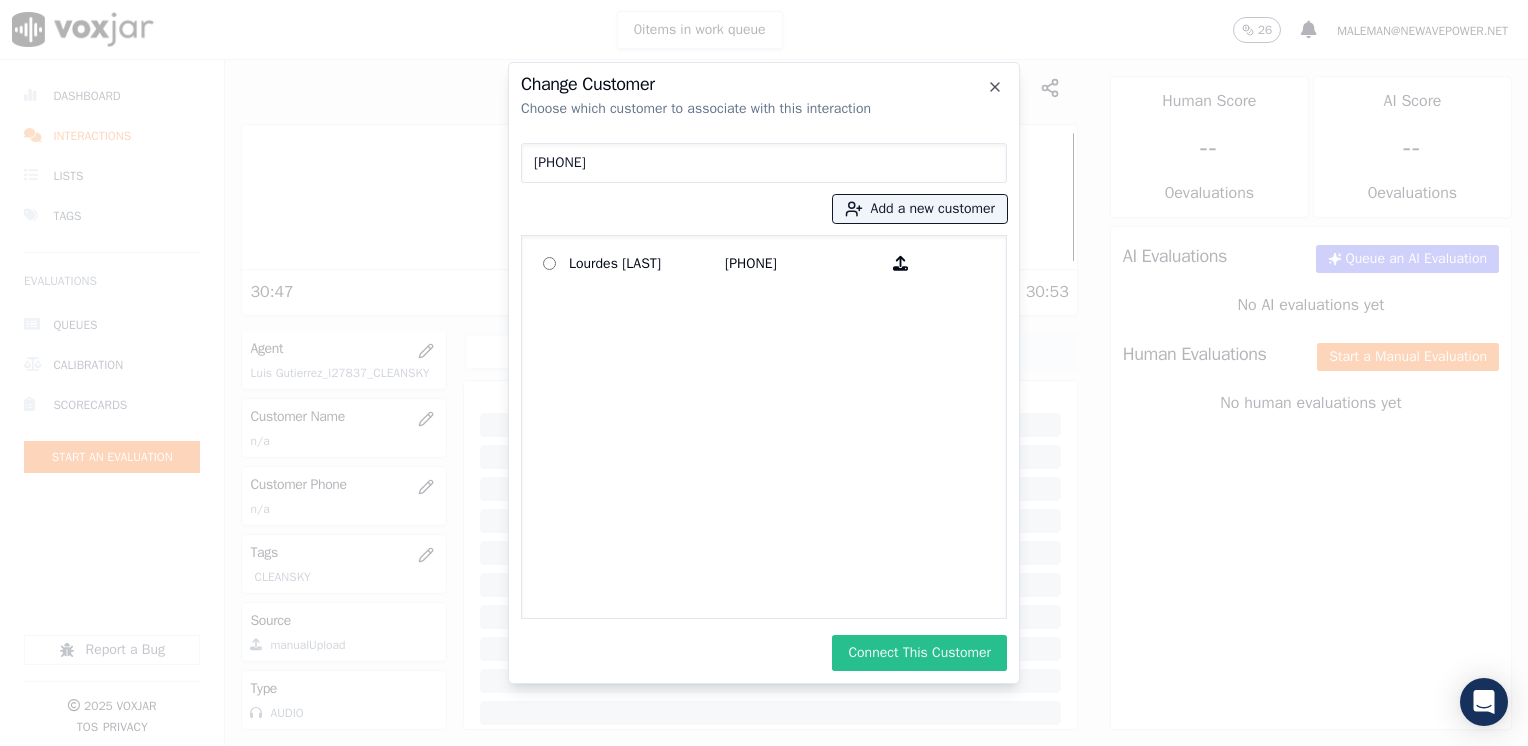 click on "Connect This Customer" at bounding box center [919, 653] 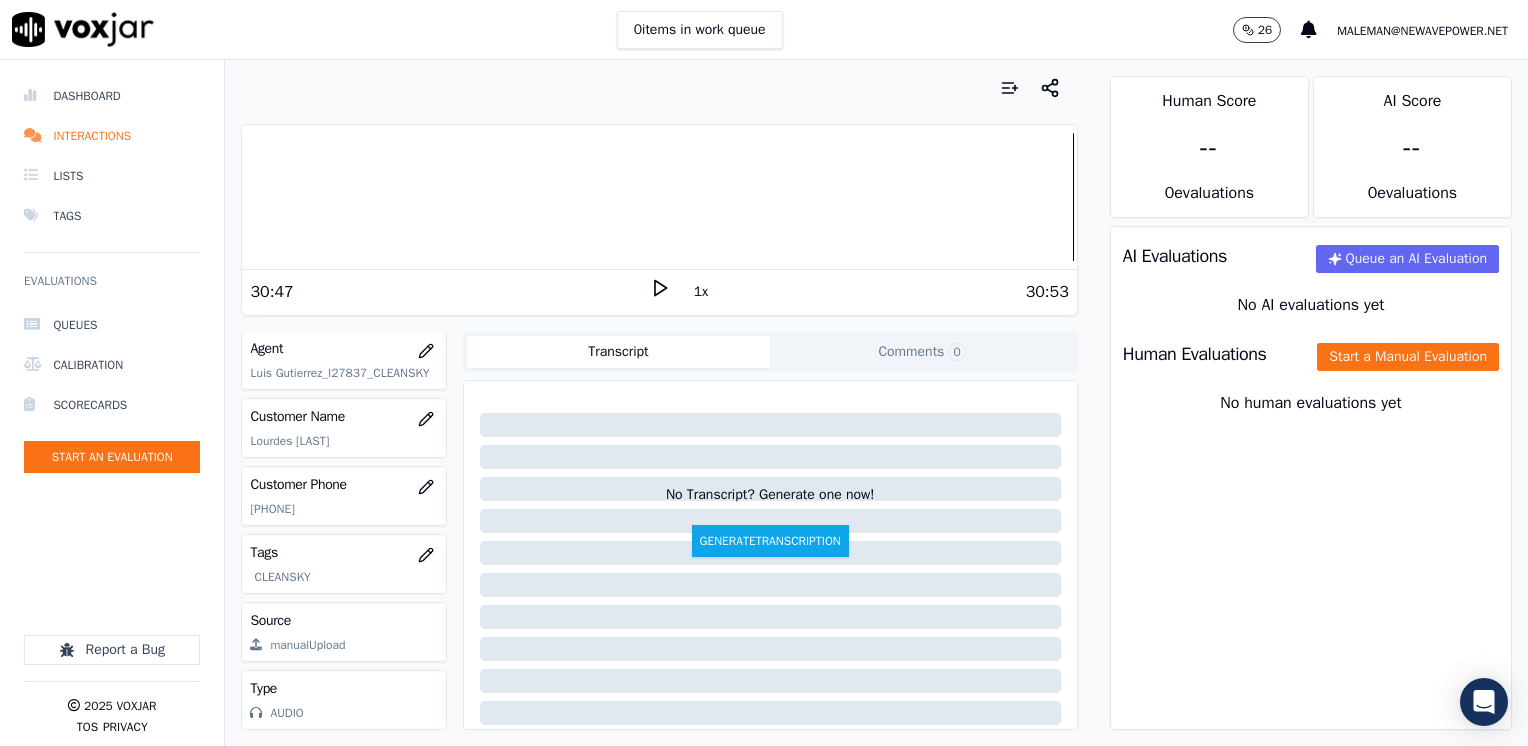 click on "Human Evaluations   Start a Manual Evaluation" at bounding box center [1311, 354] 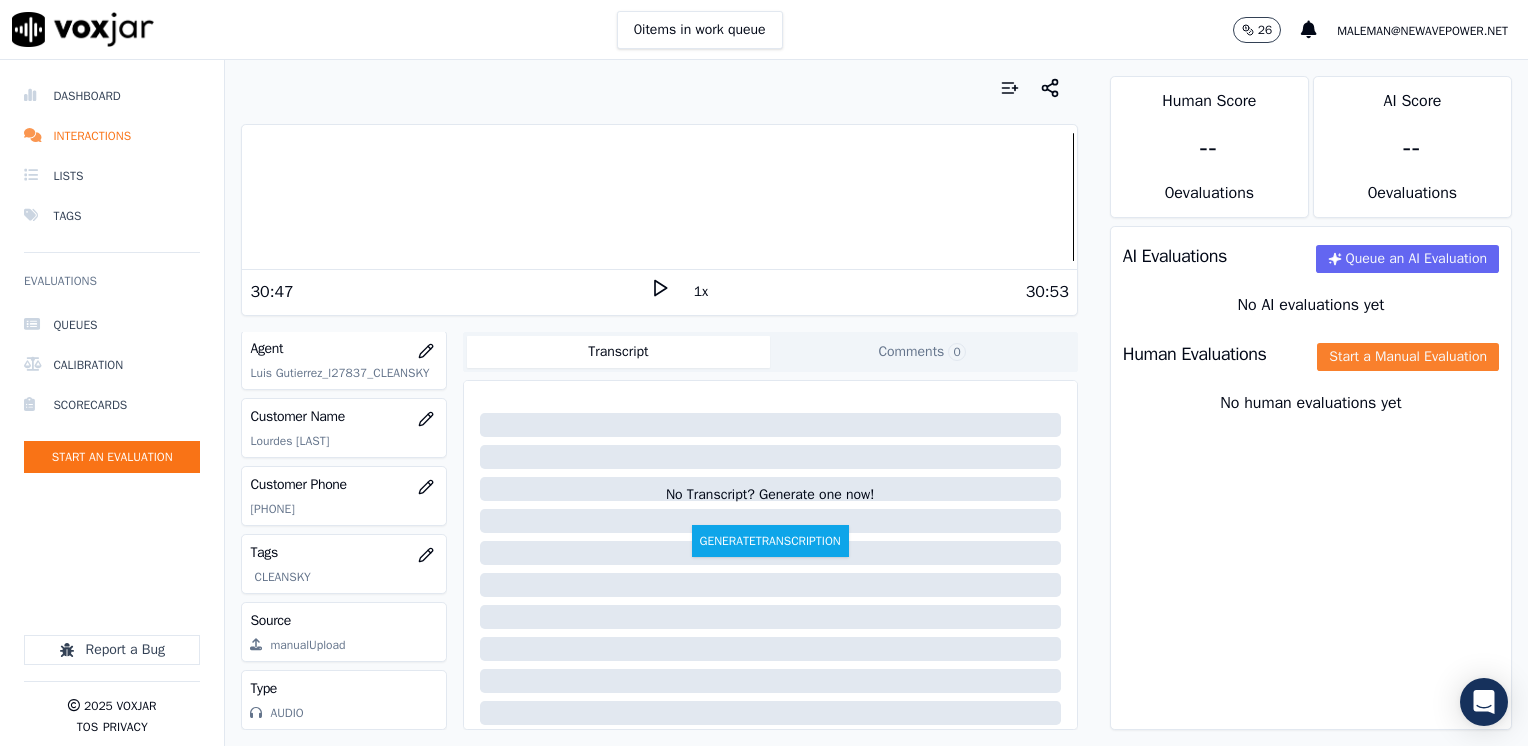 click on "Start a Manual Evaluation" 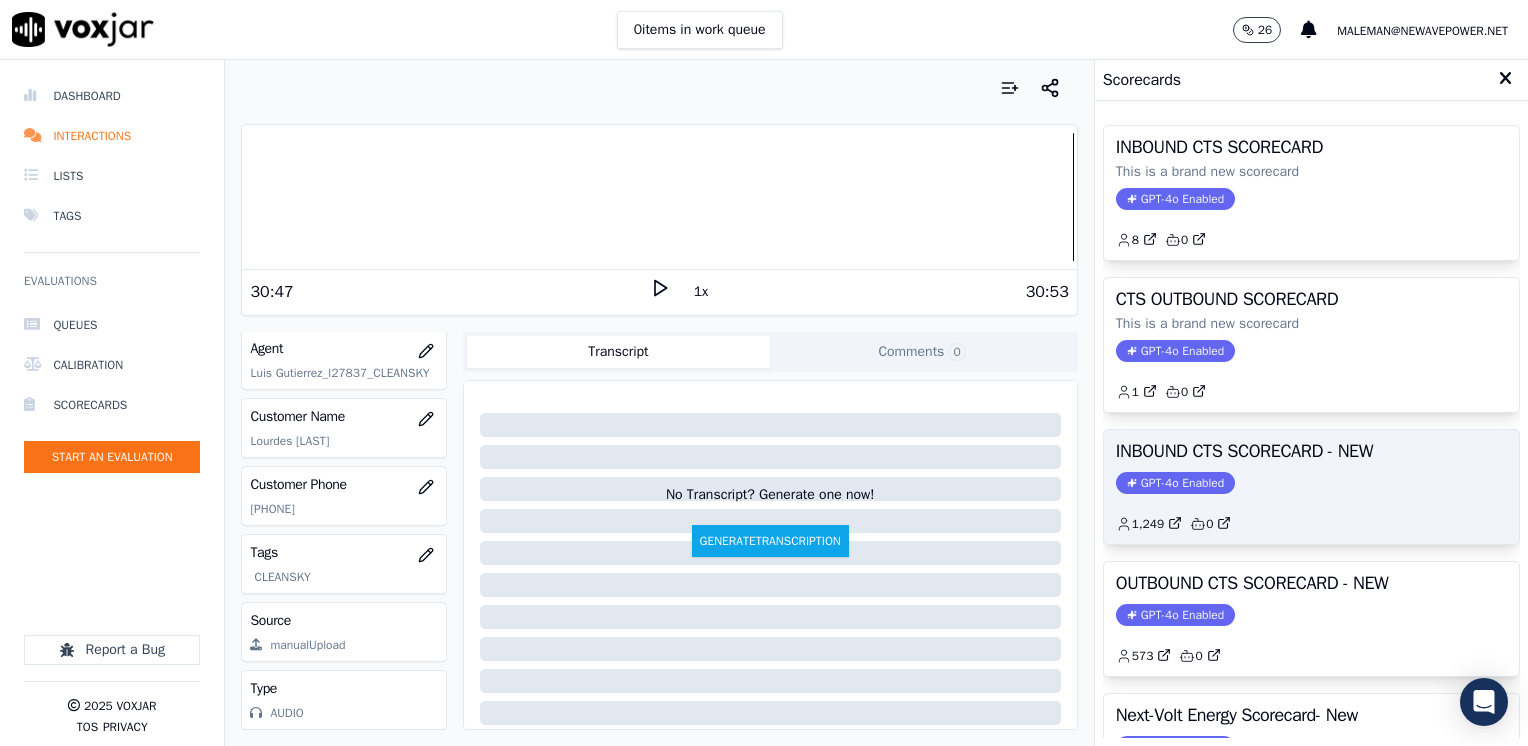 click on "GPT-4o Enabled" at bounding box center (1175, 483) 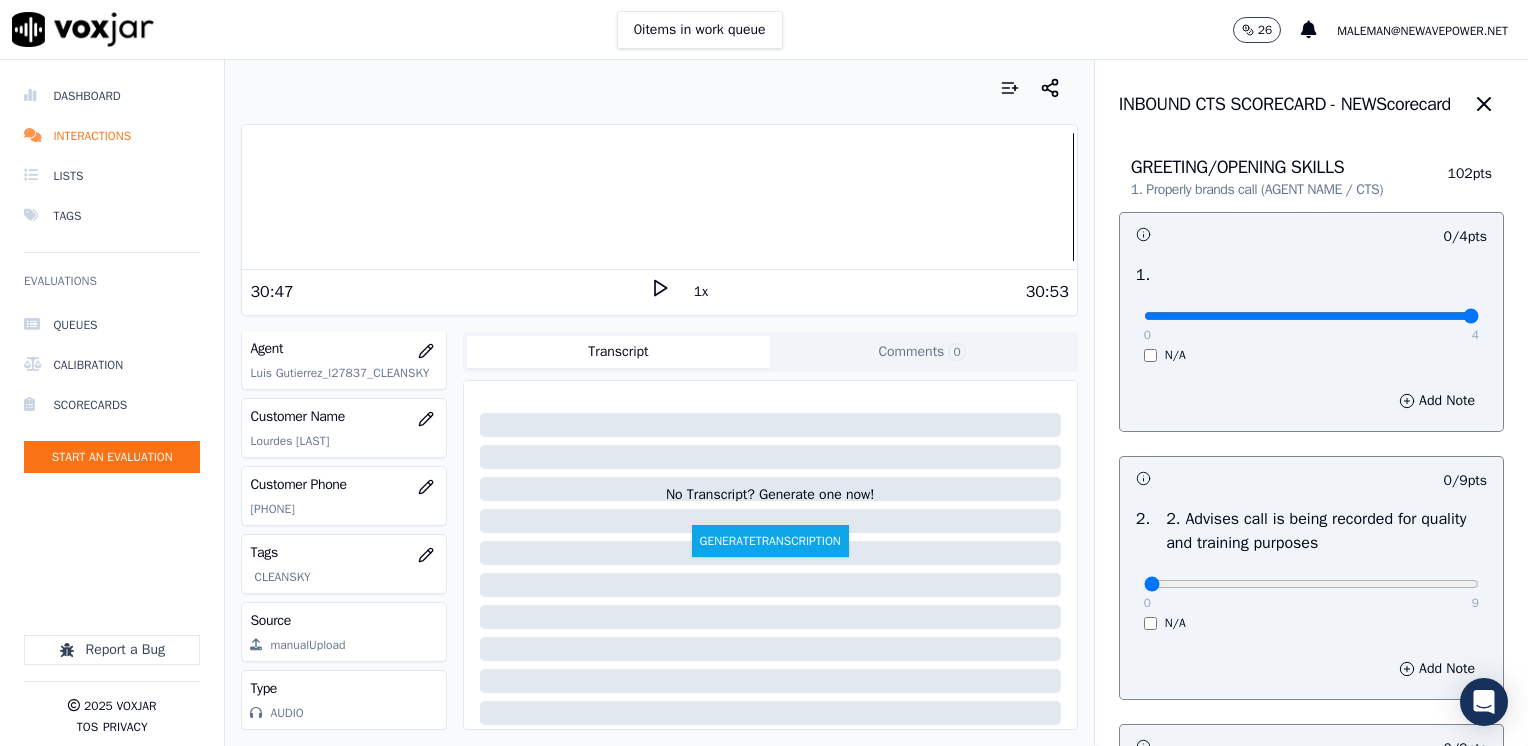 drag, startPoint x: 1132, startPoint y: 317, endPoint x: 1531, endPoint y: 299, distance: 399.40582 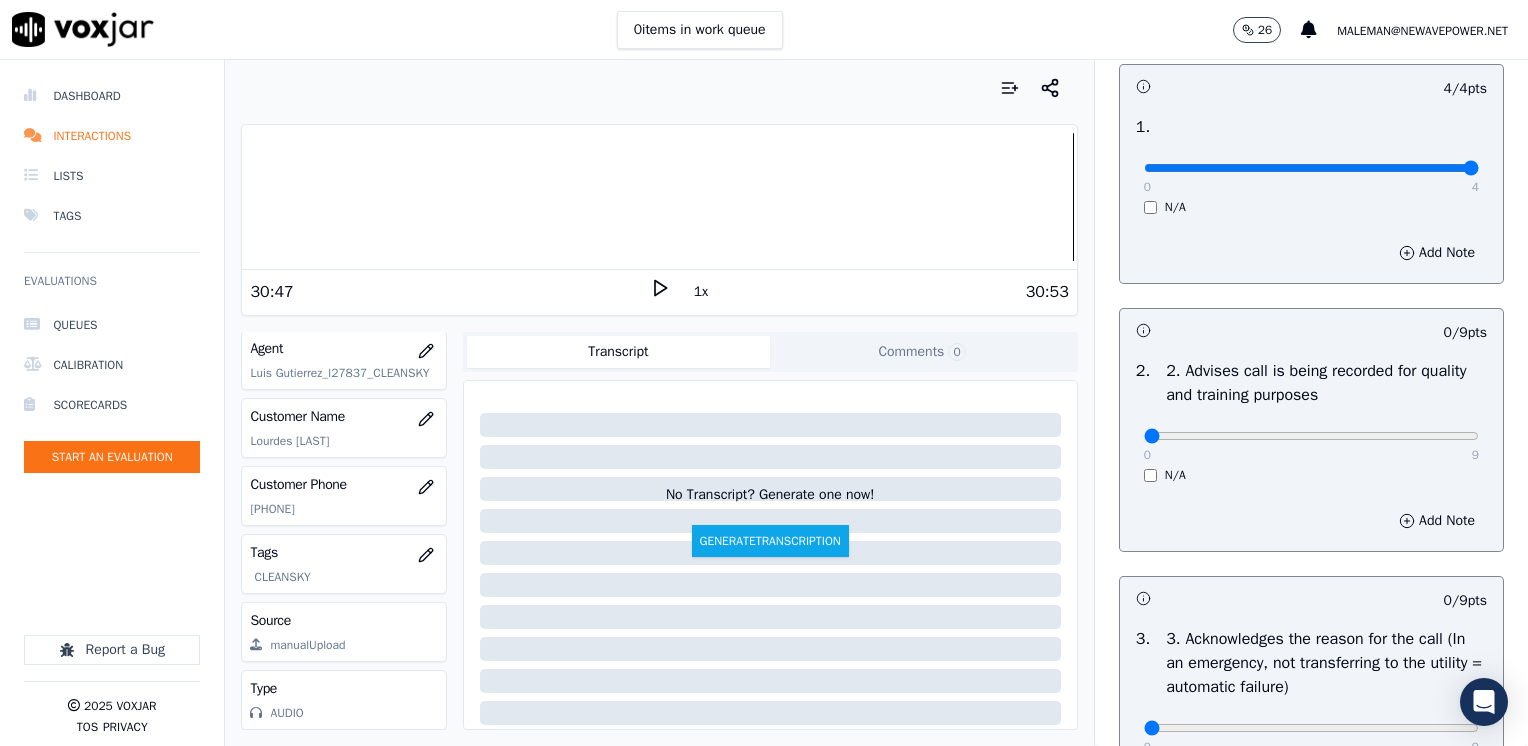 scroll, scrollTop: 400, scrollLeft: 0, axis: vertical 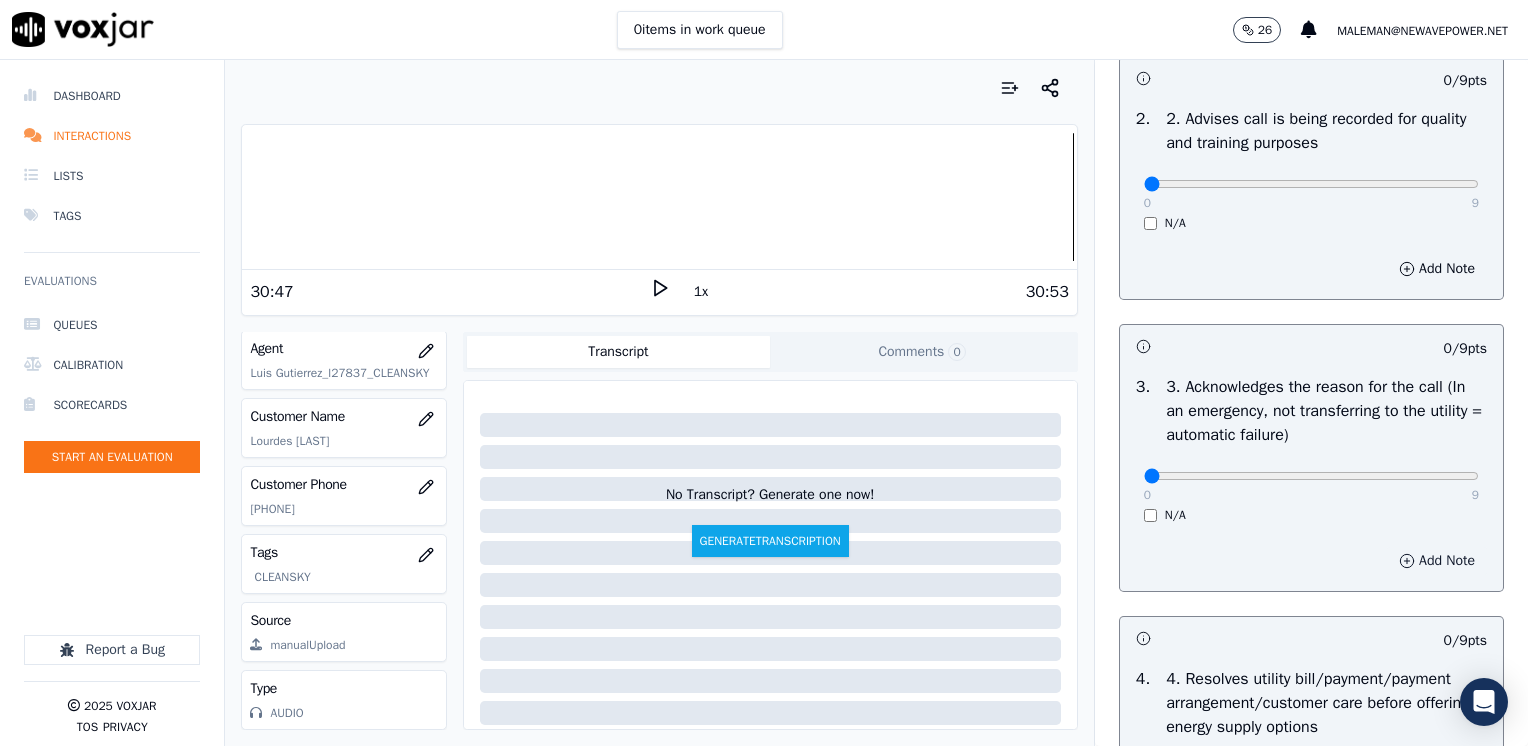 click on "Add Note" at bounding box center [1437, 561] 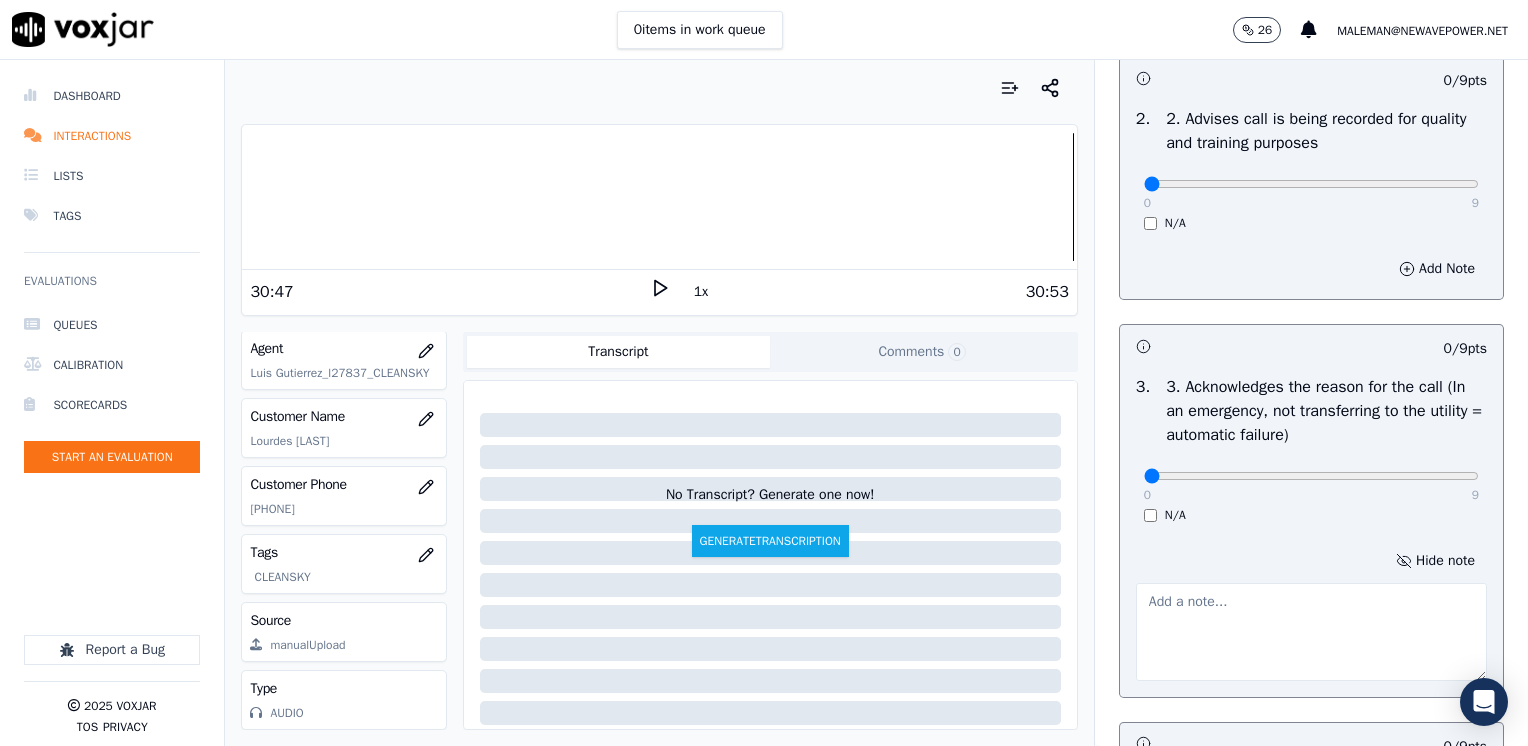 click at bounding box center [1311, 632] 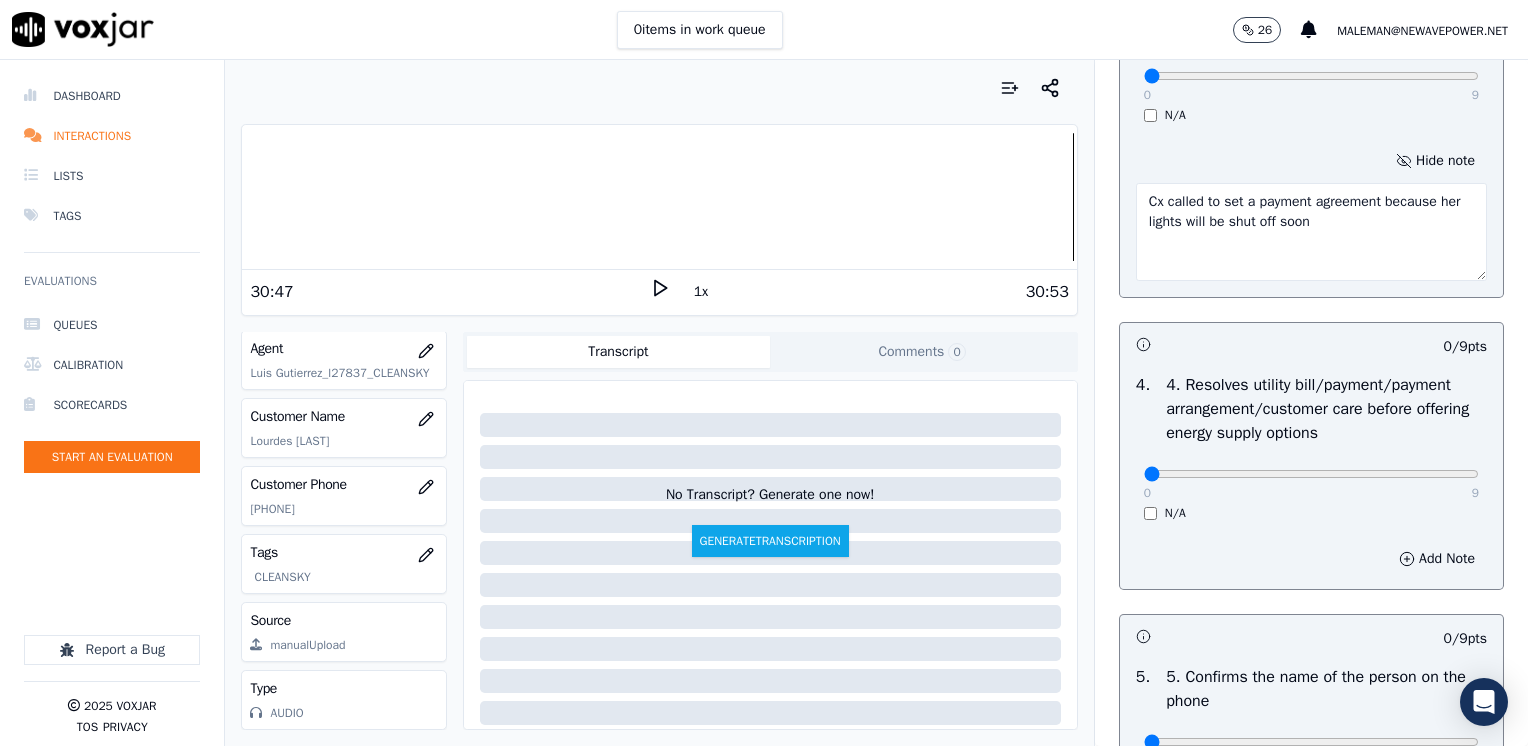 scroll, scrollTop: 1000, scrollLeft: 0, axis: vertical 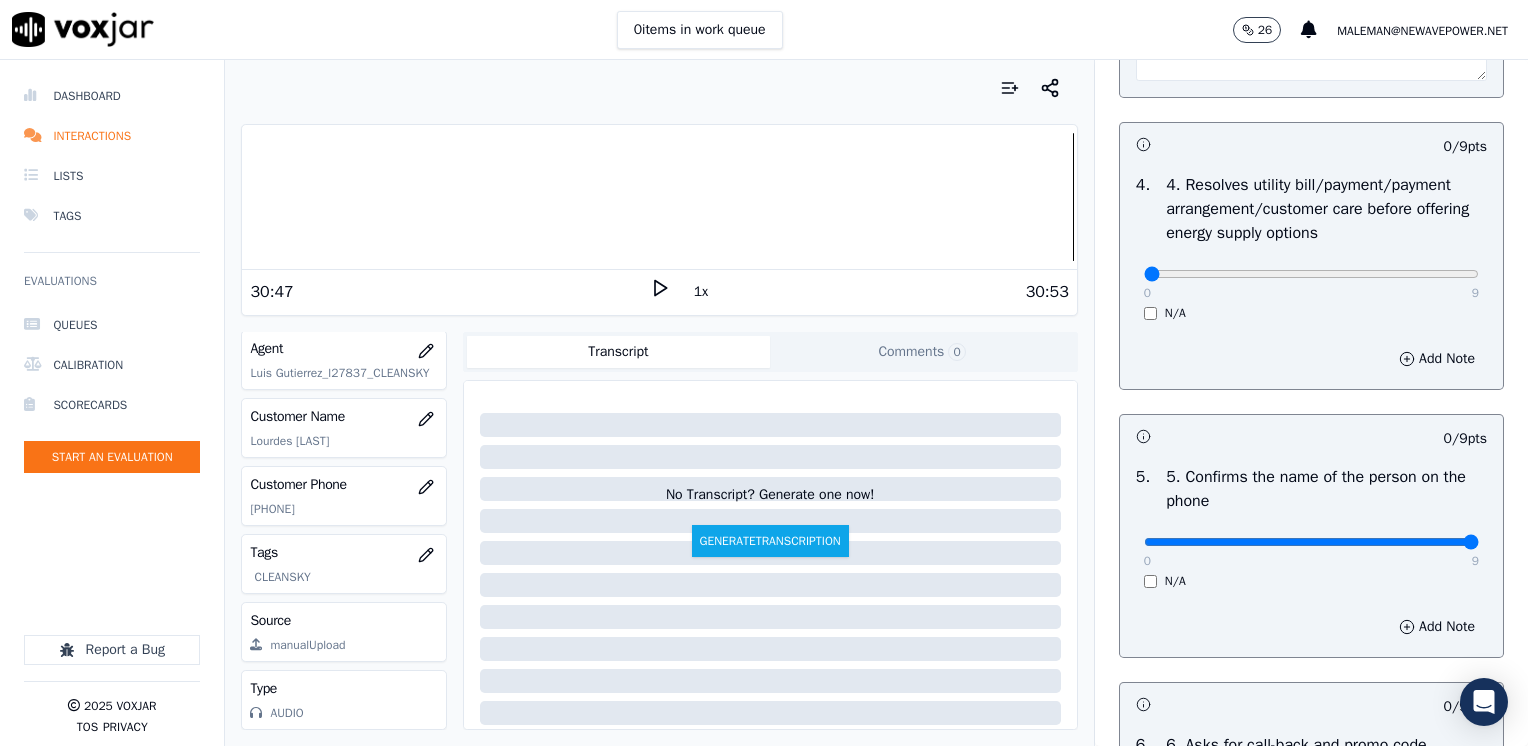drag, startPoint x: 1129, startPoint y: 536, endPoint x: 1527, endPoint y: 579, distance: 400.31613 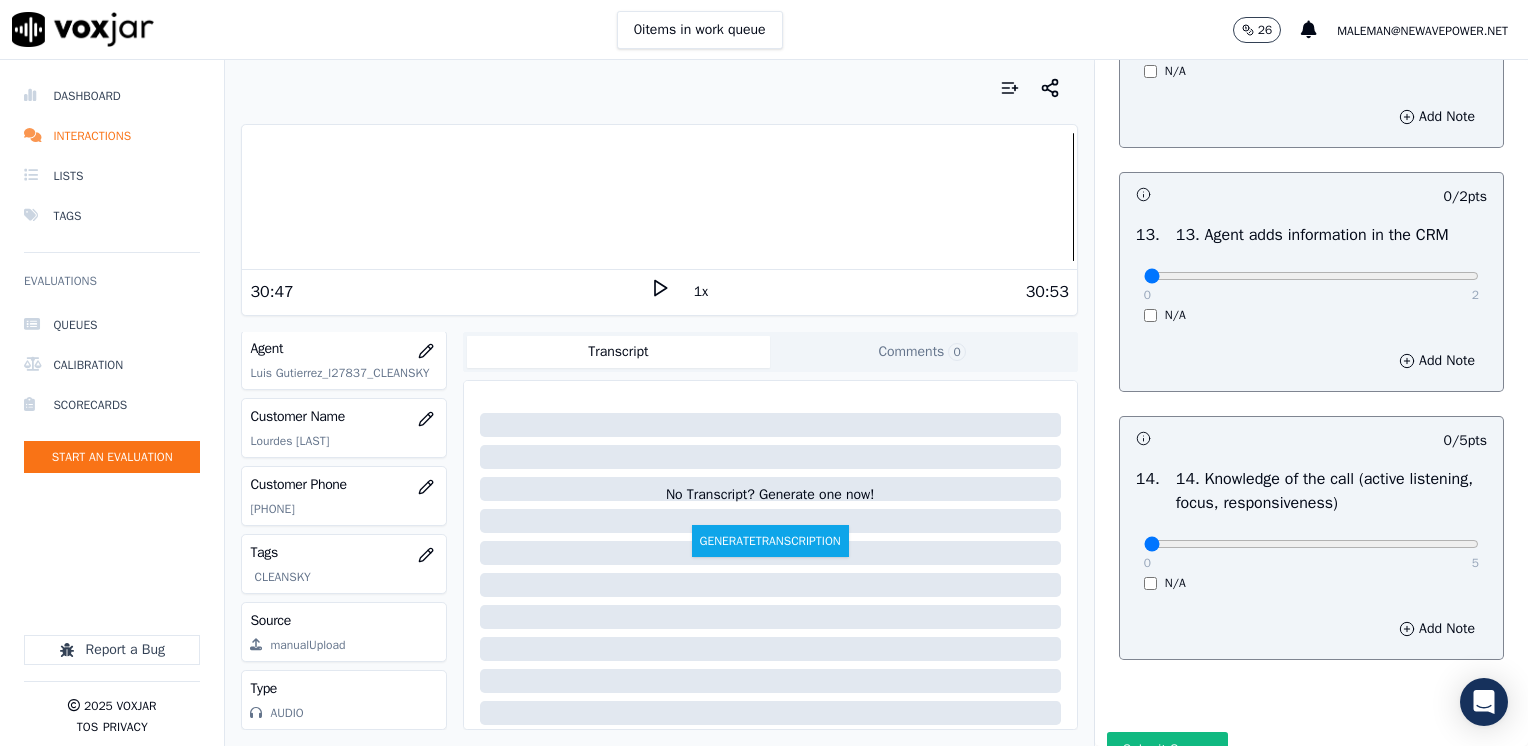 scroll, scrollTop: 3459, scrollLeft: 0, axis: vertical 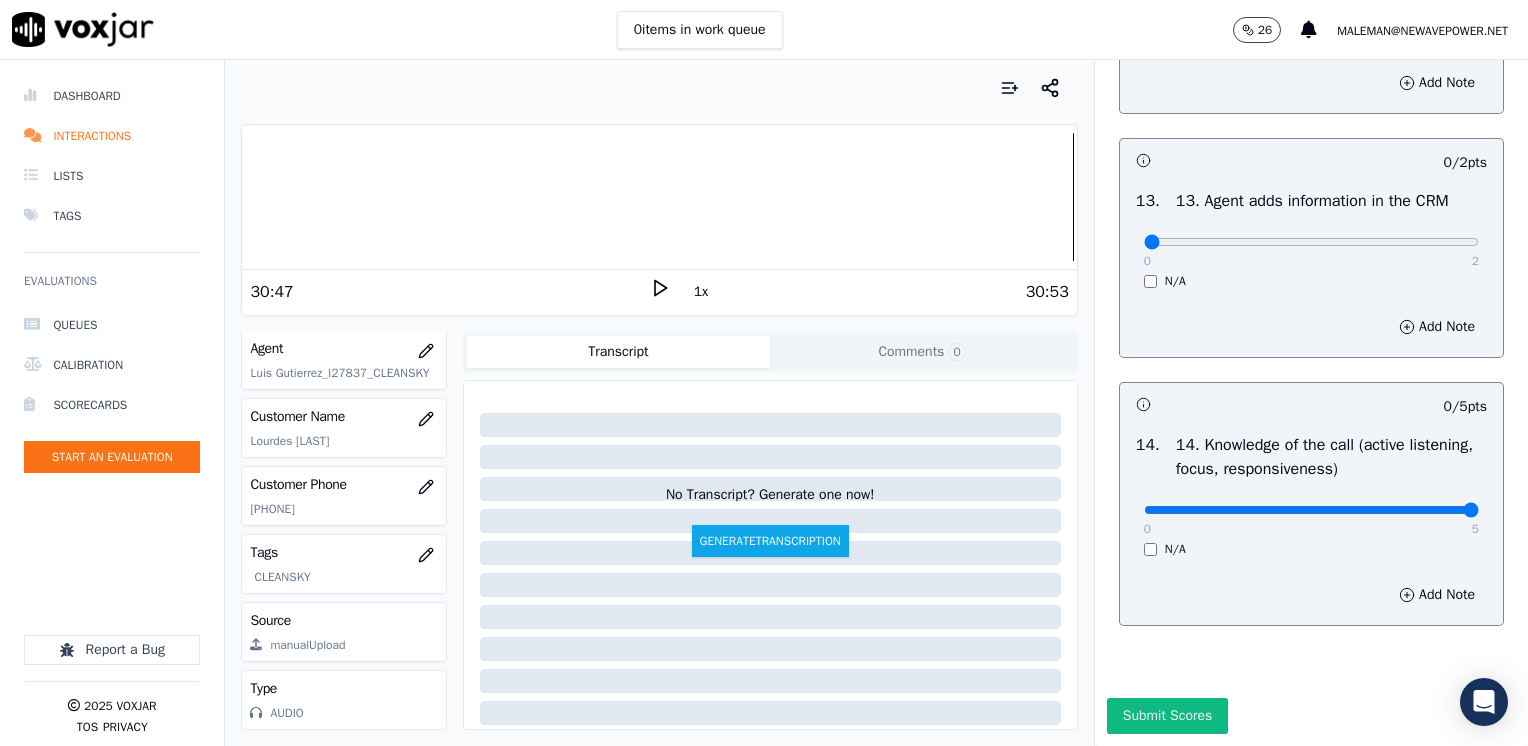drag, startPoint x: 1132, startPoint y: 462, endPoint x: 1402, endPoint y: 410, distance: 274.96182 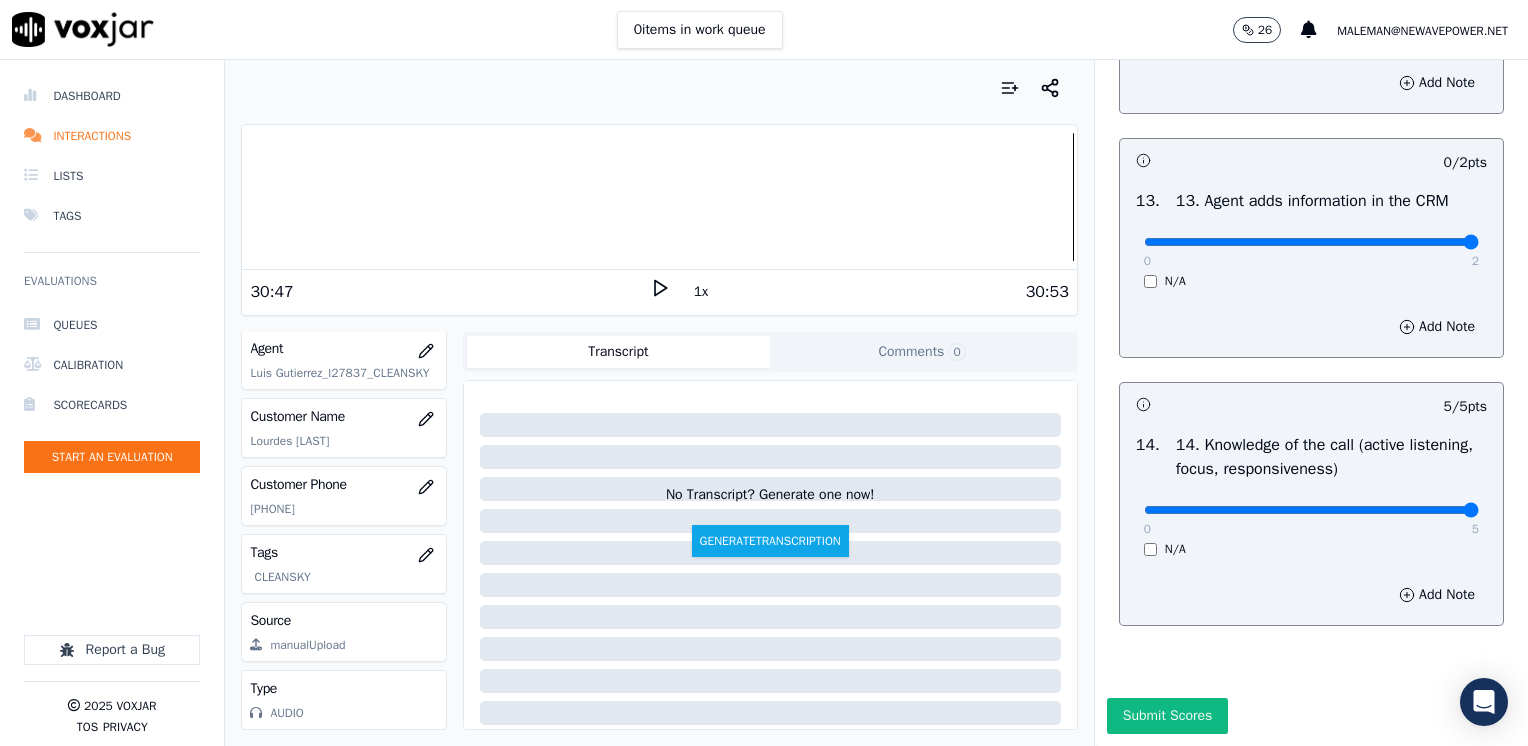 drag, startPoint x: 1126, startPoint y: 201, endPoint x: 1531, endPoint y: 245, distance: 407.38312 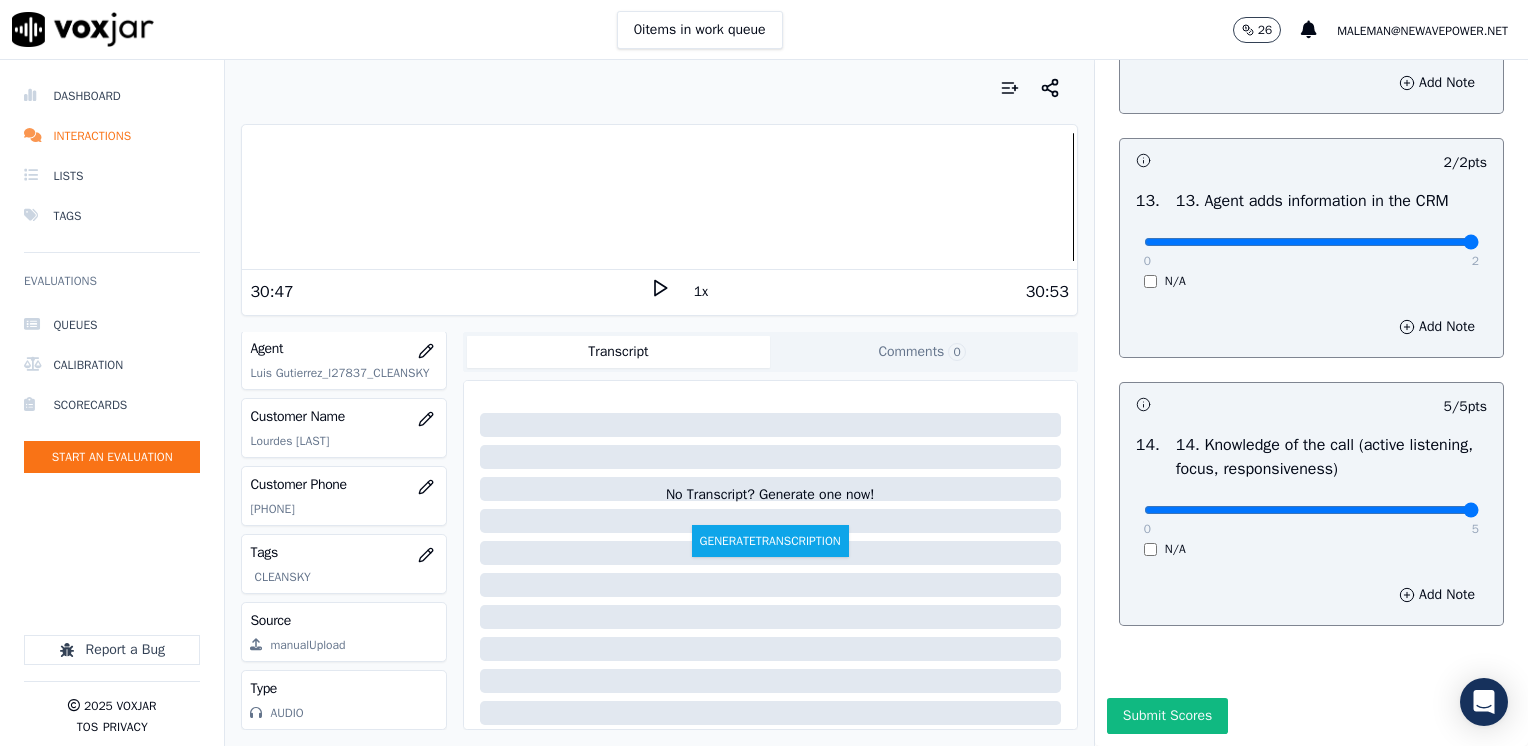 scroll, scrollTop: 3159, scrollLeft: 0, axis: vertical 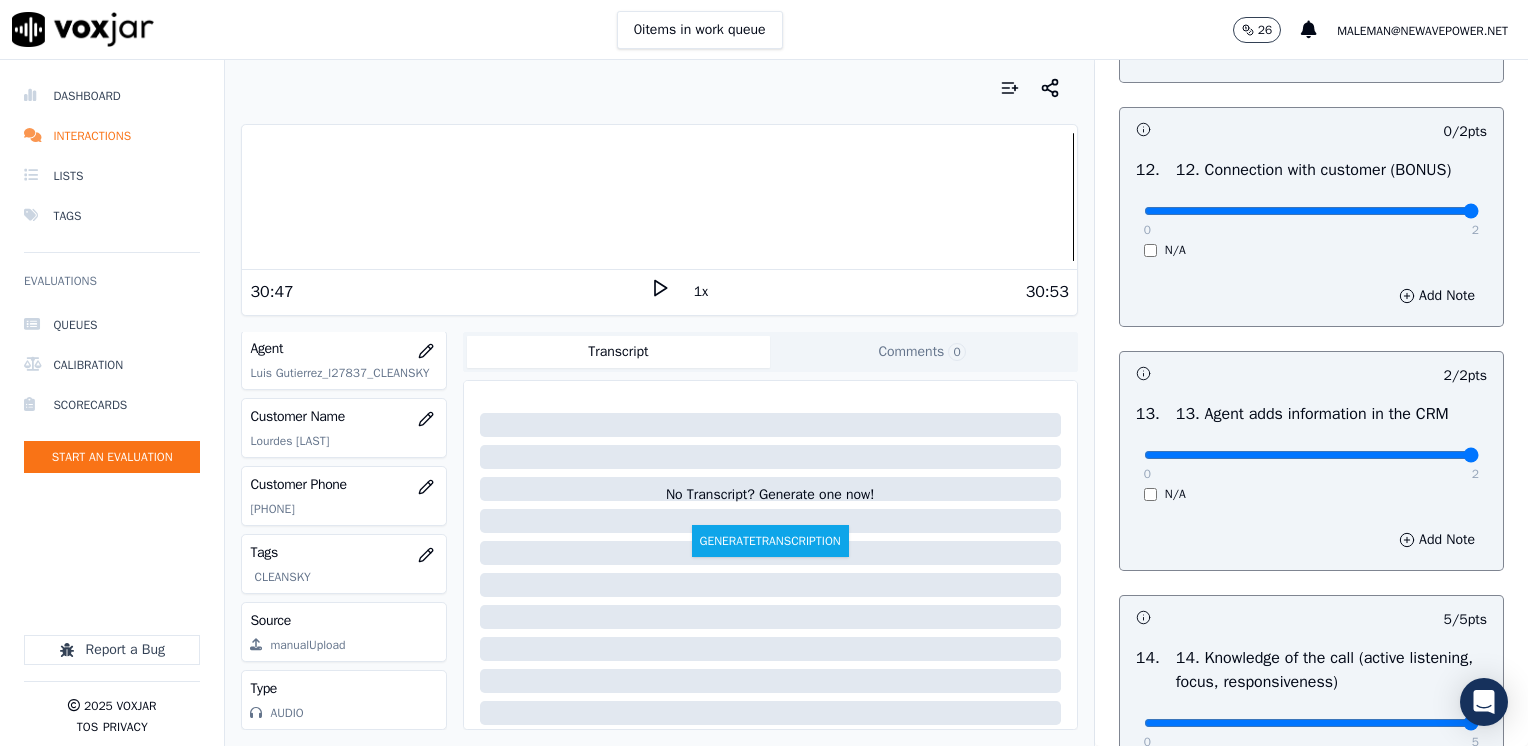 drag, startPoint x: 1140, startPoint y: 255, endPoint x: 1531, endPoint y: 255, distance: 391 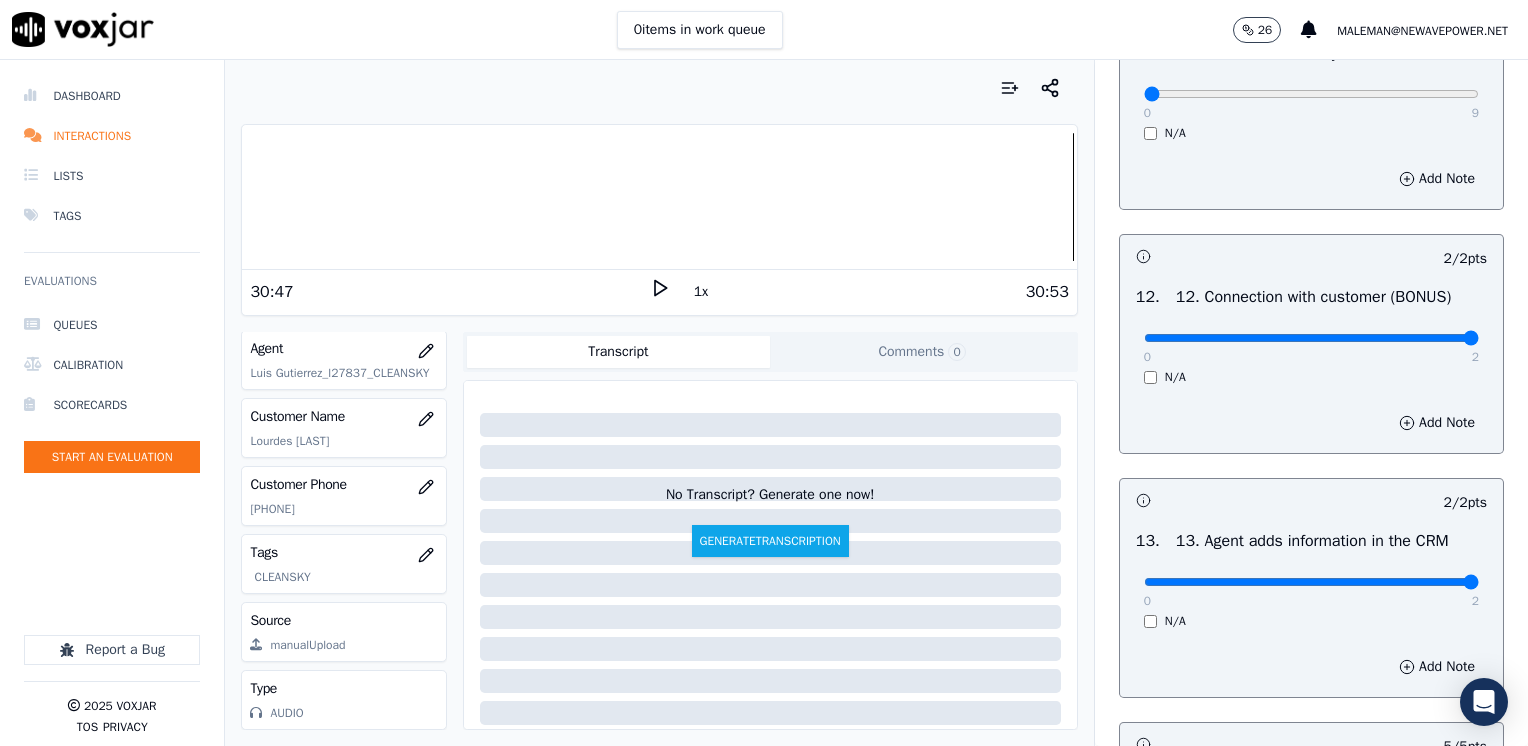 scroll, scrollTop: 2859, scrollLeft: 0, axis: vertical 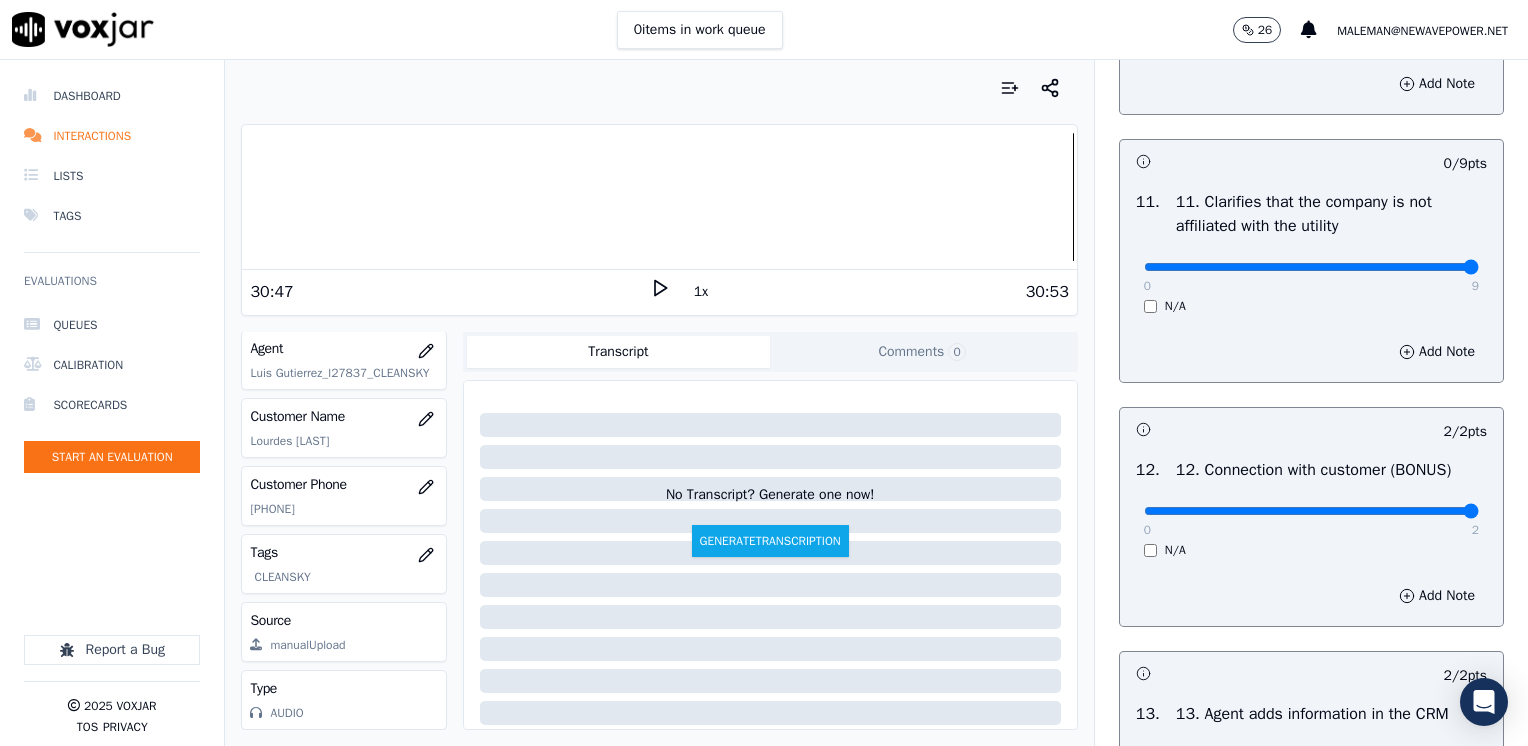 drag, startPoint x: 1124, startPoint y: 311, endPoint x: 1520, endPoint y: 338, distance: 396.91937 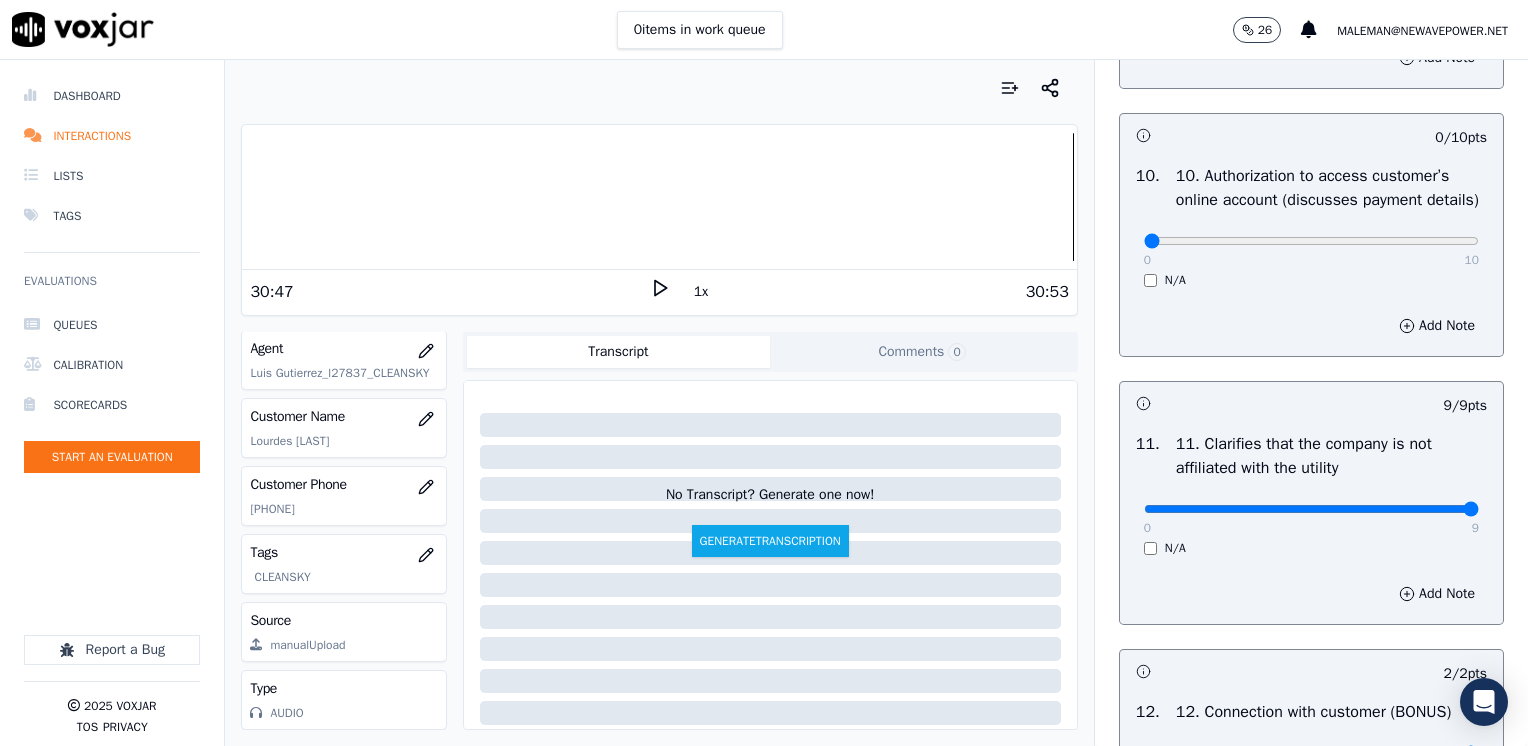 scroll, scrollTop: 2559, scrollLeft: 0, axis: vertical 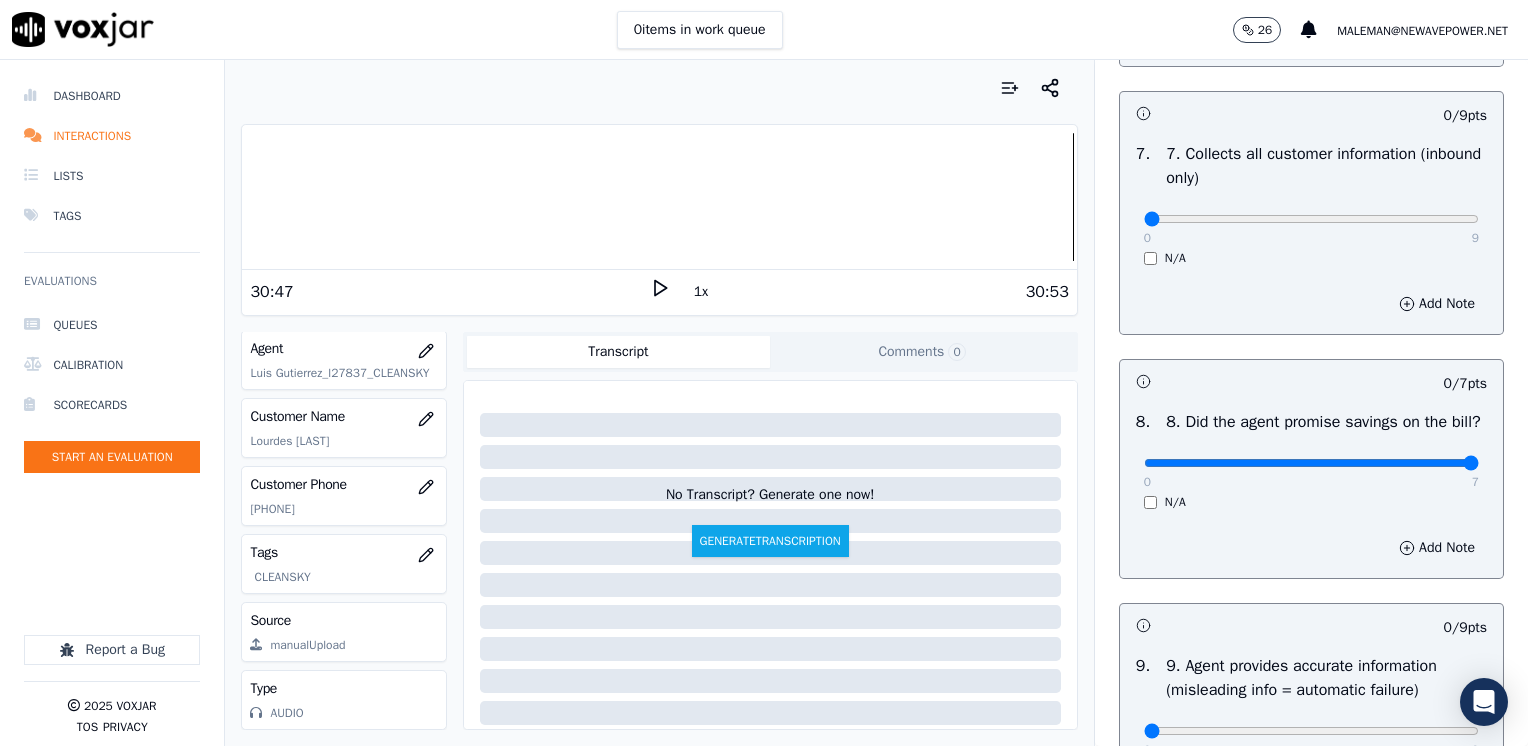 drag, startPoint x: 1138, startPoint y: 477, endPoint x: 1531, endPoint y: 476, distance: 393.00128 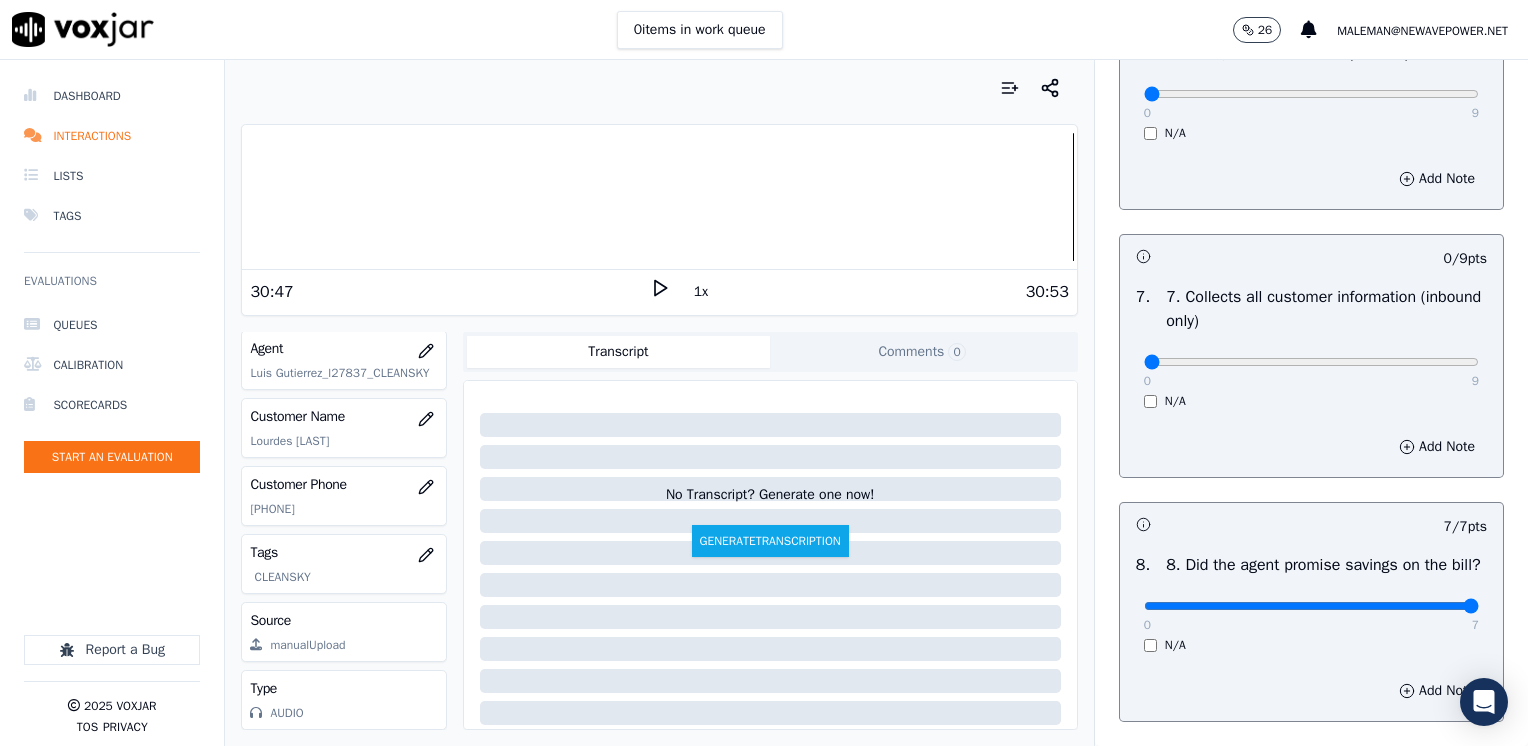 scroll, scrollTop: 1559, scrollLeft: 0, axis: vertical 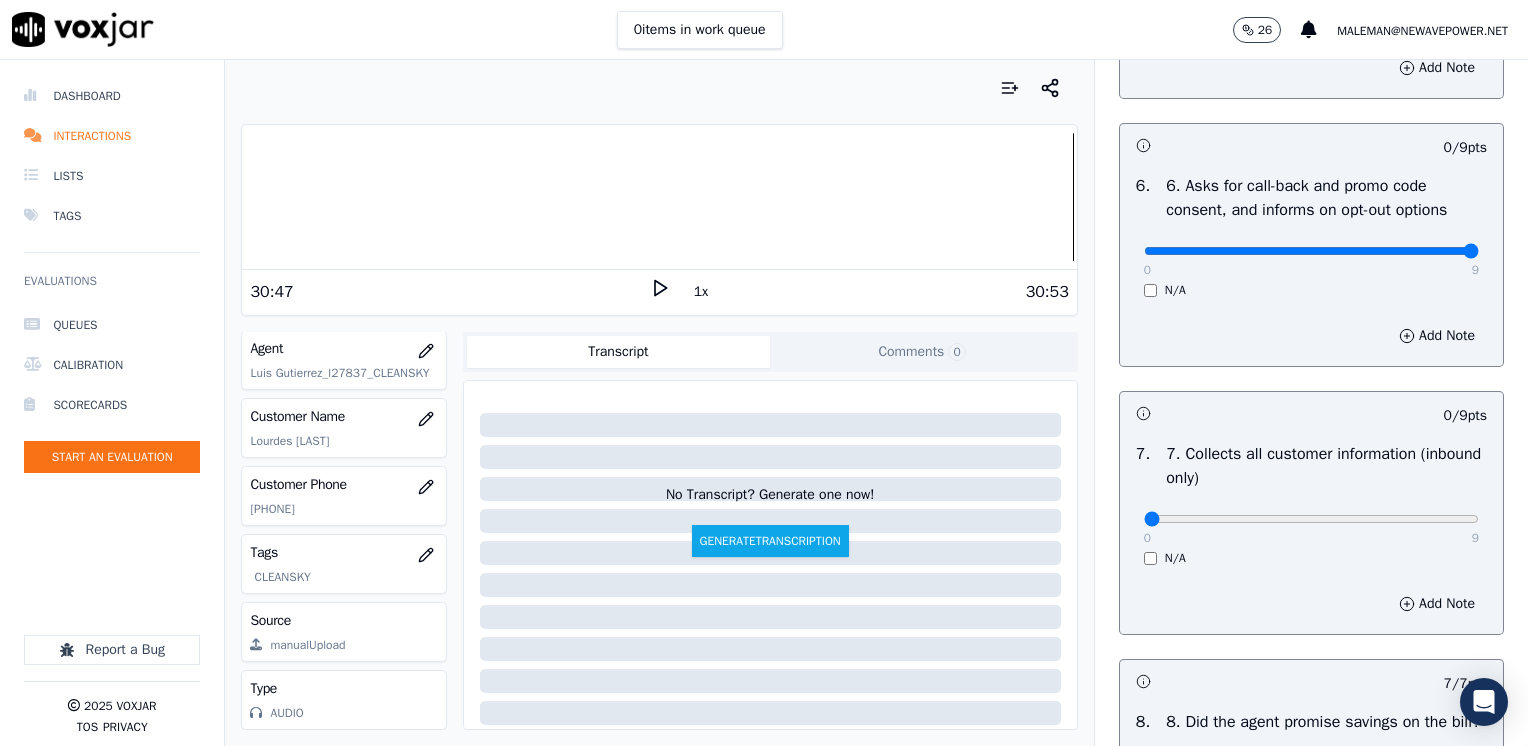 drag, startPoint x: 1132, startPoint y: 249, endPoint x: 1479, endPoint y: 274, distance: 347.8994 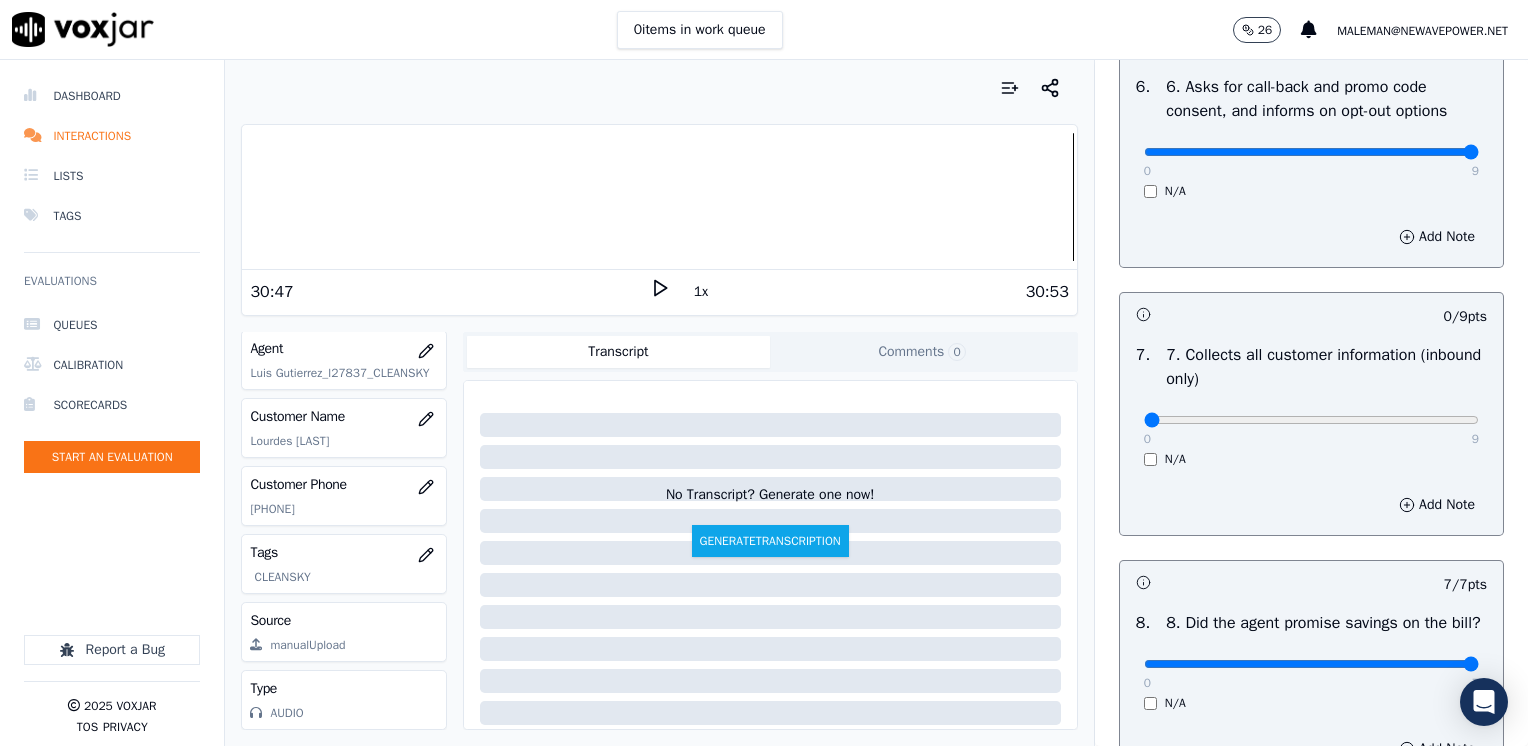 scroll, scrollTop: 1659, scrollLeft: 0, axis: vertical 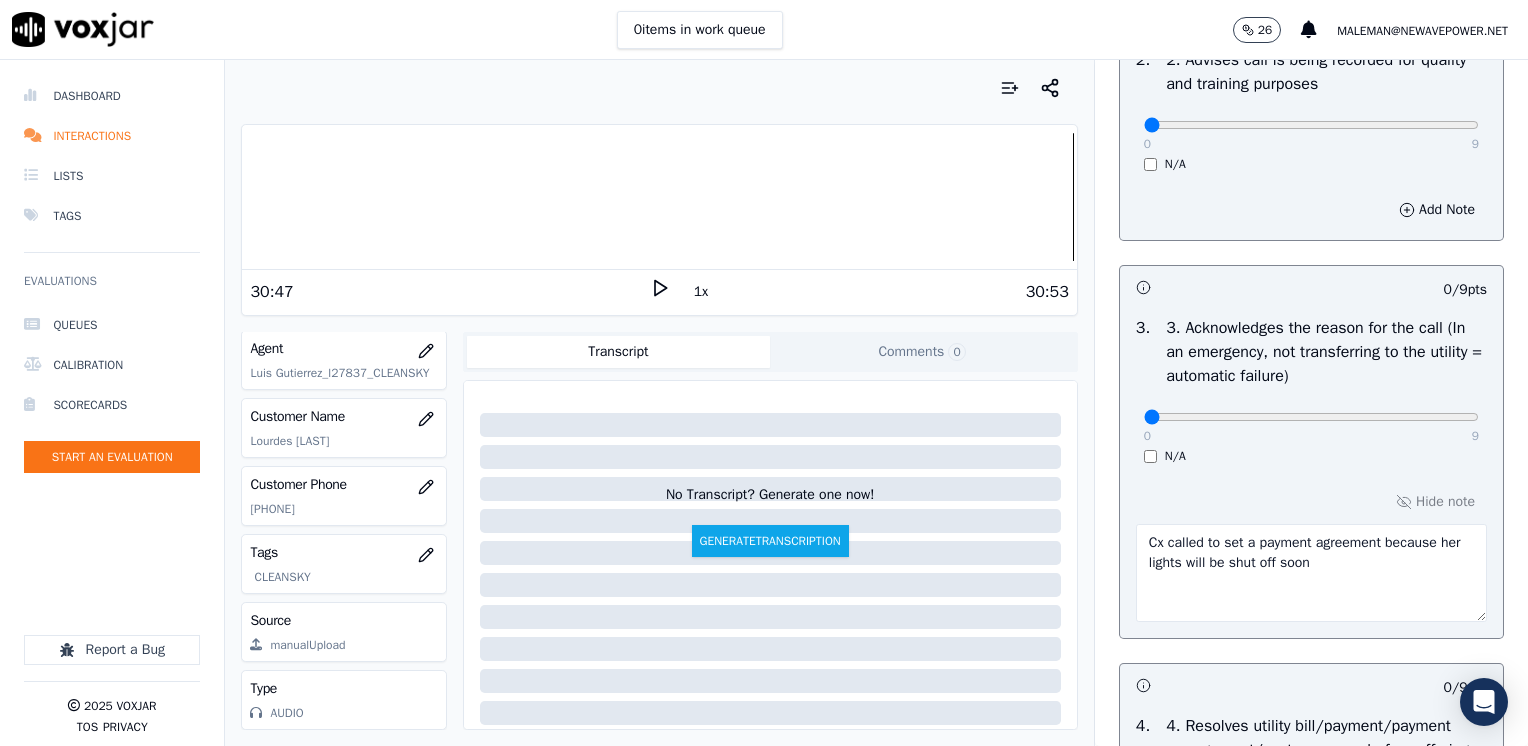 drag, startPoint x: 1345, startPoint y: 567, endPoint x: 1058, endPoint y: 540, distance: 288.26724 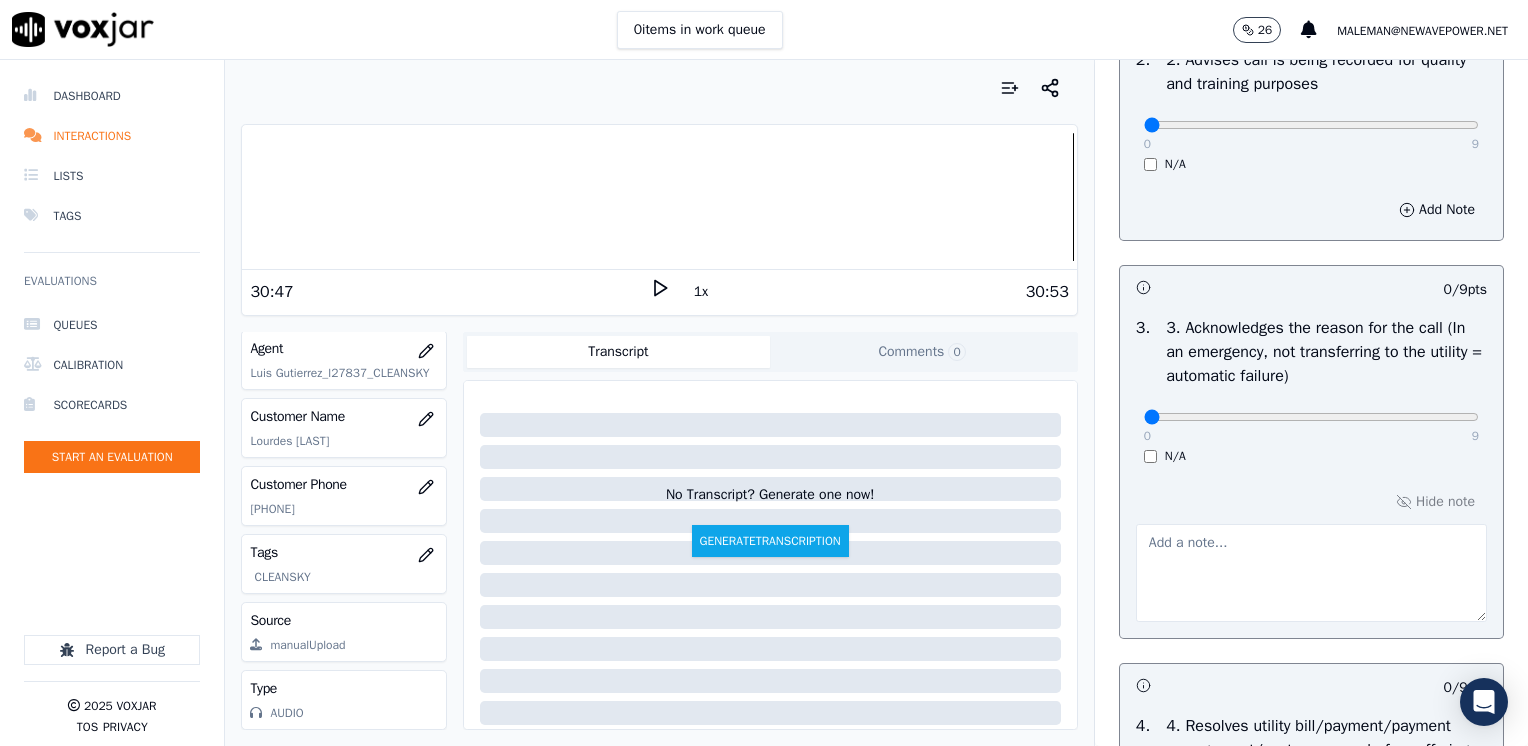 click at bounding box center (1311, 573) 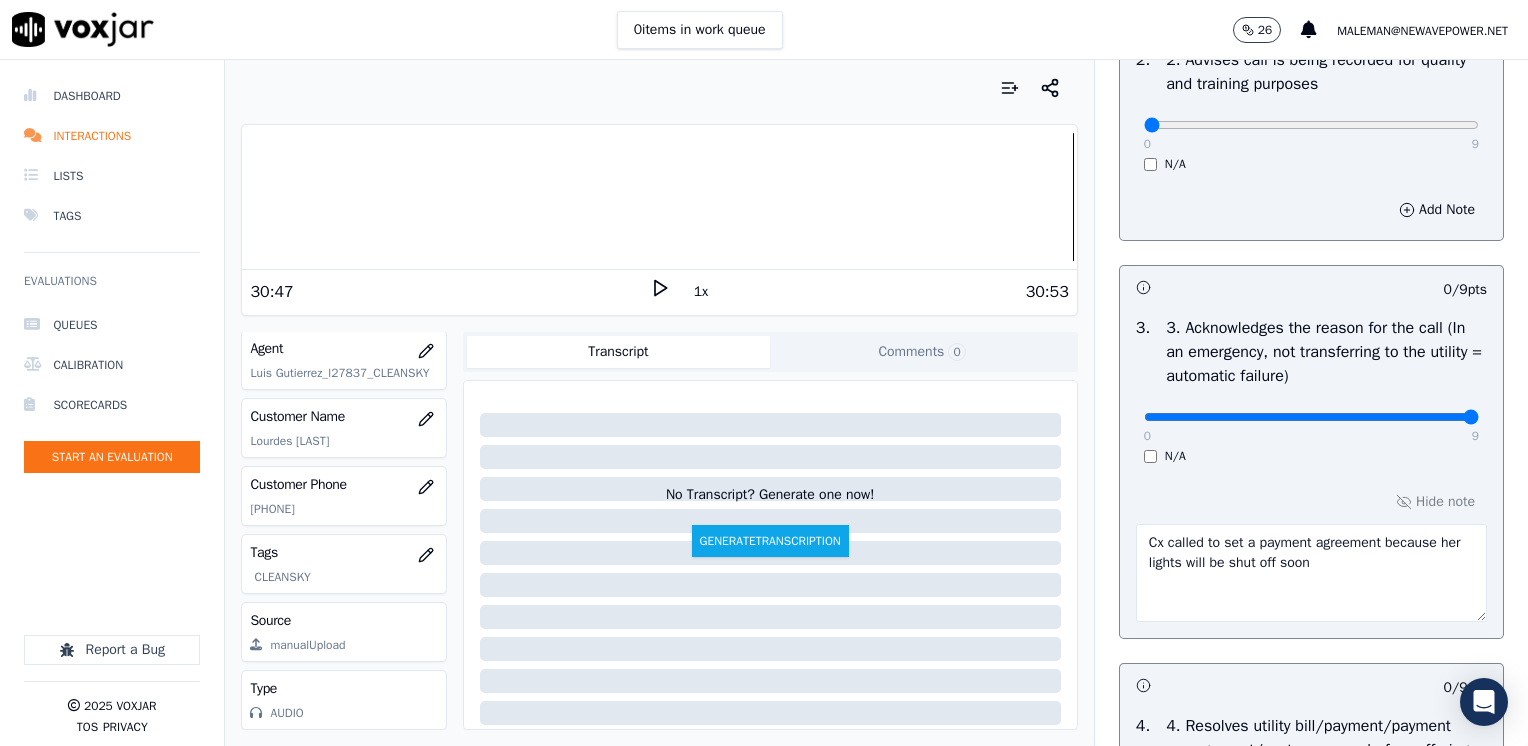 drag, startPoint x: 1125, startPoint y: 412, endPoint x: 1531, endPoint y: 380, distance: 407.25912 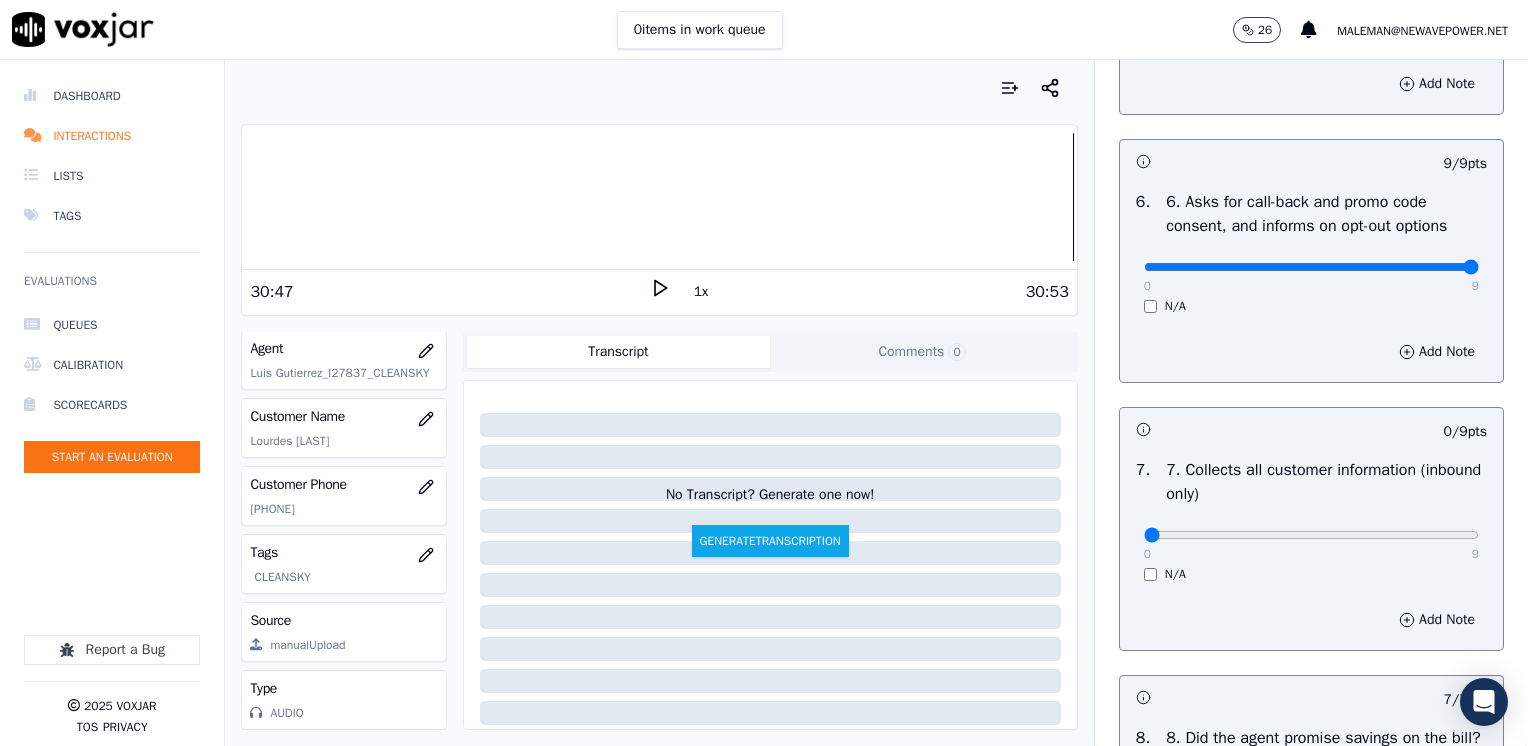 scroll, scrollTop: 1700, scrollLeft: 0, axis: vertical 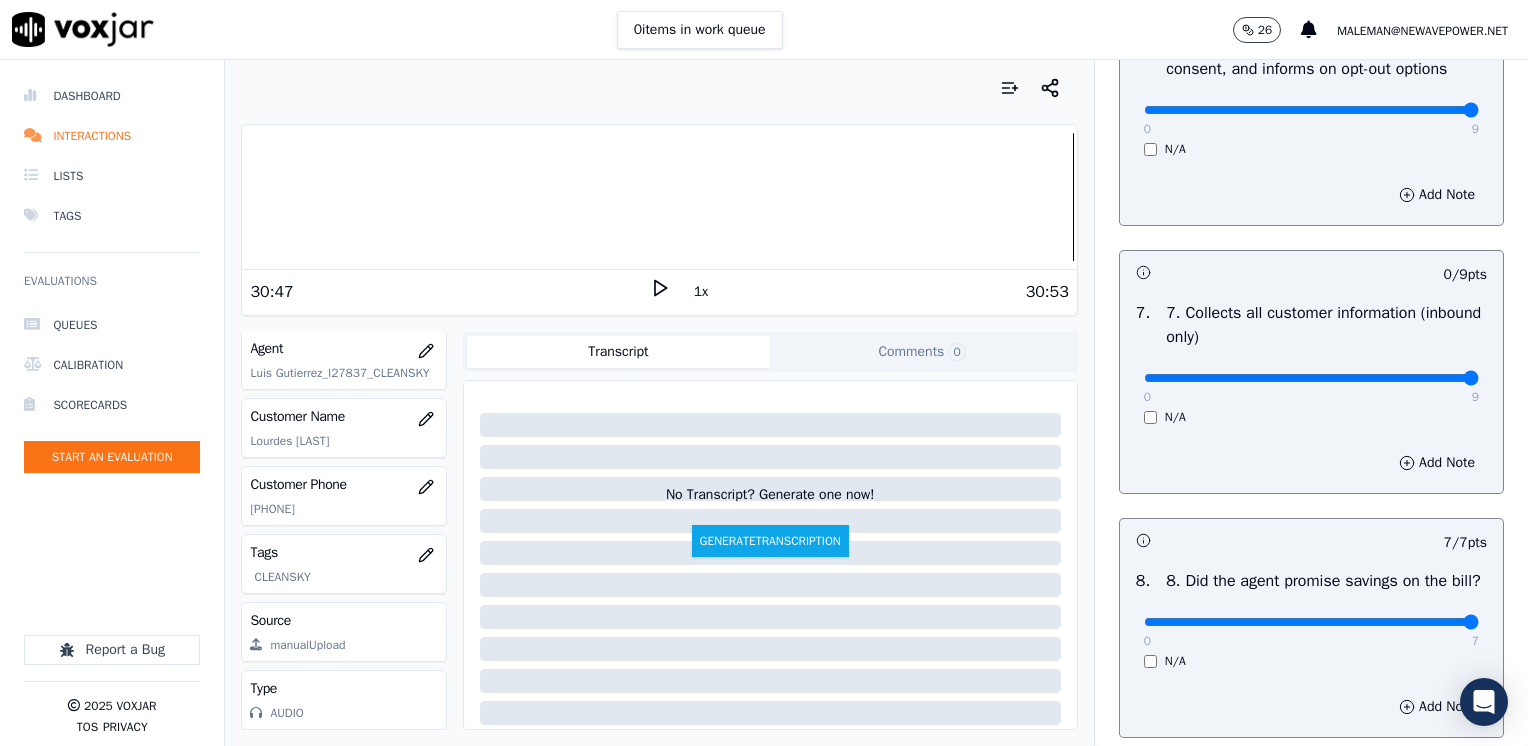 drag, startPoint x: 1133, startPoint y: 375, endPoint x: 1531, endPoint y: 378, distance: 398.0113 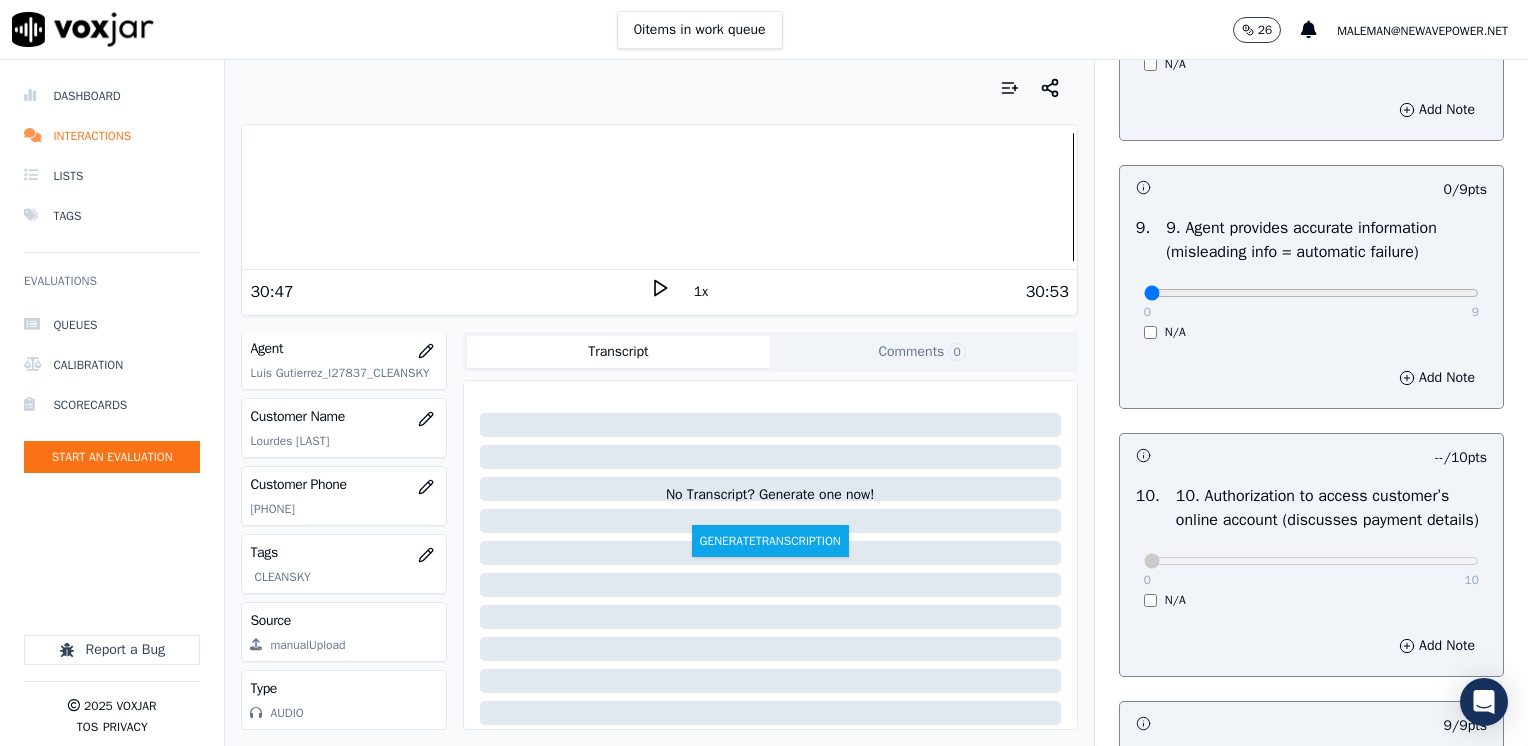 scroll, scrollTop: 2300, scrollLeft: 0, axis: vertical 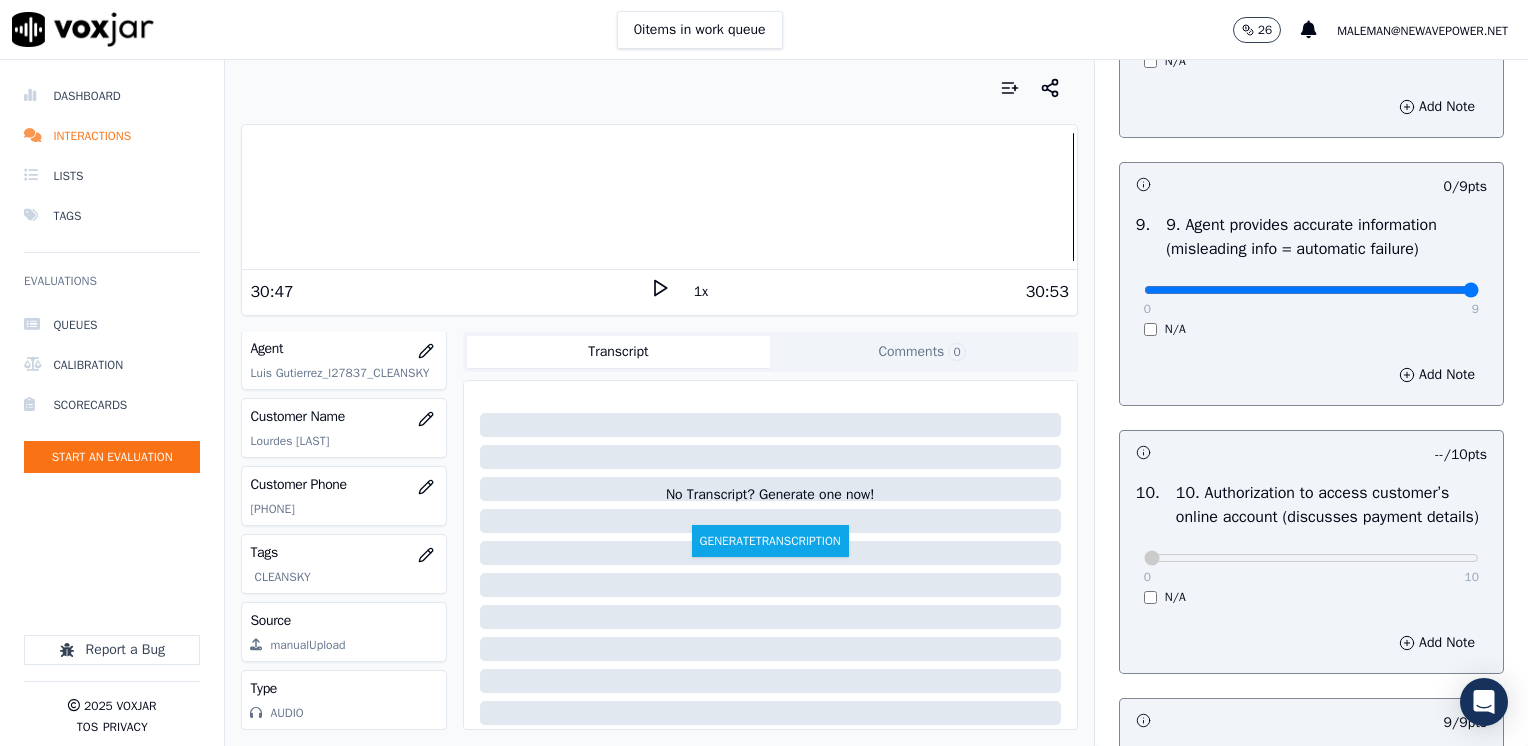 drag, startPoint x: 1136, startPoint y: 305, endPoint x: 1531, endPoint y: 373, distance: 400.81042 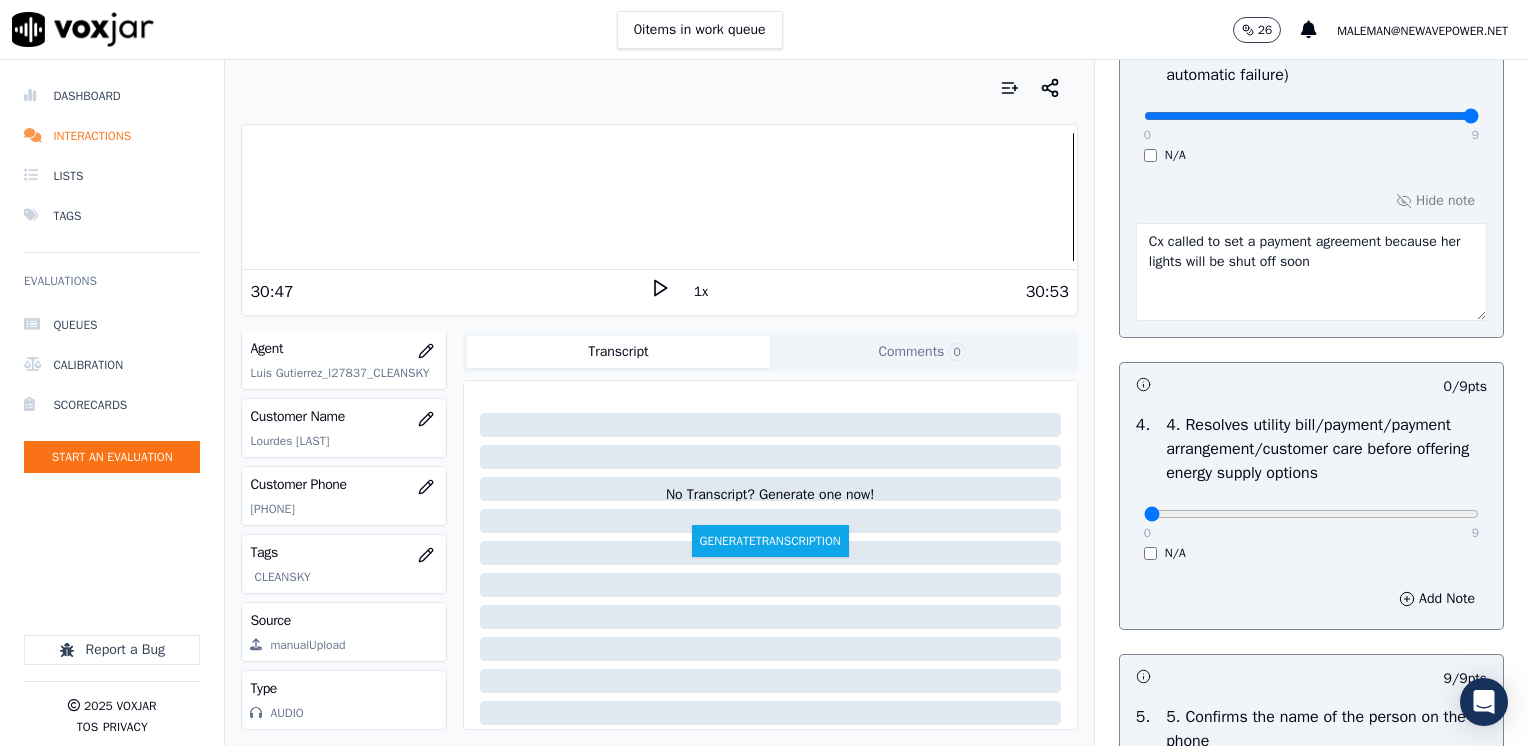 scroll, scrollTop: 759, scrollLeft: 0, axis: vertical 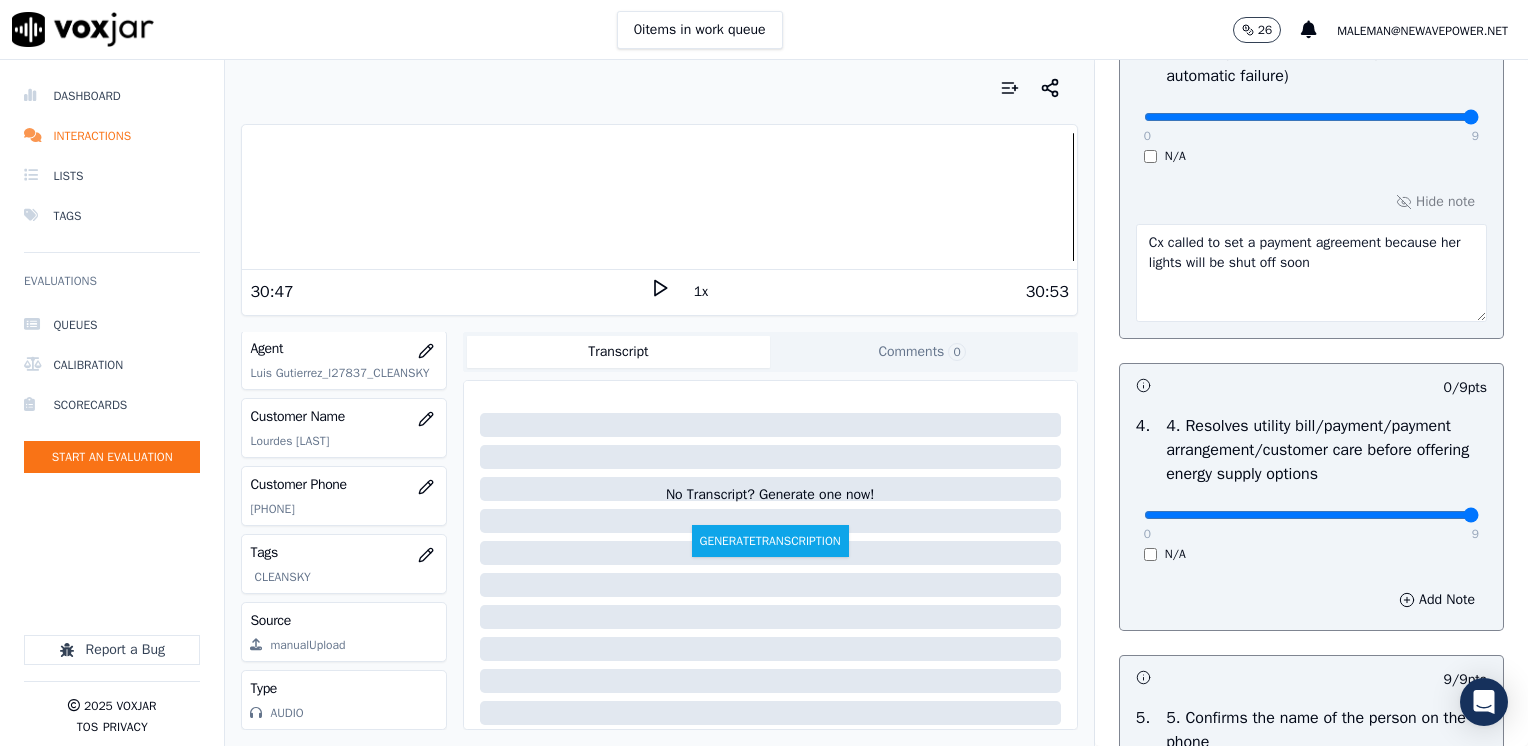 drag, startPoint x: 1135, startPoint y: 513, endPoint x: 1460, endPoint y: 515, distance: 325.00616 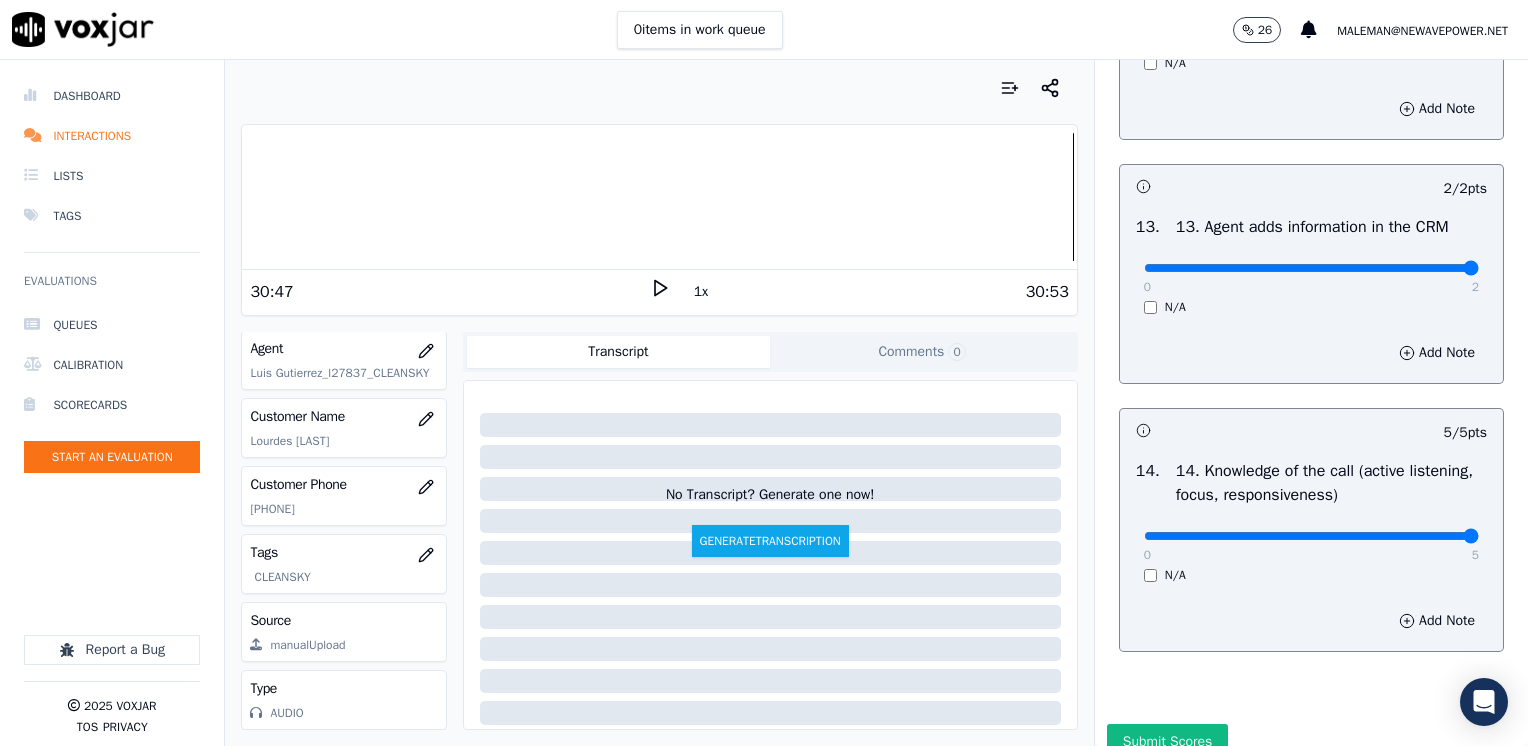 scroll, scrollTop: 3459, scrollLeft: 0, axis: vertical 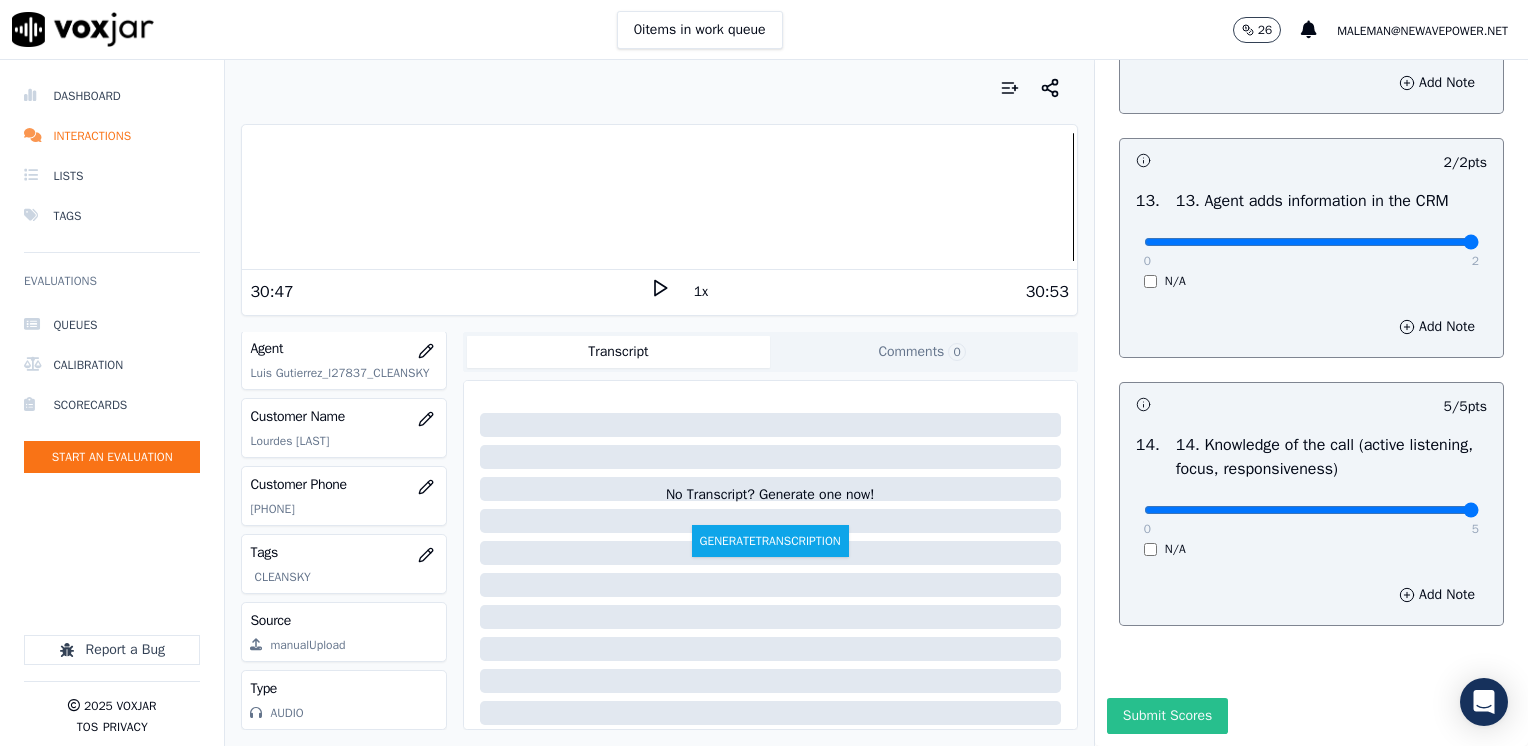 click on "Submit Scores" at bounding box center (1167, 716) 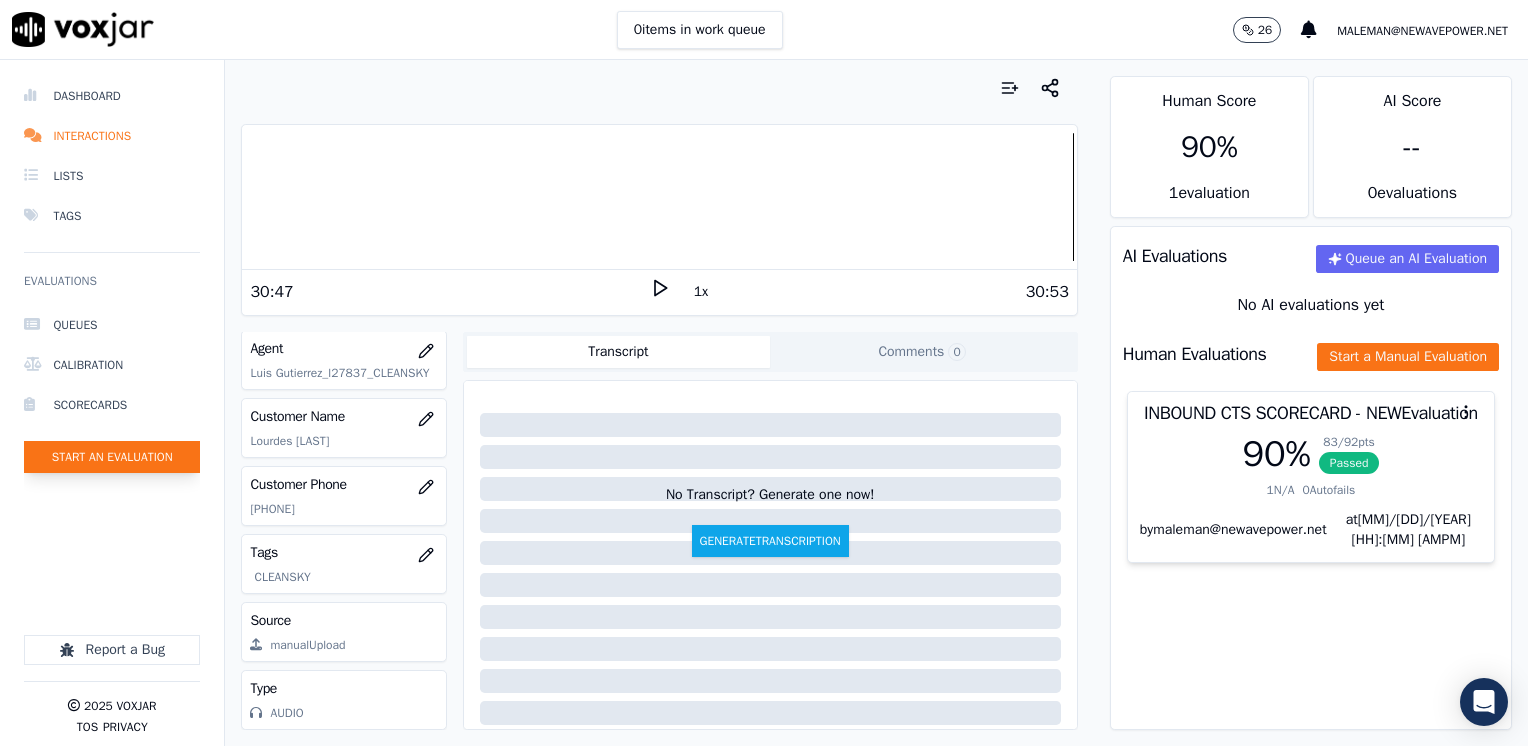 click on "Start an Evaluation" 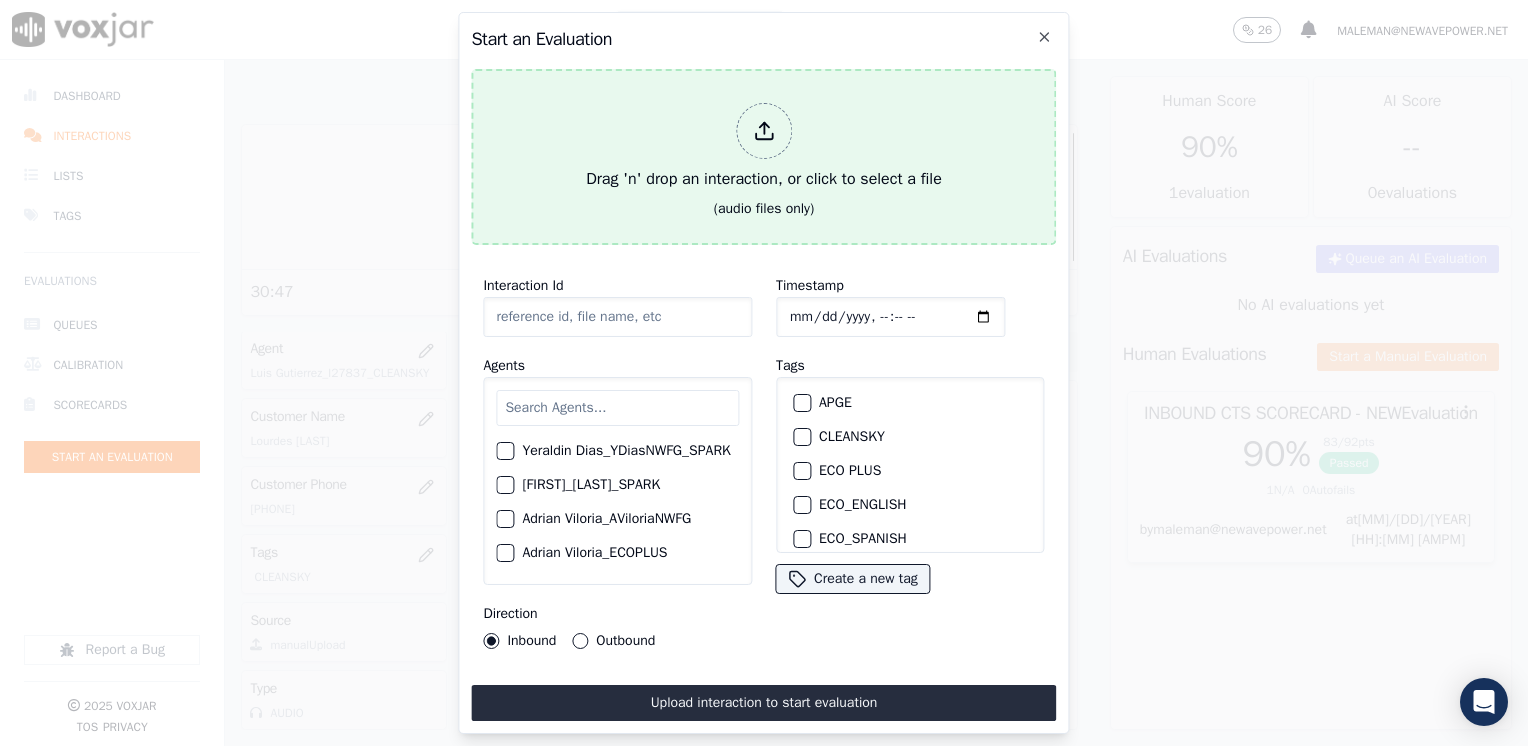 click 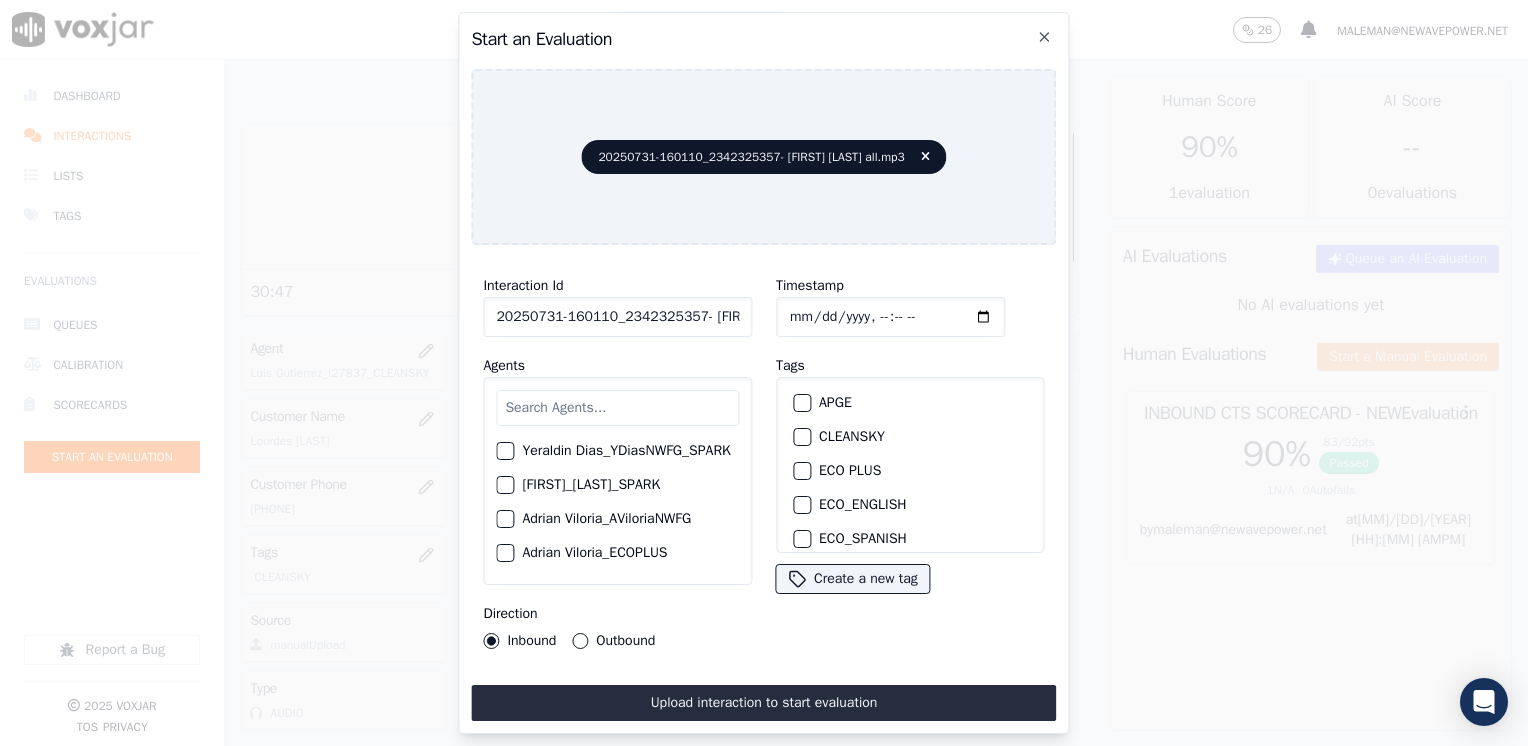 click at bounding box center (617, 408) 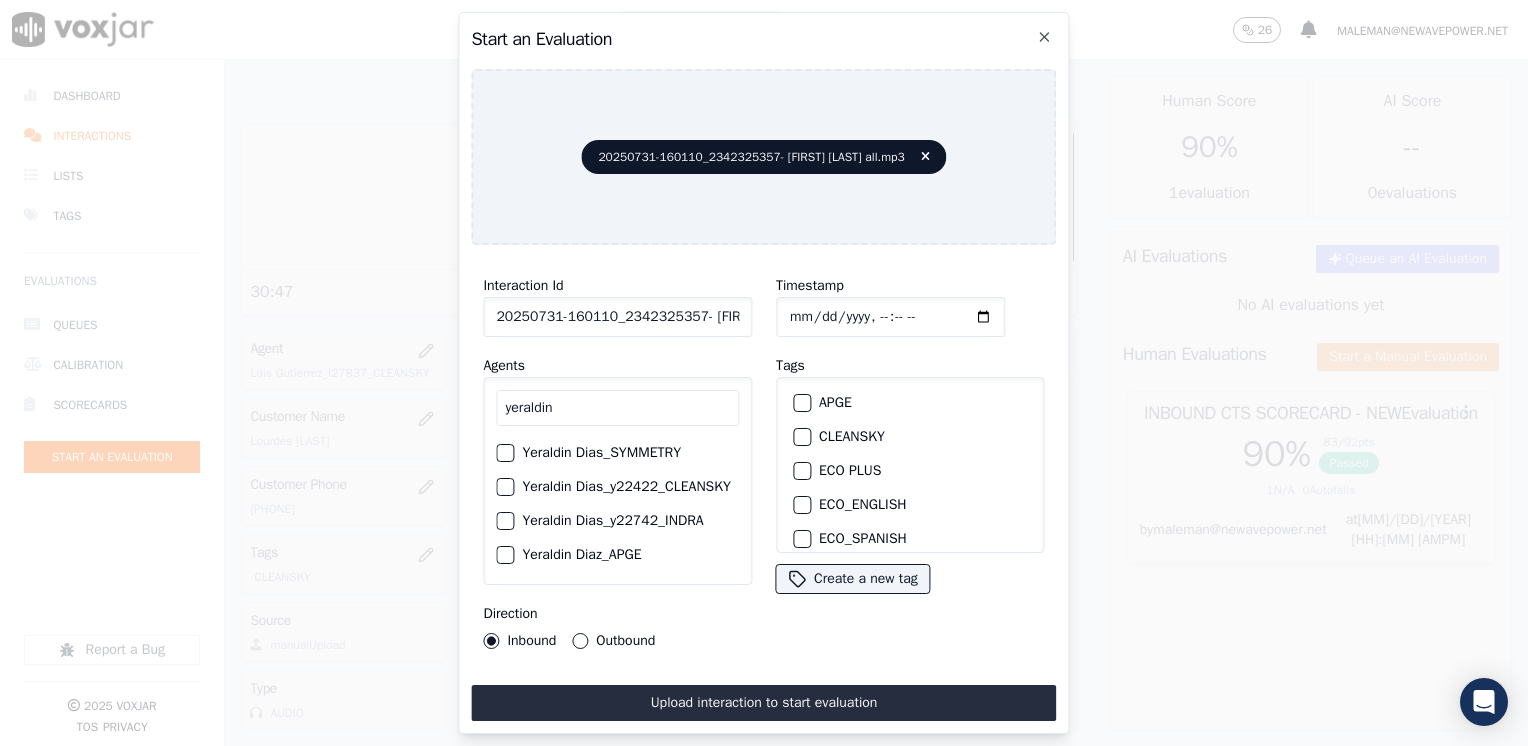 scroll, scrollTop: 184, scrollLeft: 0, axis: vertical 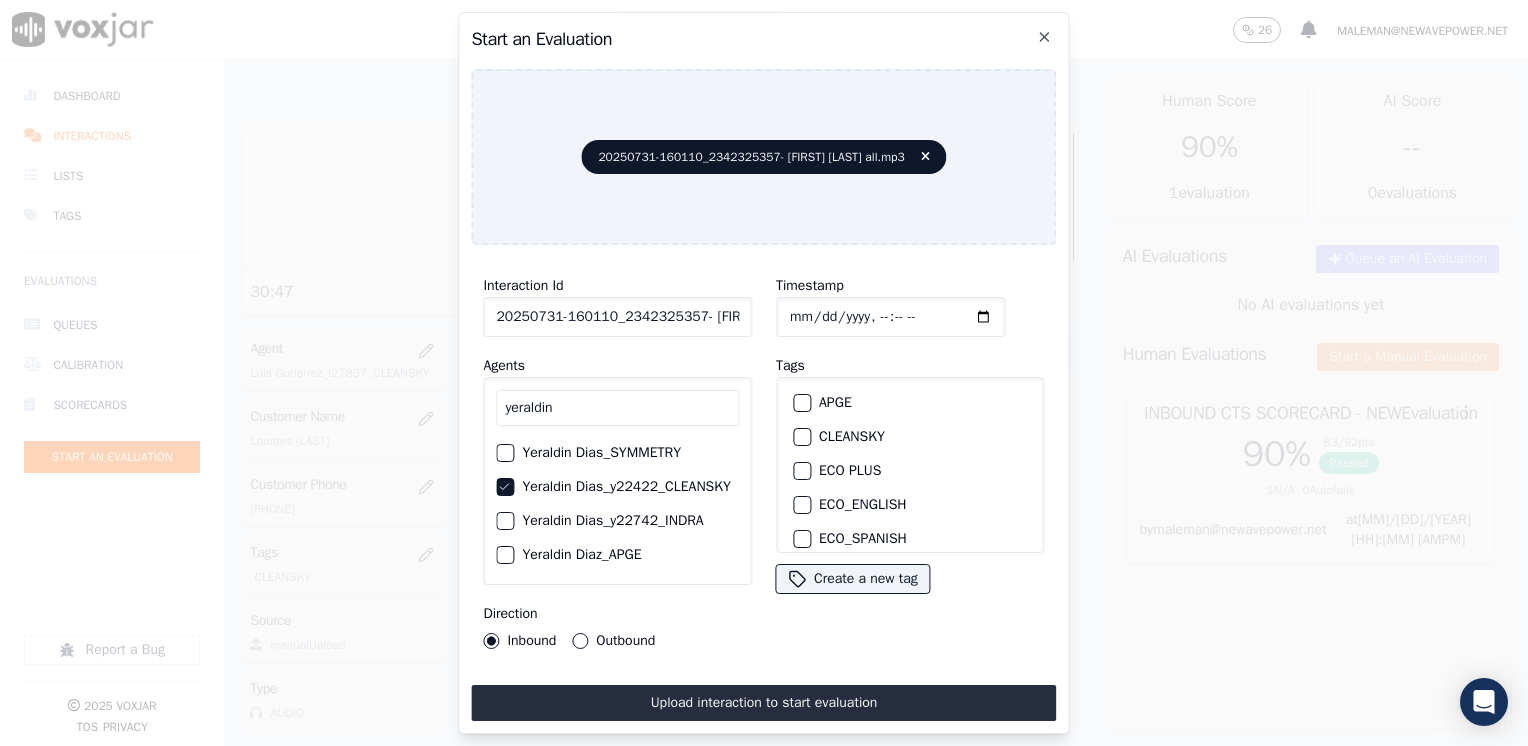 click at bounding box center (801, 437) 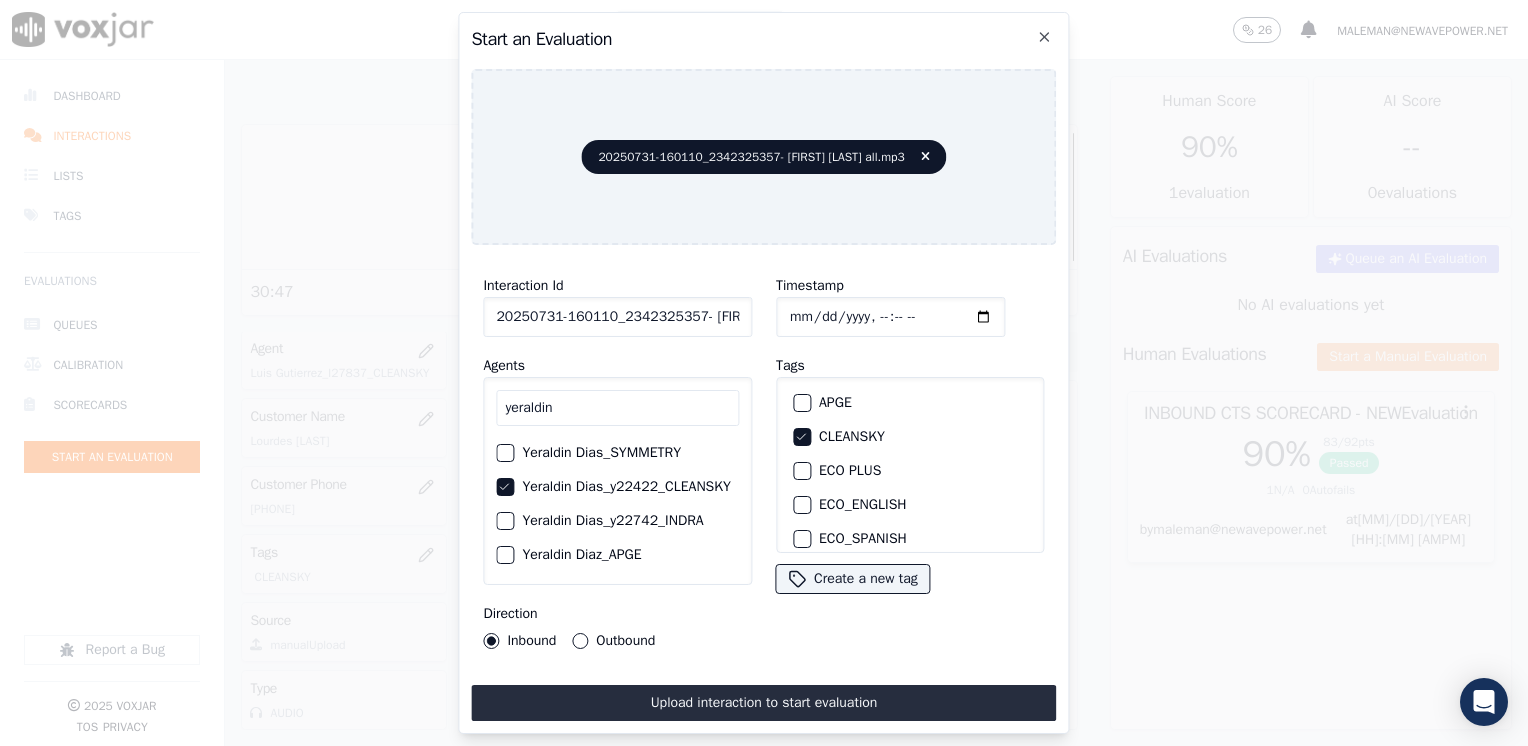 click on "Timestamp" 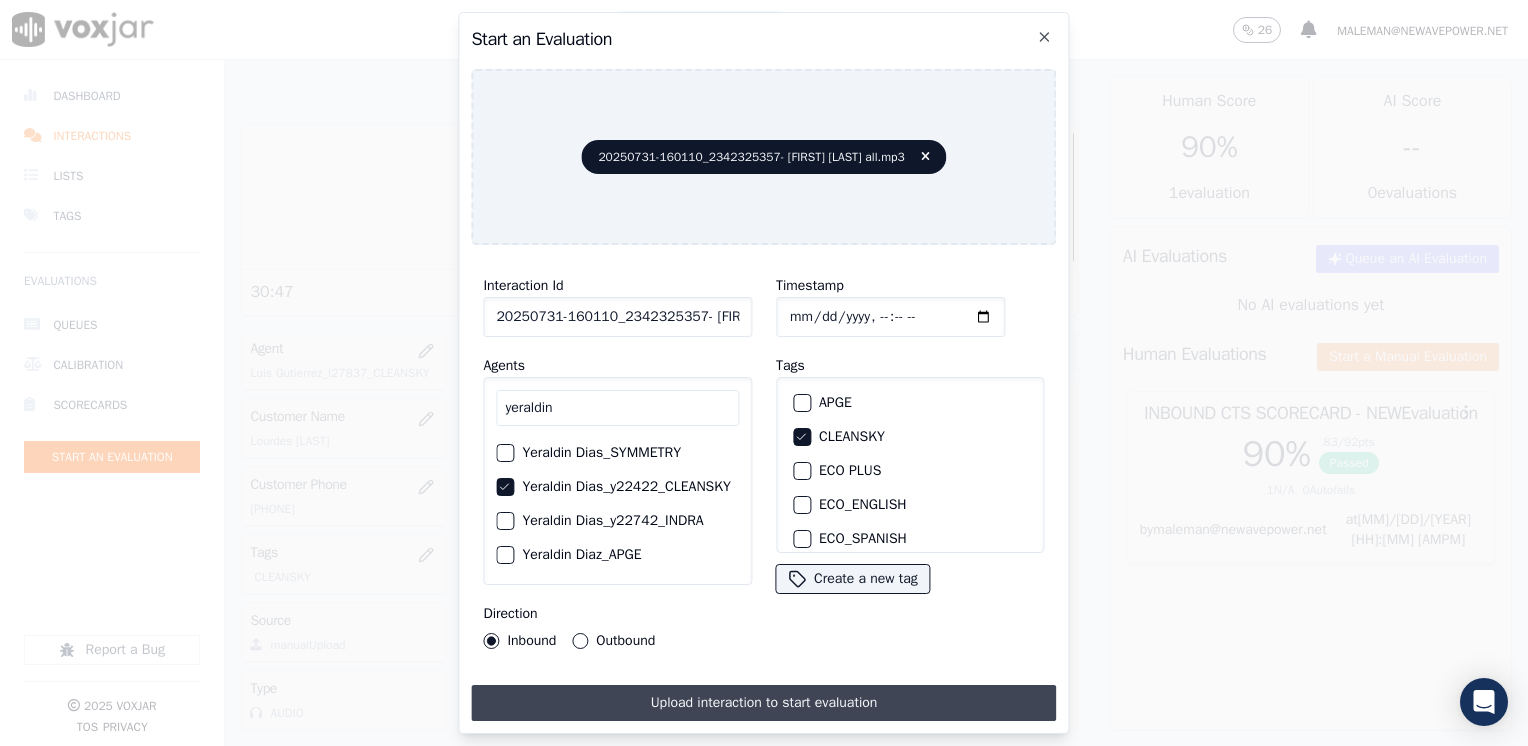 click on "Upload interaction to start evaluation" at bounding box center (763, 703) 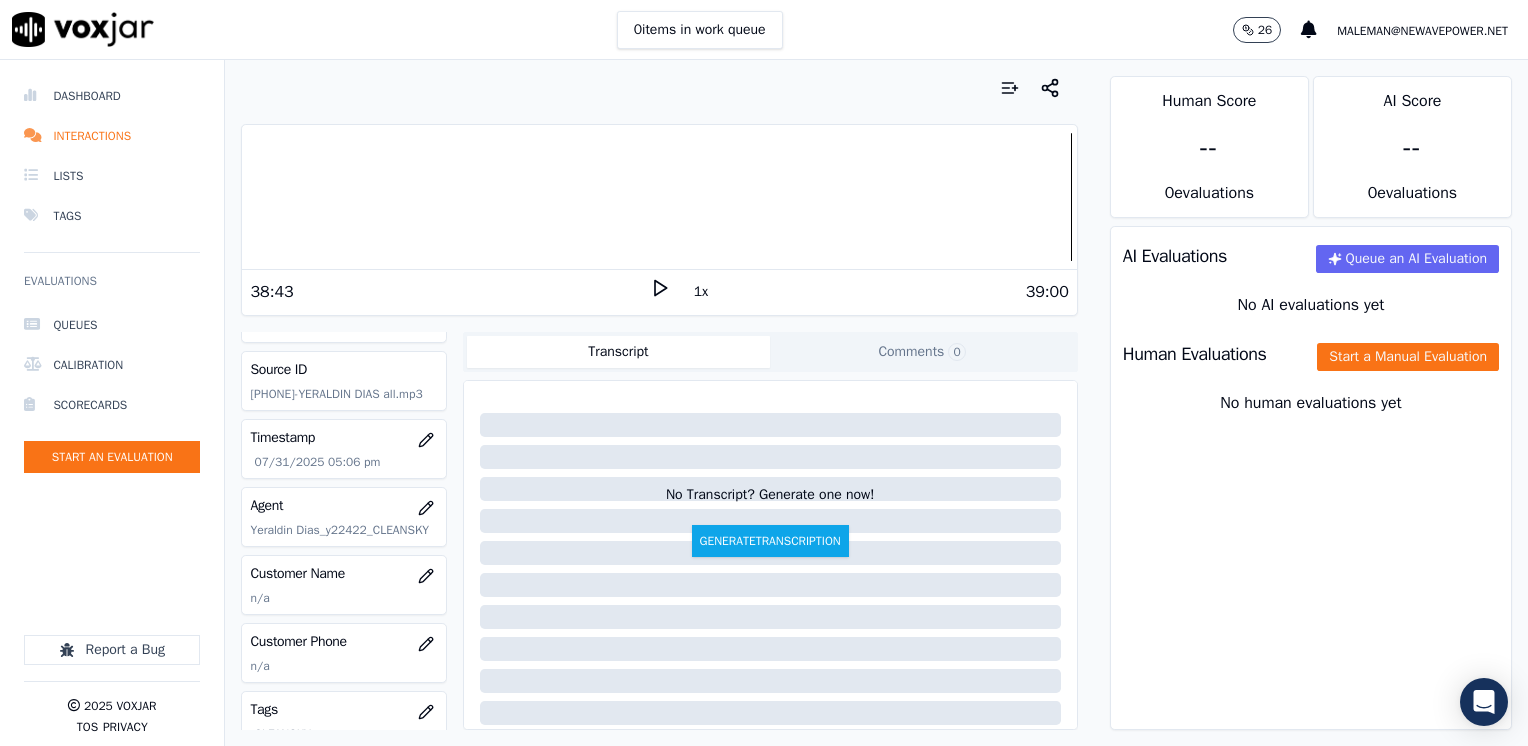 scroll, scrollTop: 100, scrollLeft: 0, axis: vertical 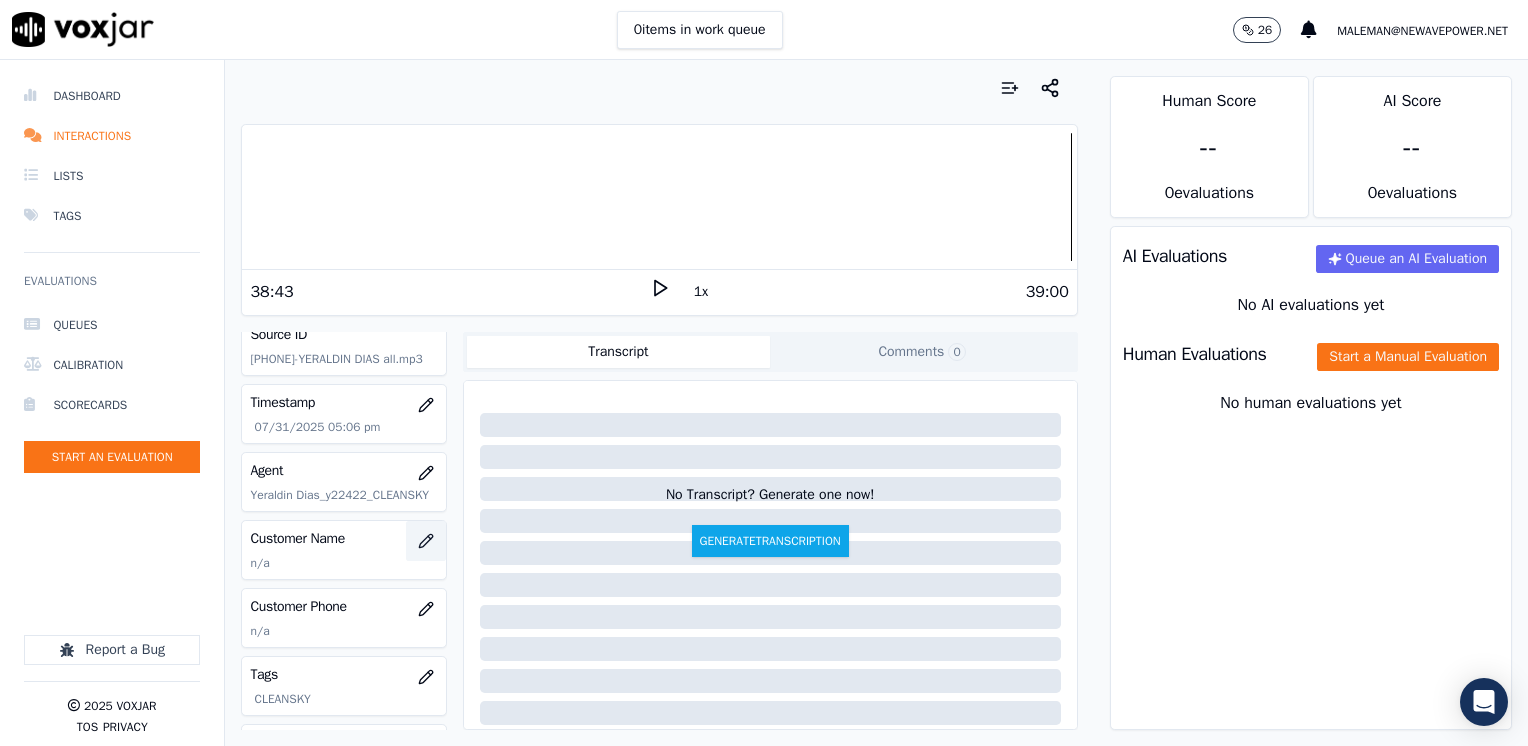 click 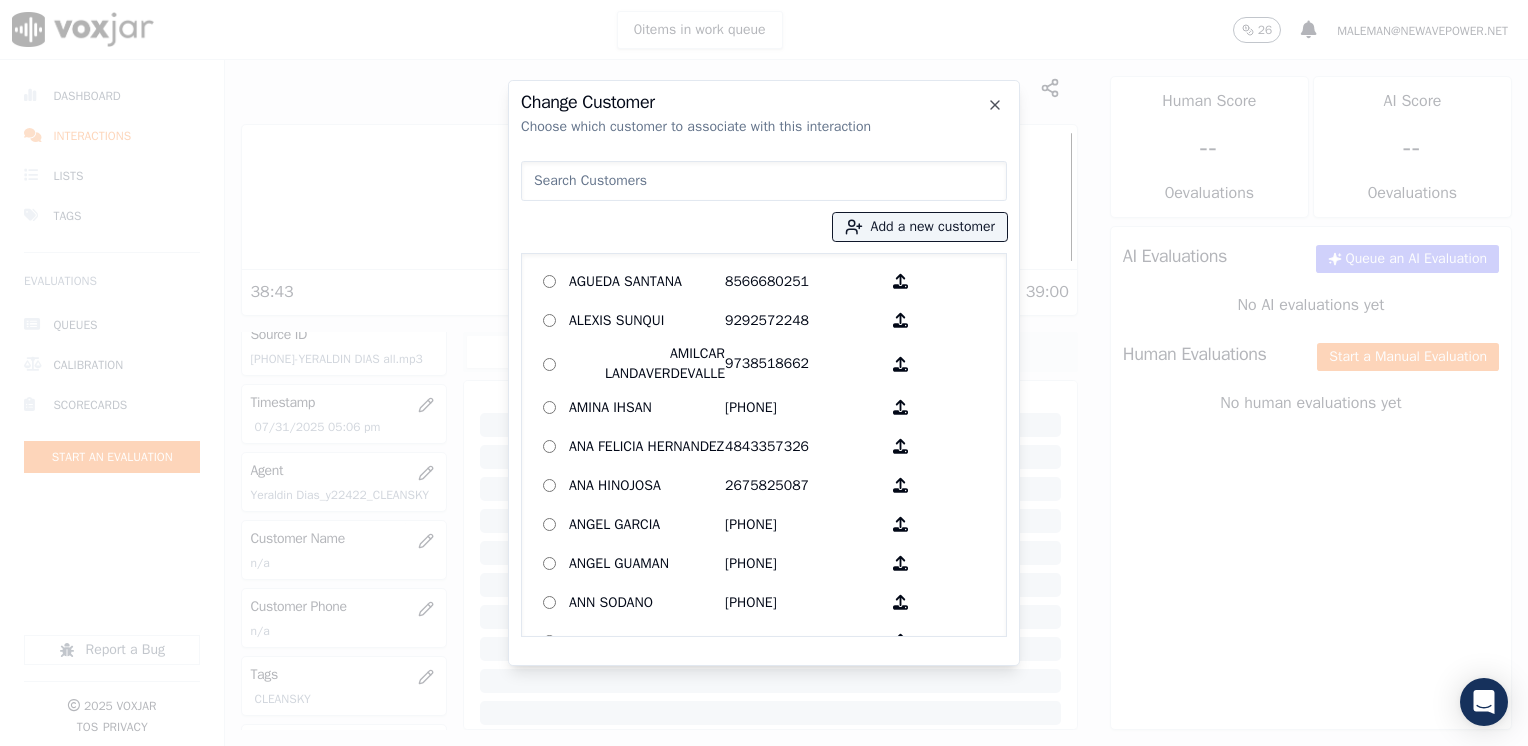 click at bounding box center [764, 181] 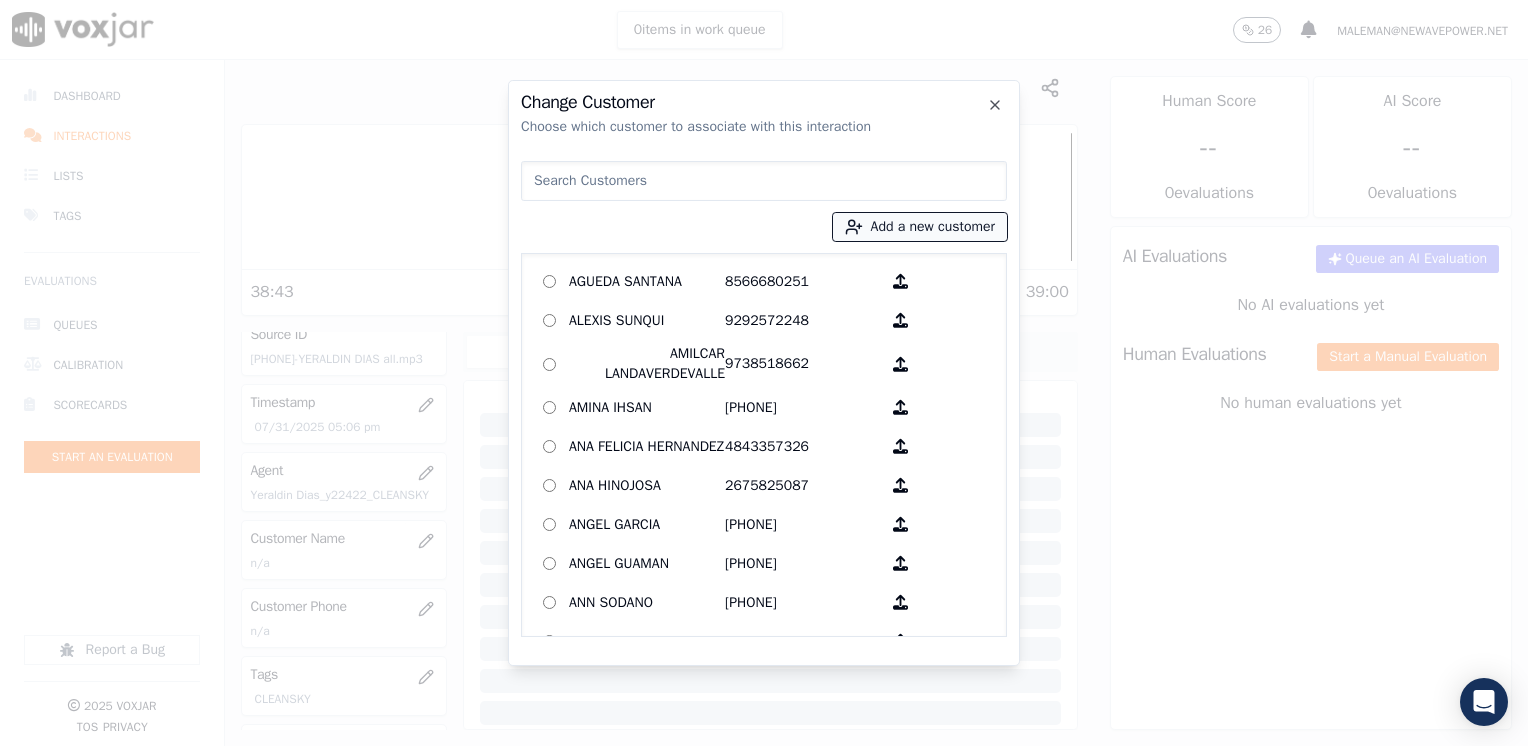 paste on "[PHONE]" 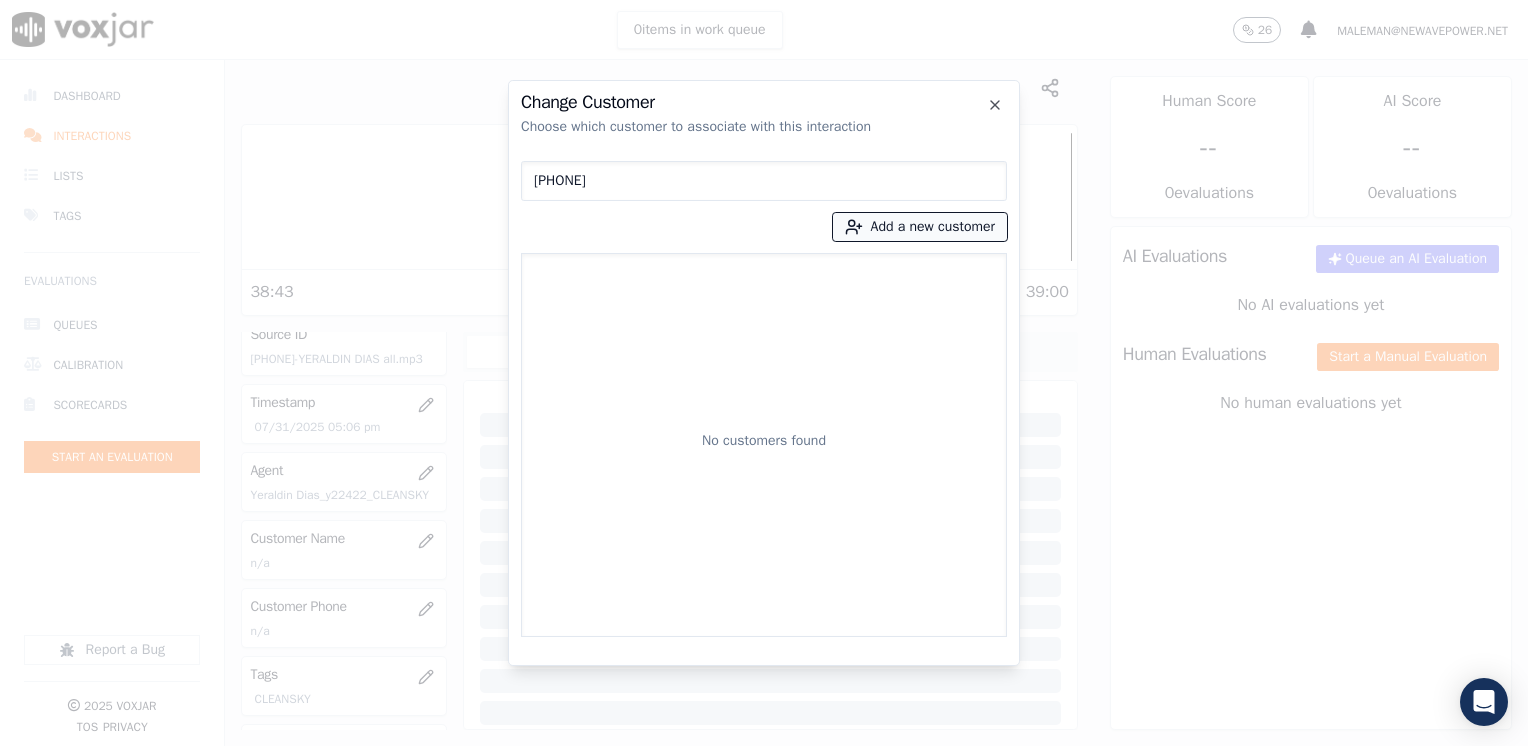 click on "Add a new customer" at bounding box center (920, 227) 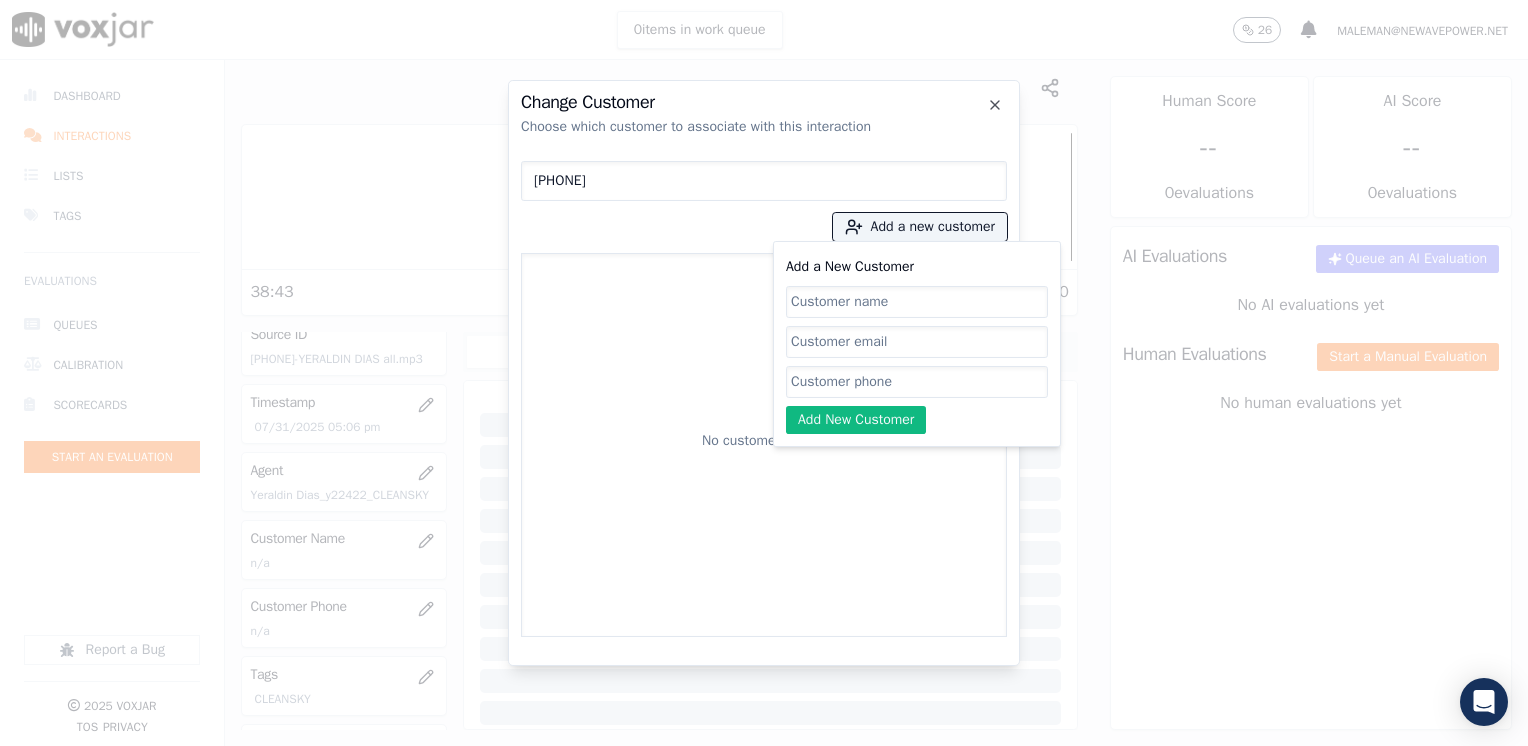 click on "Add a New Customer" 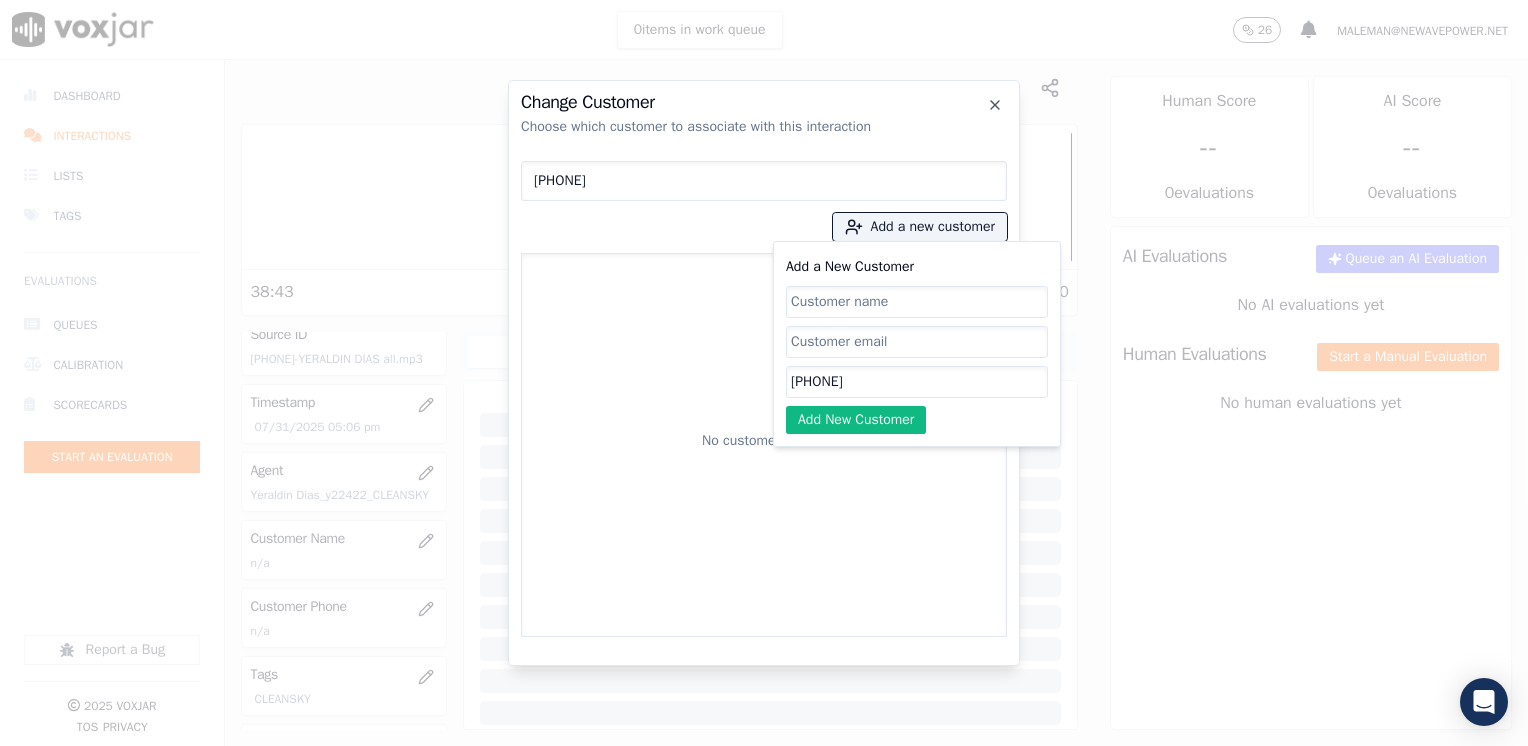 click on "Add a New Customer" 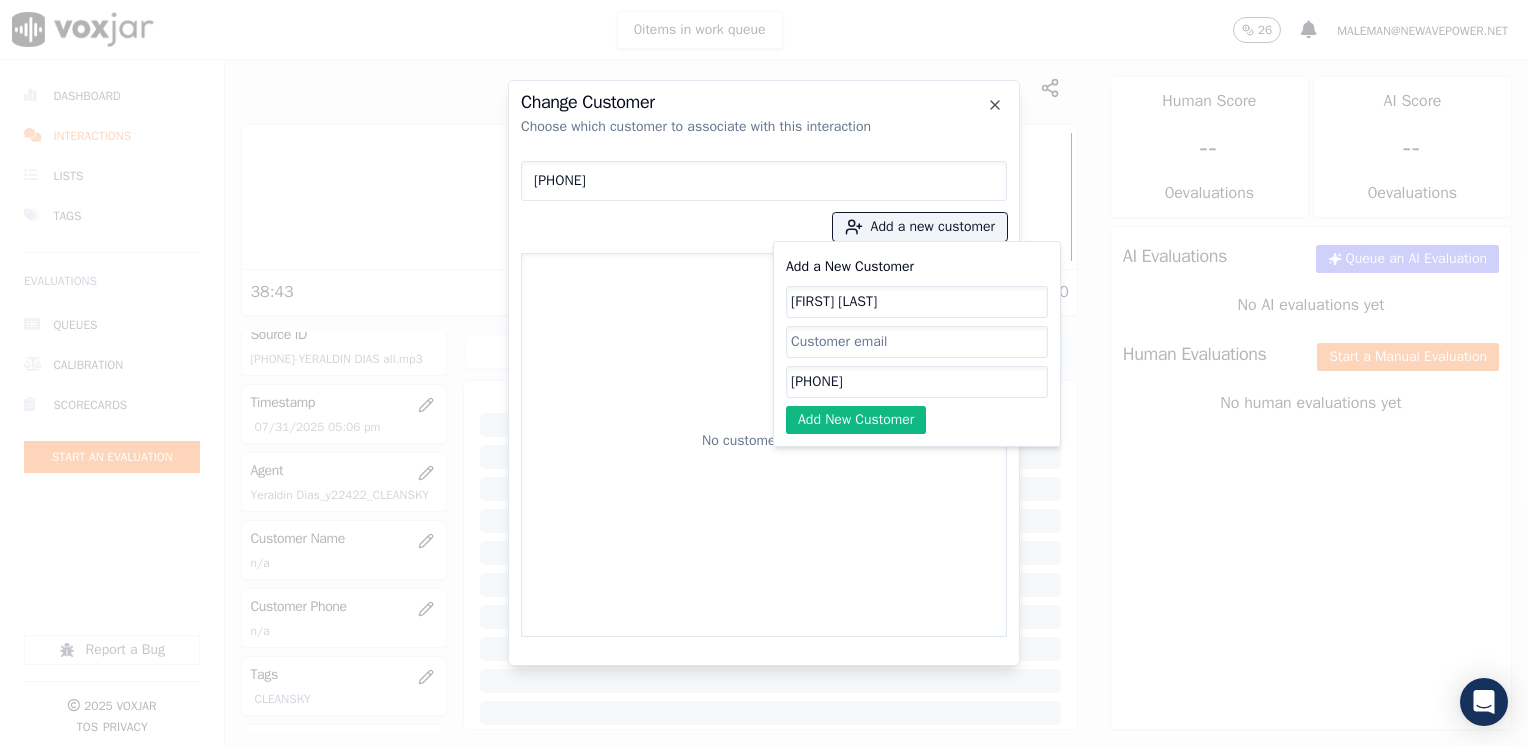 click on "Add a New Customer [FIRST] [LAST] [PHONE]   Add New Customer" 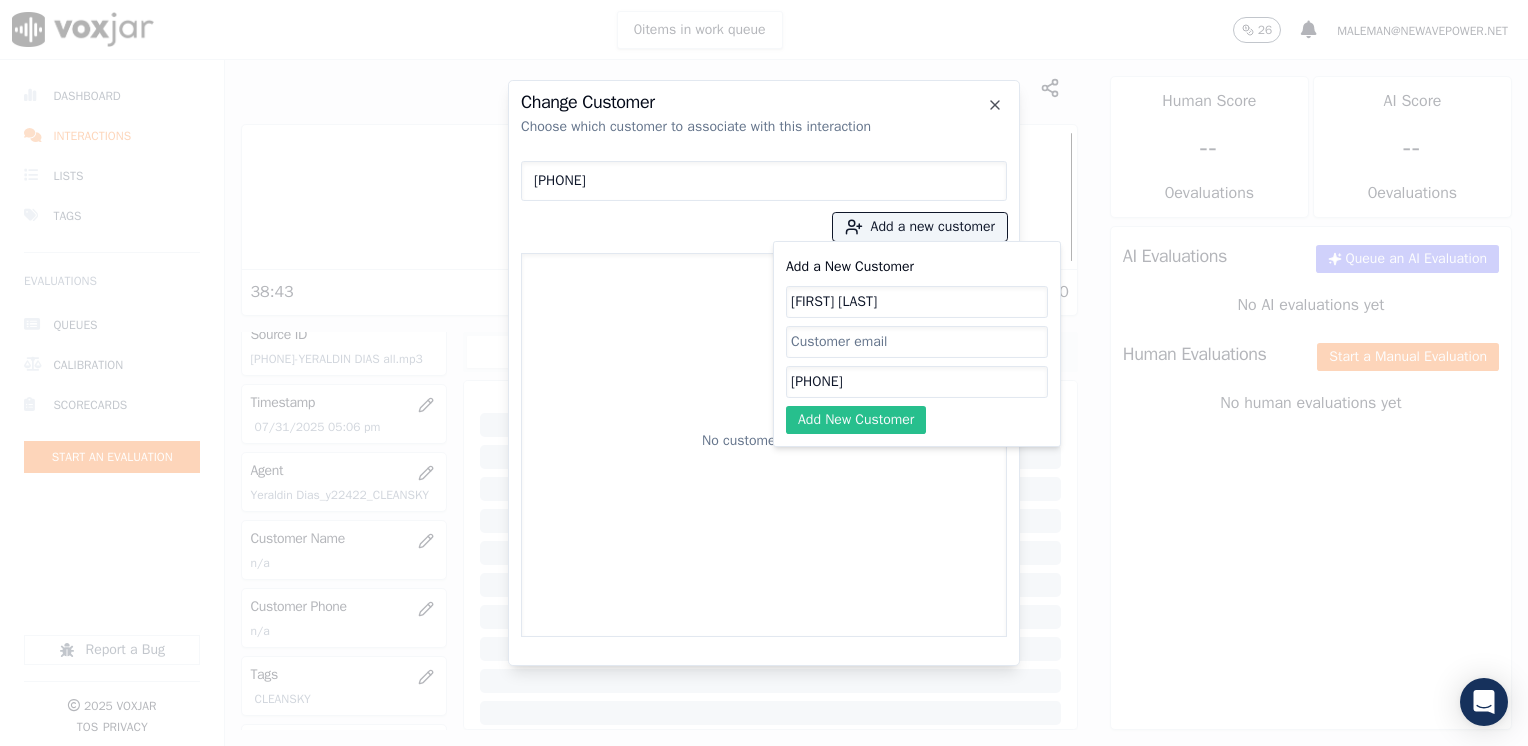 click on "Add New Customer" 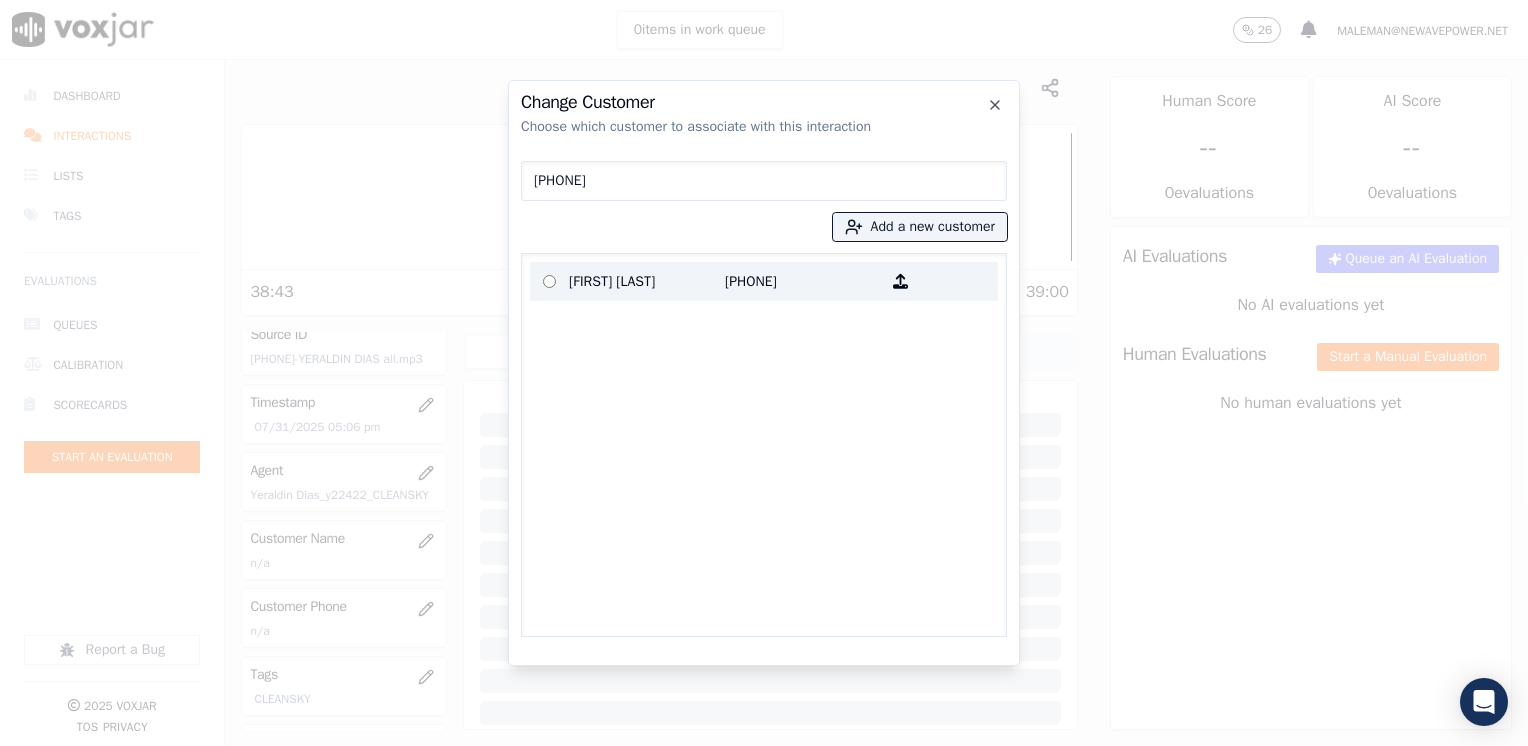 click on "[FIRST] [LAST]" at bounding box center (647, 281) 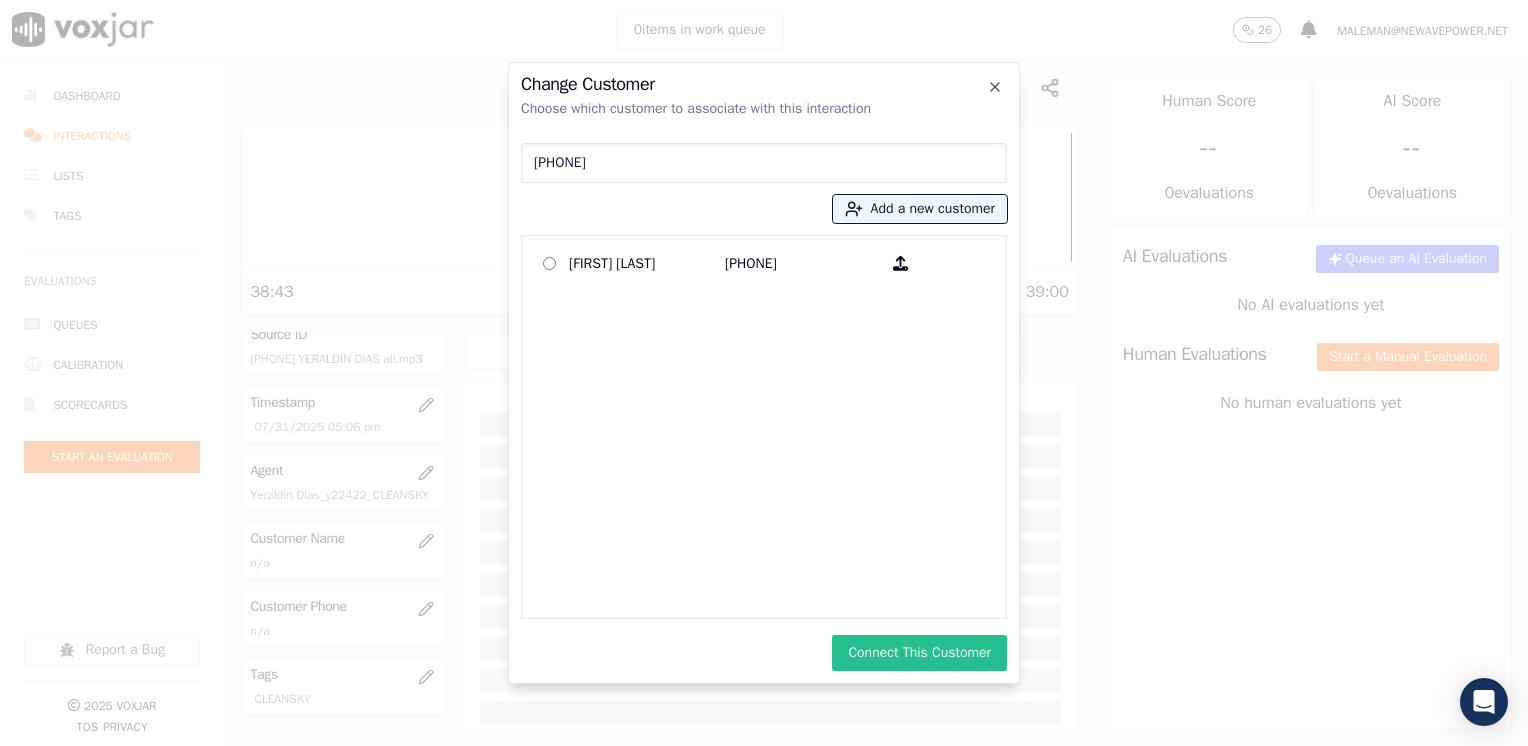 click on "Connect This Customer" at bounding box center [919, 653] 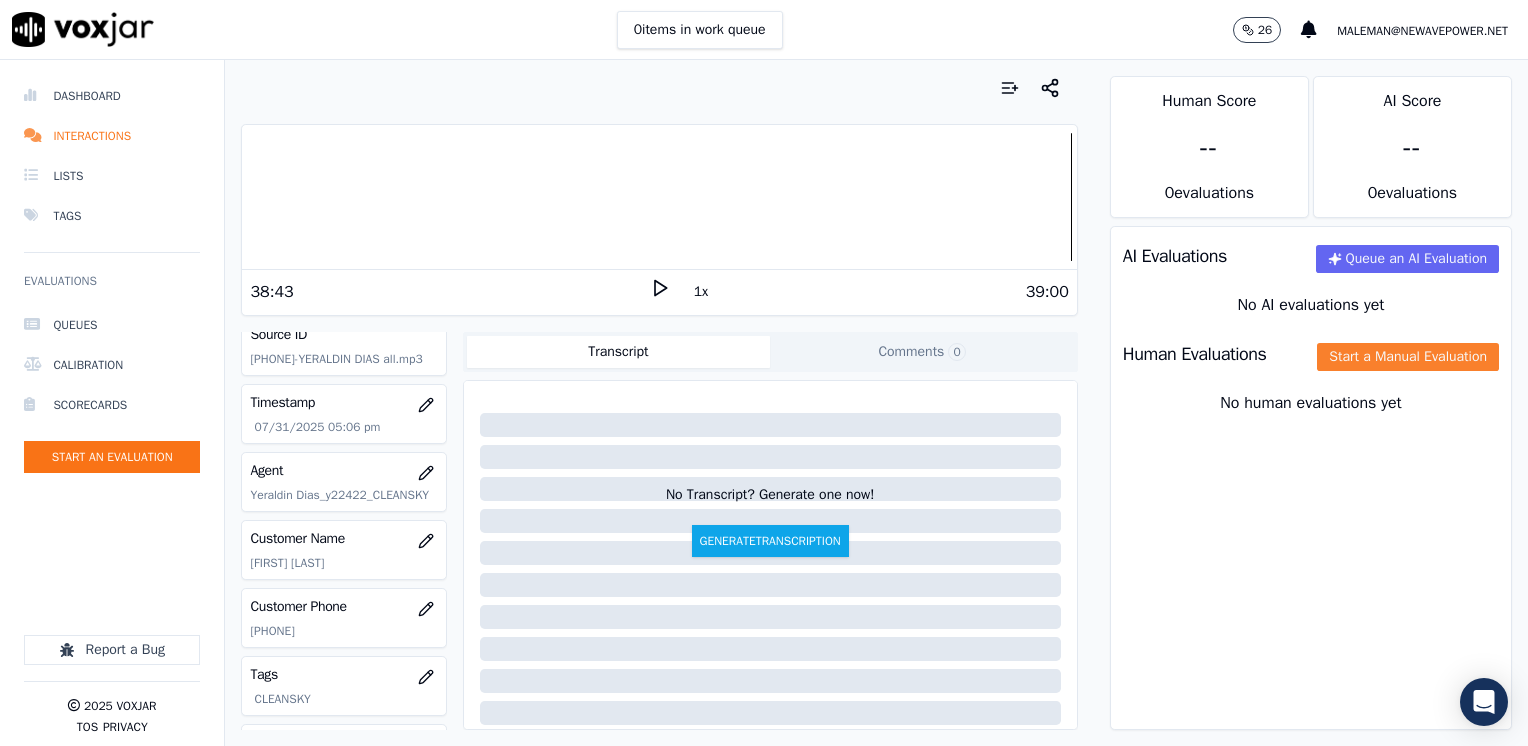 click on "Start a Manual Evaluation" 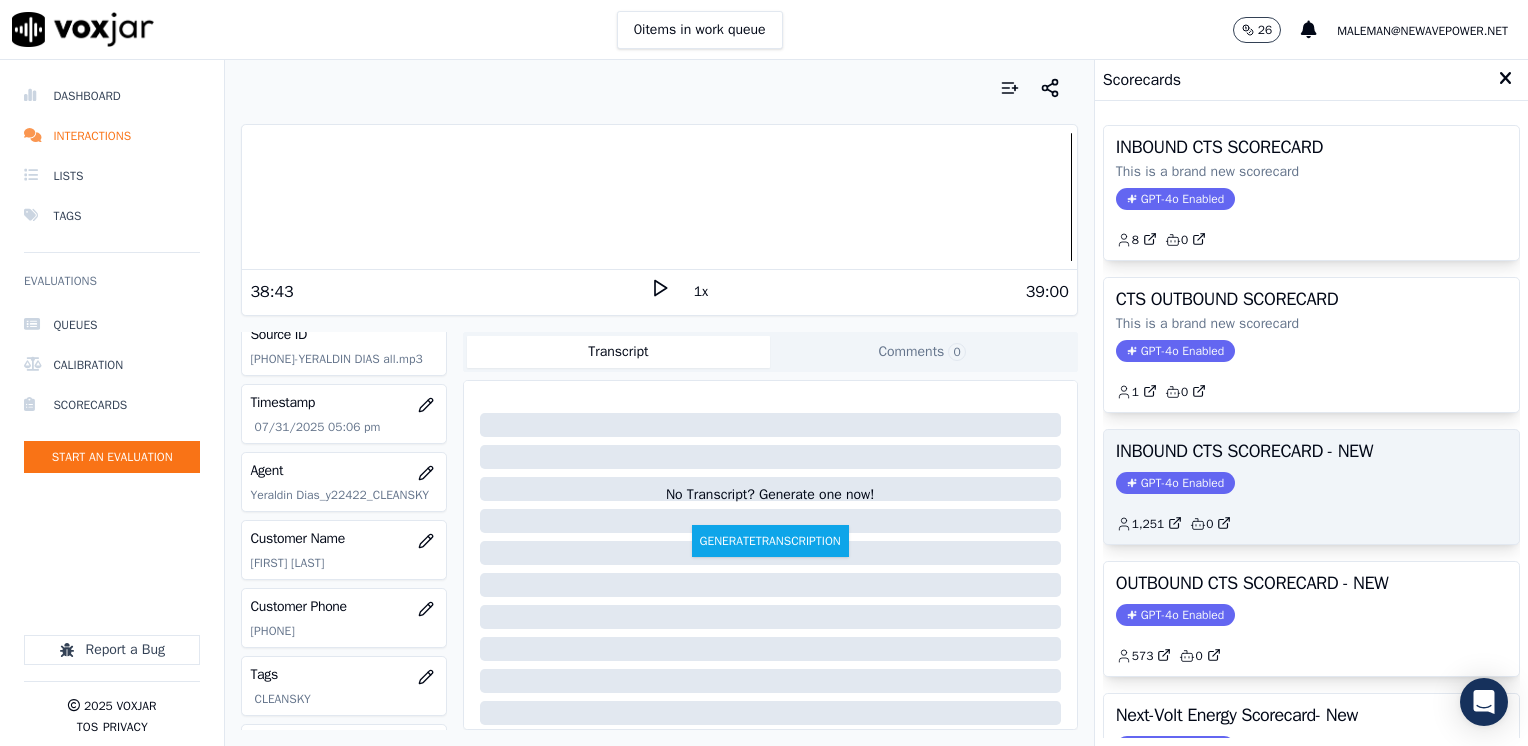 click on "INBOUND CTS SCORECARD - NEW        GPT-4o Enabled       1,251         0" at bounding box center (1311, 487) 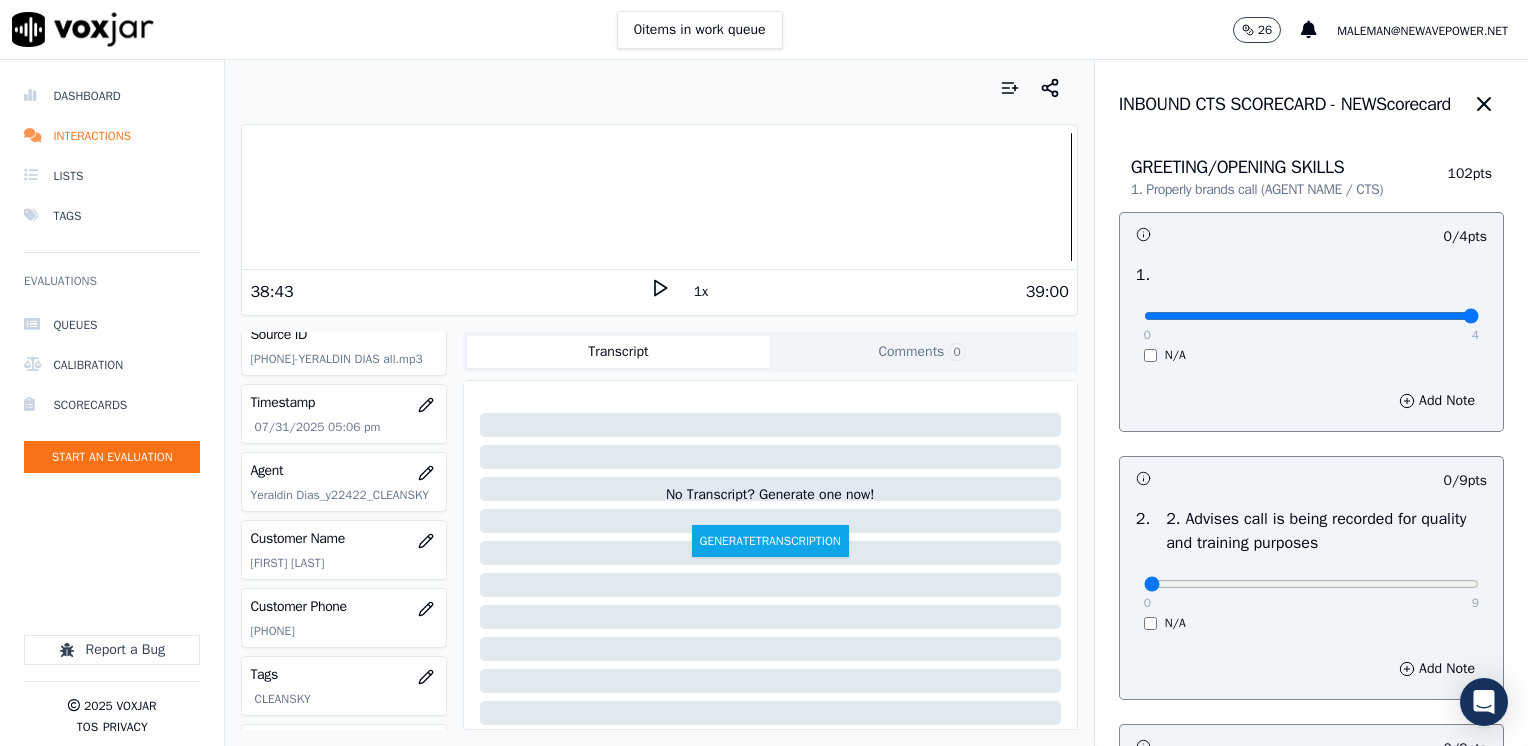 drag, startPoint x: 1134, startPoint y: 322, endPoint x: 1527, endPoint y: 307, distance: 393.28616 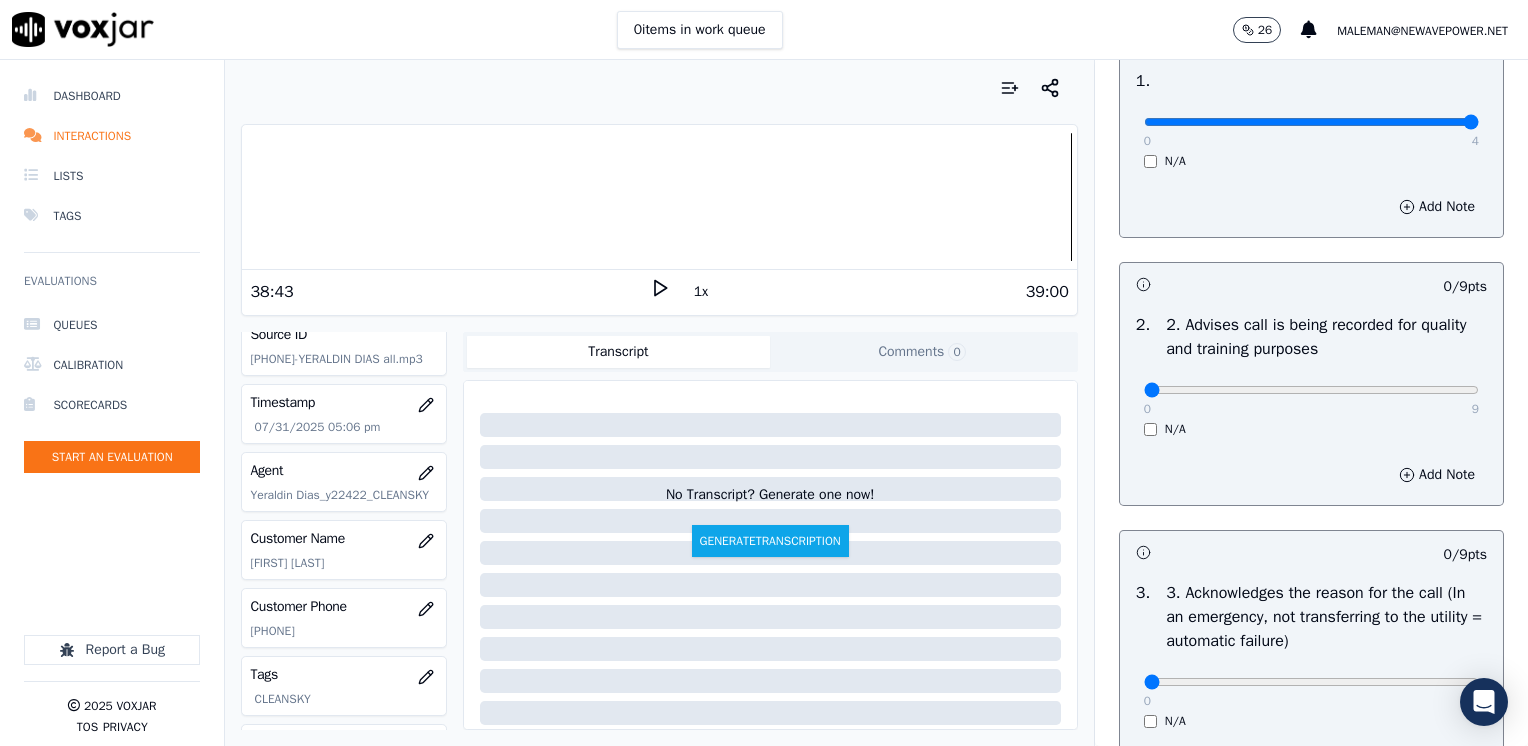 scroll, scrollTop: 300, scrollLeft: 0, axis: vertical 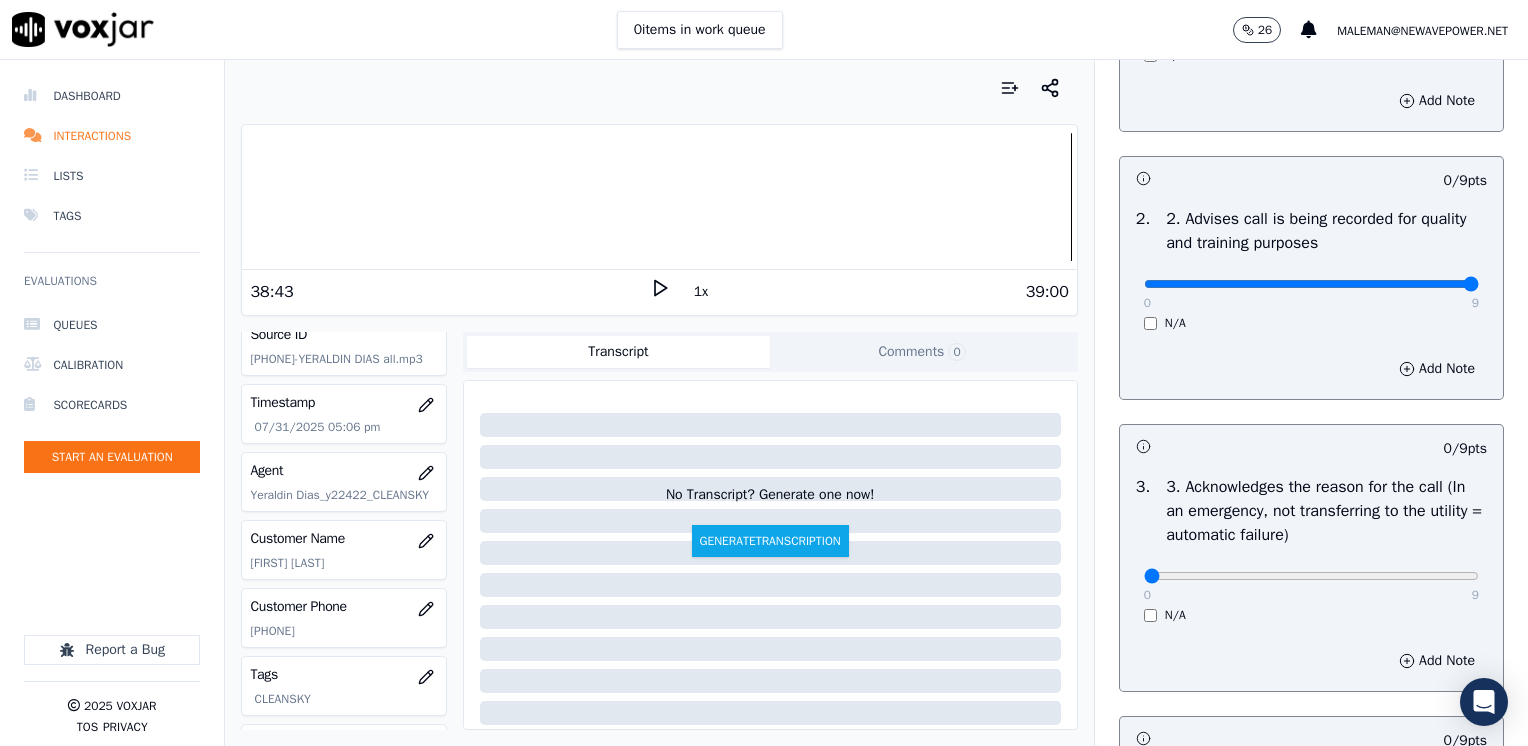 drag, startPoint x: 1136, startPoint y: 285, endPoint x: 1518, endPoint y: 328, distance: 384.41254 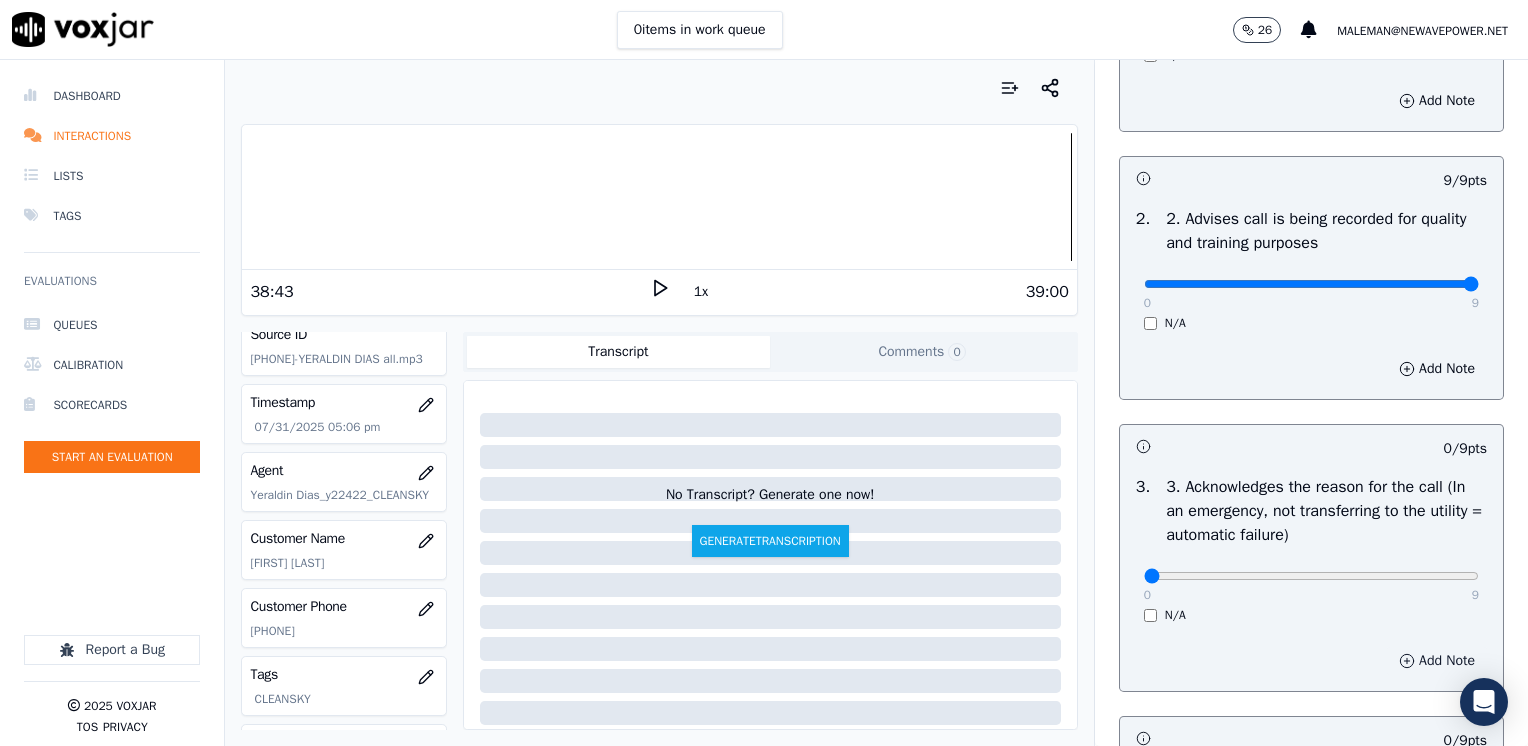 click on "Add Note" at bounding box center [1437, 661] 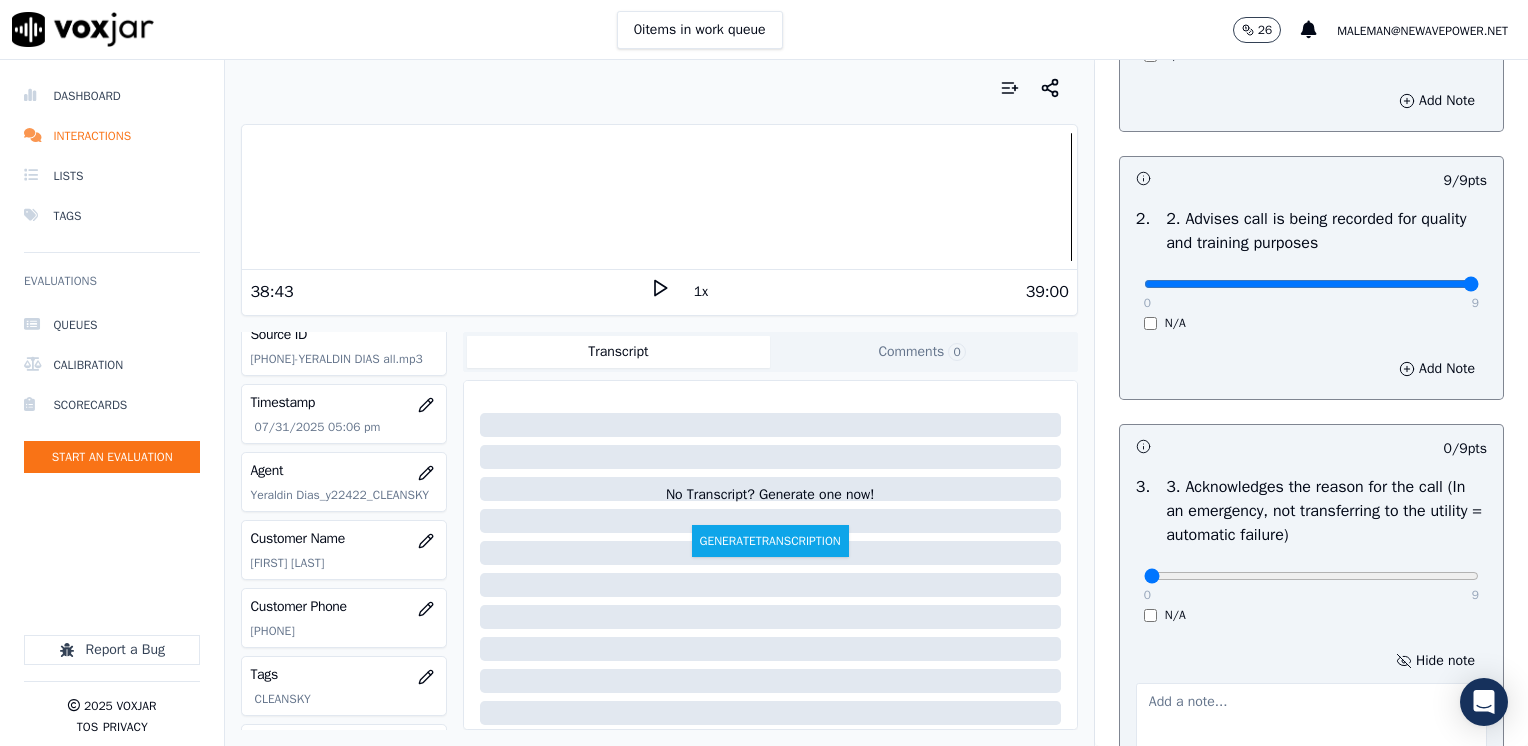 scroll, scrollTop: 500, scrollLeft: 0, axis: vertical 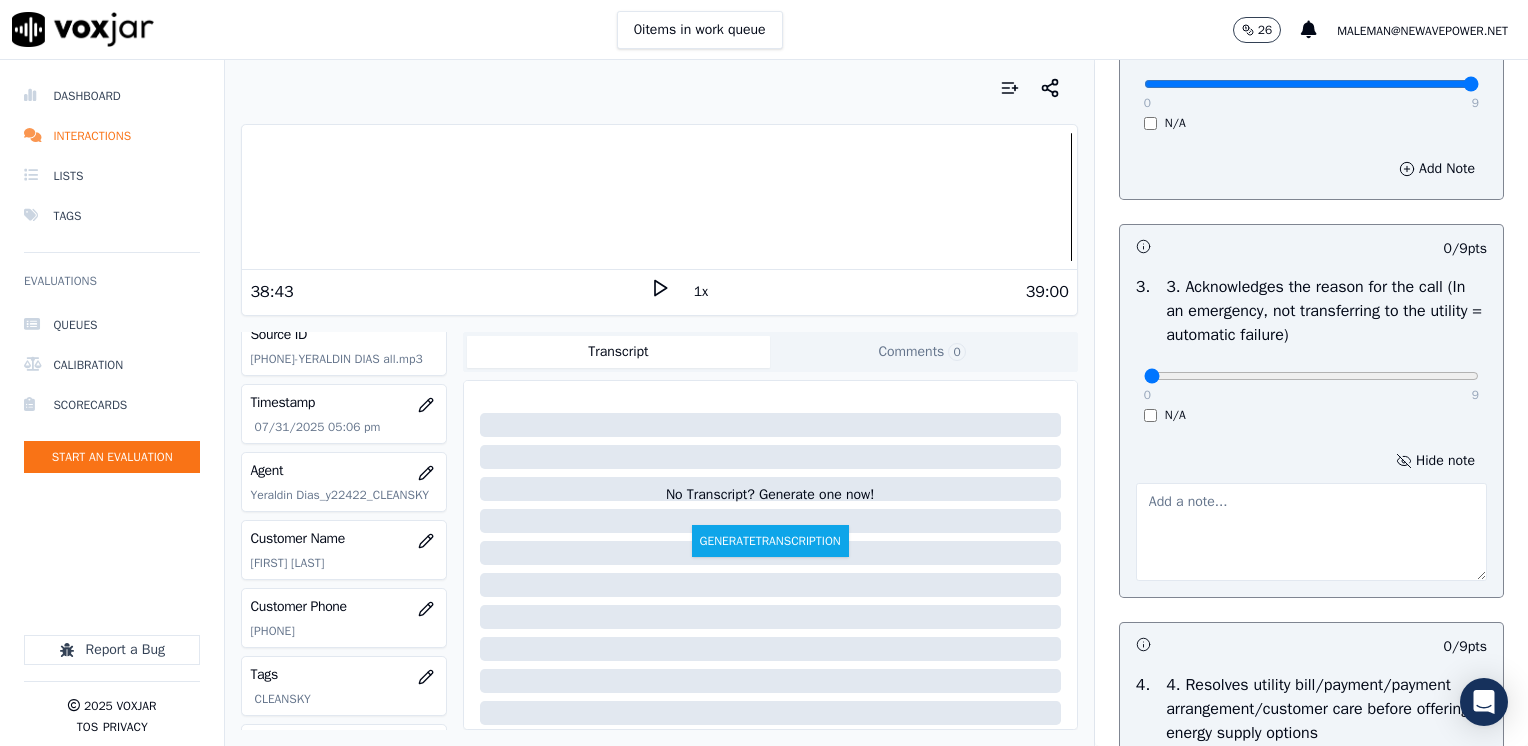 click at bounding box center (1311, 532) 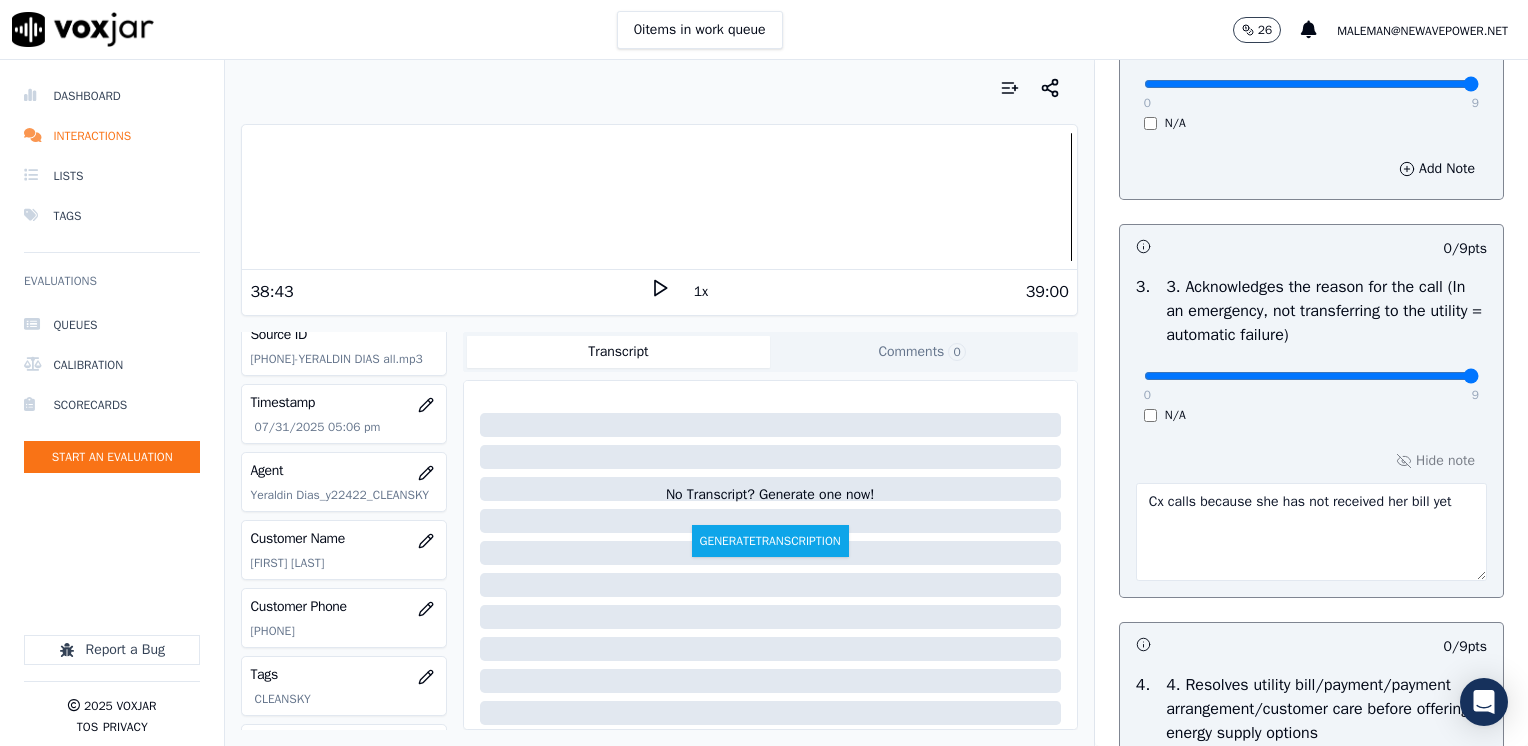 drag, startPoint x: 1139, startPoint y: 376, endPoint x: 1503, endPoint y: 429, distance: 367.8383 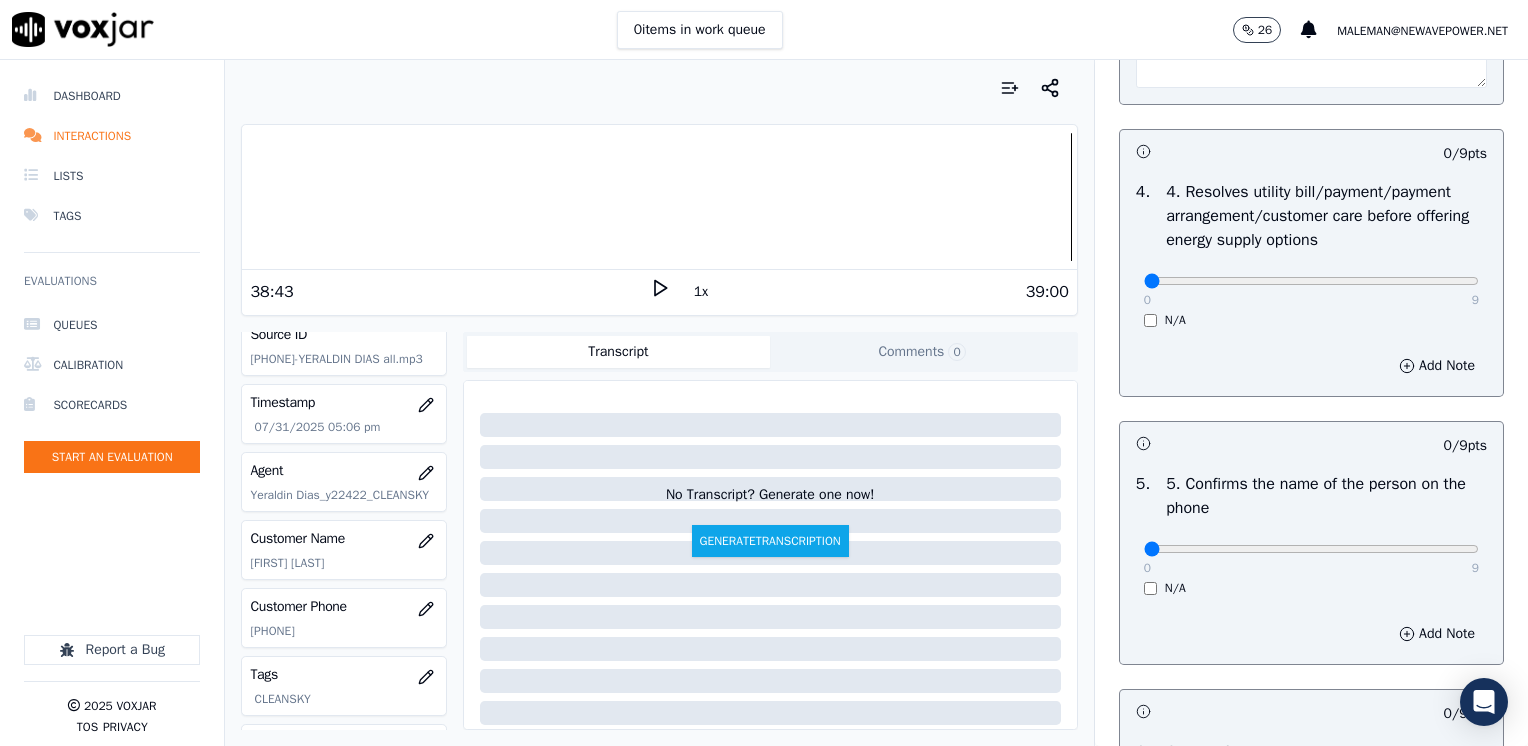 scroll, scrollTop: 1100, scrollLeft: 0, axis: vertical 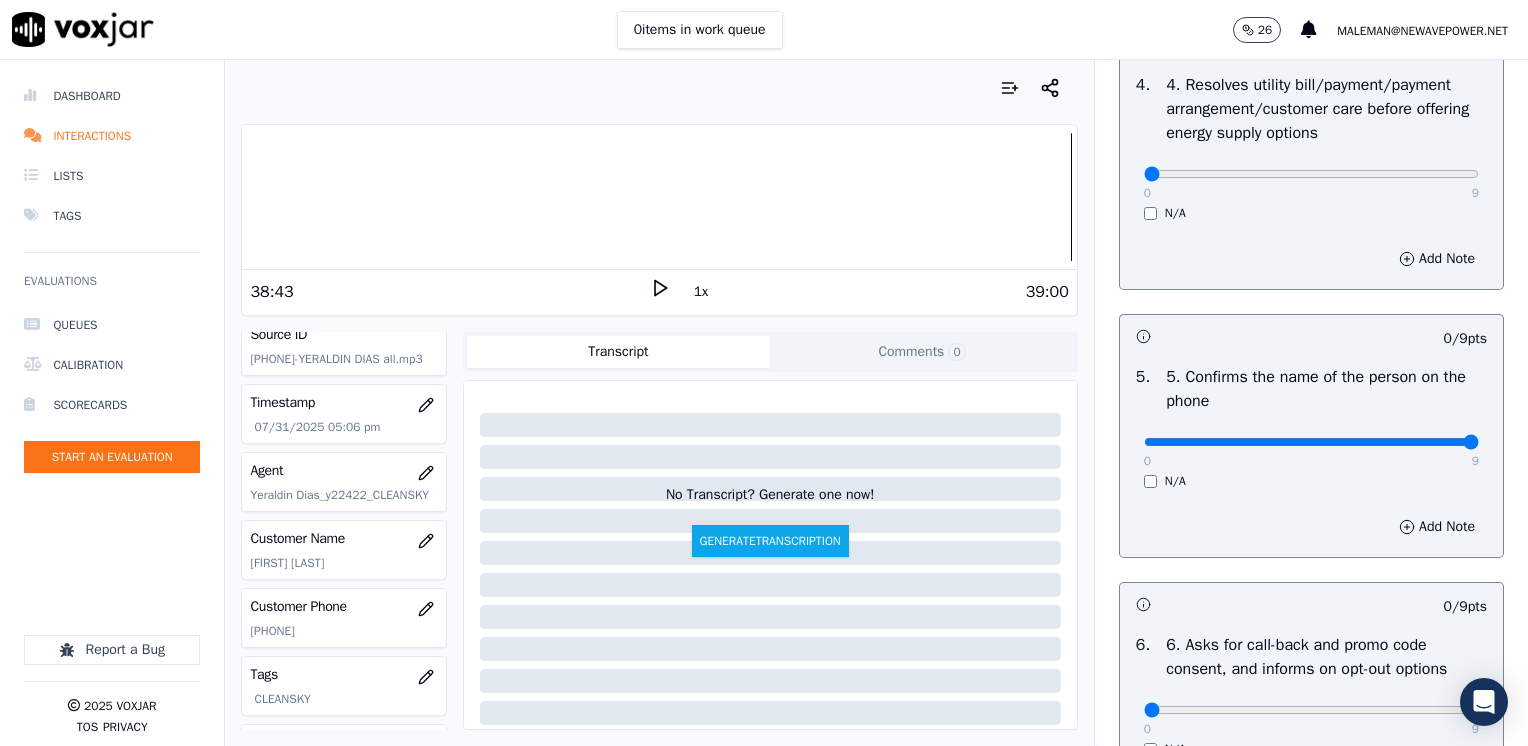 drag, startPoint x: 1133, startPoint y: 434, endPoint x: 1531, endPoint y: 435, distance: 398.00125 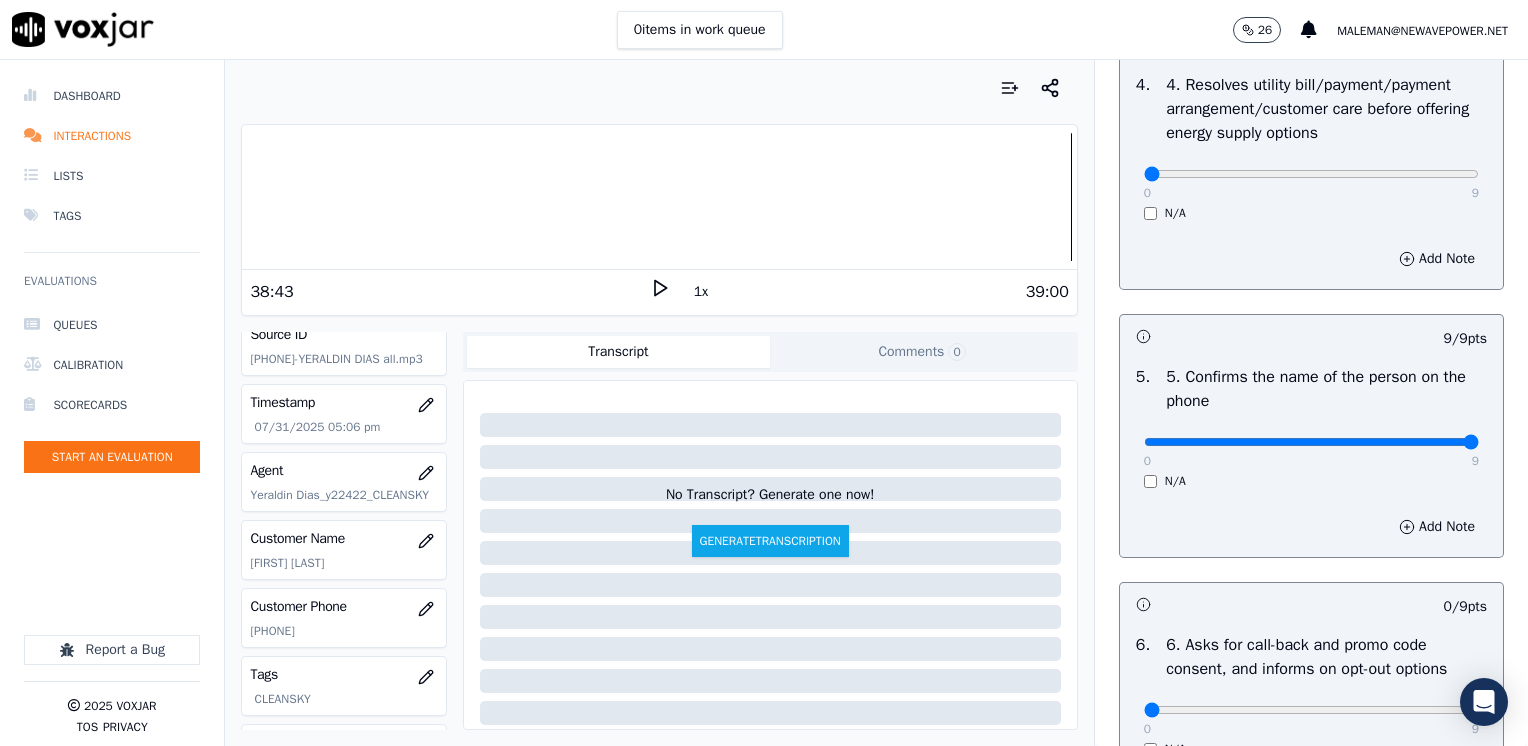 scroll, scrollTop: 1400, scrollLeft: 0, axis: vertical 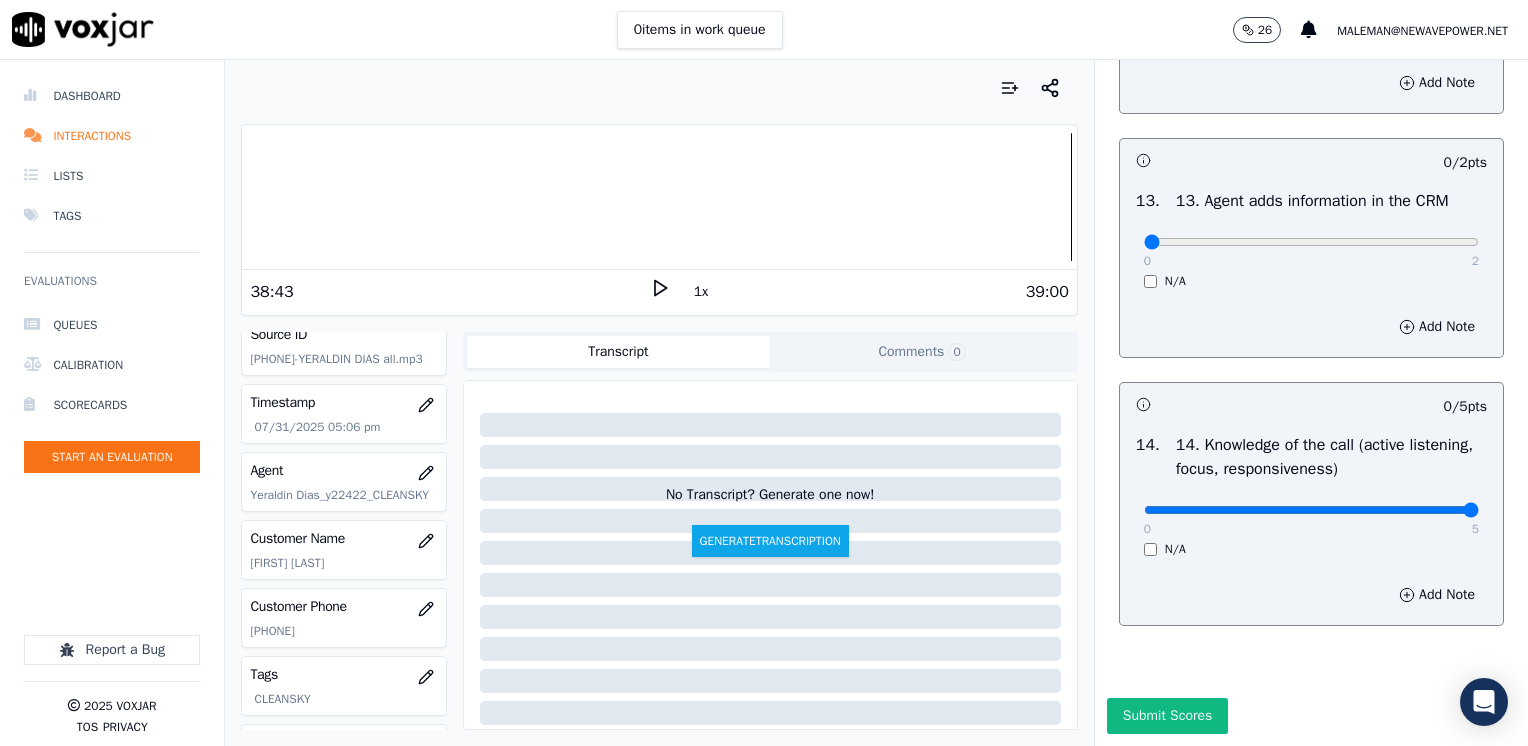 drag, startPoint x: 1137, startPoint y: 460, endPoint x: 1531, endPoint y: 459, distance: 394.00128 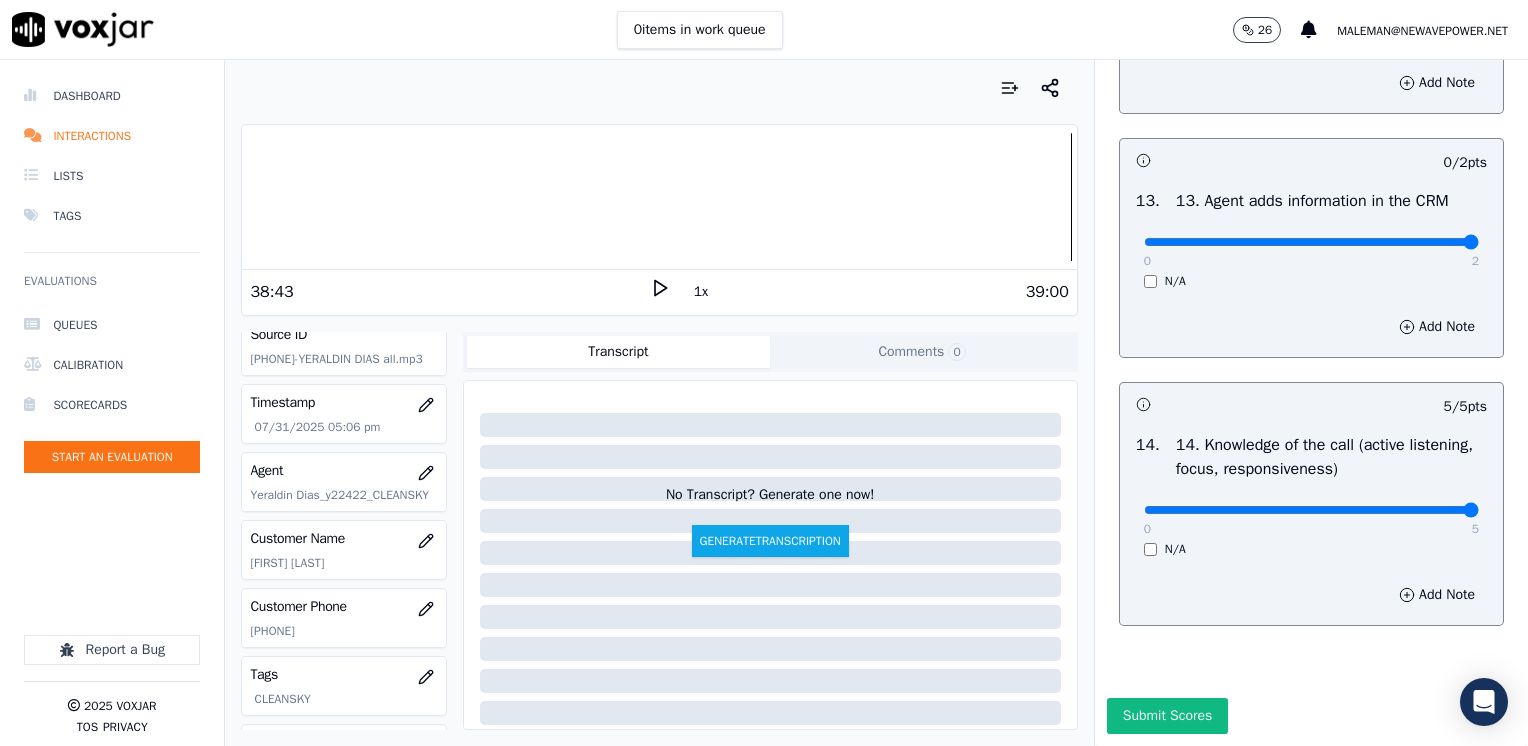 drag, startPoint x: 1138, startPoint y: 198, endPoint x: 1531, endPoint y: 237, distance: 394.93036 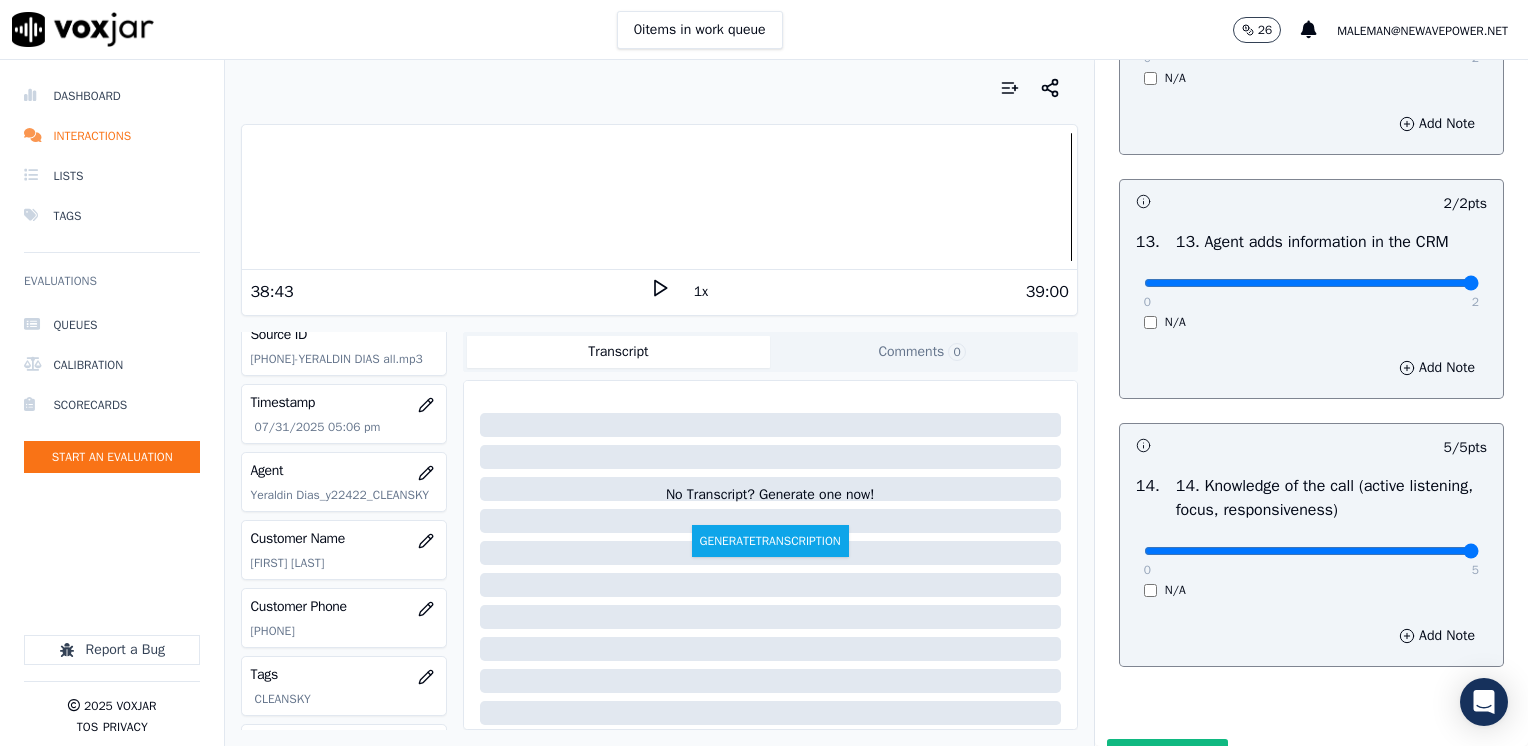scroll, scrollTop: 3159, scrollLeft: 0, axis: vertical 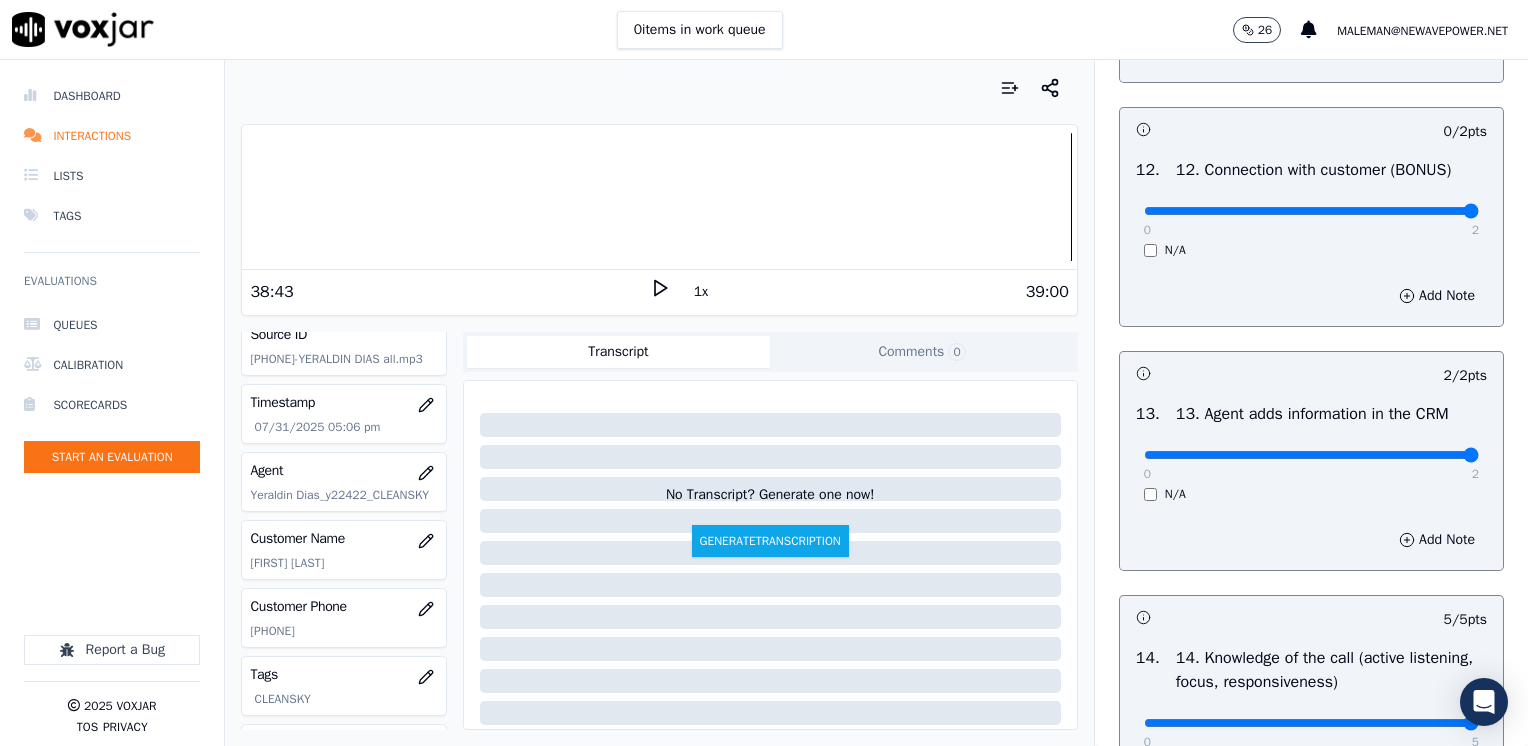 drag, startPoint x: 1130, startPoint y: 250, endPoint x: 1527, endPoint y: 339, distance: 406.8538 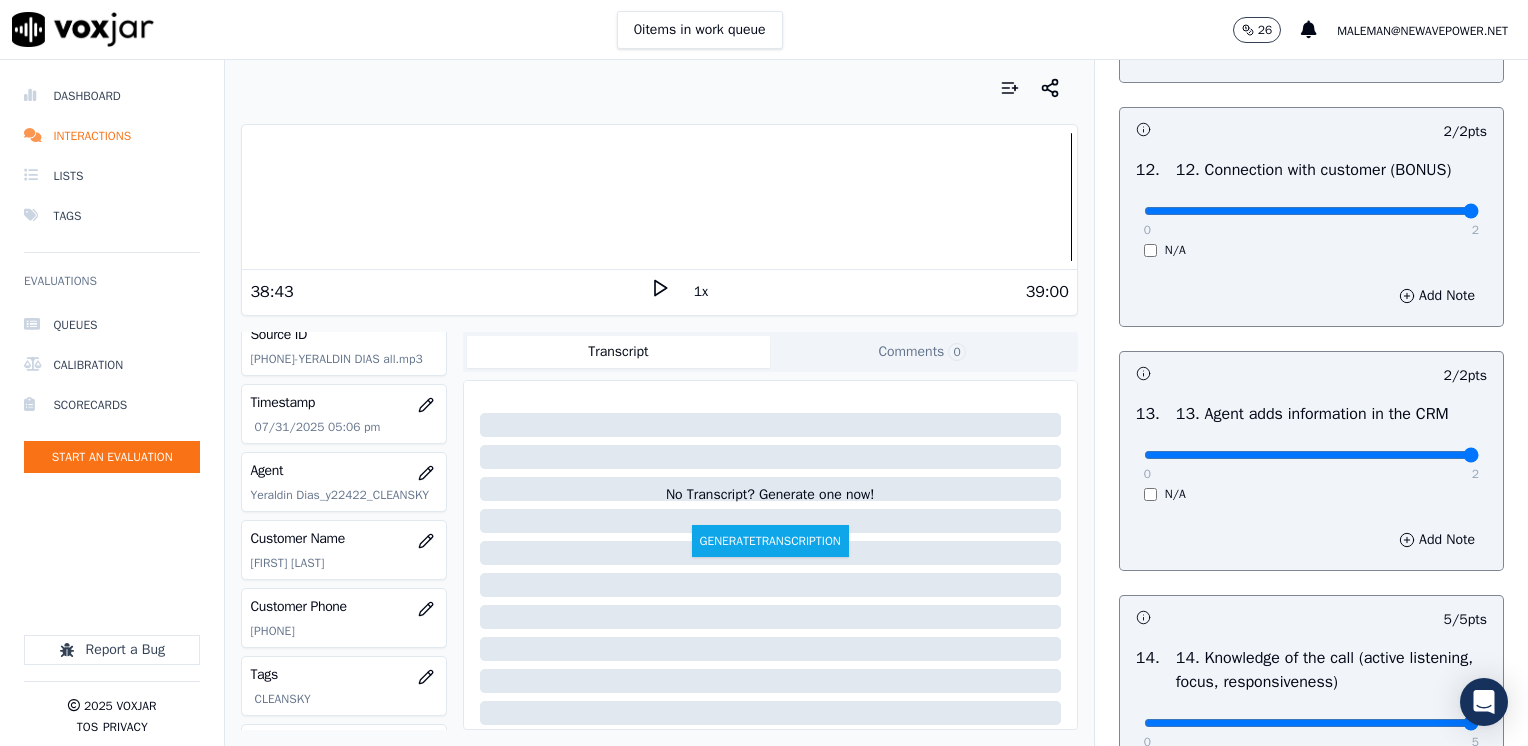 scroll, scrollTop: 295, scrollLeft: 0, axis: vertical 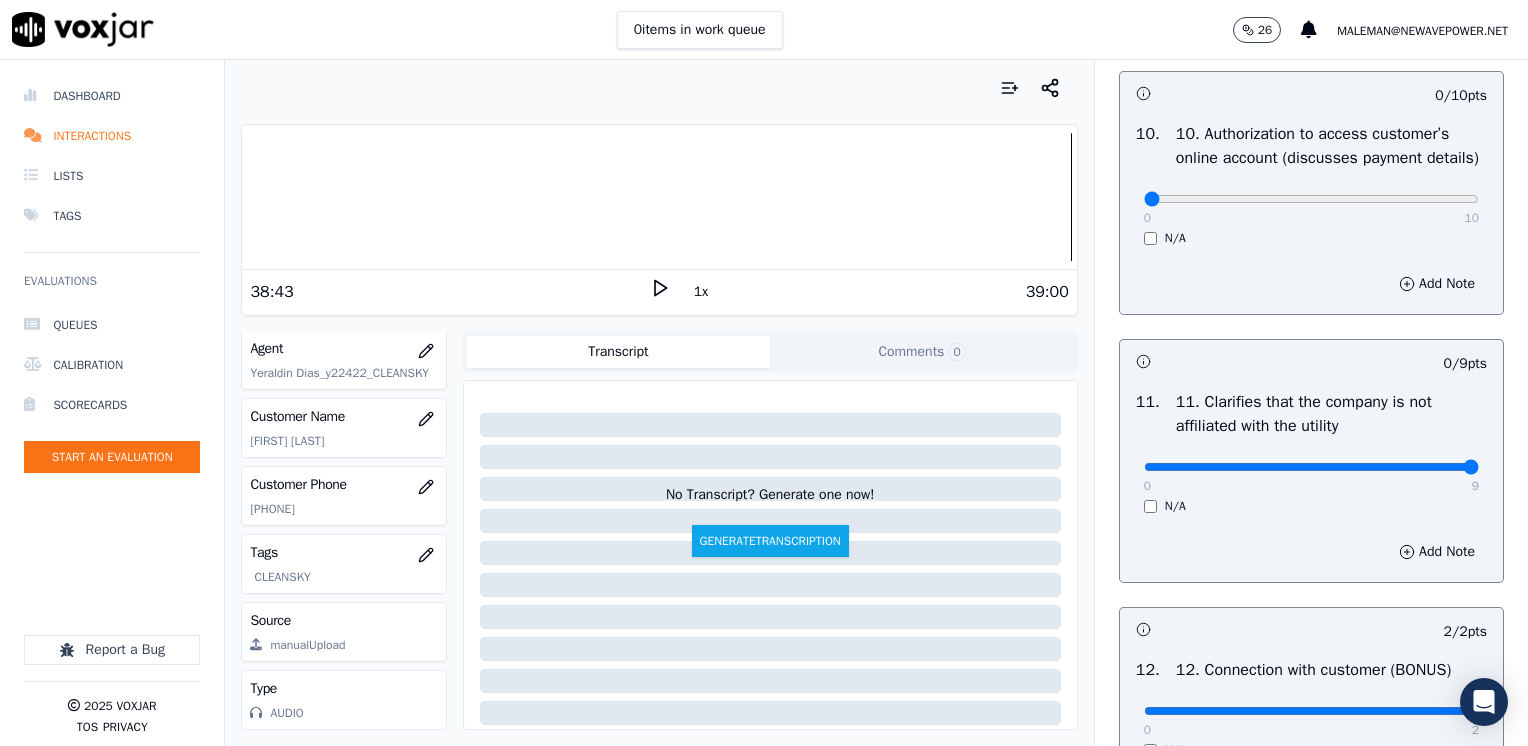 drag, startPoint x: 1134, startPoint y: 510, endPoint x: 1531, endPoint y: 510, distance: 397 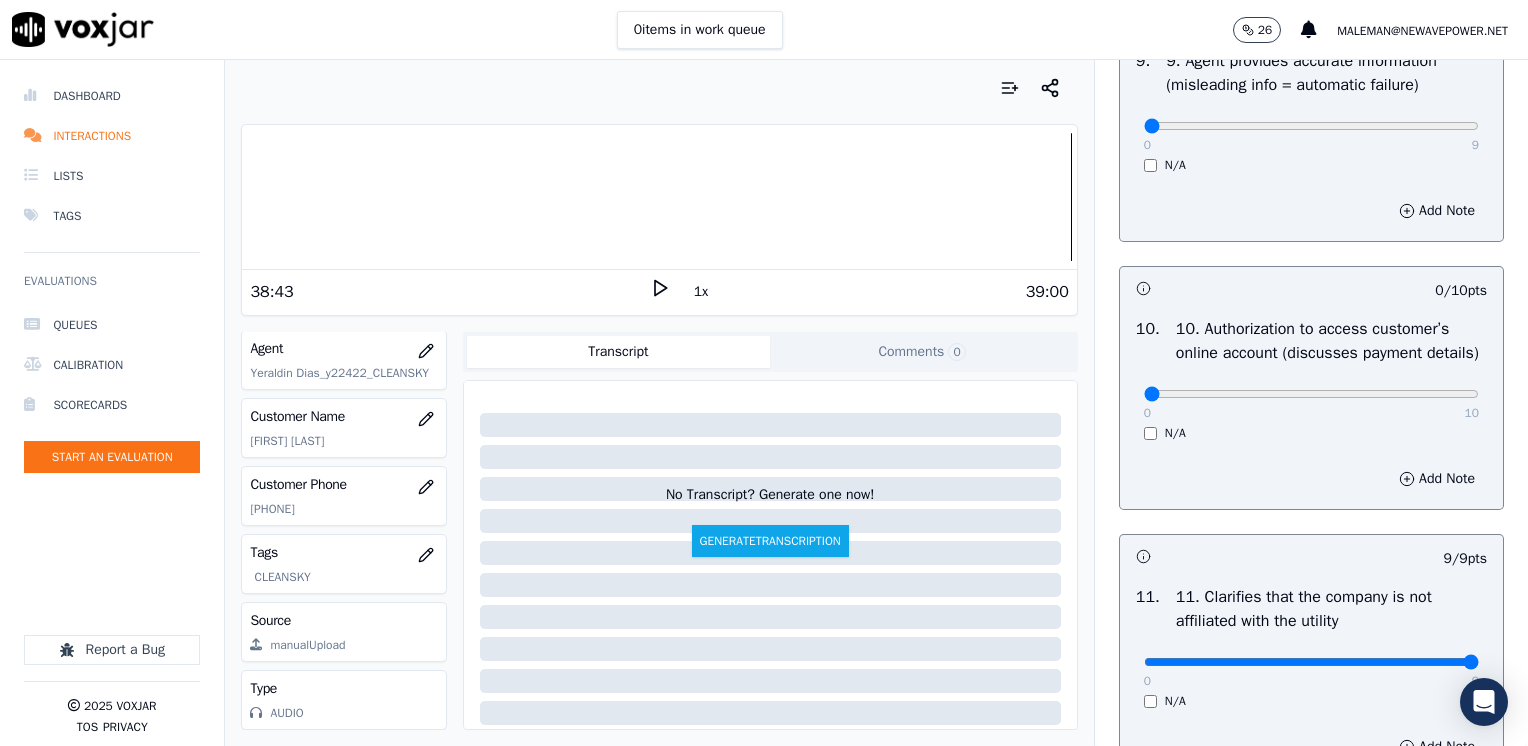 scroll, scrollTop: 2459, scrollLeft: 0, axis: vertical 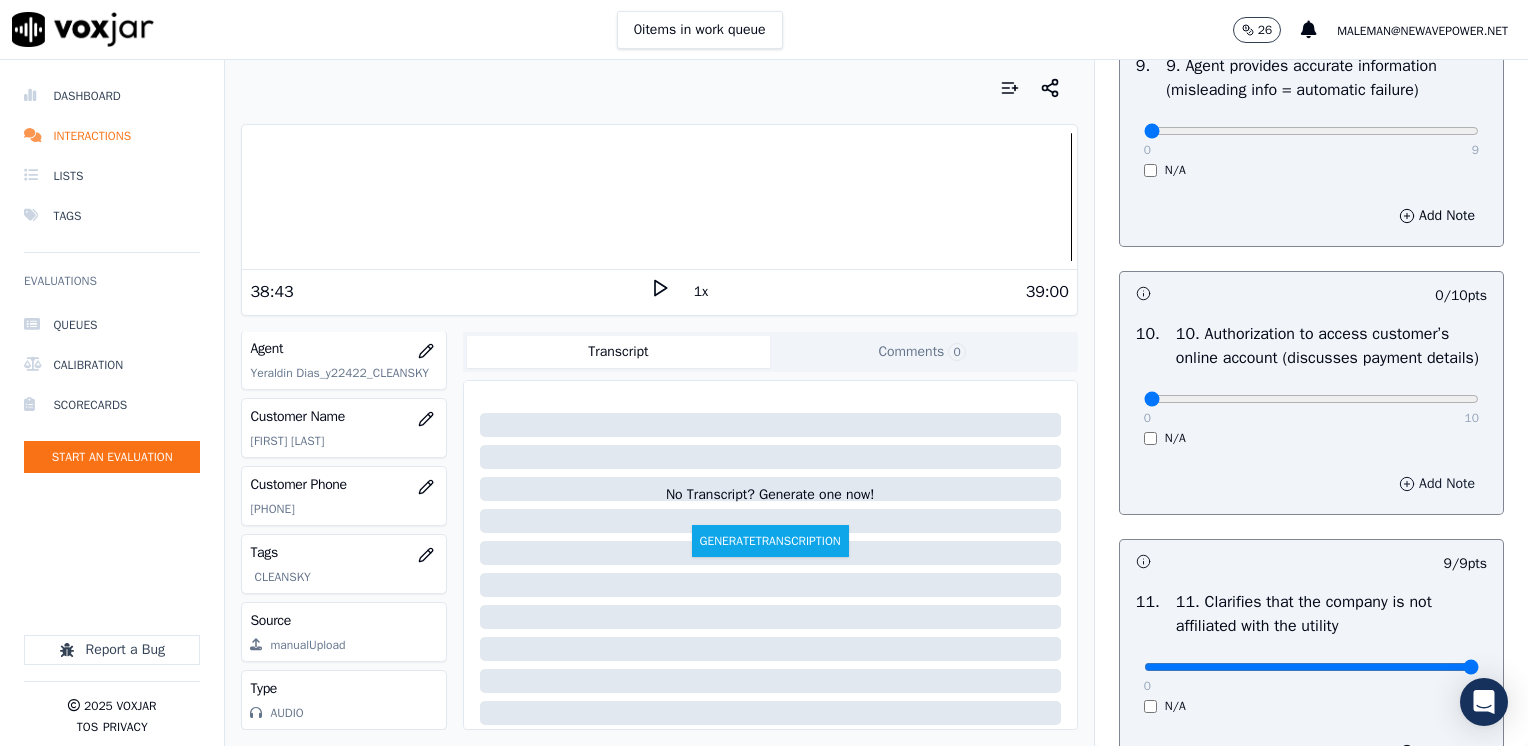 click on "Add Note" at bounding box center (1437, 484) 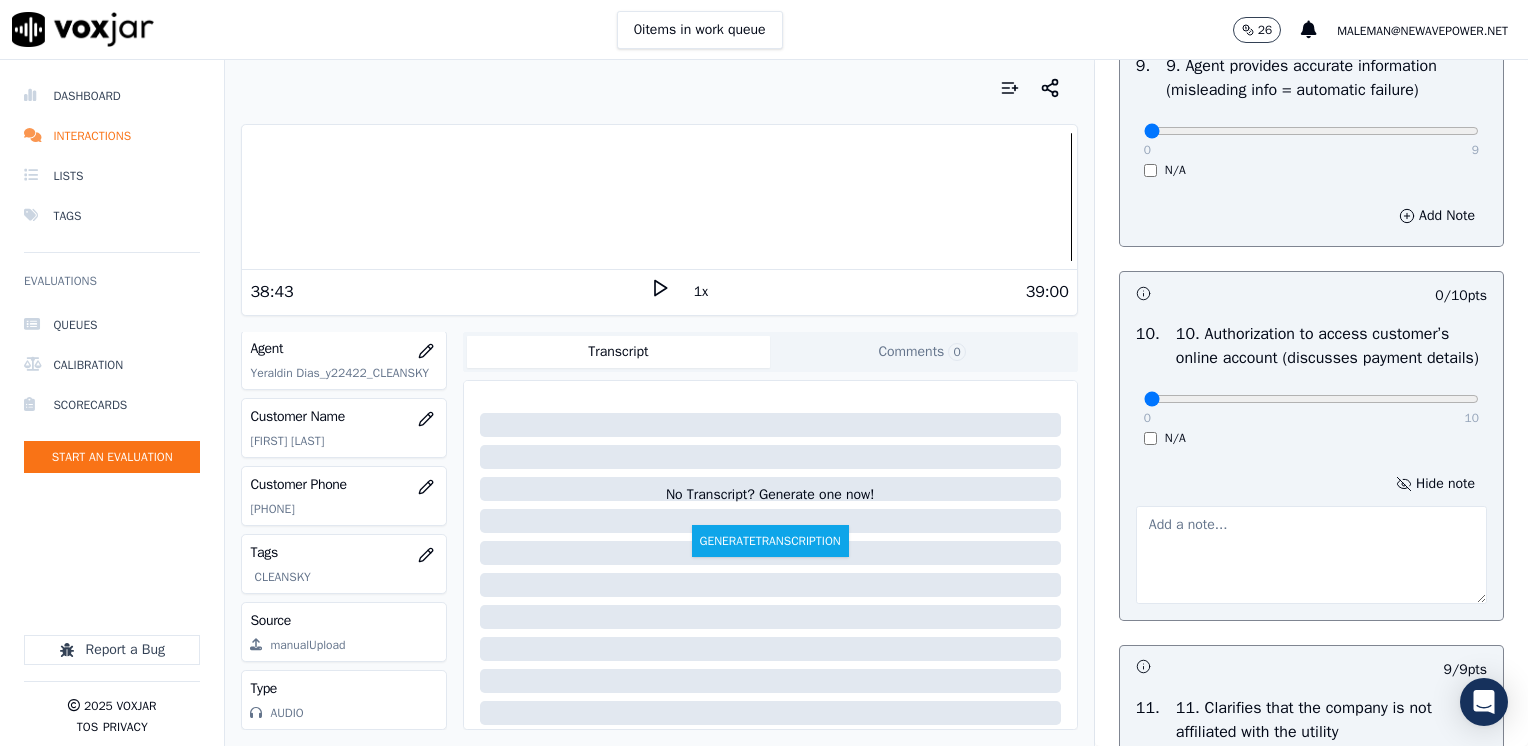 click at bounding box center [1311, 555] 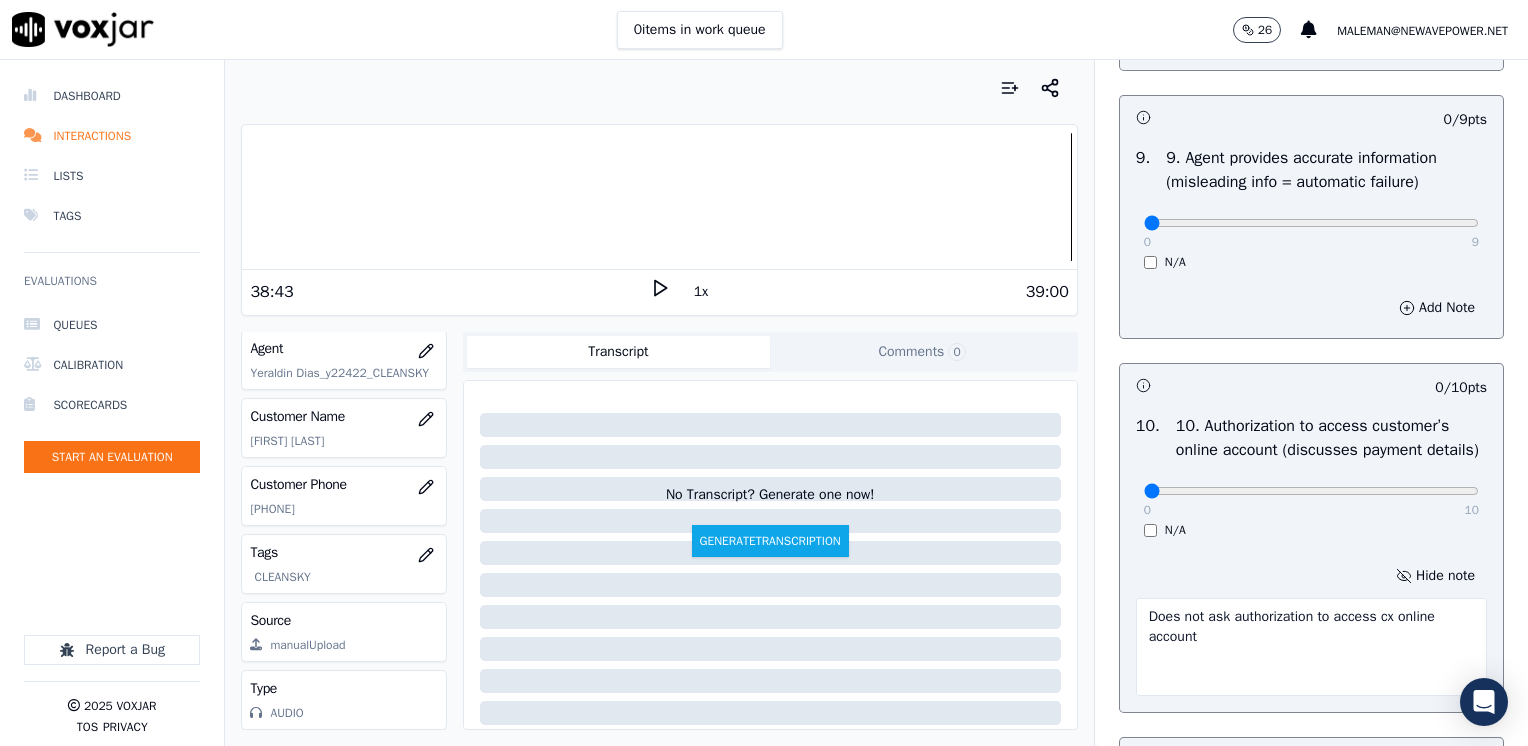 scroll, scrollTop: 2259, scrollLeft: 0, axis: vertical 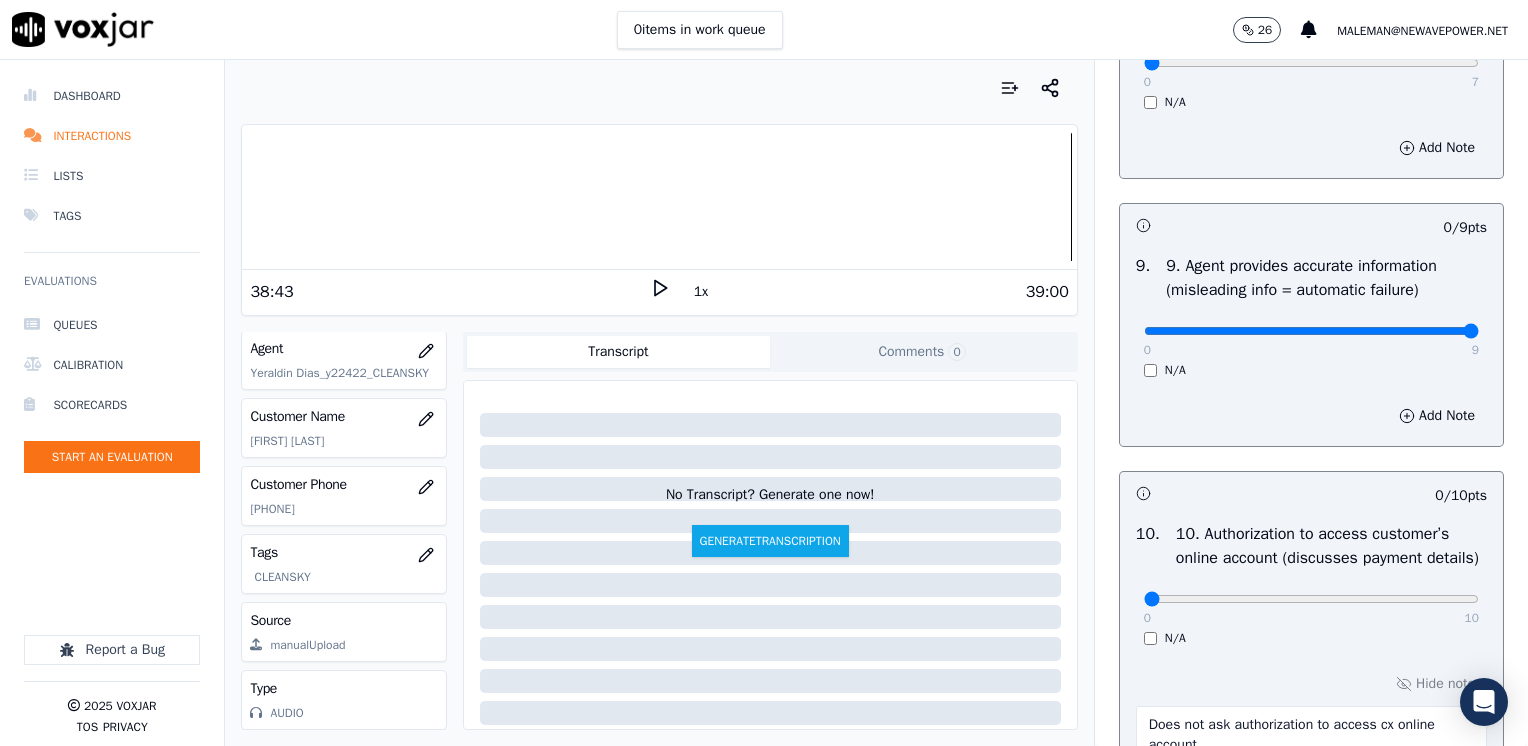 drag, startPoint x: 1133, startPoint y: 351, endPoint x: 1531, endPoint y: 348, distance: 398.0113 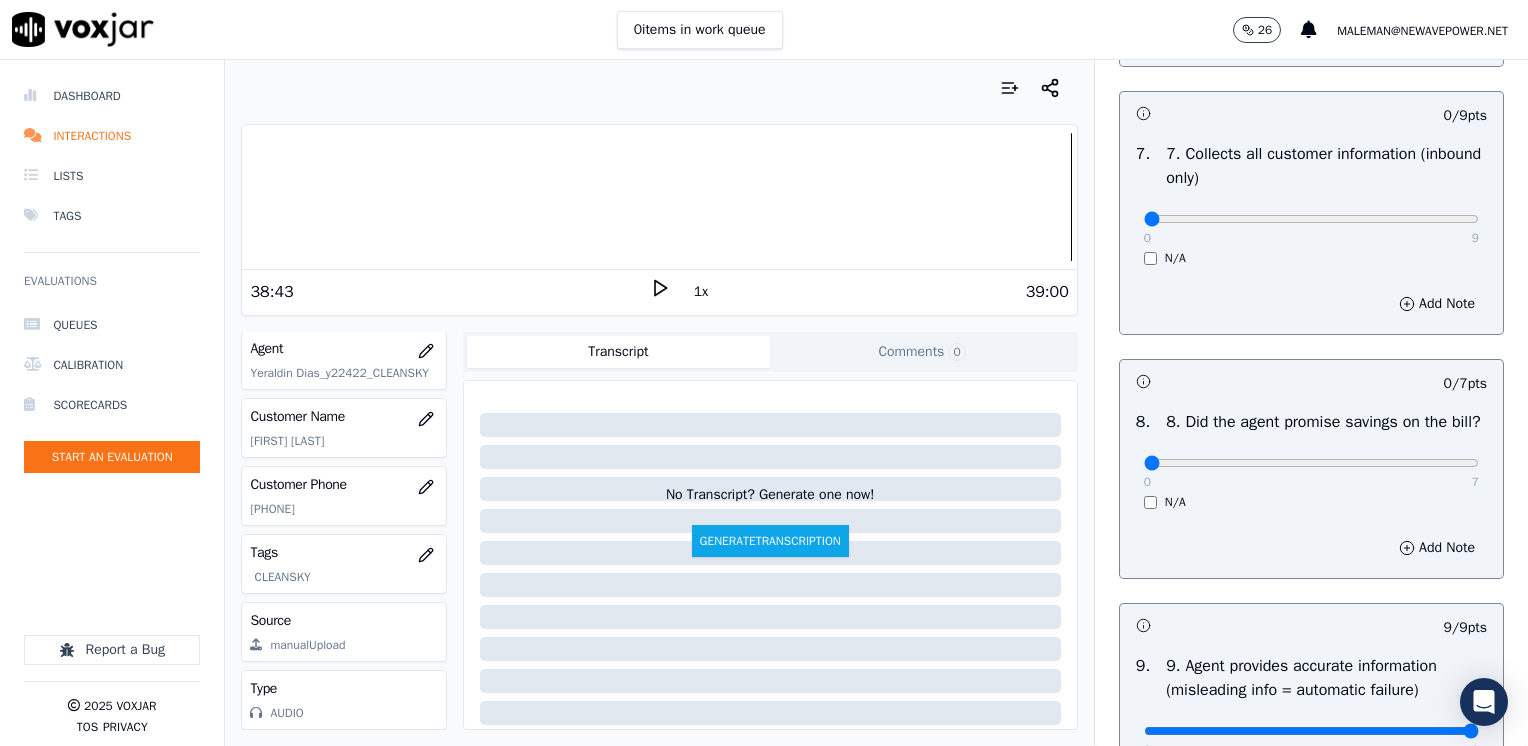 scroll, scrollTop: 2159, scrollLeft: 0, axis: vertical 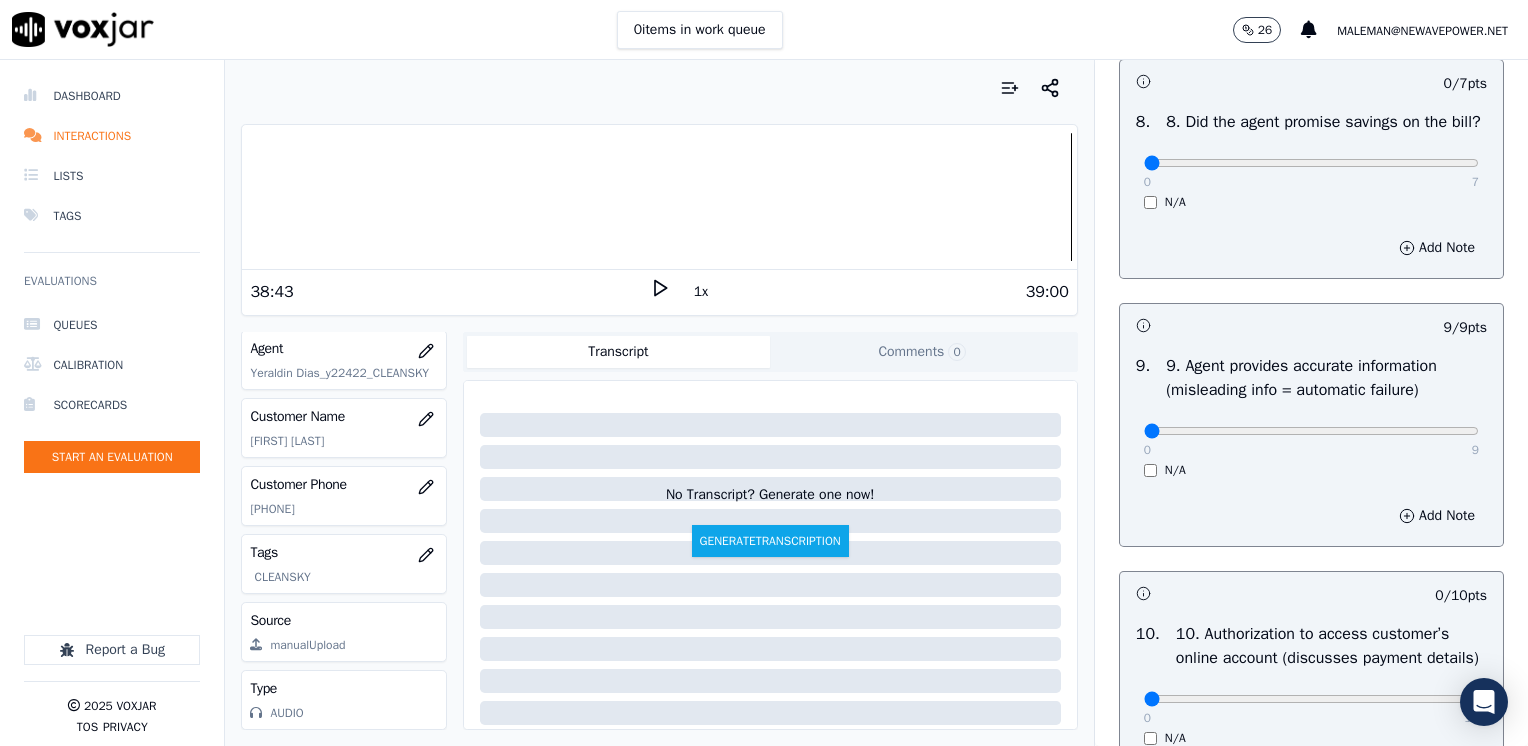 drag, startPoint x: 1430, startPoint y: 455, endPoint x: 901, endPoint y: 477, distance: 529.4573 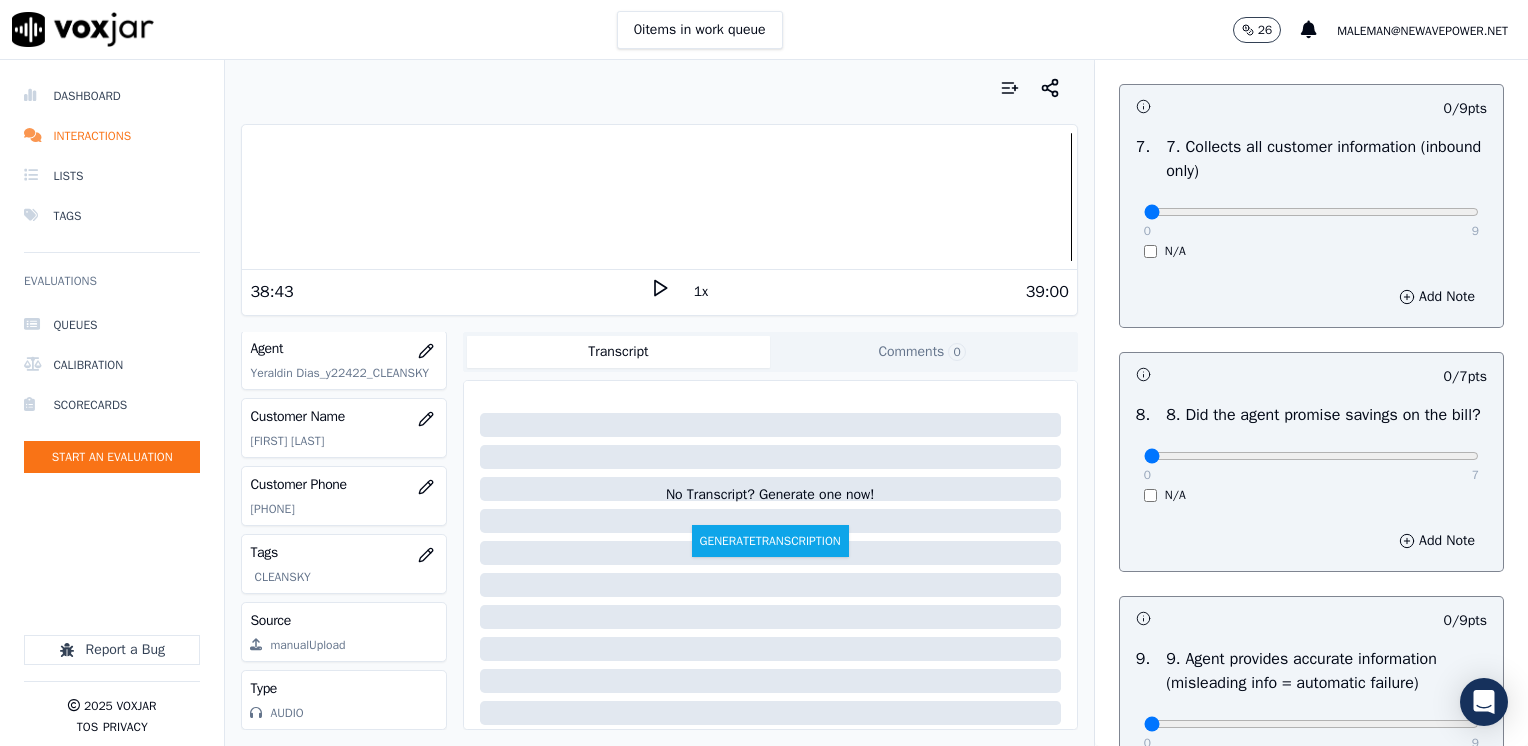 scroll, scrollTop: 1859, scrollLeft: 0, axis: vertical 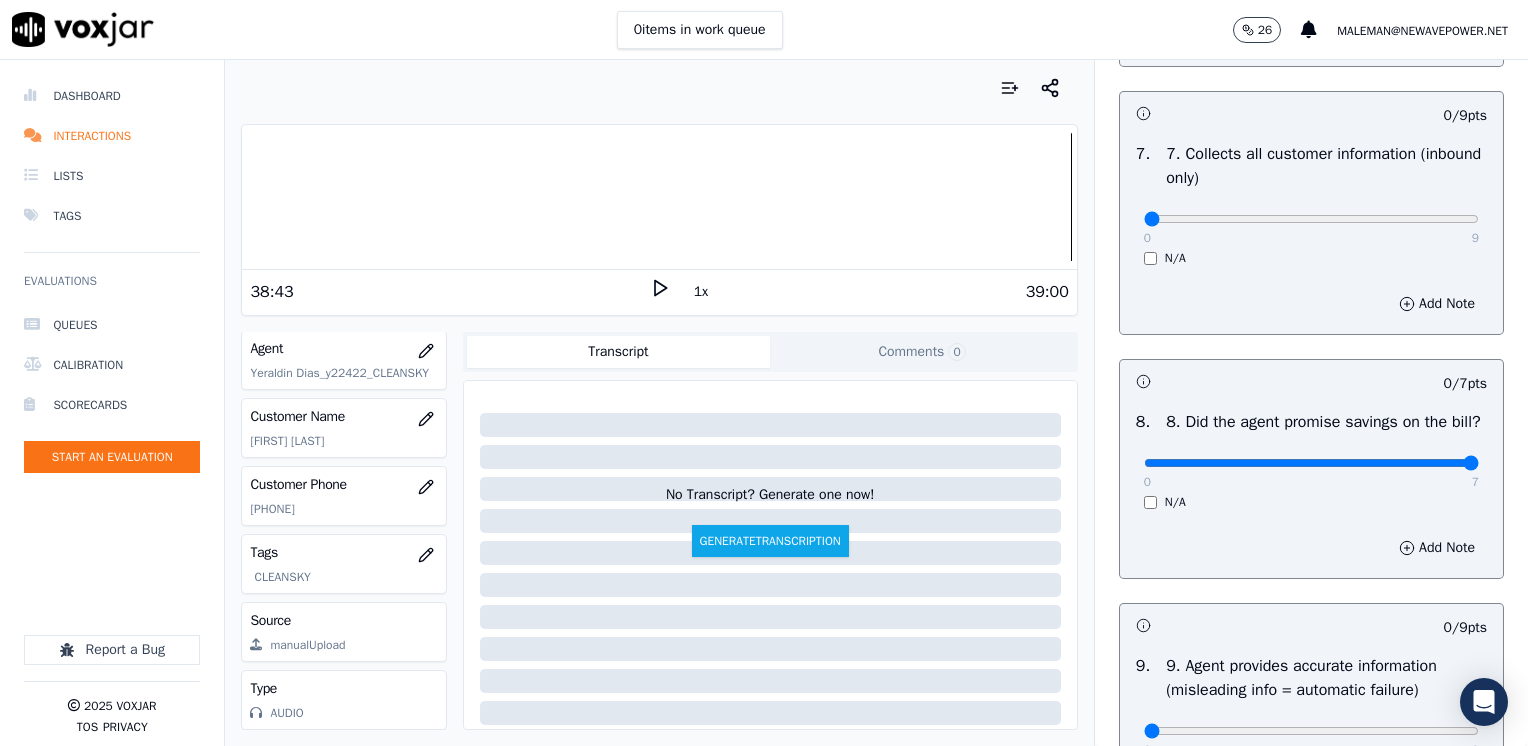 drag, startPoint x: 1128, startPoint y: 486, endPoint x: 1531, endPoint y: 500, distance: 403.2431 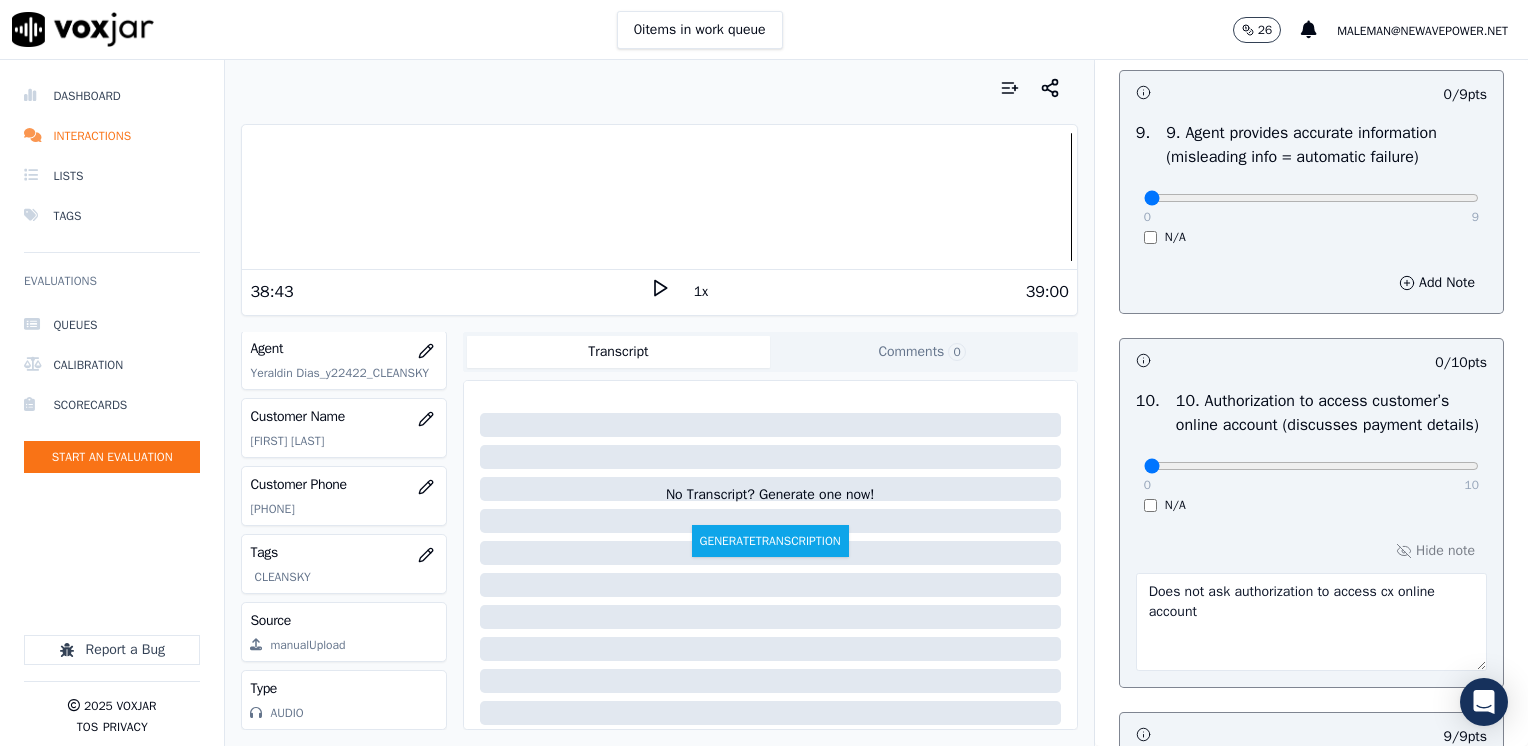 scroll, scrollTop: 2559, scrollLeft: 0, axis: vertical 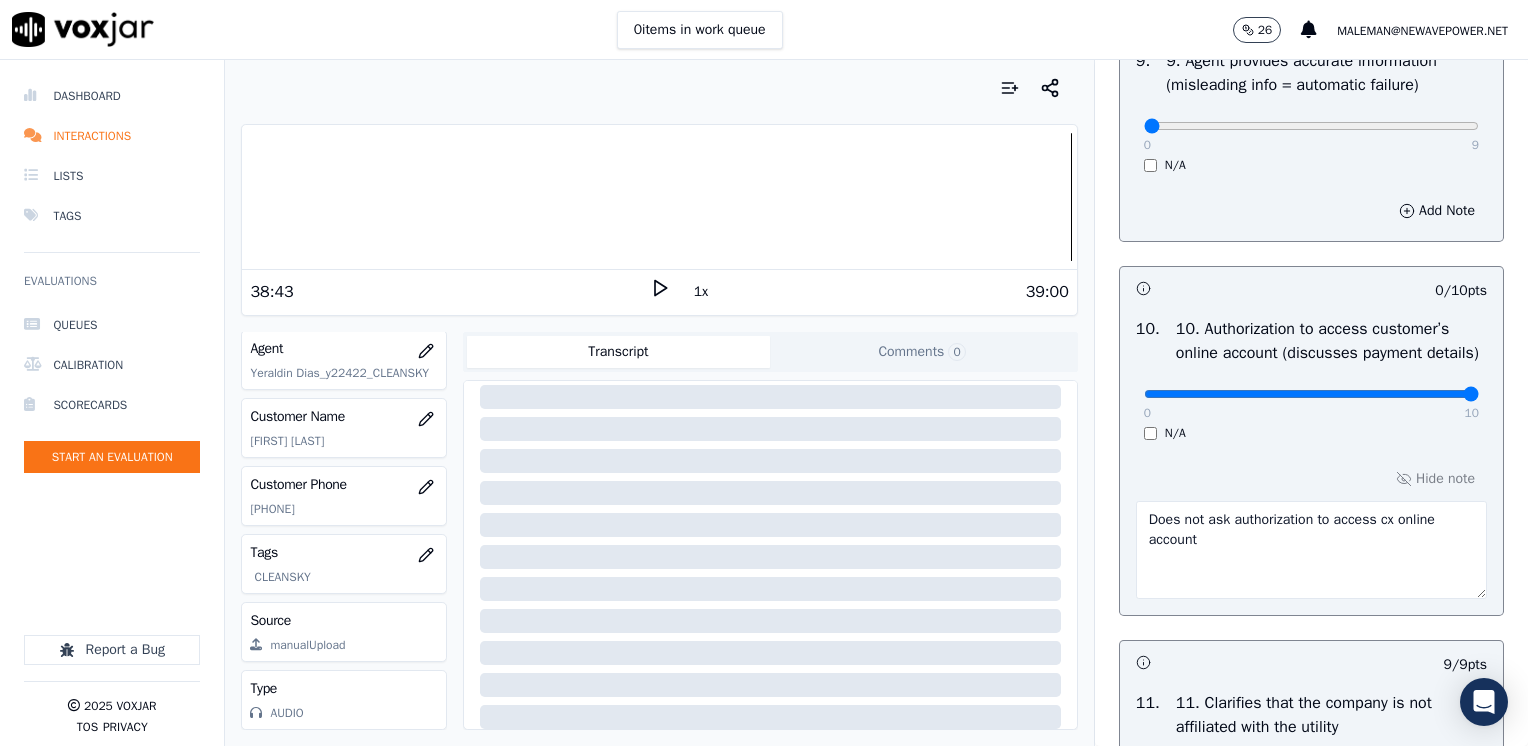 drag, startPoint x: 1142, startPoint y: 435, endPoint x: 1531, endPoint y: 441, distance: 389.04626 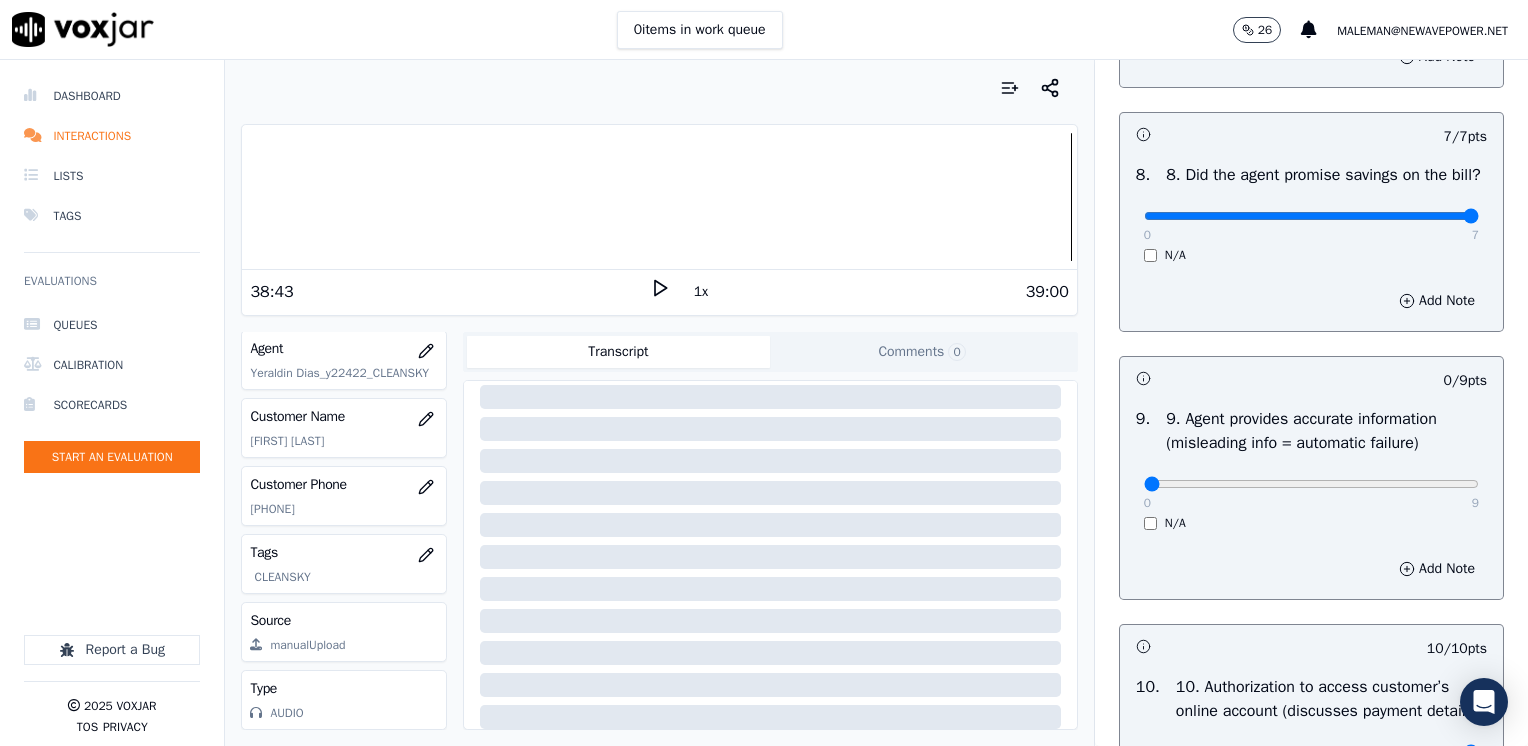 scroll, scrollTop: 2064, scrollLeft: 0, axis: vertical 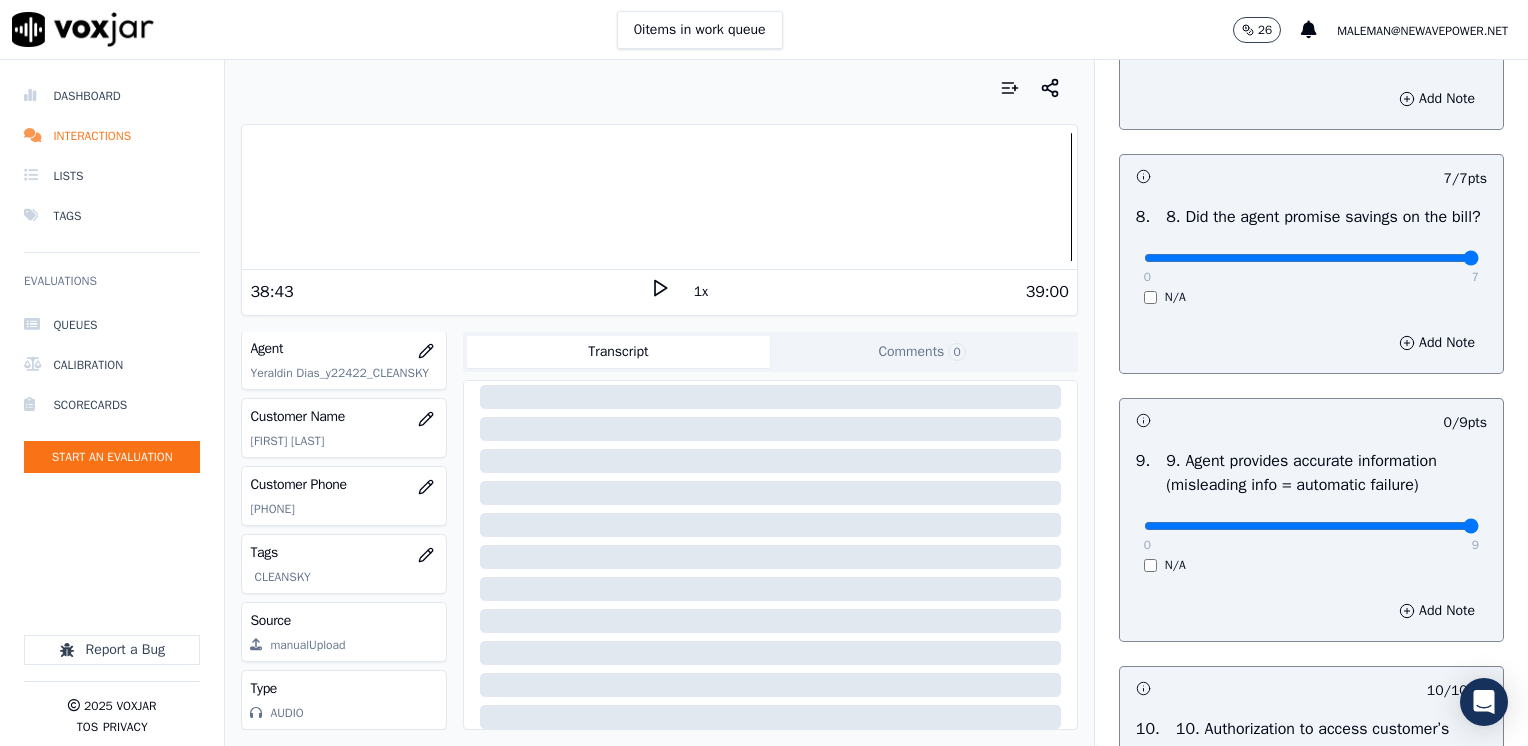 drag, startPoint x: 1143, startPoint y: 547, endPoint x: 1531, endPoint y: 555, distance: 388.08246 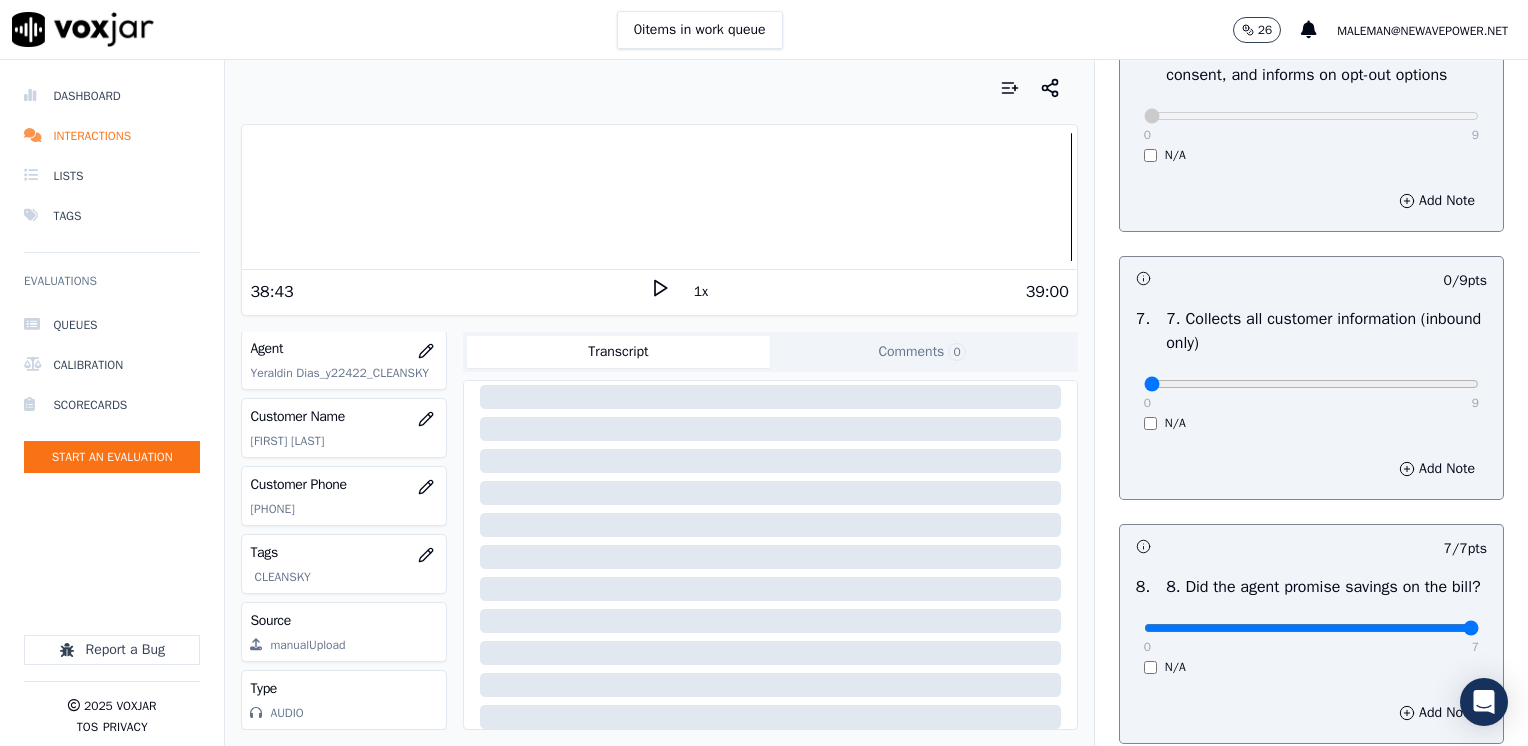 scroll, scrollTop: 1664, scrollLeft: 0, axis: vertical 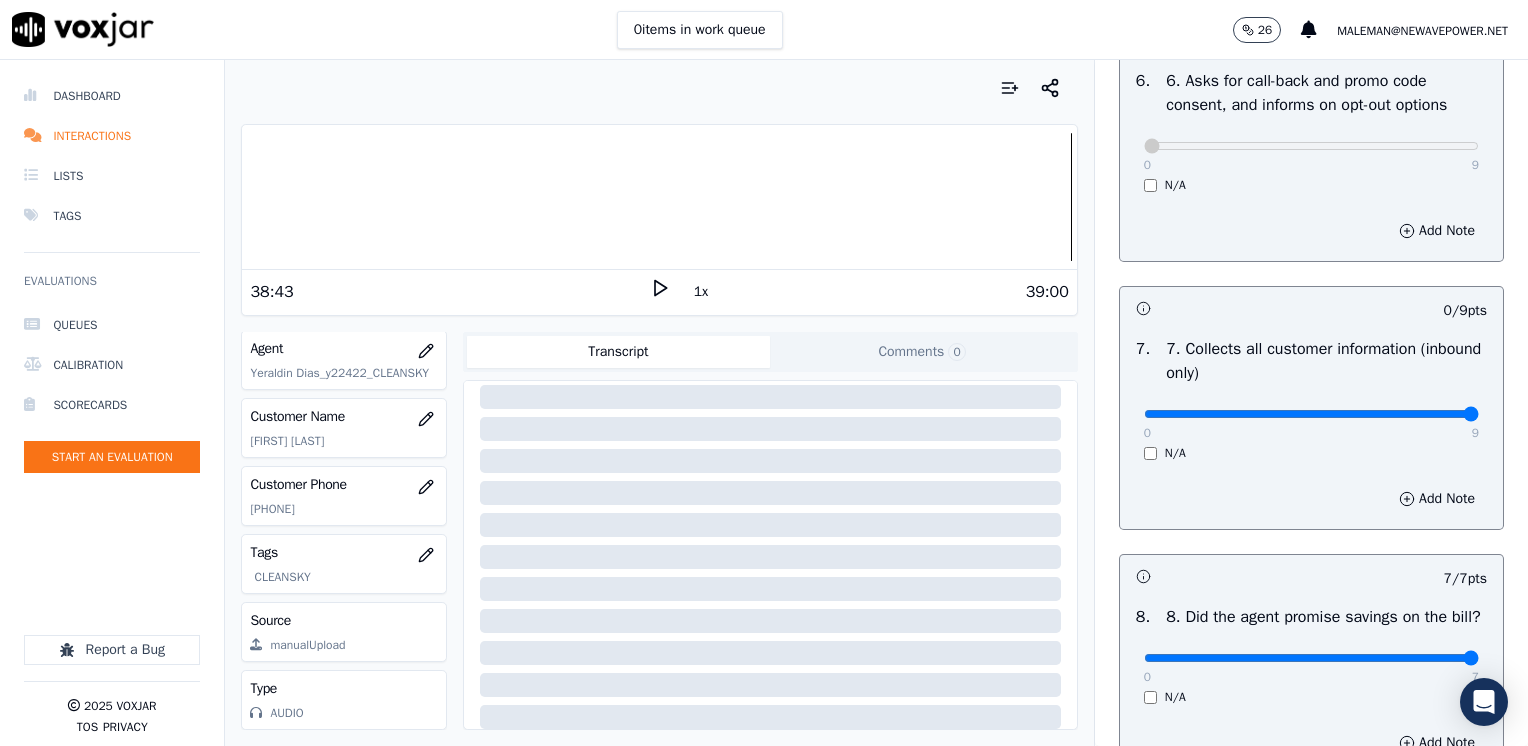 drag, startPoint x: 1134, startPoint y: 410, endPoint x: 1531, endPoint y: 374, distance: 398.6289 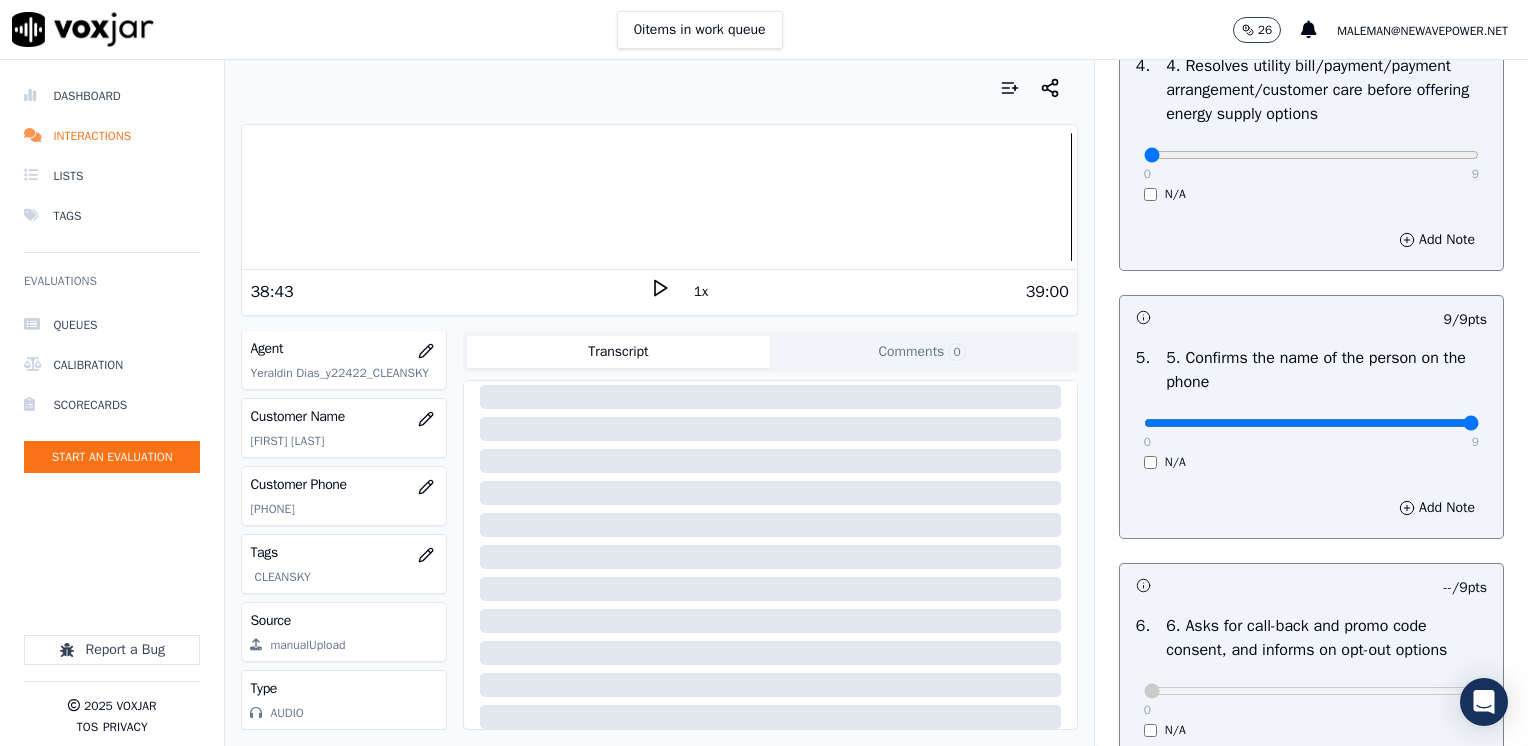 scroll, scrollTop: 764, scrollLeft: 0, axis: vertical 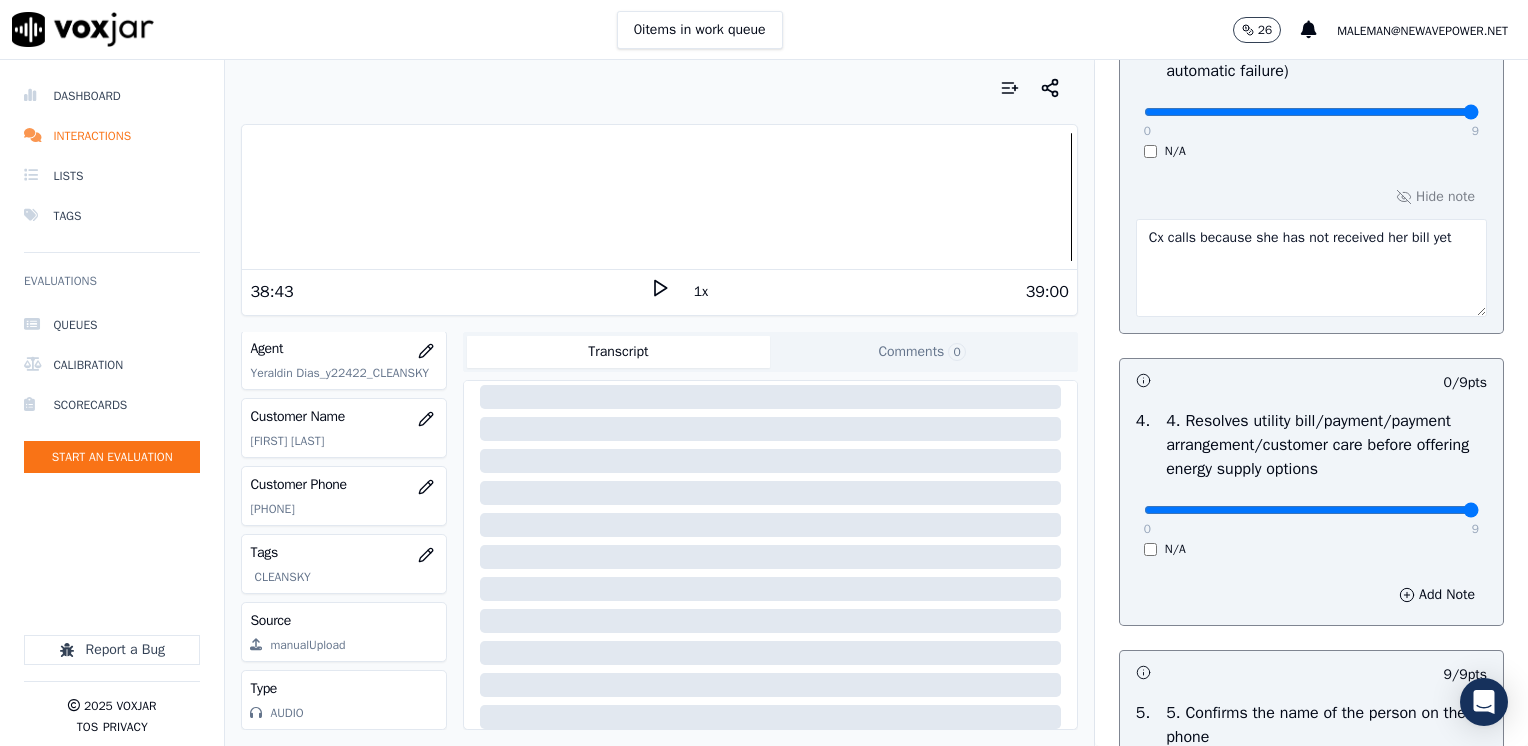 drag, startPoint x: 1128, startPoint y: 510, endPoint x: 1527, endPoint y: 470, distance: 401 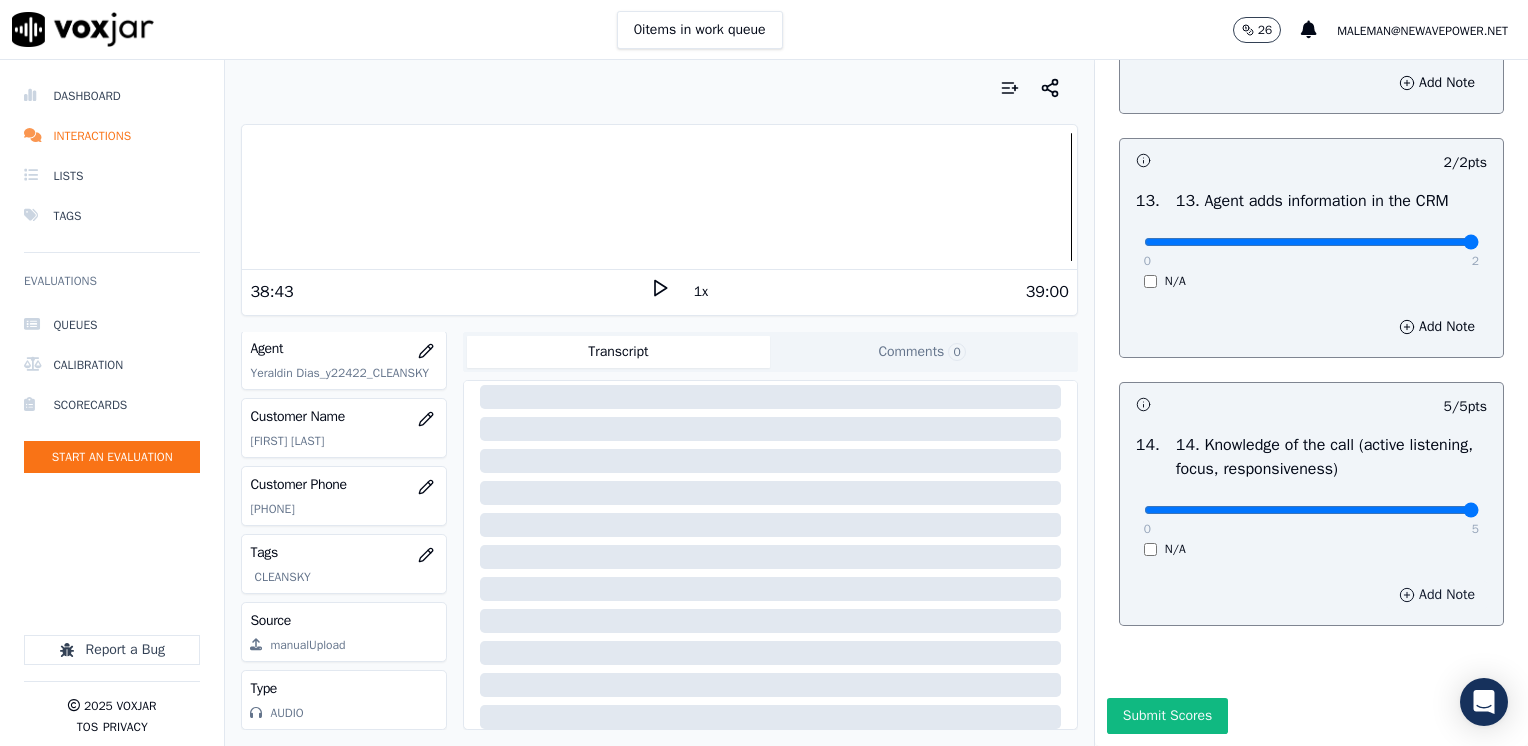 scroll, scrollTop: 3564, scrollLeft: 0, axis: vertical 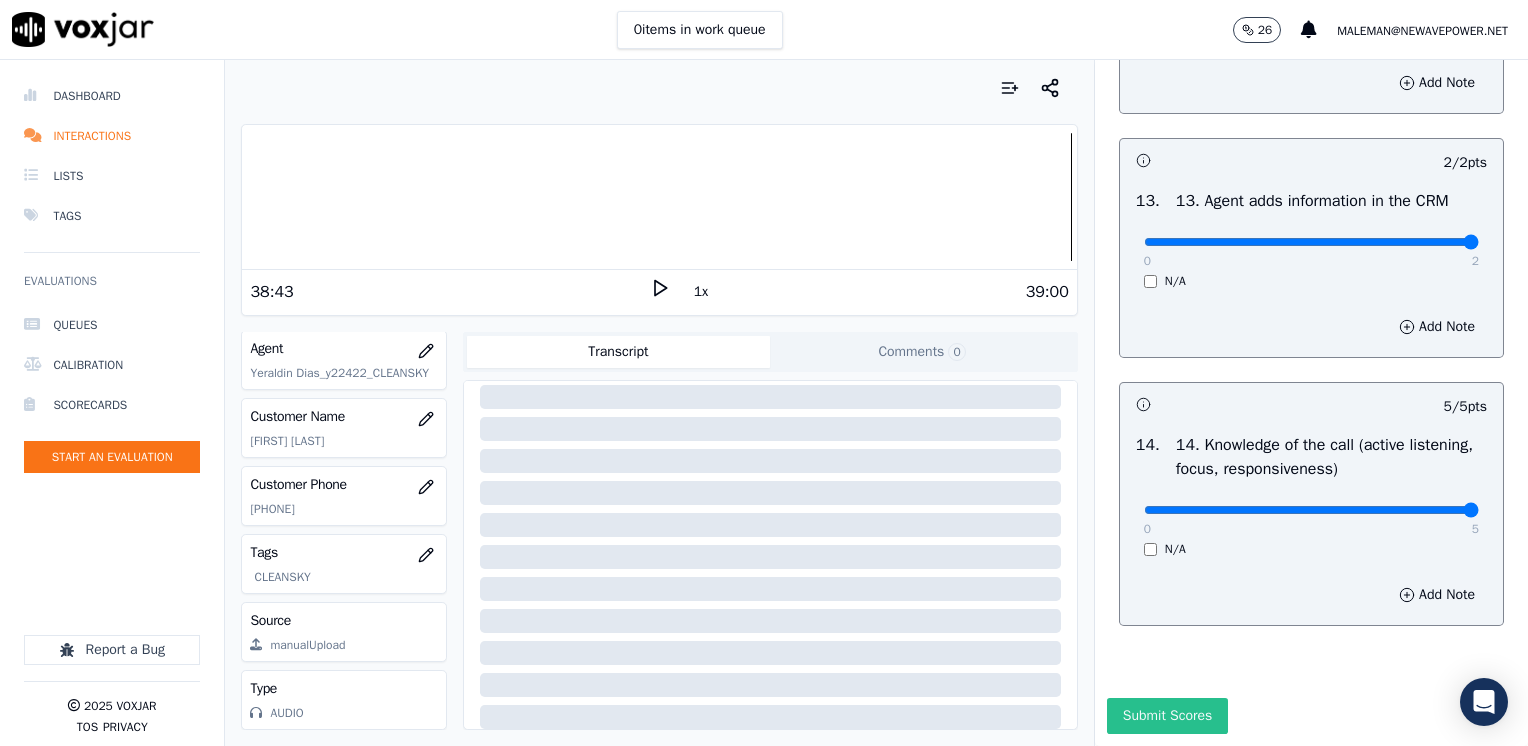 click on "Submit Scores" at bounding box center (1167, 716) 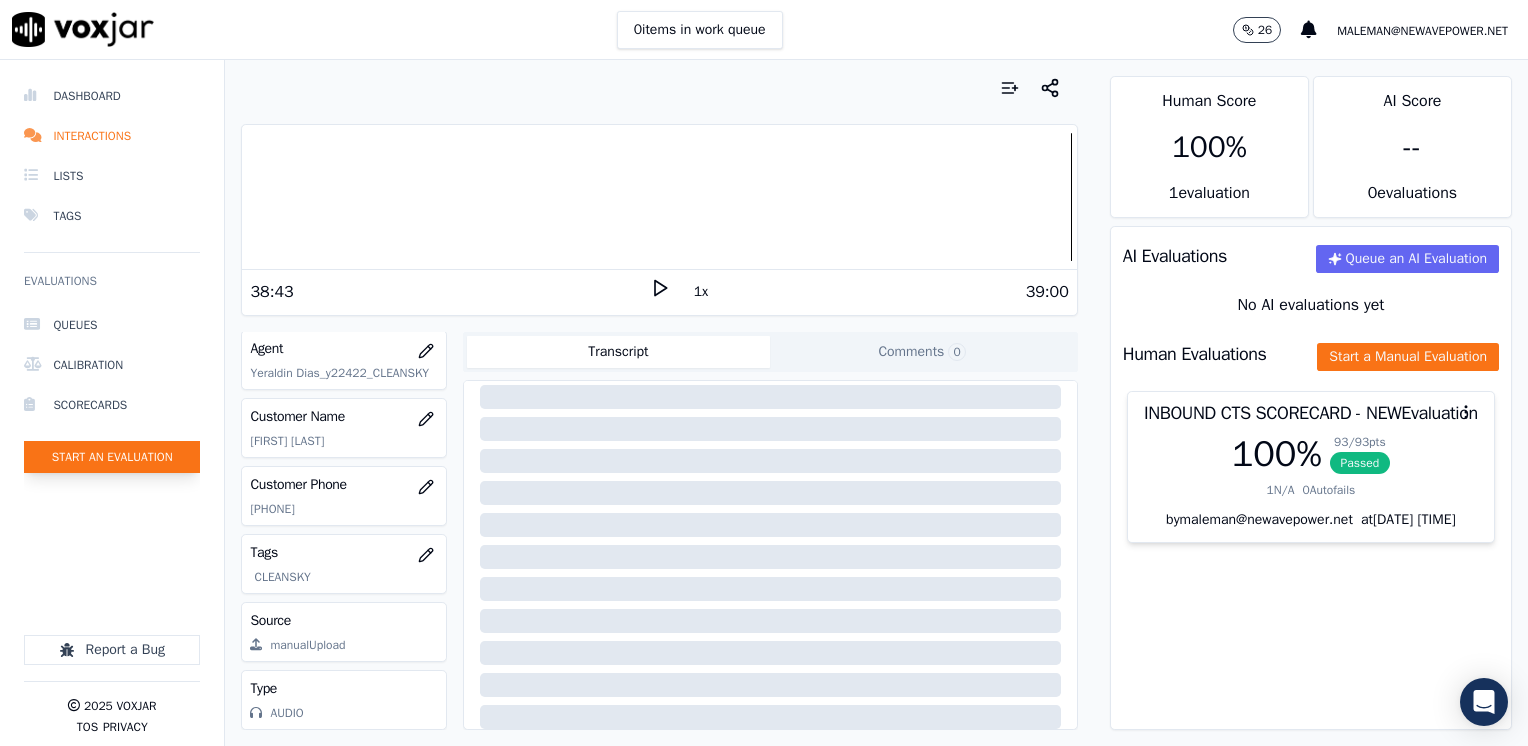 click on "Start an Evaluation" 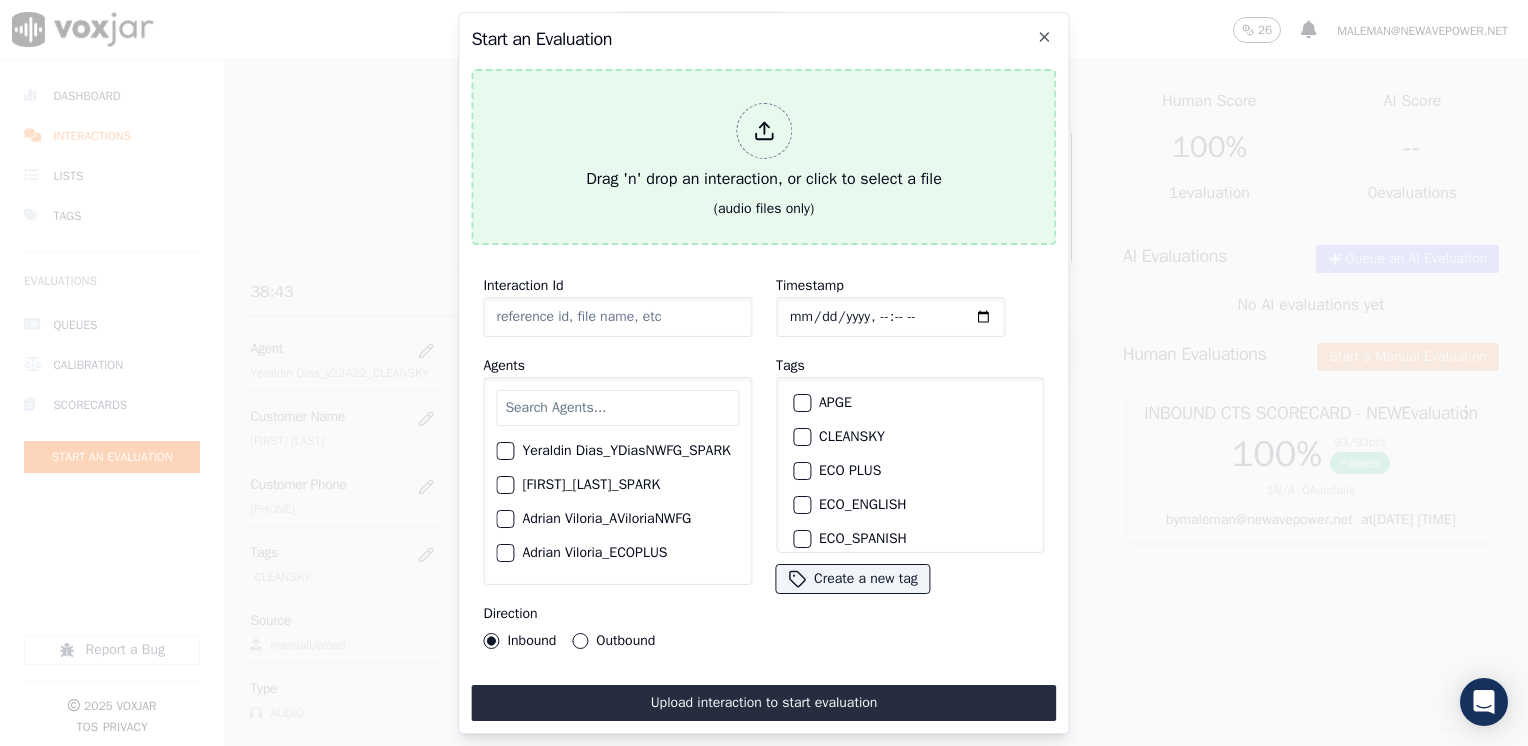 click 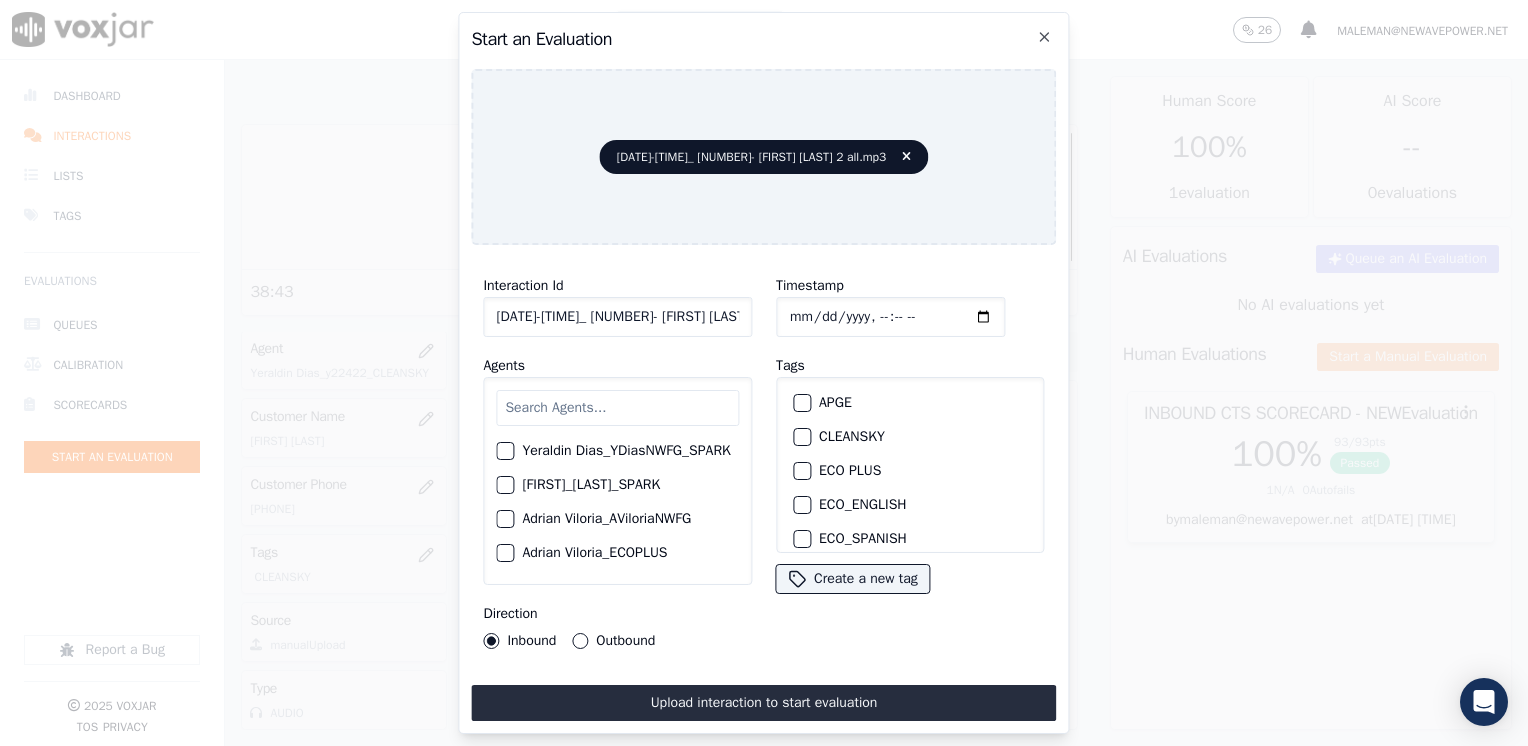 click at bounding box center [617, 408] 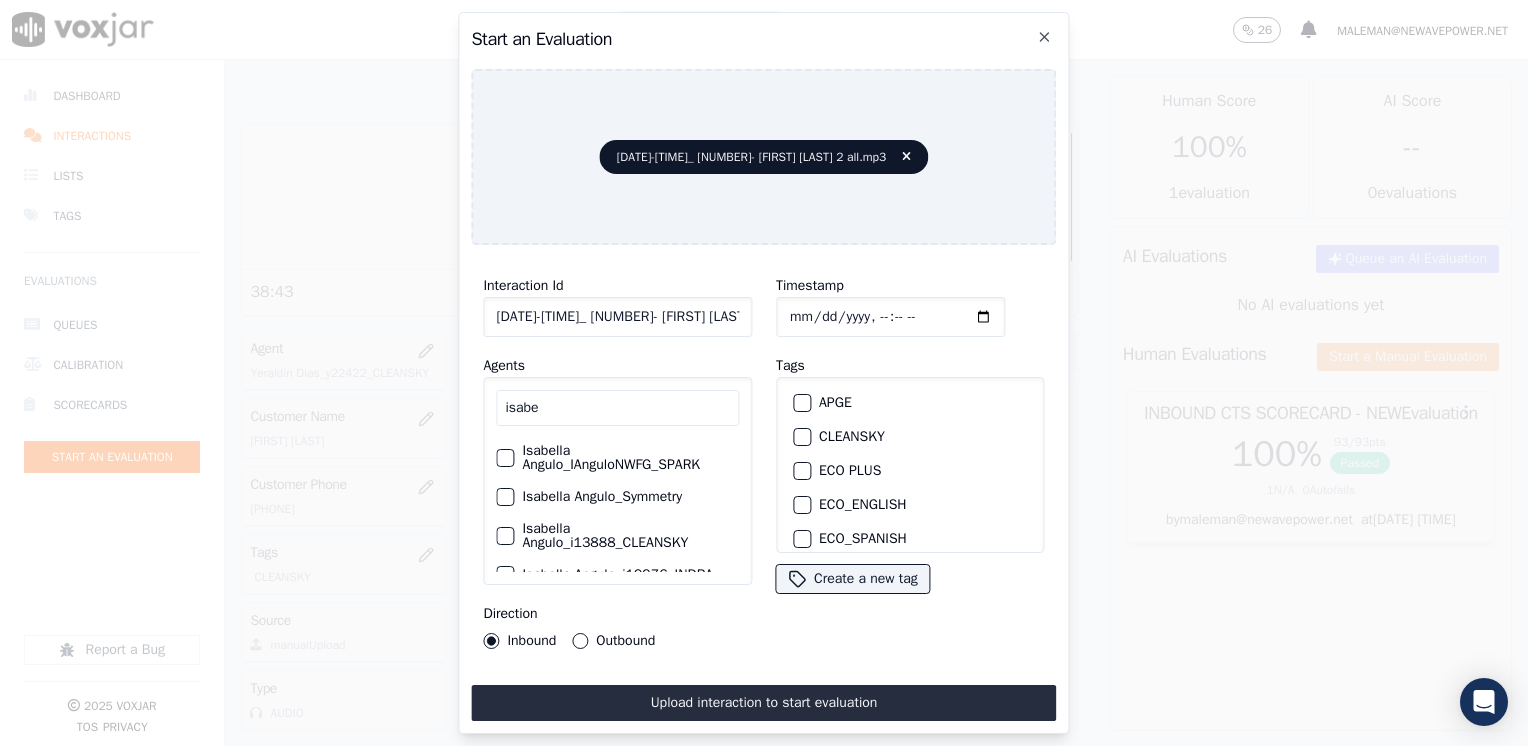 scroll, scrollTop: 60, scrollLeft: 0, axis: vertical 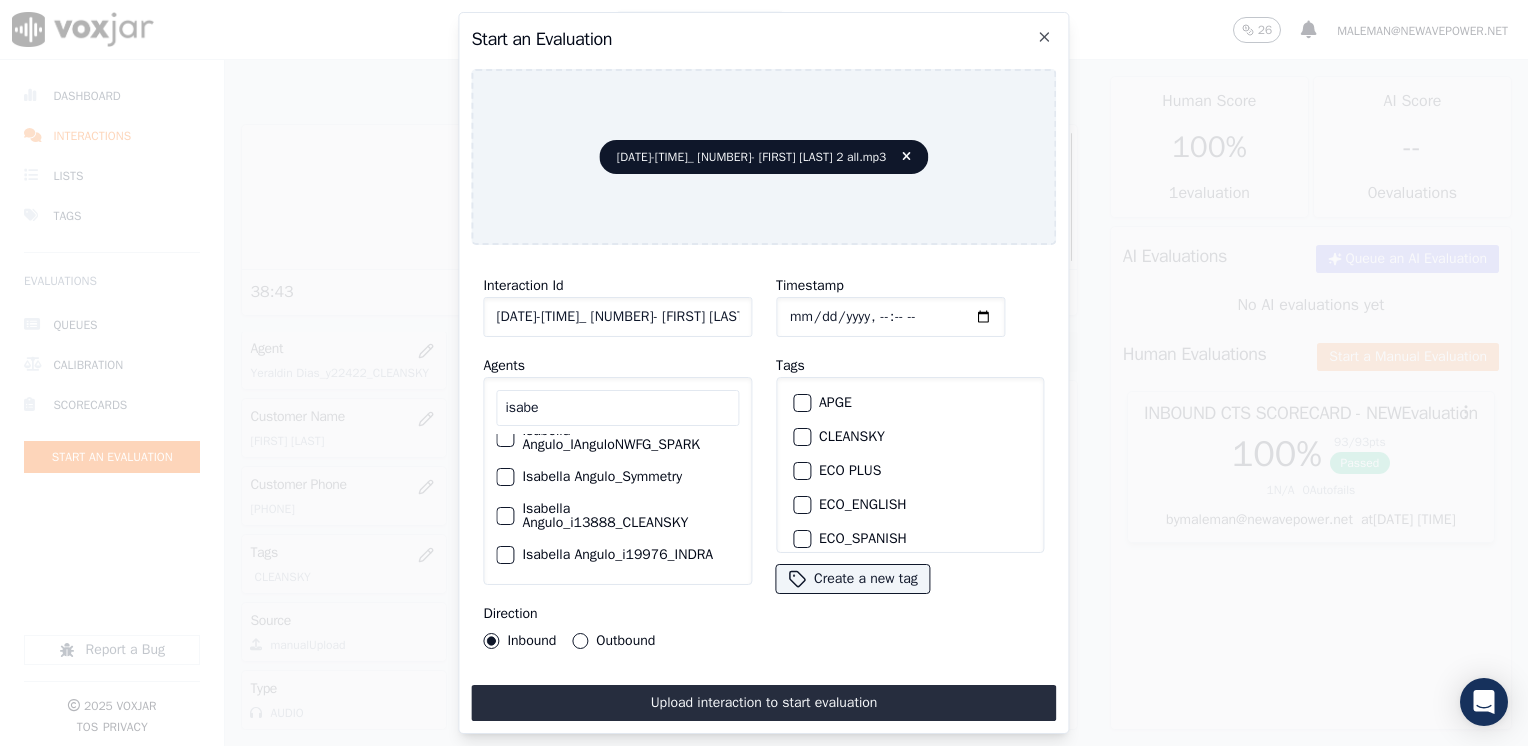click at bounding box center [504, 516] 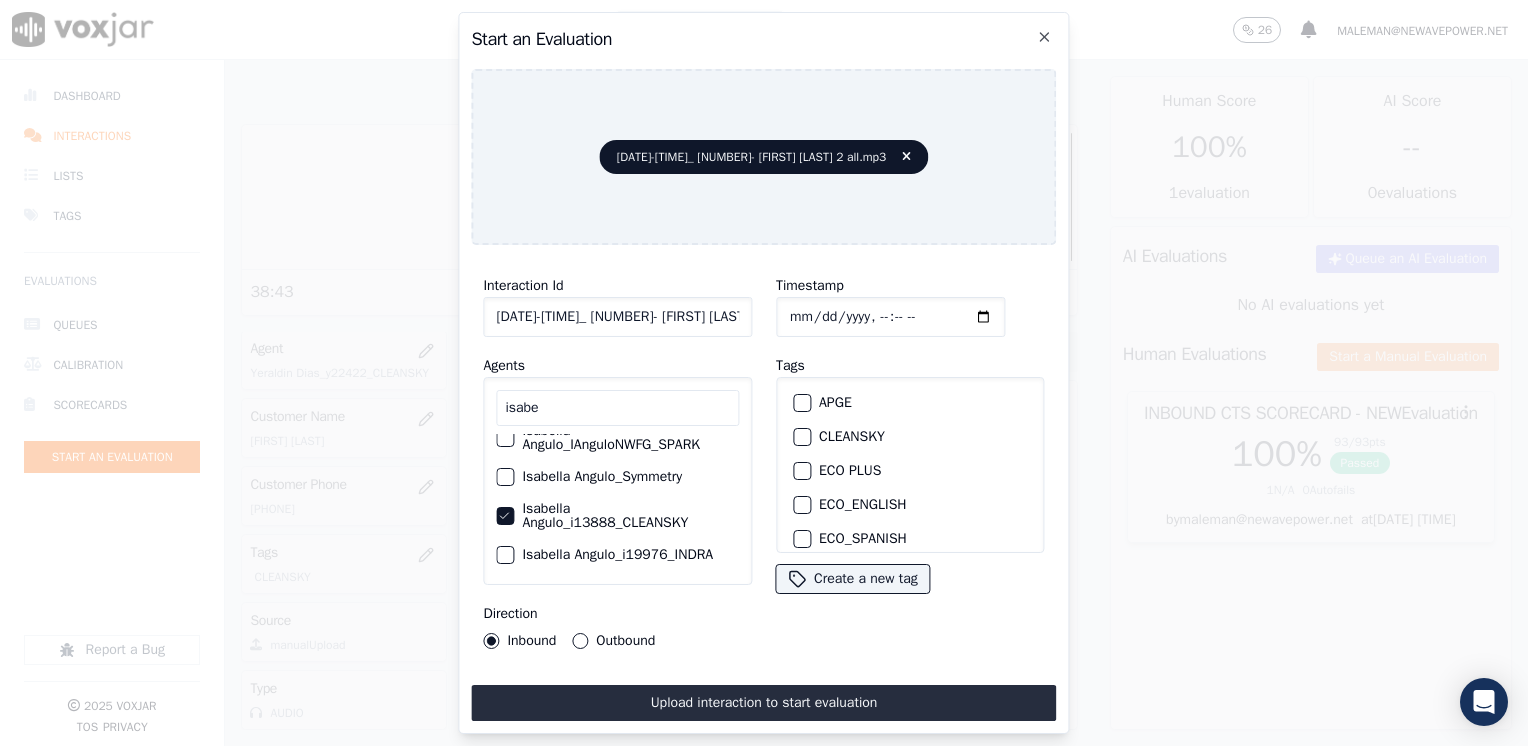 click on "CLEANSKY" at bounding box center [910, 437] 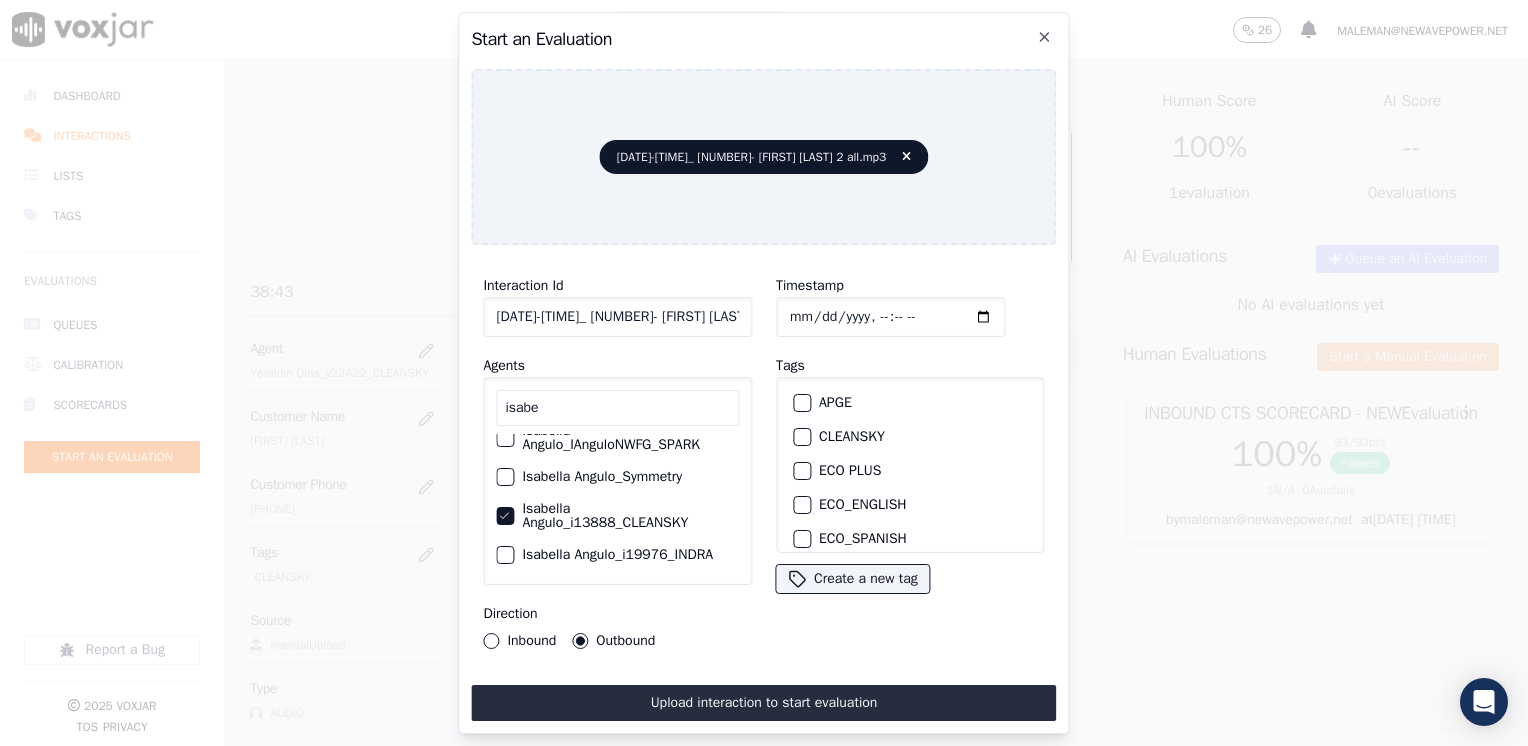 click on "Timestamp" 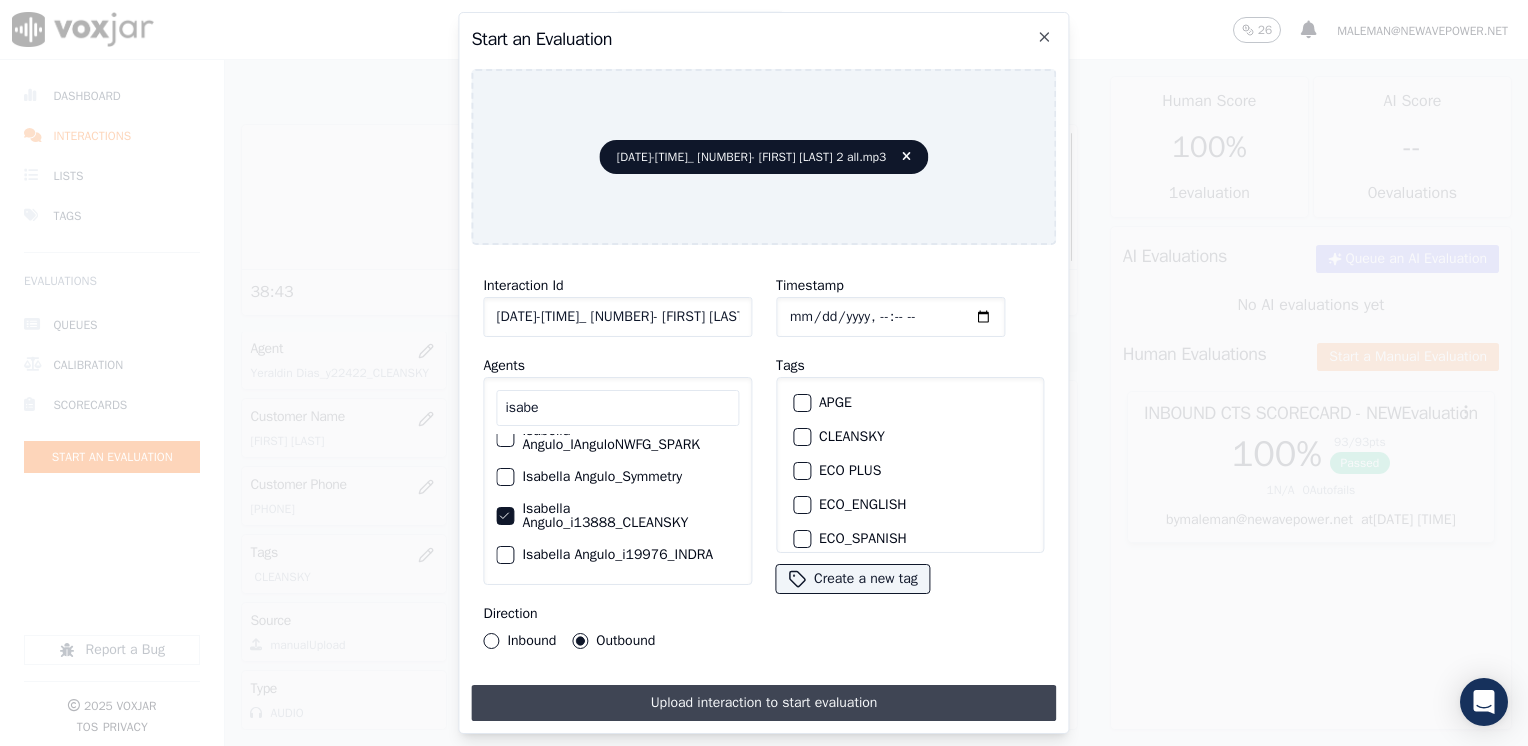 click on "Upload interaction to start evaluation" at bounding box center [763, 703] 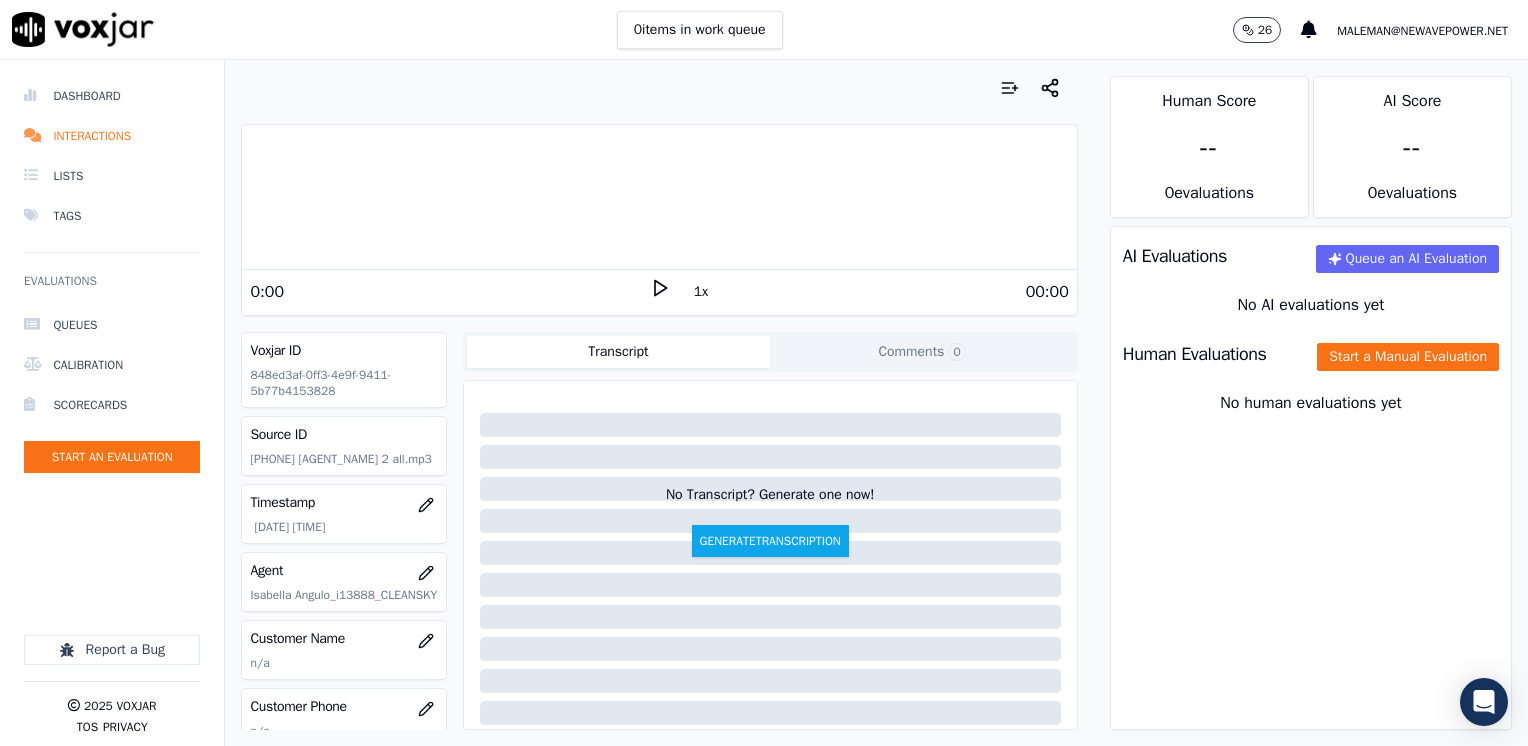 click on "0:00     1x   00:00" at bounding box center (659, 291) 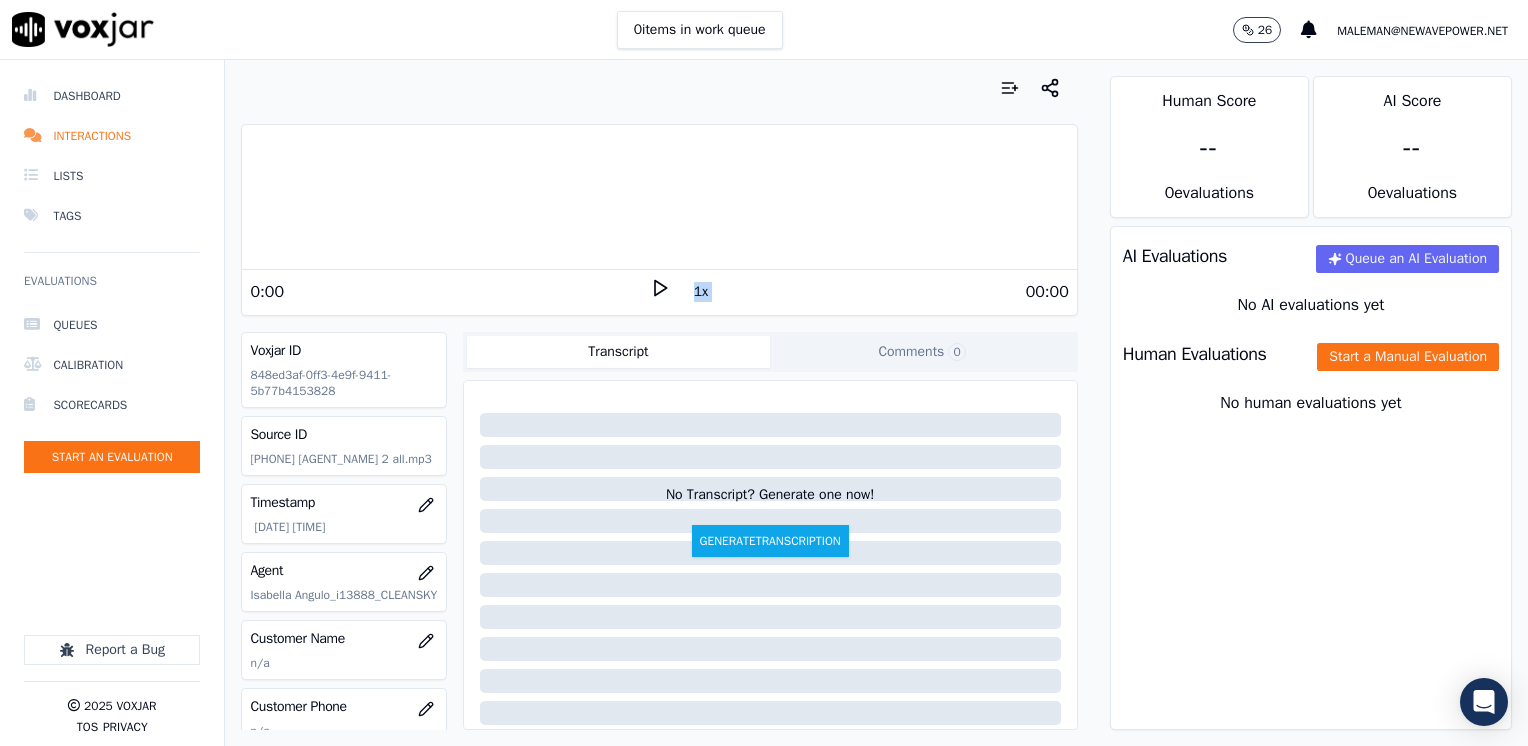 click 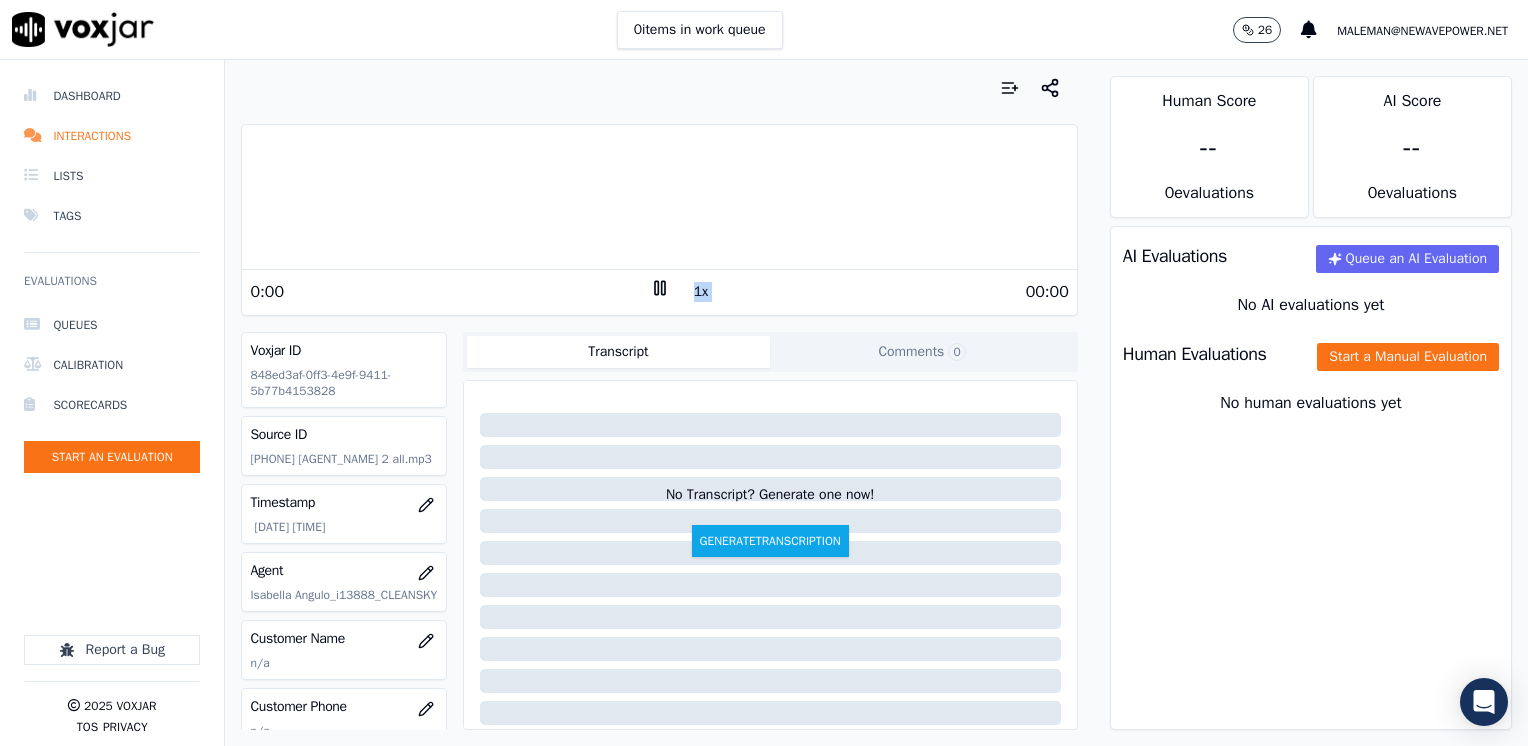 click 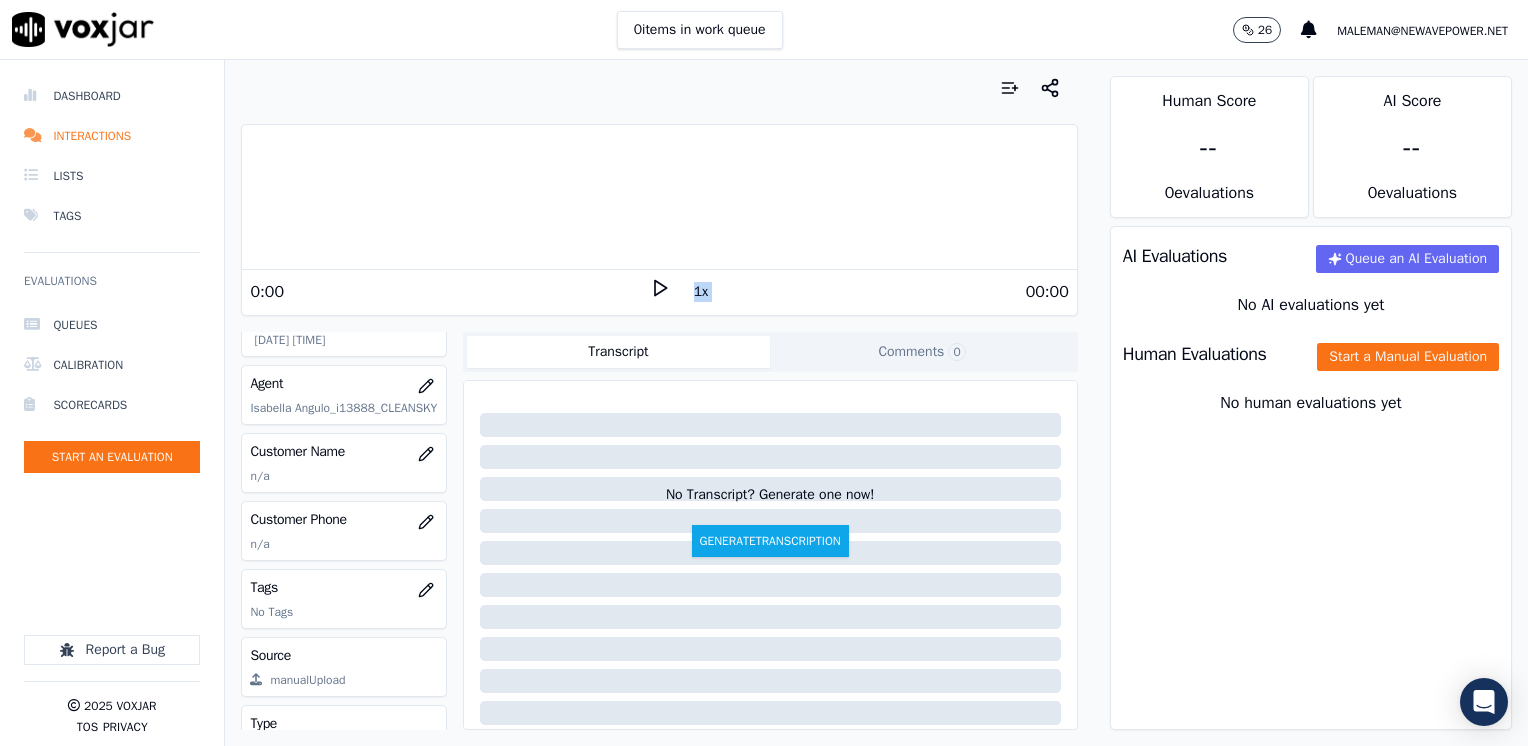 scroll, scrollTop: 200, scrollLeft: 0, axis: vertical 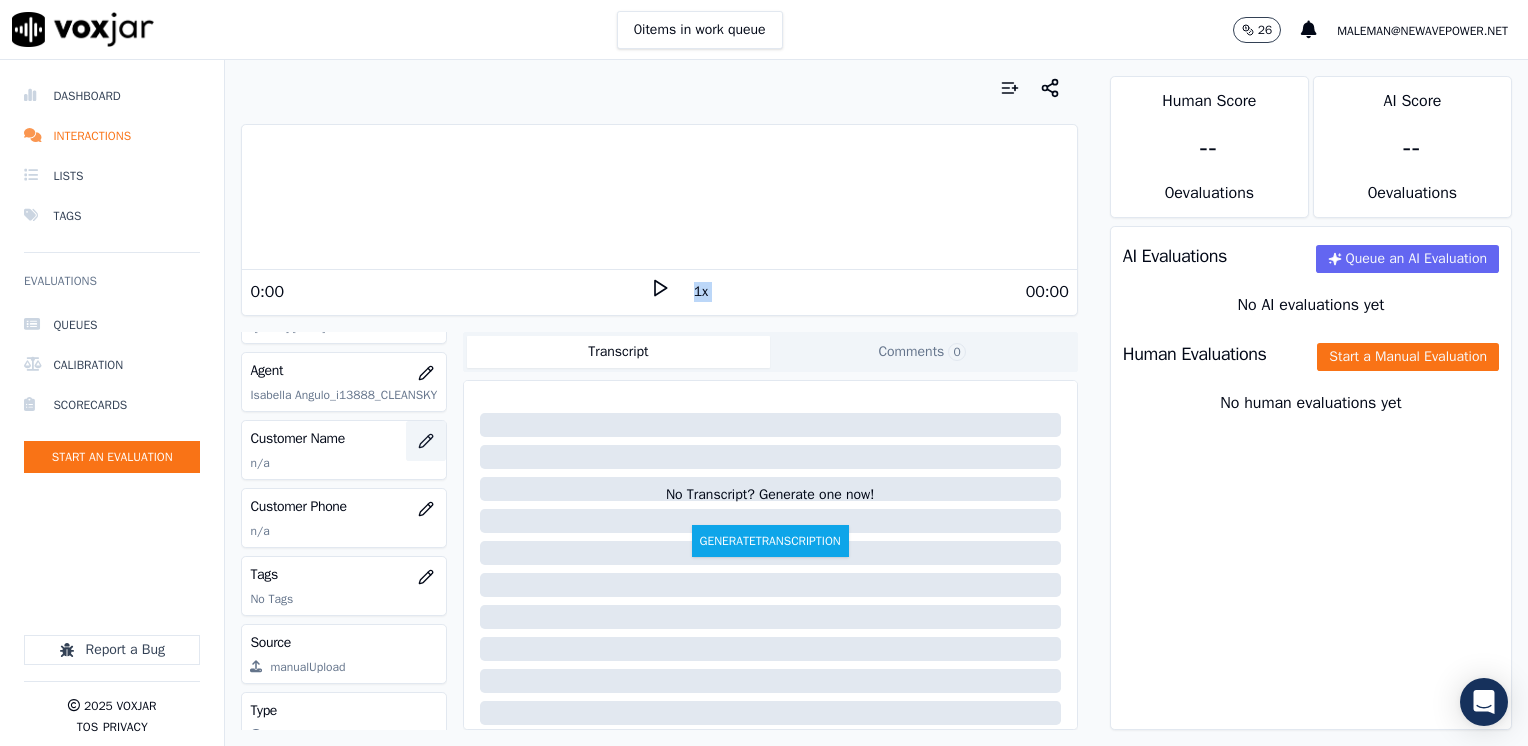 click 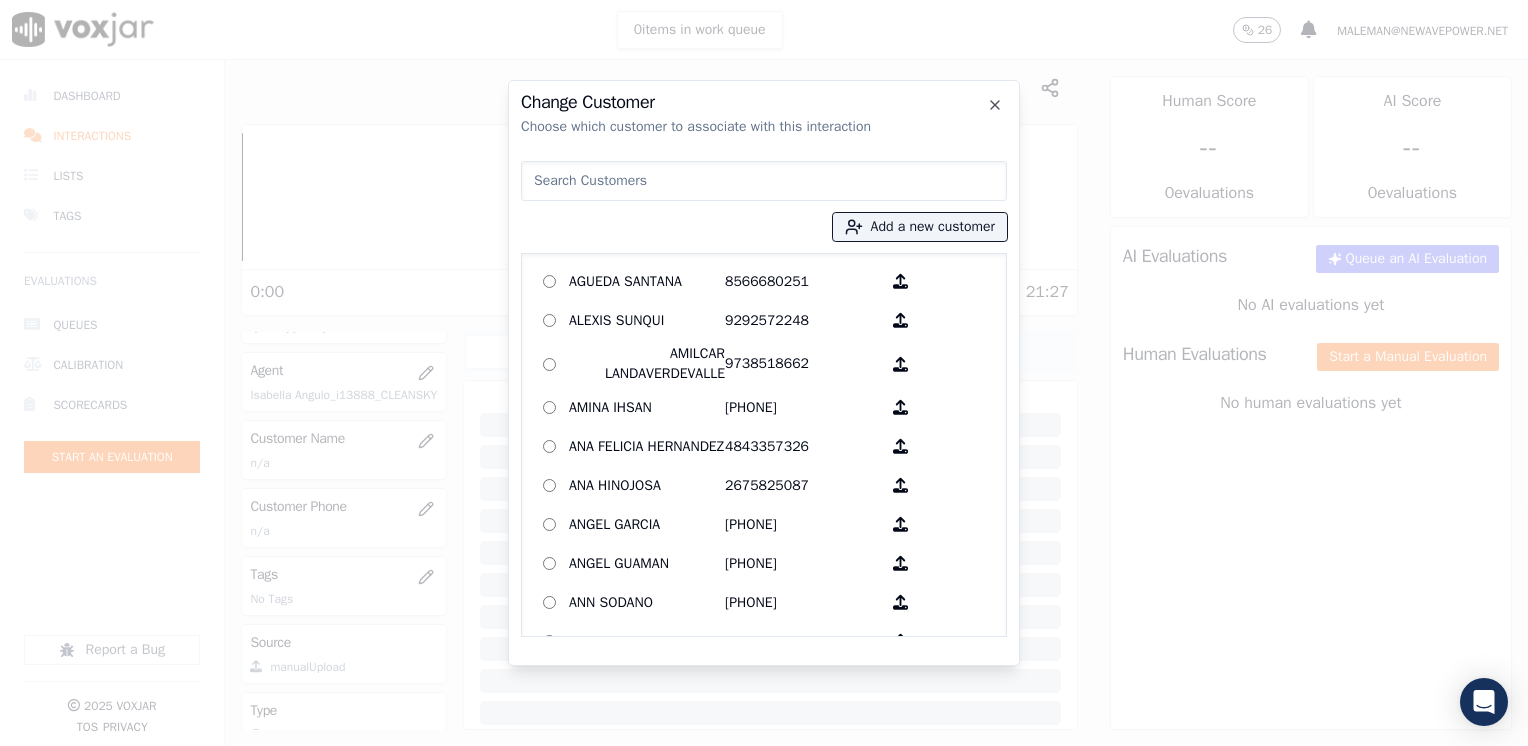 click at bounding box center (764, 181) 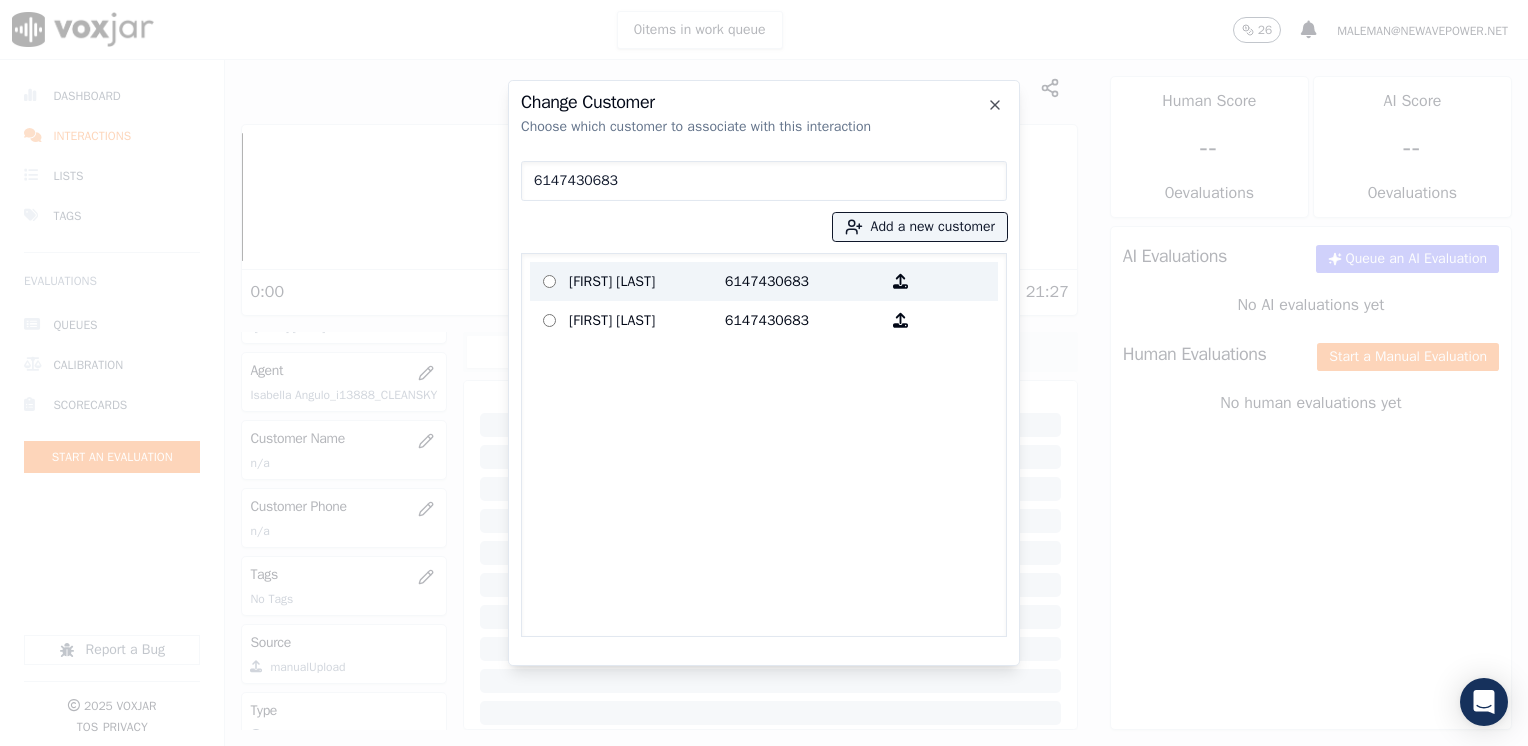 click on "6147430683" at bounding box center [803, 281] 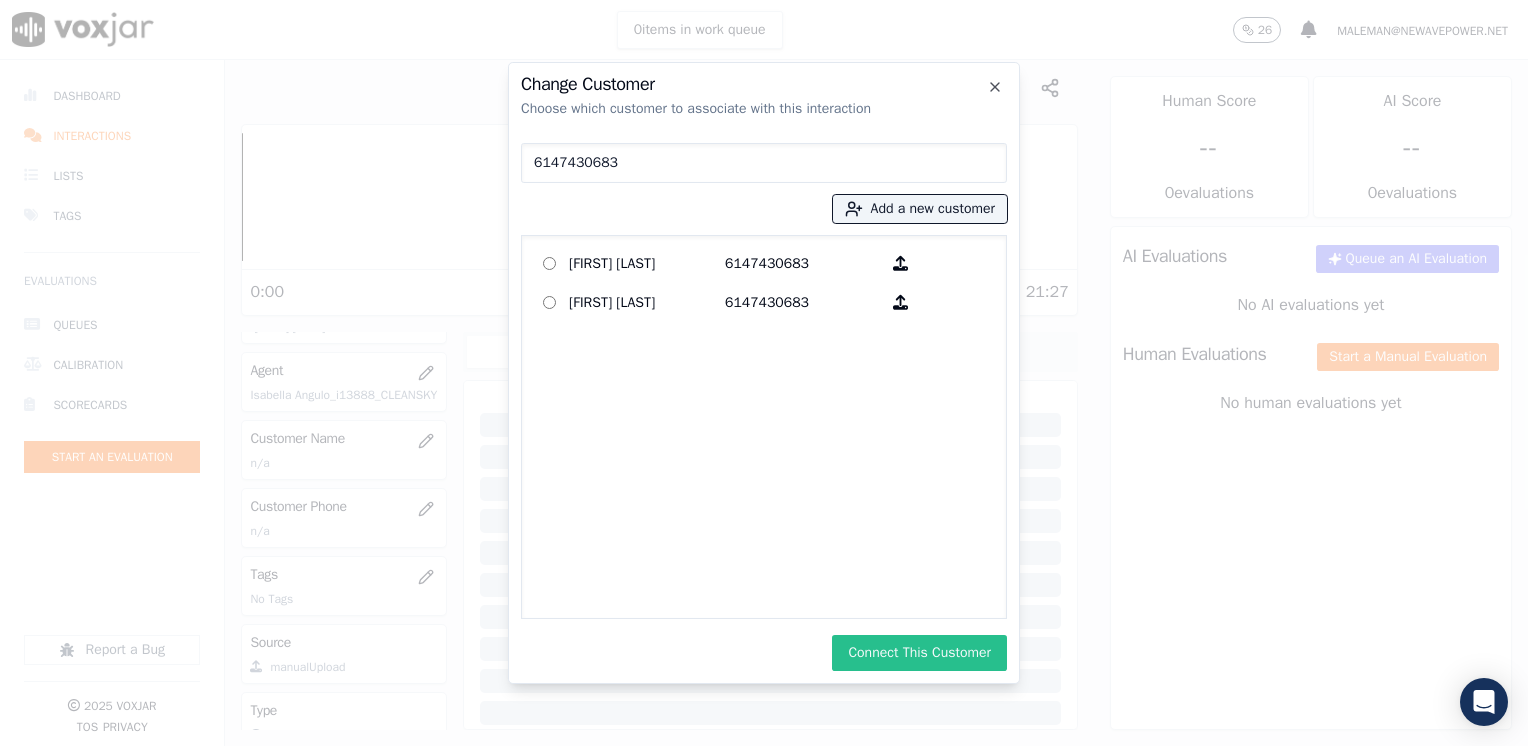 click on "Connect This Customer" at bounding box center (919, 653) 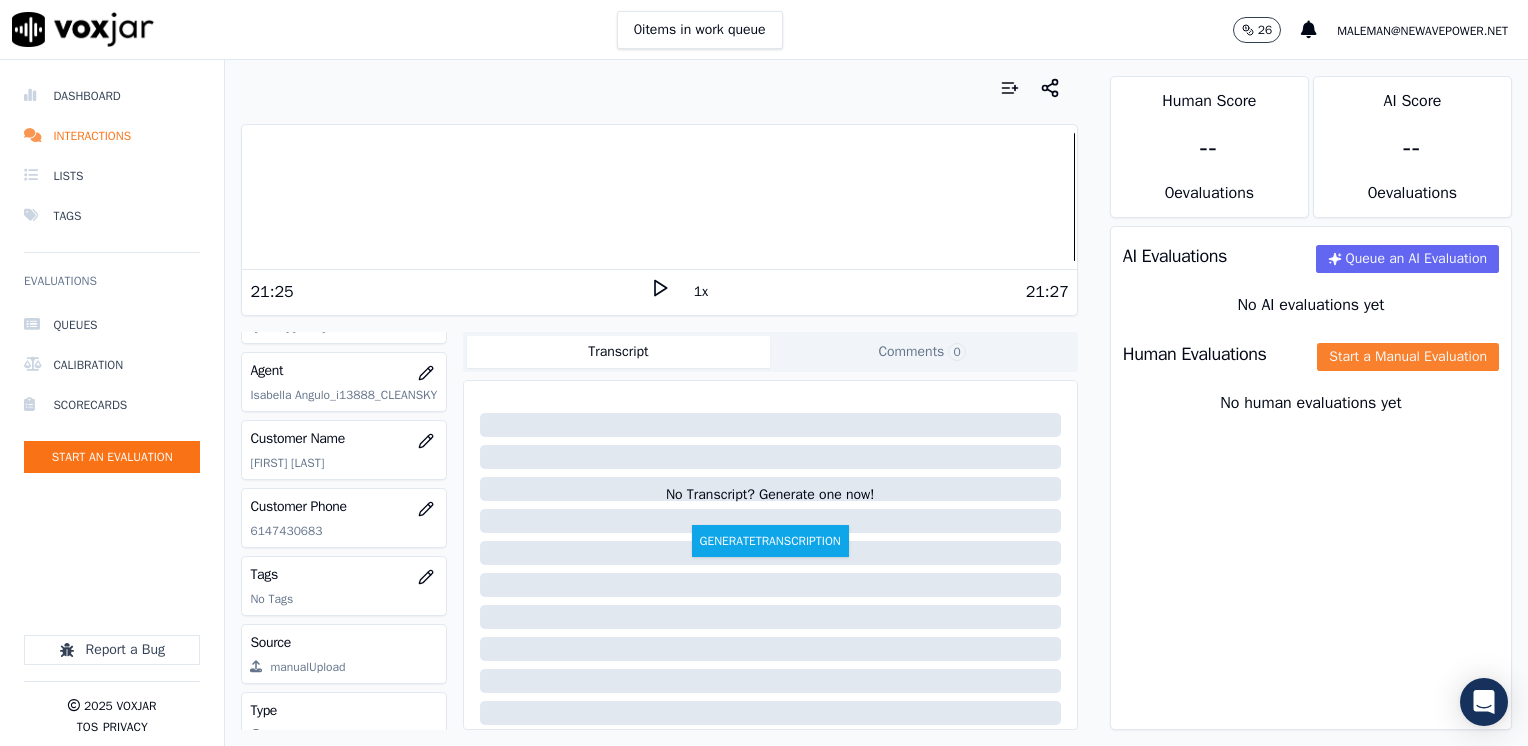 click on "Start a Manual Evaluation" 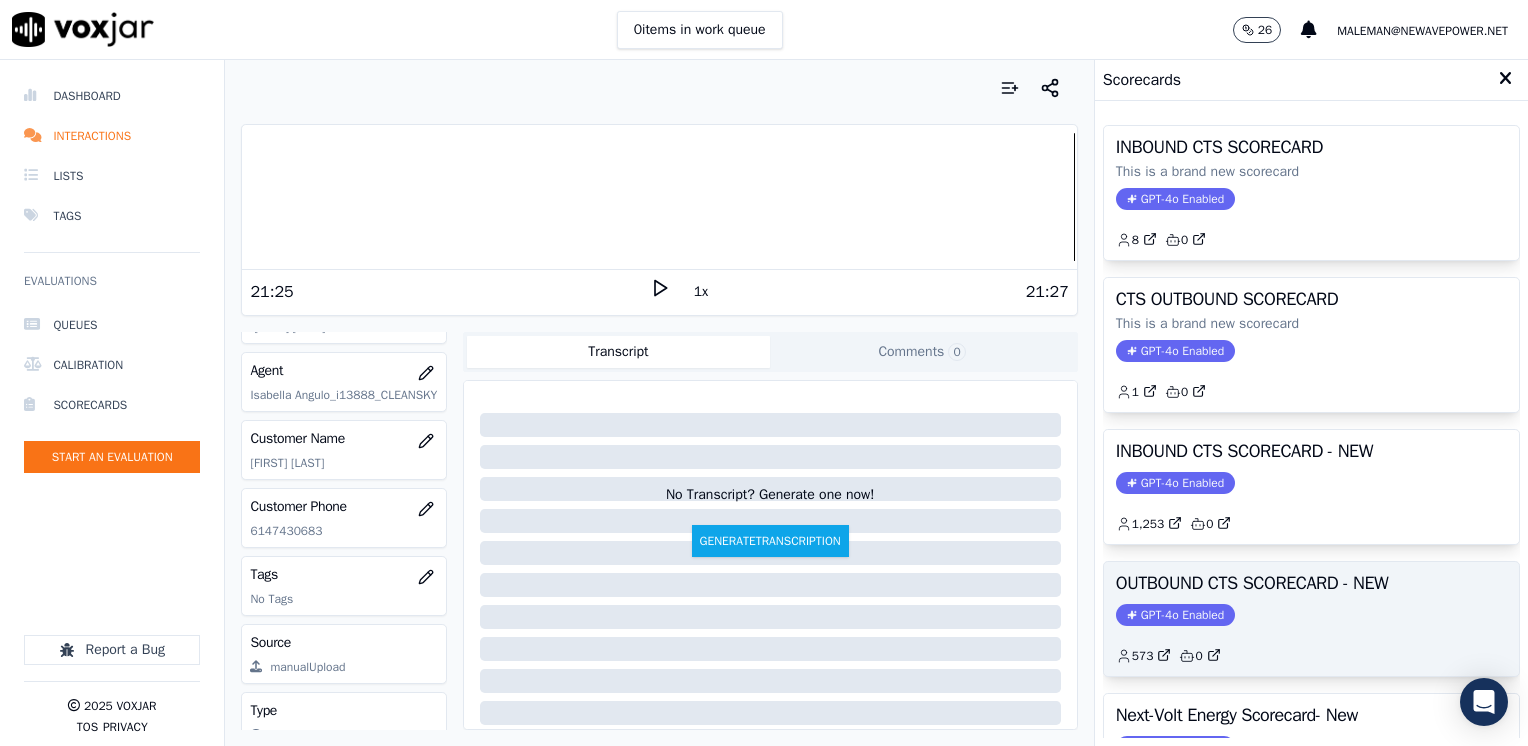 click on "GPT-4o Enabled" at bounding box center [1175, 615] 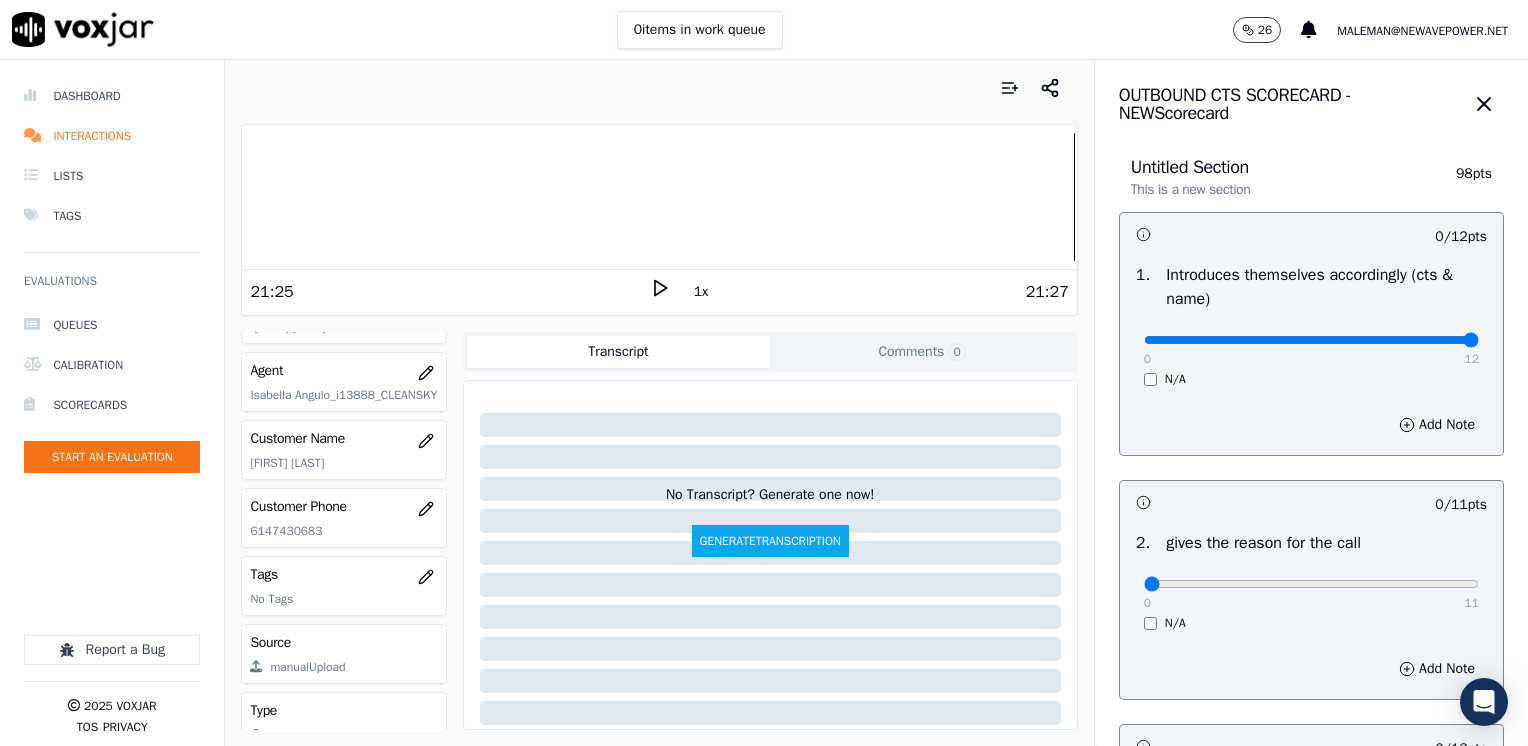 drag, startPoint x: 1222, startPoint y: 325, endPoint x: 1527, endPoint y: 312, distance: 305.27692 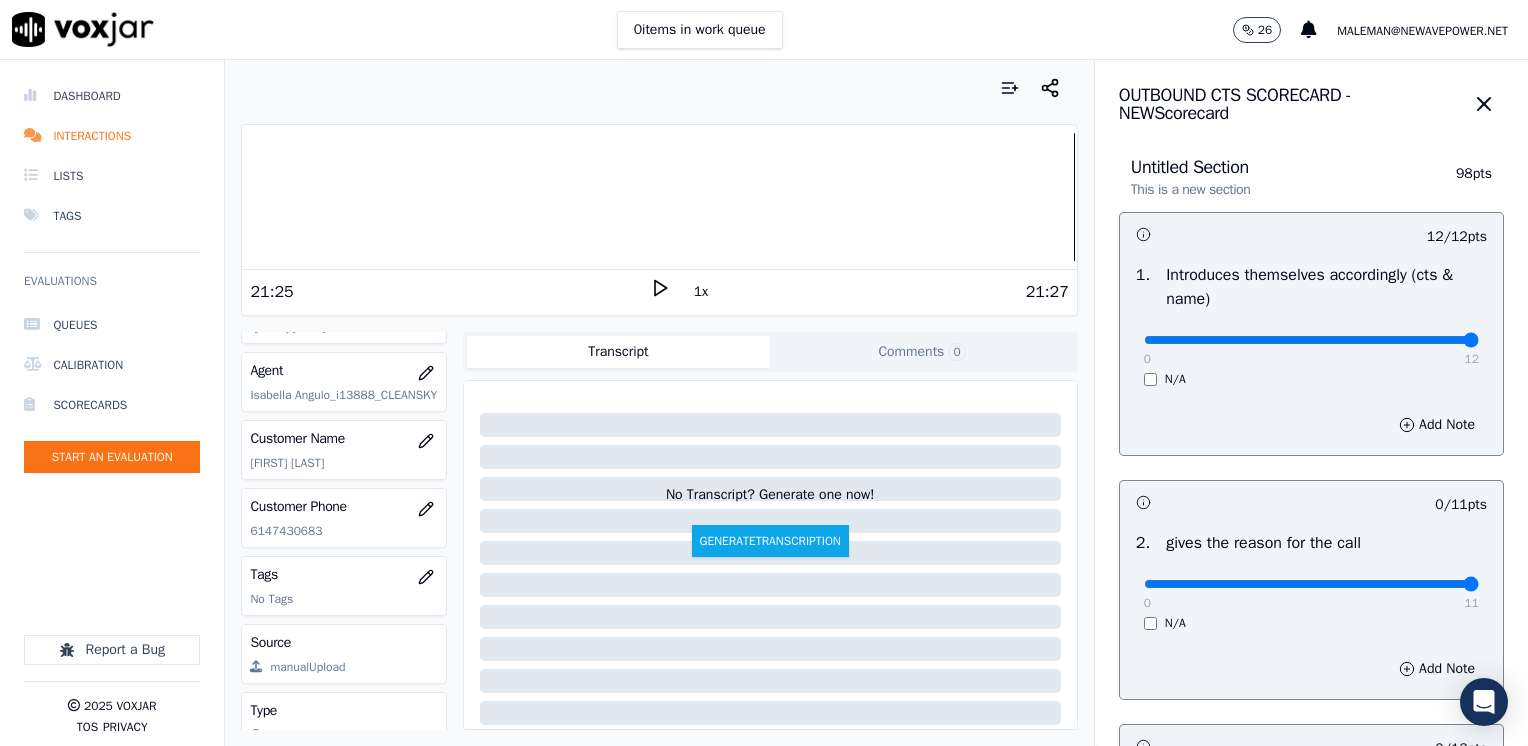 drag, startPoint x: 1128, startPoint y: 587, endPoint x: 1518, endPoint y: 532, distance: 393.8591 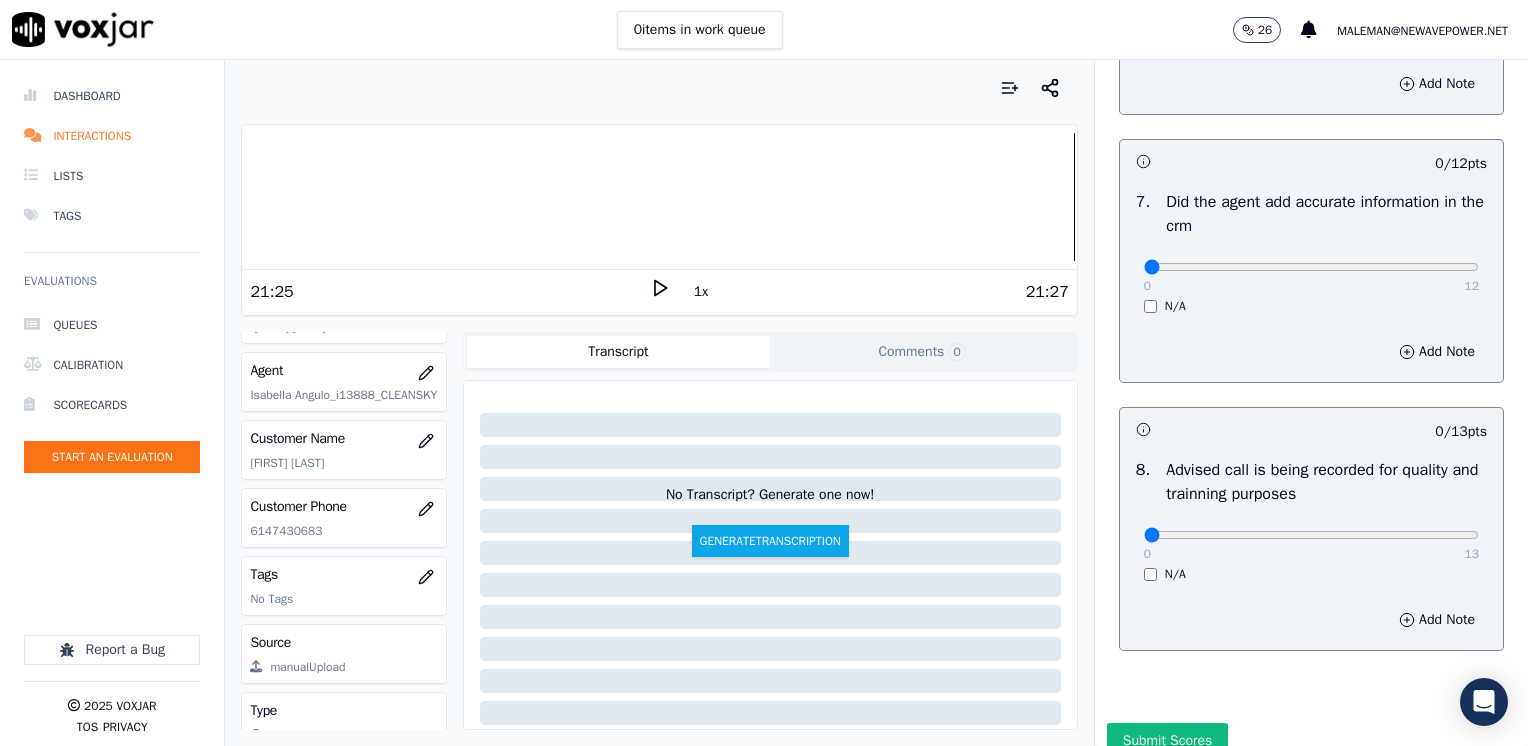 scroll, scrollTop: 1748, scrollLeft: 0, axis: vertical 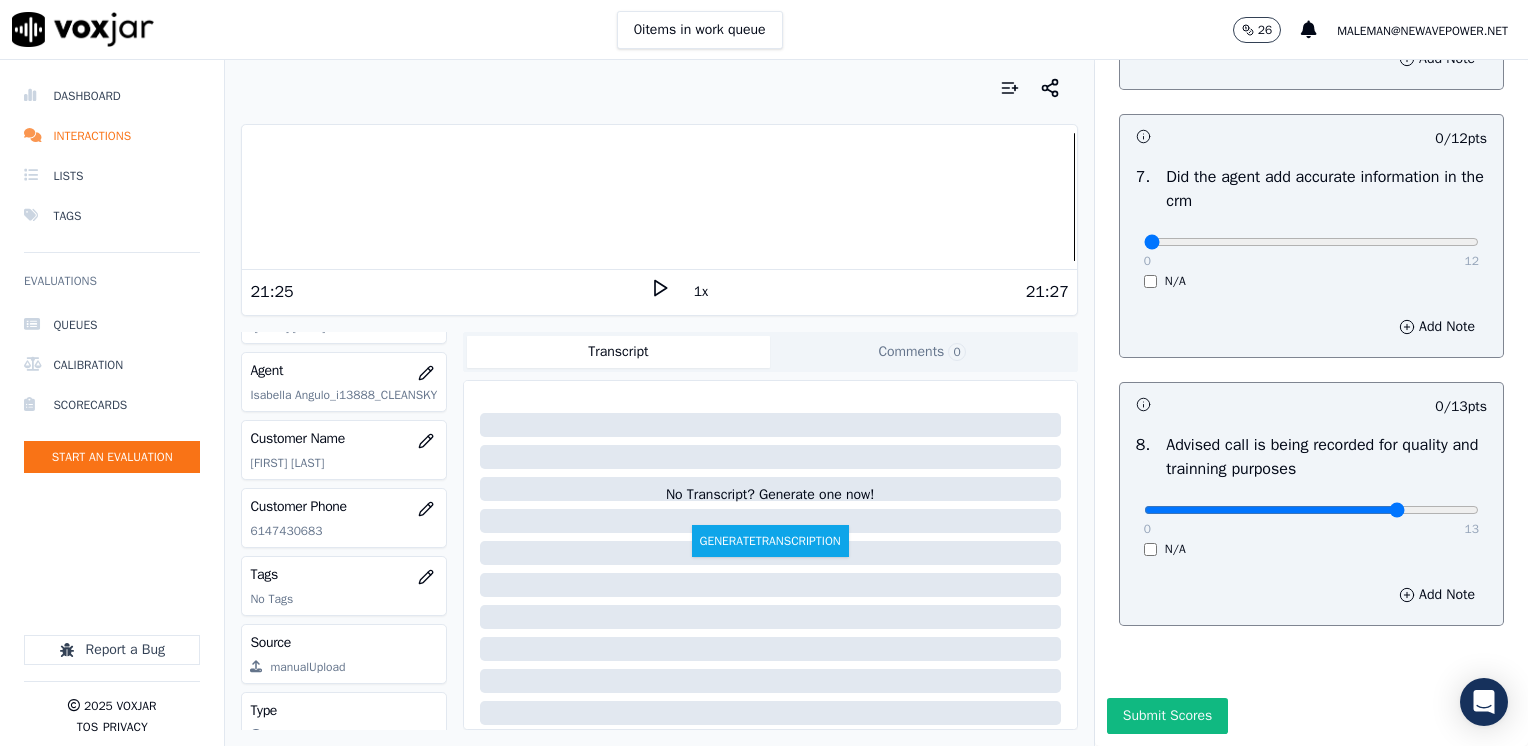 click at bounding box center (1311, -1366) 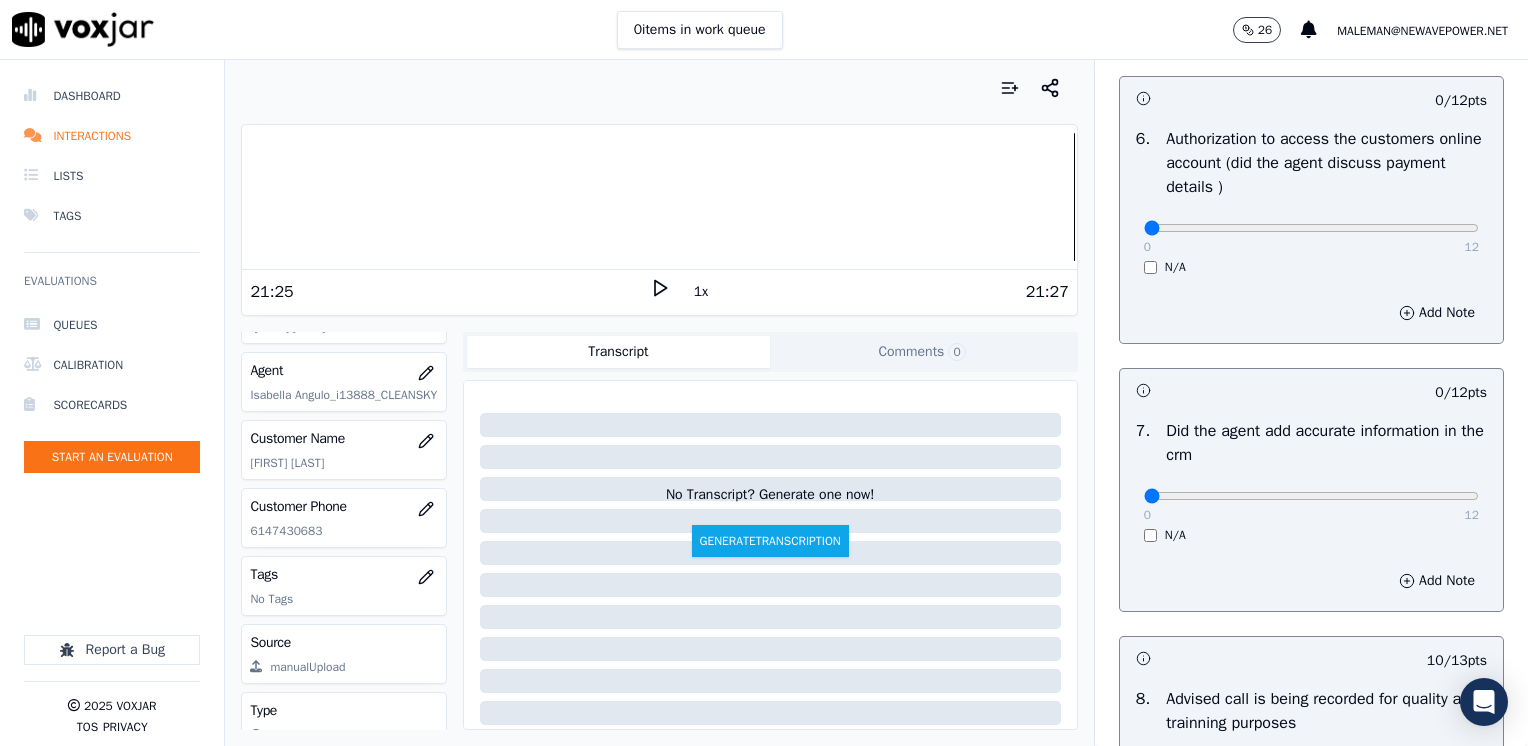 scroll, scrollTop: 1448, scrollLeft: 0, axis: vertical 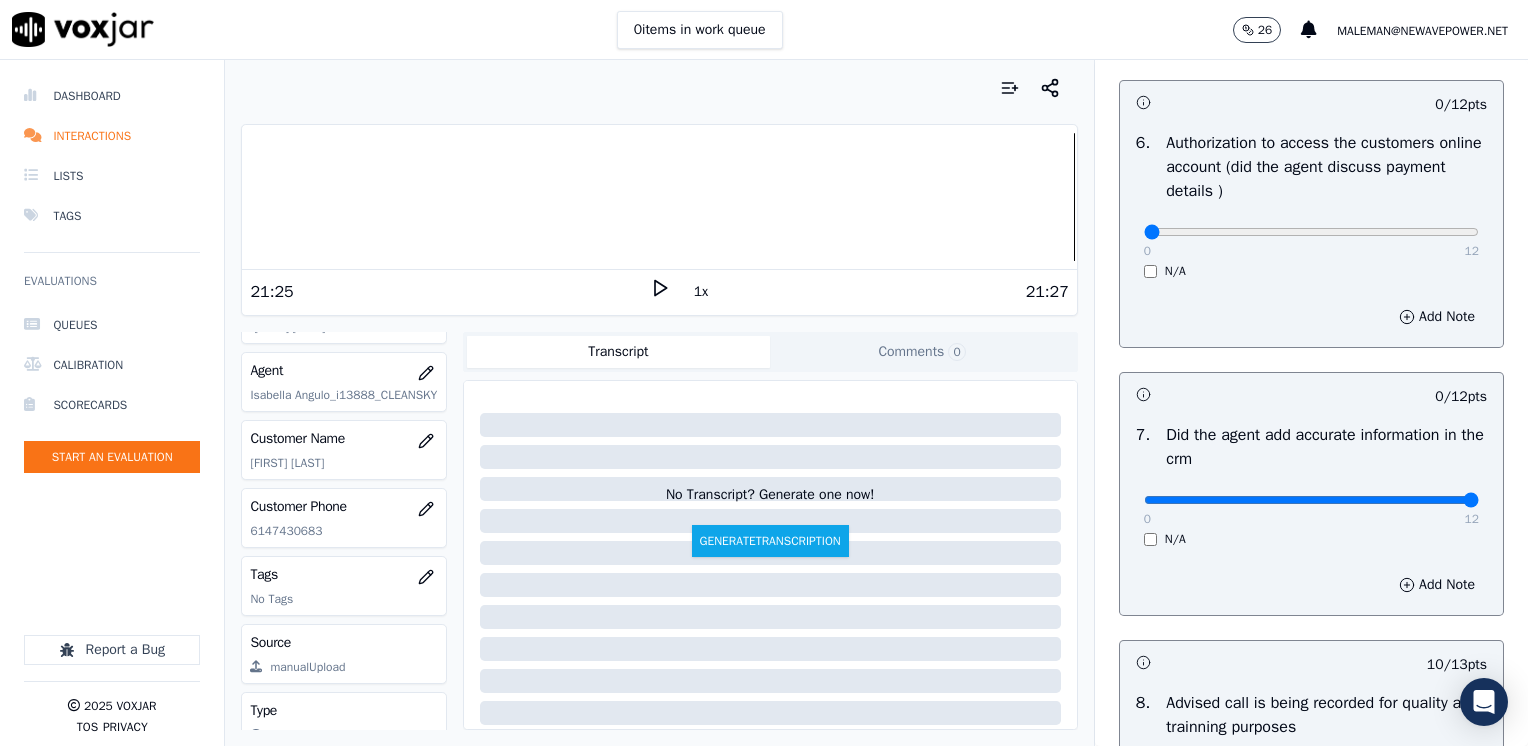 drag, startPoint x: 1132, startPoint y: 501, endPoint x: 1527, endPoint y: 469, distance: 396.2941 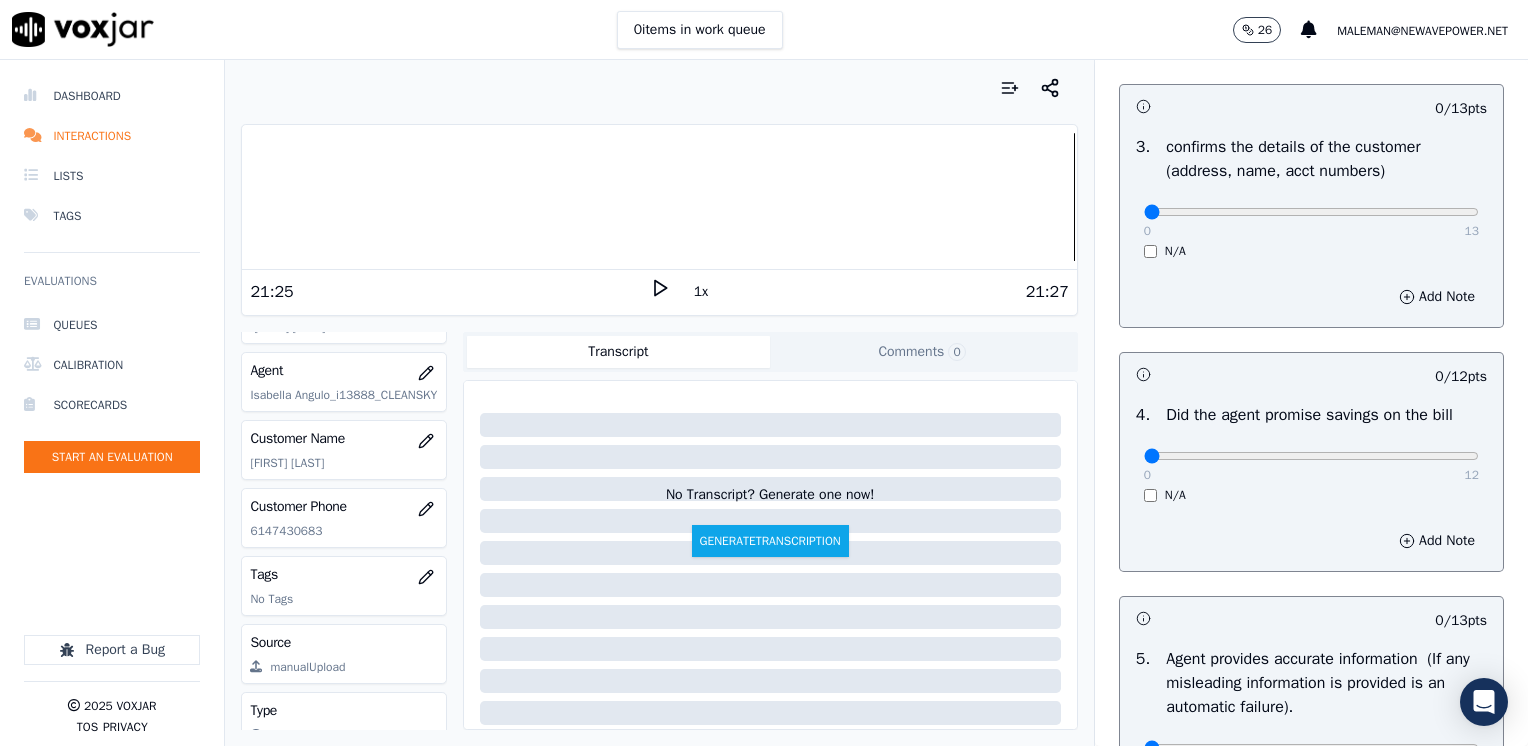 scroll, scrollTop: 748, scrollLeft: 0, axis: vertical 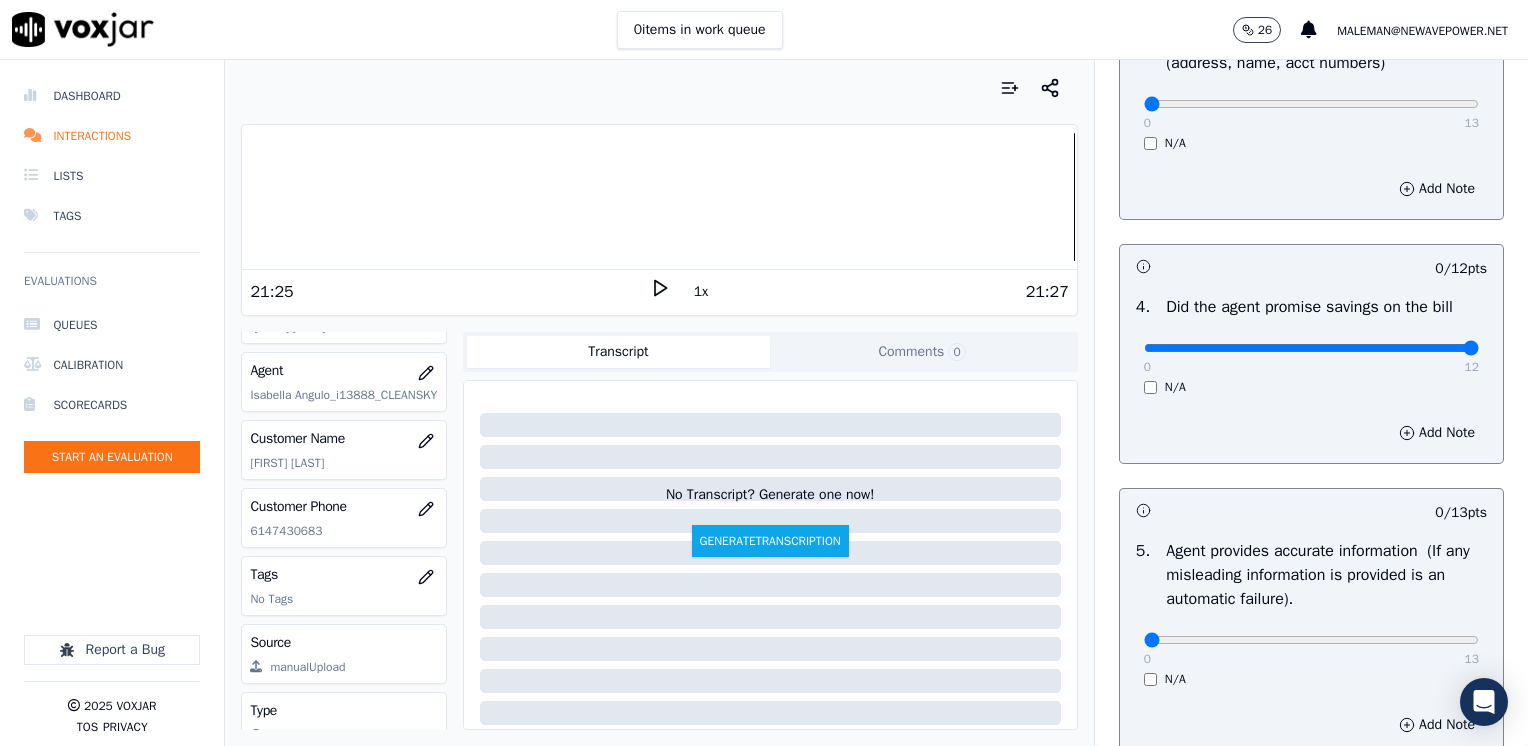 drag, startPoint x: 1136, startPoint y: 349, endPoint x: 1456, endPoint y: 360, distance: 320.189 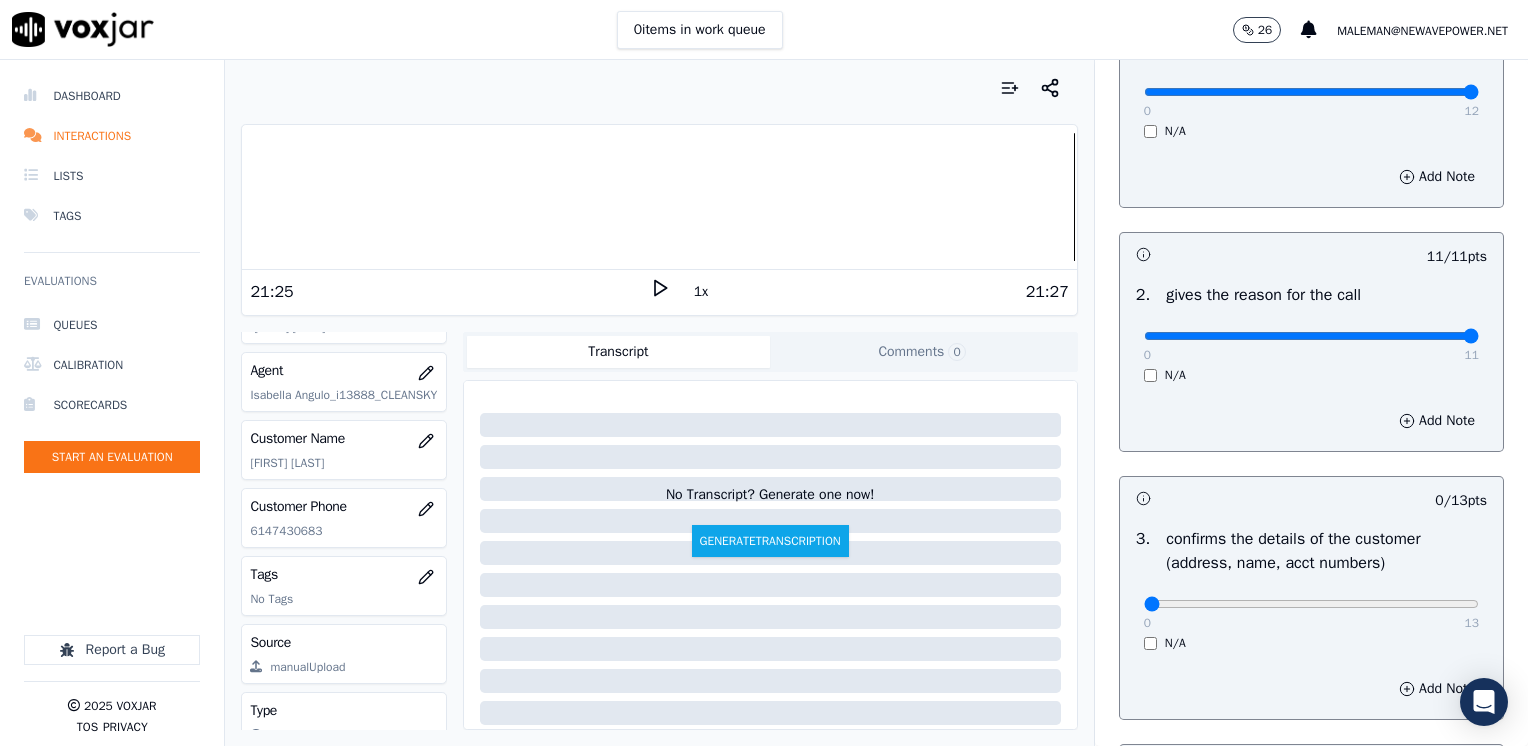 scroll, scrollTop: 448, scrollLeft: 0, axis: vertical 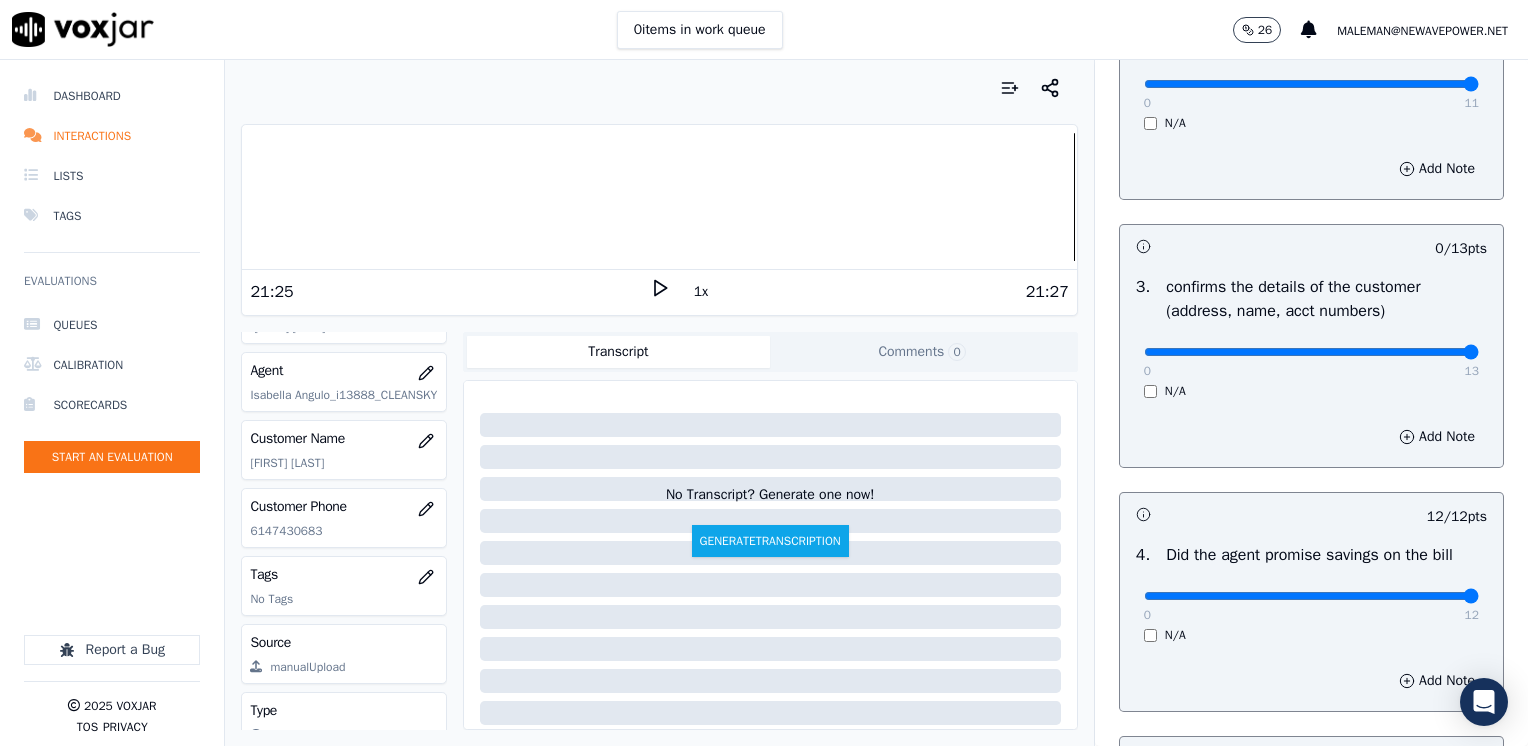 drag, startPoint x: 1136, startPoint y: 349, endPoint x: 1524, endPoint y: 352, distance: 388.0116 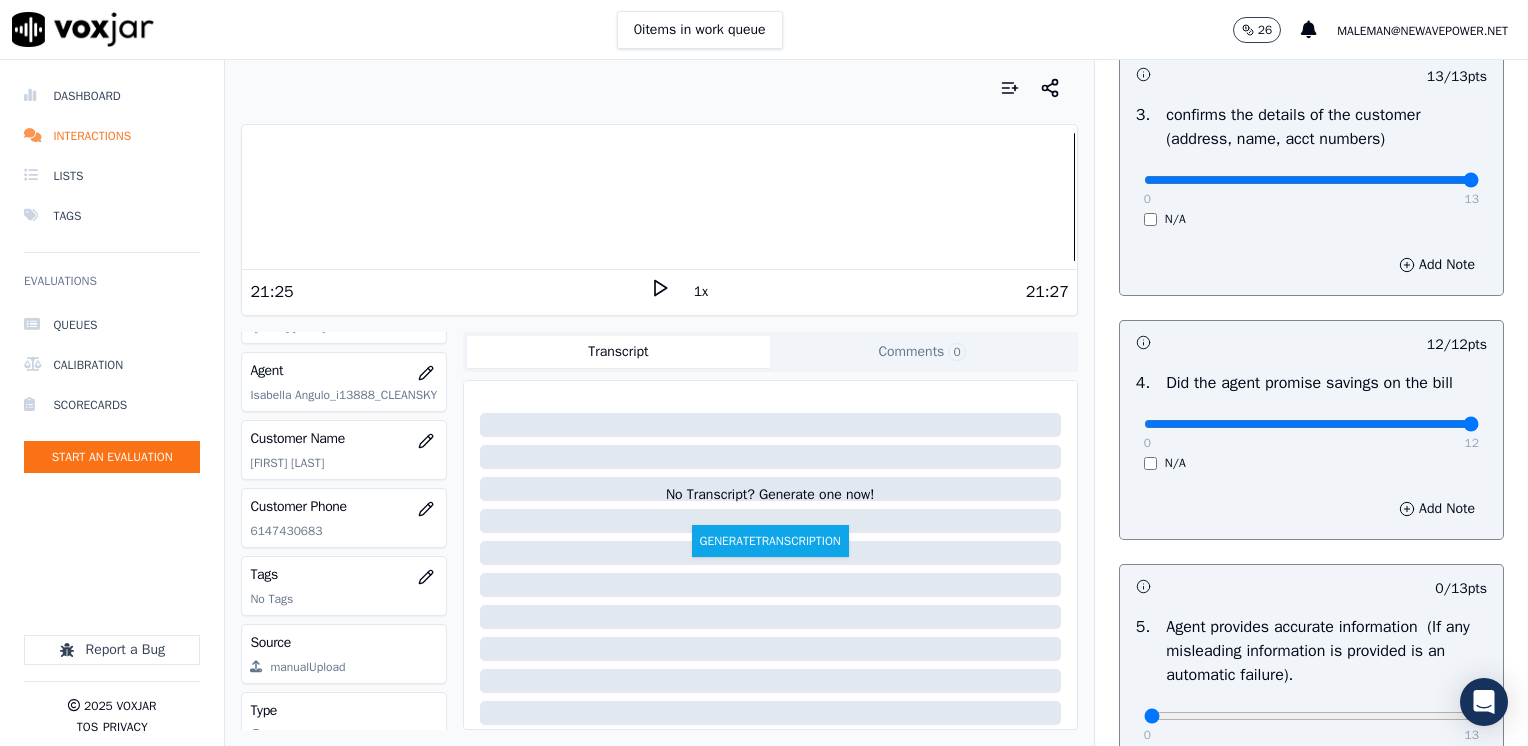 scroll, scrollTop: 900, scrollLeft: 0, axis: vertical 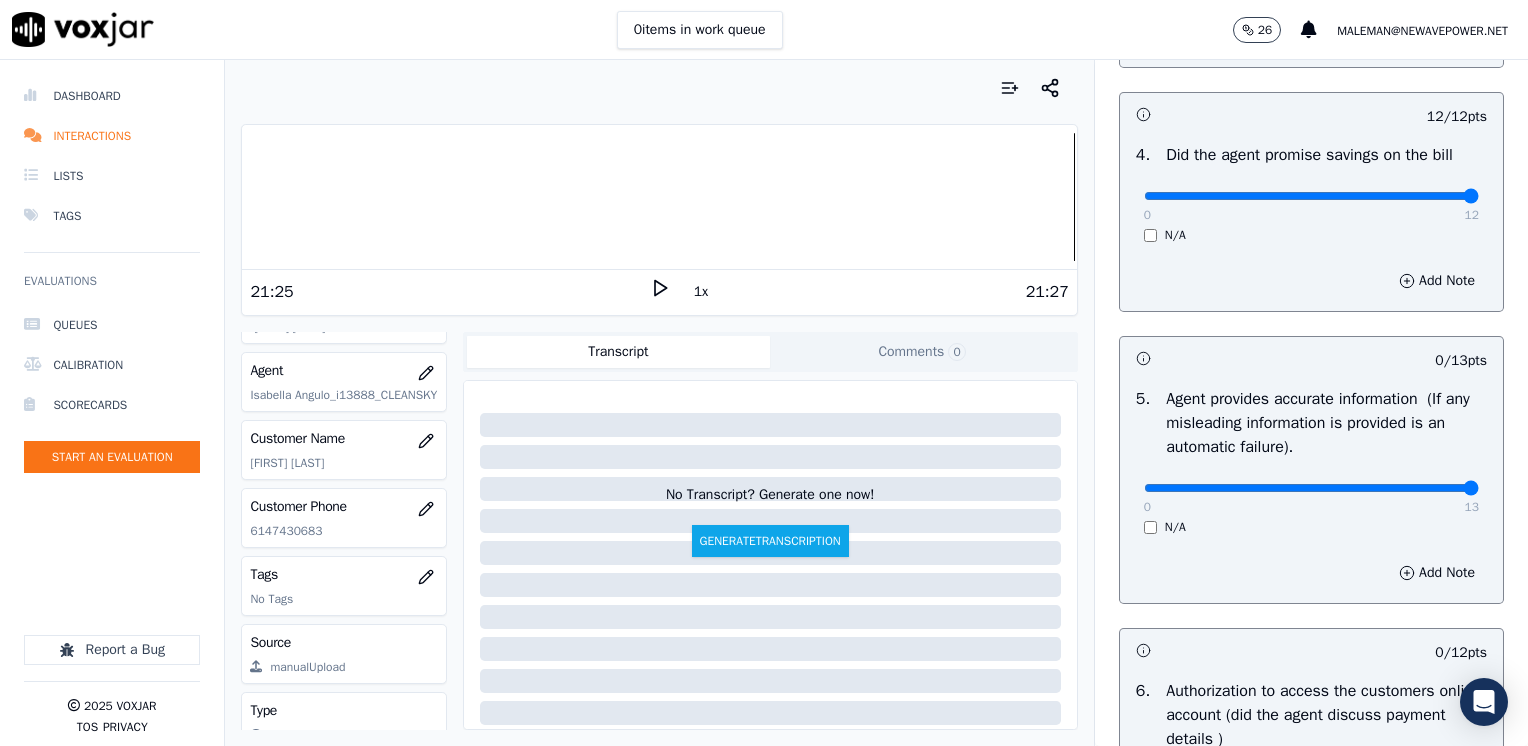 drag, startPoint x: 1131, startPoint y: 484, endPoint x: 1442, endPoint y: 483, distance: 311.00162 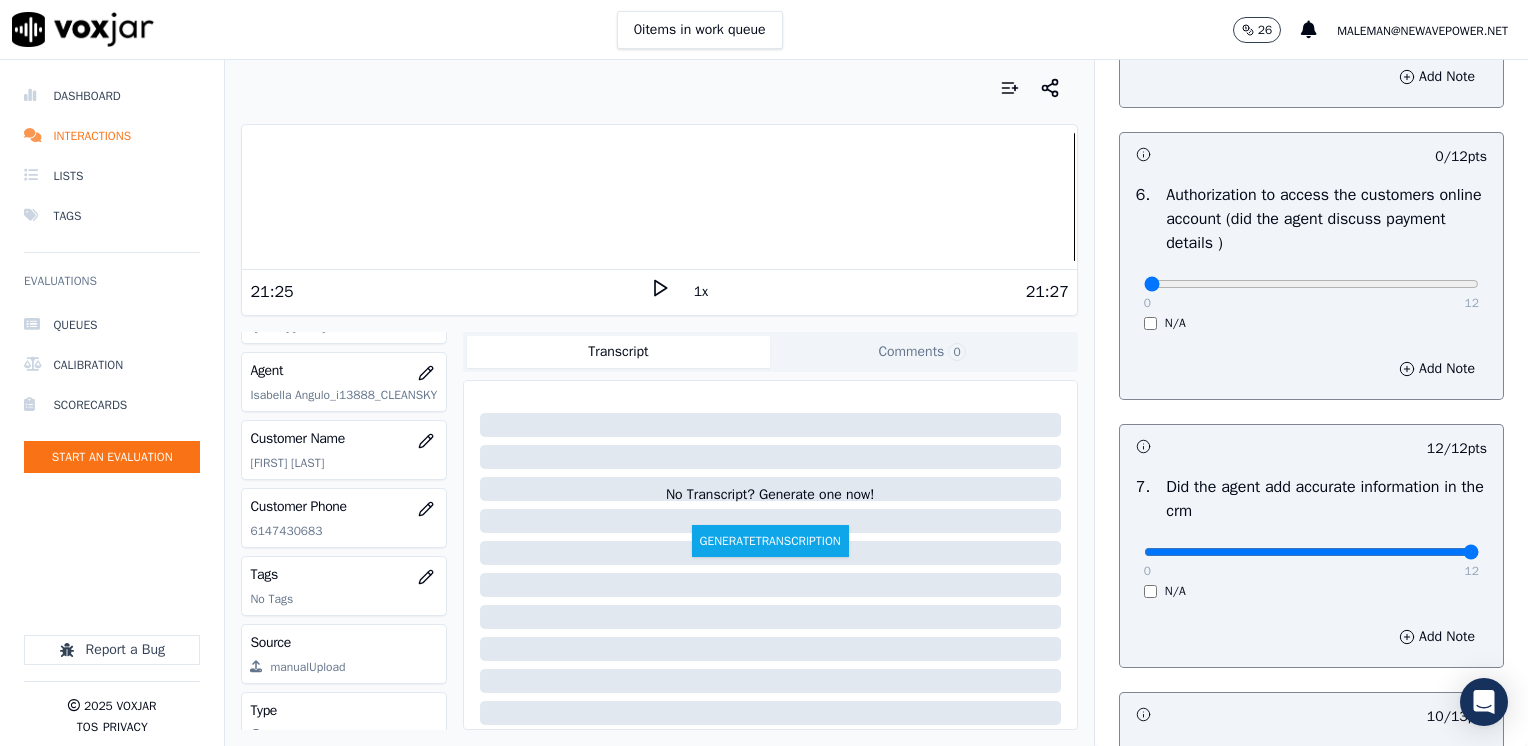 scroll, scrollTop: 1400, scrollLeft: 0, axis: vertical 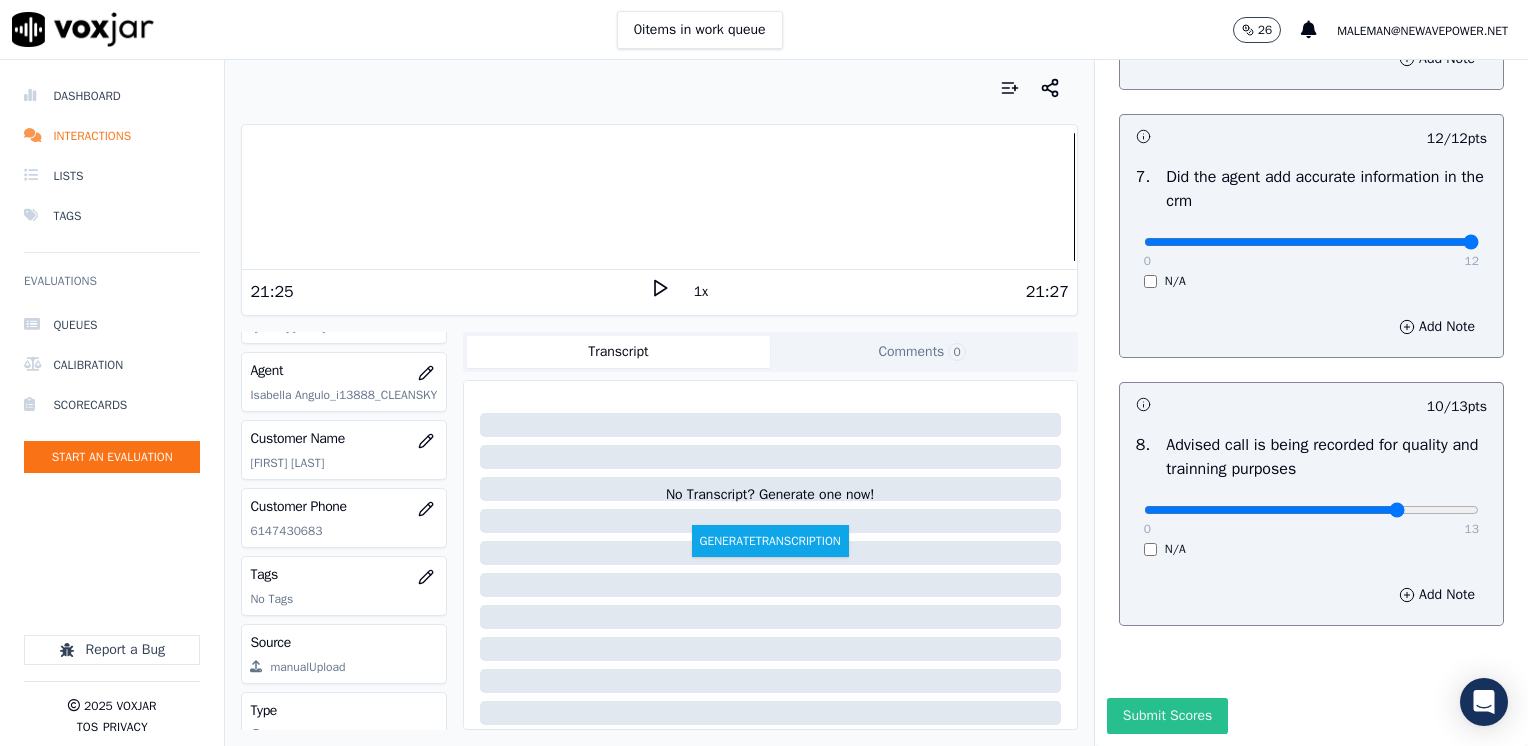 click on "Submit Scores" at bounding box center (1167, 716) 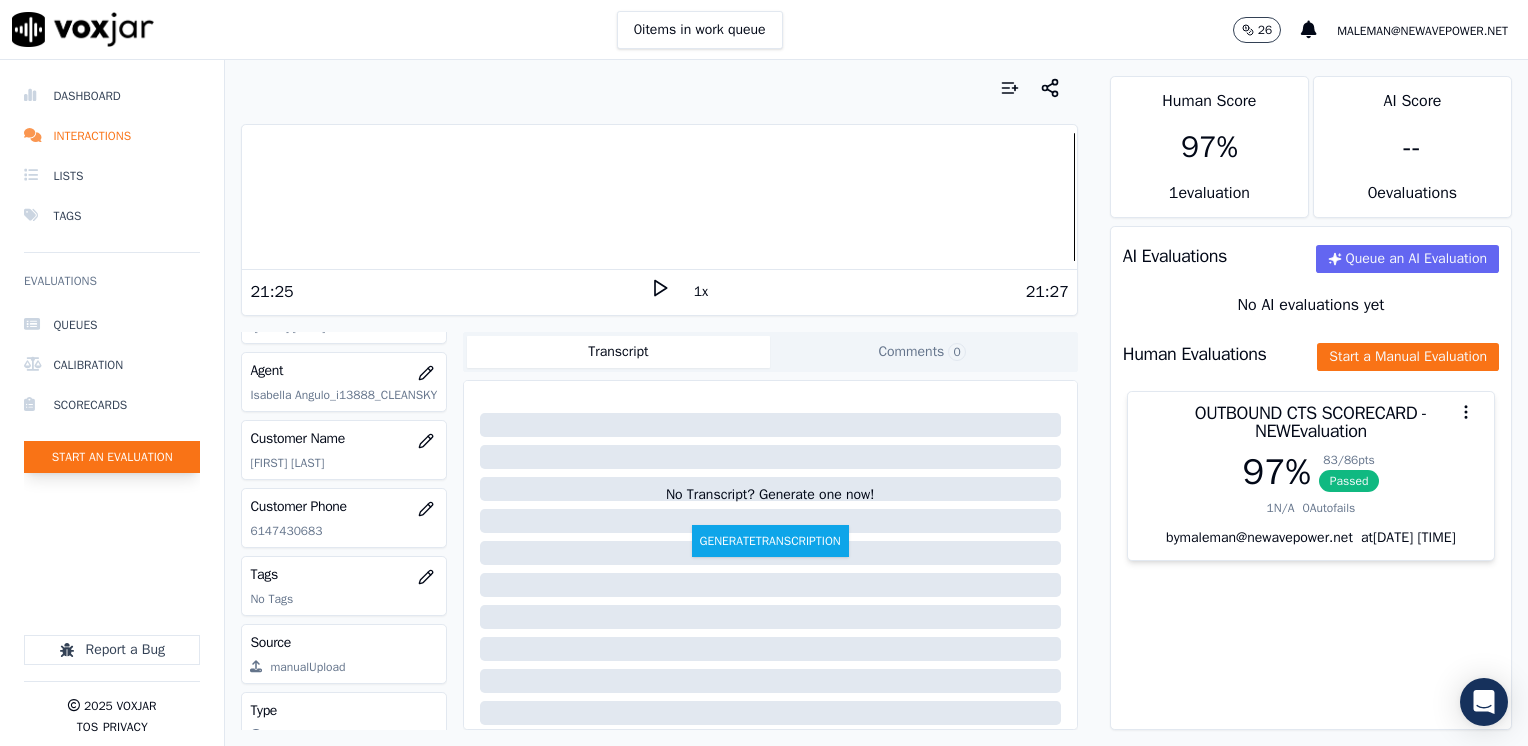 click on "Start an Evaluation" 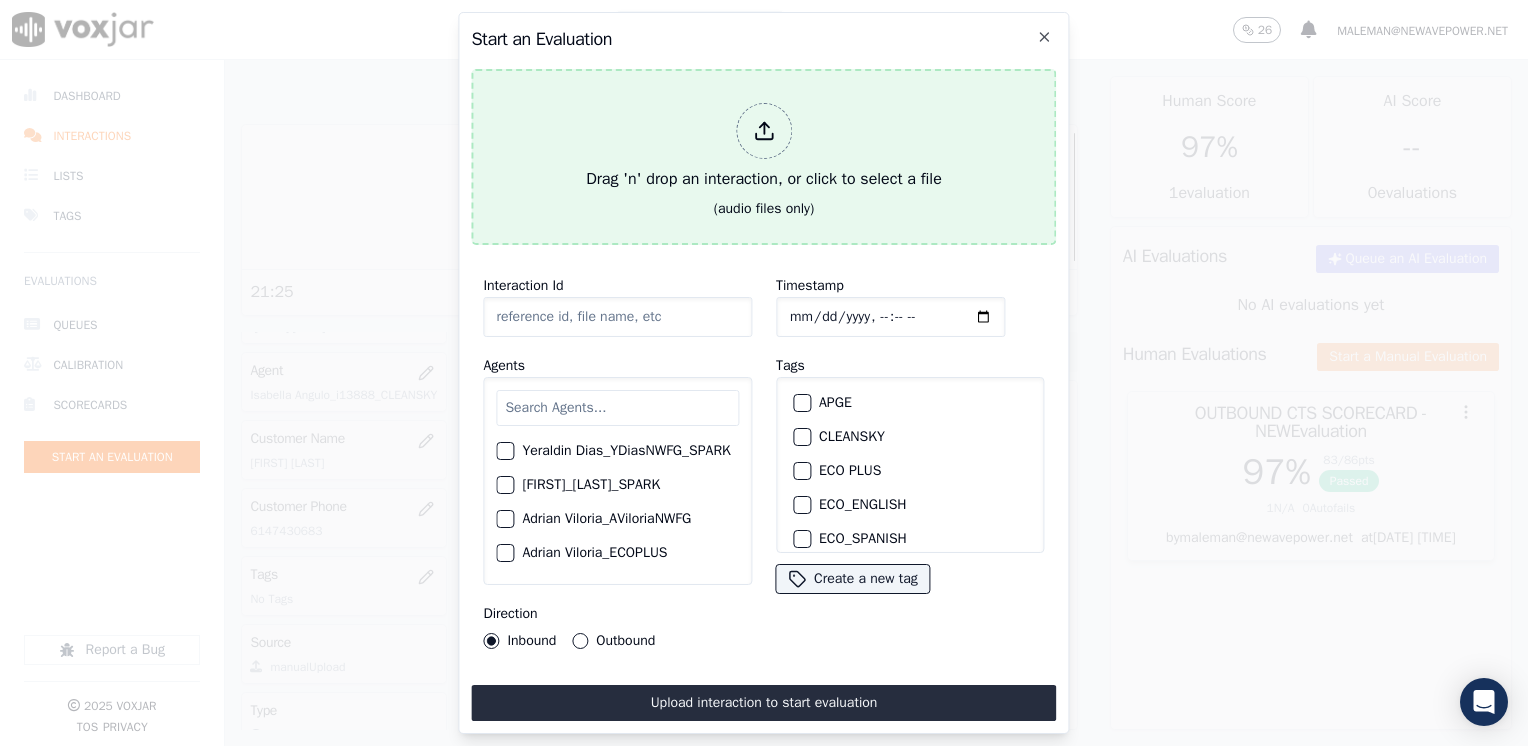 click 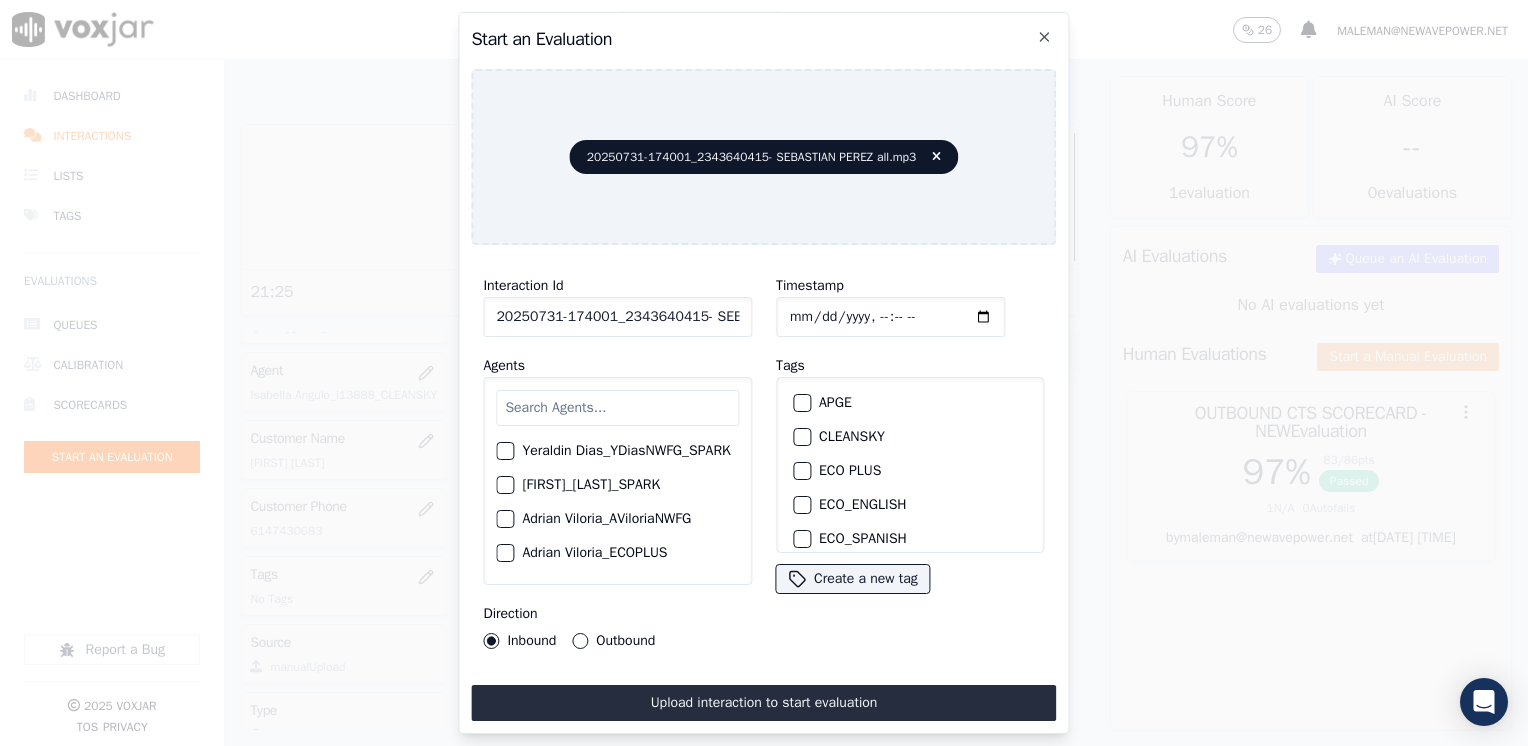 click at bounding box center (617, 408) 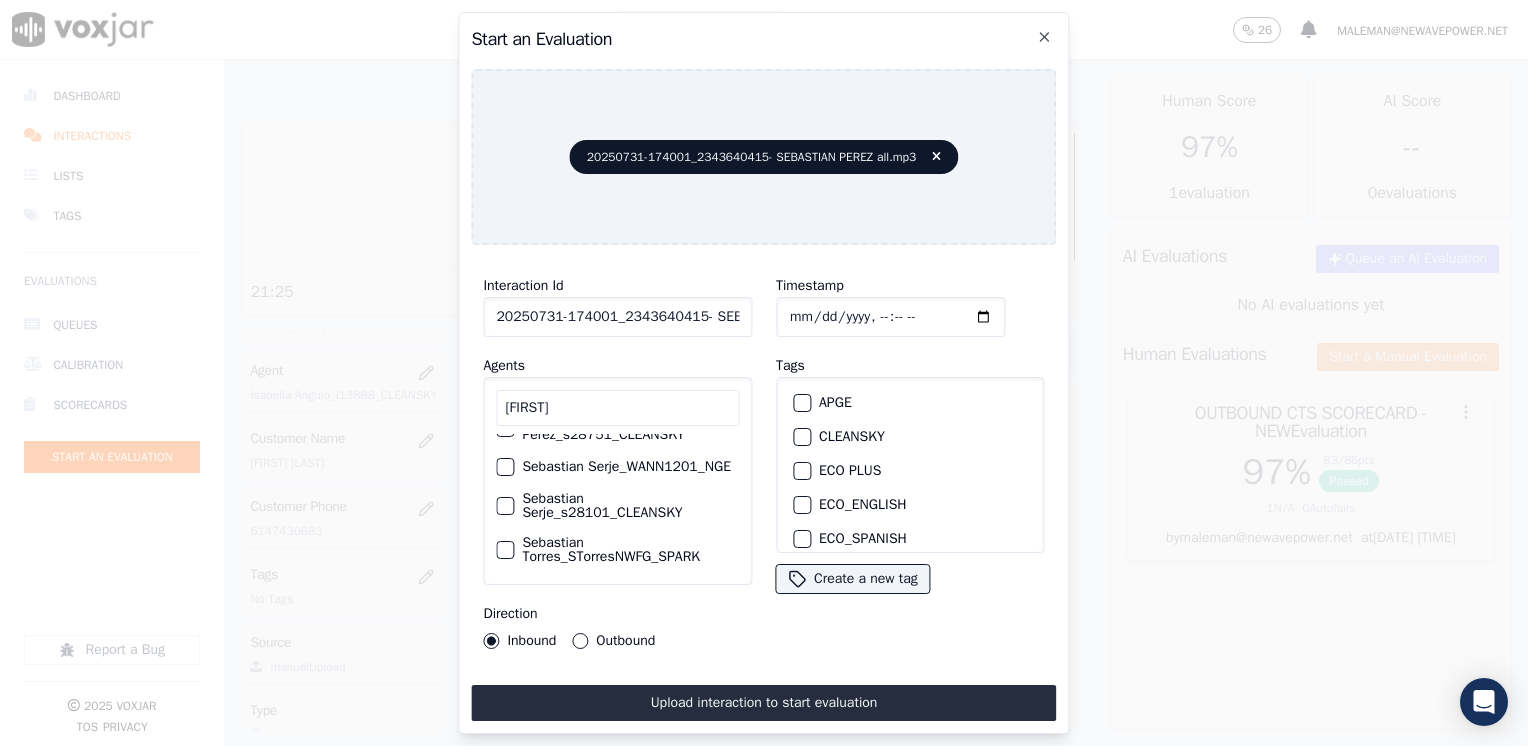 scroll, scrollTop: 100, scrollLeft: 0, axis: vertical 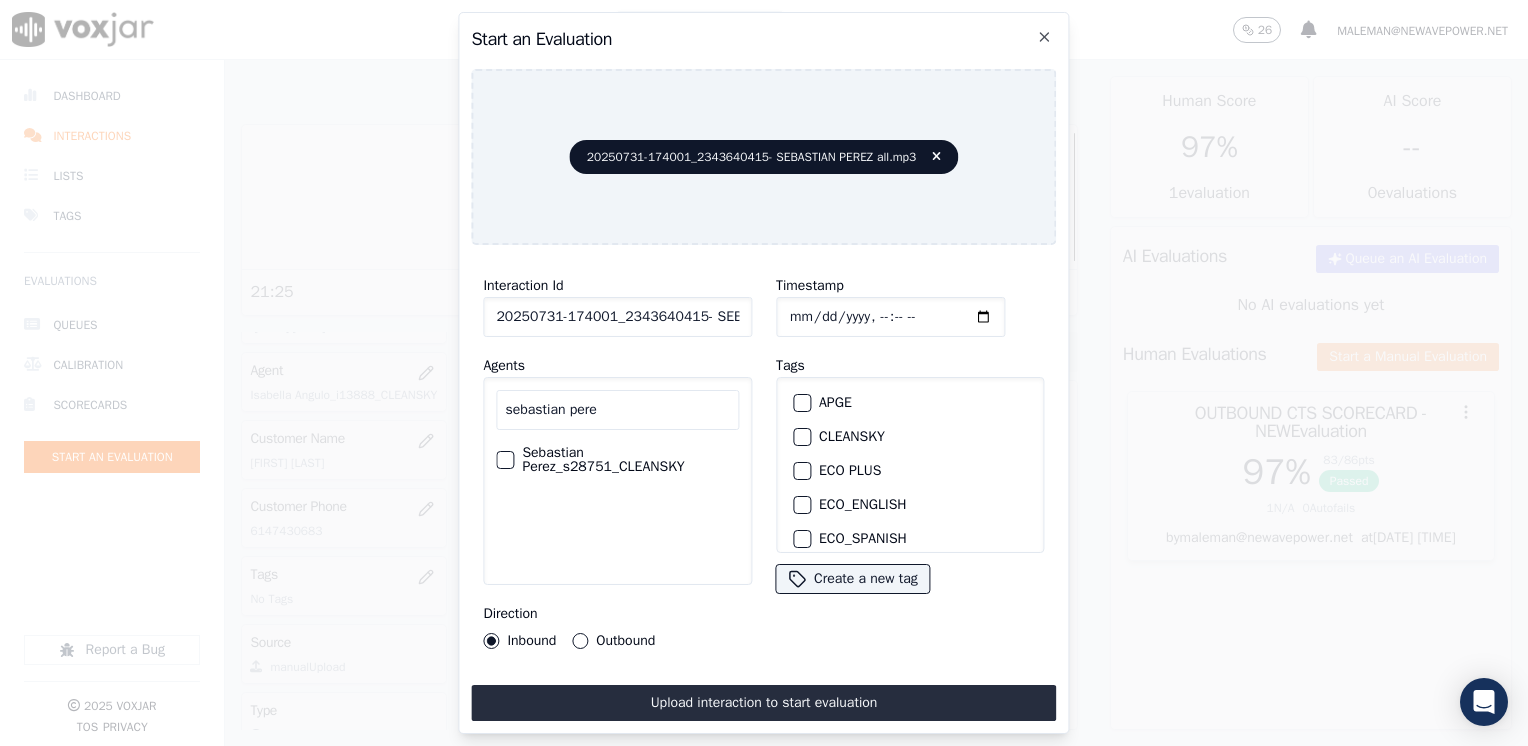 click at bounding box center (504, 460) 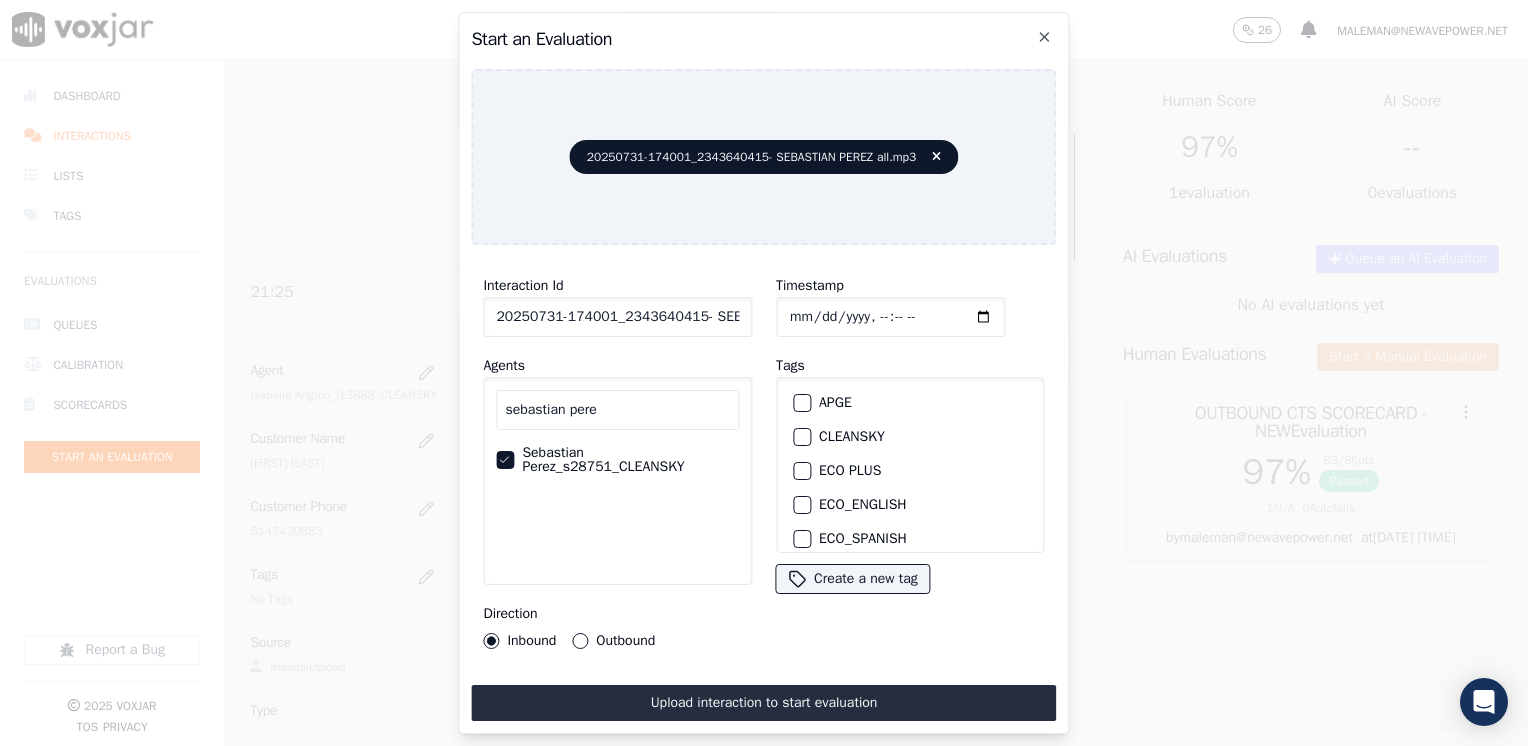 click at bounding box center (801, 437) 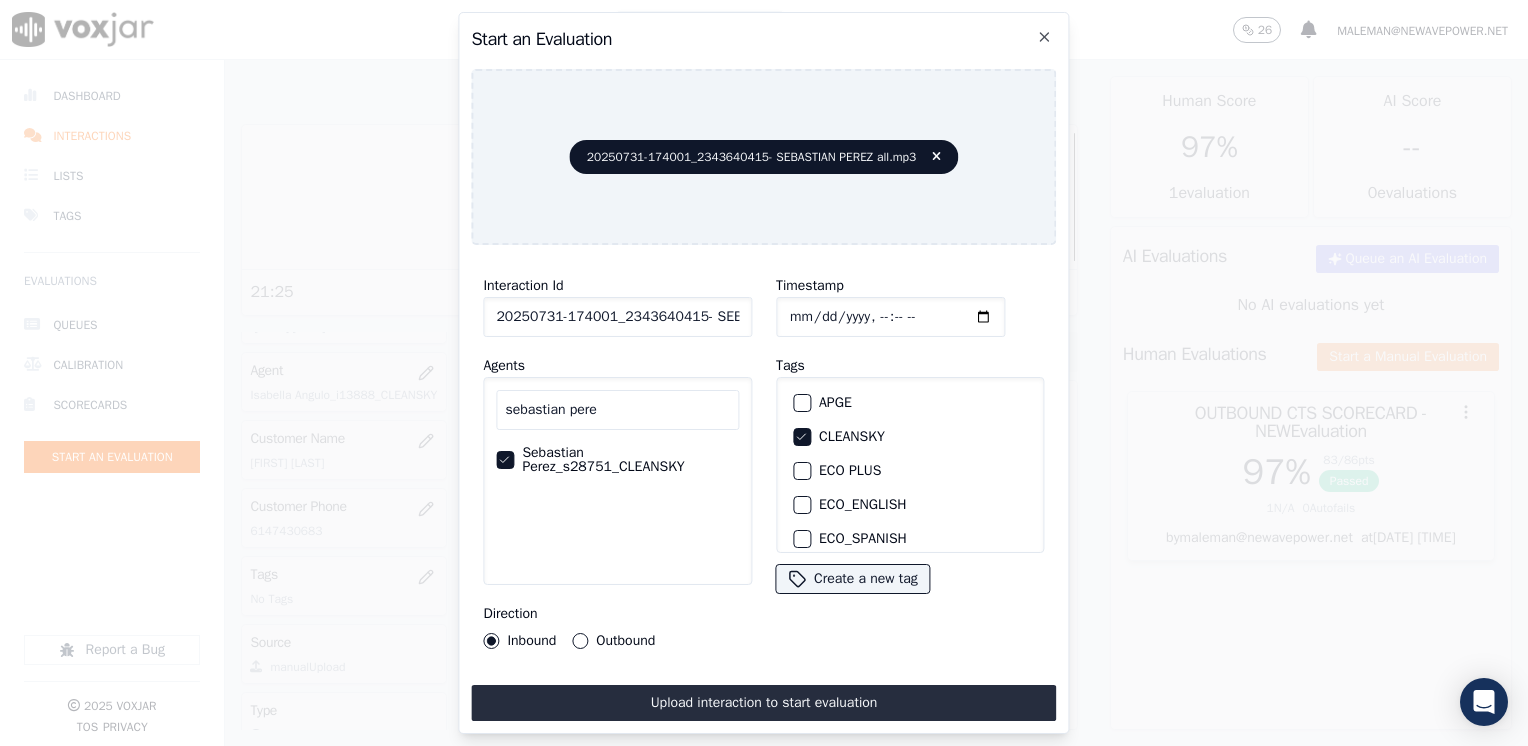 click on "Timestamp" 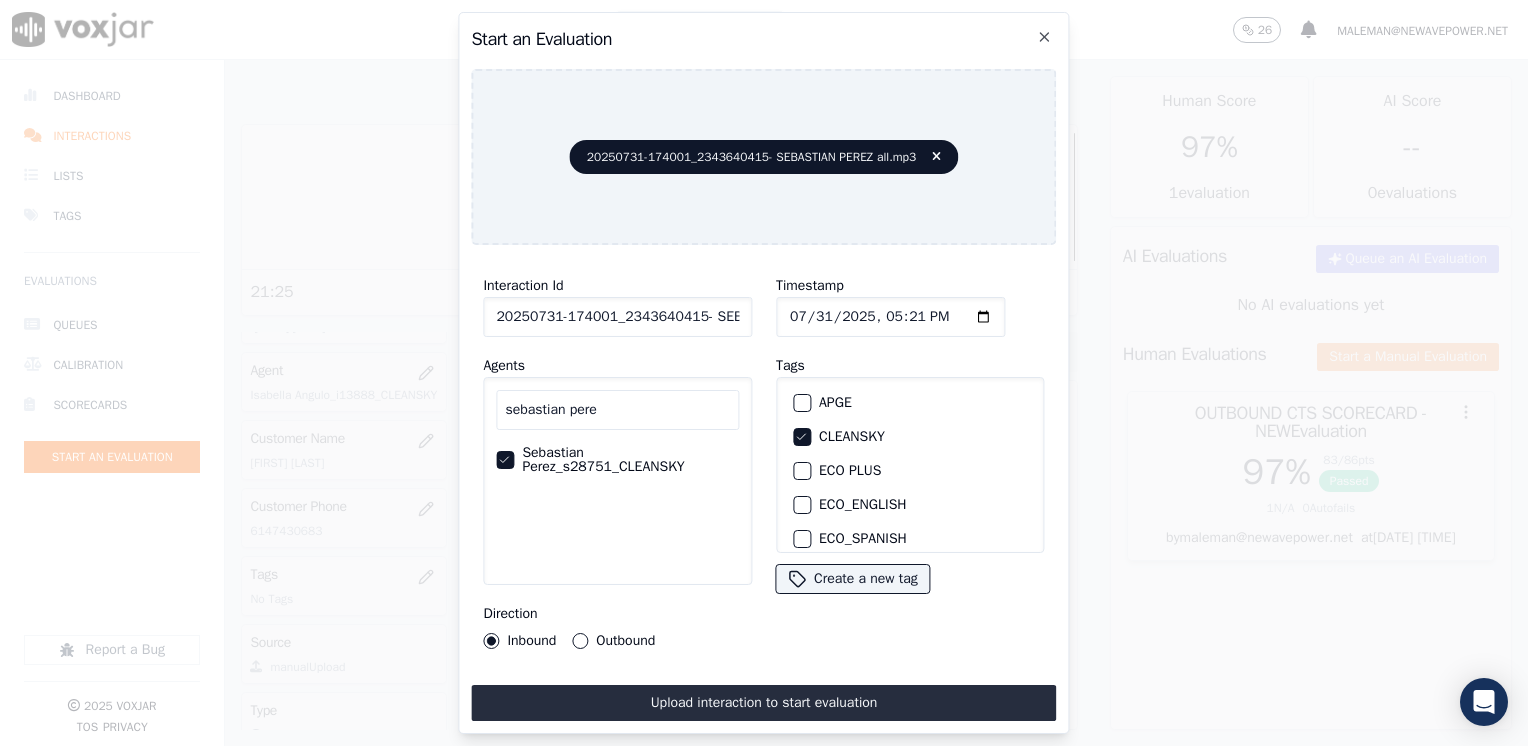 click on "Outbound" at bounding box center [580, 641] 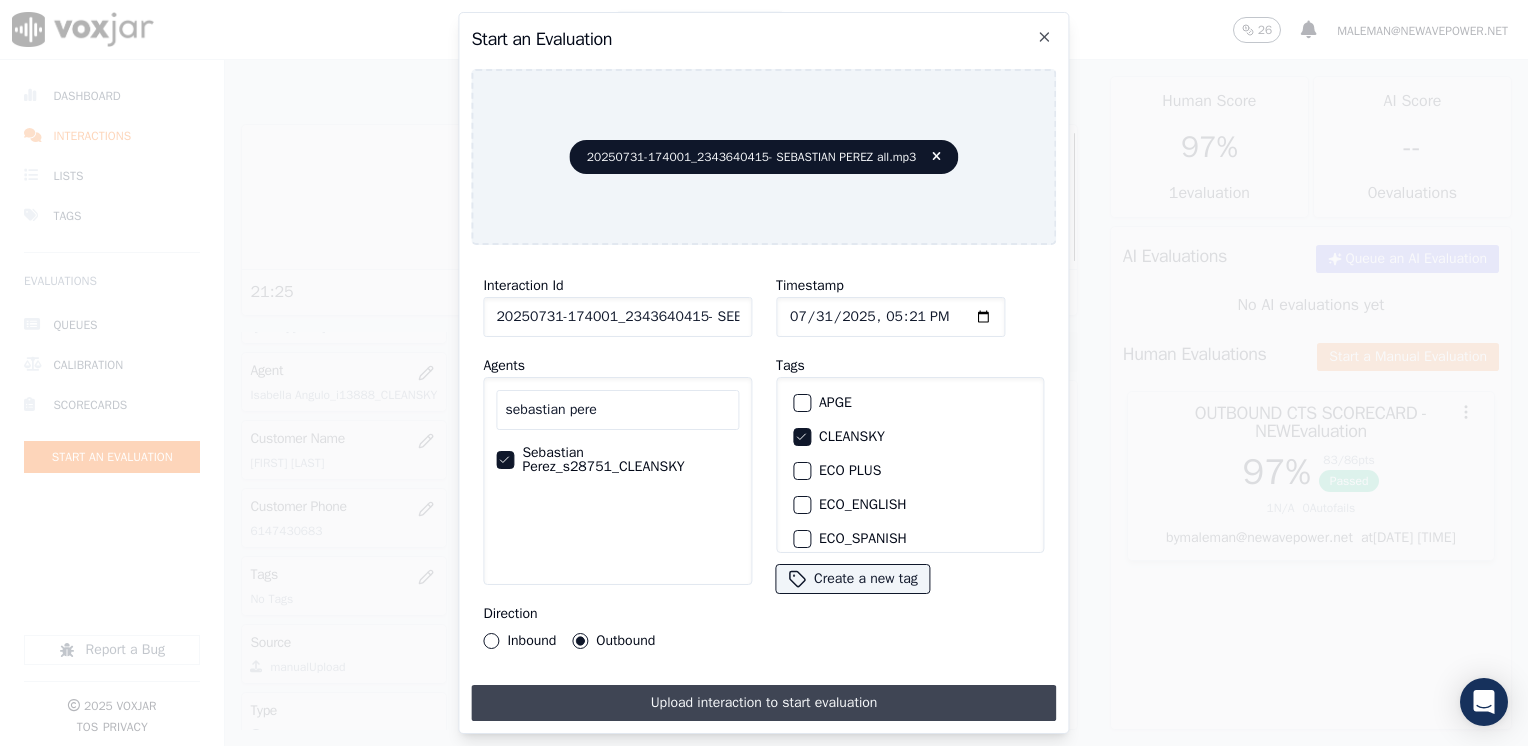 click on "Upload interaction to start evaluation" at bounding box center [763, 703] 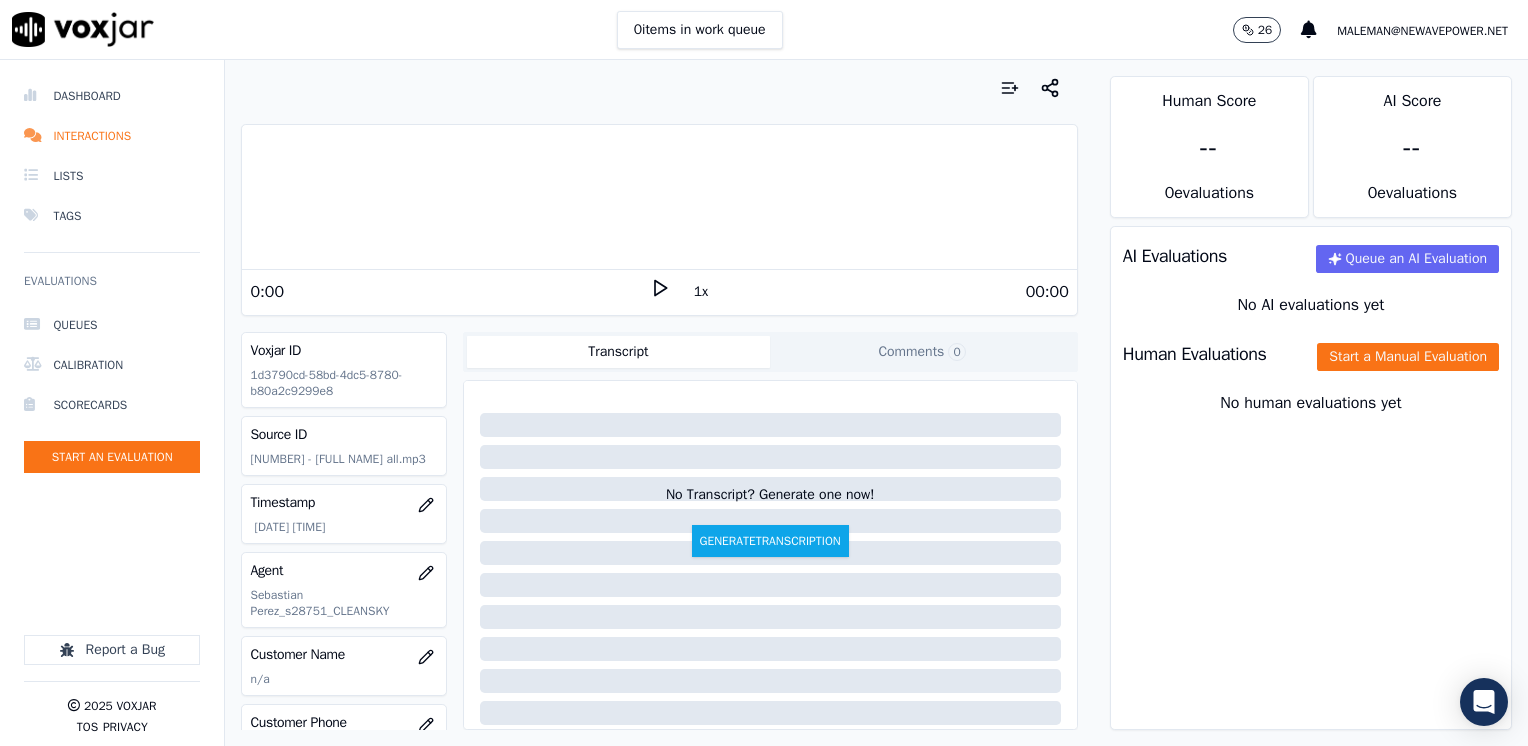 click 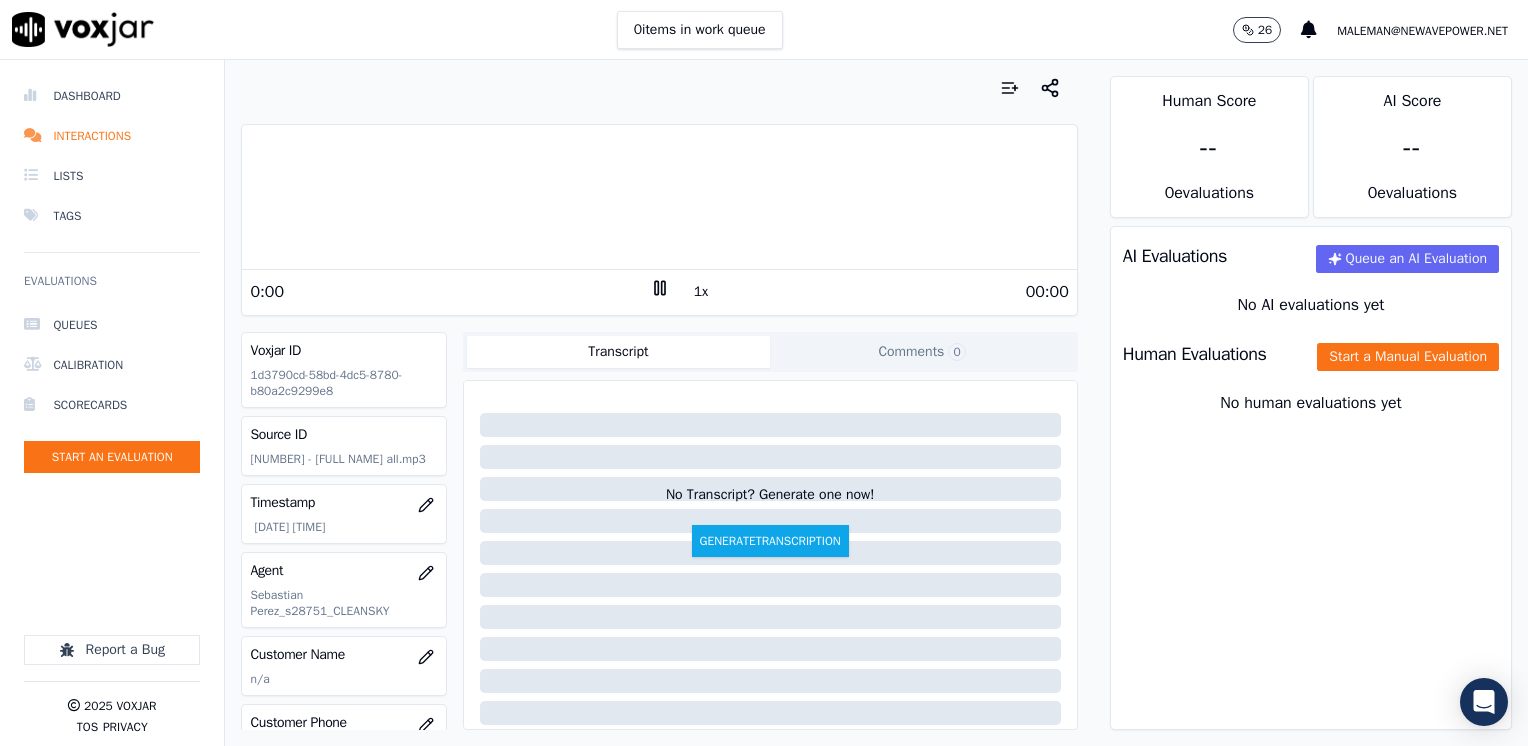 click 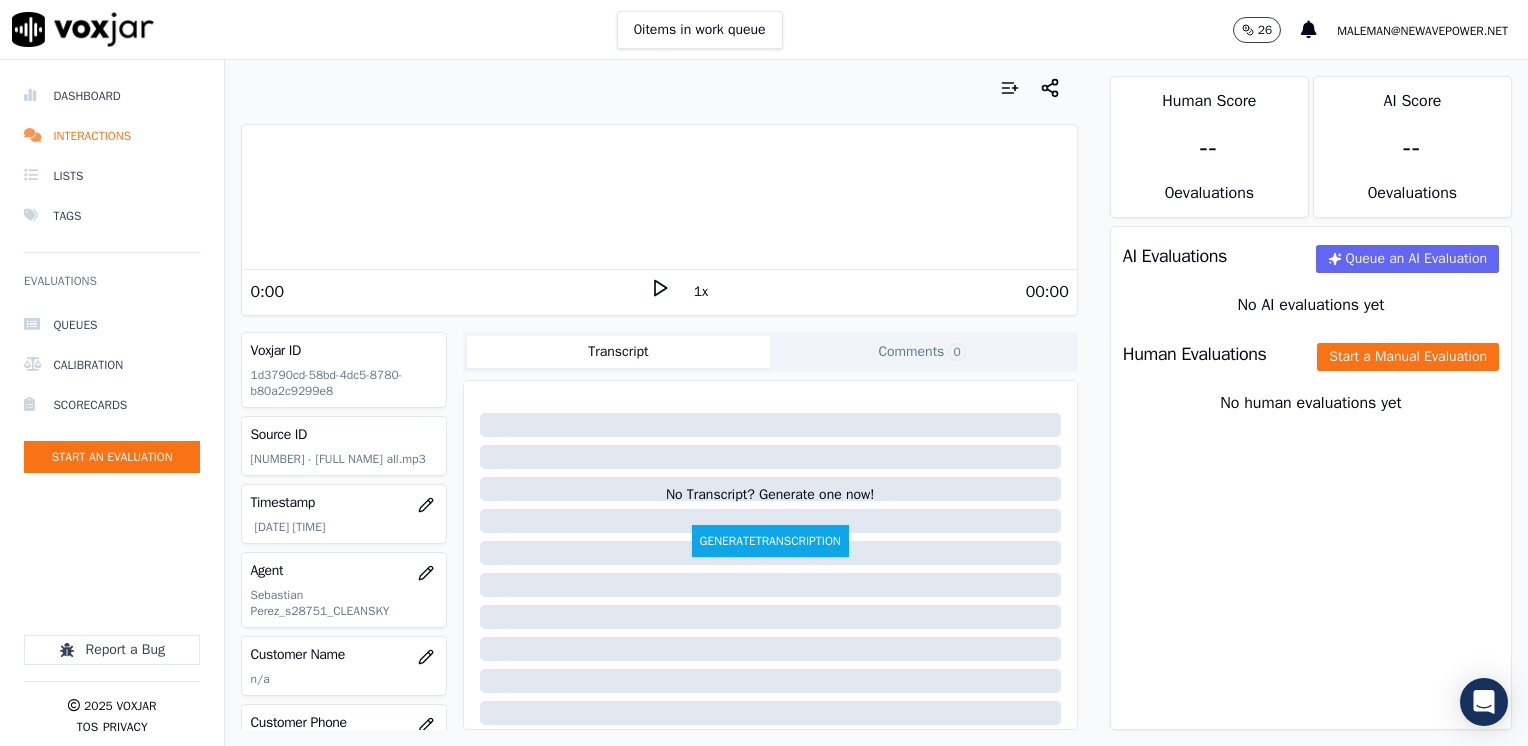 click 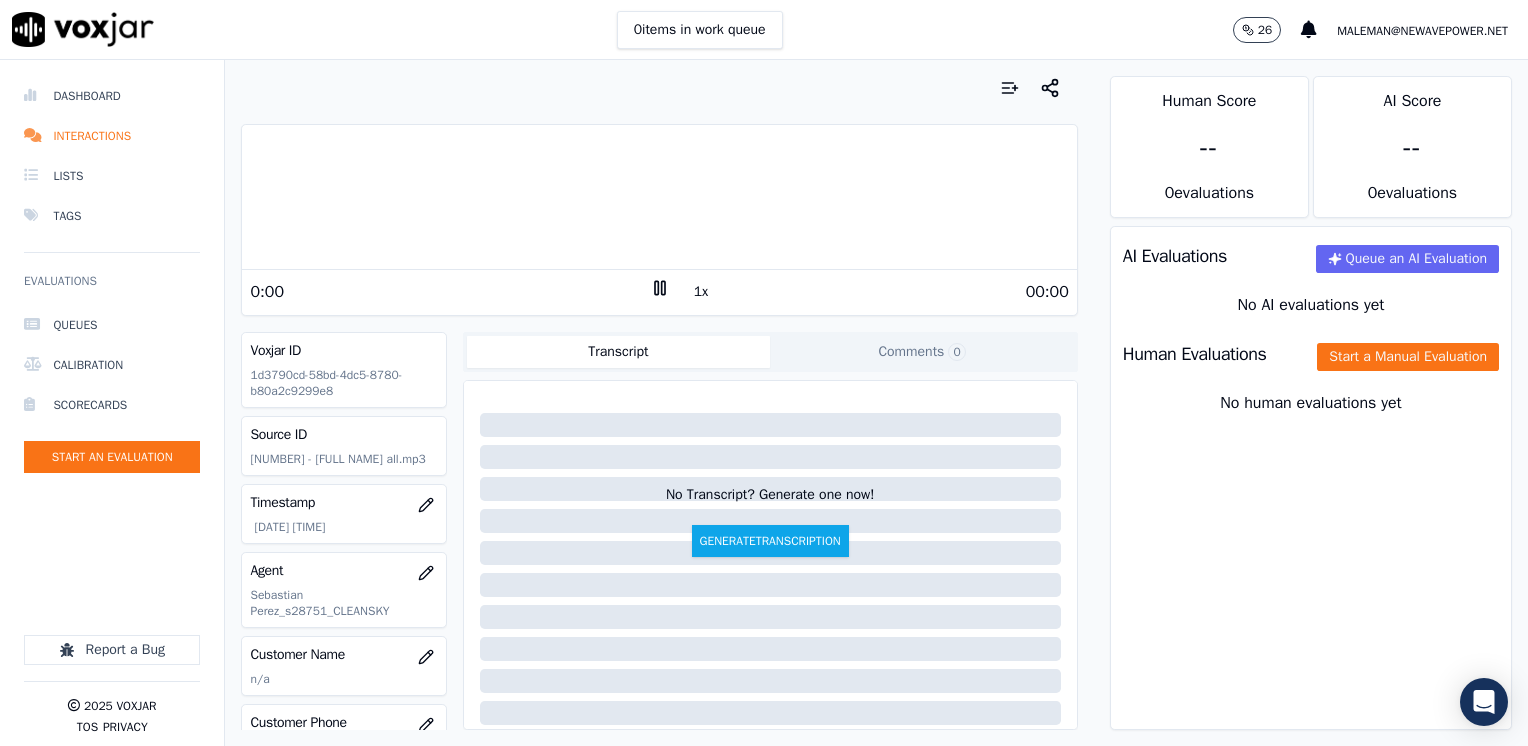 click 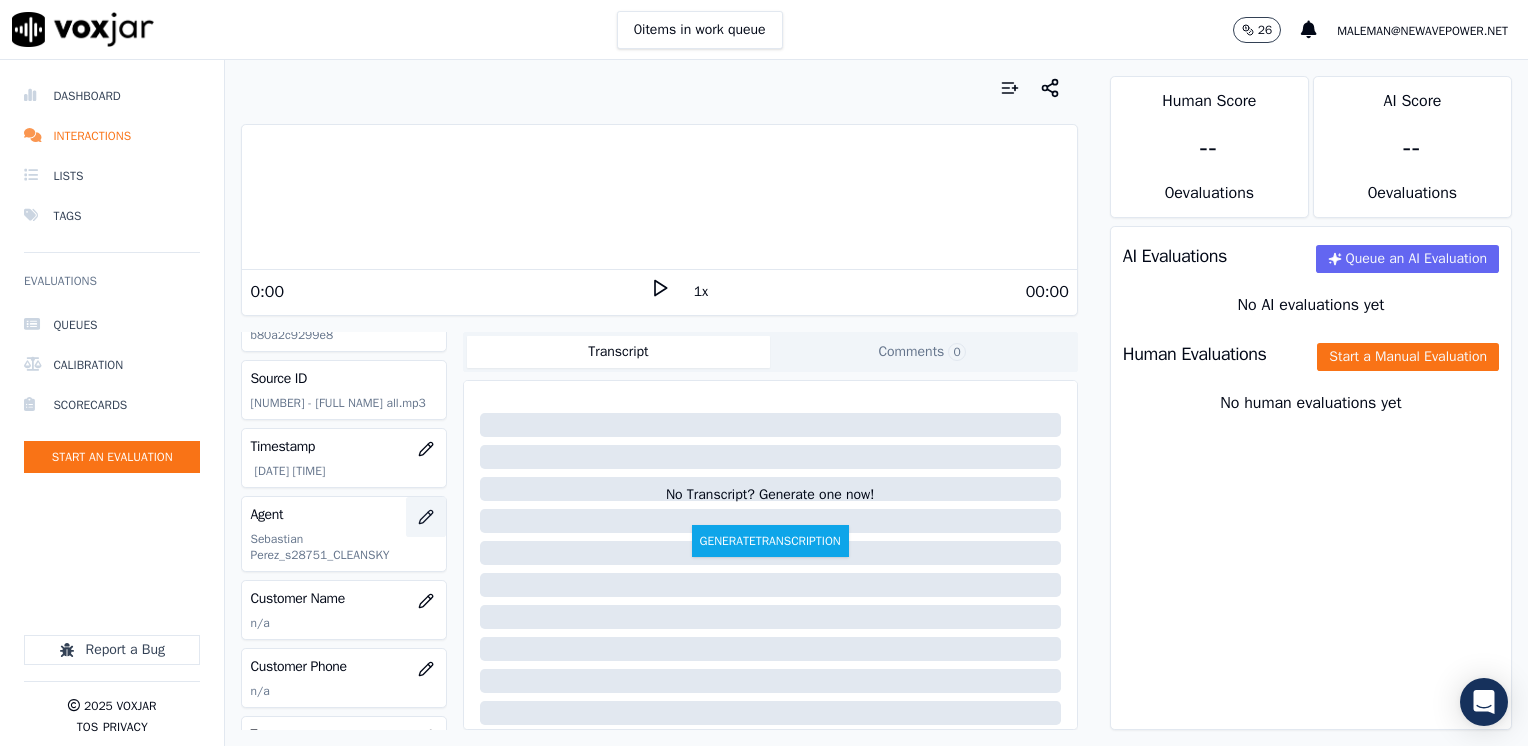 scroll, scrollTop: 100, scrollLeft: 0, axis: vertical 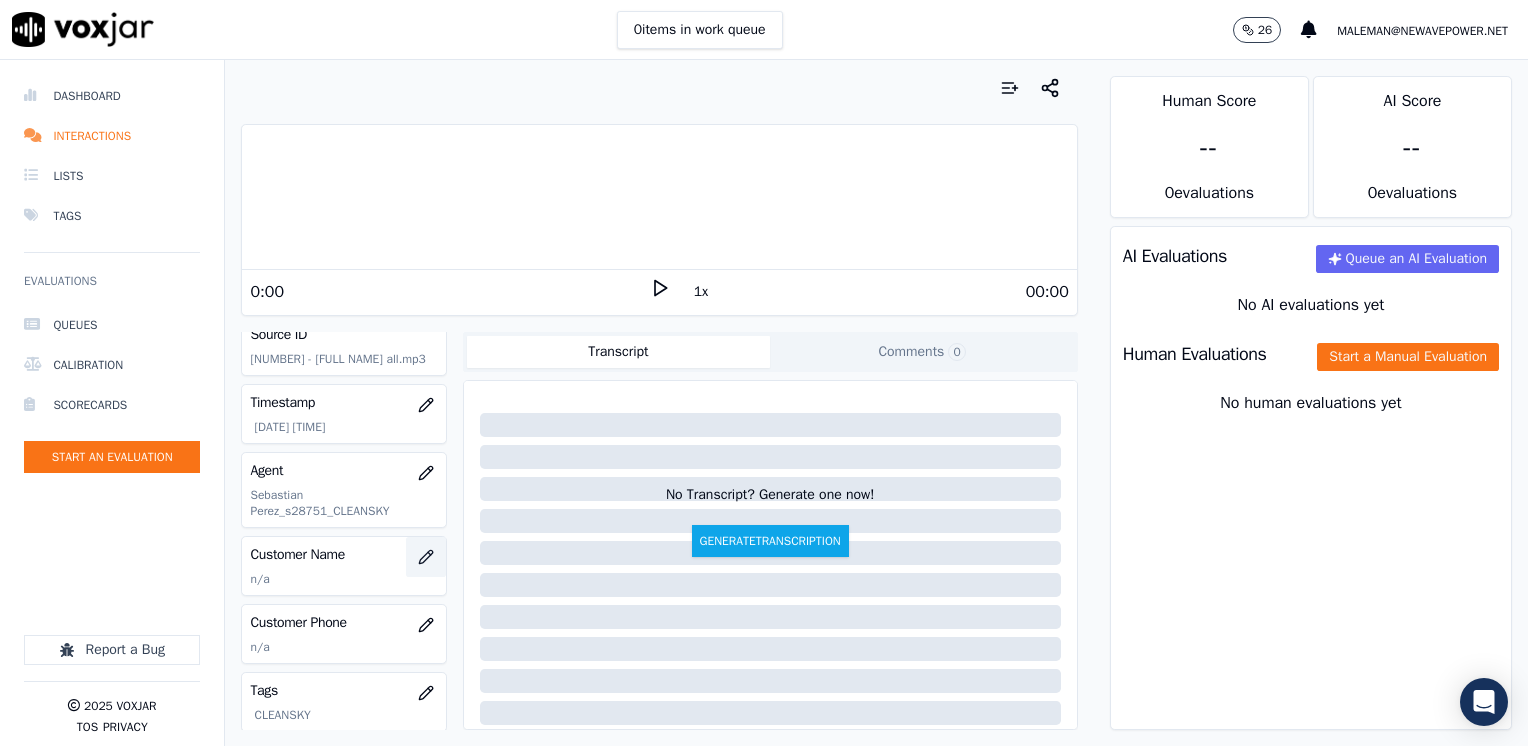 click 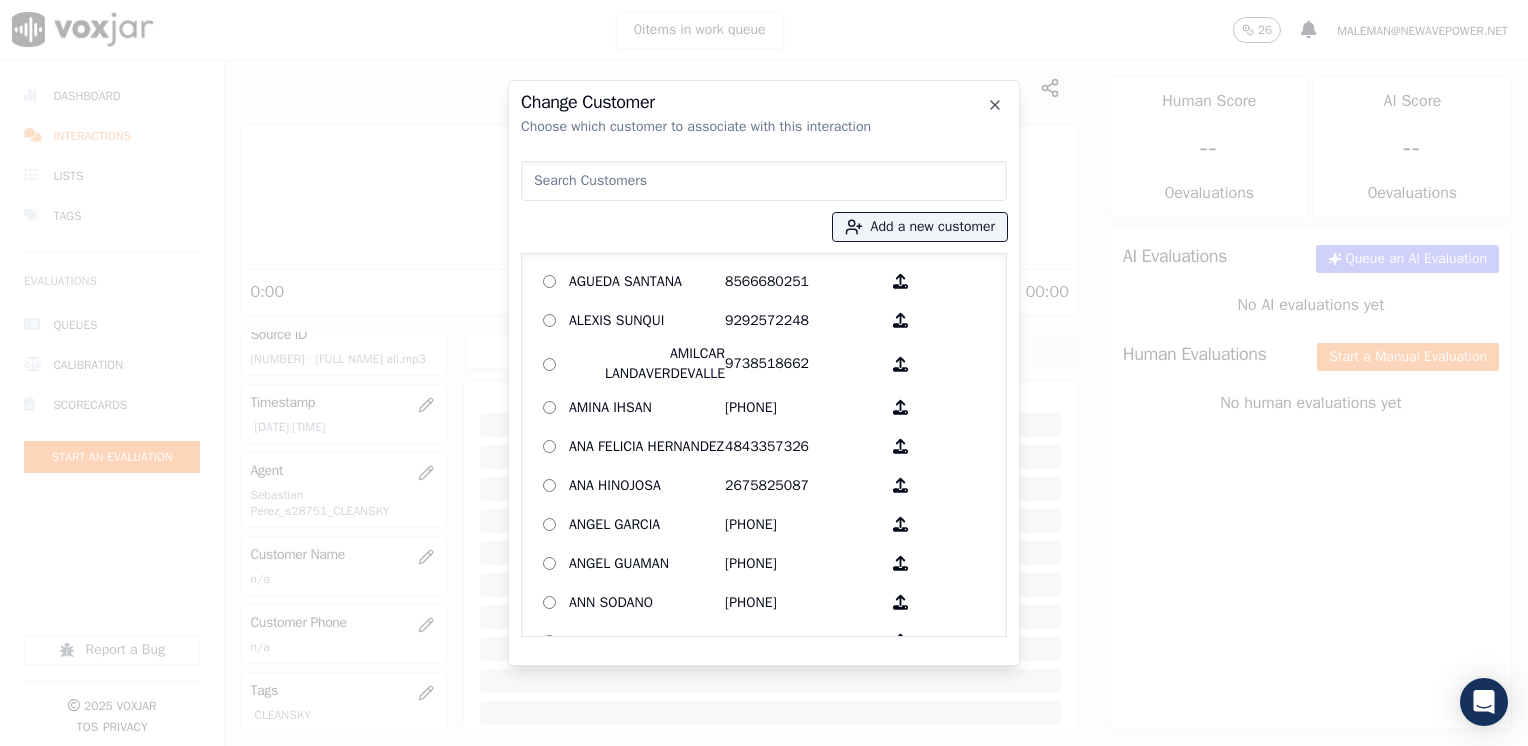 click at bounding box center [764, 181] 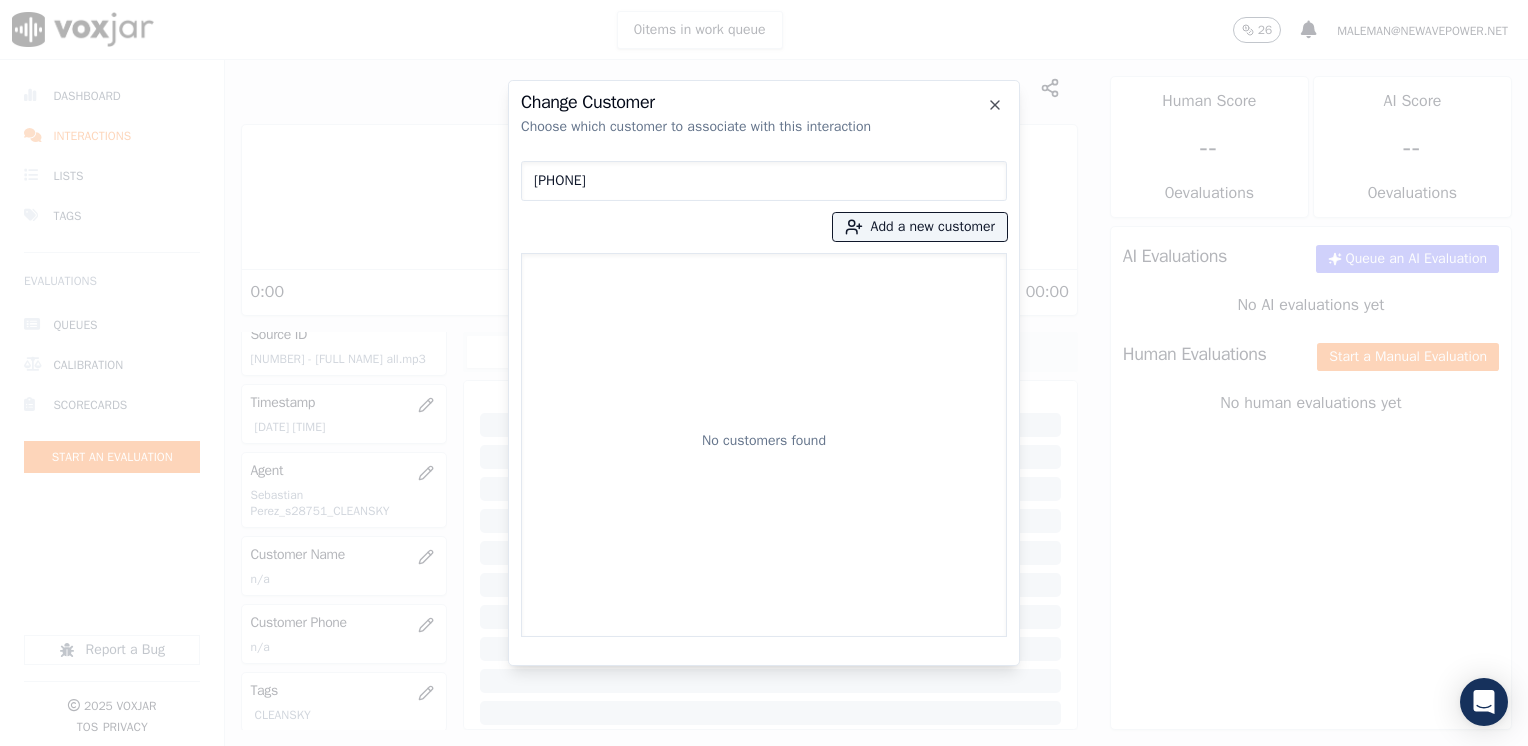 click on "[PHONE]
Add a new customer         No customers found" at bounding box center [764, 395] 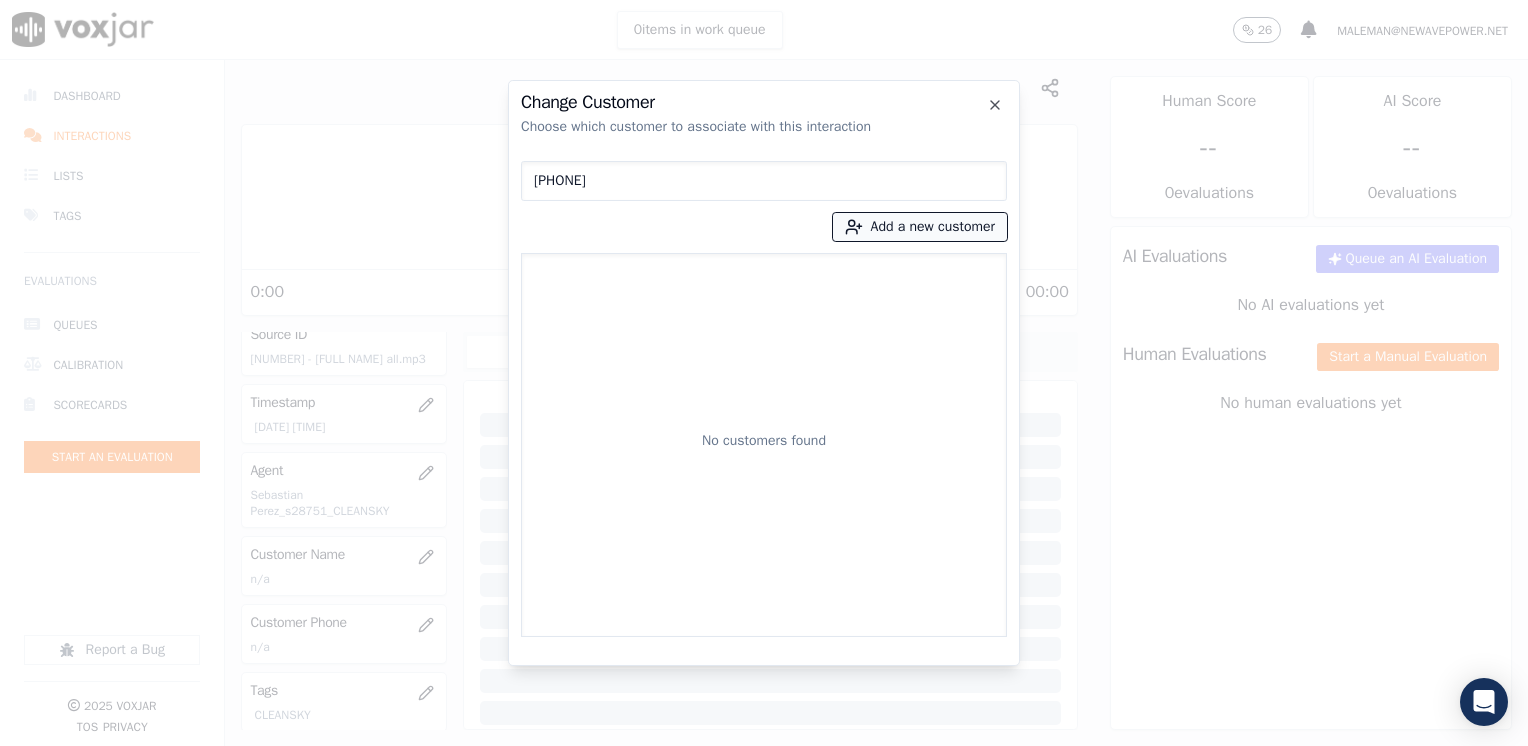 click on "Add a new customer" at bounding box center [920, 227] 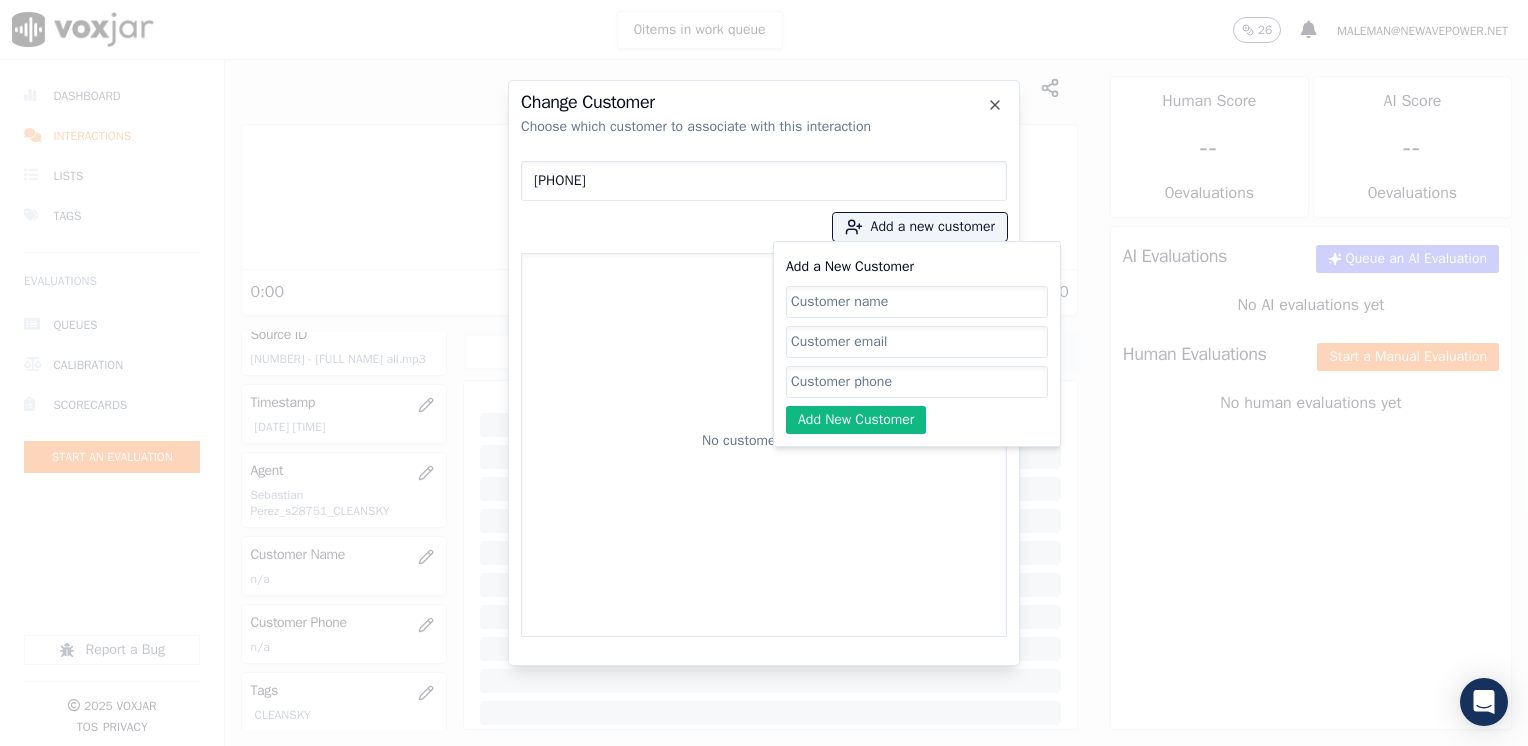 click on "Add a New Customer" 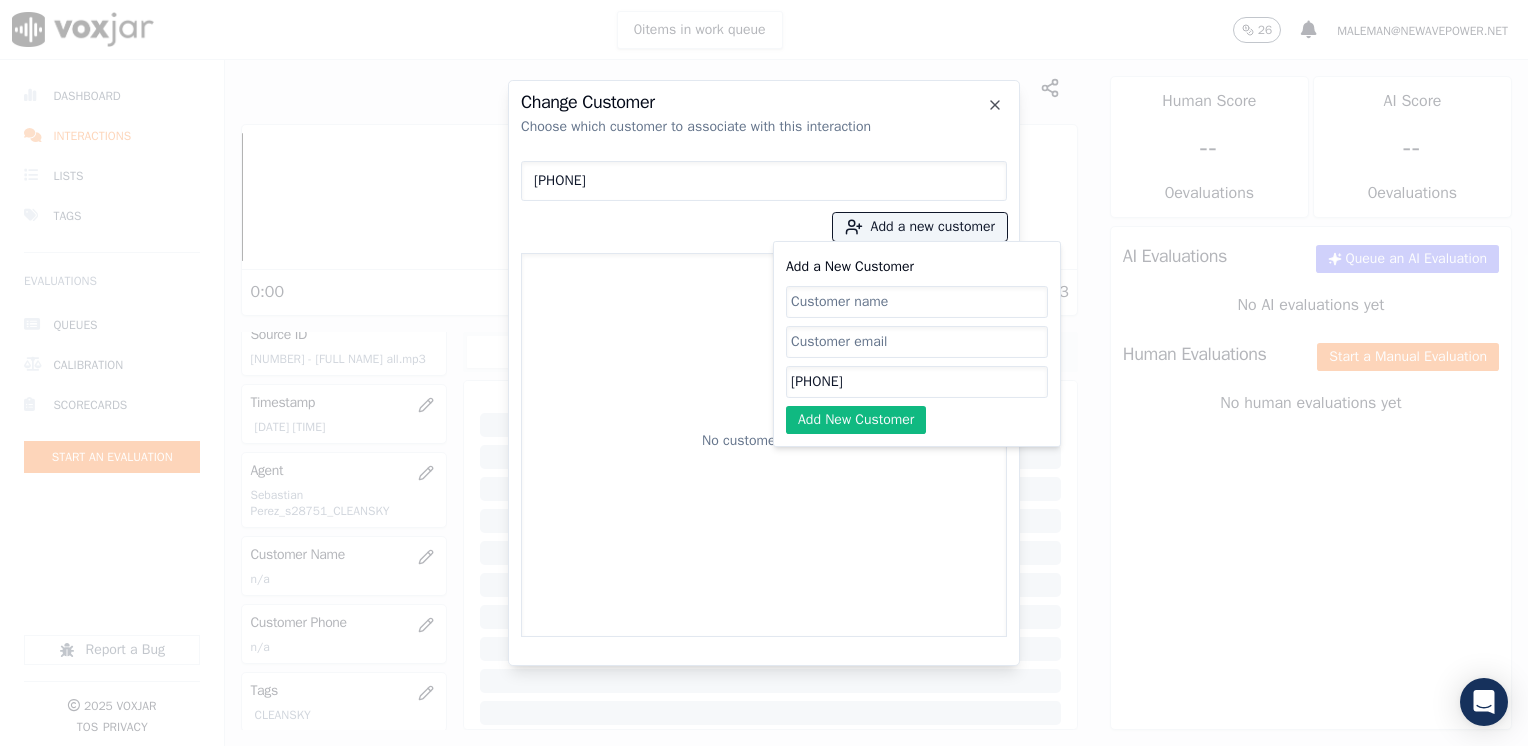 click on "Add a New Customer" 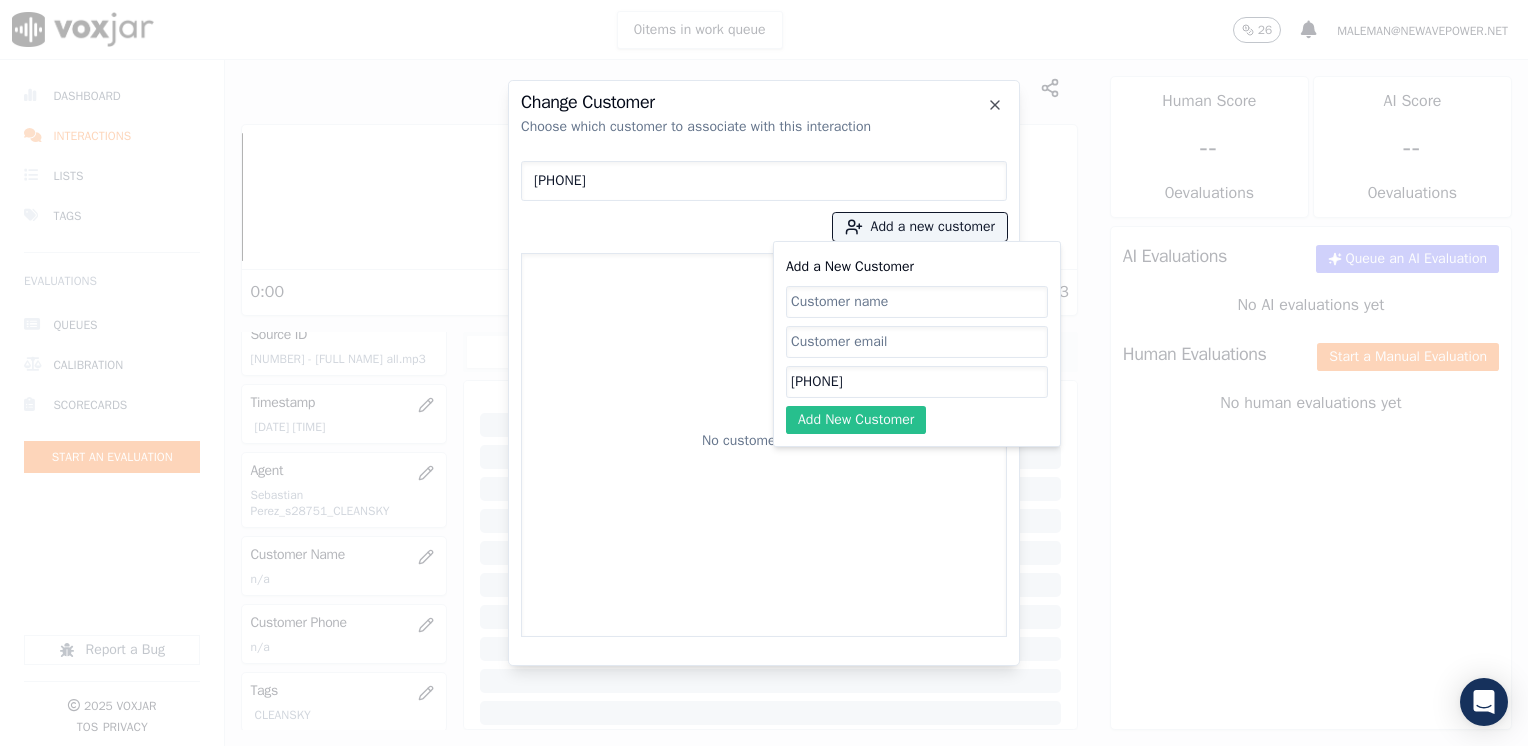 paste on "[FIRST] [LAST] [LAST]" 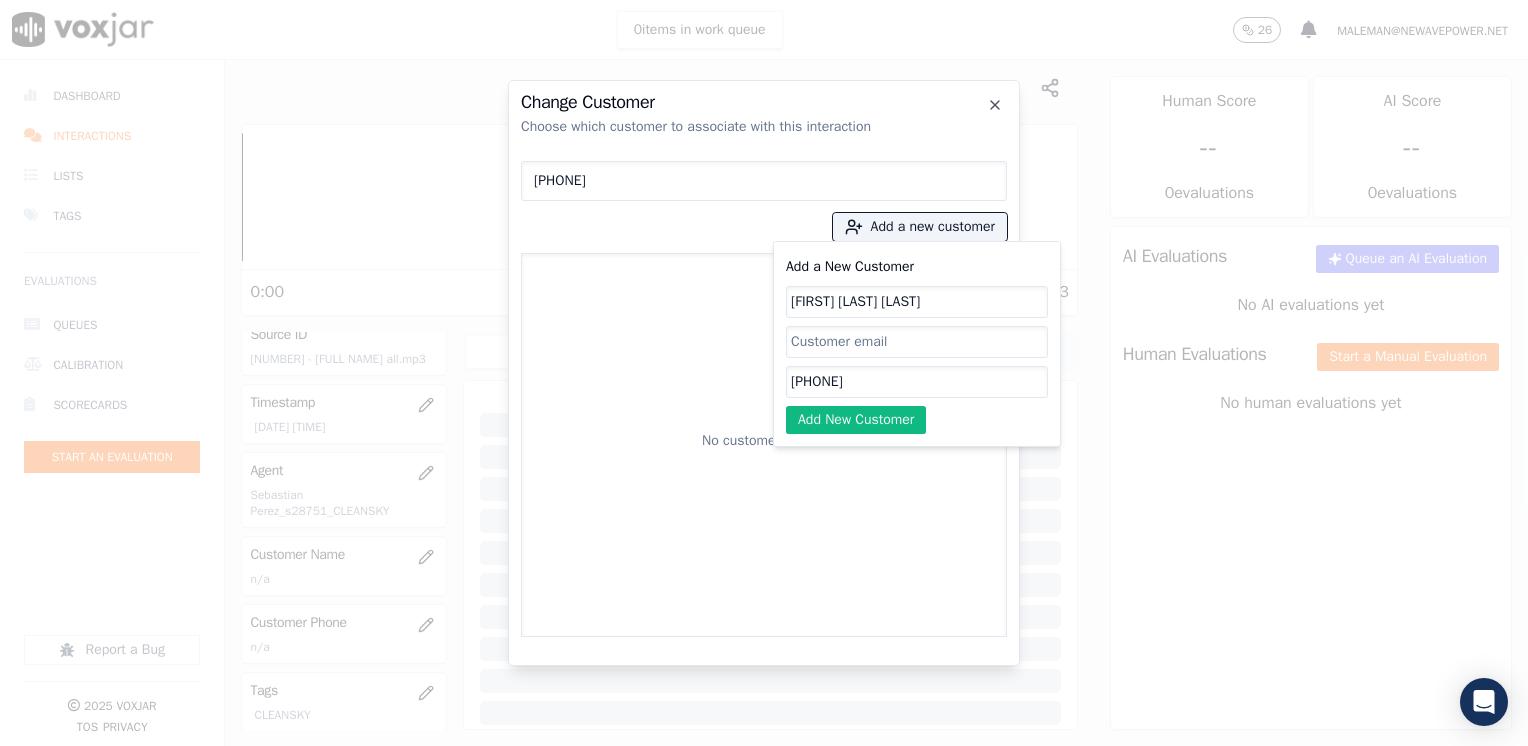 click on "Add a New Customer [FIRST] [LAST] [PHONE]   Add New Customer" 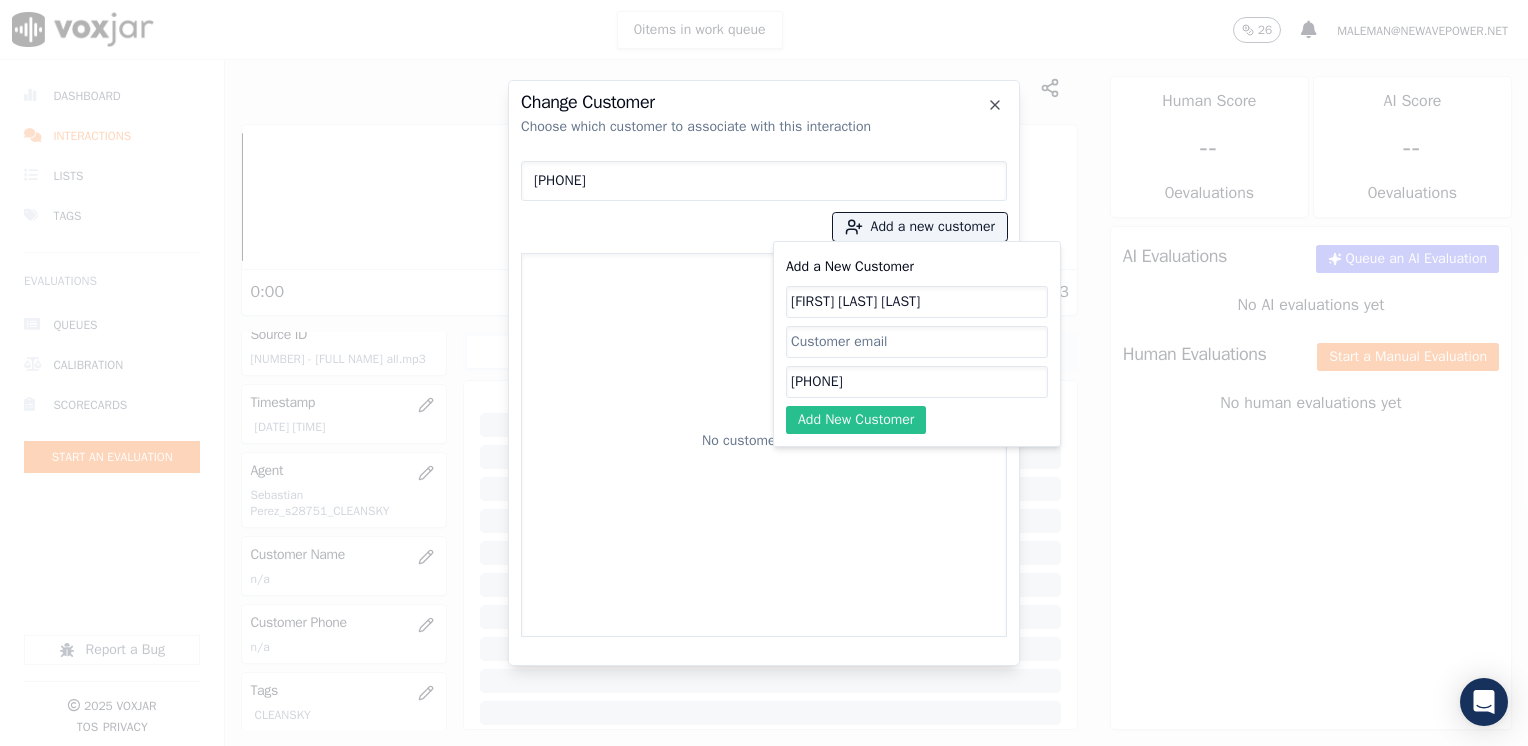 click on "Add New Customer" 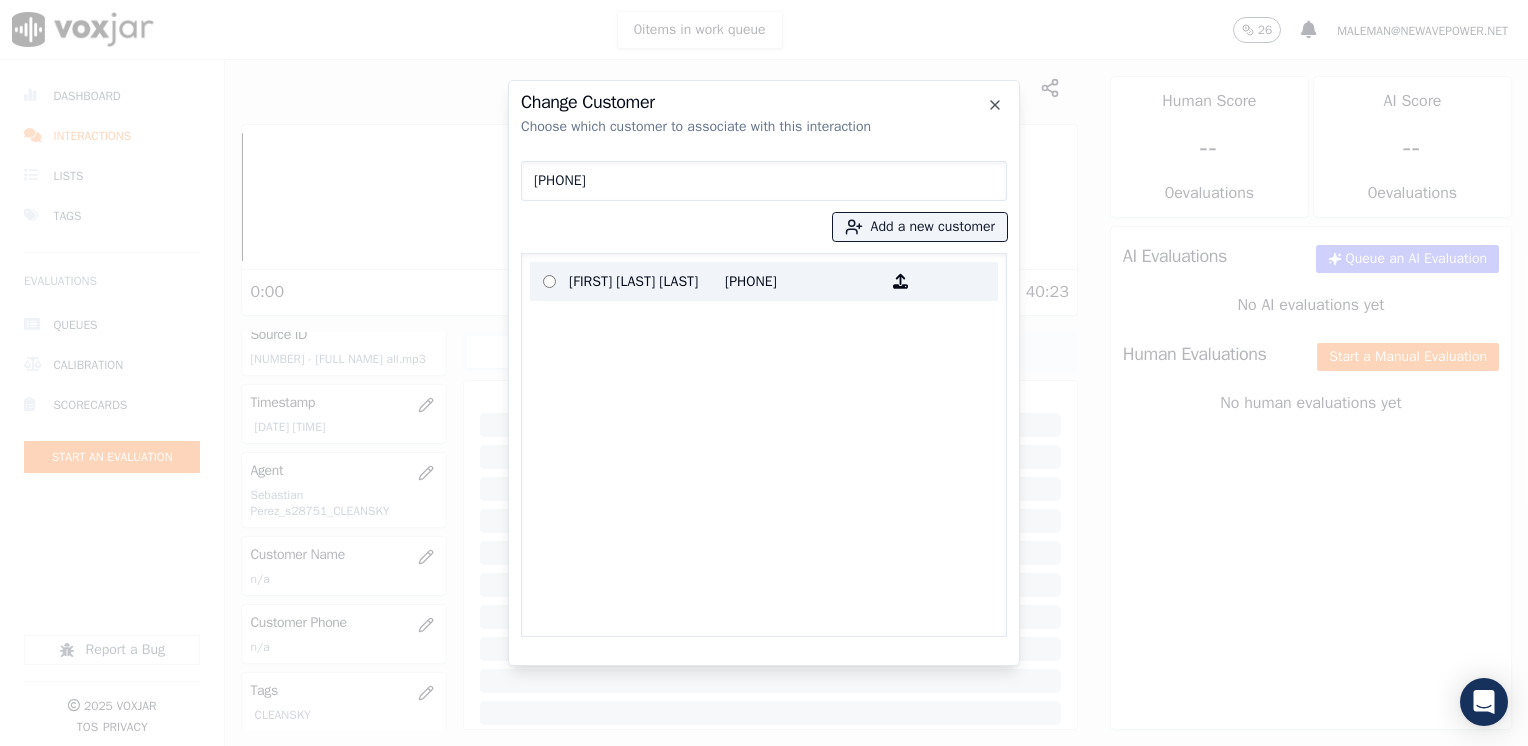 click on "[PHONE]" at bounding box center (803, 281) 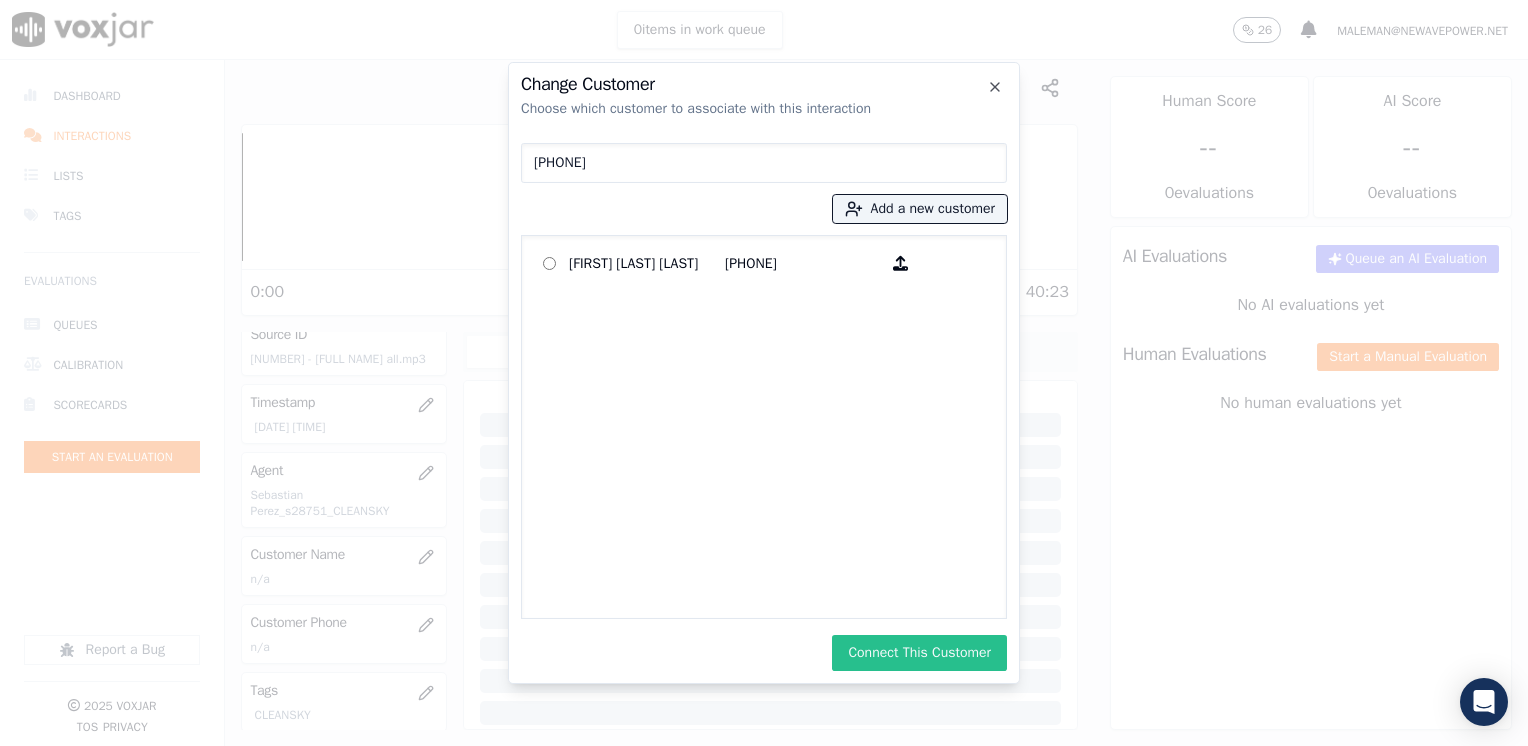 click on "Connect This Customer" at bounding box center (919, 653) 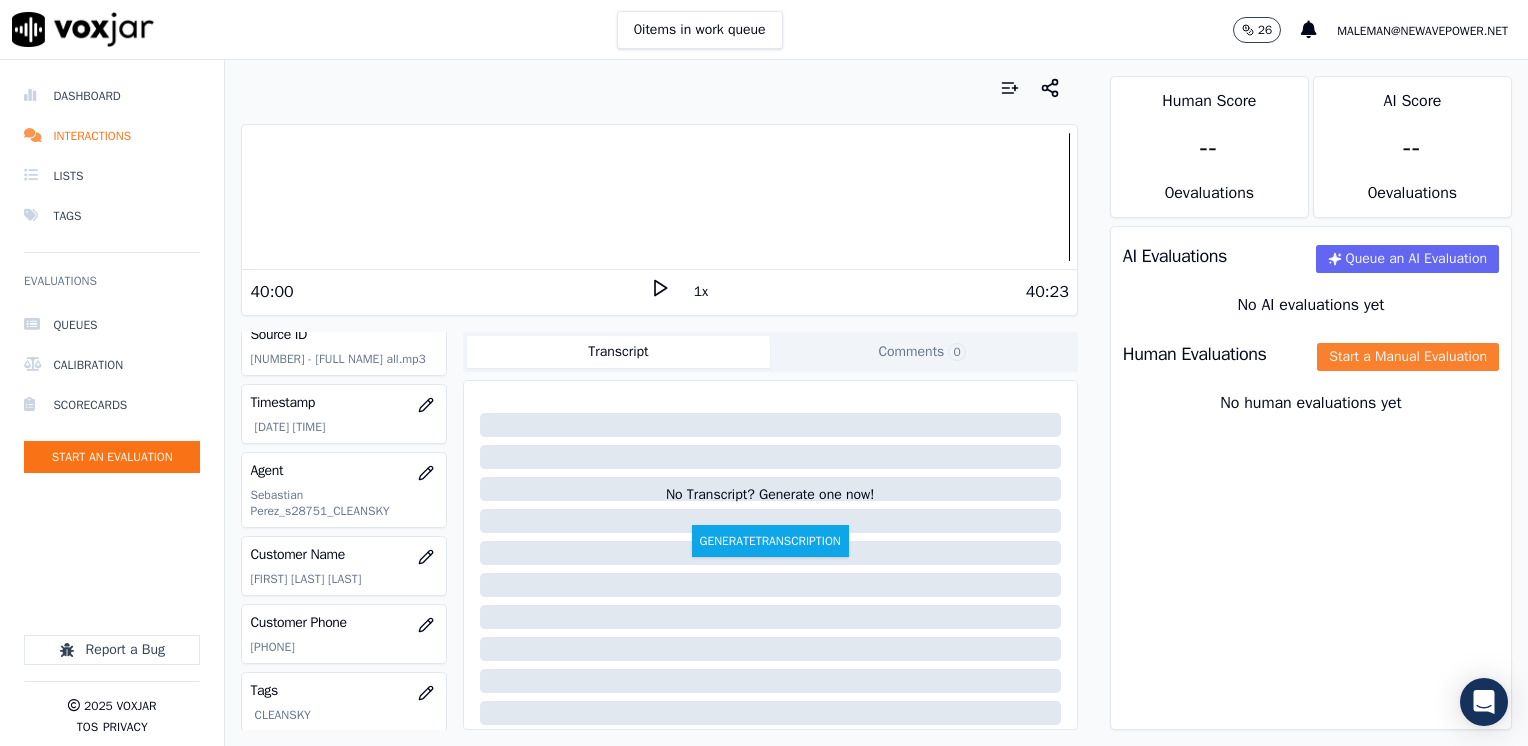 click on "Start a Manual Evaluation" 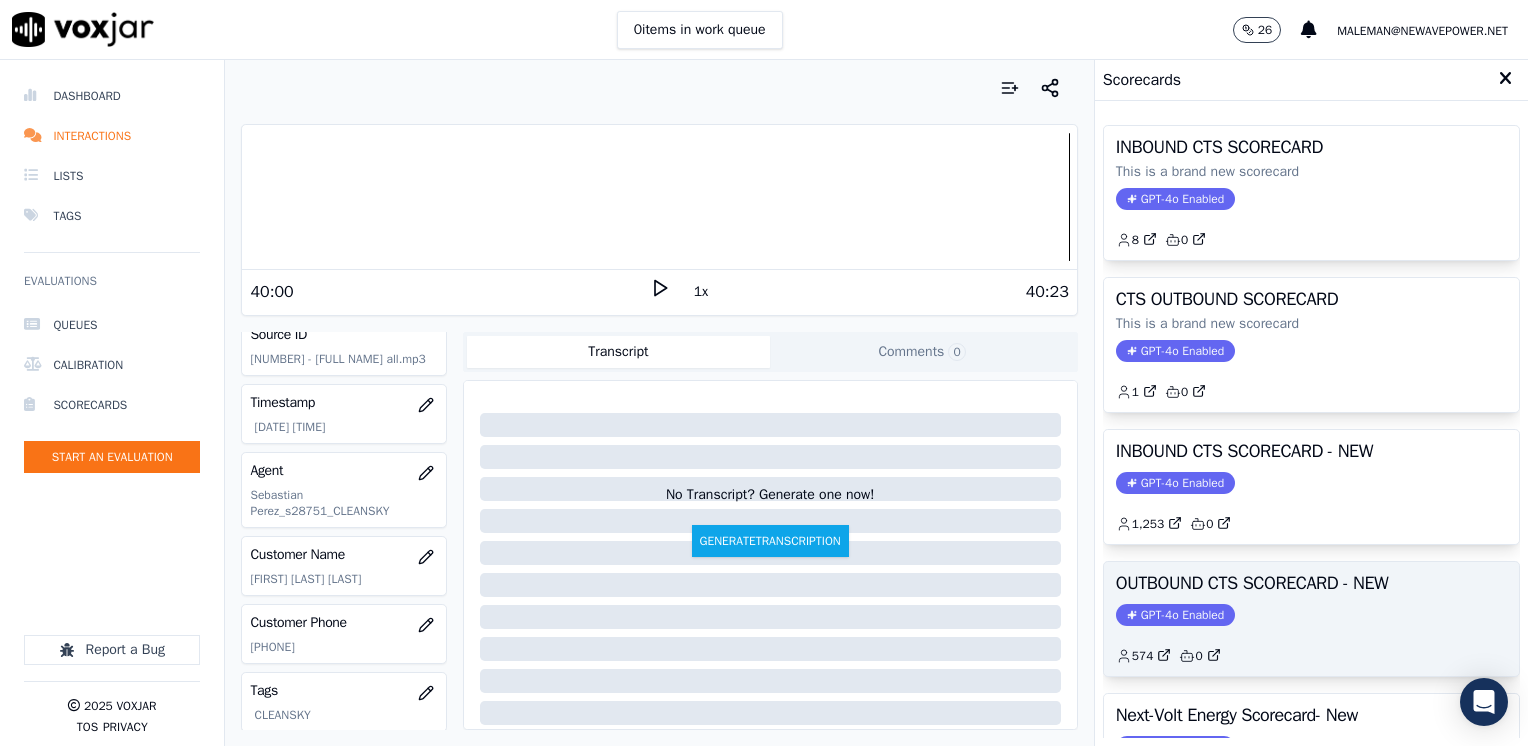 click on "GPT-4o Enabled" at bounding box center (1175, 615) 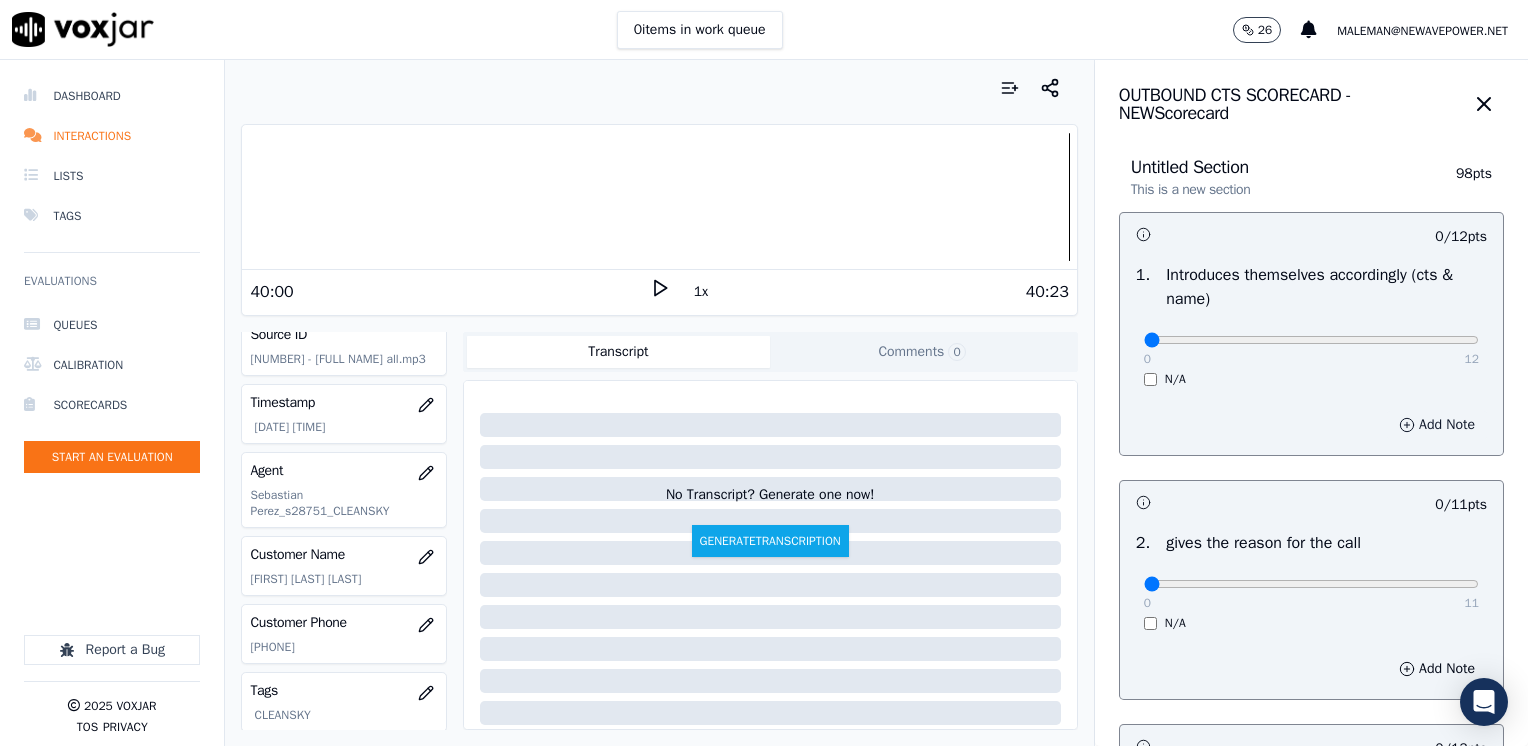 click on "Add Note" at bounding box center (1437, 425) 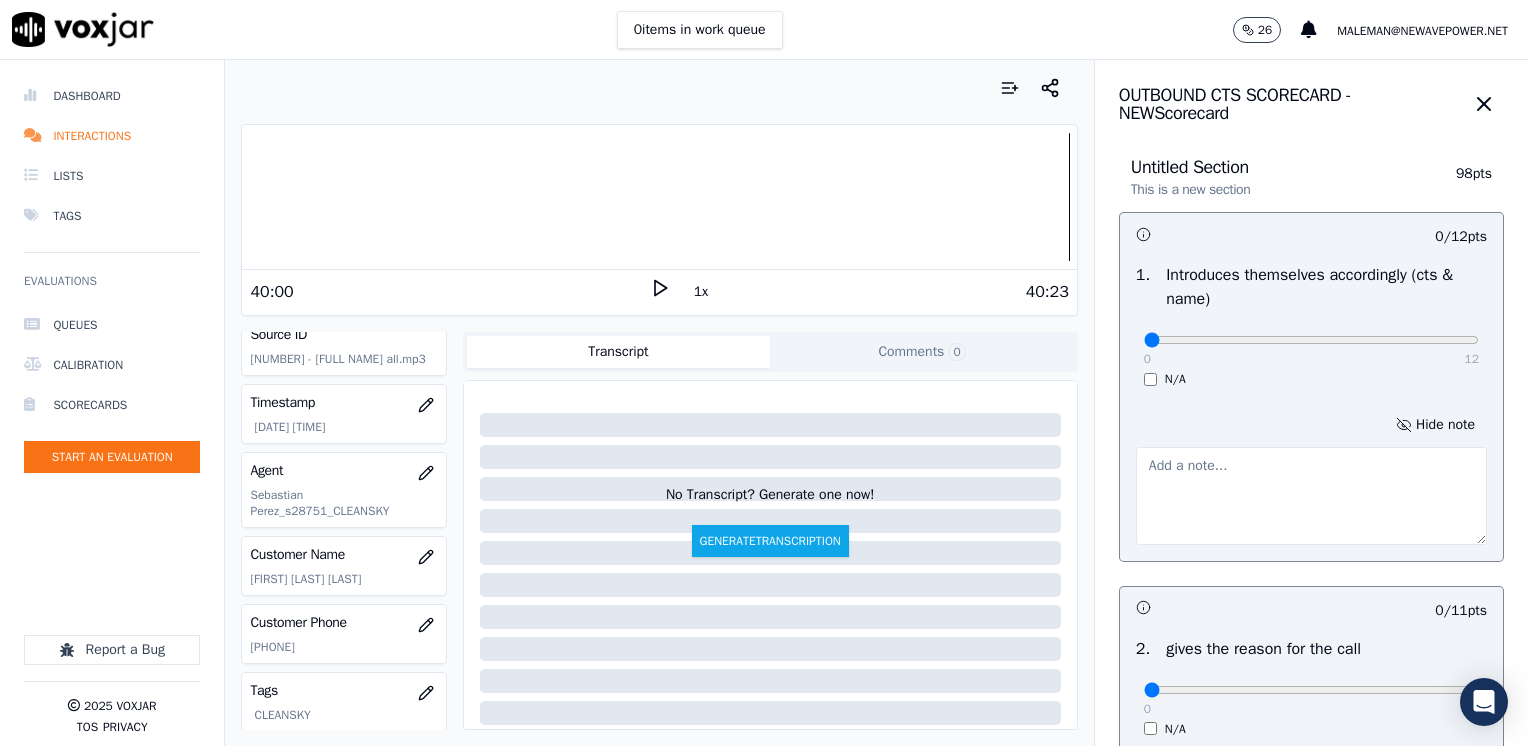 click at bounding box center [1311, 496] 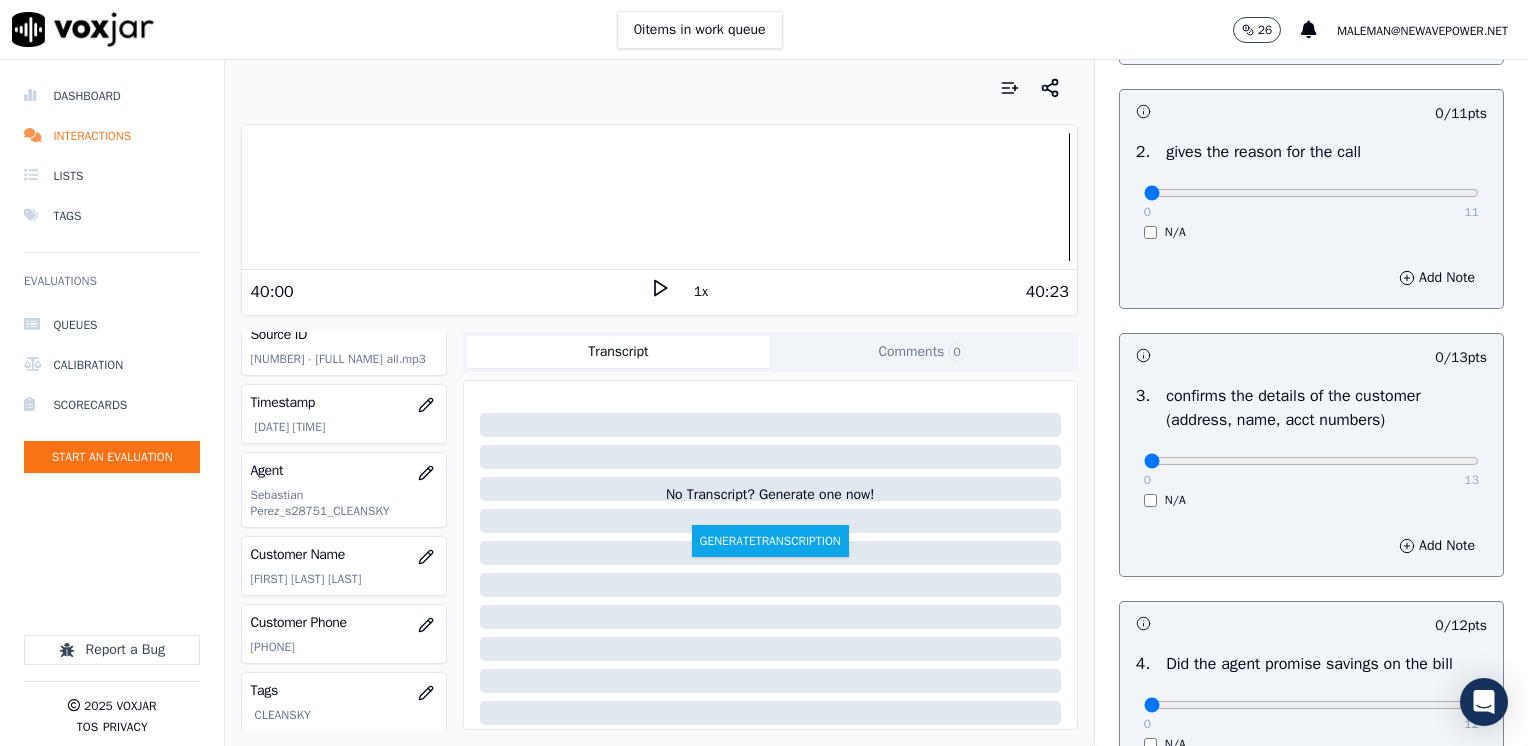 scroll, scrollTop: 500, scrollLeft: 0, axis: vertical 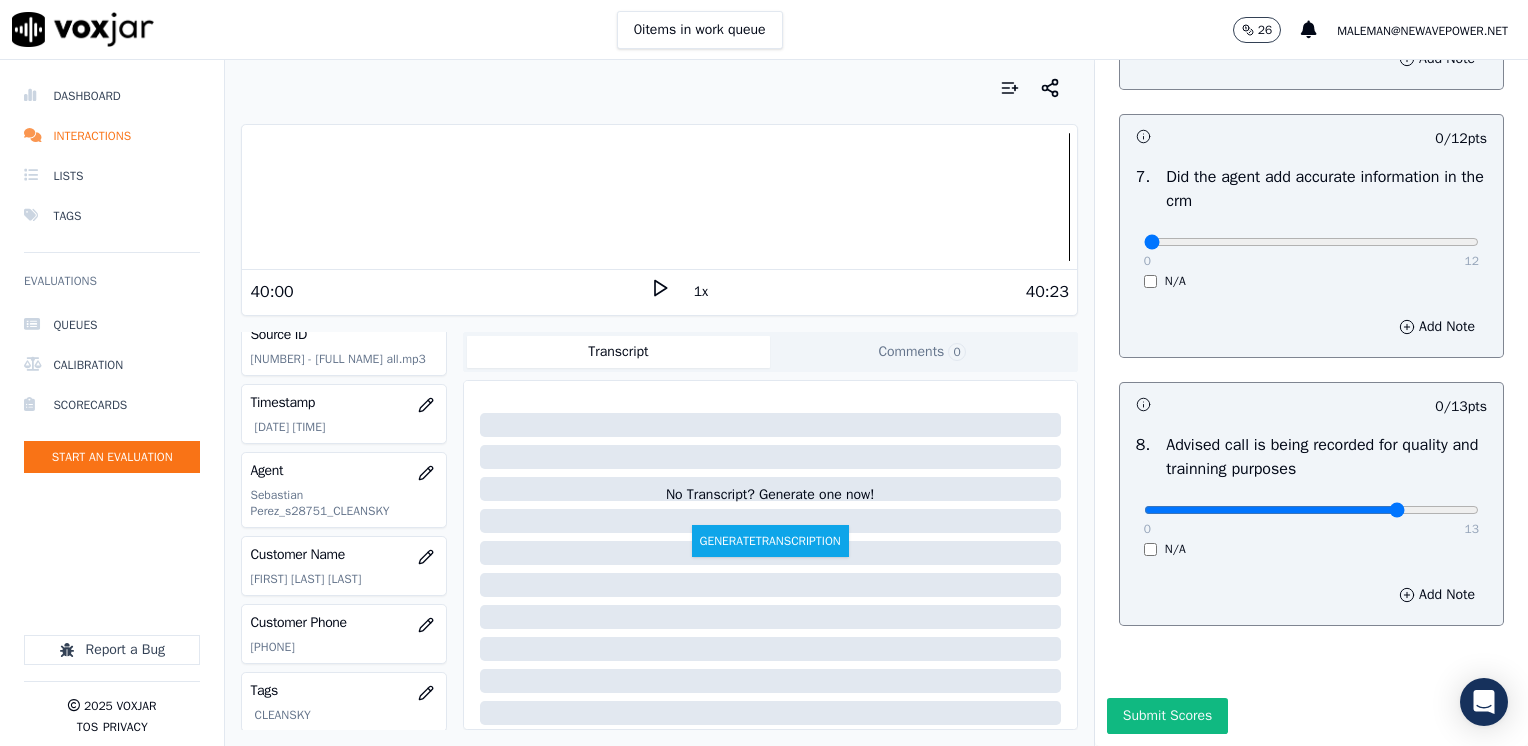 click at bounding box center (1311, -1472) 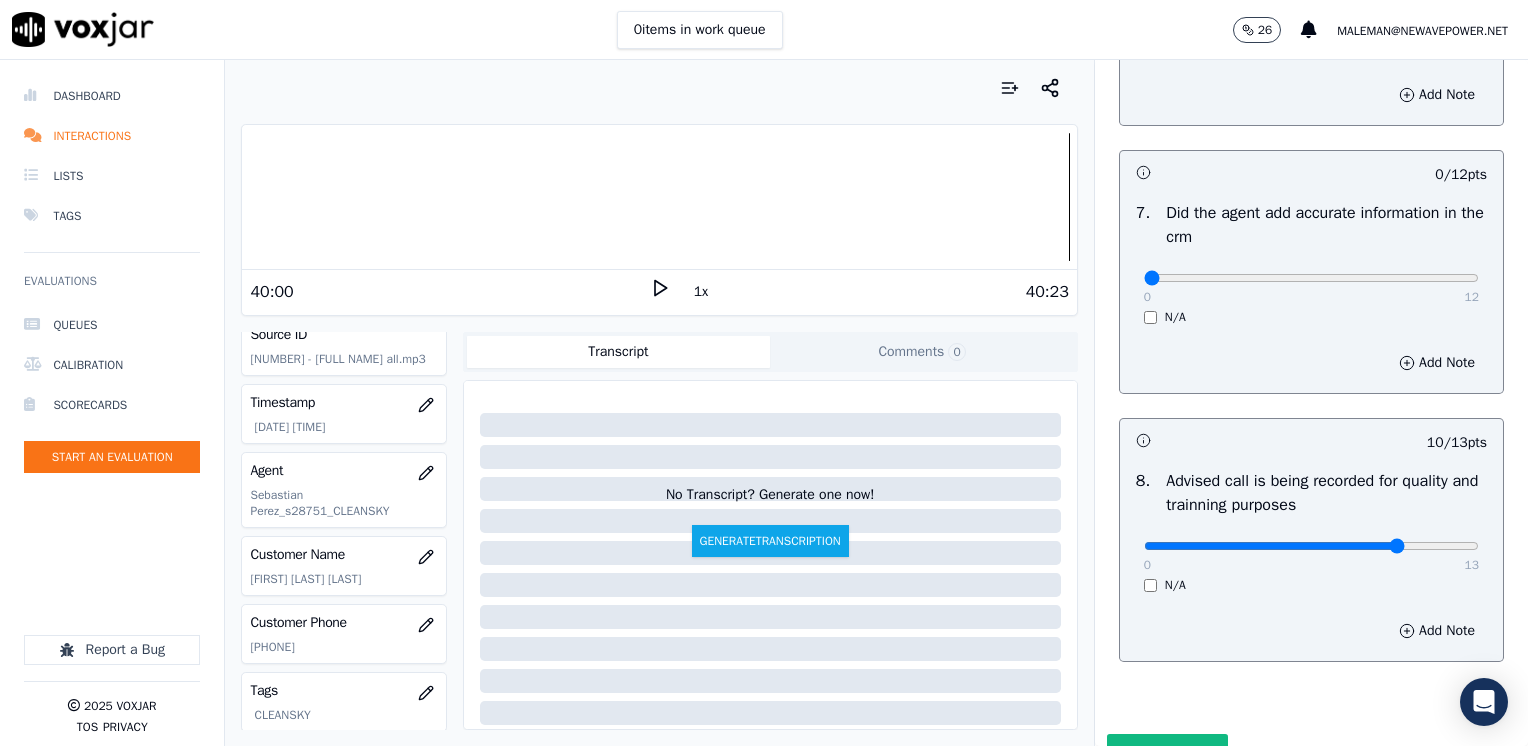 scroll, scrollTop: 1653, scrollLeft: 0, axis: vertical 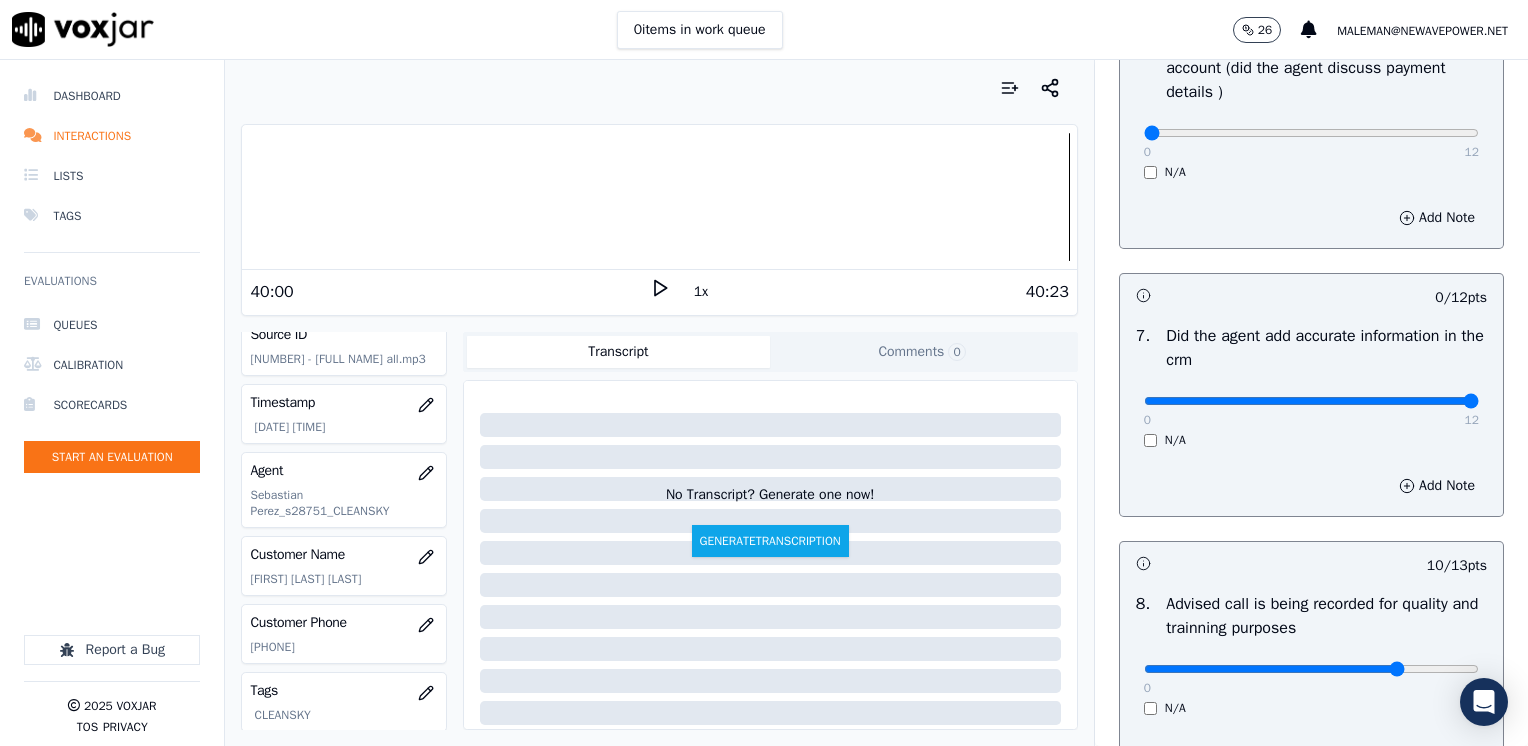 drag, startPoint x: 1131, startPoint y: 393, endPoint x: 1531, endPoint y: 381, distance: 400.17996 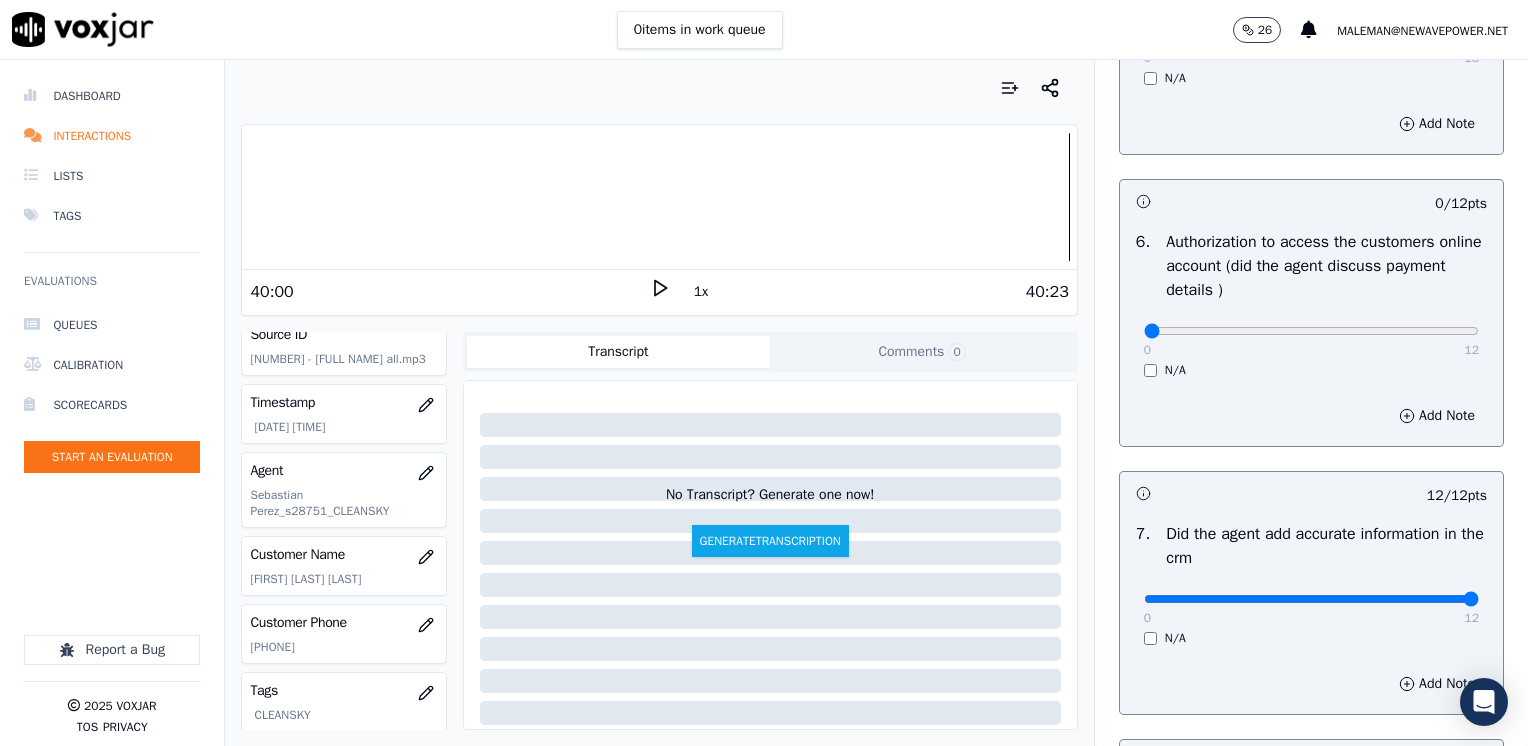 scroll, scrollTop: 1453, scrollLeft: 0, axis: vertical 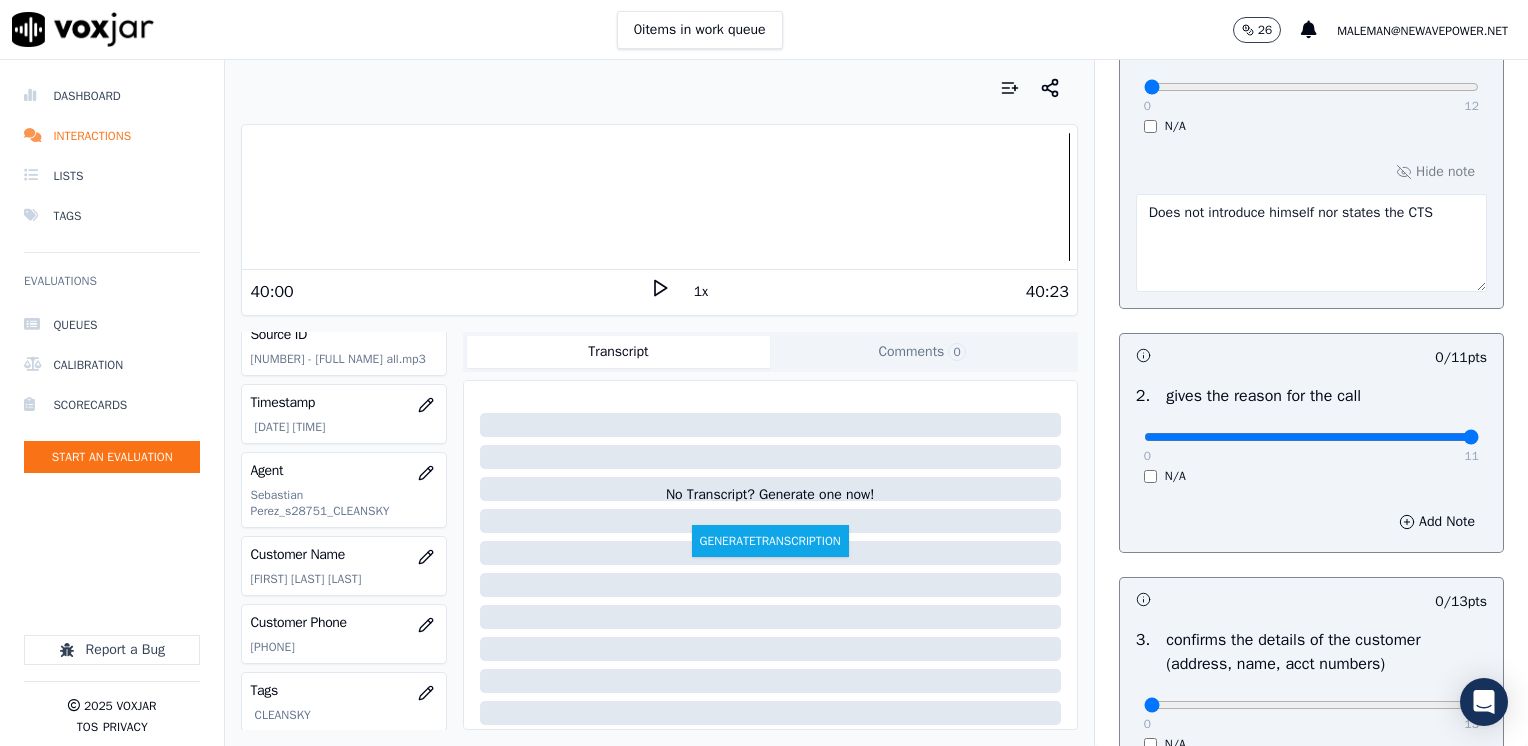drag, startPoint x: 1128, startPoint y: 433, endPoint x: 1531, endPoint y: 431, distance: 403.00497 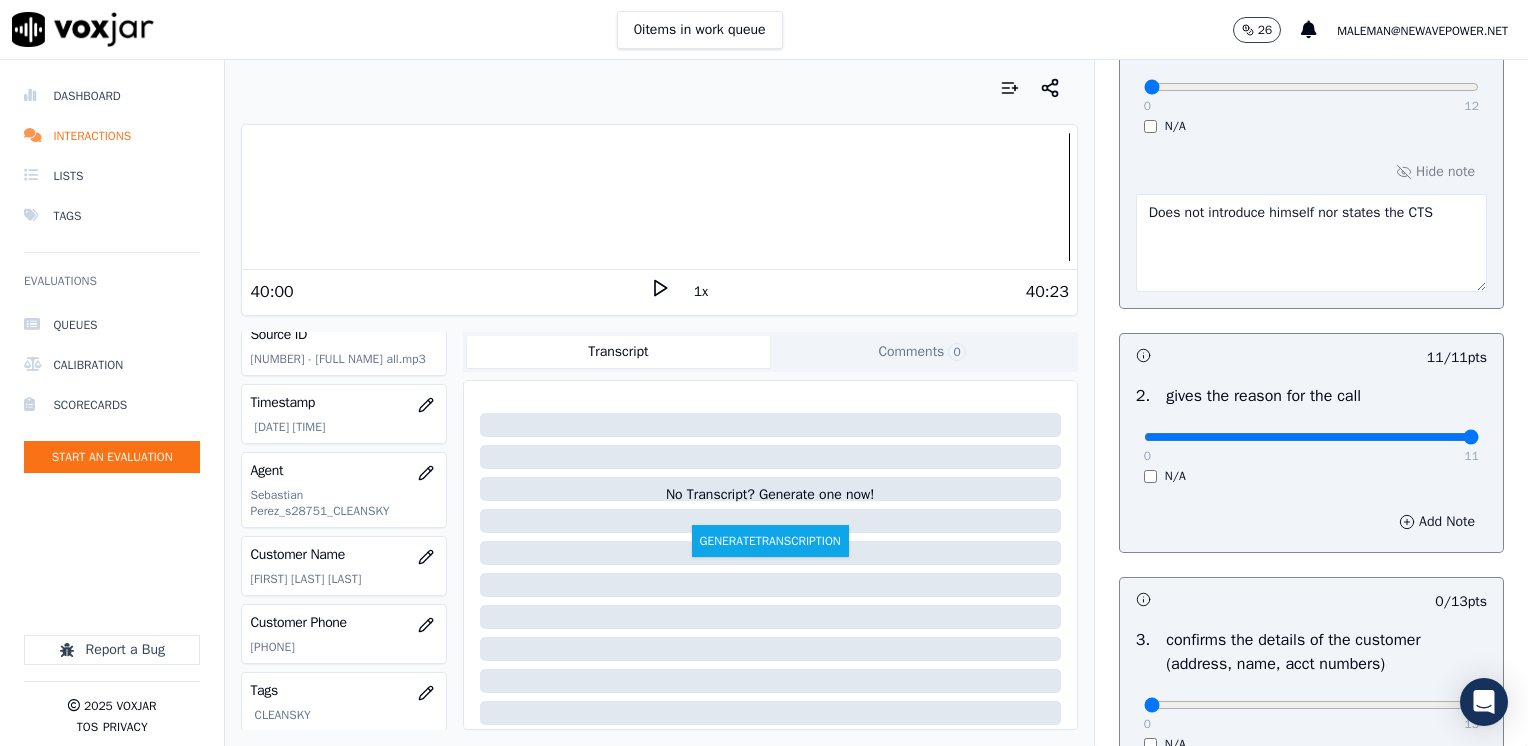 click on "Add Note" at bounding box center [1437, 522] 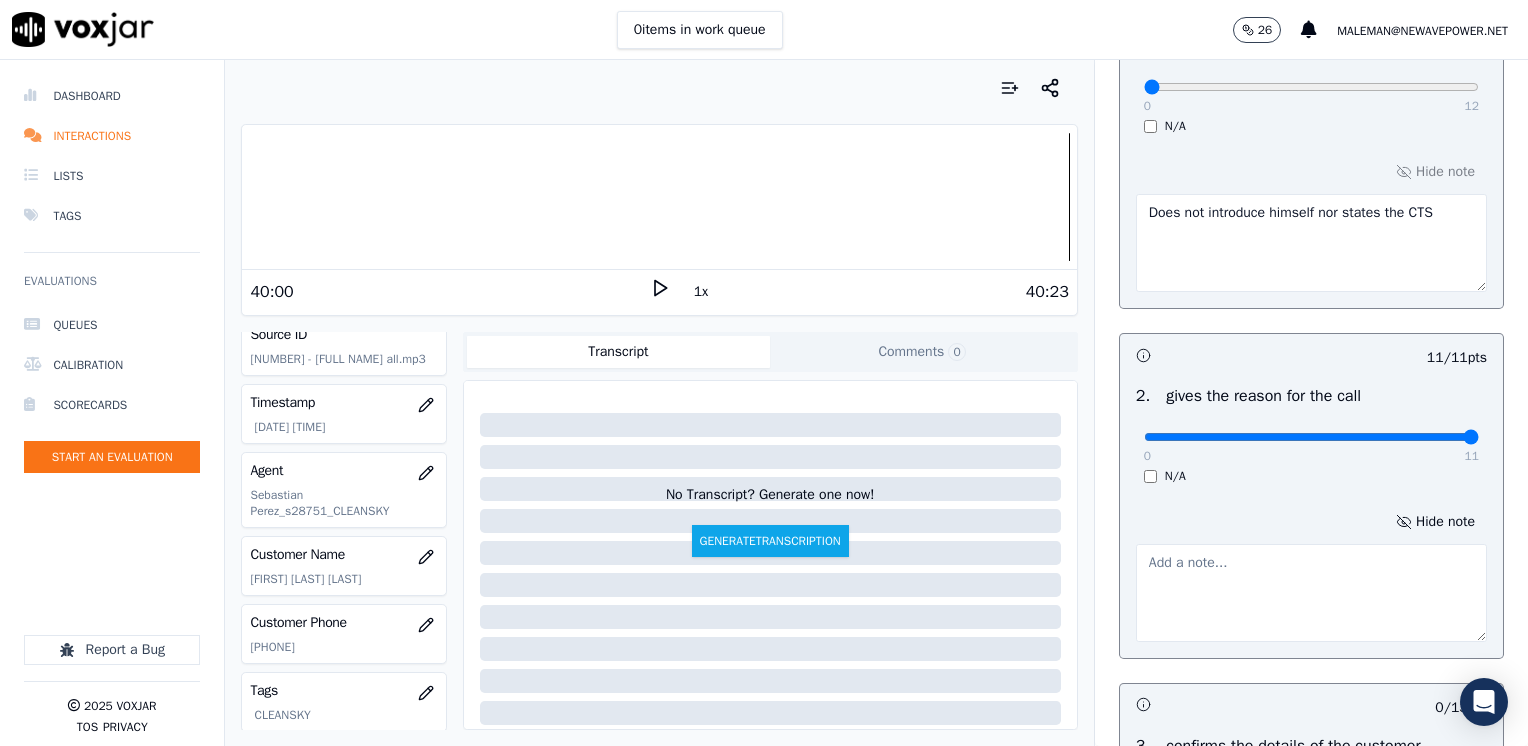 click at bounding box center (1311, 593) 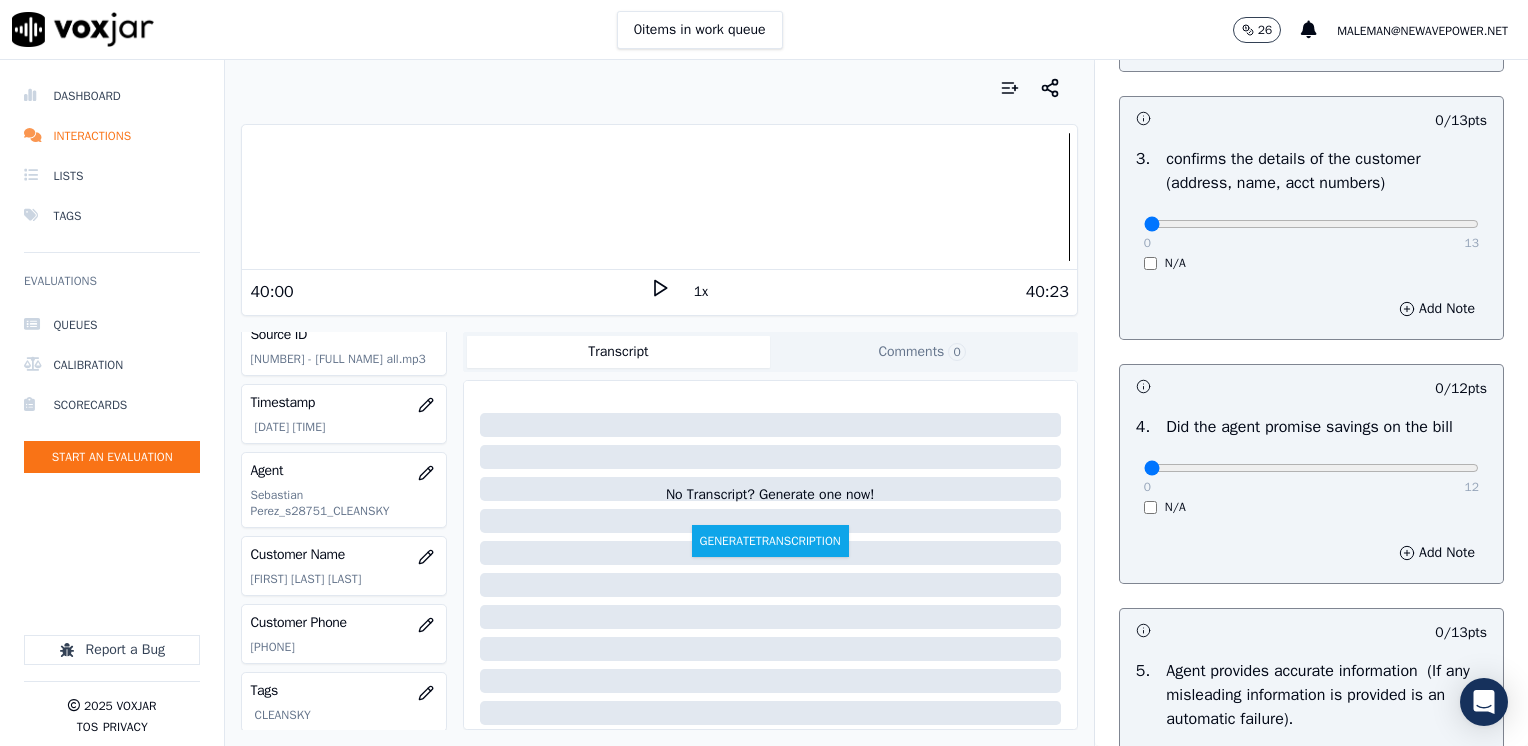 scroll, scrollTop: 853, scrollLeft: 0, axis: vertical 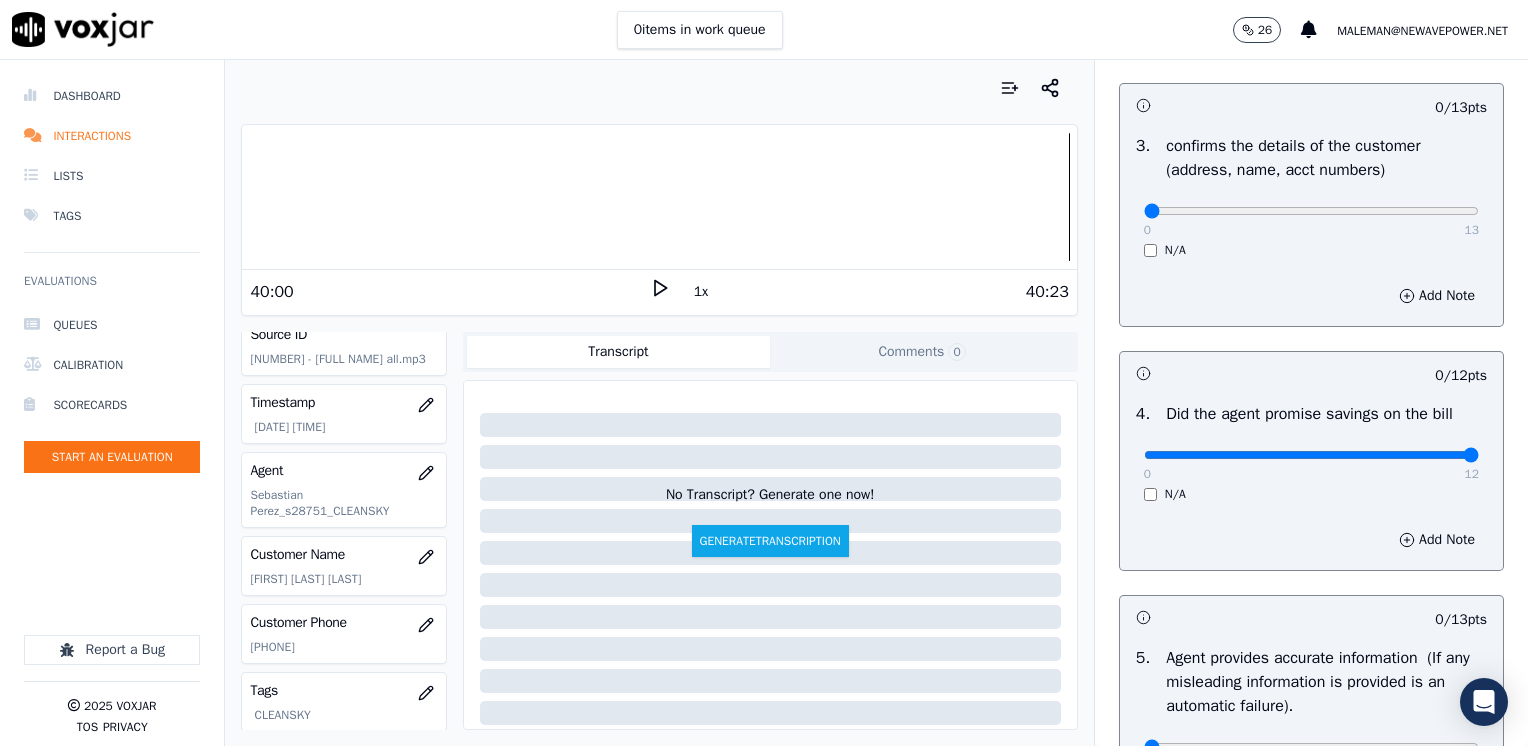 drag, startPoint x: 1130, startPoint y: 449, endPoint x: 1527, endPoint y: 445, distance: 397.02014 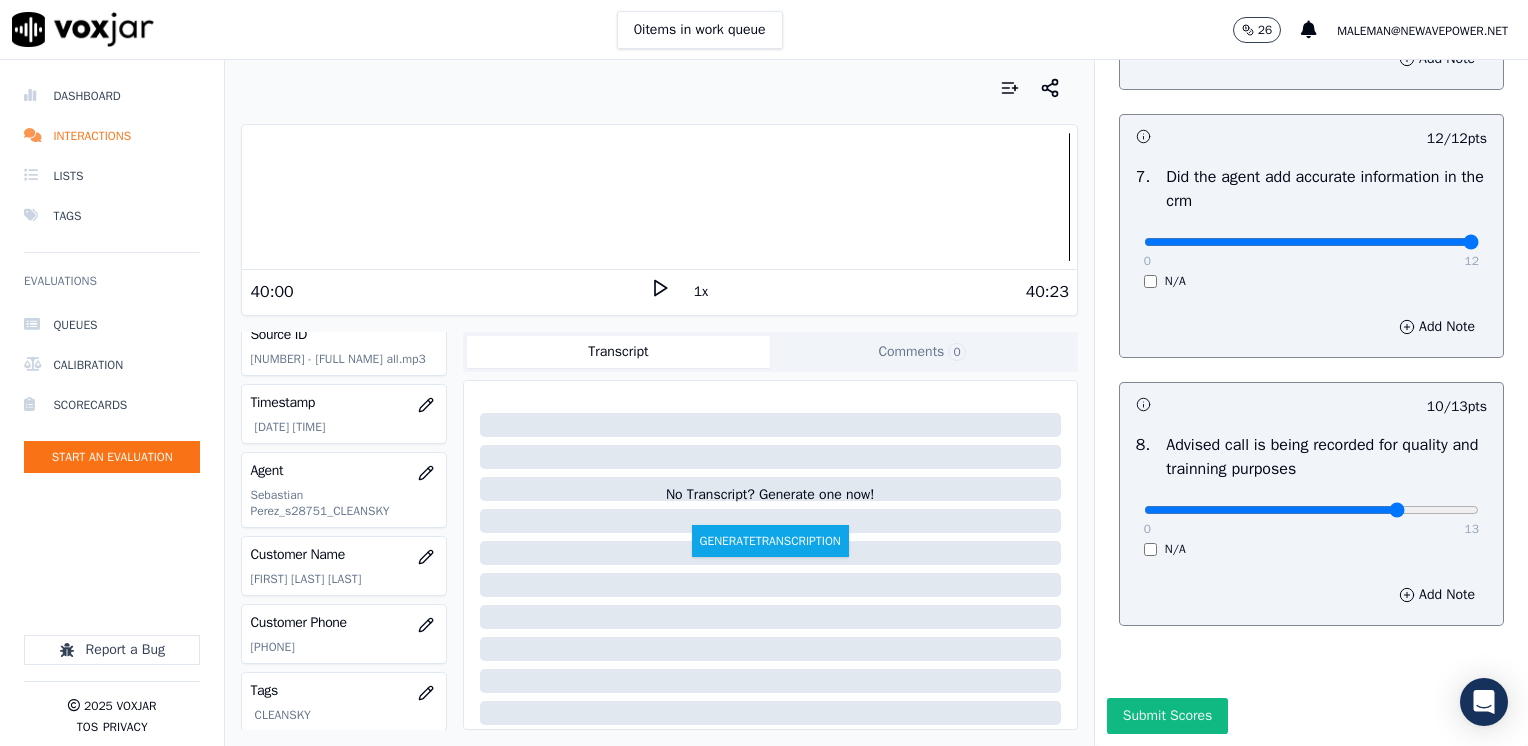scroll, scrollTop: 1953, scrollLeft: 0, axis: vertical 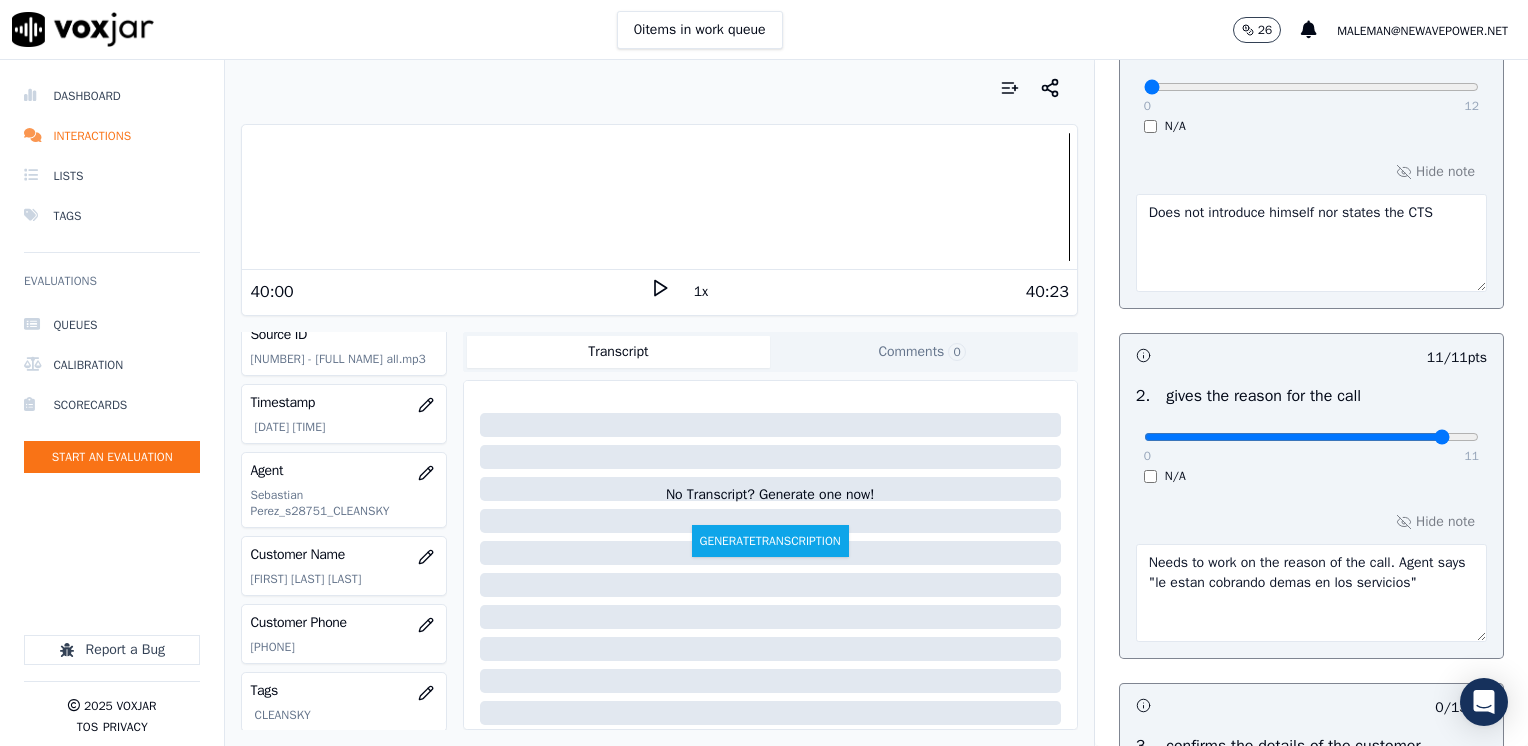 click at bounding box center (1311, 87) 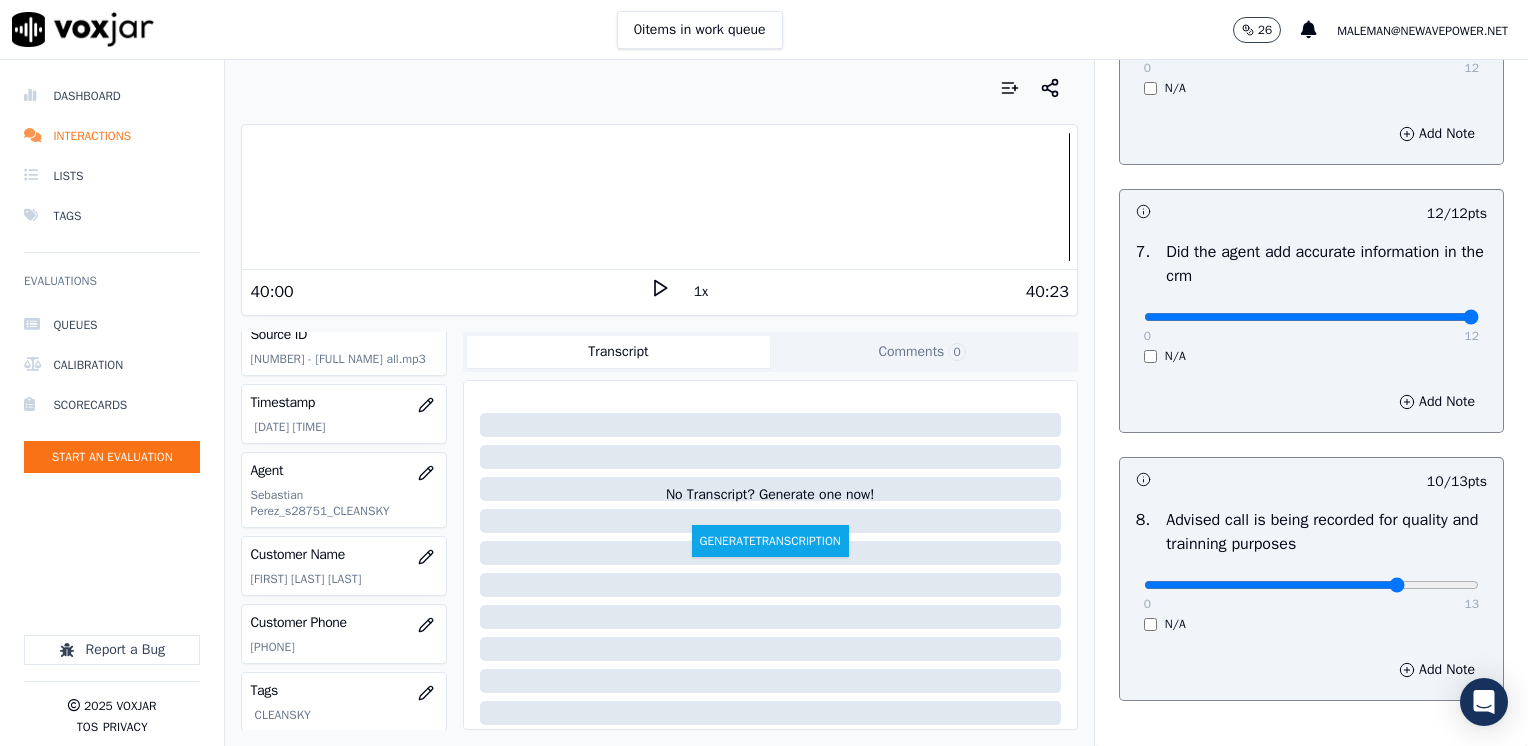 scroll, scrollTop: 1959, scrollLeft: 0, axis: vertical 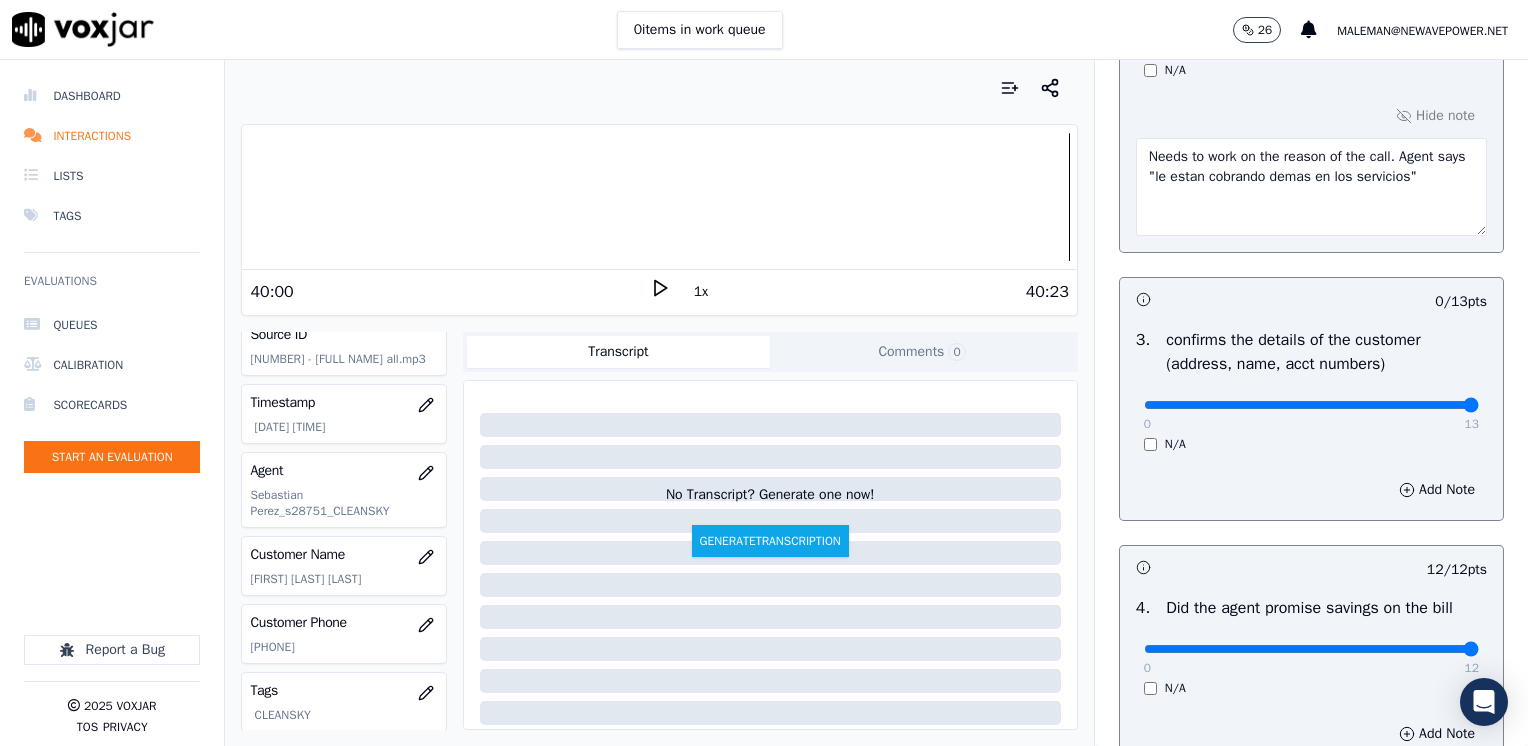 drag, startPoint x: 1140, startPoint y: 399, endPoint x: 1531, endPoint y: 399, distance: 391 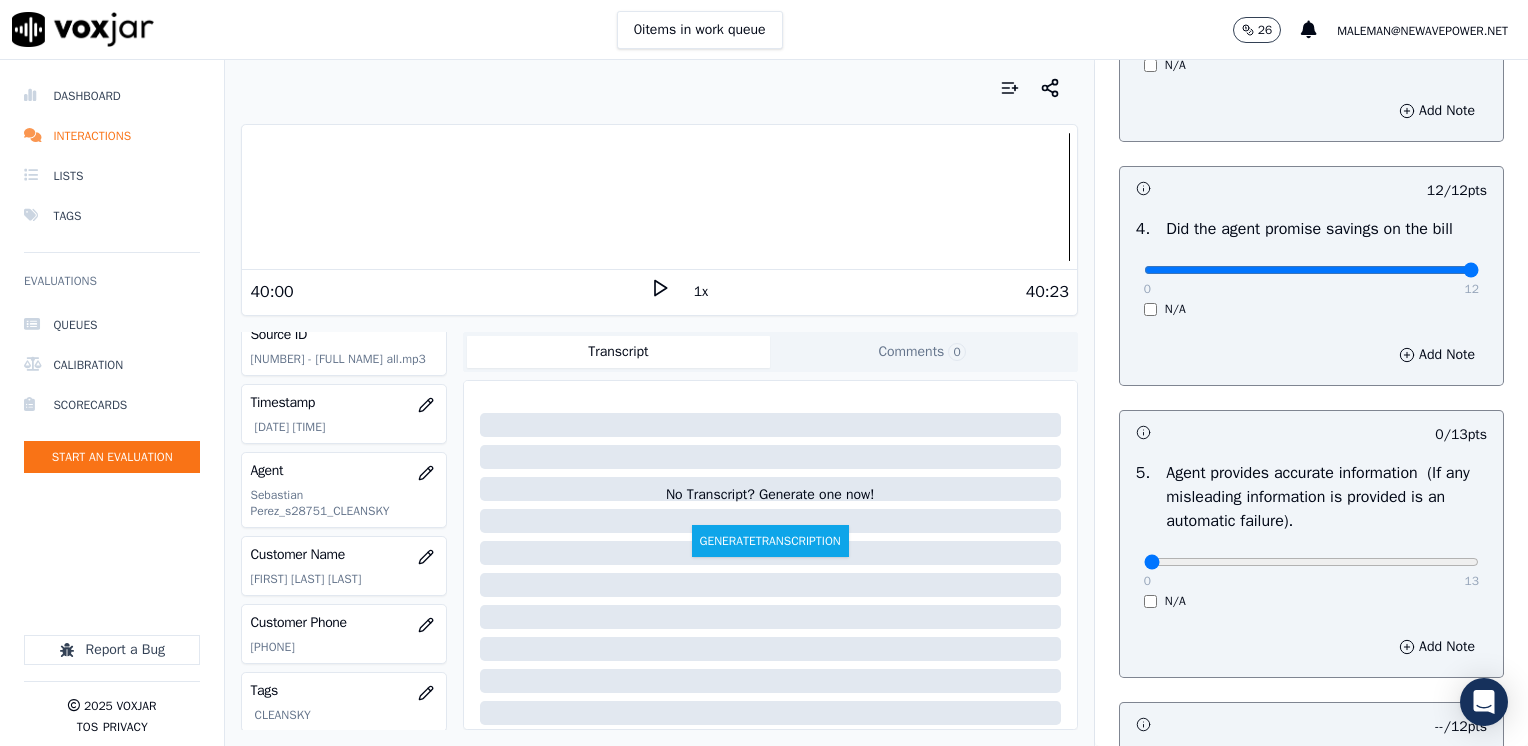 scroll, scrollTop: 1059, scrollLeft: 0, axis: vertical 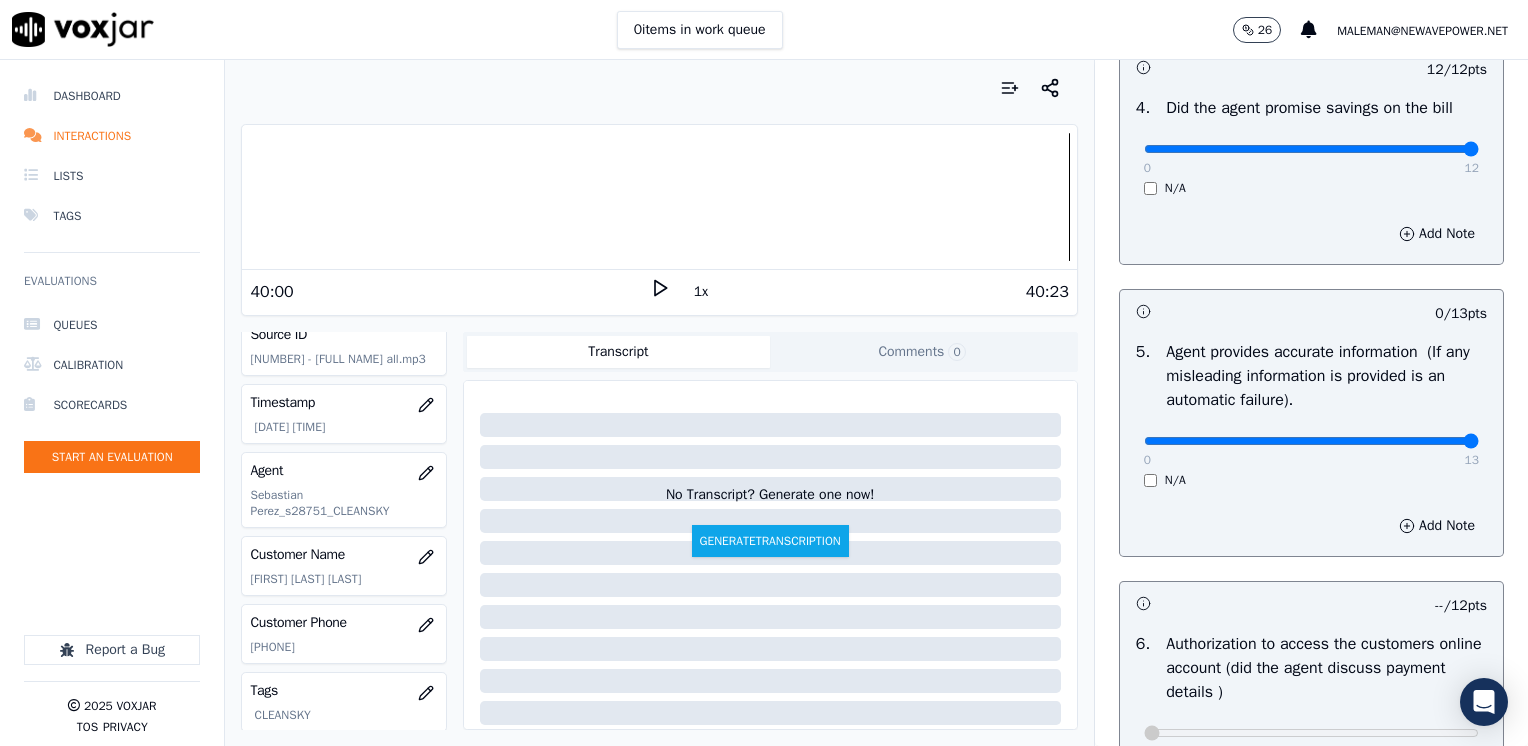drag, startPoint x: 1132, startPoint y: 434, endPoint x: 1531, endPoint y: 426, distance: 399.0802 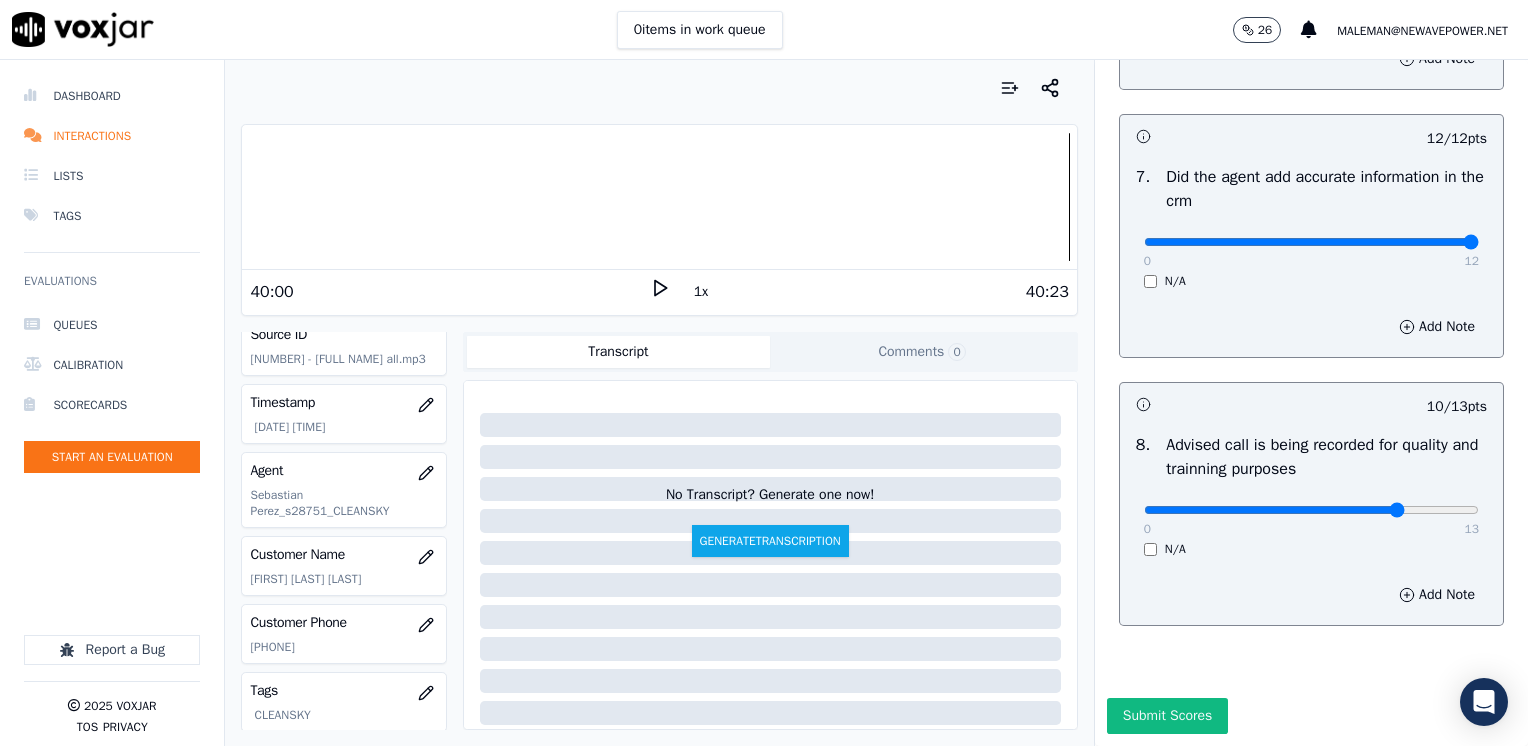 scroll, scrollTop: 1959, scrollLeft: 0, axis: vertical 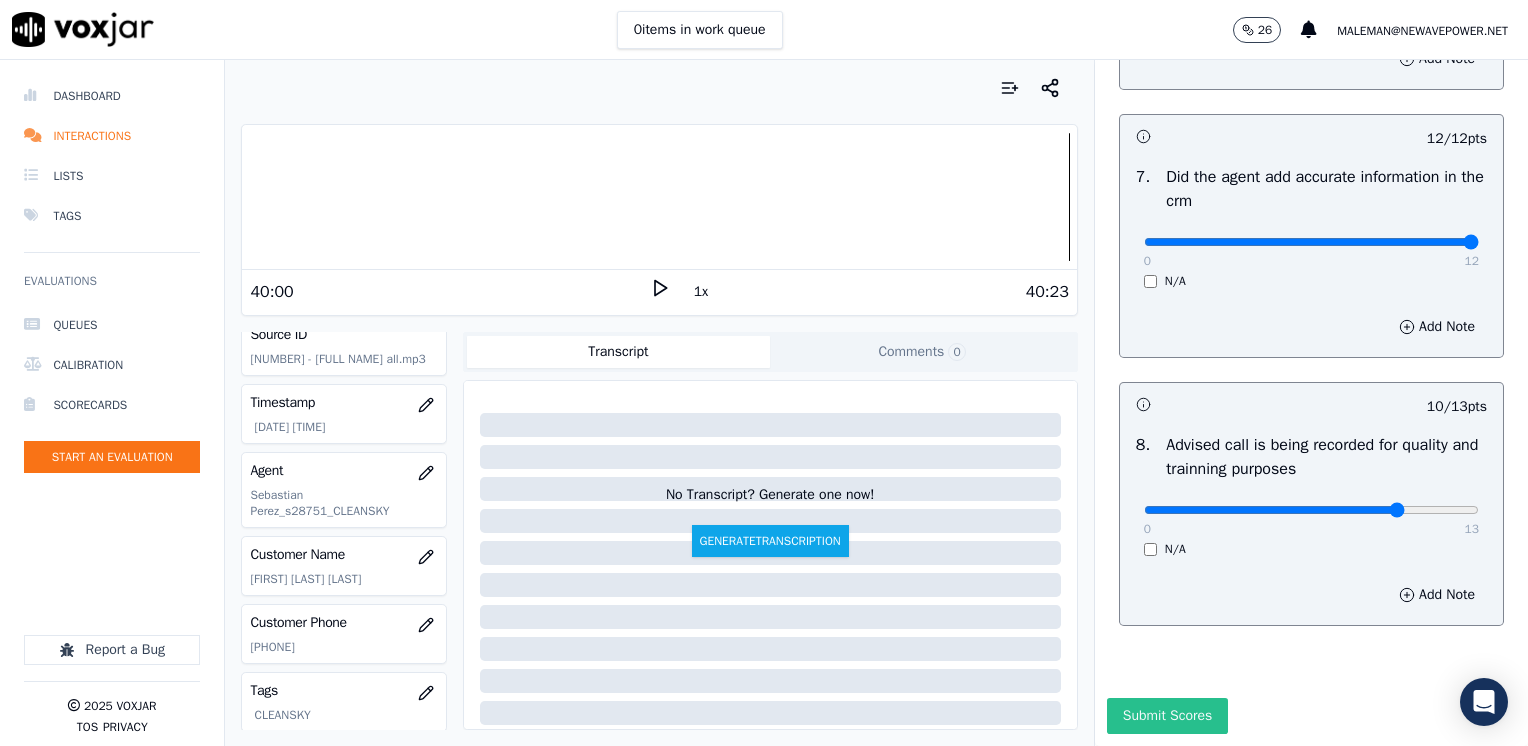 click on "Submit Scores" at bounding box center [1167, 716] 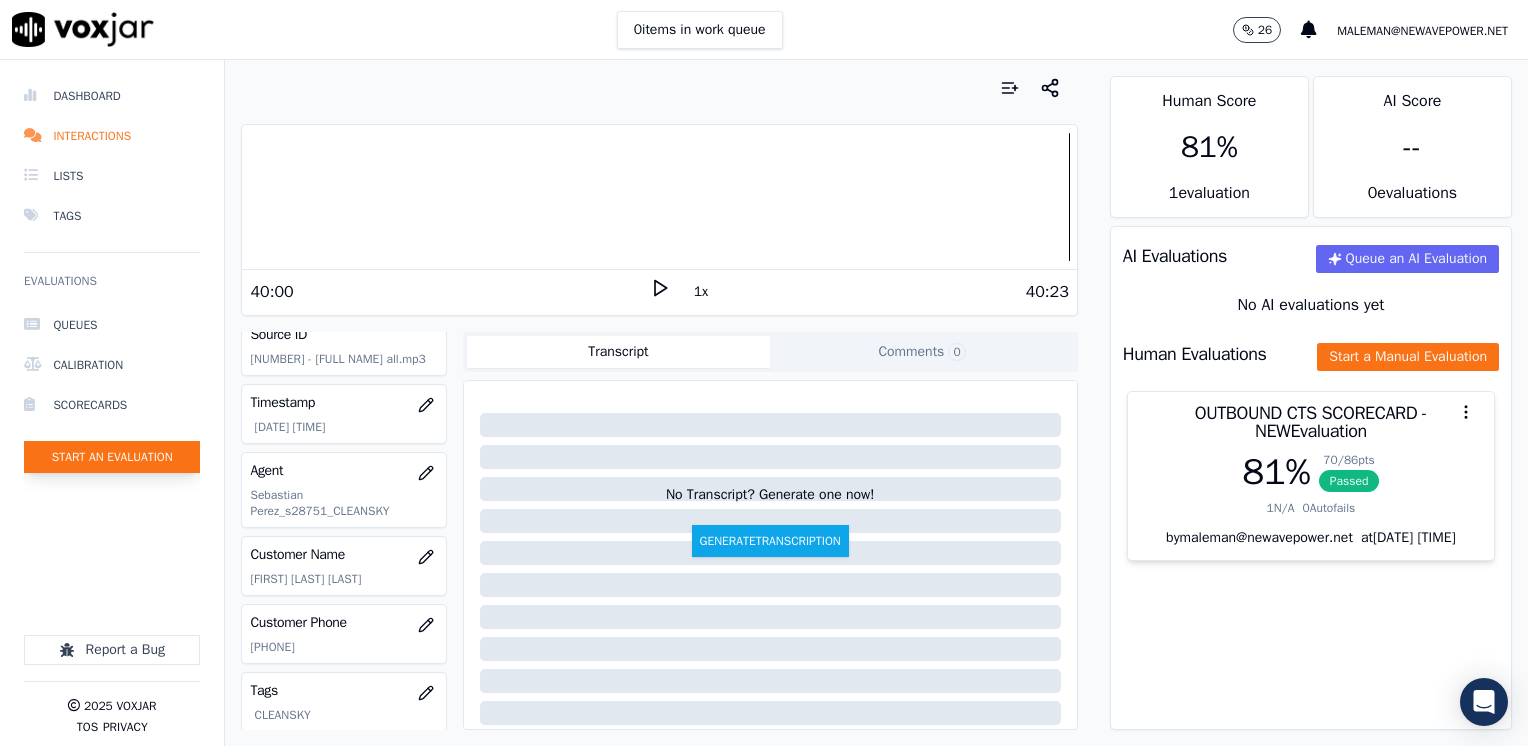 click on "Start an Evaluation" 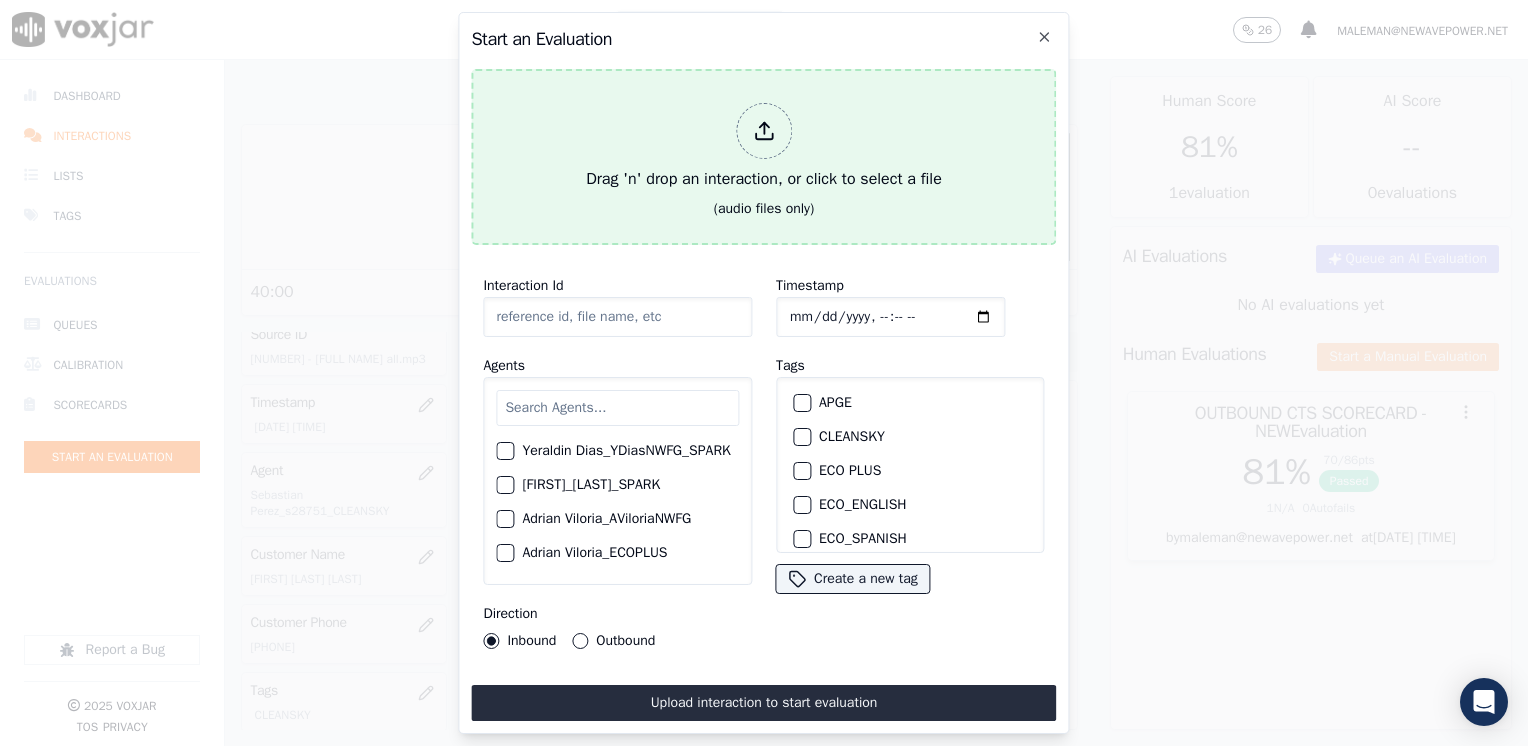 click 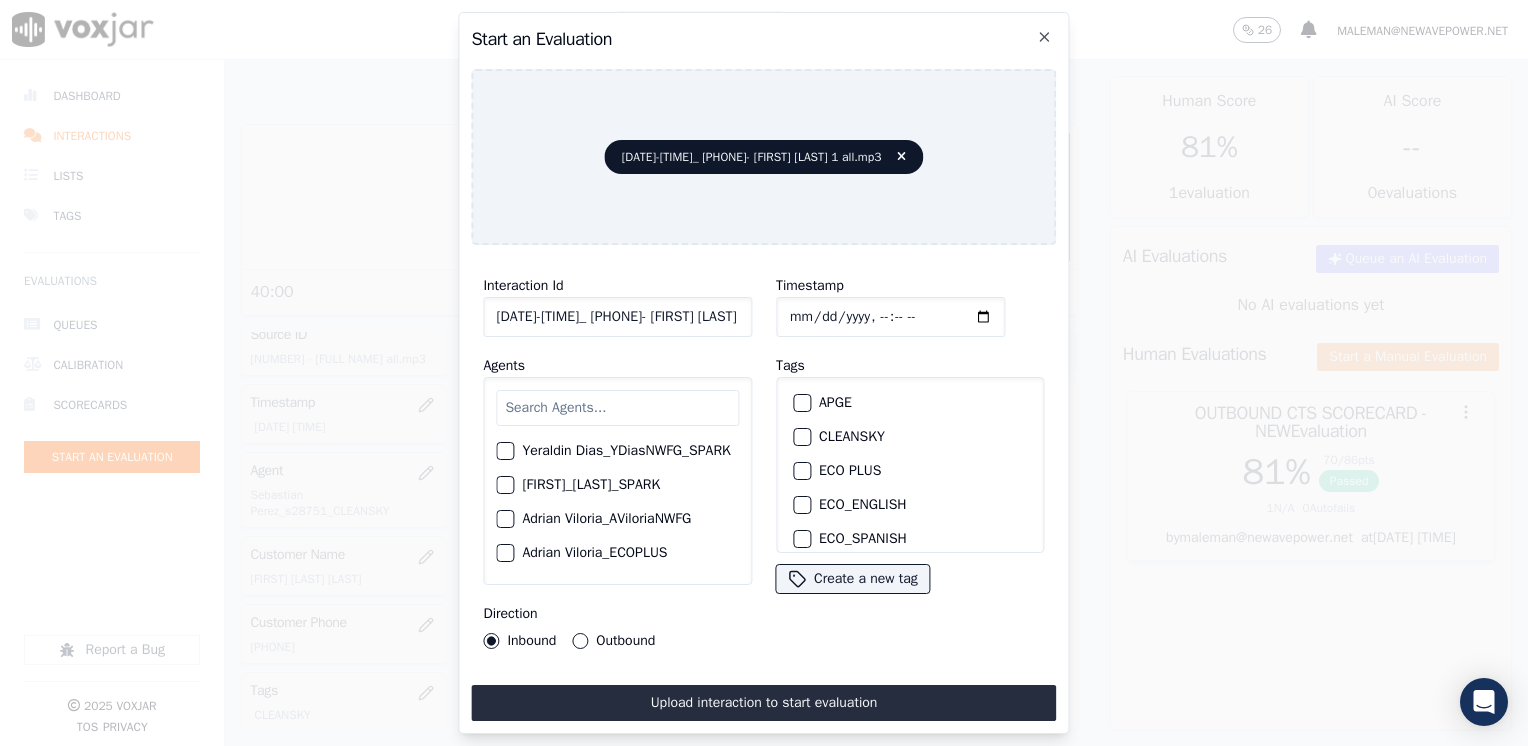 click at bounding box center [617, 408] 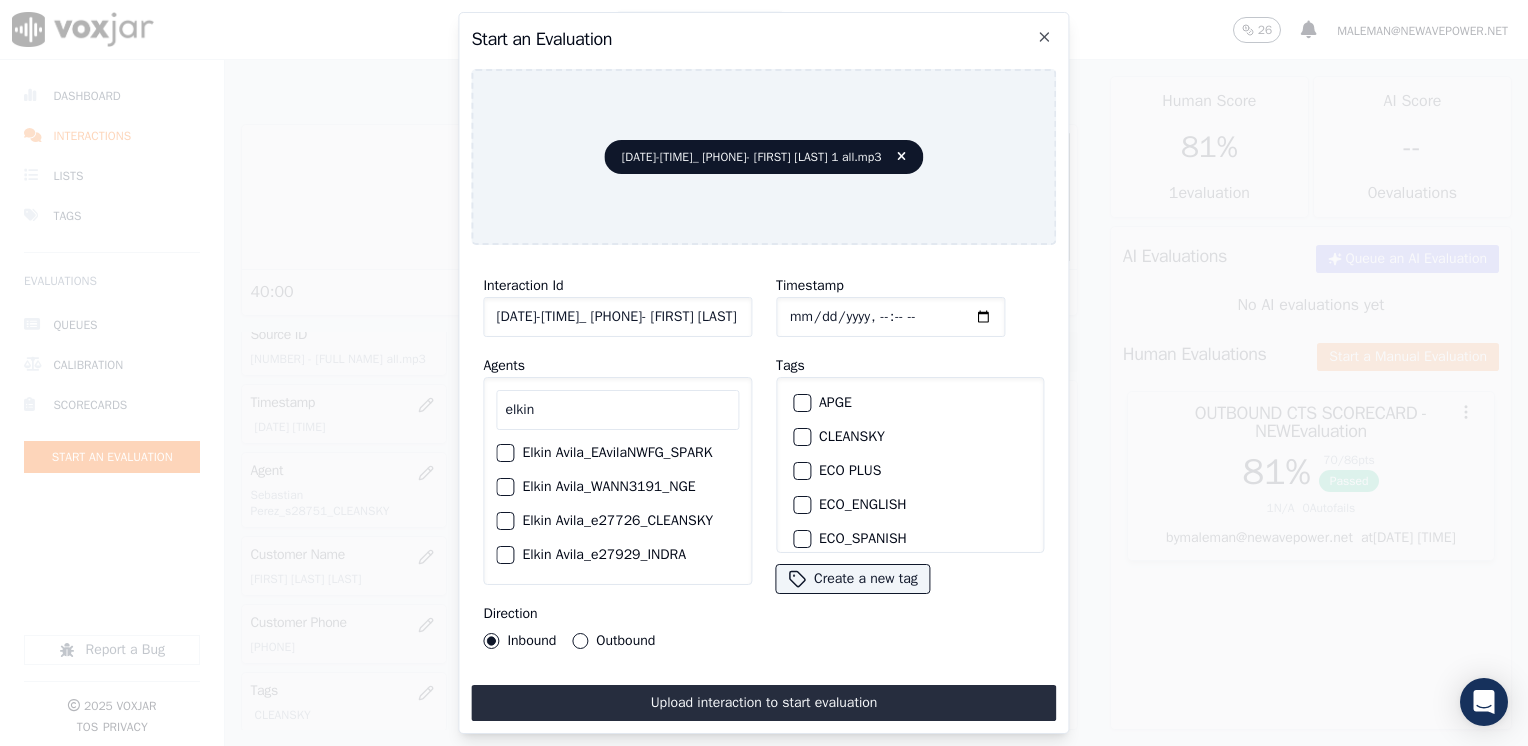 scroll, scrollTop: 8, scrollLeft: 0, axis: vertical 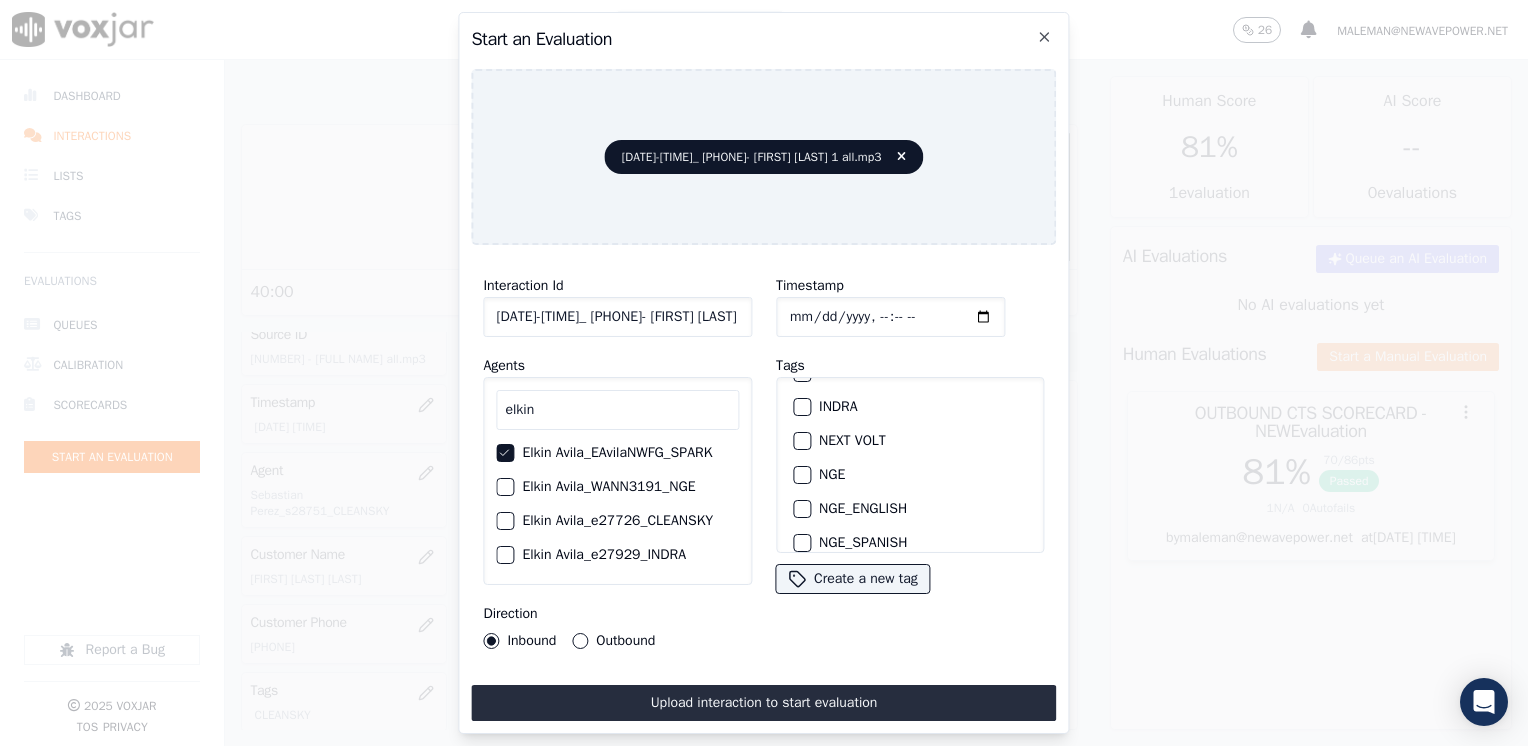 click at bounding box center (801, 441) 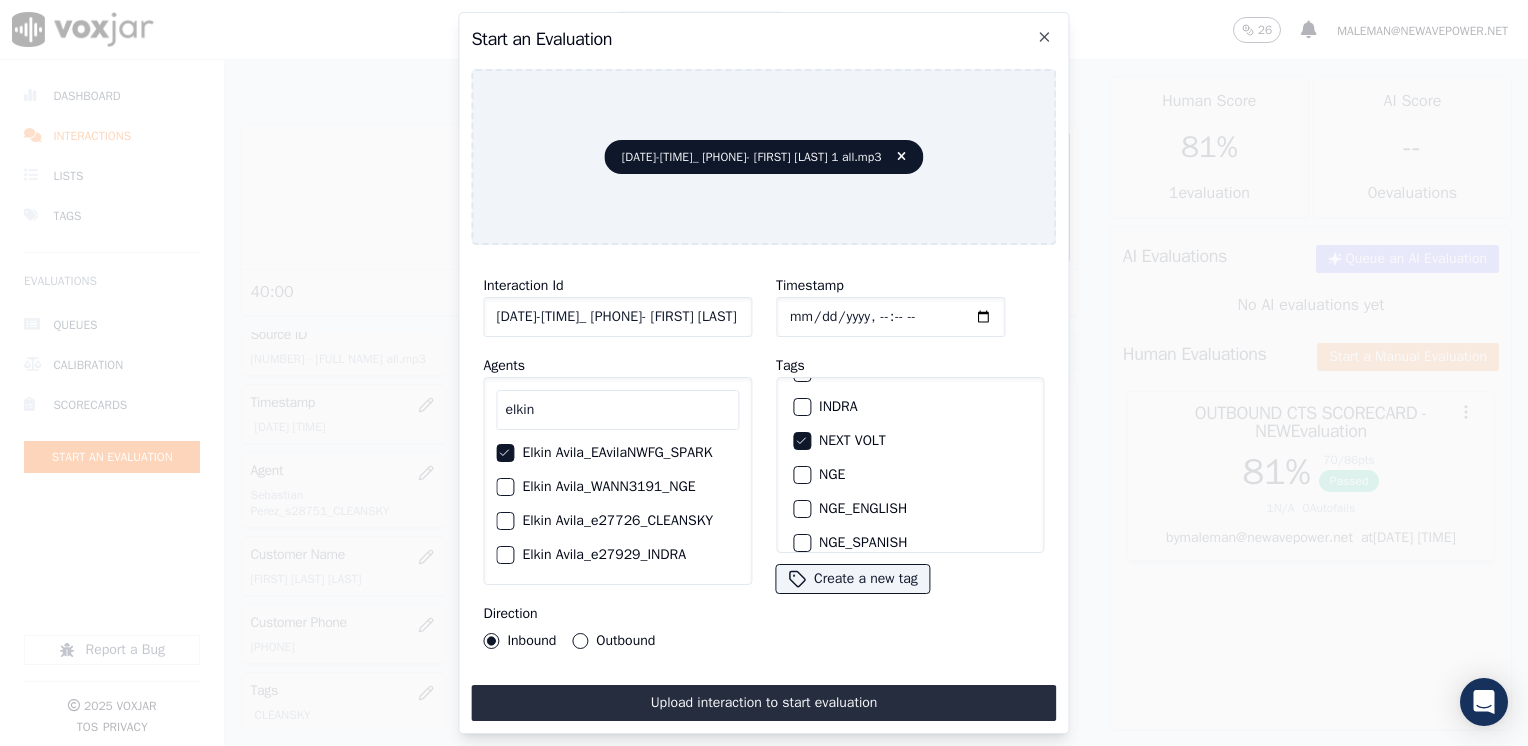 click on "Timestamp" 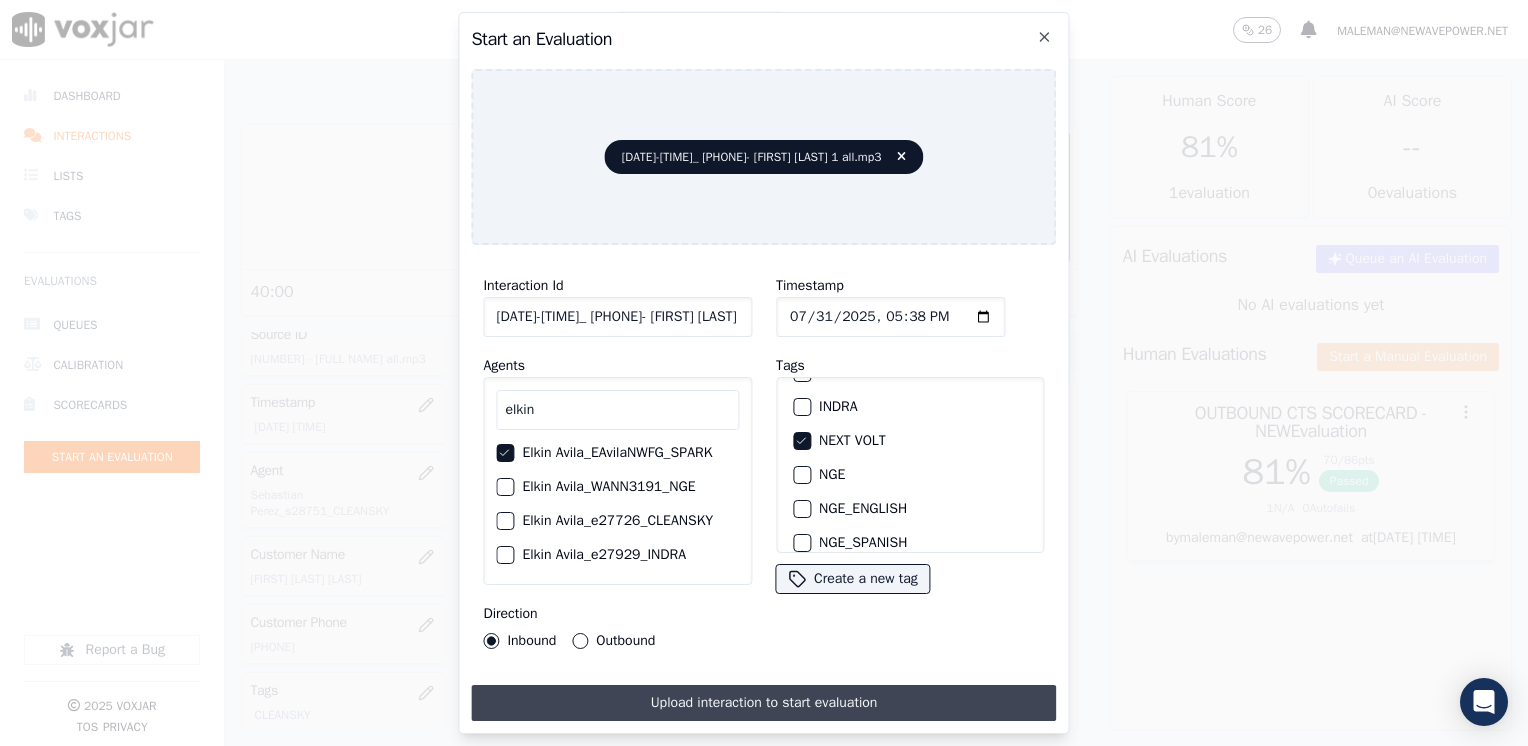 click on "Upload interaction to start evaluation" at bounding box center [763, 703] 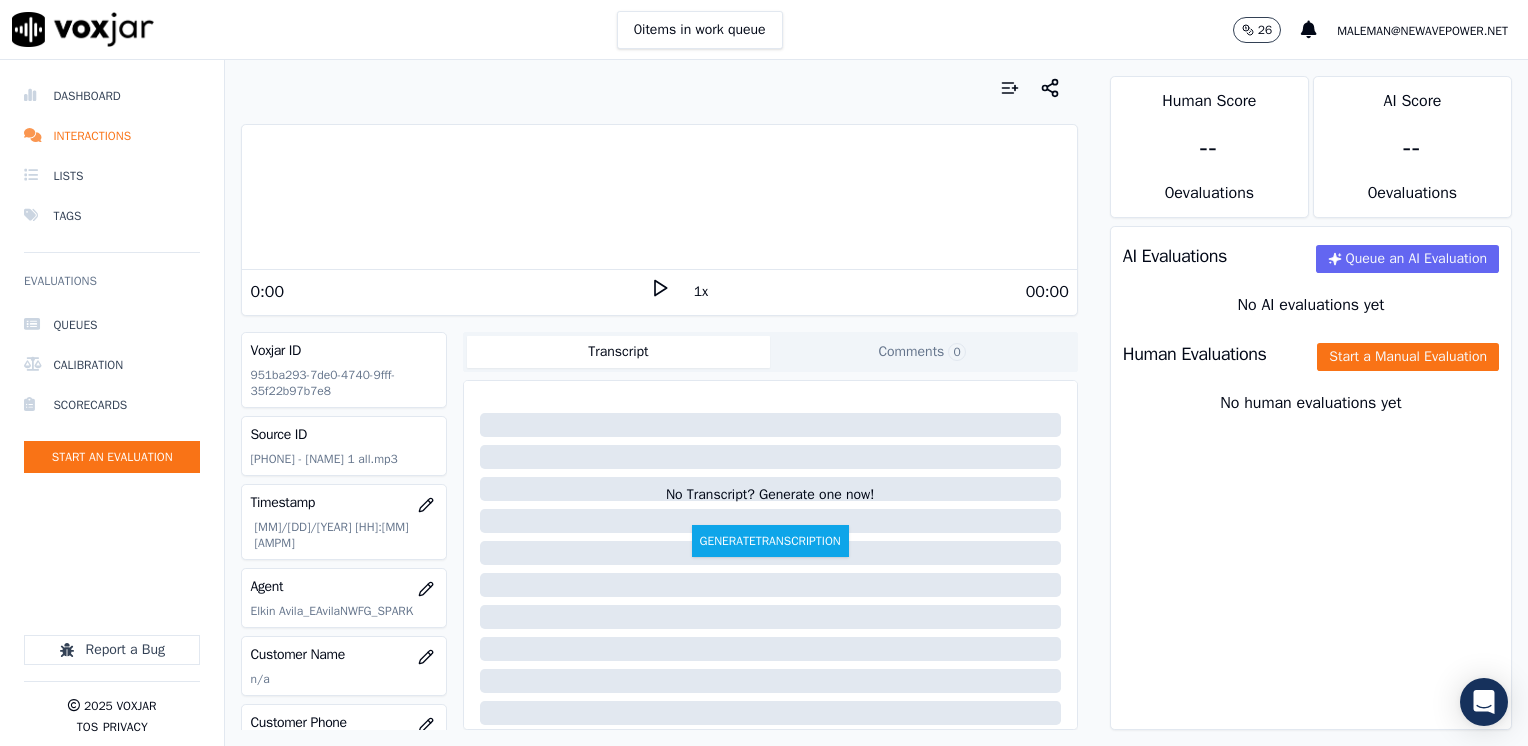 click 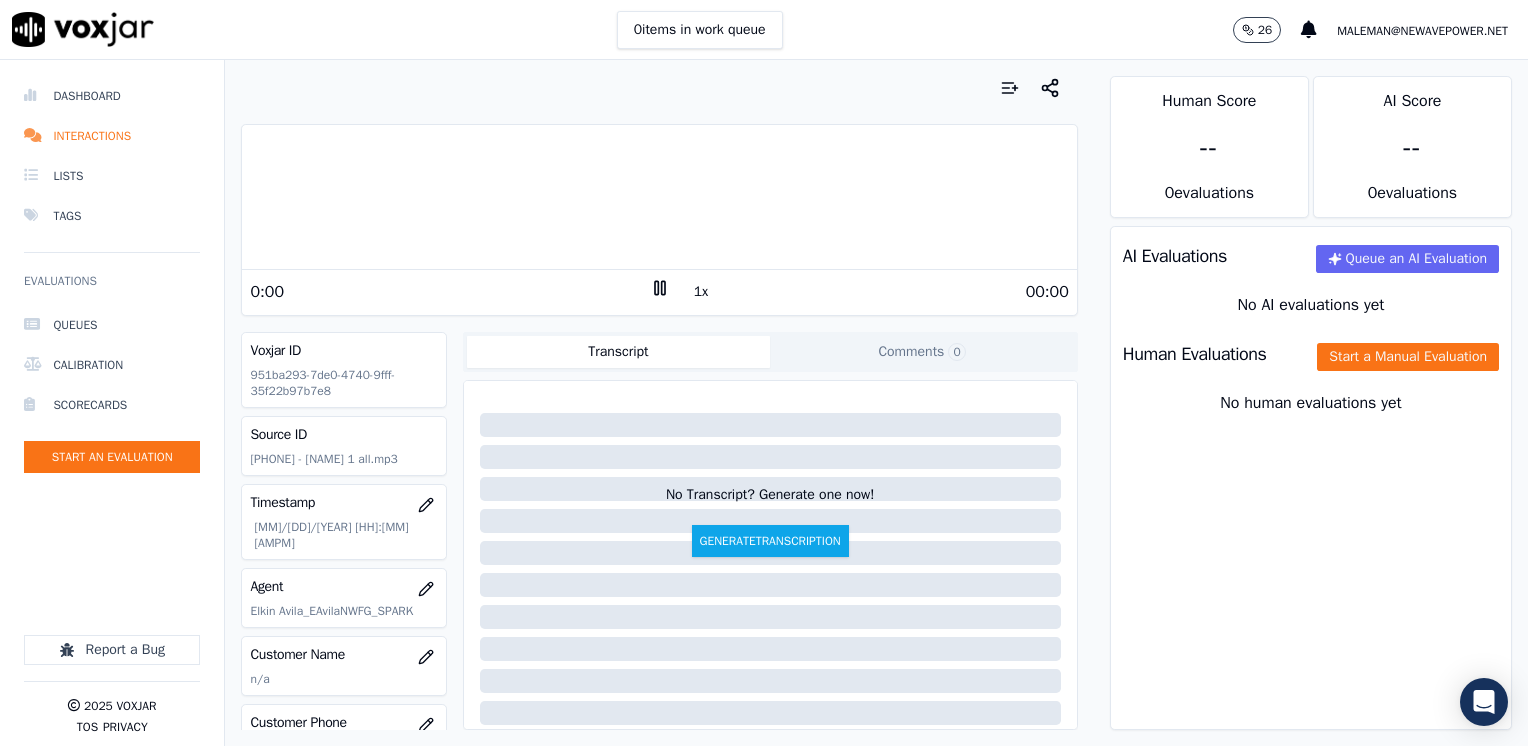 click 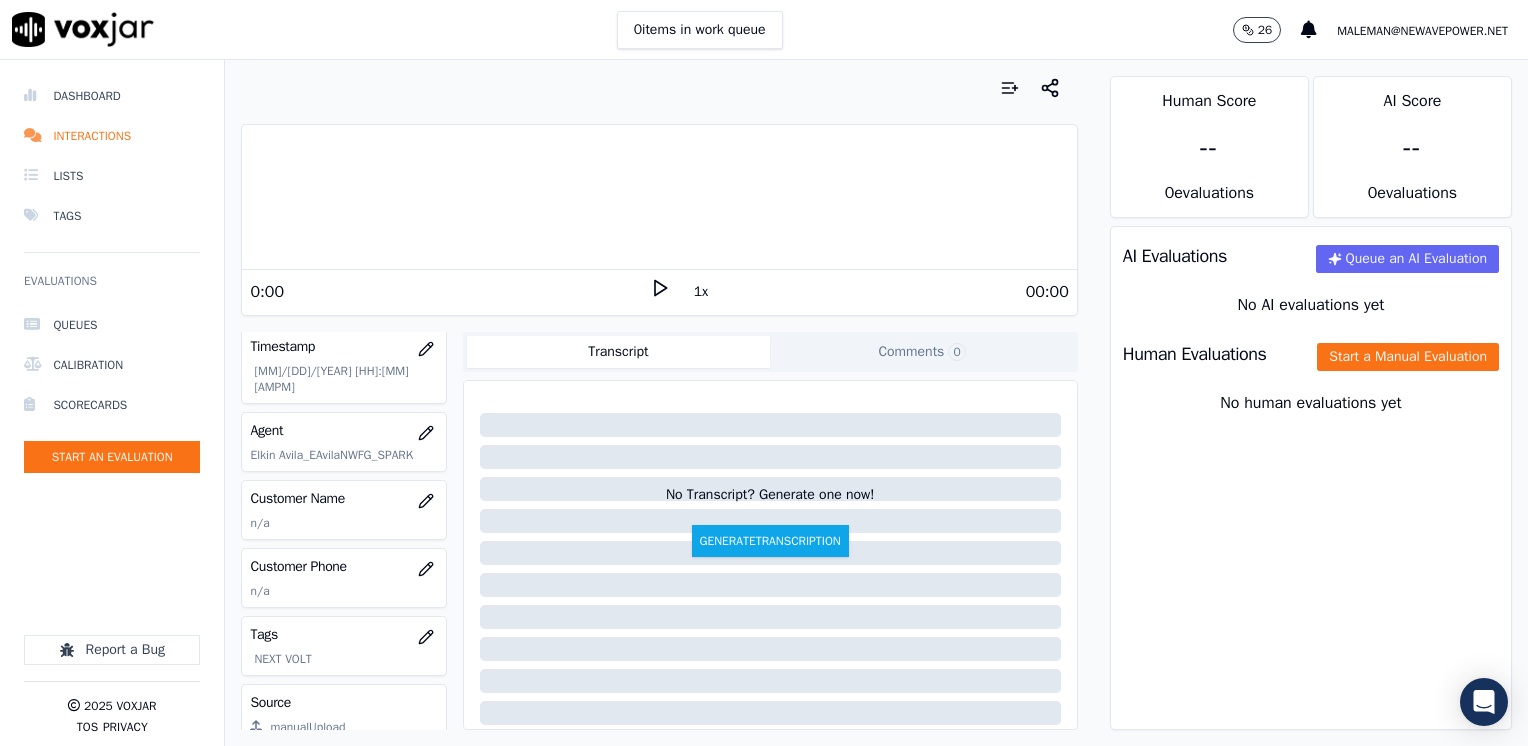 scroll, scrollTop: 200, scrollLeft: 0, axis: vertical 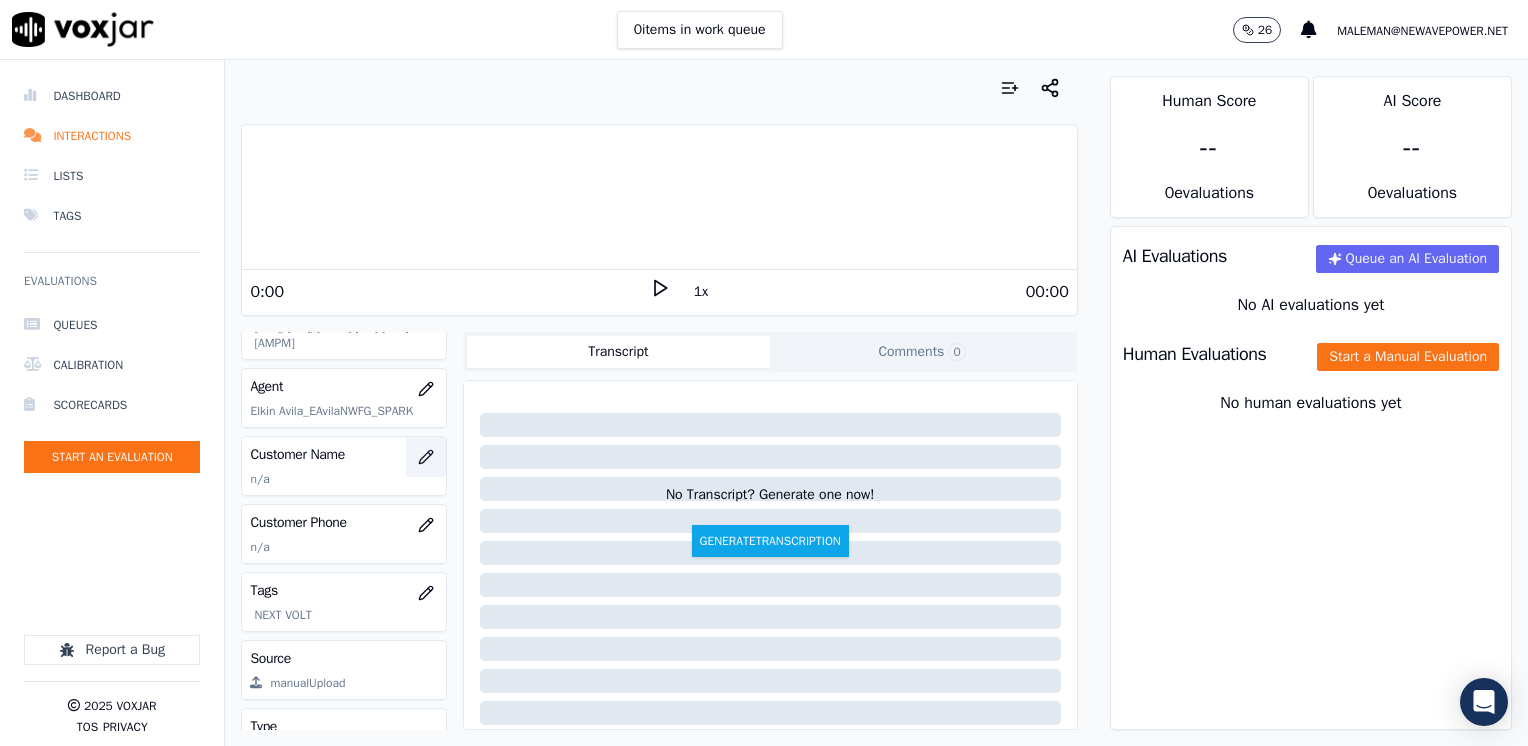 click 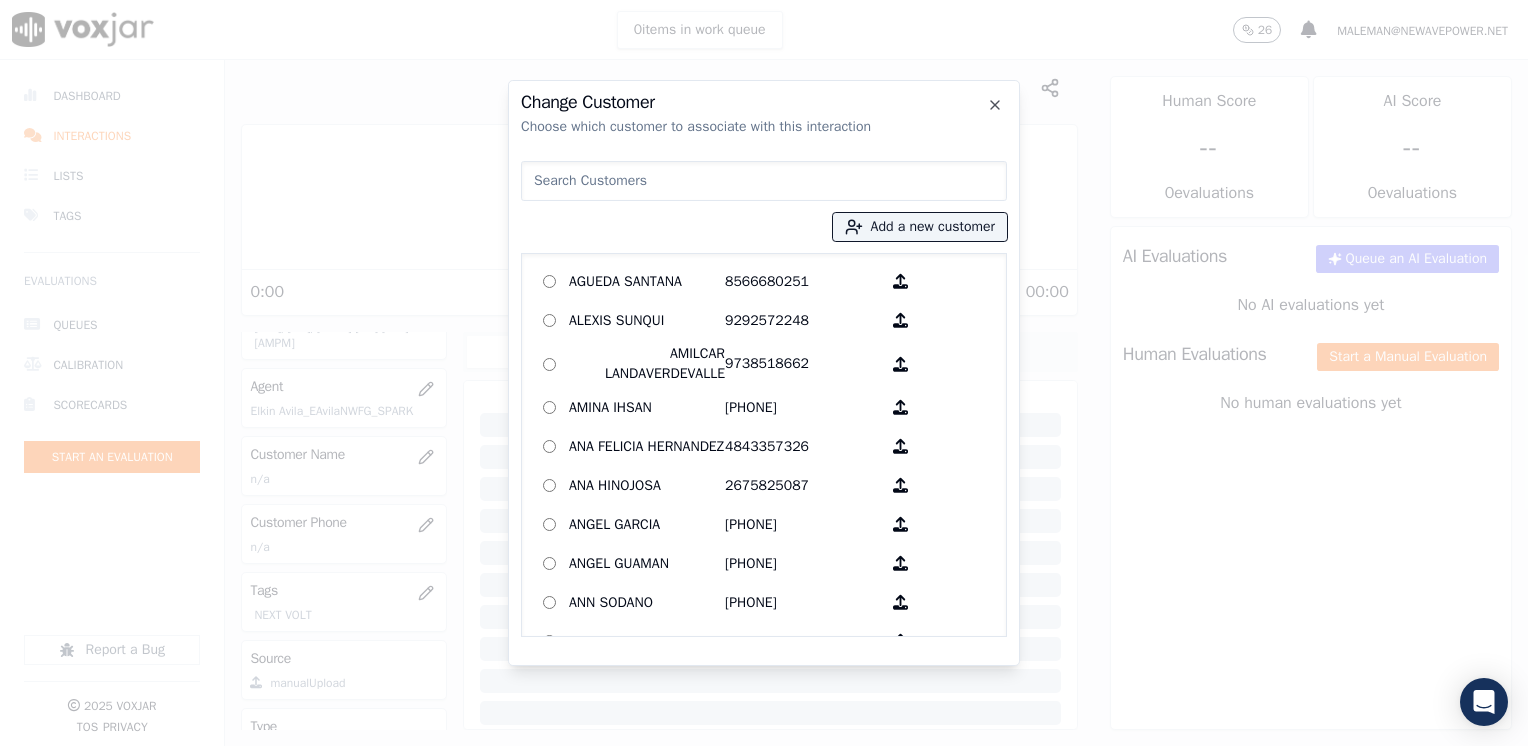 click at bounding box center (764, 181) 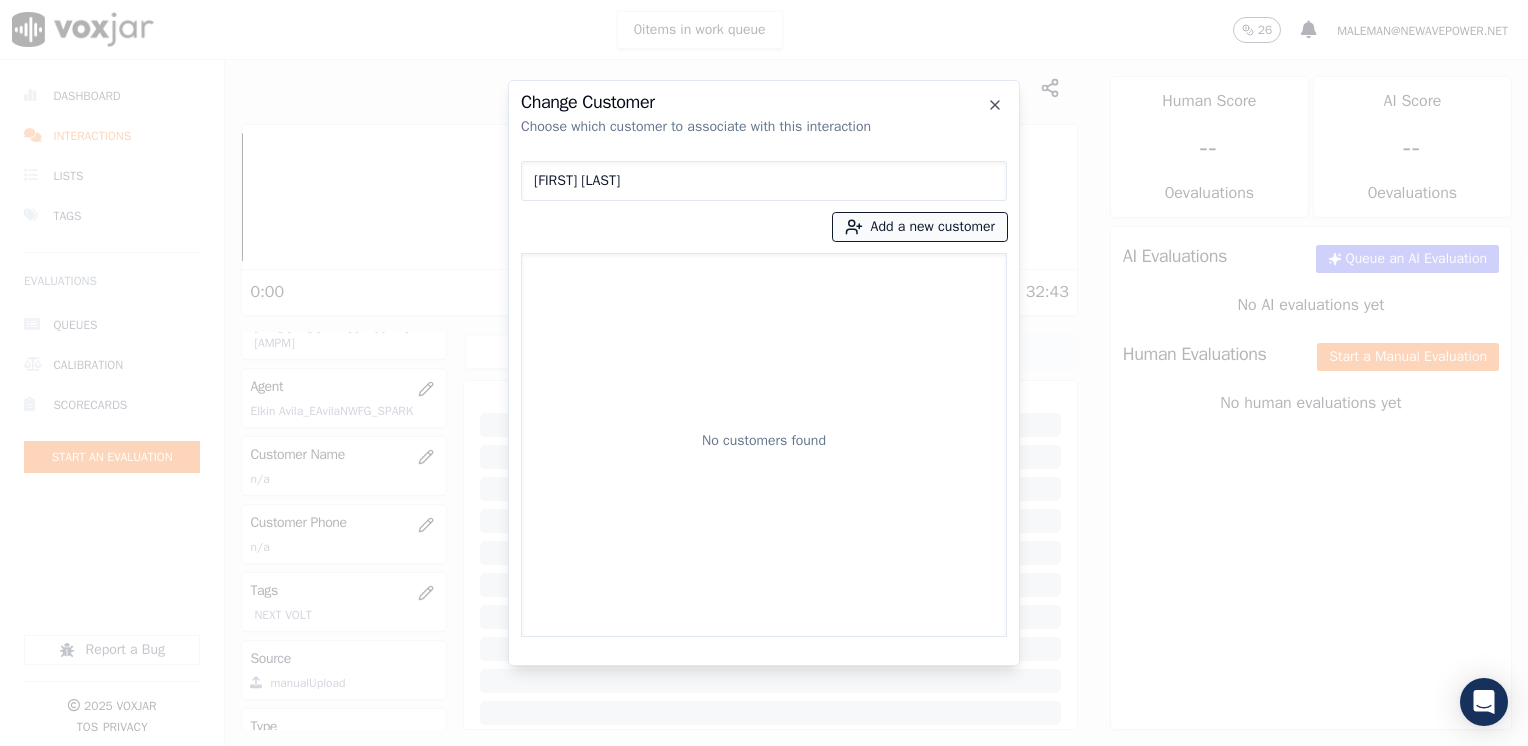 click on "Add a new customer" at bounding box center (920, 227) 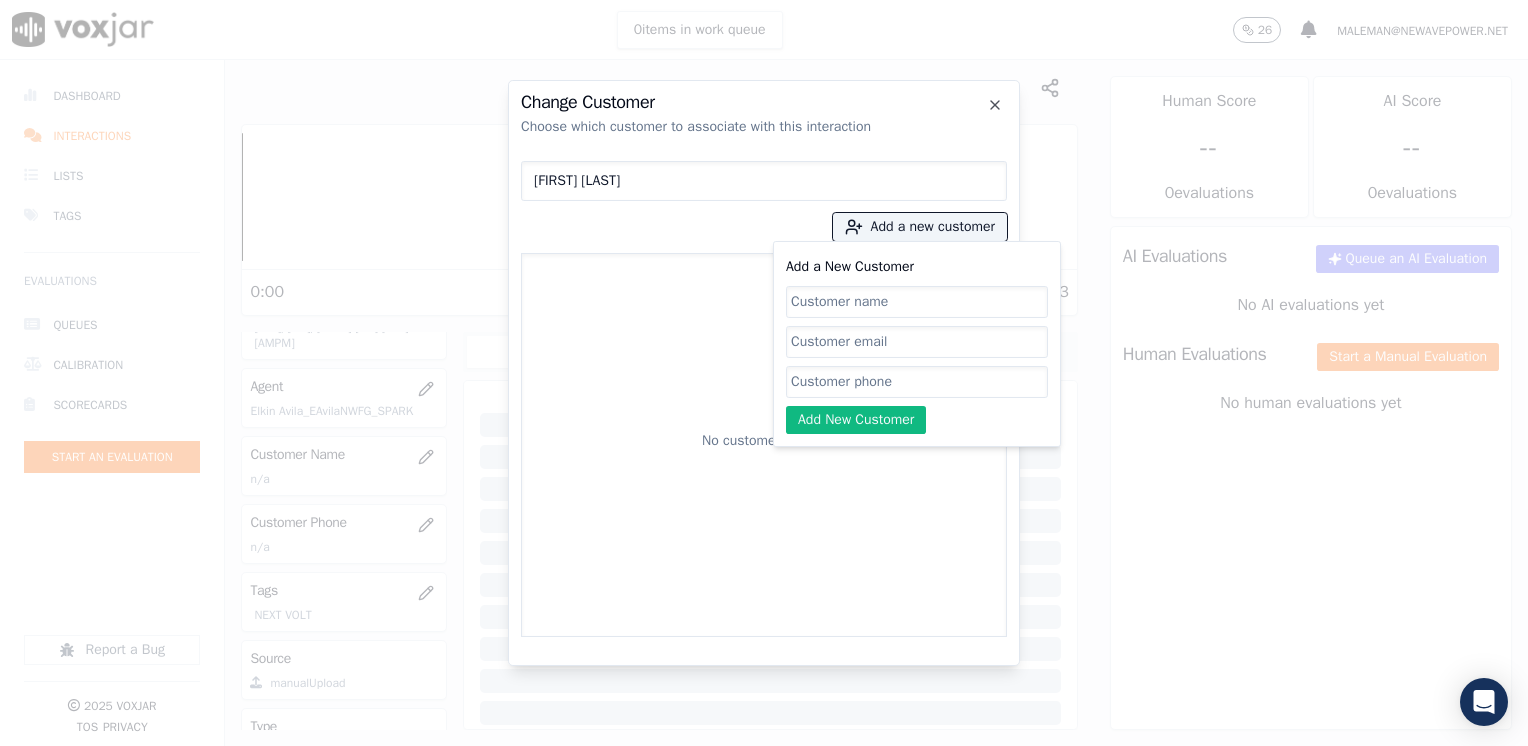 click on "Add a New Customer" 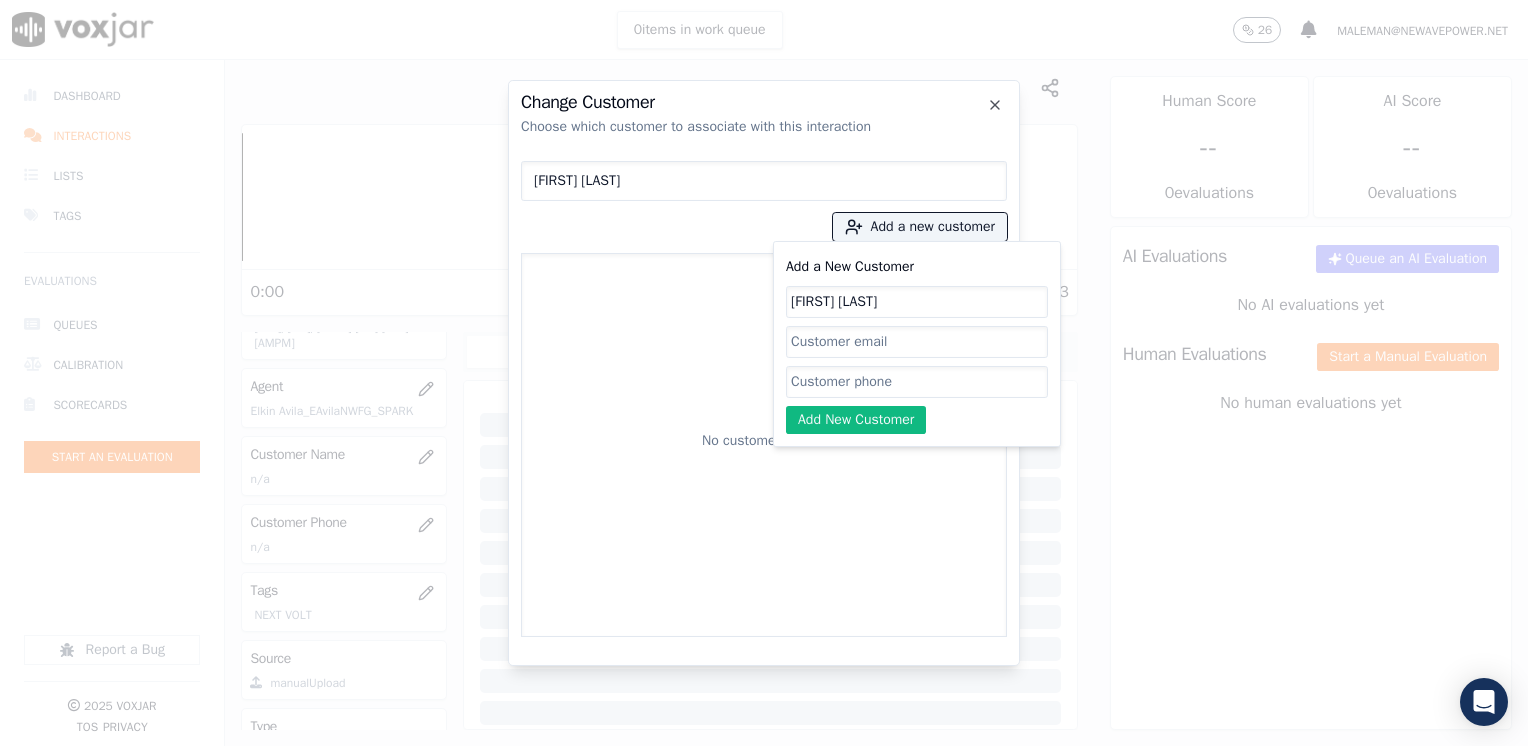 click on "Add a New Customer" 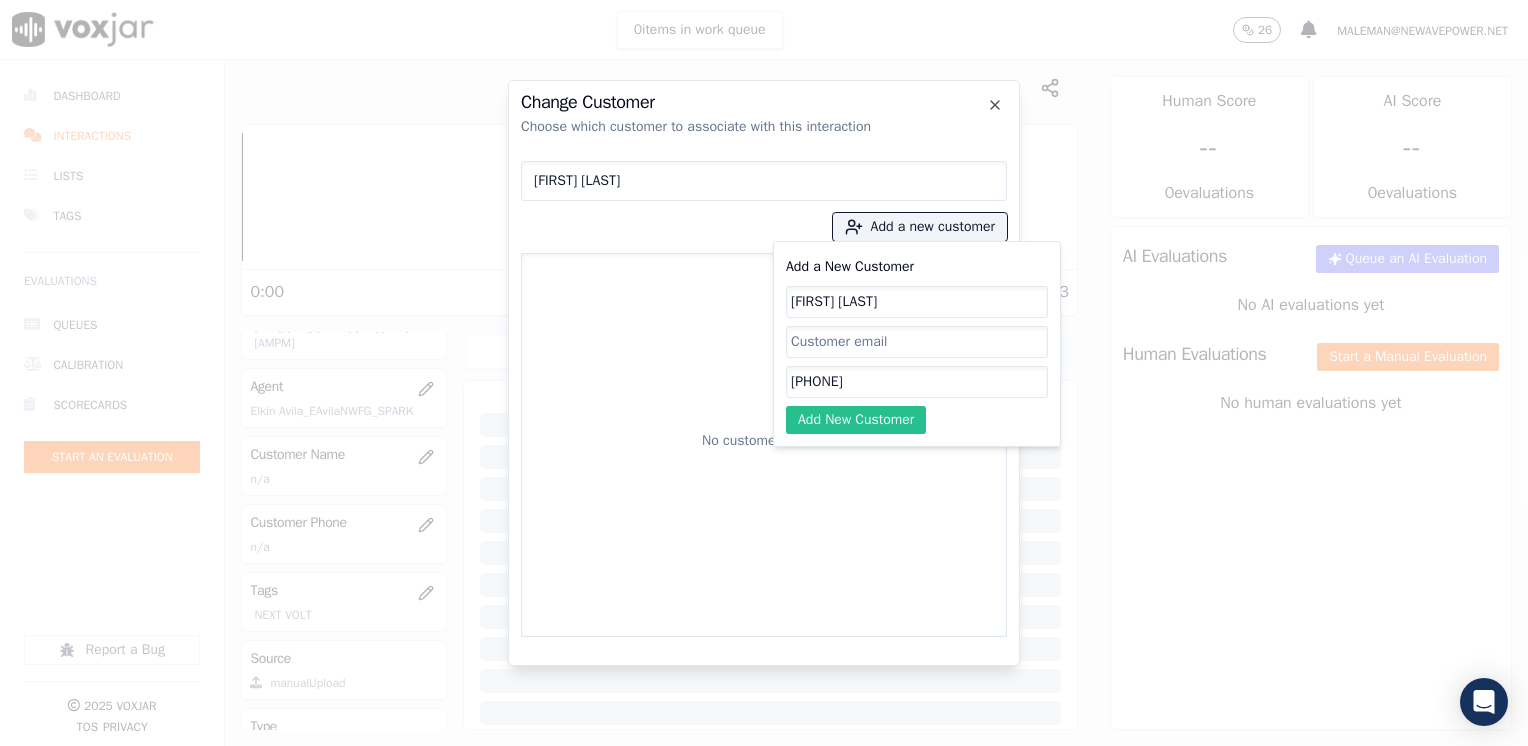 click on "Add New Customer" 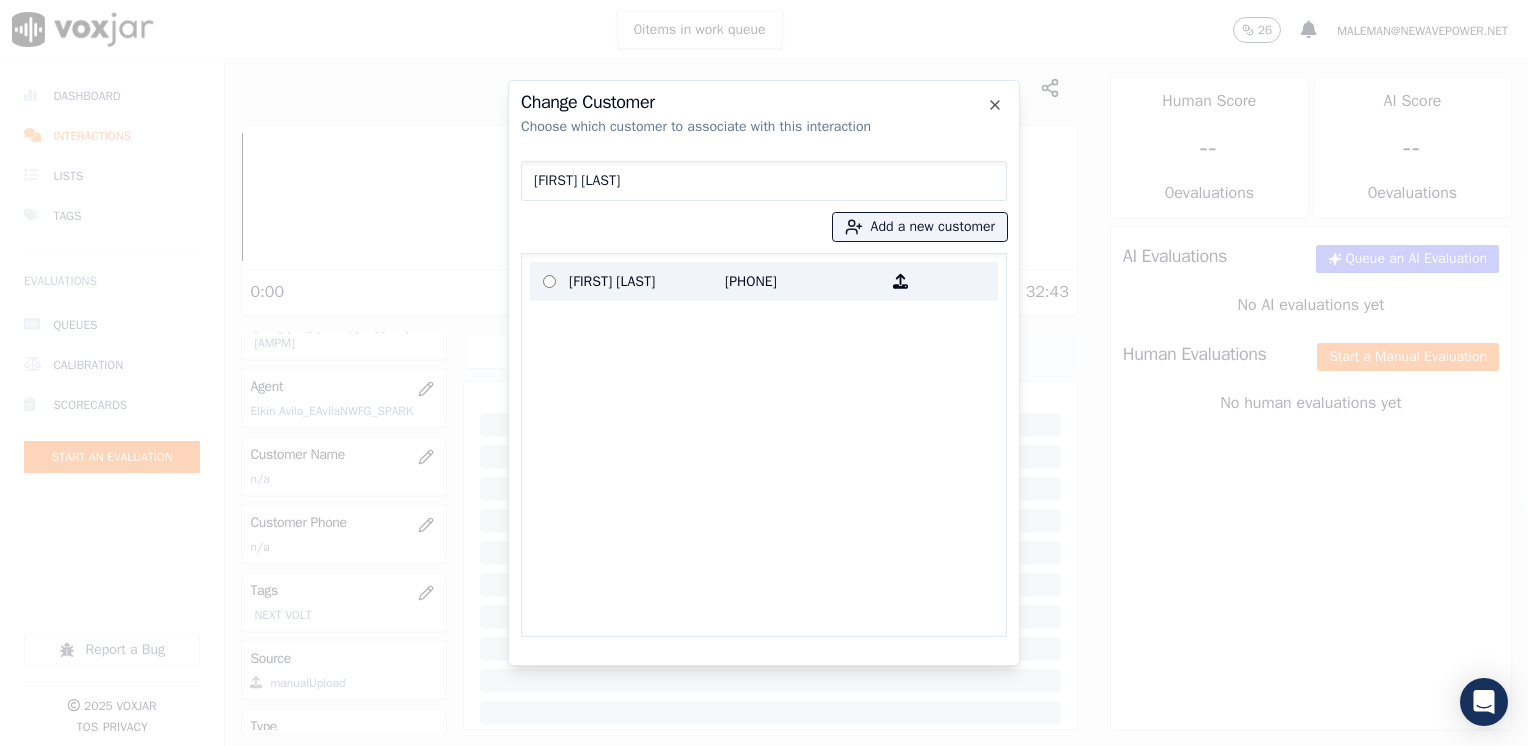 click on "[FIRST] [LAST]" at bounding box center [647, 281] 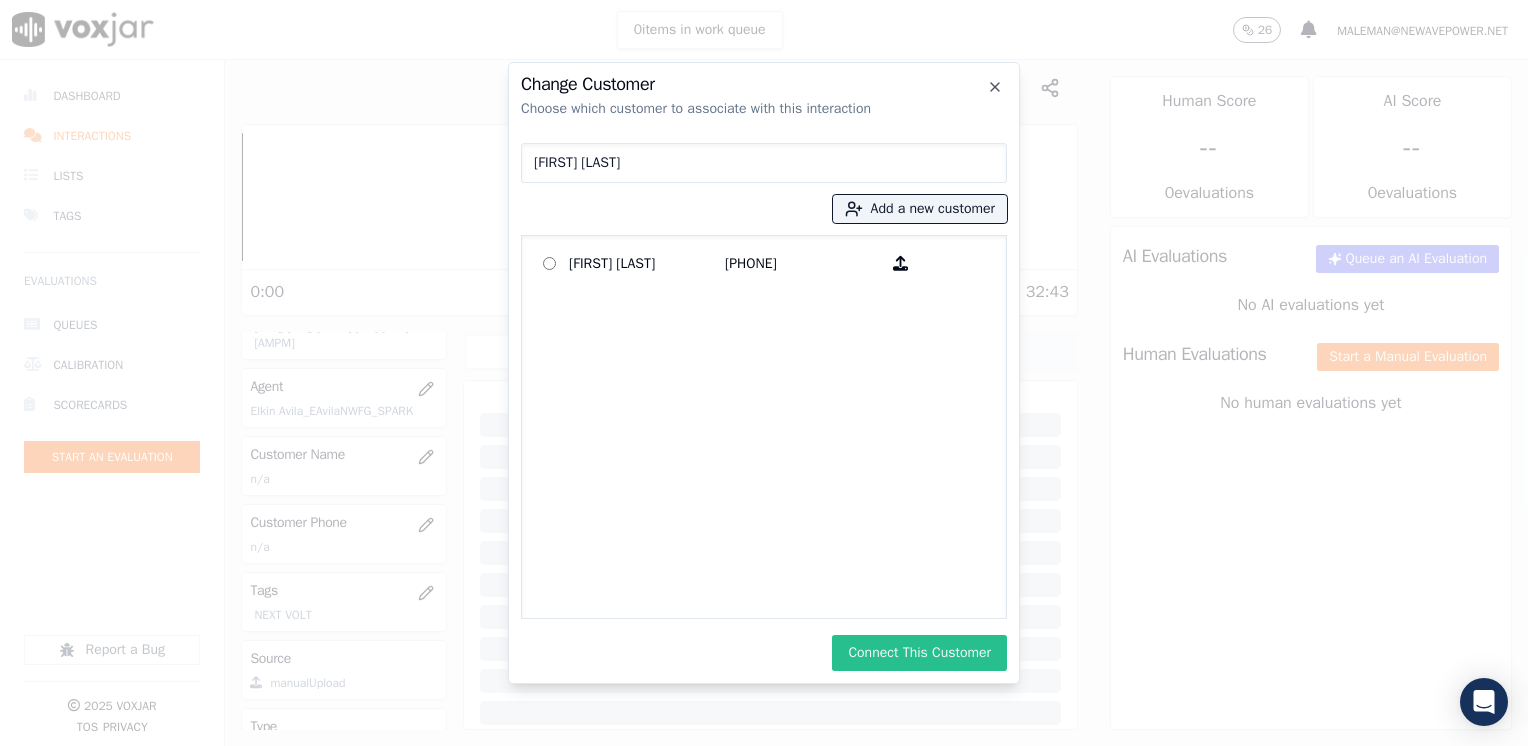 click on "Connect This Customer" at bounding box center [919, 653] 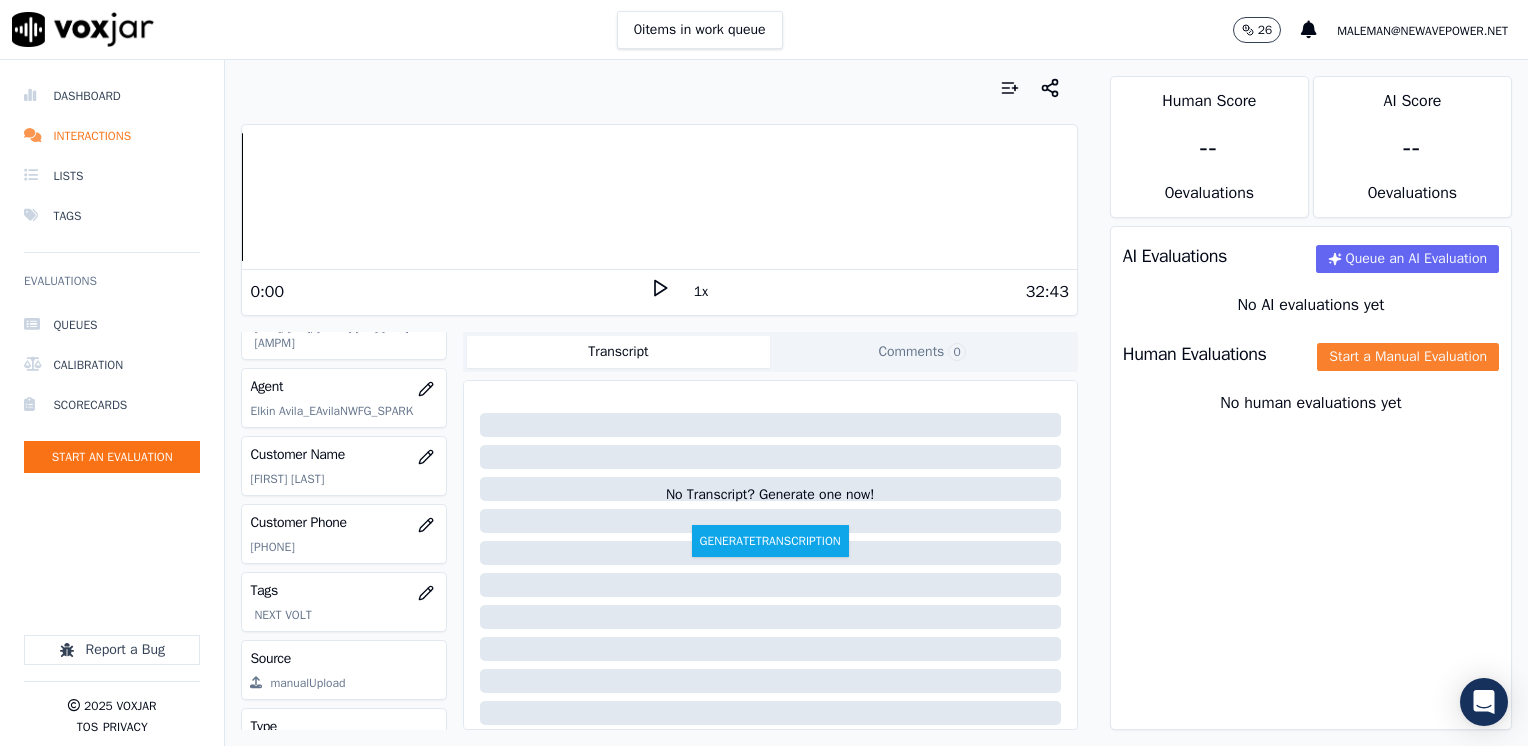 click on "Start a Manual Evaluation" 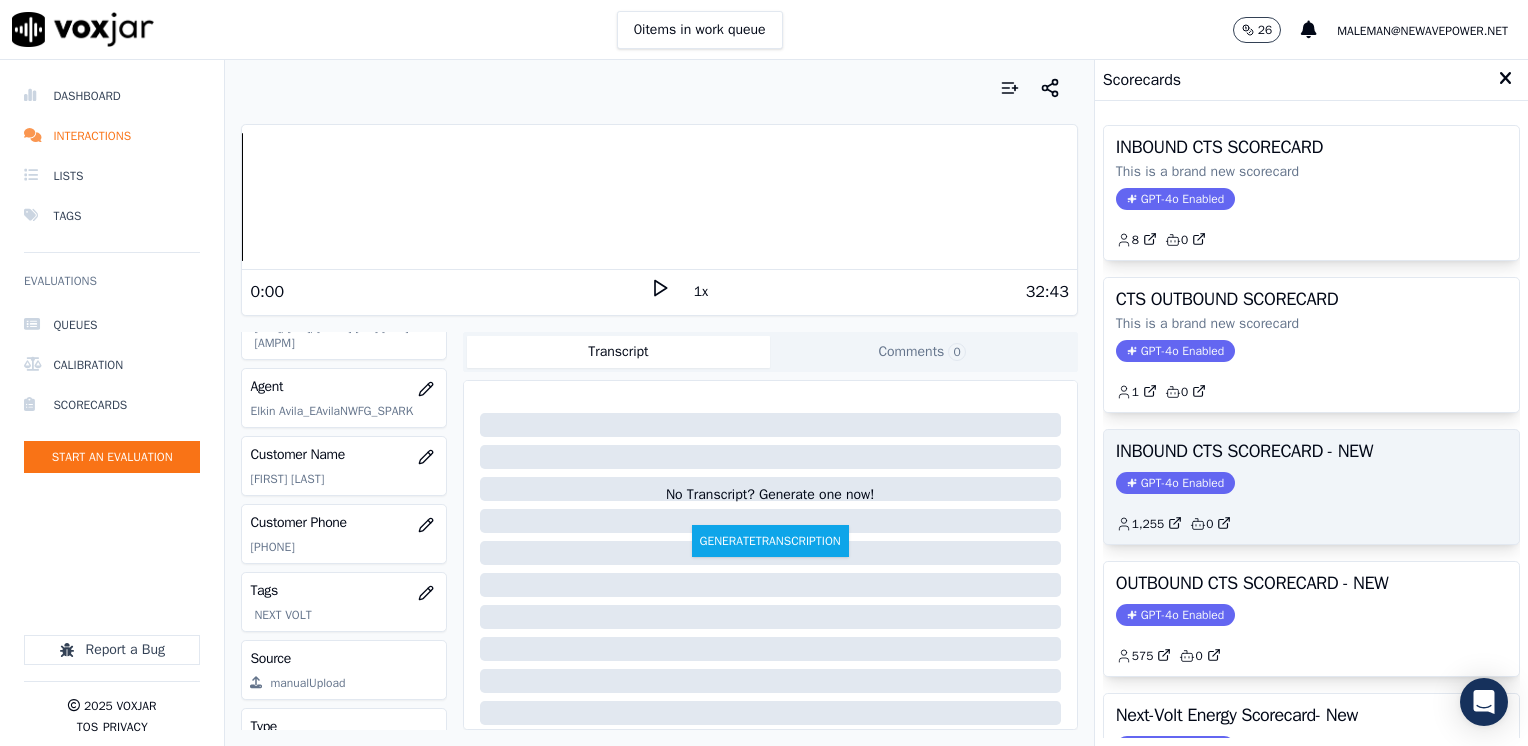 click on "GPT-4o Enabled" at bounding box center (1175, 483) 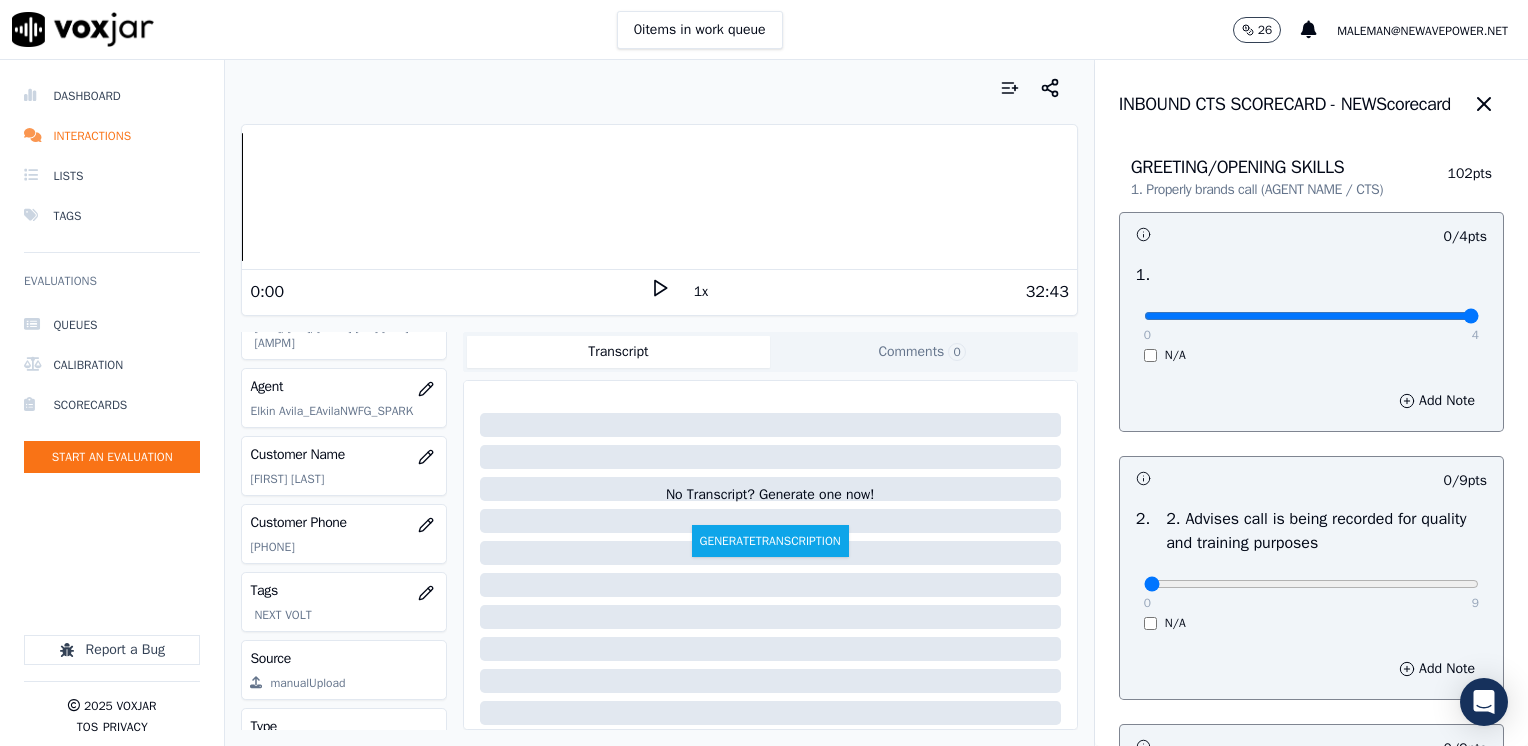 drag, startPoint x: 1126, startPoint y: 310, endPoint x: 1506, endPoint y: 314, distance: 380.02106 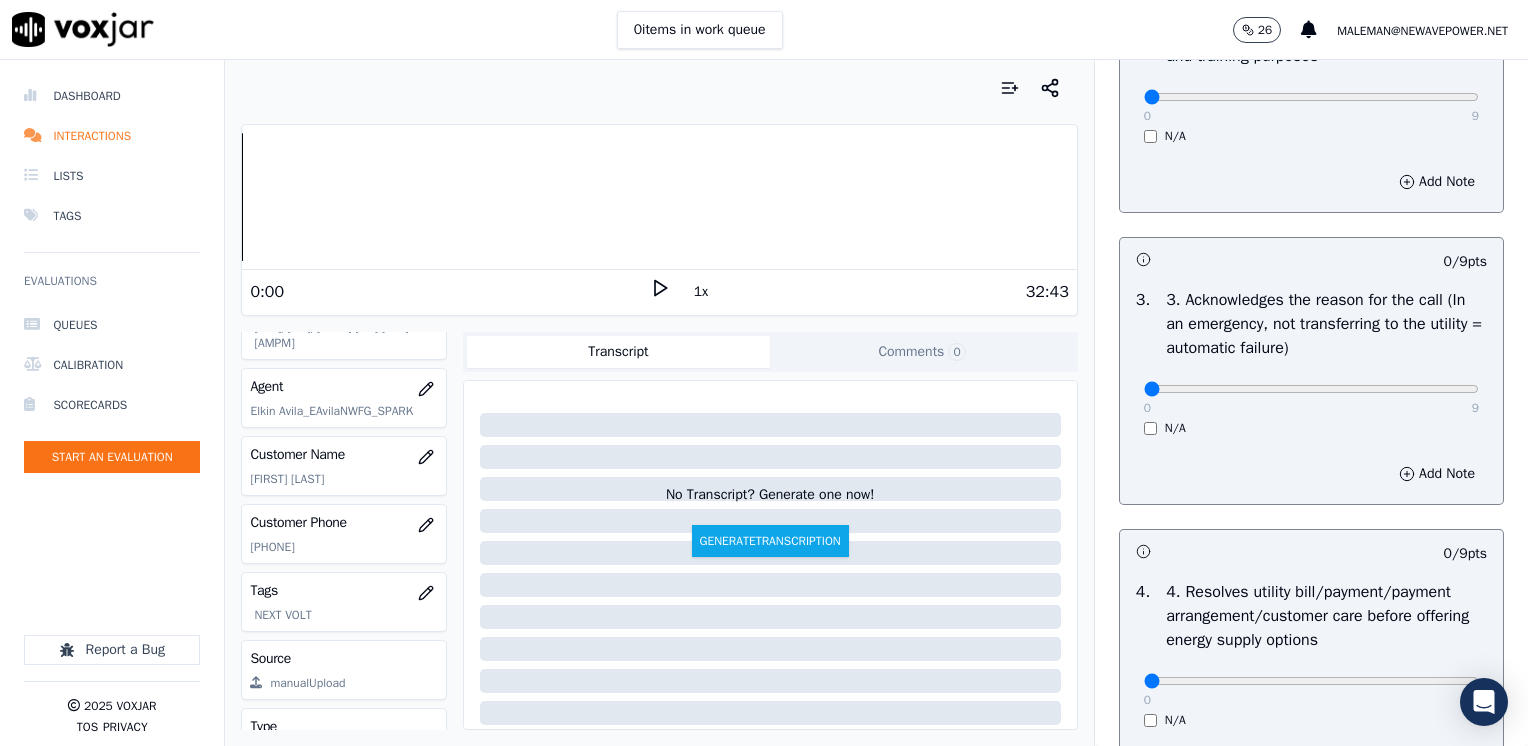 scroll, scrollTop: 500, scrollLeft: 0, axis: vertical 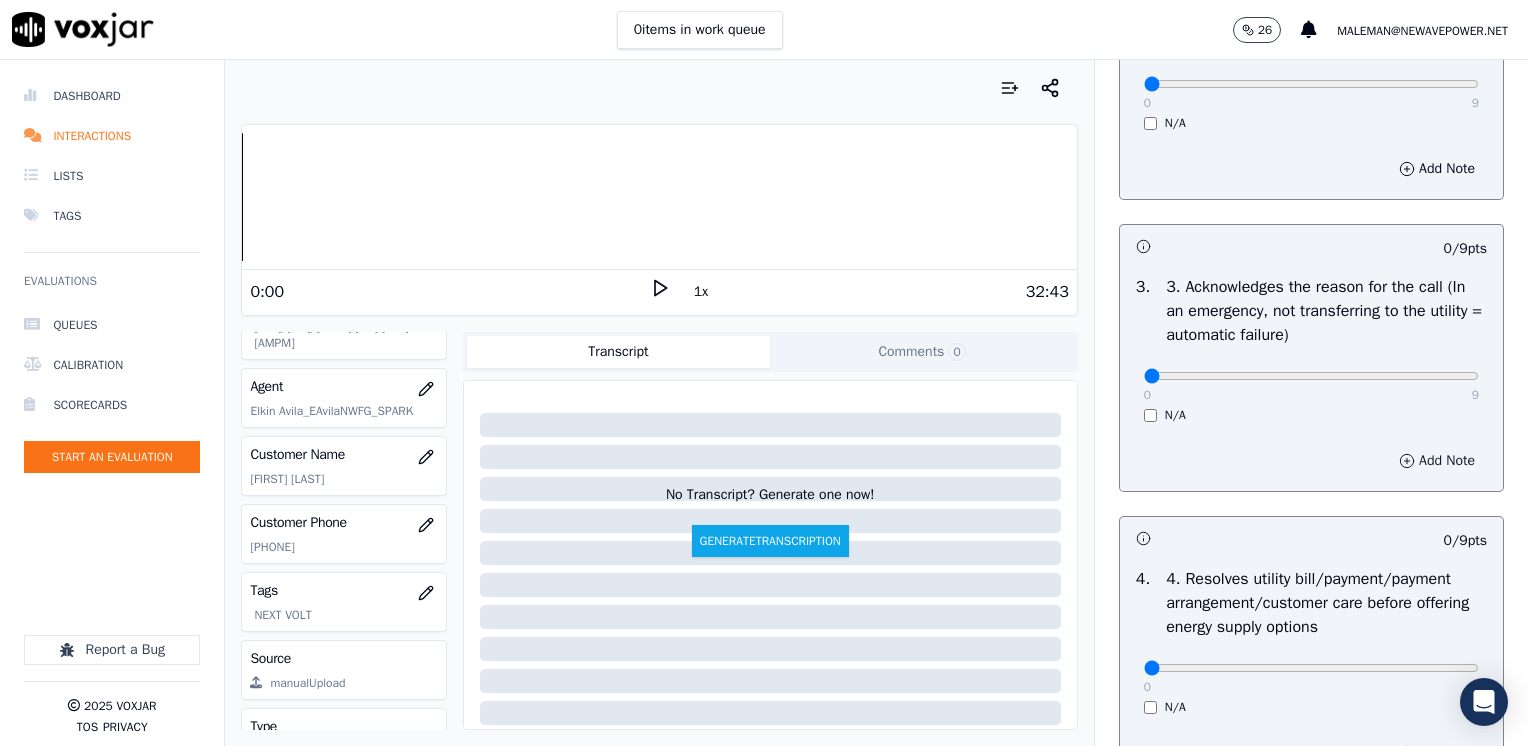 click on "Add Note" at bounding box center (1437, 461) 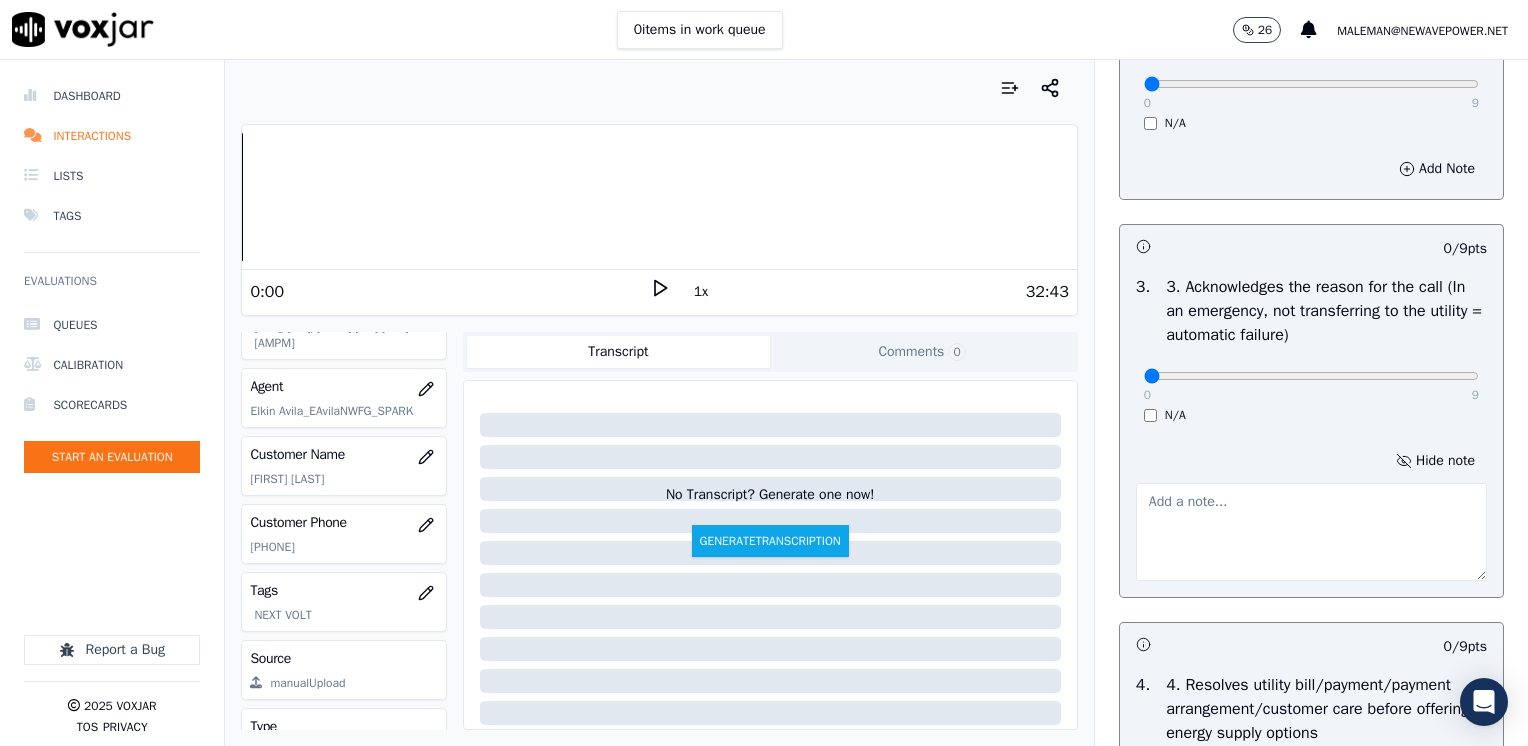 click on "4 / 4  pts     1 .       0   4     N/A      Add Note                           0 / 9  pts     2 .   2. Advises call is being recorded for quality and training purposes     0   9     N/A      Add Note                           0 / 9  pts     3 .   3. Acknowledges the reason for the call (In an emergency, not transferring to the utility = automatic failure)     0   9     N/A      Hide note                           0 / 9  pts     4 .   4. Resolves utility bill/payment/payment arrangement/customer care before offering energy supply options     0   9     N/A      Add Note                           0 / 9  pts     5 .   5. Confirms the name of the person on the phone     0   9     N/A      Add Note                           0 / 9  pts     6 .   6. Asks for call-back and promo code consent, and informs on opt-out options     0   9     N/A      Add Note                           0 / 9  pts     7 .   7. Collects all customer information (inbound only)     0   9     N/A      Add Note" at bounding box center (1311, 1605) 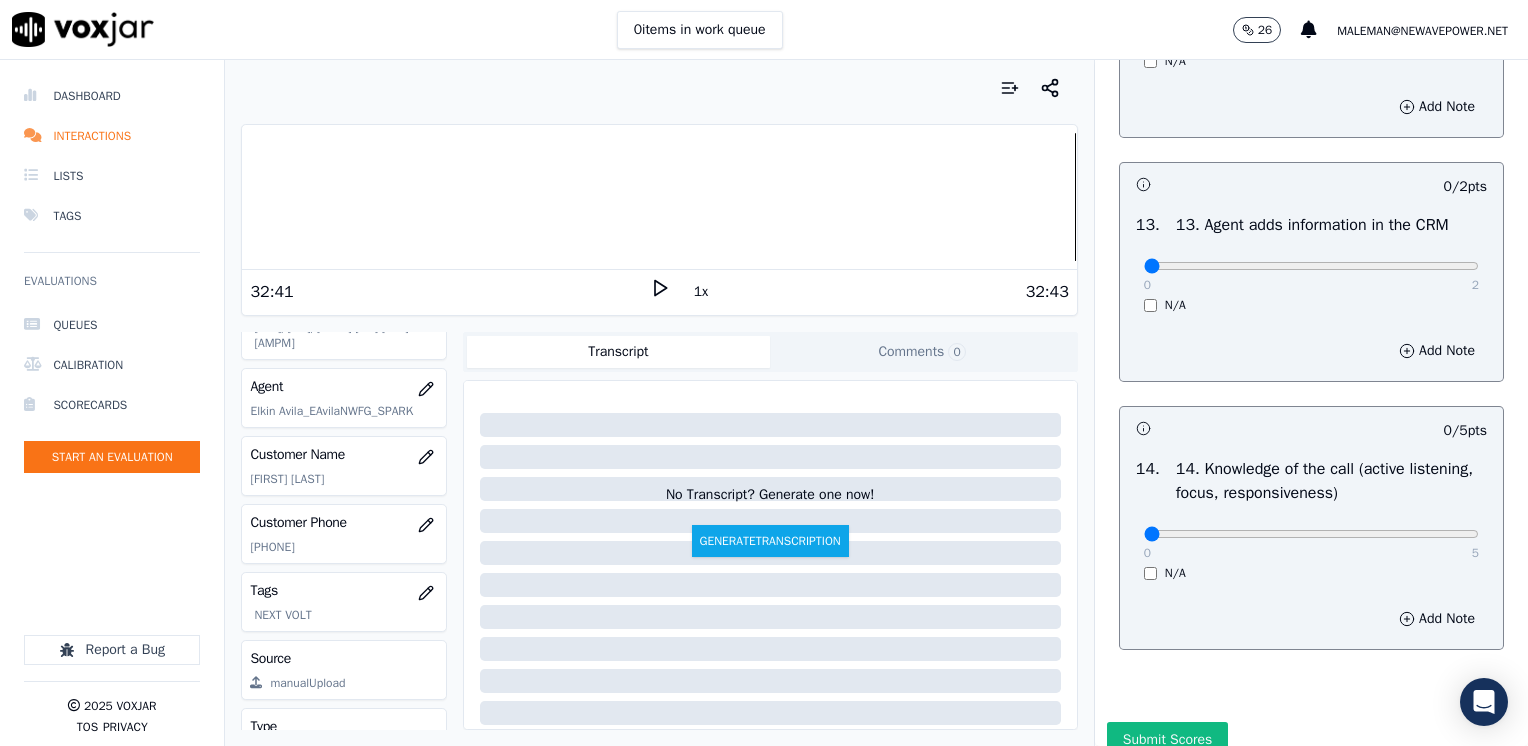 scroll, scrollTop: 3459, scrollLeft: 0, axis: vertical 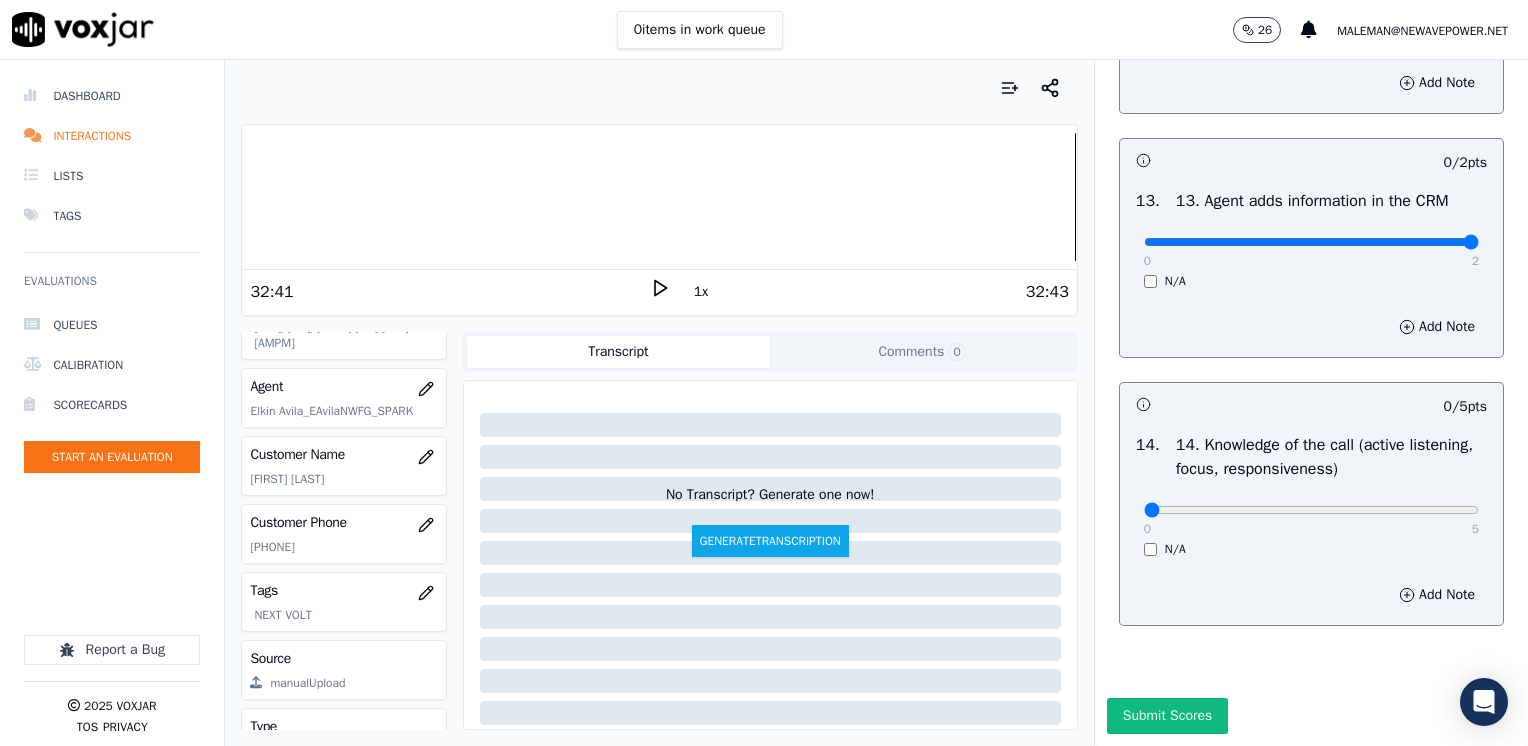 drag, startPoint x: 1144, startPoint y: 197, endPoint x: 1527, endPoint y: 189, distance: 383.08353 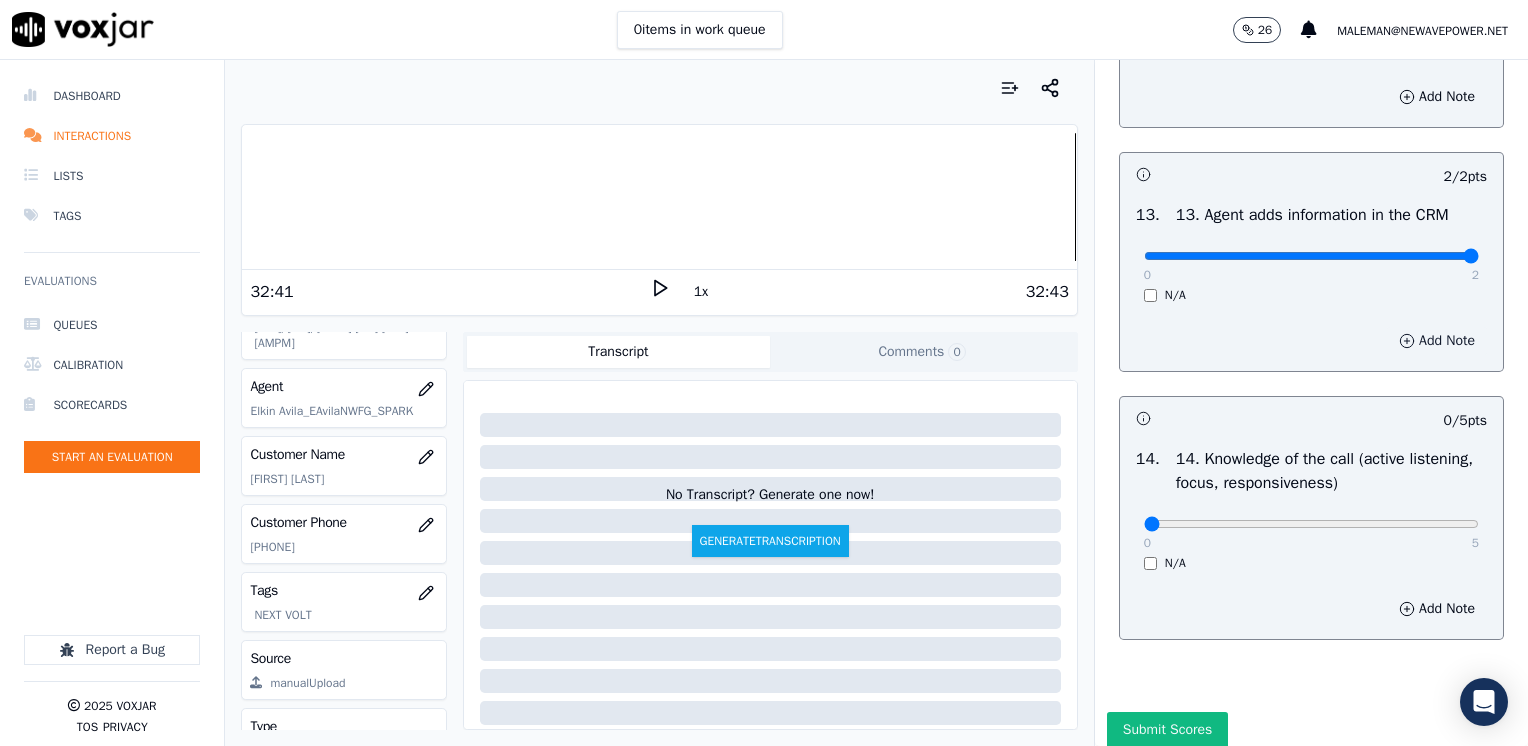 scroll, scrollTop: 3159, scrollLeft: 0, axis: vertical 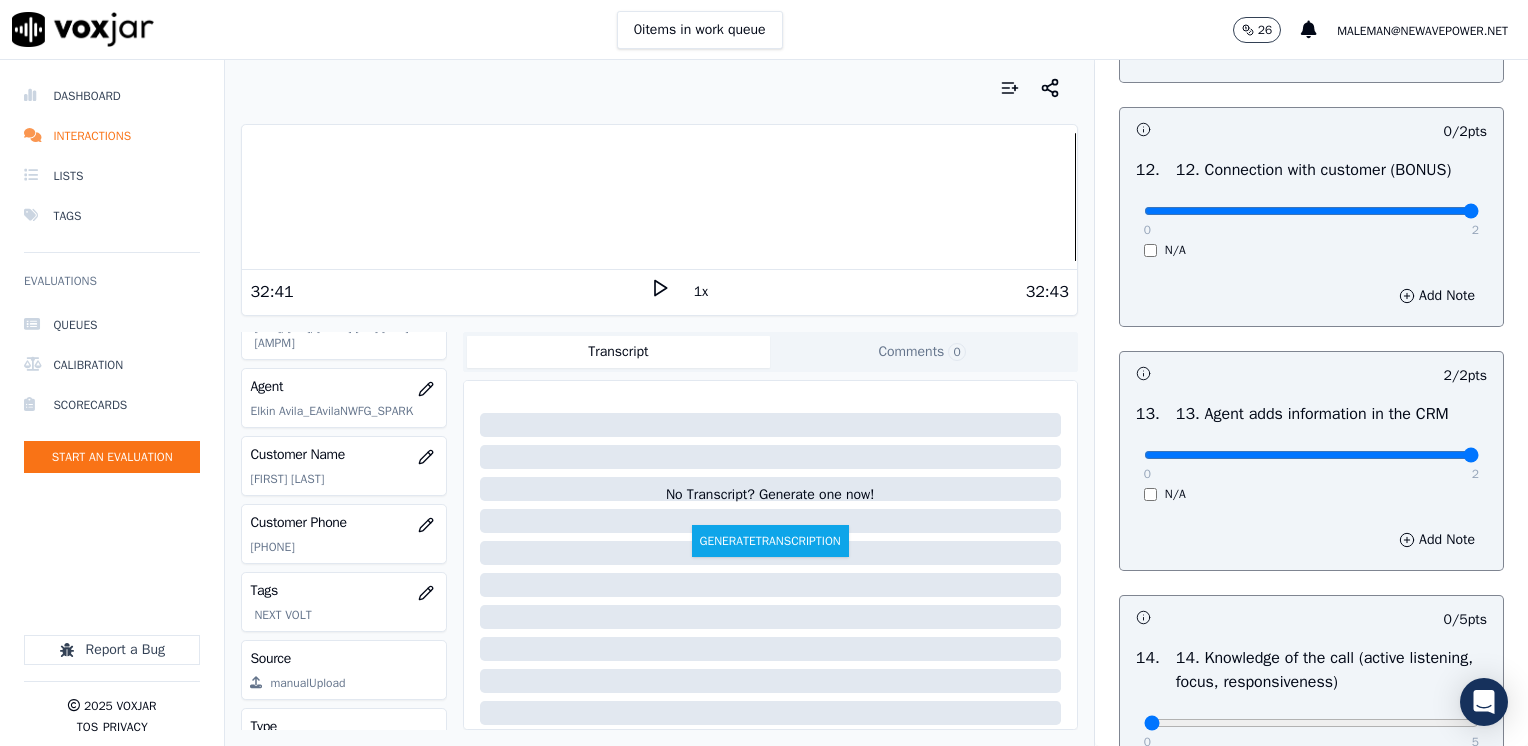 drag, startPoint x: 1133, startPoint y: 255, endPoint x: 1531, endPoint y: 250, distance: 398.0314 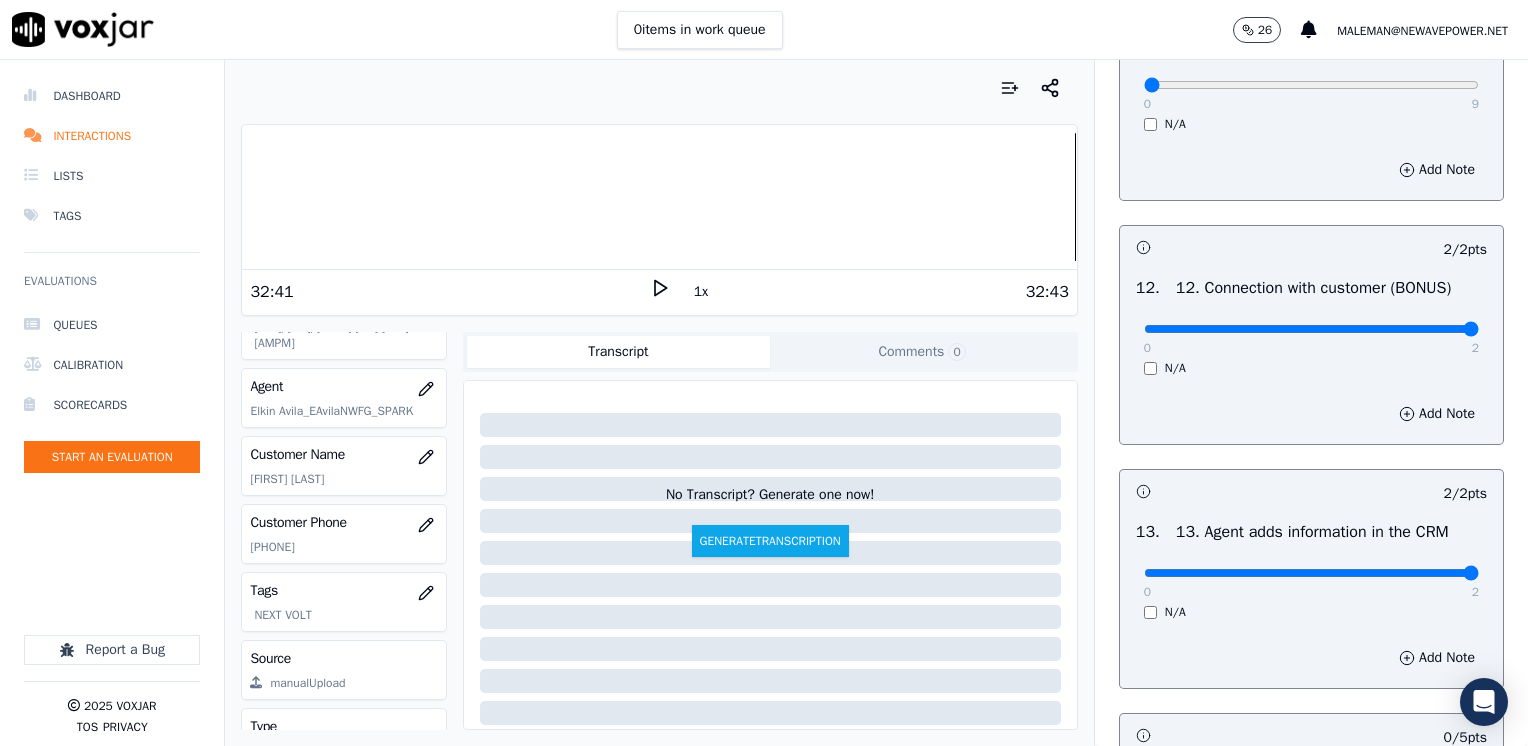 scroll, scrollTop: 2759, scrollLeft: 0, axis: vertical 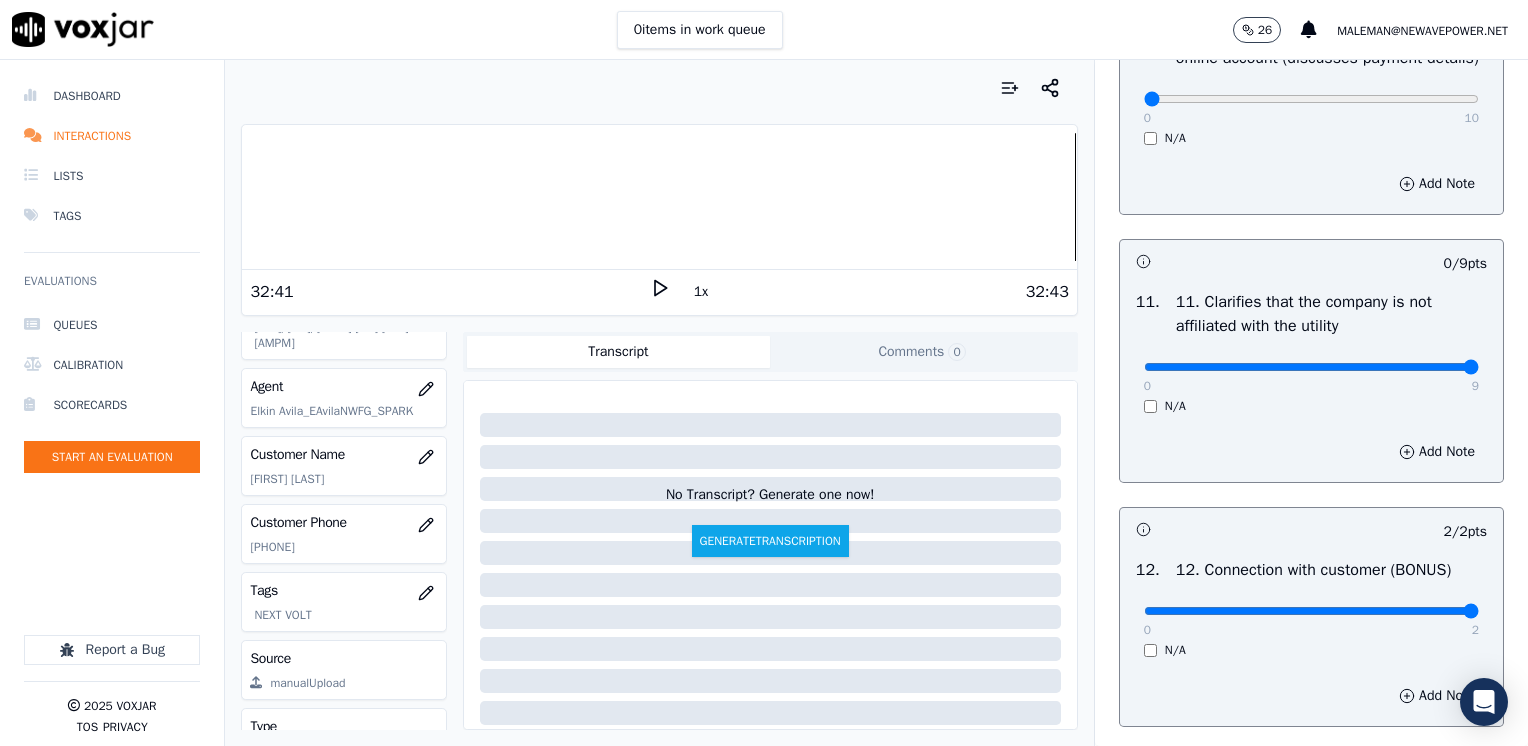 drag, startPoint x: 1134, startPoint y: 409, endPoint x: 1527, endPoint y: 426, distance: 393.36752 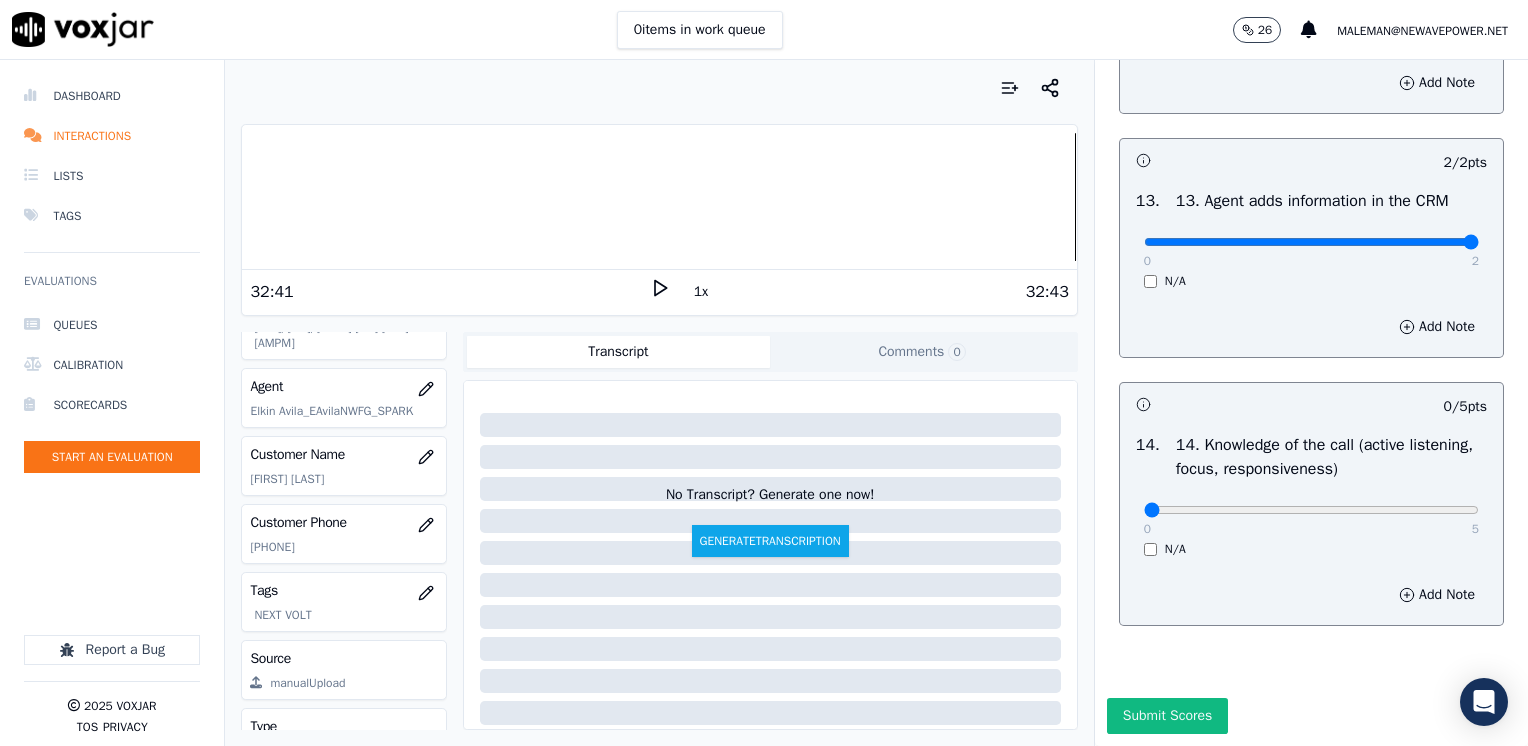 scroll, scrollTop: 3459, scrollLeft: 0, axis: vertical 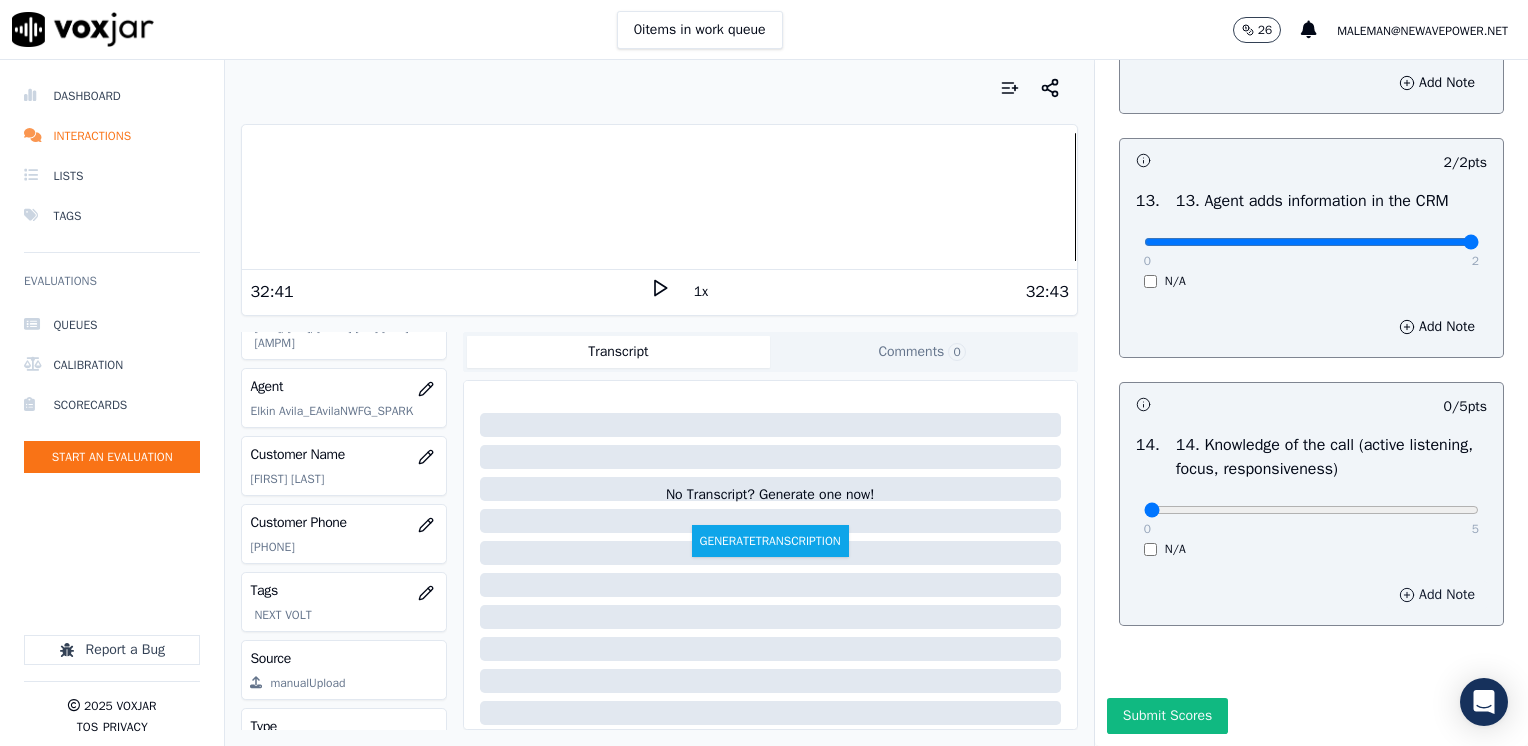 click on "Add Note" at bounding box center [1437, 595] 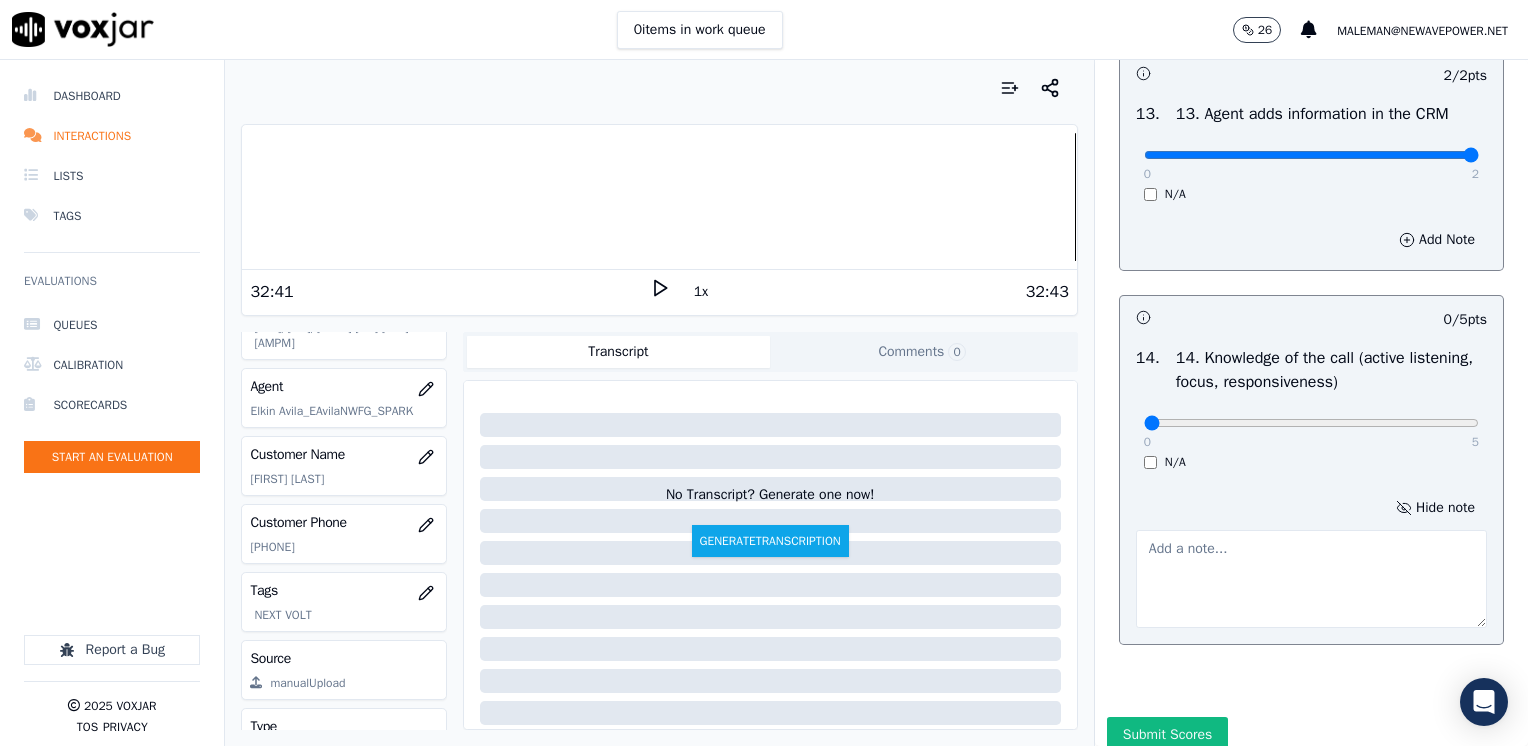 click at bounding box center [1311, 579] 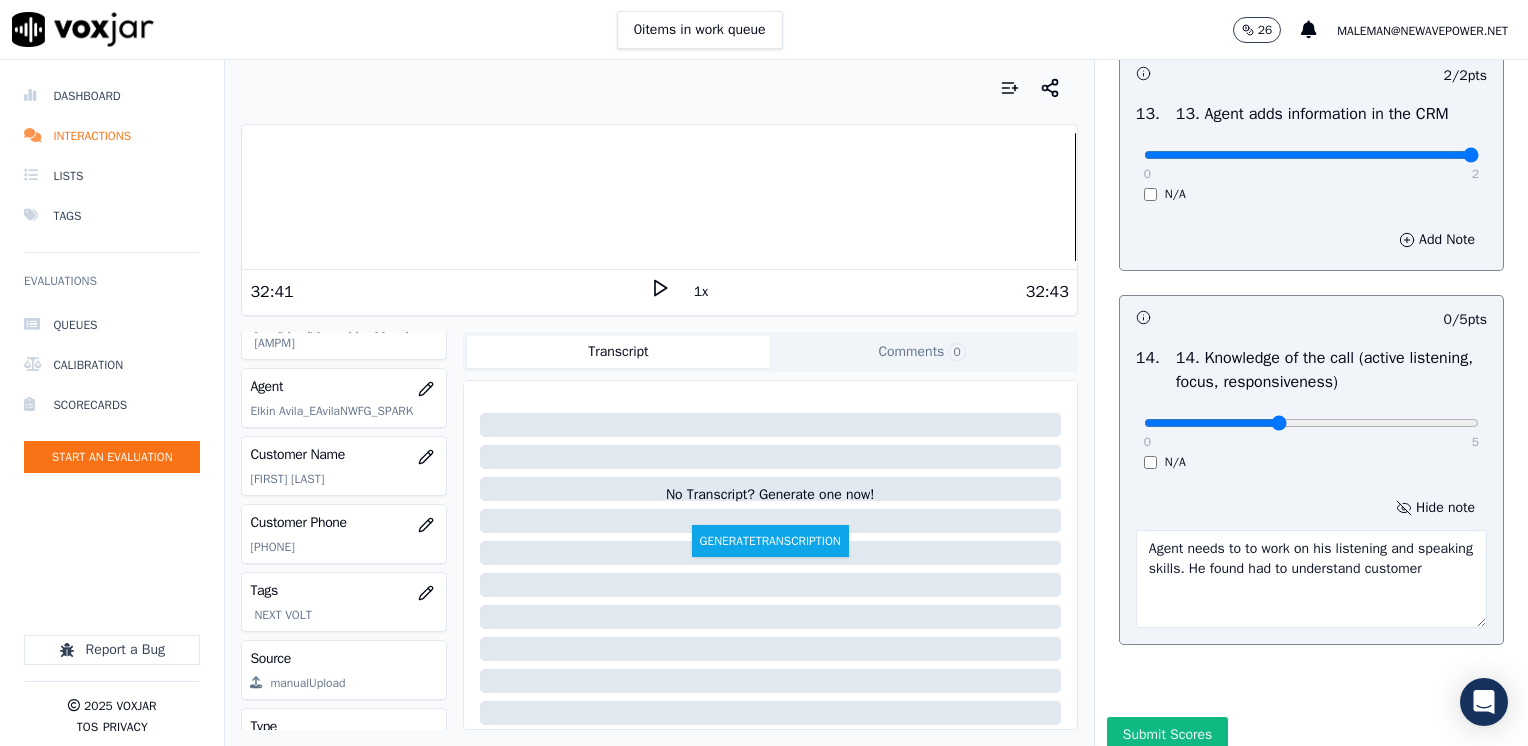 click at bounding box center [1311, -3143] 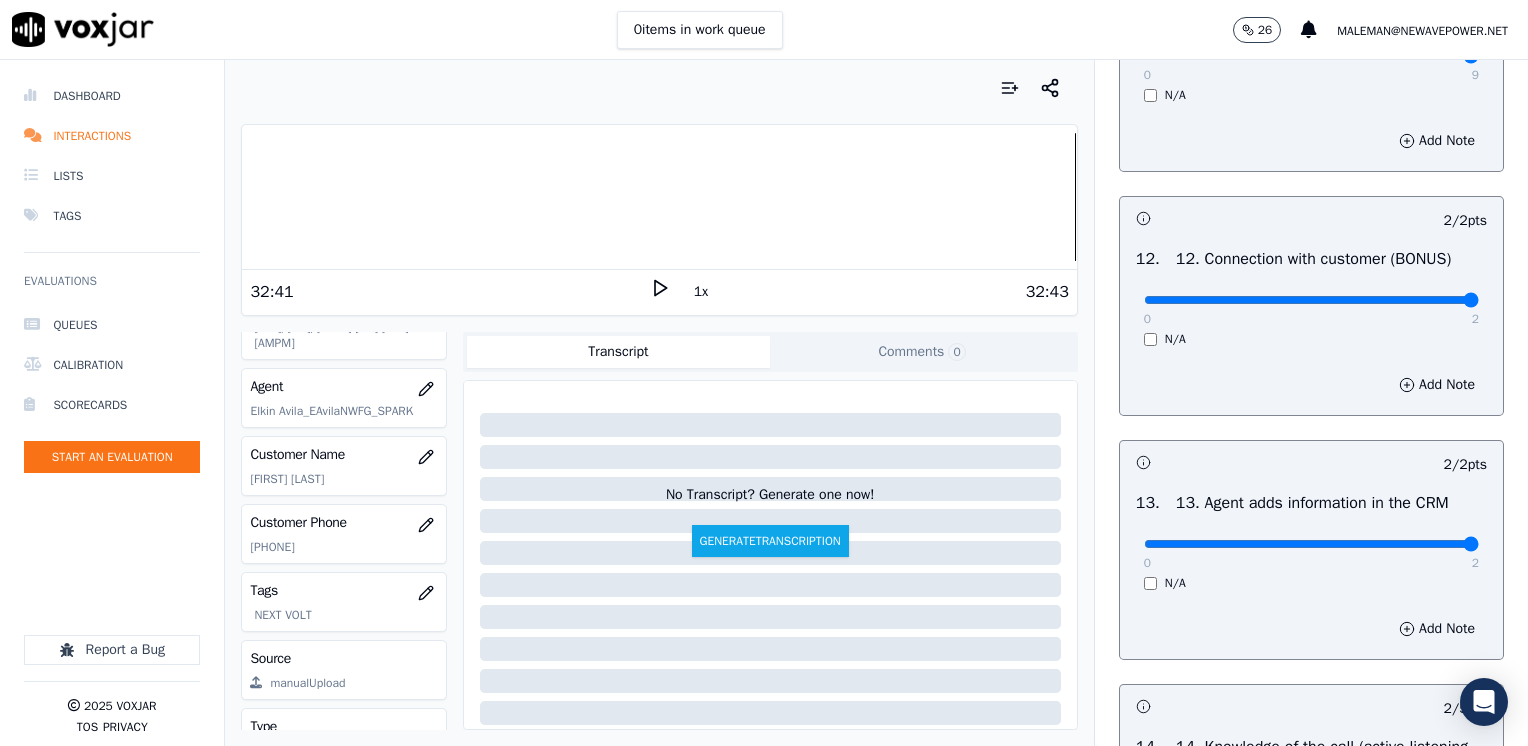 scroll, scrollTop: 3059, scrollLeft: 0, axis: vertical 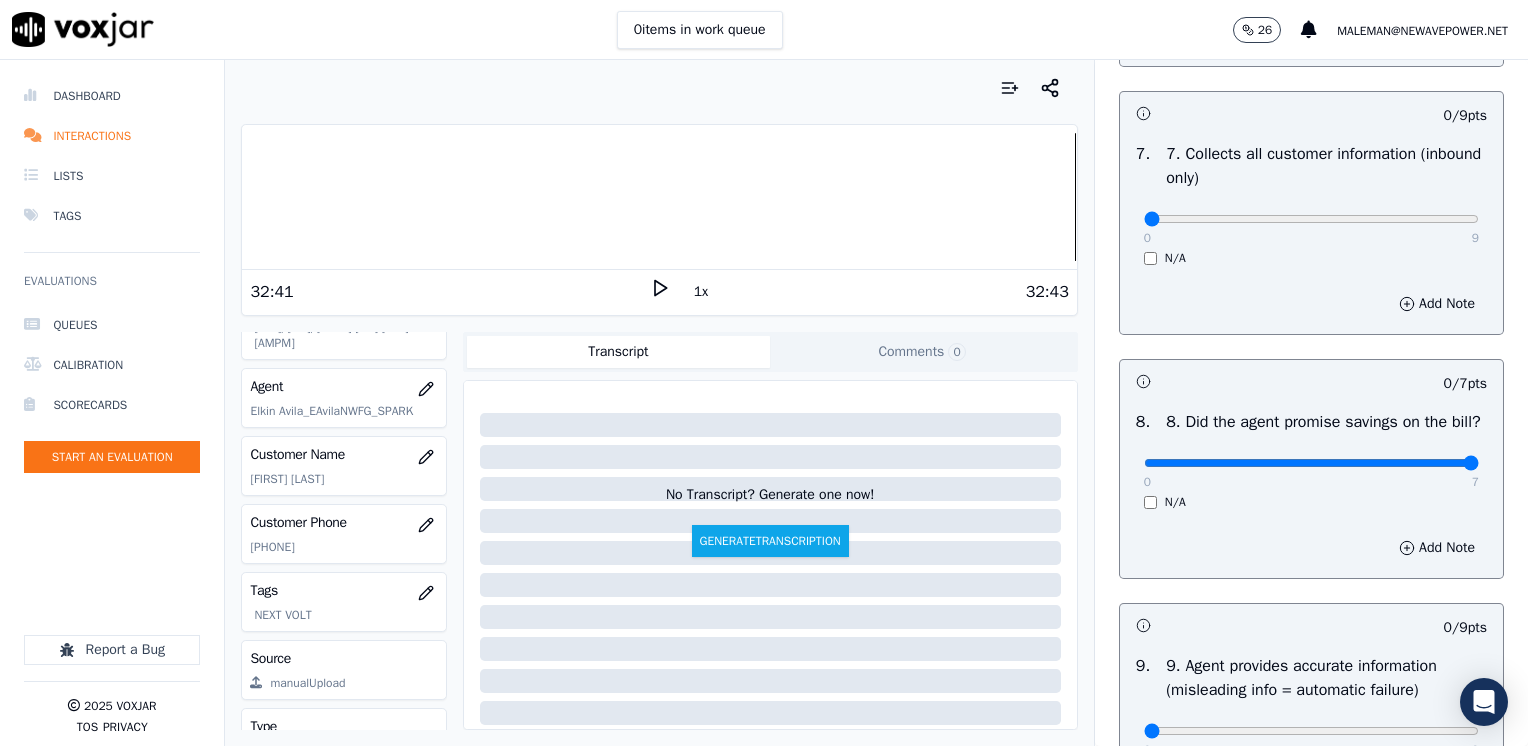 drag, startPoint x: 1132, startPoint y: 482, endPoint x: 1527, endPoint y: 464, distance: 395.4099 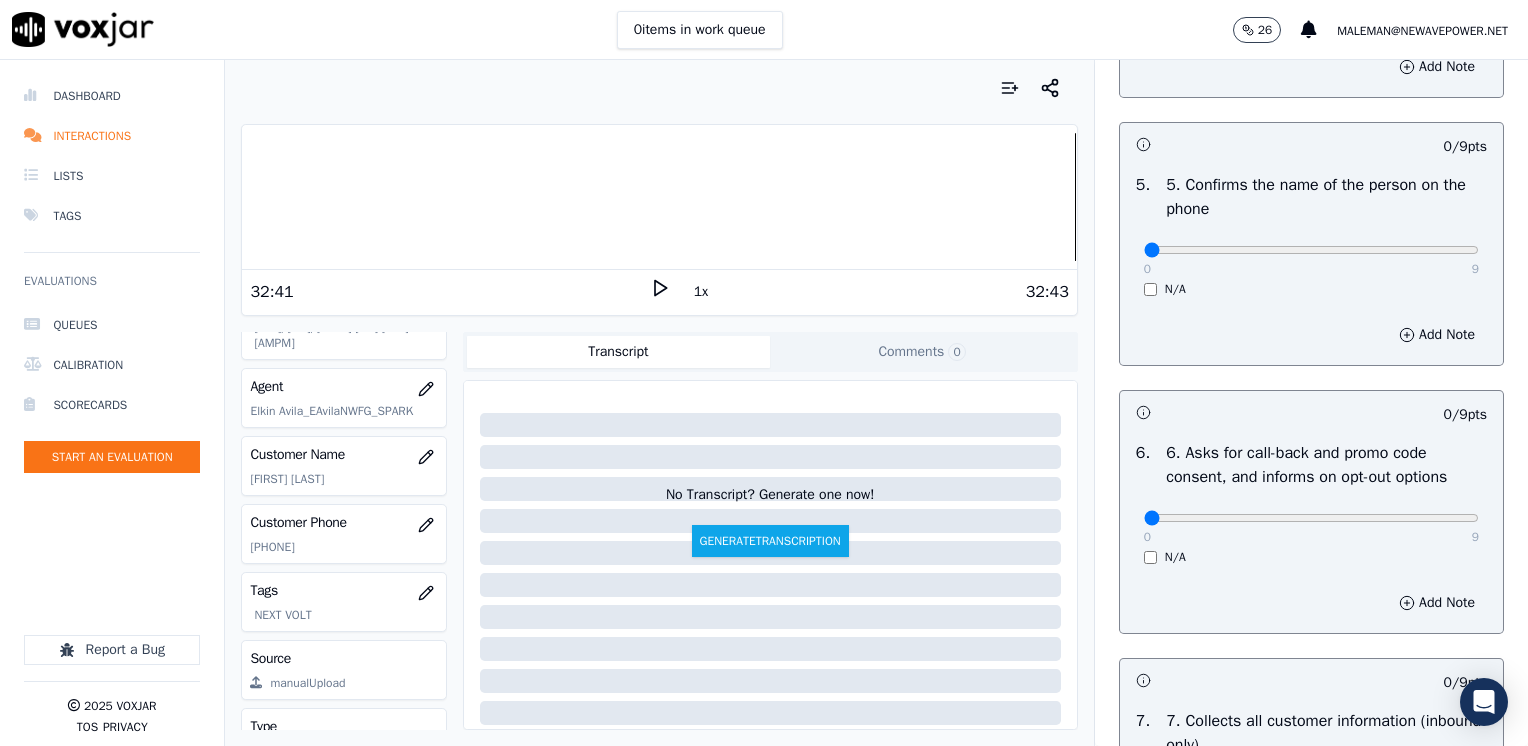 scroll, scrollTop: 1259, scrollLeft: 0, axis: vertical 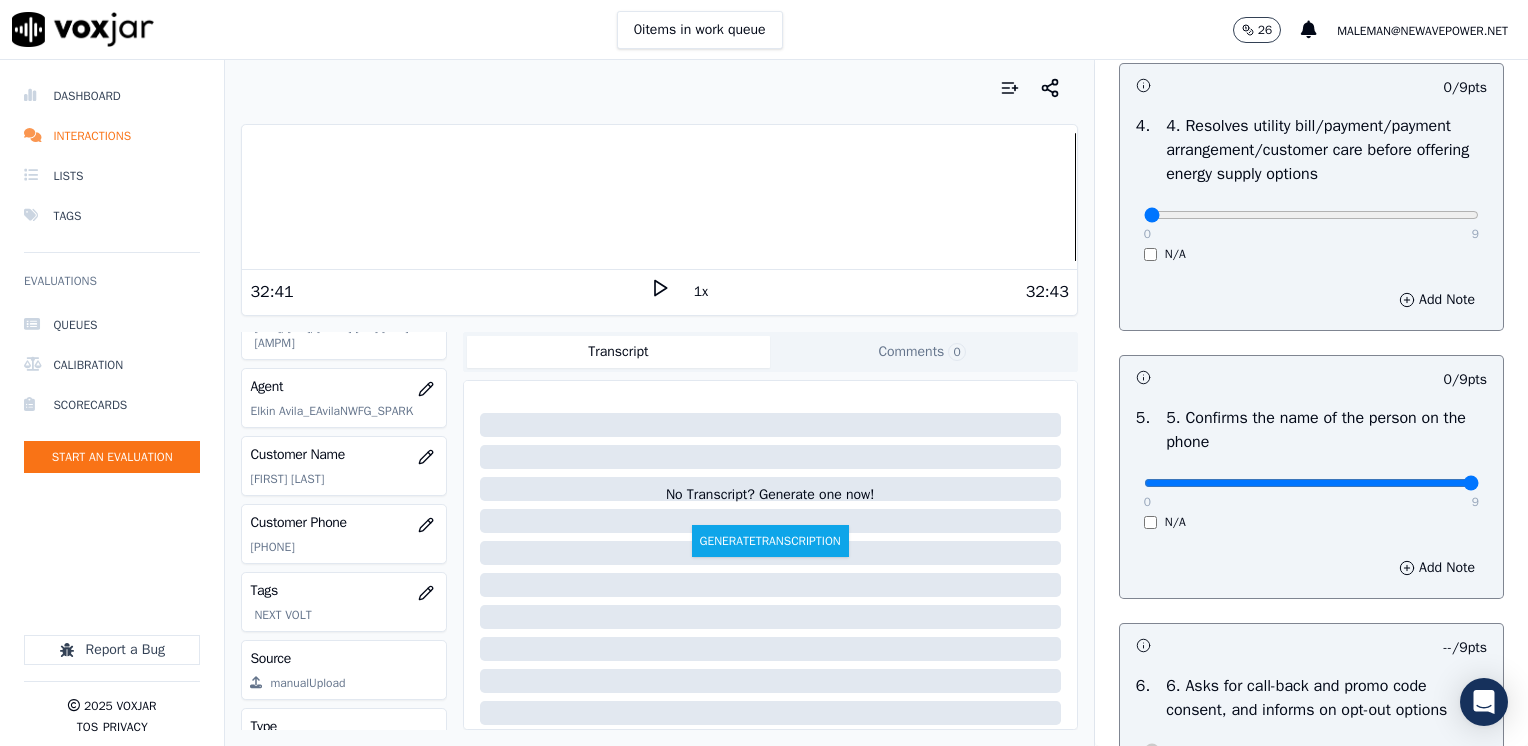 drag, startPoint x: 1132, startPoint y: 486, endPoint x: 1531, endPoint y: 462, distance: 399.72116 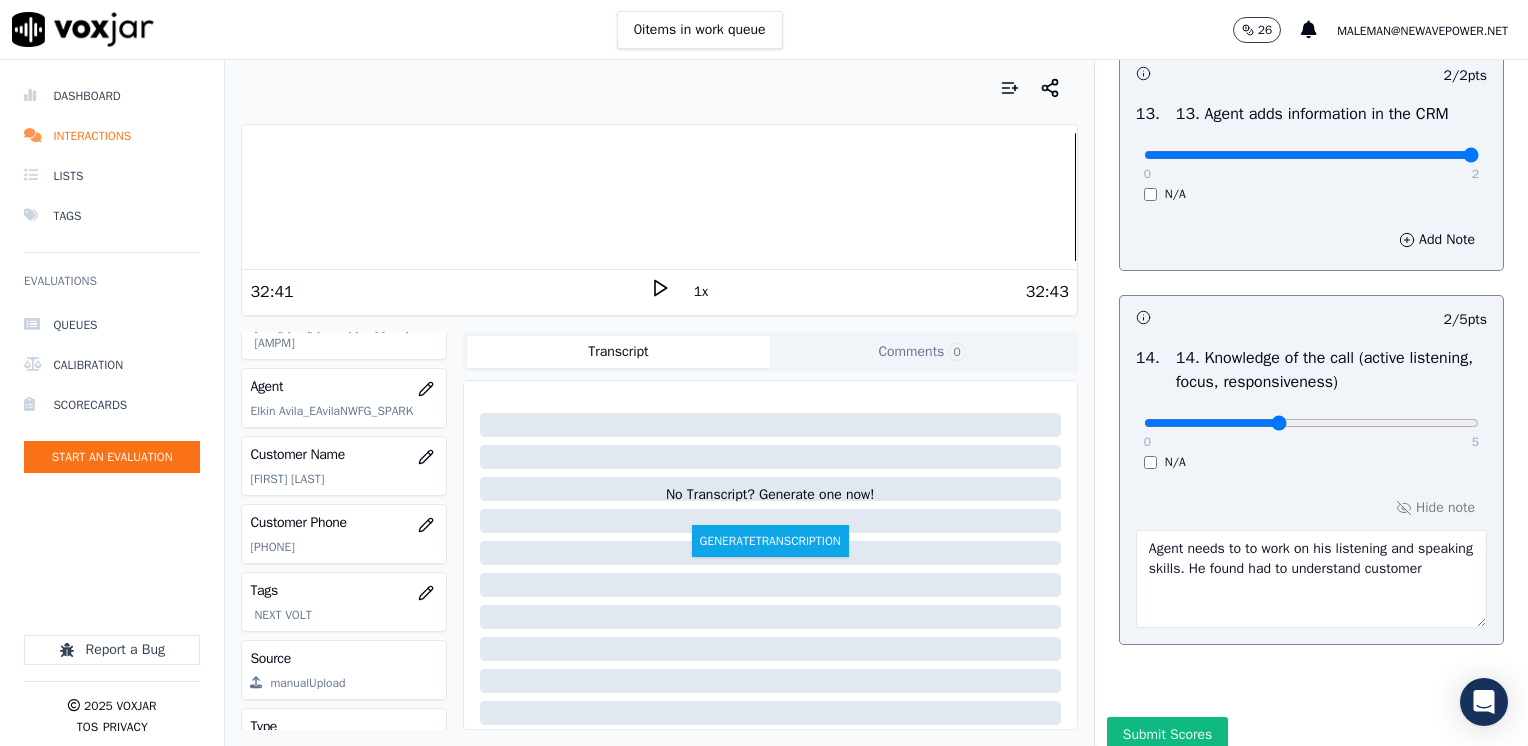 scroll, scrollTop: 3564, scrollLeft: 0, axis: vertical 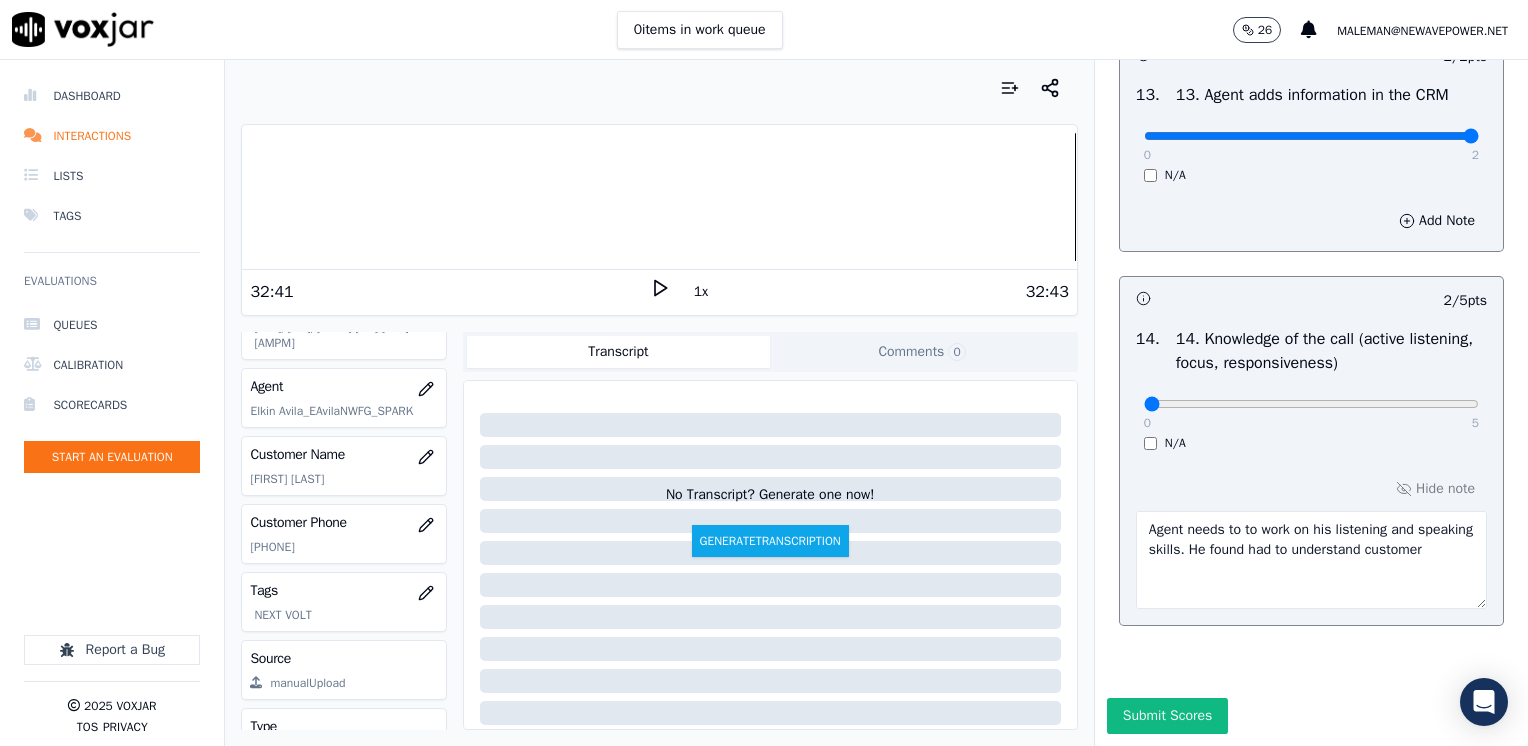 drag, startPoint x: 1259, startPoint y: 362, endPoint x: 1048, endPoint y: 369, distance: 211.11609 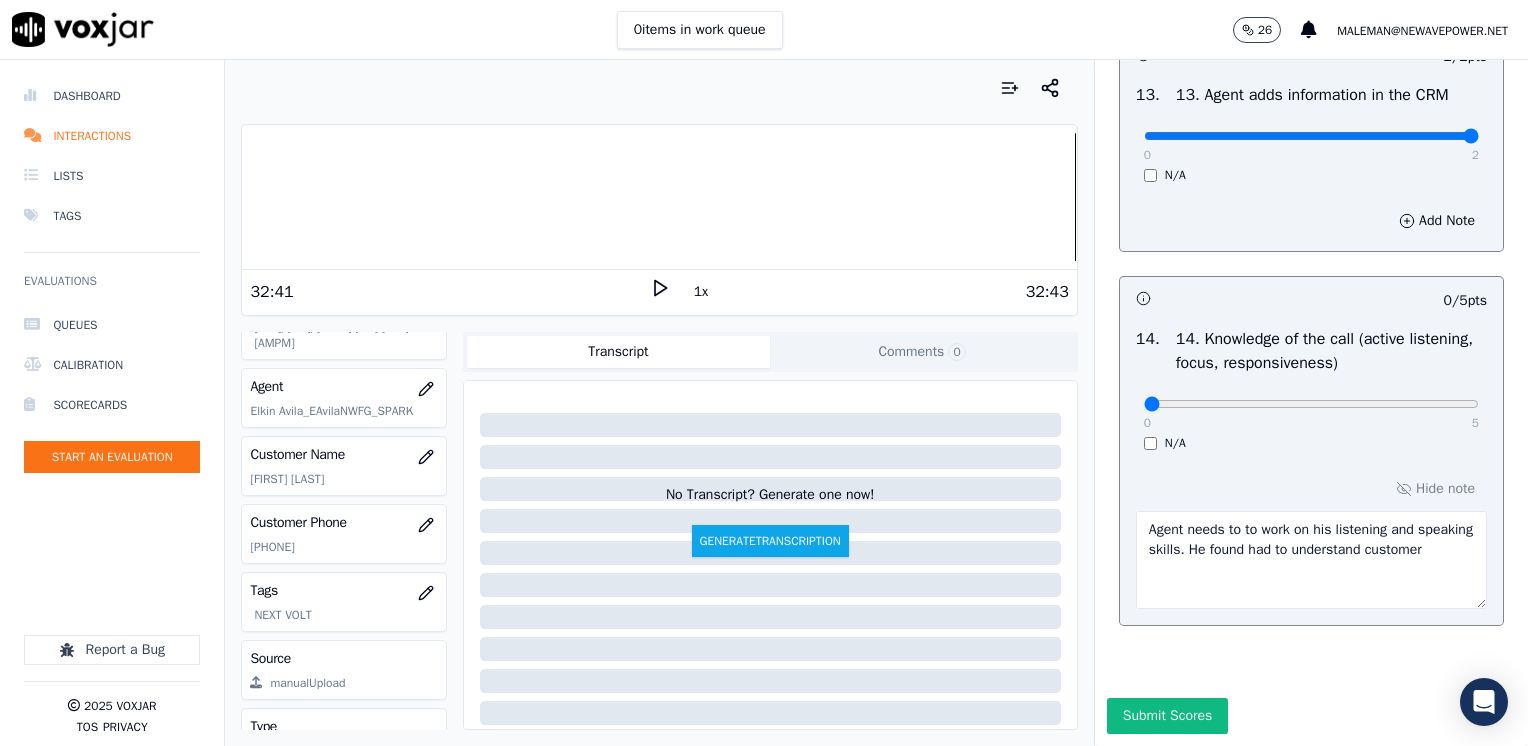 click on "Agent needs to to work on his listening and speaking skills. He found had to understand customer" at bounding box center [1311, 560] 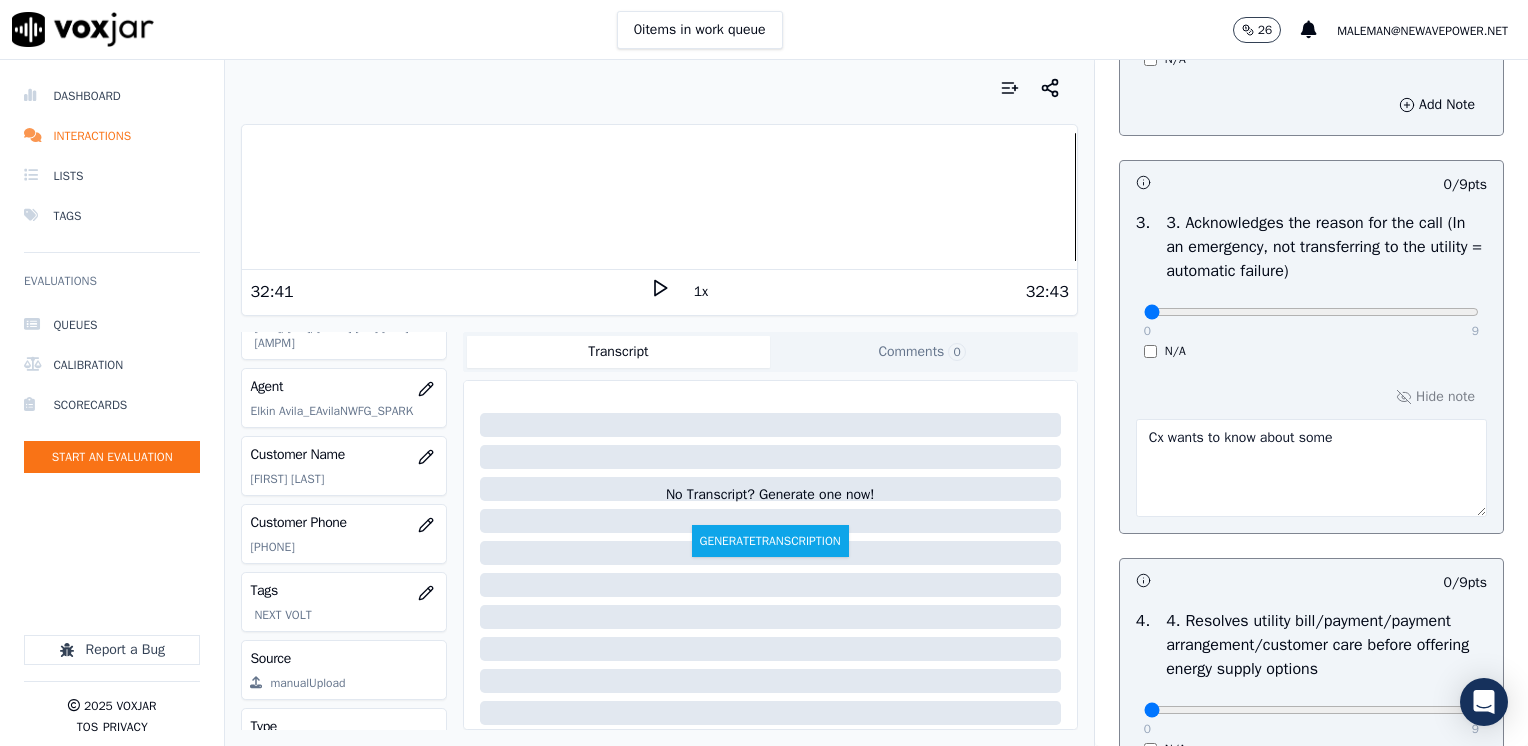 scroll, scrollTop: 464, scrollLeft: 0, axis: vertical 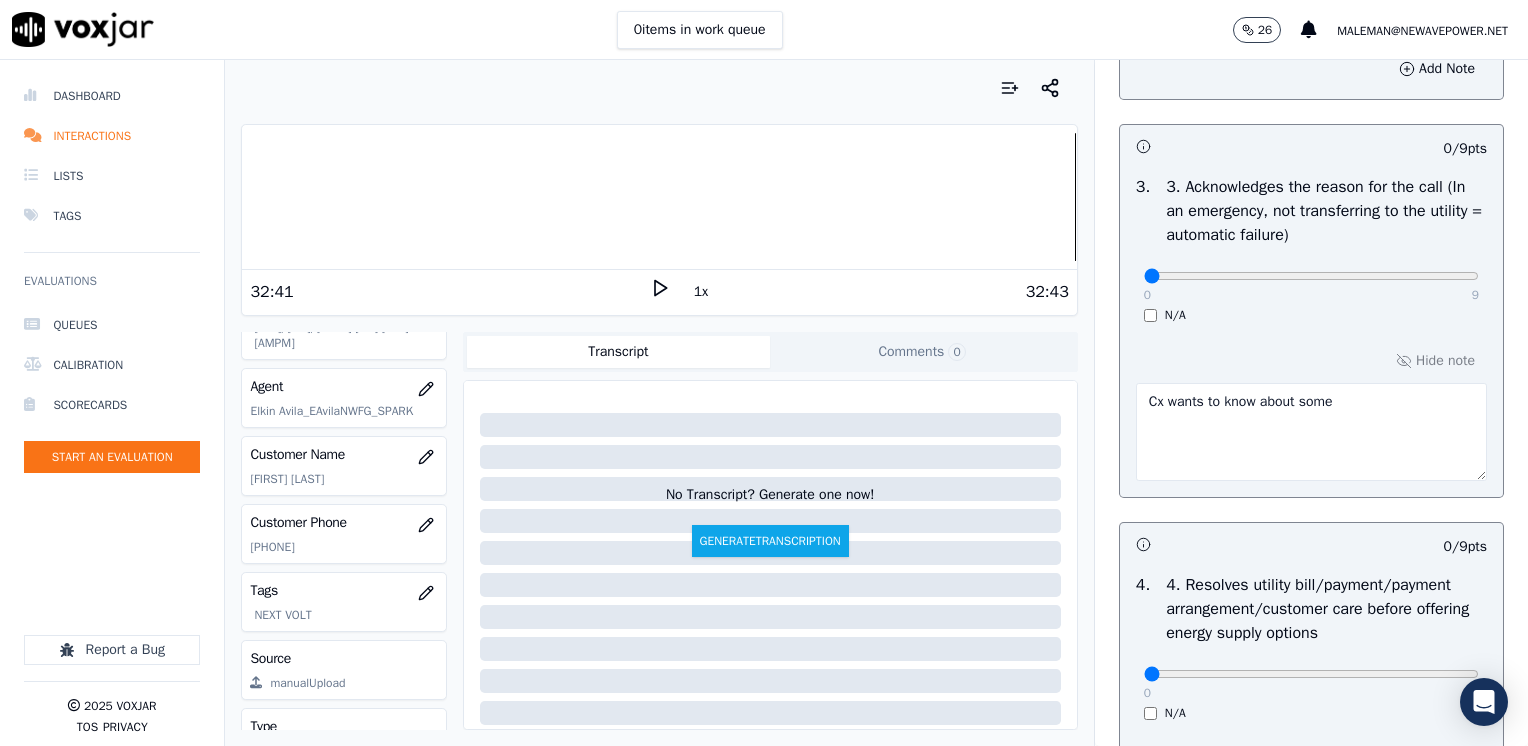 click on "Cx wants to know about some" at bounding box center [1311, 432] 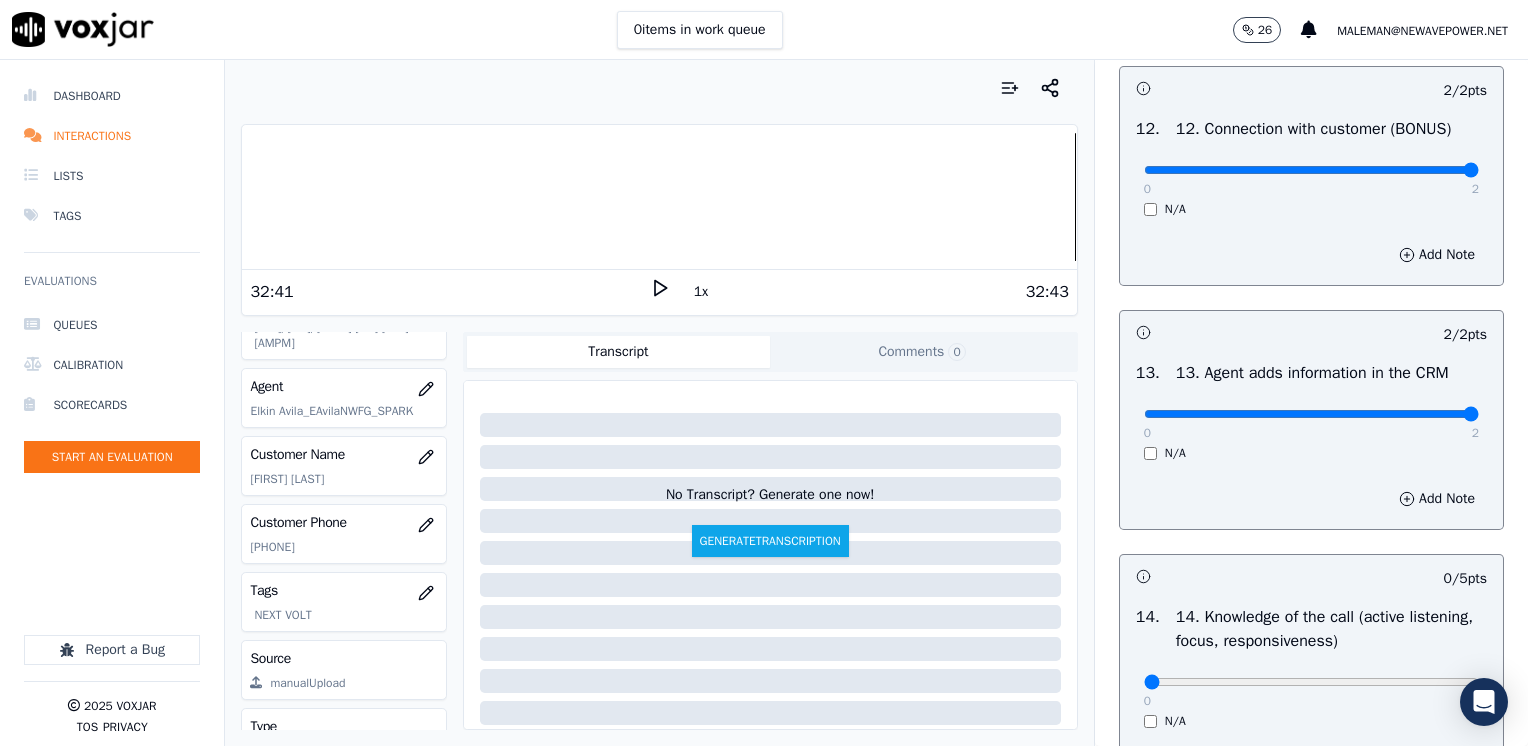 scroll, scrollTop: 3564, scrollLeft: 0, axis: vertical 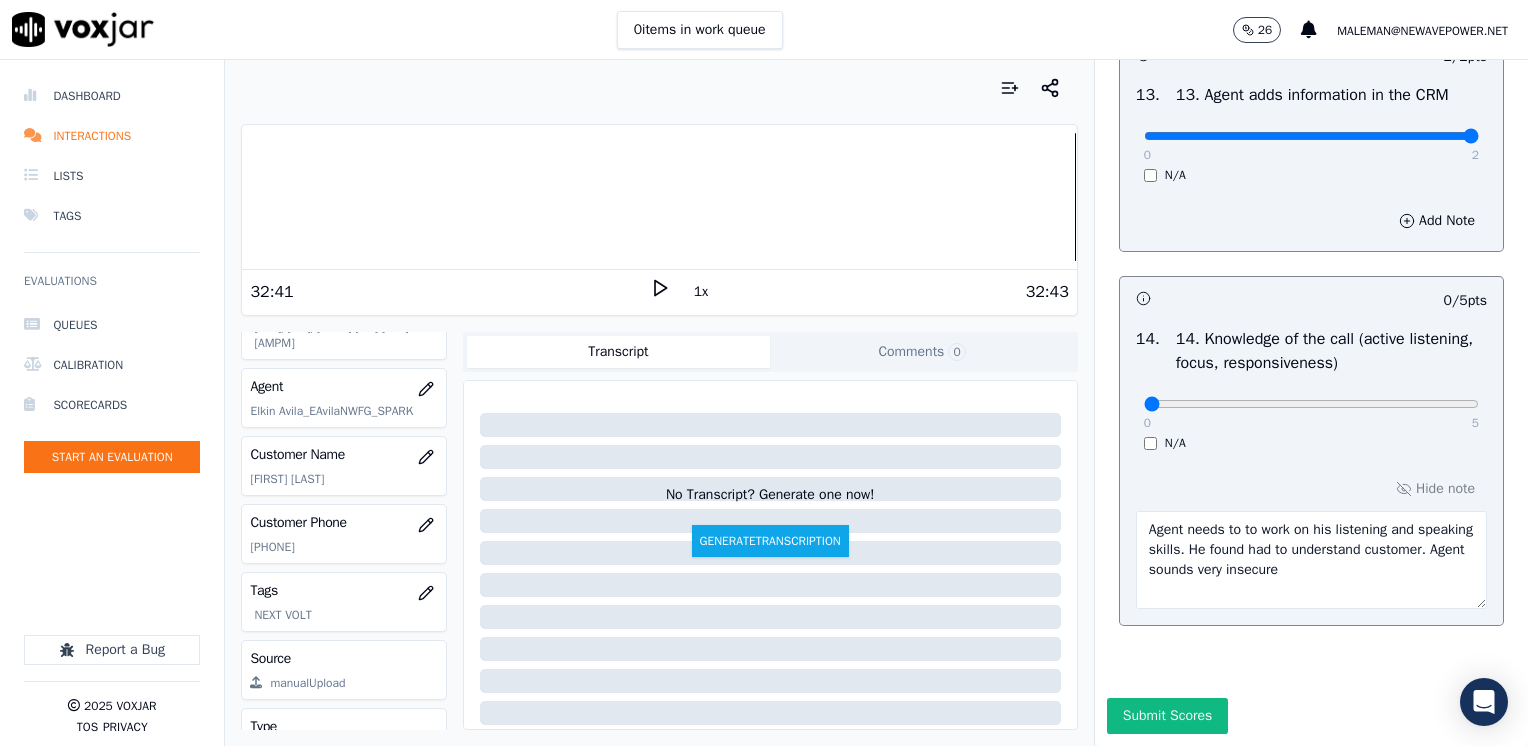 click on "Agent needs to to work on his listening and speaking skills. He found had to understand customer. Agent sounds very insecure" at bounding box center [1311, 560] 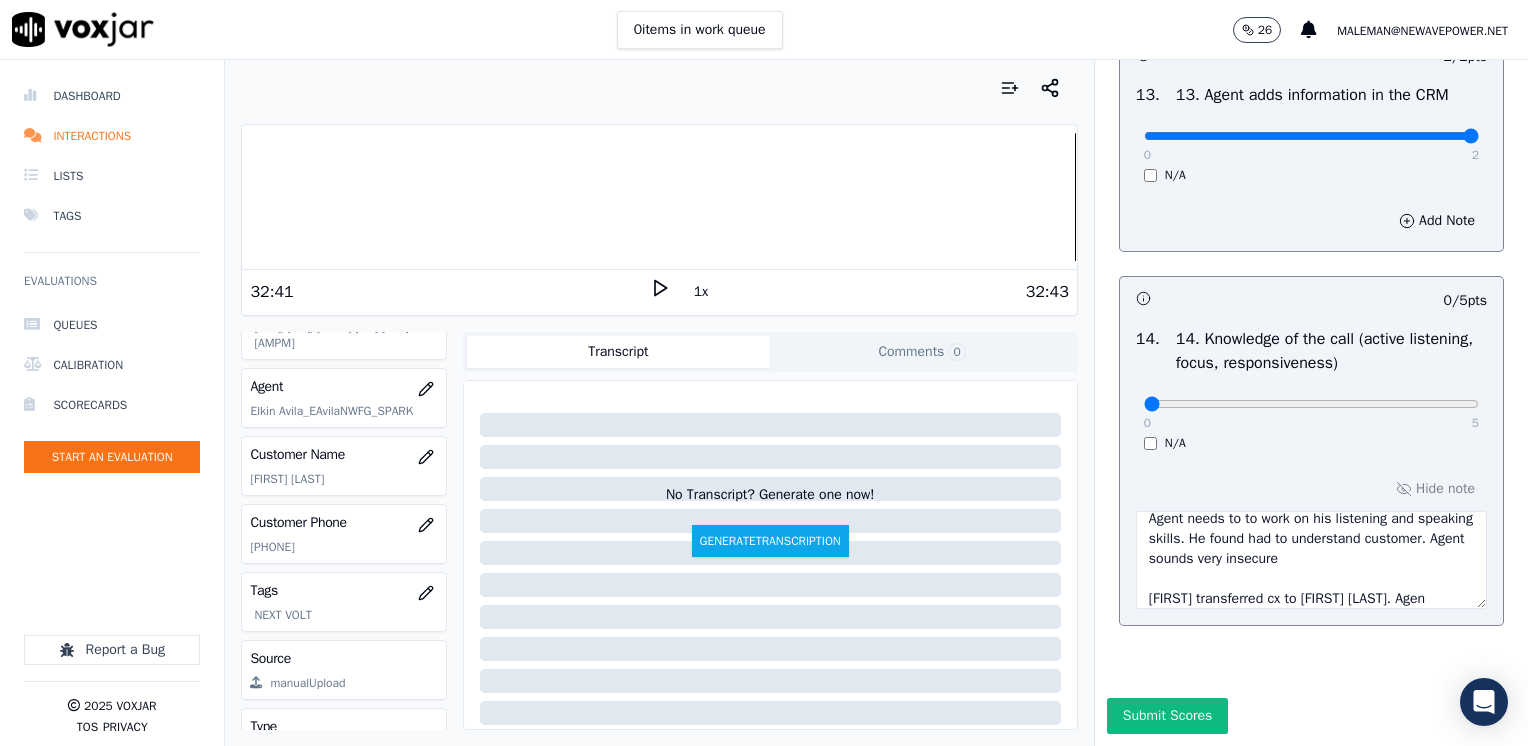 scroll, scrollTop: 31, scrollLeft: 0, axis: vertical 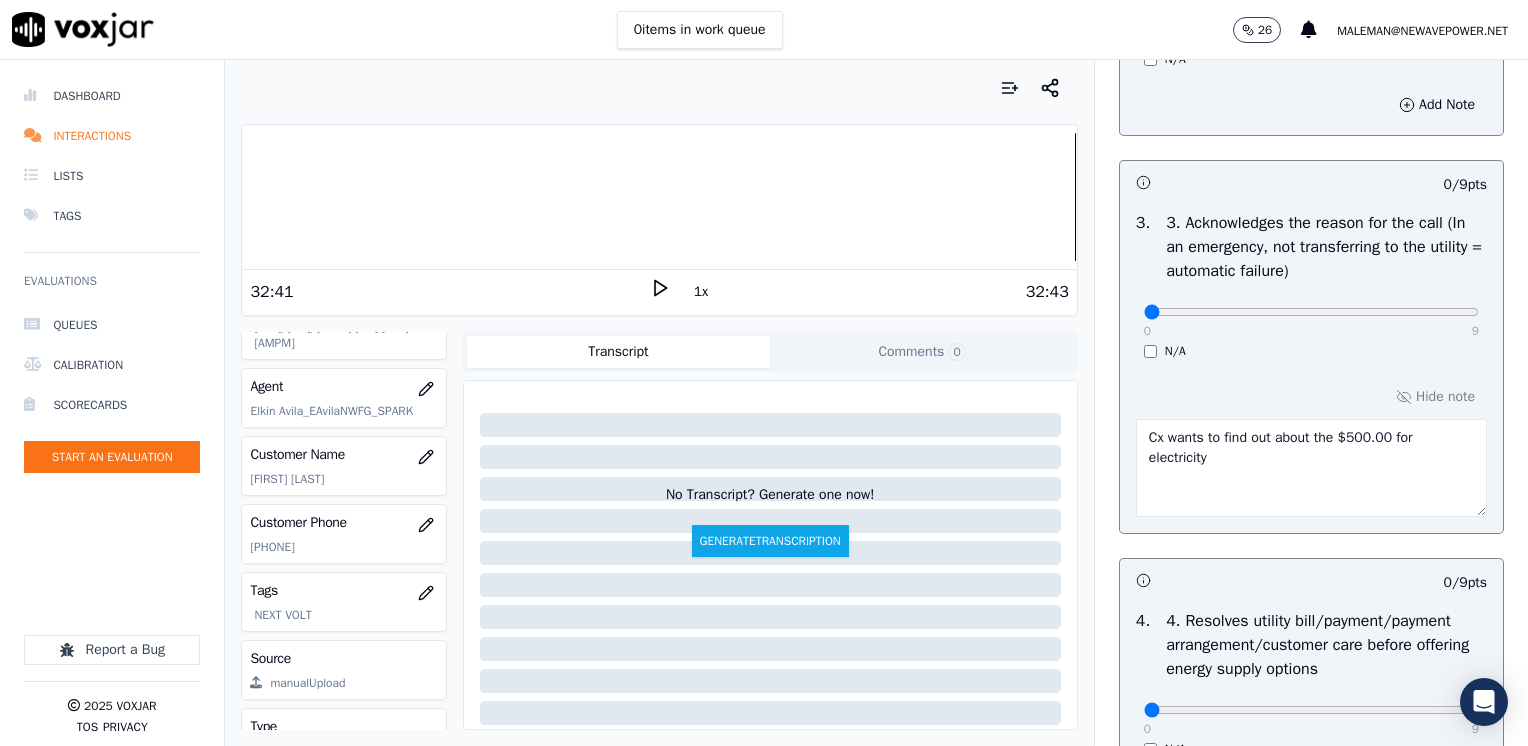 click on "Cx wants to find out about the $500.00 for electricity" at bounding box center (1311, 468) 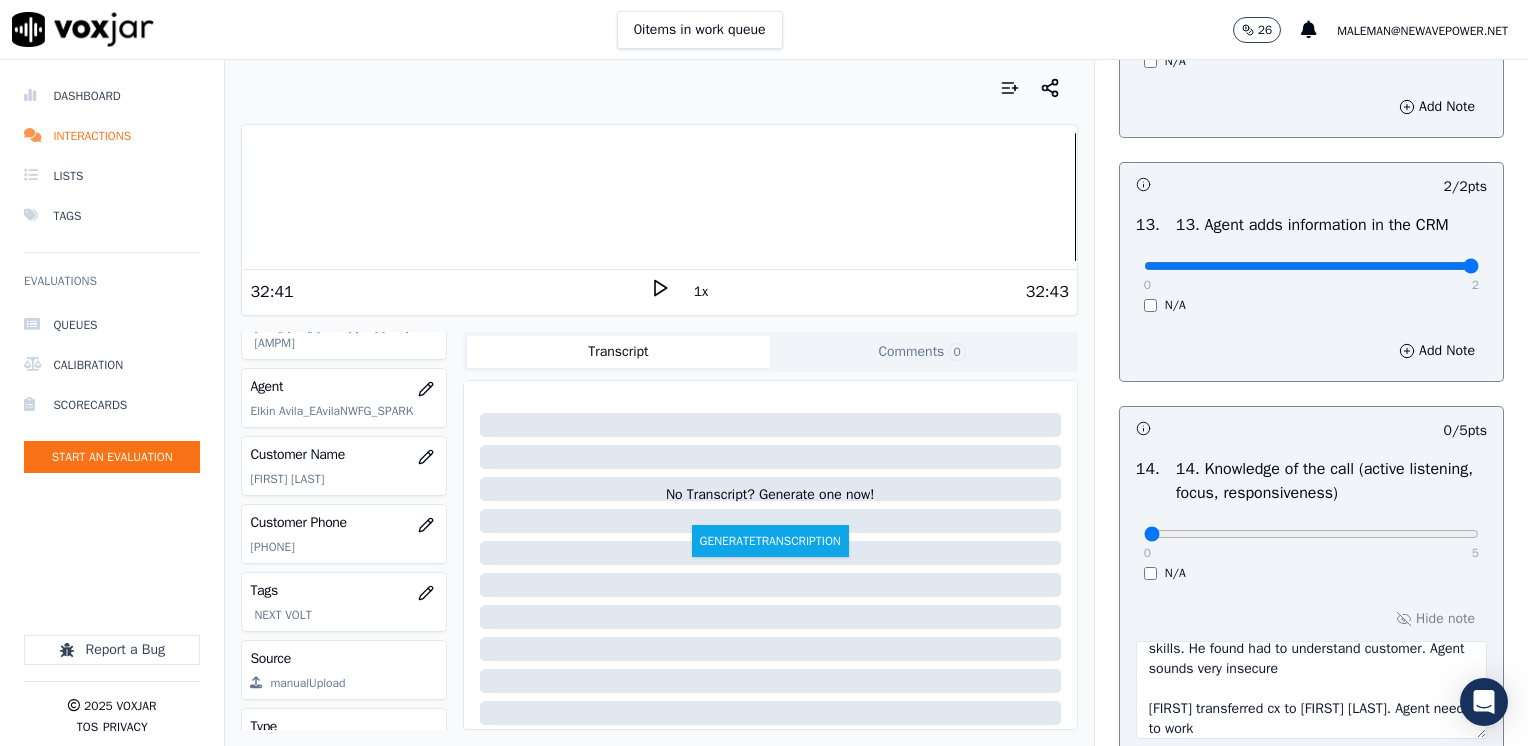 scroll, scrollTop: 3564, scrollLeft: 0, axis: vertical 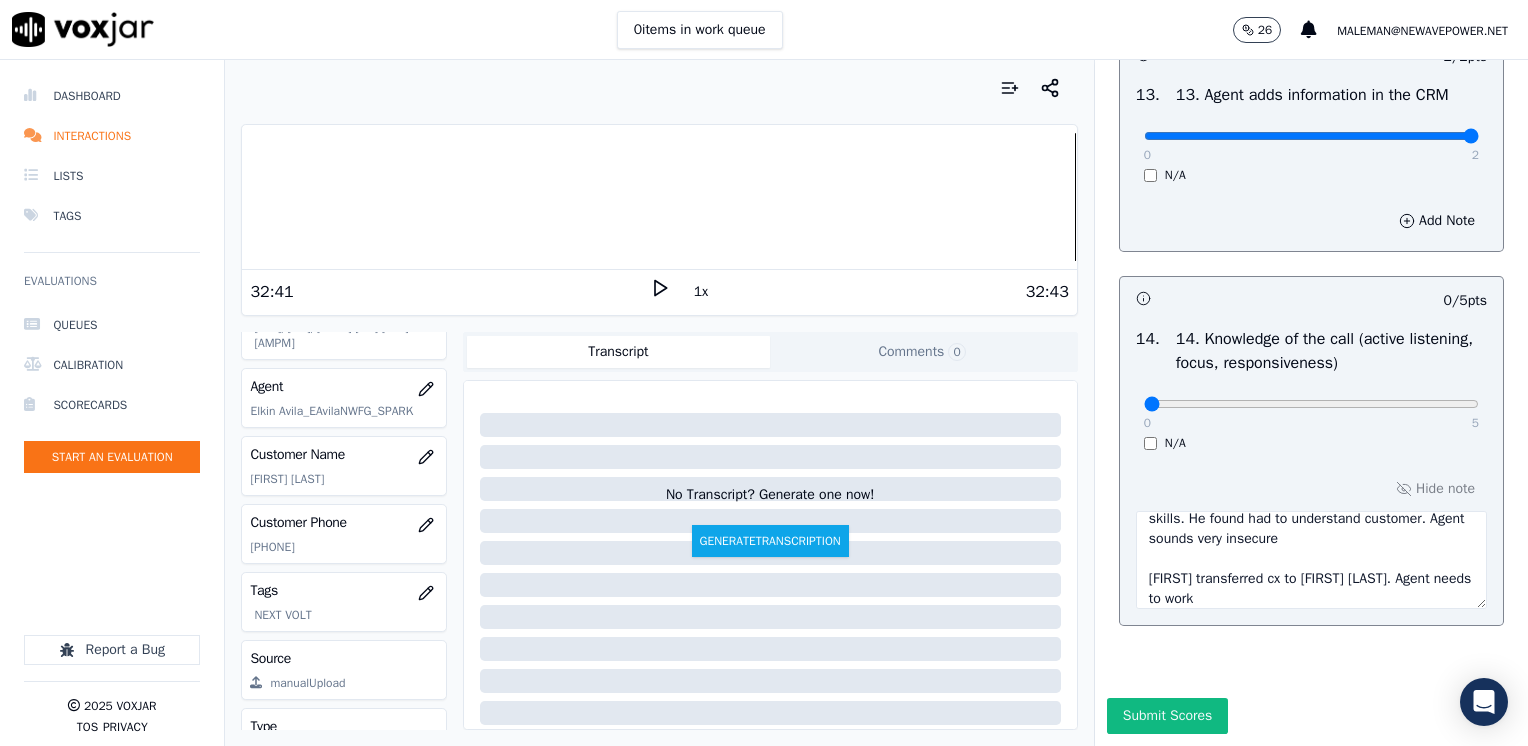 click on "Agent needs to to work on his listening and speaking skills. He found had to understand customer. Agent sounds very insecure
[FIRST] transferred cx to [FIRST] [LAST]. Agent needs to work" at bounding box center (1311, 560) 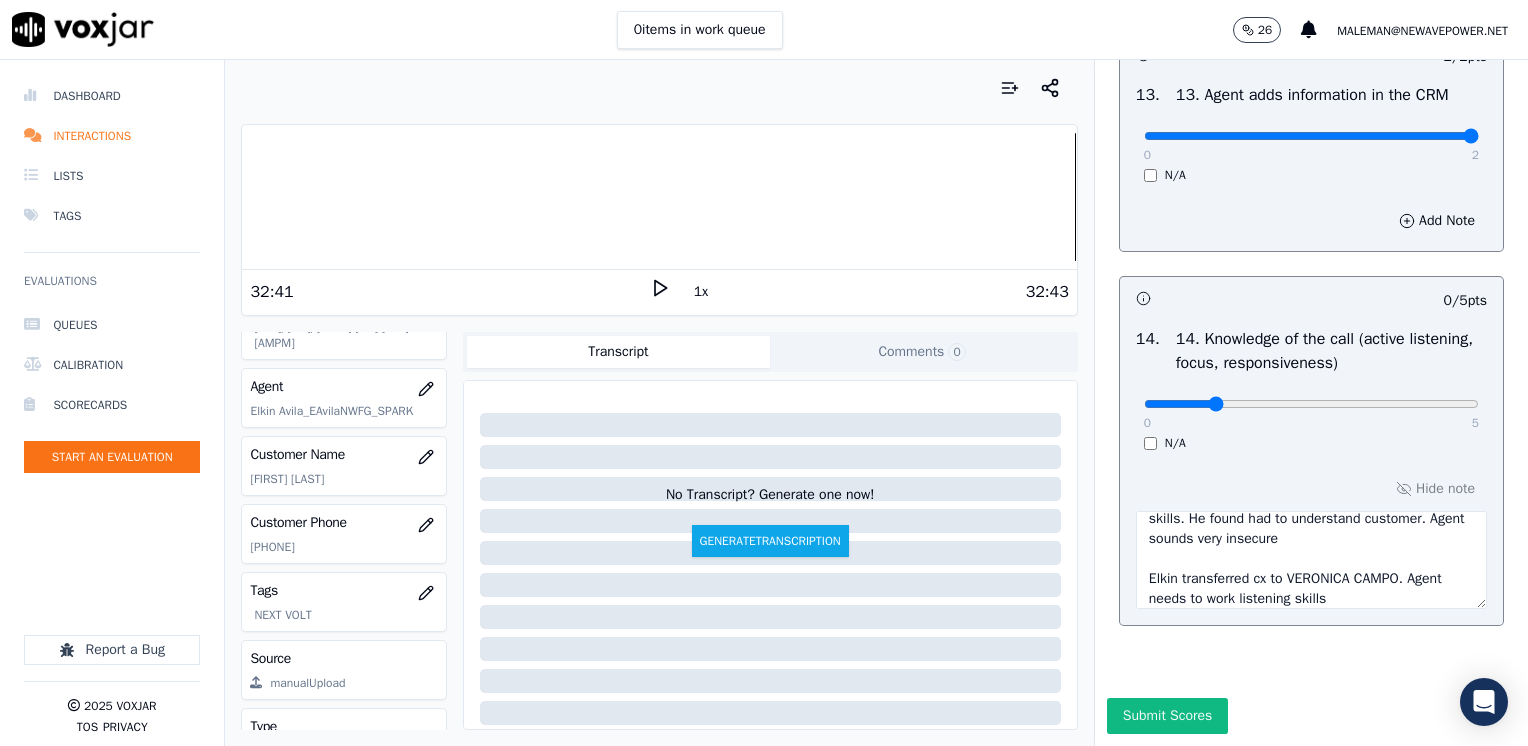 click at bounding box center (1311, -3162) 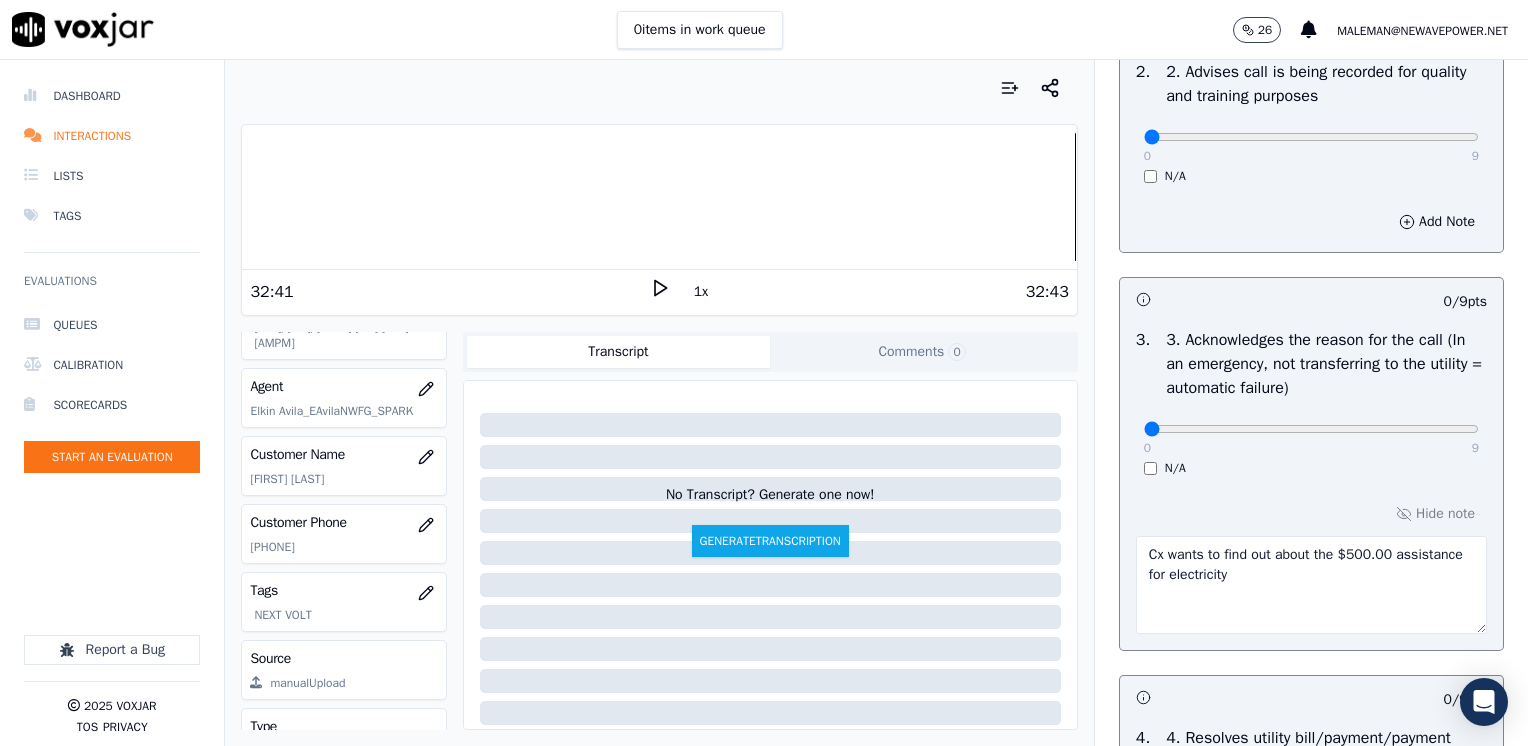 scroll, scrollTop: 400, scrollLeft: 0, axis: vertical 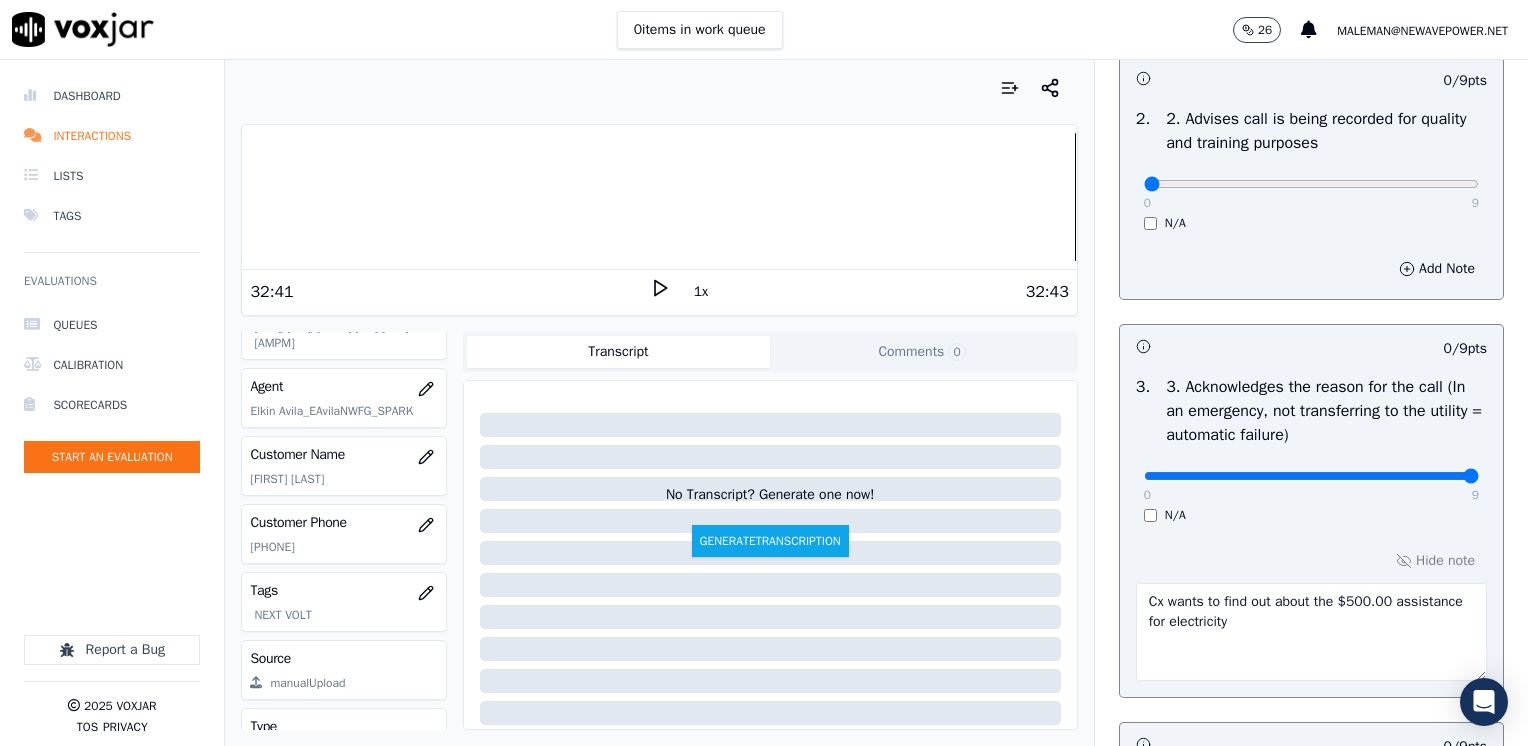 drag, startPoint x: 1131, startPoint y: 470, endPoint x: 1531, endPoint y: 470, distance: 400 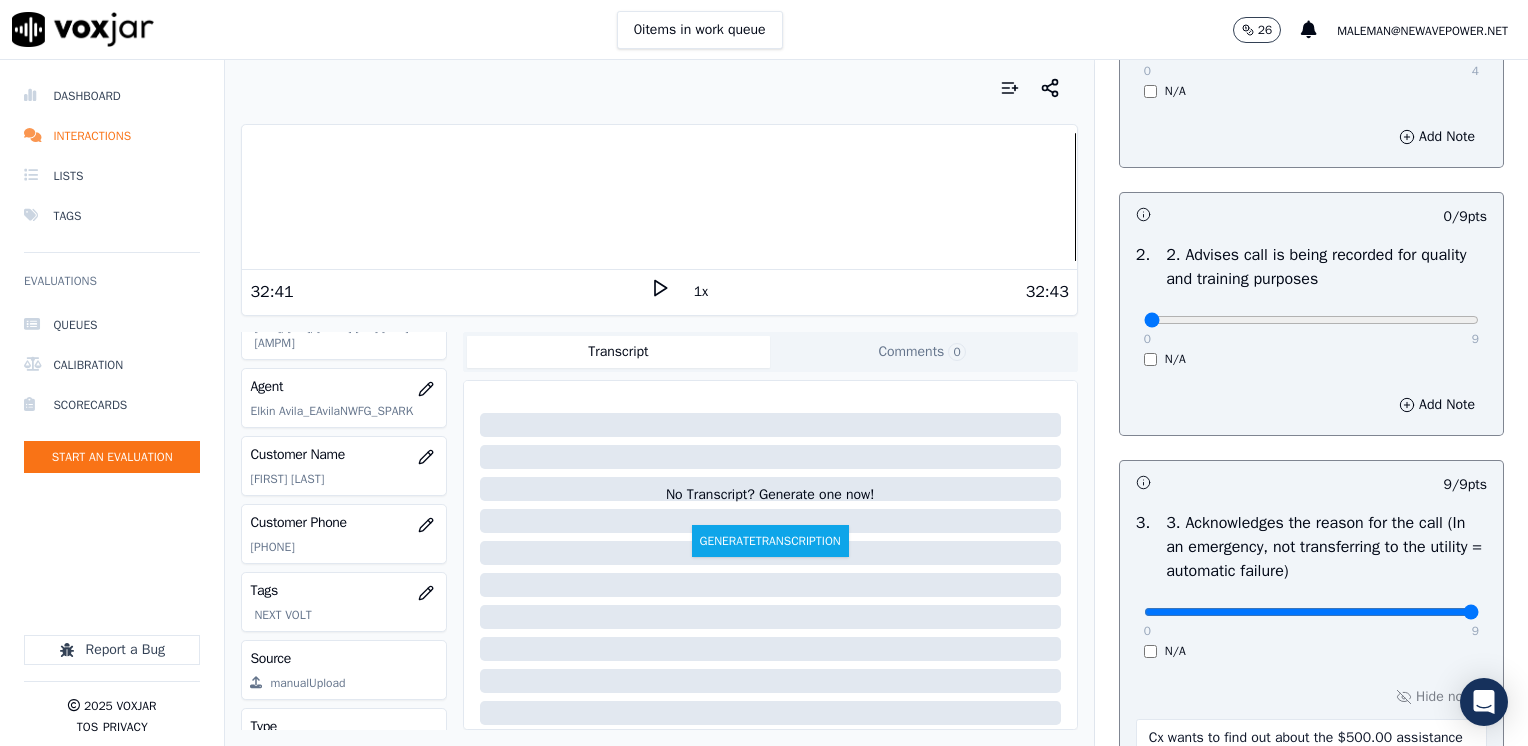 scroll, scrollTop: 0, scrollLeft: 0, axis: both 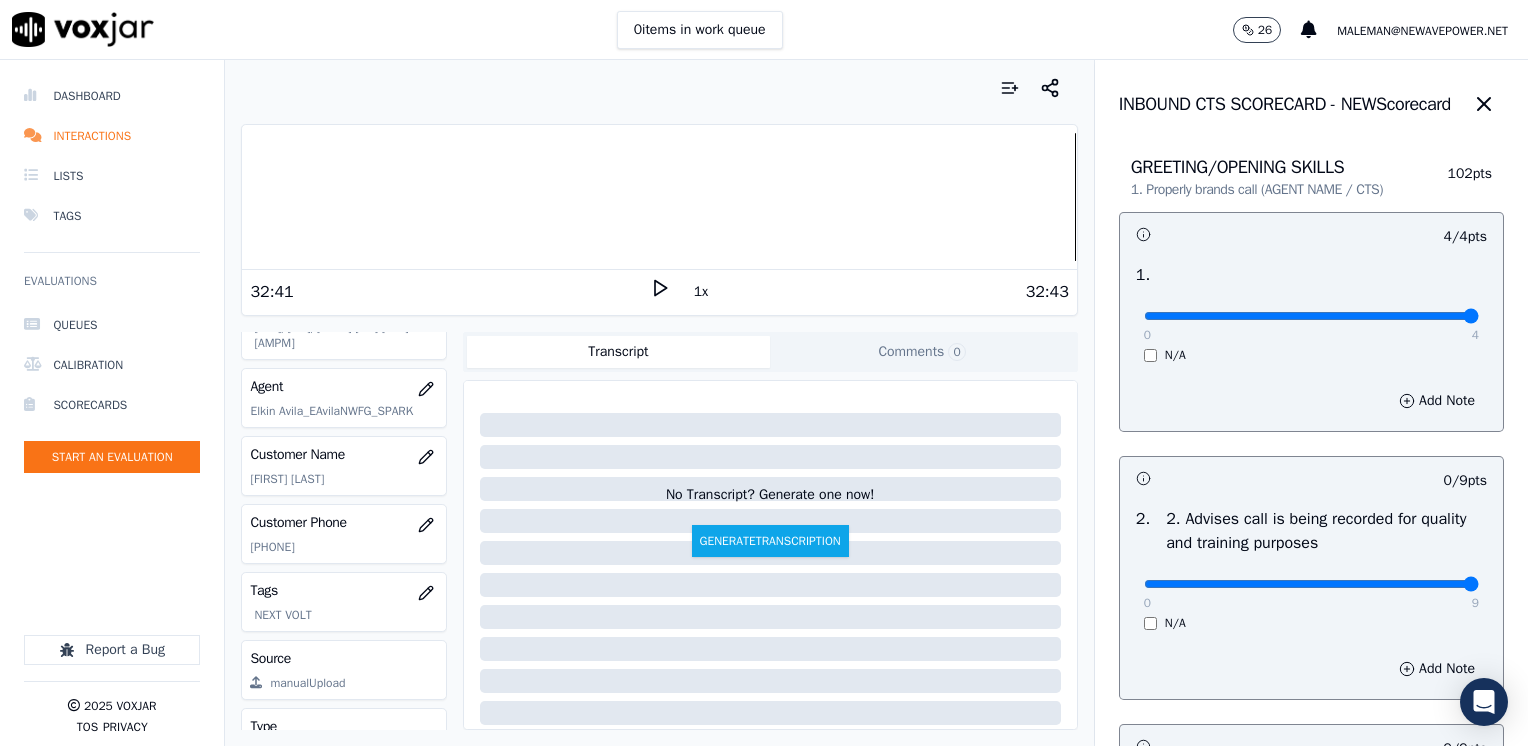drag, startPoint x: 1128, startPoint y: 578, endPoint x: 1531, endPoint y: 627, distance: 405.968 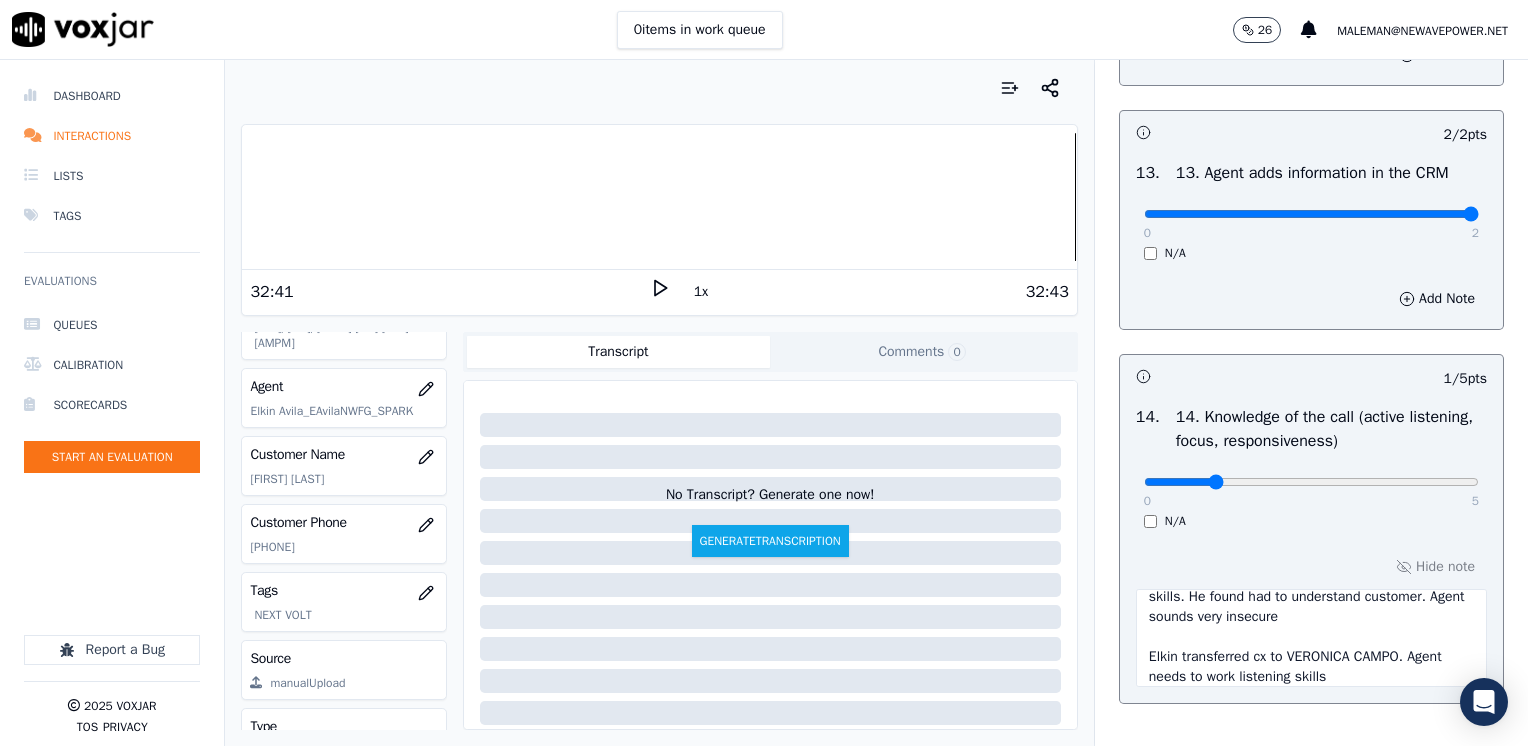 scroll, scrollTop: 3564, scrollLeft: 0, axis: vertical 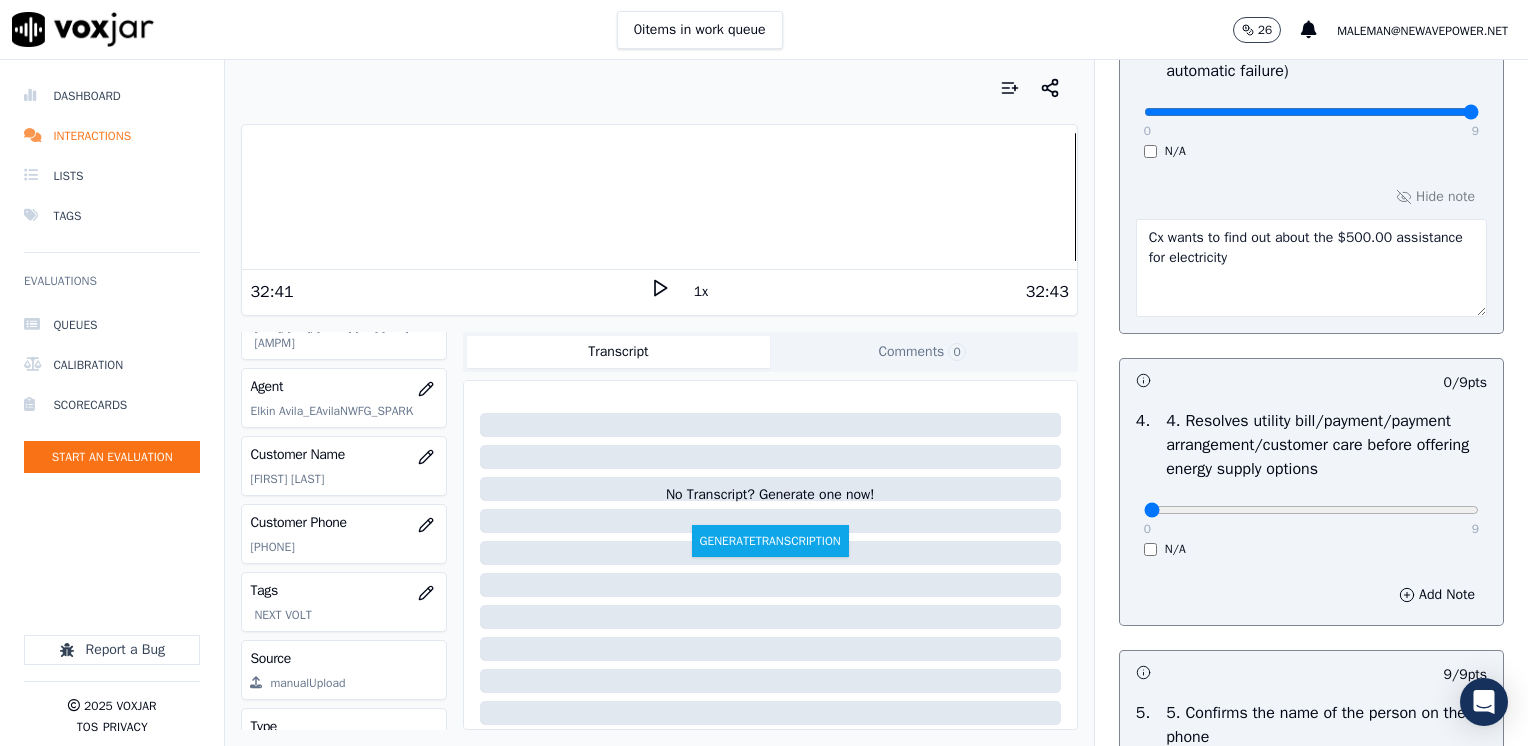click on "Cx wants to find out about the $500.00 assistance for electricity" at bounding box center (1311, 268) 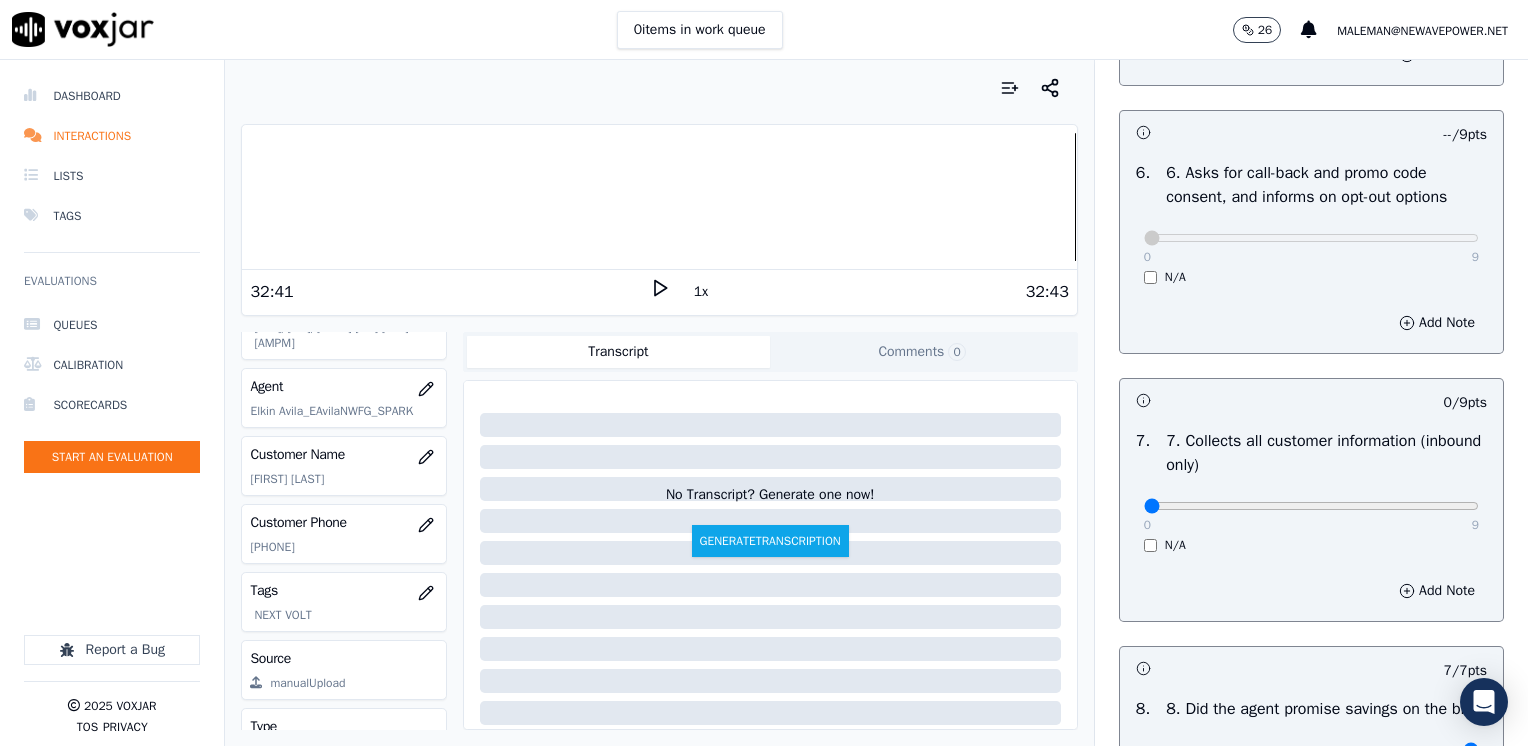 scroll, scrollTop: 1564, scrollLeft: 0, axis: vertical 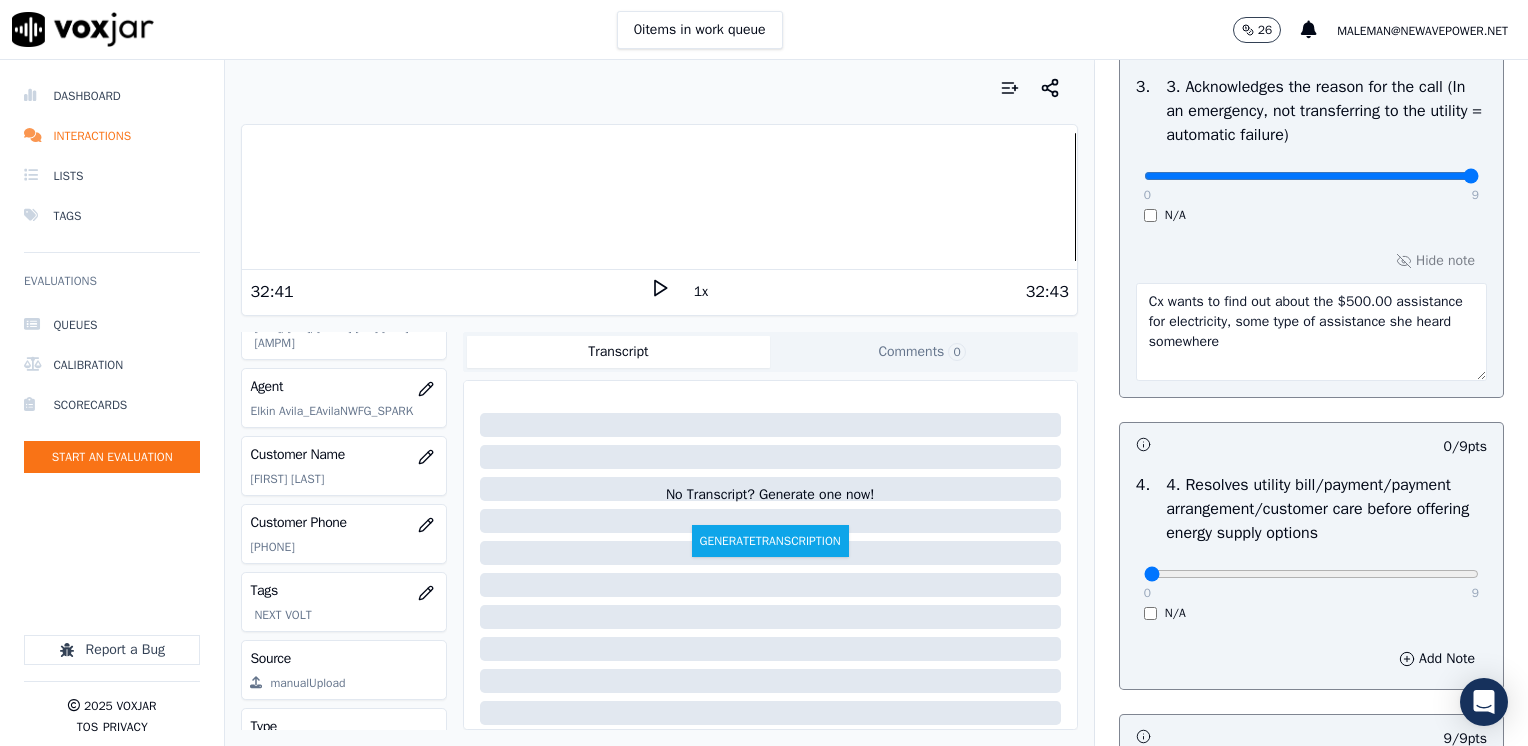 click on "Cx wants to find out about the $500.00 assistance for electricity, some type of assistance she heard somewhere" at bounding box center [1311, 332] 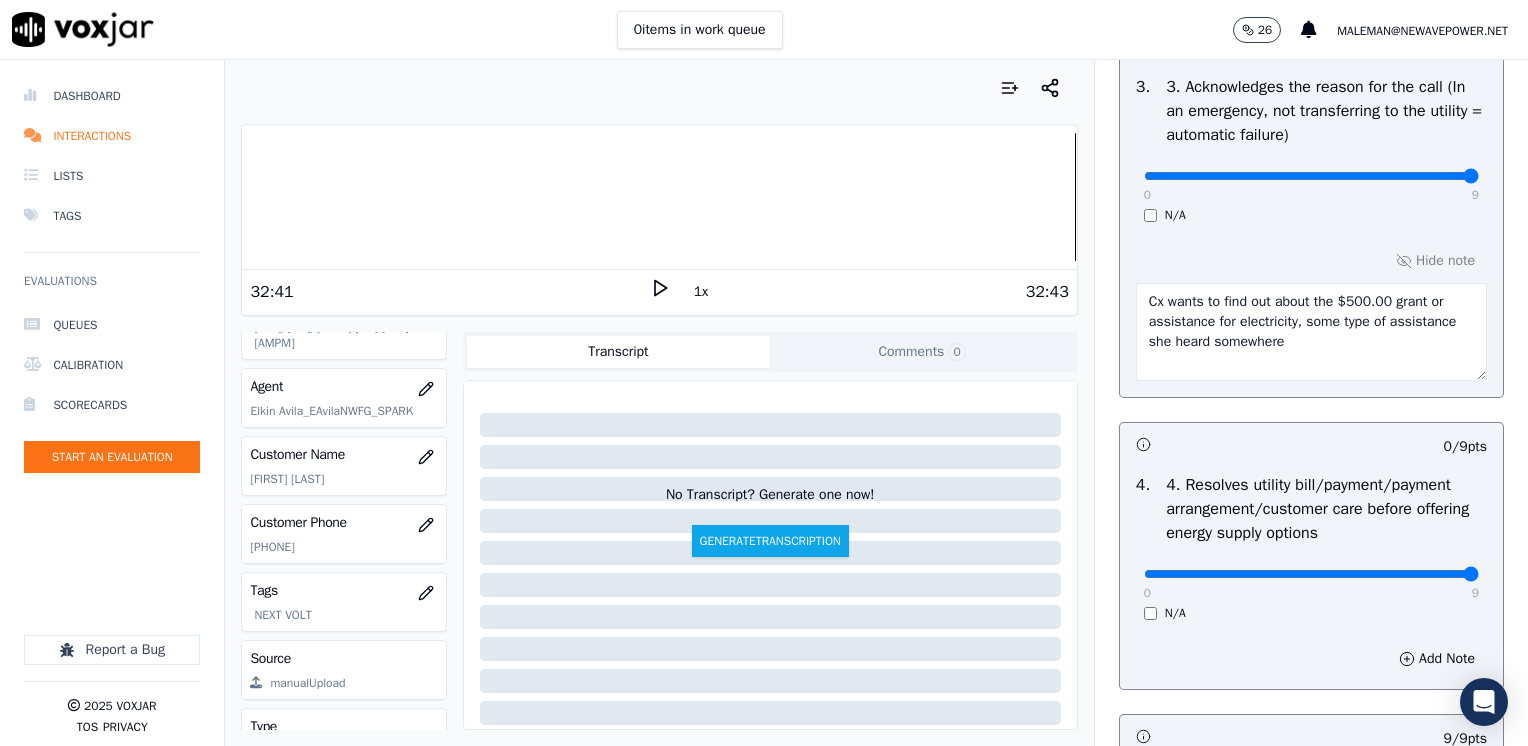 drag, startPoint x: 1130, startPoint y: 572, endPoint x: 1531, endPoint y: 577, distance: 401.03116 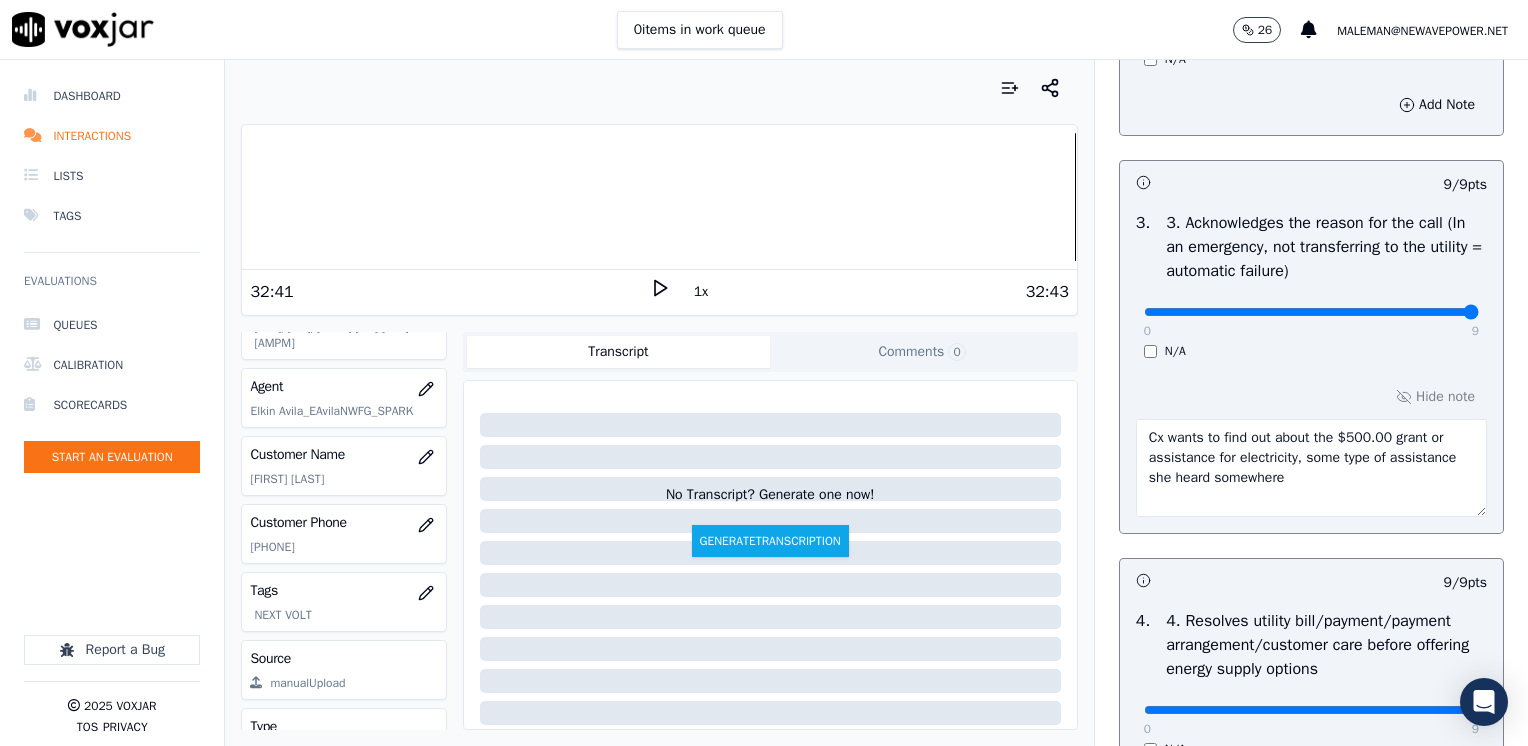 scroll, scrollTop: 400, scrollLeft: 0, axis: vertical 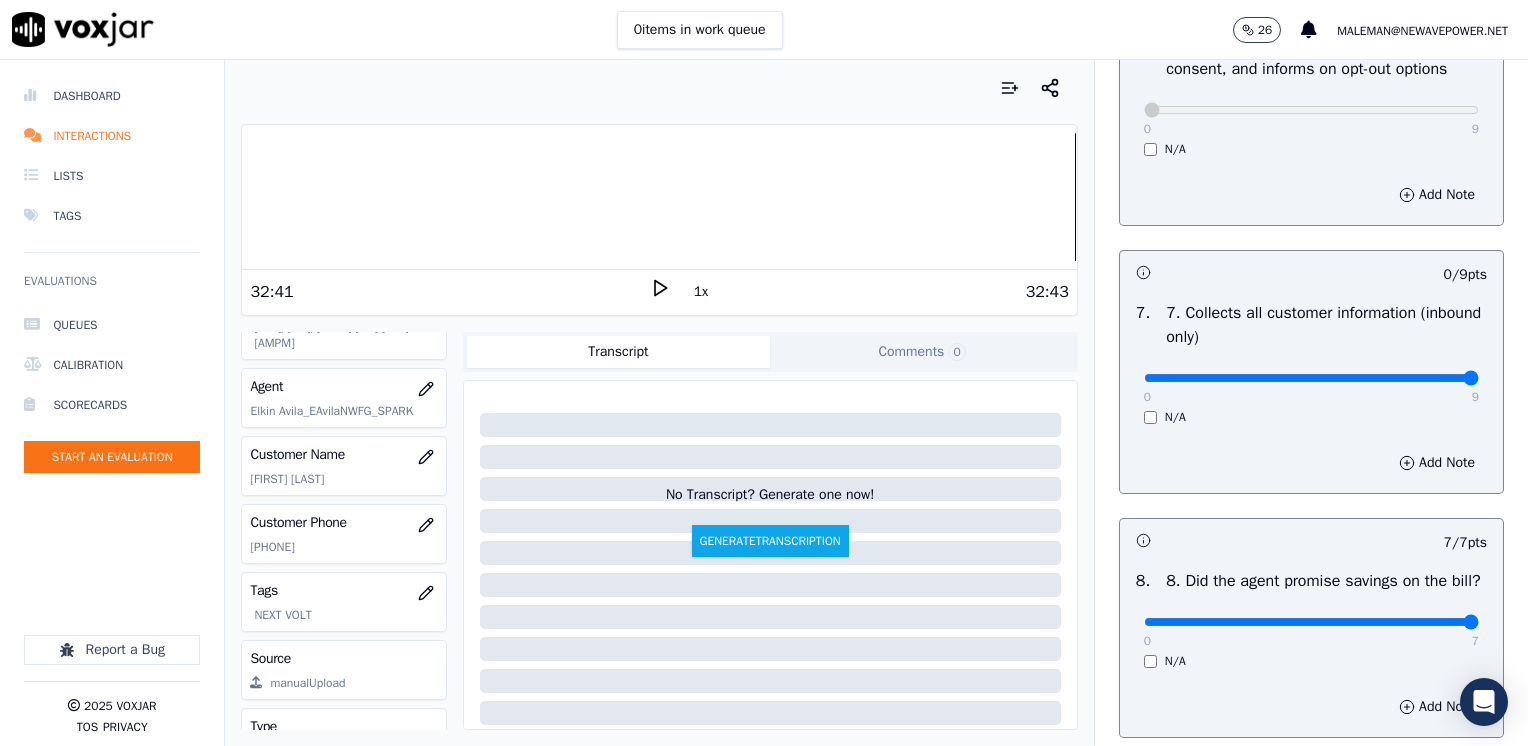 drag, startPoint x: 1140, startPoint y: 375, endPoint x: 1531, endPoint y: 363, distance: 391.1841 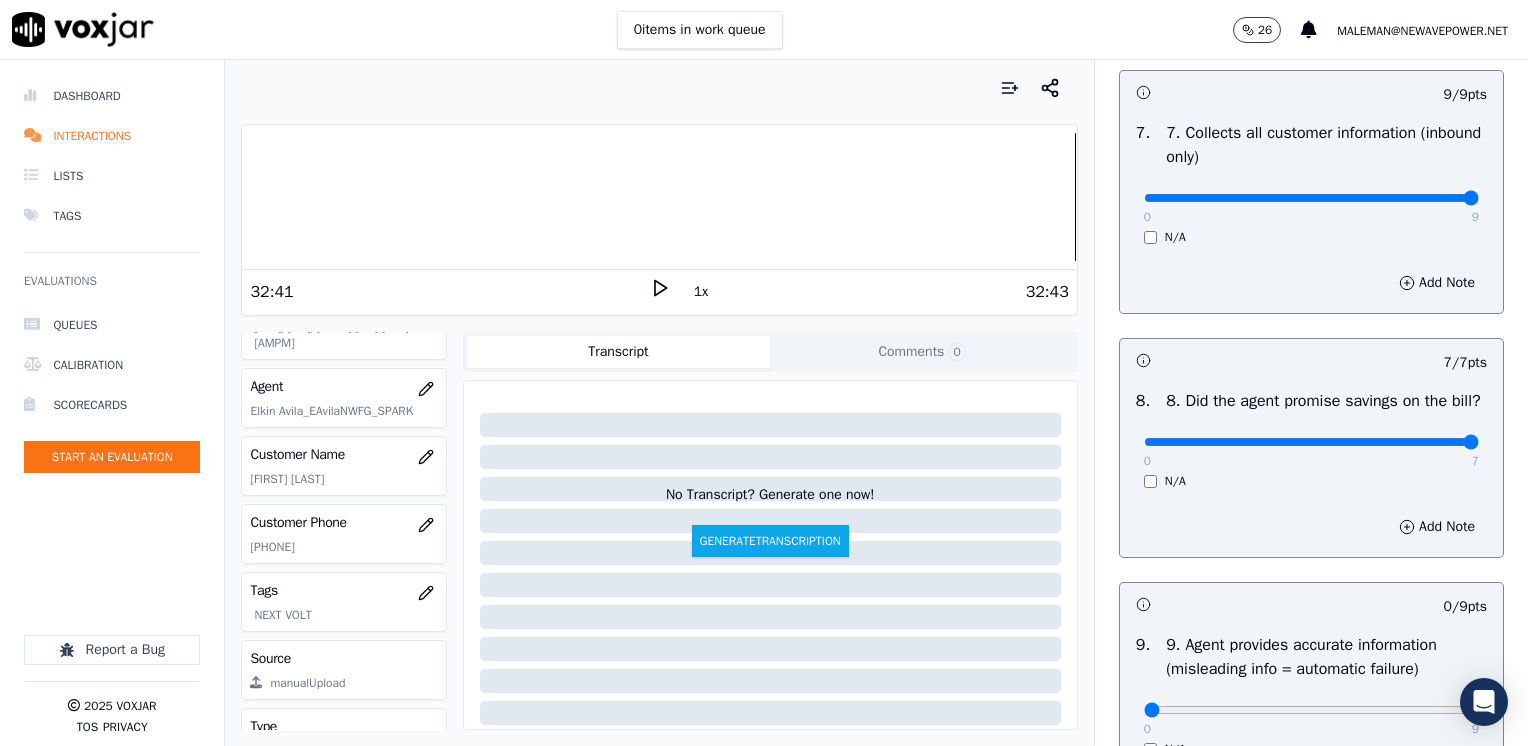 scroll, scrollTop: 2100, scrollLeft: 0, axis: vertical 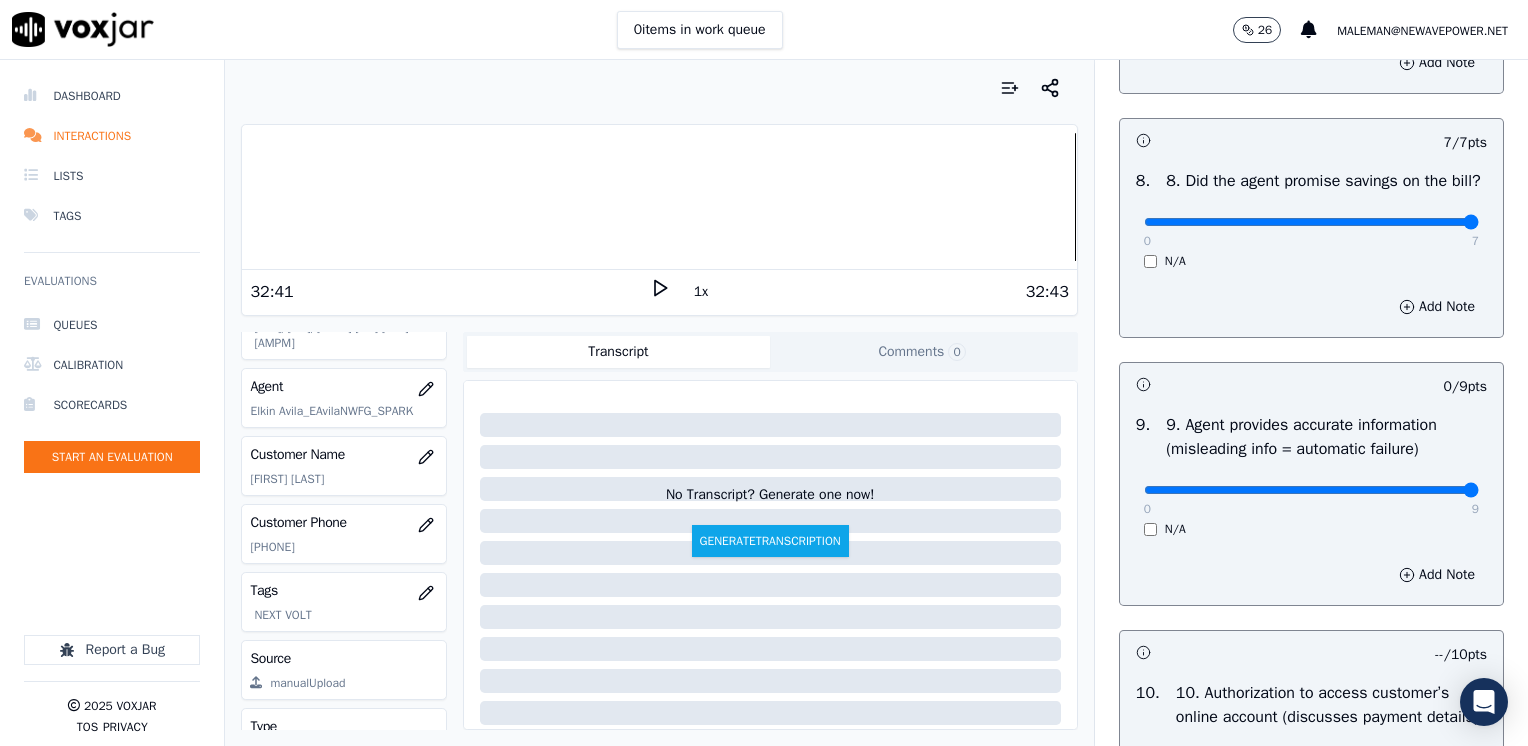 drag, startPoint x: 1138, startPoint y: 516, endPoint x: 1531, endPoint y: 497, distance: 393.459 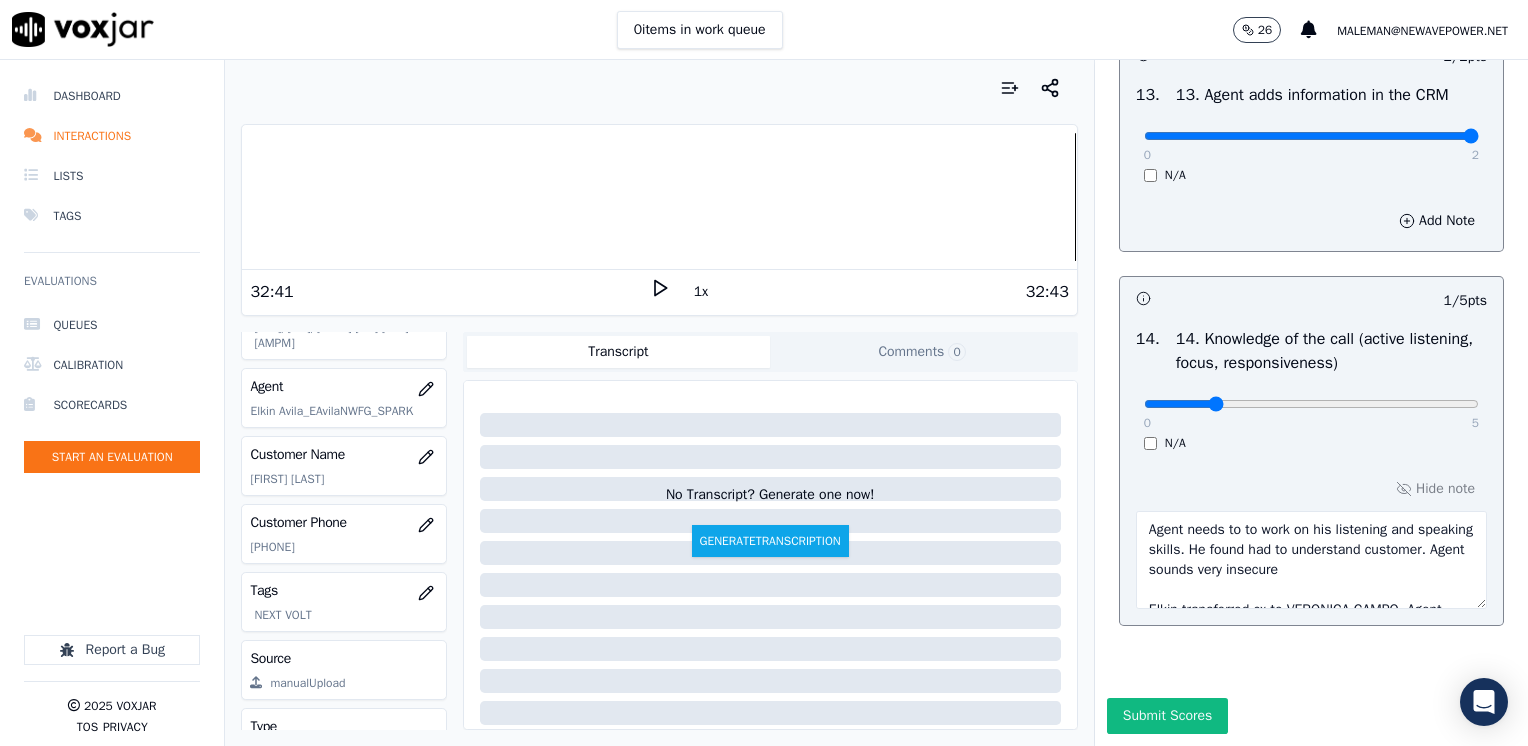 scroll, scrollTop: 3564, scrollLeft: 0, axis: vertical 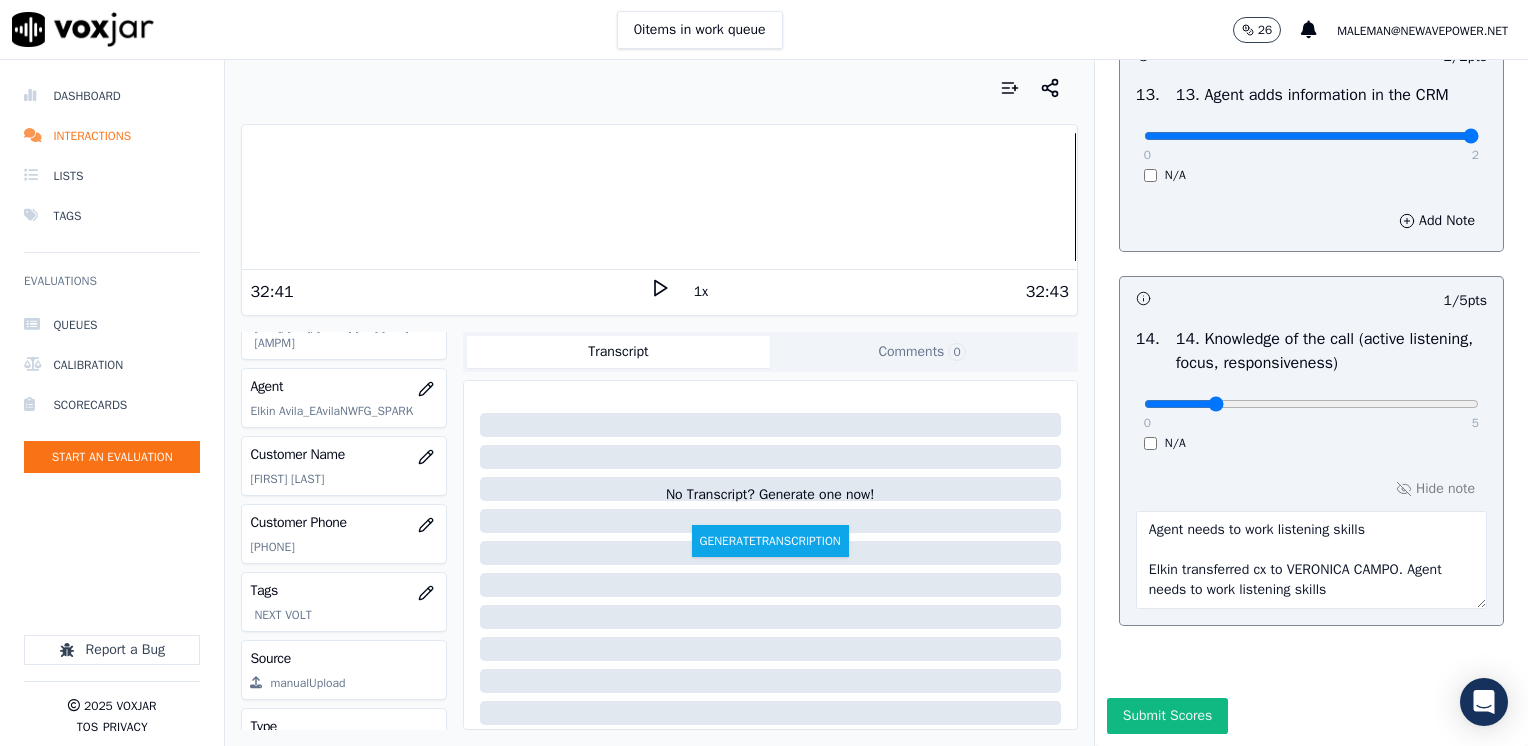 click on "Agent needs to work listening skills
Elkin transferred cx to VERONICA CAMPO. Agent needs to work listening skills" at bounding box center (1311, 560) 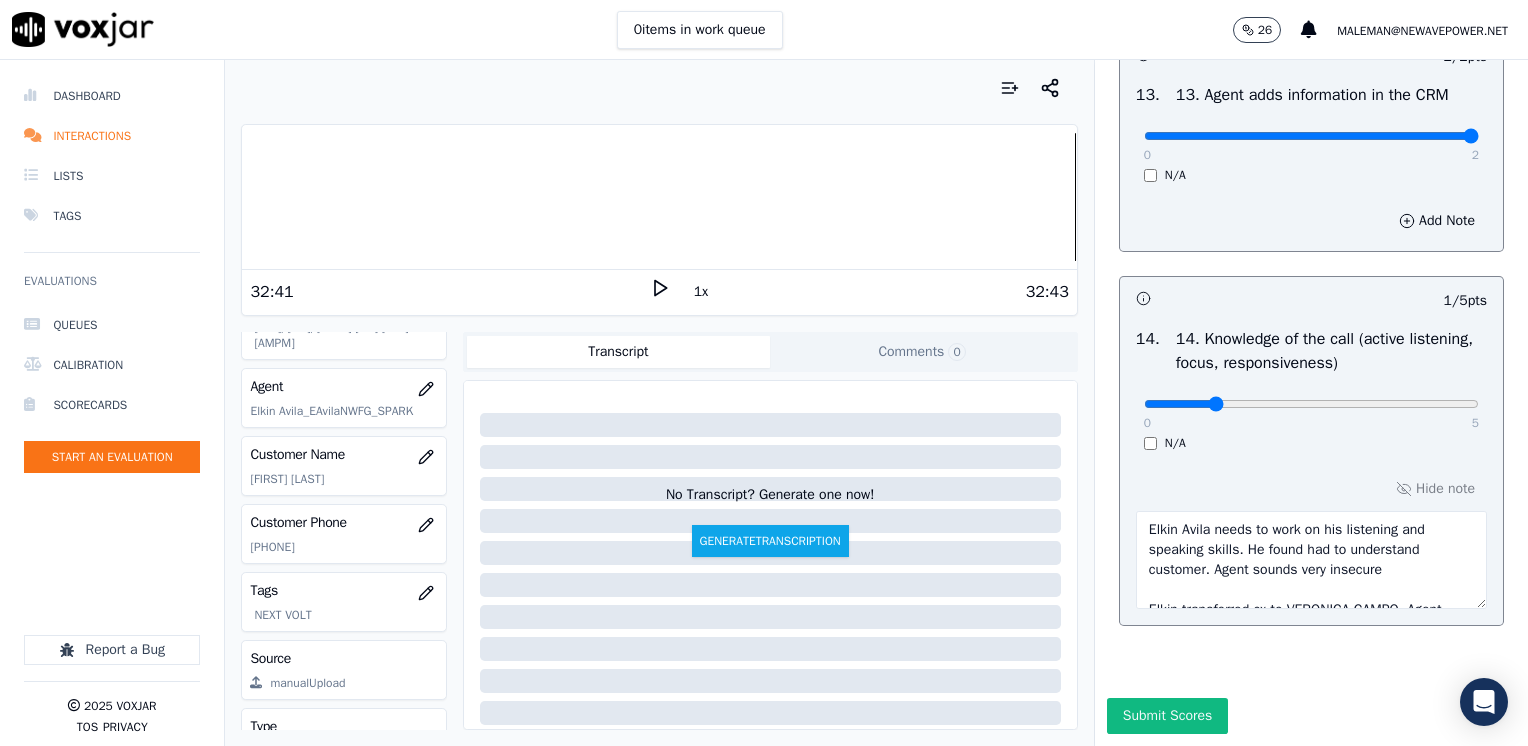 scroll, scrollTop: 40, scrollLeft: 0, axis: vertical 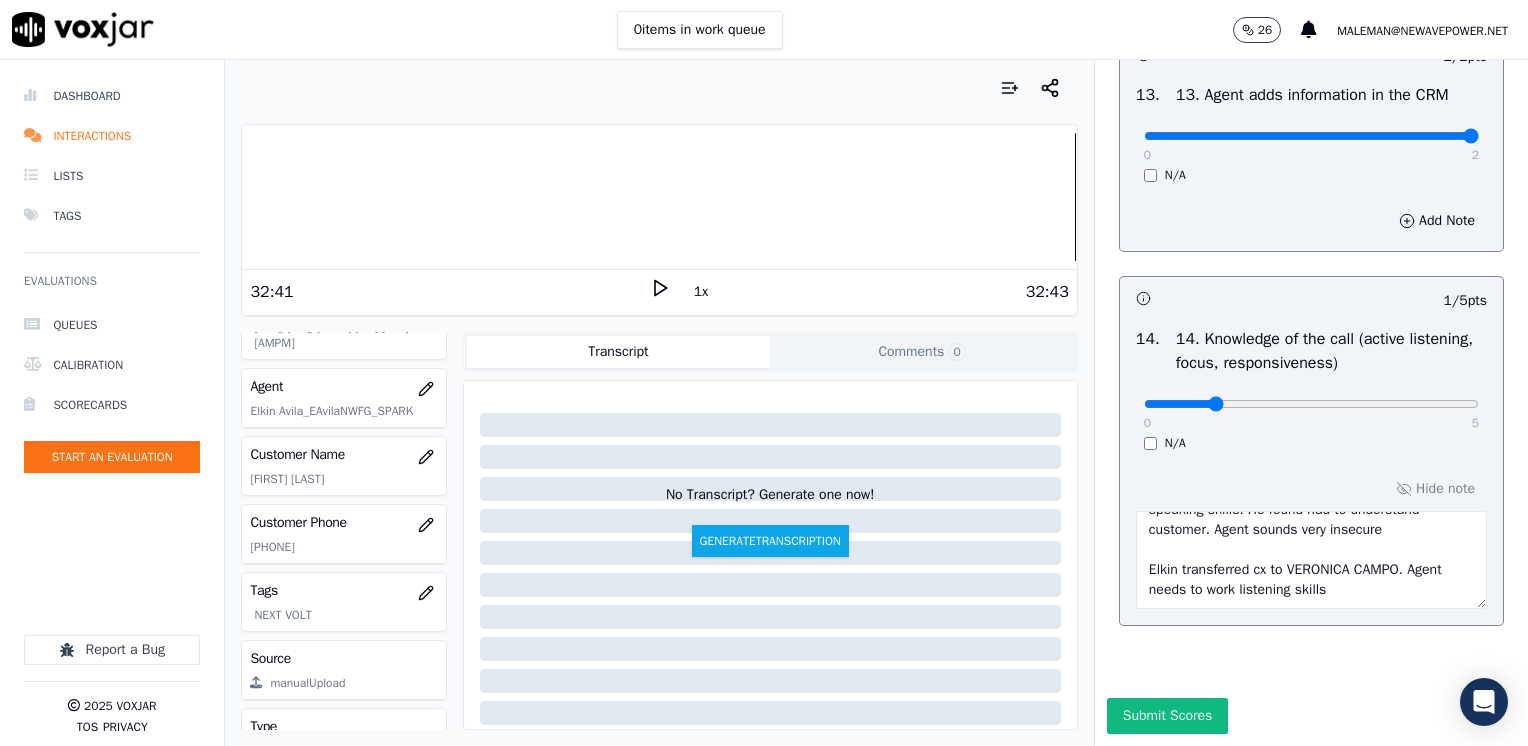 drag, startPoint x: 1370, startPoint y: 547, endPoint x: 980, endPoint y: 539, distance: 390.08203 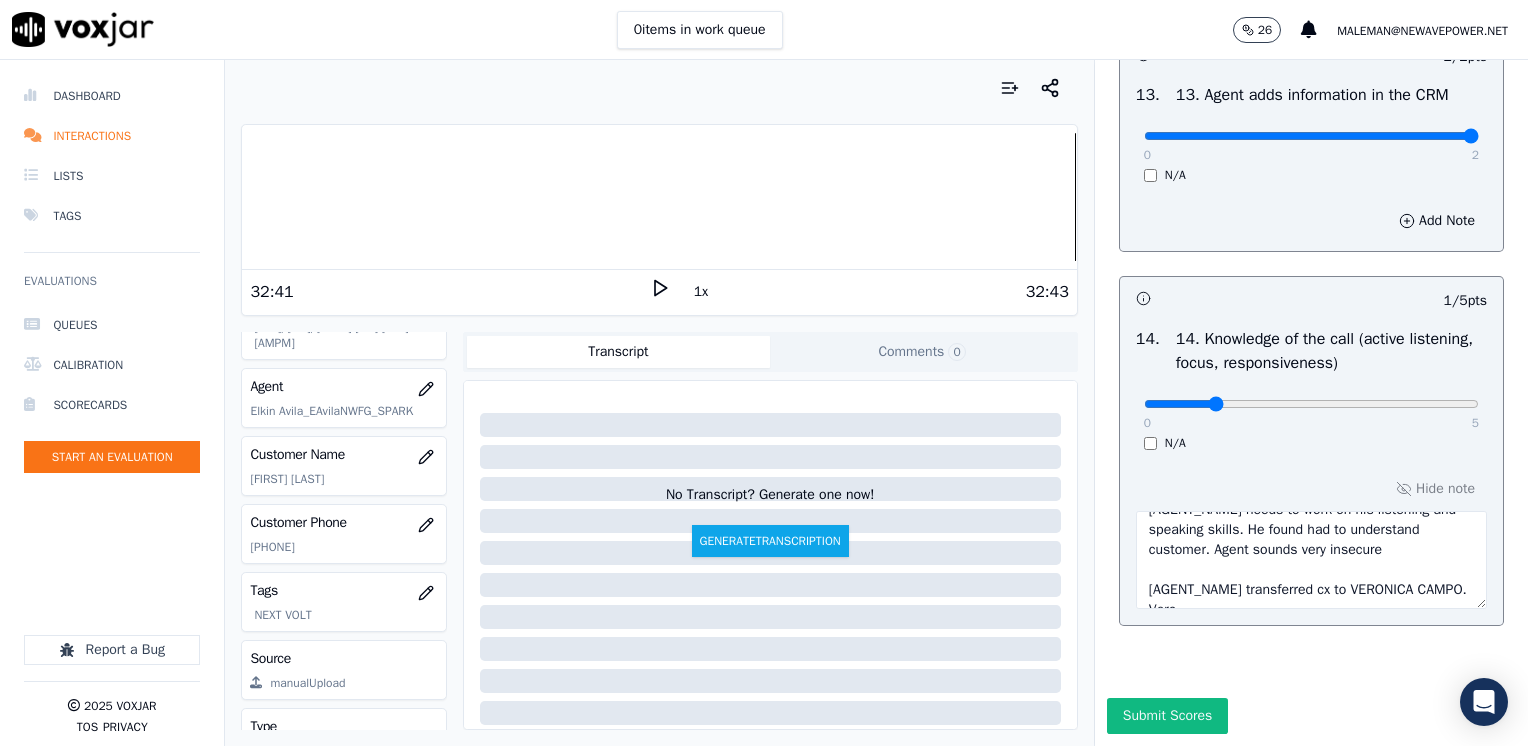 scroll, scrollTop: 40, scrollLeft: 0, axis: vertical 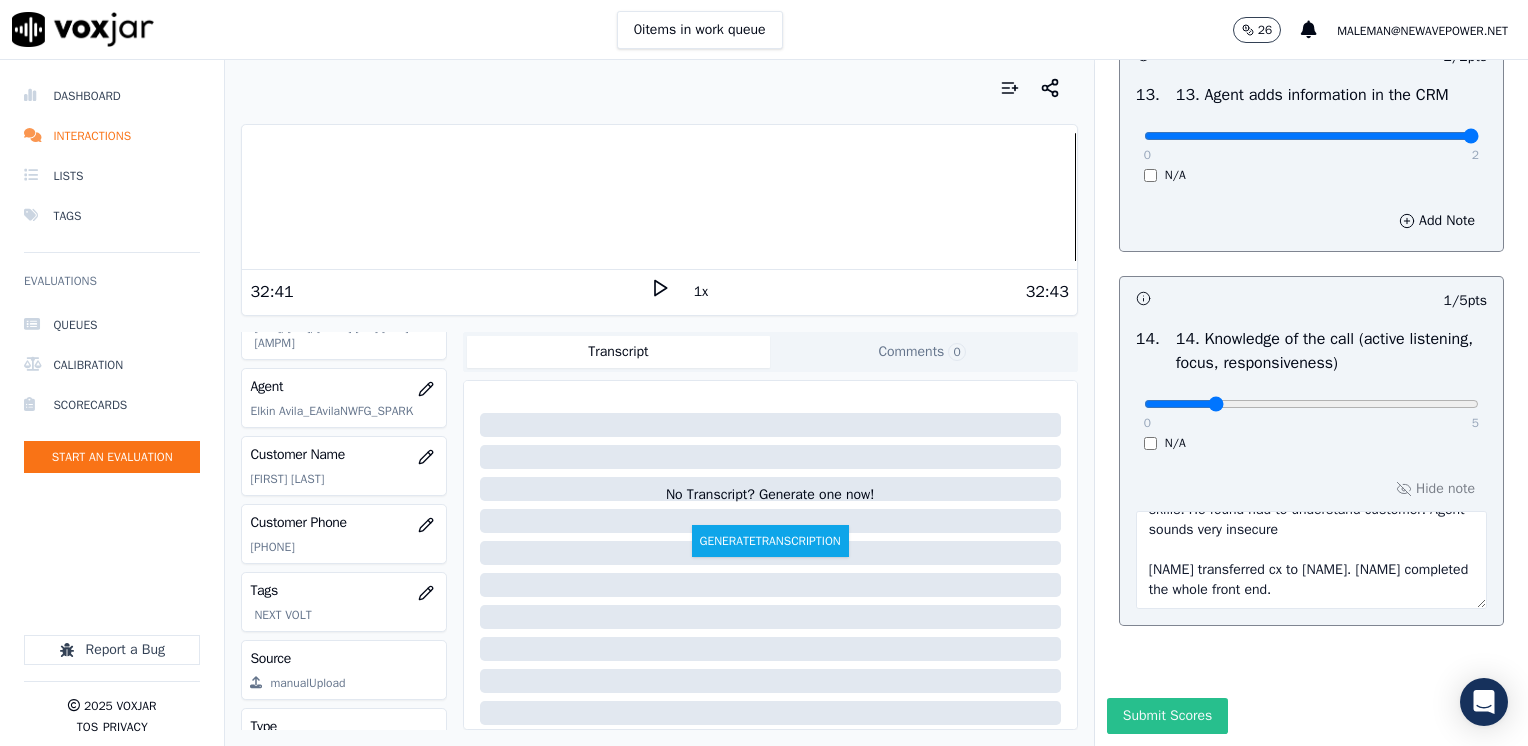 click on "Submit Scores" at bounding box center [1167, 716] 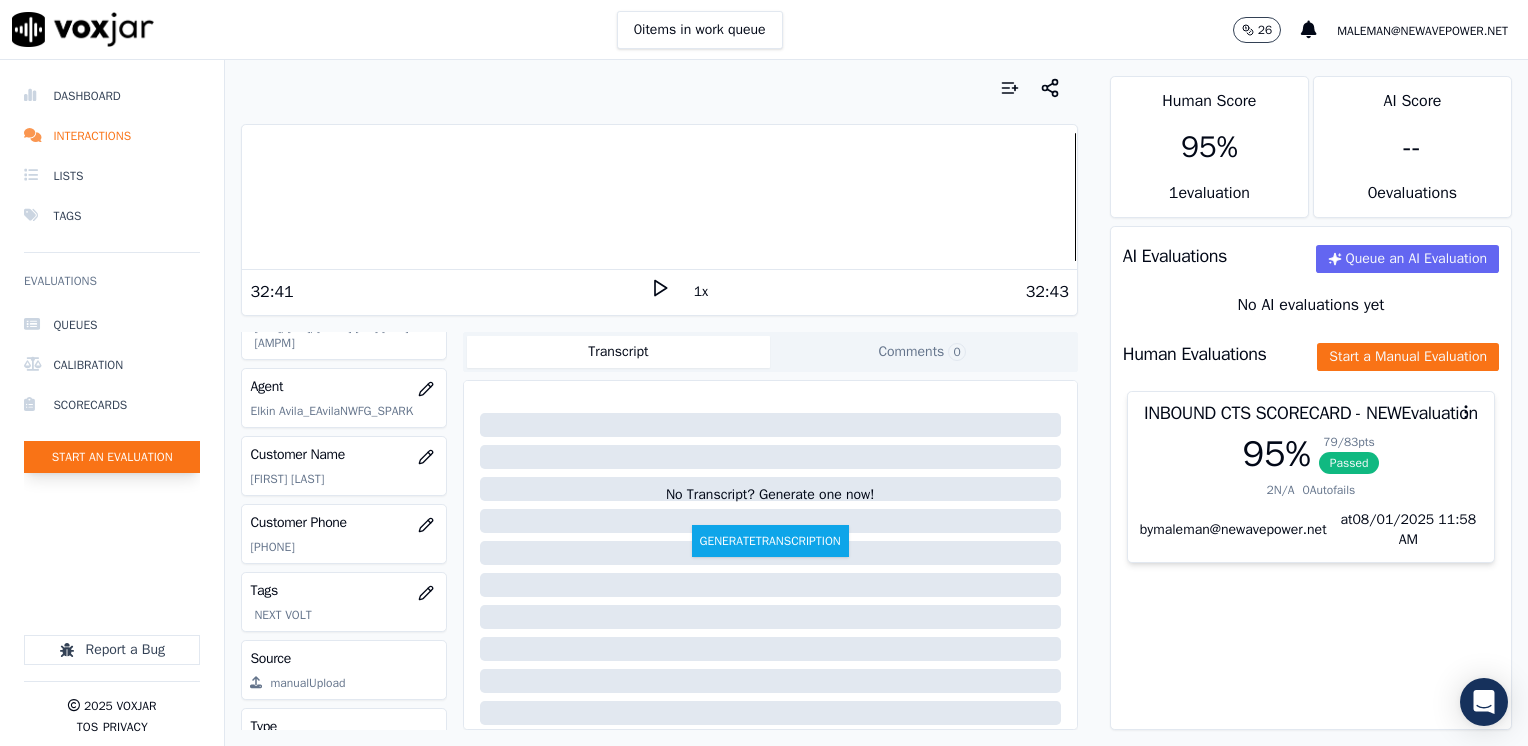 click on "Start an Evaluation" 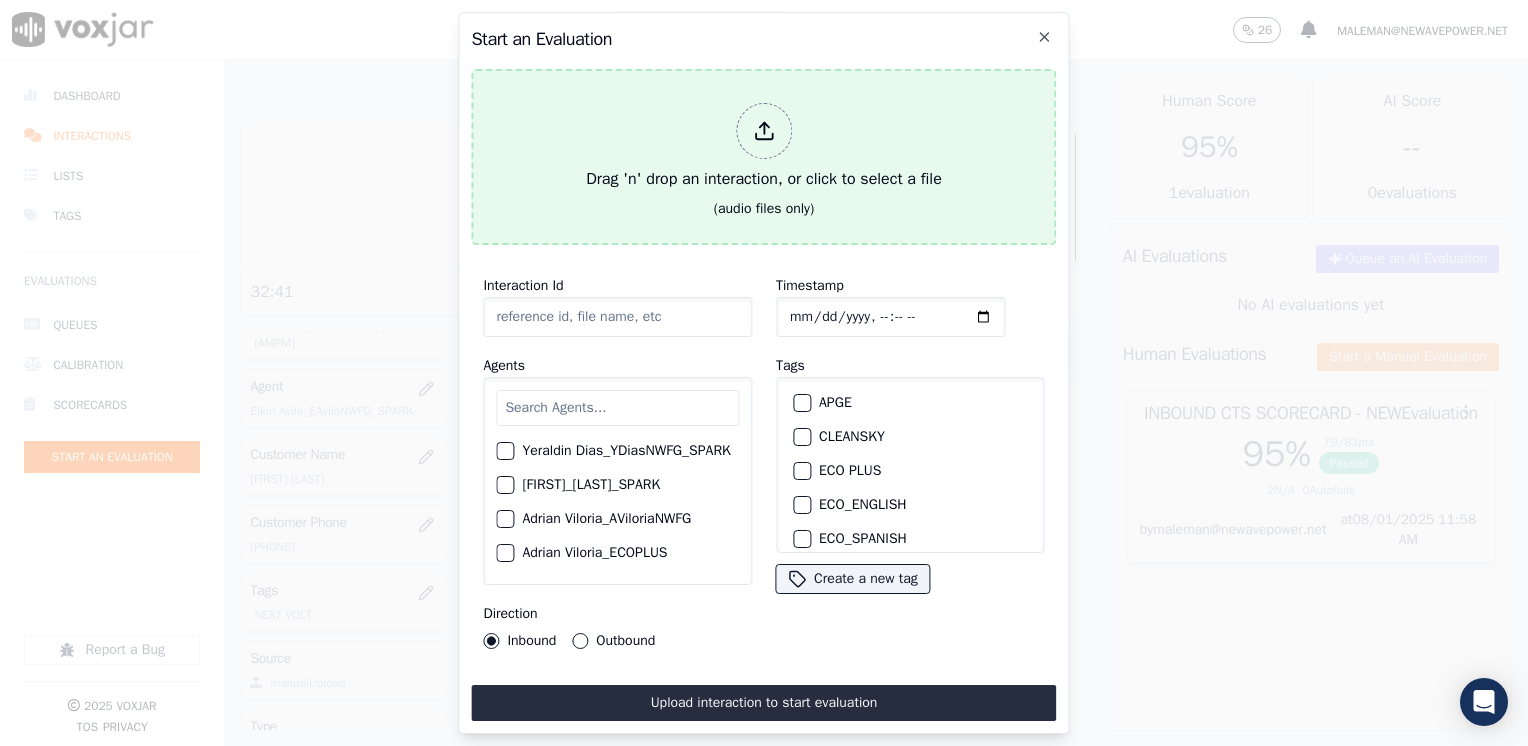click 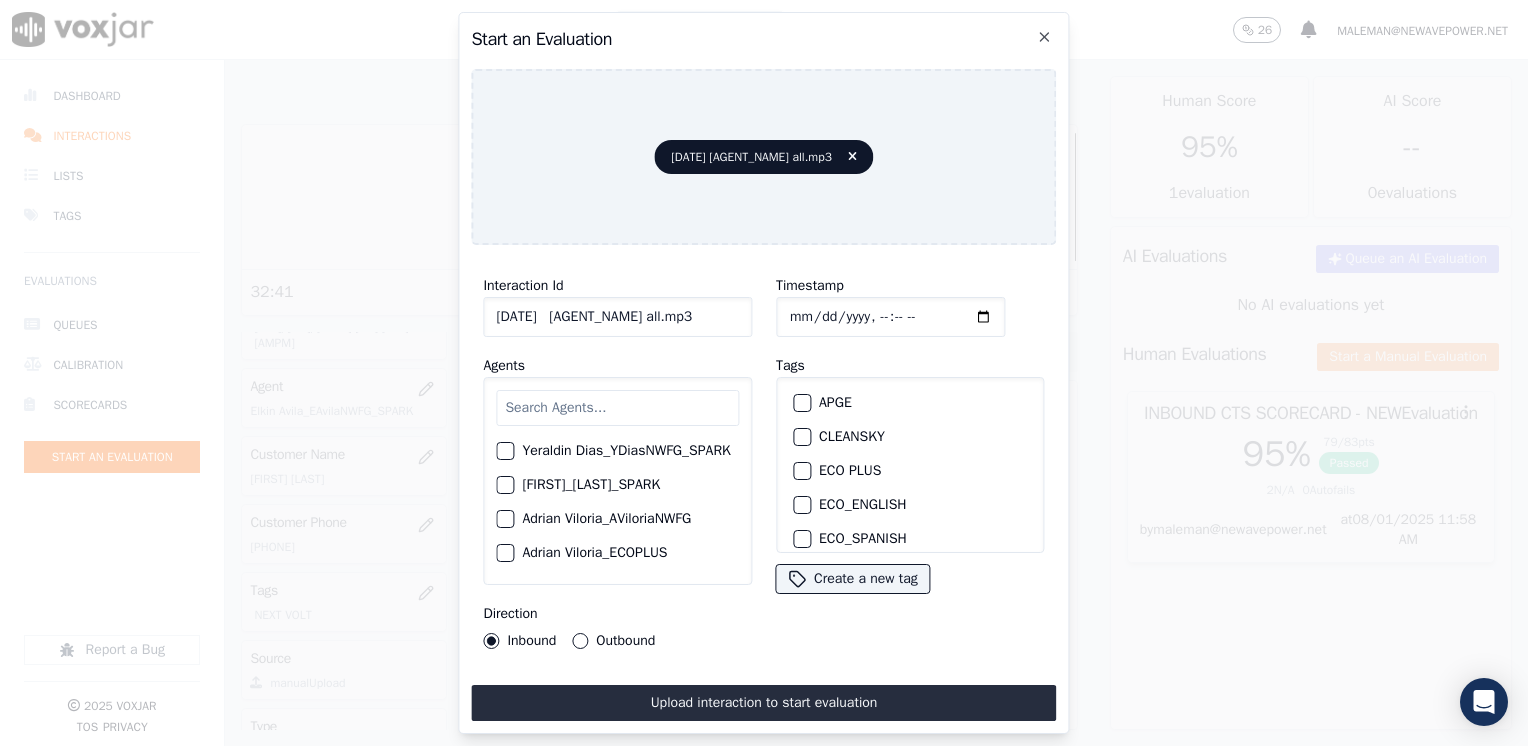 click at bounding box center [617, 408] 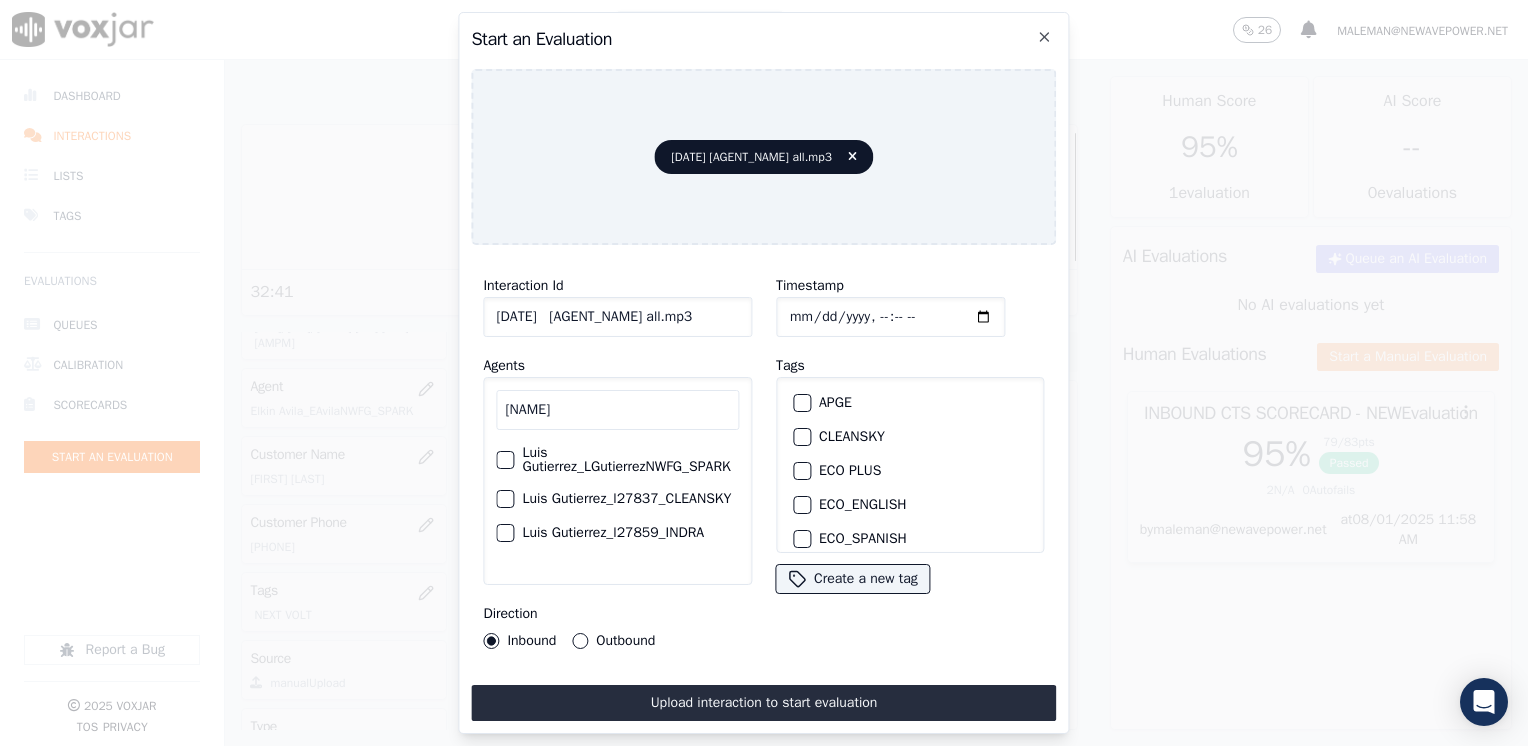 click at bounding box center (504, 499) 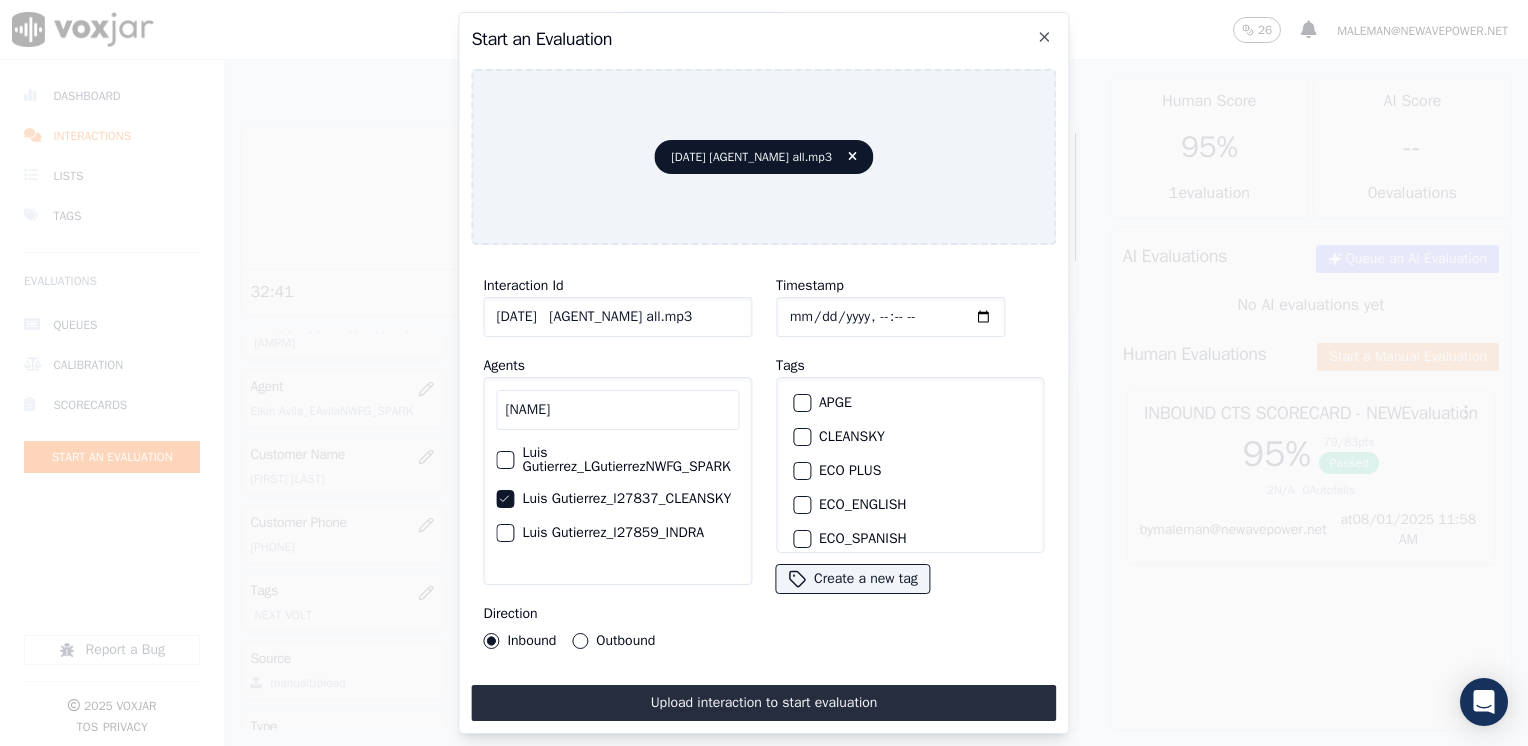 scroll, scrollTop: 0, scrollLeft: 0, axis: both 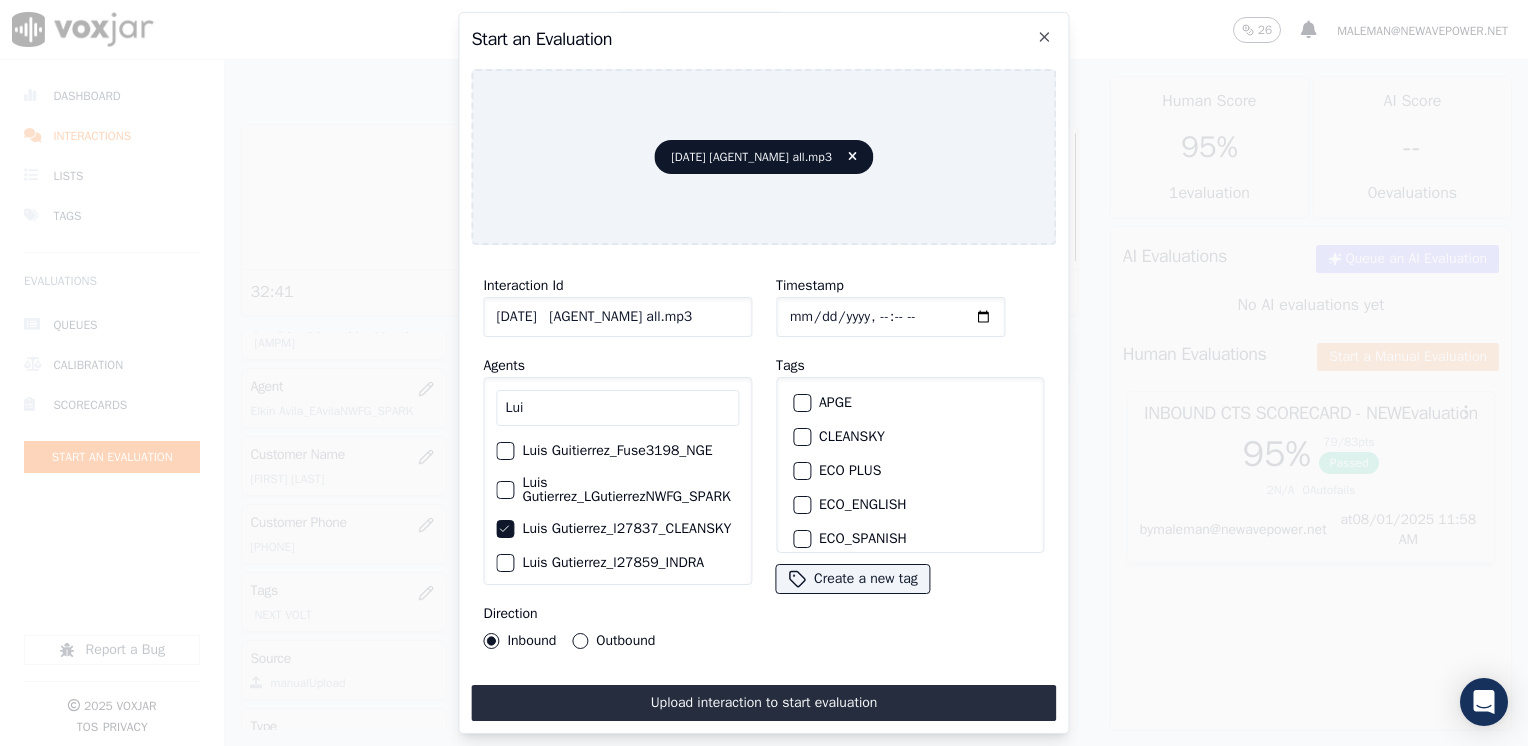 click 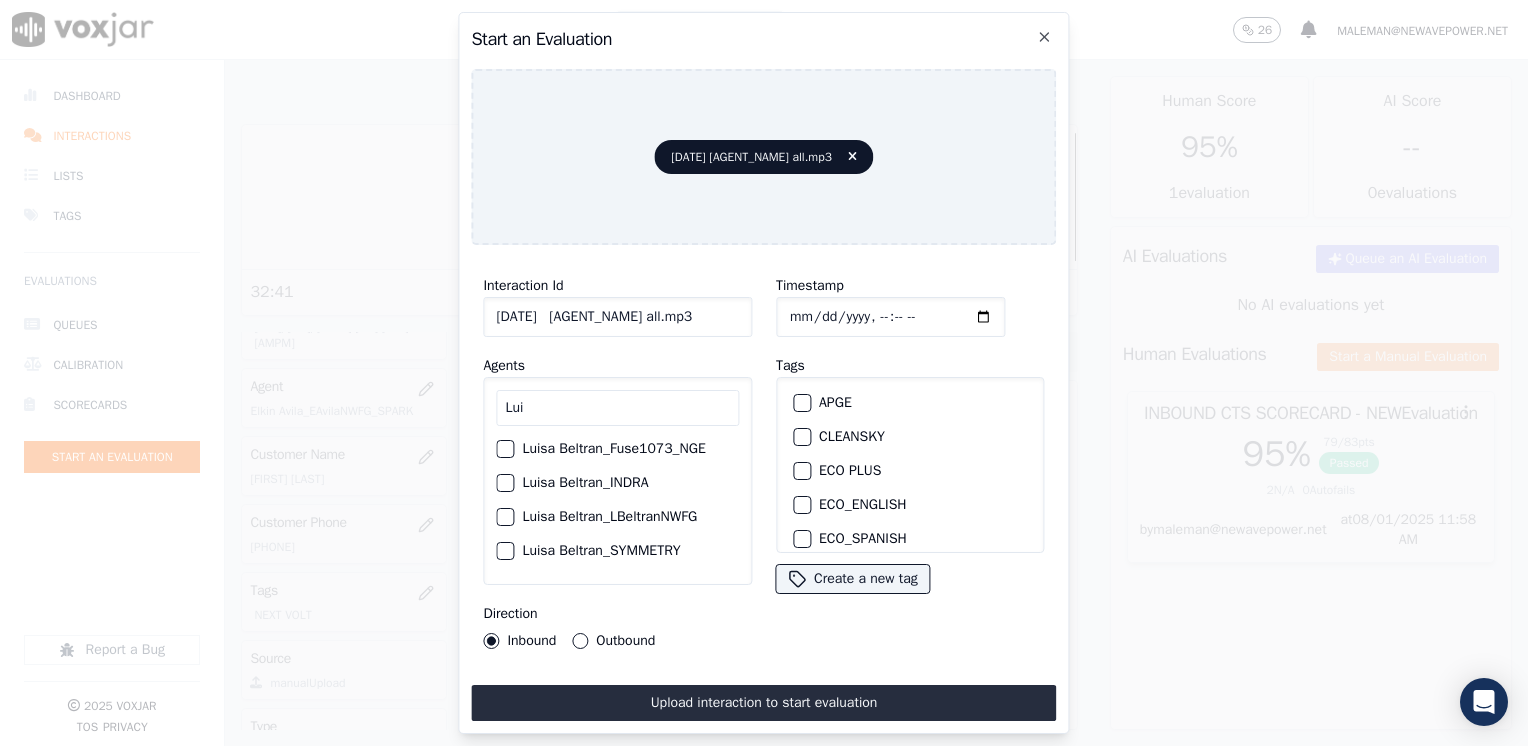 scroll, scrollTop: 668, scrollLeft: 0, axis: vertical 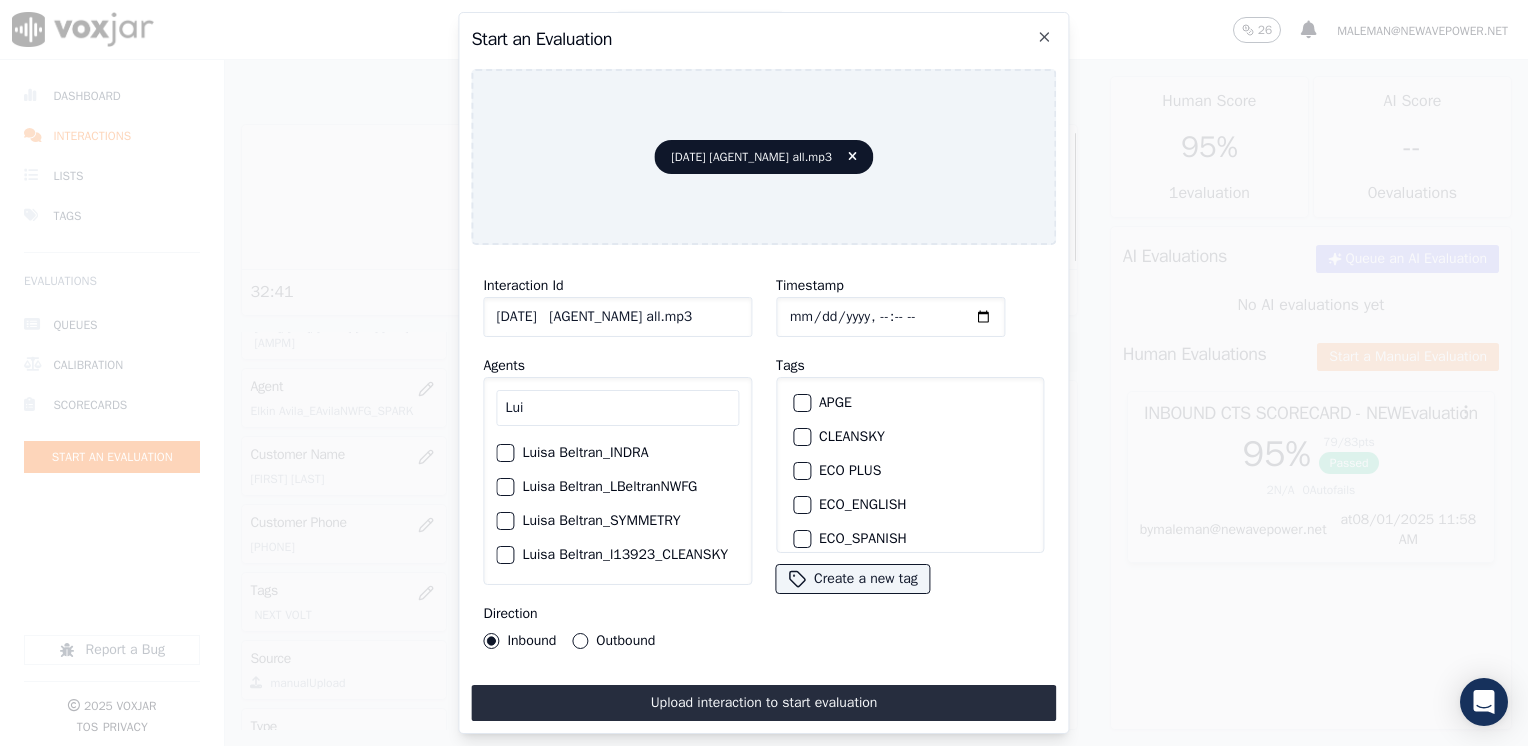 click on "Lui" at bounding box center [617, 408] 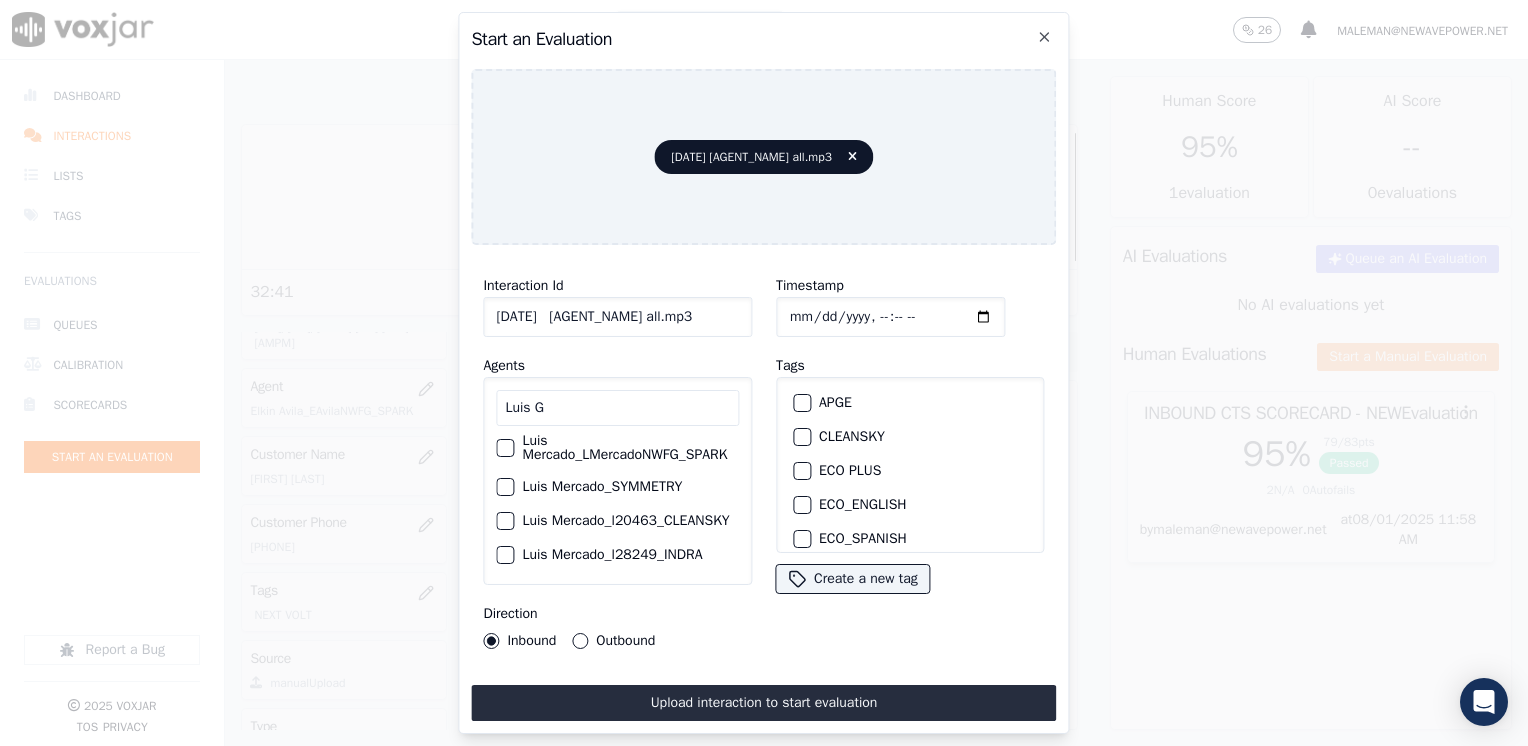 scroll, scrollTop: 32, scrollLeft: 0, axis: vertical 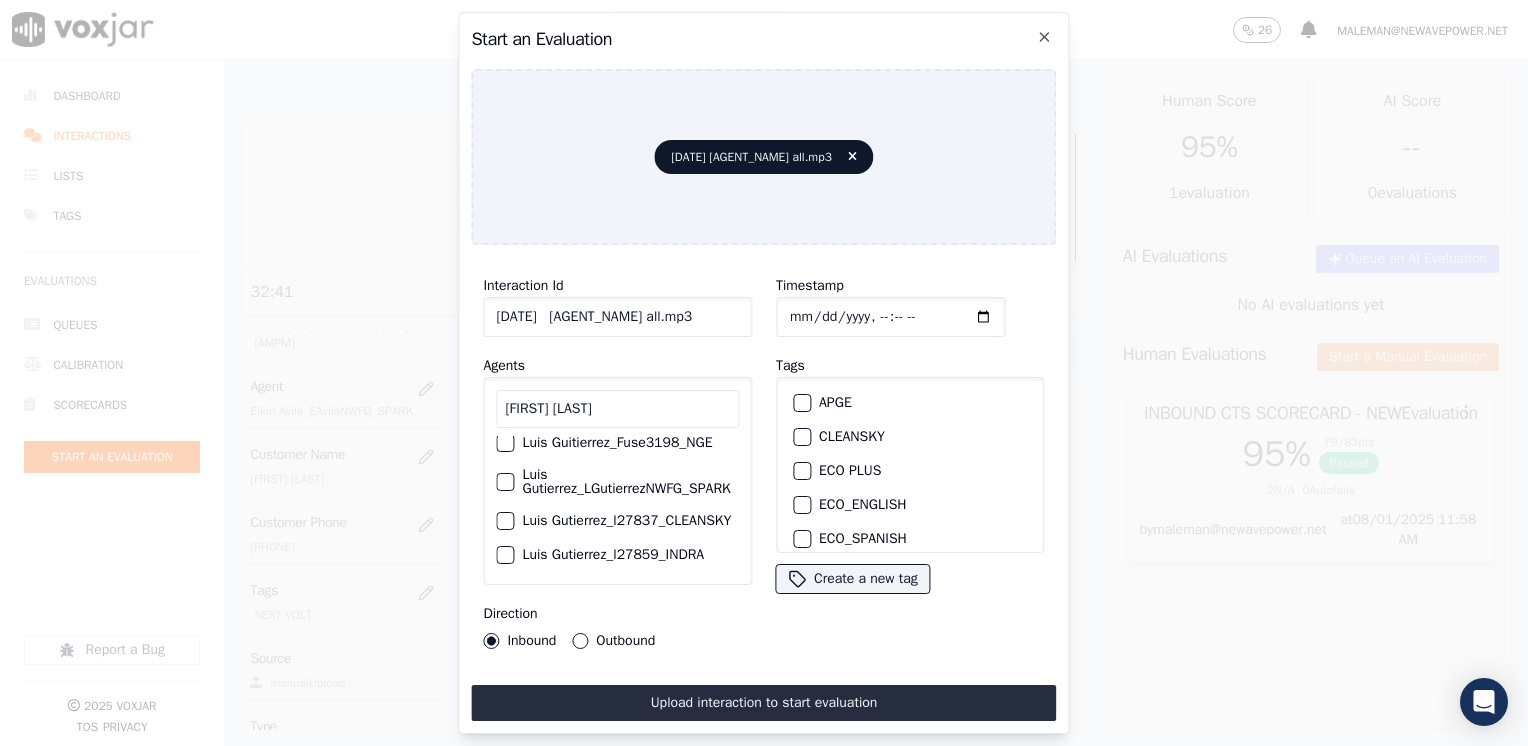 click at bounding box center [504, 555] 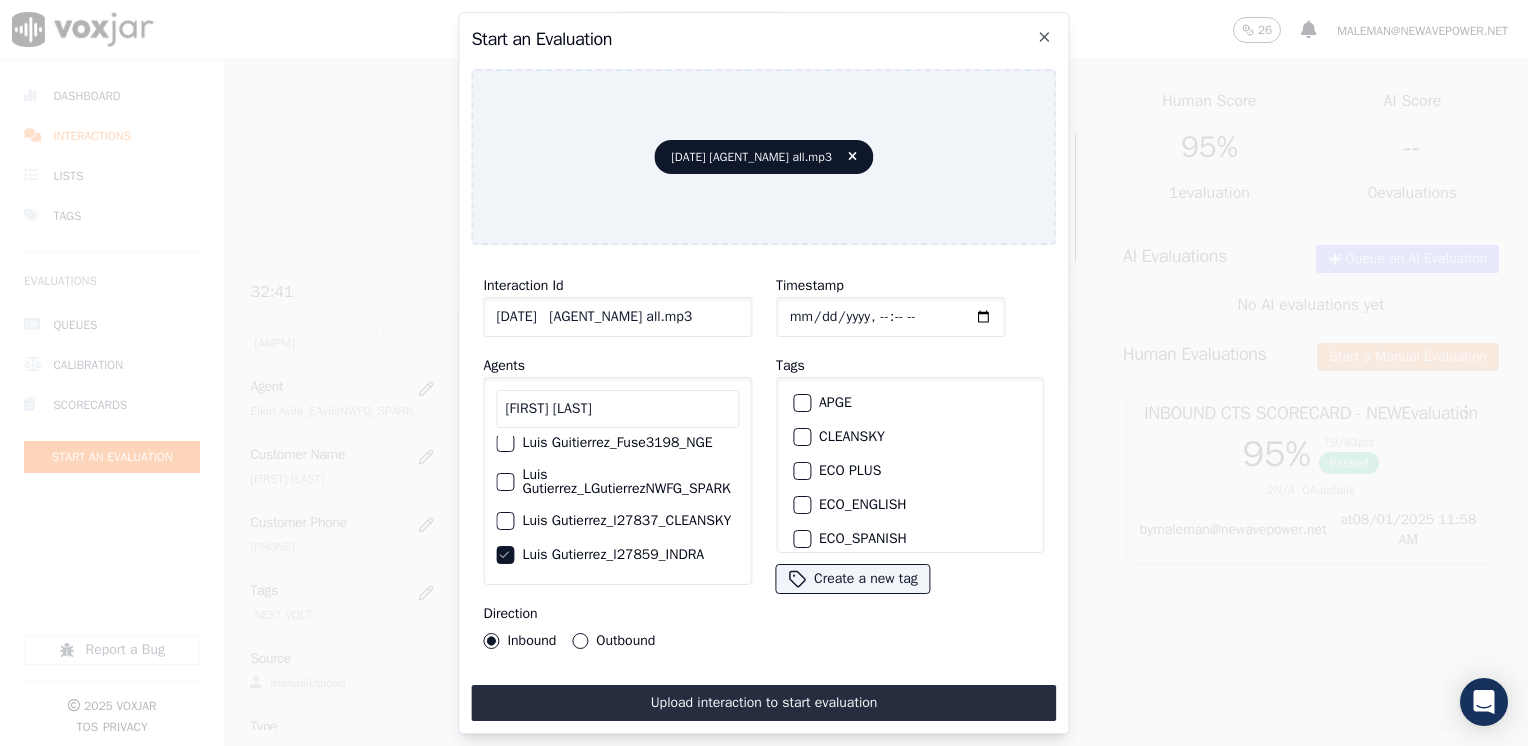scroll, scrollTop: 200, scrollLeft: 0, axis: vertical 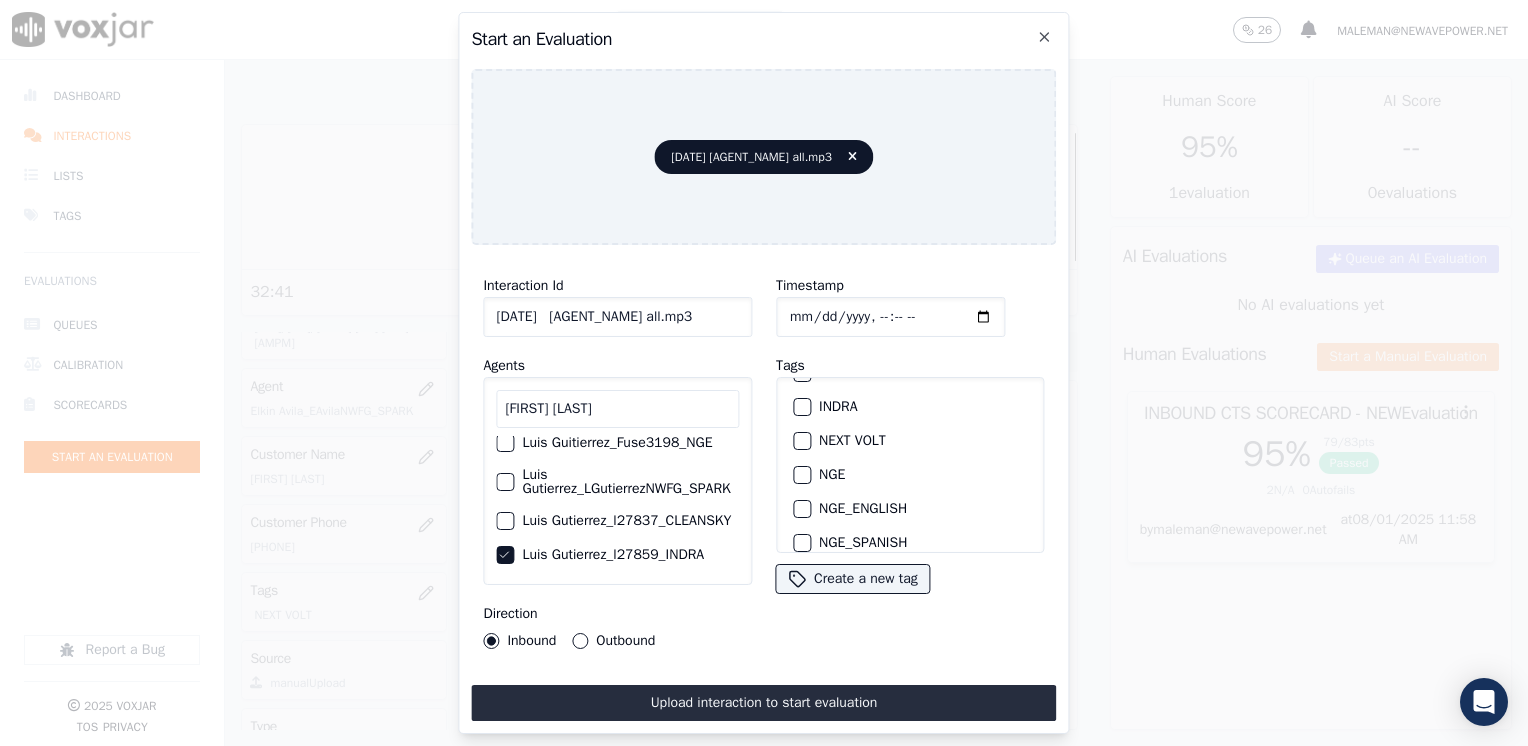 click at bounding box center (801, 441) 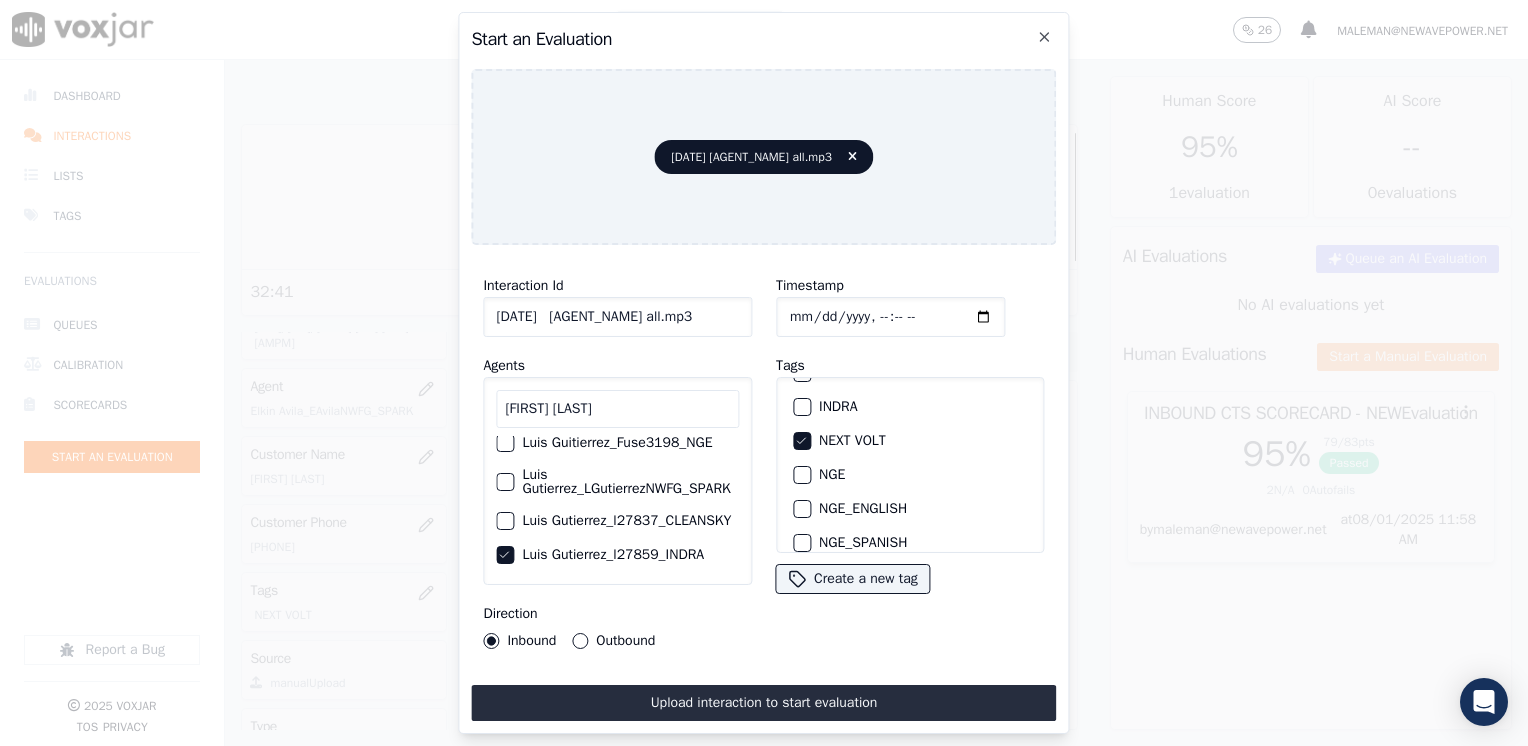 click on "Timestamp" 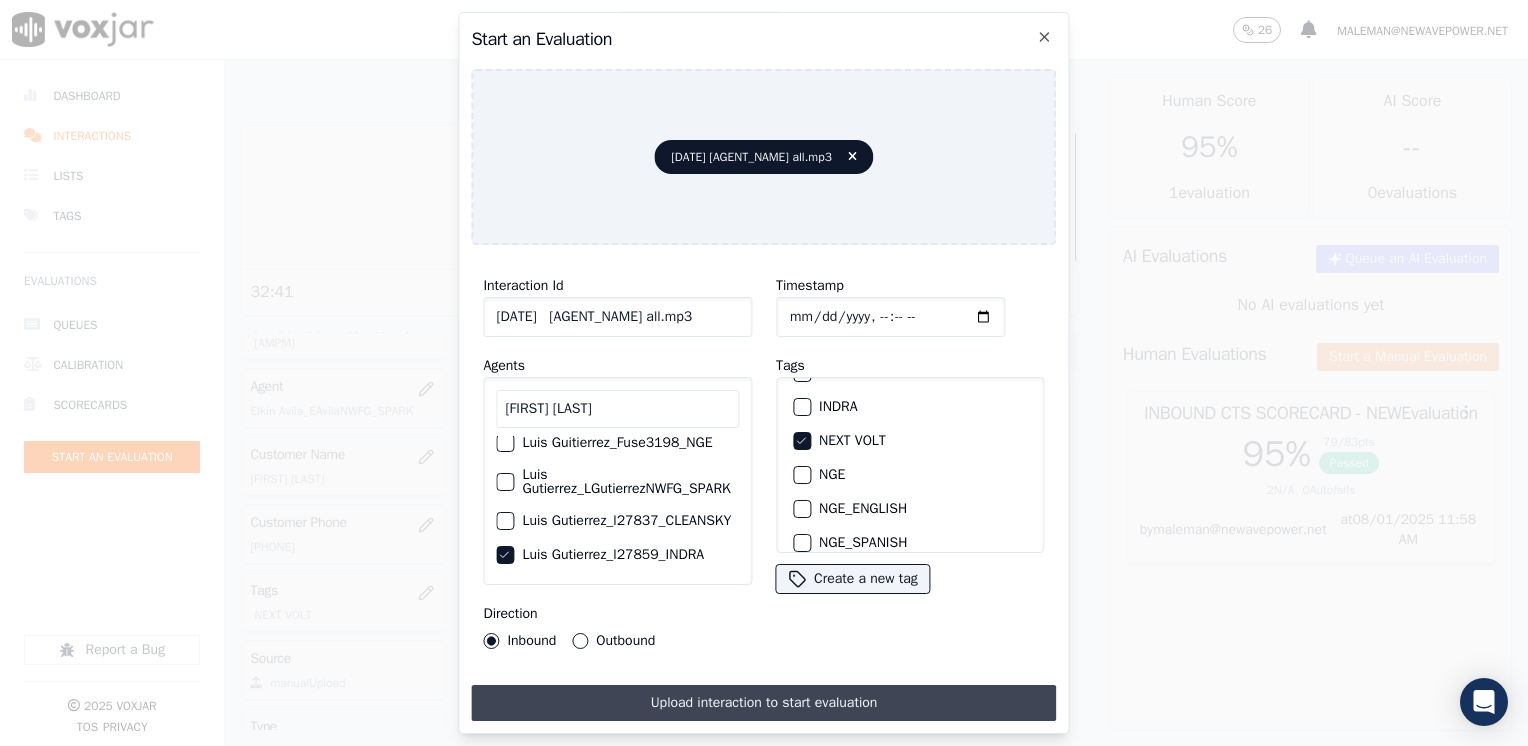click on "Upload interaction to start evaluation" at bounding box center [763, 703] 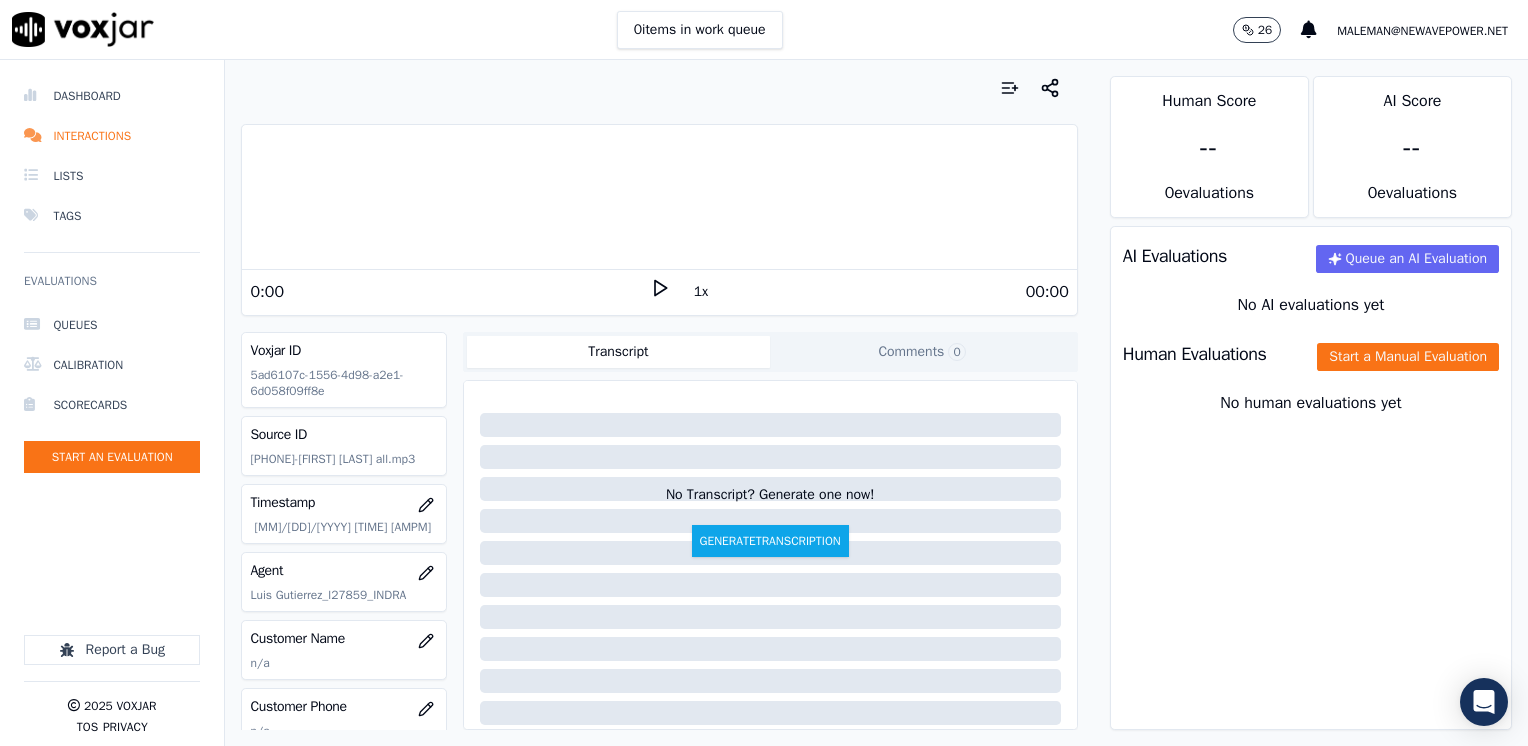 click 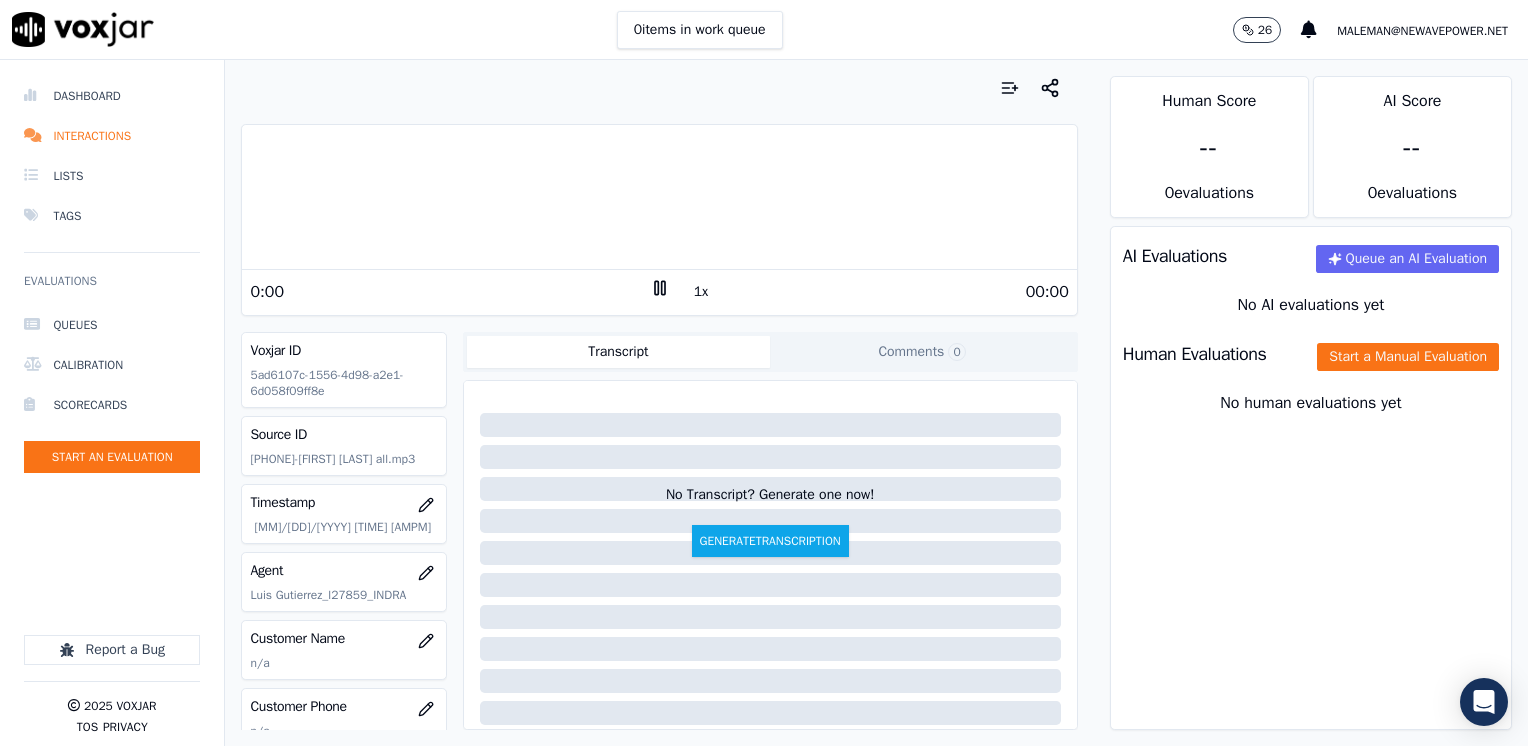 click 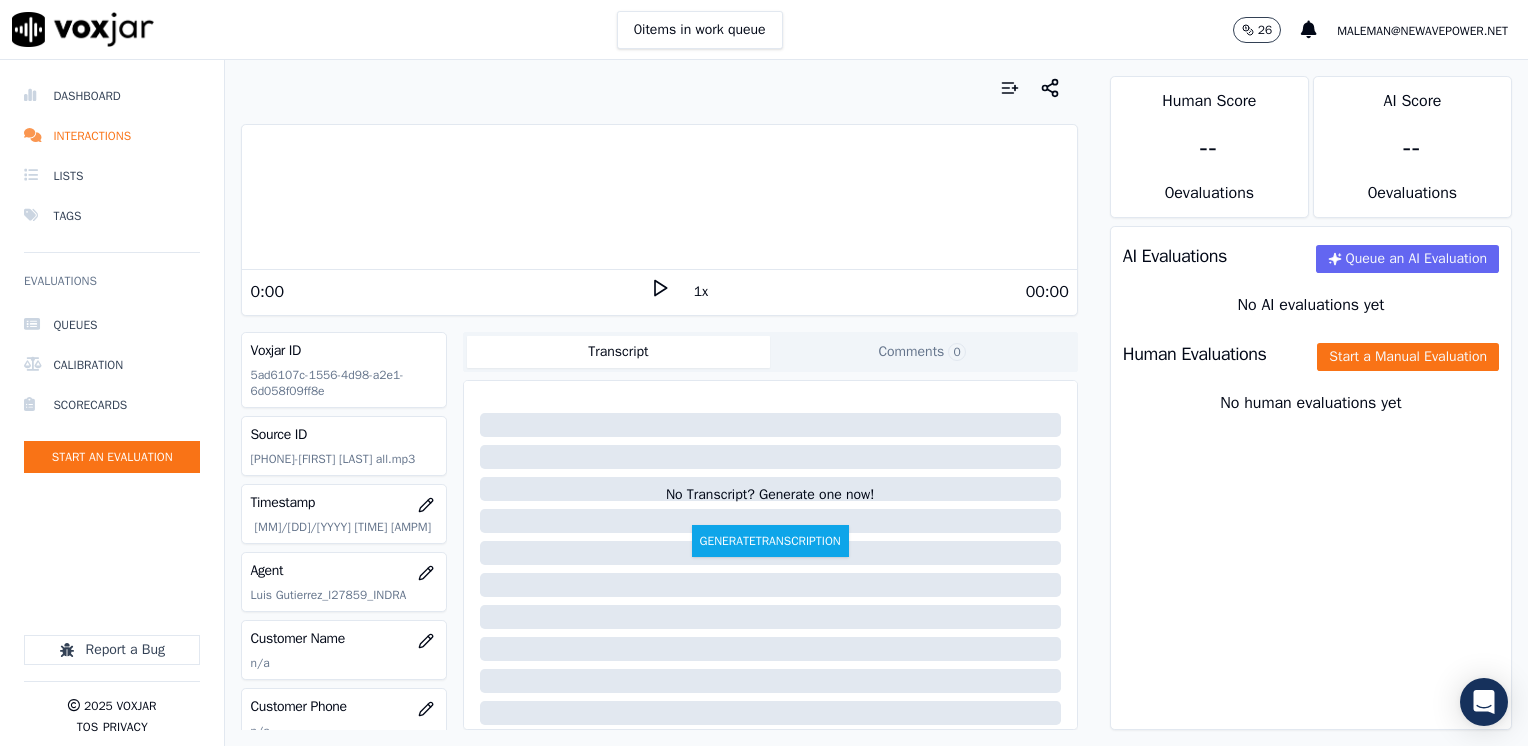 scroll, scrollTop: 100, scrollLeft: 0, axis: vertical 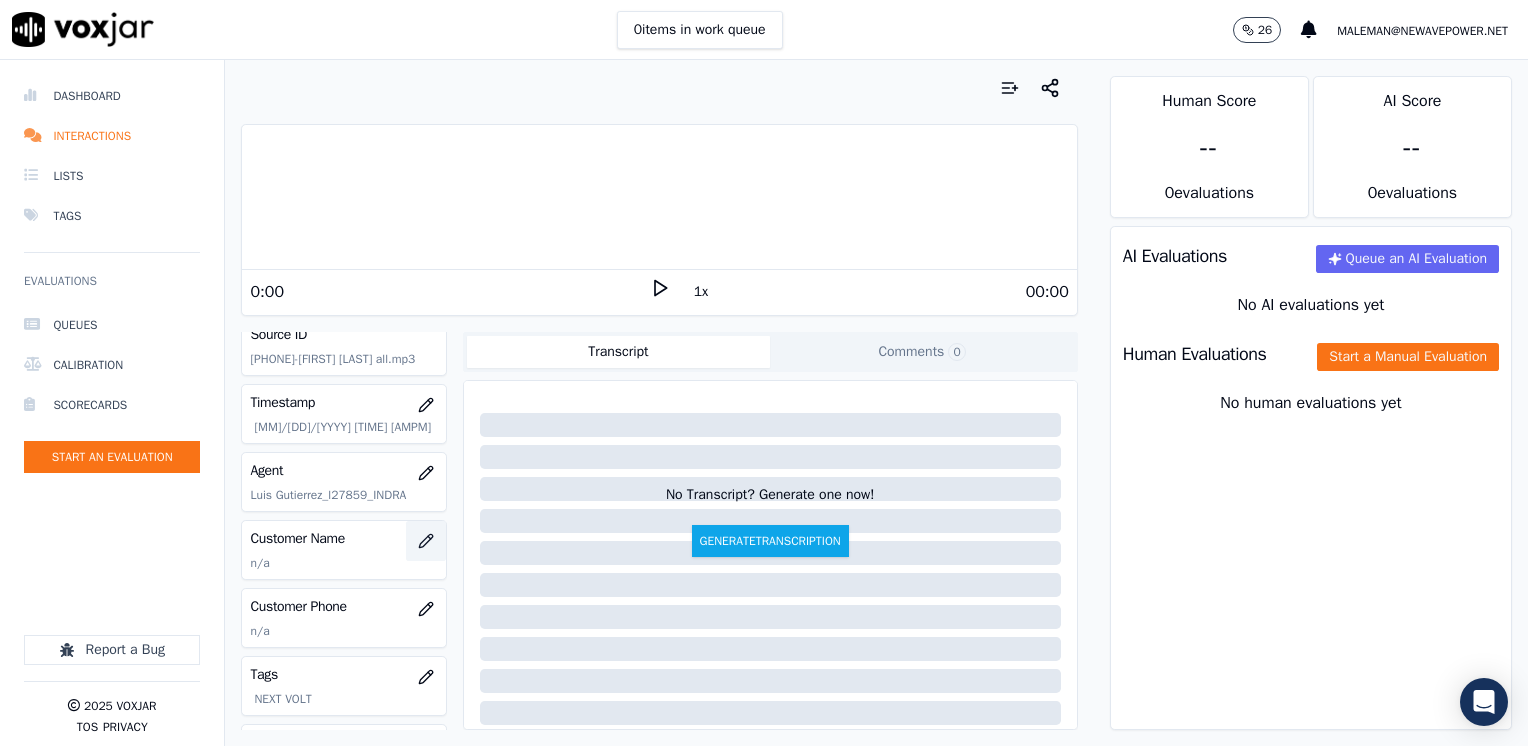 click at bounding box center [426, 541] 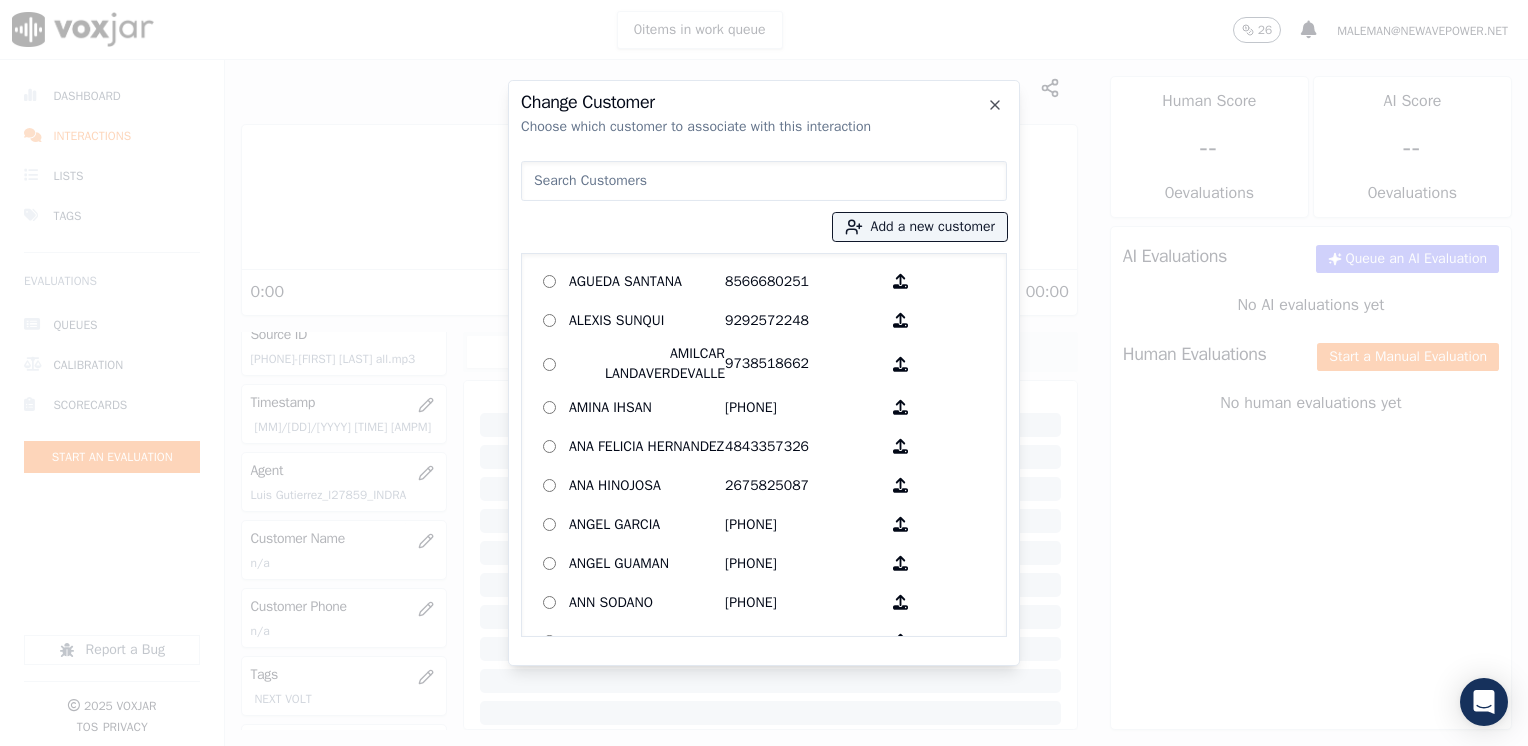 click at bounding box center (764, 181) 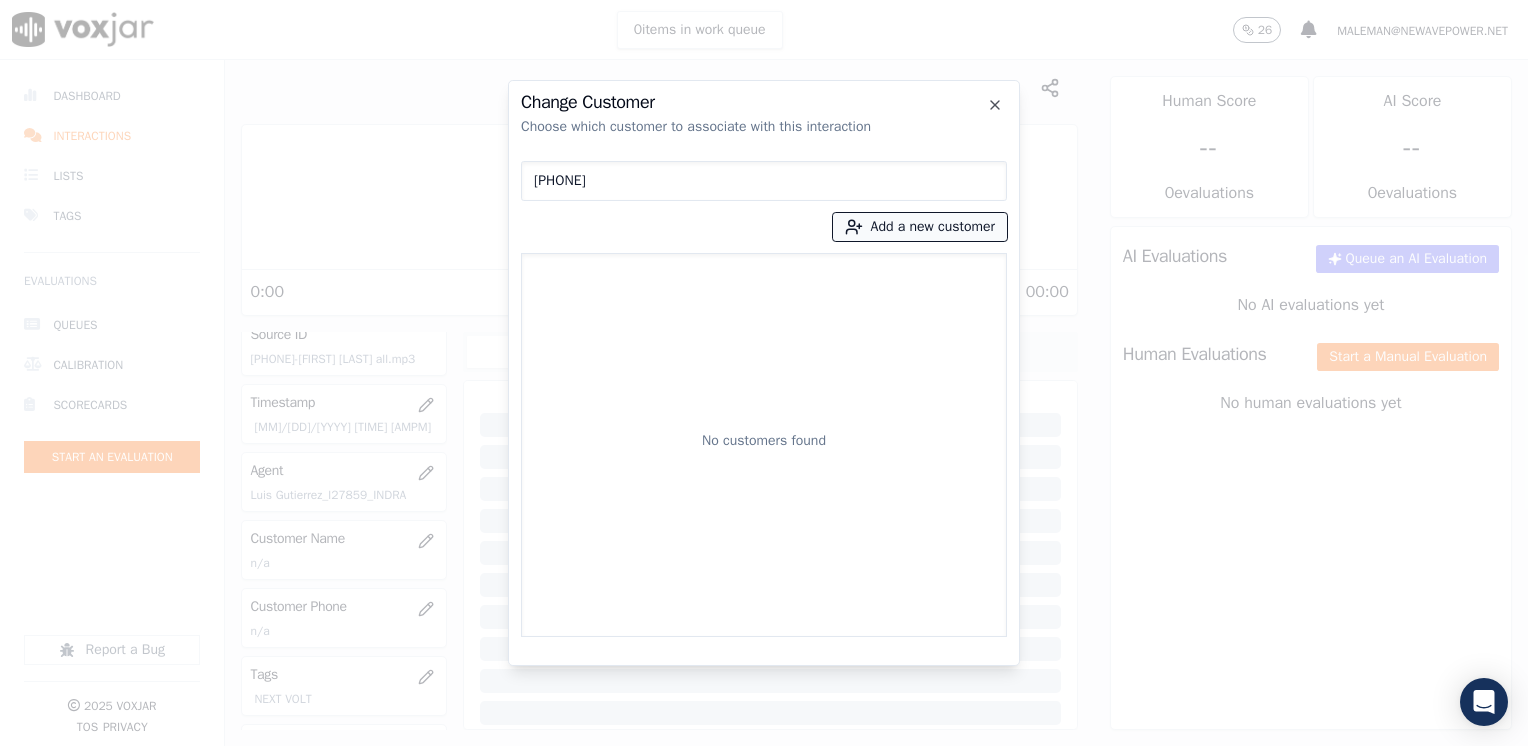 click on "Add a new customer" at bounding box center (920, 227) 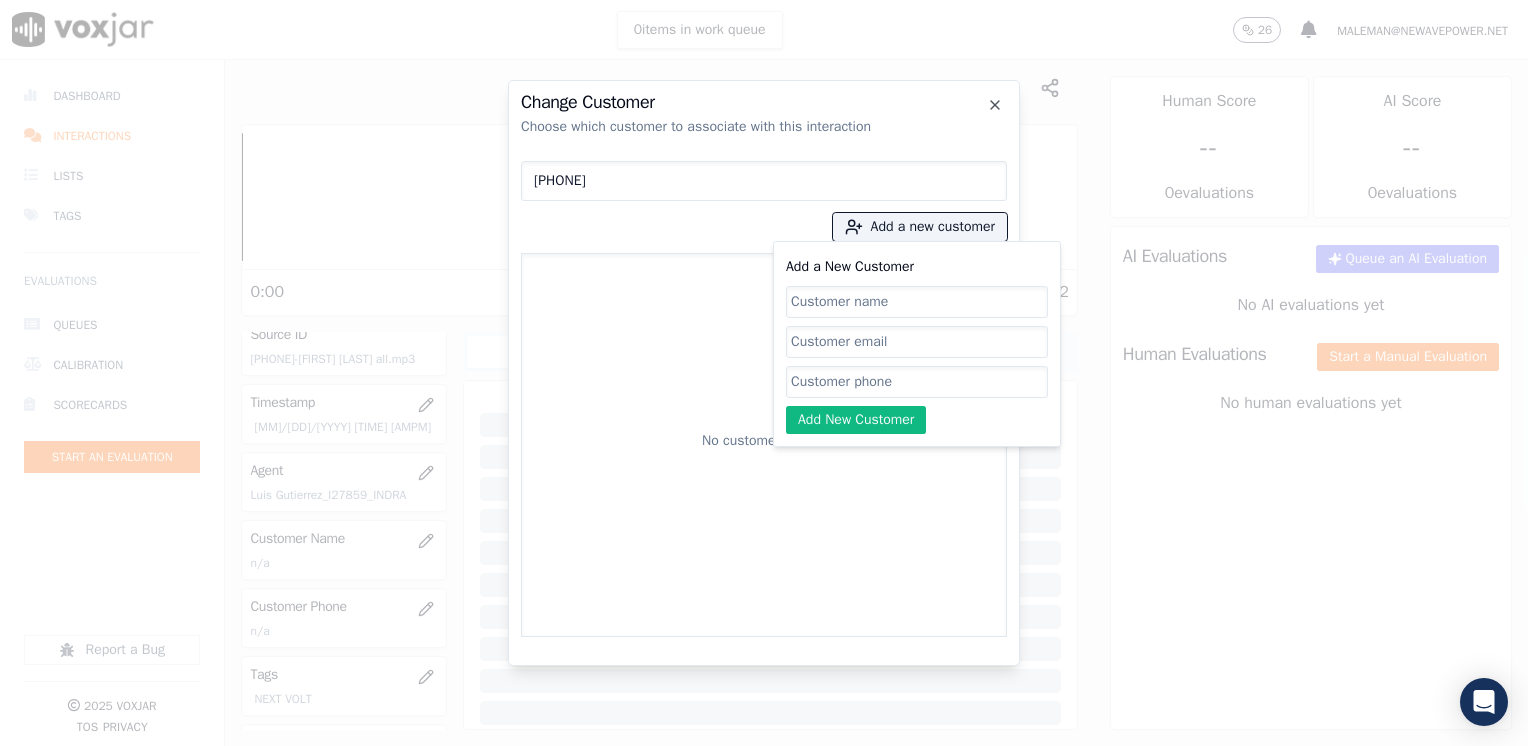 click on "Add a New Customer" 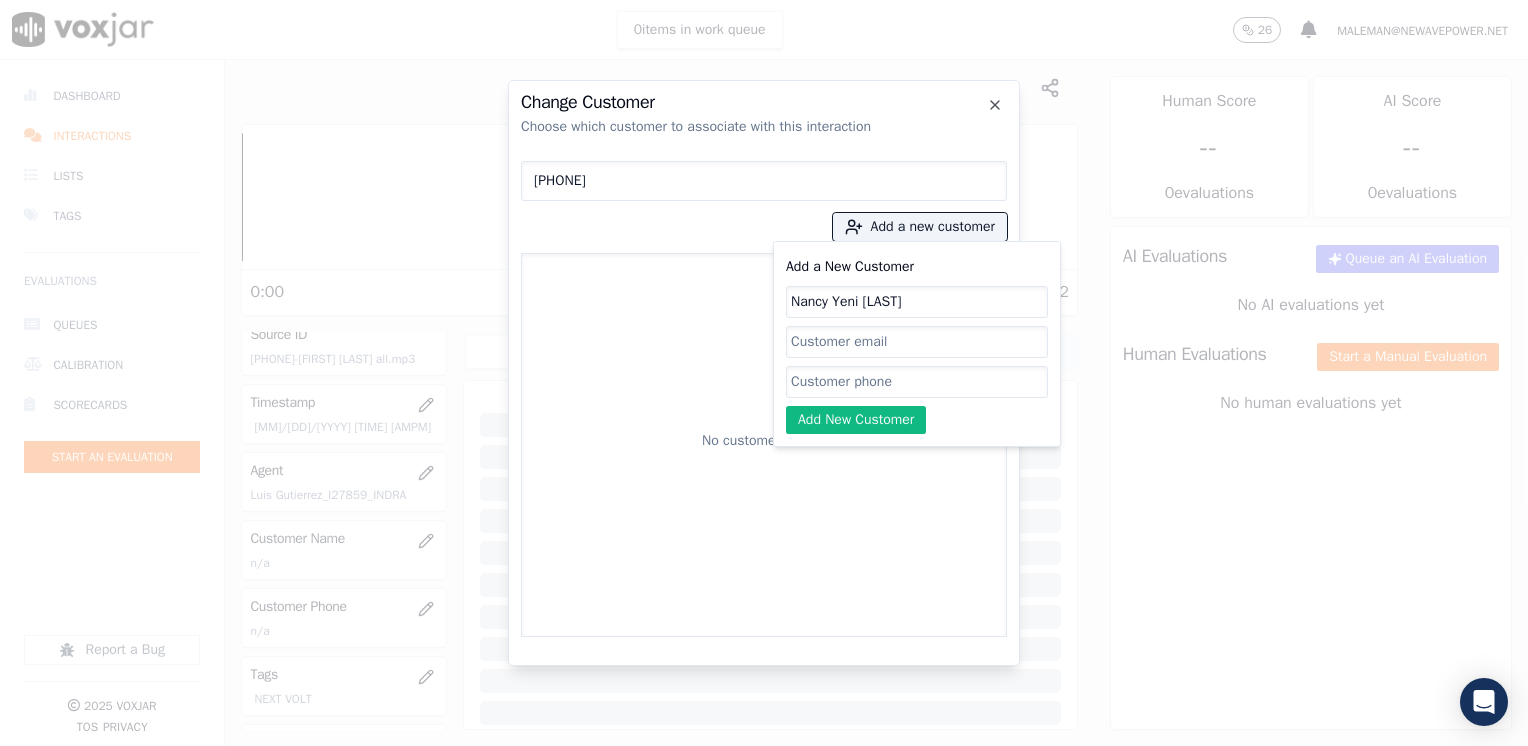 click on "No customers found" at bounding box center (764, 445) 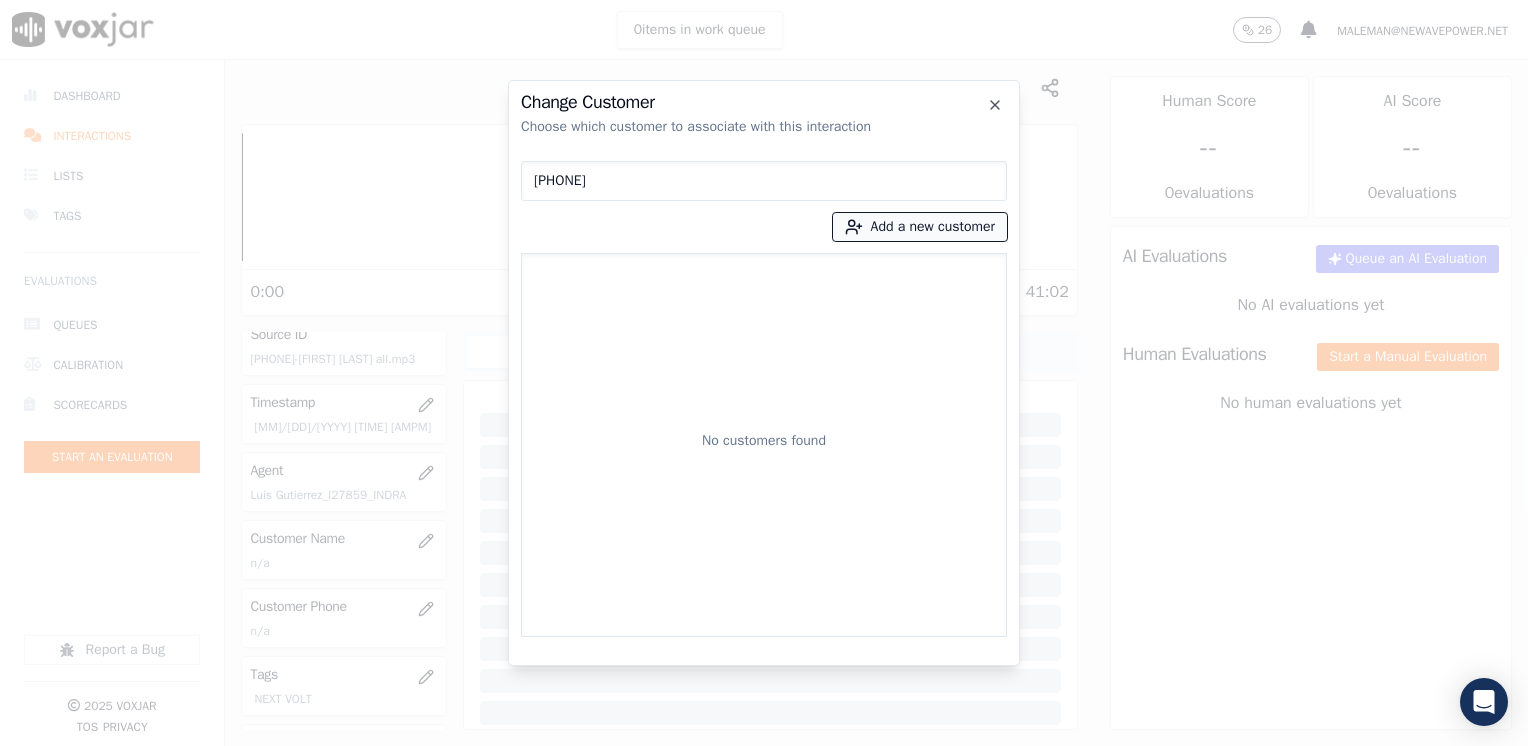 click on "Add a new customer" at bounding box center (920, 227) 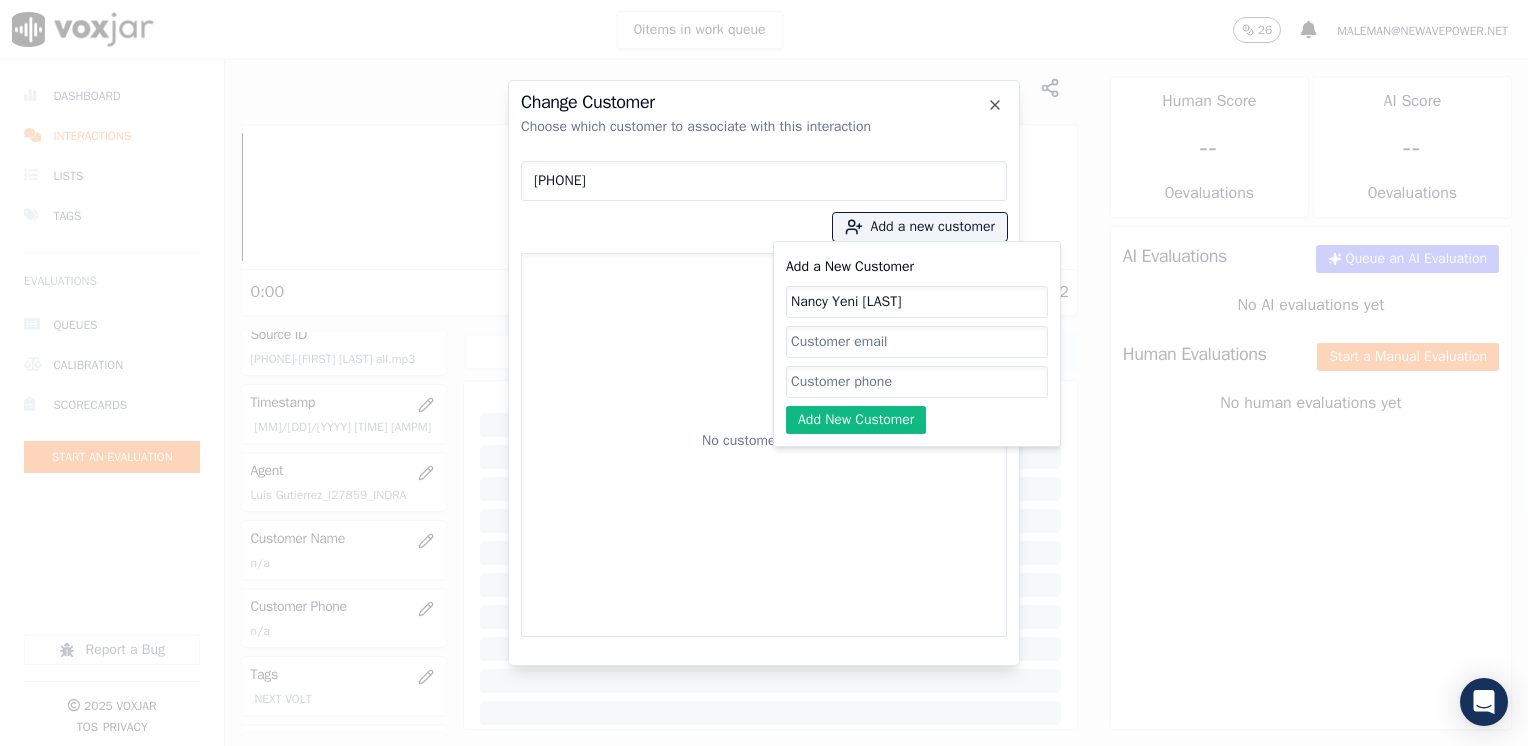click on "Add a New Customer" 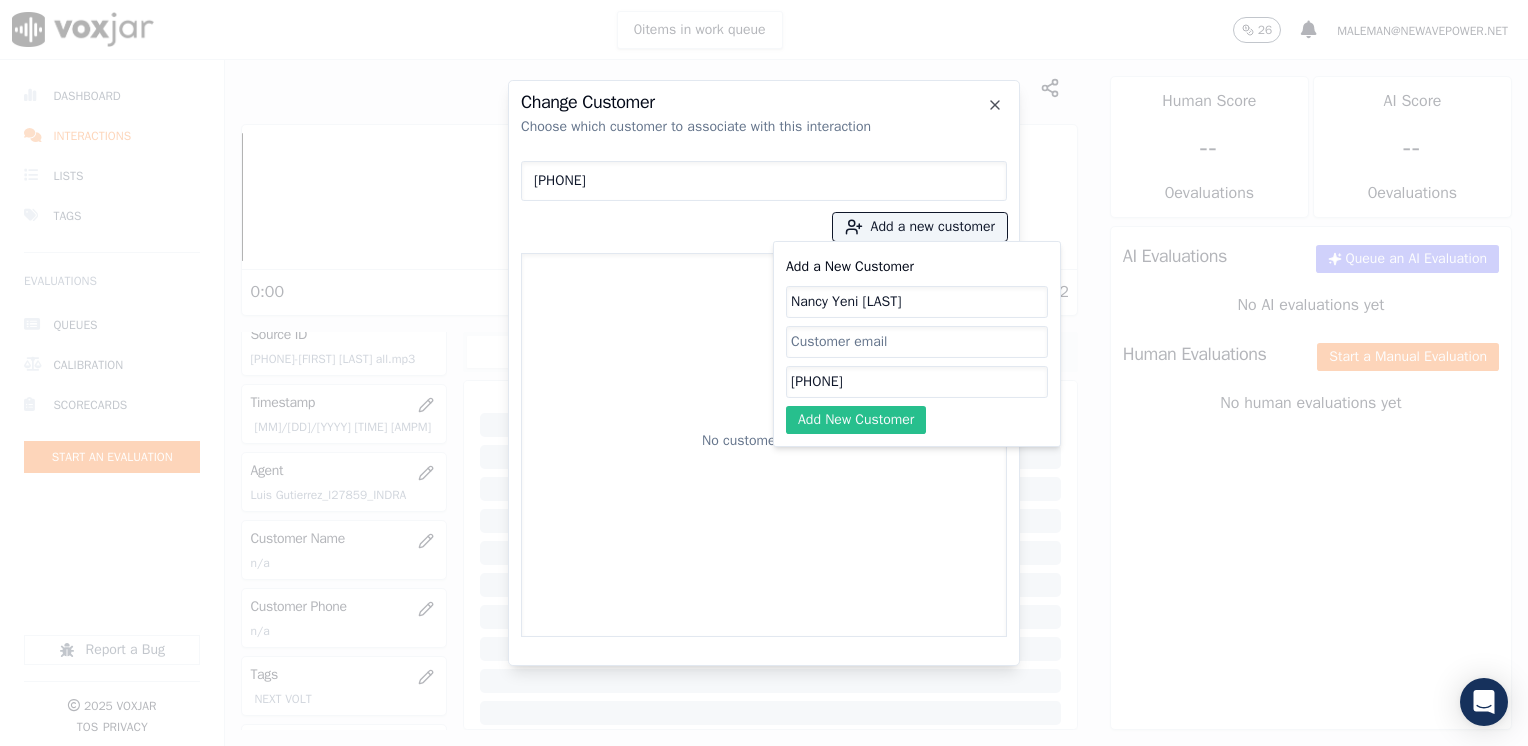 click on "Add New Customer" 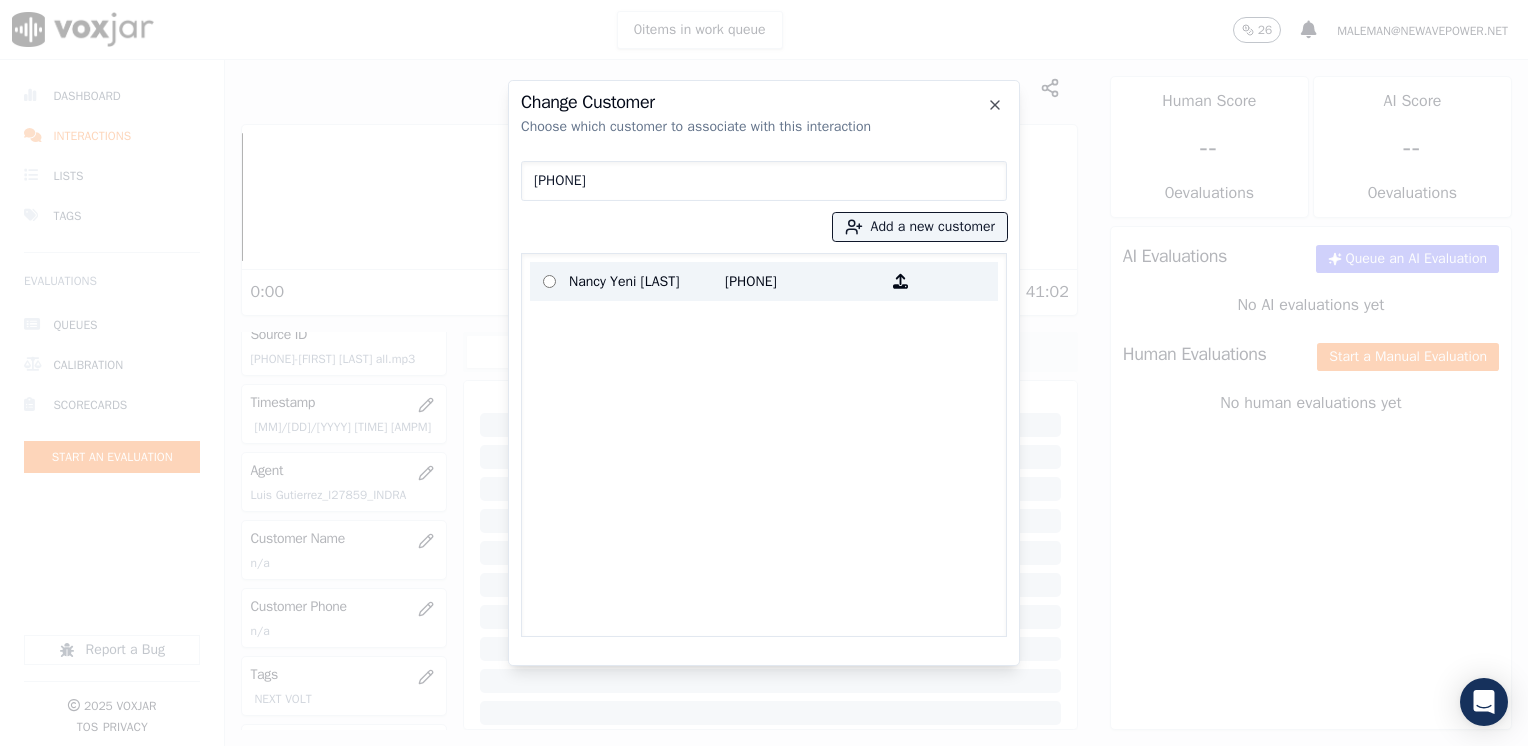 click on "Nancy Yeni [LAST]" at bounding box center (647, 281) 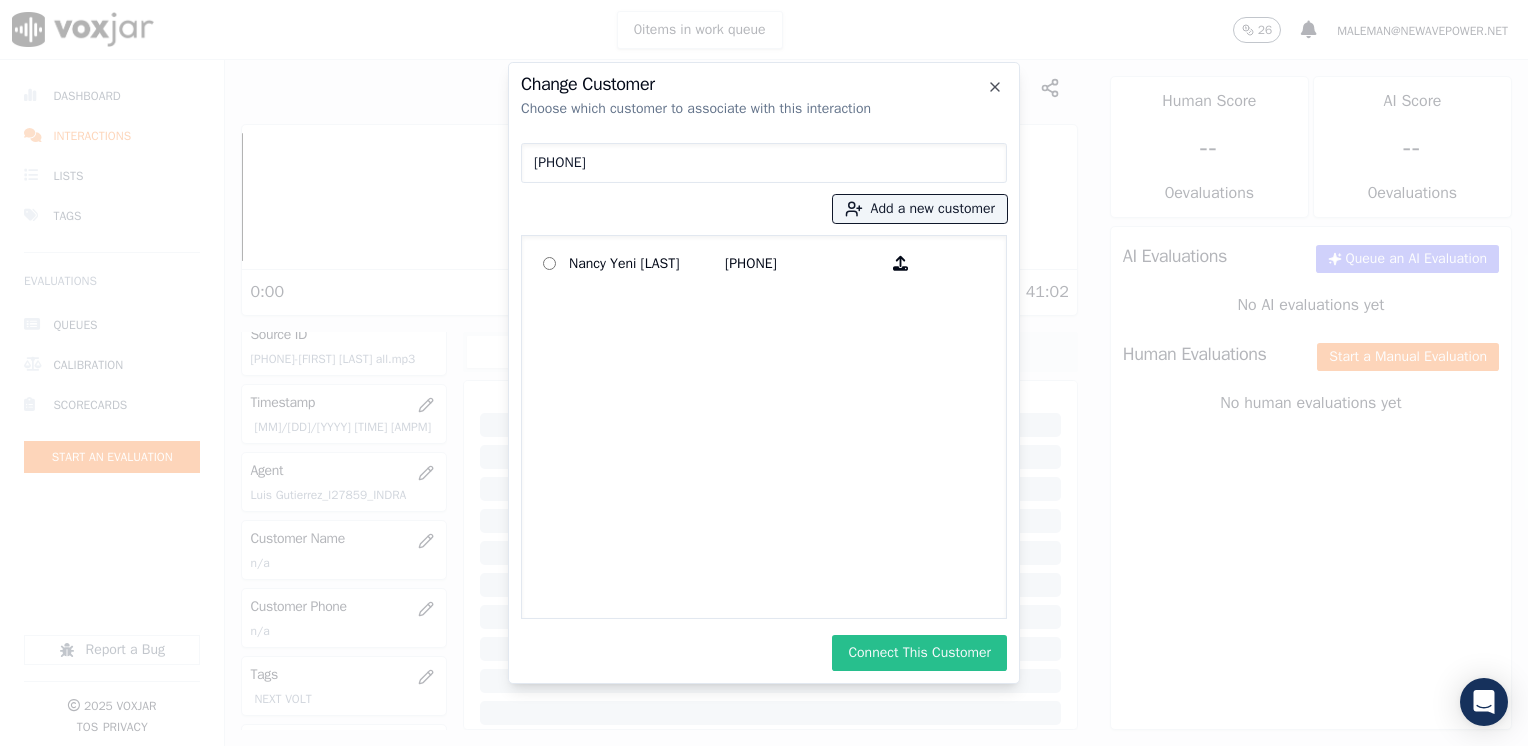 click on "Connect This Customer" at bounding box center [919, 653] 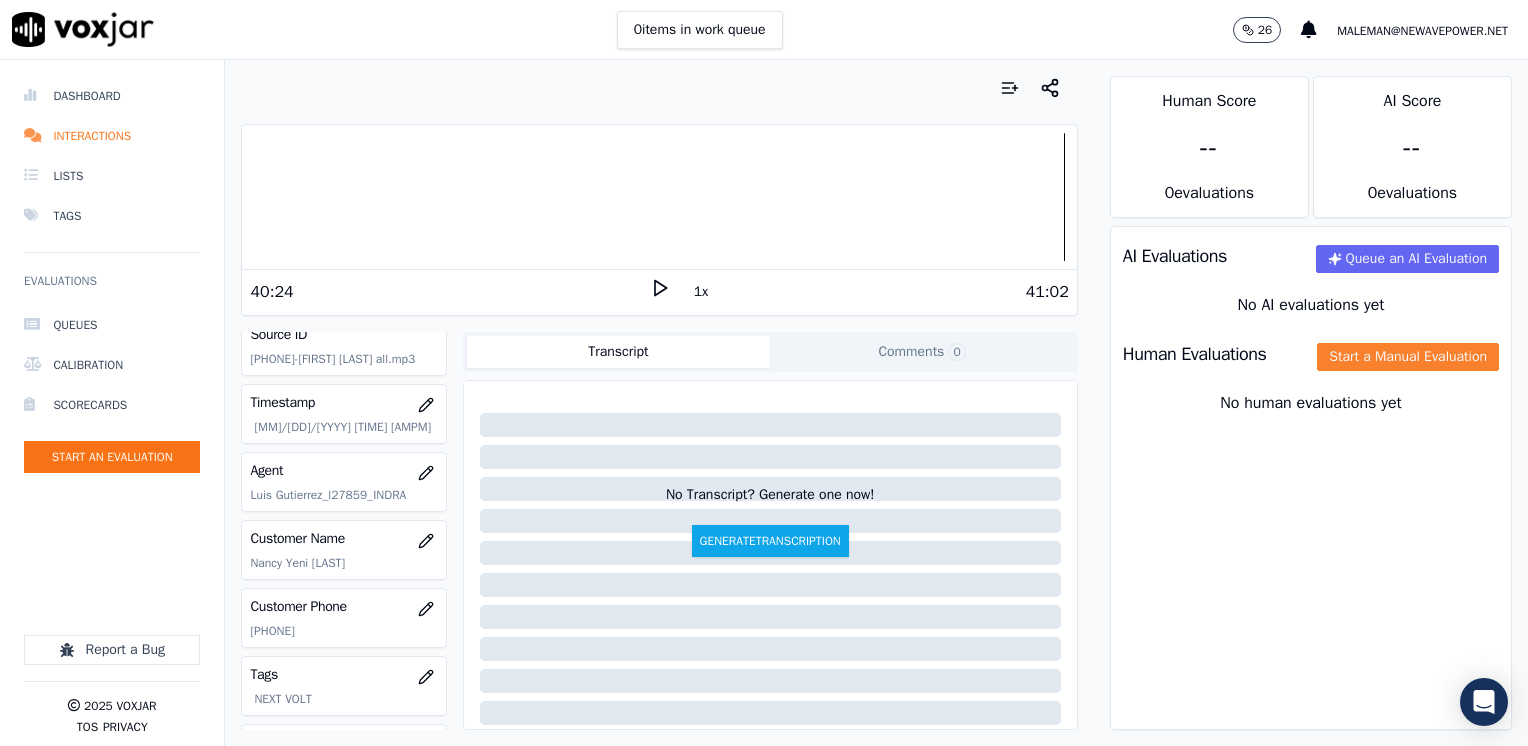 click on "Start a Manual Evaluation" 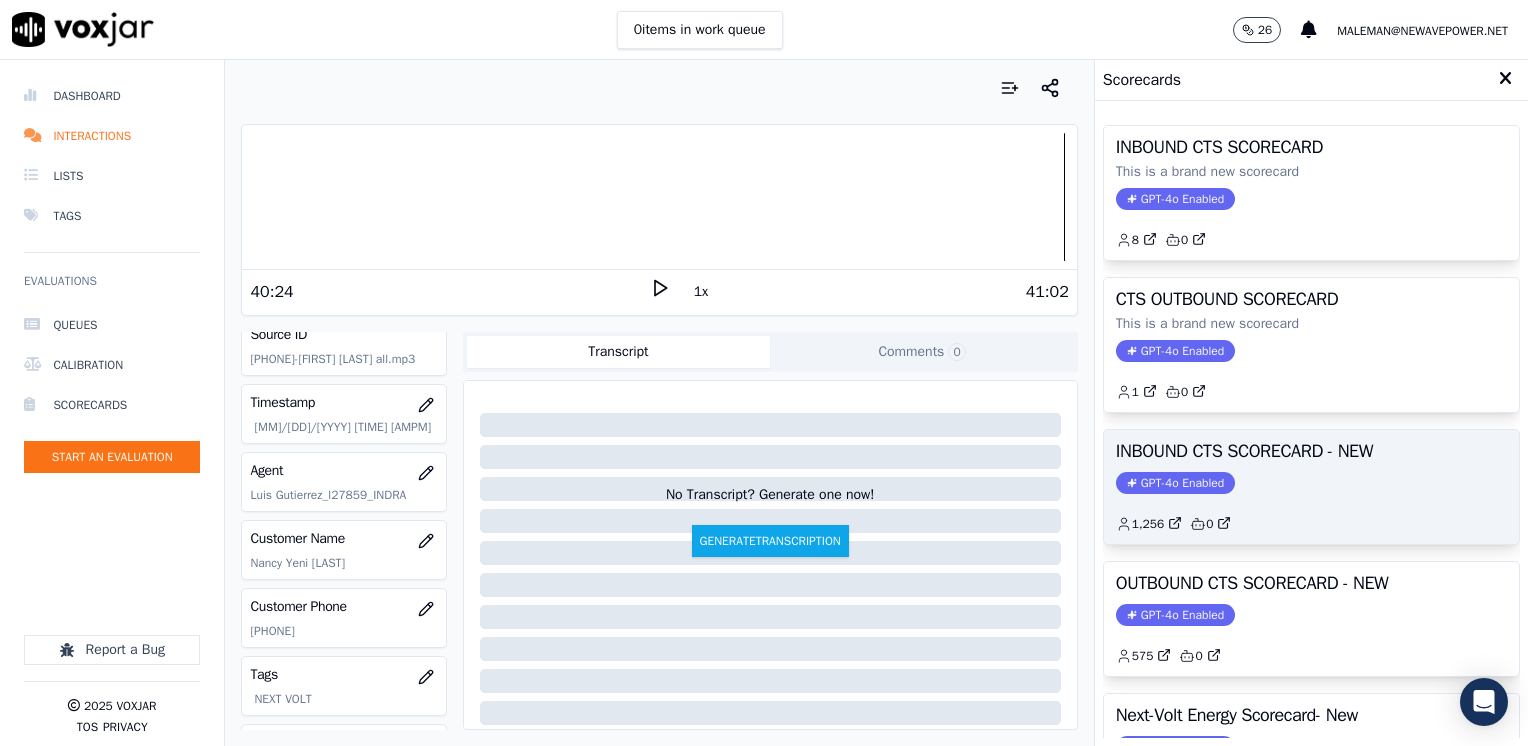 click on "INBOUND CTS SCORECARD - NEW" at bounding box center (1311, 451) 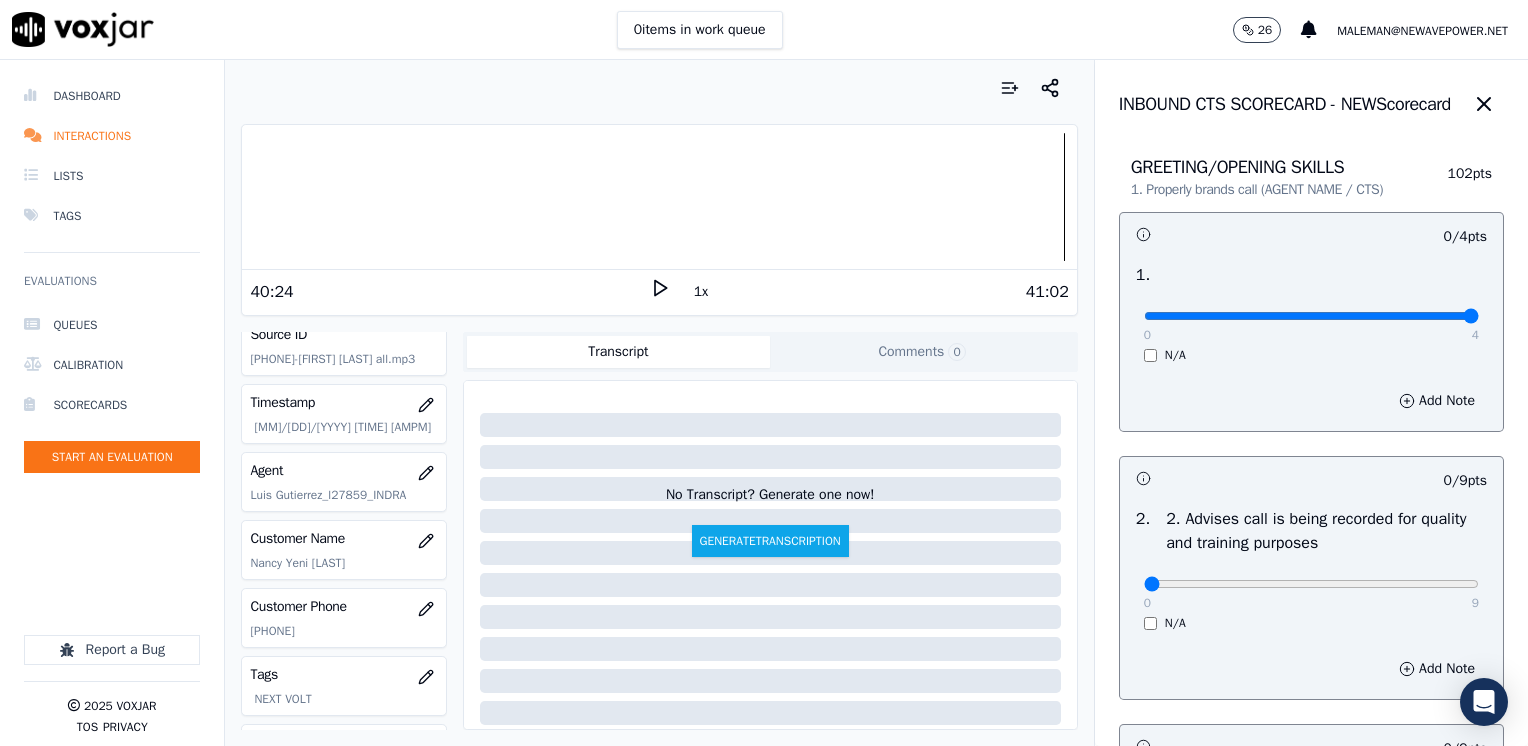 drag, startPoint x: 1135, startPoint y: 315, endPoint x: 1531, endPoint y: 352, distance: 397.7248 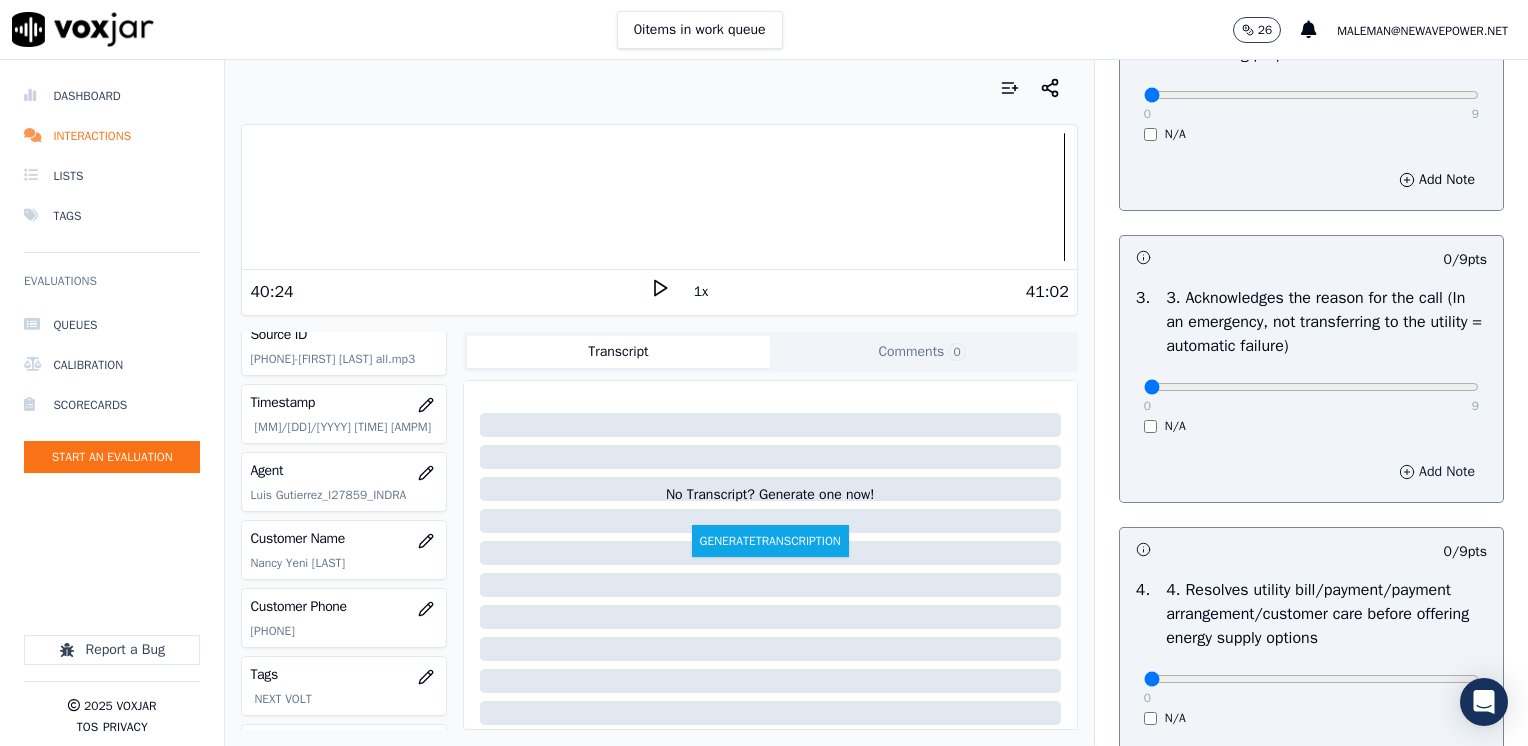 scroll, scrollTop: 500, scrollLeft: 0, axis: vertical 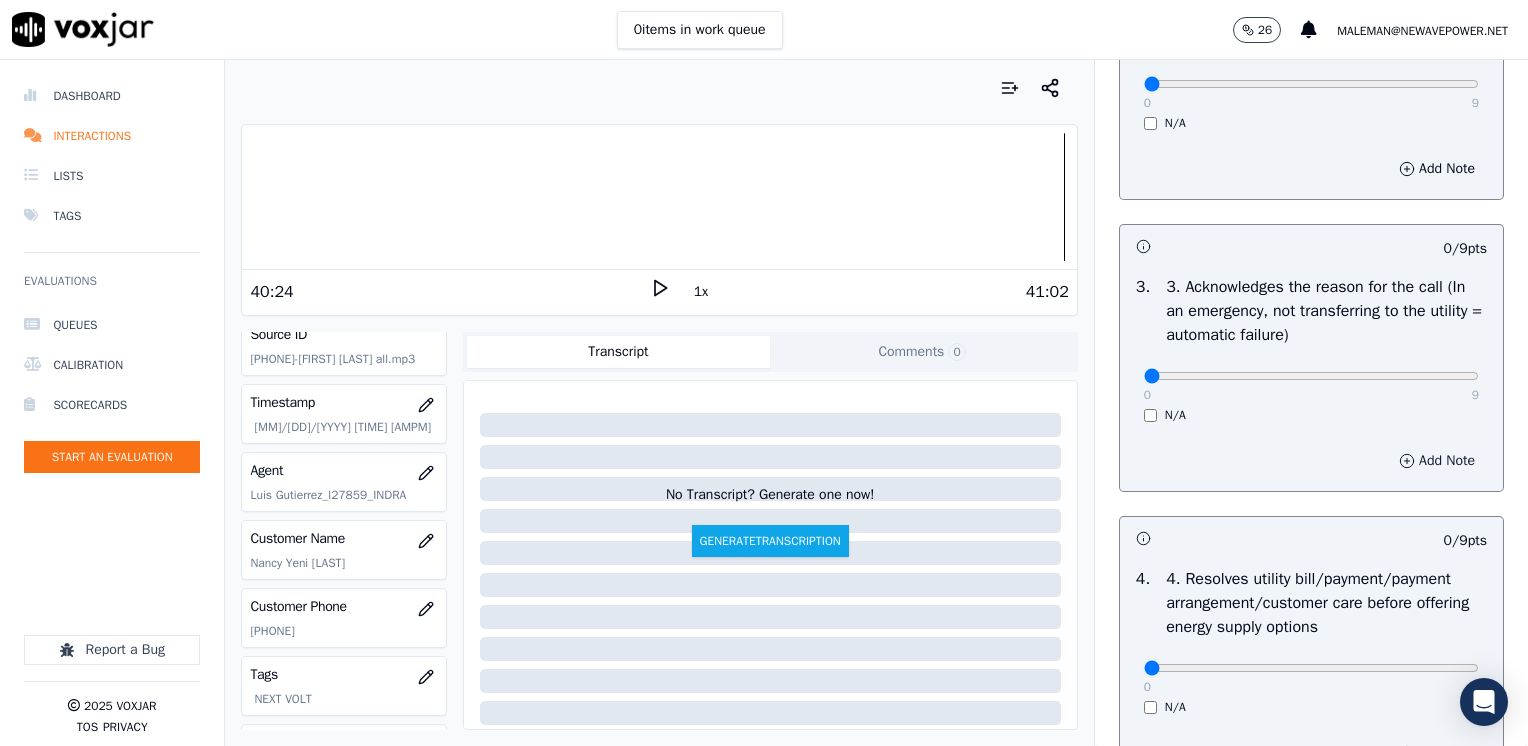 click on "Add Note" at bounding box center [1437, 461] 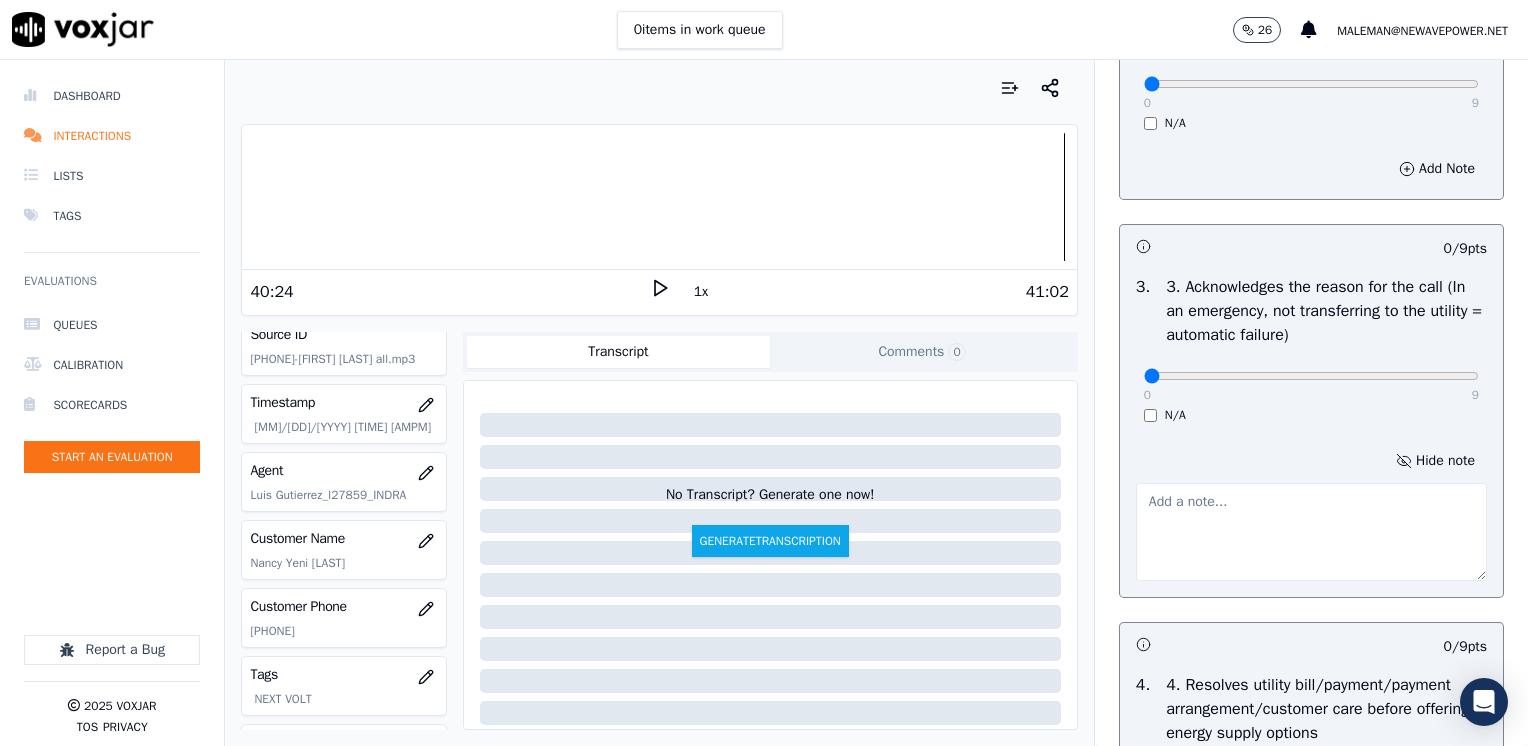 click at bounding box center [1311, 532] 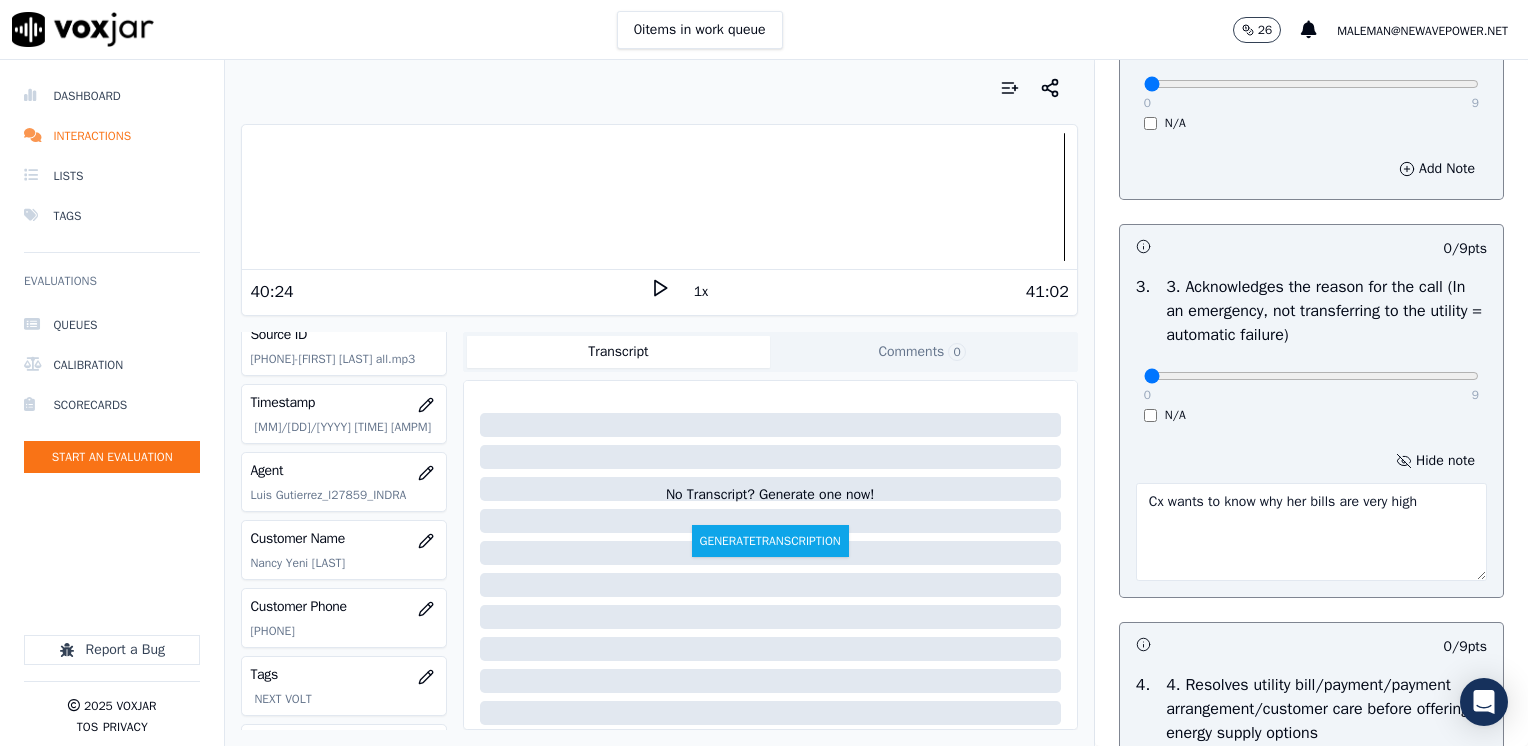 scroll, scrollTop: 600, scrollLeft: 0, axis: vertical 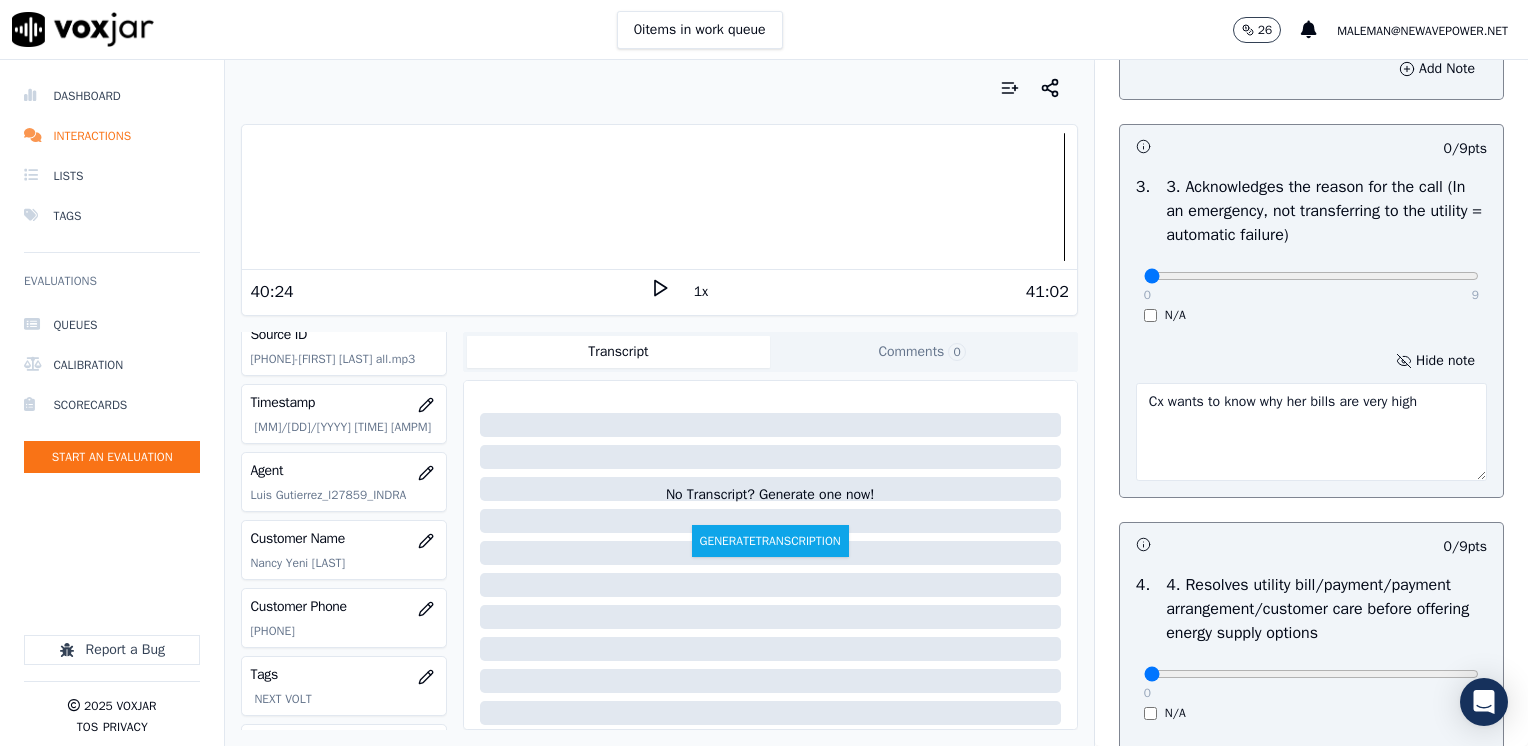 drag, startPoint x: 1264, startPoint y: 403, endPoint x: 1405, endPoint y: 420, distance: 142.02112 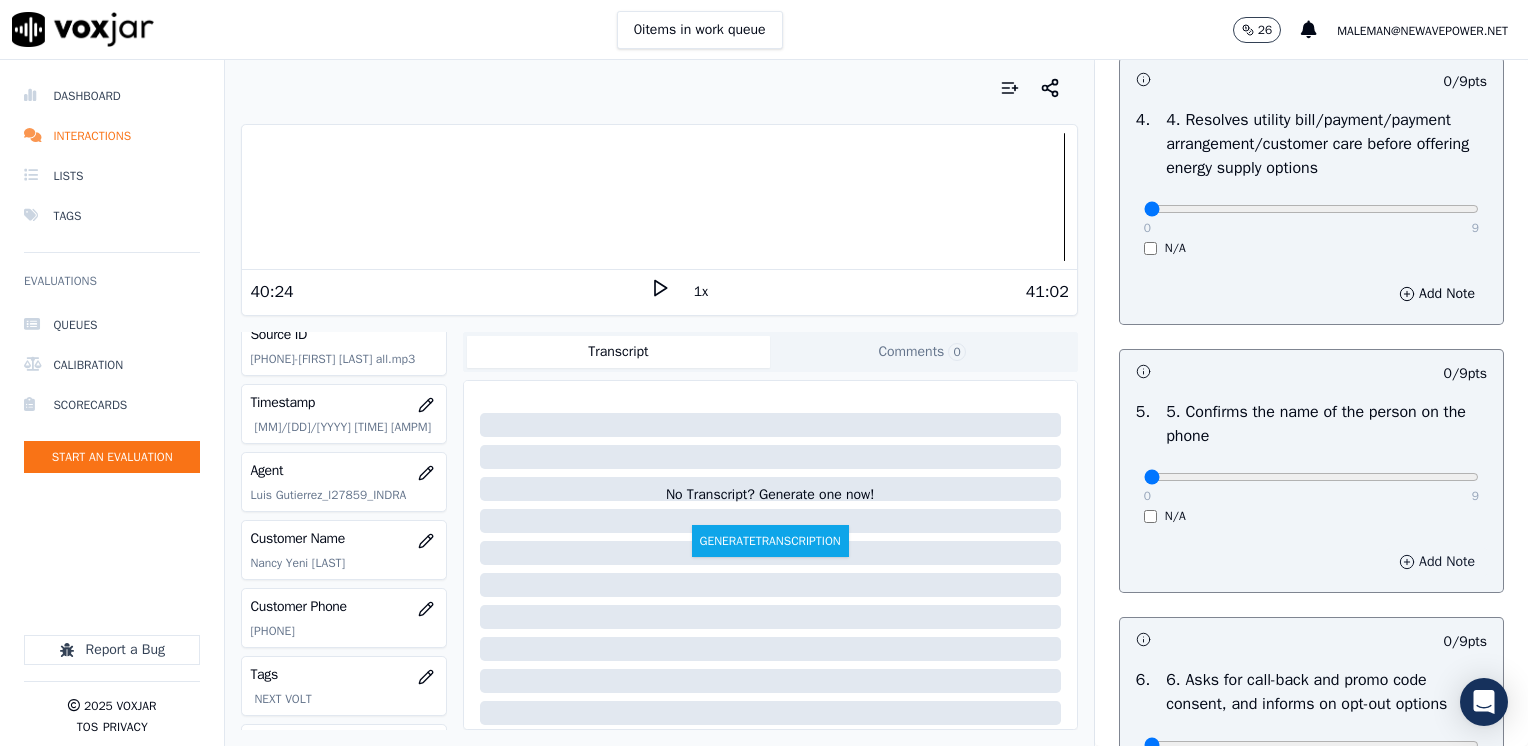 scroll, scrollTop: 1100, scrollLeft: 0, axis: vertical 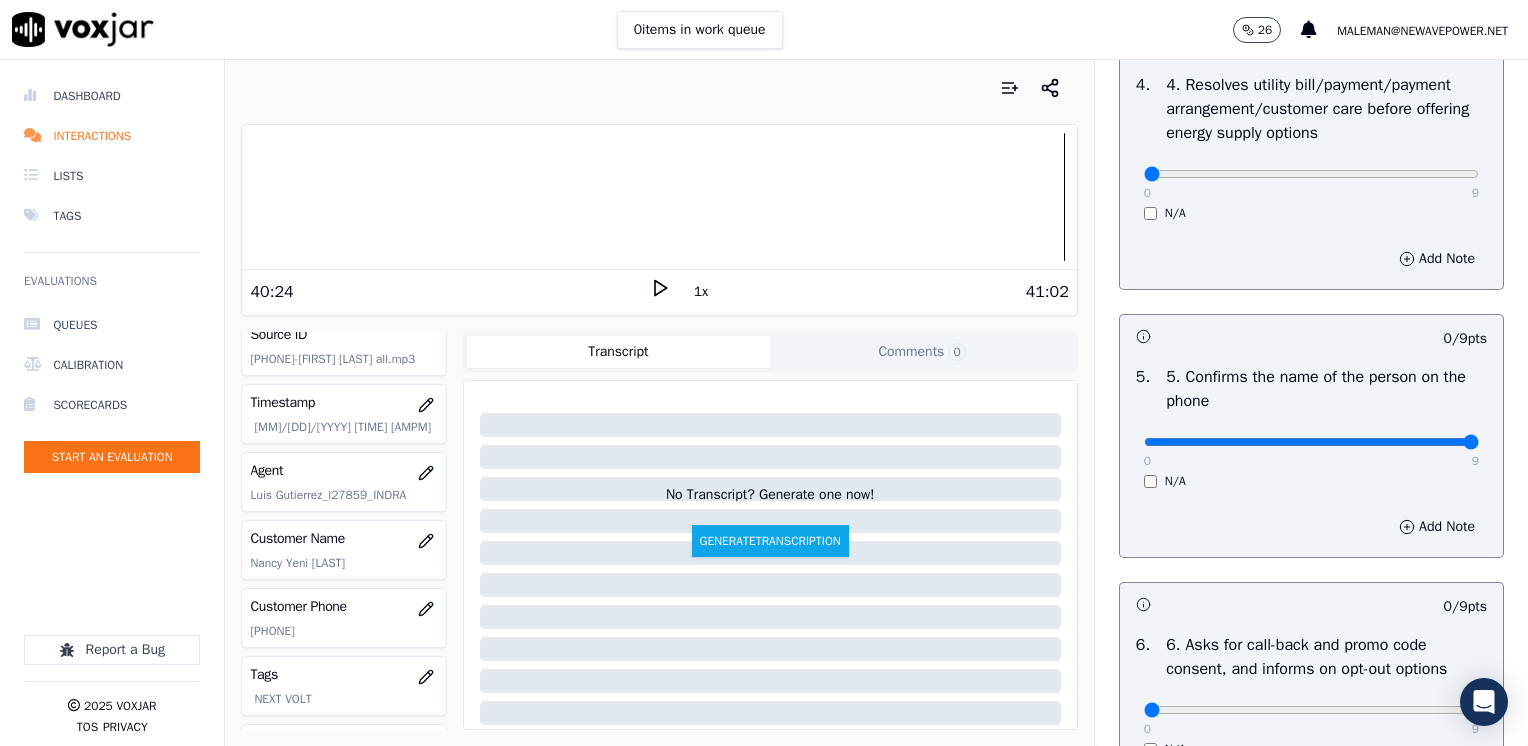 drag, startPoint x: 1132, startPoint y: 442, endPoint x: 1531, endPoint y: 433, distance: 399.1015 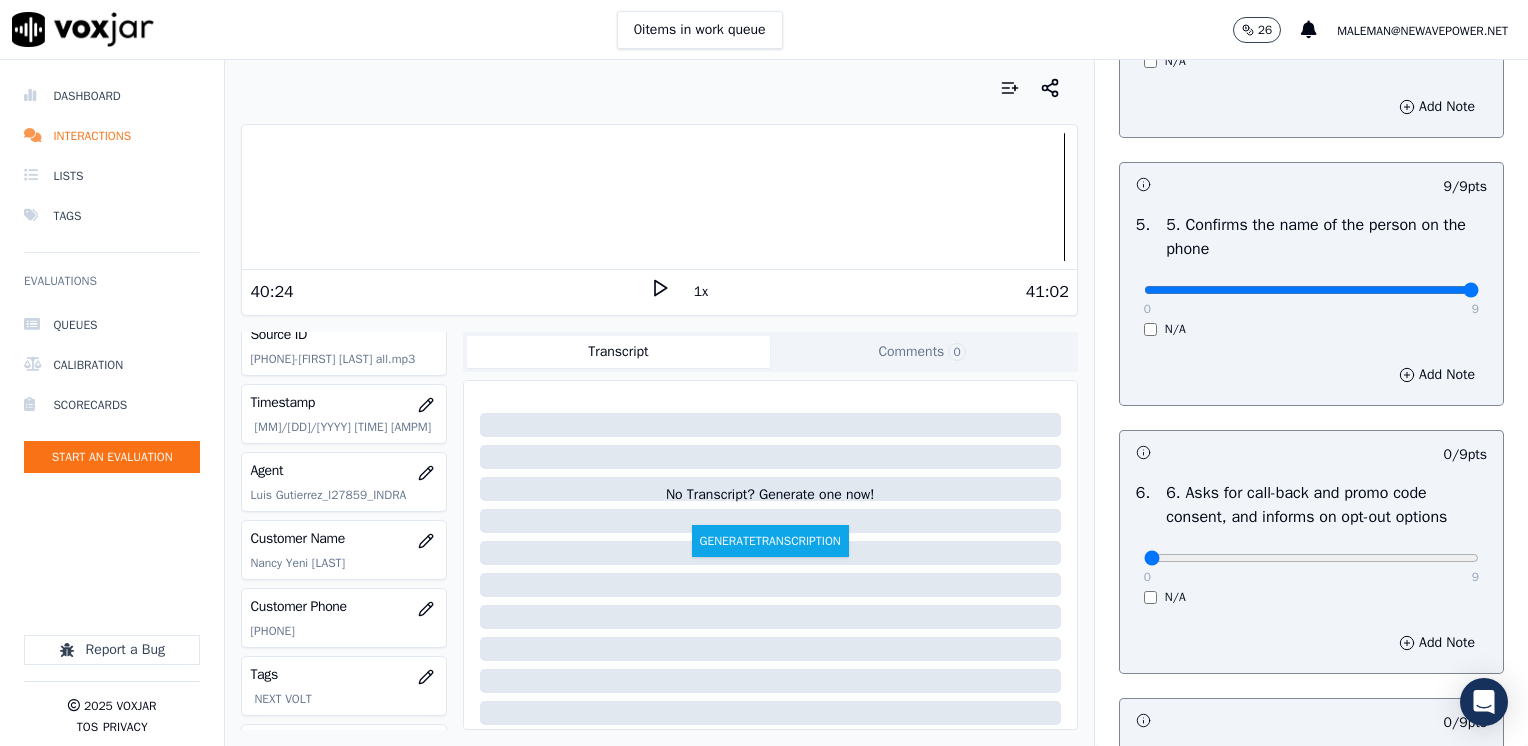 scroll, scrollTop: 1300, scrollLeft: 0, axis: vertical 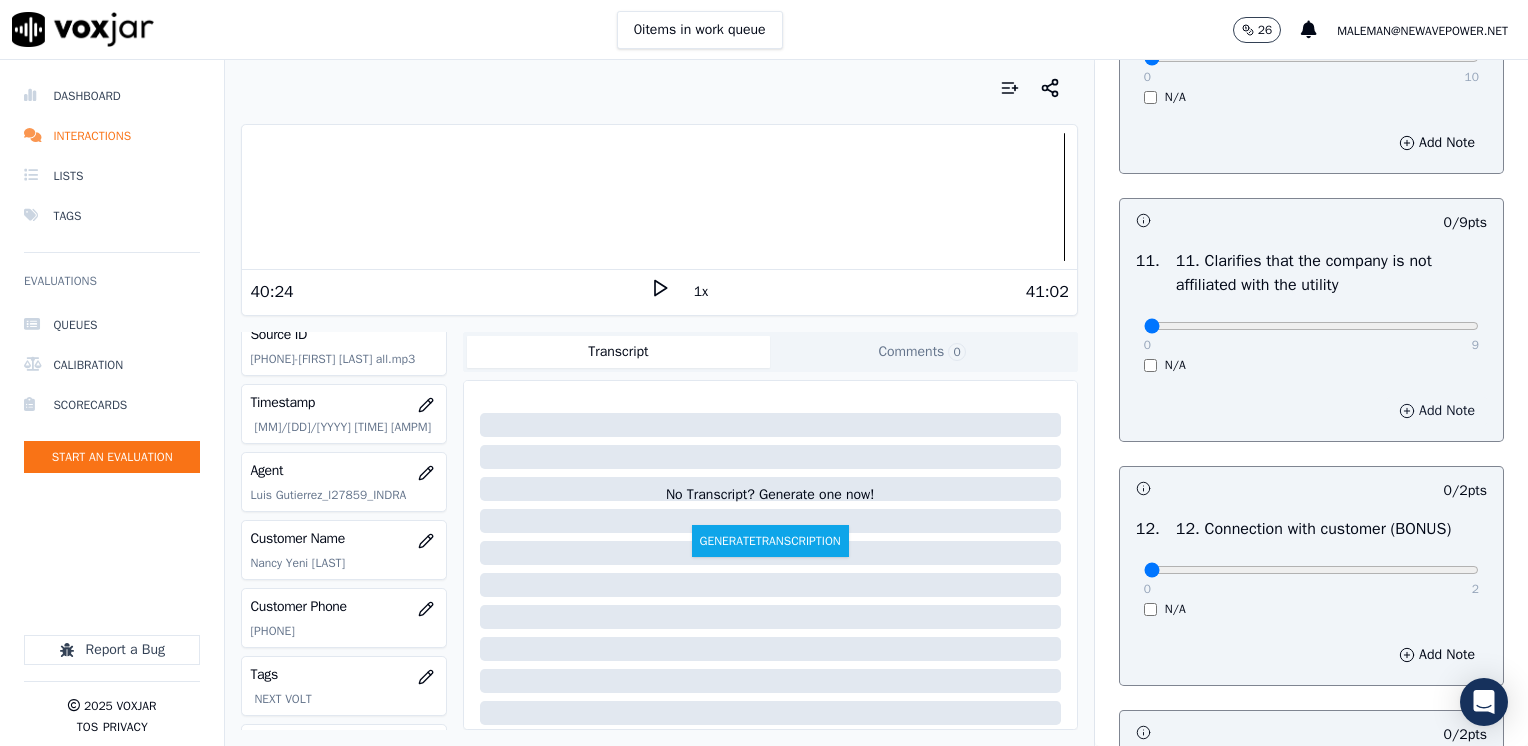 click on "Add Note" at bounding box center (1437, 411) 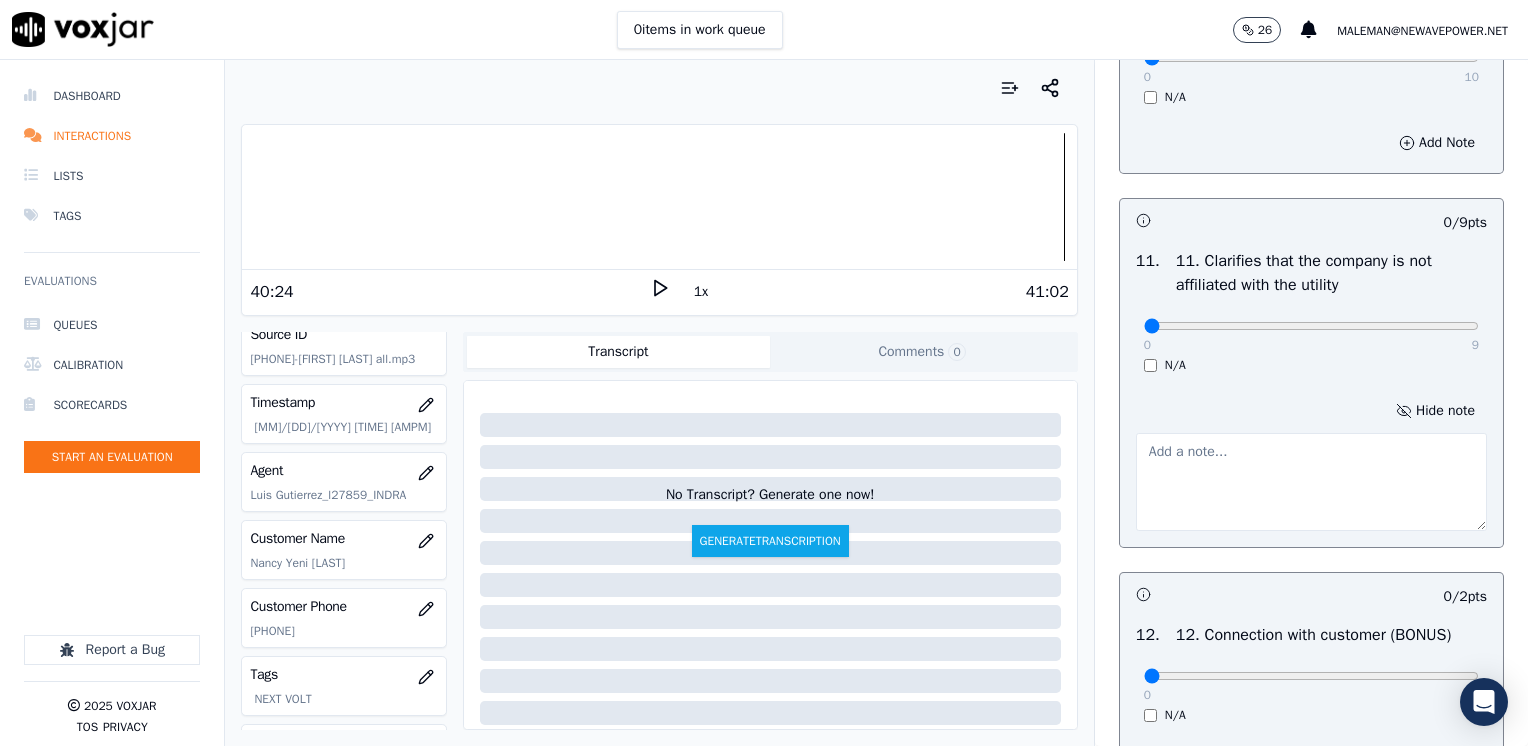 click at bounding box center (1311, 482) 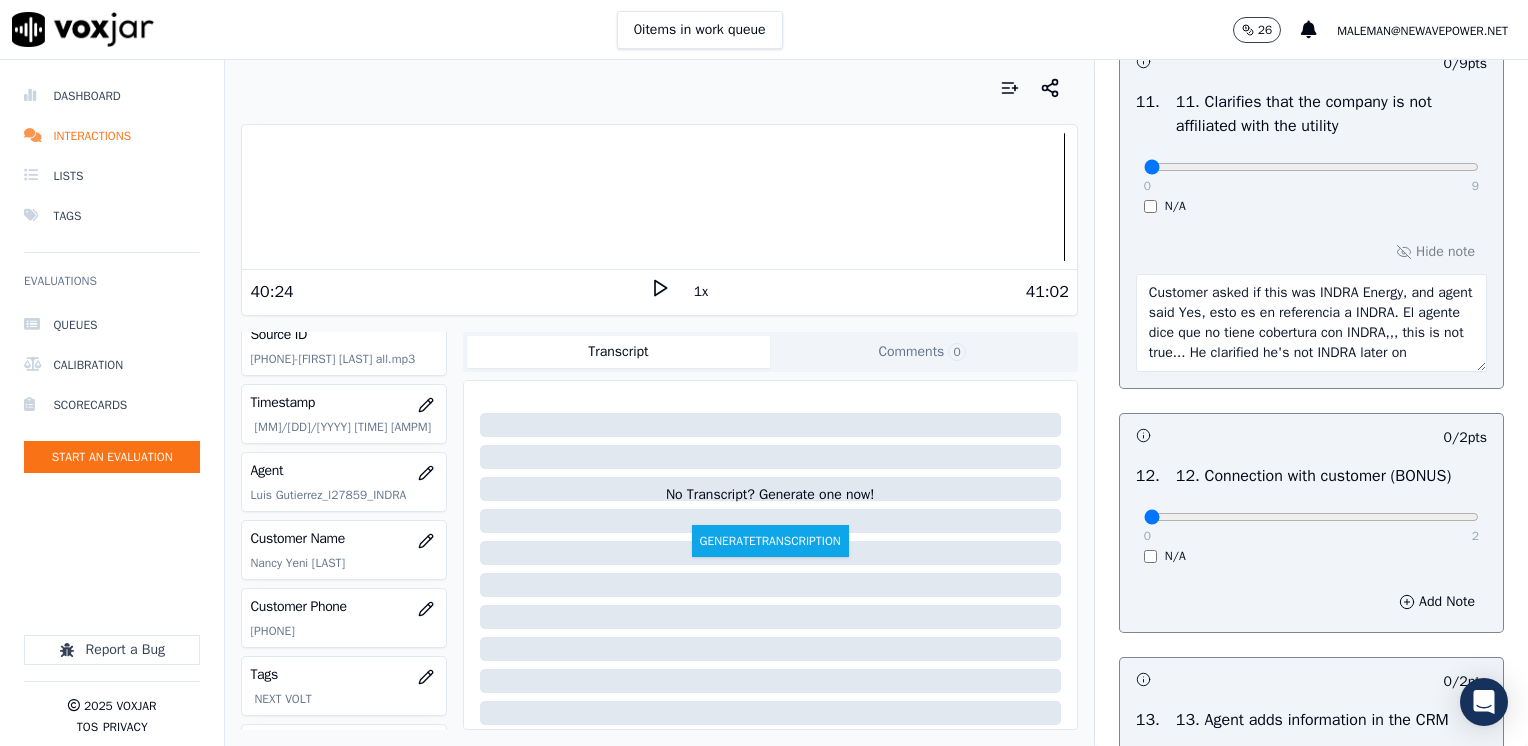 scroll, scrollTop: 3100, scrollLeft: 0, axis: vertical 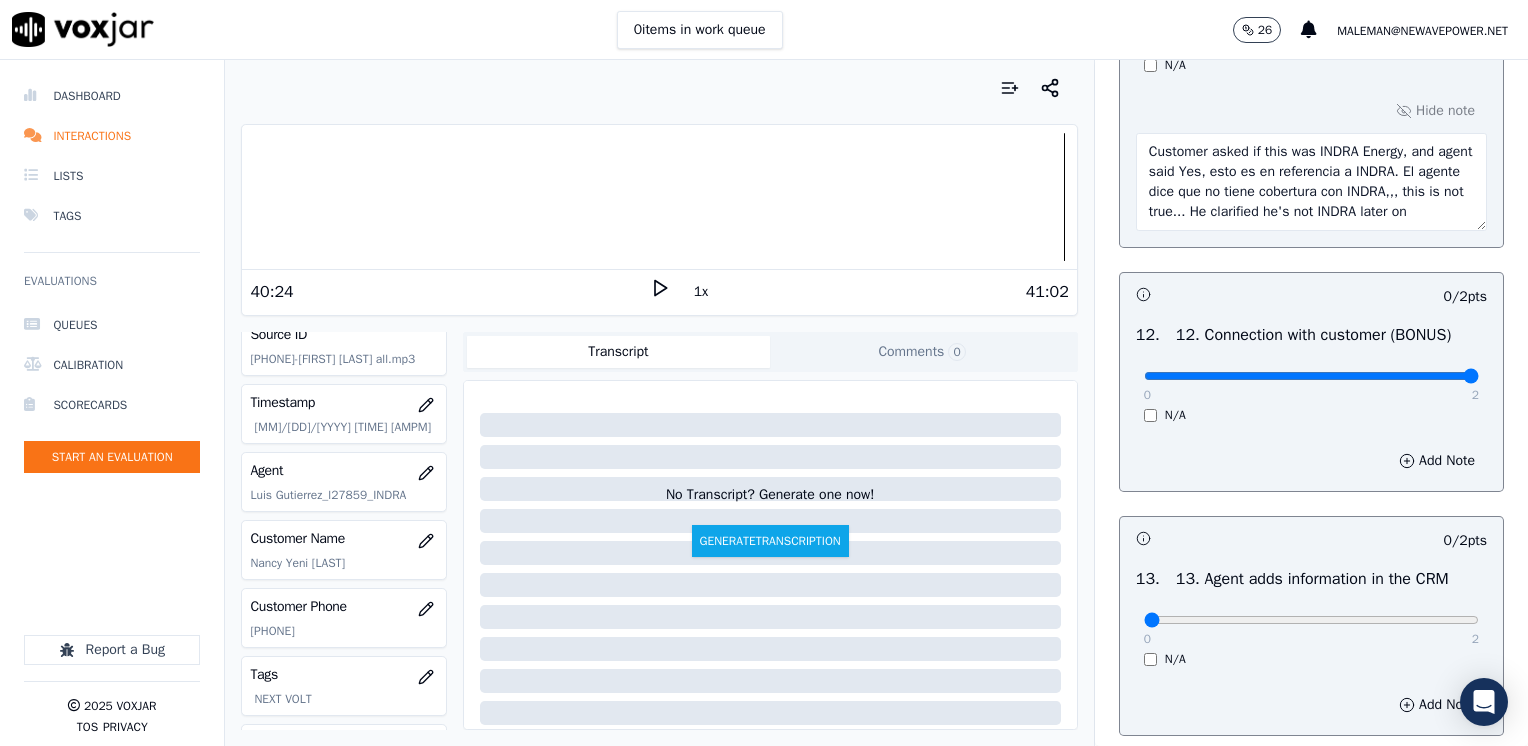 drag, startPoint x: 1131, startPoint y: 419, endPoint x: 1531, endPoint y: 408, distance: 400.1512 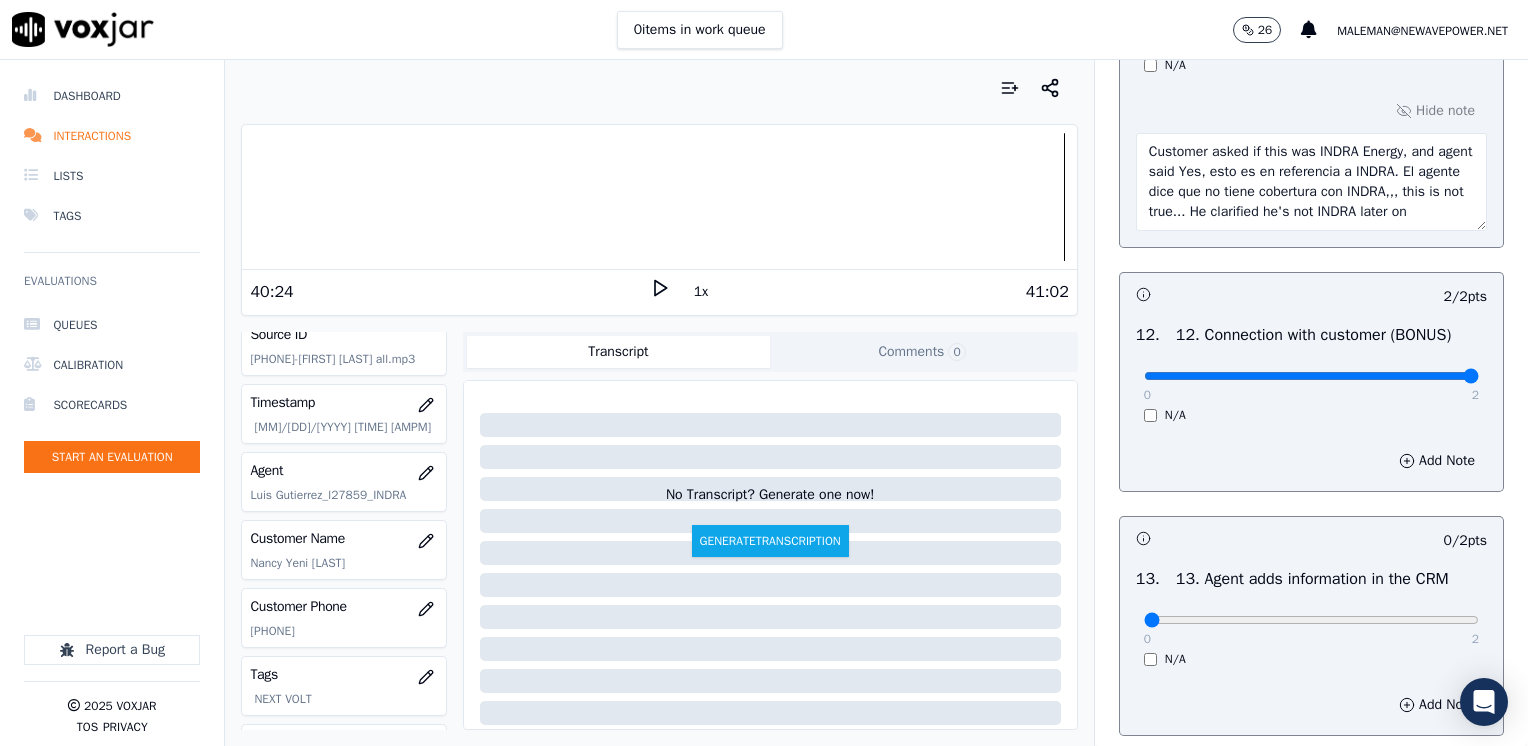 scroll, scrollTop: 3400, scrollLeft: 0, axis: vertical 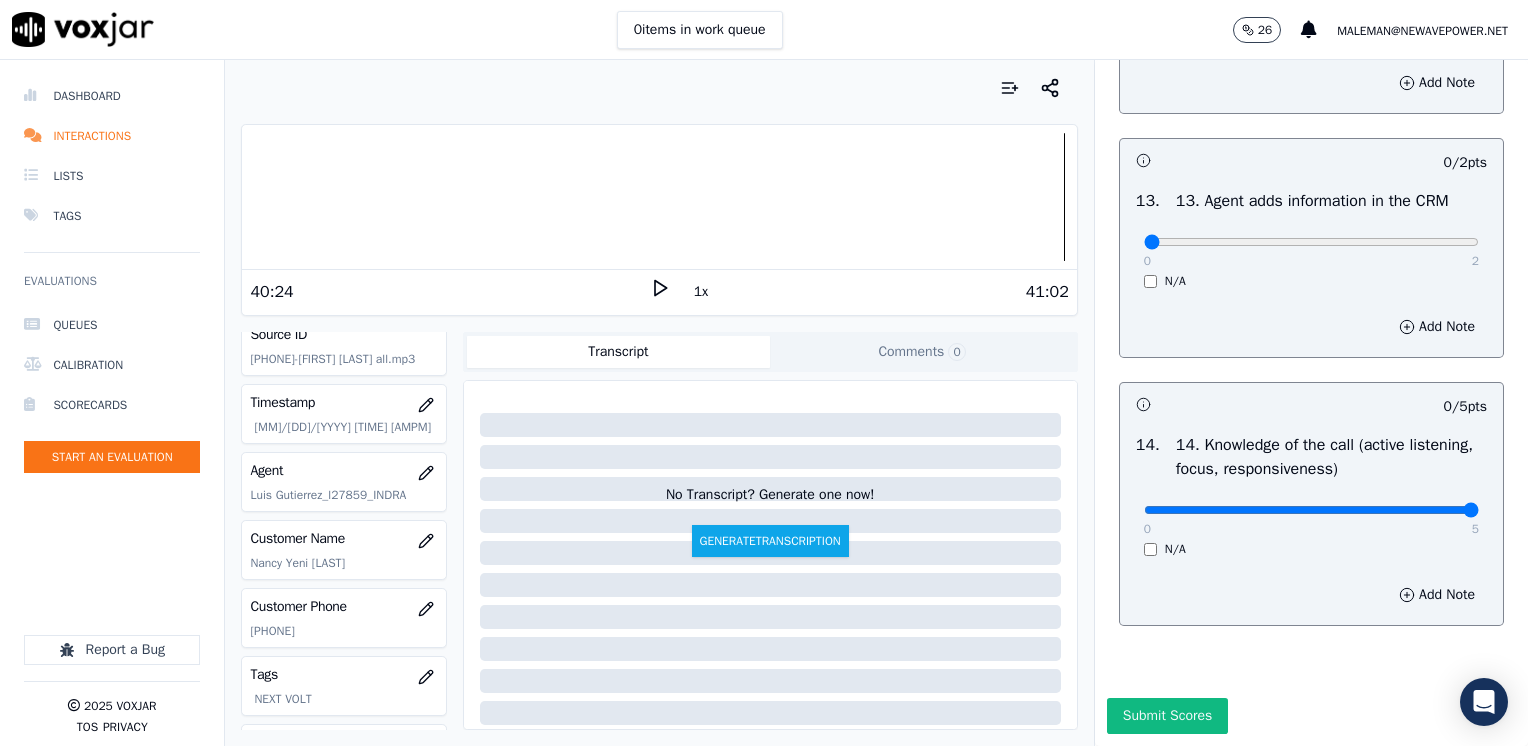 drag, startPoint x: 1136, startPoint y: 528, endPoint x: 1531, endPoint y: 528, distance: 395 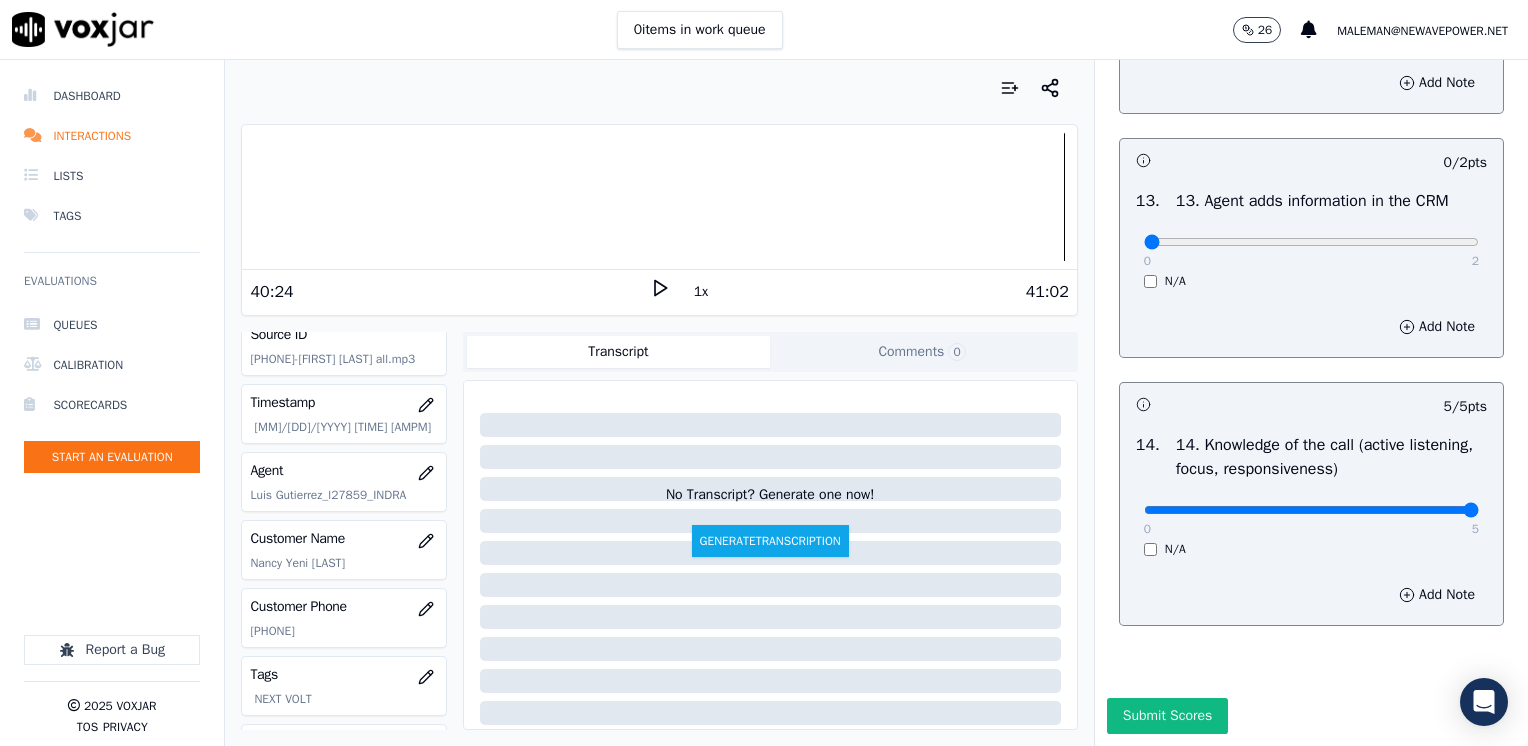 scroll, scrollTop: 3364, scrollLeft: 0, axis: vertical 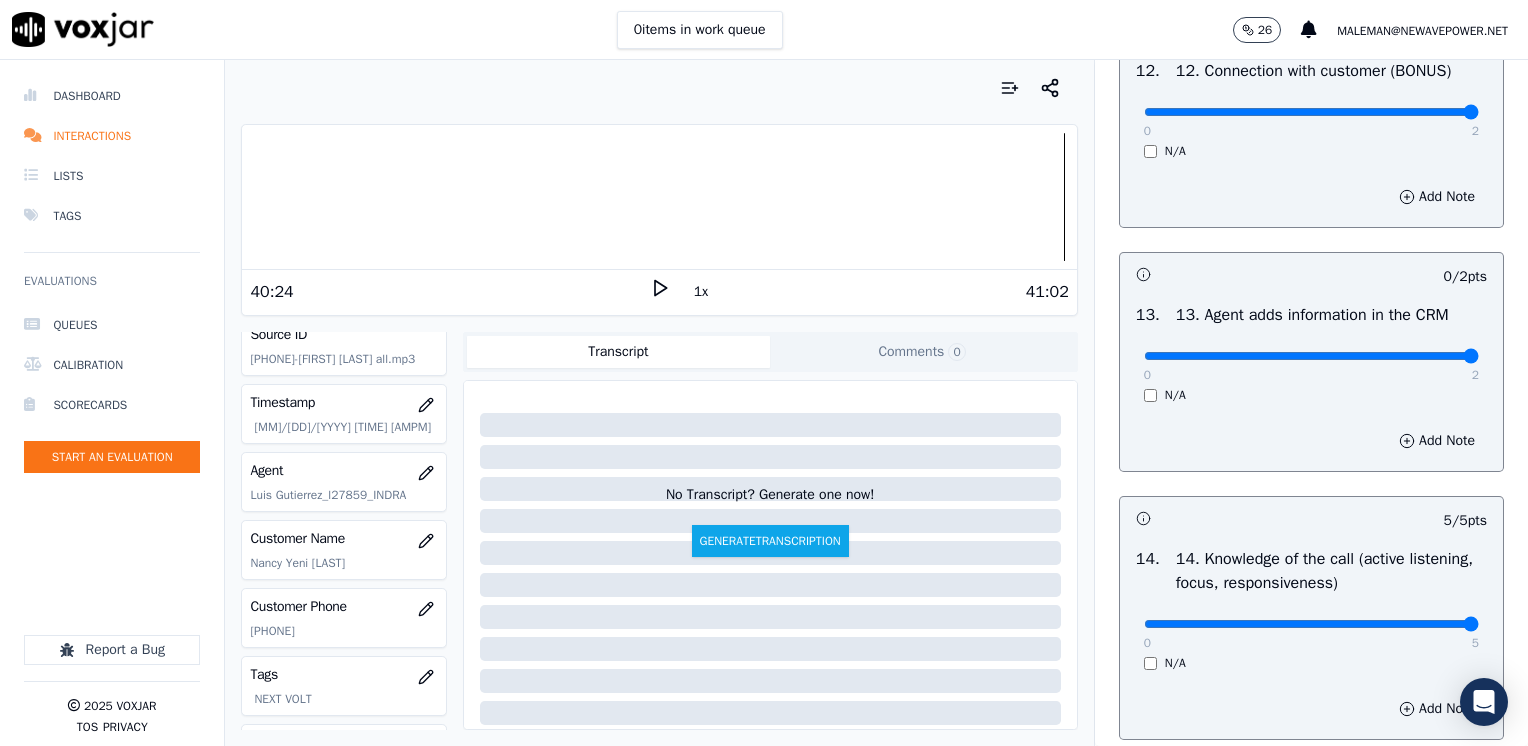 drag, startPoint x: 1135, startPoint y: 401, endPoint x: 1531, endPoint y: 453, distance: 399.39954 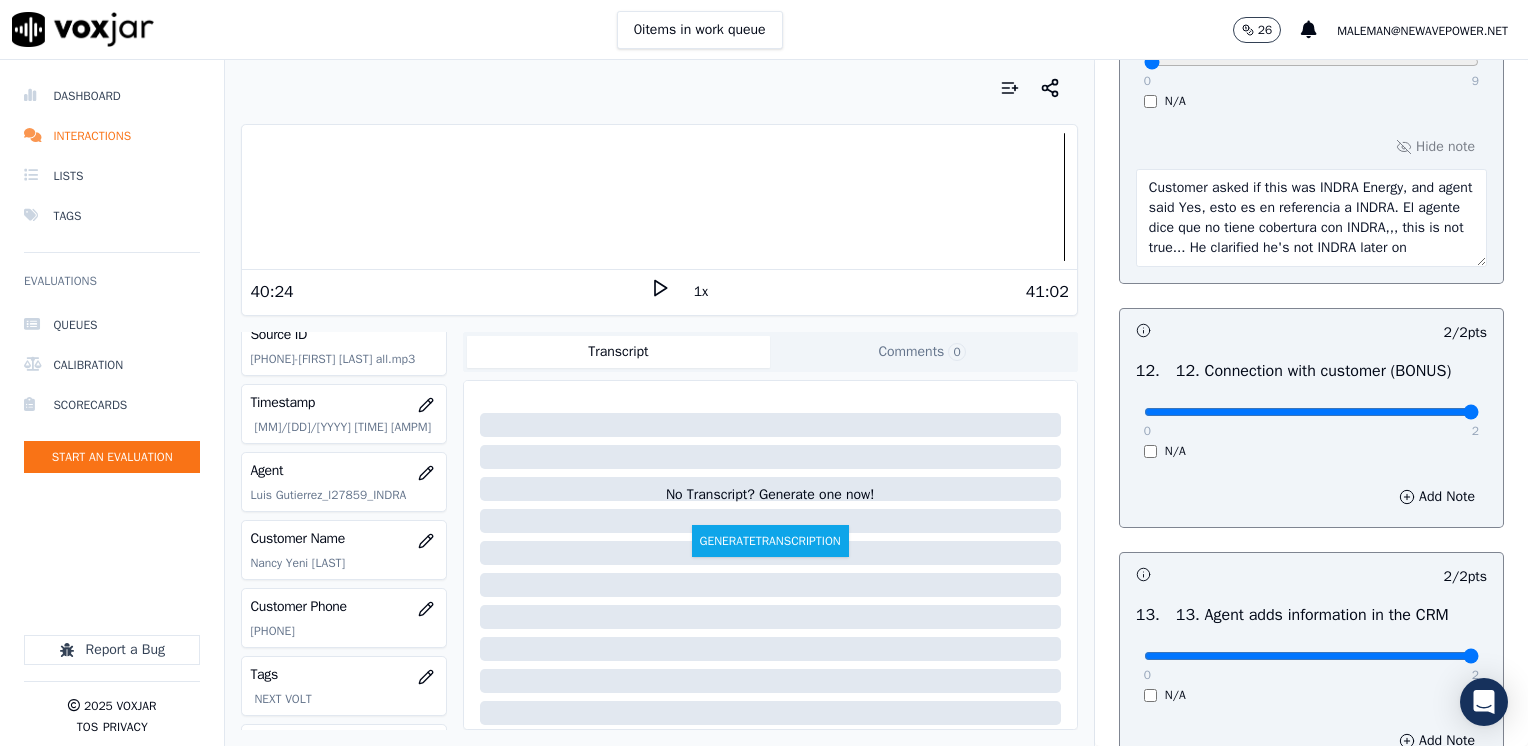 scroll, scrollTop: 2964, scrollLeft: 0, axis: vertical 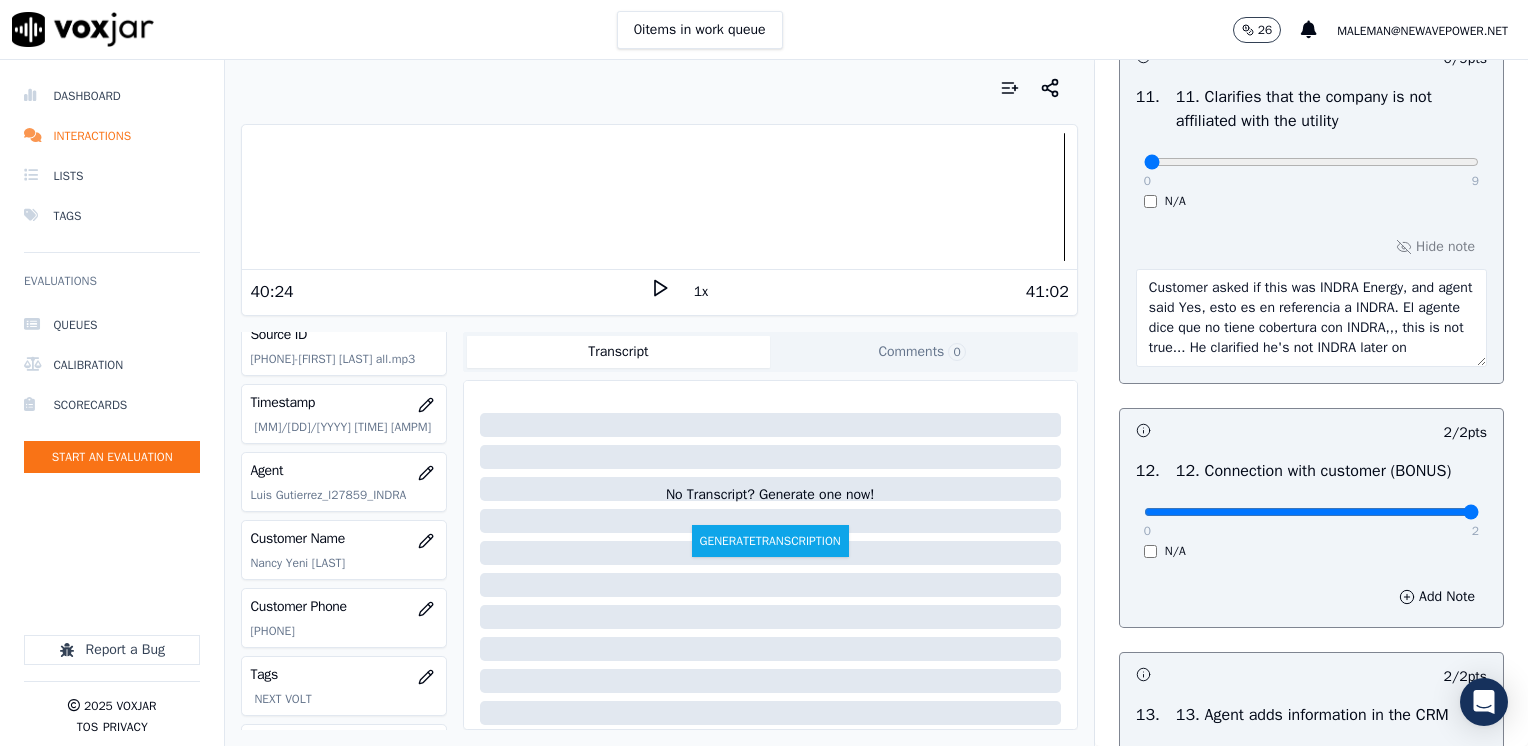 click on "Customer asked if this was INDRA Energy, and agent said Yes, esto es en referencia a INDRA. El agente dice que no tiene cobertura con INDRA,,, this is not true... He clarified he's not INDRA later on" at bounding box center [1311, 318] 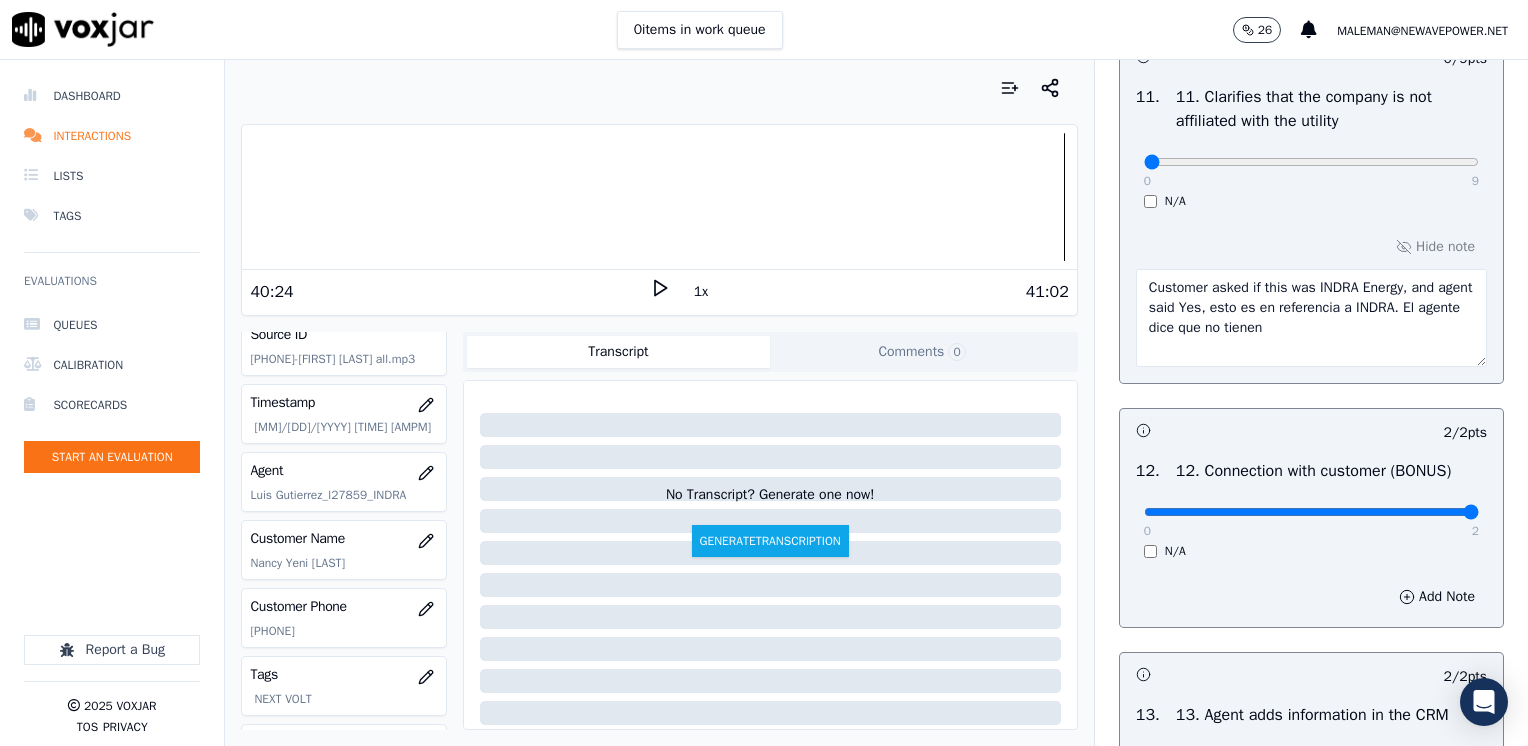 click on "Customer asked if this was INDRA Energy, and agent said Yes, esto es en referencia a INDRA. El agente dice que no tienen" at bounding box center (1311, 318) 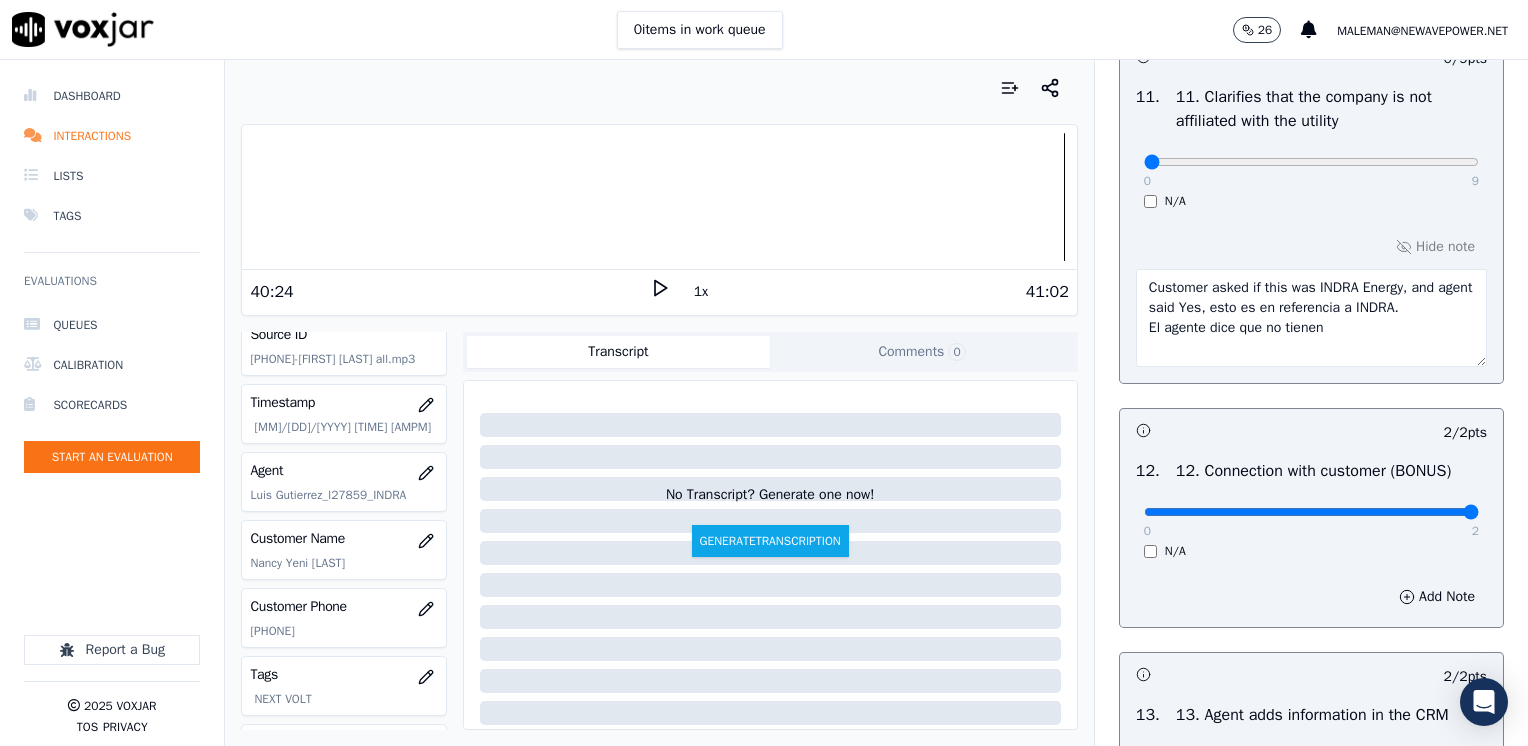 click on "Customer asked if this was INDRA Energy, and agent said Yes, esto es en referencia a INDRA.
El agente dice que no tienen" at bounding box center [1311, 318] 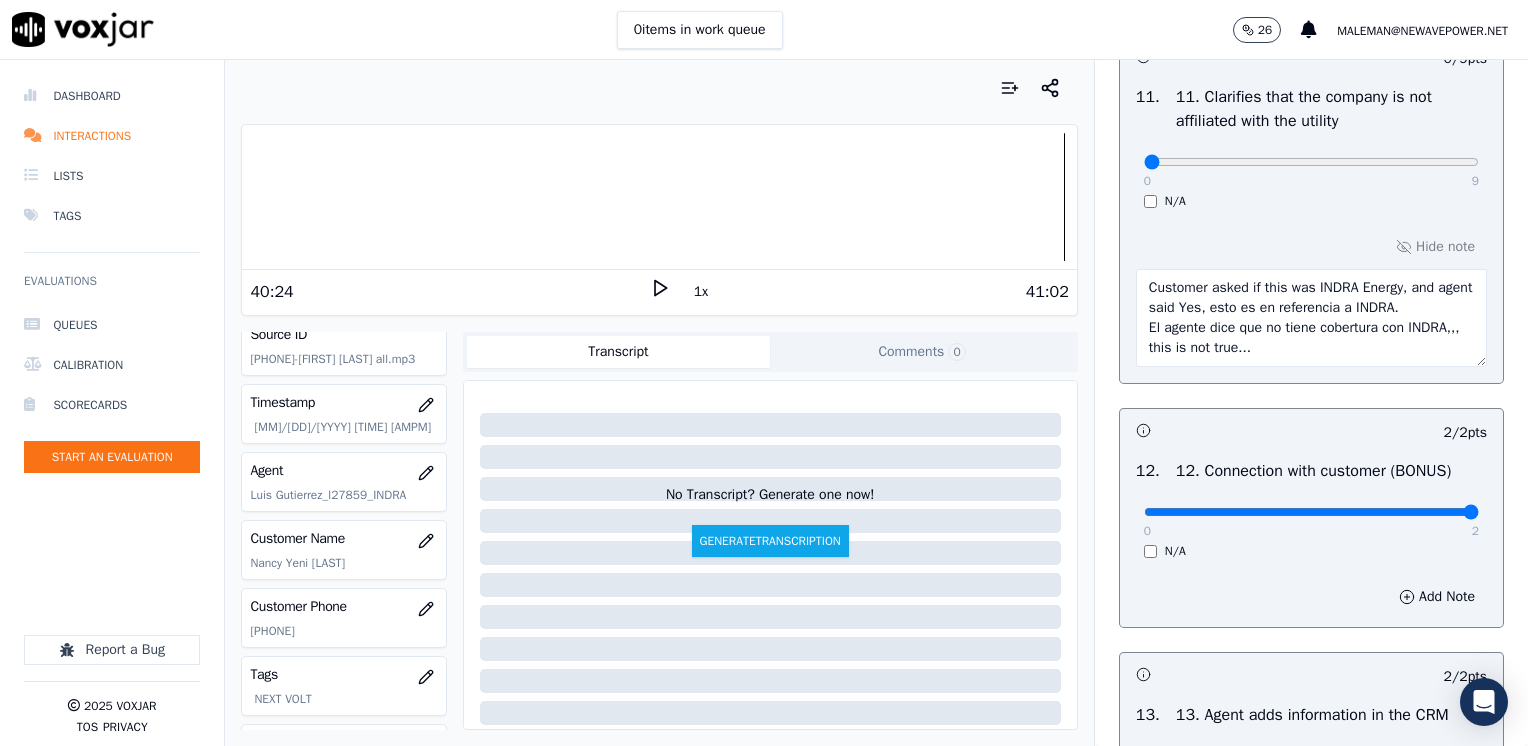 scroll, scrollTop: 2564, scrollLeft: 0, axis: vertical 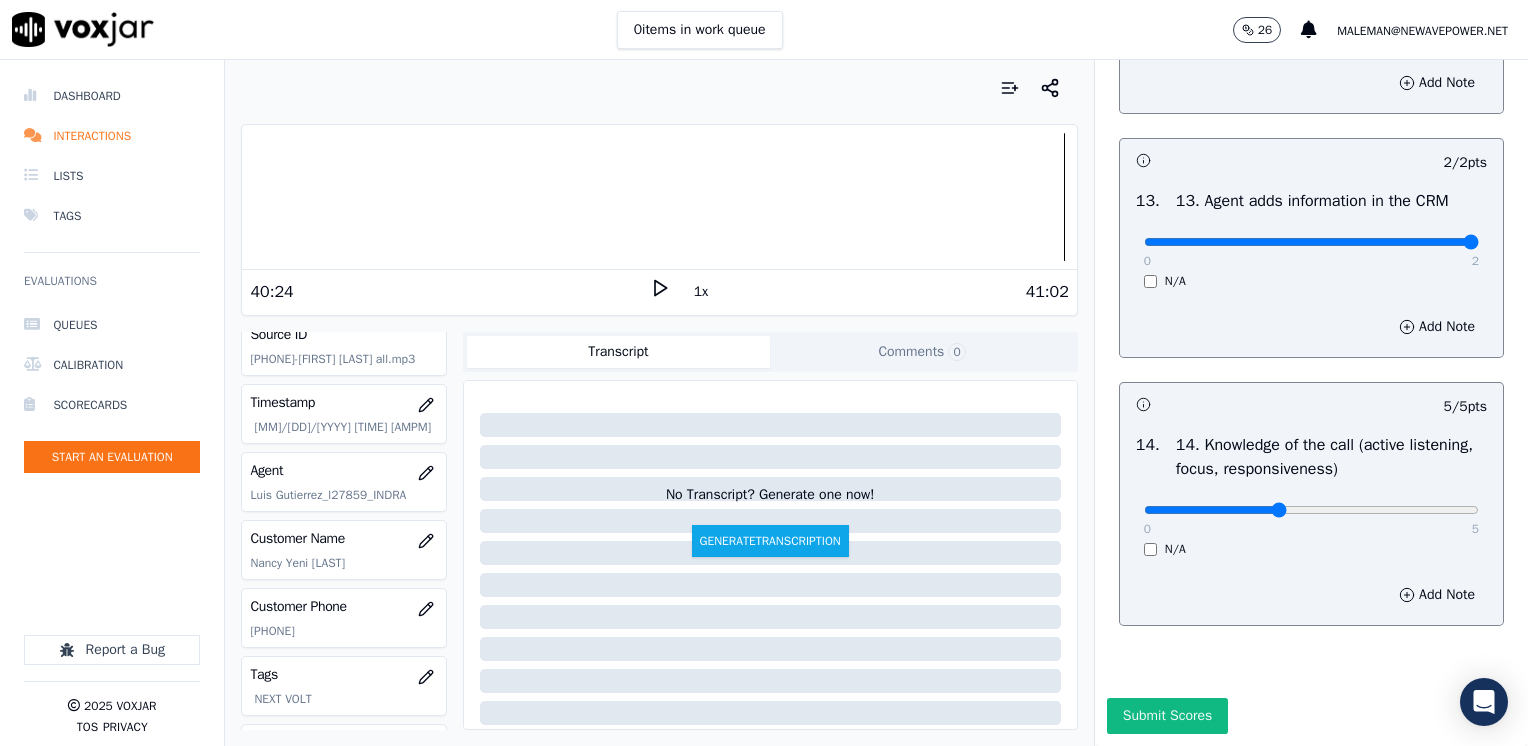 click at bounding box center (1311, -3162) 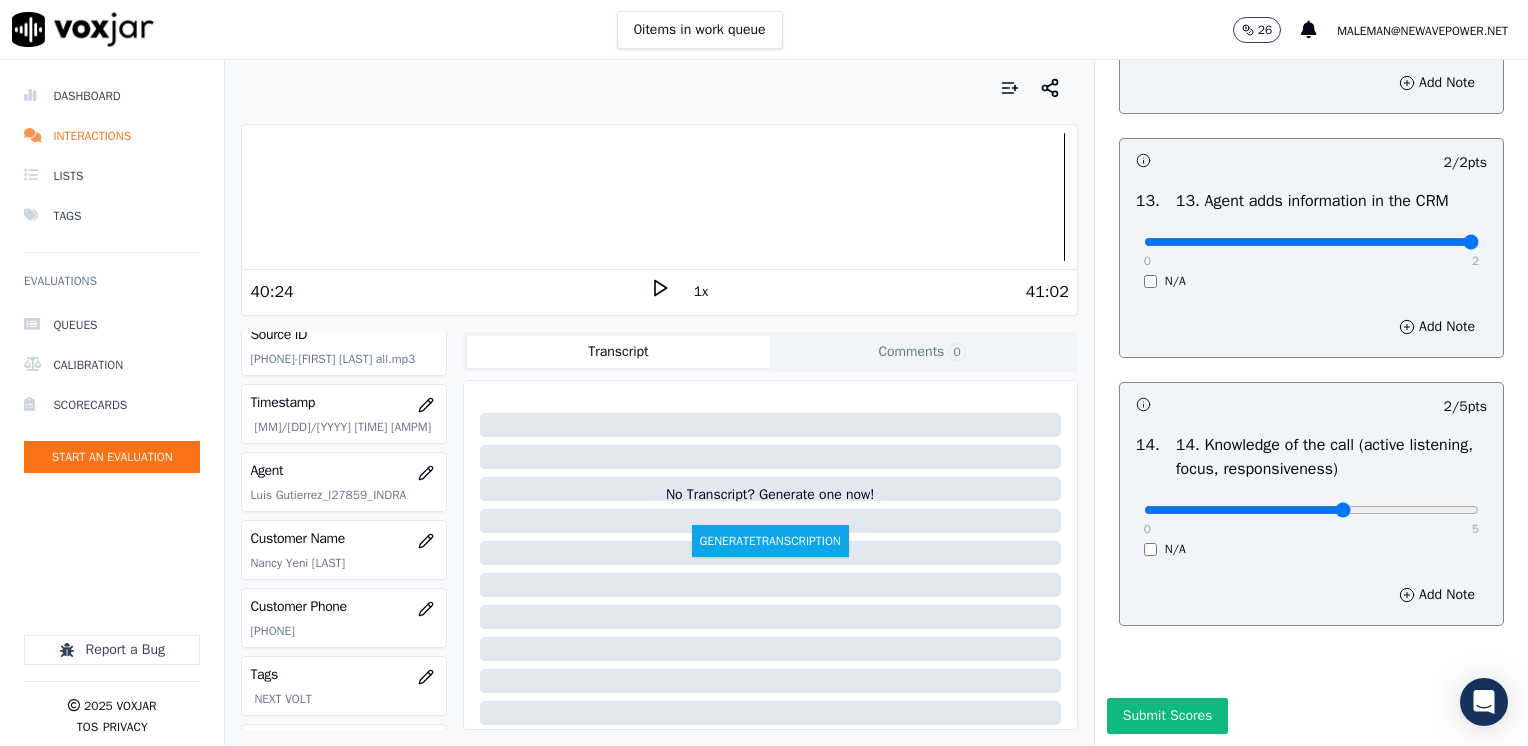click at bounding box center (1311, -3162) 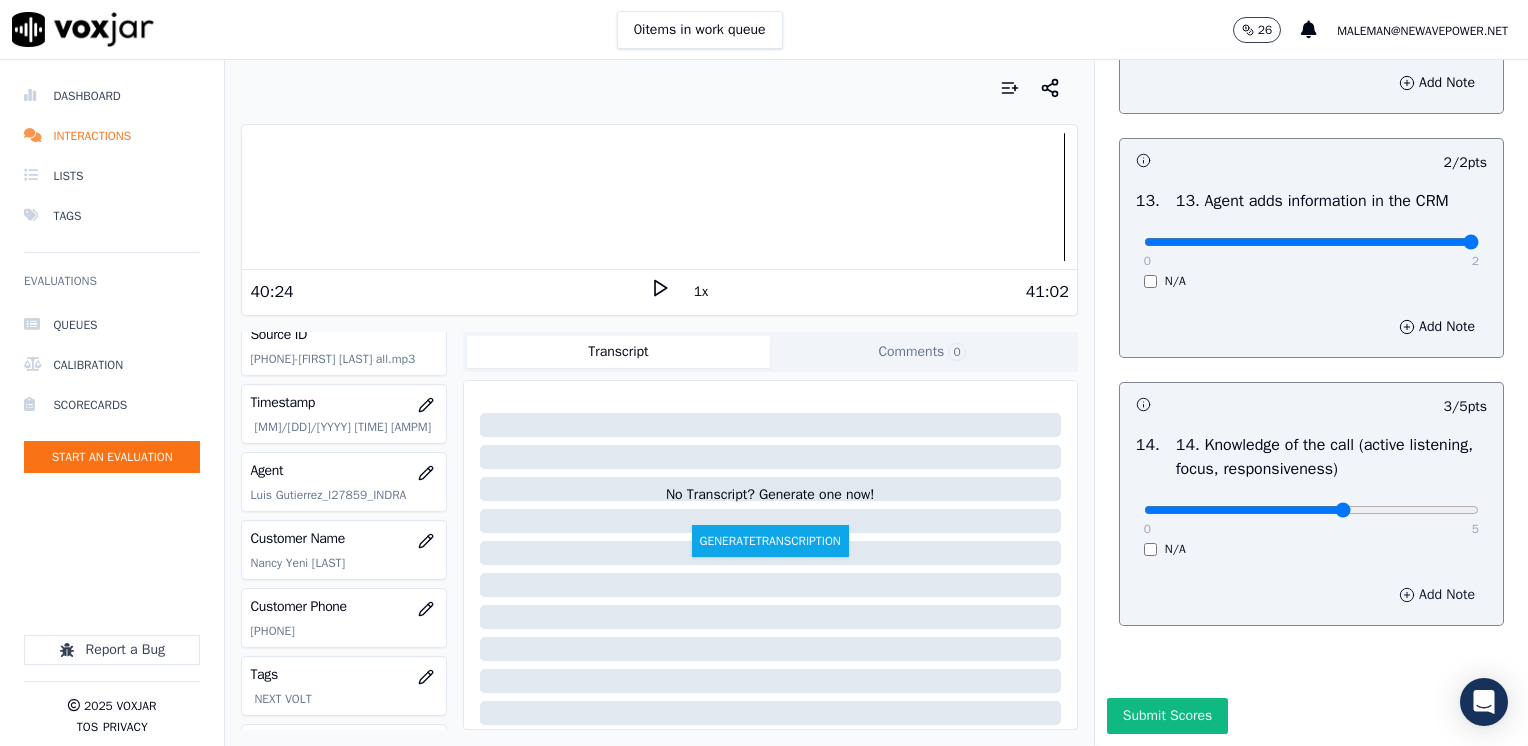 click on "Add Note" at bounding box center (1437, 595) 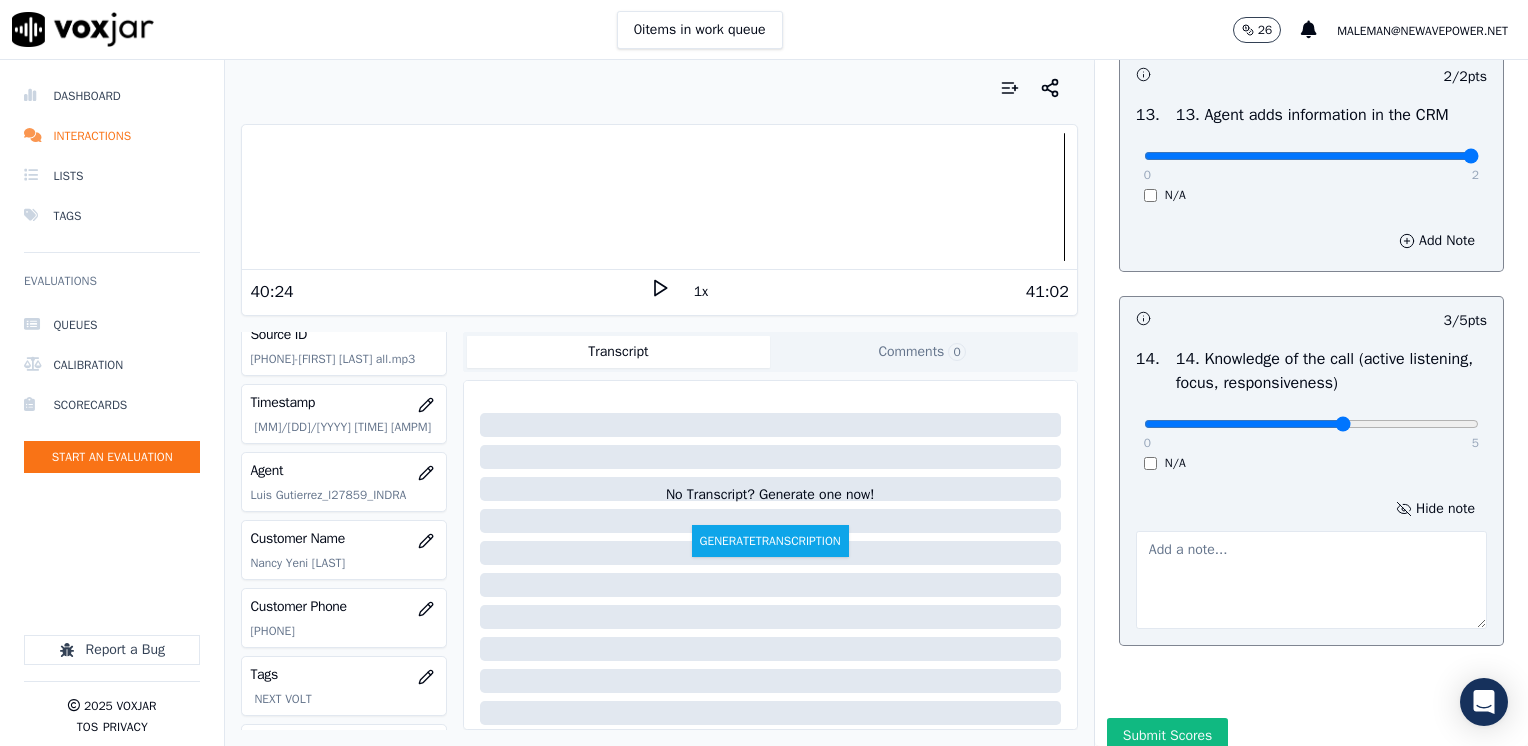 click at bounding box center [1311, 580] 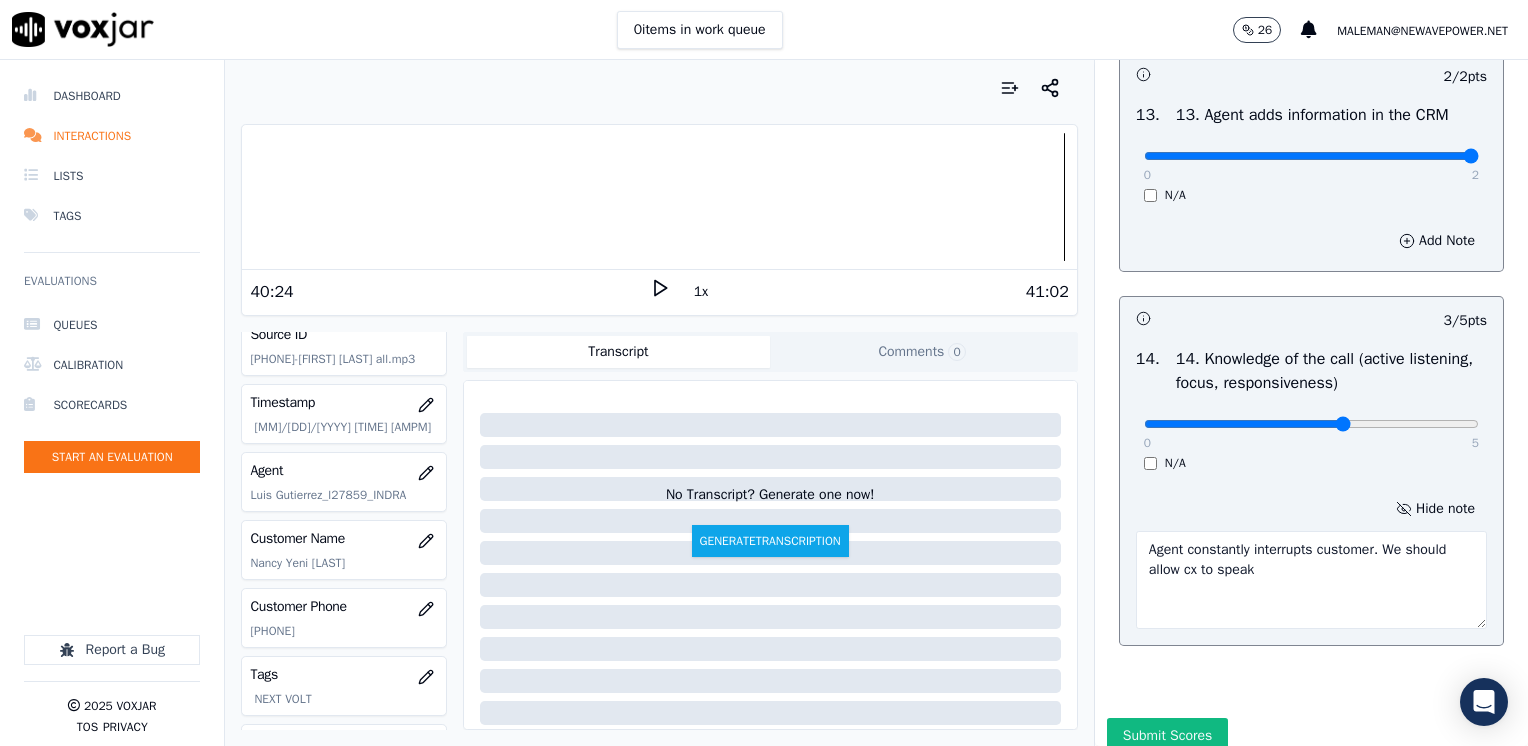 click on "Agent constantly interrupts customer. We should allow cx to speak" at bounding box center (1311, 580) 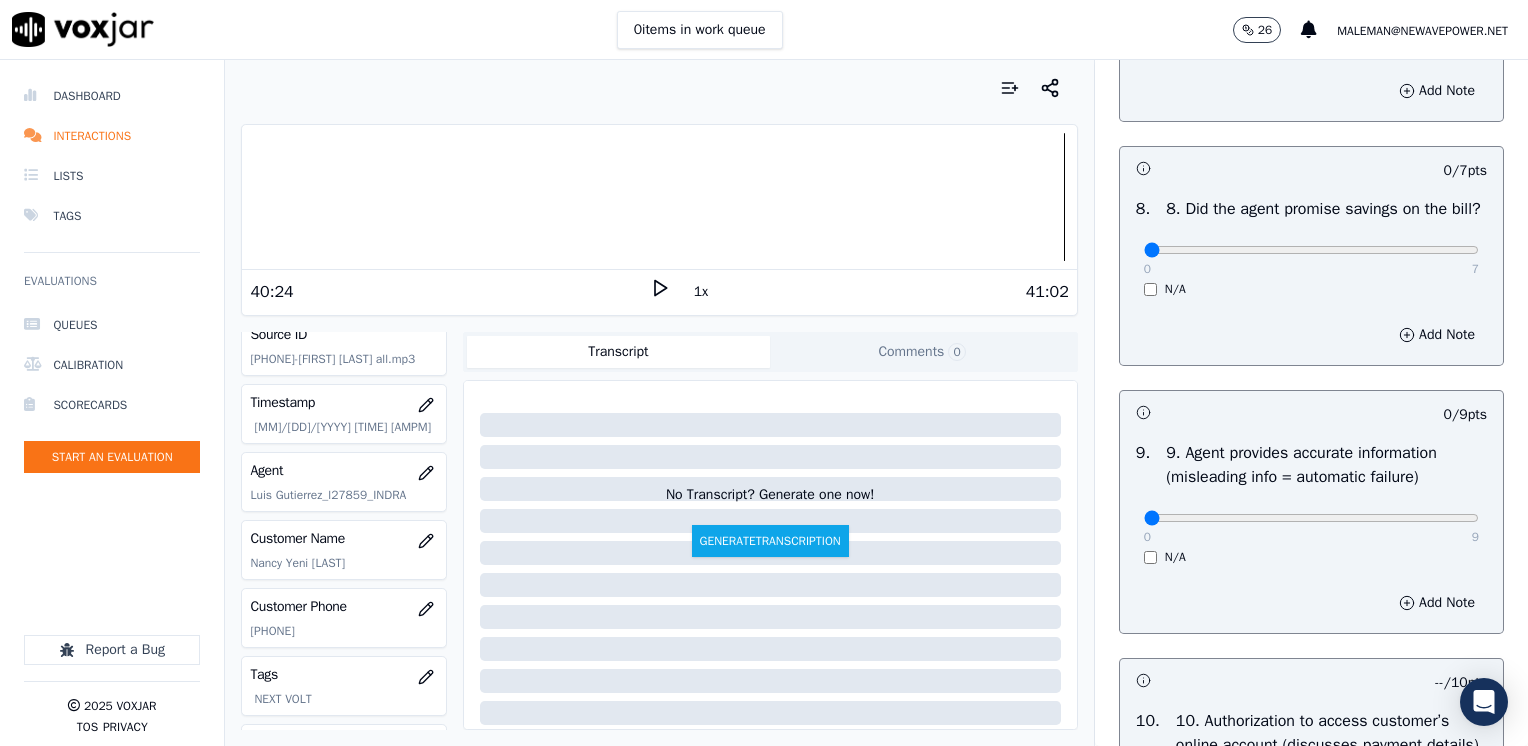 scroll, scrollTop: 2064, scrollLeft: 0, axis: vertical 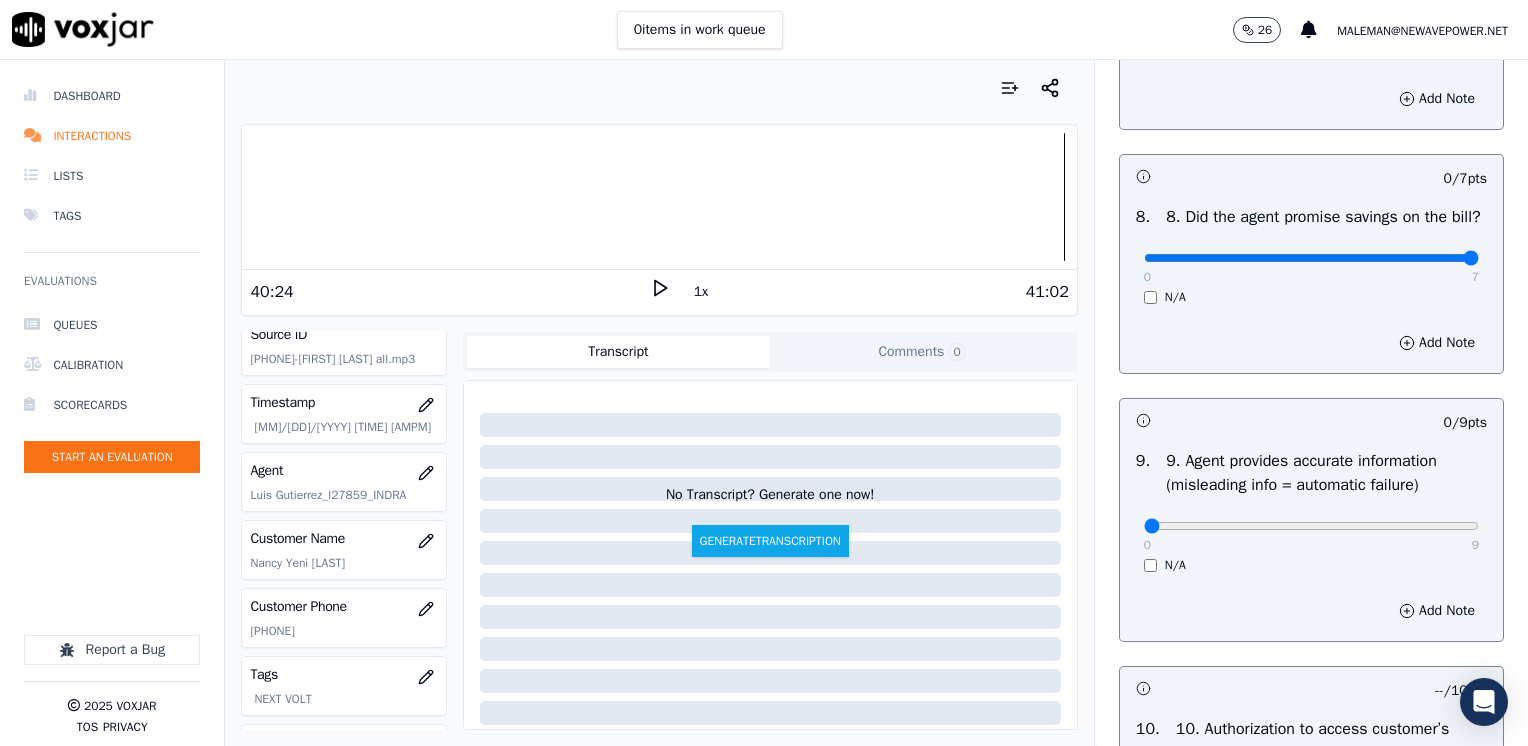 drag, startPoint x: 1138, startPoint y: 282, endPoint x: 1531, endPoint y: 331, distance: 396.04294 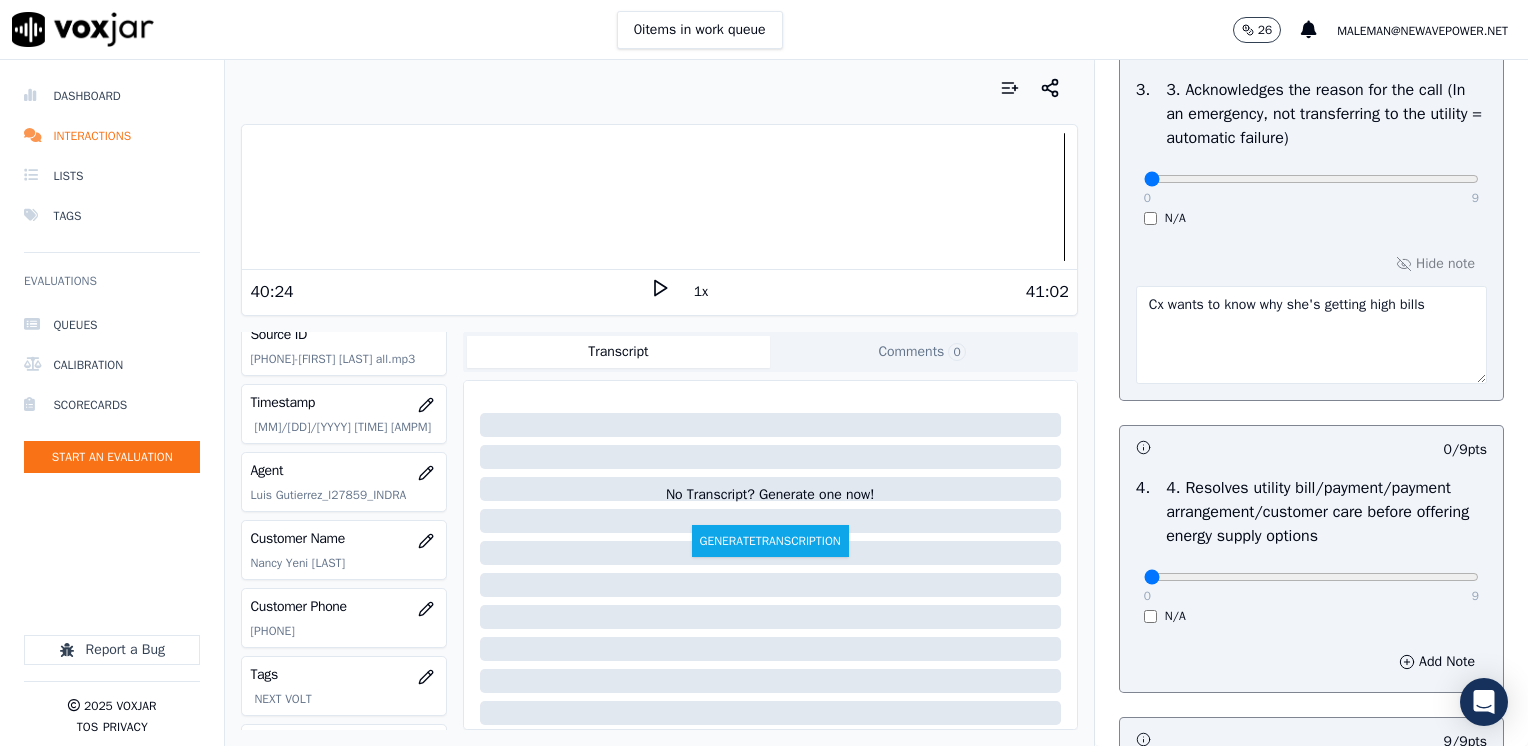 scroll, scrollTop: 664, scrollLeft: 0, axis: vertical 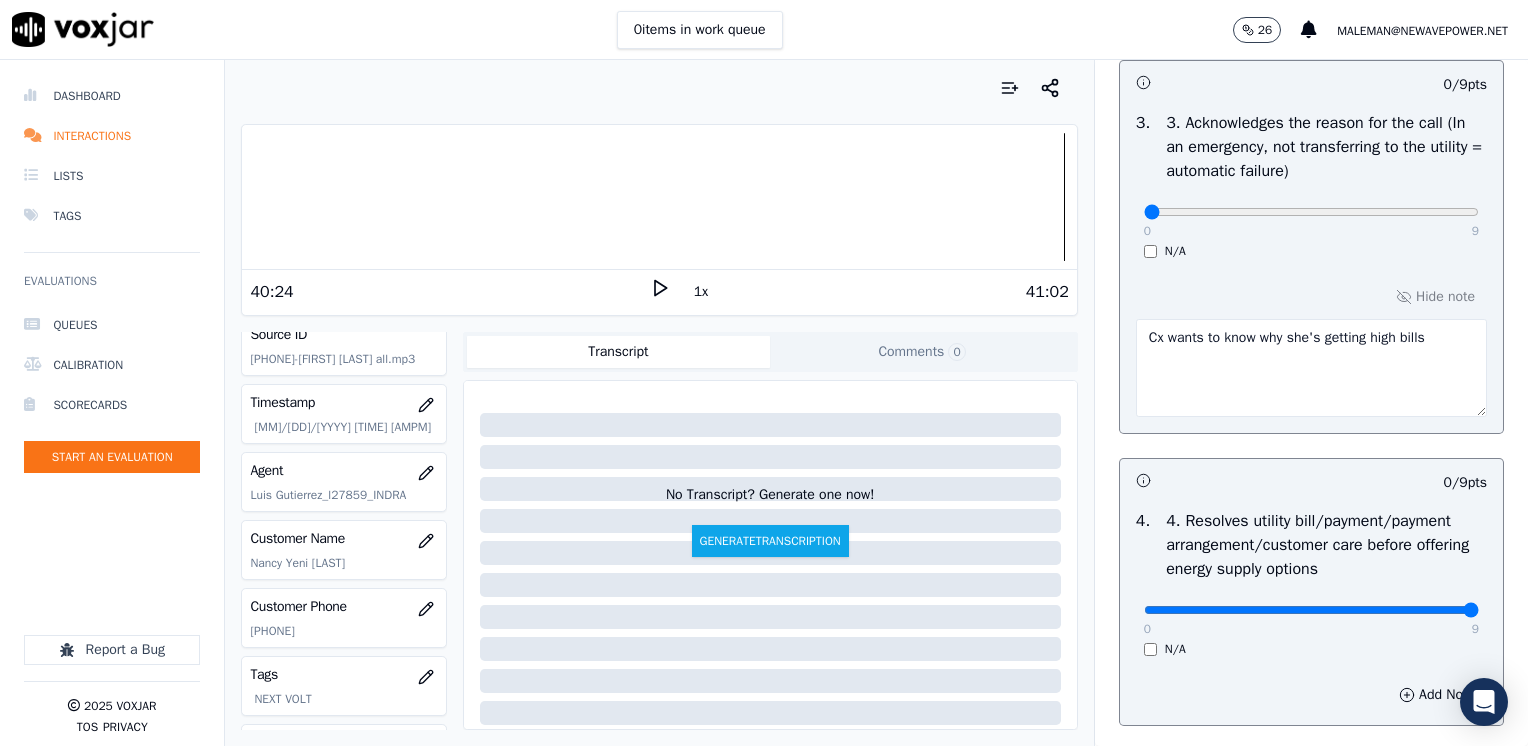 drag, startPoint x: 1134, startPoint y: 612, endPoint x: 1527, endPoint y: 558, distance: 396.69257 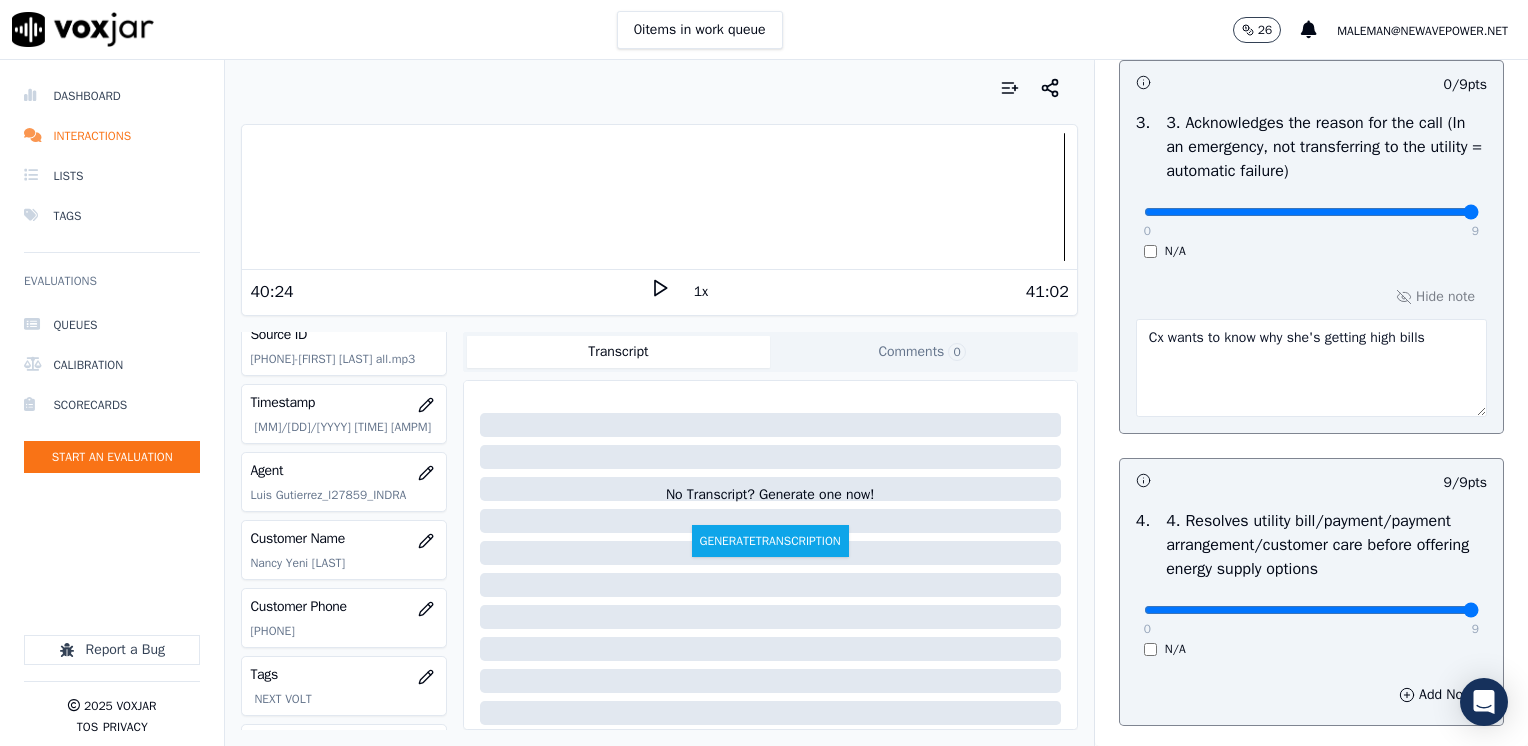 drag, startPoint x: 1144, startPoint y: 207, endPoint x: 1531, endPoint y: 193, distance: 387.25314 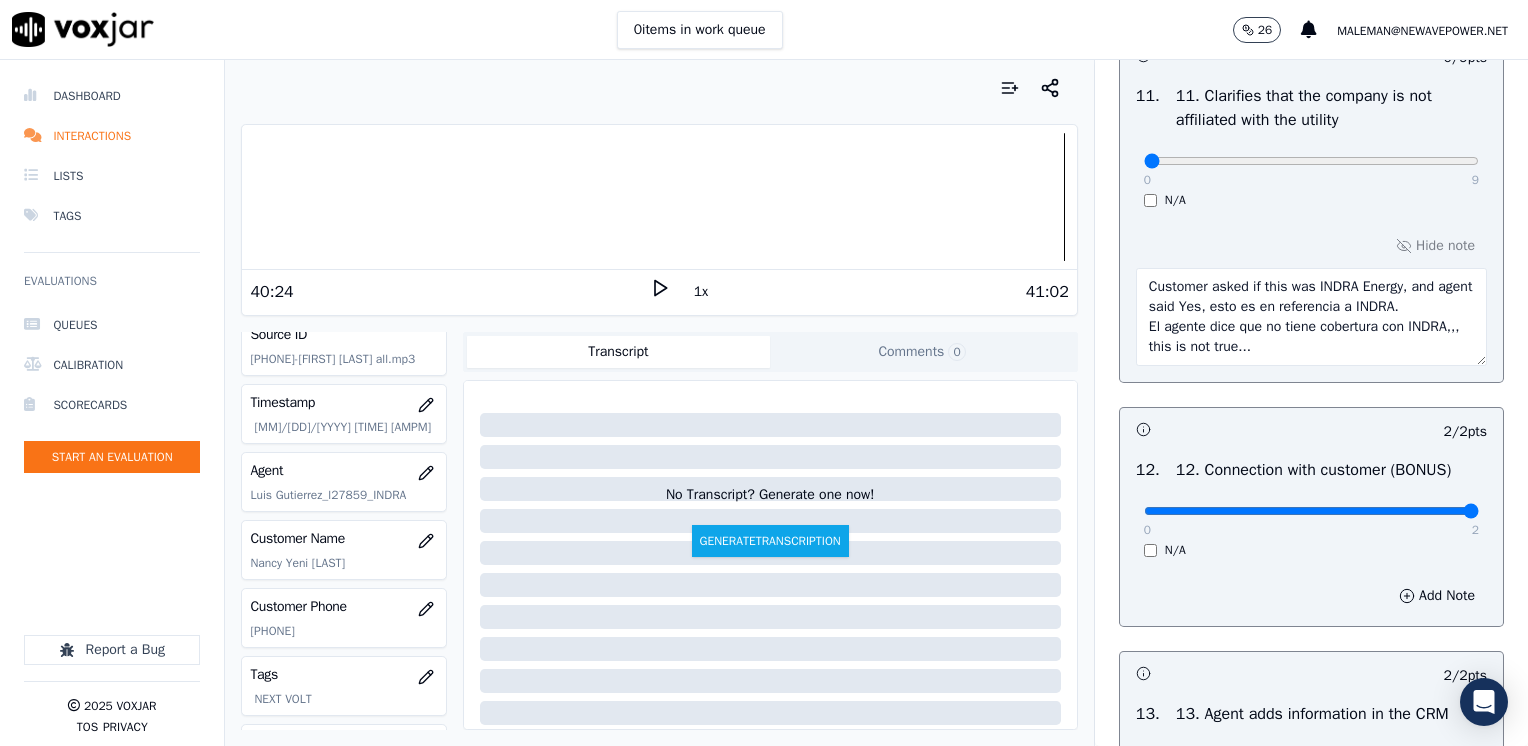 scroll, scrollTop: 3000, scrollLeft: 0, axis: vertical 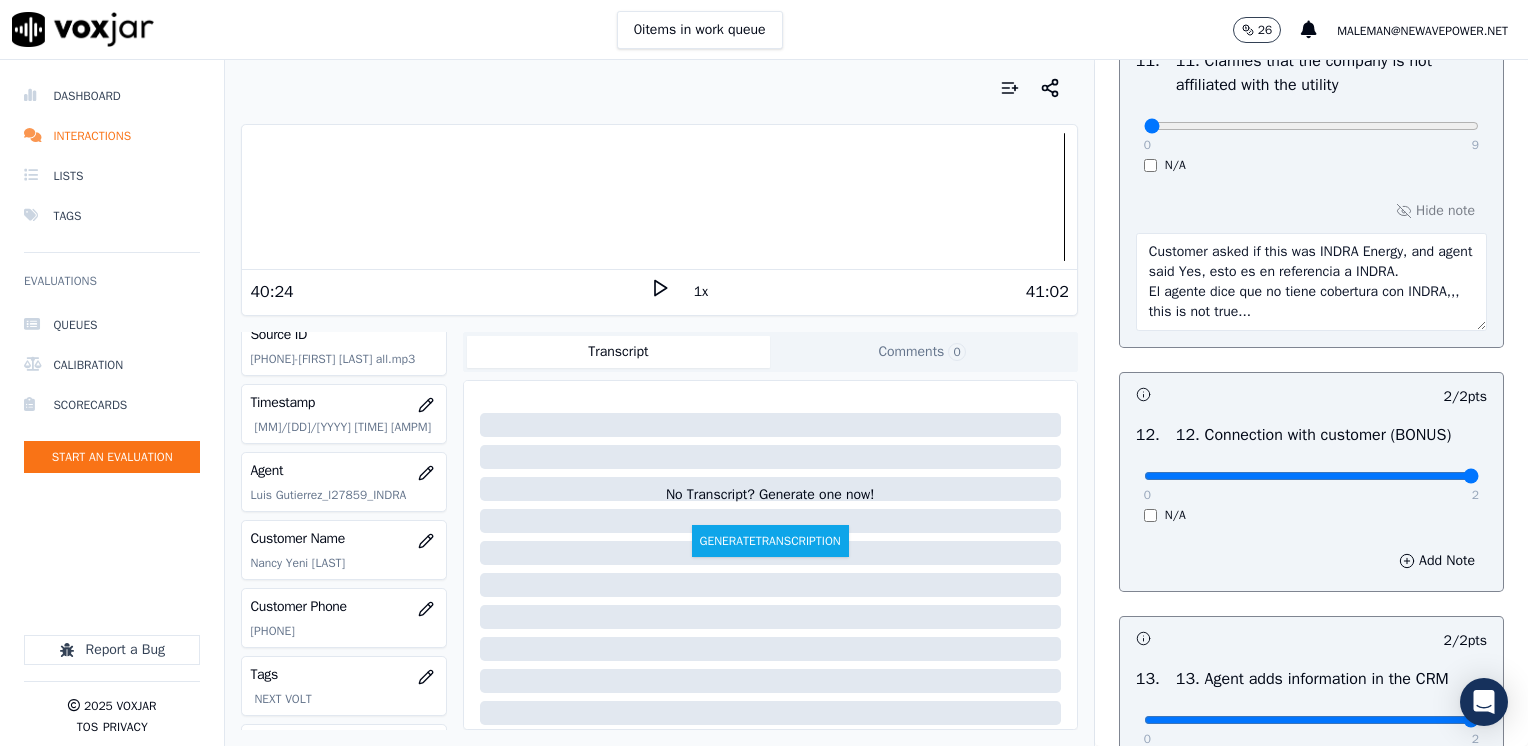 click on "Customer asked if this was INDRA Energy, and agent said Yes, esto es en referencia a INDRA.
El agente dice que no tiene cobertura con INDRA,,, this is not true..." at bounding box center [1311, 282] 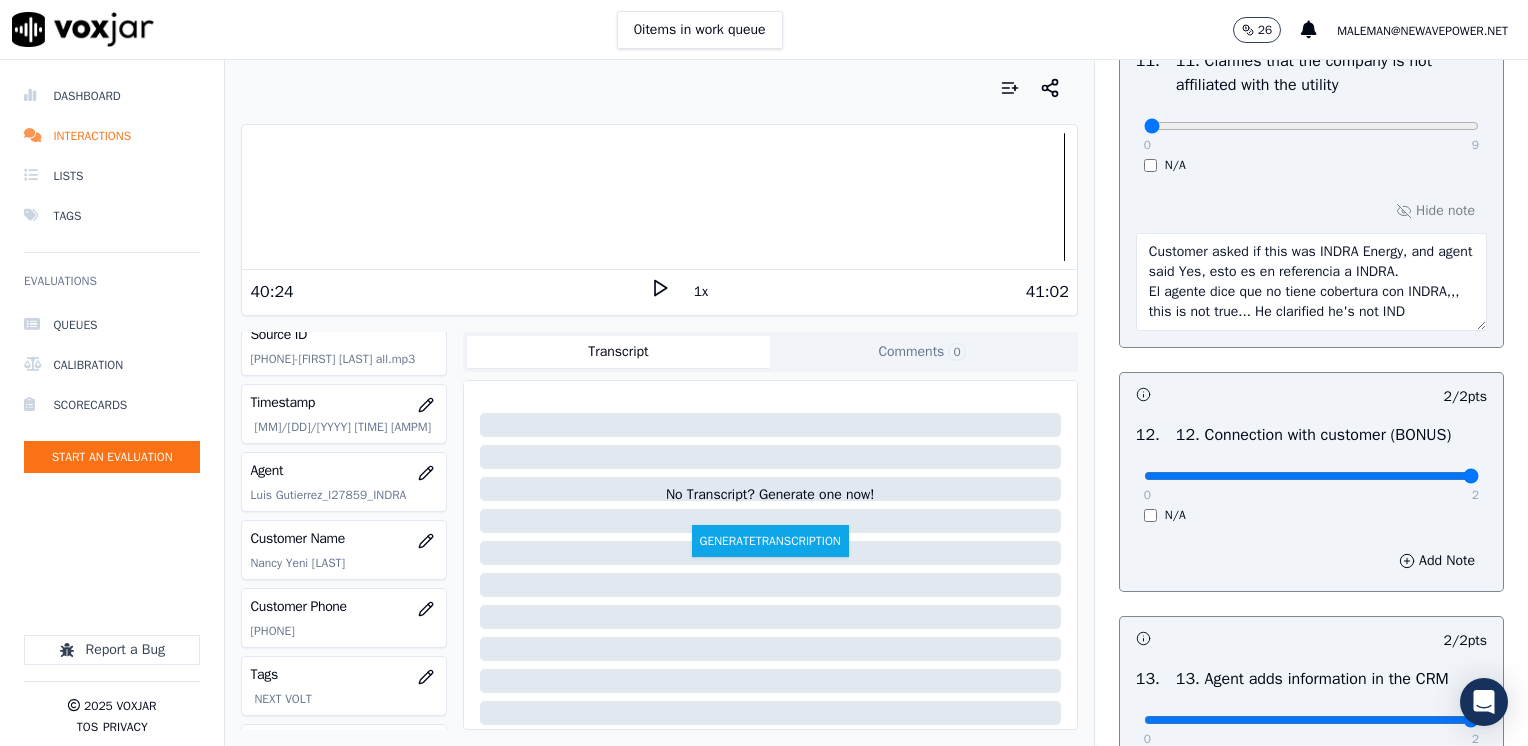 scroll, scrollTop: 12, scrollLeft: 0, axis: vertical 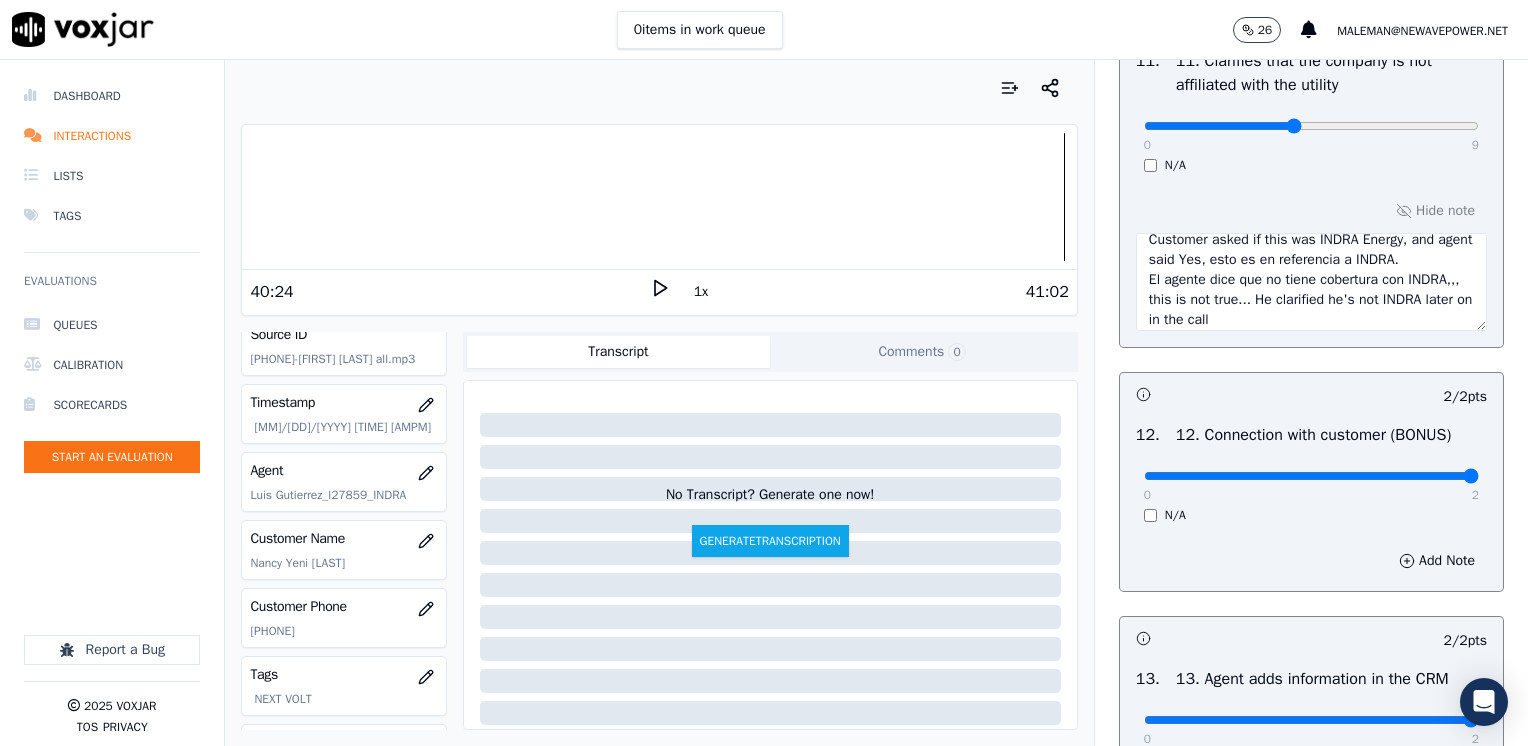 click at bounding box center [1311, -2684] 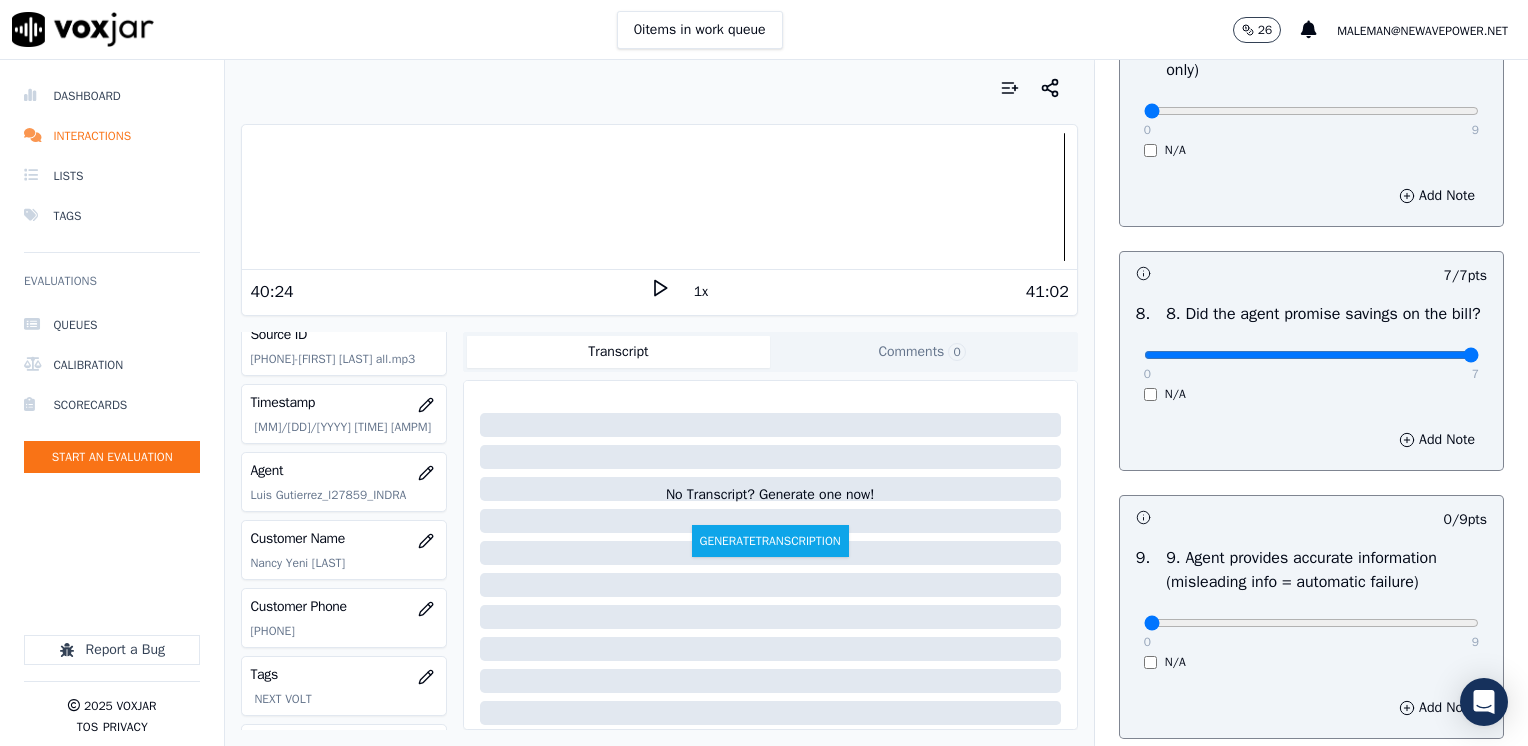 scroll, scrollTop: 1700, scrollLeft: 0, axis: vertical 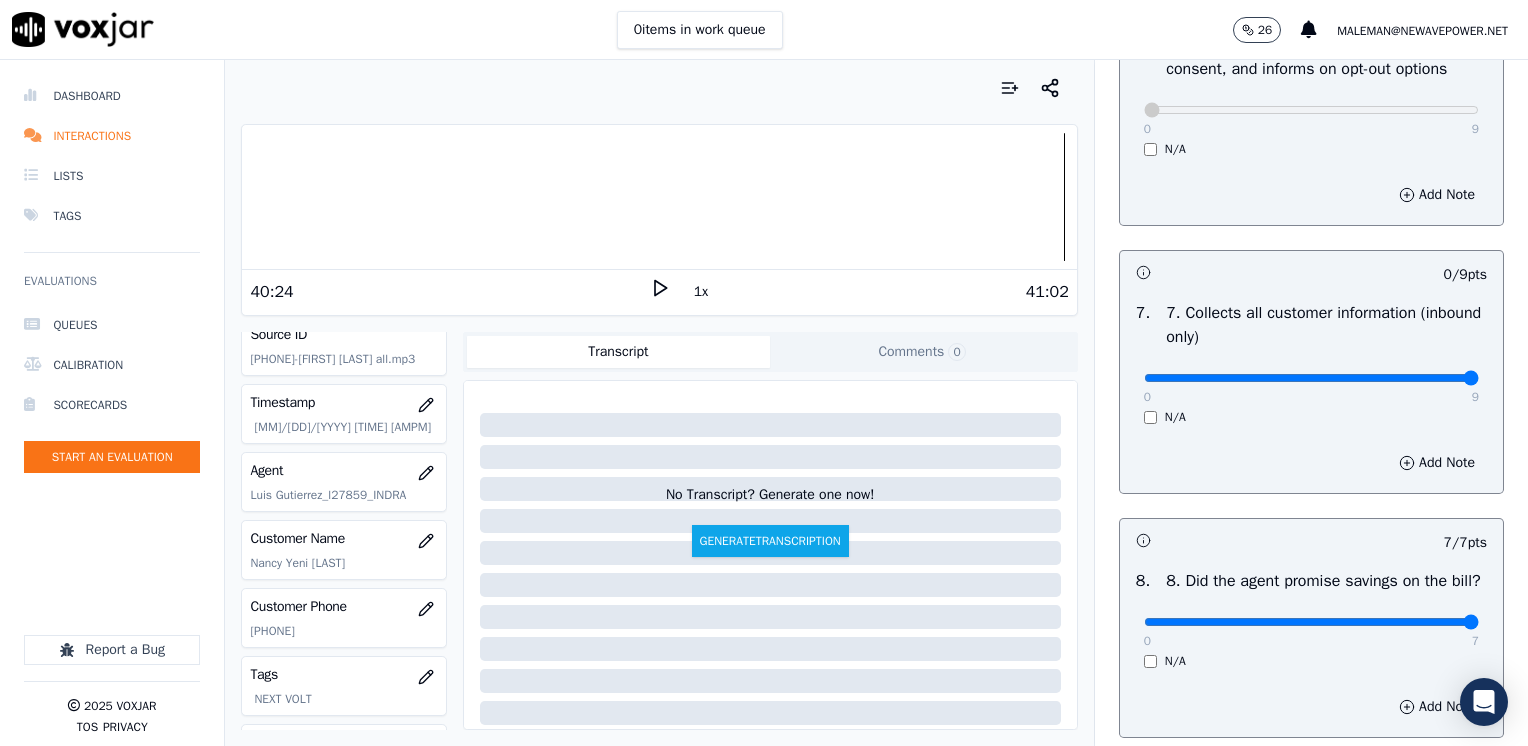 drag, startPoint x: 1128, startPoint y: 378, endPoint x: 1531, endPoint y: 382, distance: 403.01984 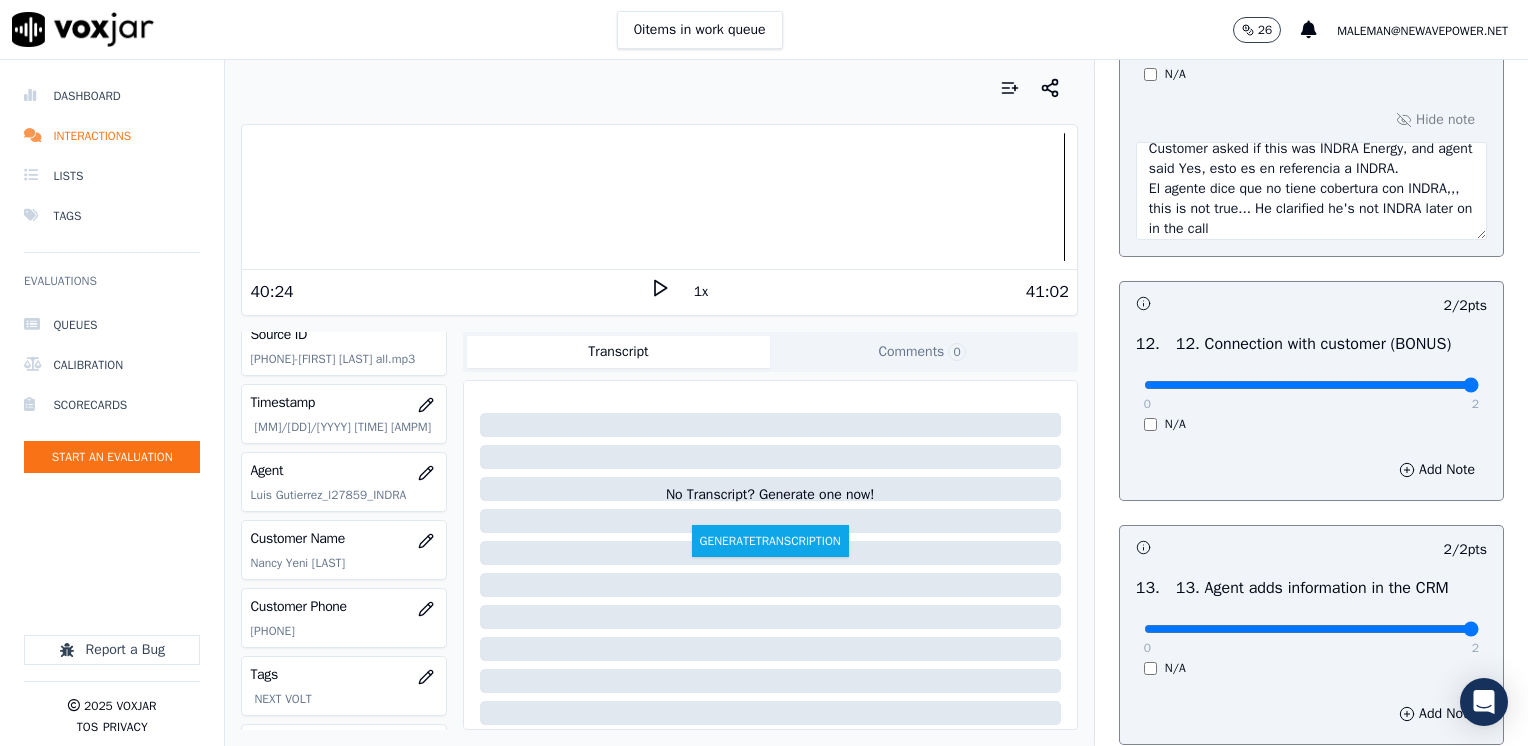 scroll, scrollTop: 2970, scrollLeft: 0, axis: vertical 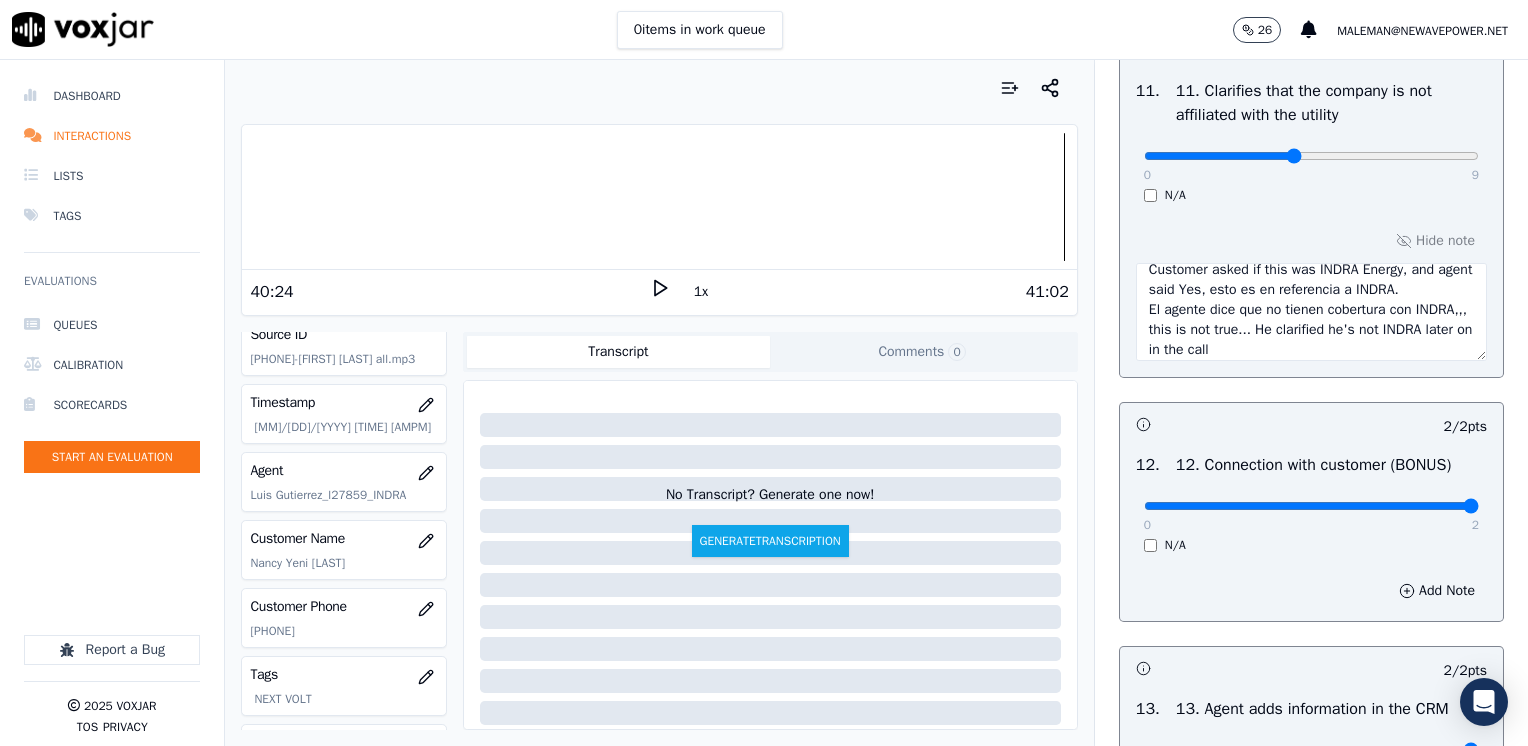 click on "Customer asked if this was INDRA Energy, and agent said Yes, esto es en referencia a INDRA.
El agente dice que no tienen cobertura con INDRA,,, this is not true... He clarified he's not INDRA later on in the call" at bounding box center (1311, 312) 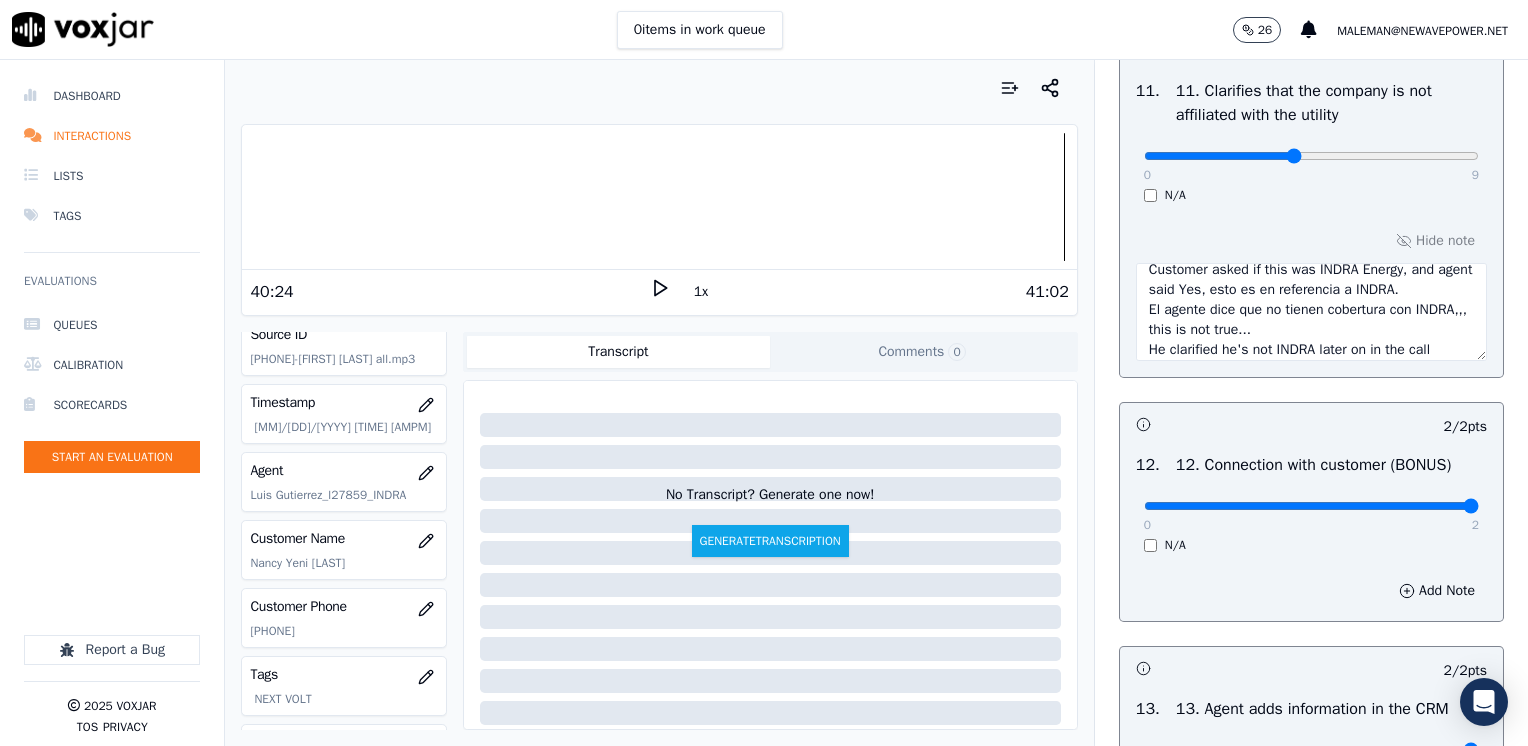 scroll, scrollTop: 20, scrollLeft: 0, axis: vertical 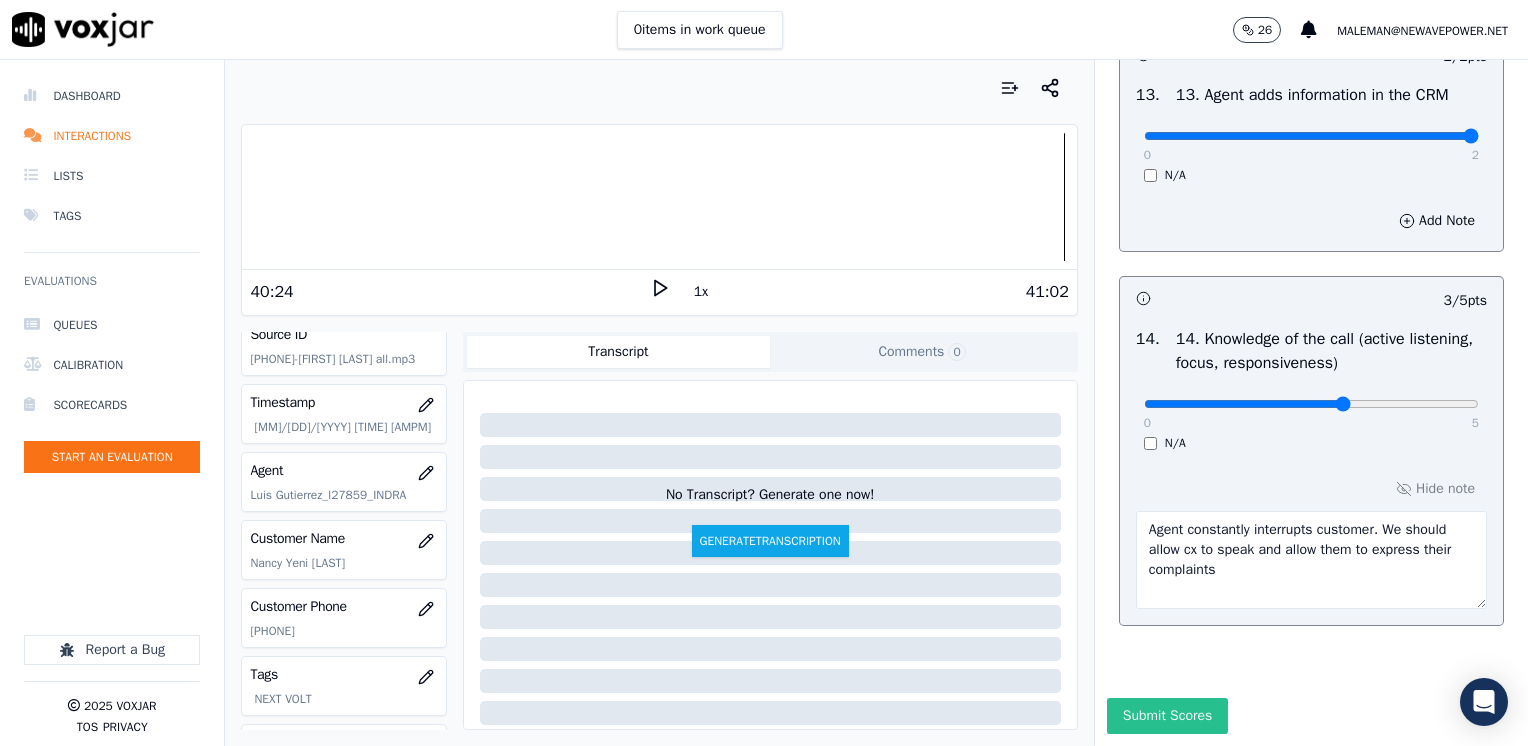 click on "Submit Scores" at bounding box center [1167, 716] 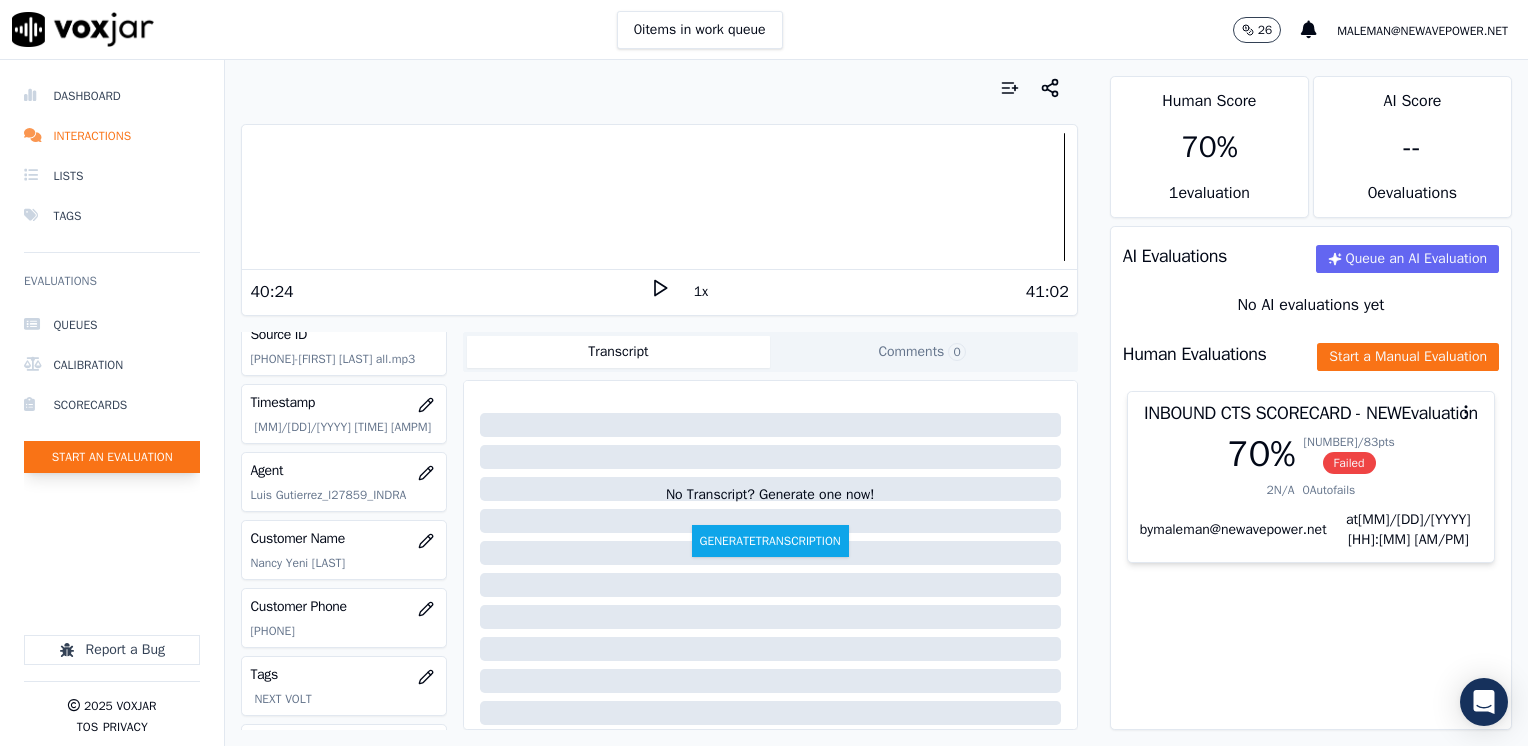 click on "Start an Evaluation" 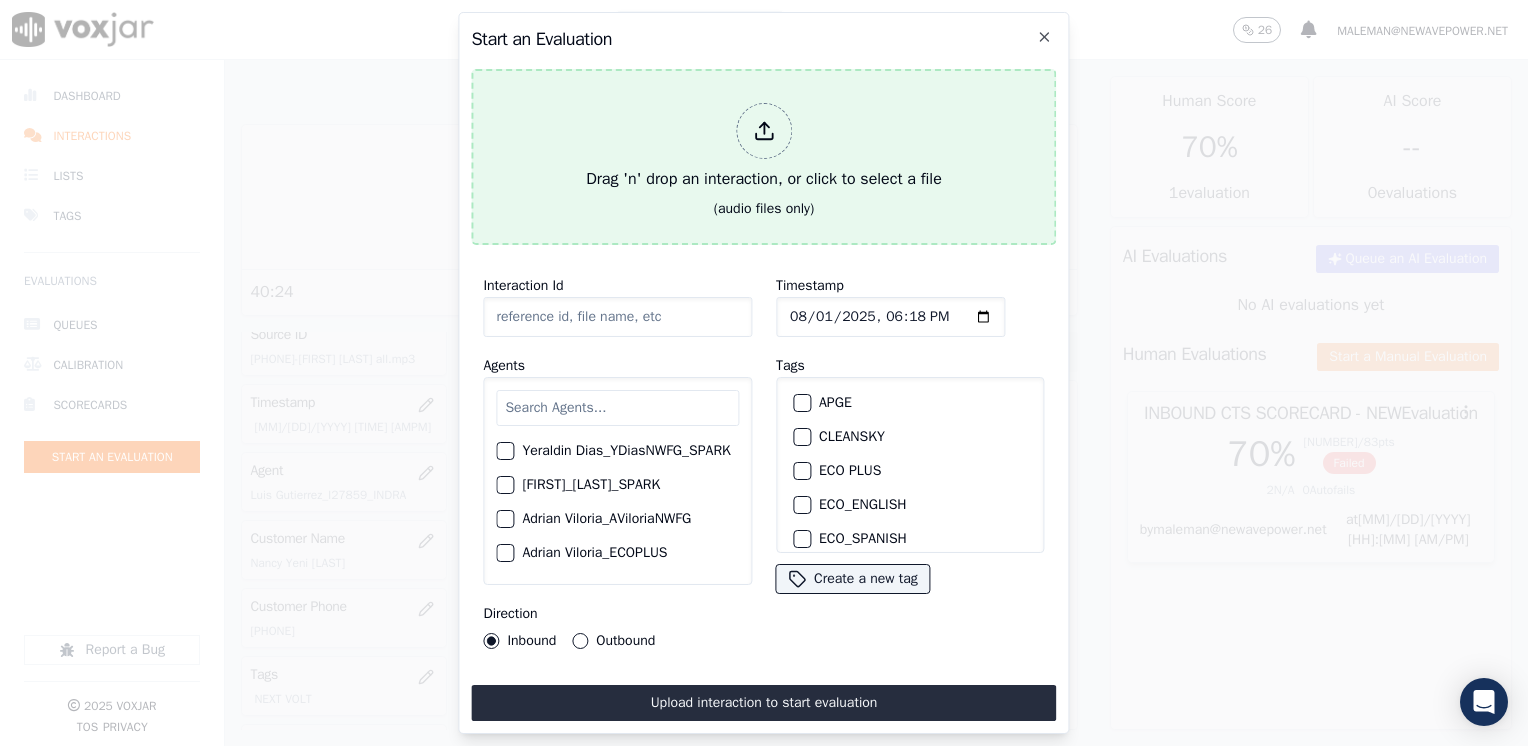 click at bounding box center (764, 131) 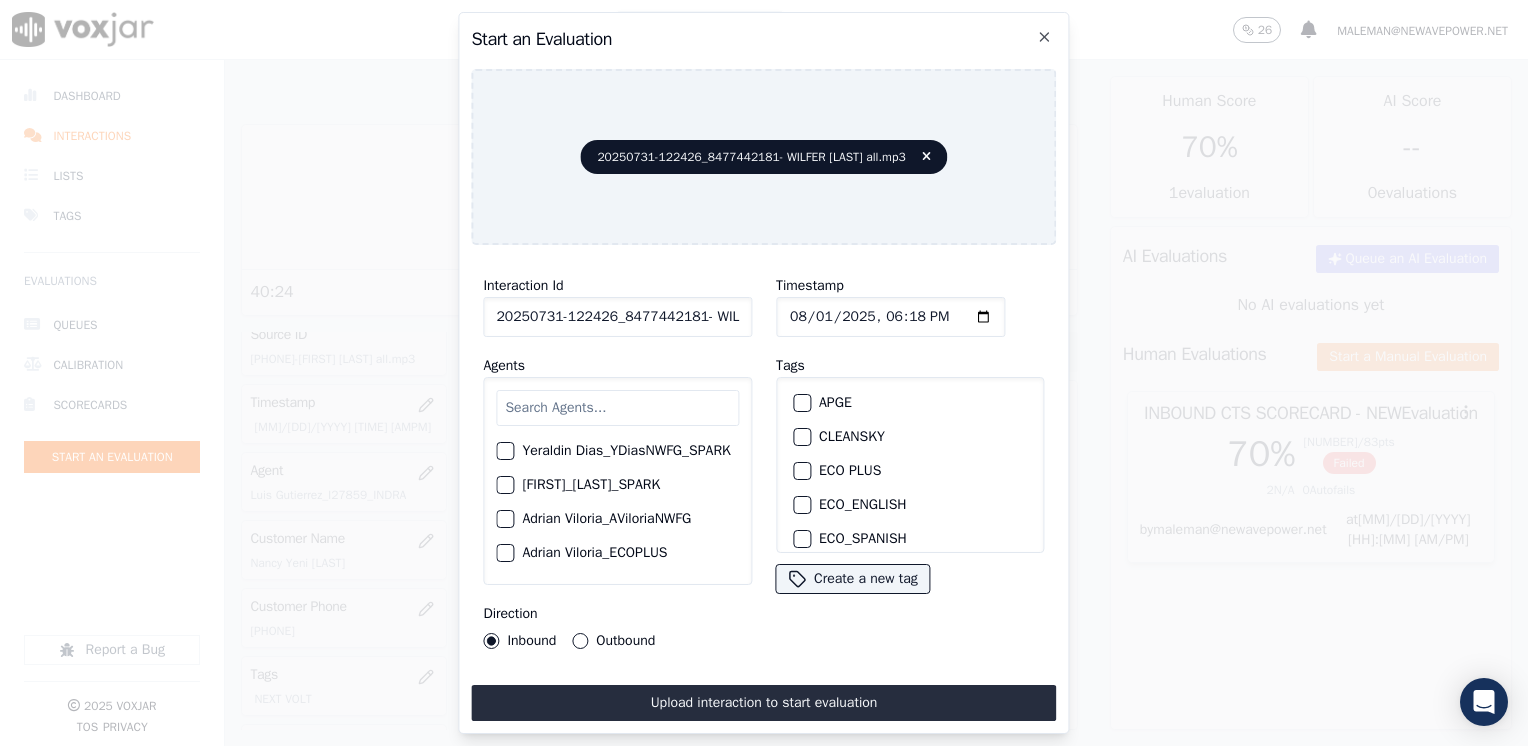 click at bounding box center (617, 408) 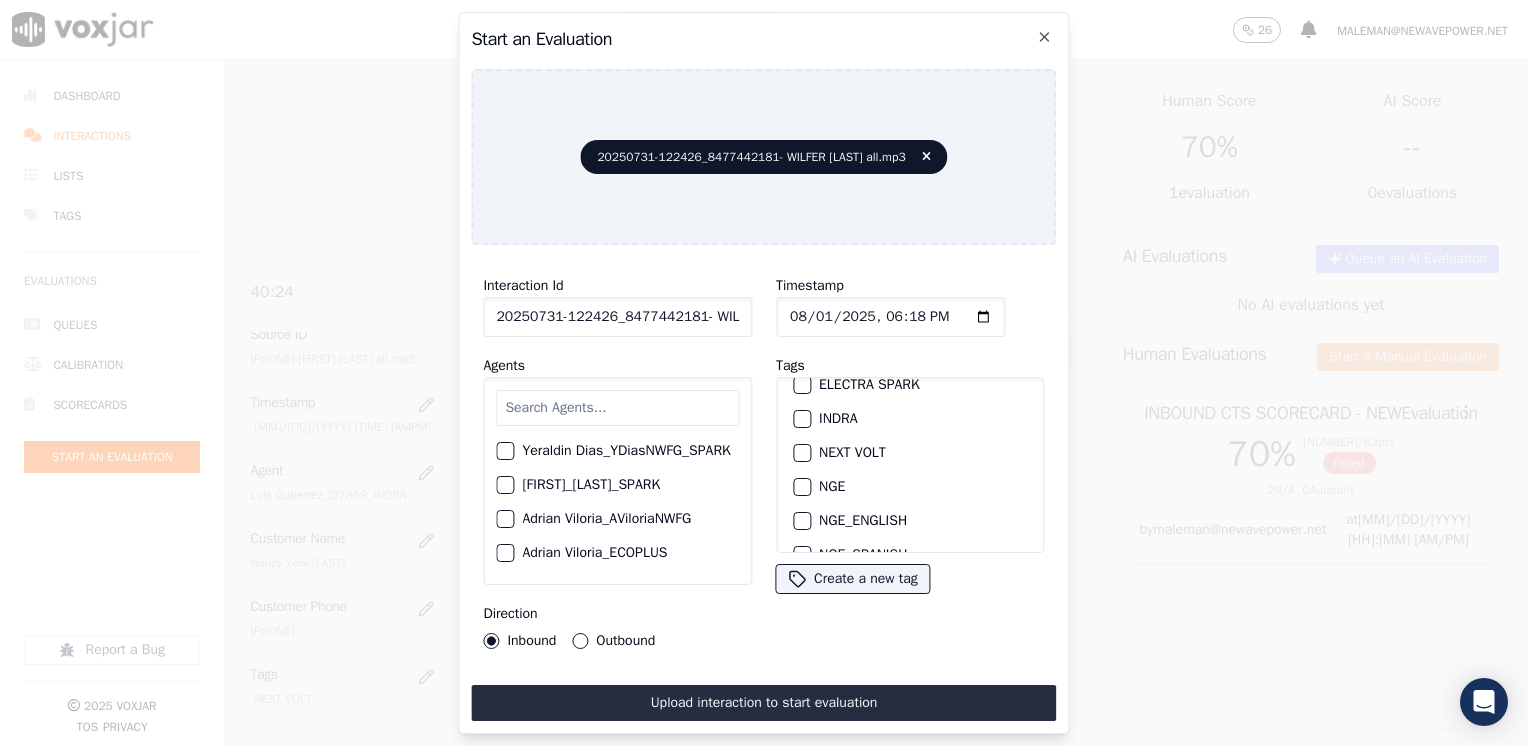 scroll, scrollTop: 200, scrollLeft: 0, axis: vertical 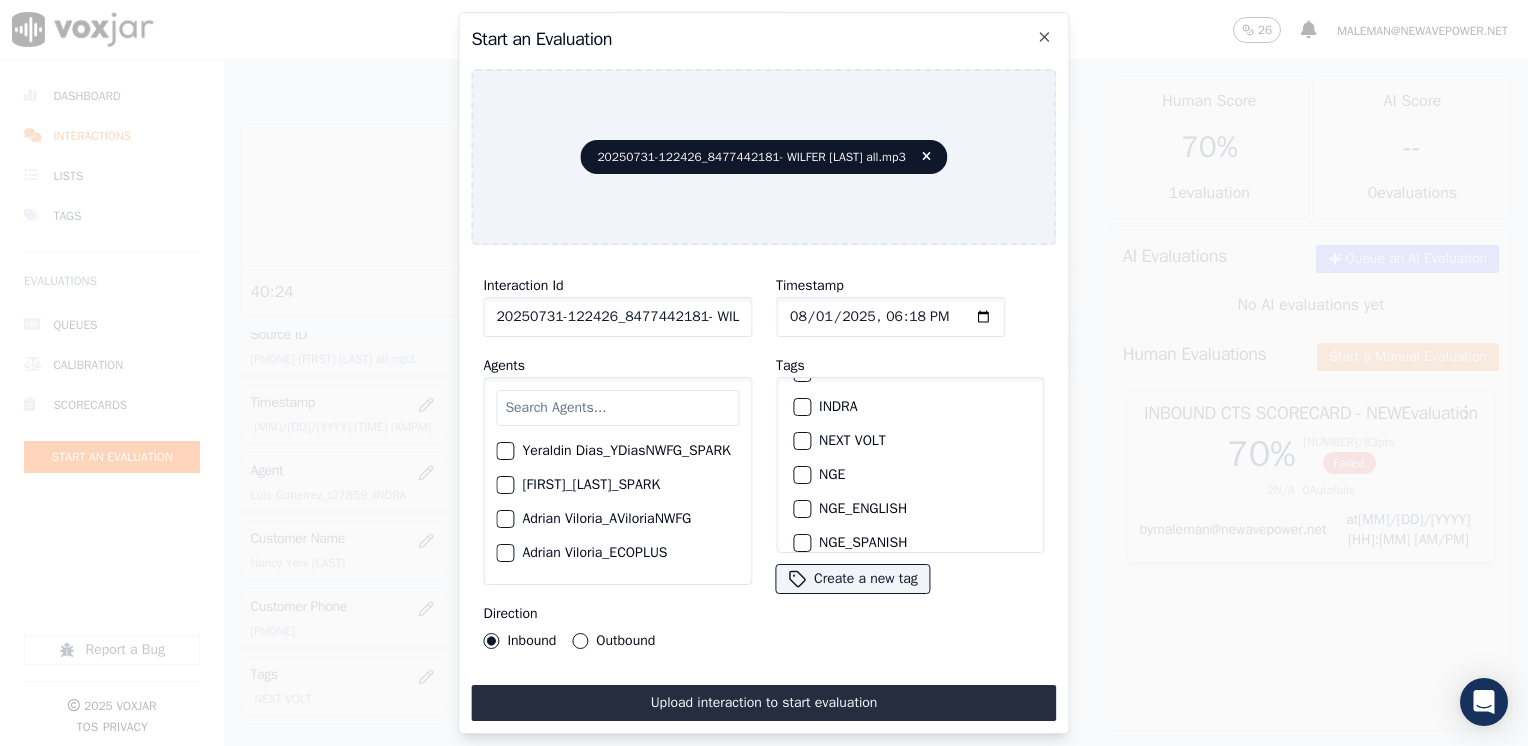 click at bounding box center (801, 441) 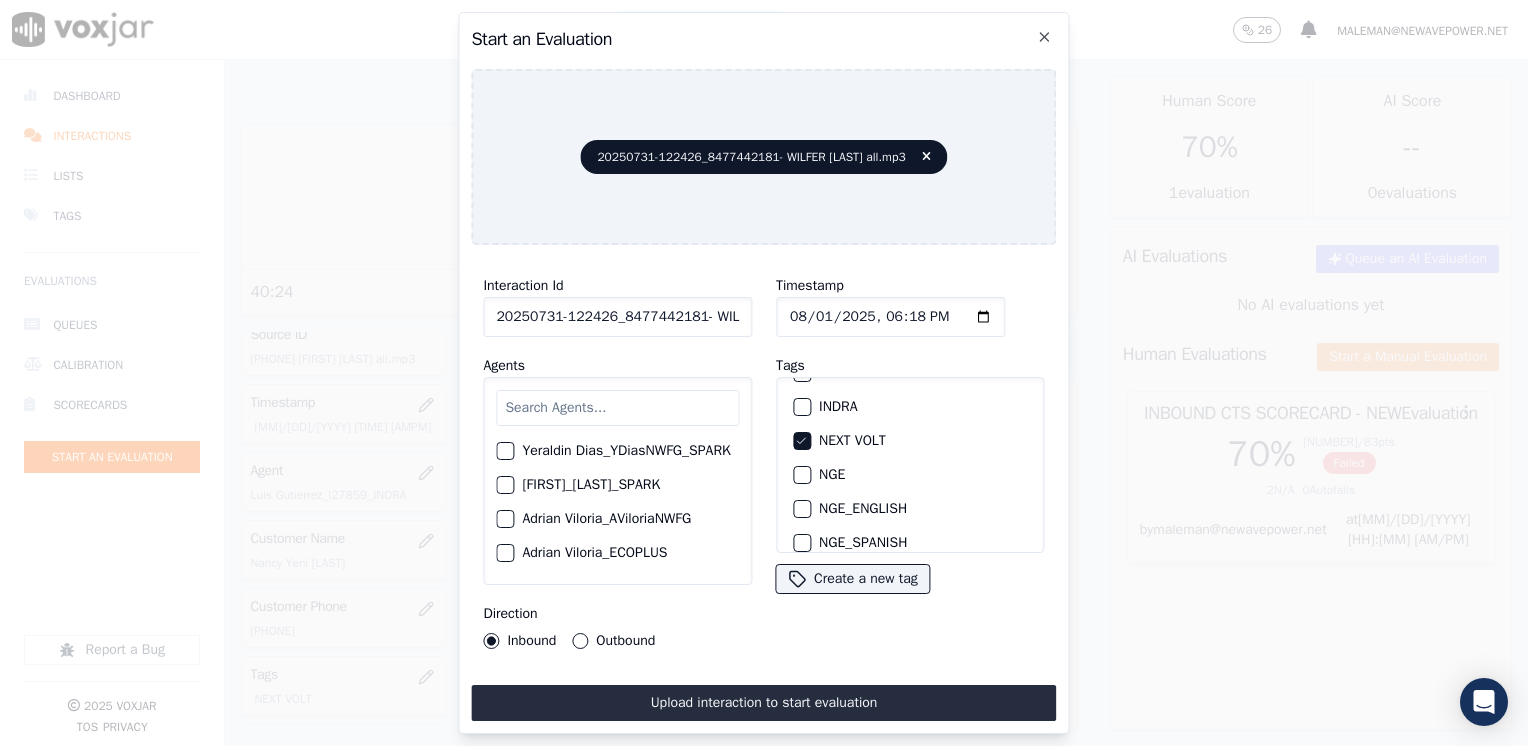 click on "Timestamp" 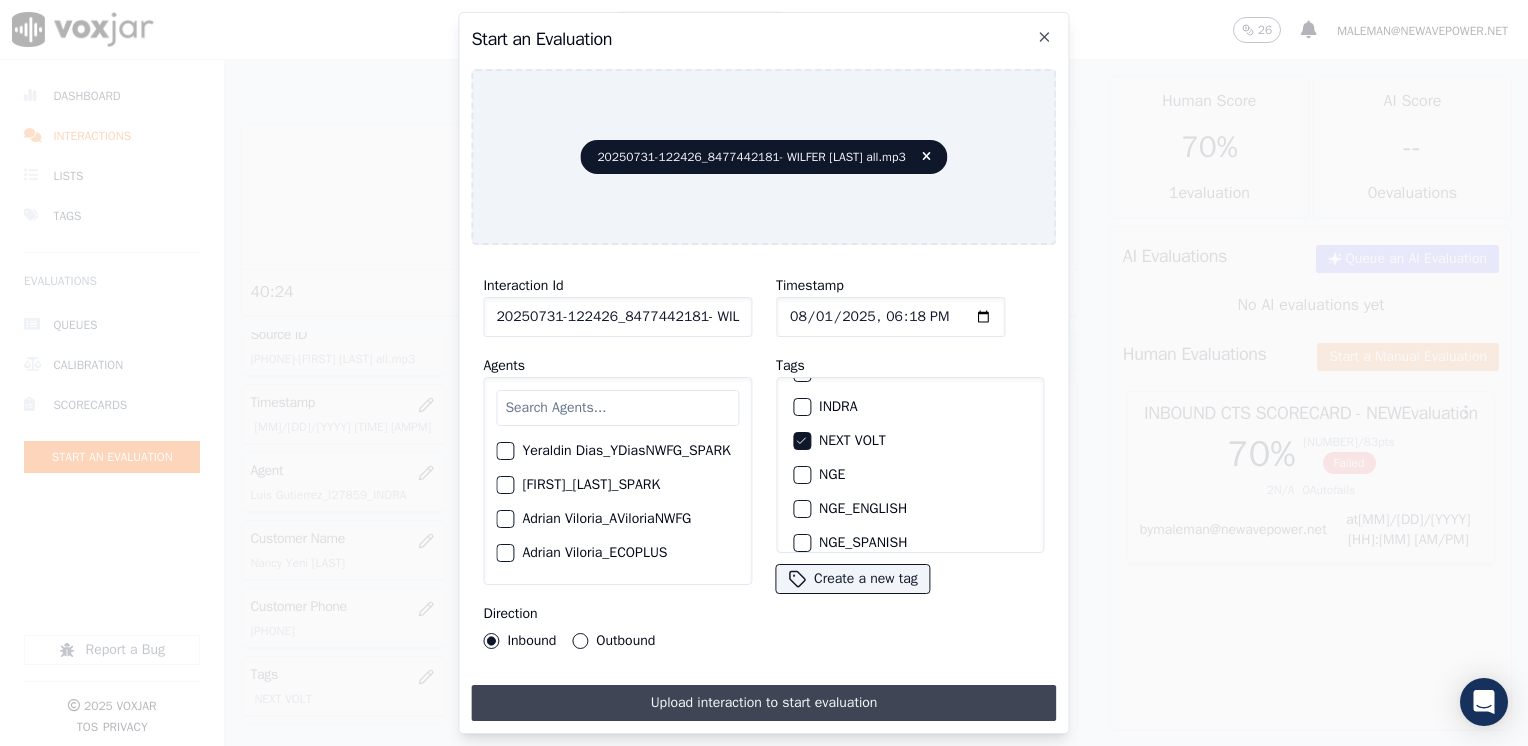 click on "Upload interaction to start evaluation" at bounding box center (763, 703) 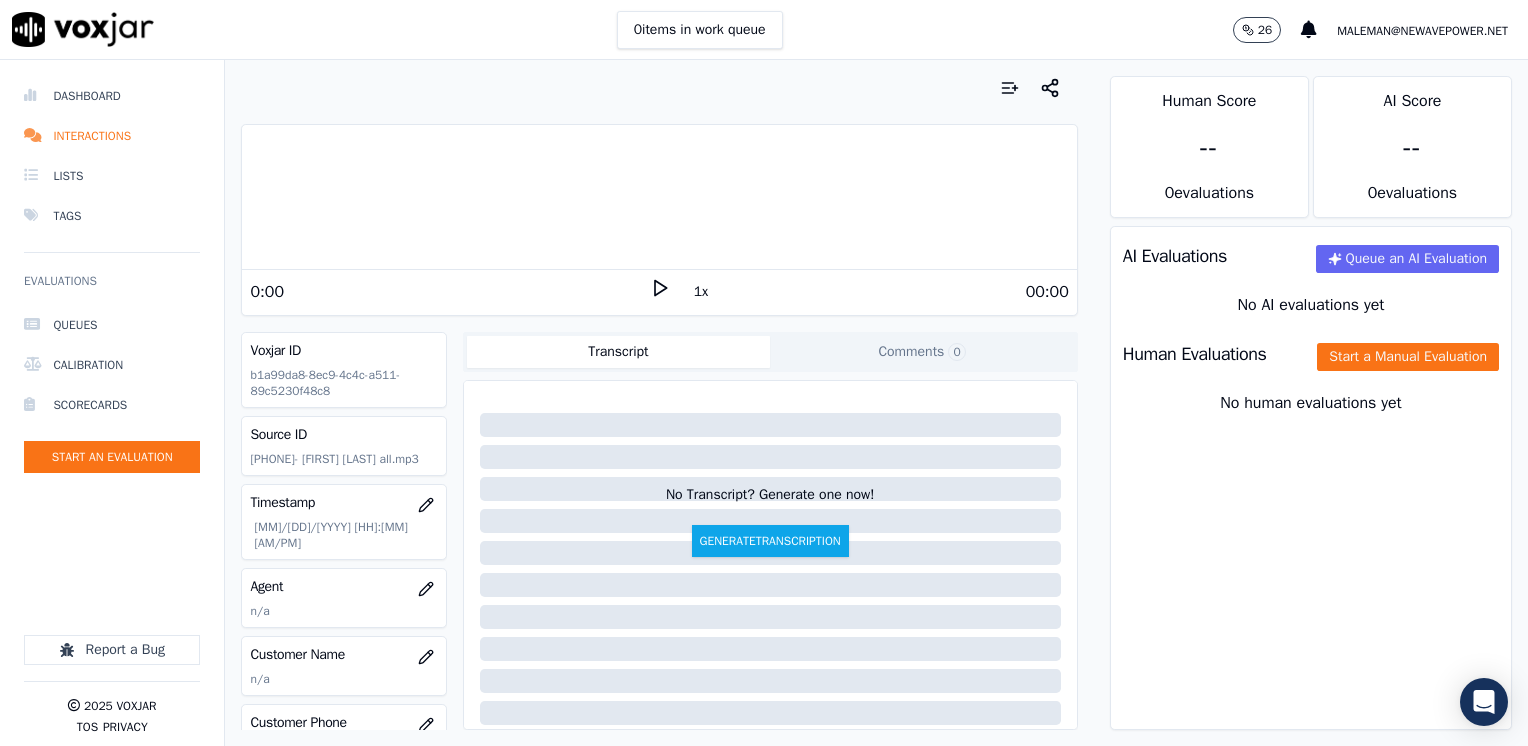 click 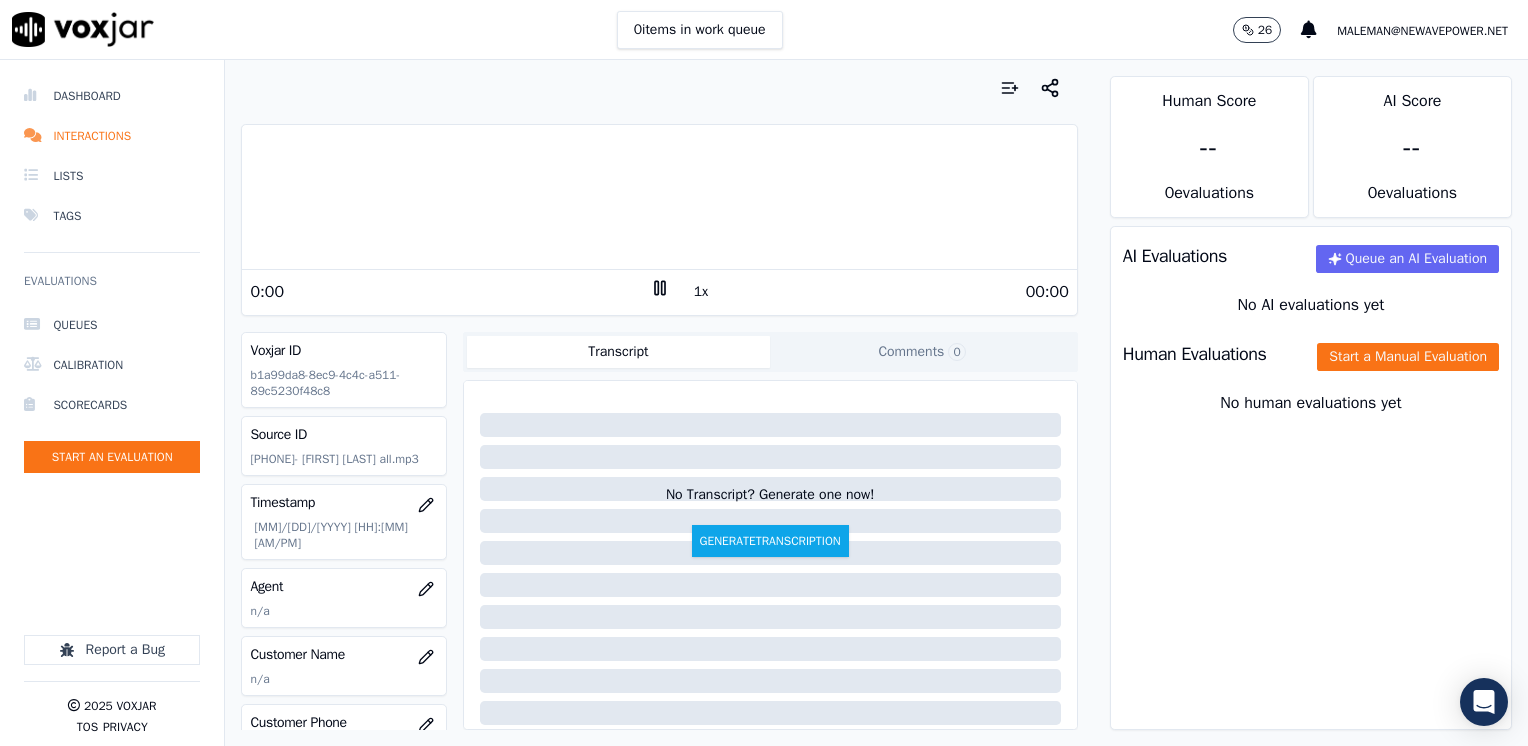 click 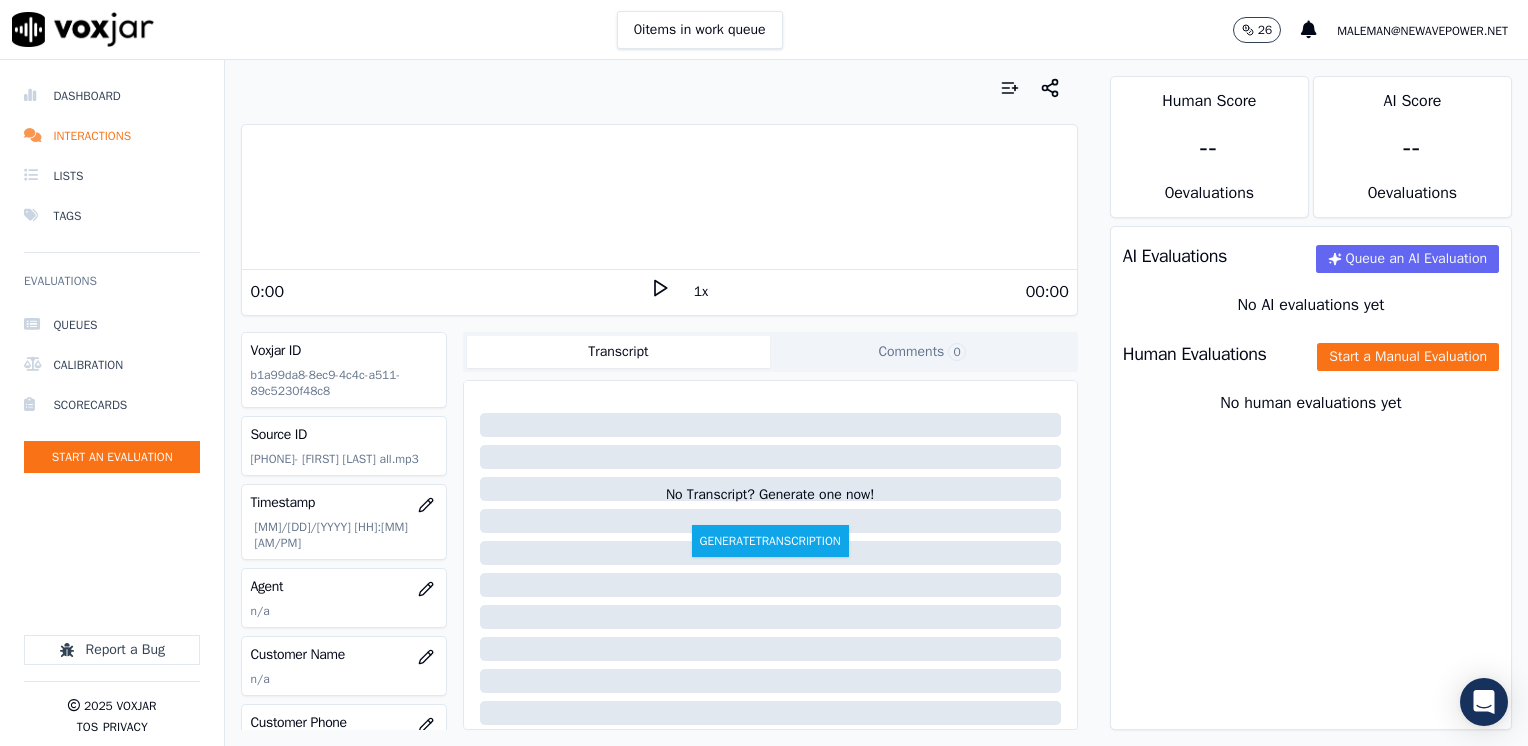 click 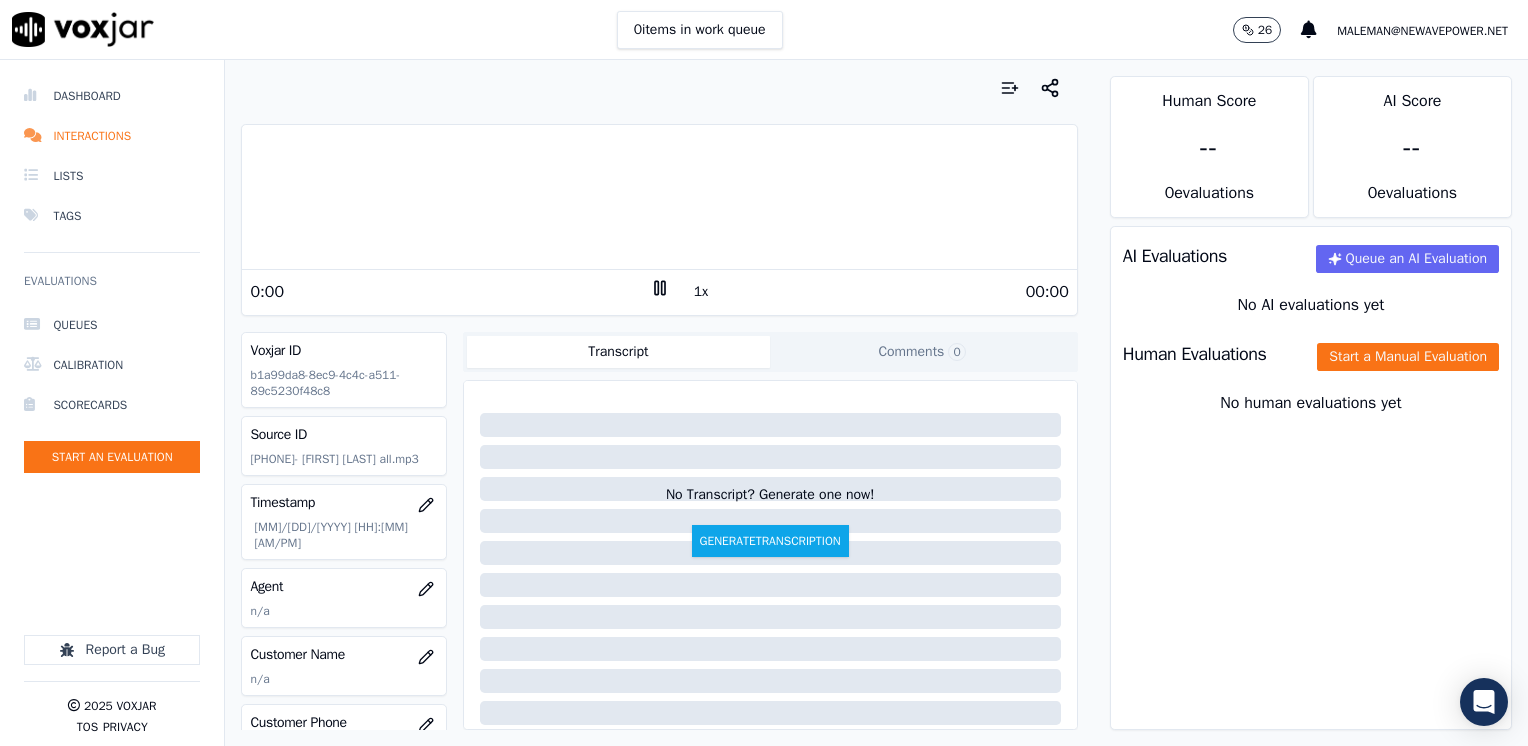 click 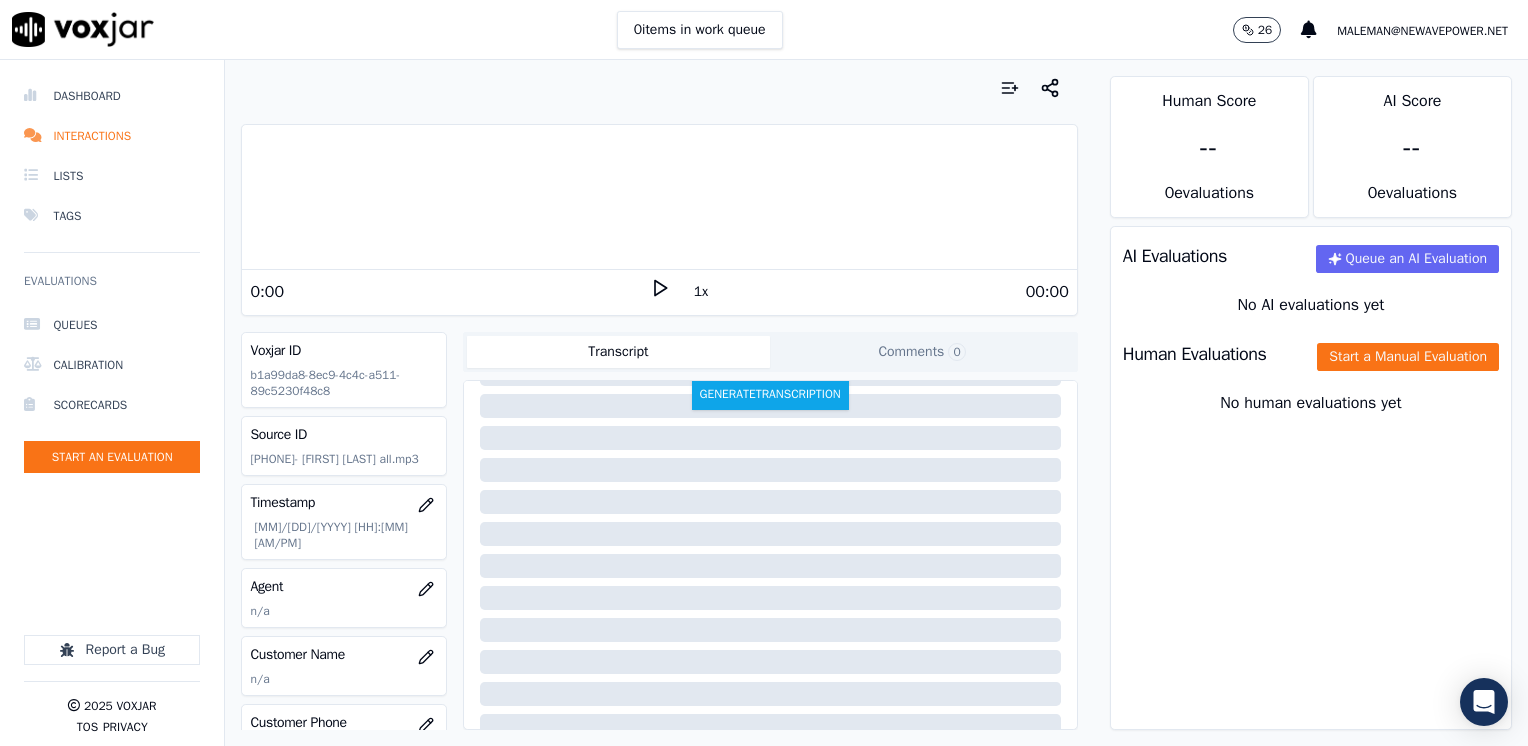 scroll, scrollTop: 200, scrollLeft: 0, axis: vertical 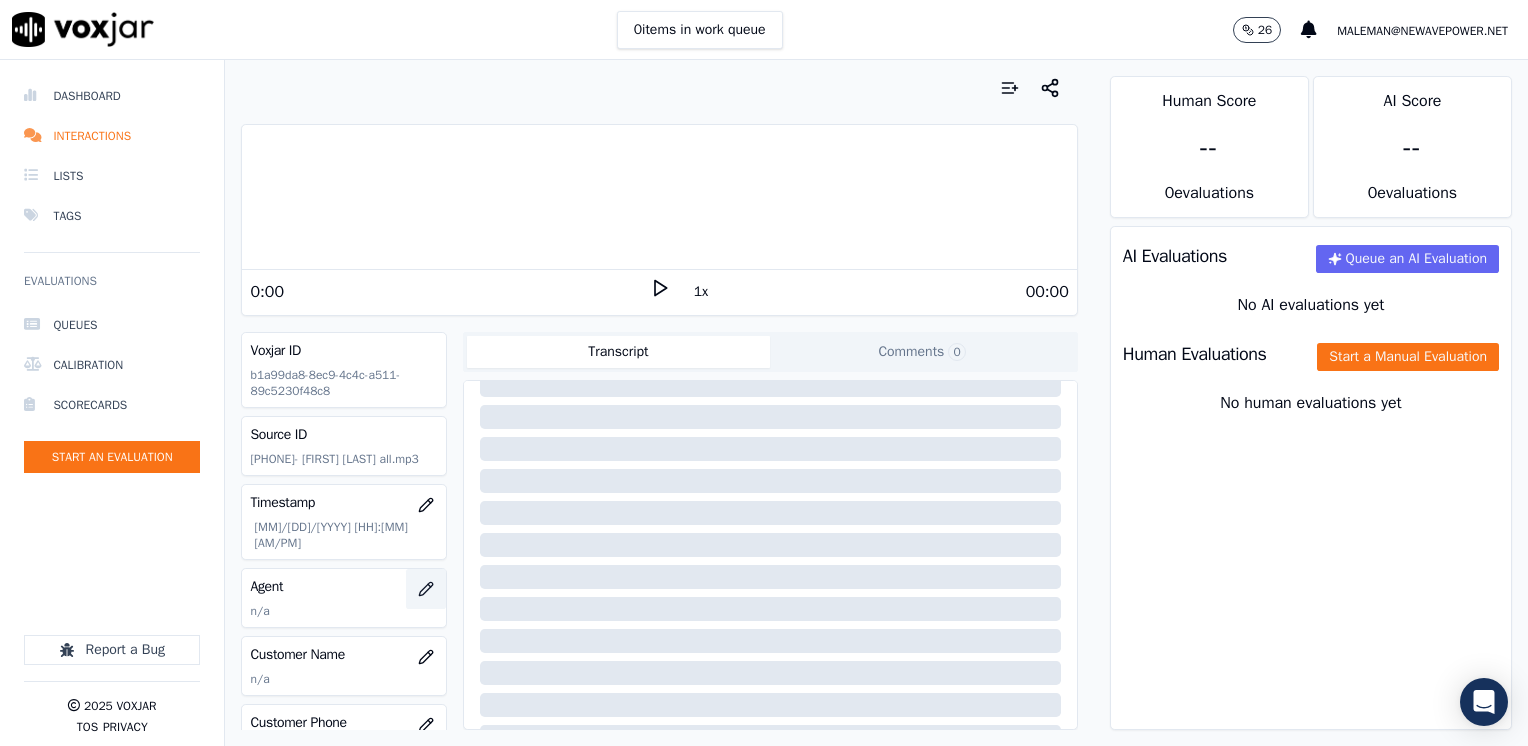click 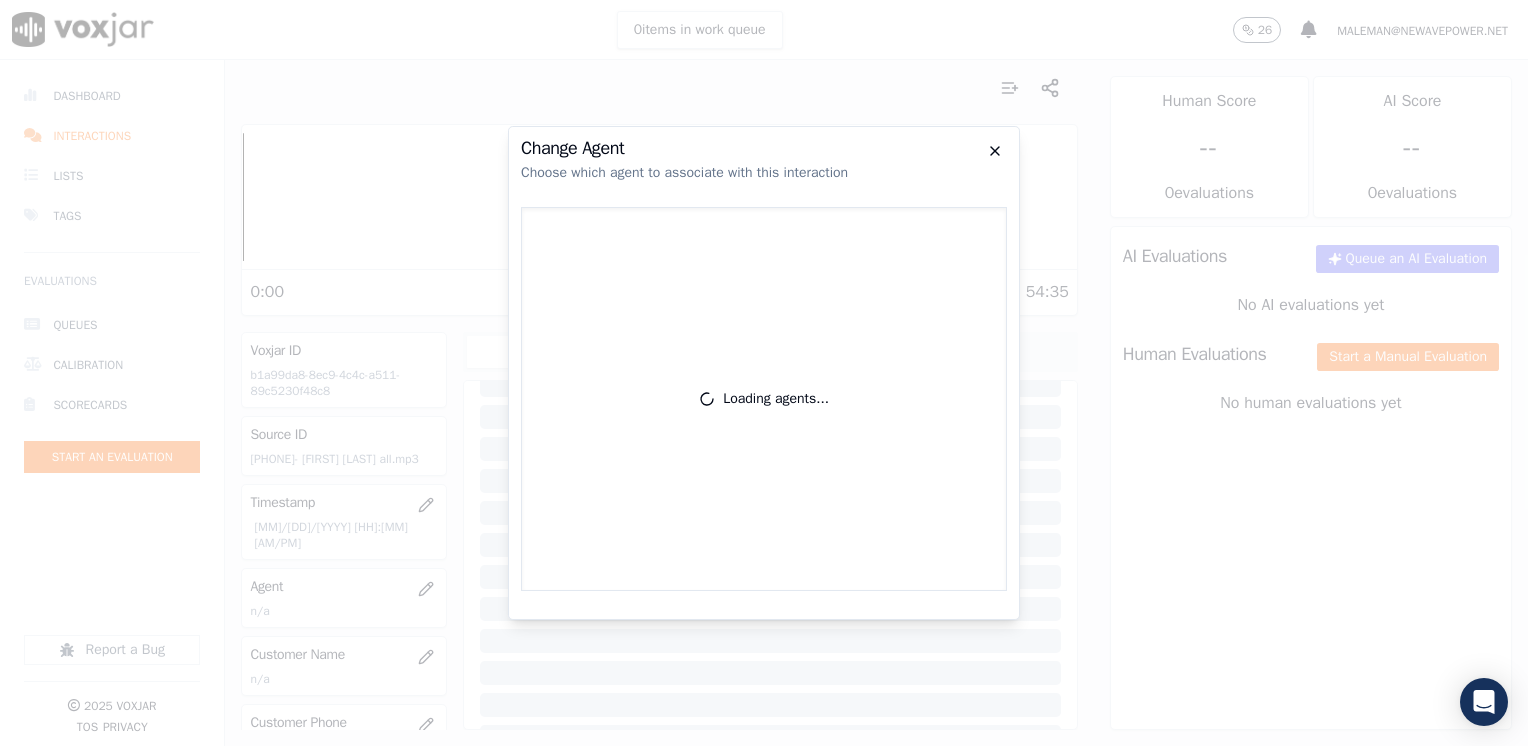 click 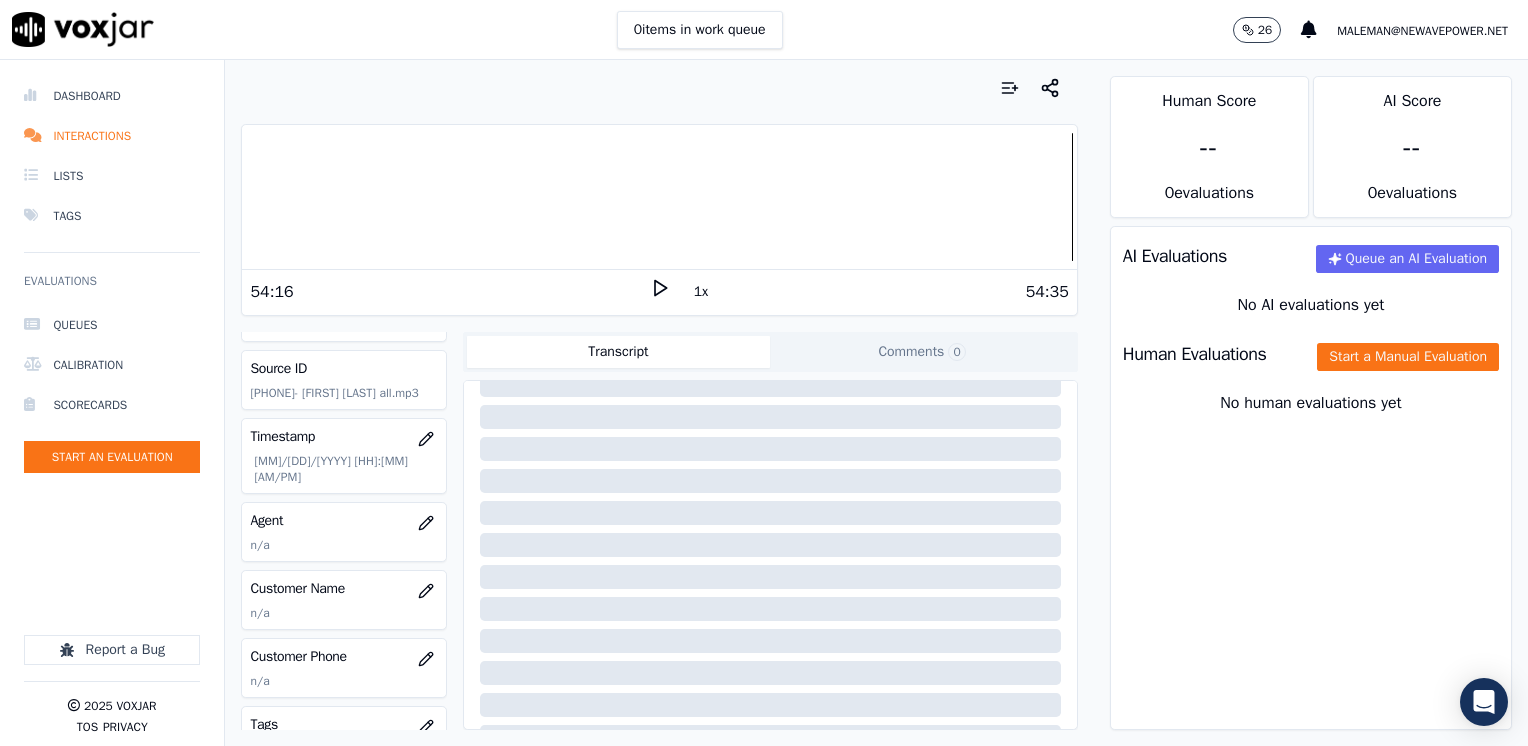 scroll, scrollTop: 100, scrollLeft: 0, axis: vertical 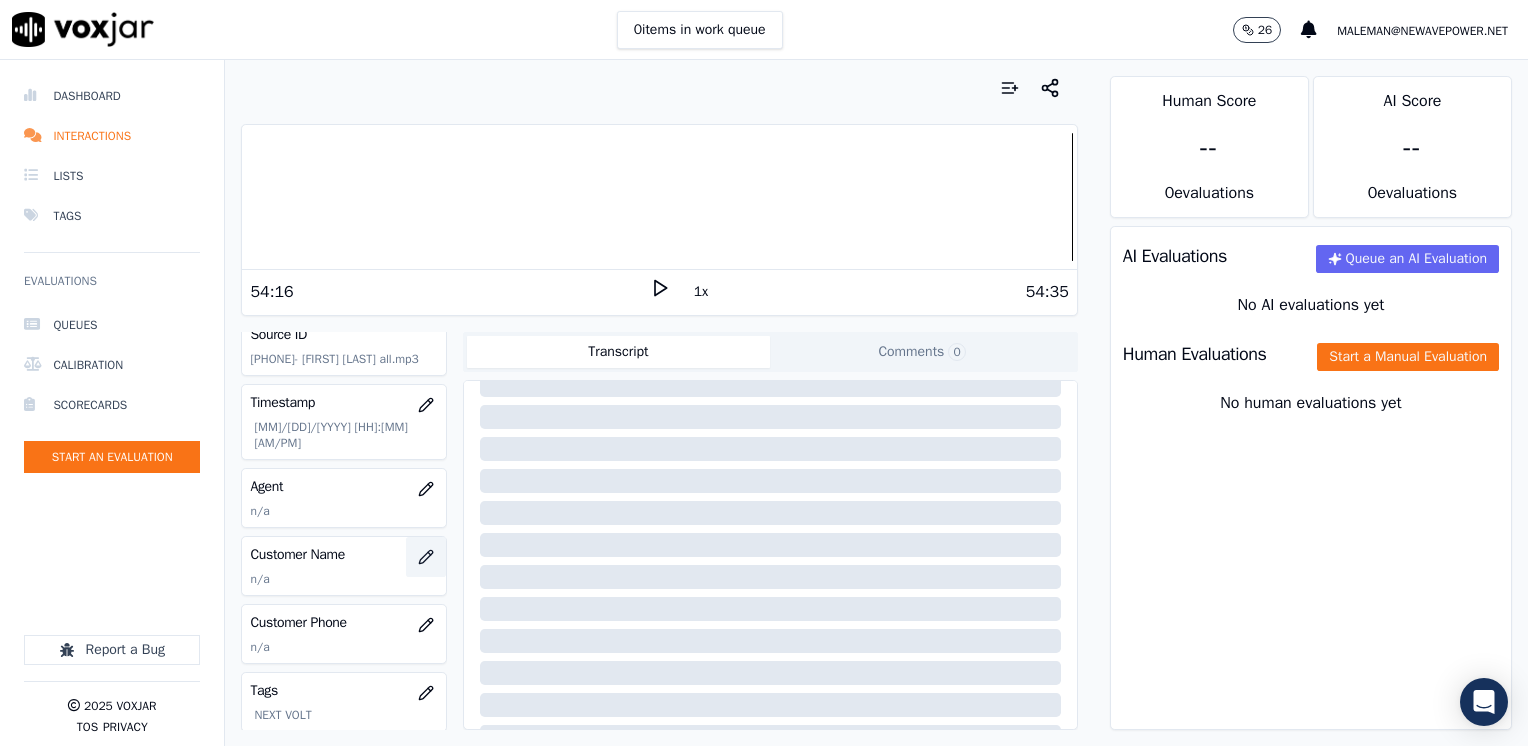click 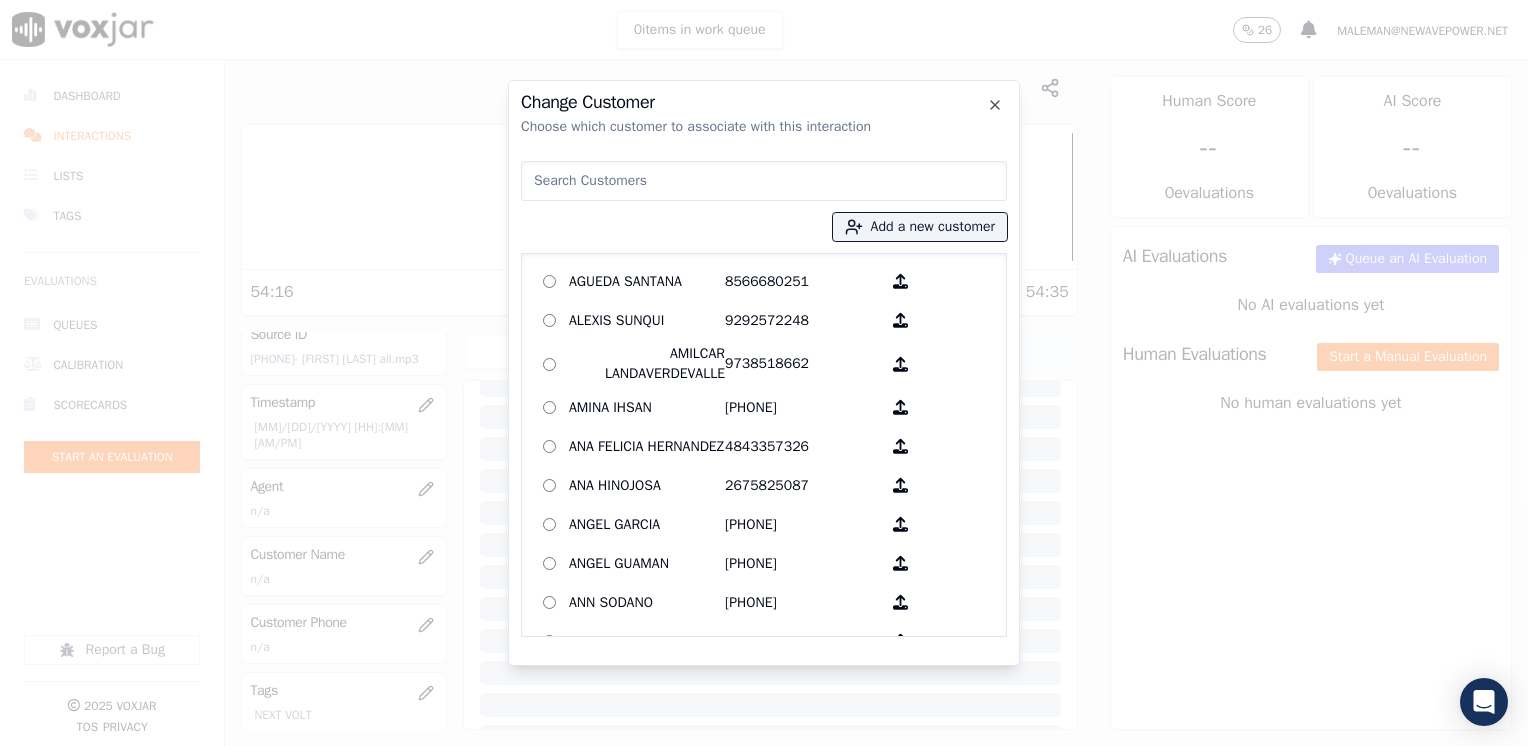 click at bounding box center [764, 181] 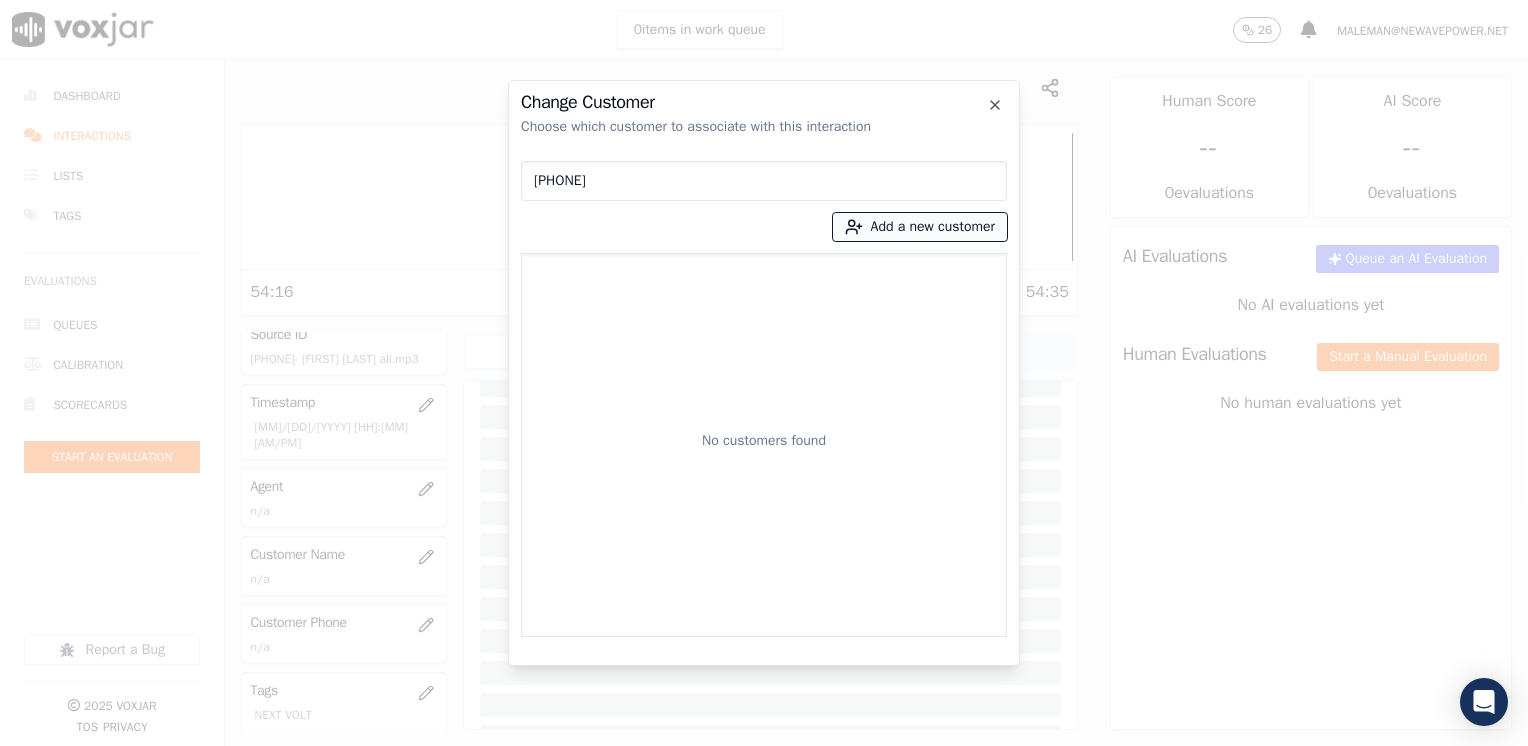 click on "Add a new customer" at bounding box center (920, 227) 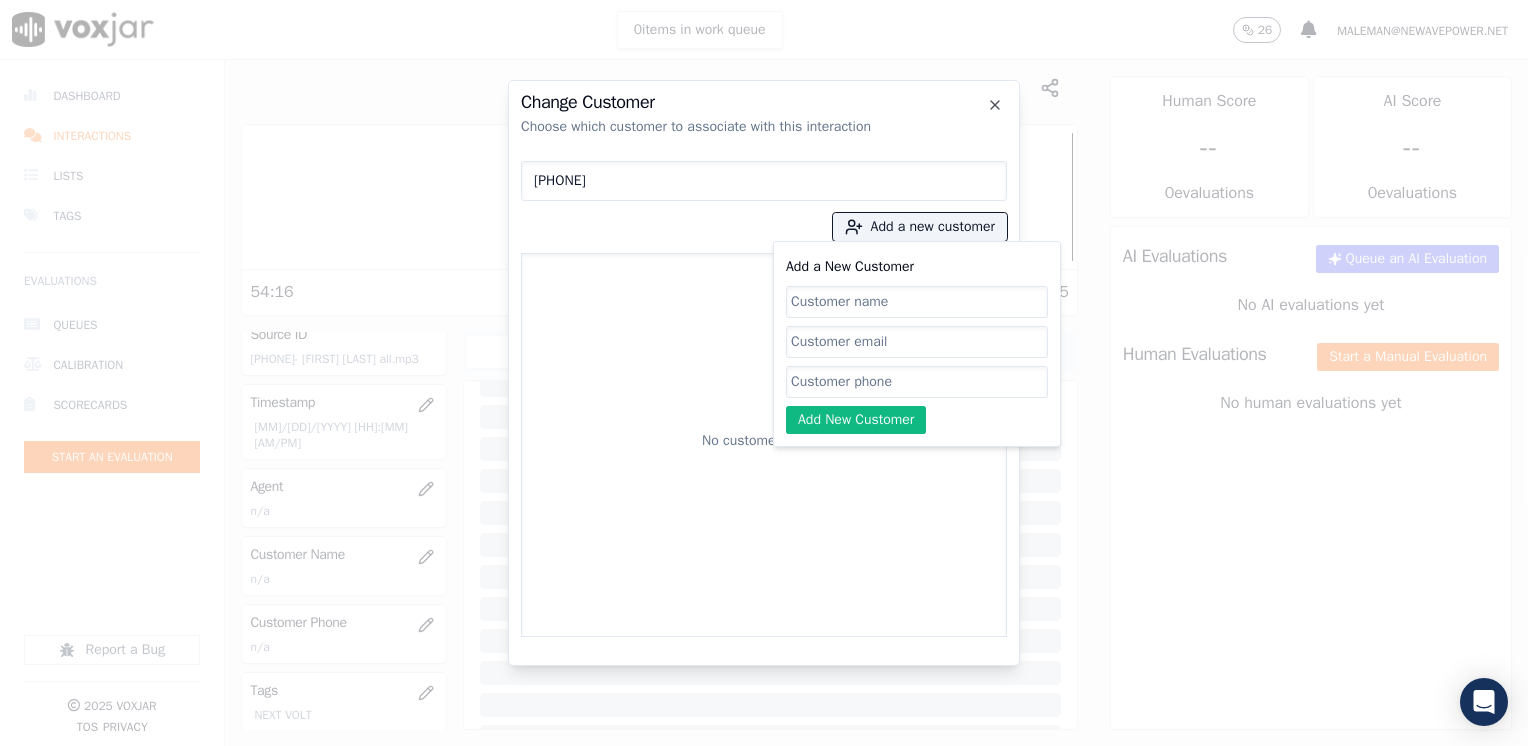 click on "Add a New Customer" 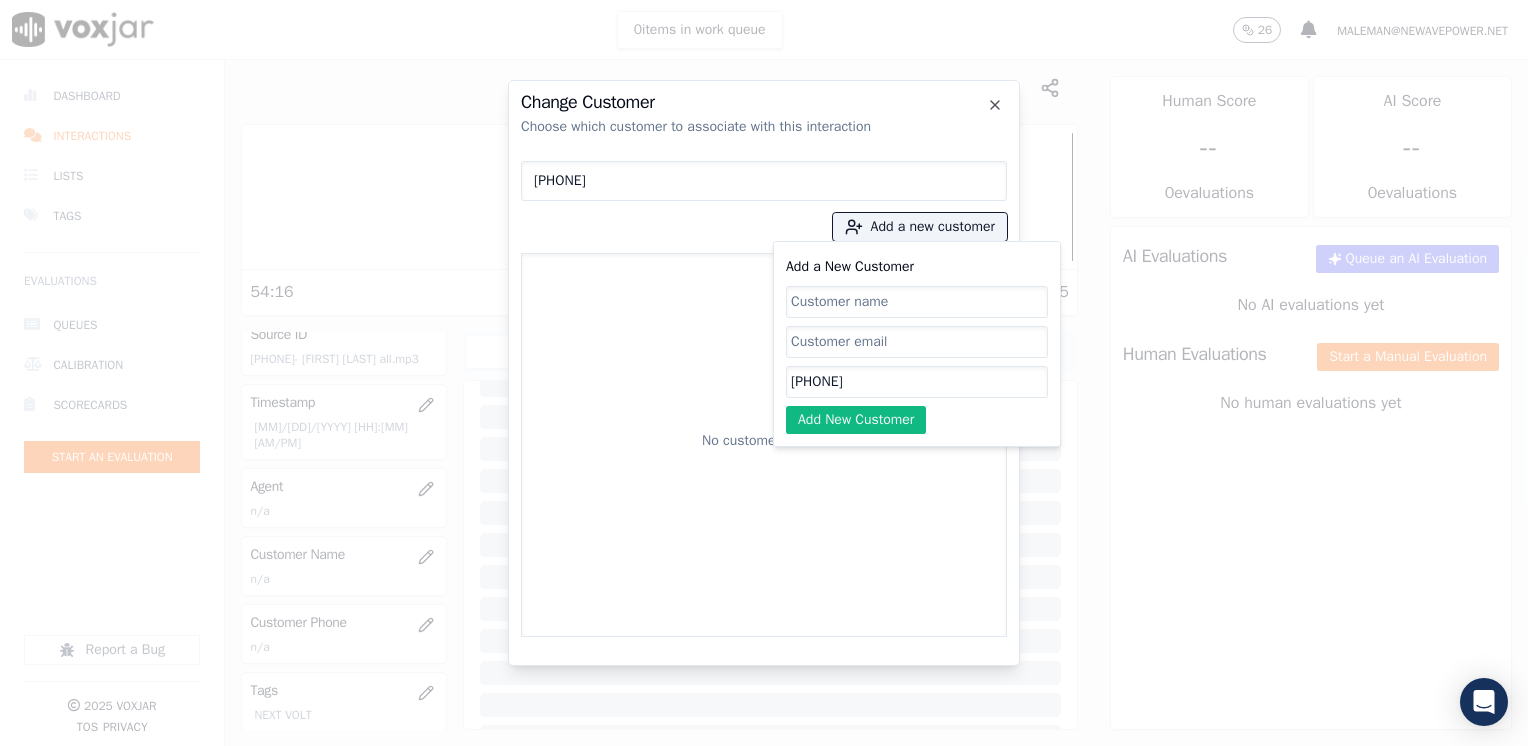 click on "Add a New Customer" 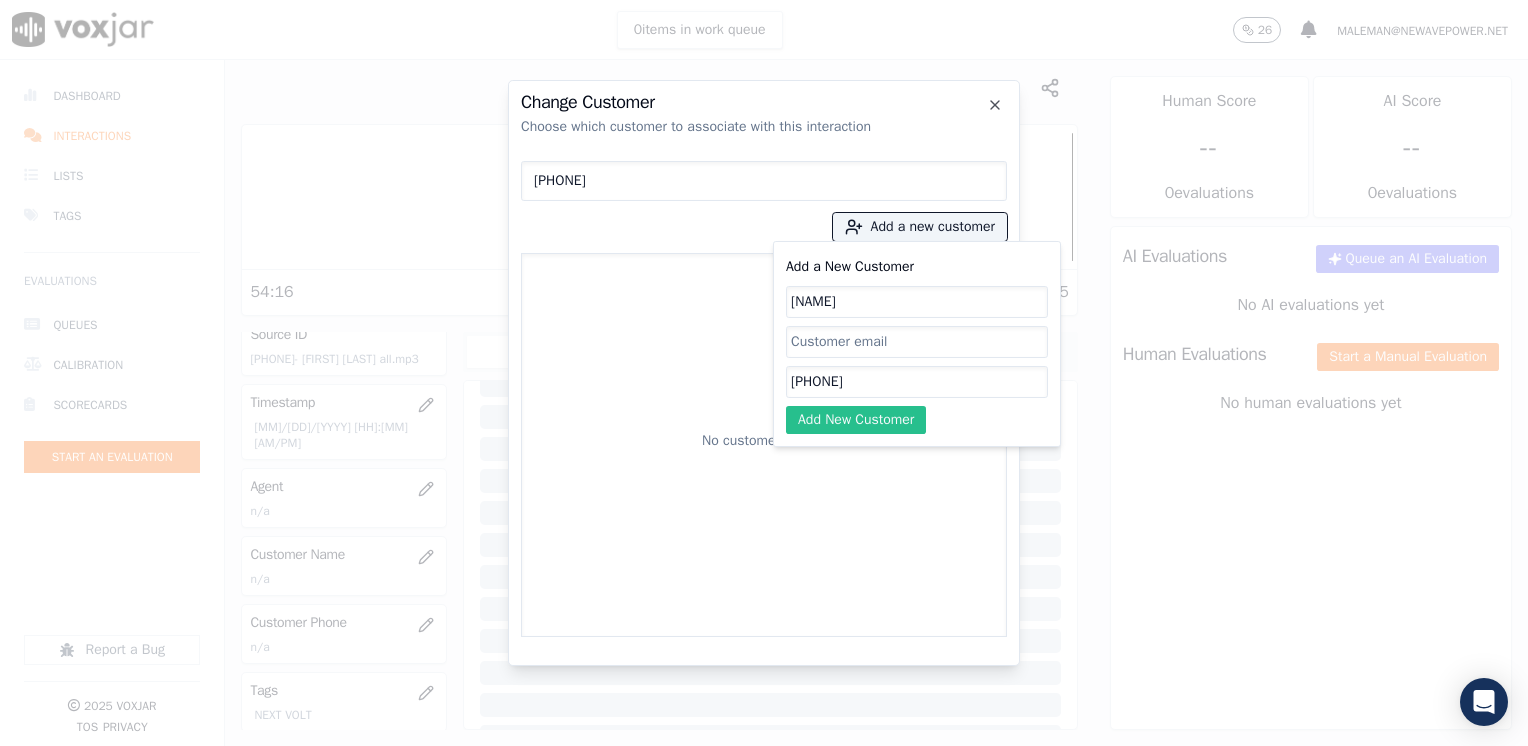 click on "Add New Customer" 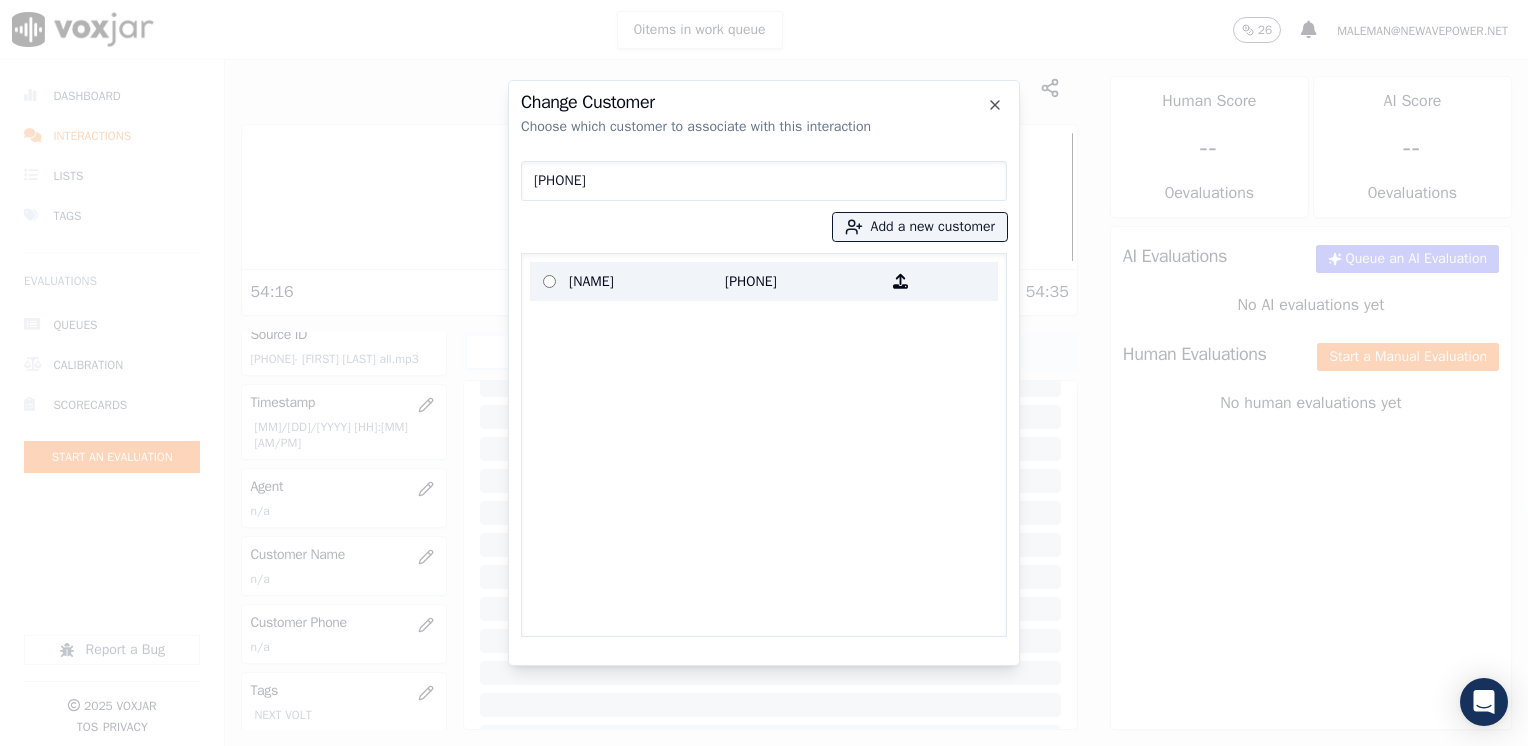 click on "[NAME]" at bounding box center [647, 281] 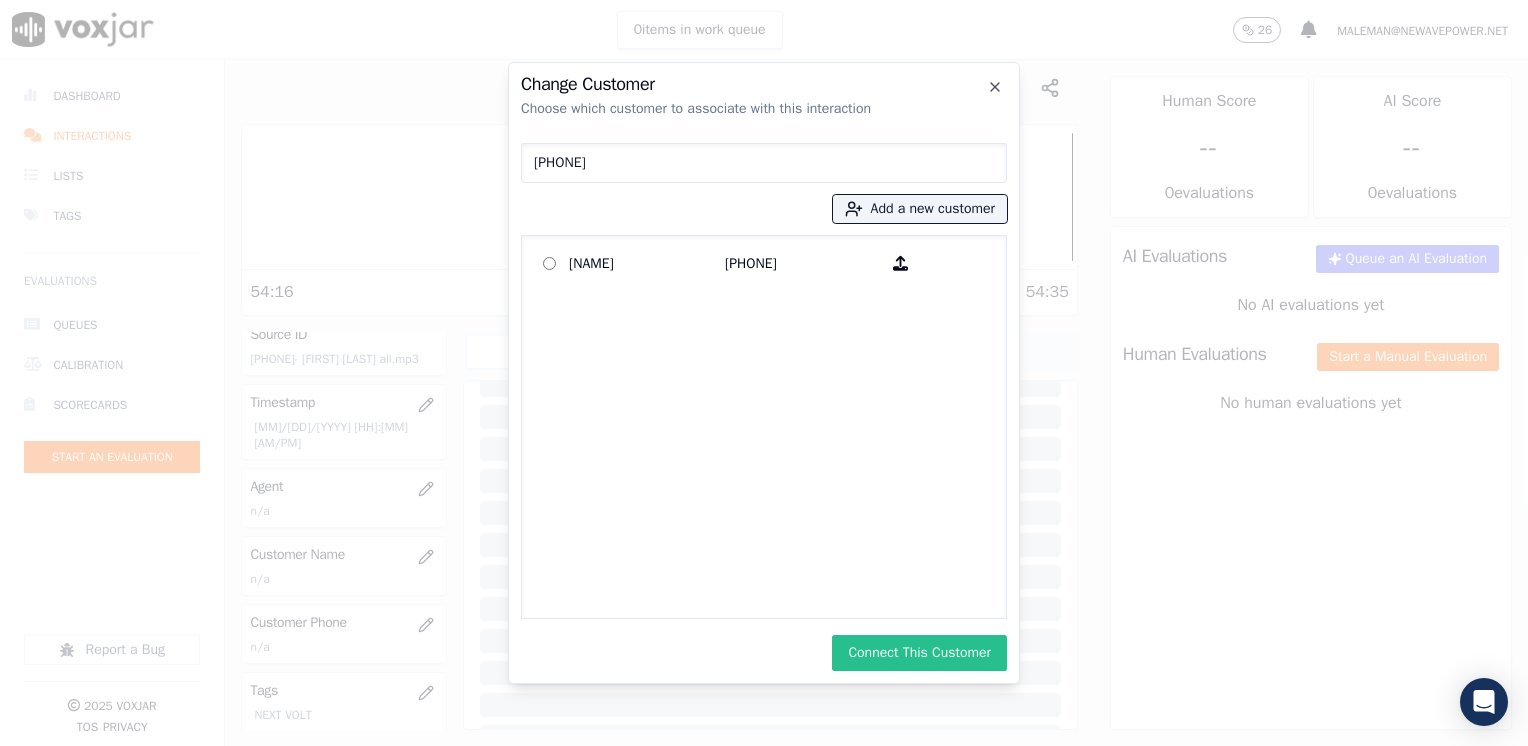 click on "Connect This Customer" at bounding box center (919, 653) 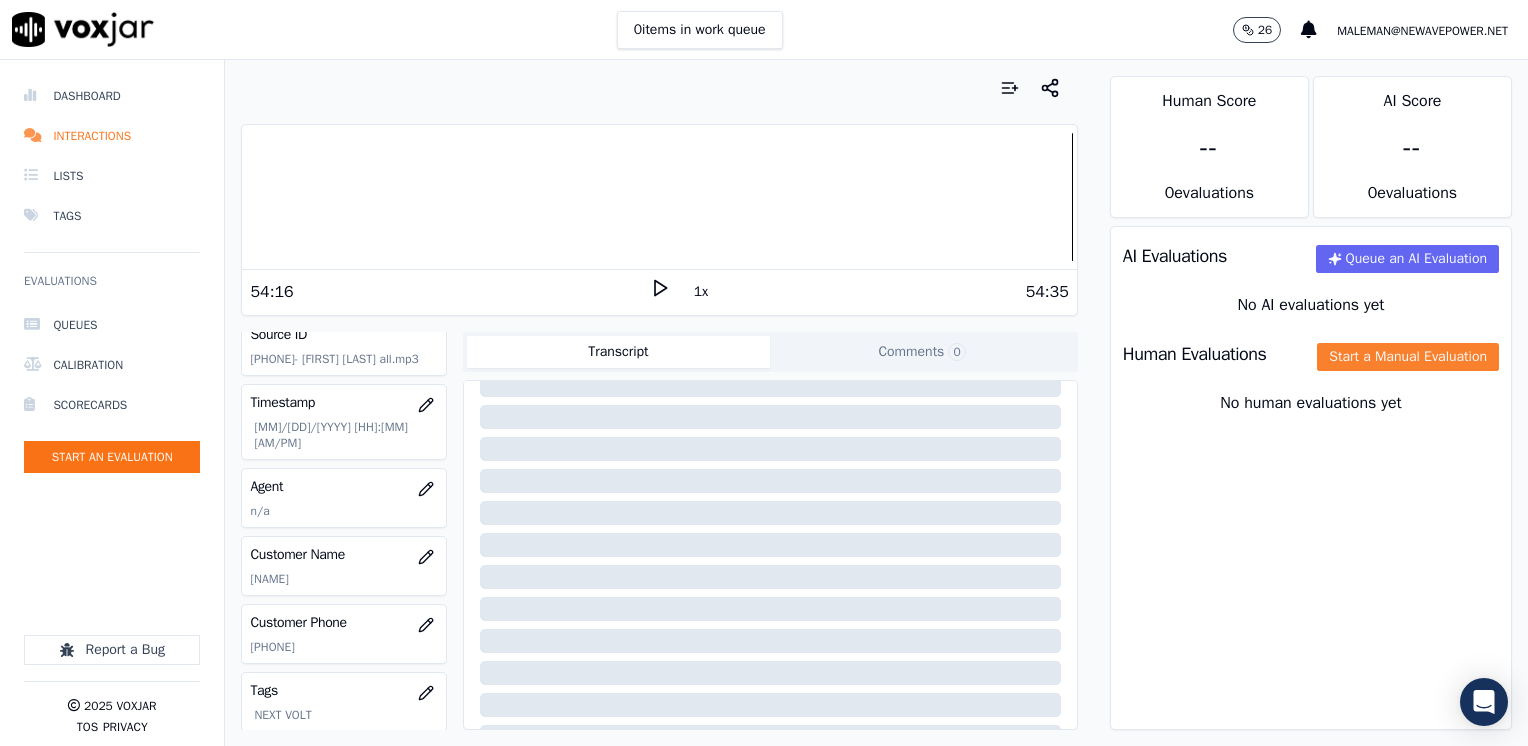 click on "Start a Manual Evaluation" 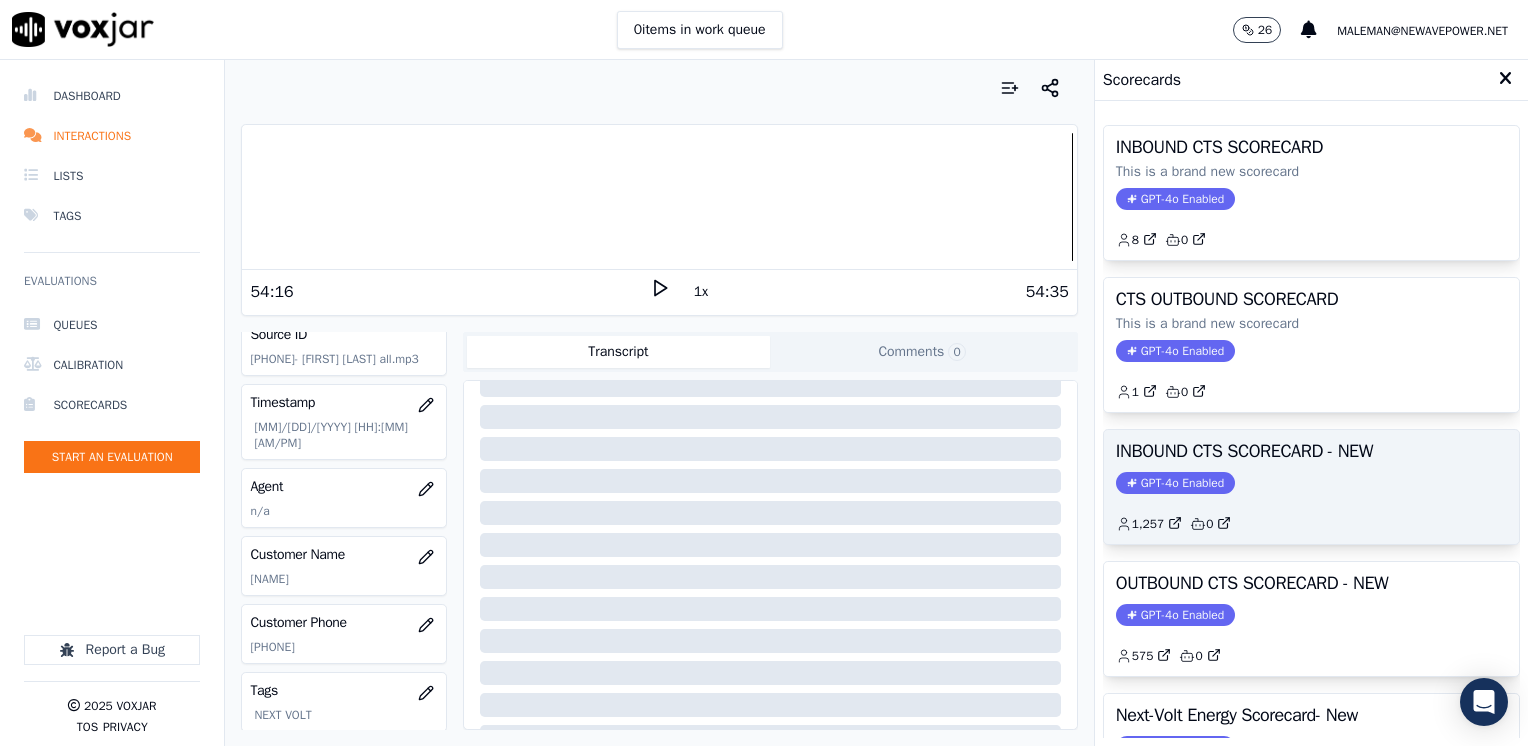 click on "GPT-4o Enabled" at bounding box center (1175, 483) 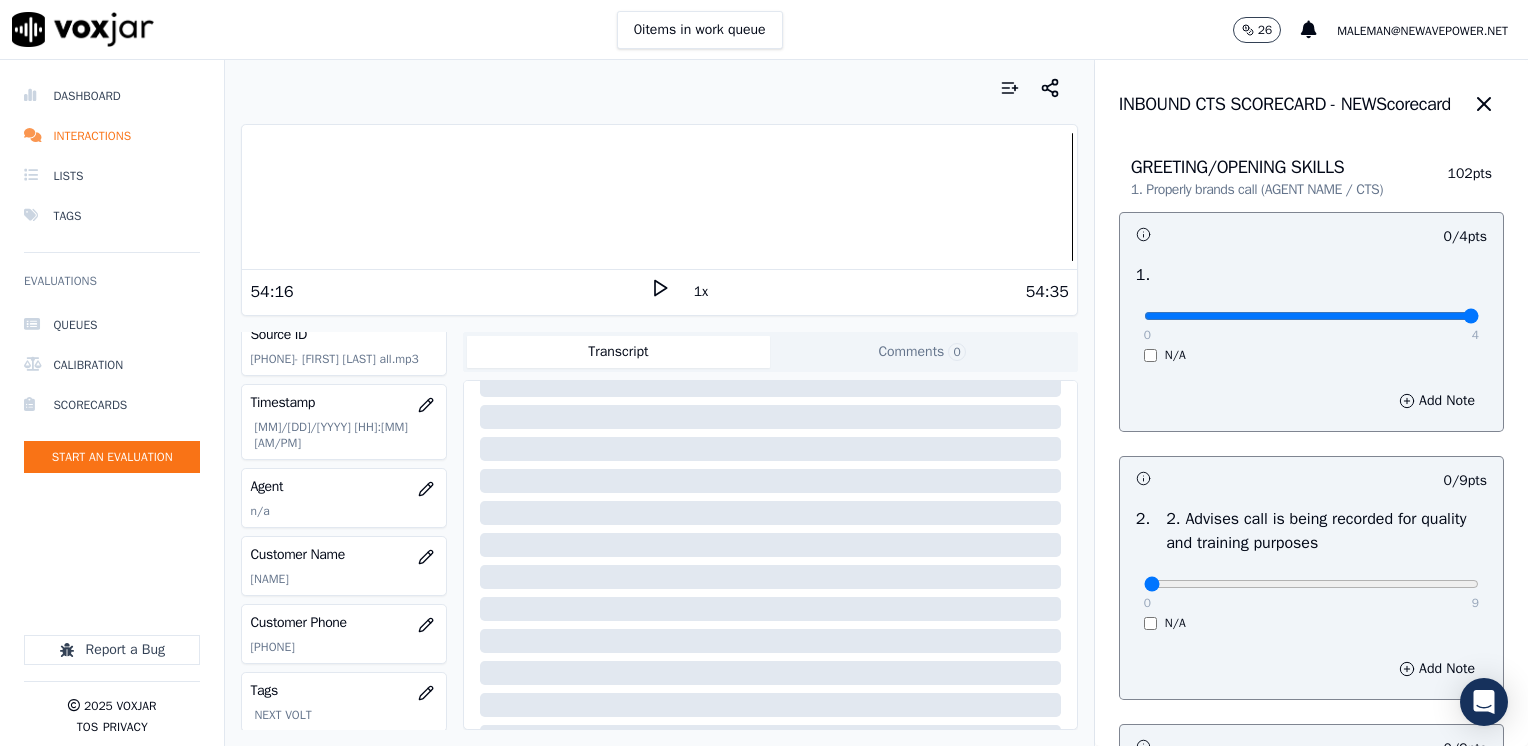 drag, startPoint x: 1133, startPoint y: 318, endPoint x: 1531, endPoint y: 325, distance: 398.06155 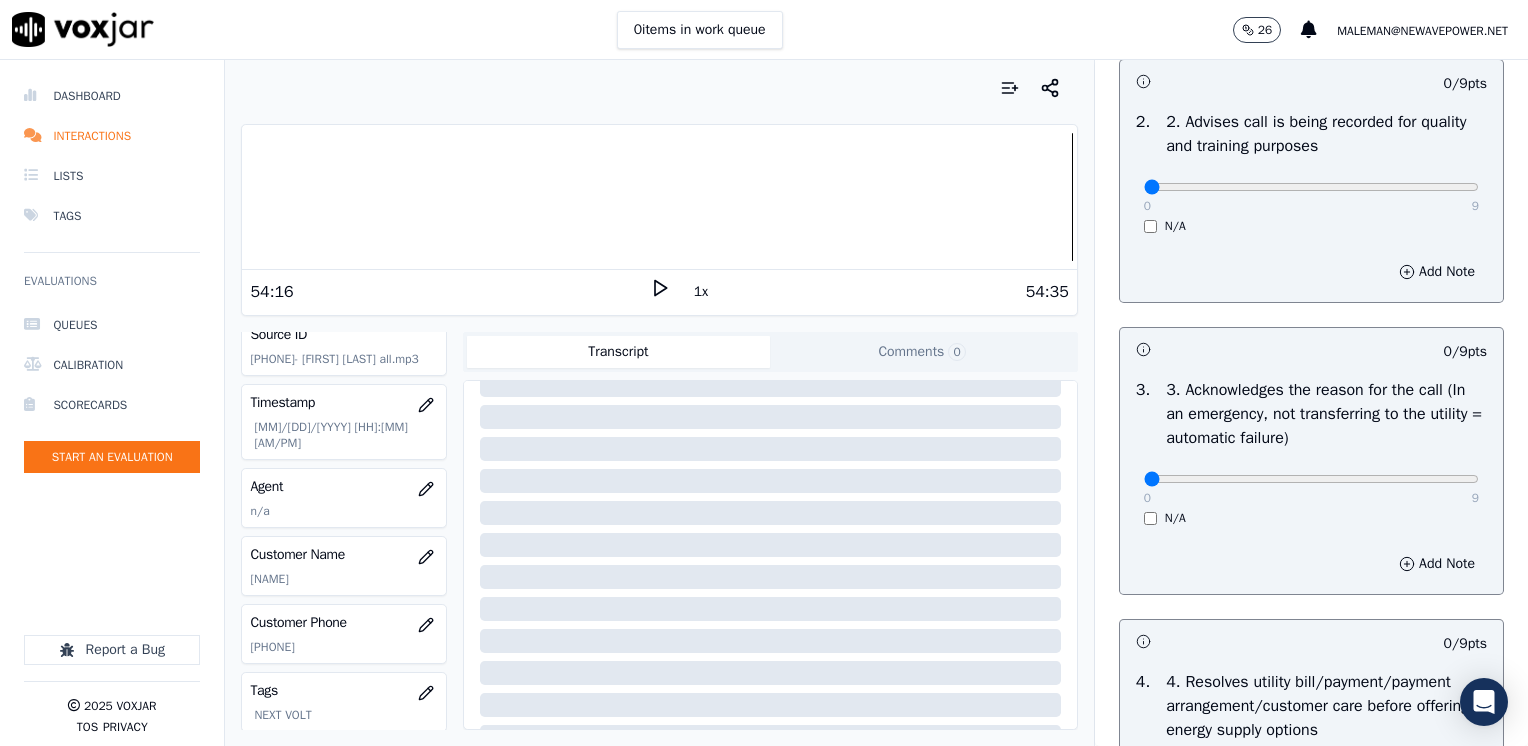 scroll, scrollTop: 400, scrollLeft: 0, axis: vertical 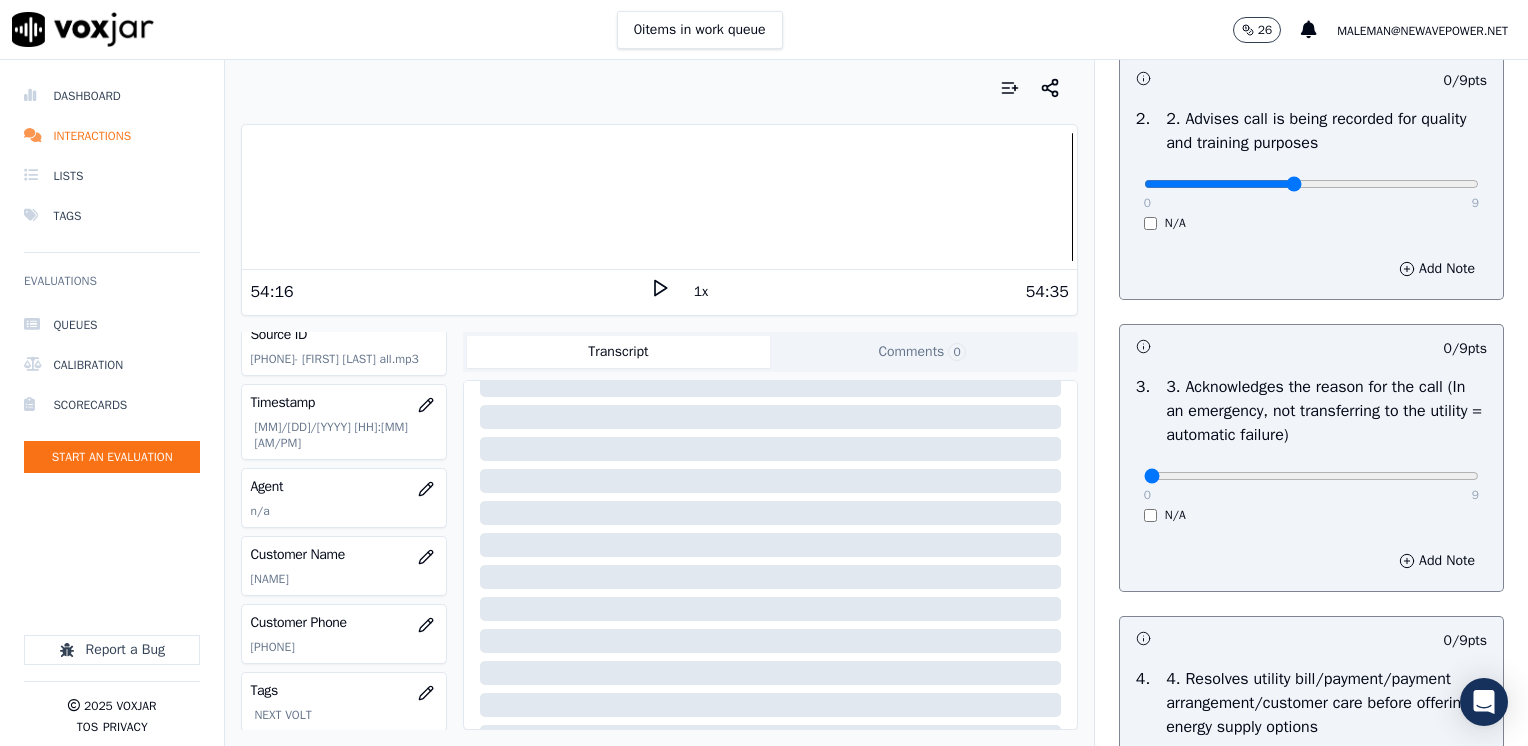click at bounding box center (1311, -84) 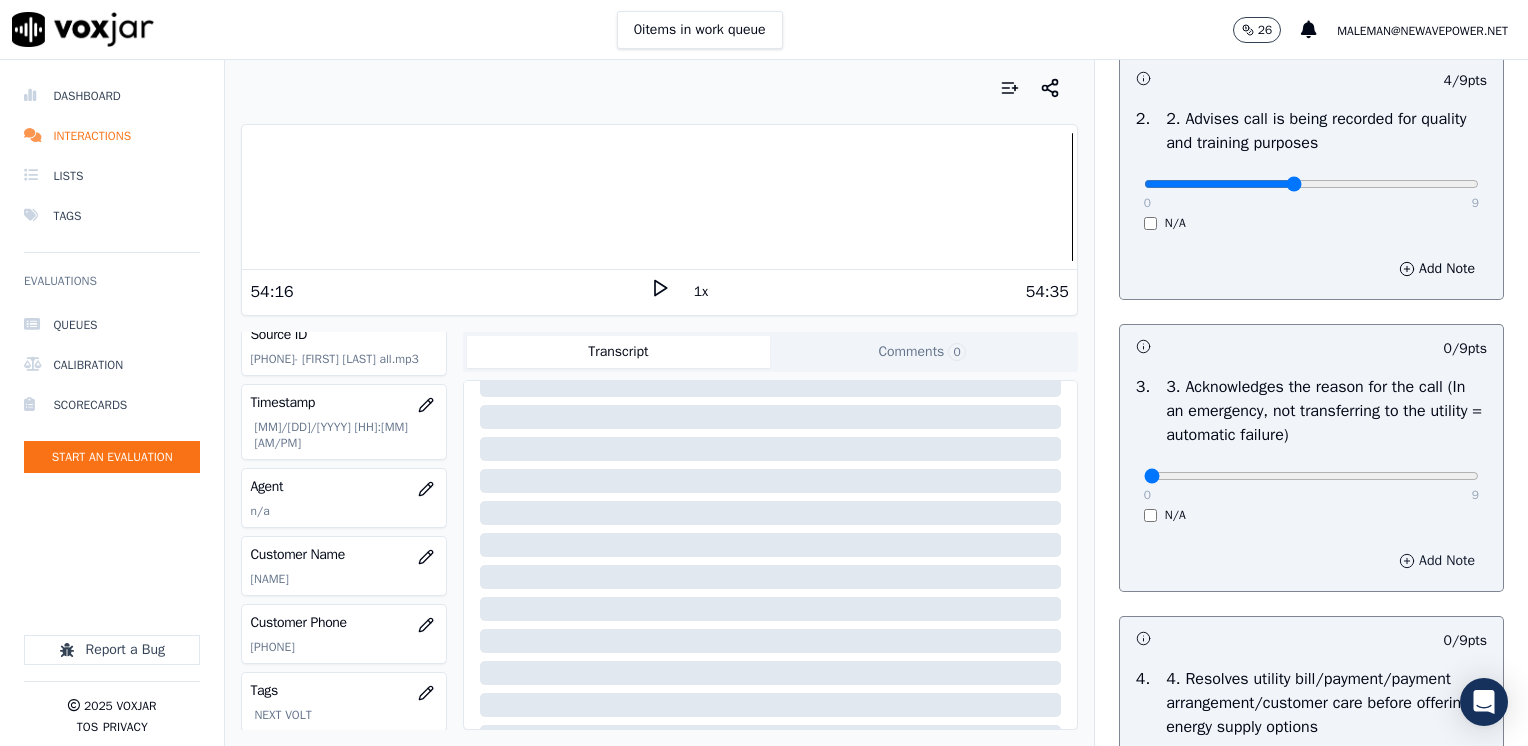 click on "Add Note" at bounding box center [1437, 561] 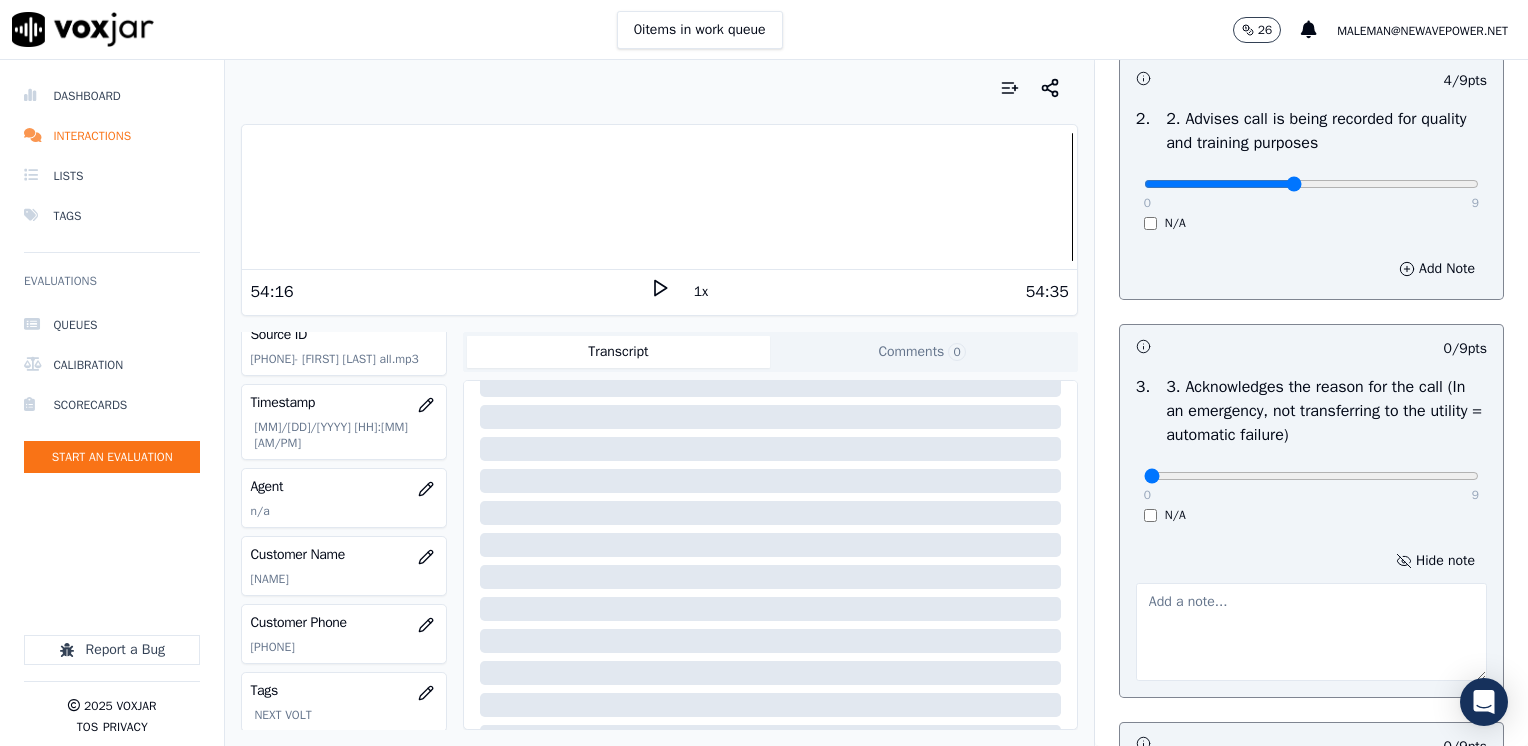 click at bounding box center [1311, 632] 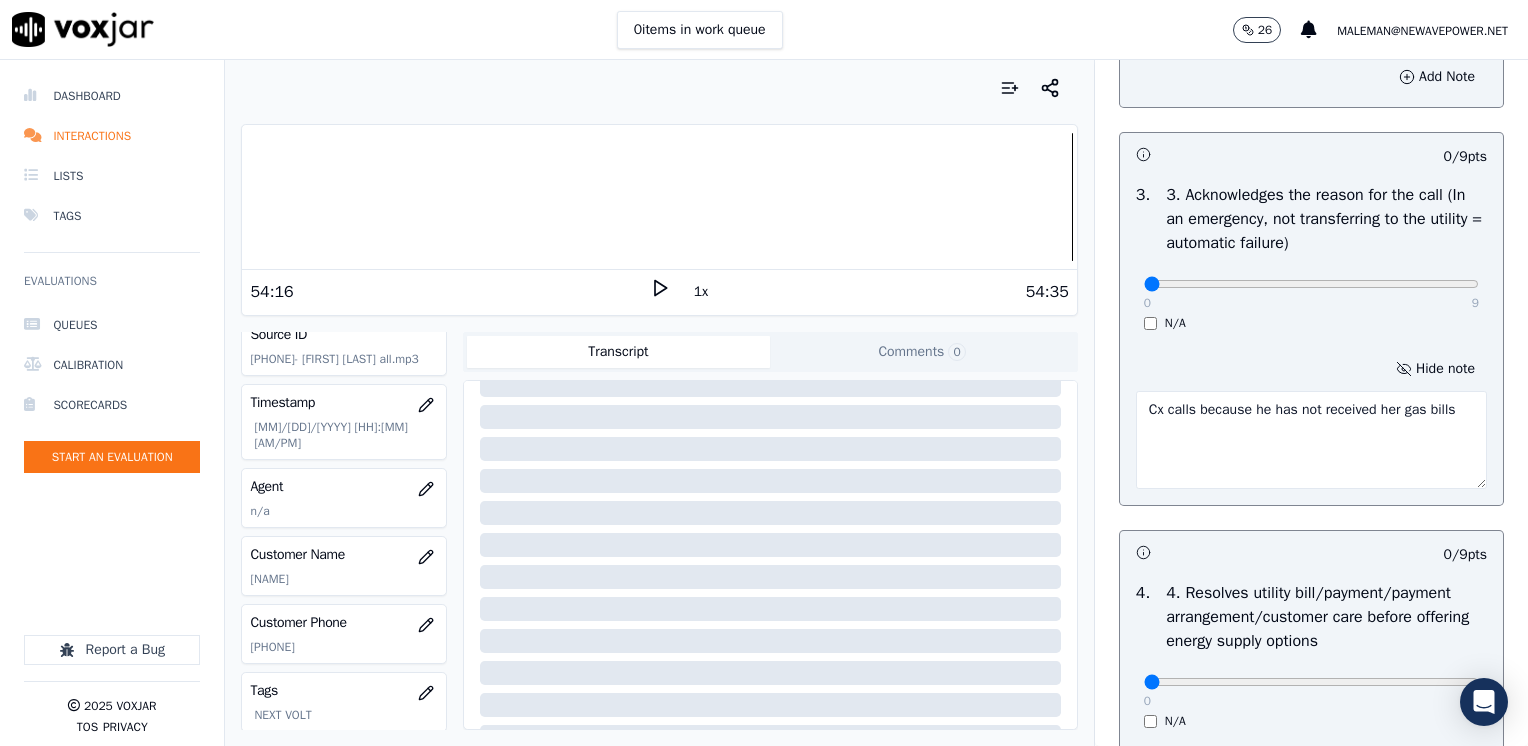 scroll, scrollTop: 600, scrollLeft: 0, axis: vertical 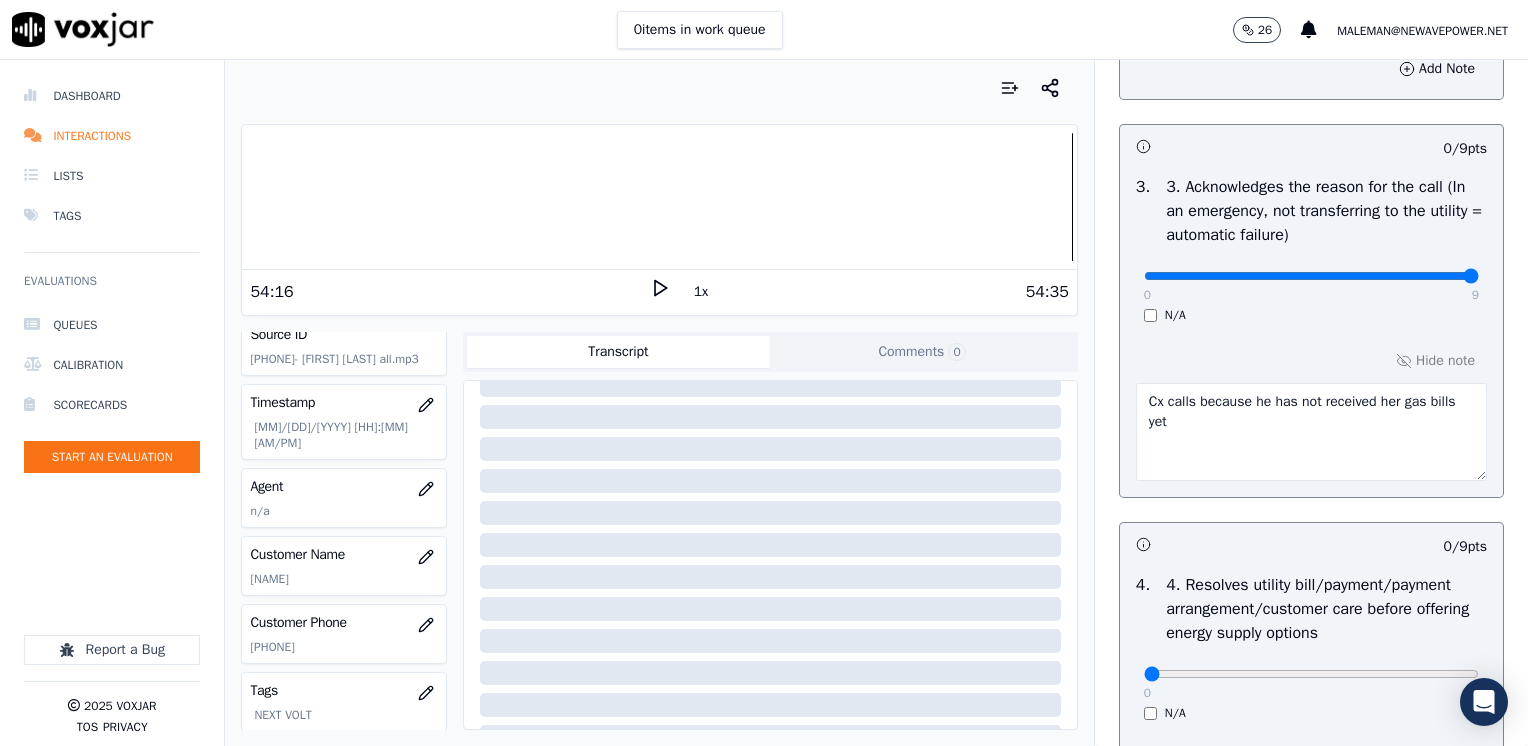 drag, startPoint x: 1131, startPoint y: 273, endPoint x: 1531, endPoint y: 264, distance: 400.10123 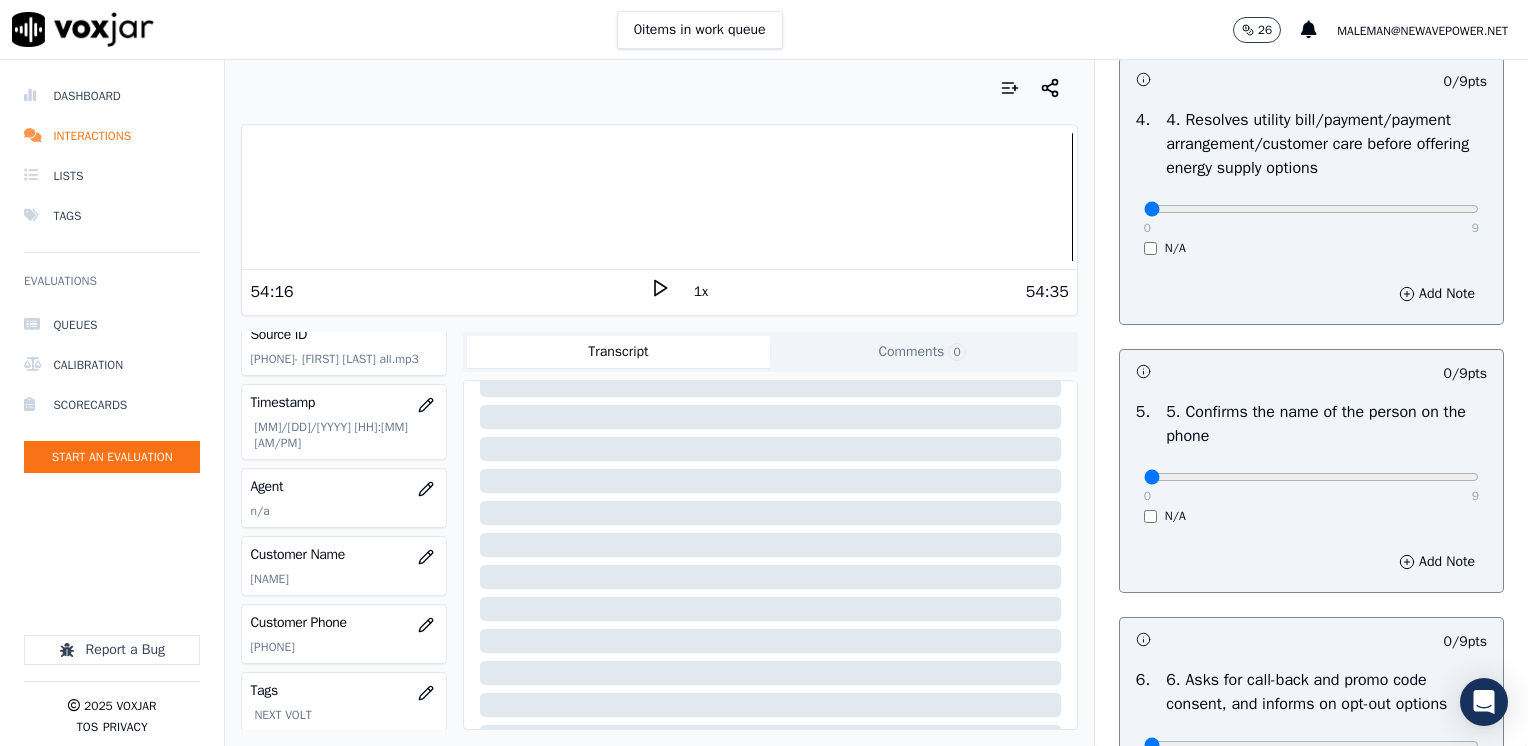 scroll, scrollTop: 1100, scrollLeft: 0, axis: vertical 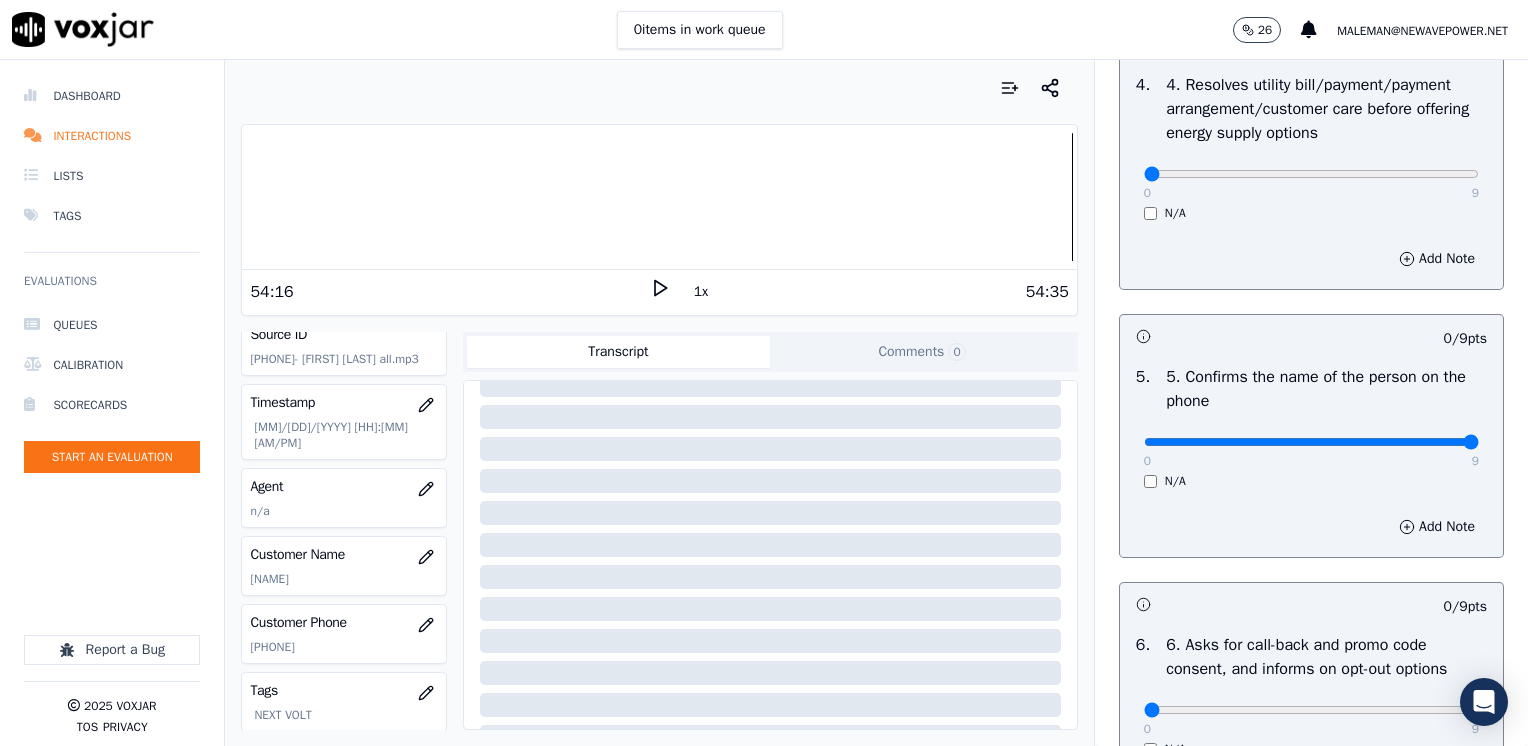drag, startPoint x: 1132, startPoint y: 443, endPoint x: 1531, endPoint y: 432, distance: 399.1516 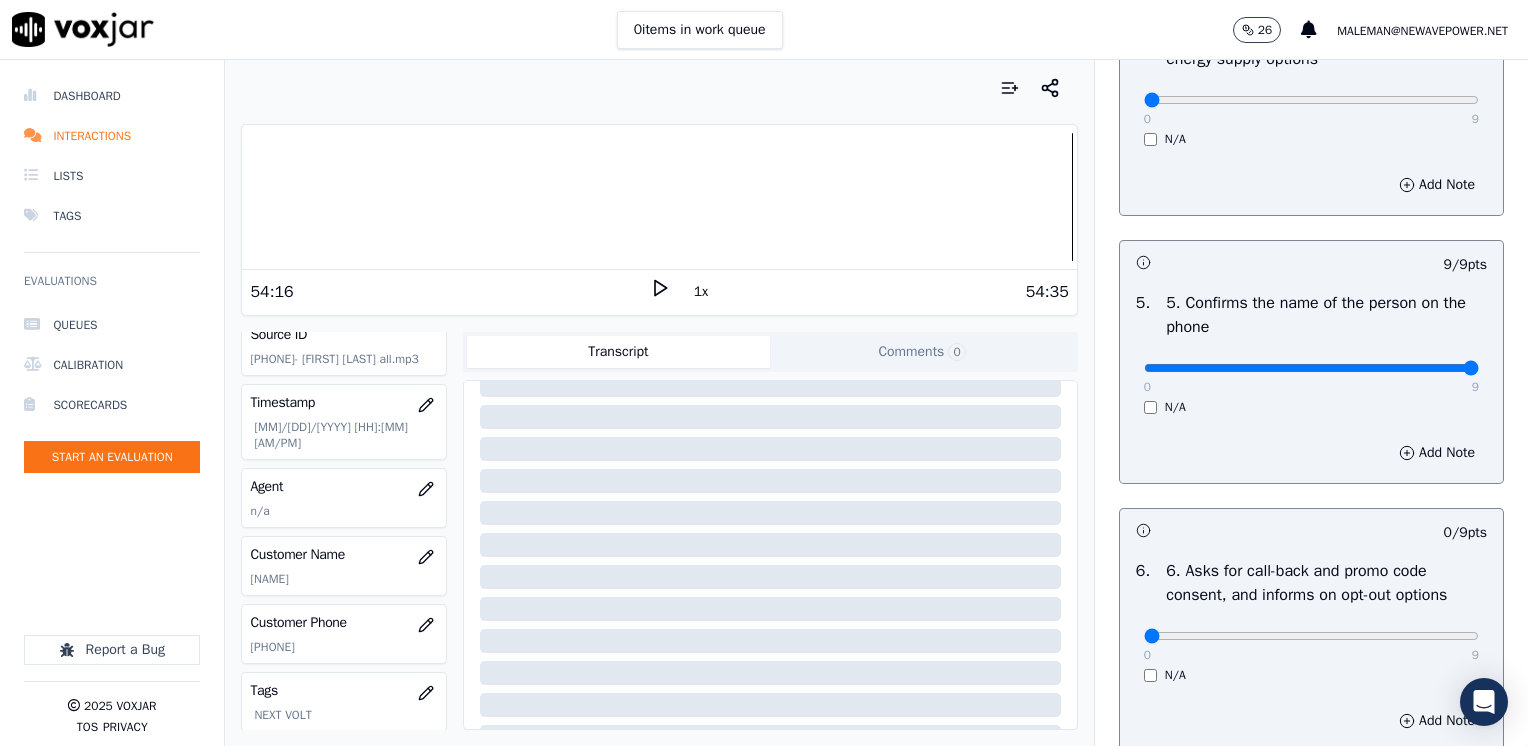 scroll, scrollTop: 1300, scrollLeft: 0, axis: vertical 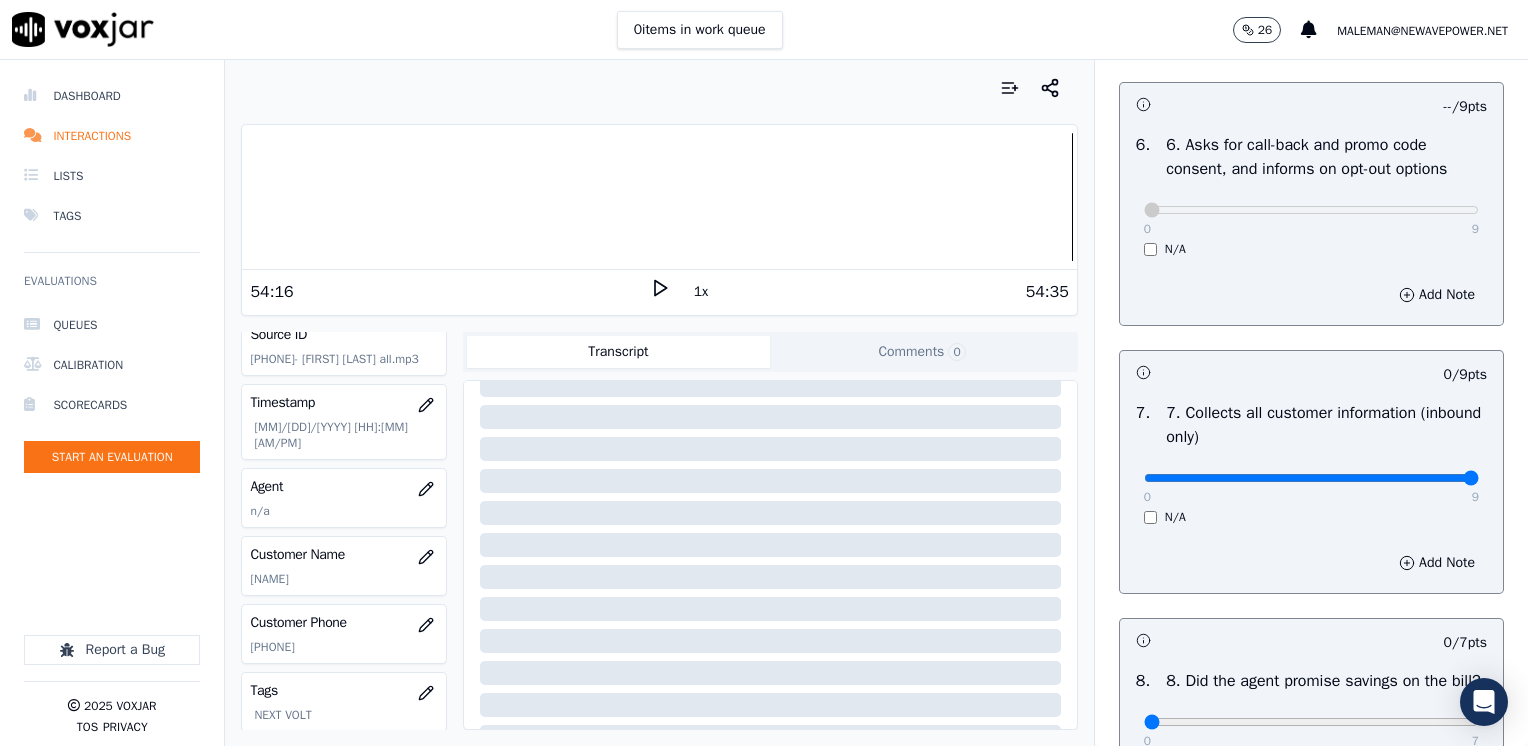 drag, startPoint x: 1129, startPoint y: 482, endPoint x: 1531, endPoint y: 394, distance: 411.51913 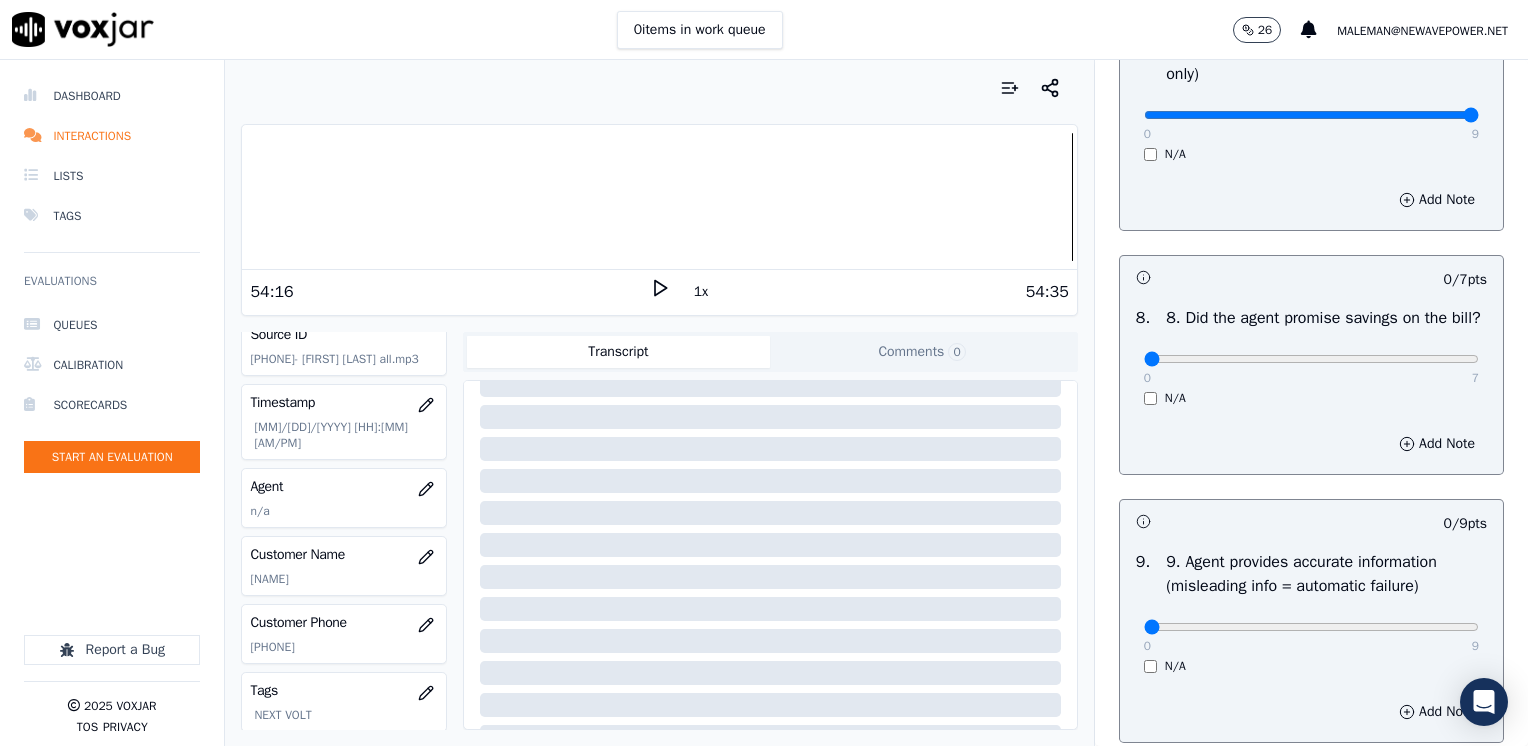 scroll, scrollTop: 2000, scrollLeft: 0, axis: vertical 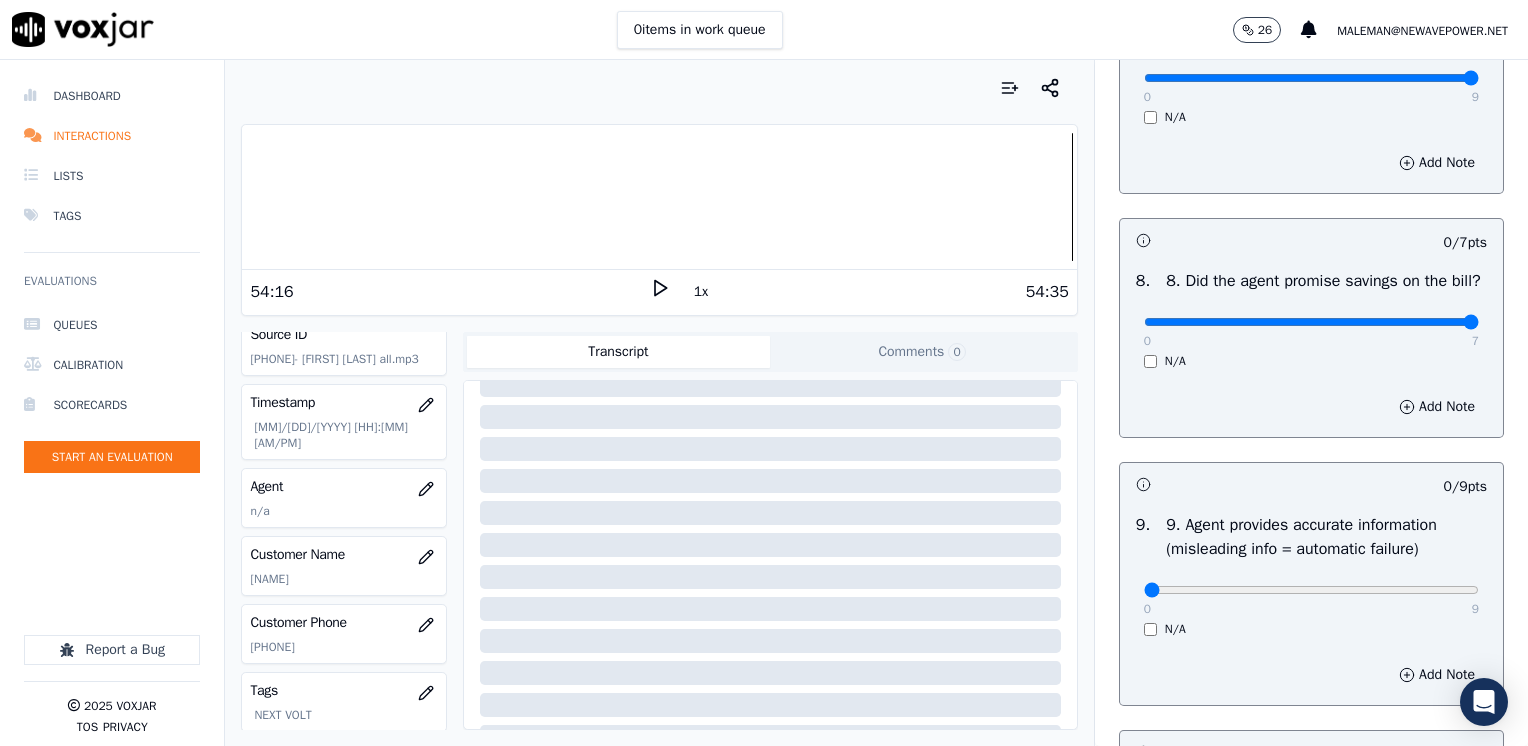 drag, startPoint x: 1130, startPoint y: 346, endPoint x: 1527, endPoint y: 401, distance: 400.79172 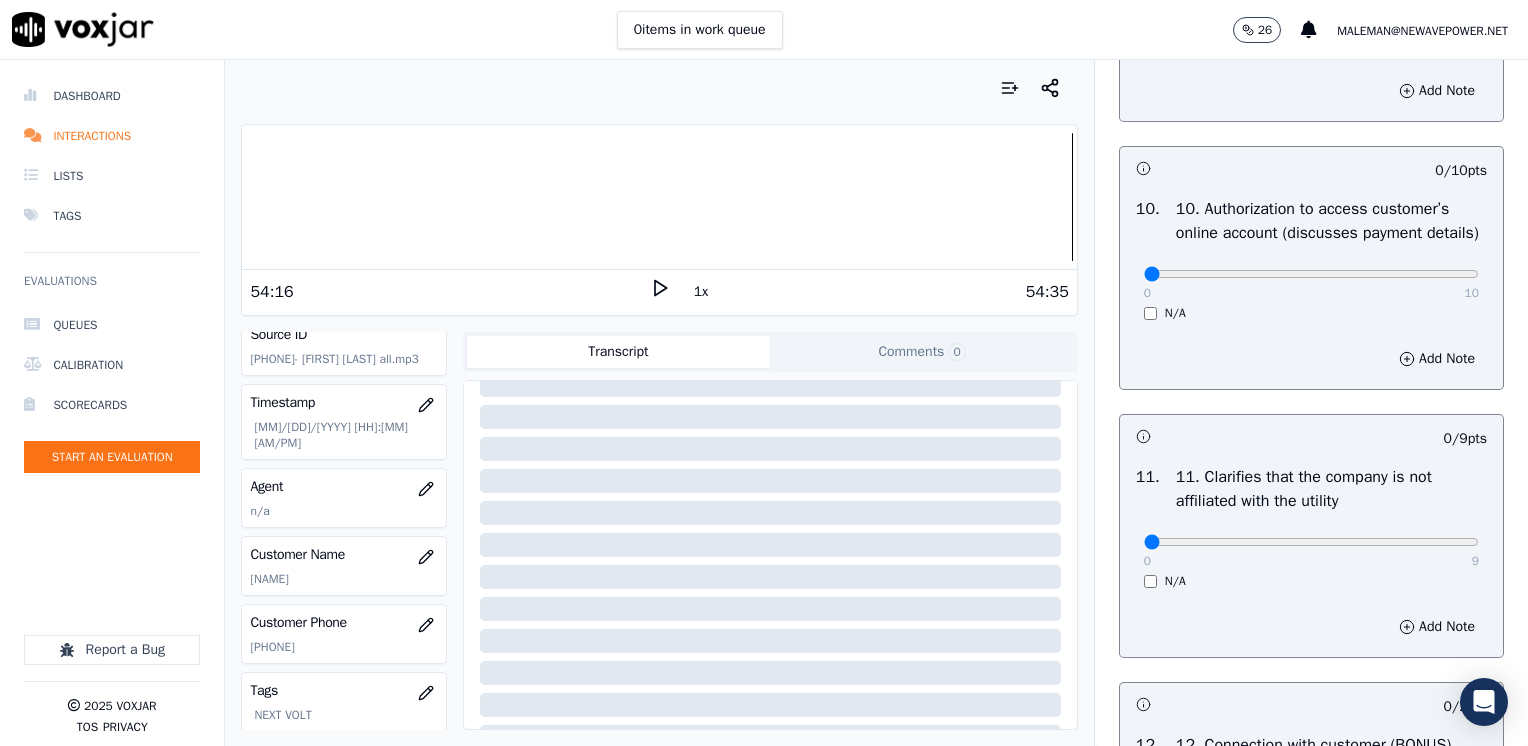 scroll, scrollTop: 2600, scrollLeft: 0, axis: vertical 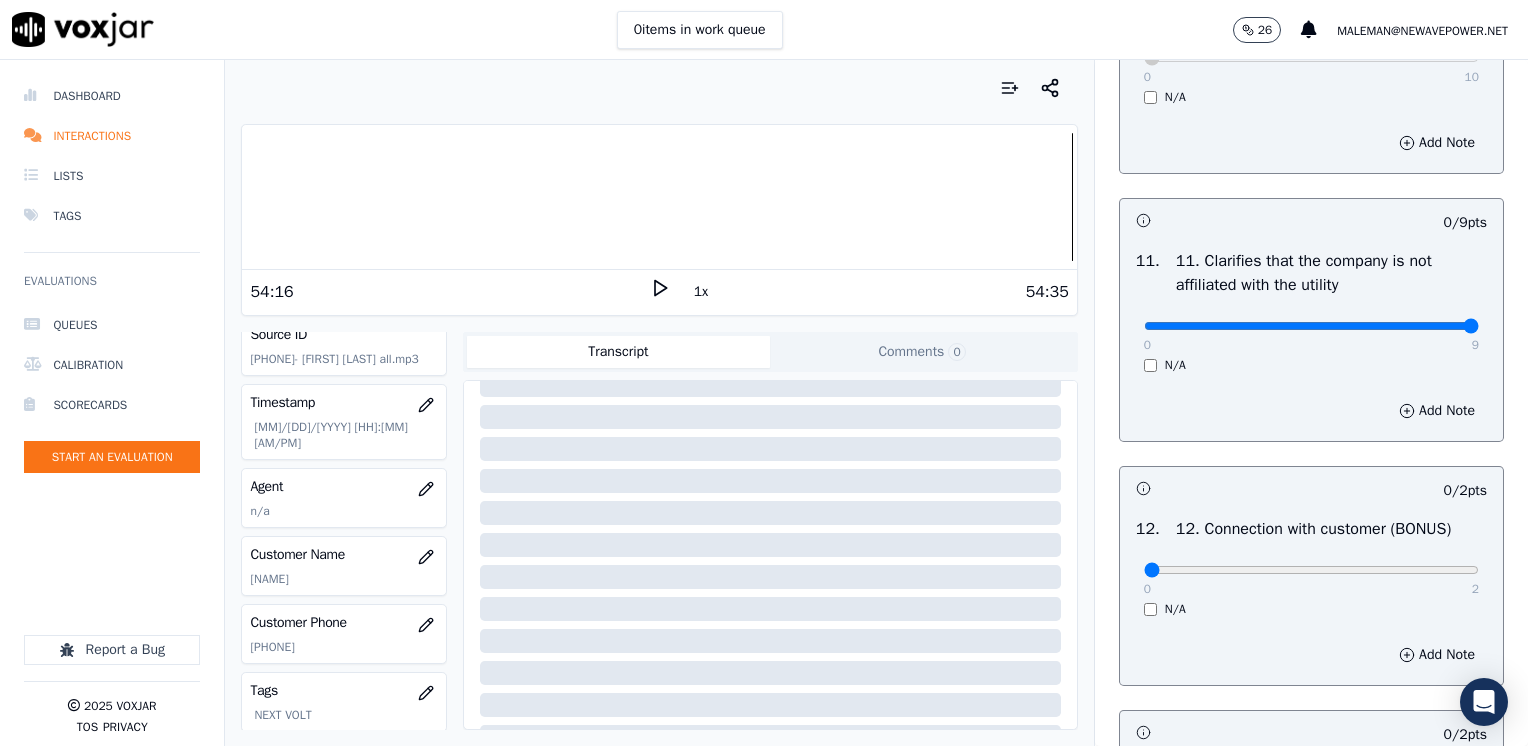 drag, startPoint x: 1128, startPoint y: 372, endPoint x: 1531, endPoint y: 378, distance: 403.04468 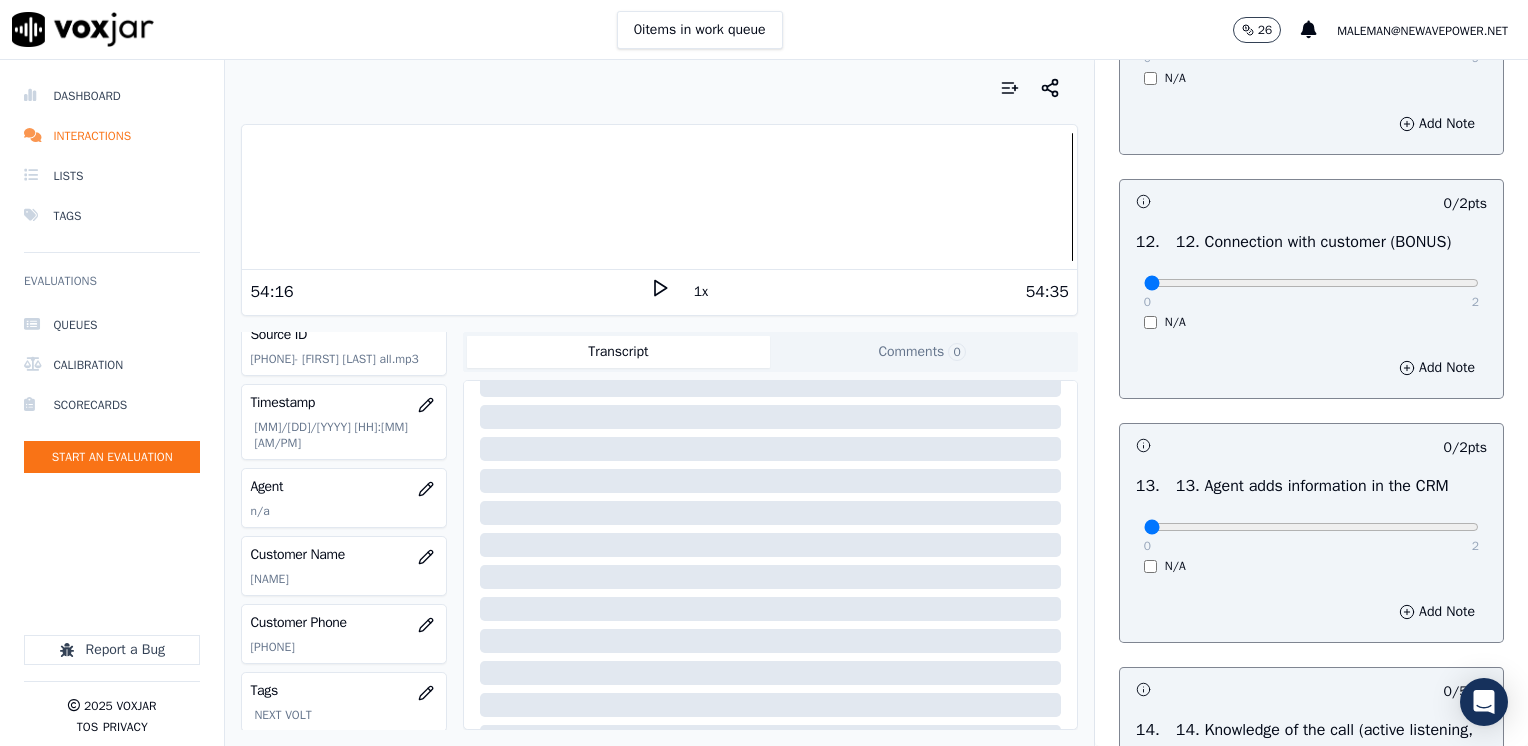 scroll, scrollTop: 3100, scrollLeft: 0, axis: vertical 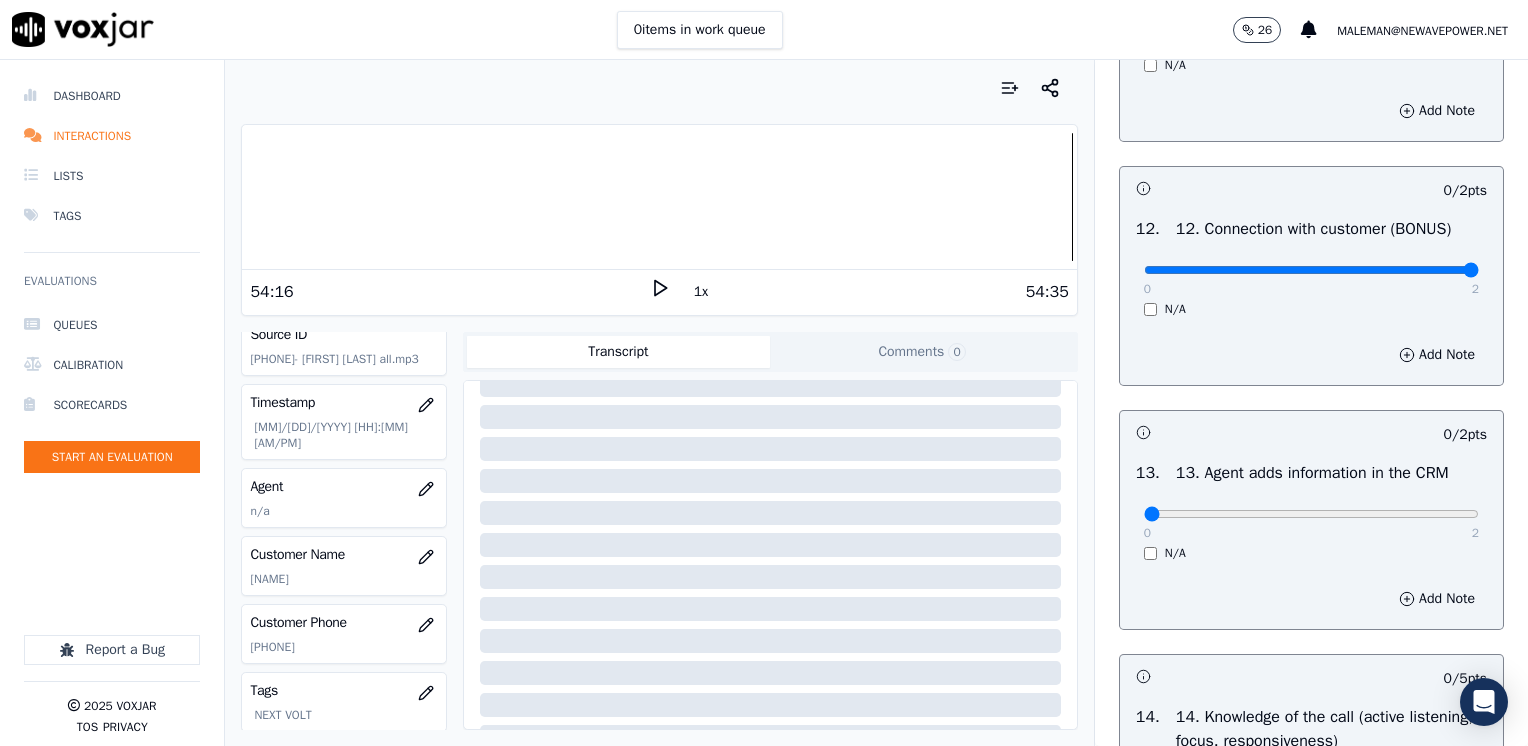 drag, startPoint x: 1132, startPoint y: 314, endPoint x: 1531, endPoint y: 308, distance: 399.0451 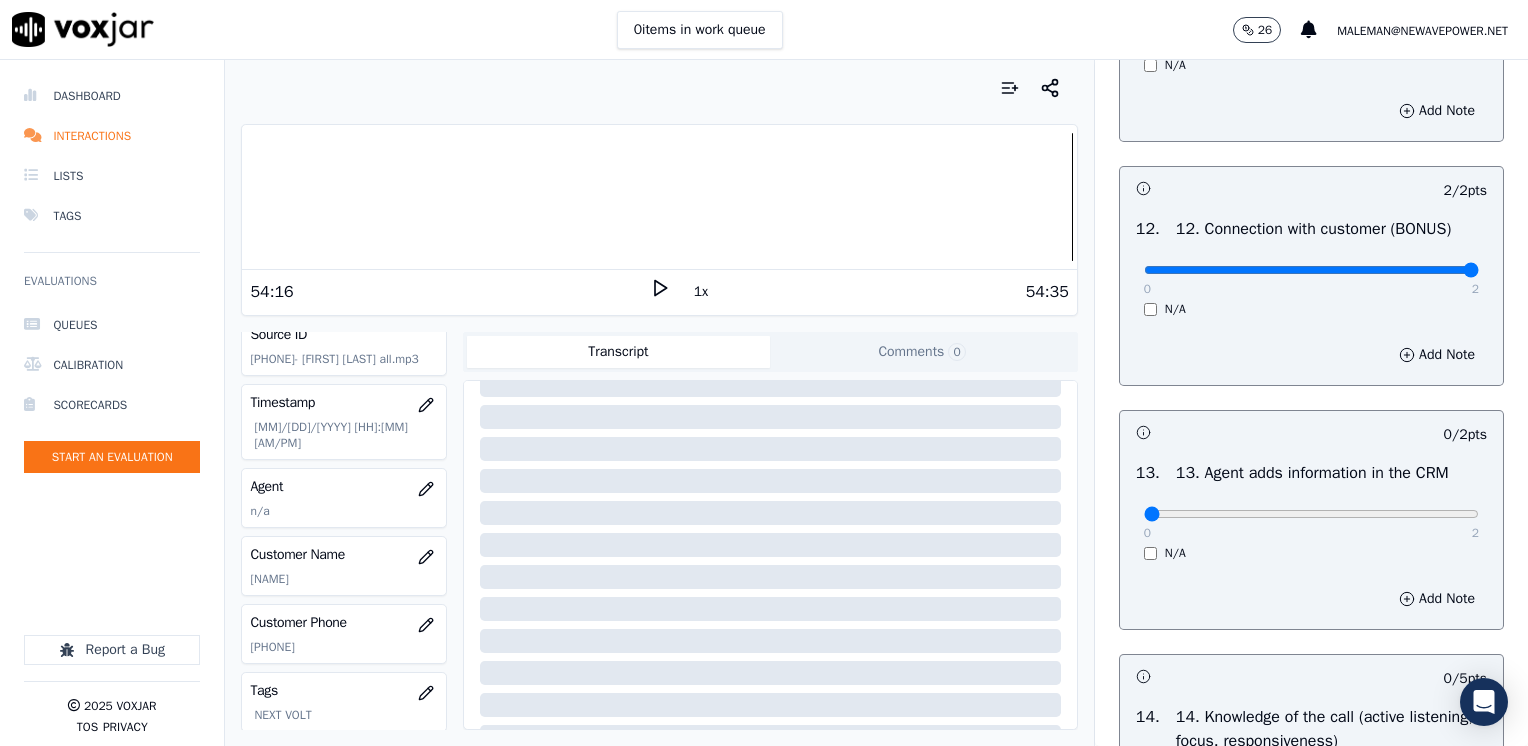 scroll, scrollTop: 3400, scrollLeft: 0, axis: vertical 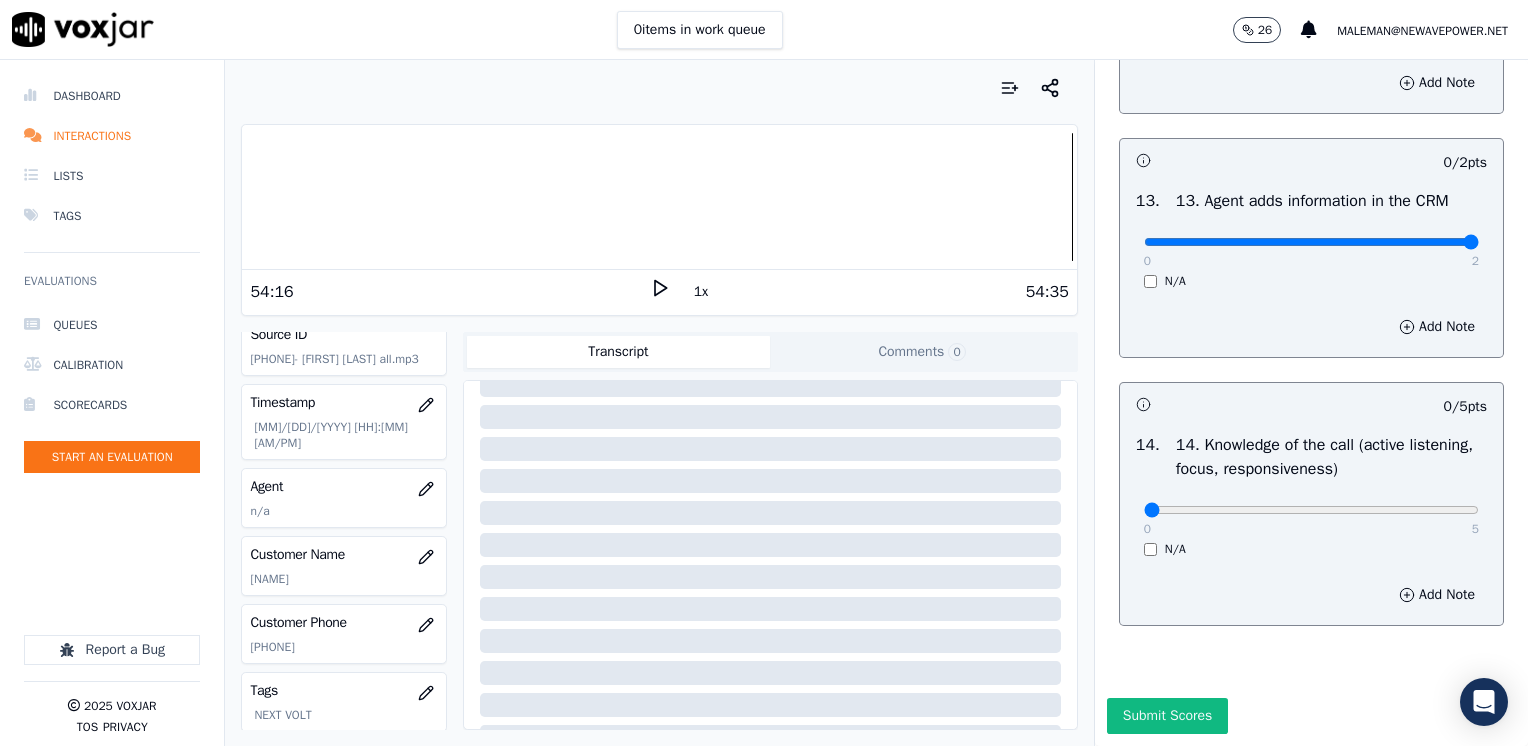 drag, startPoint x: 1137, startPoint y: 260, endPoint x: 1531, endPoint y: 257, distance: 394.0114 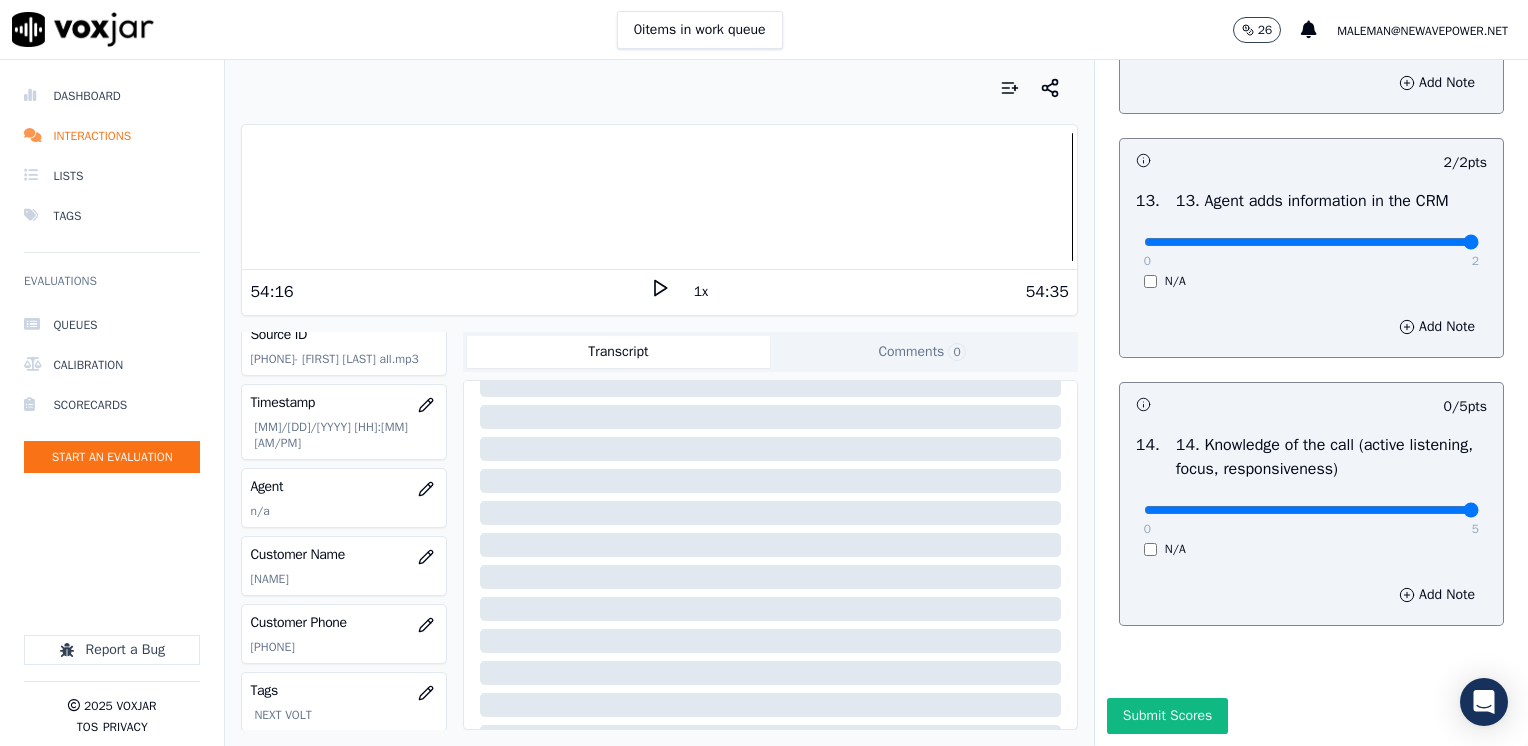 drag, startPoint x: 1138, startPoint y: 518, endPoint x: 1531, endPoint y: 511, distance: 393.06235 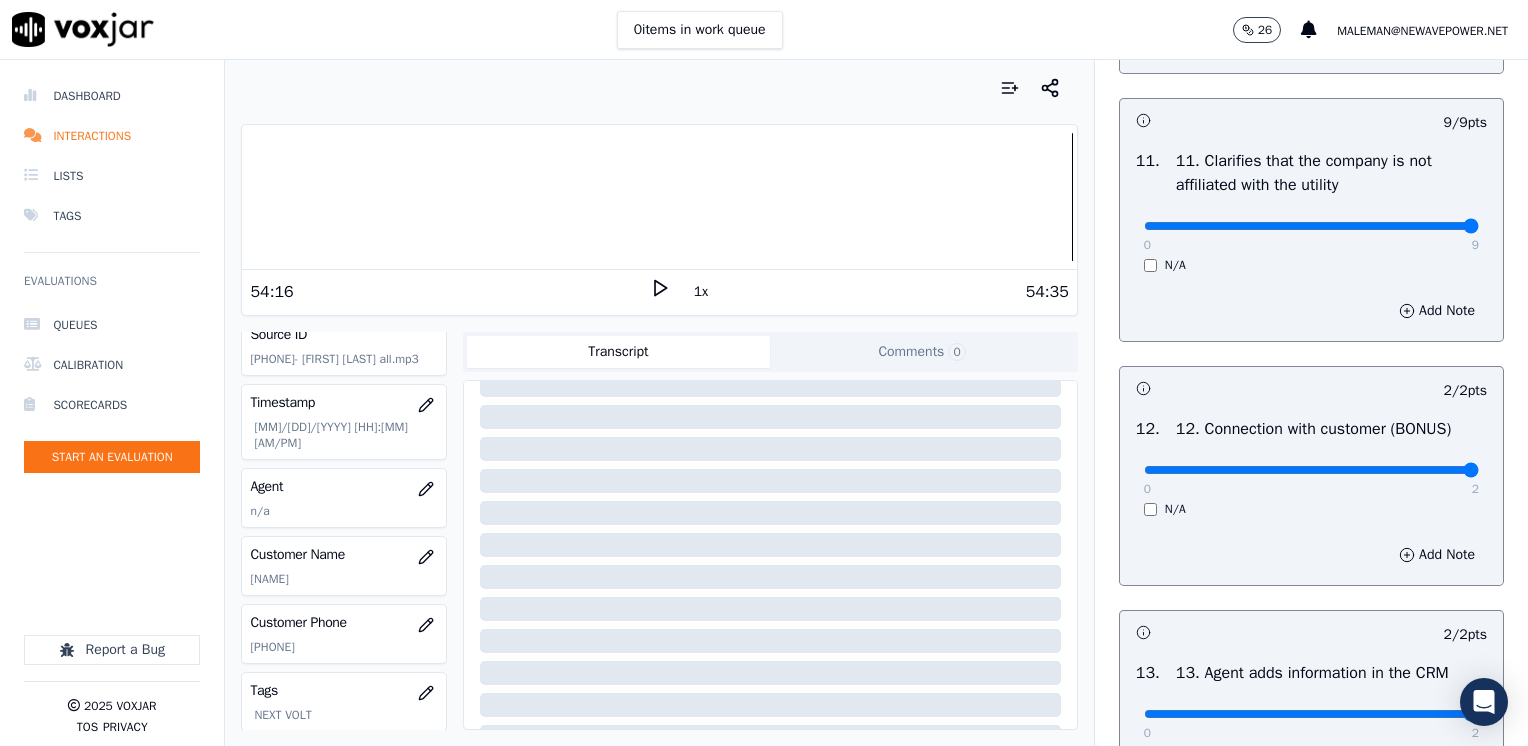 scroll, scrollTop: 2700, scrollLeft: 0, axis: vertical 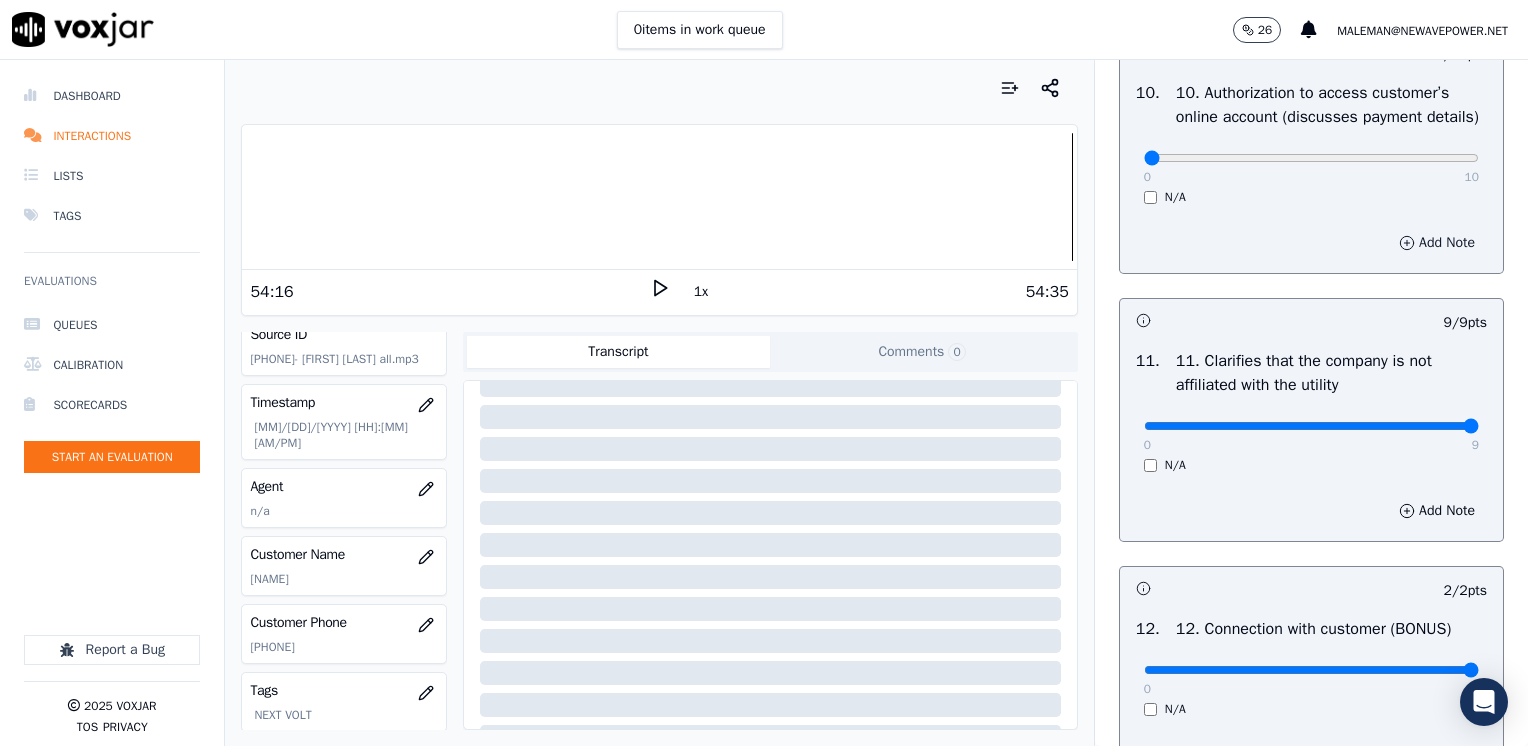 click on "Add Note" at bounding box center [1437, 243] 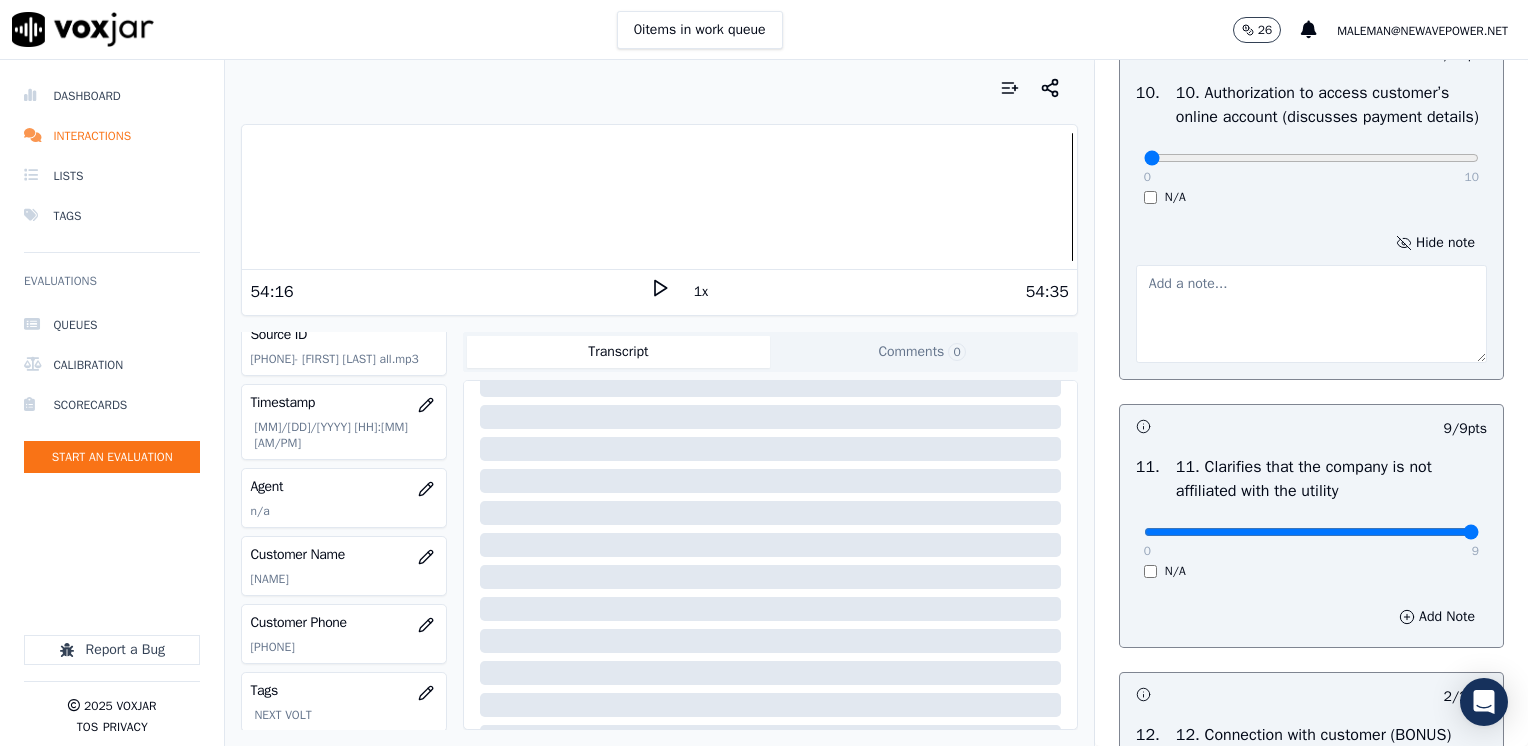 click at bounding box center (1311, 314) 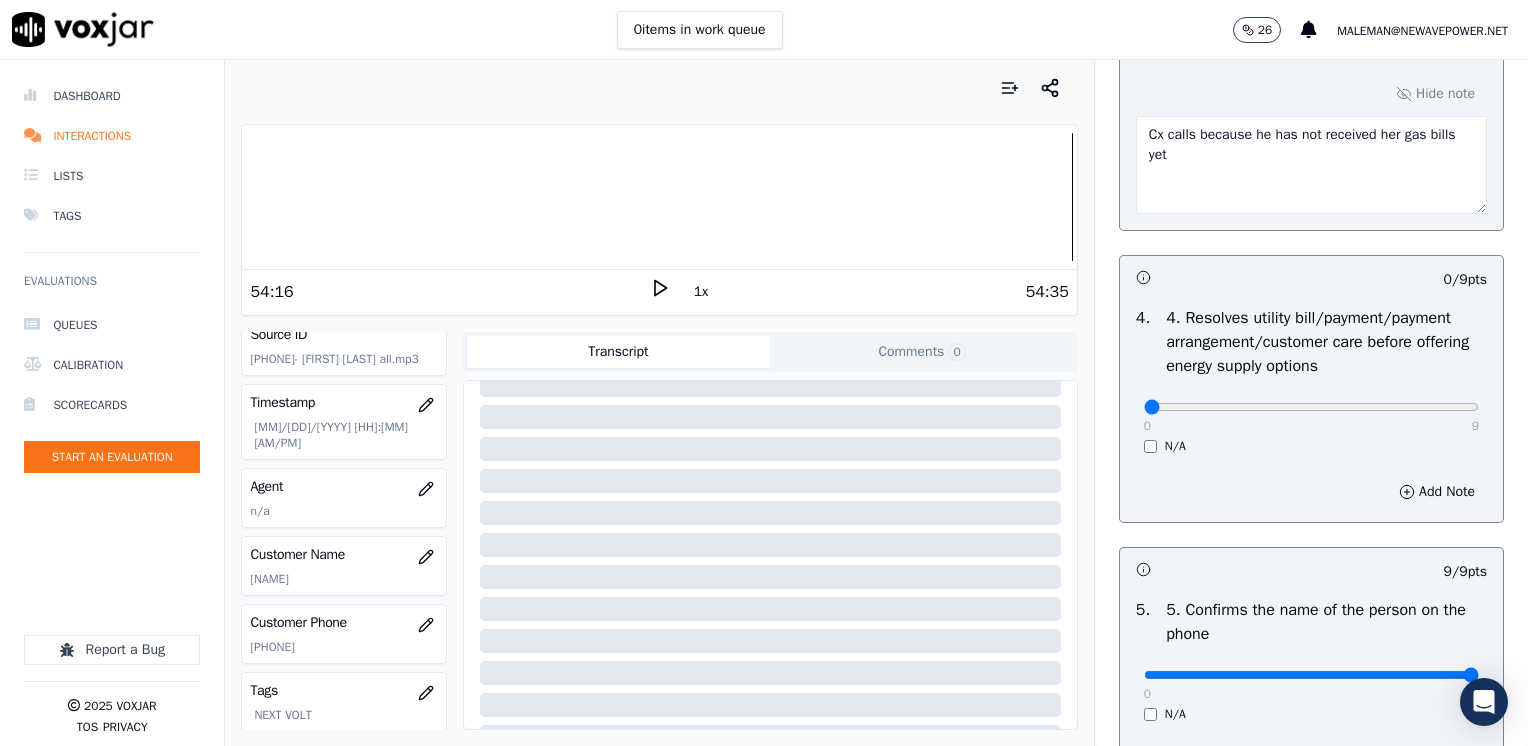 scroll, scrollTop: 600, scrollLeft: 0, axis: vertical 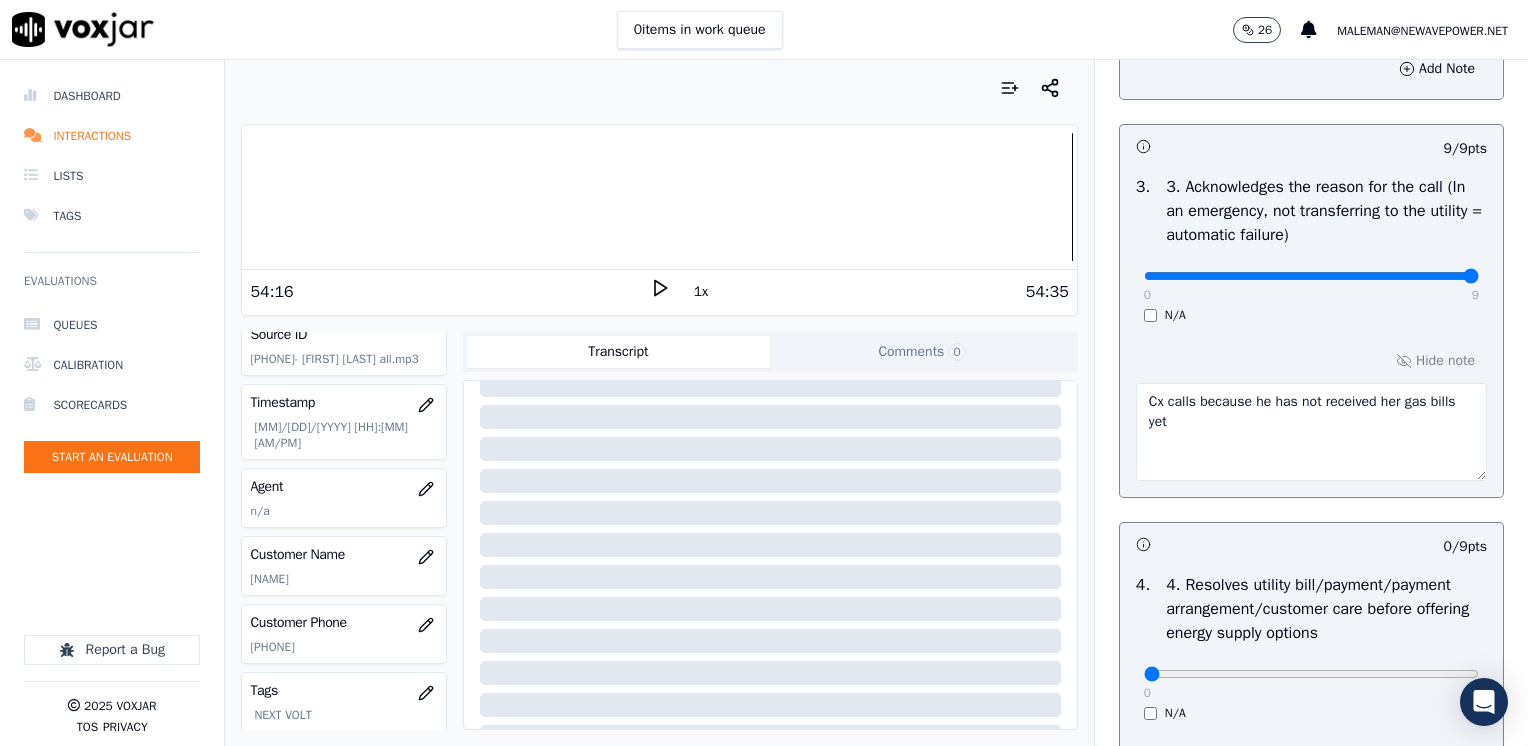 click on "Cx calls because he has not received her gas bills yet" at bounding box center [1311, 432] 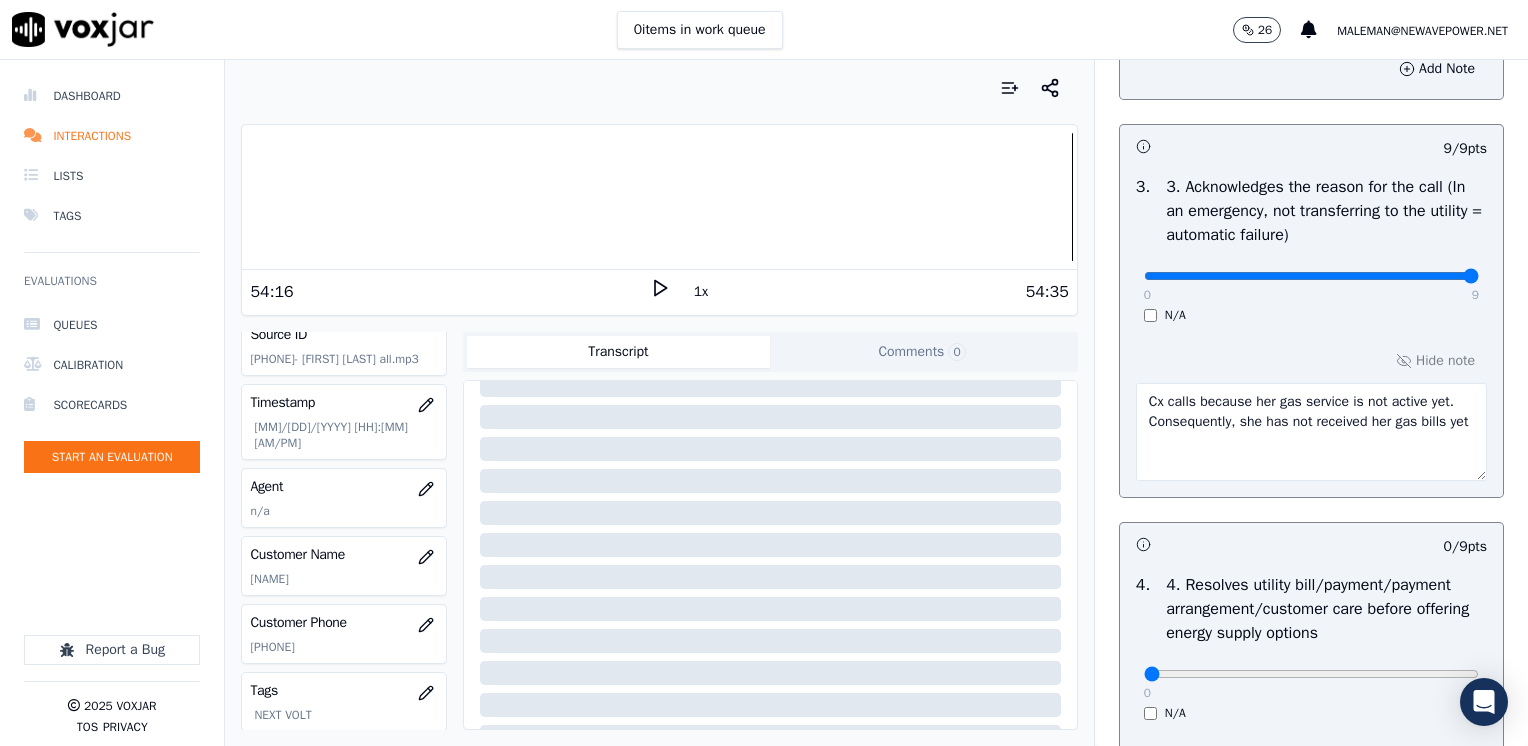 click on "Cx calls because her gas service is not active yet. Consequently, she has not received her gas bills yet" at bounding box center (1311, 432) 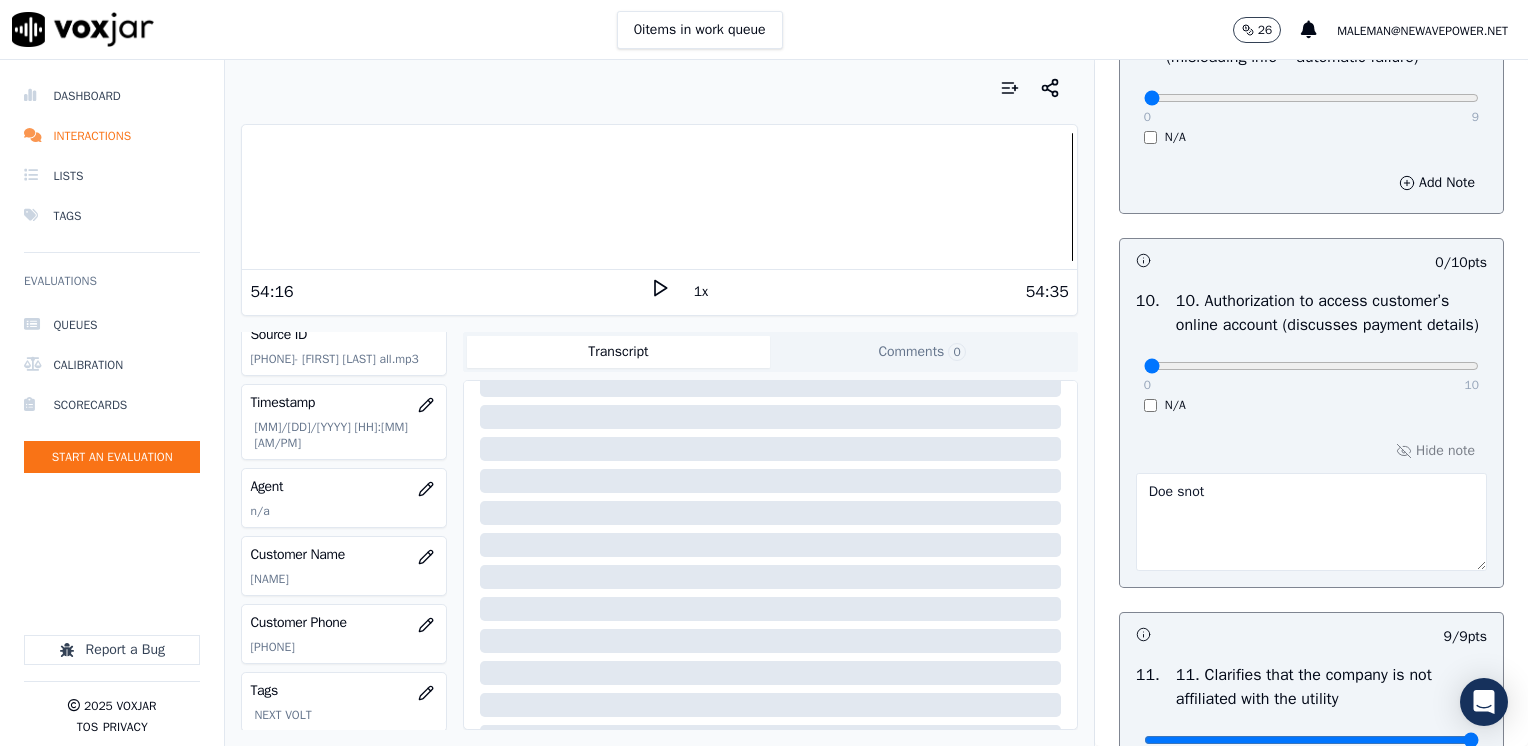 scroll, scrollTop: 2500, scrollLeft: 0, axis: vertical 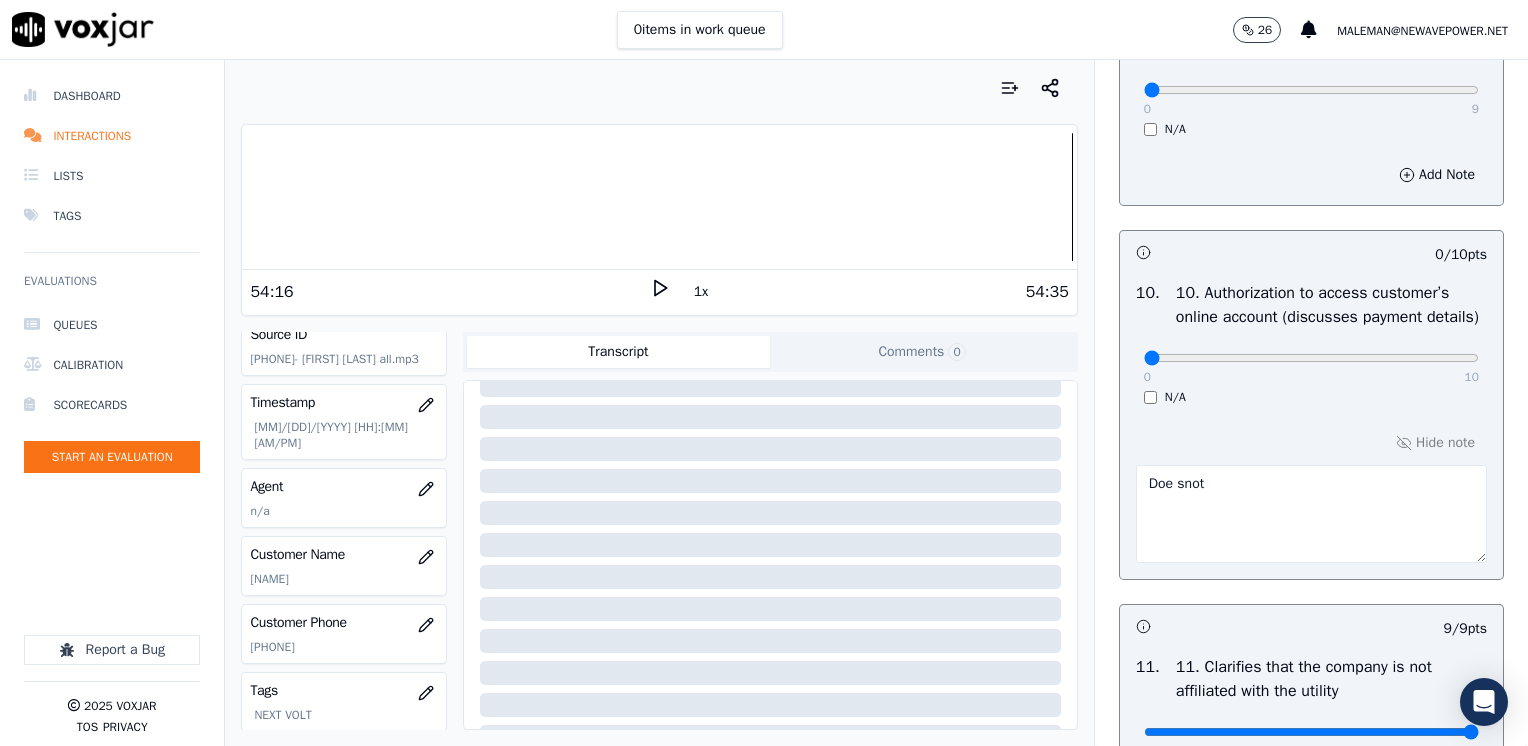 click on "Doe snot" at bounding box center [1311, 514] 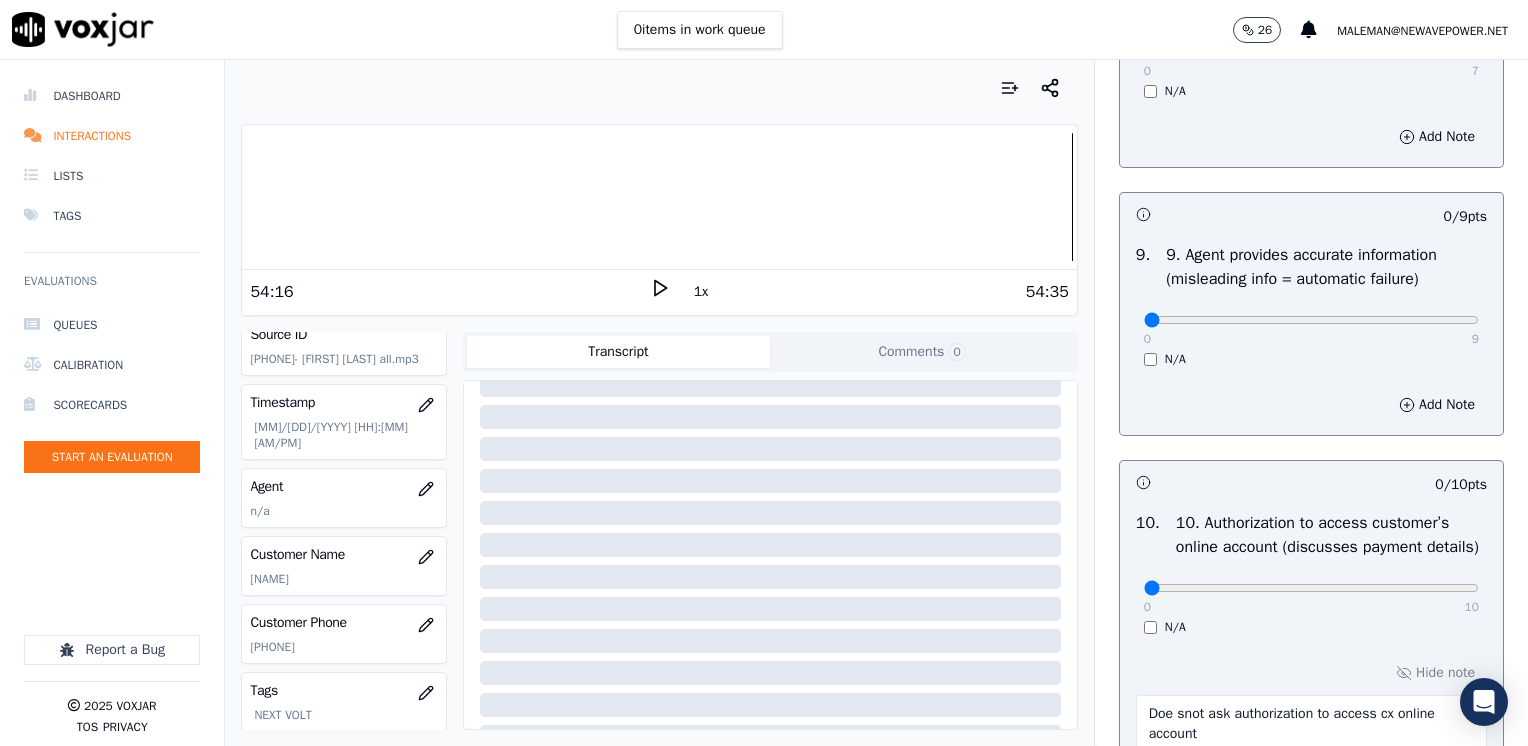 scroll, scrollTop: 2264, scrollLeft: 0, axis: vertical 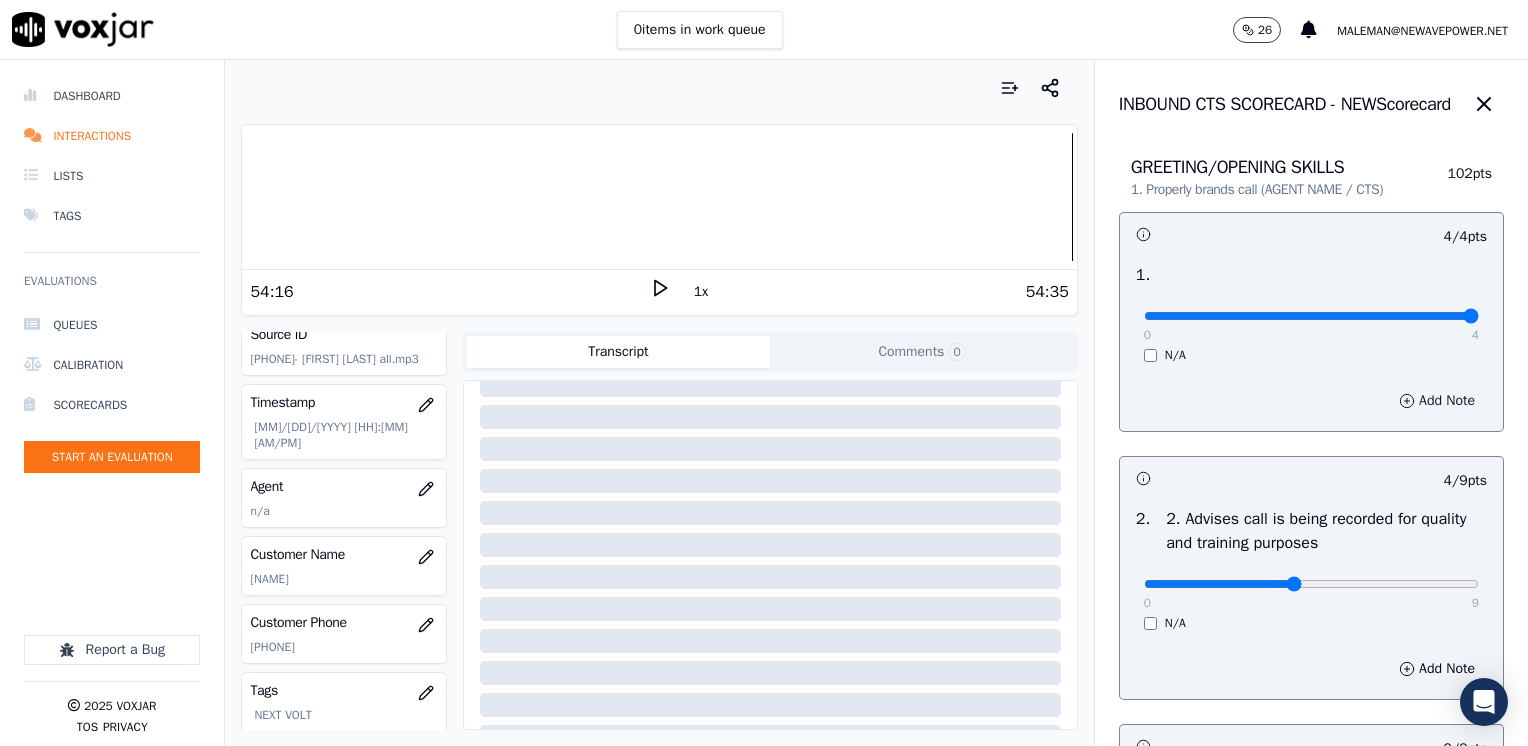 click on "Add Note" at bounding box center [1437, 401] 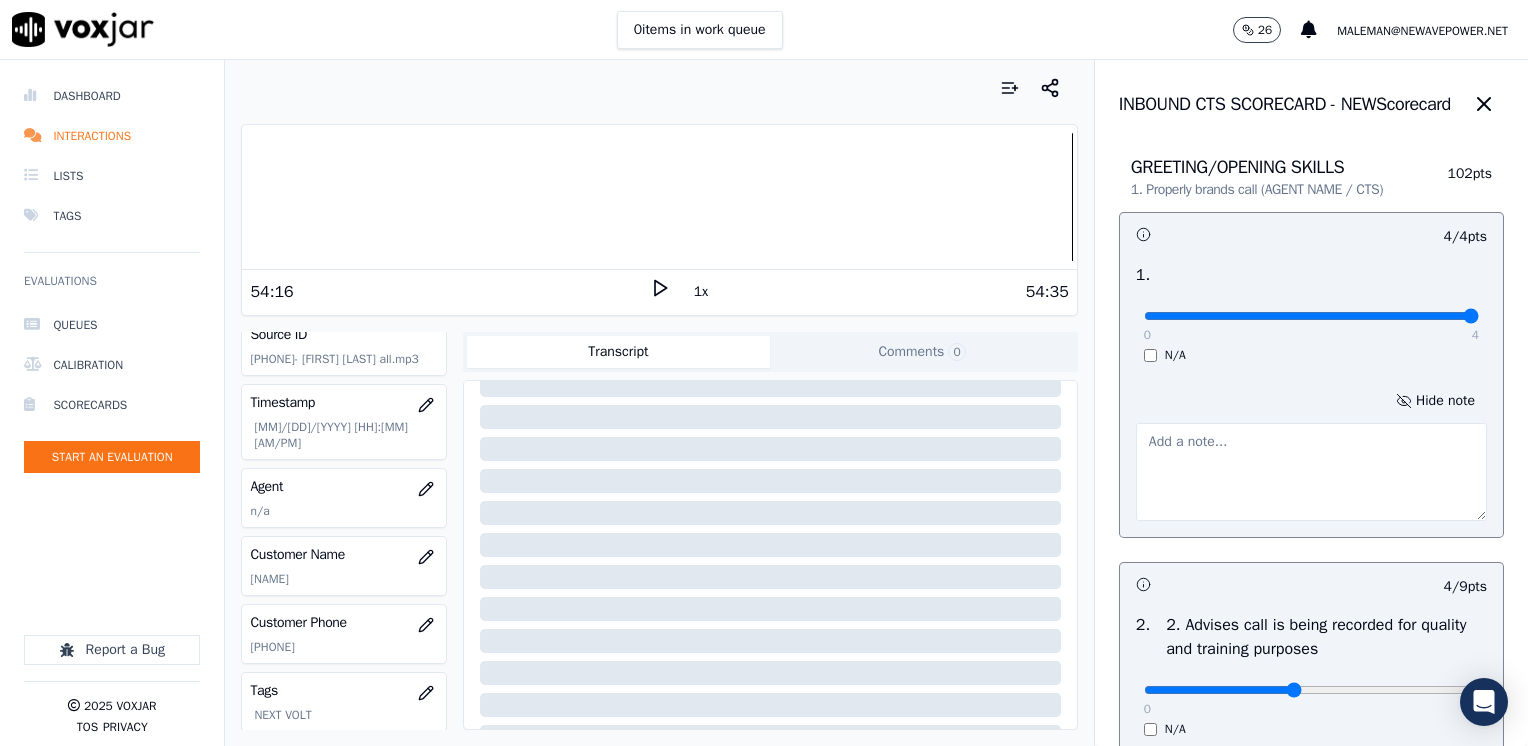 click at bounding box center [1311, 472] 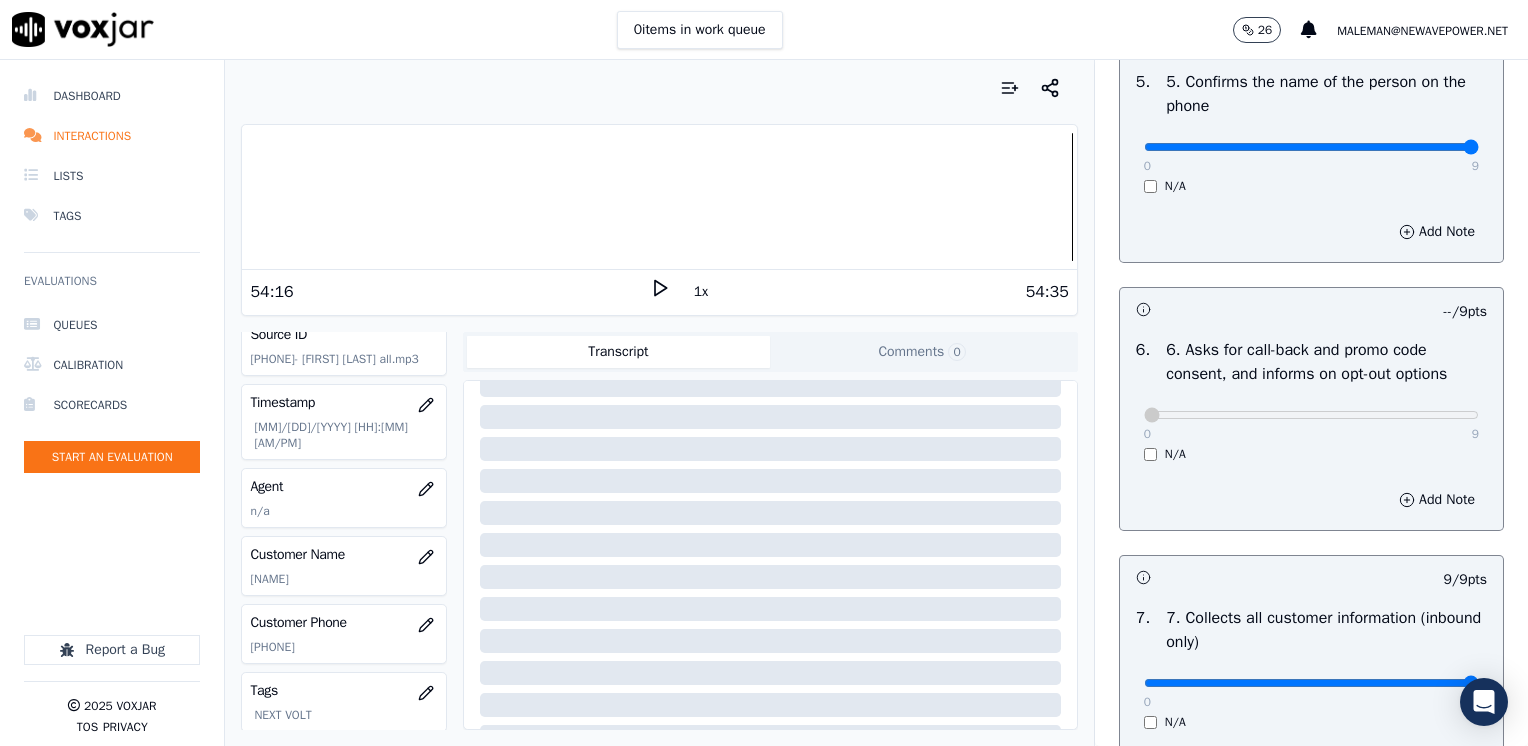scroll, scrollTop: 1700, scrollLeft: 0, axis: vertical 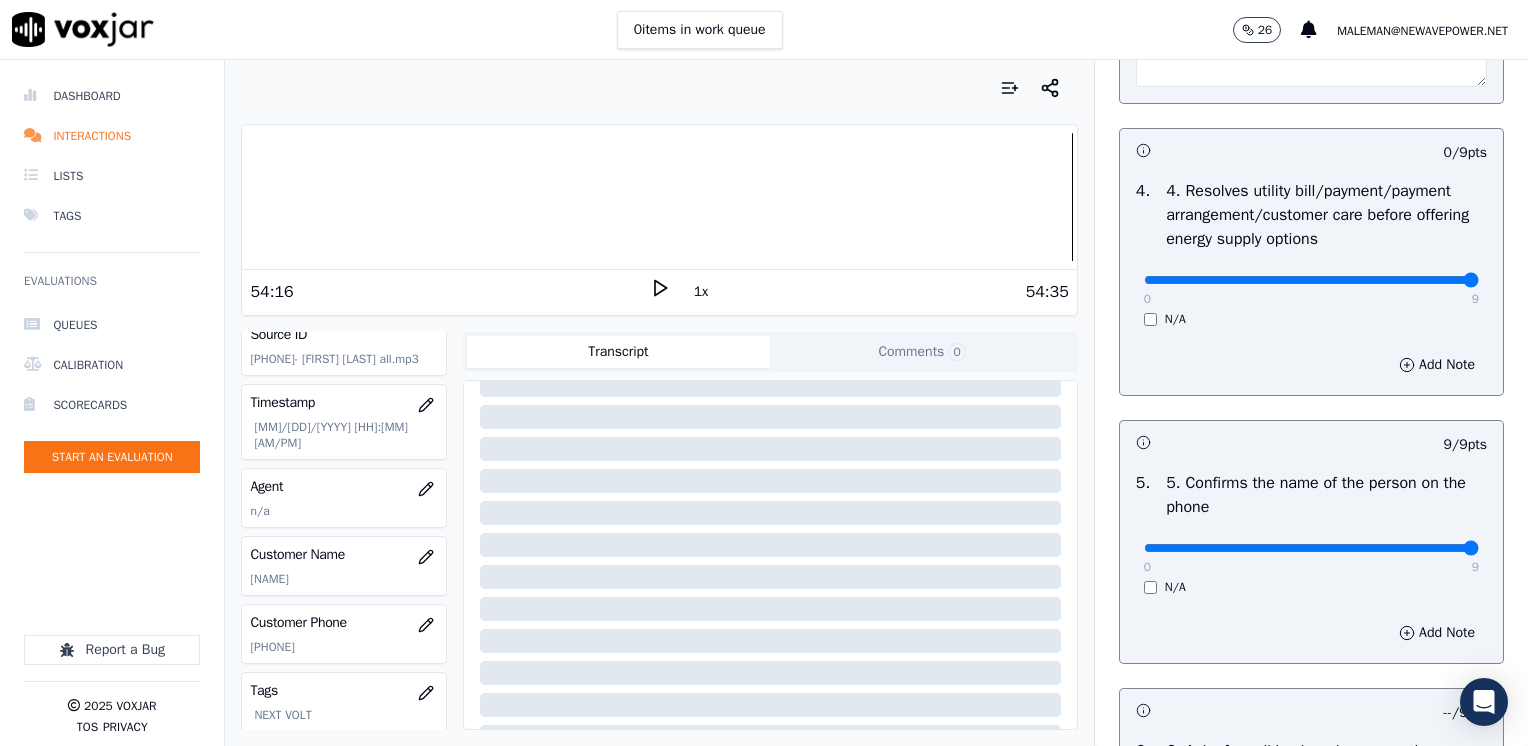 drag, startPoint x: 1237, startPoint y: 277, endPoint x: 1531, endPoint y: 276, distance: 294.0017 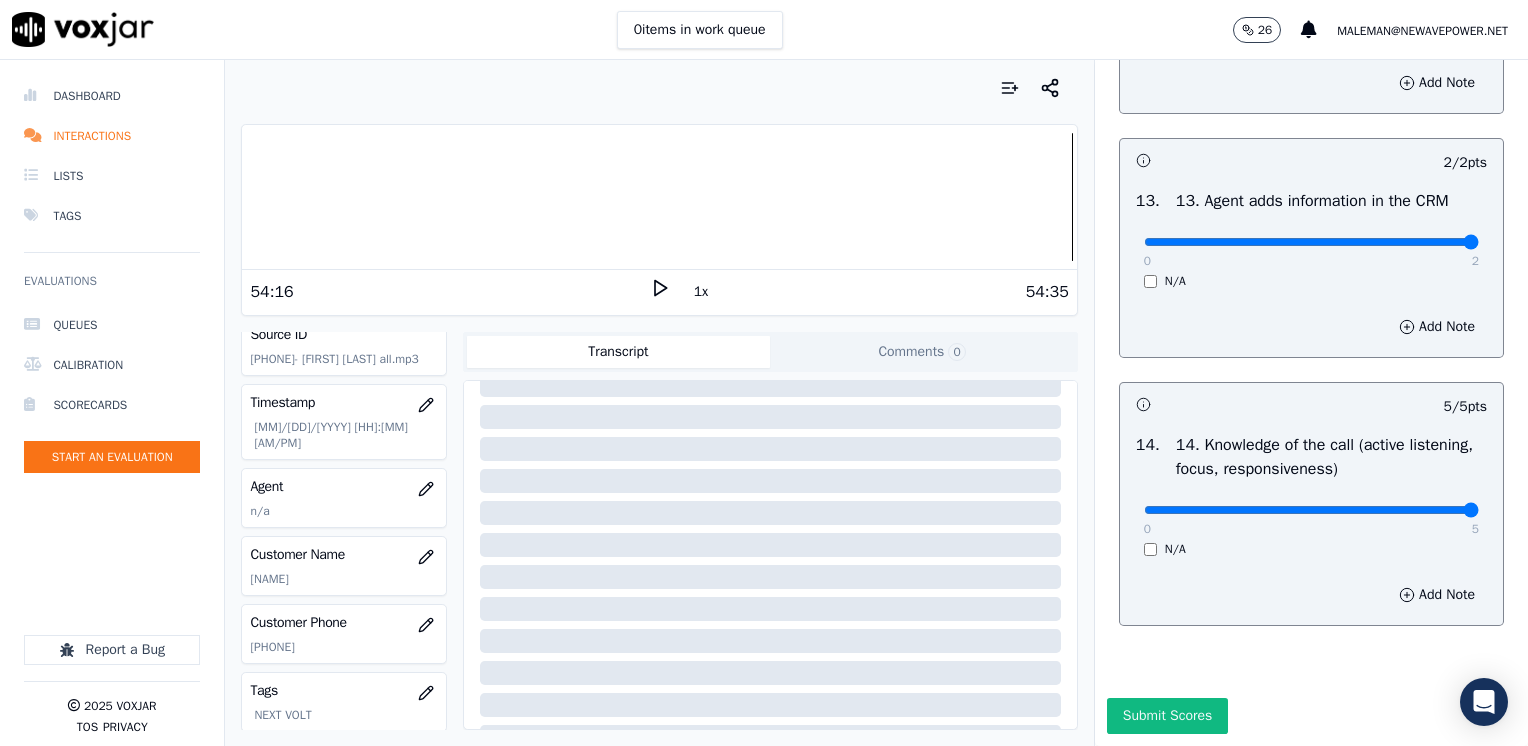 scroll, scrollTop: 3670, scrollLeft: 0, axis: vertical 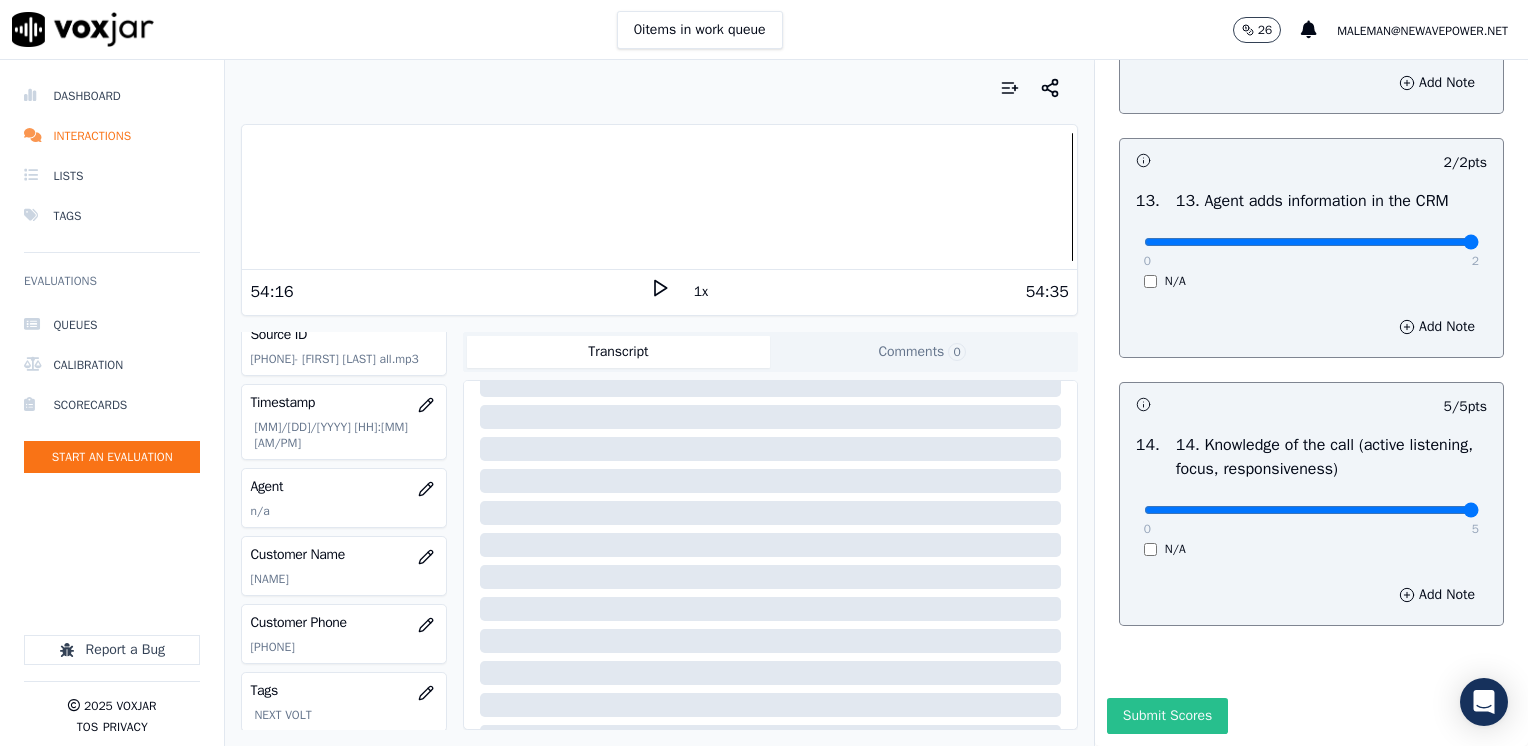 click on "Submit Scores" at bounding box center [1167, 716] 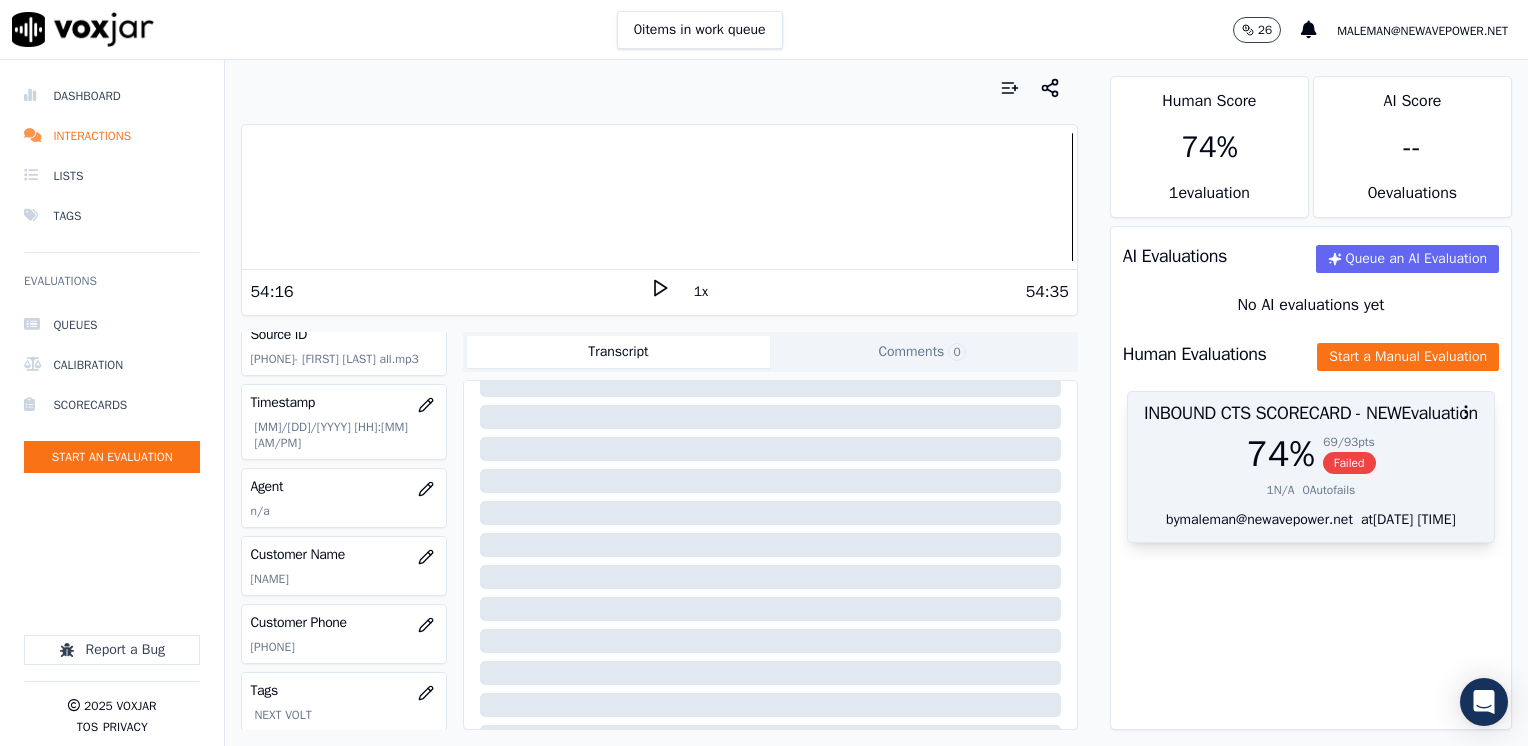 click on "INBOUND CTS SCORECARD - NEW   Evaluation" at bounding box center [1311, 413] 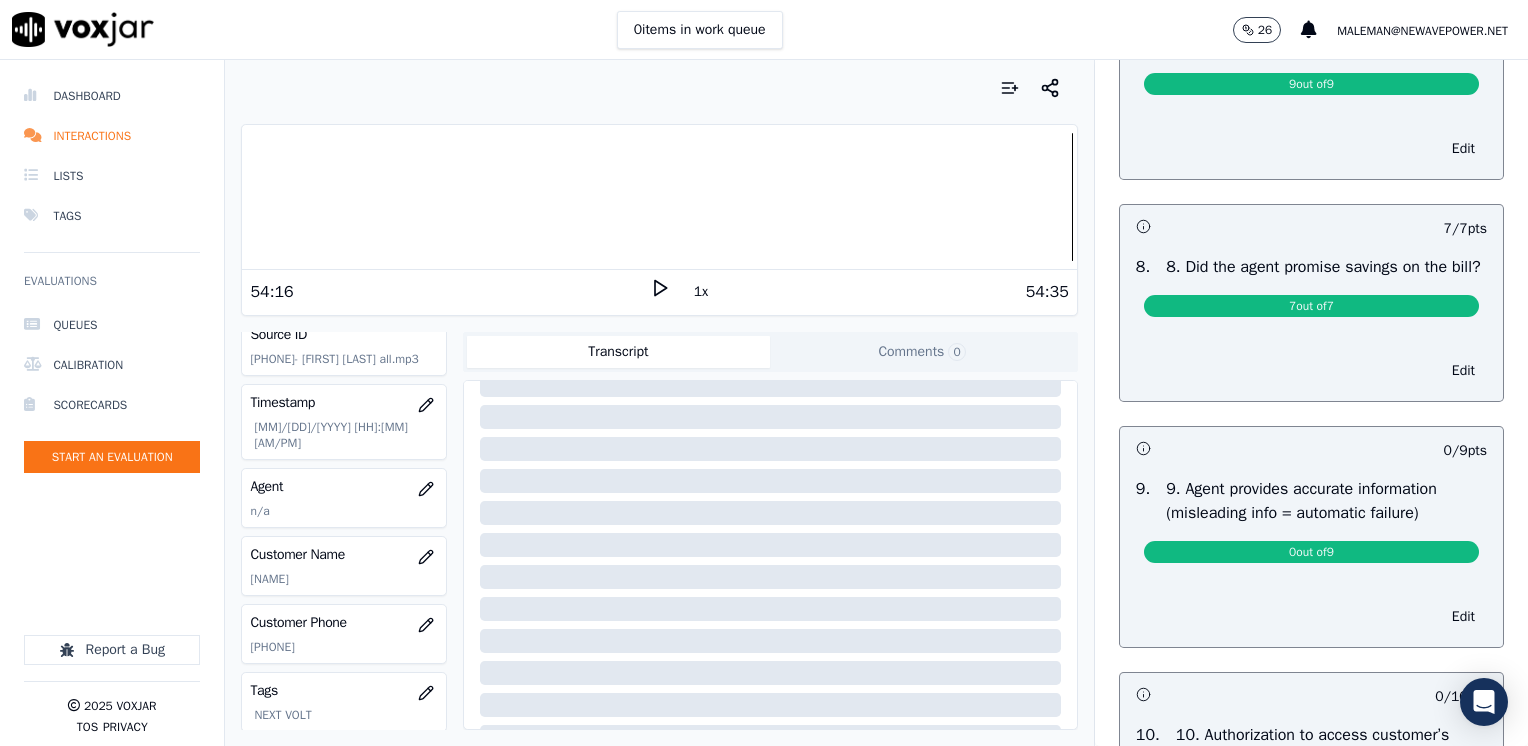 scroll, scrollTop: 2200, scrollLeft: 0, axis: vertical 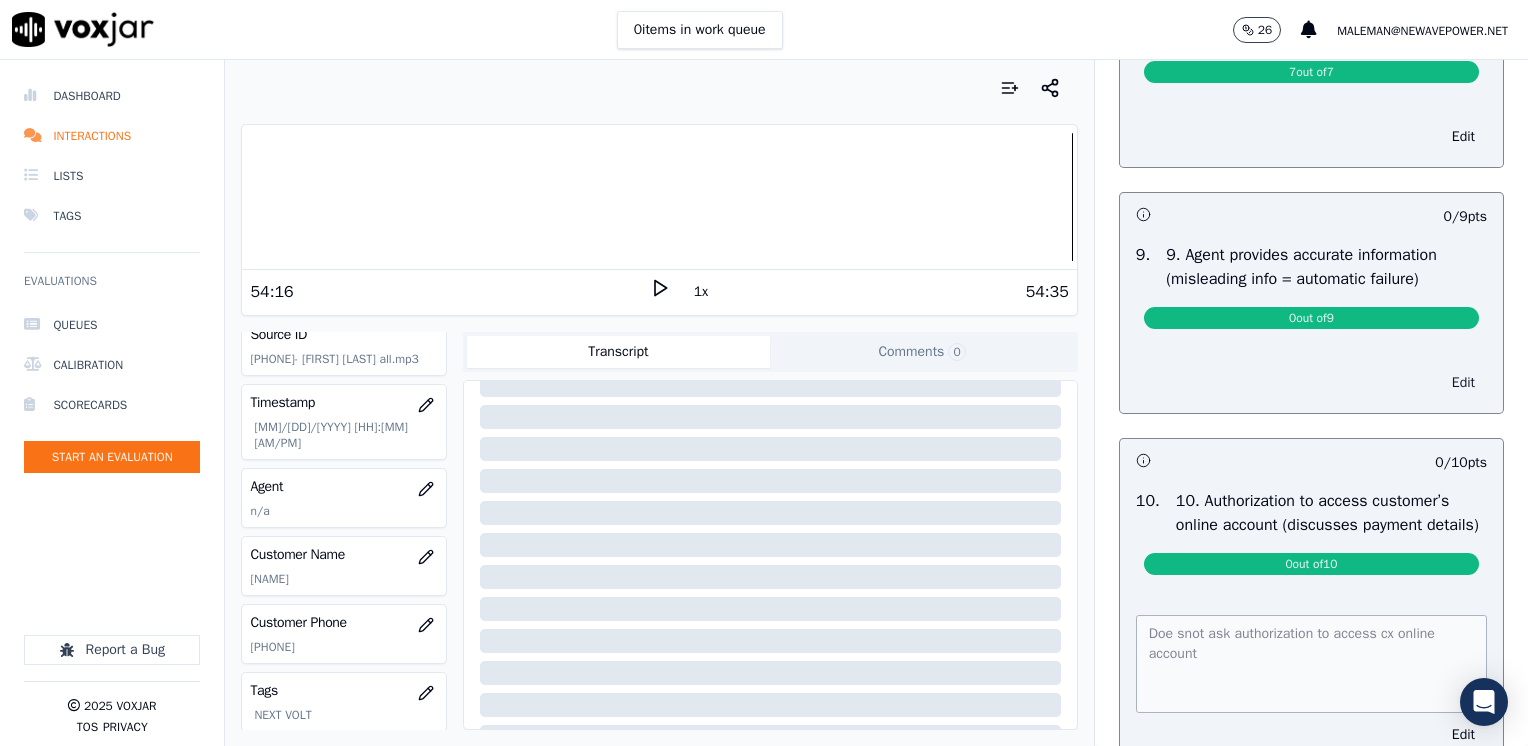 click on "Edit" at bounding box center (1463, 383) 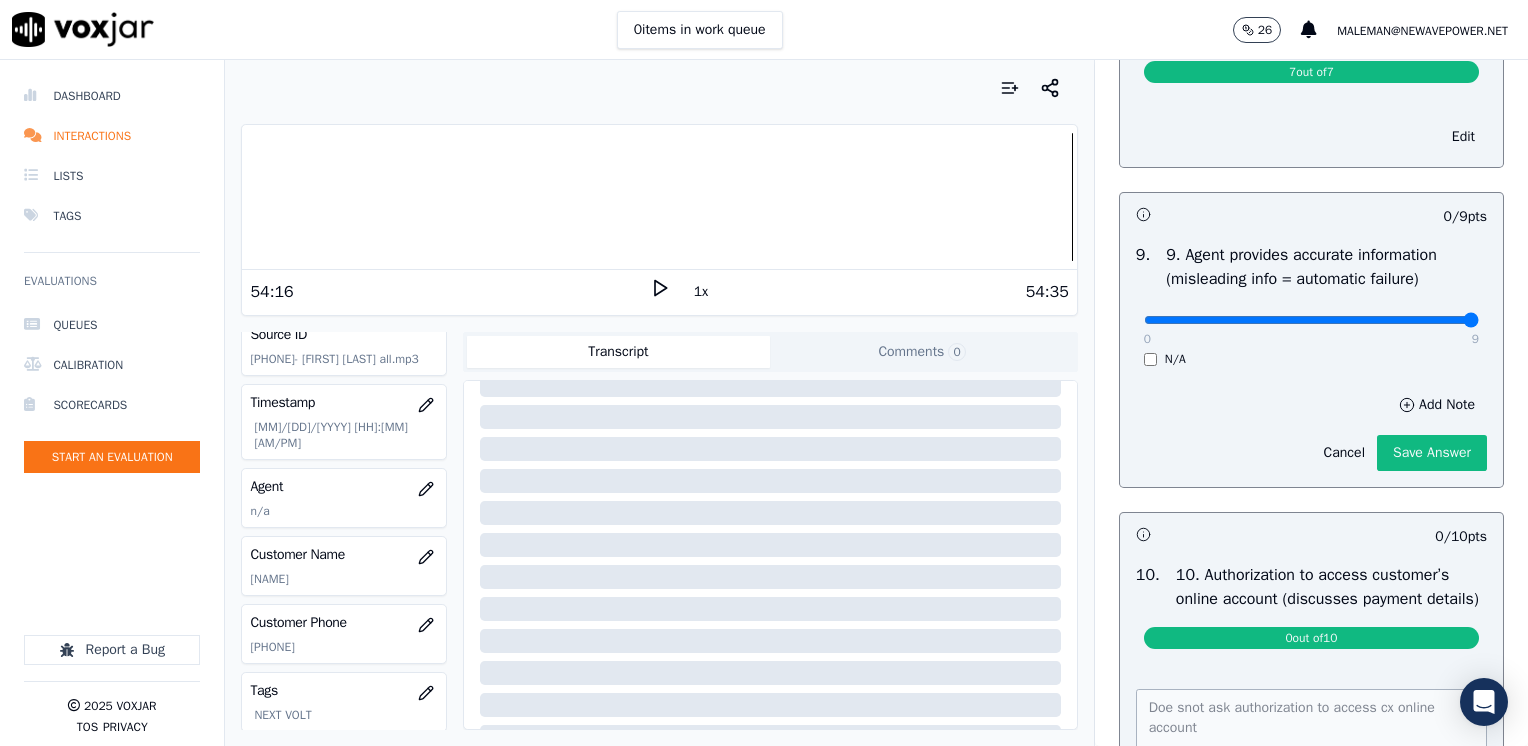 drag, startPoint x: 1136, startPoint y: 336, endPoint x: 1531, endPoint y: 336, distance: 395 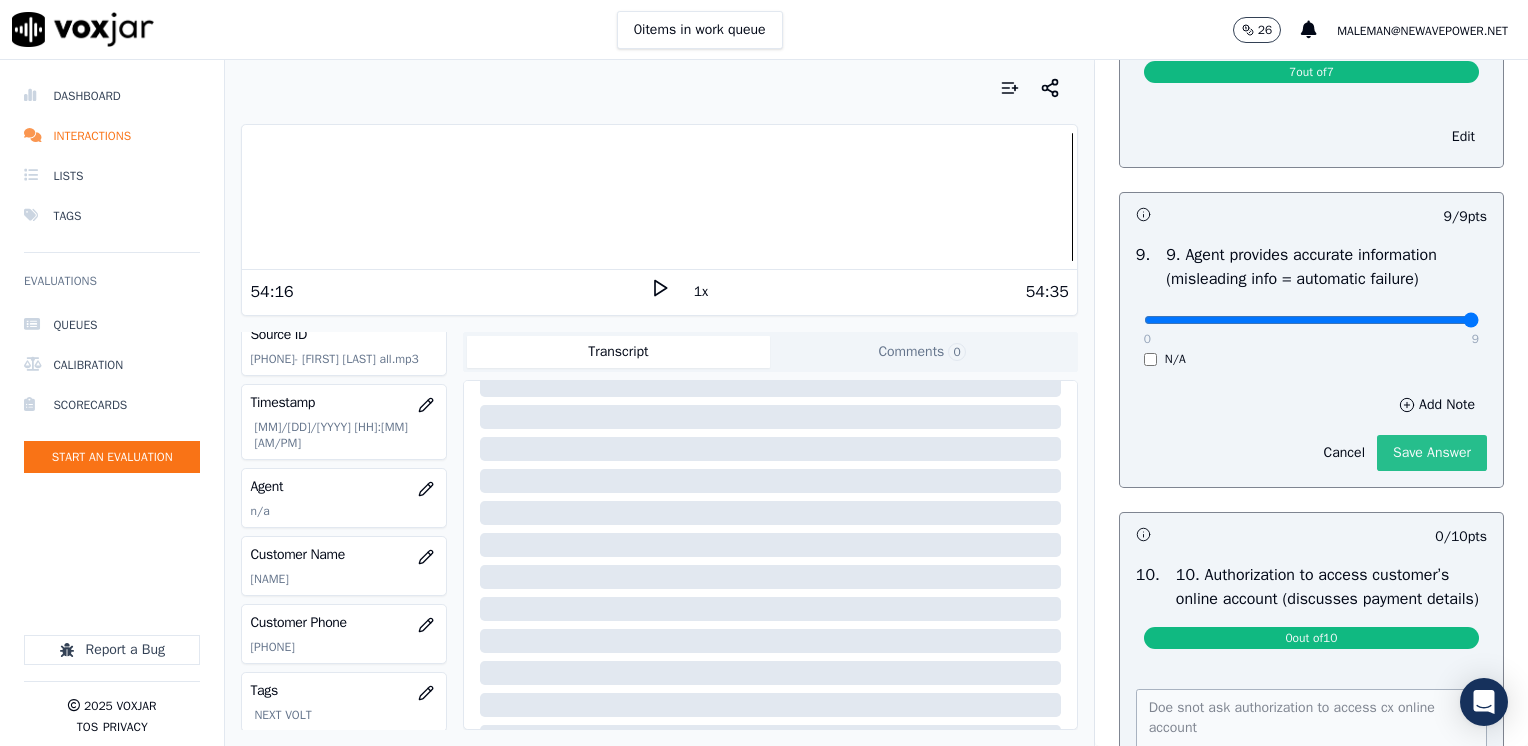 click on "Save Answer" 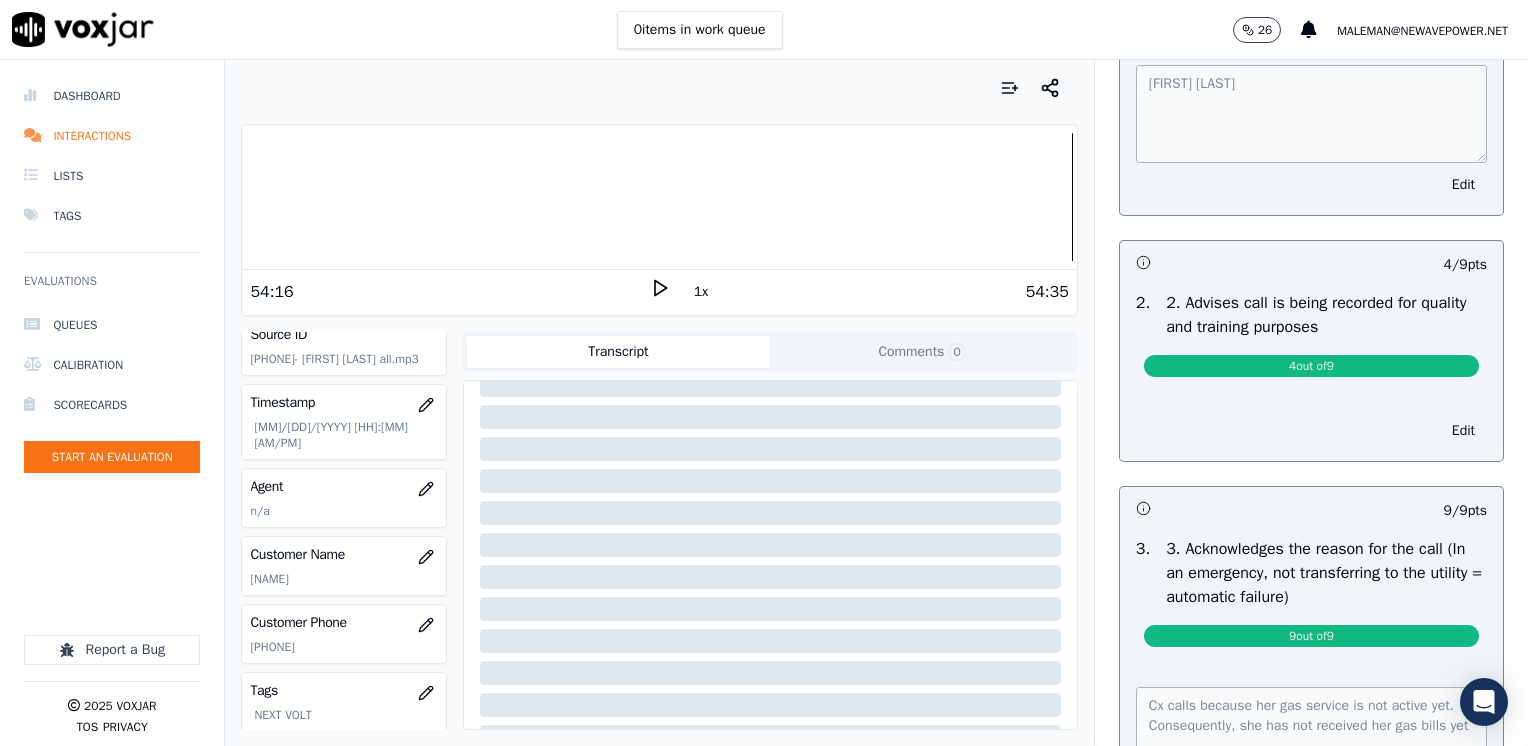 scroll, scrollTop: 0, scrollLeft: 0, axis: both 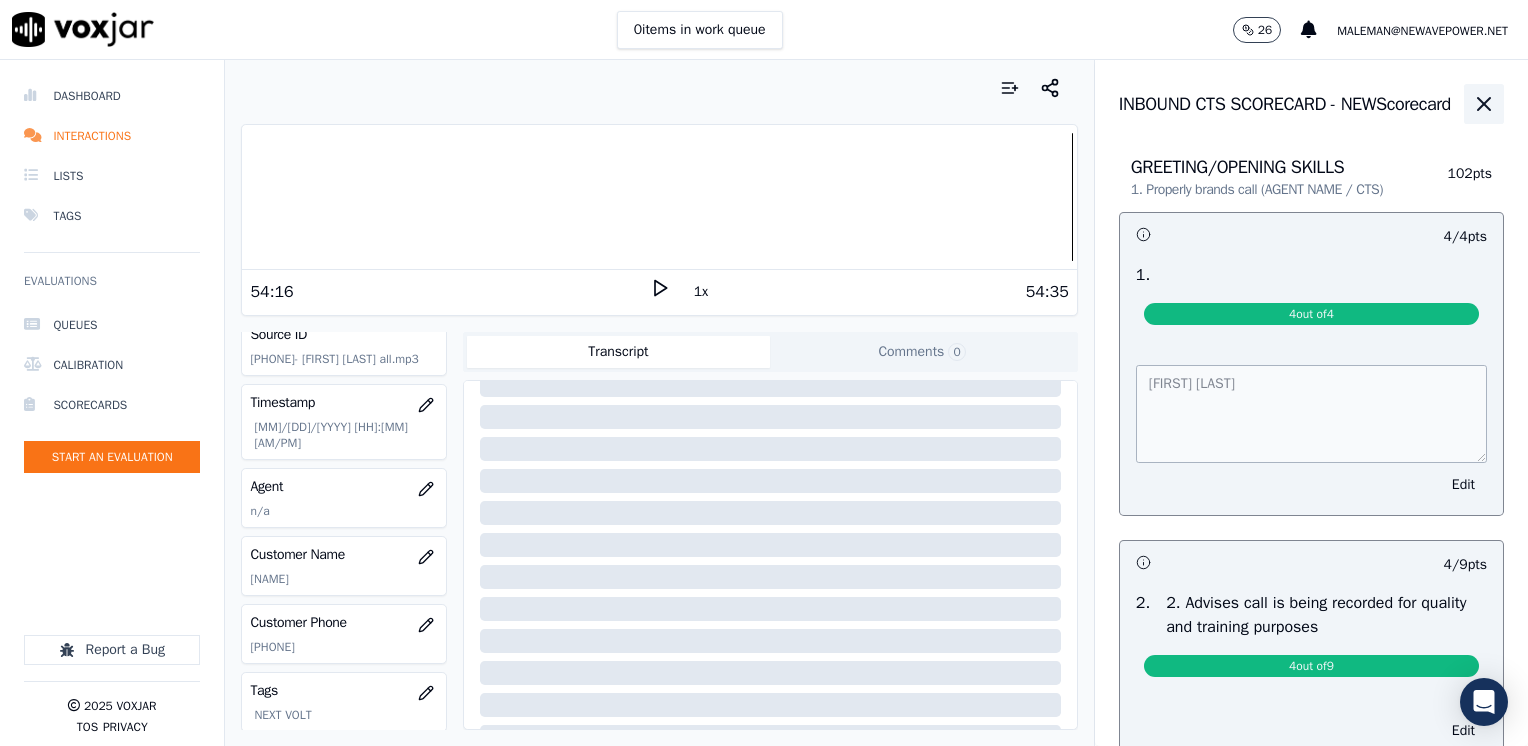 click 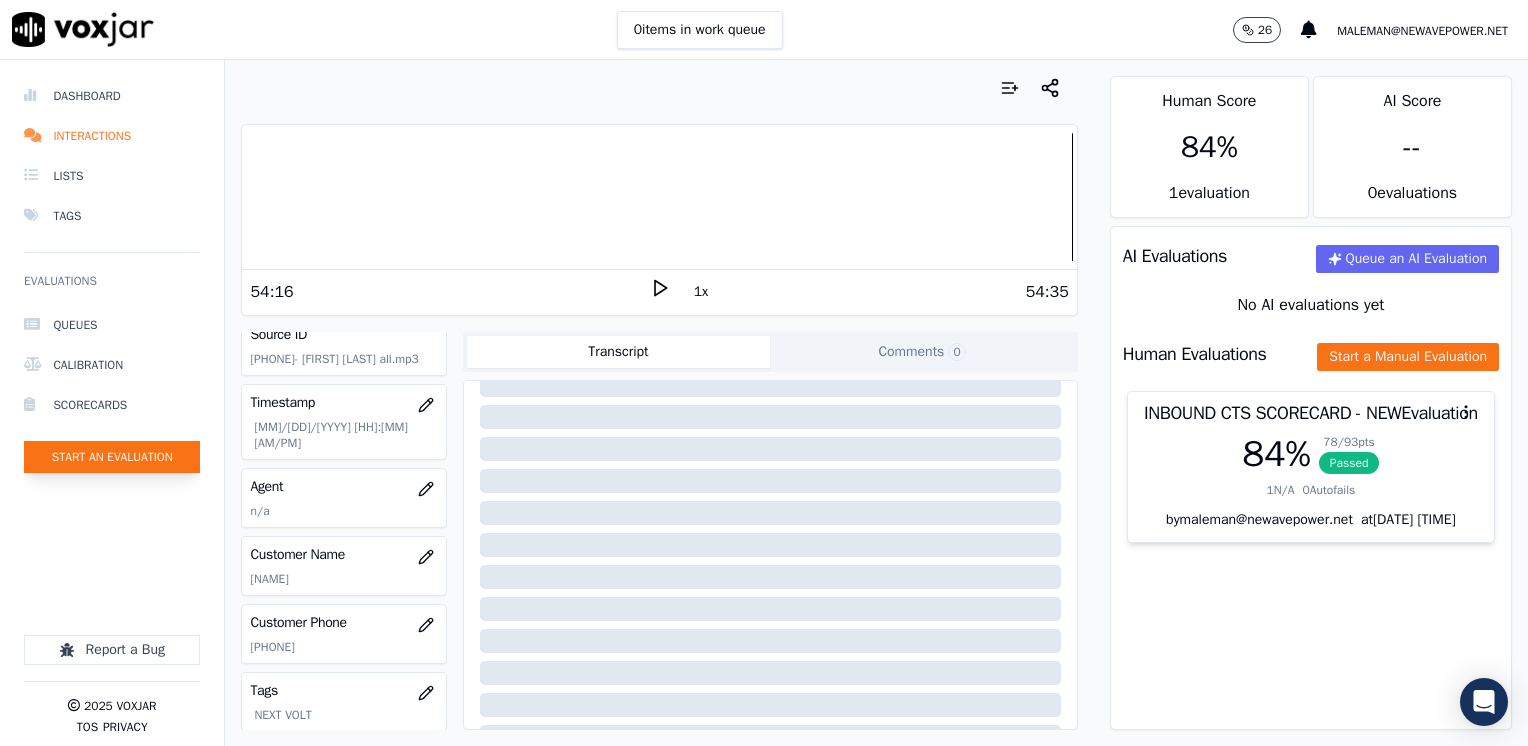 click on "Start an Evaluation" 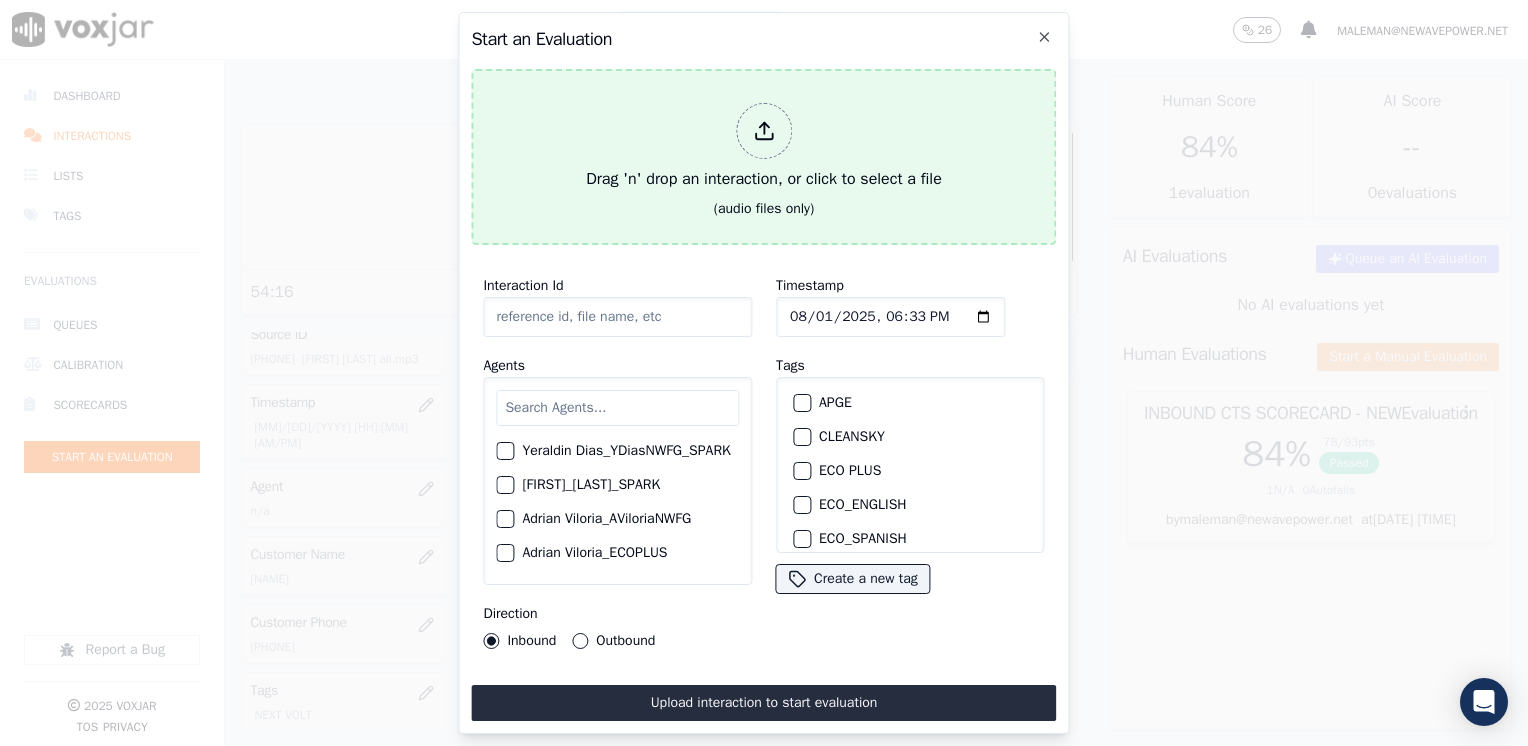 click on "Drag 'n' drop an interaction, or click to select a file" at bounding box center (764, 147) 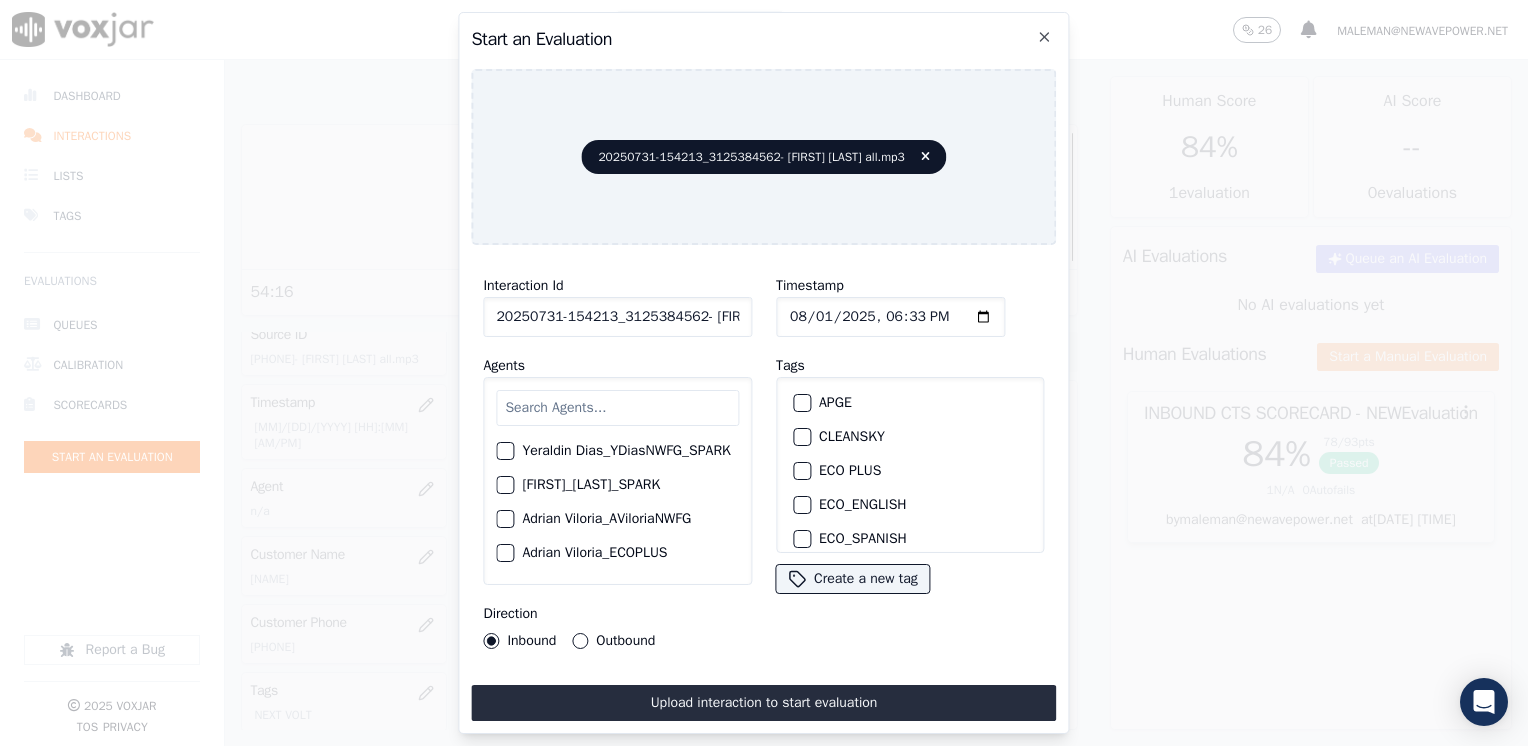 click at bounding box center (617, 408) 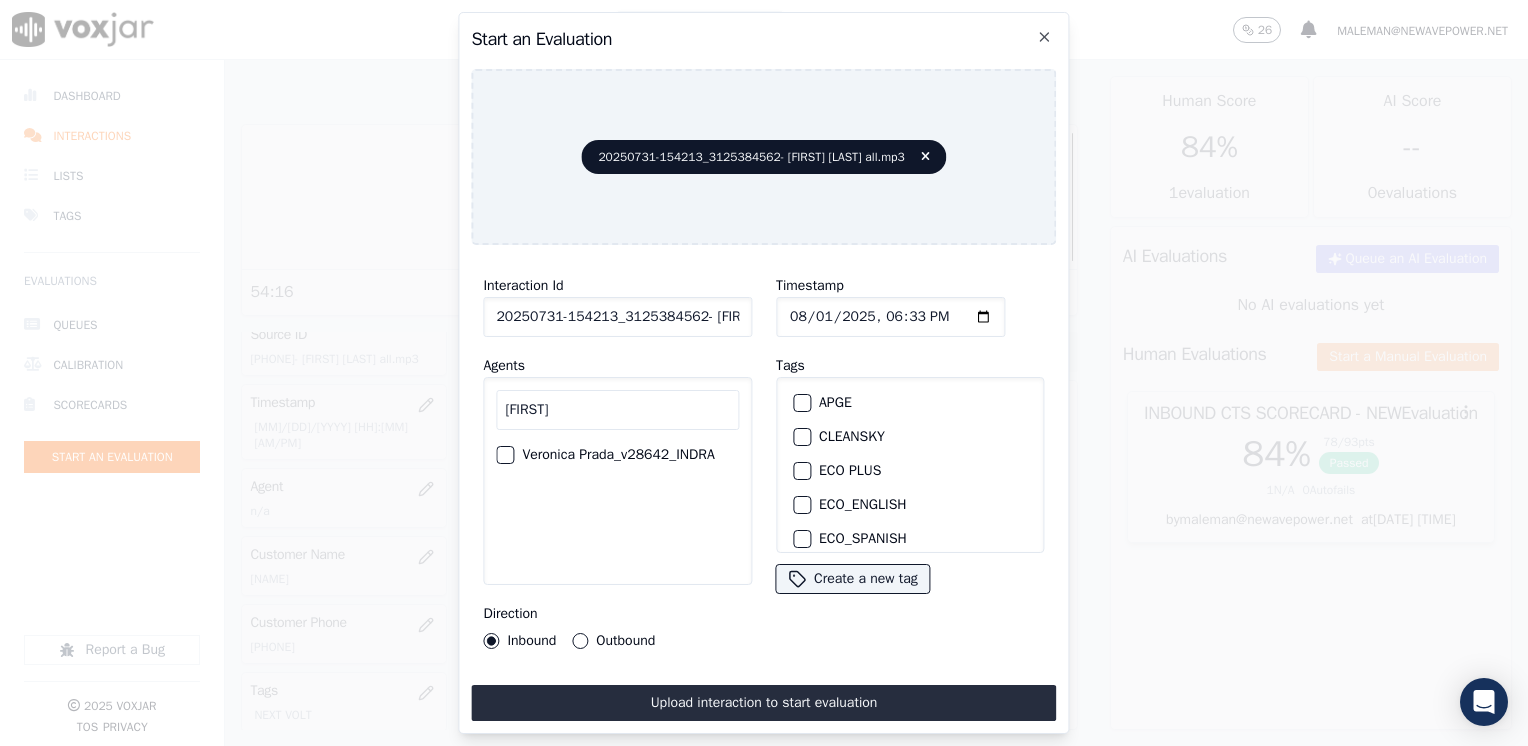 click on "Veronica Prada_v28642_INDRA" 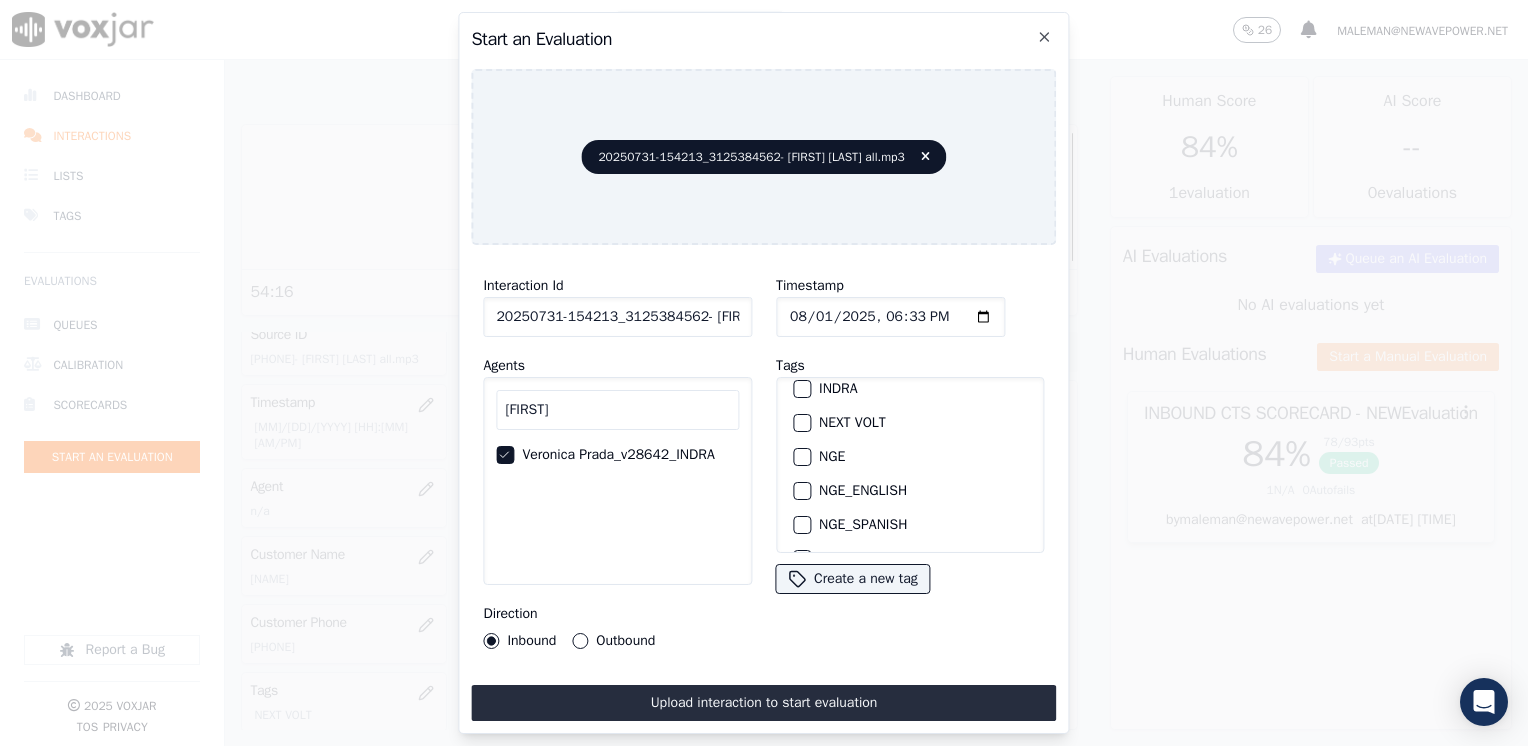 scroll, scrollTop: 228, scrollLeft: 0, axis: vertical 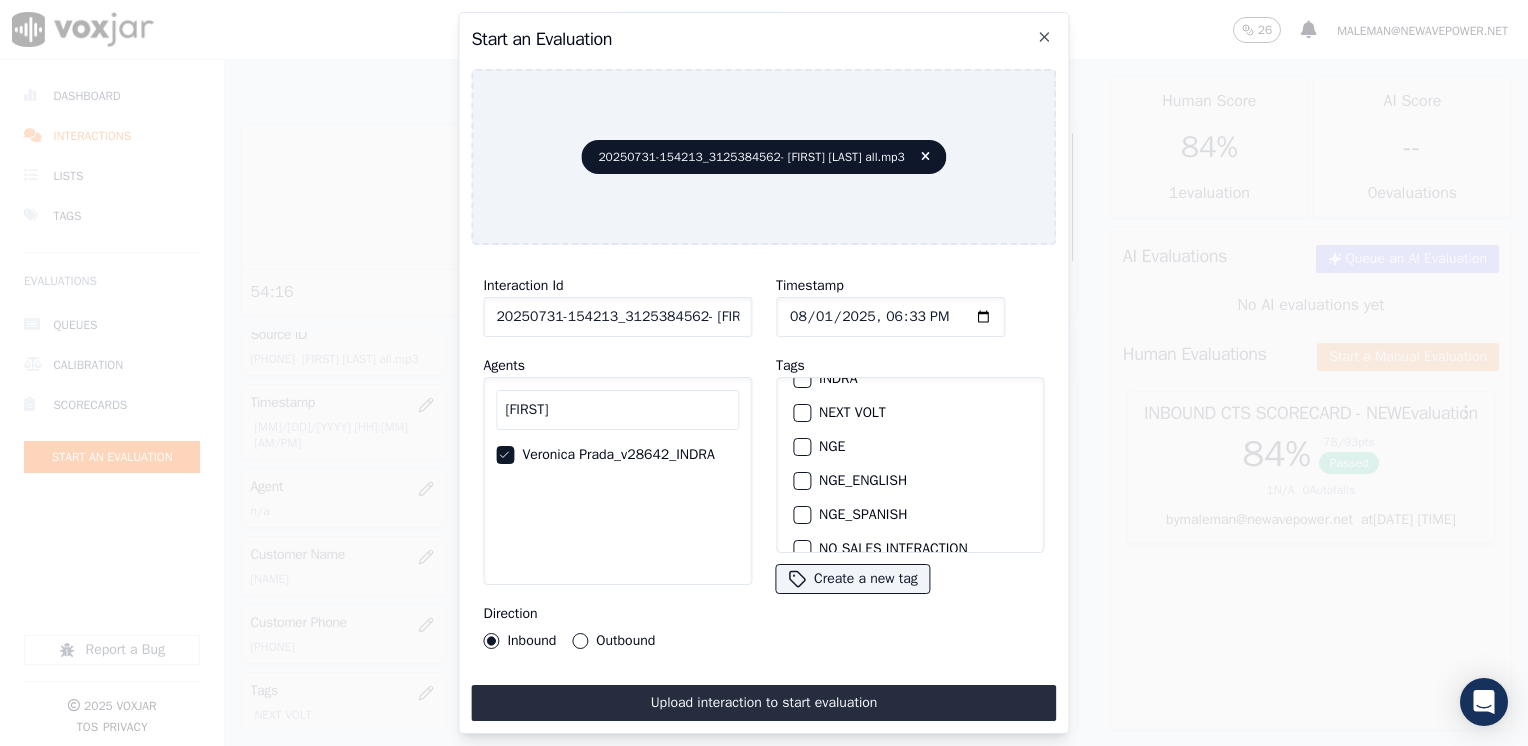 click at bounding box center [801, 413] 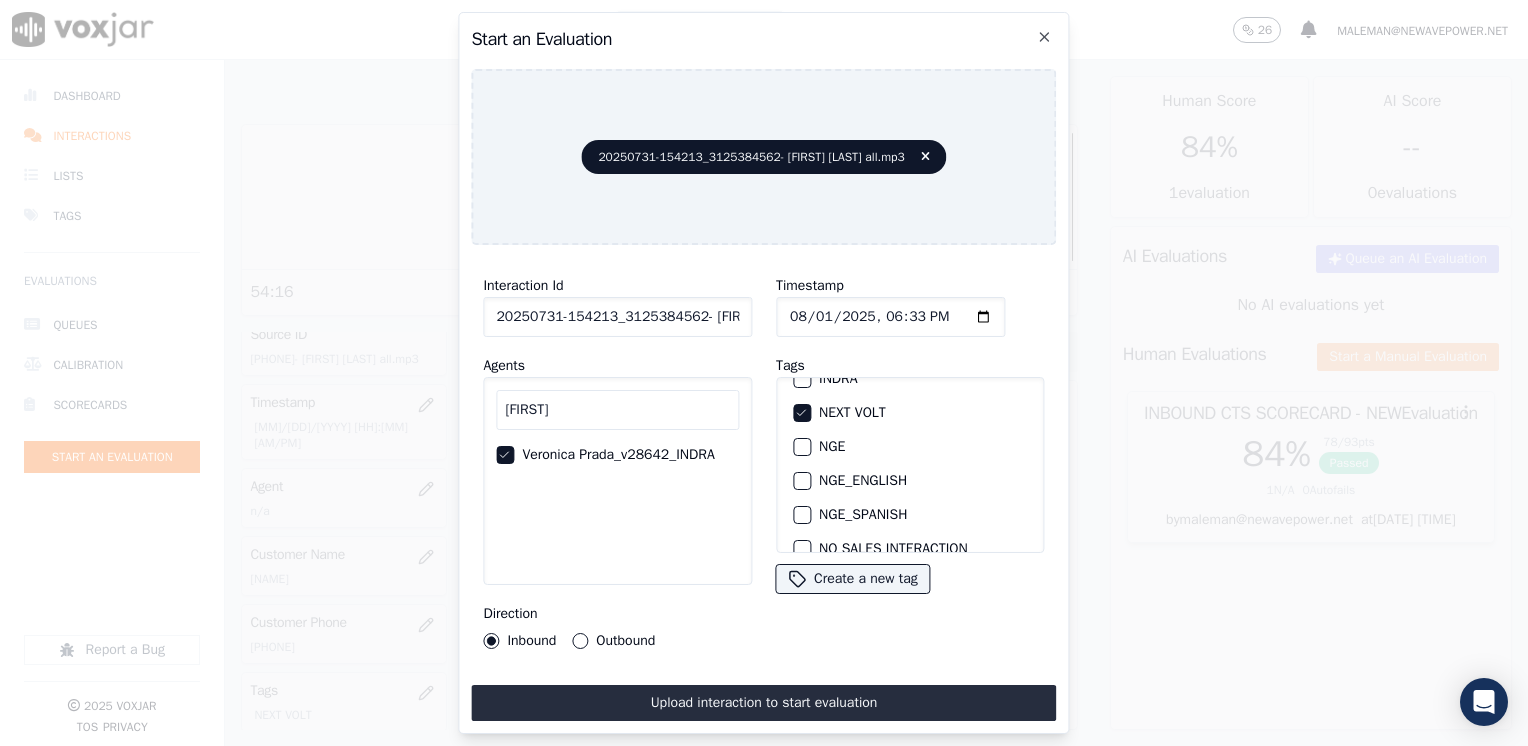 click on "Timestamp" 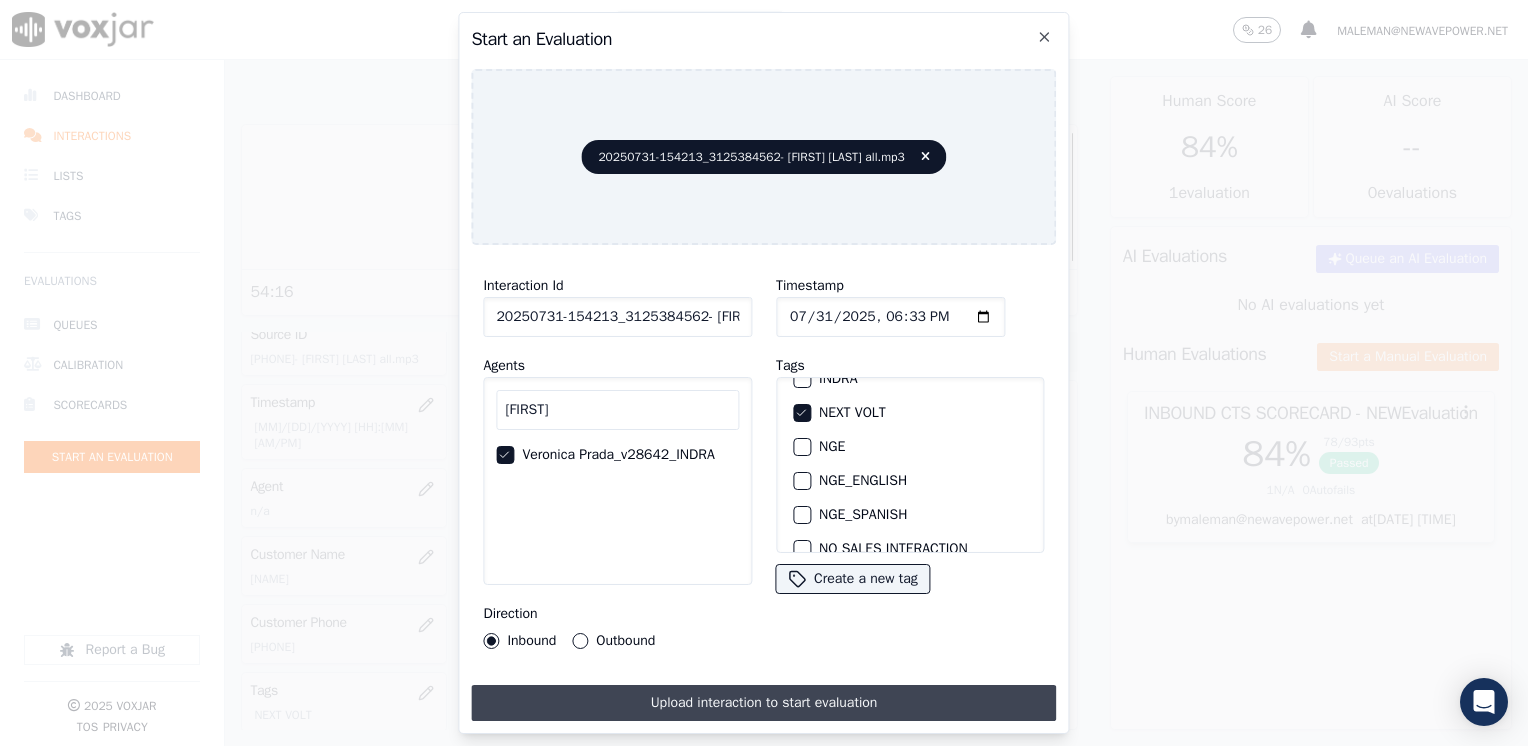 click on "Upload interaction to start evaluation" at bounding box center [763, 703] 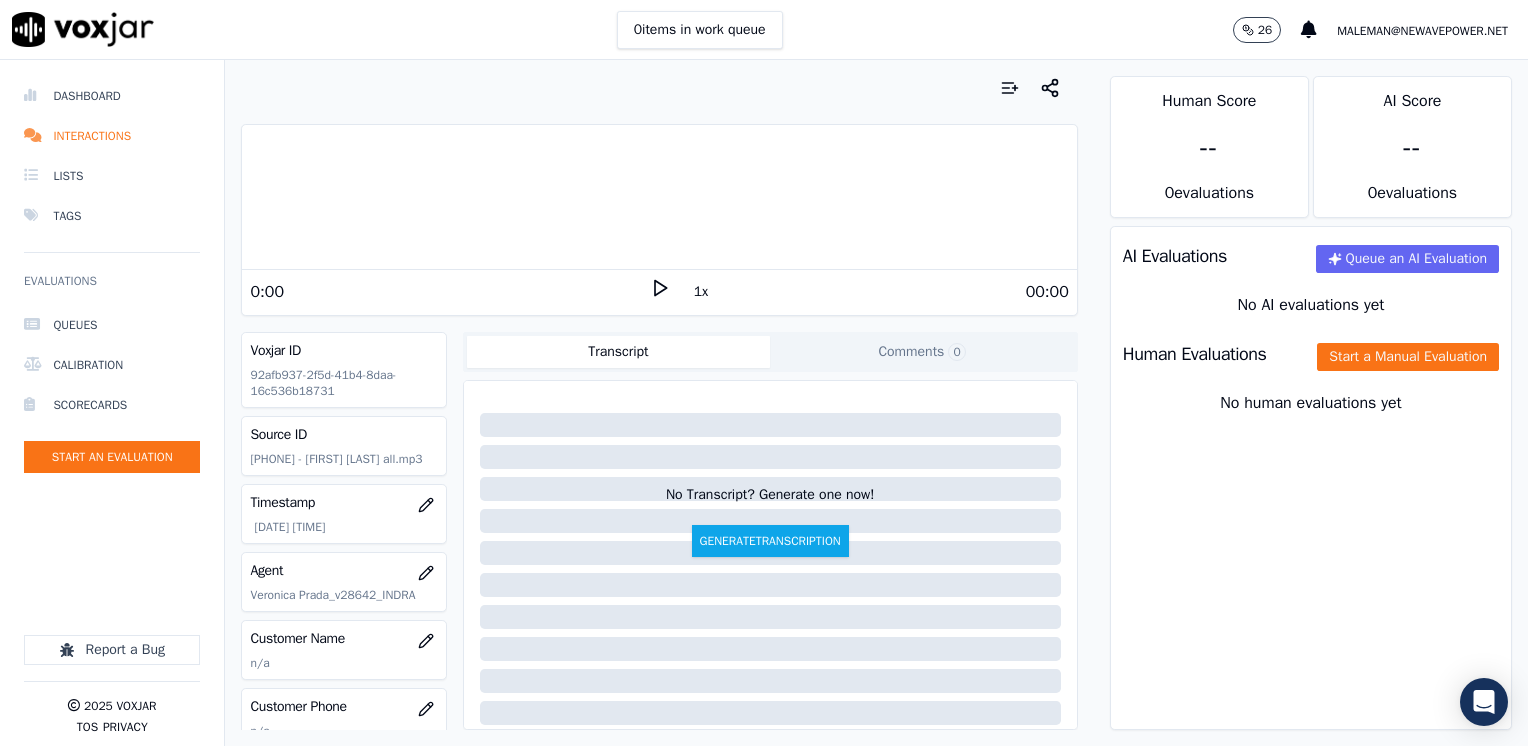 scroll, scrollTop: 100, scrollLeft: 0, axis: vertical 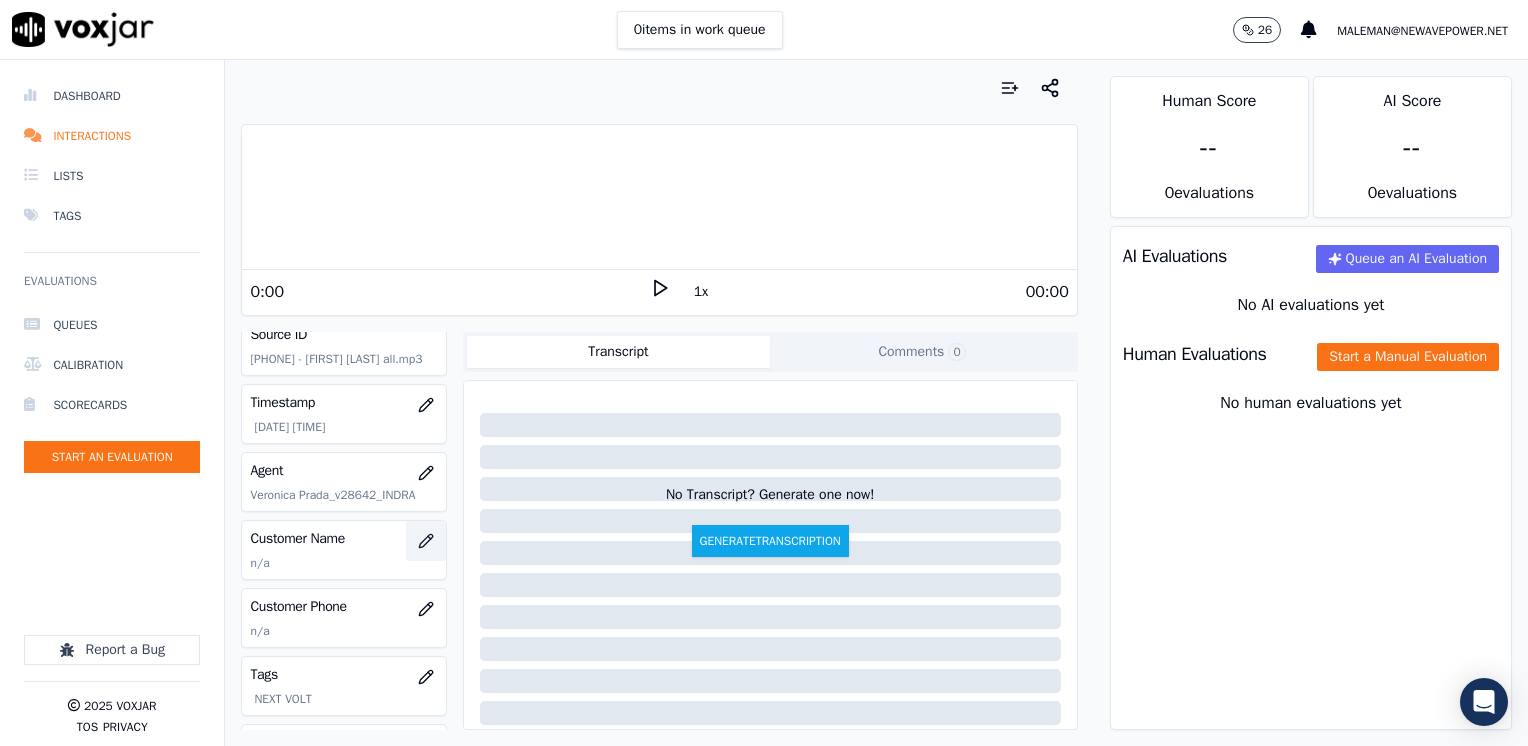 click 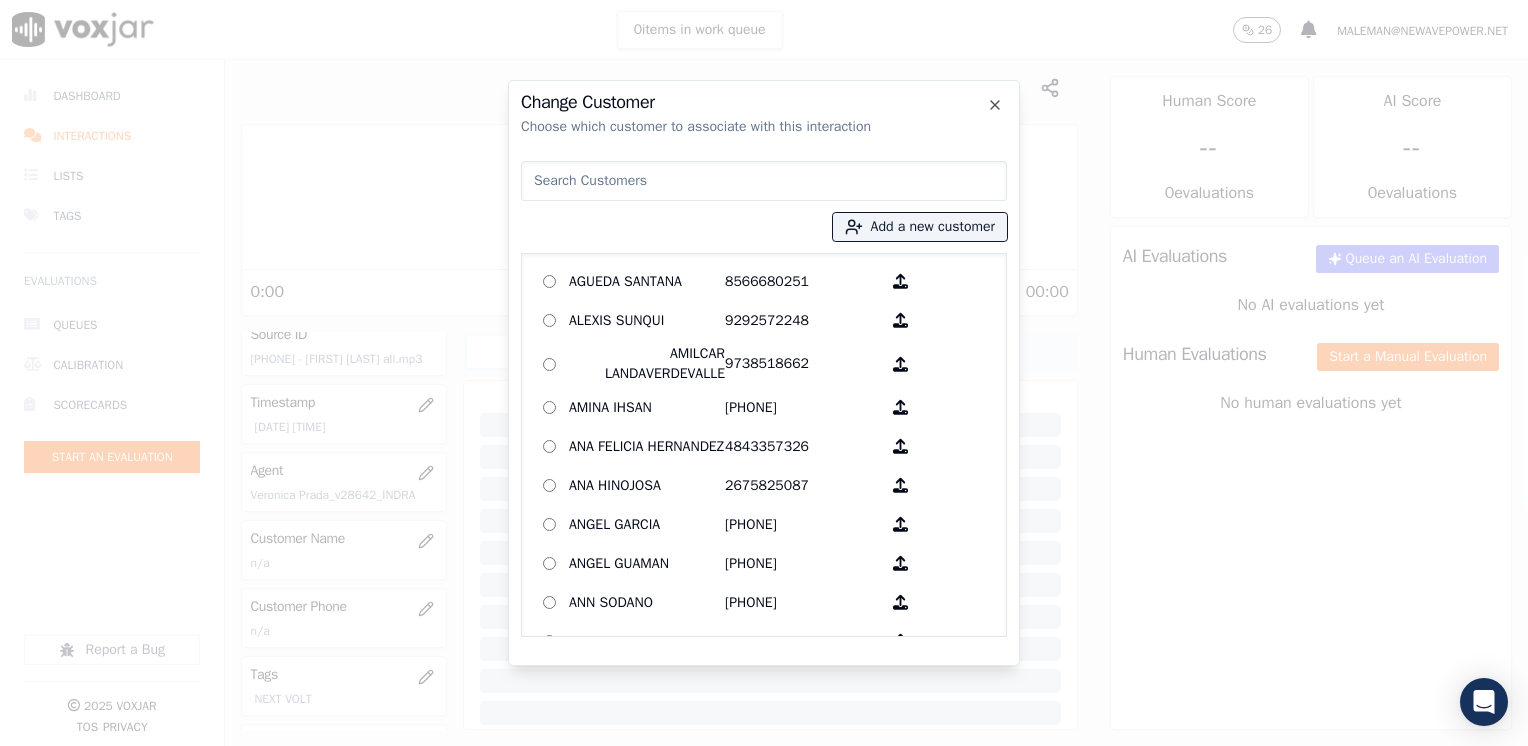 click at bounding box center [764, 181] 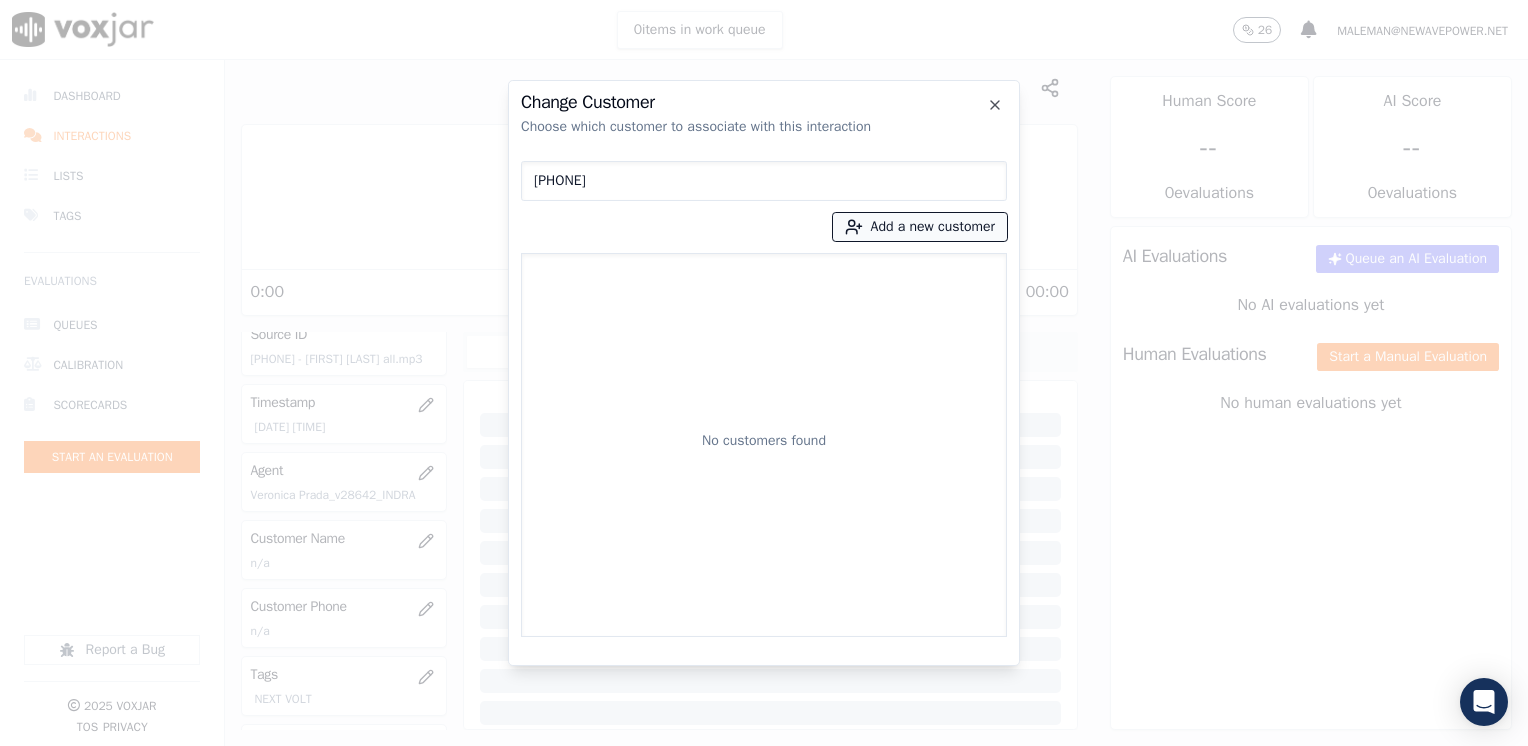 click on "Add a new customer" at bounding box center [920, 227] 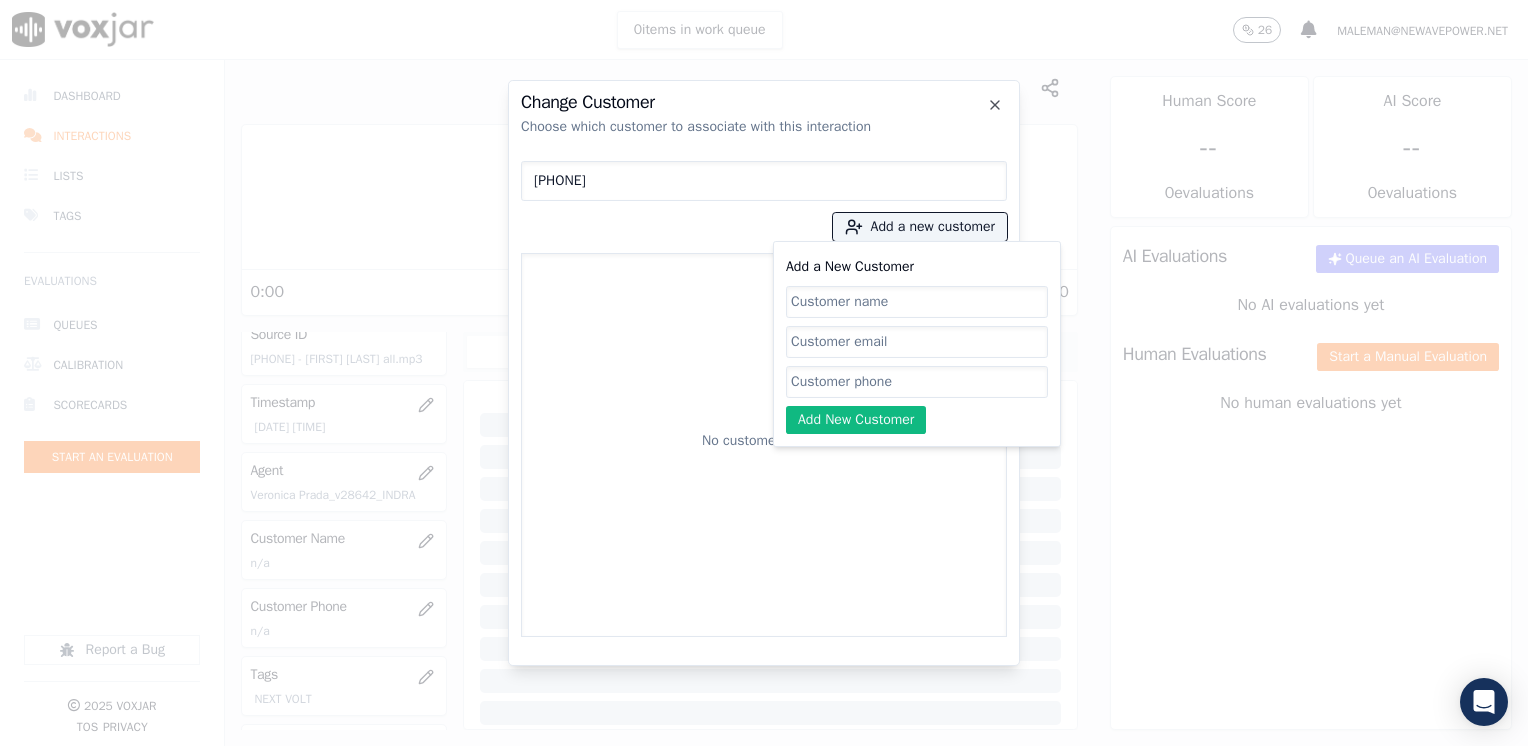 click on "Add a New Customer" 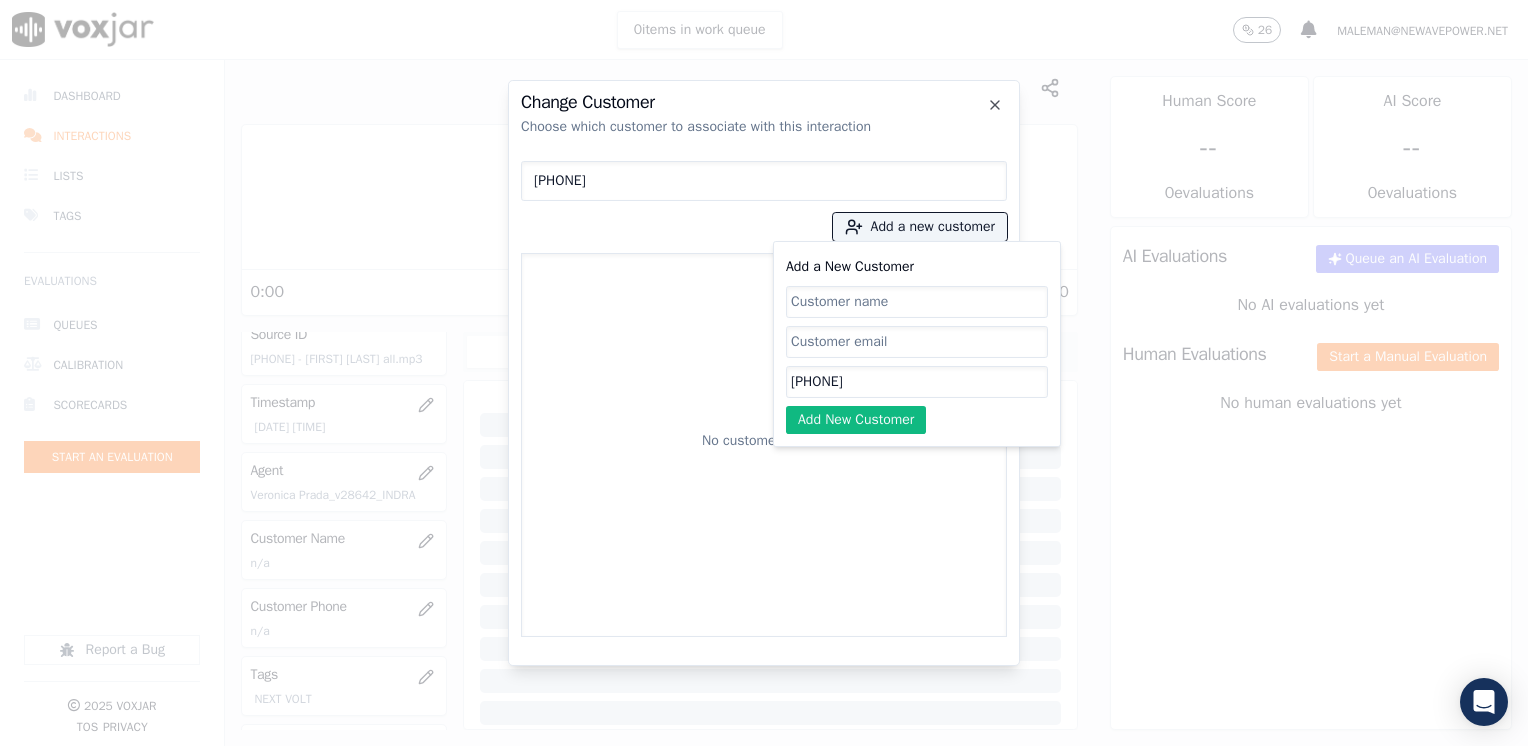 click on "Add a New Customer" 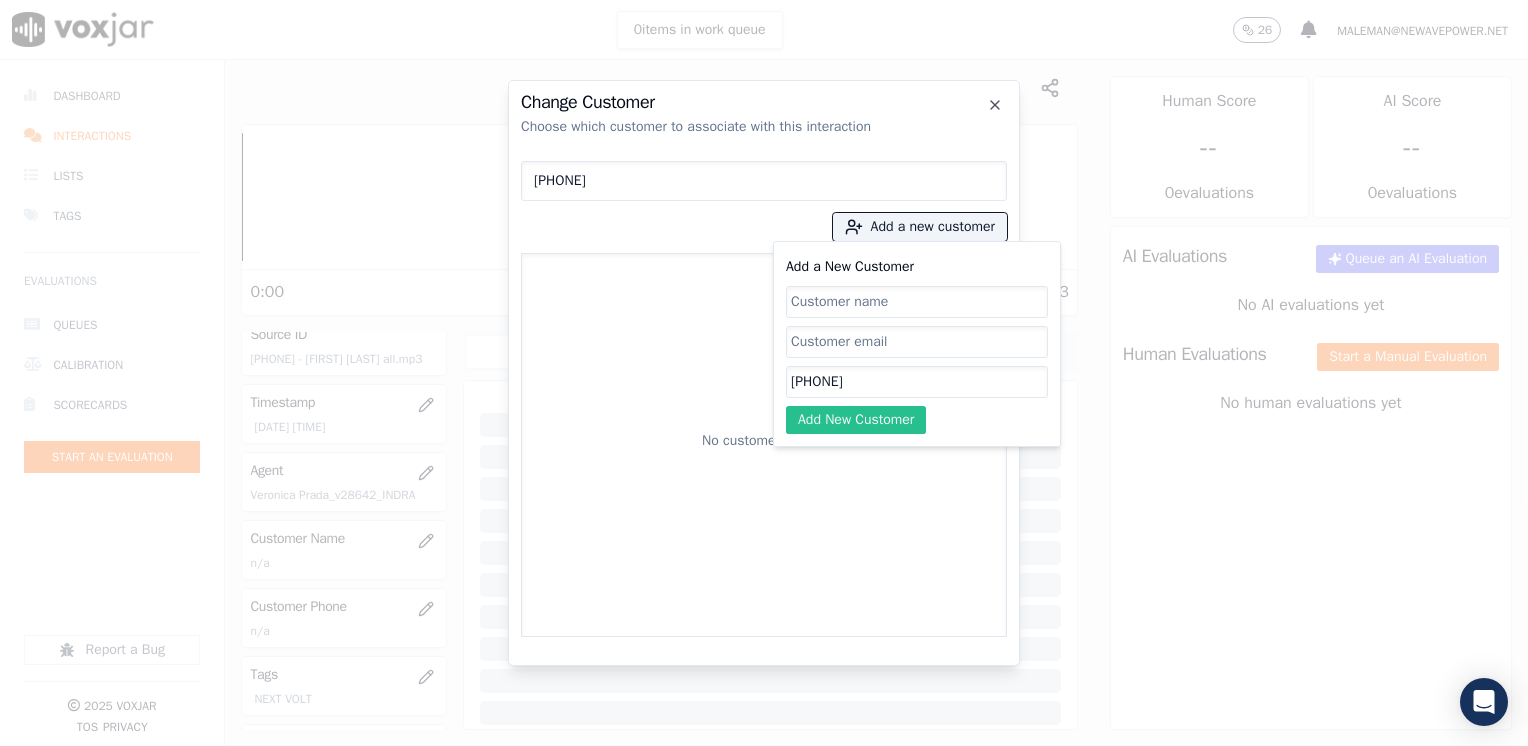 paste on "[FIRST] [LAST]" 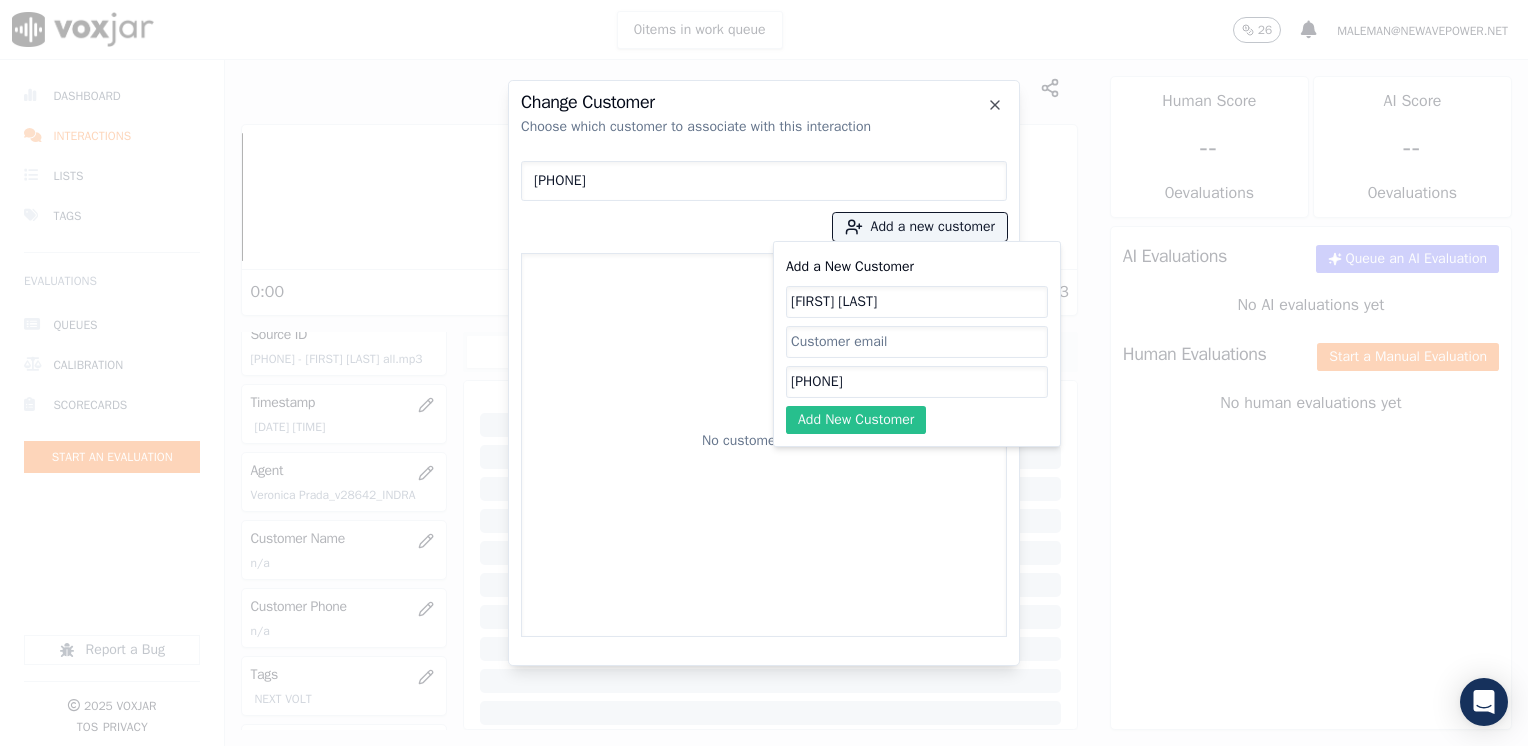 click on "Add New Customer" 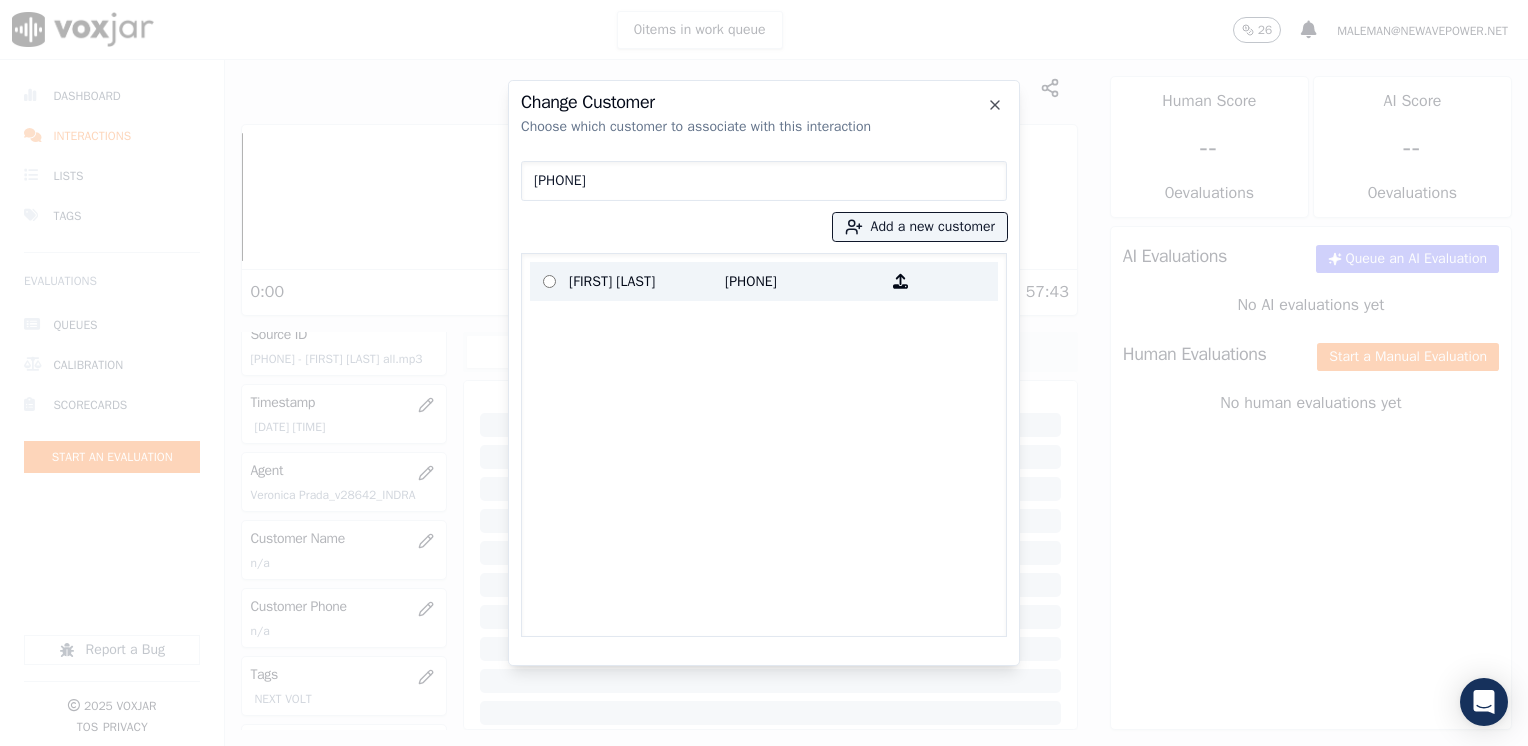 click on "[PHONE]" at bounding box center [803, 281] 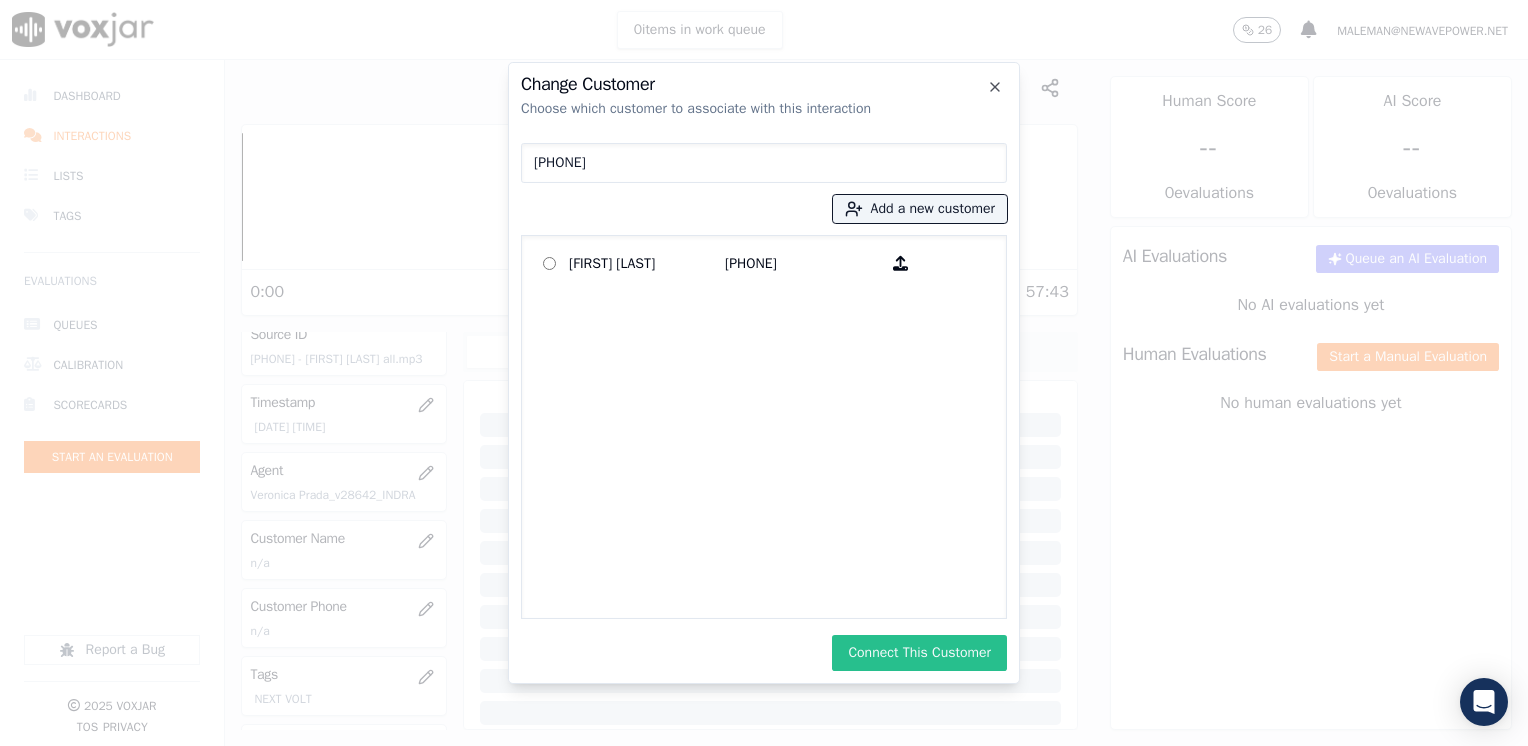 click on "Connect This Customer" at bounding box center [919, 653] 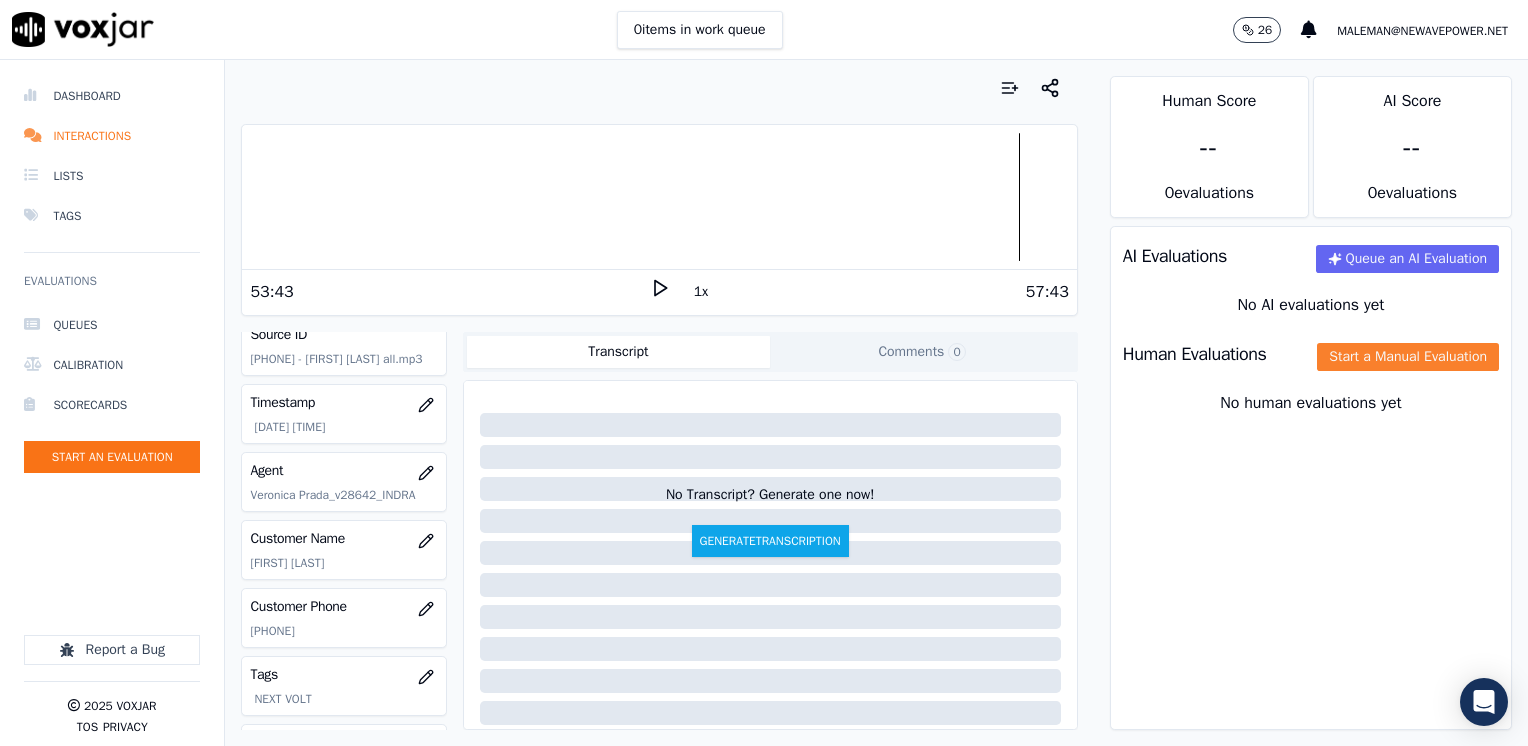 click on "Start a Manual Evaluation" 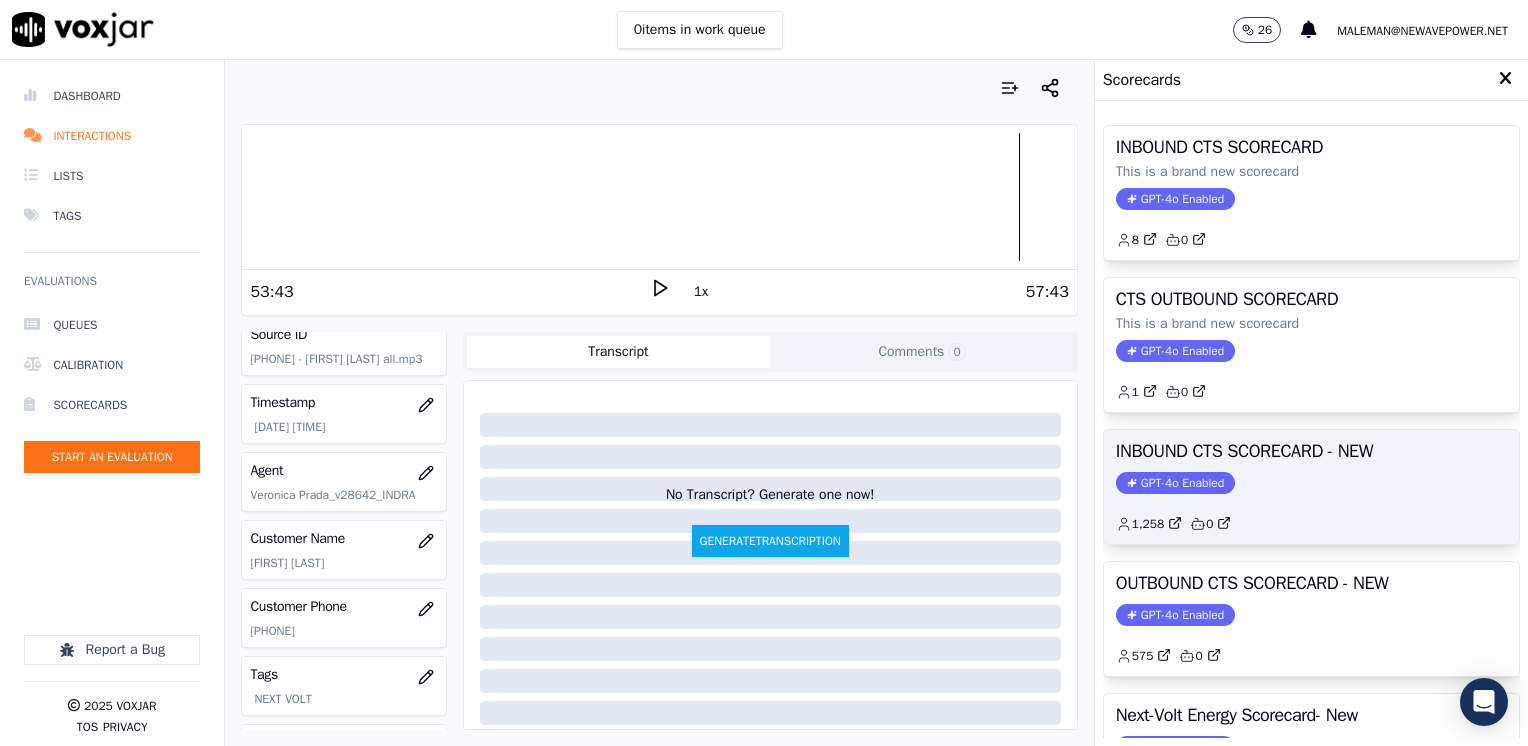 click on "GPT-4o Enabled" at bounding box center [1175, 483] 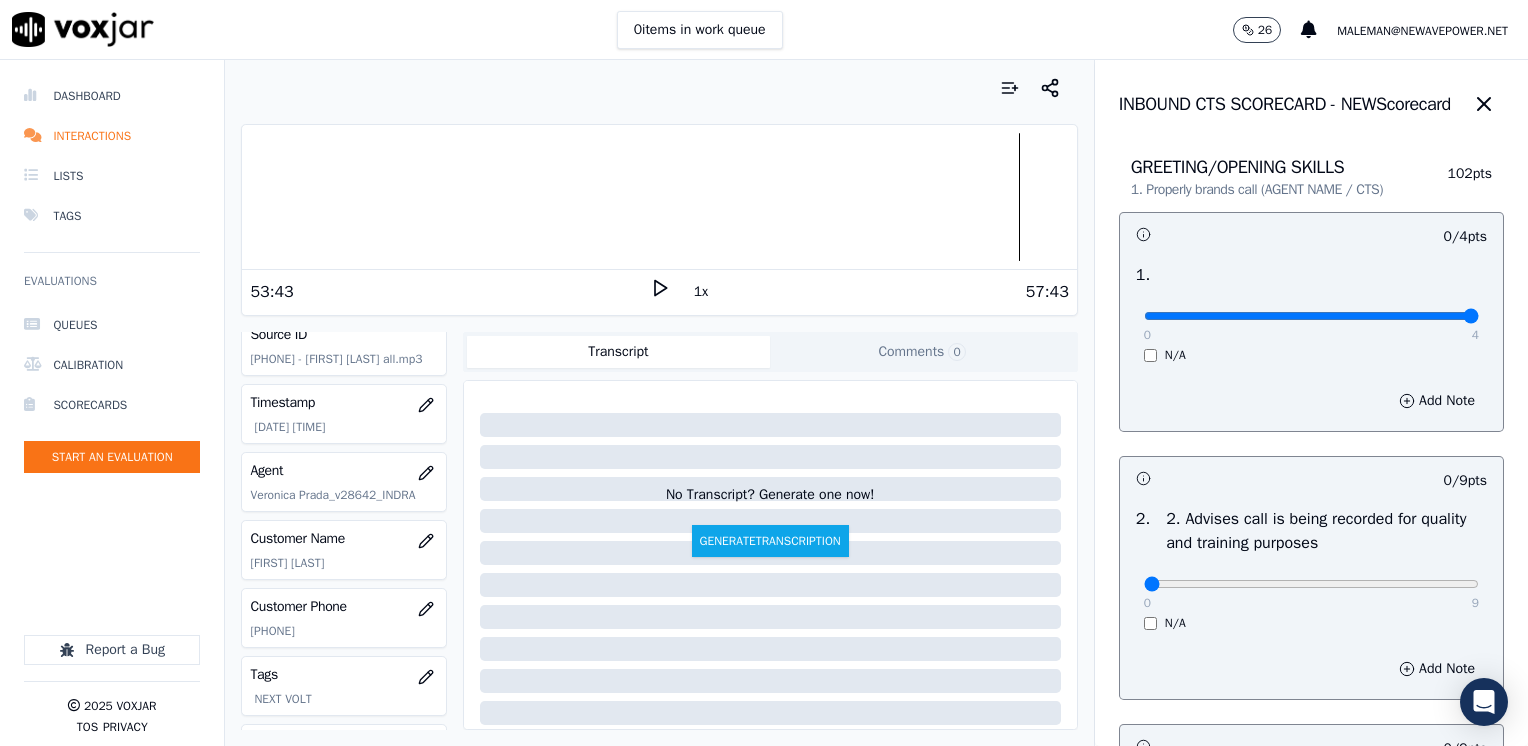 drag, startPoint x: 1140, startPoint y: 314, endPoint x: 1531, endPoint y: 327, distance: 391.21606 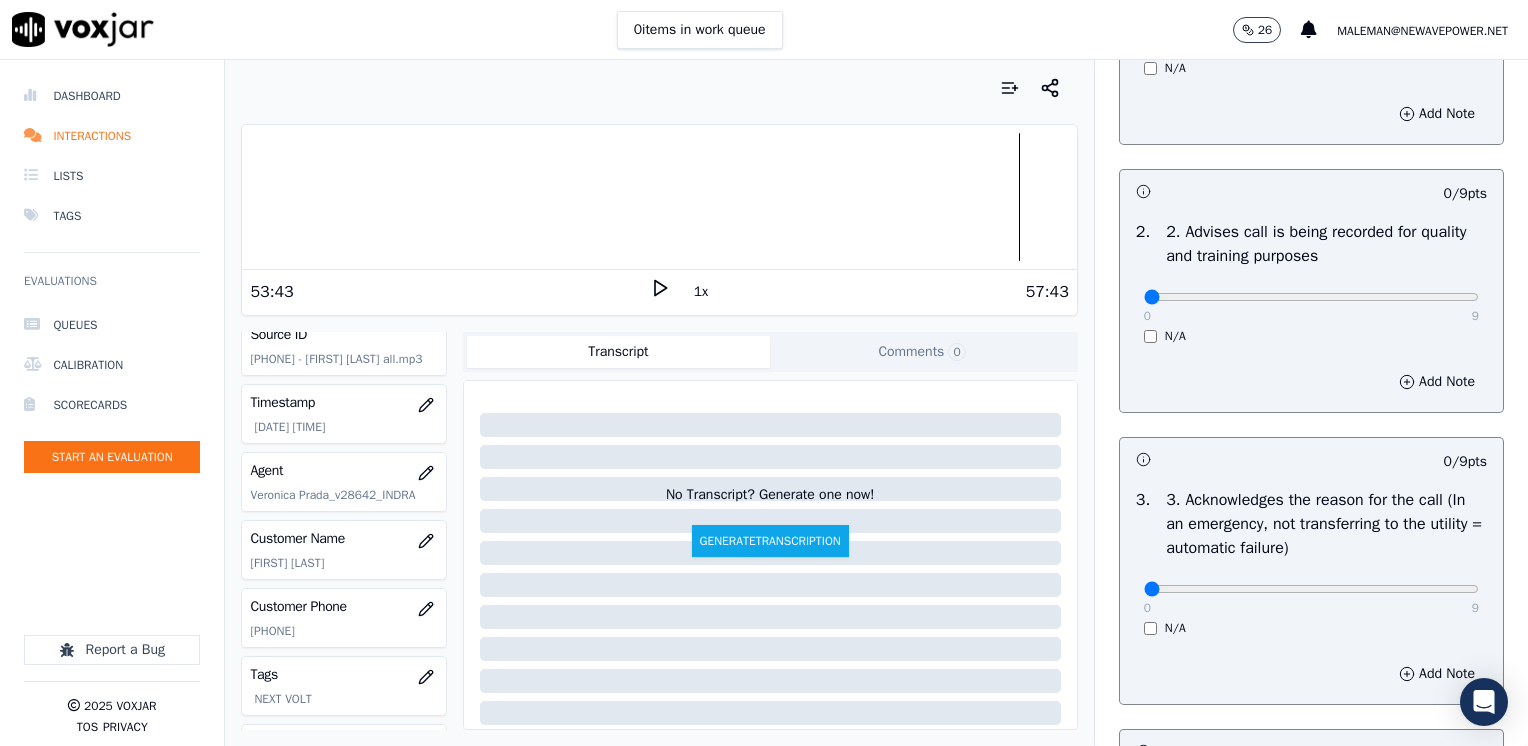 scroll, scrollTop: 400, scrollLeft: 0, axis: vertical 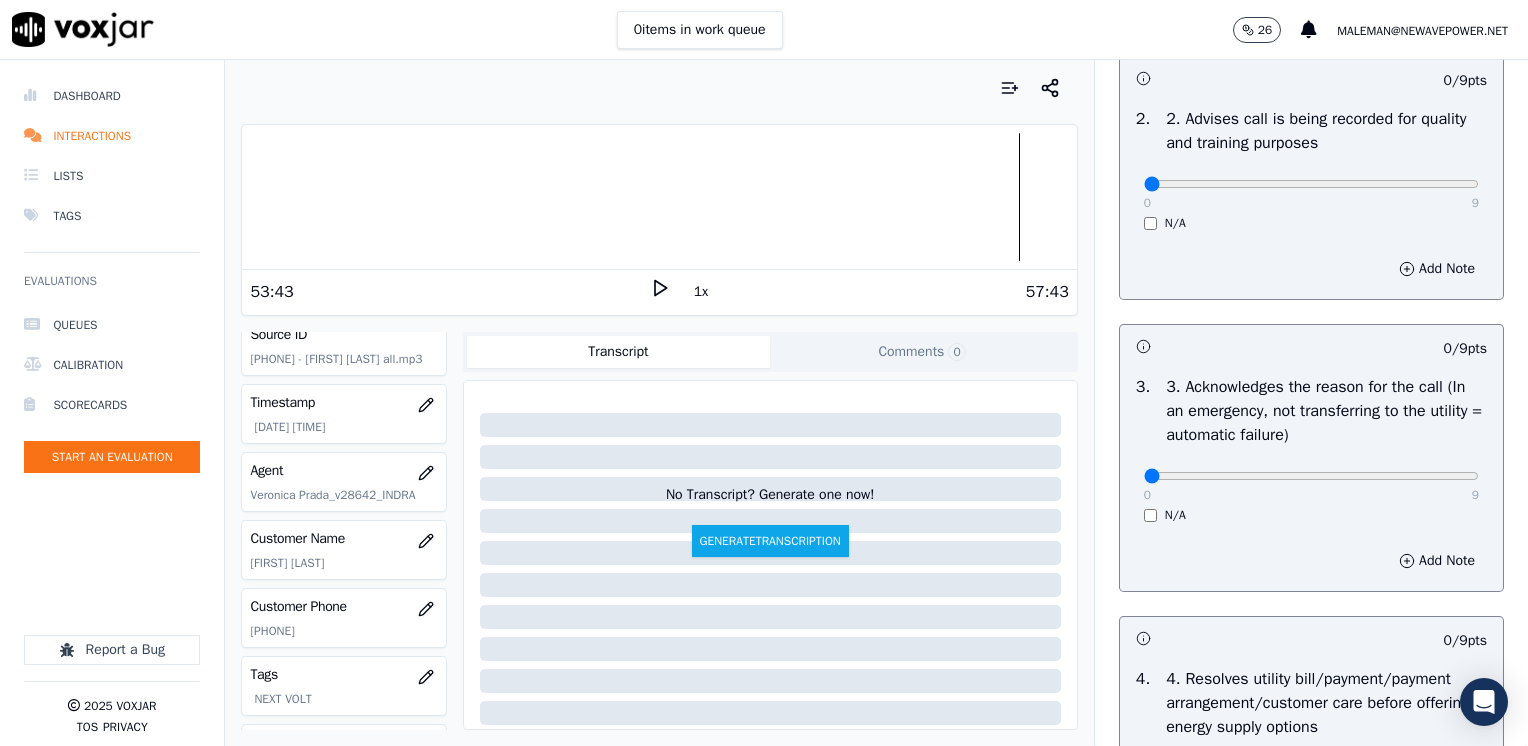 click on "Add Note" at bounding box center [1311, 561] 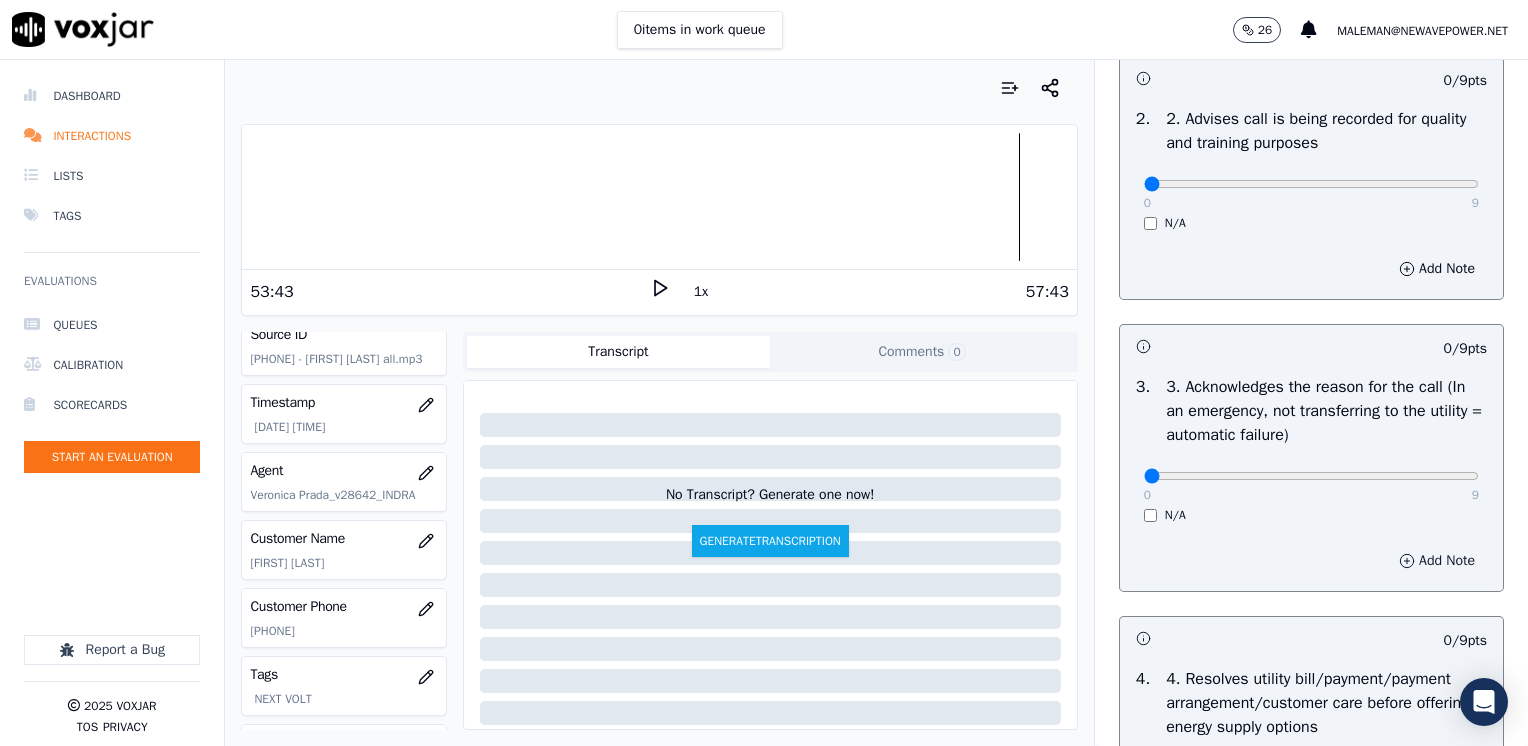click on "Add Note" at bounding box center (1437, 561) 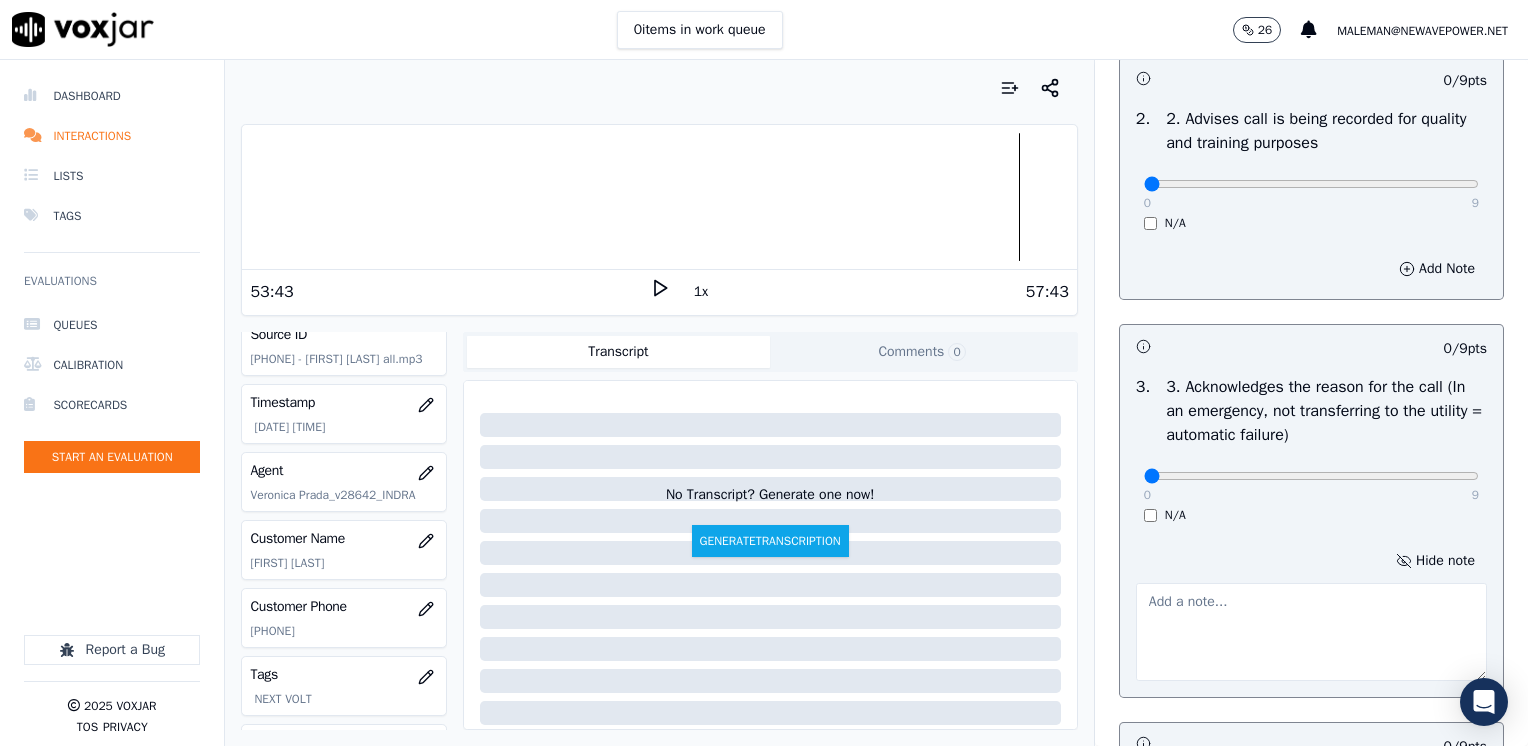 click at bounding box center (1311, 632) 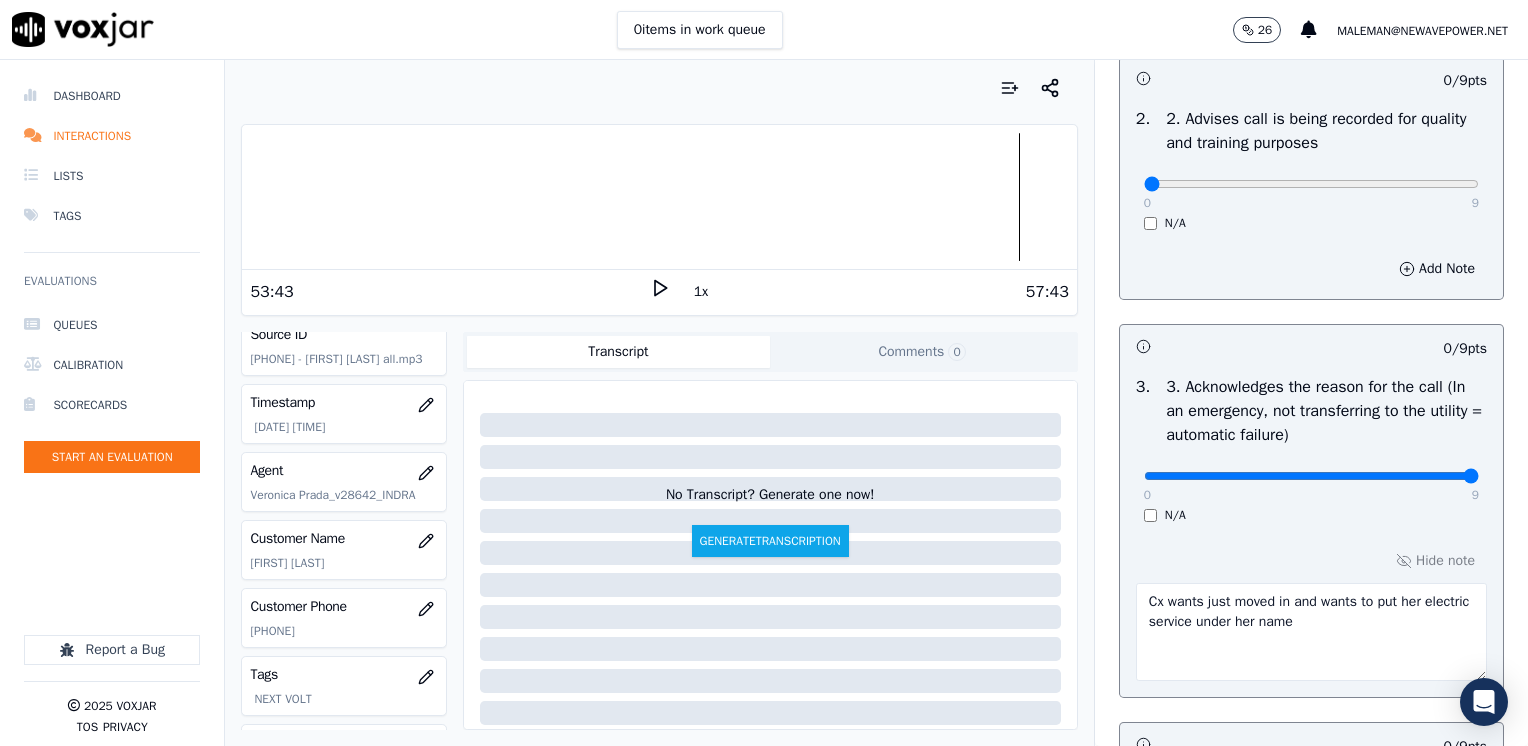 drag, startPoint x: 1130, startPoint y: 470, endPoint x: 1531, endPoint y: 471, distance: 401.00125 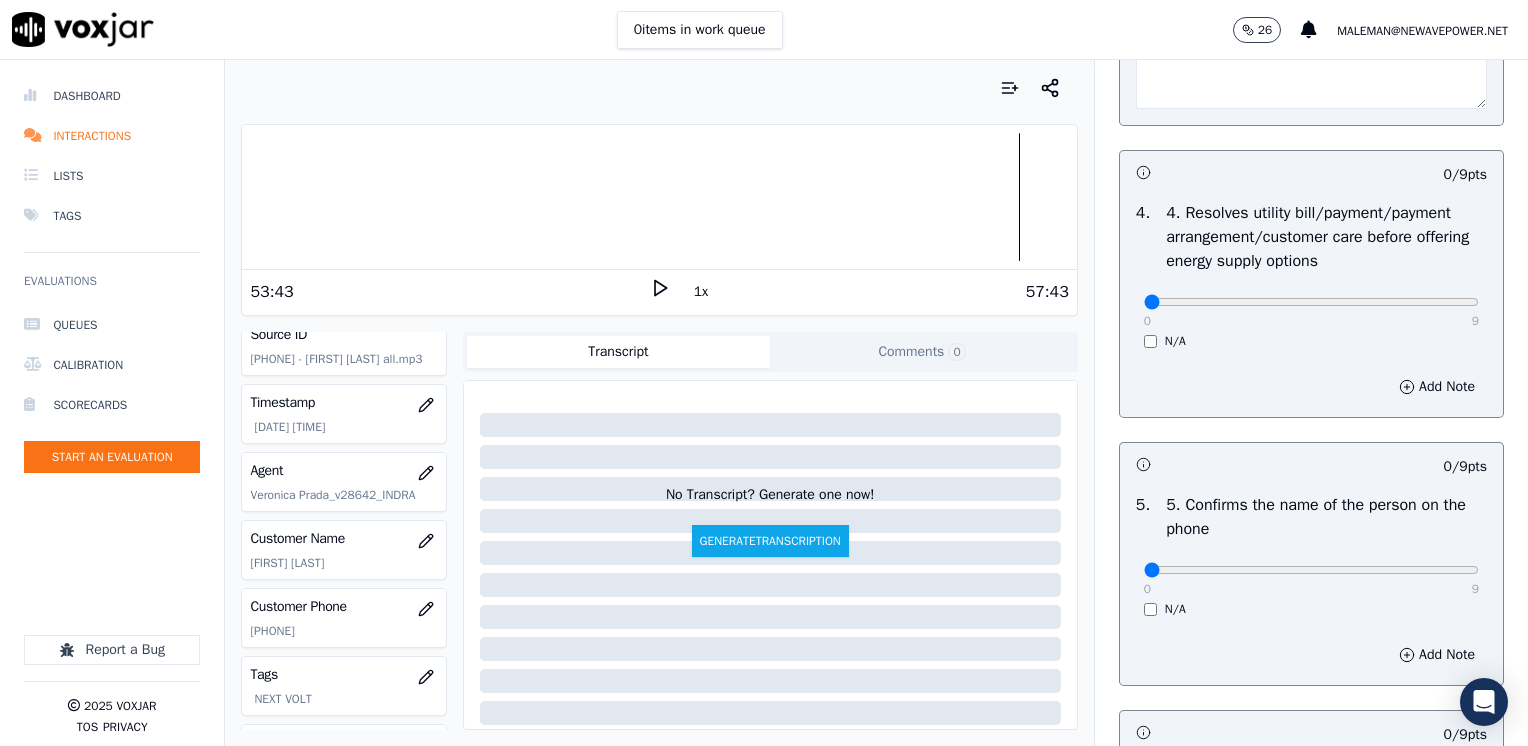 scroll, scrollTop: 1200, scrollLeft: 0, axis: vertical 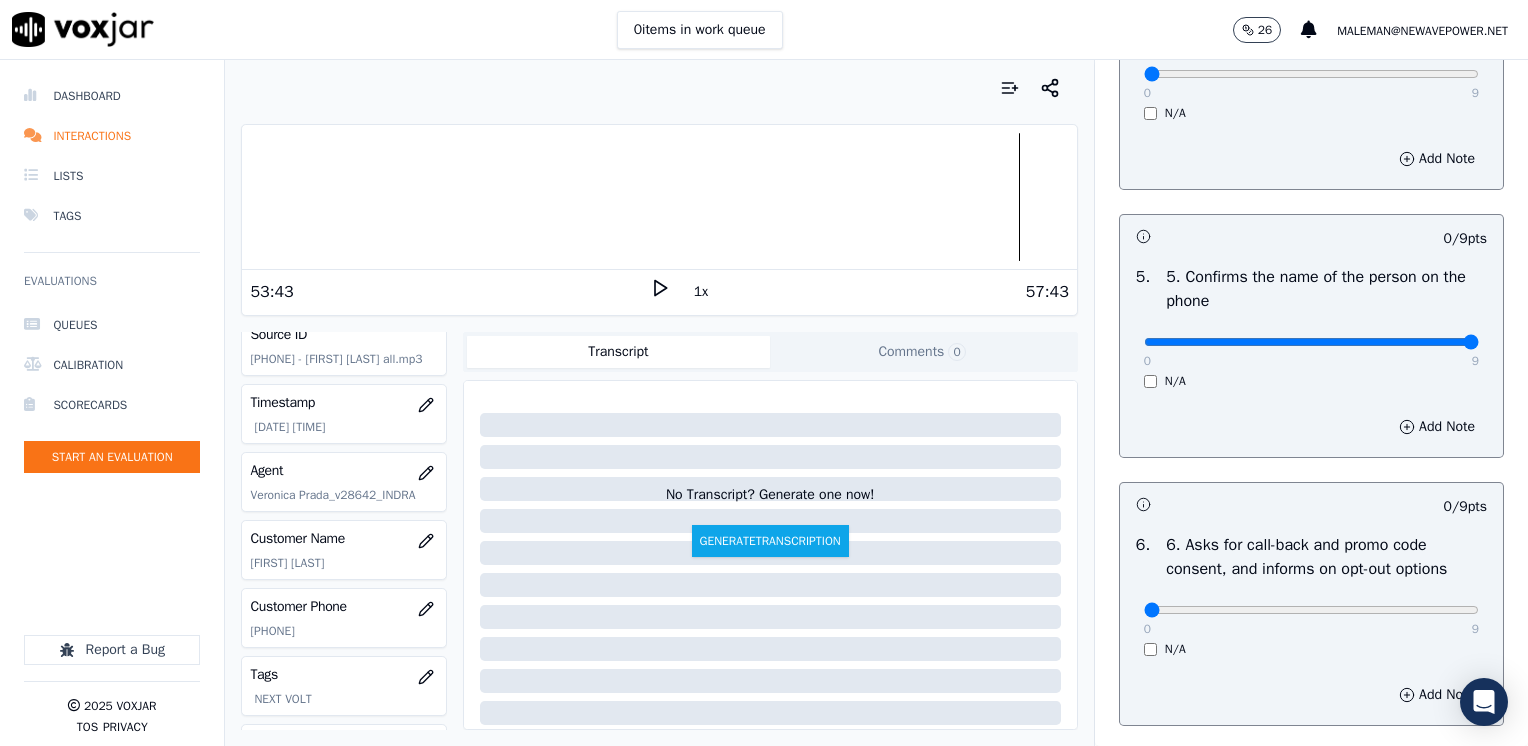 drag, startPoint x: 1137, startPoint y: 337, endPoint x: 1531, endPoint y: 364, distance: 394.92404 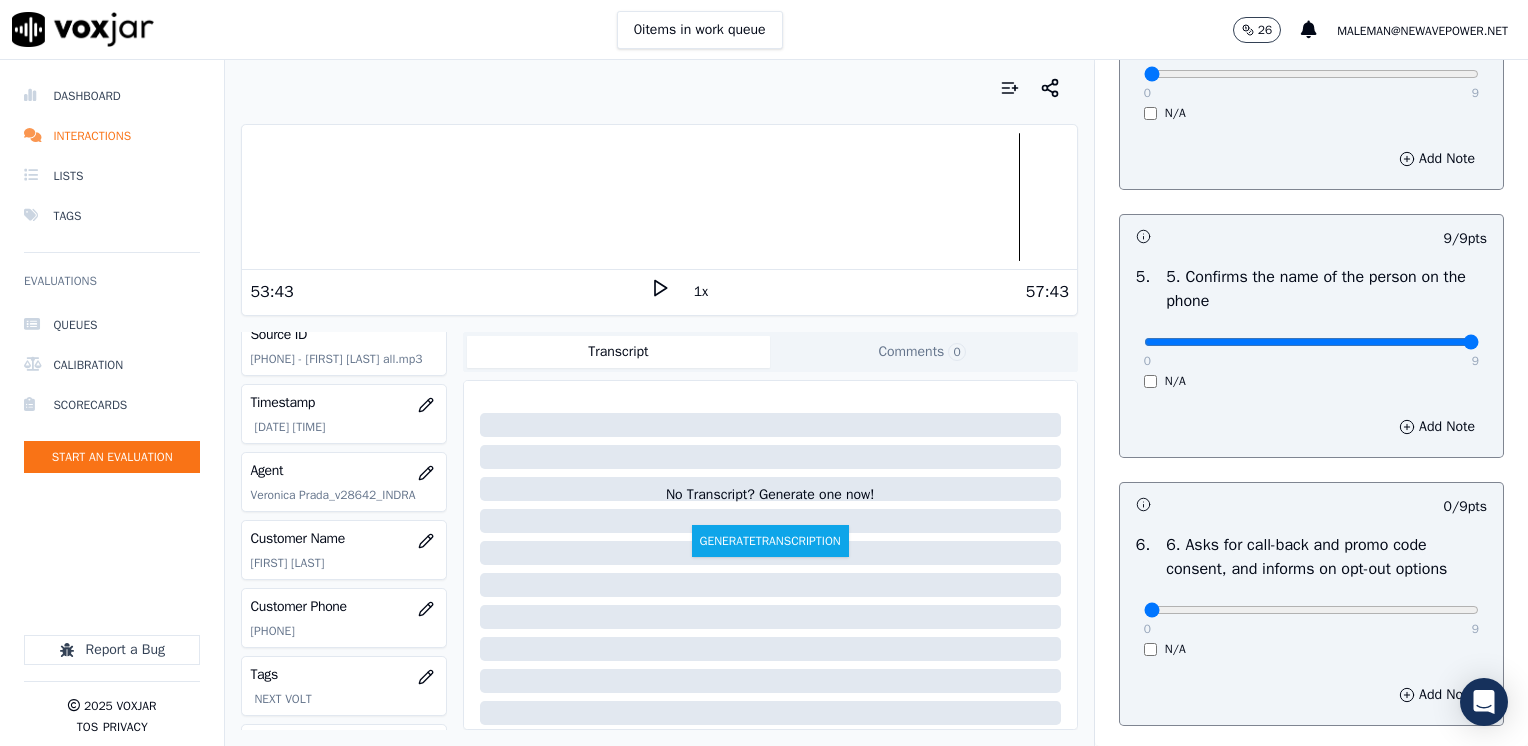 scroll, scrollTop: 1400, scrollLeft: 0, axis: vertical 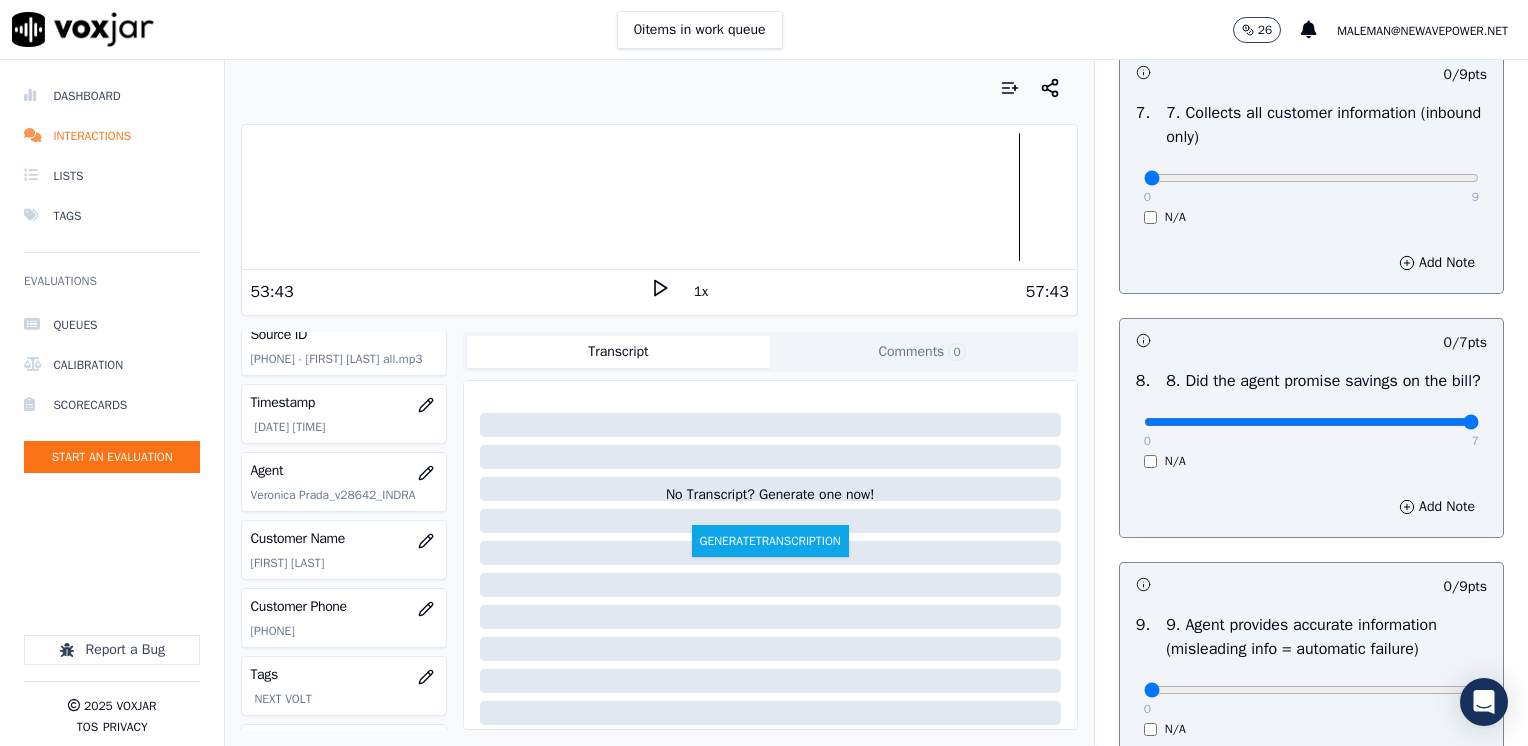 drag, startPoint x: 1138, startPoint y: 443, endPoint x: 1496, endPoint y: 462, distance: 358.50385 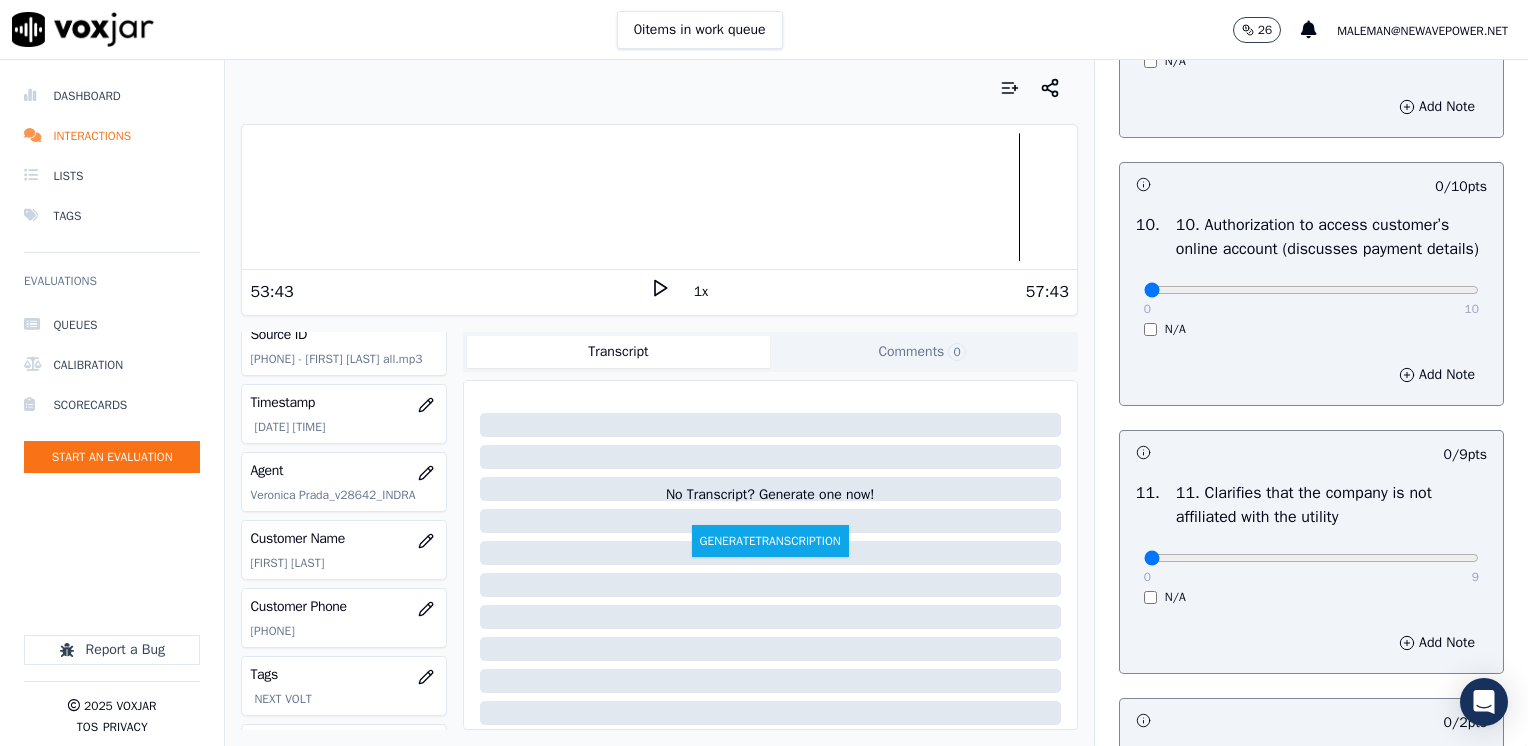 scroll, scrollTop: 2600, scrollLeft: 0, axis: vertical 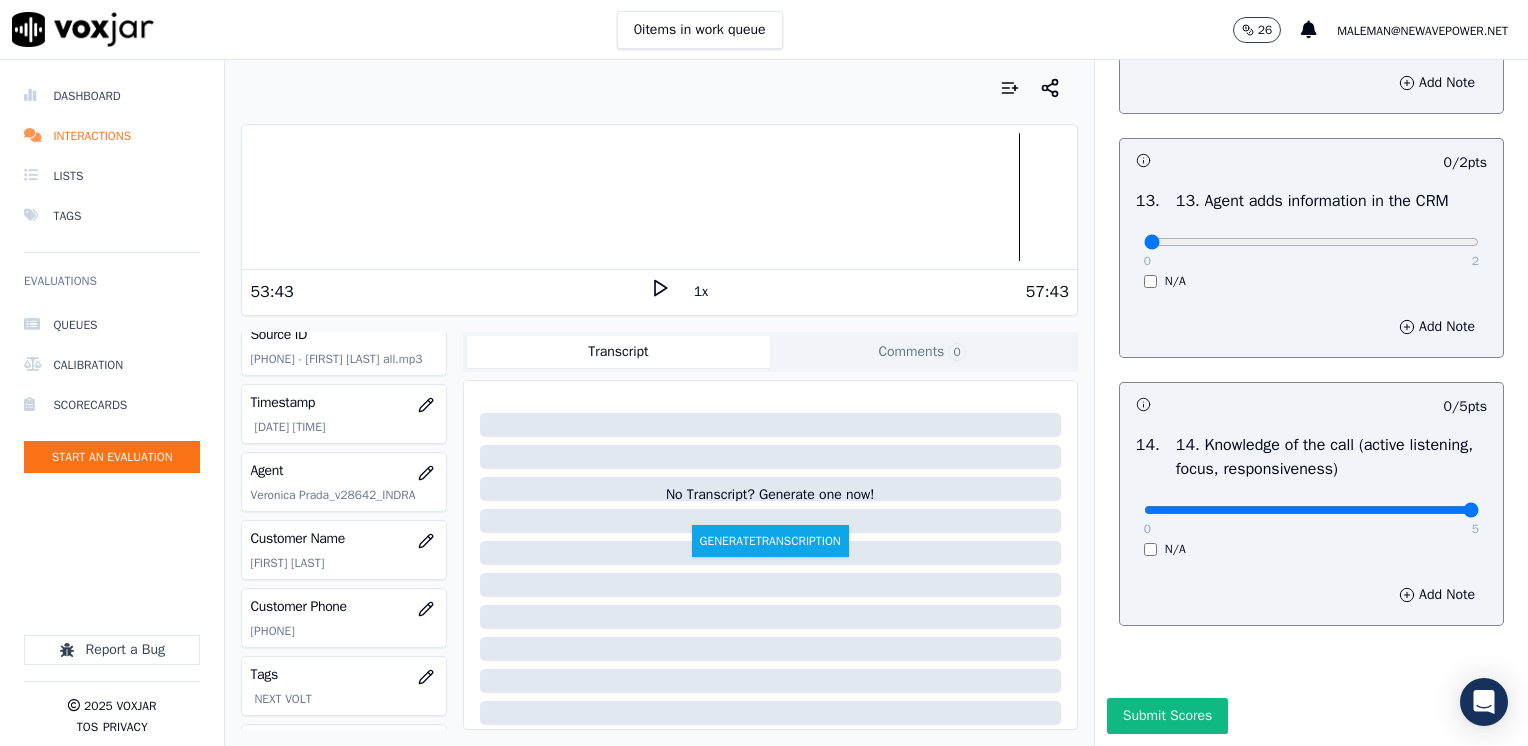 drag, startPoint x: 1131, startPoint y: 462, endPoint x: 1531, endPoint y: 459, distance: 400.01126 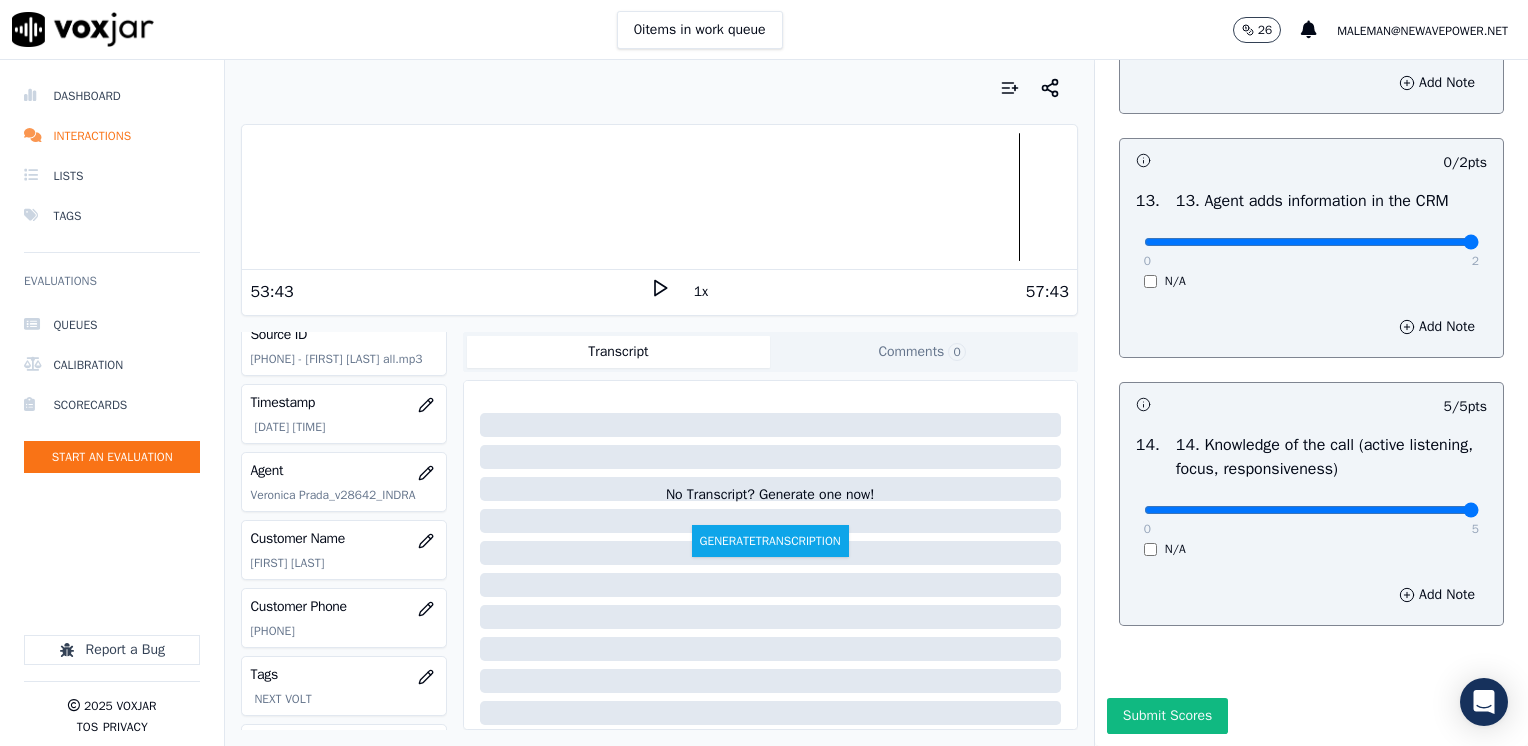 drag, startPoint x: 1128, startPoint y: 202, endPoint x: 1531, endPoint y: 202, distance: 403 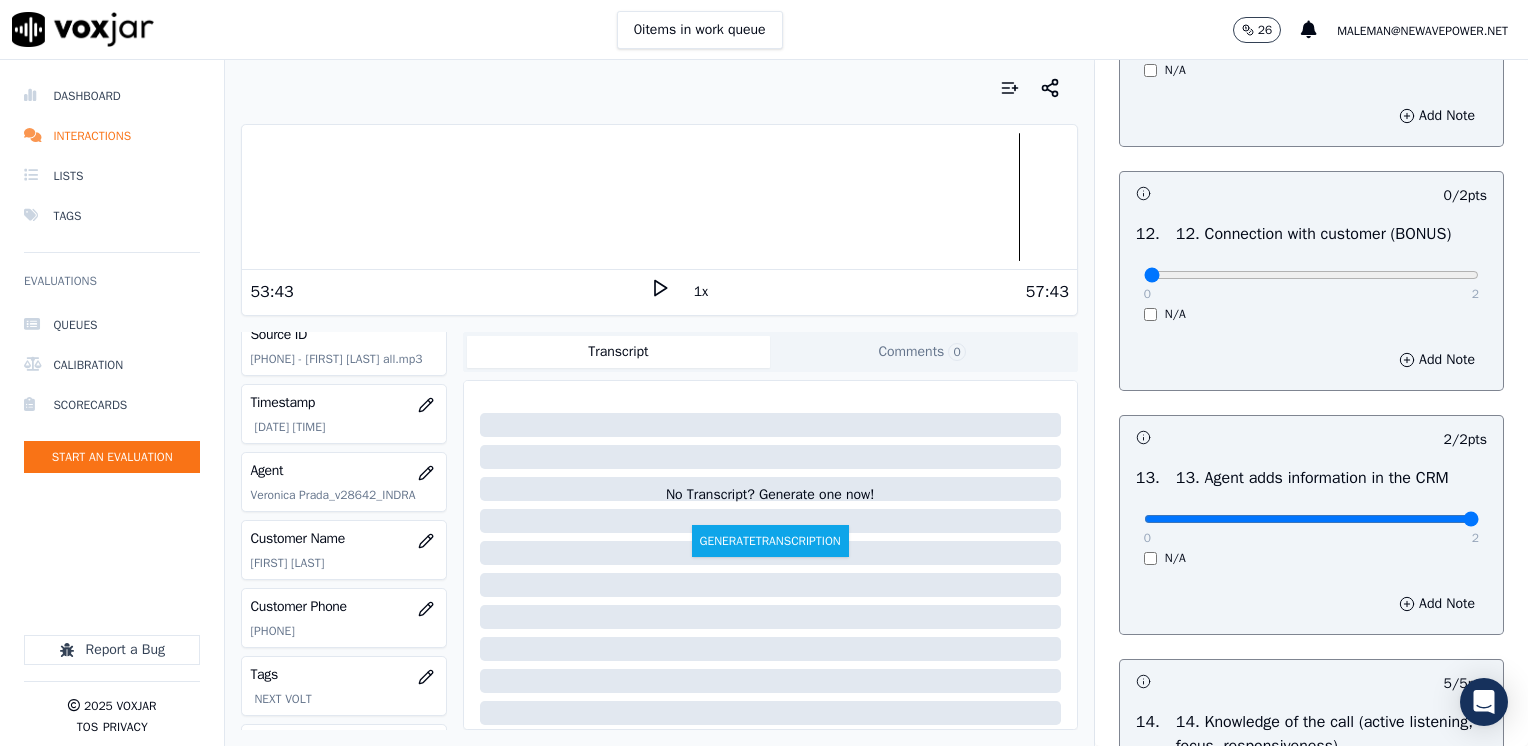 scroll, scrollTop: 3059, scrollLeft: 0, axis: vertical 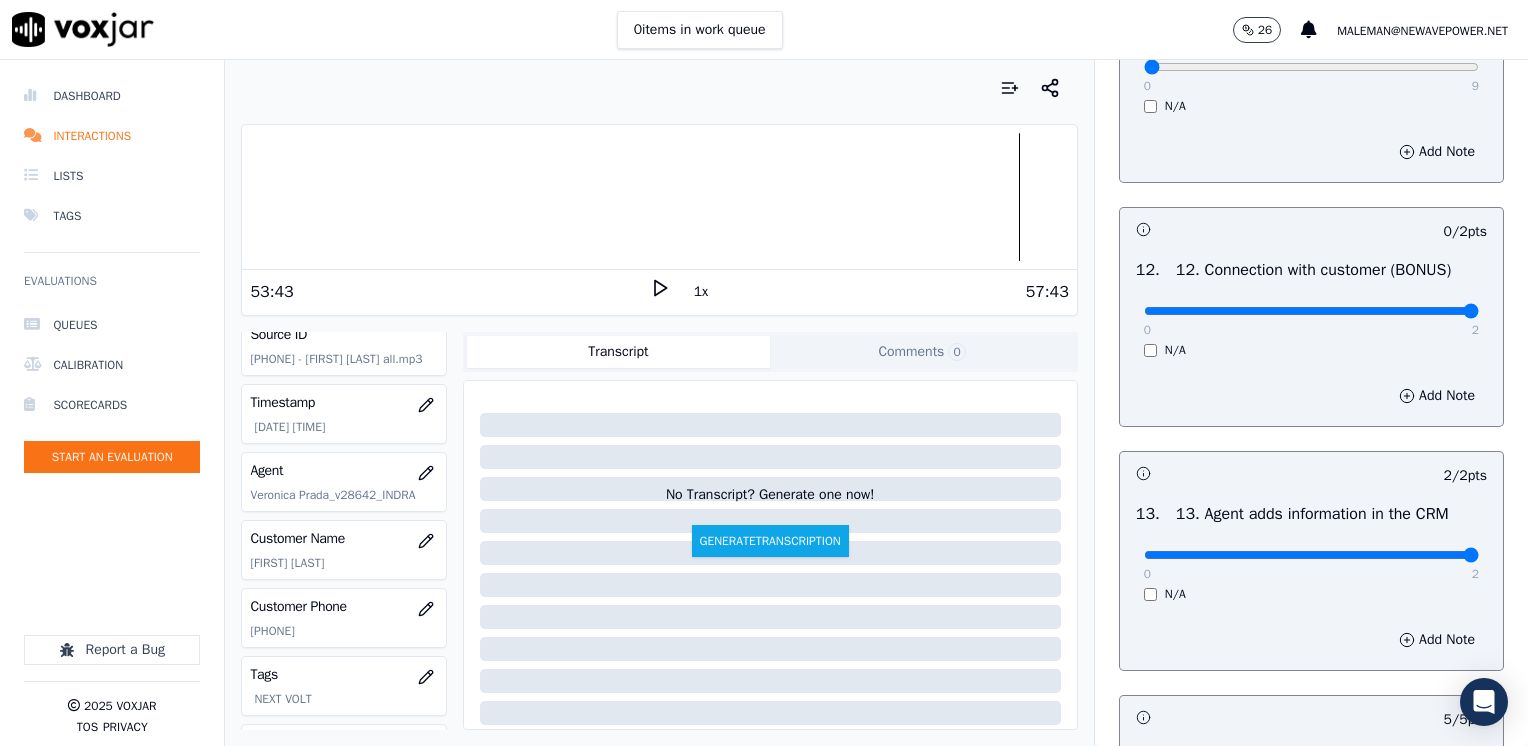 drag, startPoint x: 1129, startPoint y: 354, endPoint x: 1531, endPoint y: 373, distance: 402.44876 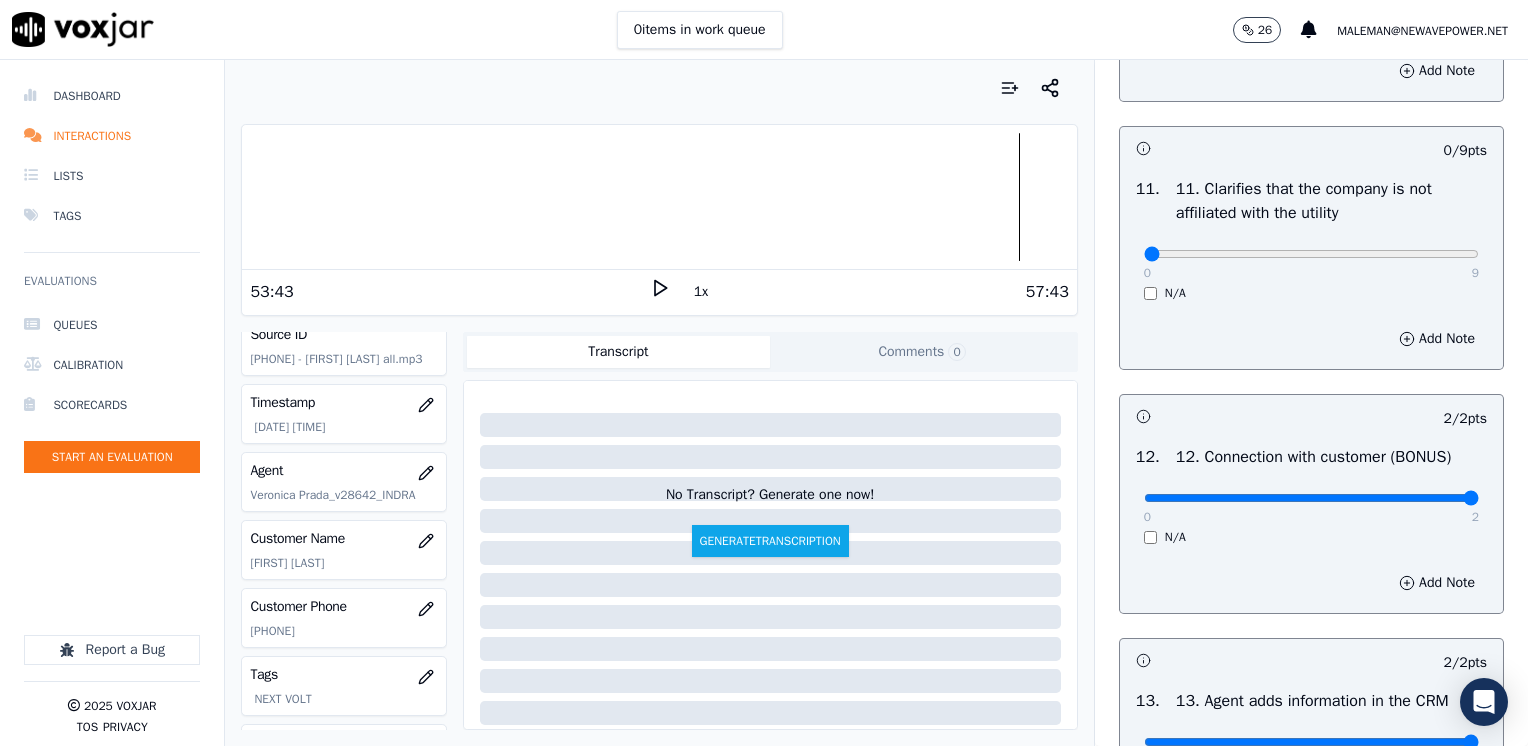 scroll, scrollTop: 2859, scrollLeft: 0, axis: vertical 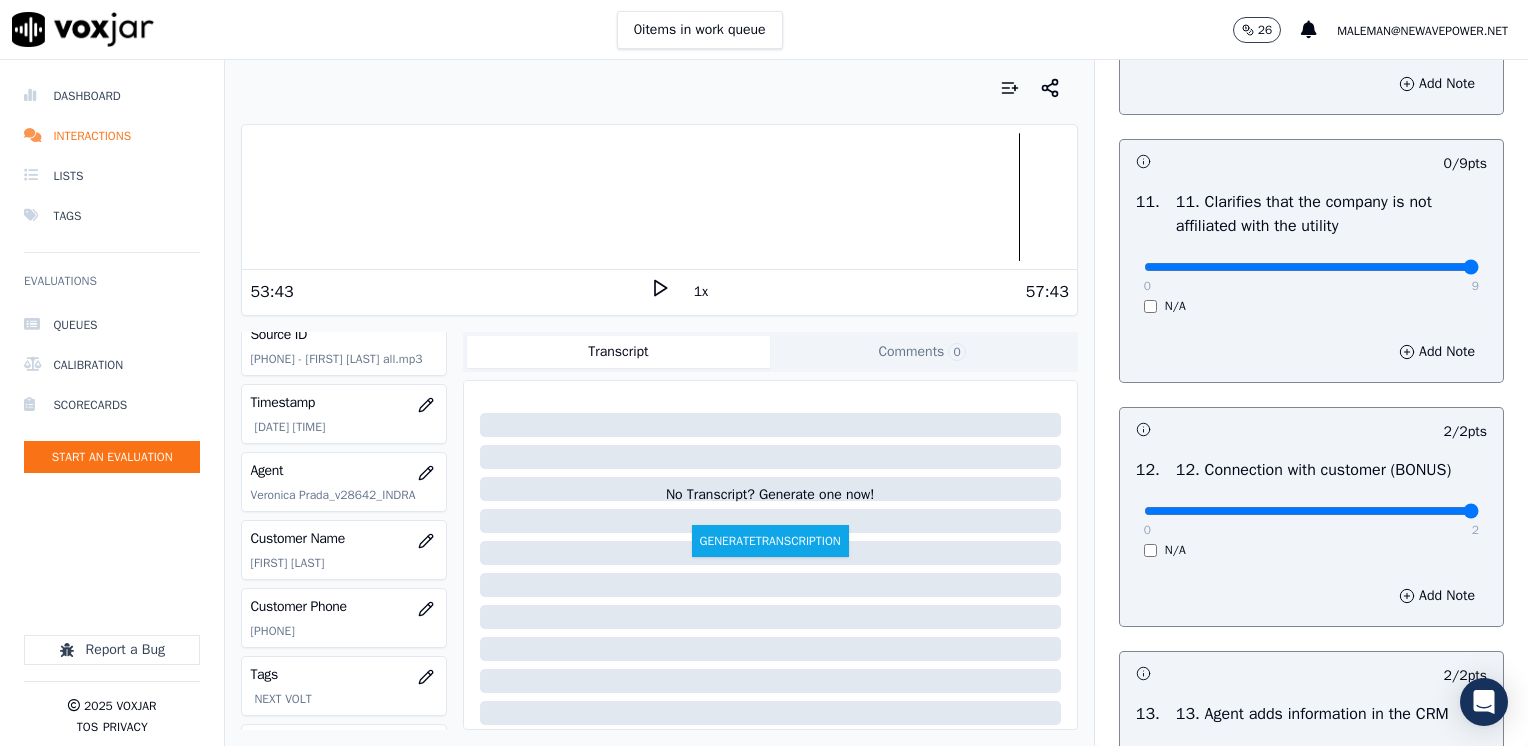 drag, startPoint x: 1135, startPoint y: 307, endPoint x: 1419, endPoint y: 307, distance: 284 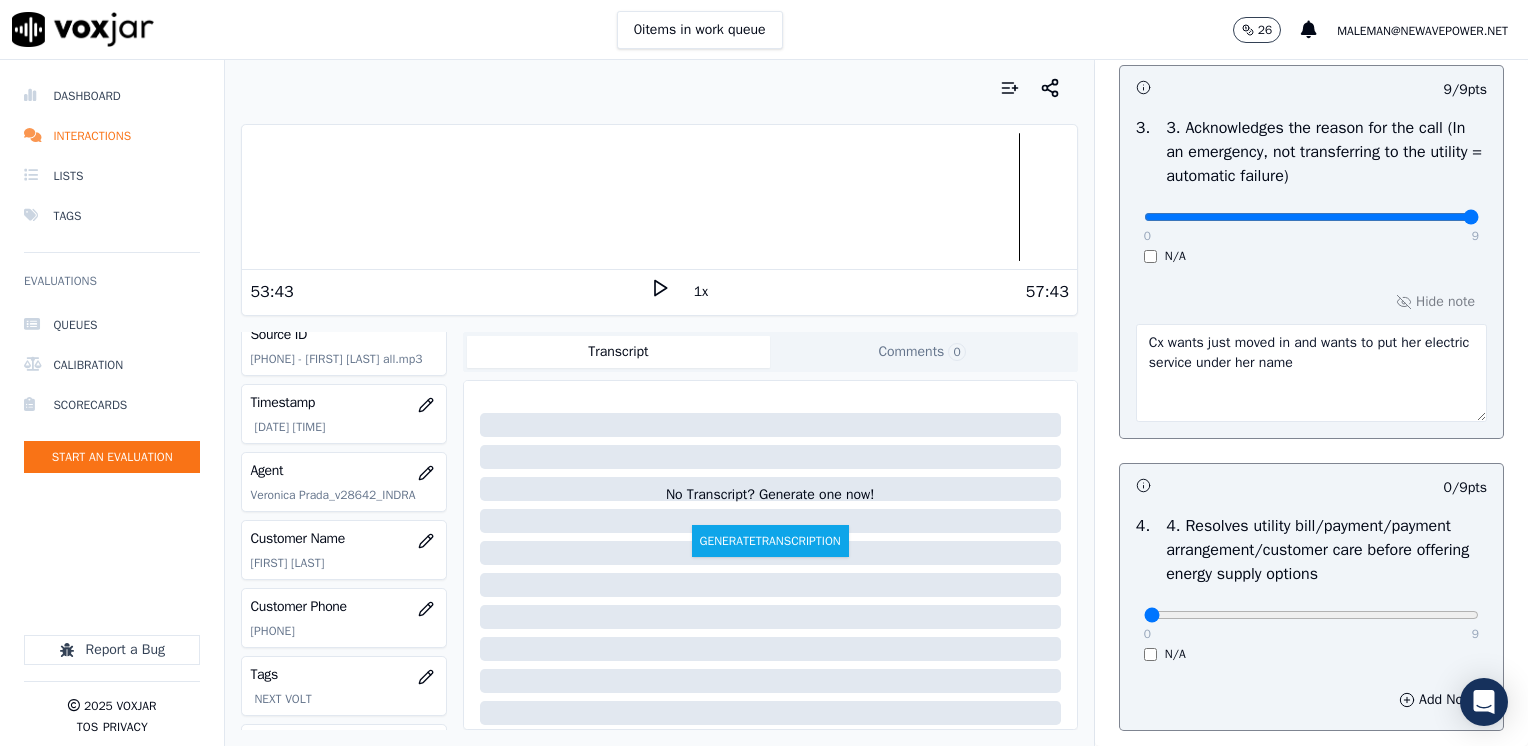 scroll, scrollTop: 859, scrollLeft: 0, axis: vertical 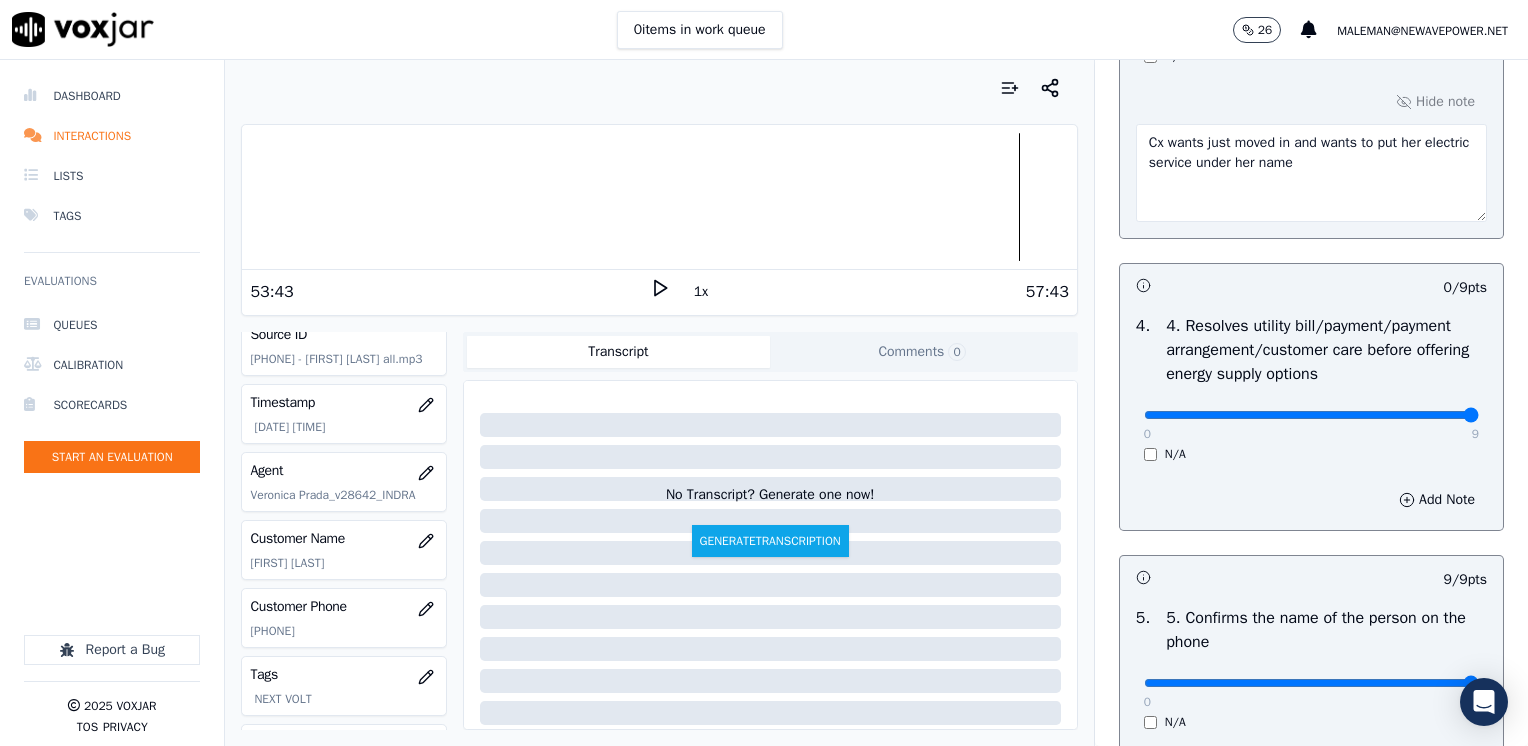 drag, startPoint x: 1135, startPoint y: 410, endPoint x: 1527, endPoint y: 395, distance: 392.2869 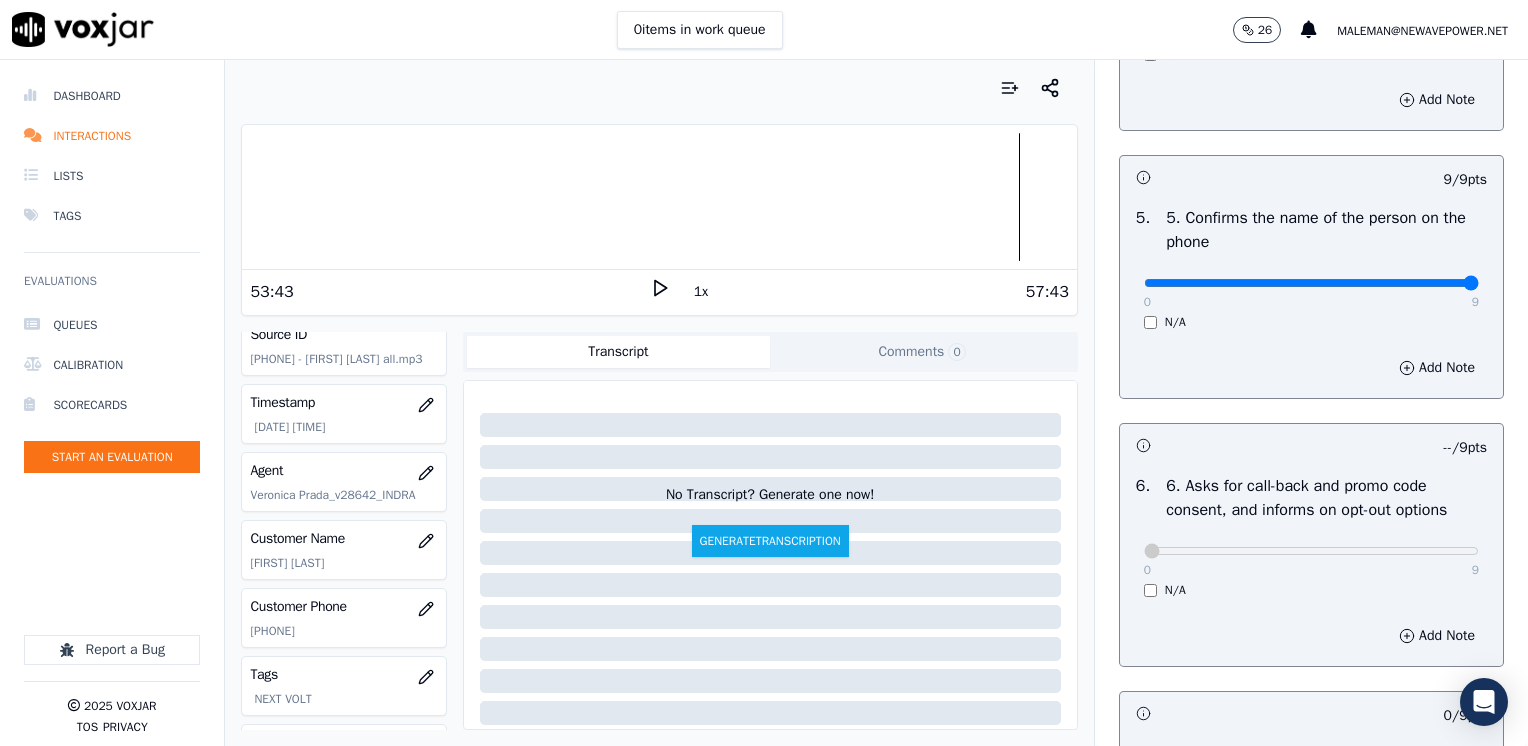 scroll, scrollTop: 1659, scrollLeft: 0, axis: vertical 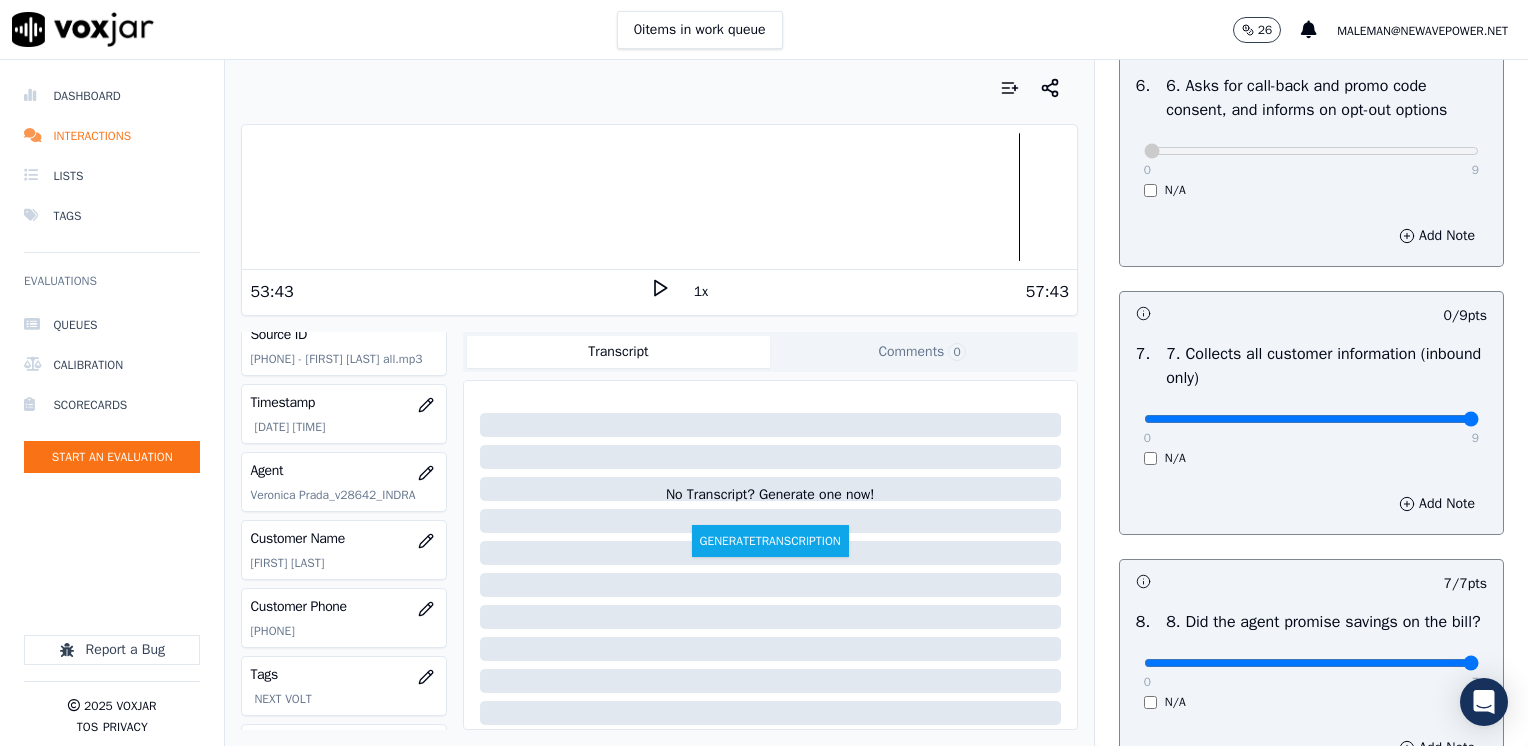 drag, startPoint x: 1132, startPoint y: 419, endPoint x: 1531, endPoint y: 416, distance: 399.0113 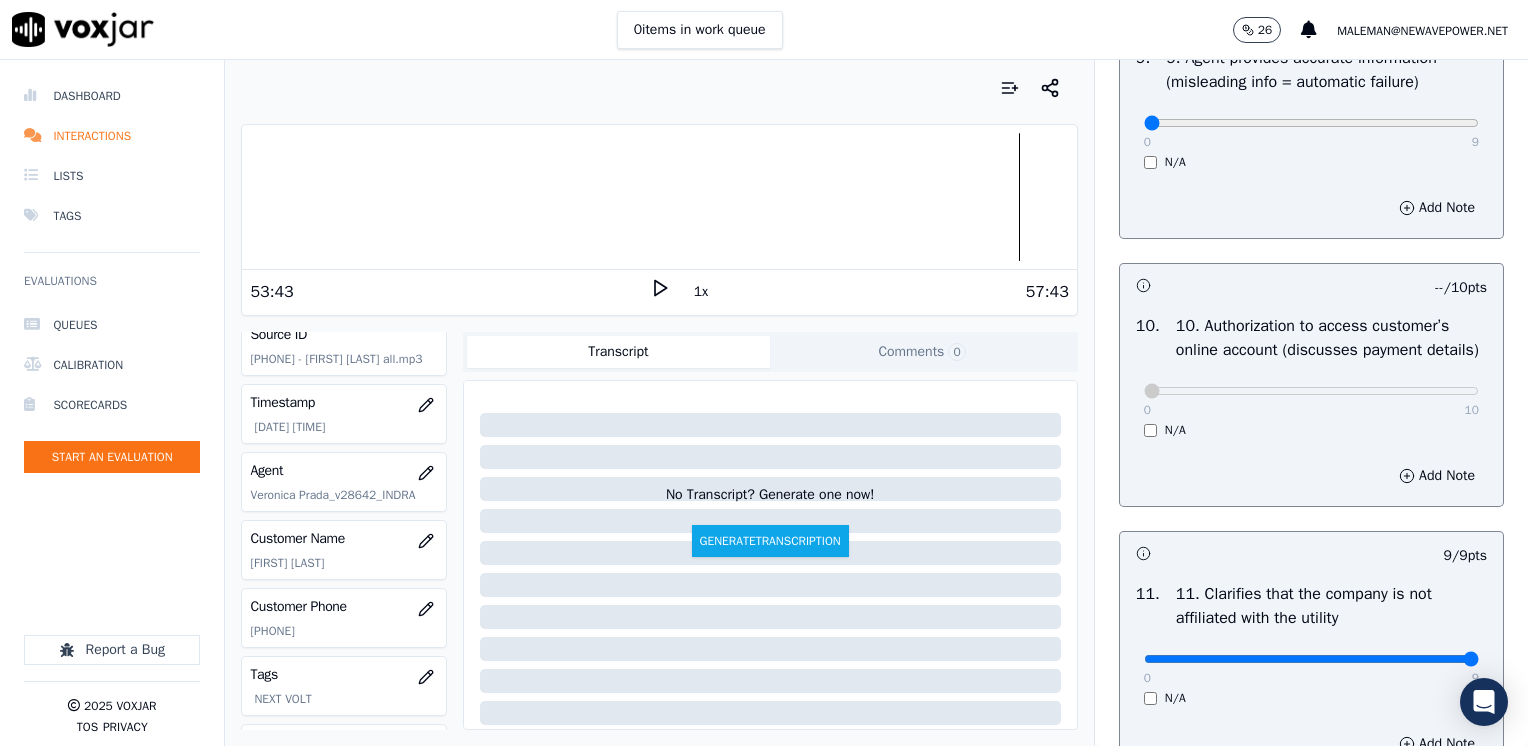 scroll, scrollTop: 2459, scrollLeft: 0, axis: vertical 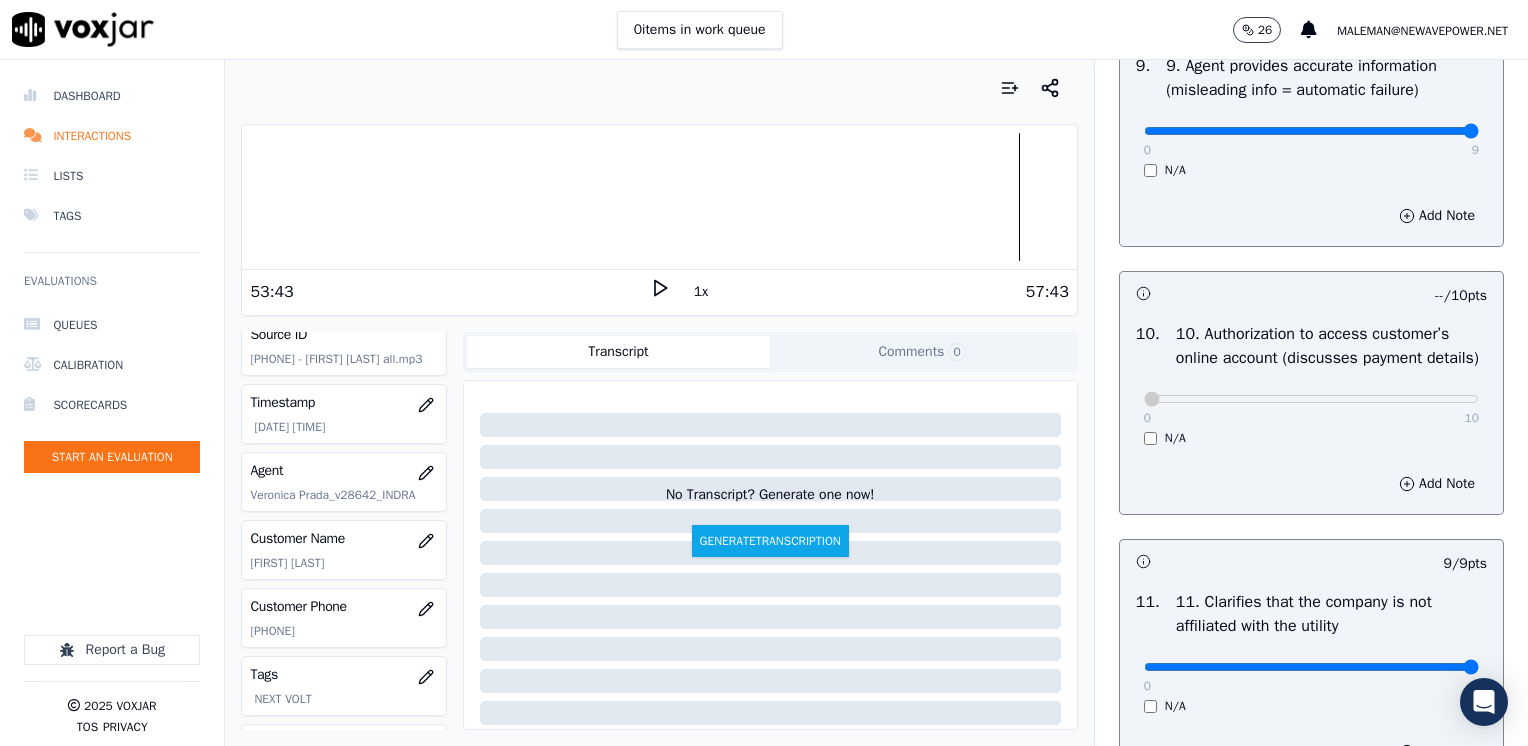 drag, startPoint x: 1127, startPoint y: 153, endPoint x: 1527, endPoint y: 223, distance: 406.0788 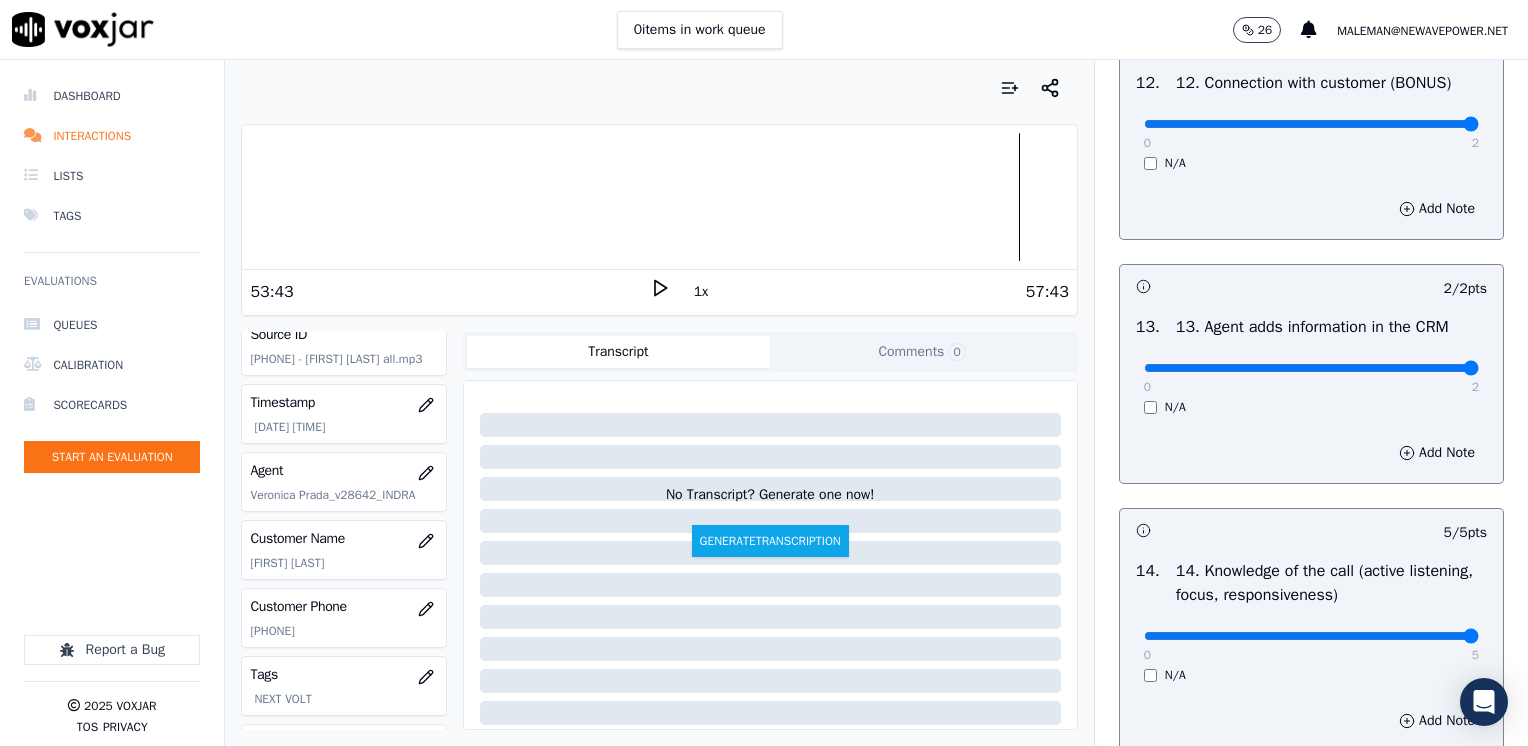 scroll, scrollTop: 3459, scrollLeft: 0, axis: vertical 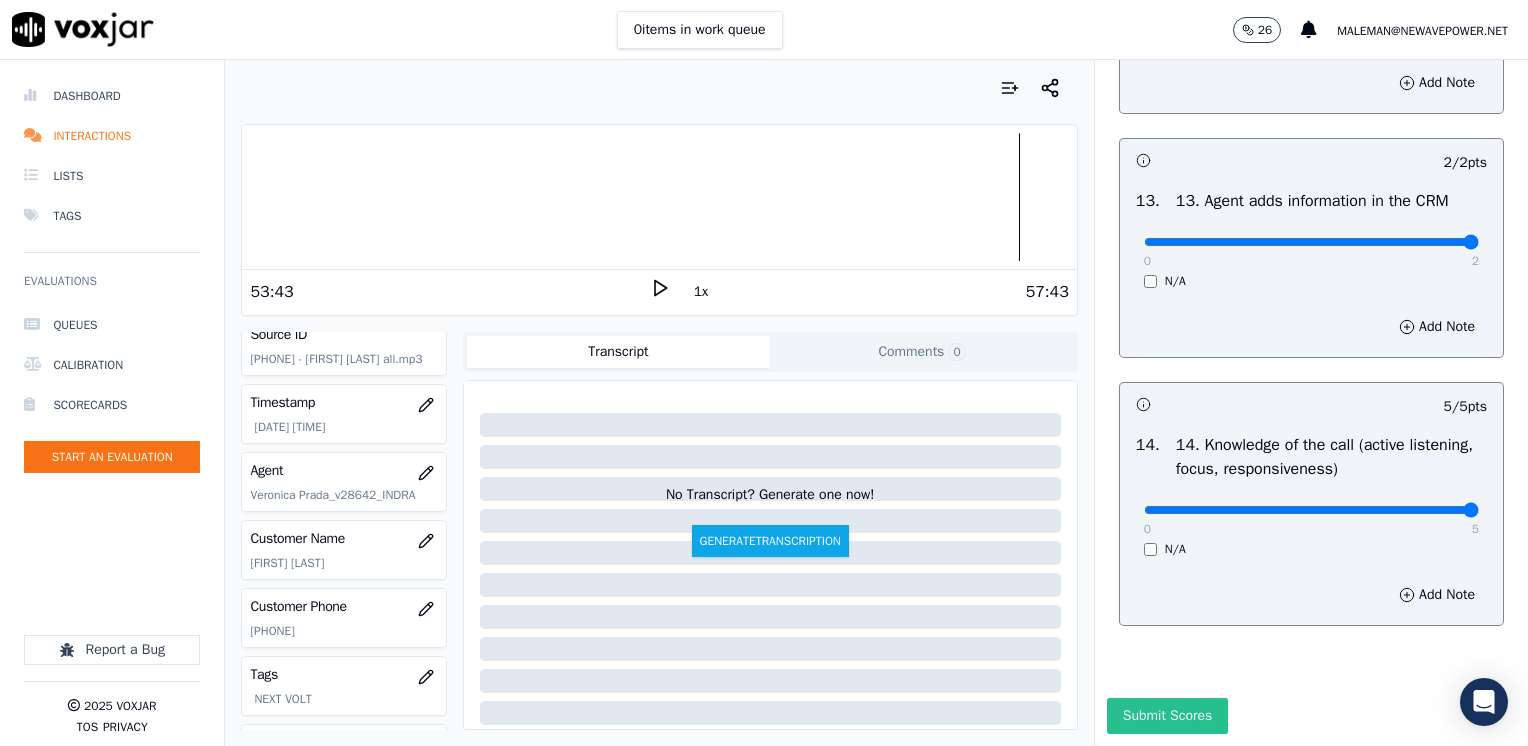 click on "Submit Scores" at bounding box center [1167, 716] 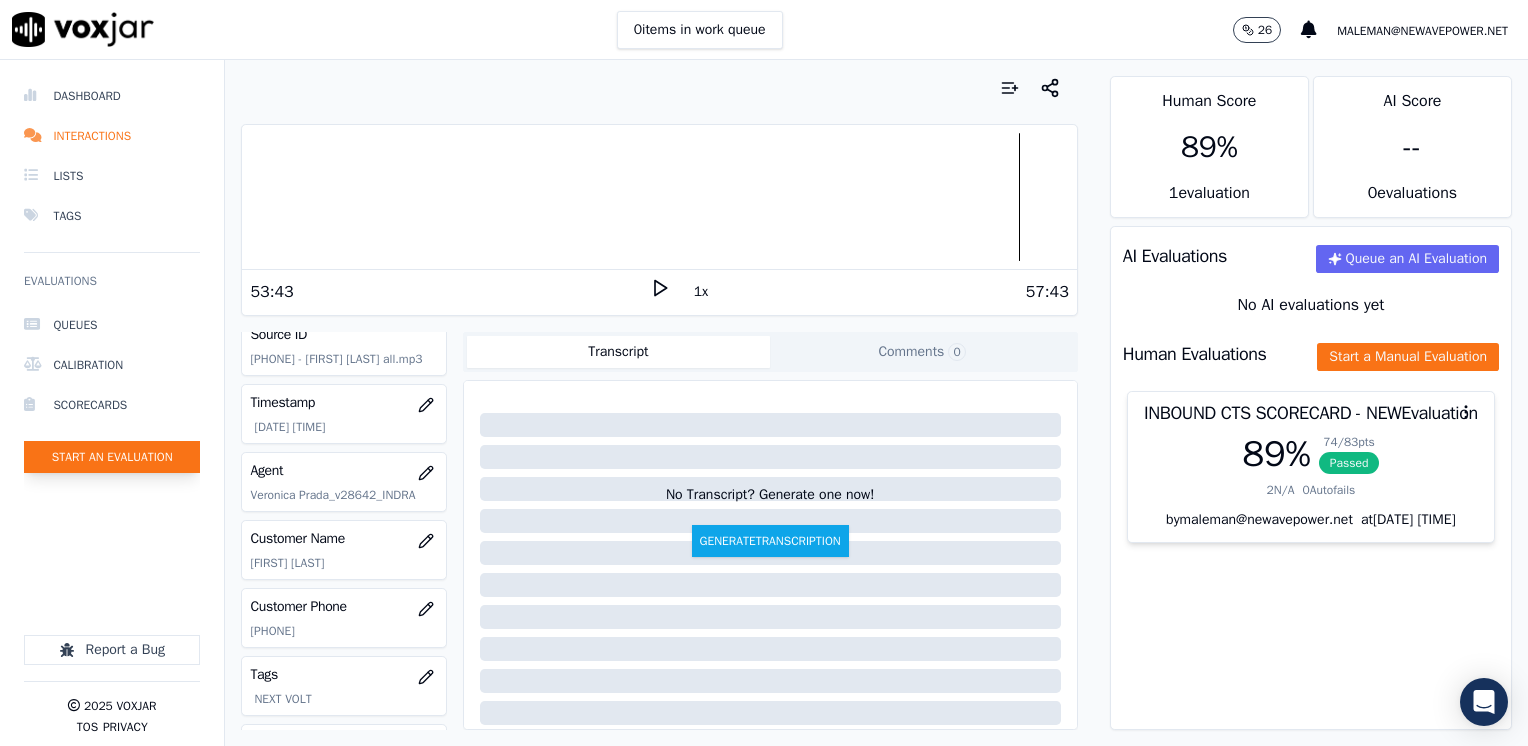 click on "Start an Evaluation" 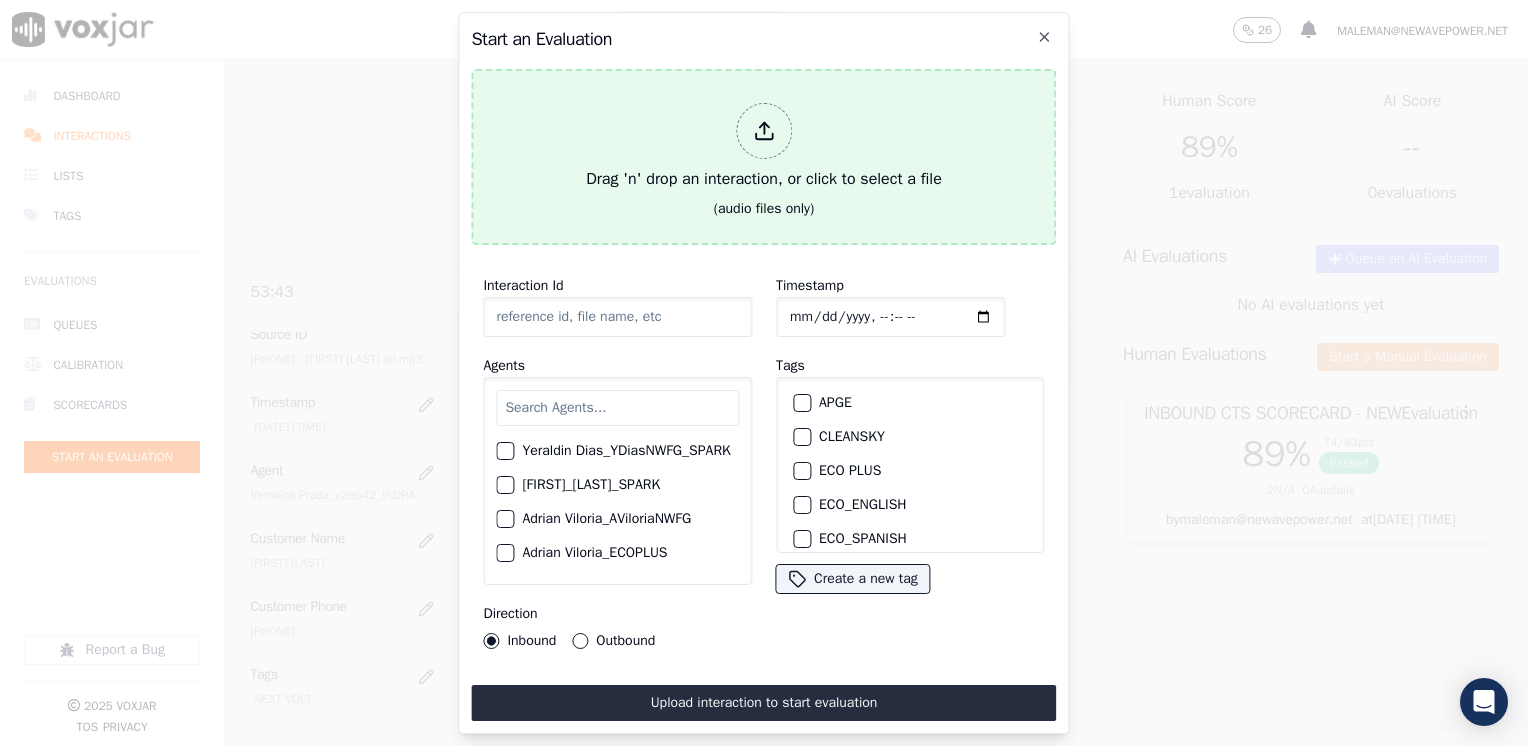 click at bounding box center (764, 131) 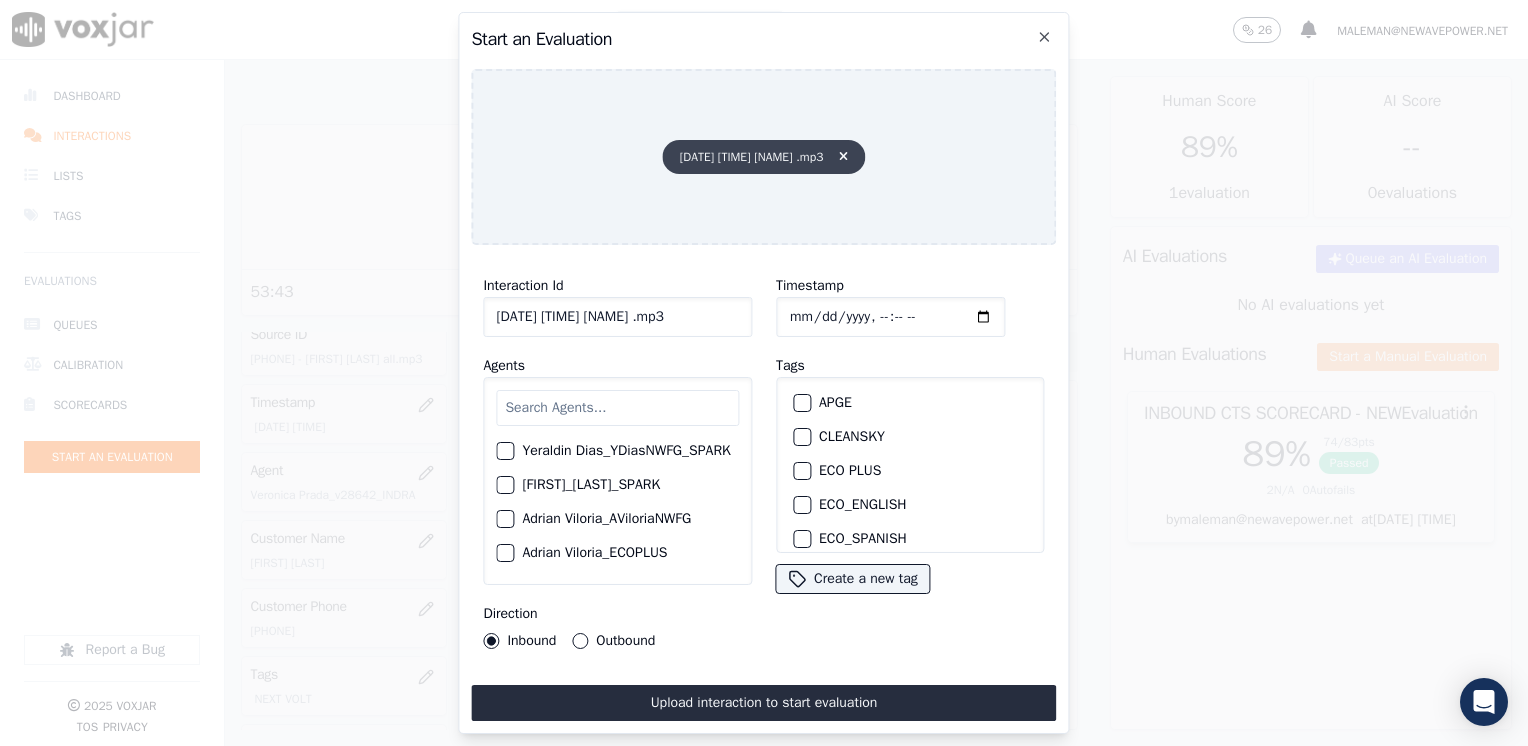 click at bounding box center [843, 157] 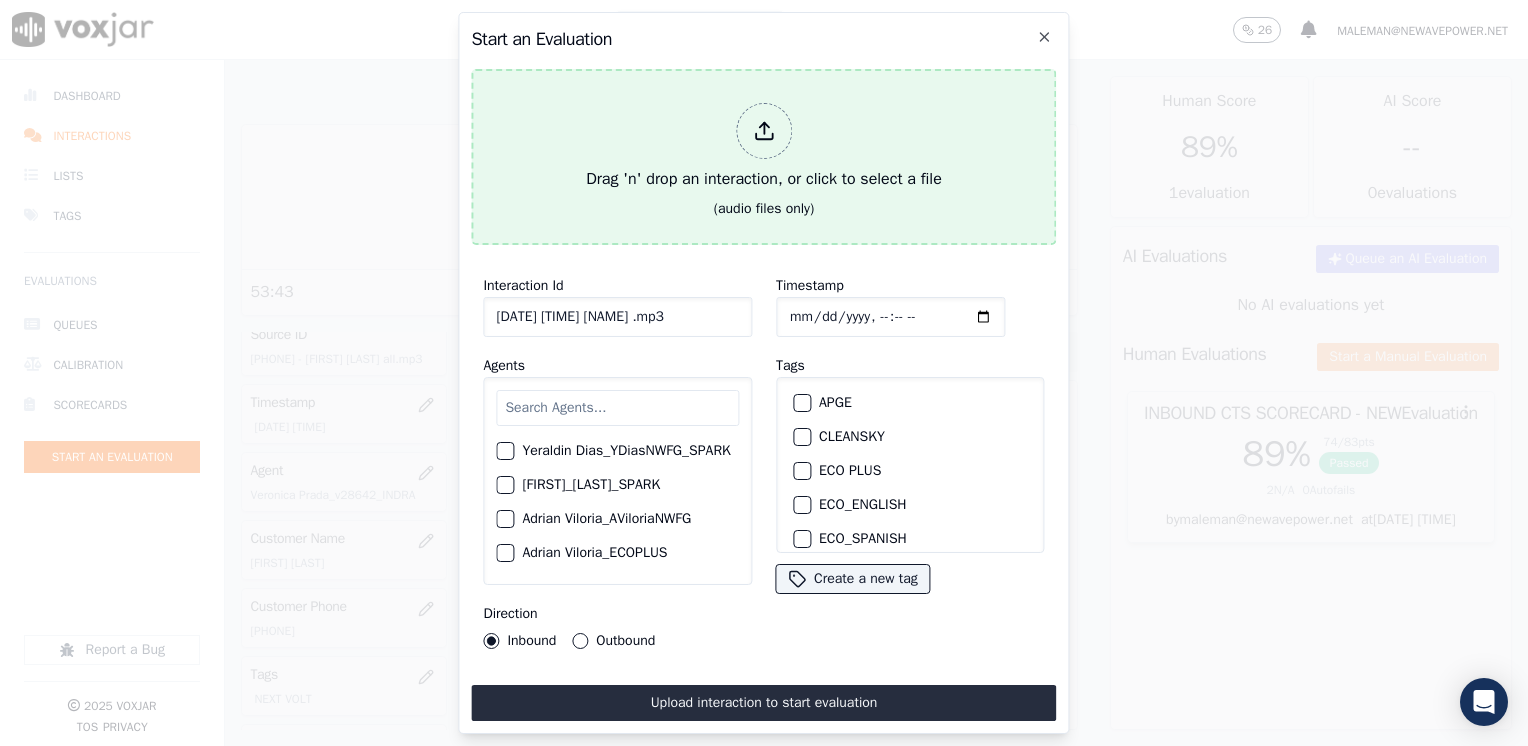 click 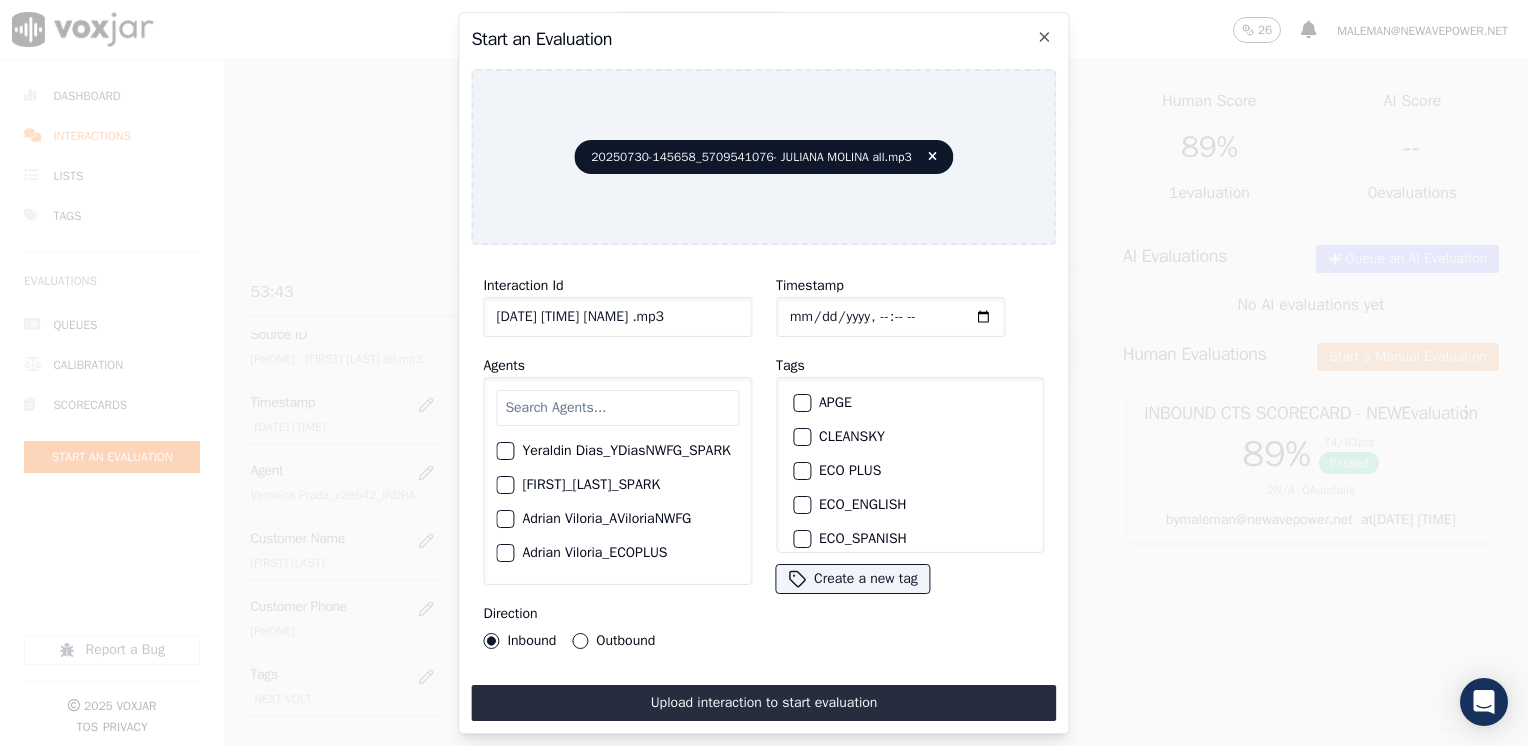 click at bounding box center (617, 408) 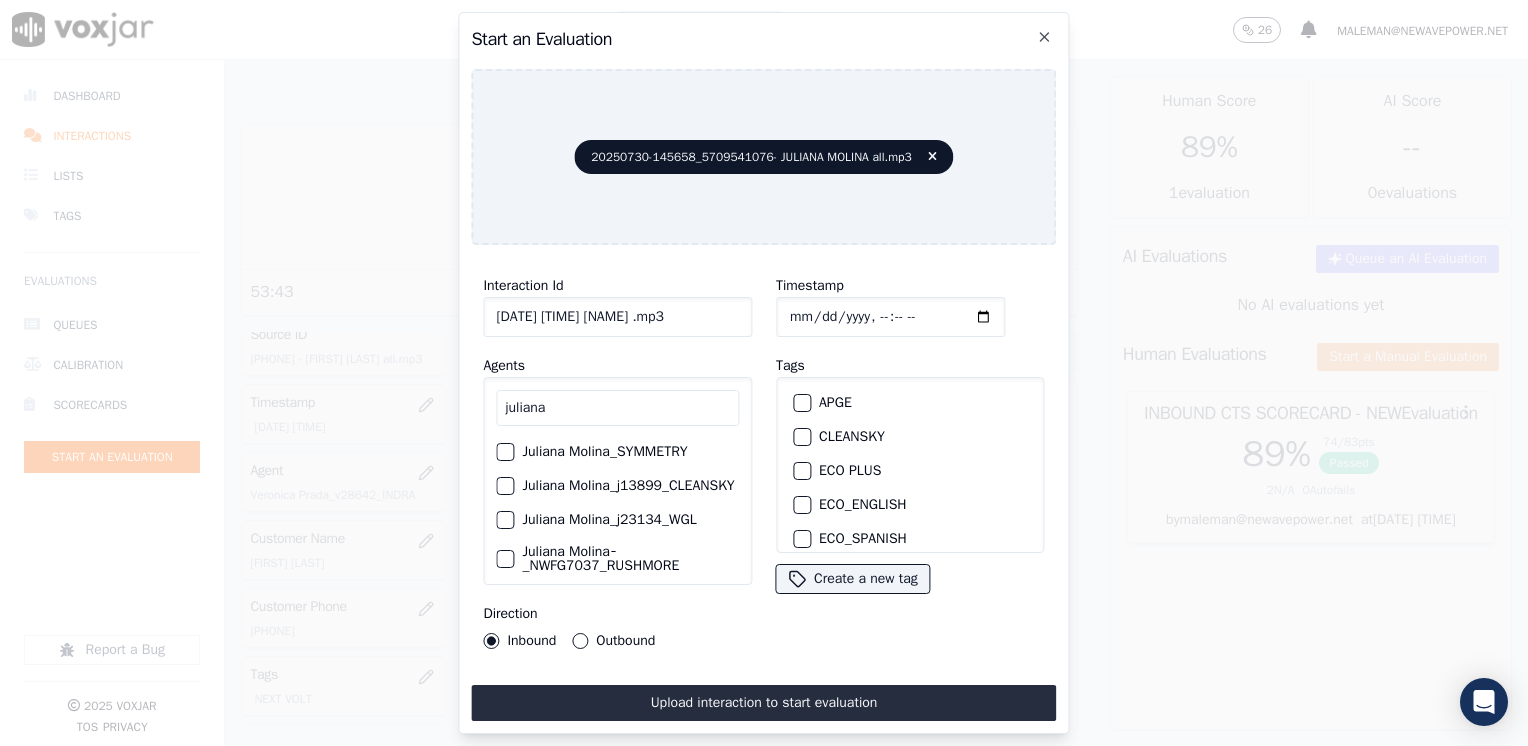 scroll, scrollTop: 272, scrollLeft: 0, axis: vertical 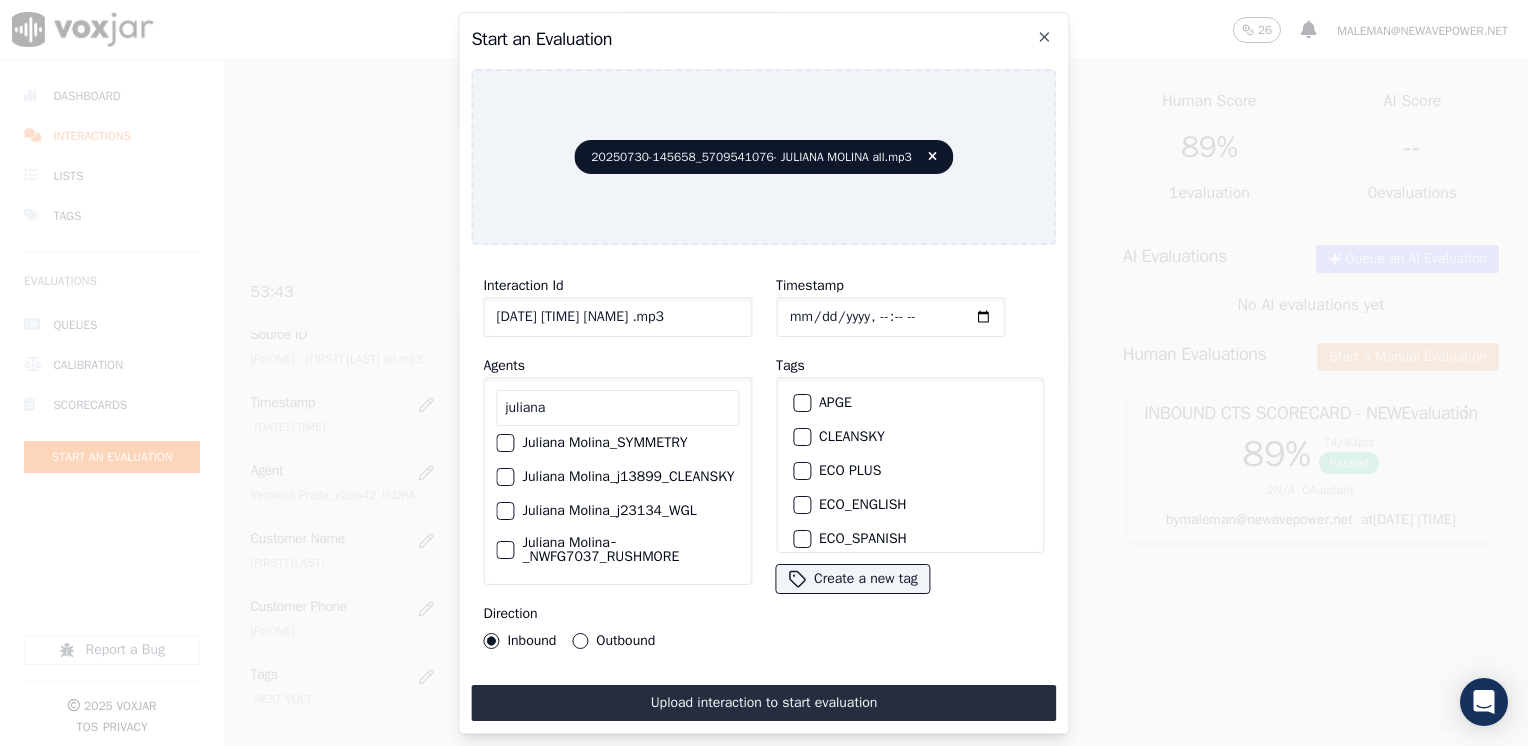 click at bounding box center [504, 511] 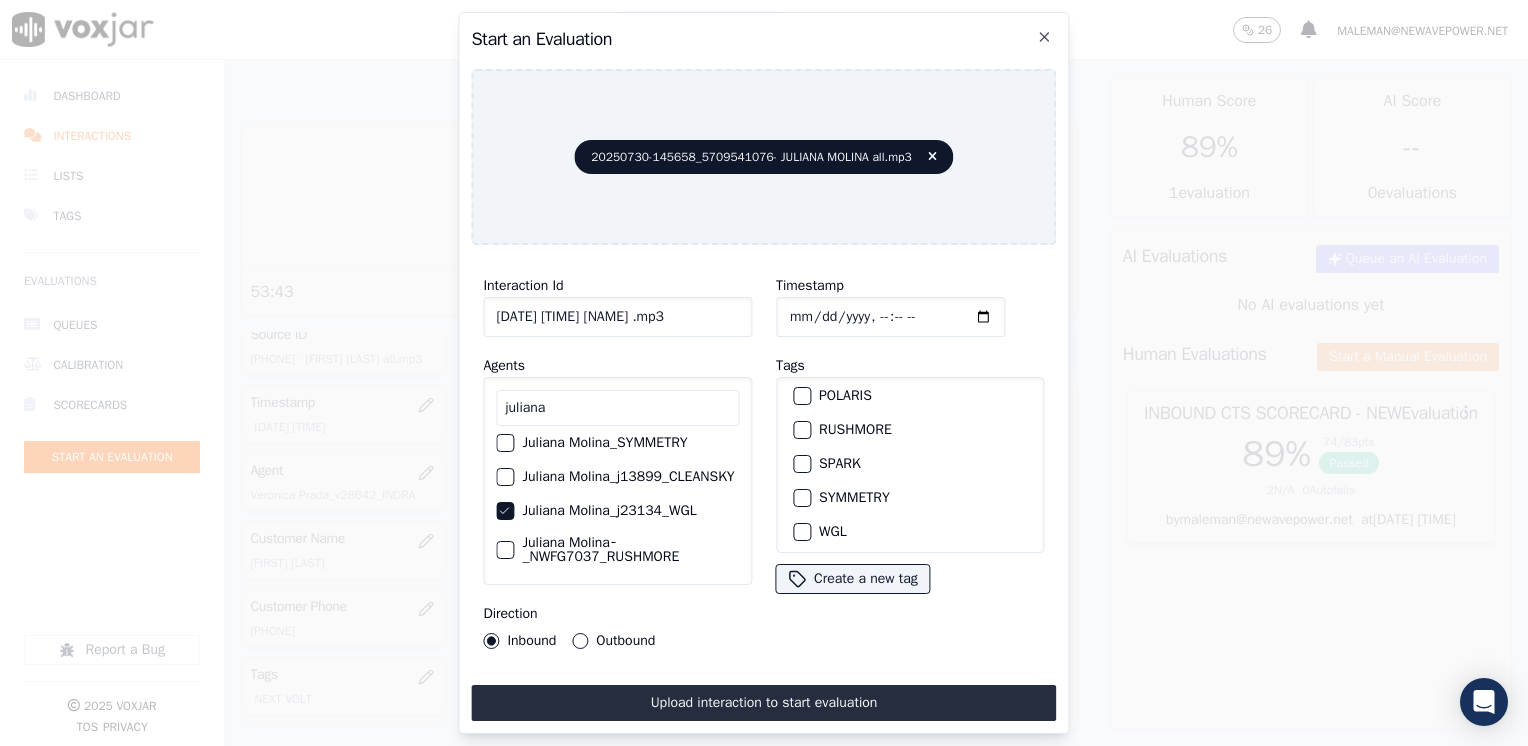 scroll, scrollTop: 428, scrollLeft: 0, axis: vertical 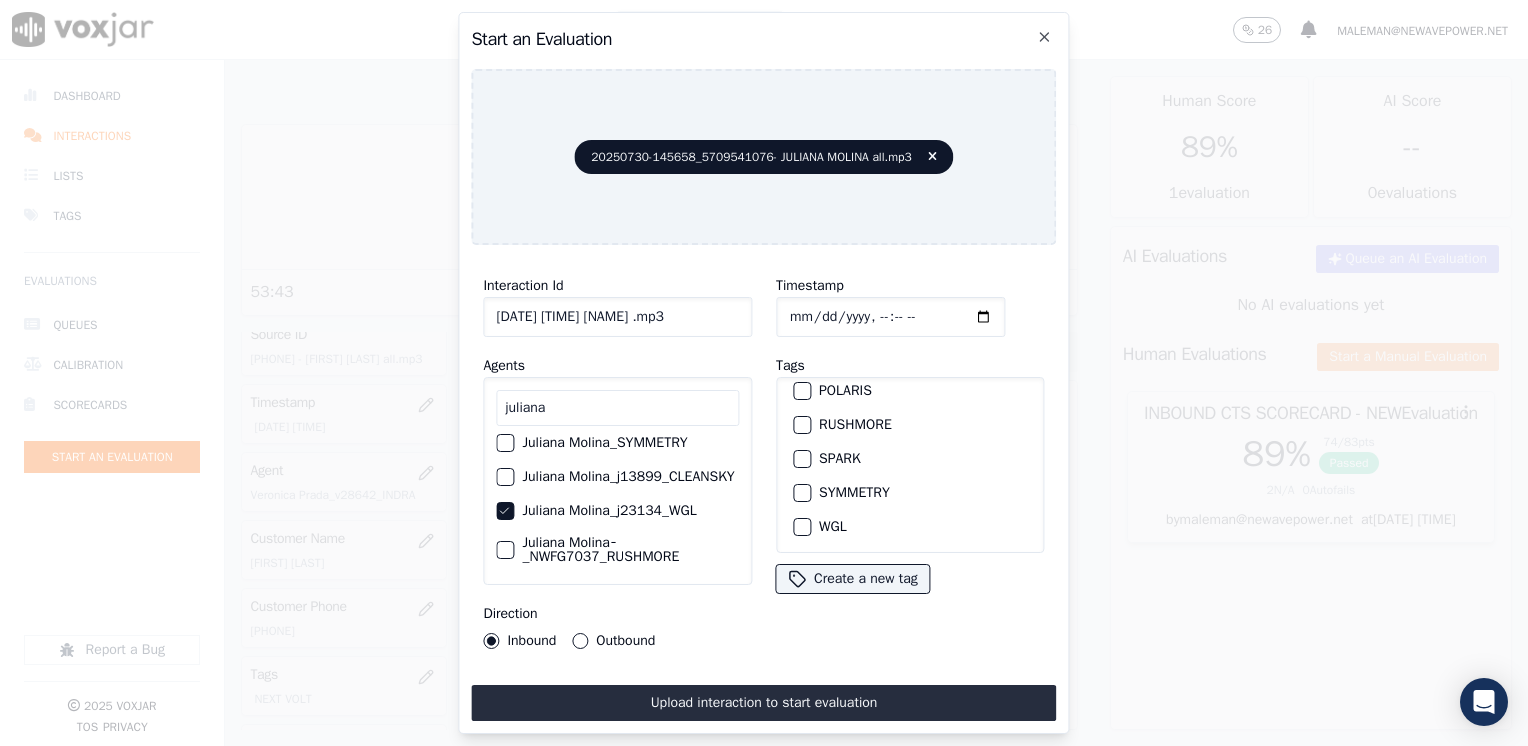 click at bounding box center (801, 527) 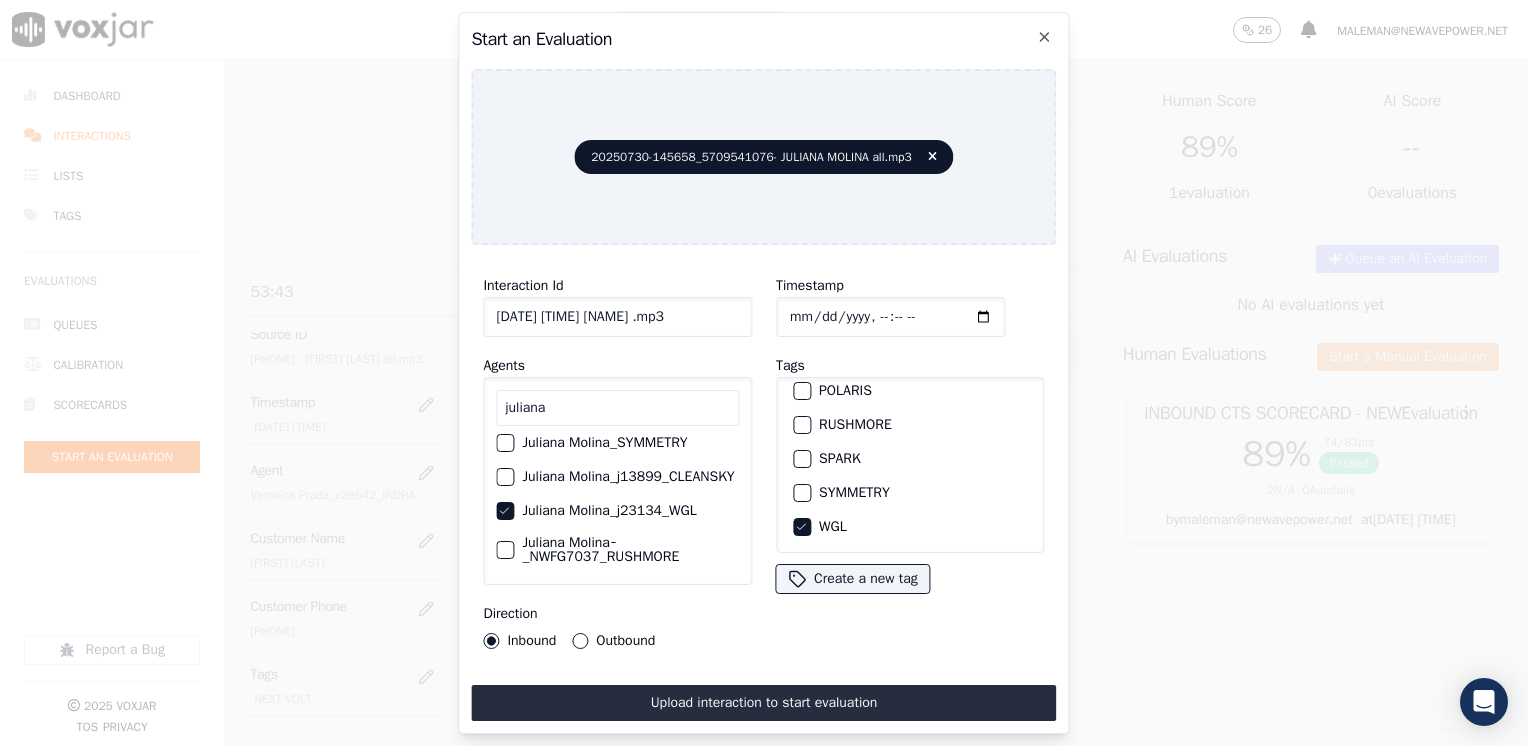 click on "Timestamp" 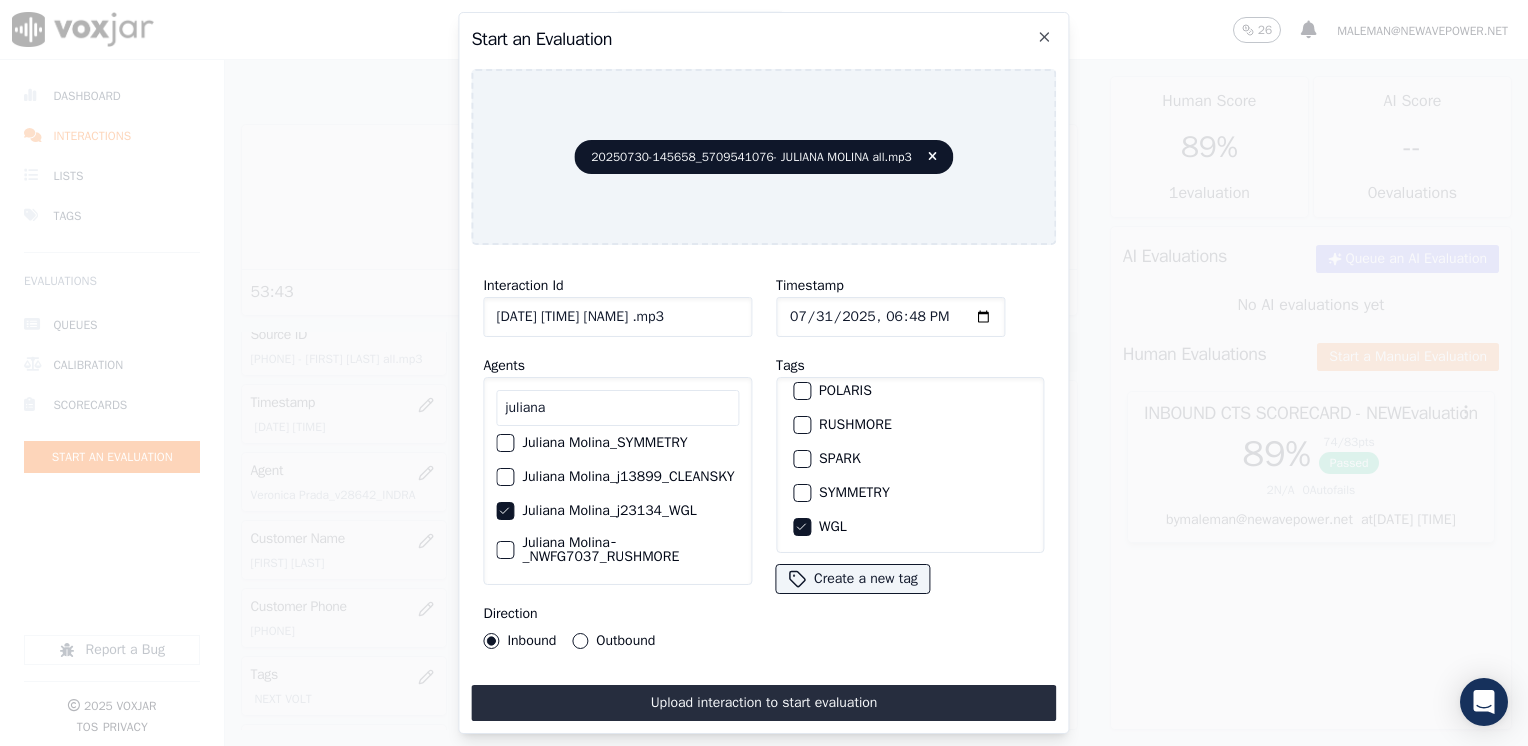 click on "Outbound" at bounding box center [580, 641] 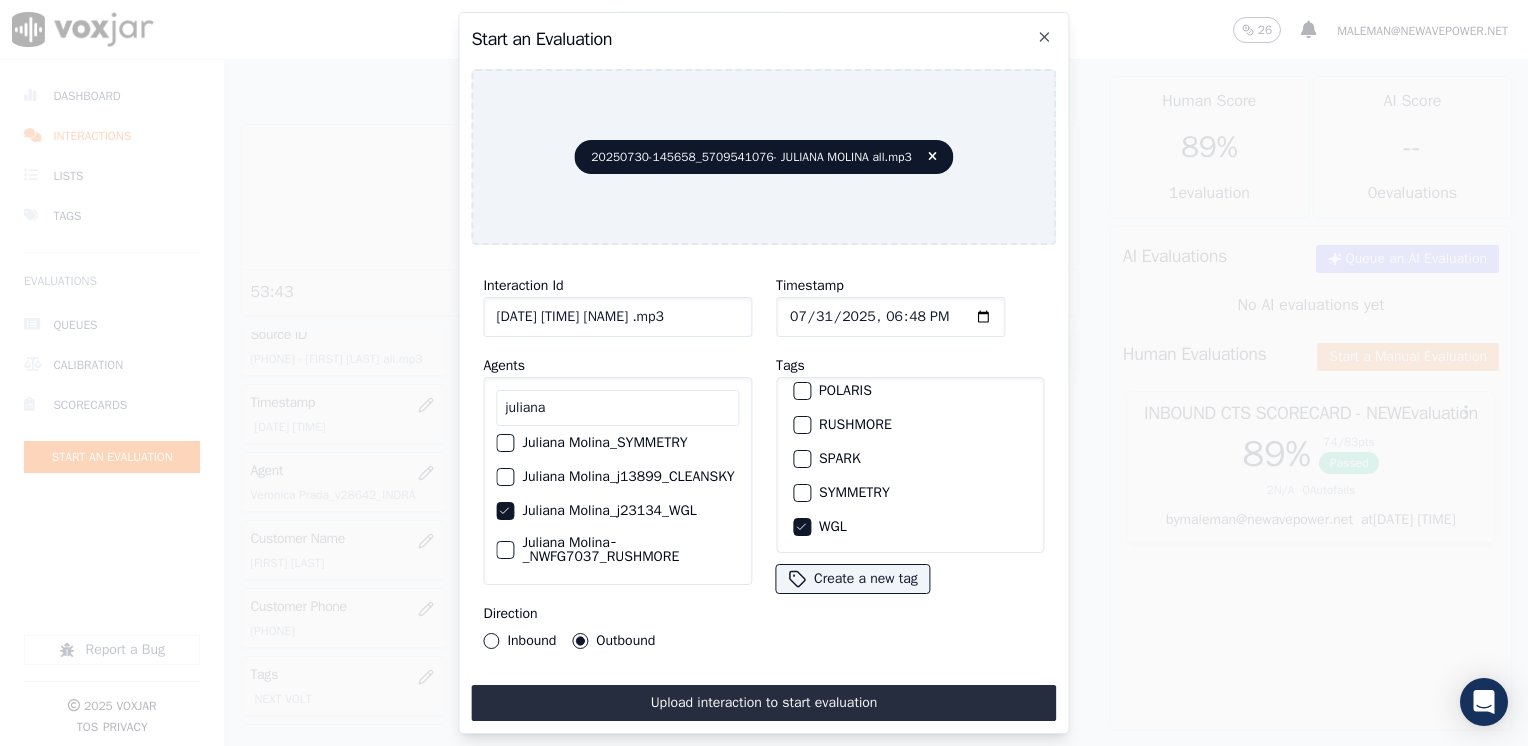 click on "Upload interaction to start evaluation" at bounding box center (763, 703) 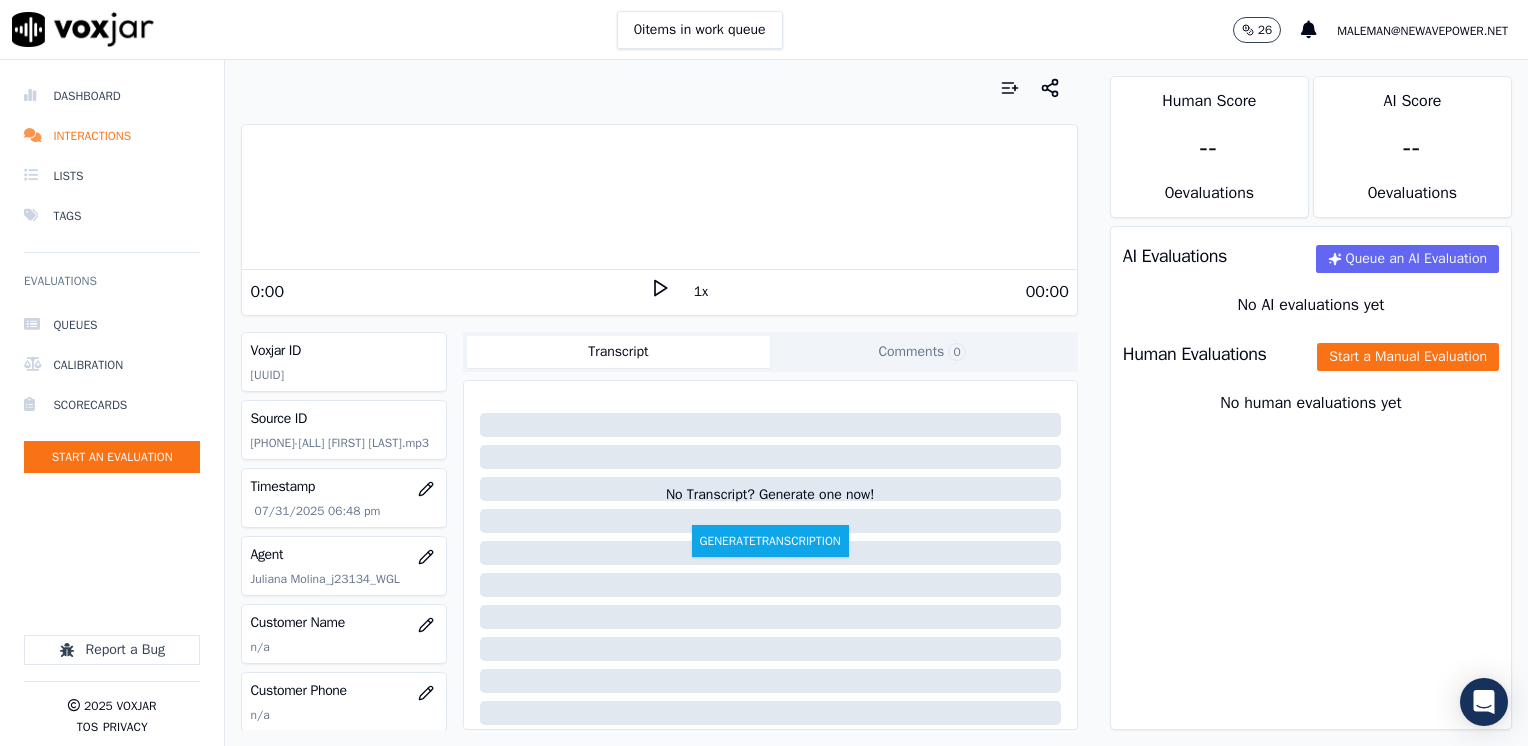 click 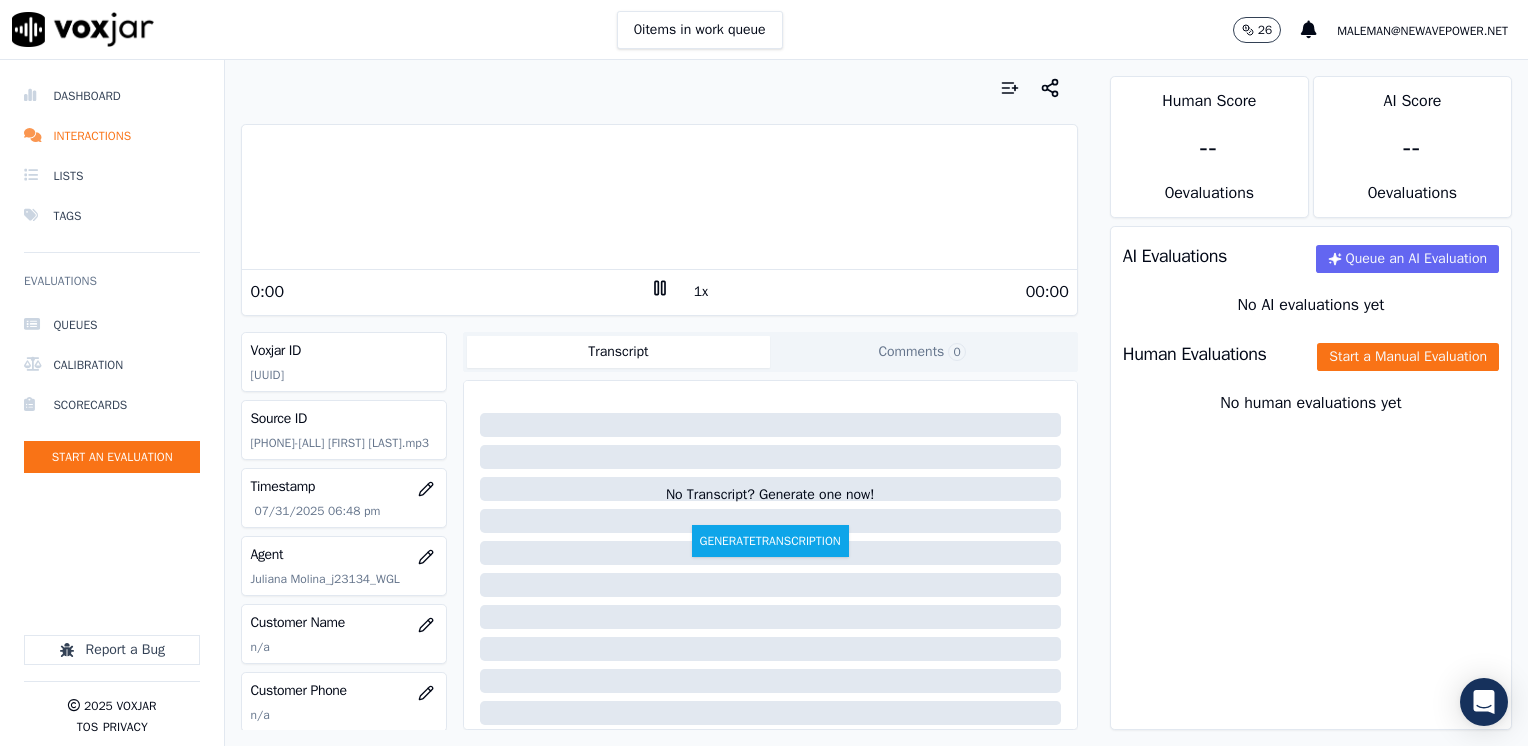 click 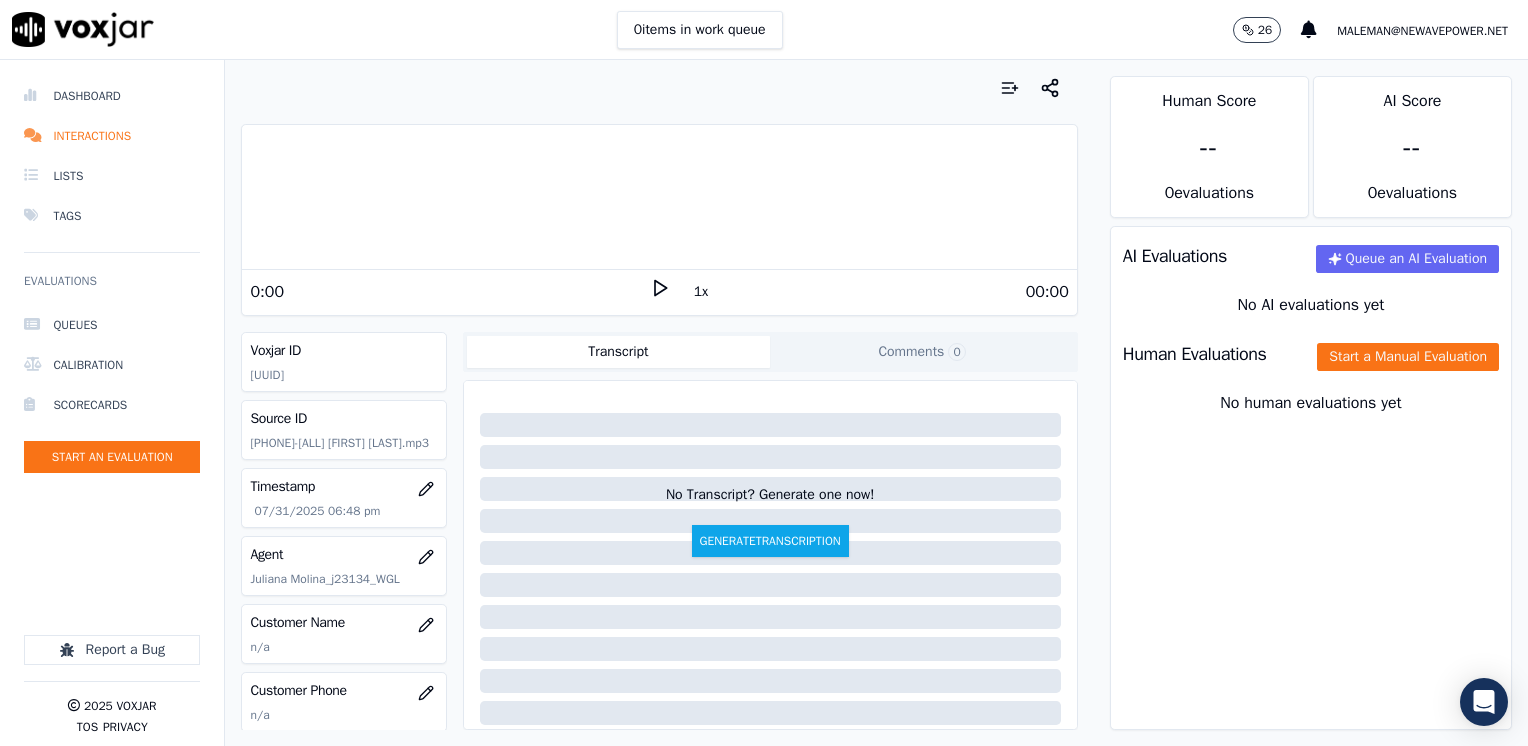 scroll, scrollTop: 100, scrollLeft: 0, axis: vertical 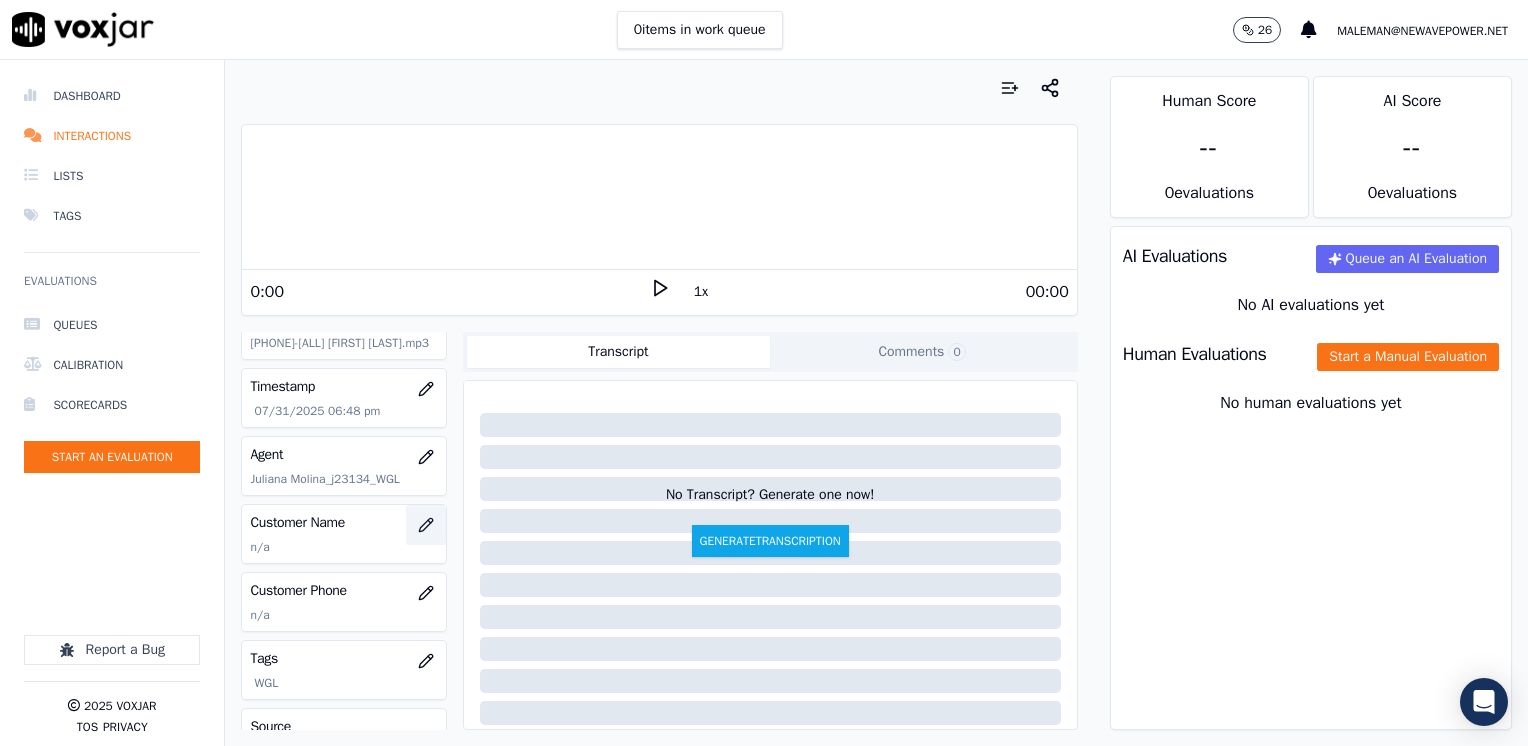 click 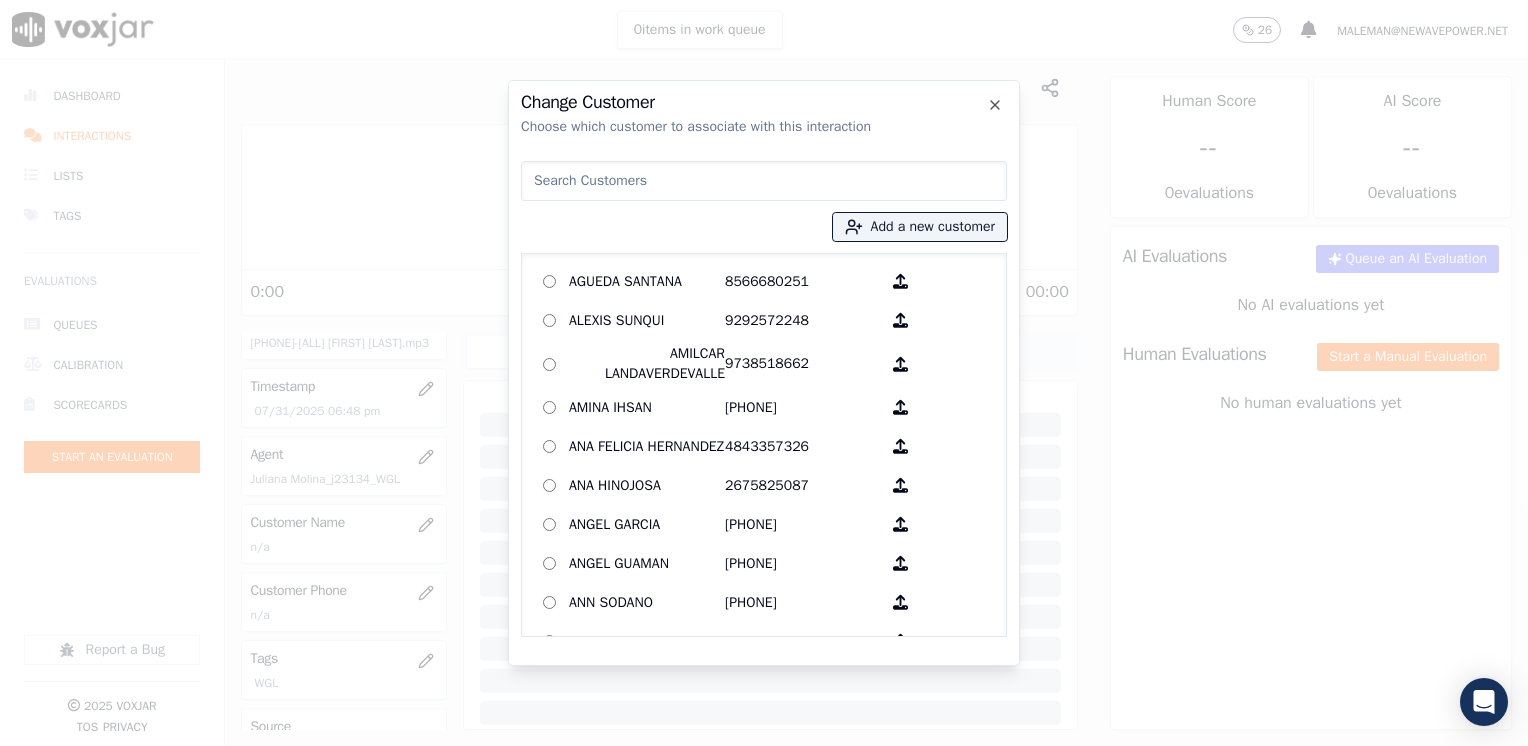 click at bounding box center [764, 181] 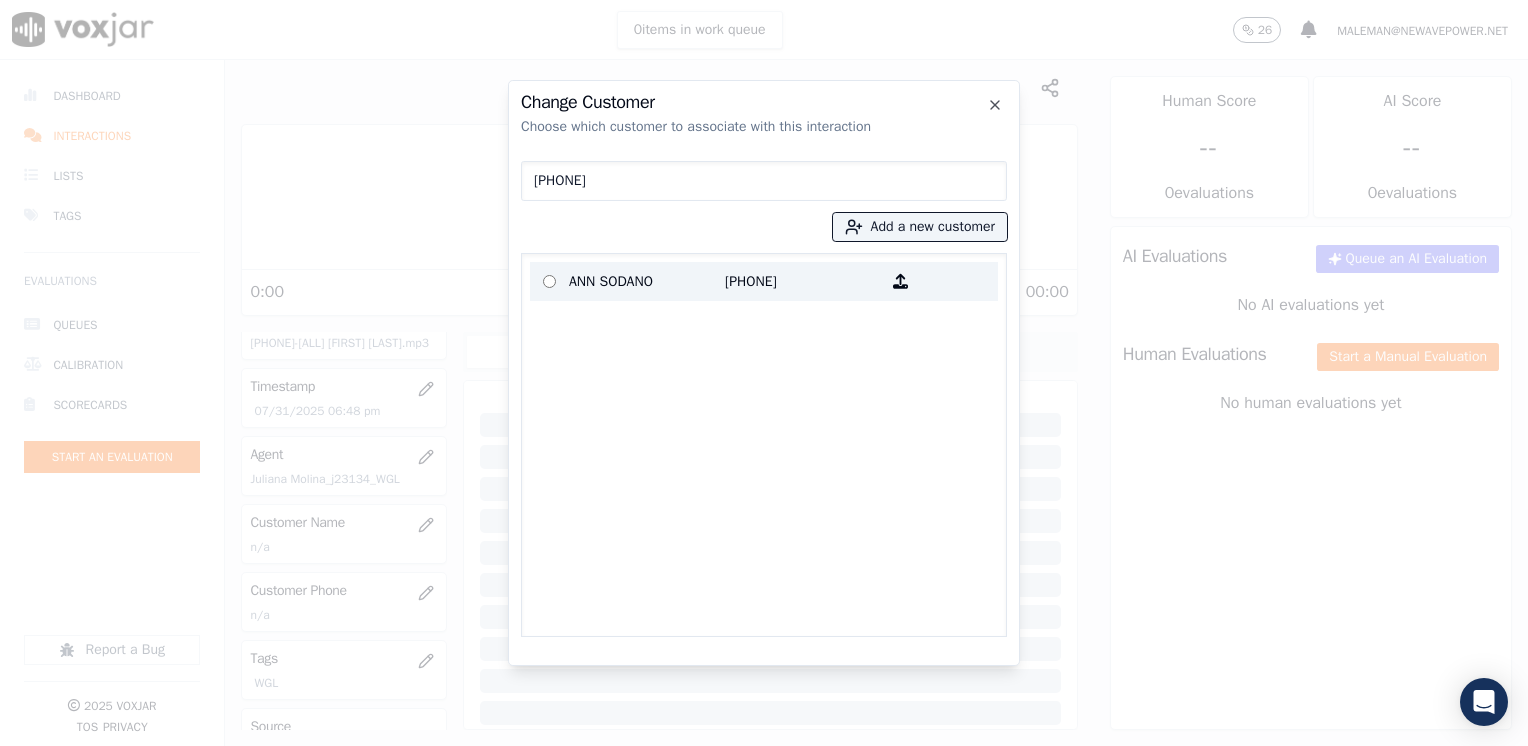 click on "ANN SODANO" at bounding box center [647, 281] 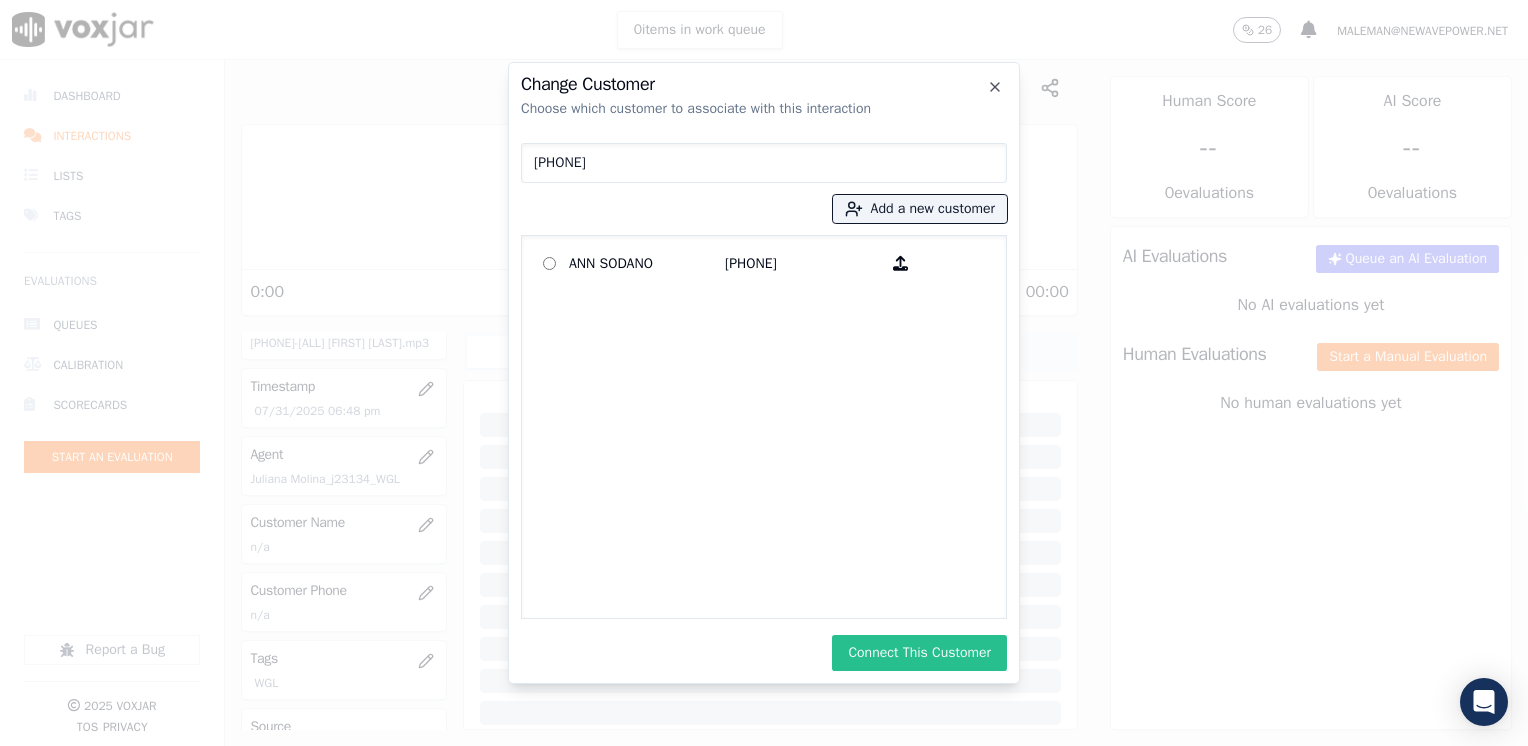 click on "Connect This Customer" at bounding box center [919, 653] 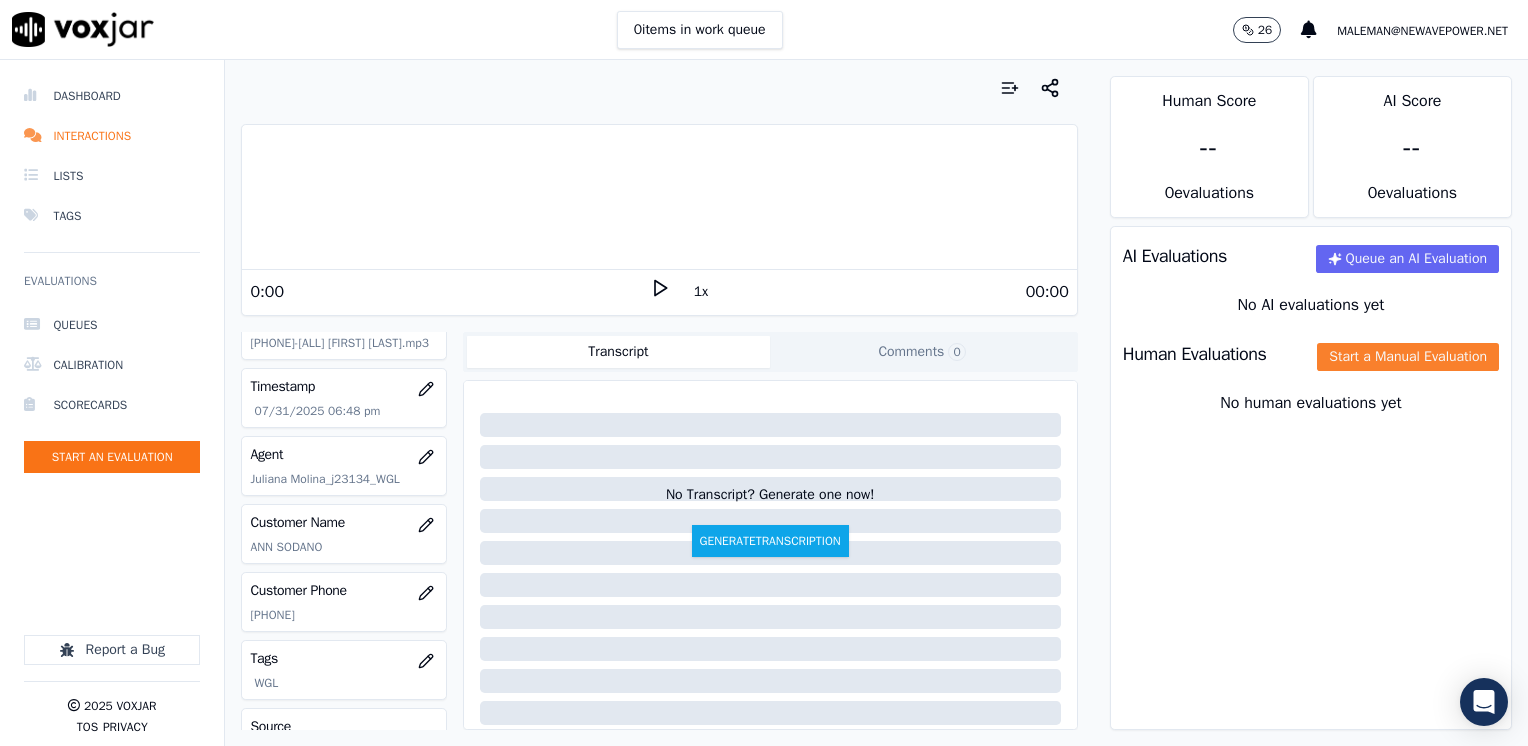 click on "Start a Manual Evaluation" 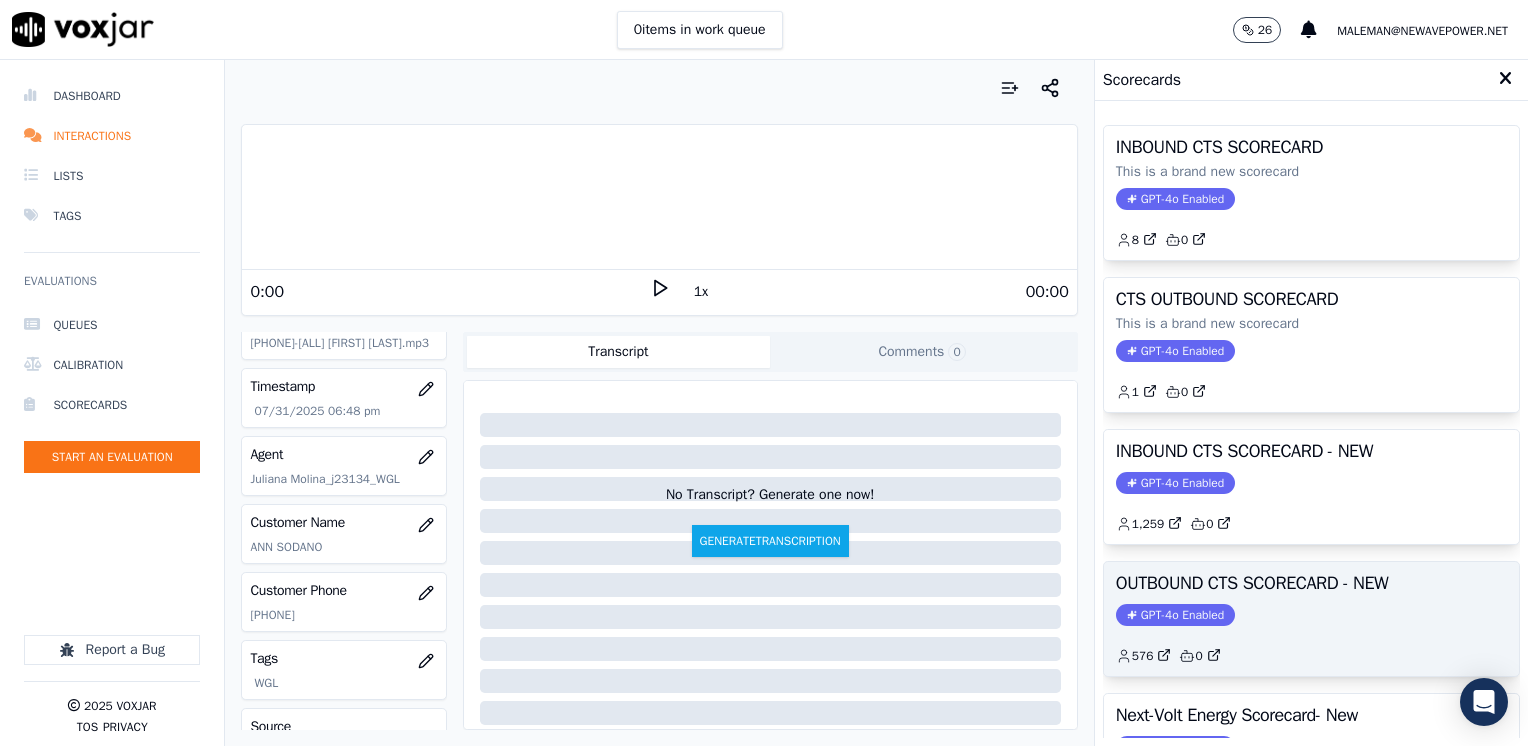 click on "OUTBOUND CTS SCORECARD - NEW        GPT-4o Enabled       576         0" at bounding box center (1311, 619) 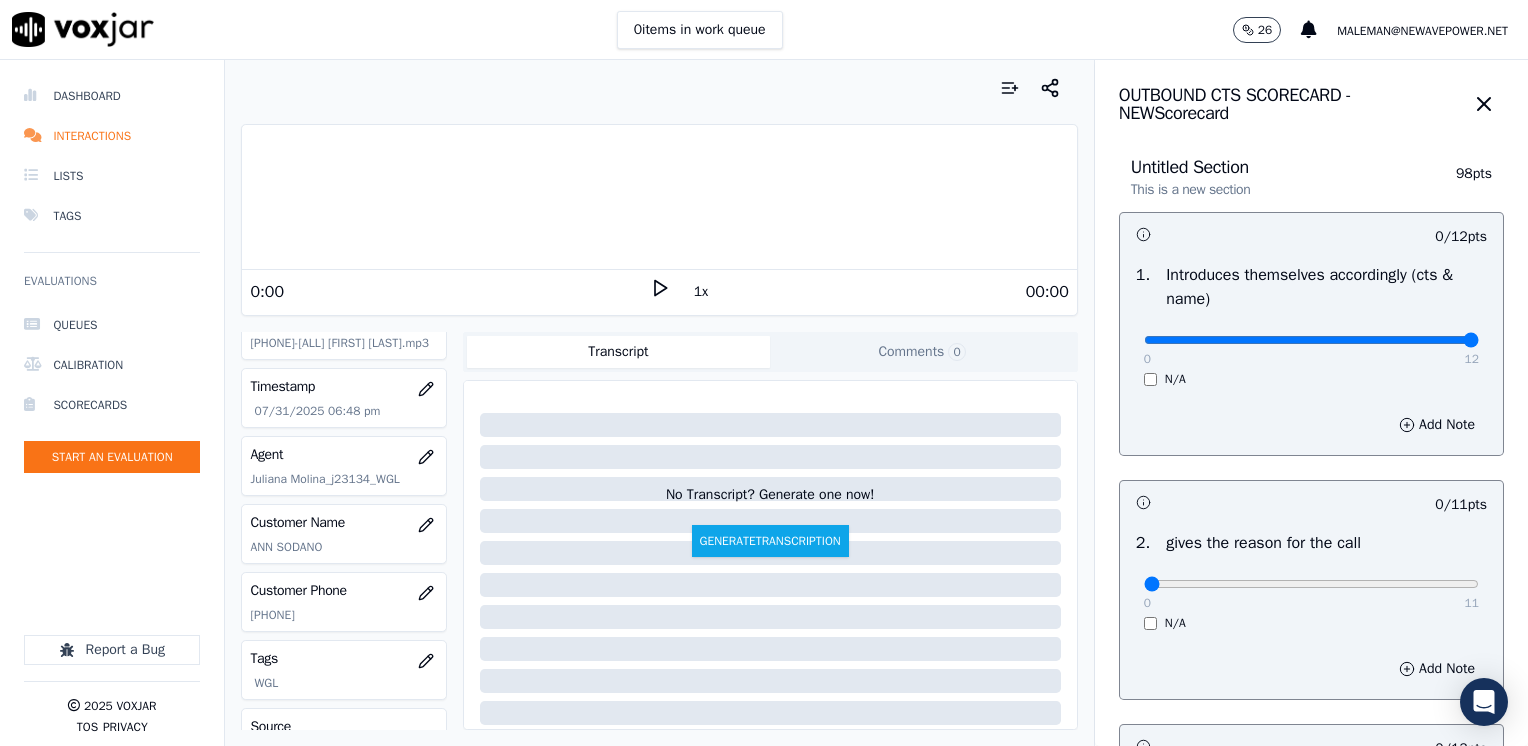 drag, startPoint x: 1137, startPoint y: 338, endPoint x: 1531, endPoint y: 291, distance: 396.7934 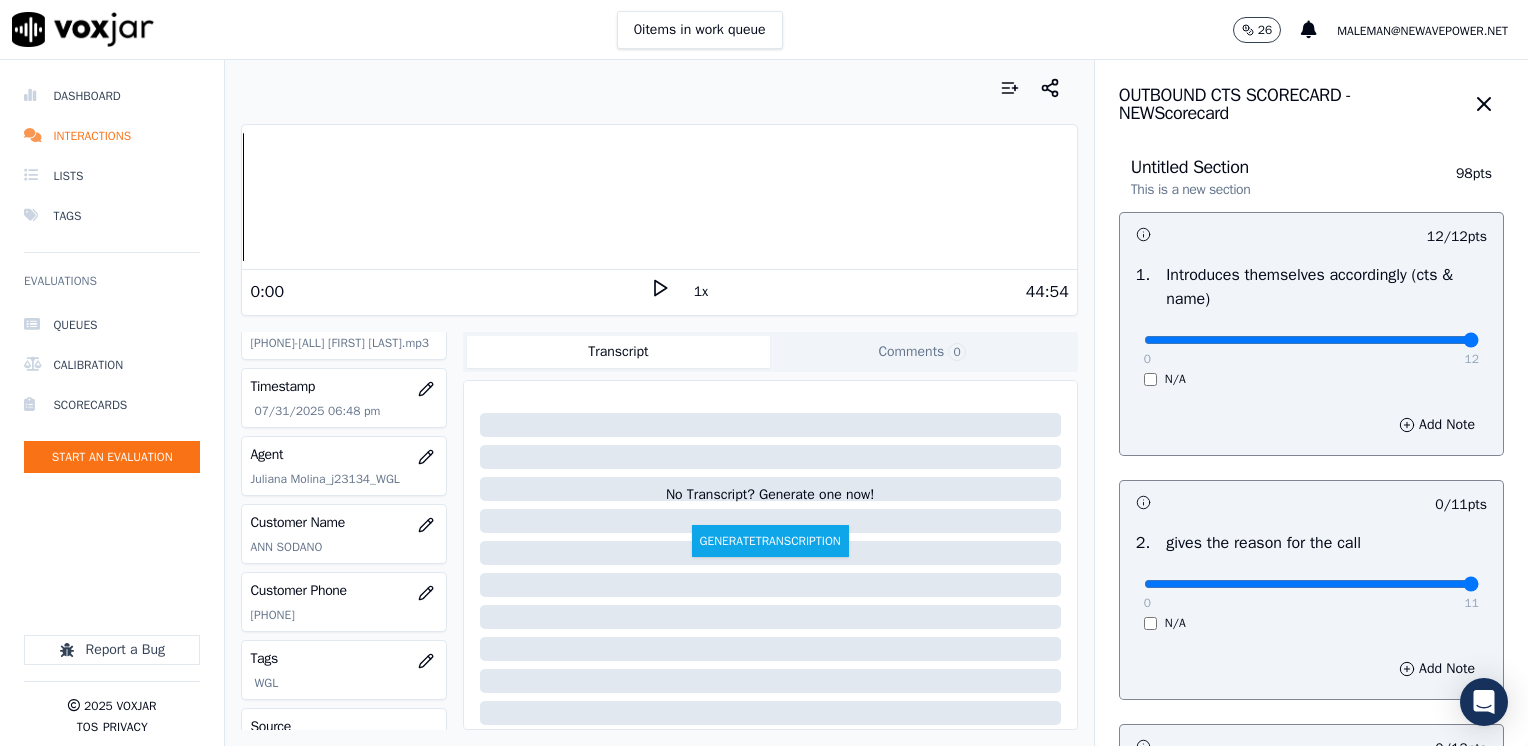 drag, startPoint x: 1129, startPoint y: 582, endPoint x: 1531, endPoint y: 609, distance: 402.9057 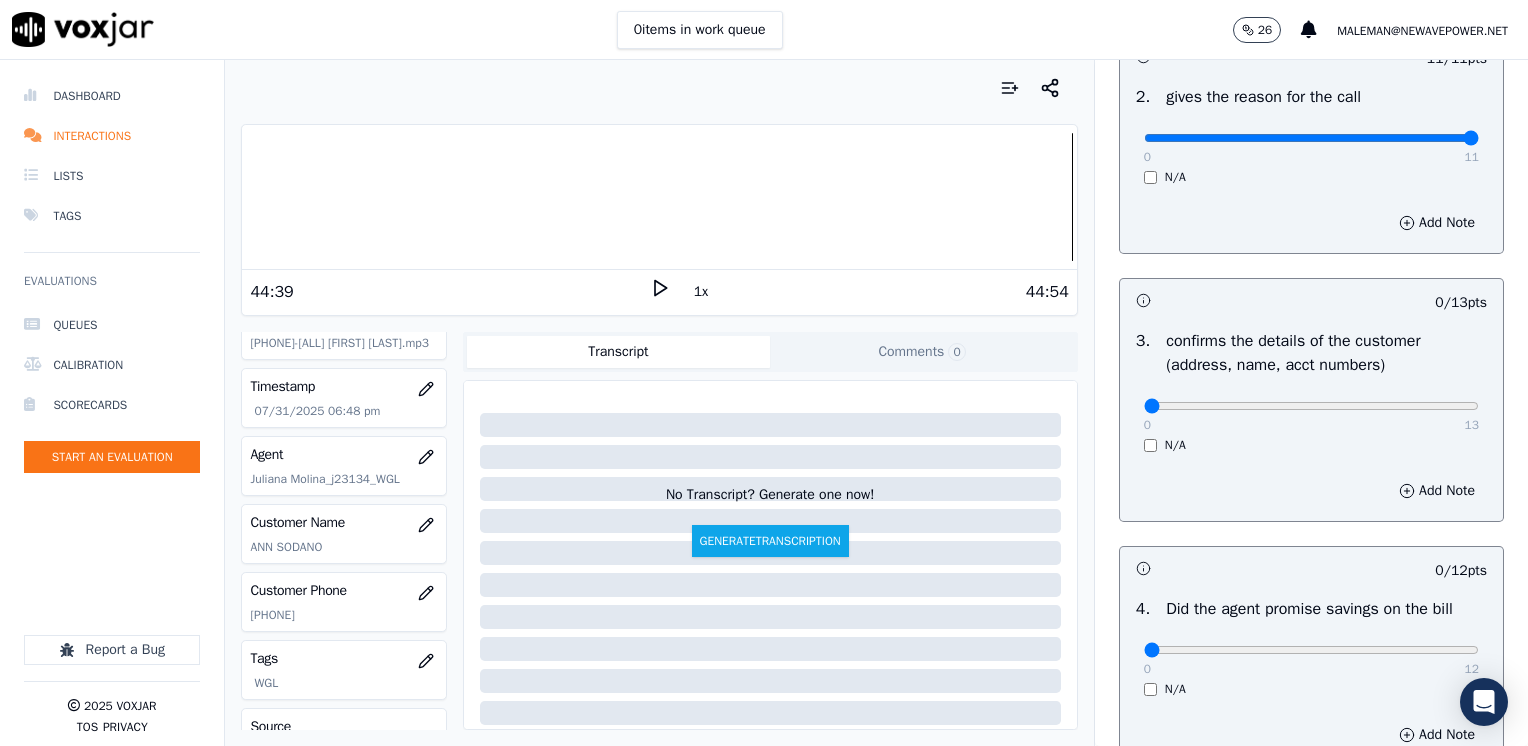 scroll, scrollTop: 600, scrollLeft: 0, axis: vertical 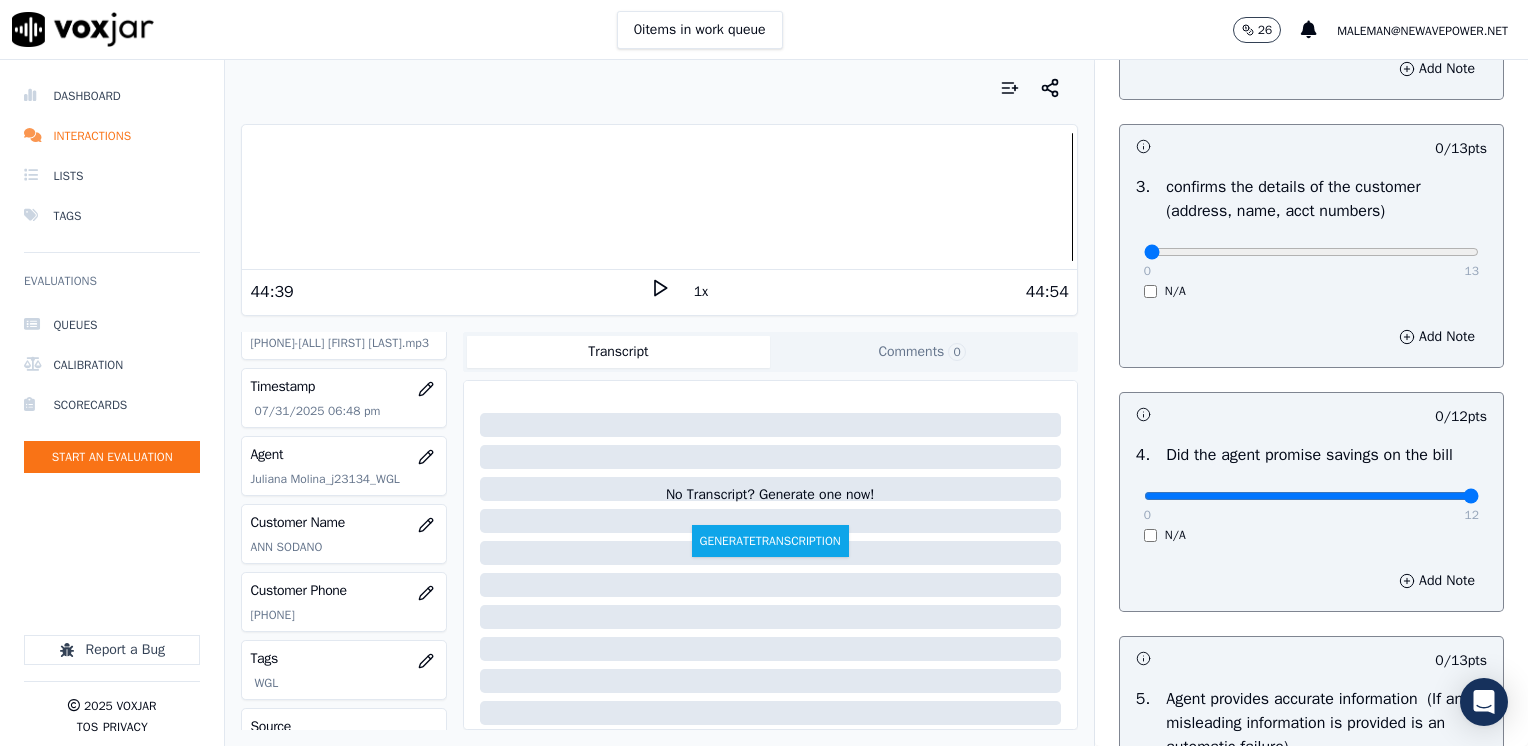drag, startPoint x: 1128, startPoint y: 499, endPoint x: 1531, endPoint y: 506, distance: 403.0608 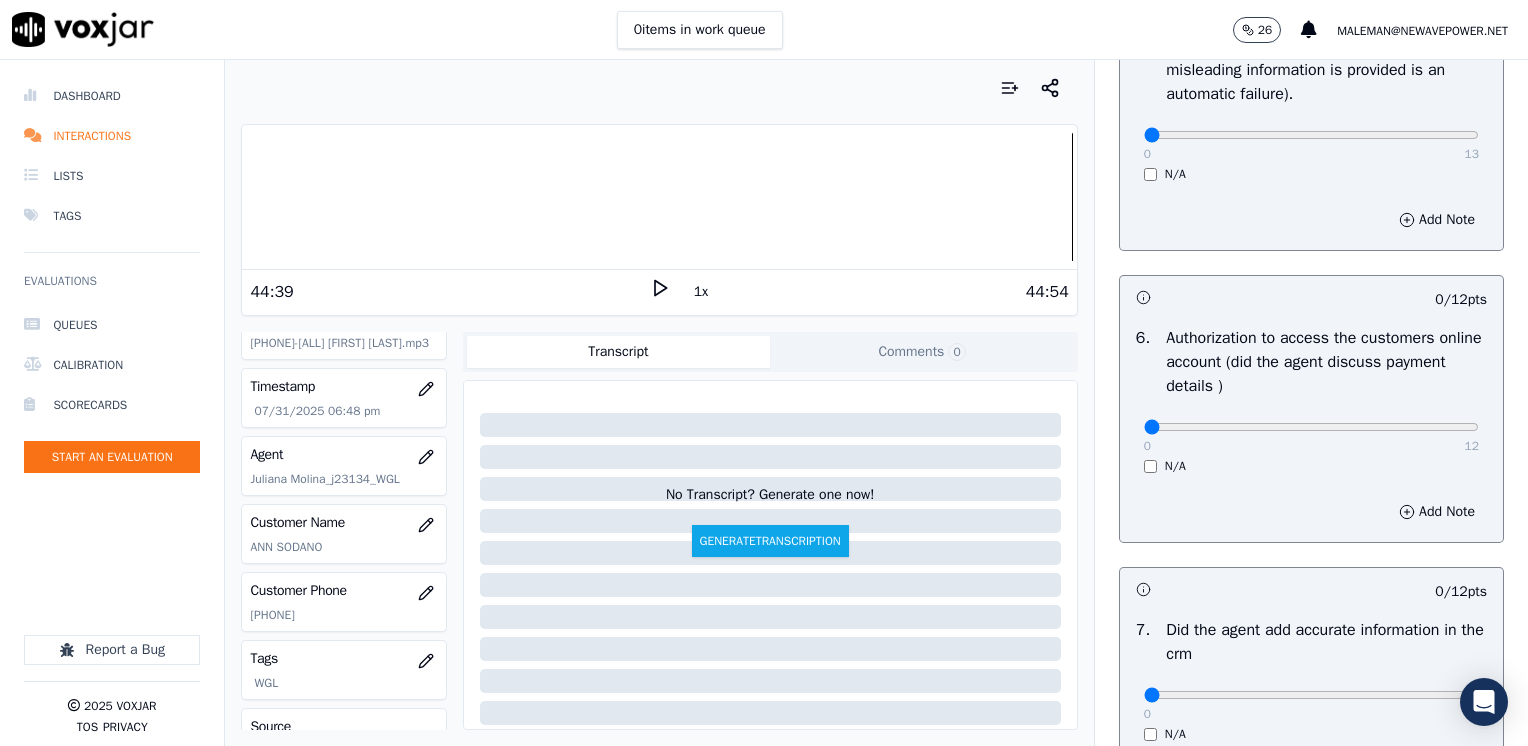 scroll, scrollTop: 1300, scrollLeft: 0, axis: vertical 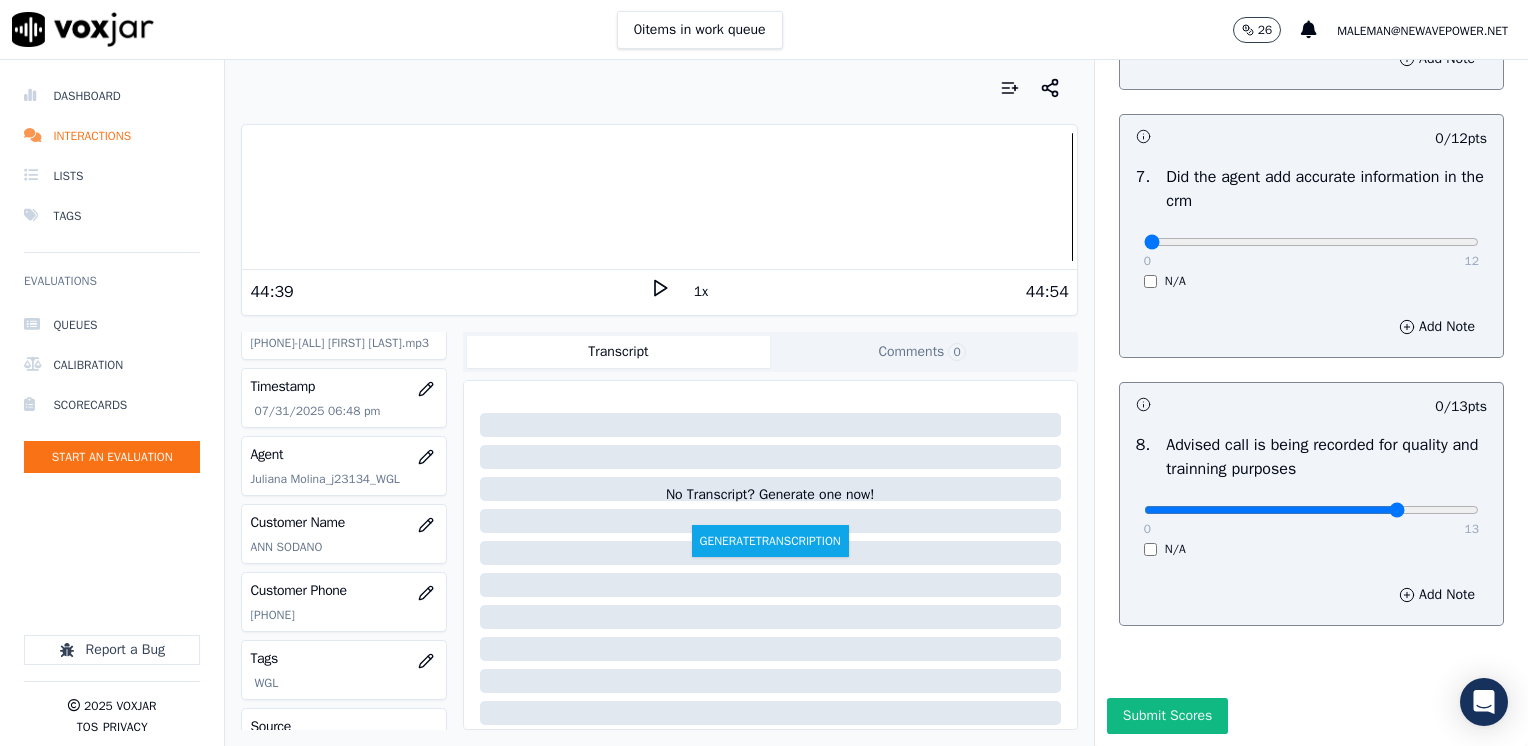 click at bounding box center (1311, -1366) 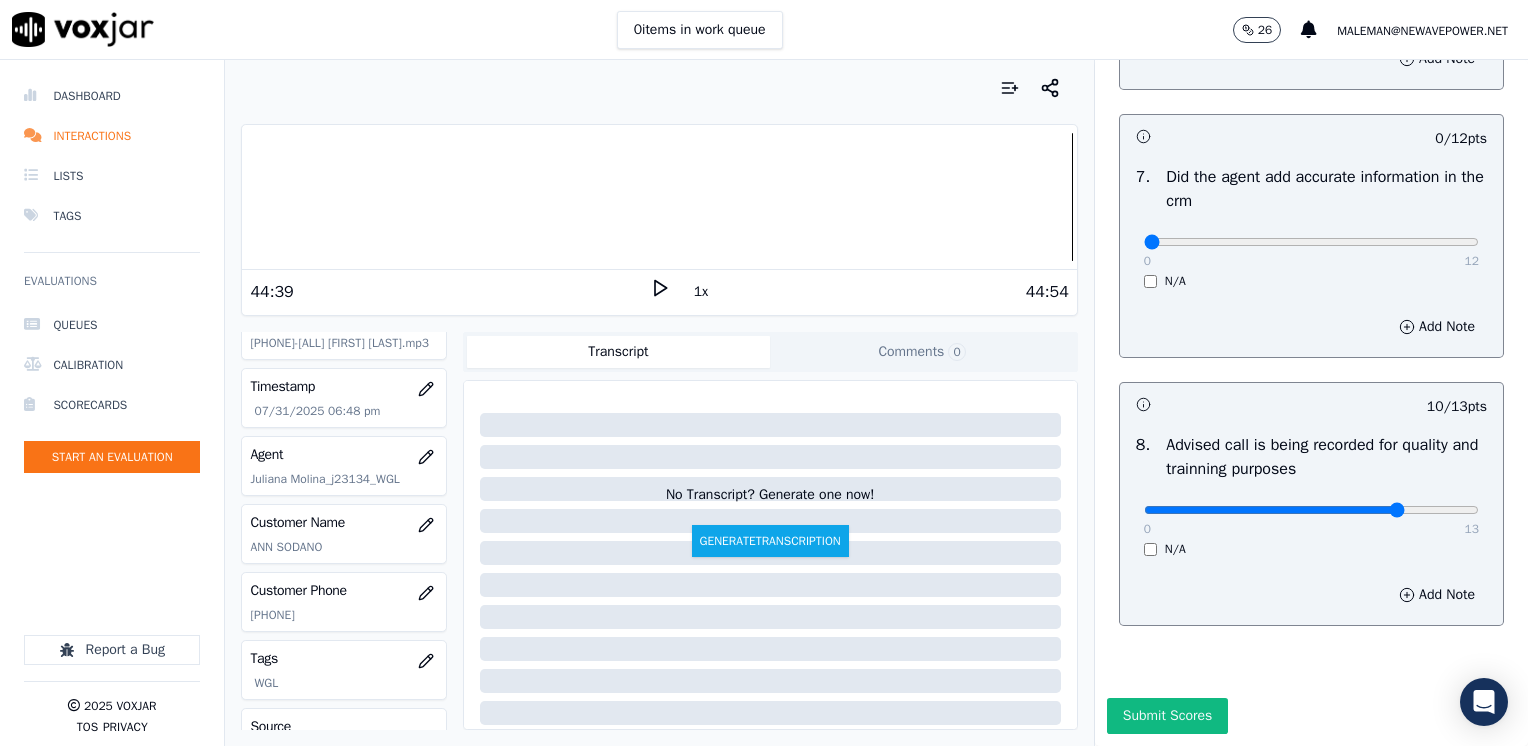 scroll, scrollTop: 1648, scrollLeft: 0, axis: vertical 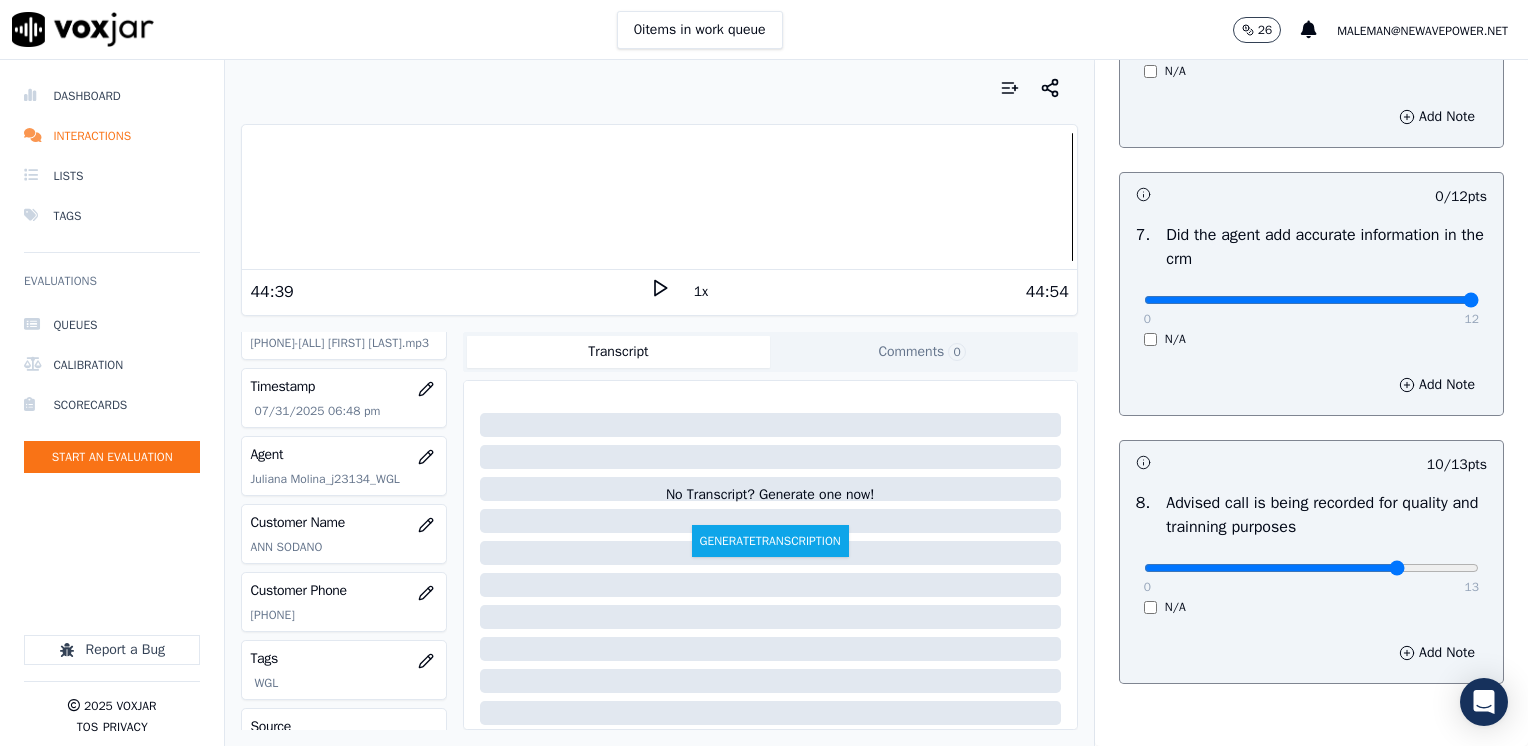 drag, startPoint x: 1136, startPoint y: 302, endPoint x: 1531, endPoint y: 302, distance: 395 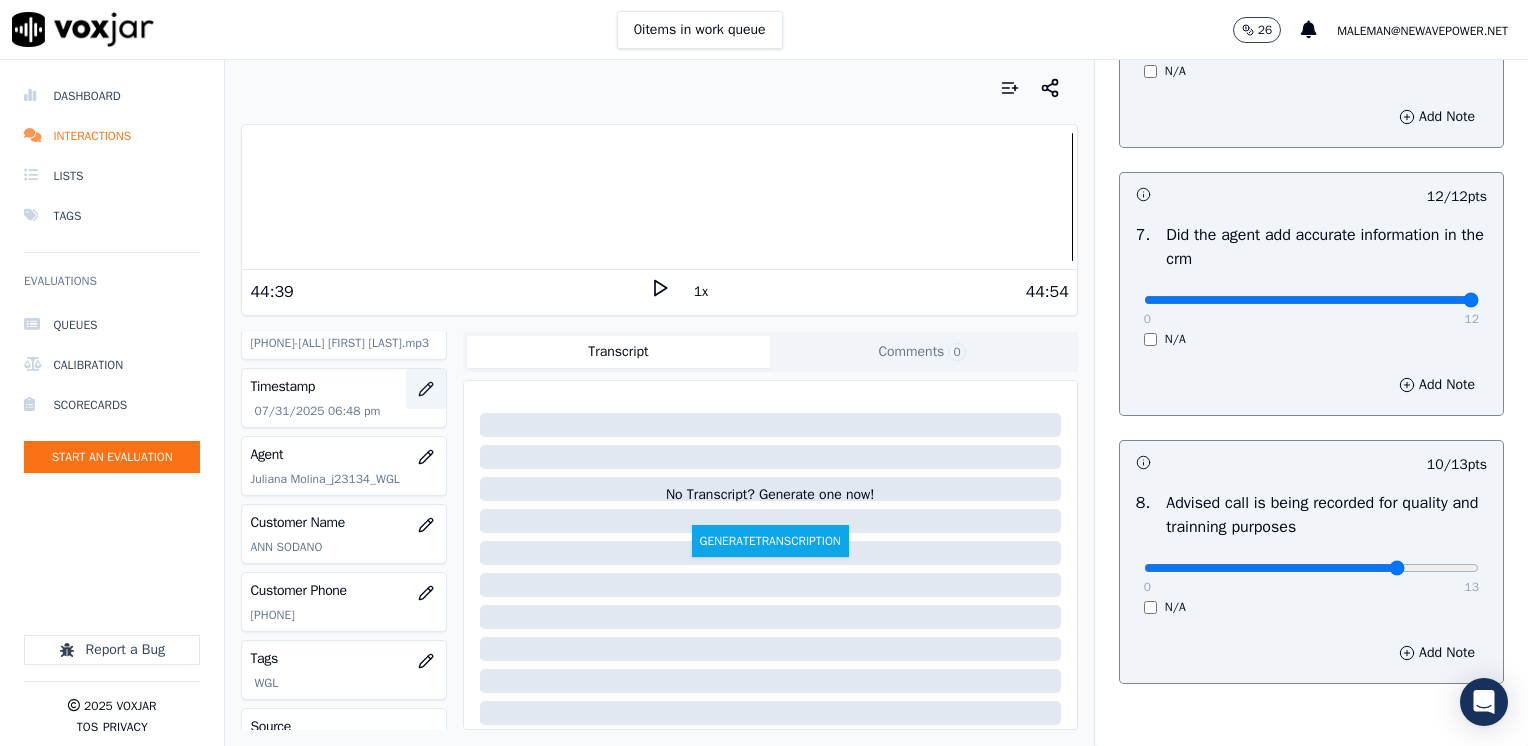 click 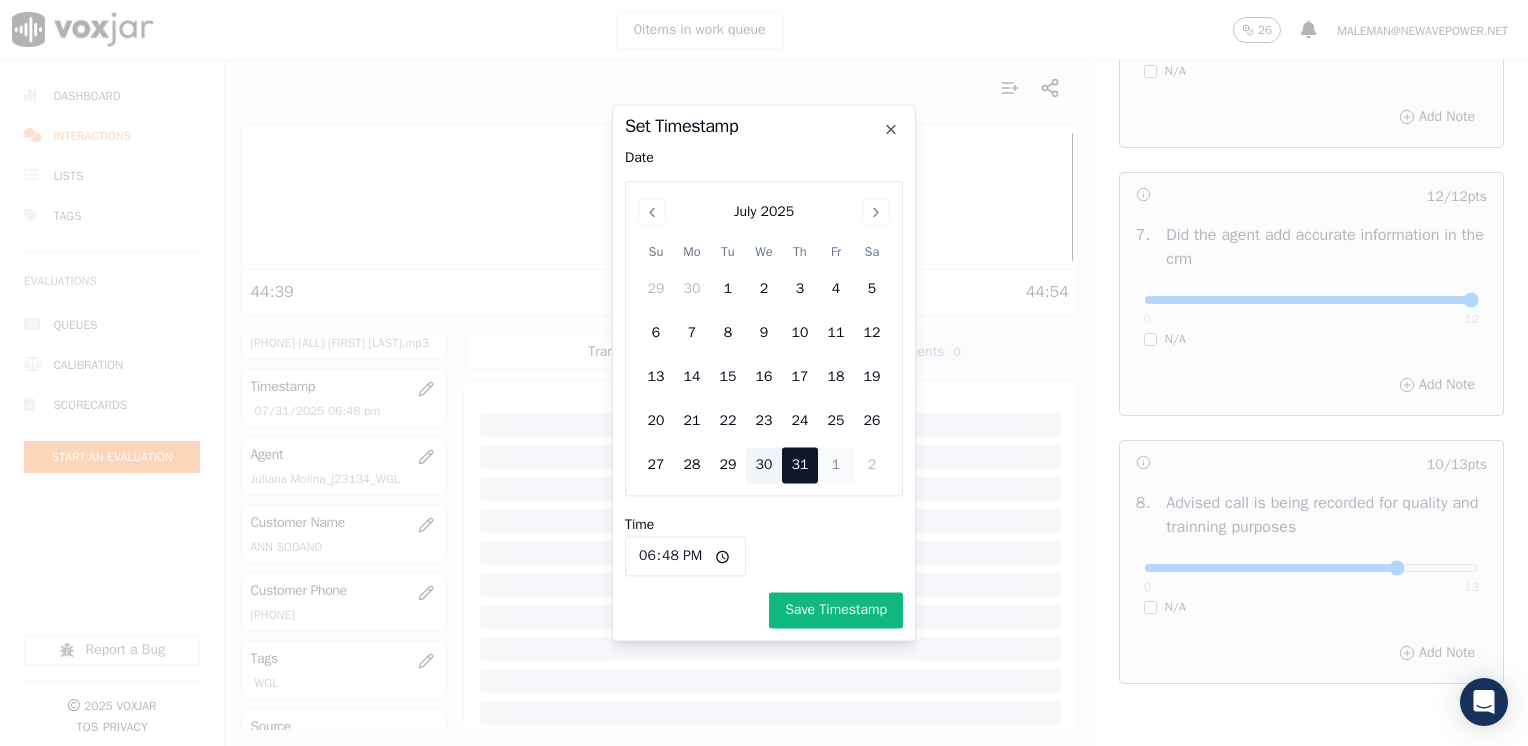 click on "30" at bounding box center (764, 466) 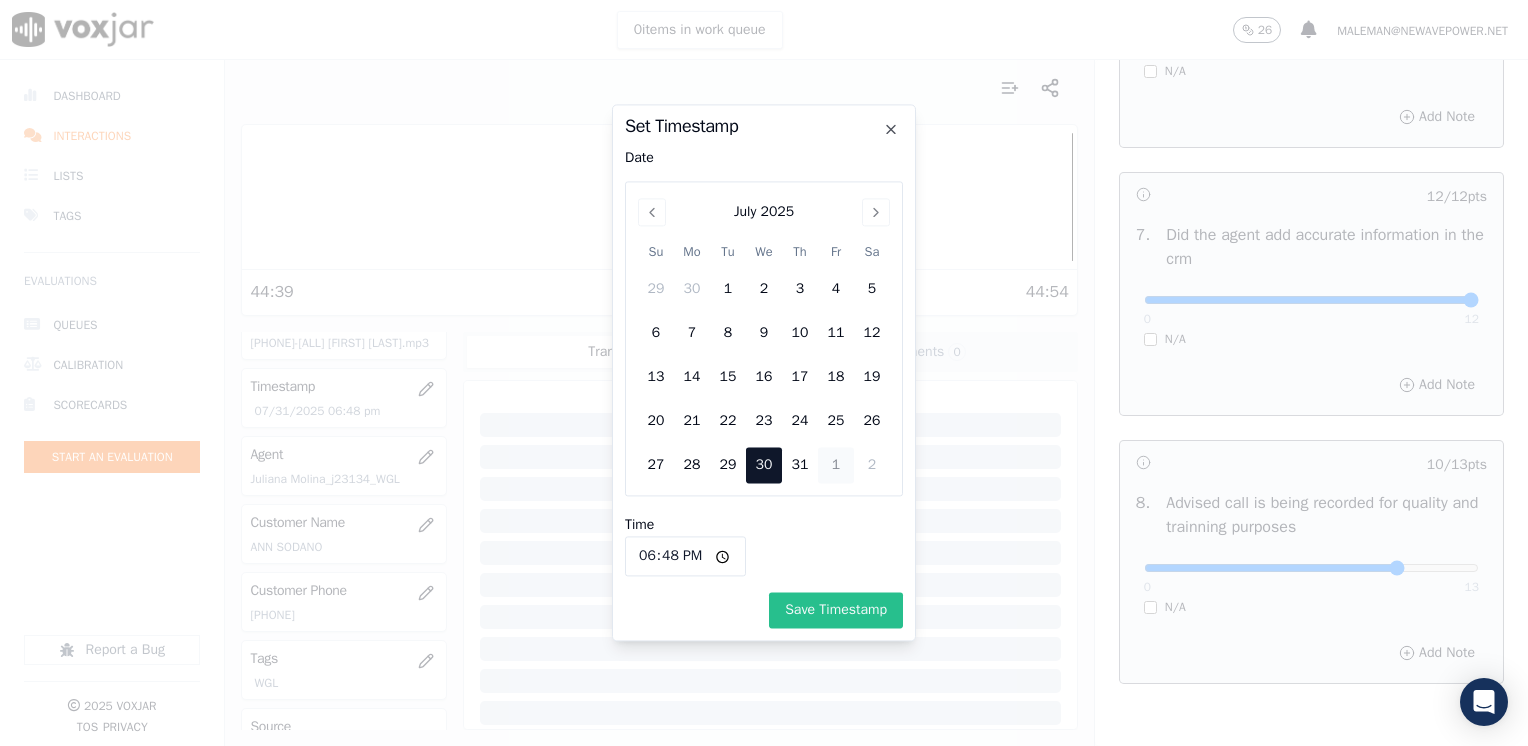 click on "Save Timestamp" at bounding box center [836, 611] 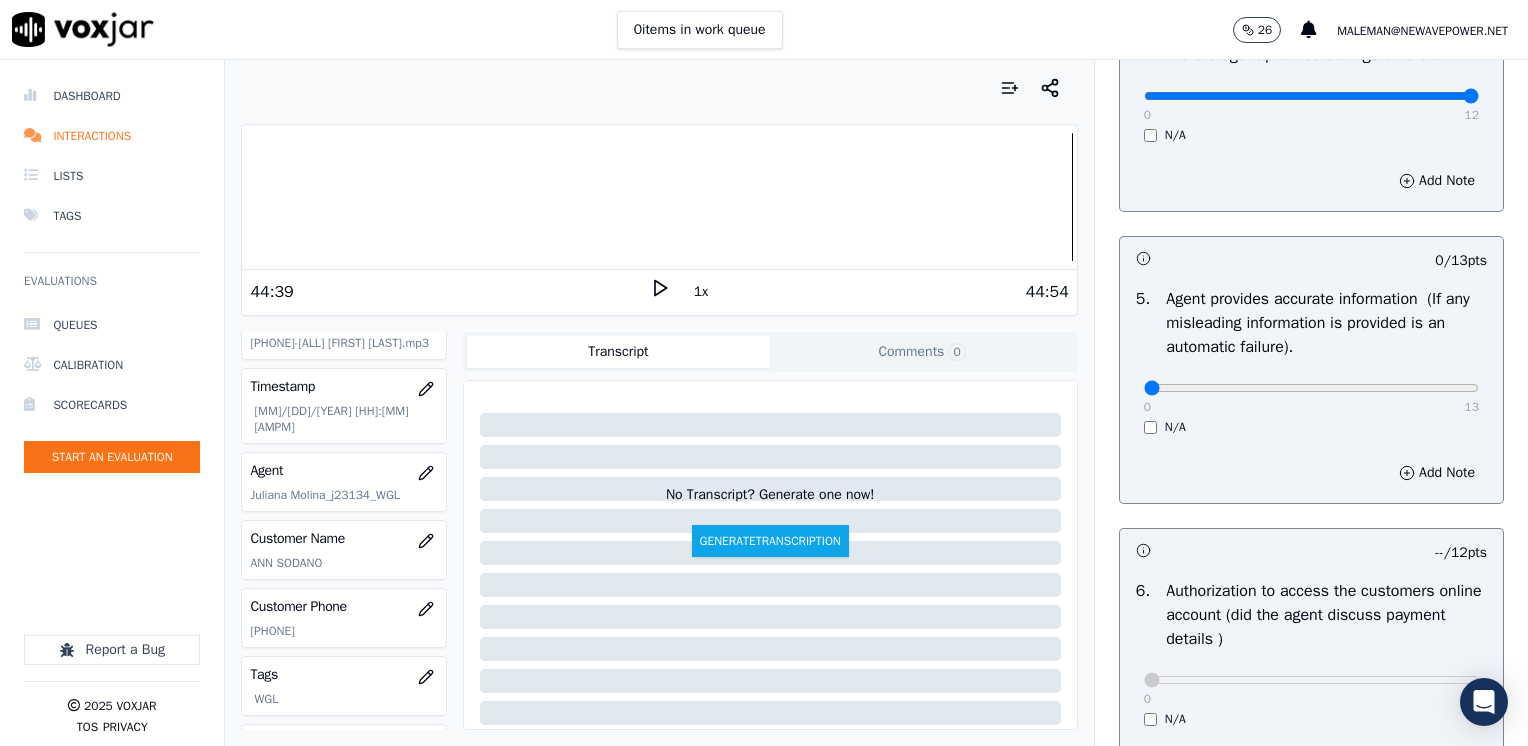 scroll, scrollTop: 900, scrollLeft: 0, axis: vertical 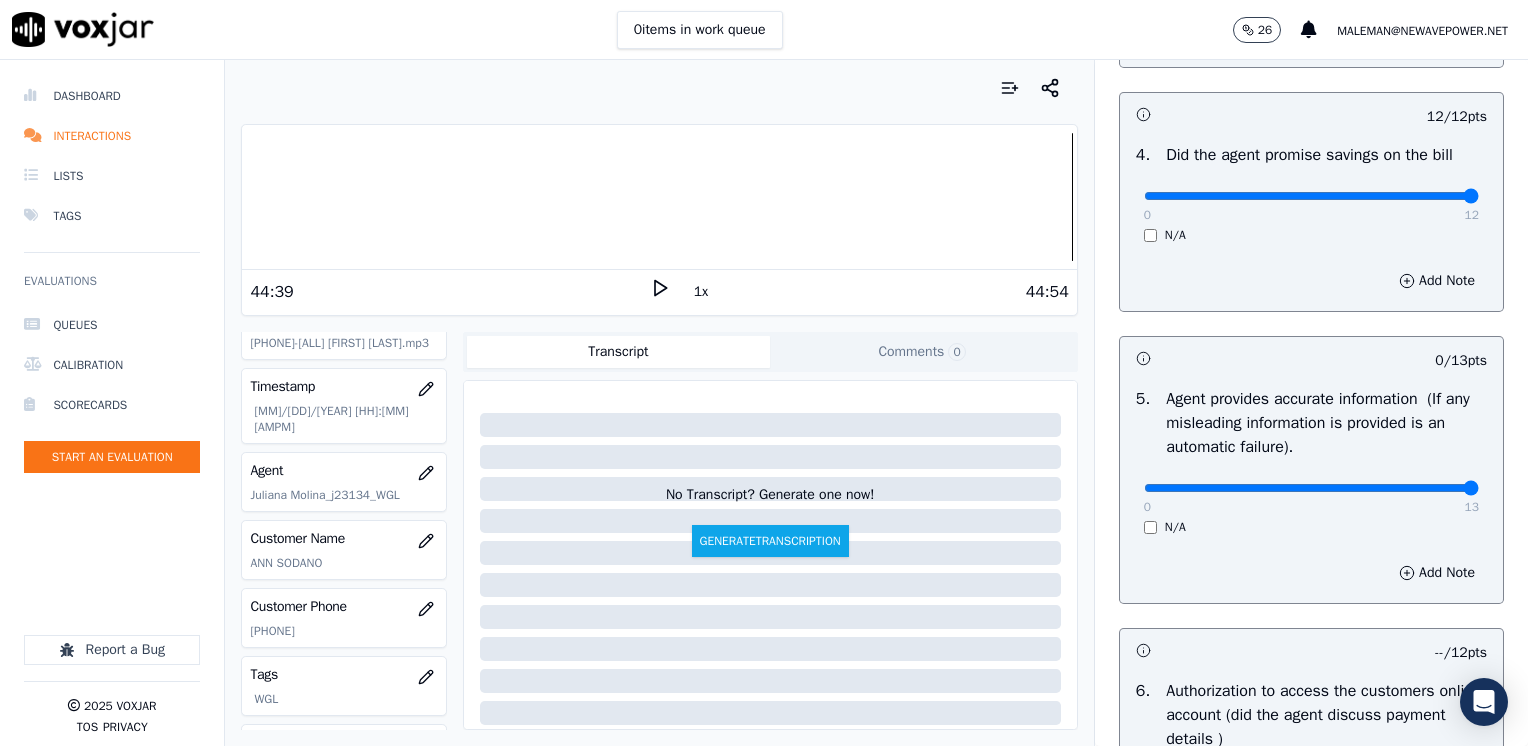 drag, startPoint x: 1132, startPoint y: 486, endPoint x: 1531, endPoint y: 495, distance: 399.1015 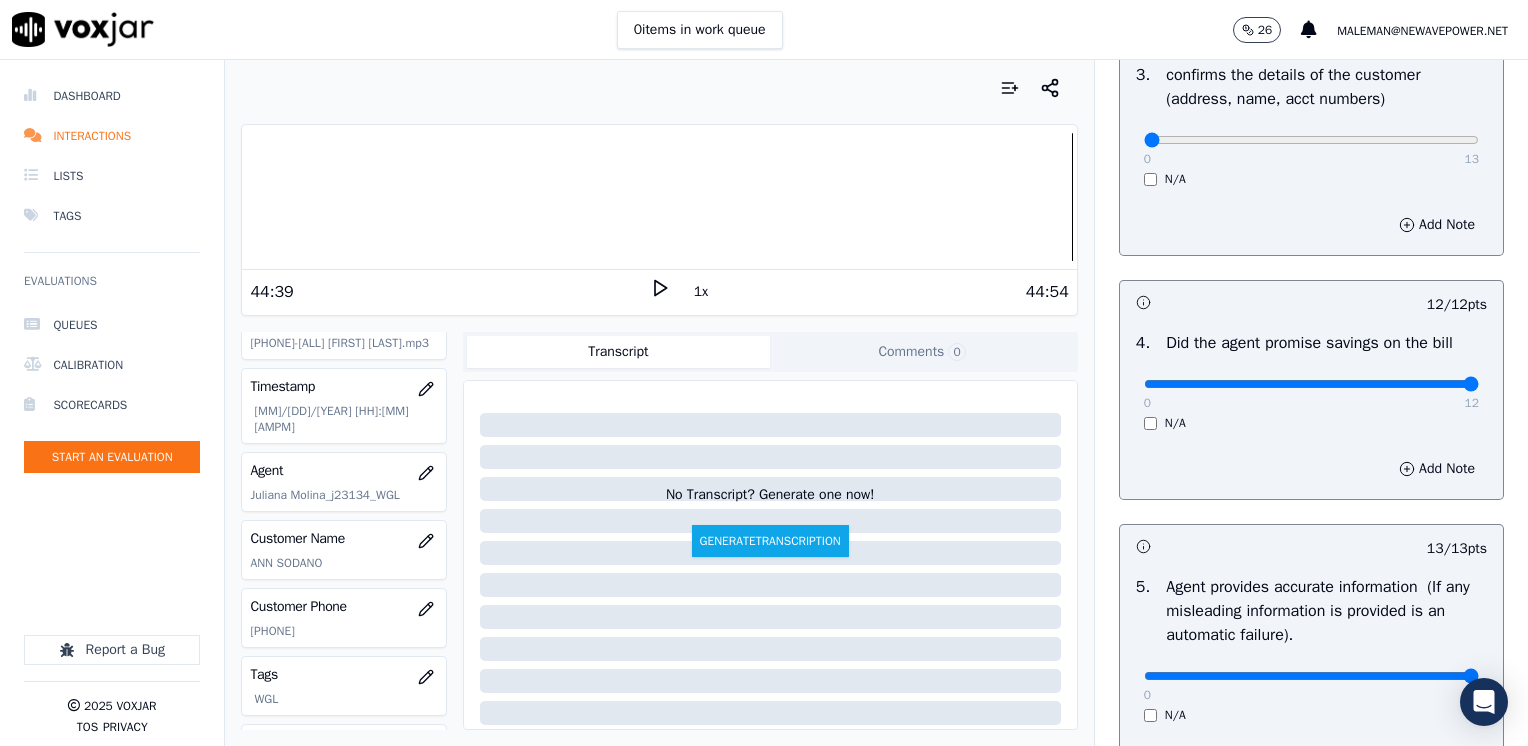 scroll, scrollTop: 500, scrollLeft: 0, axis: vertical 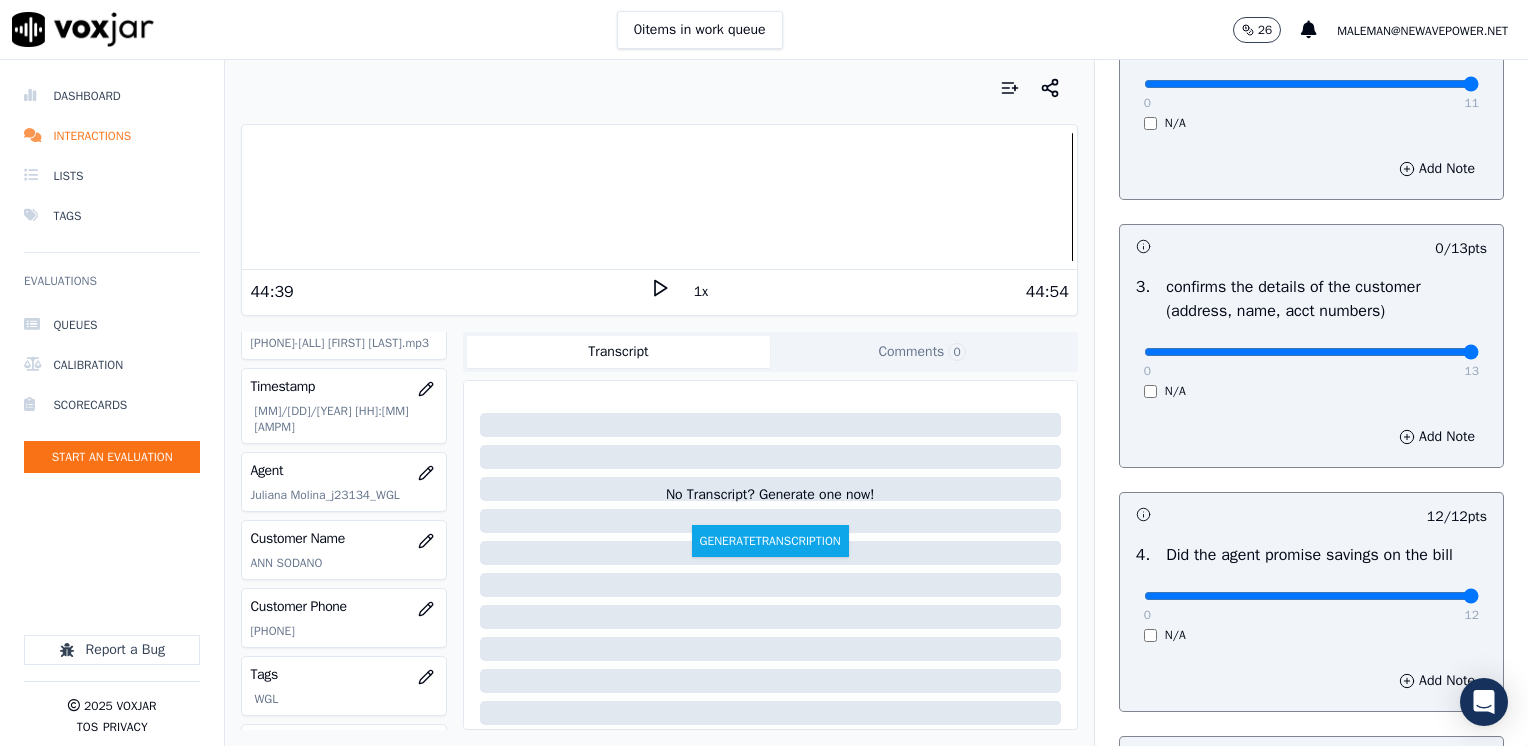 drag, startPoint x: 1140, startPoint y: 346, endPoint x: 1531, endPoint y: 425, distance: 398.901 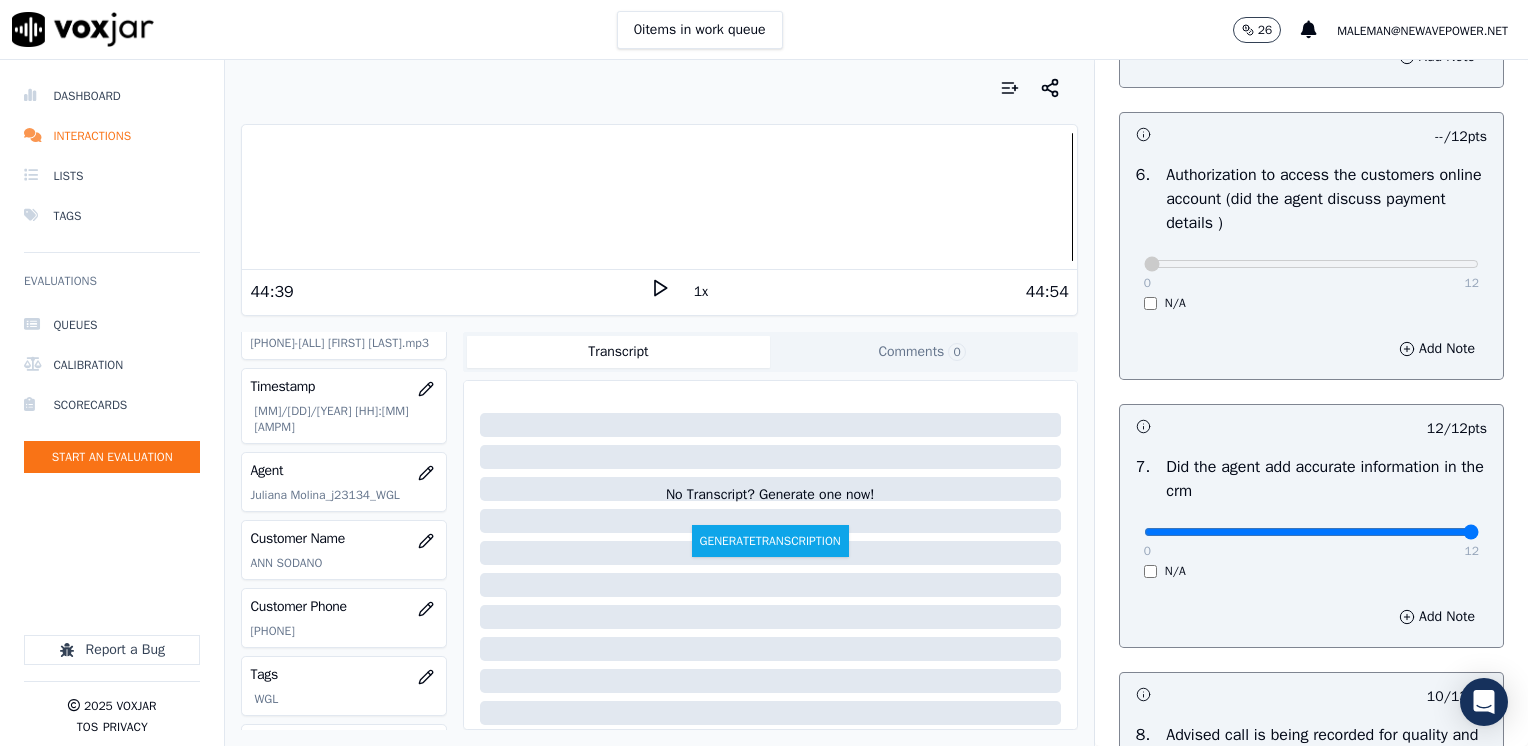 scroll, scrollTop: 1748, scrollLeft: 0, axis: vertical 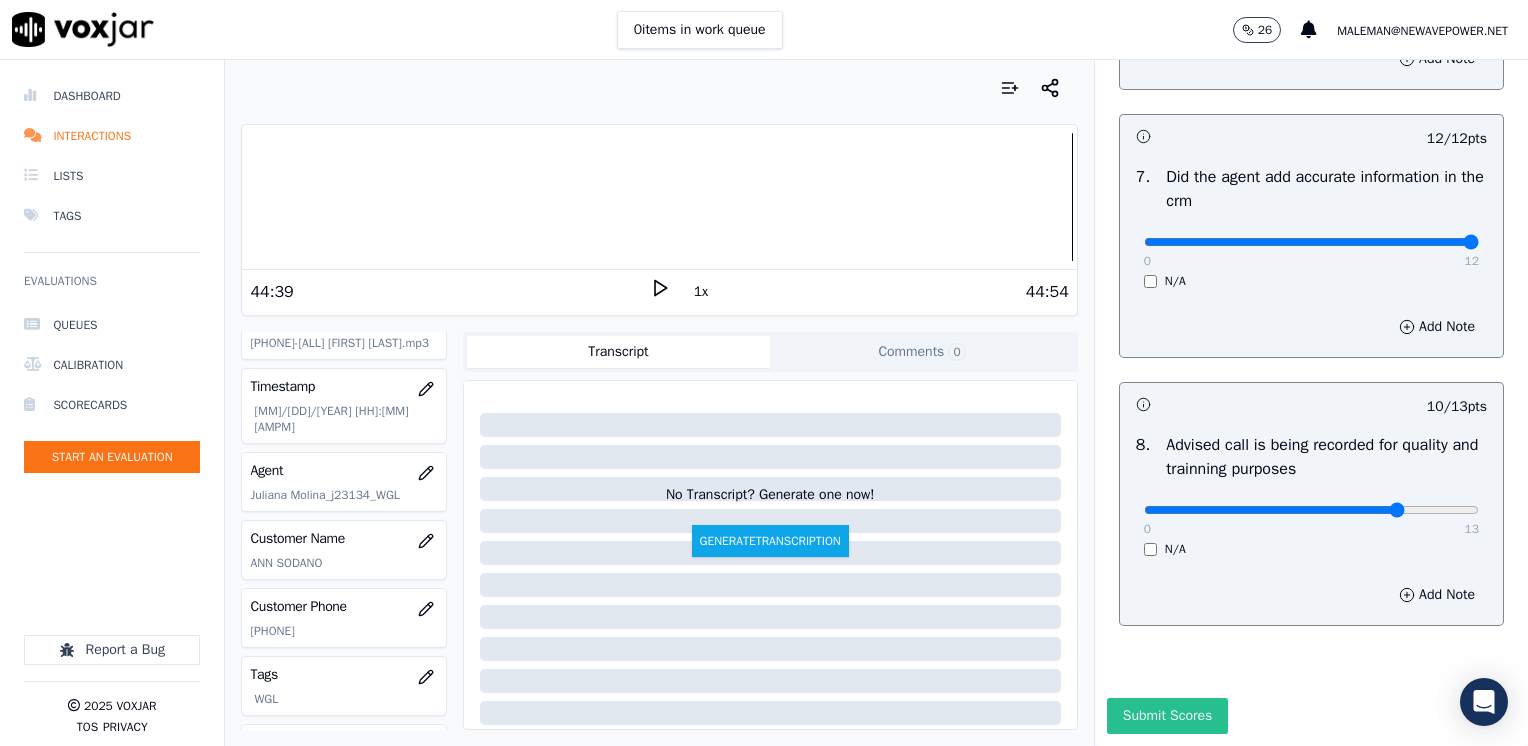 click on "Submit Scores" at bounding box center [1167, 716] 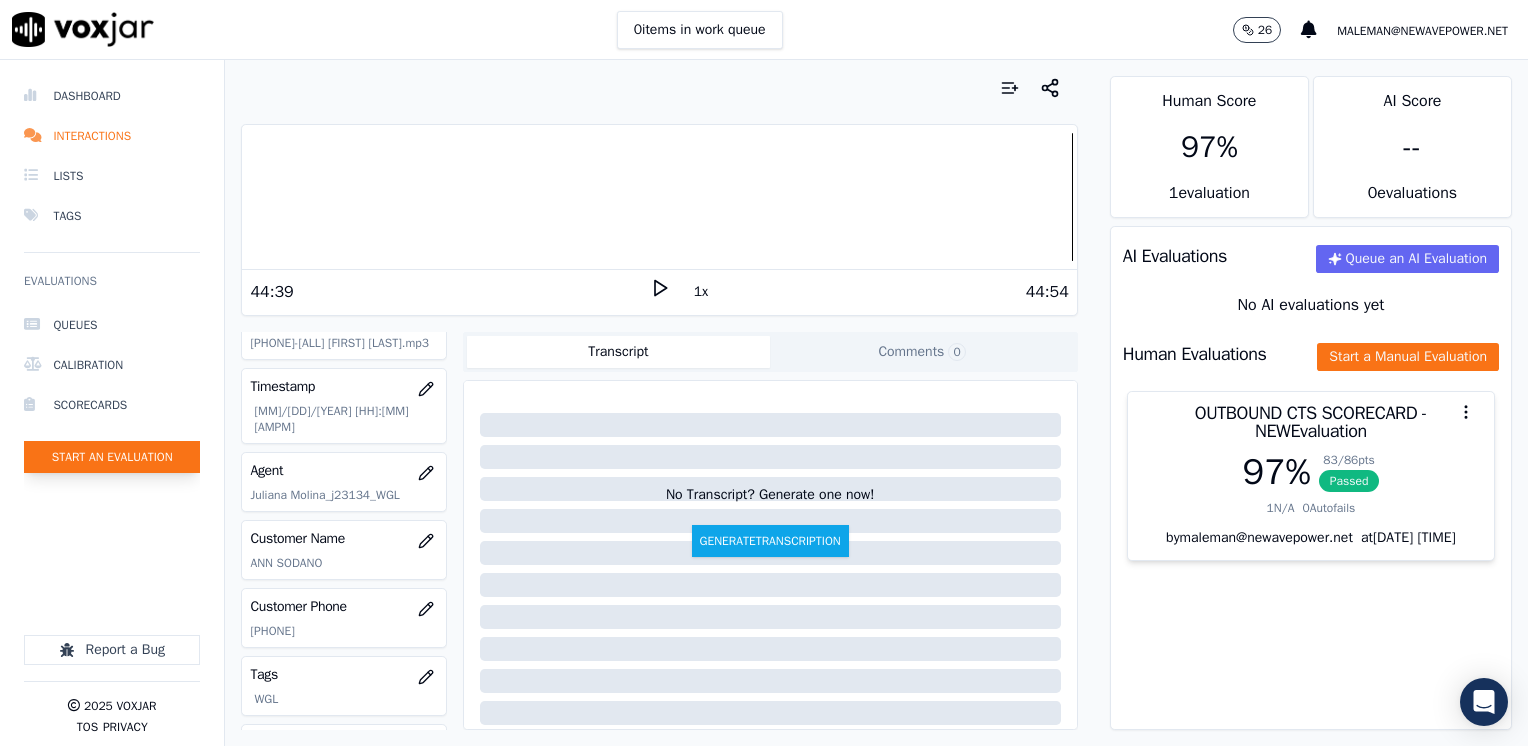 click on "Start an Evaluation" 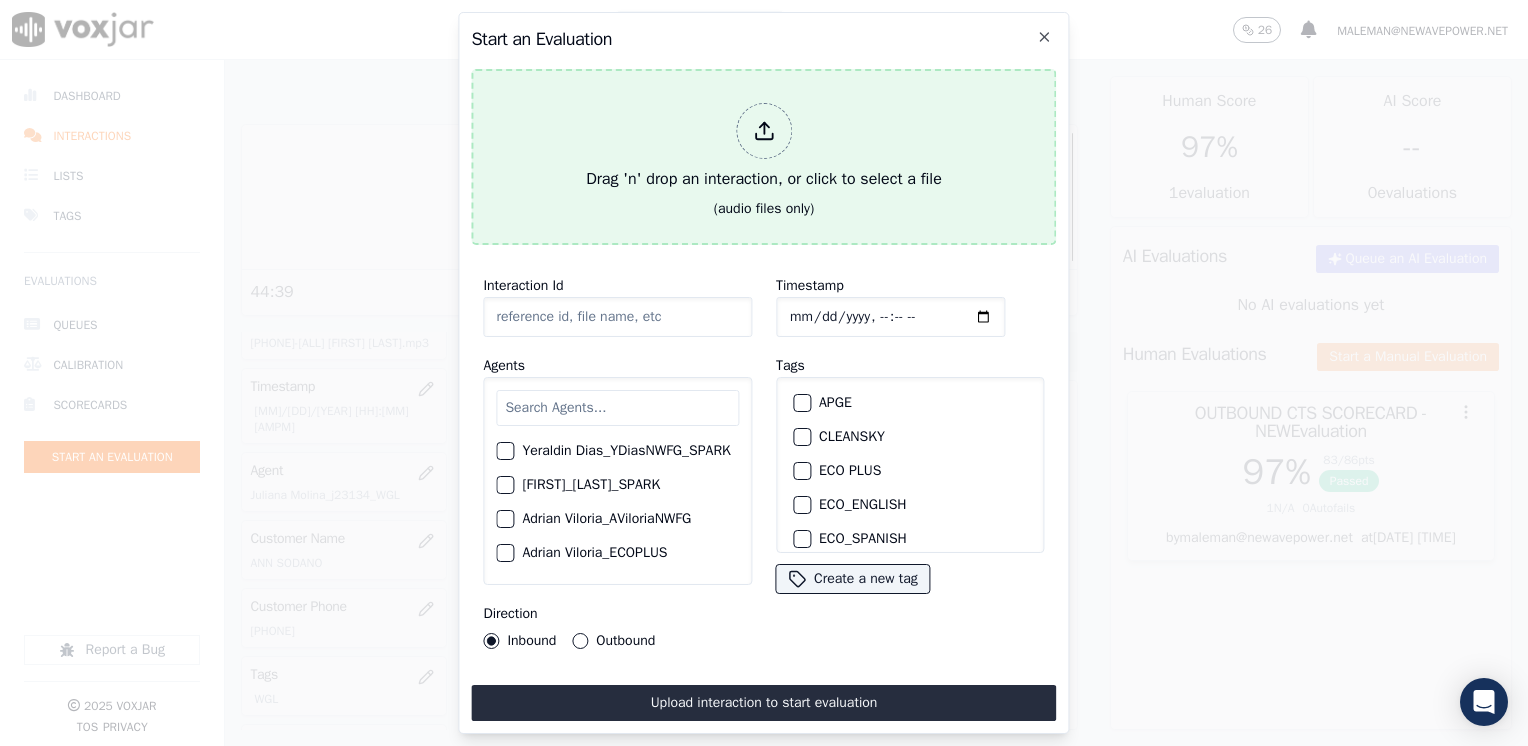 click at bounding box center (764, 131) 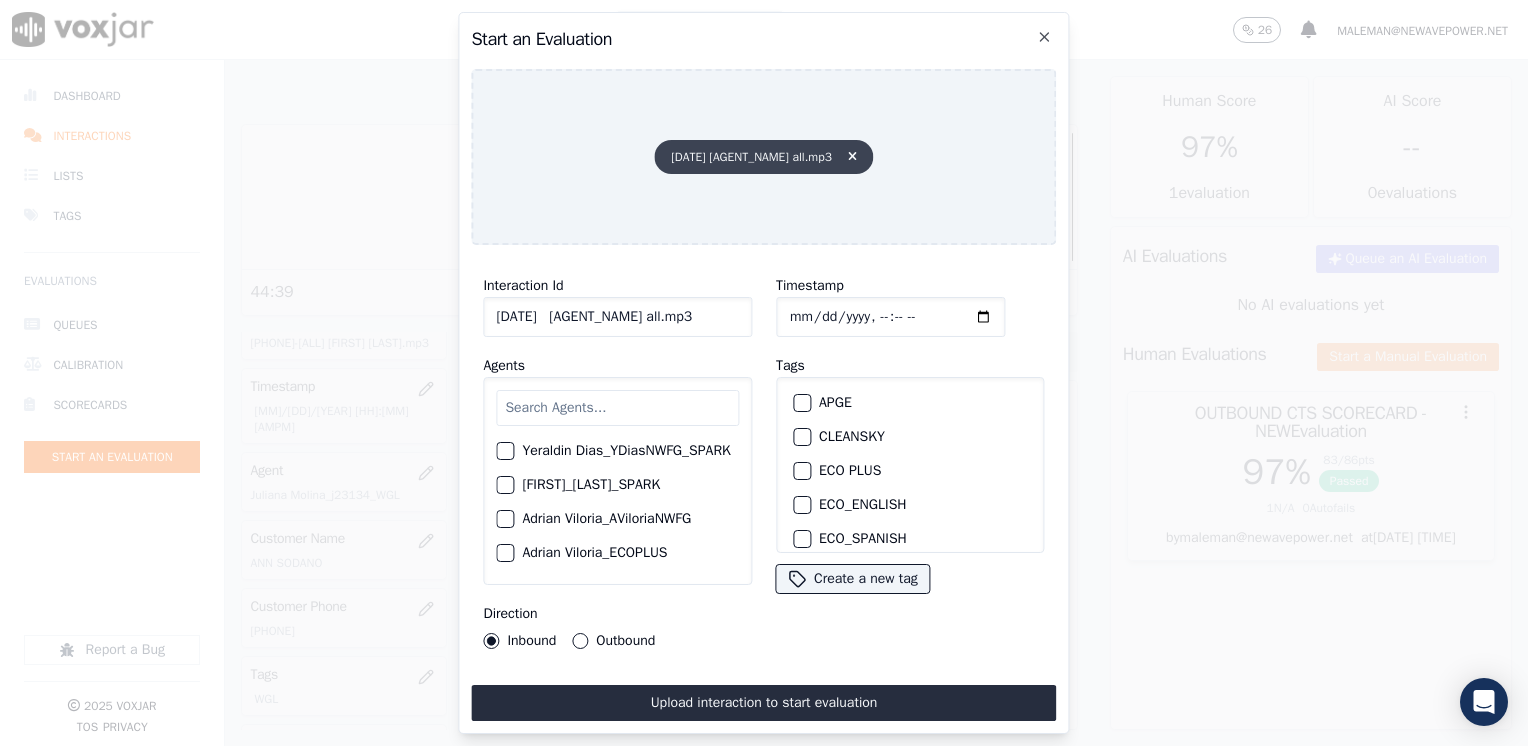 click at bounding box center (852, 157) 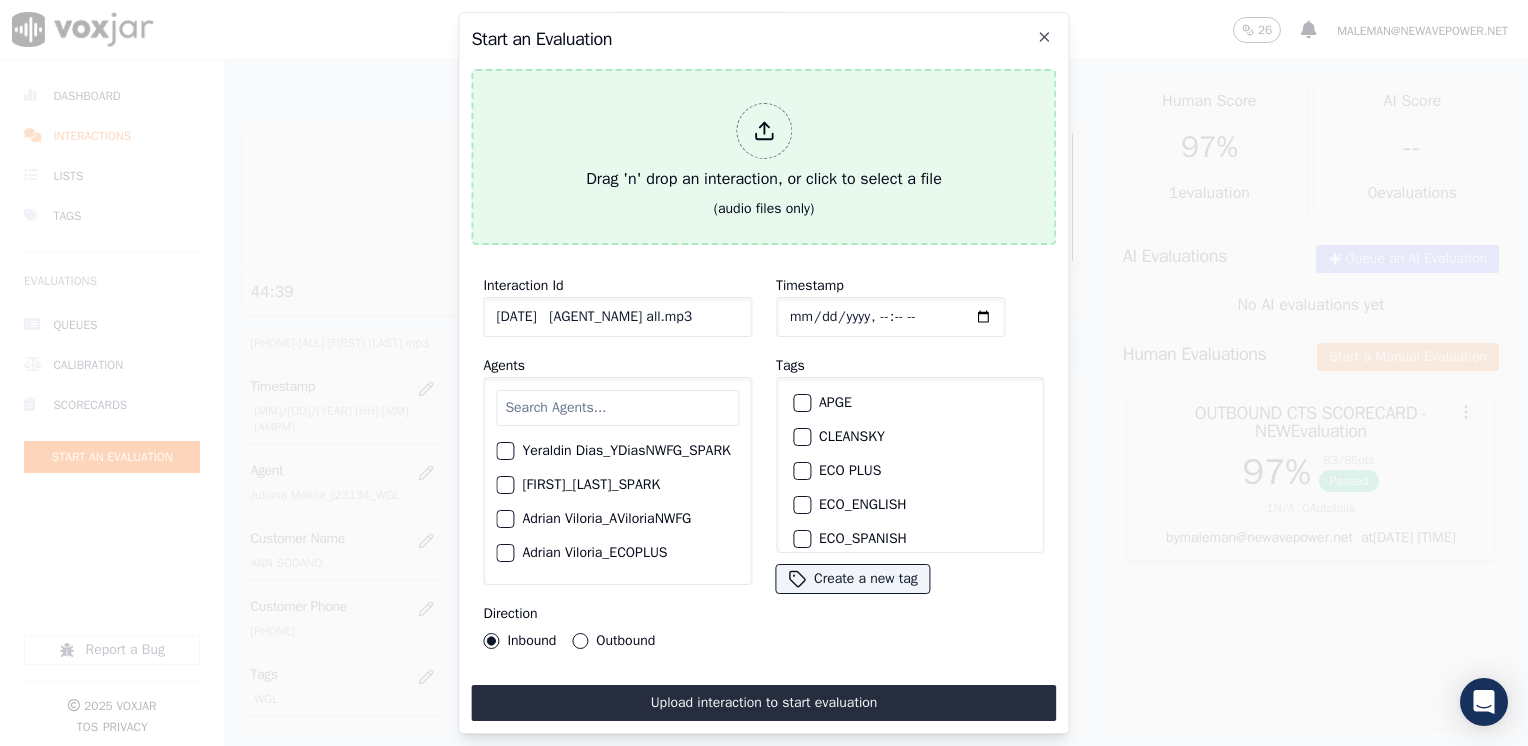 click 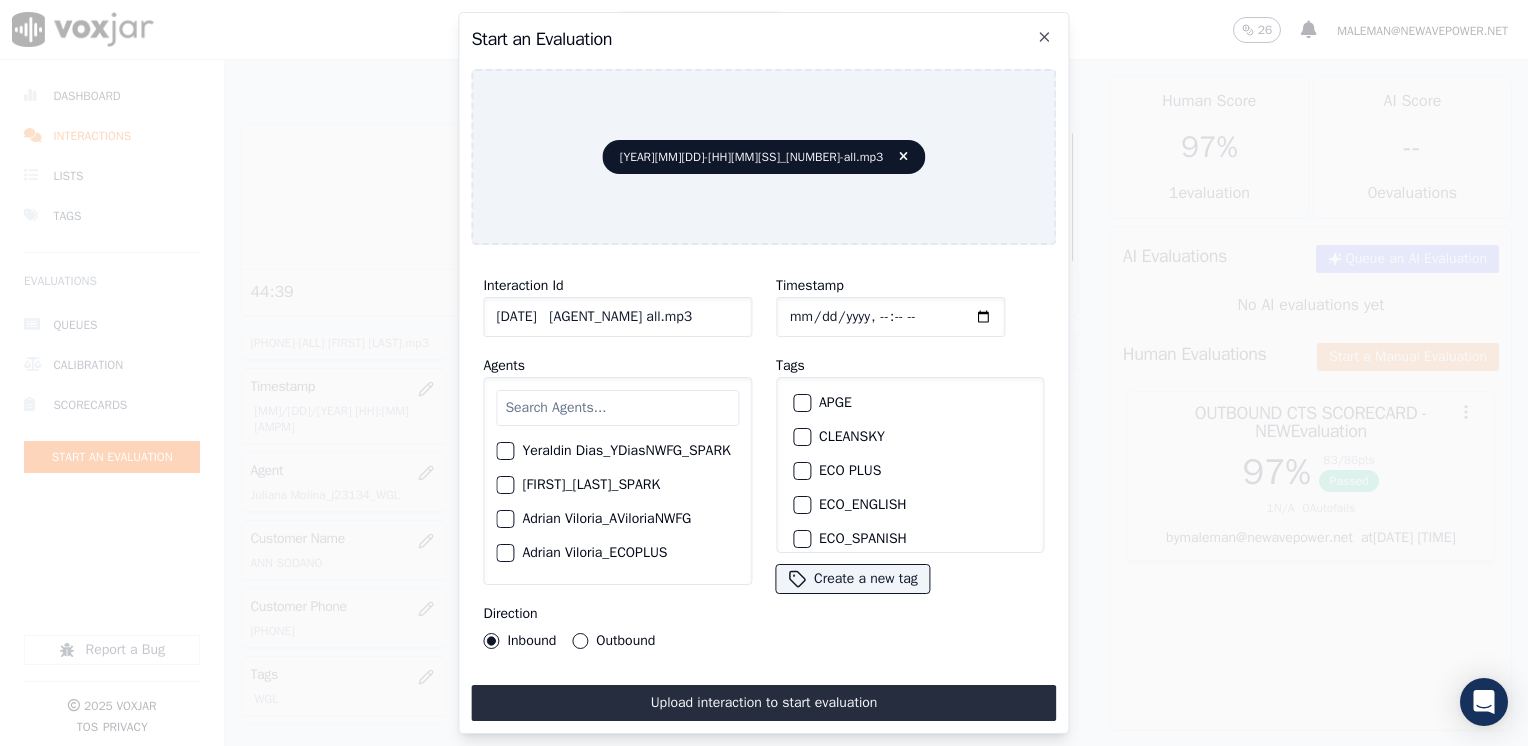 click at bounding box center [617, 408] 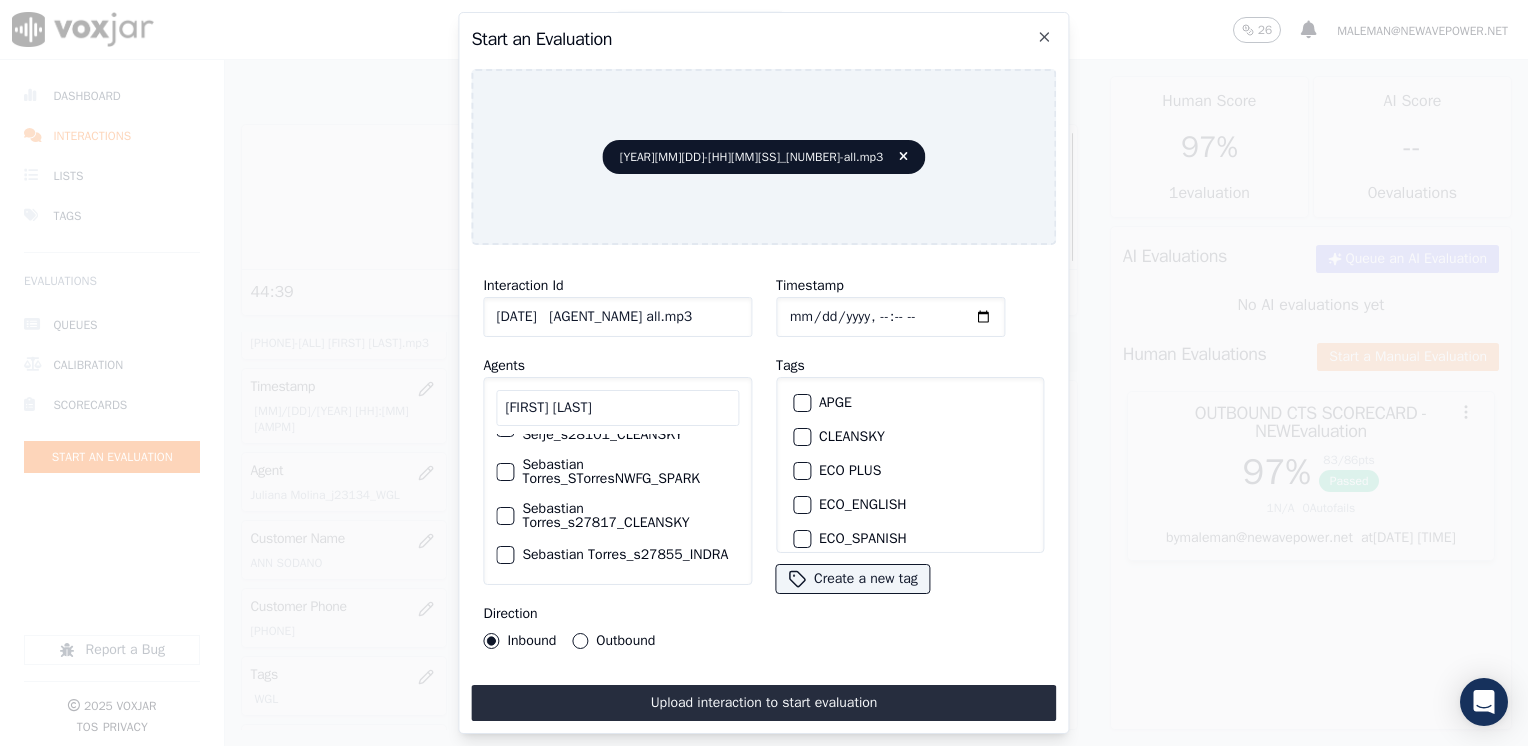 scroll, scrollTop: 0, scrollLeft: 0, axis: both 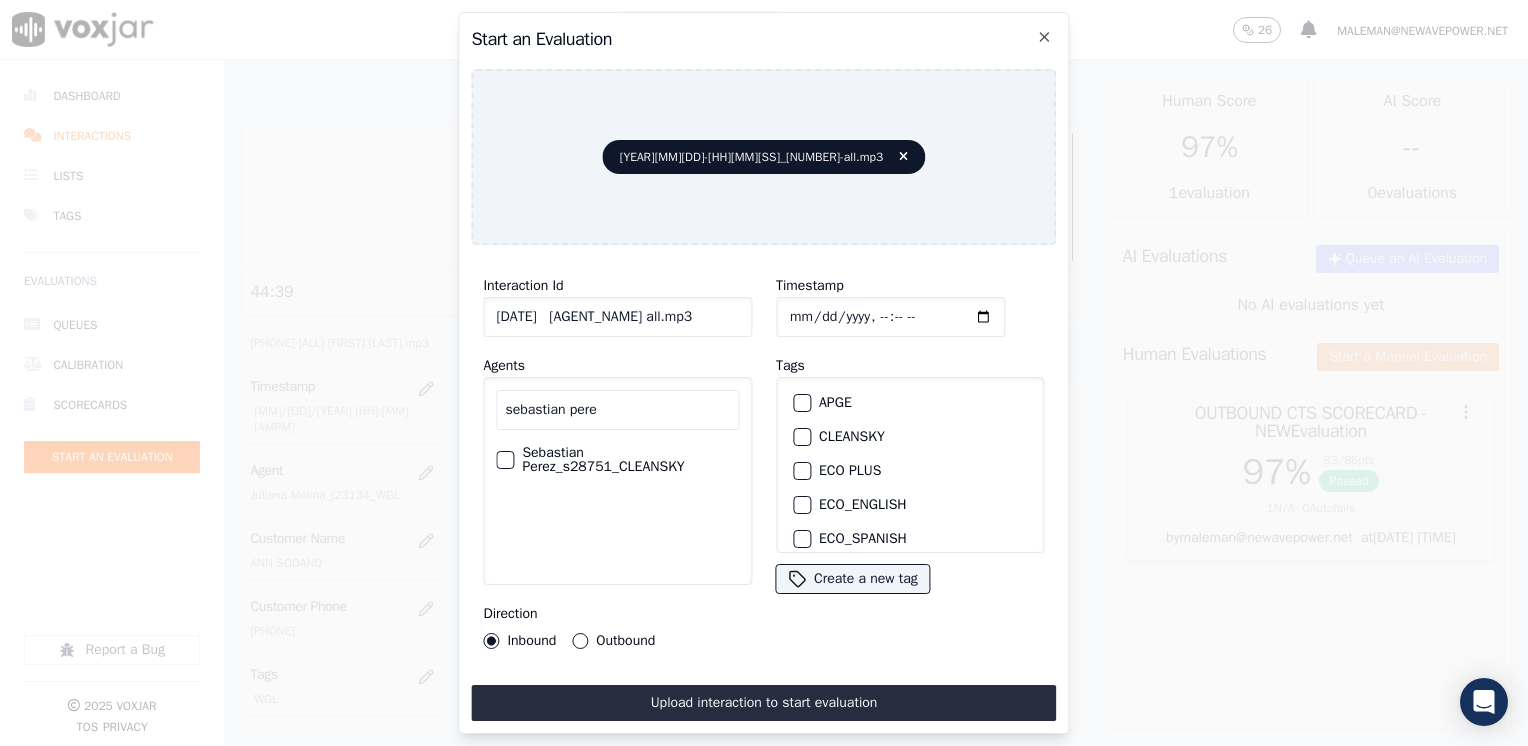 drag, startPoint x: 536, startPoint y: 388, endPoint x: -4, endPoint y: 381, distance: 540.04535 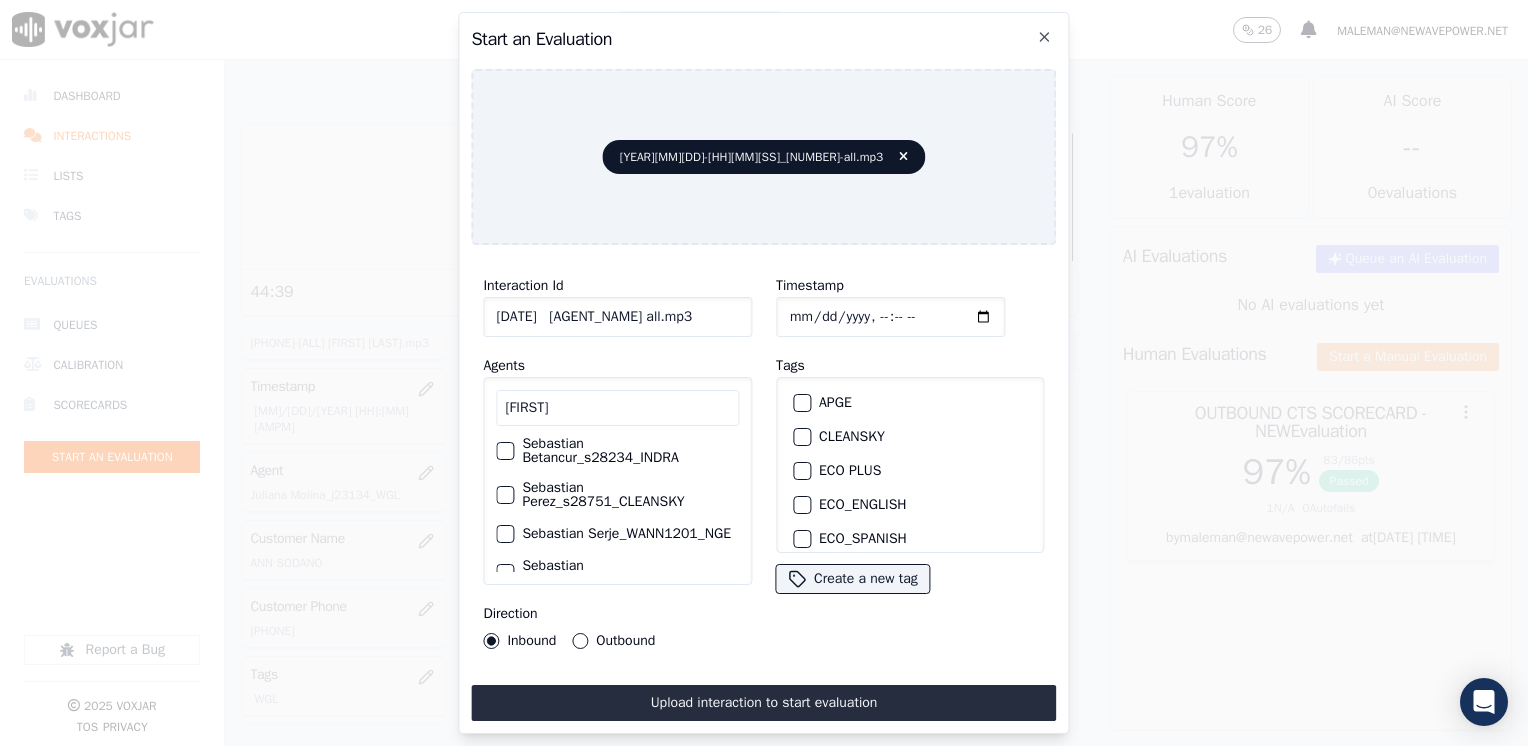 scroll, scrollTop: 0, scrollLeft: 0, axis: both 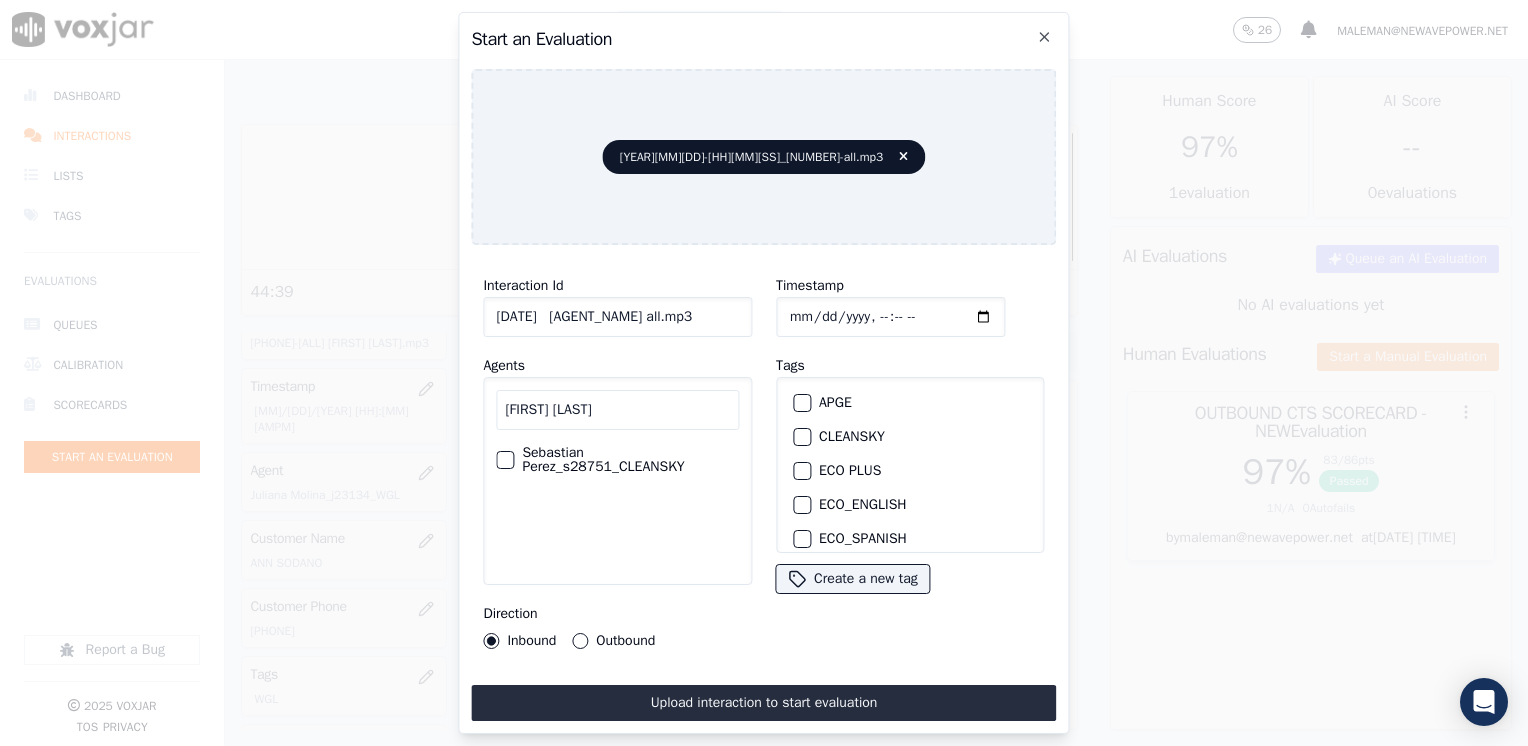 click on "Sebastian Perez_s28751_CLEANSKY" at bounding box center [505, 460] 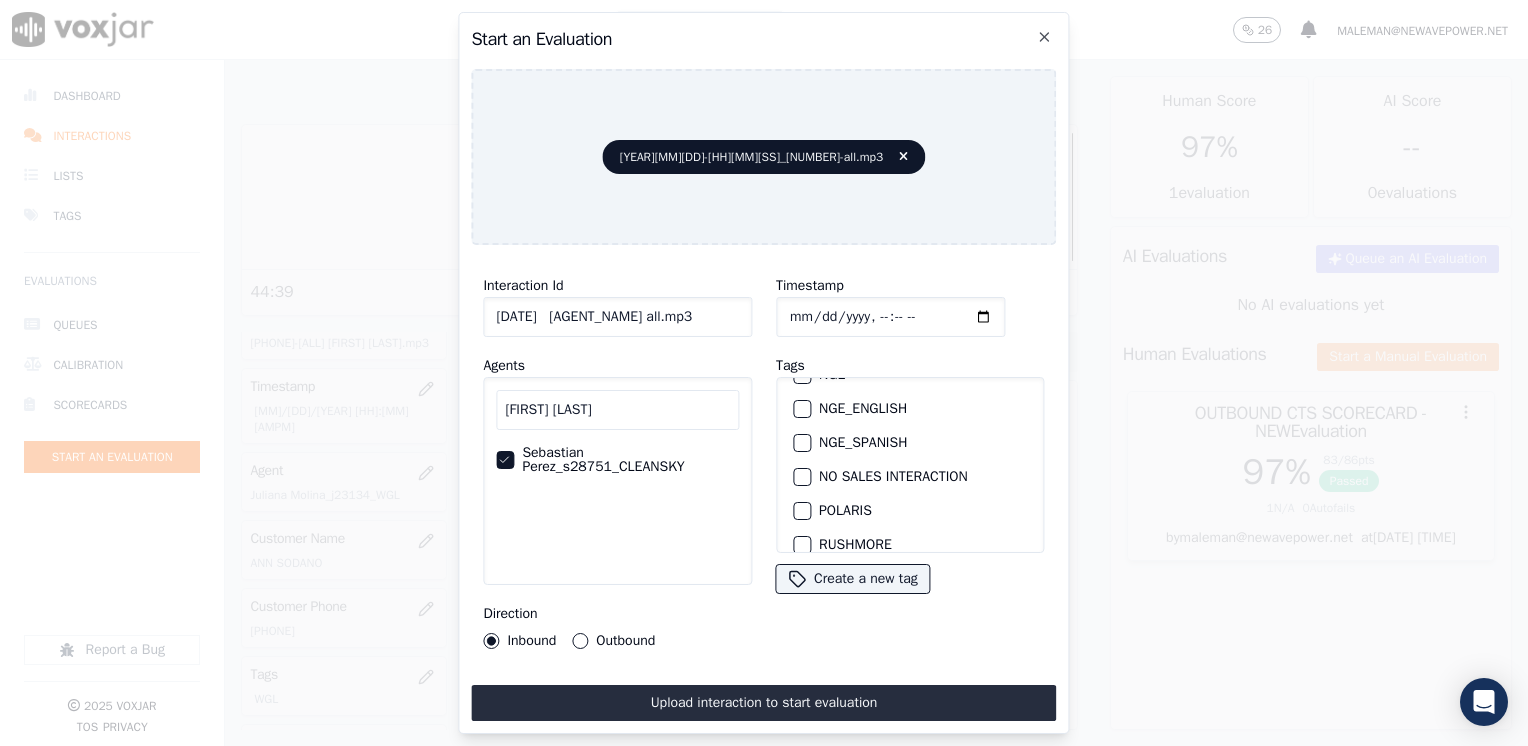 scroll, scrollTop: 400, scrollLeft: 0, axis: vertical 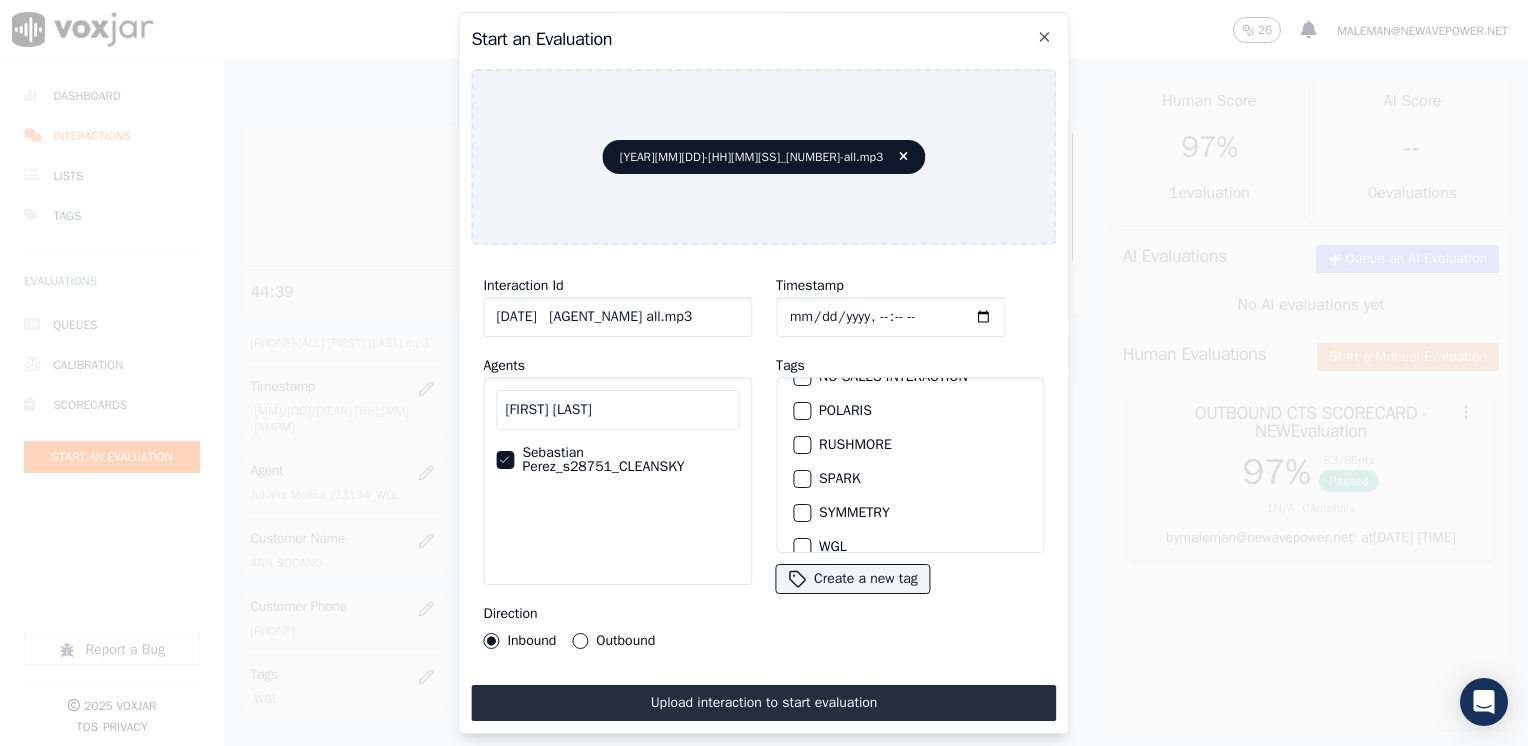 click at bounding box center [801, 479] 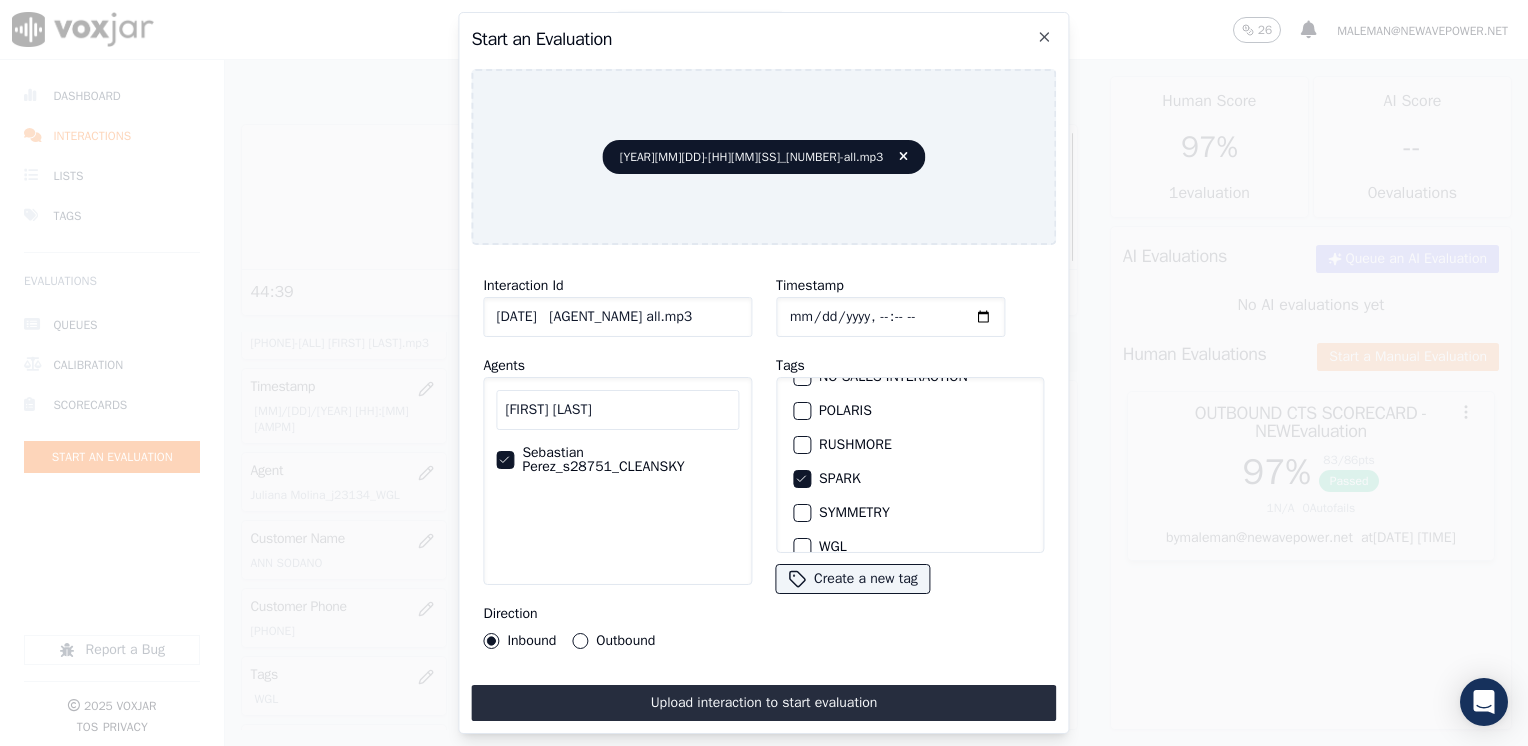 click on "Timestamp" 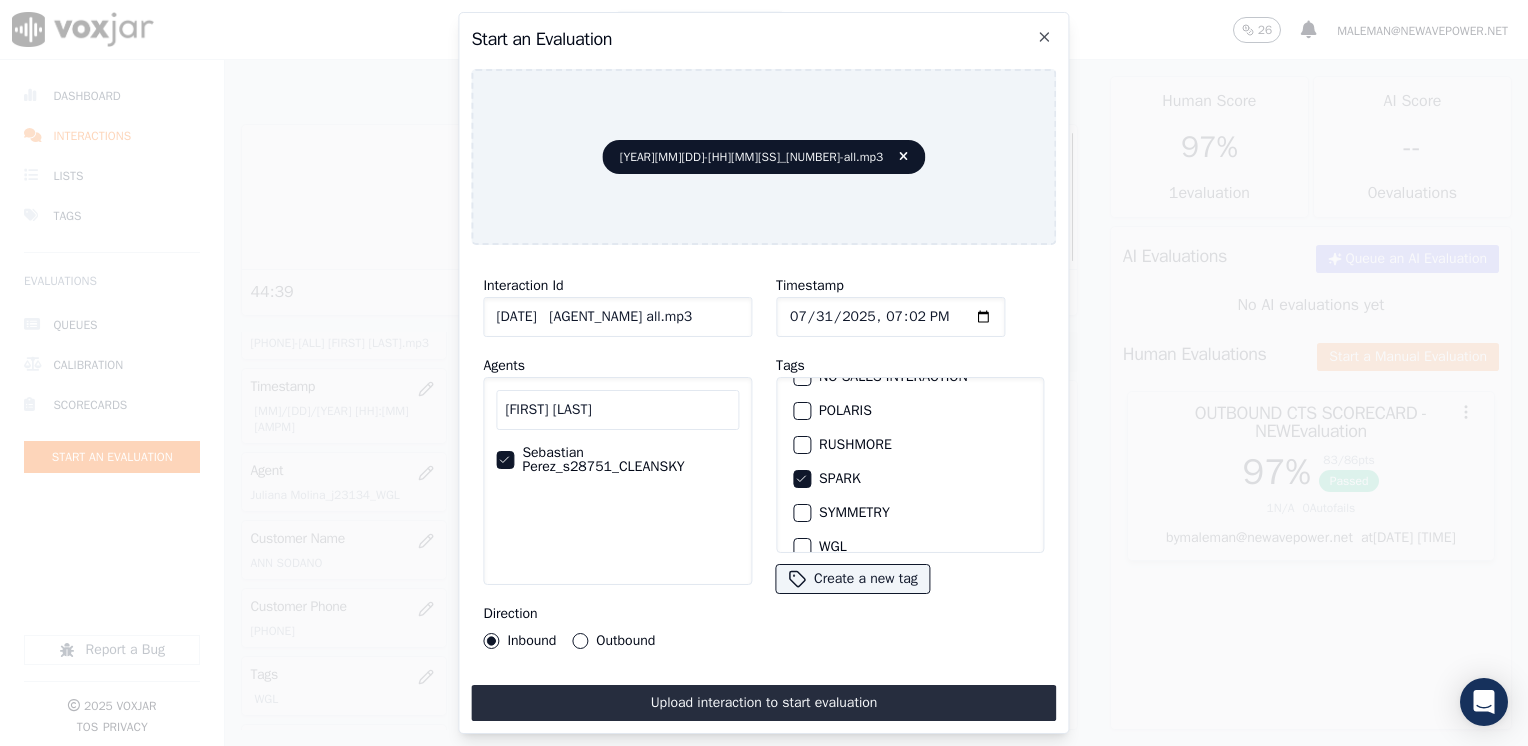 click on "Outbound" at bounding box center (580, 641) 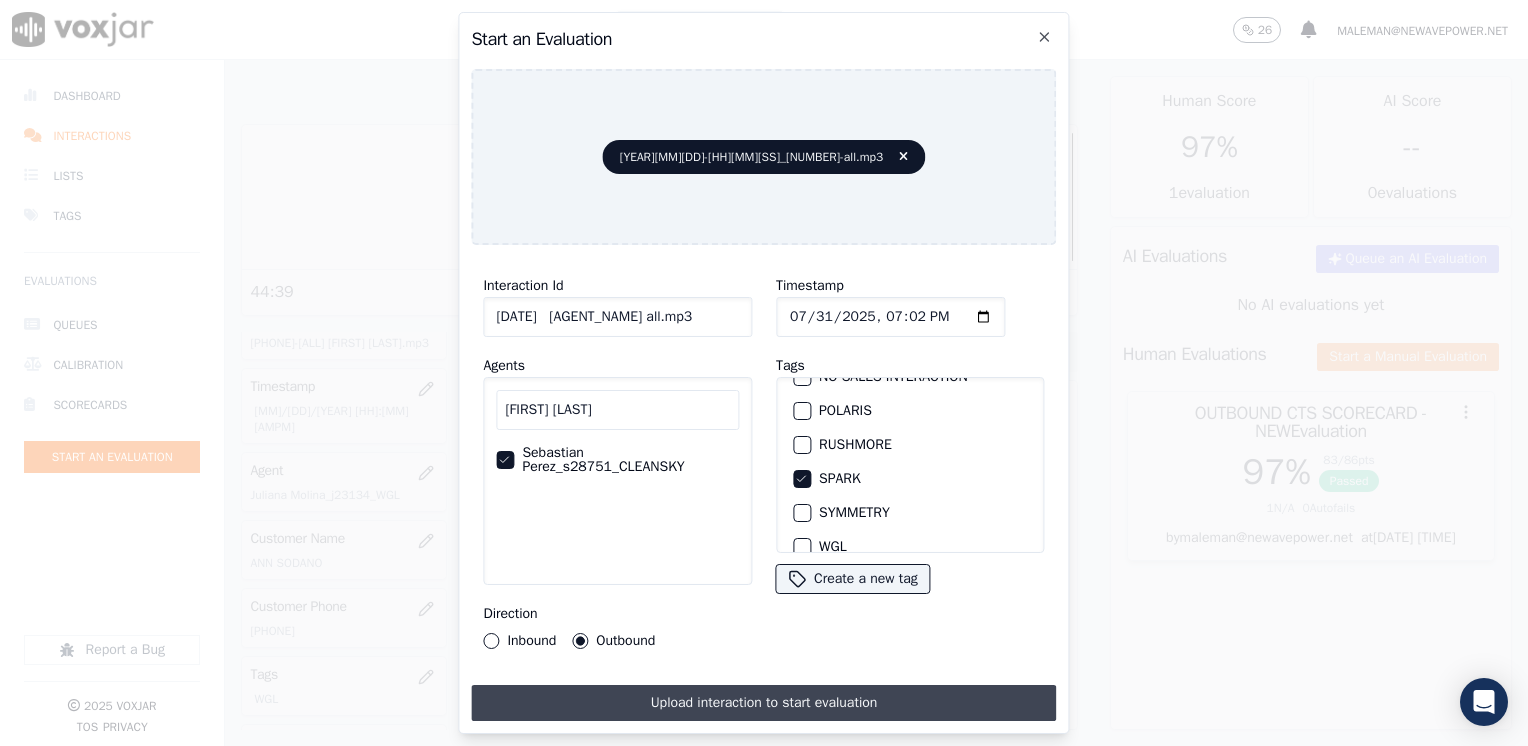 click on "Upload interaction to start evaluation" at bounding box center [763, 703] 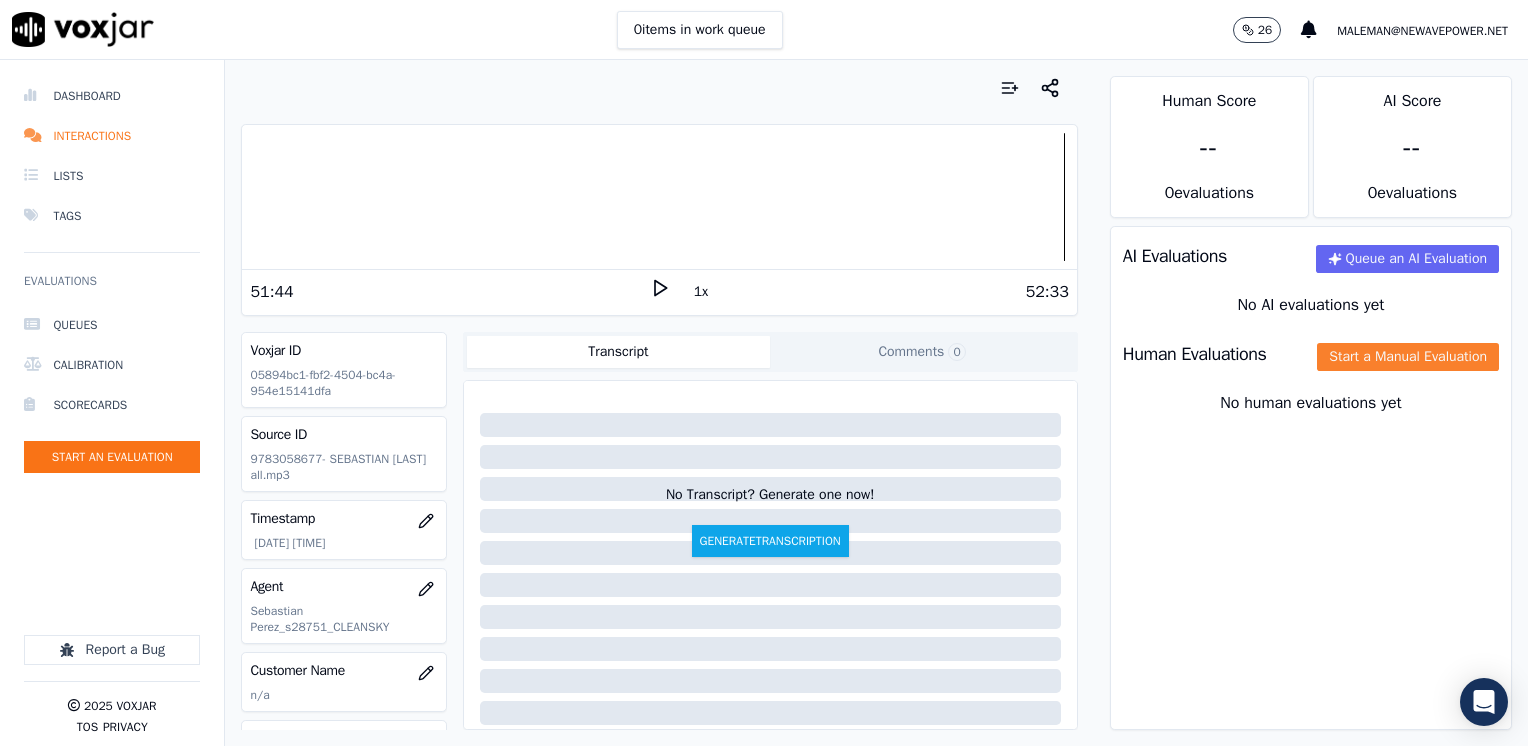 click on "Start a Manual Evaluation" 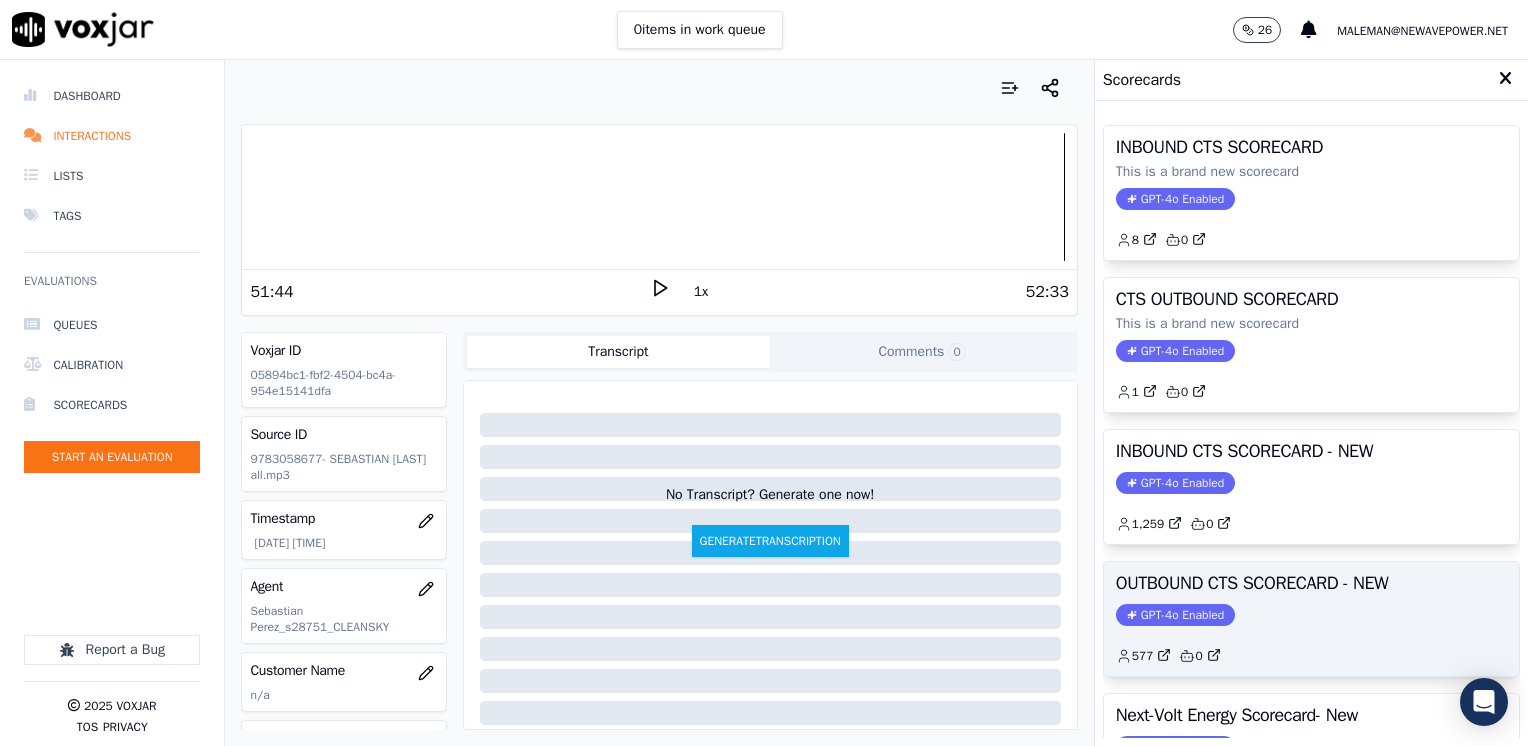 click on "GPT-4o Enabled" at bounding box center [1175, 615] 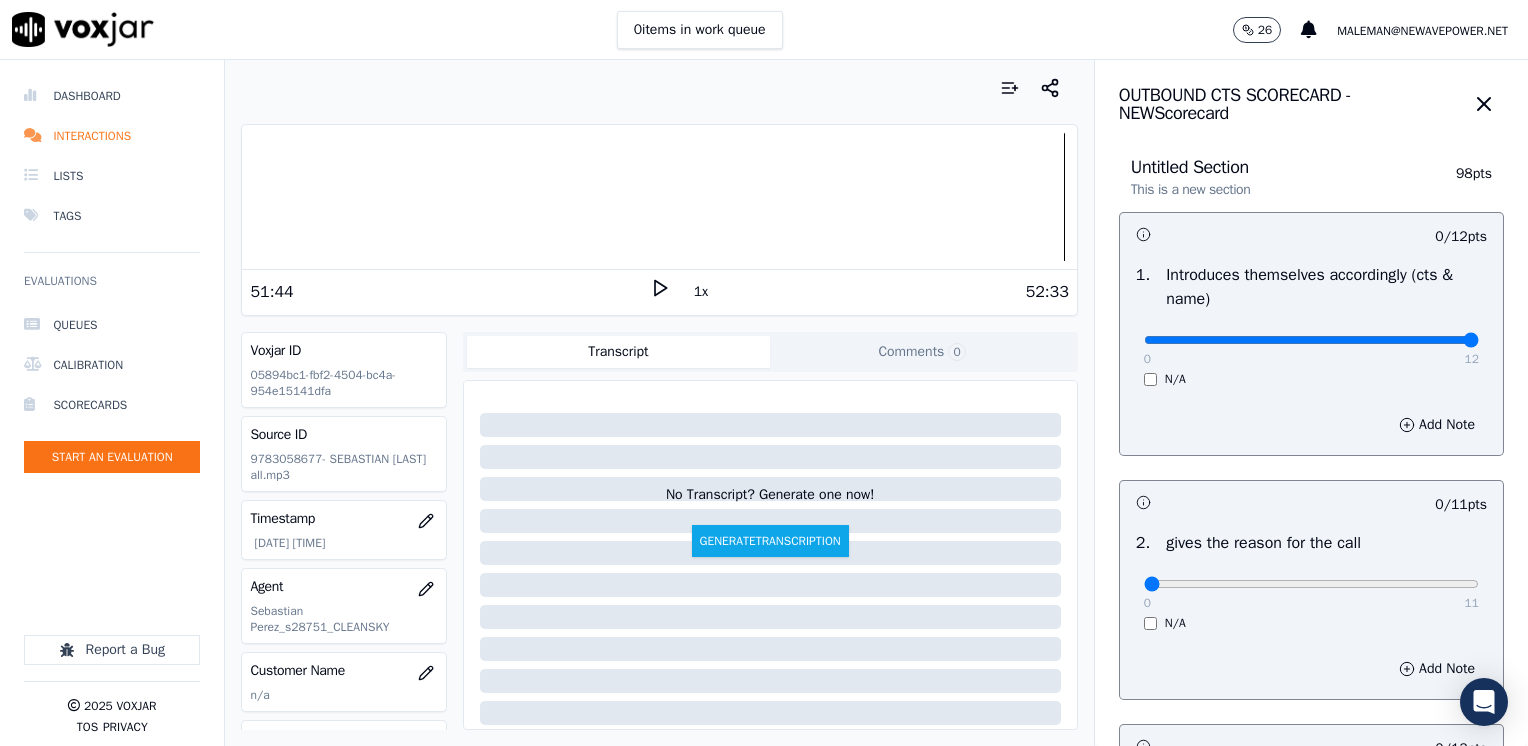 drag, startPoint x: 1216, startPoint y: 326, endPoint x: 1473, endPoint y: 392, distance: 265.33942 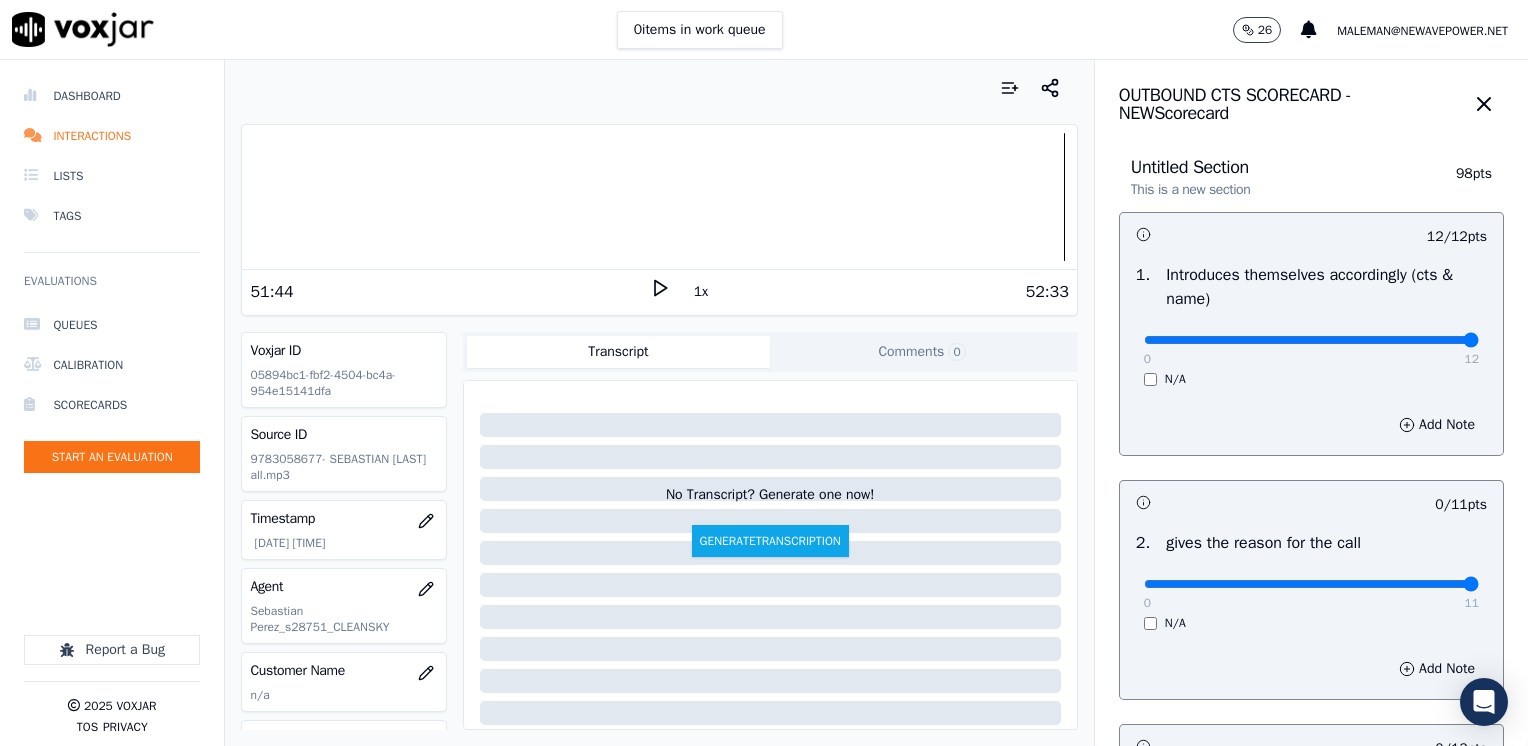 drag, startPoint x: 1130, startPoint y: 586, endPoint x: 1531, endPoint y: 523, distance: 405.9187 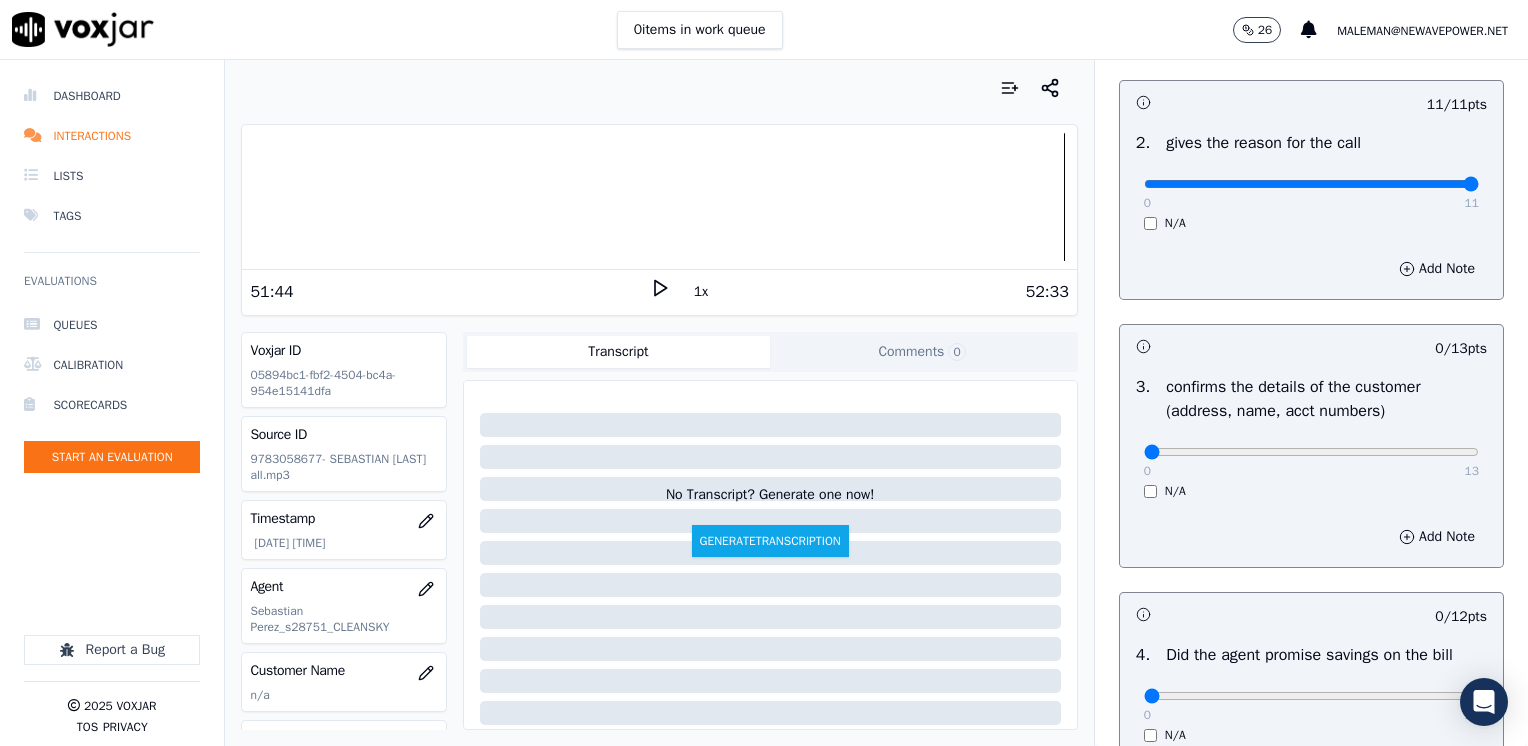 scroll, scrollTop: 700, scrollLeft: 0, axis: vertical 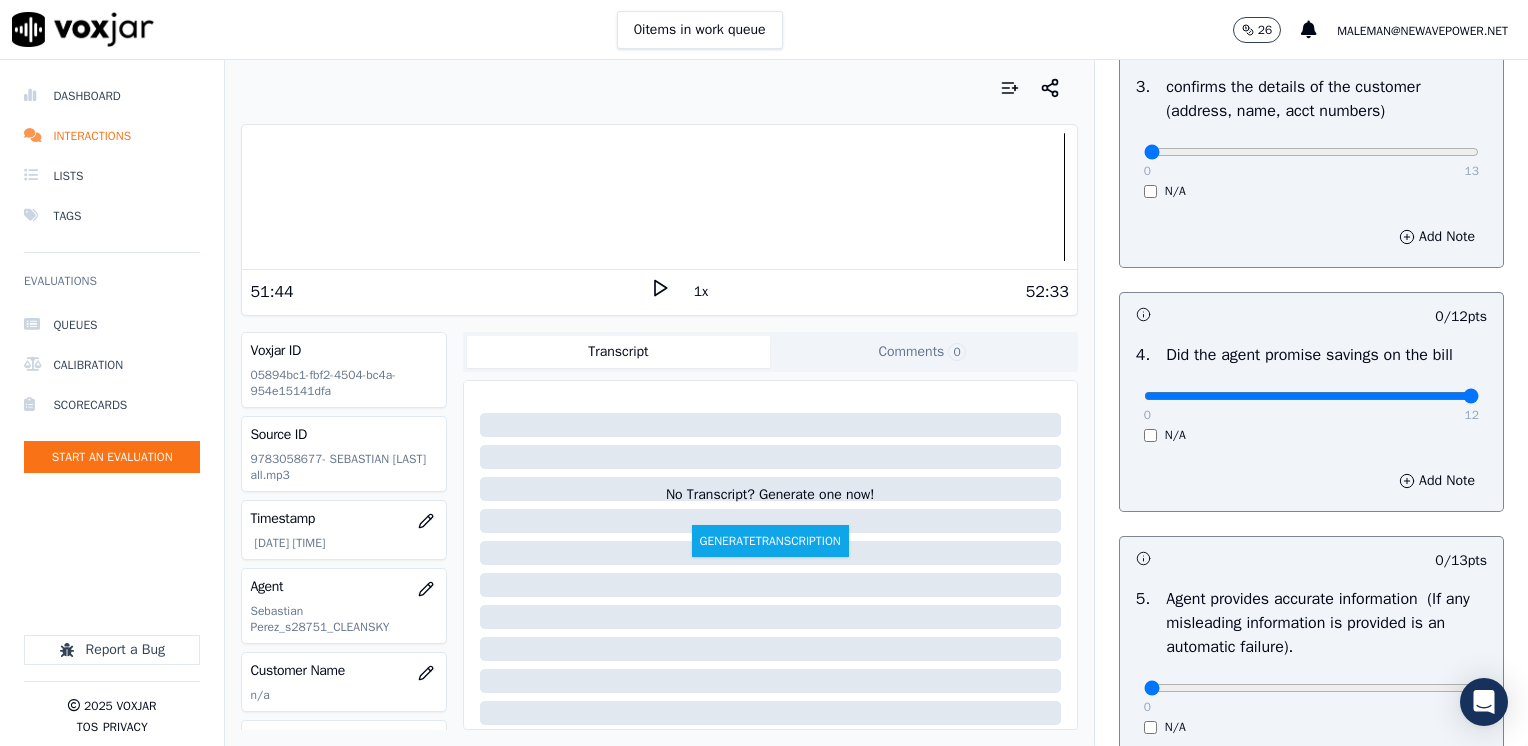 drag, startPoint x: 1136, startPoint y: 398, endPoint x: 1531, endPoint y: 454, distance: 398.94986 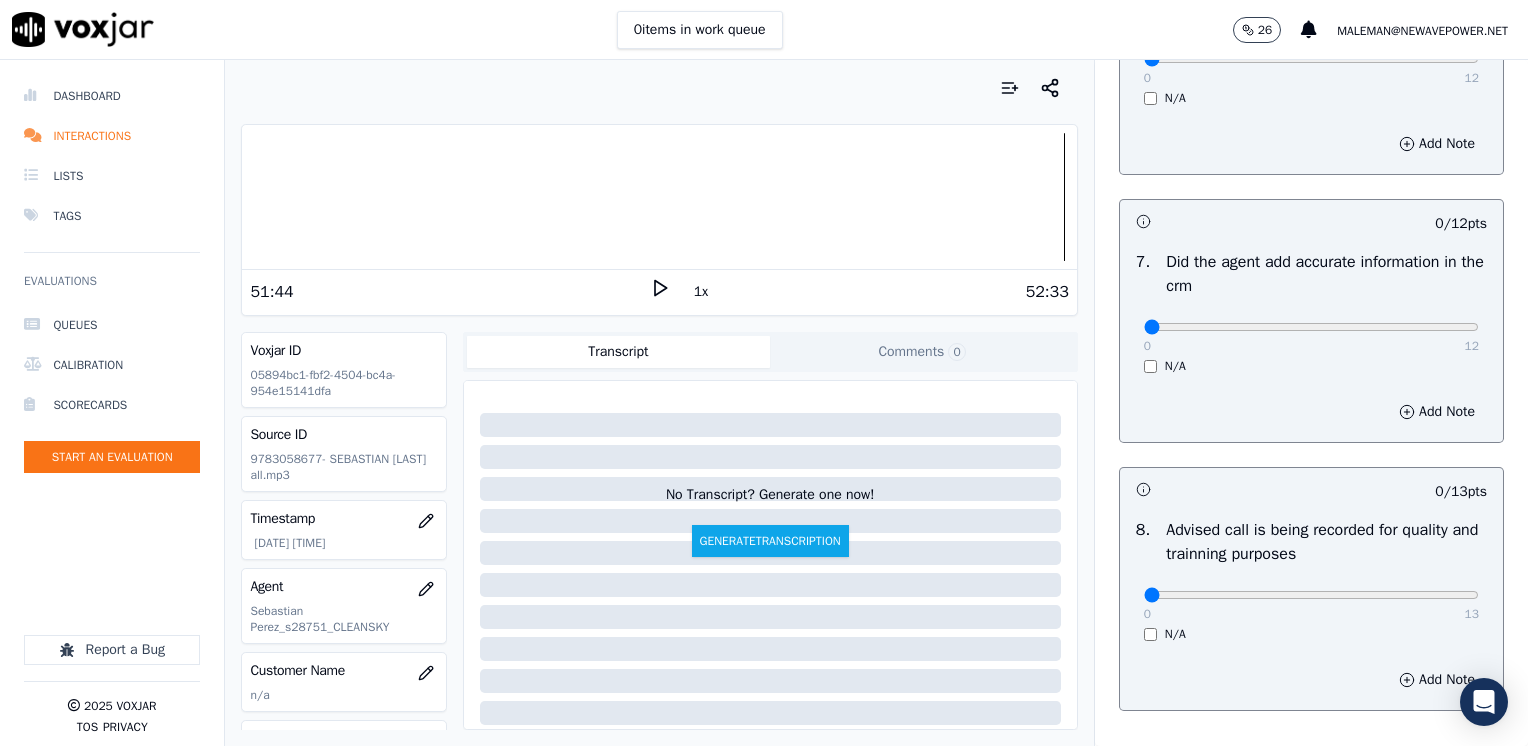 scroll, scrollTop: 1748, scrollLeft: 0, axis: vertical 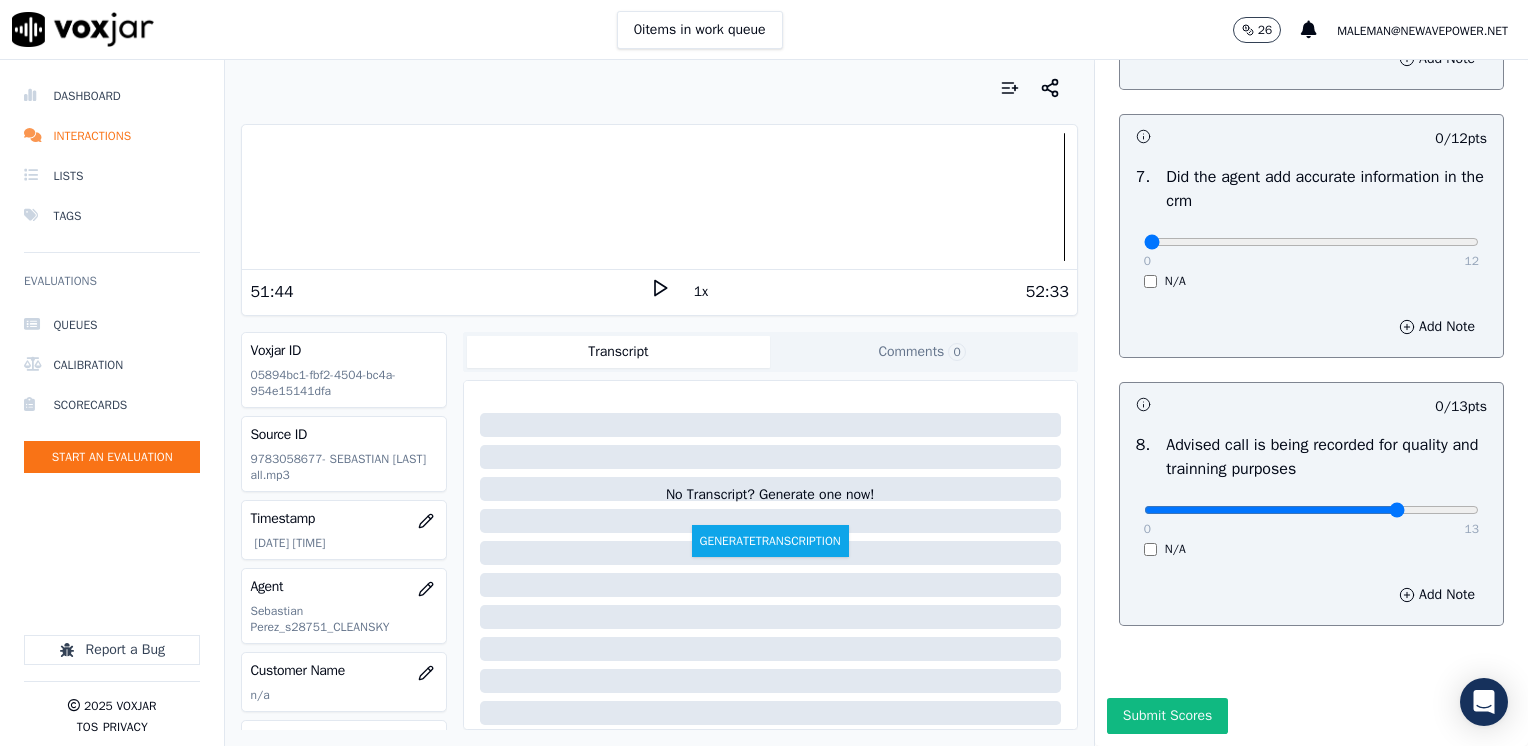 drag, startPoint x: 1135, startPoint y: 461, endPoint x: 1352, endPoint y: 463, distance: 217.00922 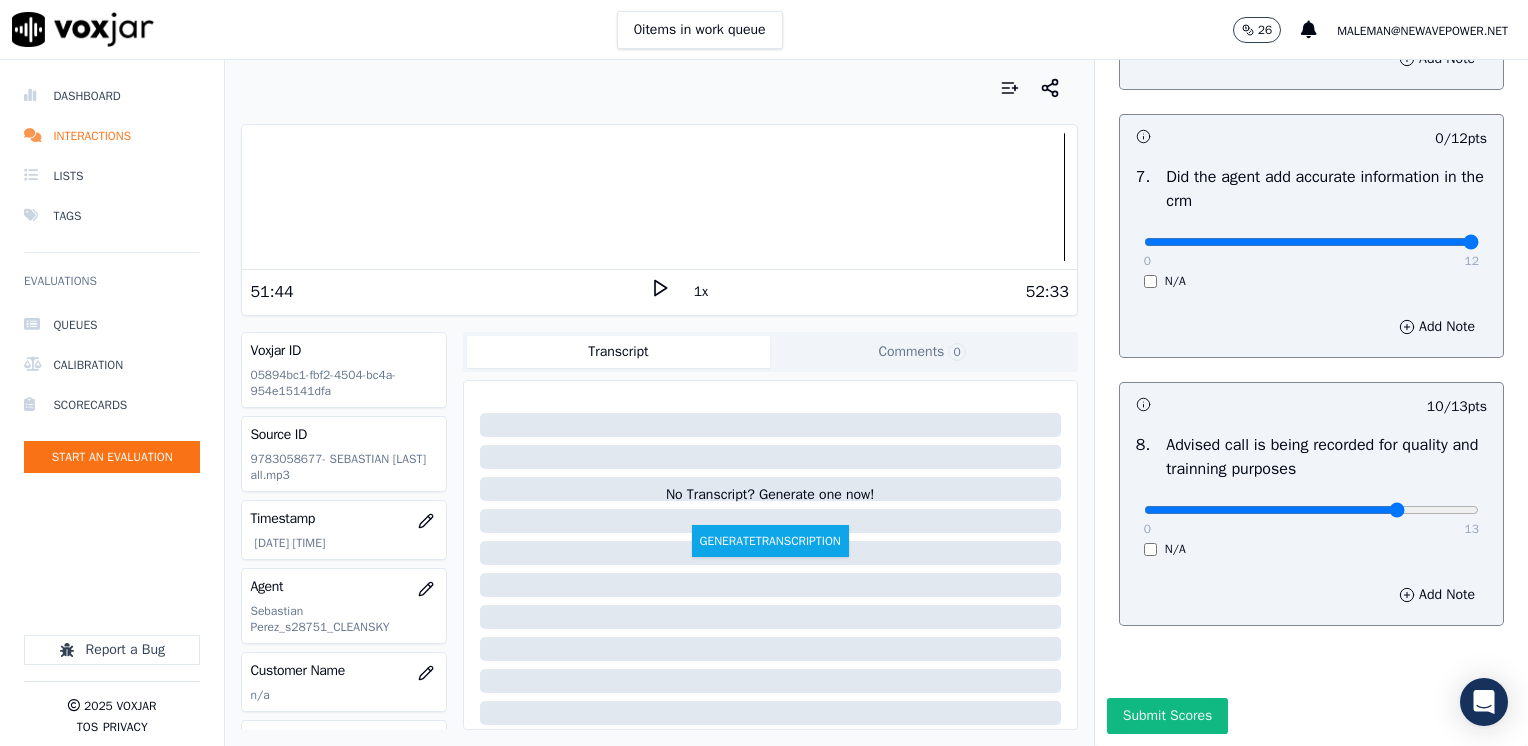 drag, startPoint x: 1132, startPoint y: 197, endPoint x: 1466, endPoint y: 170, distance: 335.08954 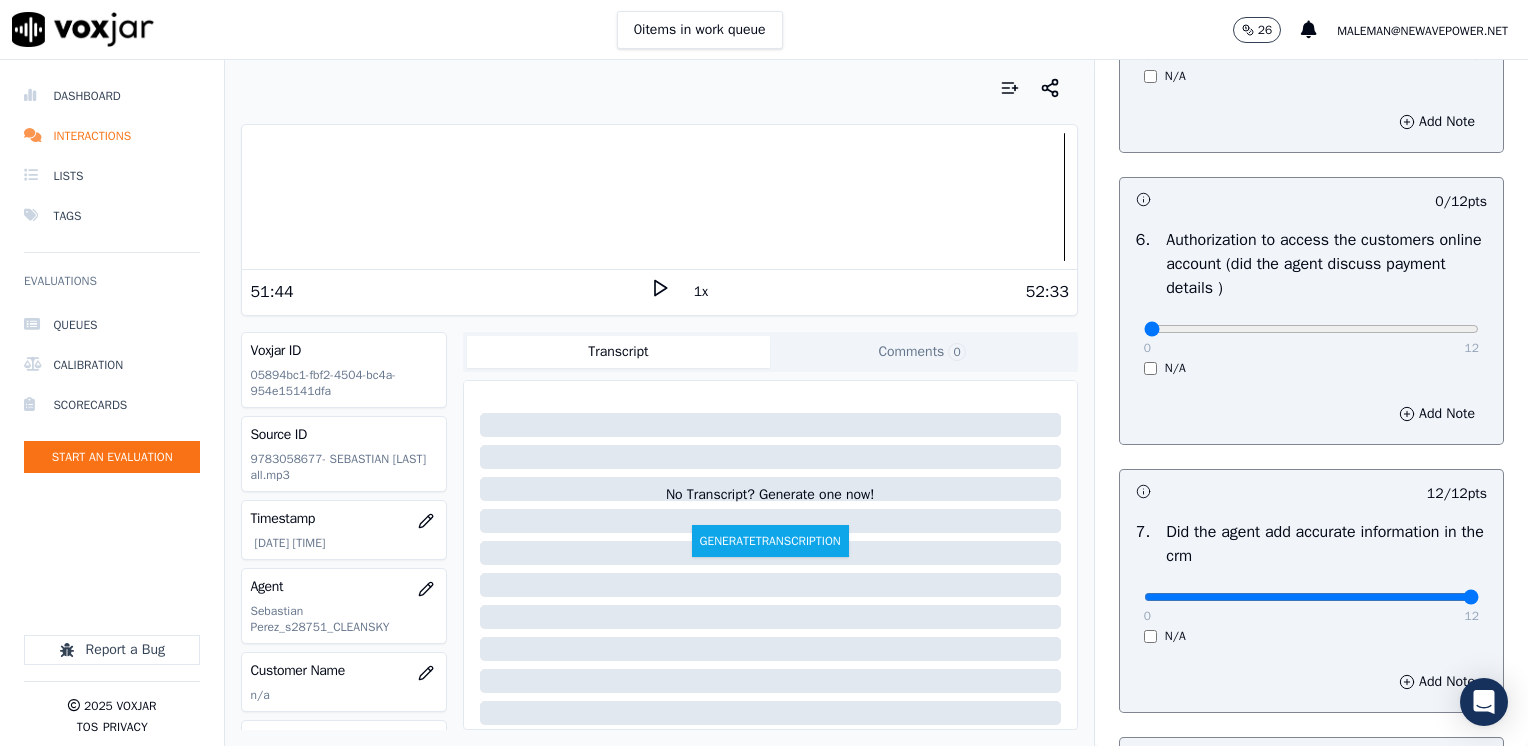 scroll, scrollTop: 1348, scrollLeft: 0, axis: vertical 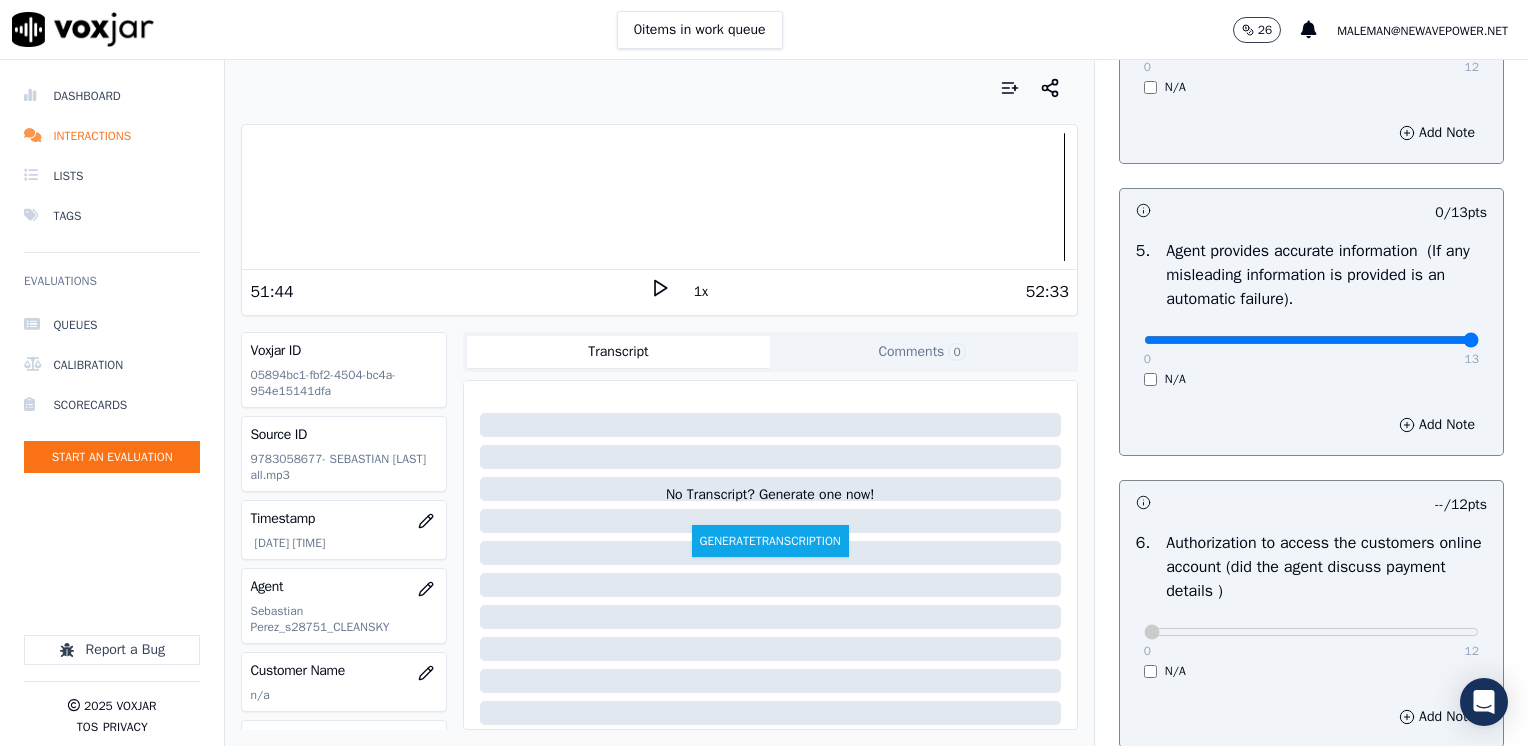 drag, startPoint x: 1133, startPoint y: 338, endPoint x: 1531, endPoint y: 330, distance: 398.08038 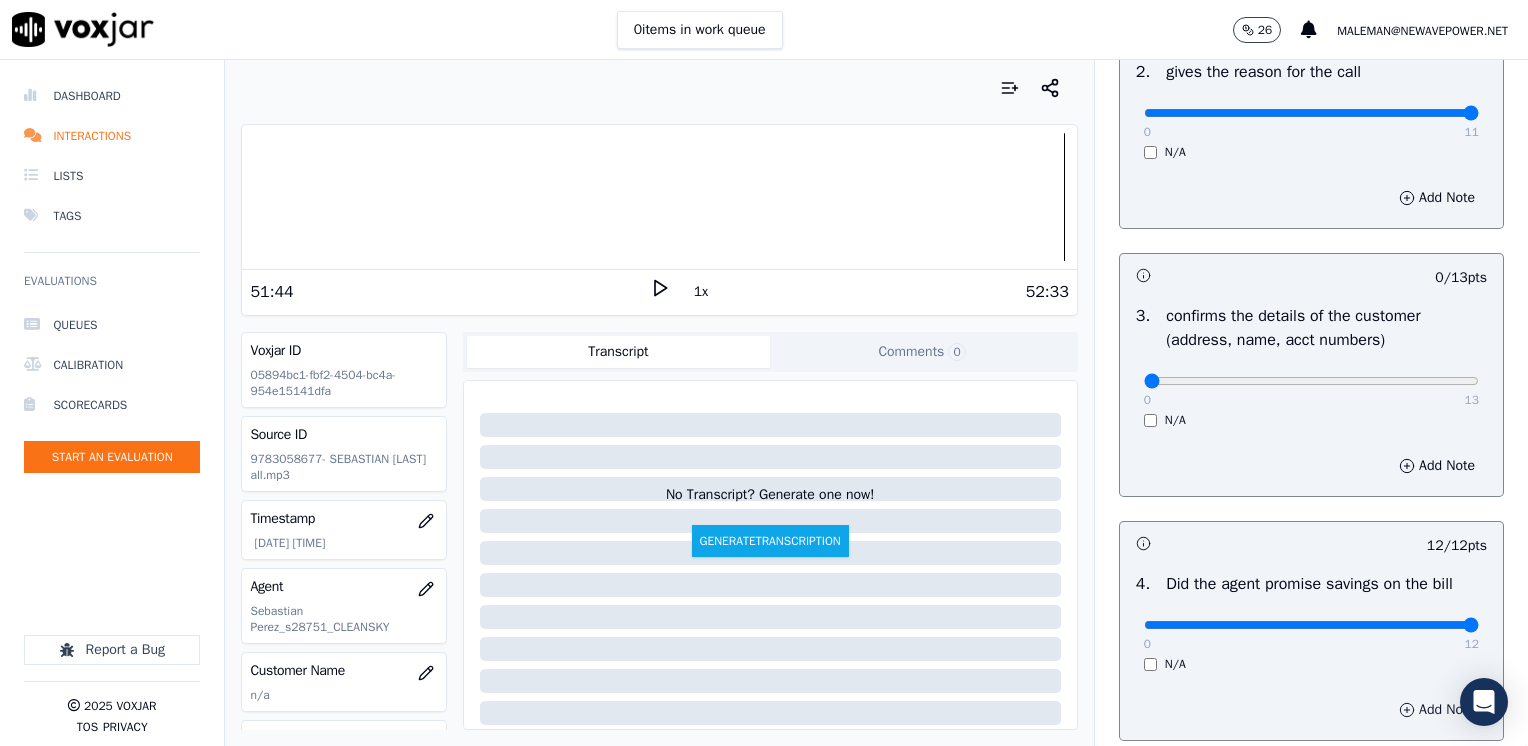 scroll, scrollTop: 448, scrollLeft: 0, axis: vertical 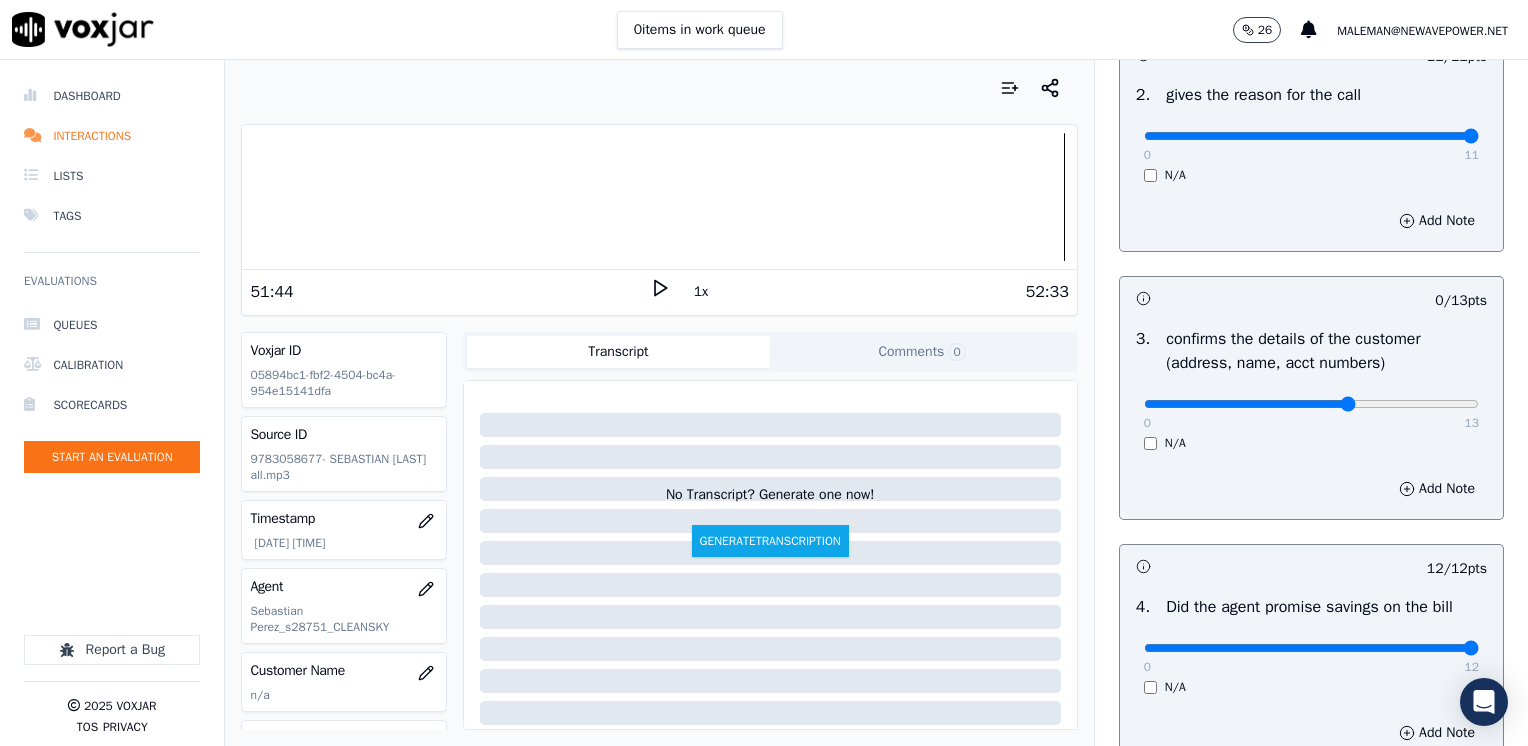 click at bounding box center (1311, -108) 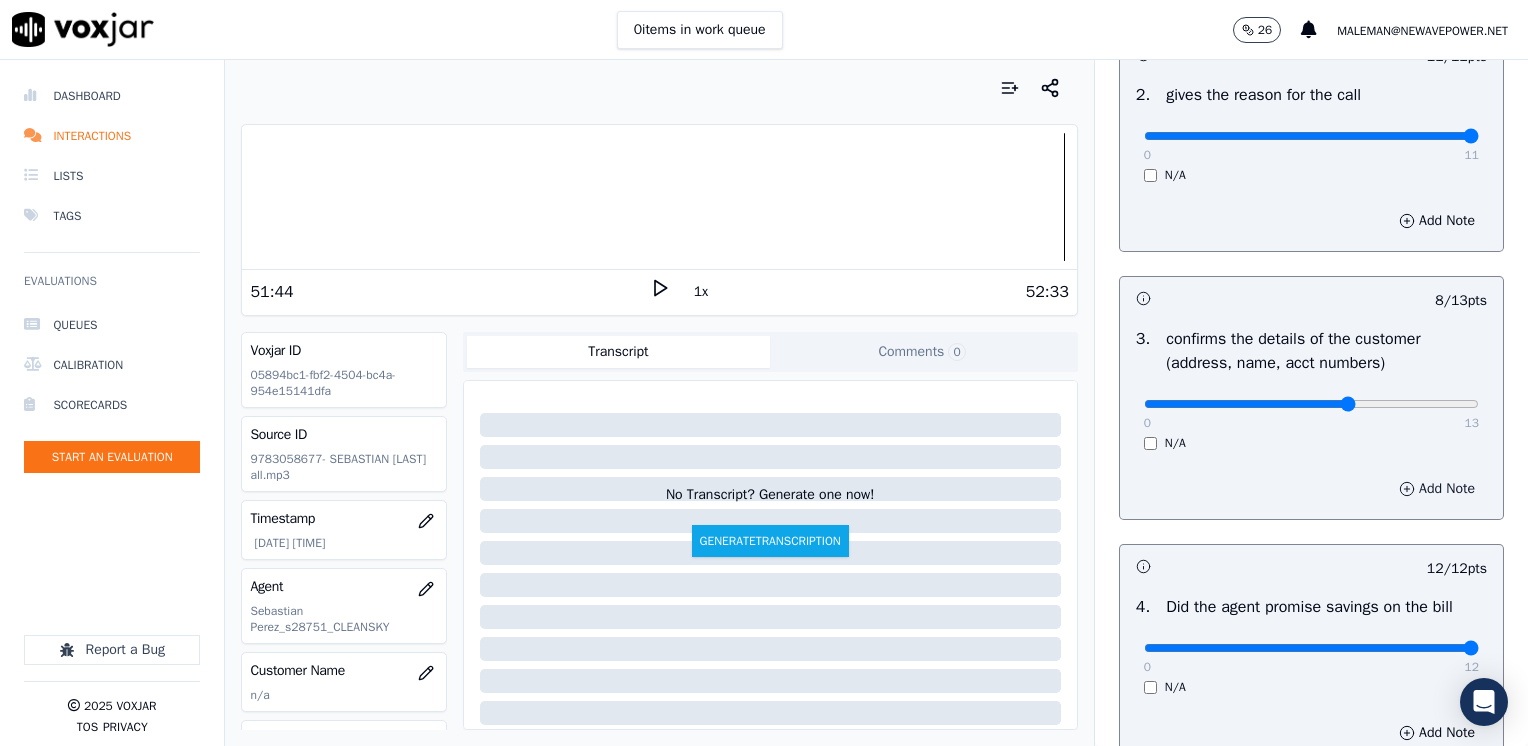 click on "Add Note" at bounding box center (1437, 489) 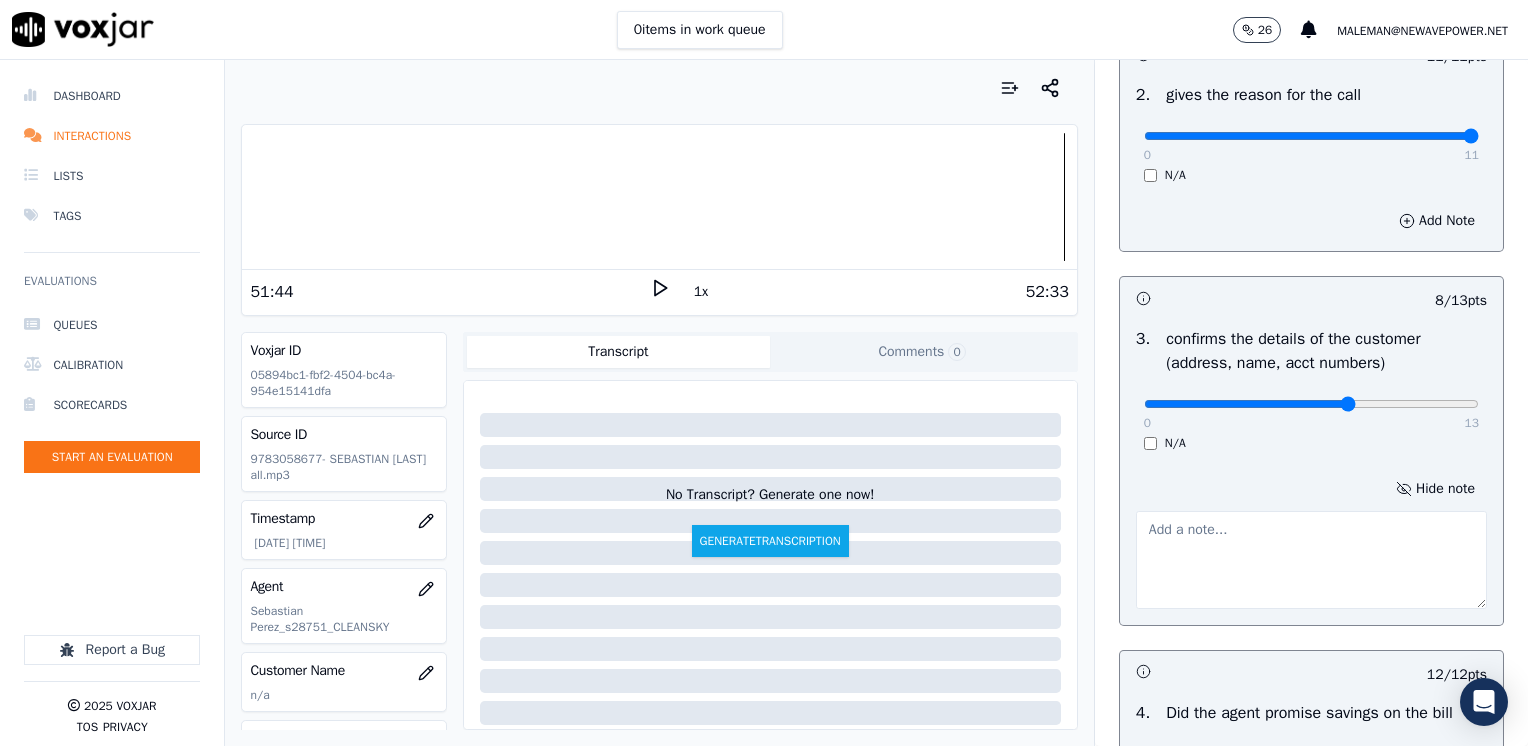click at bounding box center (1311, 560) 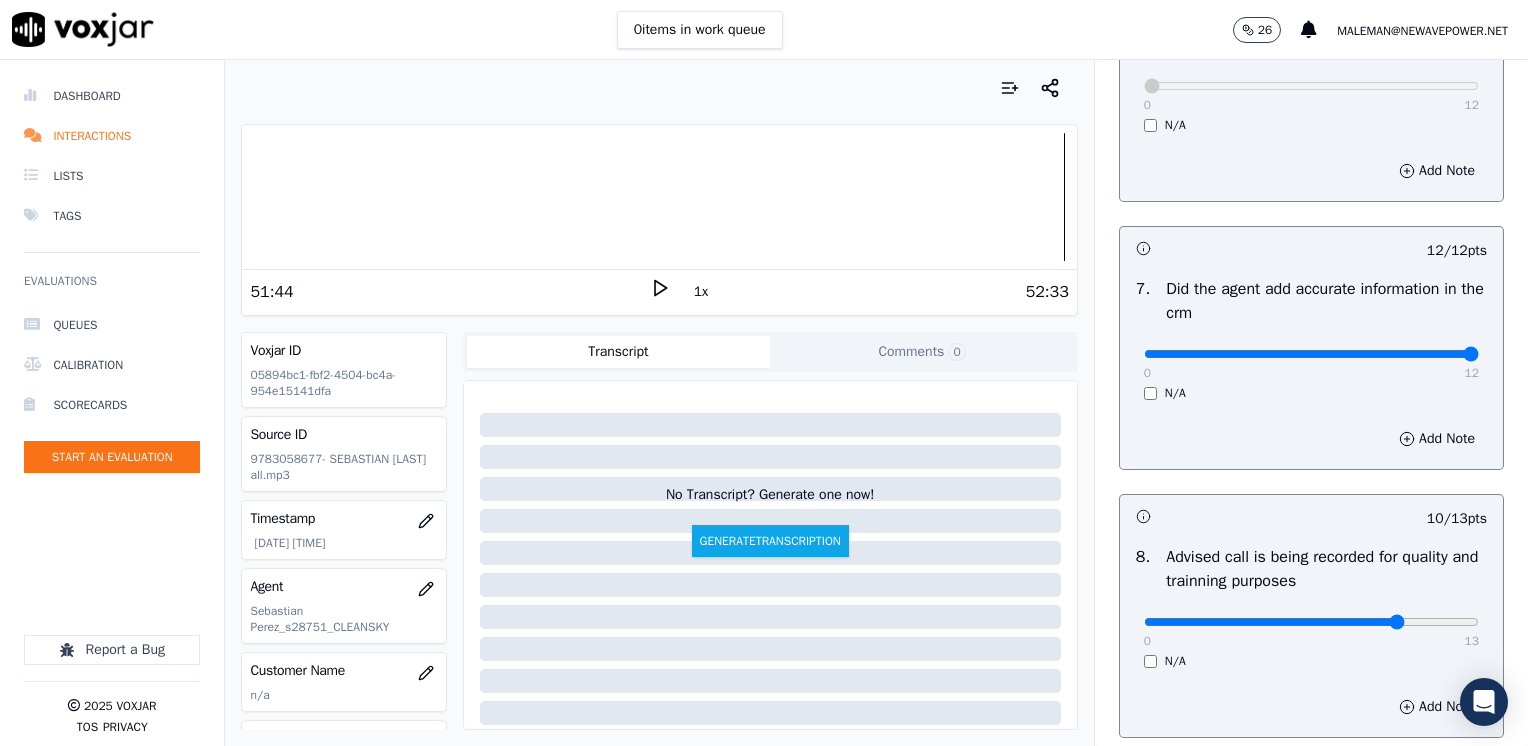 scroll, scrollTop: 1853, scrollLeft: 0, axis: vertical 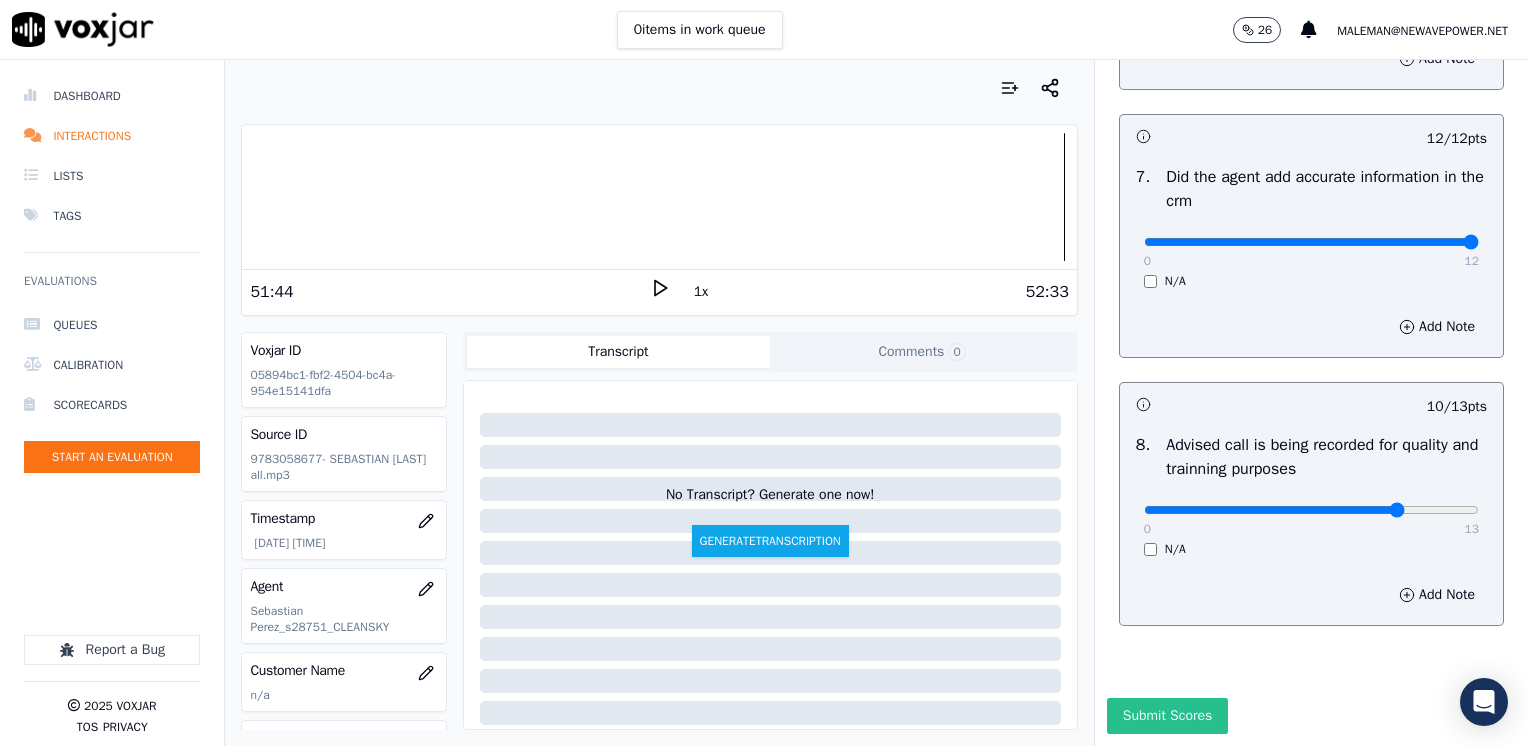click on "Submit Scores" at bounding box center (1167, 716) 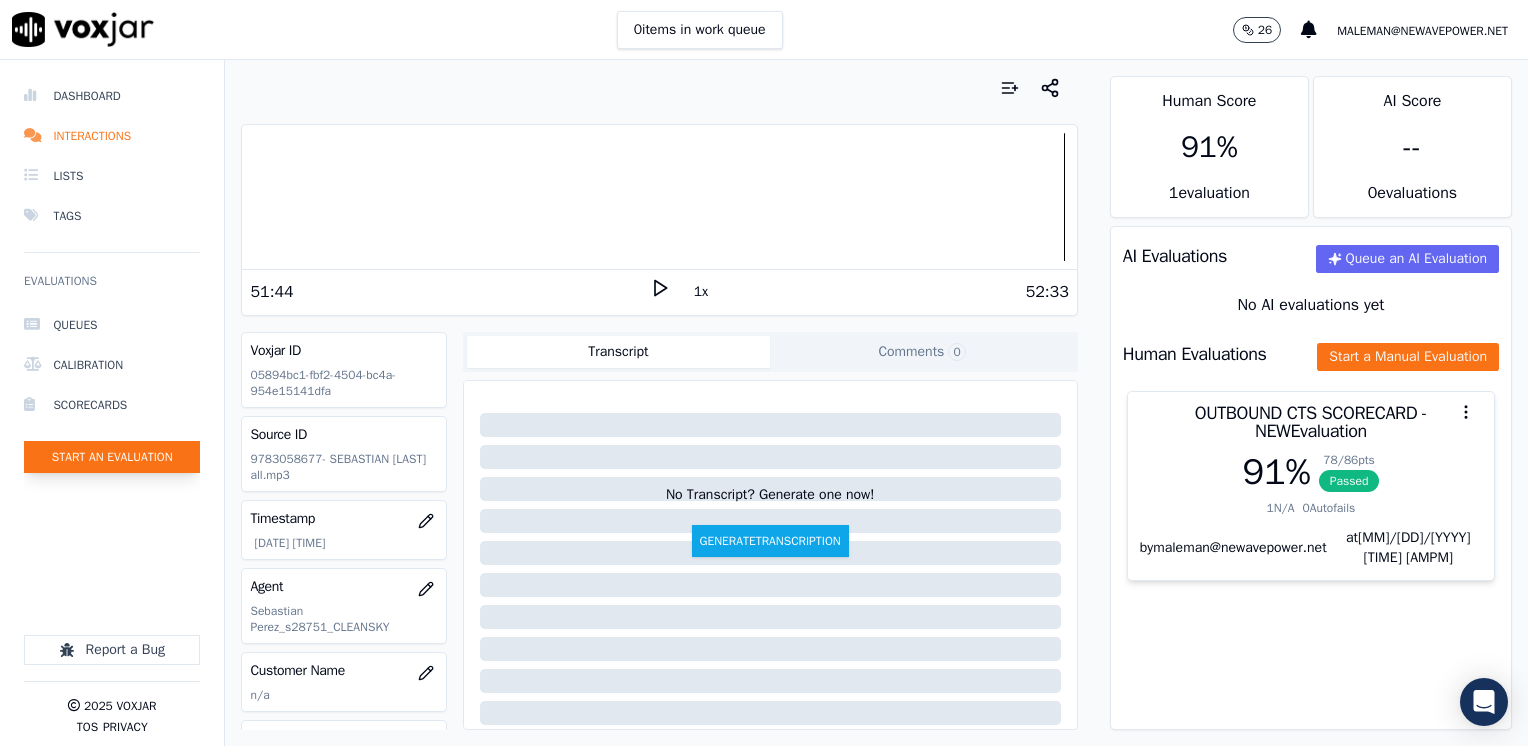 click on "Start an Evaluation" 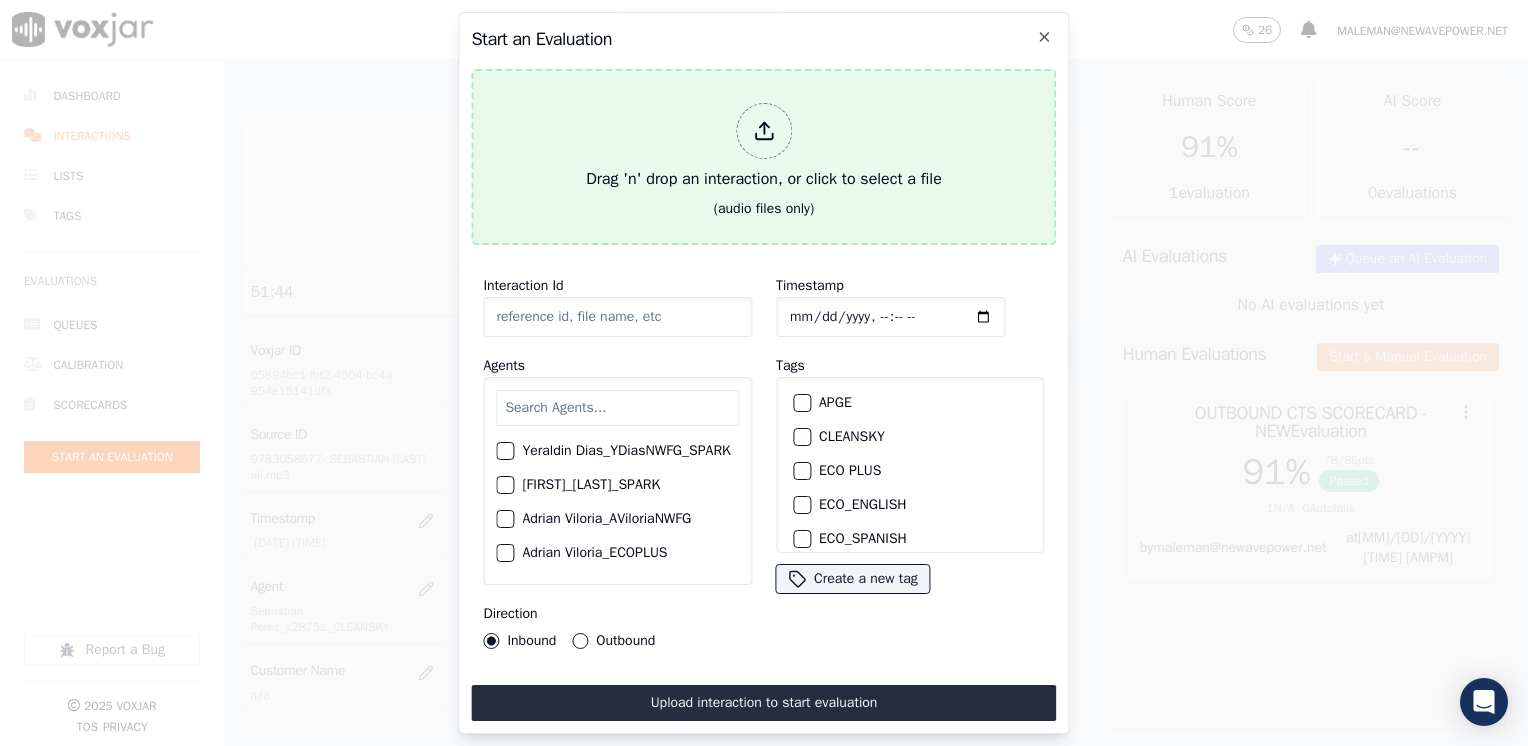 click at bounding box center [764, 131] 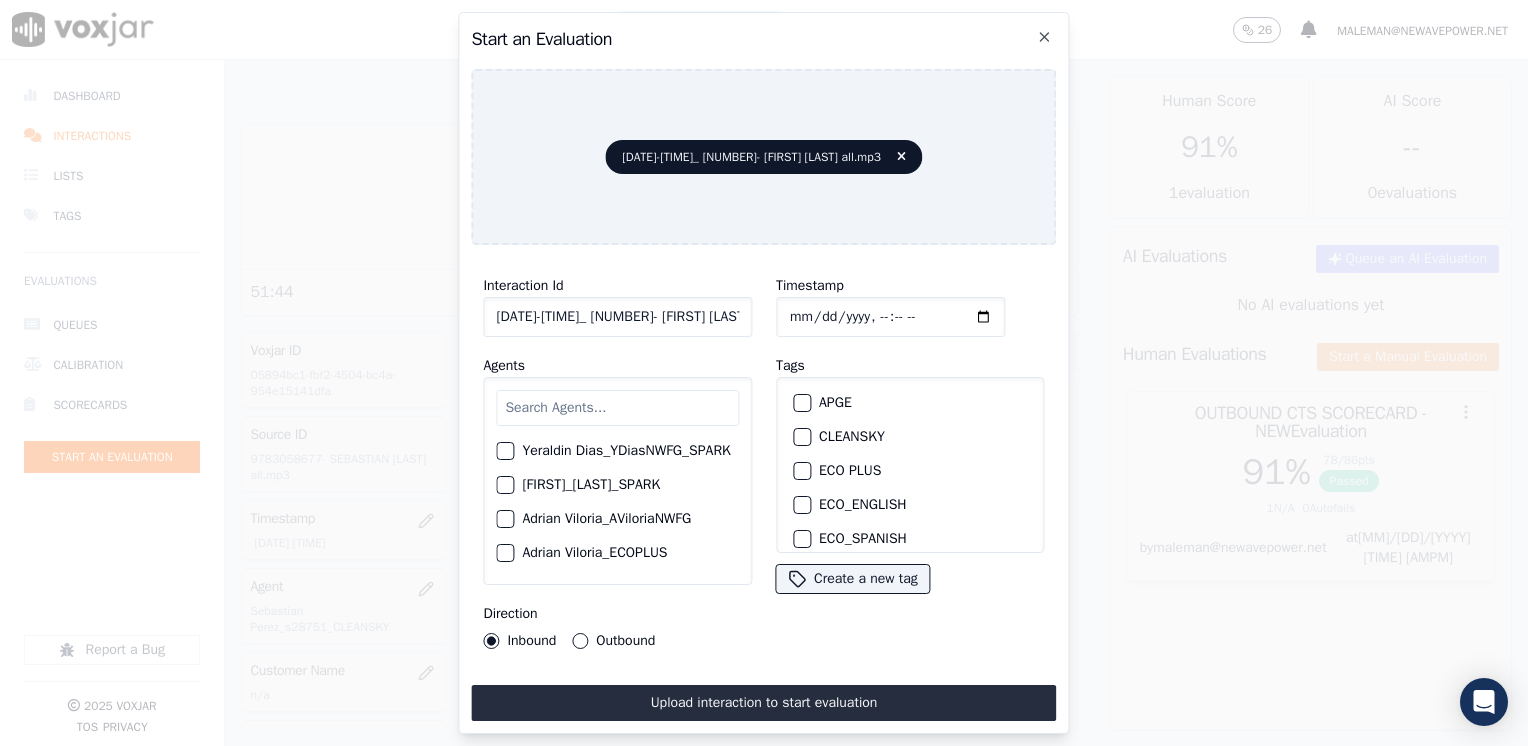 click at bounding box center [617, 408] 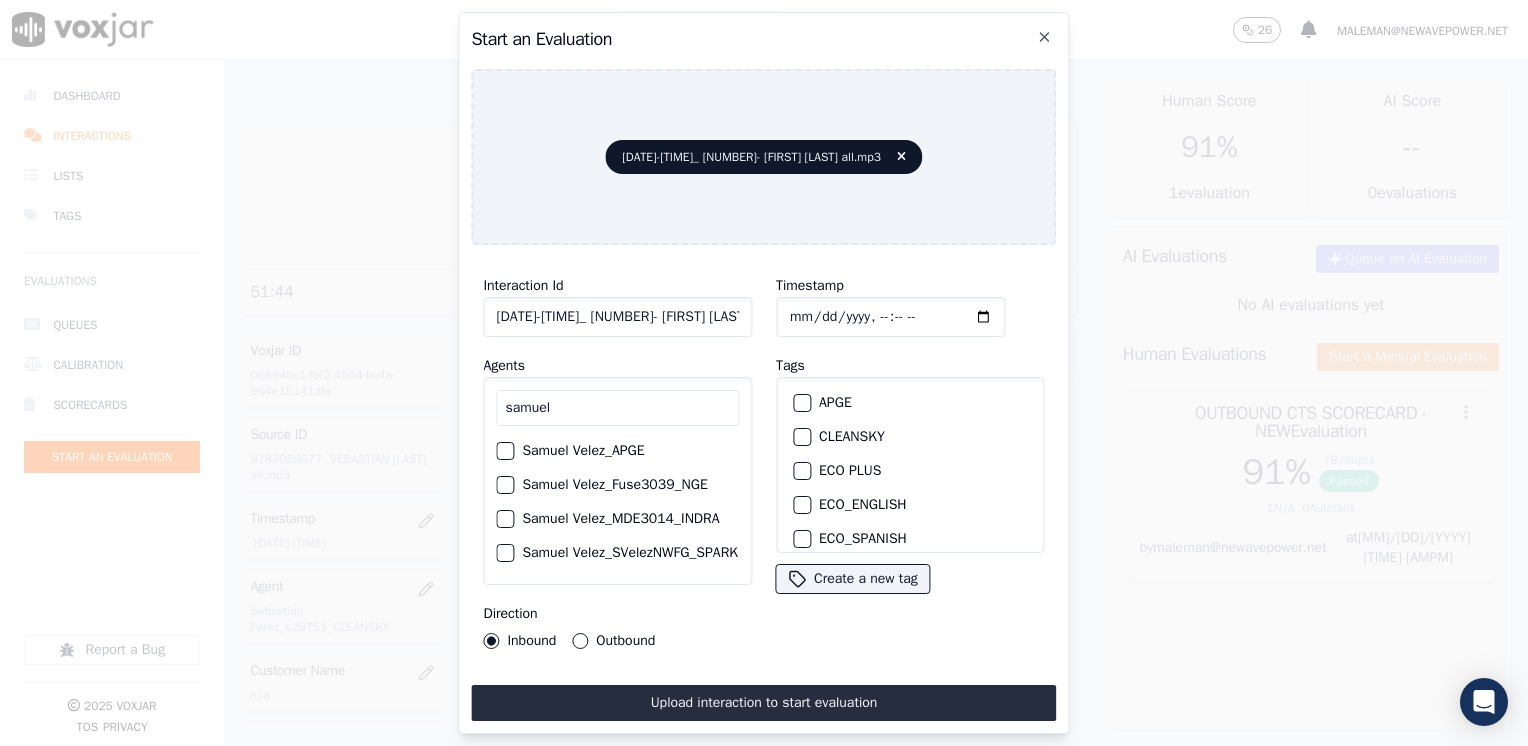 scroll, scrollTop: 100, scrollLeft: 0, axis: vertical 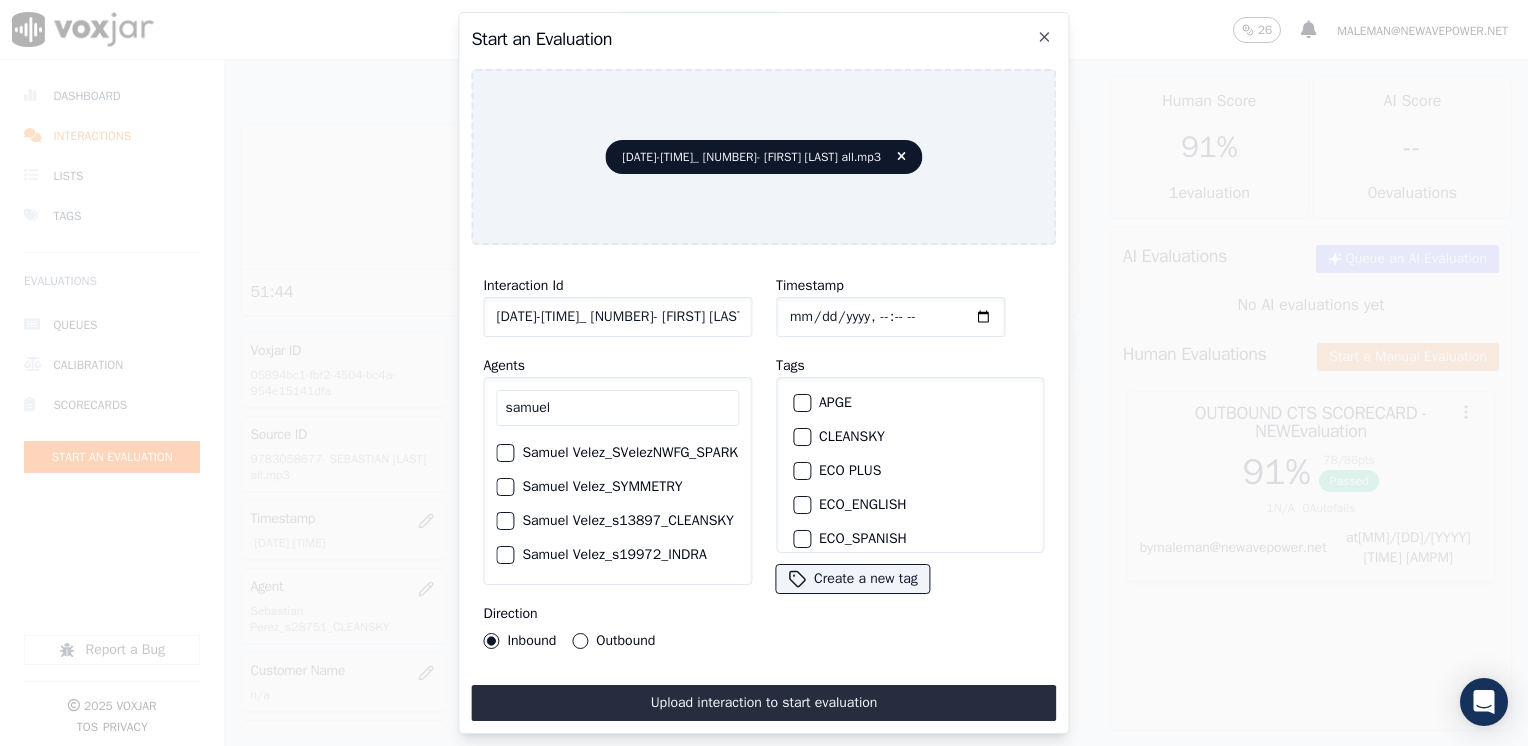 click at bounding box center [504, 453] 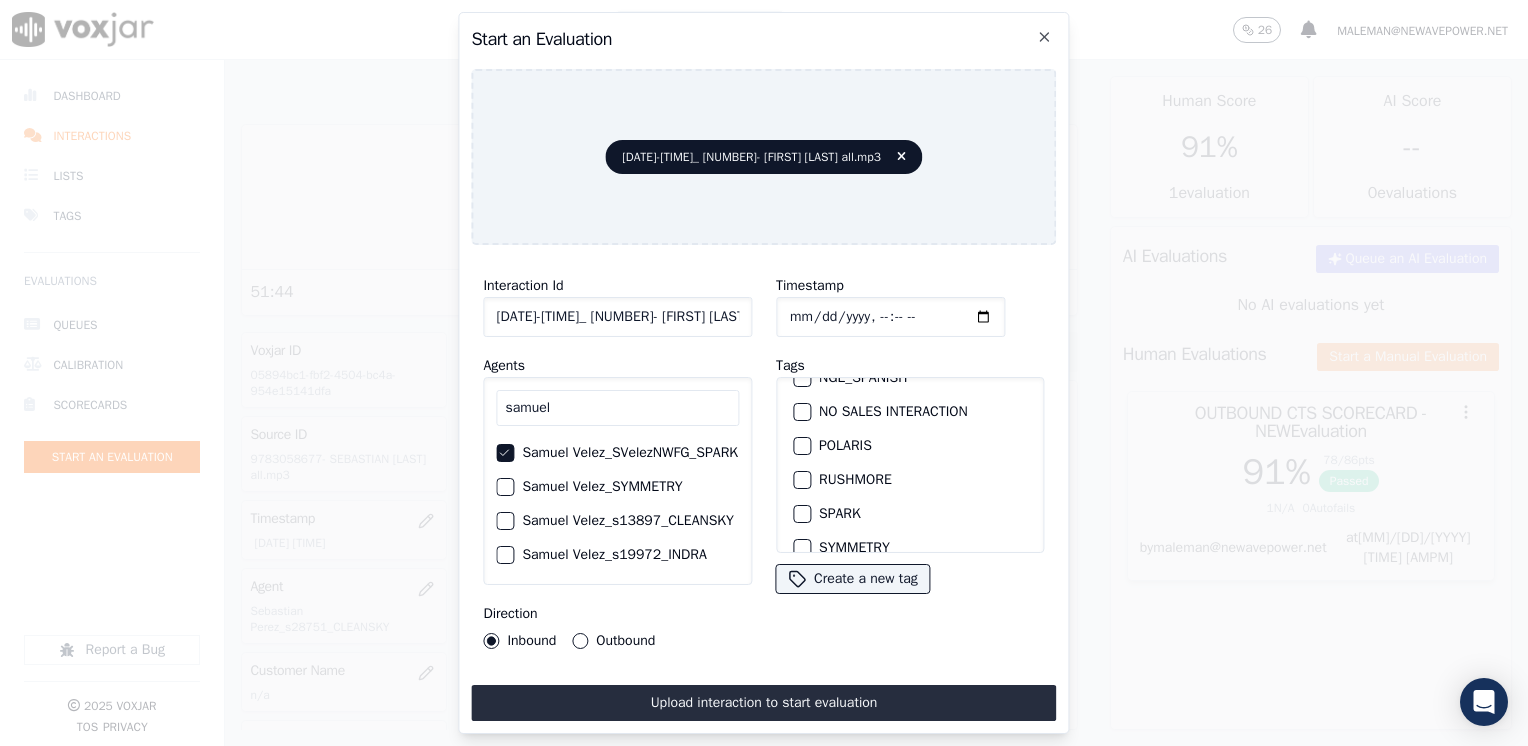 scroll, scrollTop: 400, scrollLeft: 0, axis: vertical 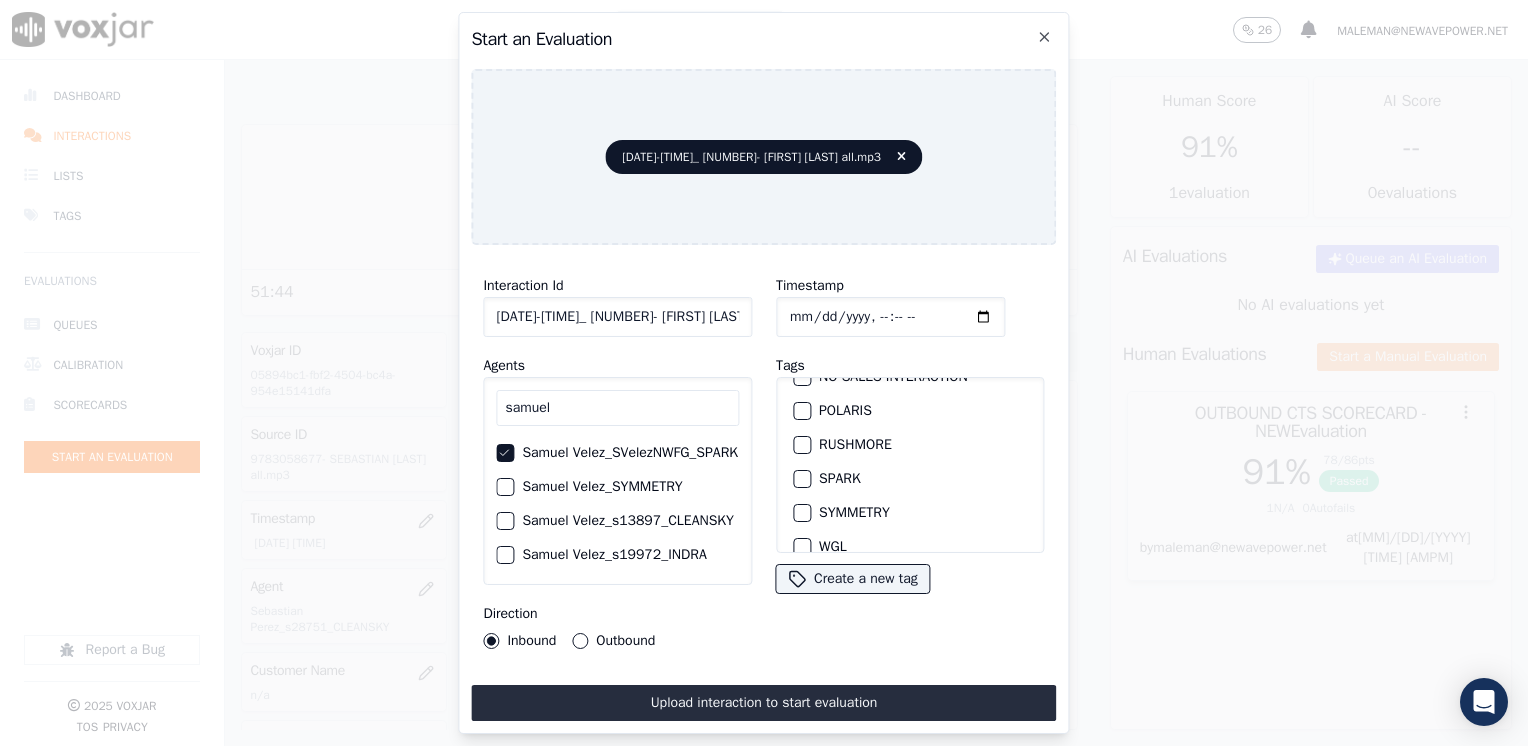 click at bounding box center [801, 479] 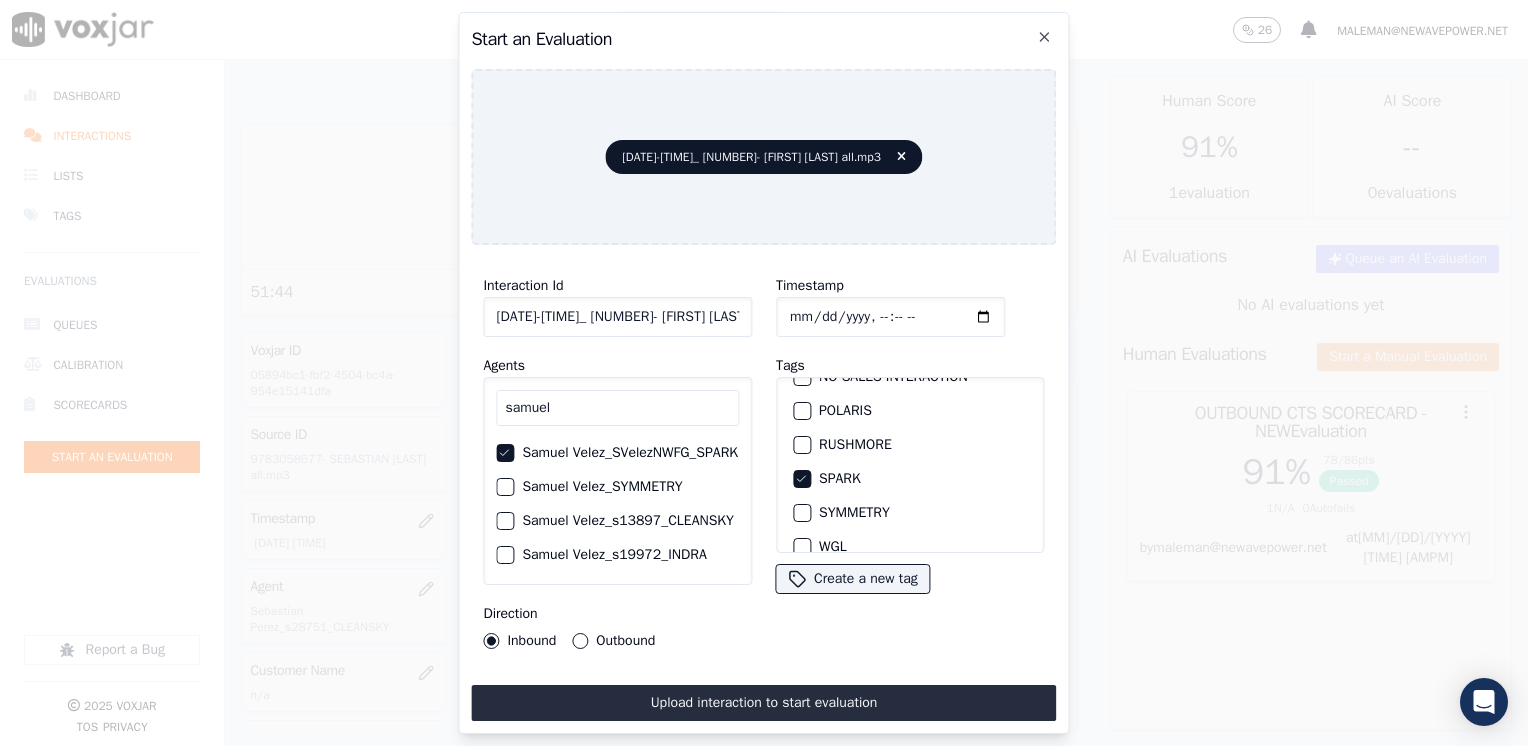 click on "Timestamp" 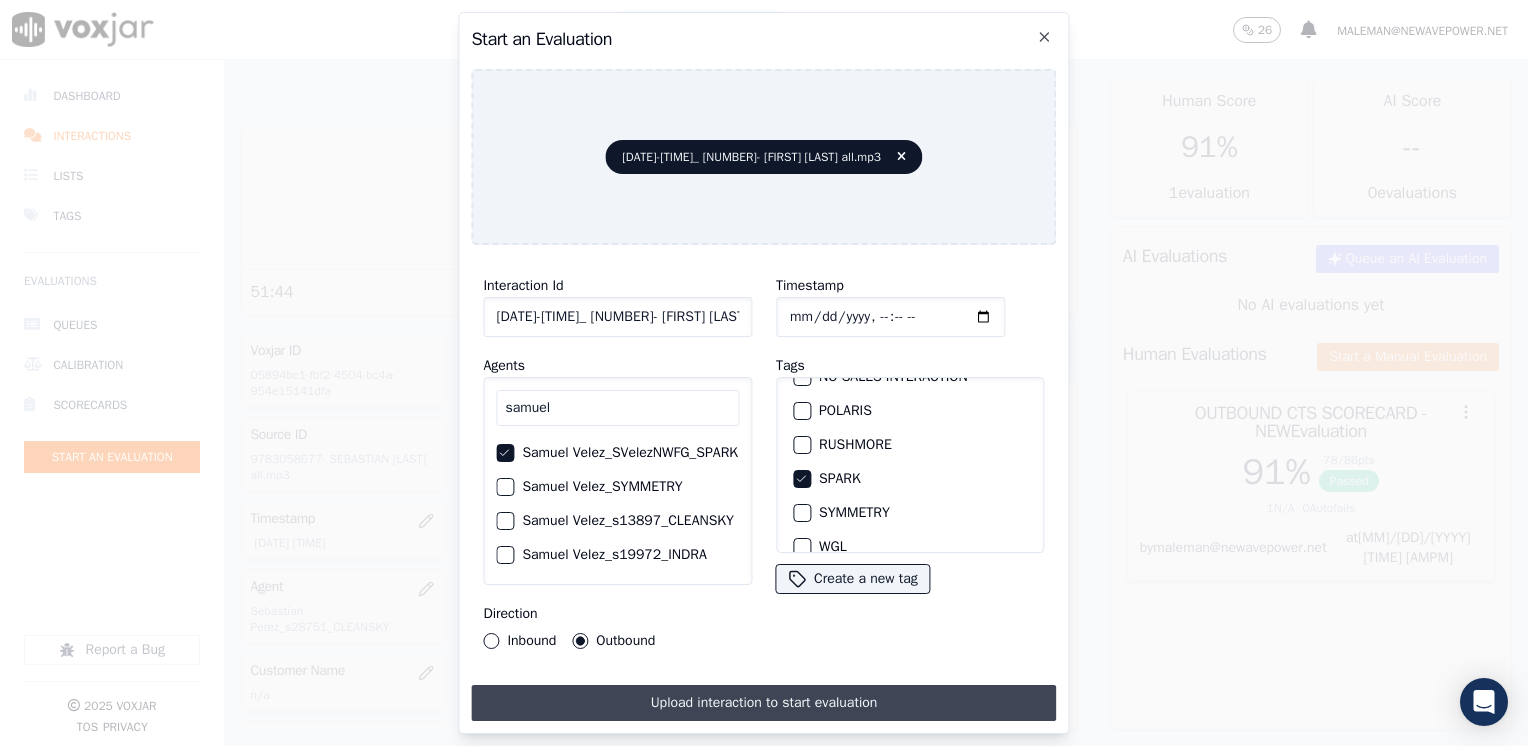 click on "Upload interaction to start evaluation" at bounding box center (763, 703) 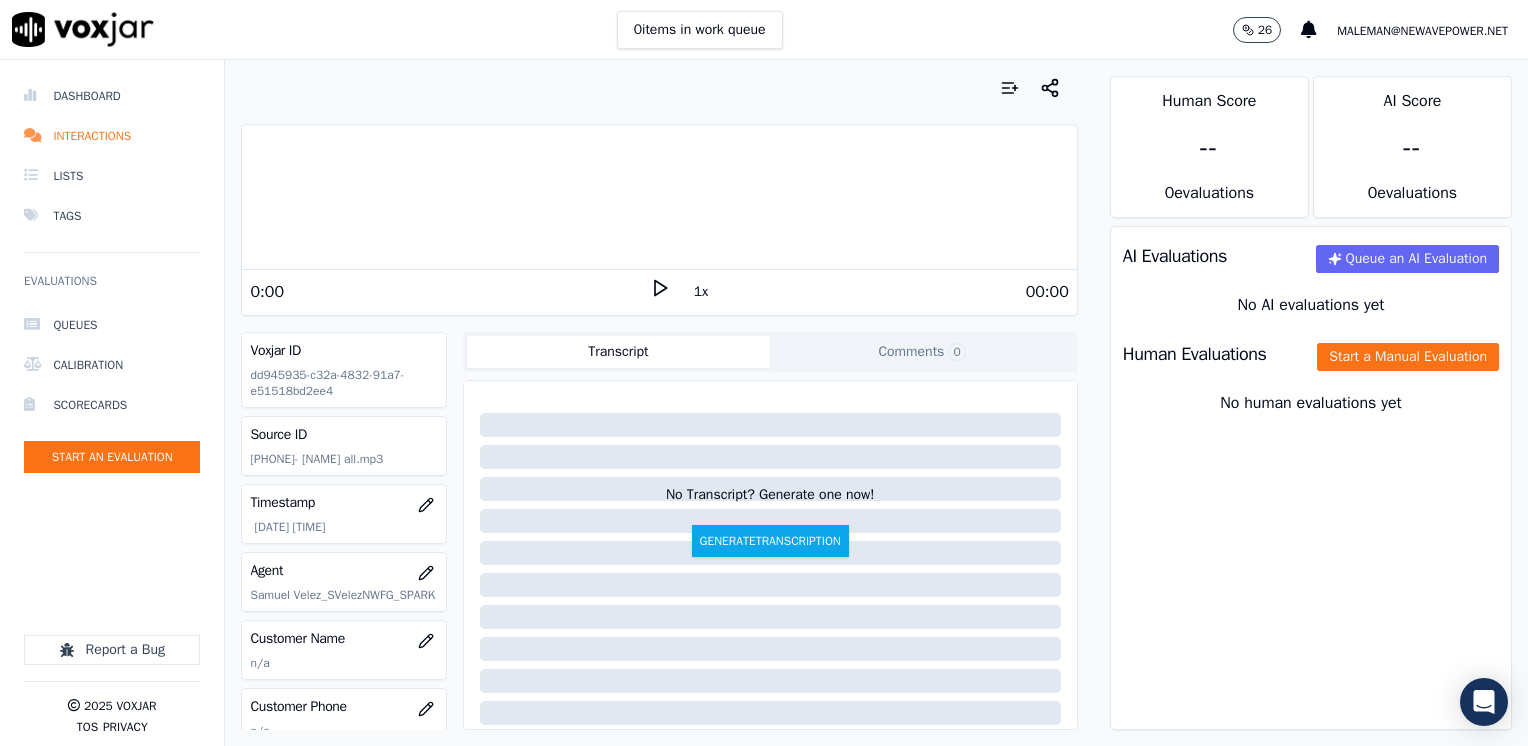 click 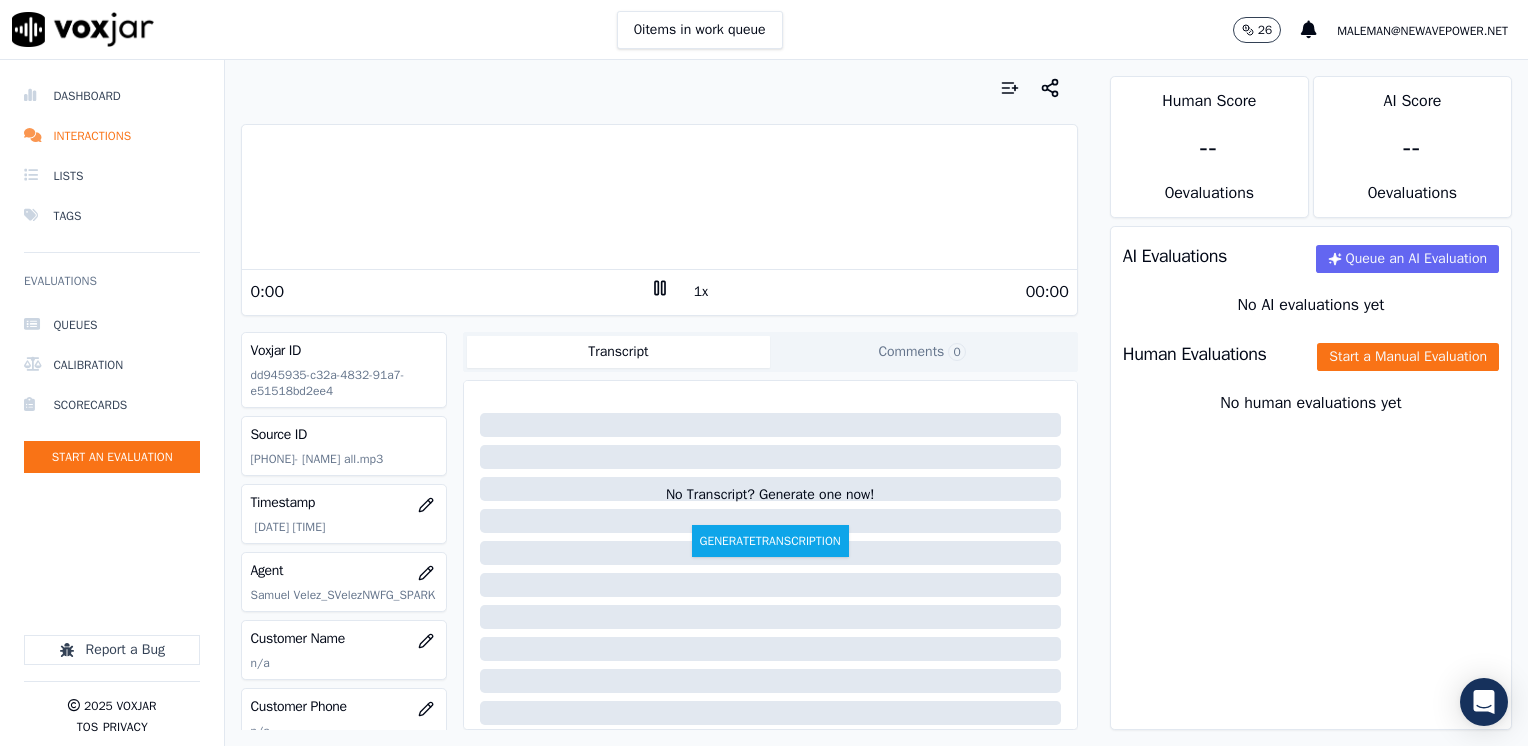 click 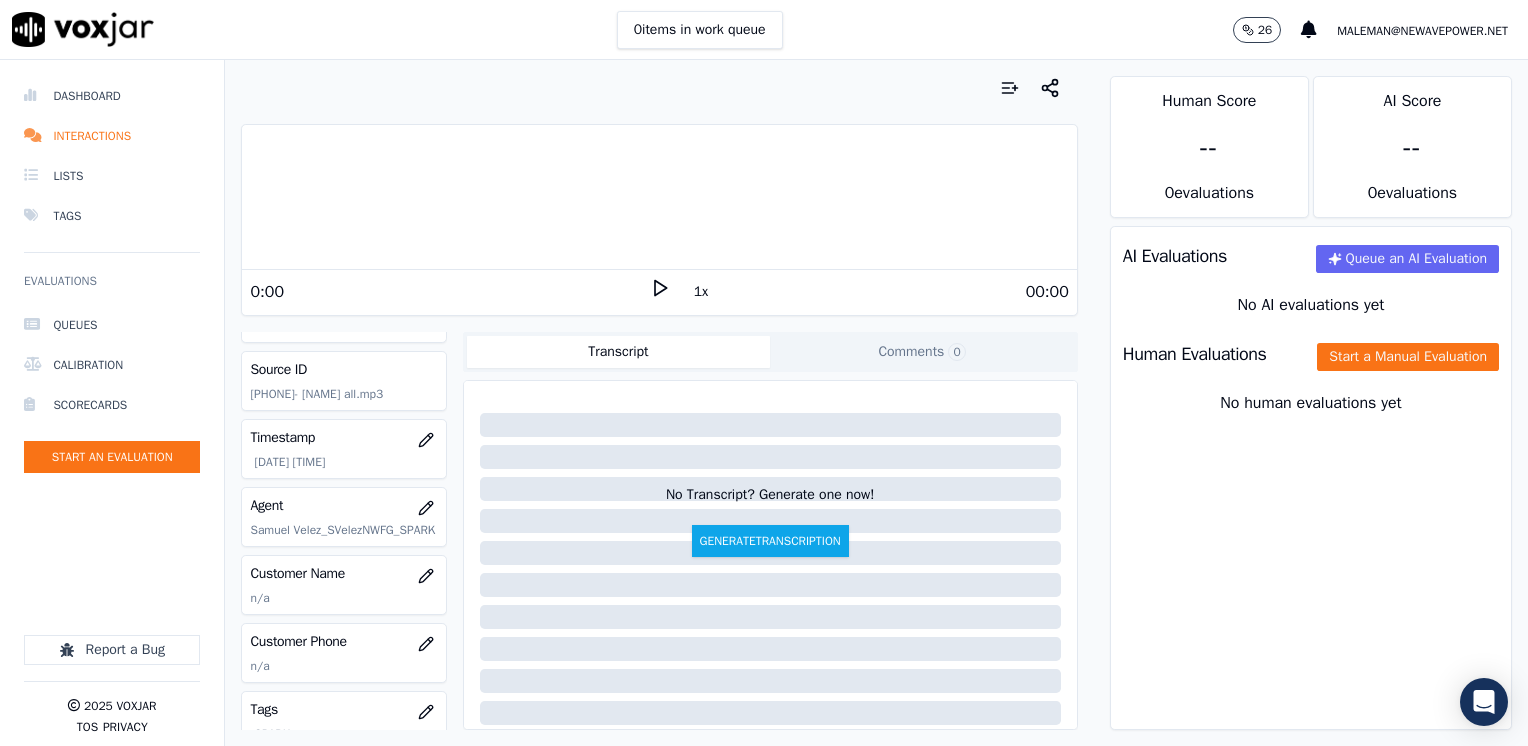 scroll, scrollTop: 100, scrollLeft: 0, axis: vertical 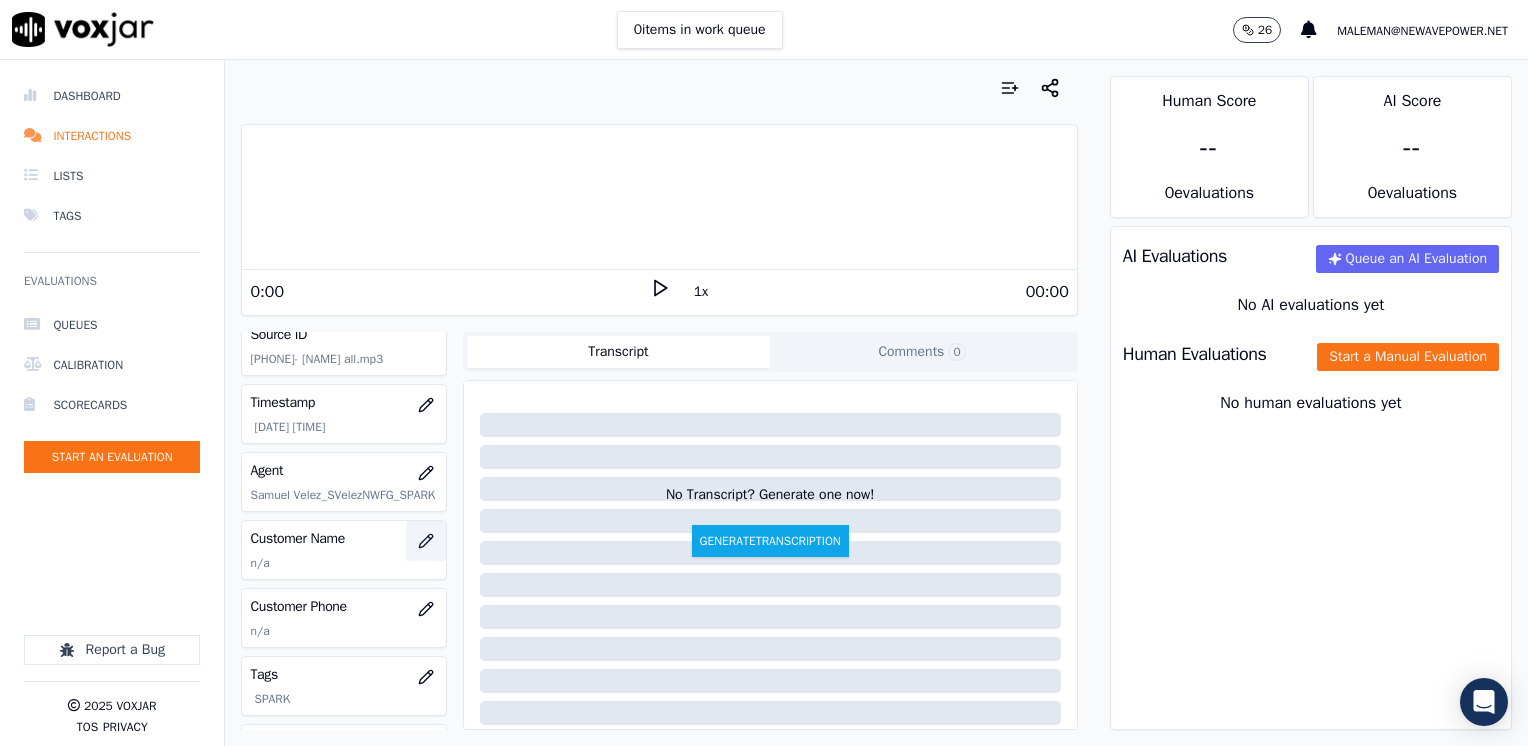 click at bounding box center (426, 541) 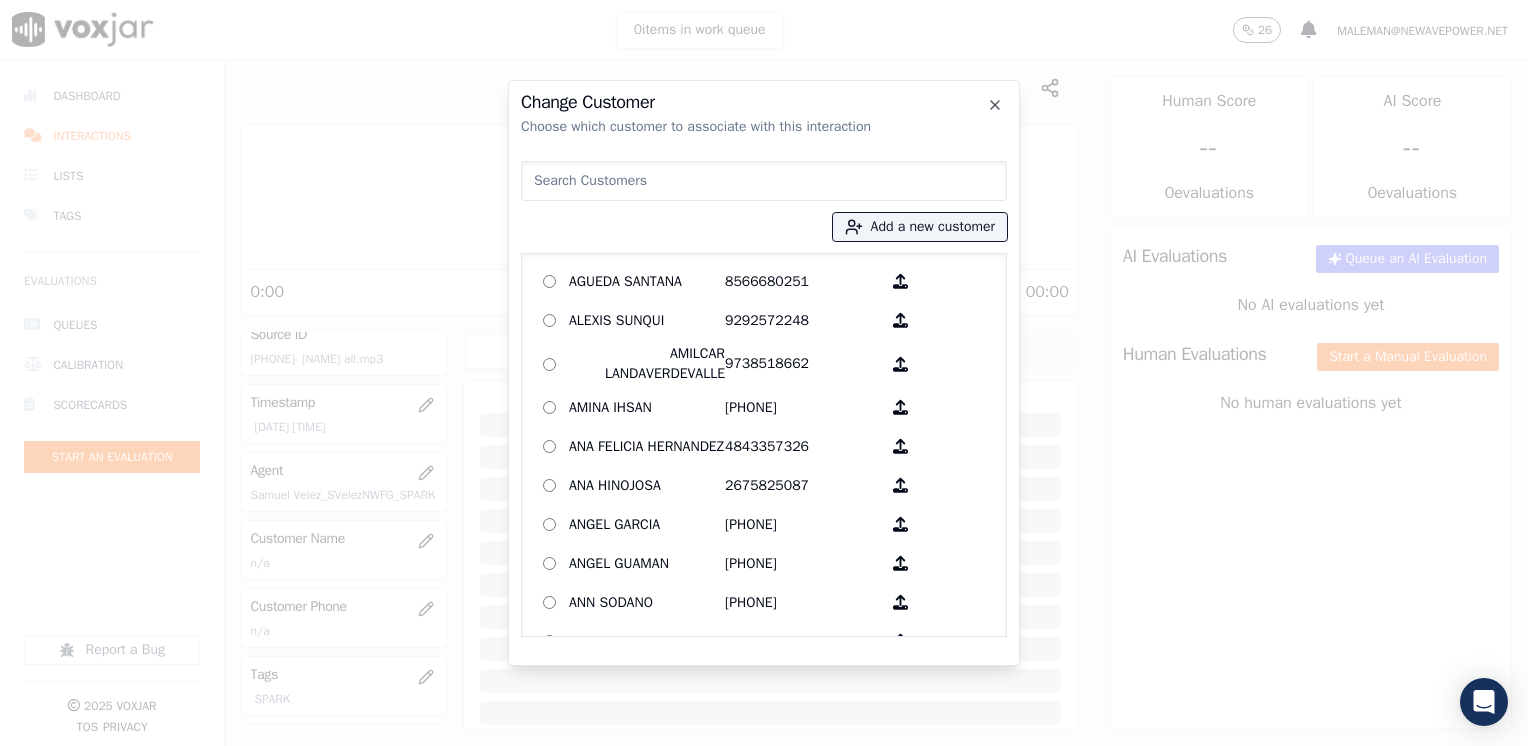 click at bounding box center (764, 181) 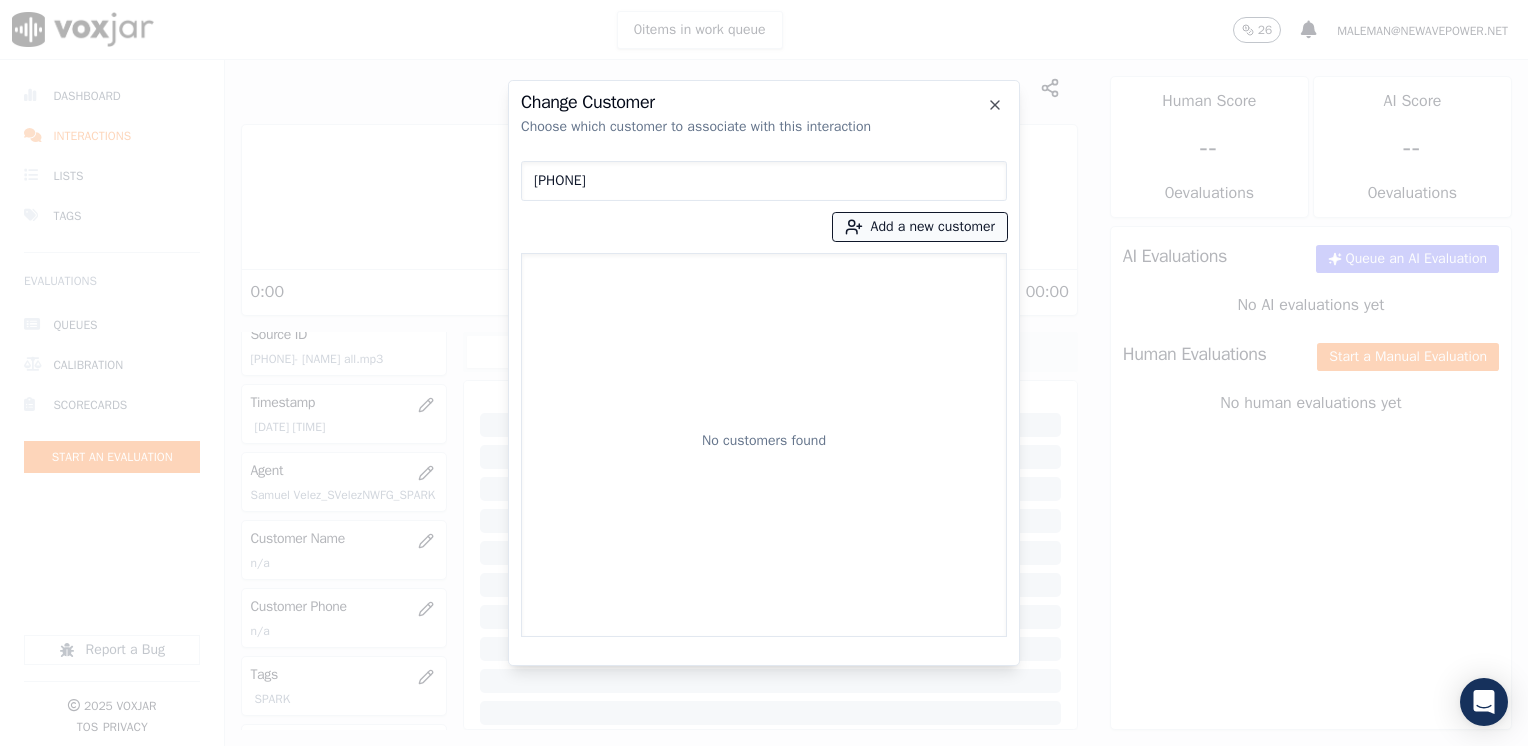 click on "Add a new customer" at bounding box center [920, 227] 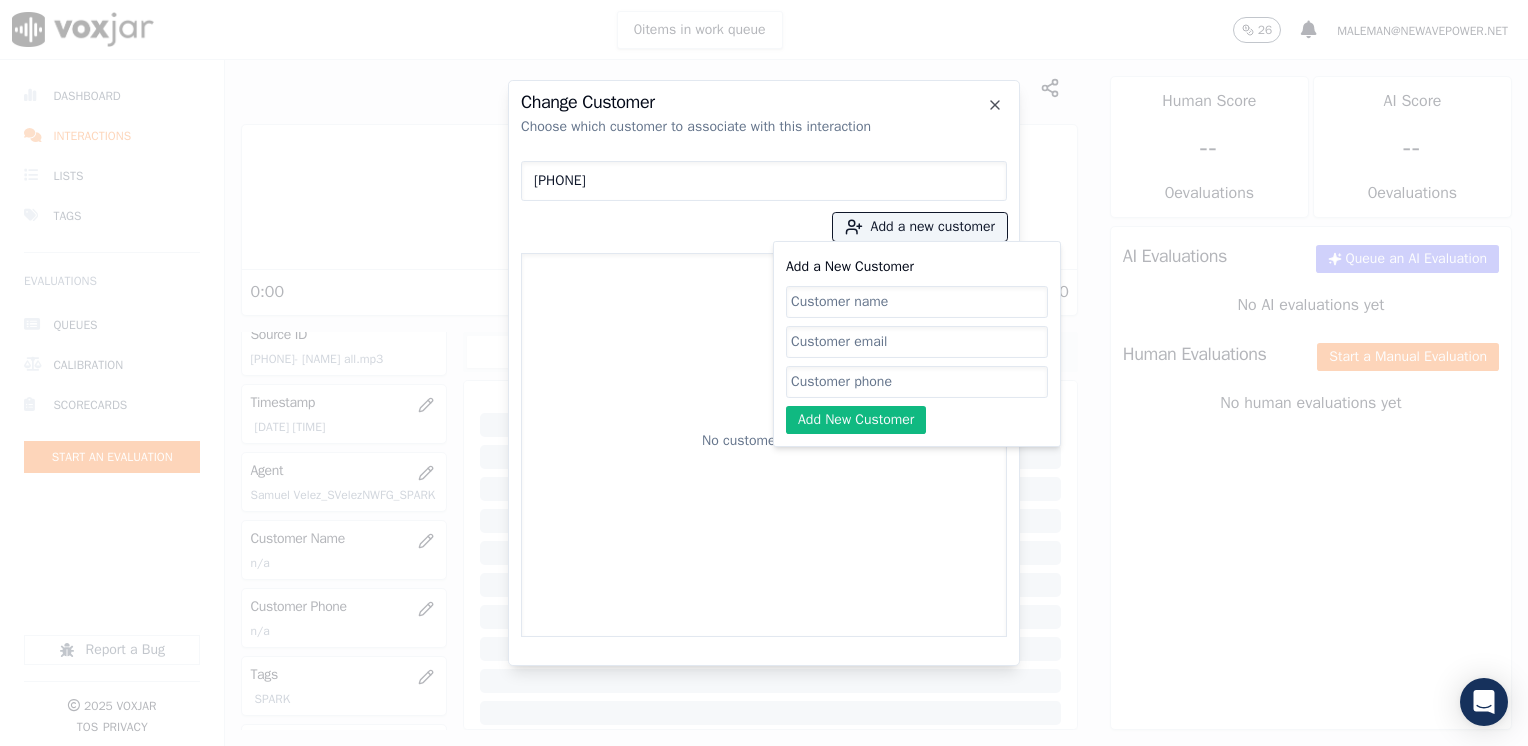 click on "Add a New Customer" 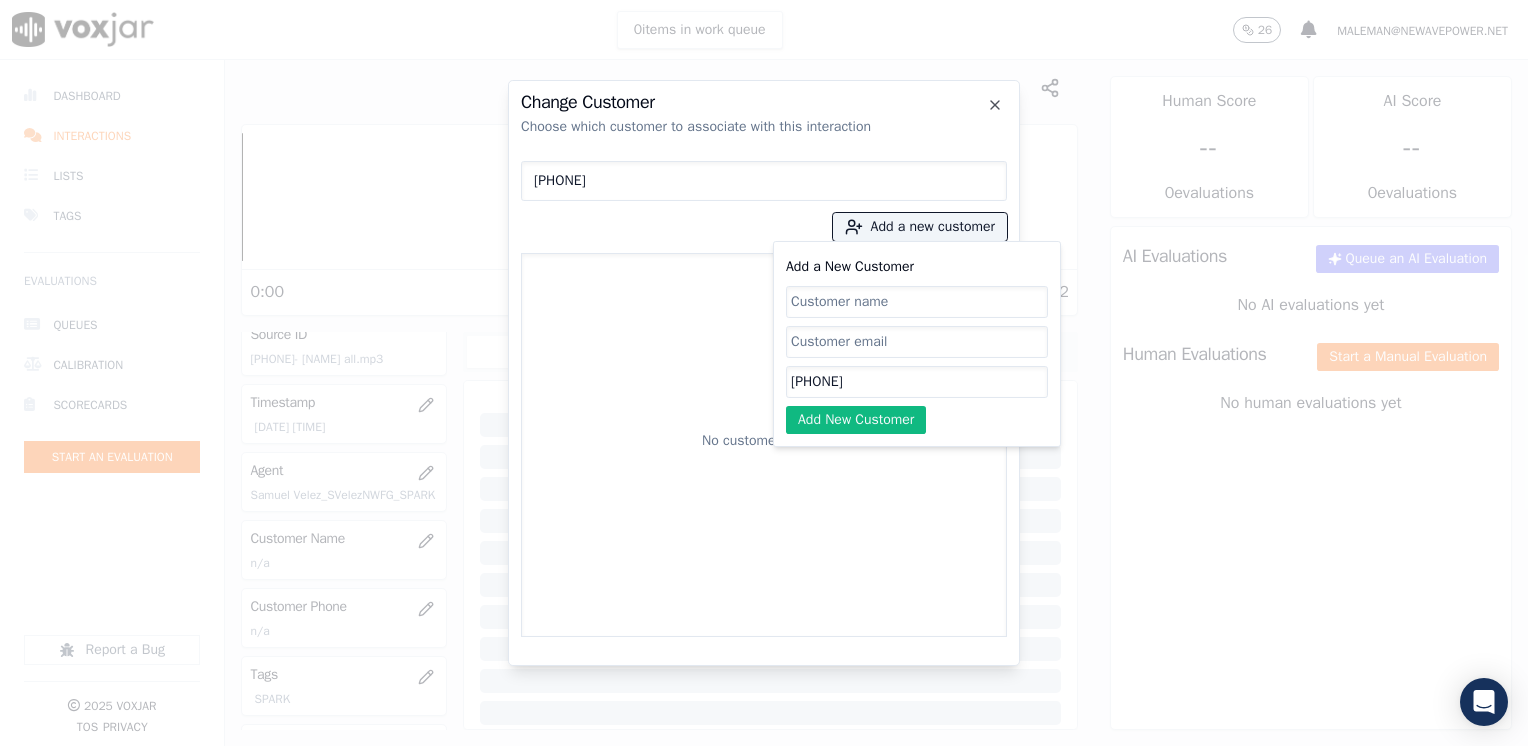 click on "Add a New Customer" 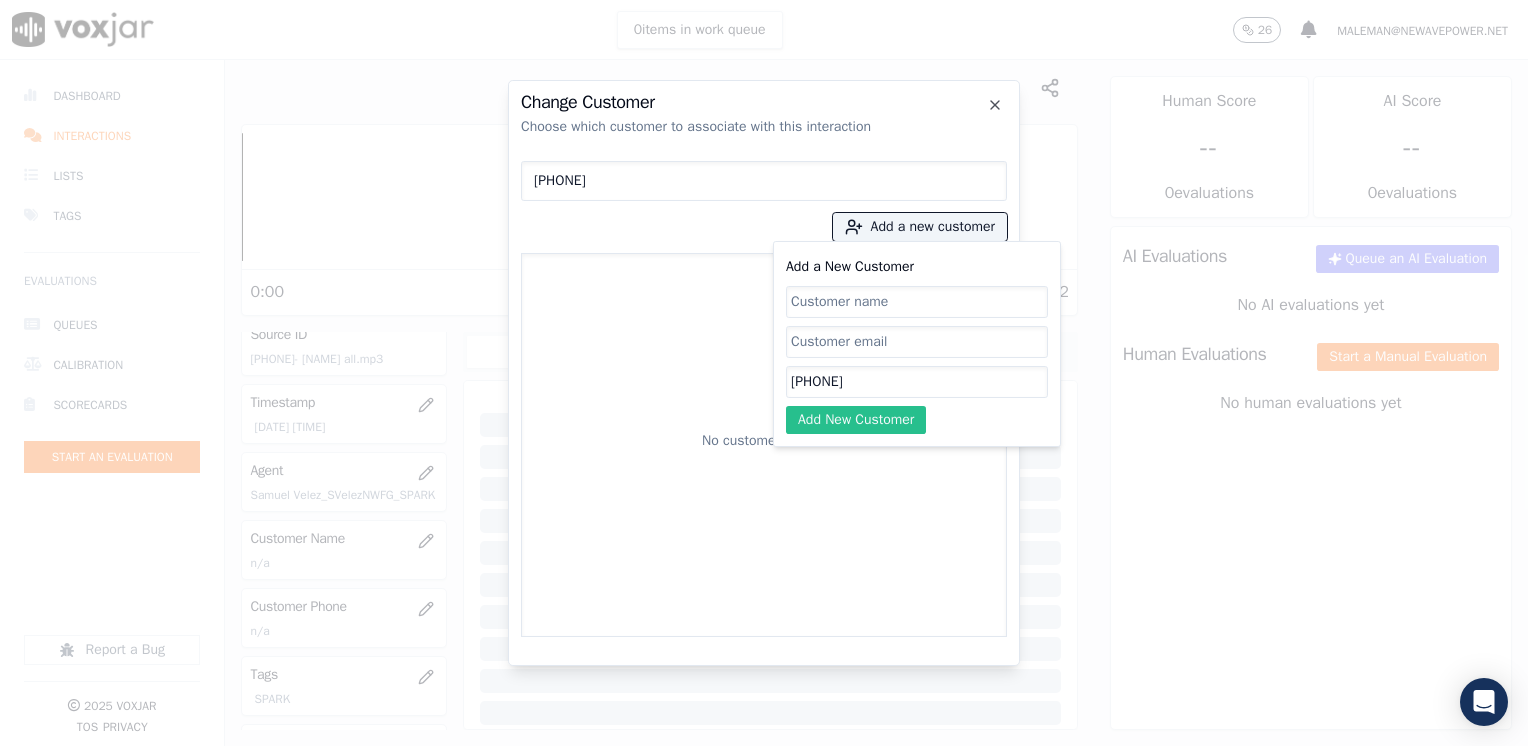 paste on "[FIRST] [LAST]" 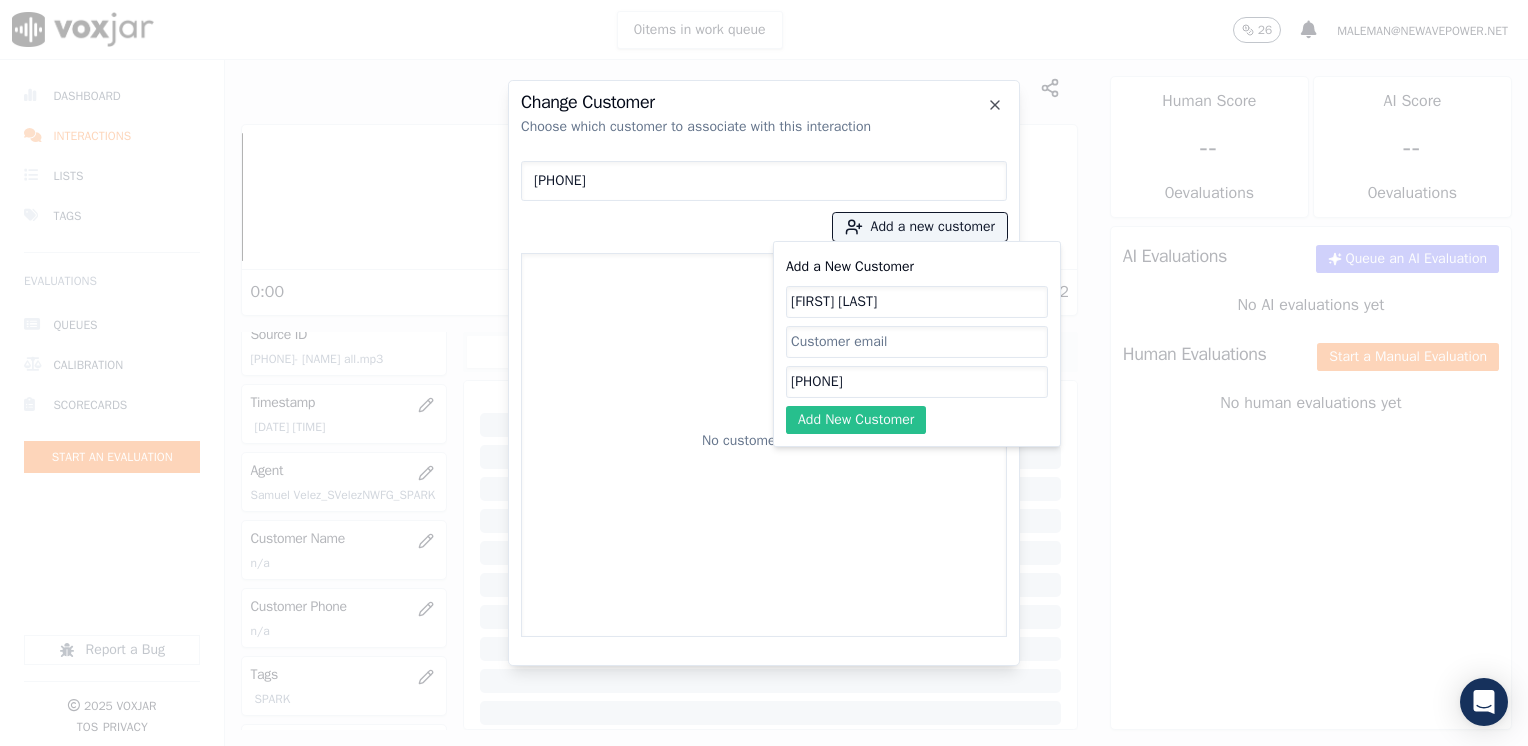 click on "Add New Customer" 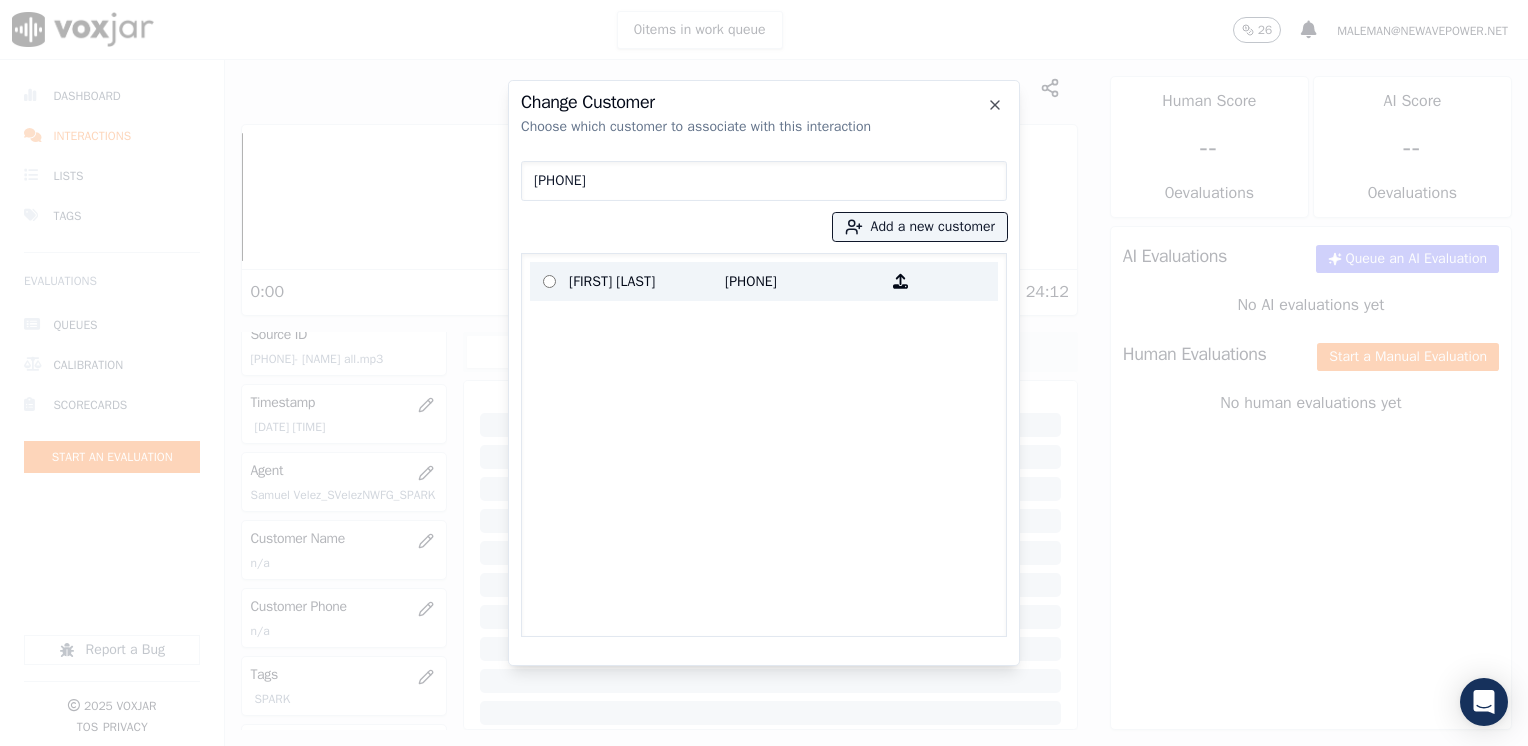 click on "[FIRST] [LAST]" at bounding box center [647, 281] 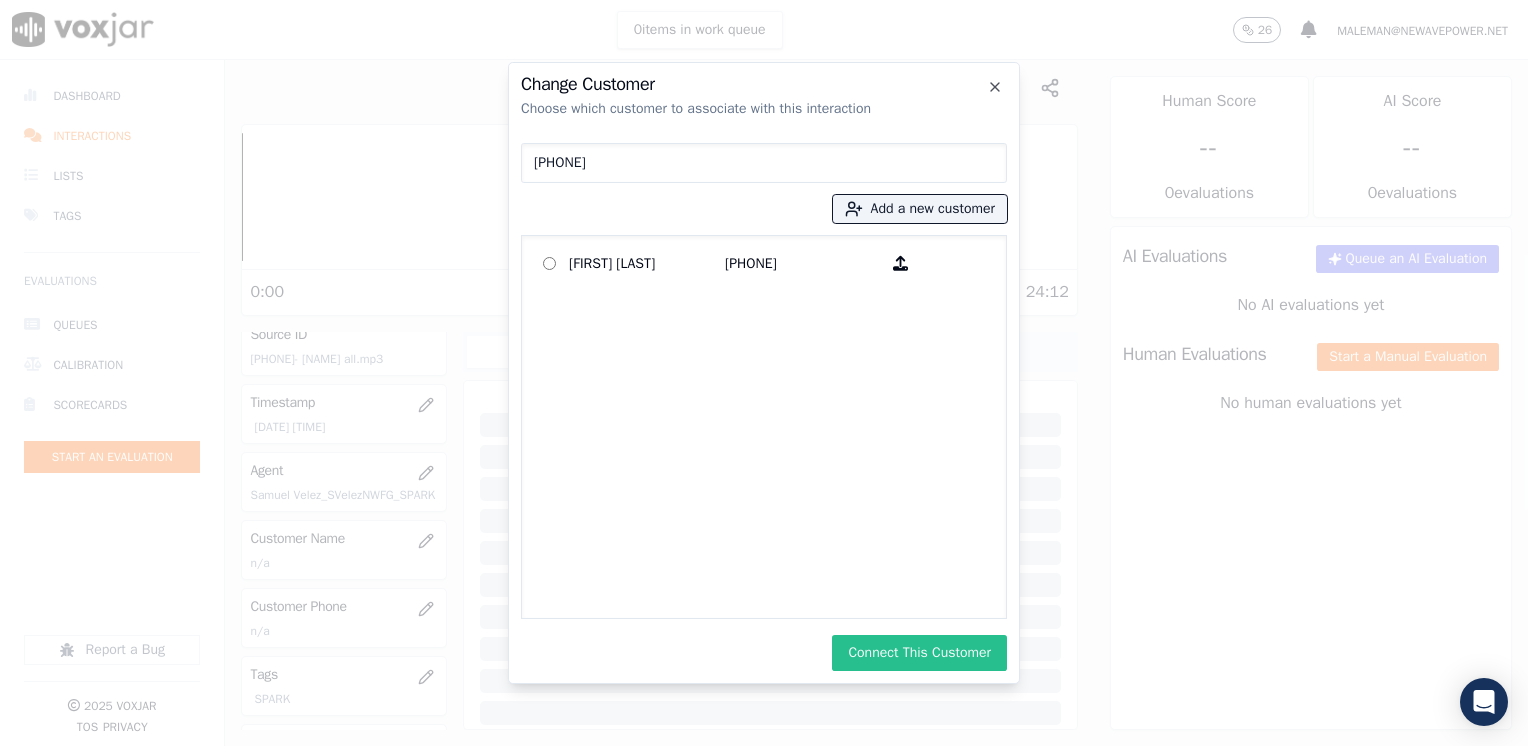 click on "Connect This Customer" at bounding box center [919, 653] 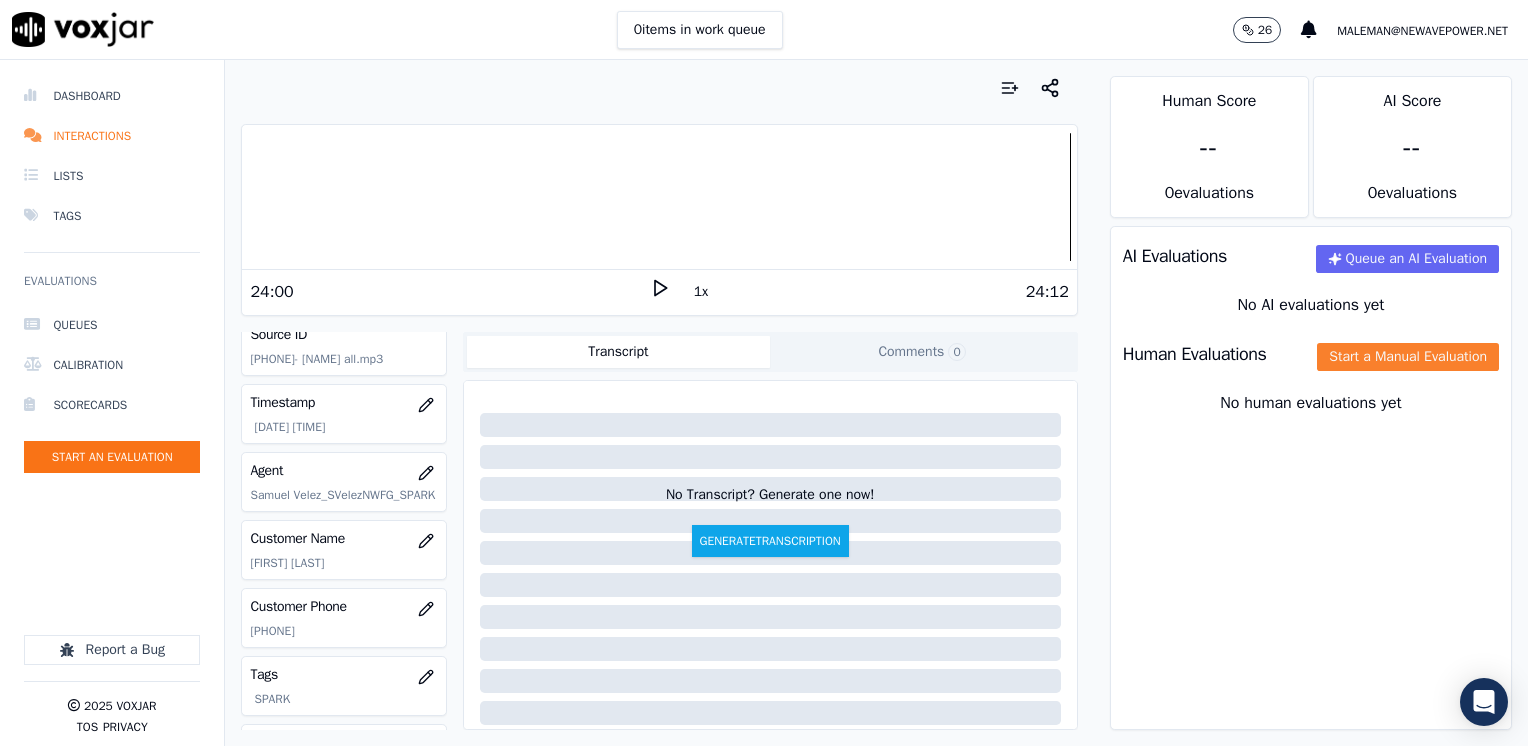 click on "Start a Manual Evaluation" 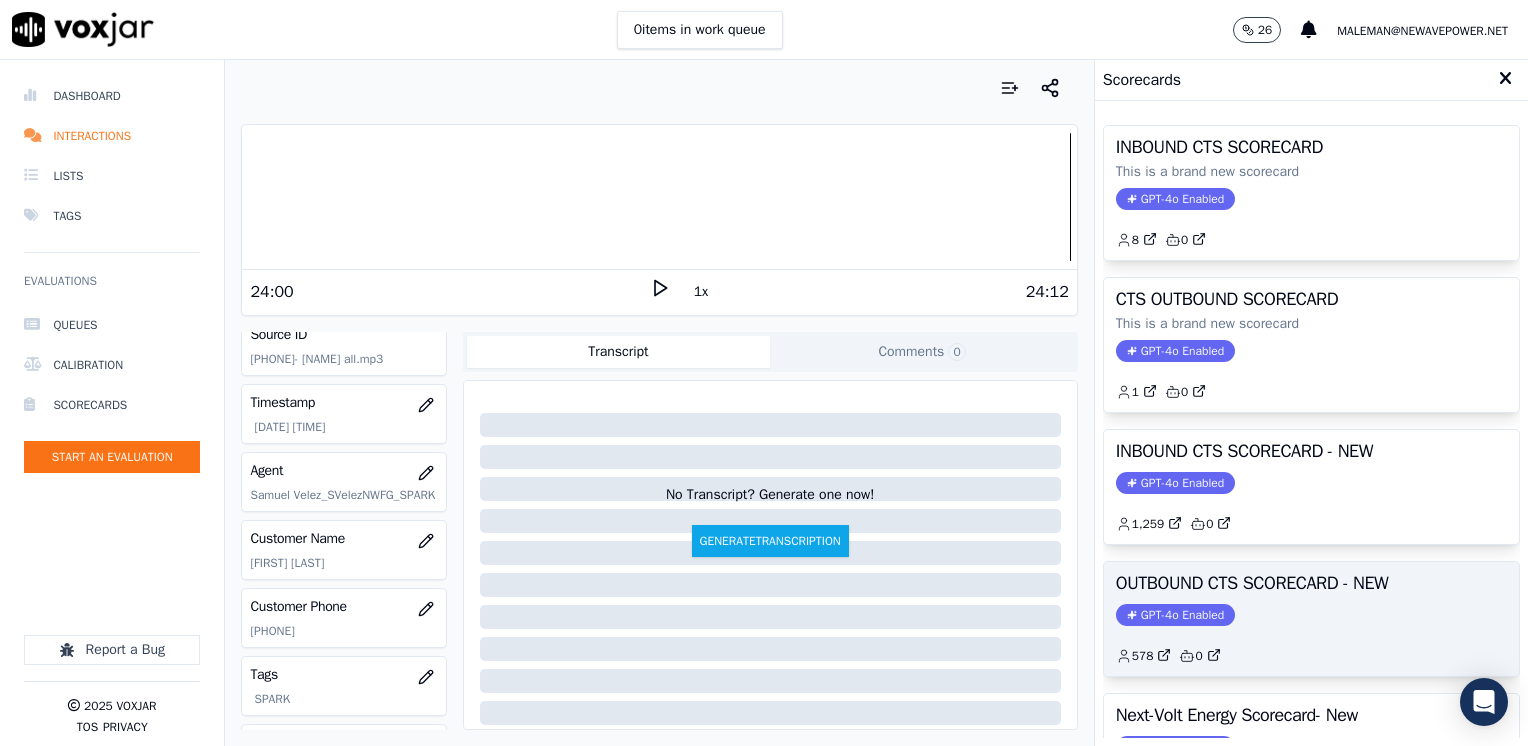 click on "GPT-4o Enabled" at bounding box center [1175, 615] 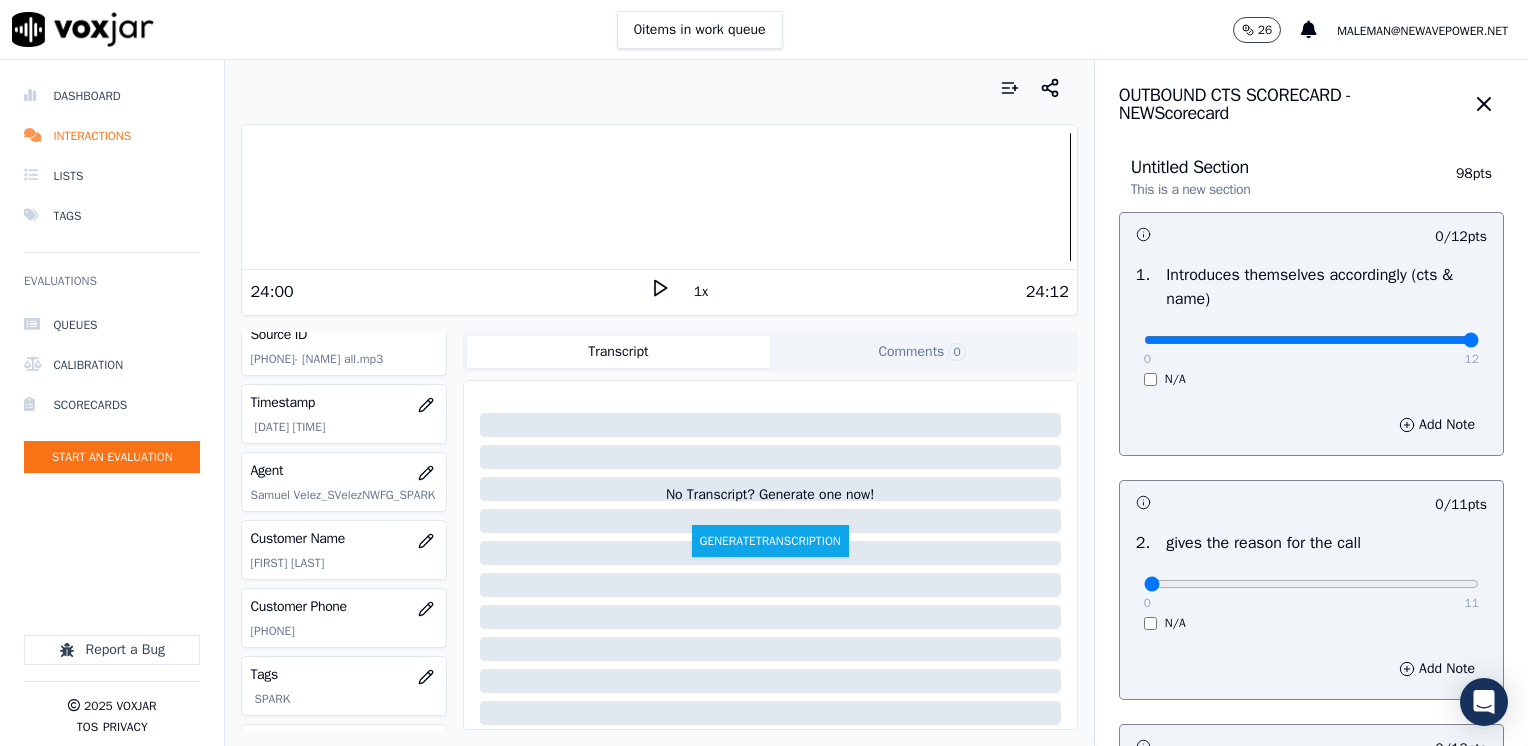drag, startPoint x: 1132, startPoint y: 335, endPoint x: 1468, endPoint y: 420, distance: 346.58478 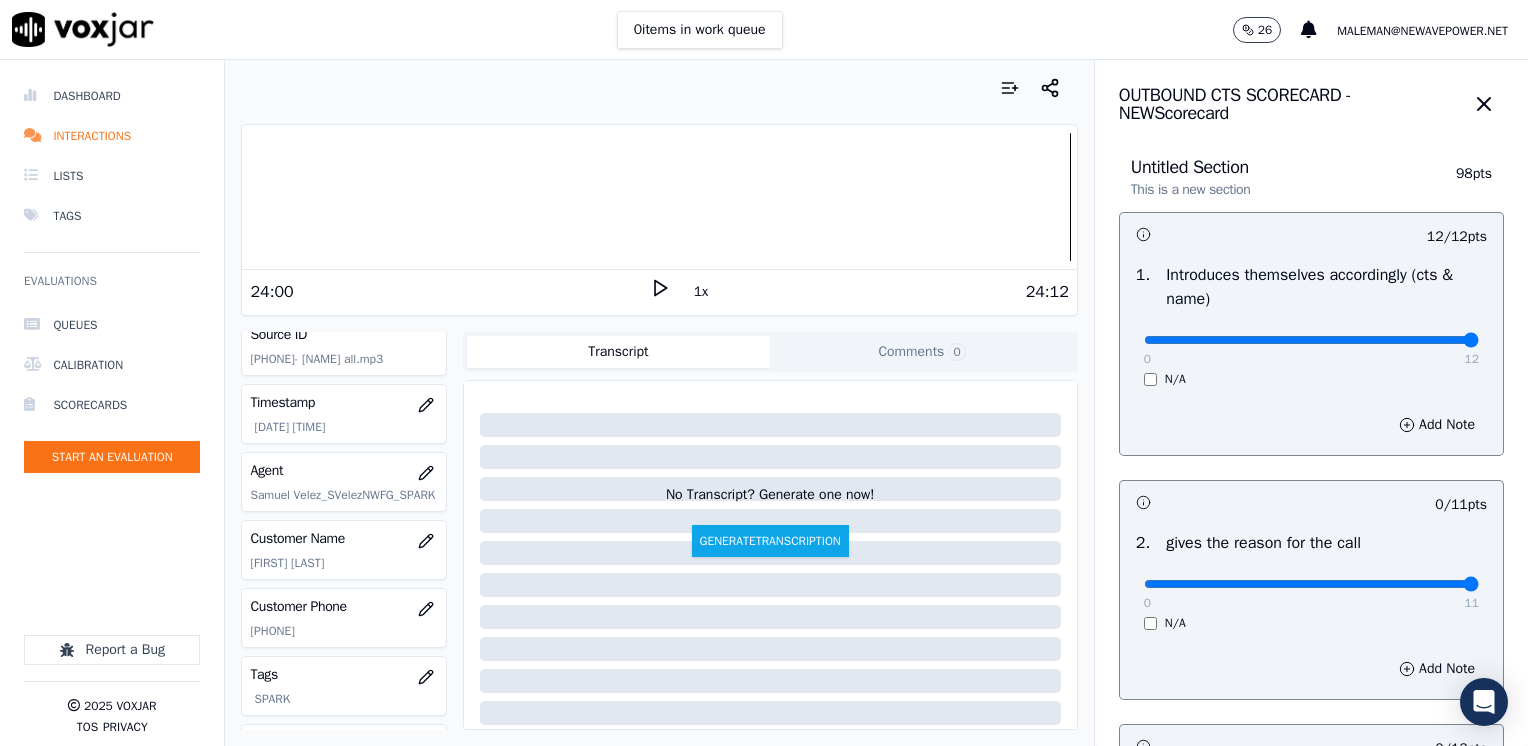 drag, startPoint x: 1136, startPoint y: 579, endPoint x: 1531, endPoint y: 562, distance: 395.36566 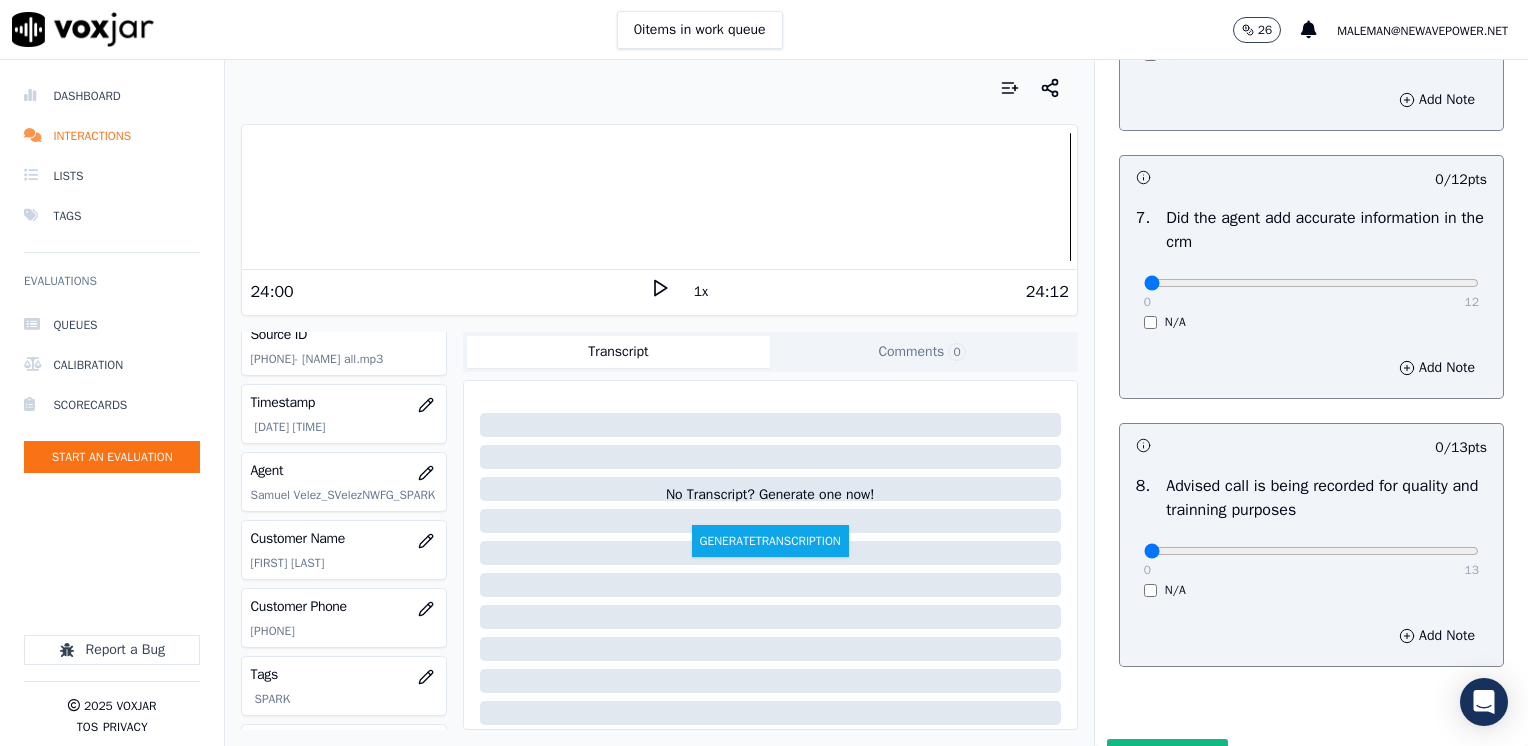 scroll, scrollTop: 1748, scrollLeft: 0, axis: vertical 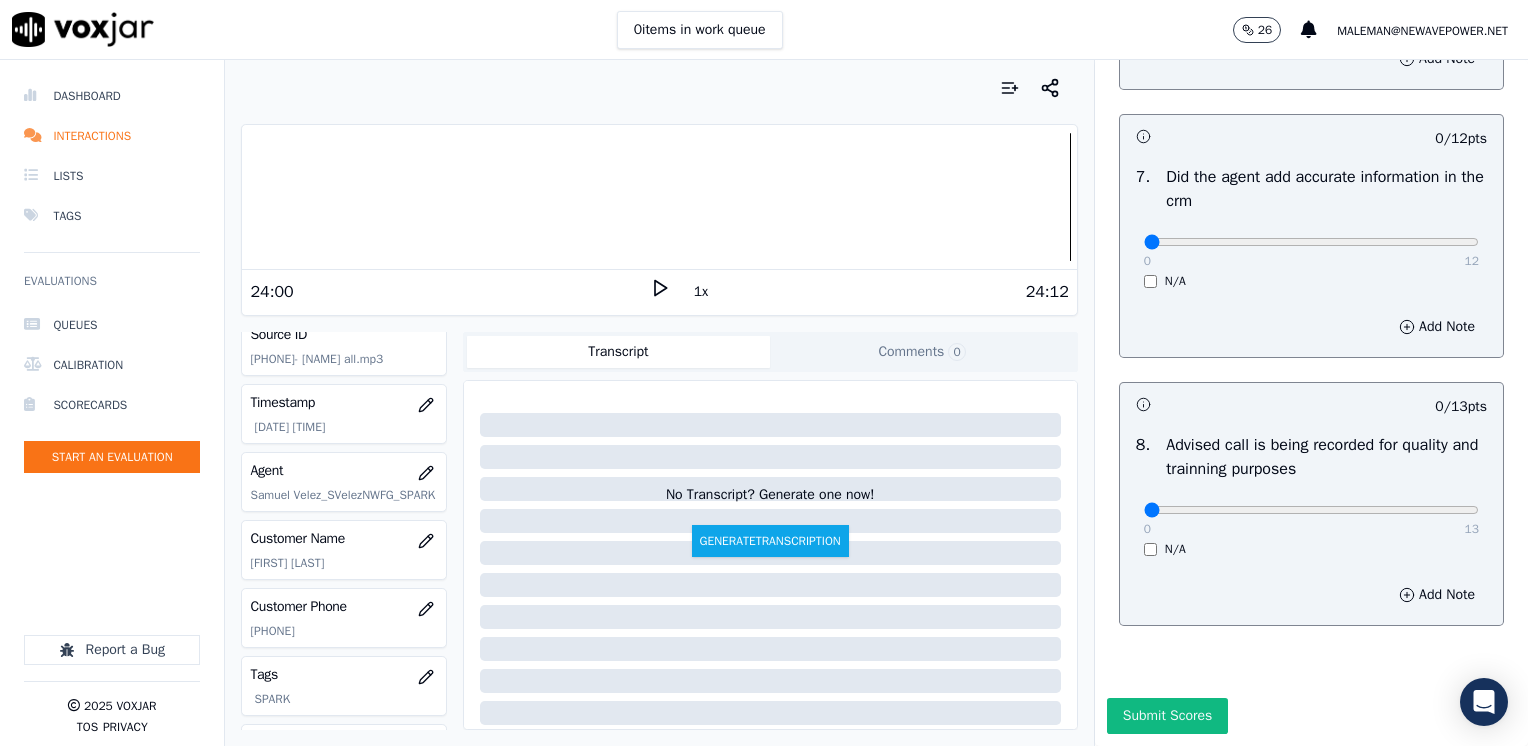 click on "0   13" at bounding box center [1311, 509] 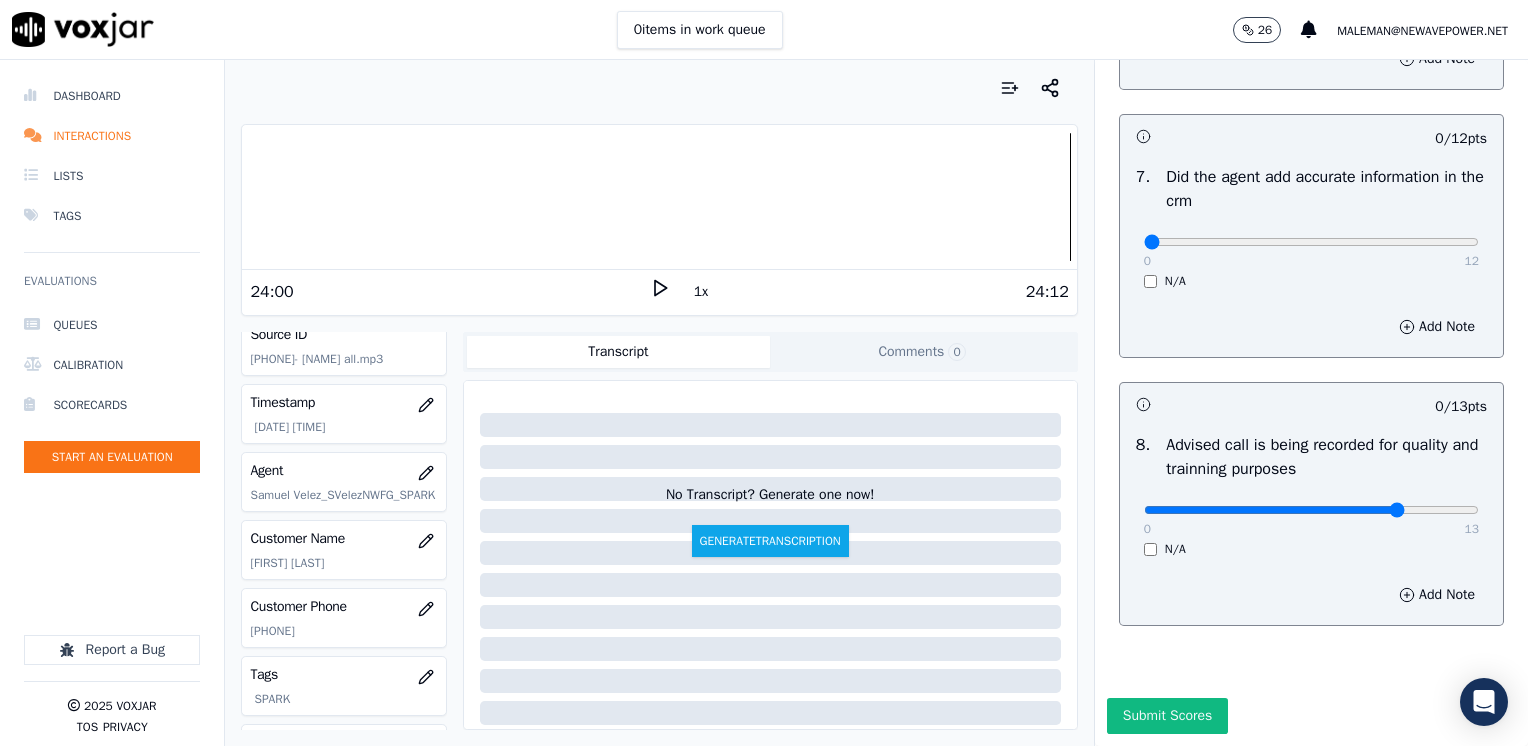 click at bounding box center (1311, -1366) 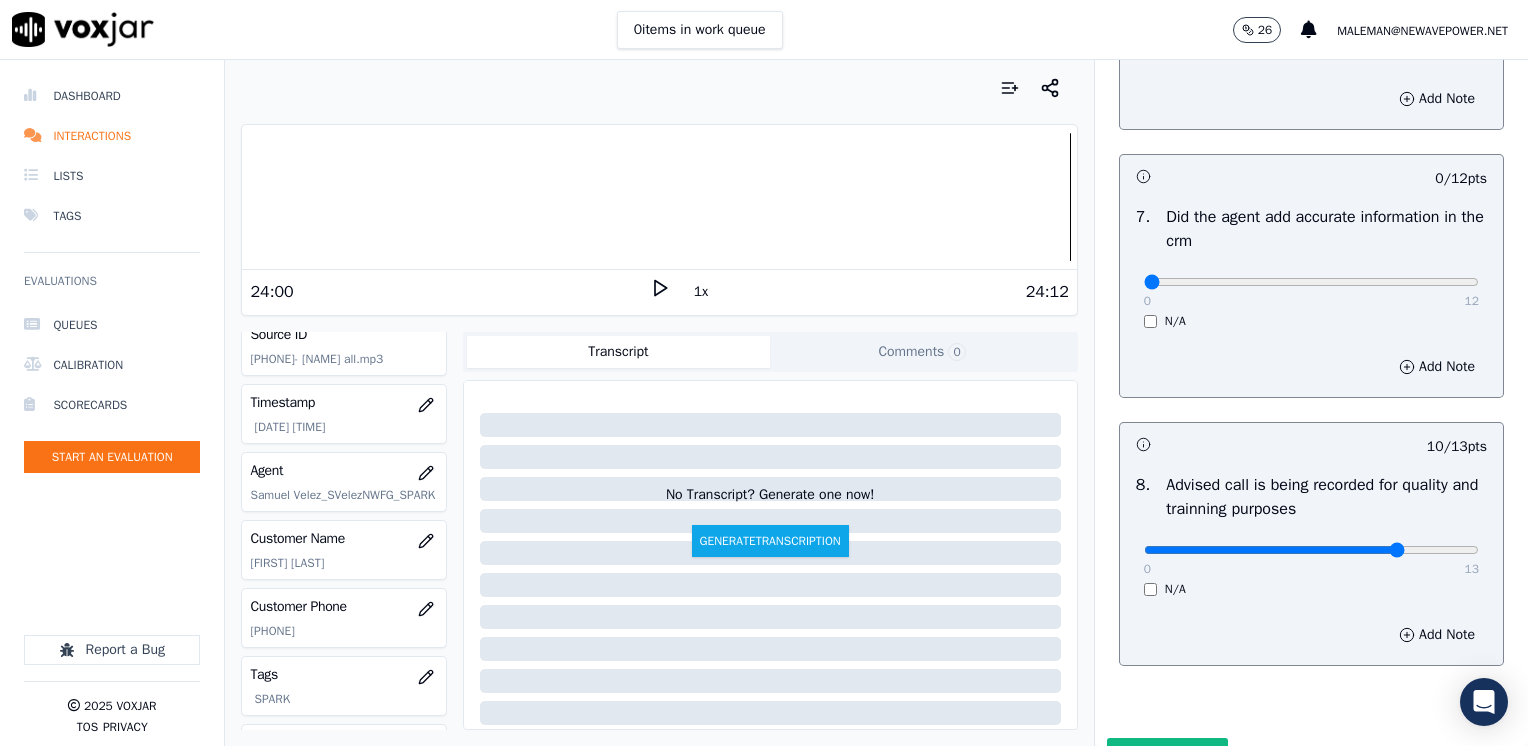 scroll, scrollTop: 1448, scrollLeft: 0, axis: vertical 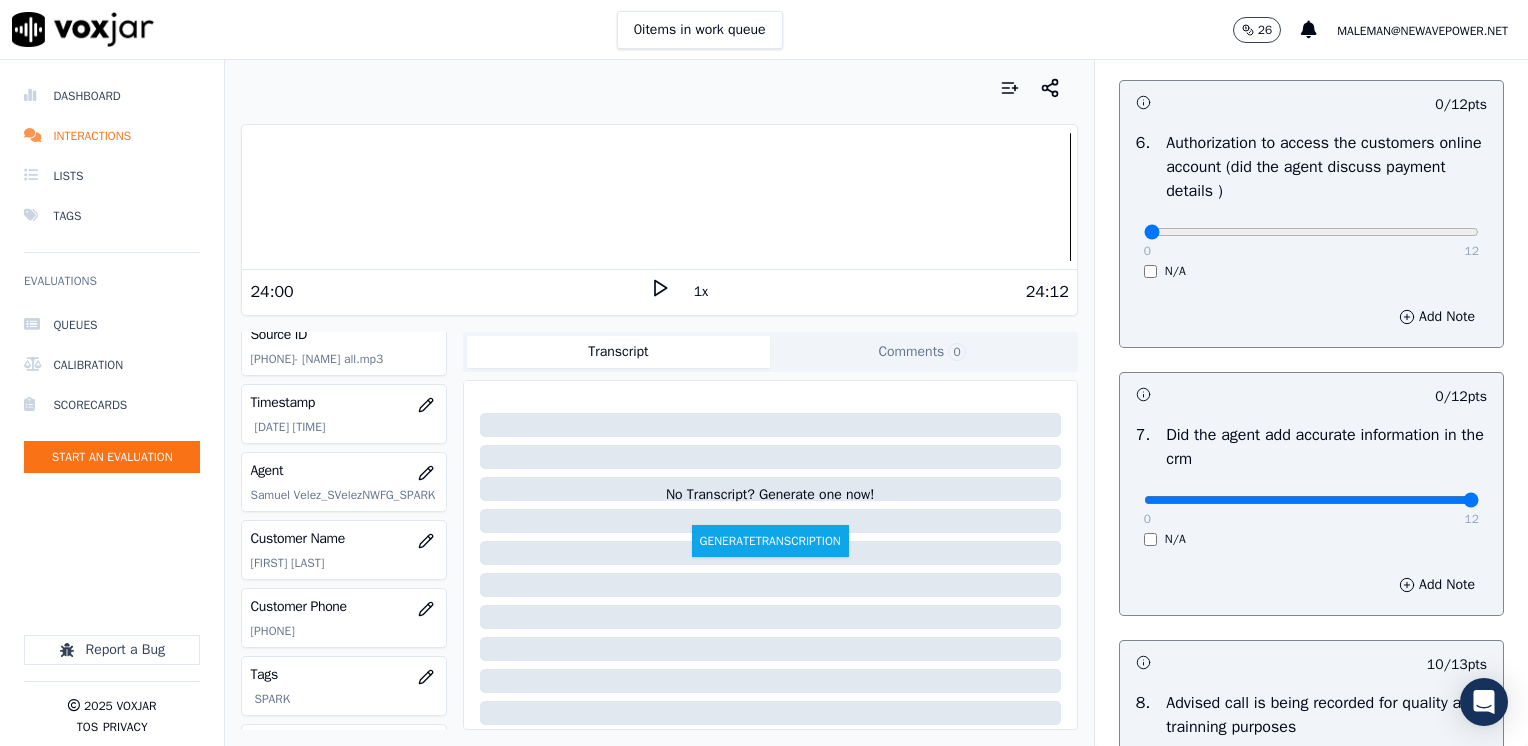 drag, startPoint x: 1141, startPoint y: 498, endPoint x: 1531, endPoint y: 495, distance: 390.01154 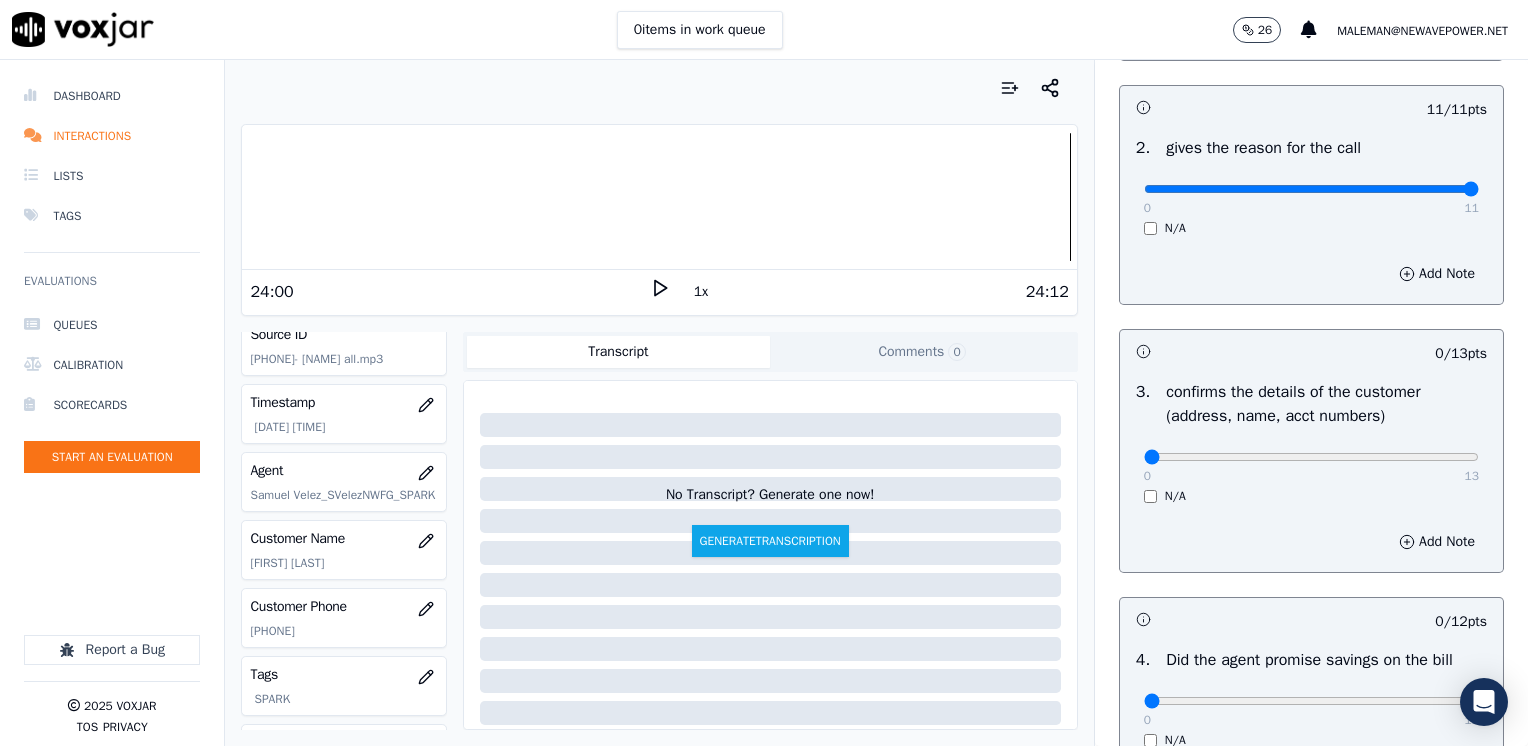 scroll, scrollTop: 548, scrollLeft: 0, axis: vertical 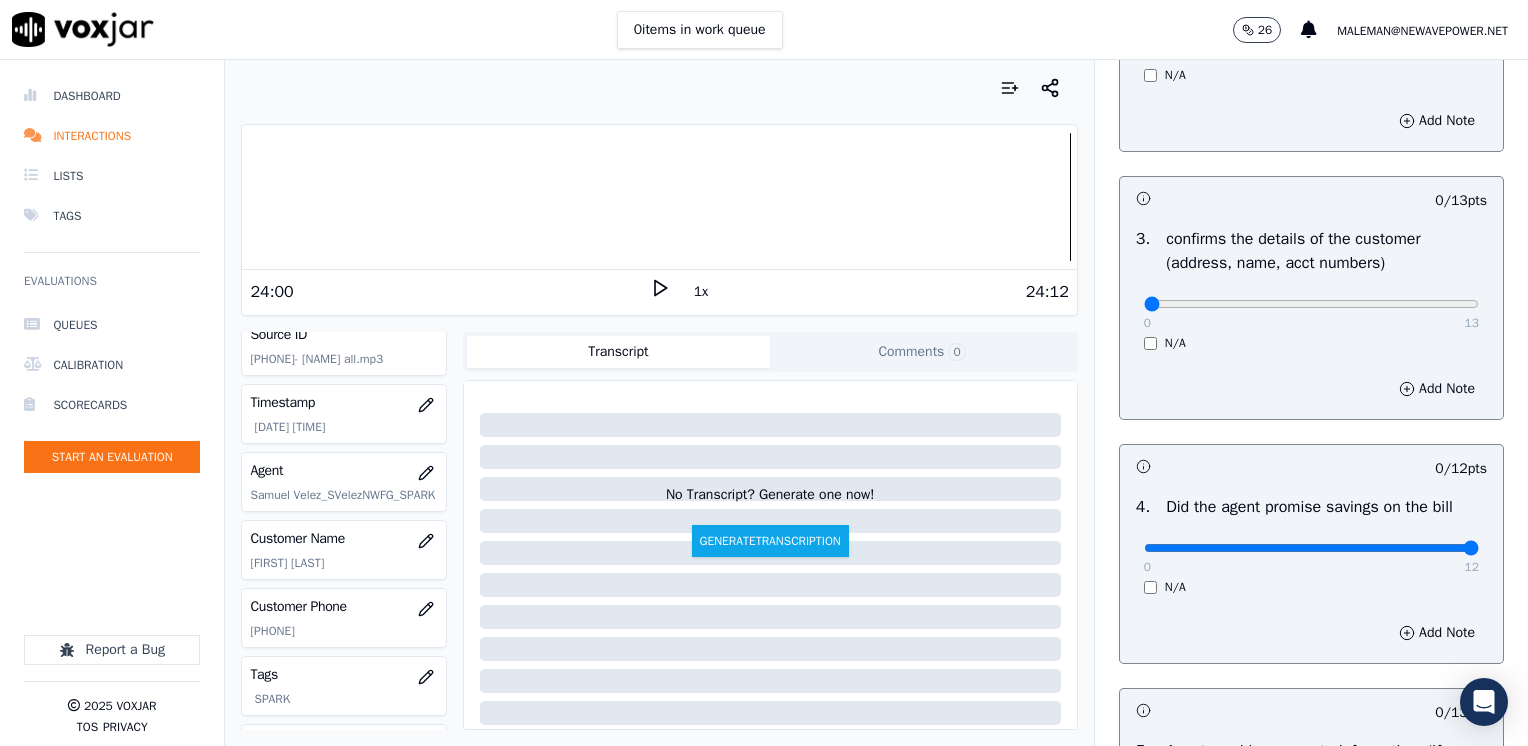 drag, startPoint x: 1134, startPoint y: 545, endPoint x: 1531, endPoint y: 574, distance: 398.05777 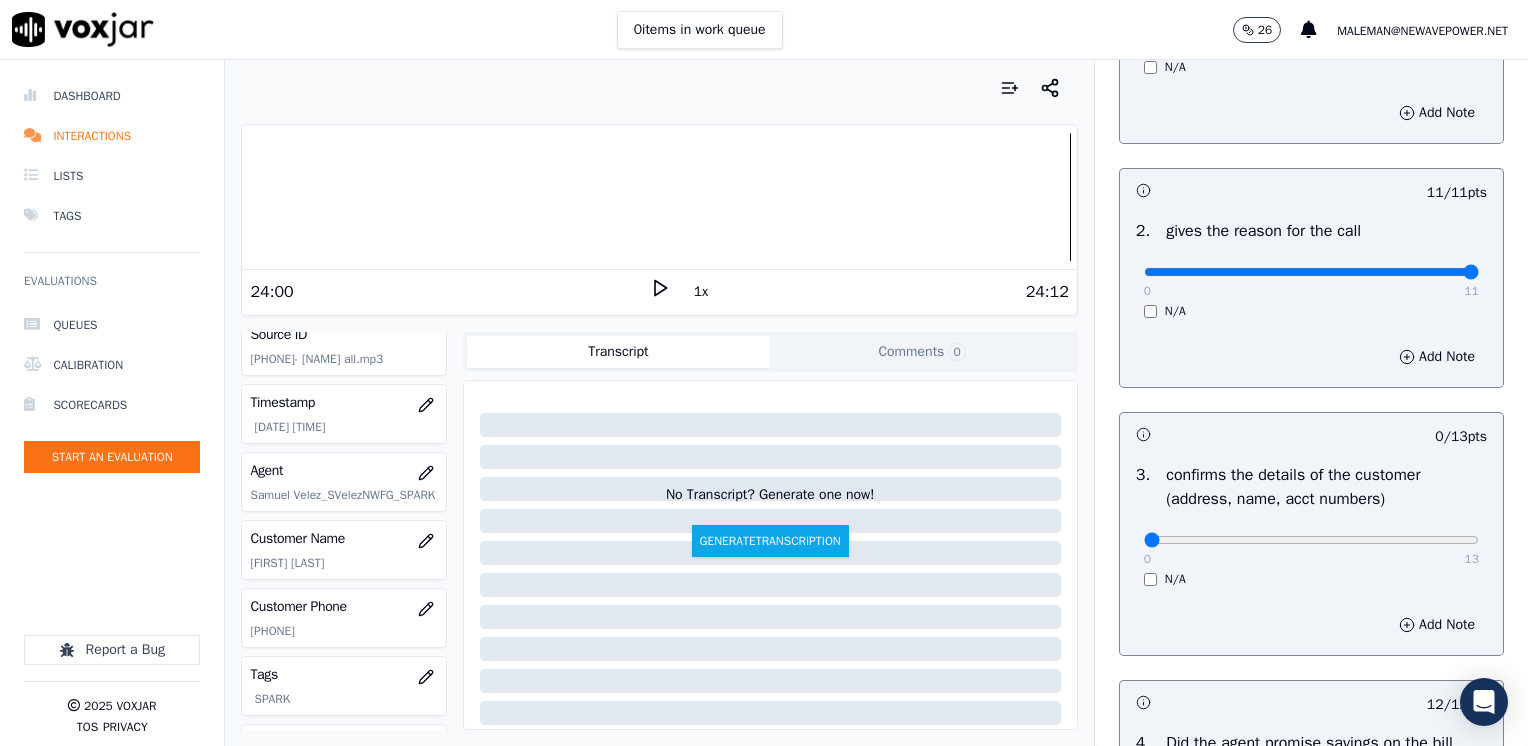 scroll, scrollTop: 400, scrollLeft: 0, axis: vertical 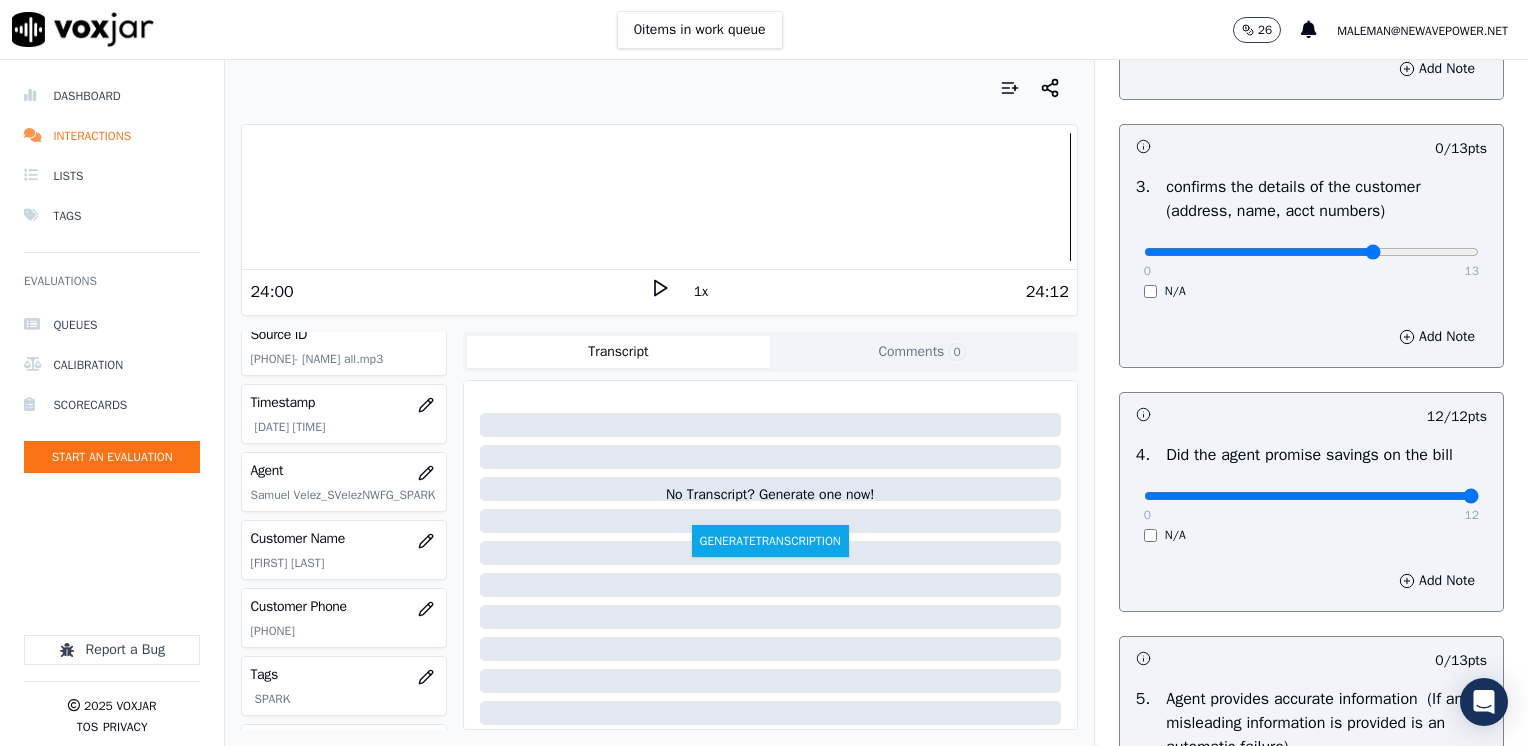 click at bounding box center (1311, -260) 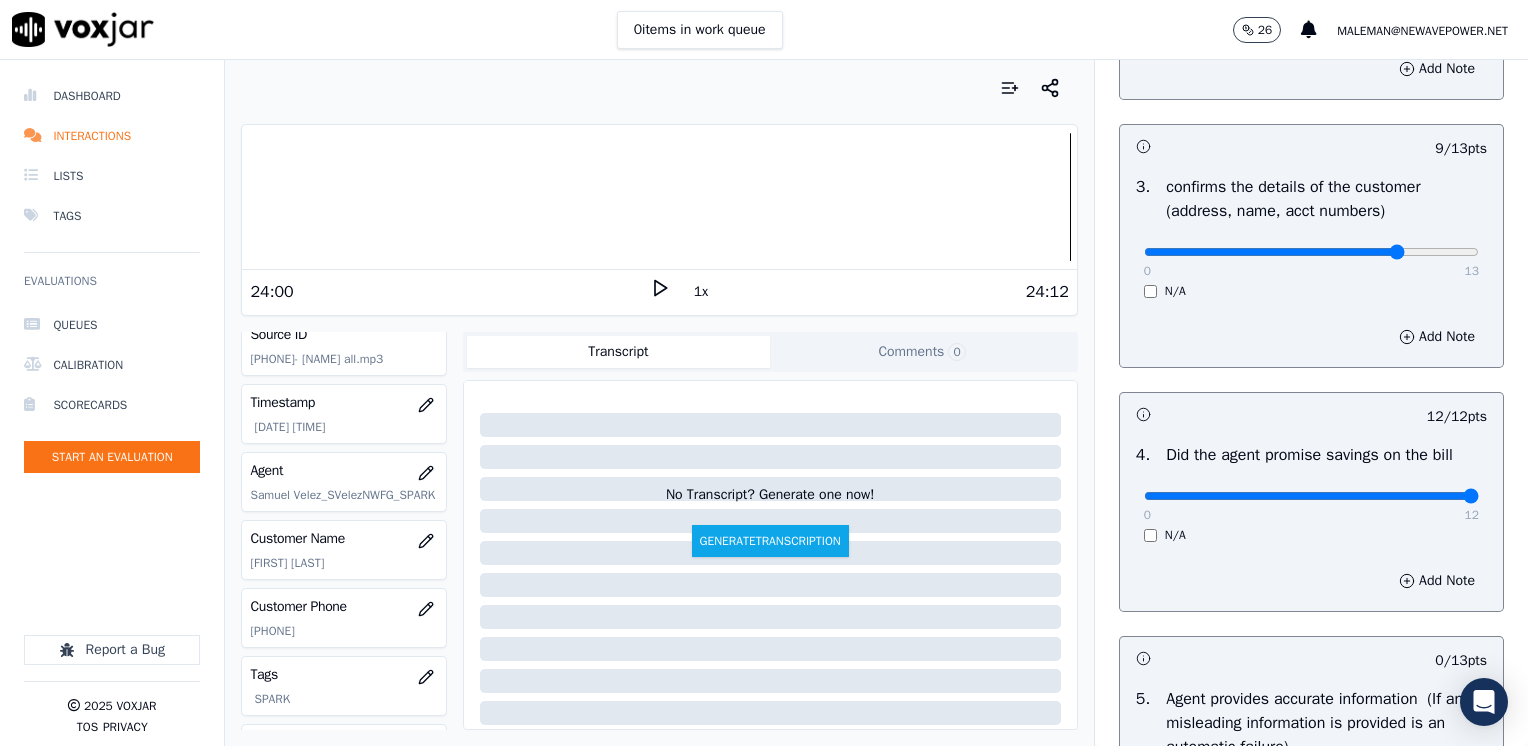 click at bounding box center [1311, -260] 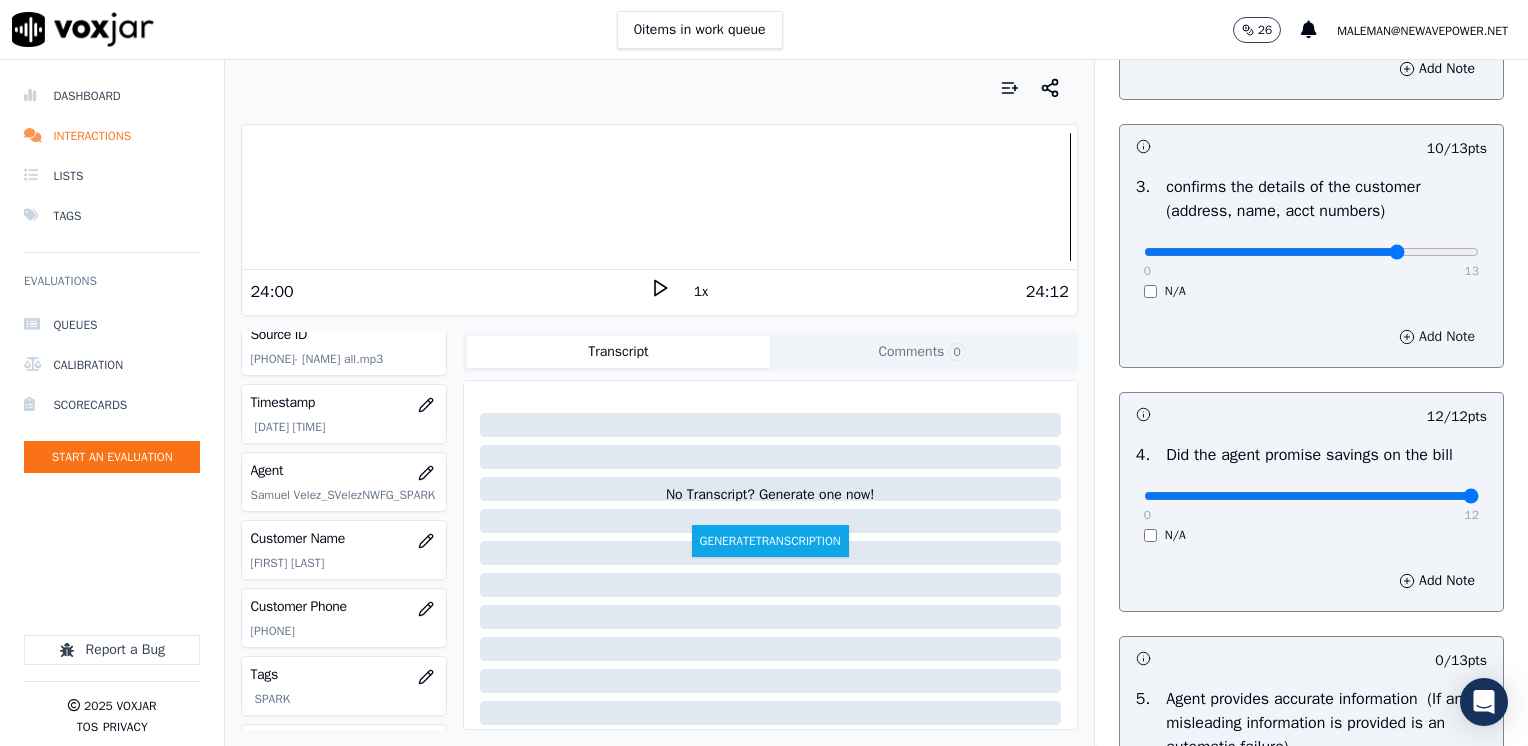 click on "Add Note" at bounding box center [1437, 337] 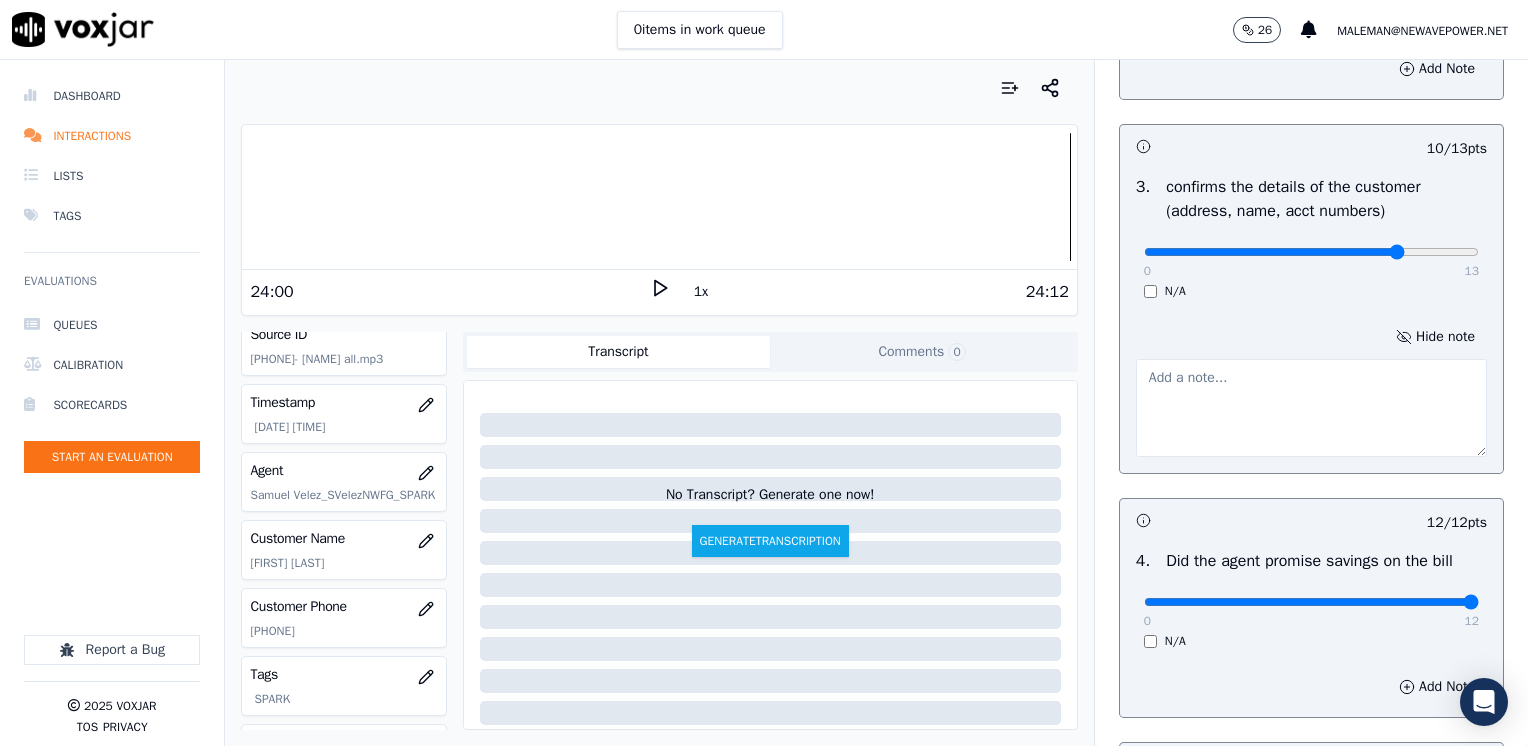 click at bounding box center [1311, 408] 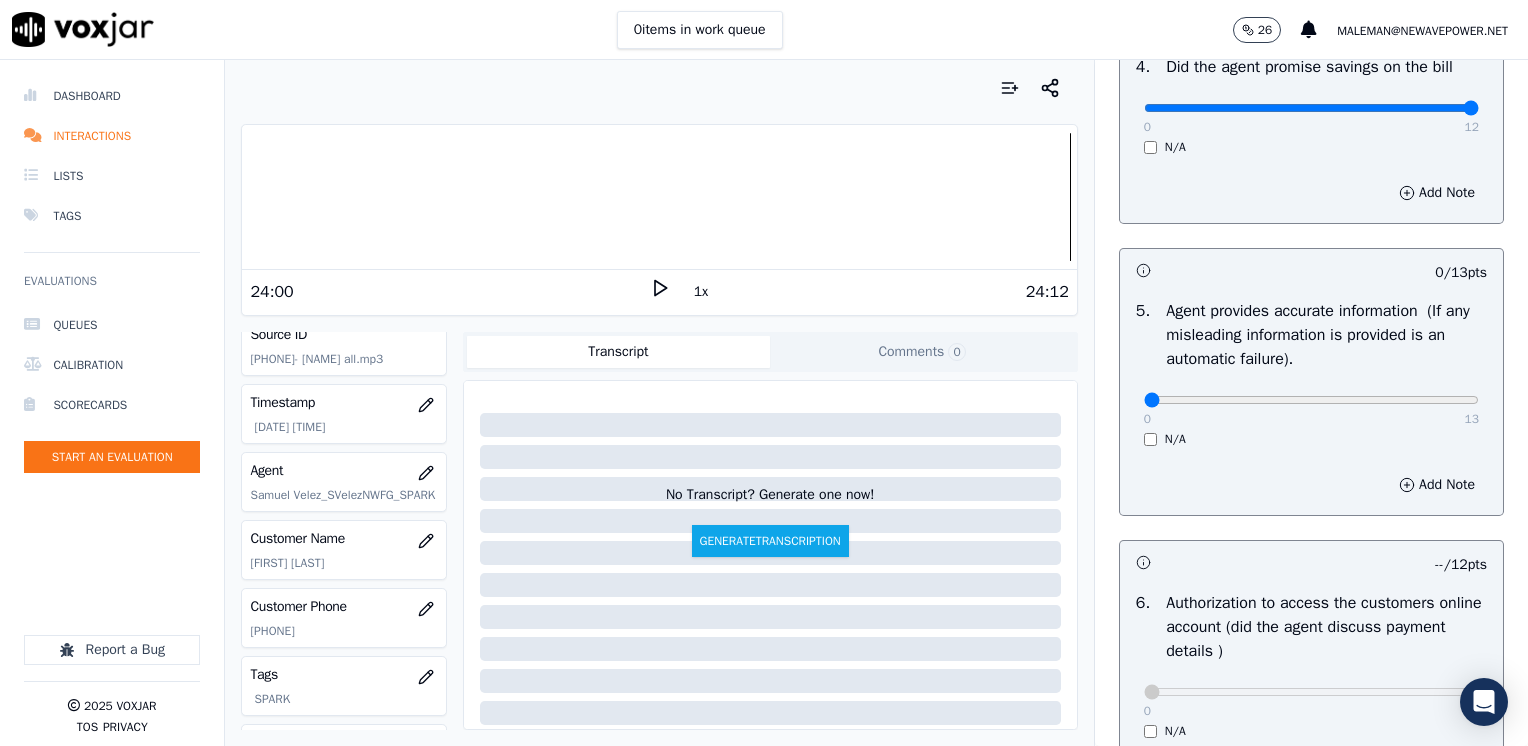 scroll, scrollTop: 1100, scrollLeft: 0, axis: vertical 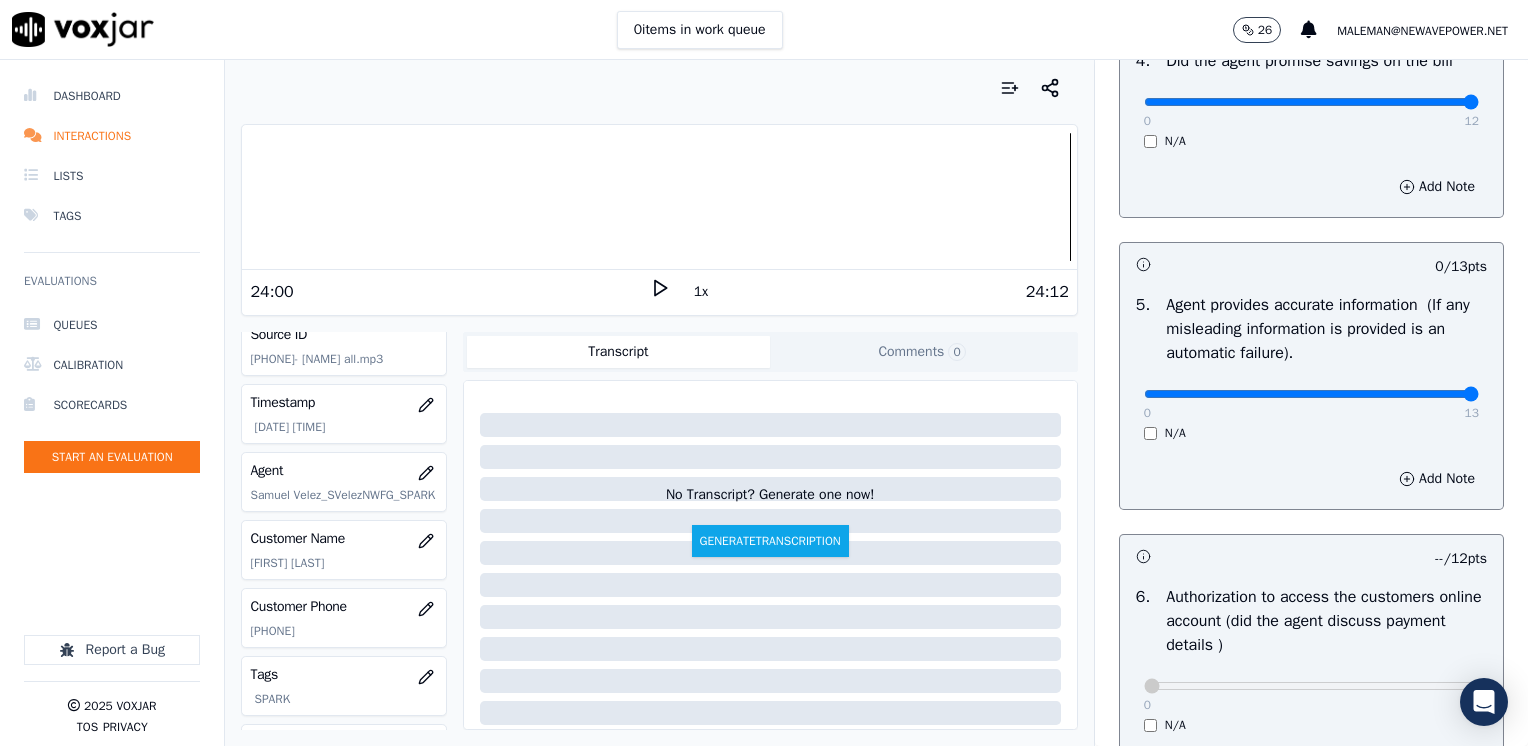 drag, startPoint x: 1135, startPoint y: 389, endPoint x: 1531, endPoint y: 389, distance: 396 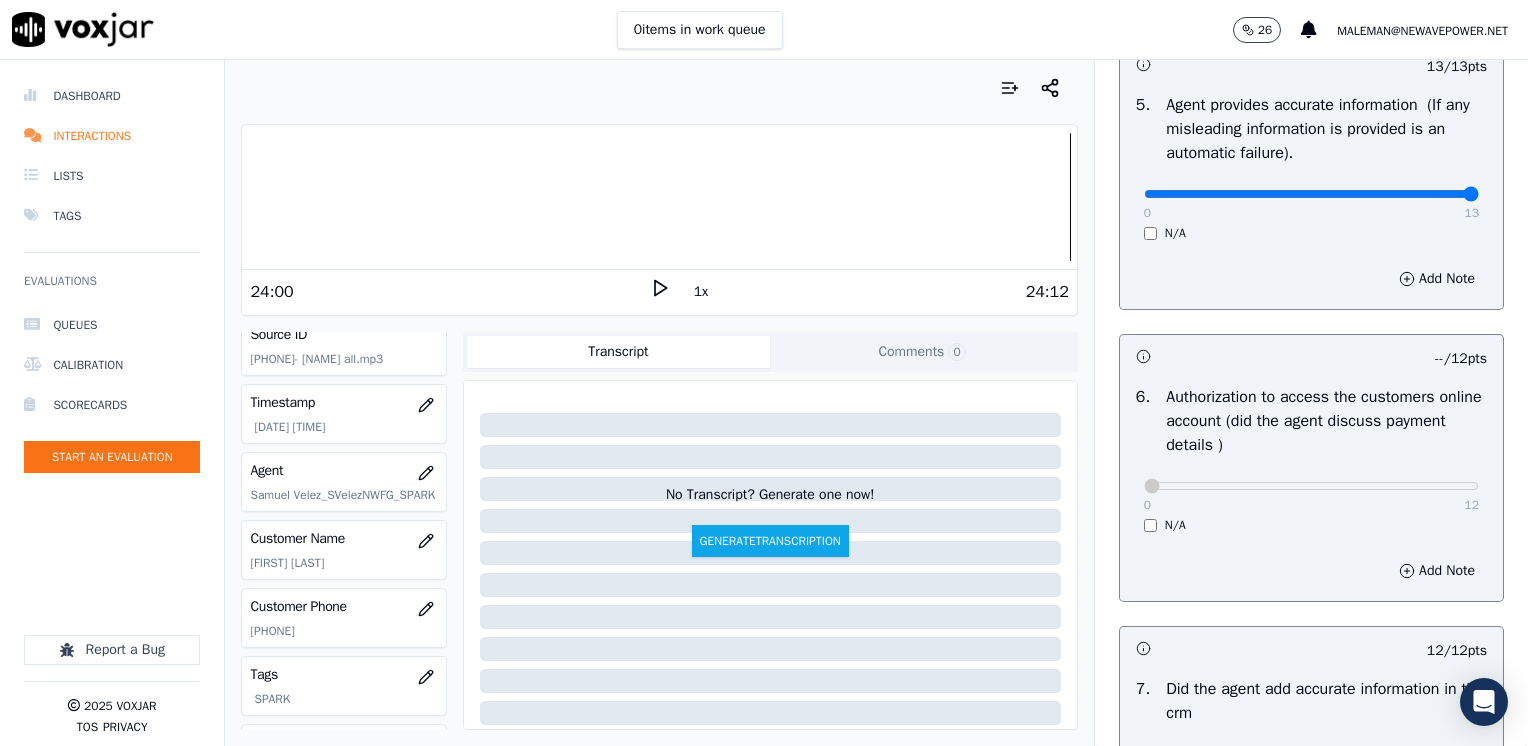scroll, scrollTop: 1853, scrollLeft: 0, axis: vertical 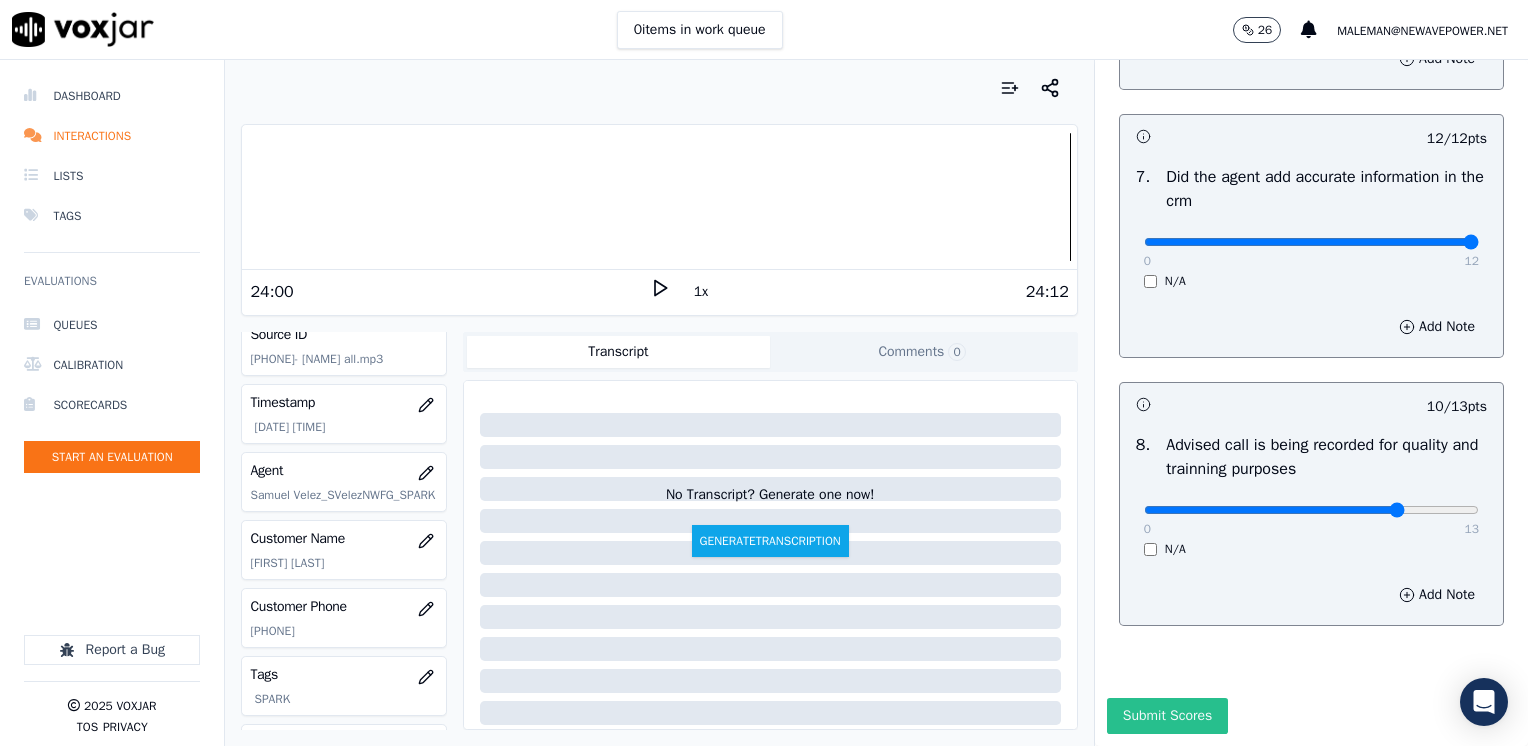 click on "Submit Scores" at bounding box center (1167, 716) 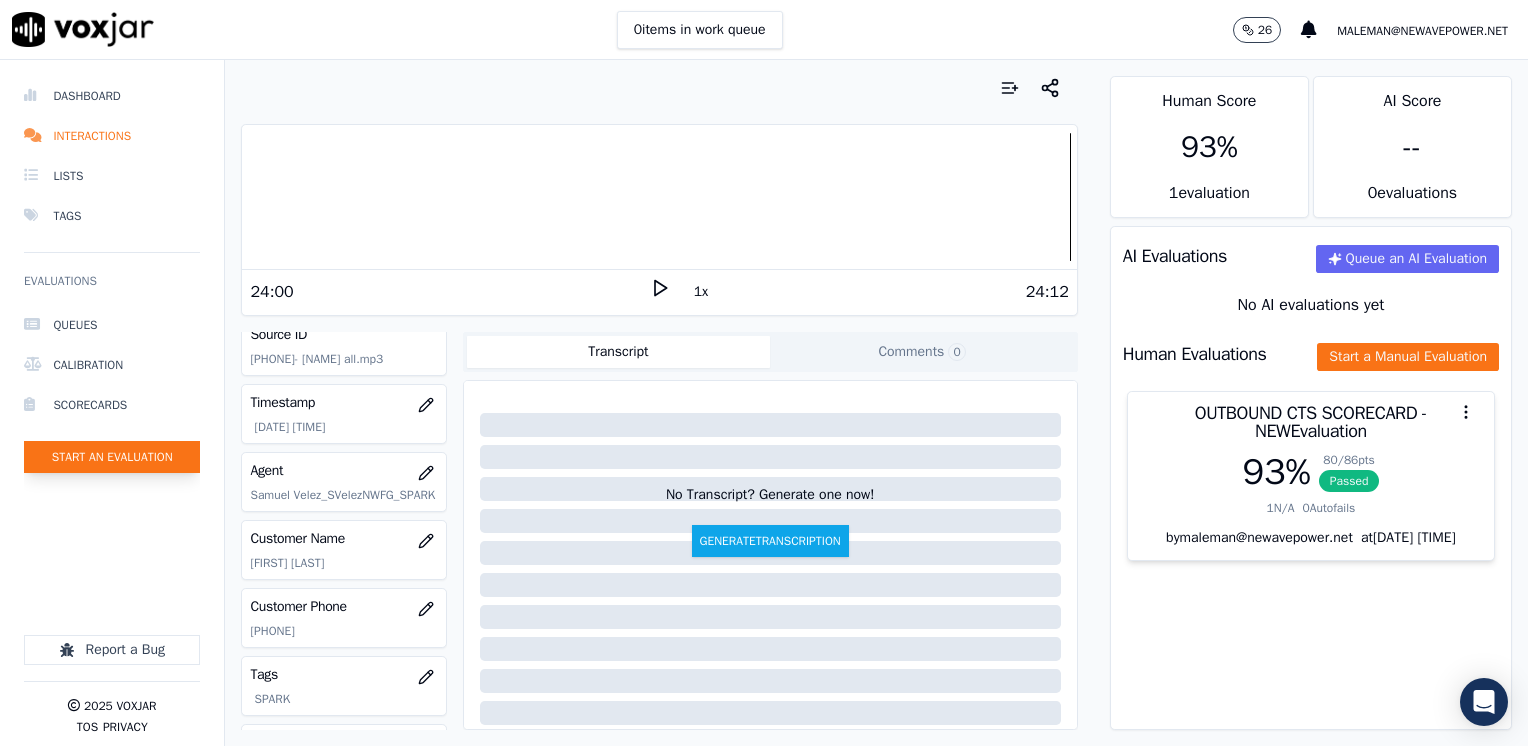 click on "Start an Evaluation" 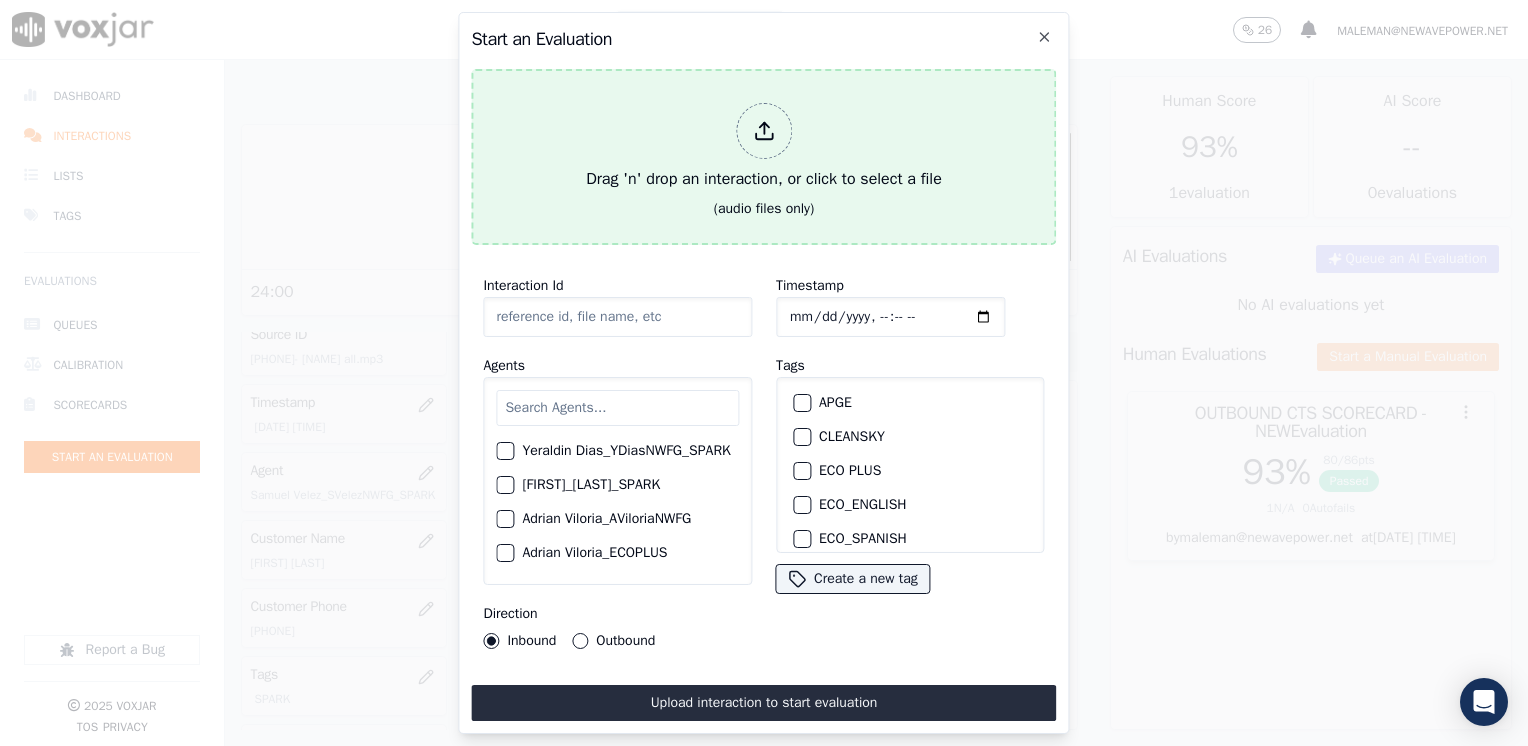 click at bounding box center [764, 131] 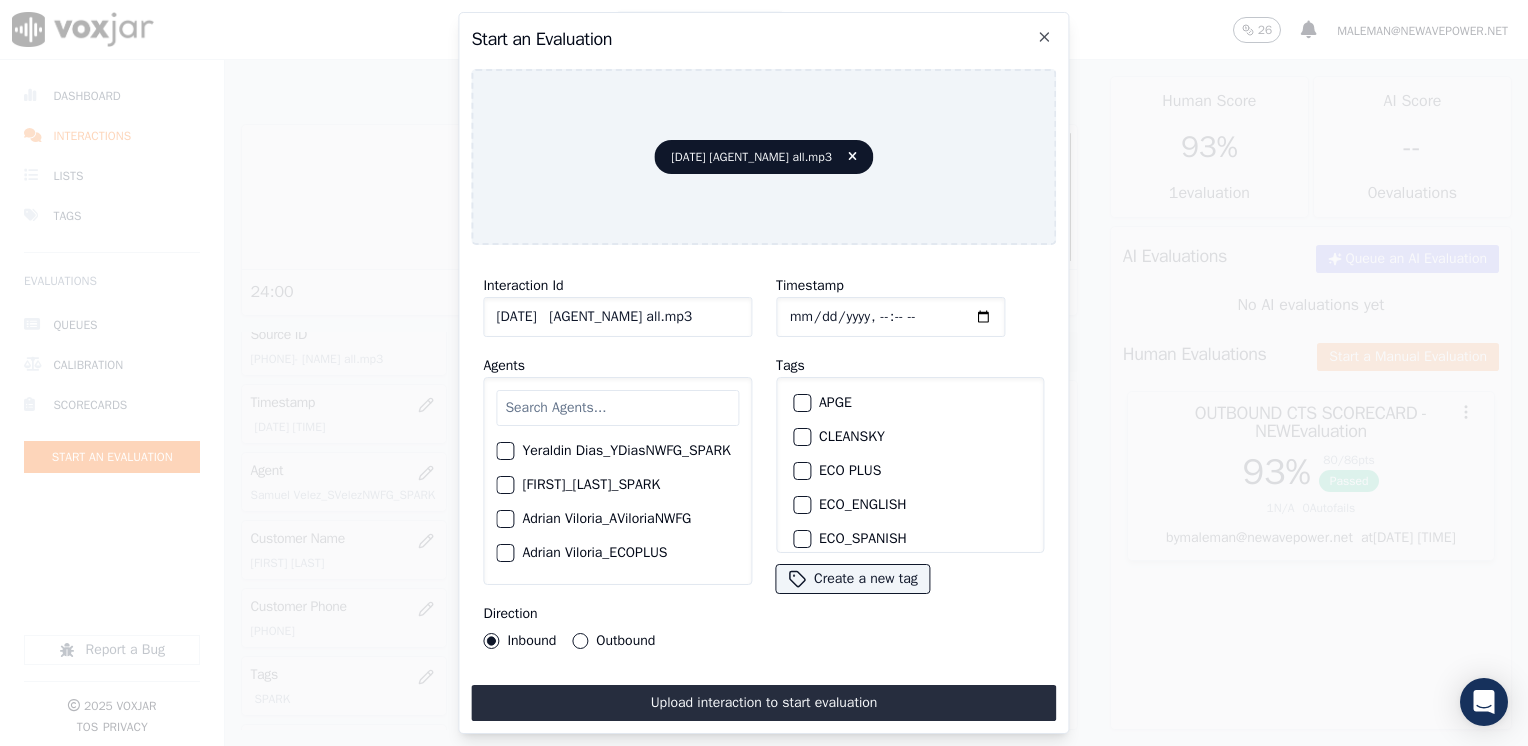 click at bounding box center (617, 408) 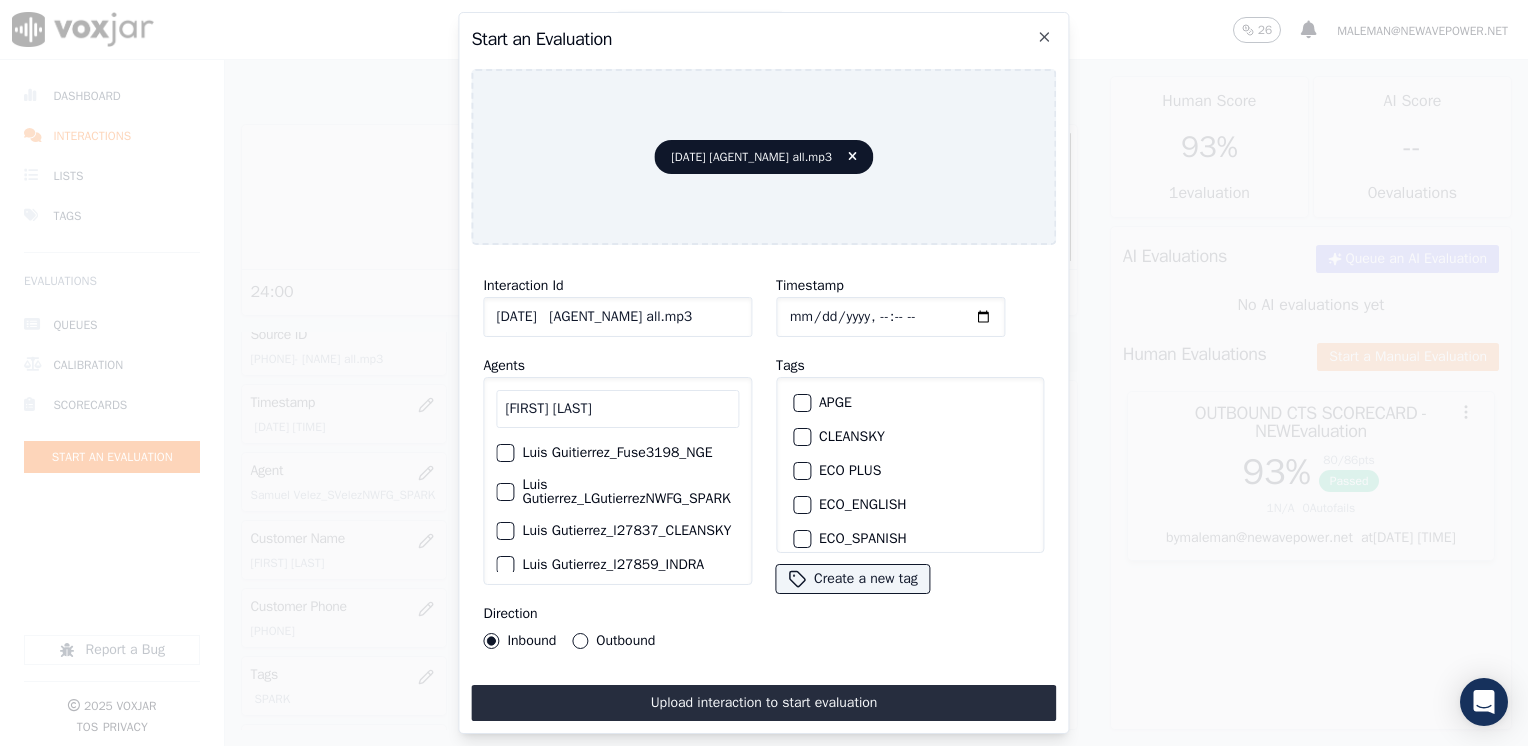 click at bounding box center (504, 492) 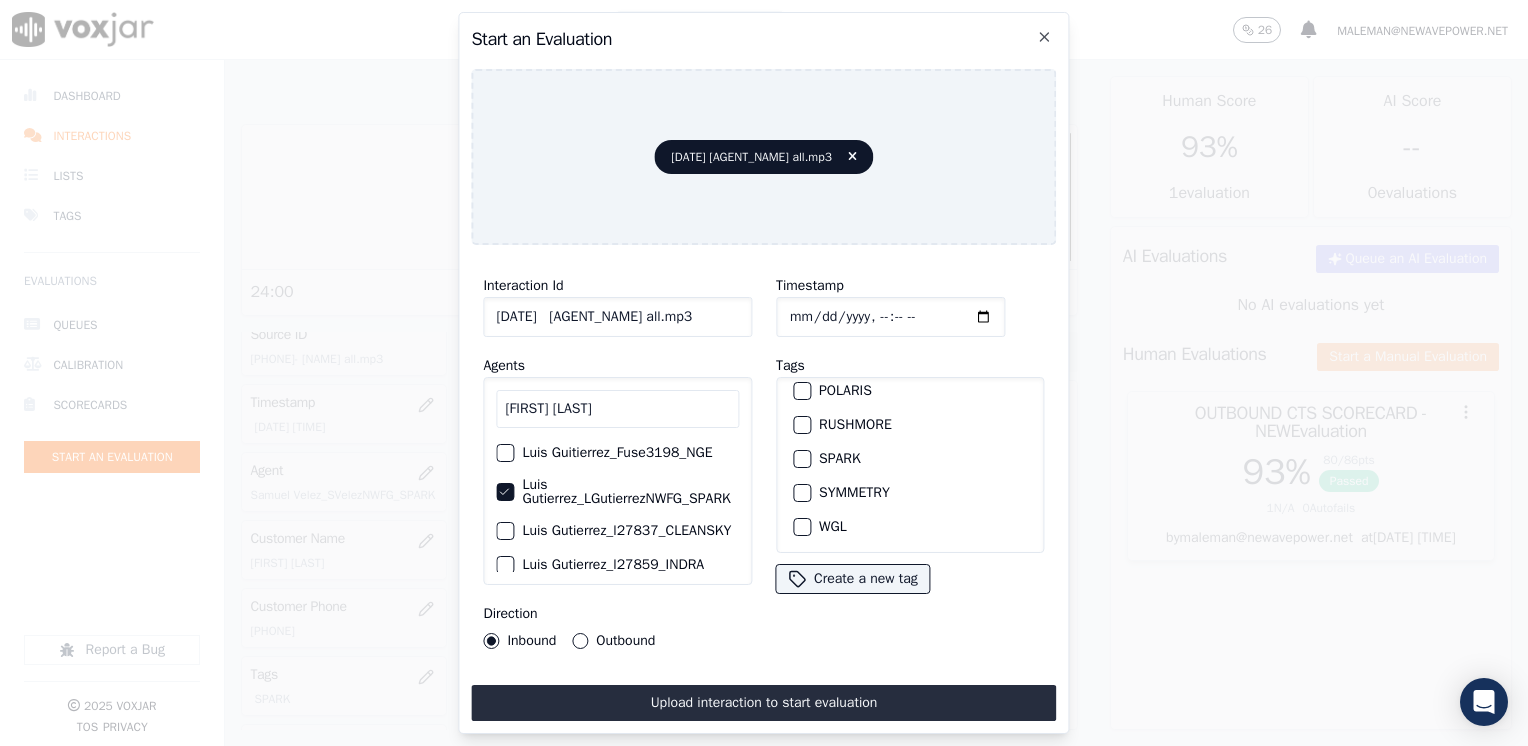 scroll, scrollTop: 428, scrollLeft: 0, axis: vertical 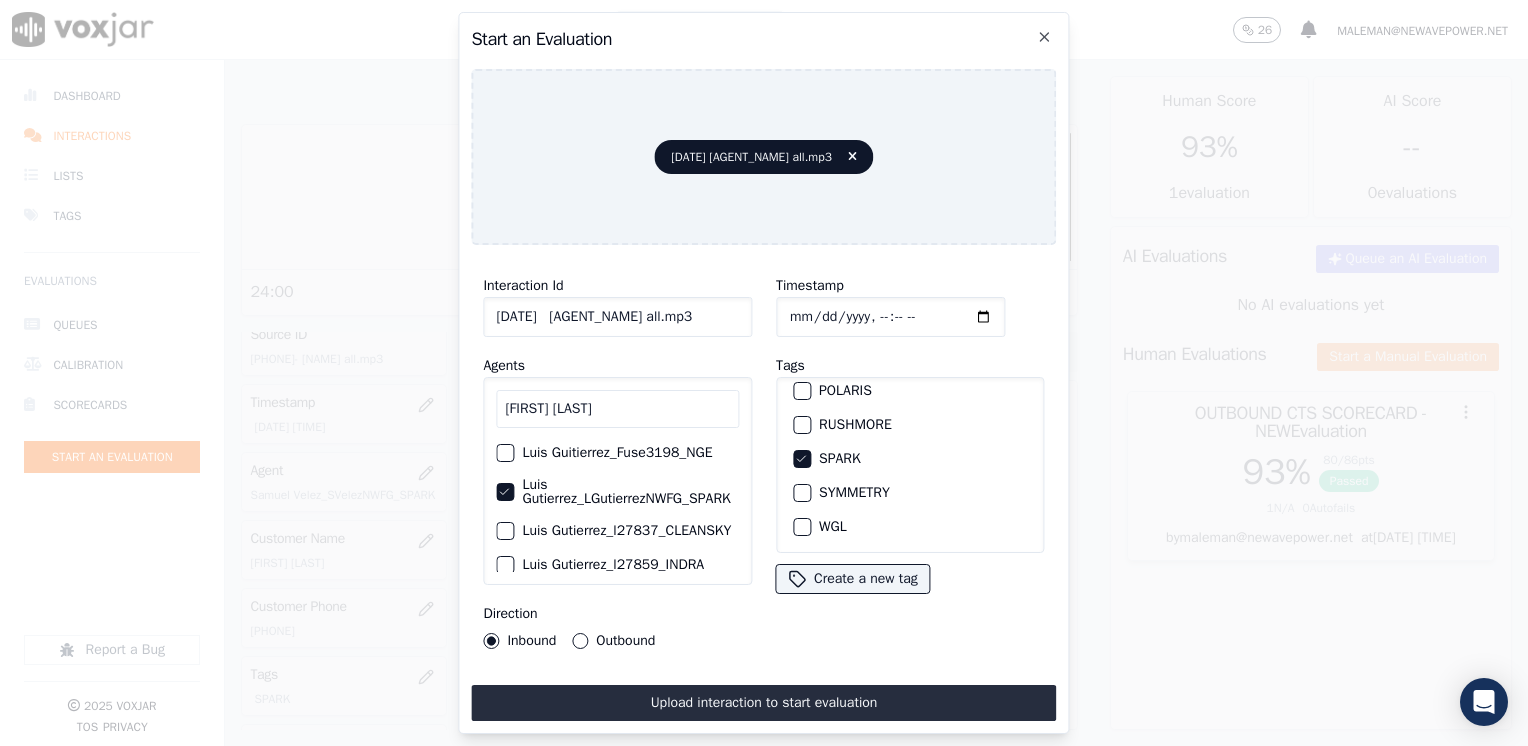 click on "Outbound" at bounding box center [580, 641] 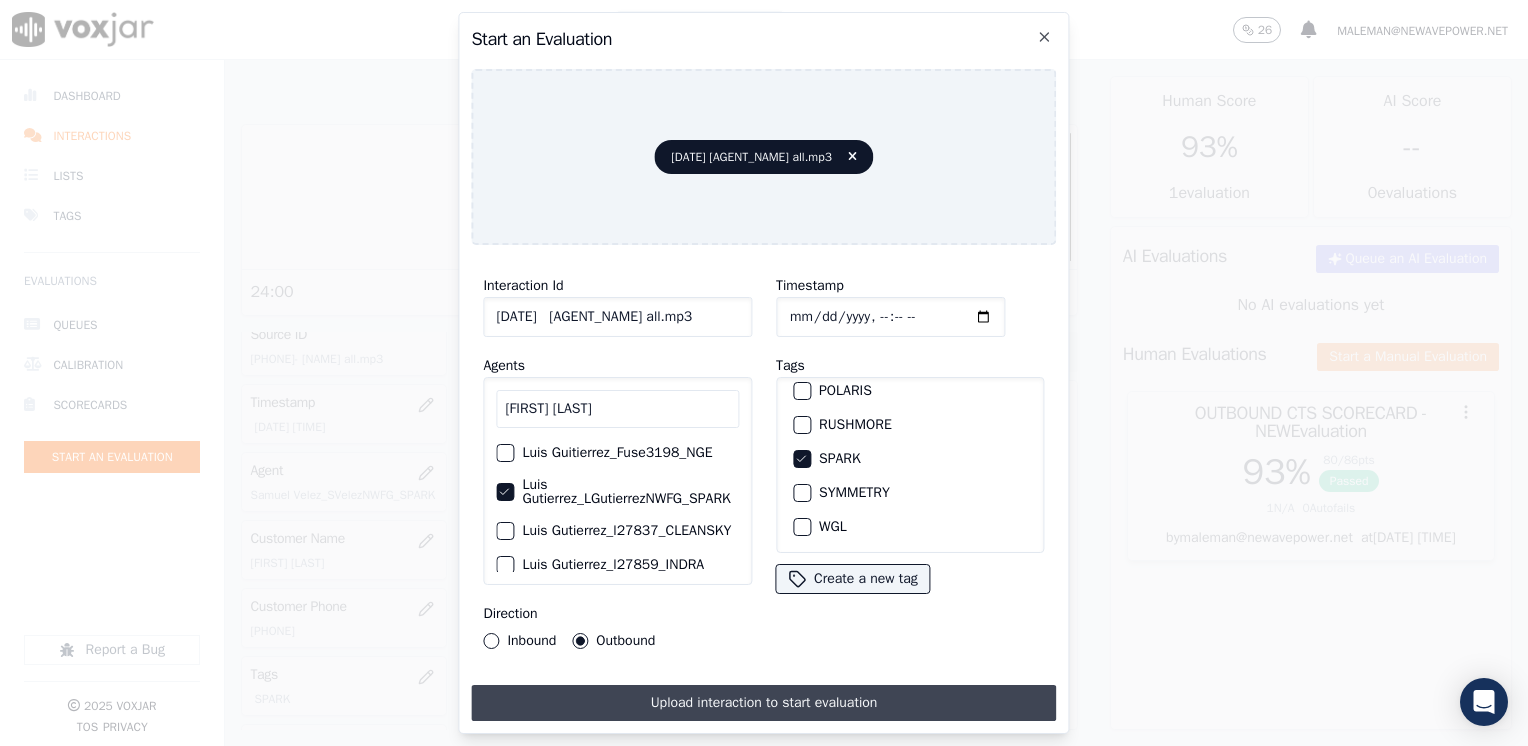 click on "Upload interaction to start evaluation" at bounding box center [763, 703] 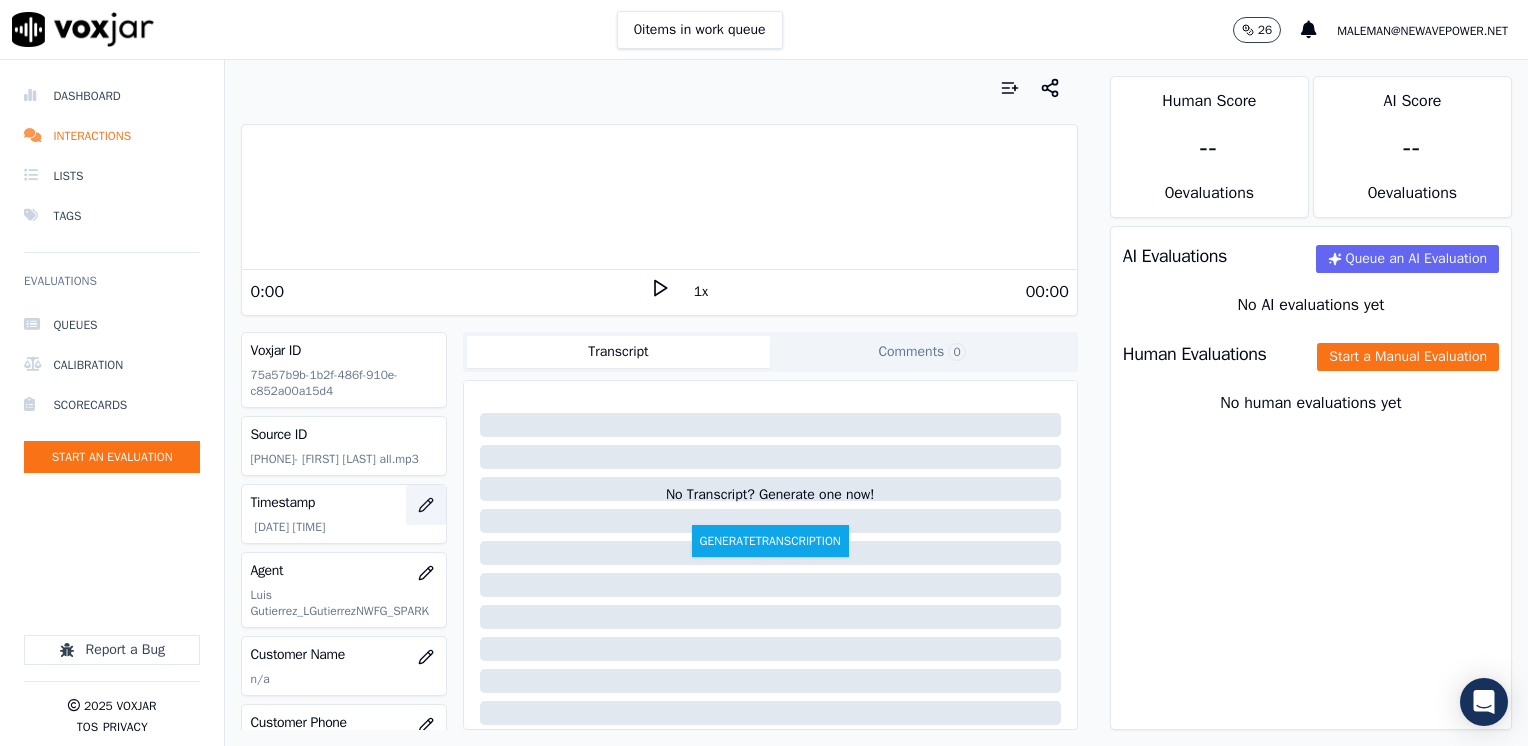 click at bounding box center [426, 505] 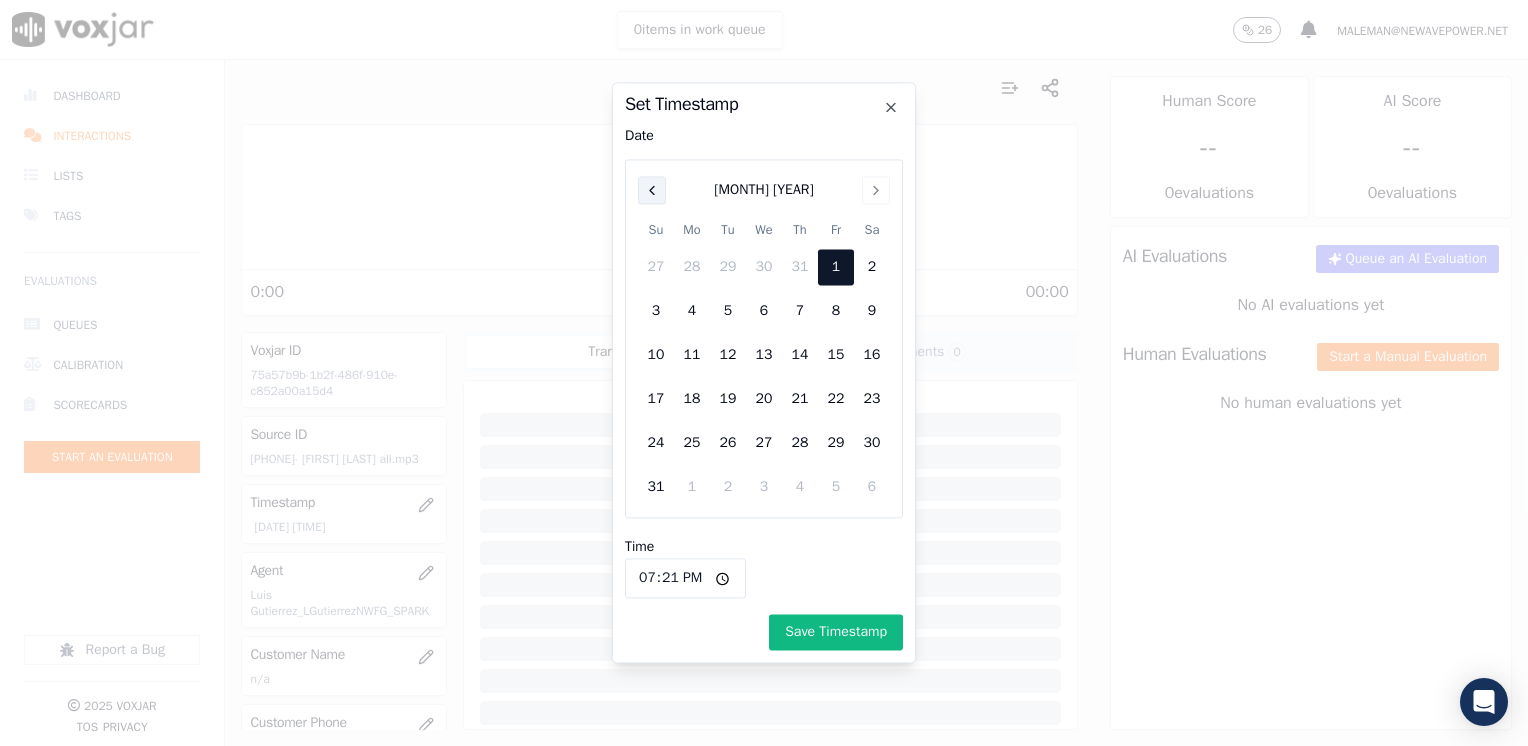 click 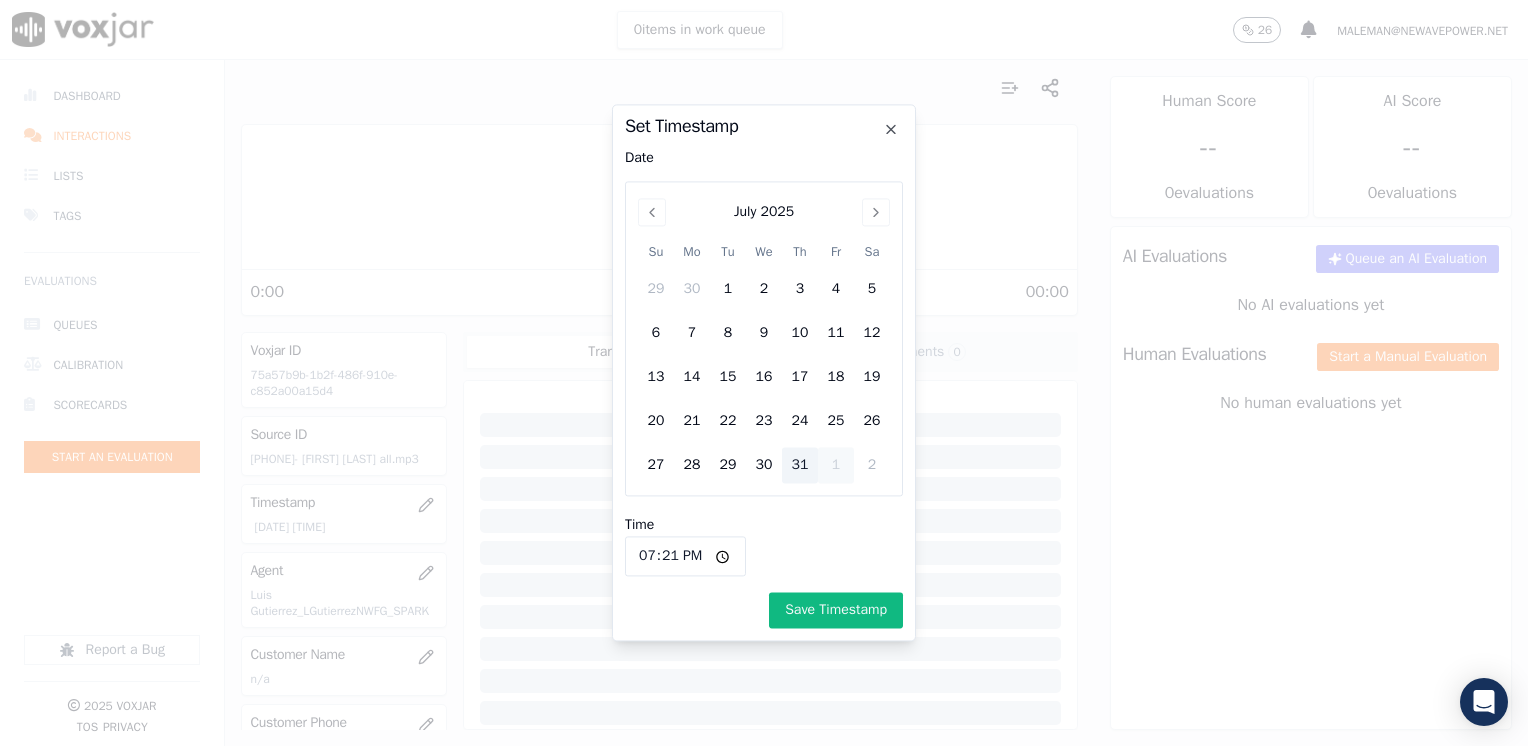 click on "31" at bounding box center [800, 466] 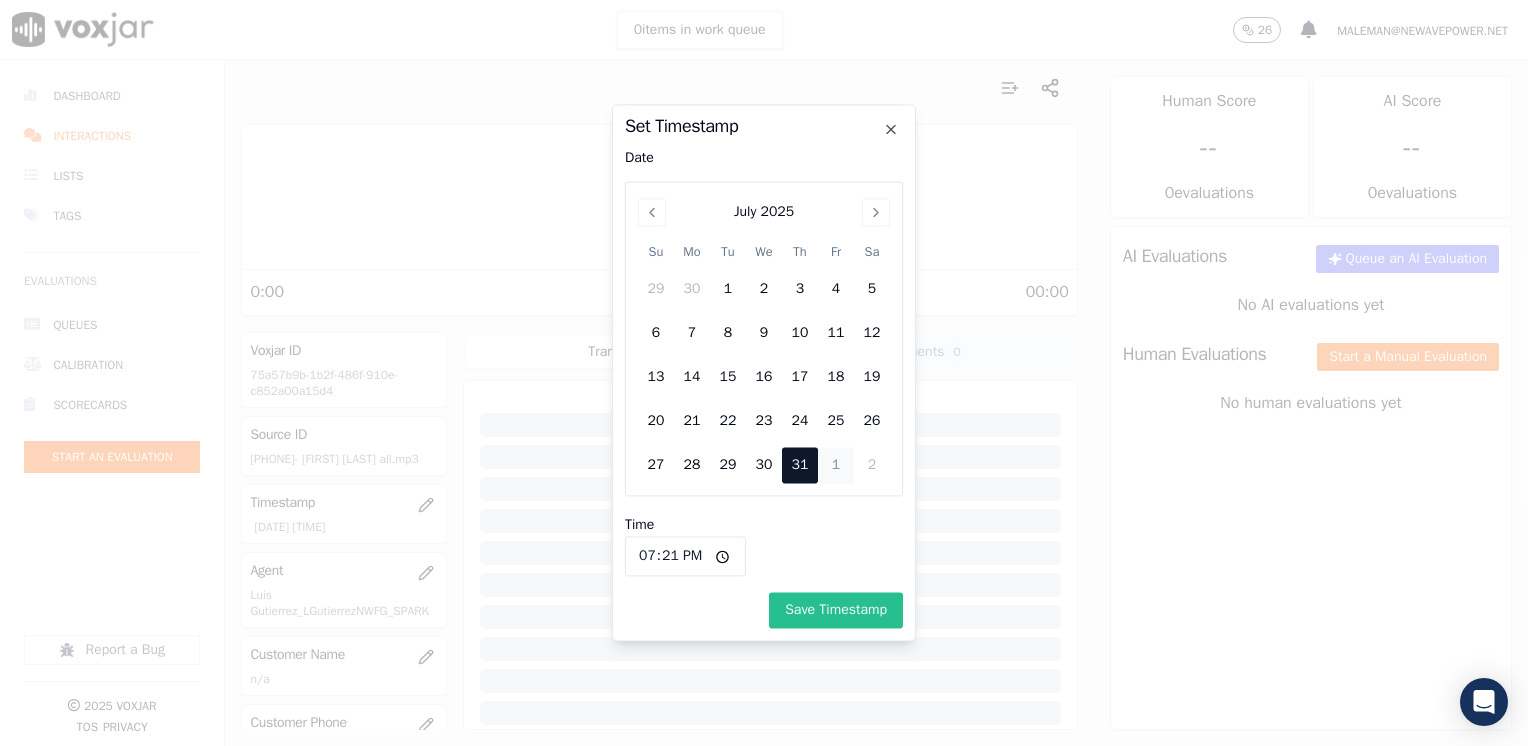 click on "Save Timestamp" at bounding box center [836, 611] 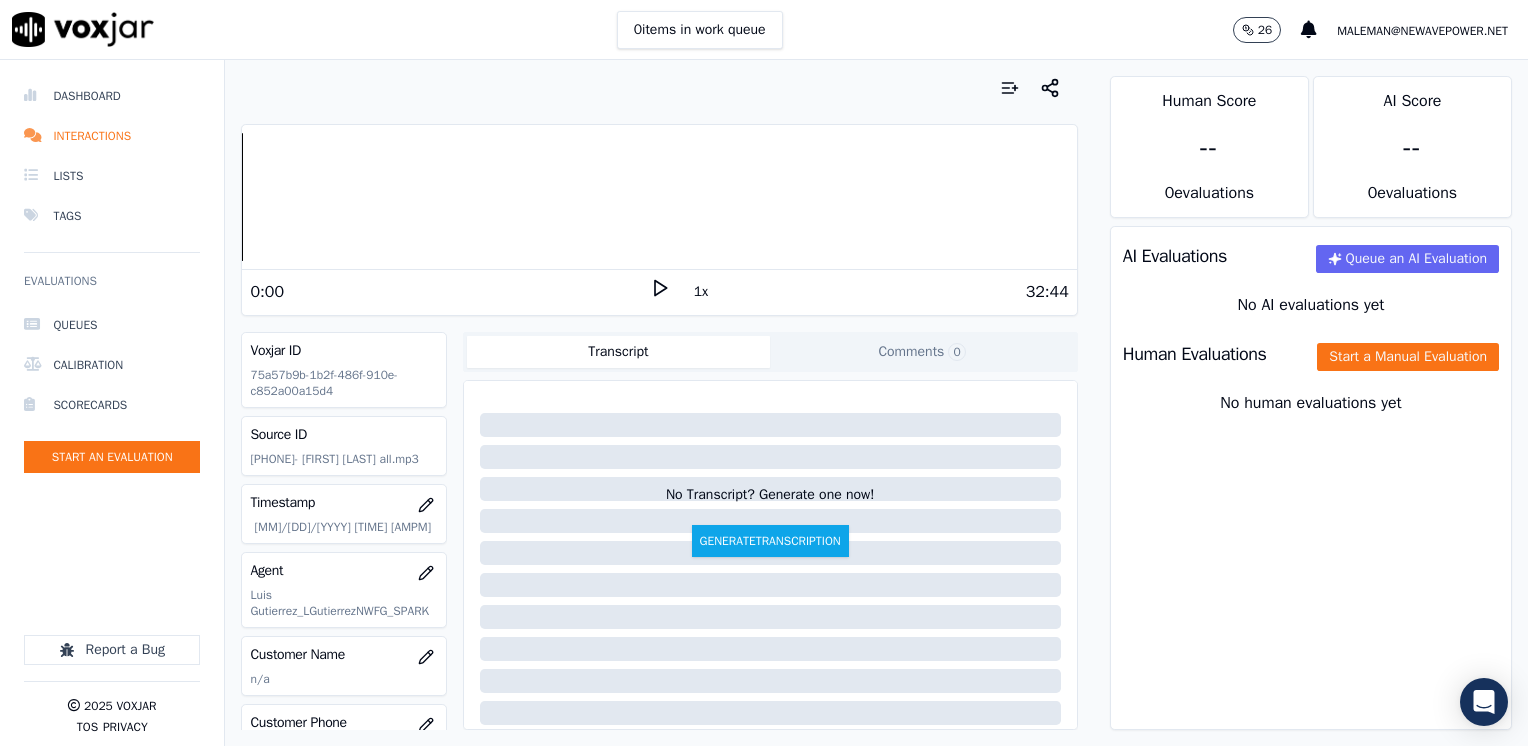 click on "Your browser does not support the audio element.   0:00     1x   32:44" at bounding box center (659, 220) 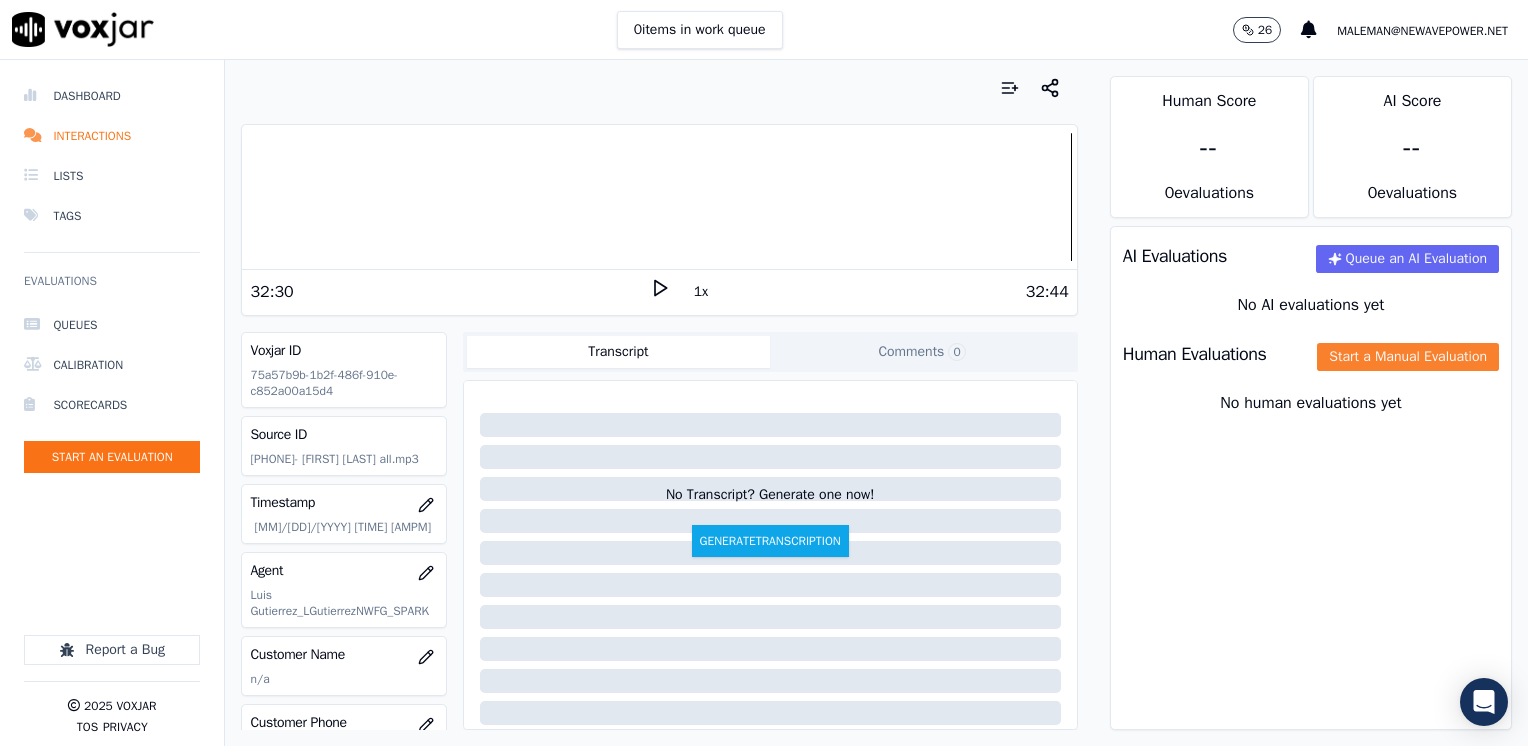 click on "Start a Manual Evaluation" 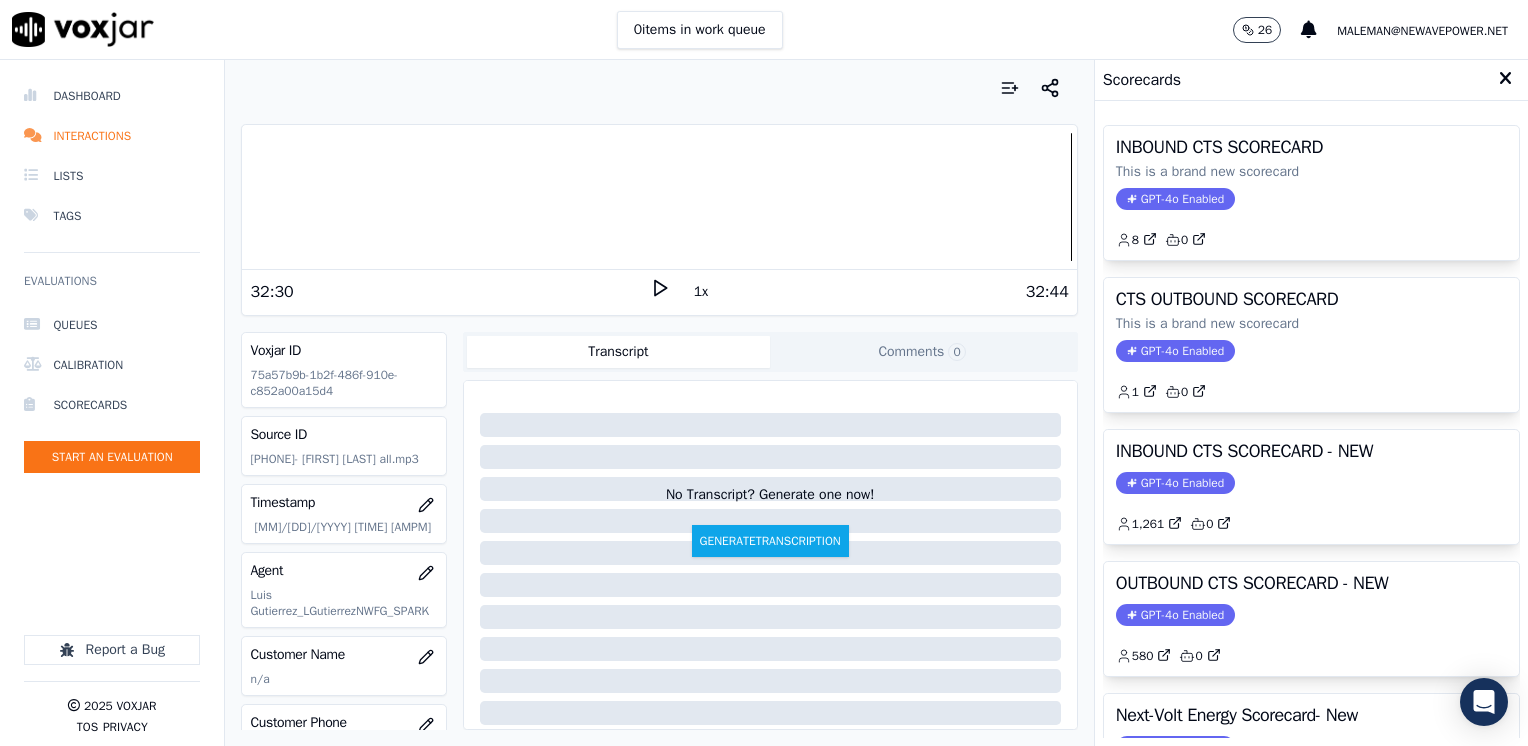 drag, startPoint x: 1166, startPoint y: 614, endPoint x: 1036, endPoint y: 655, distance: 136.31215 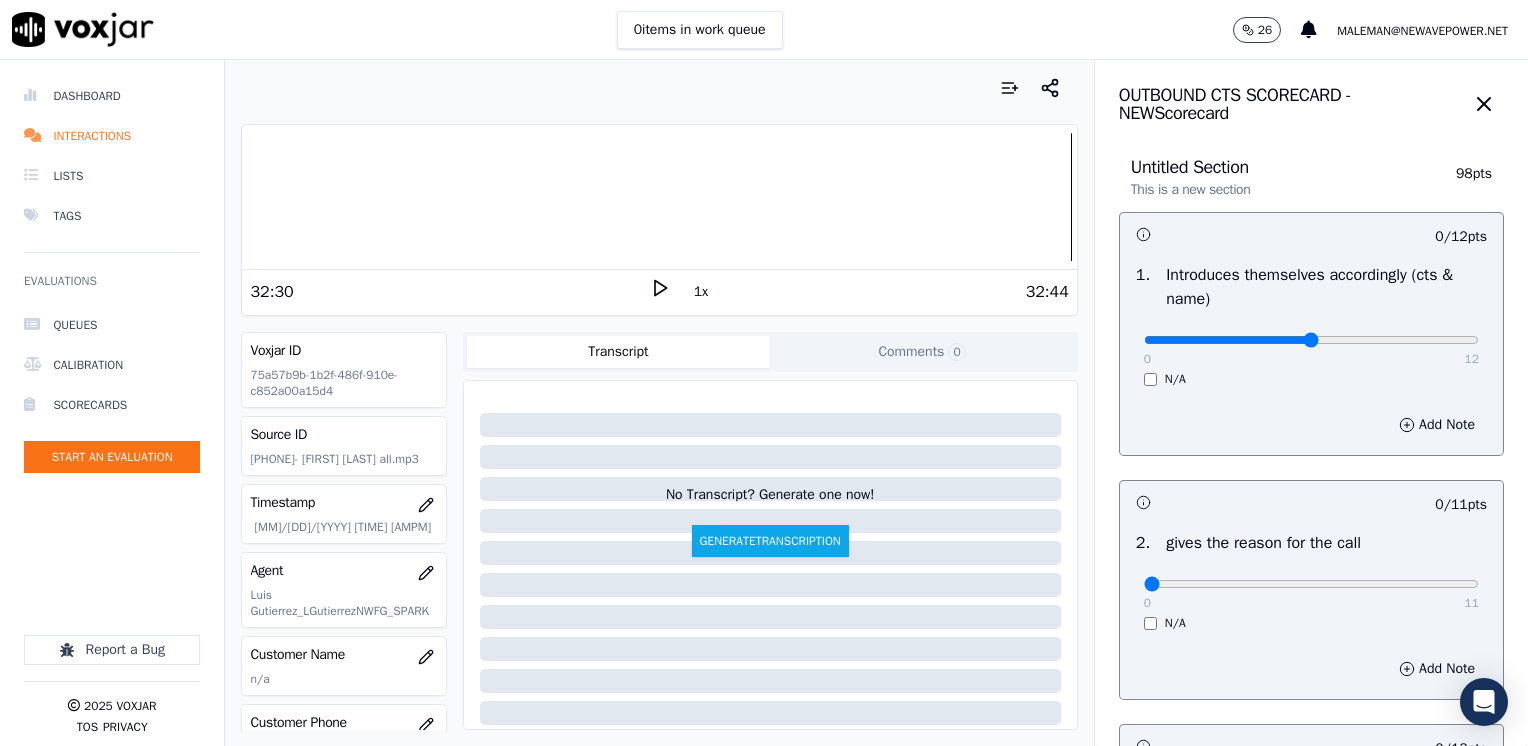 click at bounding box center (1311, 340) 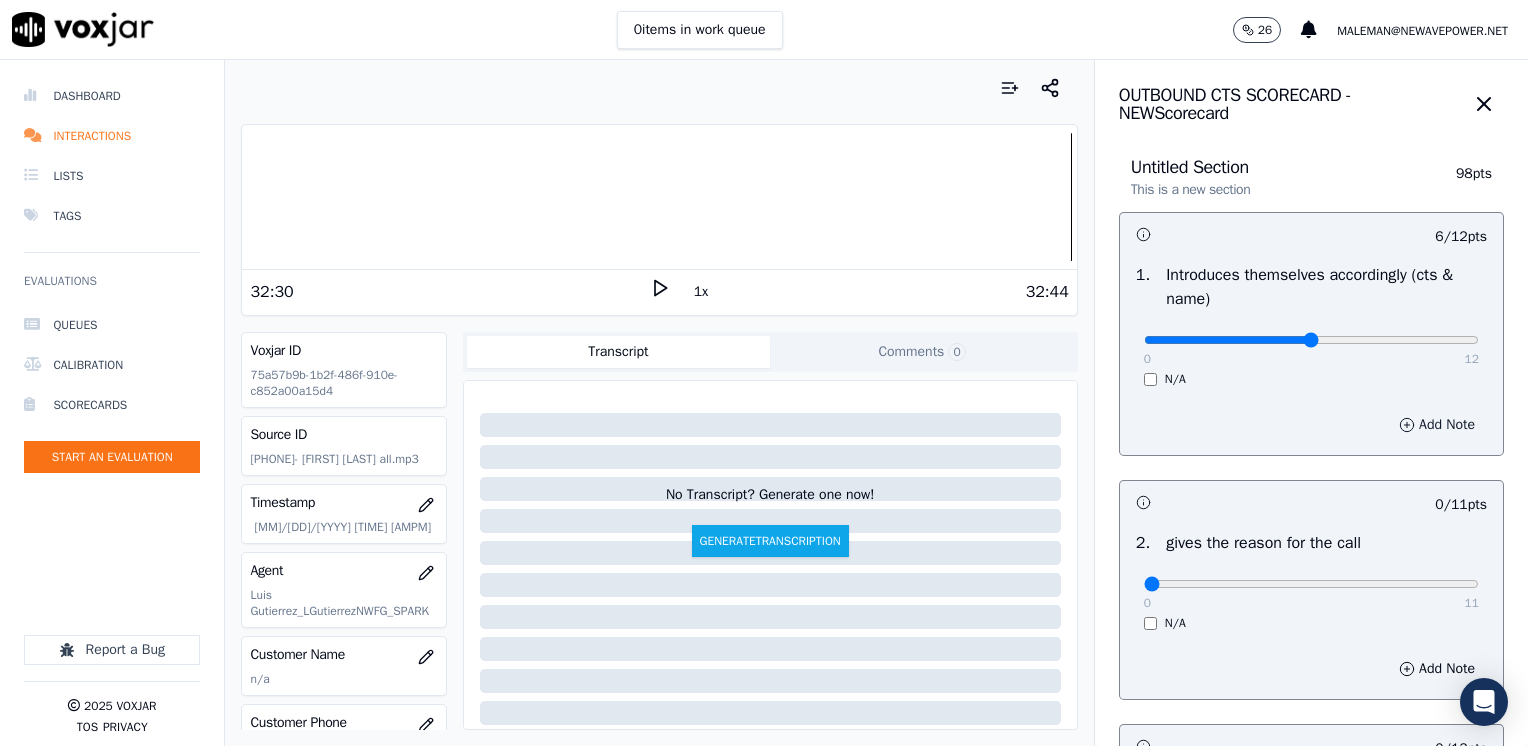 click on "Add Note" at bounding box center [1437, 425] 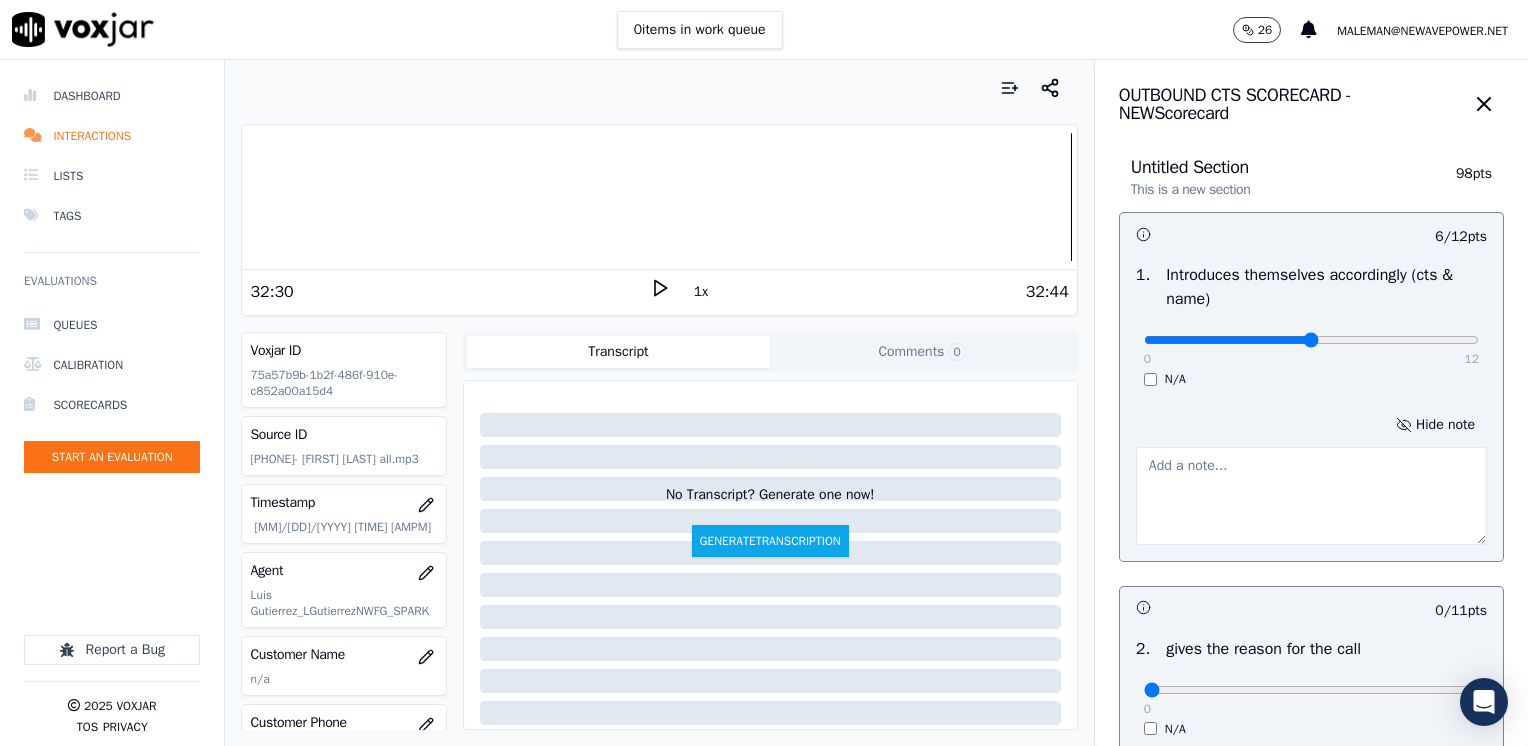 click at bounding box center [1311, 496] 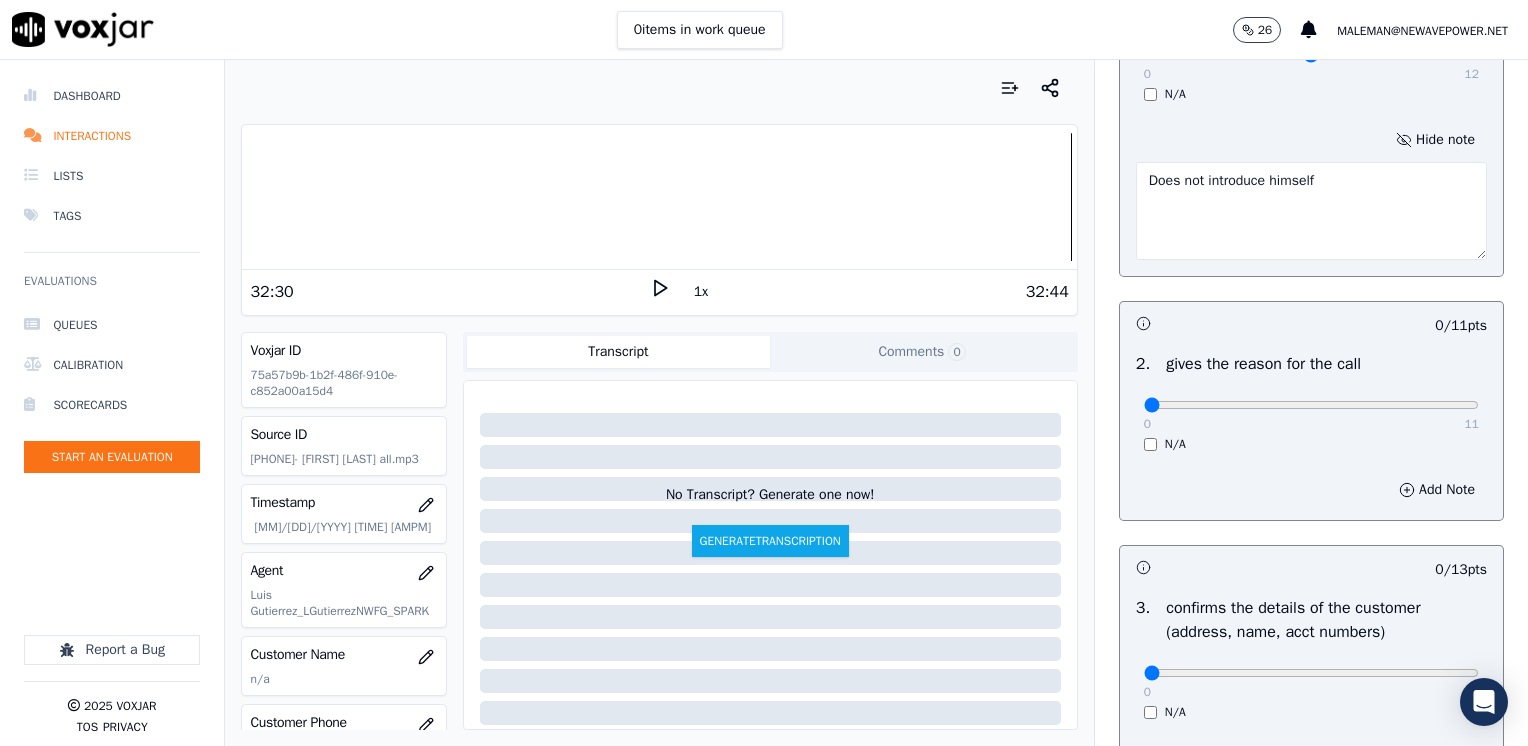 scroll, scrollTop: 300, scrollLeft: 0, axis: vertical 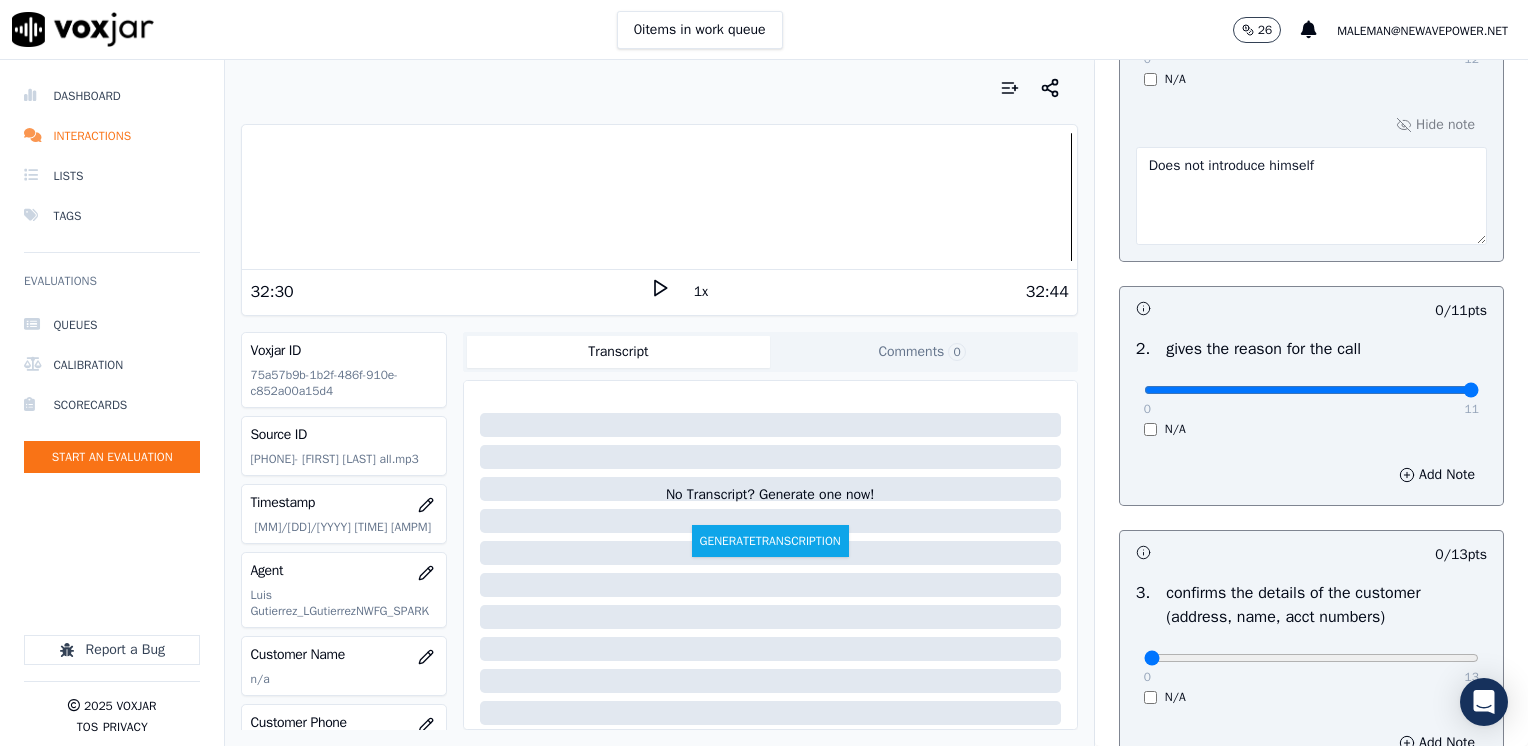 drag, startPoint x: 1134, startPoint y: 396, endPoint x: 1531, endPoint y: 380, distance: 397.3223 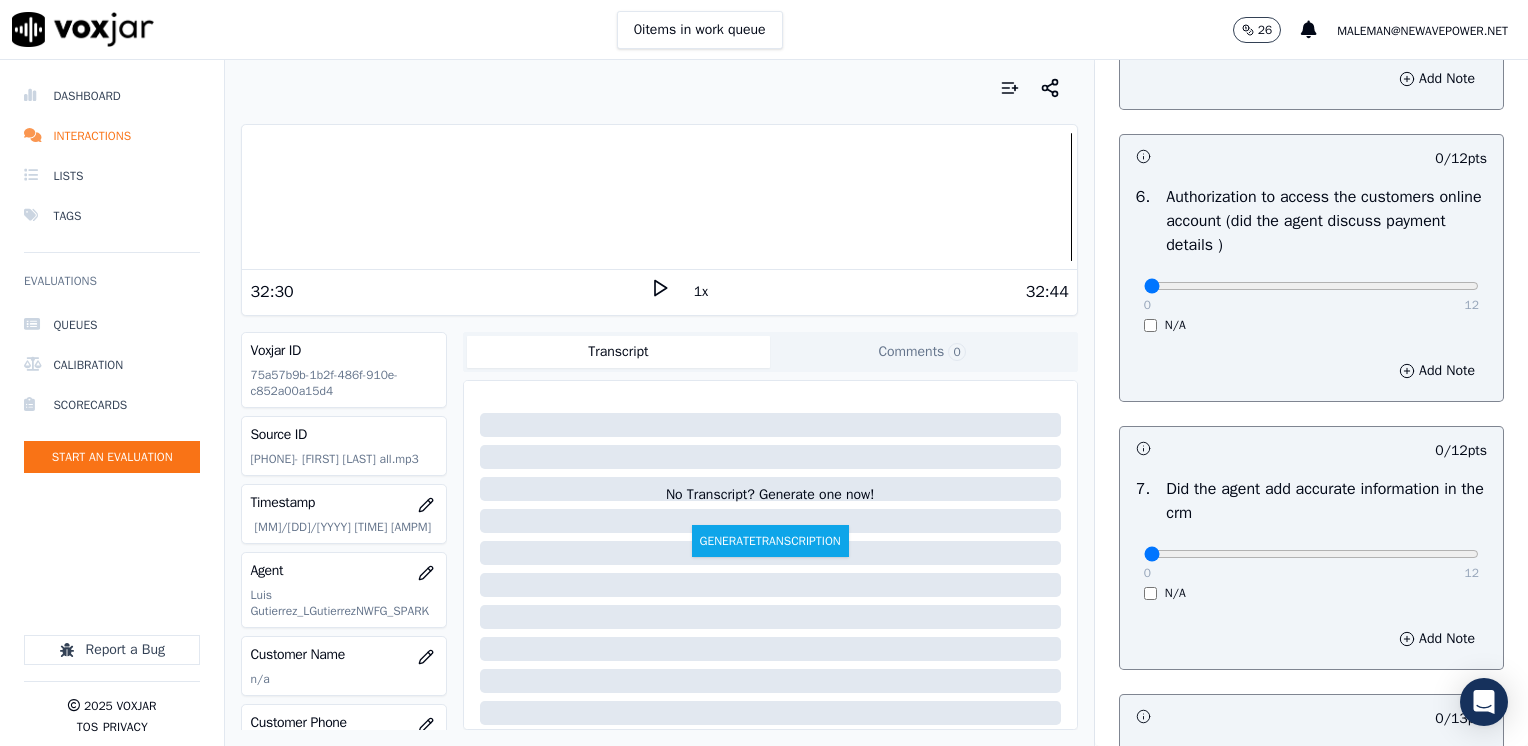 scroll, scrollTop: 1853, scrollLeft: 0, axis: vertical 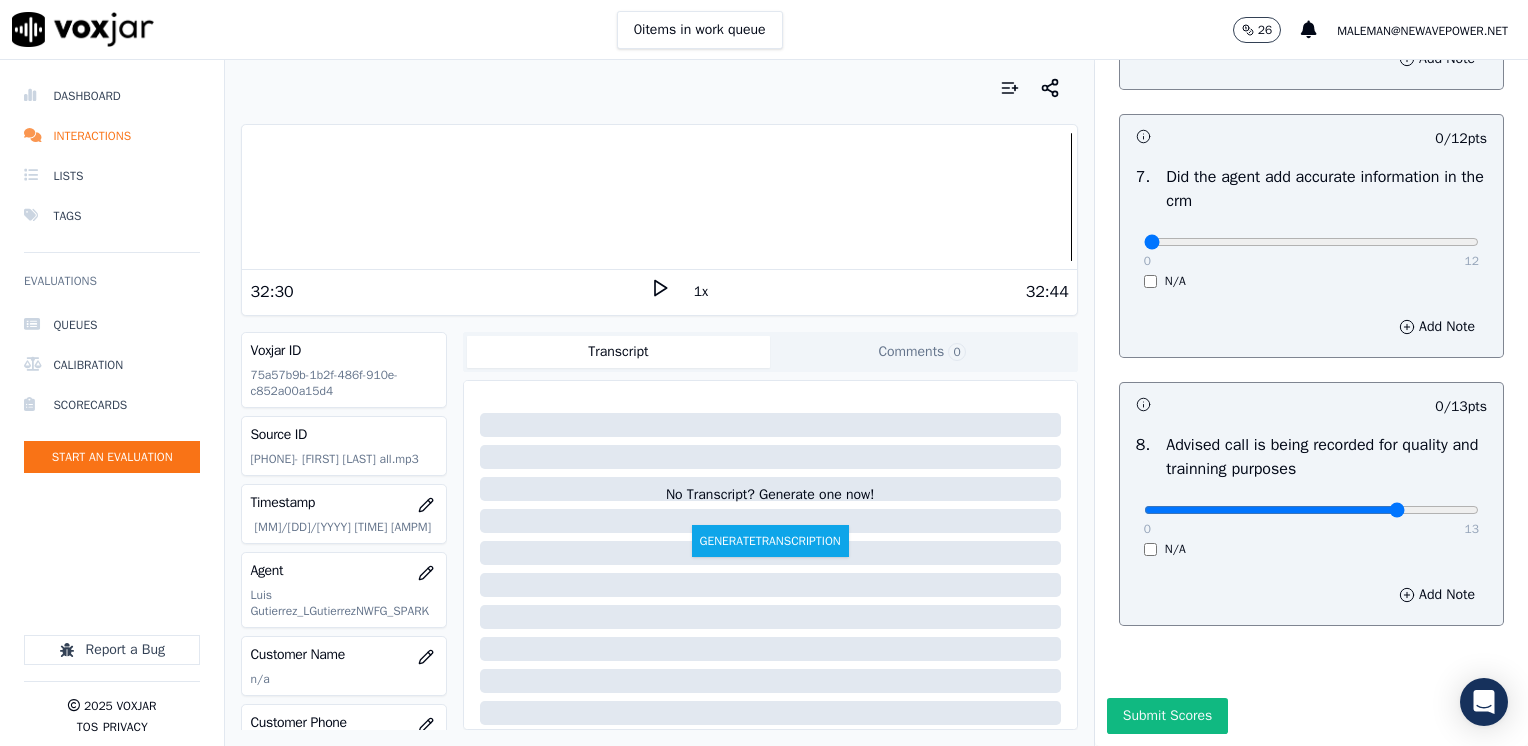 click at bounding box center [1311, -1472] 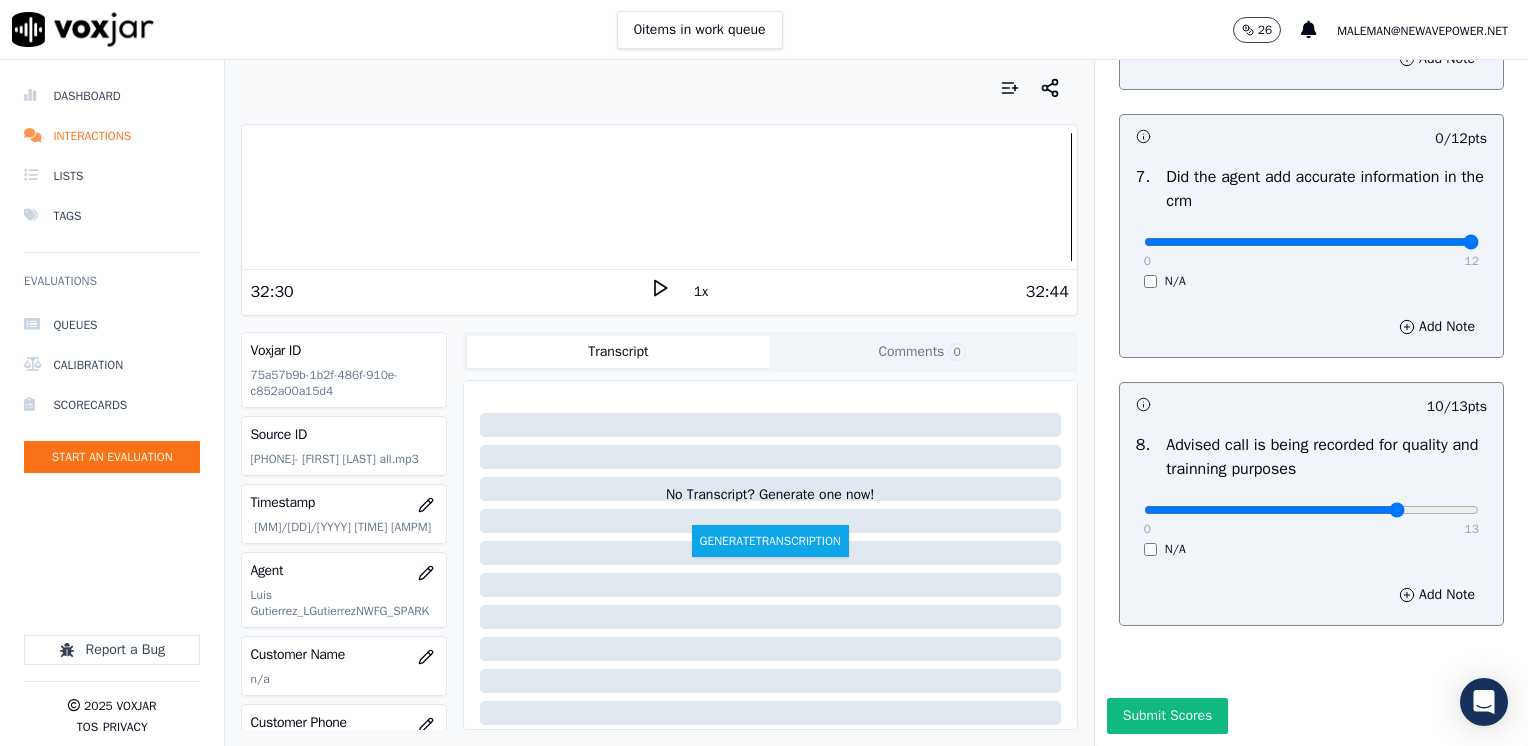 drag, startPoint x: 1128, startPoint y: 203, endPoint x: 1531, endPoint y: 197, distance: 403.04468 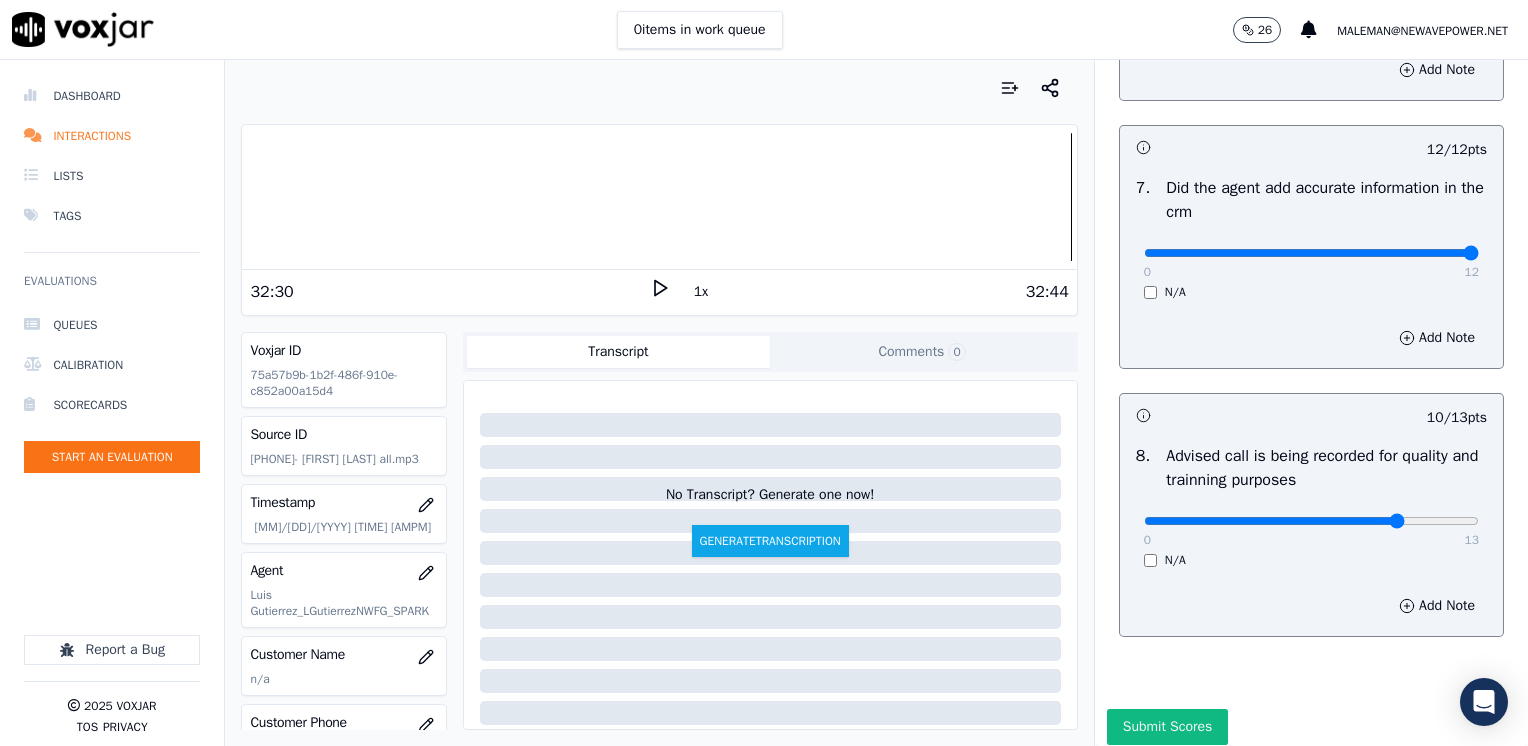 scroll, scrollTop: 1753, scrollLeft: 0, axis: vertical 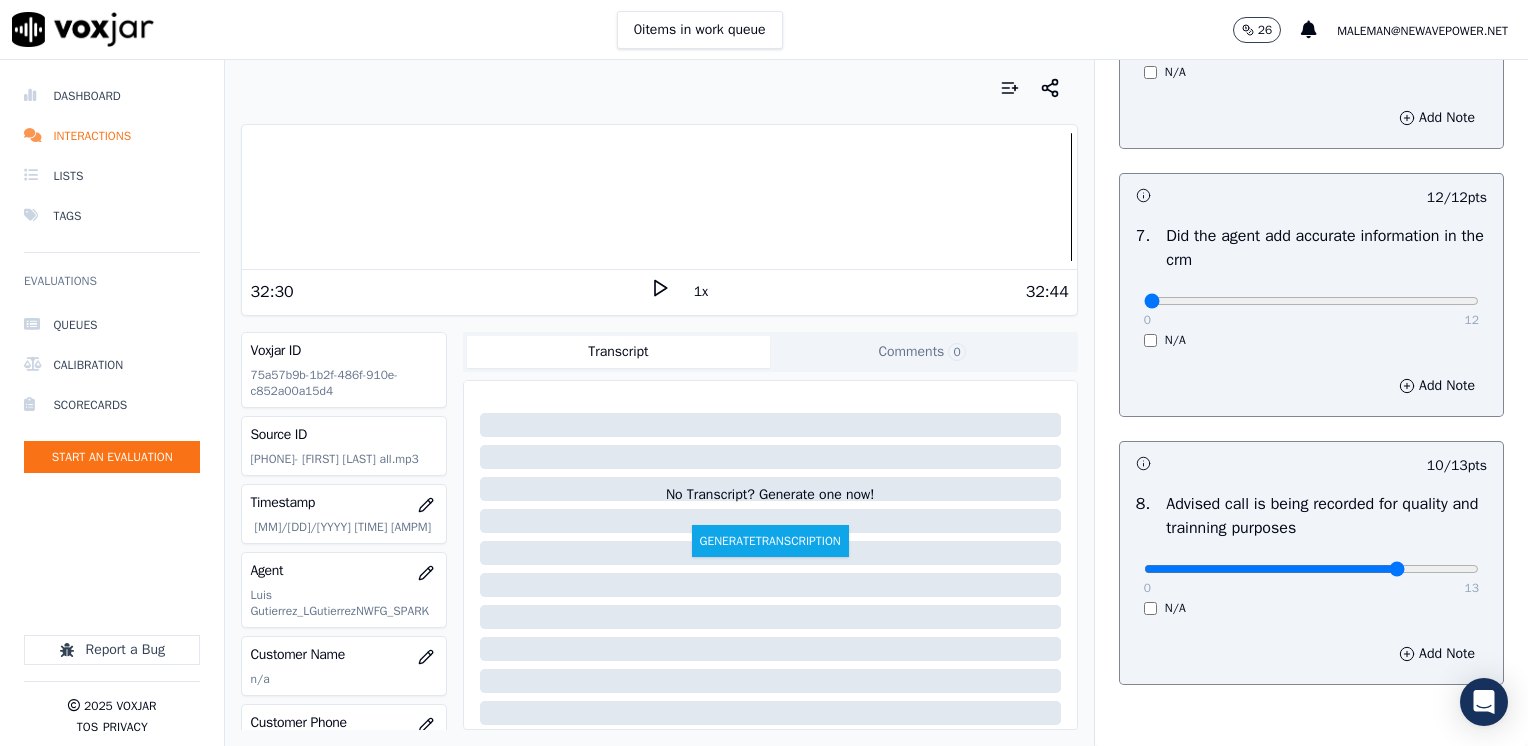 drag, startPoint x: 1419, startPoint y: 298, endPoint x: 585, endPoint y: 294, distance: 834.0096 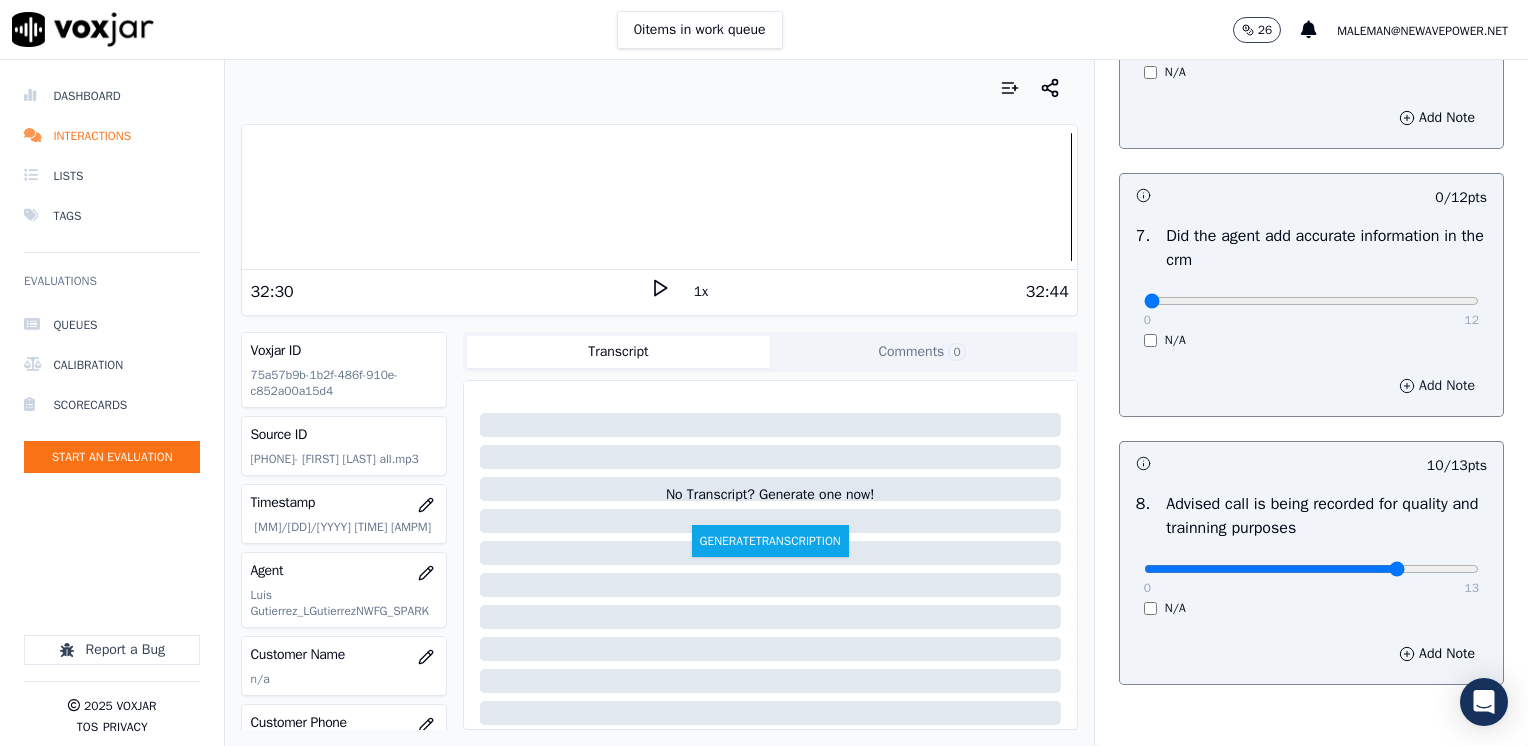 click on "Add Note" at bounding box center (1437, 386) 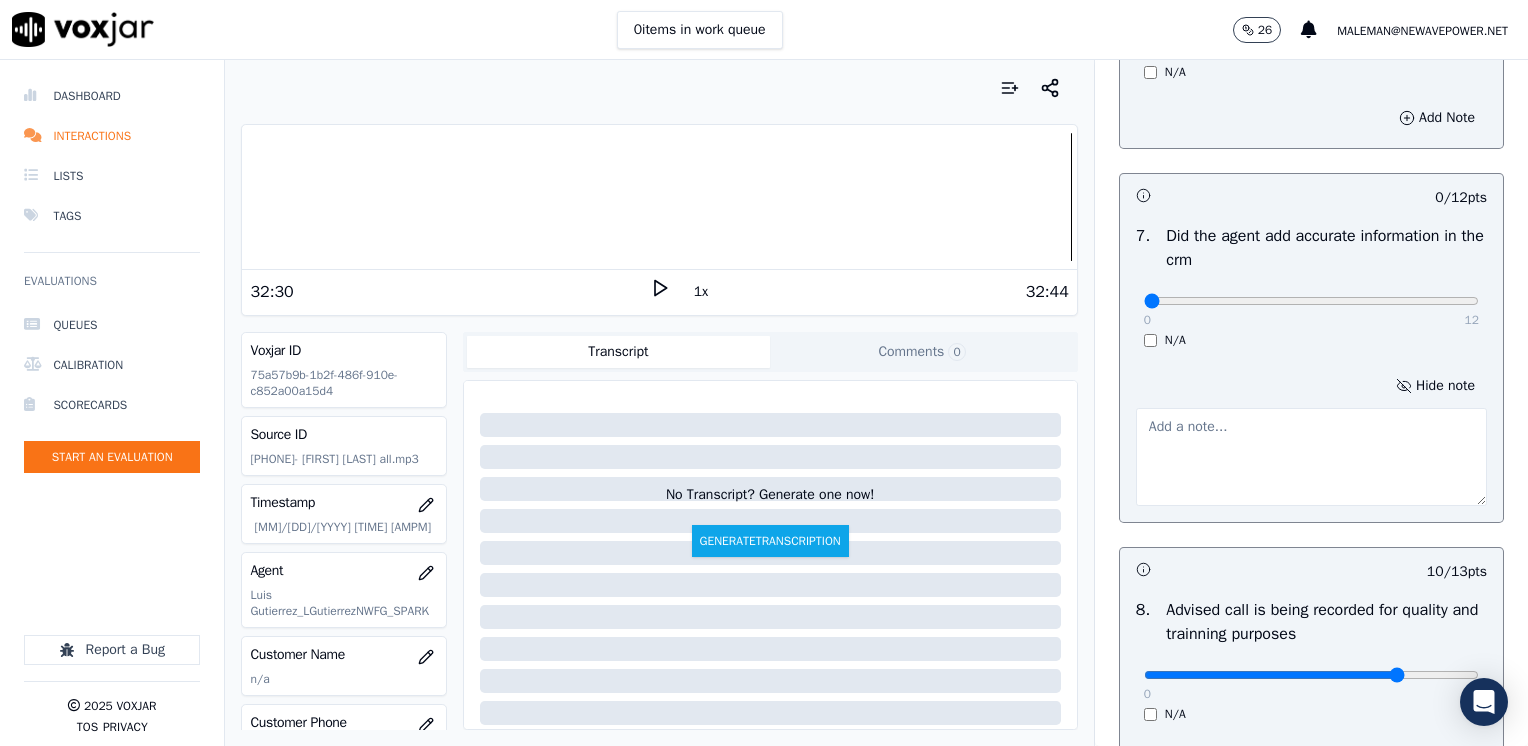 click at bounding box center [1311, 457] 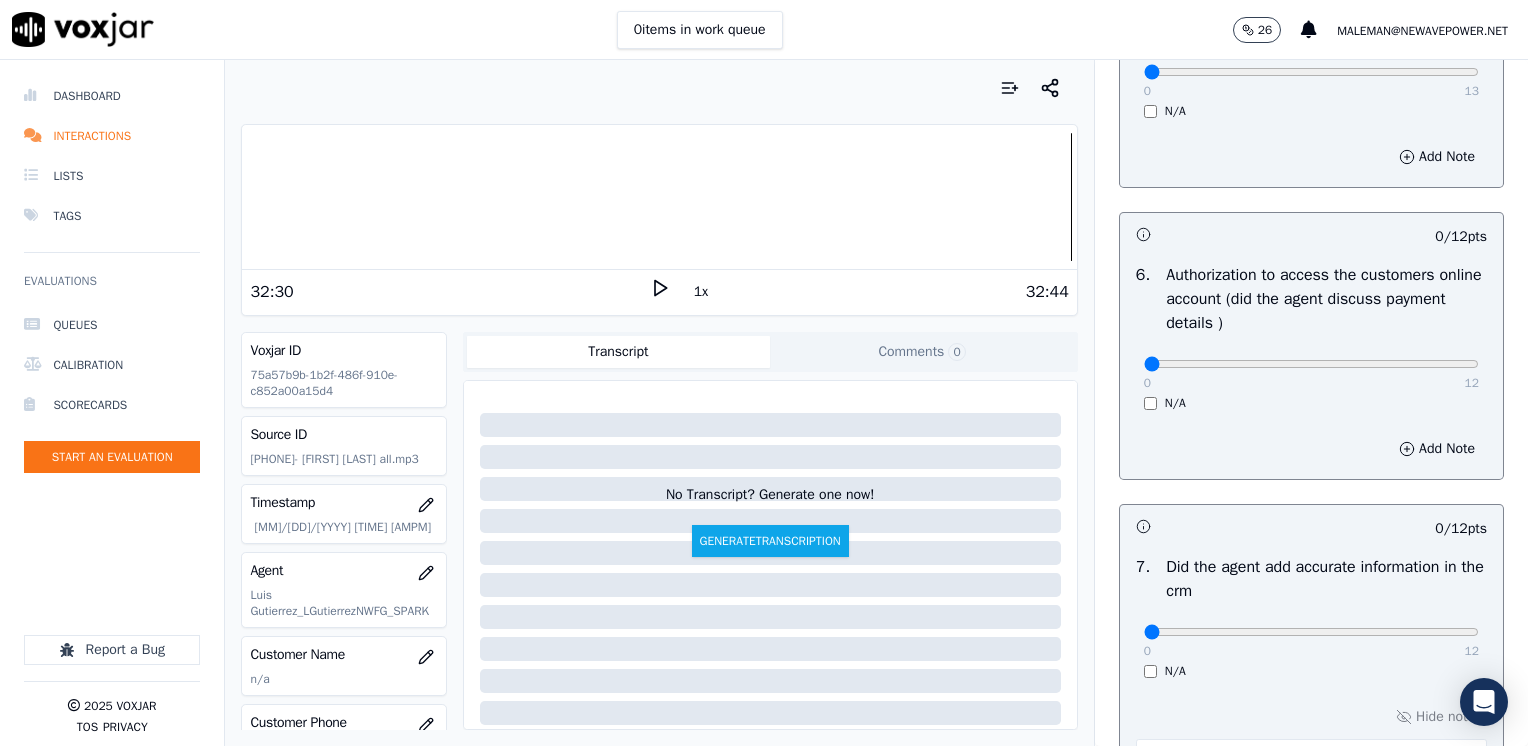 scroll, scrollTop: 1453, scrollLeft: 0, axis: vertical 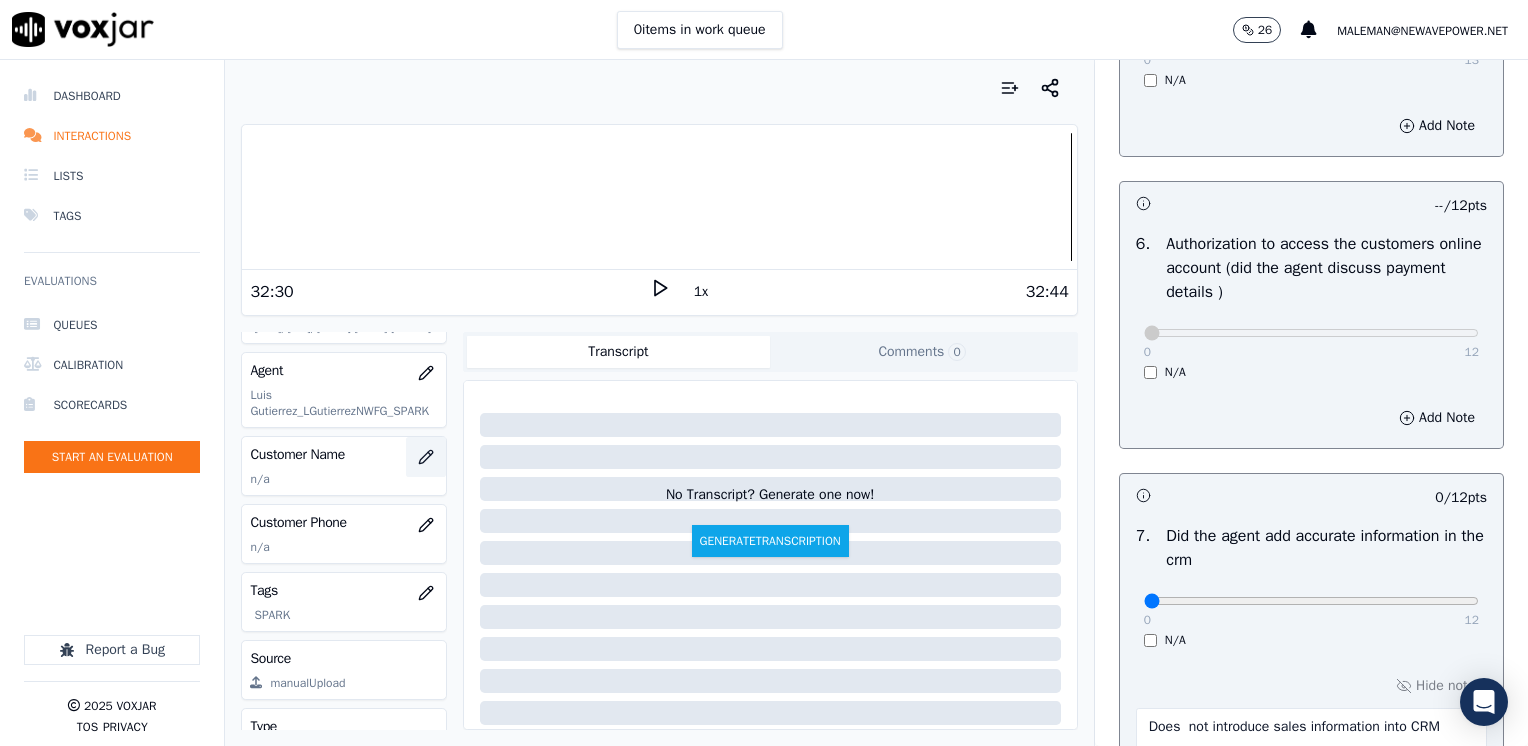 click at bounding box center [426, 457] 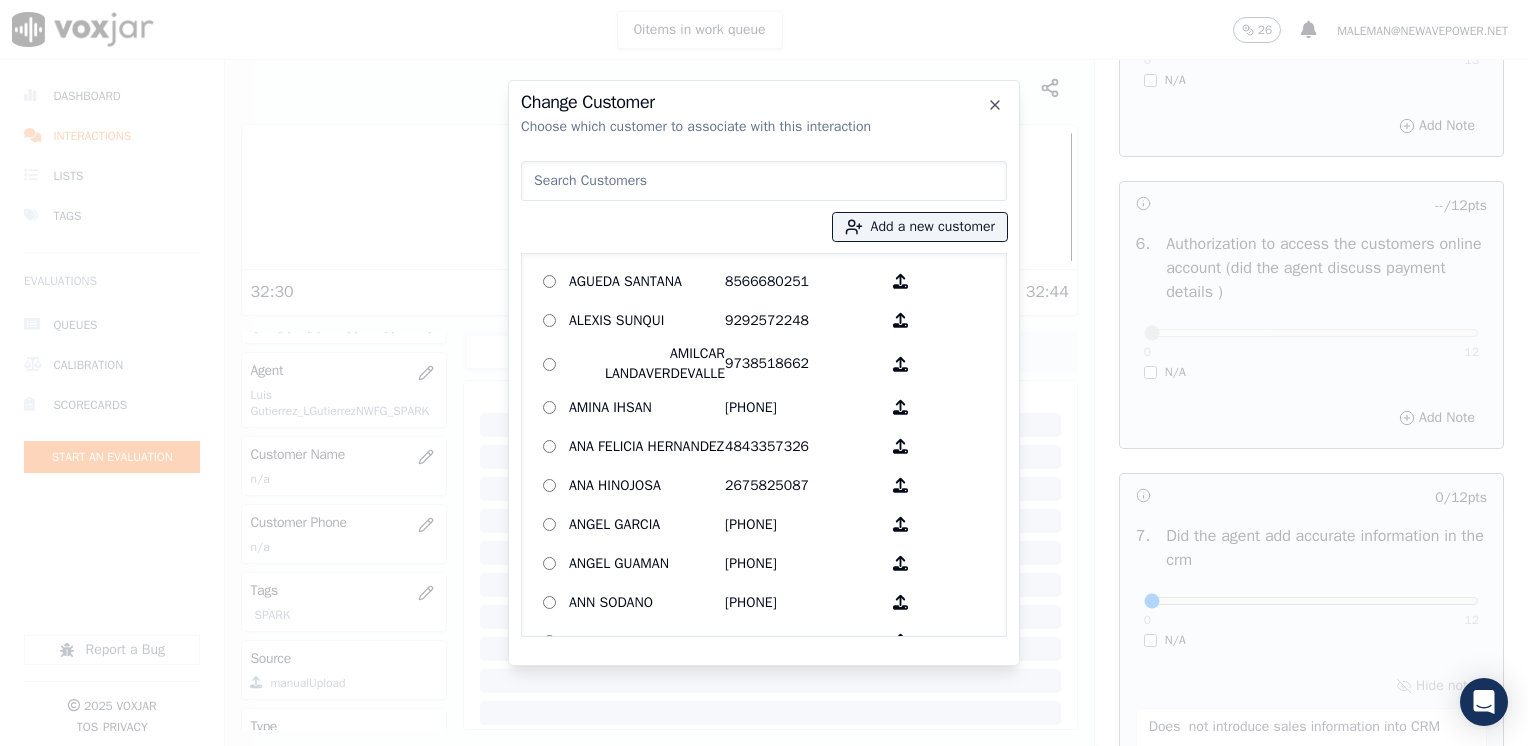 click at bounding box center (764, 181) 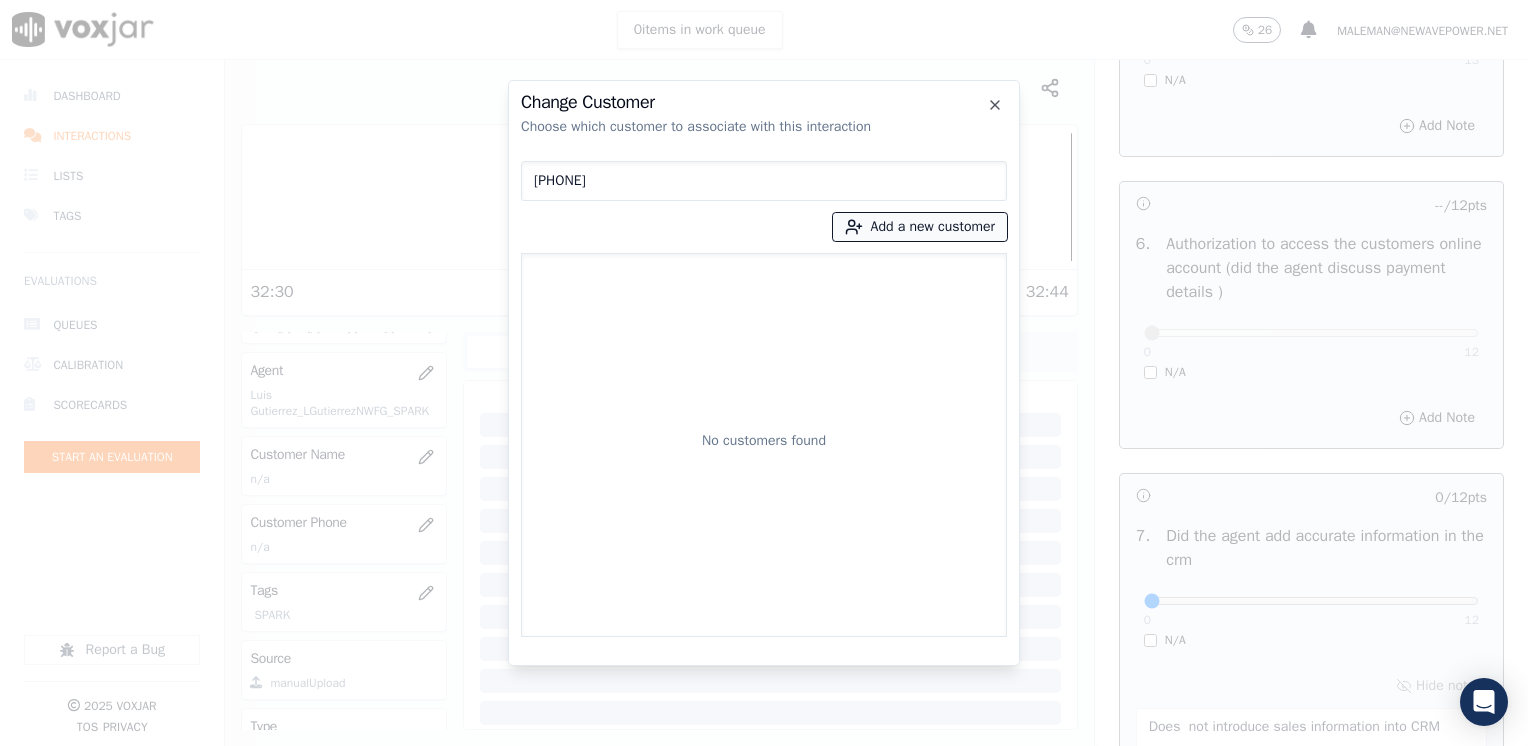 click on "Add a new customer" at bounding box center (920, 227) 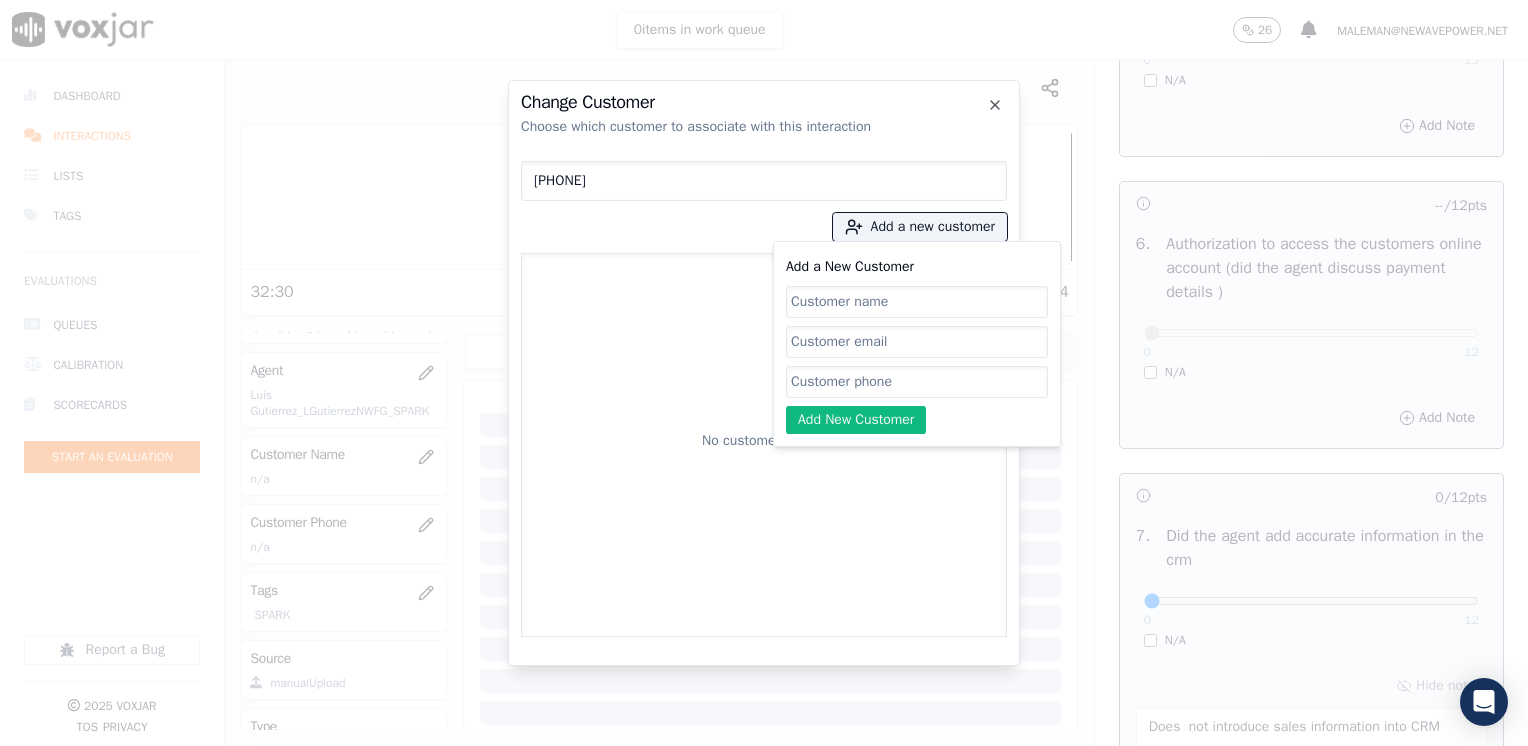 click on "Add a New Customer" 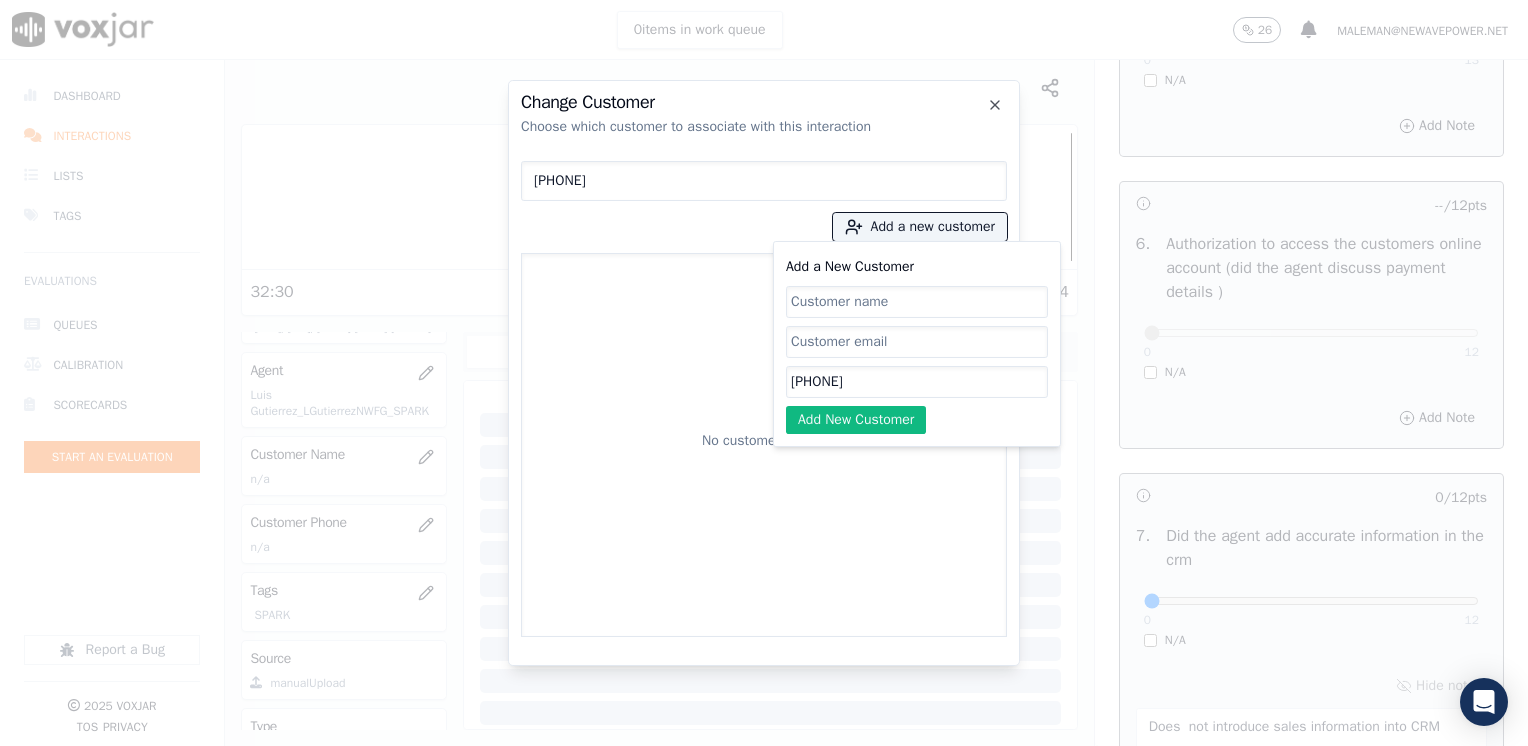 click on "Add a New Customer" 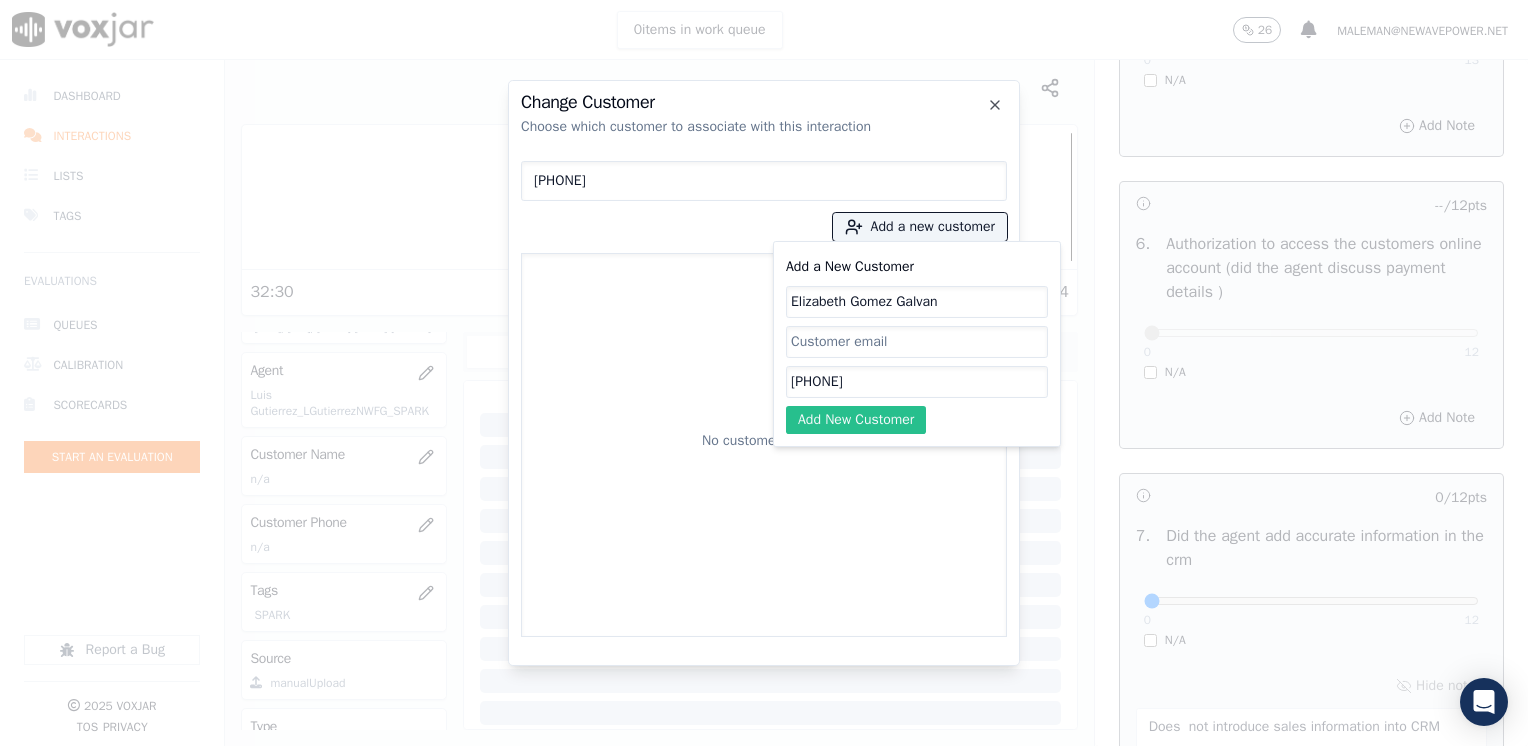 click on "Add New Customer" 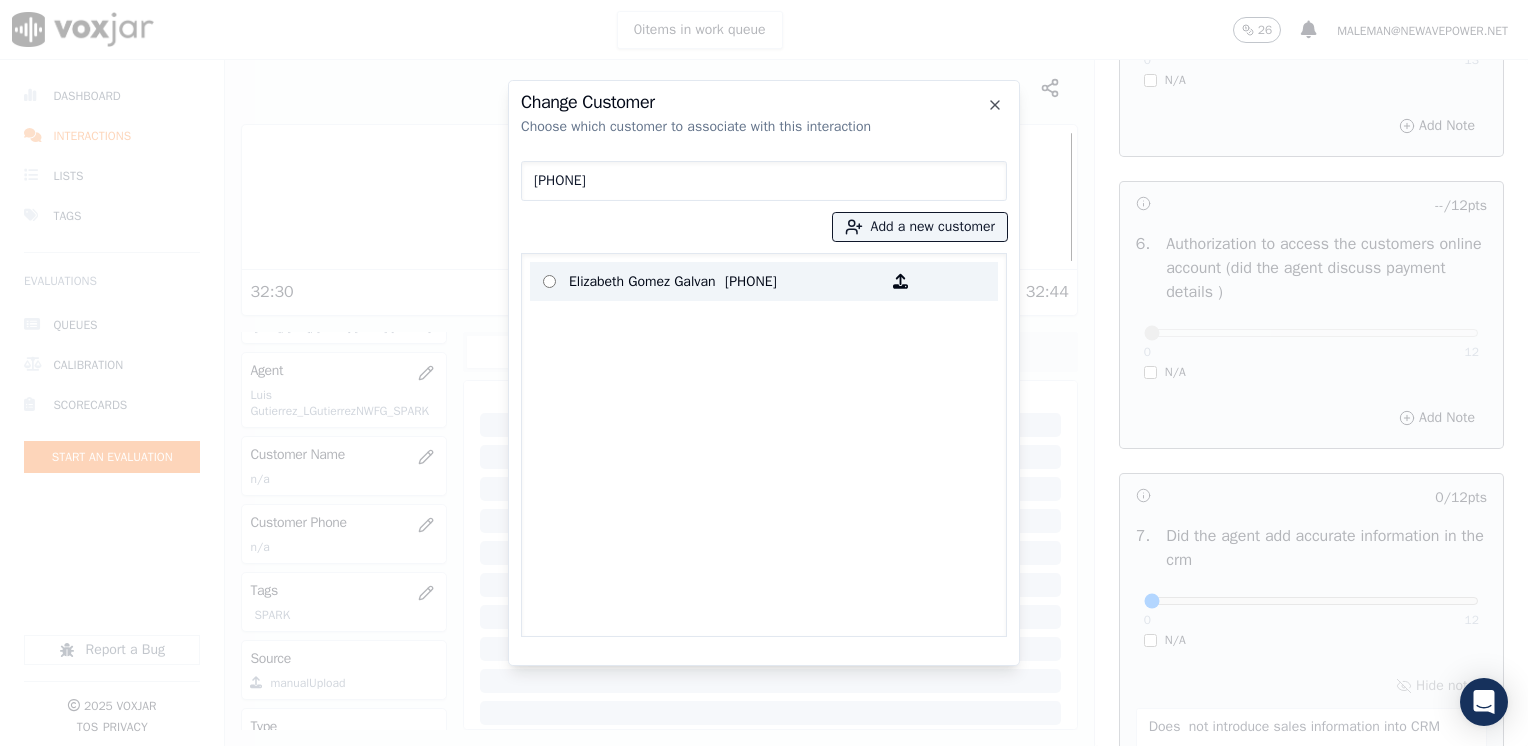 click on "[PHONE]" at bounding box center [803, 281] 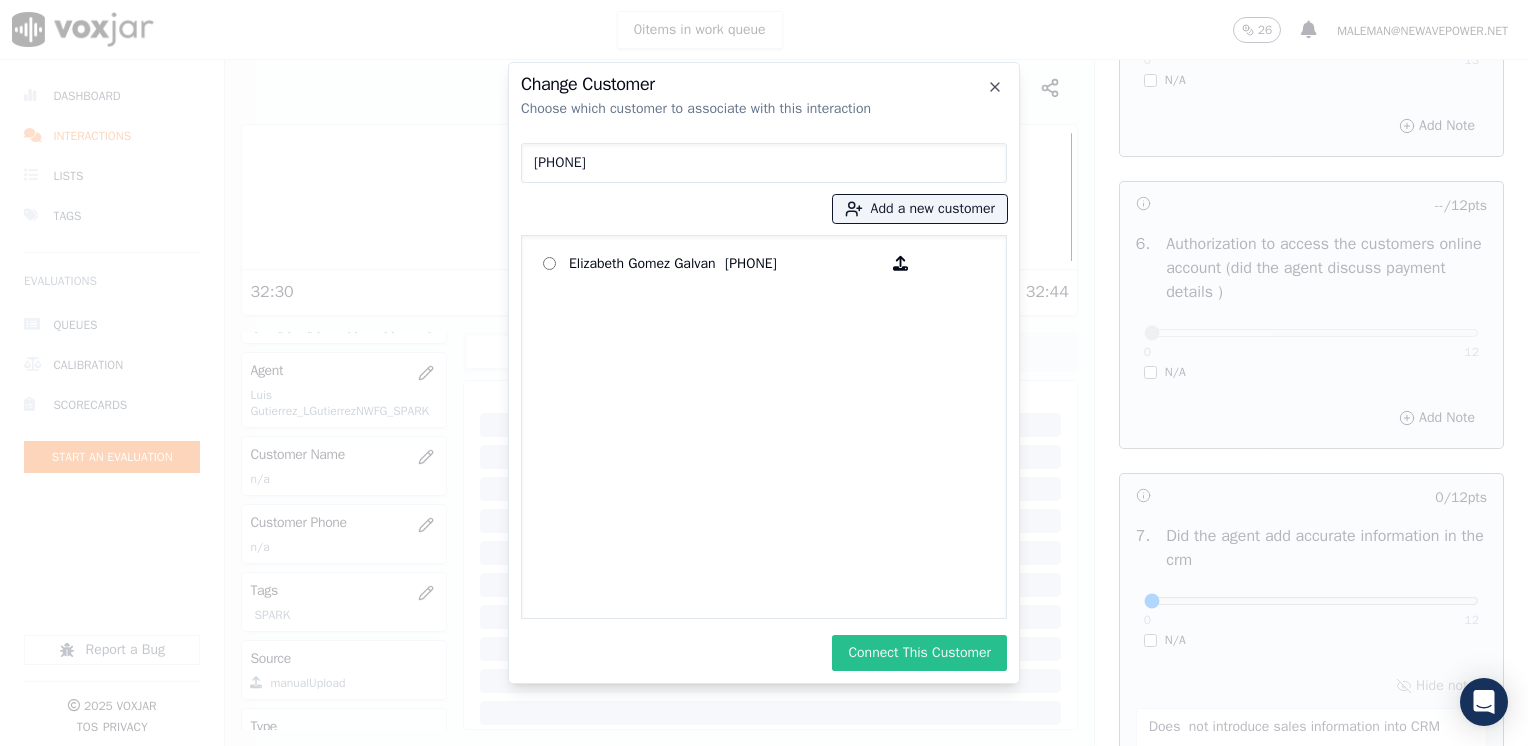 click on "Connect This Customer" at bounding box center [919, 653] 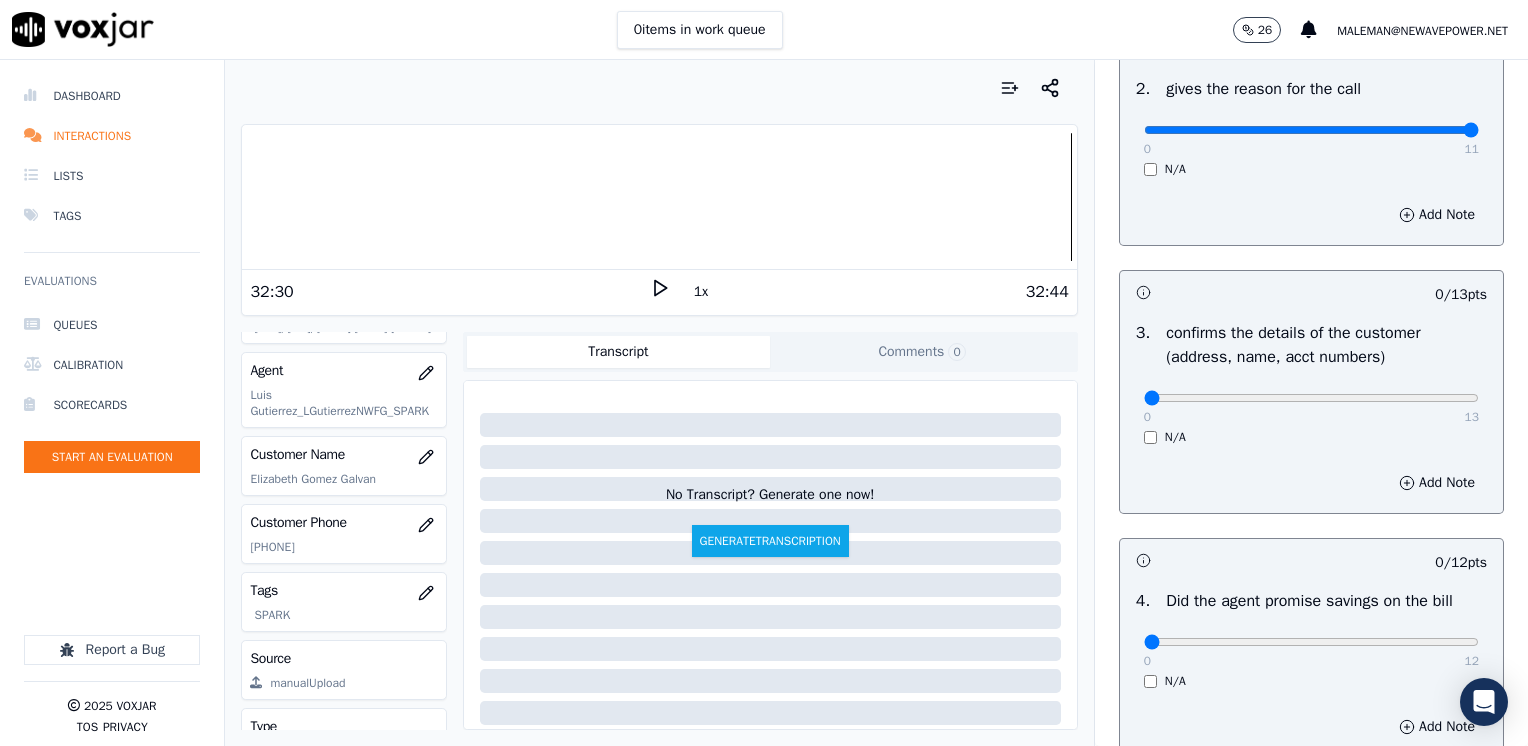 scroll, scrollTop: 753, scrollLeft: 0, axis: vertical 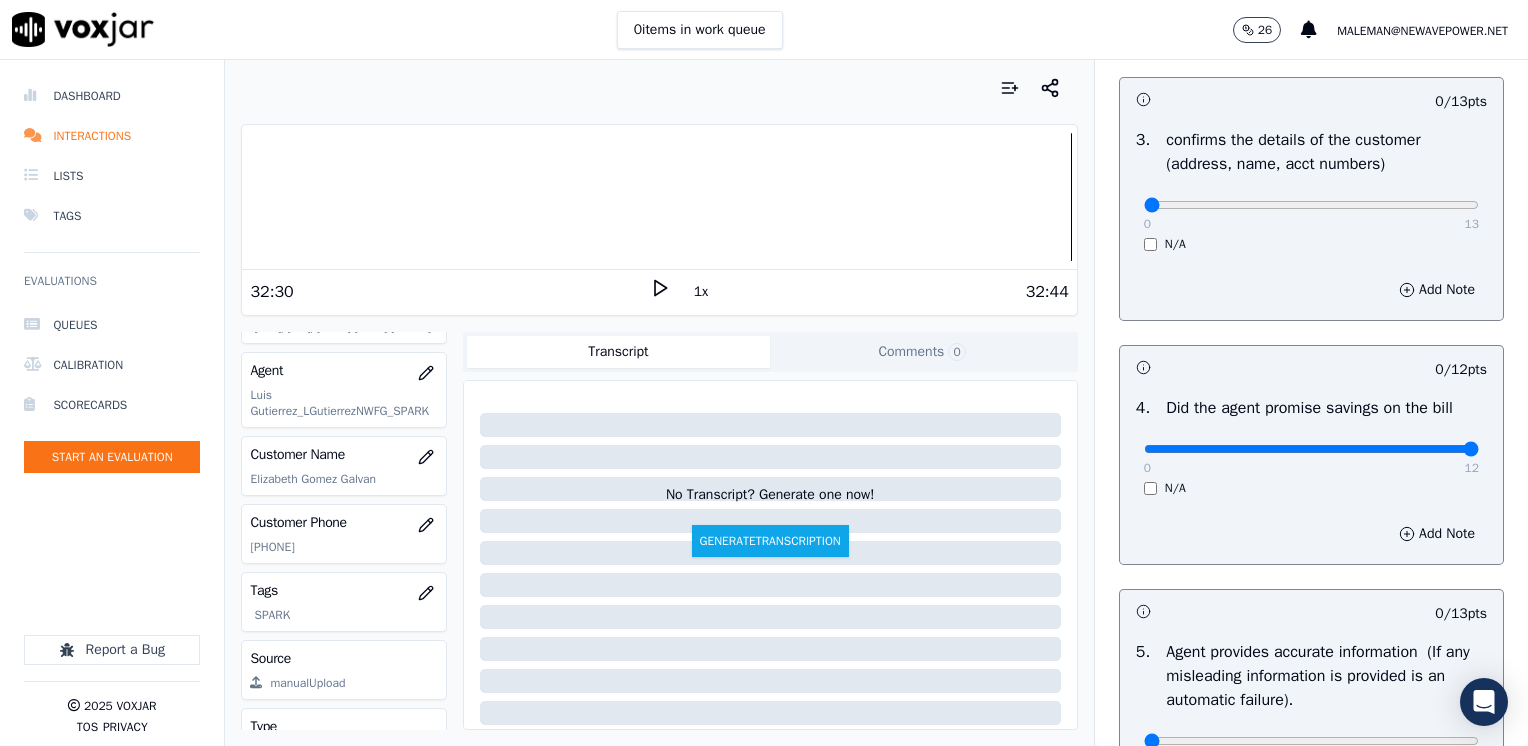 drag, startPoint x: 1129, startPoint y: 443, endPoint x: 1531, endPoint y: 435, distance: 402.0796 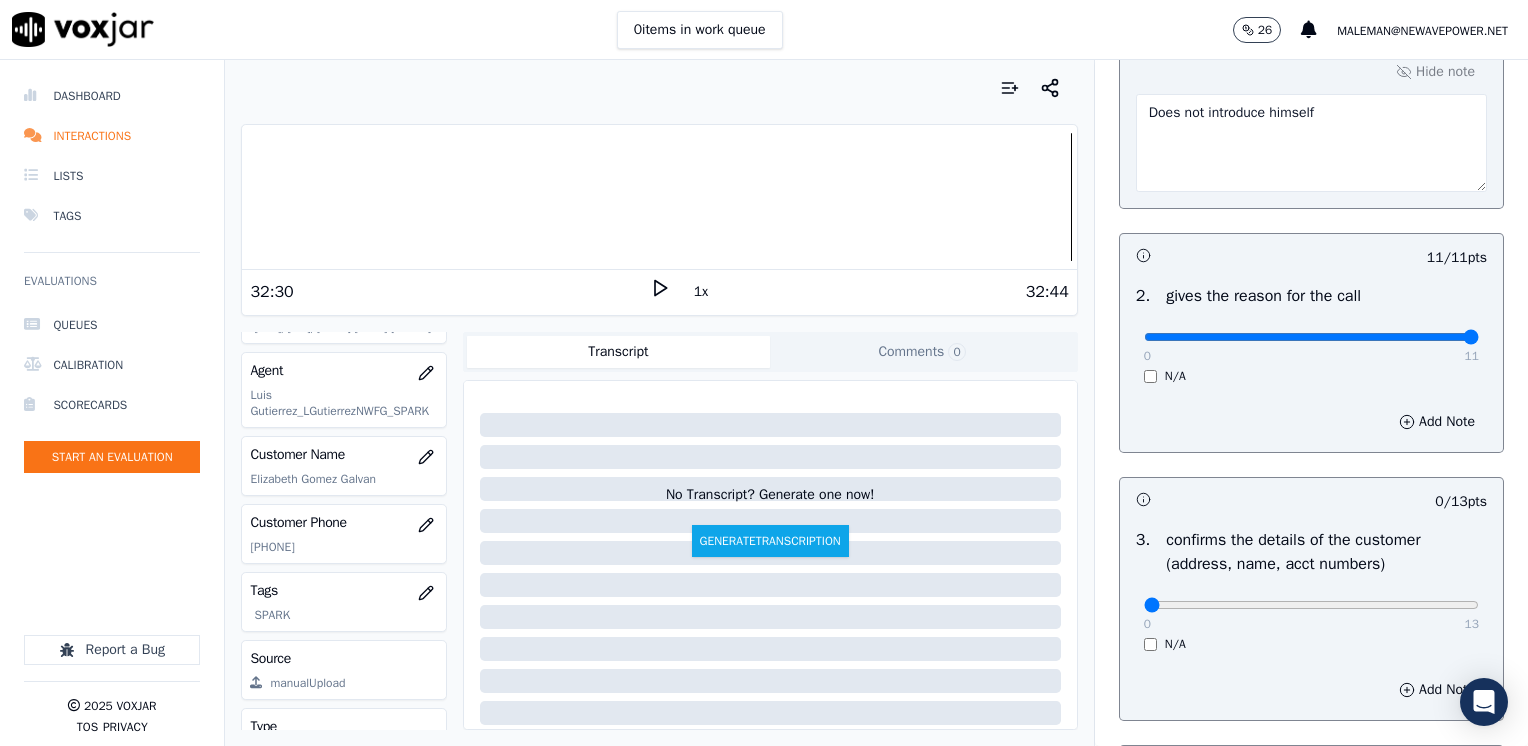 scroll, scrollTop: 0, scrollLeft: 0, axis: both 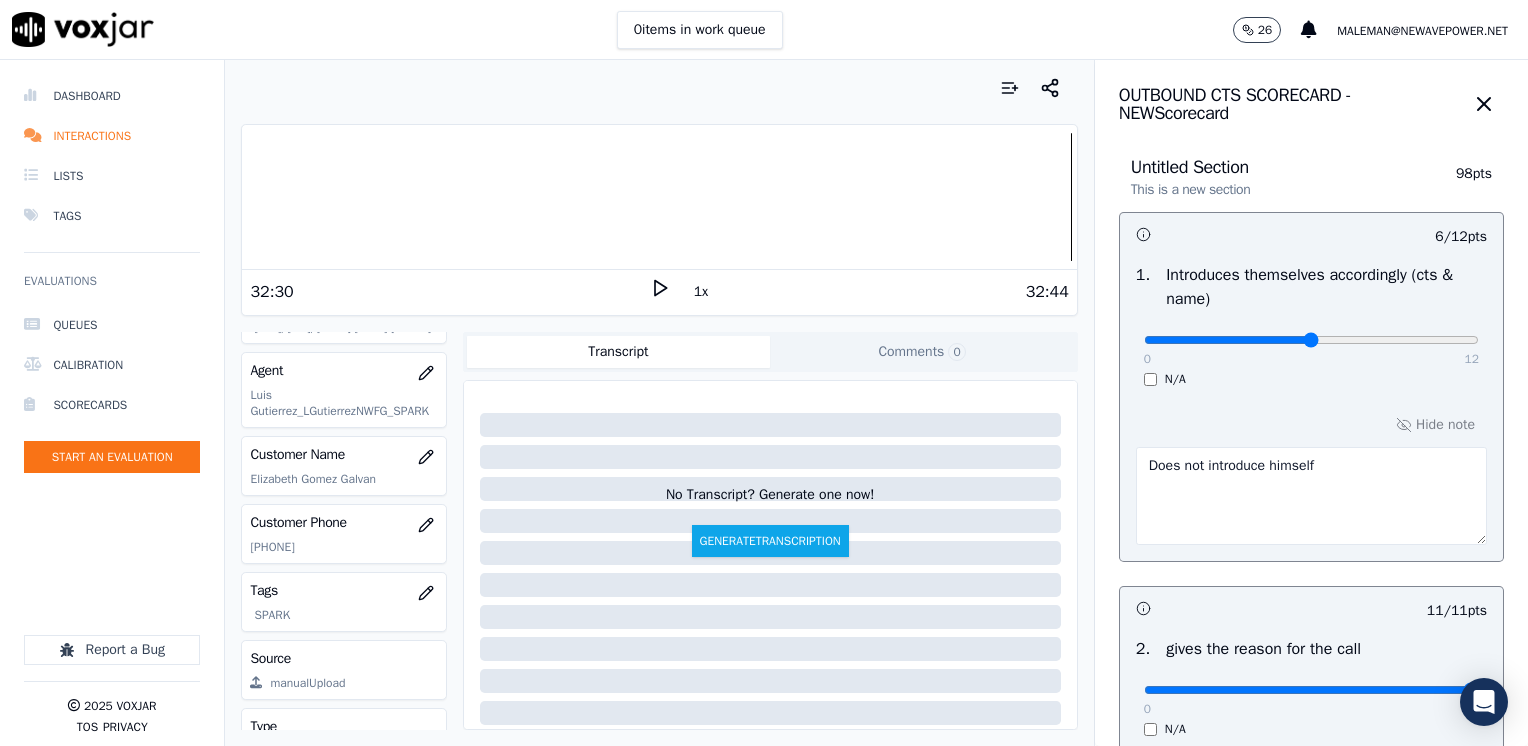 click on "Does not introduce himself" at bounding box center [1311, 496] 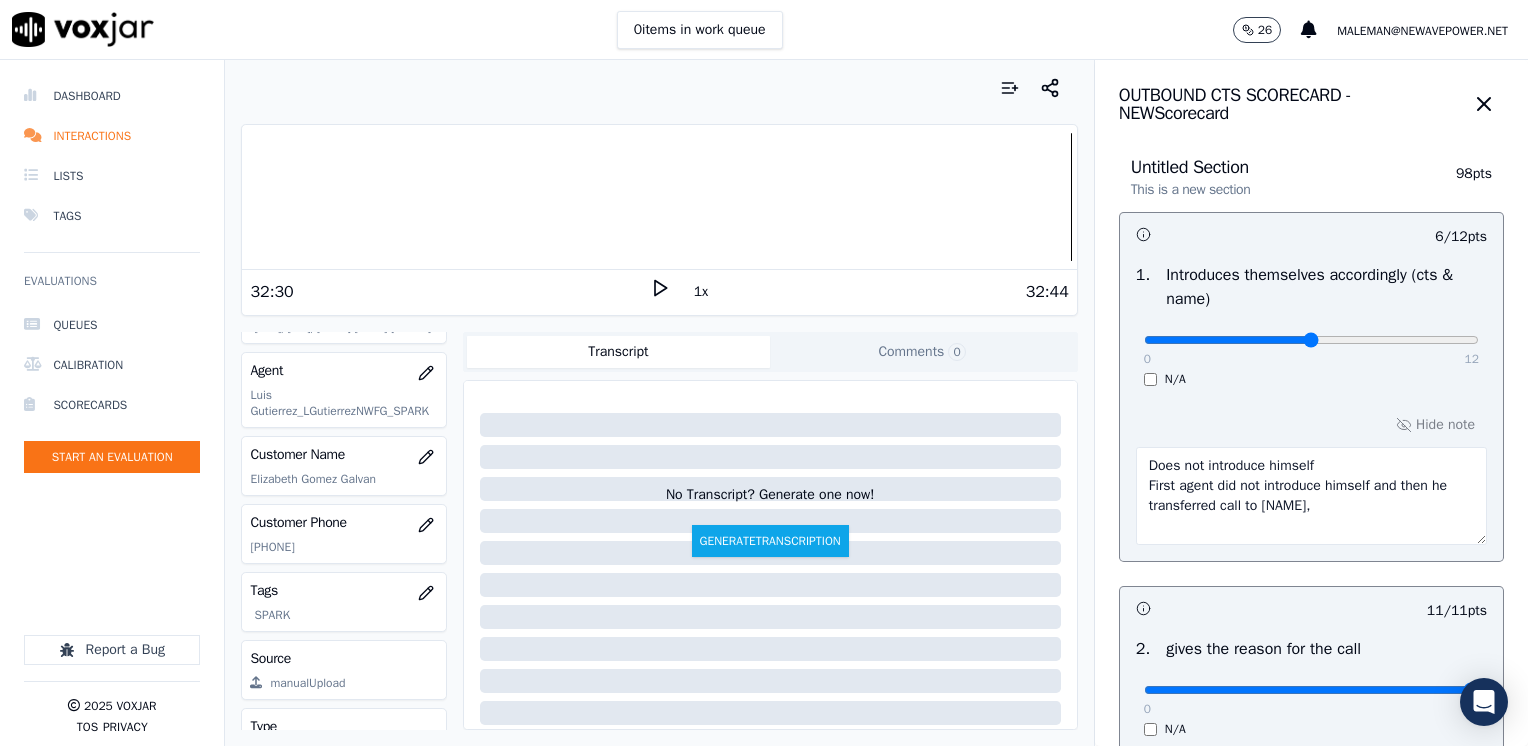 click on "Does not introduce himself
First agent did not introduce himself and then he transferred call to [NAME]," at bounding box center (1311, 496) 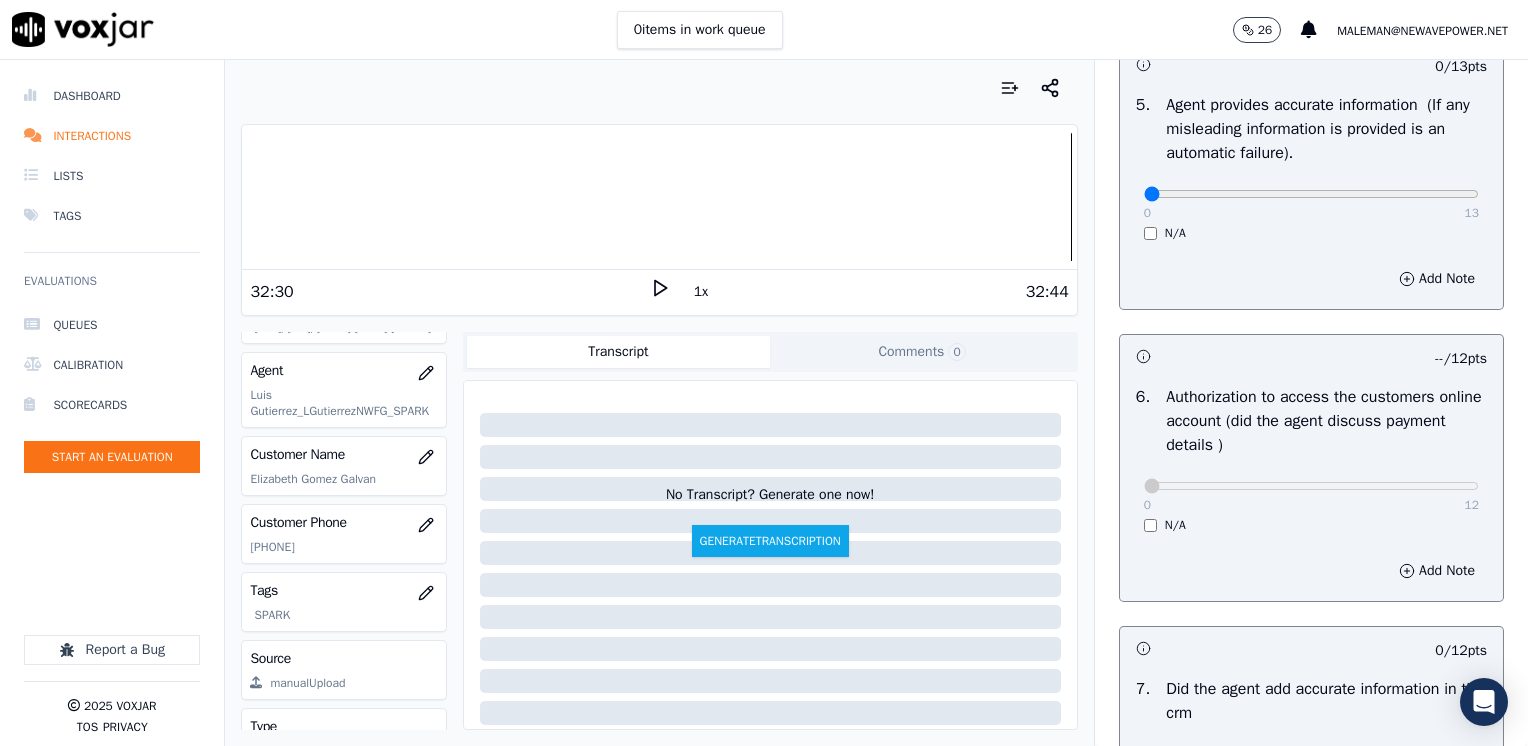 scroll, scrollTop: 1700, scrollLeft: 0, axis: vertical 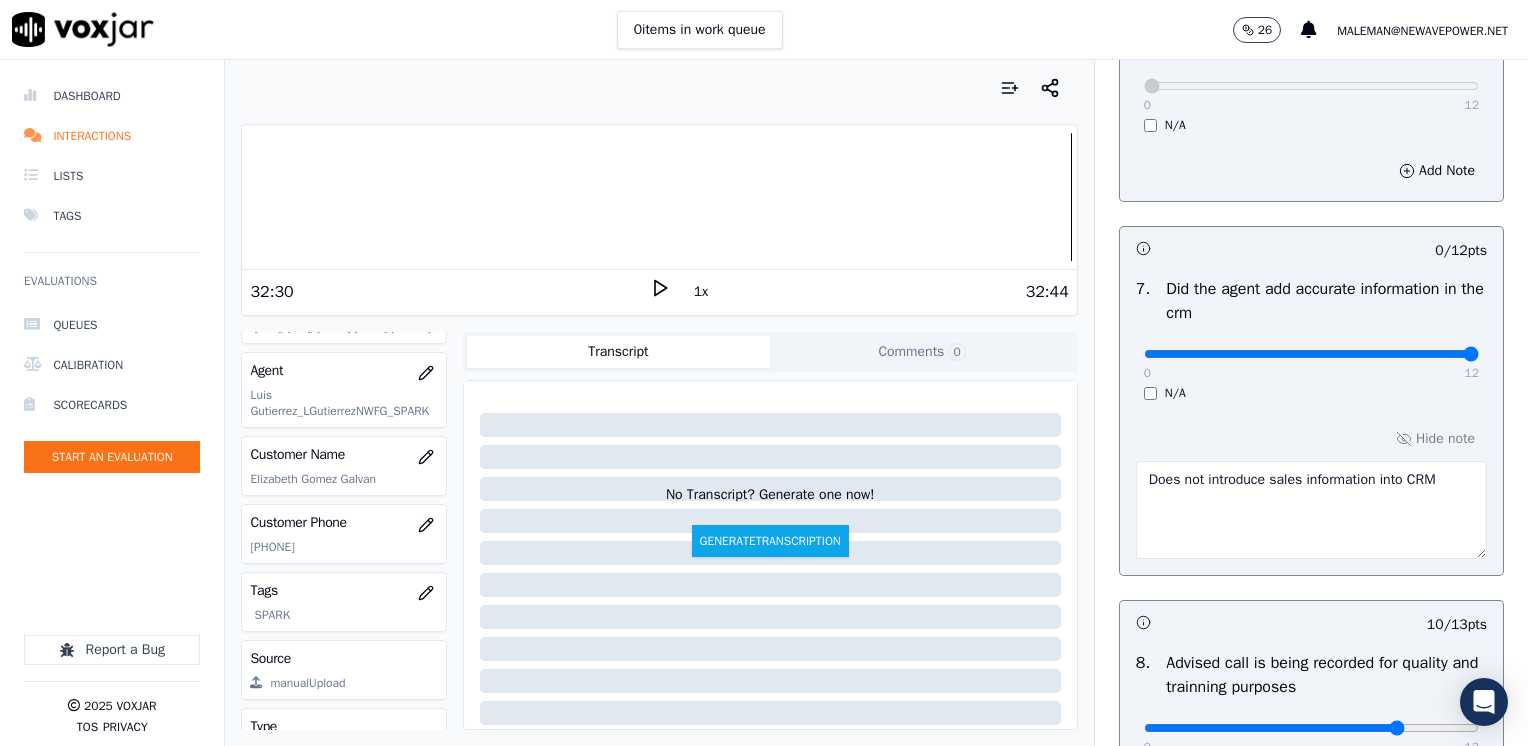 drag, startPoint x: 1132, startPoint y: 350, endPoint x: 1480, endPoint y: 358, distance: 348.09195 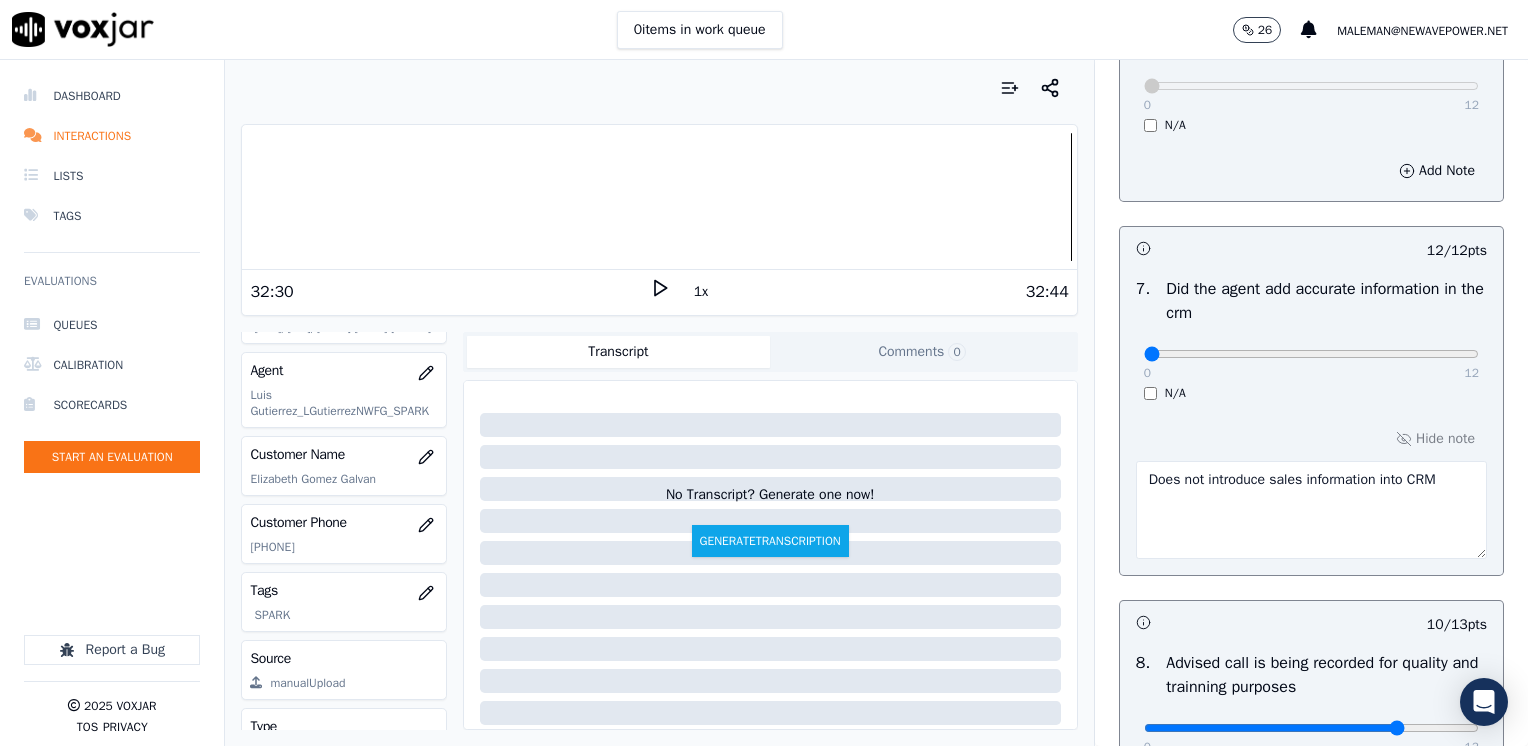 drag, startPoint x: 1421, startPoint y: 353, endPoint x: 777, endPoint y: 392, distance: 645.1798 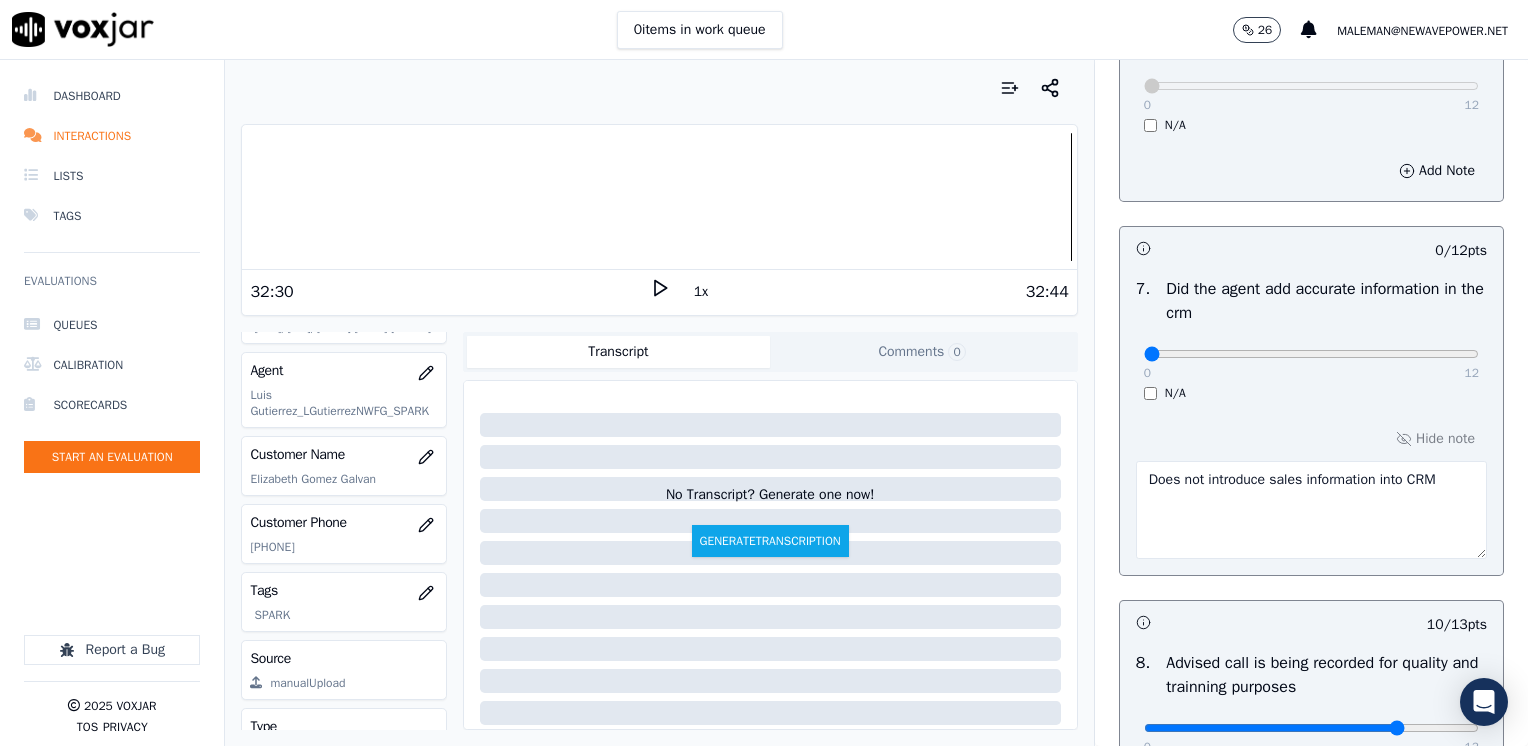 scroll, scrollTop: 1300, scrollLeft: 0, axis: vertical 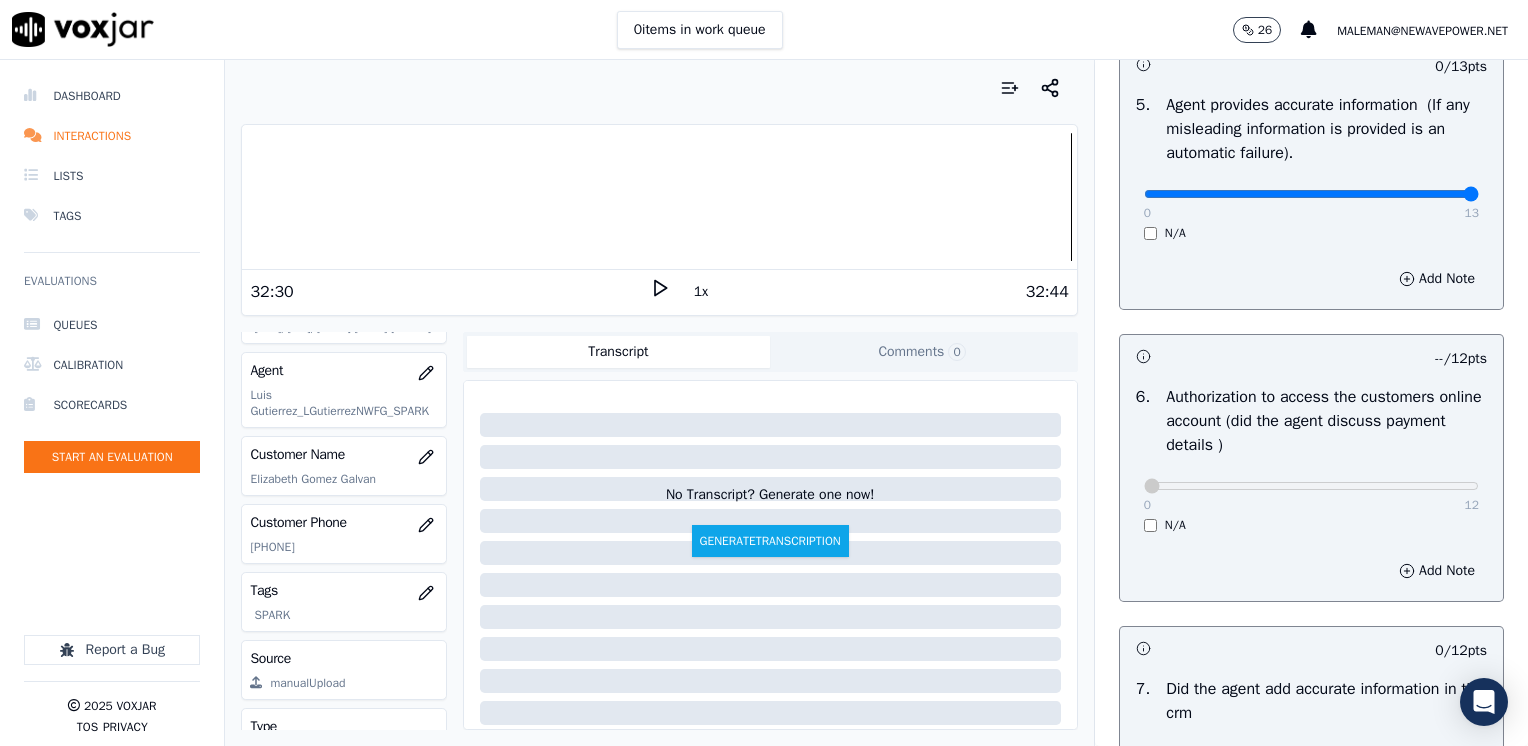 drag, startPoint x: 1134, startPoint y: 196, endPoint x: 1531, endPoint y: 197, distance: 397.00125 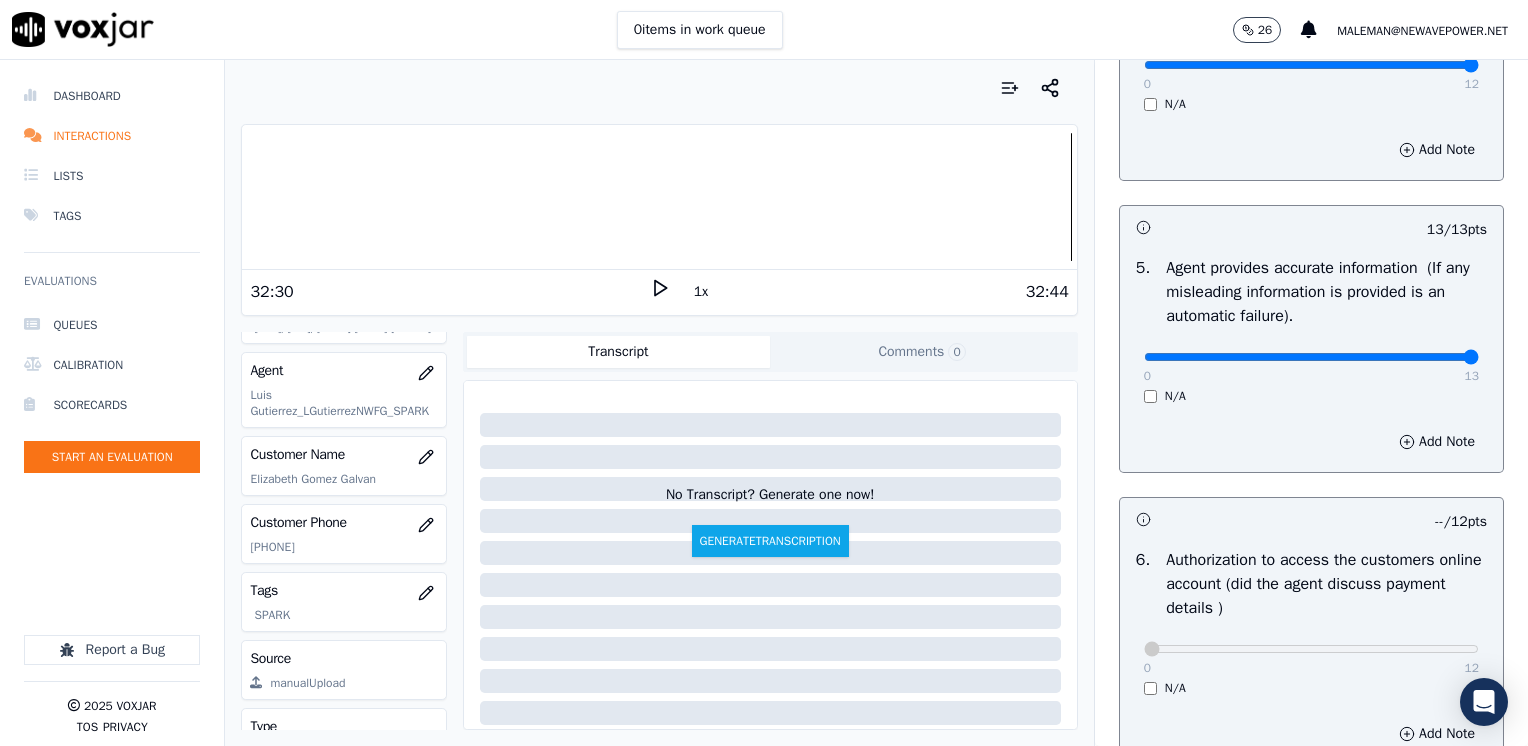 scroll, scrollTop: 800, scrollLeft: 0, axis: vertical 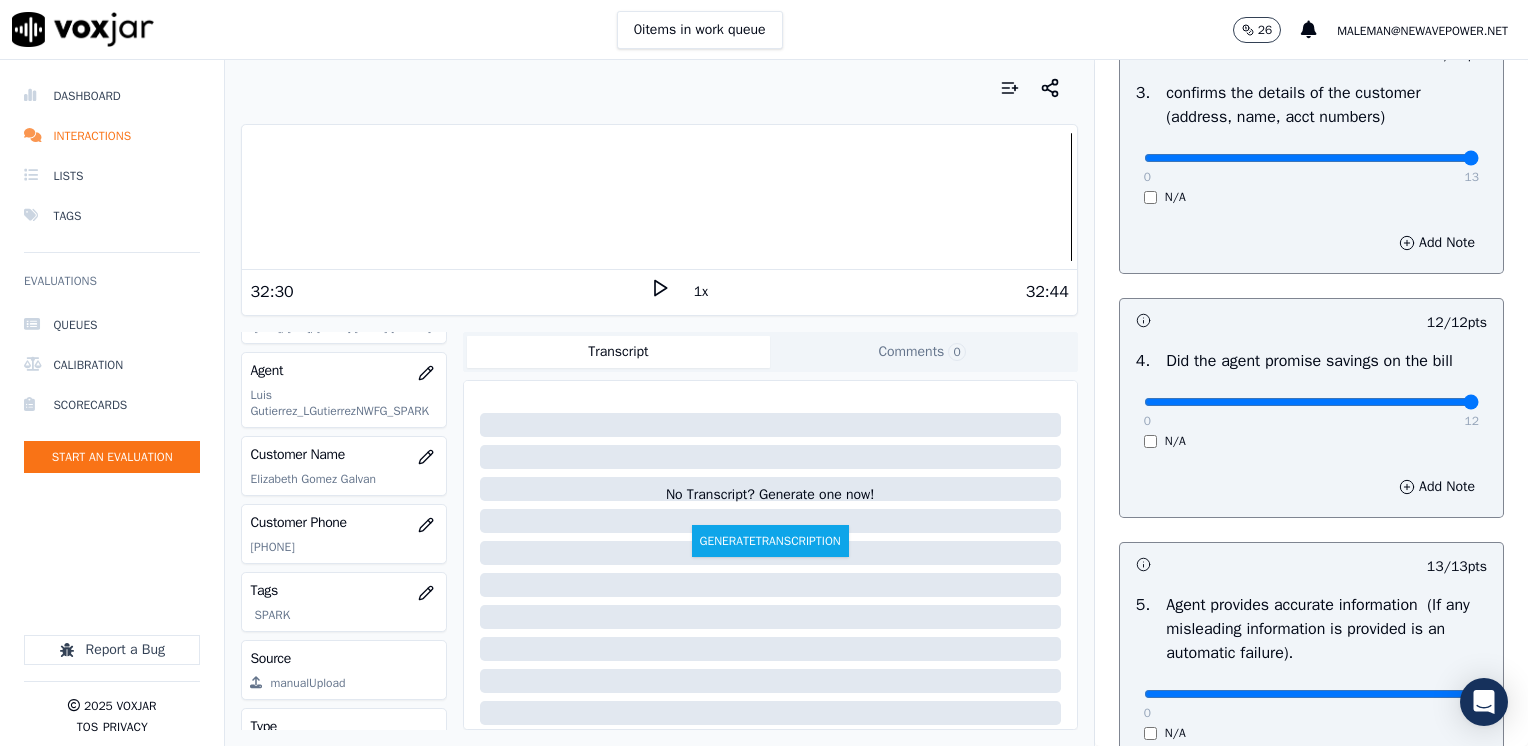 drag, startPoint x: 1132, startPoint y: 154, endPoint x: 1531, endPoint y: 170, distance: 399.32068 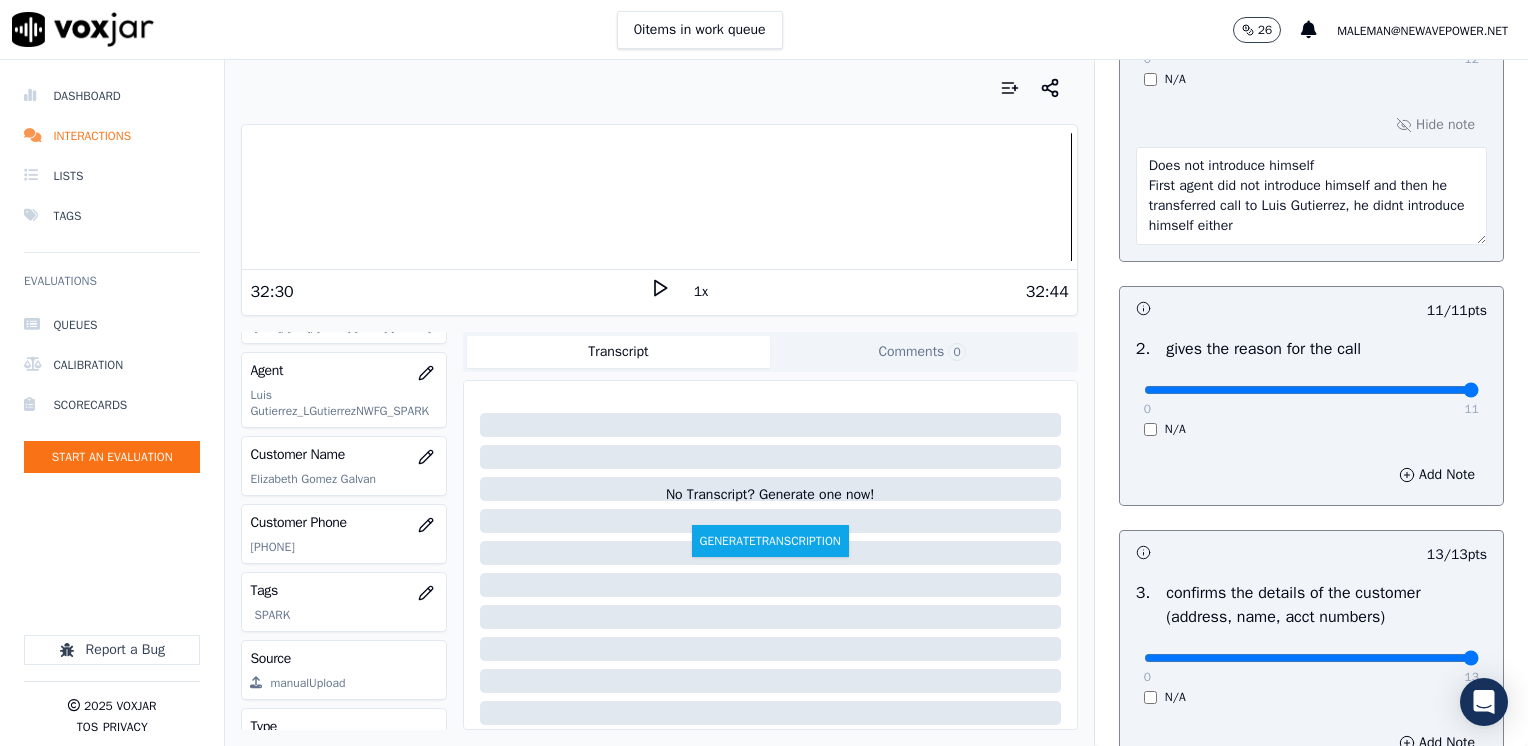 scroll, scrollTop: 0, scrollLeft: 0, axis: both 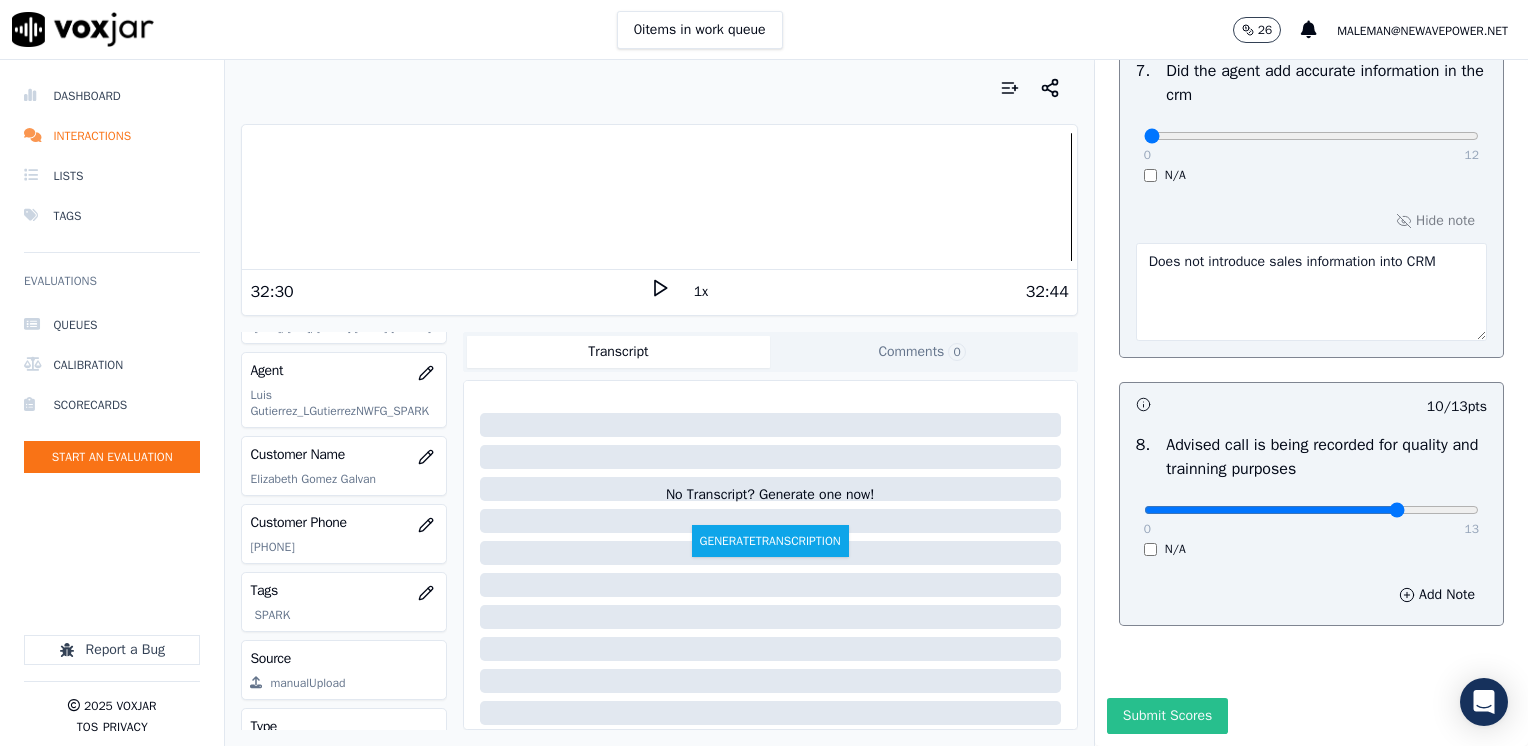 click on "Submit Scores" at bounding box center [1167, 716] 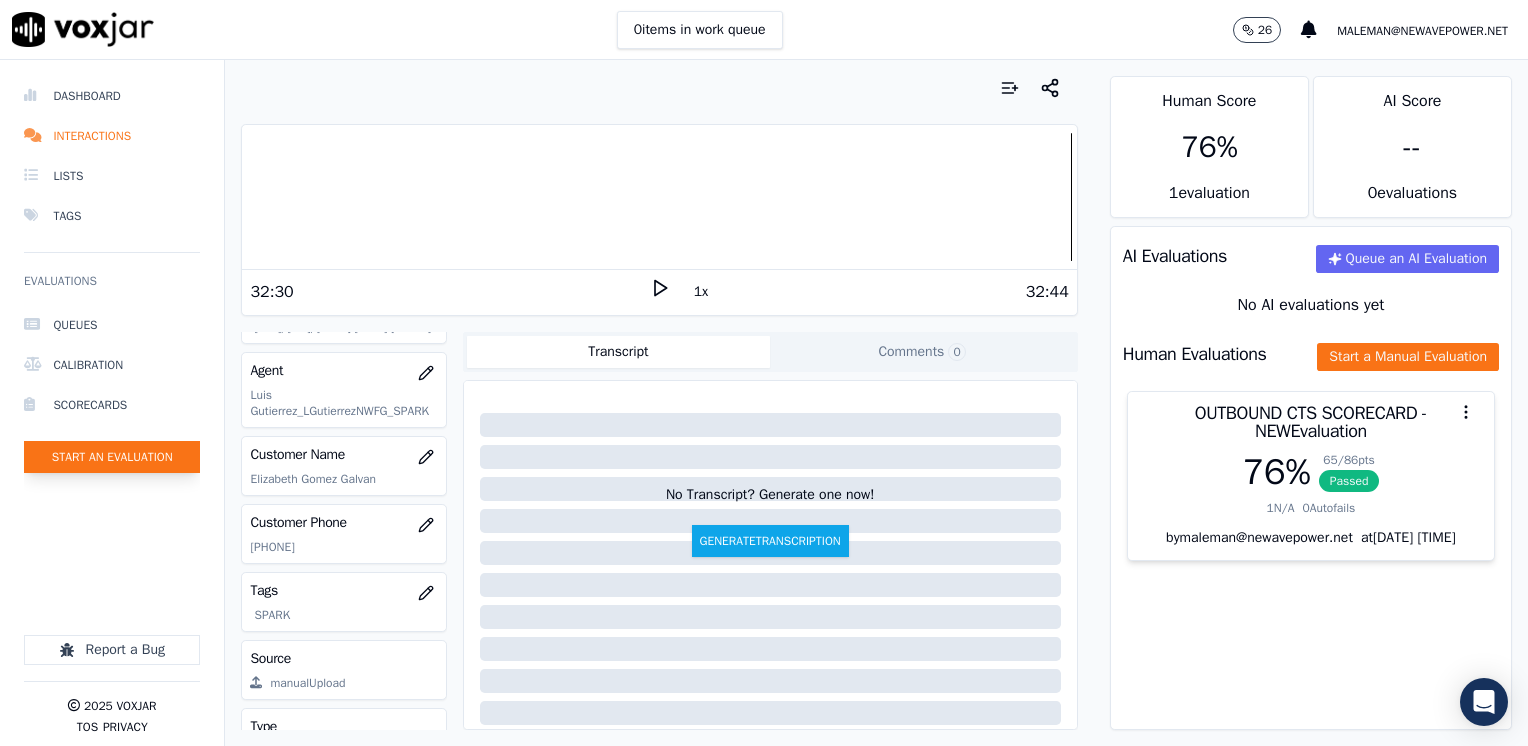 click on "Start an Evaluation" 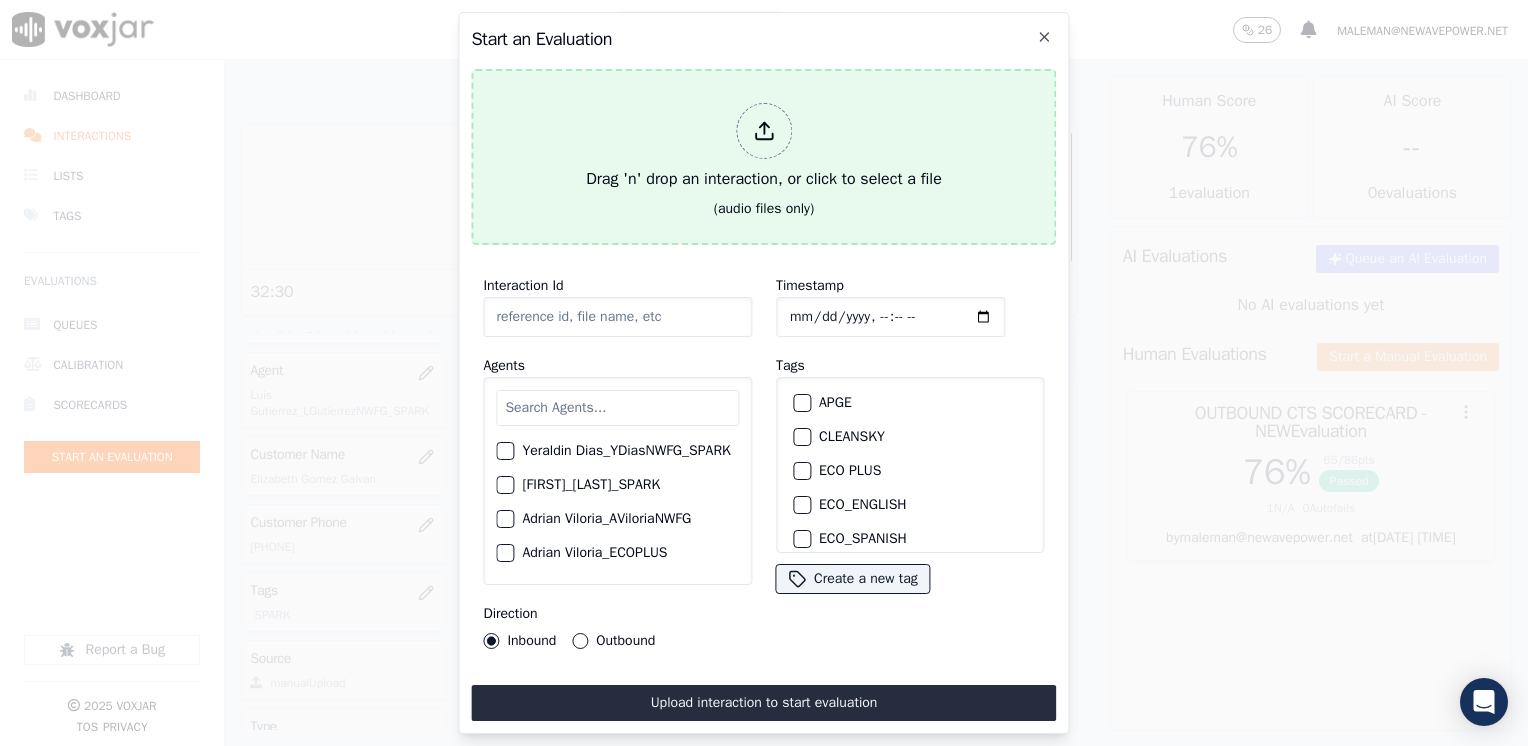click 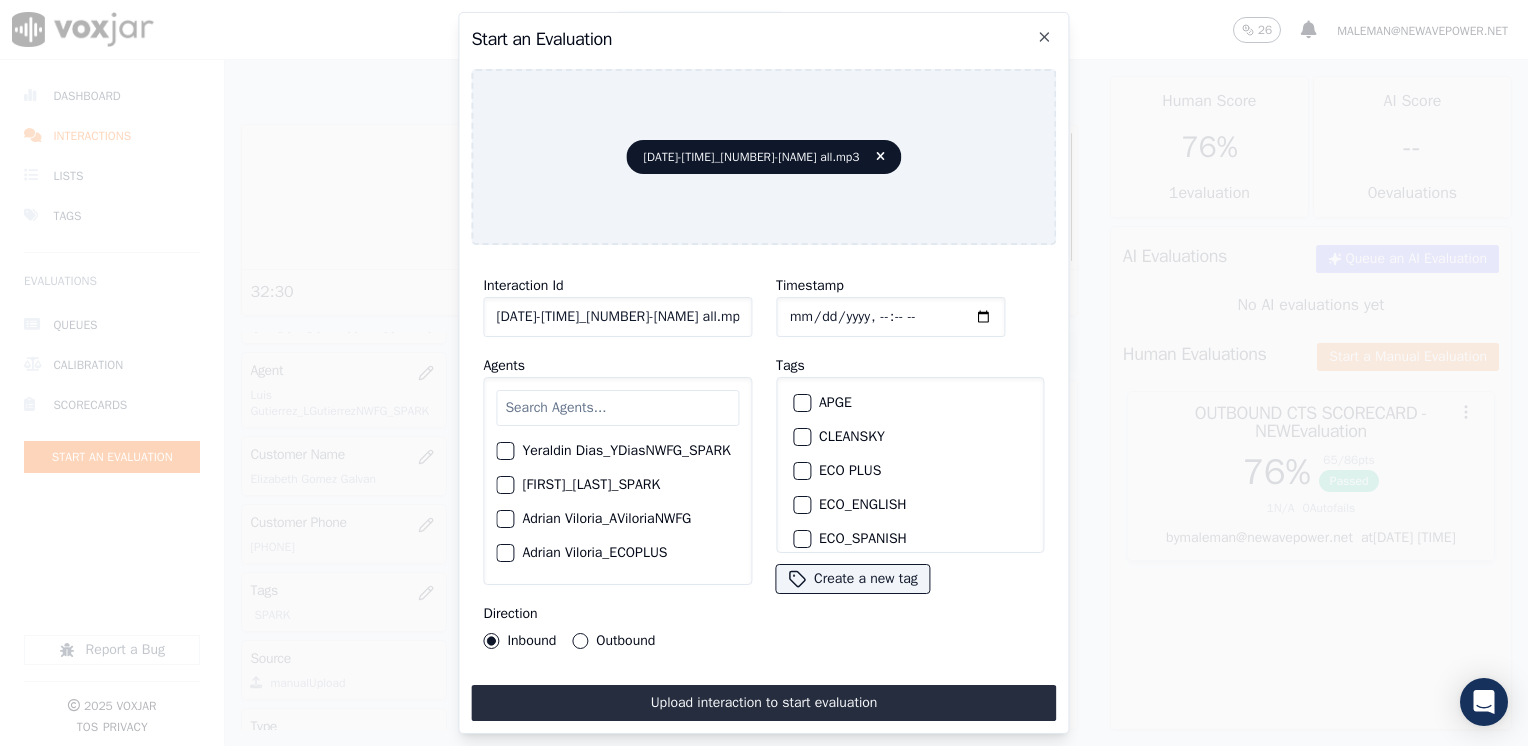 click at bounding box center (617, 408) 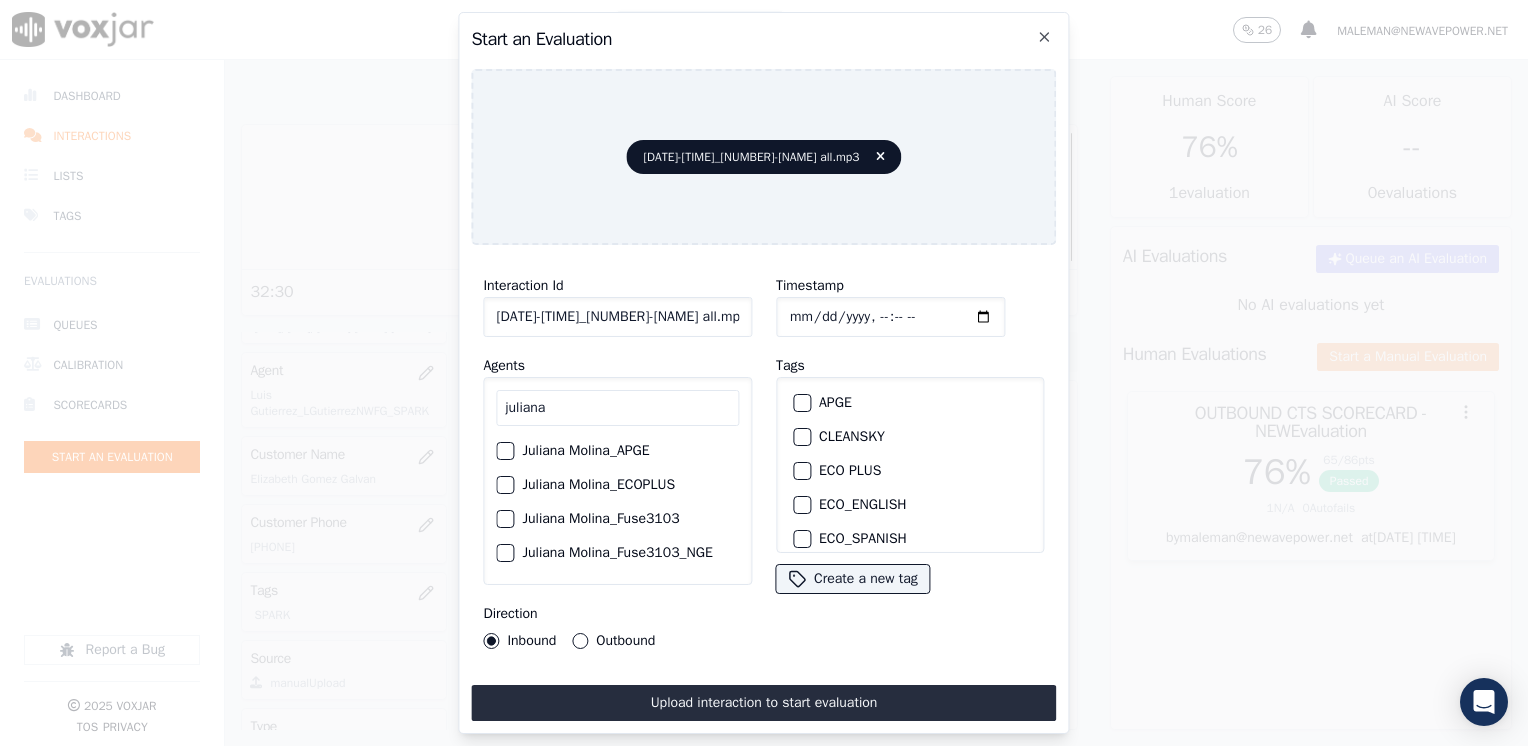 scroll, scrollTop: 100, scrollLeft: 0, axis: vertical 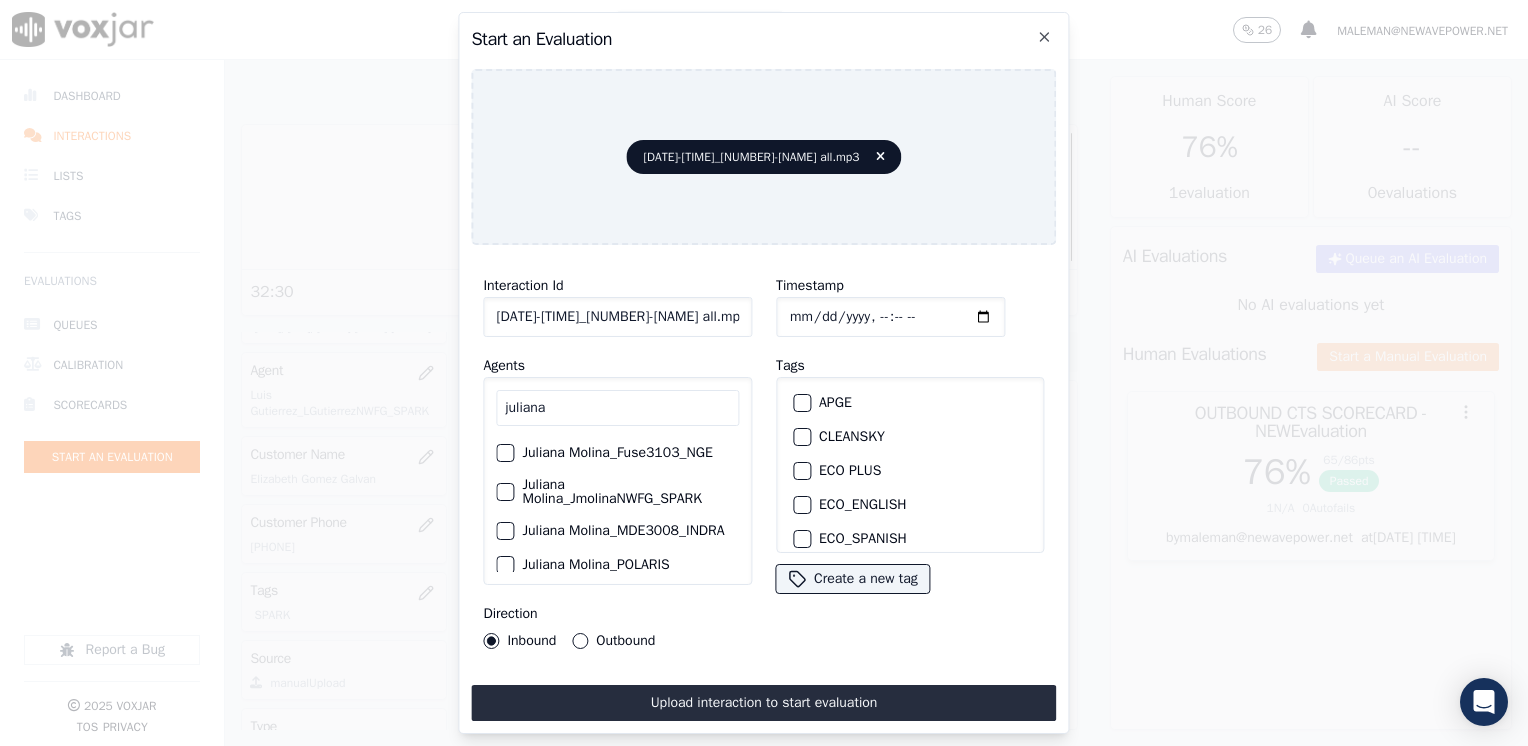 click at bounding box center (504, 492) 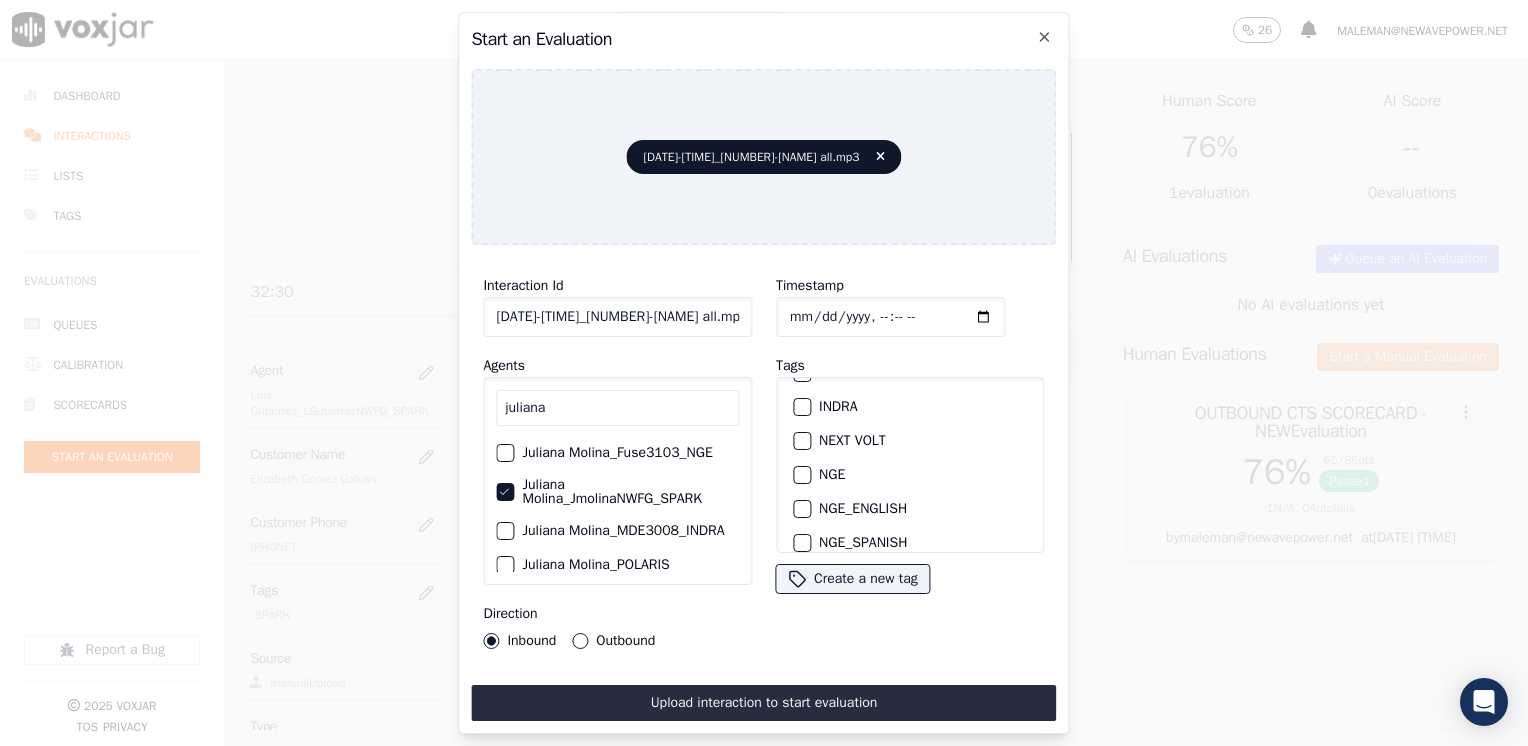 scroll, scrollTop: 400, scrollLeft: 0, axis: vertical 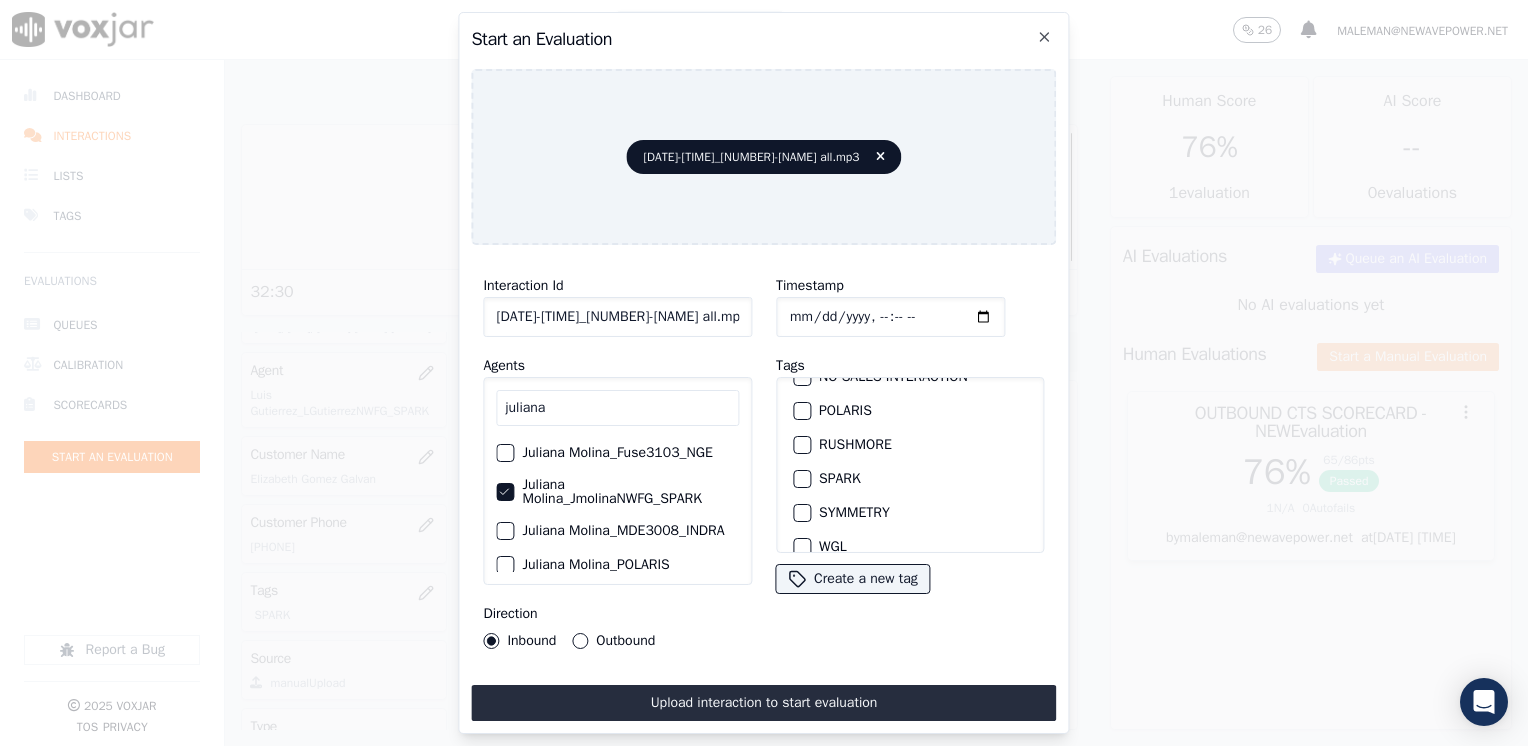 click on "SPARK" at bounding box center [802, 479] 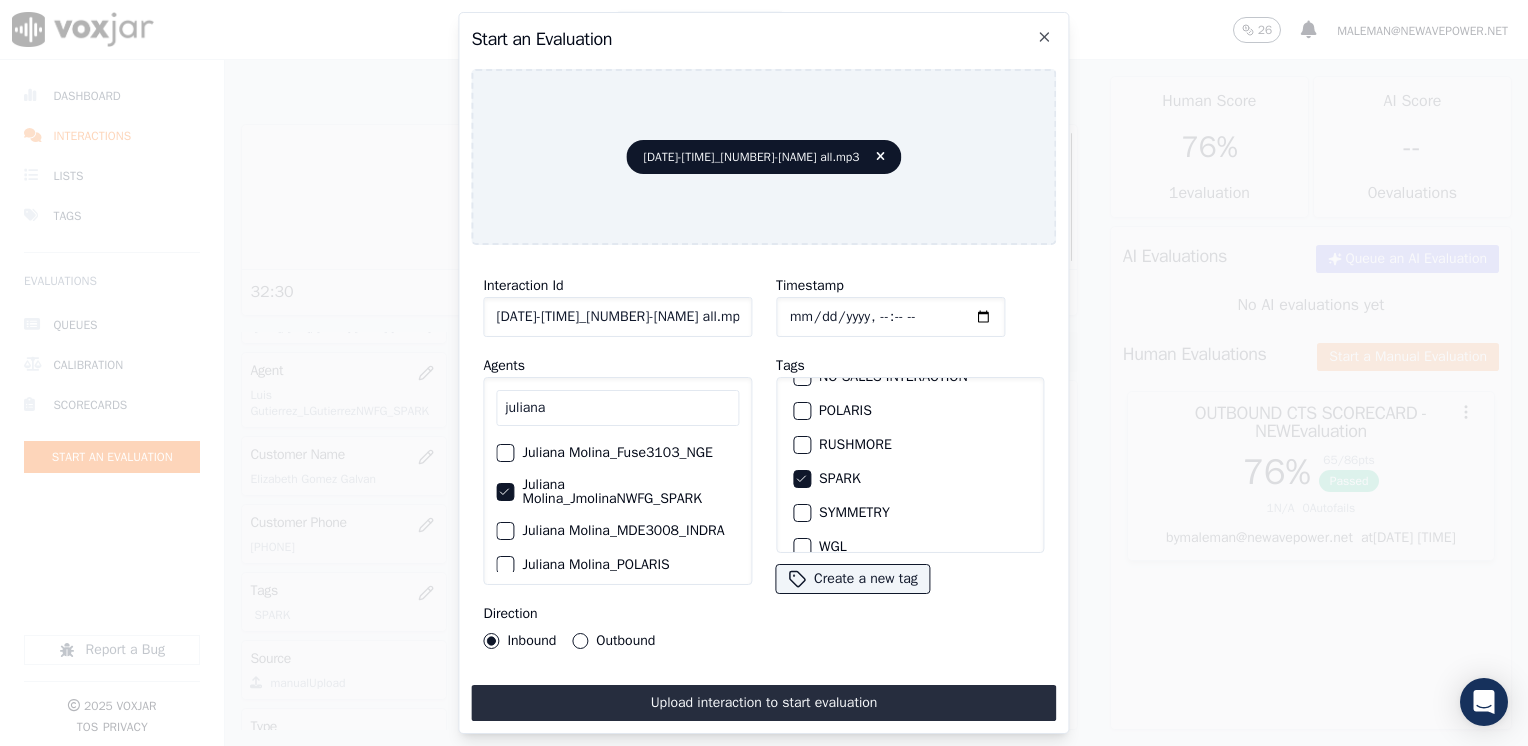 click on "Timestamp" 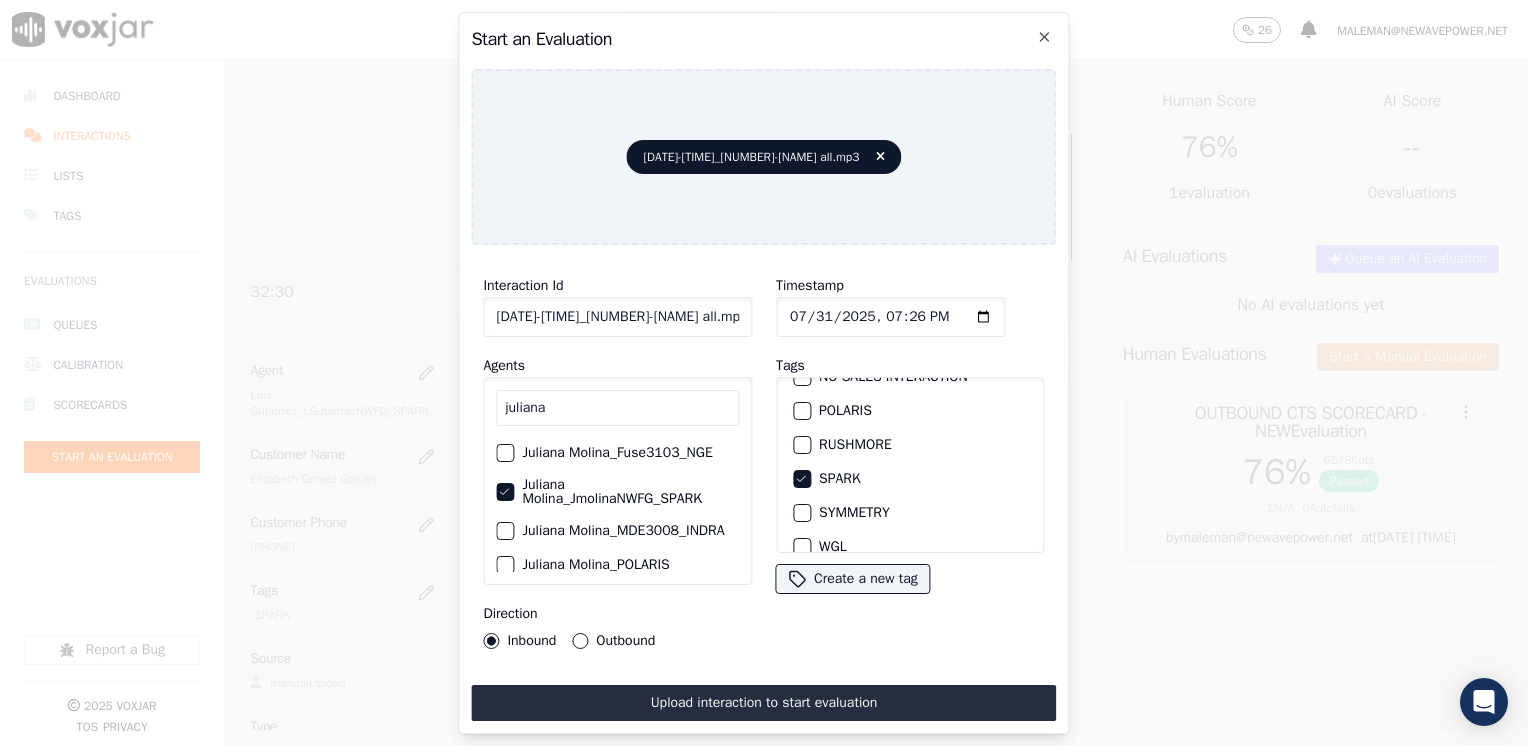click on "Outbound" at bounding box center (580, 641) 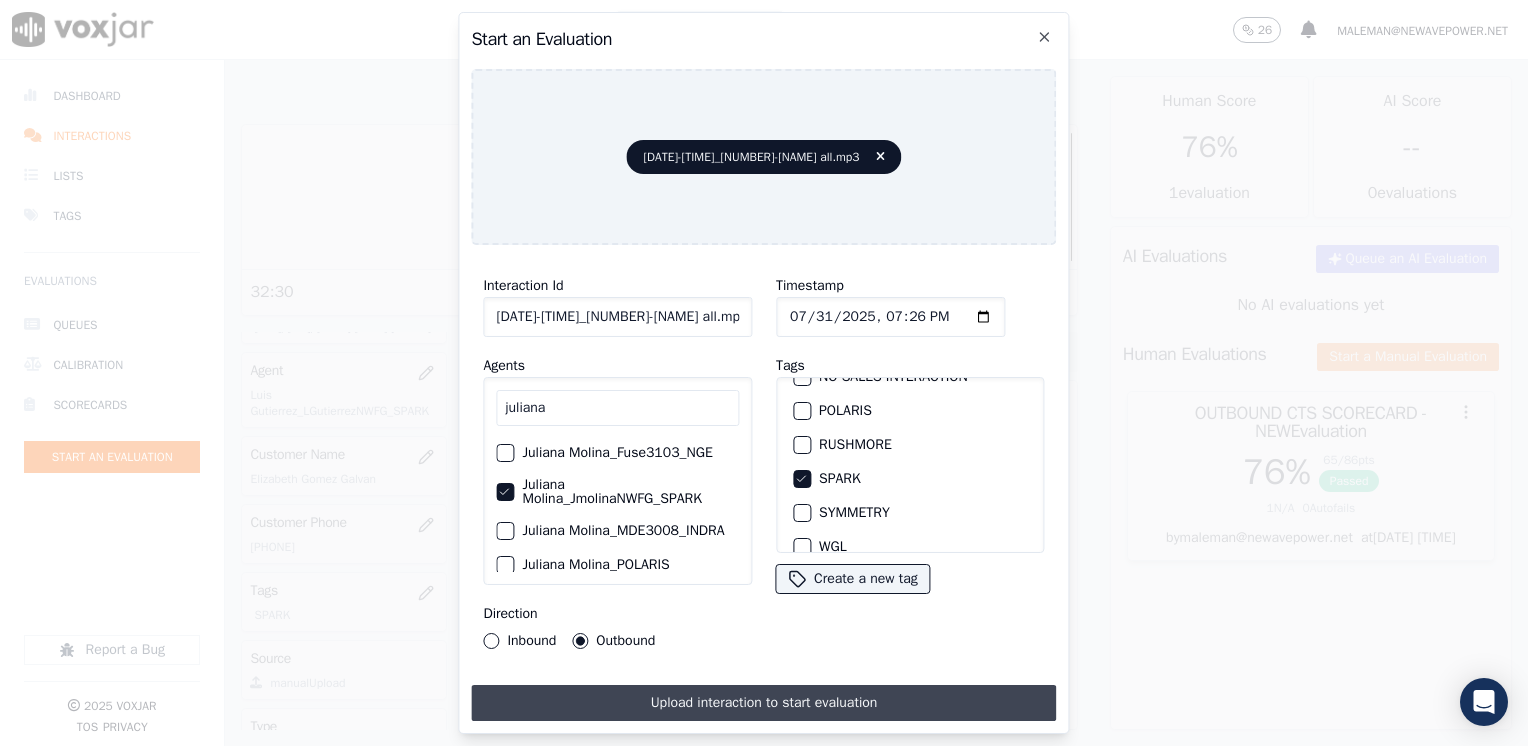 click on "Upload interaction to start evaluation" at bounding box center (763, 703) 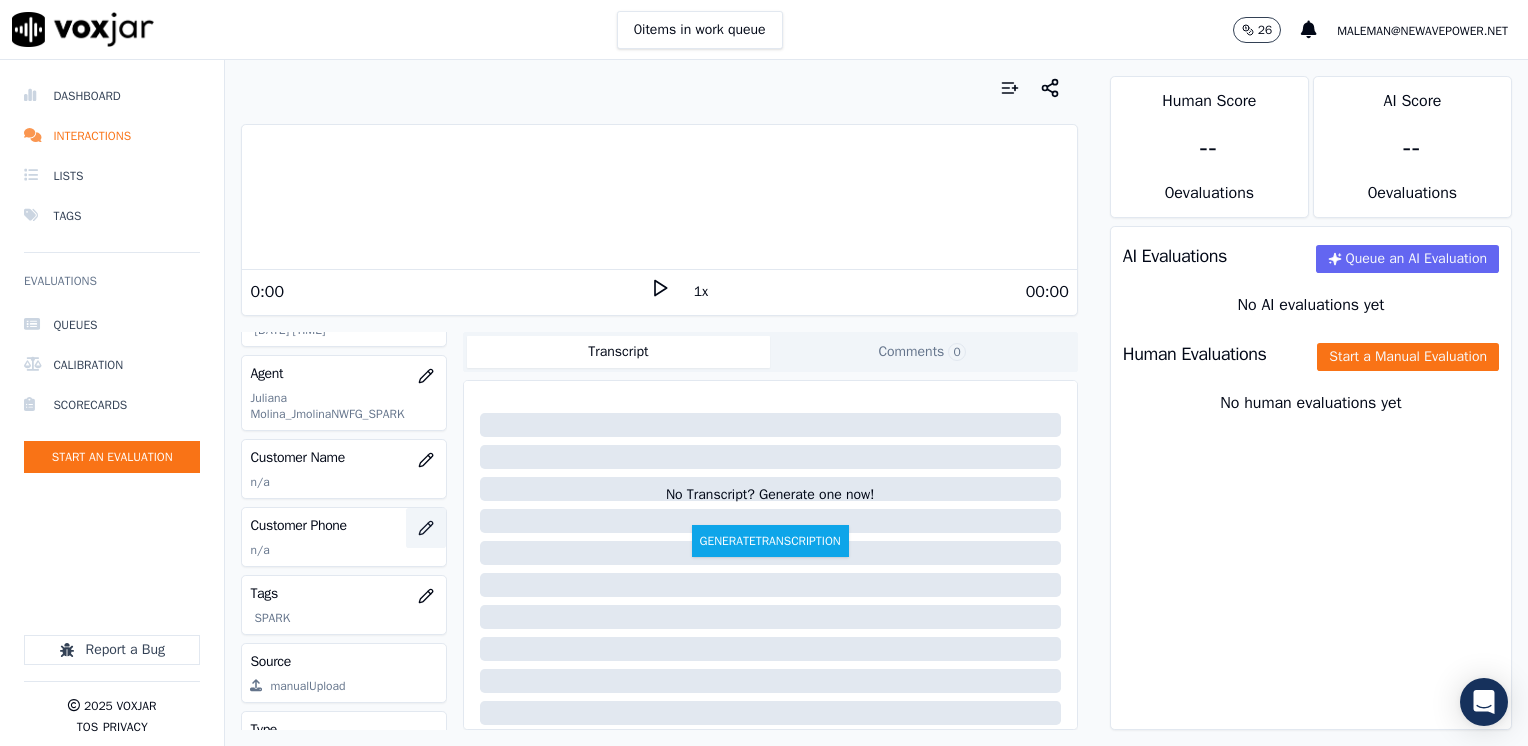 scroll, scrollTop: 200, scrollLeft: 0, axis: vertical 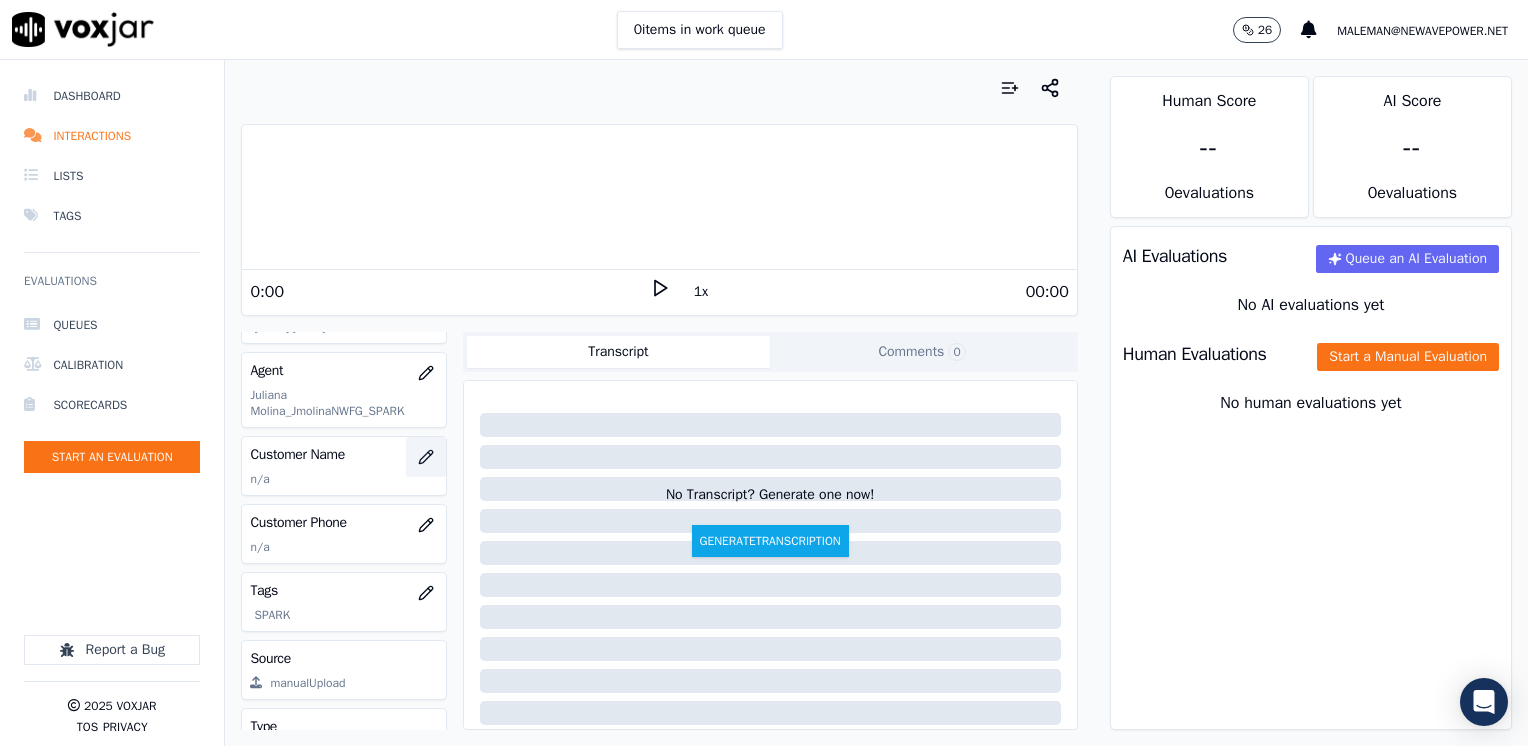 click 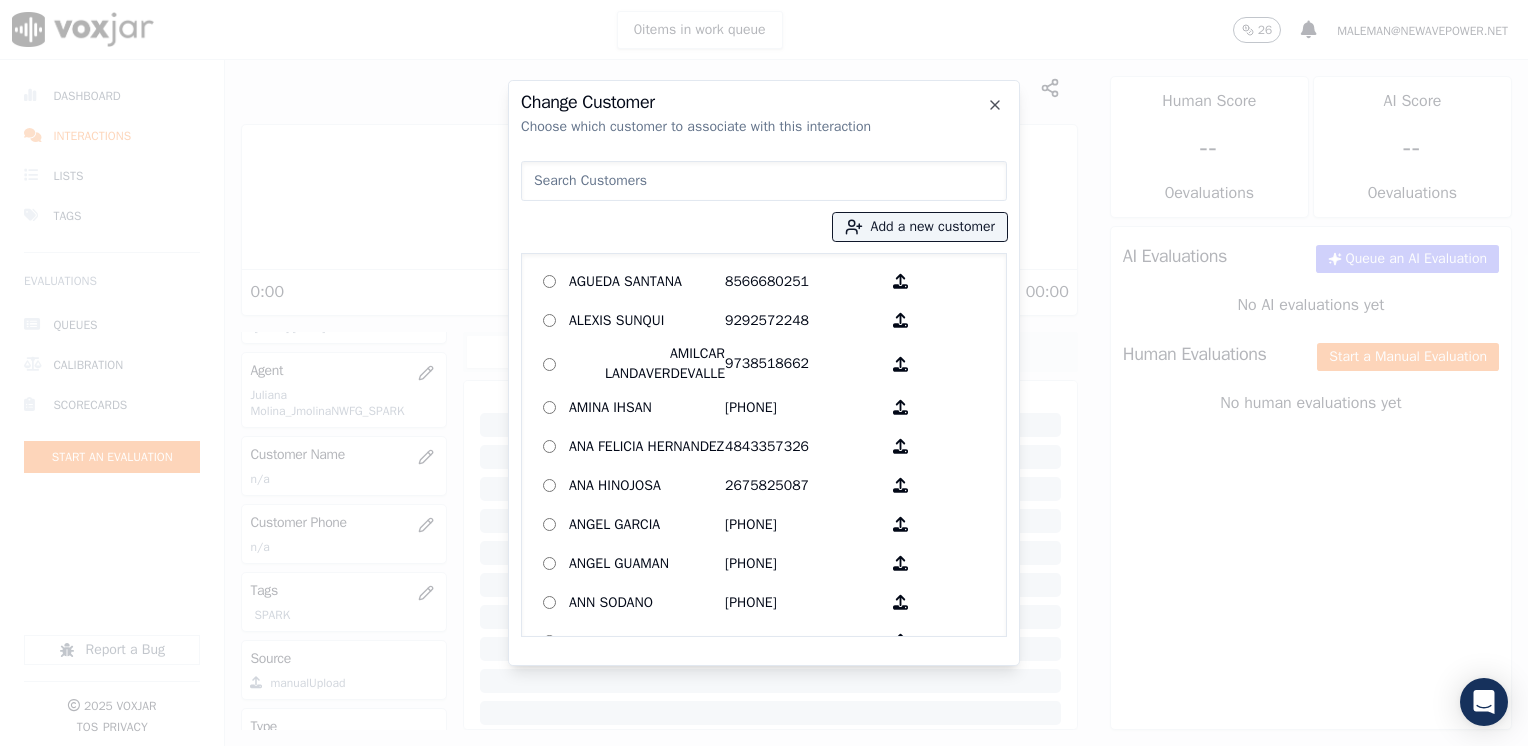click at bounding box center (764, 181) 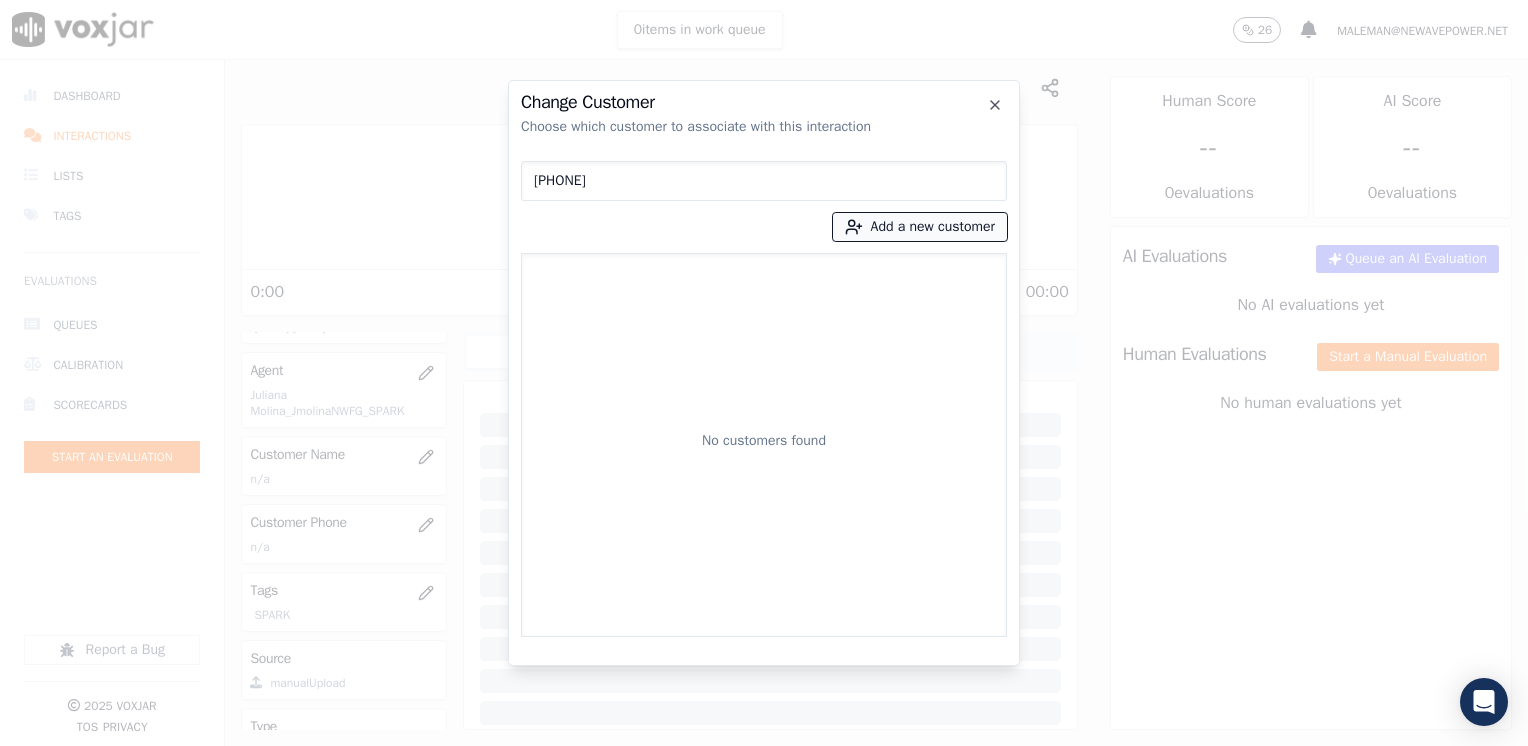 click on "Add a new customer" at bounding box center [920, 227] 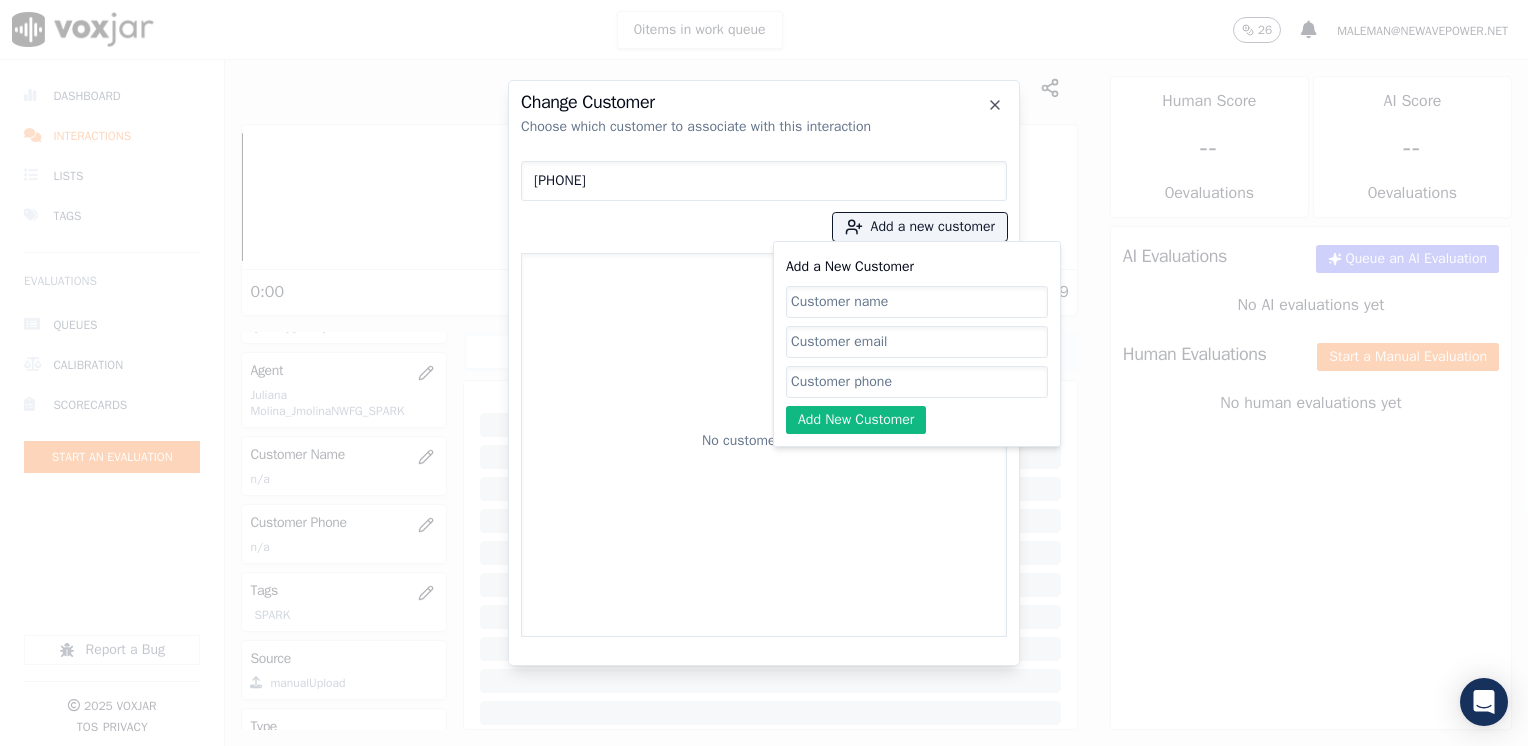 click on "Add a New Customer" 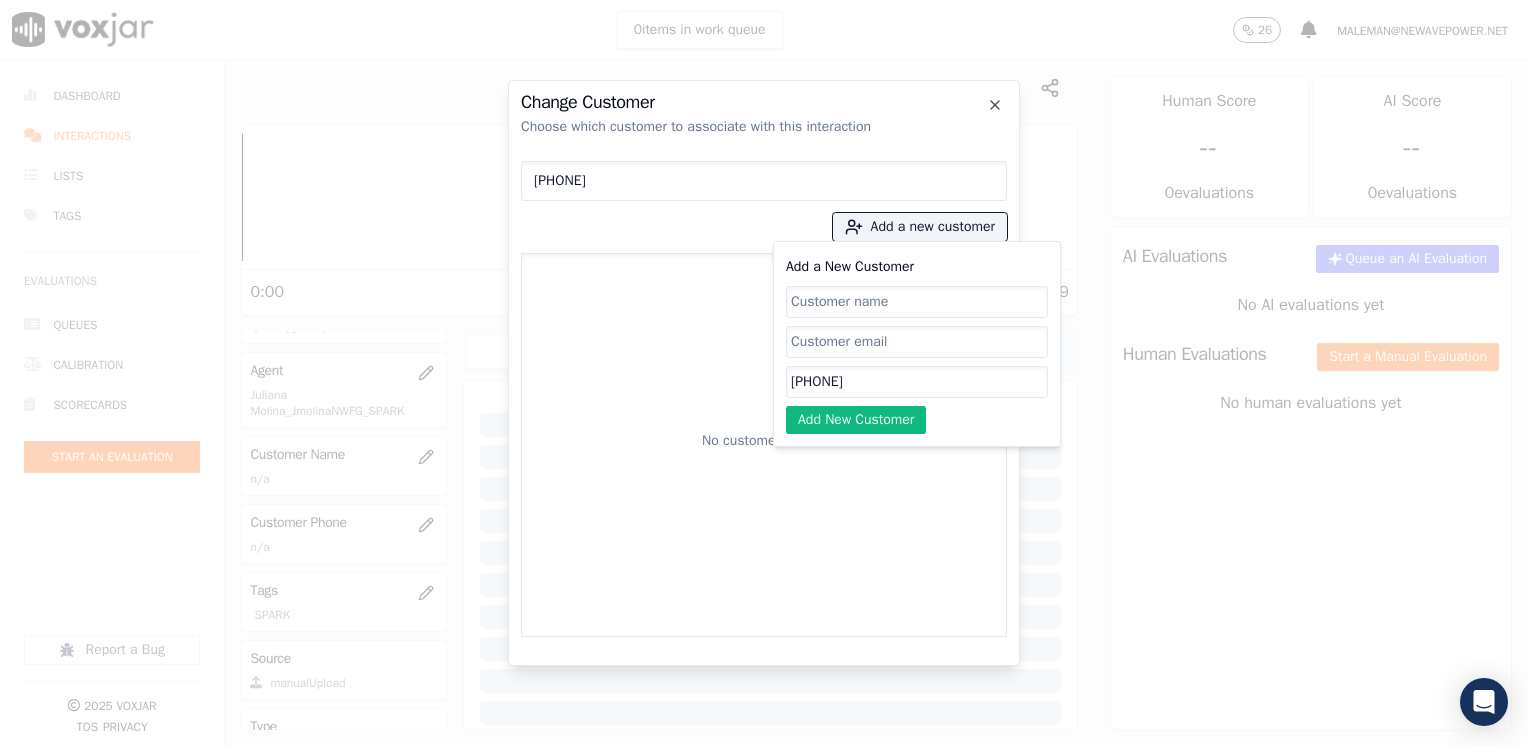 click on "No customers found" at bounding box center (764, 445) 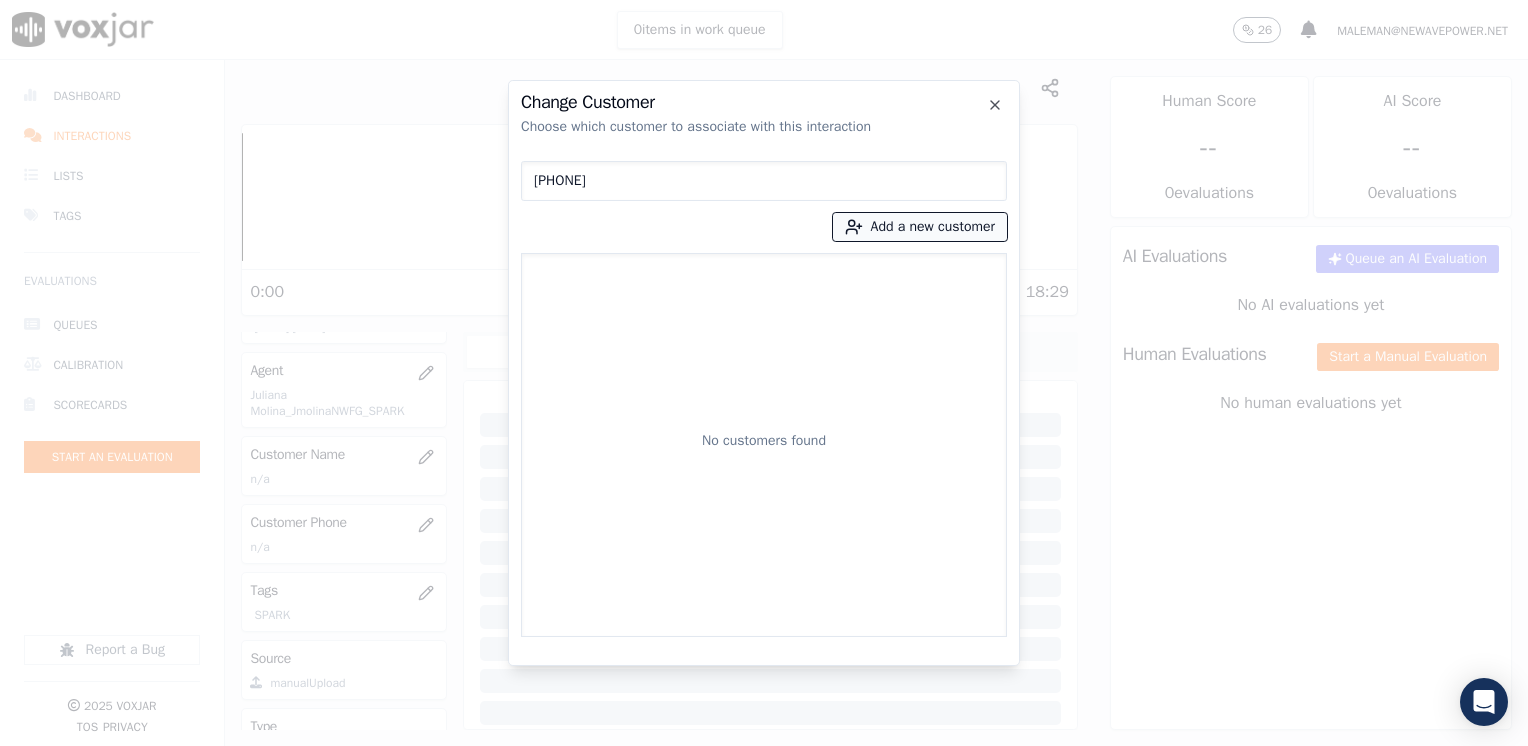 click on "Add a new customer" at bounding box center (920, 227) 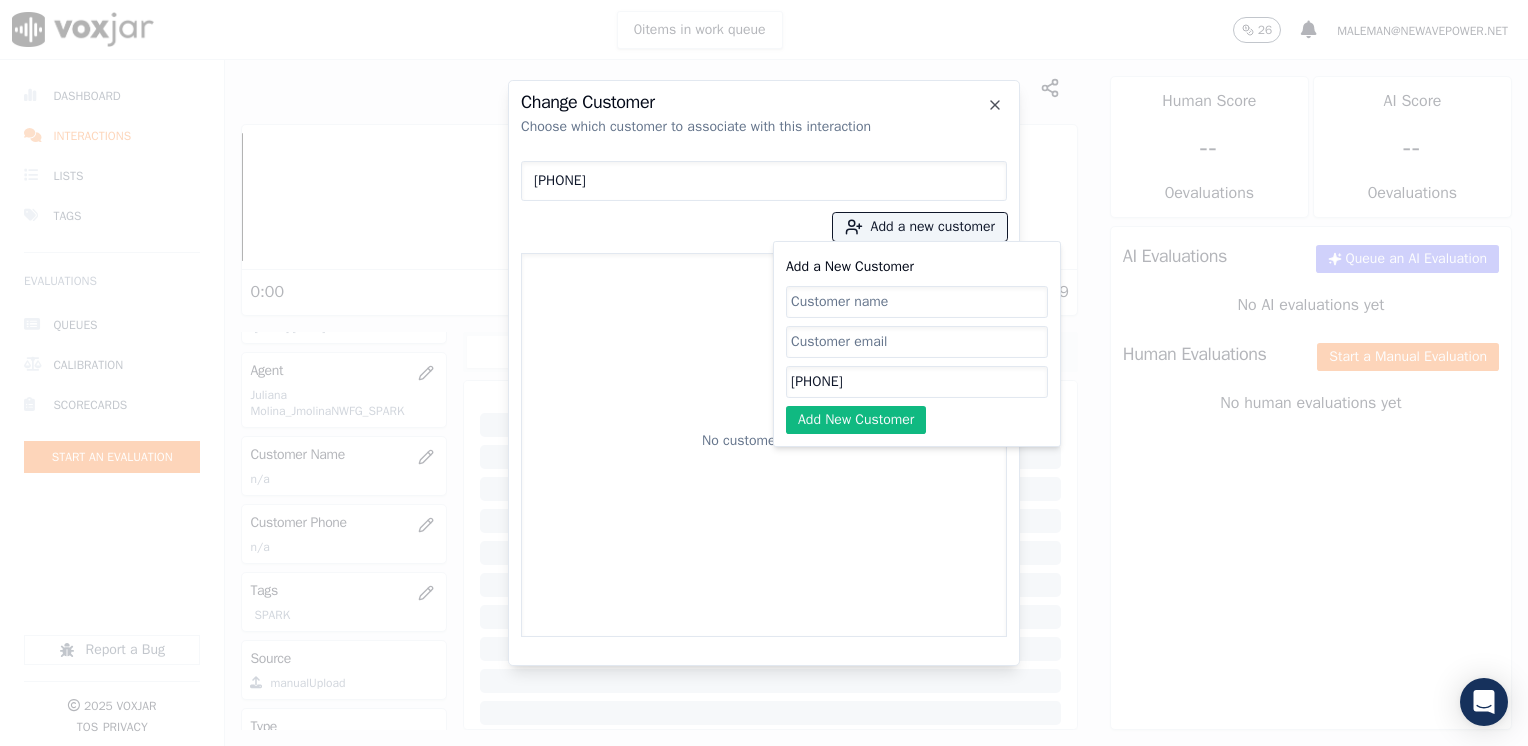 click on "Add a New Customer" 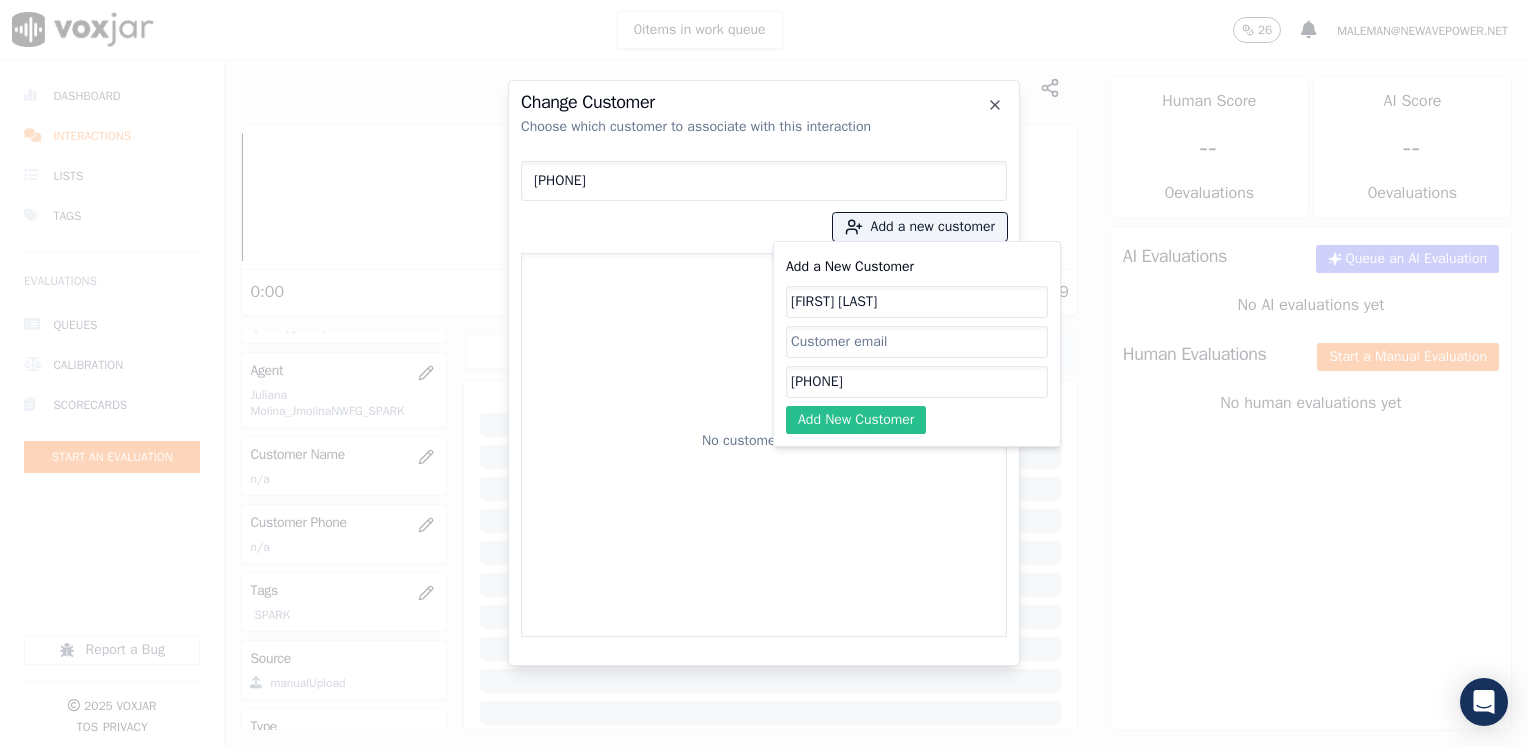 click on "Add New Customer" 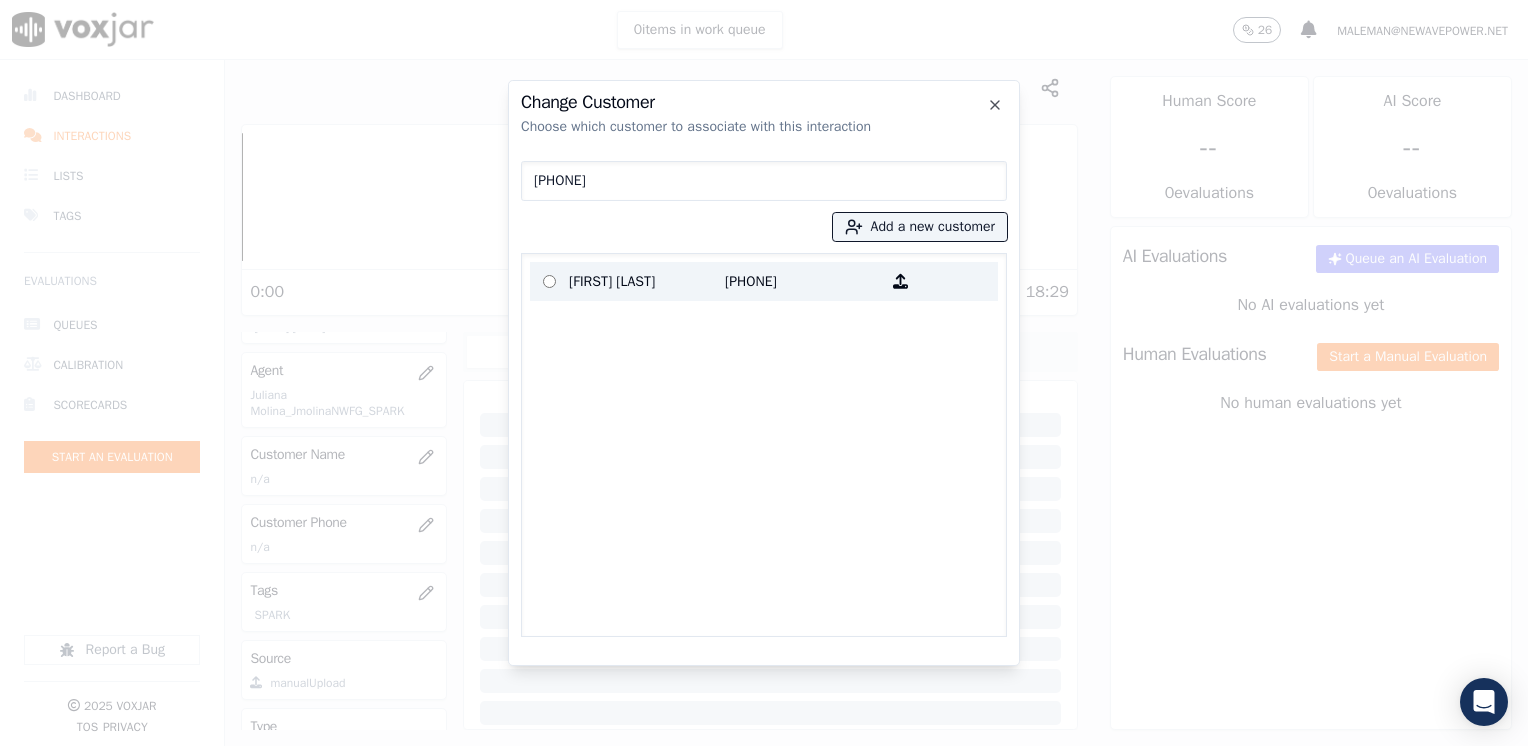 click on "[PHONE]" at bounding box center [803, 281] 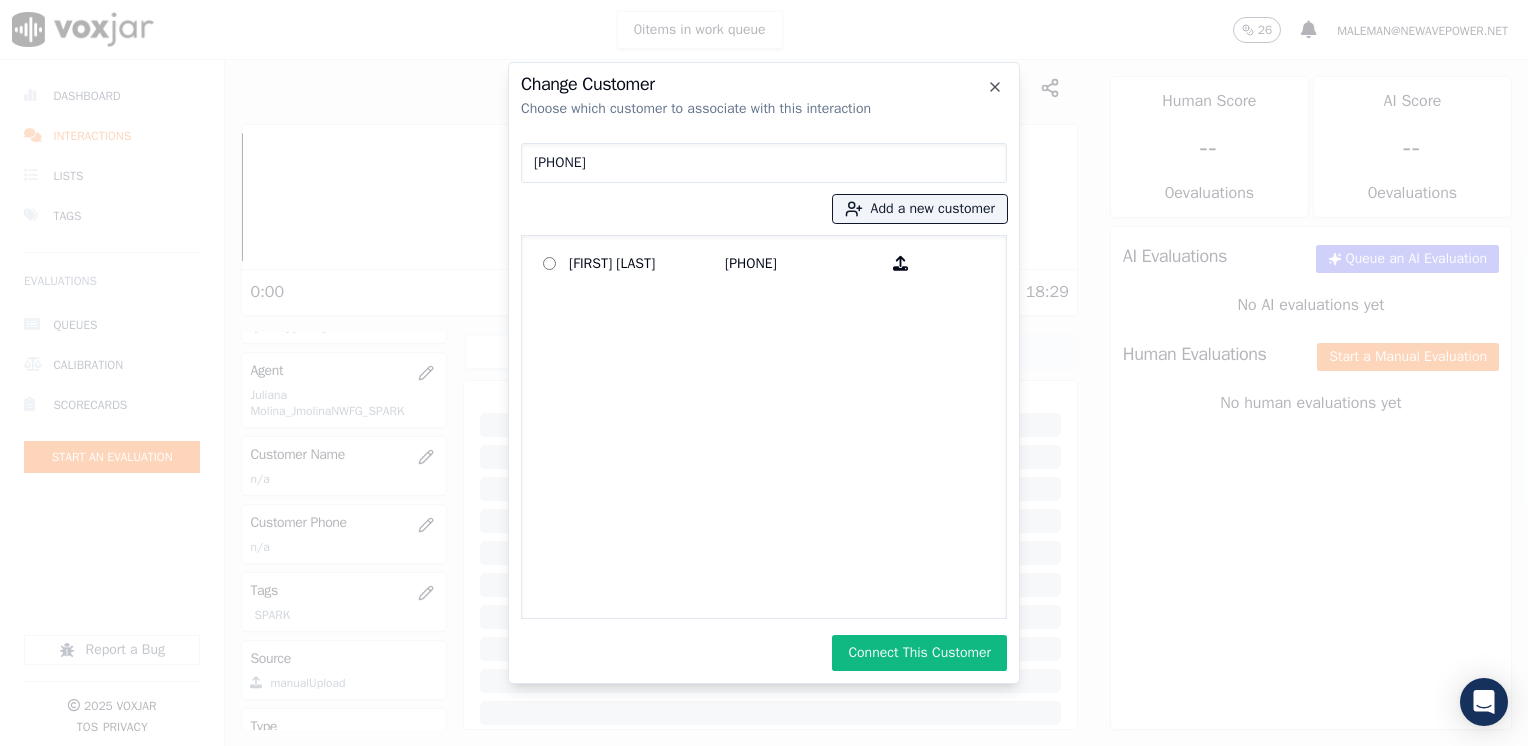 click on "Change Customer   Choose which customer to associate with this interaction   [PHONE]
Add a new customer           [FIRST] [LAST]    [PHONE]             Connect This Customer     Close" 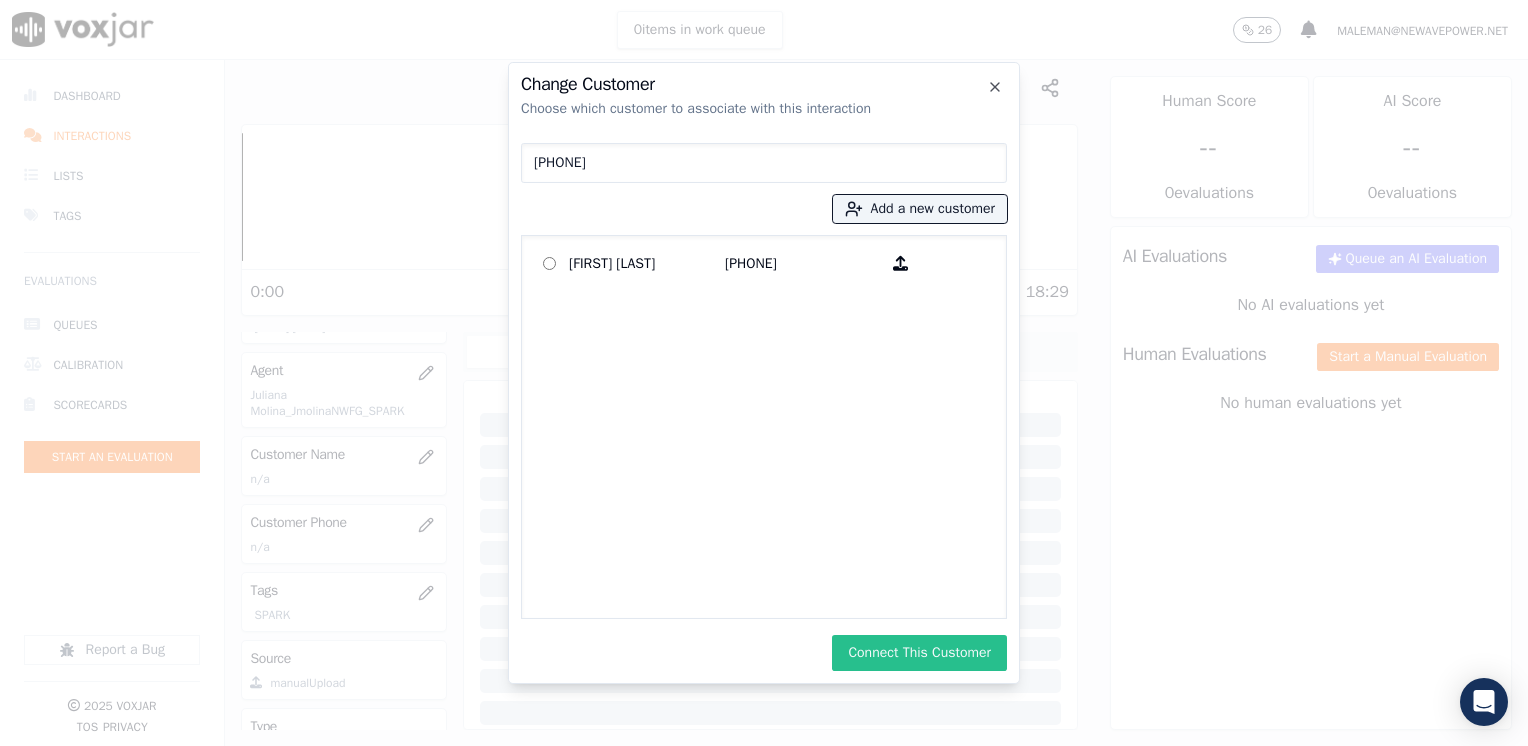 click on "Connect This Customer" at bounding box center [919, 653] 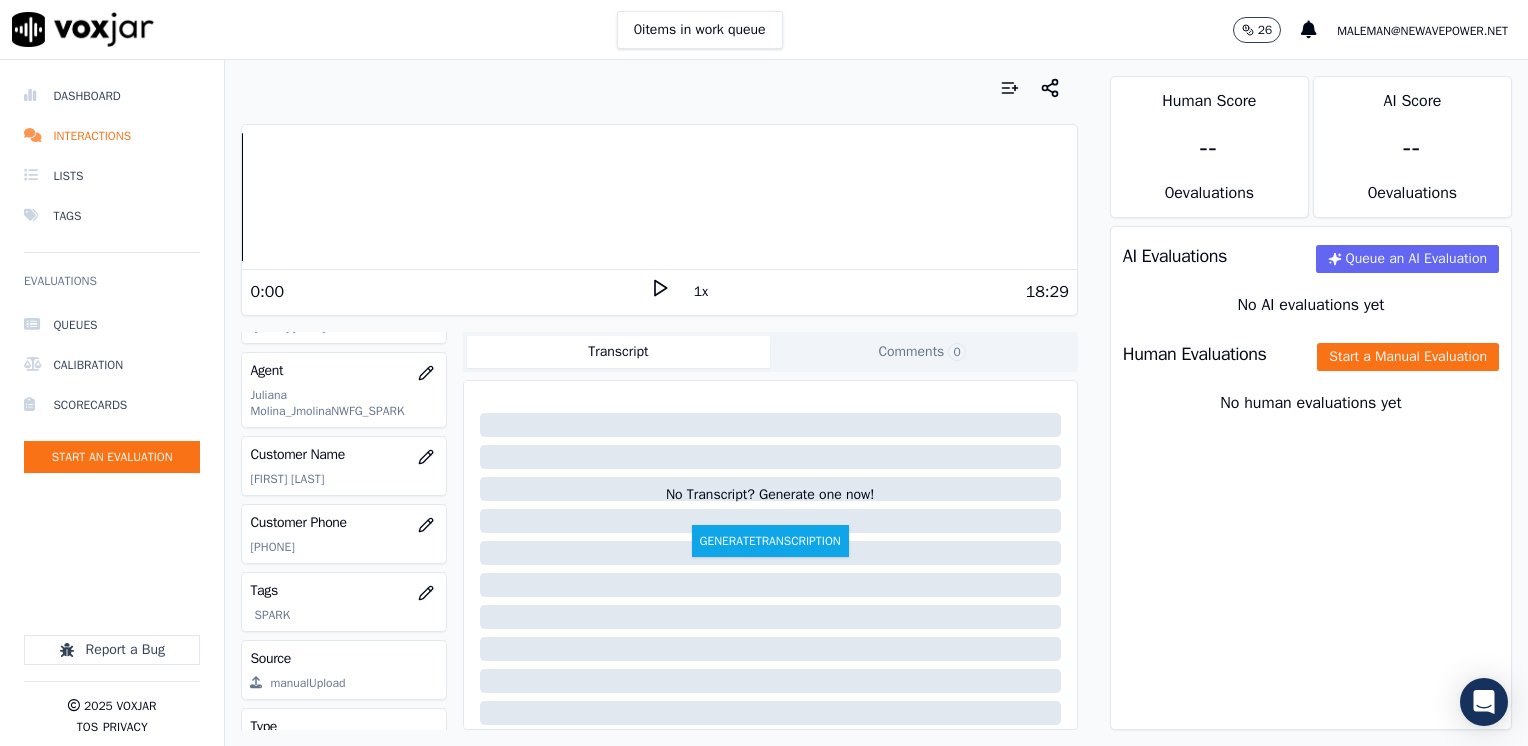 click on "Your browser does not support the audio element.   0:00     1x   18:29" at bounding box center [659, 220] 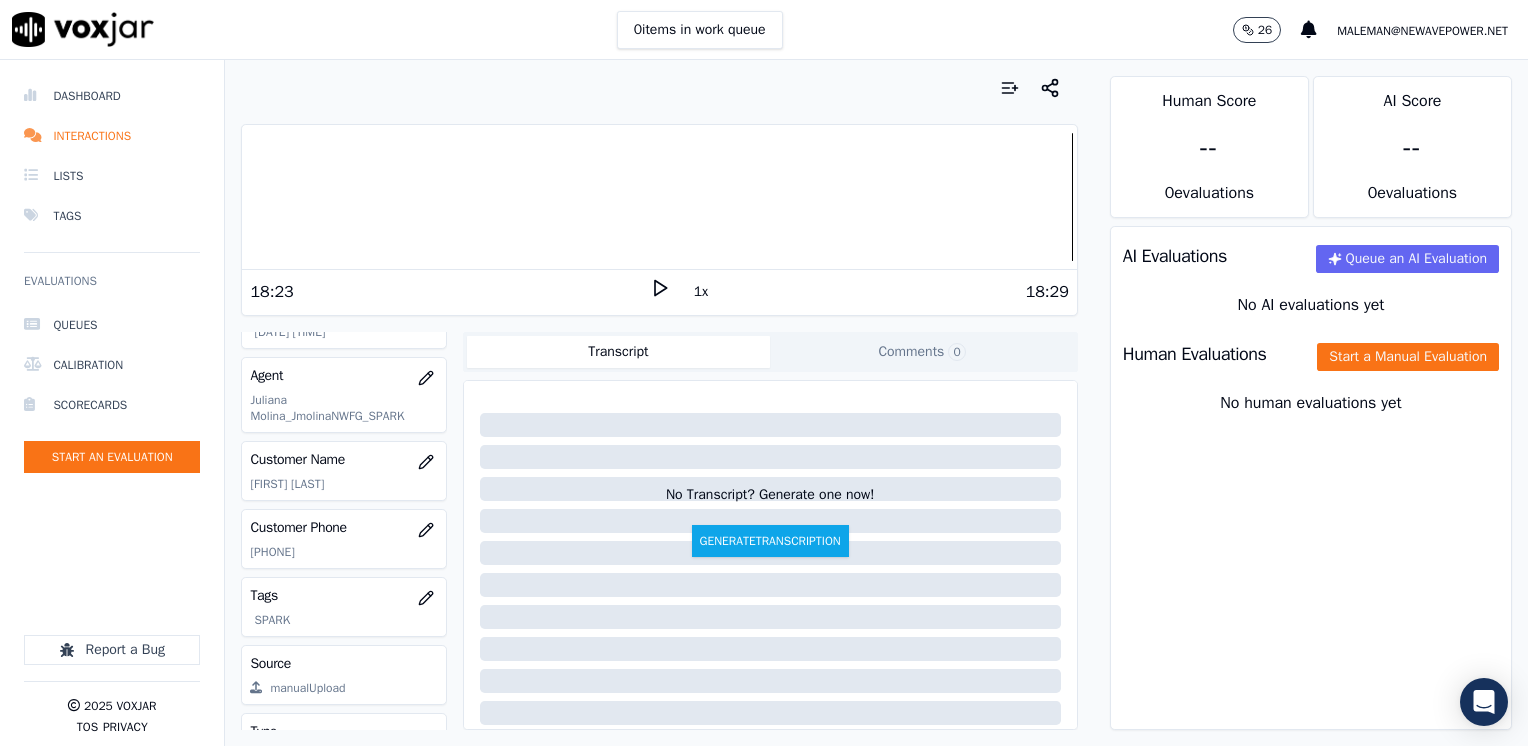 scroll, scrollTop: 95, scrollLeft: 0, axis: vertical 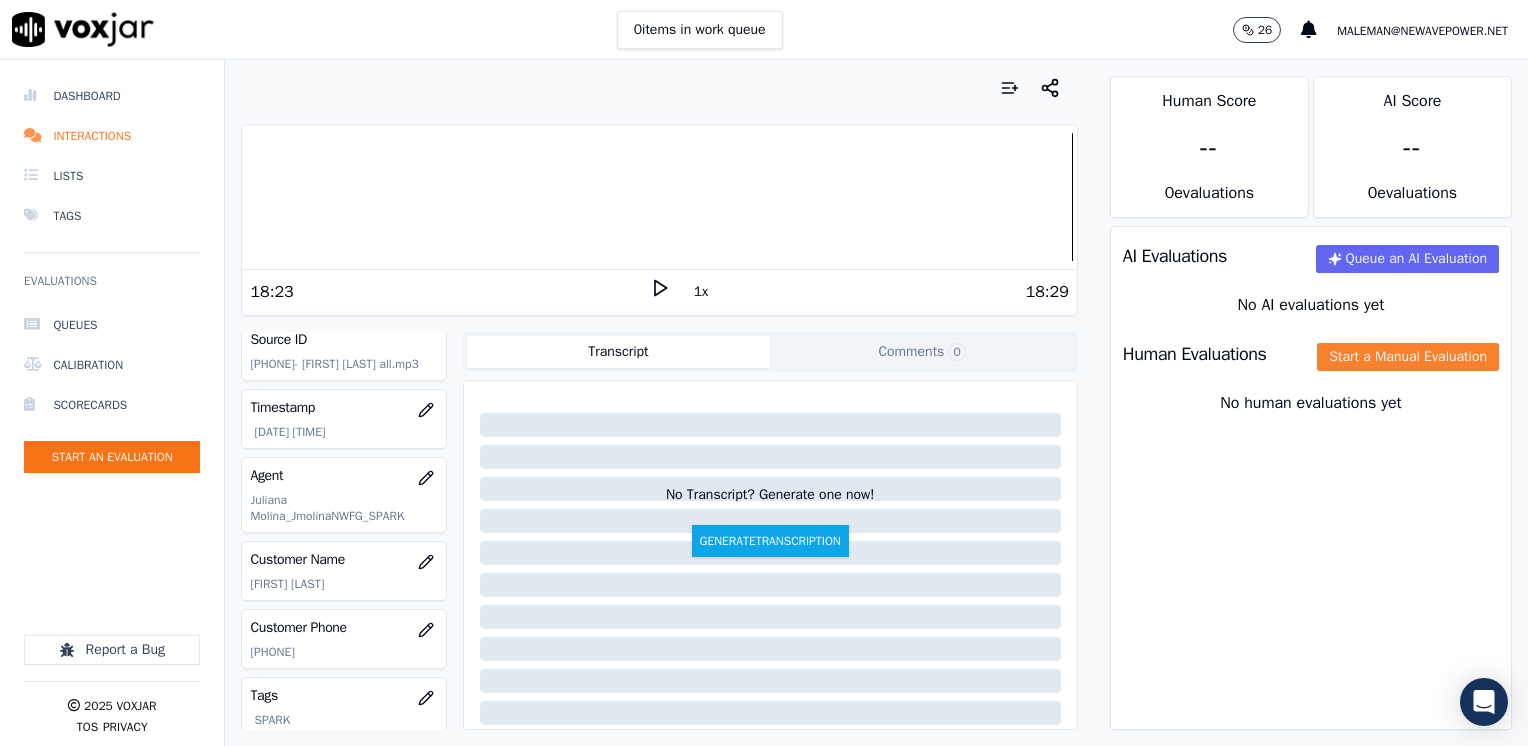 click on "Start a Manual Evaluation" 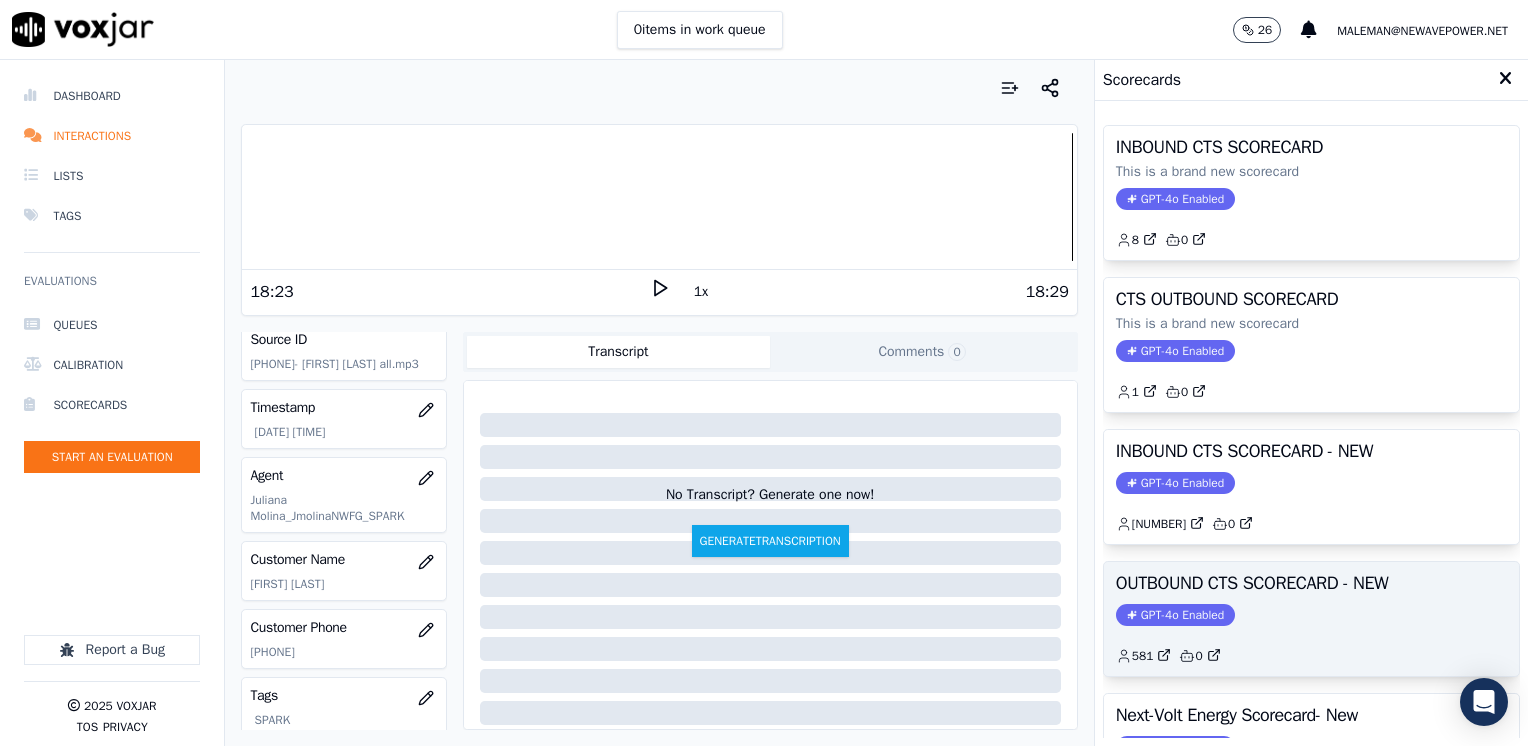 click on "GPT-4o Enabled" at bounding box center [1175, 615] 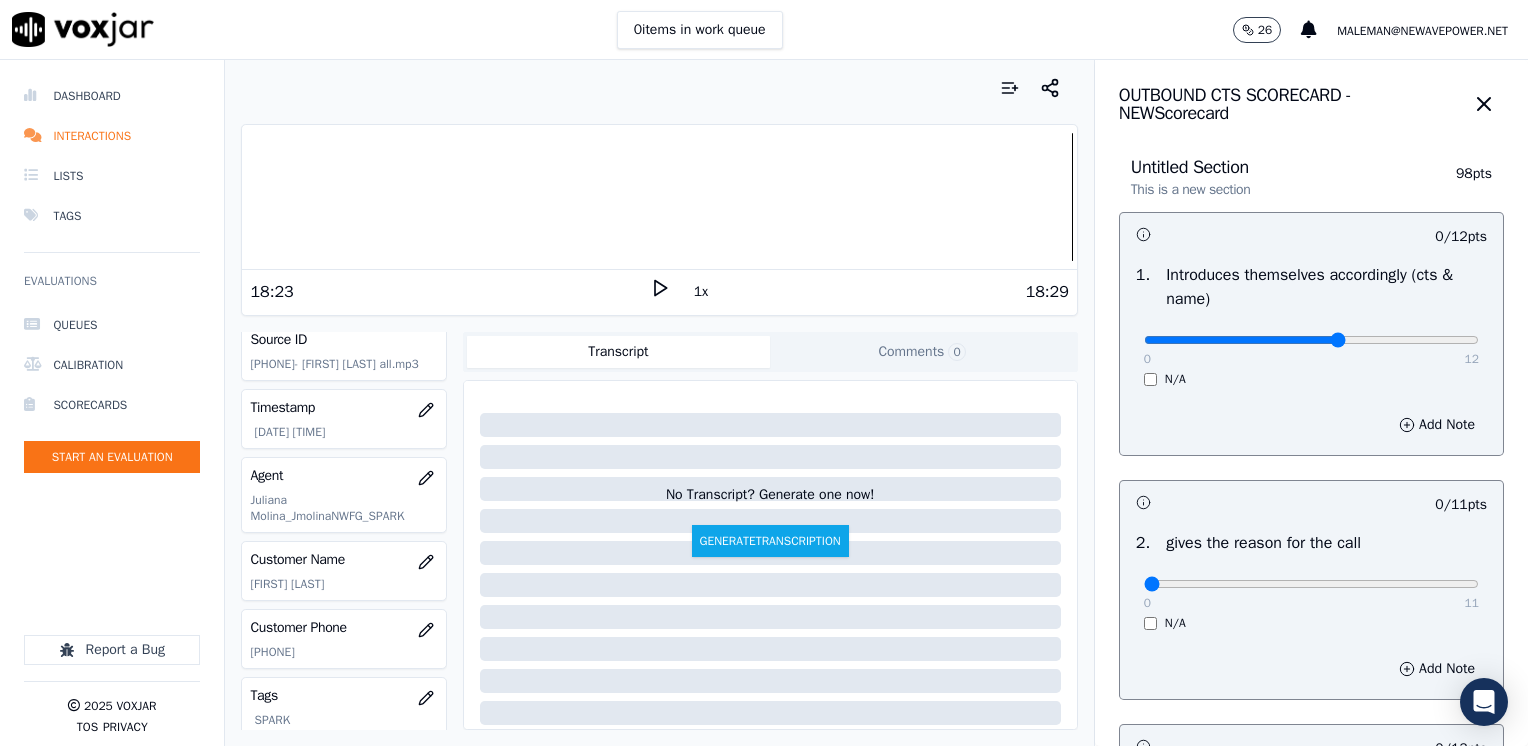 drag, startPoint x: 1180, startPoint y: 338, endPoint x: 1293, endPoint y: 341, distance: 113.03982 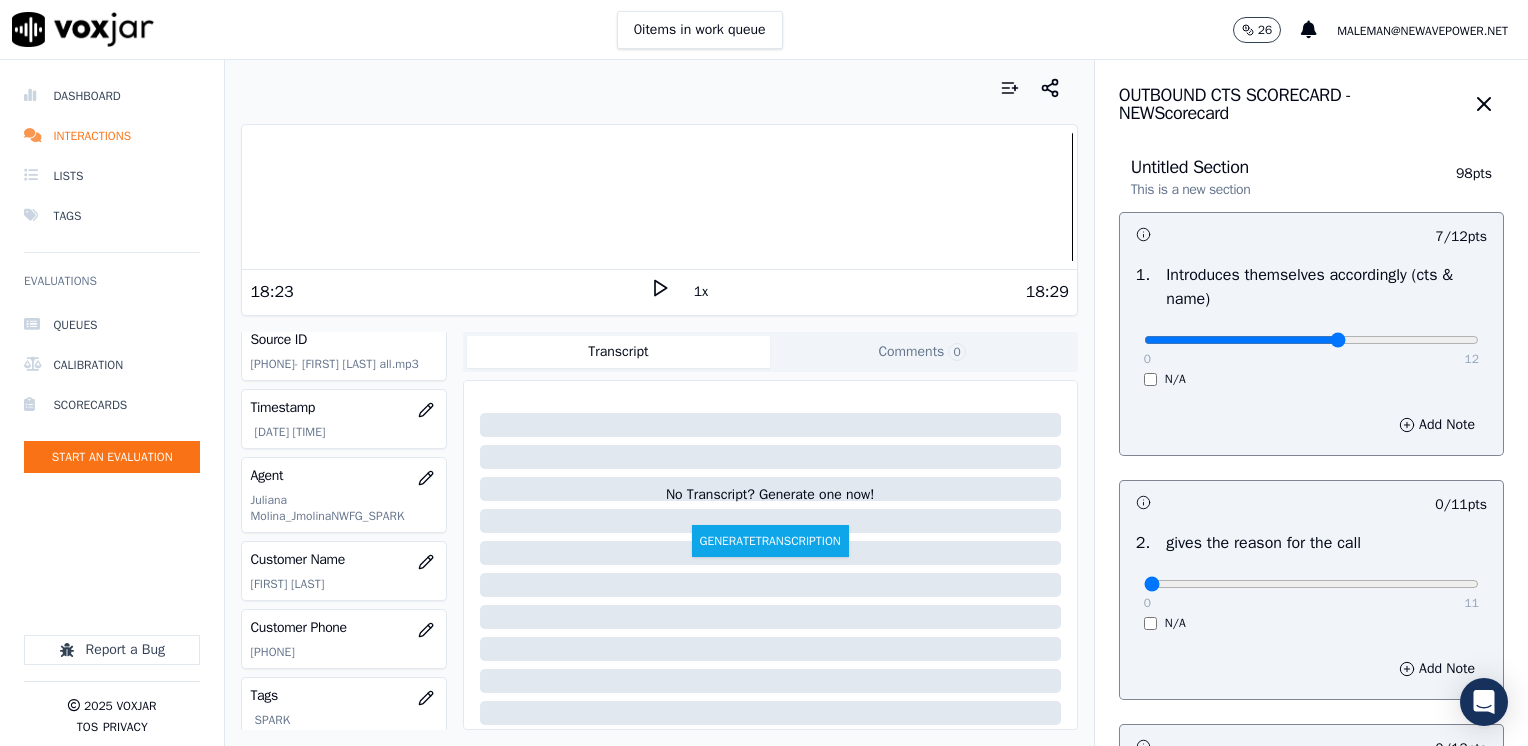 click at bounding box center [1311, 340] 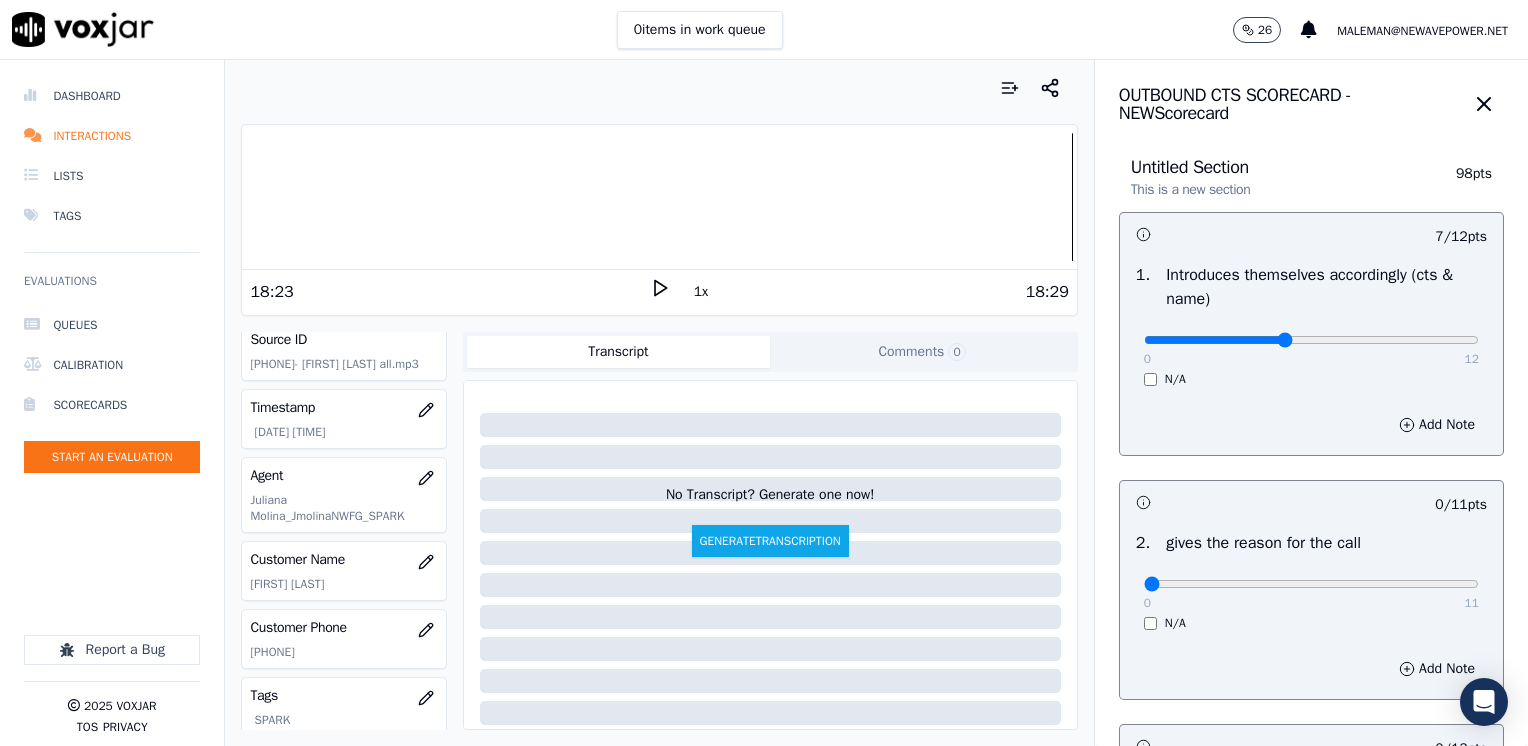 click at bounding box center [1311, 340] 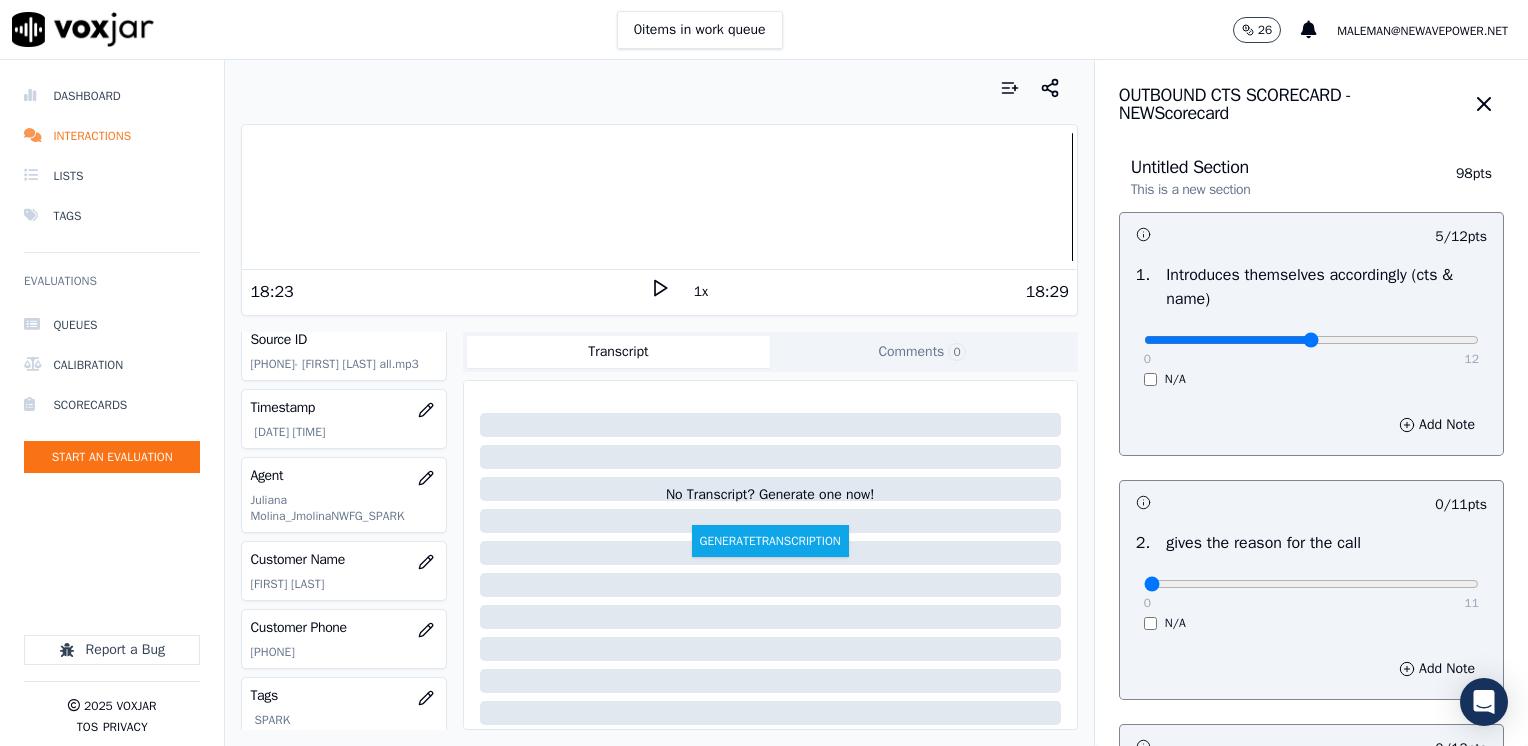 click at bounding box center (1311, 340) 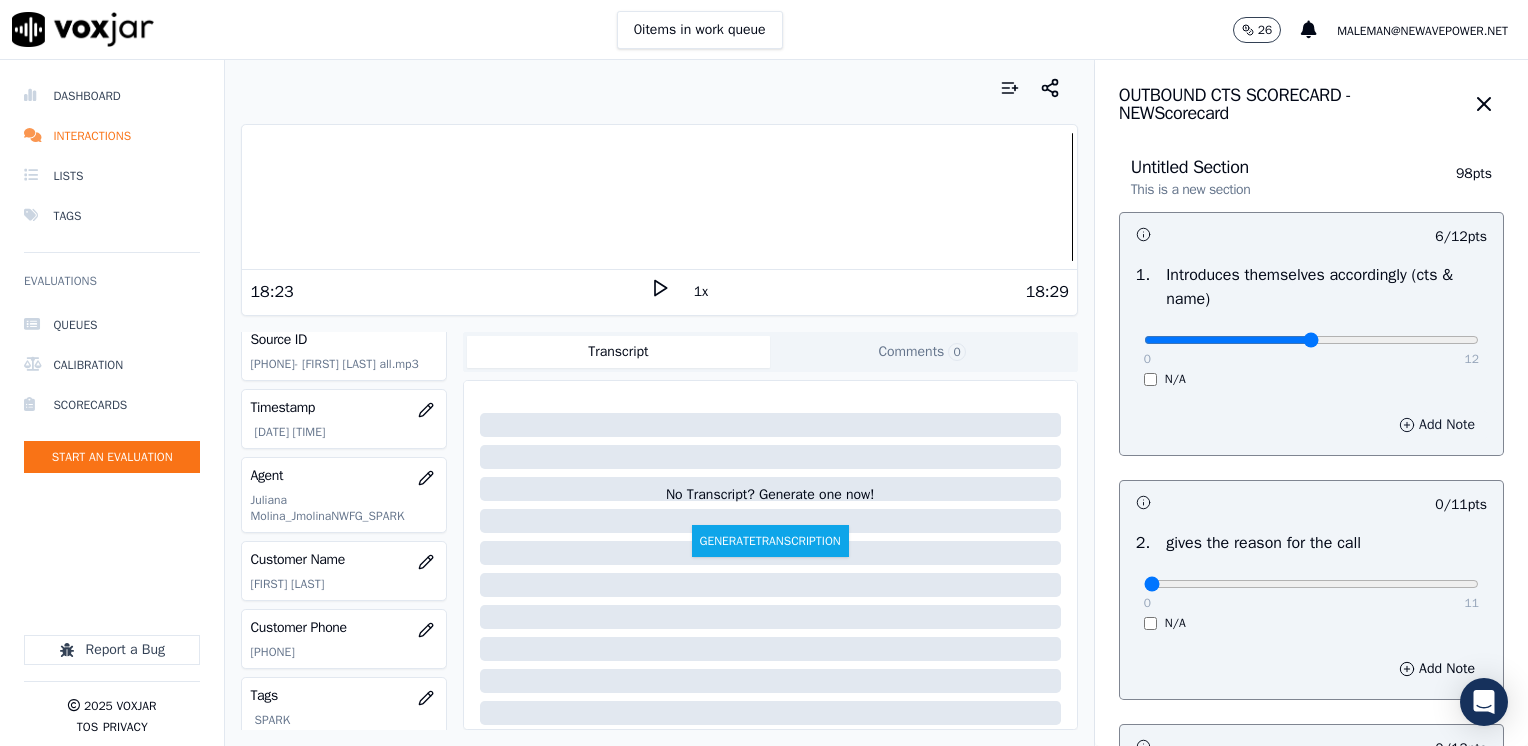 click on "Add Note" at bounding box center [1437, 425] 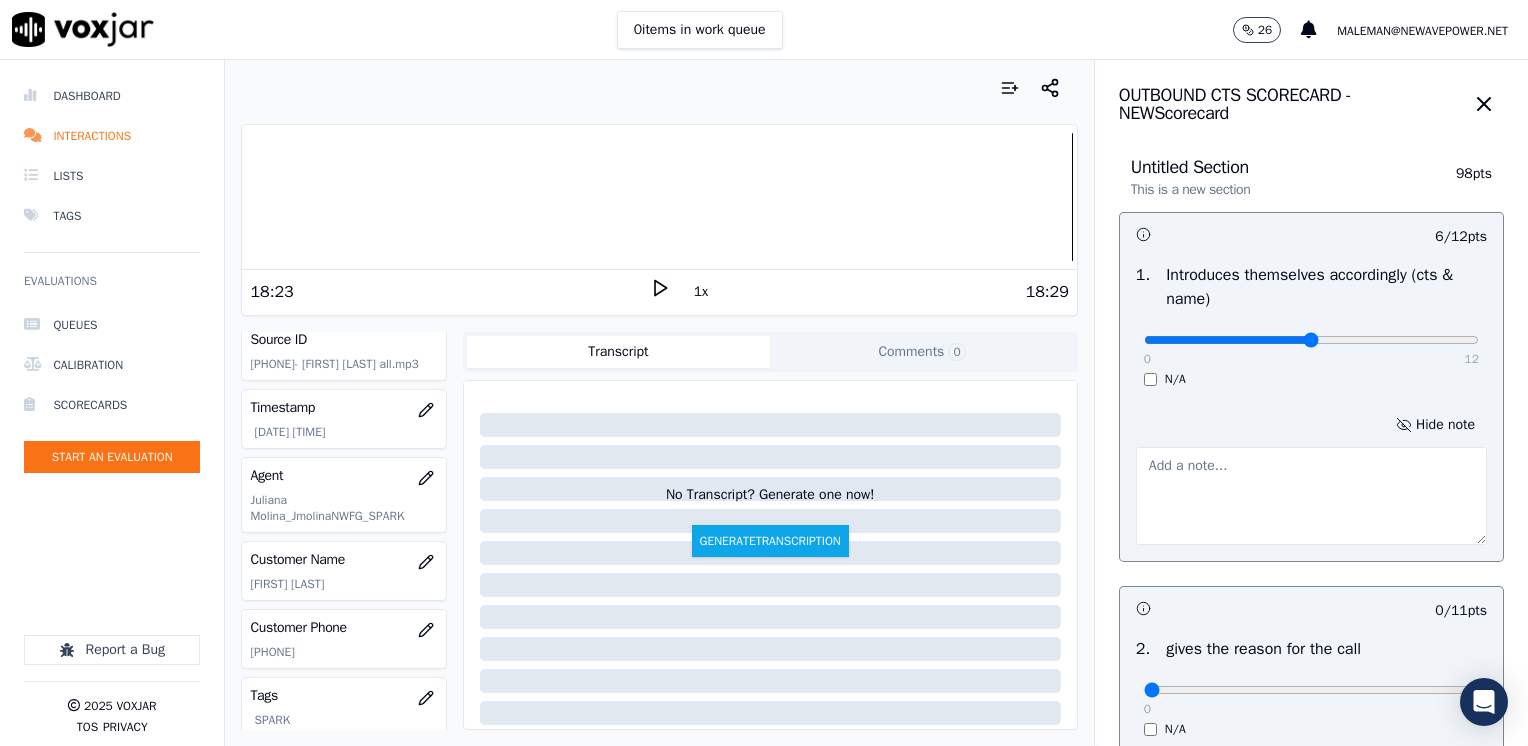 click at bounding box center [1311, 496] 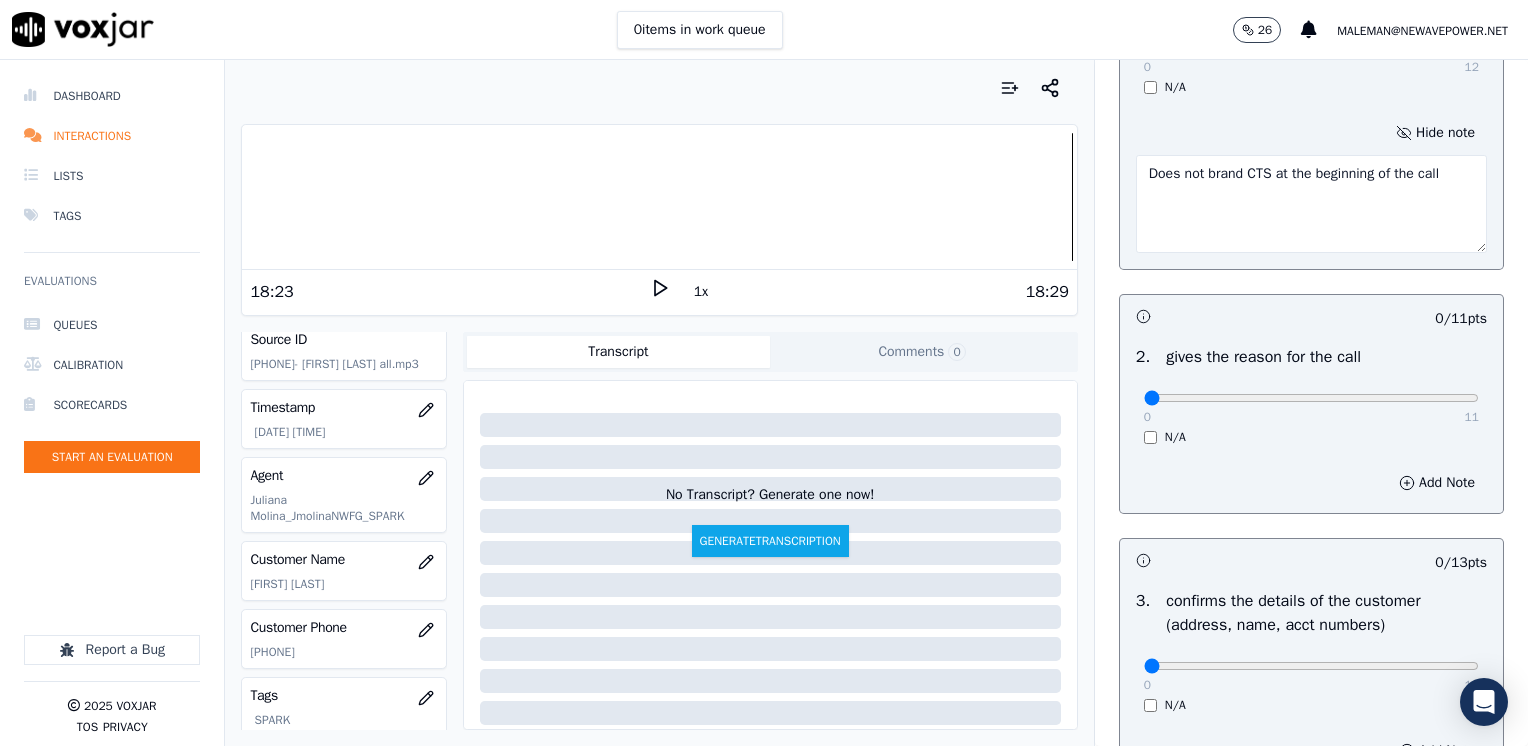 scroll, scrollTop: 300, scrollLeft: 0, axis: vertical 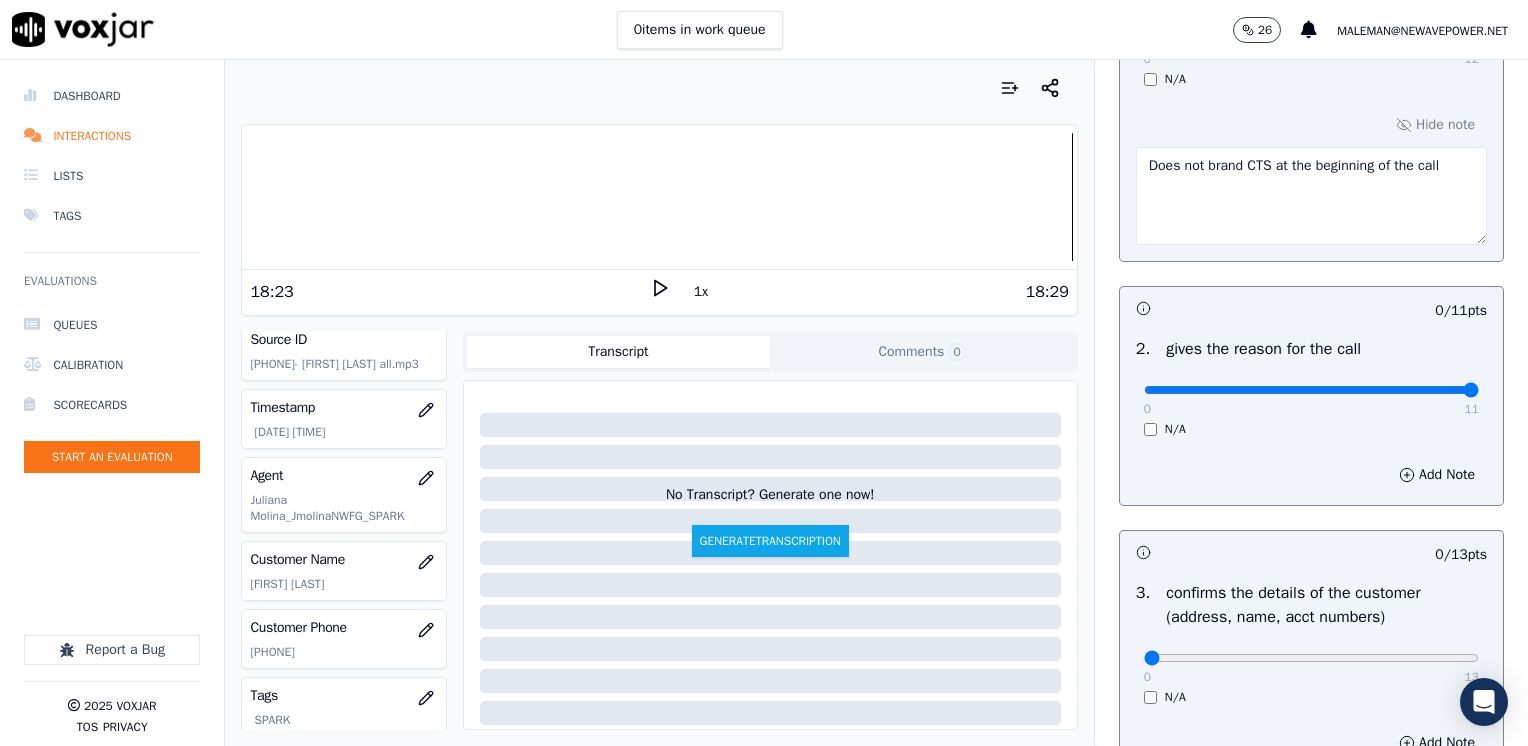 drag, startPoint x: 1133, startPoint y: 393, endPoint x: 1531, endPoint y: 388, distance: 398.0314 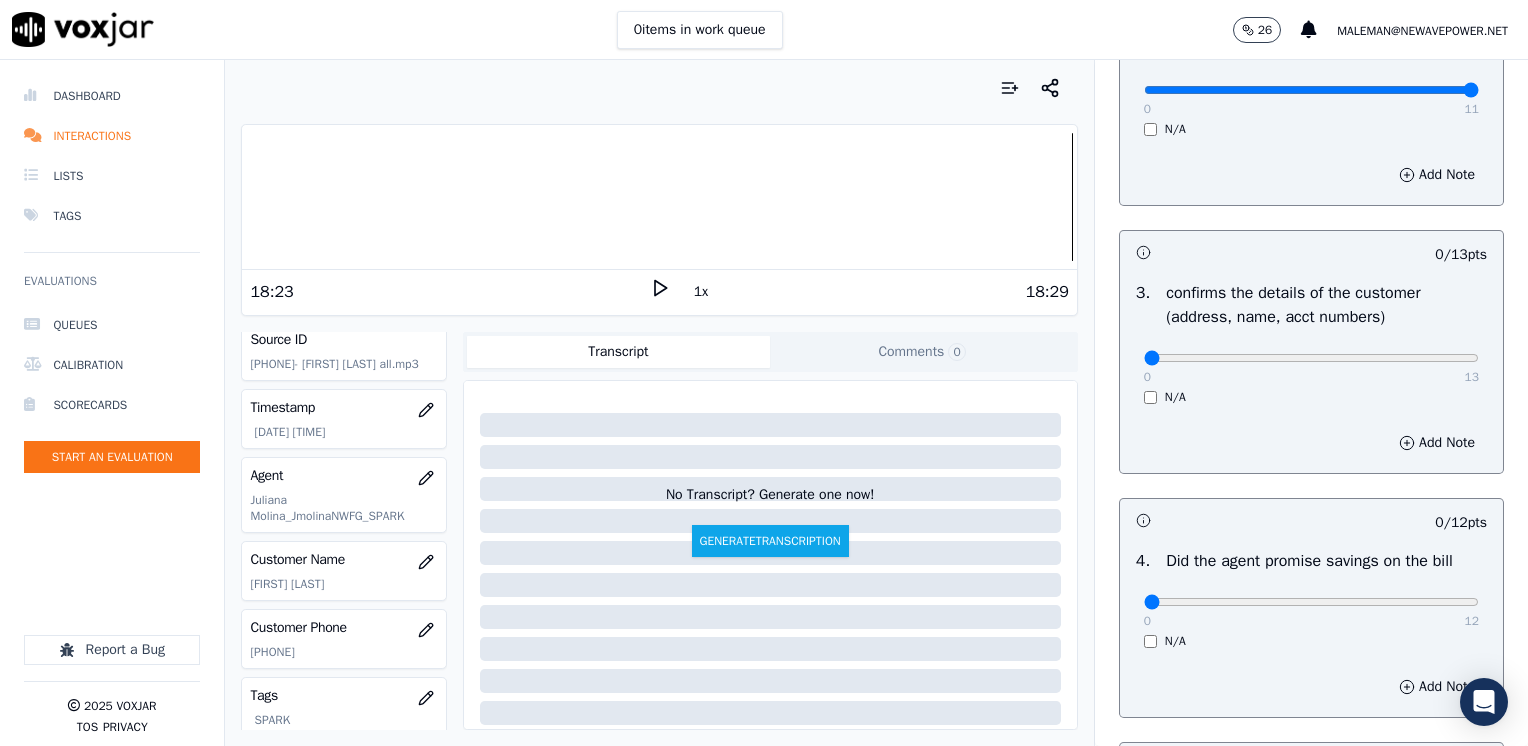 scroll, scrollTop: 800, scrollLeft: 0, axis: vertical 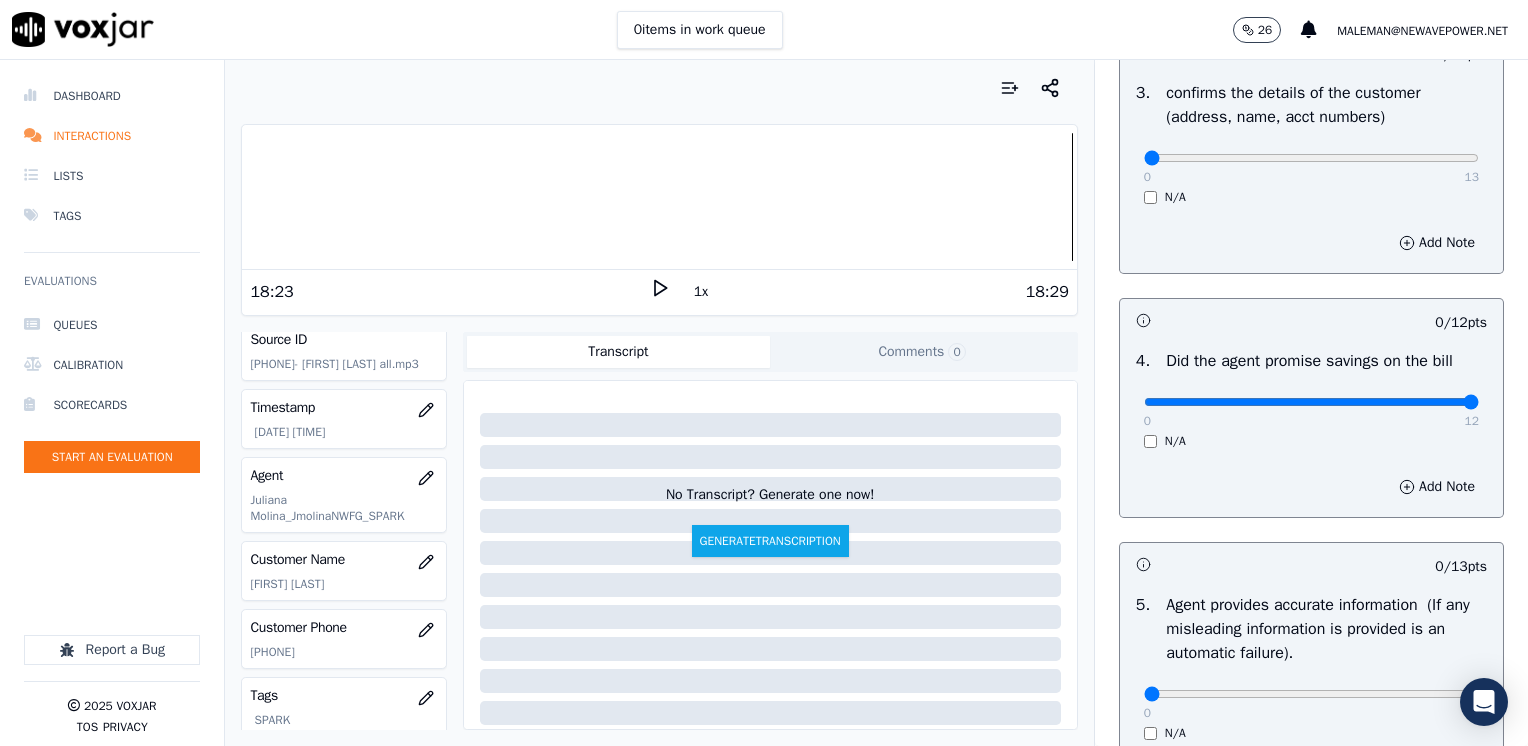 drag, startPoint x: 1138, startPoint y: 402, endPoint x: 1531, endPoint y: 401, distance: 393.00128 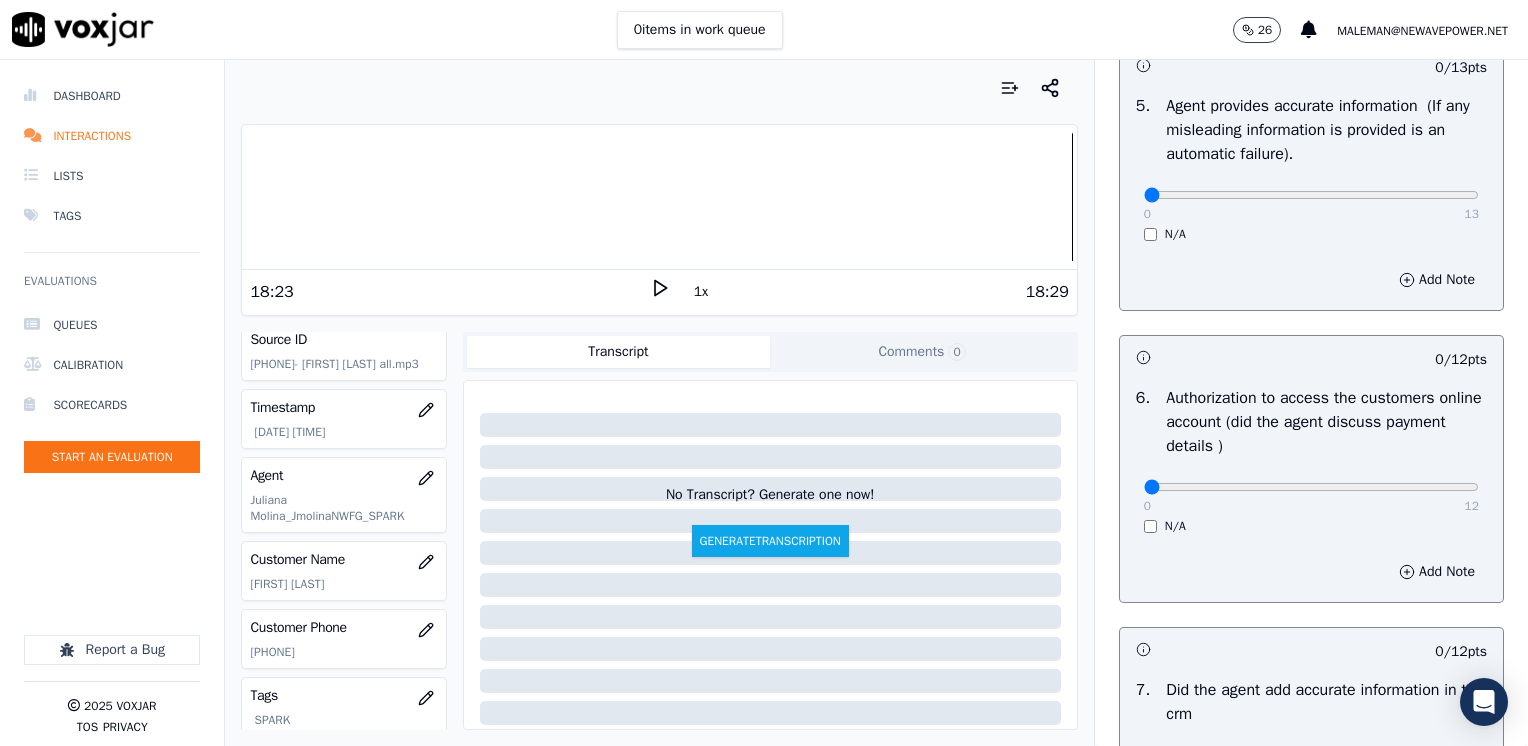 scroll, scrollTop: 1300, scrollLeft: 0, axis: vertical 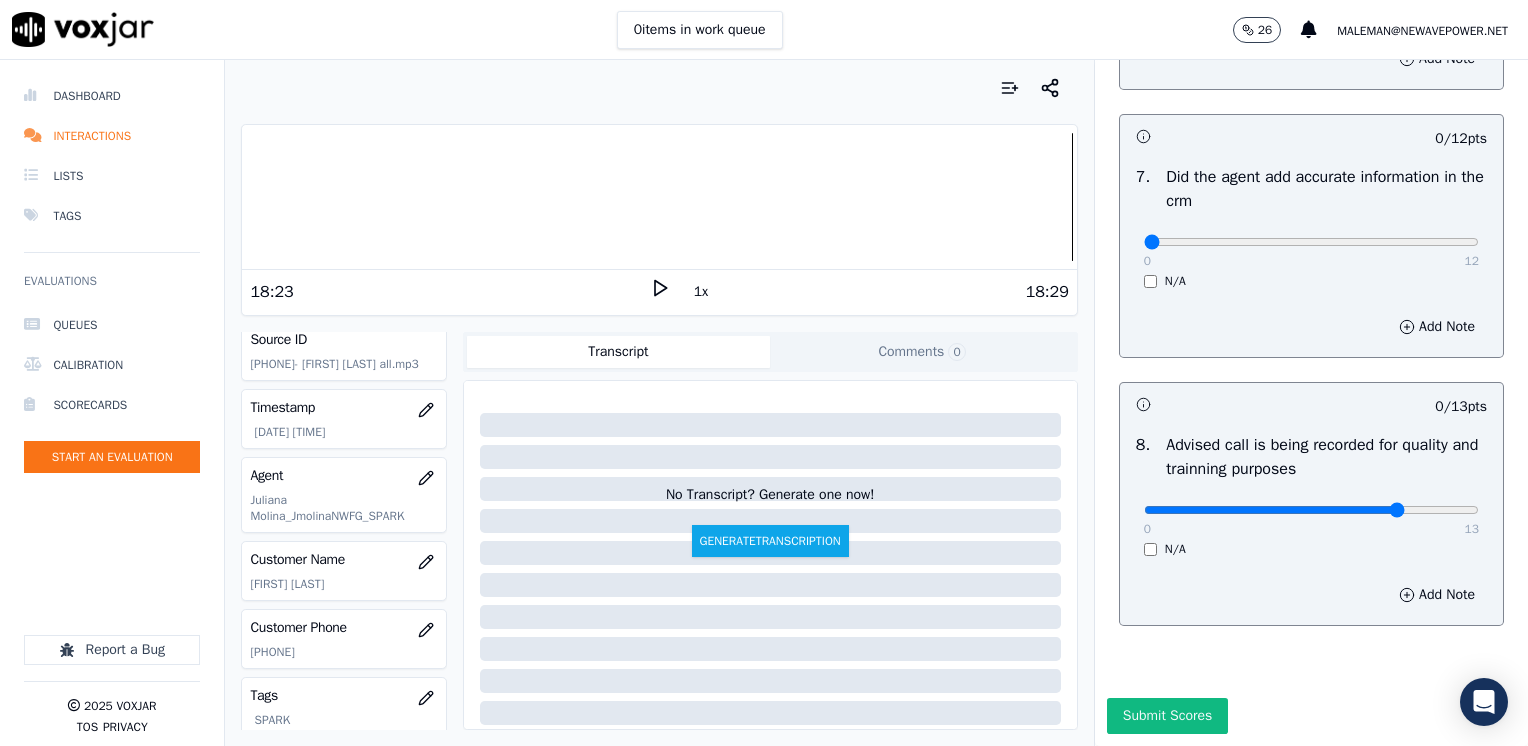 click at bounding box center [1311, -1472] 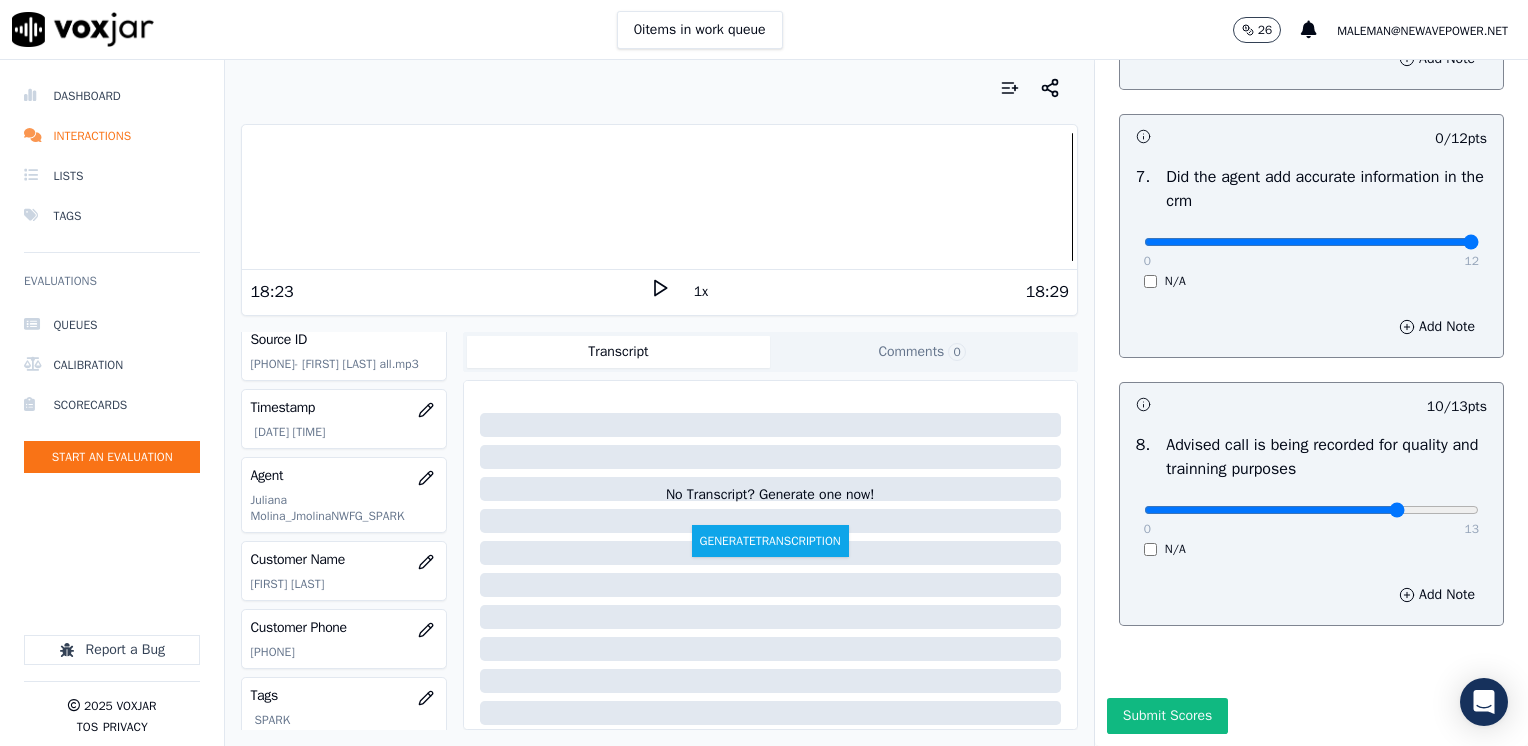 drag, startPoint x: 1129, startPoint y: 196, endPoint x: 1531, endPoint y: 206, distance: 402.12436 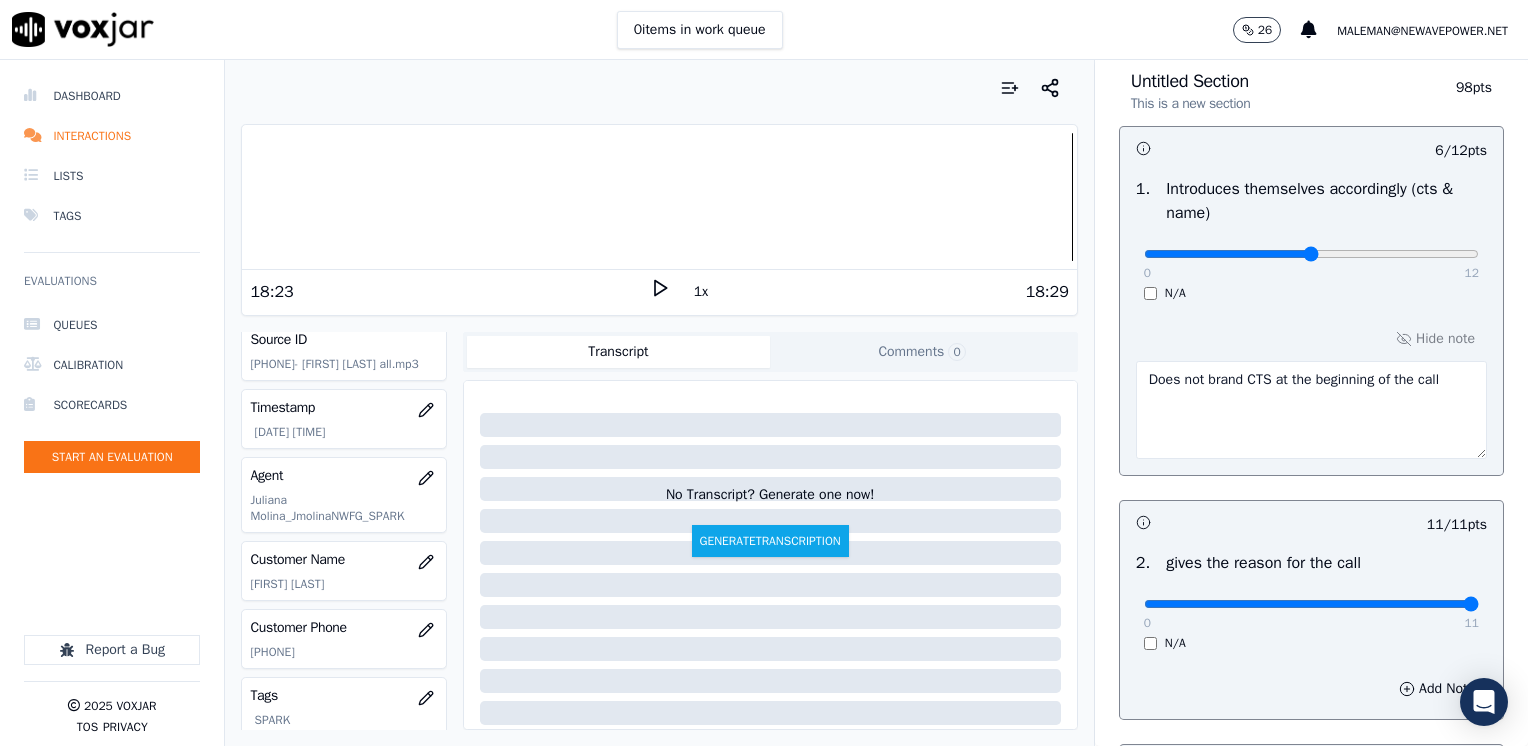 scroll, scrollTop: 200, scrollLeft: 0, axis: vertical 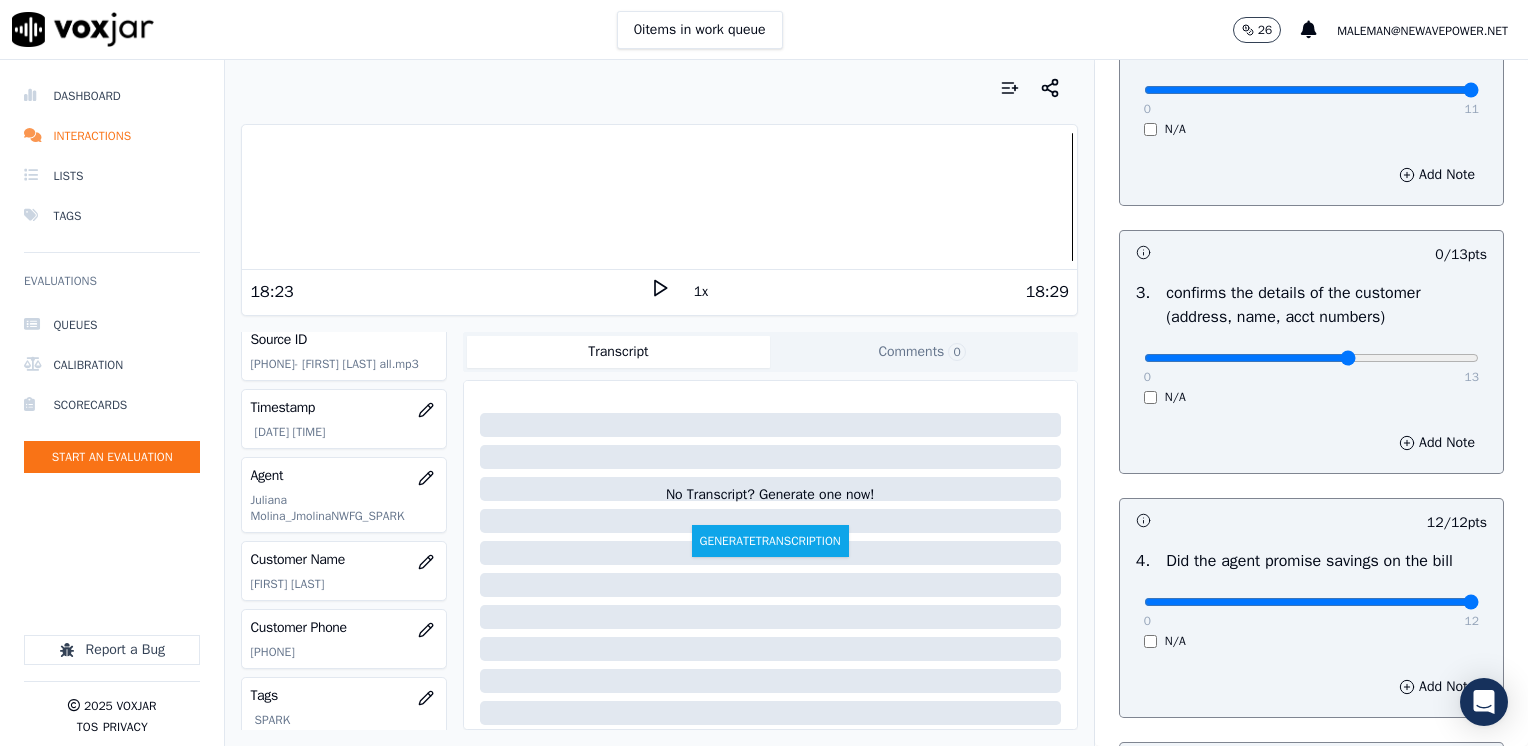 click at bounding box center (1311, -260) 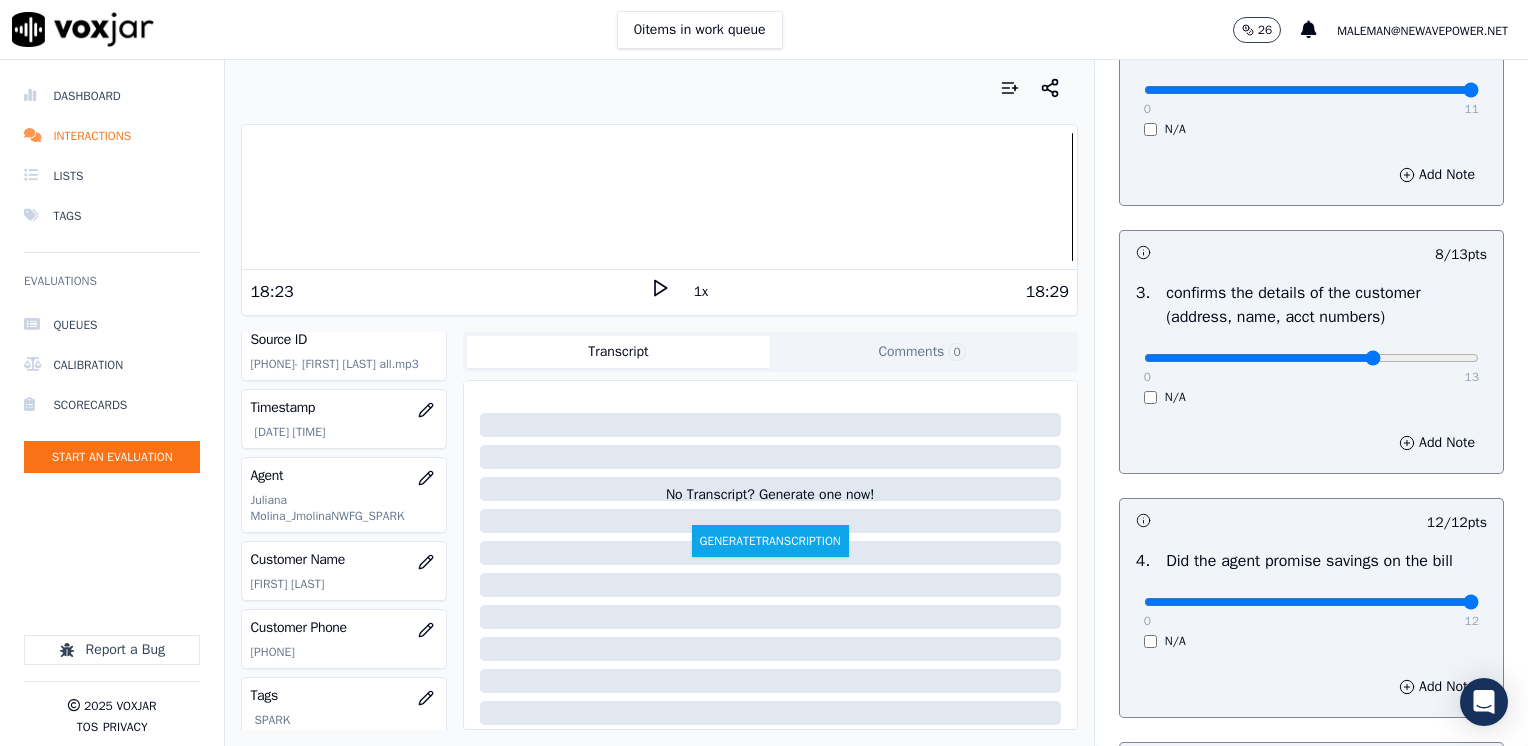 click at bounding box center (1311, -260) 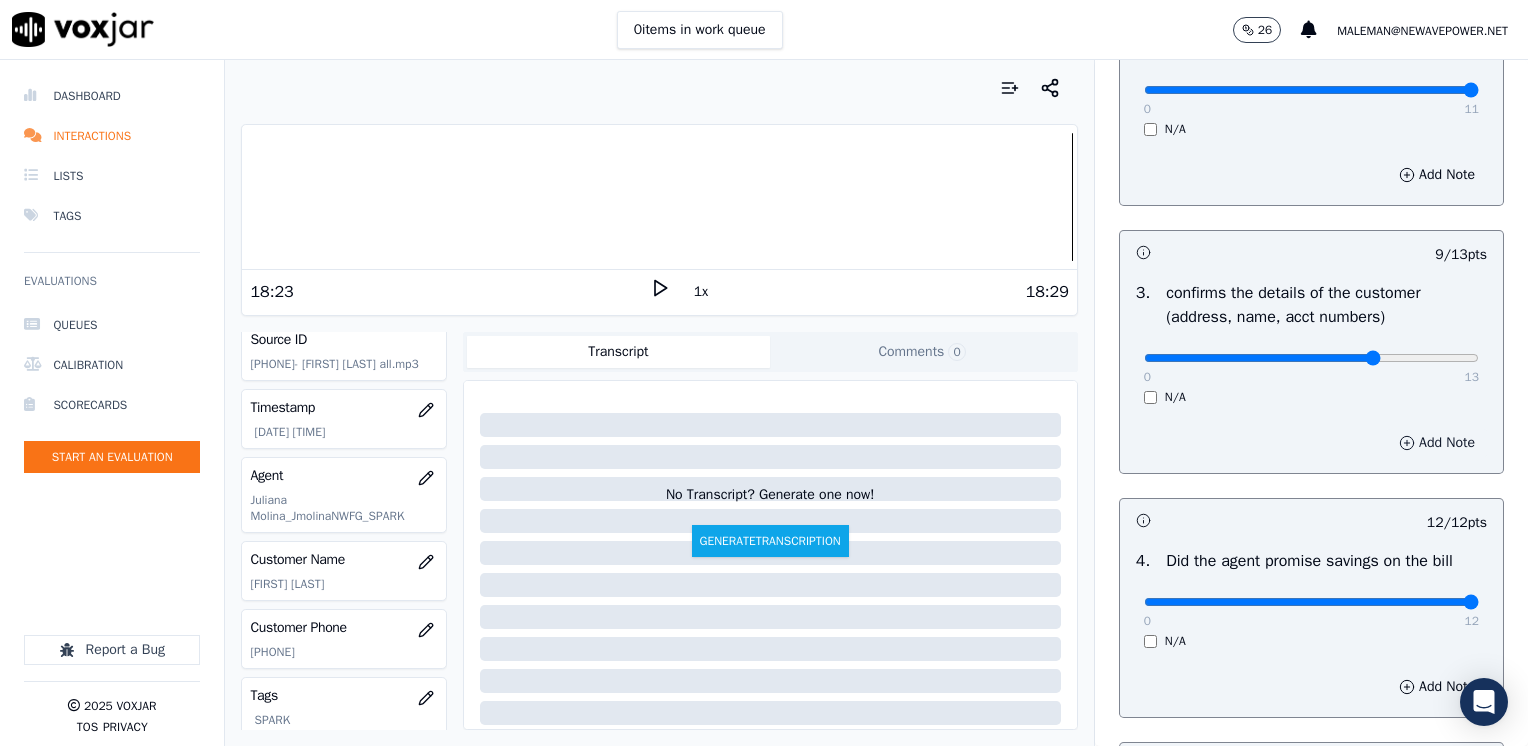 click on "Add Note" at bounding box center [1437, 443] 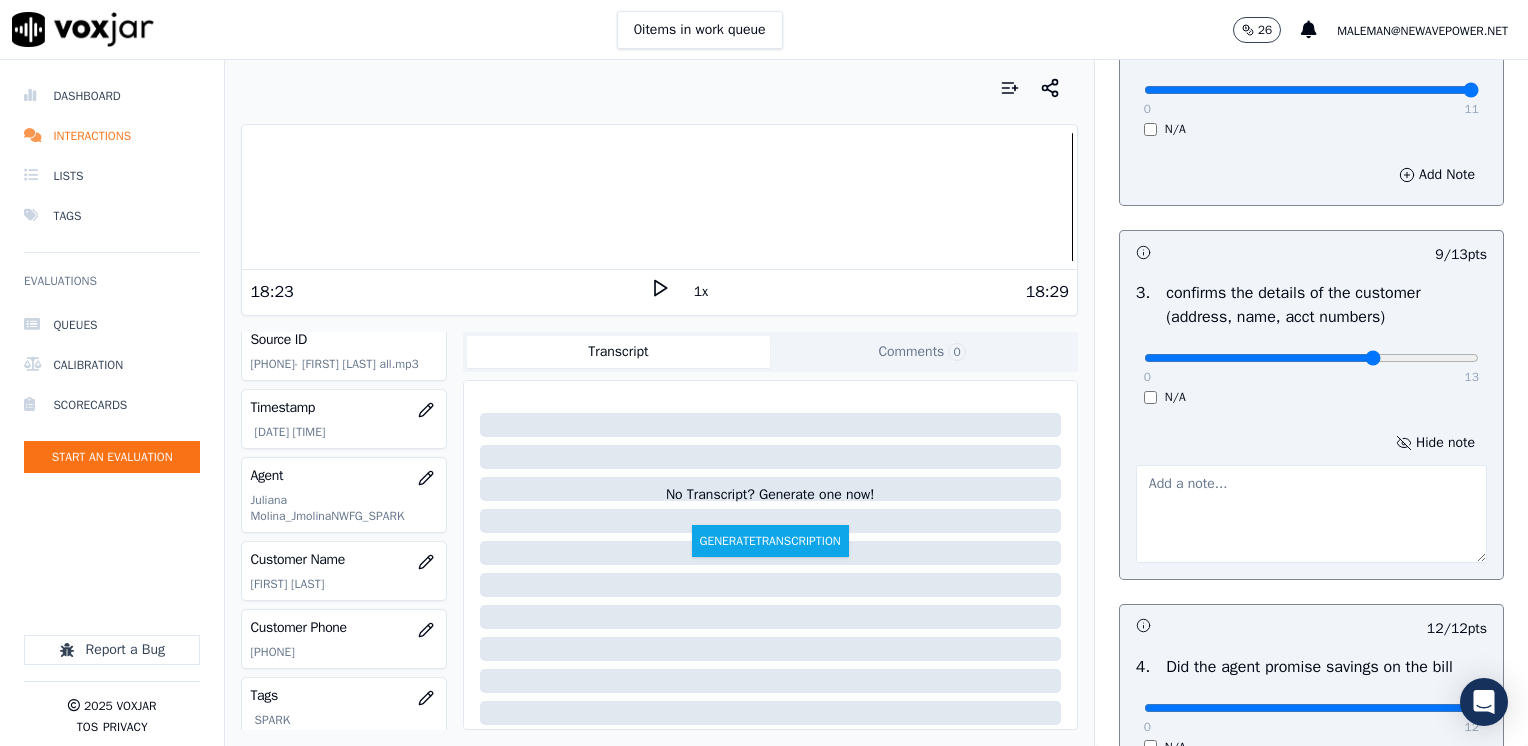 click at bounding box center (1311, 514) 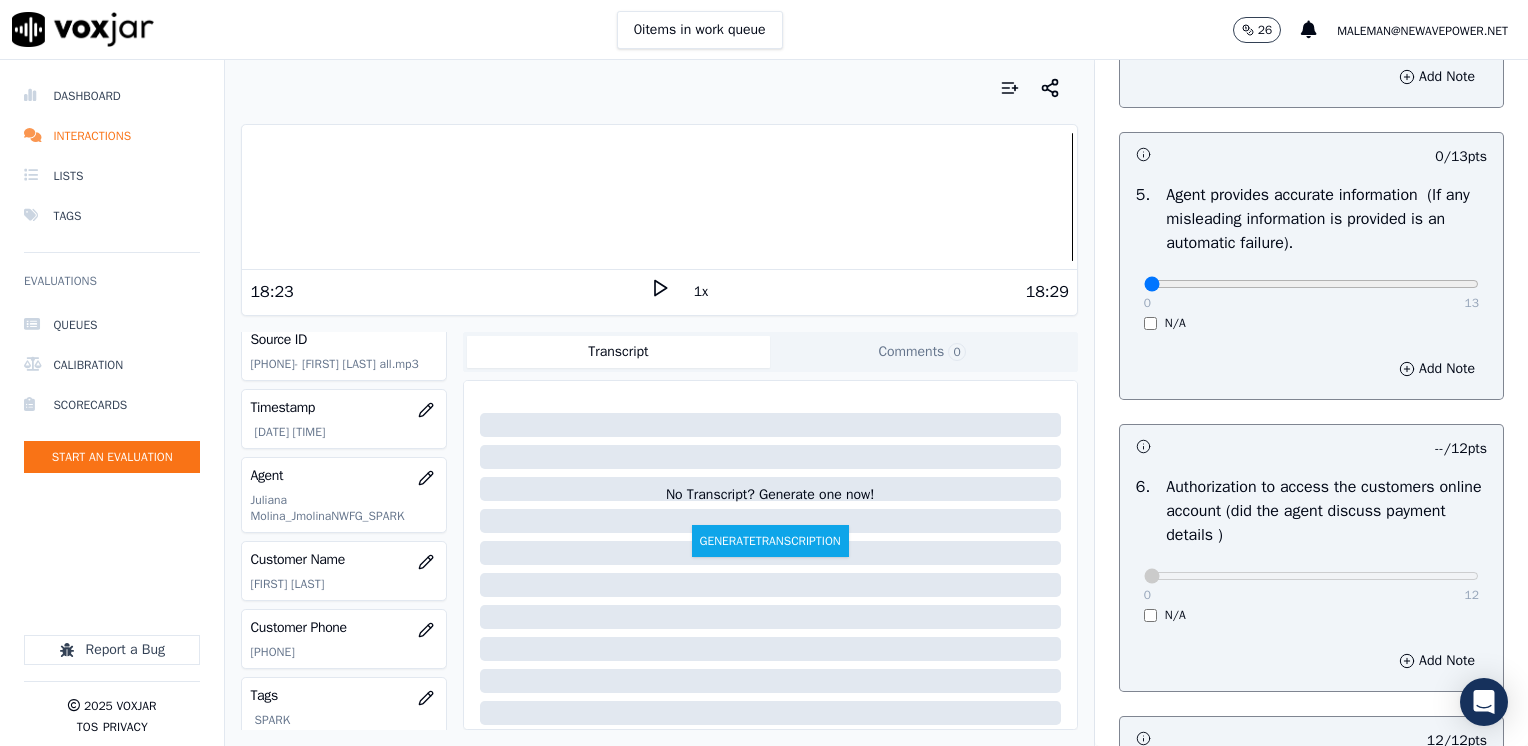 scroll, scrollTop: 1500, scrollLeft: 0, axis: vertical 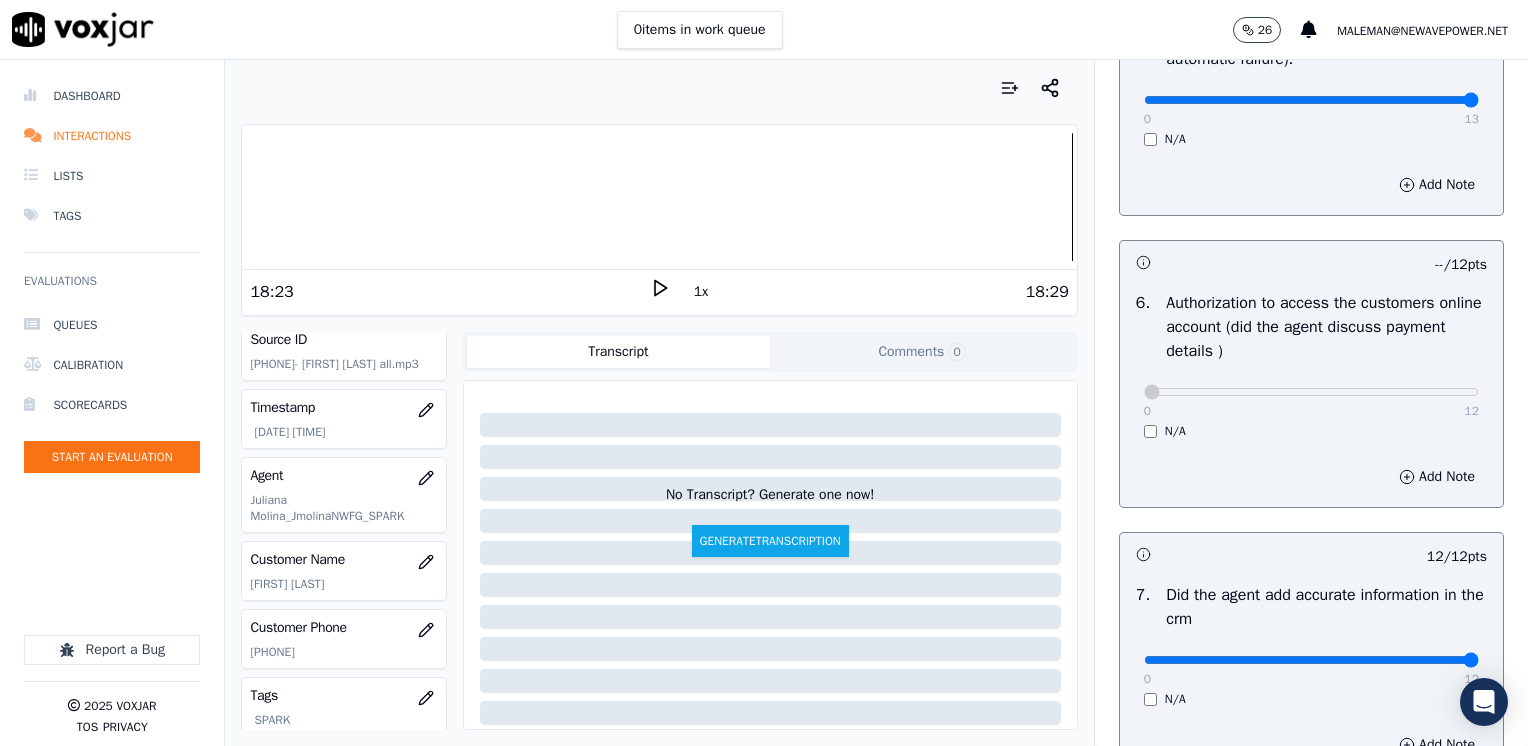 drag, startPoint x: 1128, startPoint y: 94, endPoint x: 1526, endPoint y: 214, distance: 415.697 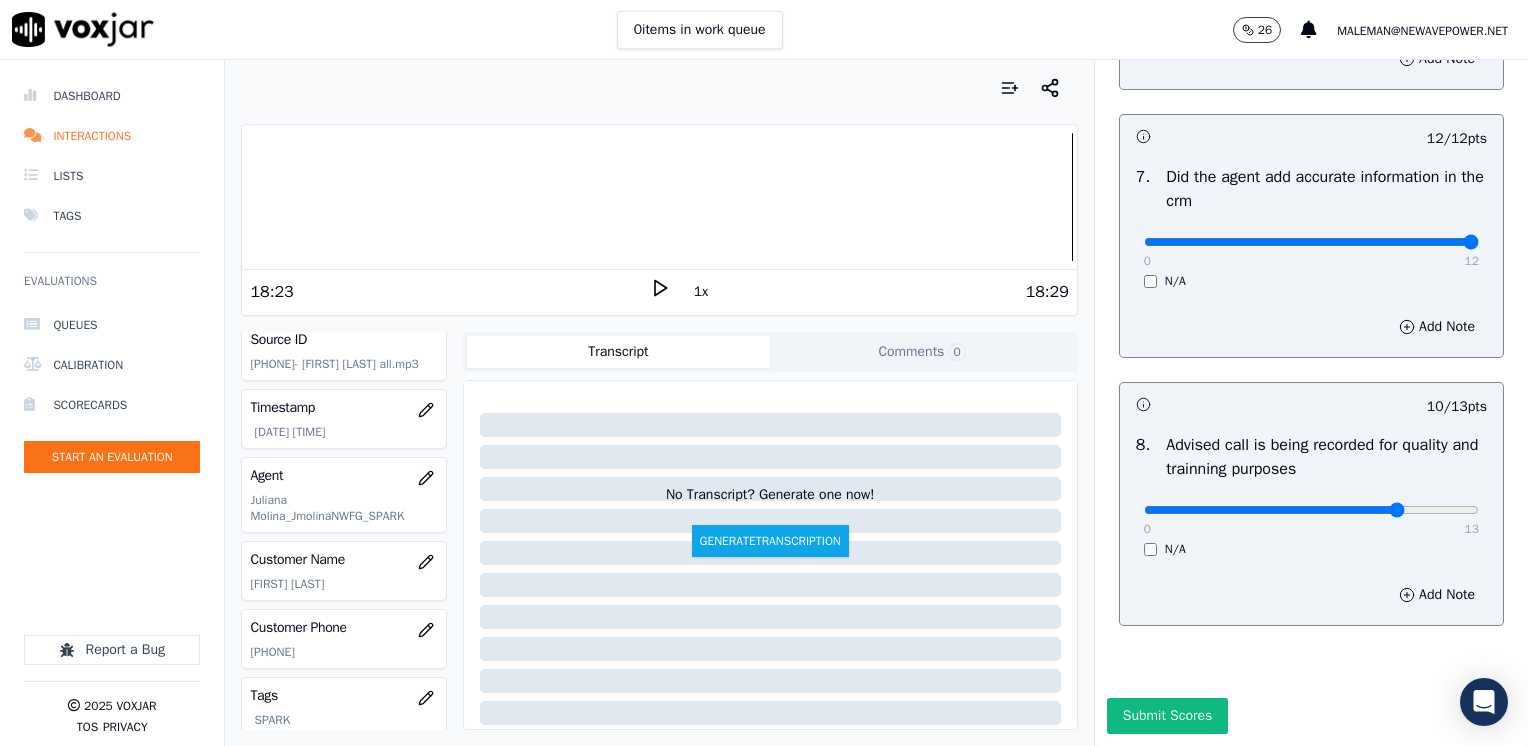scroll, scrollTop: 1959, scrollLeft: 0, axis: vertical 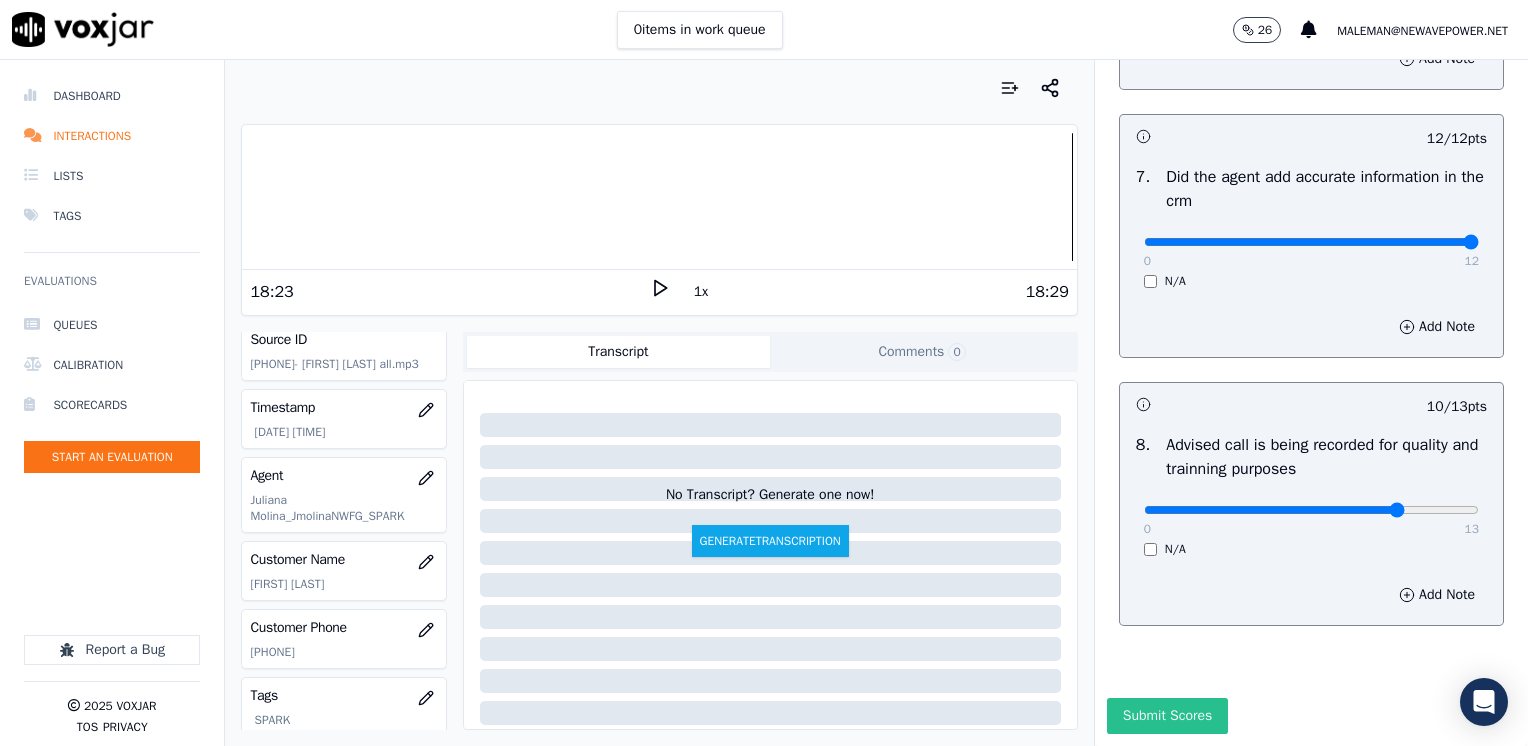 click on "Submit Scores" at bounding box center (1167, 716) 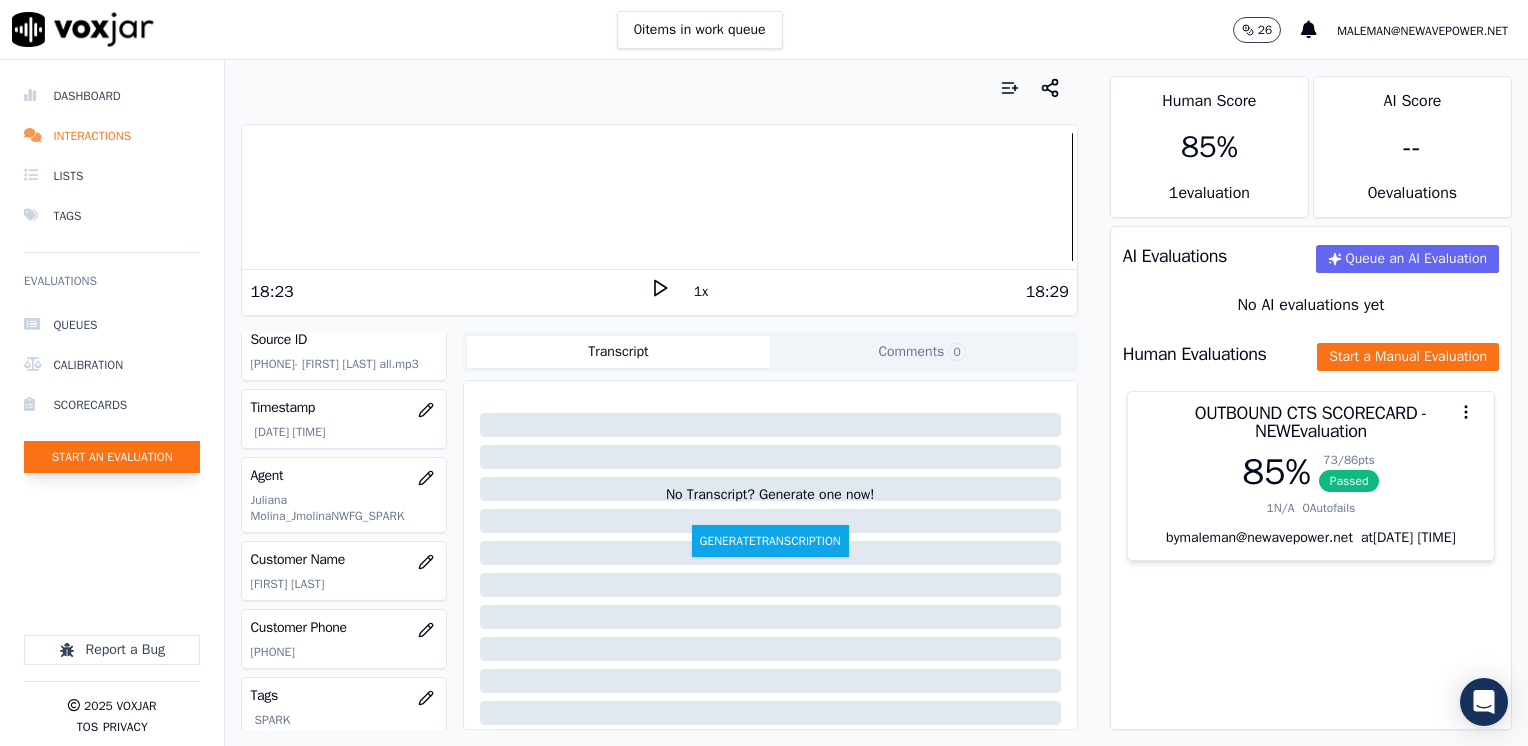 click on "Start an Evaluation" 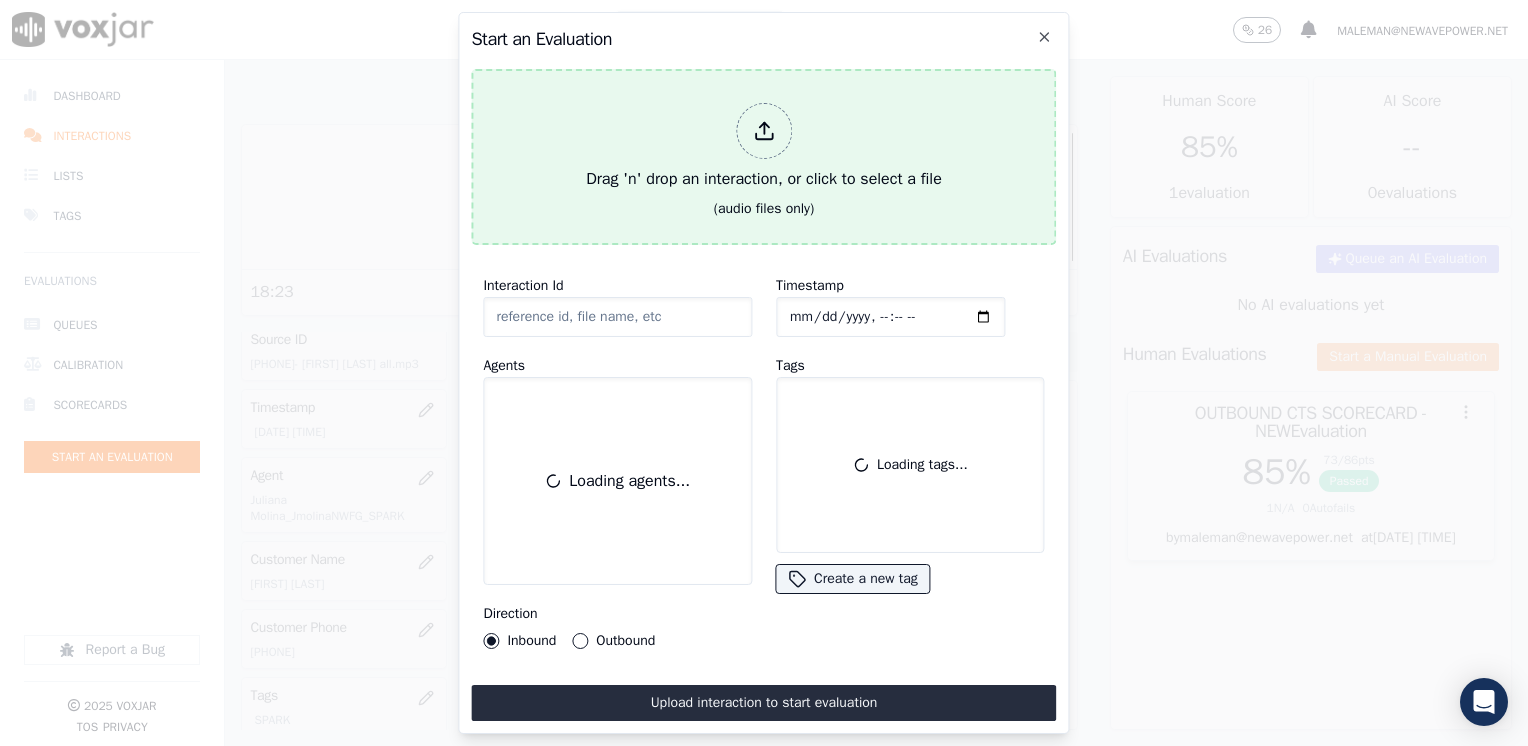 click 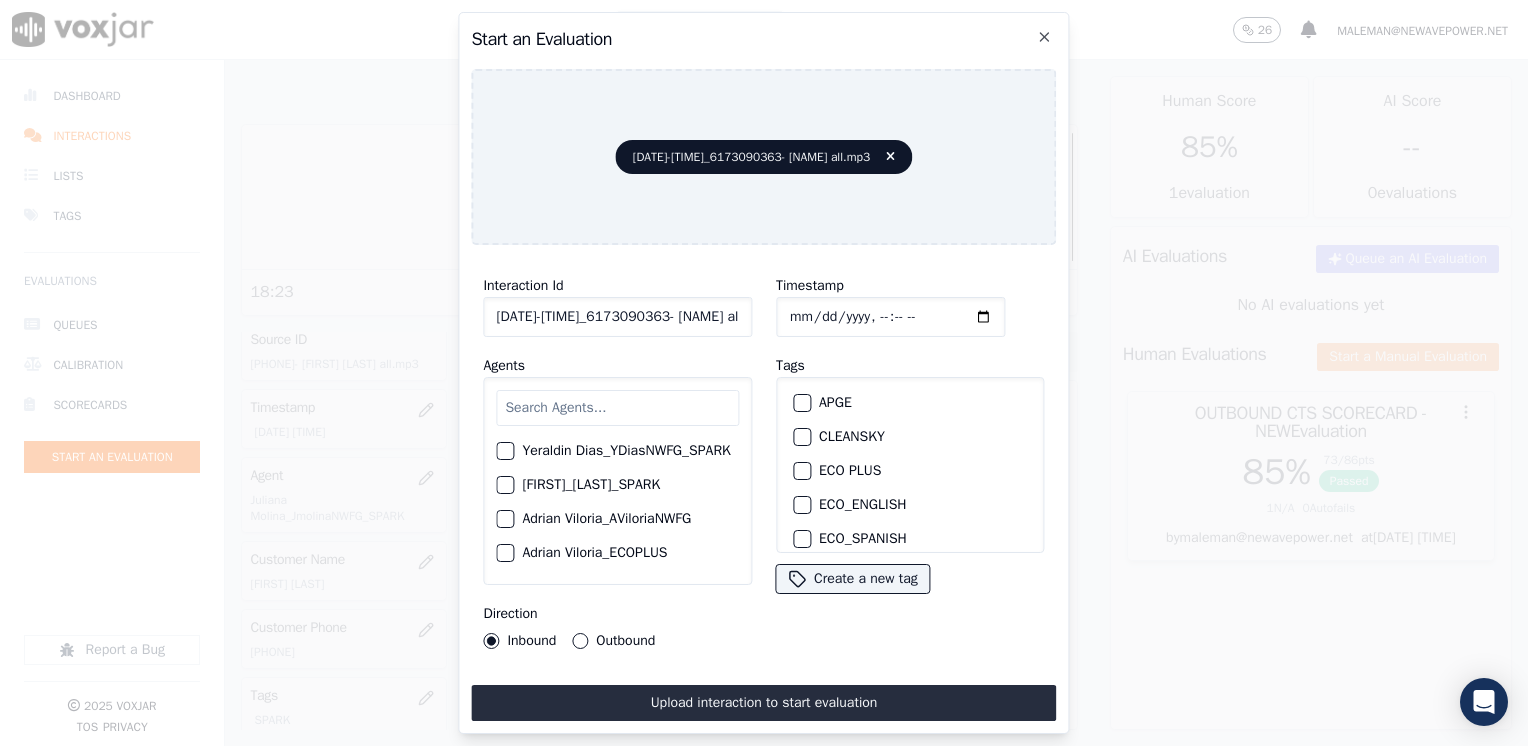 click at bounding box center [617, 408] 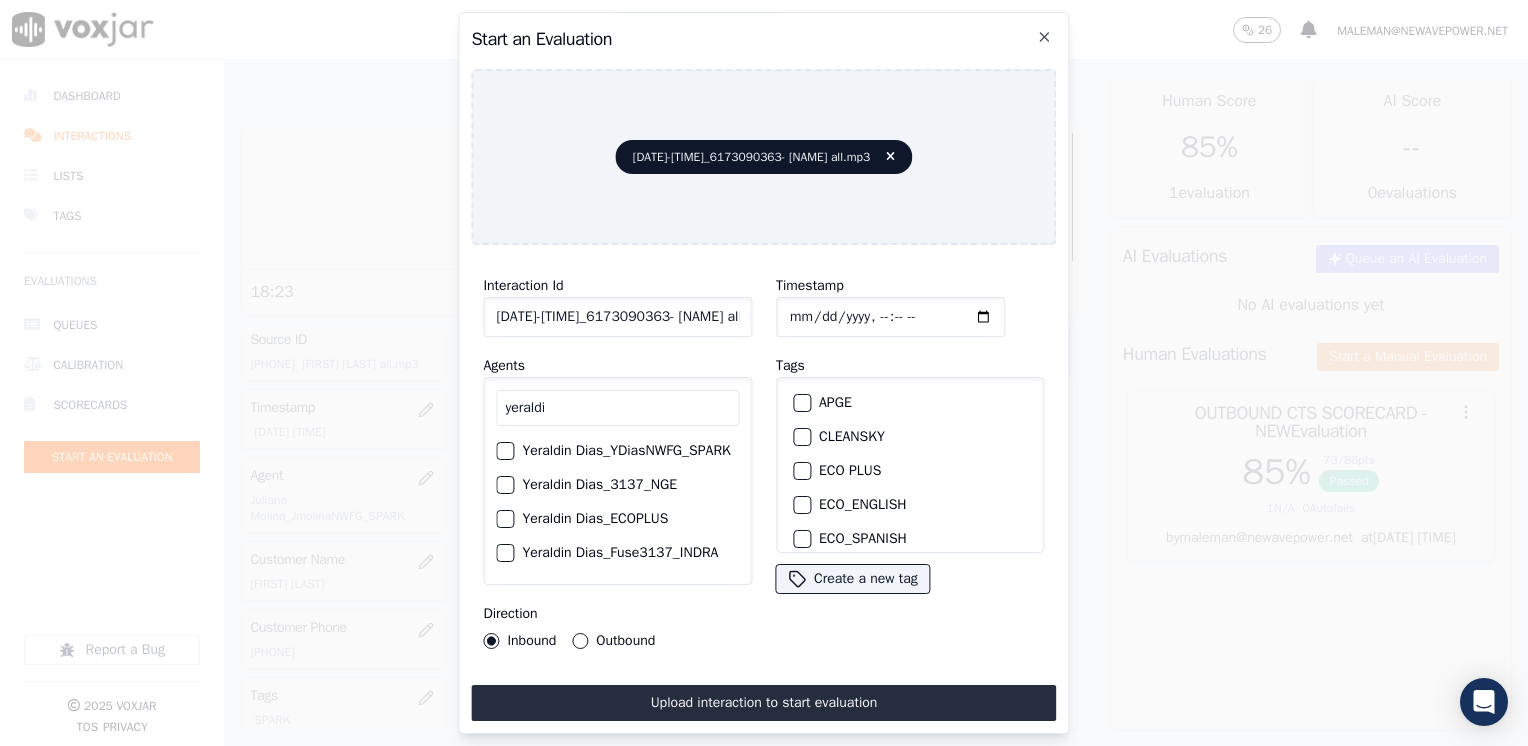 click at bounding box center [504, 451] 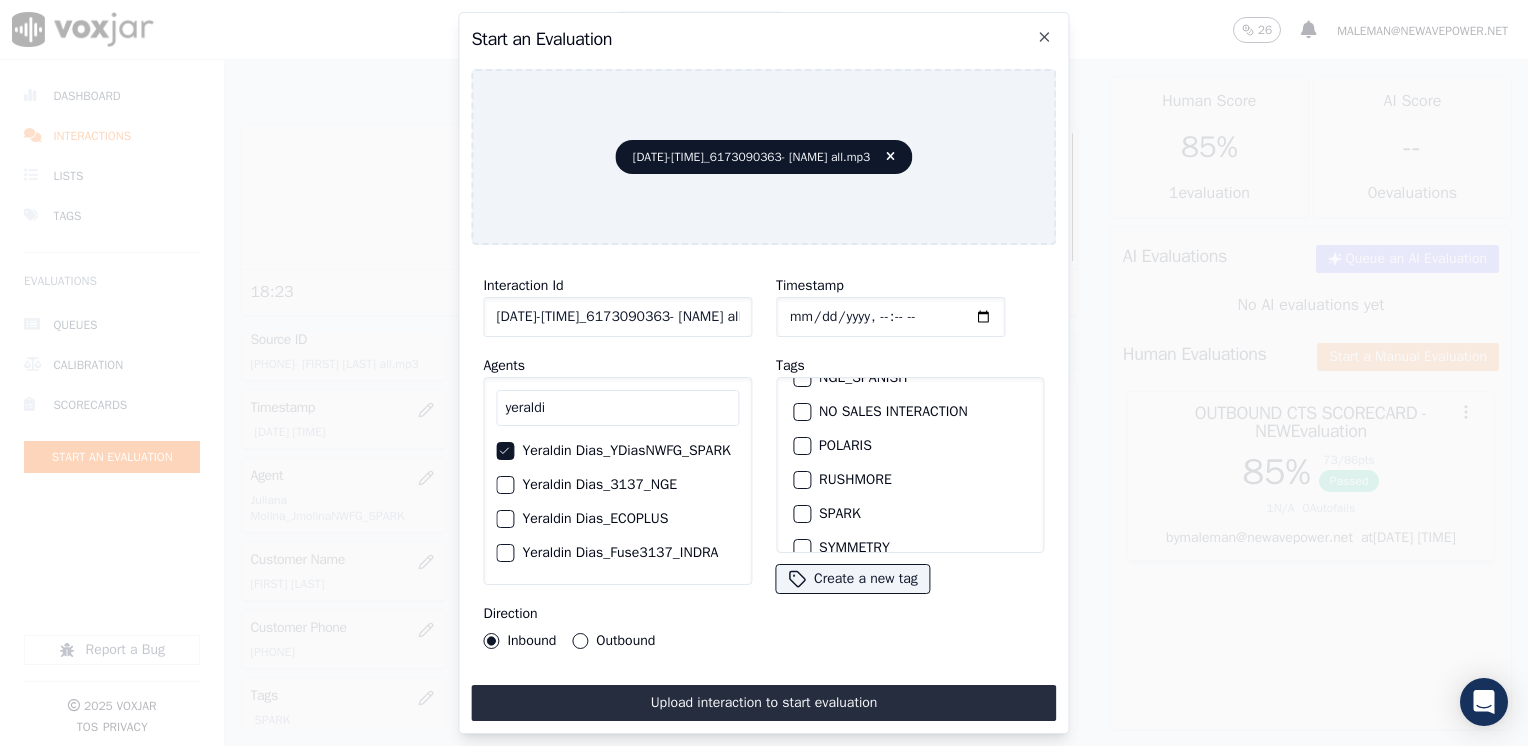 scroll, scrollTop: 400, scrollLeft: 0, axis: vertical 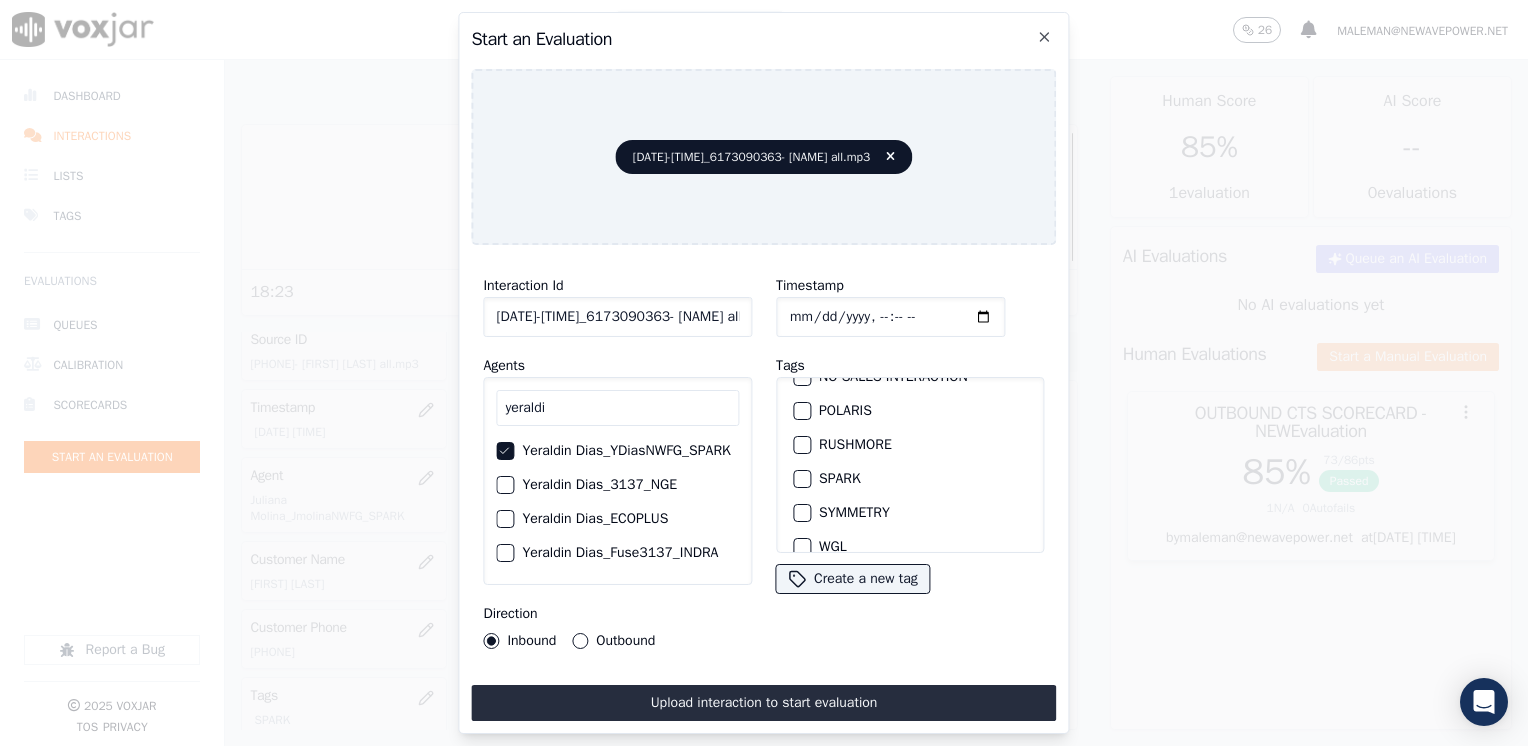 click at bounding box center [801, 479] 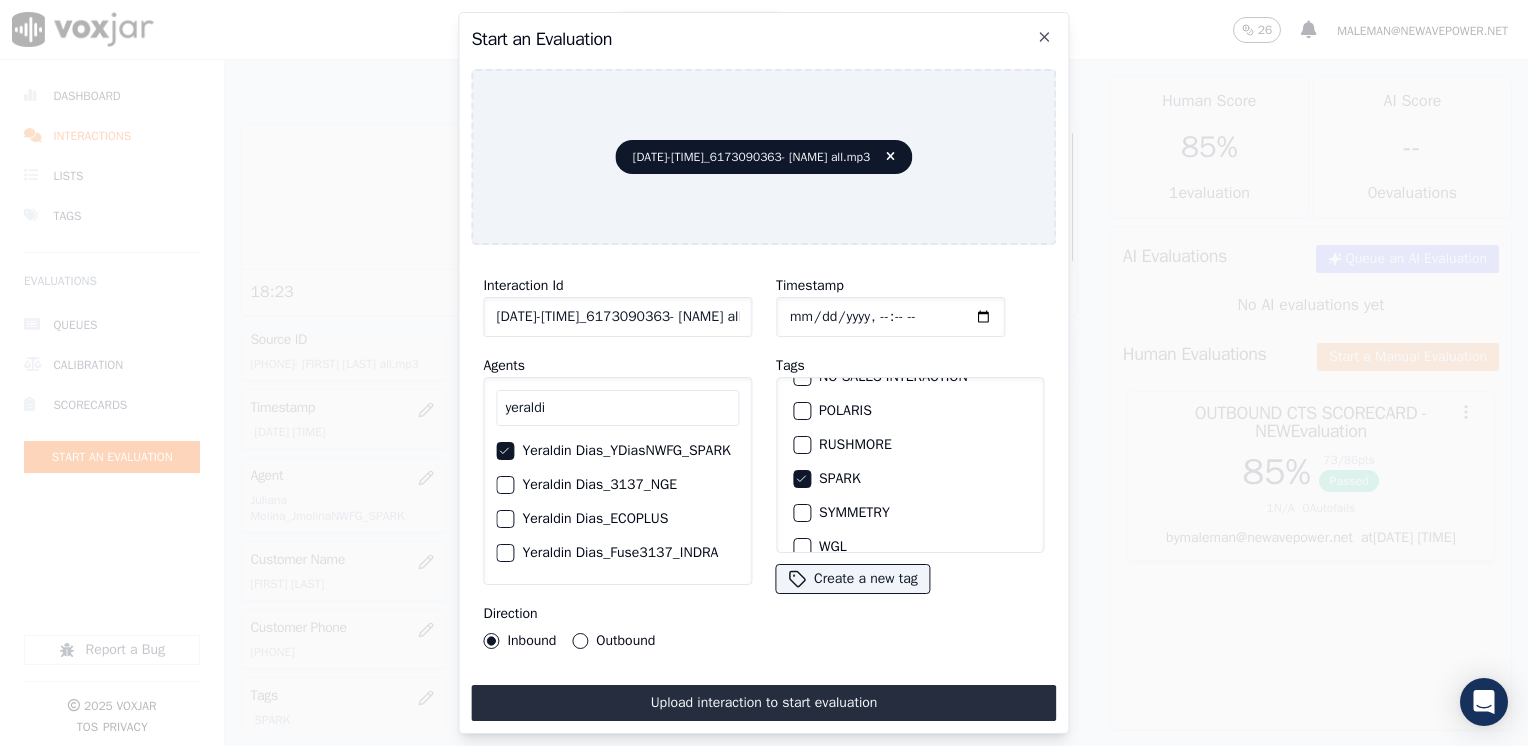 click on "Timestamp" 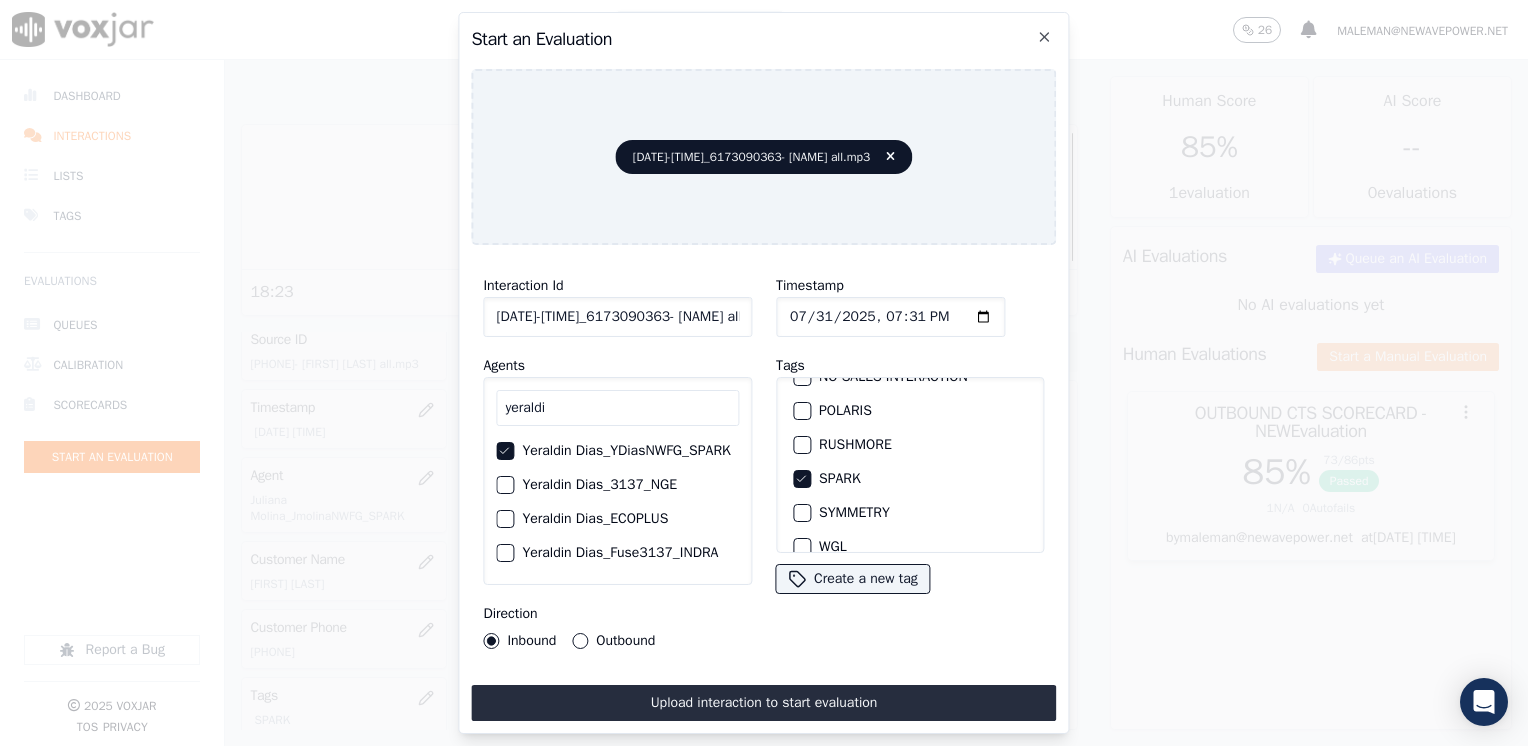 click on "Outbound" at bounding box center (580, 641) 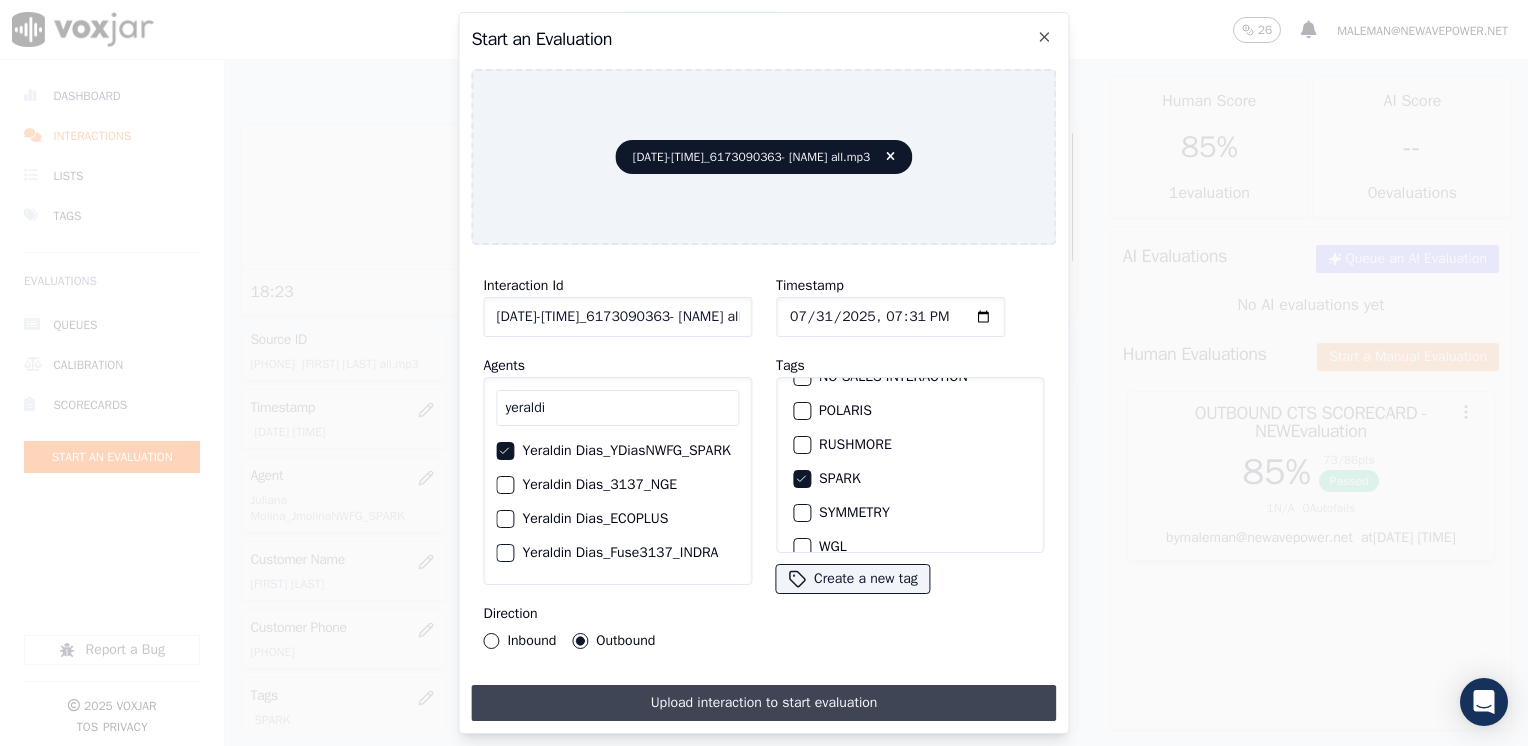click on "Upload interaction to start evaluation" at bounding box center [763, 703] 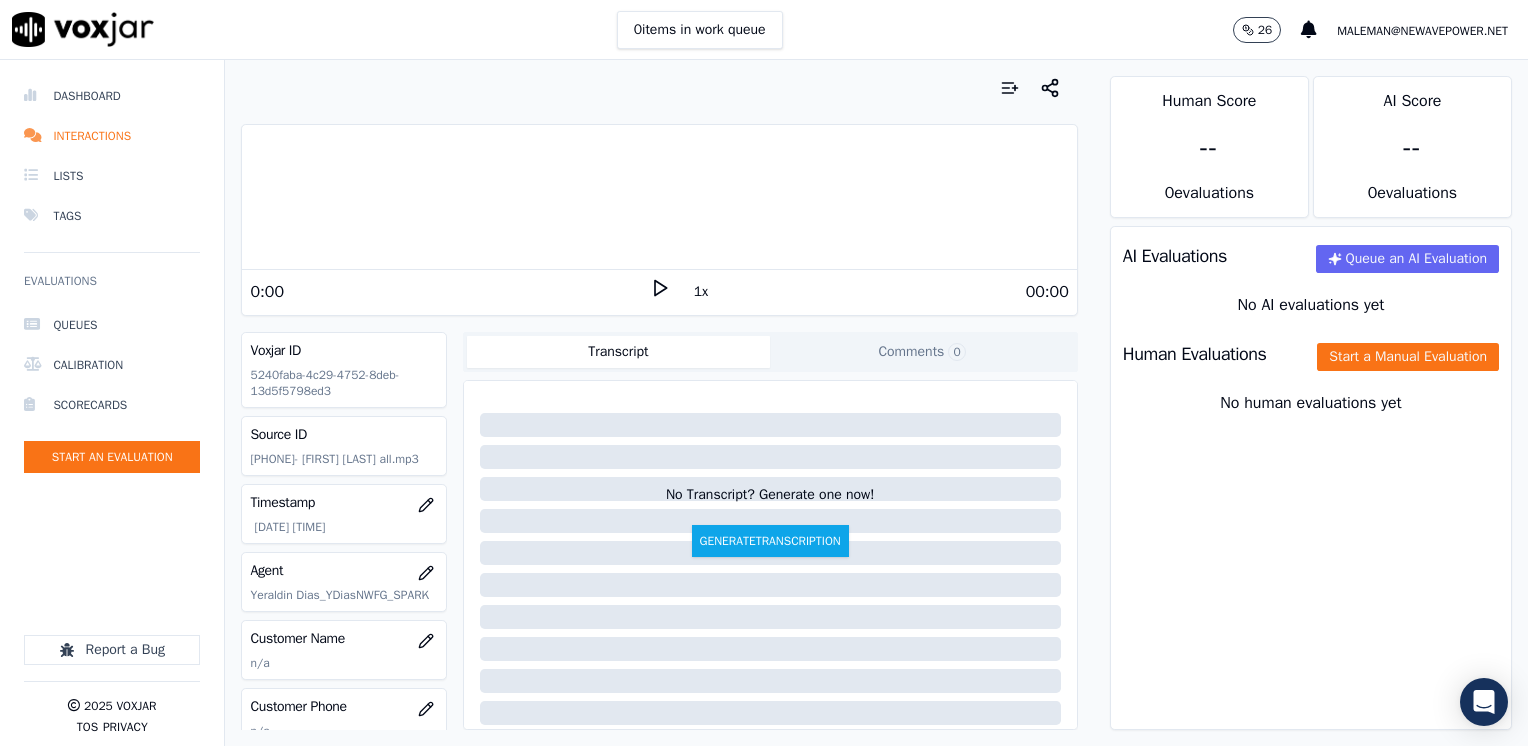 click 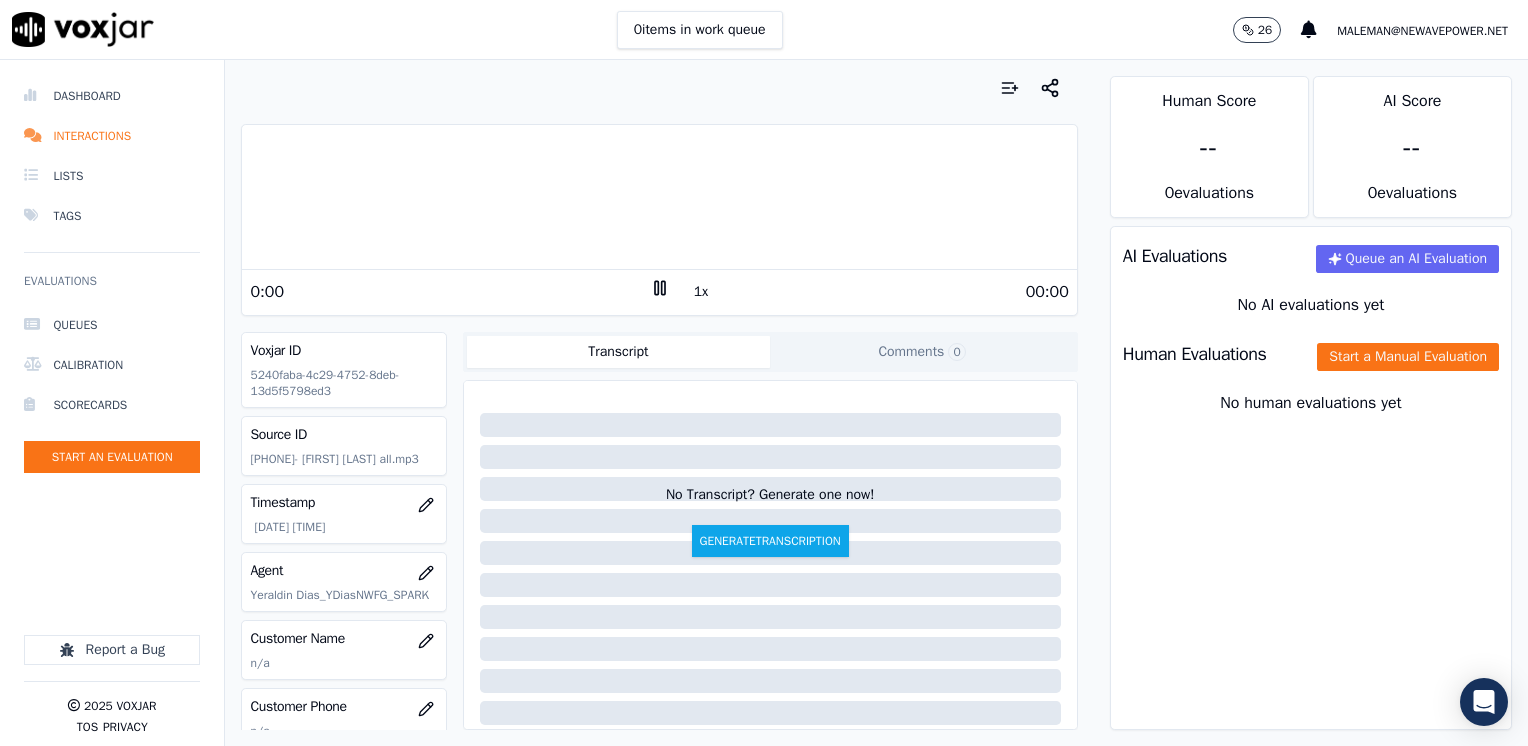 click 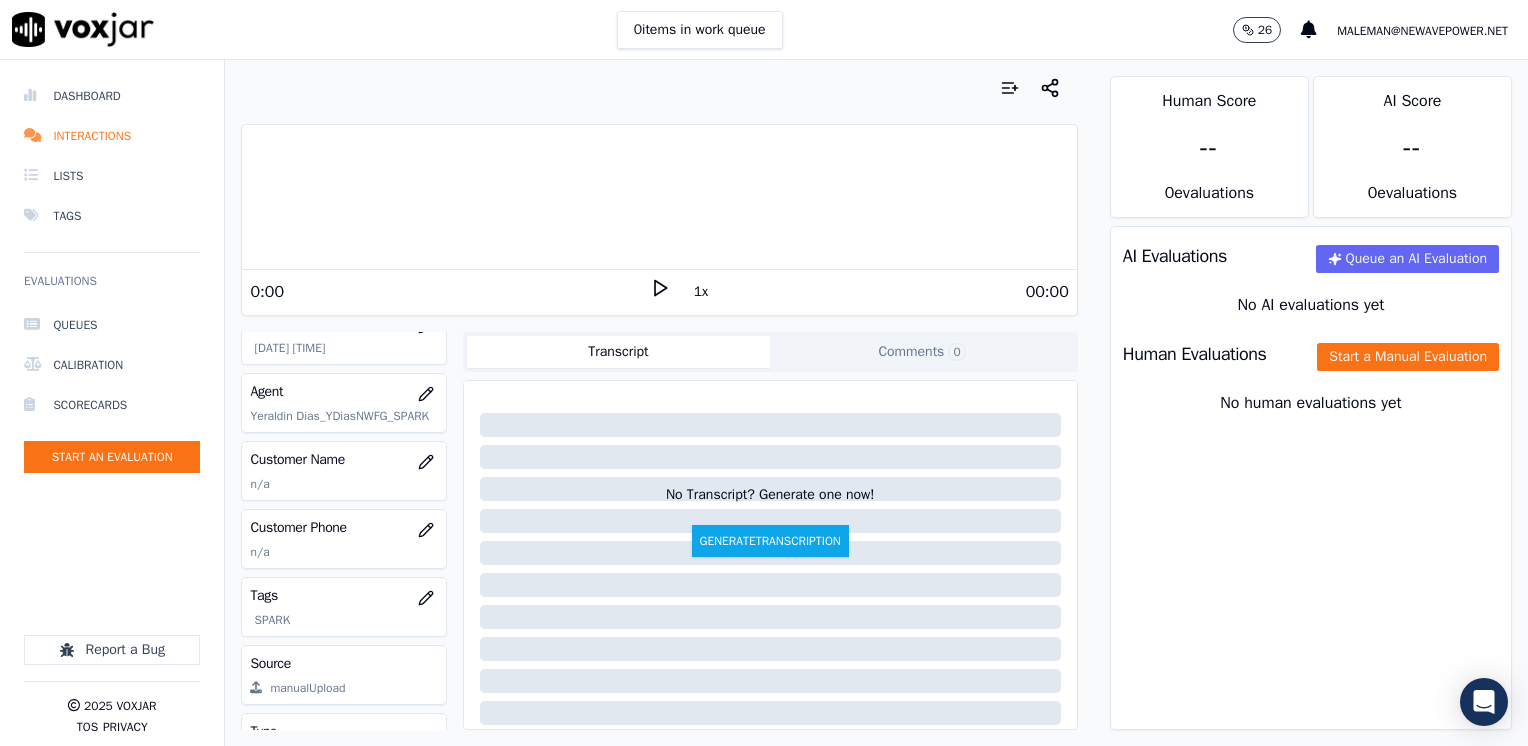 scroll, scrollTop: 200, scrollLeft: 0, axis: vertical 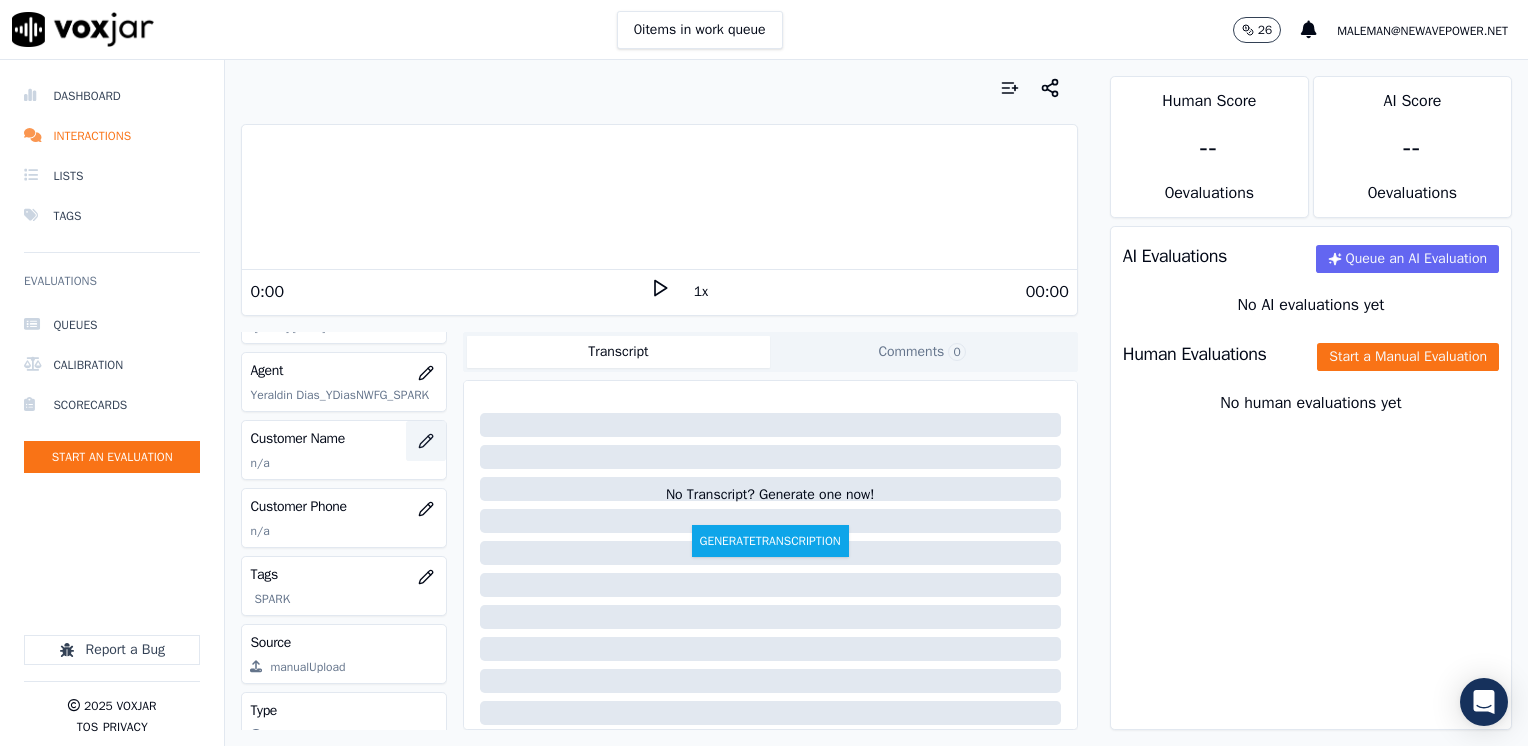 click at bounding box center (426, 441) 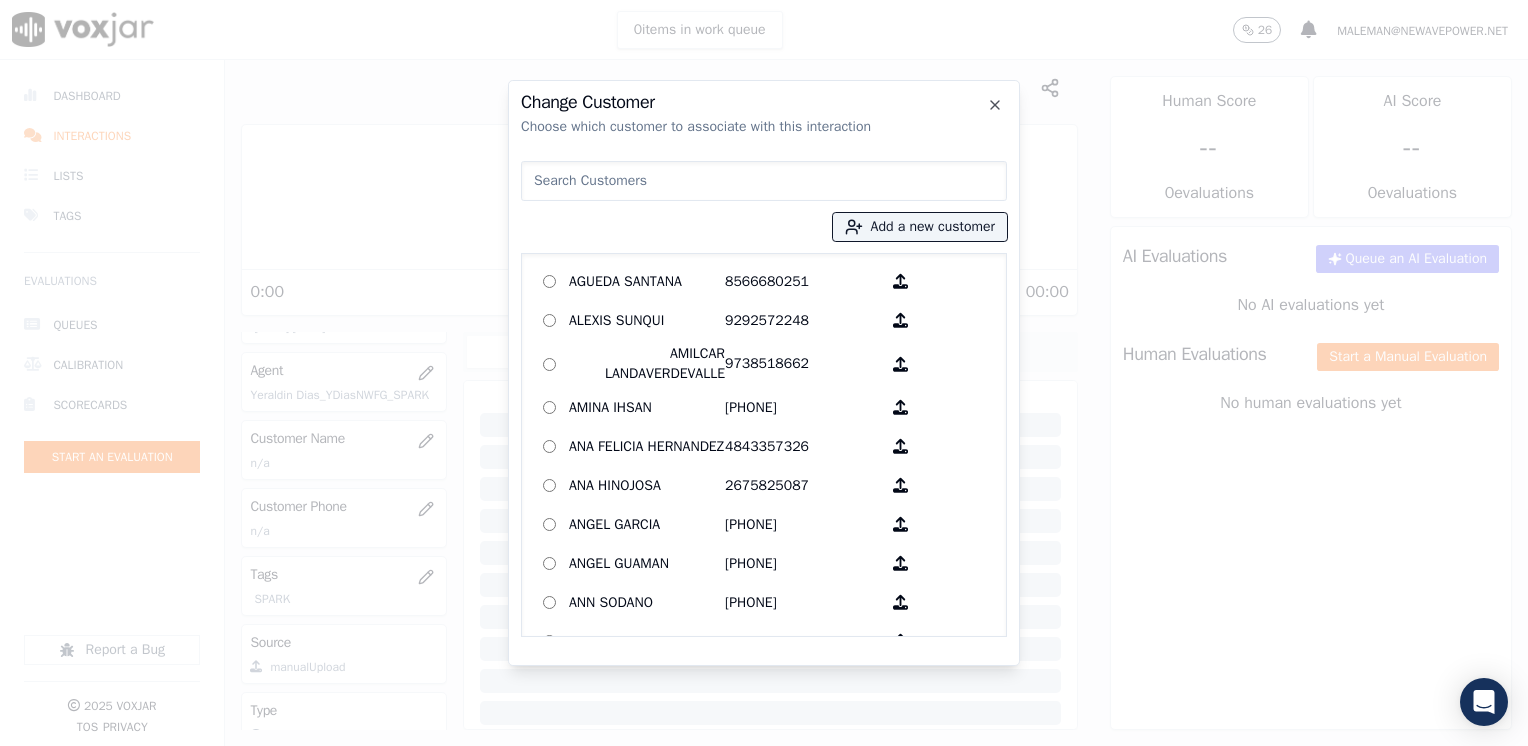 click at bounding box center (764, 181) 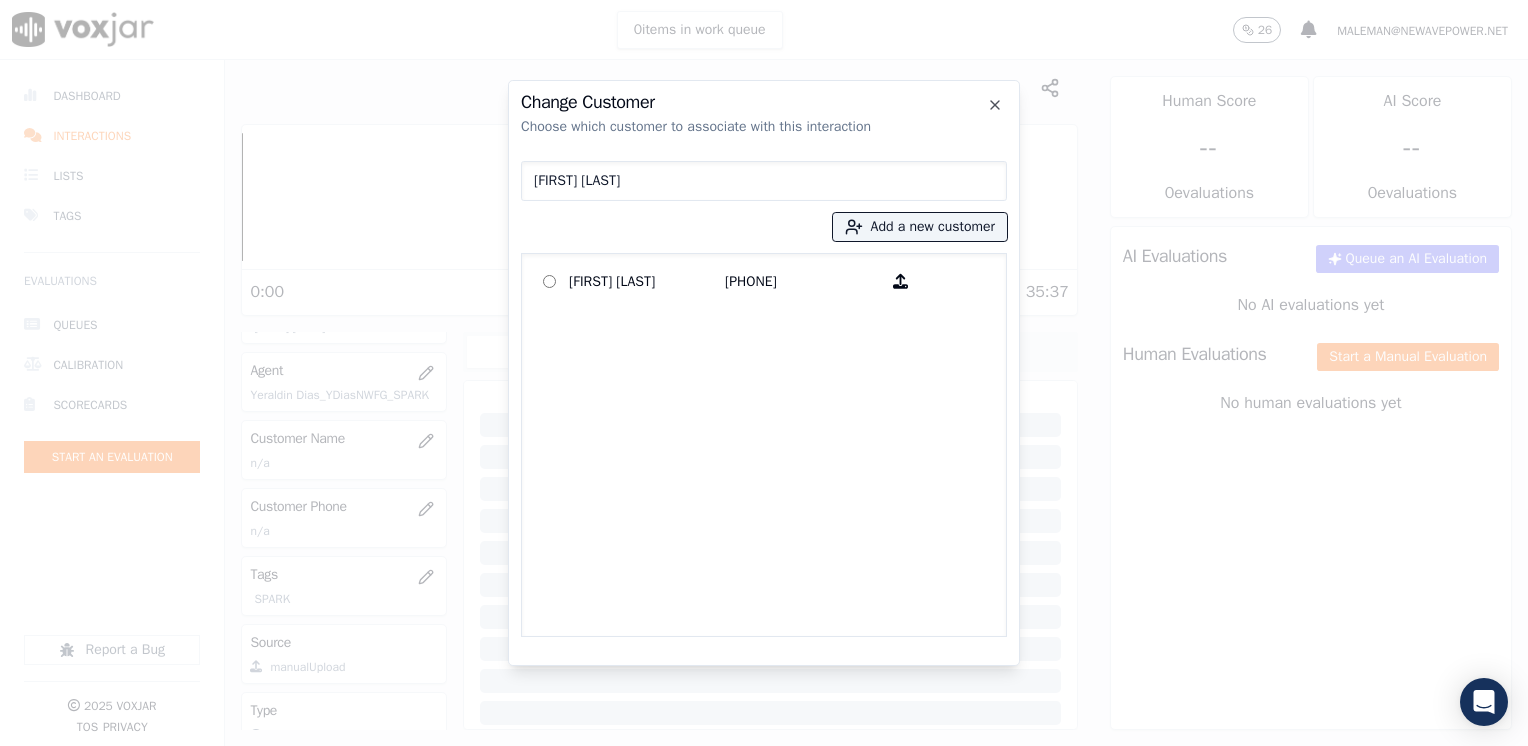 drag, startPoint x: 210, startPoint y: 179, endPoint x: 182, endPoint y: 177, distance: 28.071337 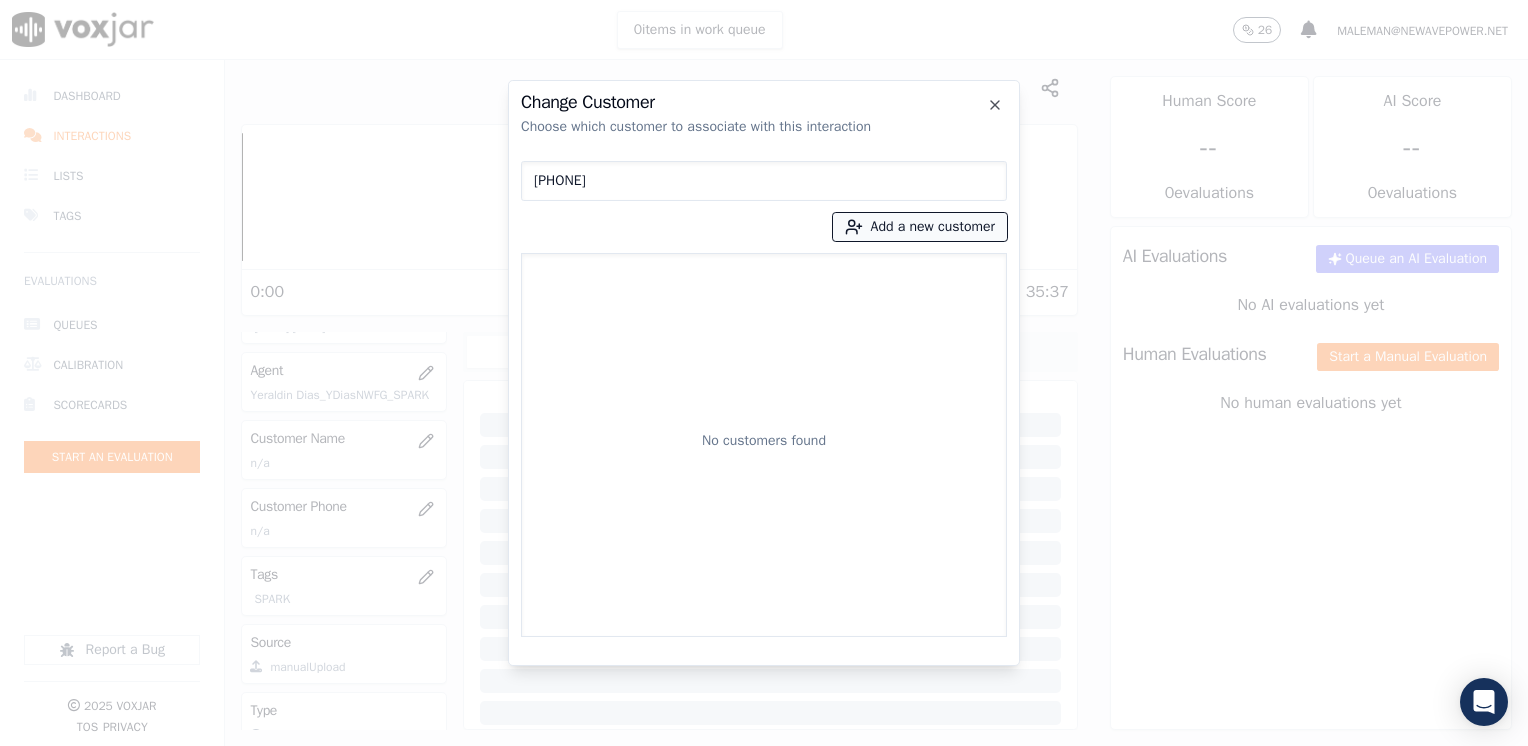 click on "Add a new customer" at bounding box center [920, 227] 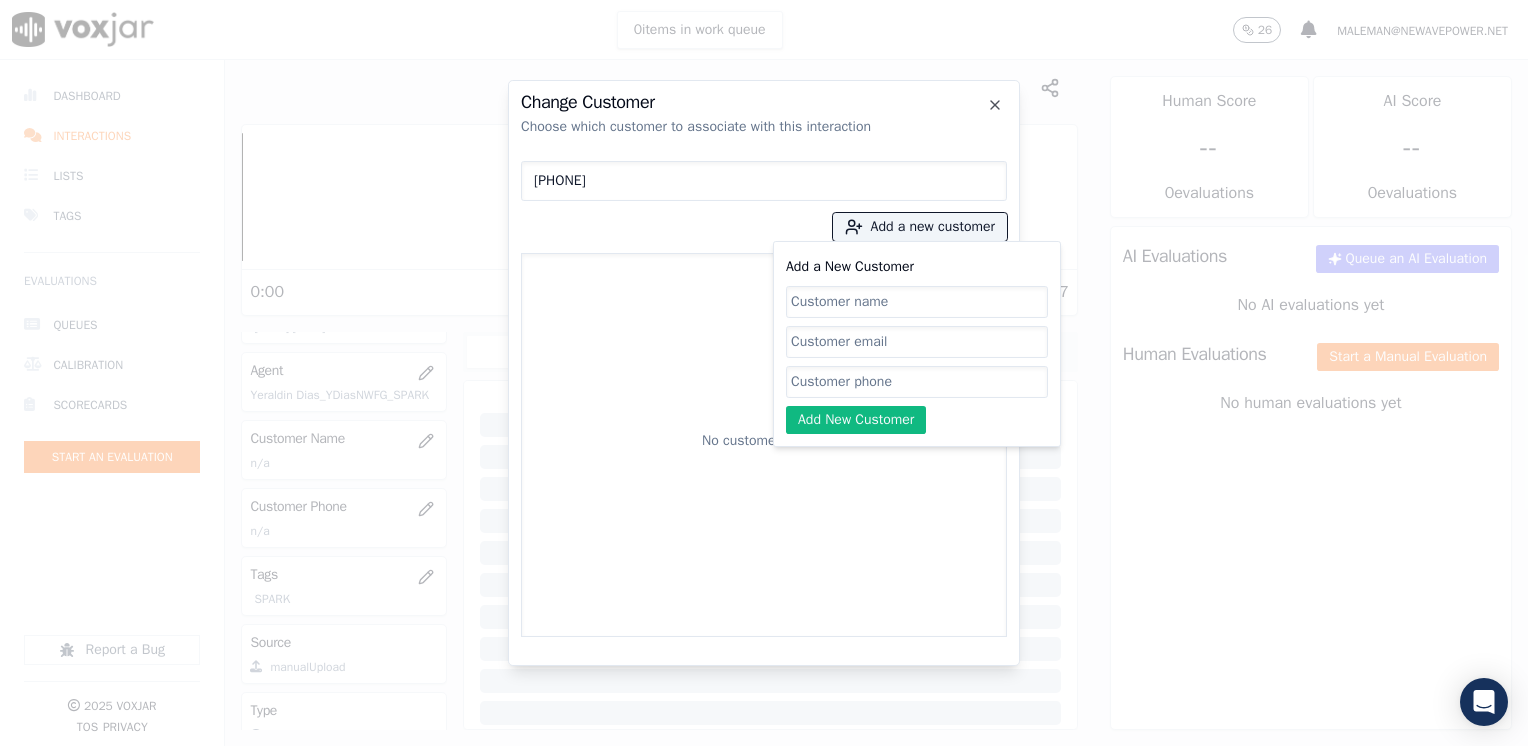 click on "Add a New Customer" 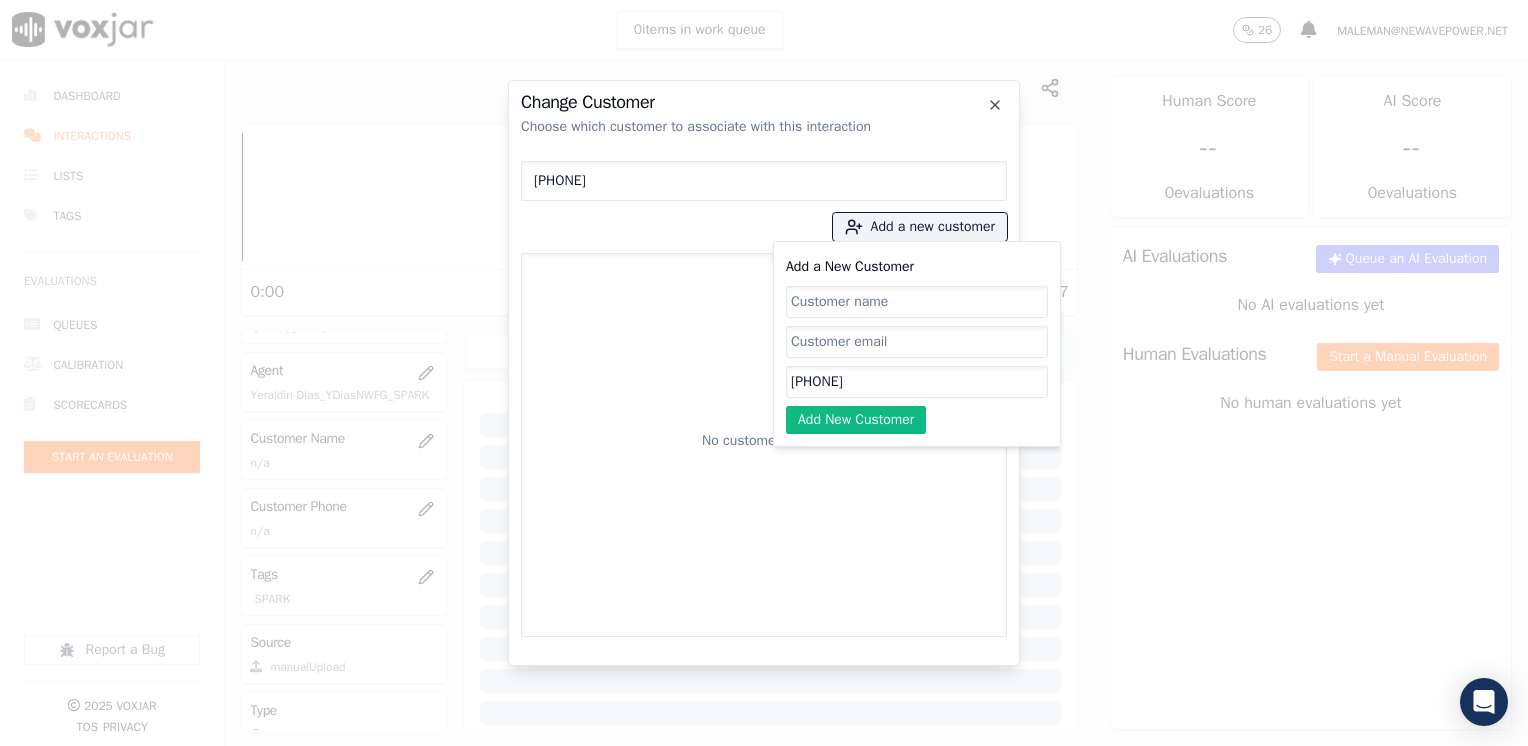 click on "No customers found" at bounding box center (764, 445) 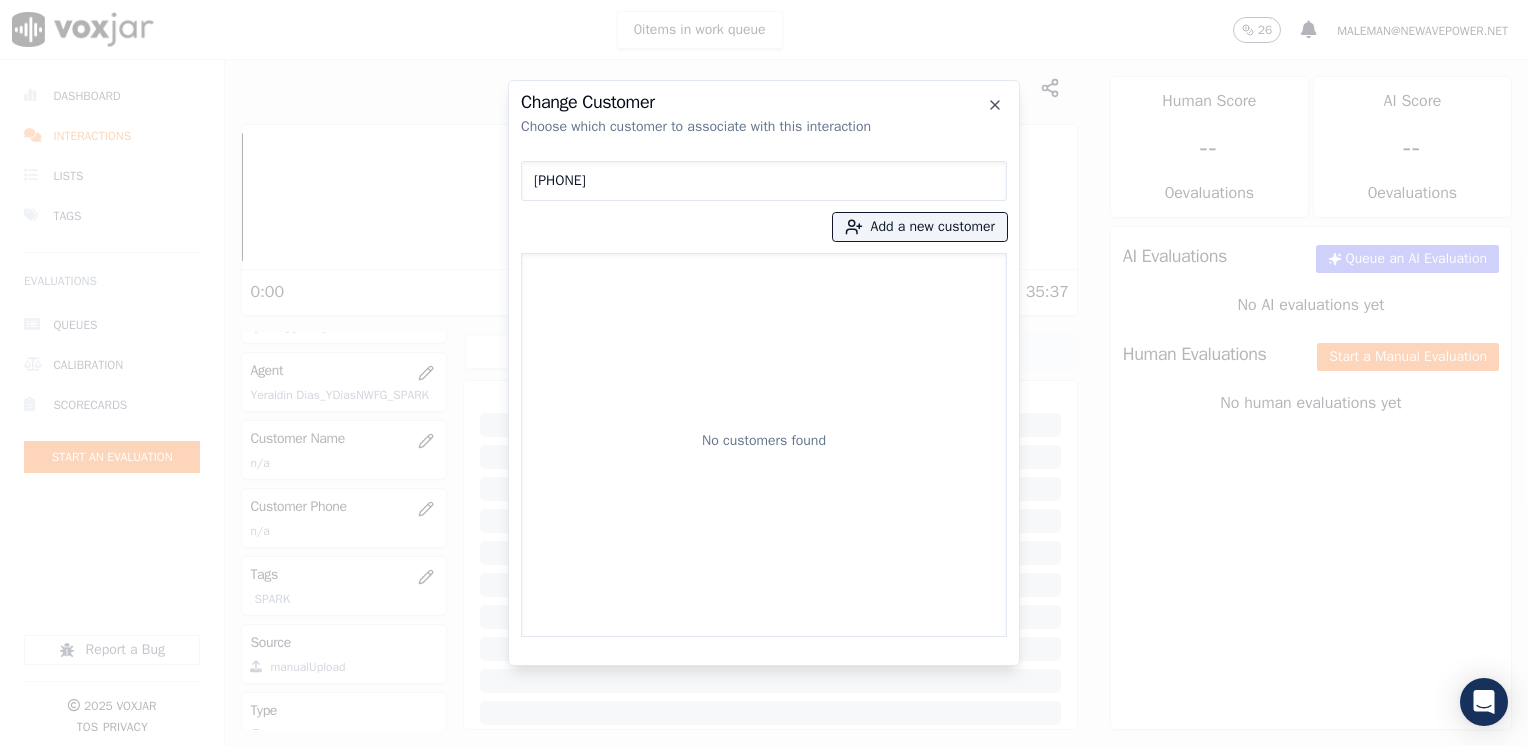 drag, startPoint x: 667, startPoint y: 179, endPoint x: 149, endPoint y: 121, distance: 521.237 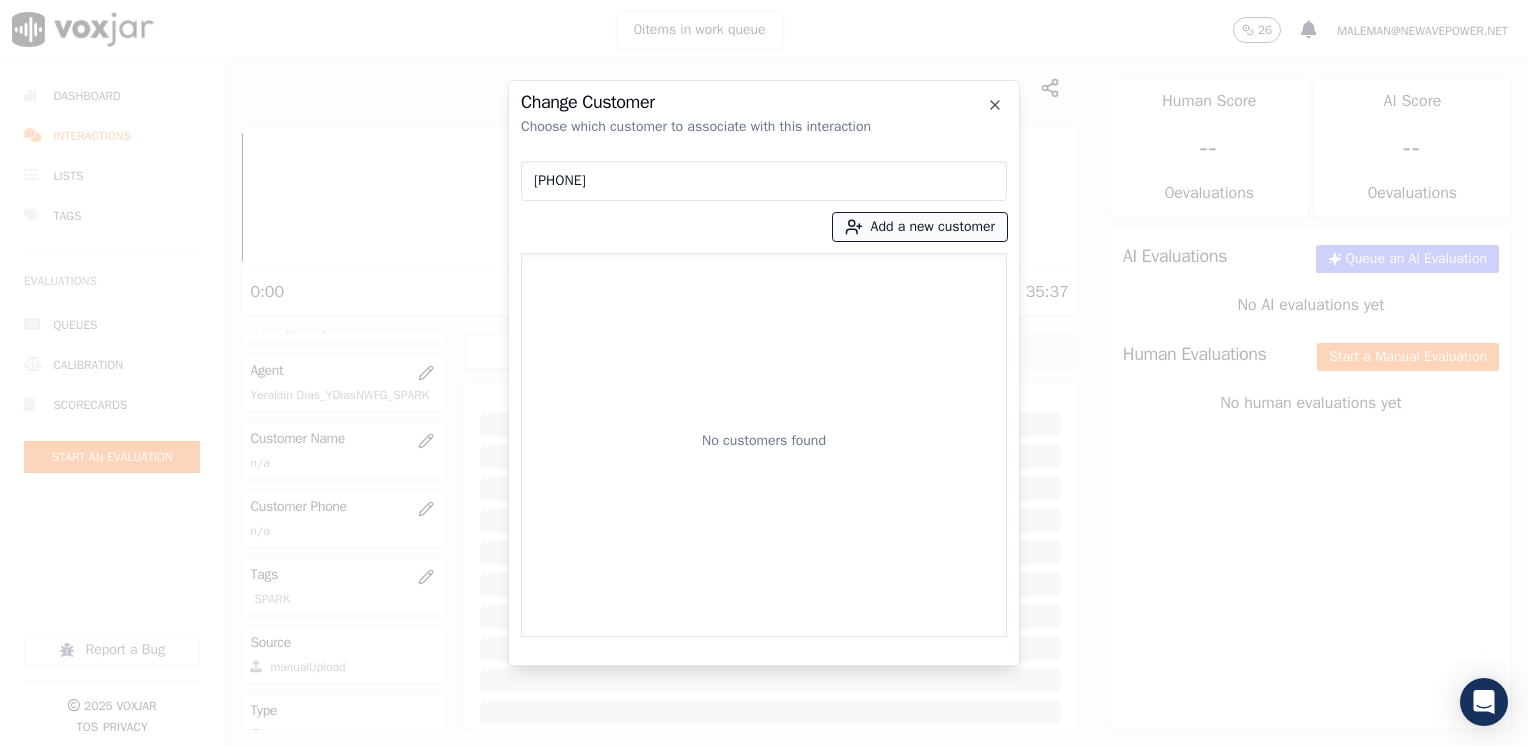 click on "Add a new customer" at bounding box center (920, 227) 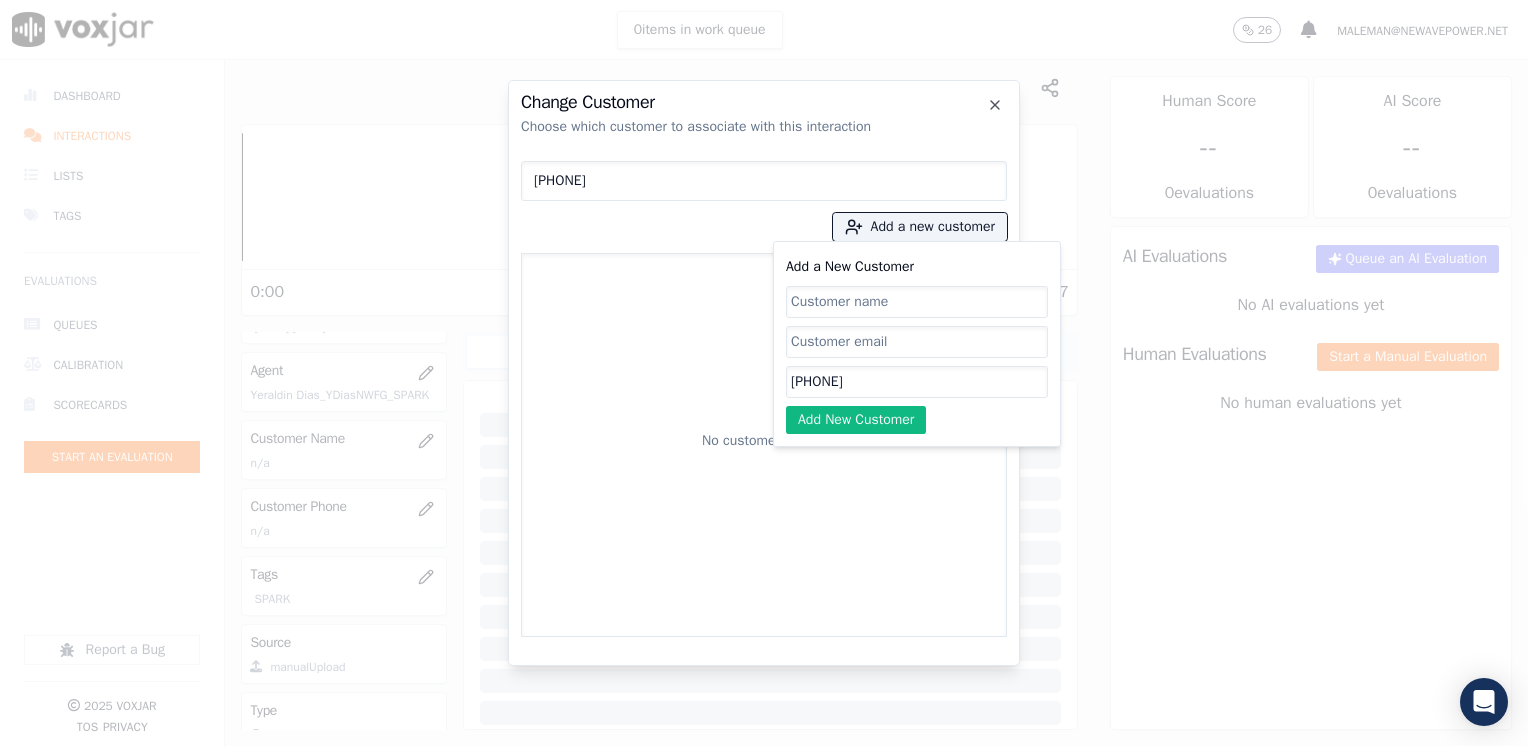 click on "[PHONE]" 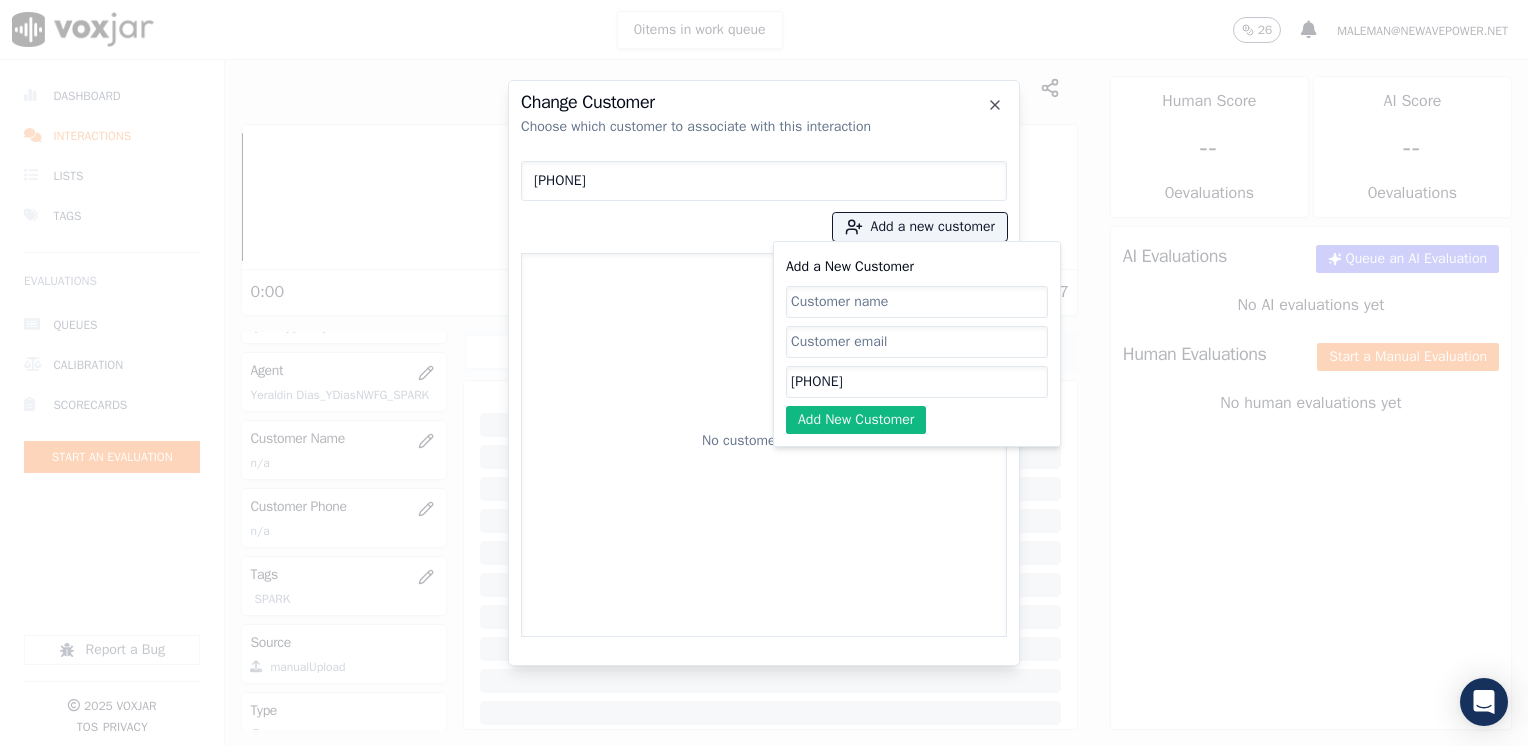click on "Add a New Customer" 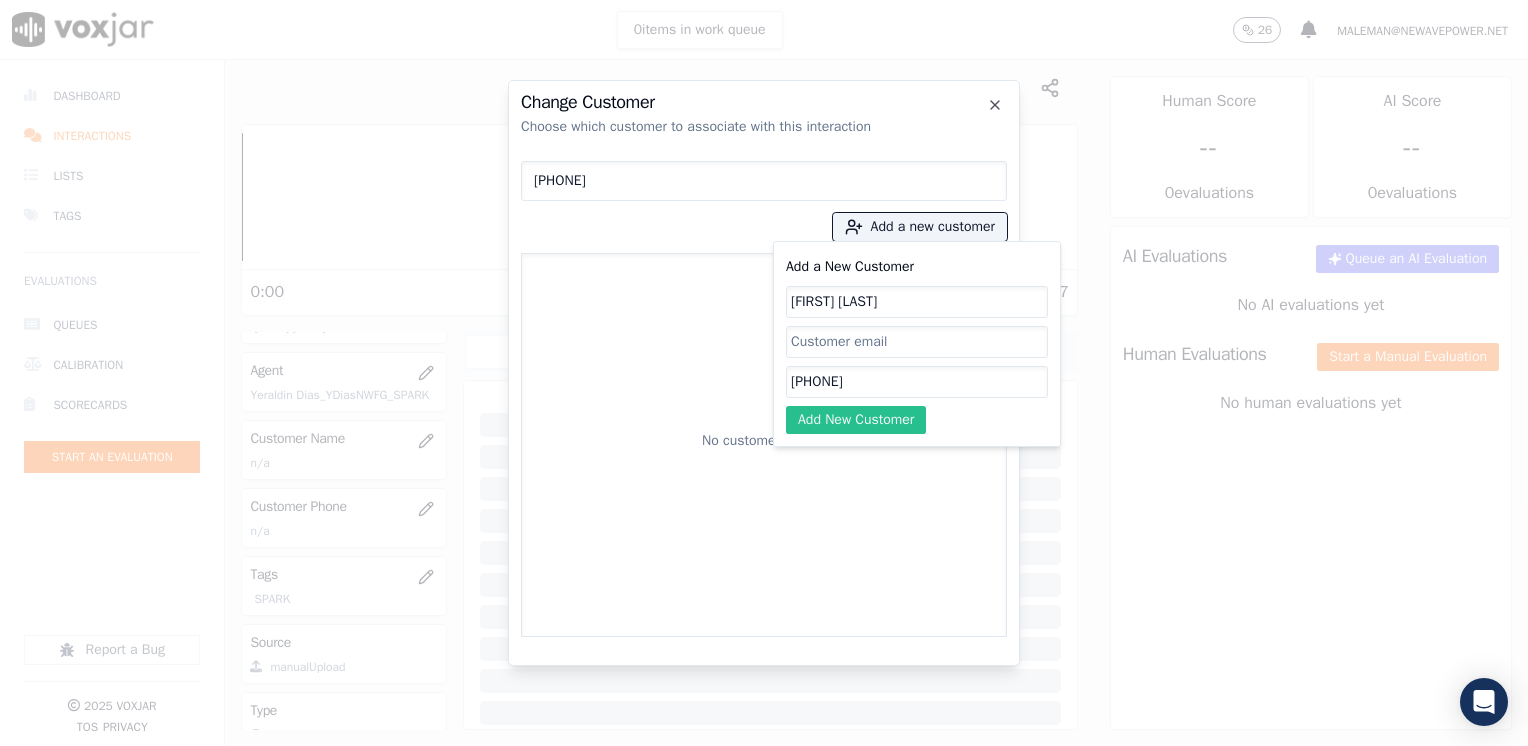 click on "Add New Customer" 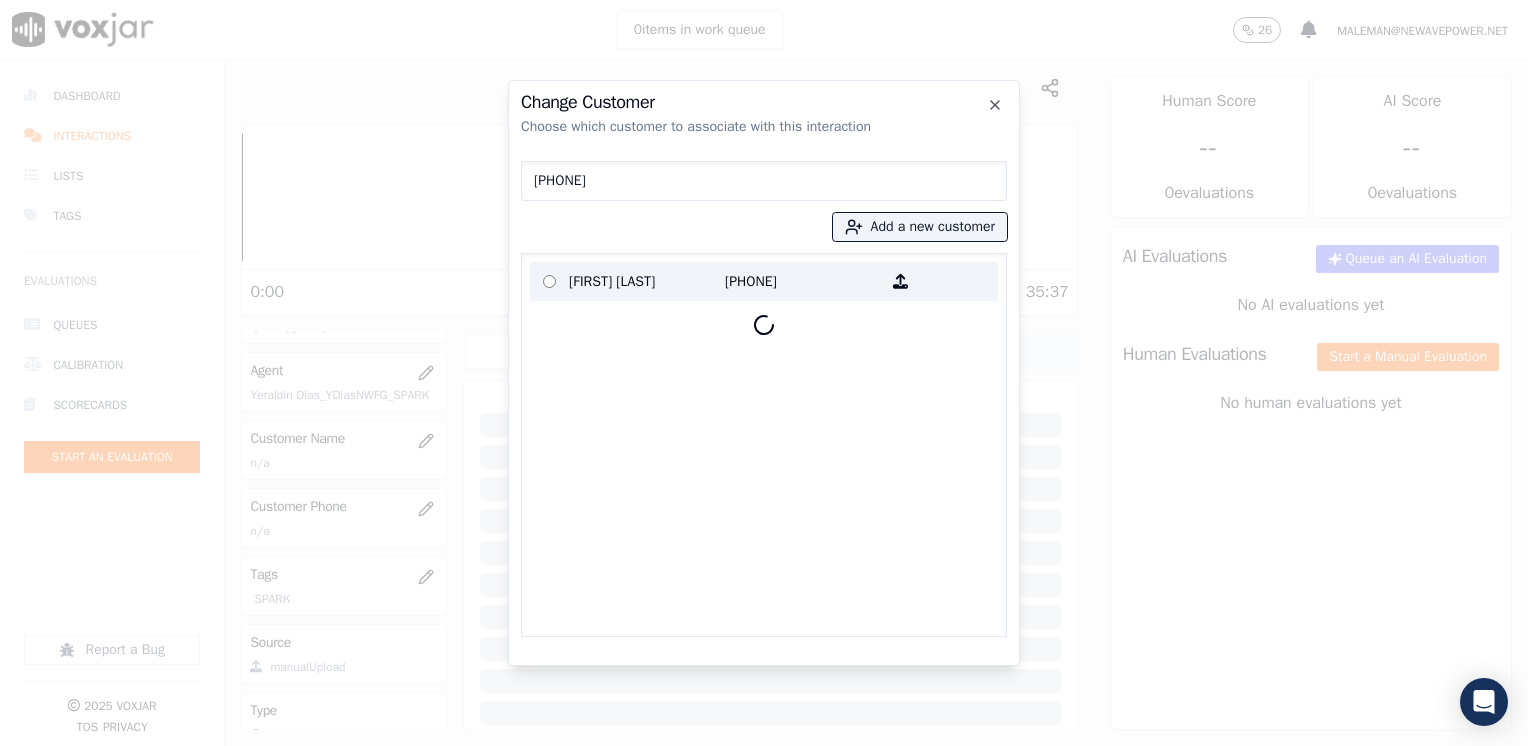 click on "[FIRST] [LAST]" at bounding box center [647, 281] 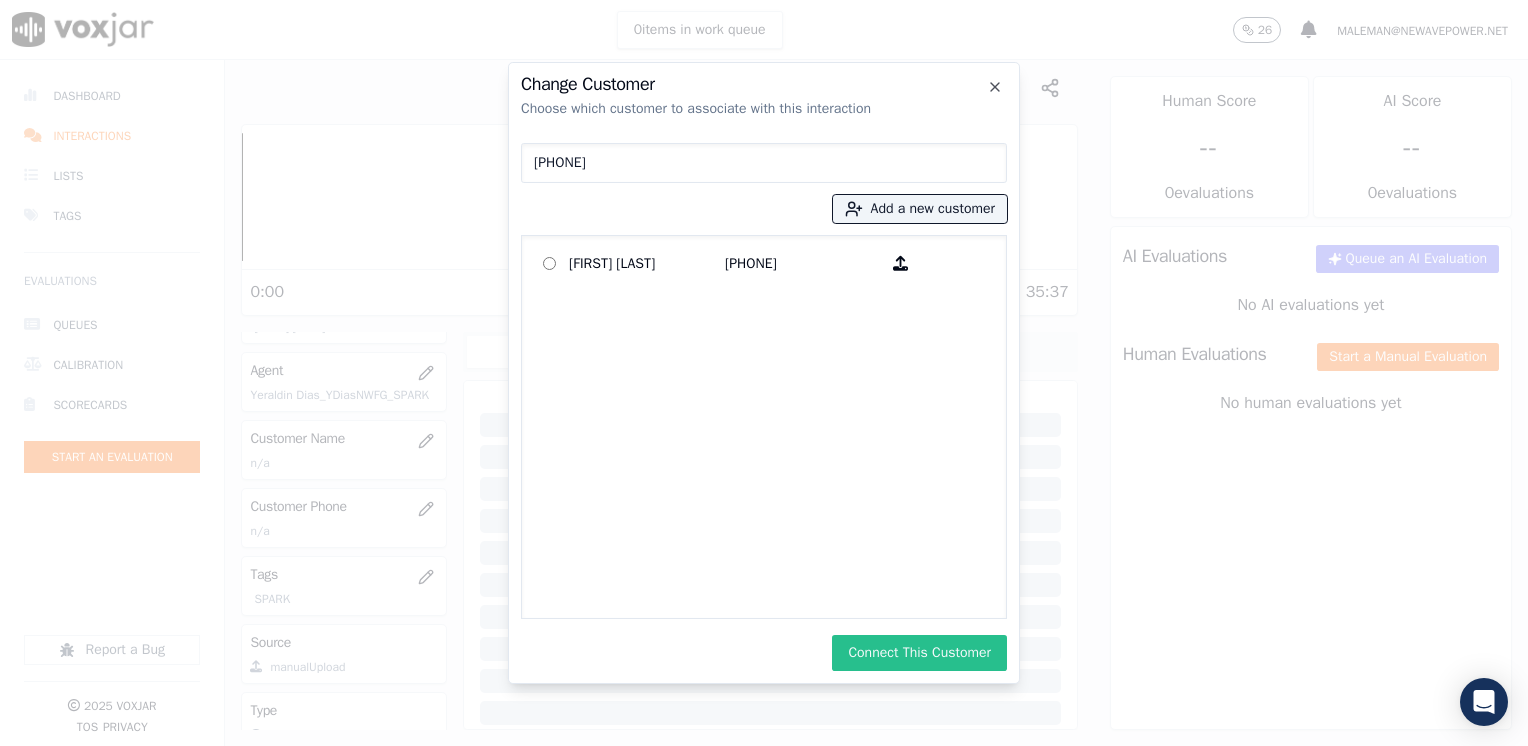 click on "Connect This Customer" at bounding box center (919, 653) 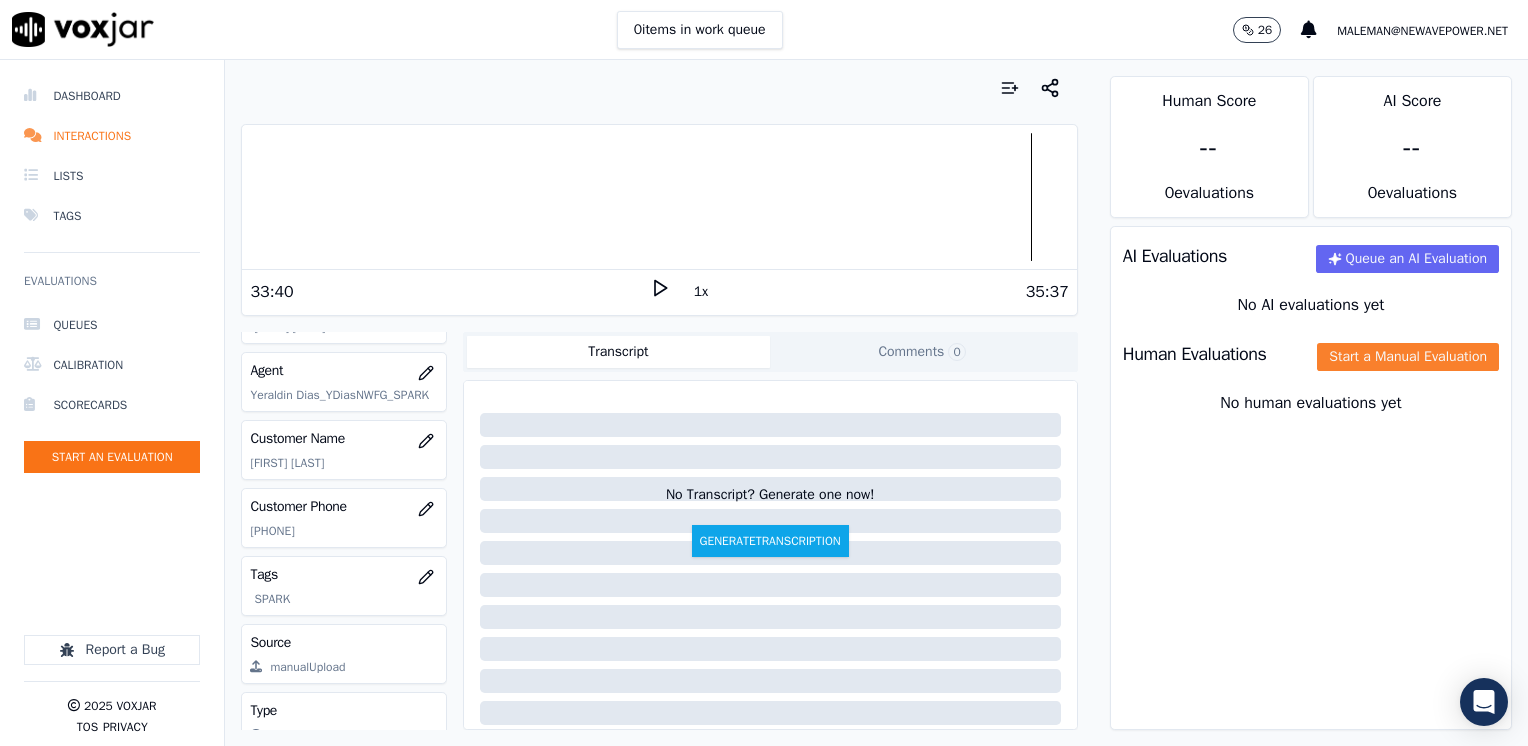 click on "Start a Manual Evaluation" 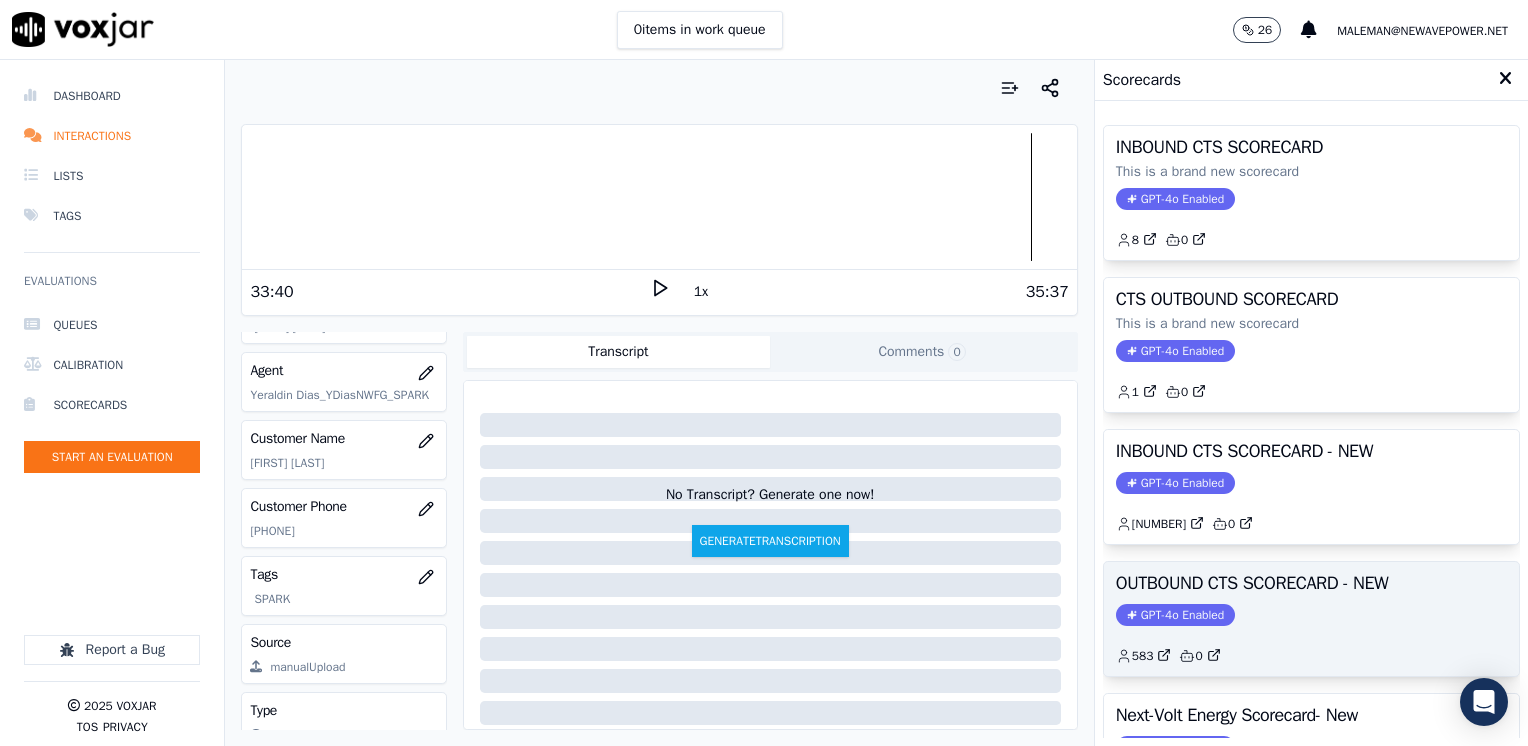 click on "GPT-4o Enabled" at bounding box center [1175, 615] 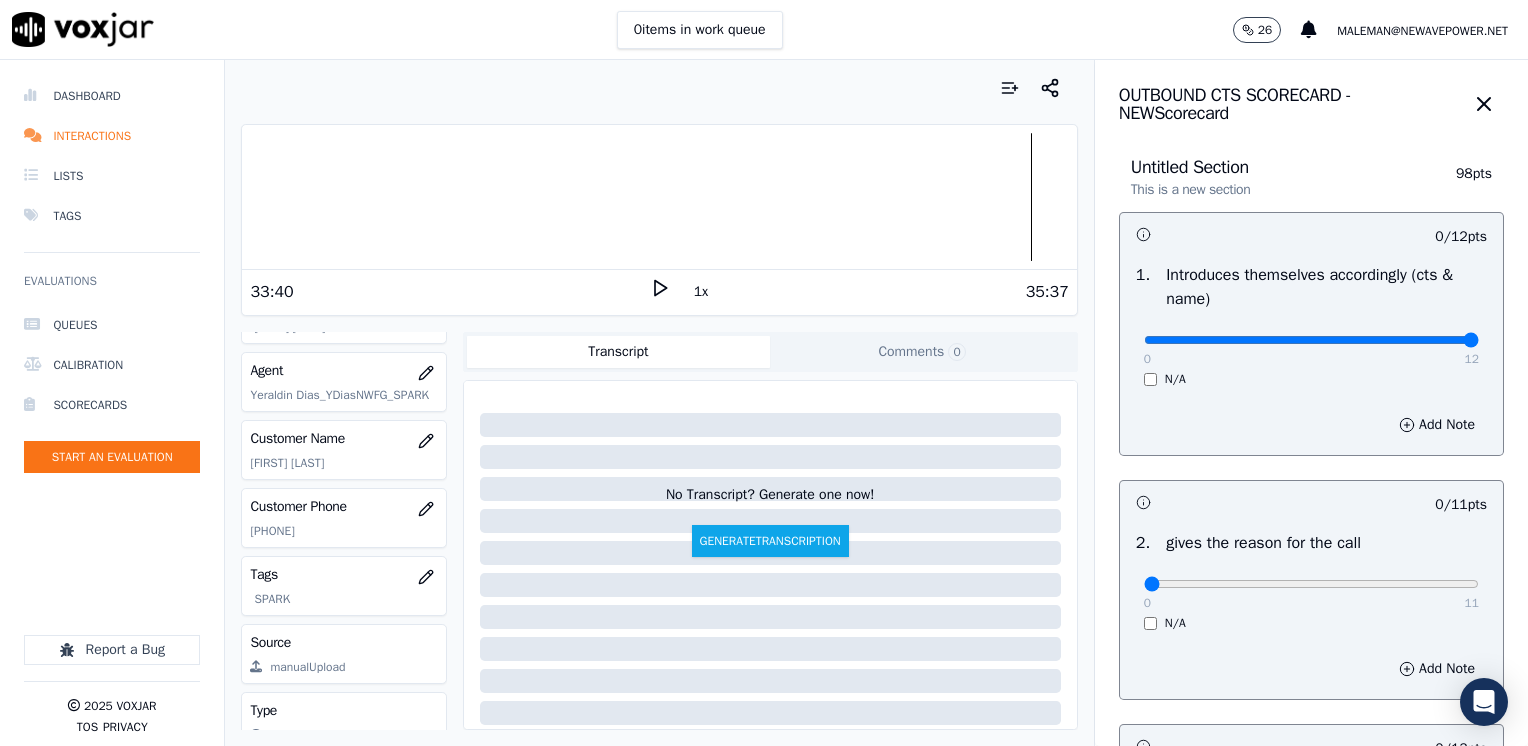 drag, startPoint x: 1135, startPoint y: 338, endPoint x: 1527, endPoint y: 379, distance: 394.1383 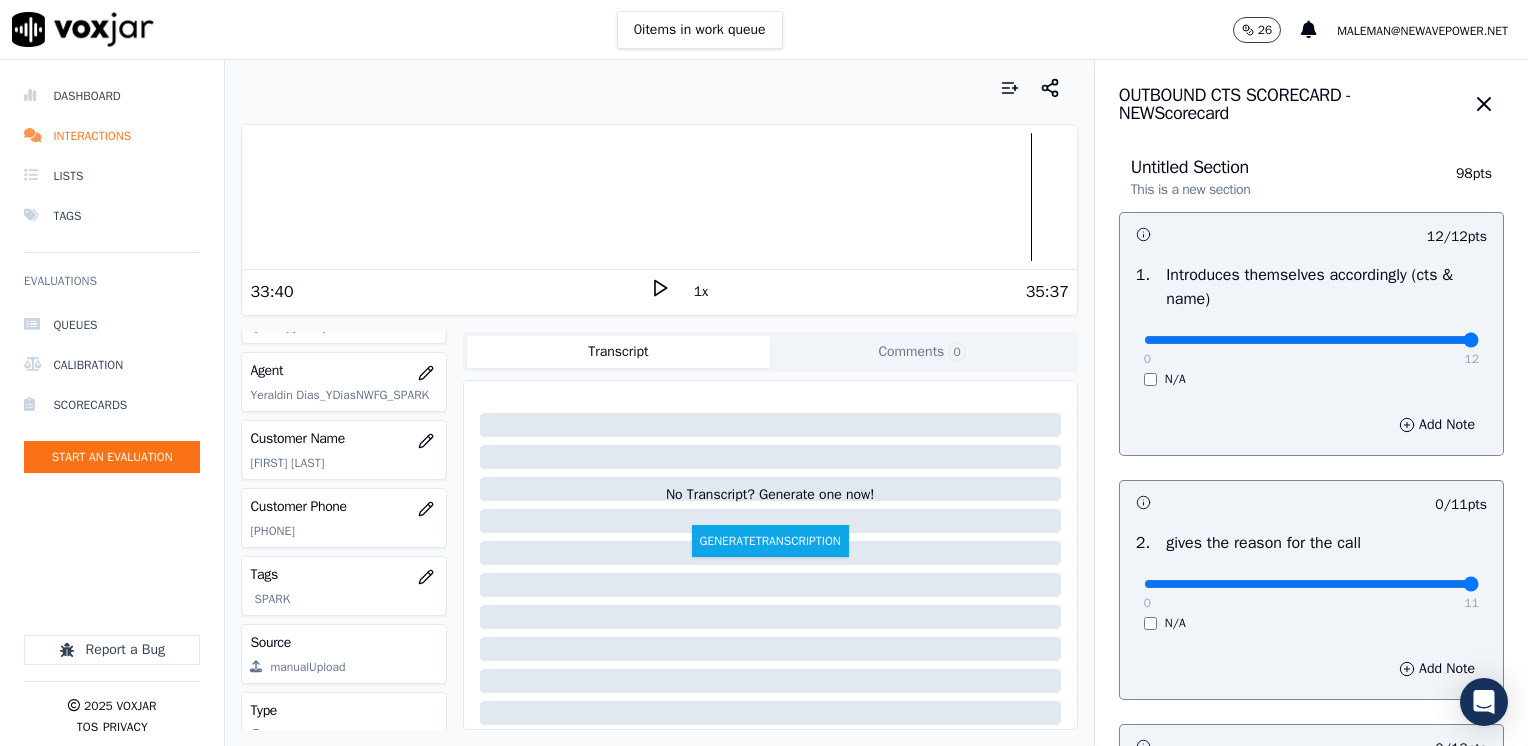 drag, startPoint x: 1128, startPoint y: 583, endPoint x: 1531, endPoint y: 531, distance: 406.341 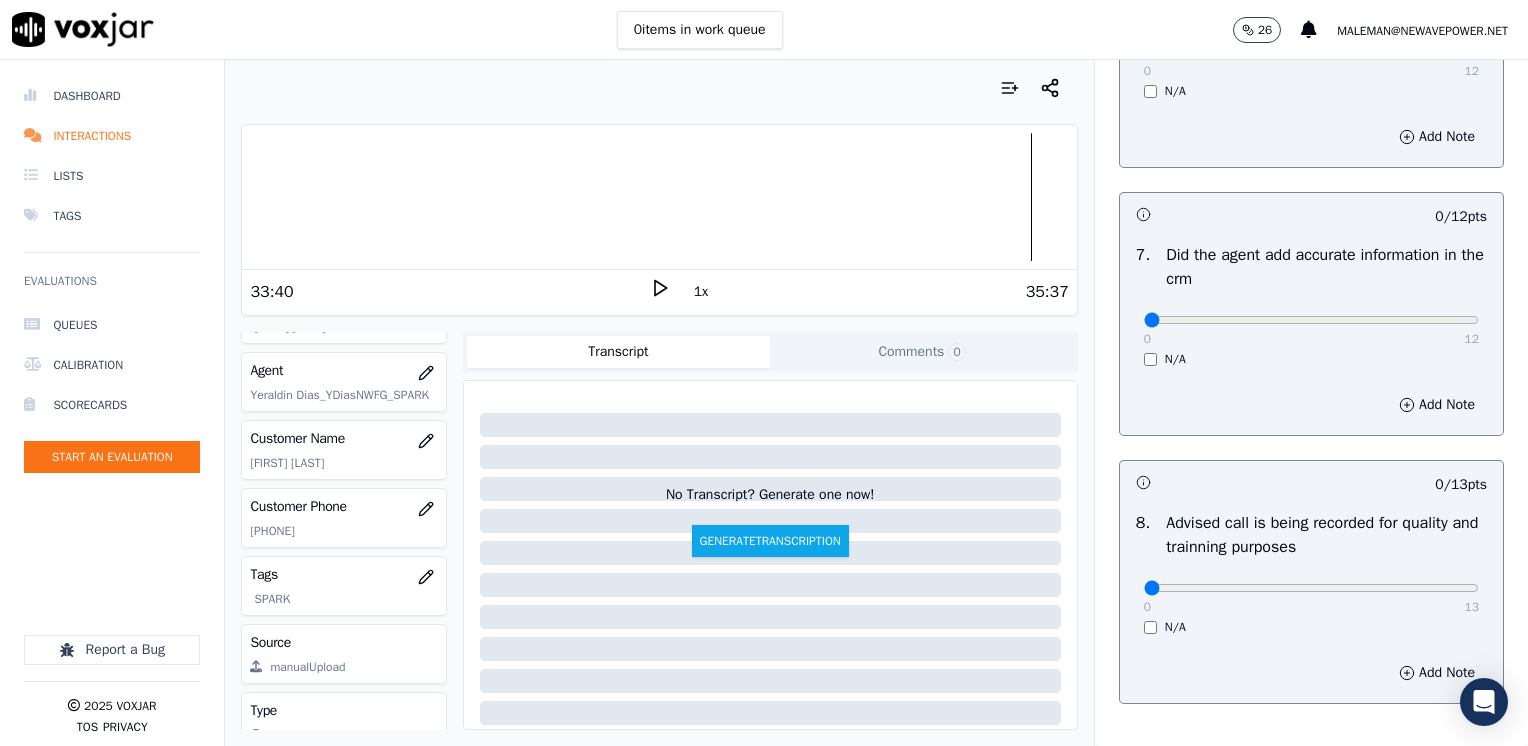 scroll, scrollTop: 1748, scrollLeft: 0, axis: vertical 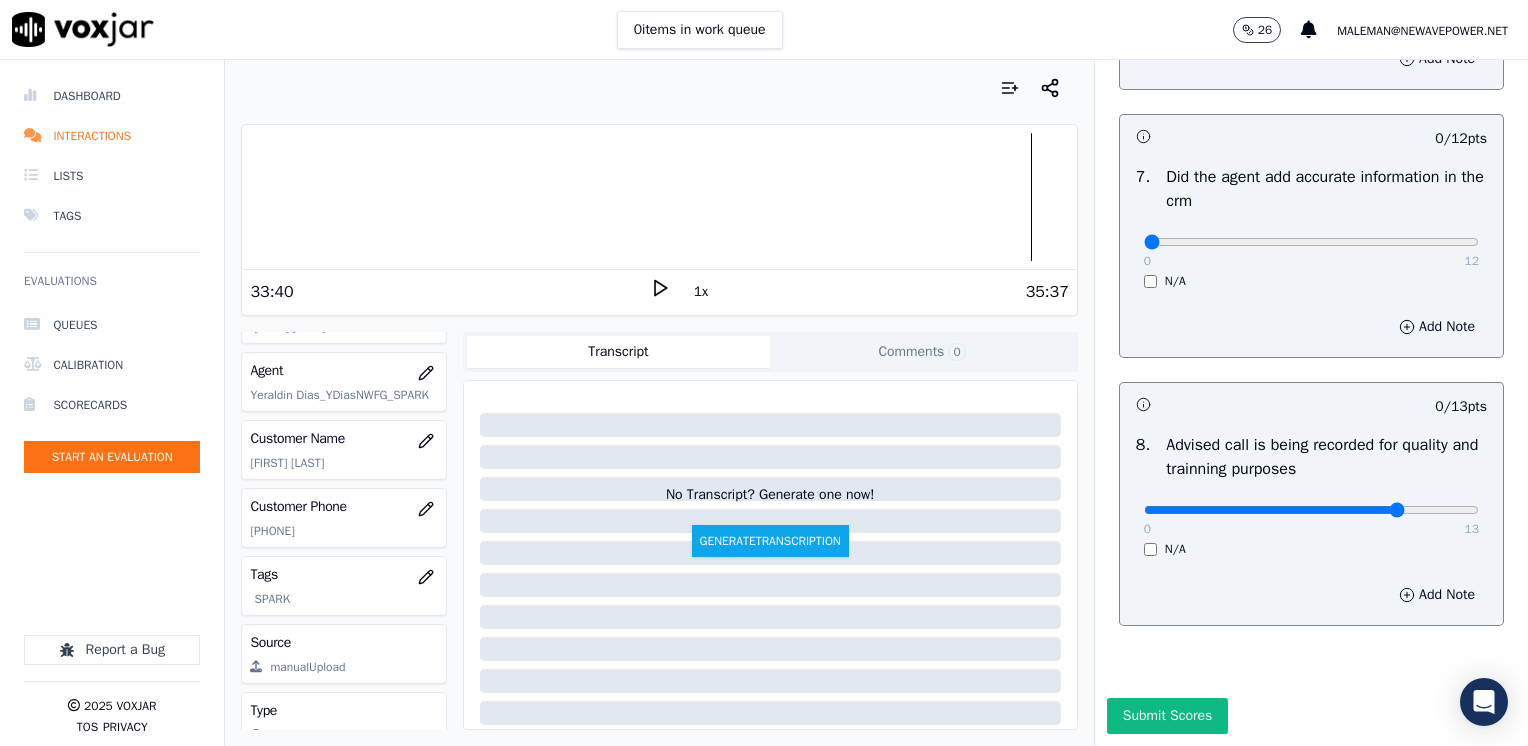 click at bounding box center (1311, -1366) 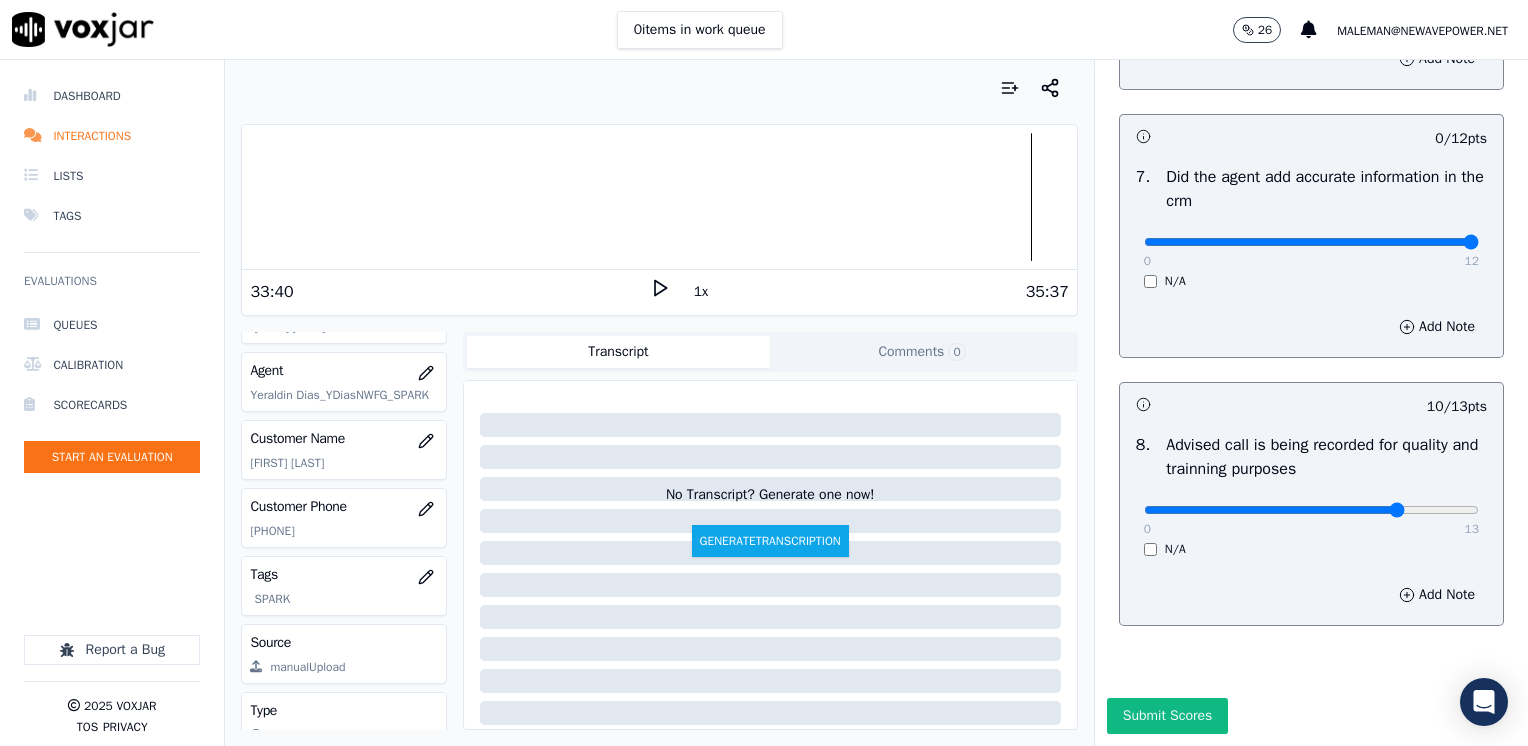 drag, startPoint x: 1132, startPoint y: 195, endPoint x: 1531, endPoint y: 264, distance: 404.9222 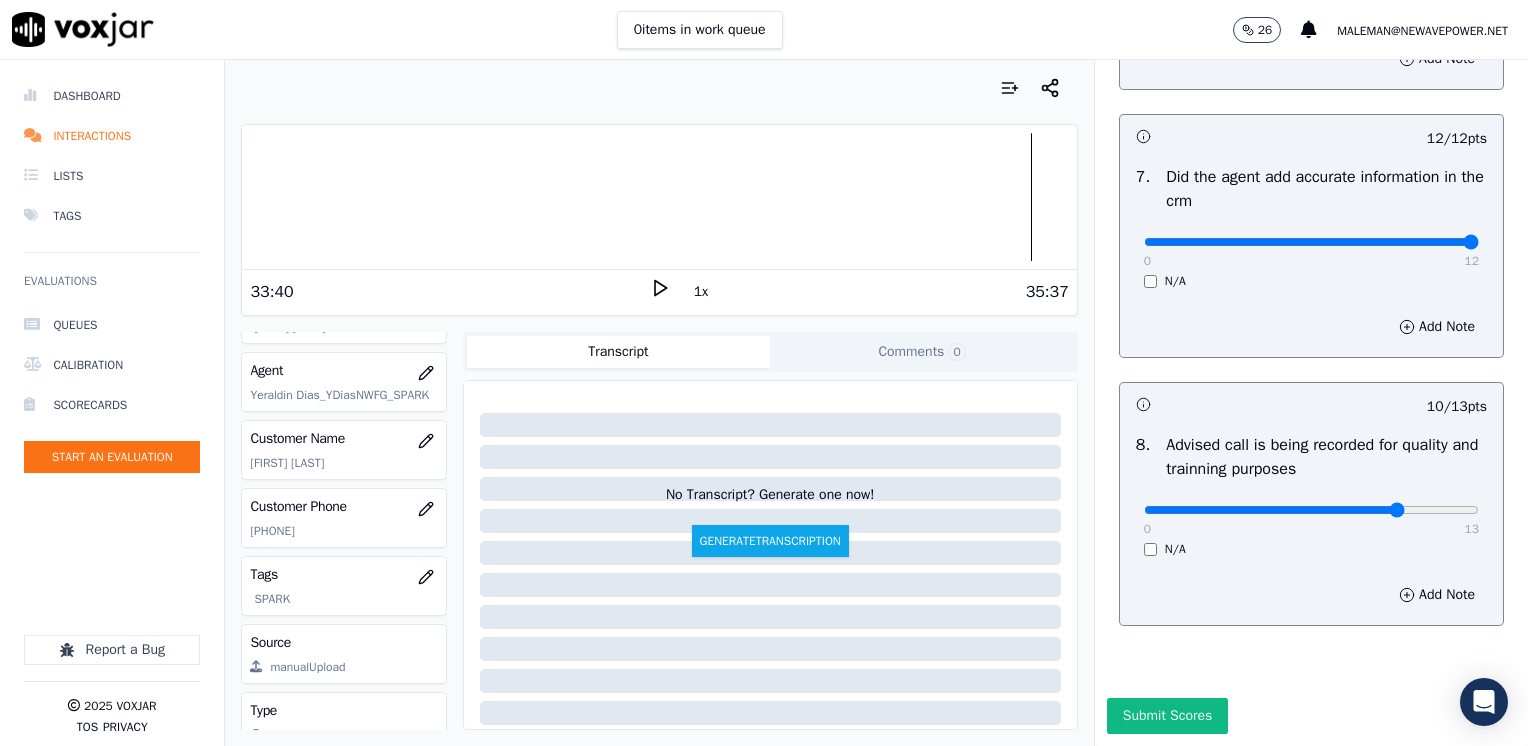 scroll, scrollTop: 1348, scrollLeft: 0, axis: vertical 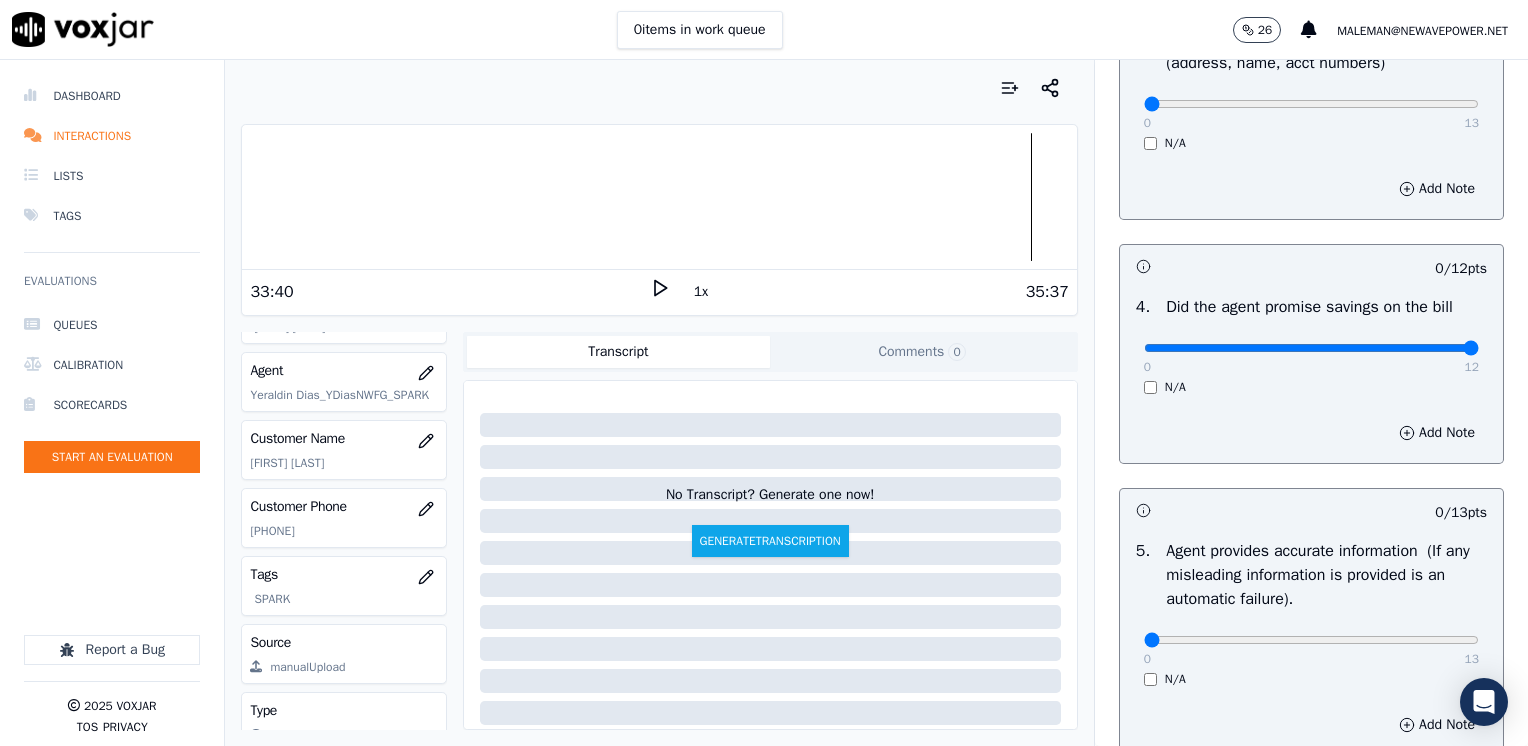 drag, startPoint x: 1128, startPoint y: 347, endPoint x: 1531, endPoint y: 348, distance: 403.00125 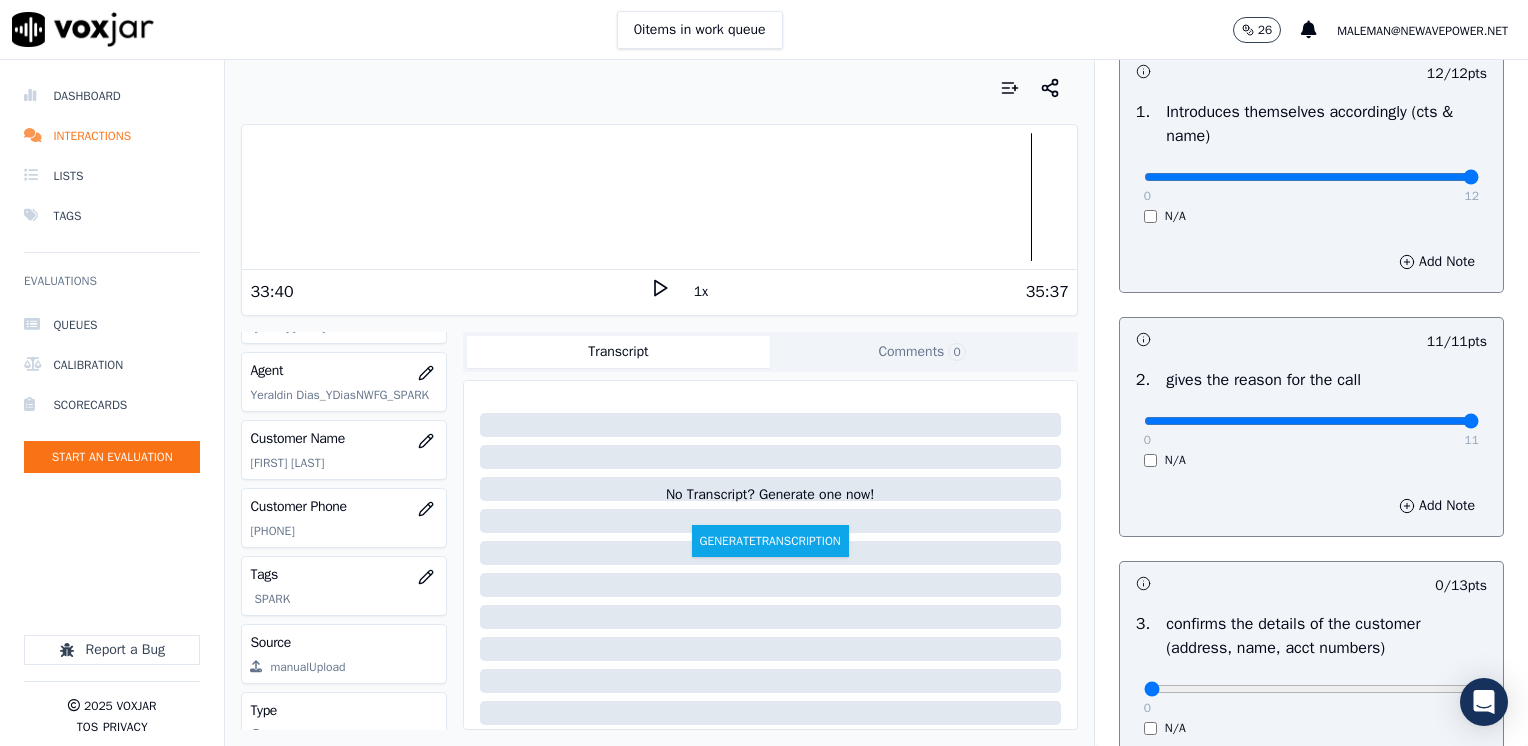 scroll, scrollTop: 400, scrollLeft: 0, axis: vertical 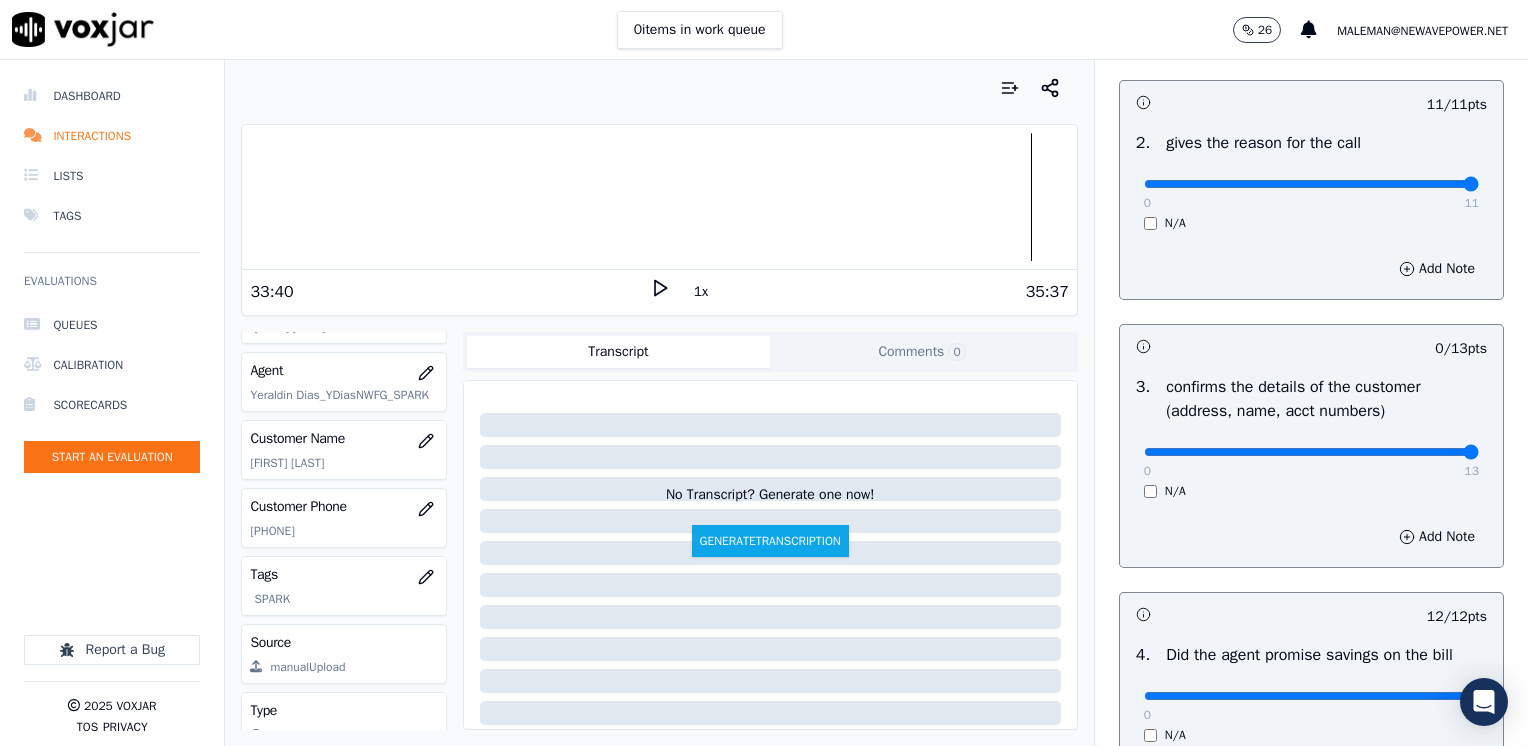 drag, startPoint x: 1132, startPoint y: 453, endPoint x: 1516, endPoint y: 451, distance: 384.00522 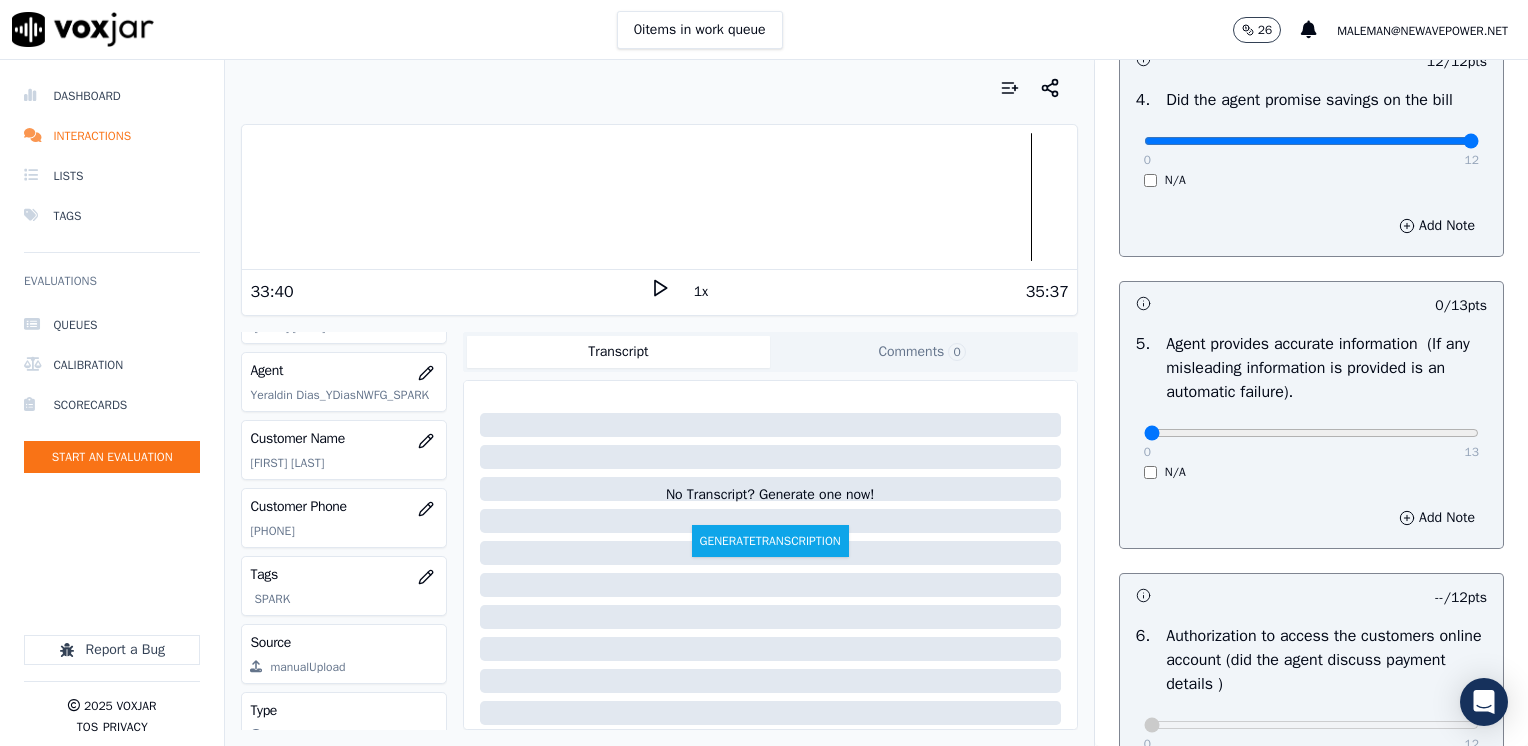 scroll, scrollTop: 1300, scrollLeft: 0, axis: vertical 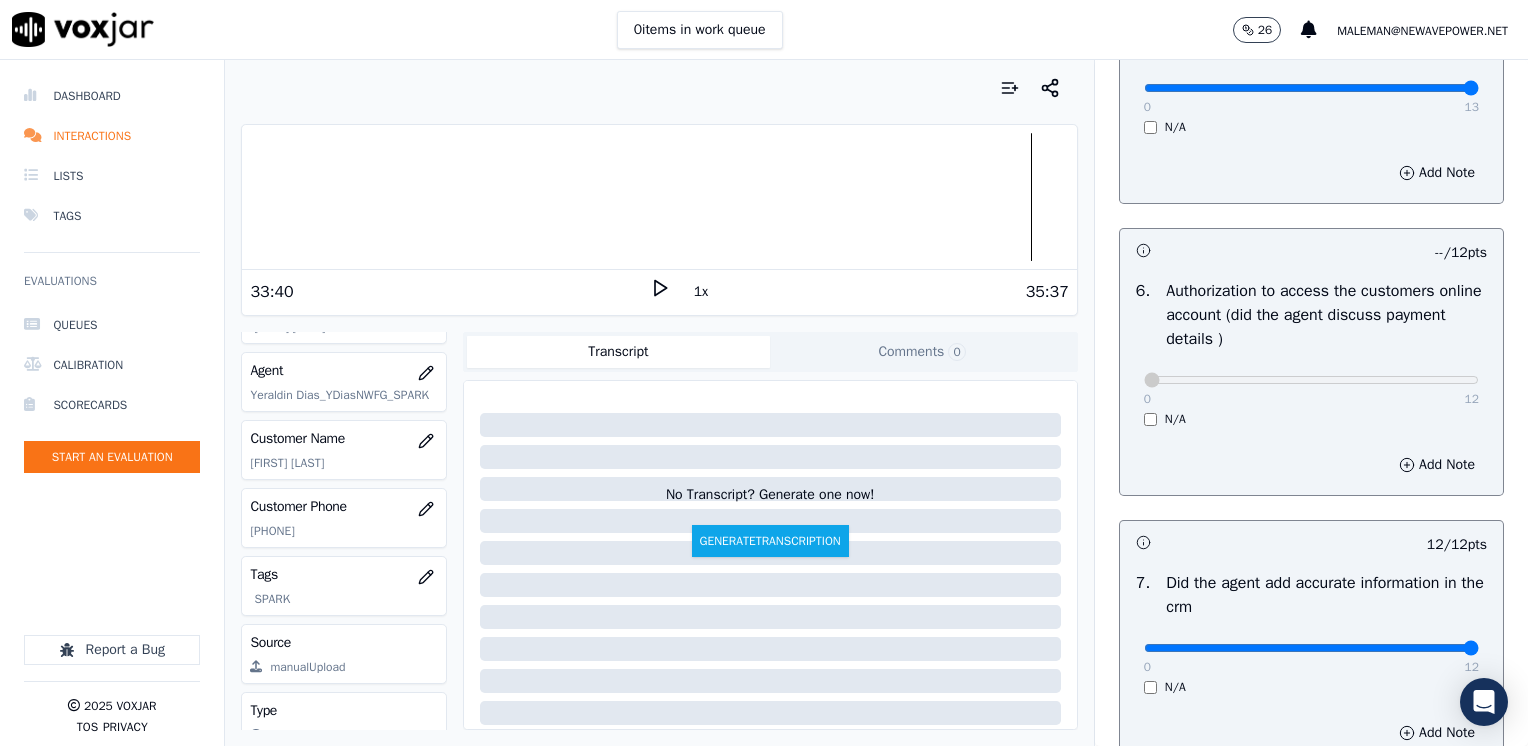 drag, startPoint x: 1126, startPoint y: 82, endPoint x: 1521, endPoint y: 157, distance: 402.05722 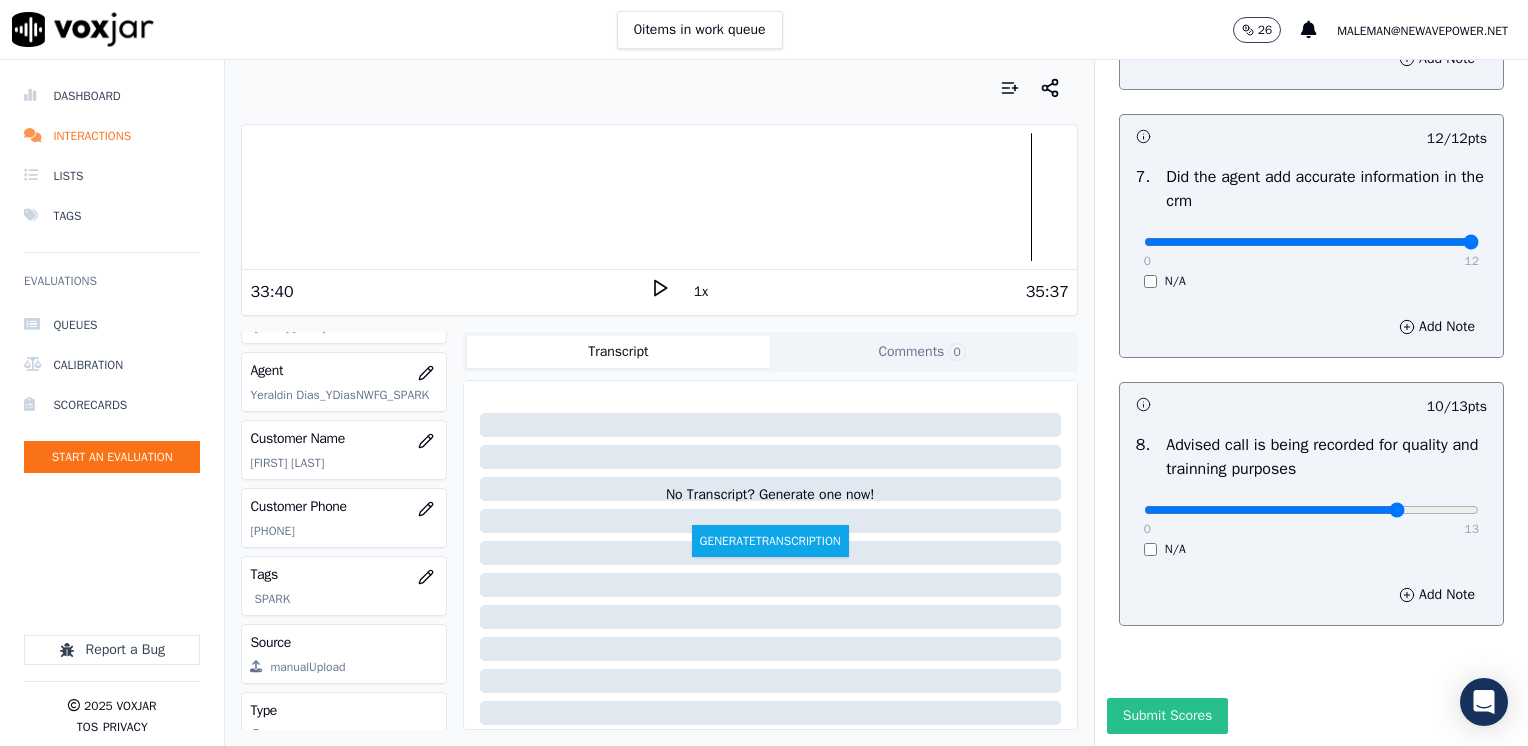 click on "Submit Scores" at bounding box center [1167, 716] 